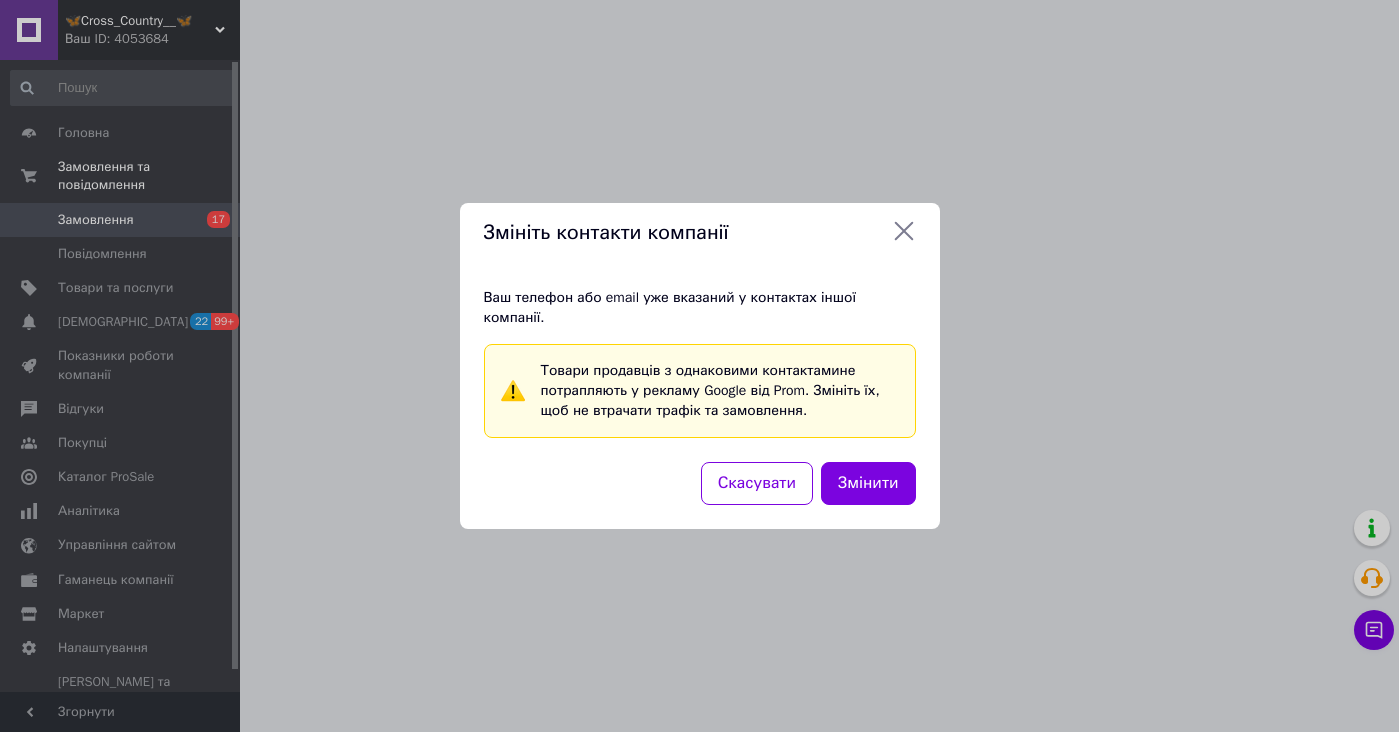 scroll, scrollTop: 0, scrollLeft: 0, axis: both 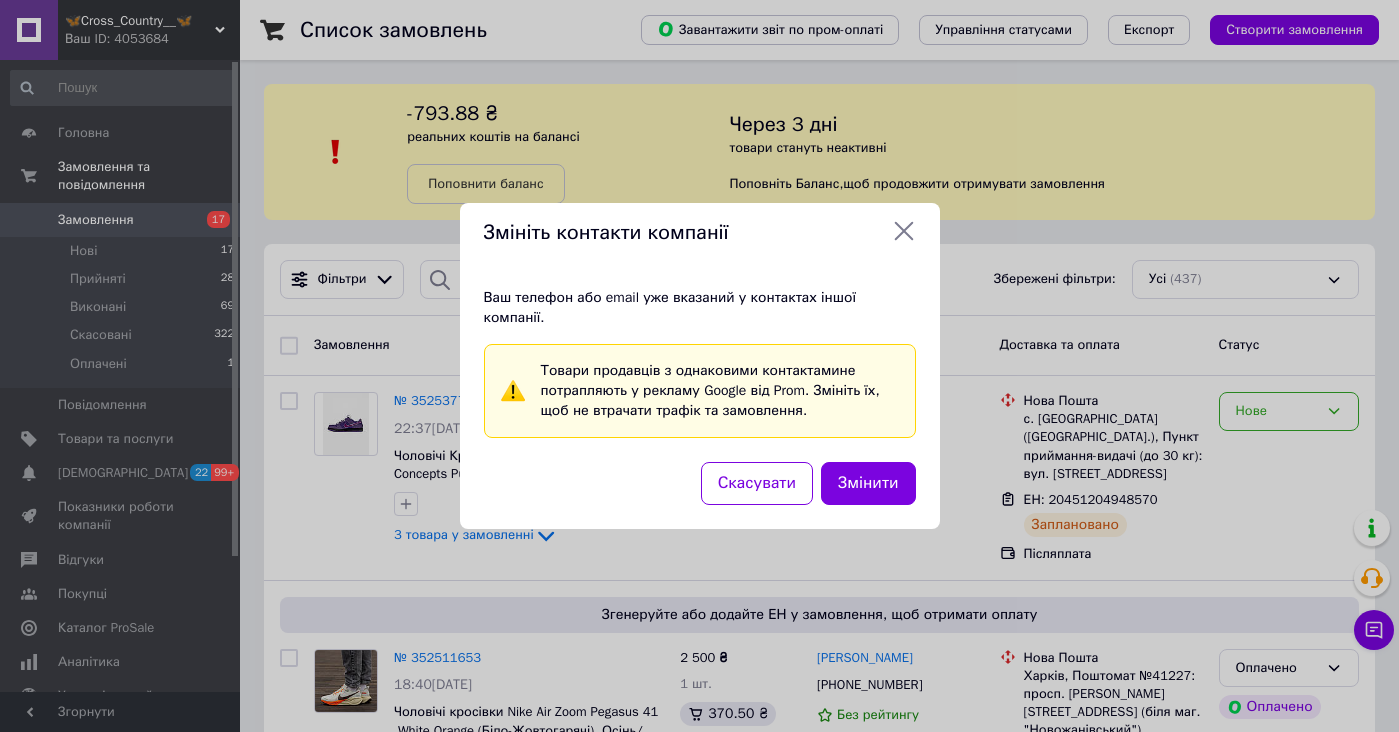 click on "Змініть контакти компанії Ваш телефон або email уже вказаний у контактах іншої компанії. Товари продавців з однаковими контактами  не потрапляють у рекламу Google від Prom . Змініть їх, щоб не втрачати трафік та замовлення. Скасувати Змінити" at bounding box center [699, 366] 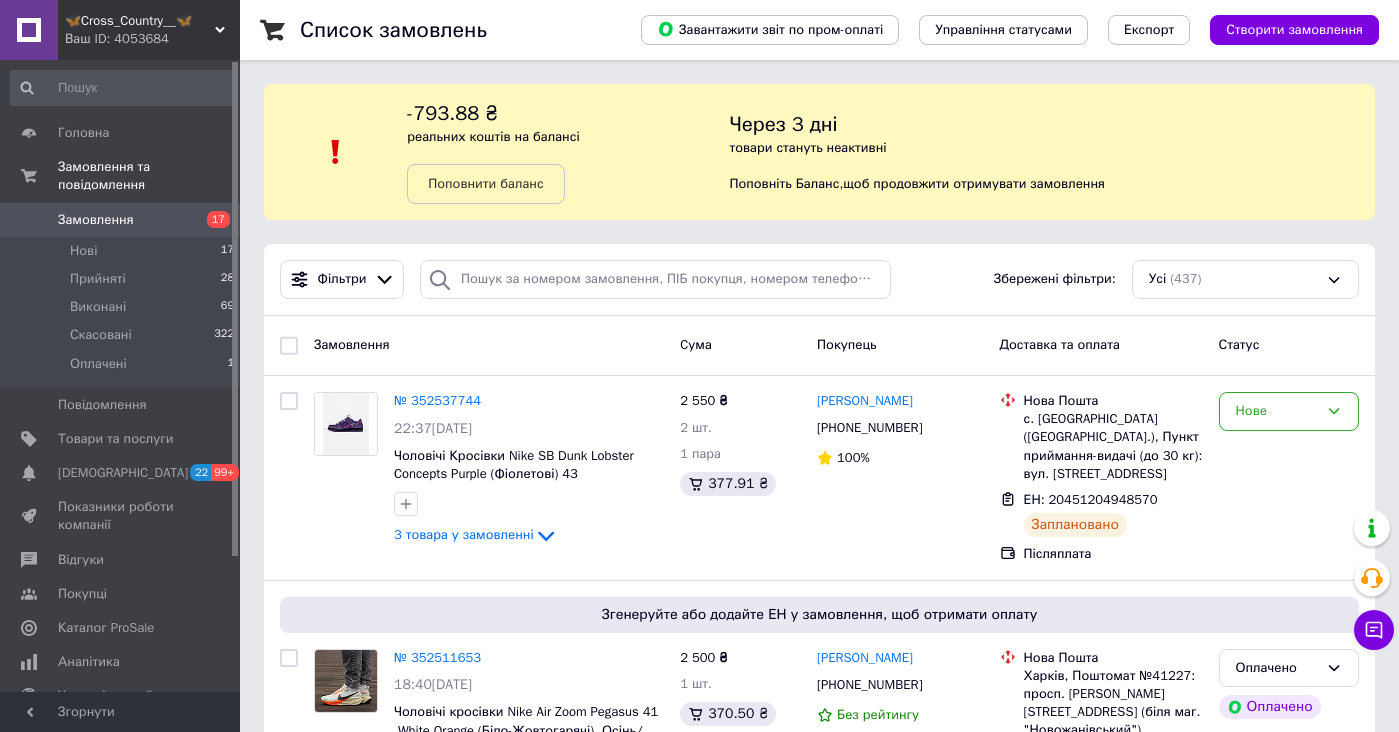 scroll, scrollTop: 0, scrollLeft: 0, axis: both 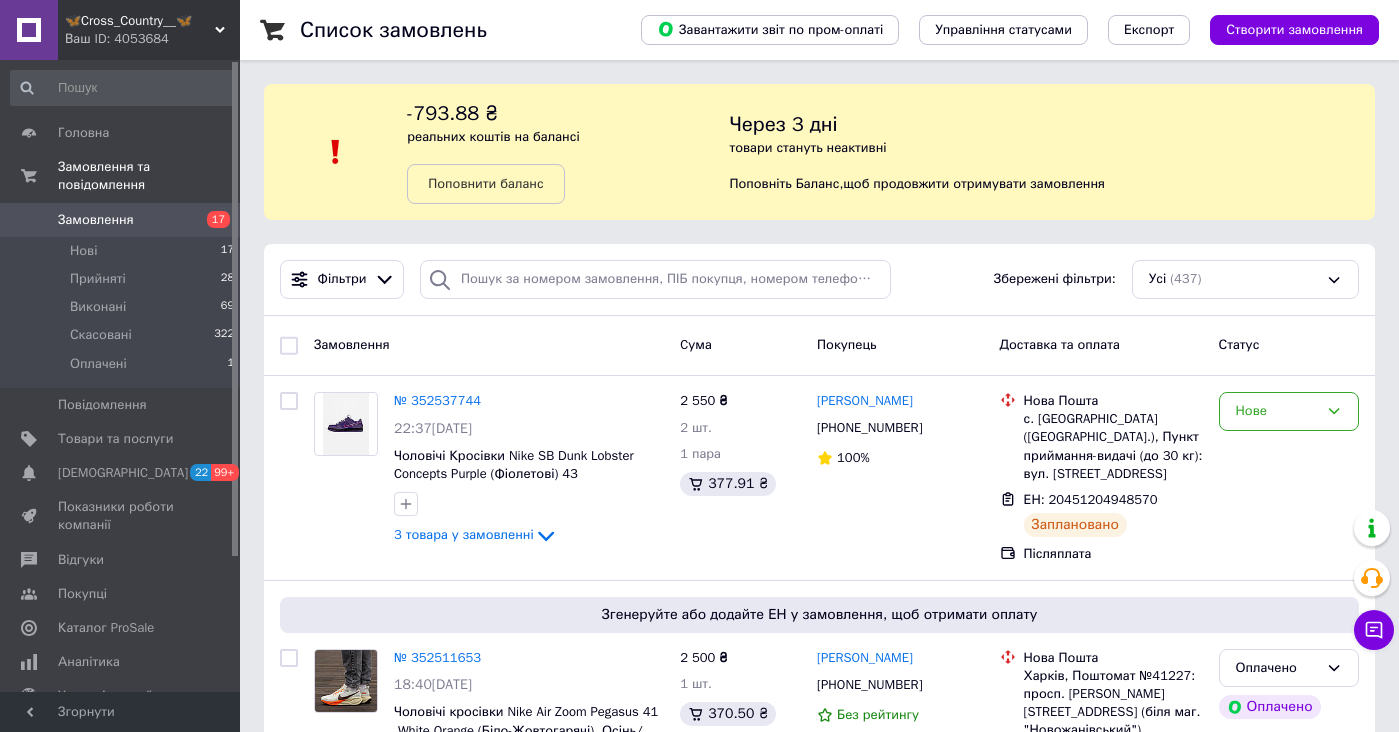 click on "Ваш ID: 4053684" at bounding box center [152, 39] 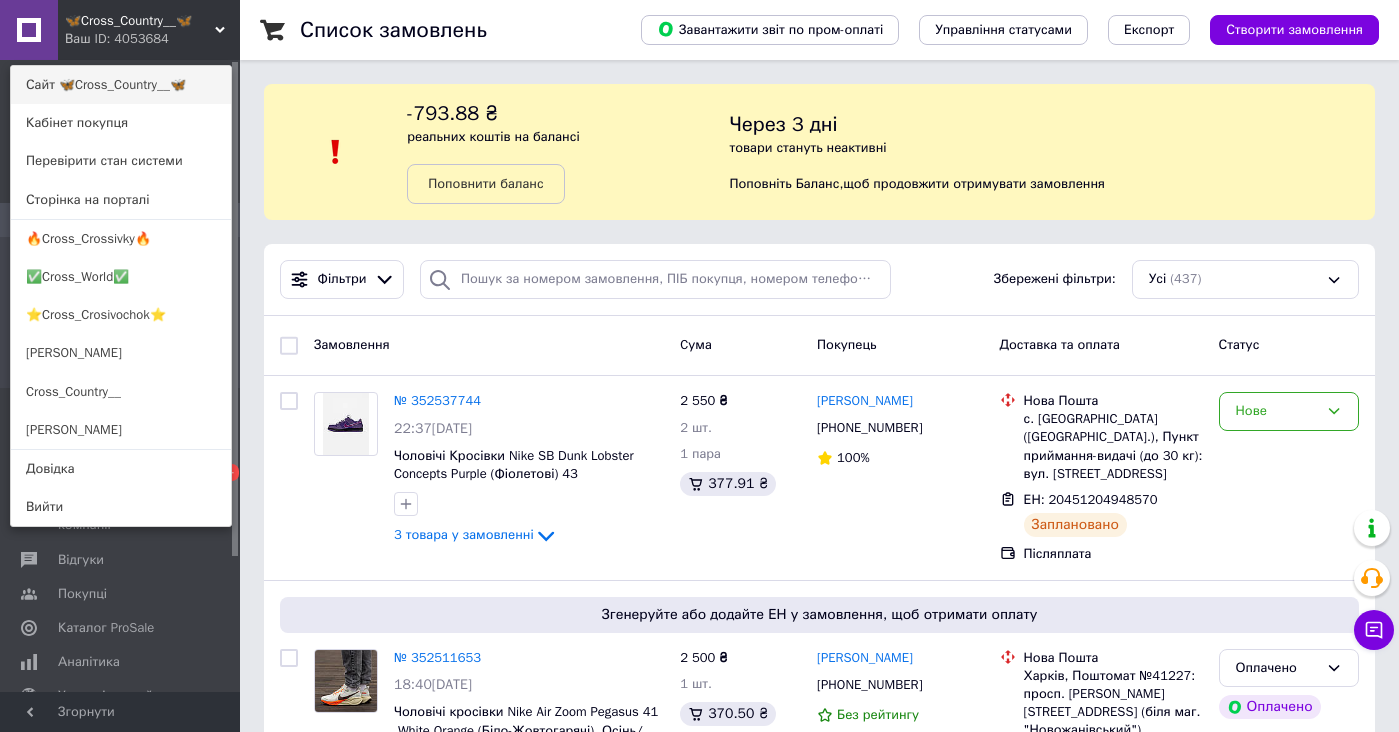 click on "Сайт 🦋Cross_Country__🦋" at bounding box center [121, 85] 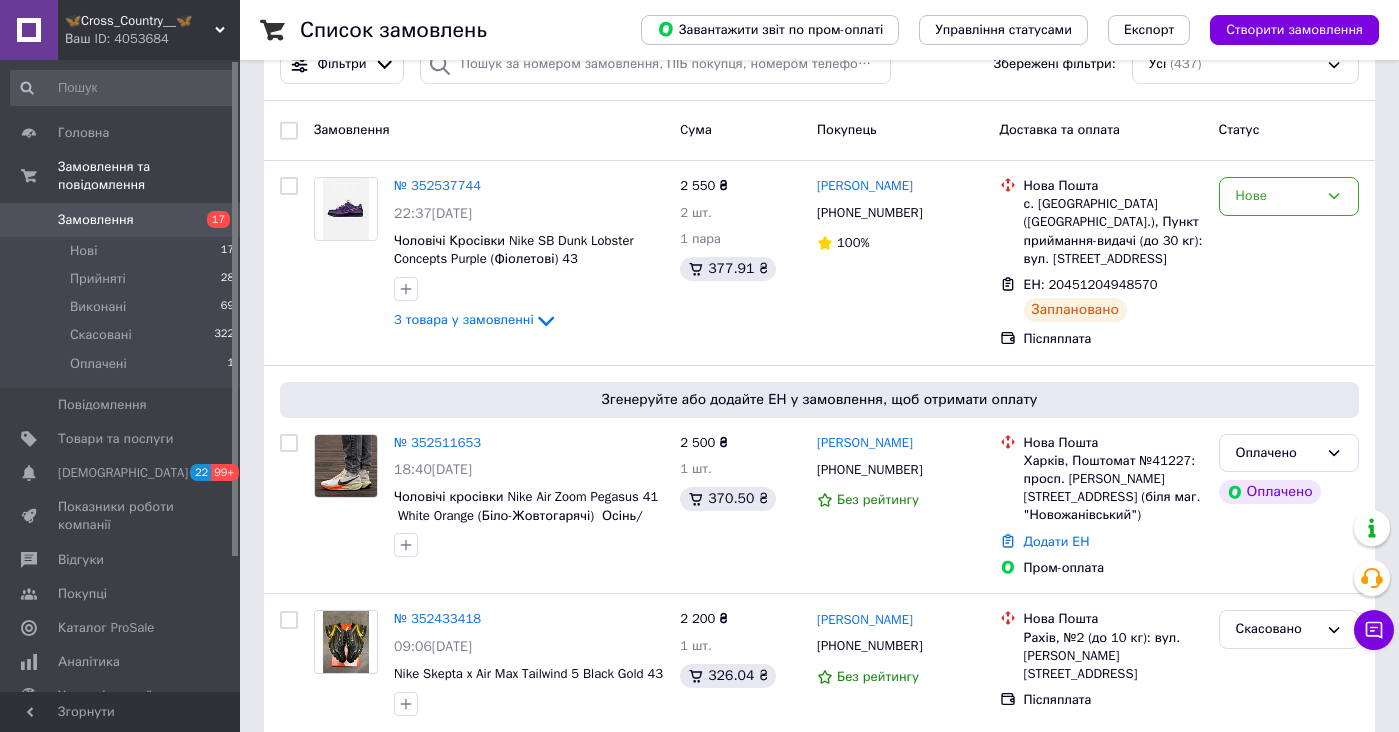 scroll, scrollTop: 248, scrollLeft: 0, axis: vertical 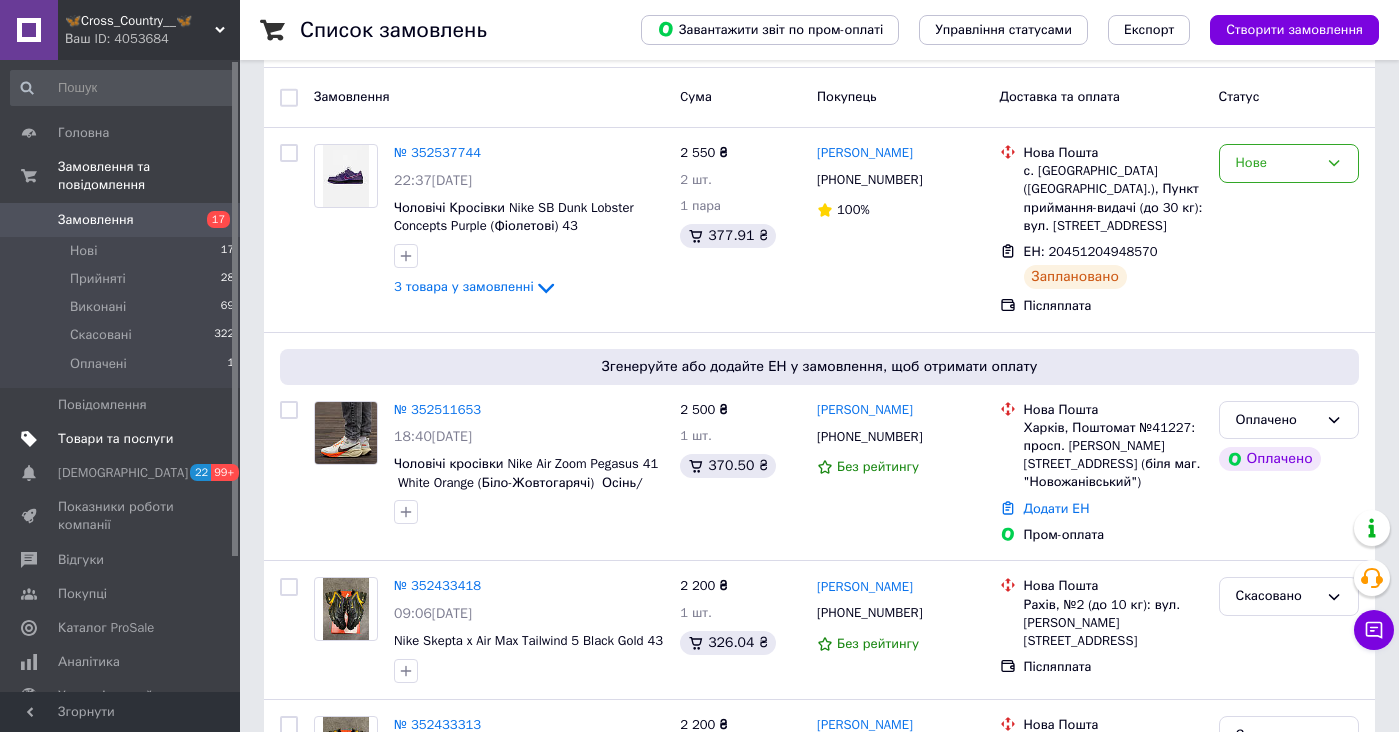 click on "Товари та послуги" at bounding box center (123, 439) 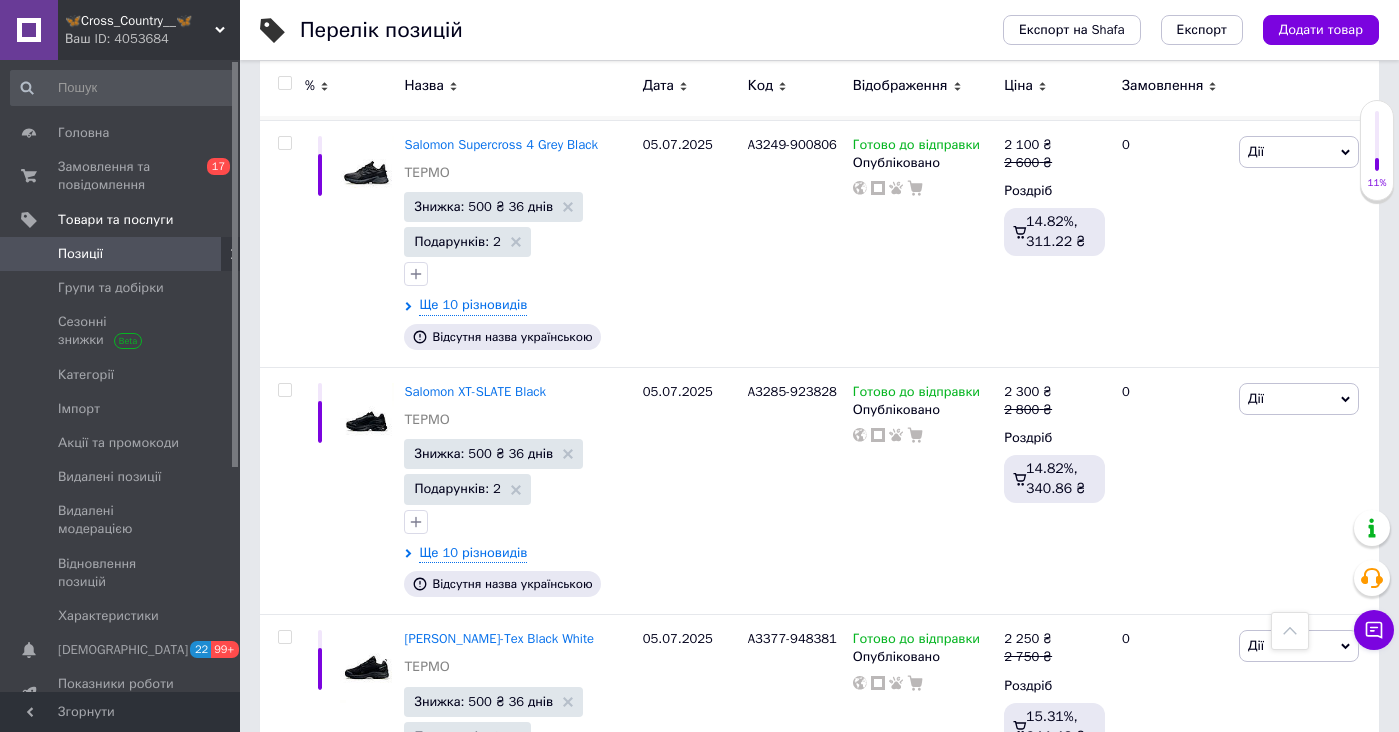 scroll, scrollTop: 1211, scrollLeft: 0, axis: vertical 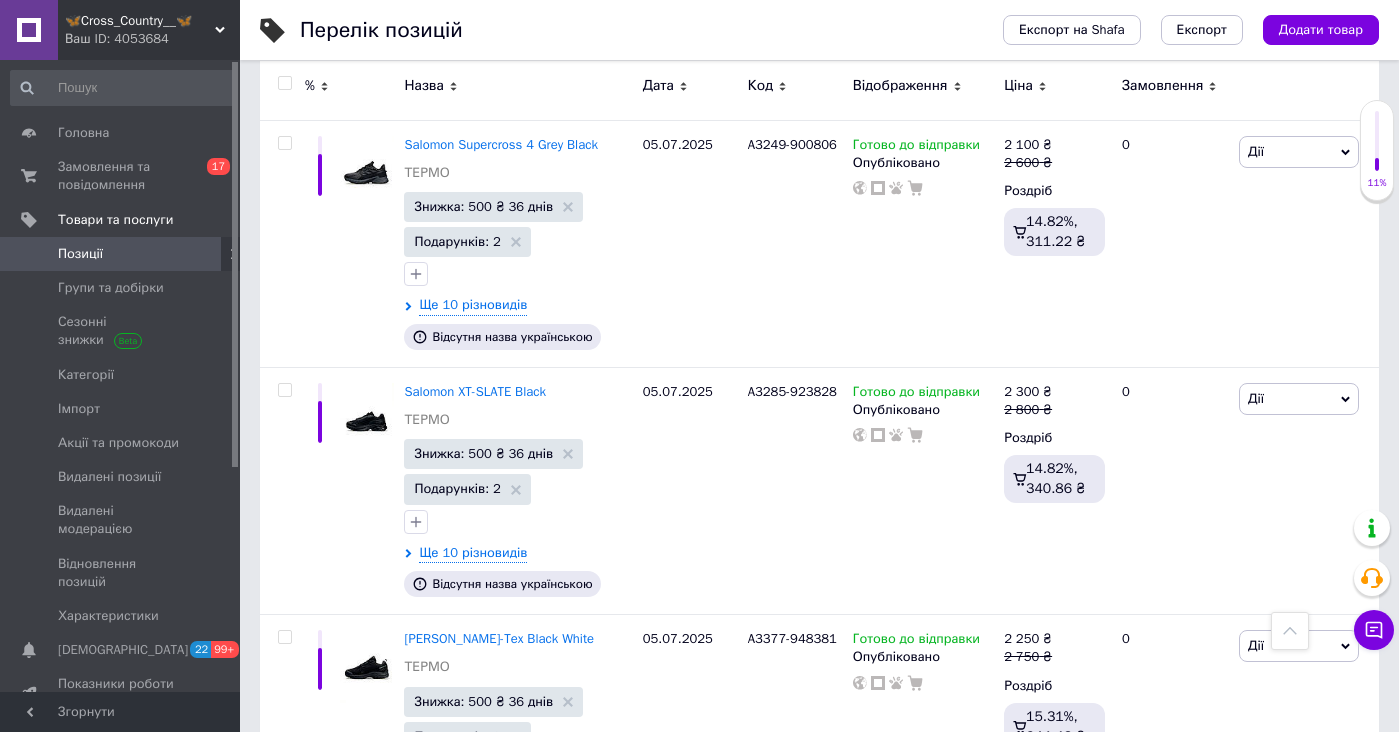 click at bounding box center [233, 254] 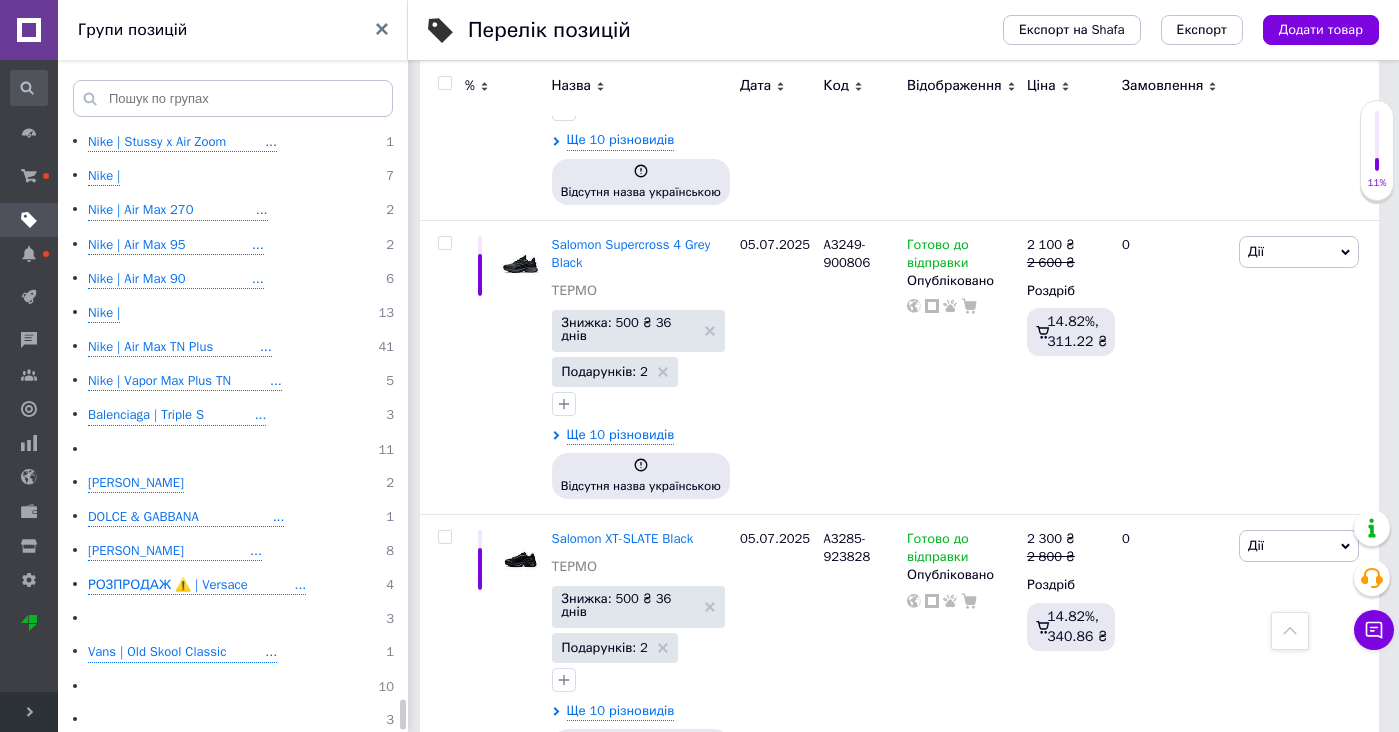 scroll, scrollTop: 33414, scrollLeft: 0, axis: vertical 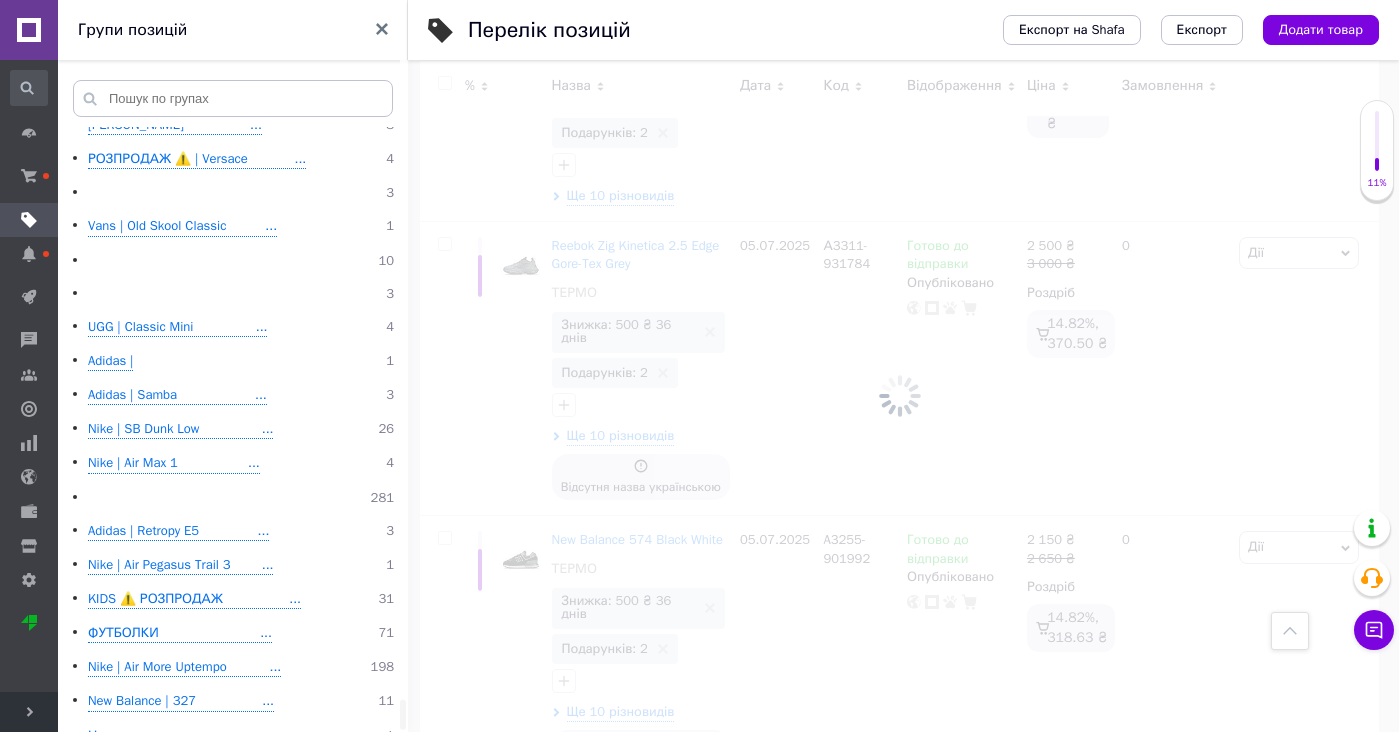 click on "Asics" at bounding box center [103, 770] 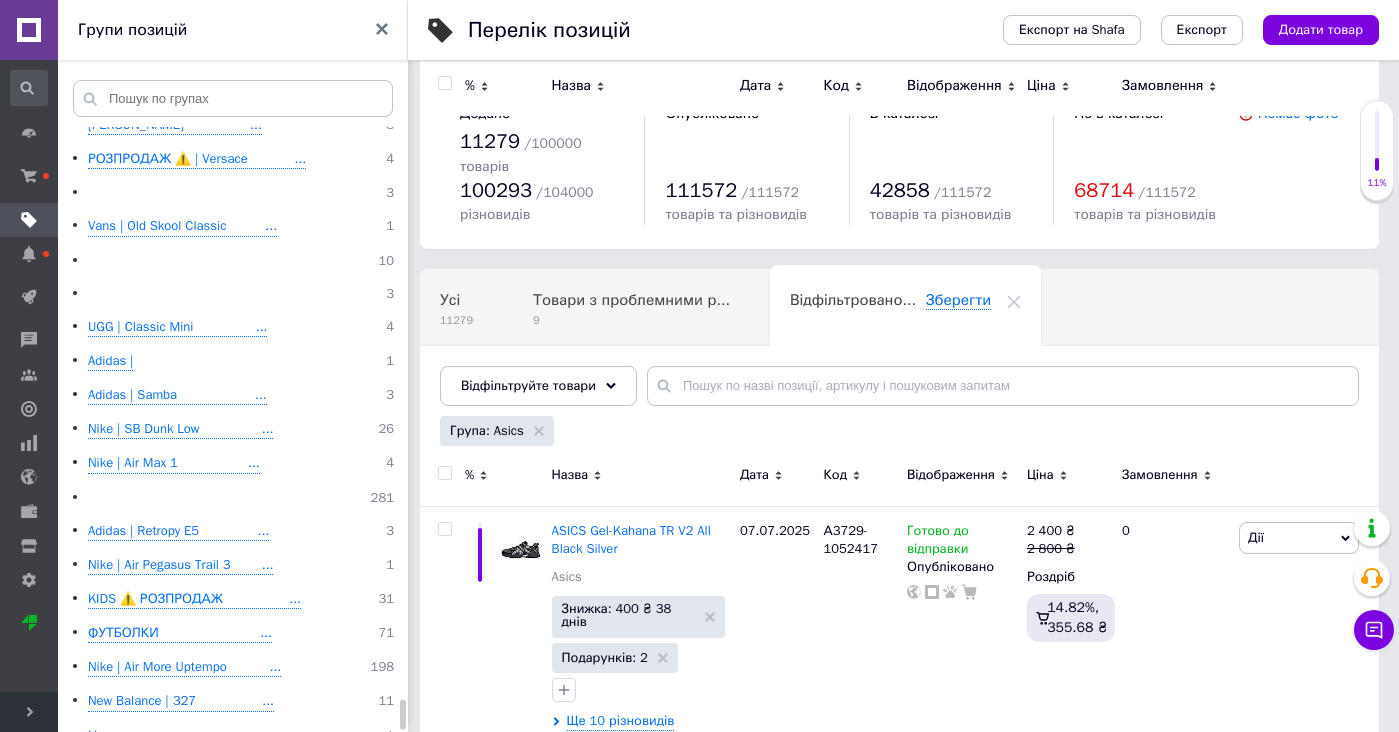scroll, scrollTop: -1, scrollLeft: 0, axis: vertical 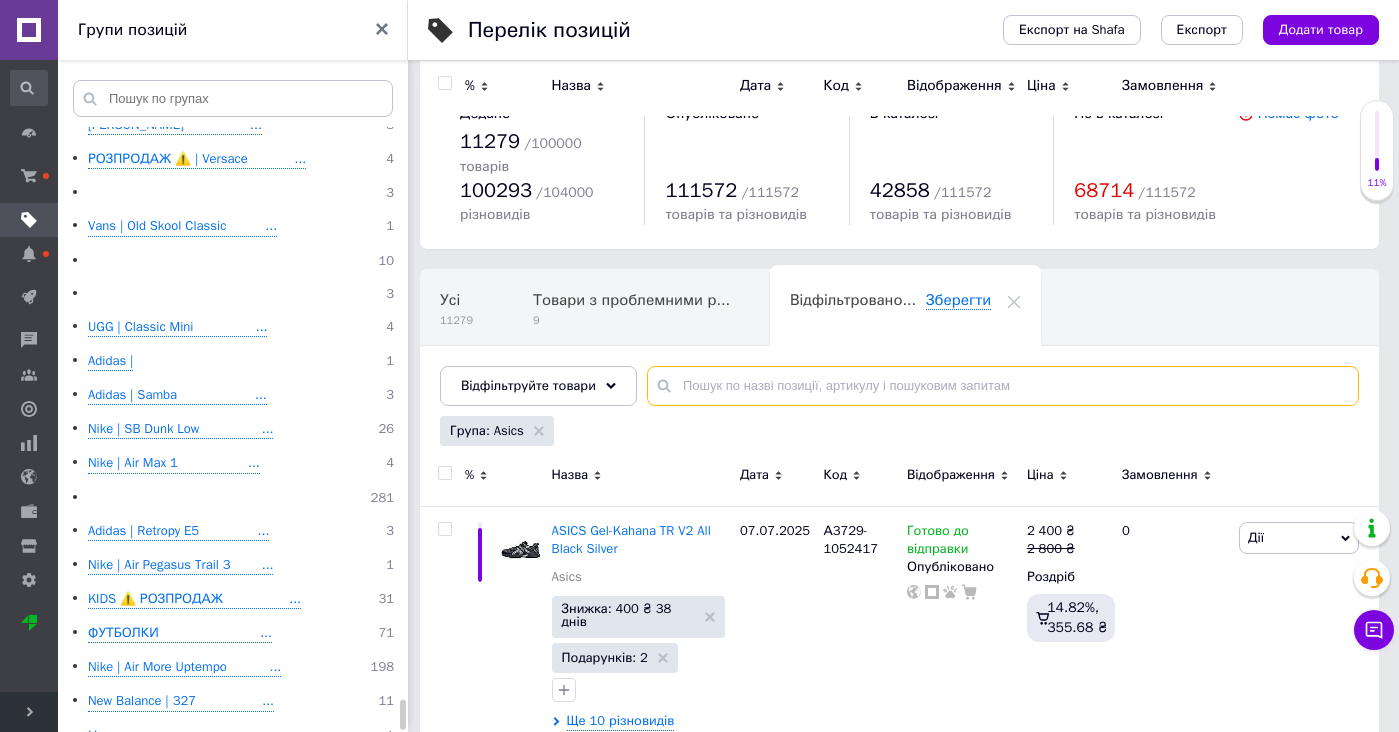 click at bounding box center (1003, 386) 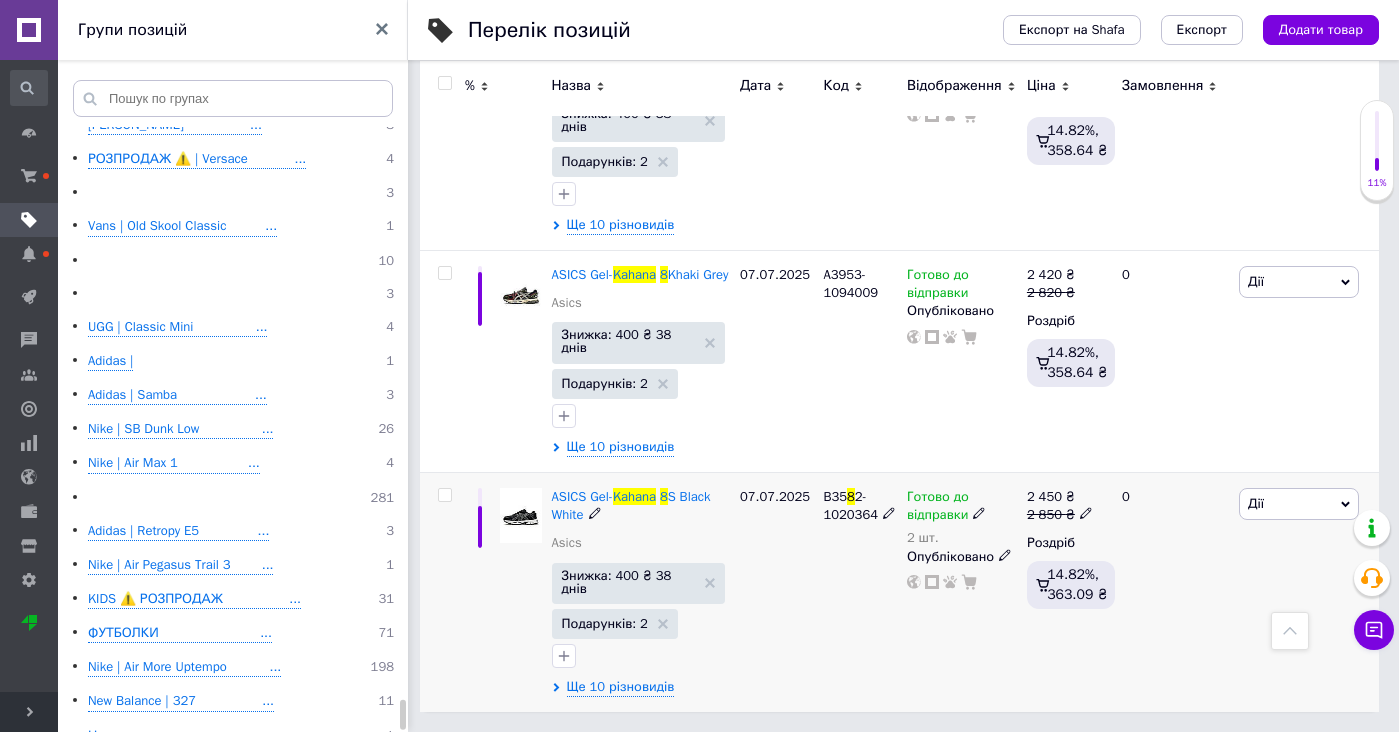scroll, scrollTop: 4485, scrollLeft: 0, axis: vertical 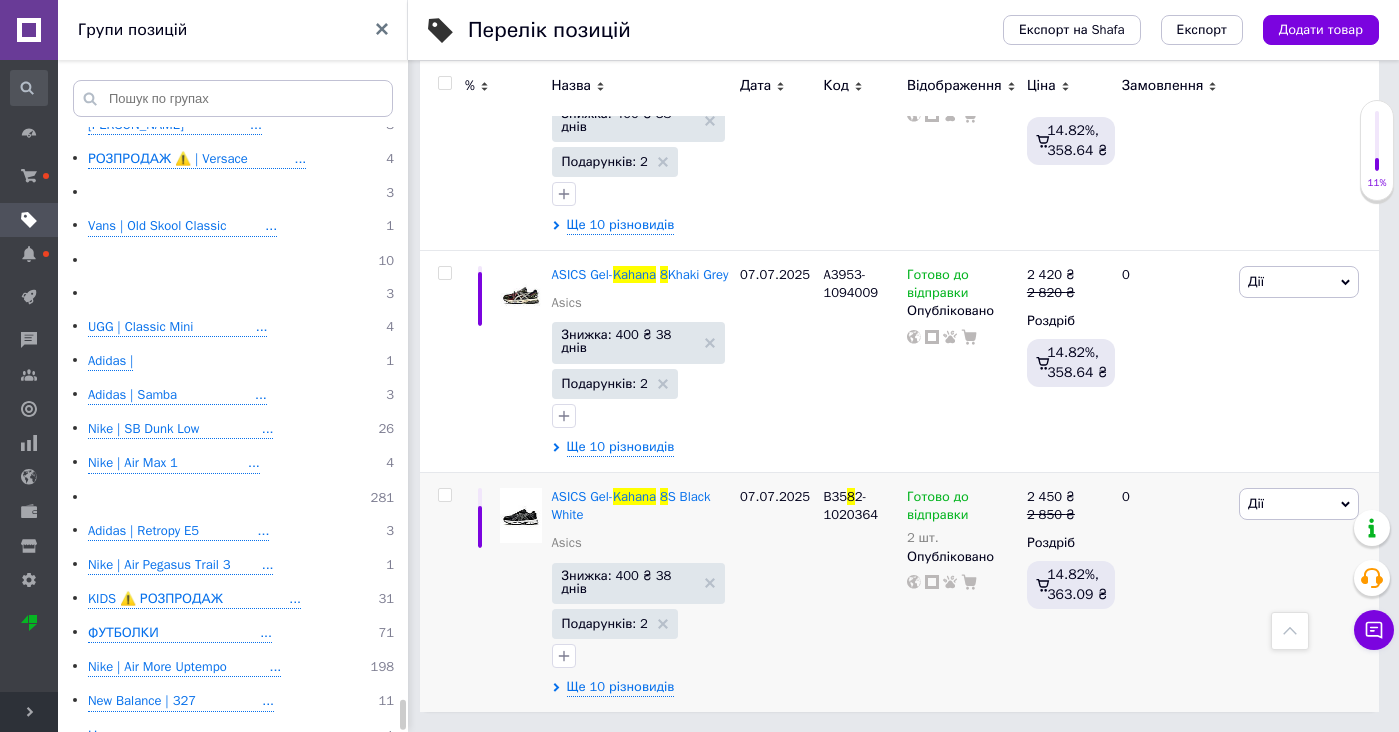 type on "kahana 8" 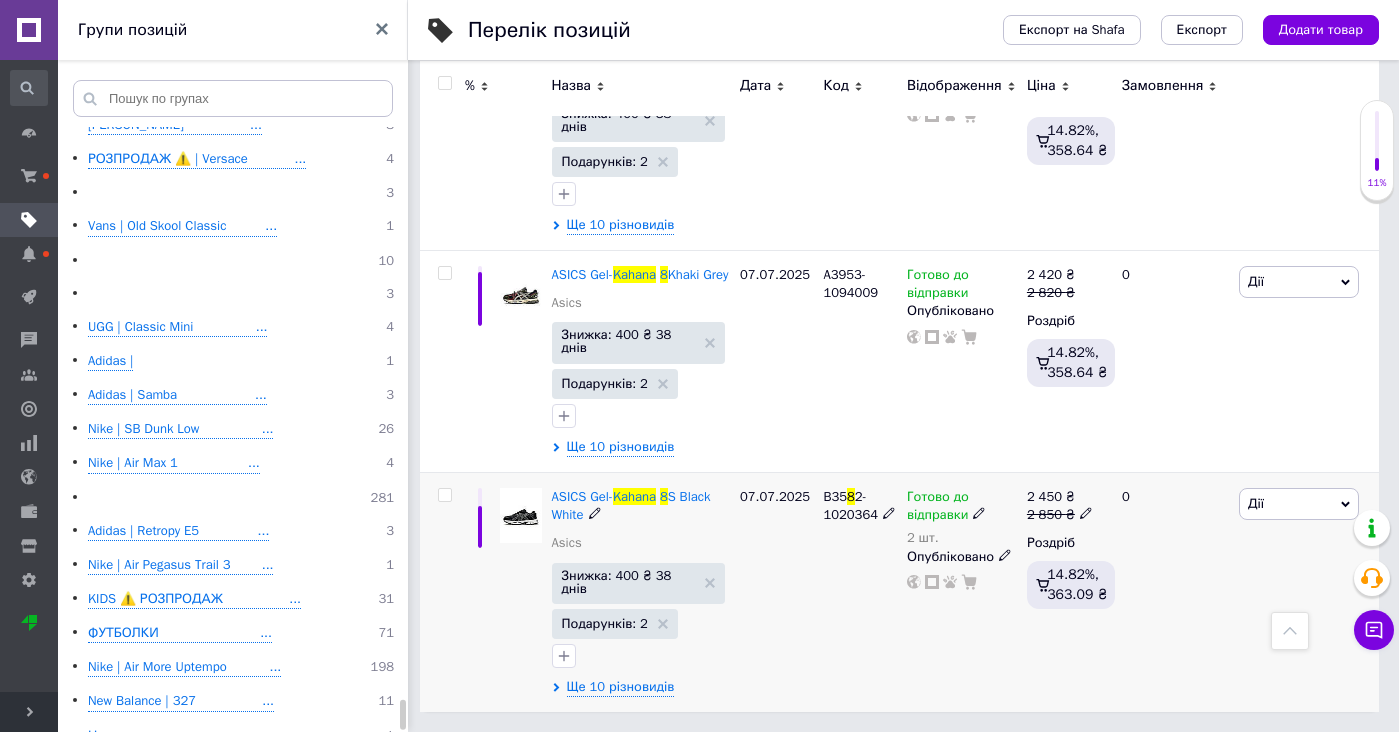 drag, startPoint x: 697, startPoint y: 674, endPoint x: 529, endPoint y: 519, distance: 228.5804 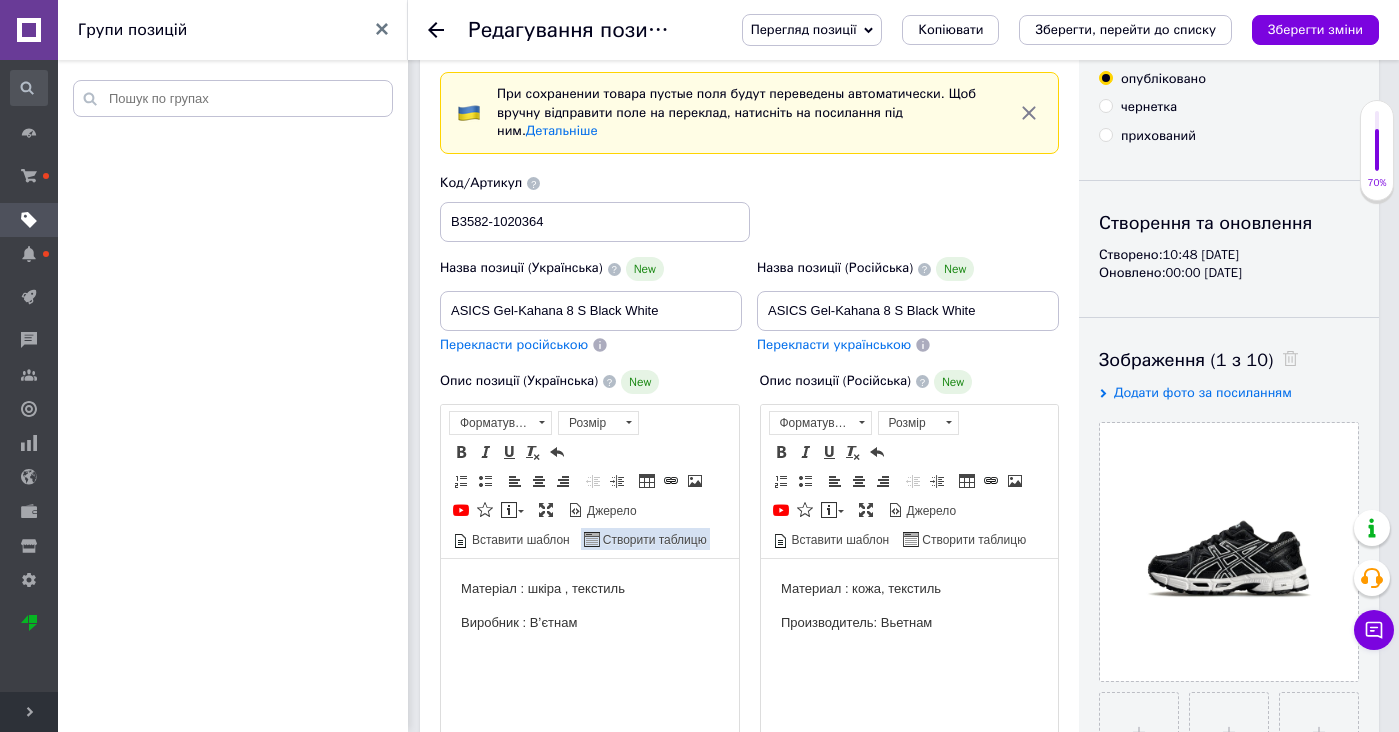 scroll, scrollTop: 136, scrollLeft: 0, axis: vertical 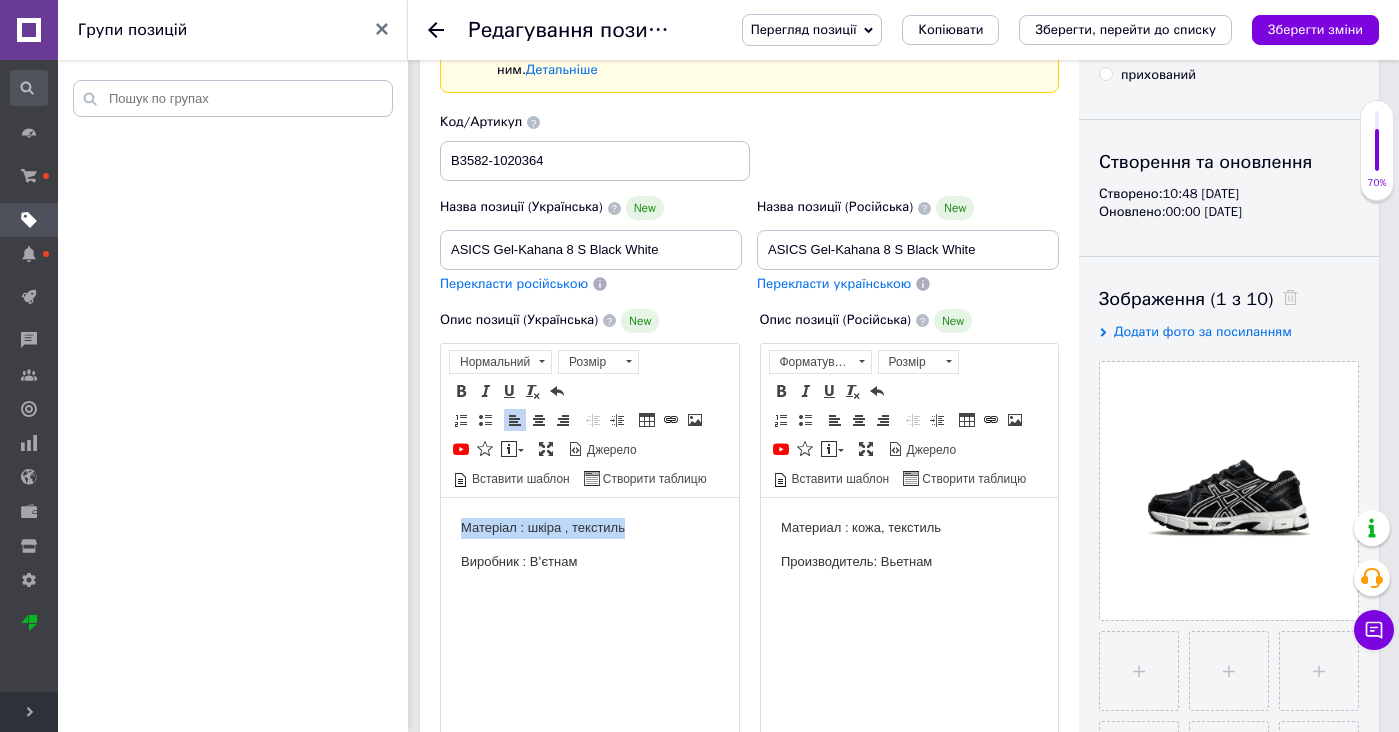 drag, startPoint x: 1072, startPoint y: 1030, endPoint x: 631, endPoint y: 437, distance: 739.0061 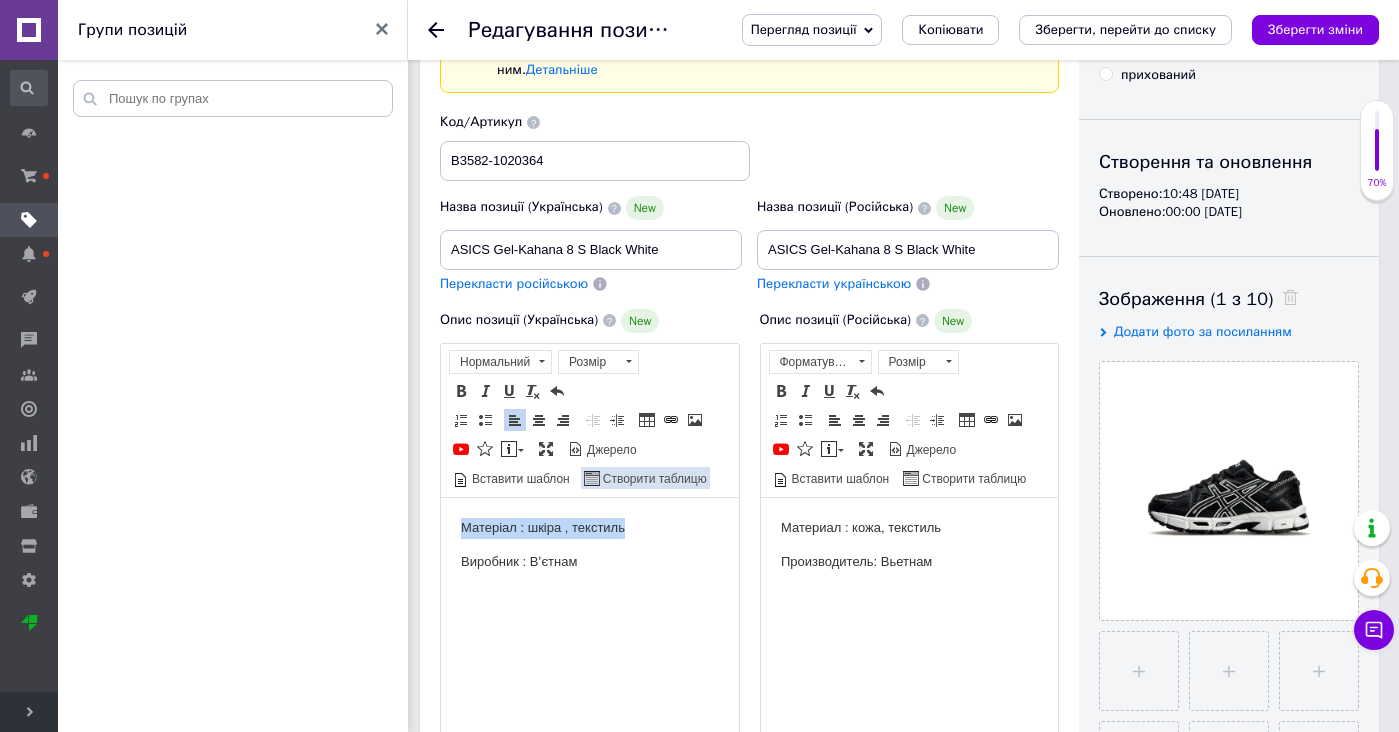type 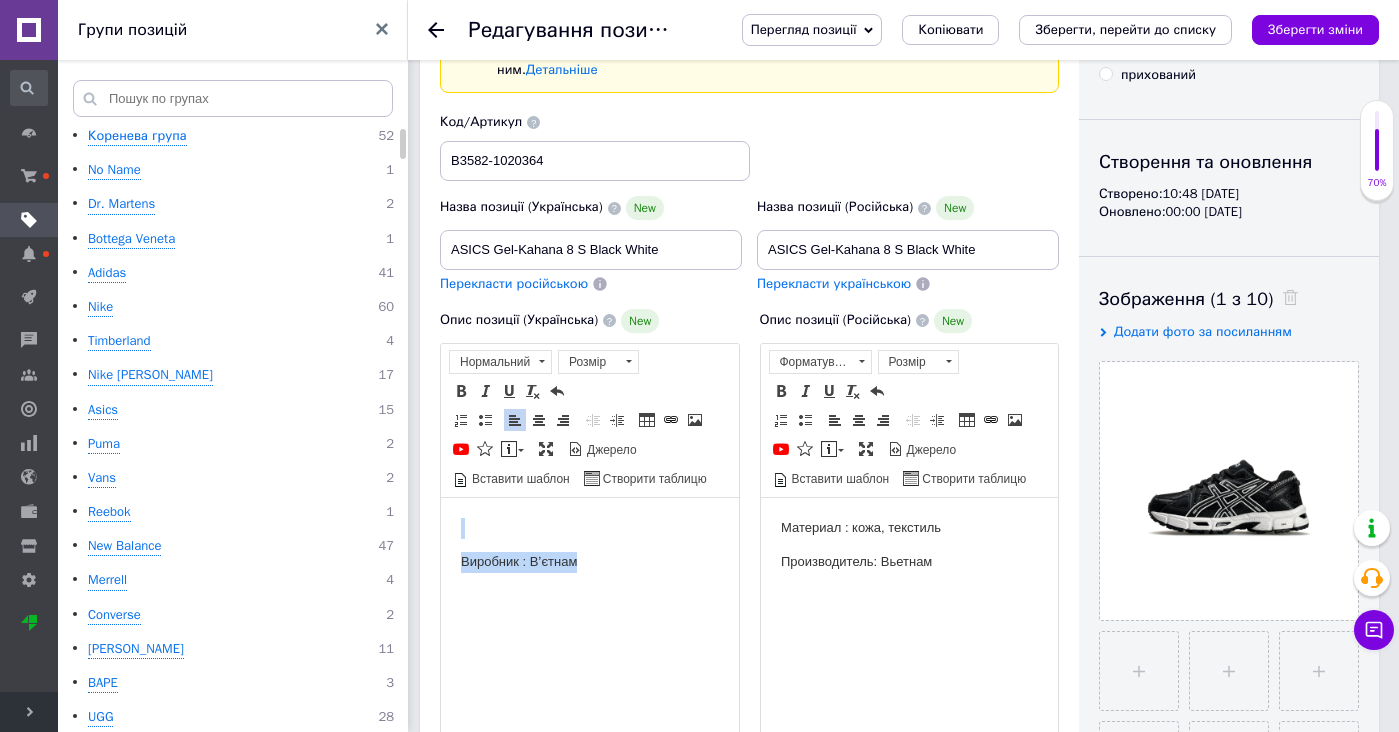 drag, startPoint x: 658, startPoint y: 536, endPoint x: 658, endPoint y: 487, distance: 49 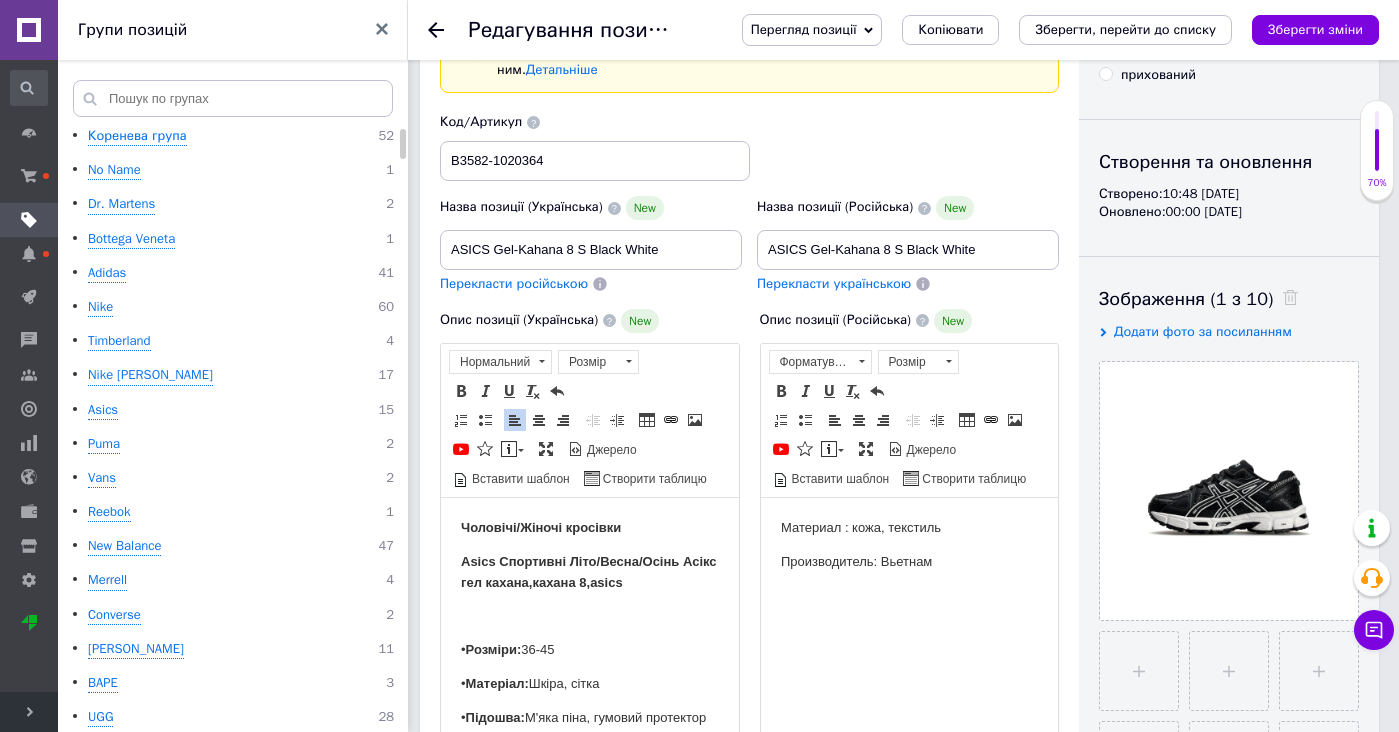 scroll, scrollTop: 149, scrollLeft: 0, axis: vertical 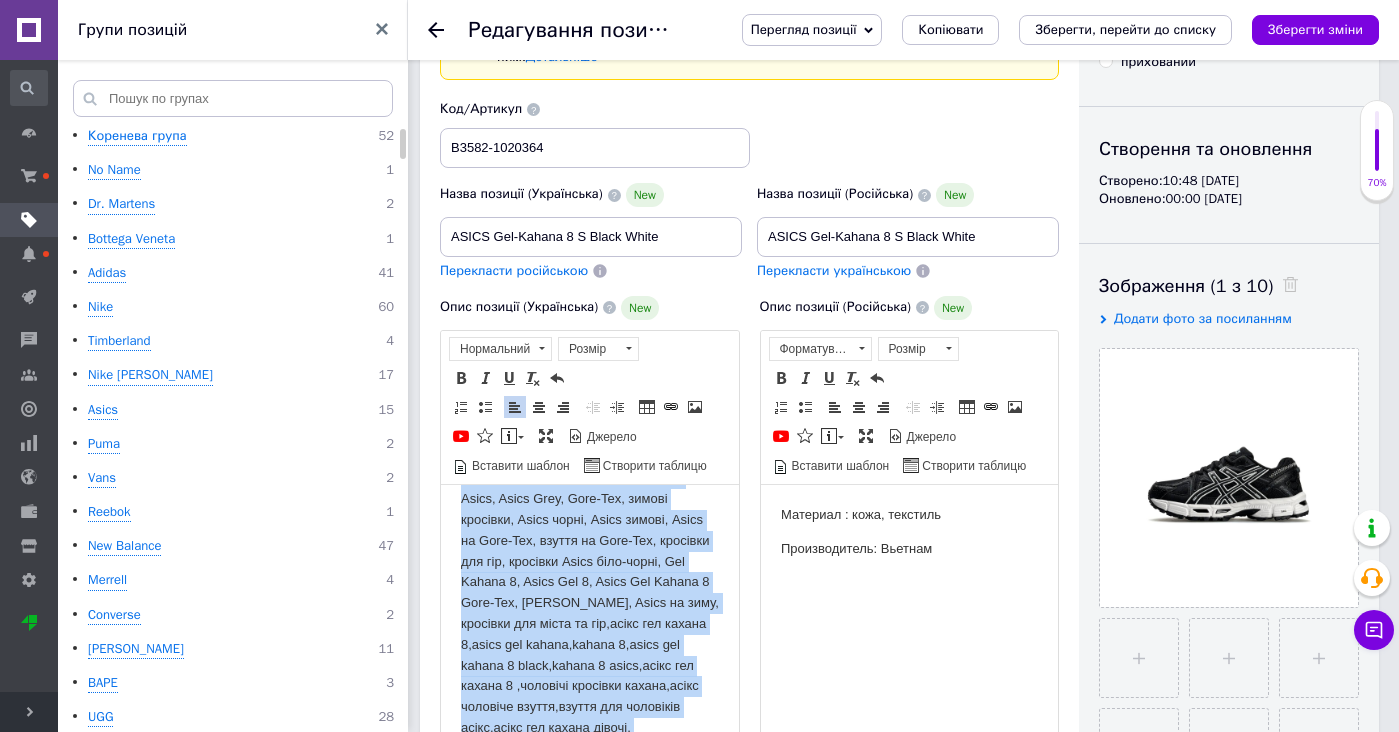 drag, startPoint x: 566, startPoint y: 611, endPoint x: 649, endPoint y: 868, distance: 270.07037 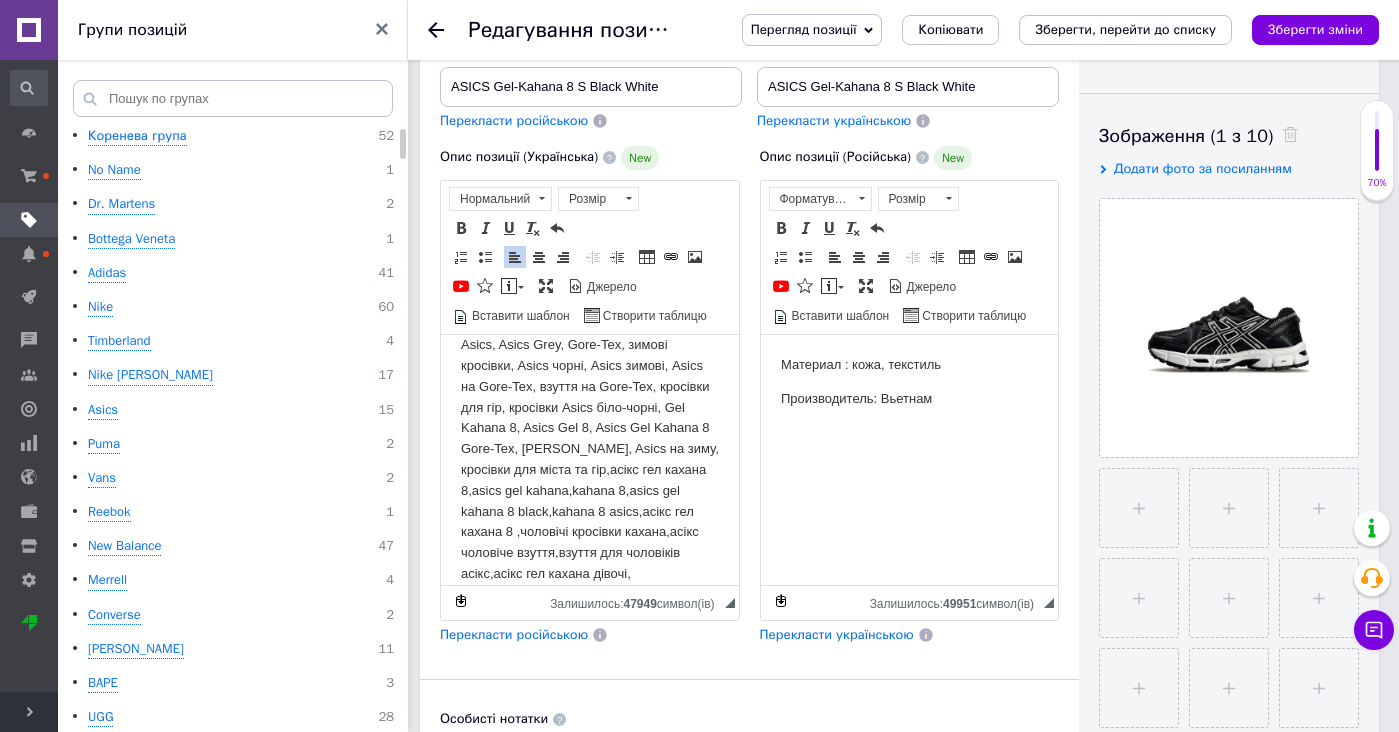 copy 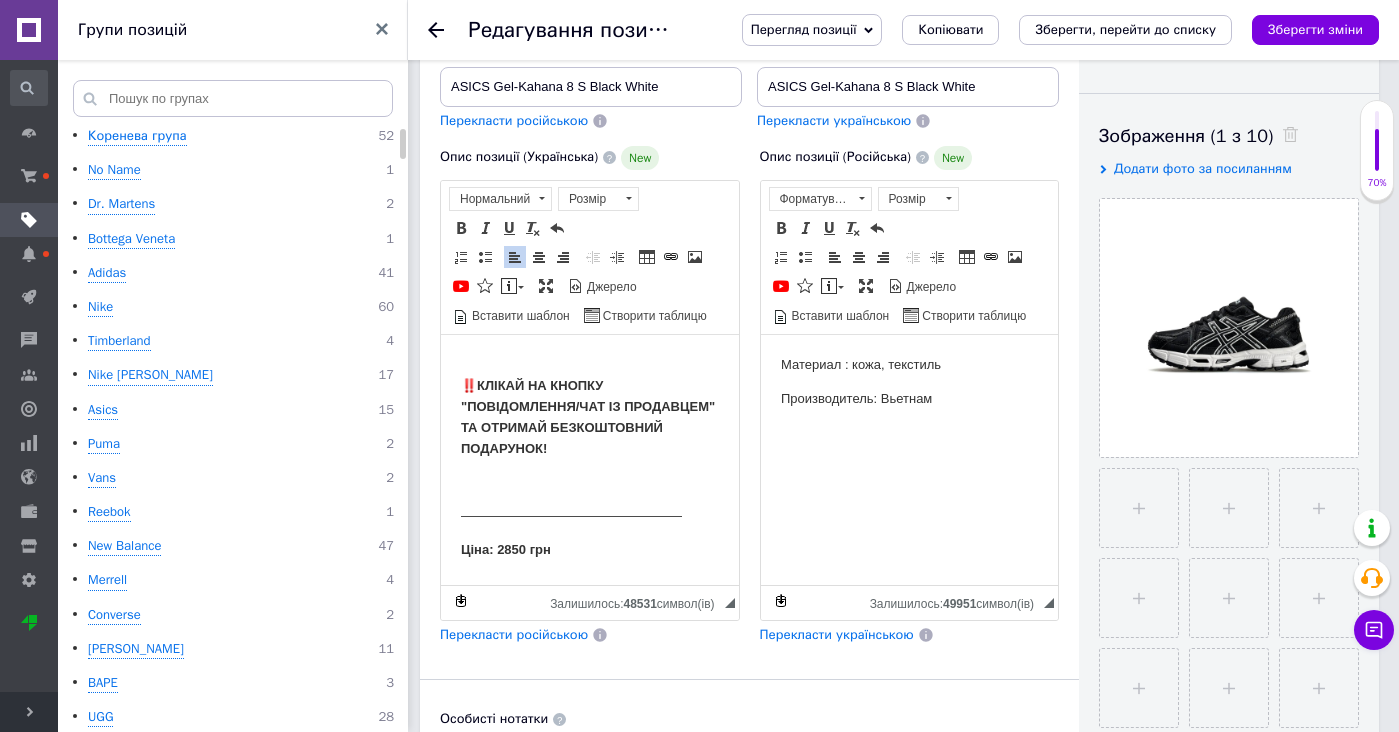scroll, scrollTop: 1656, scrollLeft: 0, axis: vertical 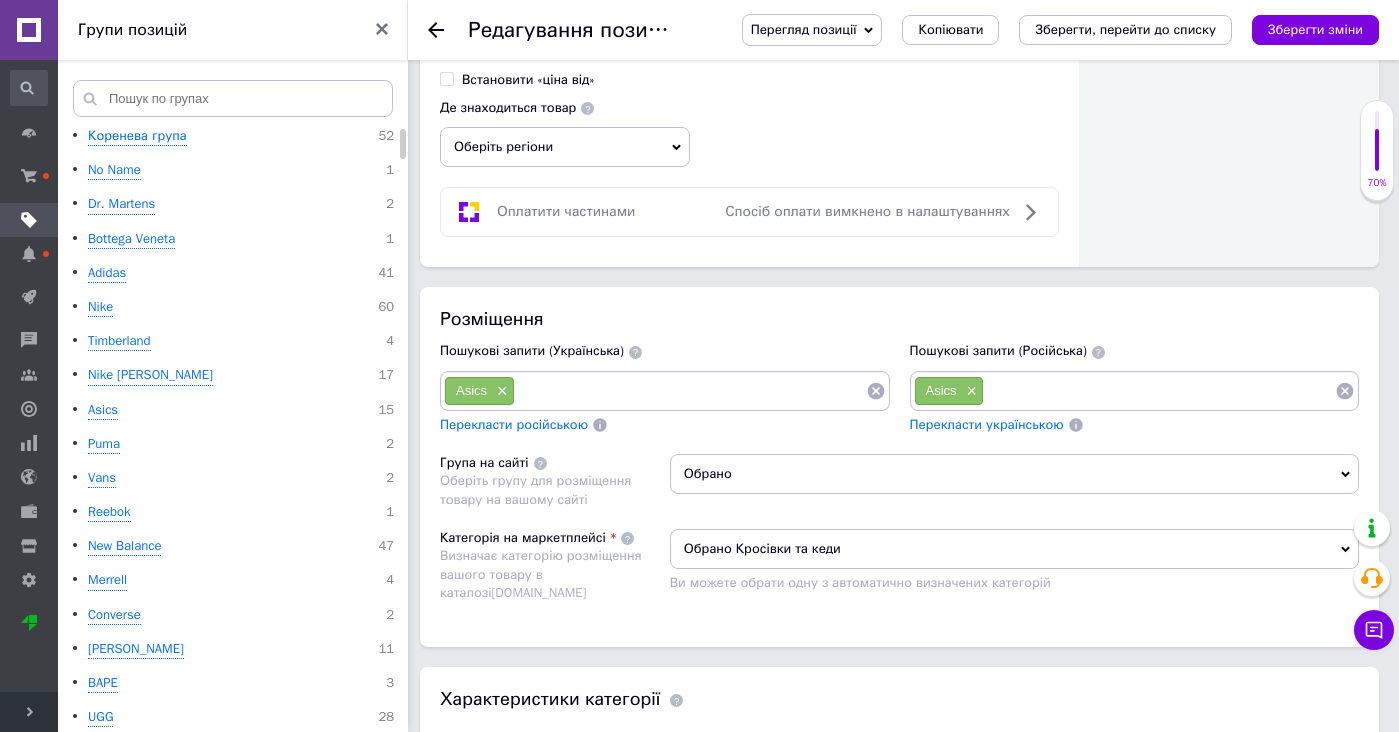 click at bounding box center [690, 391] 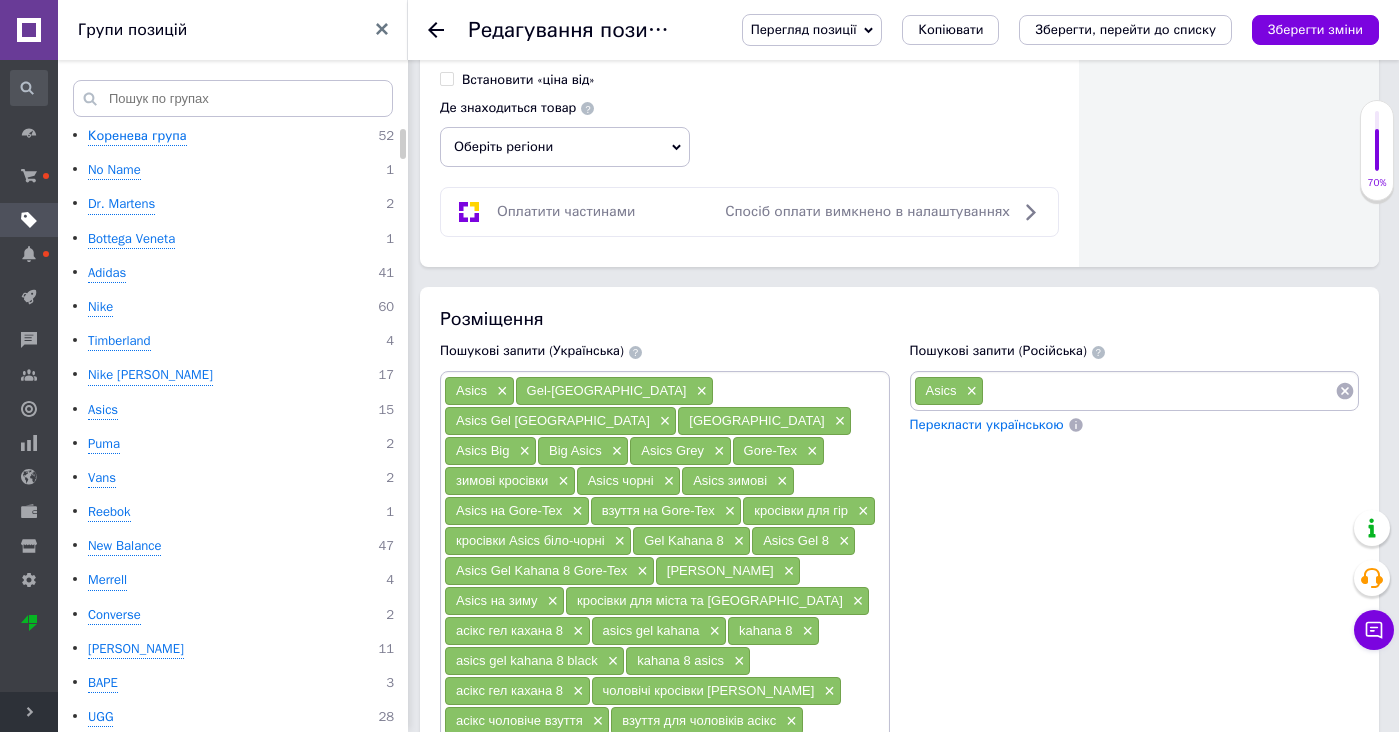 scroll, scrollTop: 1600, scrollLeft: 0, axis: vertical 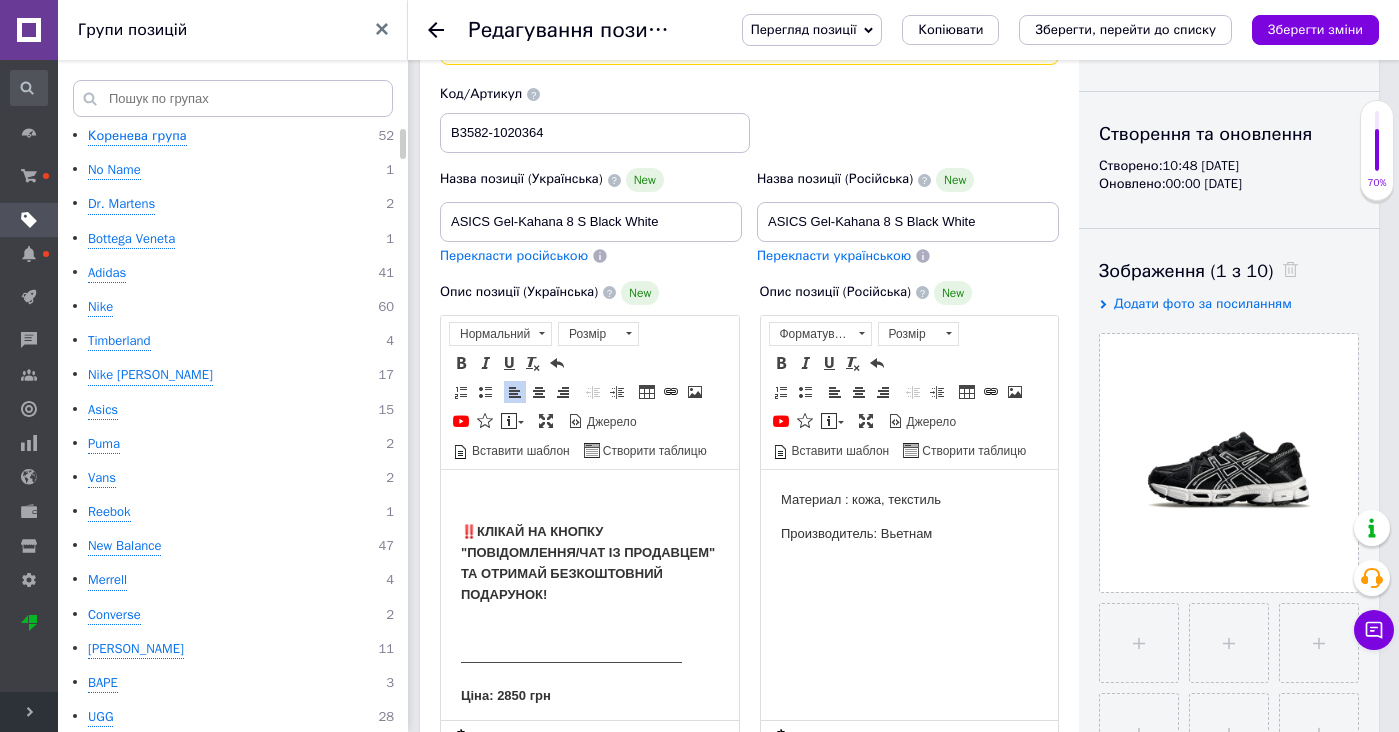 click on "Материал : кожа, текстиль Производитель: Вьетнам" at bounding box center (909, 516) 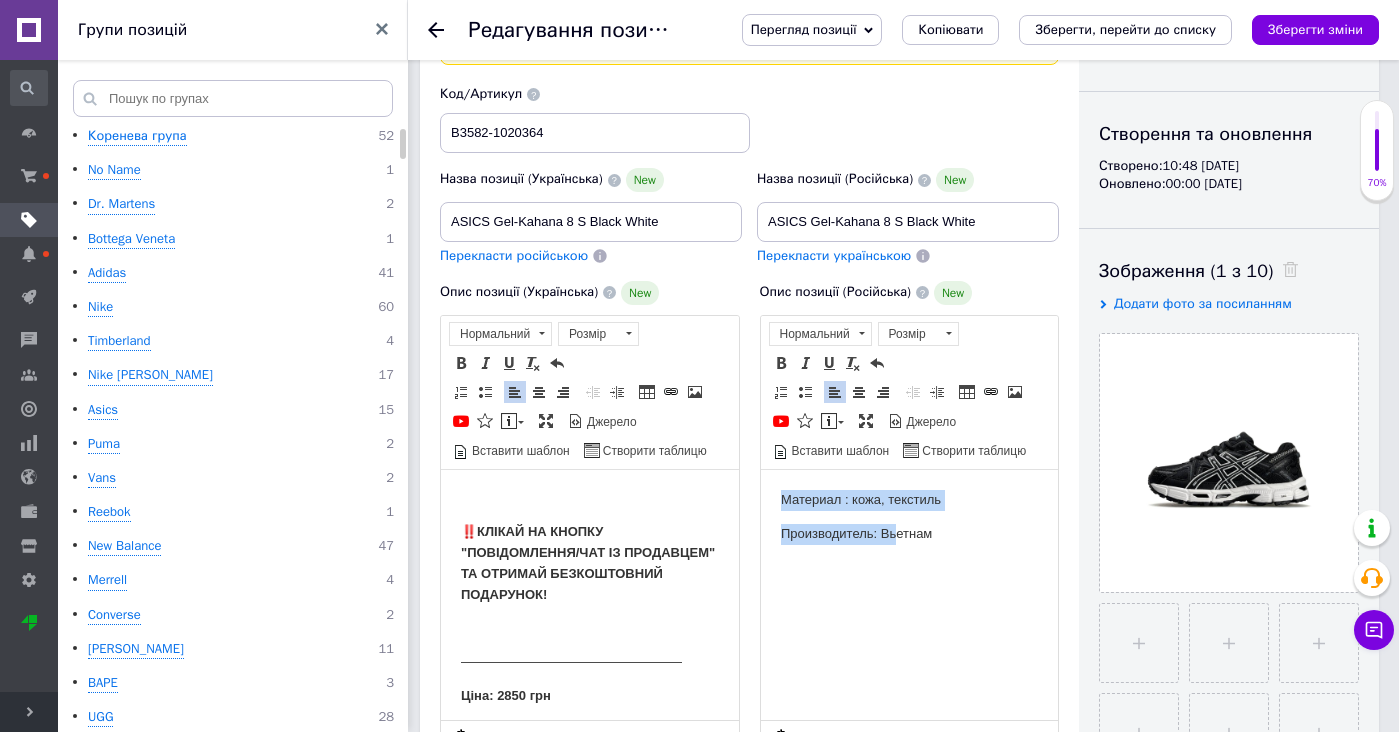 drag, startPoint x: 901, startPoint y: 537, endPoint x: 901, endPoint y: 385, distance: 152 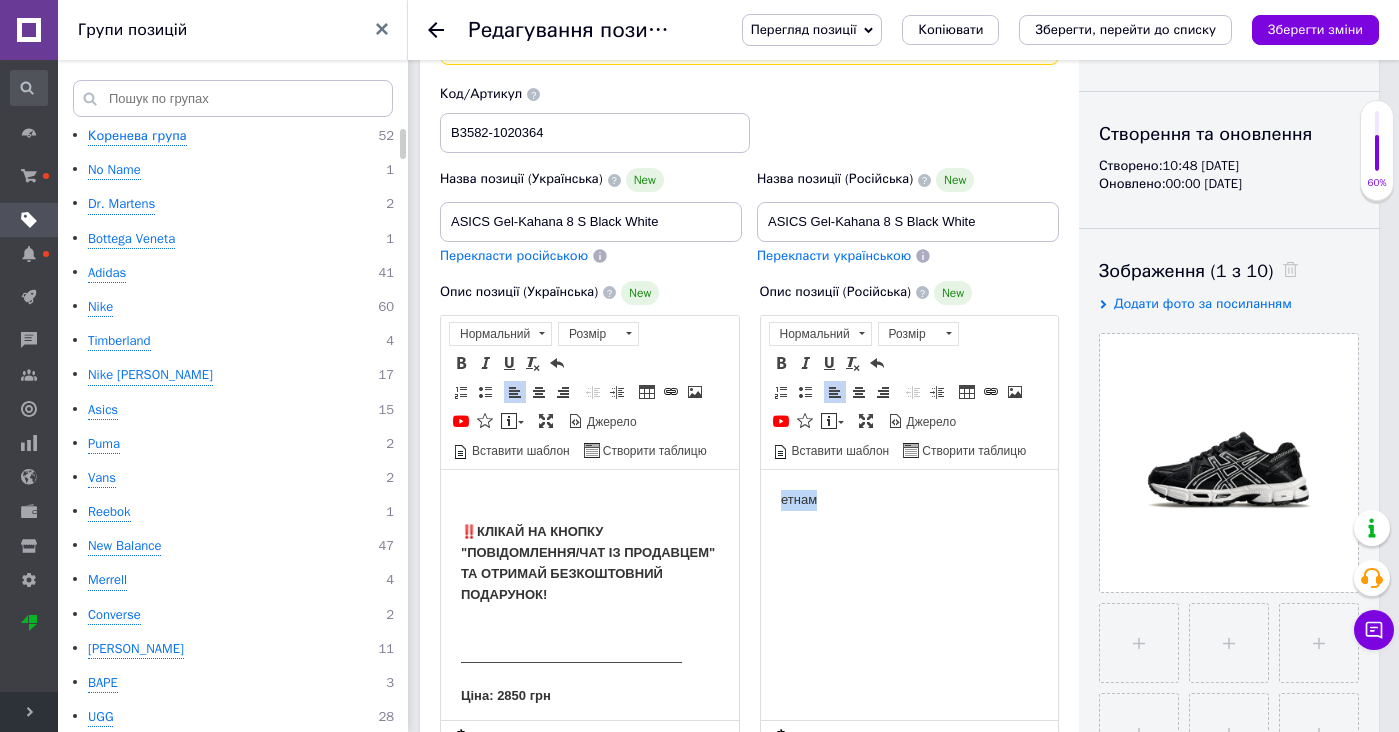 drag, startPoint x: 899, startPoint y: 534, endPoint x: 899, endPoint y: 403, distance: 131 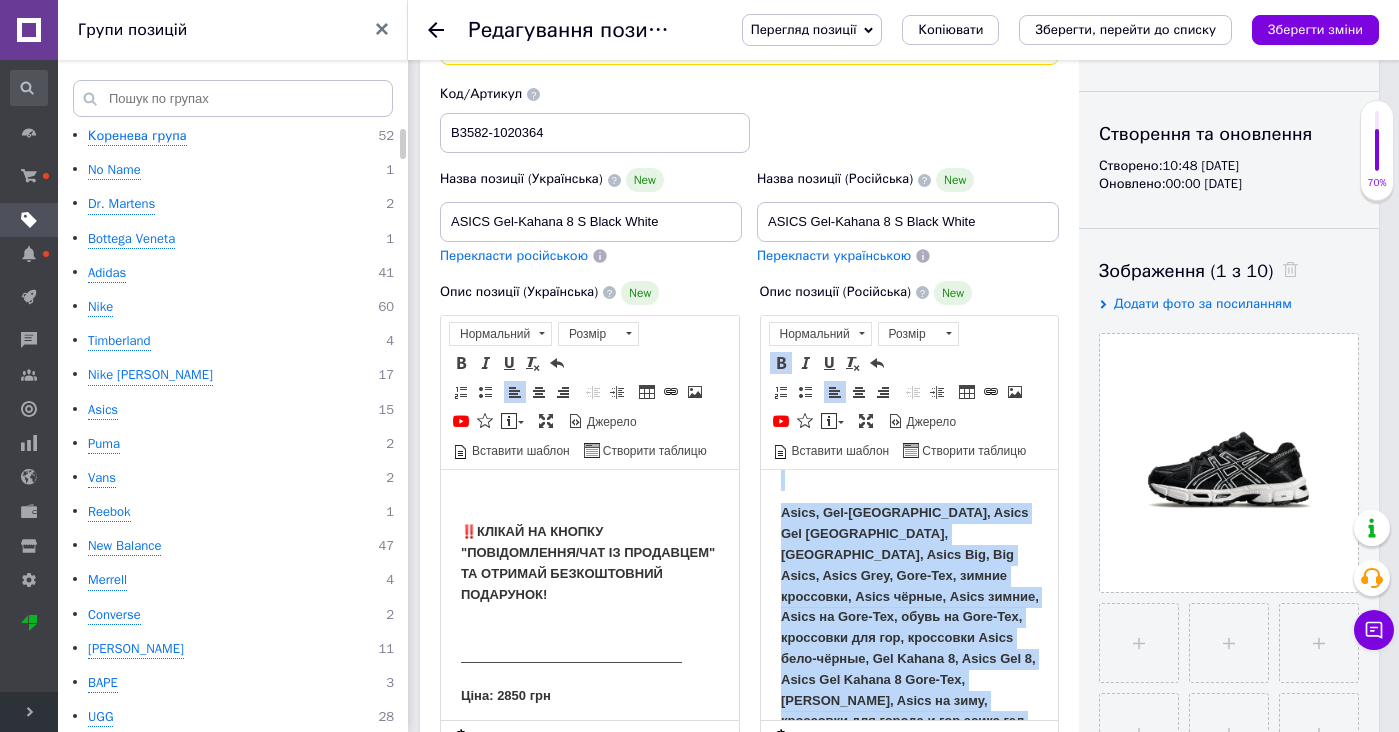 scroll, scrollTop: 219, scrollLeft: 0, axis: vertical 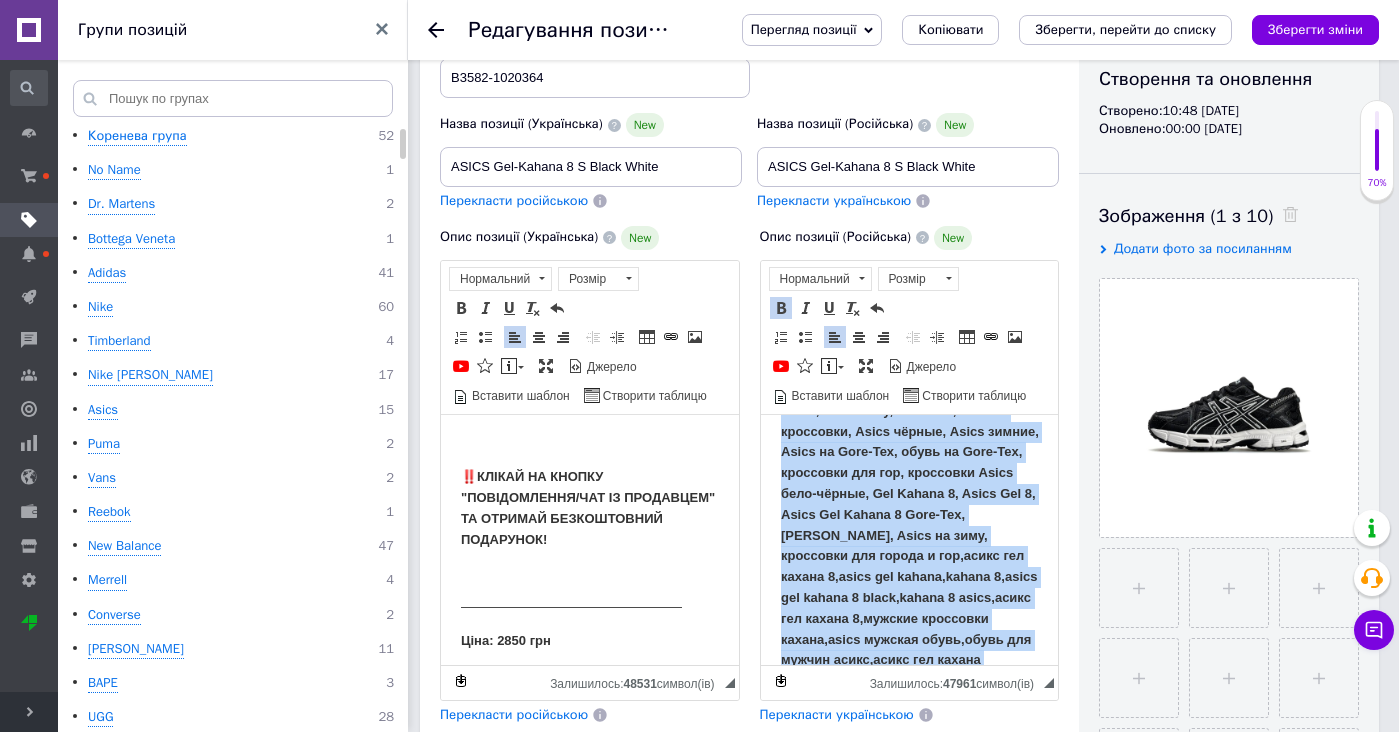 drag, startPoint x: 879, startPoint y: 530, endPoint x: 1023, endPoint y: 795, distance: 301.5974 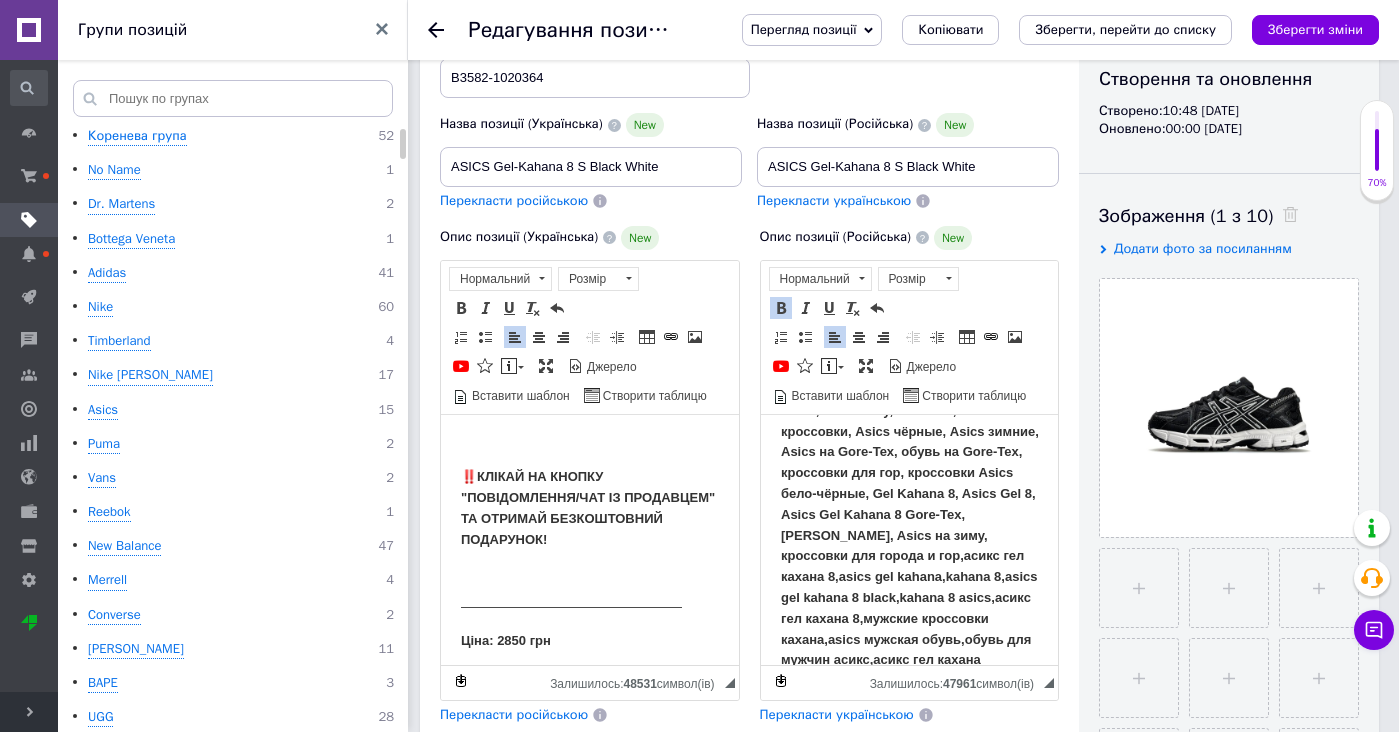 scroll, scrollTop: 4, scrollLeft: 0, axis: vertical 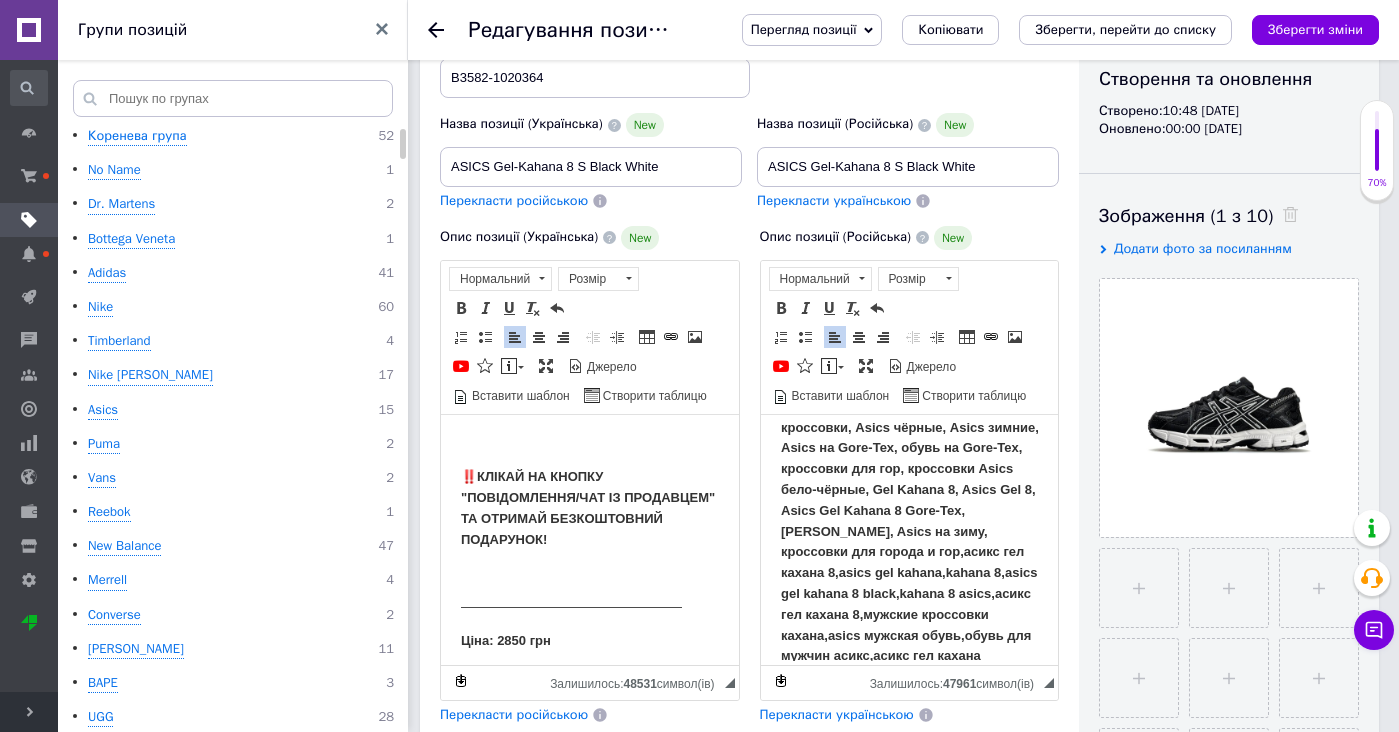 copy 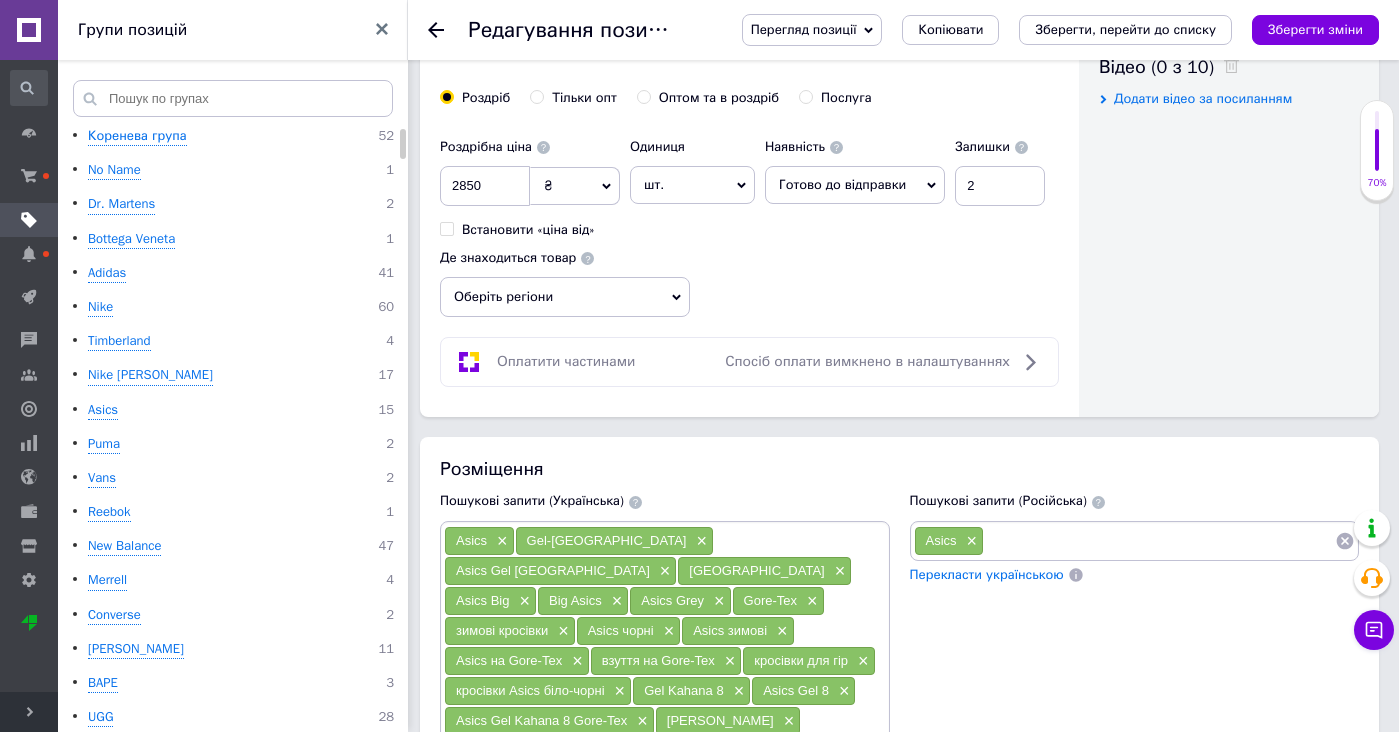 scroll, scrollTop: 1165, scrollLeft: 0, axis: vertical 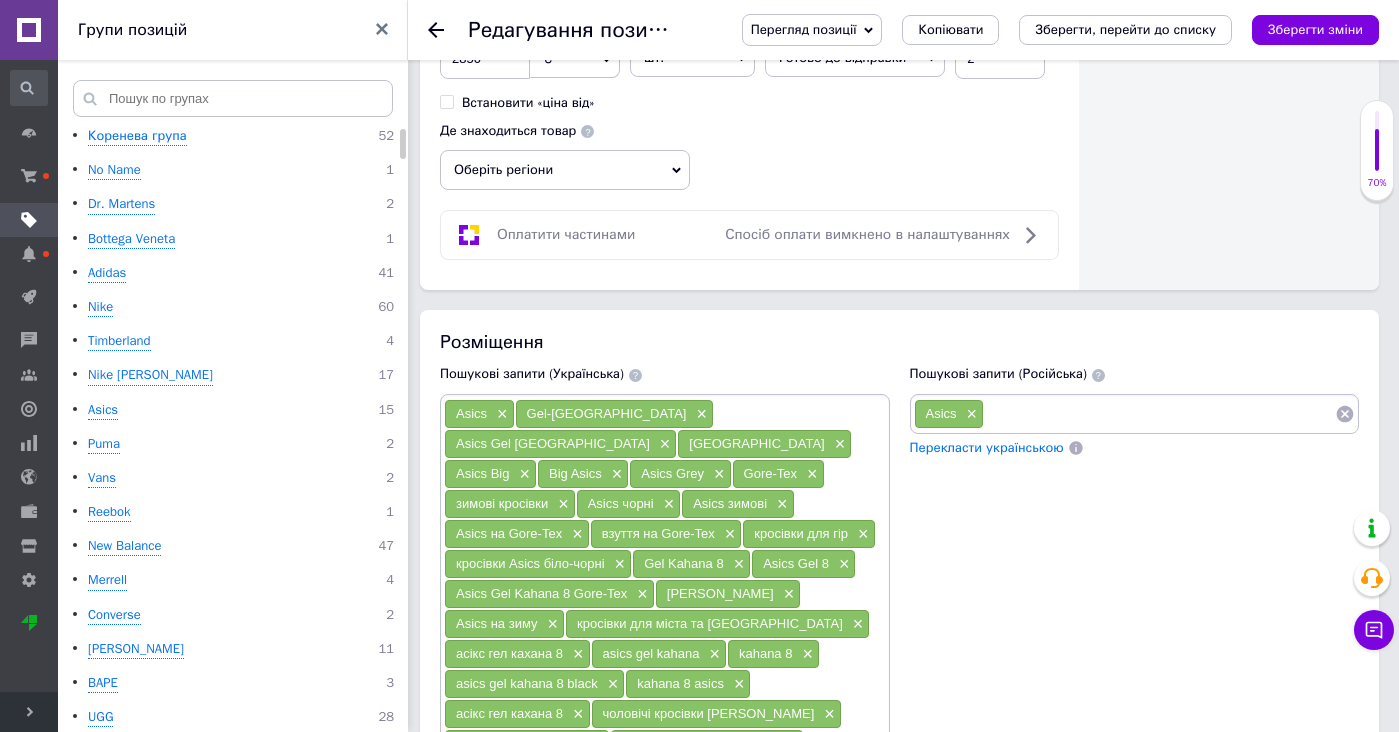 click at bounding box center [1159, 414] 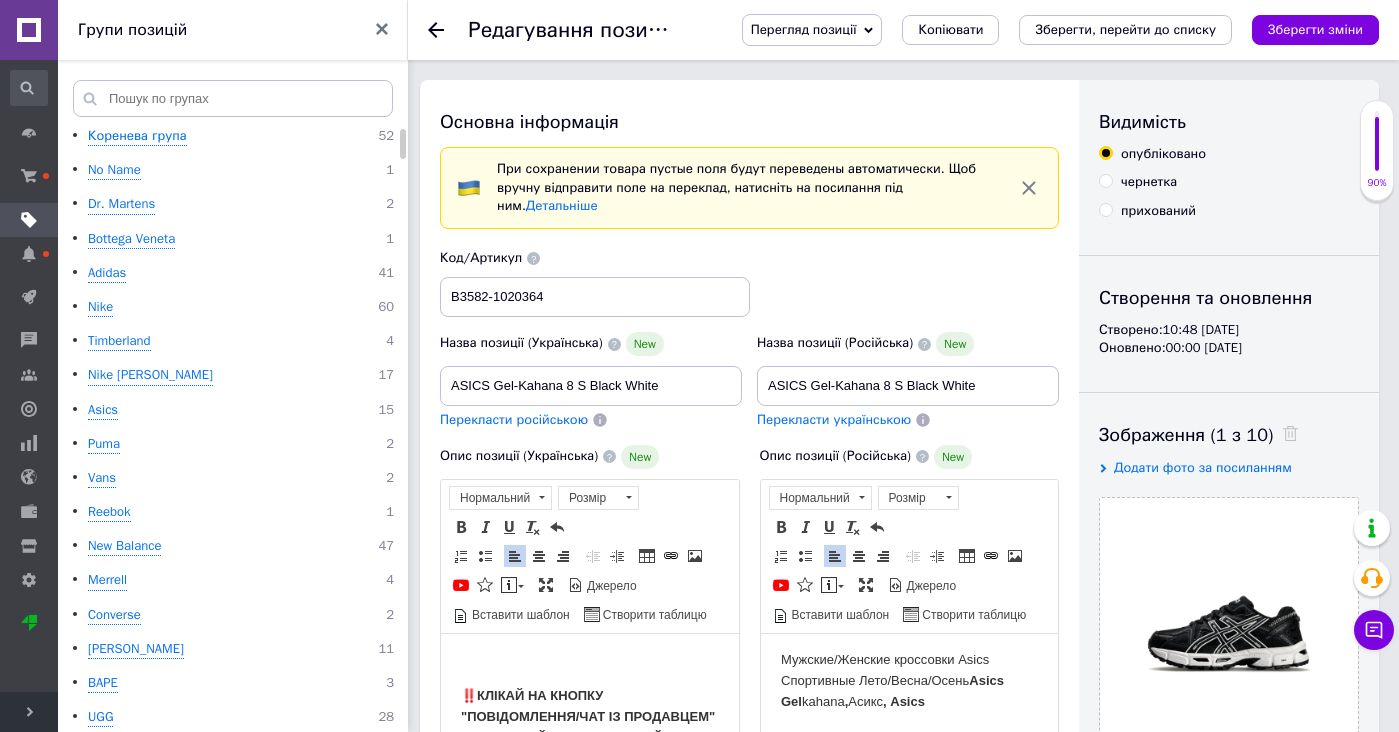scroll, scrollTop: 0, scrollLeft: 0, axis: both 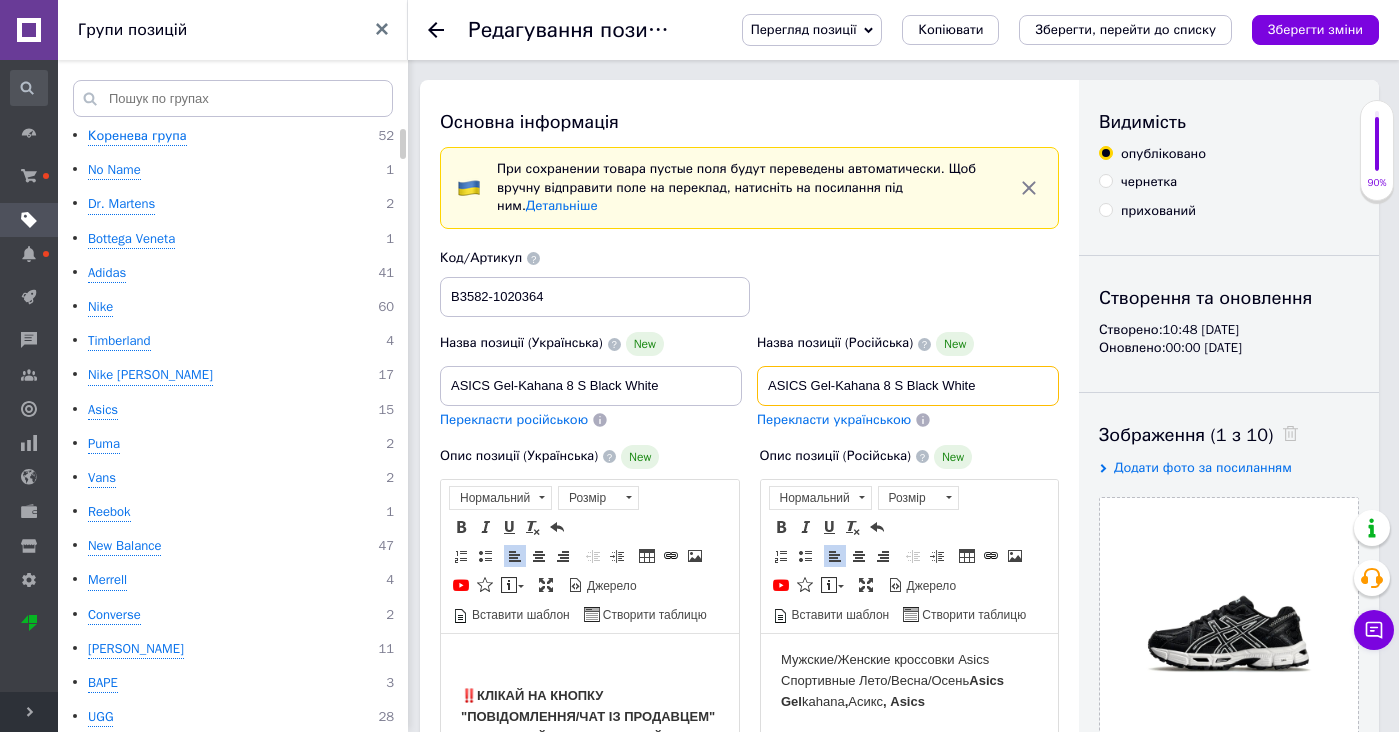 click on "ASICS Gel-Kahana 8 S Black White" at bounding box center [908, 386] 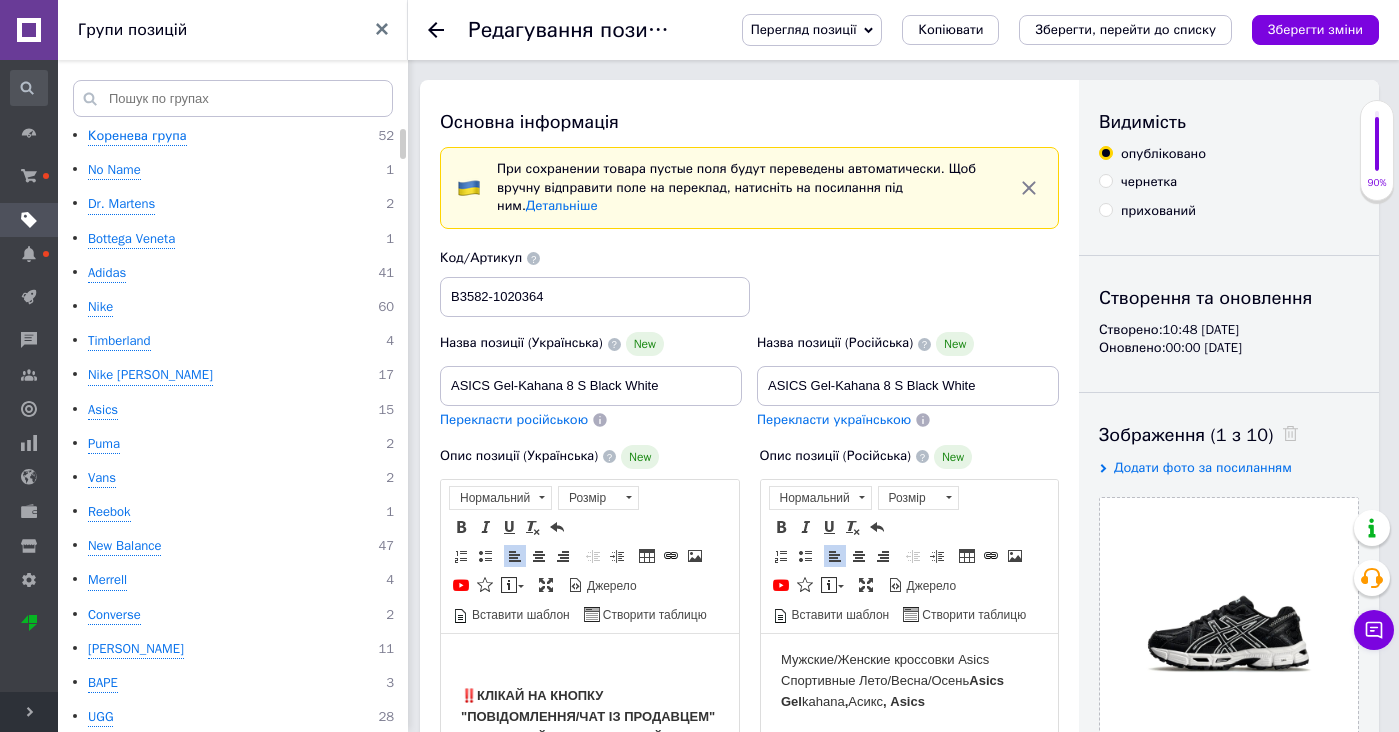 click on "Мужские/Женские кроссовки Asics Спортивные Лето/Весна/Осень  Asics Gel  kahana ,  Асикс , Asics" at bounding box center (909, 680) 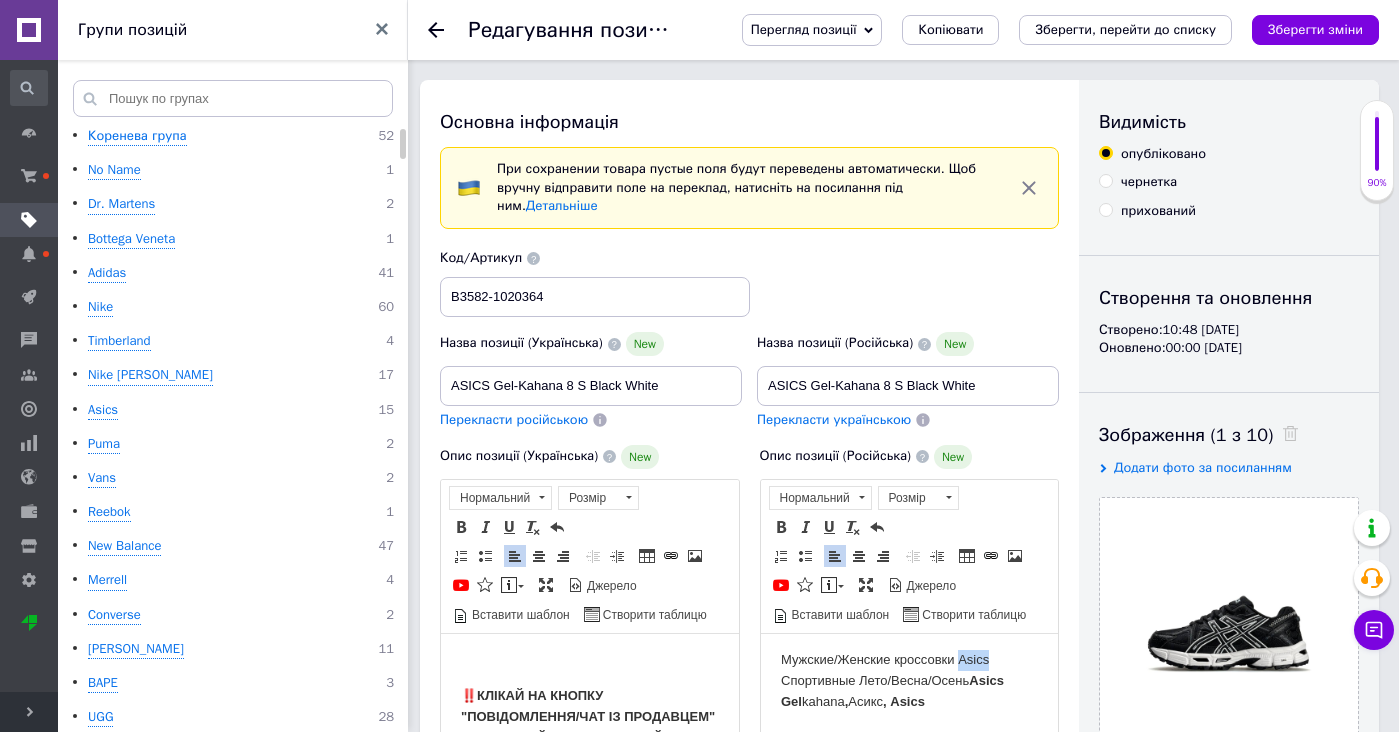 click on "Мужские/Женские кроссовки Asics Спортивные Лето/Весна/Осень  Asics Gel  kahana ,  Асикс , Asics" at bounding box center [909, 680] 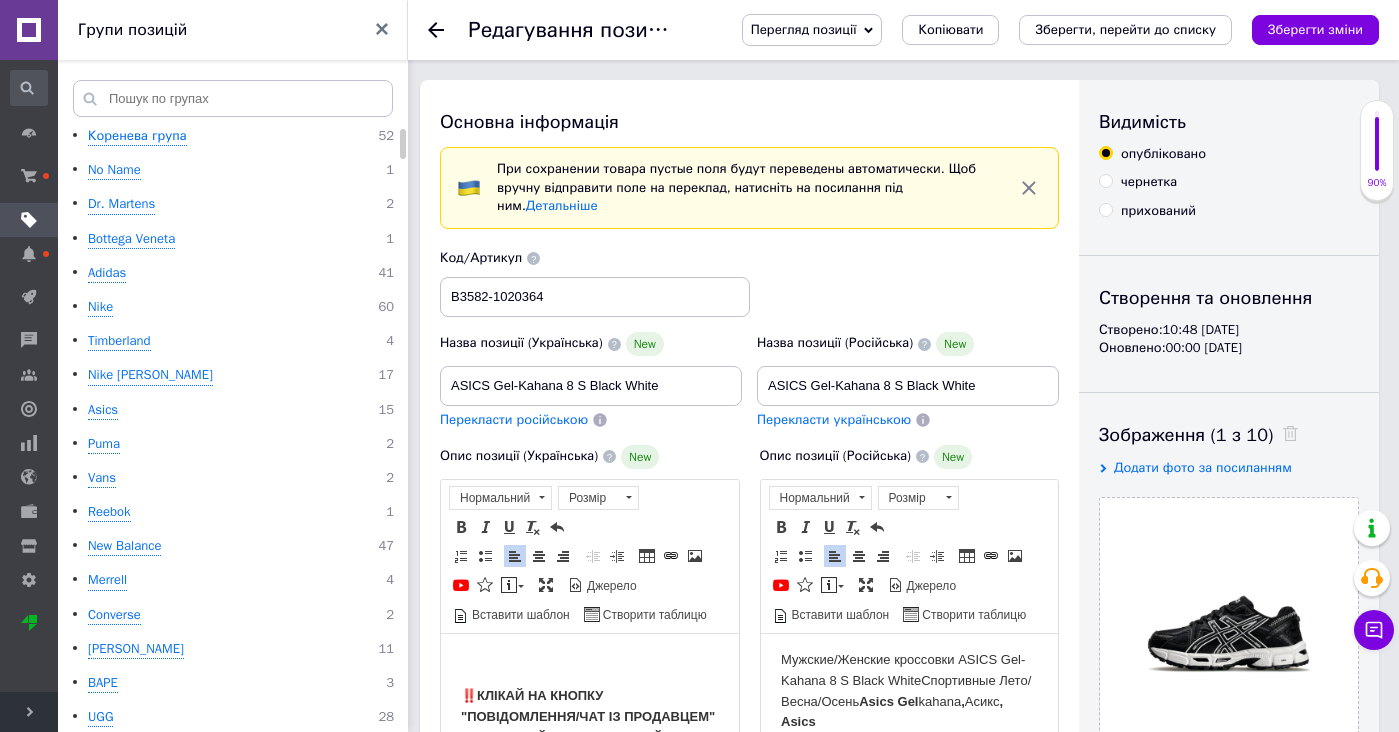 type 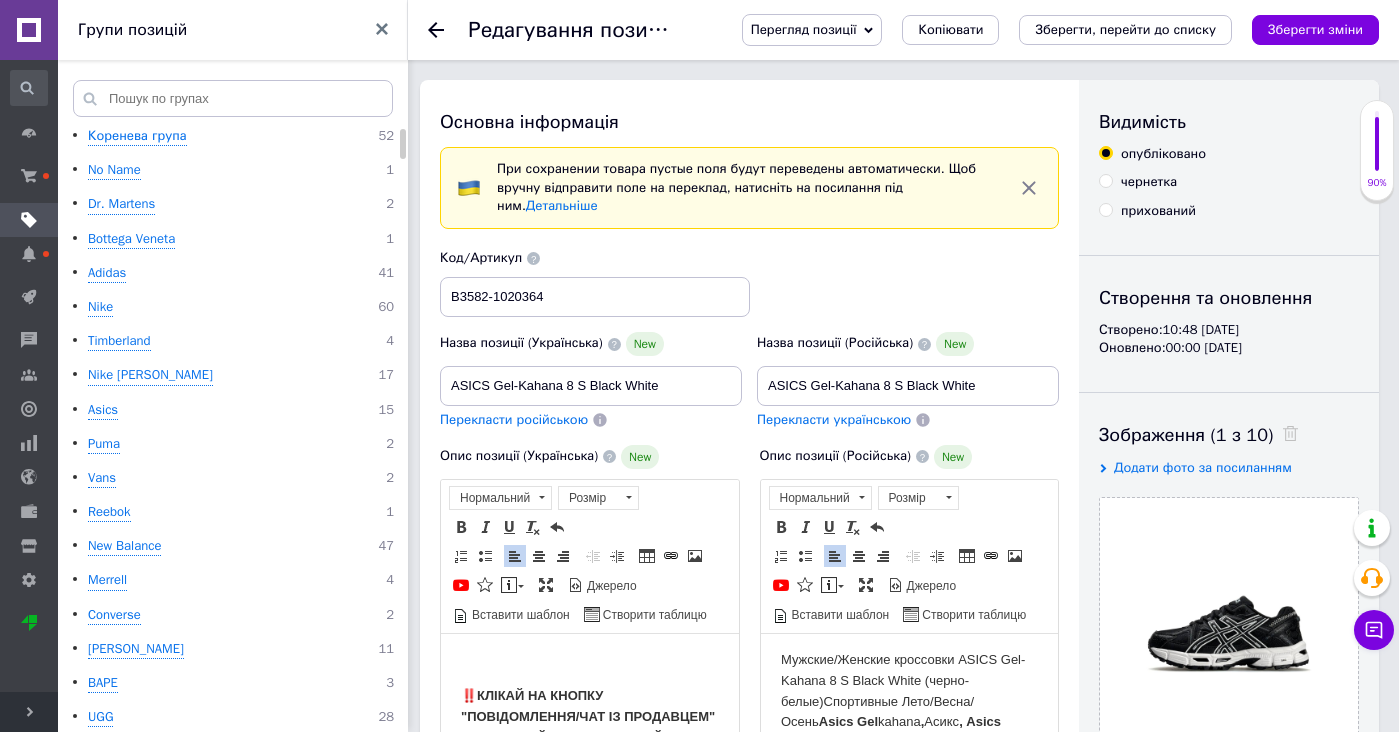 click on "Мужские/Женские кроссовки ASICS Gel-Kahana 8 S Black White (черно-белые)  Спортивные Лето/Весна/Осень  Asics Gel  kahana ,  Асикс , Asics" at bounding box center [909, 690] 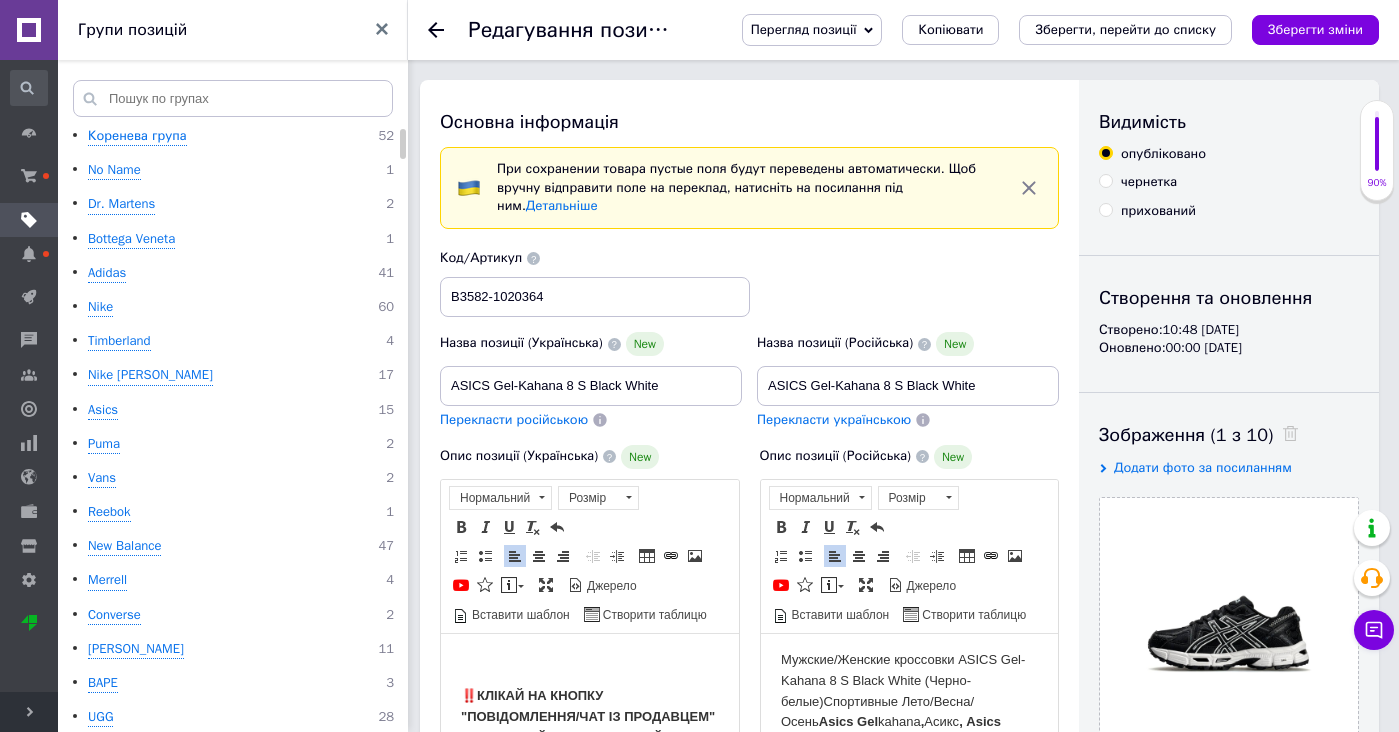 click on "Мужские/Женские кроссовки ASICS Gel-Kahana 8 S Black White (Черно-белые)  Спортивные Лето/Весна/Осень  Asics Gel  kahana ,  Асикс , Asics" at bounding box center (909, 690) 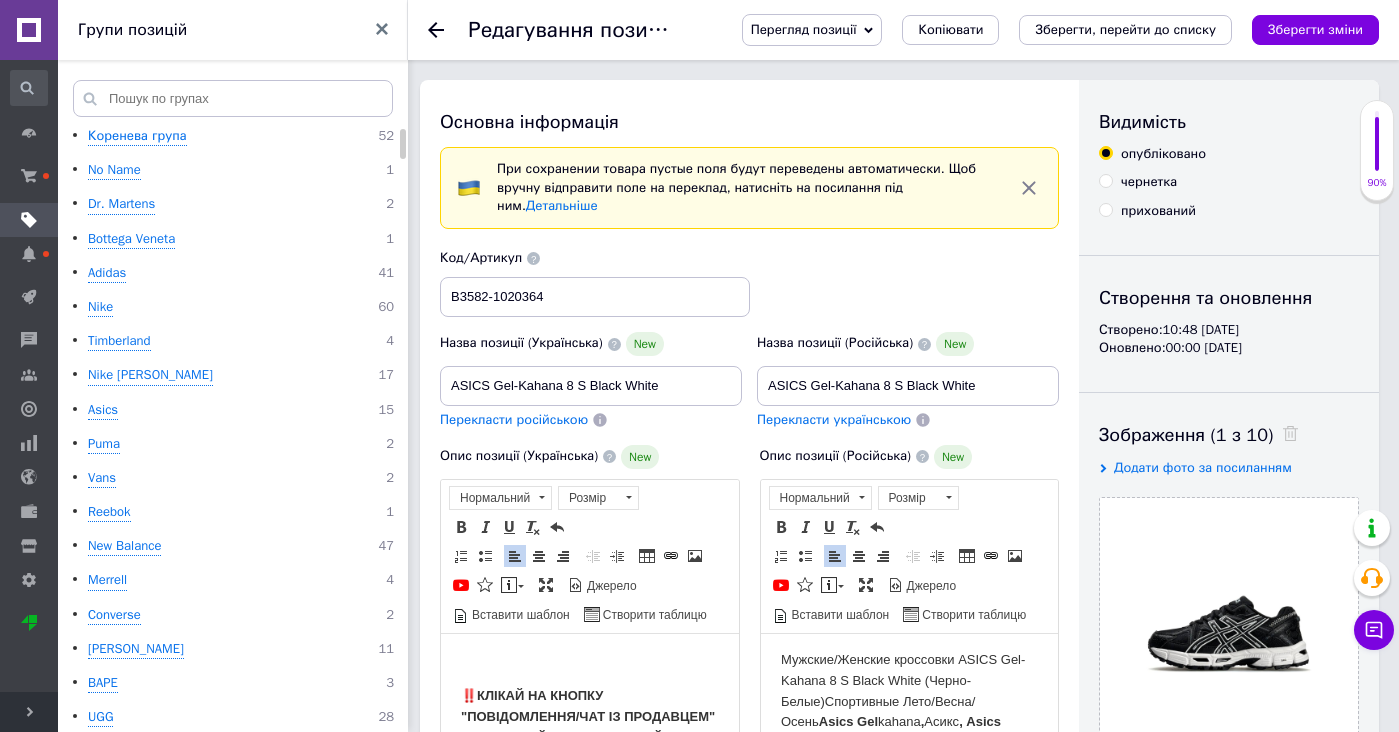 click on "Мужские/Женские кроссовки ASICS Gel-Kahana 8 S Black White (Черно-Белые)  Спортивные Лето/Весна/Осень  Asics Gel  kahana ,  Асикс , Asics" at bounding box center [909, 690] 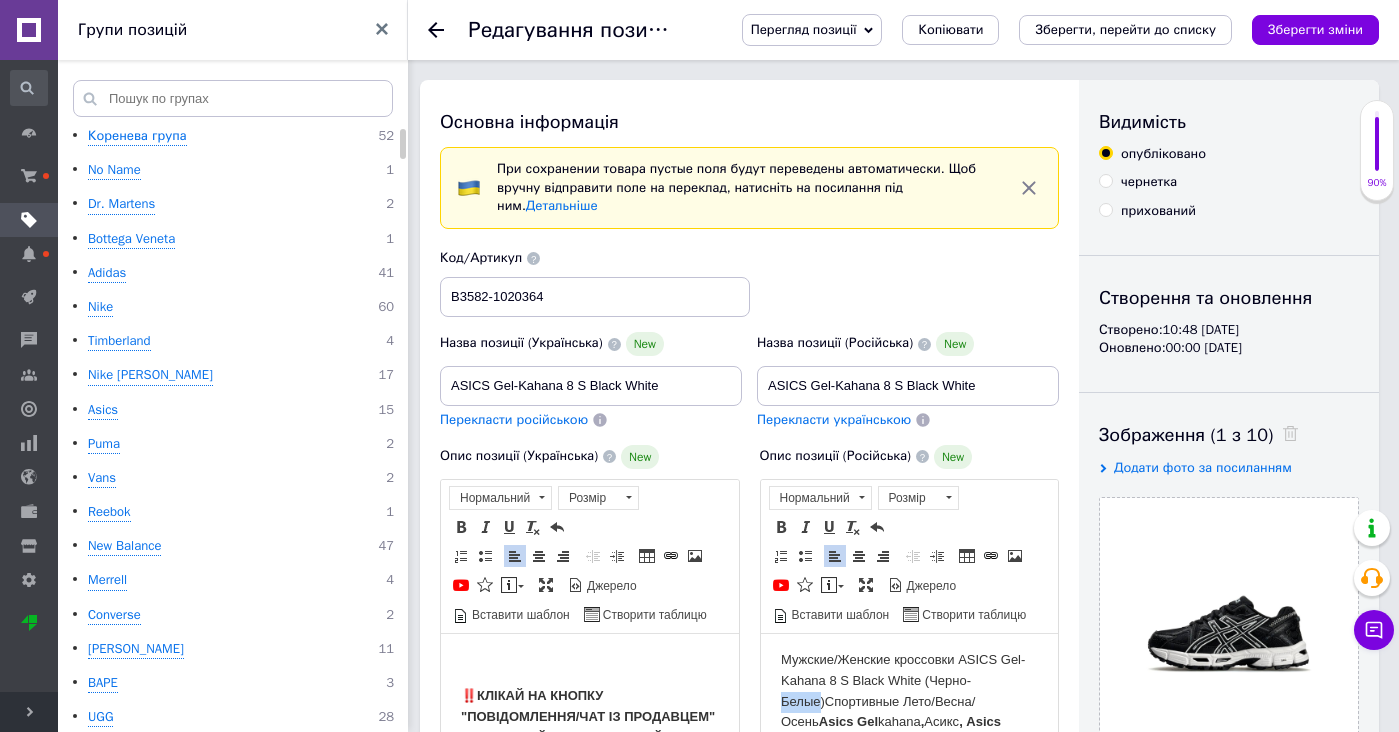 click on "Мужские/Женские кроссовки ASICS Gel-Kahana 8 S Black White (Черно-Белые)  Спортивные Лето/Весна/Осень  Asics Gel  kahana ,  Асикс , Asics" at bounding box center (909, 690) 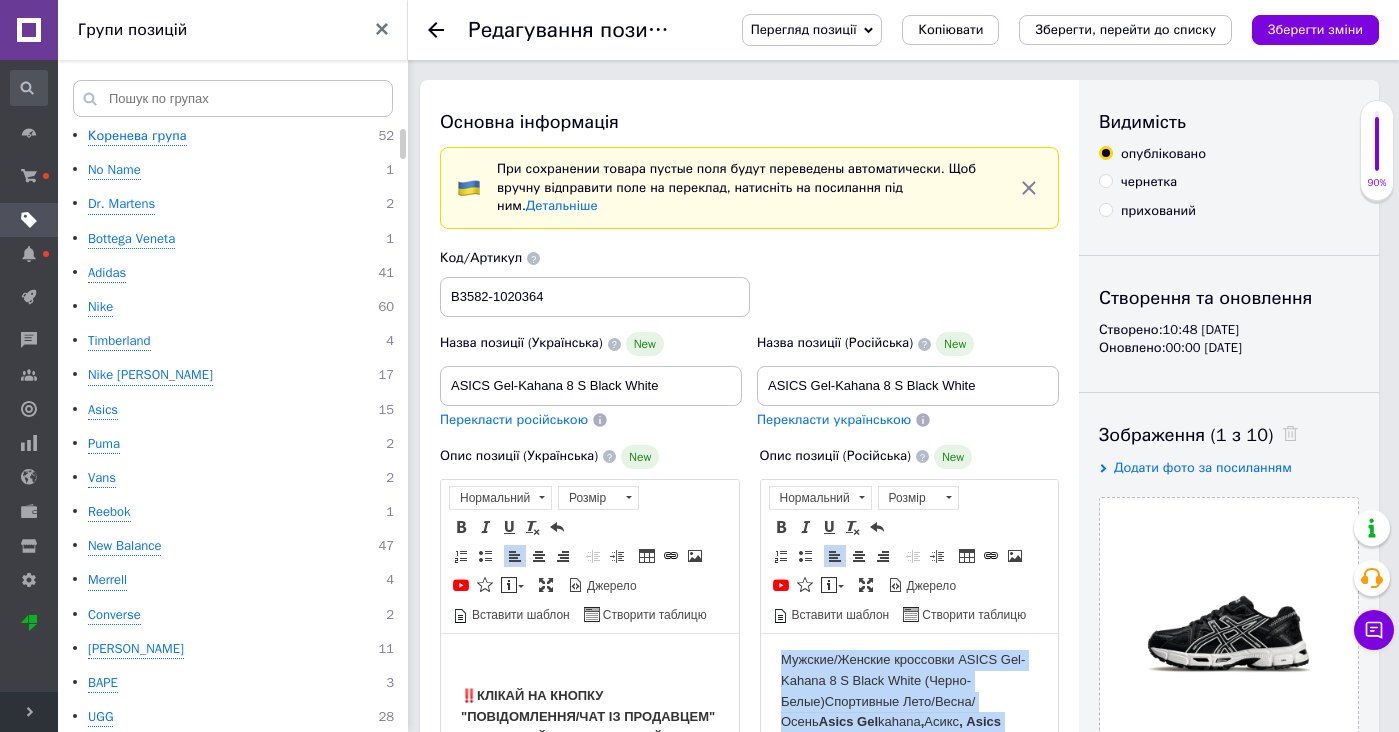 click on "Мужские/Женские кроссовки ASICS Gel-Kahana 8 S Black White (Черно-Белые)  Спортивные Лето/Весна/Осень  Asics Gel  kahana ,  Асикс , Asics" at bounding box center [909, 690] 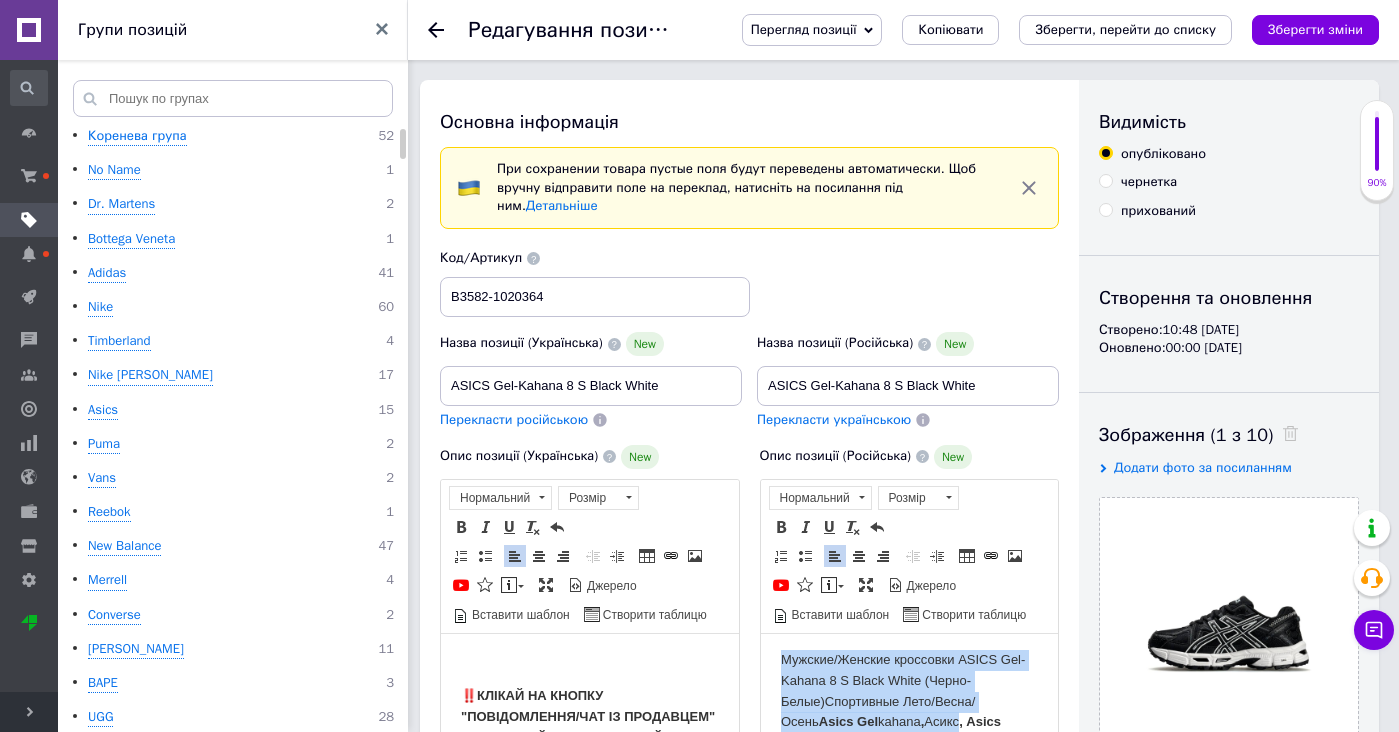 copy on "Мужские/Женские кроссовки ASICS Gel-Kahana 8 S Black White (Черно-Белые)  Спортивные Лето/Весна/Осень  Asics Gel  kahana ,  Асикс" 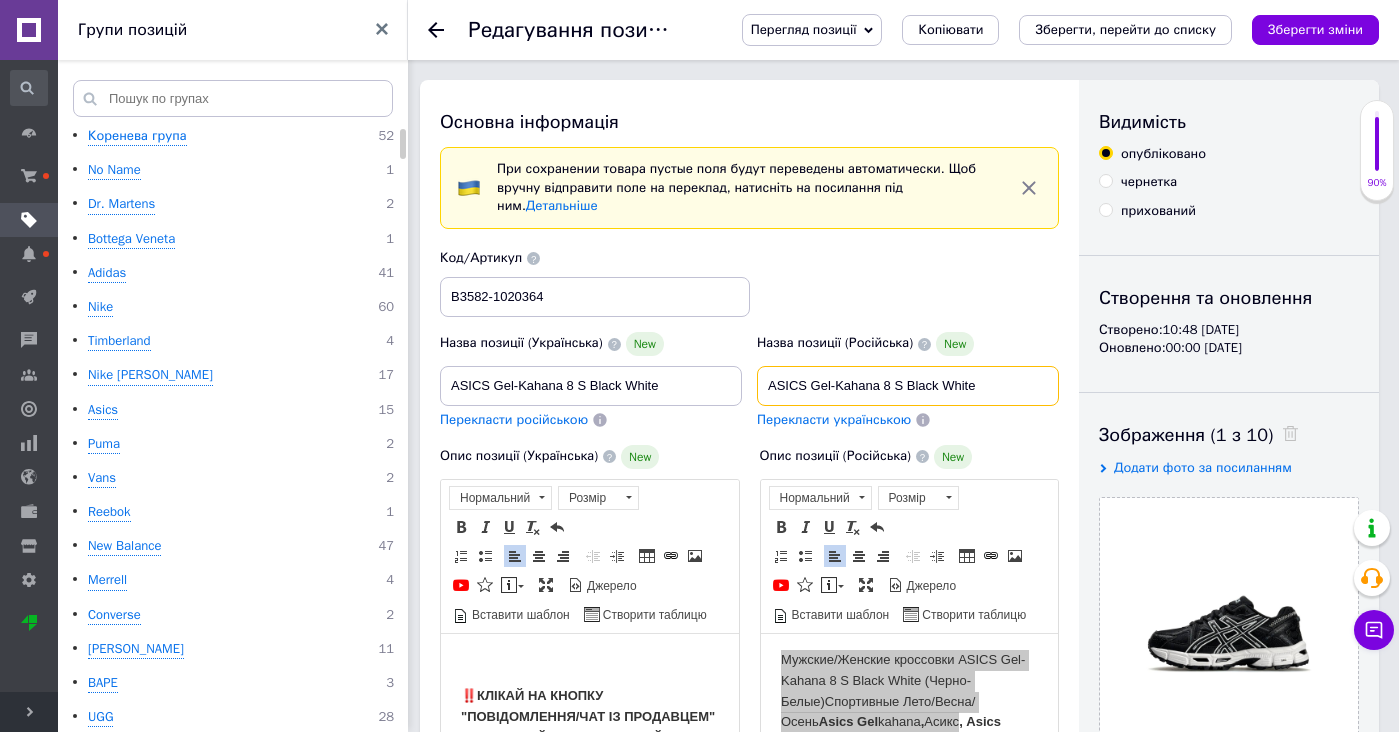 click on "ASICS Gel-Kahana 8 S Black White" at bounding box center [908, 386] 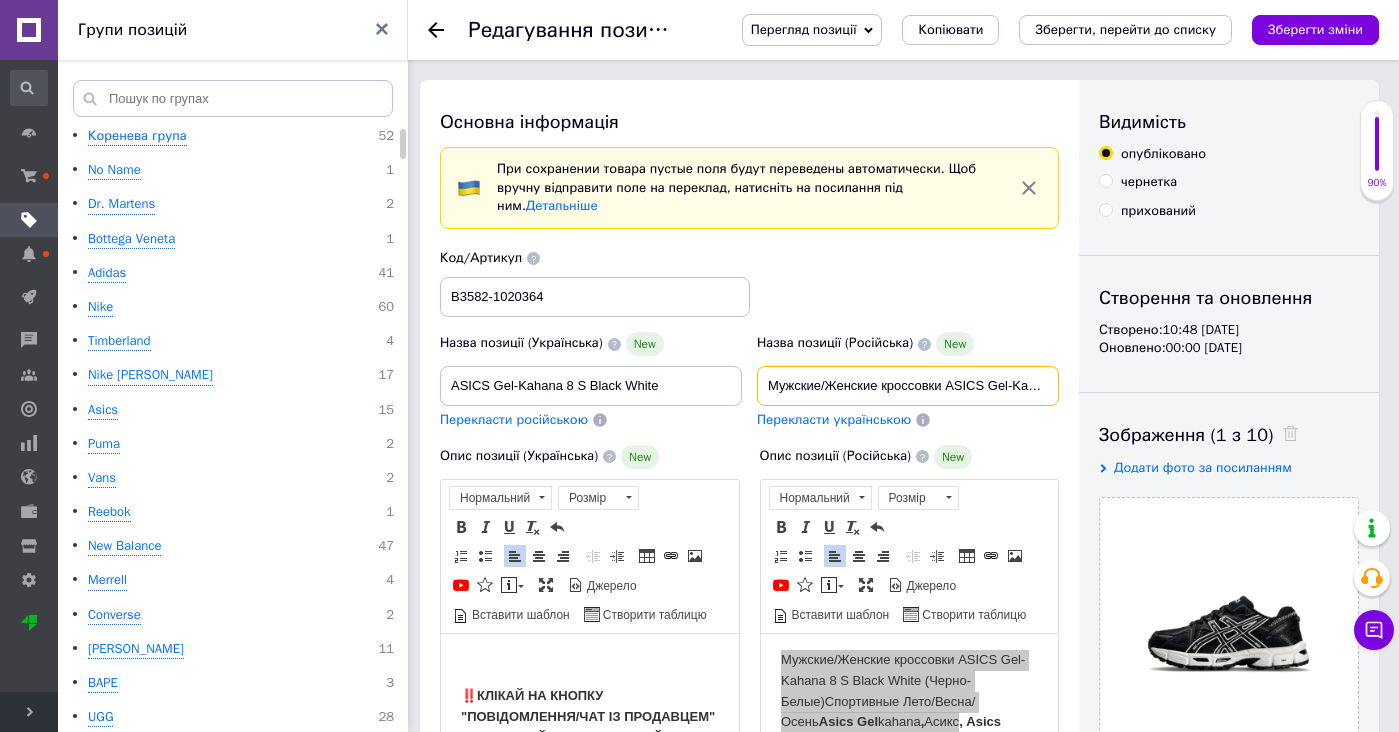 type on "Мужские/Женские кроссовки ASICS Gel-Kahana 8 S Black White (Черно-Белые) Спортивные Лето/Весна/Осень Asics Gel kahana, Асикс, Asic" 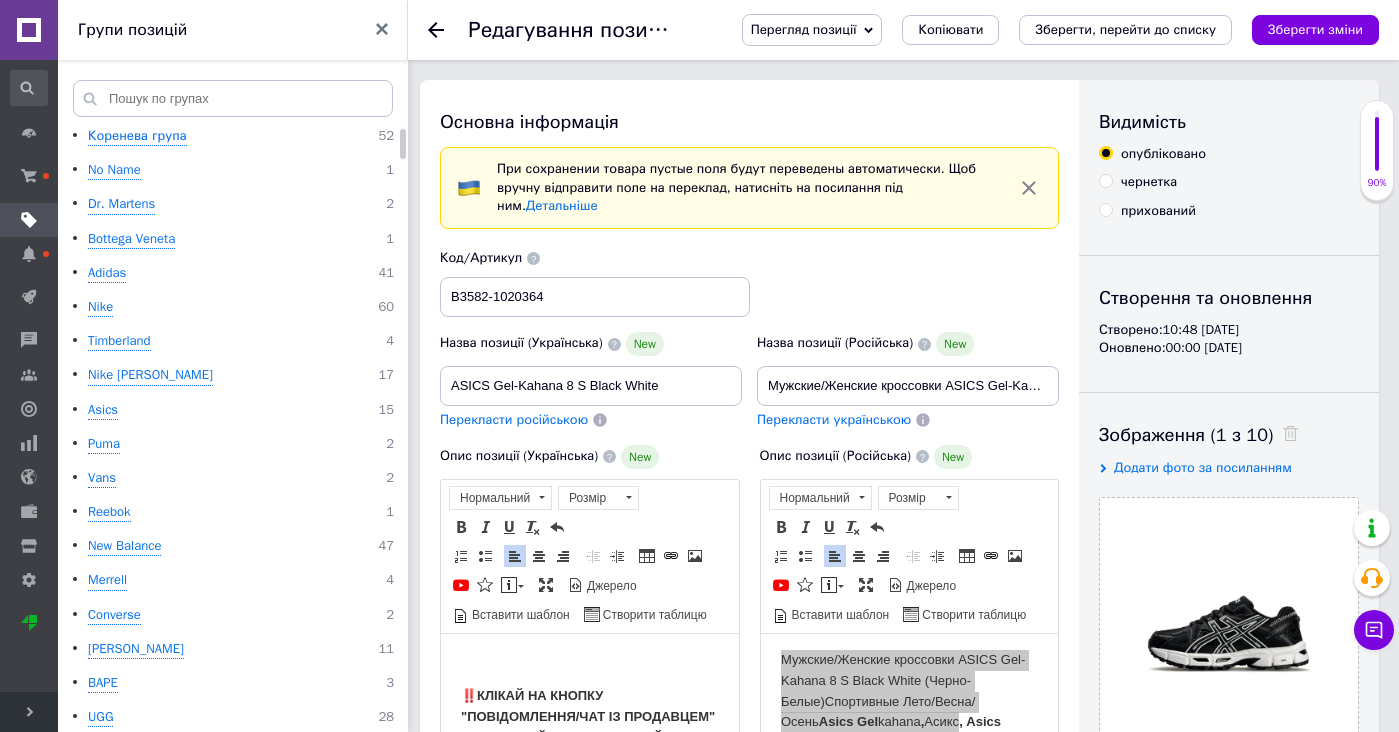 click on "Перекласти українською" at bounding box center [834, 419] 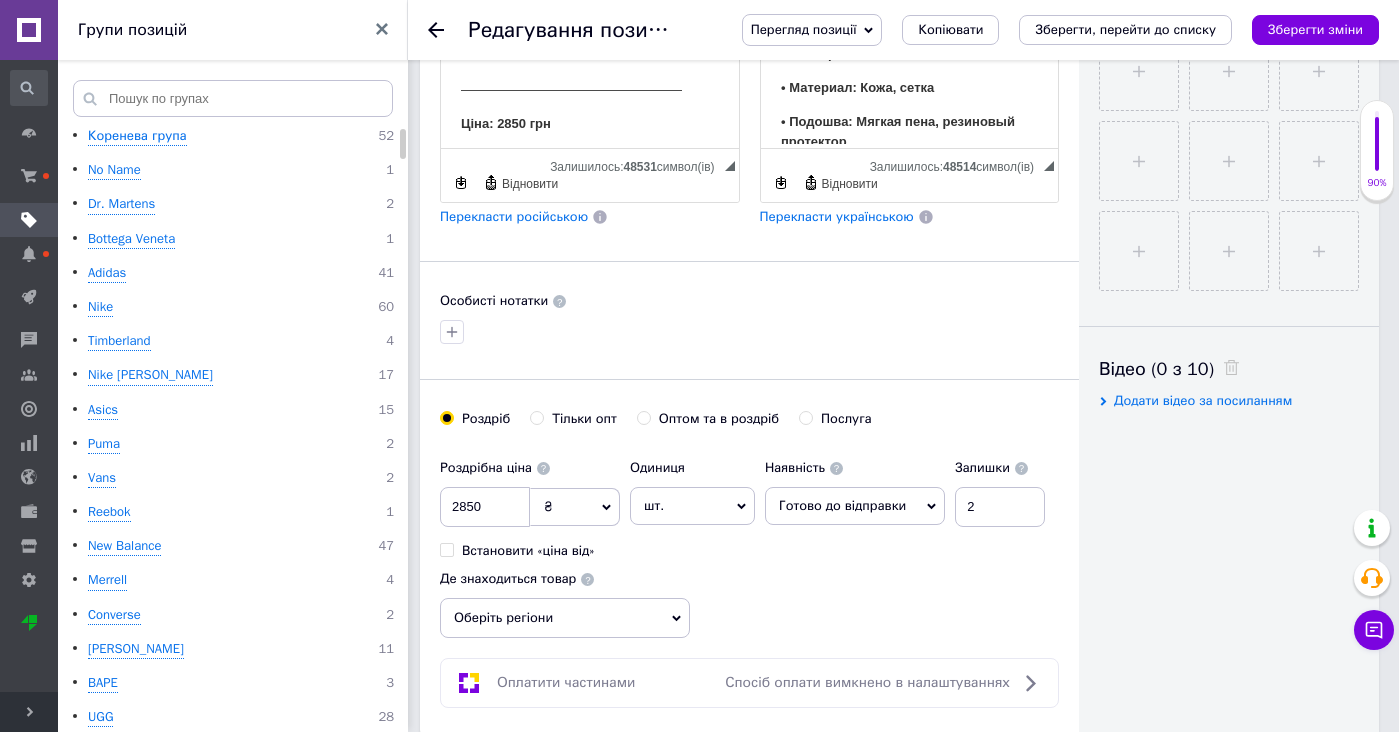 type on "Чоловічі/Жіночі кросівки ASICS Gel-Kahana 8 S Black White (Чорно-білі) Спортивні Літо/Весна/Осінь Asics Gel kahana, Асикс, Asic" 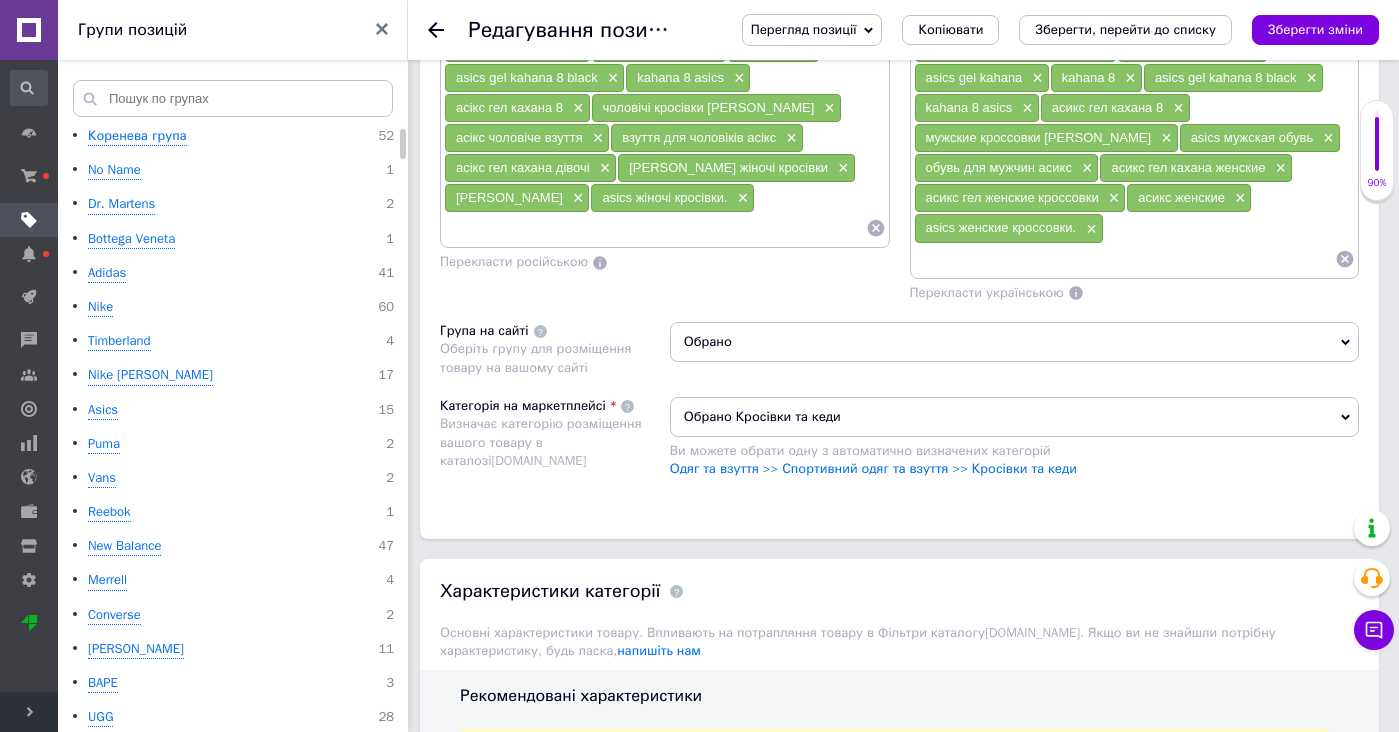 scroll, scrollTop: 1885, scrollLeft: 0, axis: vertical 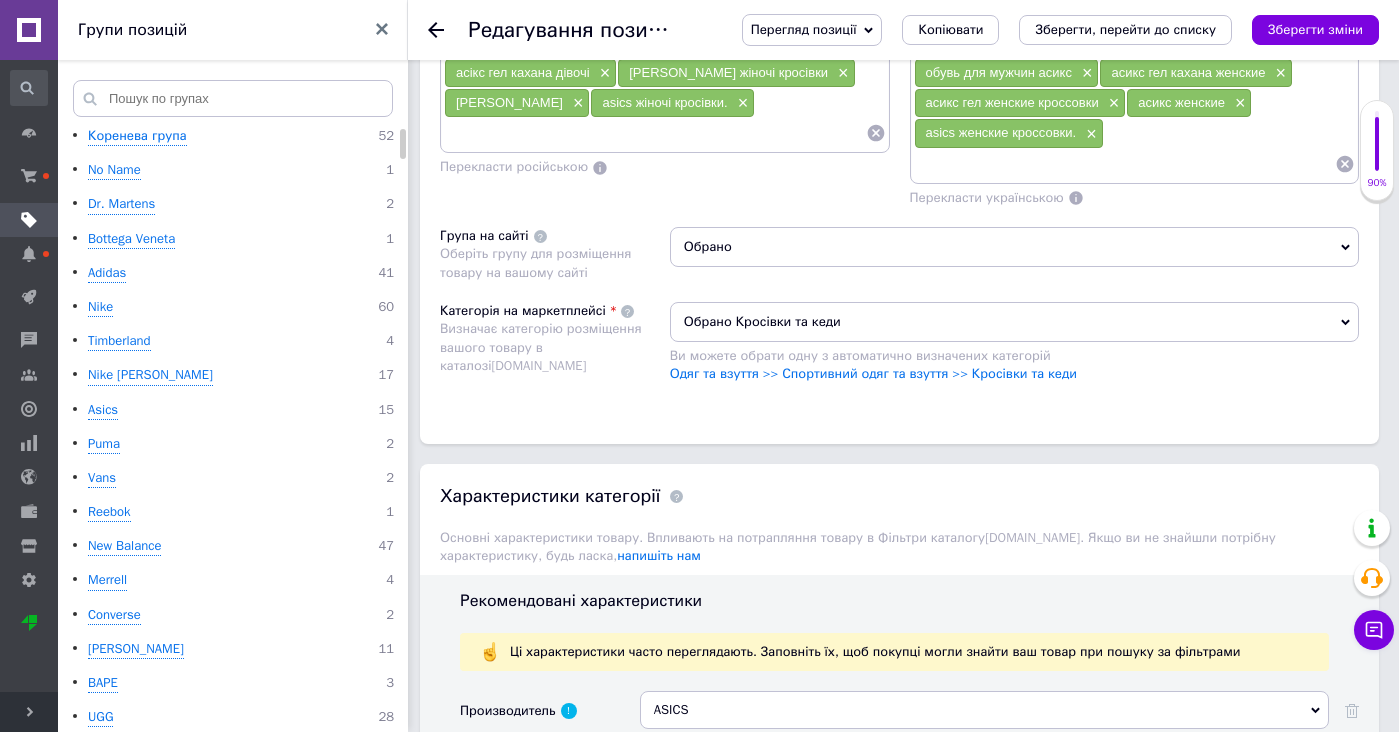 click at bounding box center [1125, 164] 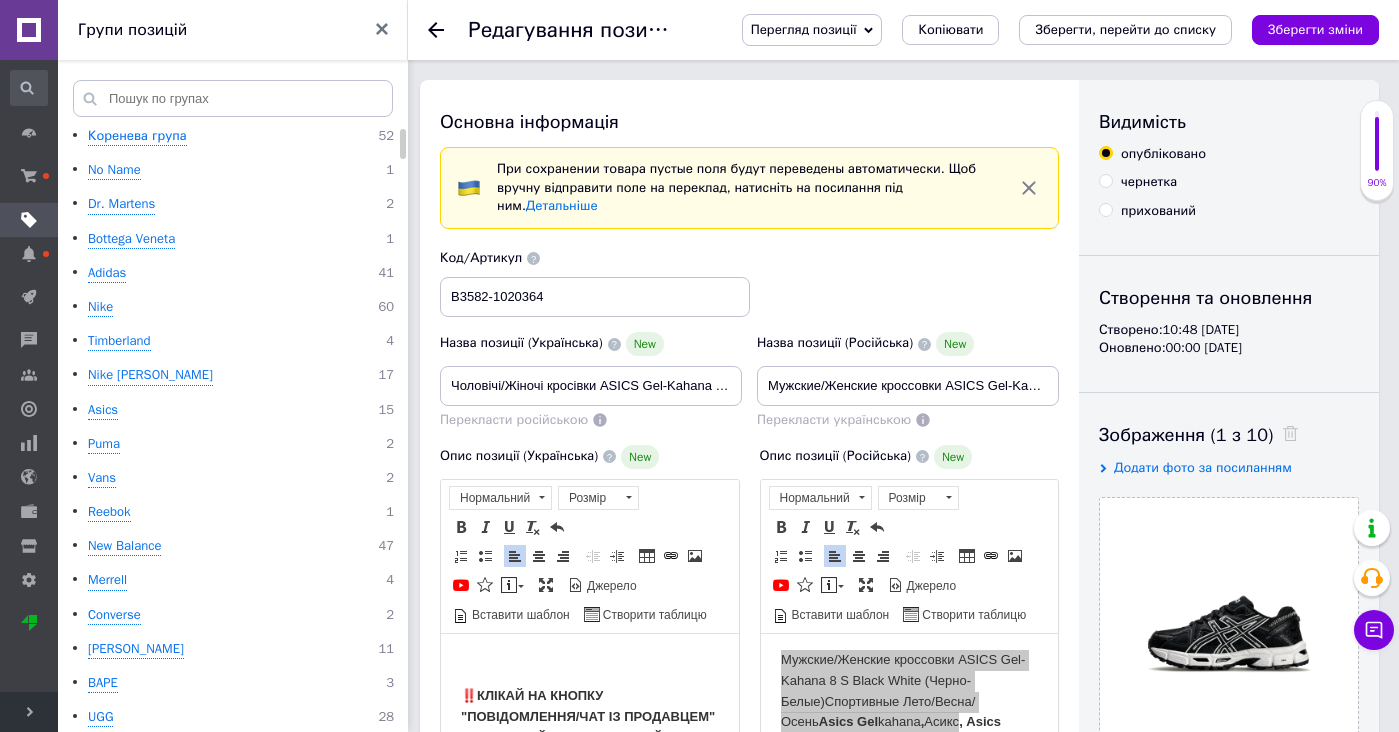 scroll, scrollTop: 0, scrollLeft: 0, axis: both 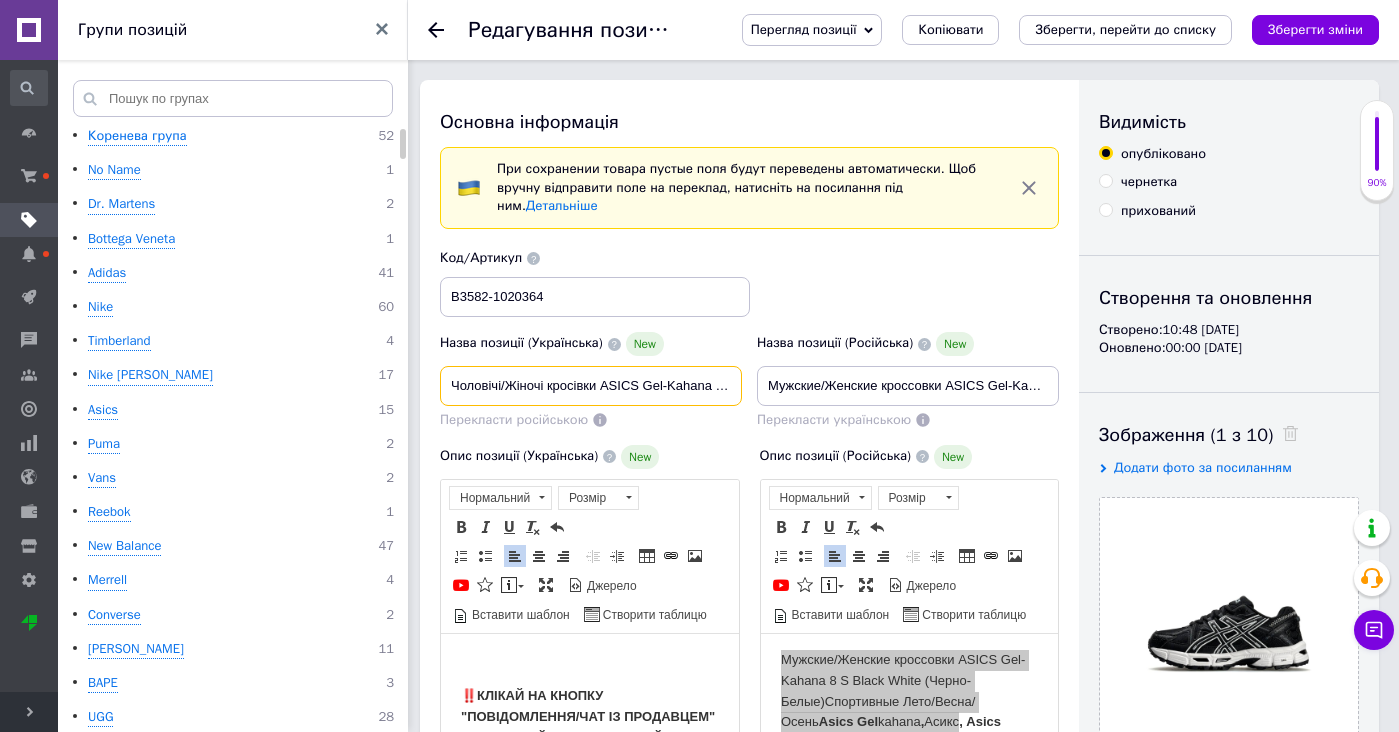 click on "Чоловічі/Жіночі кросівки ASICS Gel-Kahana 8 S Black White (Чорно-білі) Спортивні Літо/Весна/Осінь Asics Gel kahana, Асикс, Asic" at bounding box center [591, 386] 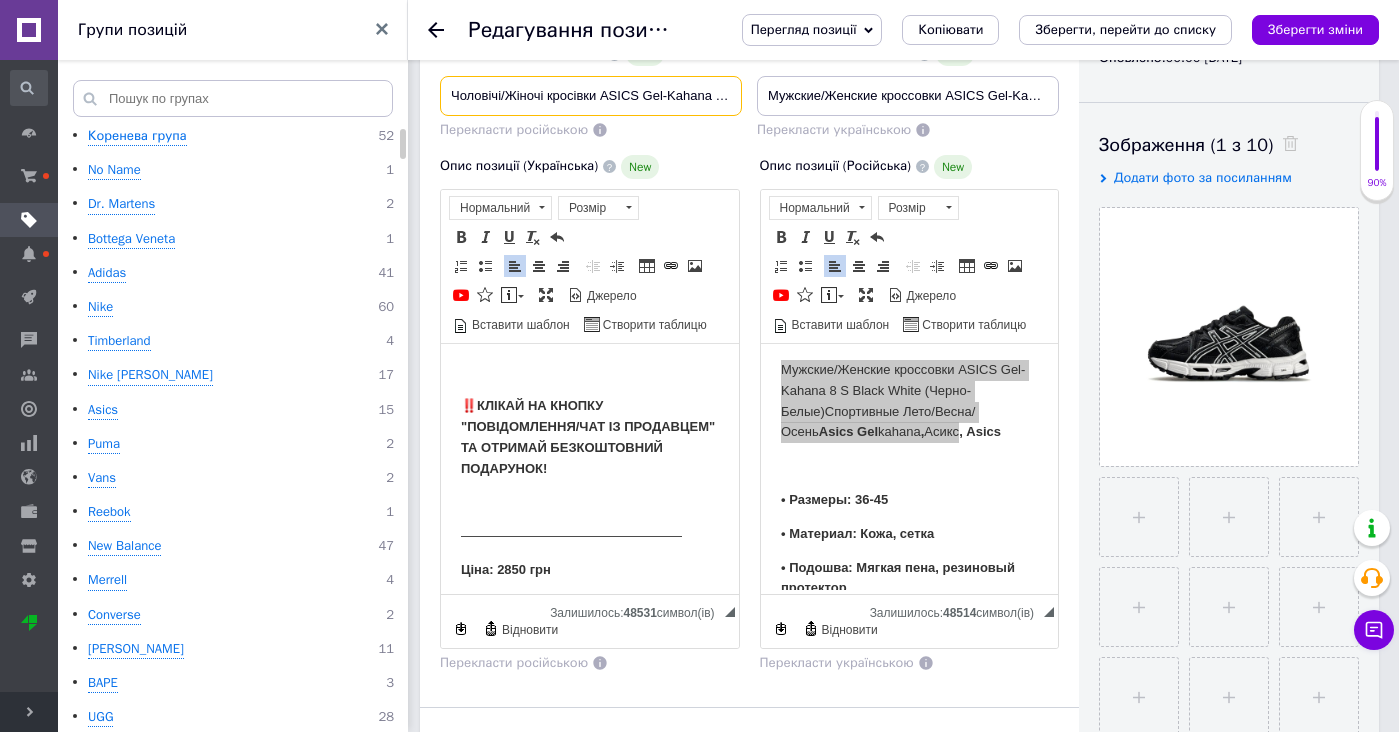 scroll 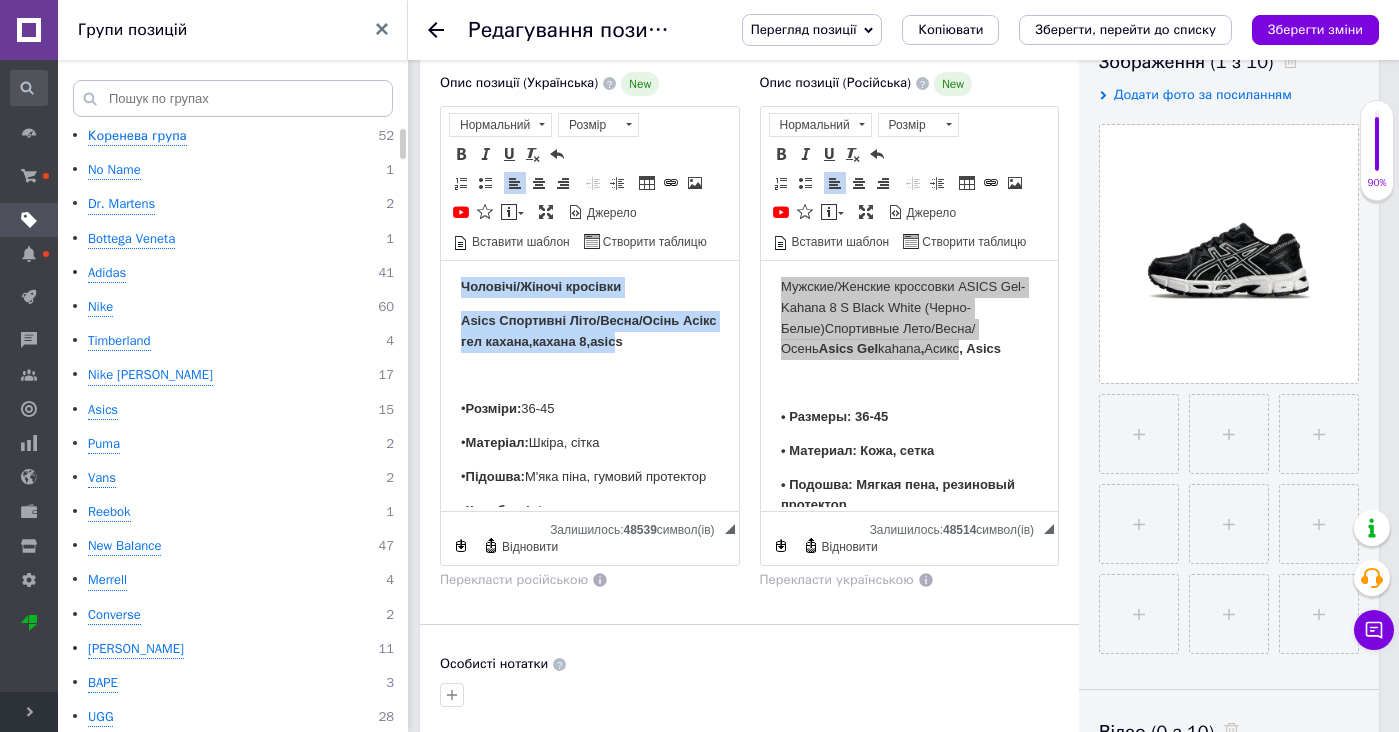 drag, startPoint x: 618, startPoint y: 347, endPoint x: 1058, endPoint y: 366, distance: 440.41003 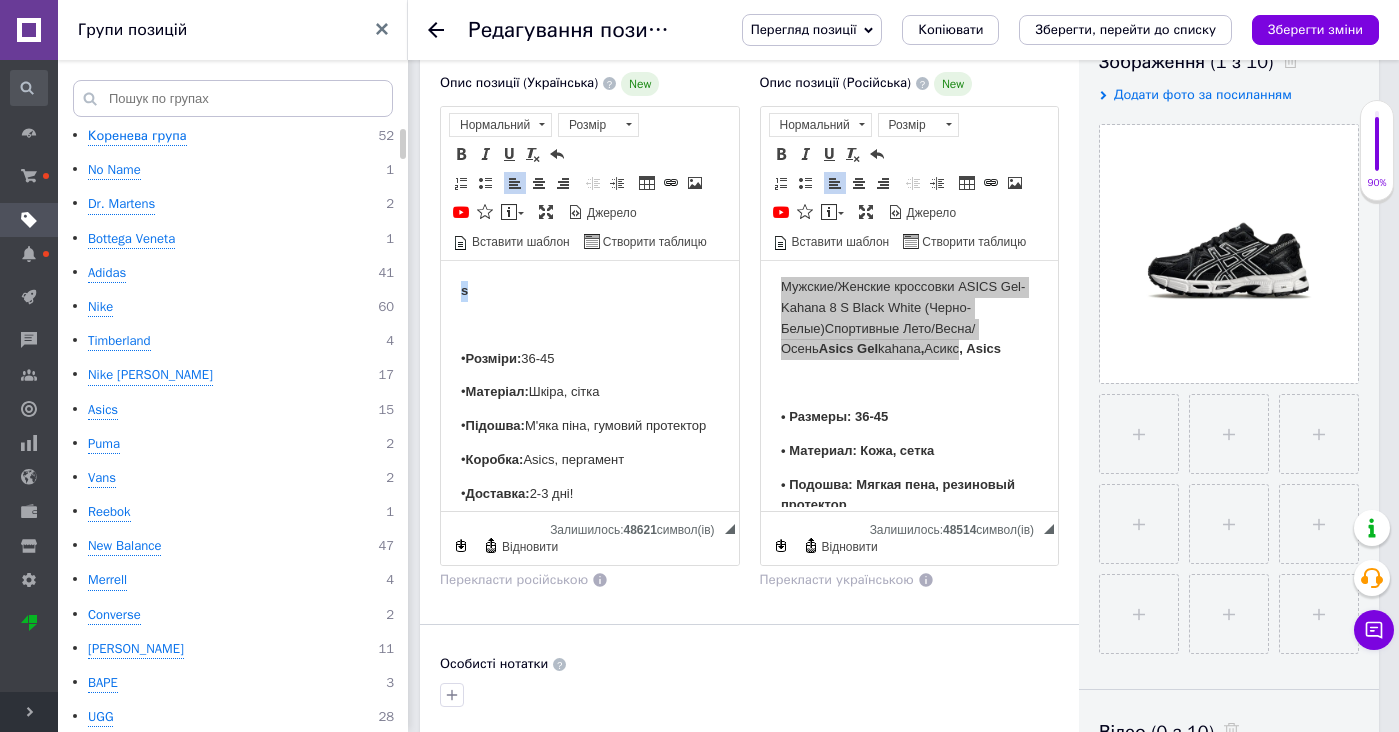 drag, startPoint x: 614, startPoint y: 299, endPoint x: 614, endPoint y: 219, distance: 80 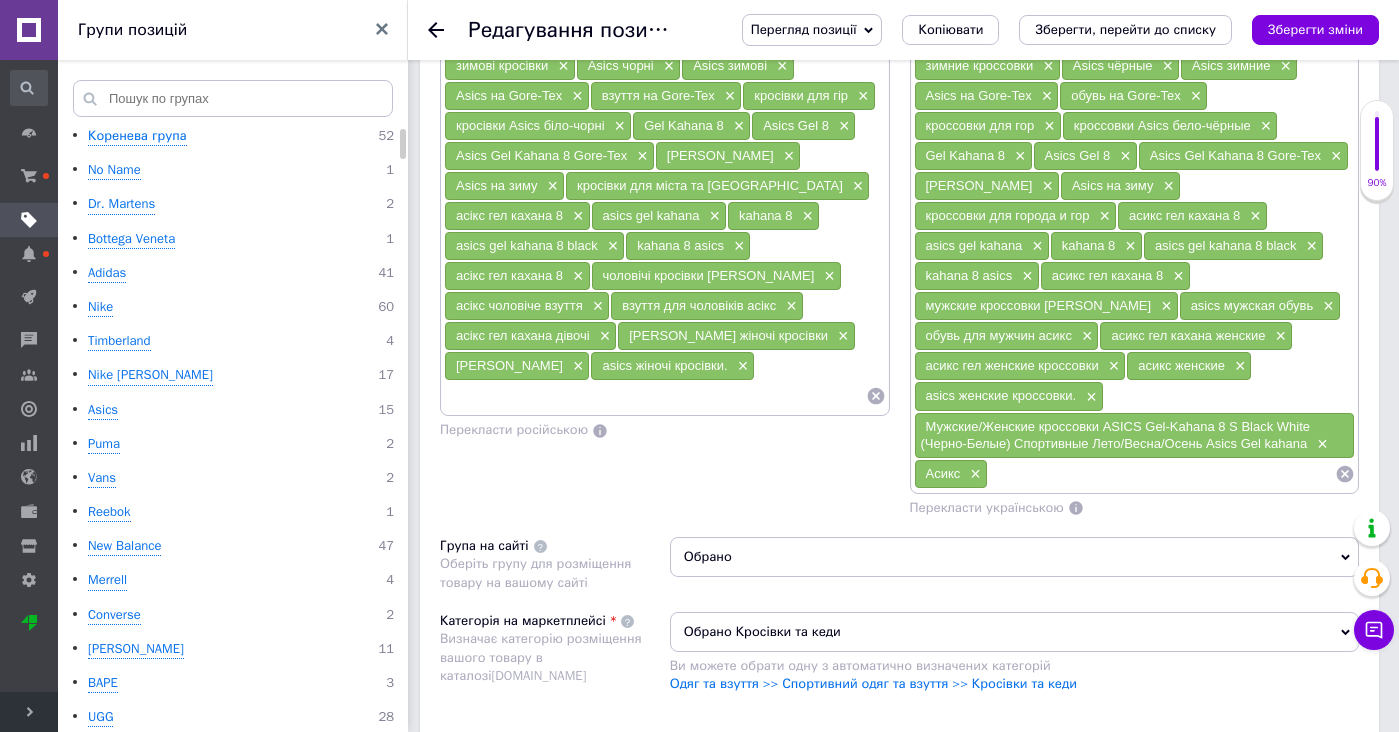 click at bounding box center [655, 396] 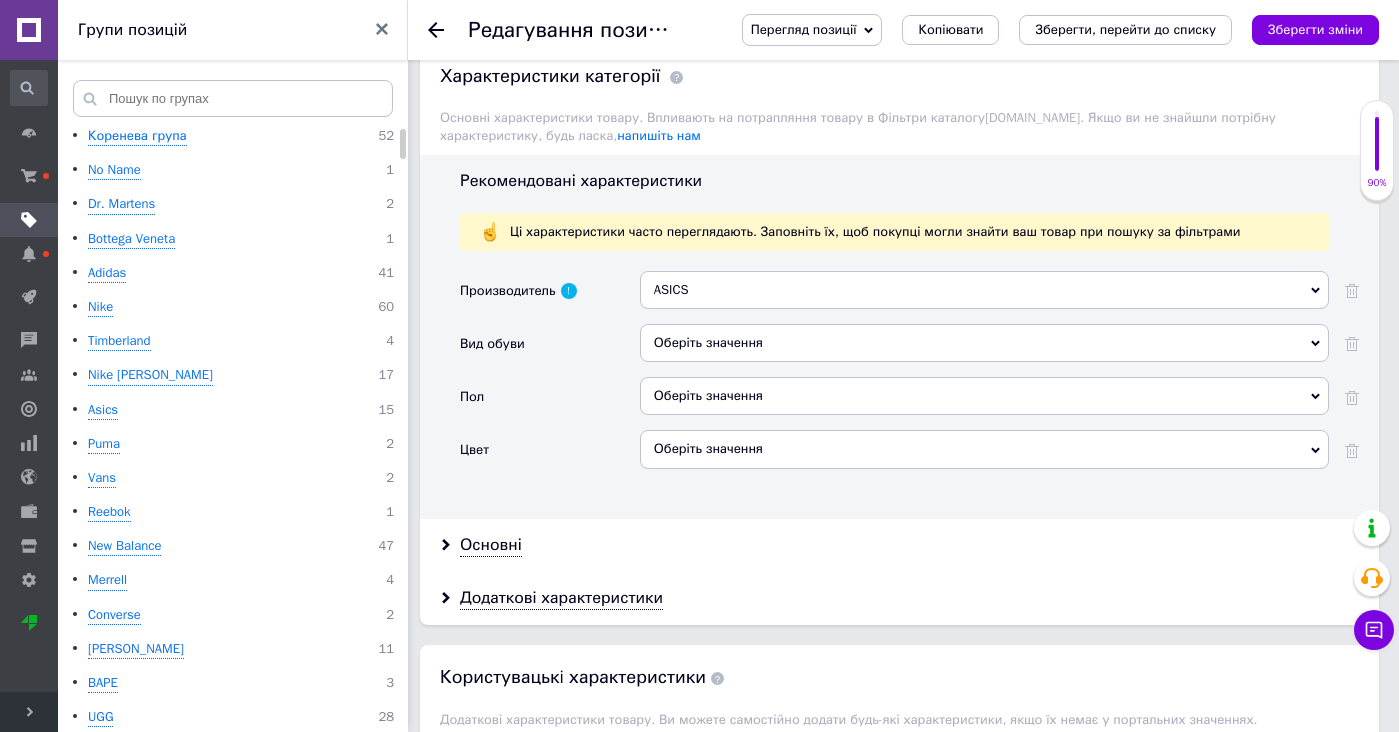 click on "Оберіть значення" at bounding box center (984, 343) 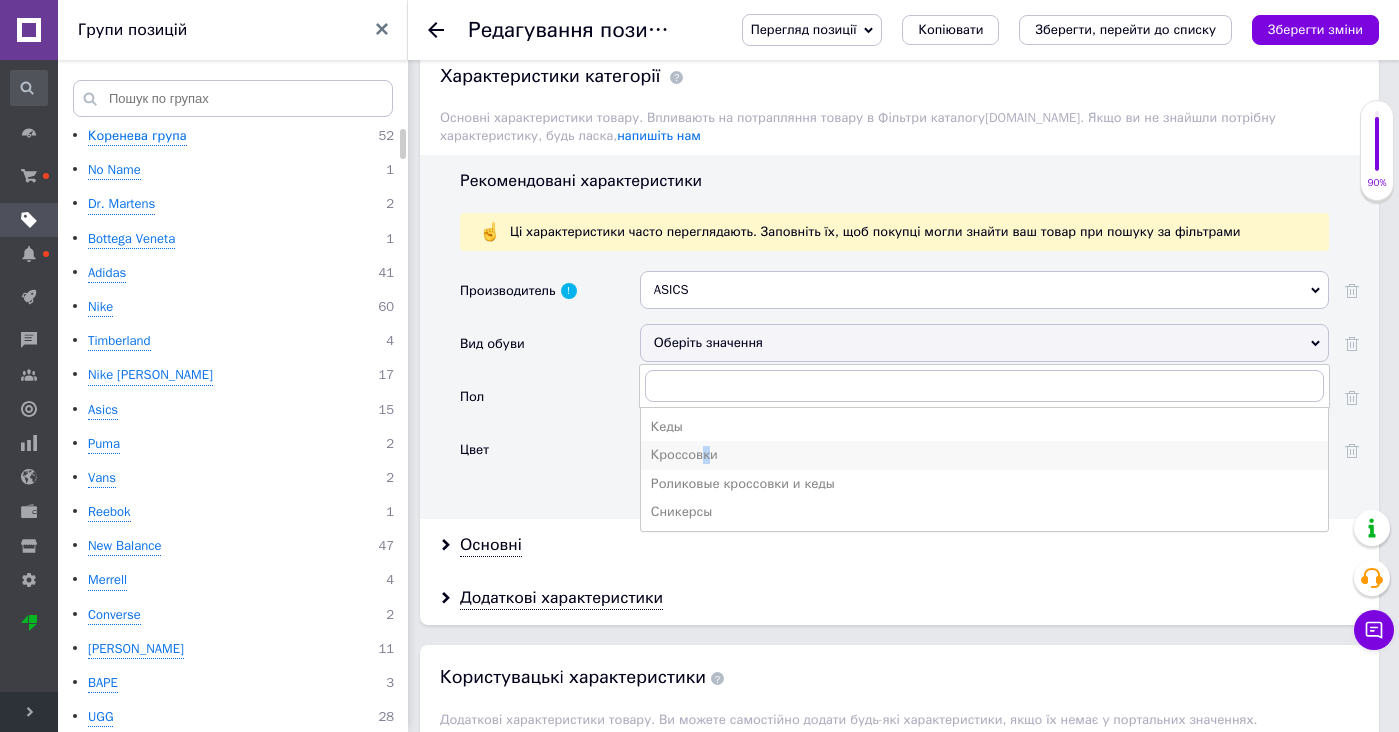 click on "Кроссовки" at bounding box center (984, 455) 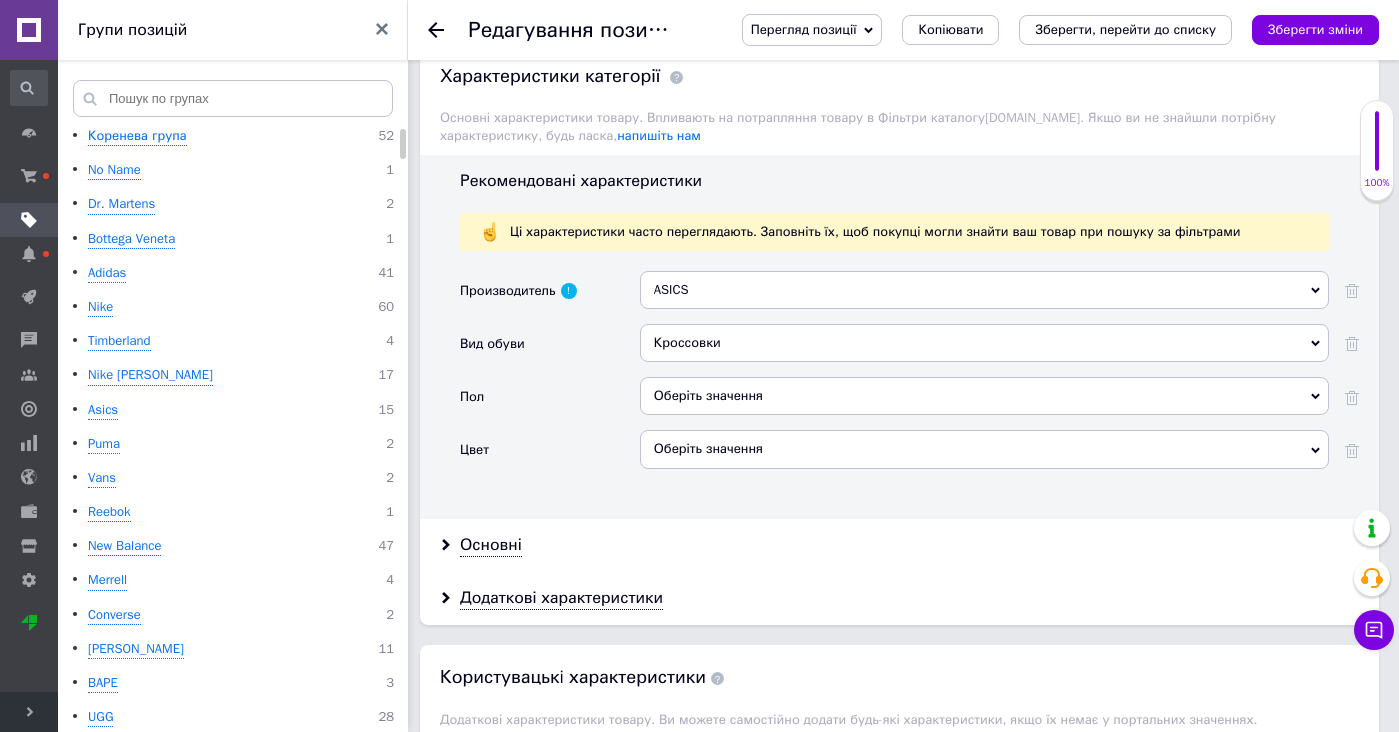 click on "Оберіть значення" at bounding box center (984, 403) 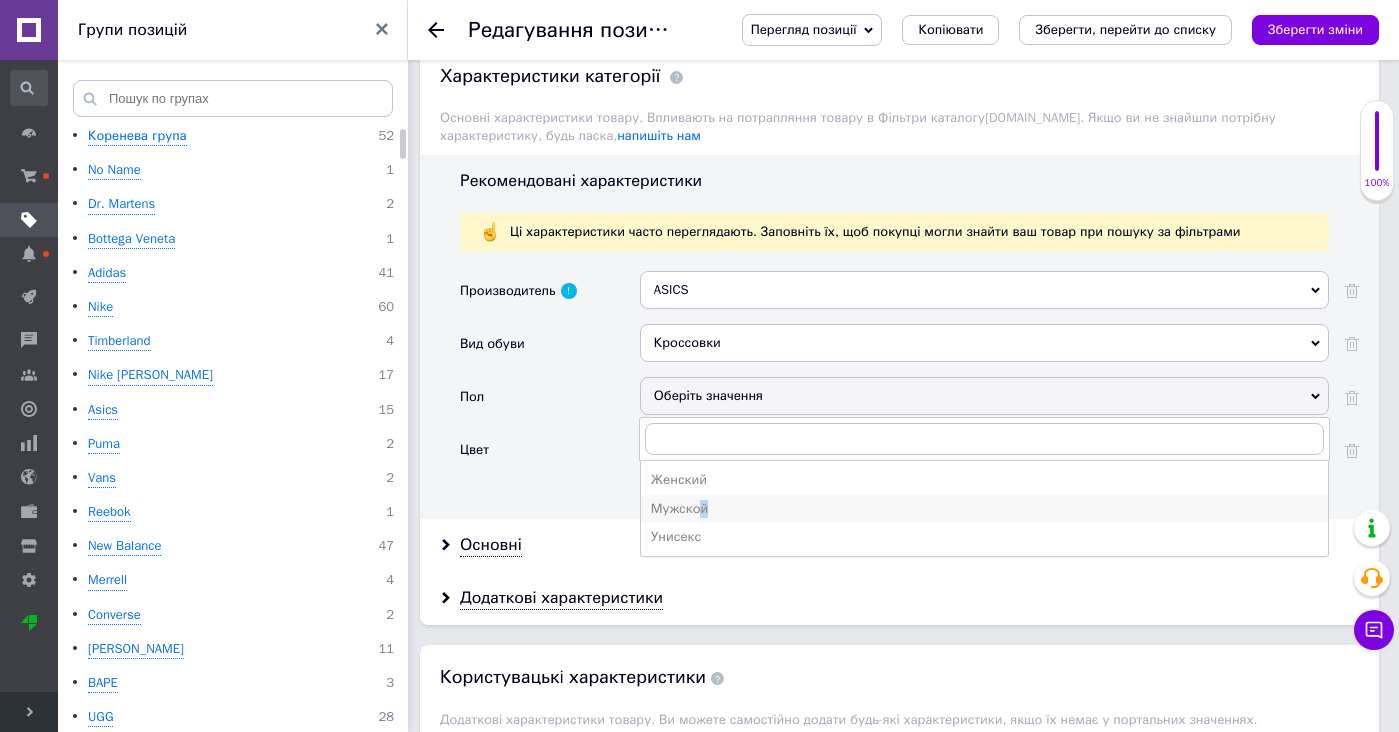 click on "Мужской" at bounding box center [984, 509] 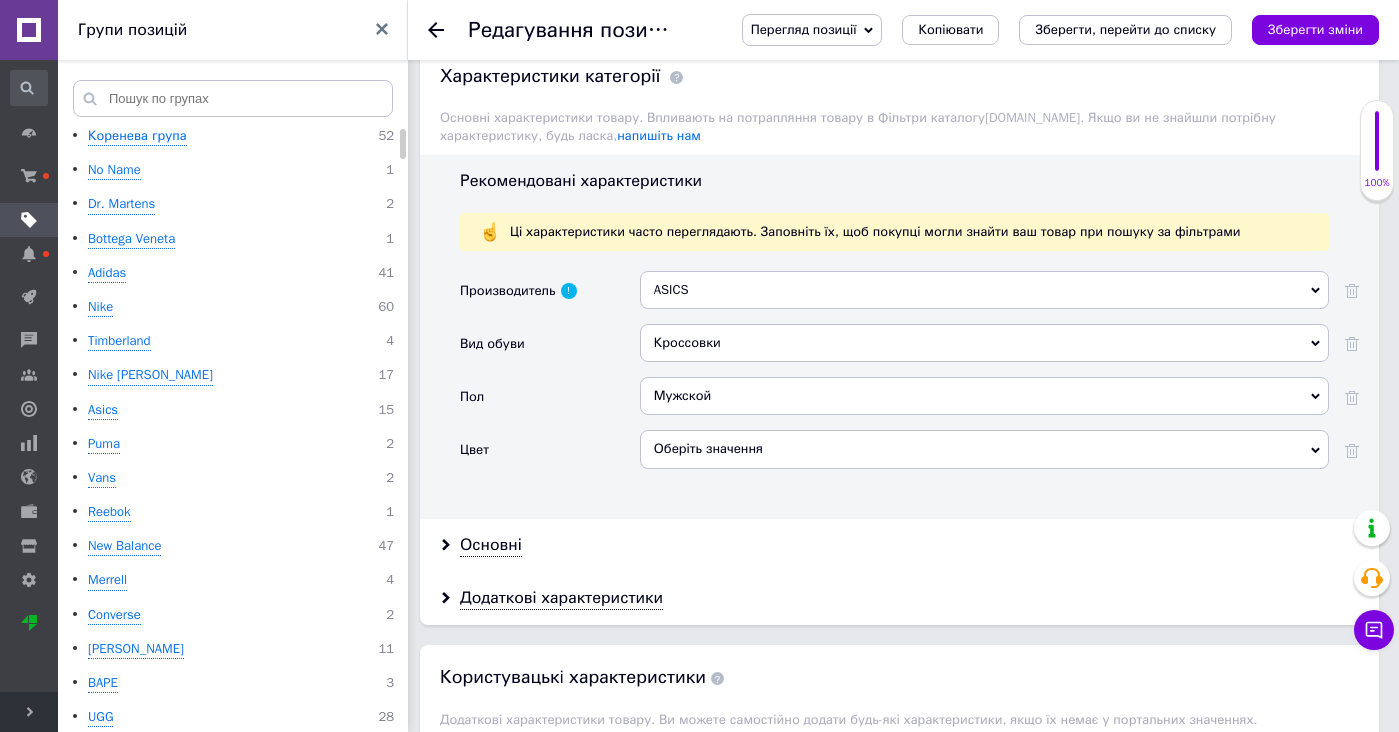 click on "Оберіть значення" at bounding box center (984, 456) 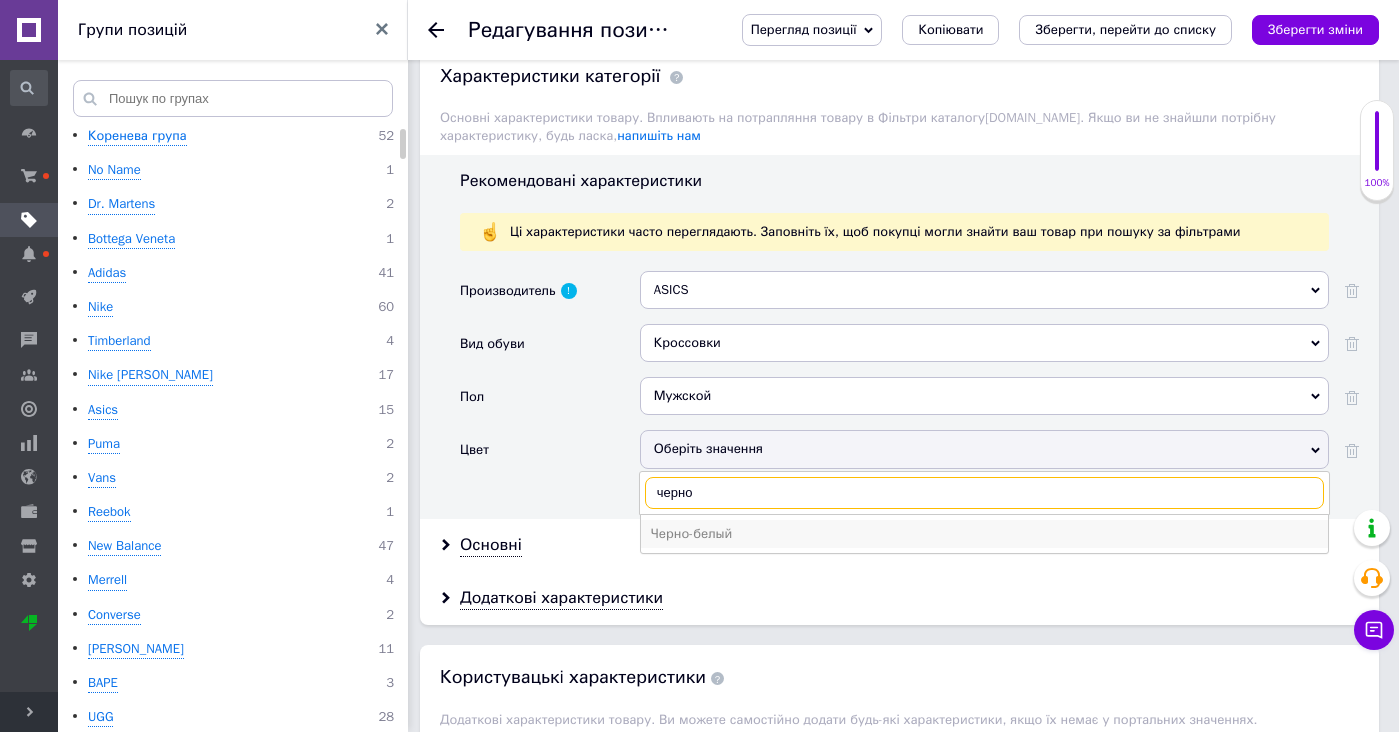 type on "черно" 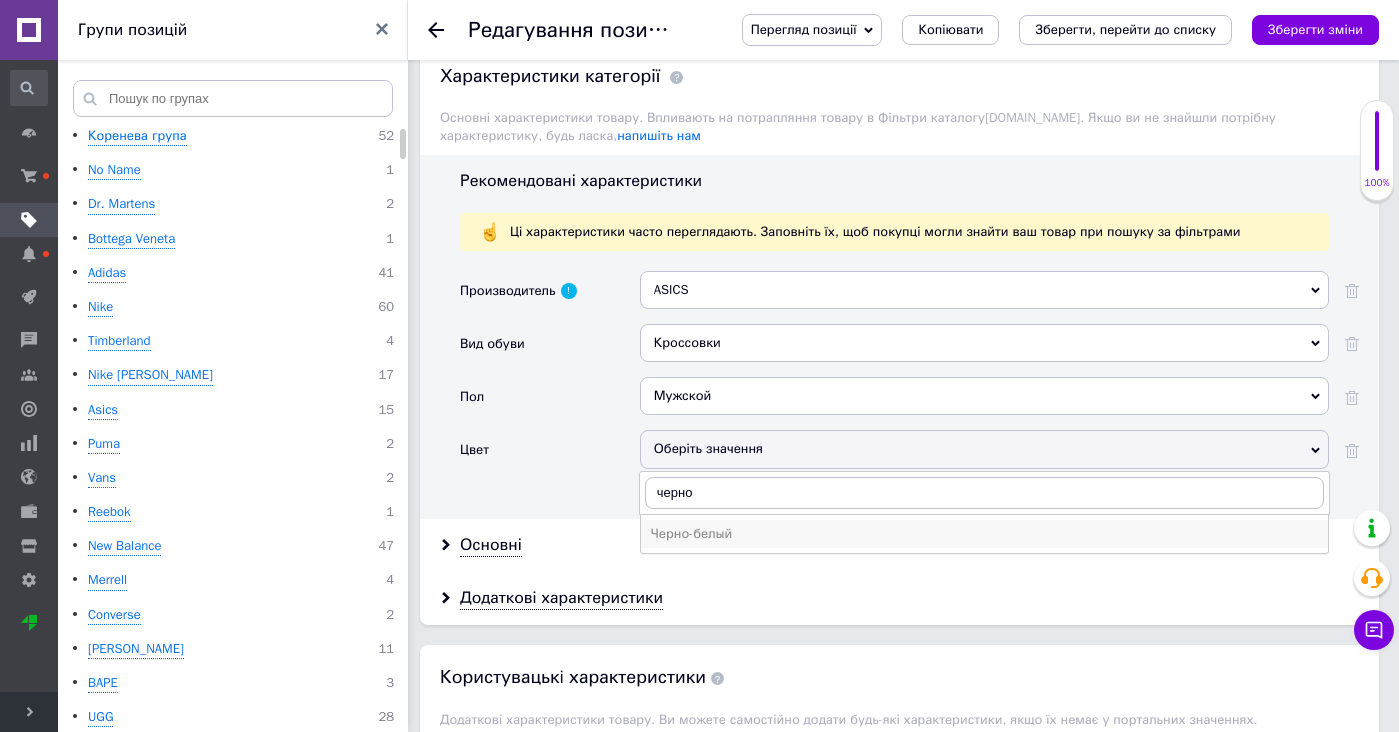 click on "Черно-белый" at bounding box center (984, 534) 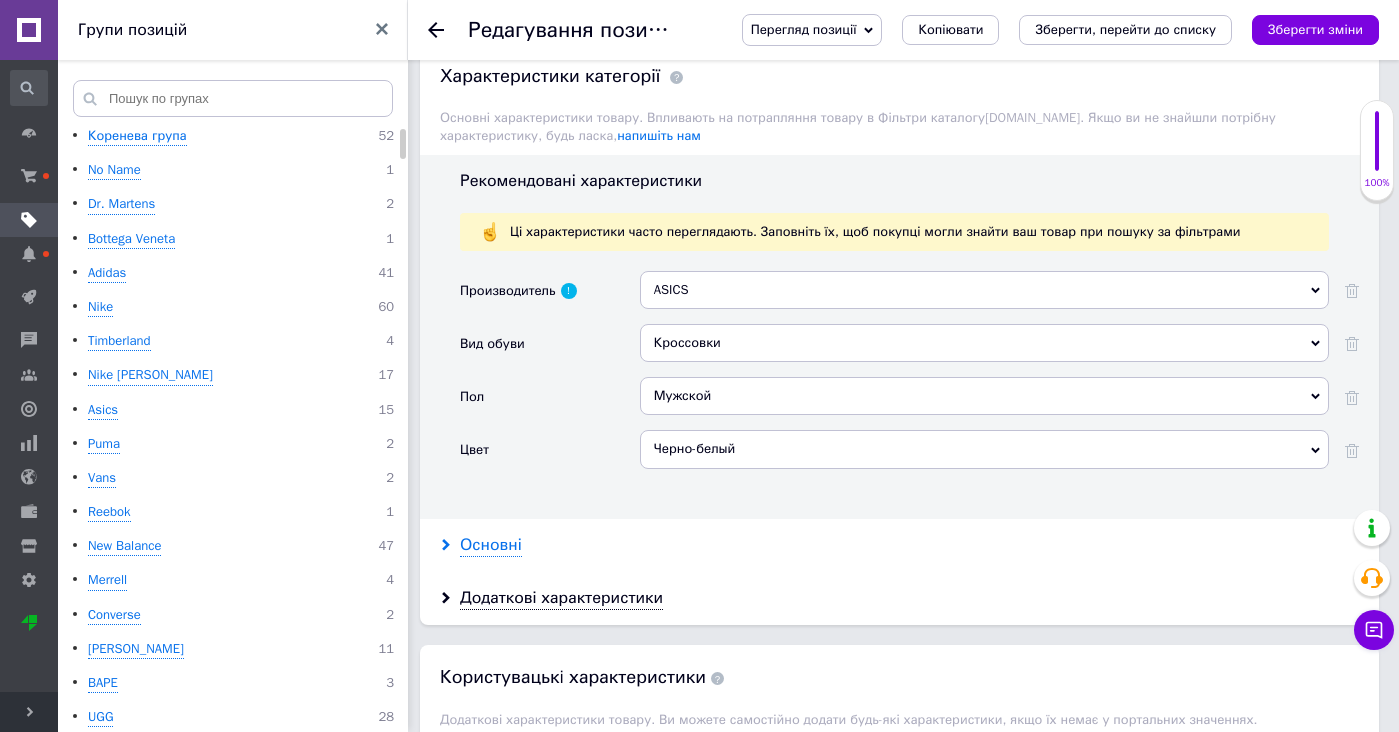 click on "Основні" at bounding box center [491, 545] 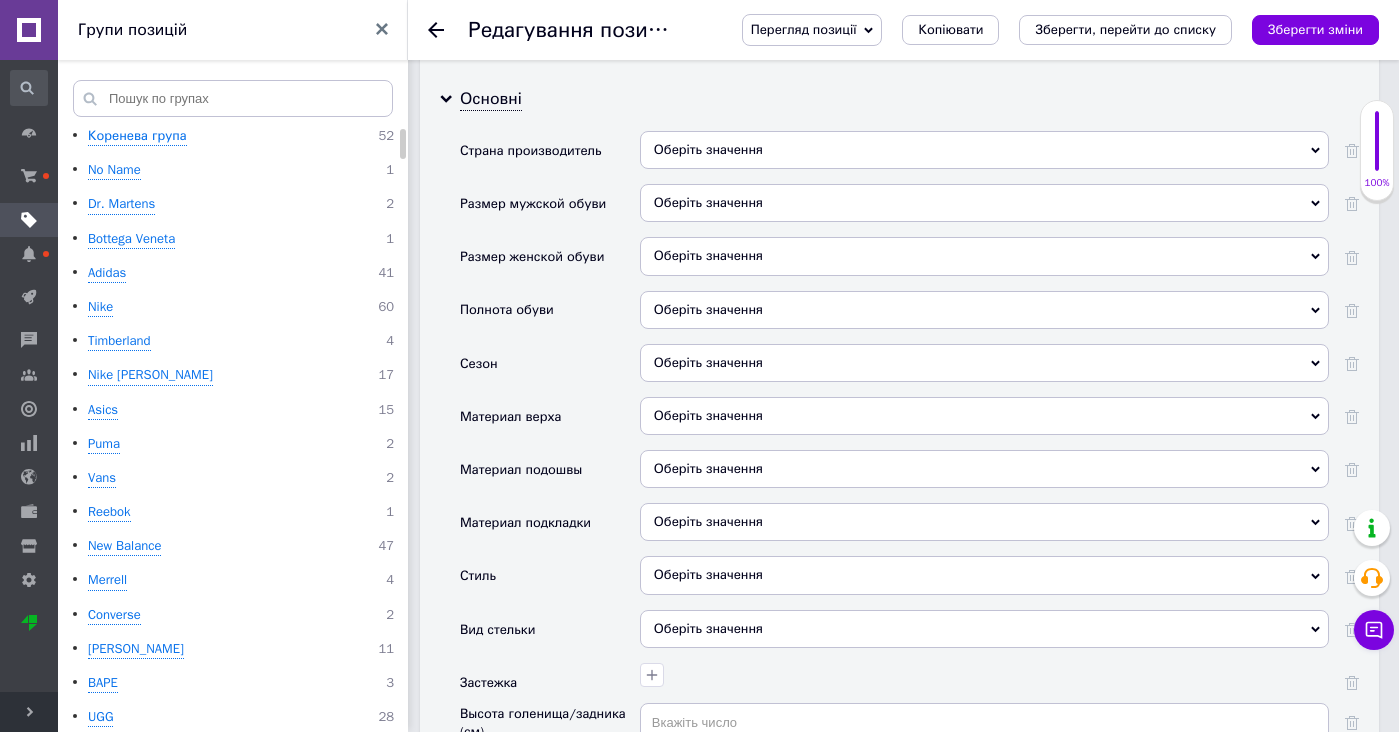 scroll, scrollTop: 2813, scrollLeft: 0, axis: vertical 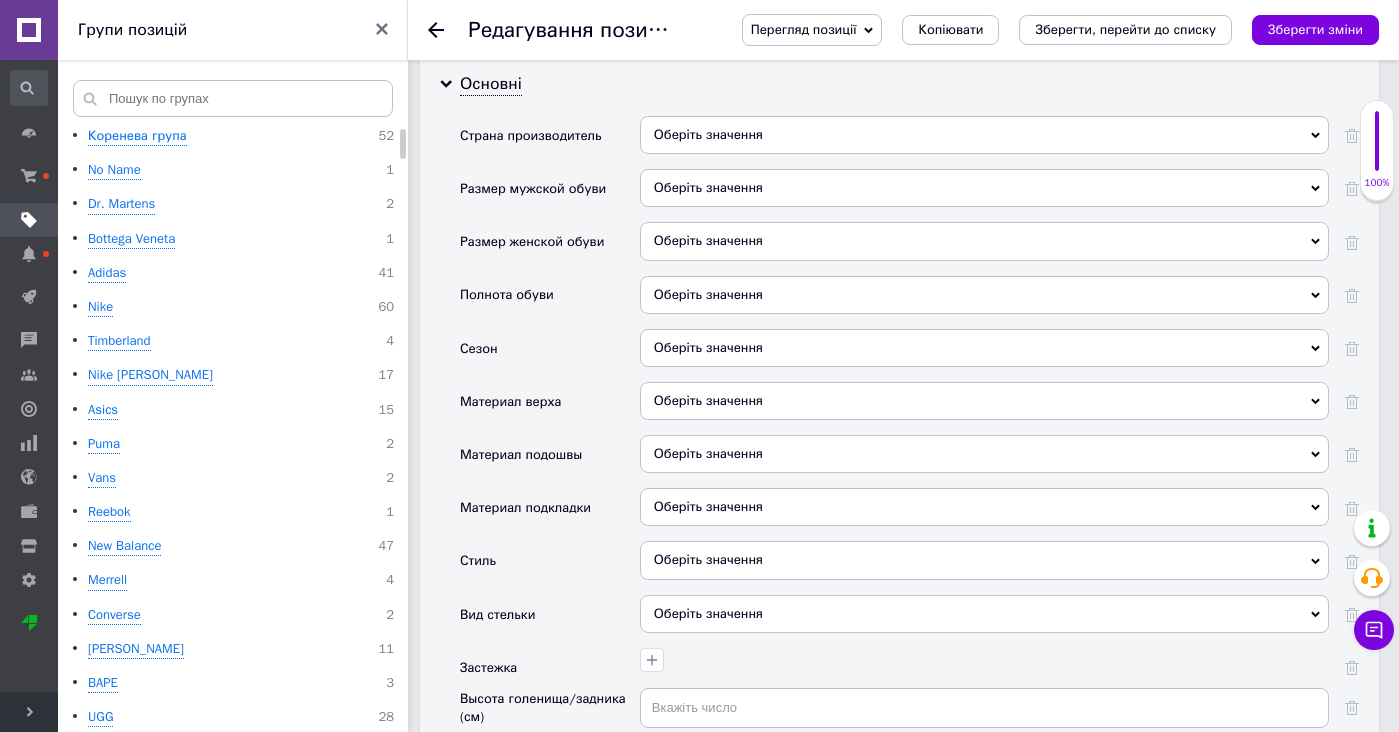 click on "Оберіть значення" at bounding box center [984, 348] 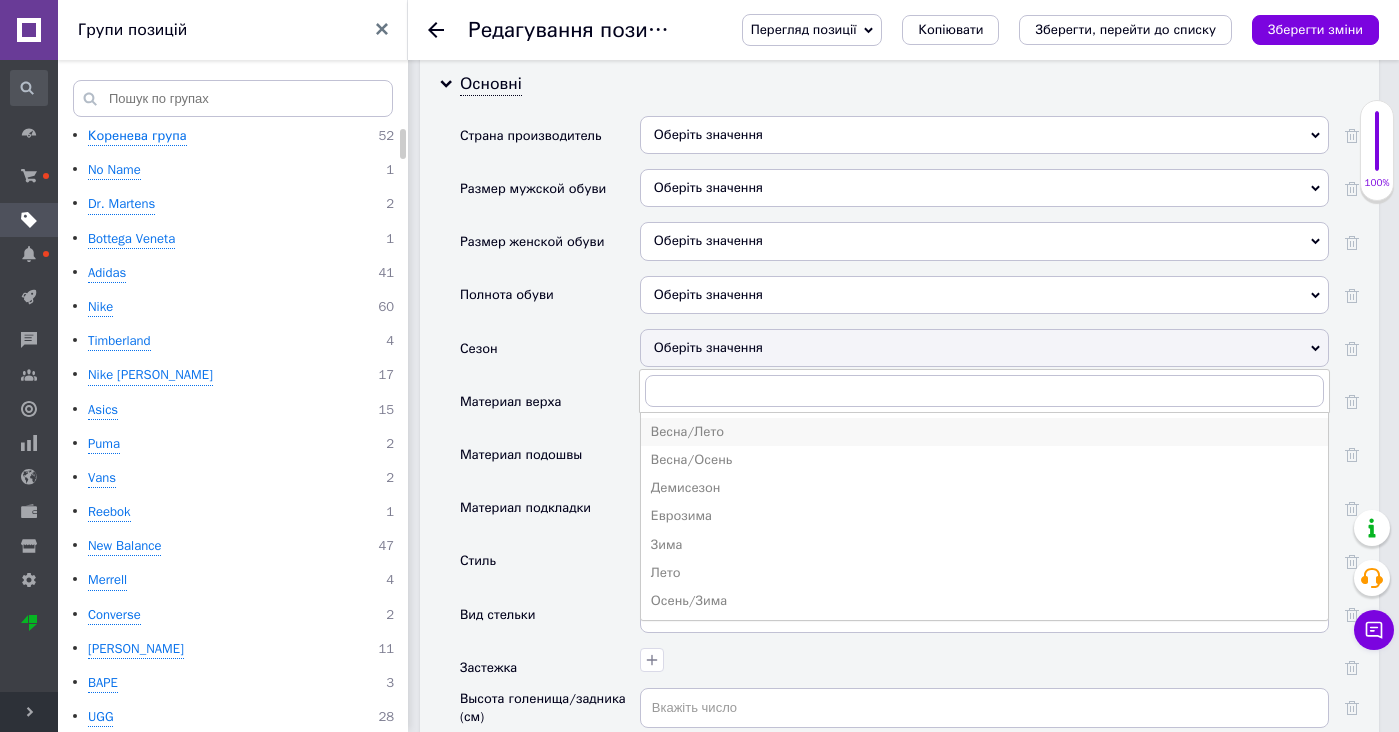 click on "Весна/Лето" at bounding box center (984, 432) 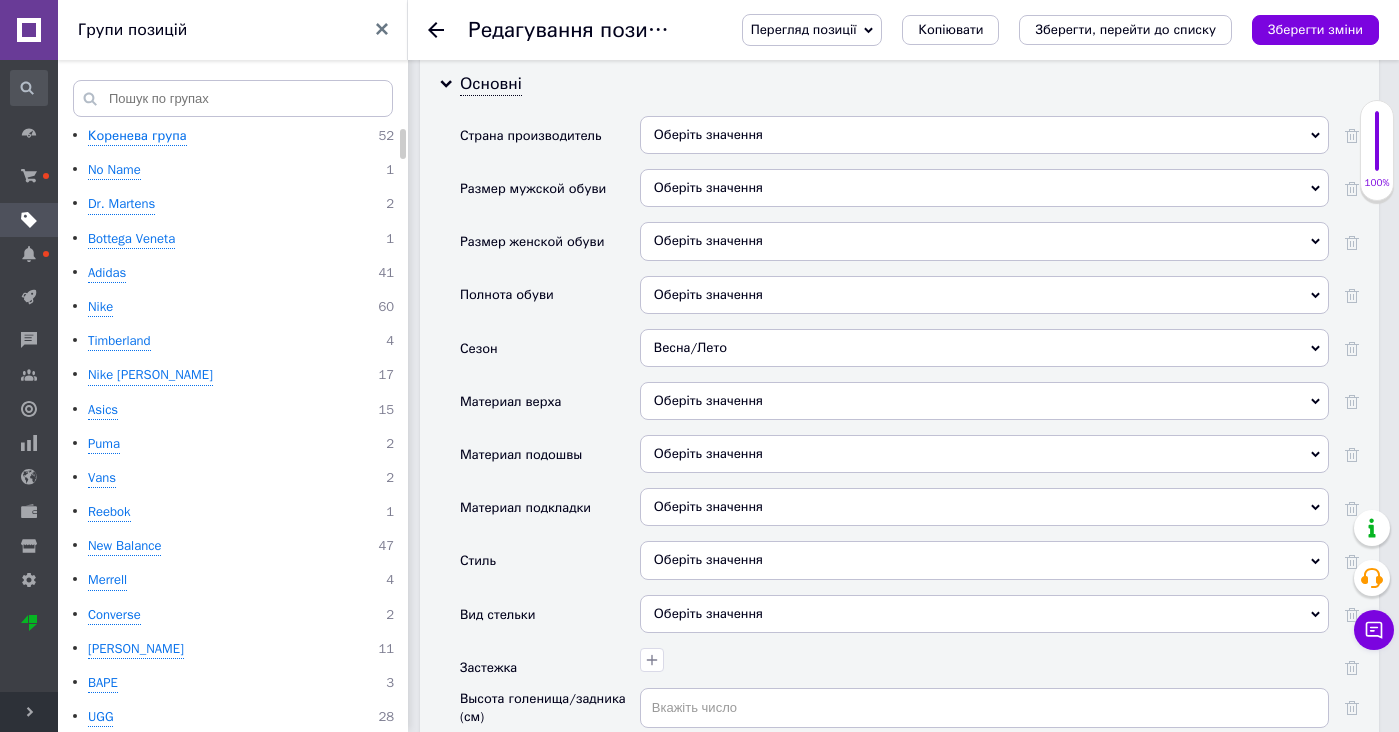 click on "Оберіть значення" at bounding box center [984, 401] 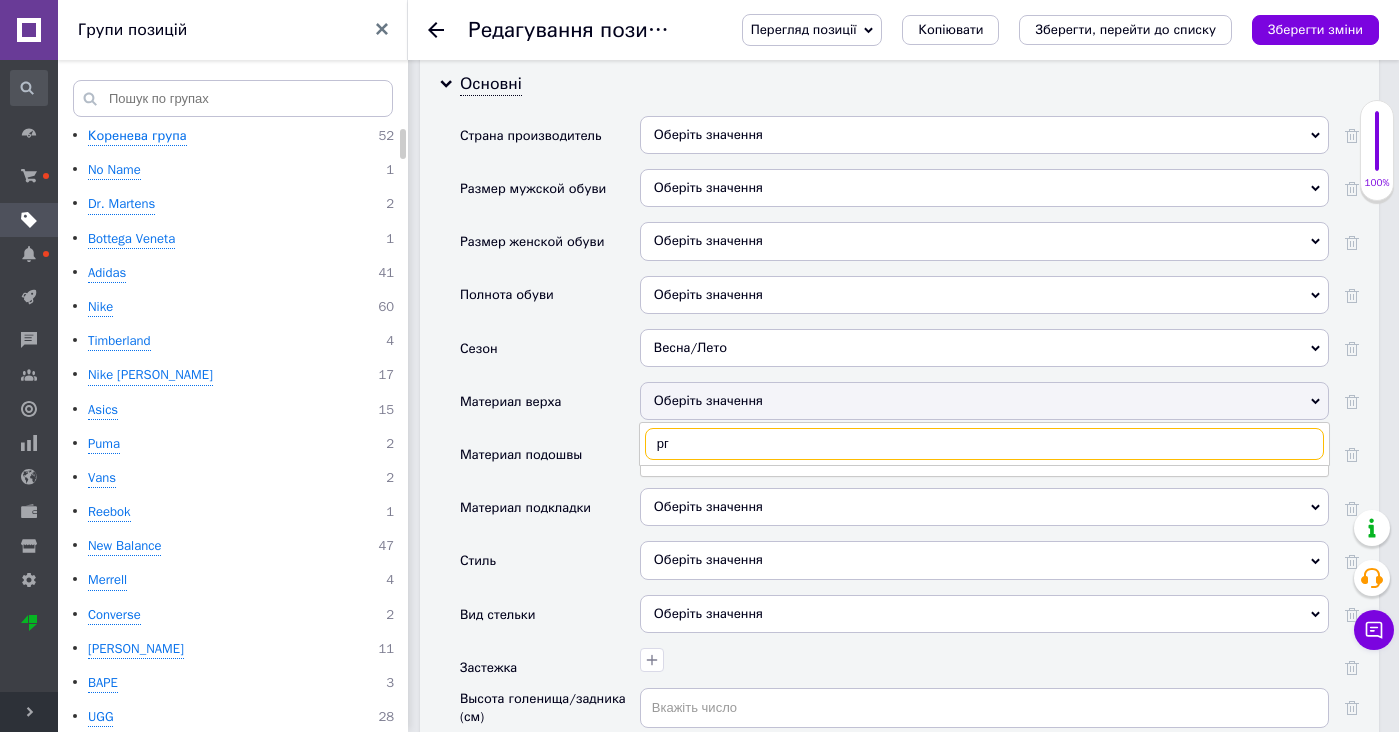 type on "р" 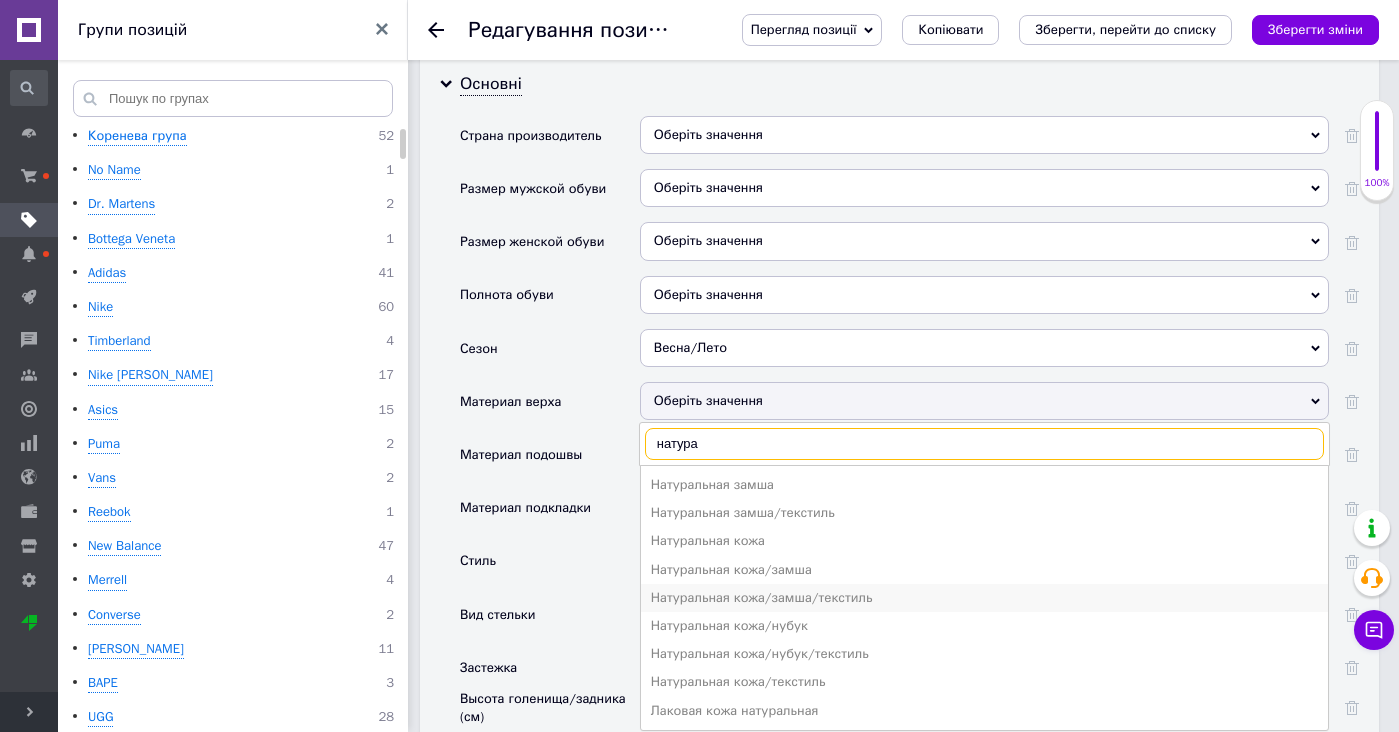 type on "натура" 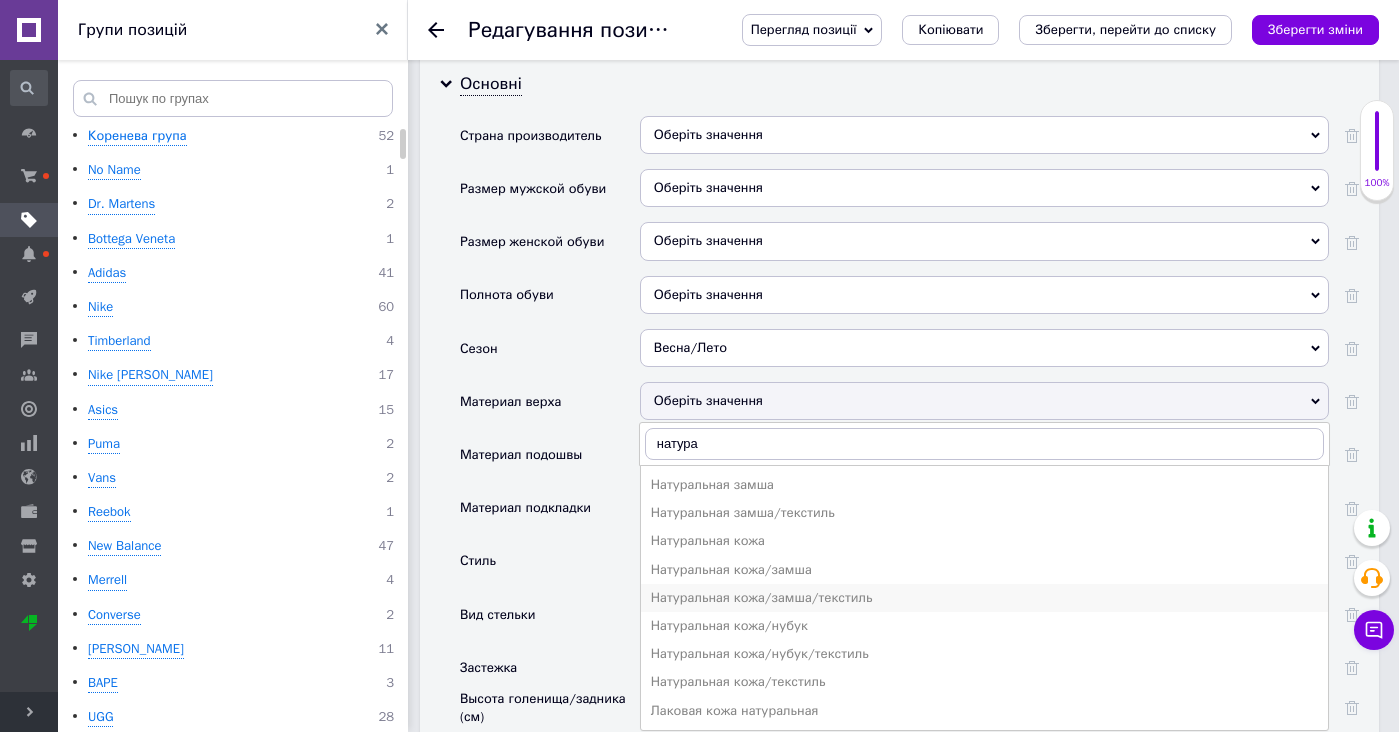click on "Натуральная кожа/замша/текстиль" at bounding box center (984, 598) 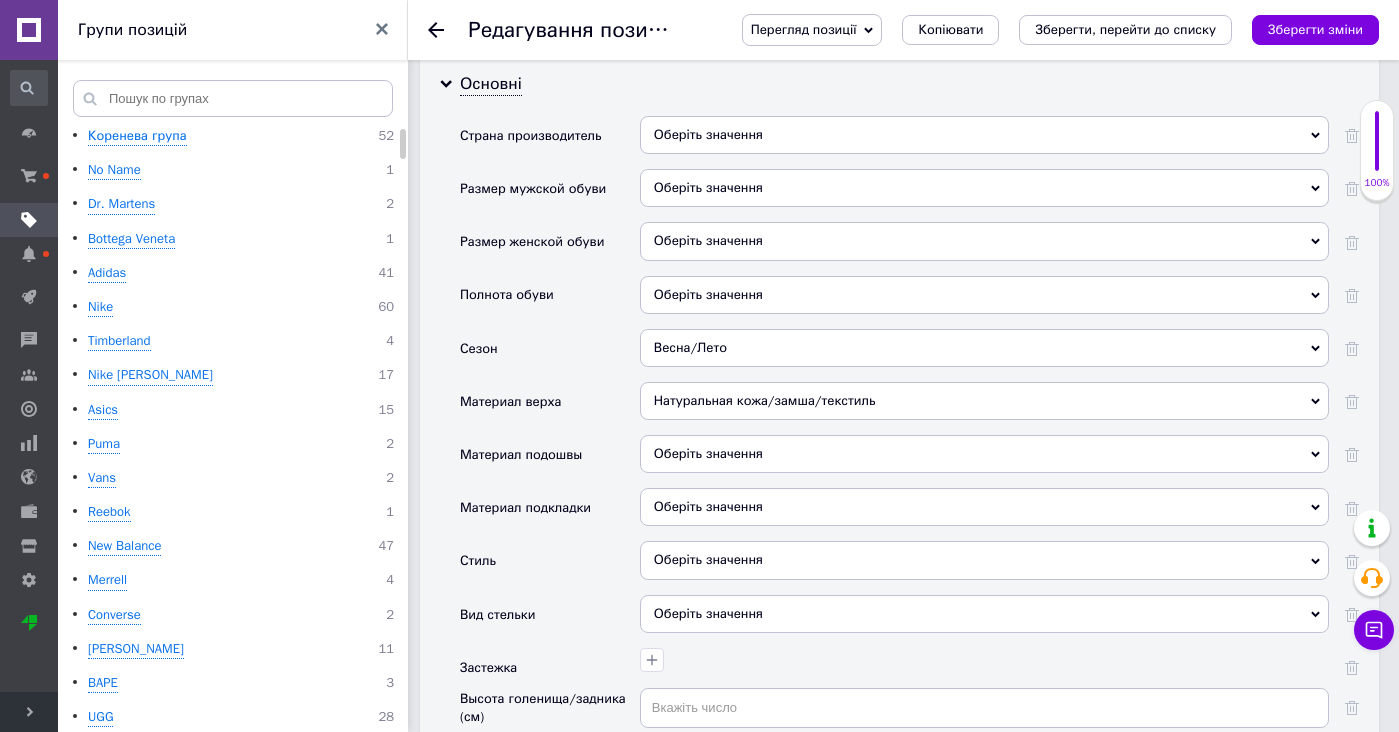 click on "Оберіть значення" at bounding box center (984, 454) 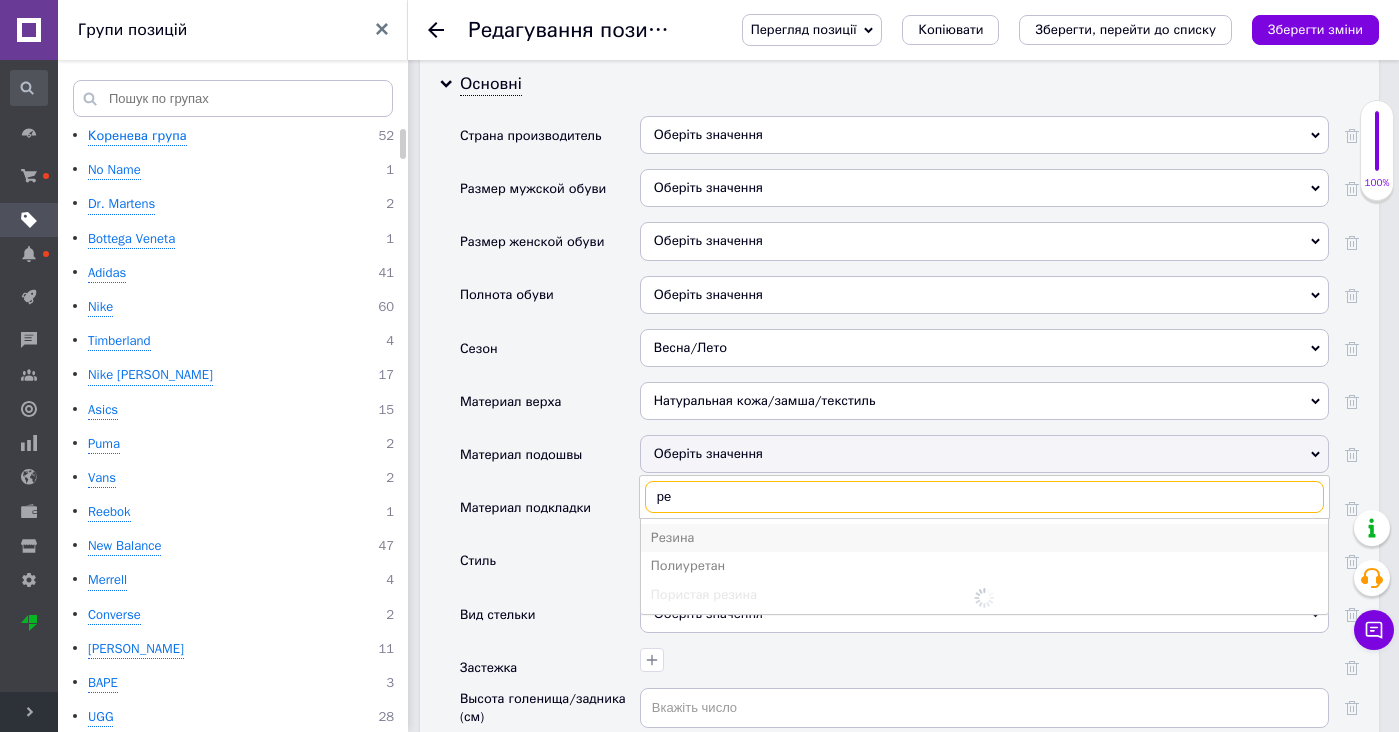 type on "ре" 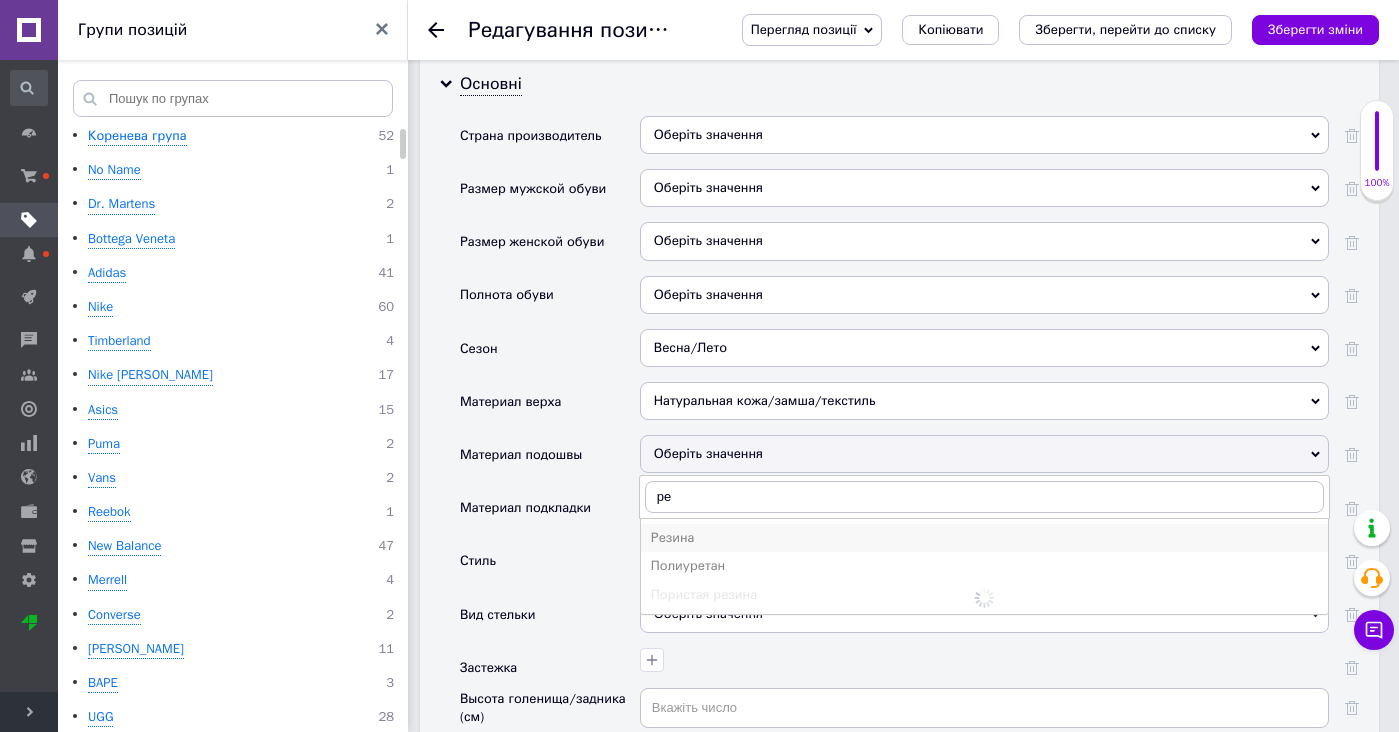 click on "Резина" at bounding box center (984, 538) 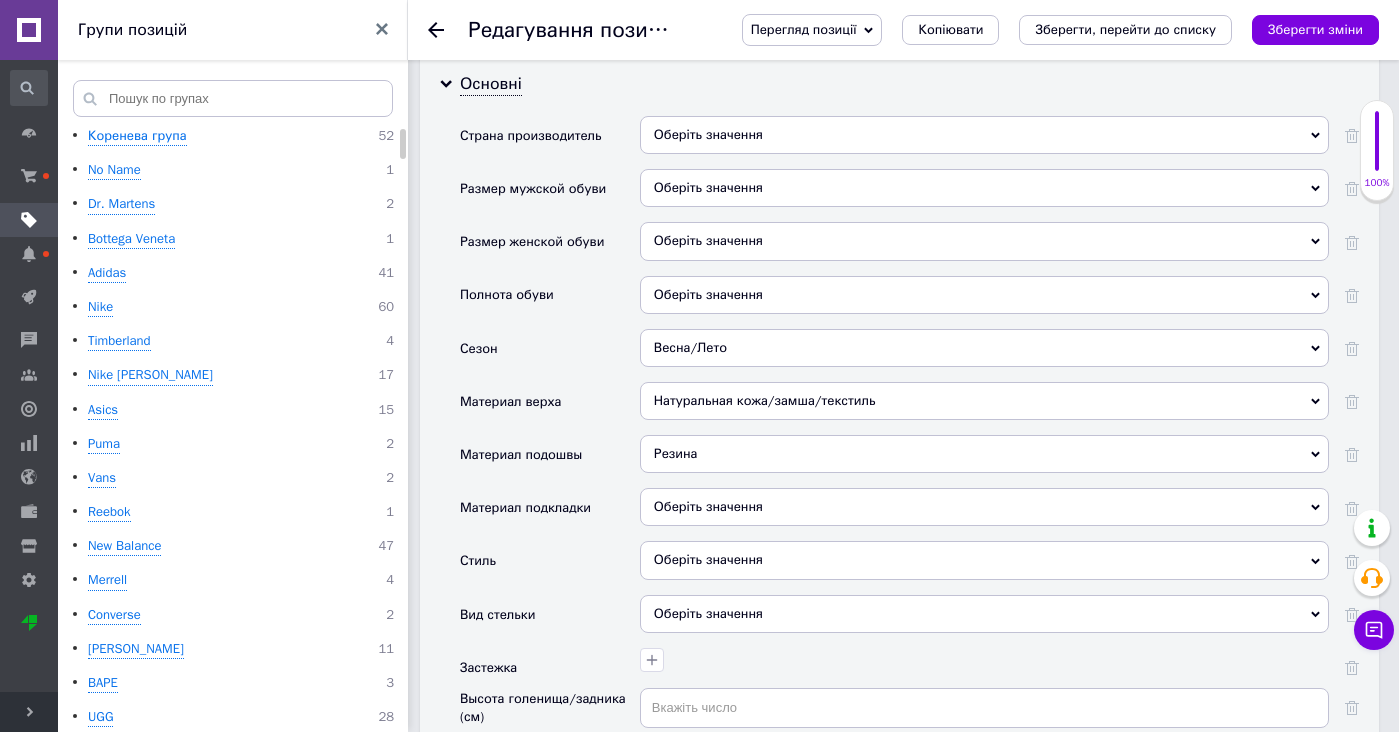 click on "Оберіть значення" at bounding box center (984, 514) 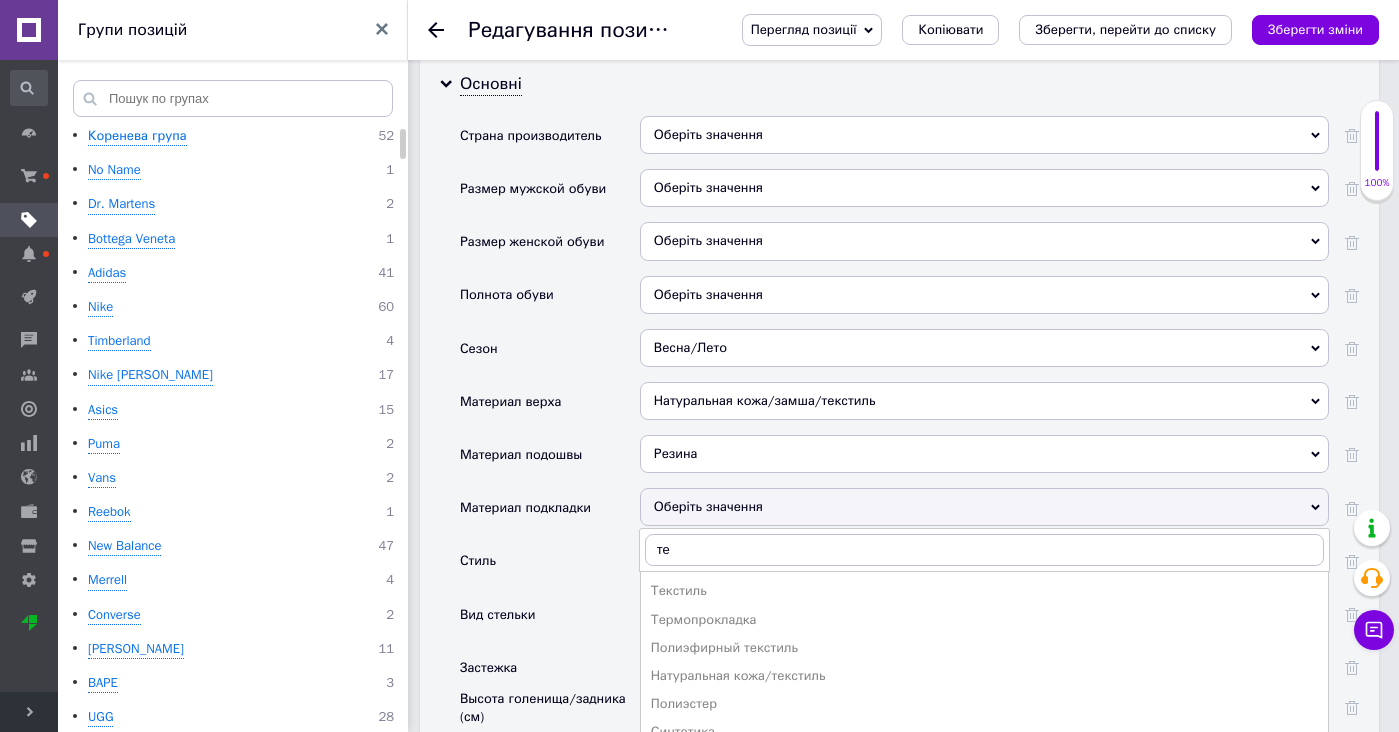 click on "Текстиль Термопрокладка Полиэфирный текстиль Натуральная кожа/текстиль Полиэстер Синтетика" at bounding box center [984, 661] 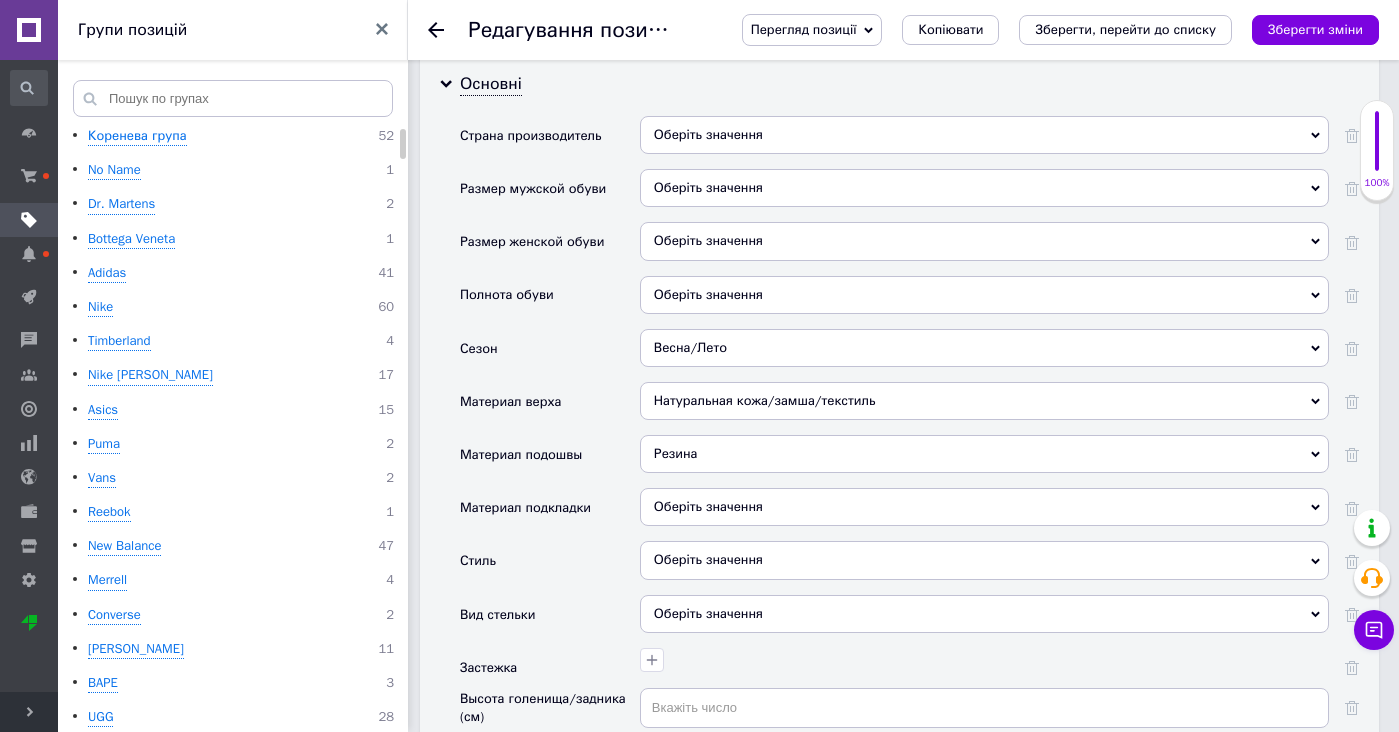 click on "Оберіть значення" at bounding box center (984, 507) 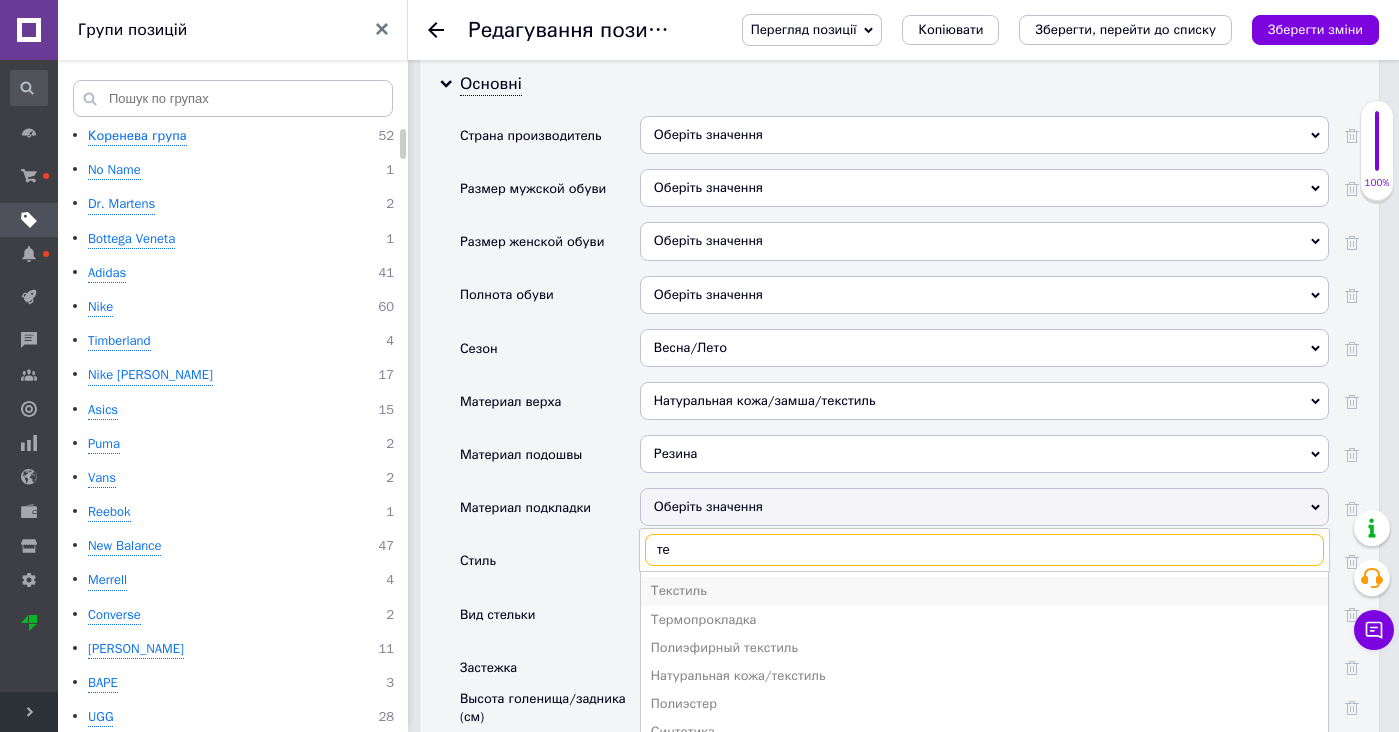 type on "те" 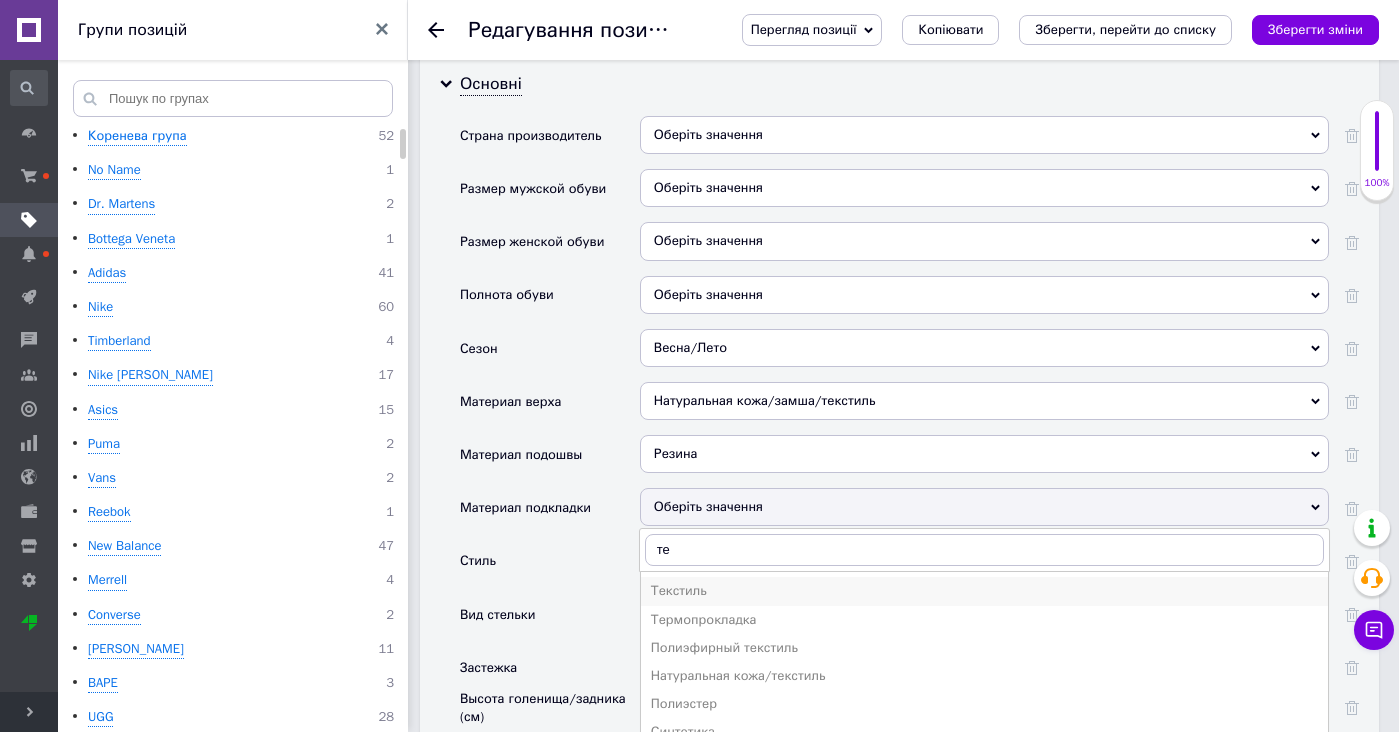 click on "Текстиль" at bounding box center (984, 591) 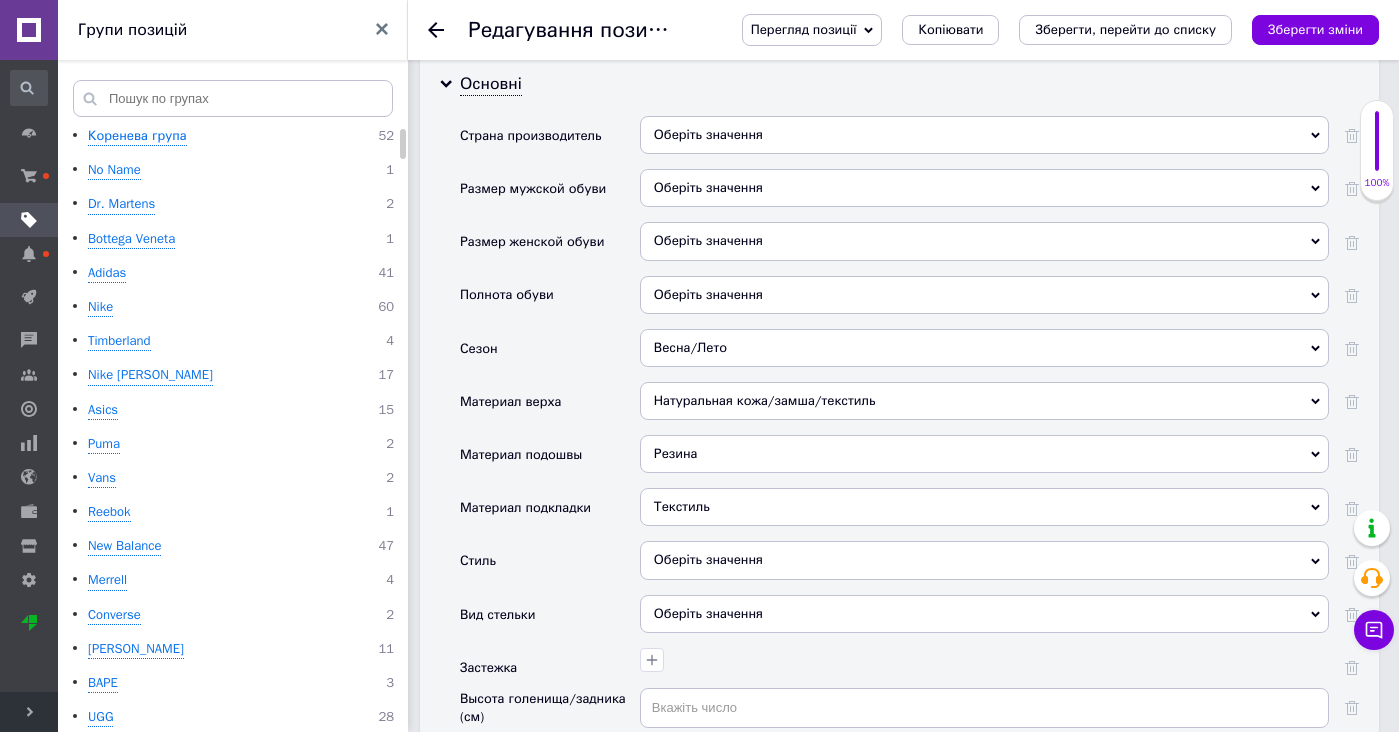 click on "Оберіть значення" at bounding box center (984, 560) 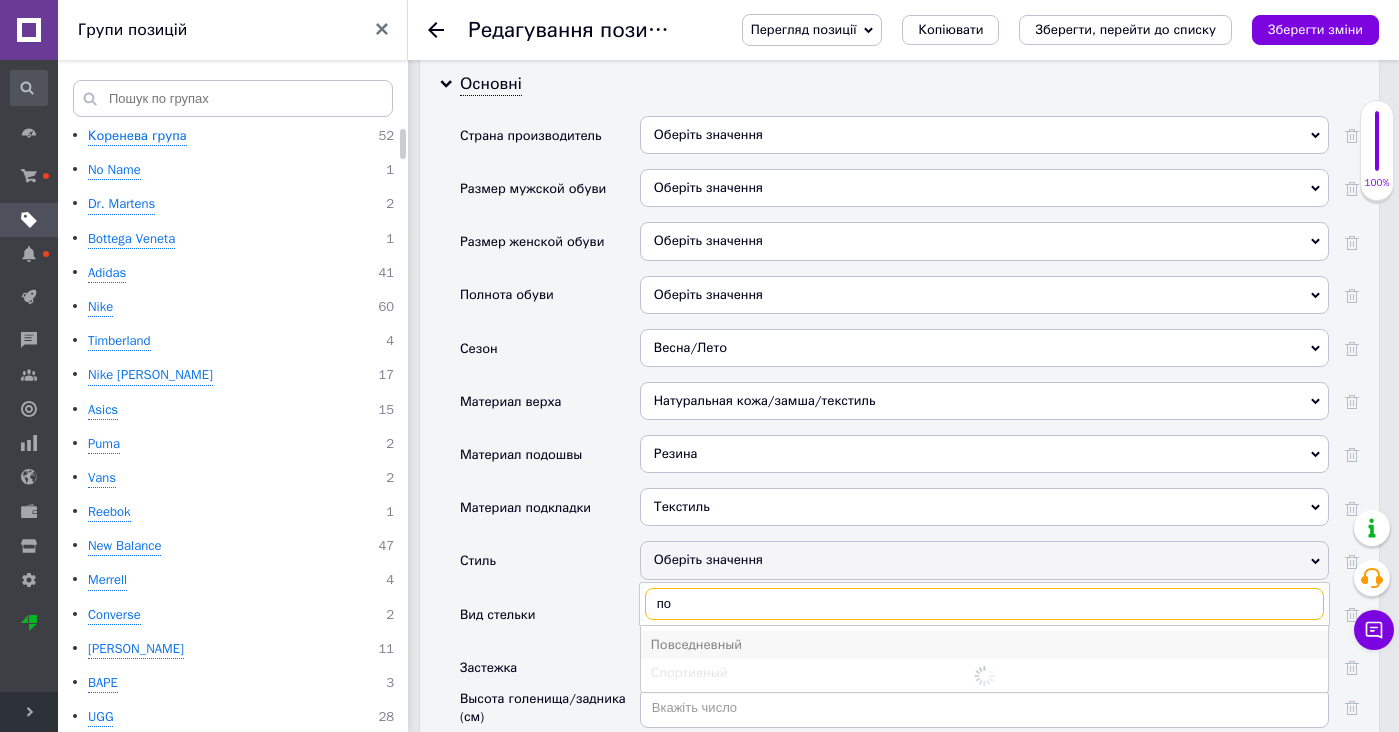 type on "по" 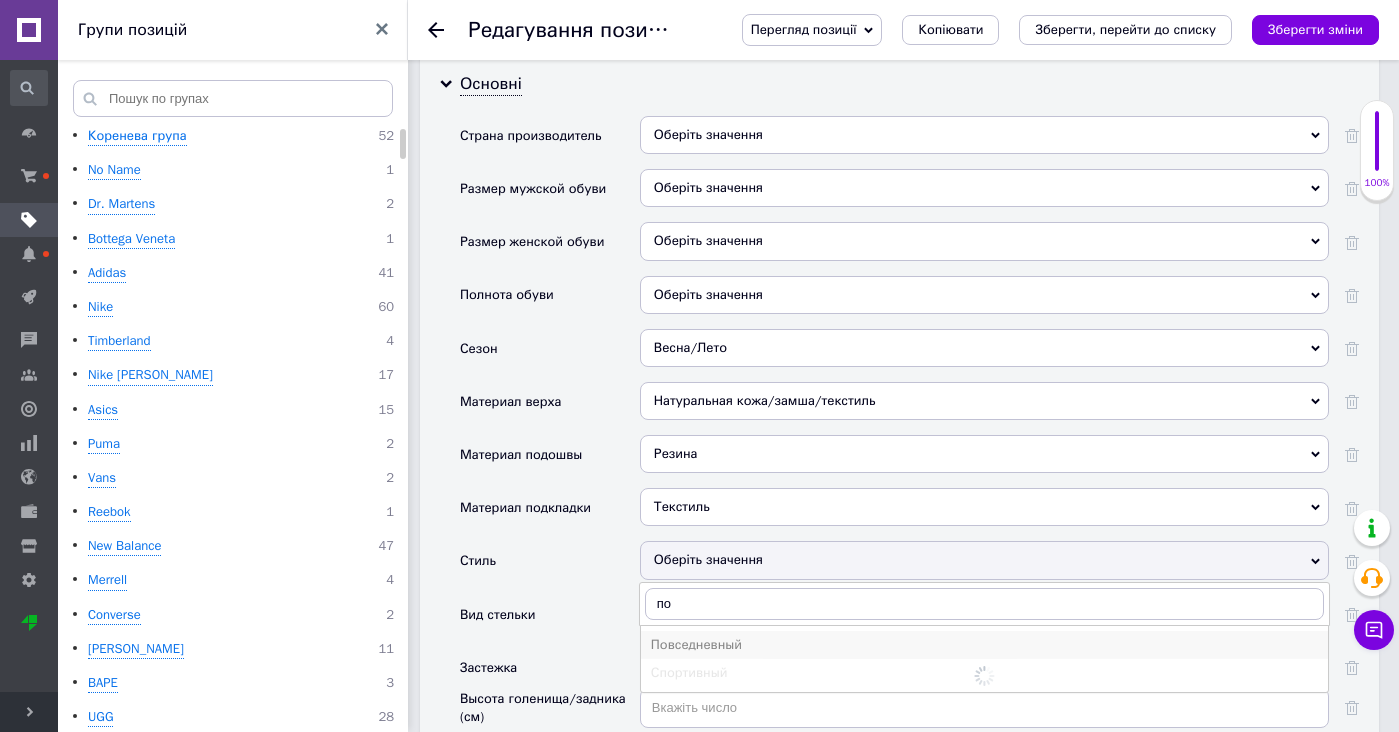 click on "Повседневный" at bounding box center (984, 645) 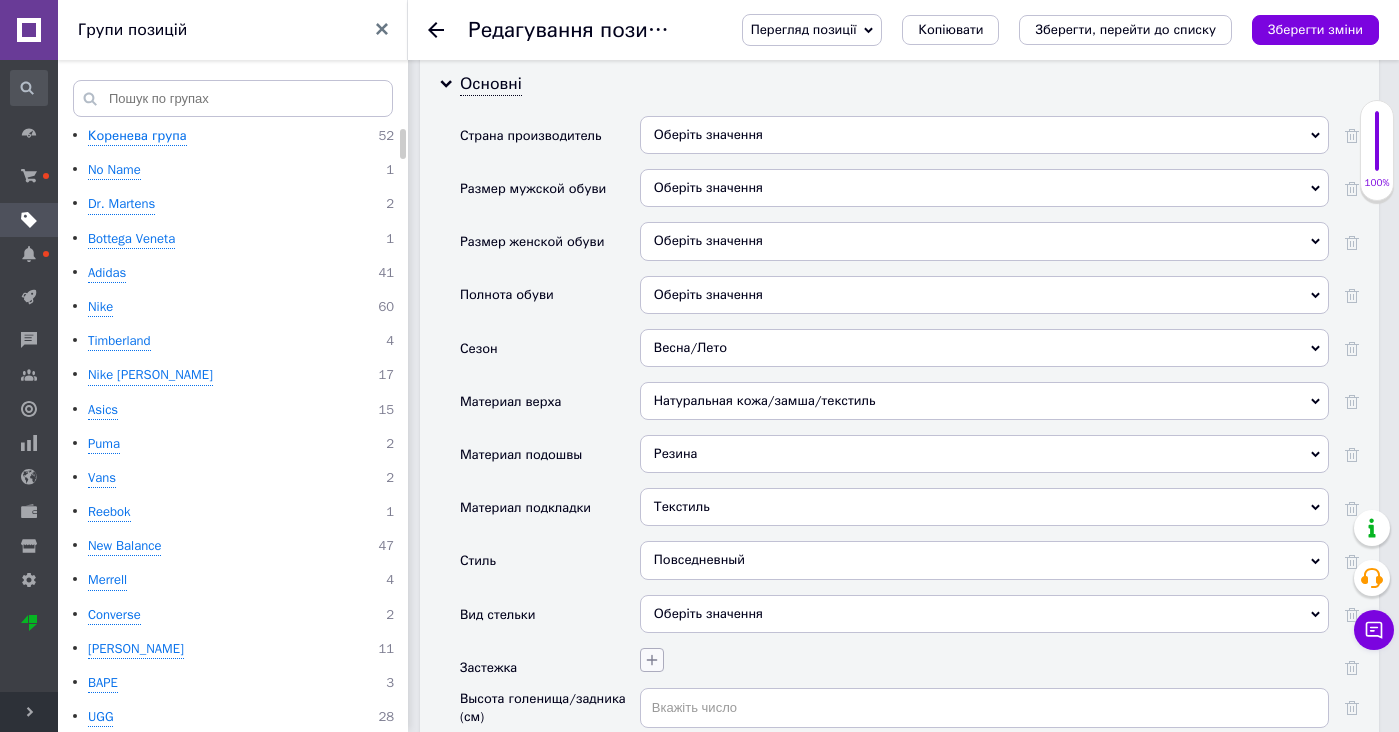click at bounding box center (652, 660) 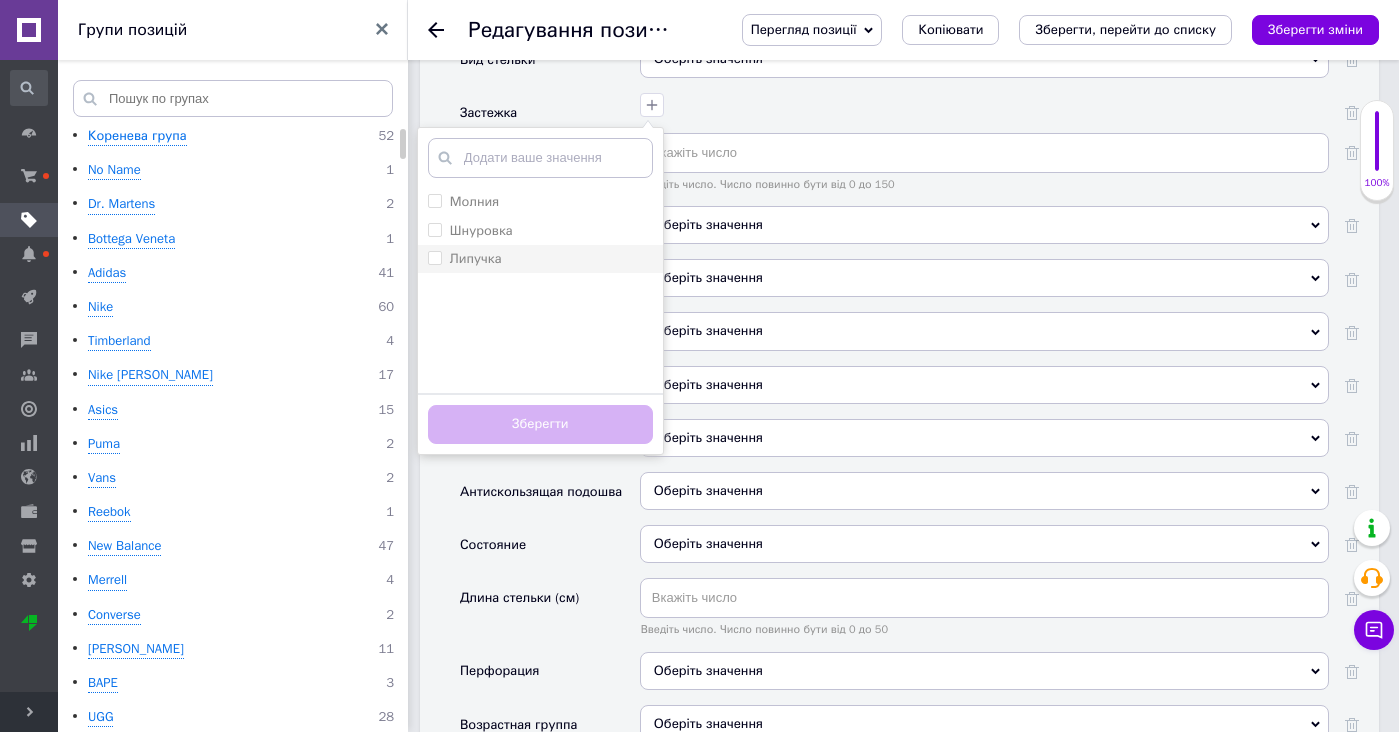 scroll, scrollTop: 3347, scrollLeft: 0, axis: vertical 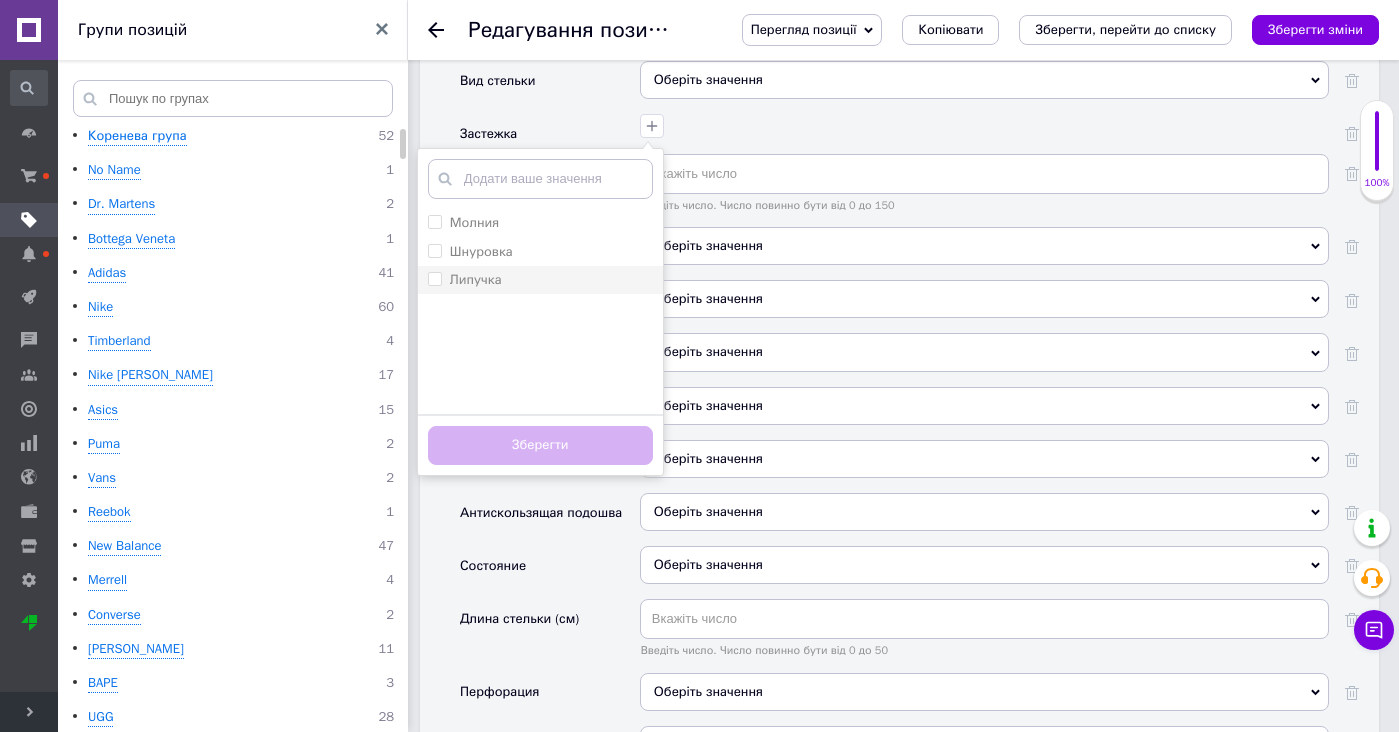 click on "Липучка" at bounding box center [540, 280] 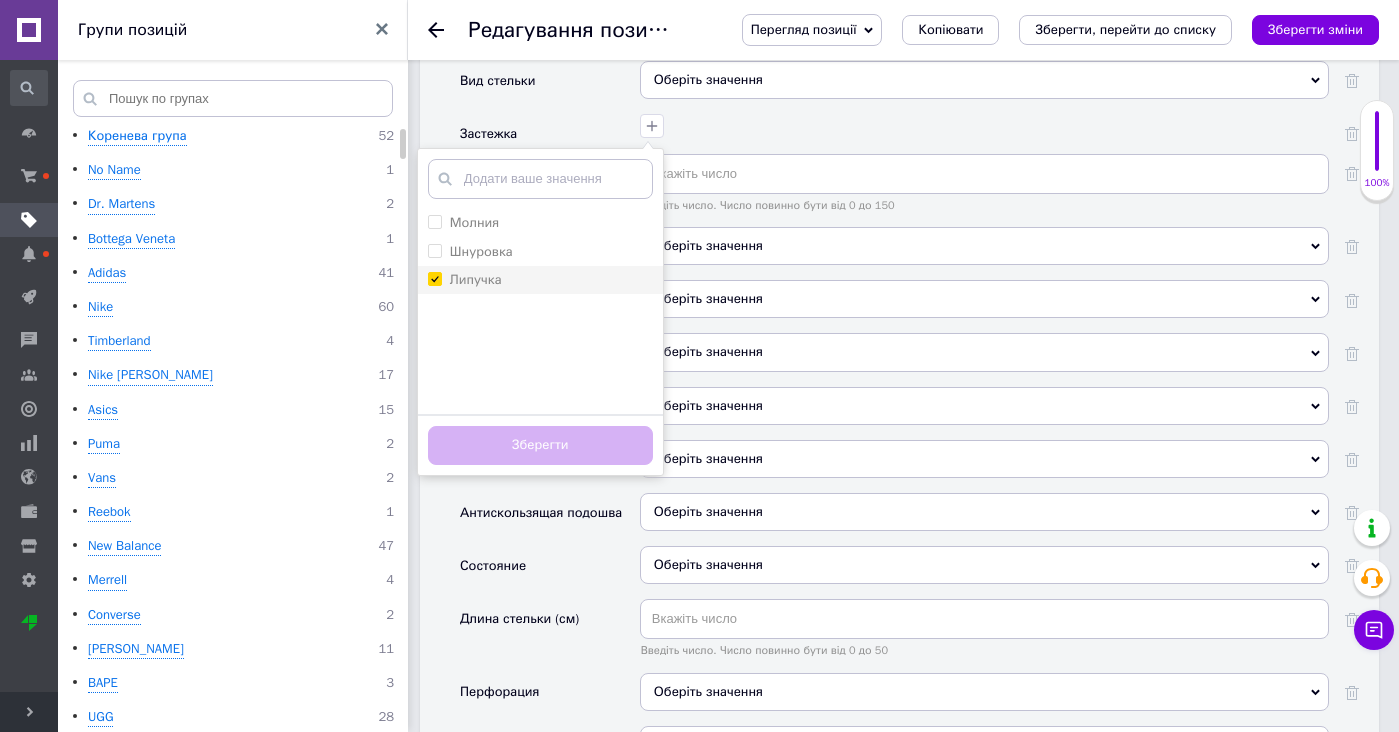 checkbox on "true" 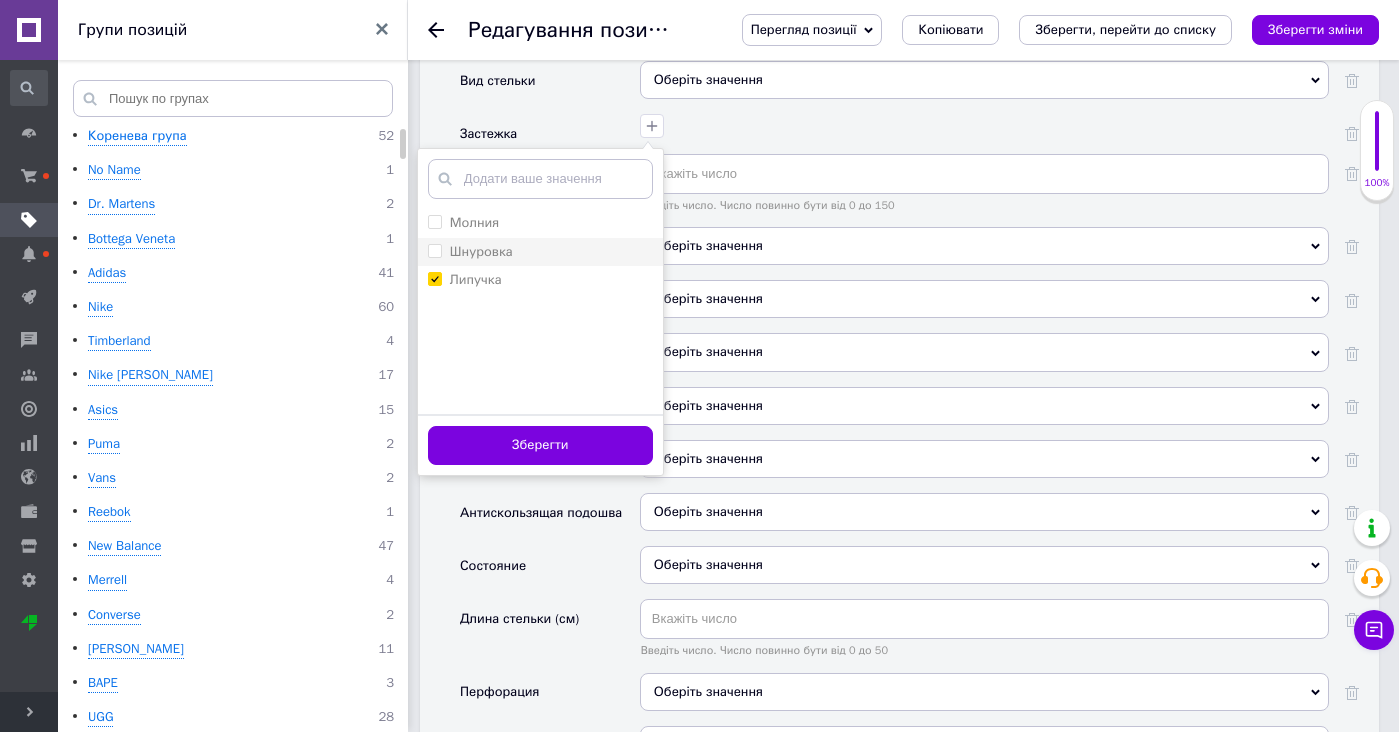 click on "Шнуровка" at bounding box center [540, 252] 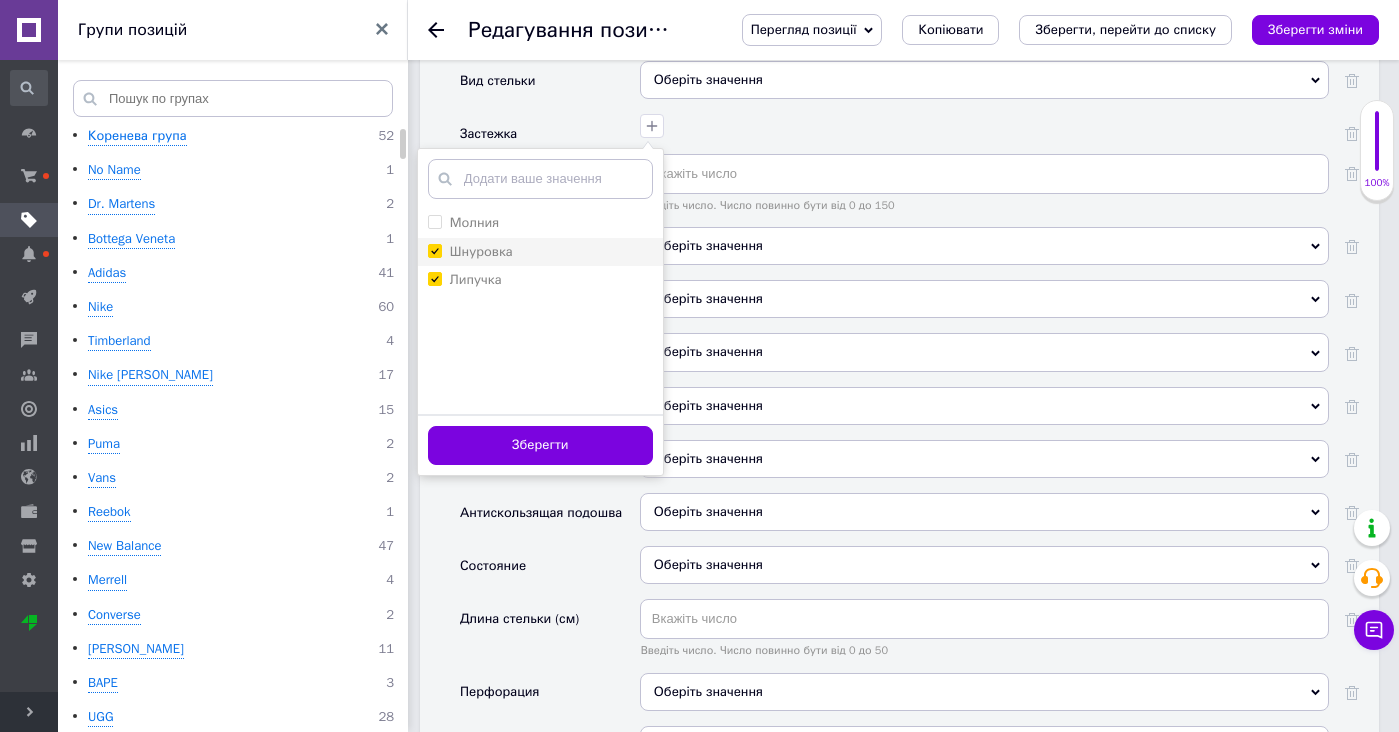 checkbox on "true" 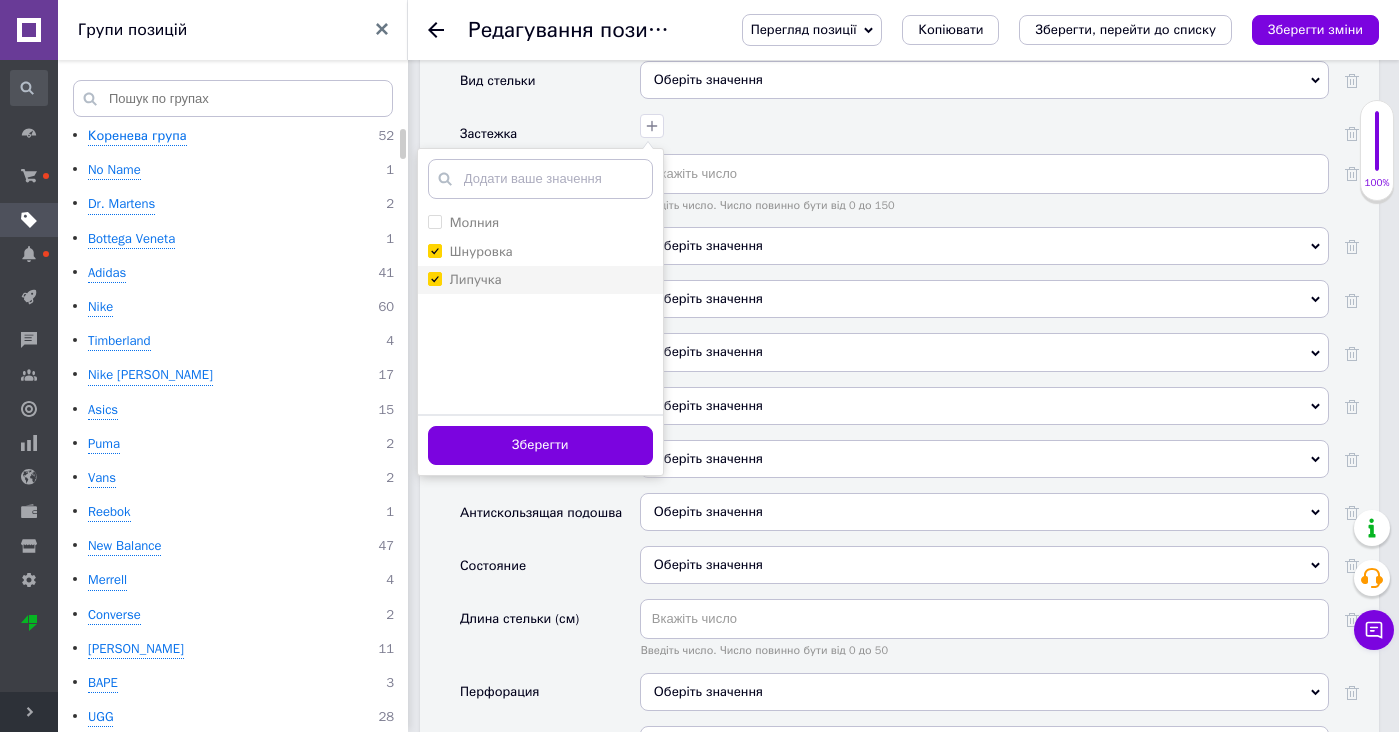 click on "Липучка" at bounding box center [540, 280] 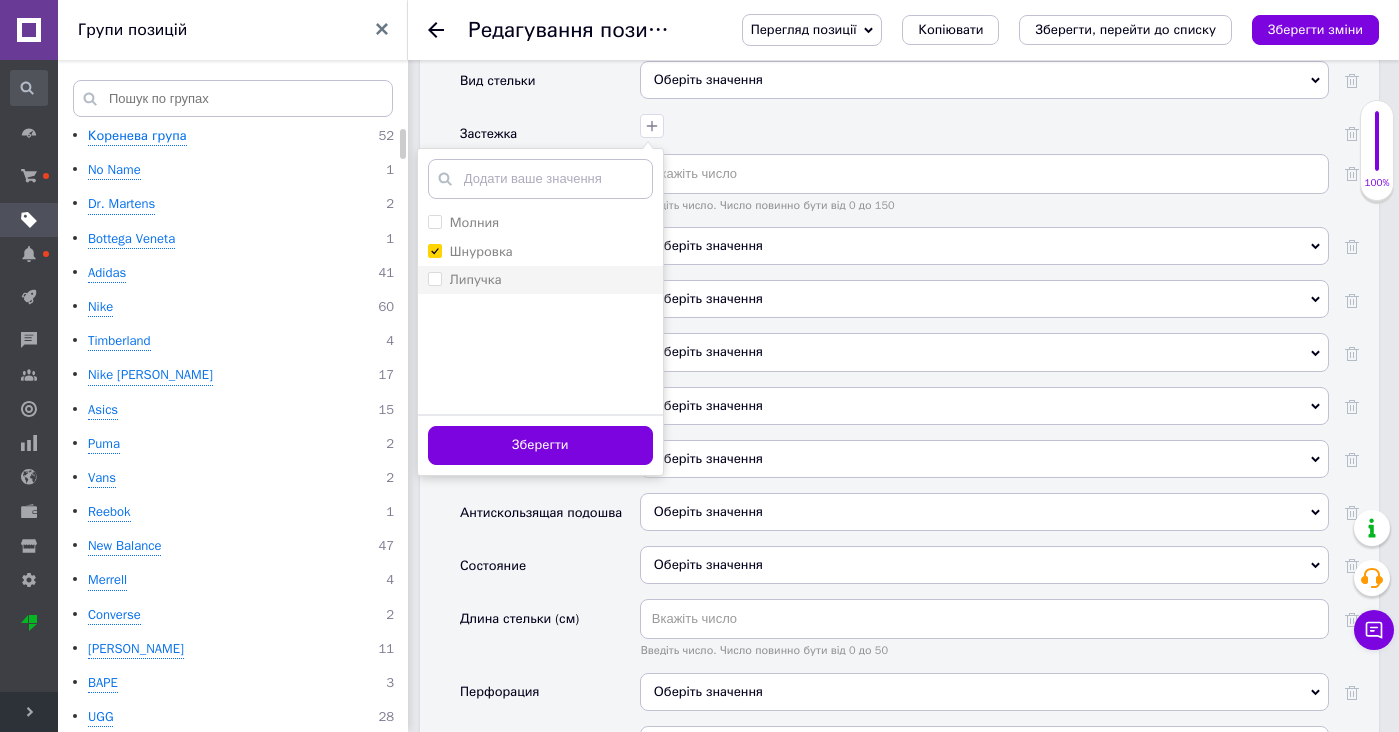 checkbox on "false" 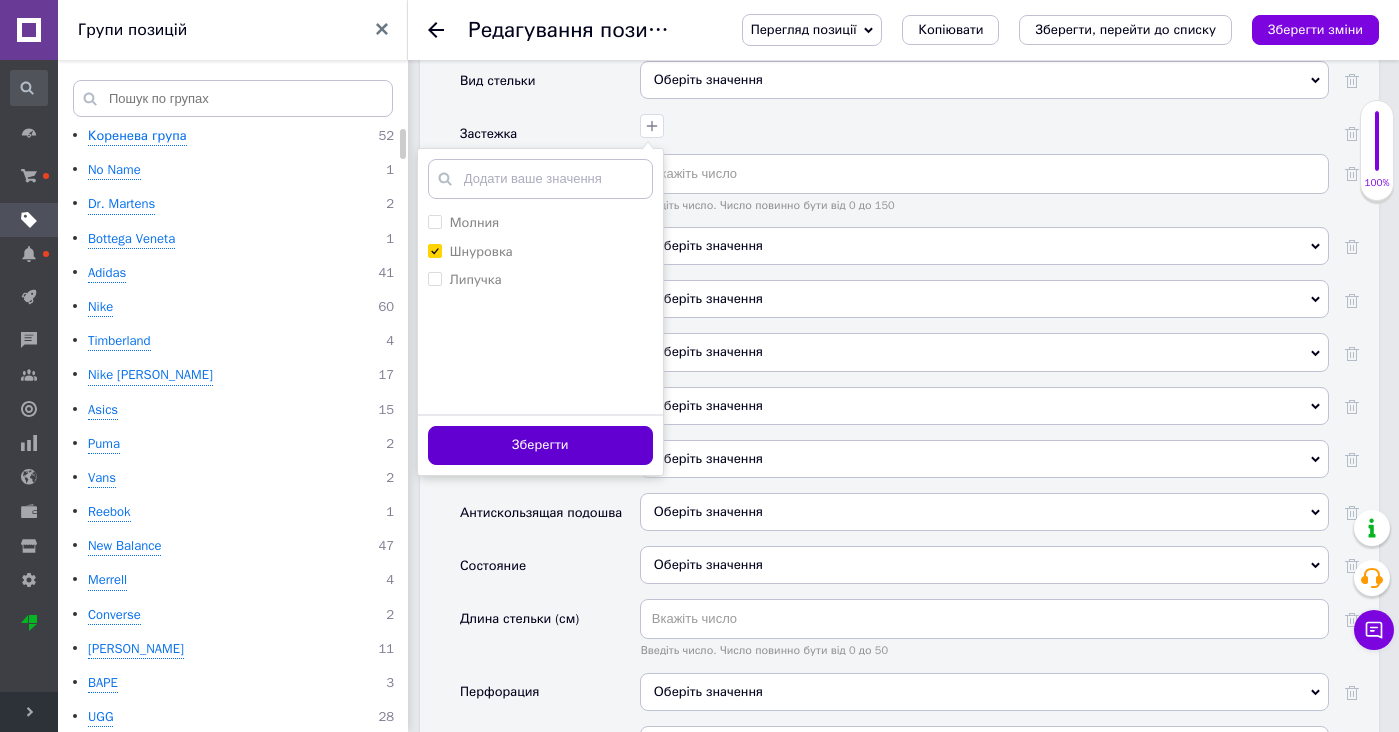 click on "Зберегти" at bounding box center (540, 445) 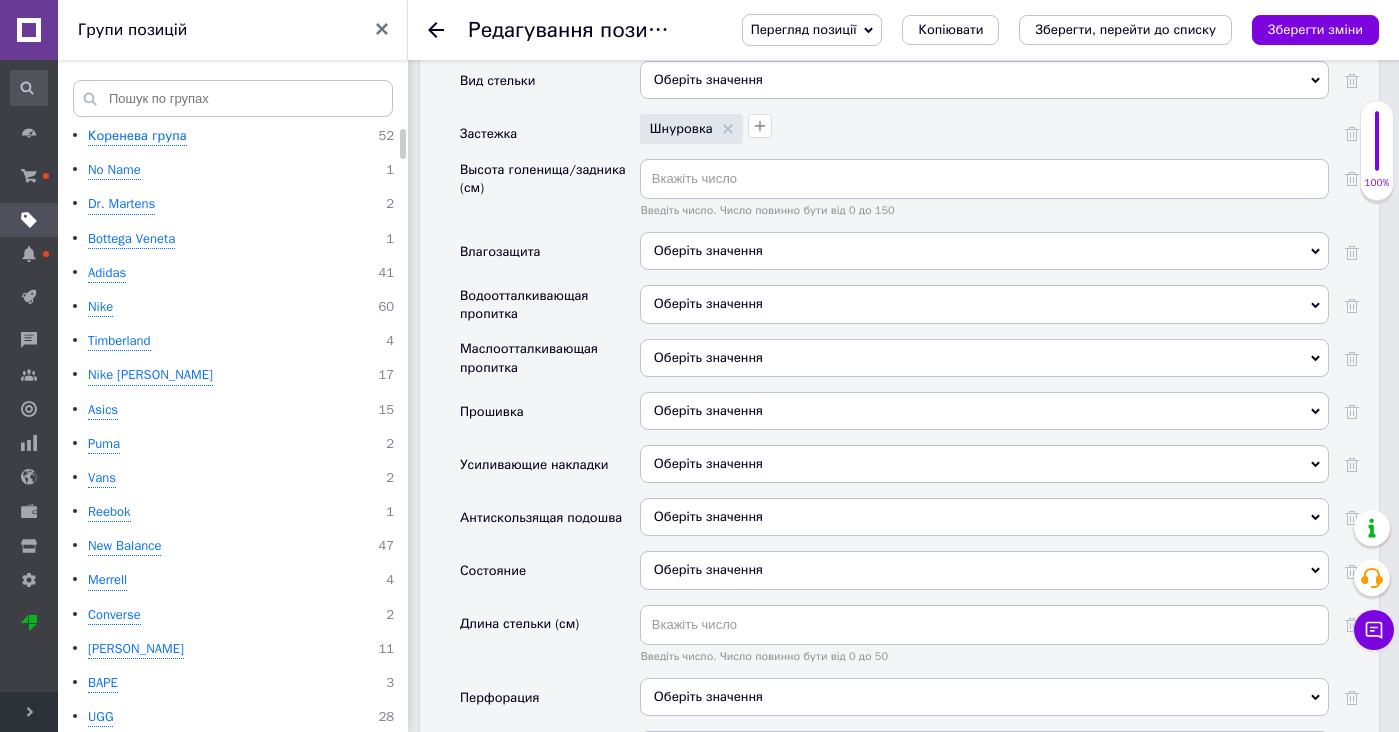 click on "Оберіть значення Так Ні" at bounding box center [984, 258] 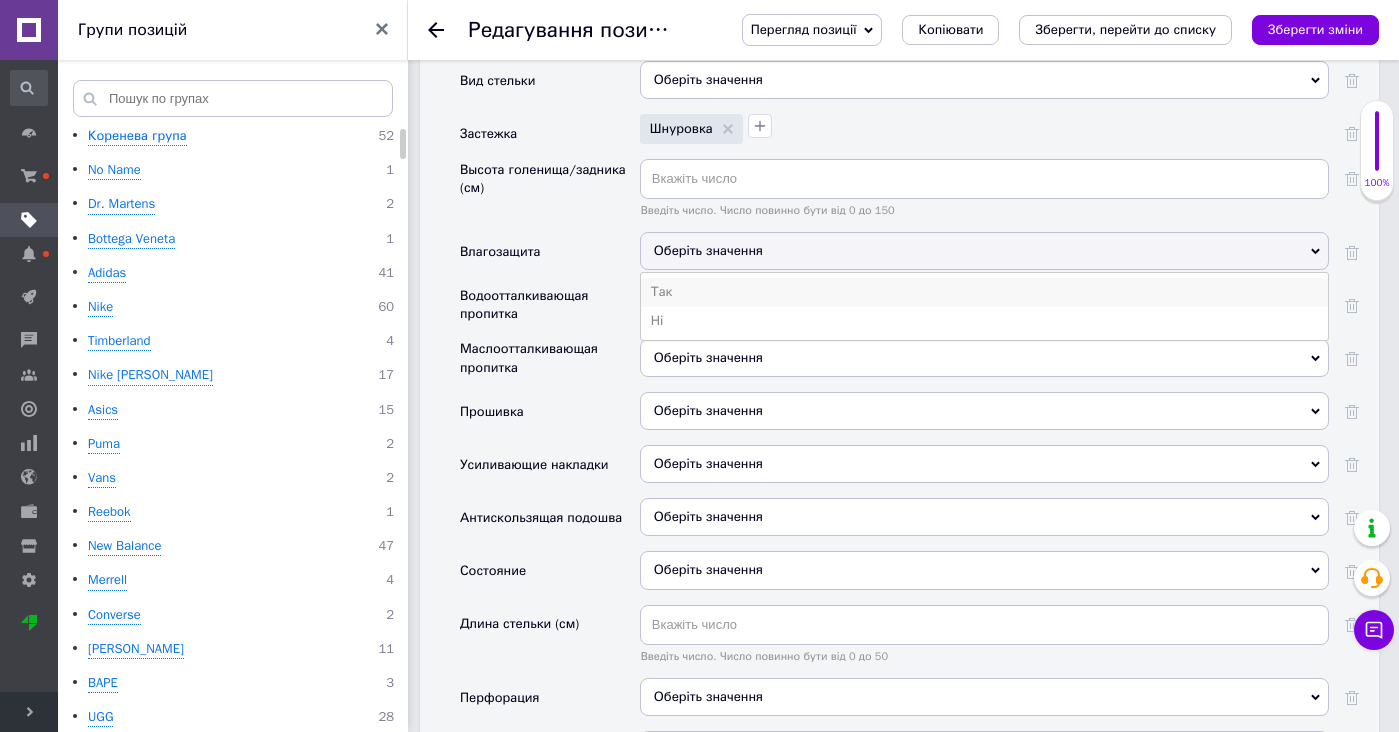 click on "Так" at bounding box center [984, 292] 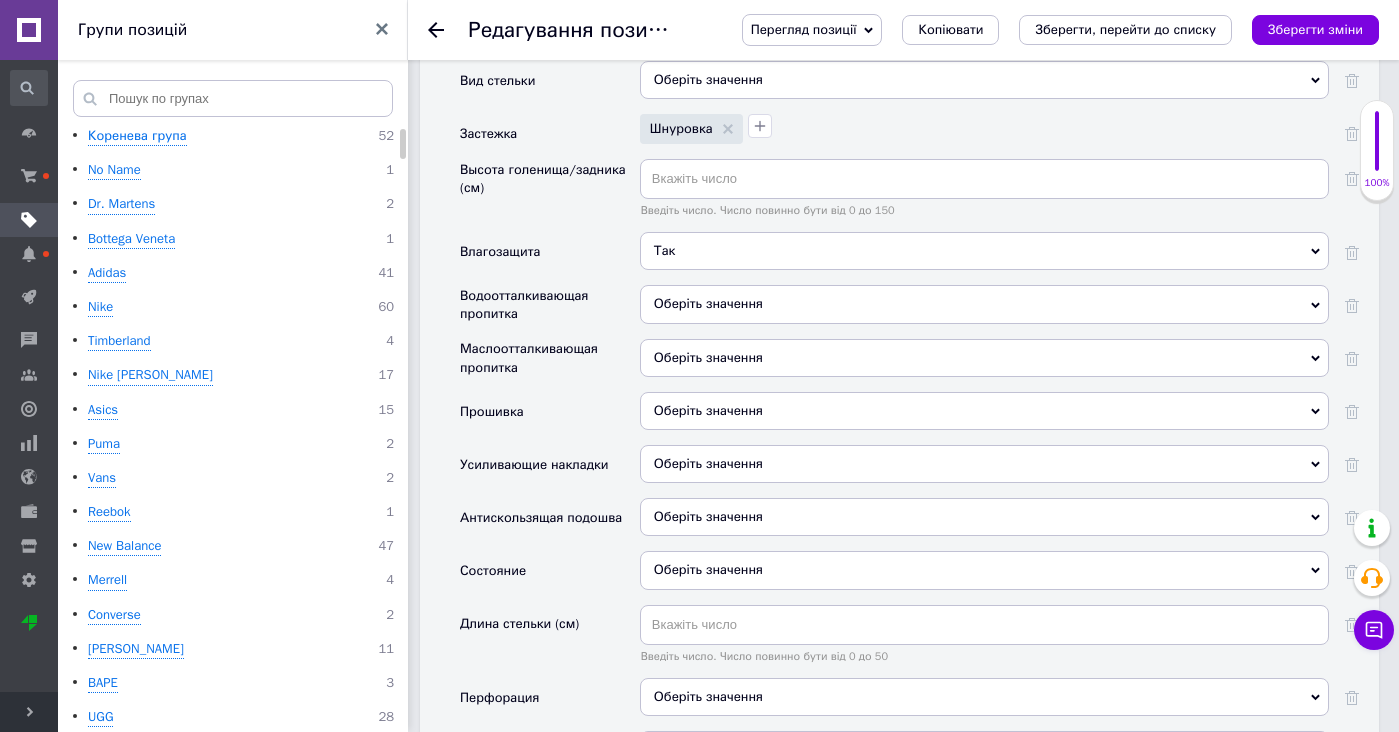 click on "Так" at bounding box center (984, 251) 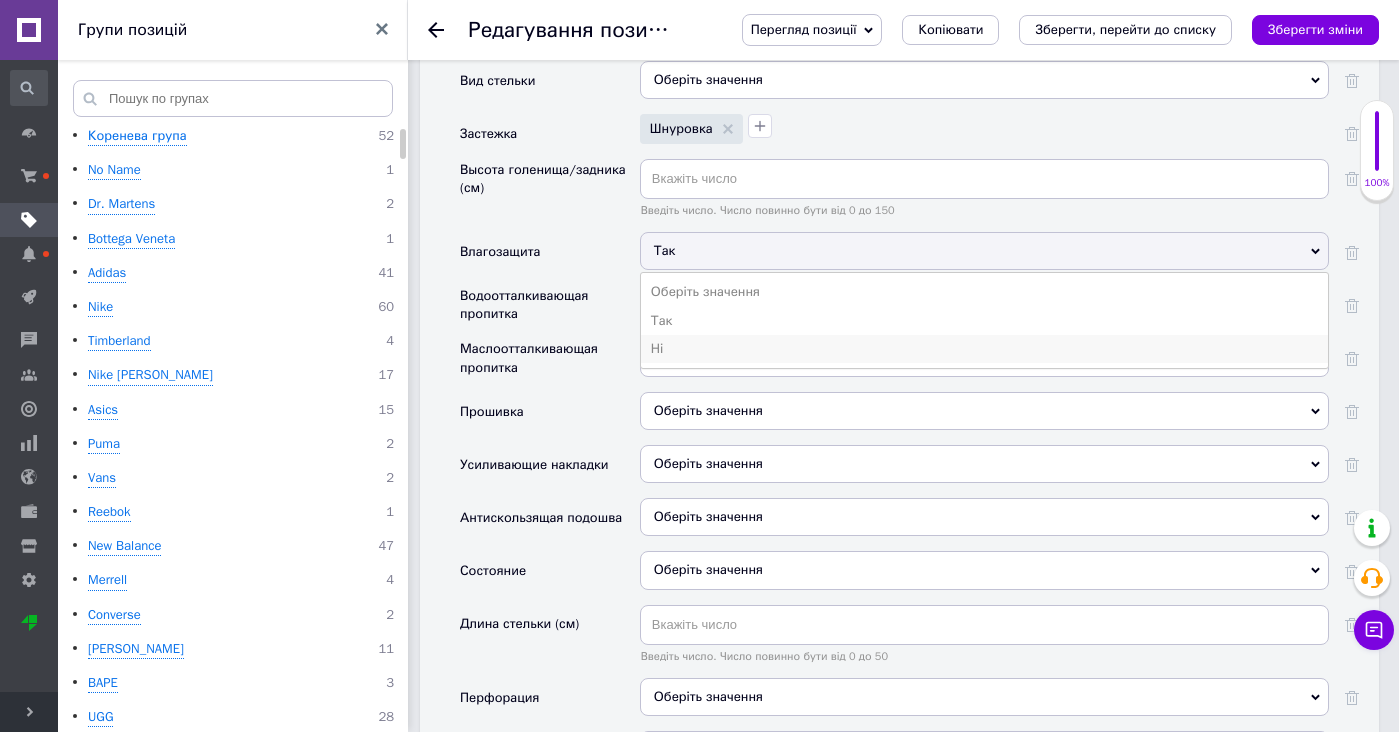 click on "Ні" at bounding box center (984, 349) 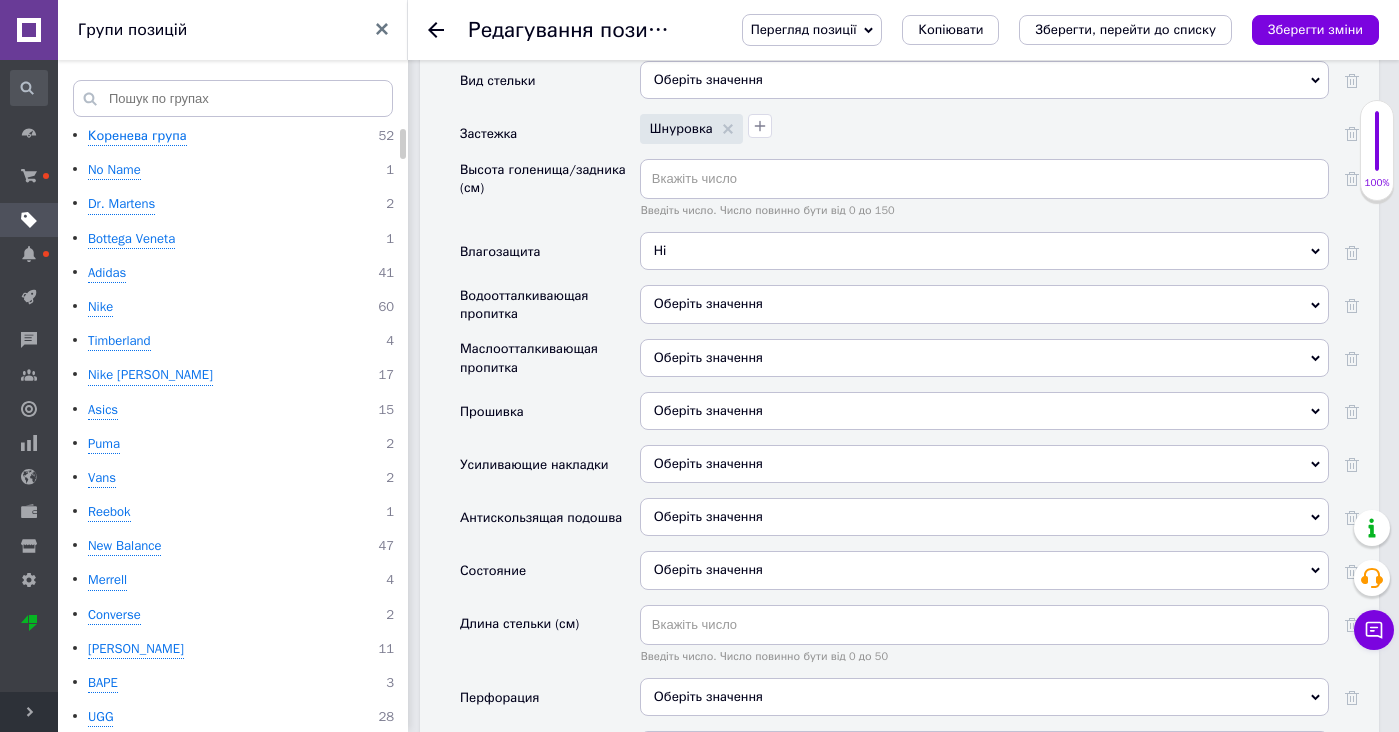 click on "Оберіть значення" at bounding box center (984, 304) 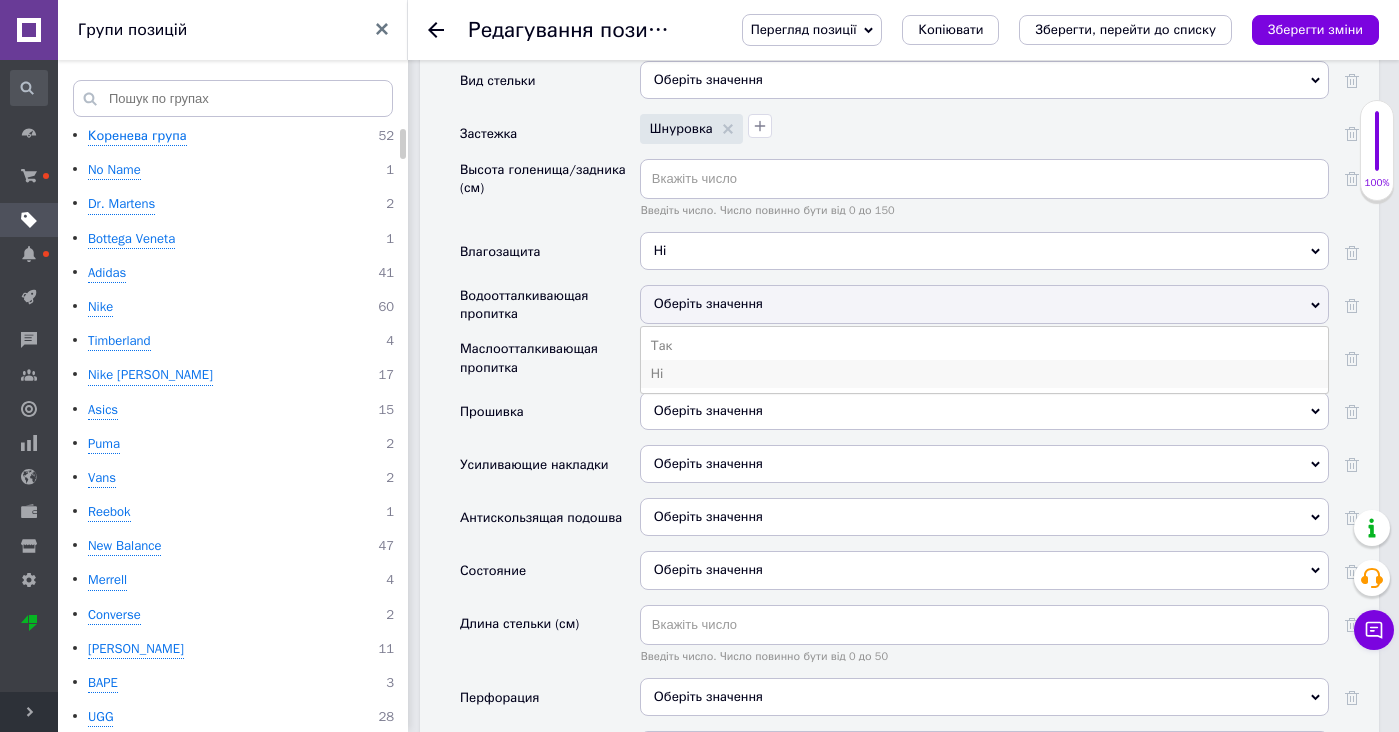 click on "Ні" at bounding box center (984, 374) 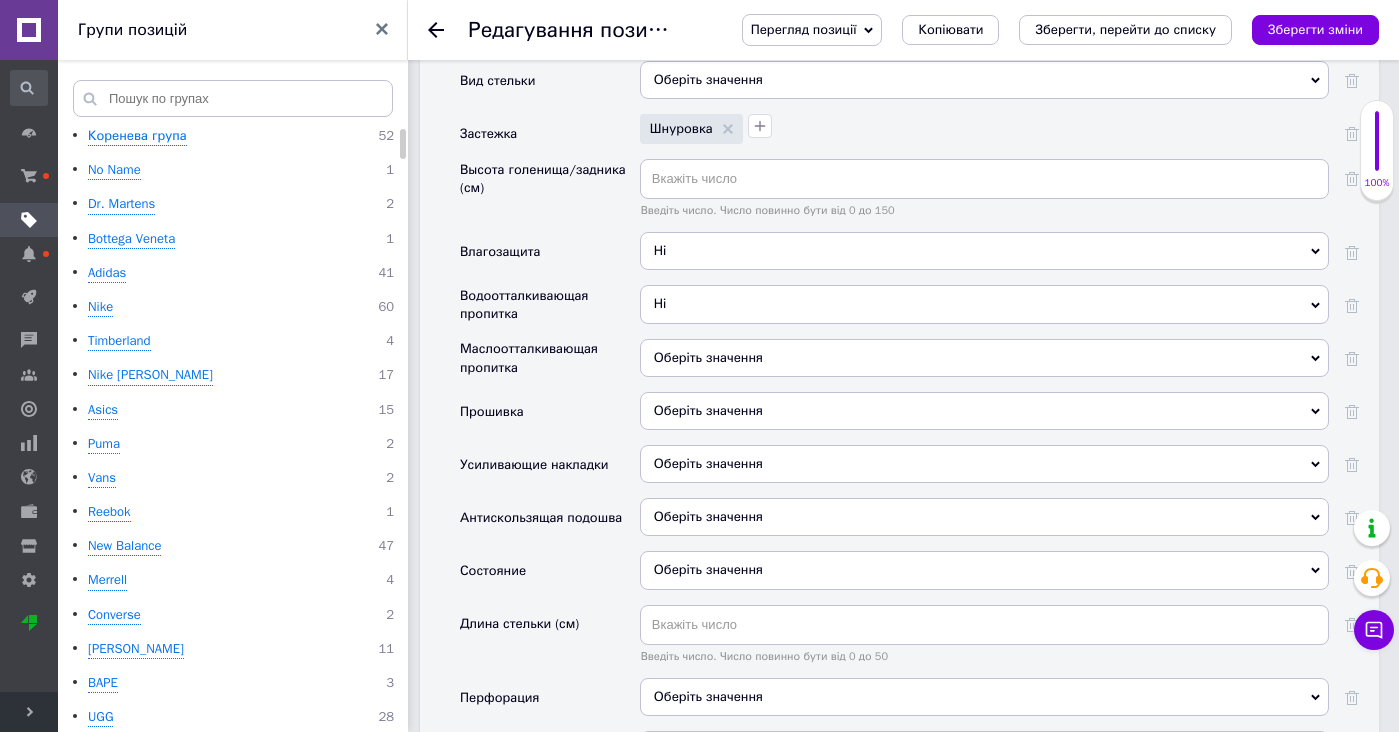 drag, startPoint x: 659, startPoint y: 317, endPoint x: 659, endPoint y: 371, distance: 54 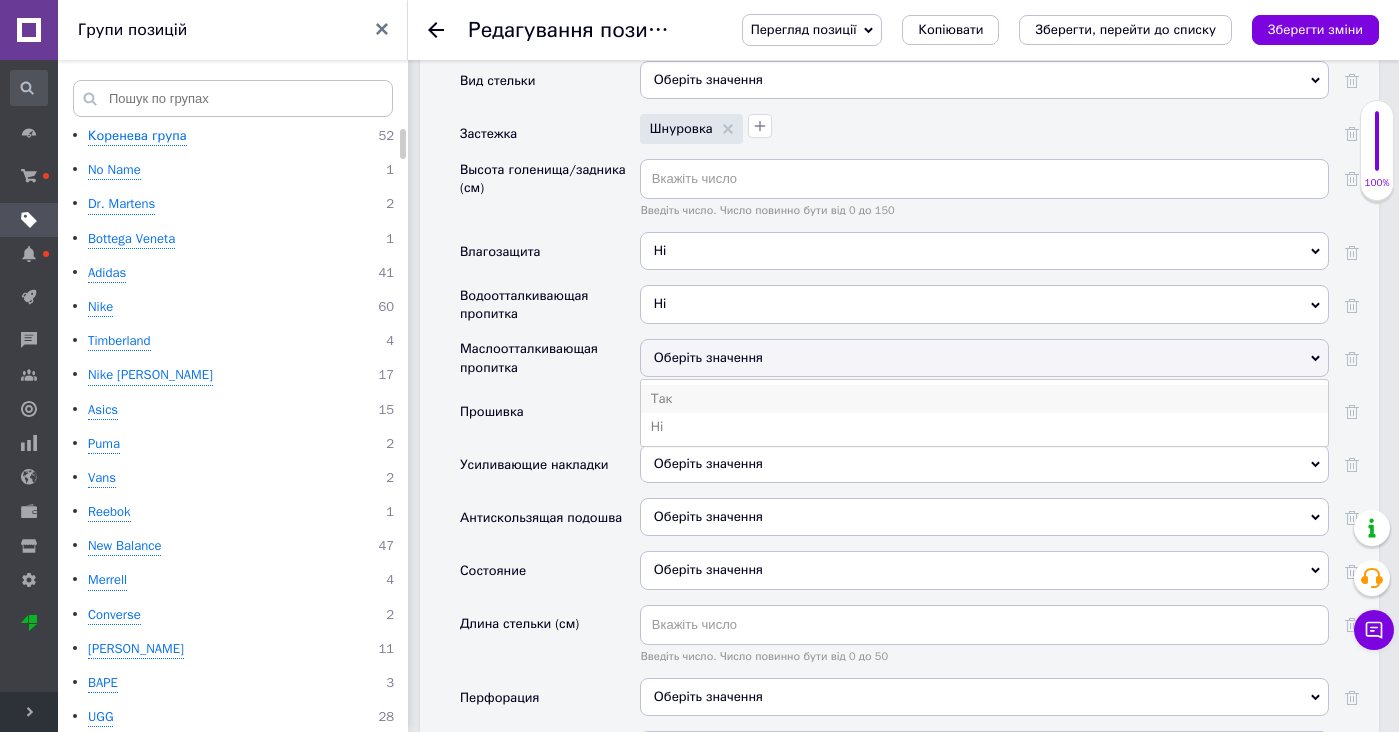 click on "Так" at bounding box center (984, 399) 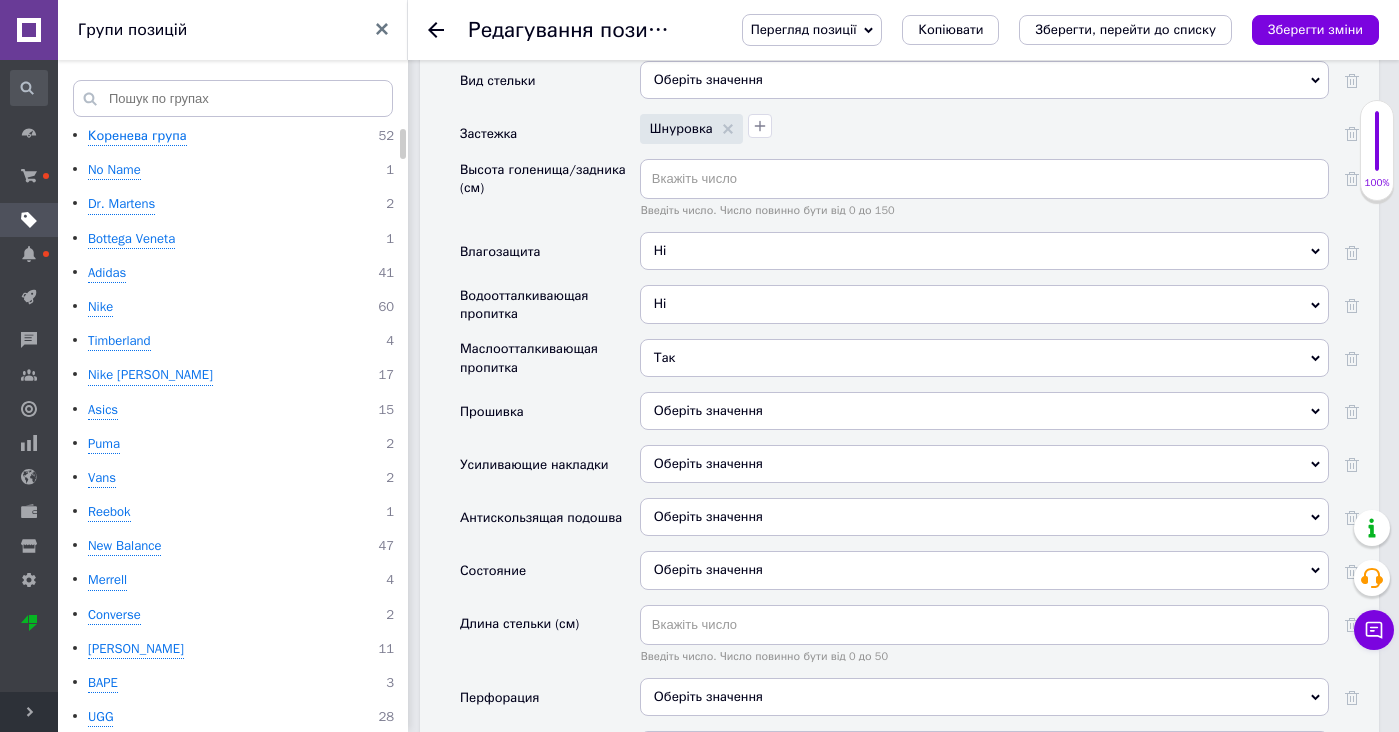 click on "Так" at bounding box center [665, 357] 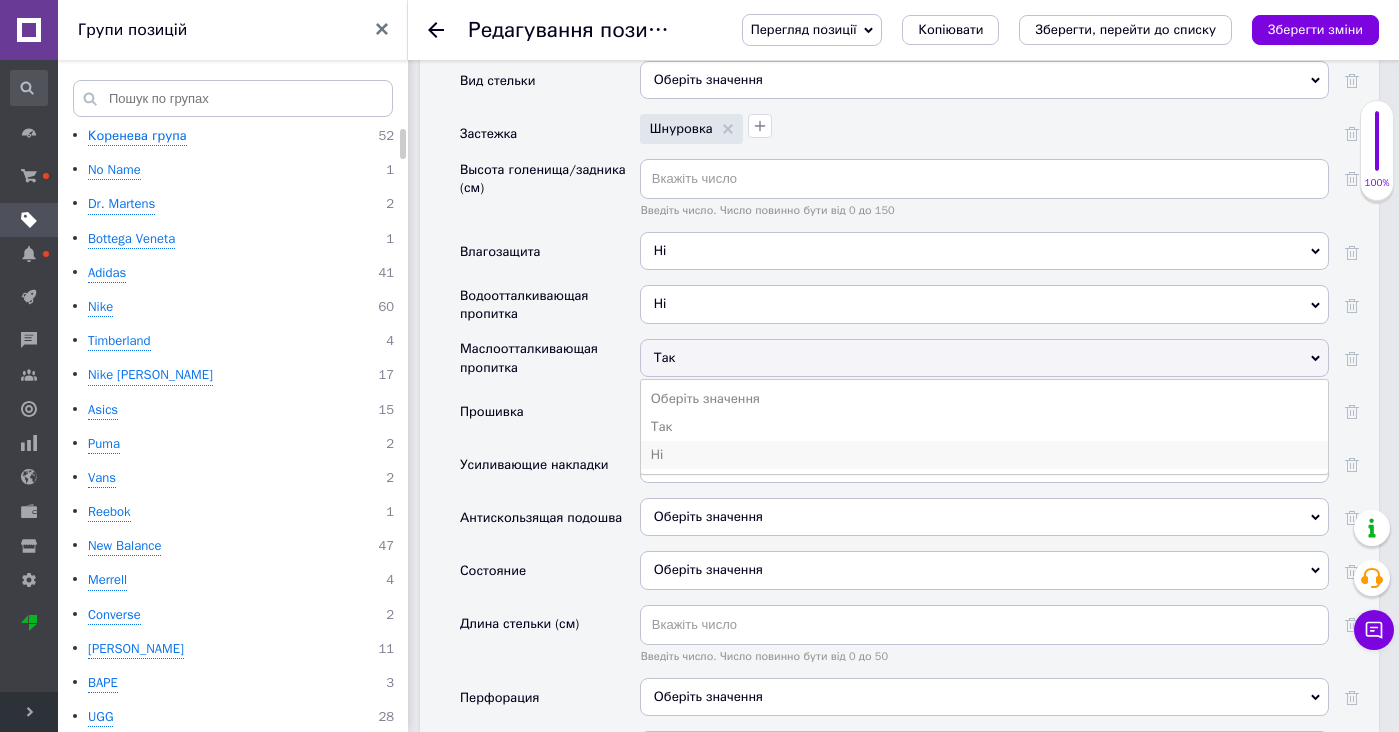 click on "Ні" at bounding box center (984, 455) 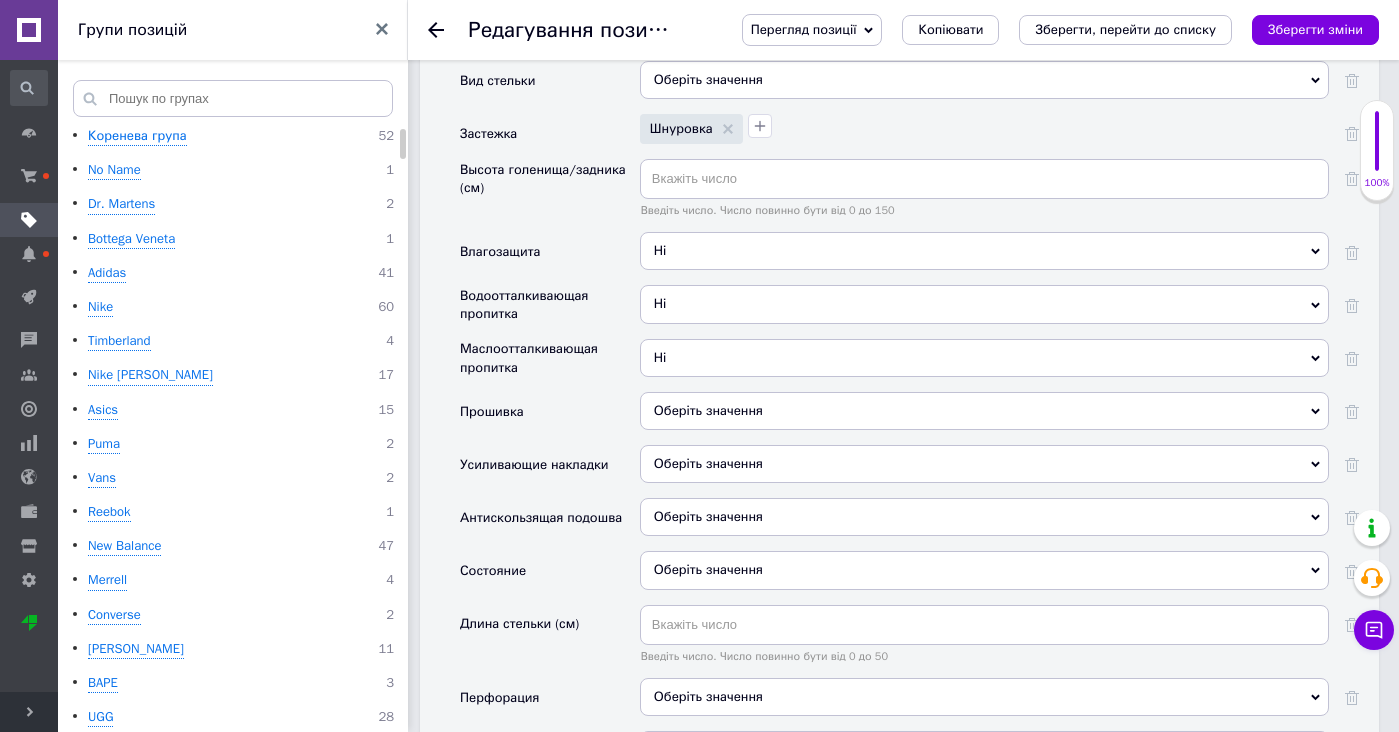 click on "Оберіть значення" at bounding box center [708, 410] 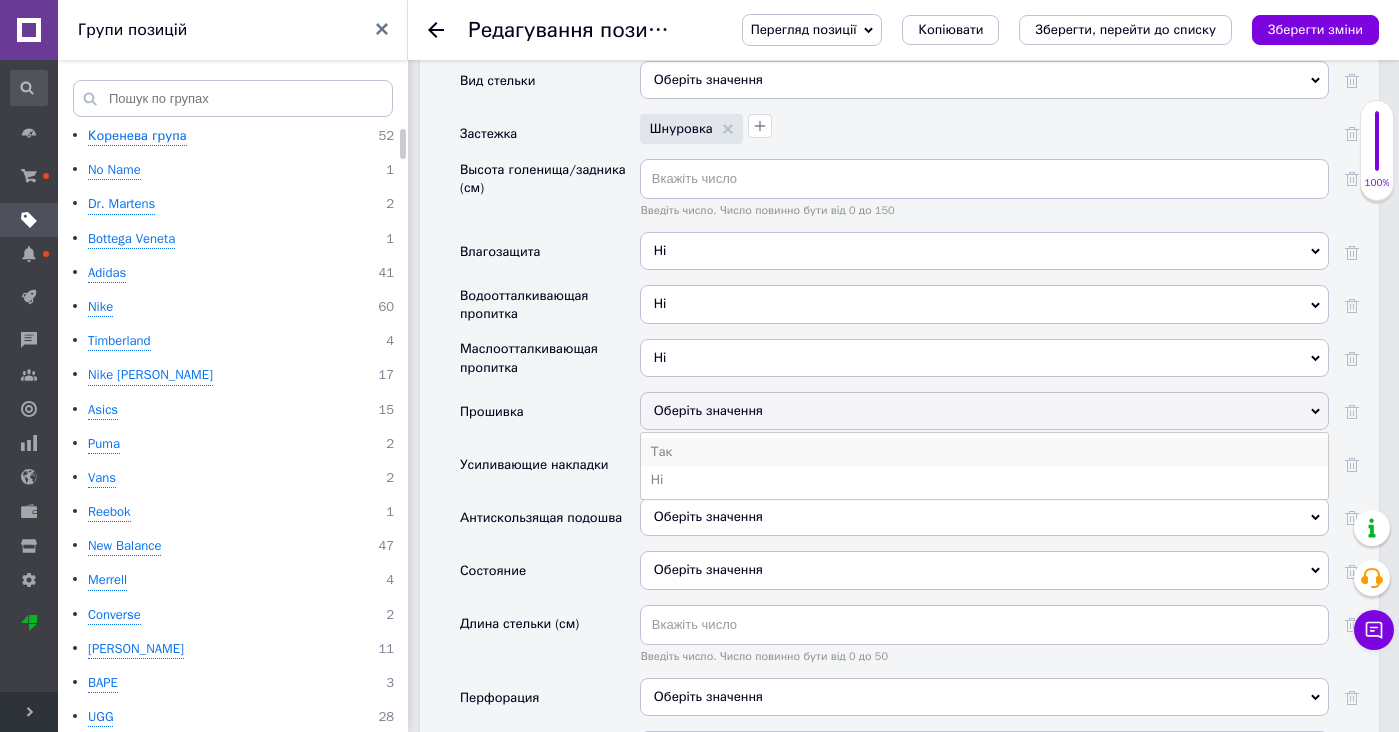 click on "Так" at bounding box center (984, 452) 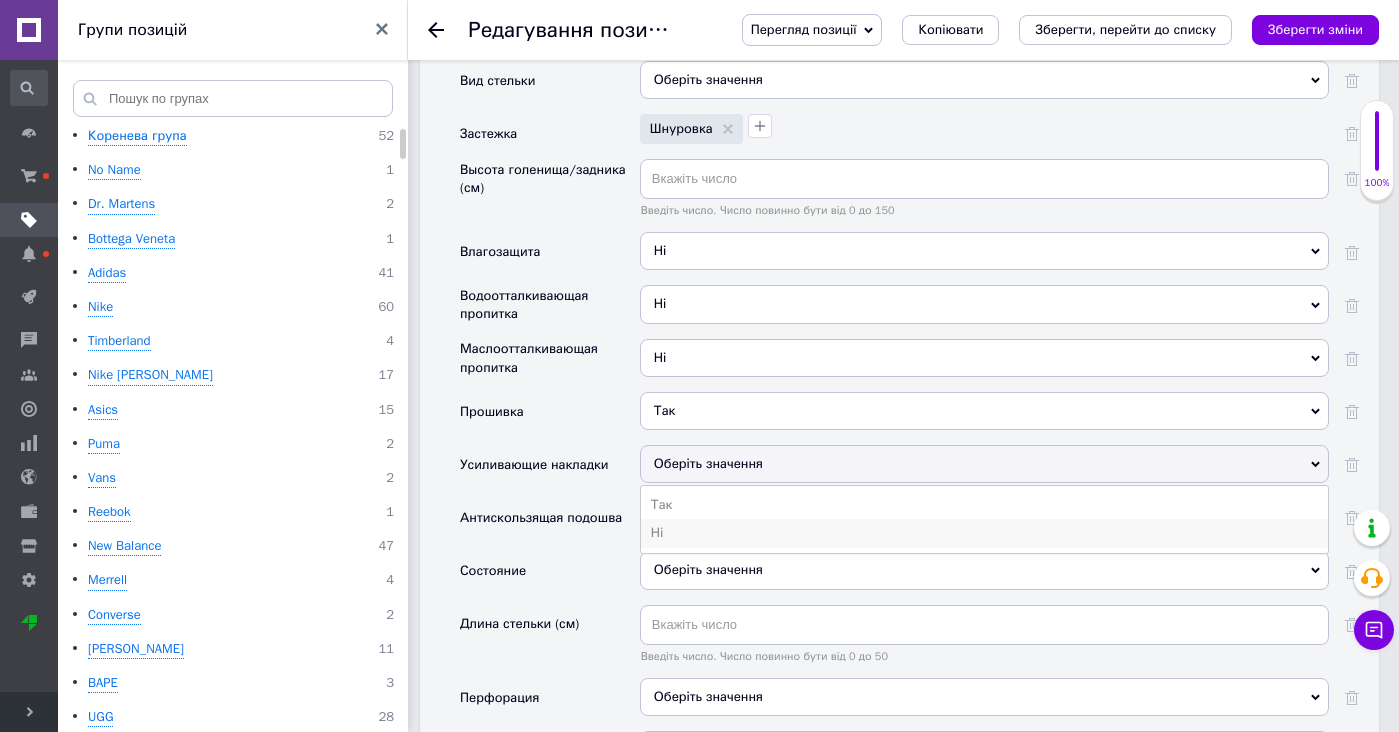 click on "Ні" at bounding box center (984, 533) 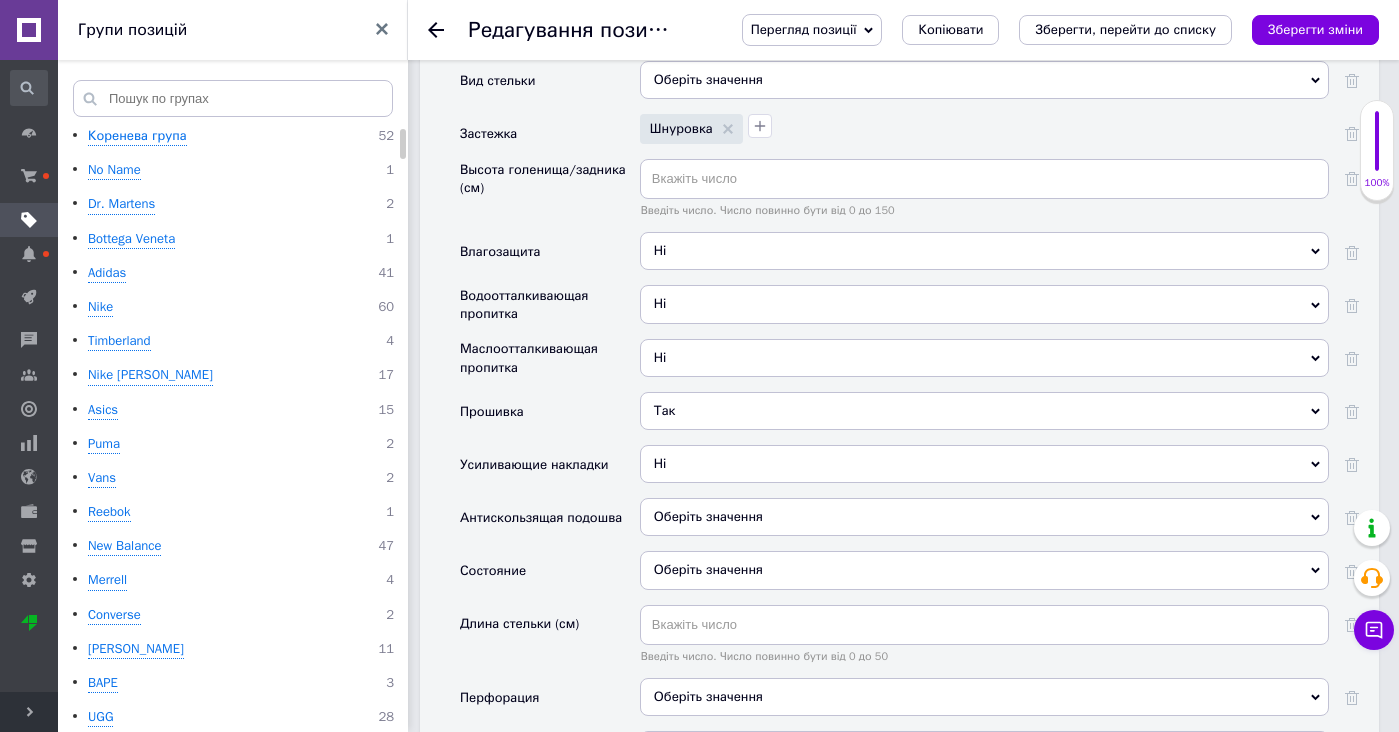 click on "Оберіть значення" at bounding box center (984, 517) 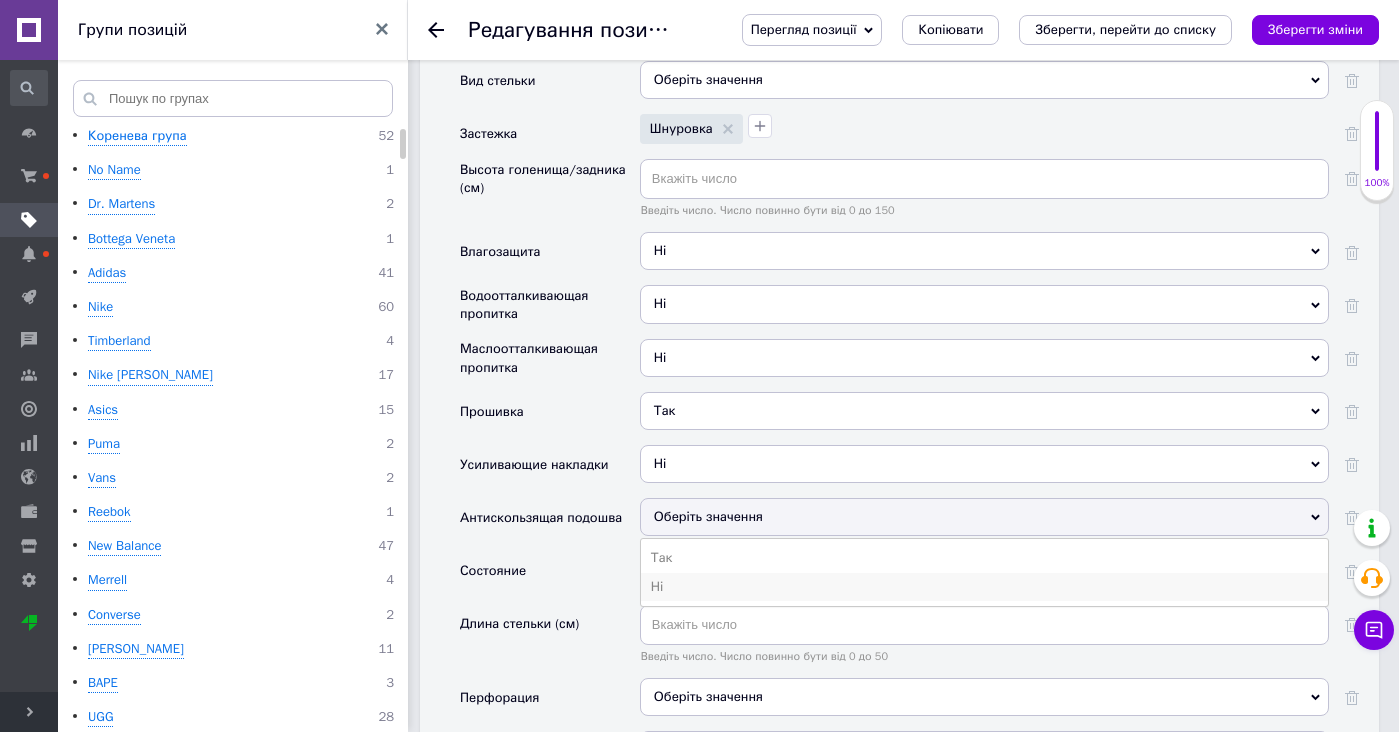 click on "Ні" at bounding box center (984, 587) 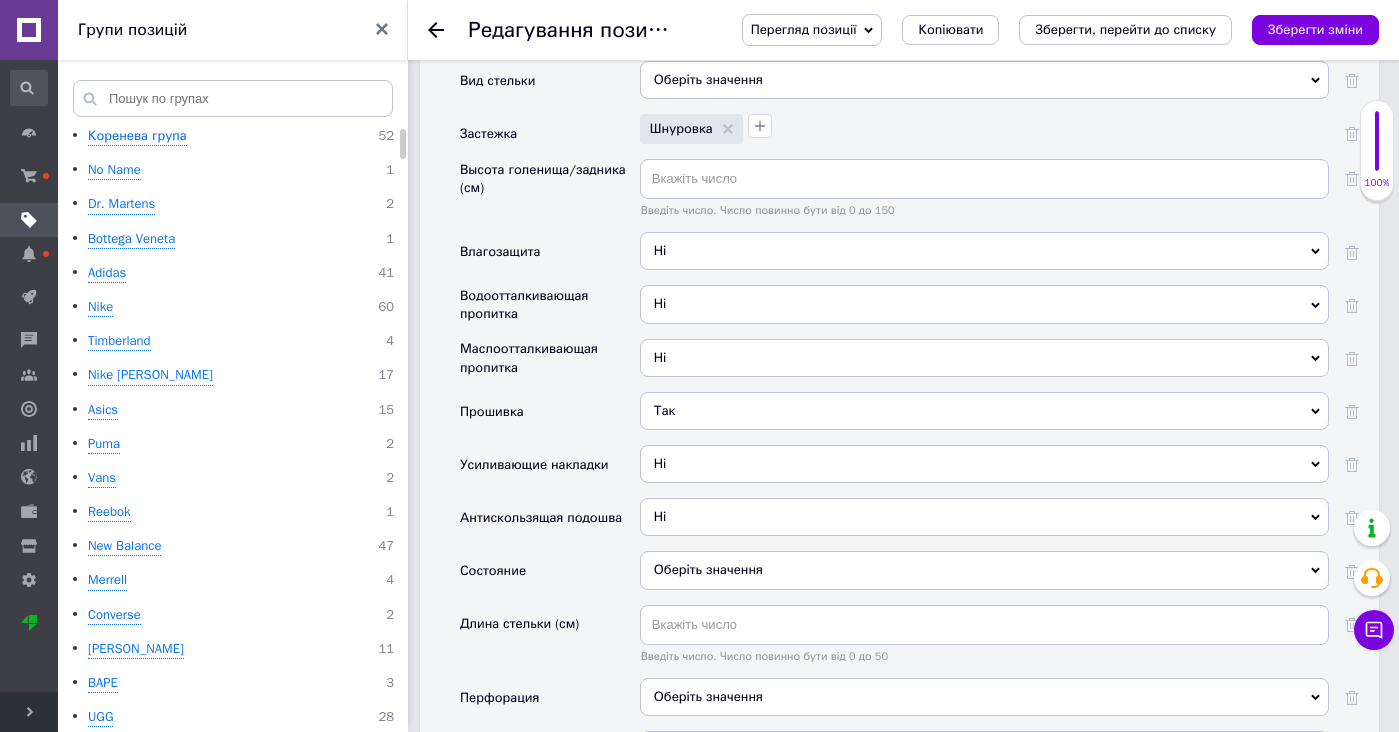 click on "Оберіть значення" at bounding box center [984, 570] 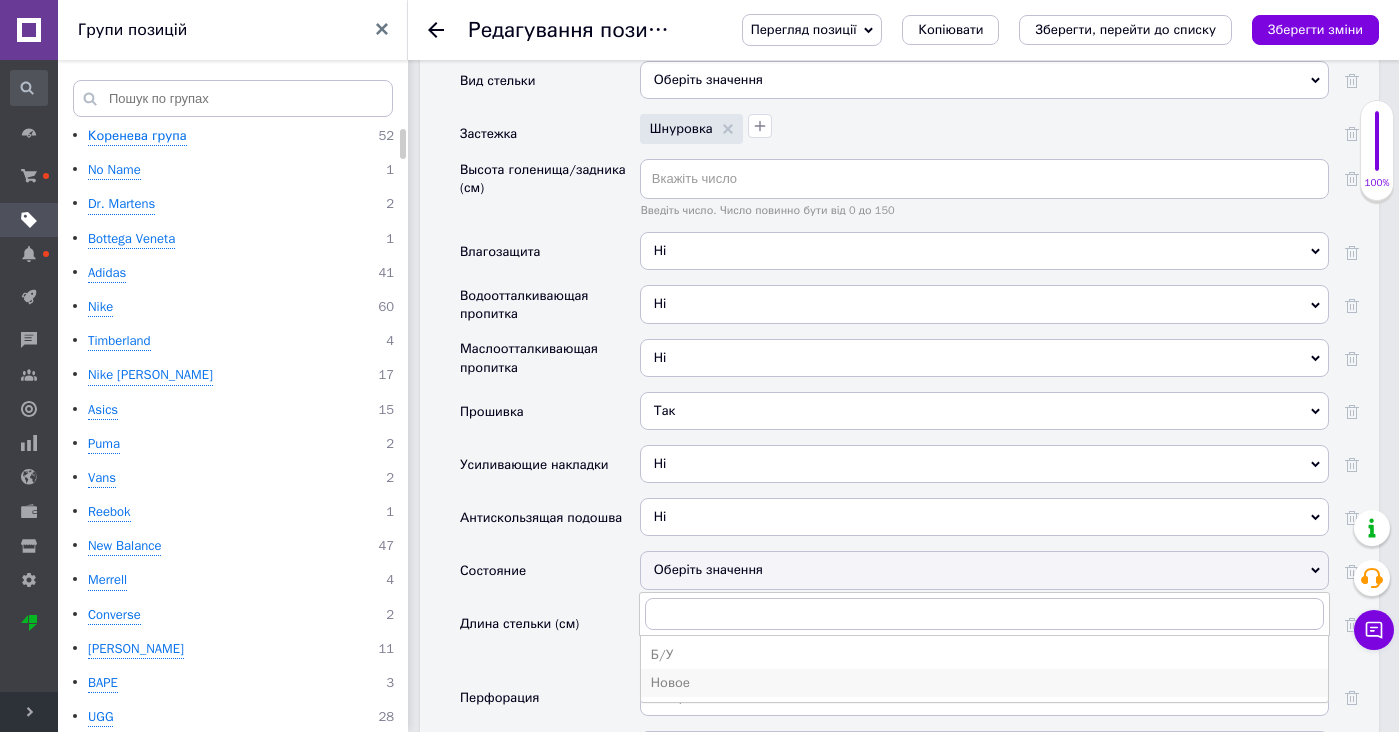 click on "Новое" at bounding box center [984, 683] 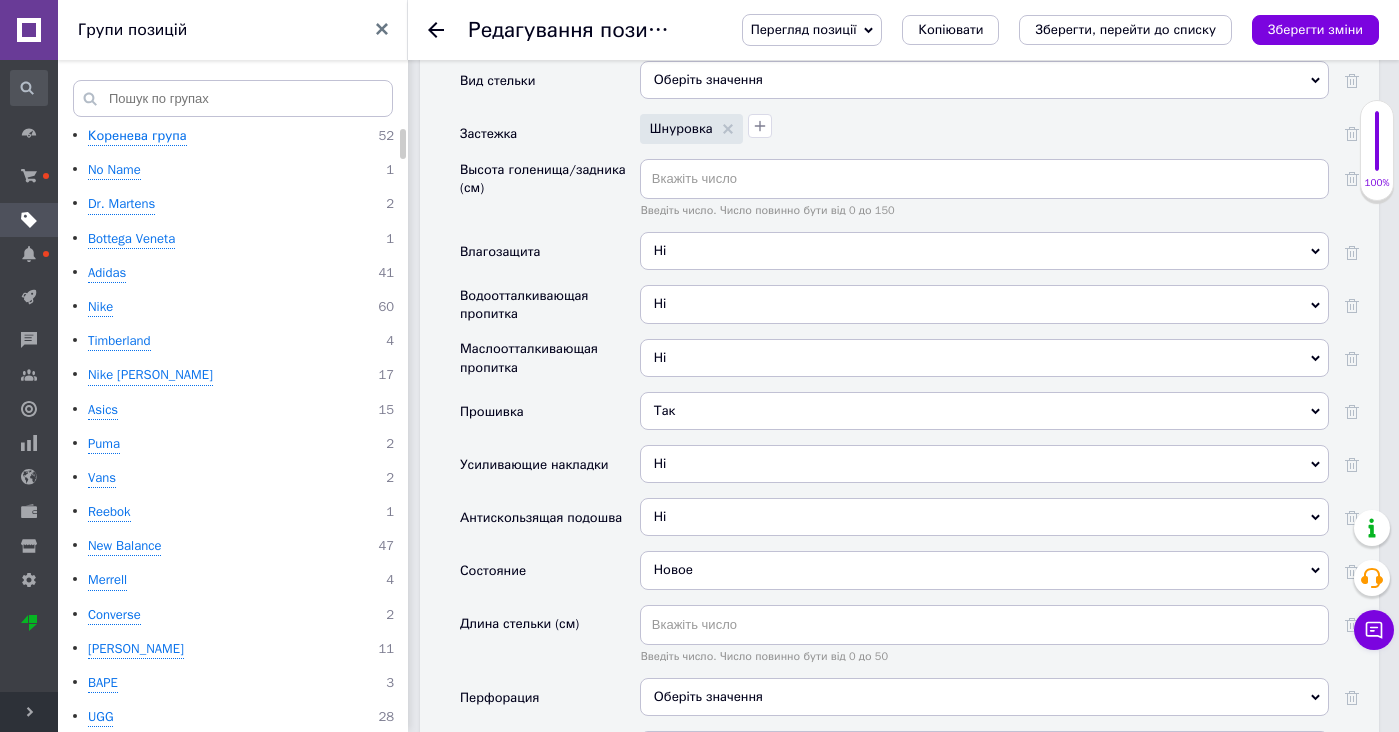 click on "Оберіть значення" at bounding box center [984, 697] 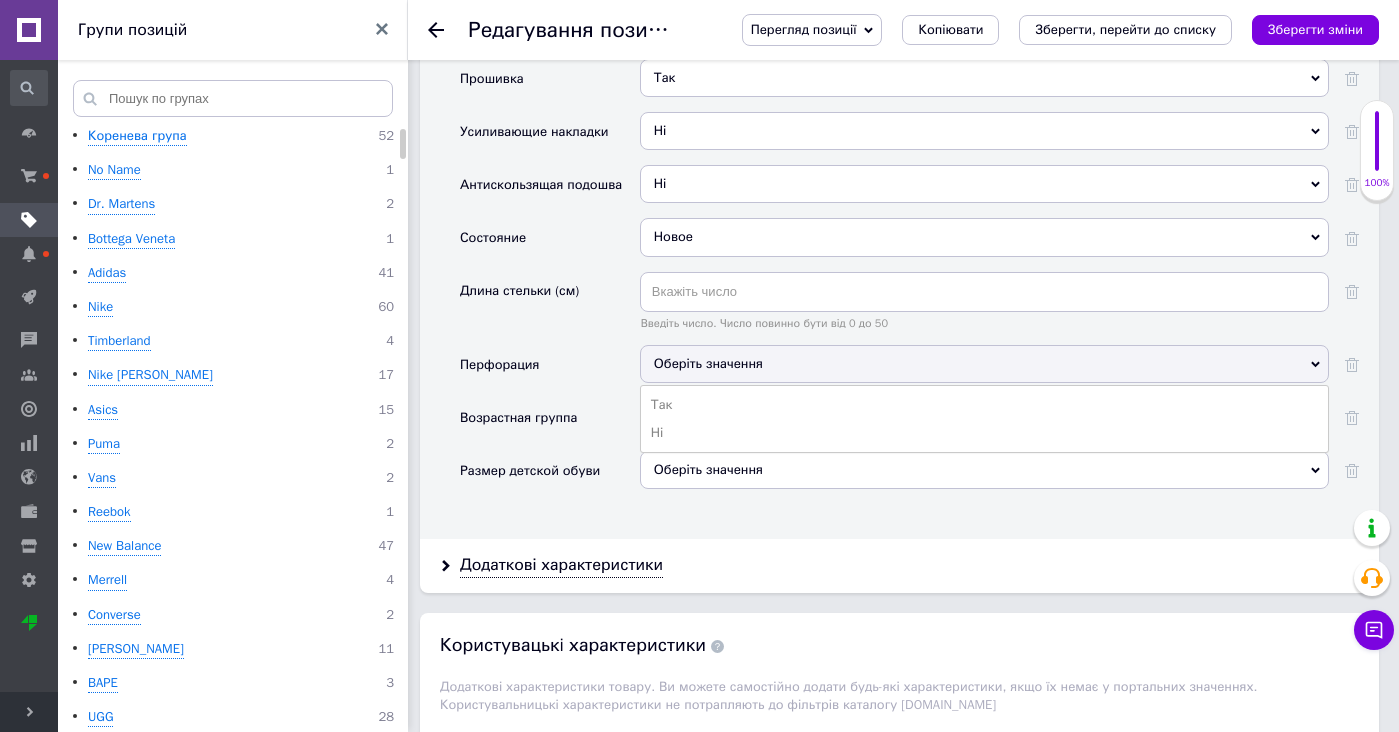scroll, scrollTop: 3694, scrollLeft: 0, axis: vertical 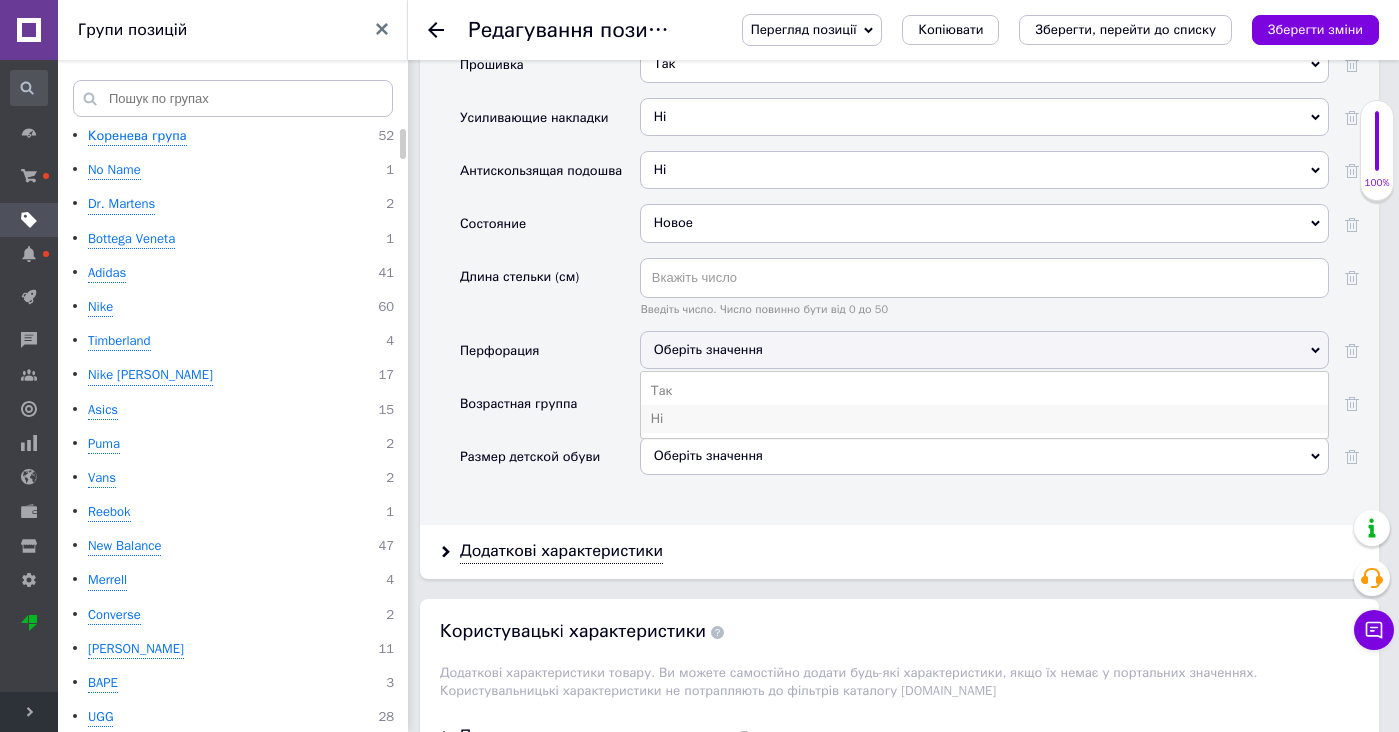 click on "Ні" at bounding box center [984, 419] 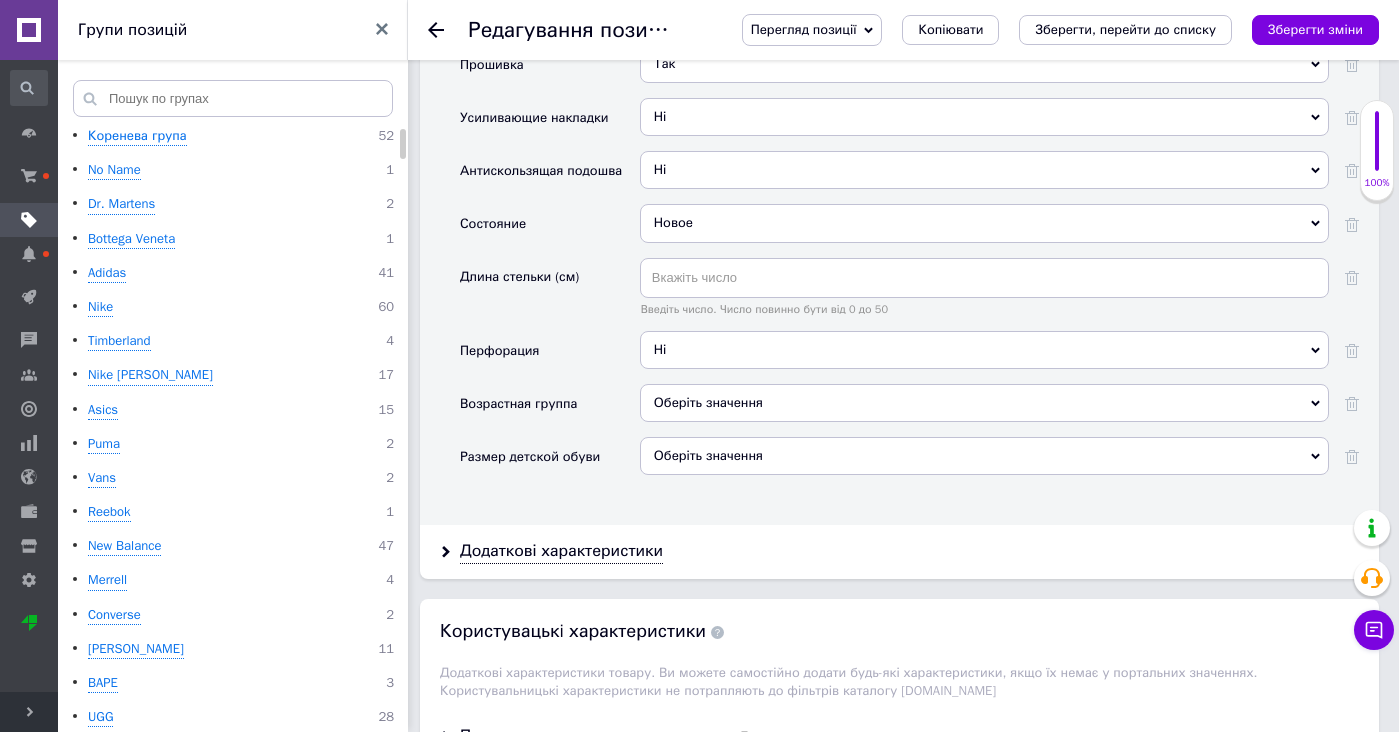 click on "Оберіть значення" at bounding box center (984, 403) 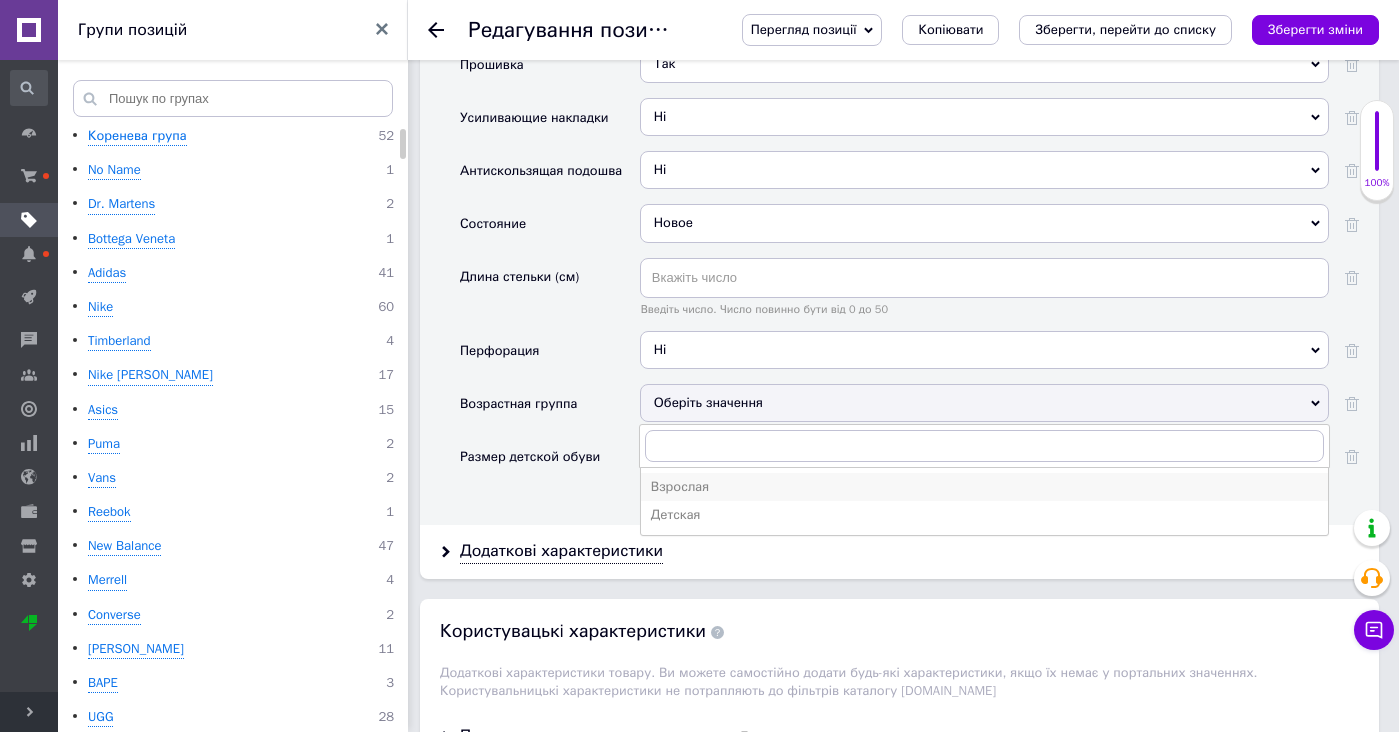 click on "Взрослая" at bounding box center [984, 487] 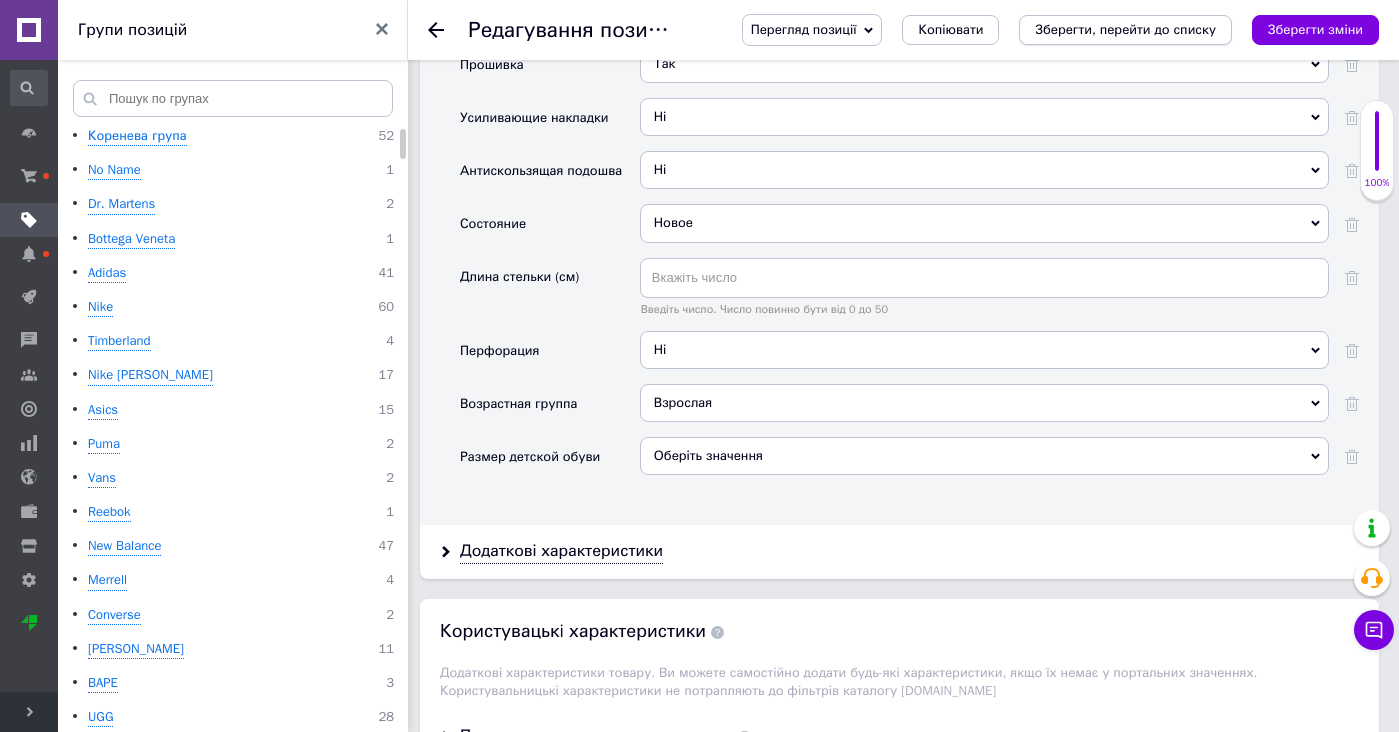 click on "Зберегти, перейти до списку" at bounding box center (1125, 29) 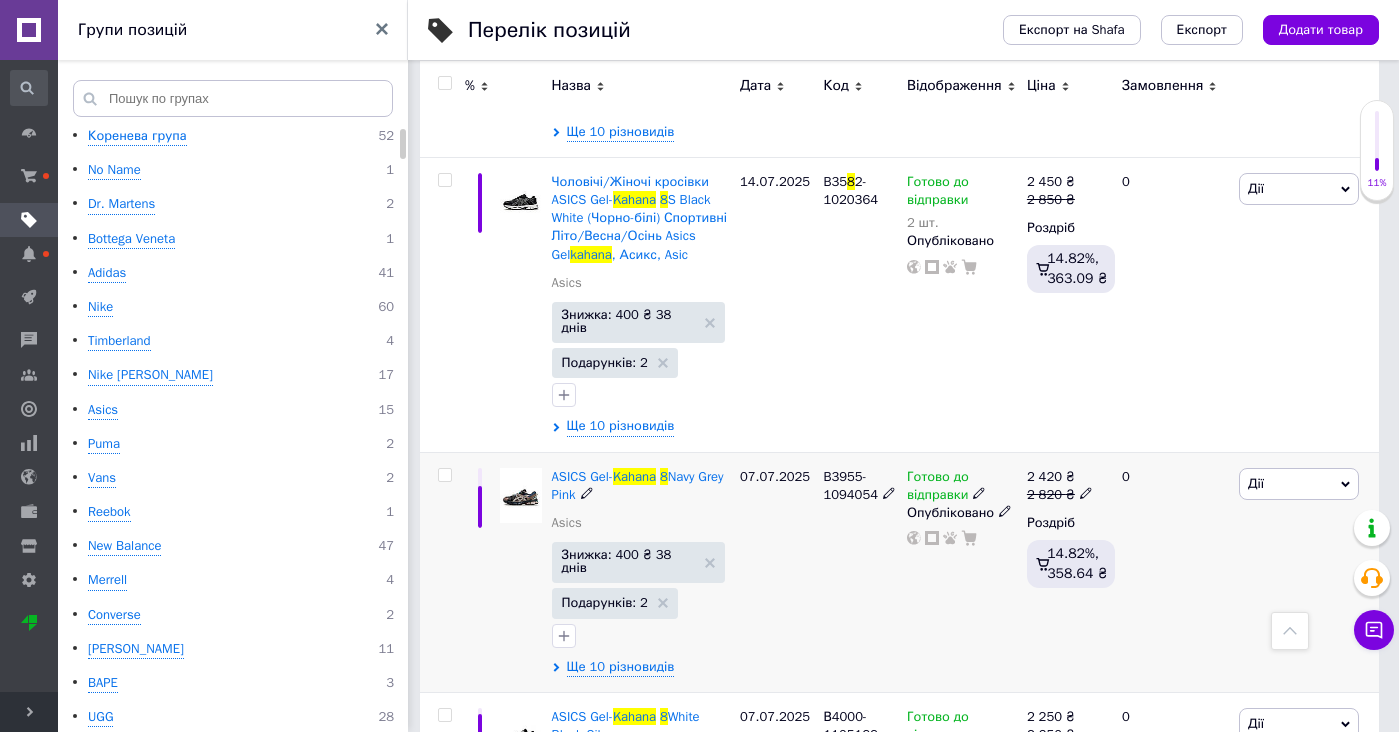 scroll, scrollTop: 3866, scrollLeft: 0, axis: vertical 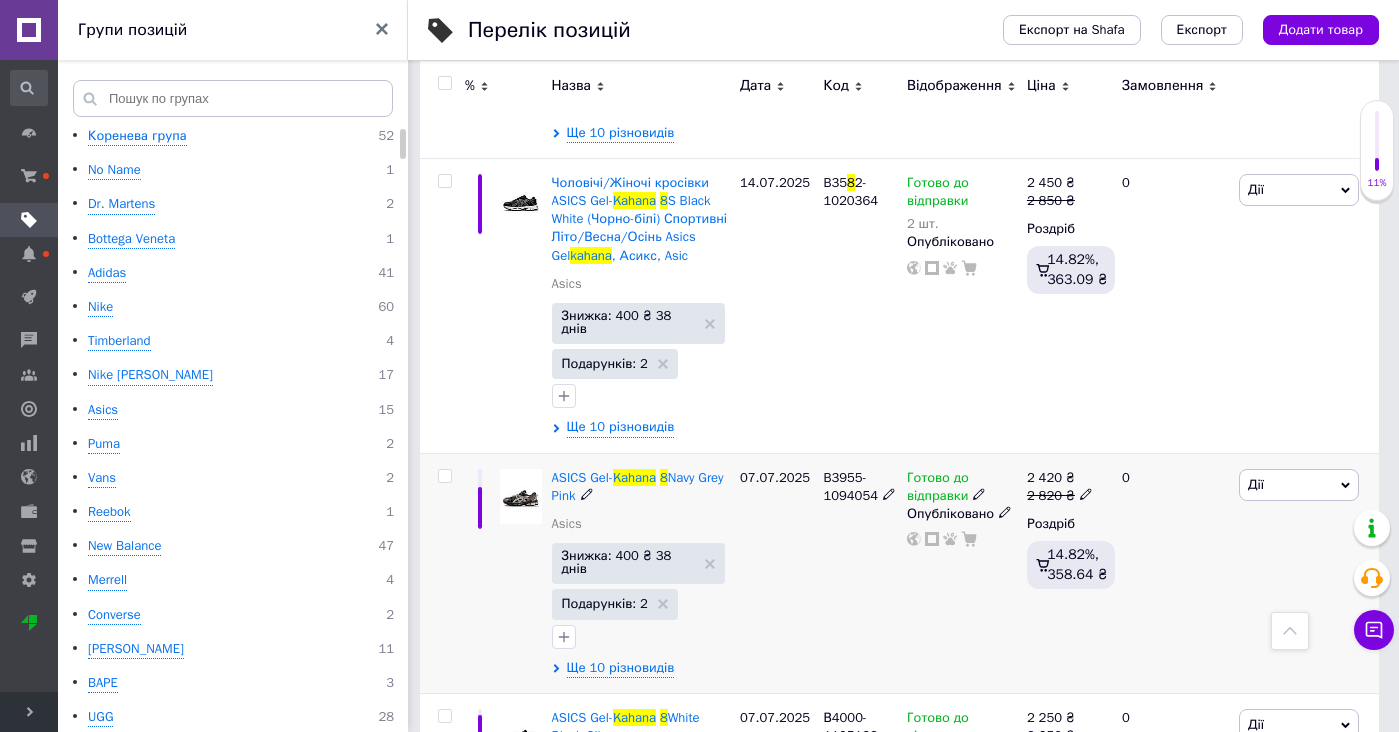 click at bounding box center (521, 496) 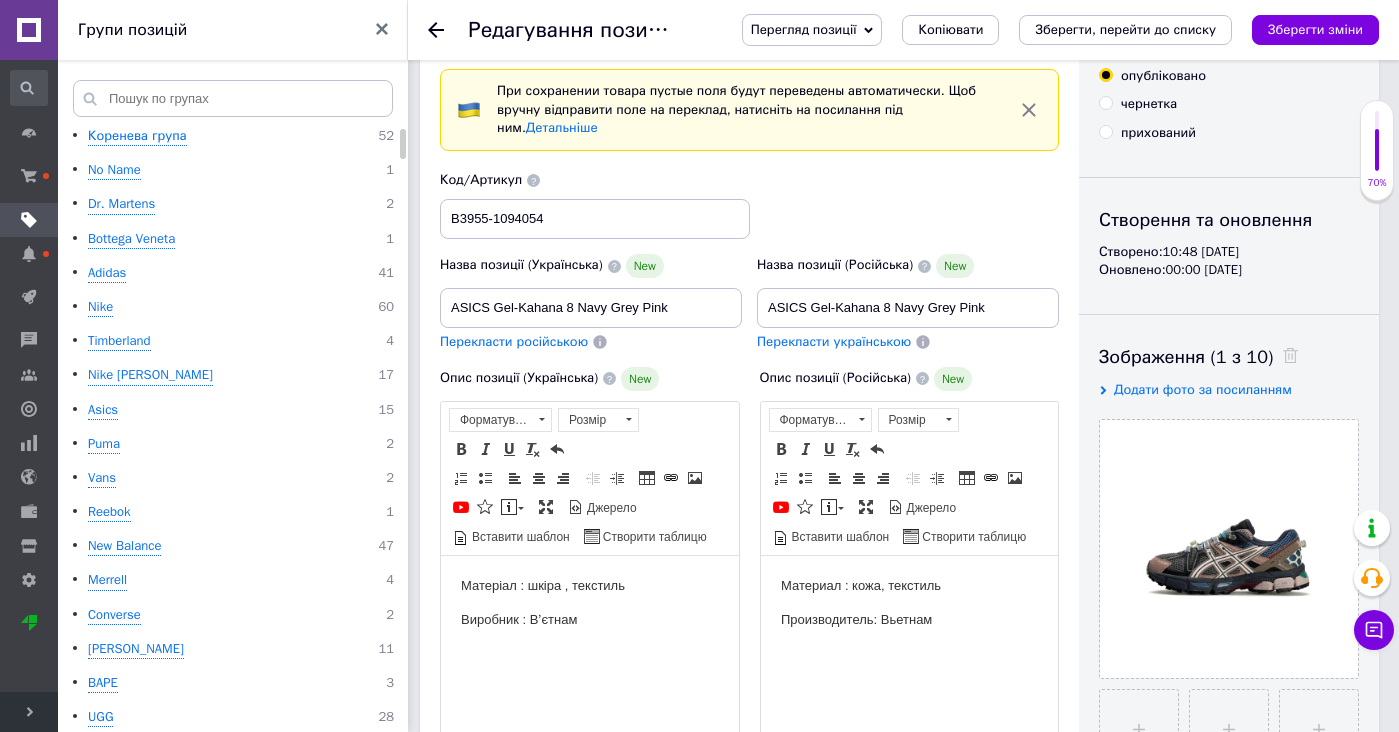 scroll, scrollTop: 136, scrollLeft: 0, axis: vertical 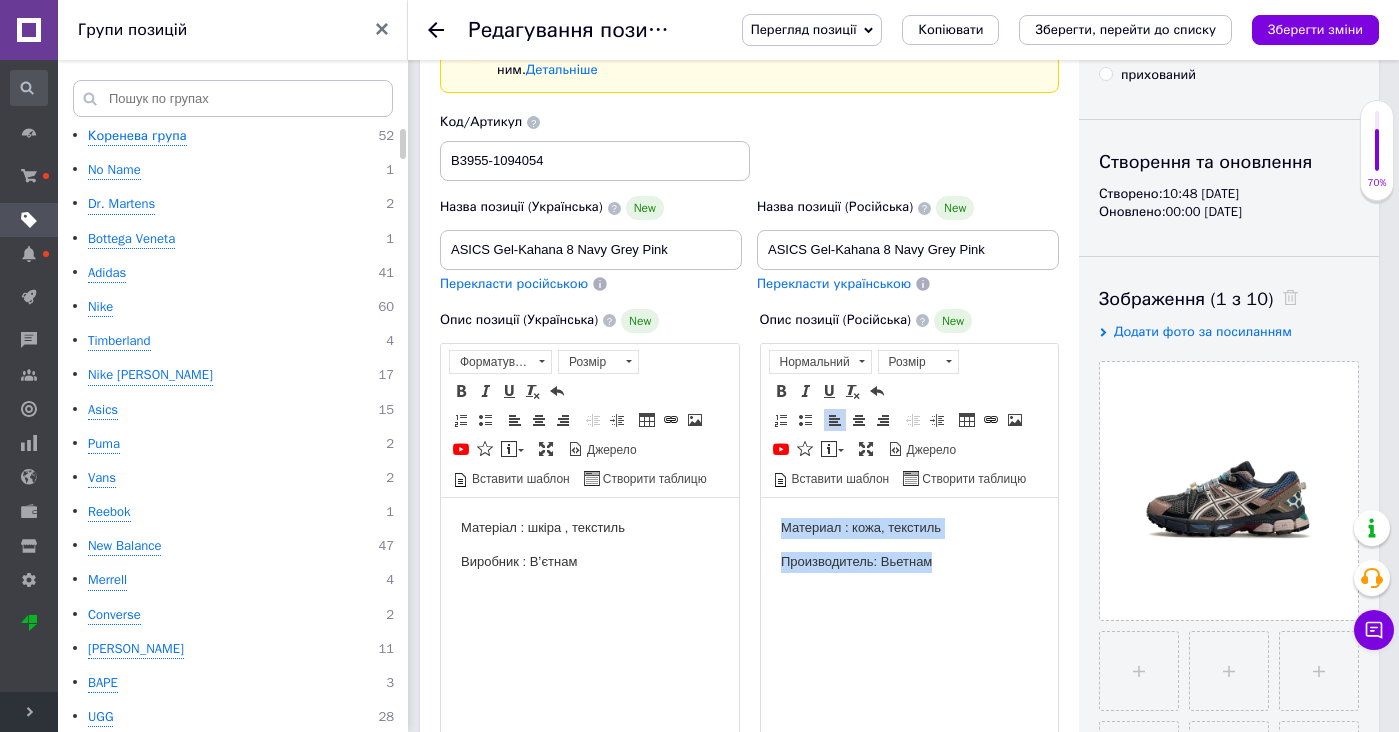 drag, startPoint x: 801, startPoint y: 671, endPoint x: 834, endPoint y: 397, distance: 275.98007 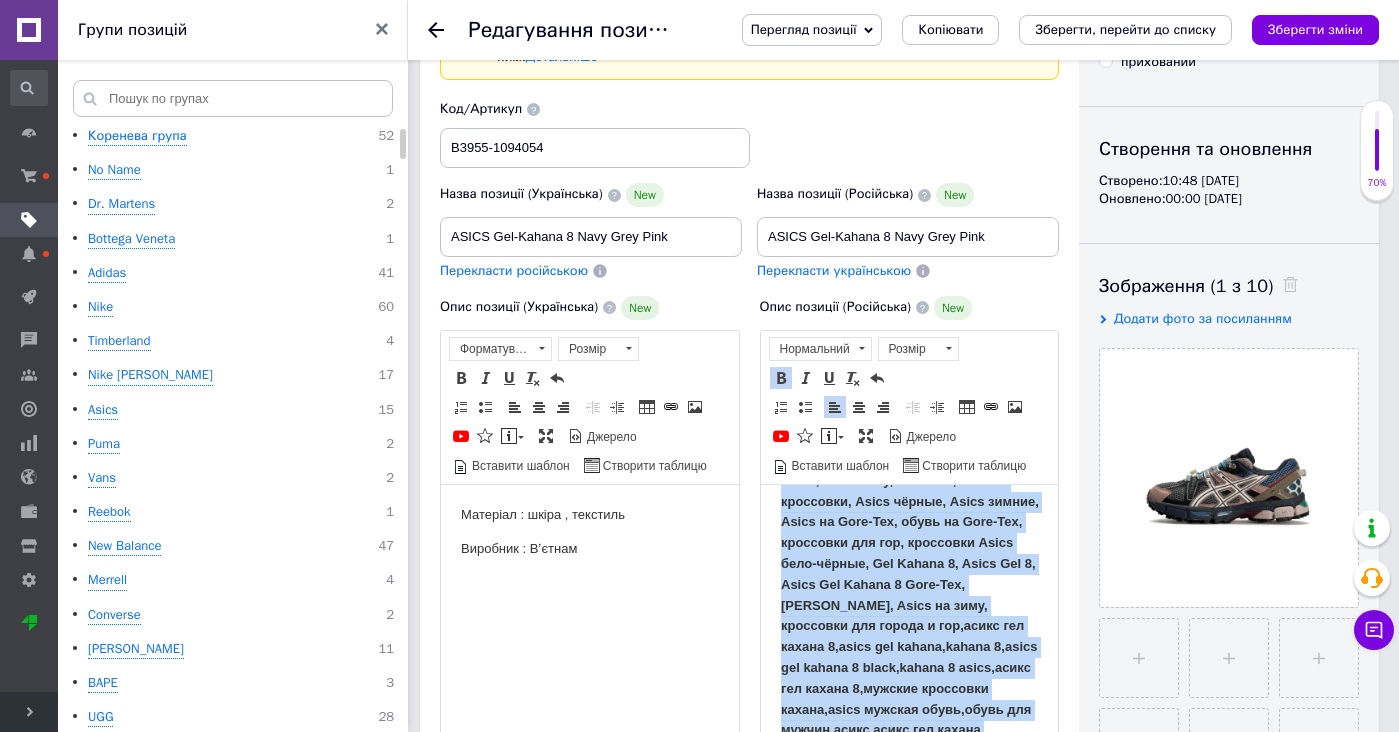 scroll, scrollTop: 227, scrollLeft: 0, axis: vertical 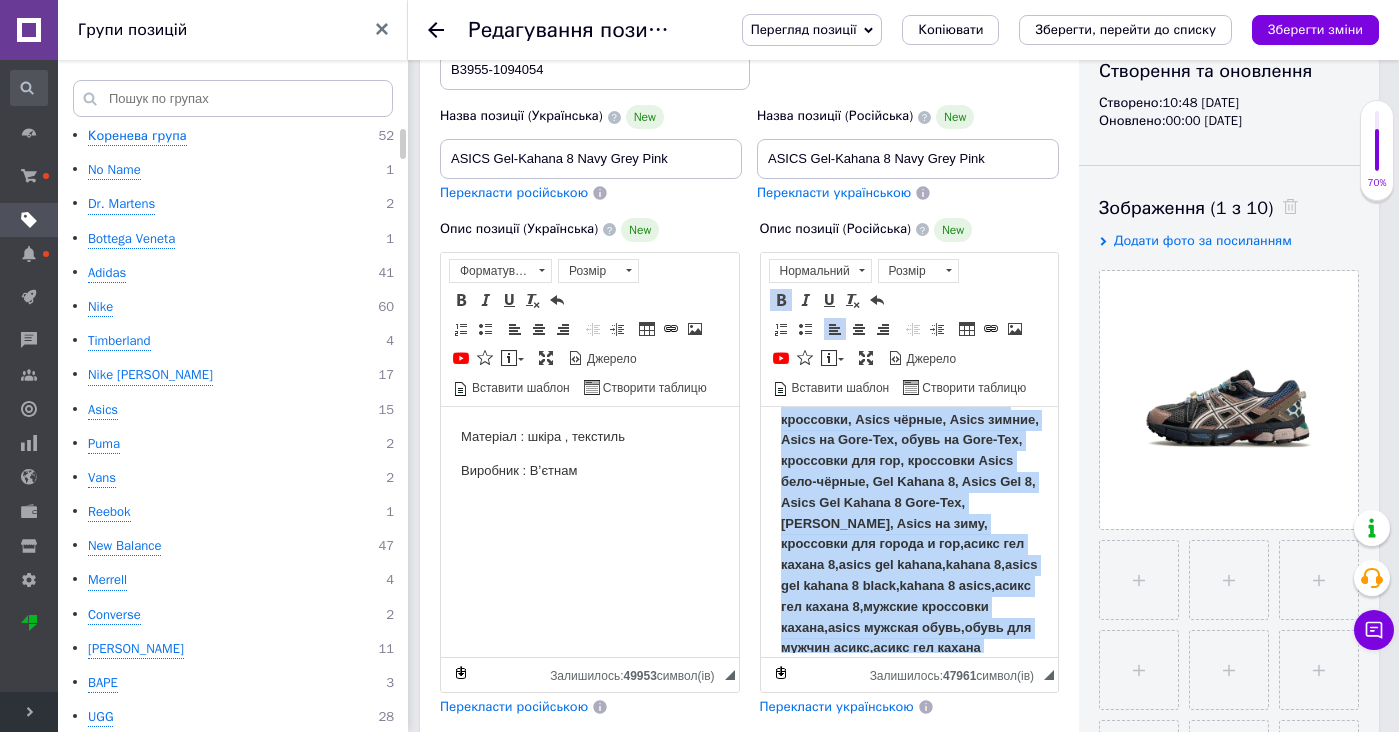 drag, startPoint x: 826, startPoint y: 509, endPoint x: 1042, endPoint y: 868, distance: 418.97137 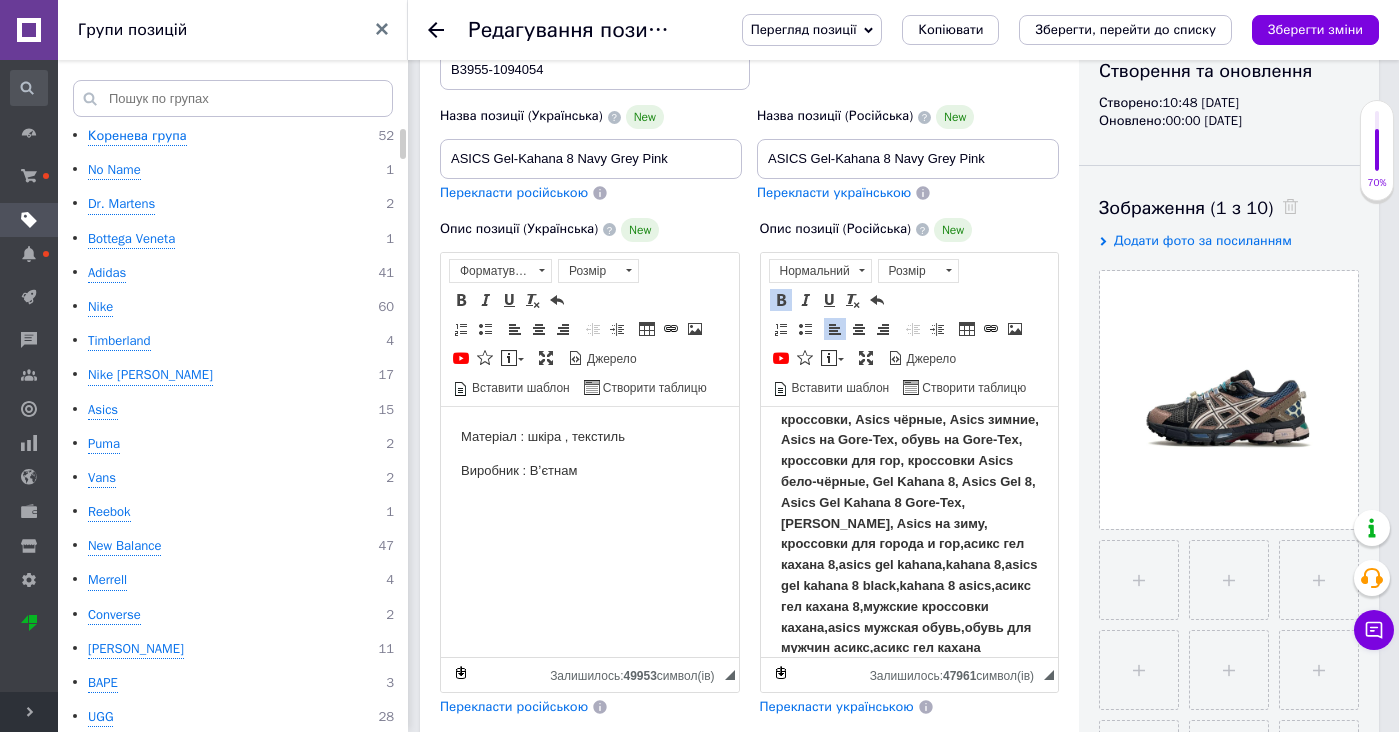 scroll, scrollTop: 304, scrollLeft: 0, axis: vertical 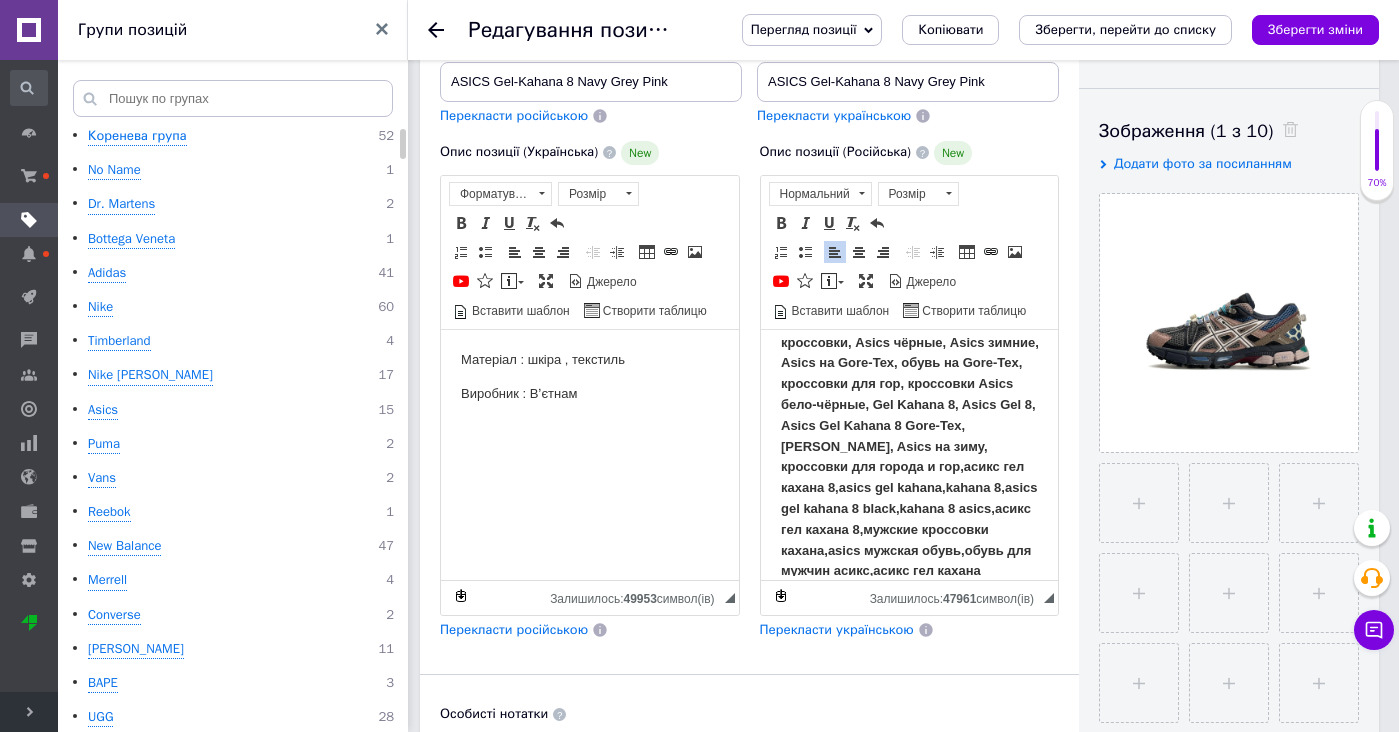 copy 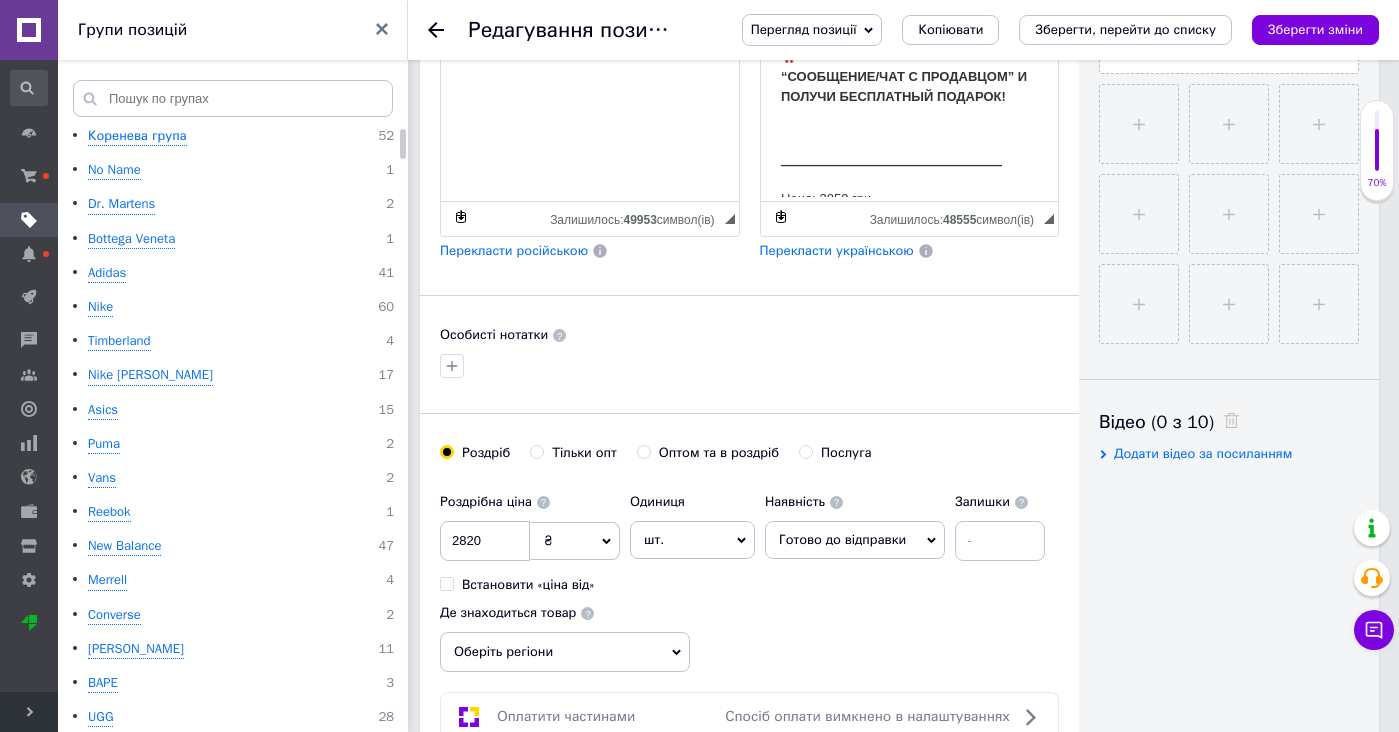 scroll, scrollTop: 1001, scrollLeft: 0, axis: vertical 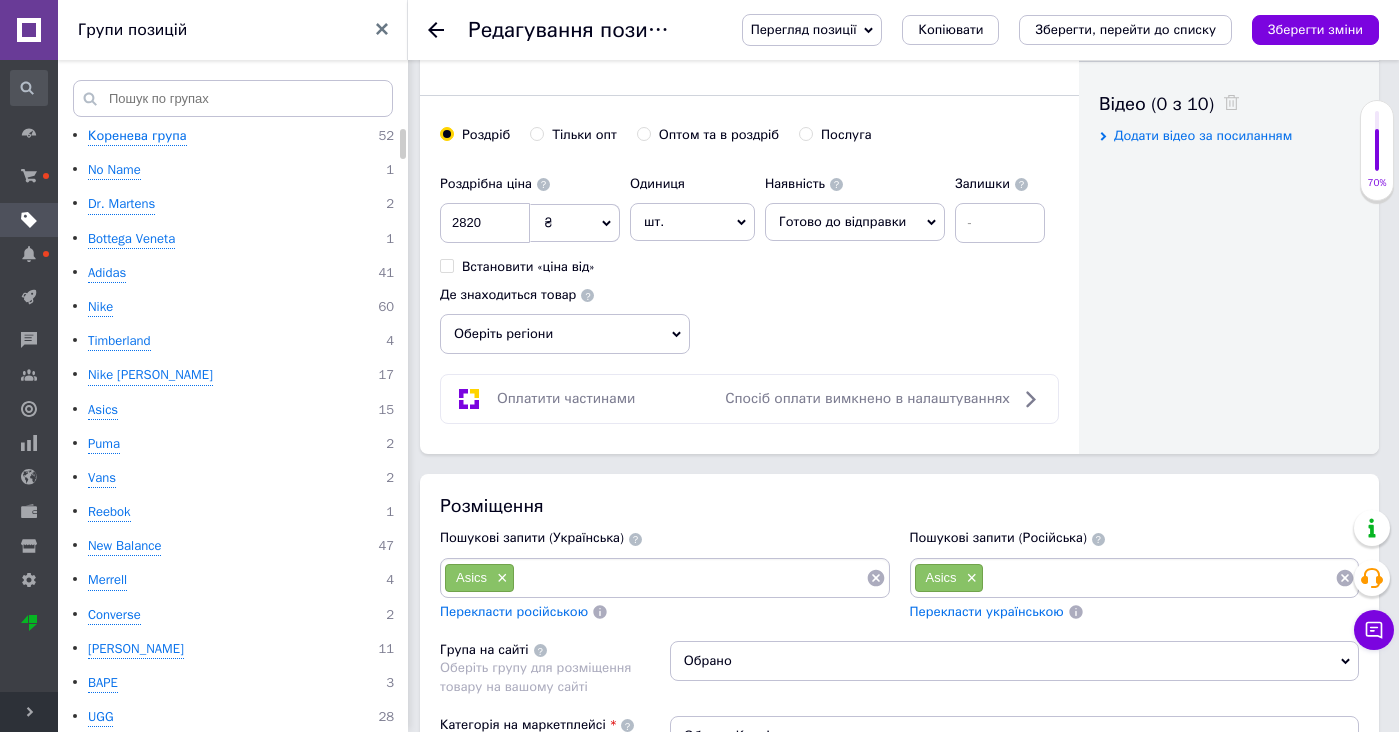 click on "Asics ×" at bounding box center (1135, 578) 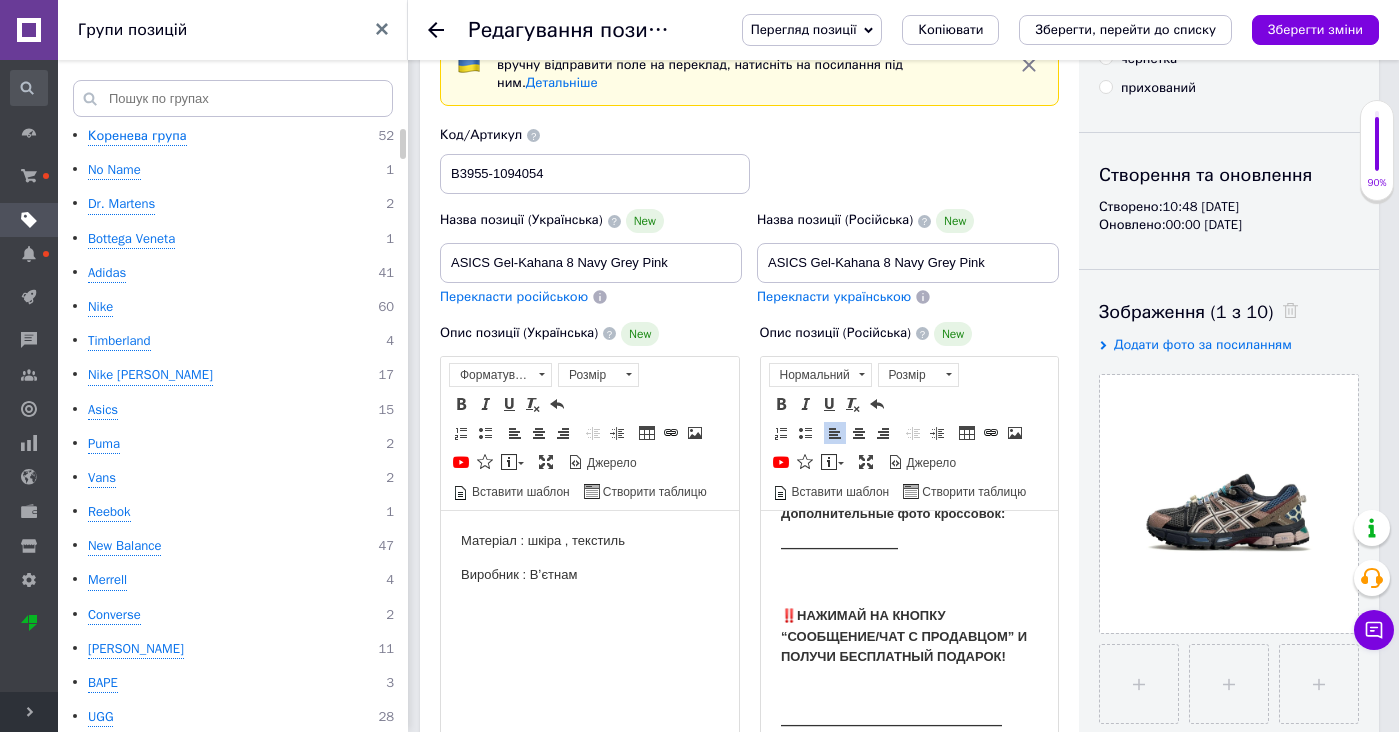scroll, scrollTop: 280, scrollLeft: 0, axis: vertical 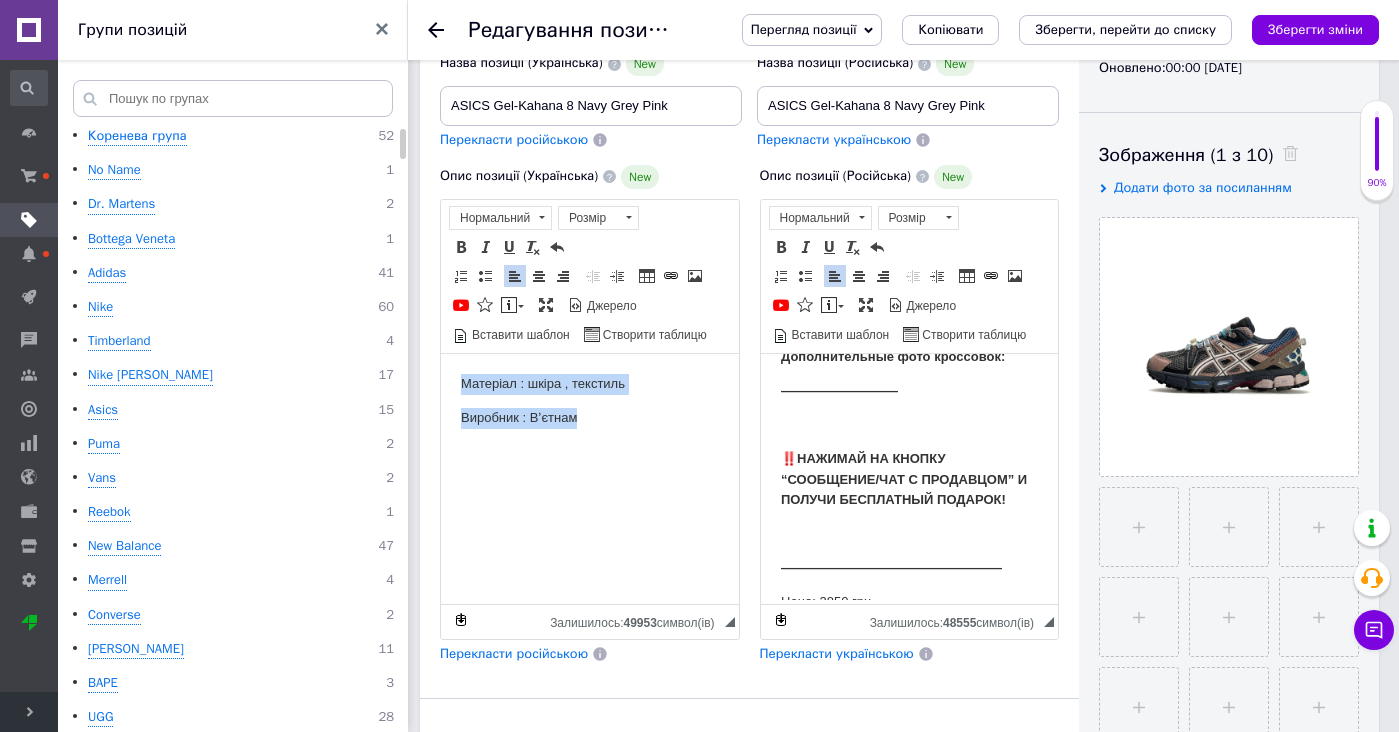 drag, startPoint x: 629, startPoint y: 480, endPoint x: 629, endPoint y: 332, distance: 148 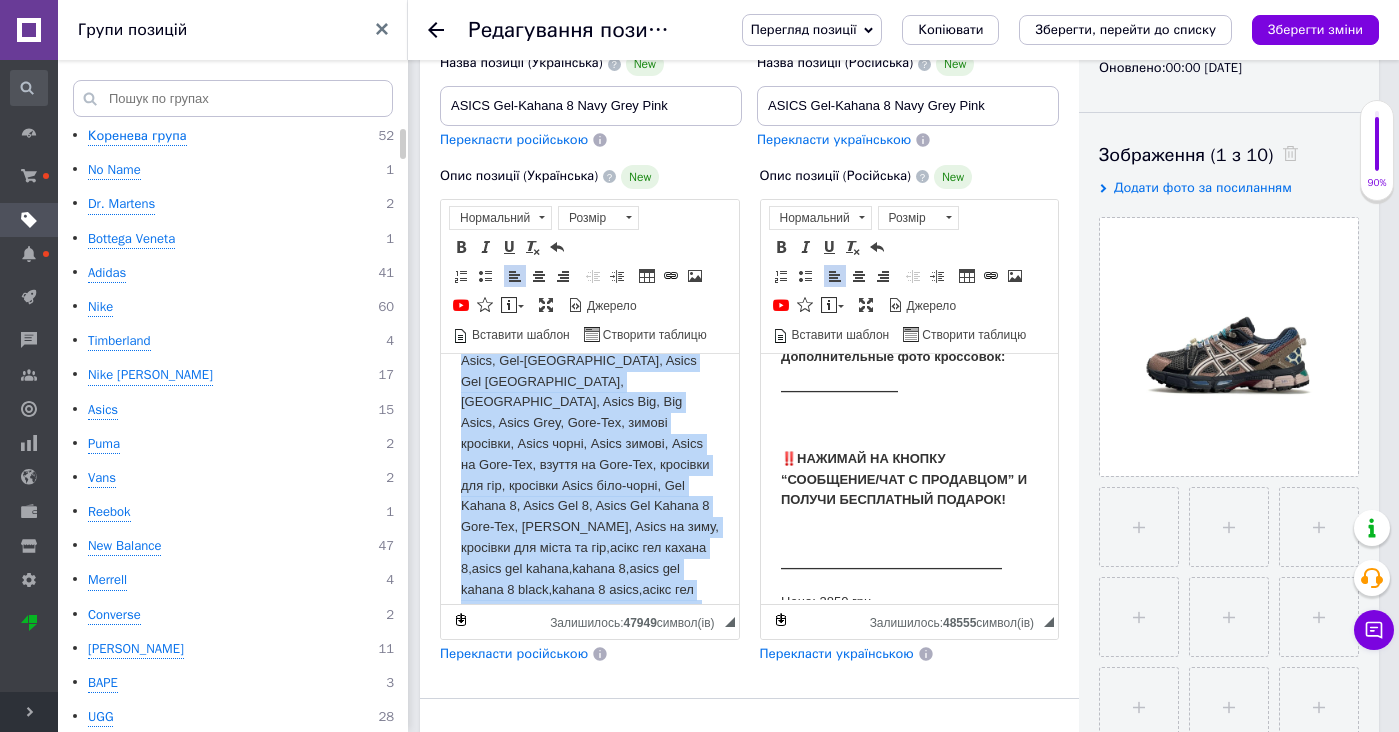 scroll, scrollTop: 4, scrollLeft: 0, axis: vertical 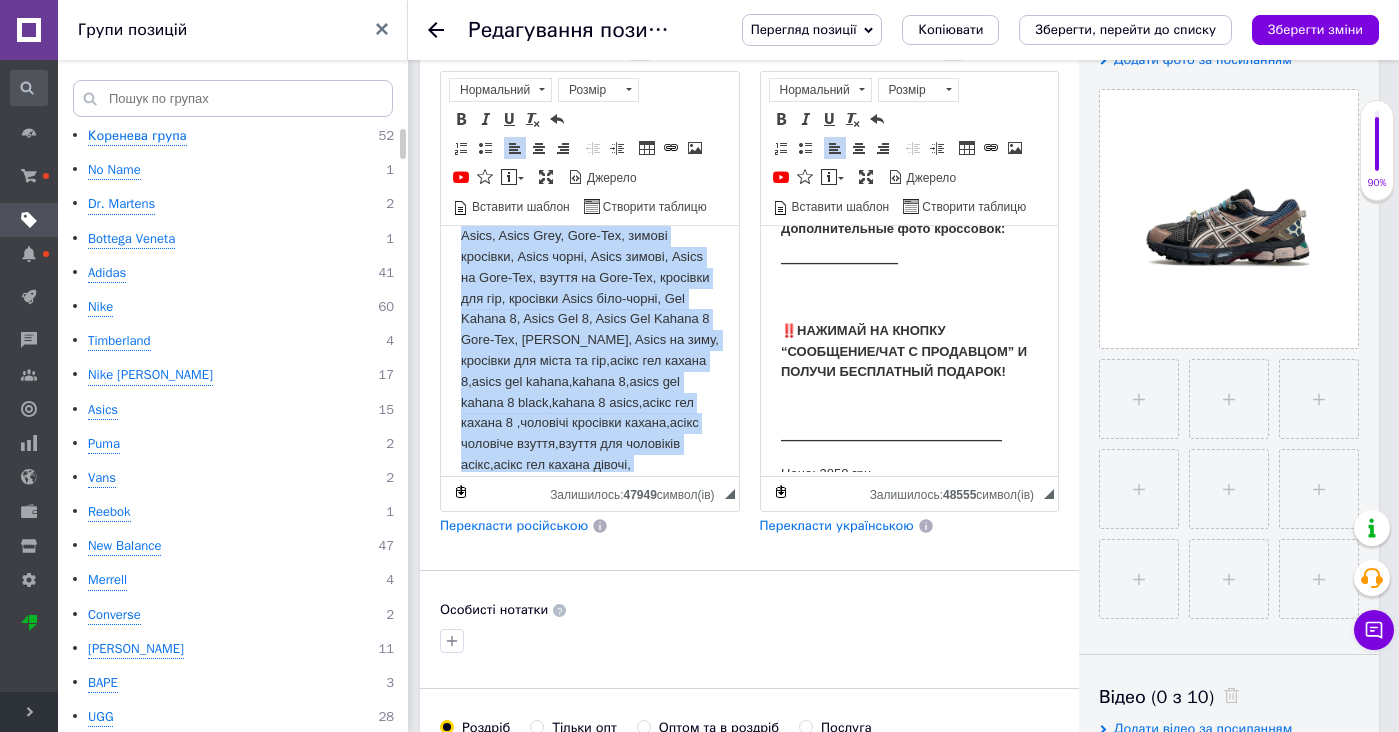 drag, startPoint x: 644, startPoint y: 349, endPoint x: 701, endPoint y: 788, distance: 442.685 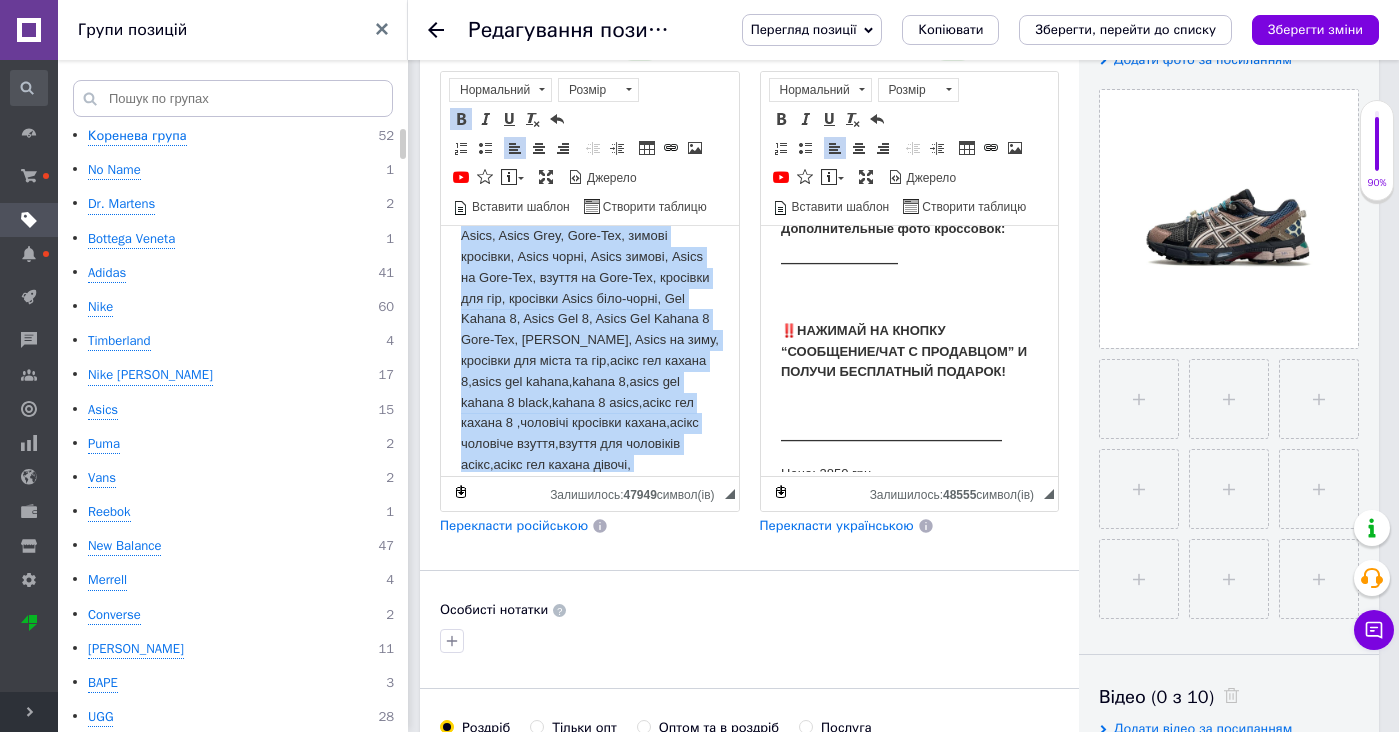 scroll, scrollTop: 481, scrollLeft: 0, axis: vertical 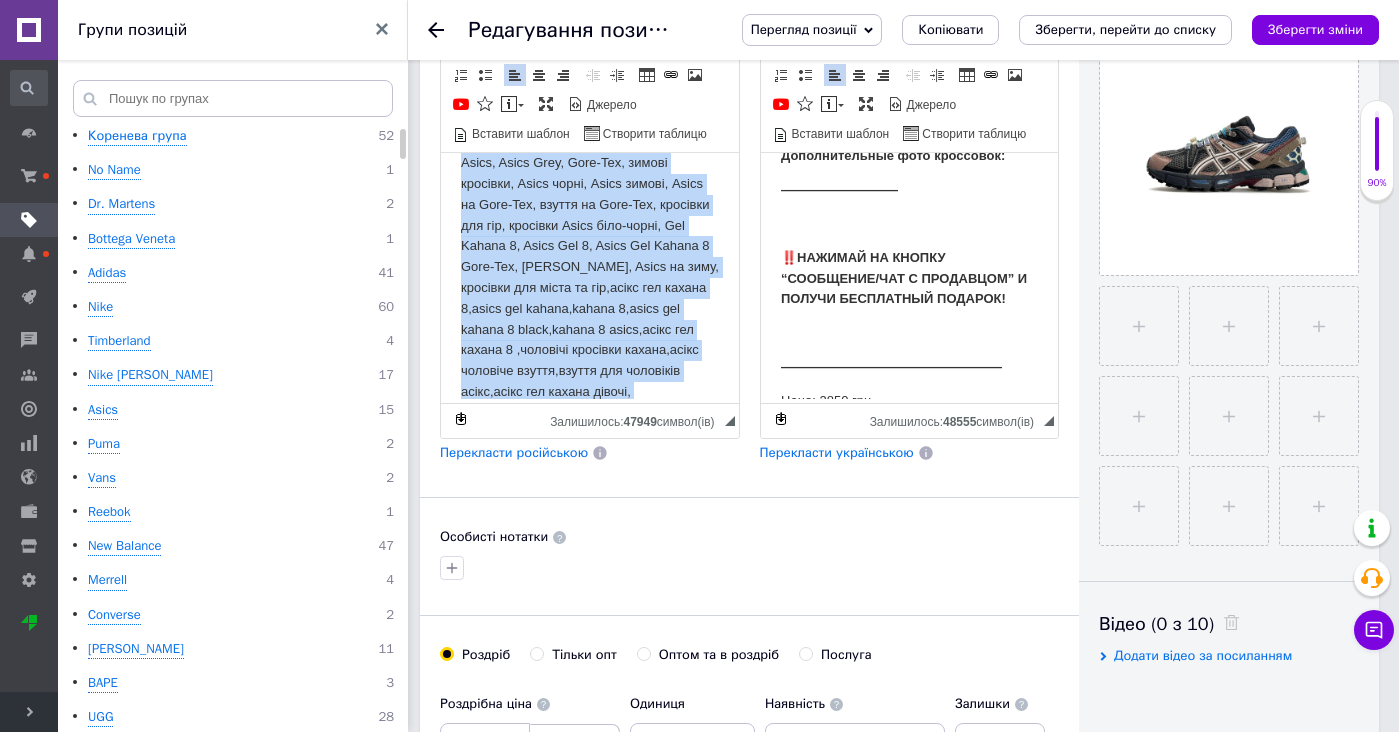 copy on "Asics, Gel-NYC, Asics Gel NYC, NYC, Asics Big, Big Asics, Asics Grey, Gore-Tex, зимові кросівки, Asics чорні, Asics зимові, Asics на Gore-Tex, взуття на Gore-Tex, кросівки для гір, кросівки Asics біло-чорні, Gel Kahana 8, Asics Gel 8, Asics Gel Kahana 8 Gore-Tex, Salomon Gore-Tex, Asics на зиму, кросівки для міста та гір,асікс гел кахана 8,asics gel kahana,kahana 8,asics gel kahana 8 black,kahana 8 asics,асікс гел кахана 8 ,чоловічі кросівки кахана,асікс чоловіче взуття,взуття для чоловіків асікс,асікс гел кахана дівочі,асікс гел жіночі кросівки,асікс жіночі,asics жіночі кросівки." 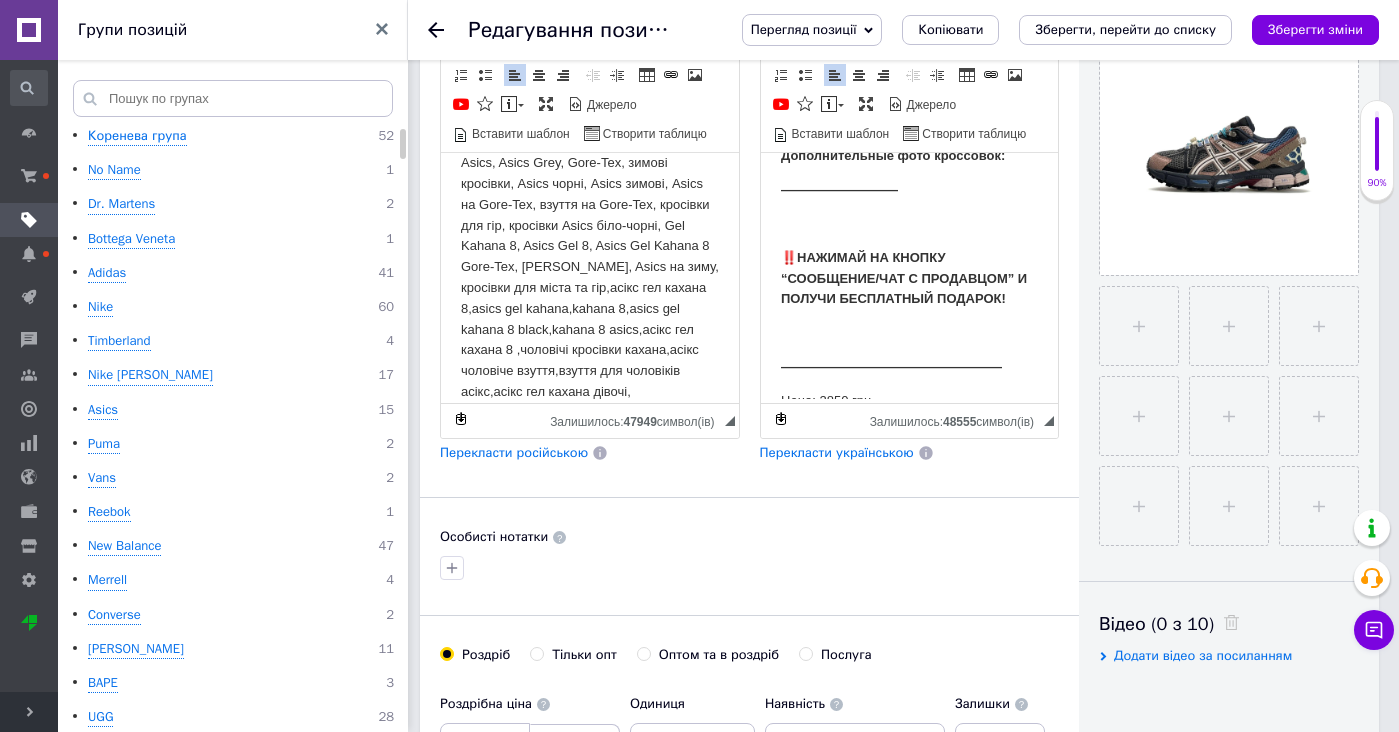 scroll, scrollTop: 1656, scrollLeft: 0, axis: vertical 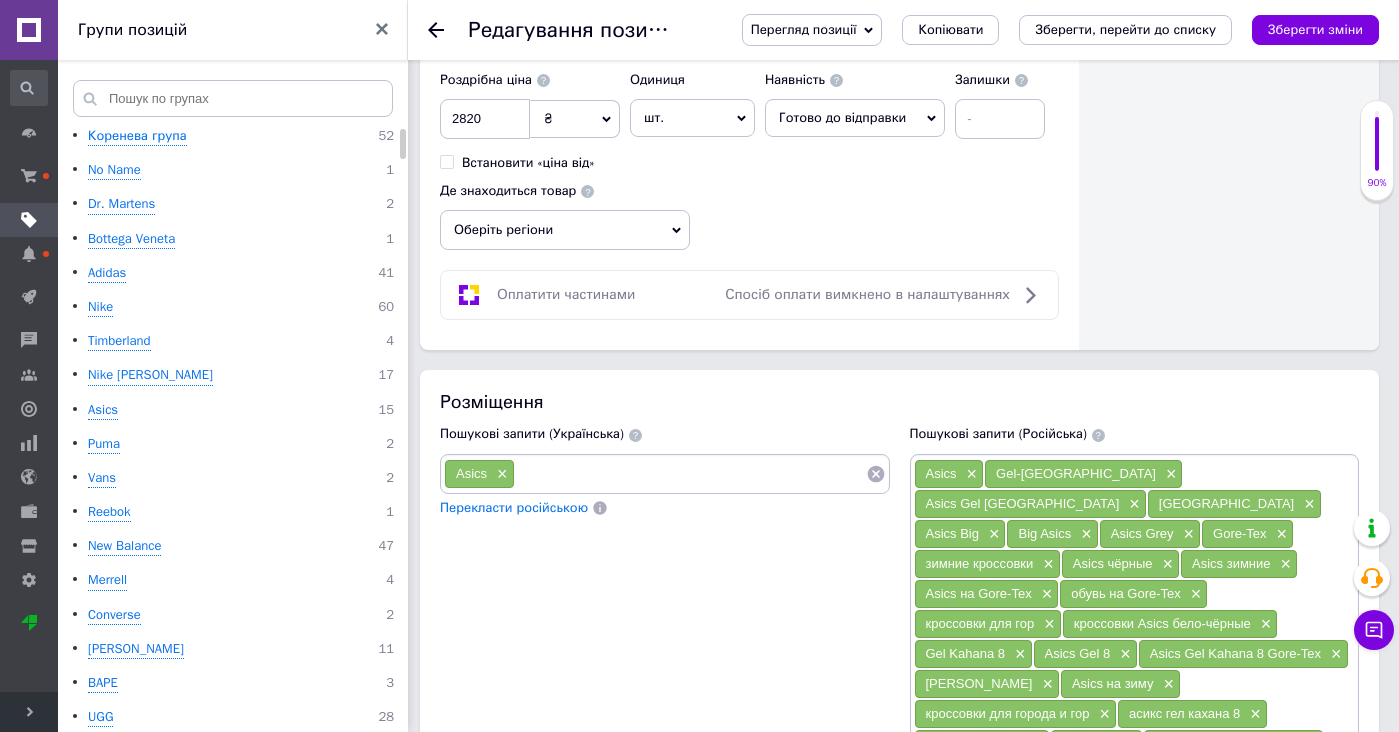 click at bounding box center [690, 474] 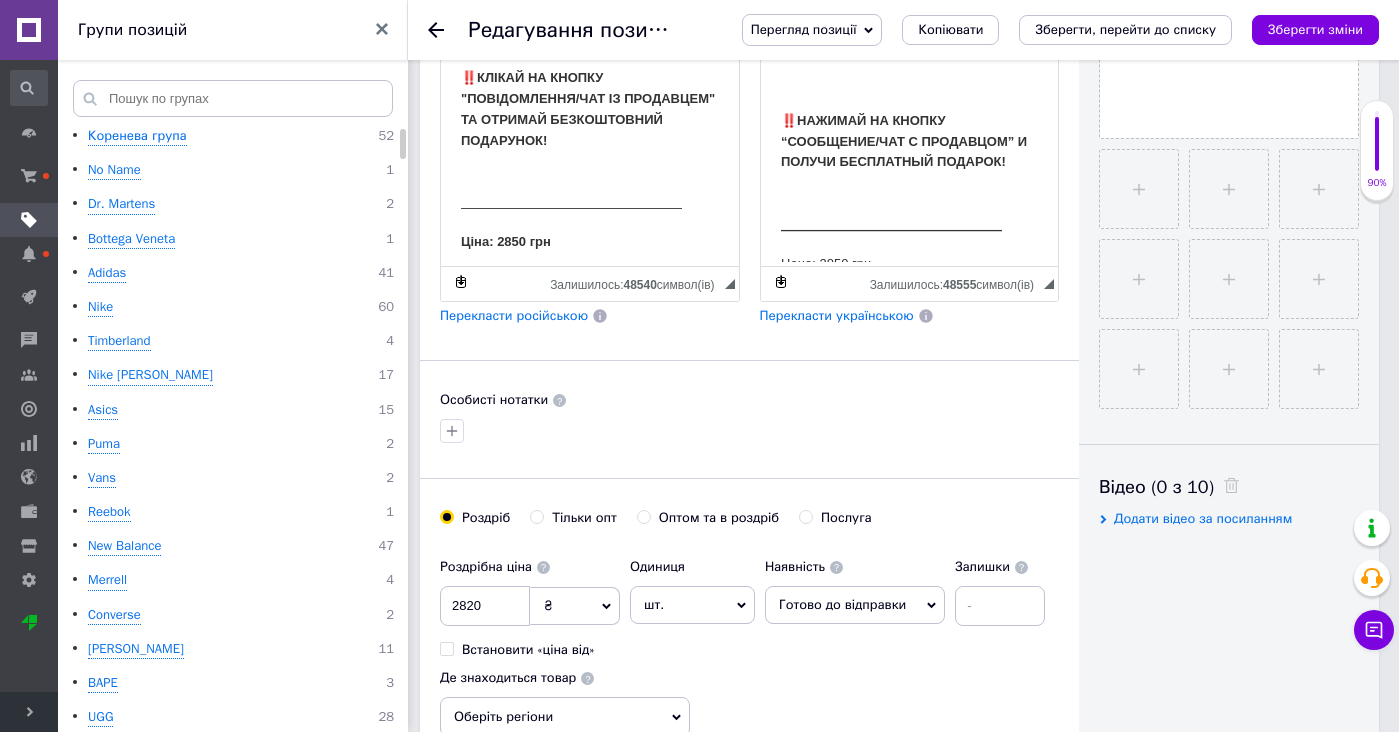 scroll, scrollTop: 550, scrollLeft: 0, axis: vertical 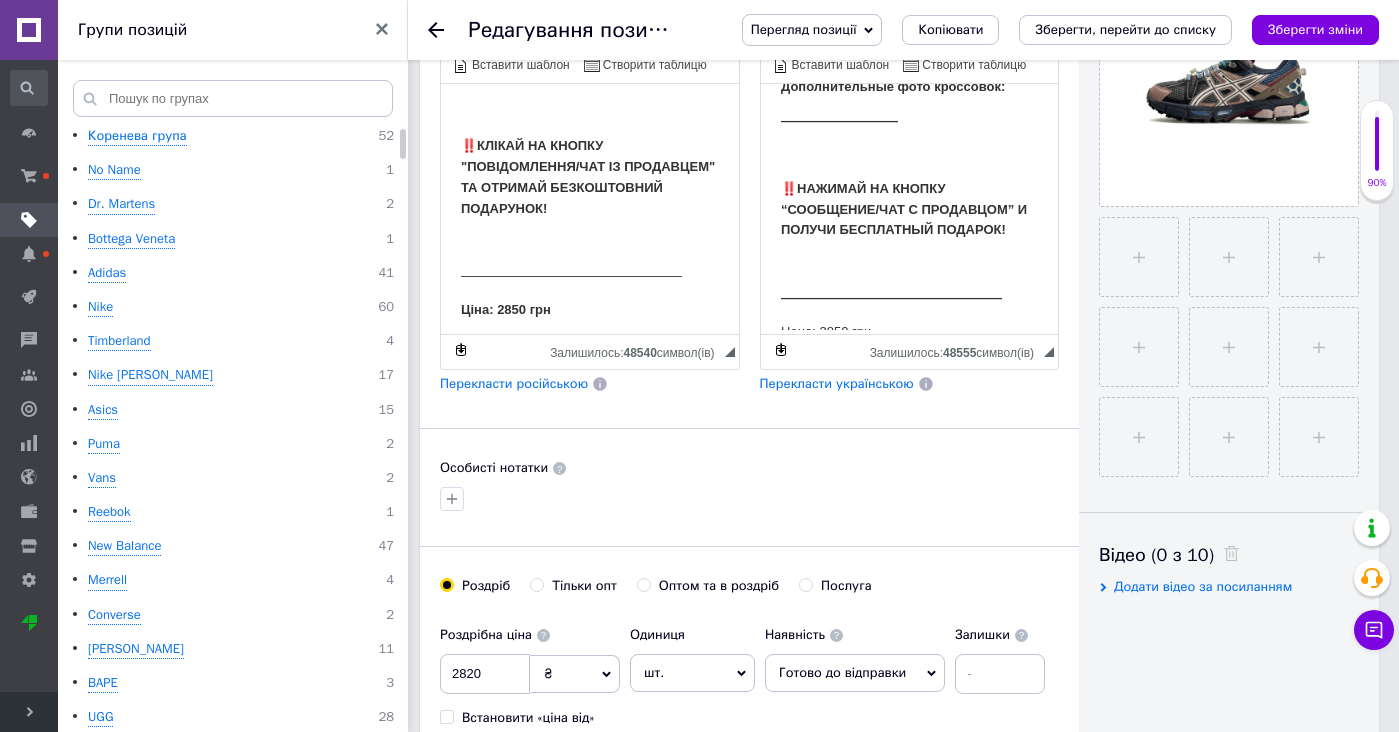 click on "Ціна: 2850 грн" at bounding box center [506, 308] 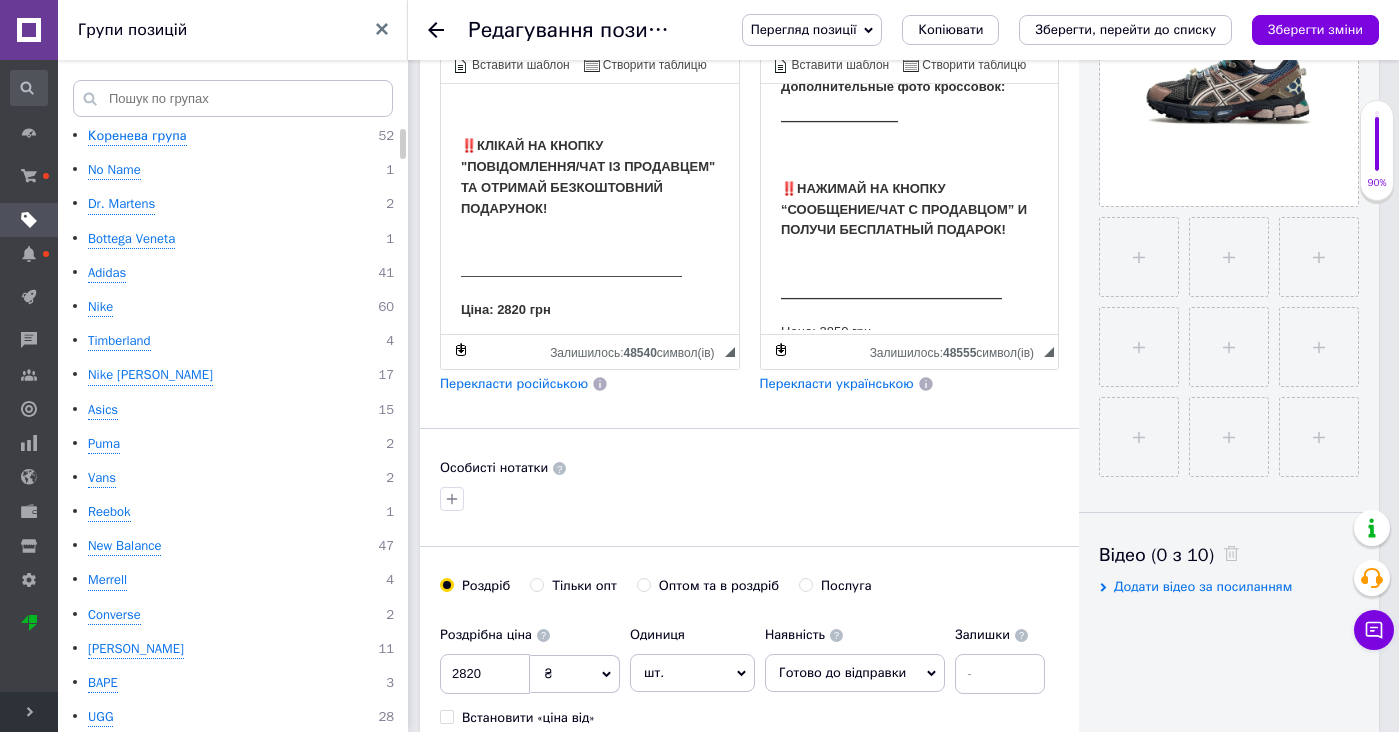 click on "Цена: 2850 грн" at bounding box center [909, 331] 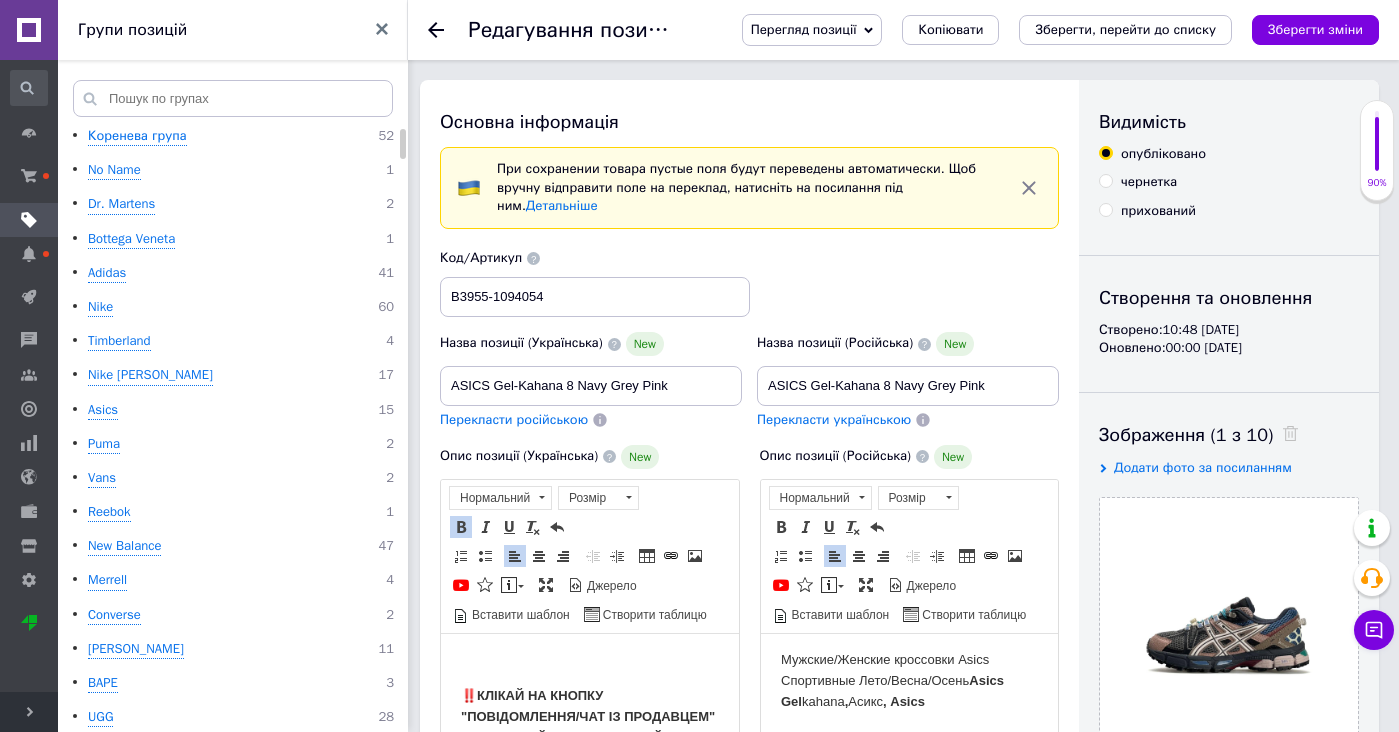 scroll, scrollTop: 0, scrollLeft: 0, axis: both 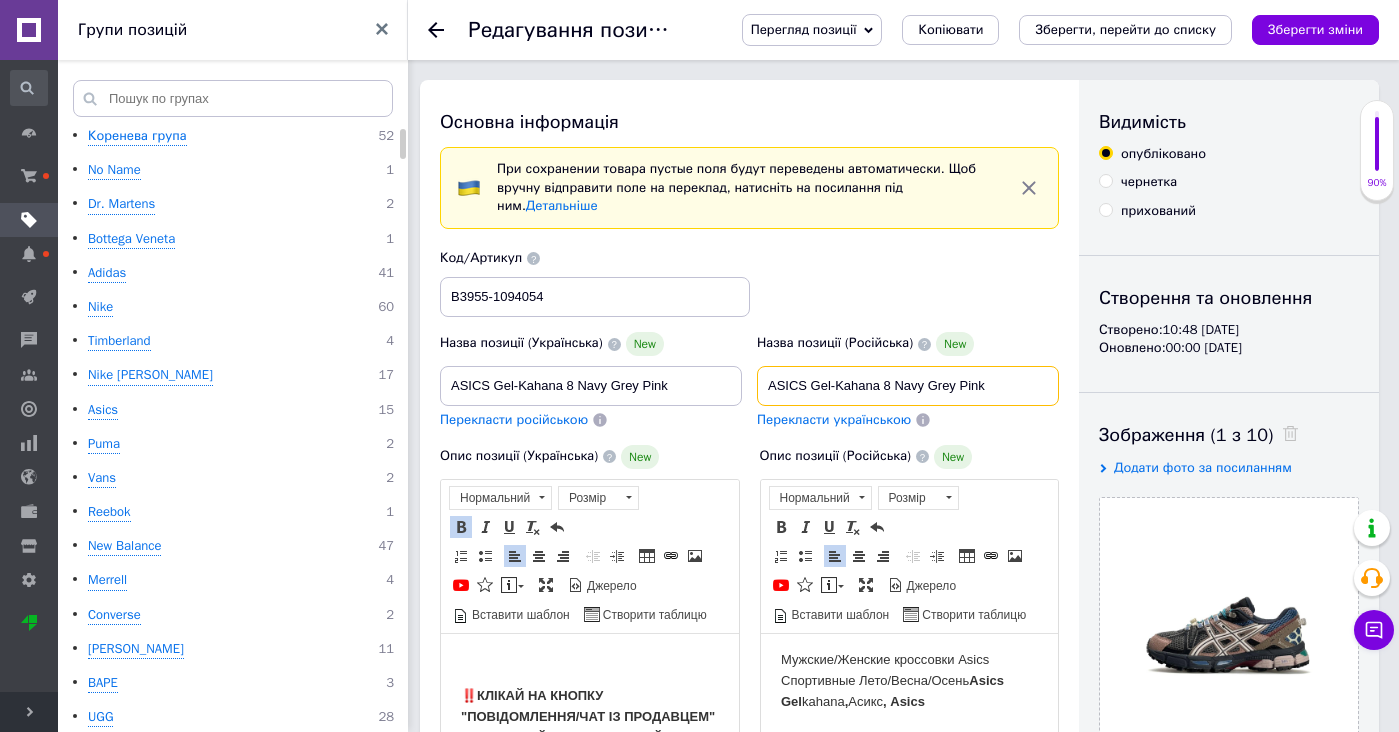 click on "ASICS Gel-Kahana 8 Navy Grey Pink" at bounding box center [908, 386] 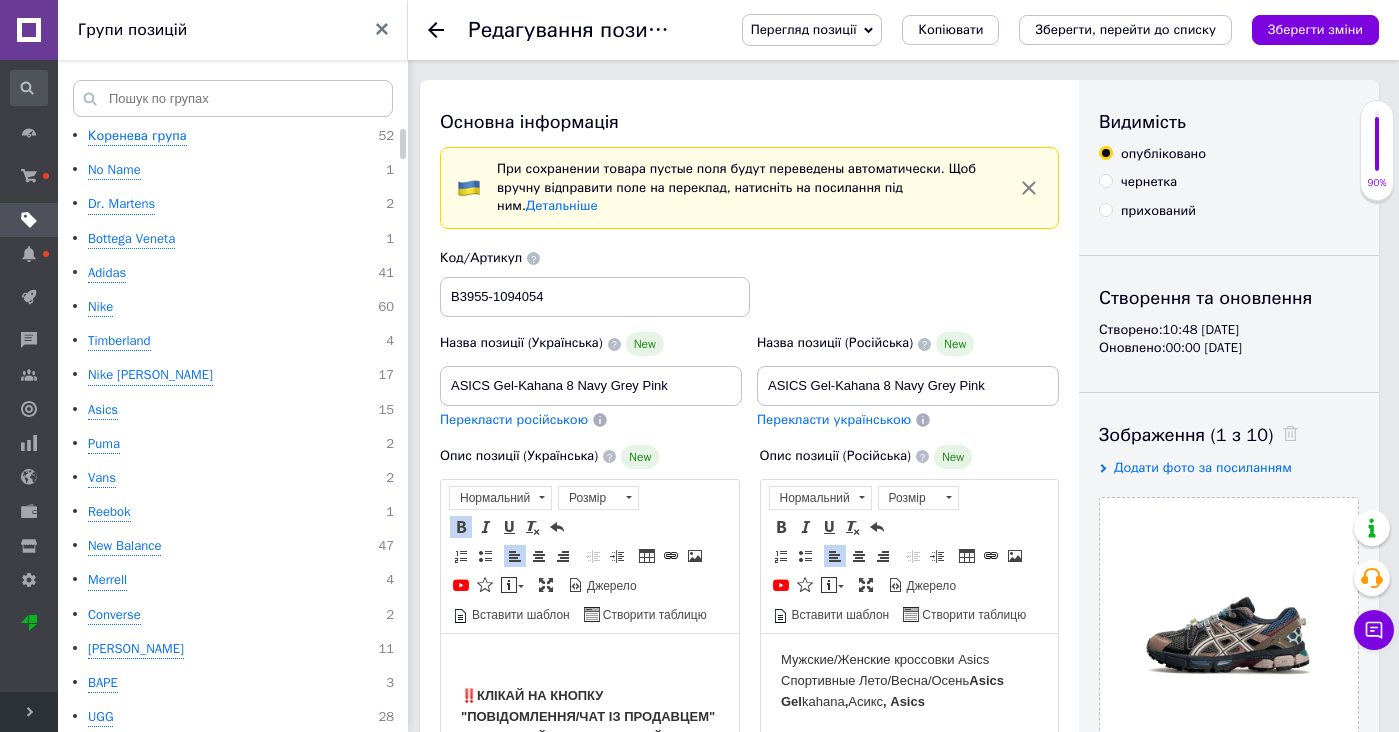 click on "Мужские/Женские кроссовки Asics Спортивные Лето/Весна/Осень  Asics Gel  kahana ,  Асикс , Asics" at bounding box center (909, 680) 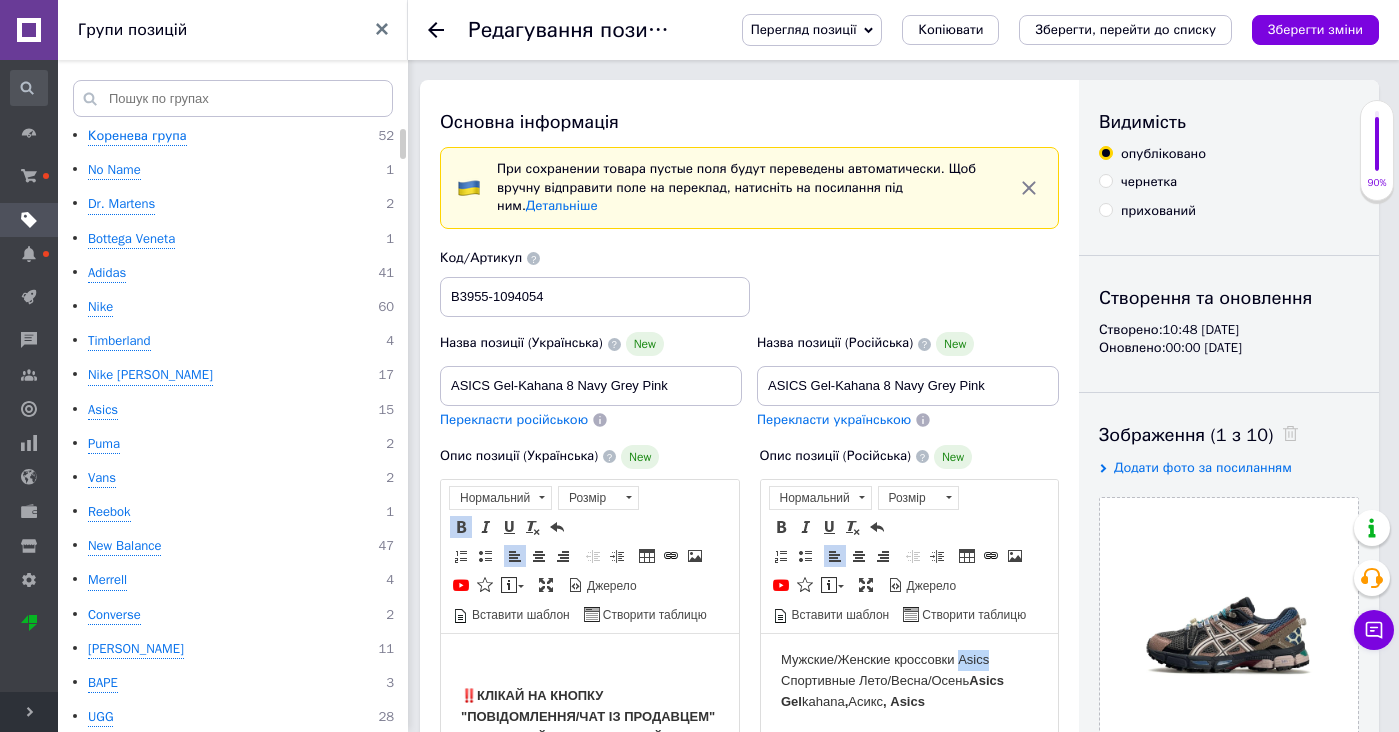 click on "Мужские/Женские кроссовки Asics Спортивные Лето/Весна/Осень  Asics Gel  kahana ,  Асикс , Asics" at bounding box center [909, 680] 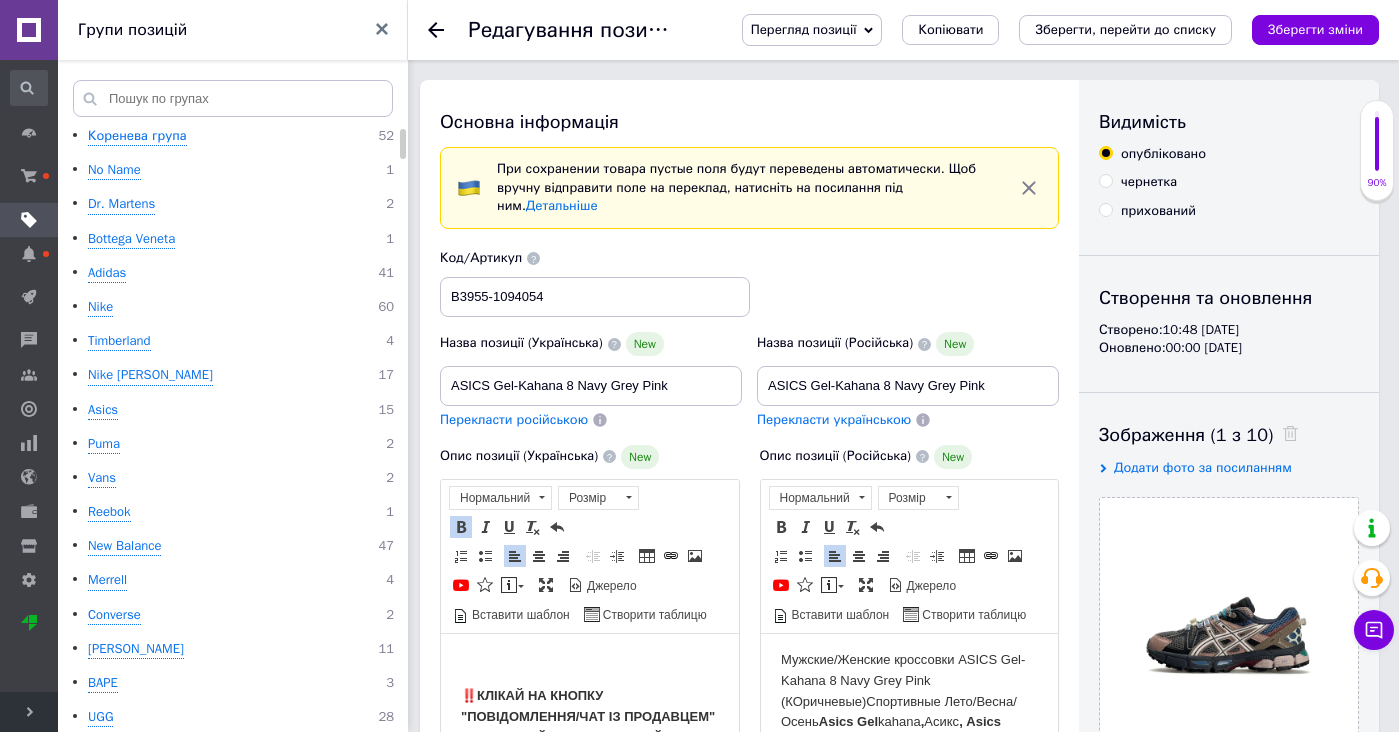 click on "Мужские/Женские кроссовки ASICS Gel-Kahana 8 Navy Grey Pink (КОричневые)  Спортивные Лето/Весна/Осень  Asics Gel  kahana ,  Асикс , Asics" at bounding box center (909, 690) 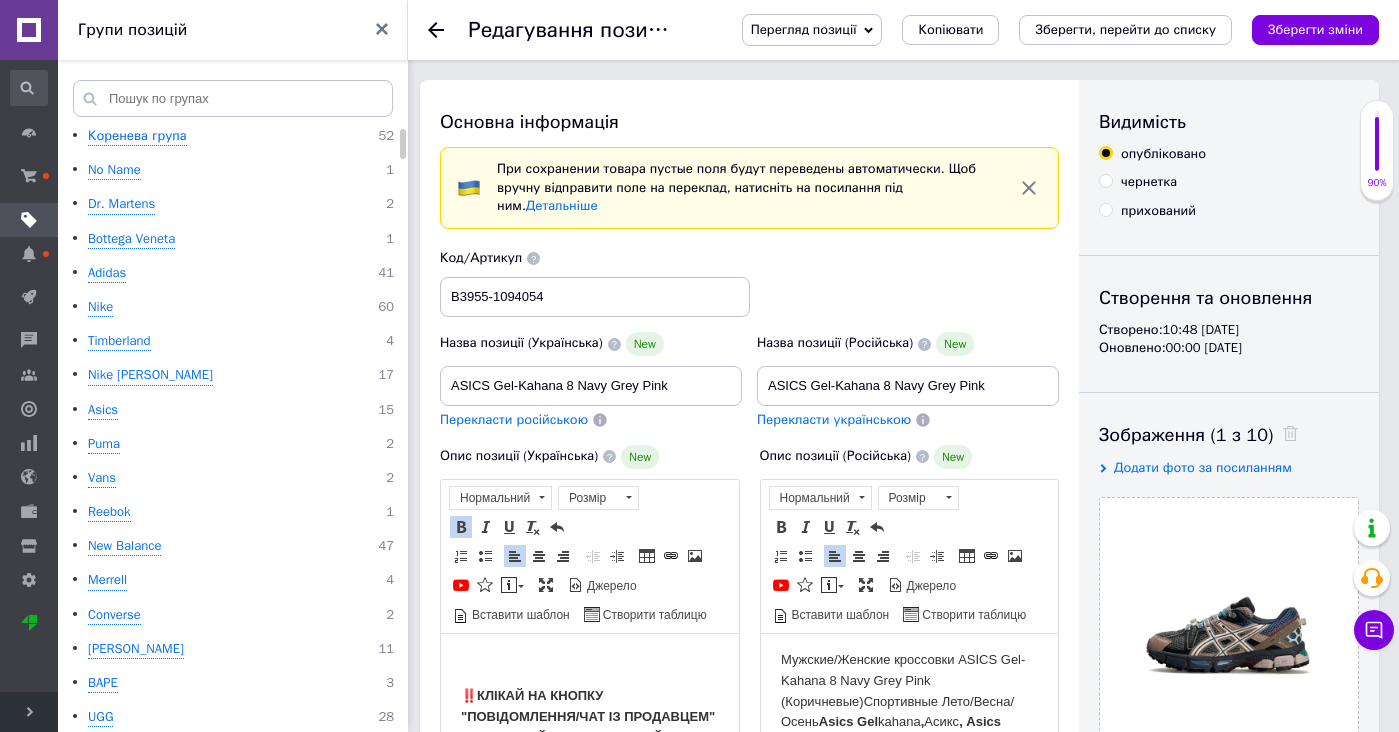 click on "Мужские/Женские кроссовки ASICS Gel-Kahana 8 Navy Grey Pink (Коричневые)  Спортивные Лето/Весна/Осень  Asics Gel  kahana ,  Асикс , Asics" at bounding box center (909, 690) 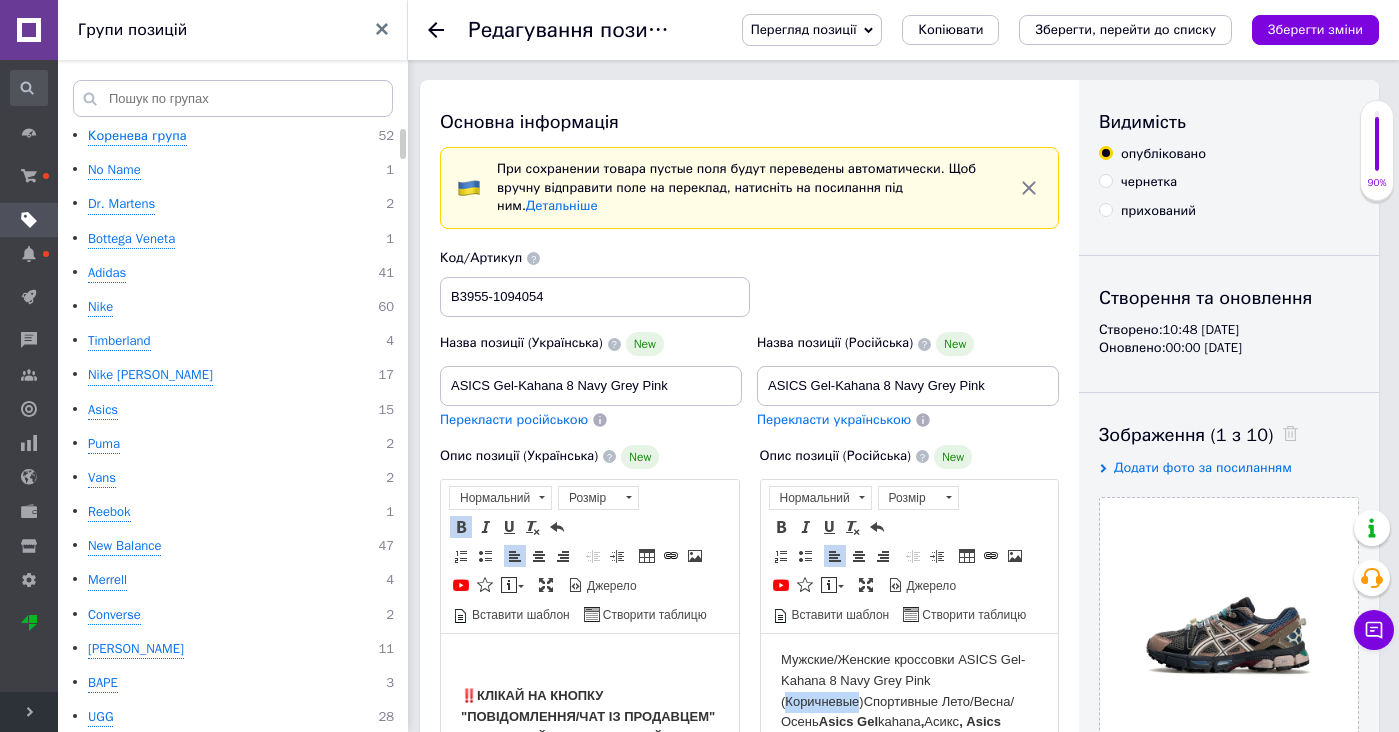 click on "Мужские/Женские кроссовки ASICS Gel-Kahana 8 Navy Grey Pink (Коричневые)  Спортивные Лето/Весна/Осень  Asics Gel  kahana ,  Асикс , Asics" at bounding box center [909, 690] 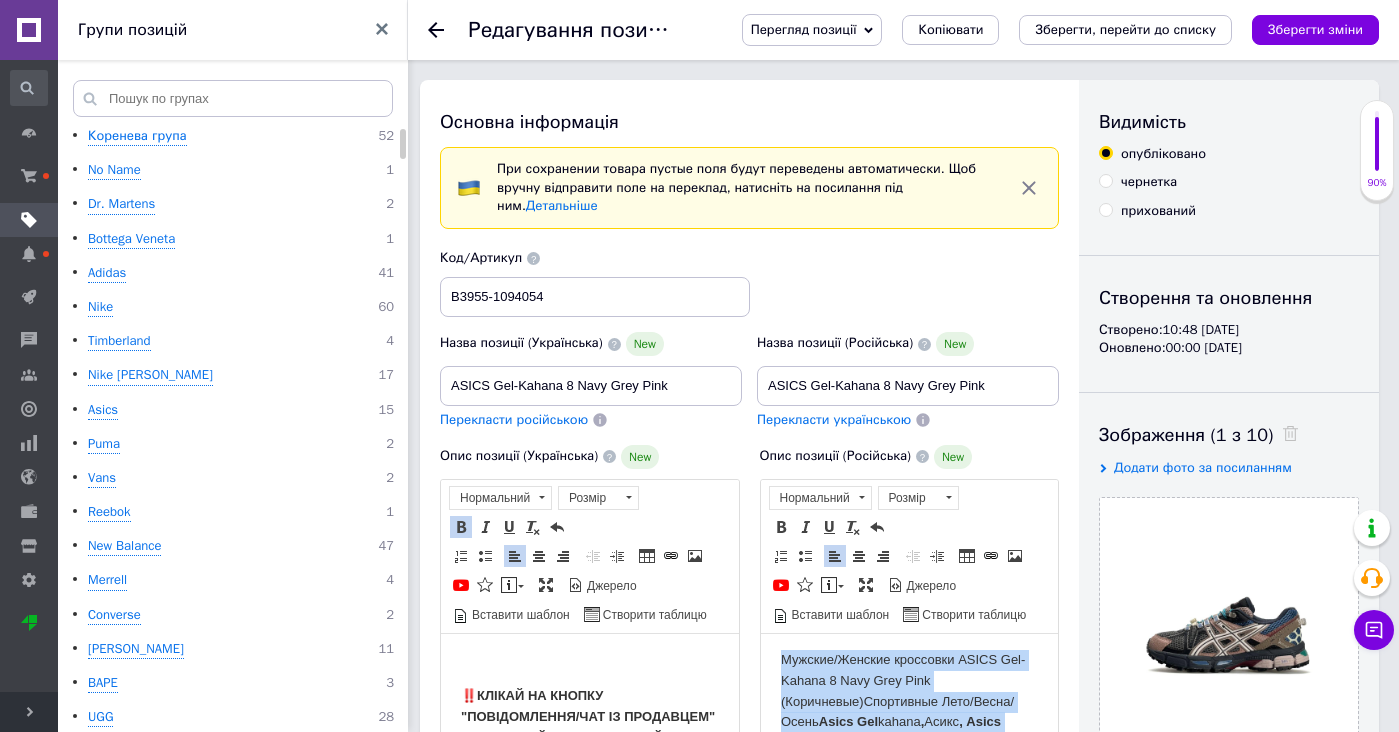 click on "Мужские/Женские кроссовки ASICS Gel-Kahana 8 Navy Grey Pink (Коричневые)  Спортивные Лето/Весна/Осень  Asics Gel  kahana ,  Асикс , Asics" at bounding box center [909, 690] 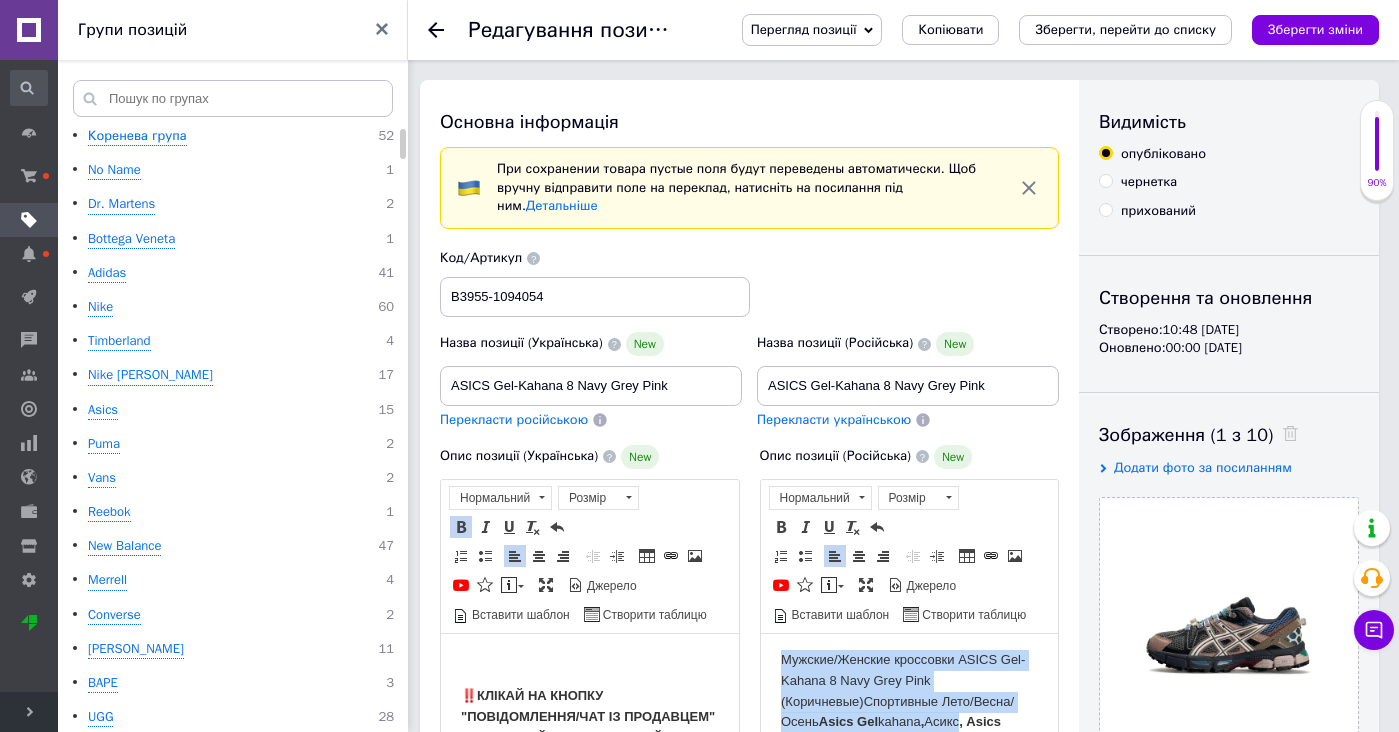 copy on "Мужские/Женские кроссовки ASICS Gel-Kahana 8 Navy Grey Pink (Коричневые)  Спортивные Лето/Весна/Осень  Asics Gel  kahana ,  Асикс" 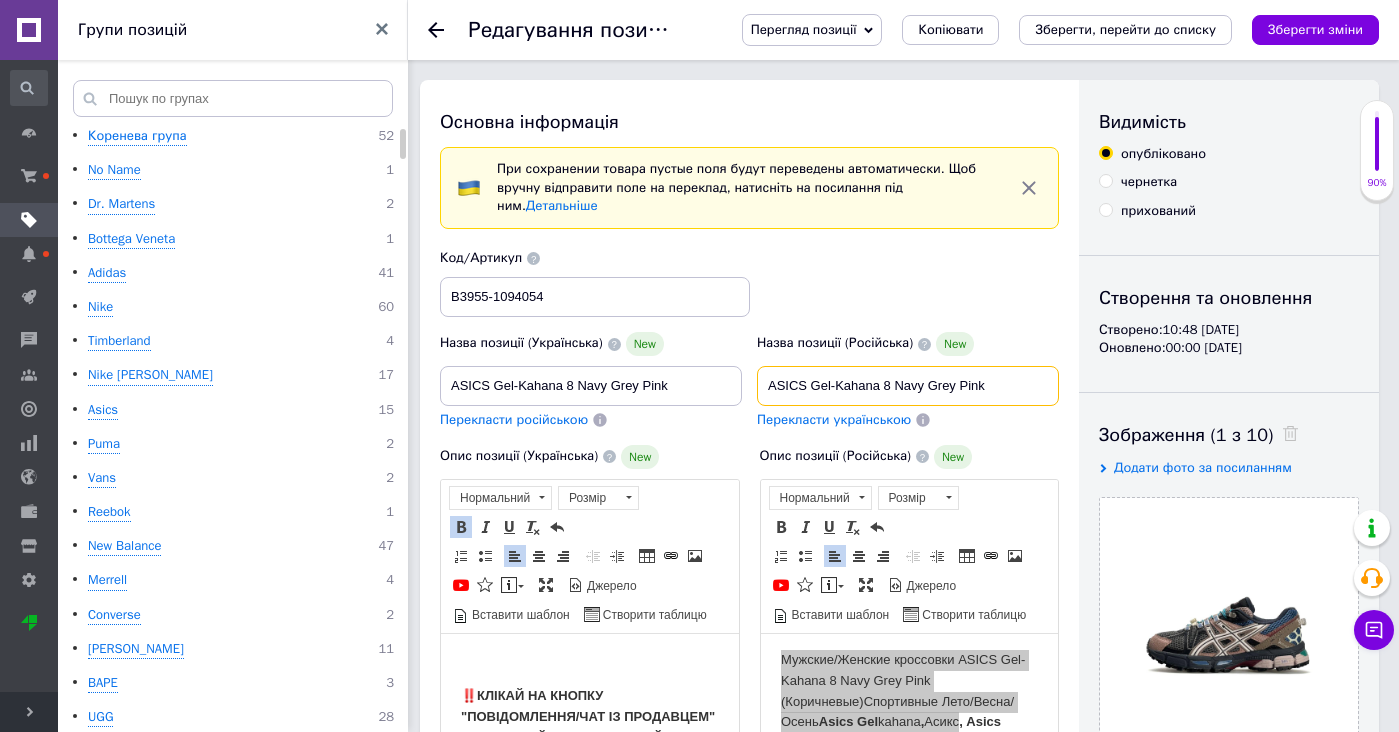 click on "ASICS Gel-Kahana 8 Navy Grey Pink" at bounding box center [908, 386] 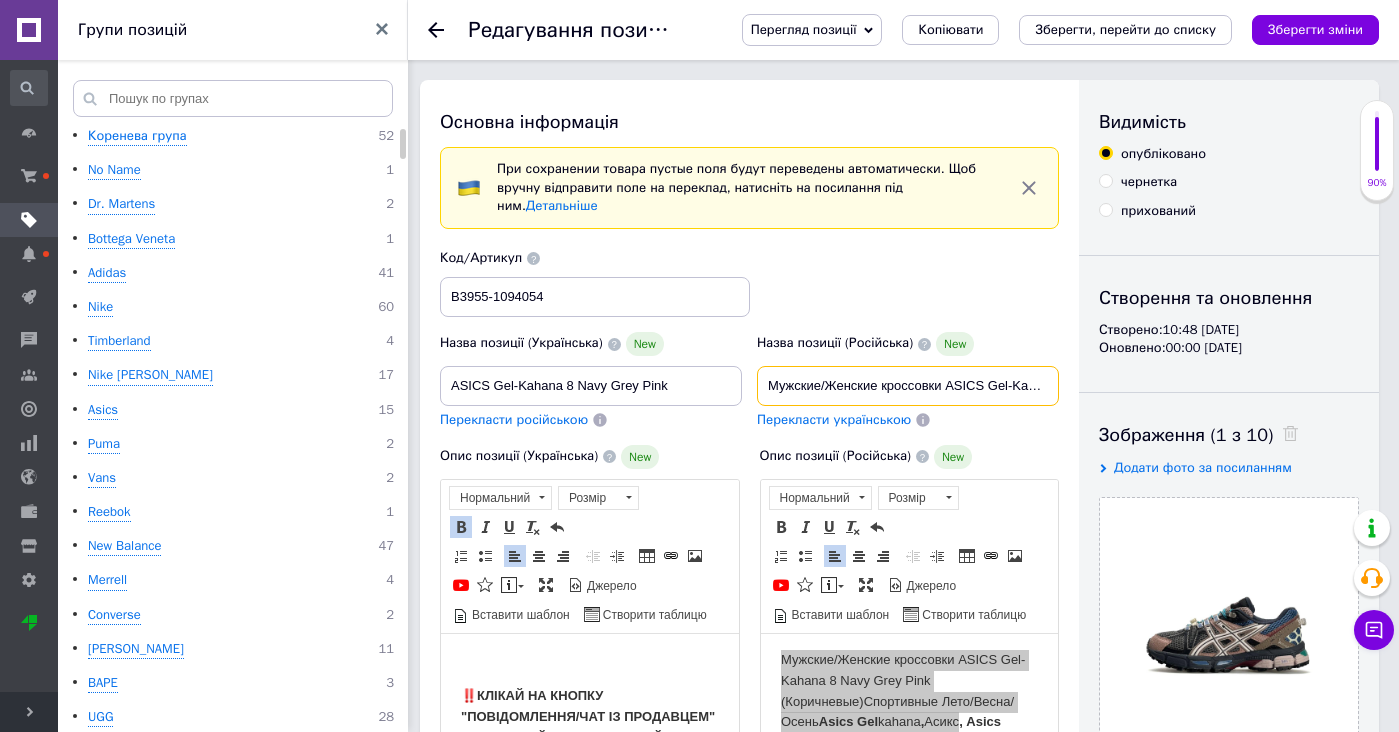 type on "Мужские/Женские кроссовки ASICS Gel-Kahana 8 Navy Grey Pink (Коричневые) Спортивные Лето/Весна/Осень Asics Gel kahana, Асикс, Asic" 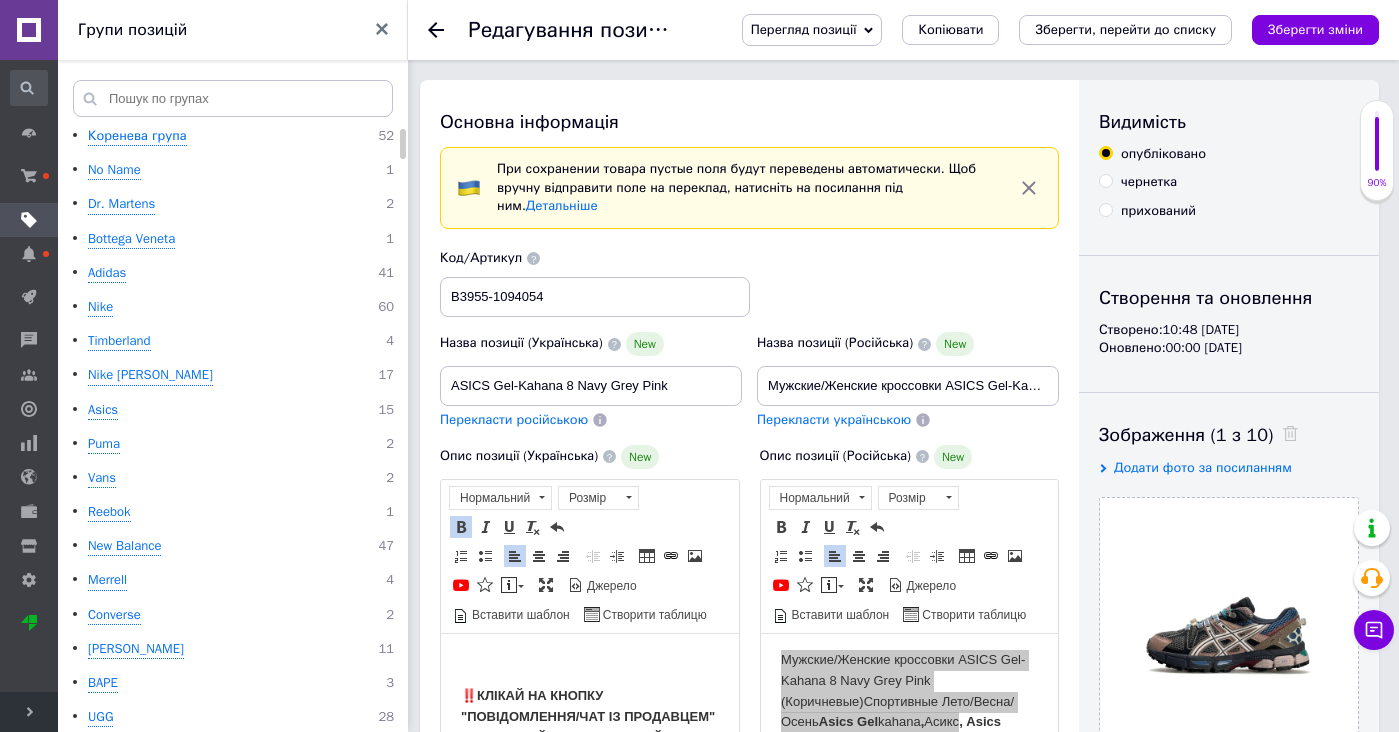 click on "Перекласти українською" at bounding box center (834, 419) 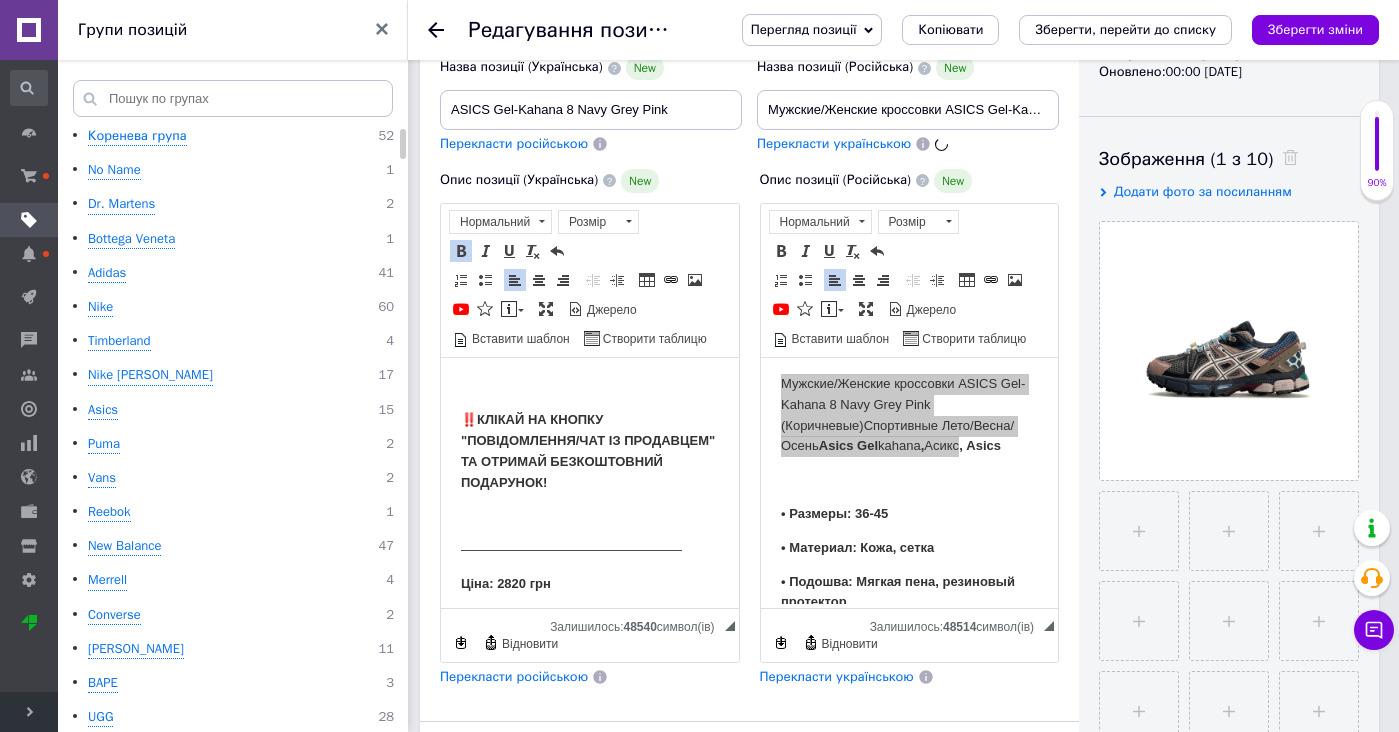 type on "Чоловічі/Жіночі кросівки ASICS Gel-Kahana 8 Navy Grey Pink (Коричневі) Спортивні Літо/Весна/Осінь Asics Gel kahana, Асикс, Asic" 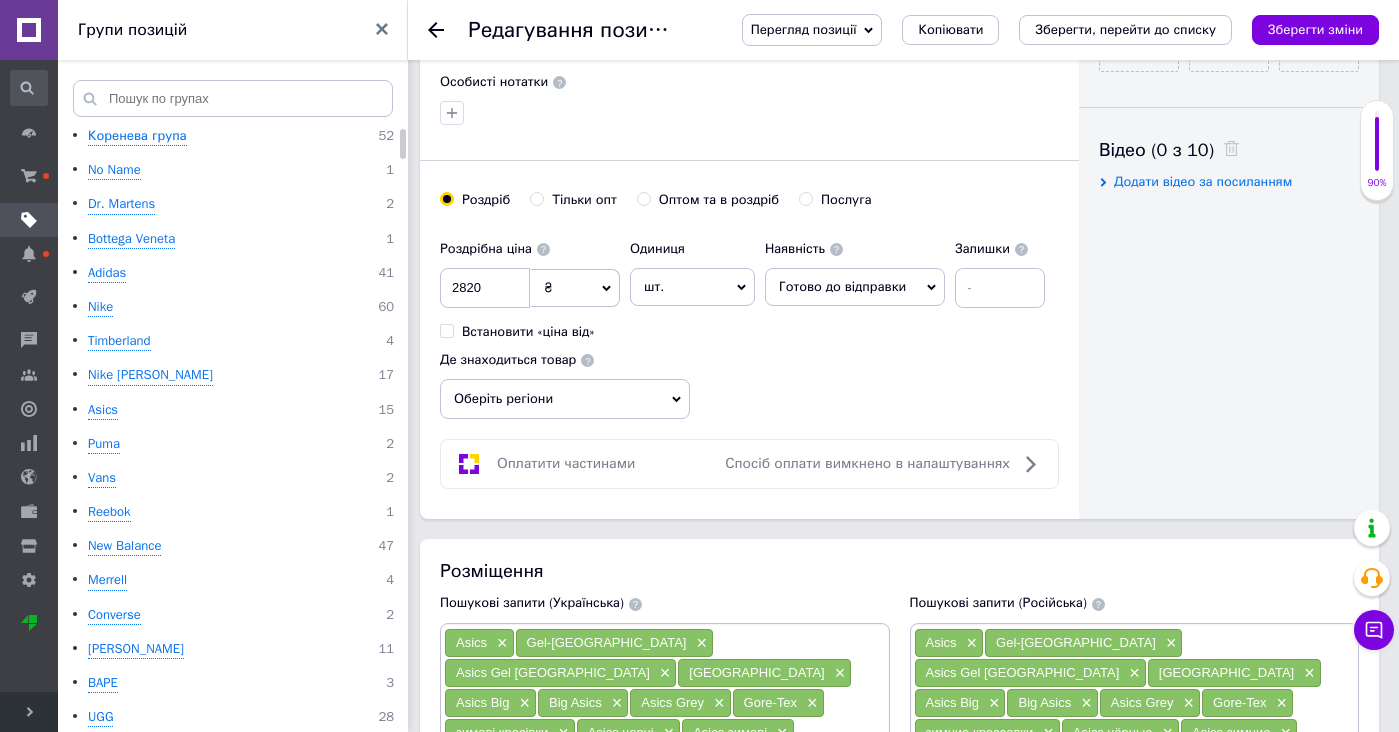 scroll, scrollTop: 1695, scrollLeft: 0, axis: vertical 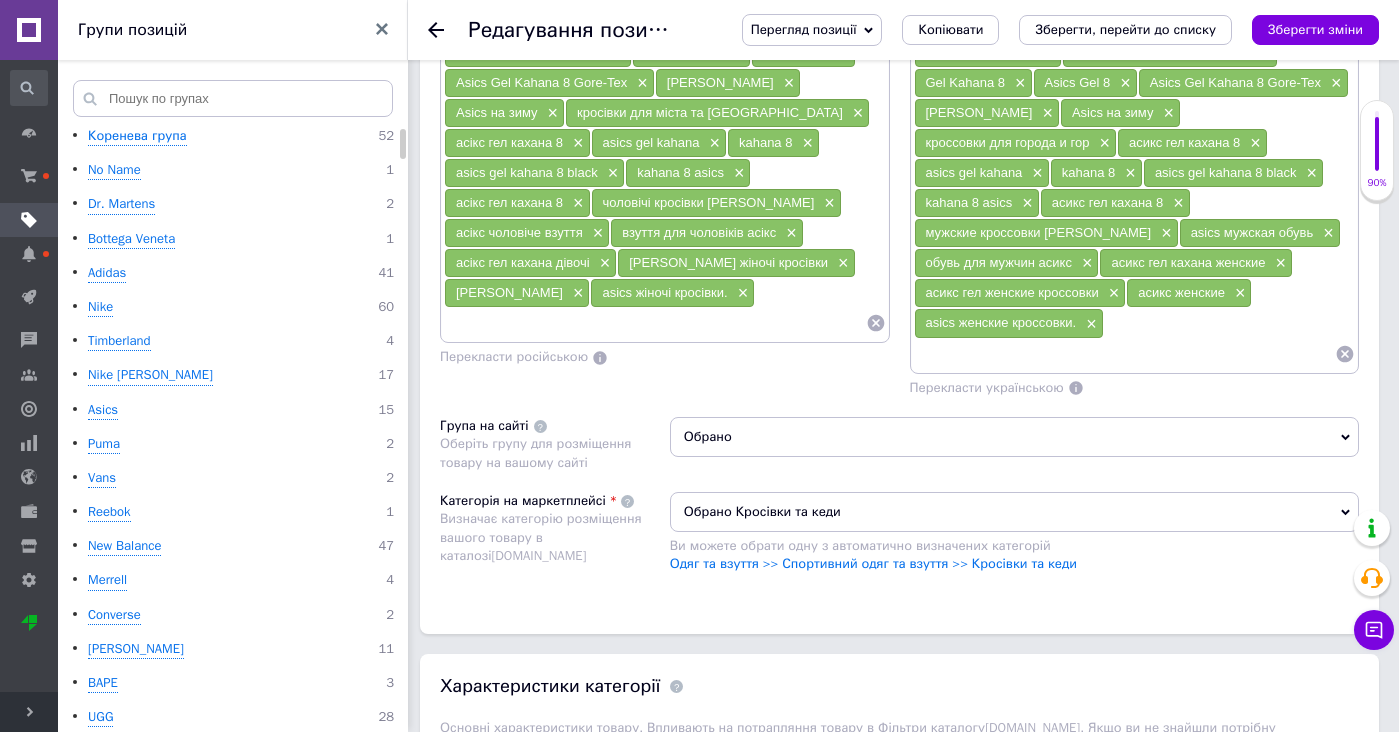 click on "Asics × Gel-NYC × Asics Gel NYC × NYC × Asics Big × Big Asics × Asics Grey × Gore-Tex × зимние кроссовки × Asics чёрные × Asics зимние × Asics на Gore-Tex × обувь на Gore-Tex × кроссовки для гор × кроссовки Asics бело-чёрные × Gel Kahana 8 × Asics Gel 8 × Asics Gel Kahana 8 Gore-Tex × Salomon Gore-Tex × Asics на зиму × кроссовки для города и гор × асикс гел кахана 8 × asics gel kahana × kahana 8 × asics gel kahana 8 black × kahana 8 asics × асикс гел кахана 8 × мужские кроссовки кахана × asics мужская обувь × обувь для мужчин асикс × асикс гел кахана женские × асикс гел женские кроссовки × асикс женские × asics женские кроссовки. ×" at bounding box center [1135, 128] 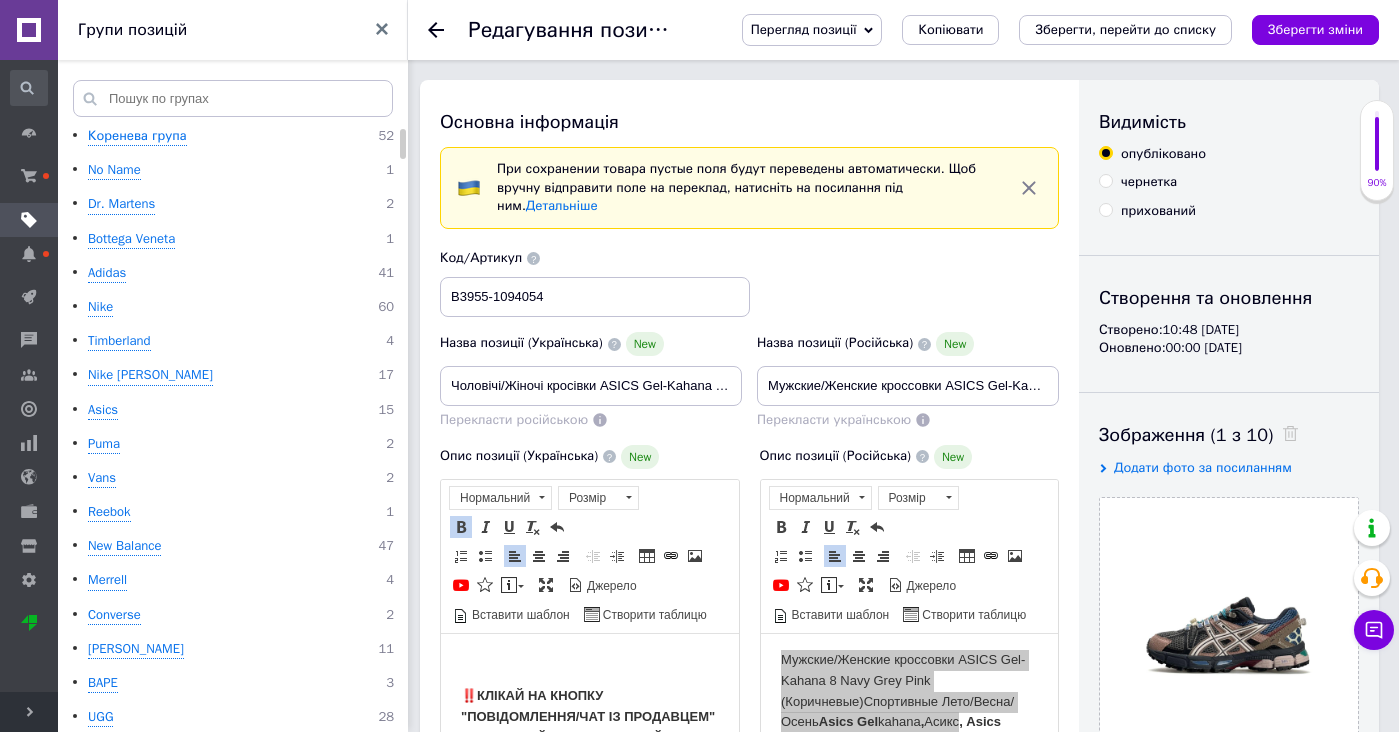 scroll, scrollTop: 0, scrollLeft: 0, axis: both 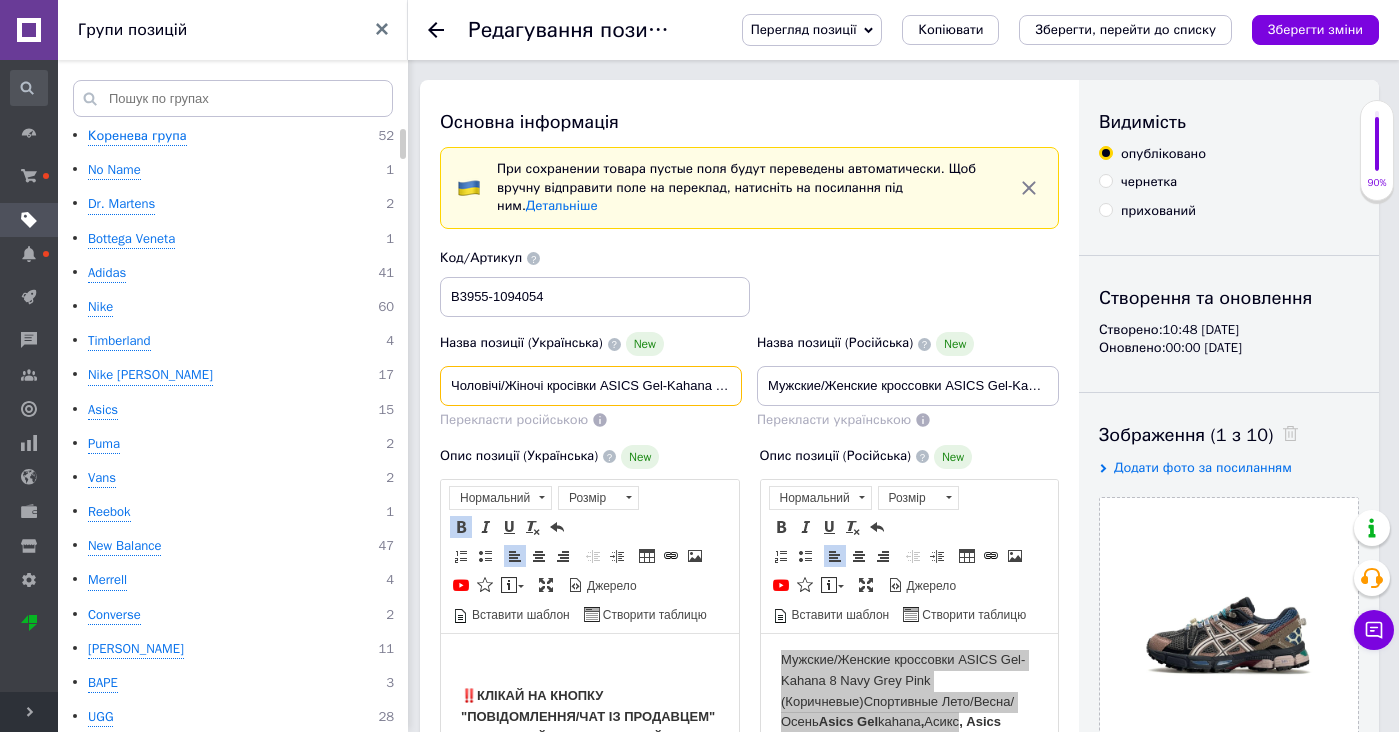 click on "Чоловічі/Жіночі кросівки ASICS Gel-Kahana 8 Navy Grey Pink (Коричневі) Спортивні Літо/Весна/Осінь Asics Gel kahana, Асикс, Asic" at bounding box center [591, 386] 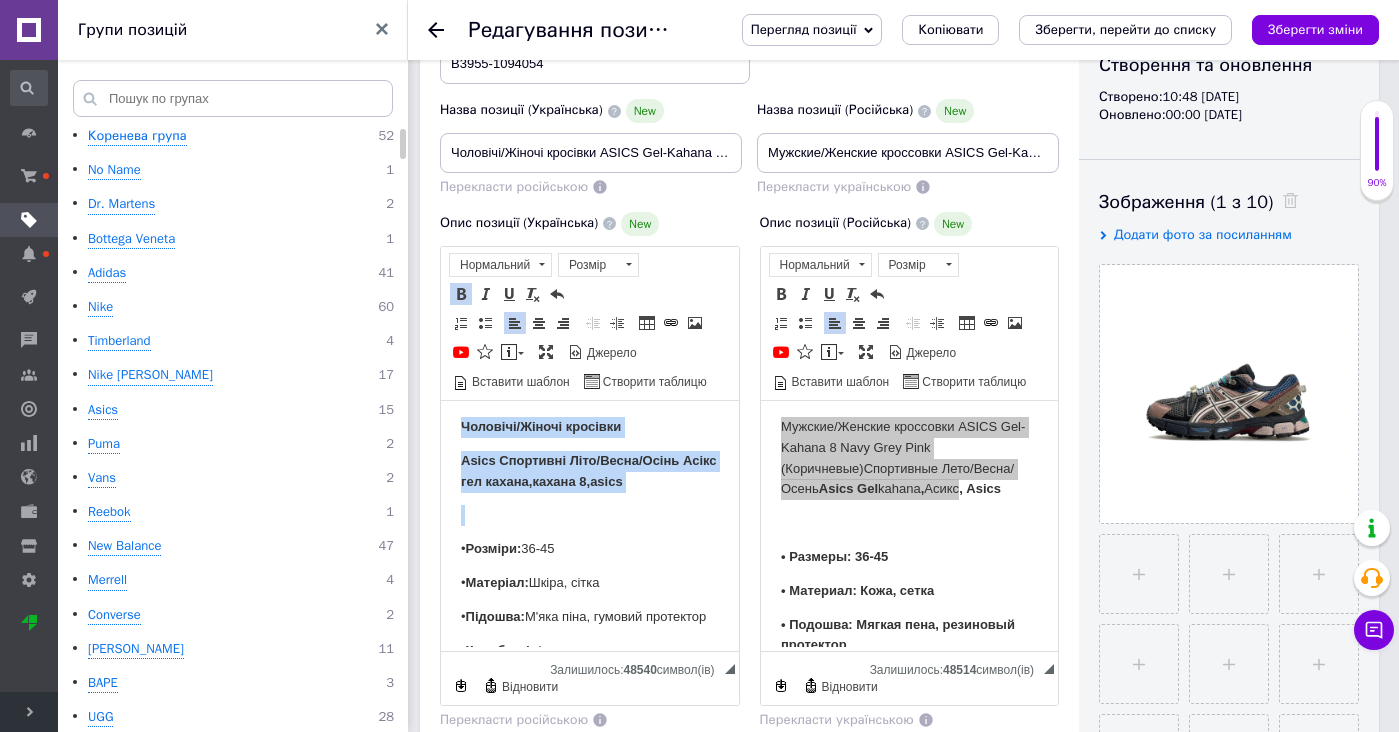drag, startPoint x: 678, startPoint y: 502, endPoint x: 678, endPoint y: 329, distance: 173 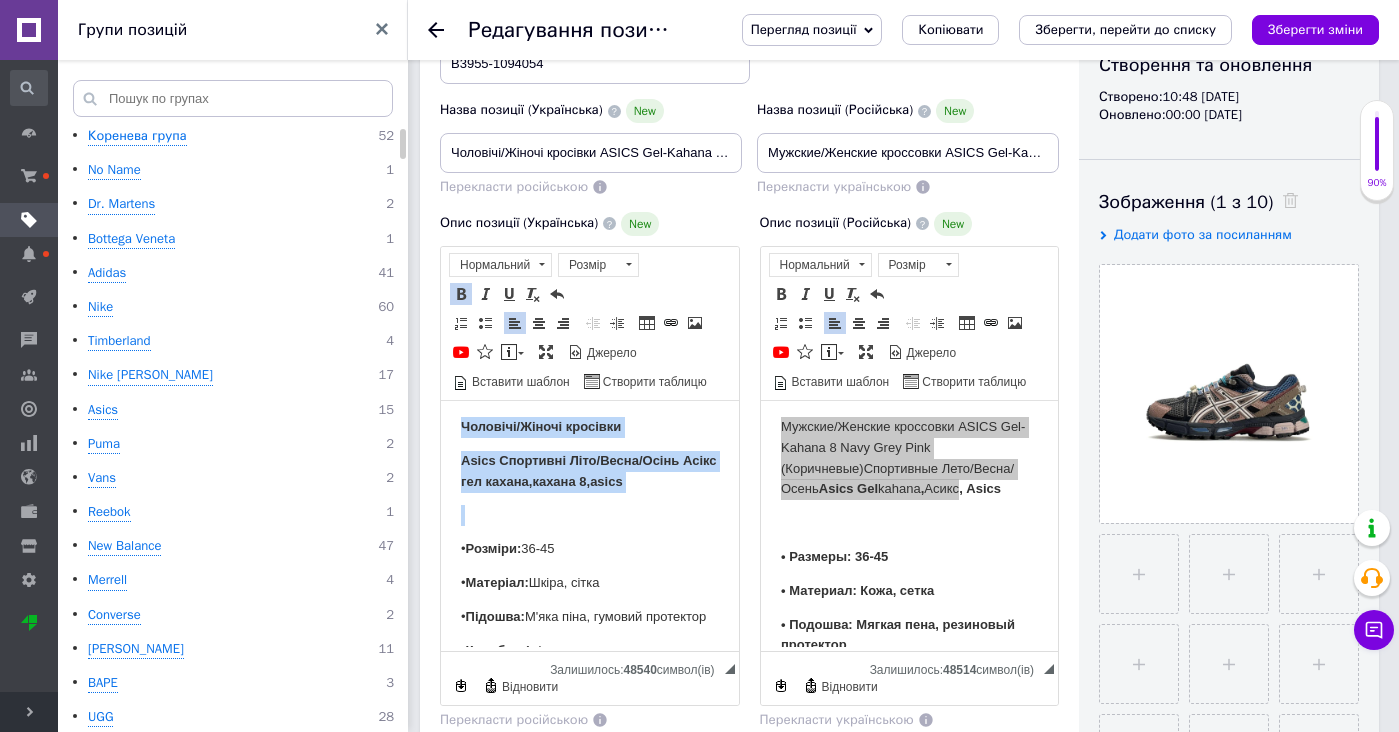 click on "Чоловічі/Жіночі кросівки  Asics Спортивні Літо/Весна/Осінь Асікс гел кахана,кахана 8,asics  •  Розміри:  36-45 •  Матеріал:  Шкіра, сітка •  Підошва:  М'яка піна, гумовий протектор •  Коробка:  Asics, пергамент •  Доставка:  2-3 дні! •  Відправка в день замовлення до 14:00  ————————————————— Друзі, мене звати Станіслав, і я постараюся зробити все, щоб ви залишилися задоволені покупкою!  Фотографією нижче хотів показати, що  я відкритий до спілкування  та хочу, щоб кожен знав: МИ ПРАЦЮЄМО ДЛЯ КЛІЄНТА.  Усі види відправки, усі способи оплати –  ВСЕ, щоб вам було зручно!  За" at bounding box center (590, 1354) 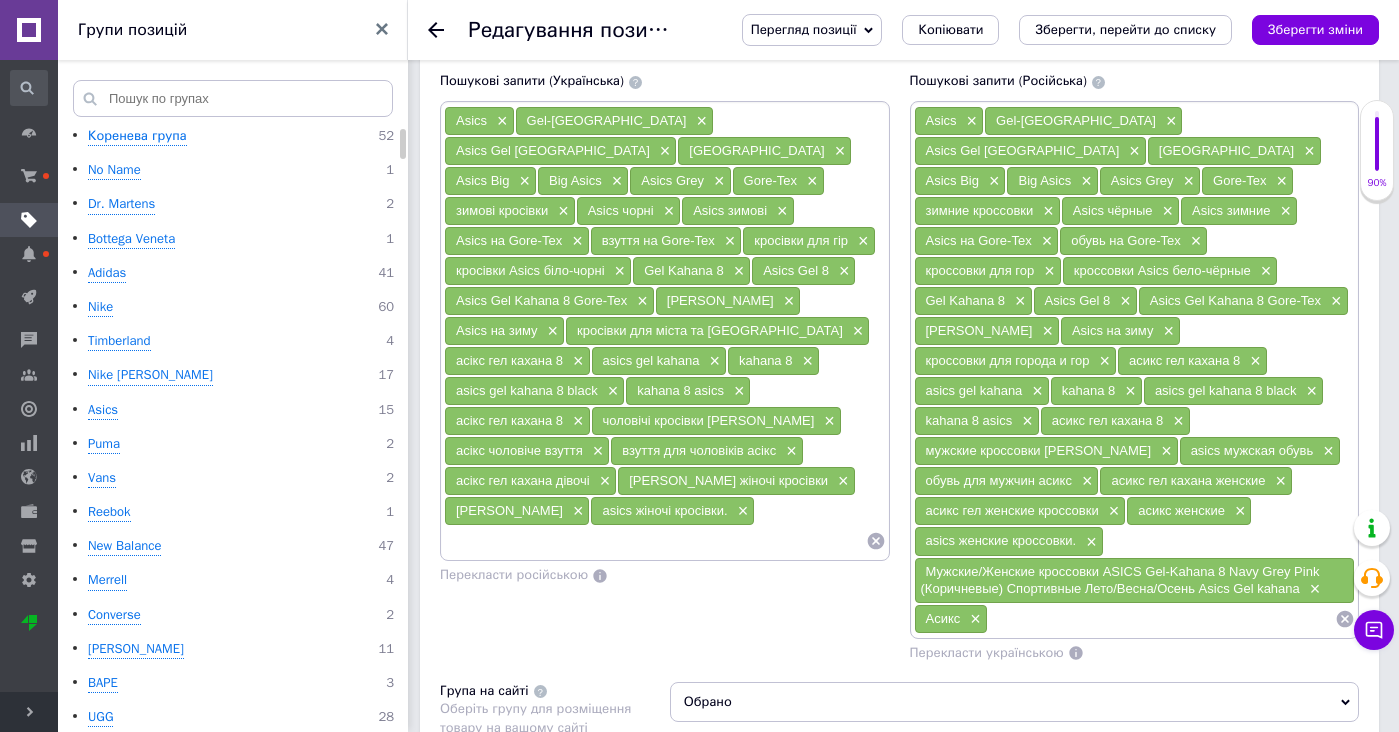 click at bounding box center (655, 541) 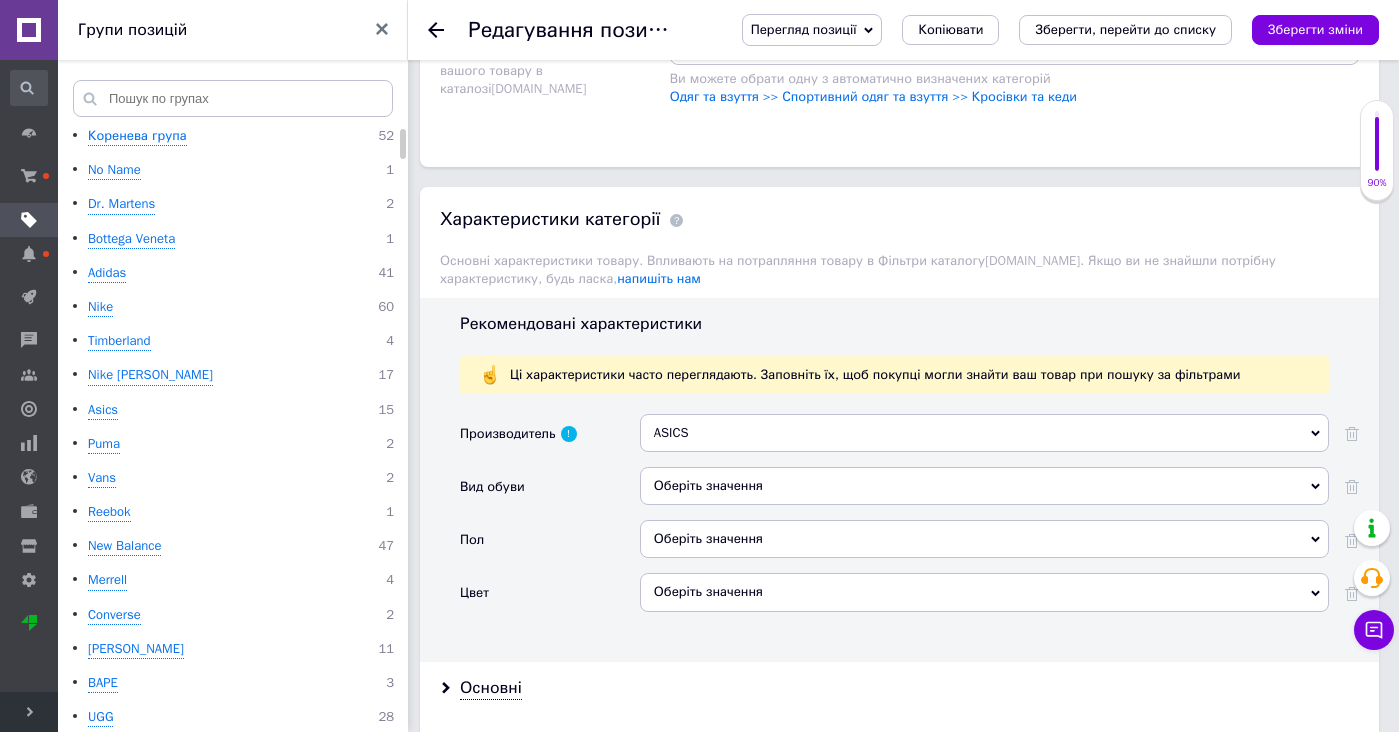 click on "Оберіть значення" at bounding box center (984, 493) 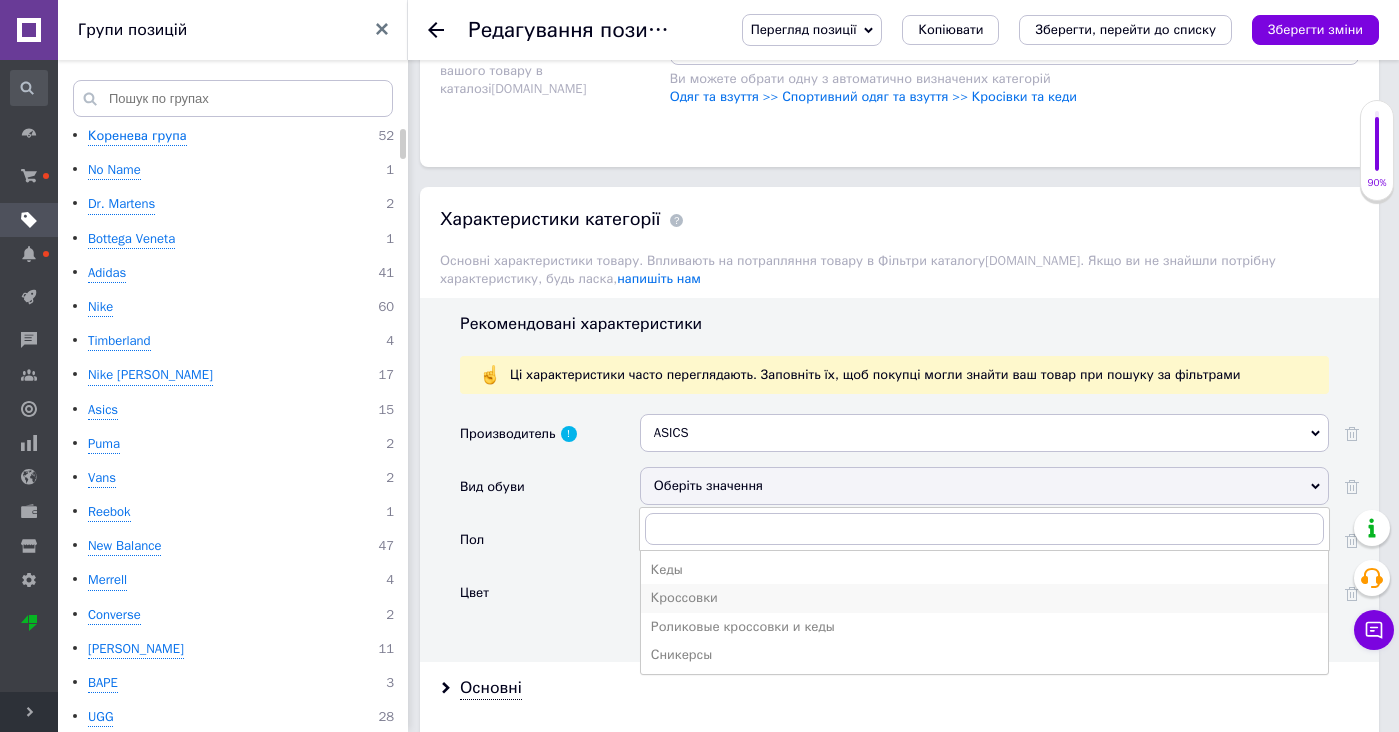 click on "Кроссовки" at bounding box center [984, 598] 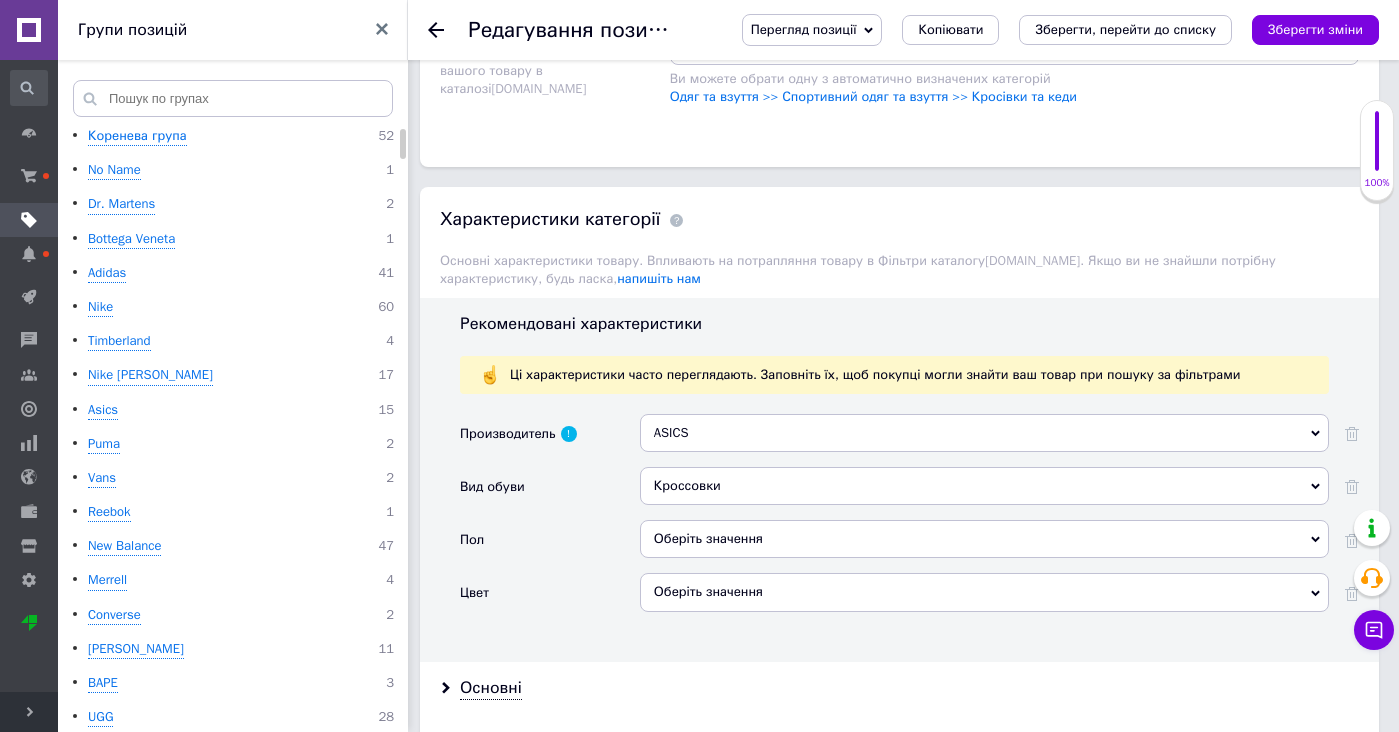 click on "Оберіть значення" at bounding box center (984, 539) 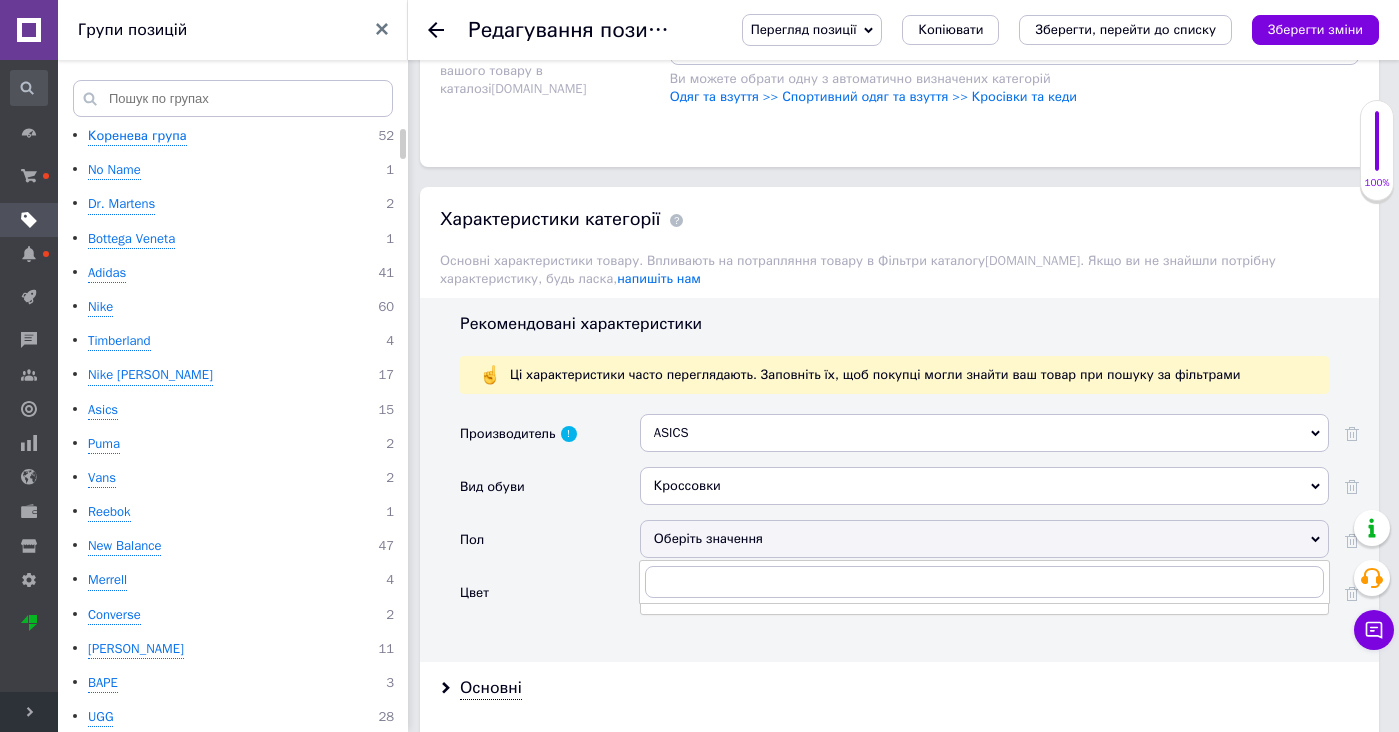 click on "Оберіть значення" at bounding box center (984, 539) 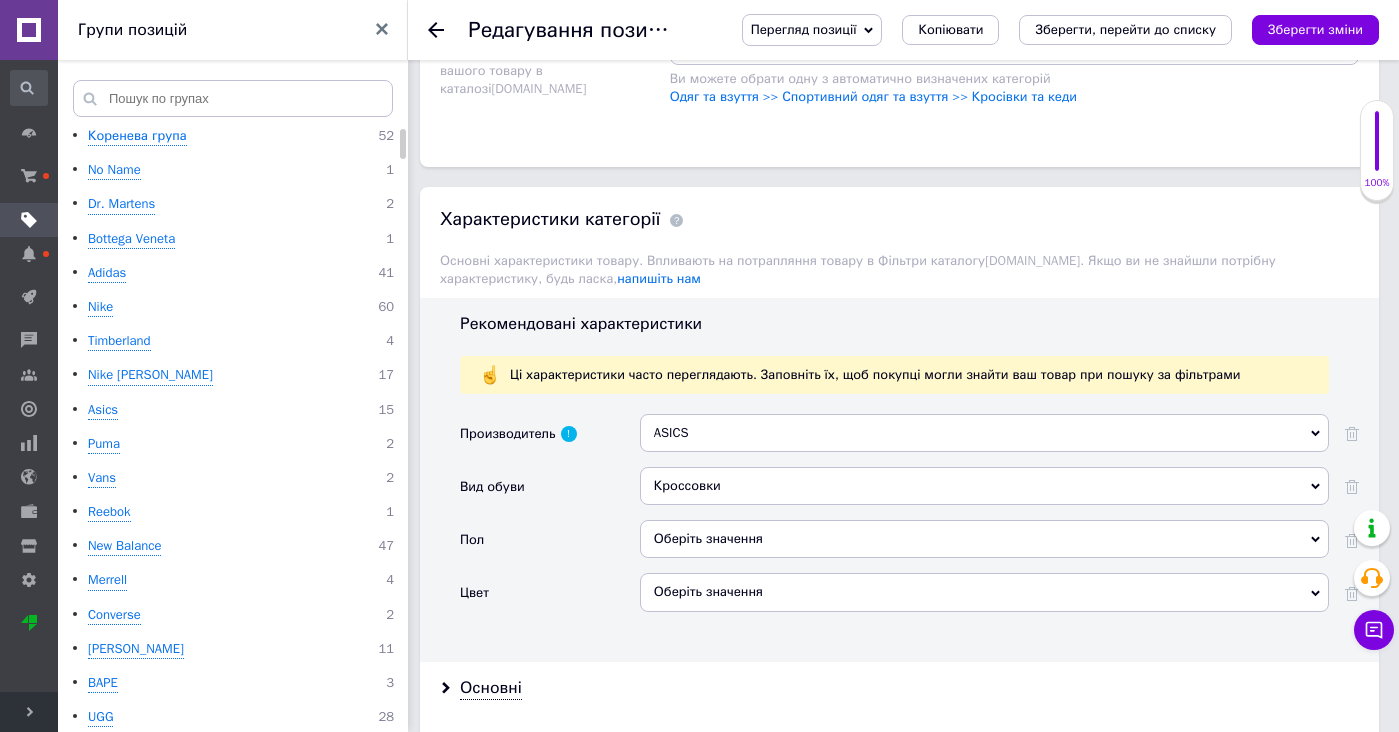 click on "Оберіть значення" at bounding box center (984, 539) 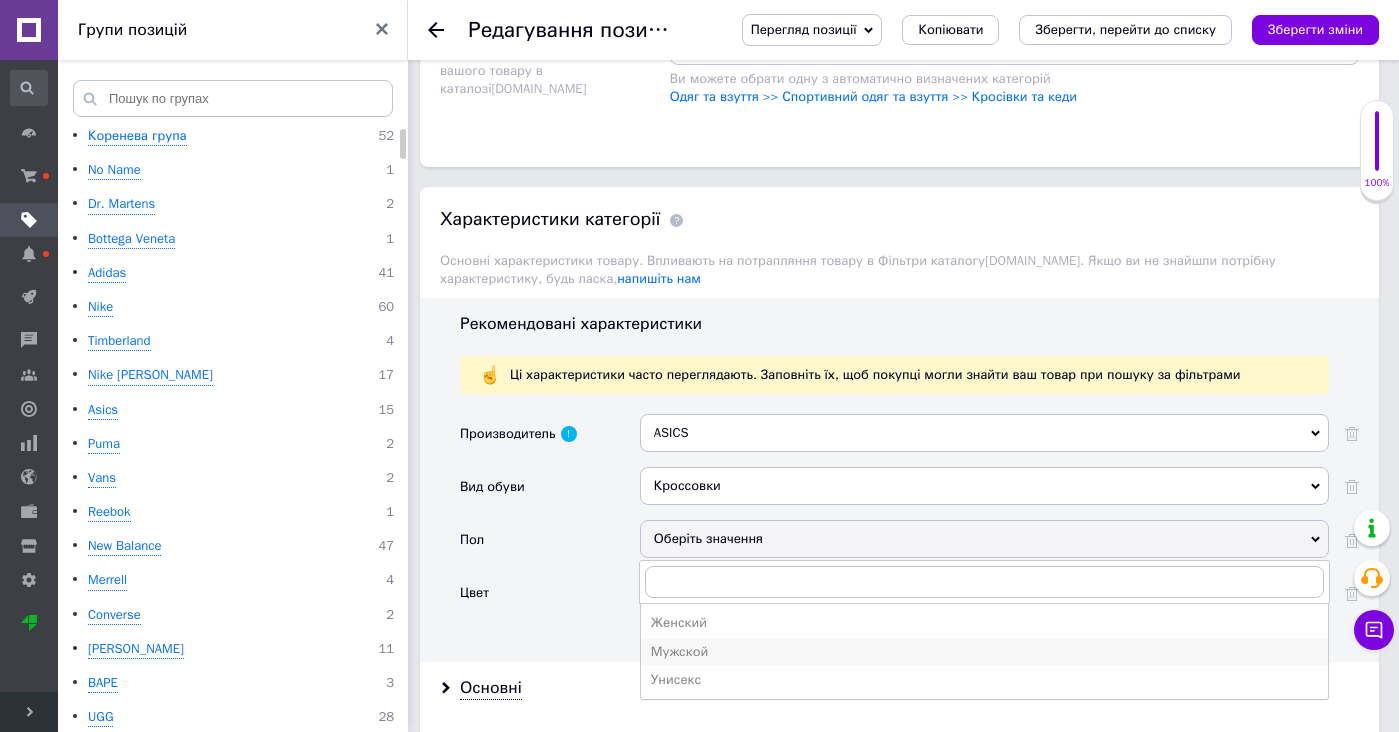 click on "Мужской" at bounding box center (984, 652) 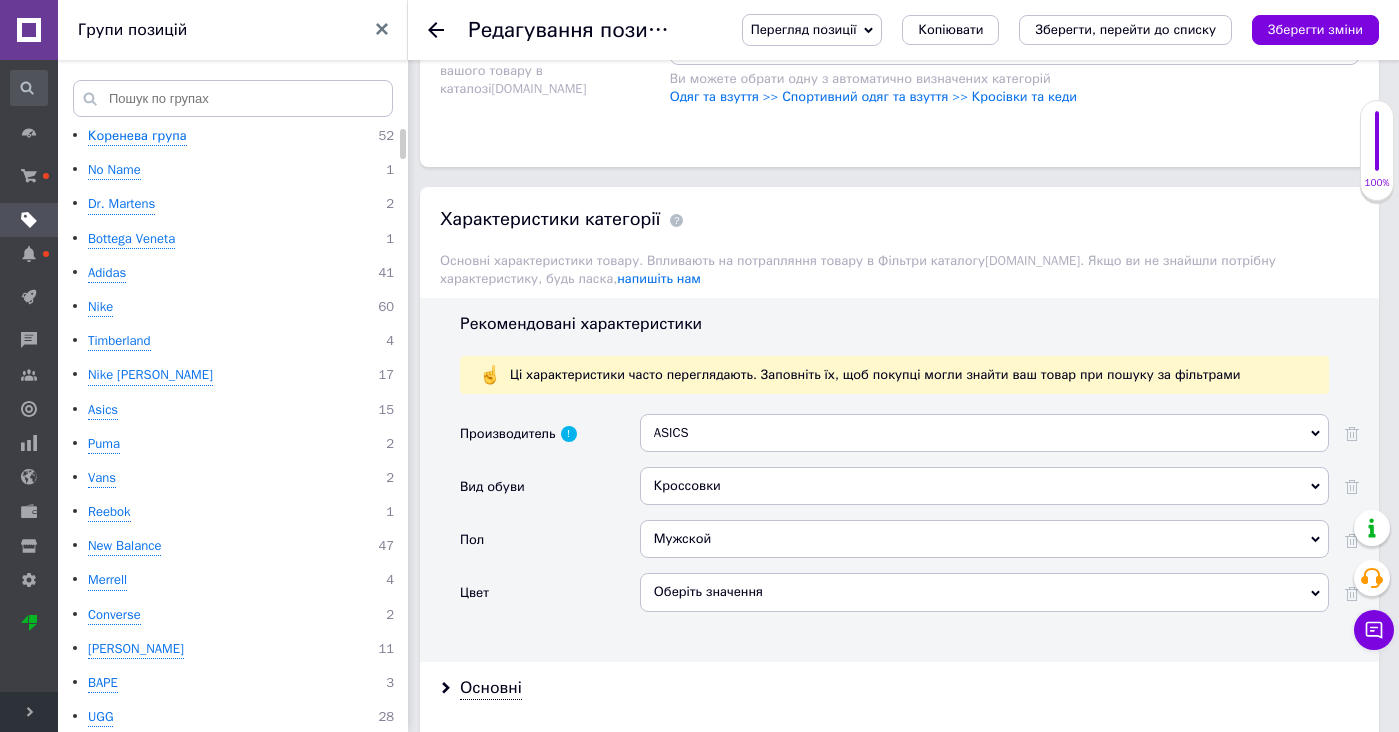 click on "Оберіть значення" at bounding box center [984, 599] 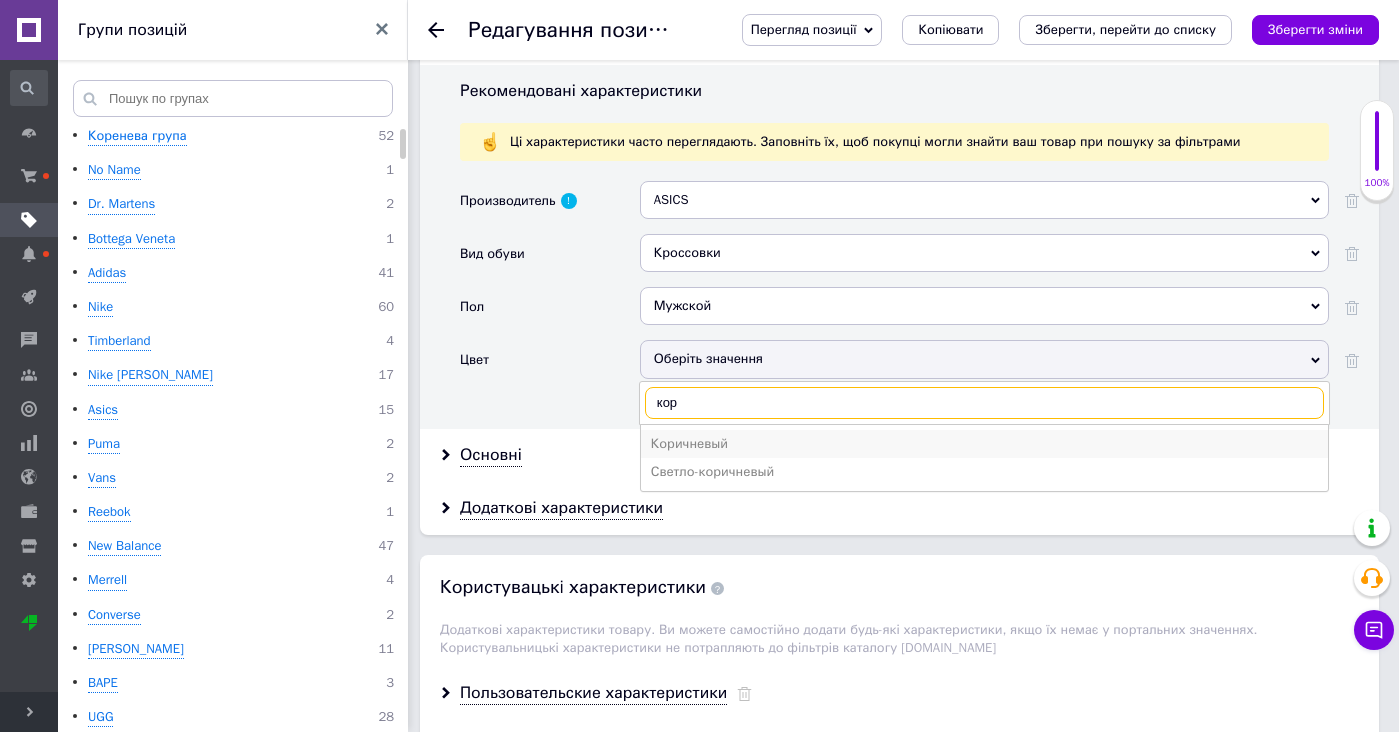 type on "кор" 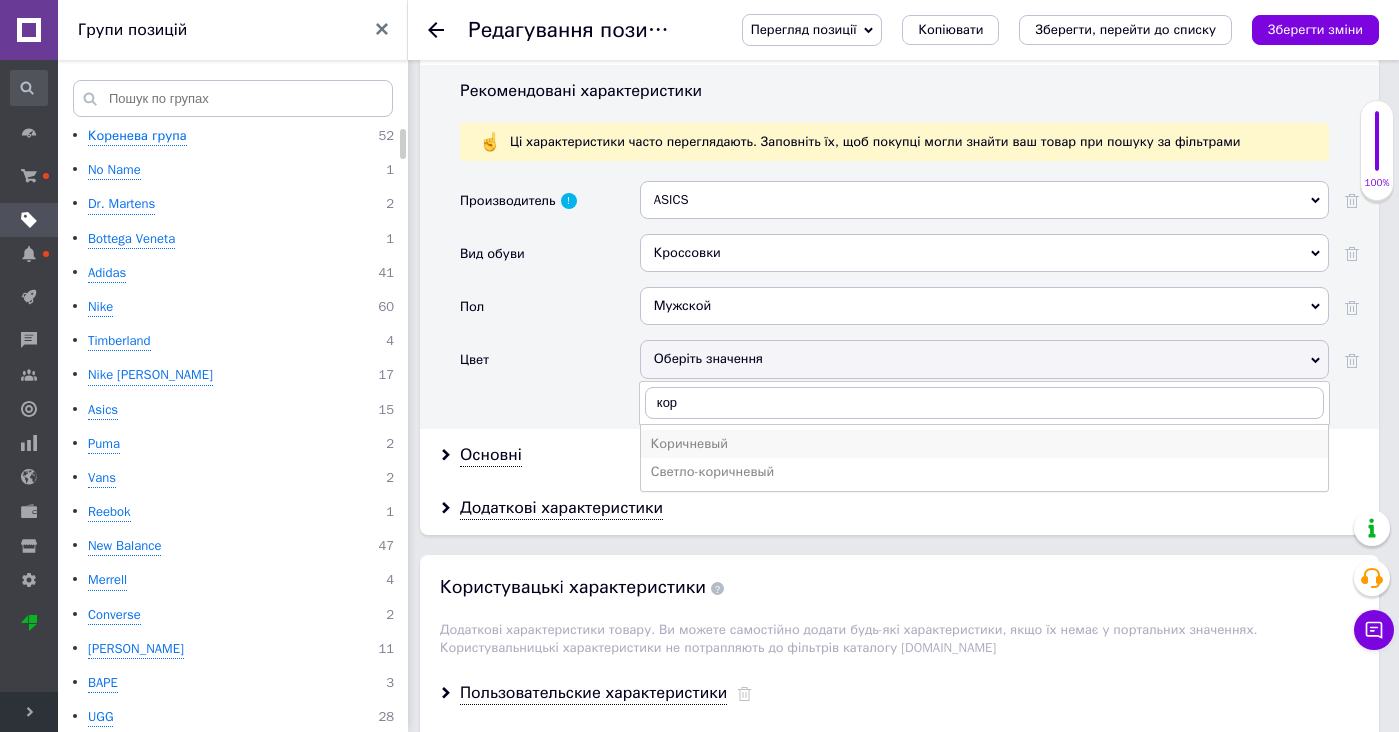 click on "Коричневый" at bounding box center (984, 444) 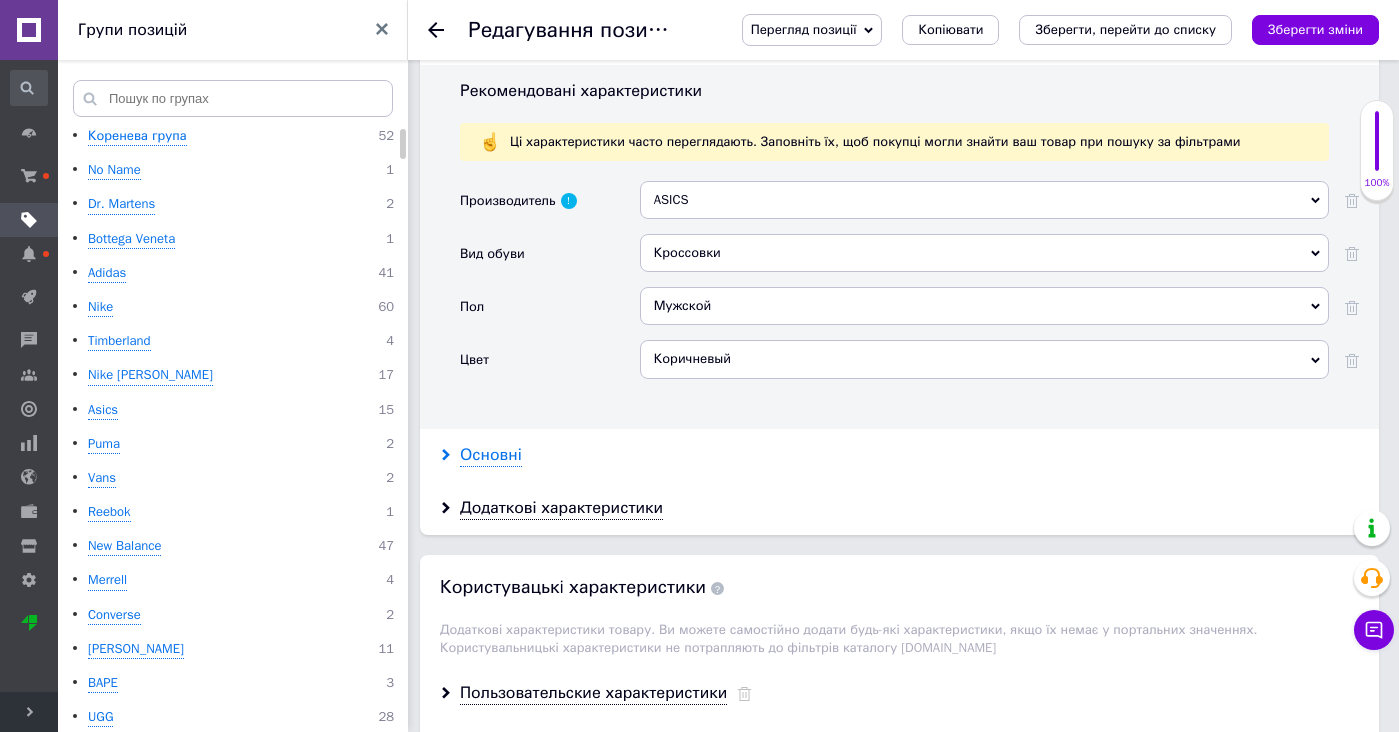 click on "Основні" at bounding box center (491, 455) 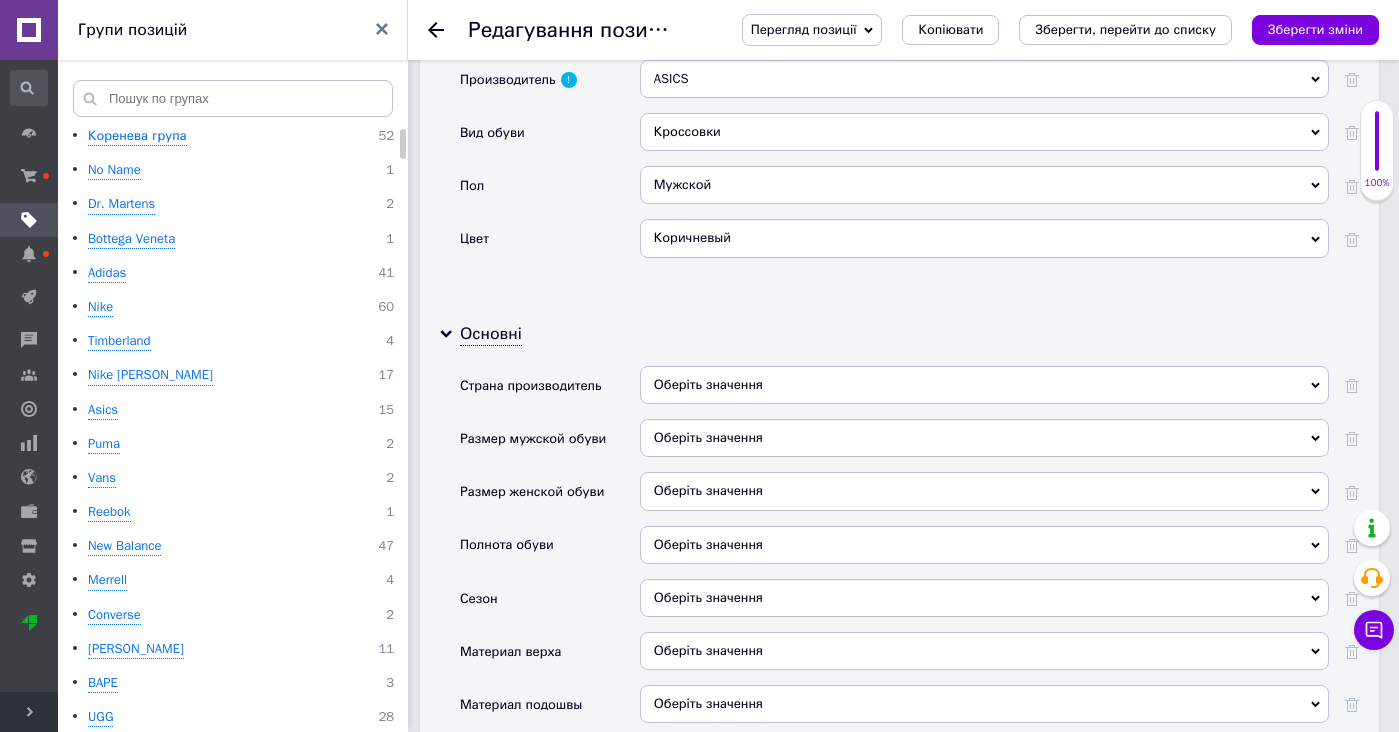 scroll, scrollTop: 2590, scrollLeft: 0, axis: vertical 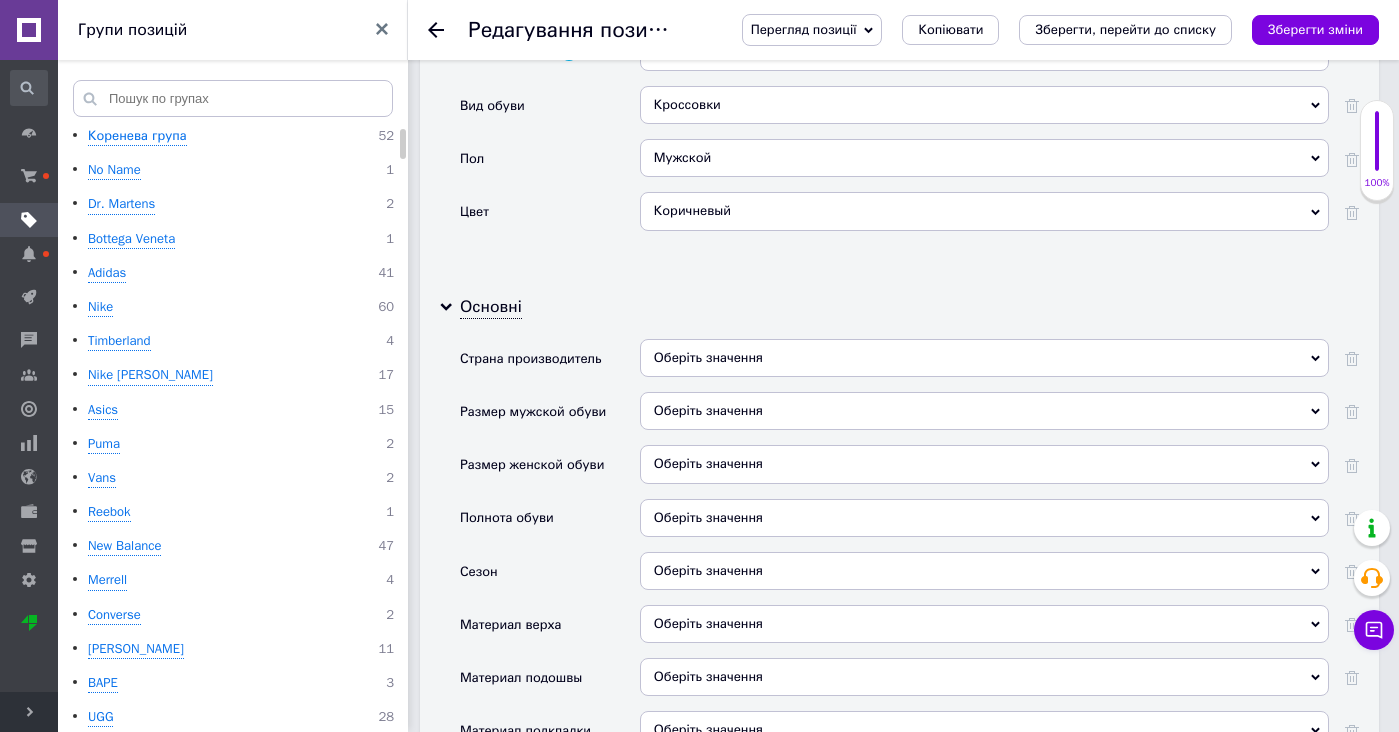 click on "Оберіть значення" at bounding box center (984, 571) 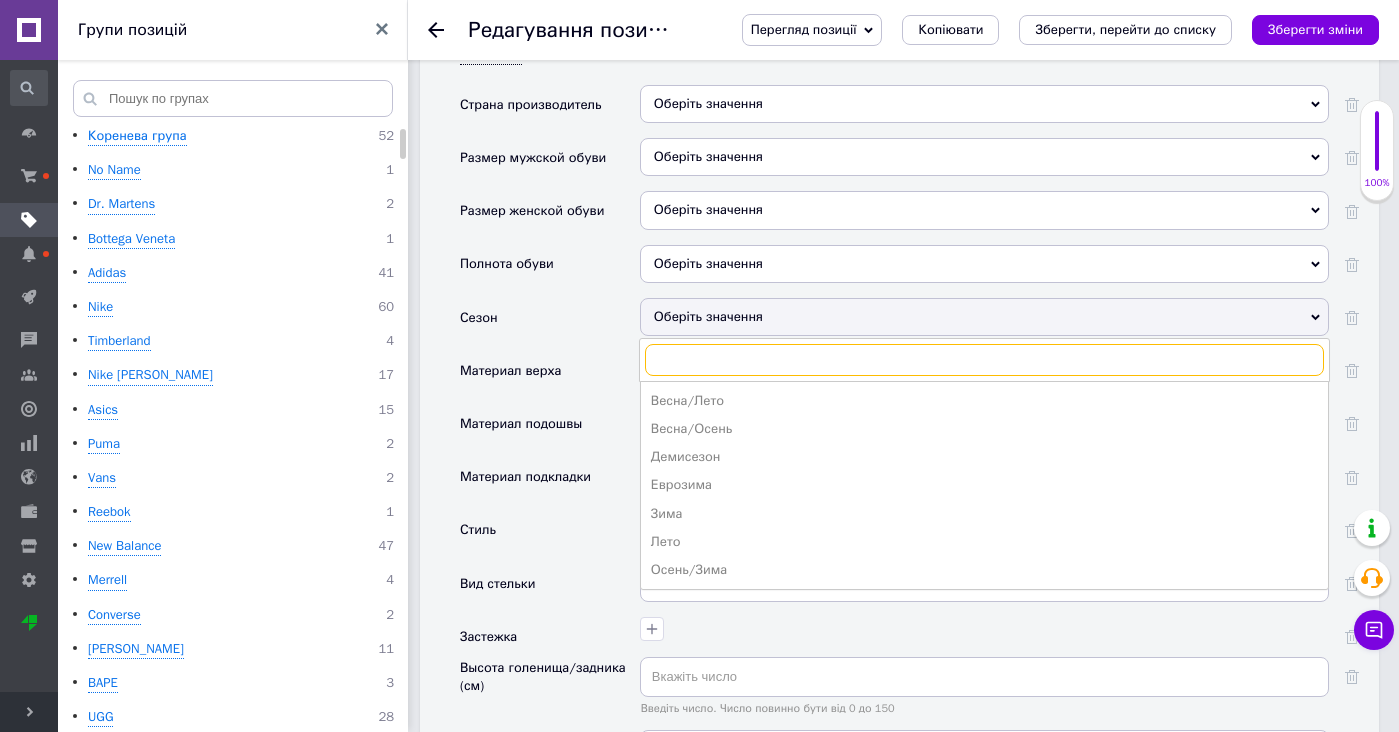 scroll, scrollTop: 2860, scrollLeft: 0, axis: vertical 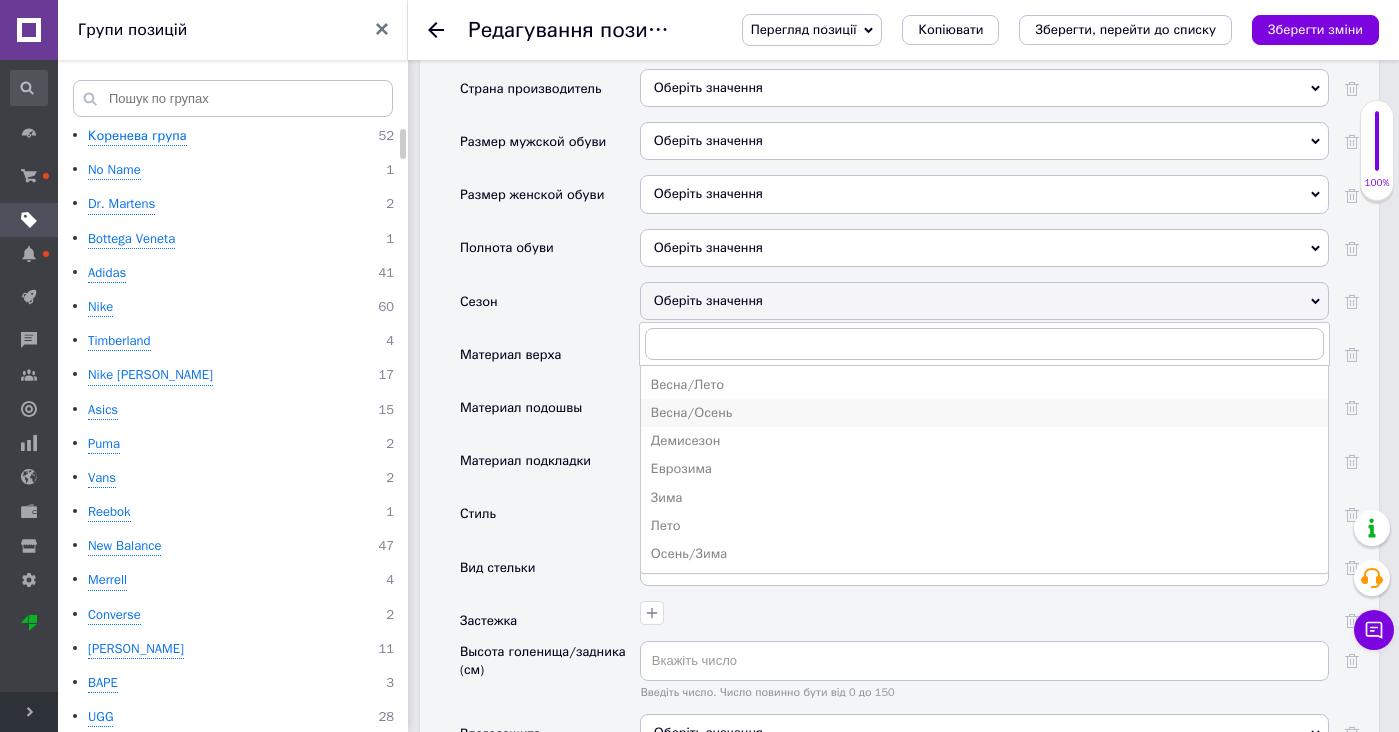 click on "Весна/Осень" at bounding box center (984, 413) 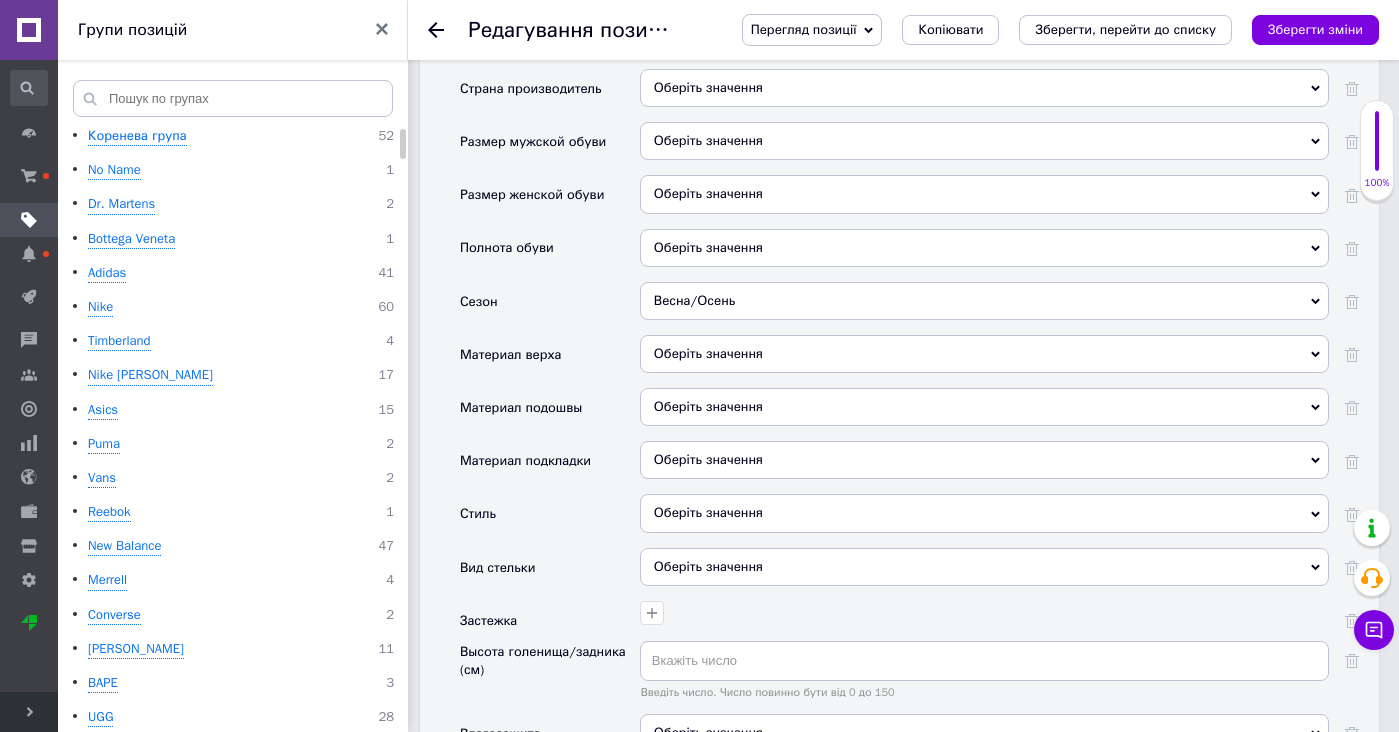 click on "Оберіть значення" at bounding box center (984, 354) 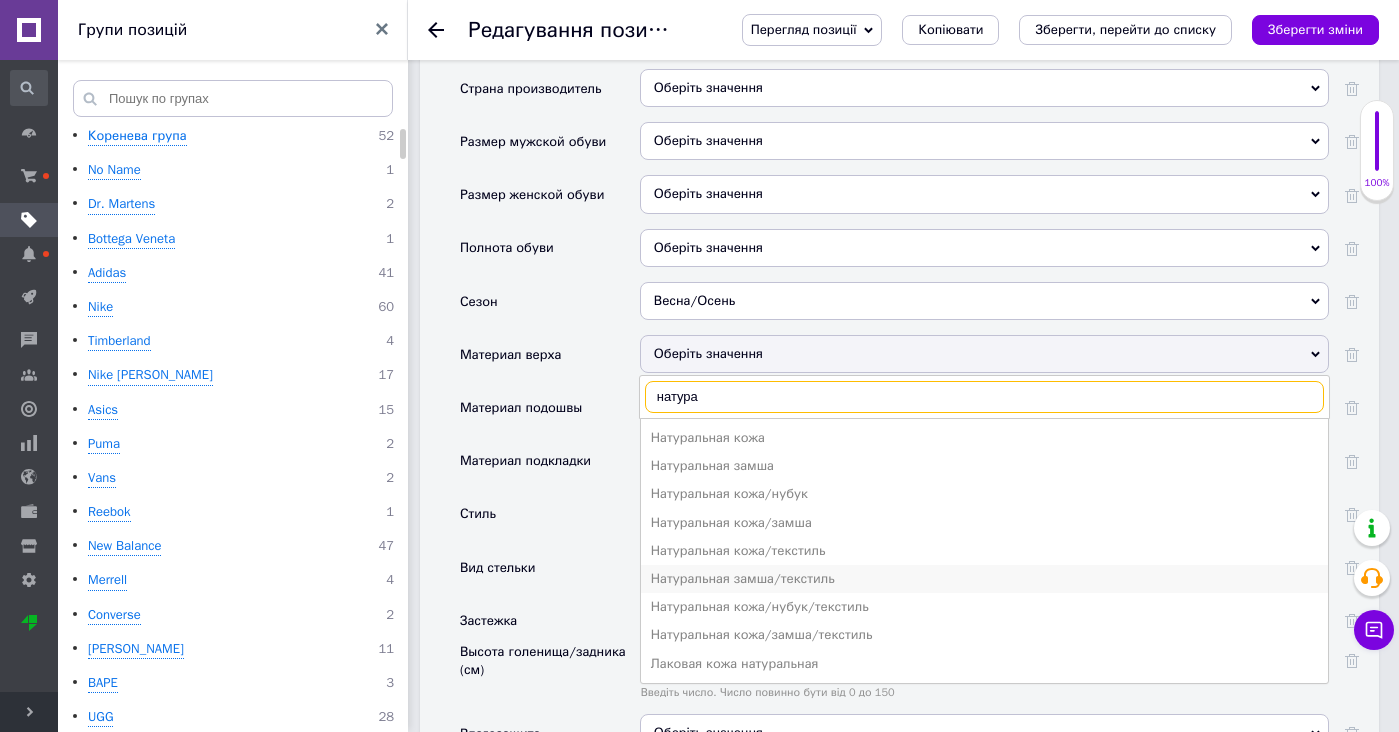 type on "натура" 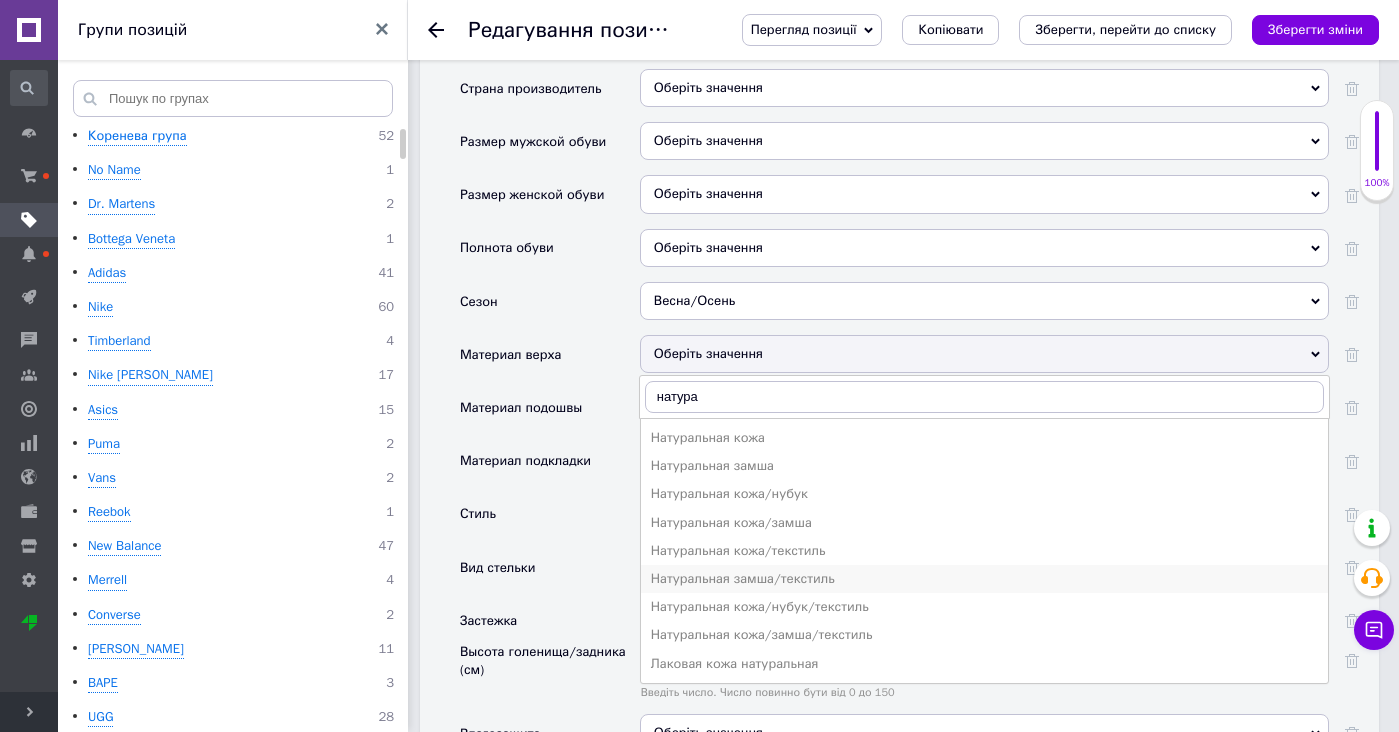 click on "Натуральная замша/текстиль" at bounding box center [984, 579] 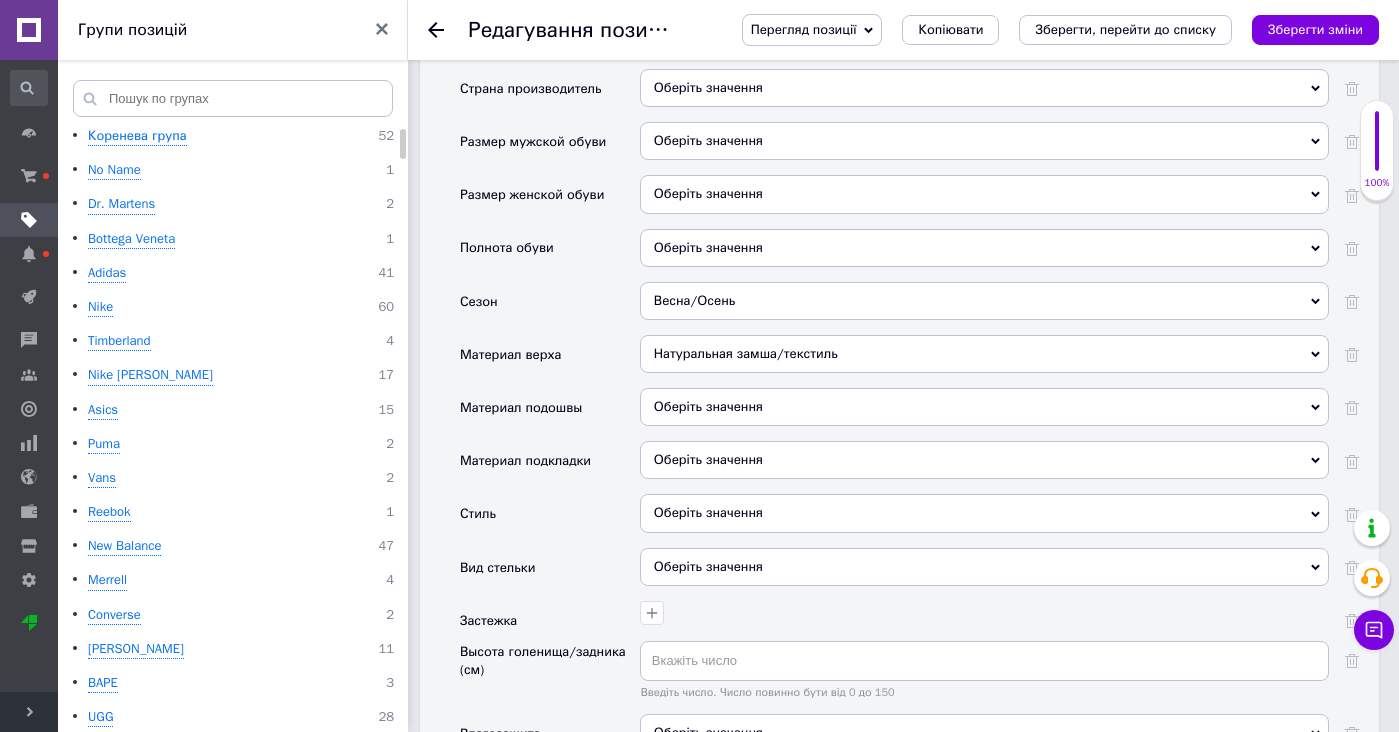 click on "Оберіть значення" at bounding box center [984, 460] 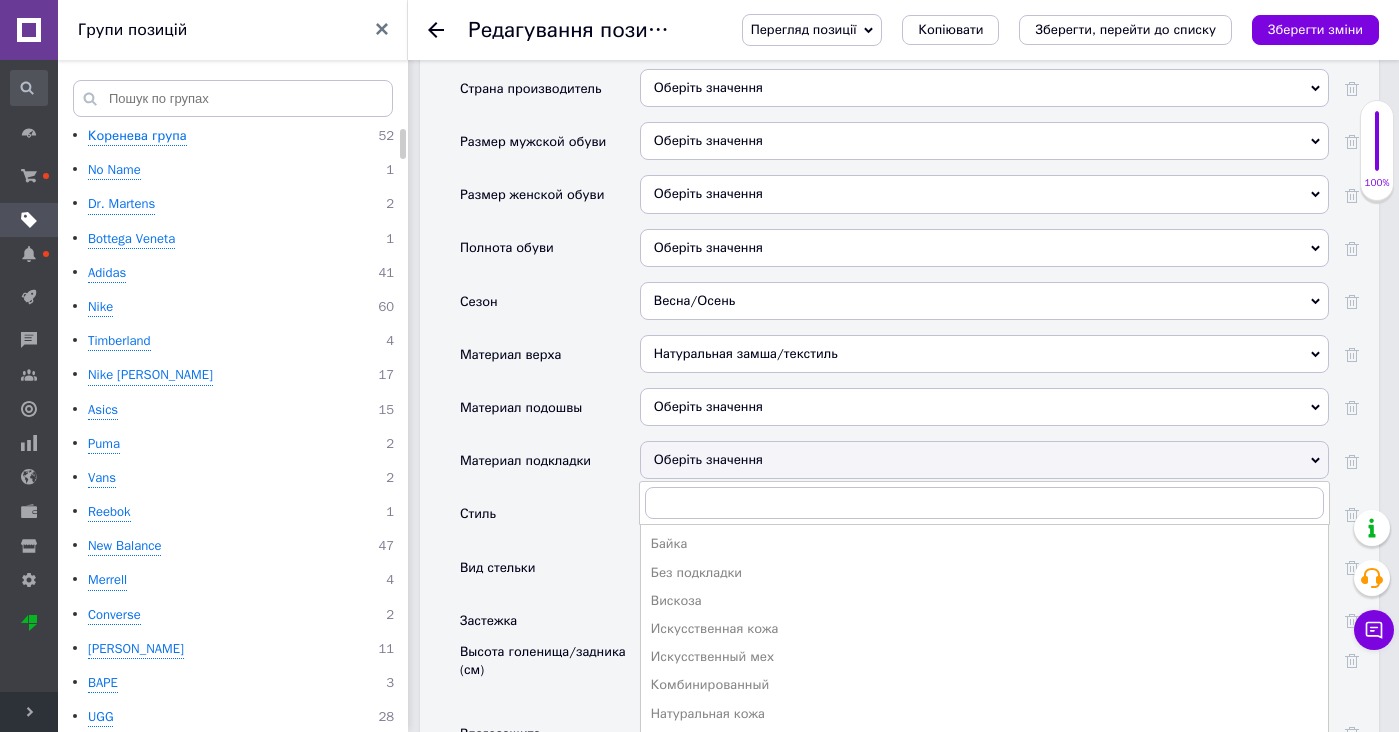 click on "Оберіть значення" at bounding box center (984, 407) 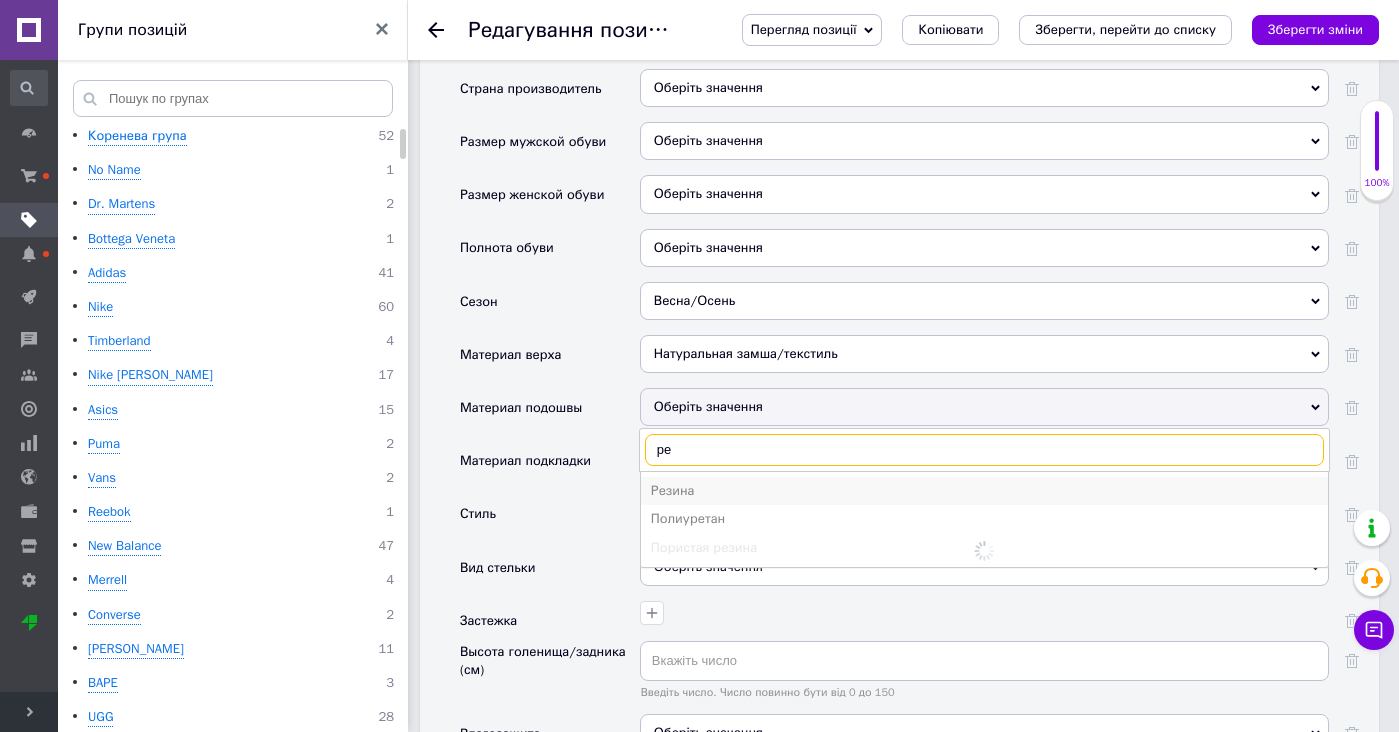 type on "ре" 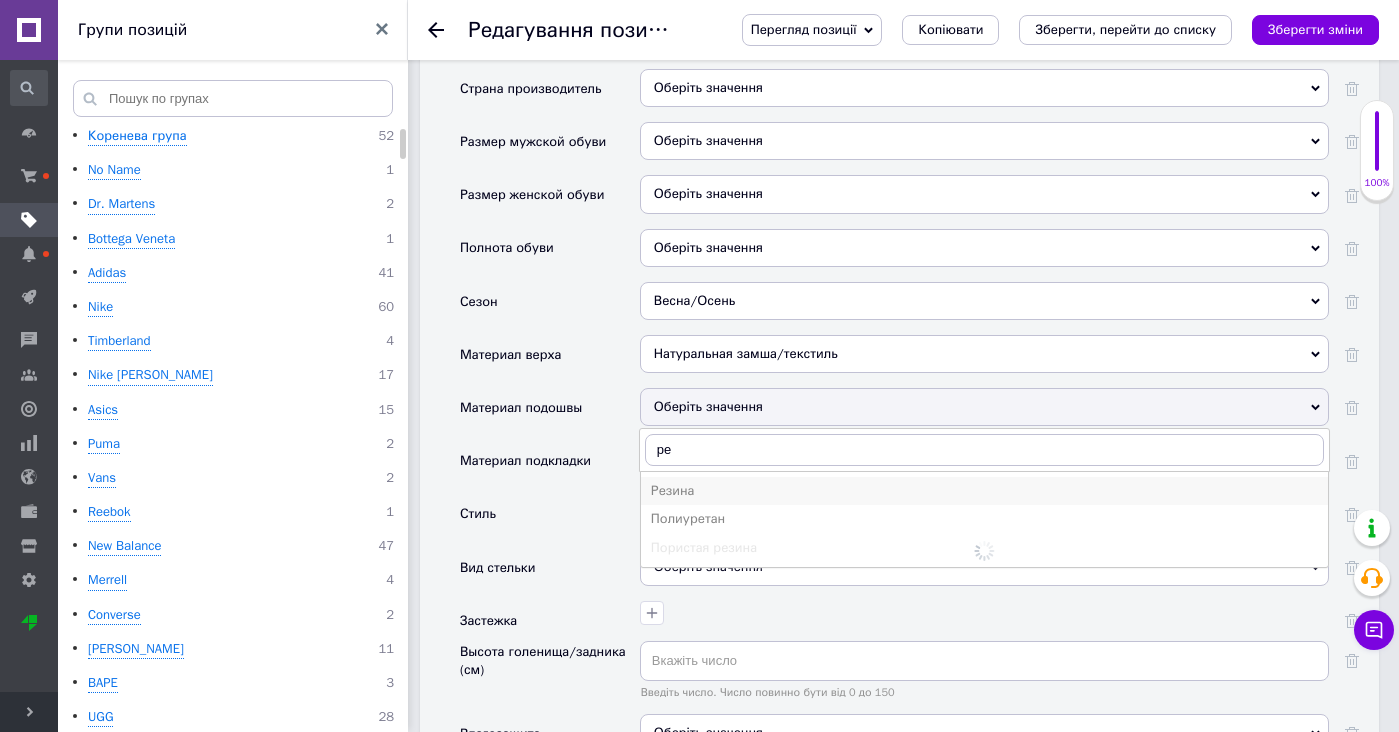 click on "Резина" at bounding box center [984, 491] 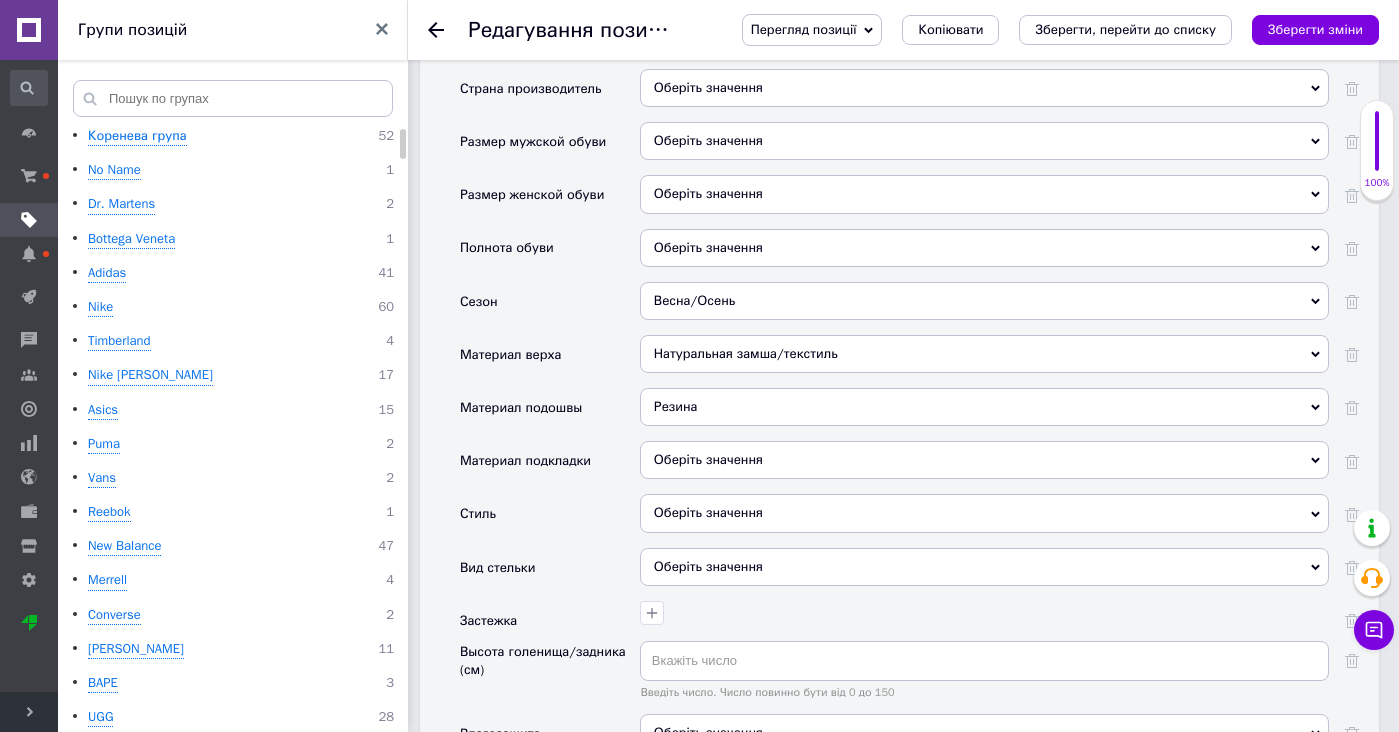 click on "Оберіть значення" at bounding box center [984, 460] 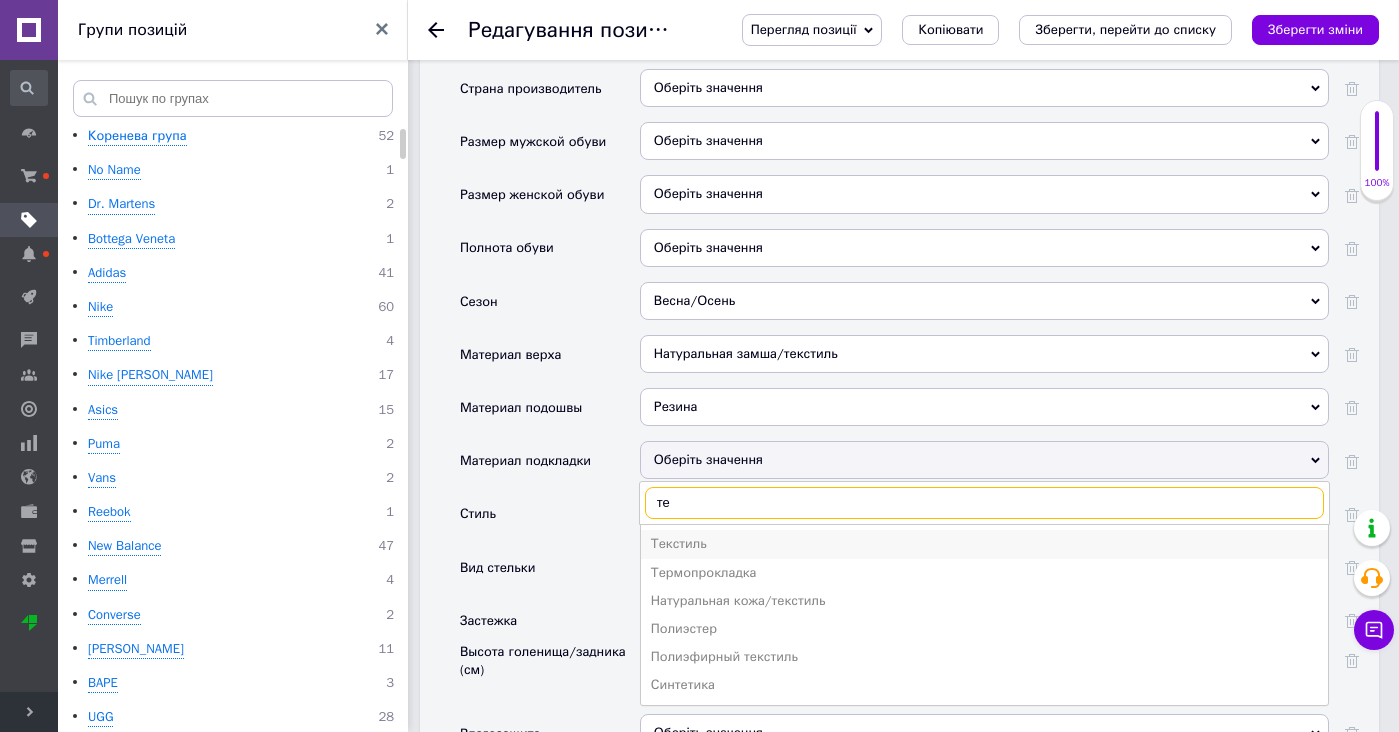 type on "те" 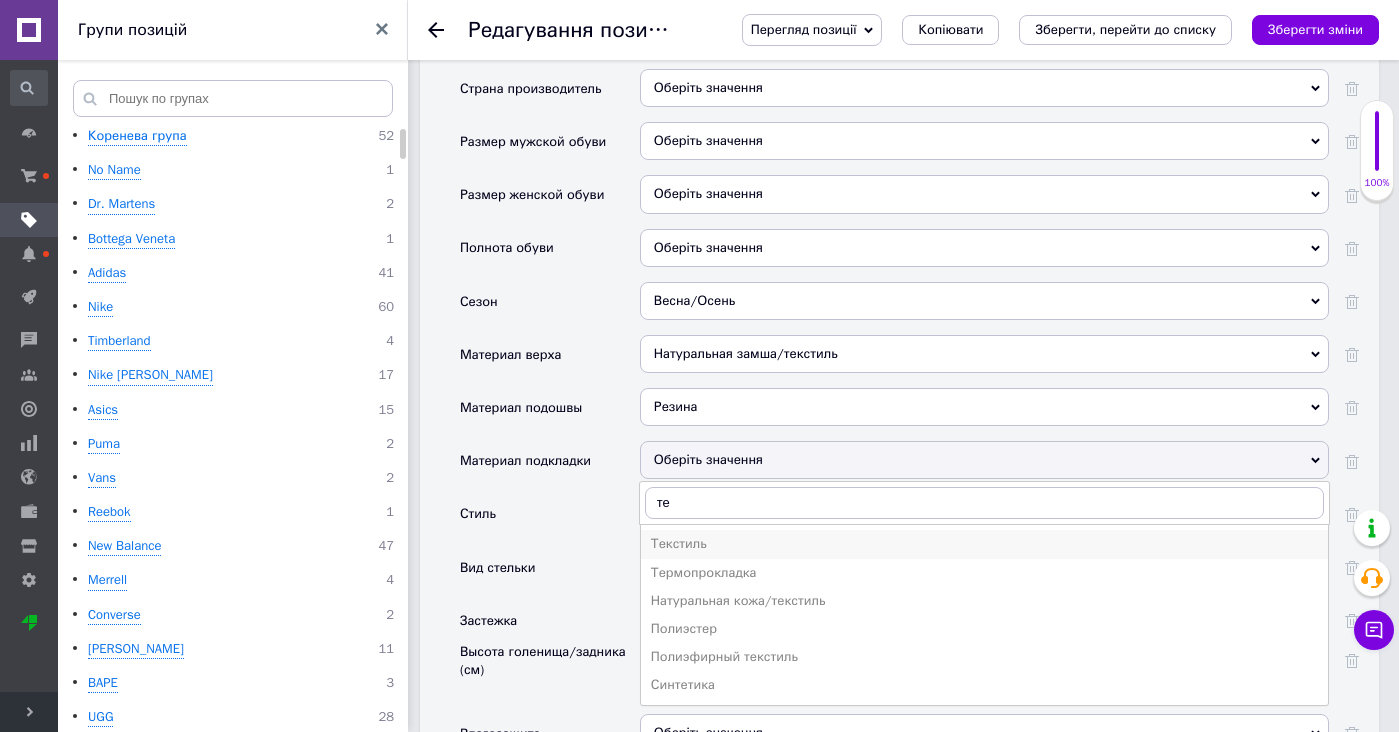 click on "Текстиль" at bounding box center [984, 544] 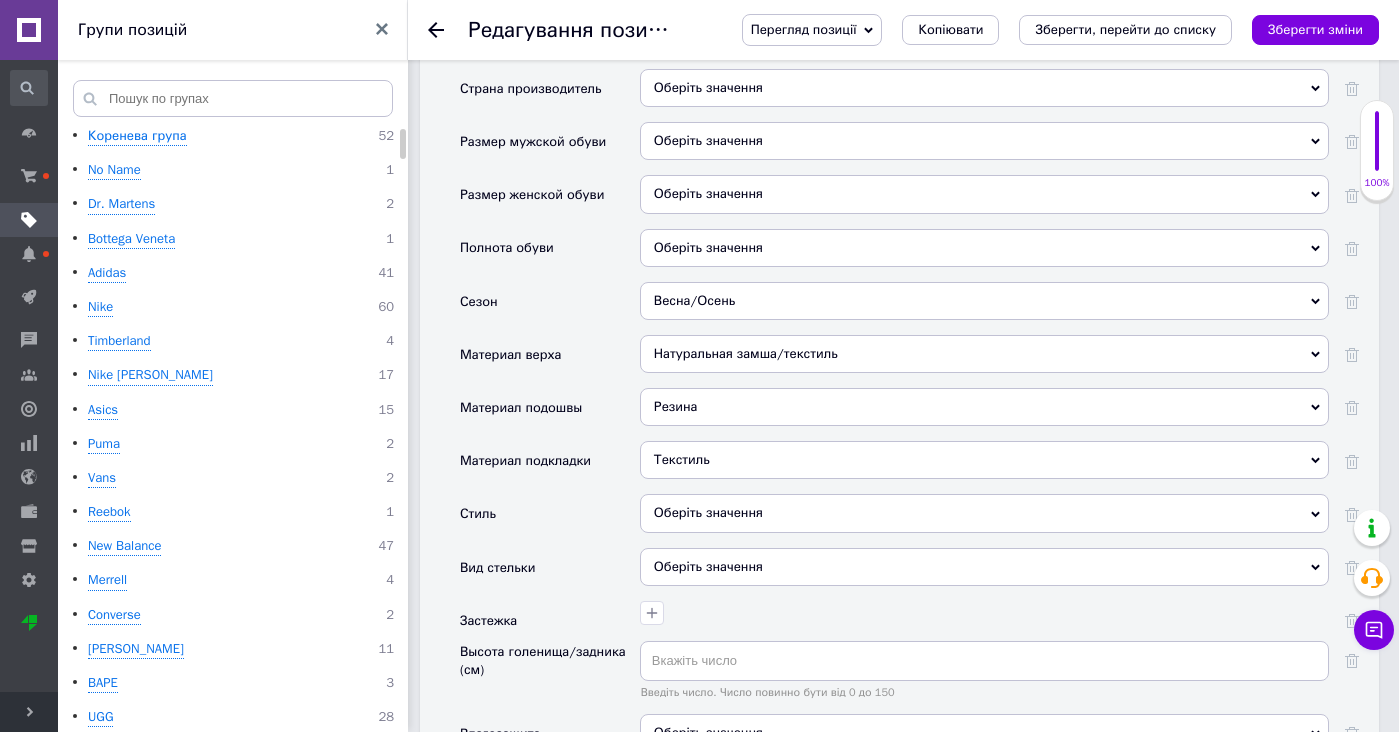 click on "Оберіть значення" at bounding box center (984, 513) 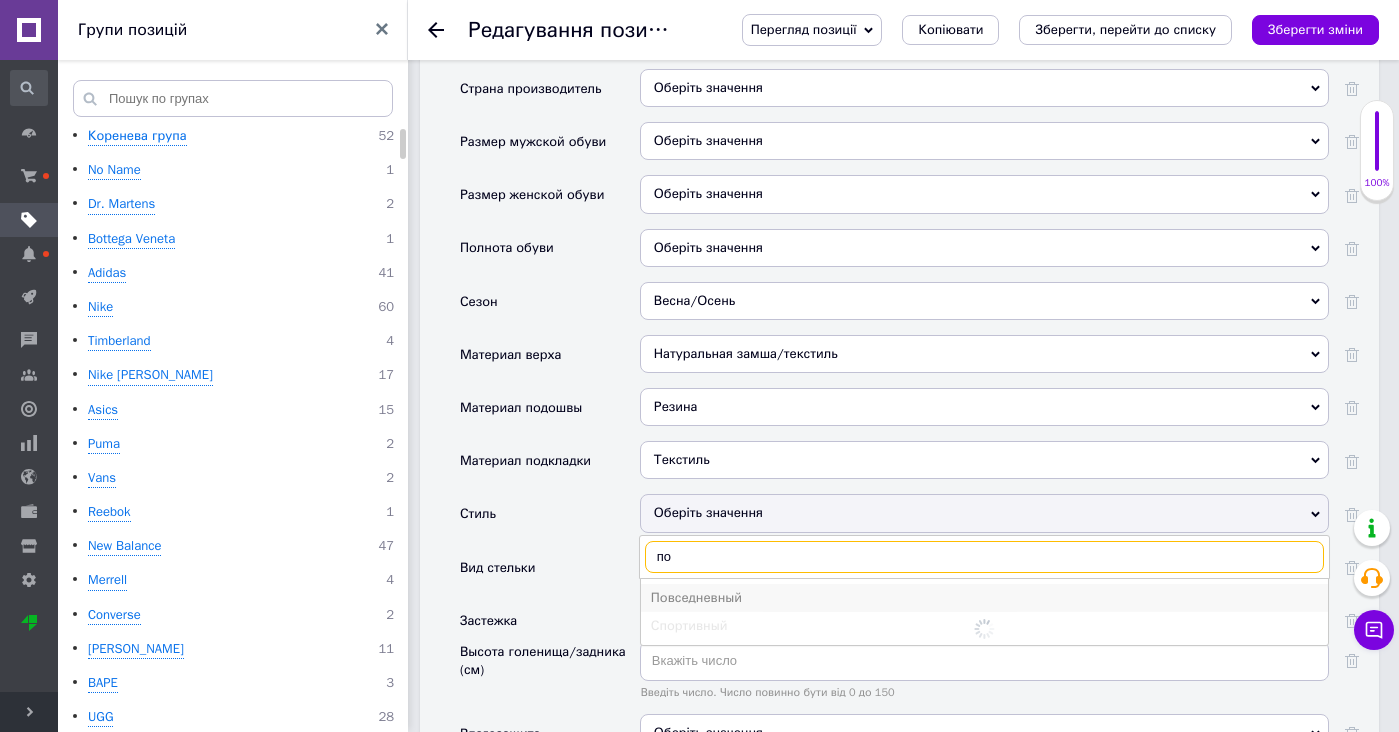 type on "по" 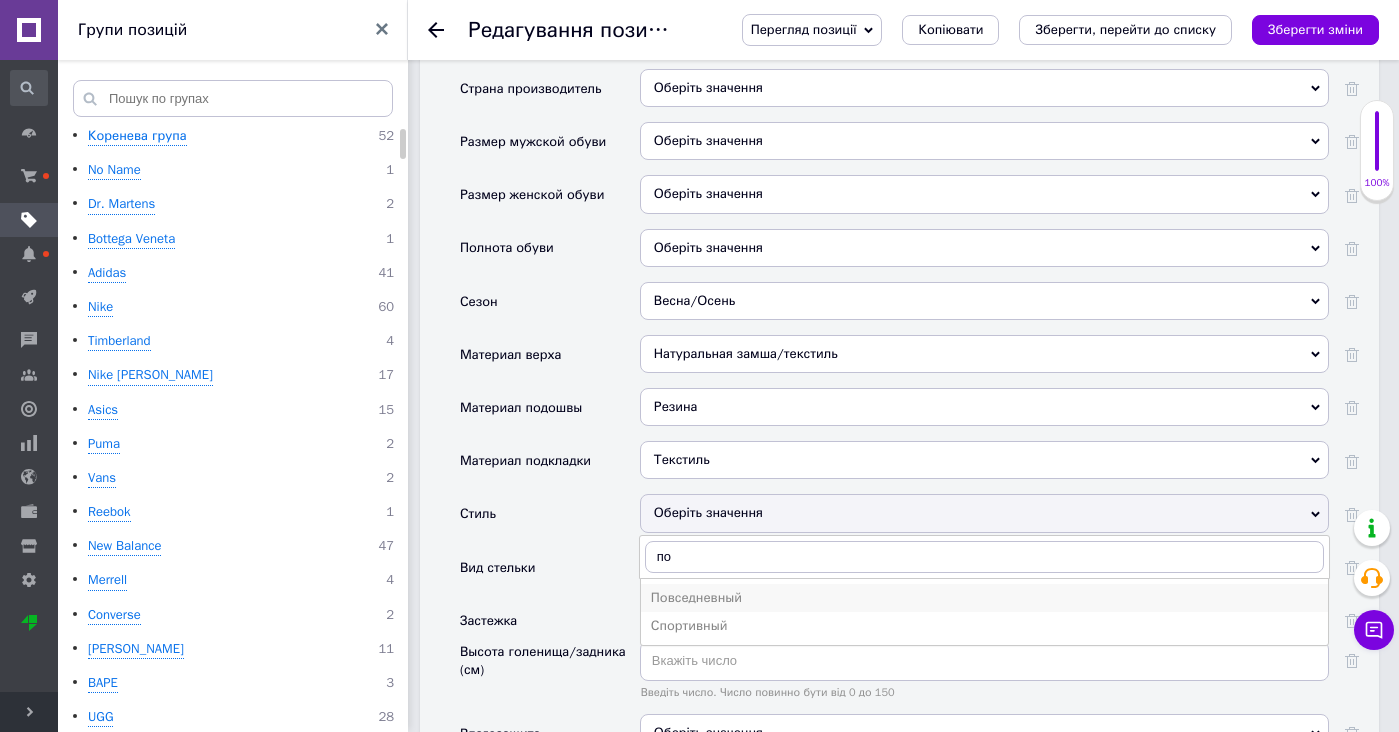 click on "Повседневный" at bounding box center (984, 598) 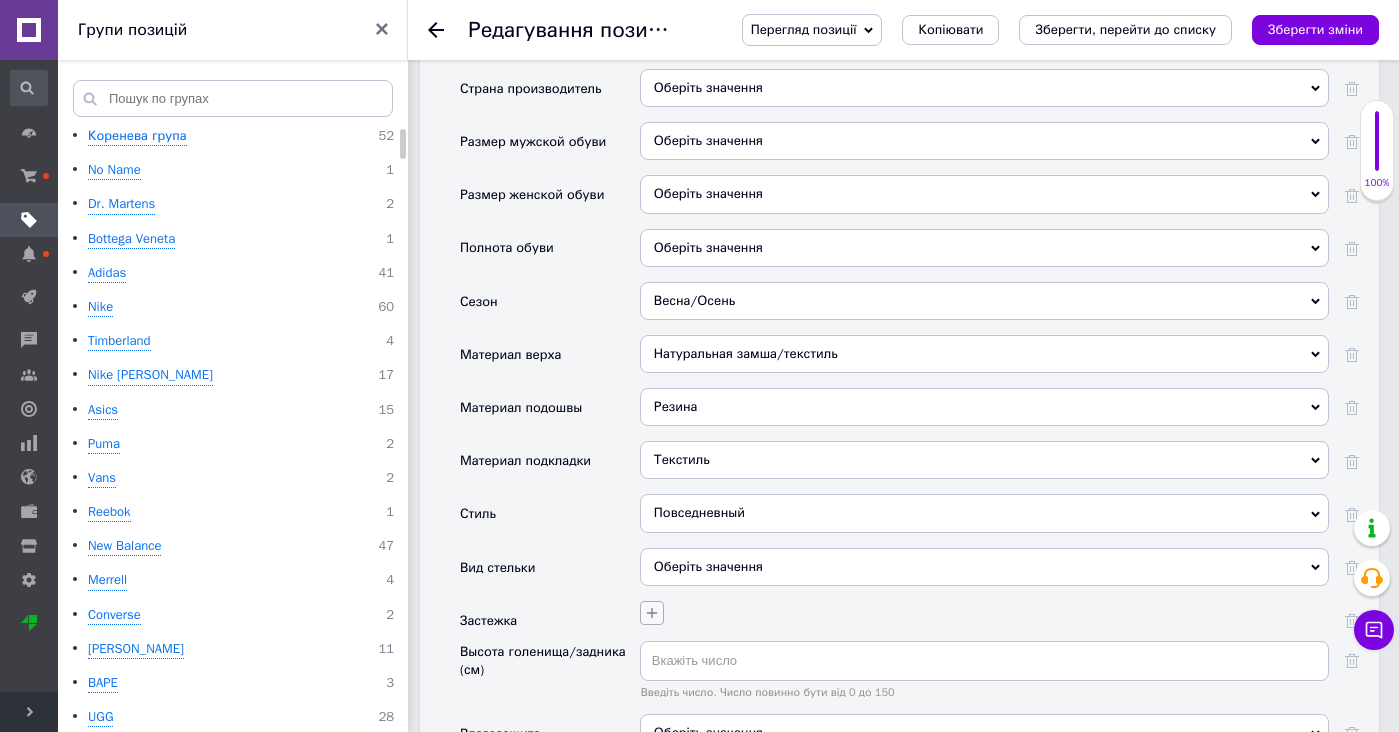 click at bounding box center (652, 613) 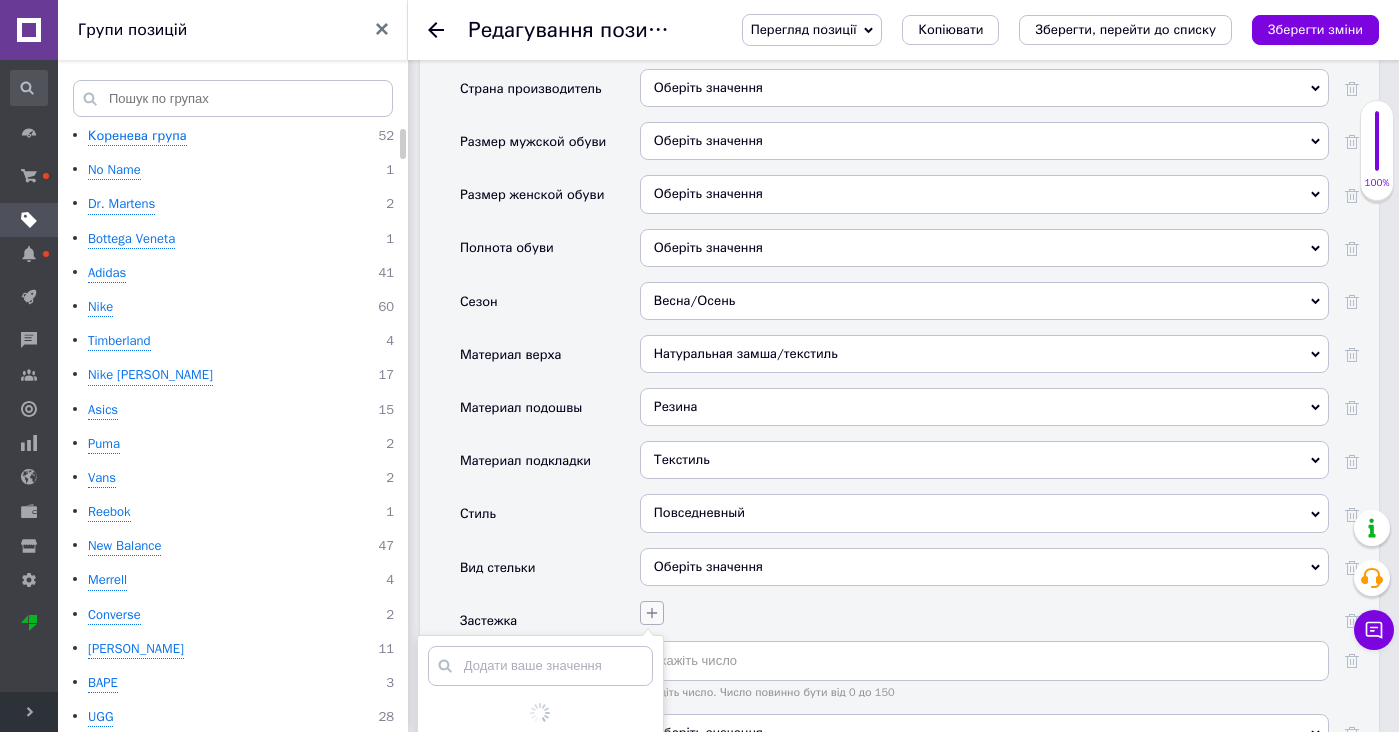 click 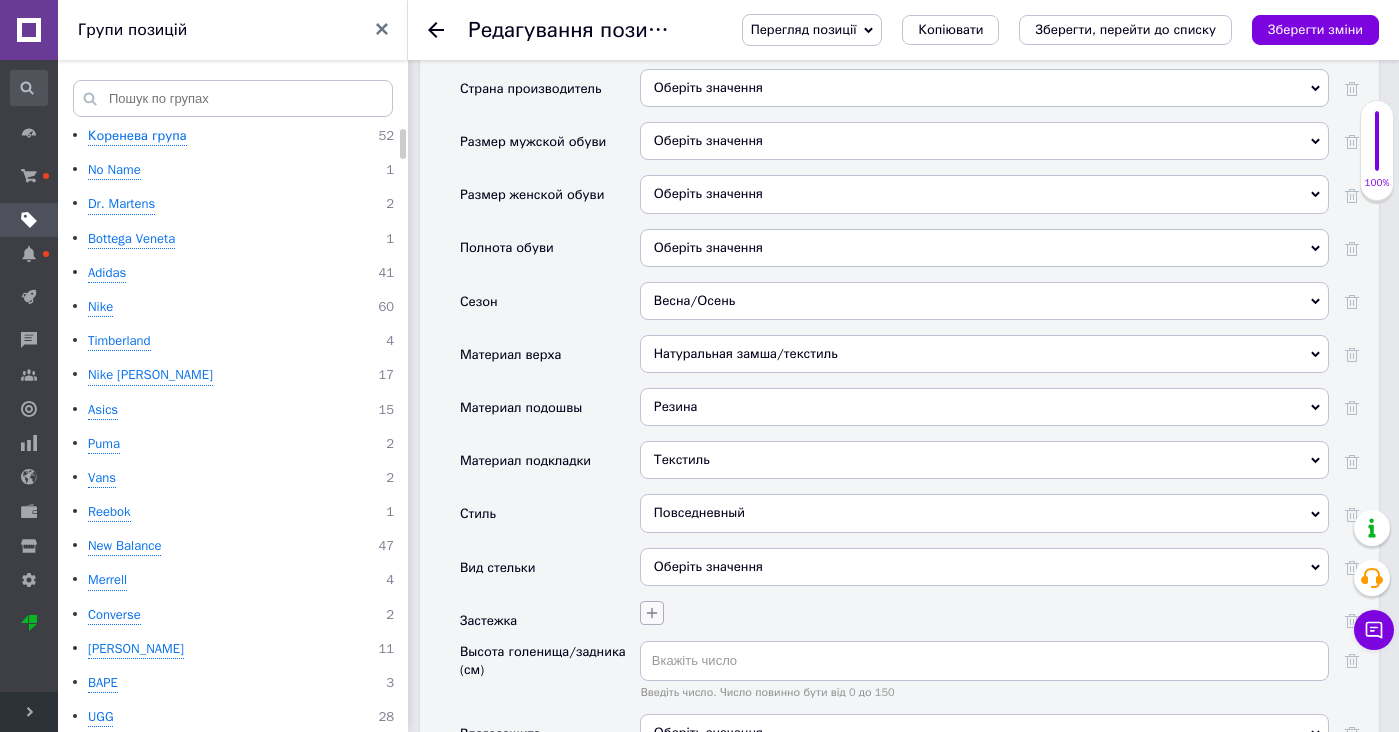 click 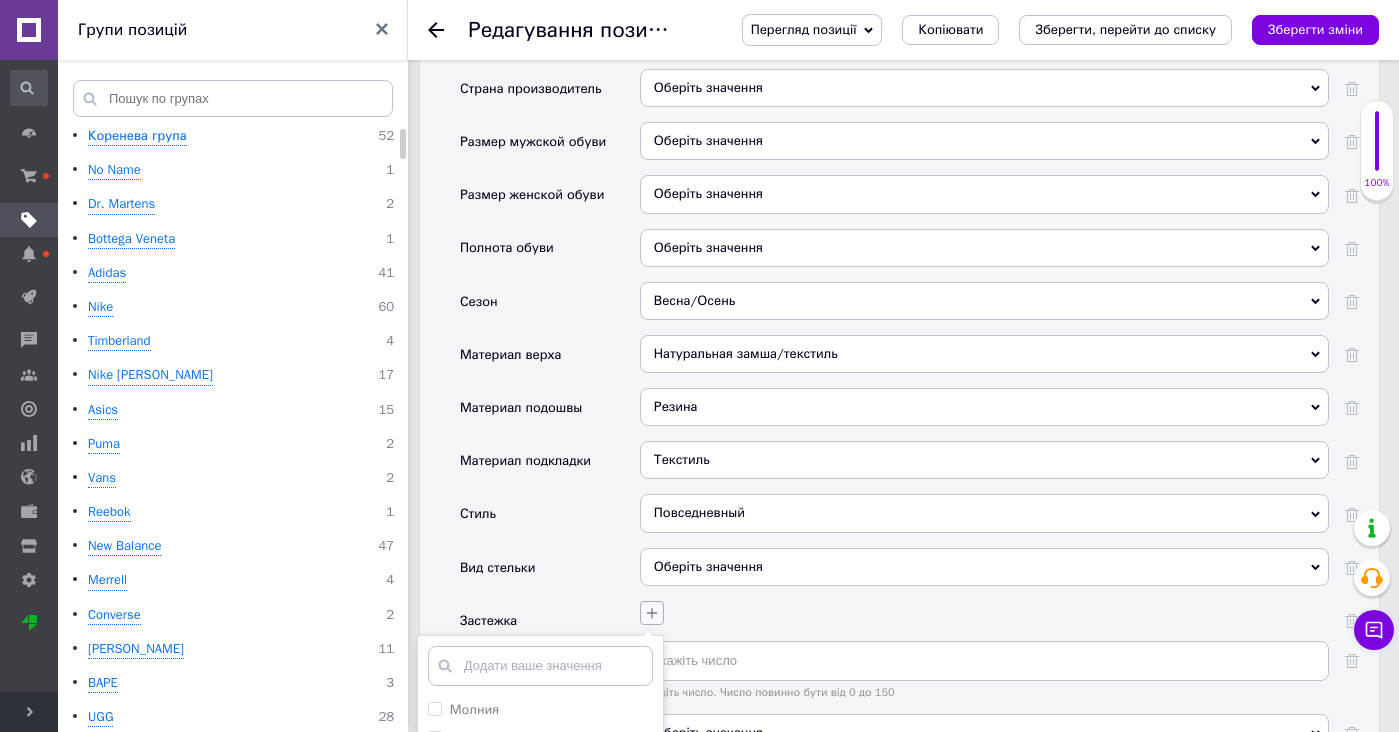 scroll, scrollTop: 3033, scrollLeft: 0, axis: vertical 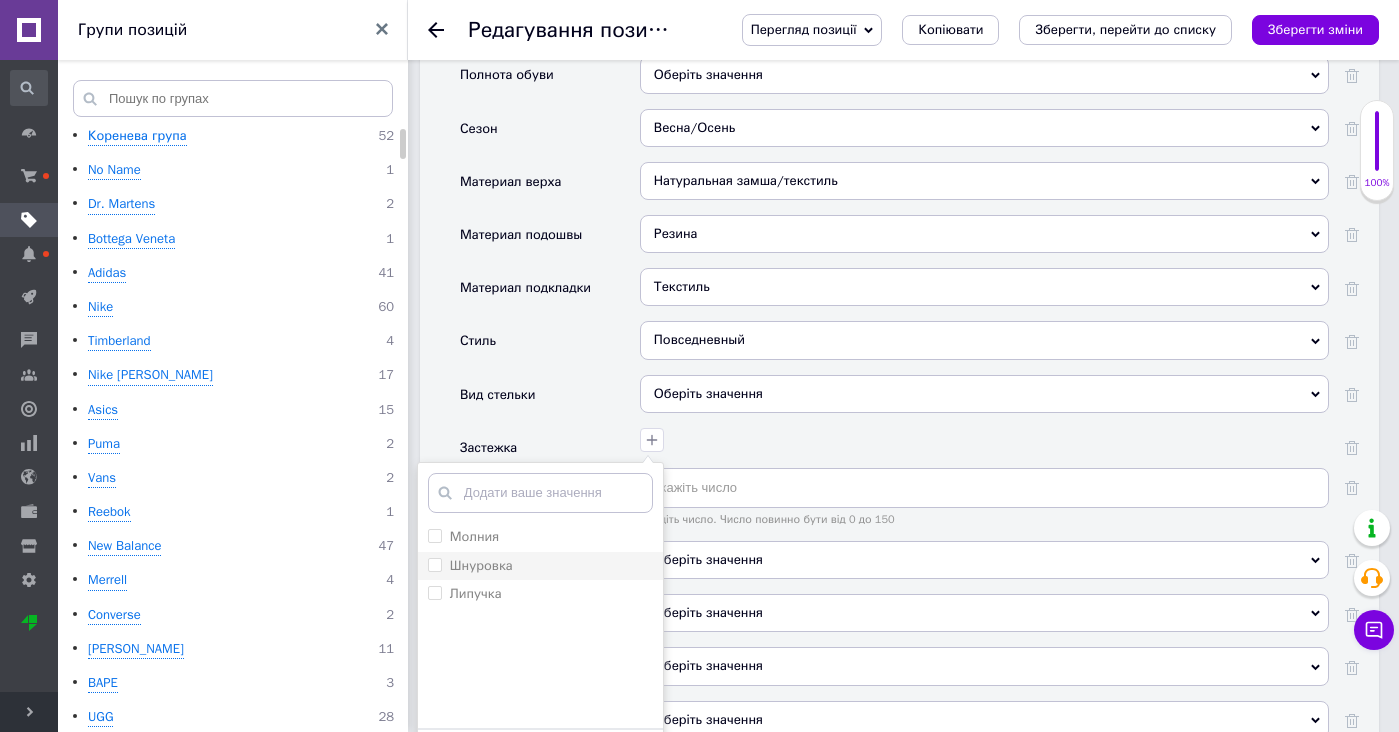 click on "Шнуровка" at bounding box center (540, 566) 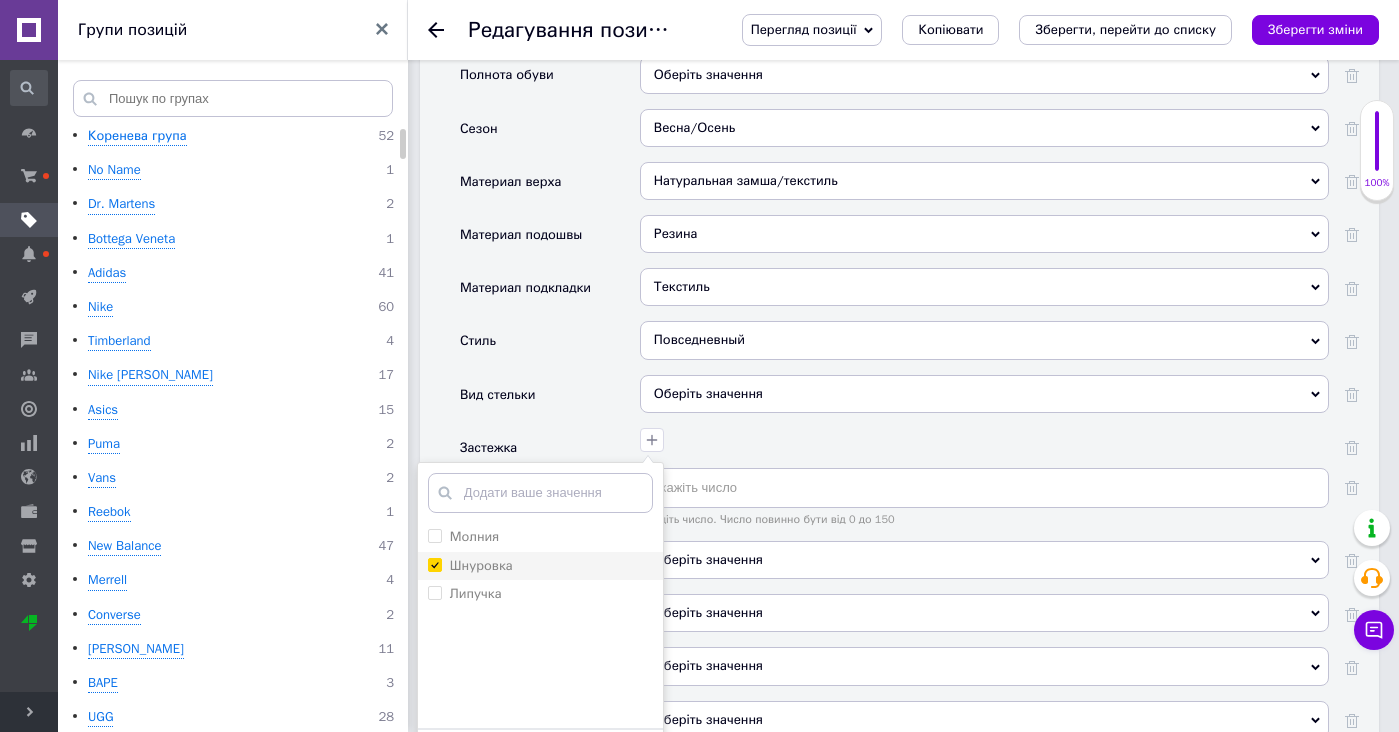 checkbox on "true" 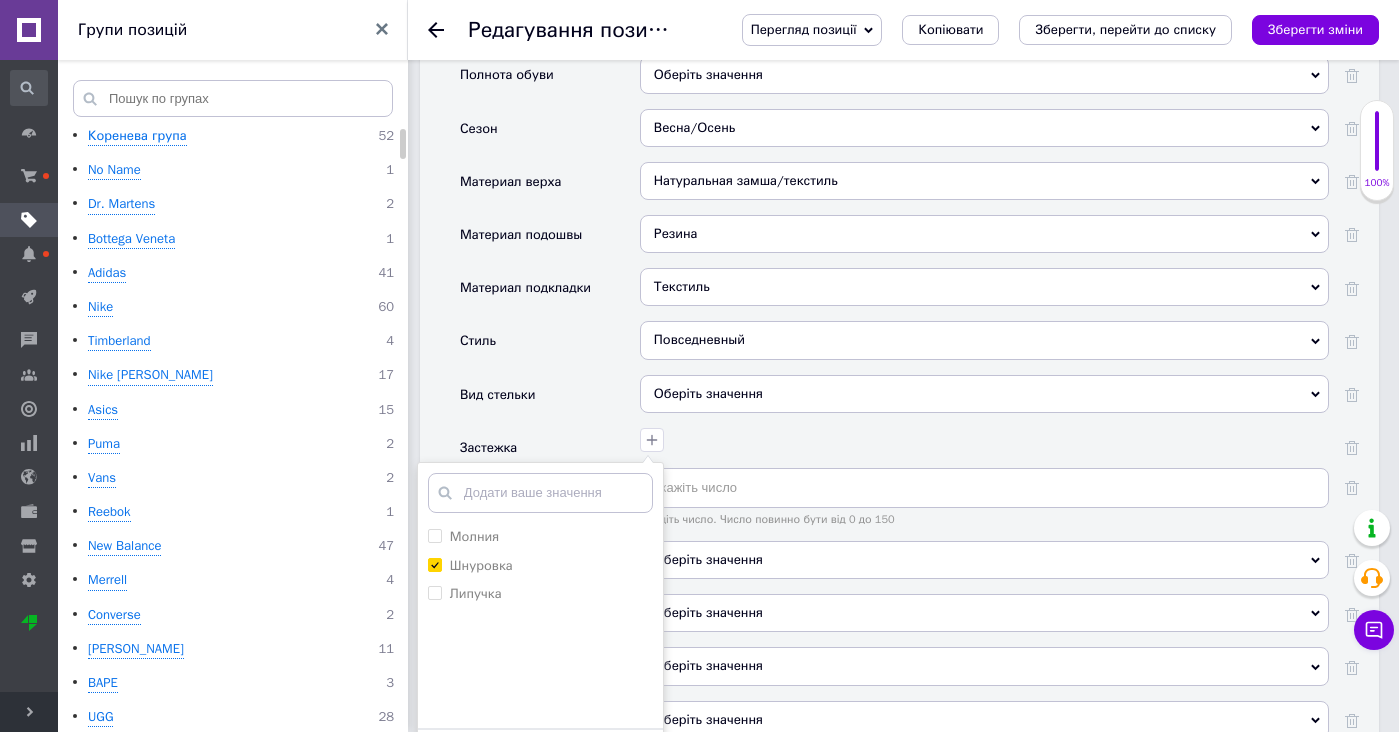 click on "Зберегти" at bounding box center (540, 759) 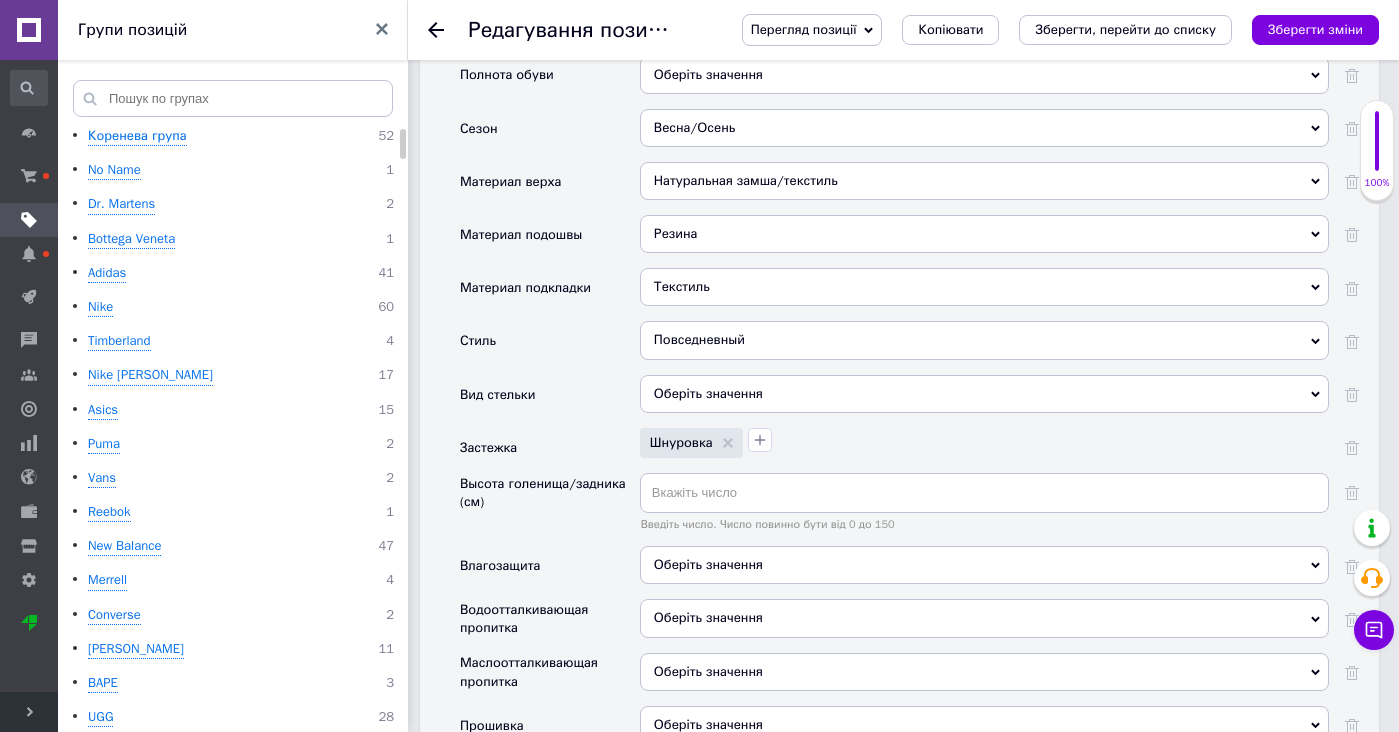 click on "Оберіть значення" at bounding box center [984, 565] 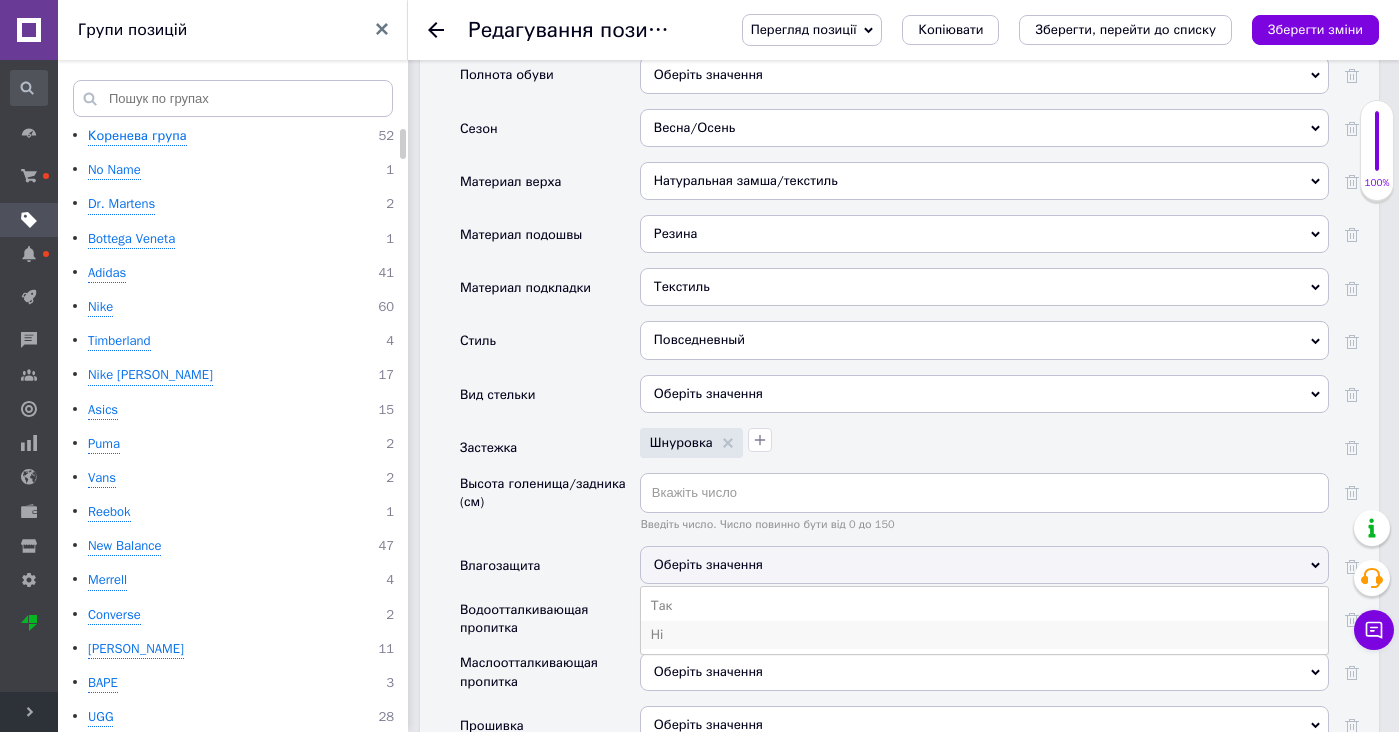 click on "Ні" at bounding box center [984, 635] 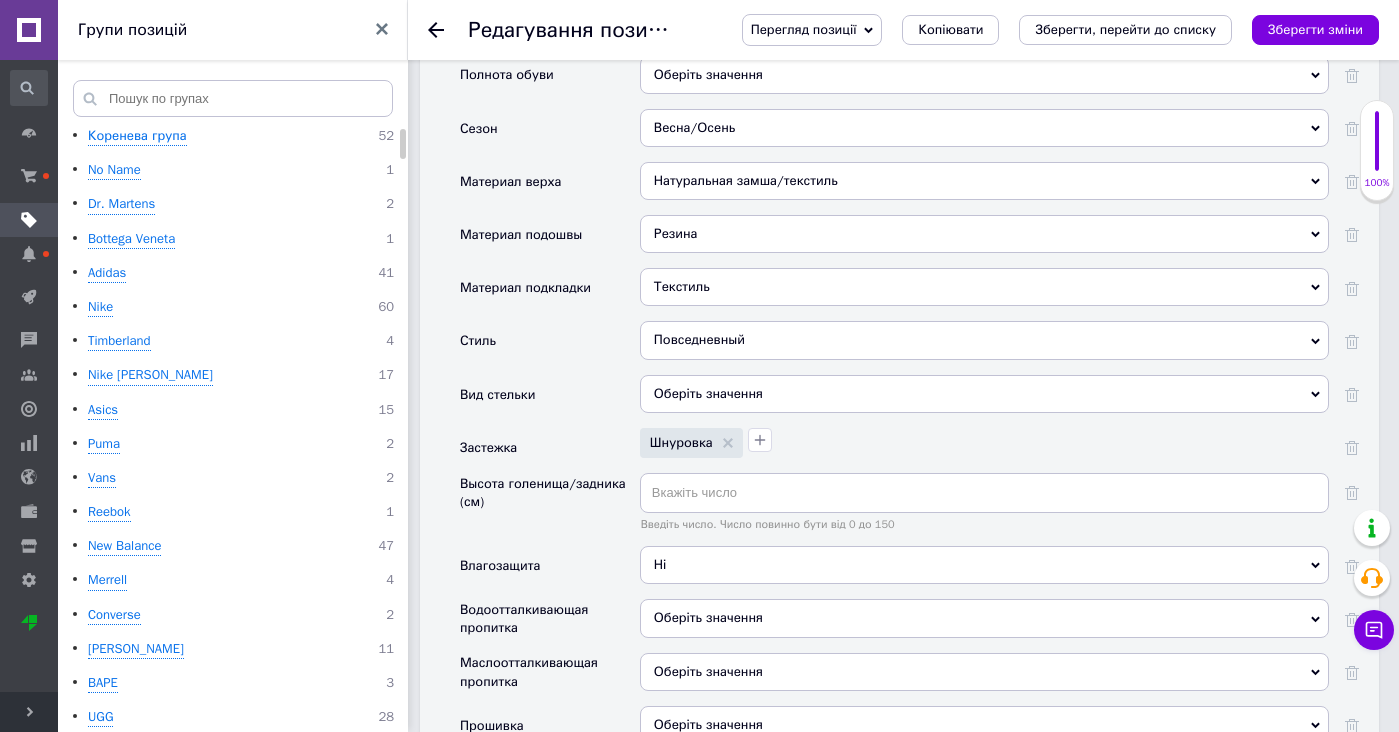 click on "Оберіть значення" at bounding box center (708, 617) 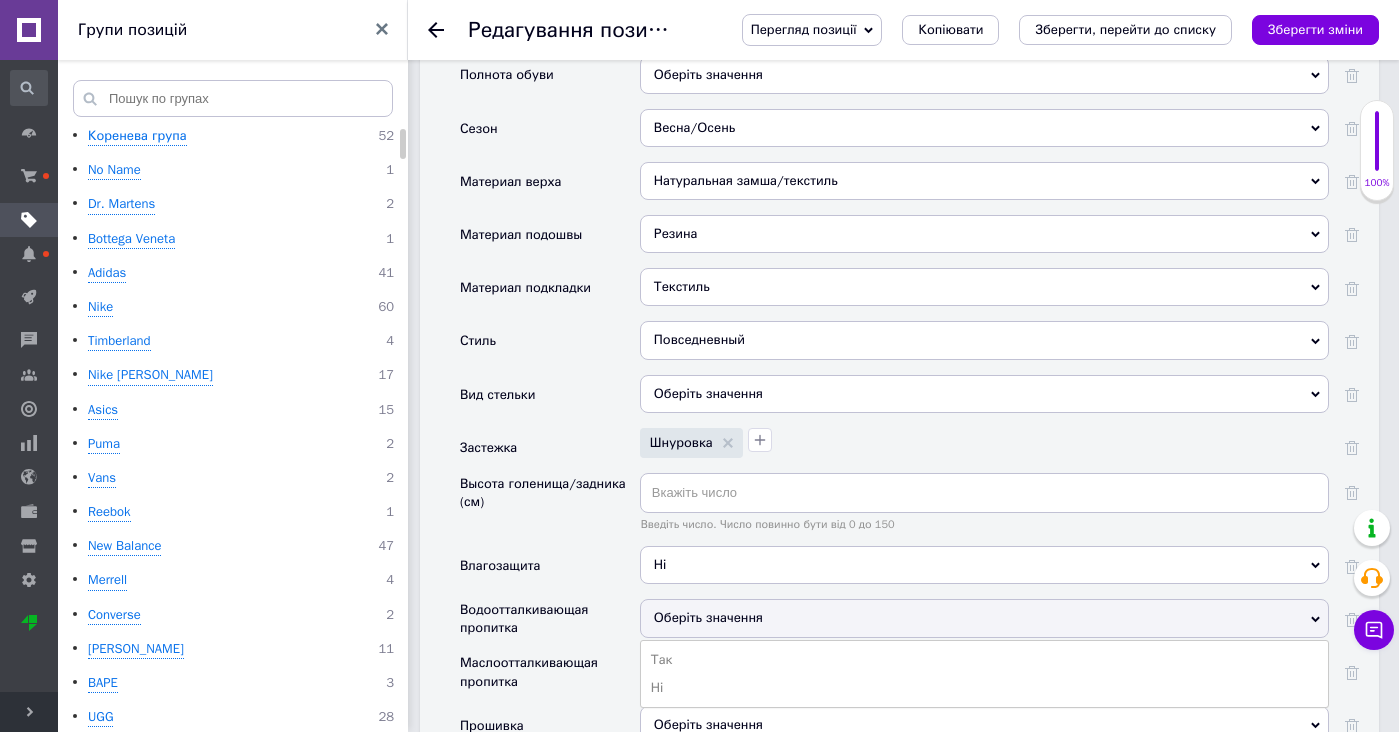 click on "Оберіть значення" at bounding box center (984, 725) 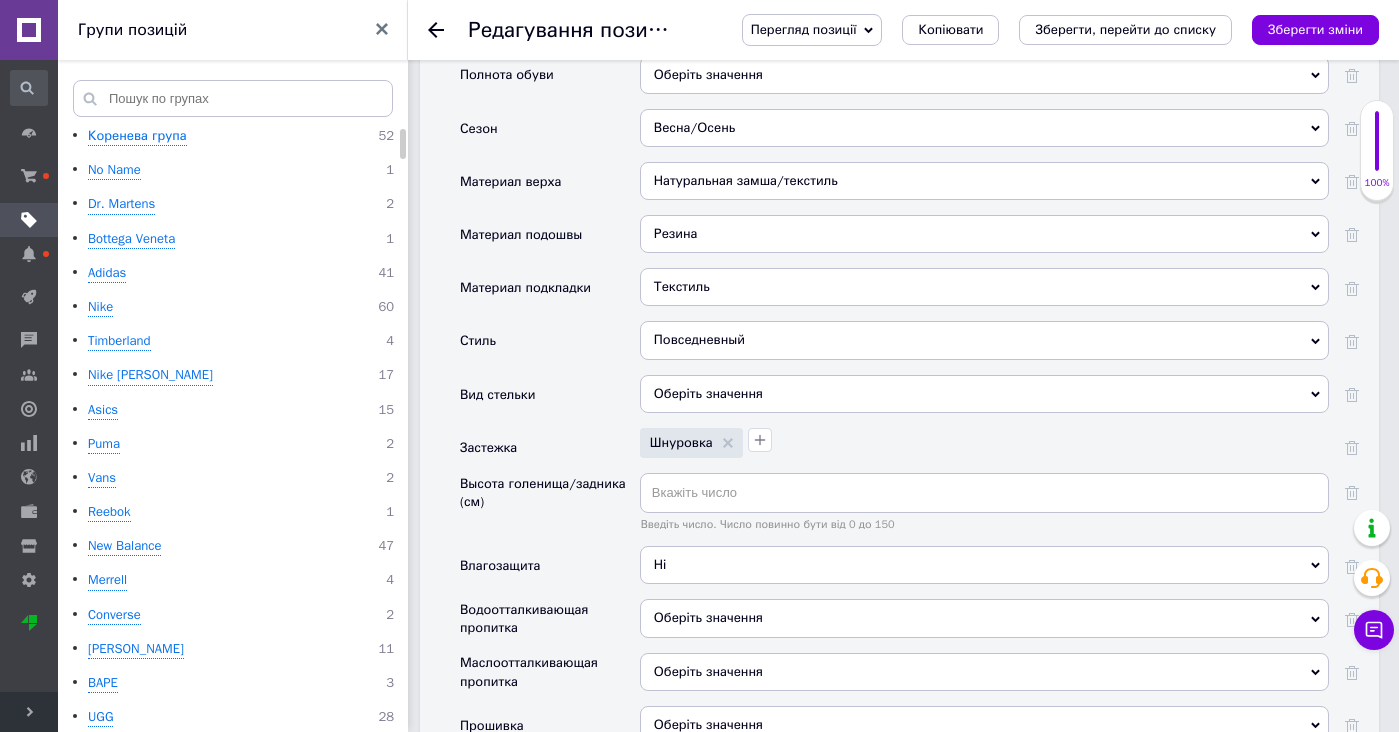 click on "Оберіть значення Так Ні" at bounding box center (984, 625) 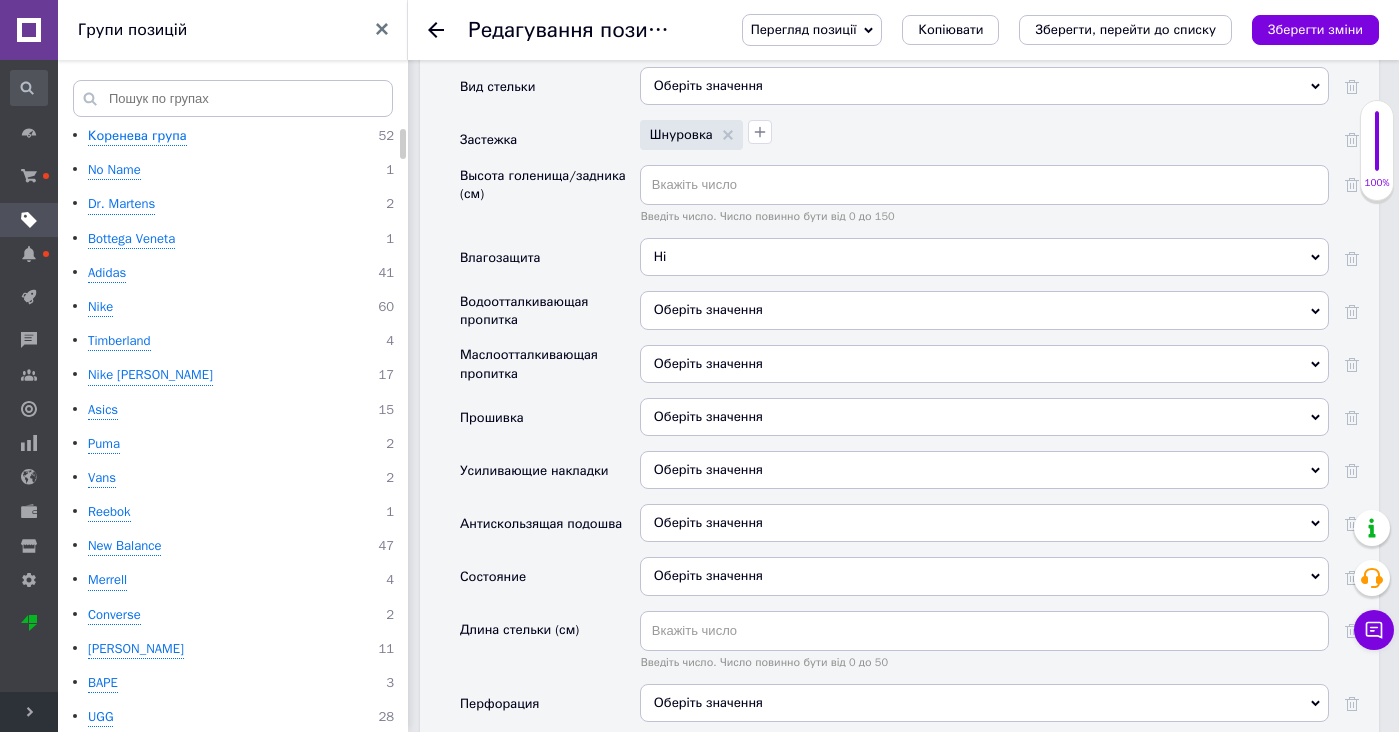 scroll, scrollTop: 3349, scrollLeft: 0, axis: vertical 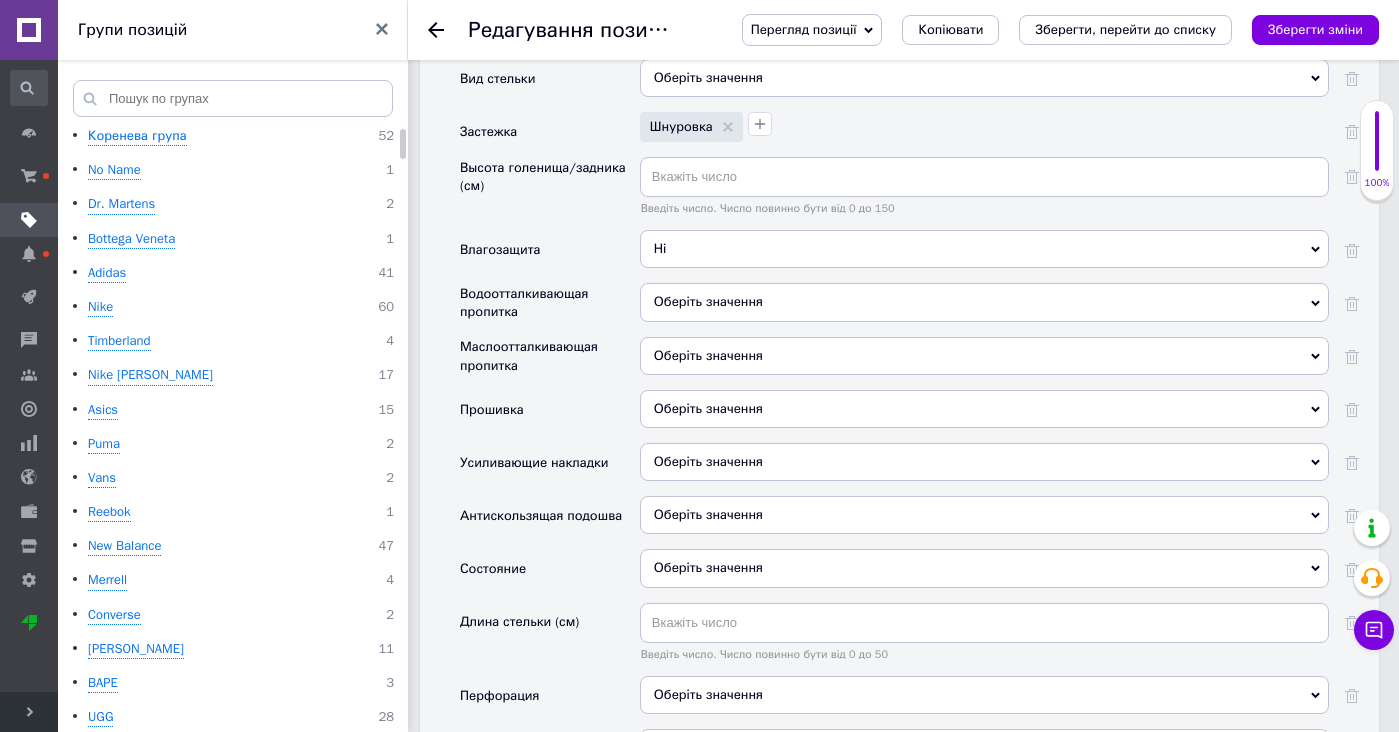 click on "Оберіть значення" at bounding box center (984, 302) 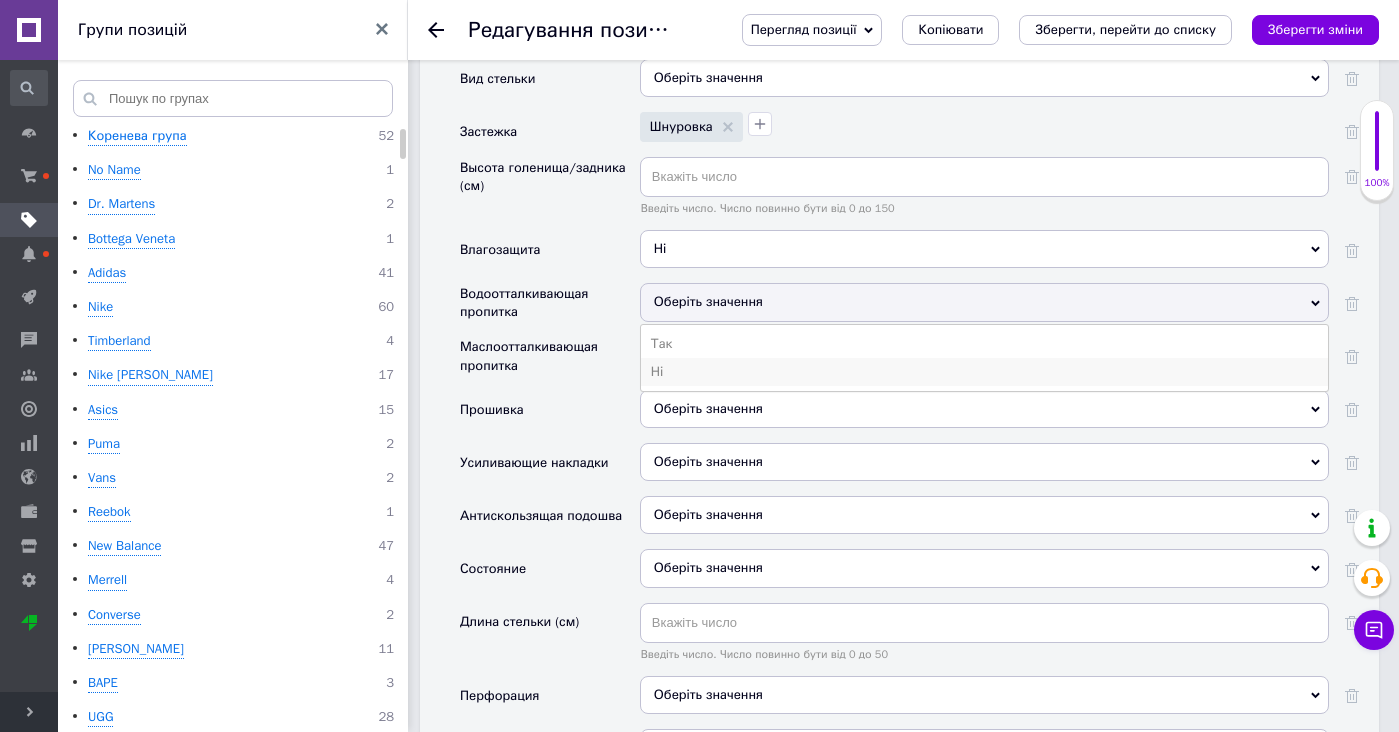 click on "Ні" at bounding box center [984, 372] 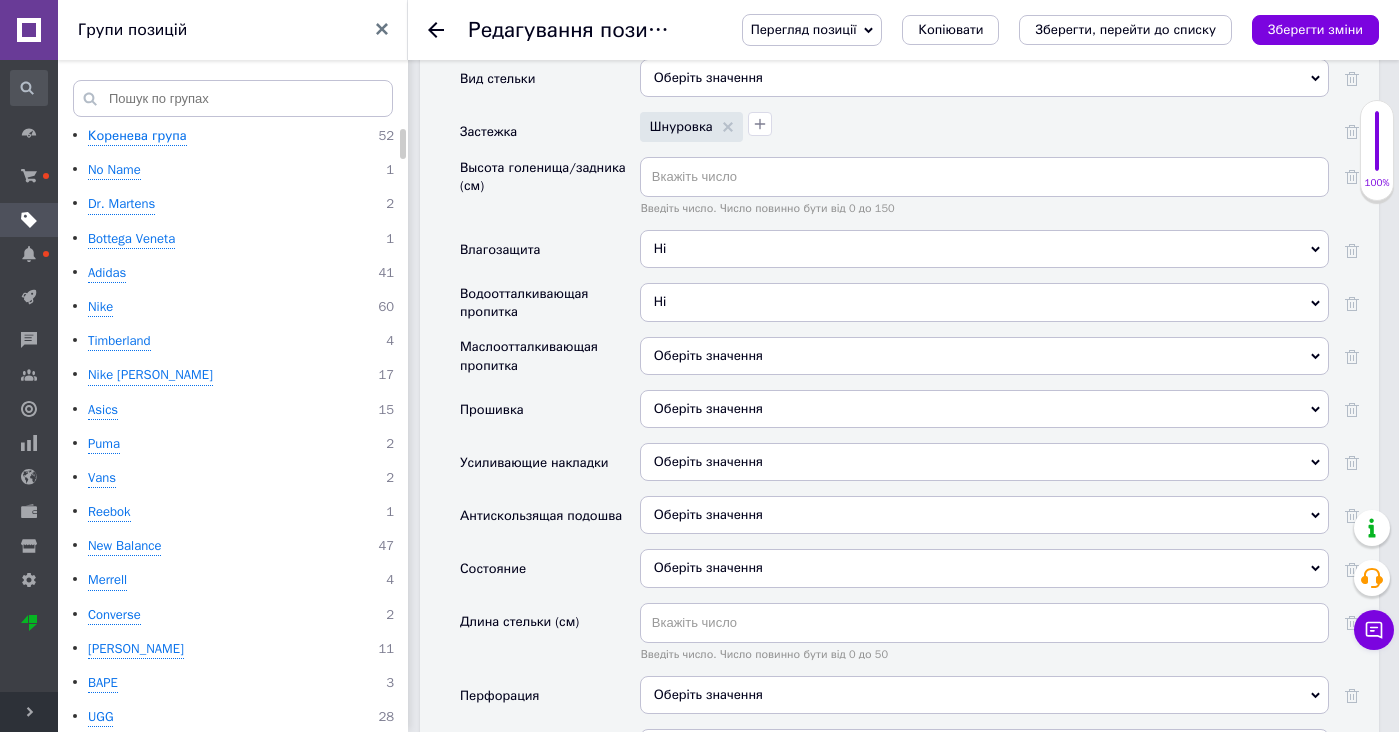 click on "Оберіть значення" at bounding box center (984, 356) 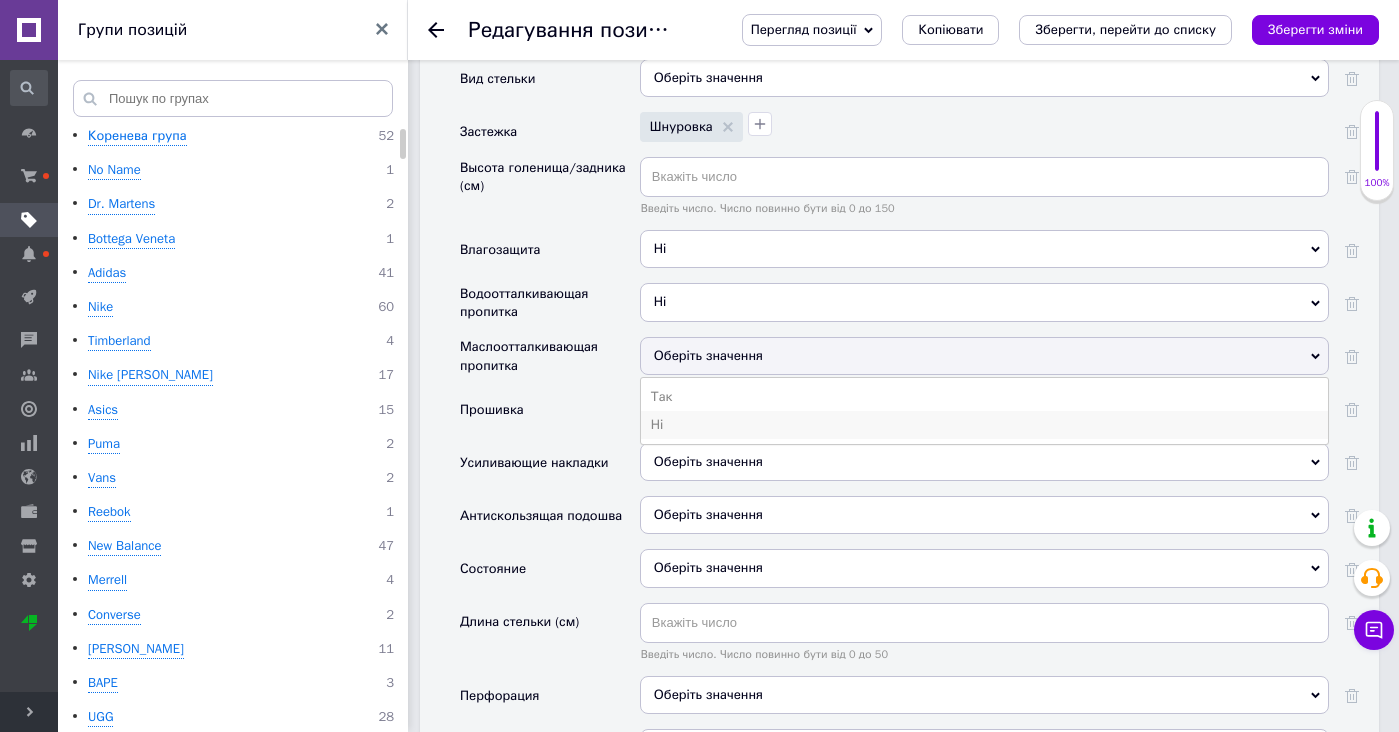 click on "Ні" at bounding box center (984, 425) 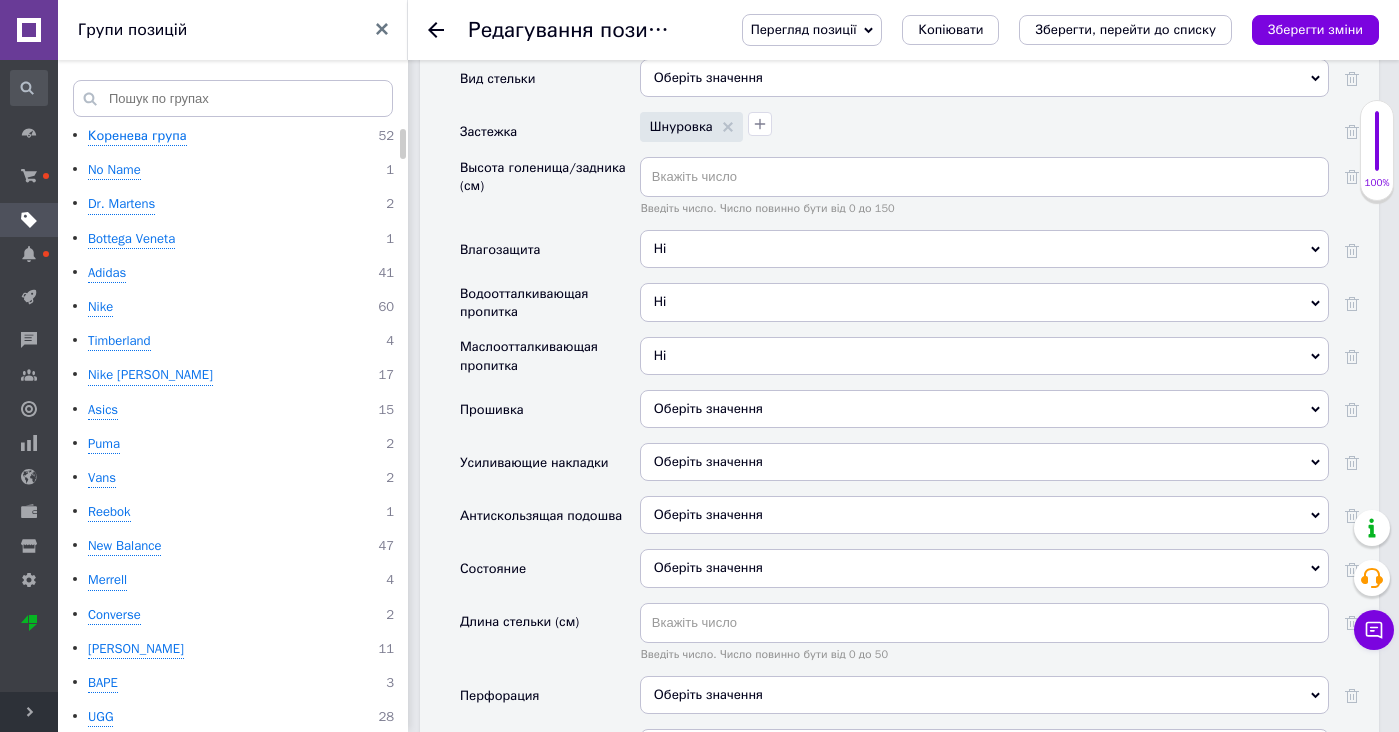 click on "Оберіть значення" at bounding box center (708, 408) 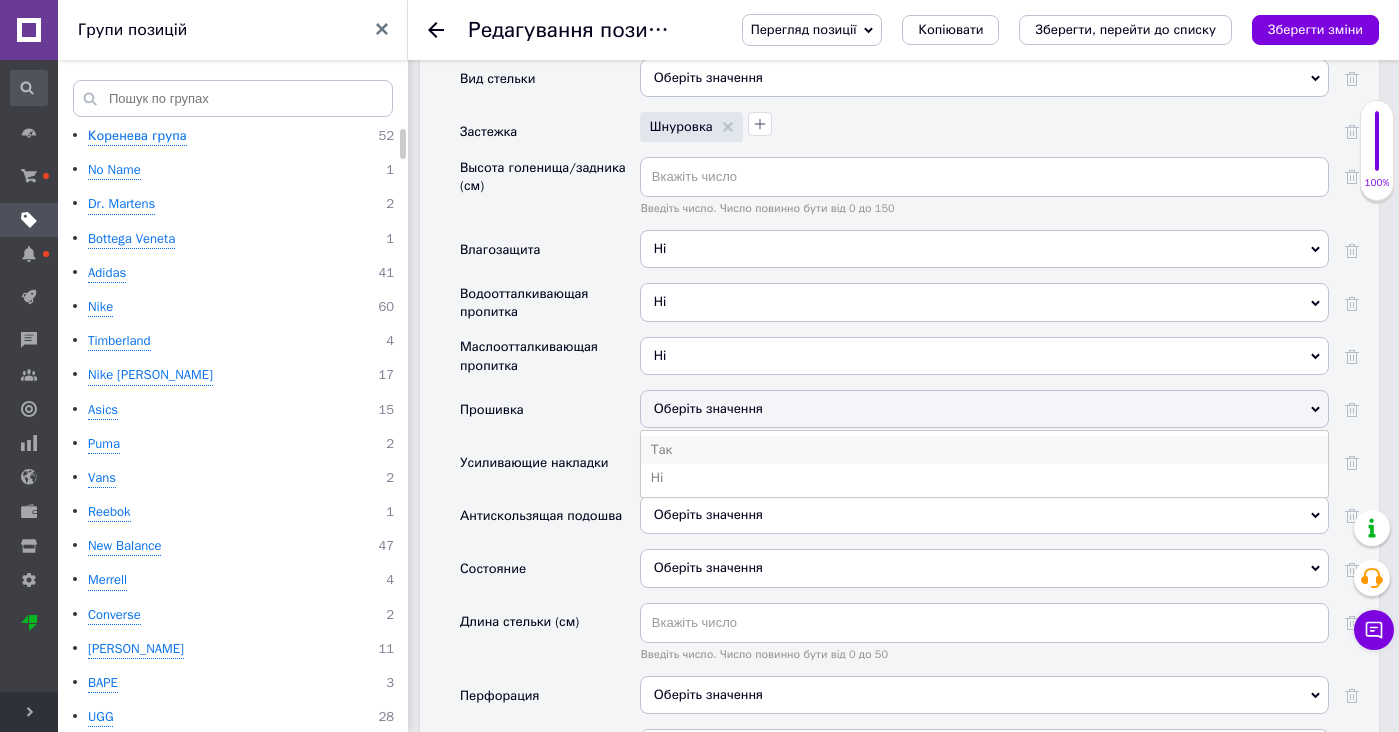 click on "Так" at bounding box center (984, 450) 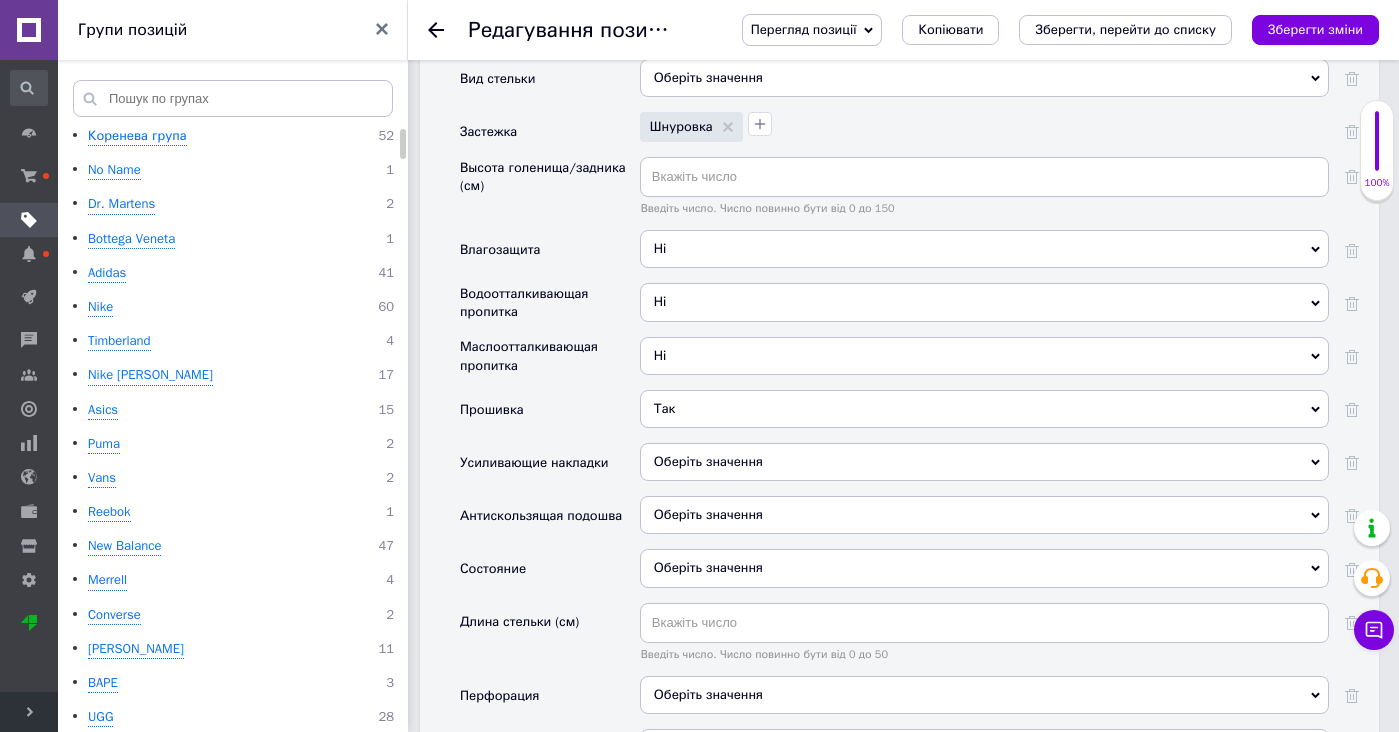 click on "Так Оберіть значення Так Ні" at bounding box center [984, 416] 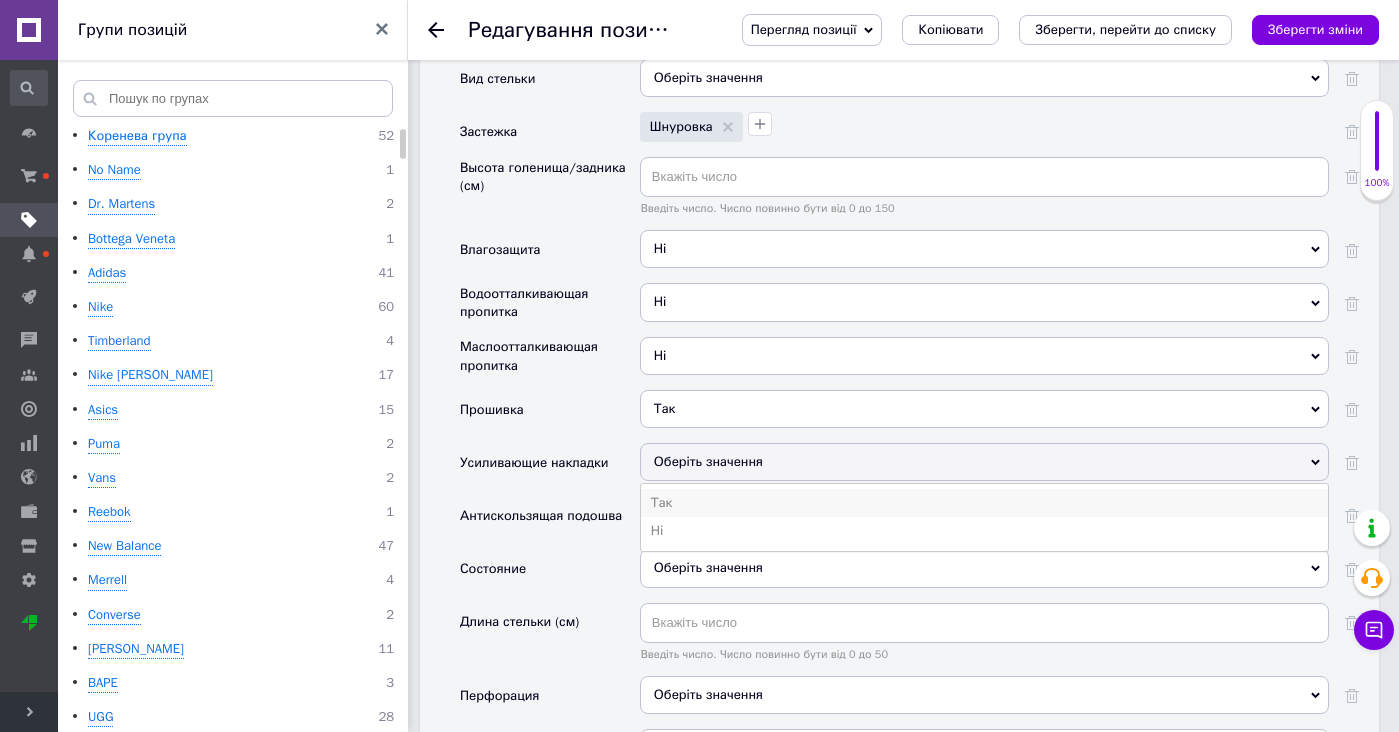 click on "Так" at bounding box center [984, 503] 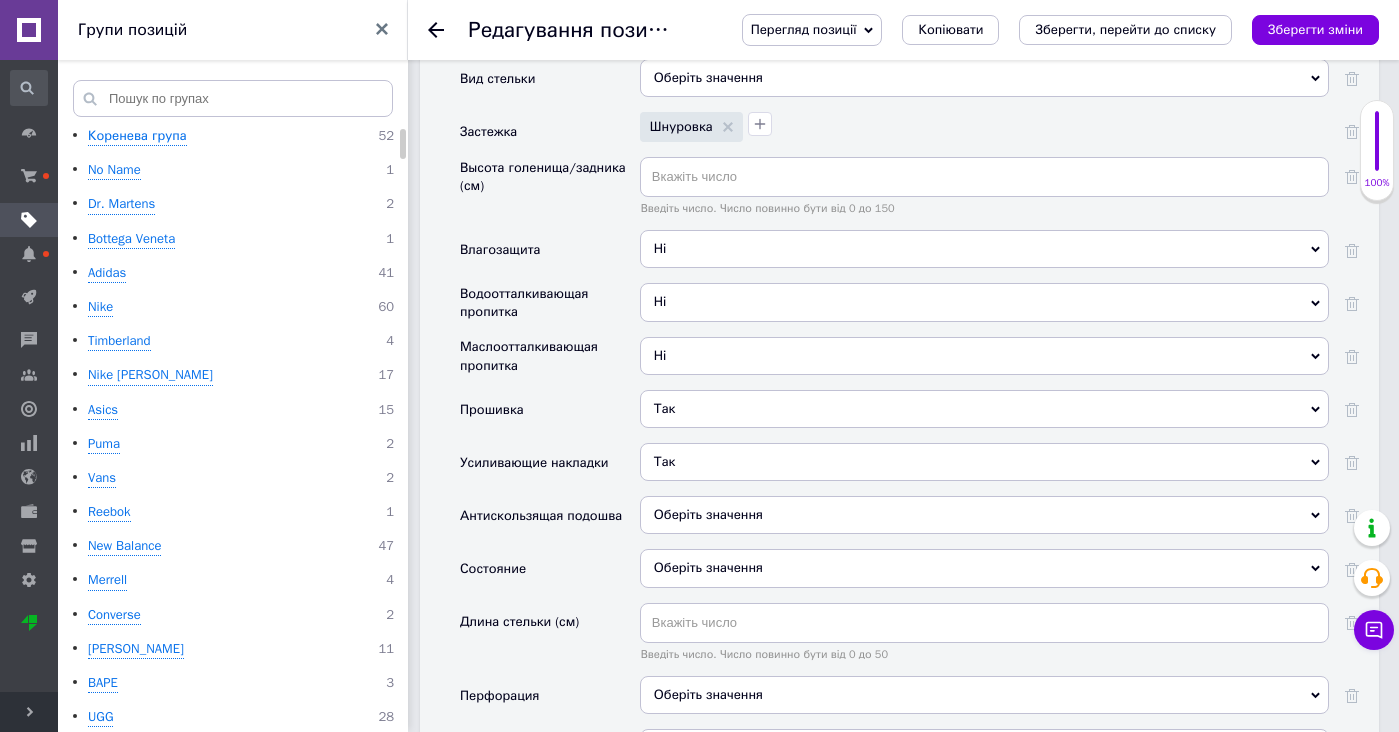 click on "Оберіть значення" at bounding box center (984, 515) 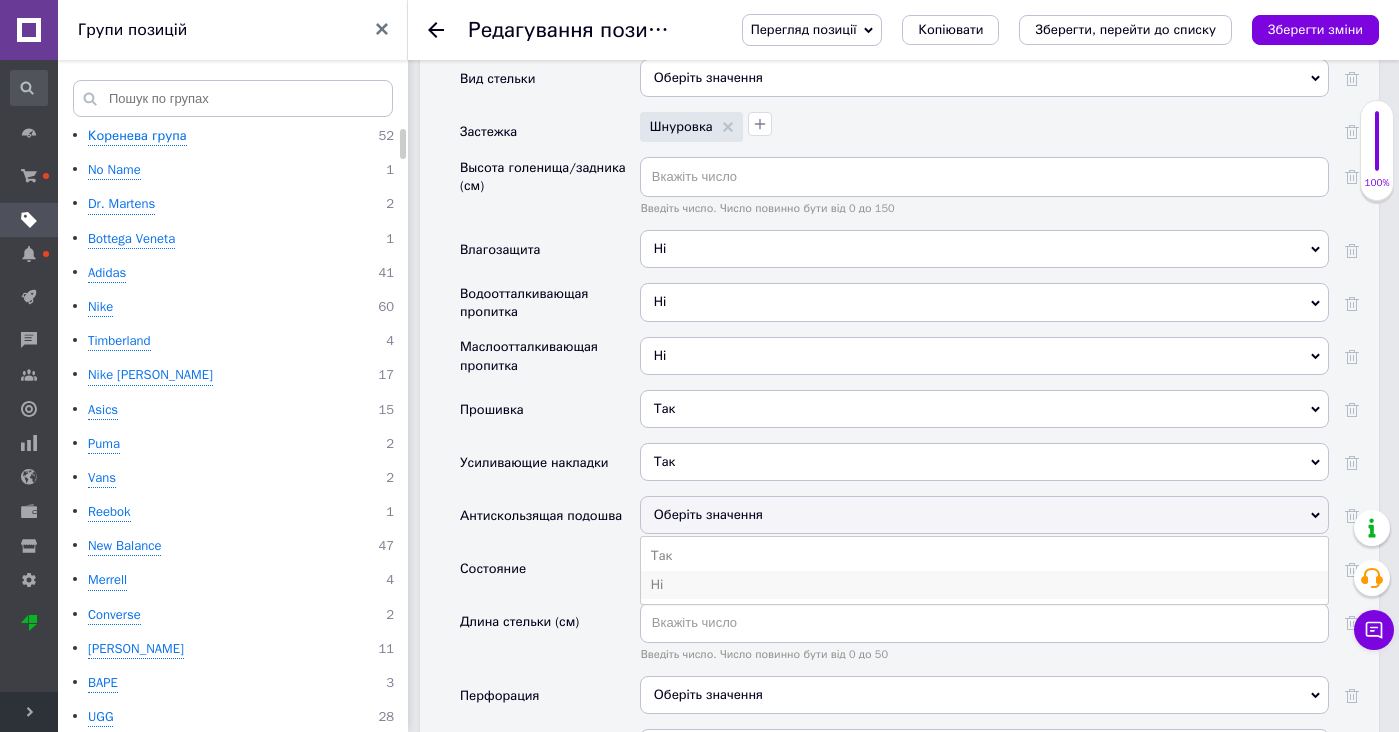 click on "Ні" at bounding box center (984, 585) 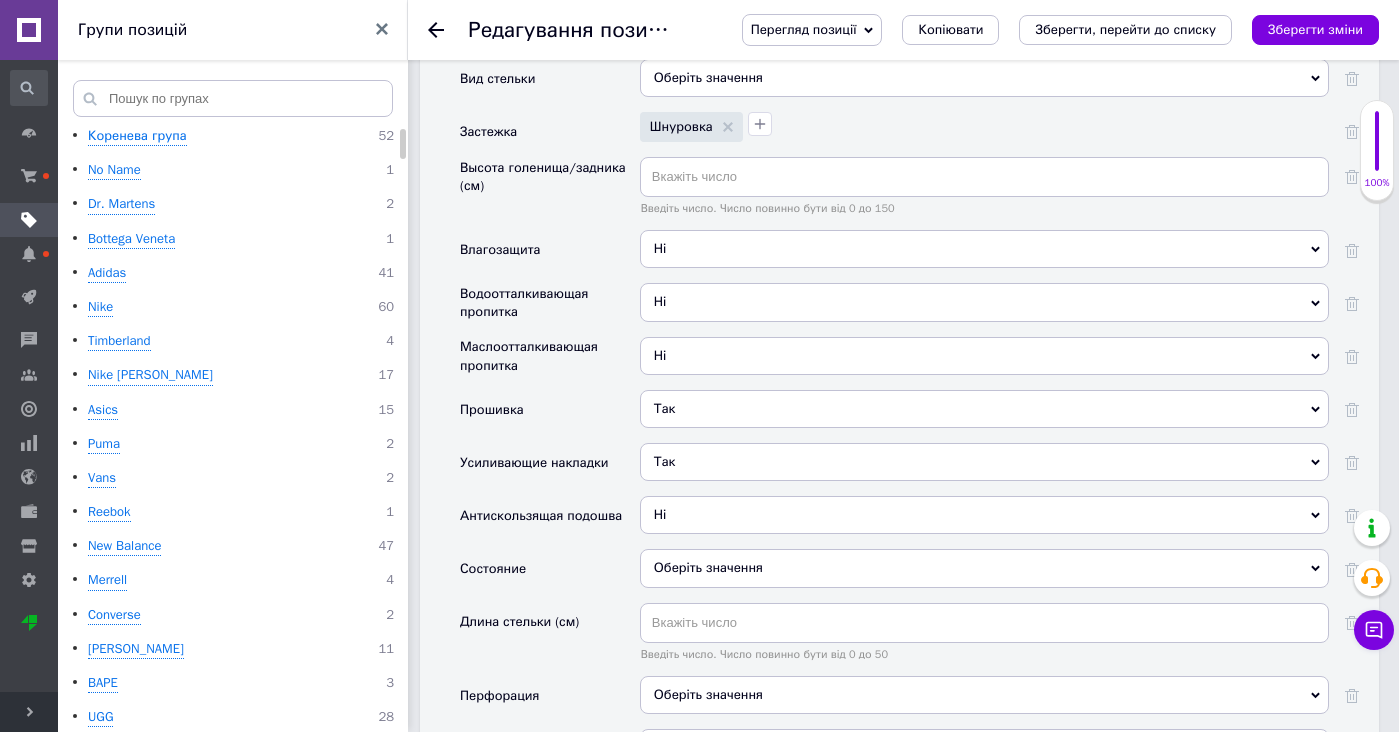 click on "Оберіть значення" at bounding box center (984, 568) 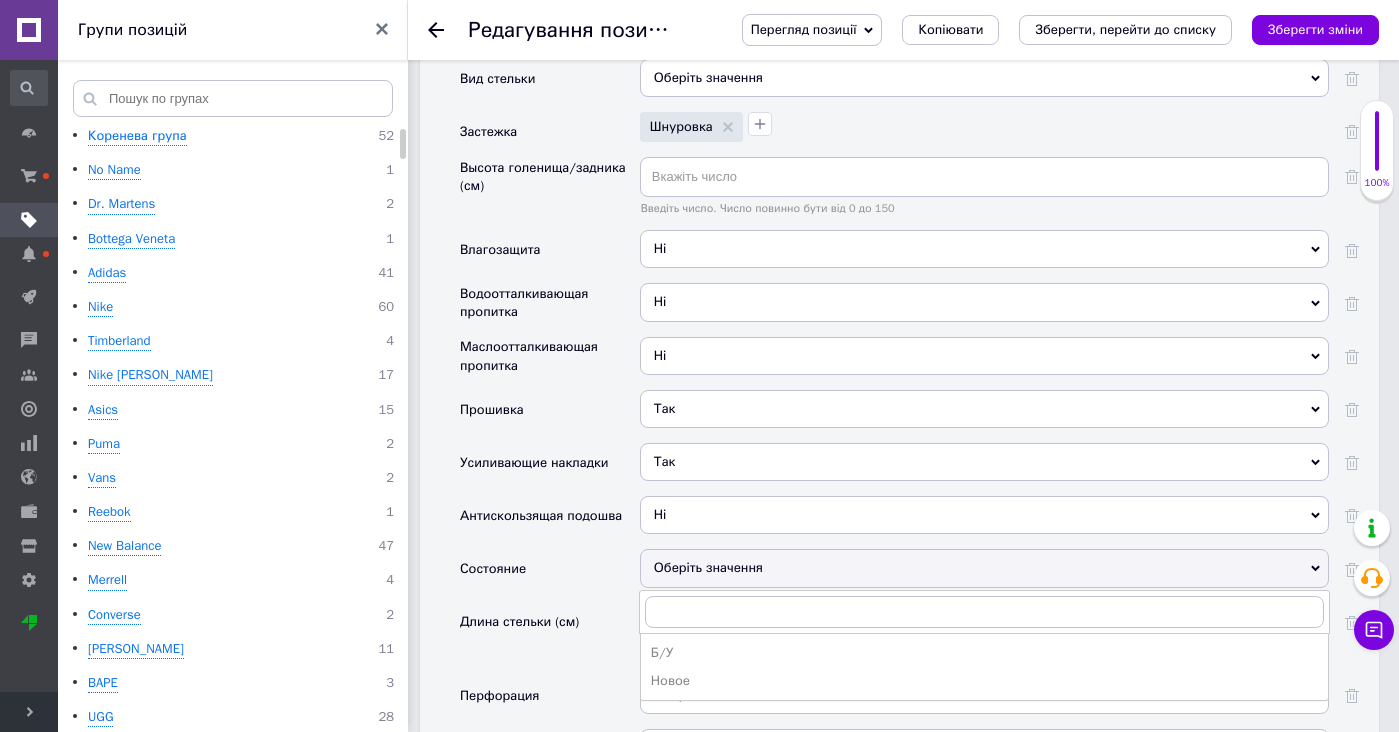 click on "Б/У Новое" at bounding box center (984, 667) 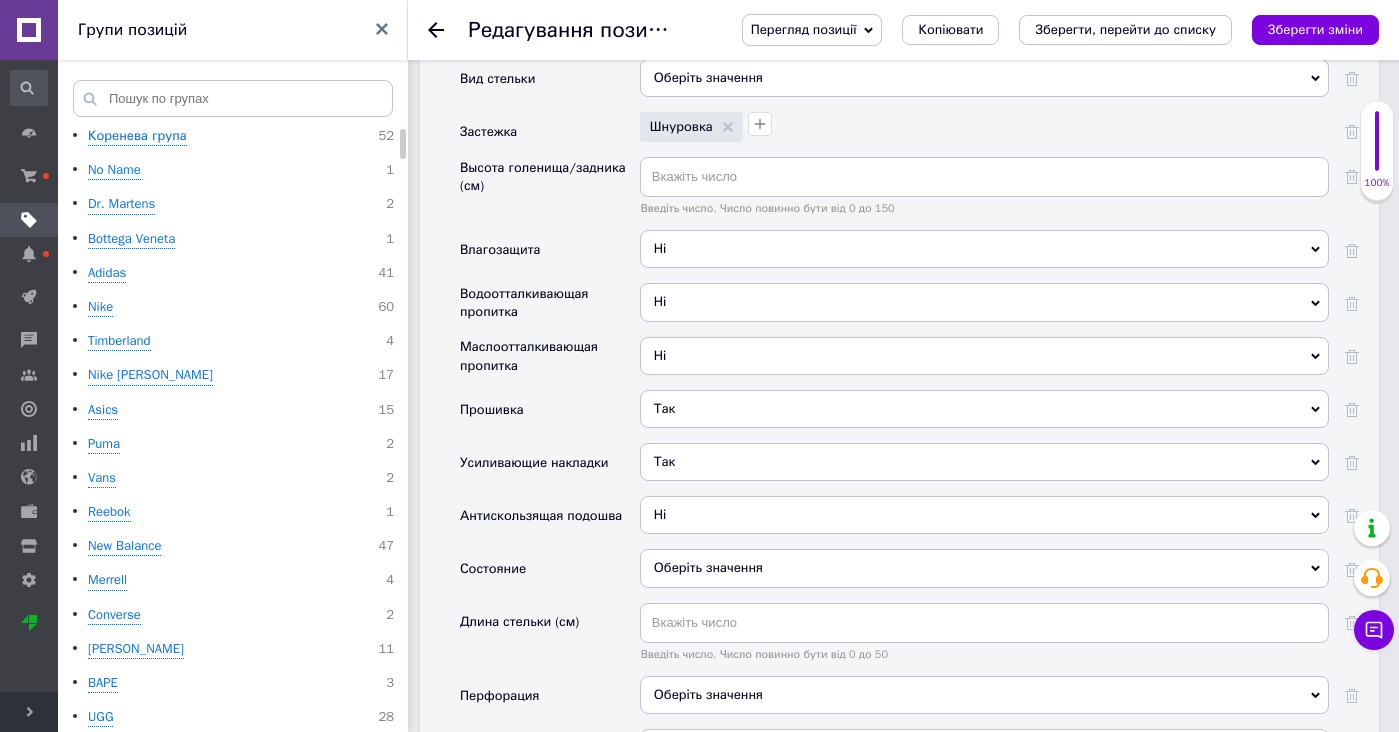 click on "Оберіть значення" at bounding box center [984, 568] 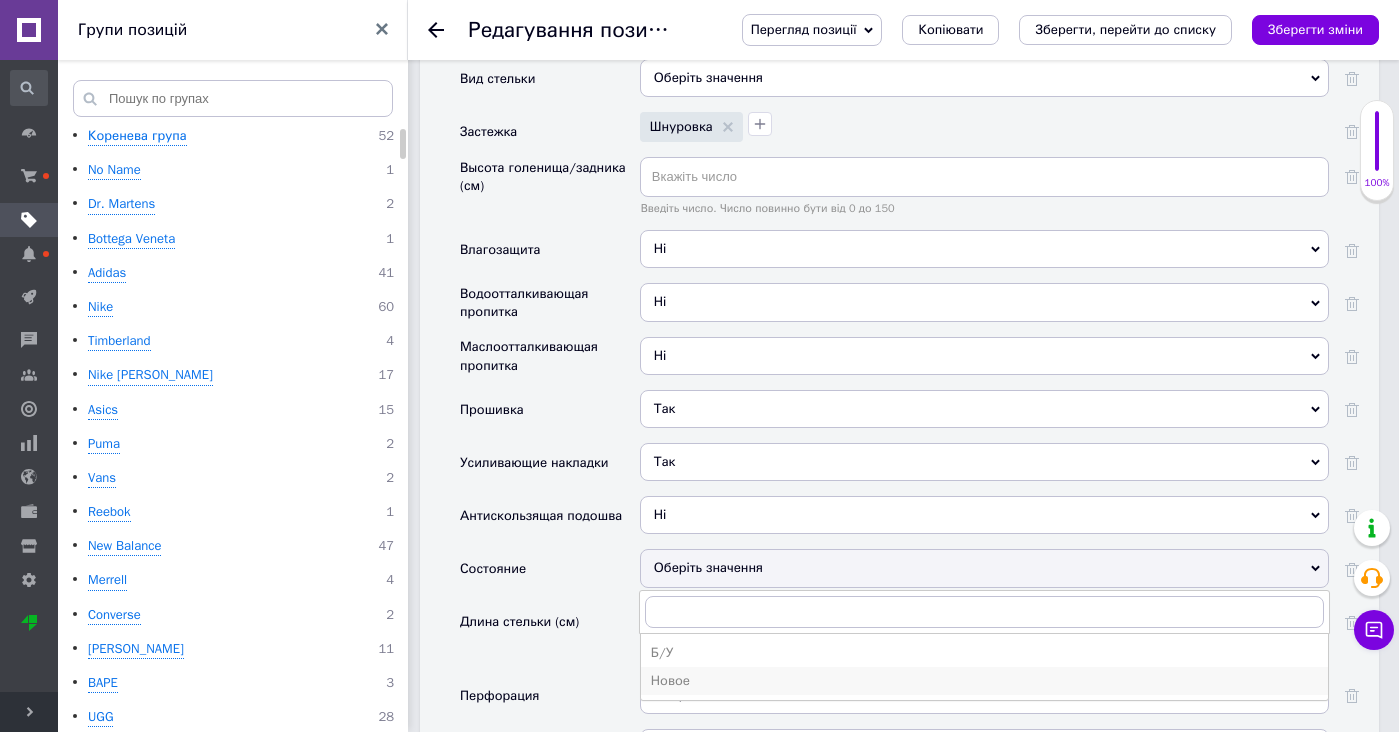 click on "Новое" at bounding box center [984, 681] 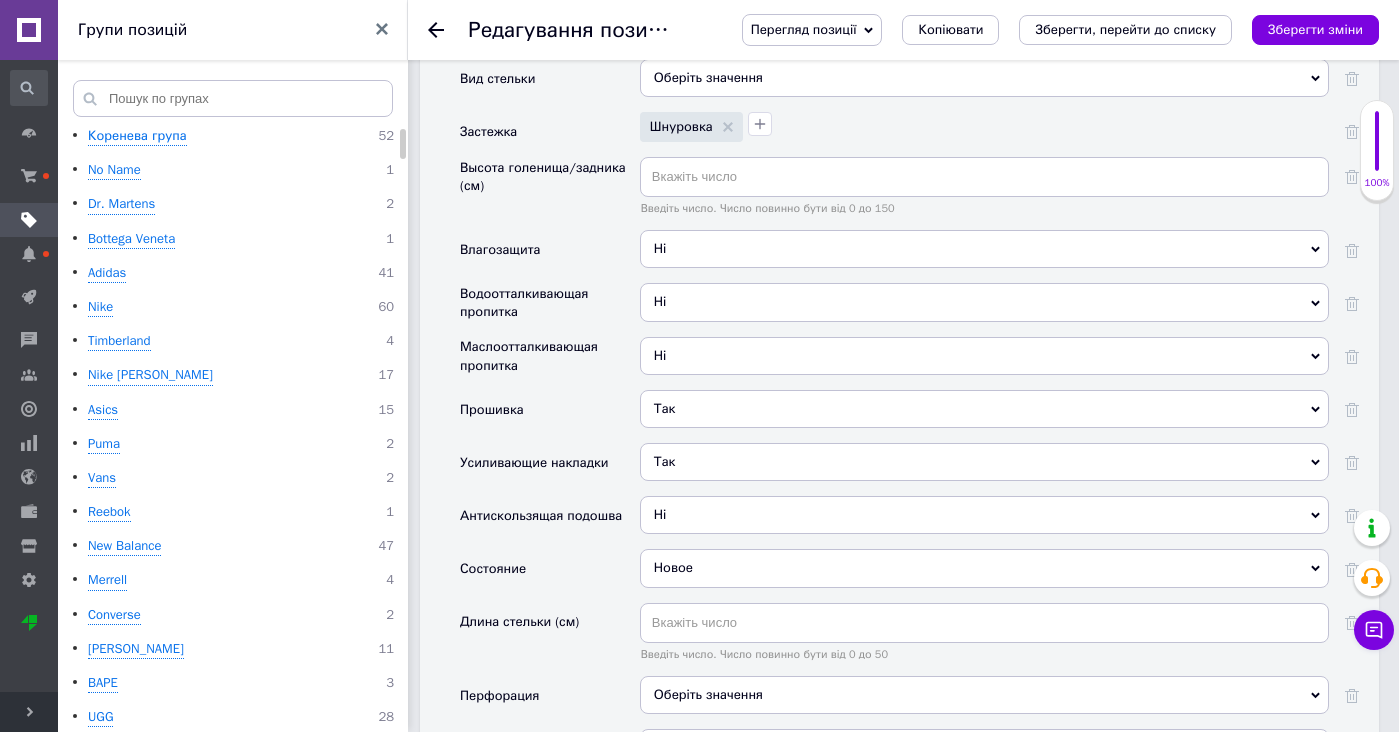 click on "Оберіть значення" at bounding box center (708, 694) 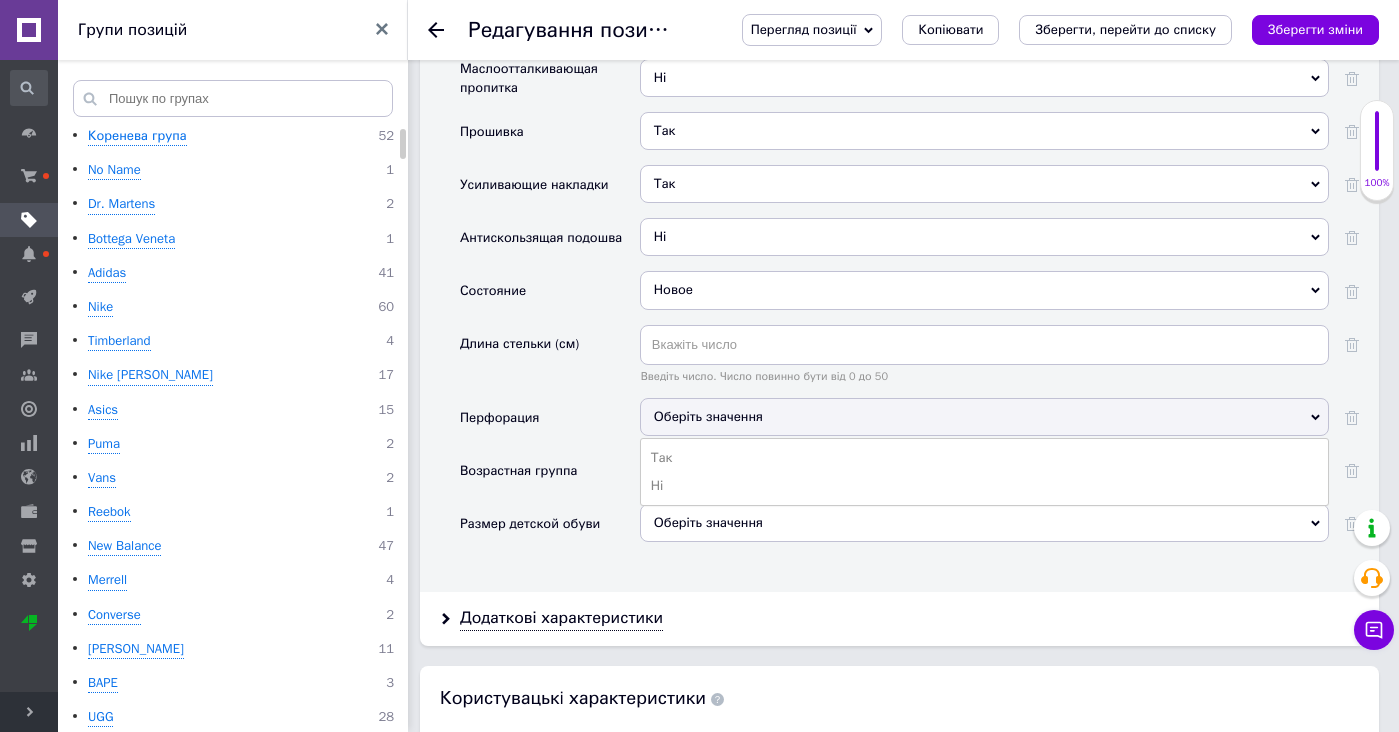 scroll, scrollTop: 3632, scrollLeft: 0, axis: vertical 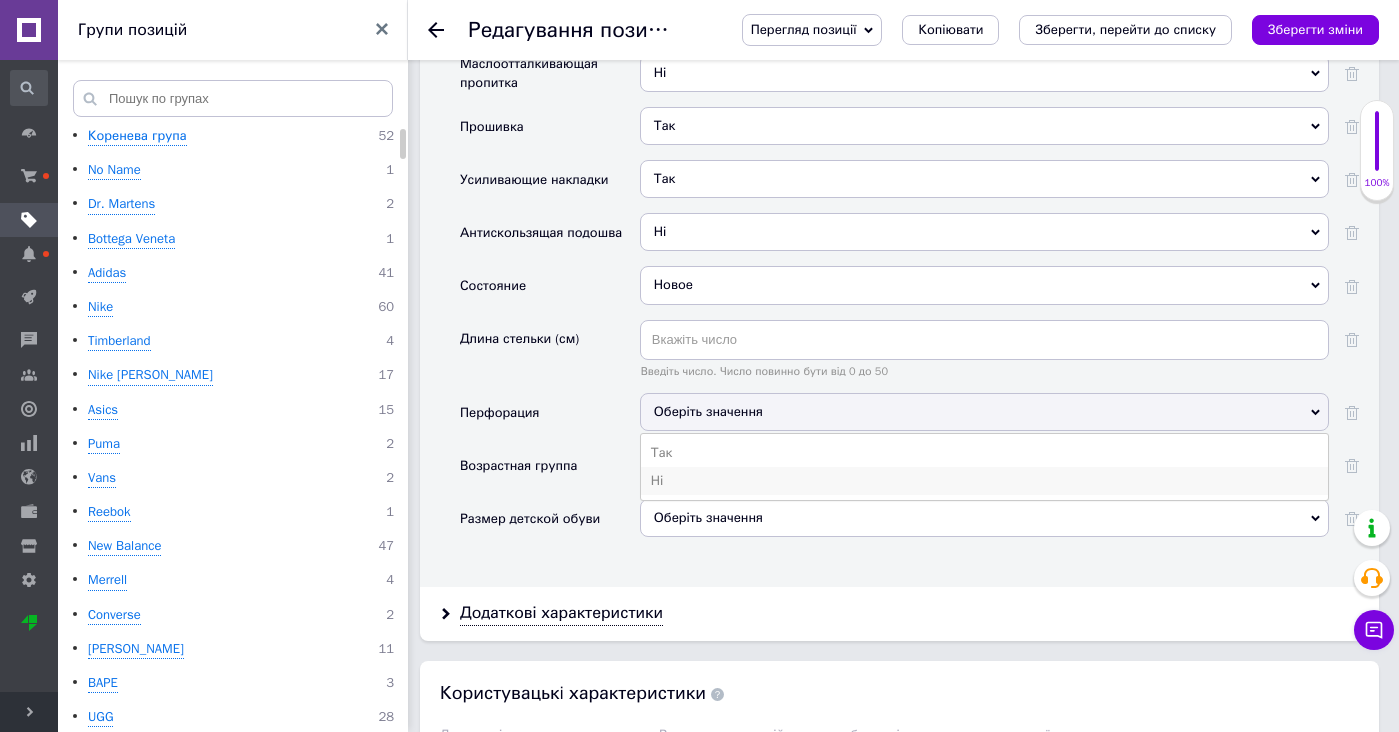 click on "Ні" at bounding box center [984, 481] 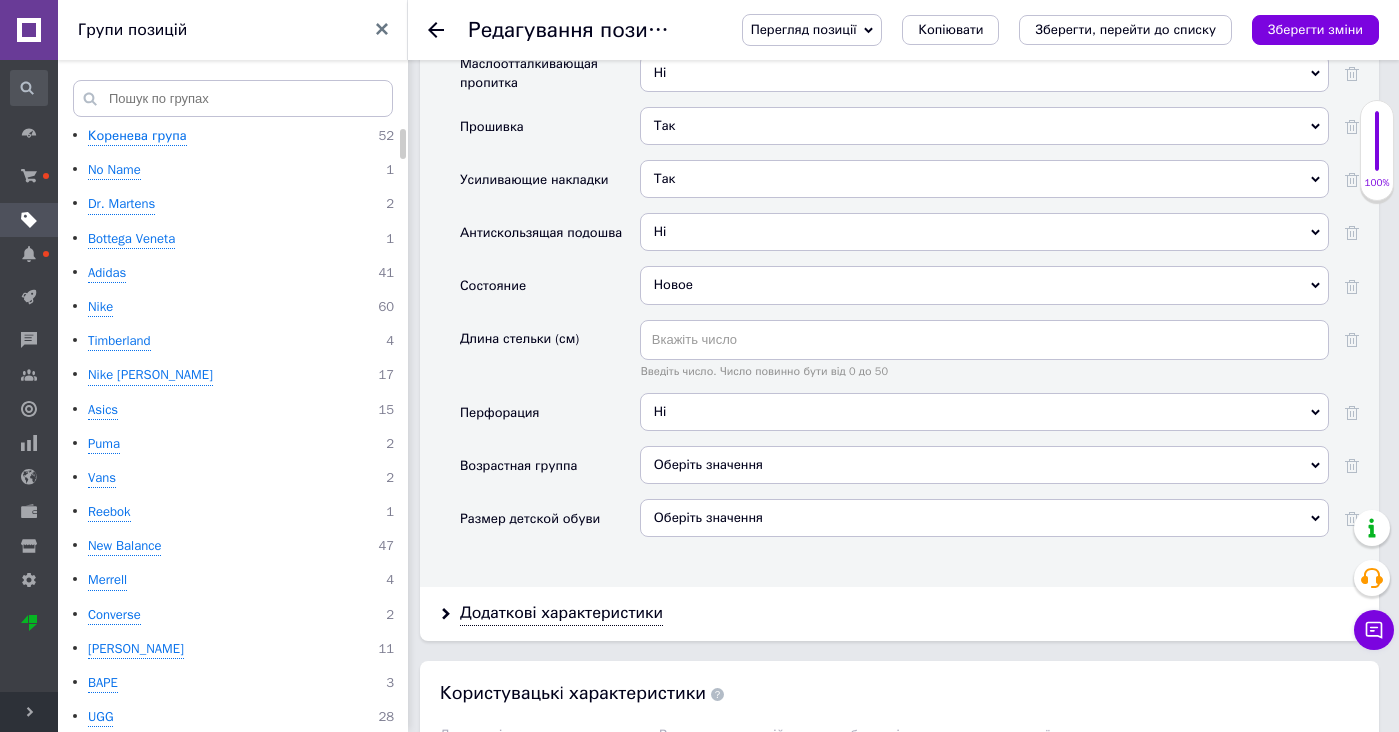 click on "Оберіть значення" at bounding box center [984, 465] 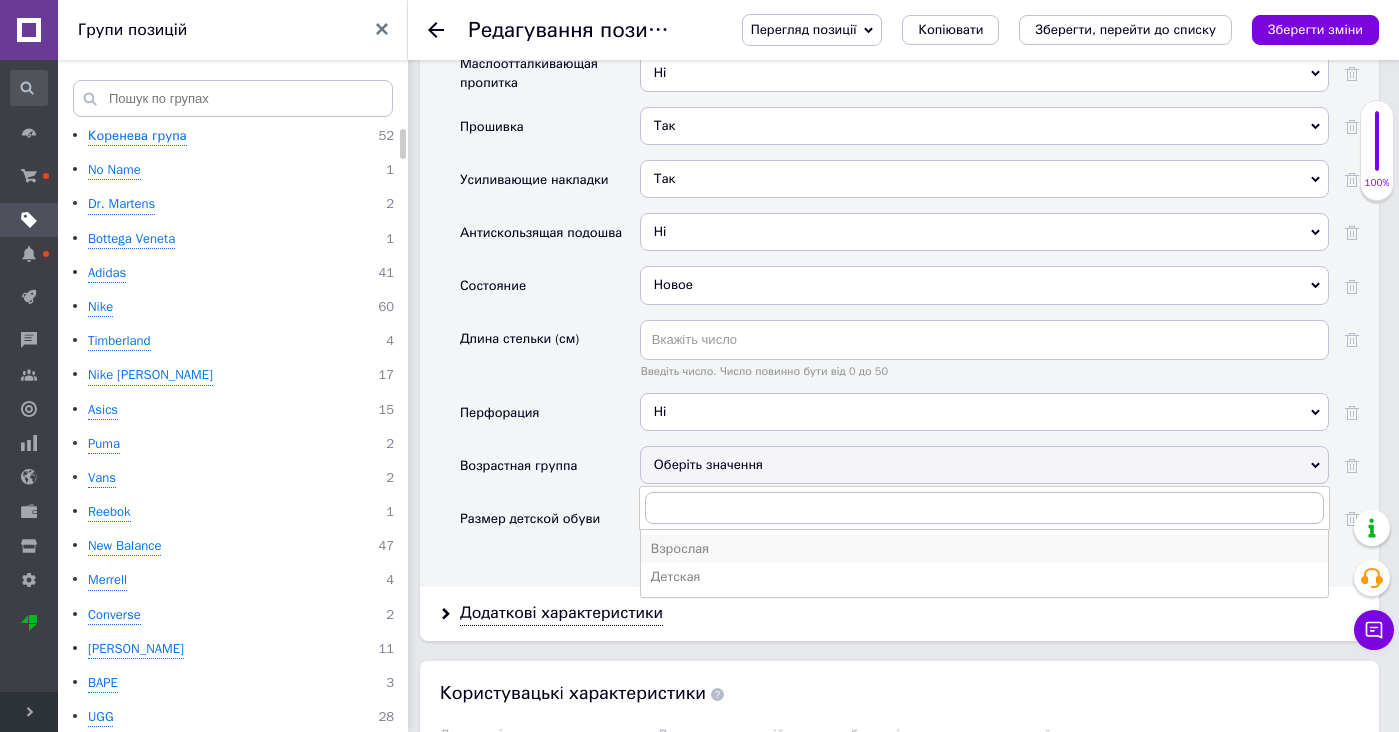 click on "Взрослая" at bounding box center (984, 549) 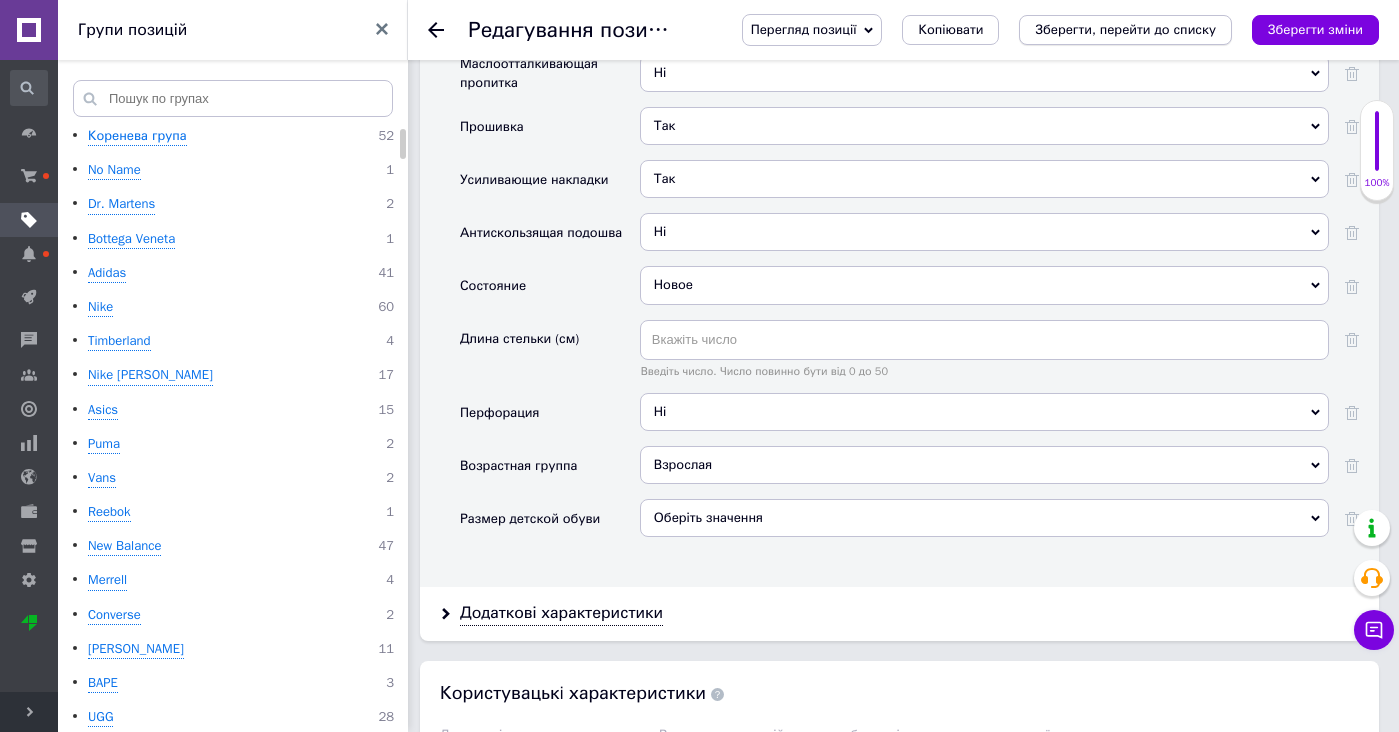 click on "Зберегти, перейти до списку" at bounding box center [1125, 29] 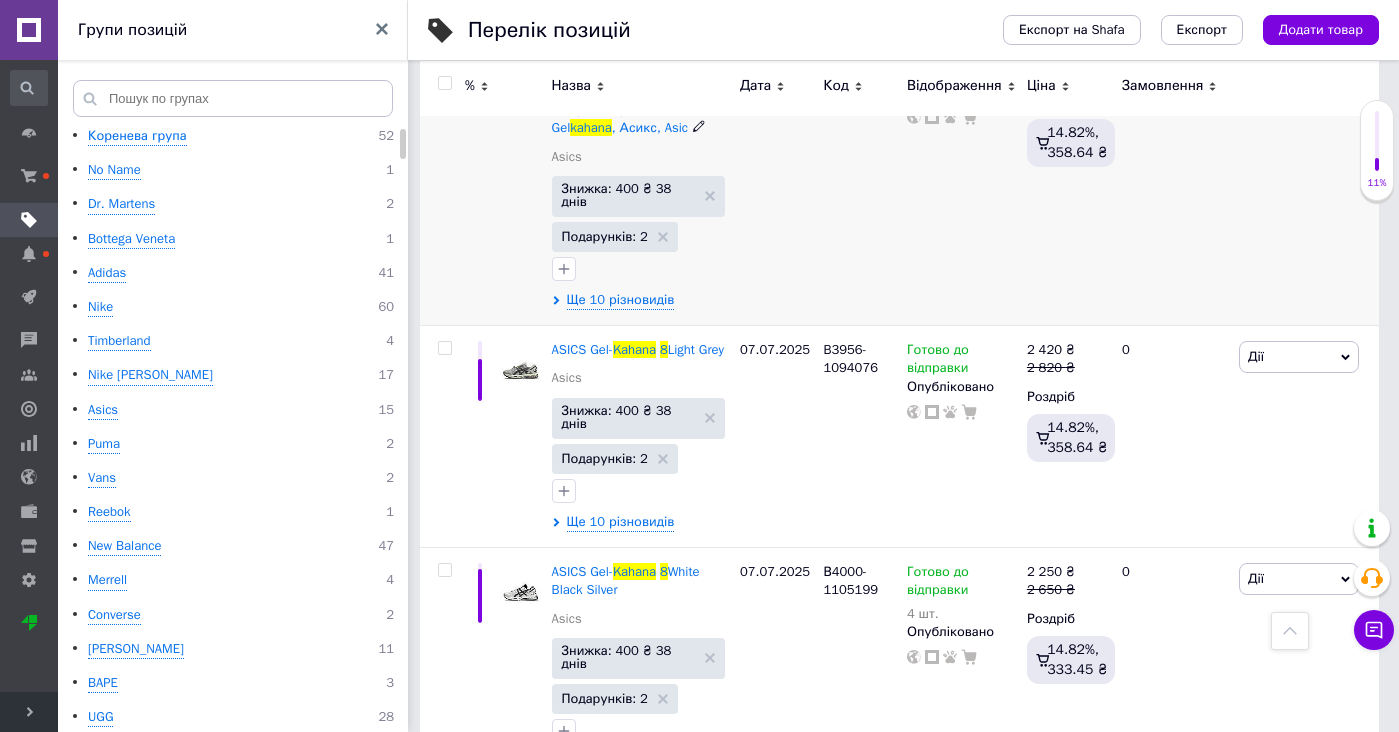 scroll, scrollTop: 4357, scrollLeft: 0, axis: vertical 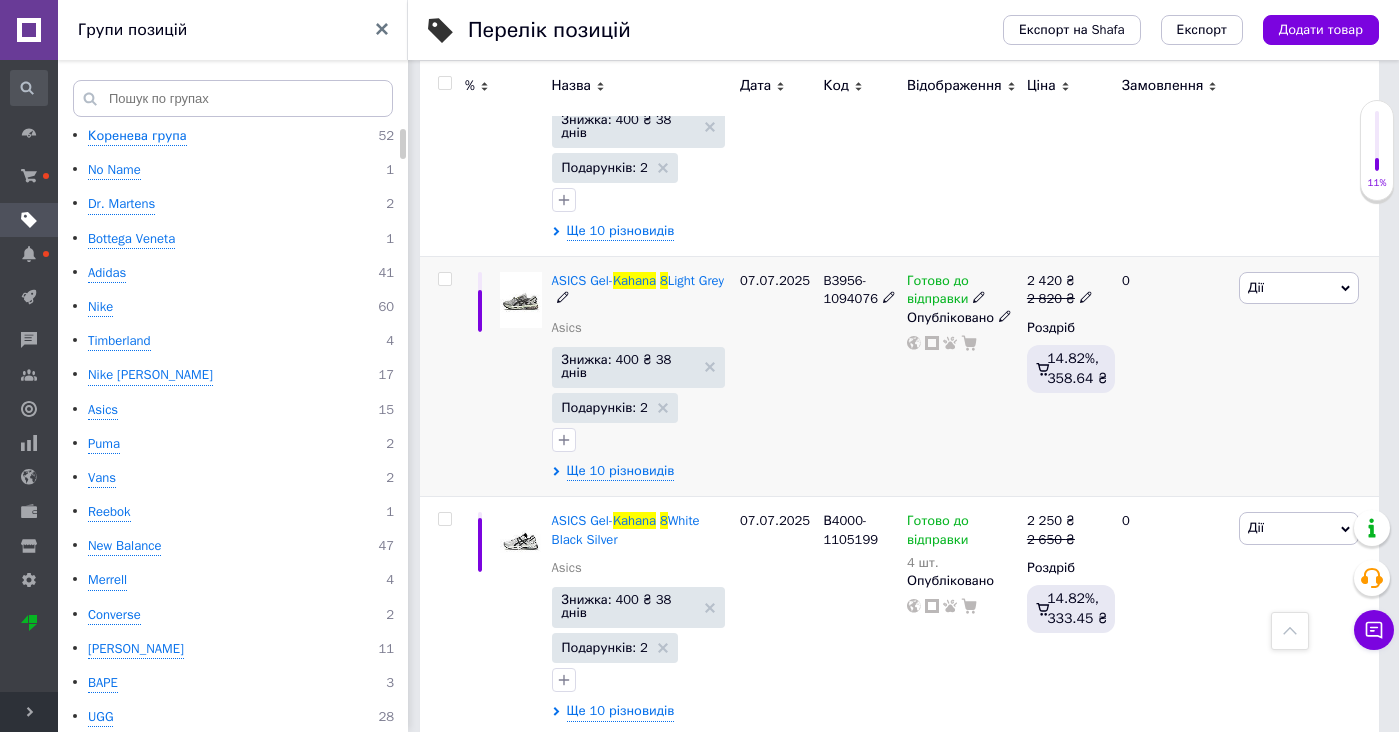 click at bounding box center [521, 299] 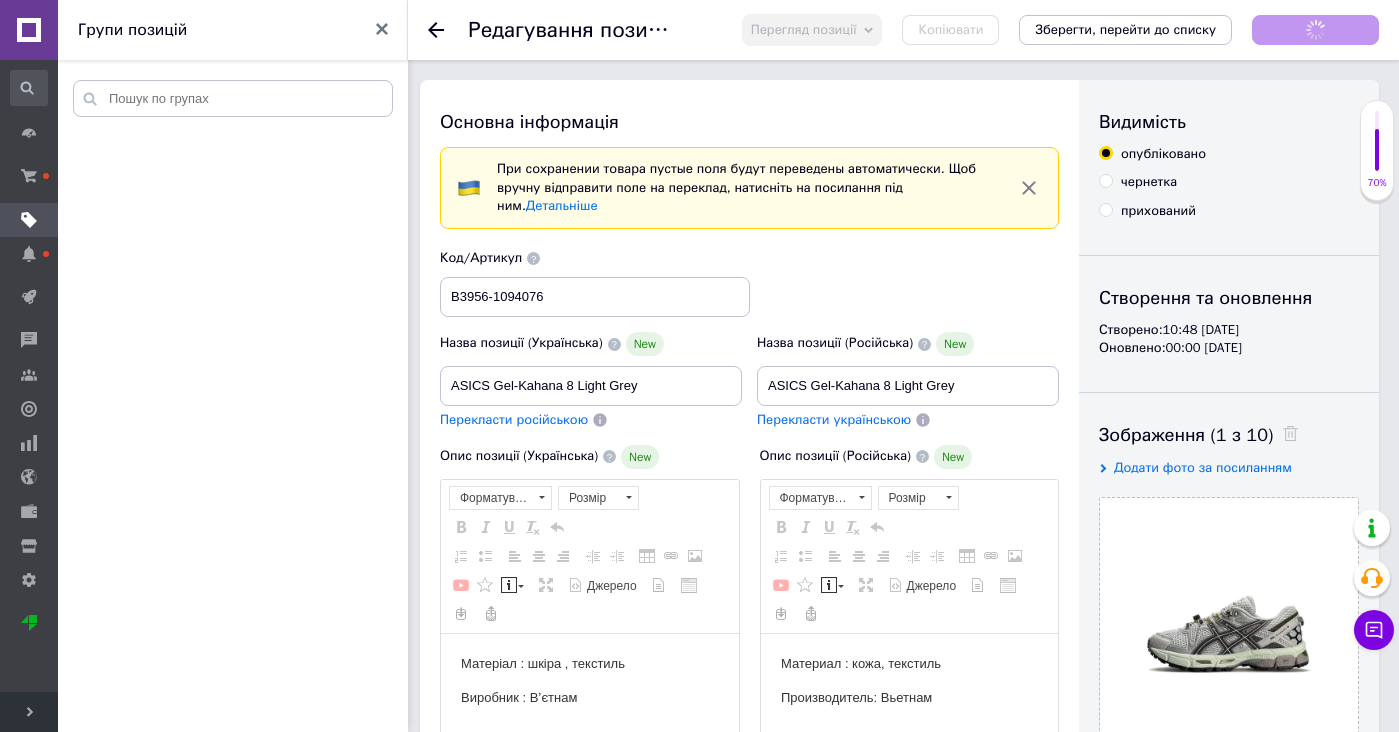 scroll, scrollTop: 0, scrollLeft: 0, axis: both 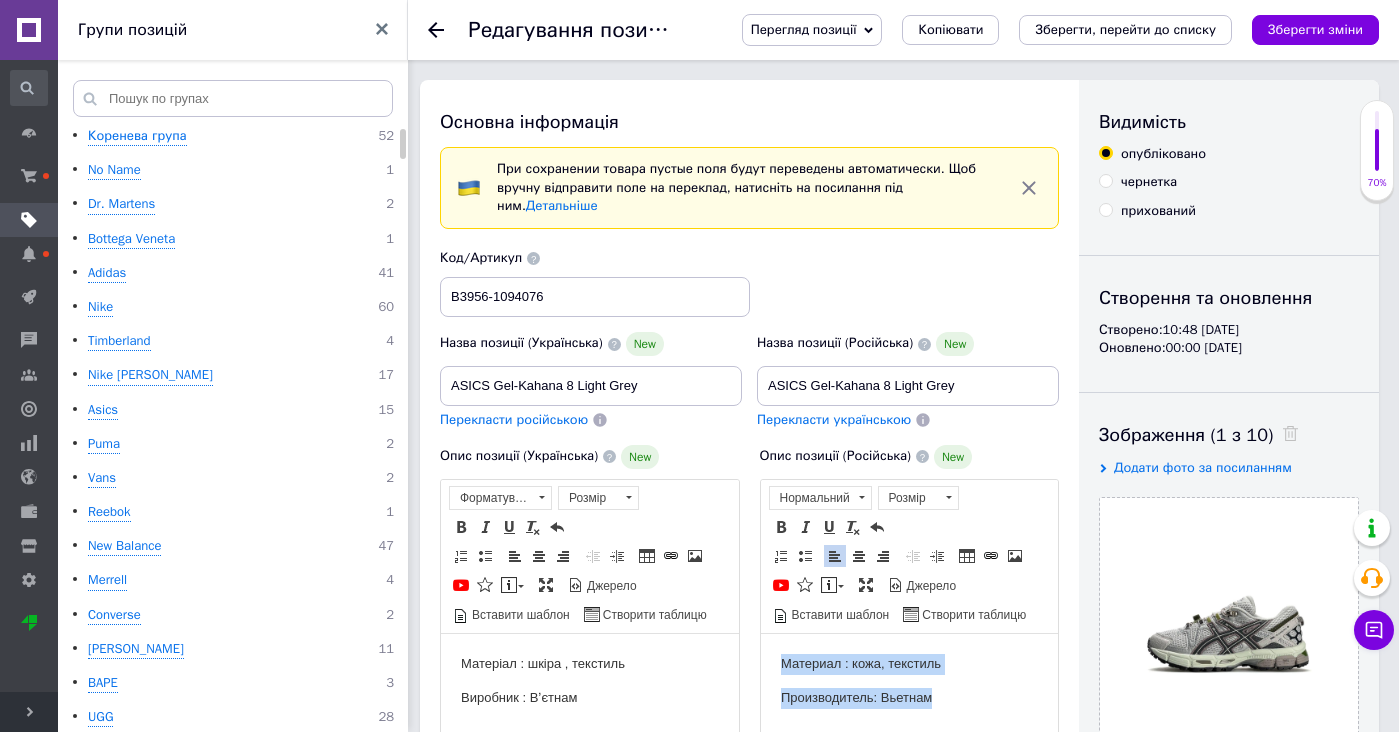drag, startPoint x: 1713, startPoint y: 1364, endPoint x: 876, endPoint y: 646, distance: 1102.7661 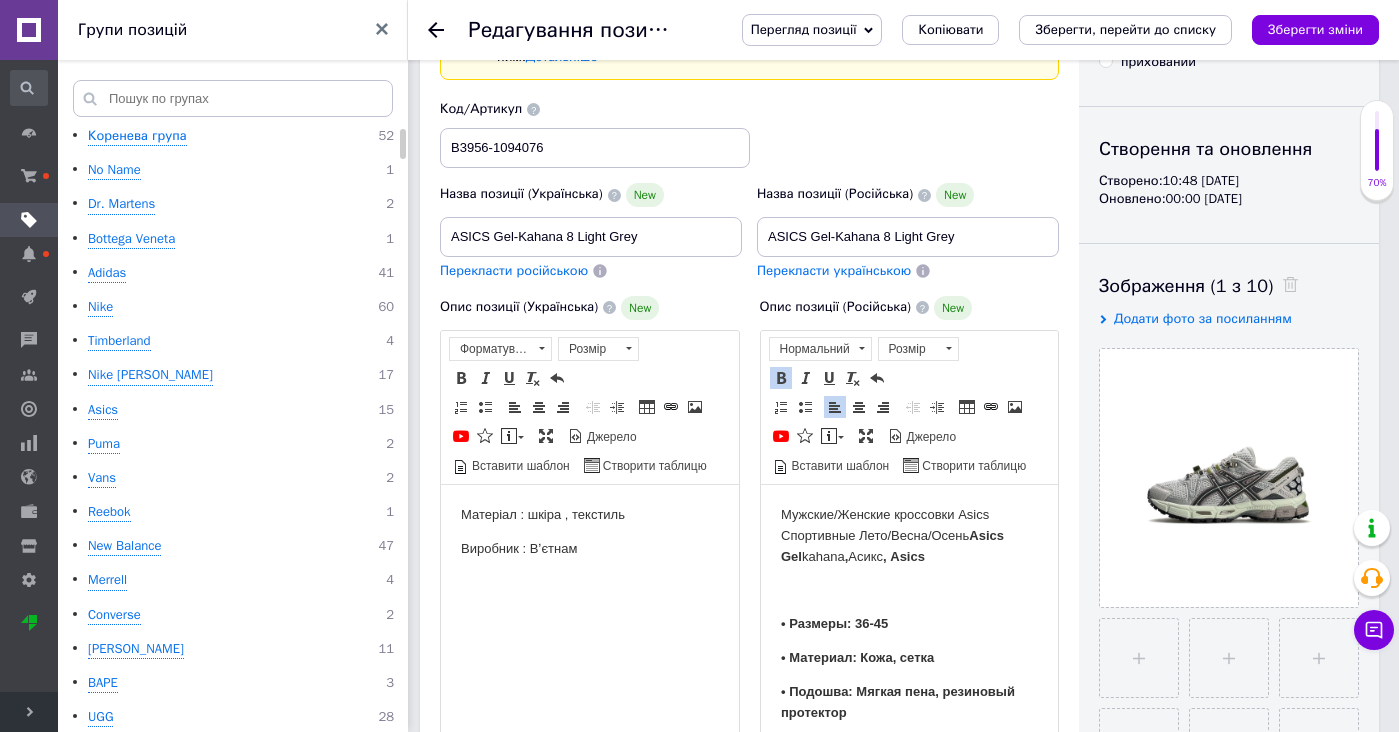 scroll, scrollTop: 2026, scrollLeft: 0, axis: vertical 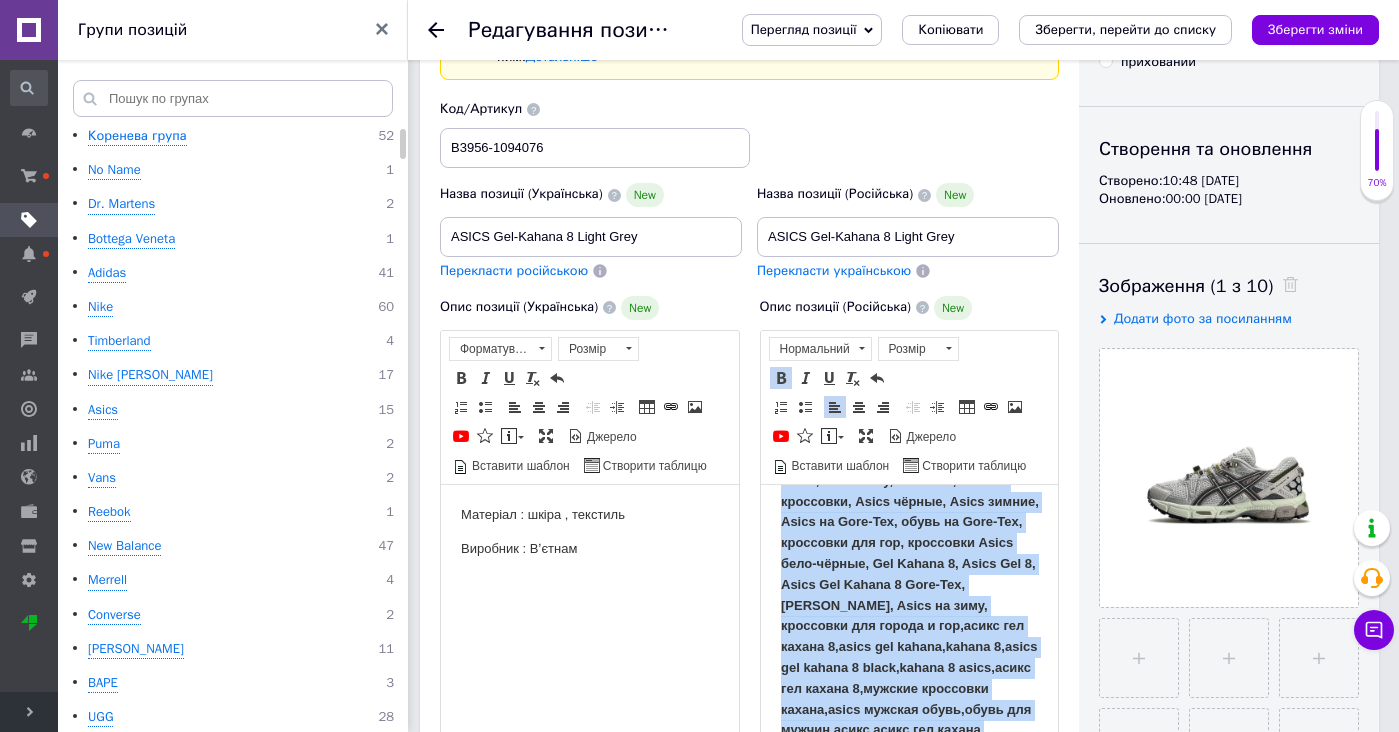 drag, startPoint x: 875, startPoint y: 638, endPoint x: 934, endPoint y: 794, distance: 166.78429 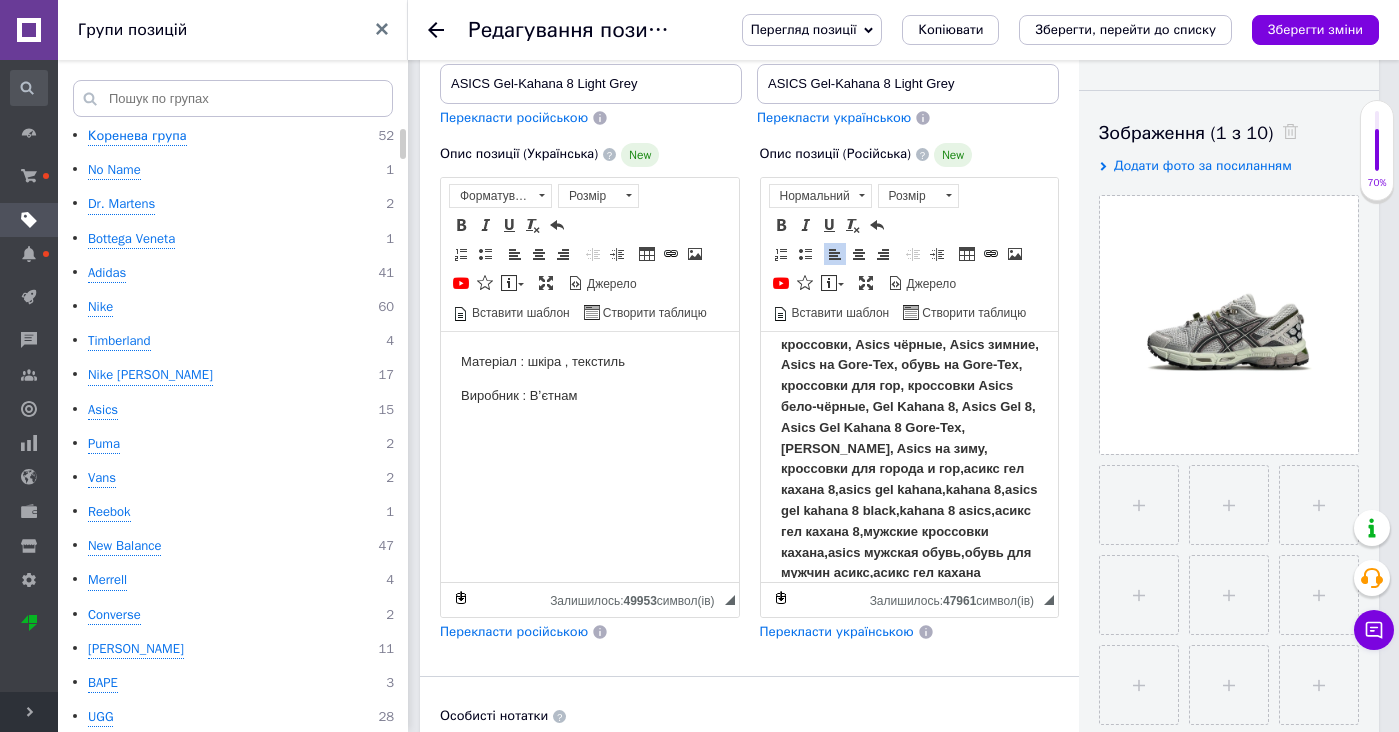 copy 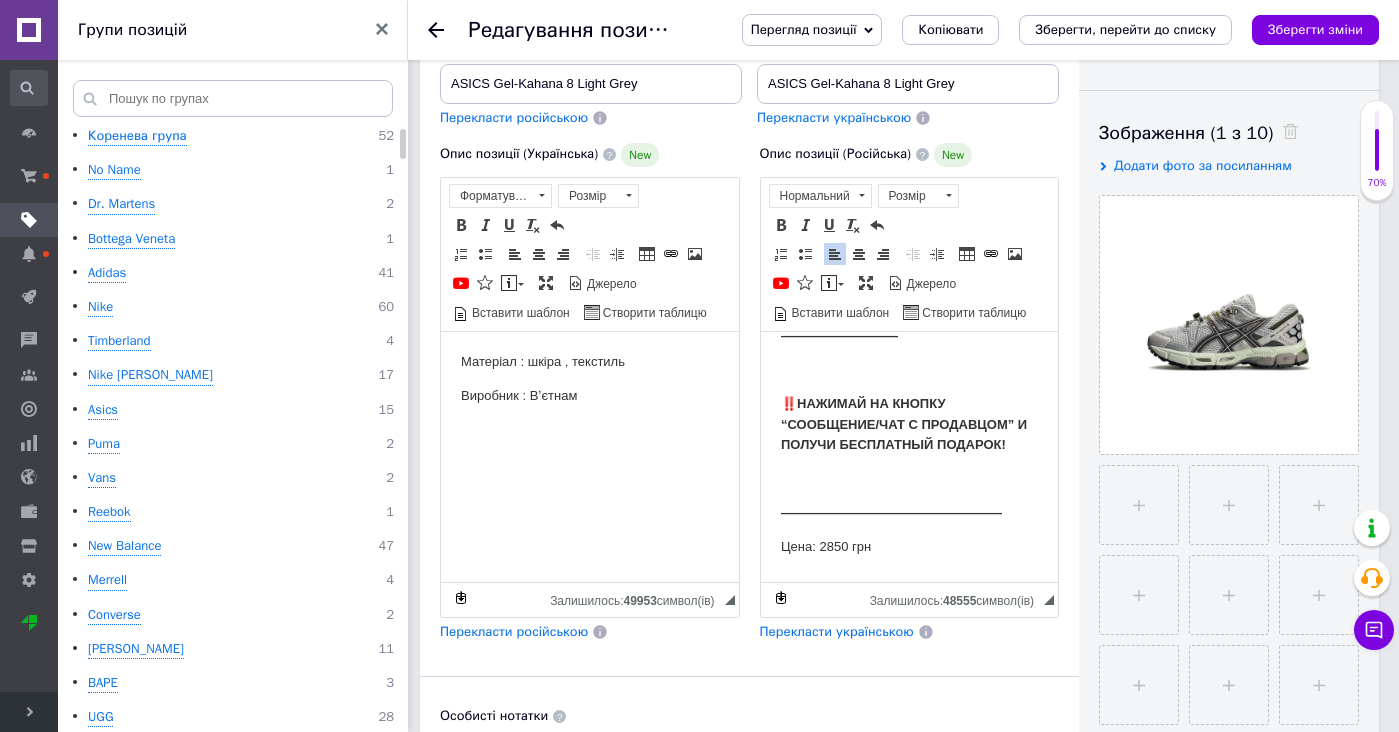 scroll, scrollTop: 1663, scrollLeft: 0, axis: vertical 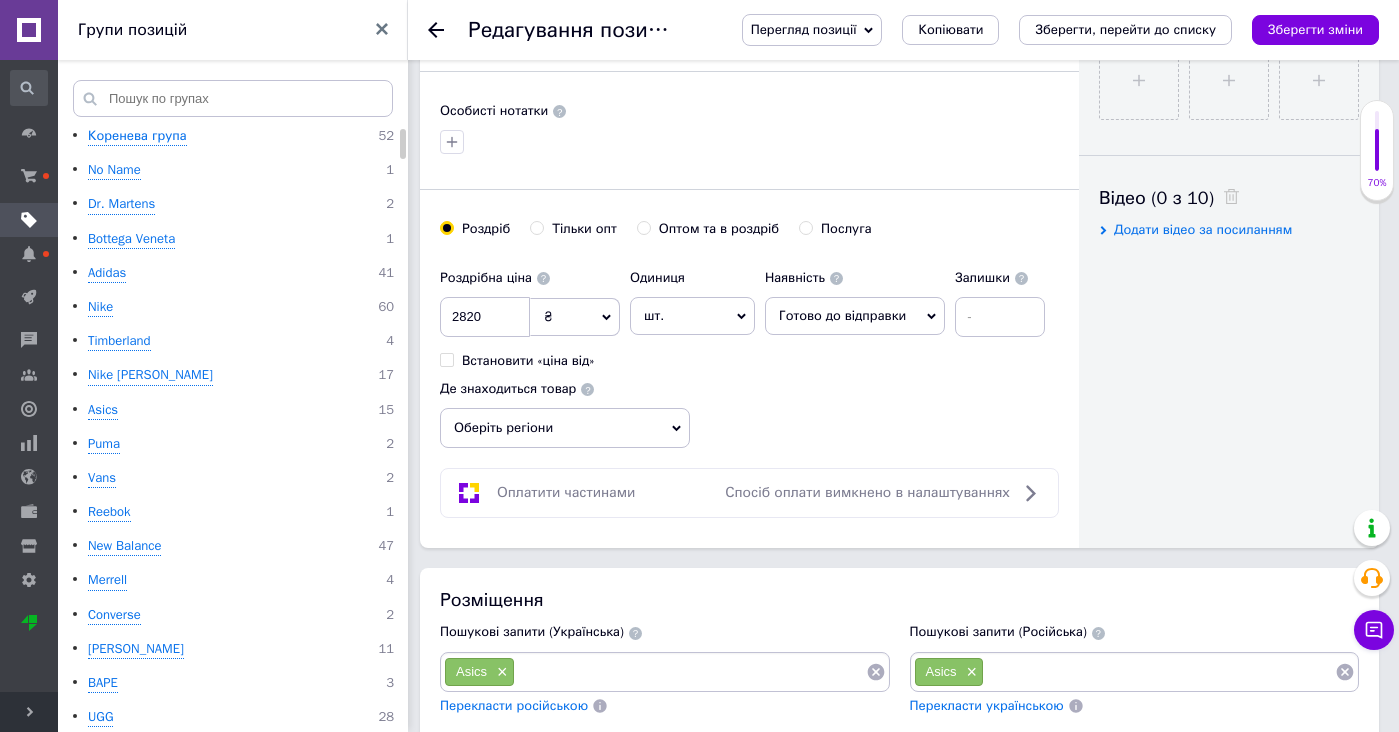 click at bounding box center [1159, 672] 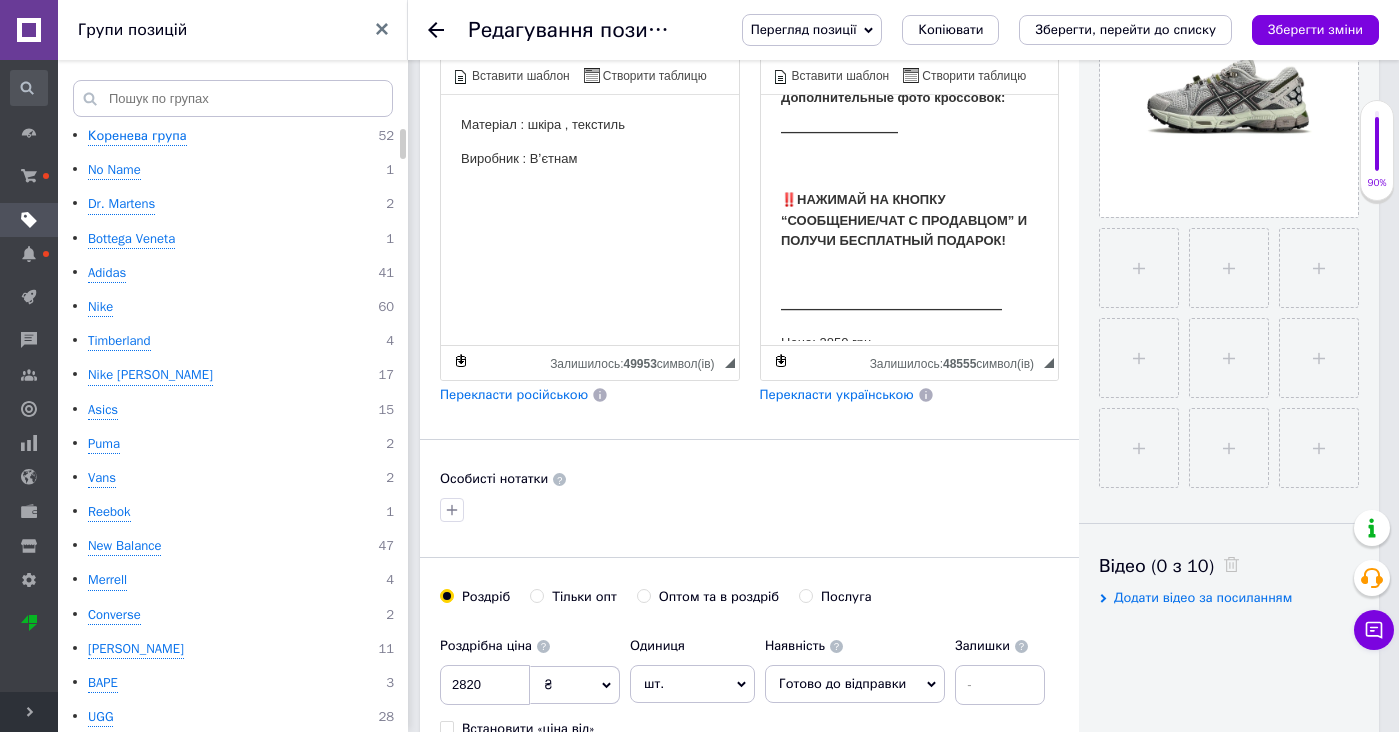 scroll, scrollTop: 62, scrollLeft: 0, axis: vertical 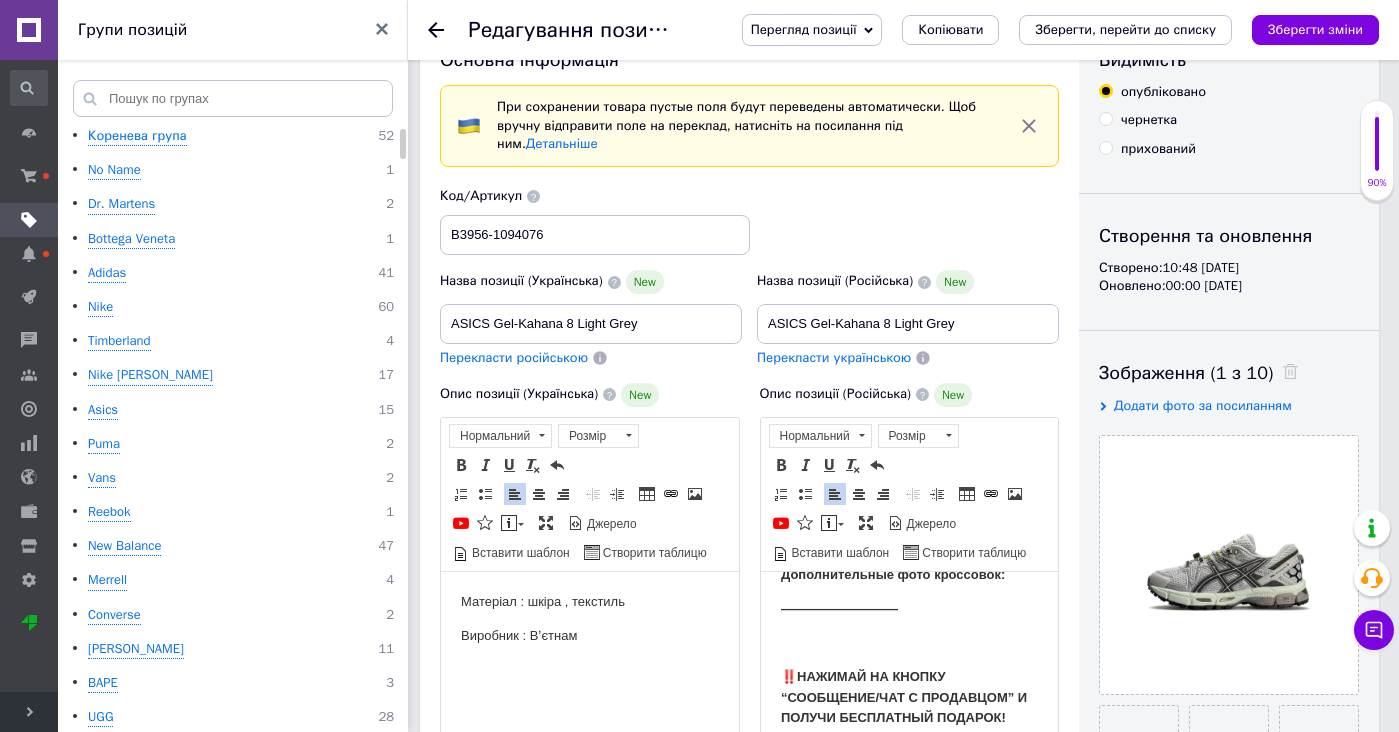 drag, startPoint x: 662, startPoint y: 638, endPoint x: 662, endPoint y: 580, distance: 58 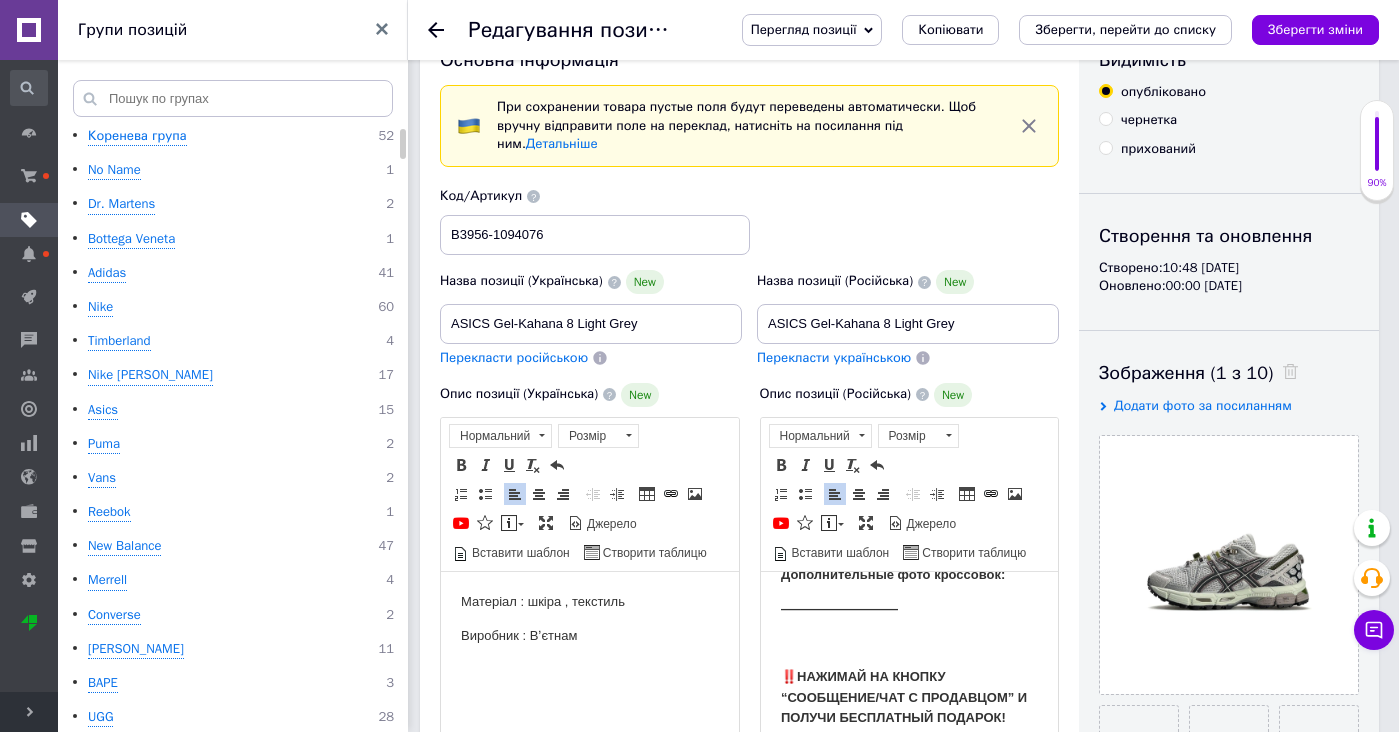 click on "Матеріал : шкіра , текстиль Виробник : Вʼєтнам" at bounding box center [590, 618] 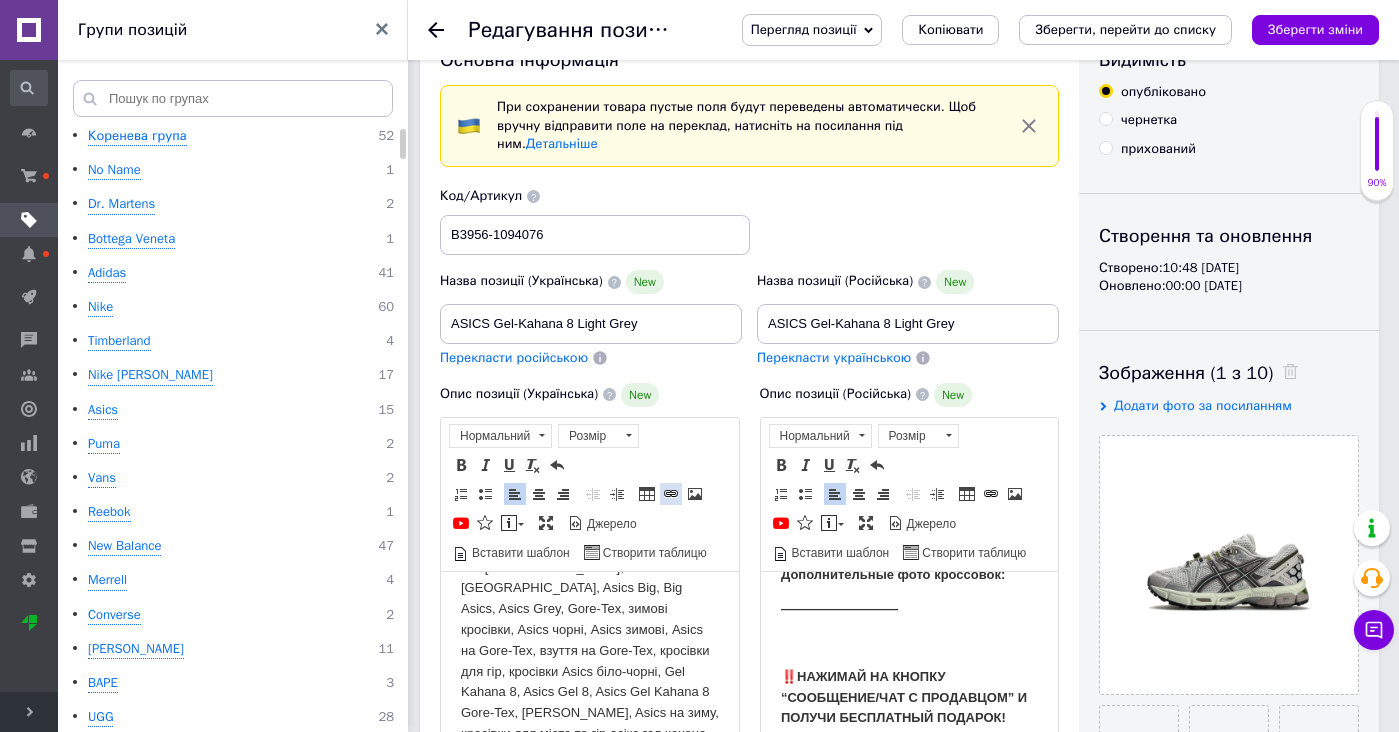 scroll, scrollTop: 149, scrollLeft: 0, axis: vertical 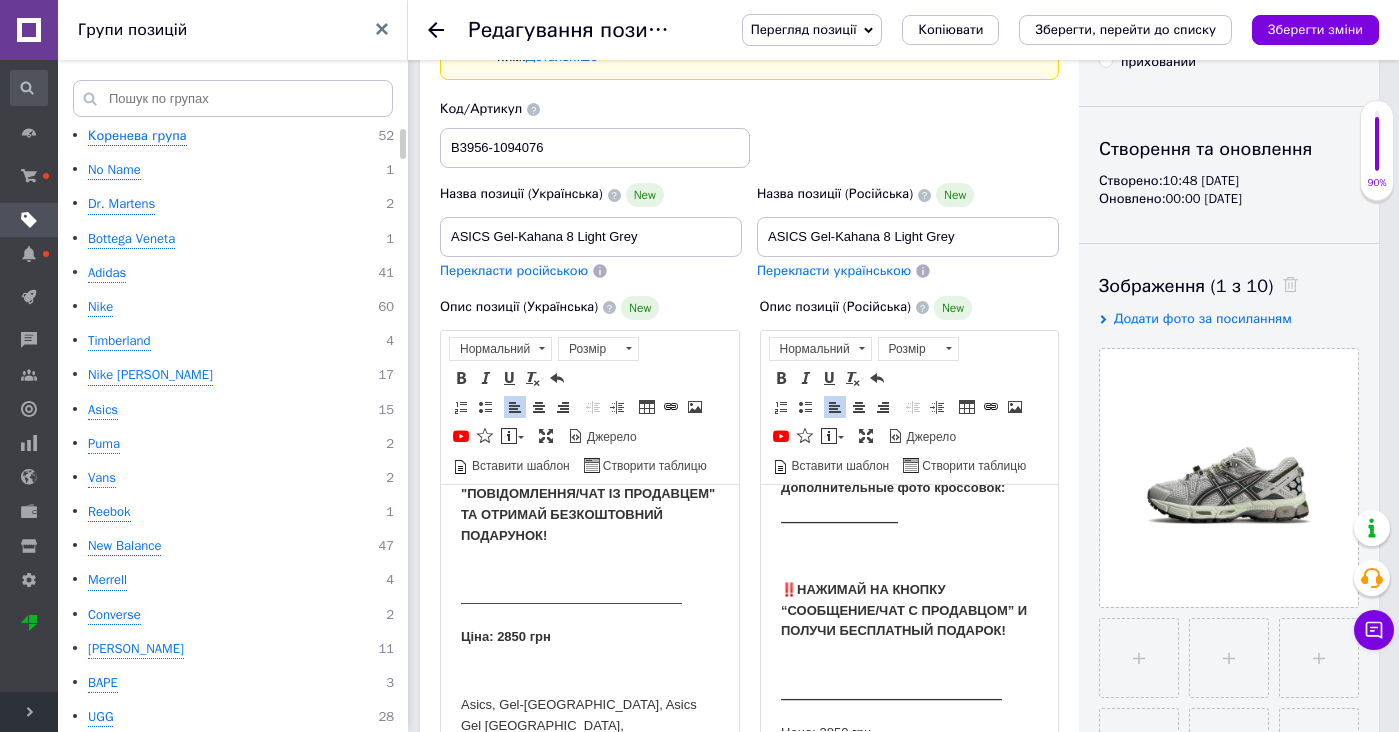 click on "—————————————————" at bounding box center (590, 602) 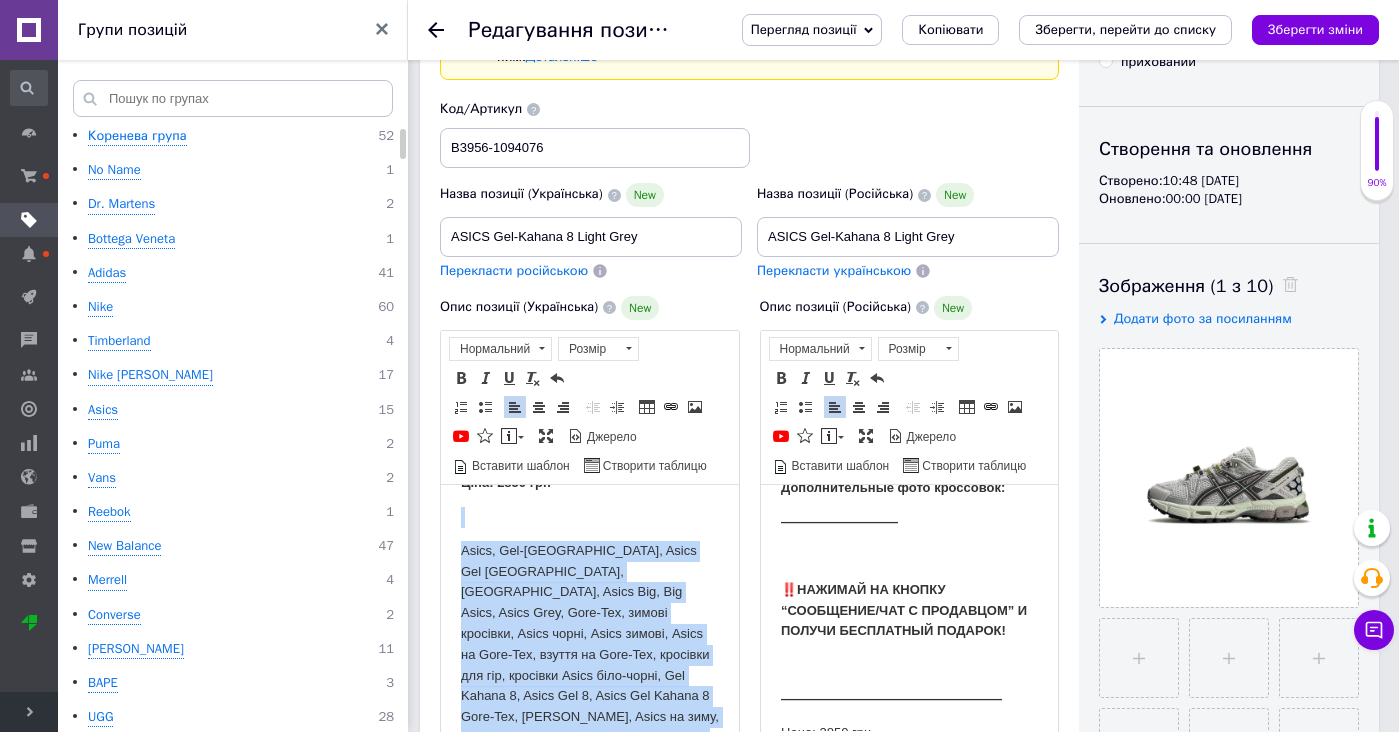 scroll, scrollTop: 2002, scrollLeft: 0, axis: vertical 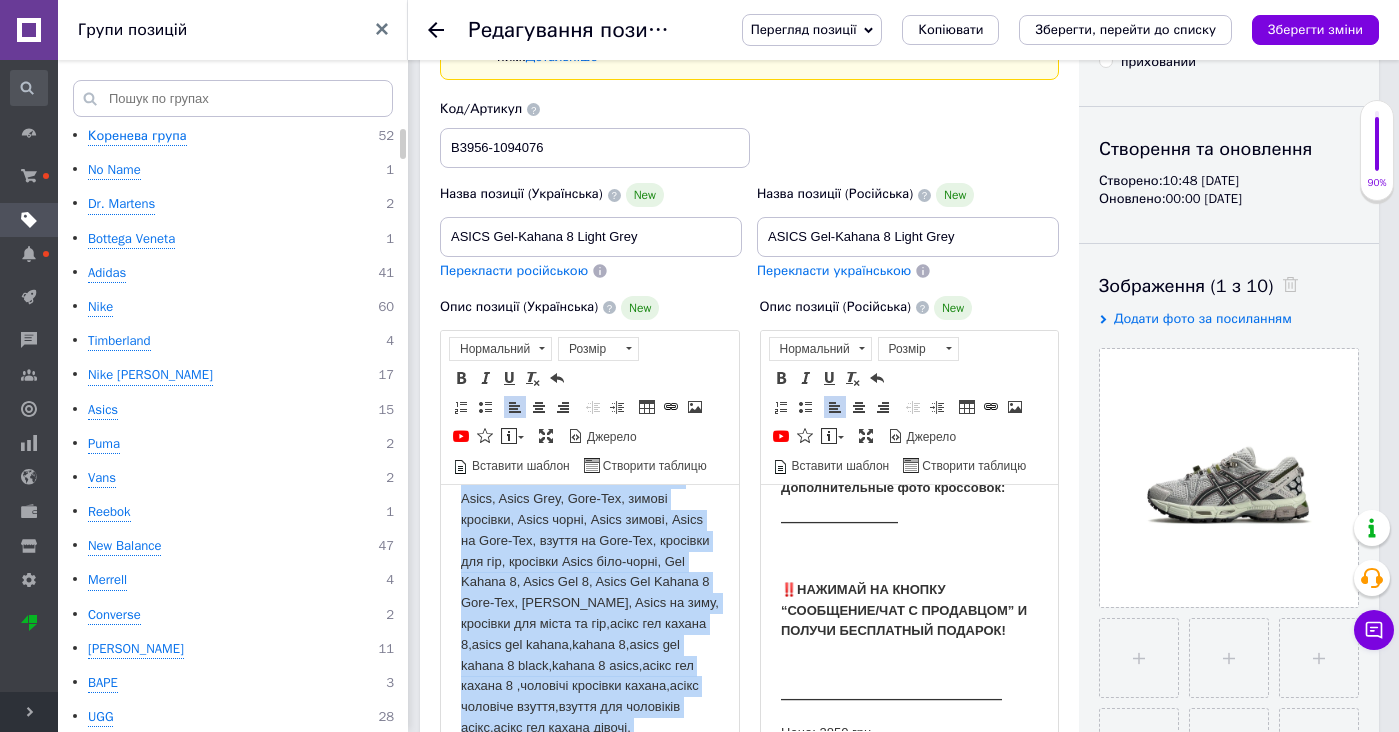 drag, startPoint x: 629, startPoint y: 654, endPoint x: 666, endPoint y: 791, distance: 141.90842 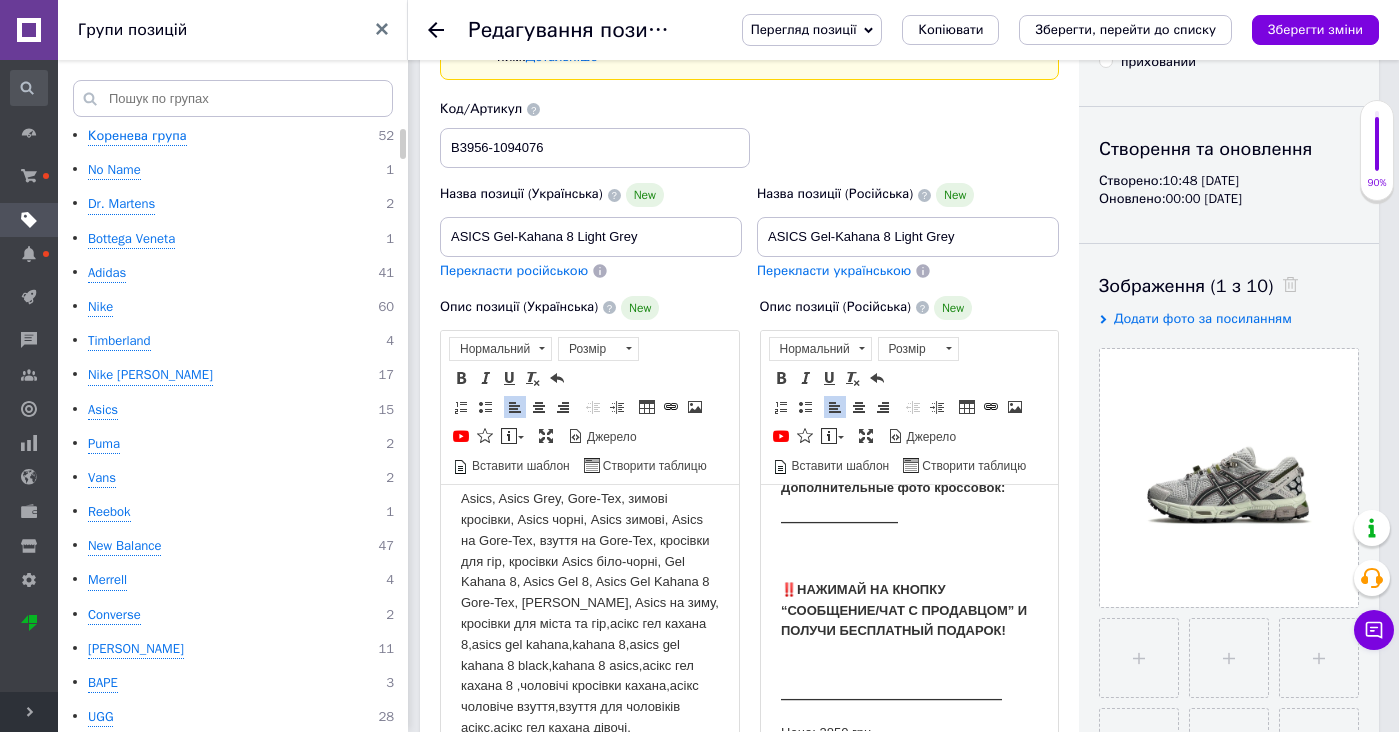 scroll, scrollTop: 4, scrollLeft: 0, axis: vertical 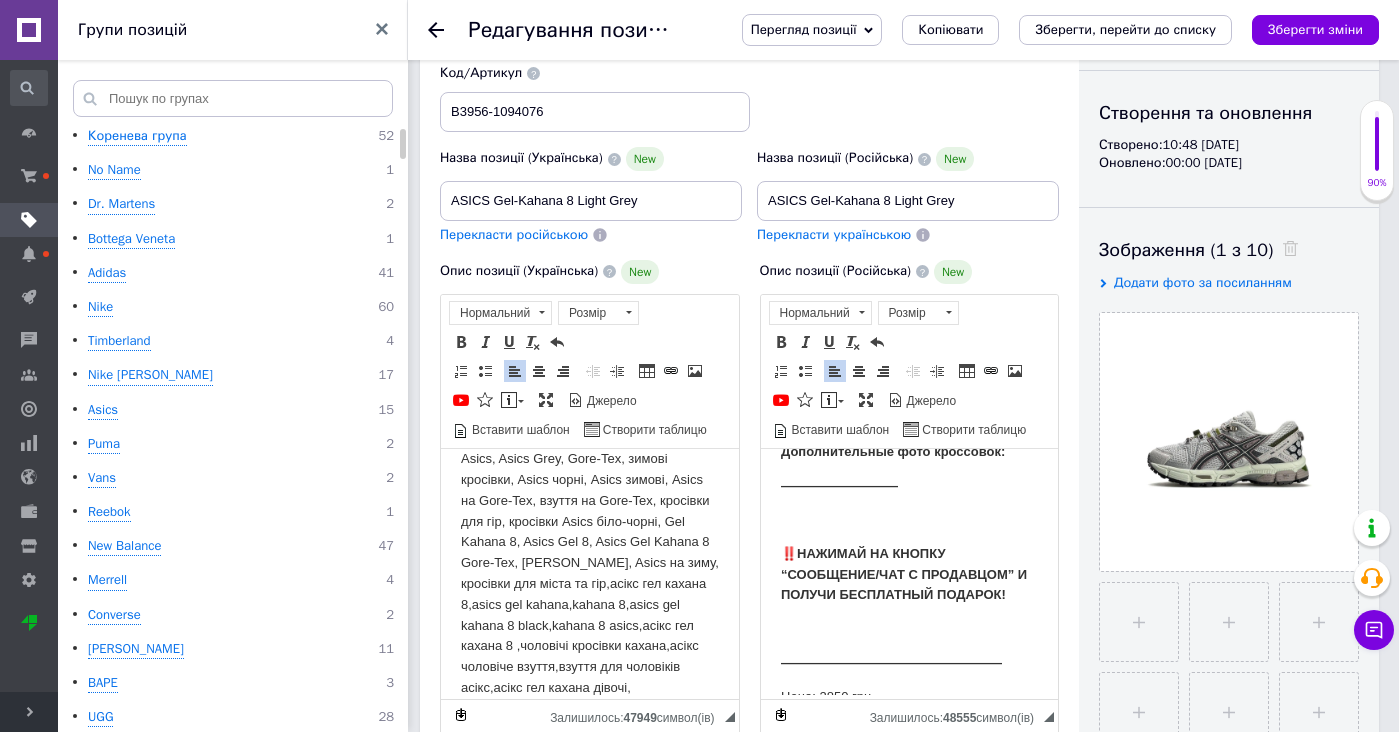copy 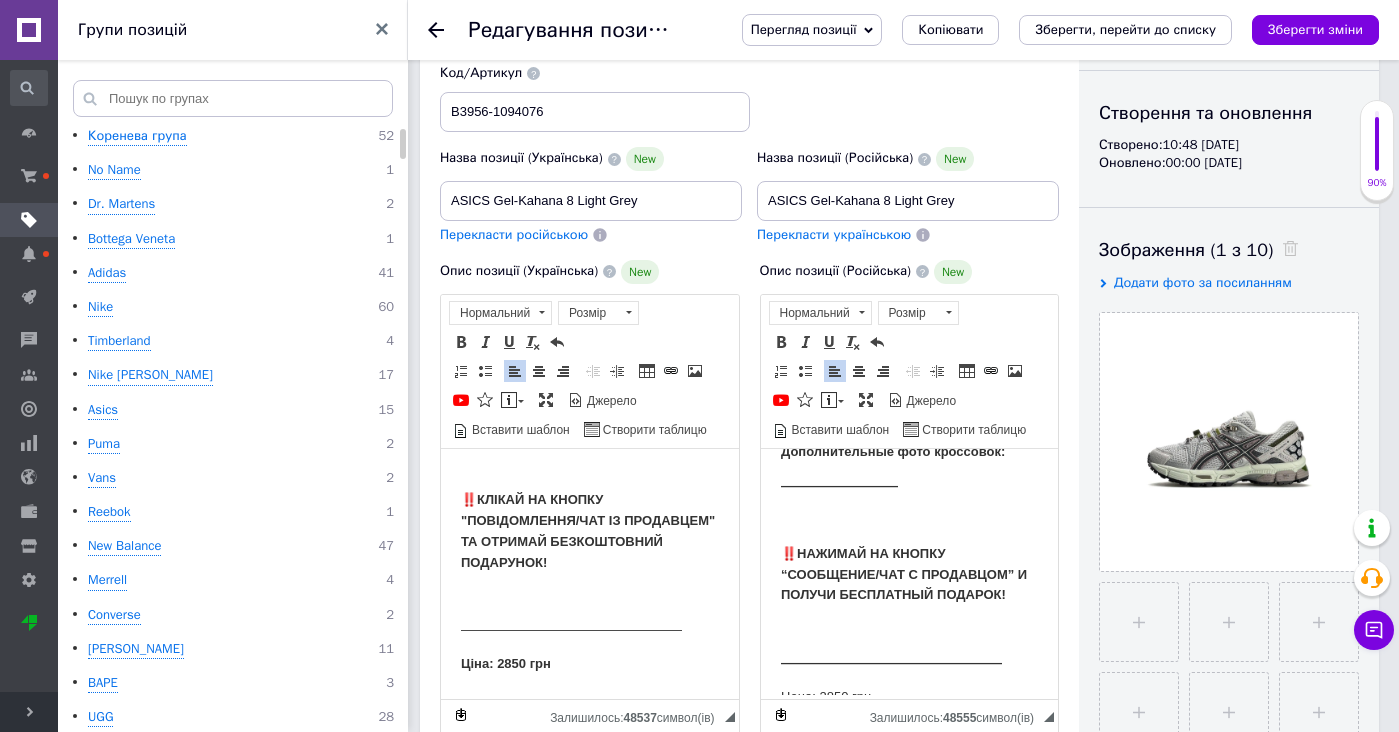 scroll, scrollTop: 1656, scrollLeft: 0, axis: vertical 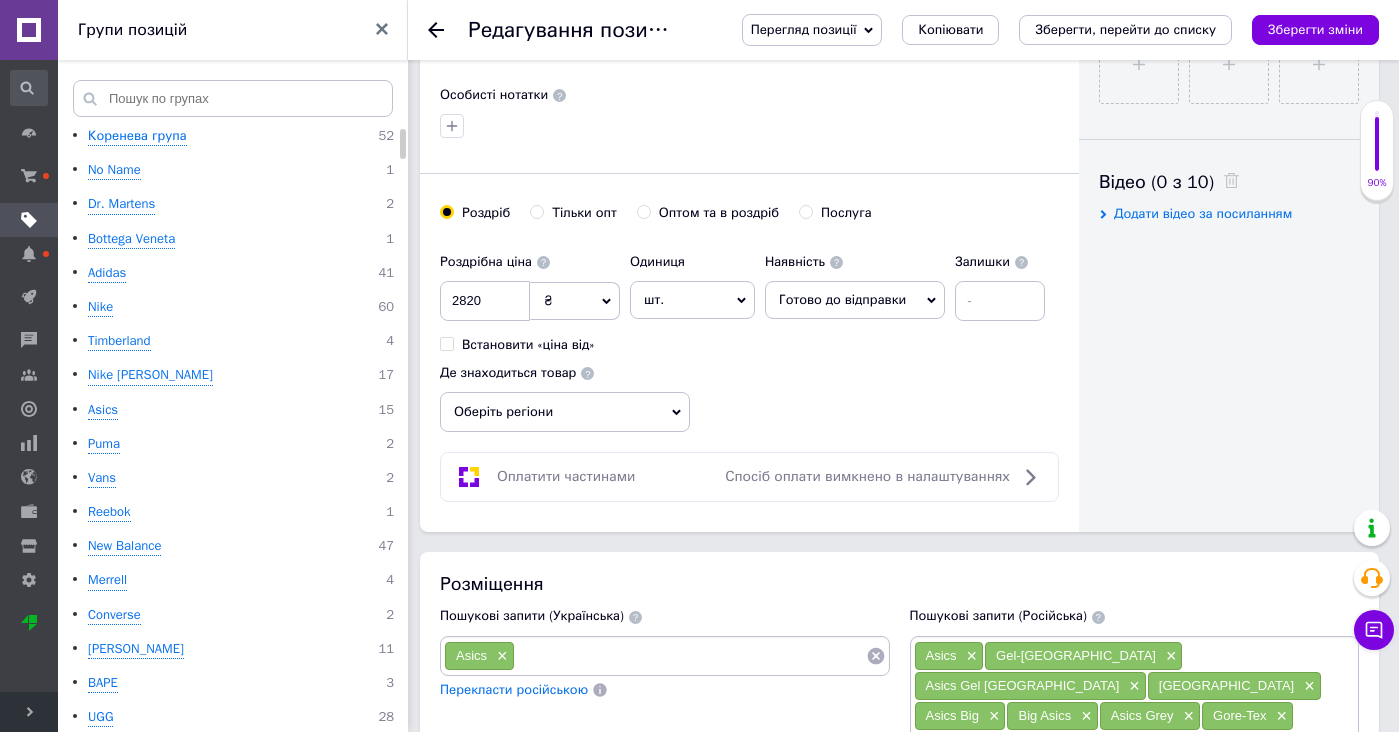 click at bounding box center (690, 656) 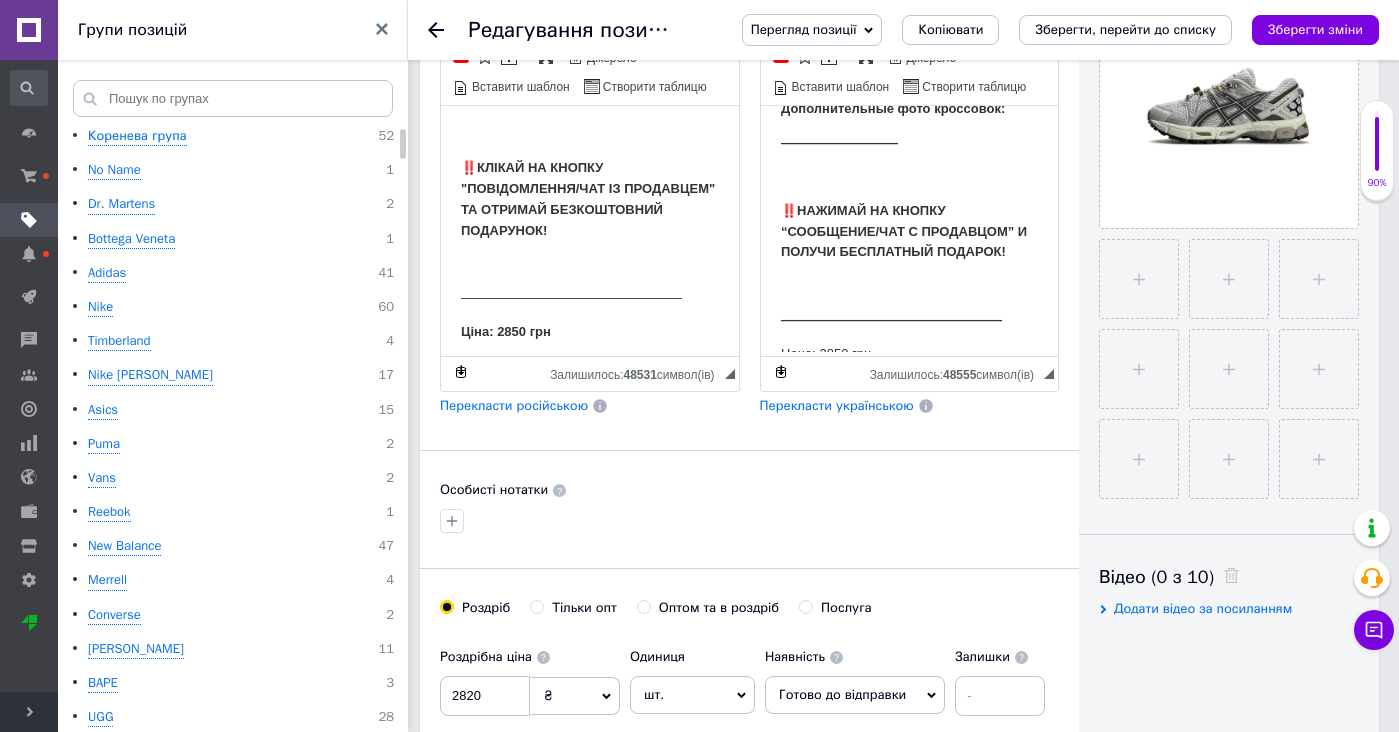 scroll, scrollTop: 525, scrollLeft: 0, axis: vertical 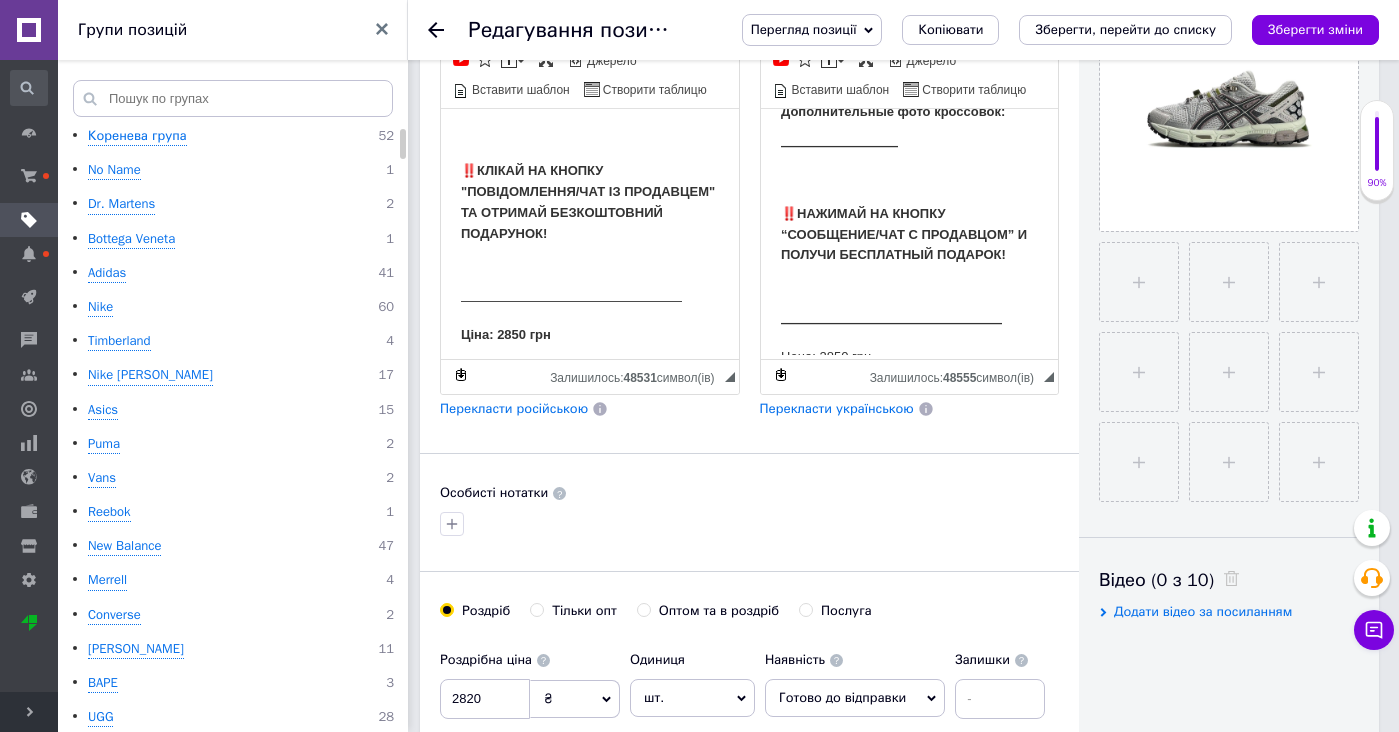 click on "Цена: 2850 грн" at bounding box center (909, 356) 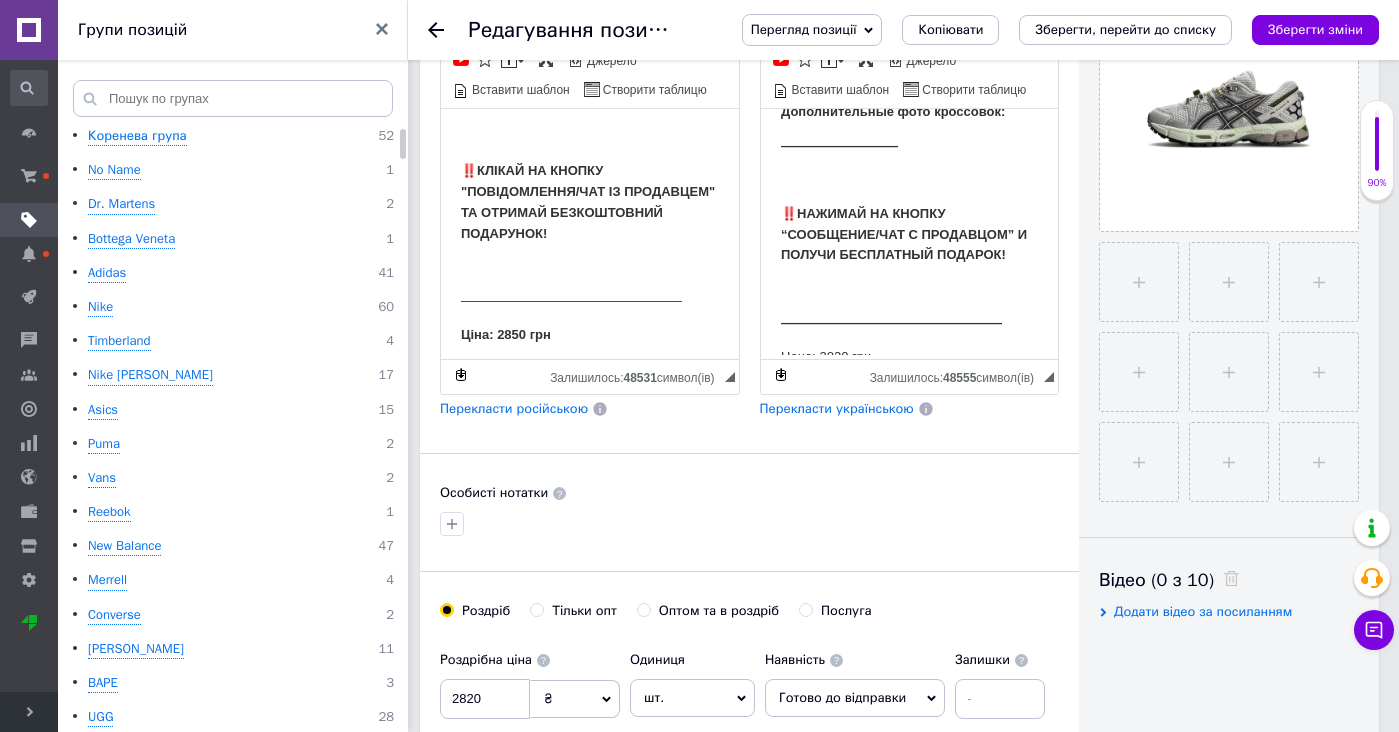 click on "Ціна: 2850 грн" at bounding box center (506, 333) 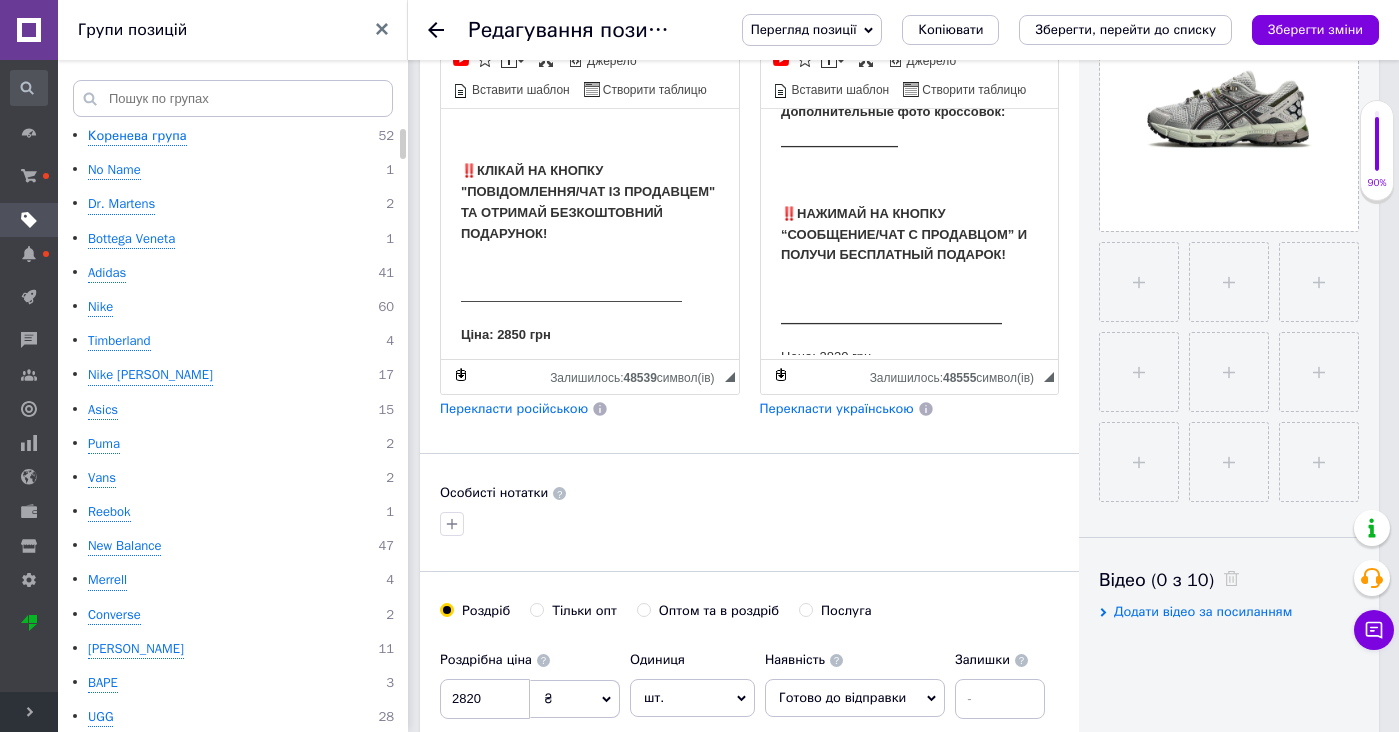 type 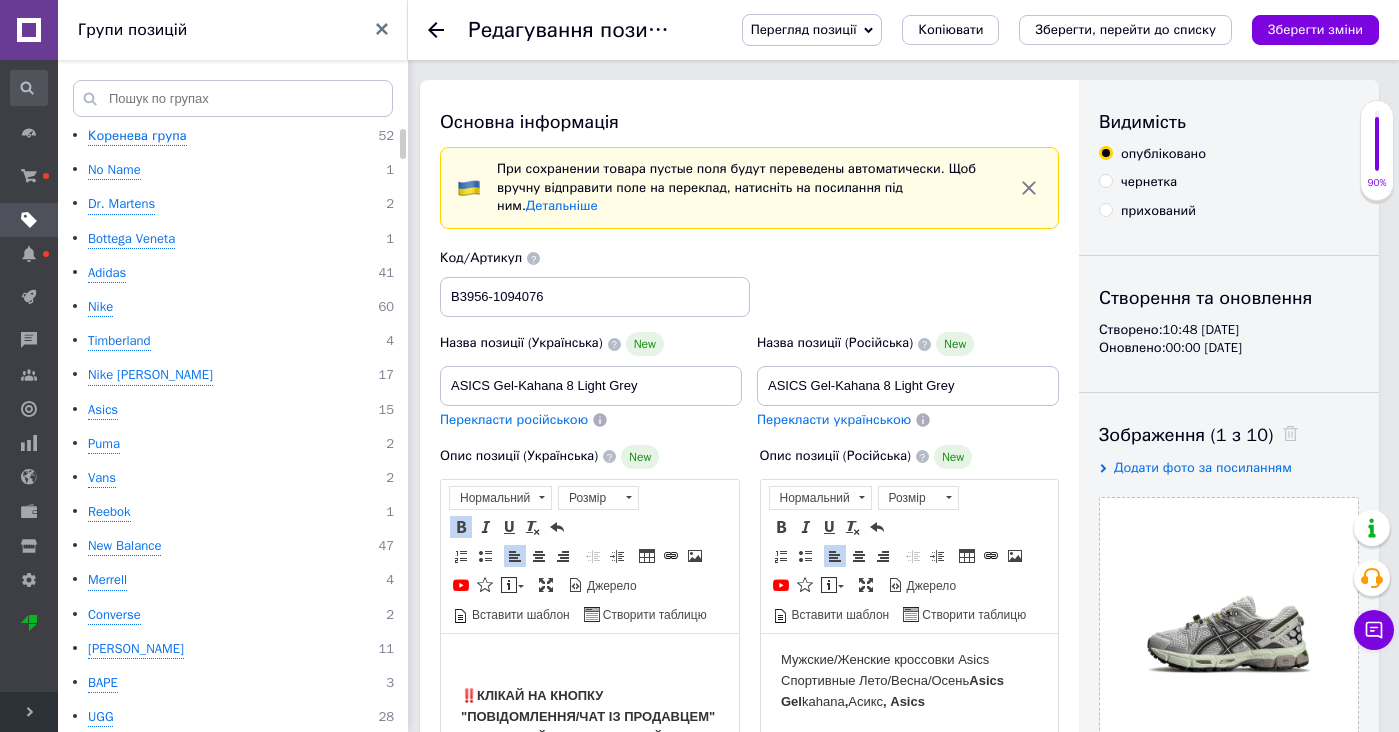 scroll, scrollTop: 0, scrollLeft: 0, axis: both 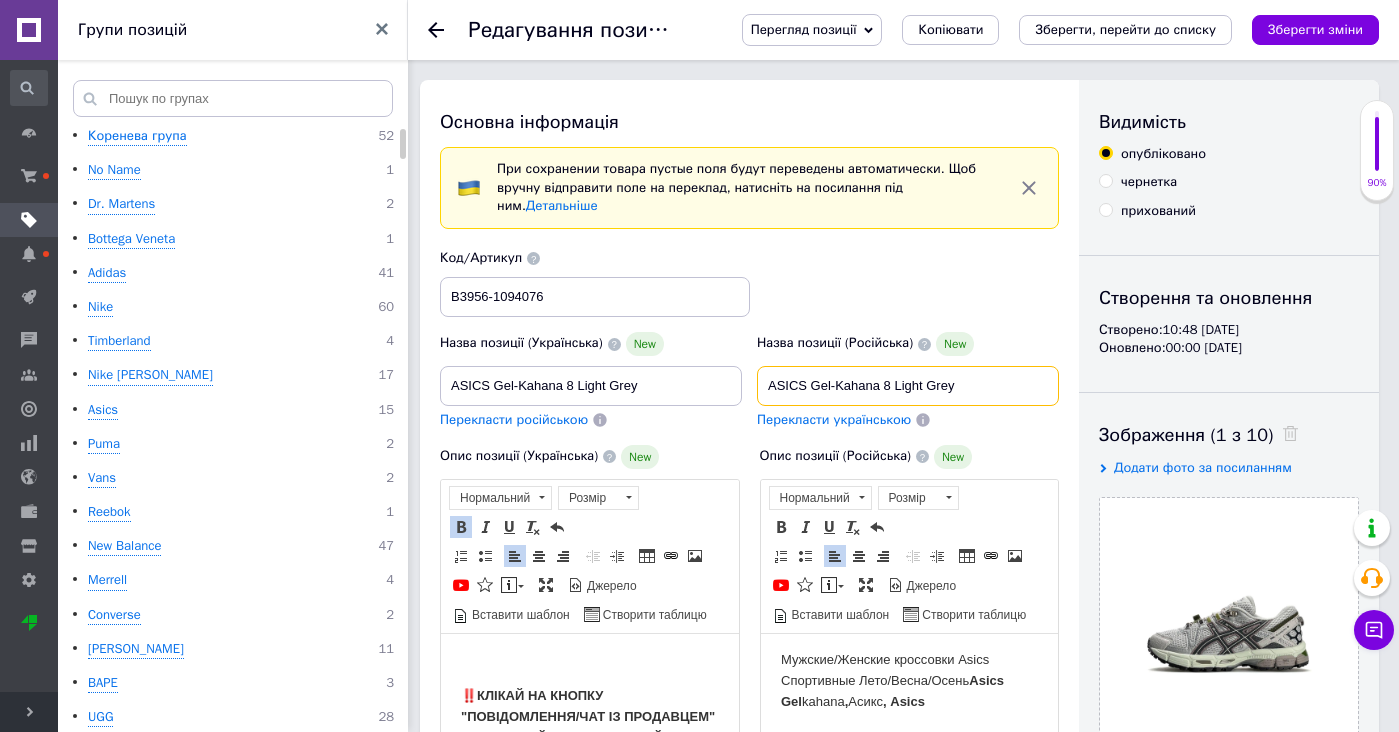 click on "ASICS Gel-Kahana 8 Light Grey" at bounding box center [908, 386] 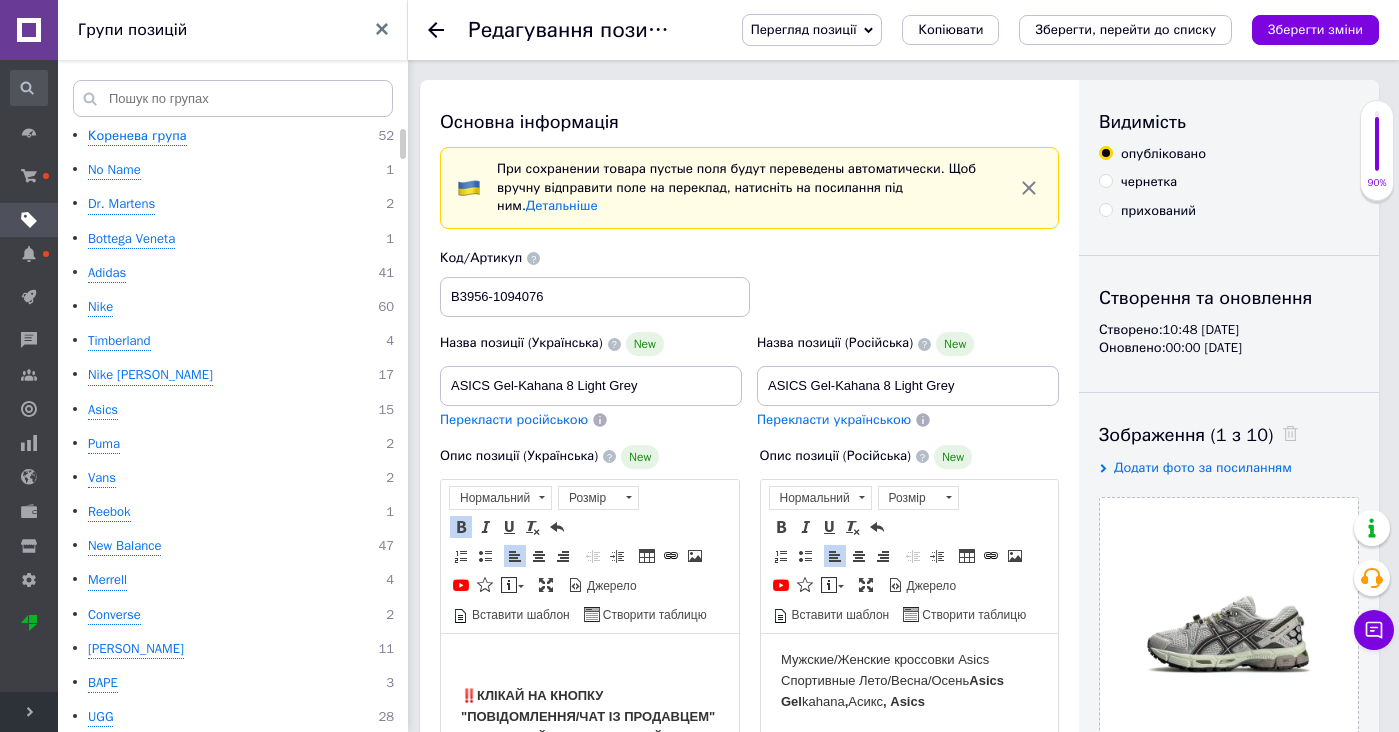 click on "Мужские/Женские кроссовки Asics Спортивные Лето/Весна/Осень  Asics Gel  kahana ,  Асикс , Asics" at bounding box center [909, 680] 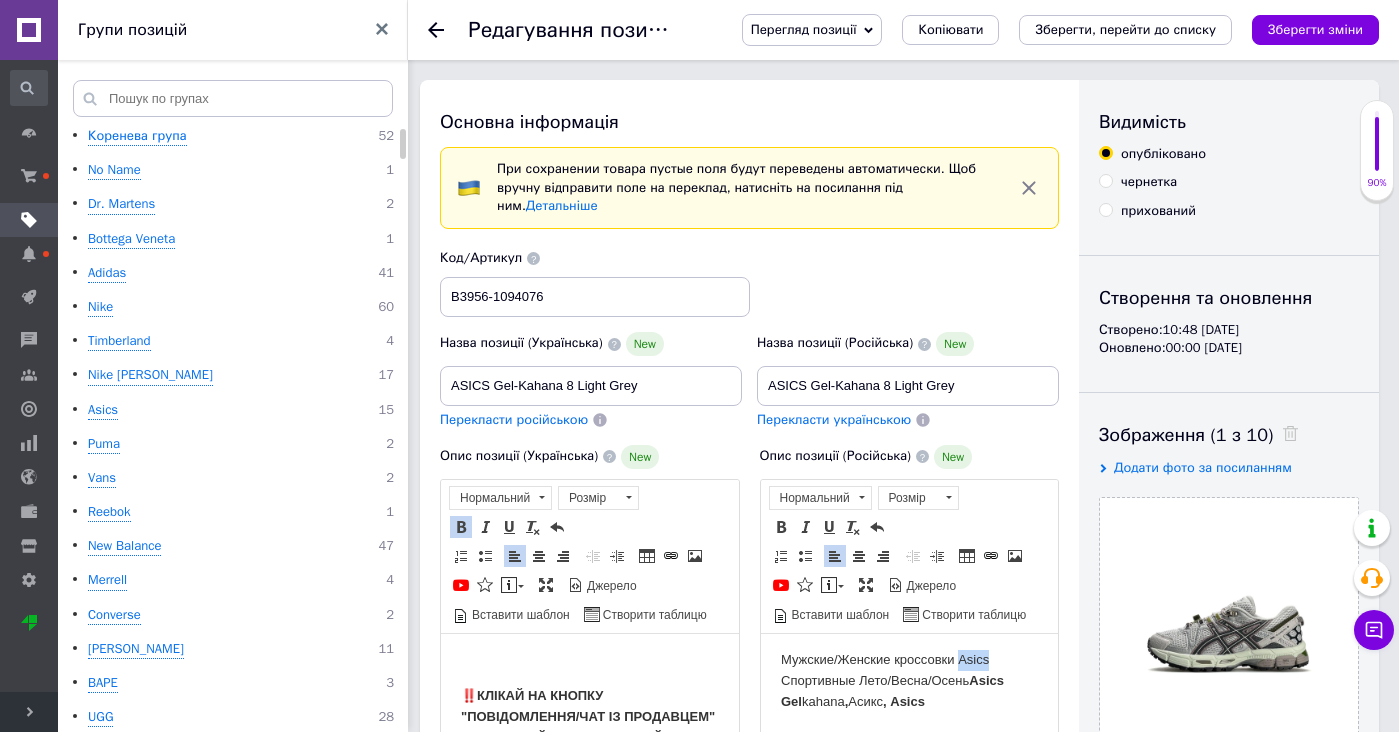 click on "Мужские/Женские кроссовки Asics Спортивные Лето/Весна/Осень  Asics Gel  kahana ,  Асикс , Asics" at bounding box center (909, 680) 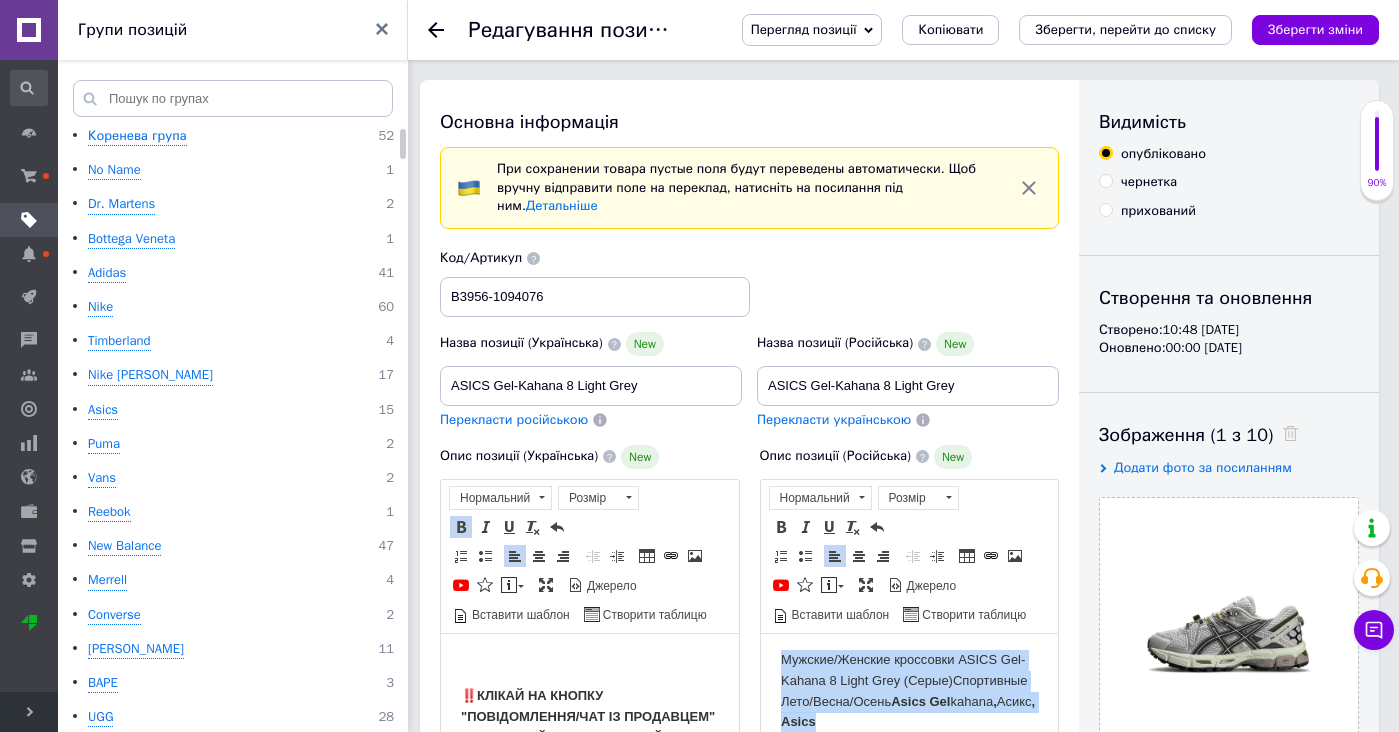 scroll, scrollTop: 0, scrollLeft: 0, axis: both 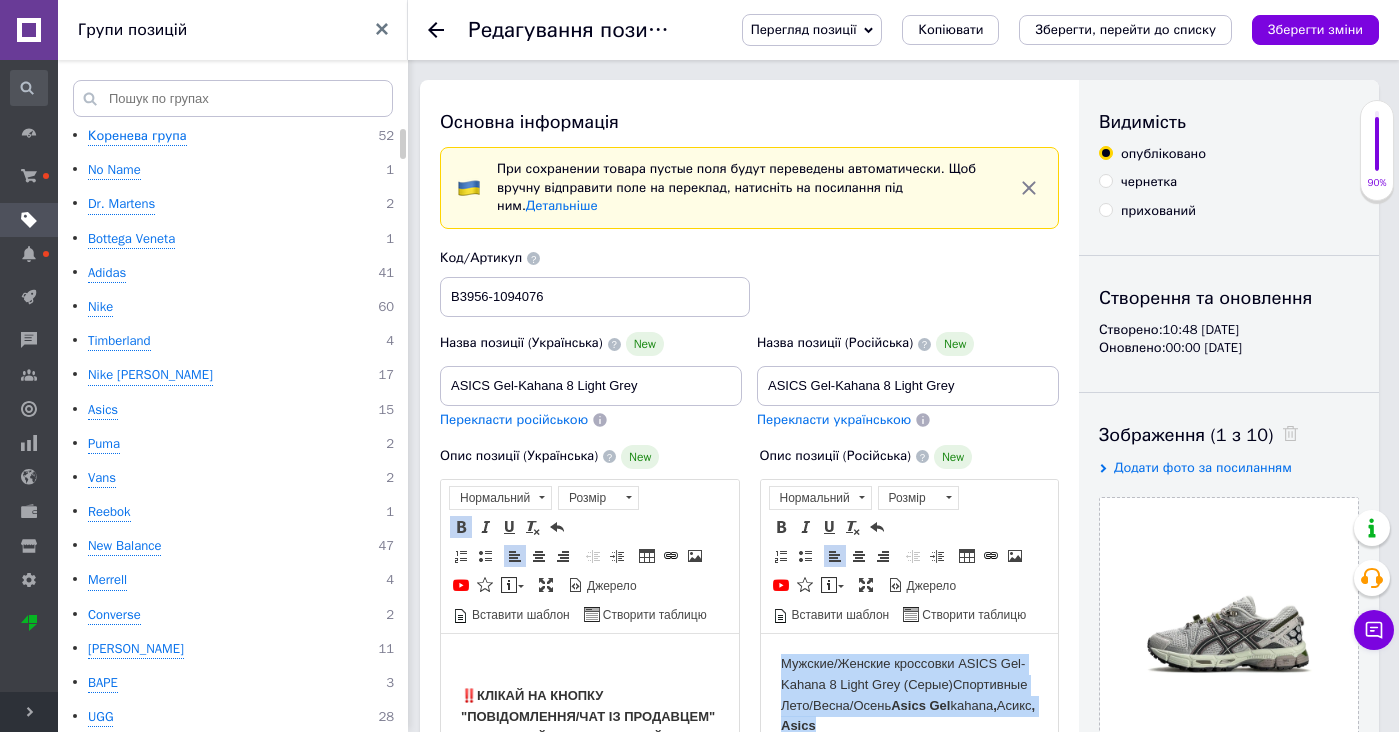 drag, startPoint x: 994, startPoint y: 725, endPoint x: 962, endPoint y: 577, distance: 151.41995 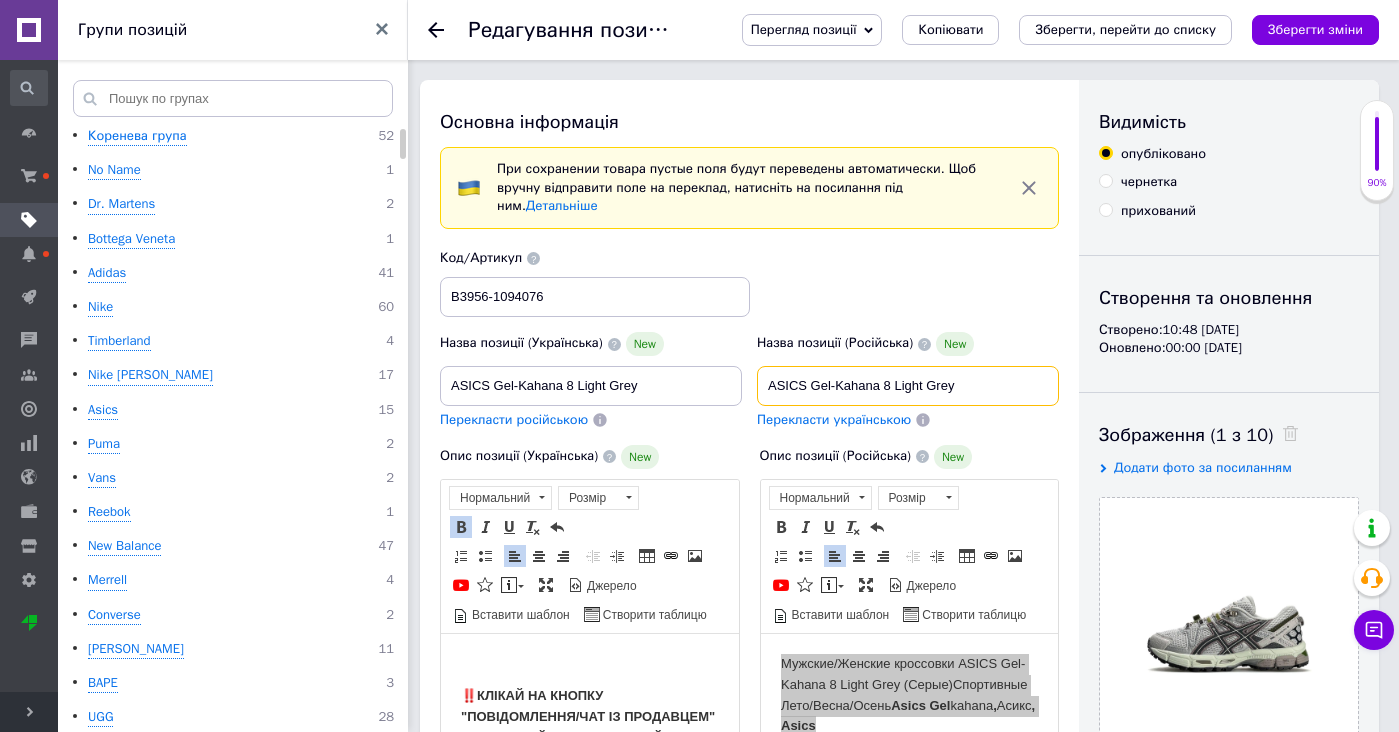 click on "ASICS Gel-Kahana 8 Light Grey" at bounding box center [908, 386] 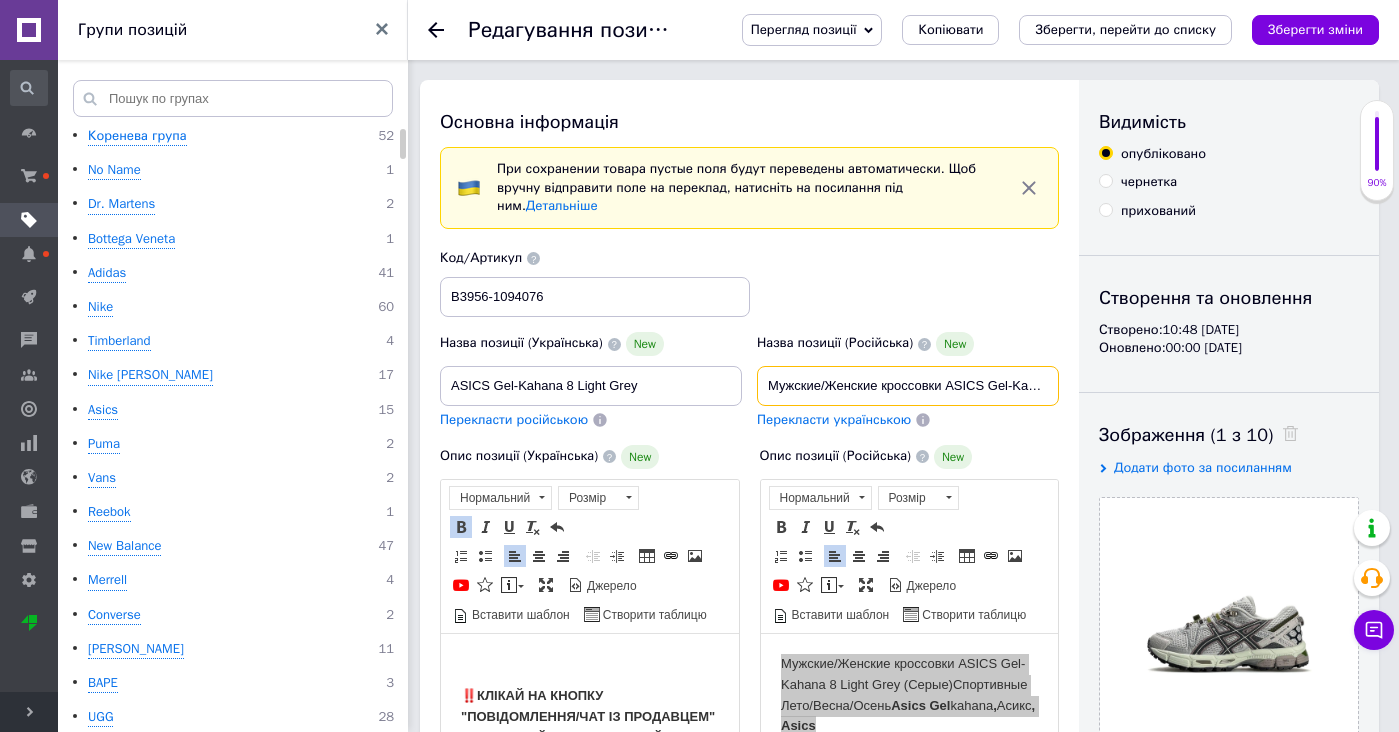 type on "Мужские/Женские кроссовки ASICS Gel-Kahana 8 Light Grey (Серые) Спортивные Лето/Весна/Осень Asics Gel kahana, Асикс, Asics" 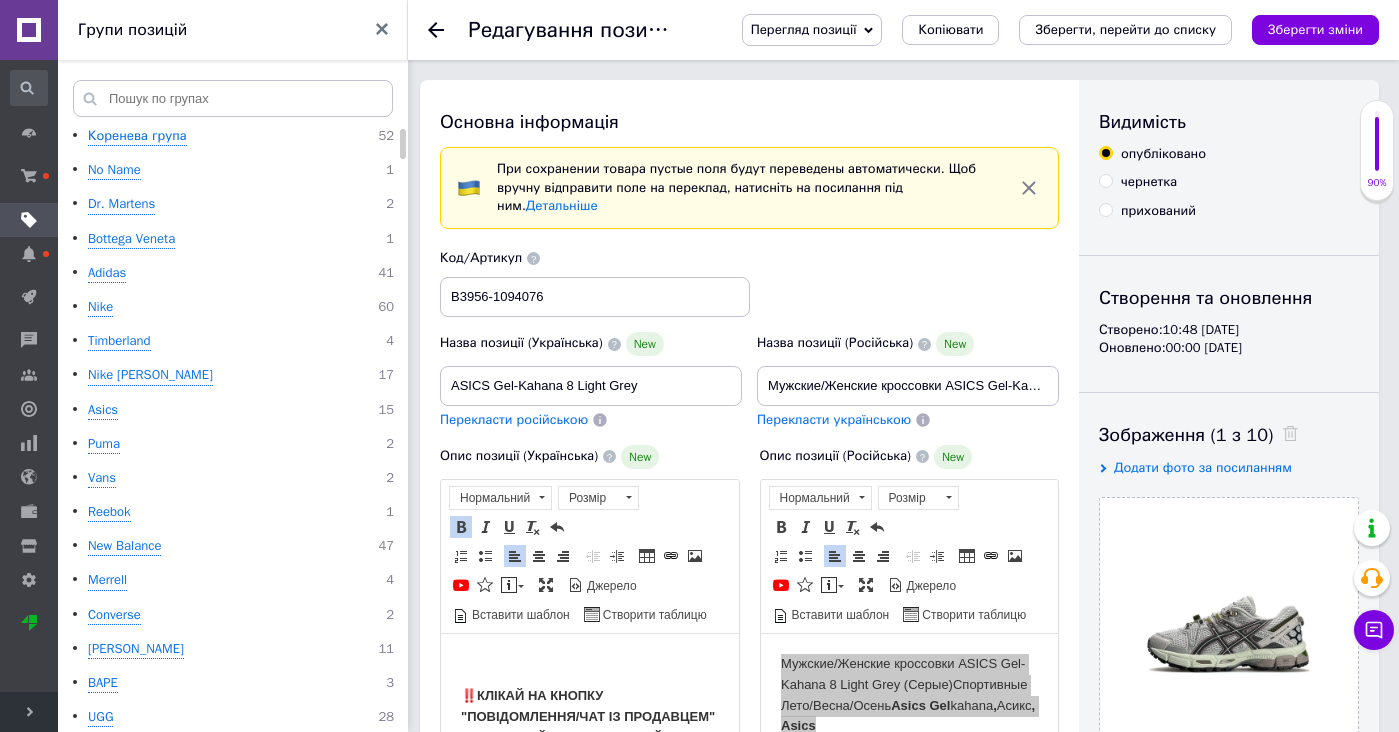 click on "Перекласти українською" at bounding box center (834, 419) 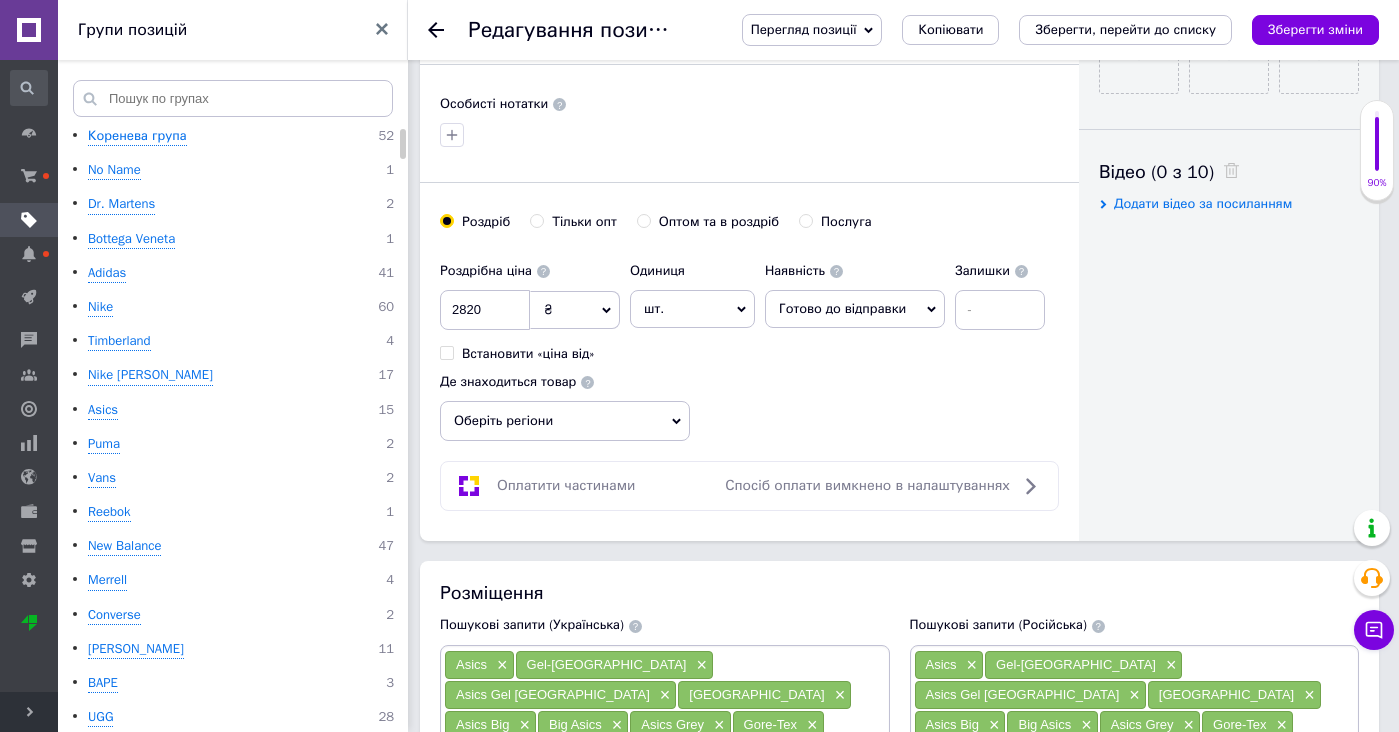 type on "Чоловічі/Жіночі кросівки ASICS Gel-Kahana 8 Light Grey (Сірі) Спортивні Літо/Весна/Осінь Asics Gel kahana, Асикс, Asics" 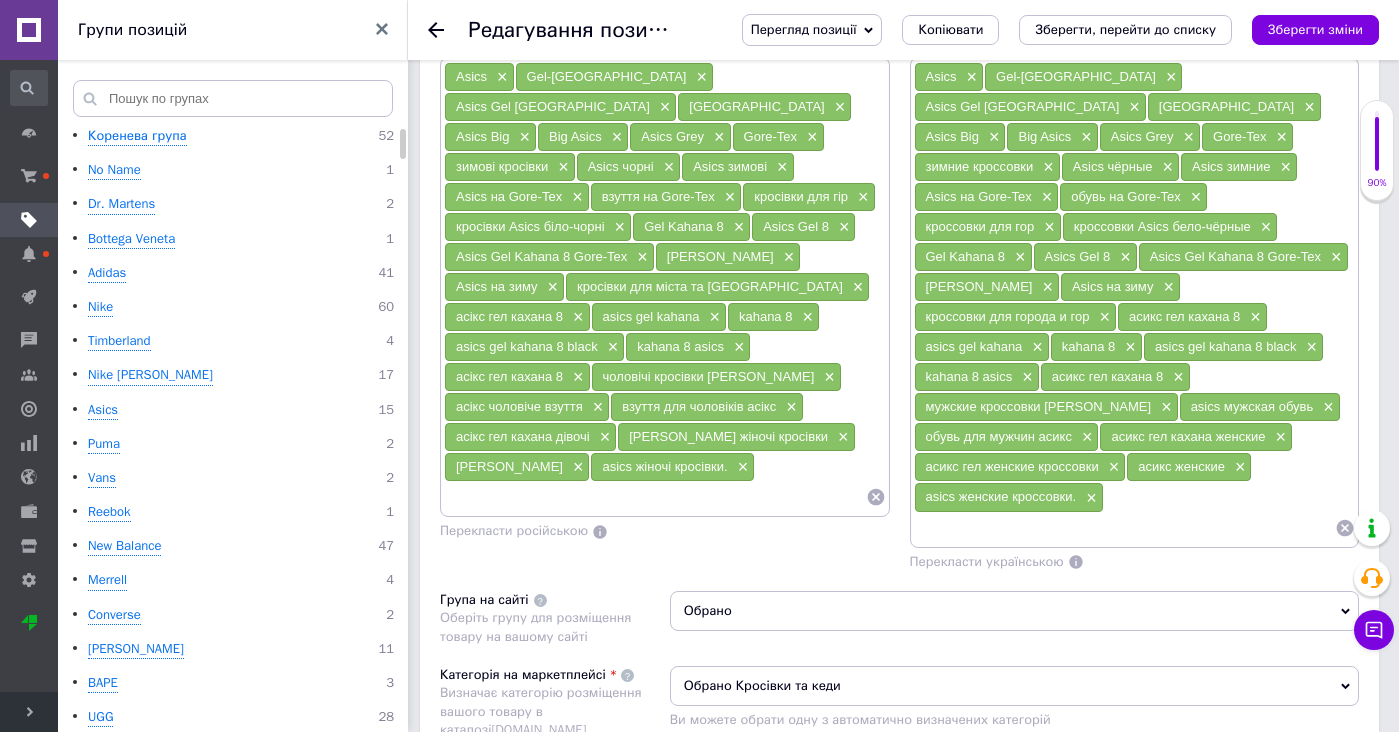 scroll, scrollTop: 1596, scrollLeft: 0, axis: vertical 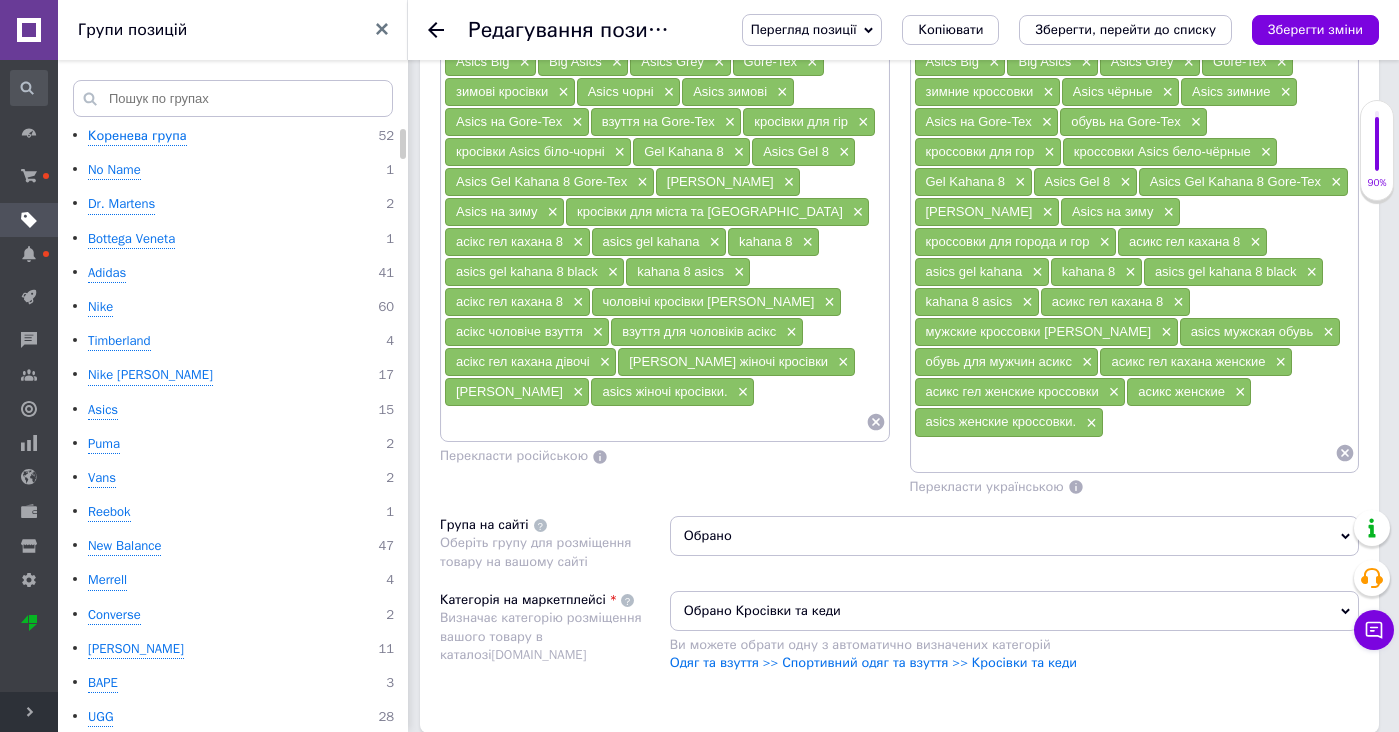 click at bounding box center (1125, 453) 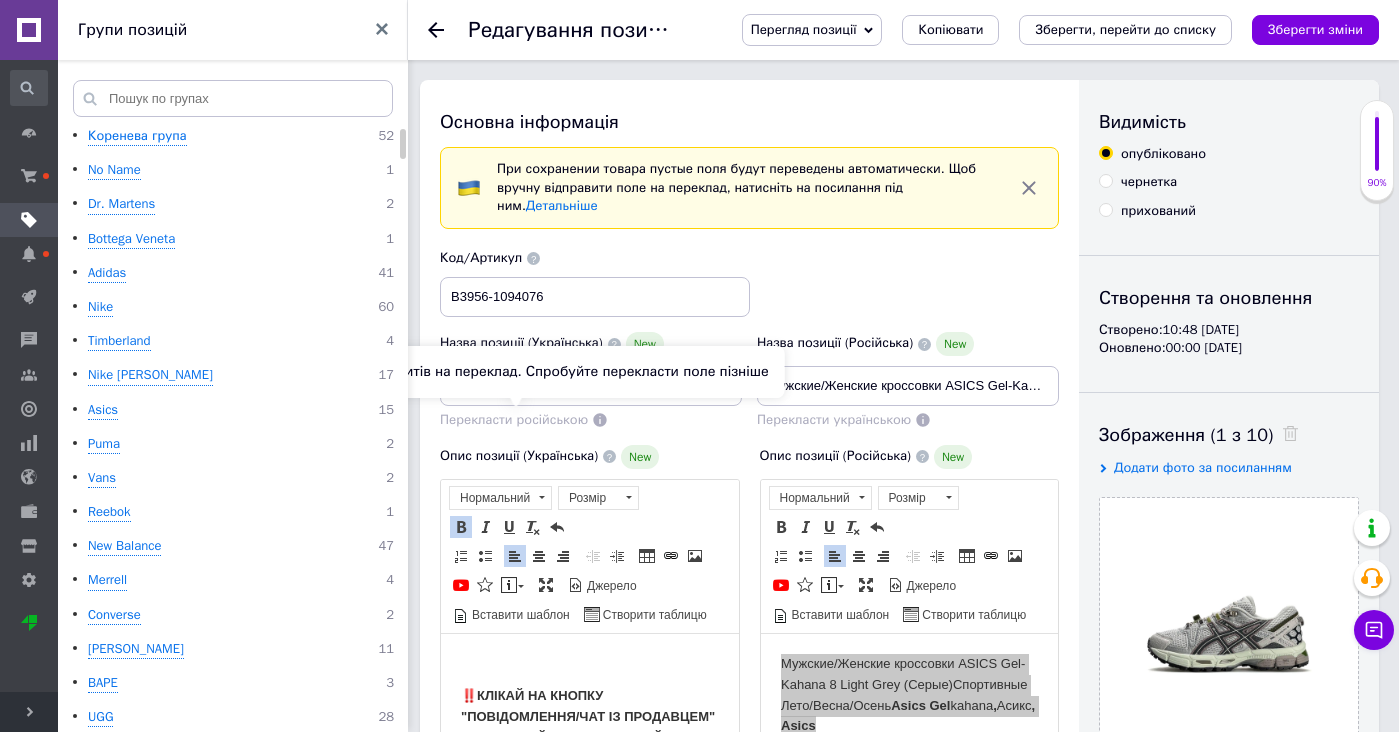 scroll, scrollTop: 0, scrollLeft: 0, axis: both 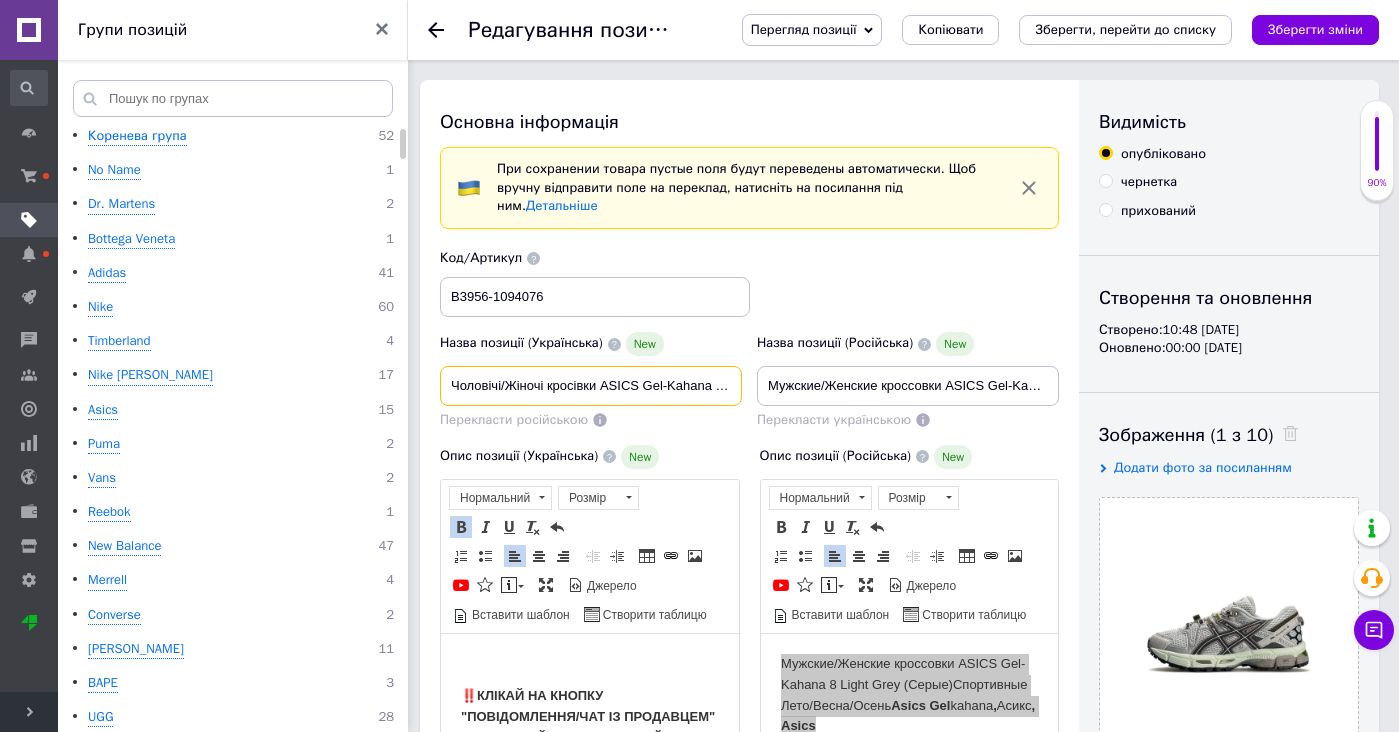 click on "Чоловічі/Жіночі кросівки ASICS Gel-Kahana 8 Light Grey (Сірі) Спортивні Літо/Весна/Осінь Asics Gel kahana, Асикс, Asics" at bounding box center [591, 386] 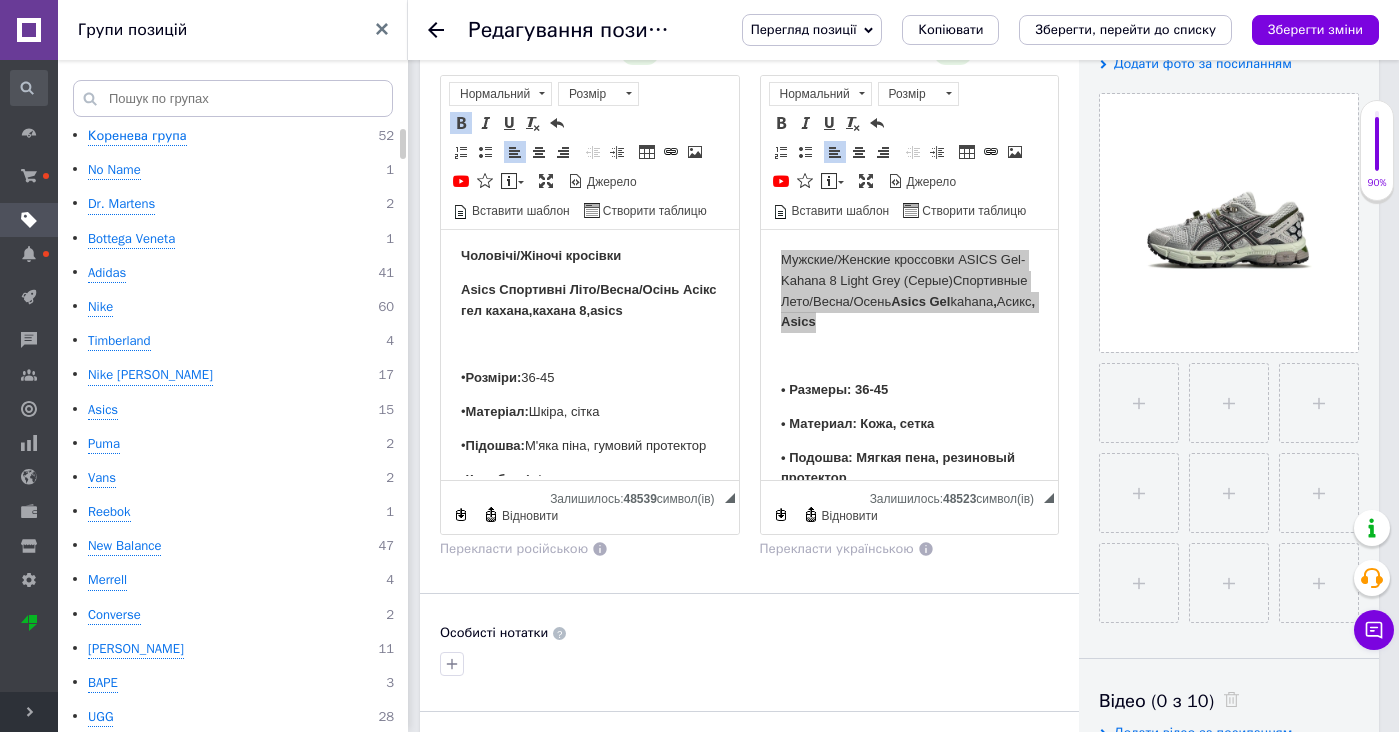 scroll, scrollTop: 0, scrollLeft: 0, axis: both 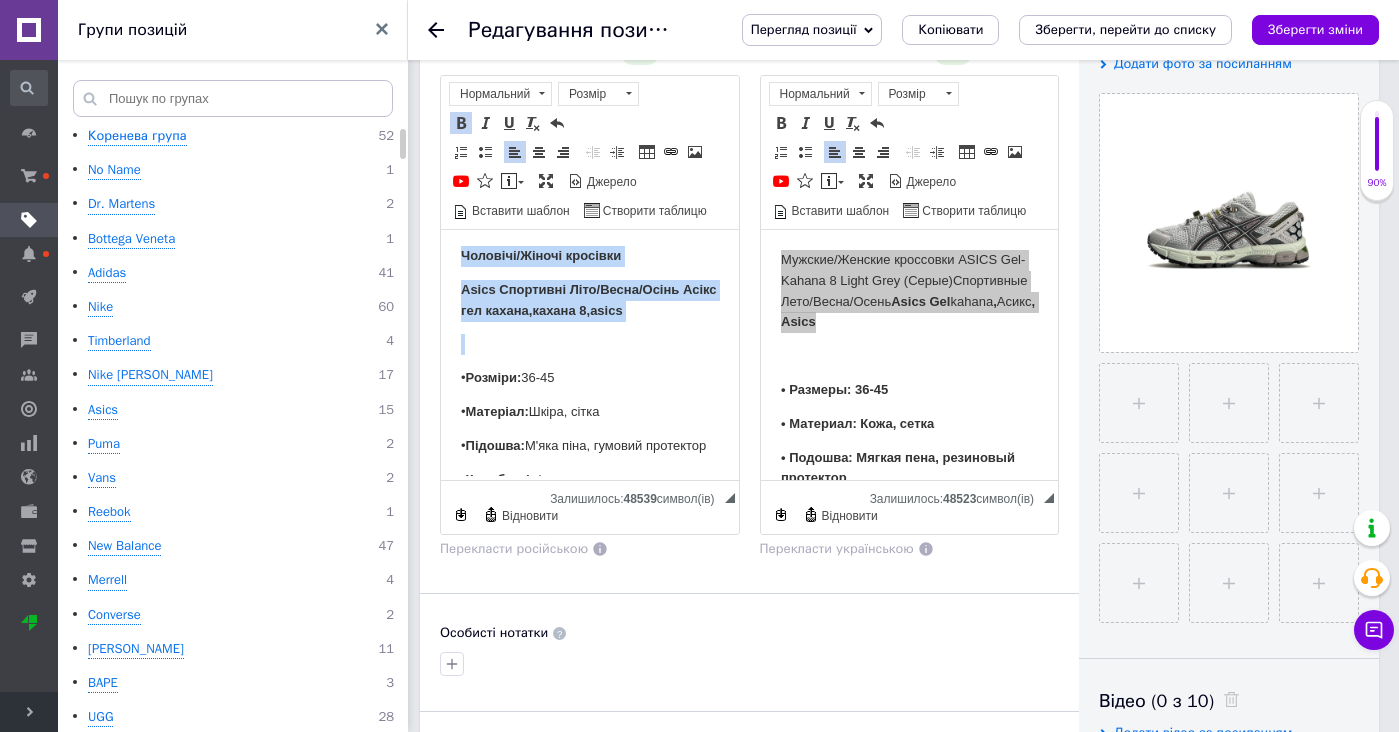 drag, startPoint x: 632, startPoint y: 333, endPoint x: 631, endPoint y: 146, distance: 187.00267 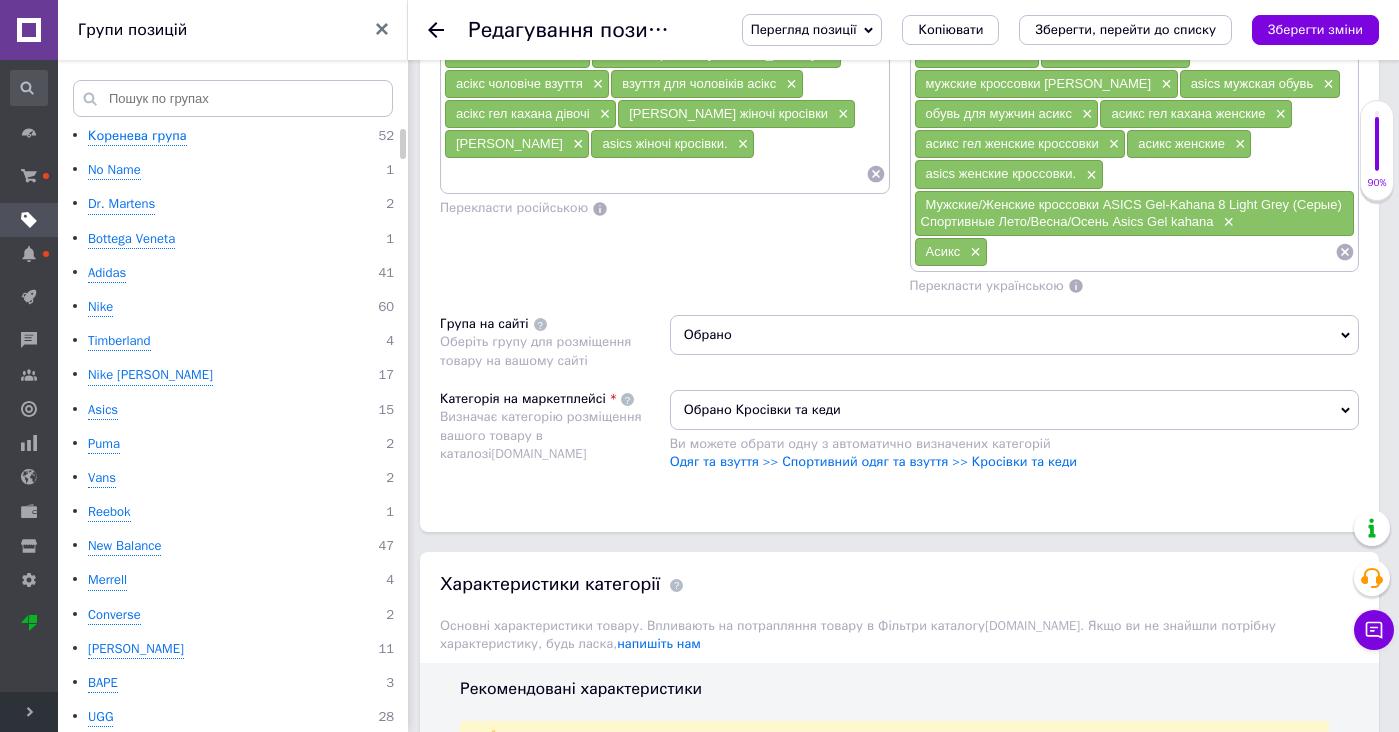 click on "asics жіночі кросівки. ×" at bounding box center (672, 144) 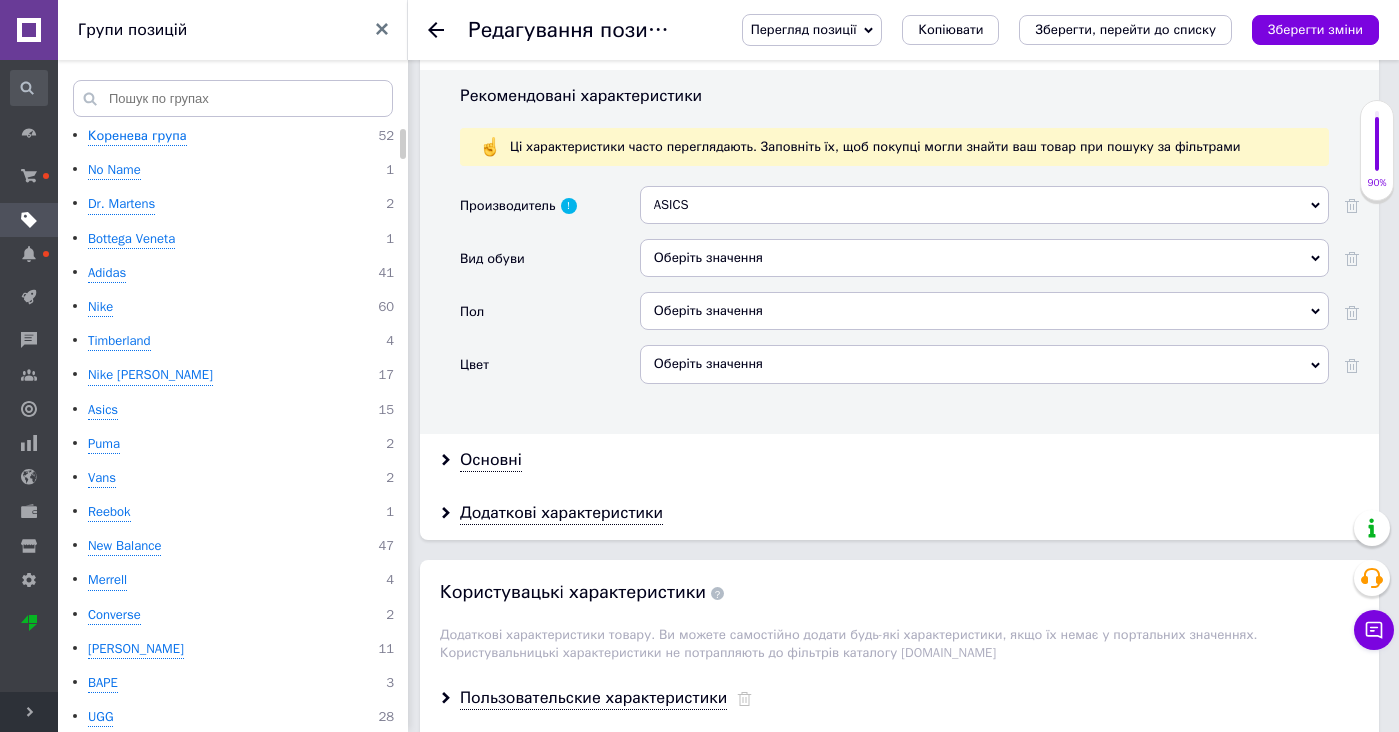 click on "Оберіть значення" at bounding box center (984, 258) 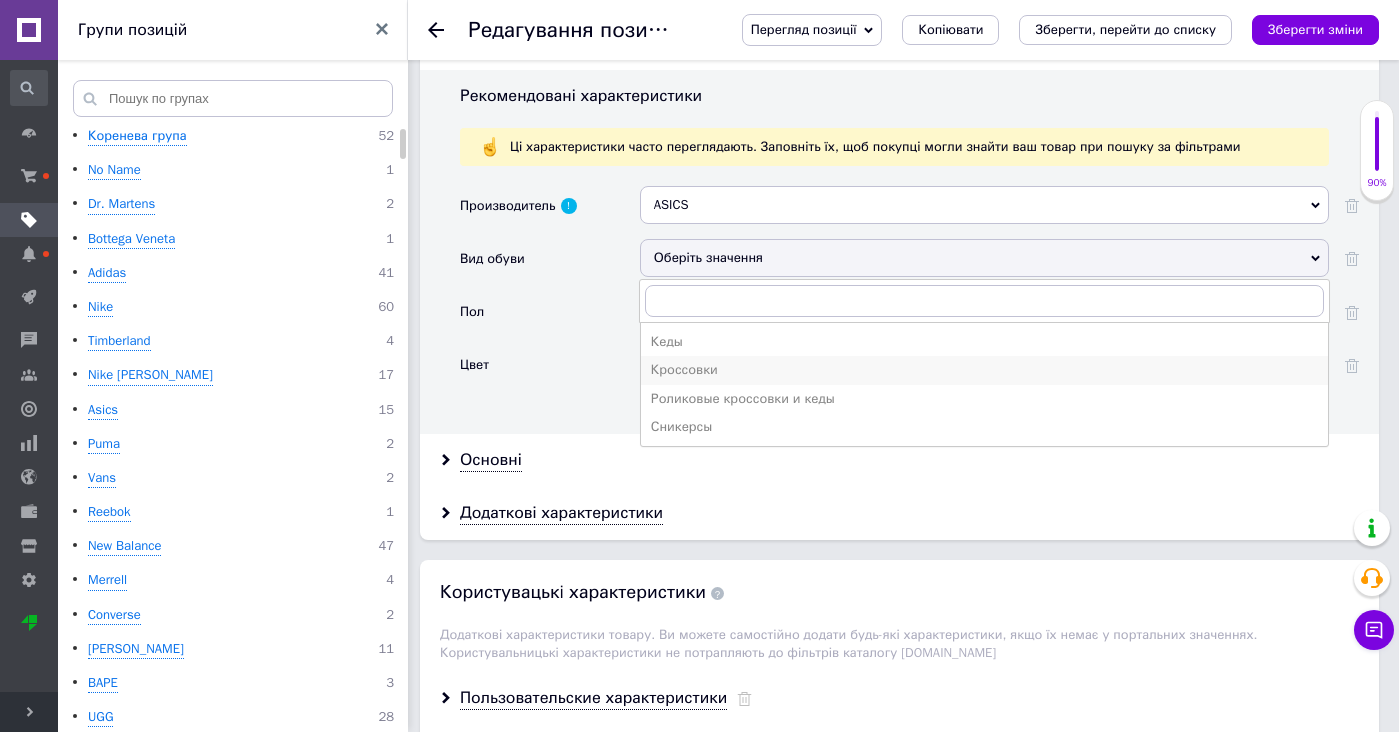 click on "Кроссовки" at bounding box center (984, 370) 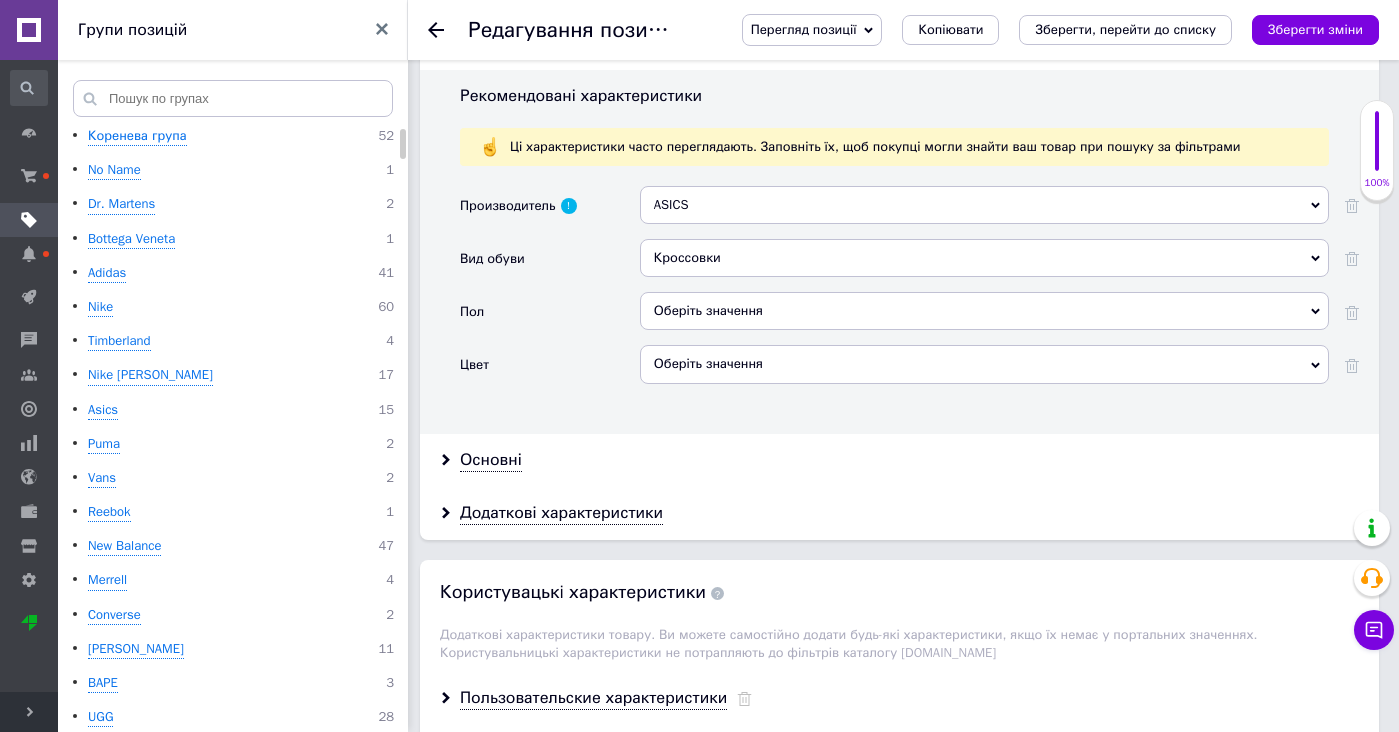 click on "Кроссовки Кеды Кроссовки Роликовые кроссовки и кеды Сникерсы" at bounding box center (984, 265) 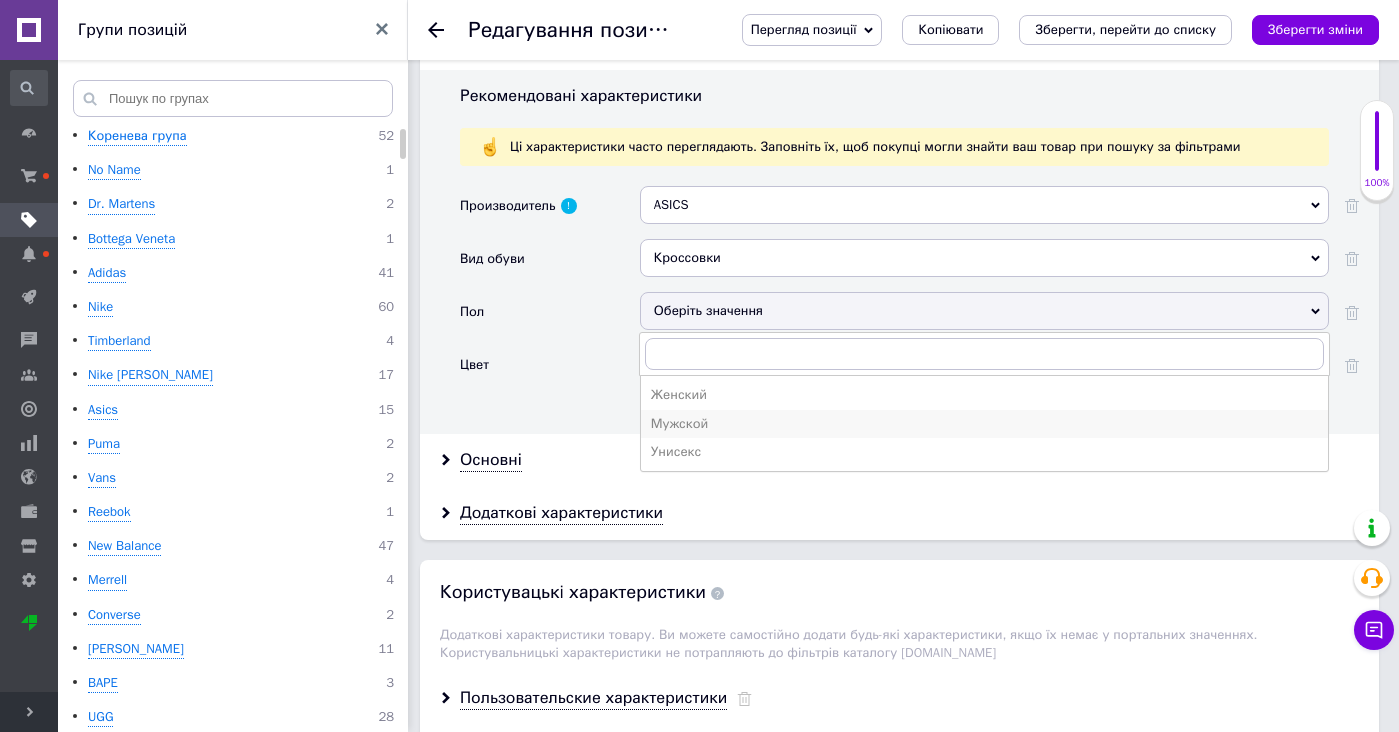 click on "Мужской" at bounding box center (984, 424) 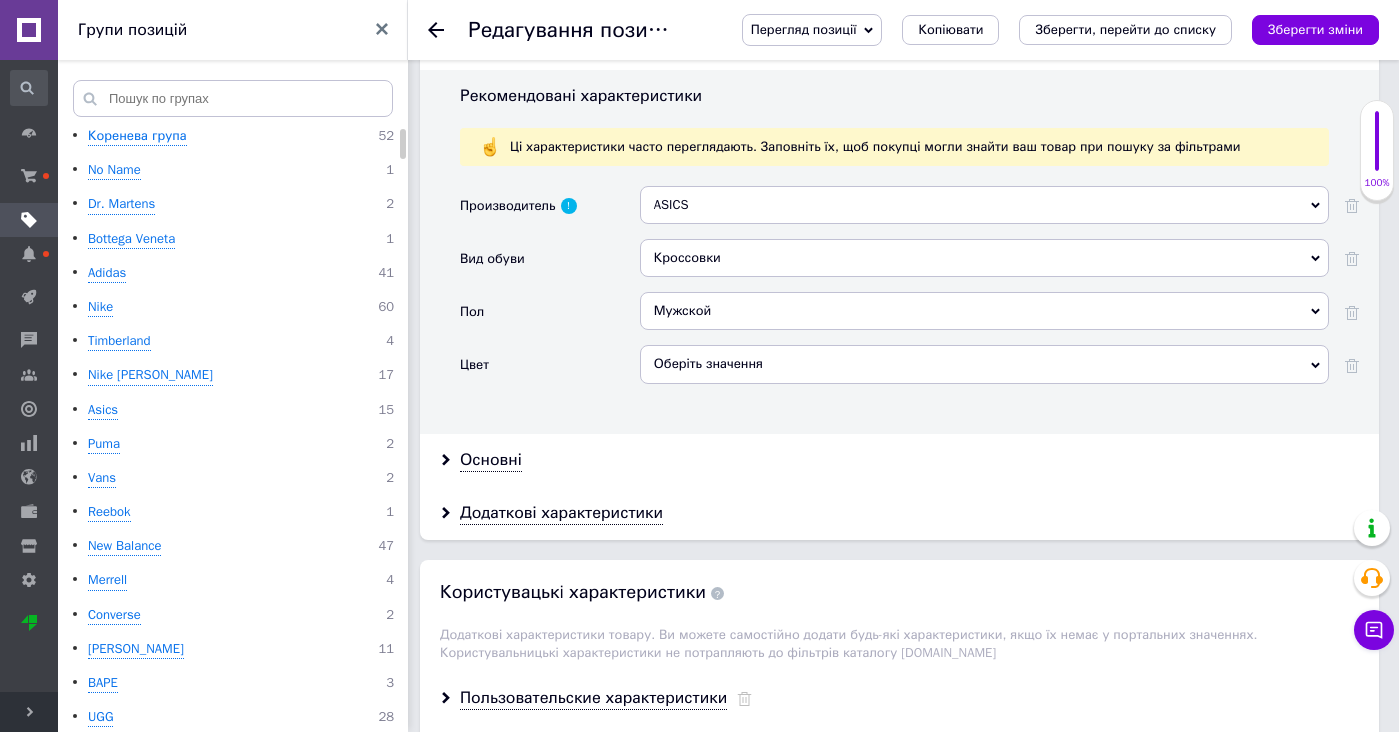 click on "Оберіть значення" at bounding box center [984, 371] 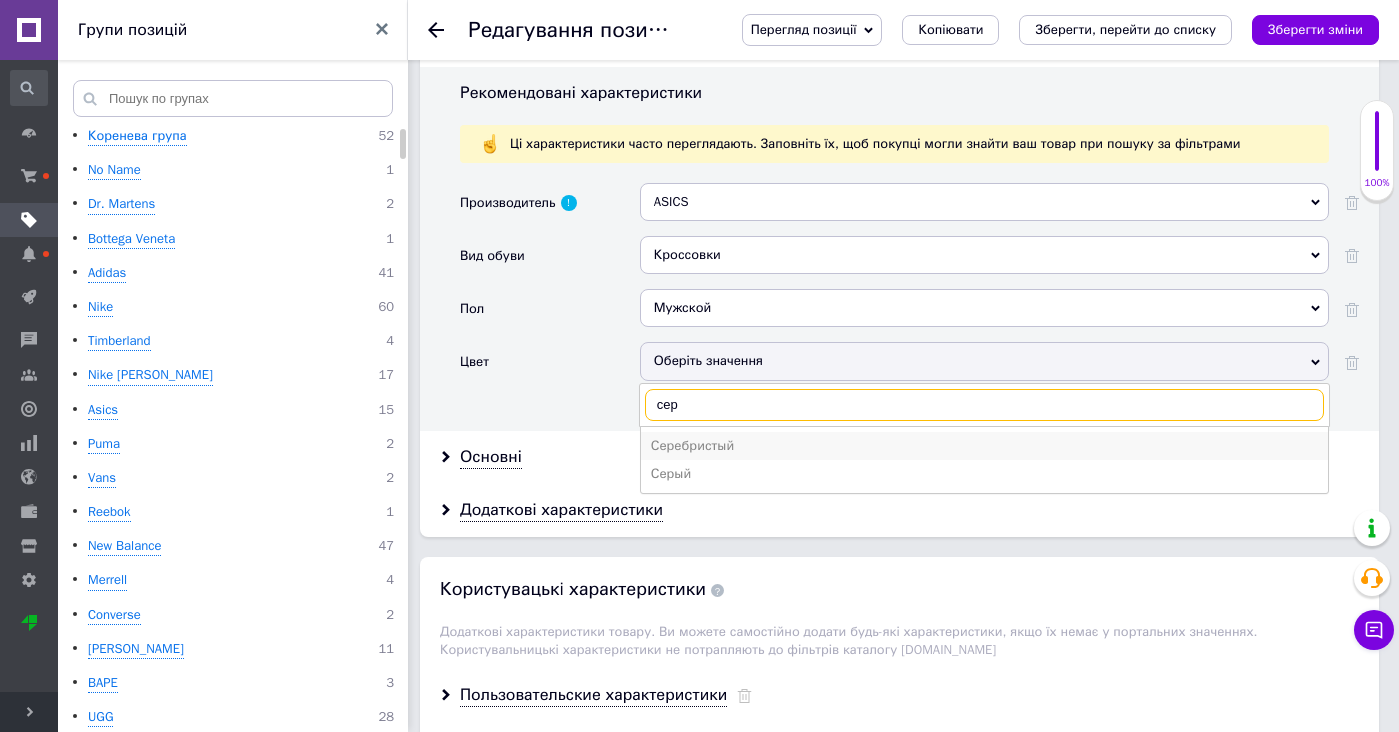 type on "сер" 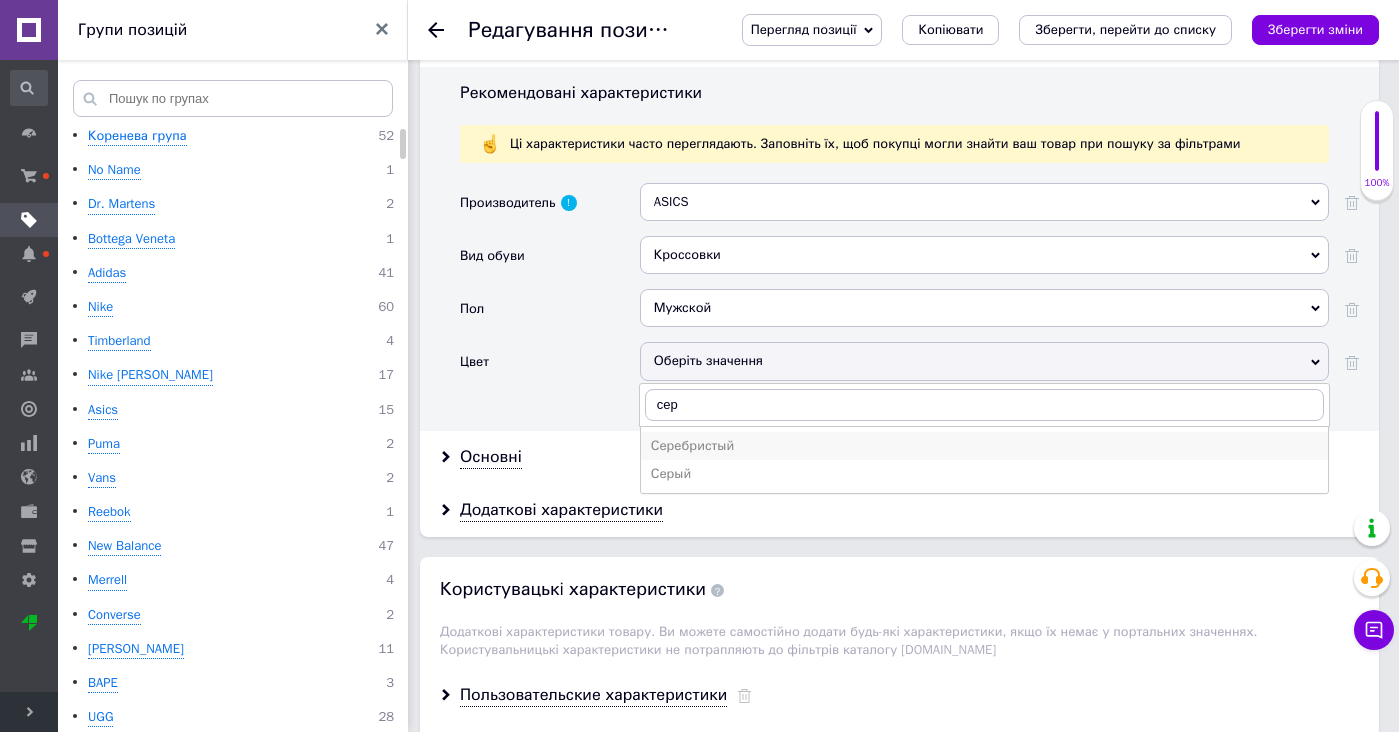 click on "Серебристый" at bounding box center (984, 446) 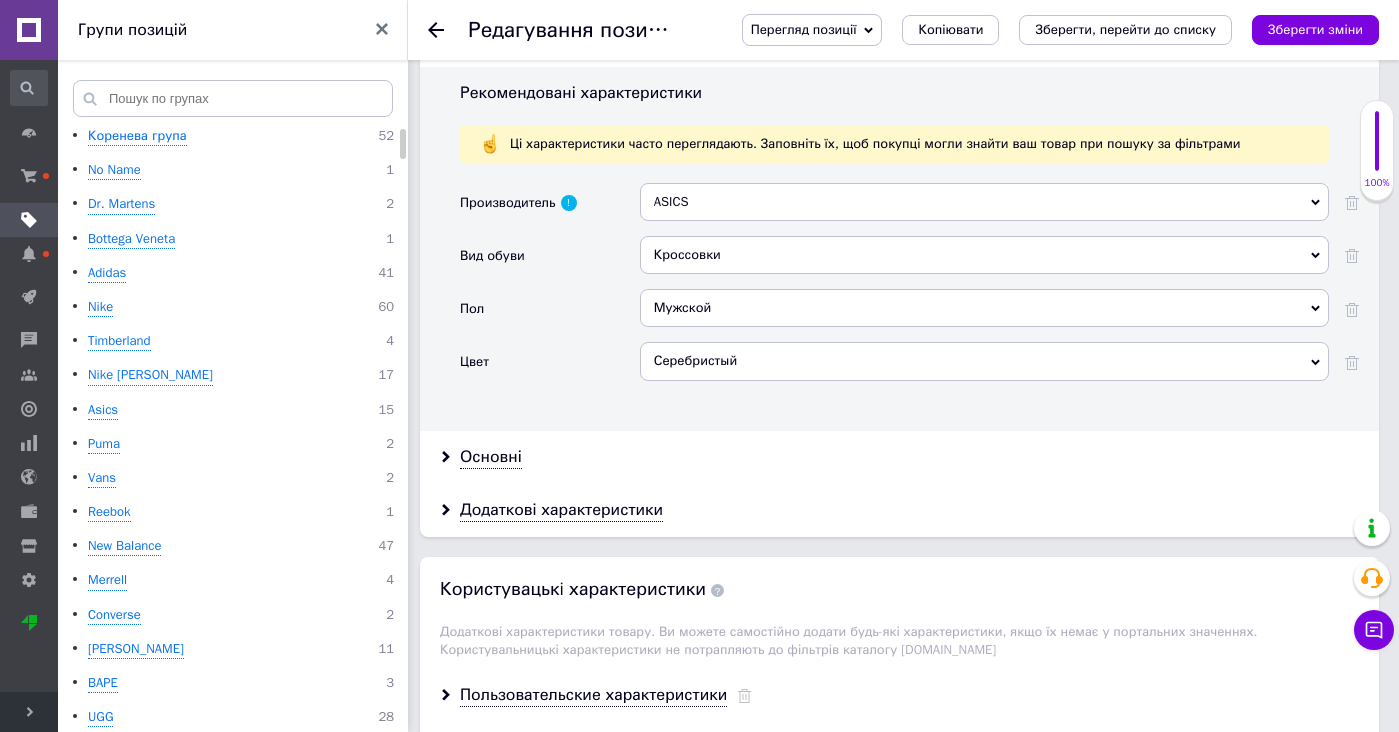 click on "Серебристый" at bounding box center (984, 361) 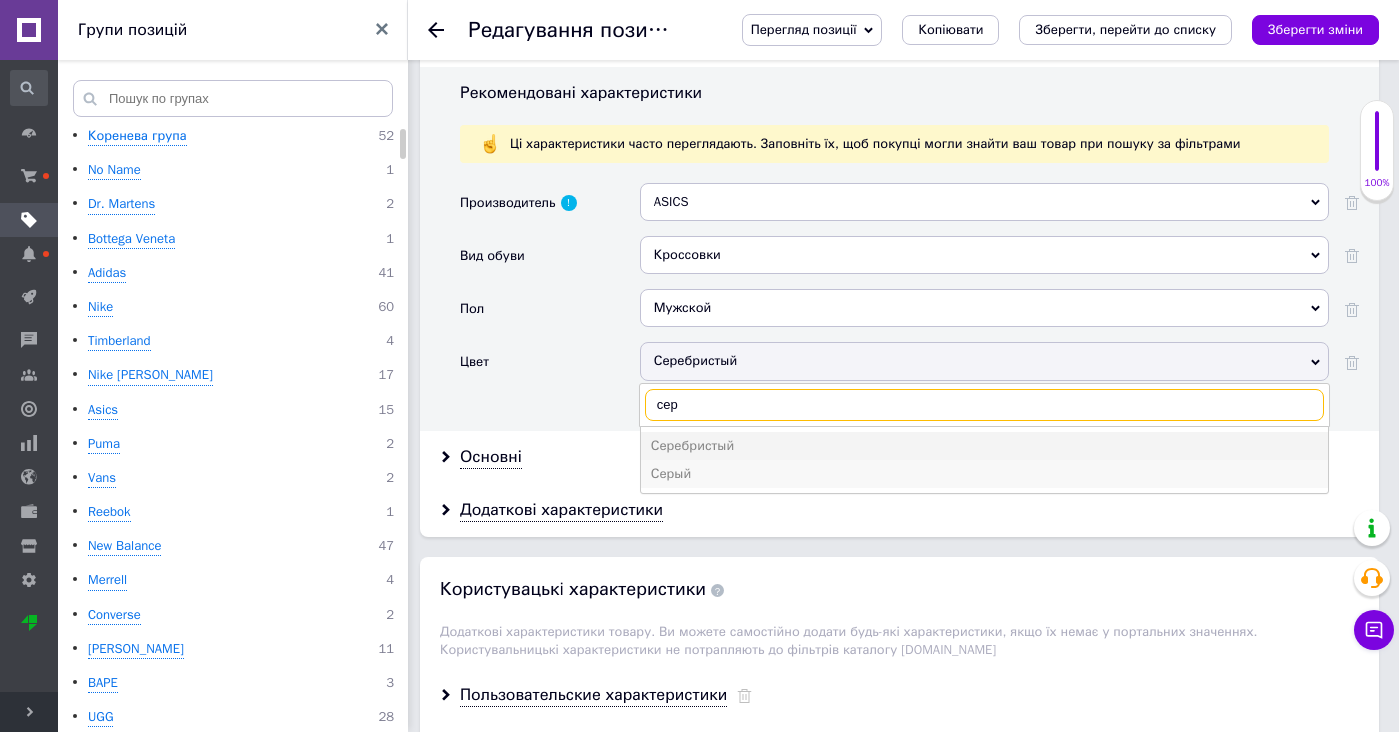 type on "сер" 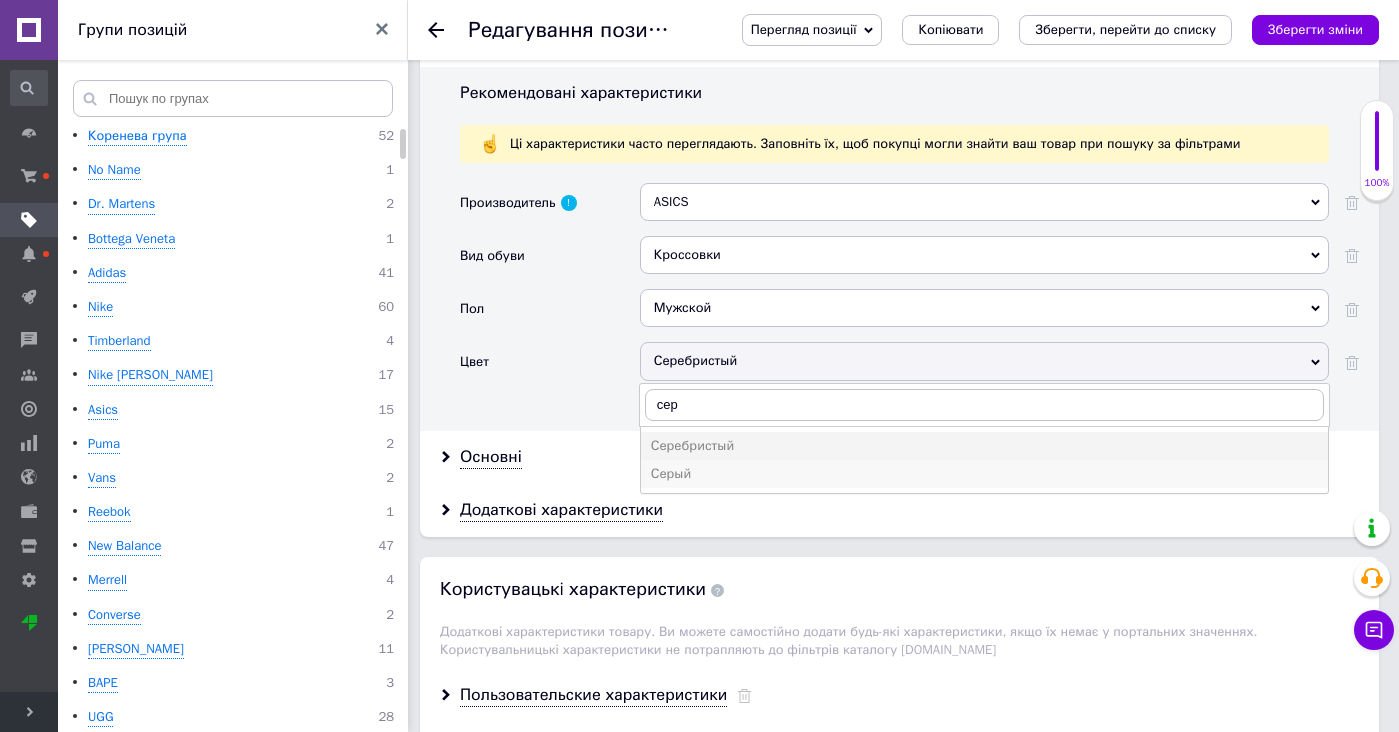 click on "Серый" at bounding box center [984, 474] 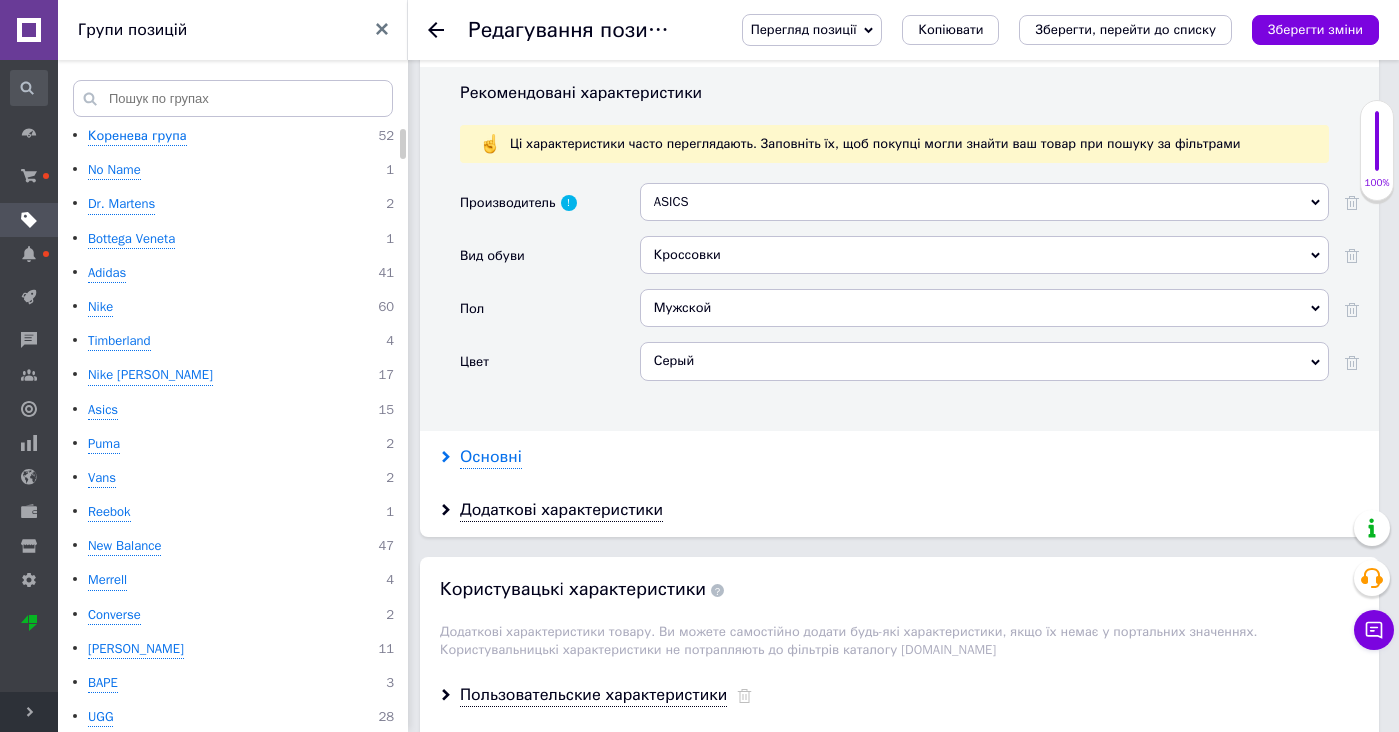 click on "Основні" at bounding box center (491, 457) 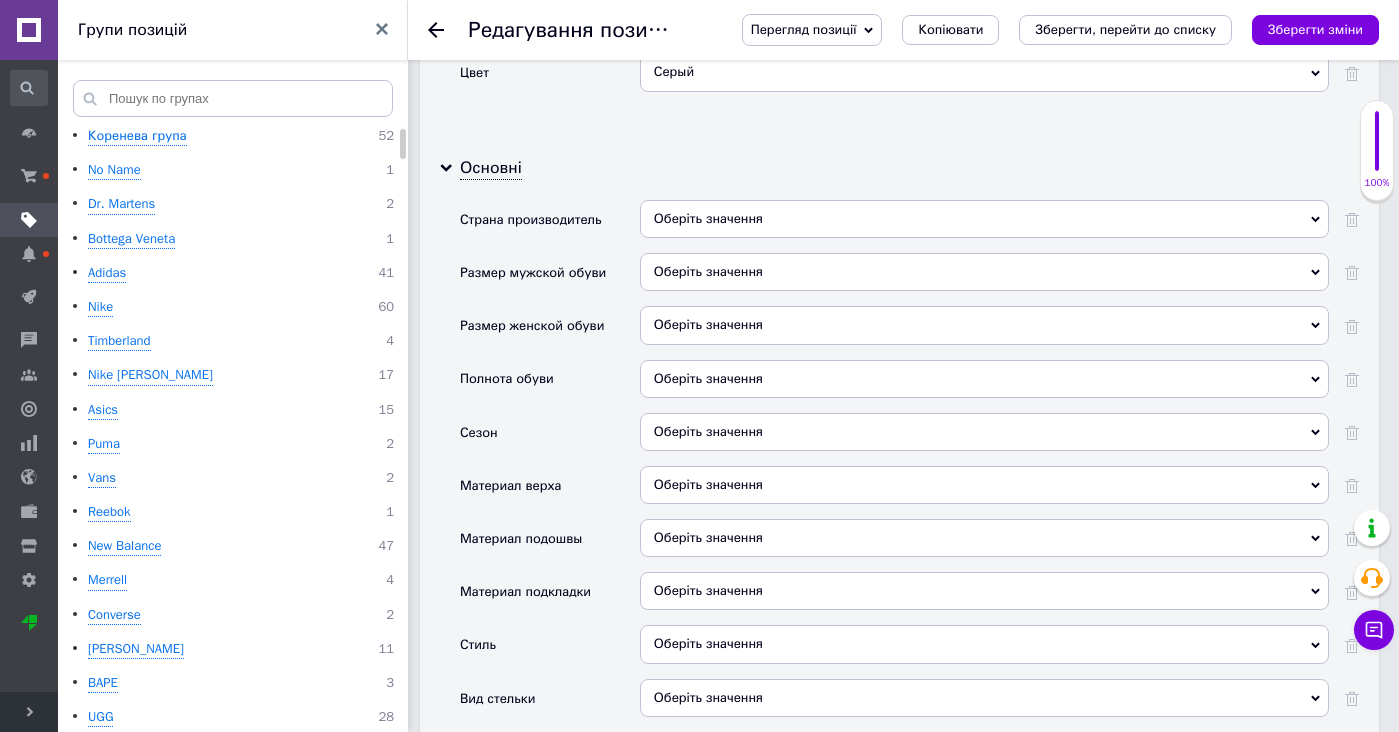 click on "Оберіть значення" at bounding box center [984, 386] 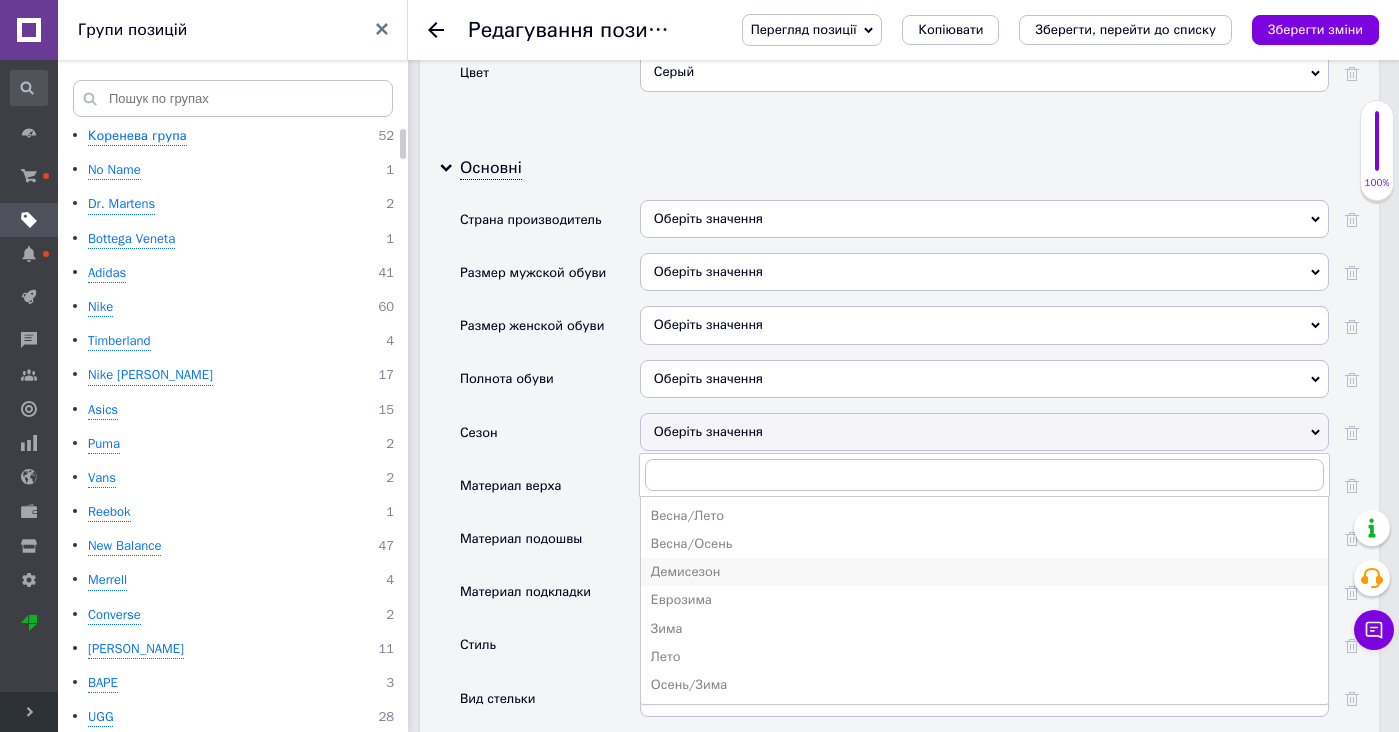 click on "Демисезон" at bounding box center (984, 572) 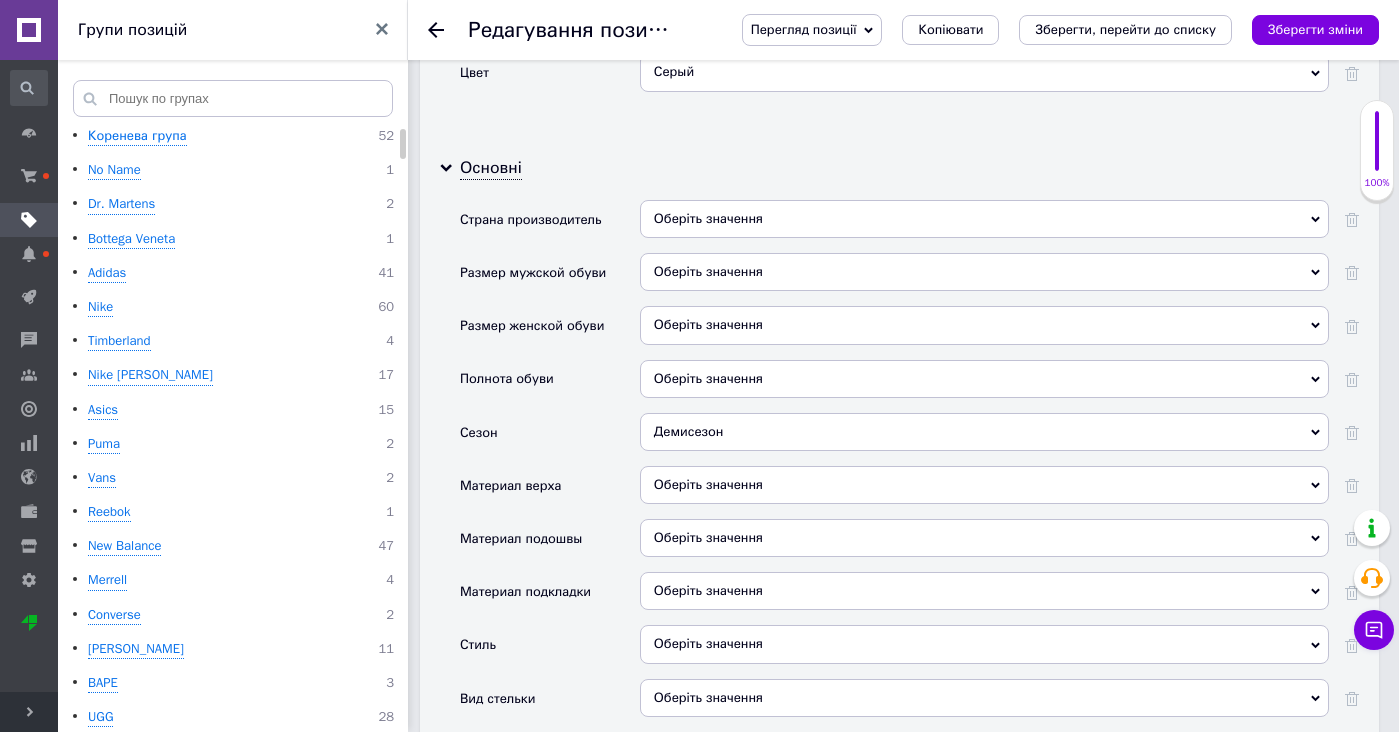 click on "Демисезон Весна/Лето Весна/Осень Демисезон Еврозима Зима Лето Осень/Зима" at bounding box center (984, 439) 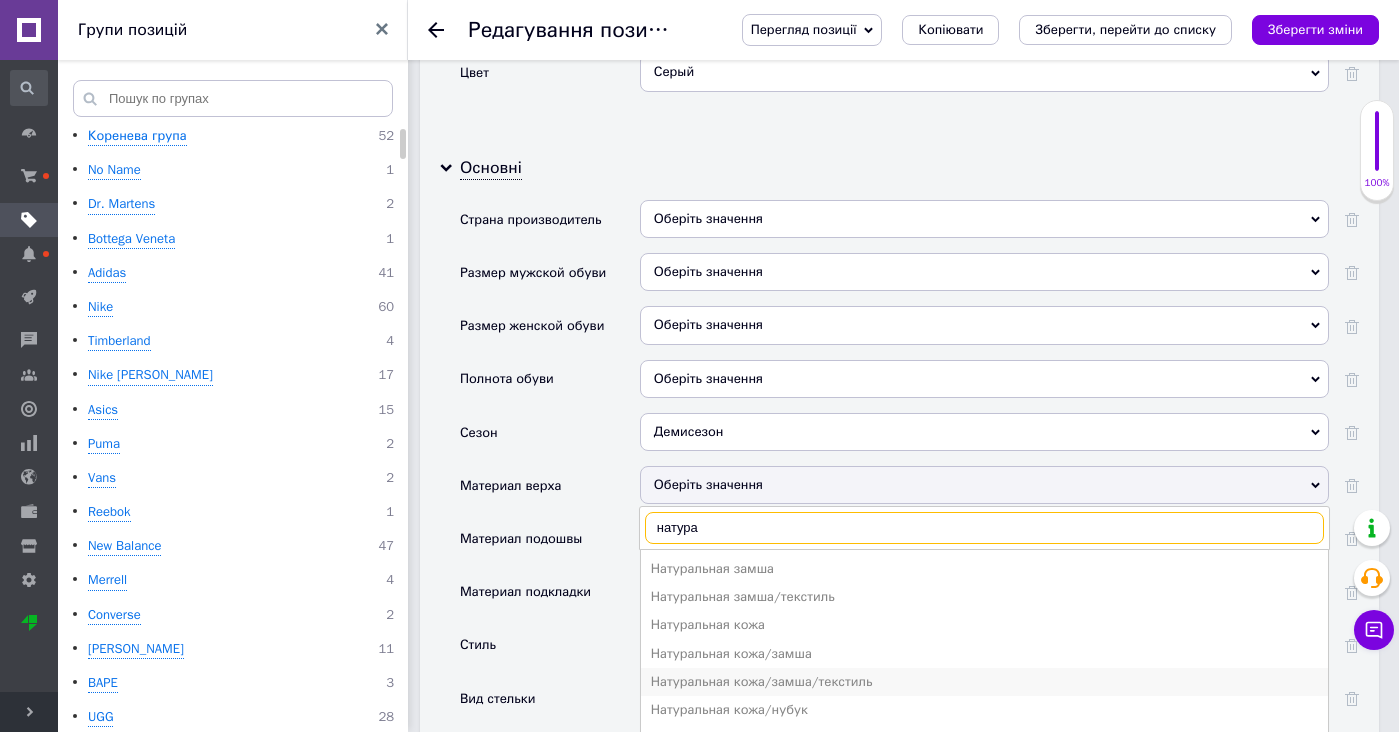 type on "натура" 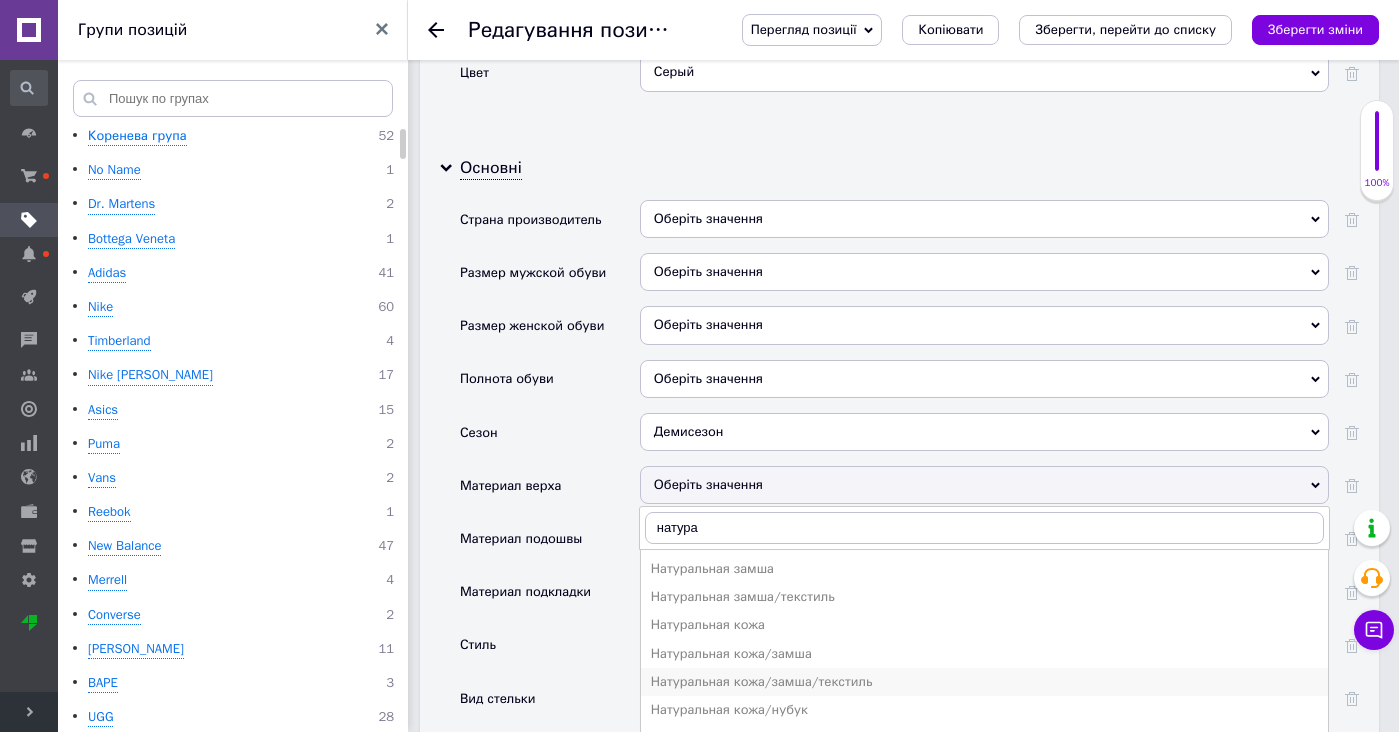 click on "Натуральная кожа/замша/текстиль" at bounding box center [984, 682] 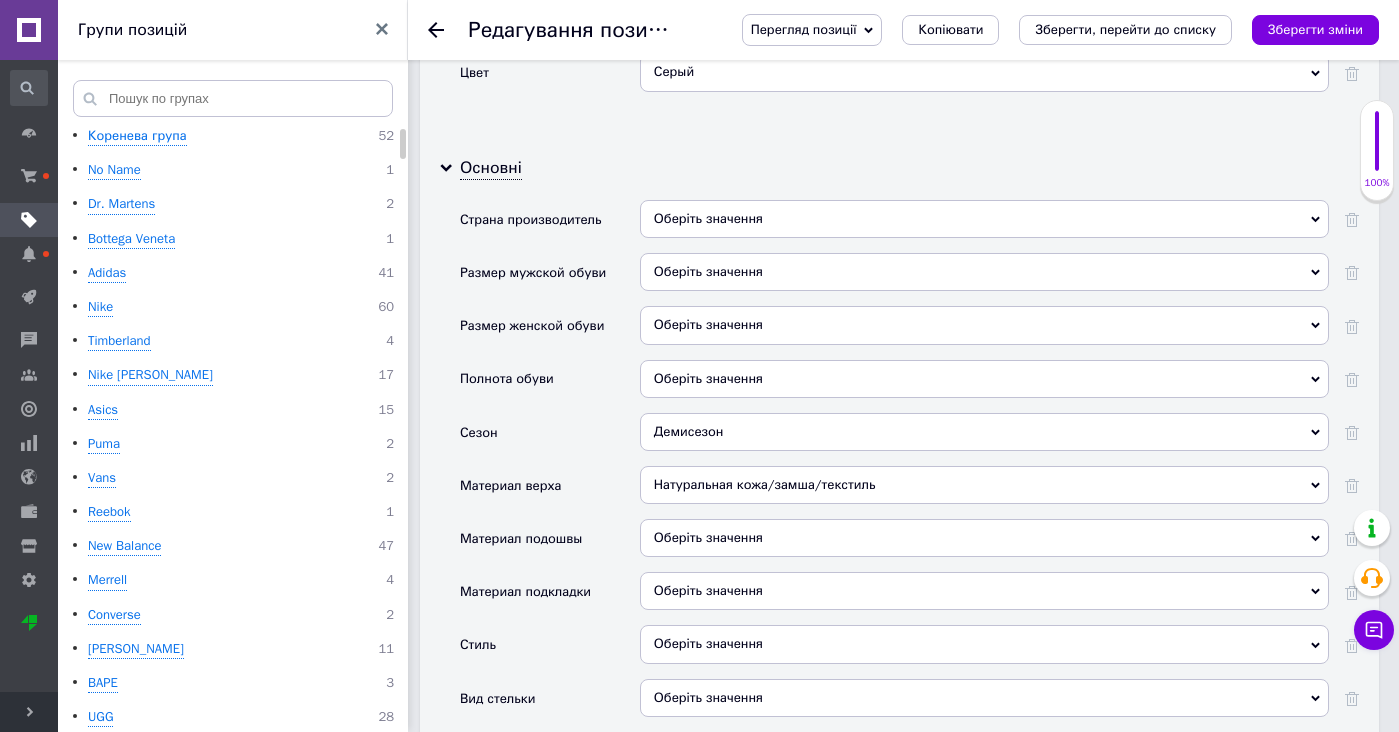 click on "Оберіть значення" at bounding box center (984, 538) 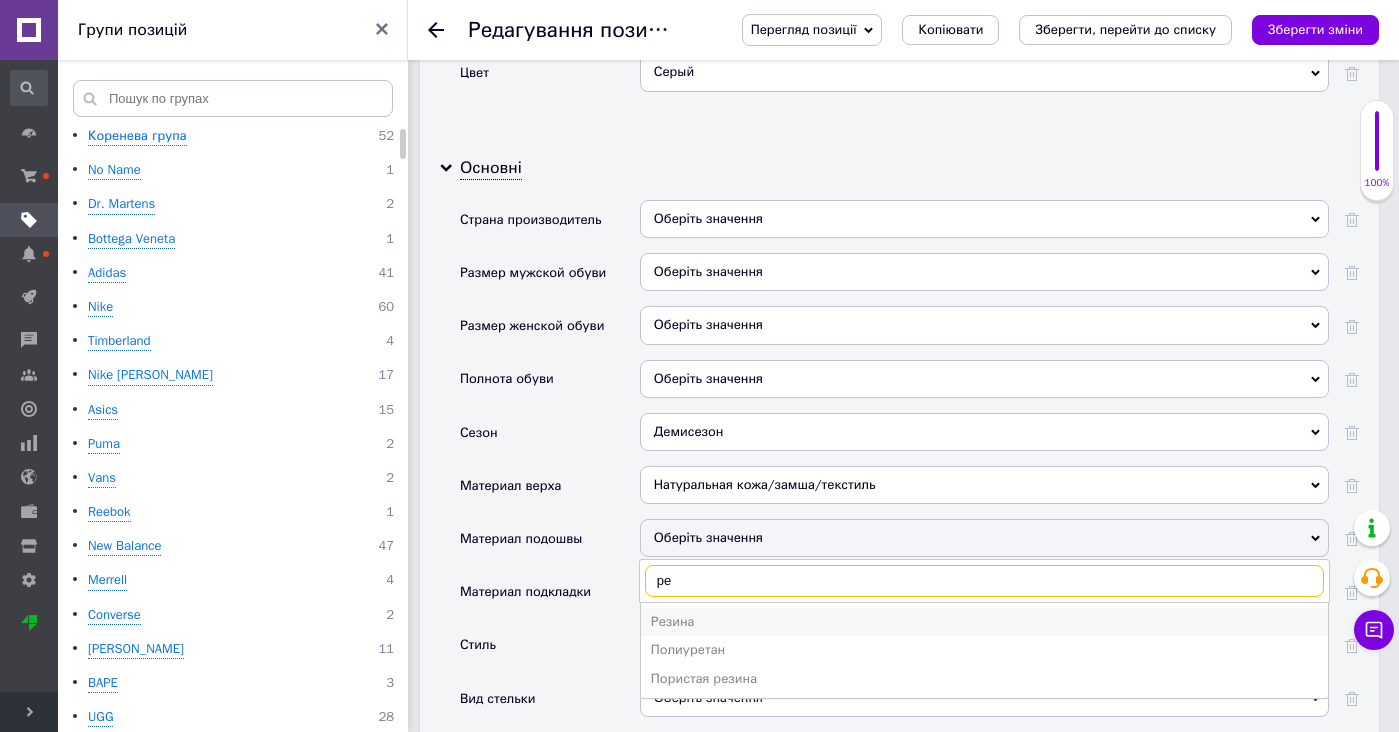 type on "ре" 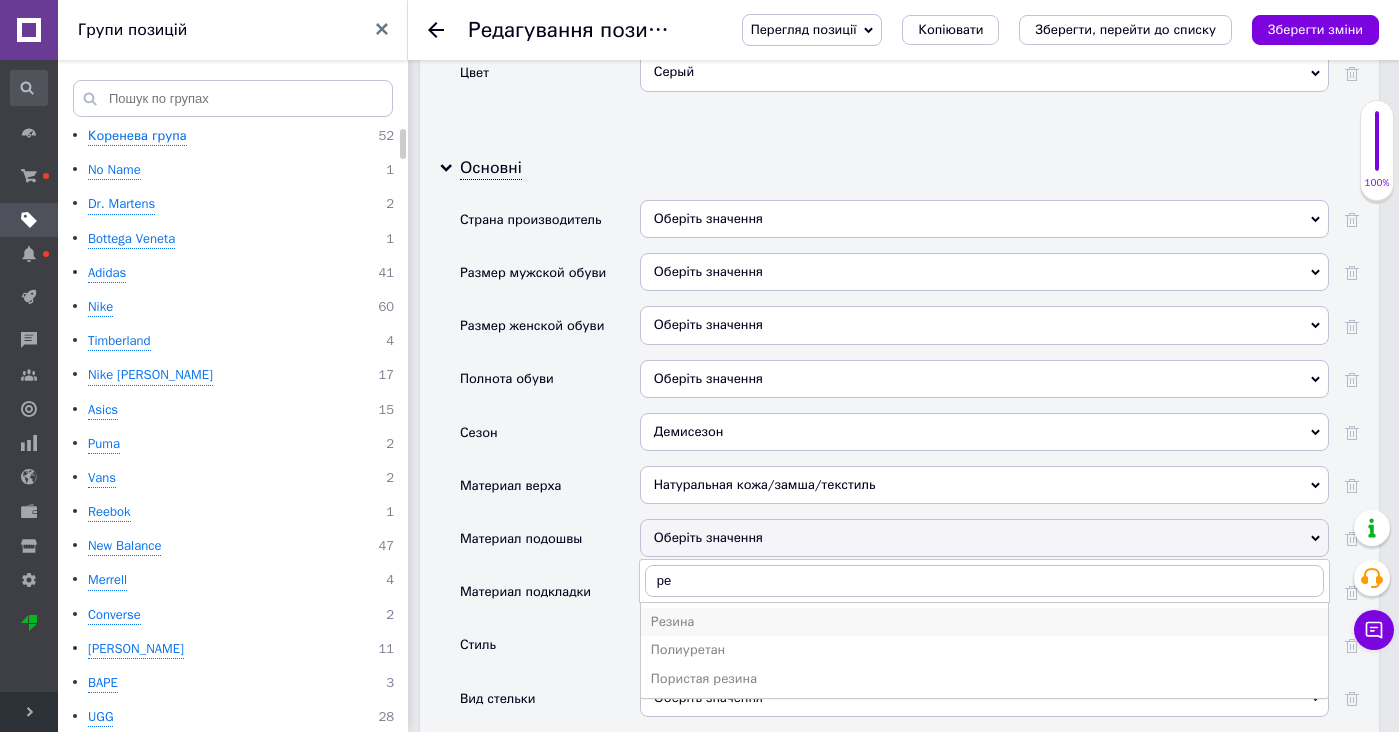 click on "Резина" at bounding box center [984, 622] 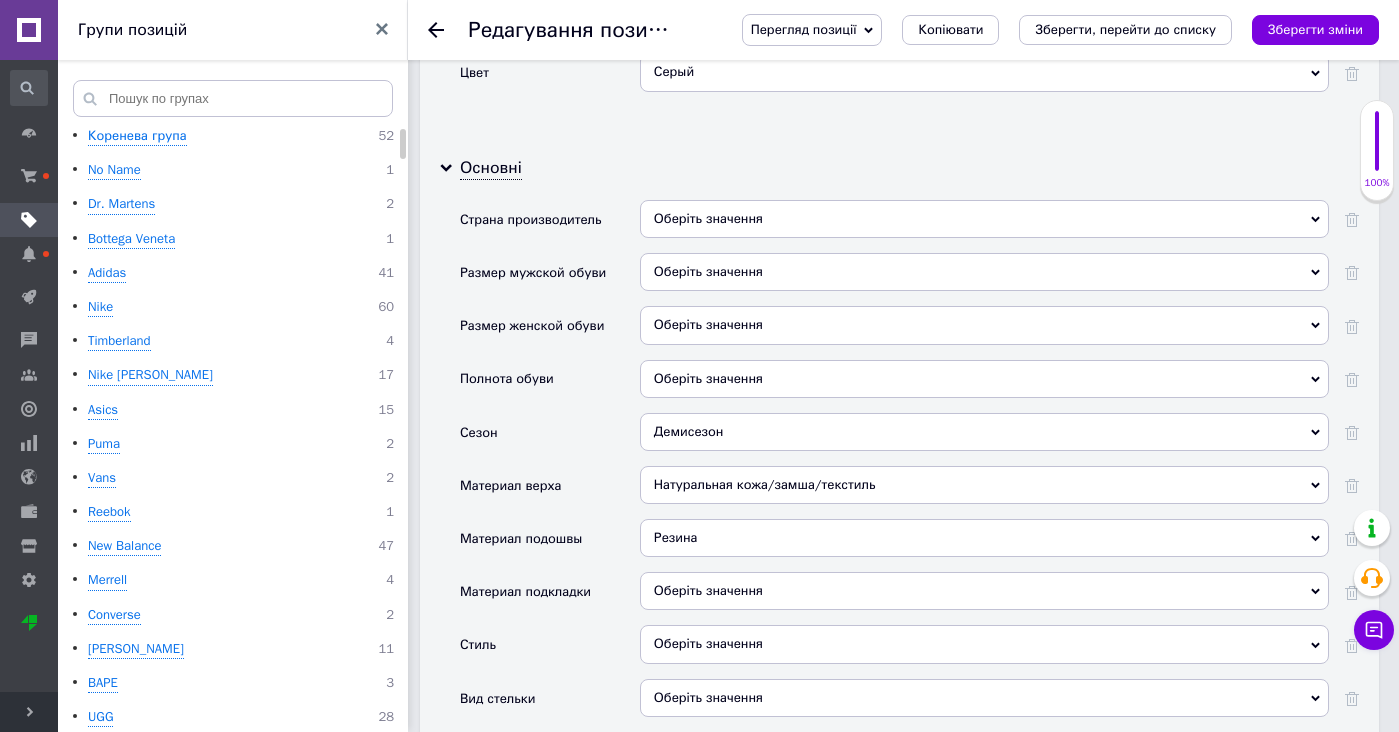 click on "Оберіть значення" at bounding box center [984, 591] 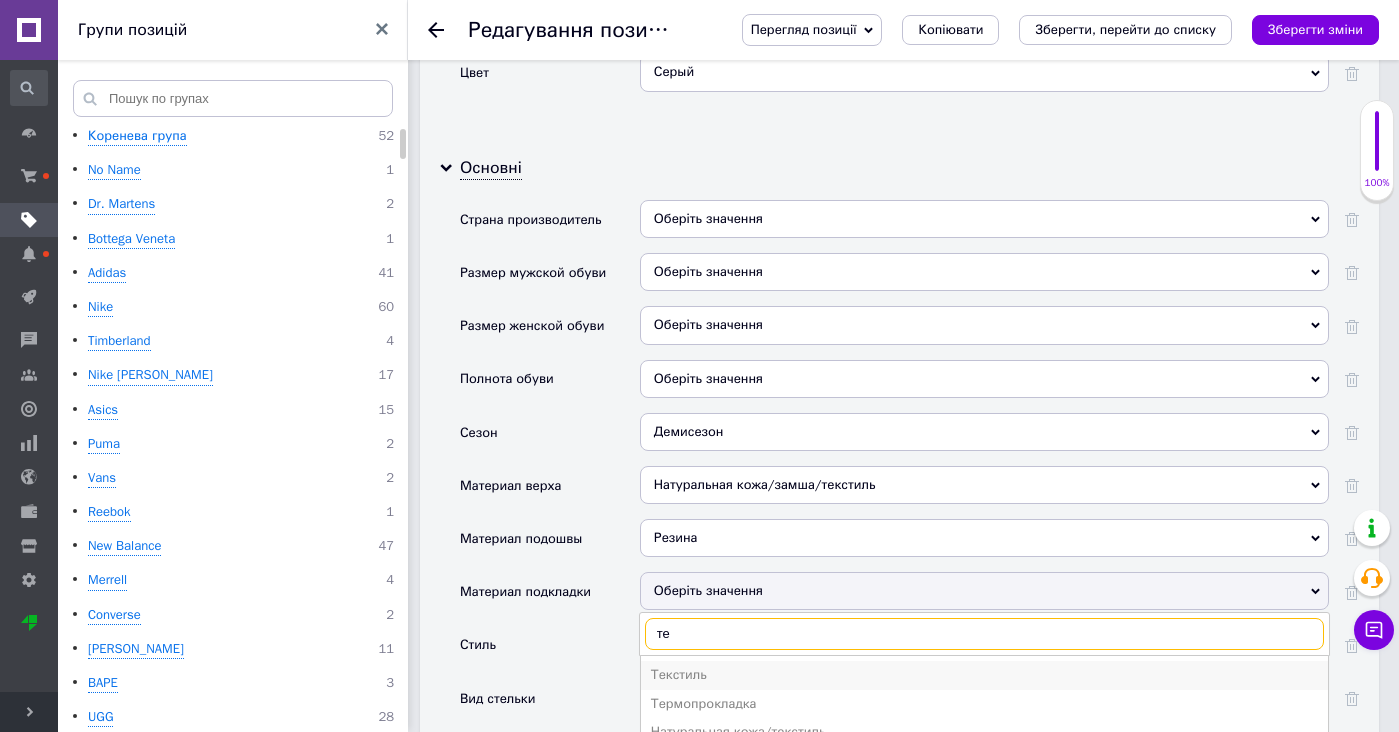 type on "те" 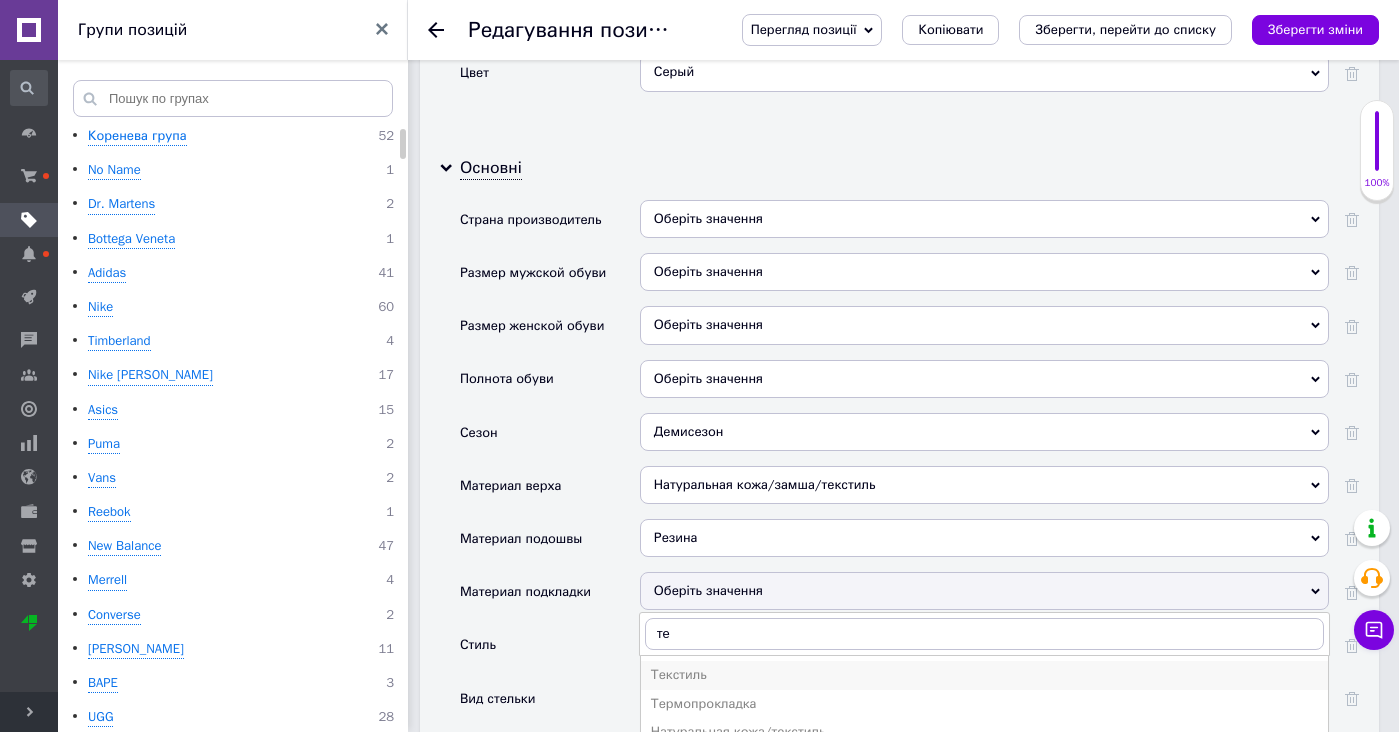 click on "Текстиль" at bounding box center (984, 675) 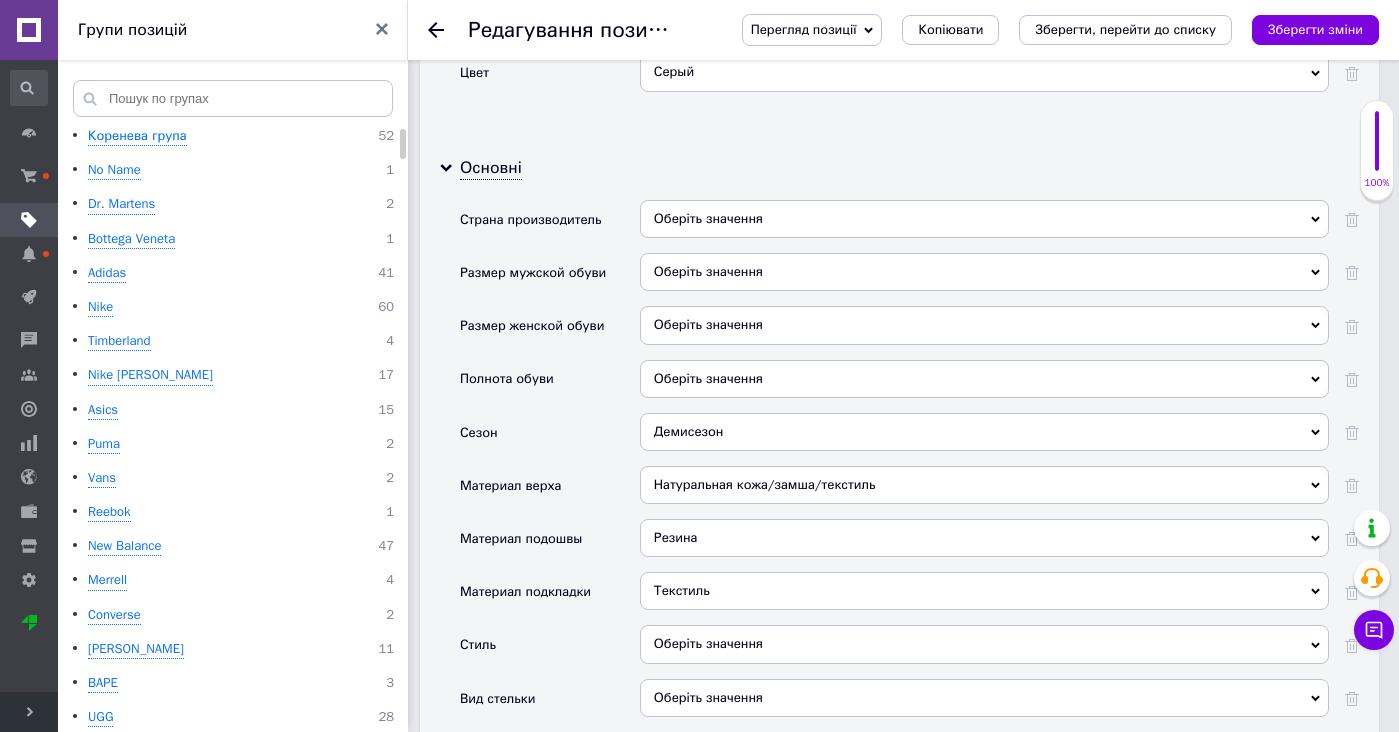 click on "Оберіть значення" at bounding box center [984, 644] 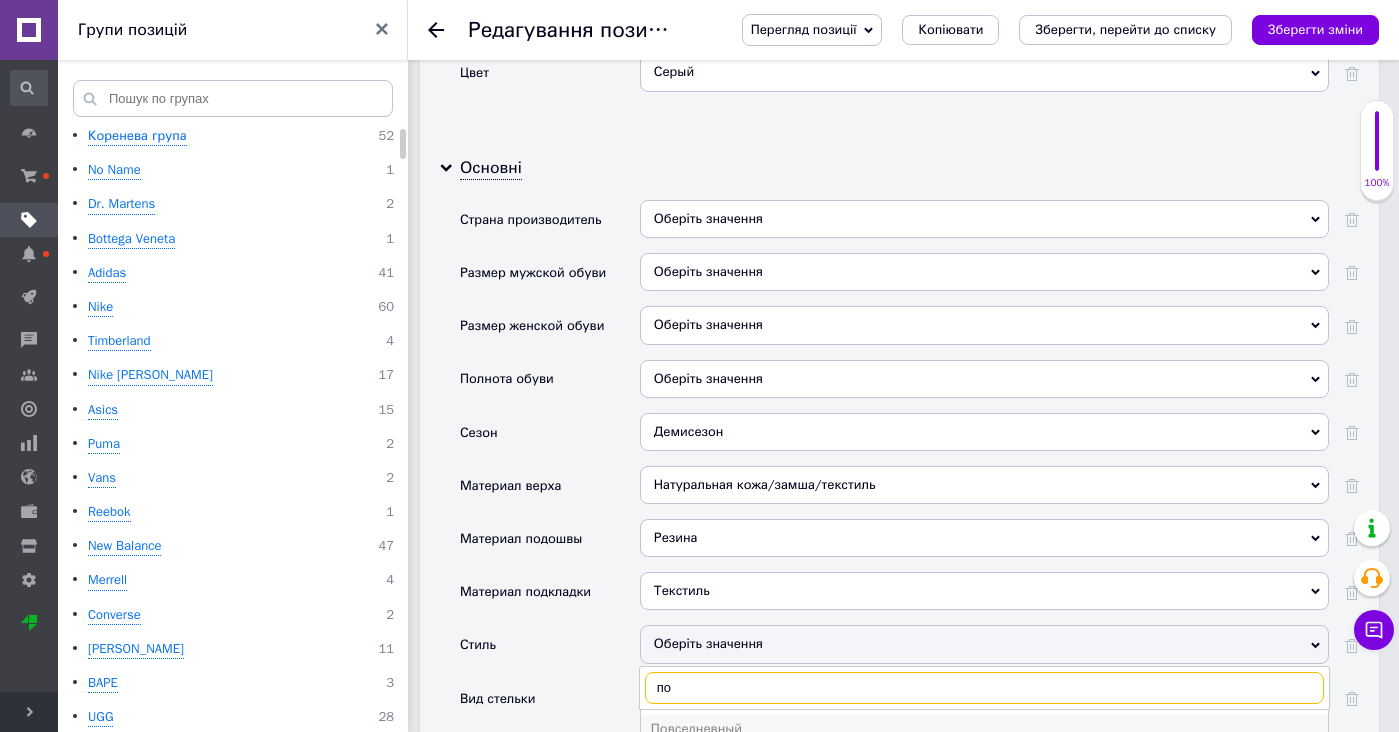 type on "по" 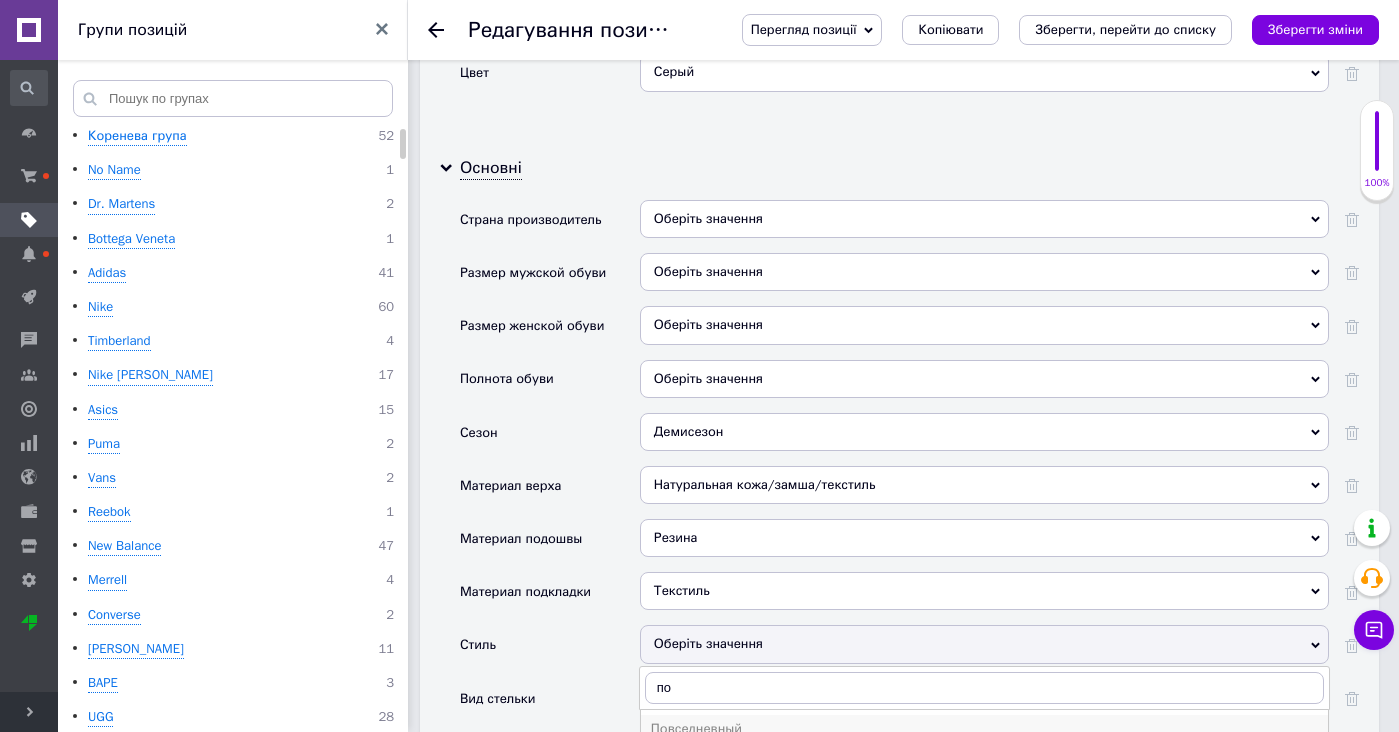 click on "Повседневный" at bounding box center (984, 729) 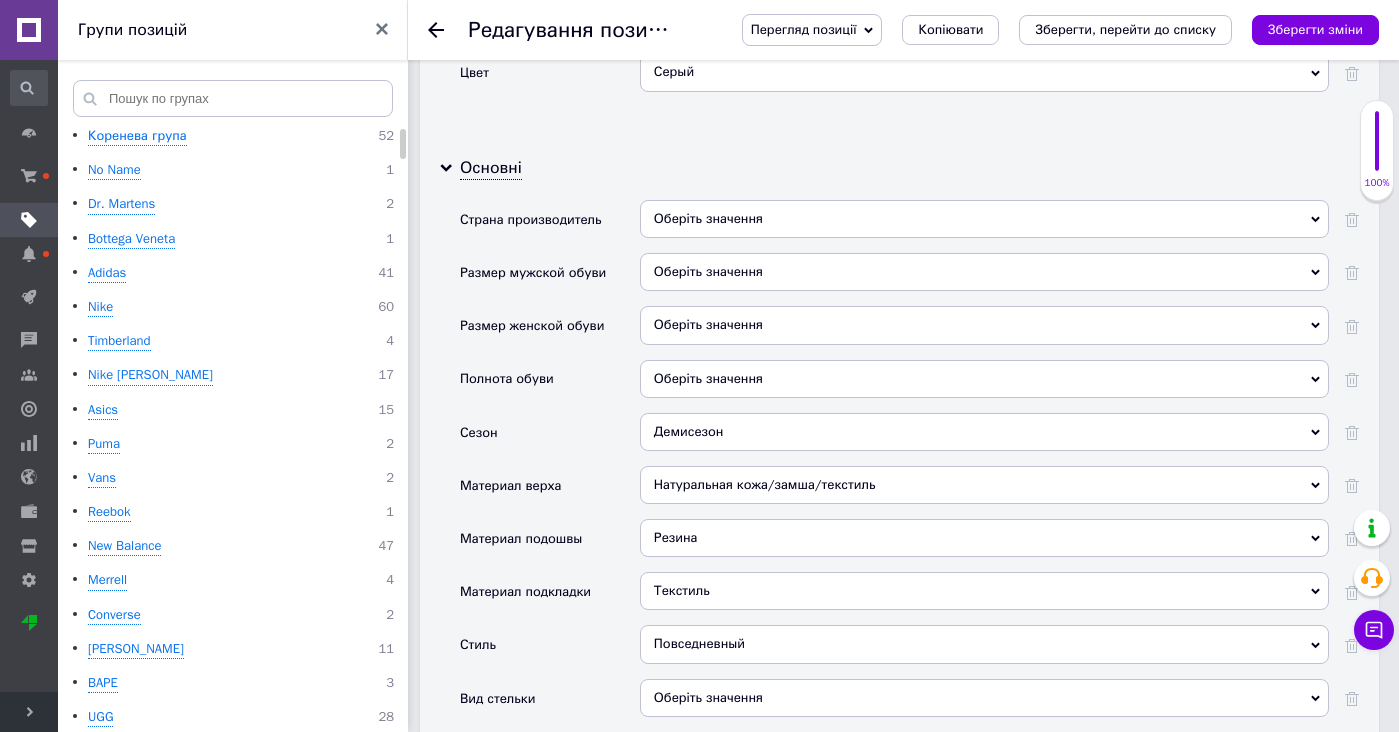 click 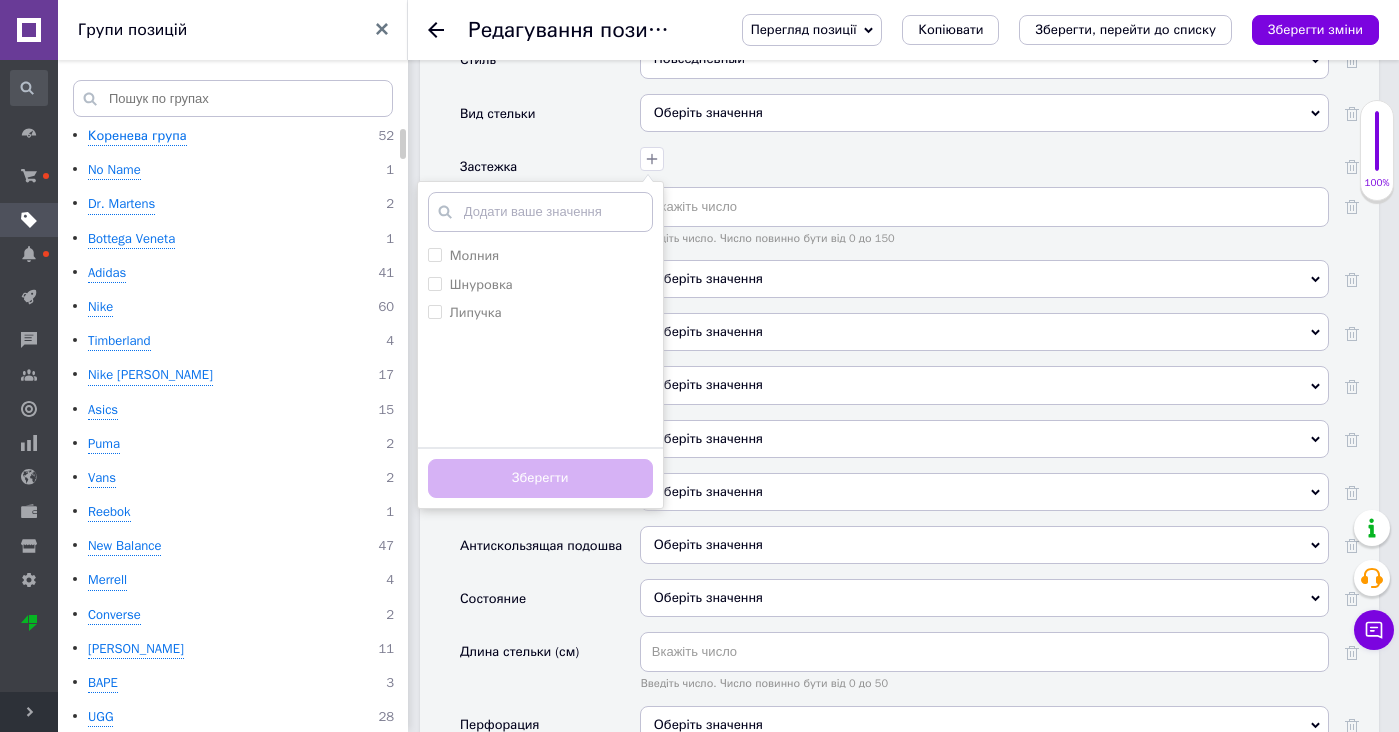 scroll, scrollTop: 3425, scrollLeft: 0, axis: vertical 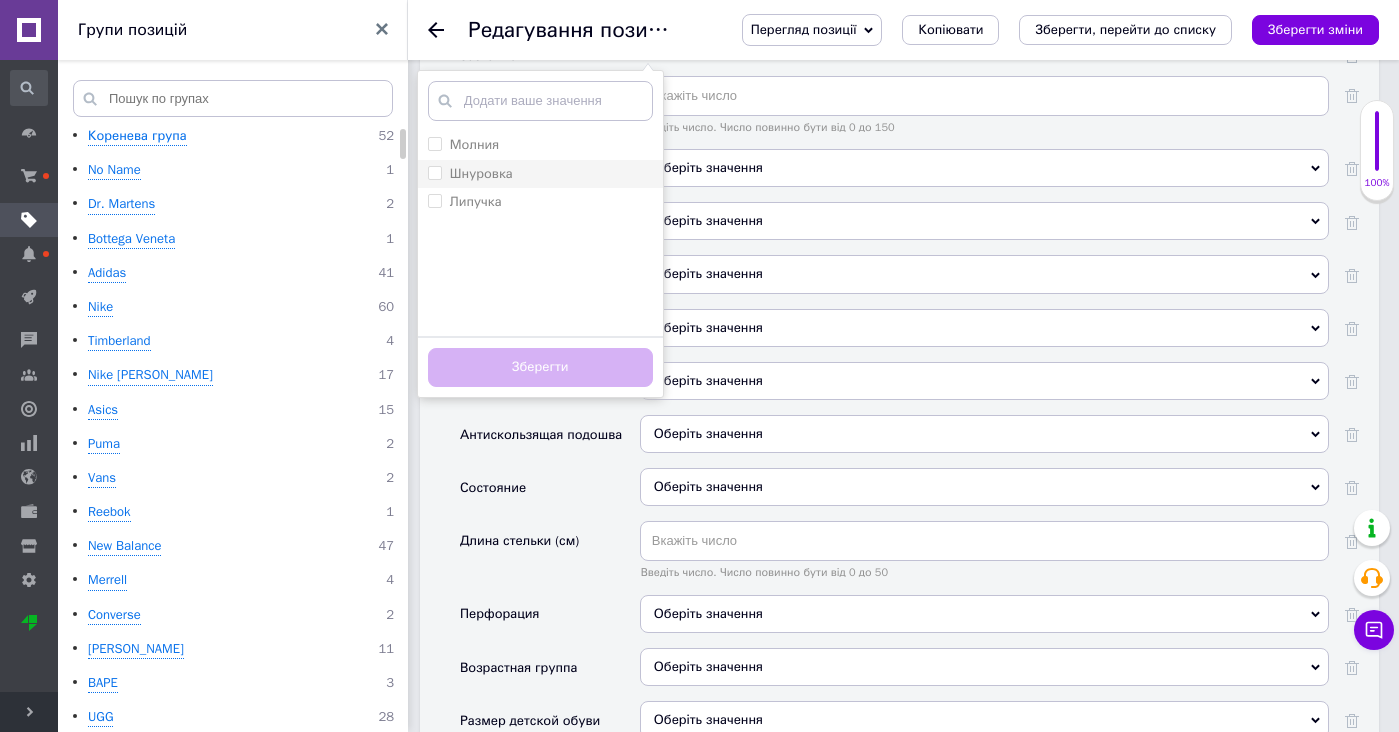 click on "Шнуровка" at bounding box center [481, 173] 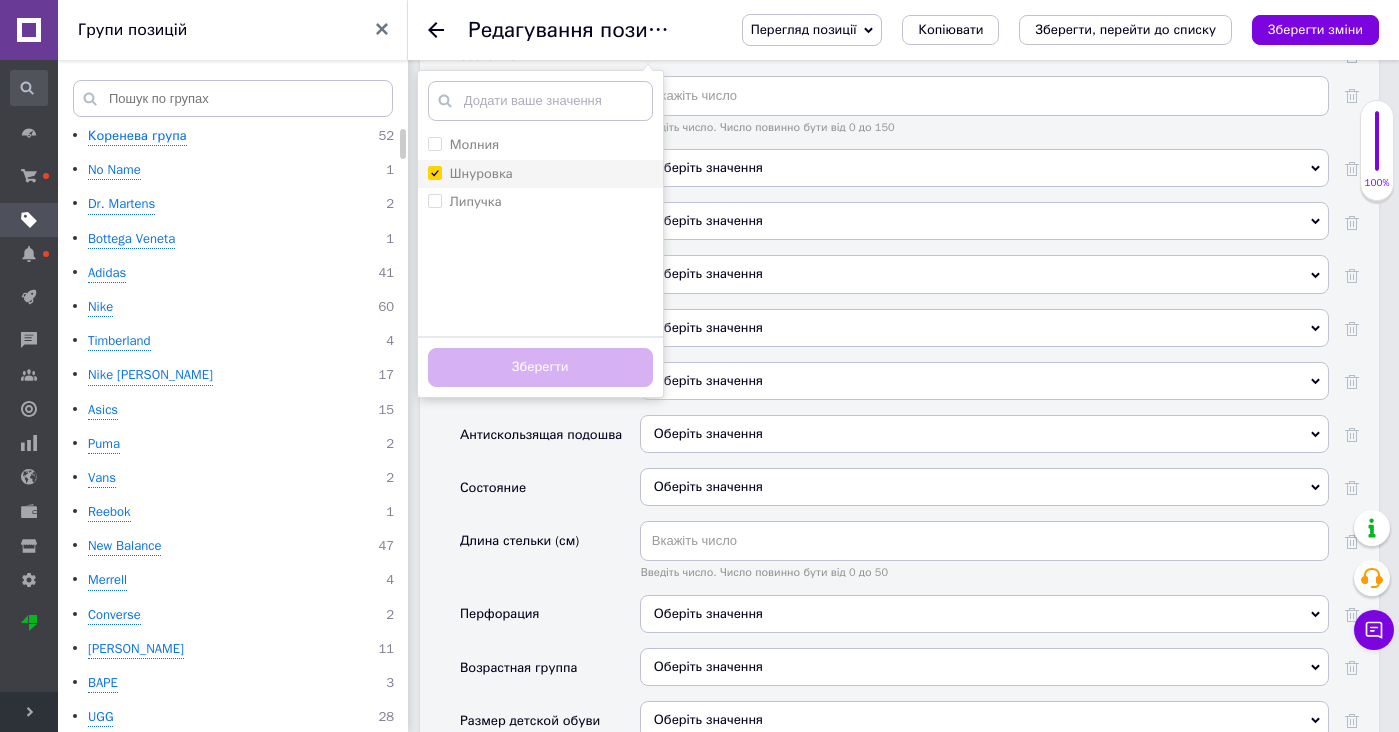 checkbox on "true" 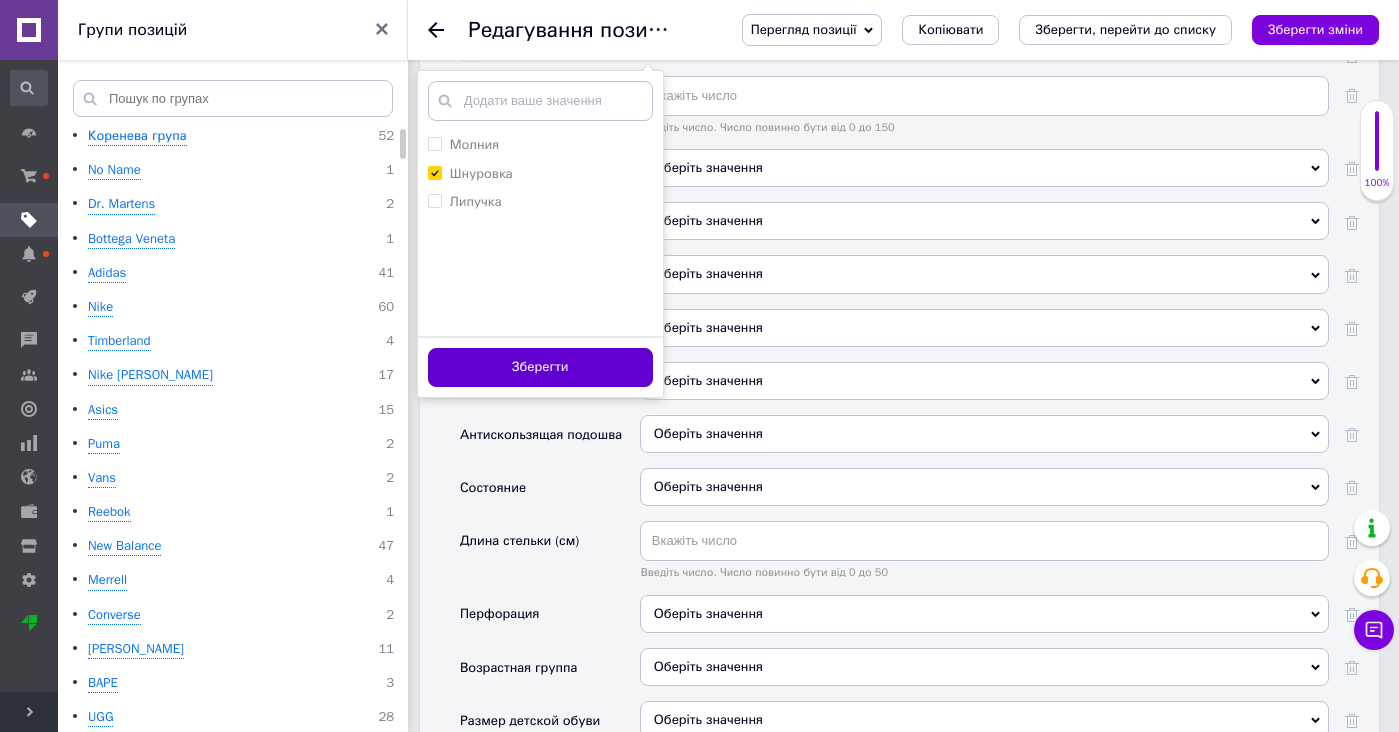 click on "Зберегти" at bounding box center (540, 367) 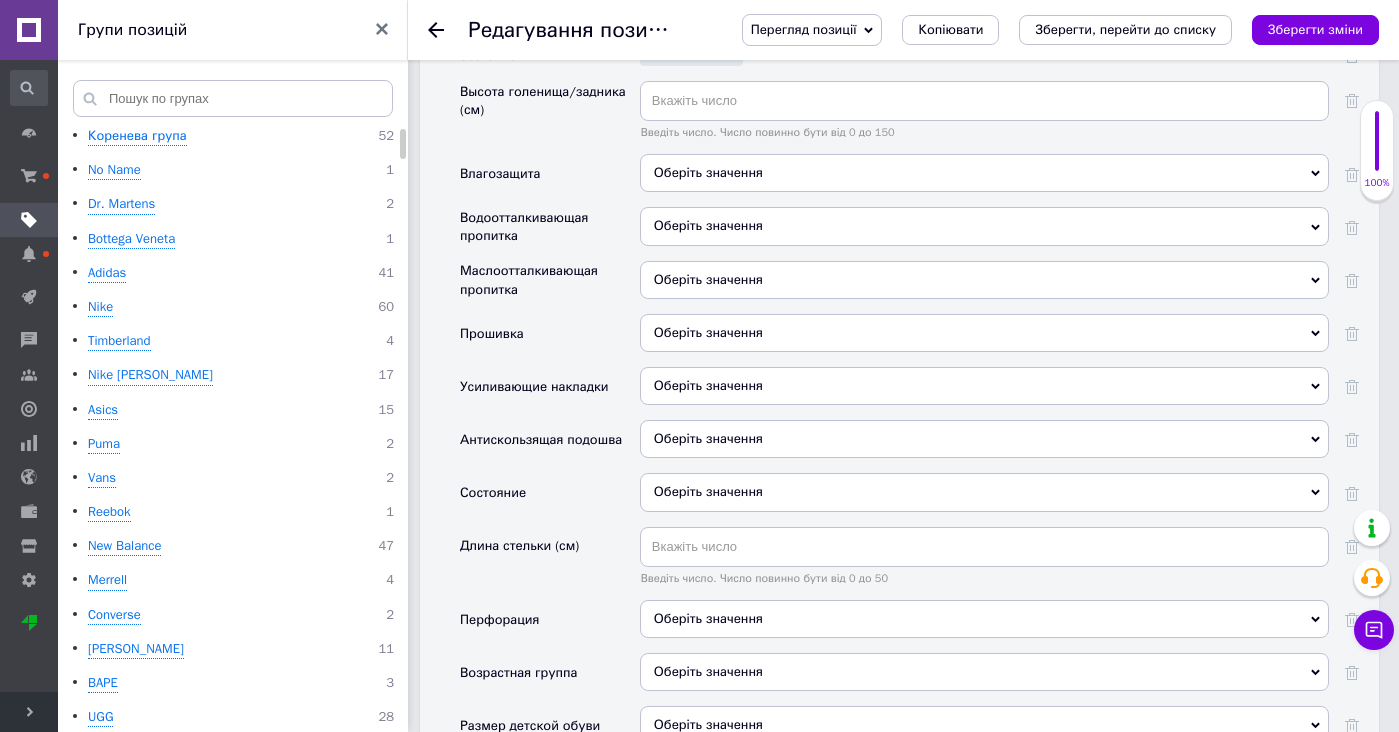 click on "Оберіть значення" at bounding box center (708, 172) 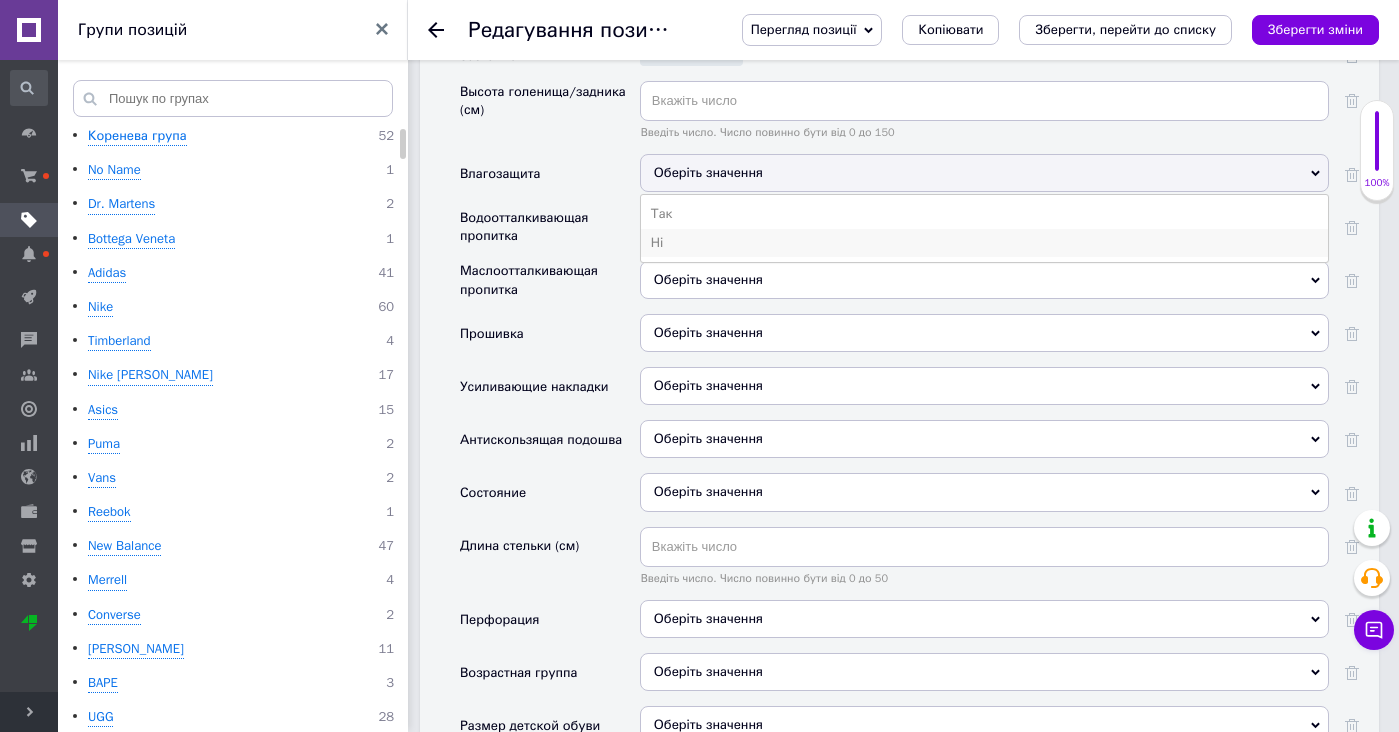 click on "Ні" at bounding box center [984, 243] 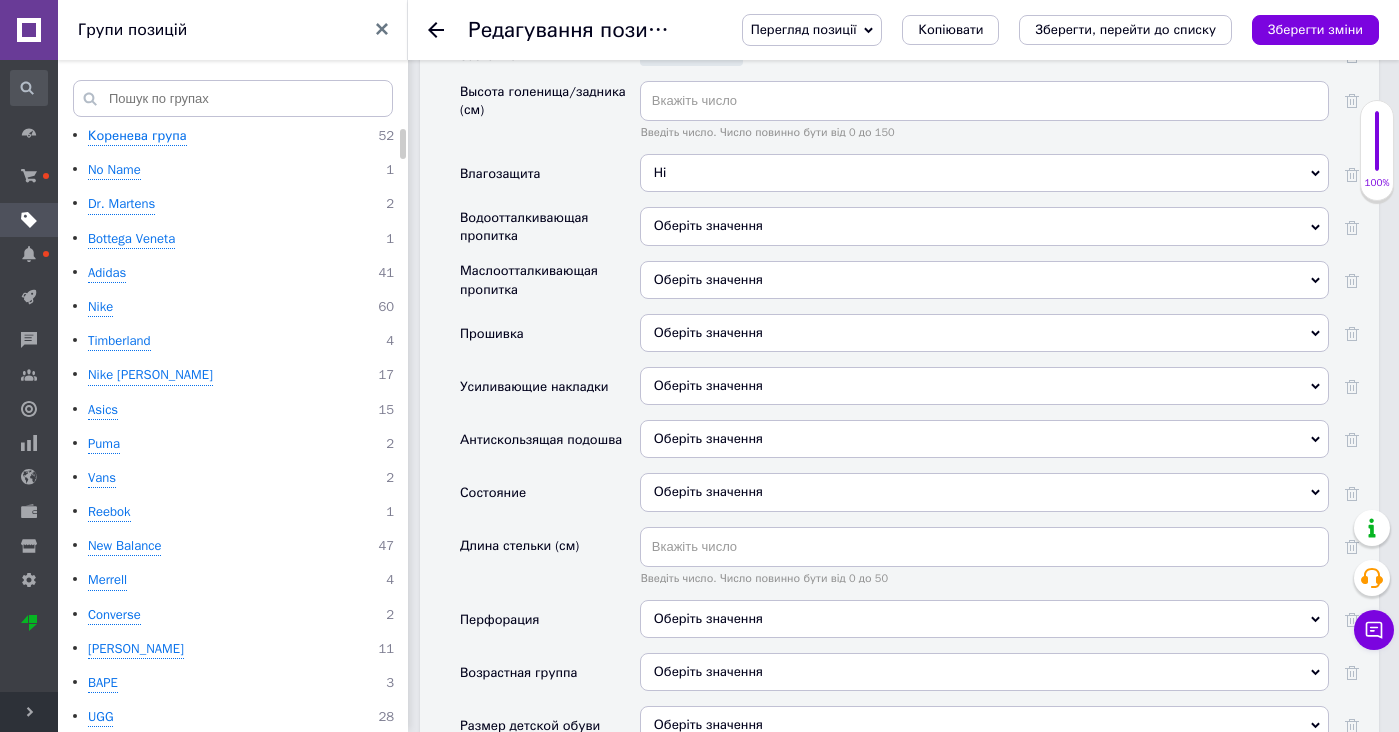 drag, startPoint x: 673, startPoint y: 201, endPoint x: 670, endPoint y: 243, distance: 42.107006 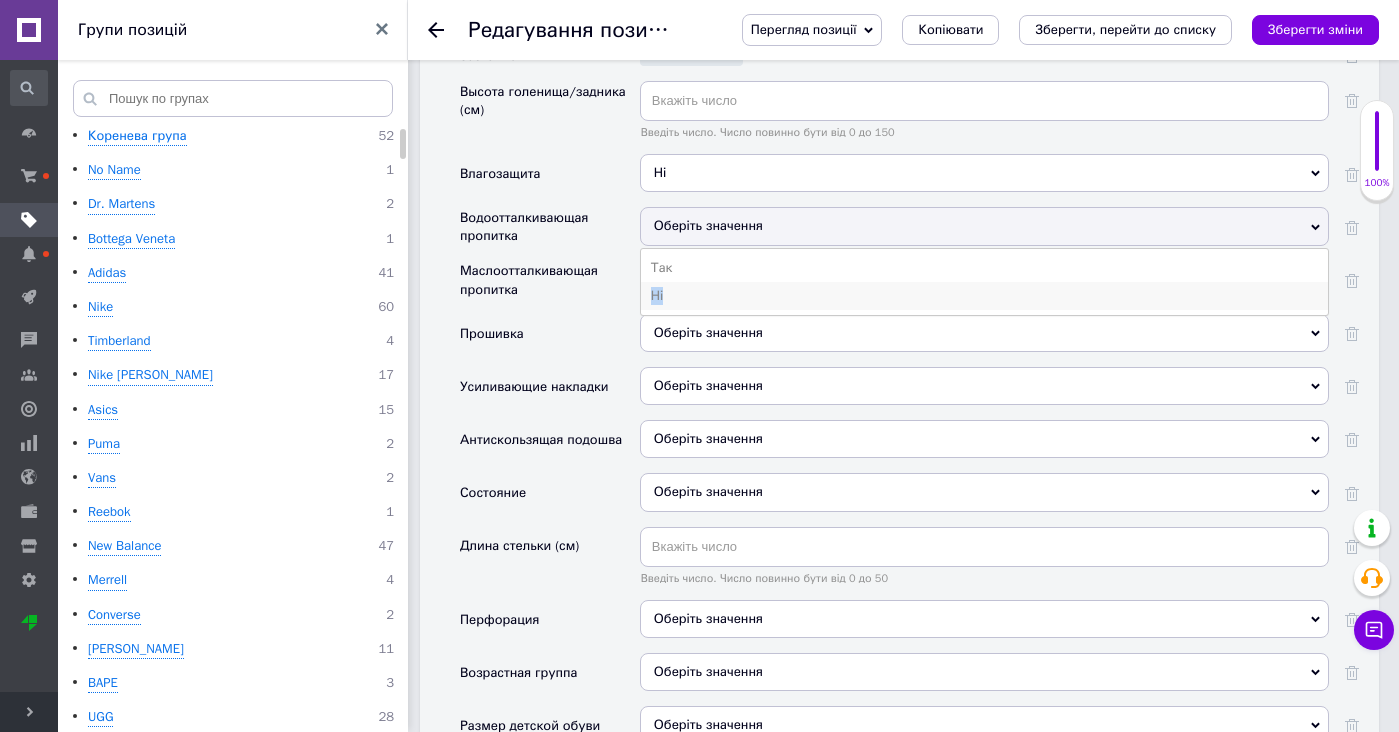 click on "Ні" at bounding box center [984, 296] 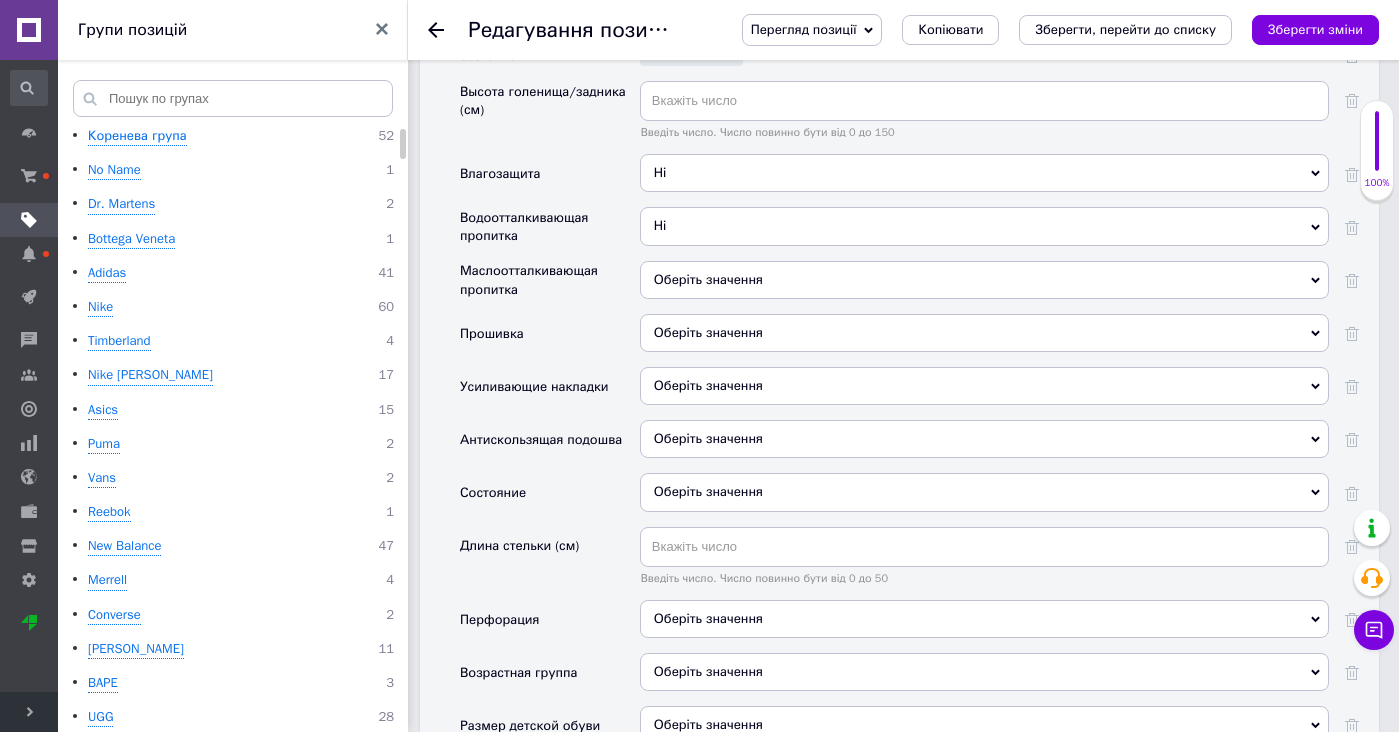 click on "Оберіть значення" at bounding box center (708, 279) 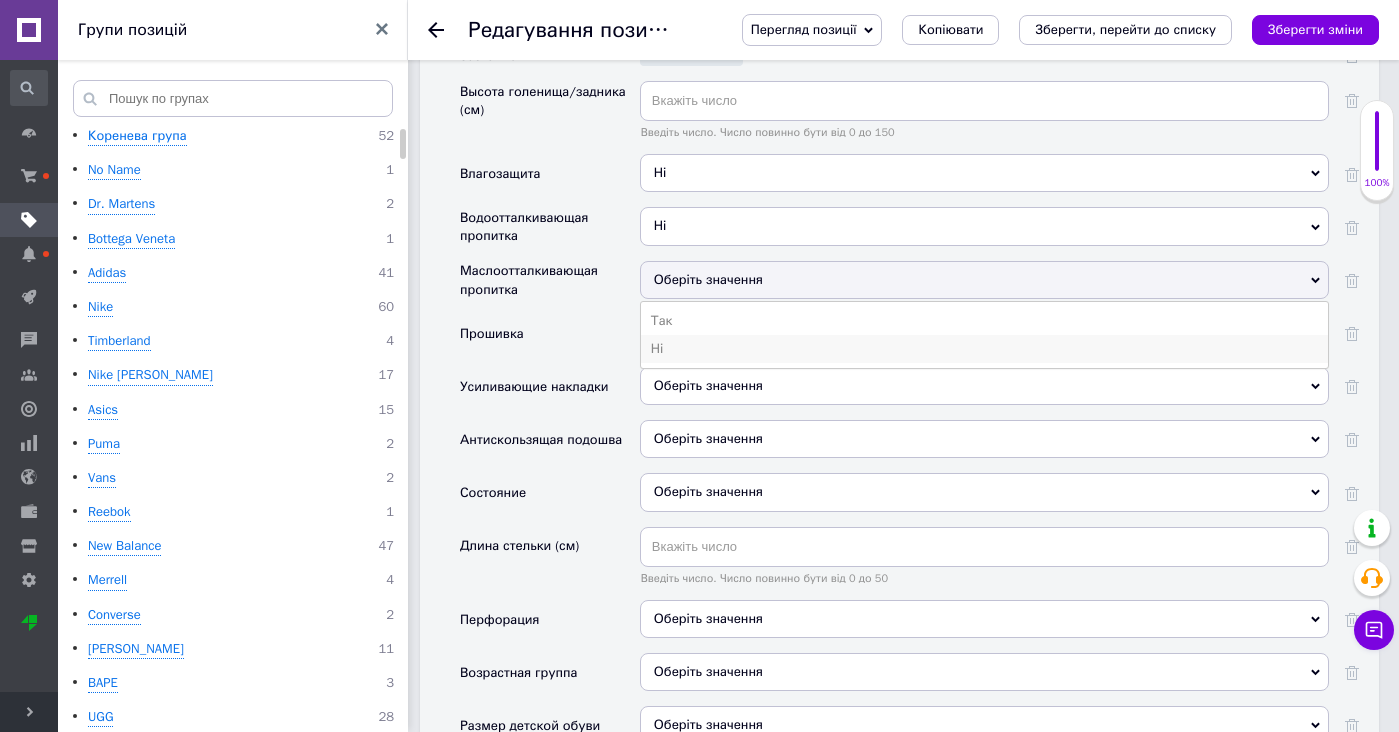 click on "Ні" at bounding box center (984, 349) 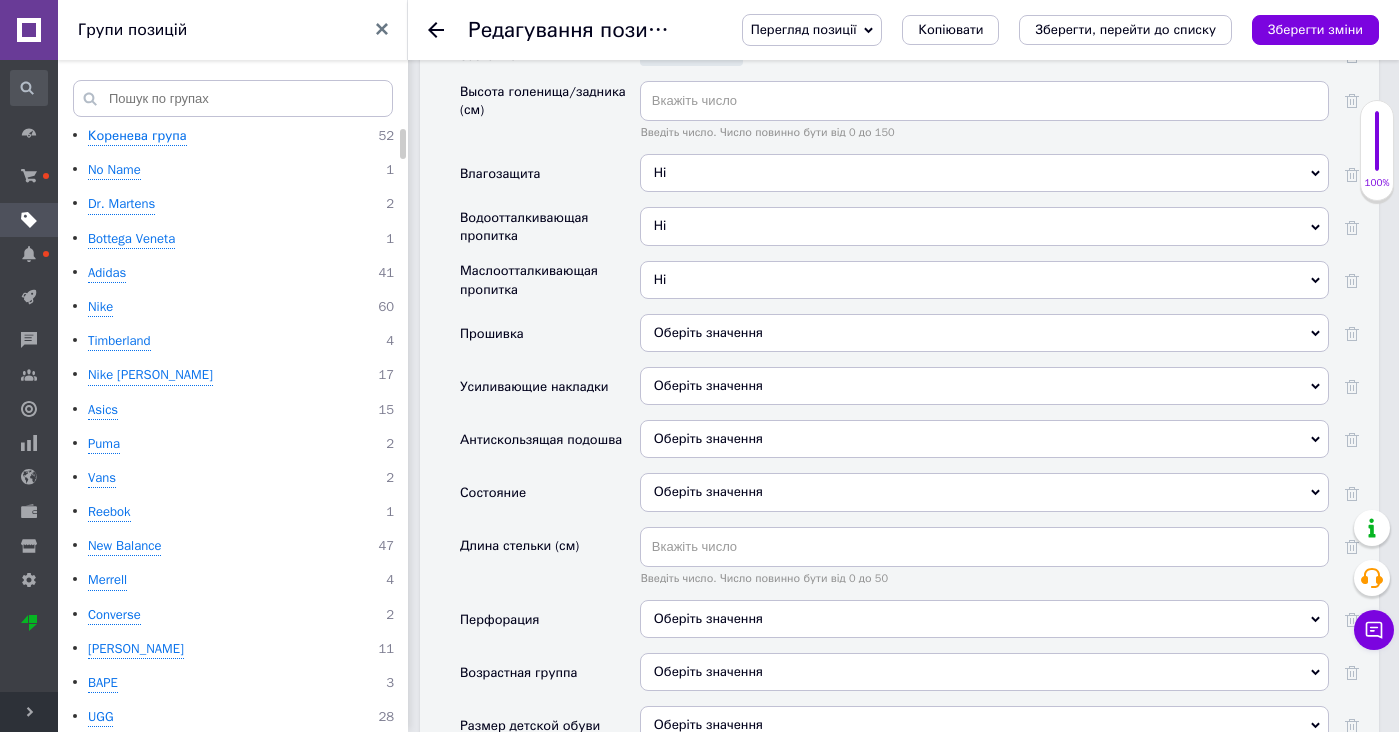 click on "Оберіть значення" at bounding box center (708, 332) 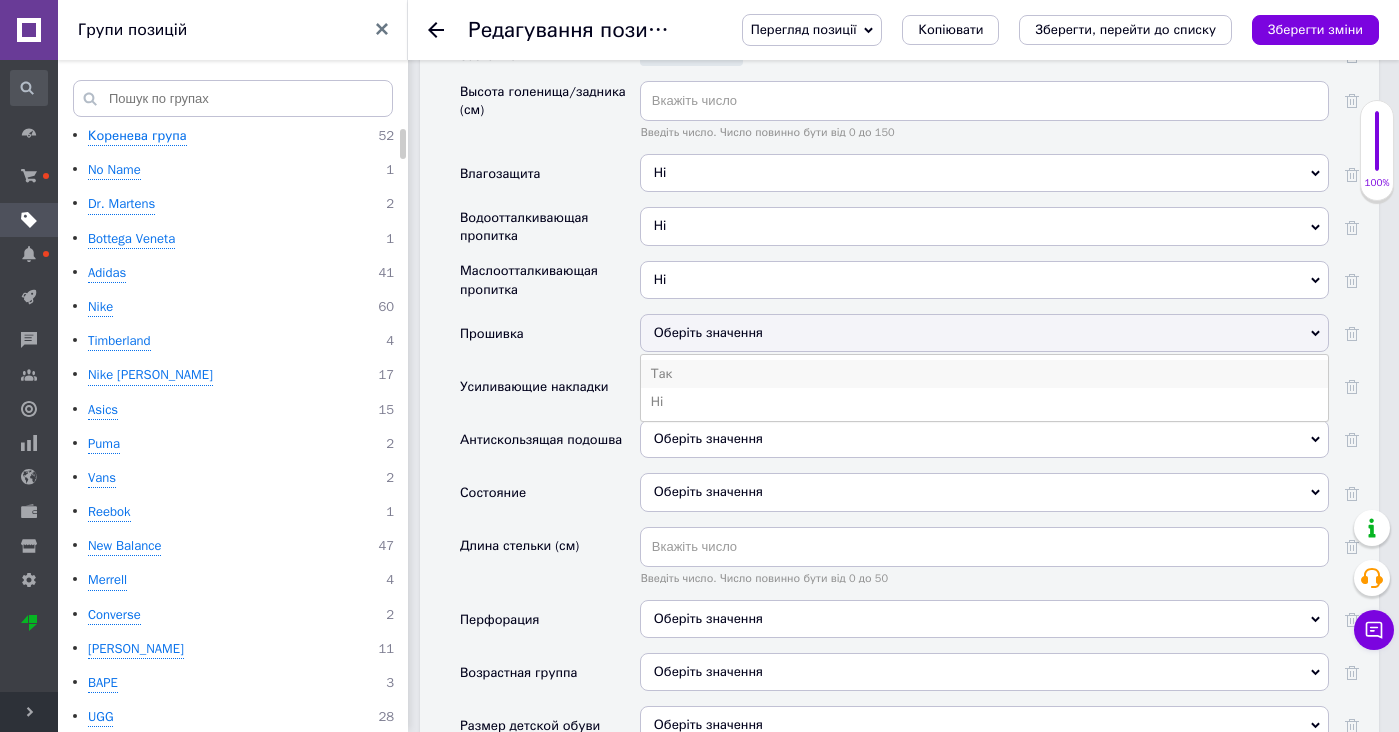 click on "Так" at bounding box center [984, 374] 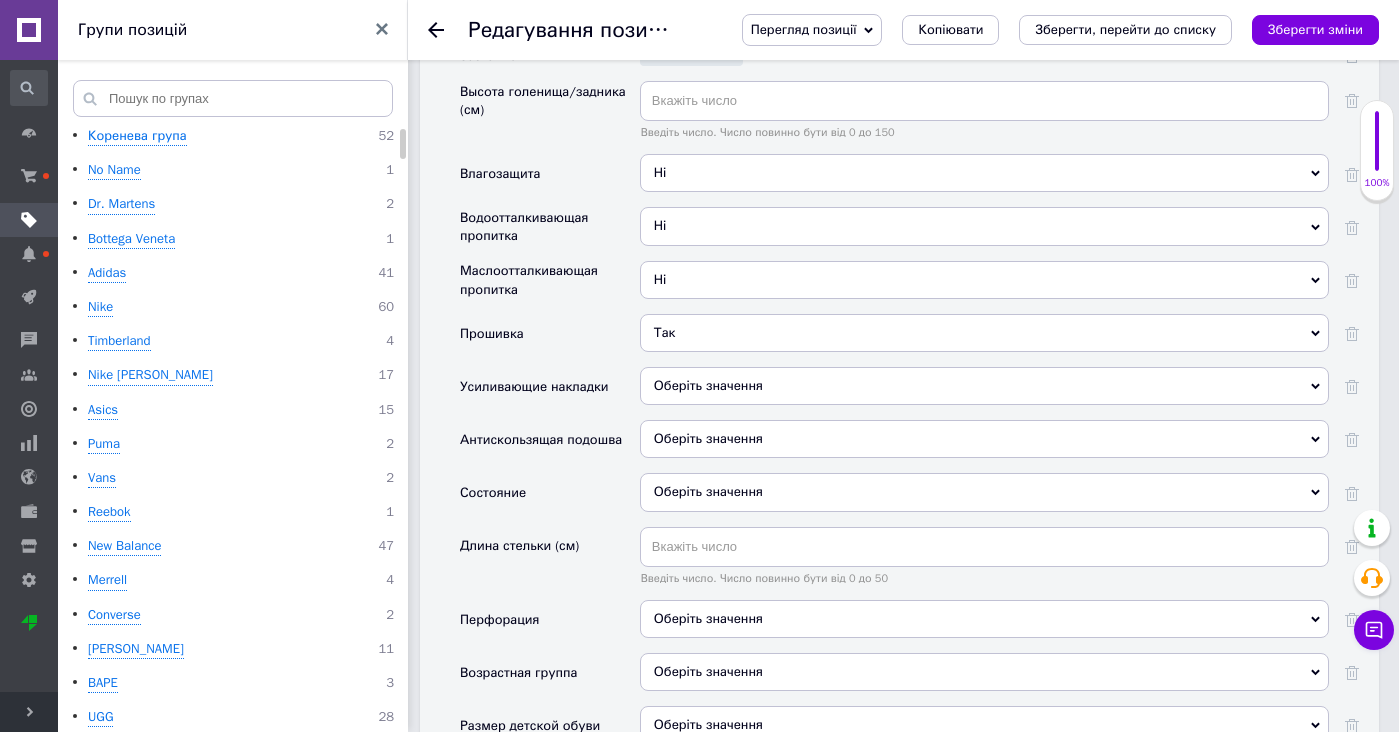 click on "Оберіть значення" at bounding box center [984, 386] 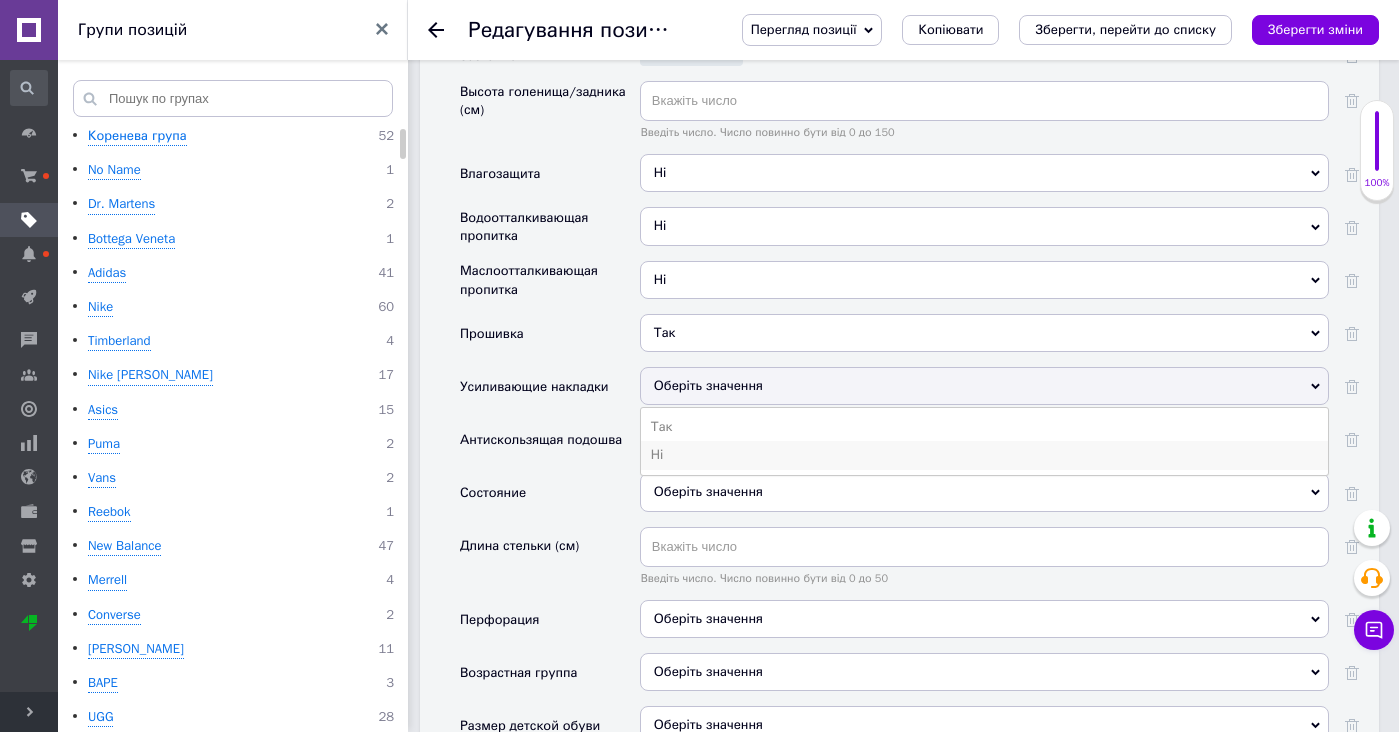 click on "Ні" at bounding box center [984, 455] 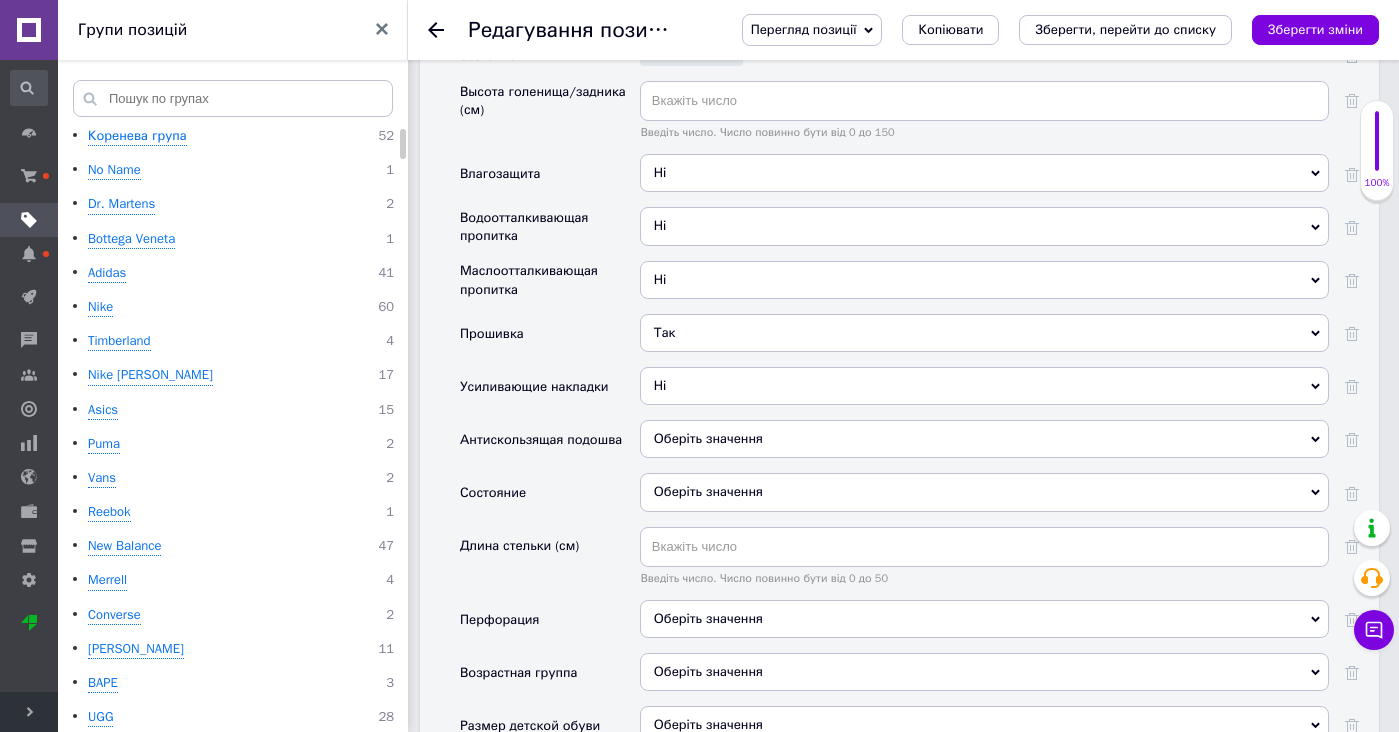 click on "Оберіть значення" at bounding box center (708, 438) 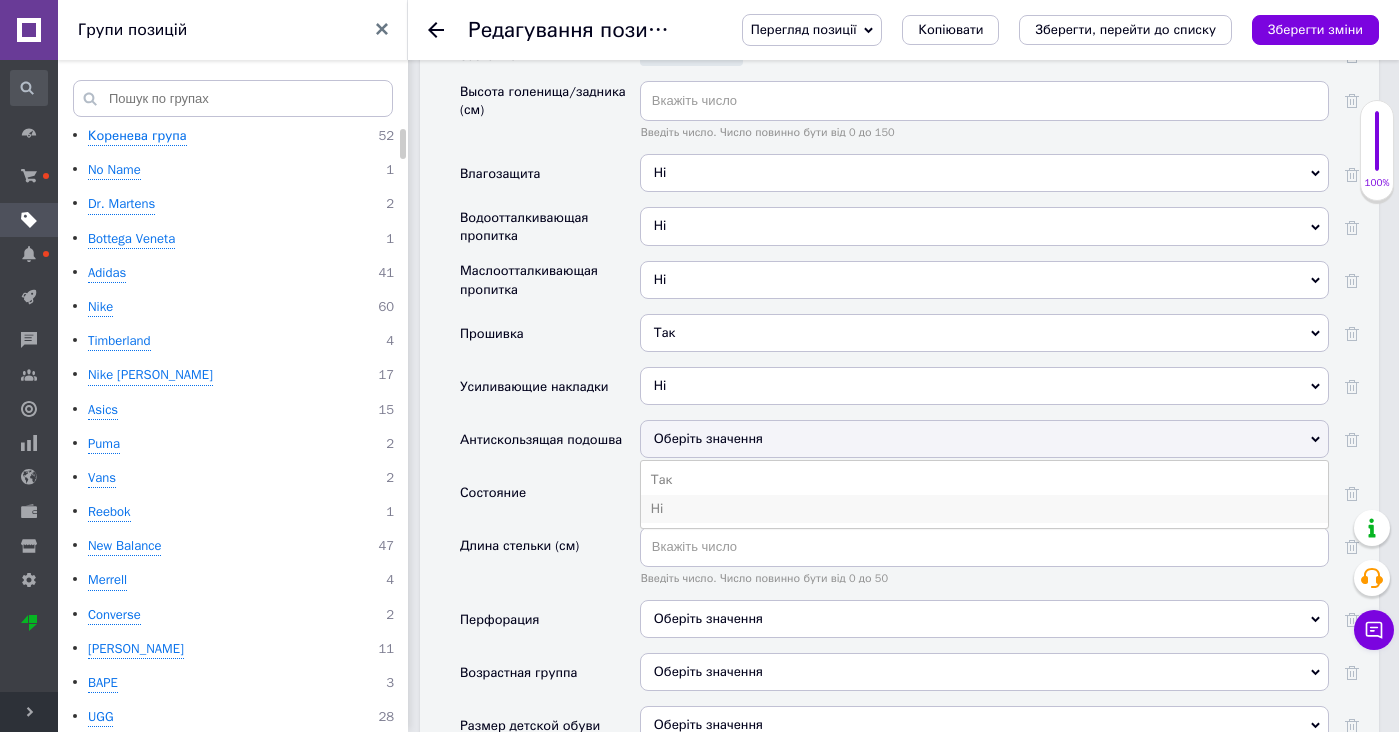 click on "Ні" at bounding box center (984, 509) 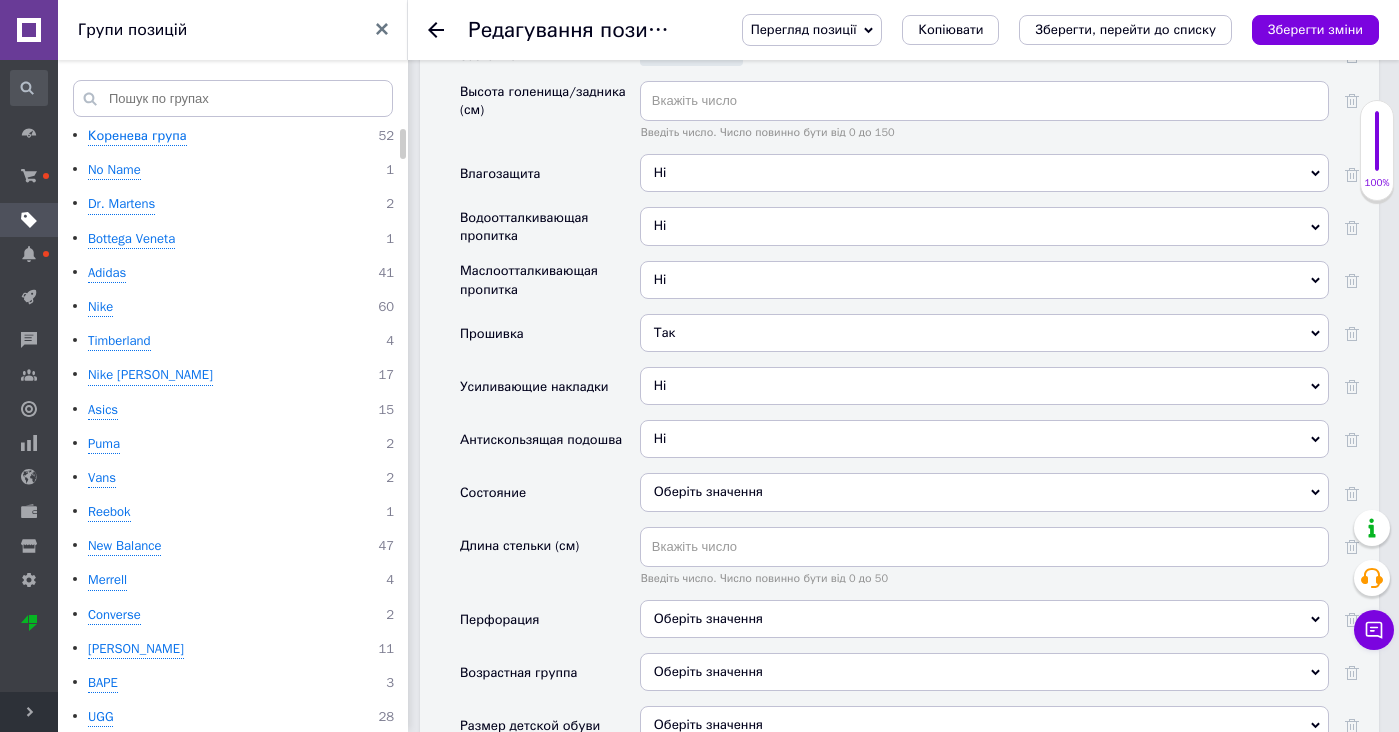 click on "Оберіть значення" at bounding box center (984, 492) 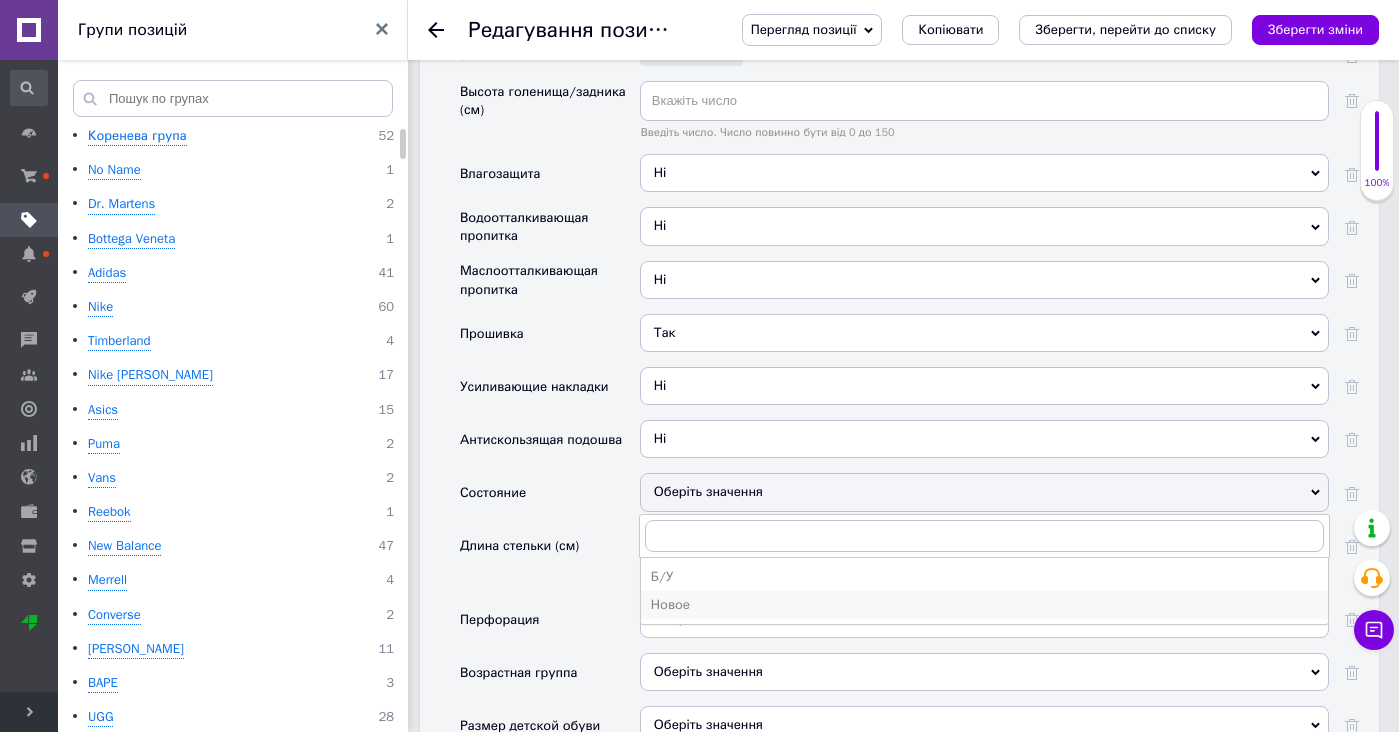 click on "Новое" at bounding box center (984, 605) 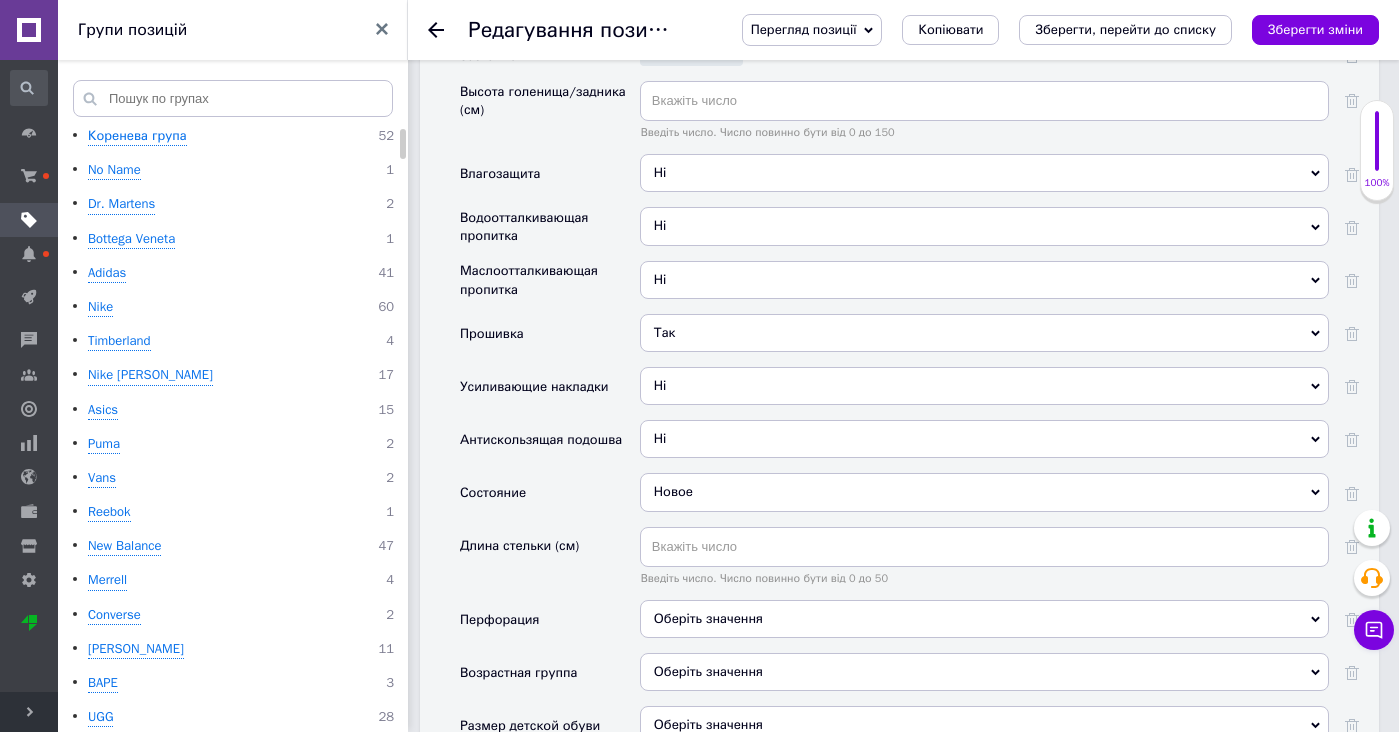 click on "Оберіть значення" at bounding box center [984, 619] 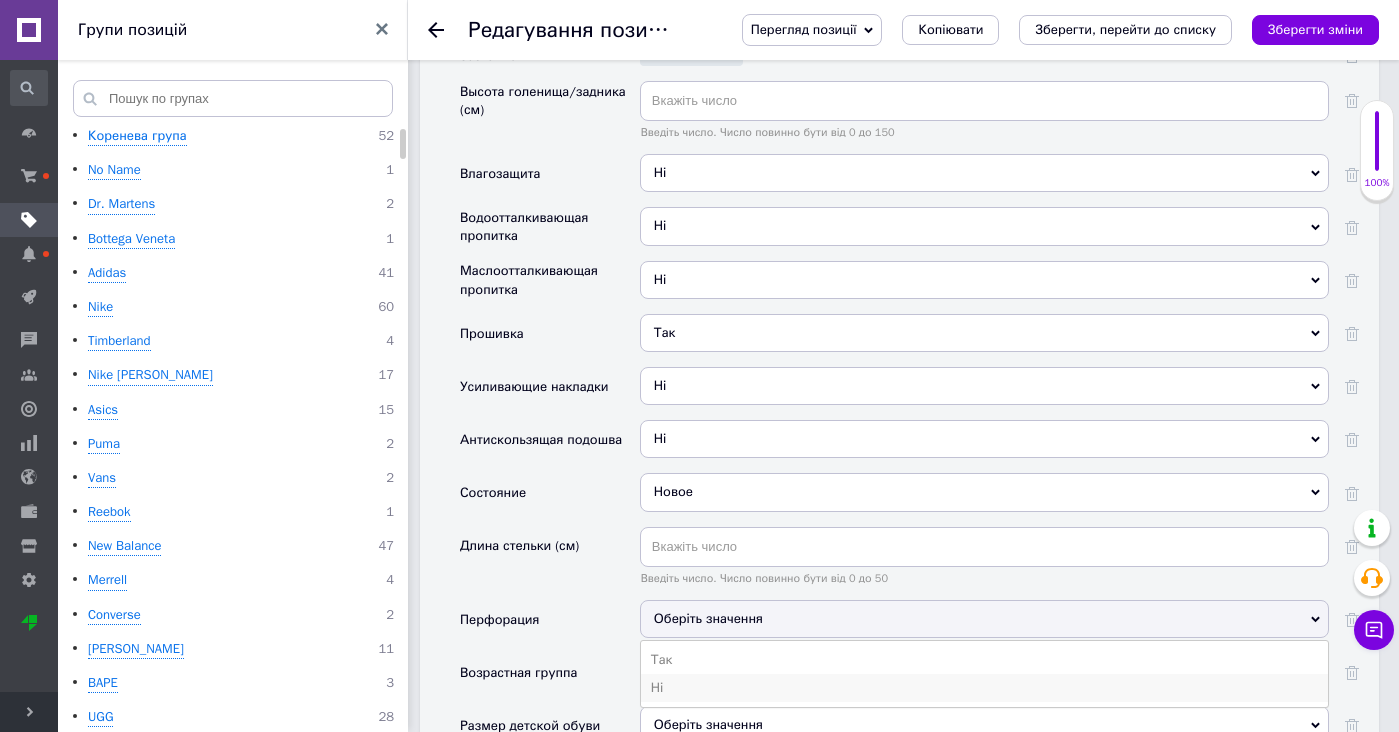 click on "Ні" at bounding box center [984, 688] 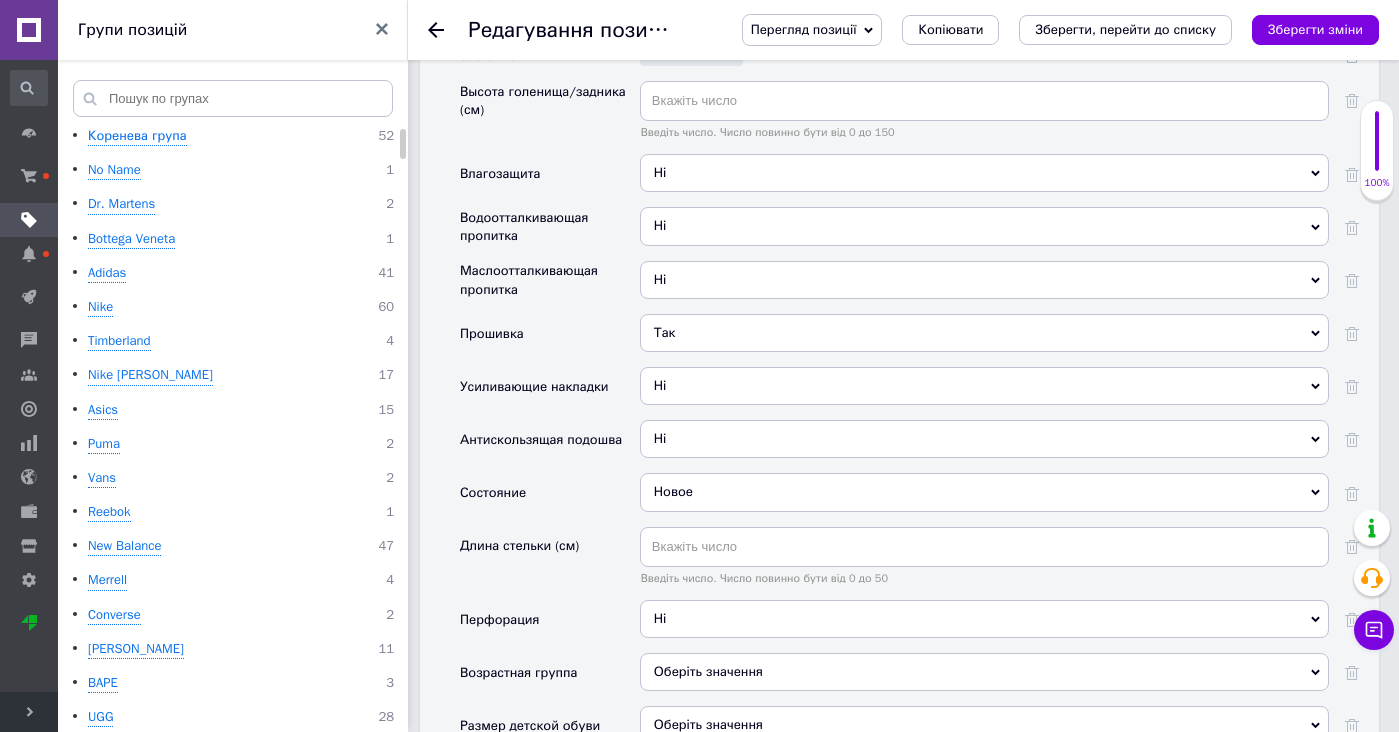 click on "Оберіть значення" at bounding box center [984, 672] 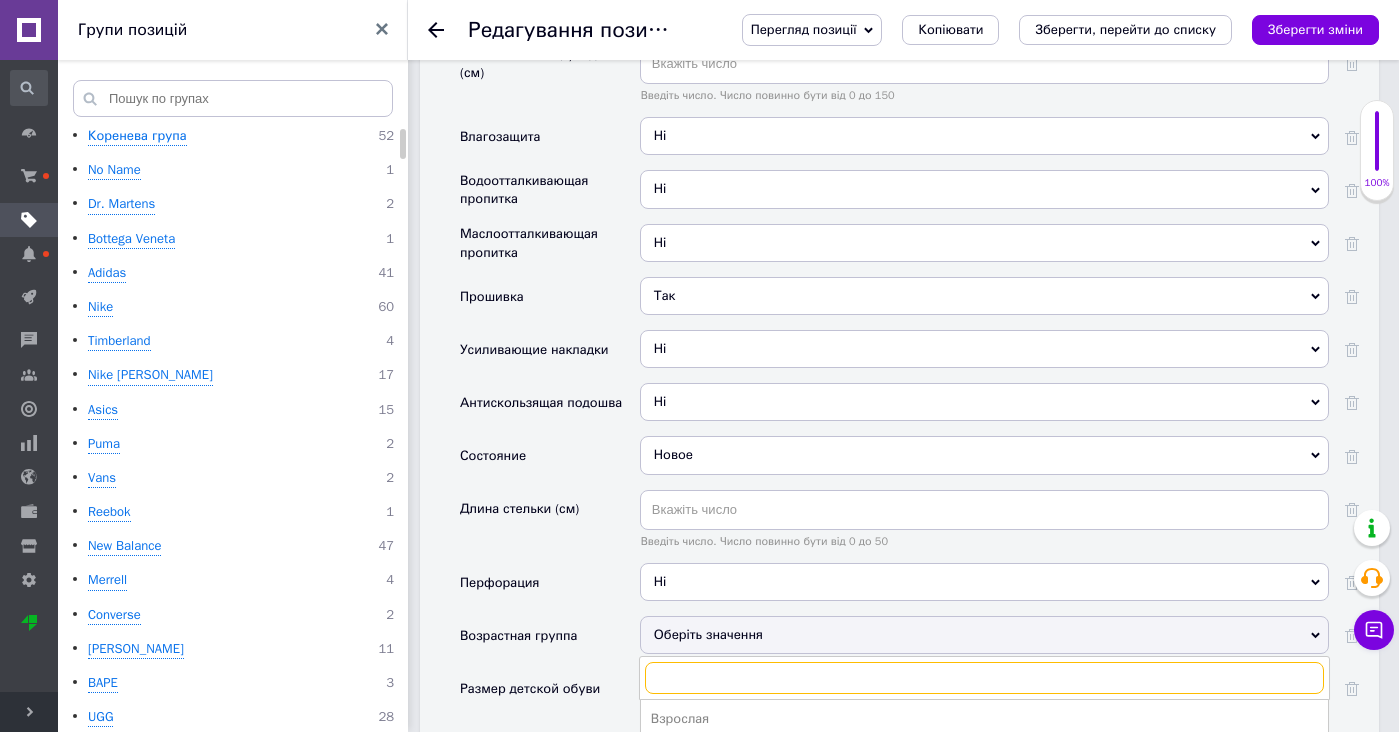 scroll, scrollTop: 3550, scrollLeft: 0, axis: vertical 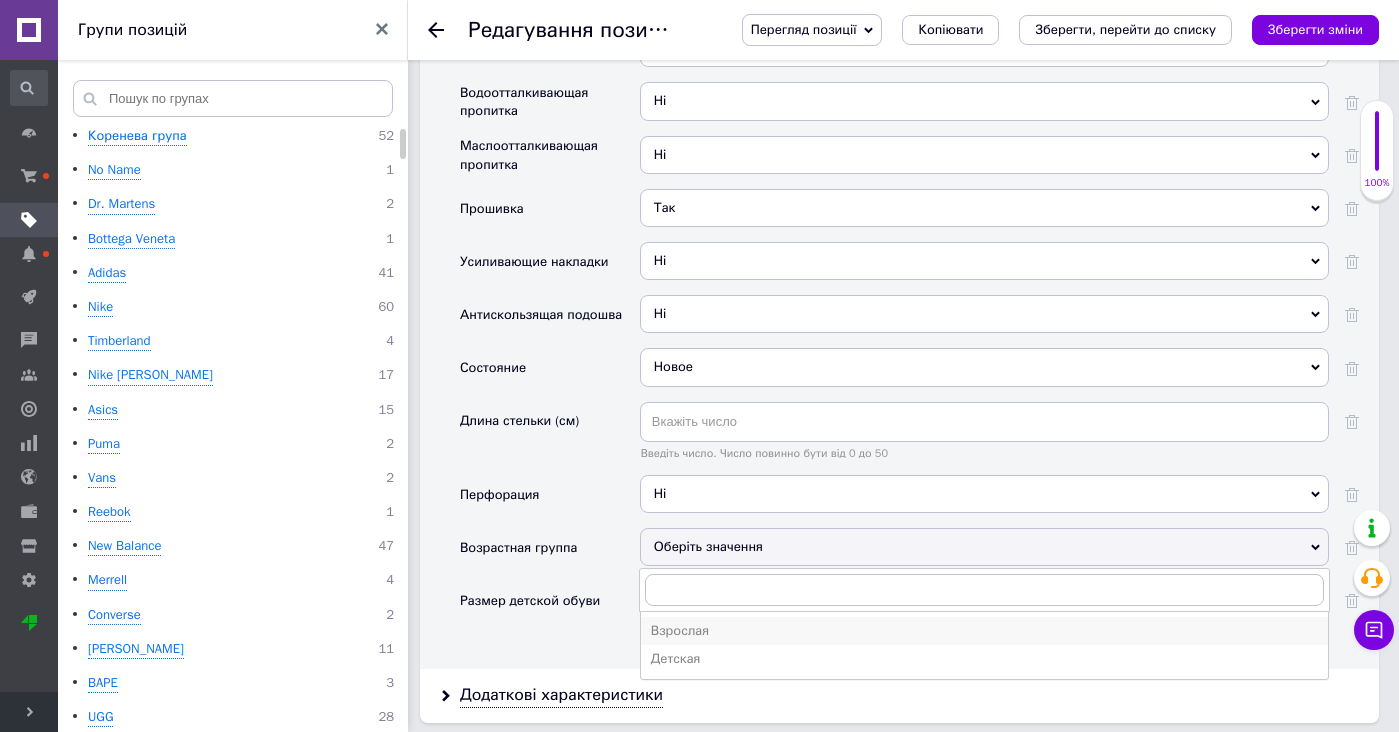 click on "Взрослая" at bounding box center [984, 631] 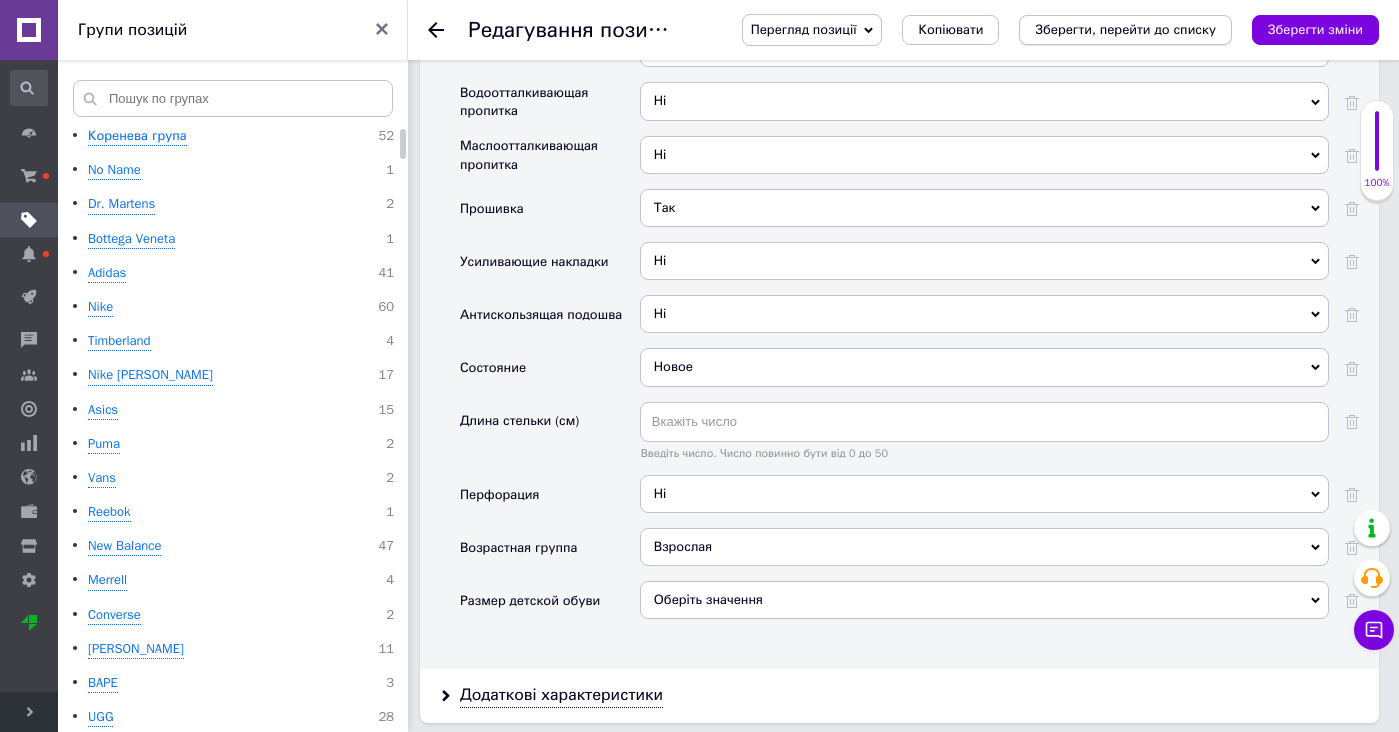 click on "Зберегти, перейти до списку" at bounding box center [1125, 29] 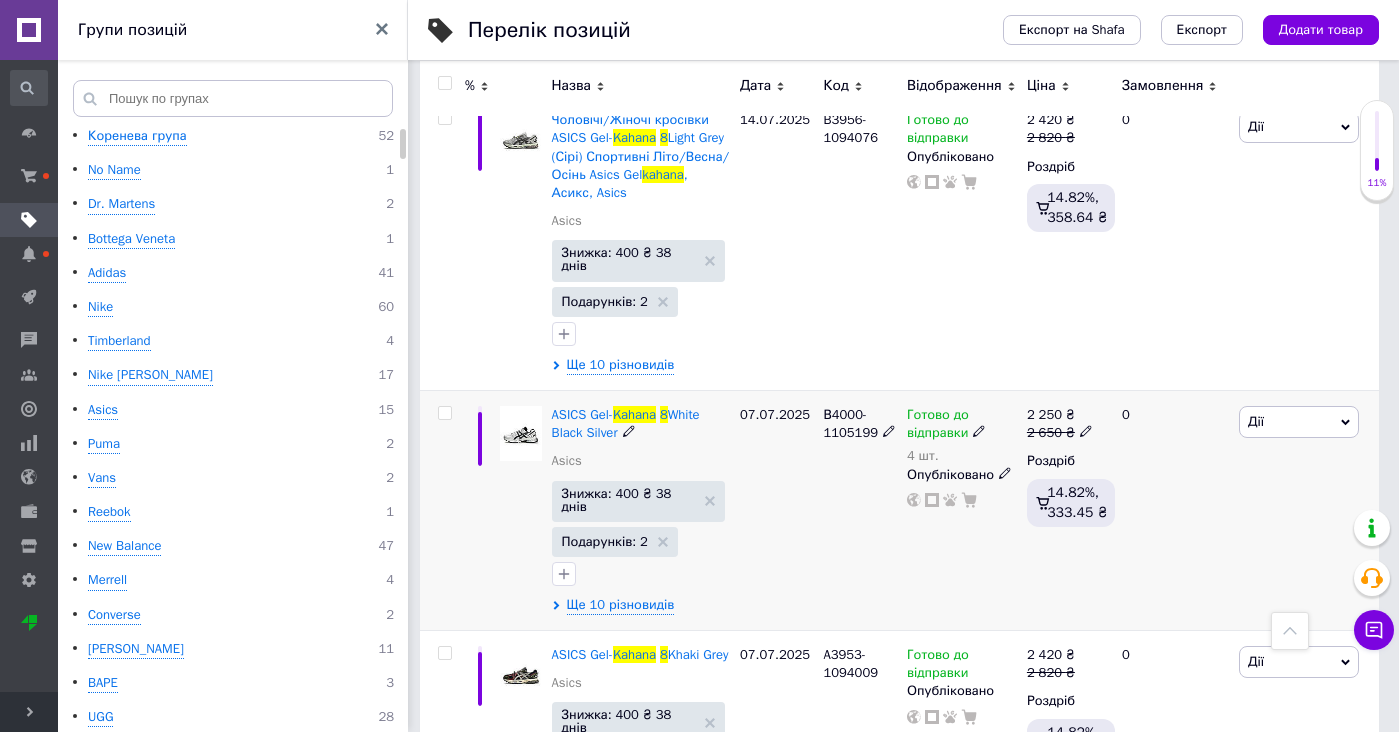 scroll, scrollTop: 4519, scrollLeft: 0, axis: vertical 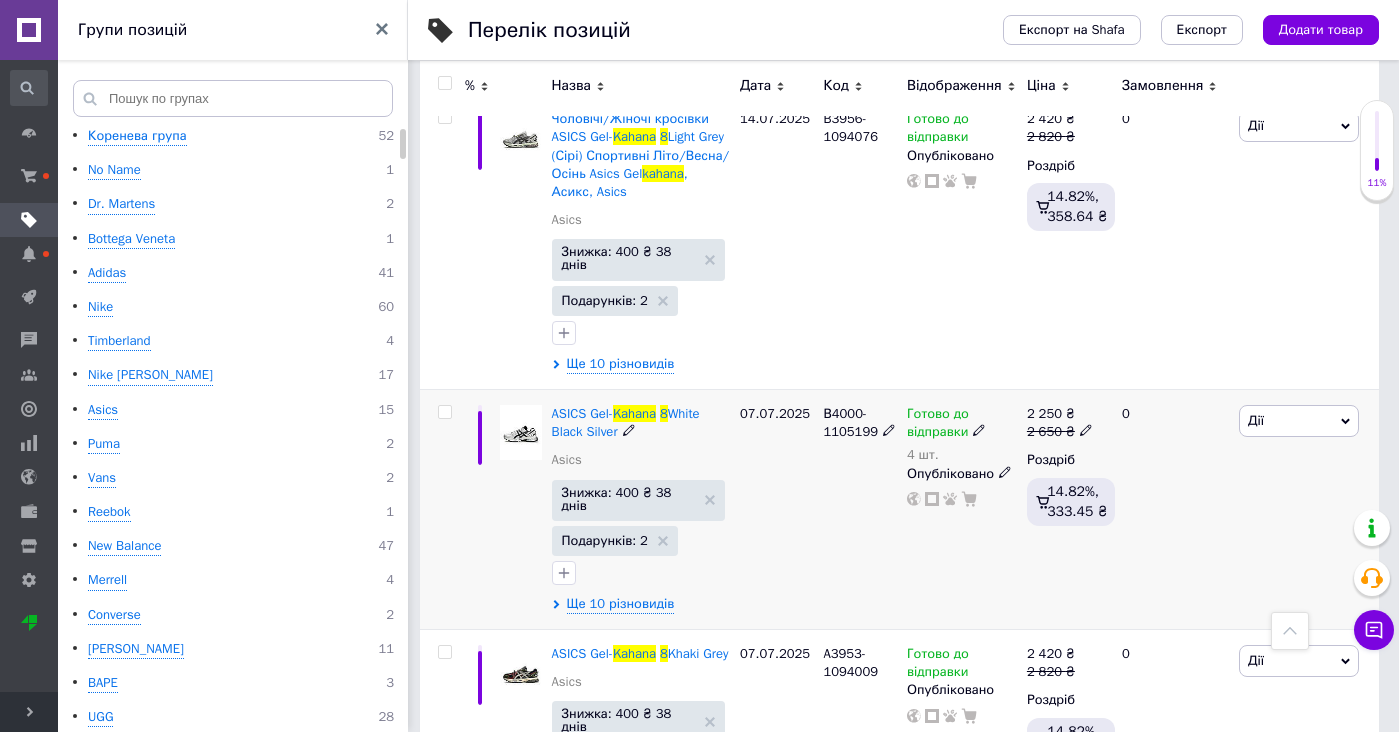 click at bounding box center (521, 509) 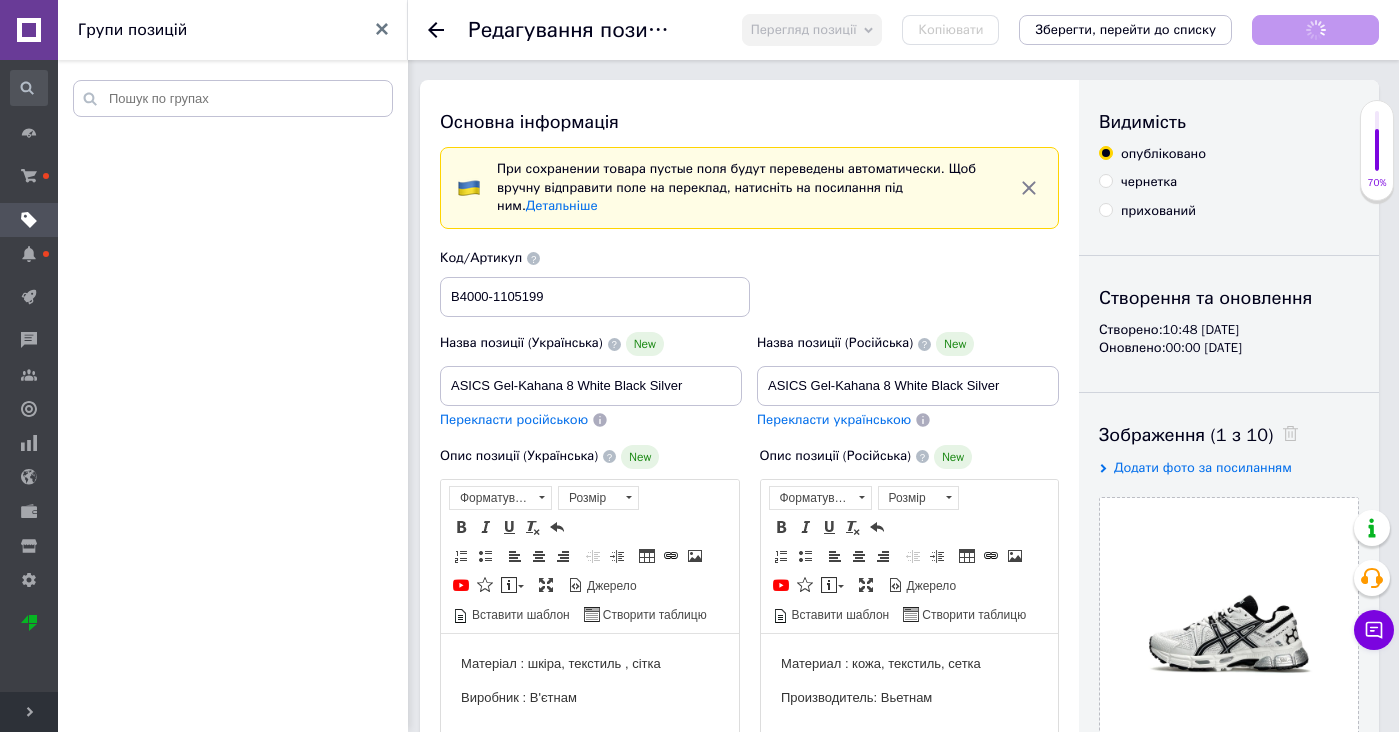 scroll, scrollTop: 0, scrollLeft: 0, axis: both 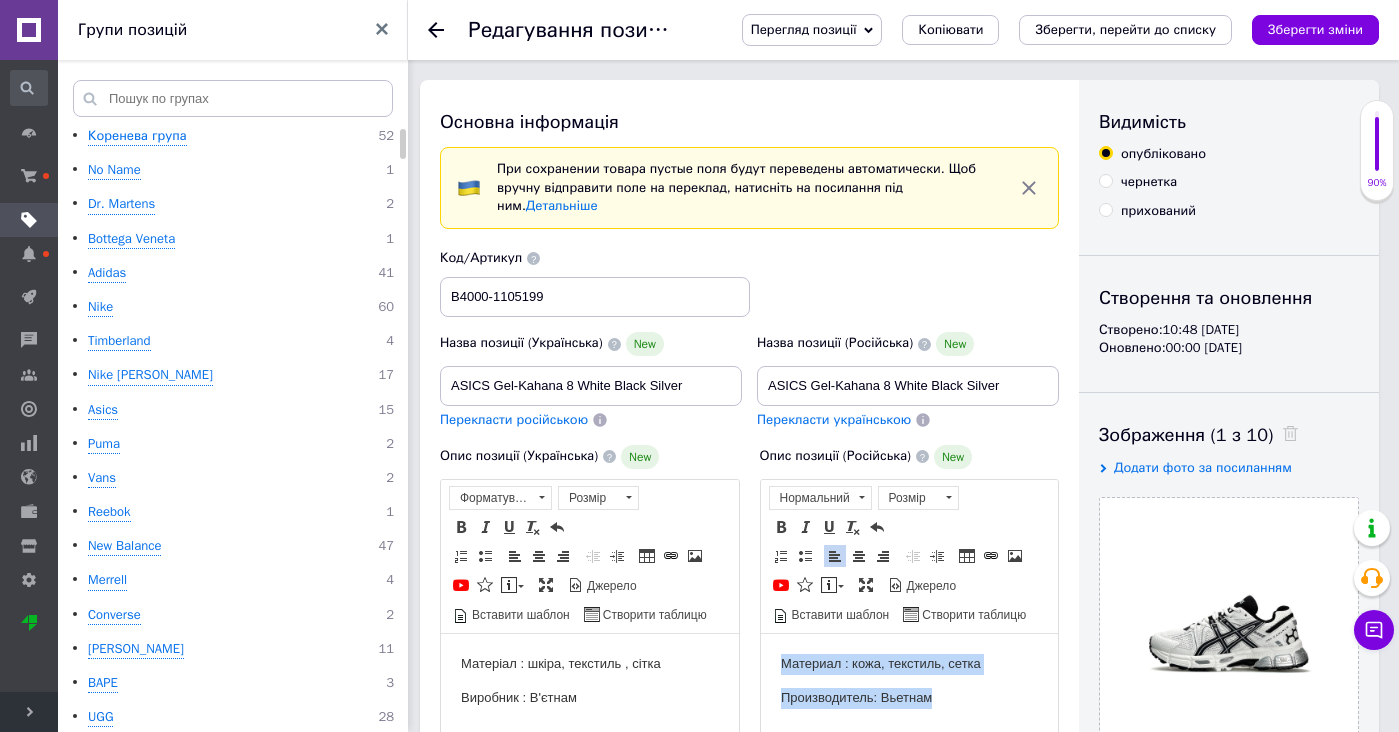 drag, startPoint x: 782, startPoint y: 704, endPoint x: 818, endPoint y: 612, distance: 98.79271 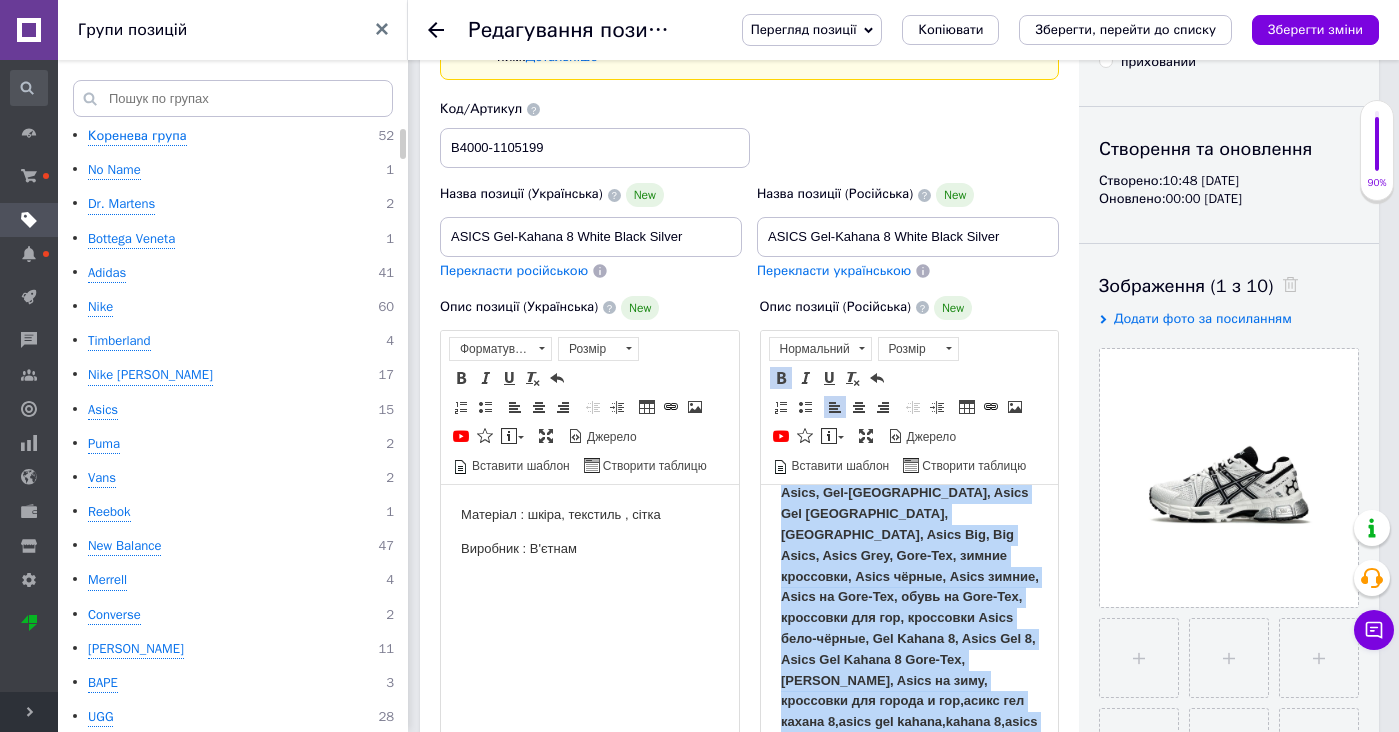scroll, scrollTop: 378, scrollLeft: 0, axis: vertical 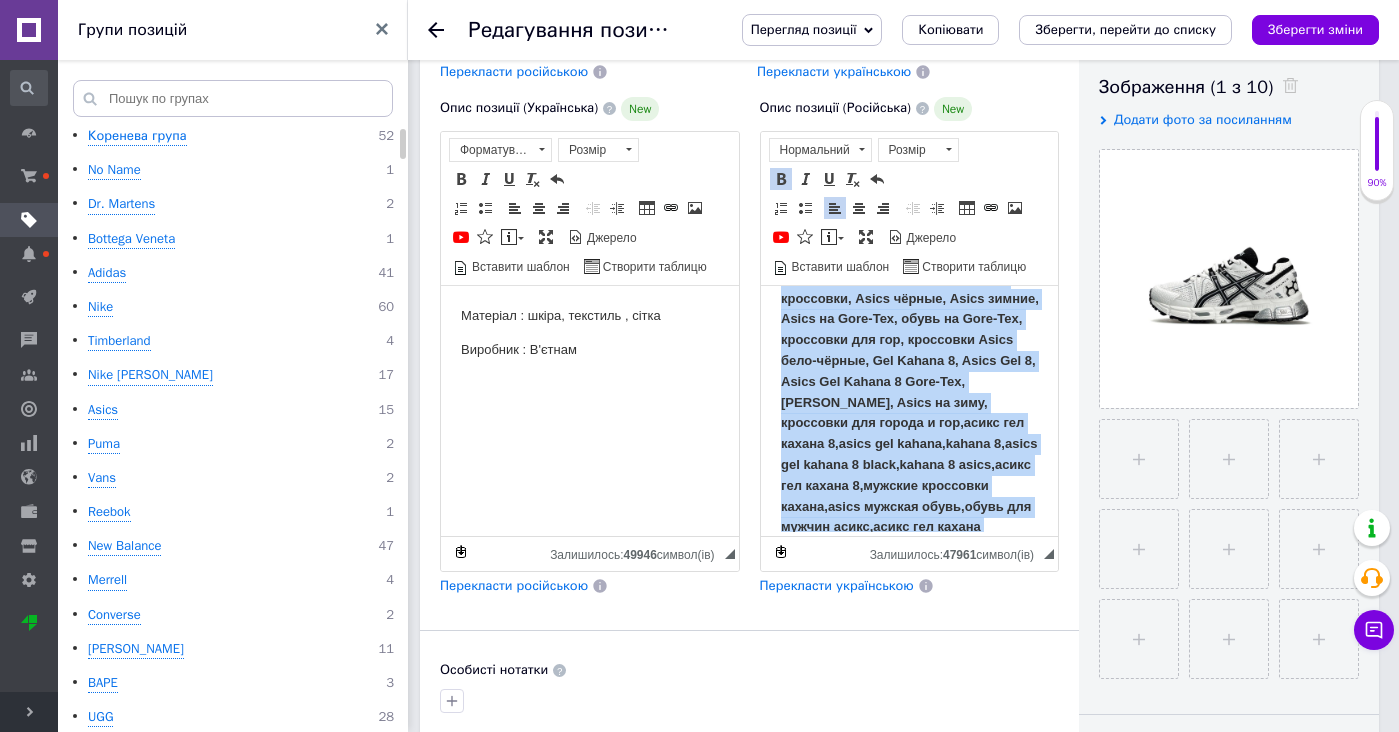 drag, startPoint x: 812, startPoint y: 384, endPoint x: 972, endPoint y: 744, distance: 393.9543 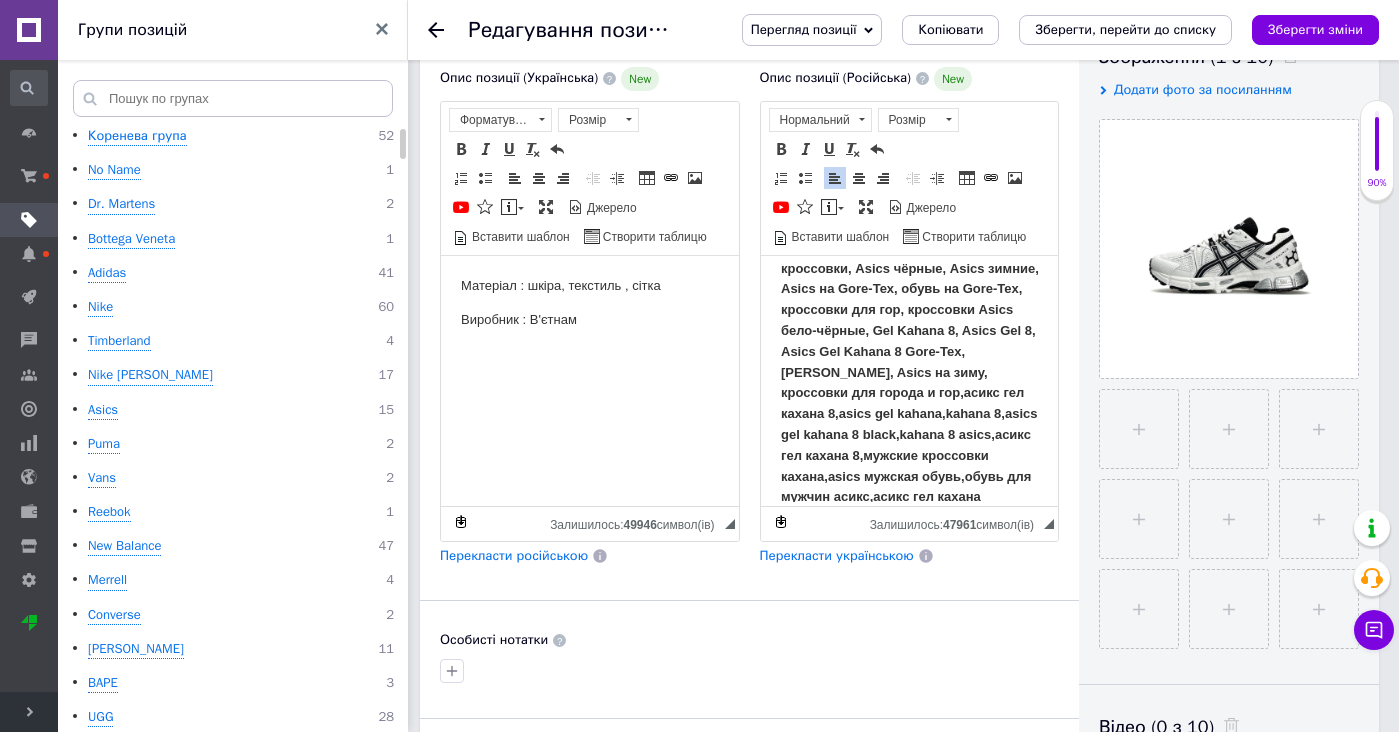 copy 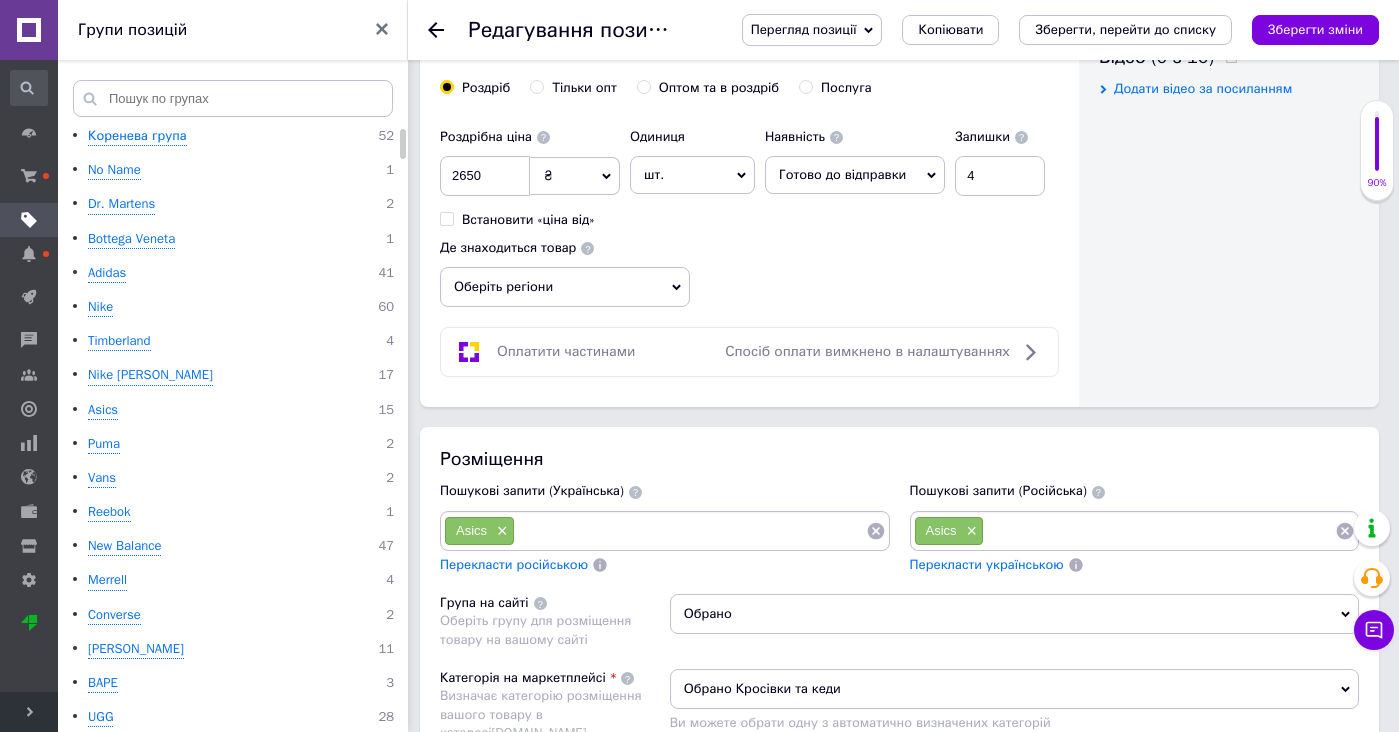 scroll, scrollTop: 1170, scrollLeft: 0, axis: vertical 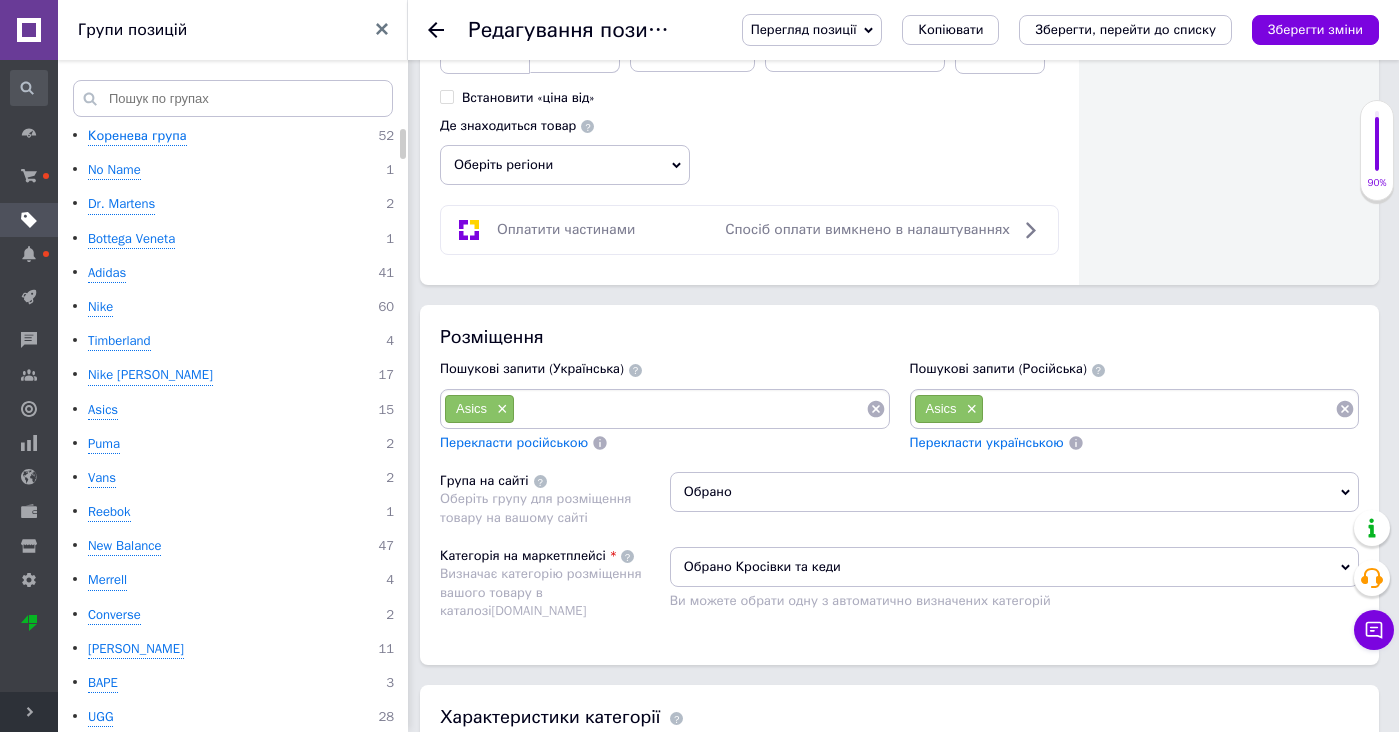 click on "Asics ×" at bounding box center (1135, 409) 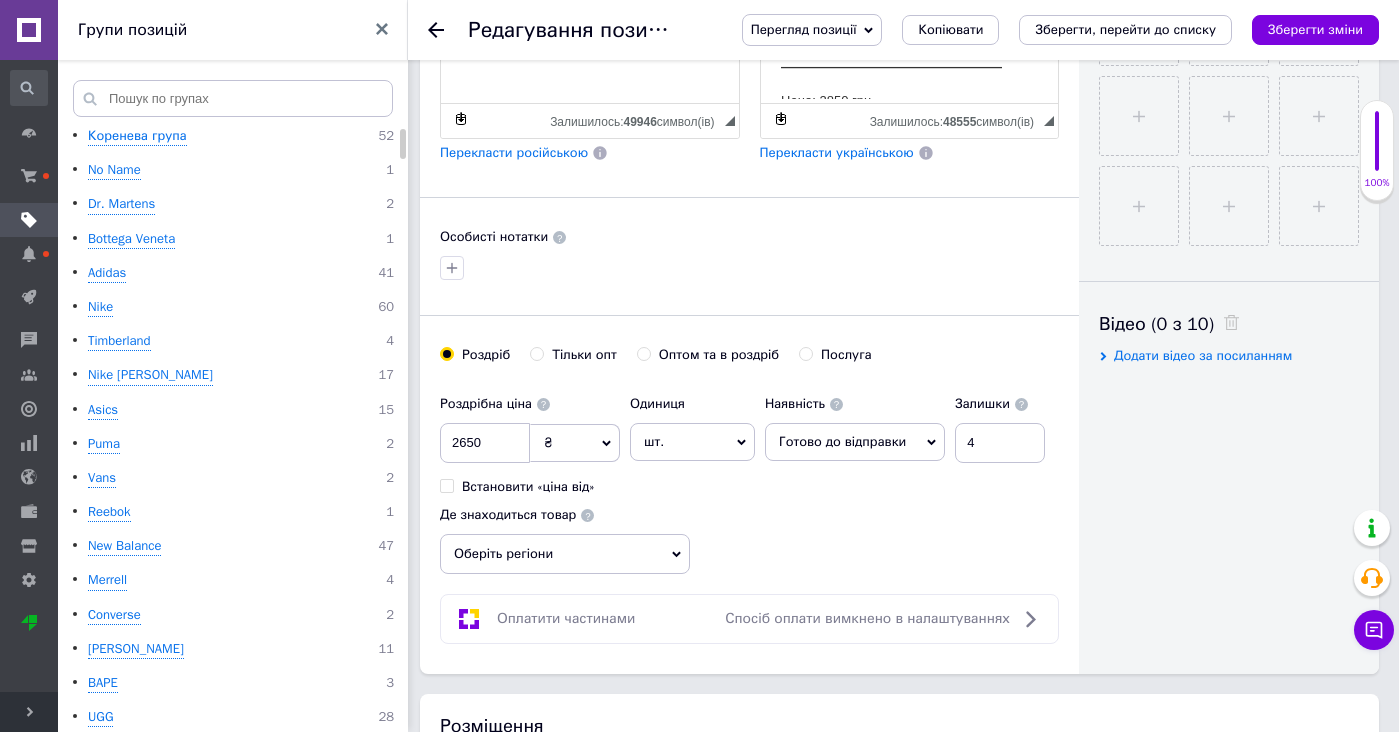 scroll, scrollTop: 436, scrollLeft: 0, axis: vertical 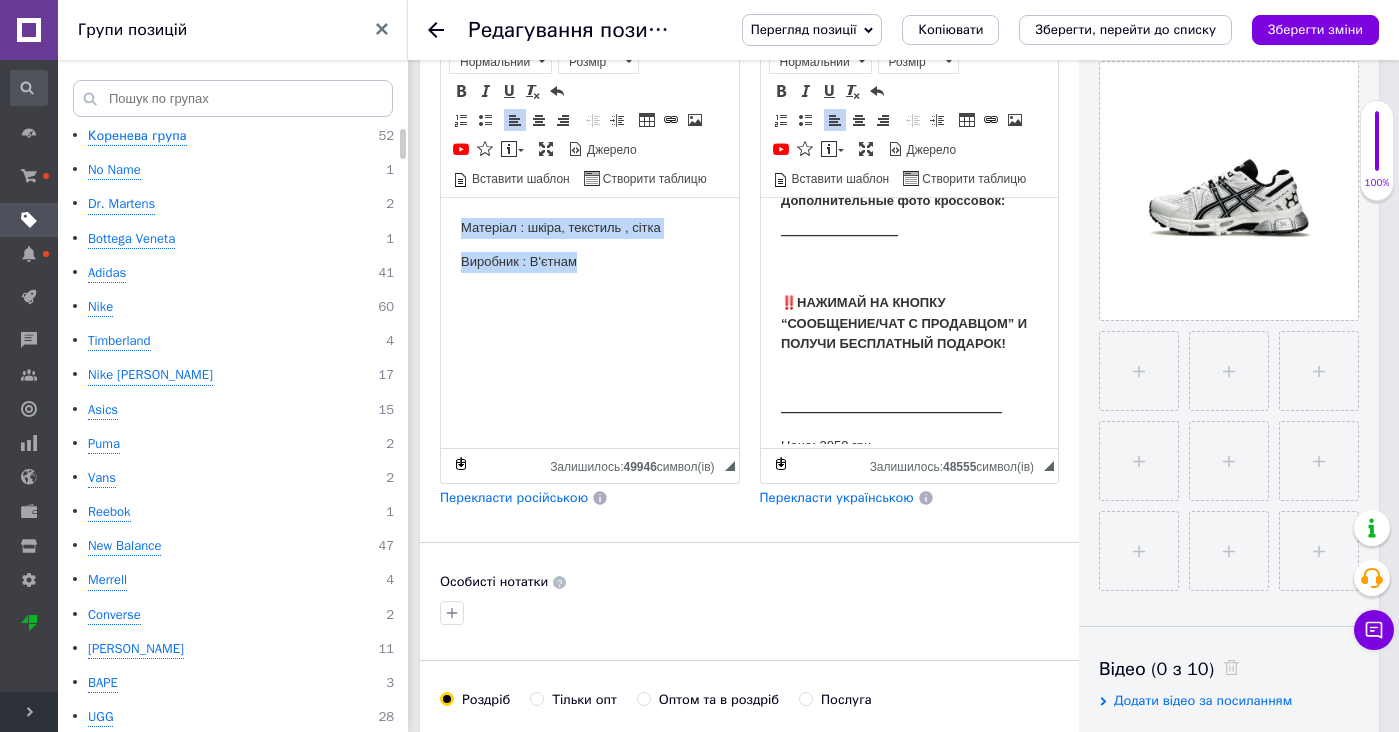 drag, startPoint x: 575, startPoint y: 377, endPoint x: 575, endPoint y: 173, distance: 204 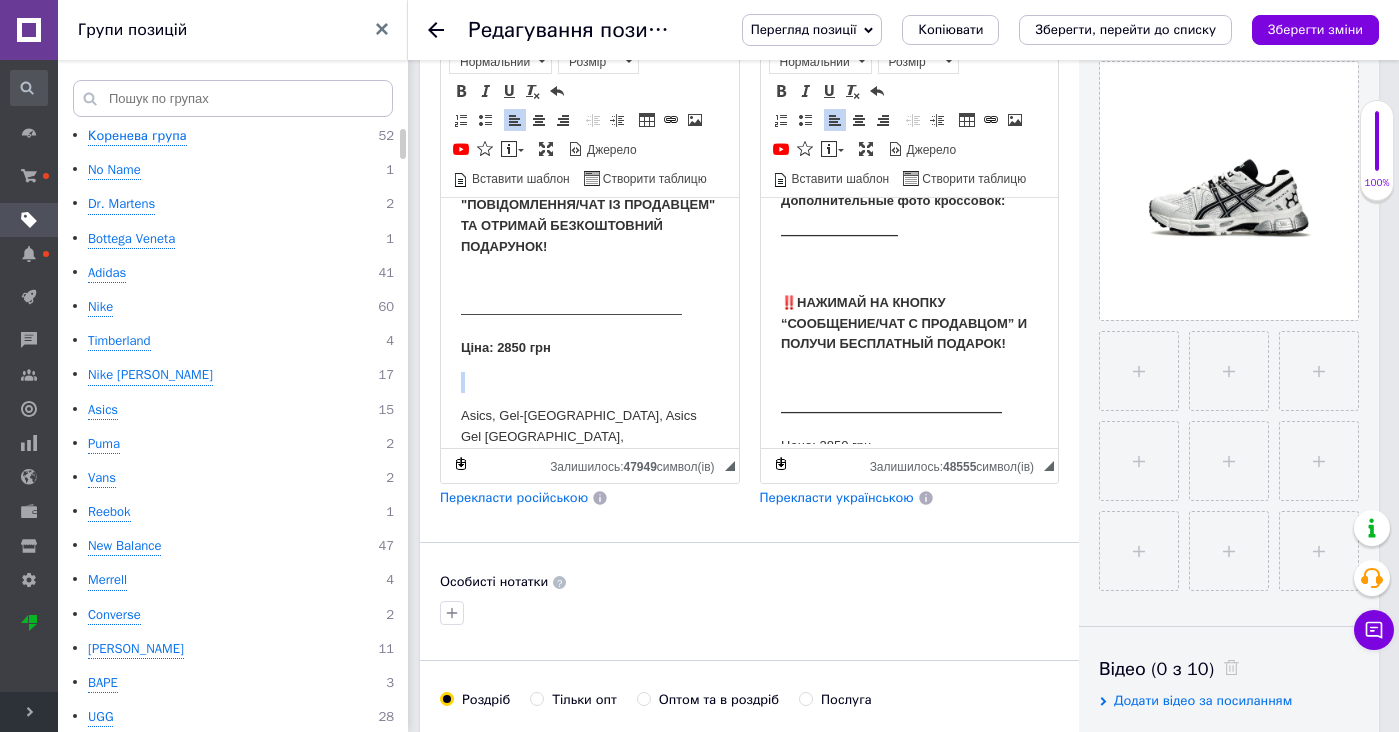 scroll, scrollTop: 2002, scrollLeft: 0, axis: vertical 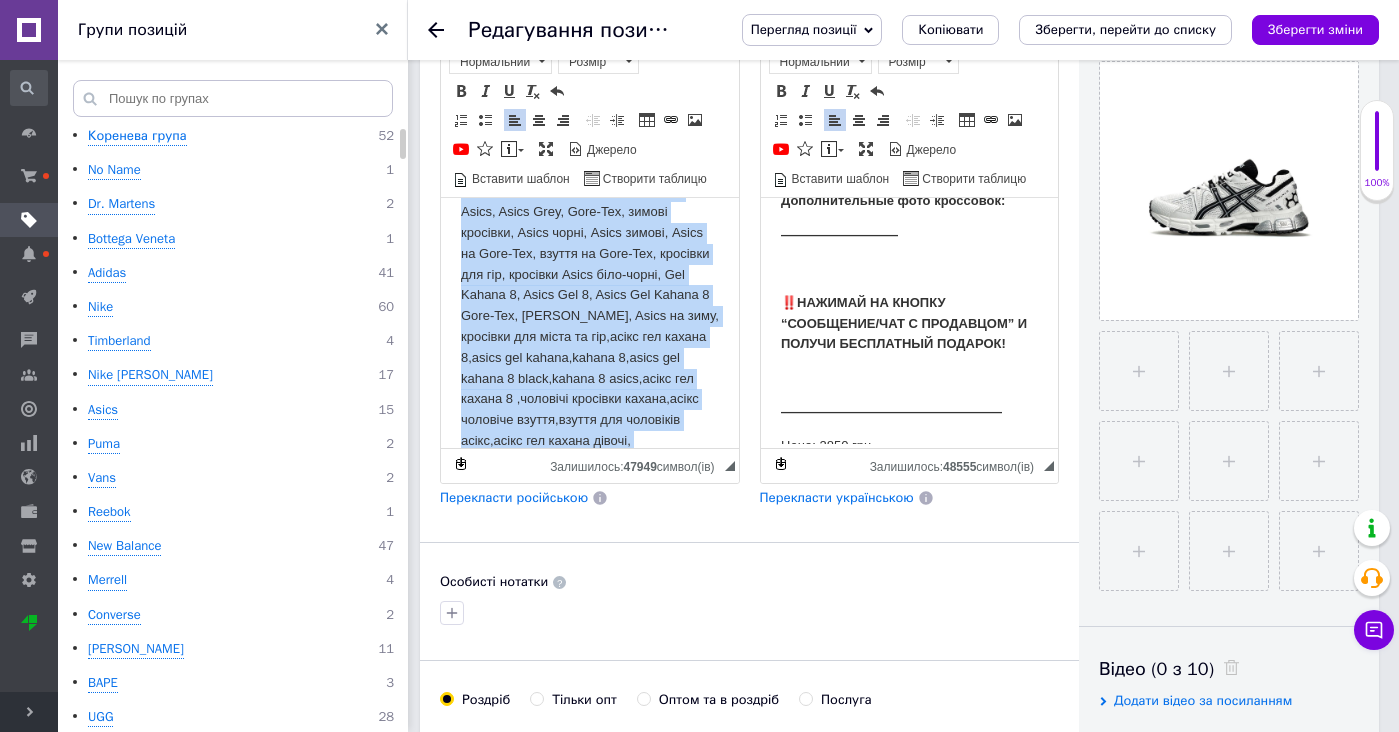drag, startPoint x: 575, startPoint y: 368, endPoint x: 698, endPoint y: 733, distance: 385.1675 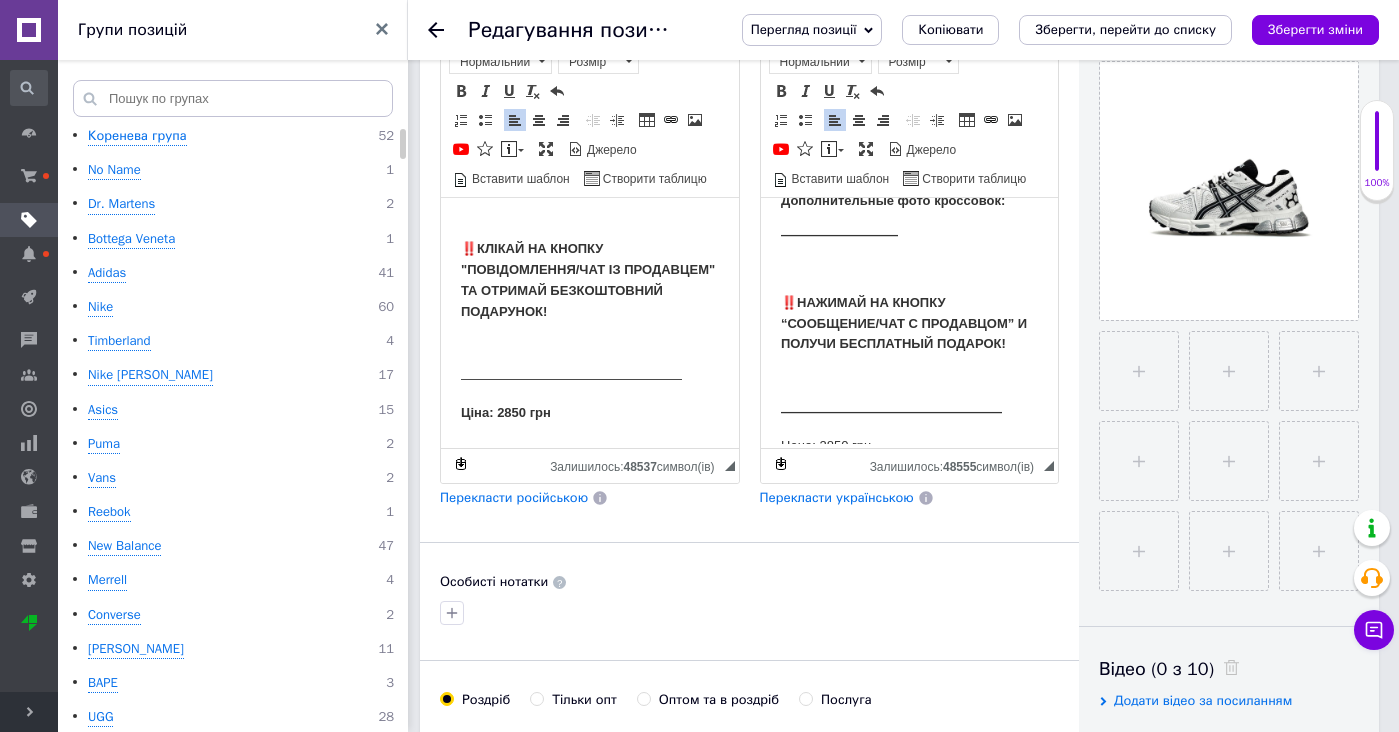 scroll, scrollTop: 1656, scrollLeft: 0, axis: vertical 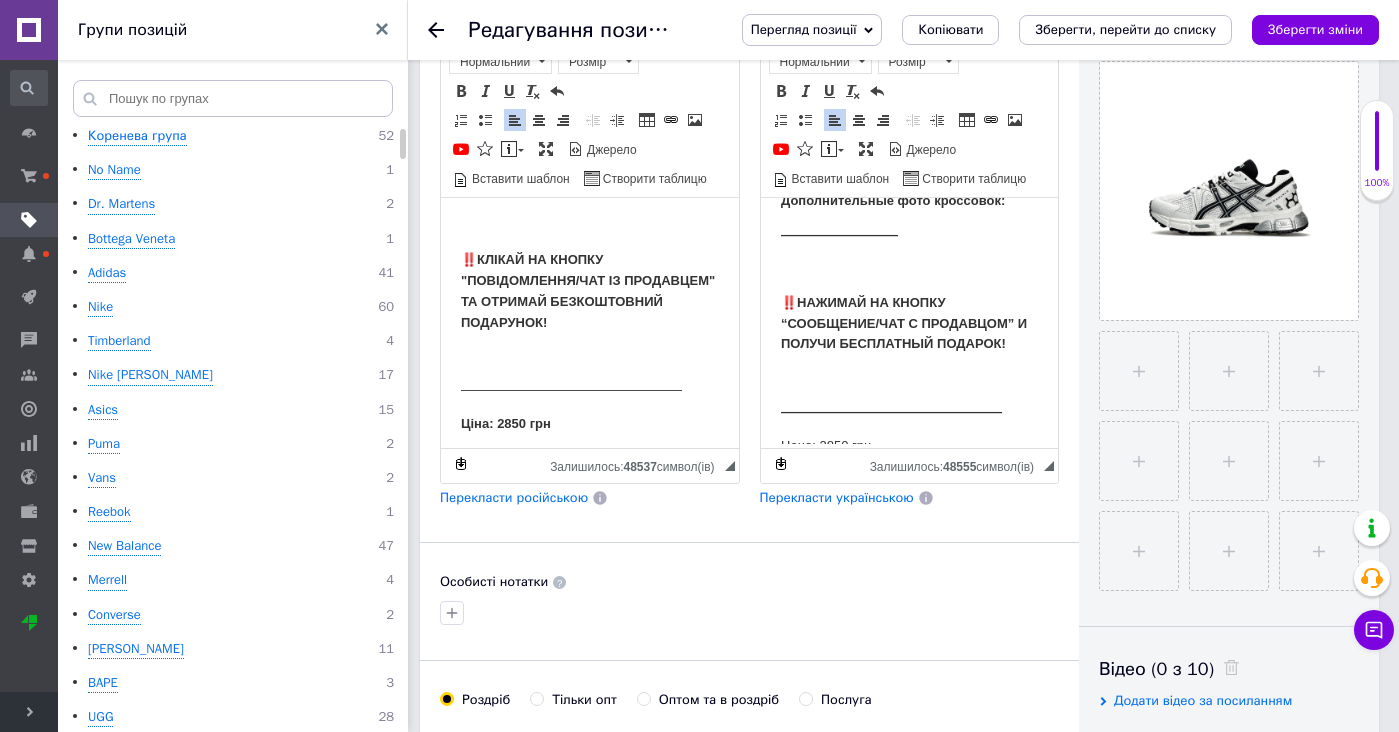 type 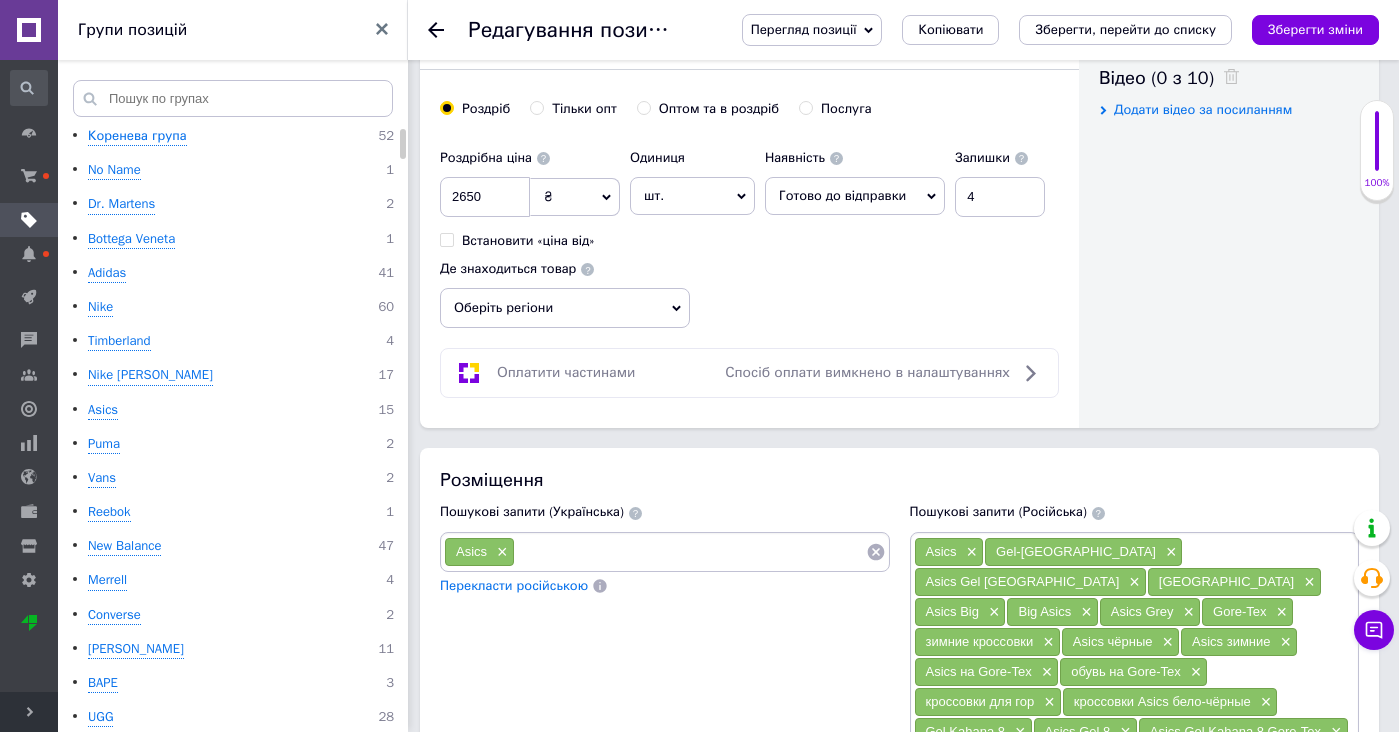 scroll, scrollTop: 1244, scrollLeft: 0, axis: vertical 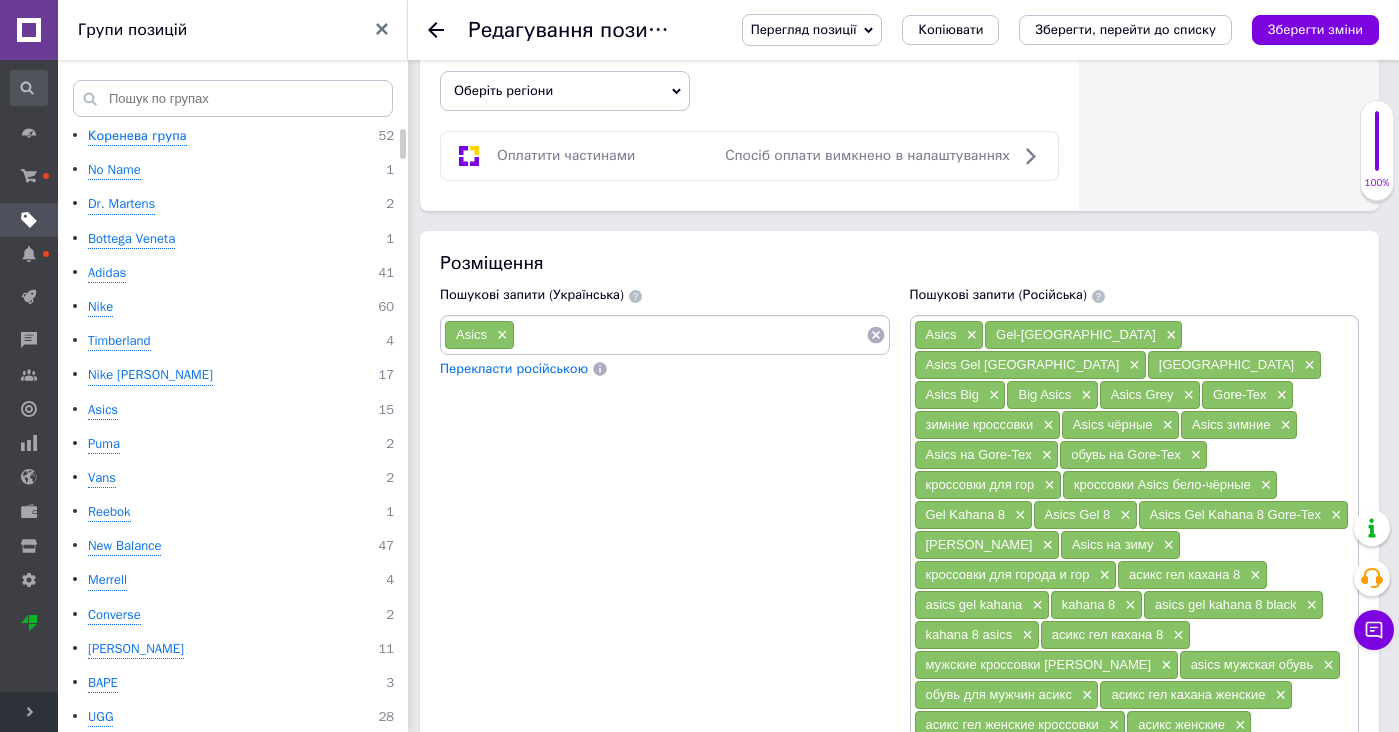 click at bounding box center [690, 335] 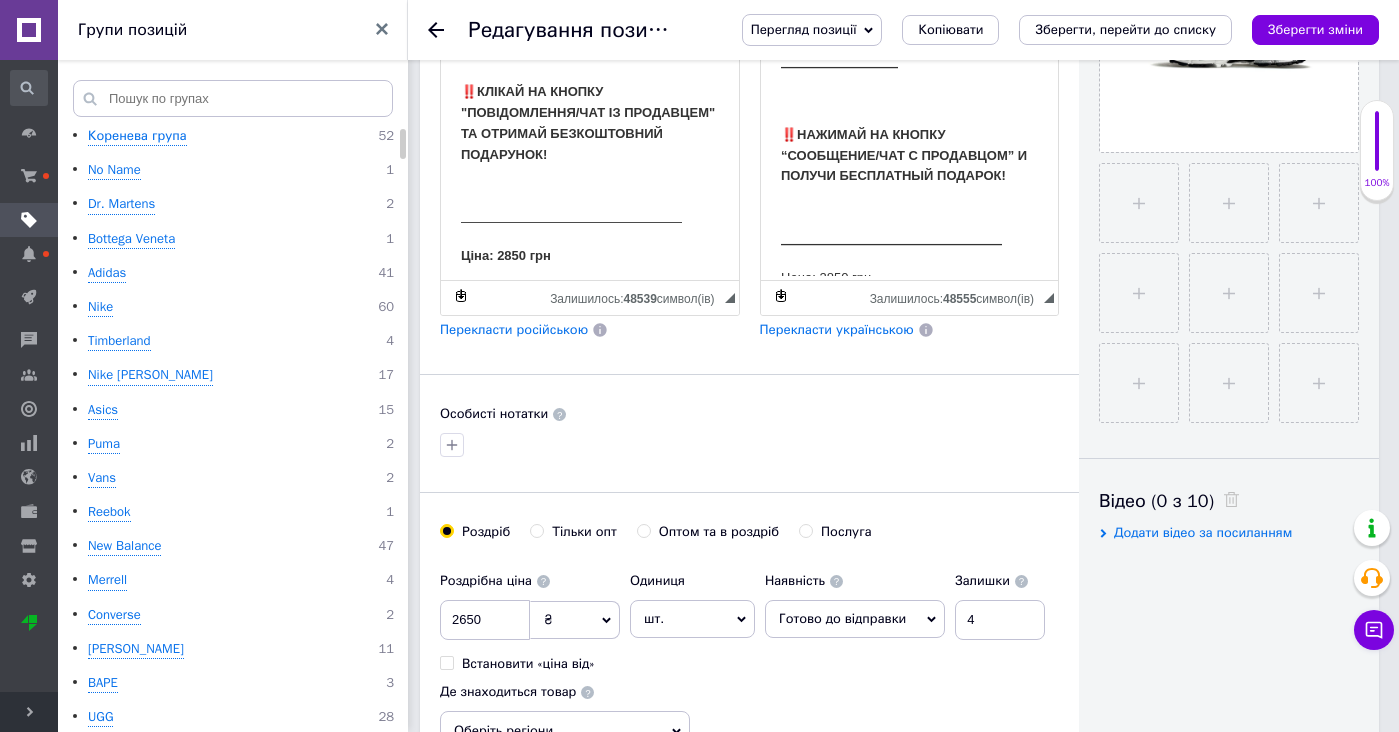 scroll, scrollTop: 526, scrollLeft: 0, axis: vertical 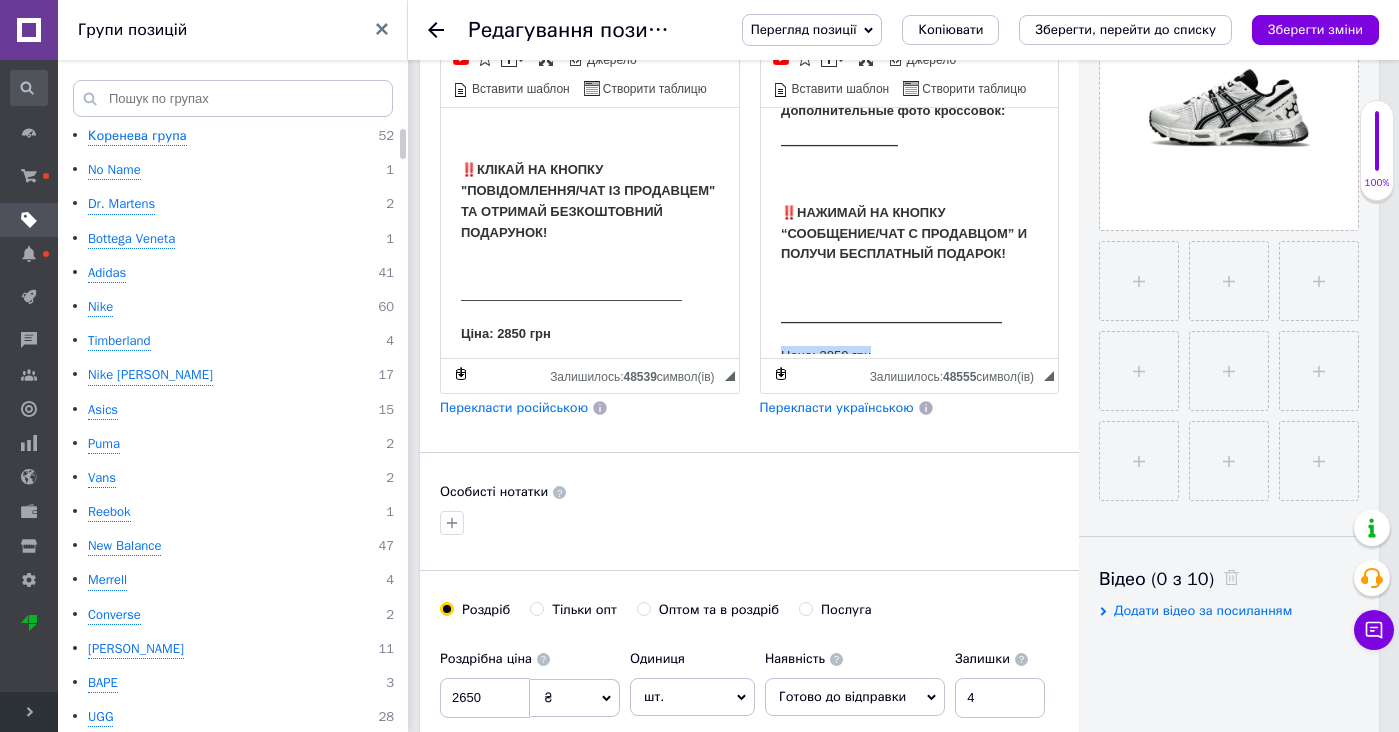 click on "Цена: 2850 грн" at bounding box center (909, 355) 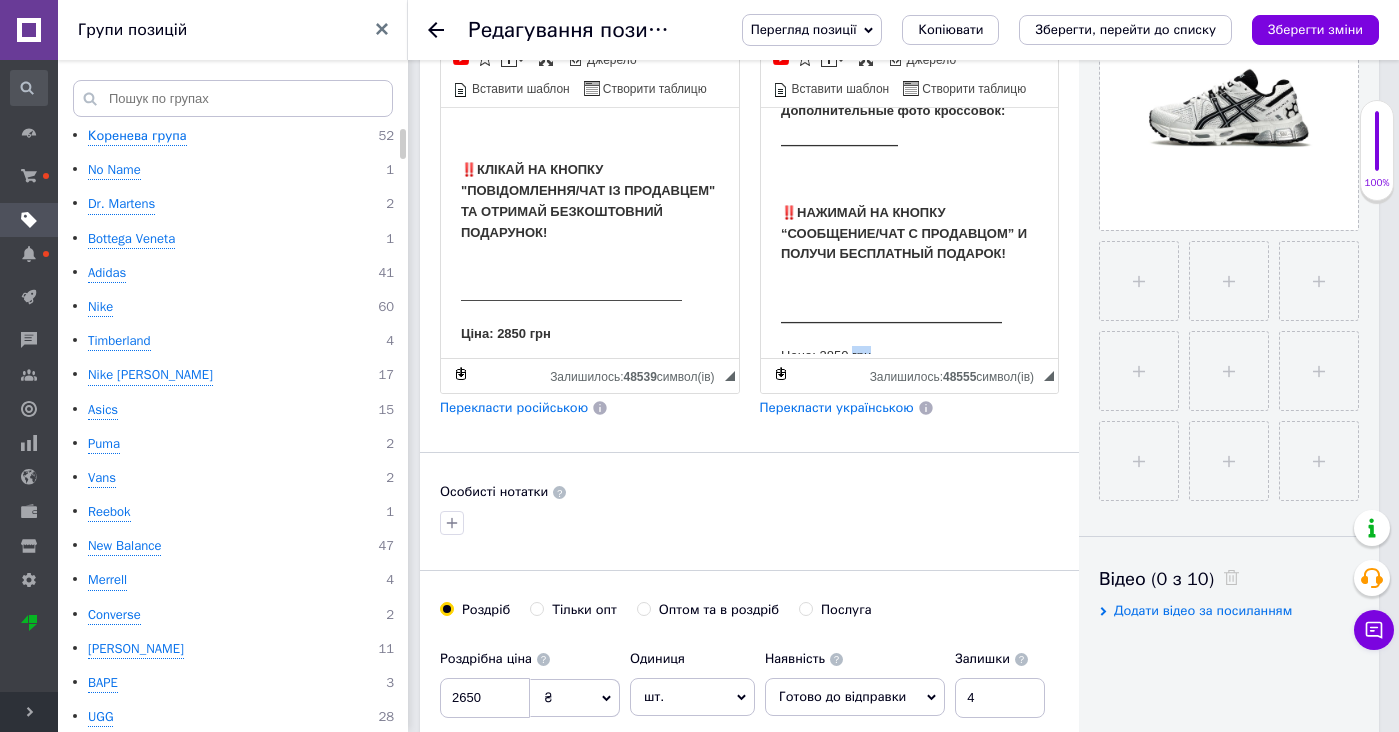 click on "Цена: 2850 грн" at bounding box center [909, 355] 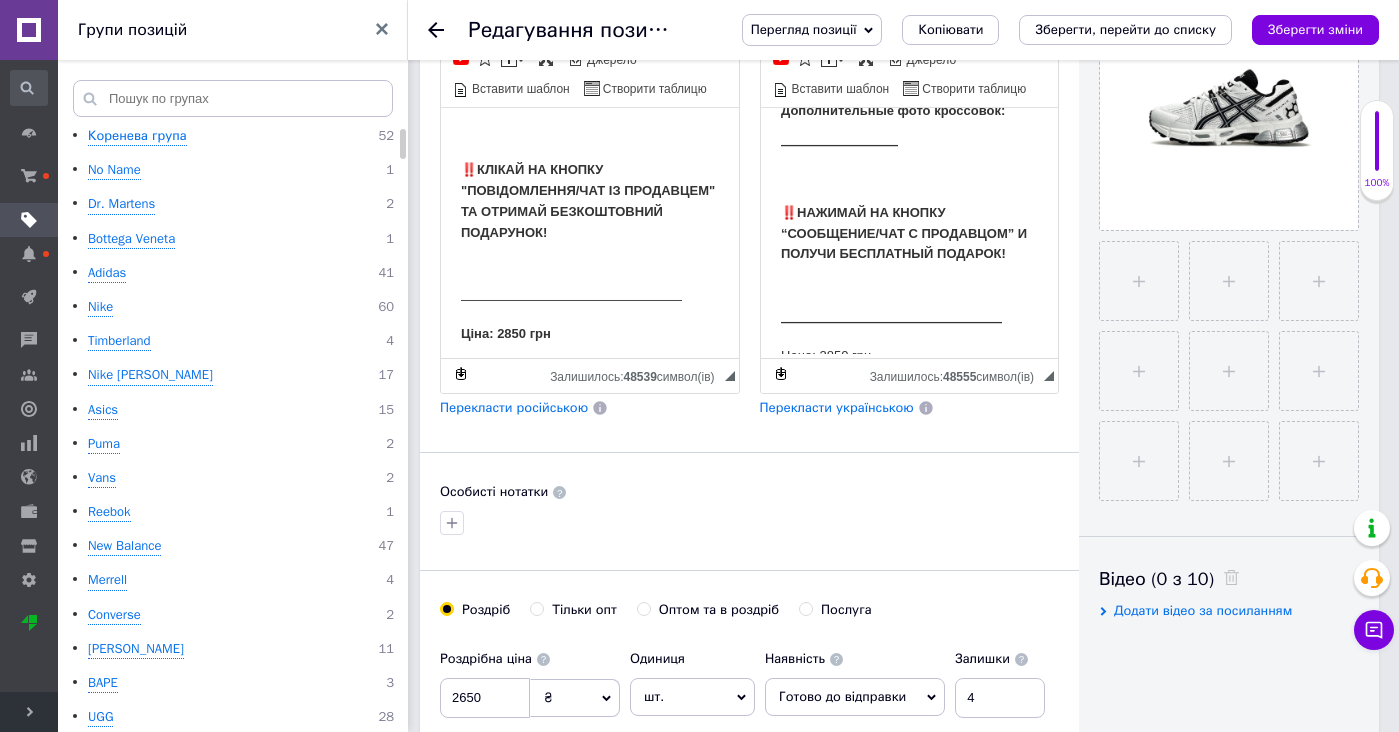 click on "Цена: 2850 грн" at bounding box center (909, 355) 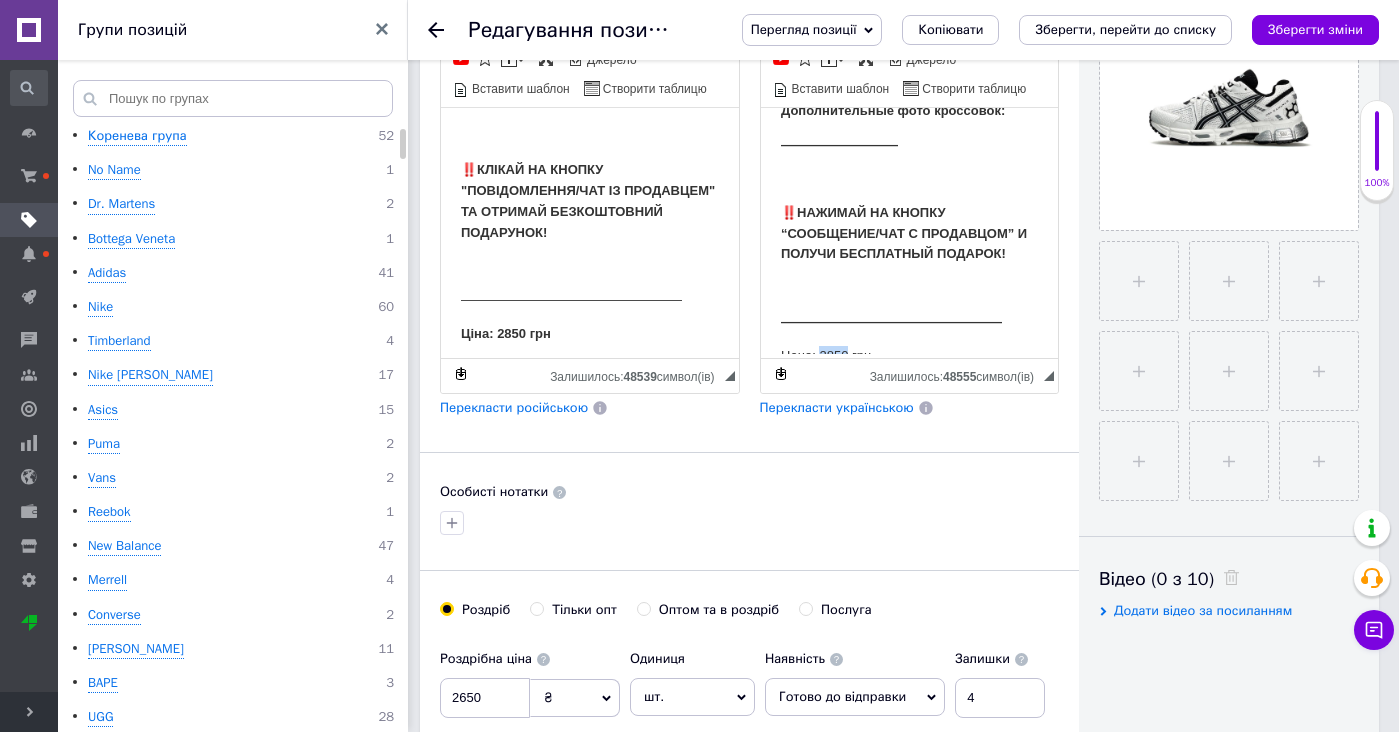 click on "Цена: 2850 грн" at bounding box center (909, 355) 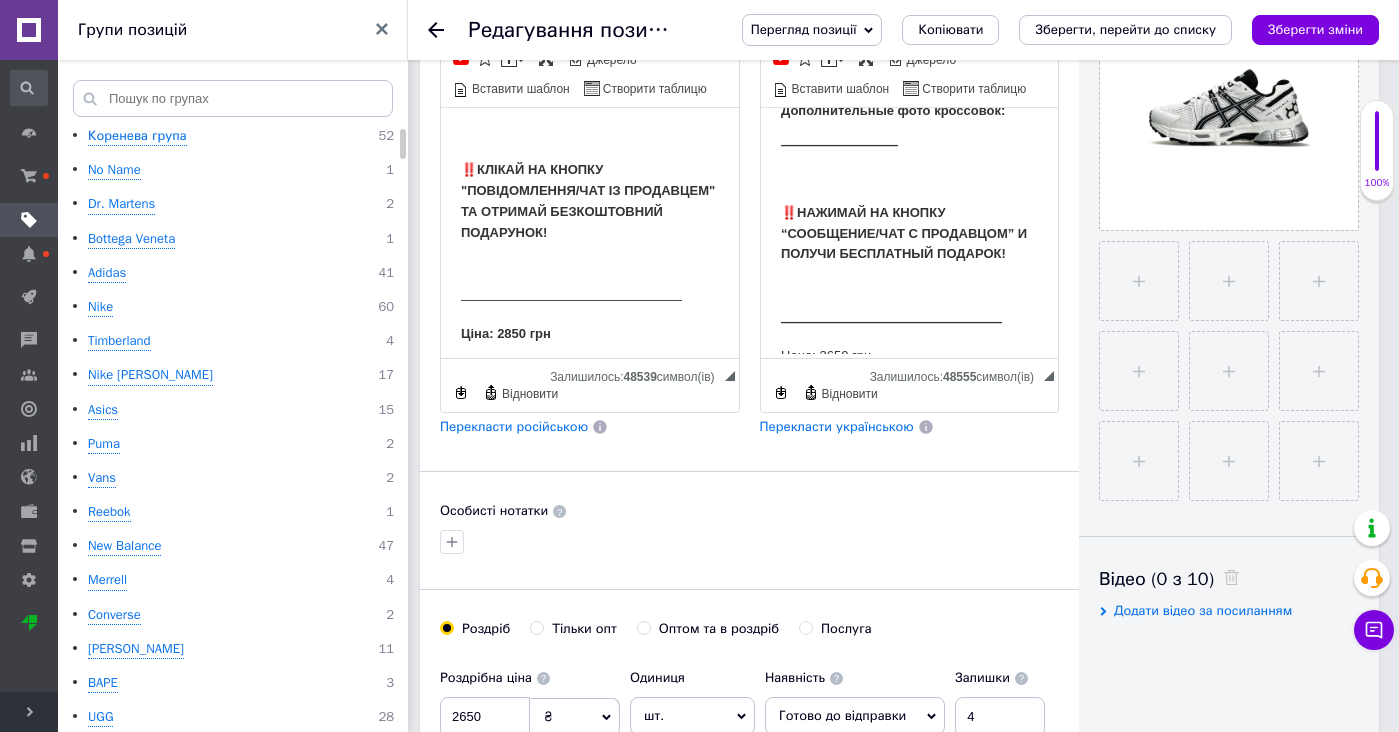 click on "Ціна: 2850 грн" at bounding box center [590, 333] 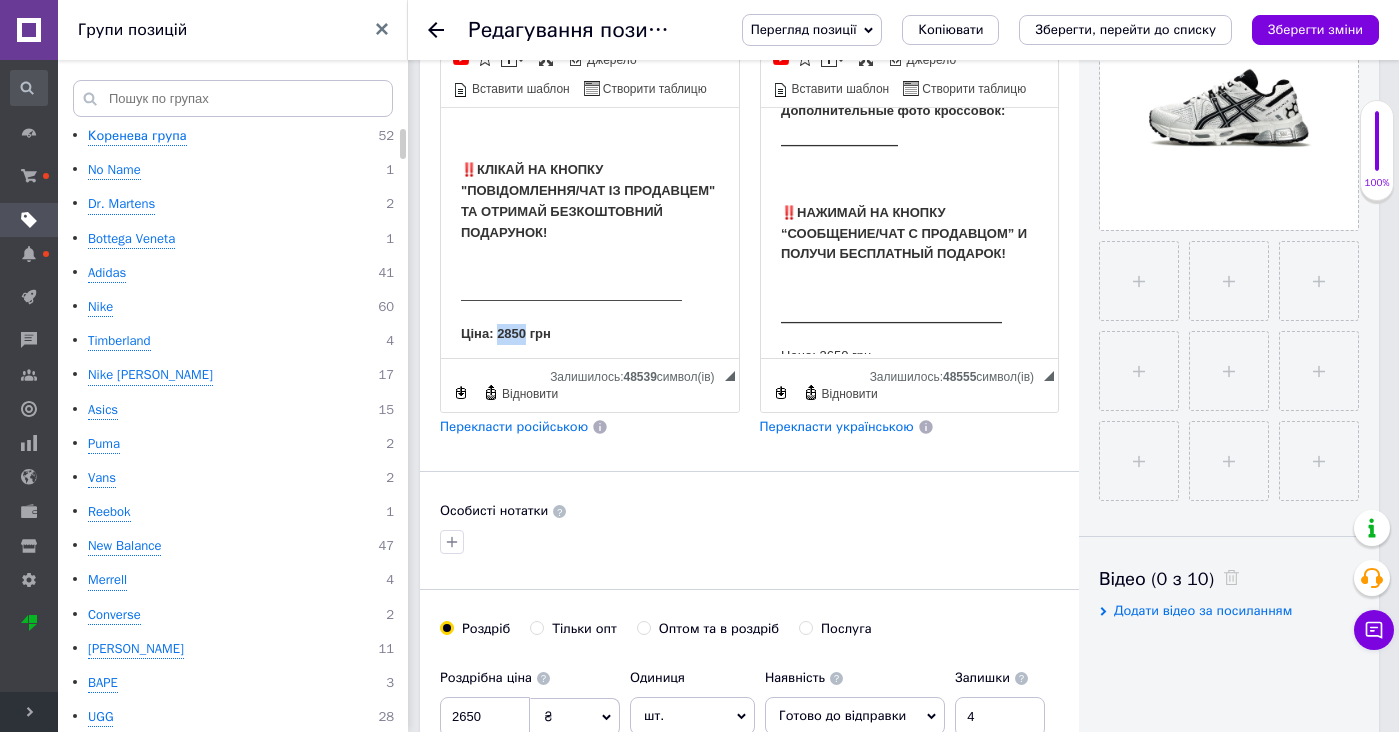 click on "Ціна: 2850 грн" at bounding box center (590, 333) 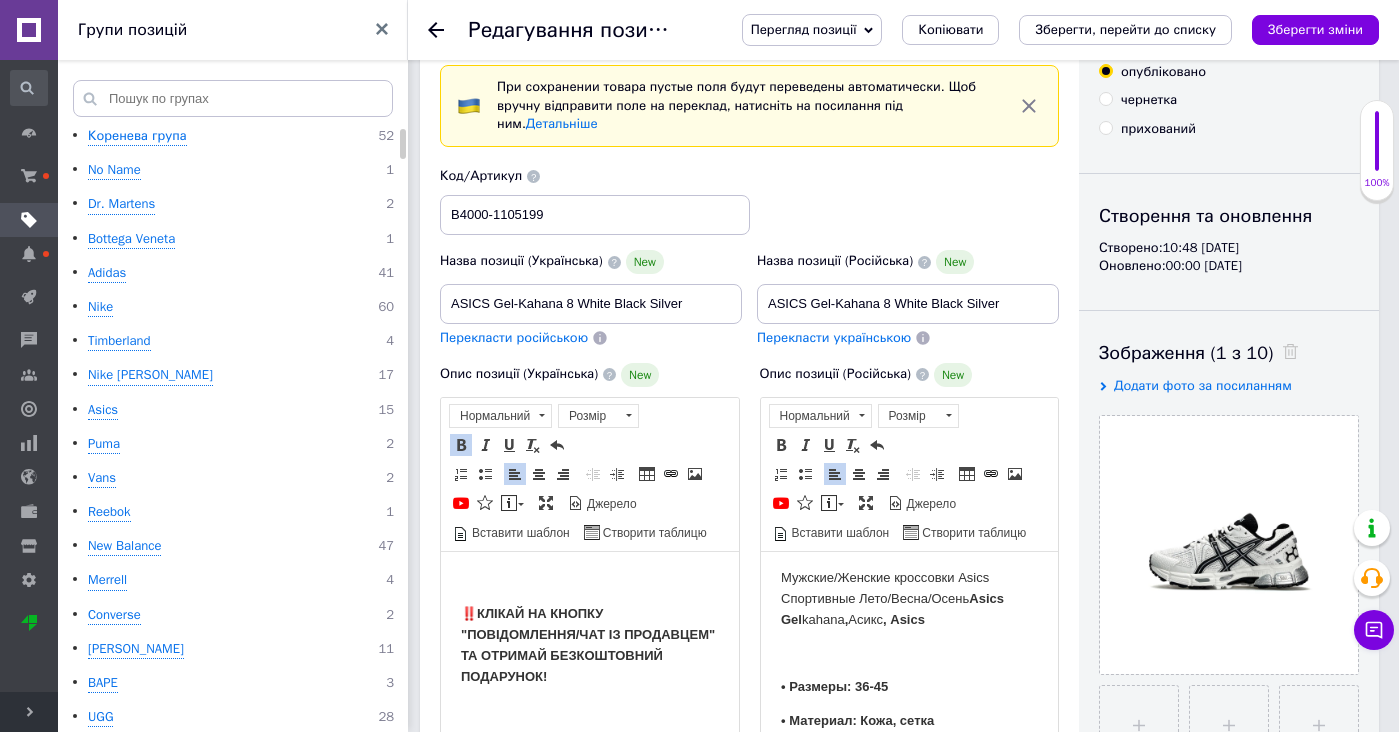 scroll, scrollTop: 0, scrollLeft: 0, axis: both 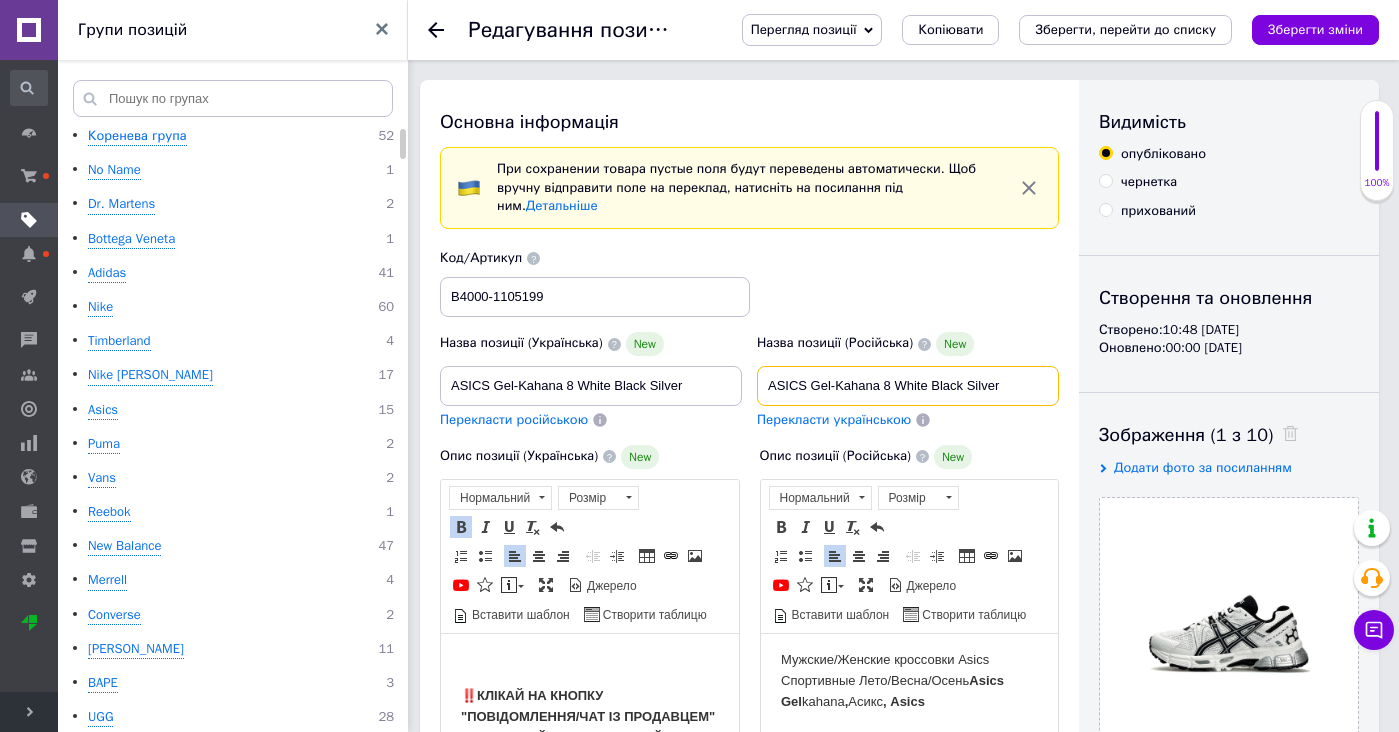 click on "ASICS Gel-Kahana 8 White Black Silver" at bounding box center (908, 386) 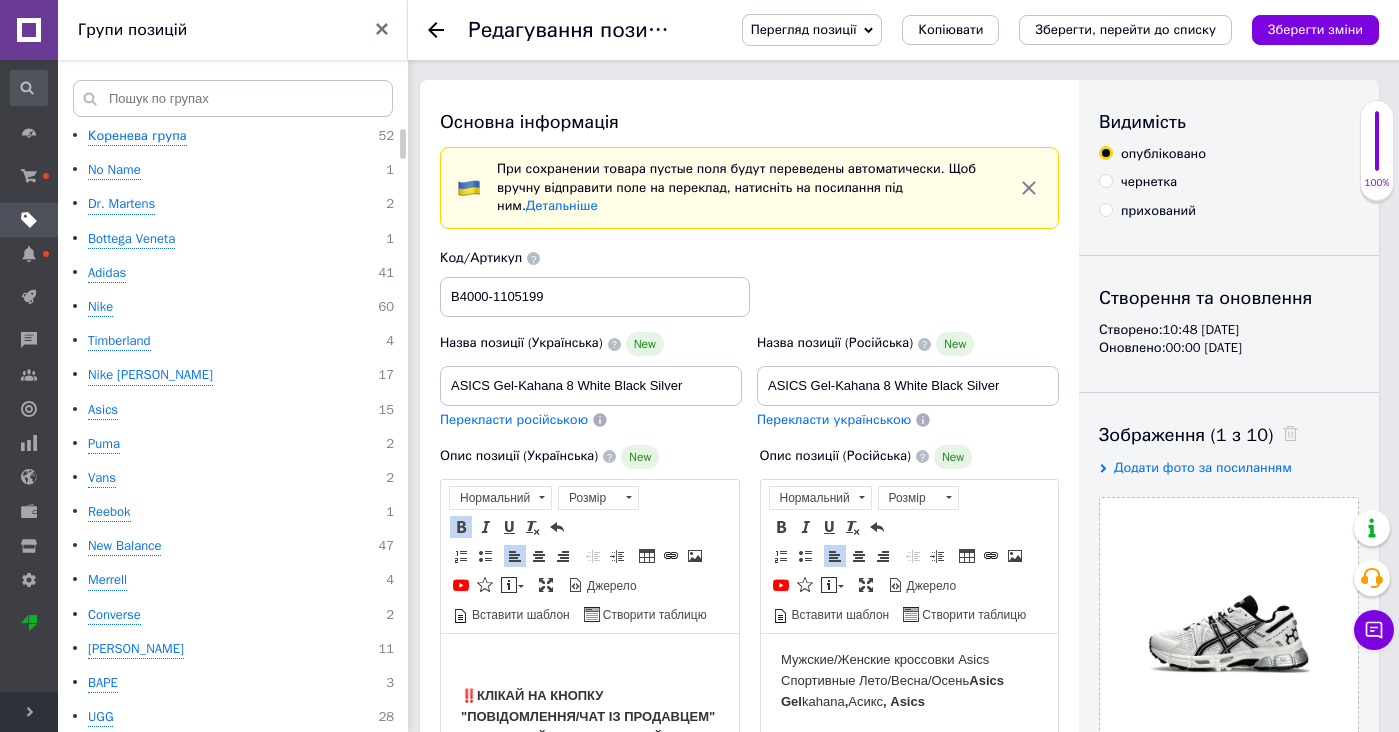 click on "Мужские/Женские кроссовки Asics Спортивные Лето/Весна/Осень  Asics Gel  kahana ,  Асикс , Asics" at bounding box center (909, 680) 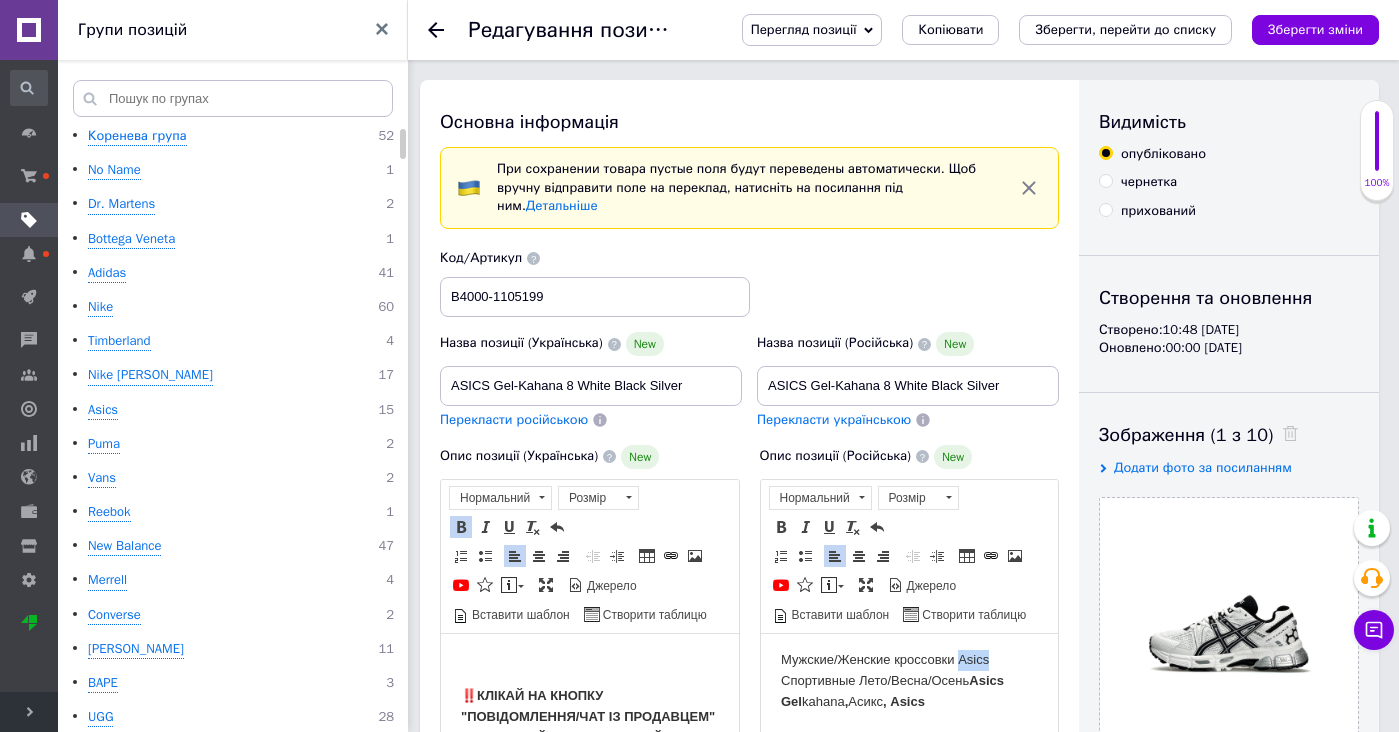 click on "Мужские/Женские кроссовки Asics Спортивные Лето/Весна/Осень  Asics Gel  kahana ,  Асикс , Asics" at bounding box center [909, 680] 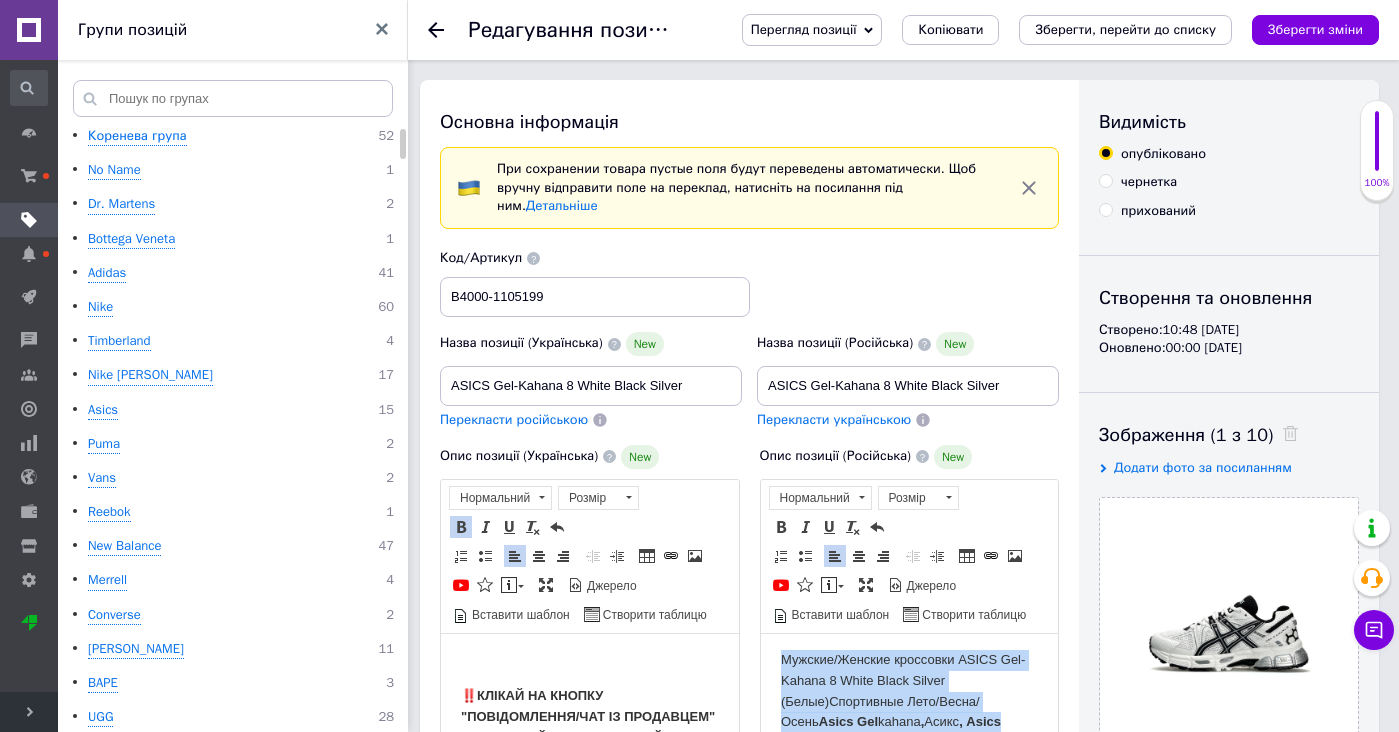 scroll, scrollTop: 0, scrollLeft: 0, axis: both 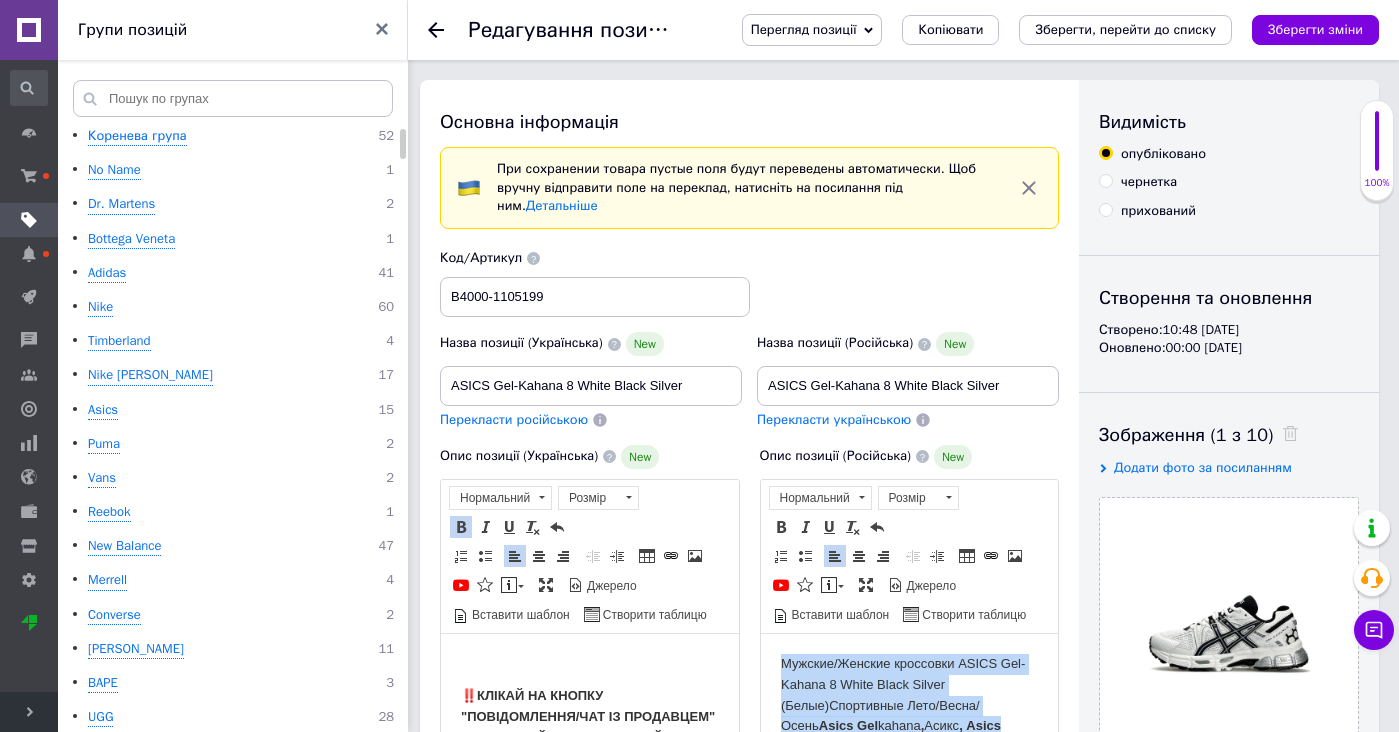 drag, startPoint x: 1007, startPoint y: 723, endPoint x: 1737, endPoint y: 1212, distance: 878.6473 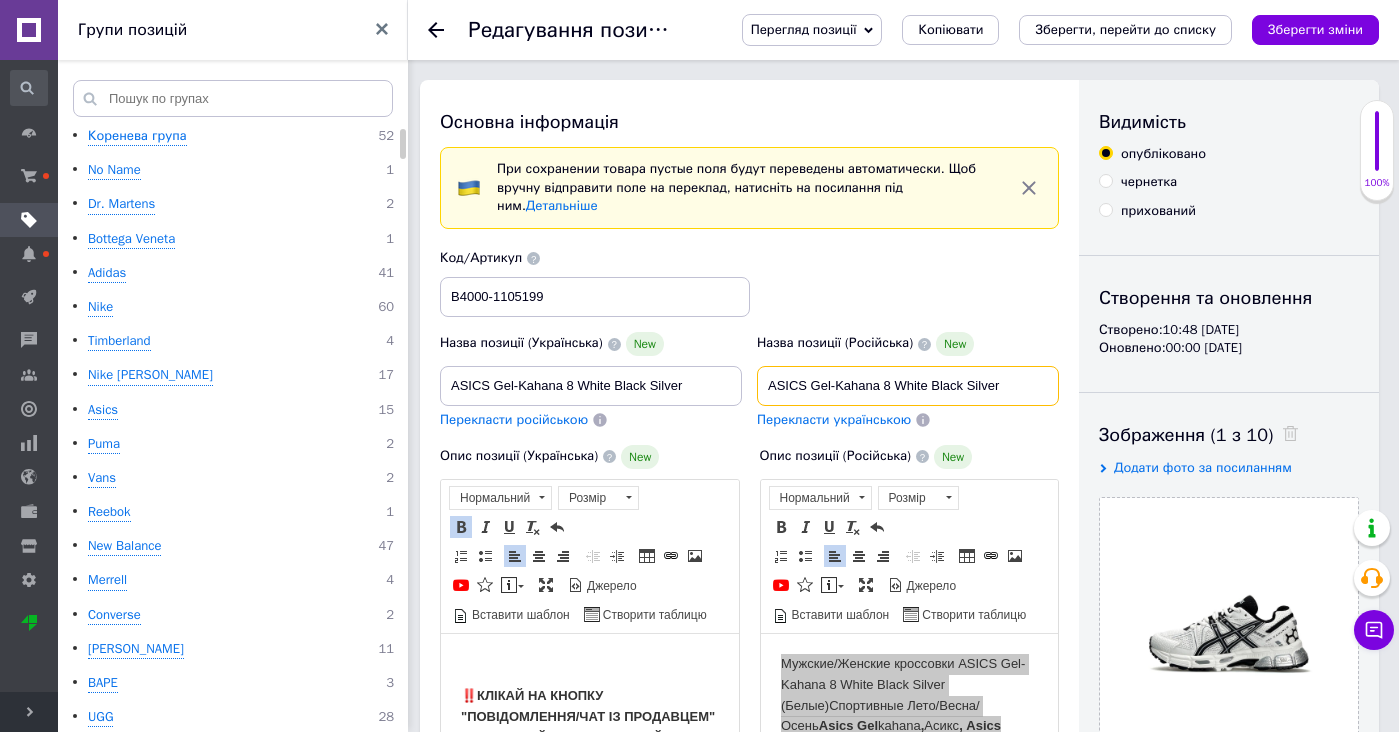 click on "ASICS Gel-Kahana 8 White Black Silver" at bounding box center (908, 386) 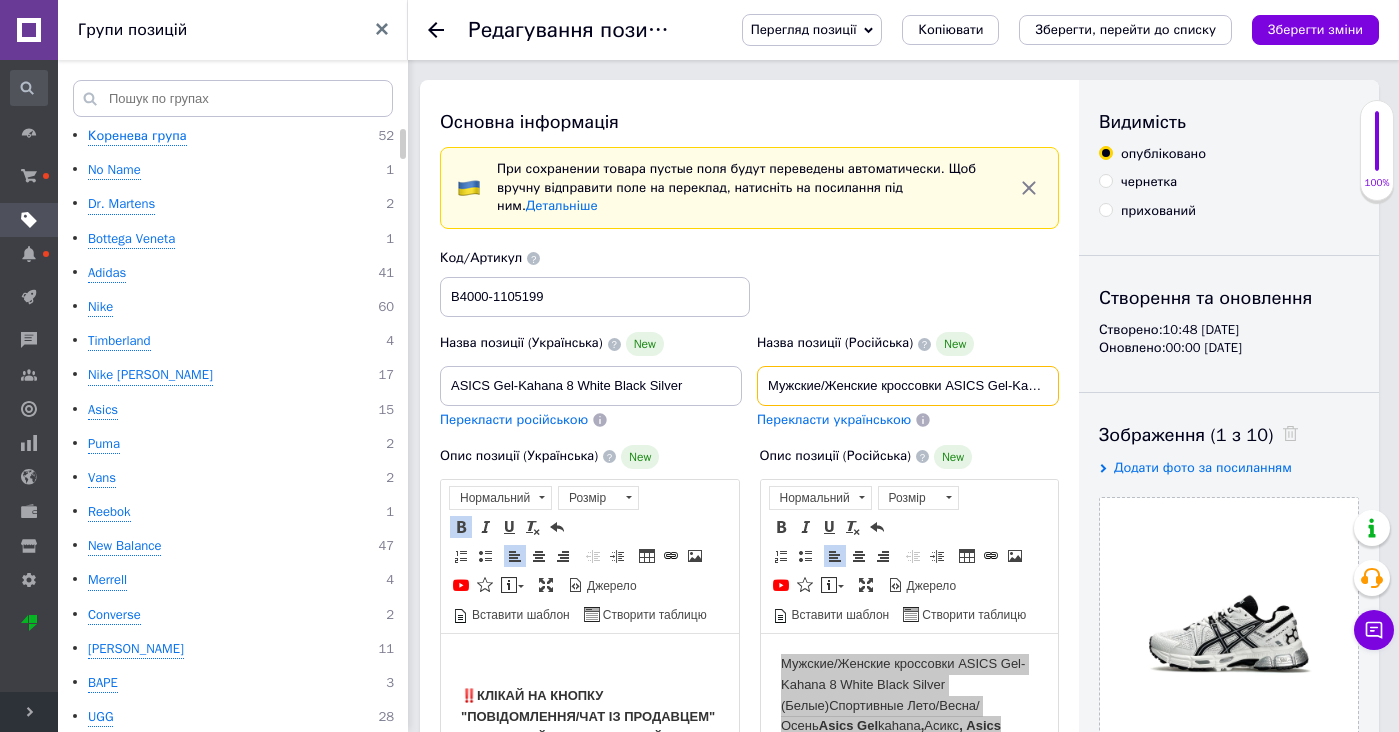 type on "Мужские/Женские кроссовки ASICS Gel-Kahana 8 White Black Silver (Белые) Спортивные Лето/Весна/Осень Asics Gel kahana, Асикс, Asics" 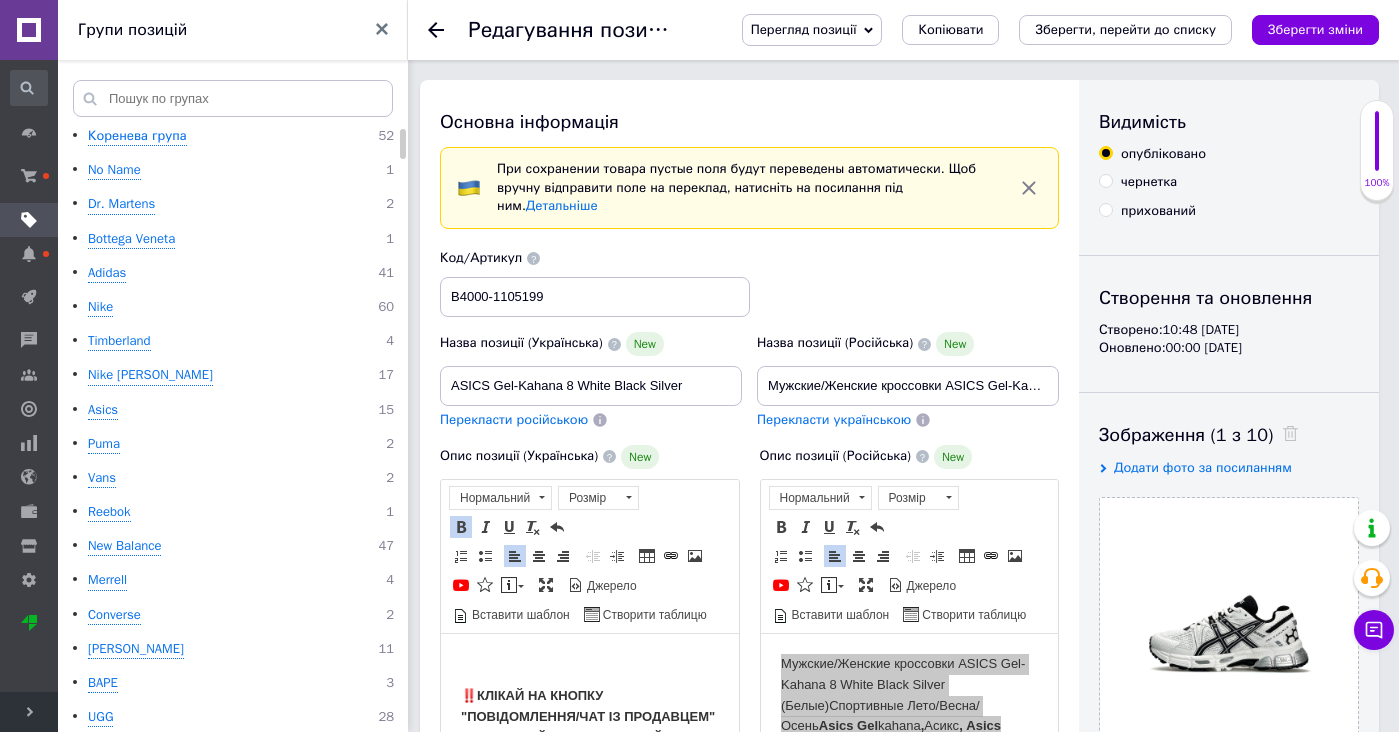 click on "Перекласти українською" at bounding box center (834, 419) 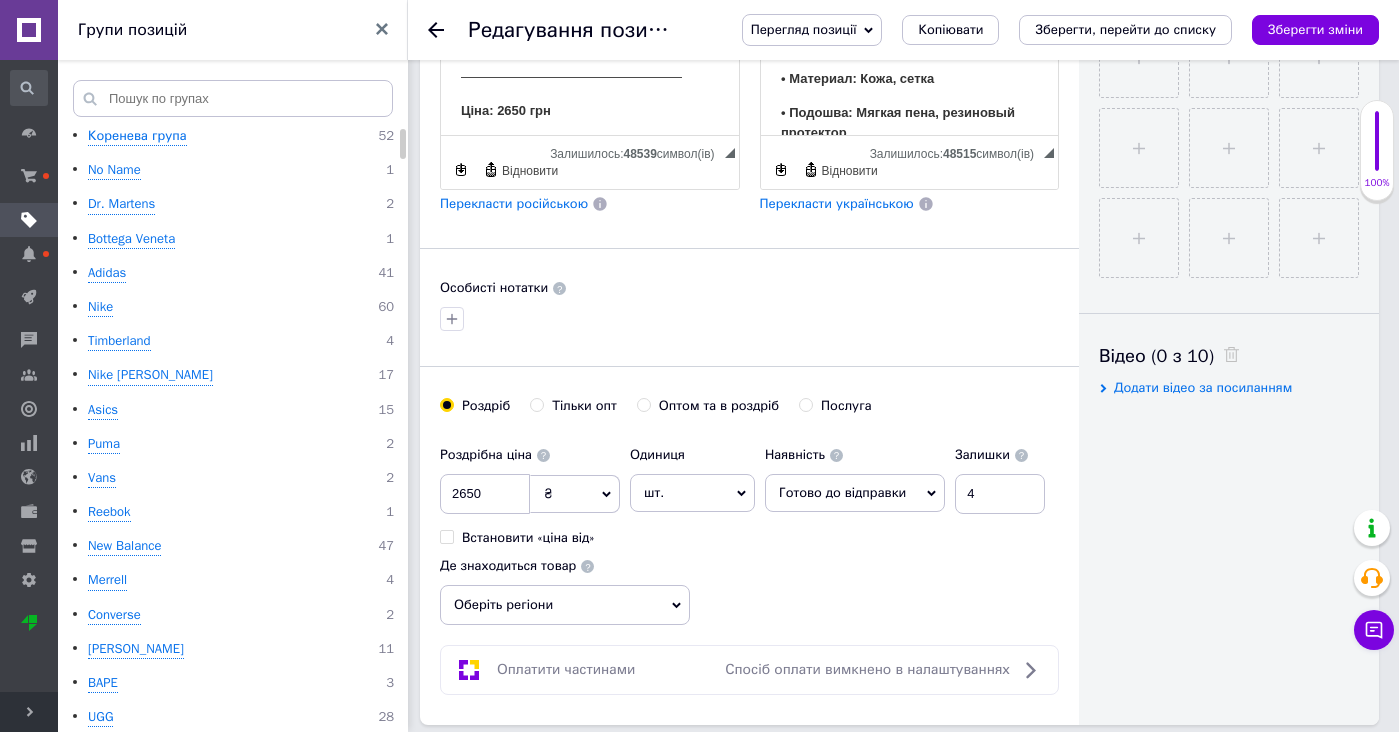 type on "Чоловічі/Жіночі кросівки ASICS Gel-Kahana 8 White Black Silver (Білі) Спортивні Літо/Весна/Осінь Asics Gel kahana, Асикс, Asics" 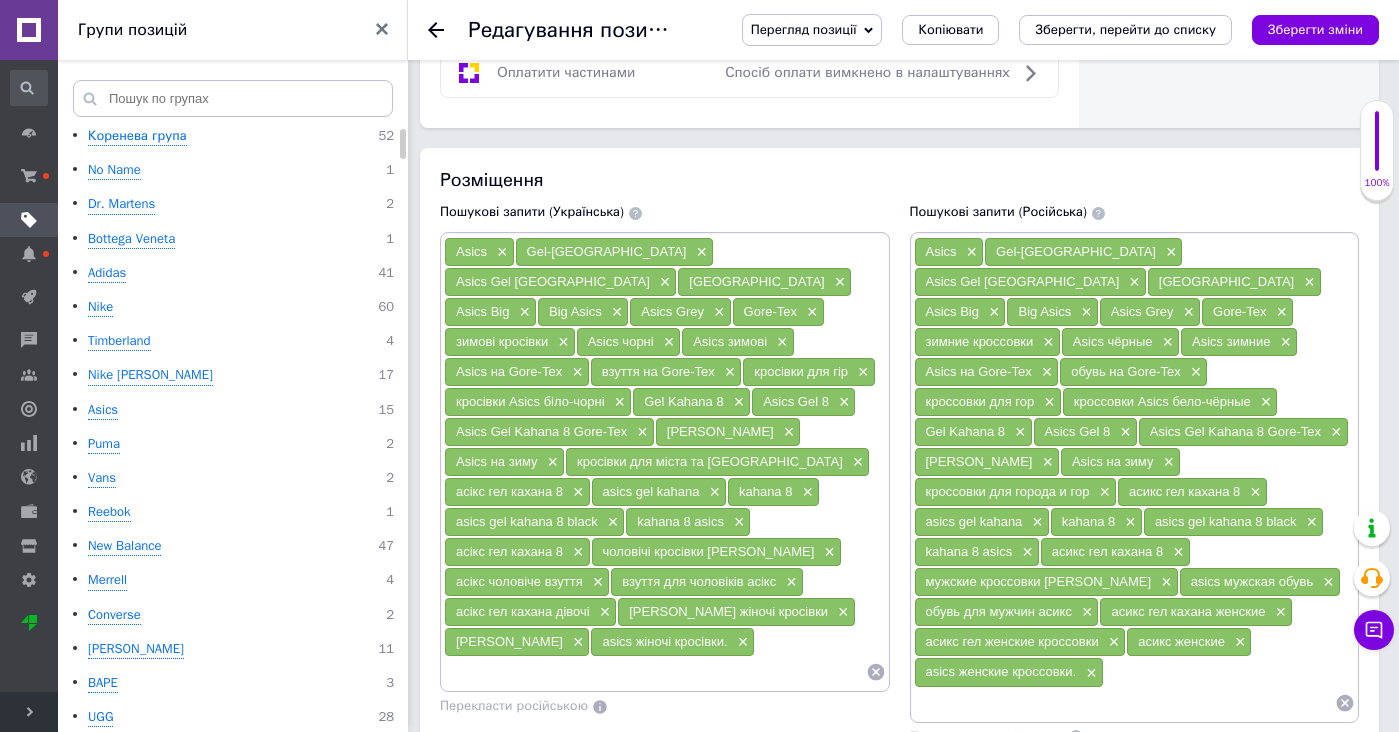 scroll, scrollTop: 1527, scrollLeft: 0, axis: vertical 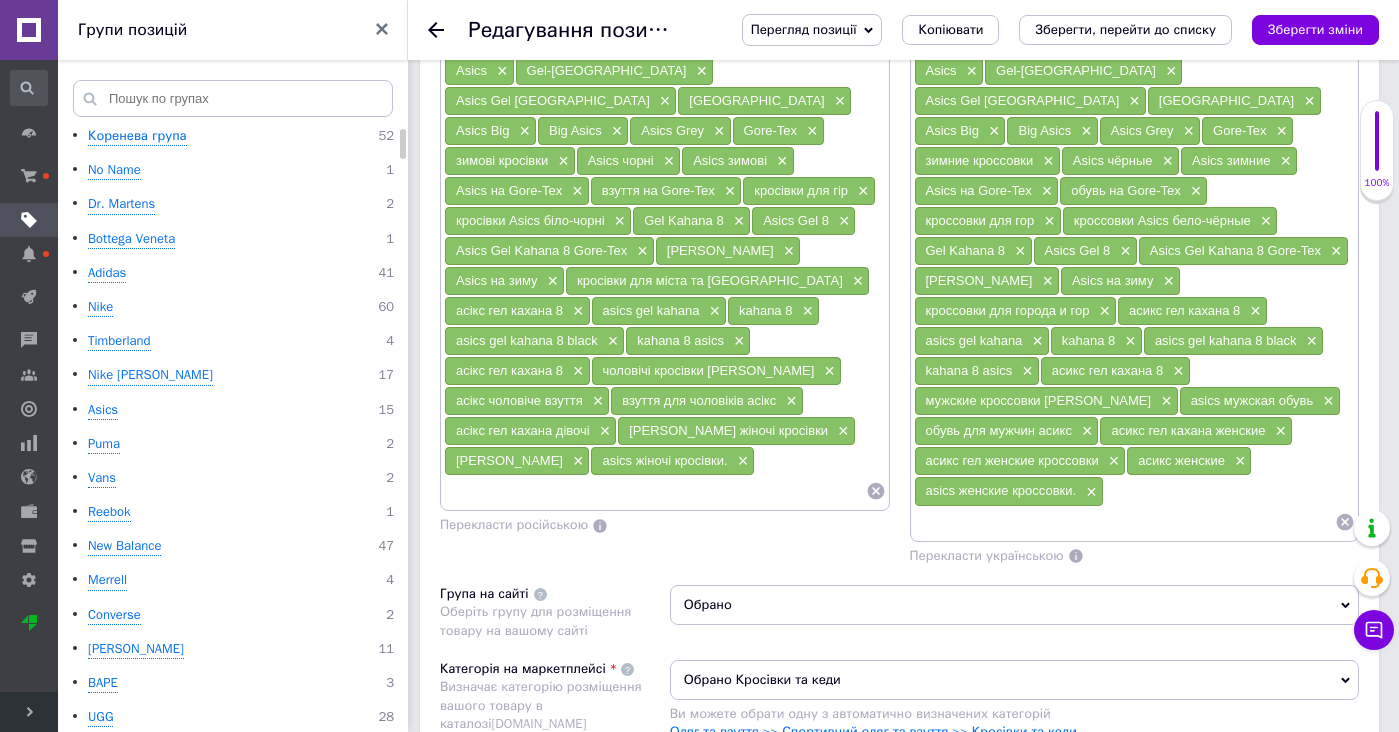 click at bounding box center [1125, 522] 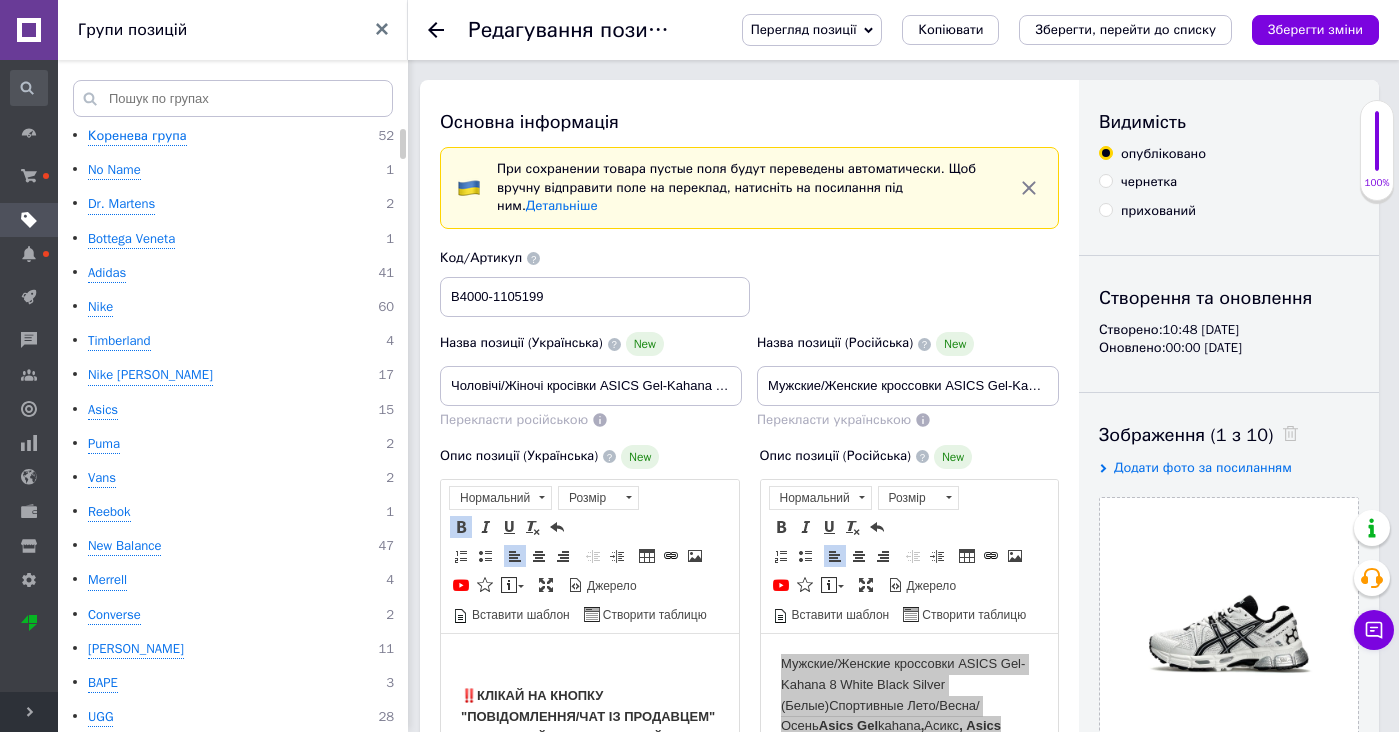 scroll, scrollTop: 0, scrollLeft: 0, axis: both 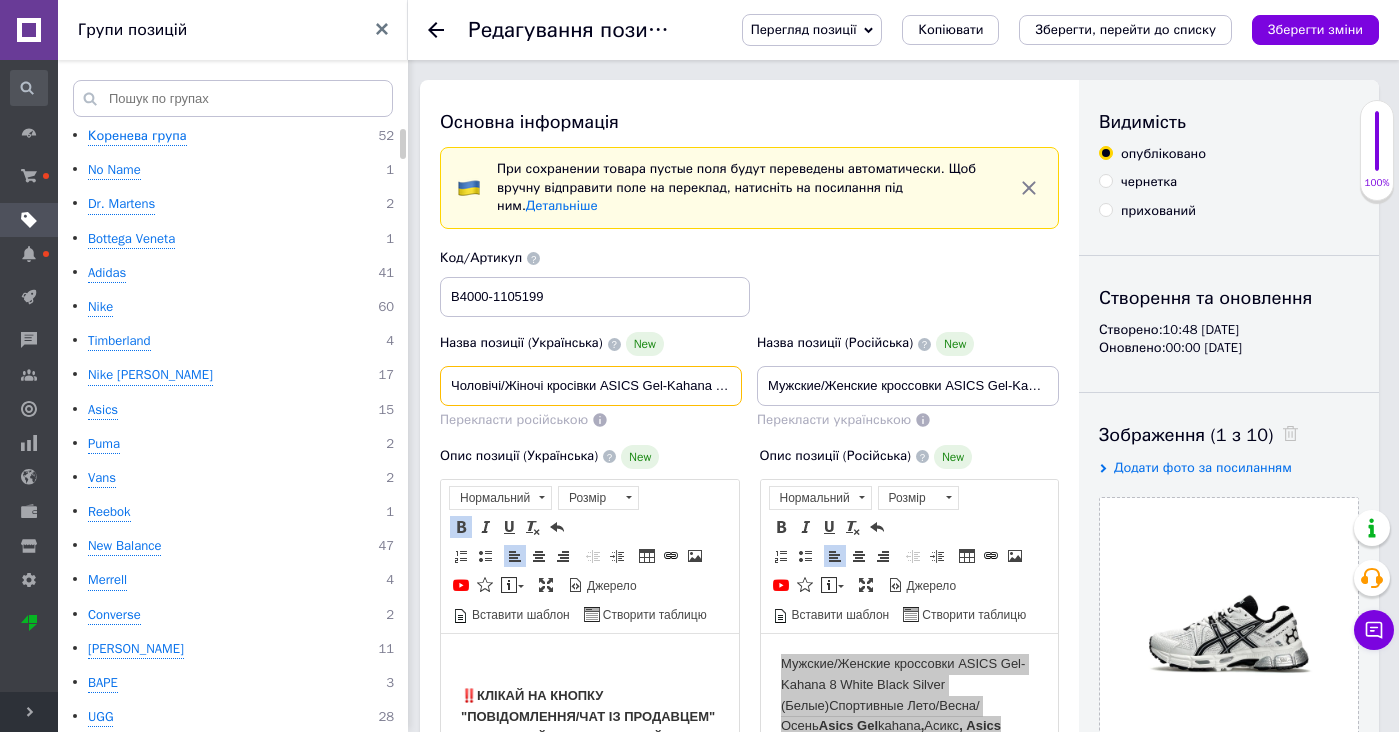 click on "Чоловічі/Жіночі кросівки ASICS Gel-Kahana 8 White Black Silver (Білі) Спортивні Літо/Весна/Осінь Asics Gel kahana, Асикс, Asics" at bounding box center [591, 386] 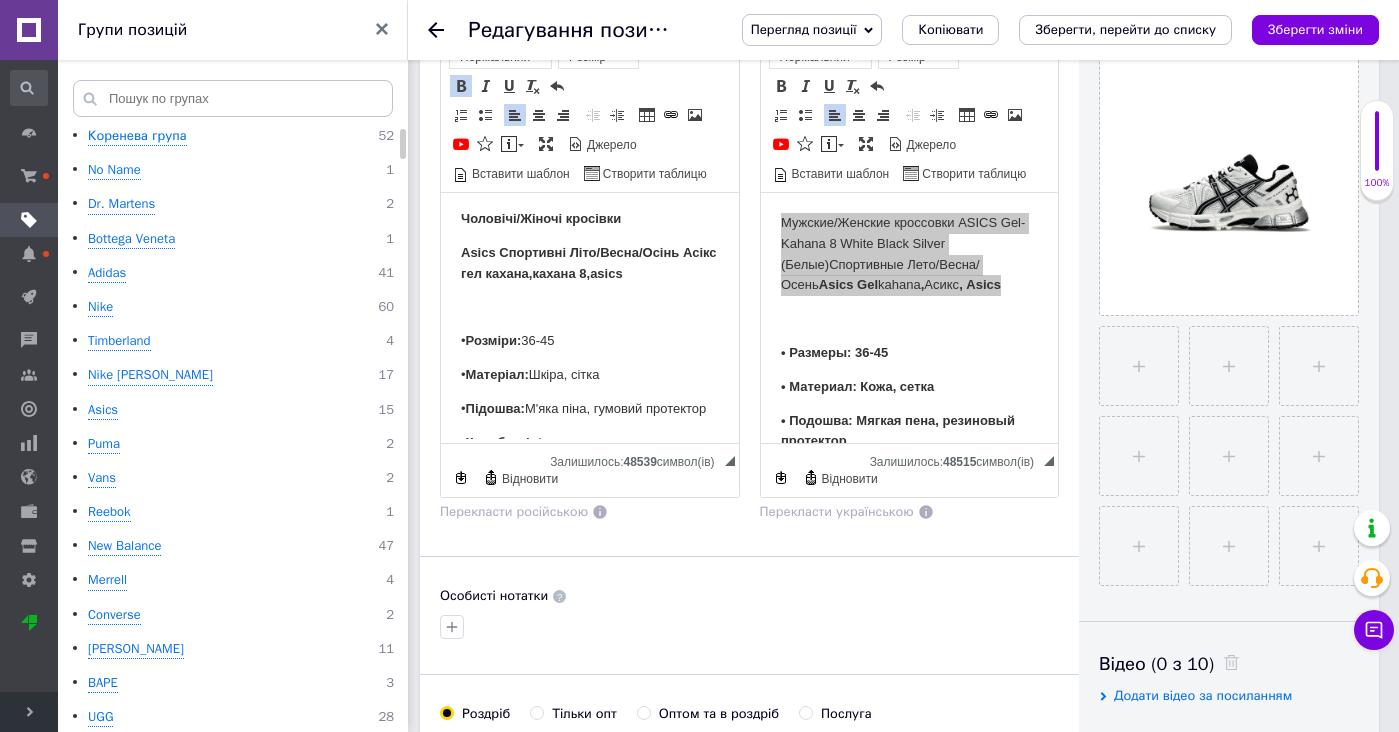 scroll, scrollTop: -1, scrollLeft: 0, axis: vertical 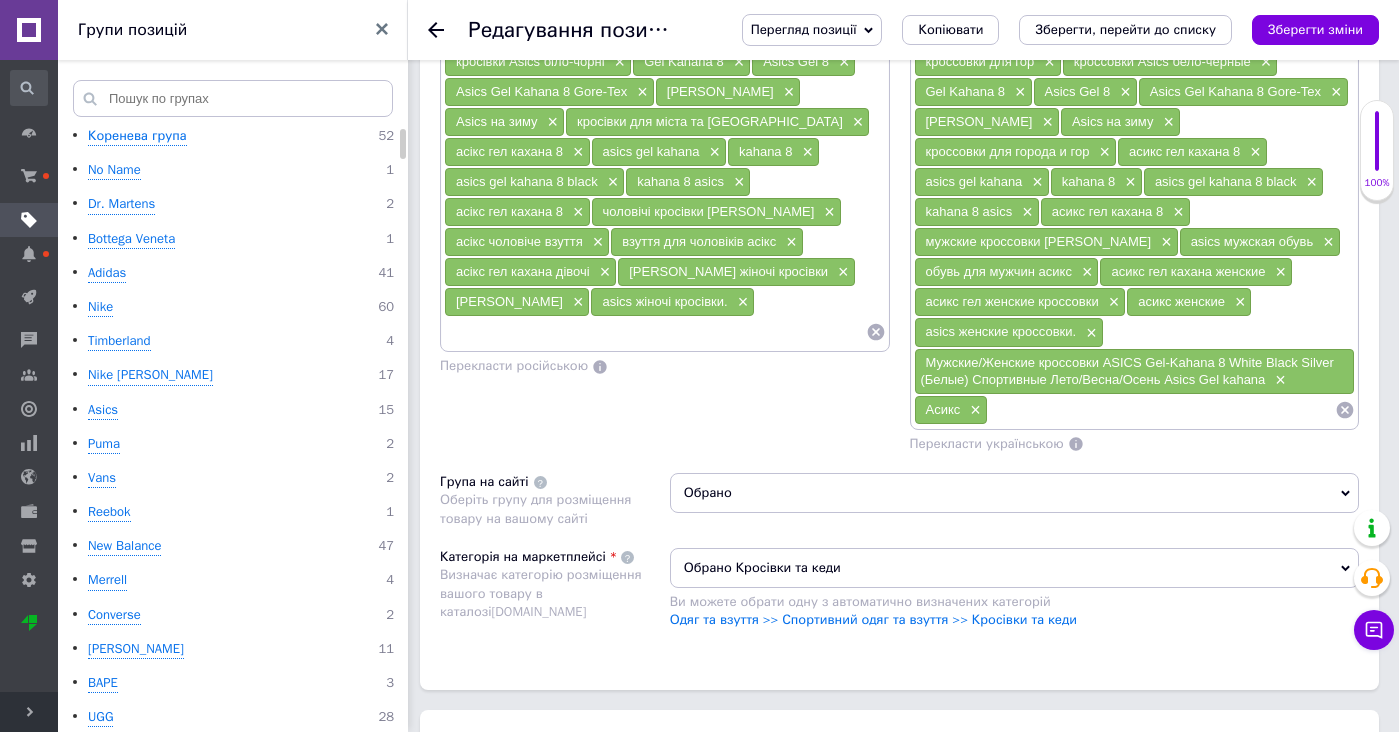 click on "Asics × Gel-NYC × Asics Gel NYC × NYC × Asics Big × Big Asics × Asics Grey × Gore-Tex × зимові кросівки × Asics чорні × Asics зимові × Asics на Gore-Tex × взуття на Gore-Tex × кросівки для гір × кросівки Asics біло-чорні × Gel Kahana 8 × Asics Gel 8 × Asics Gel Kahana 8 Gore-Tex × Salomon Gore-Tex × Asics на зиму × кросівки для міста та гір × асікс гел кахана 8 × asics gel kahana × kahana 8 × asics gel kahana 8 black × kahana 8 asics × асікс гел кахана 8 × чоловічі кросівки кахана × асікс чоловіче взуття × взуття для чоловіків асікс × асікс гел кахана дівочі × асікс гел жіночі кросівки × асікс жіночі × asics жіночі кросівки. ×" at bounding box center (665, 122) 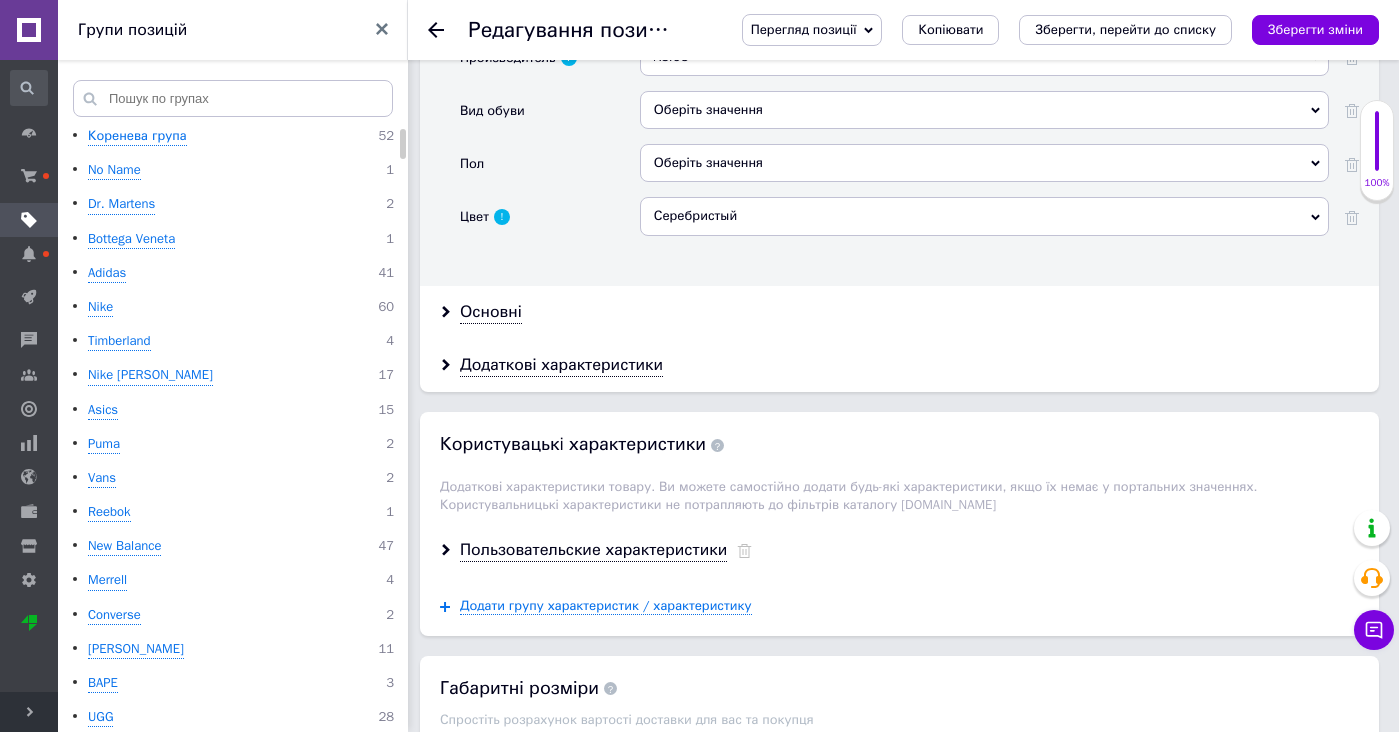scroll, scrollTop: 2579, scrollLeft: 0, axis: vertical 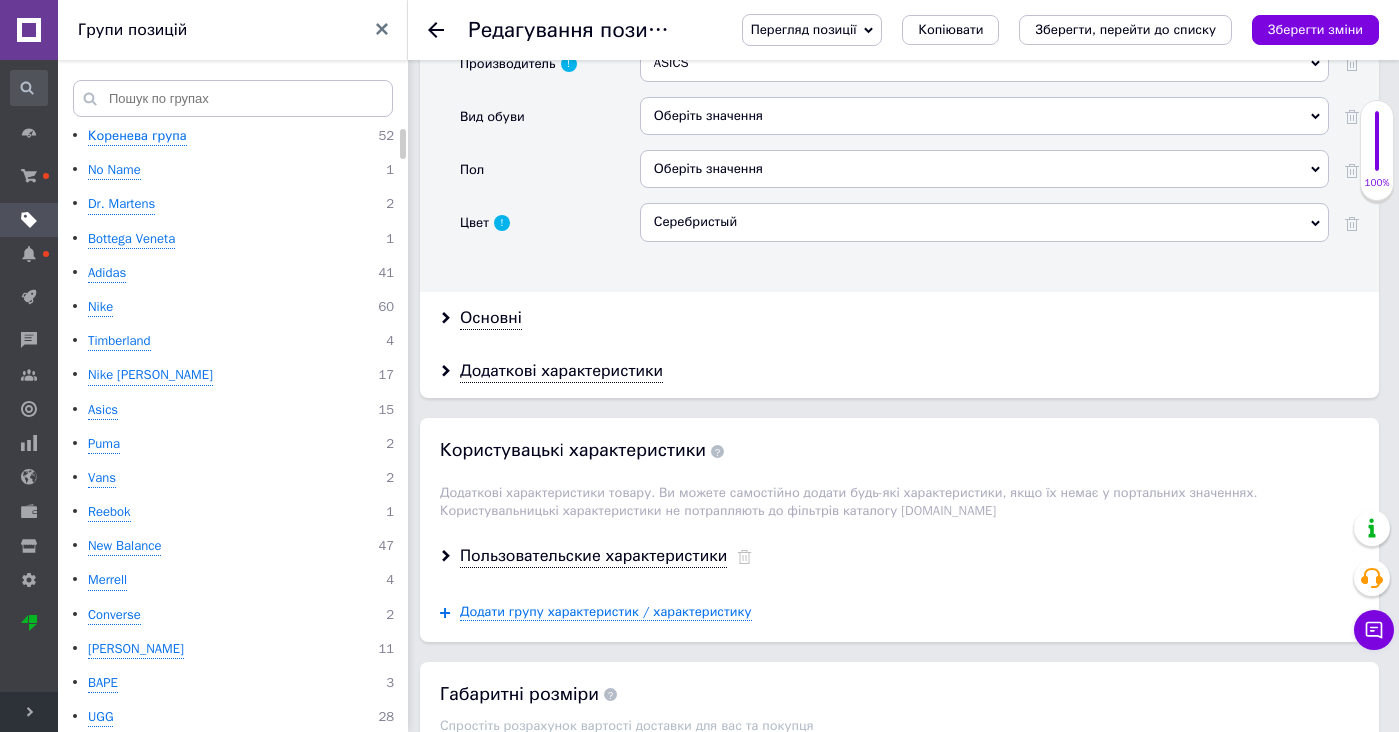 click on "Оберіть значення" at bounding box center (984, 116) 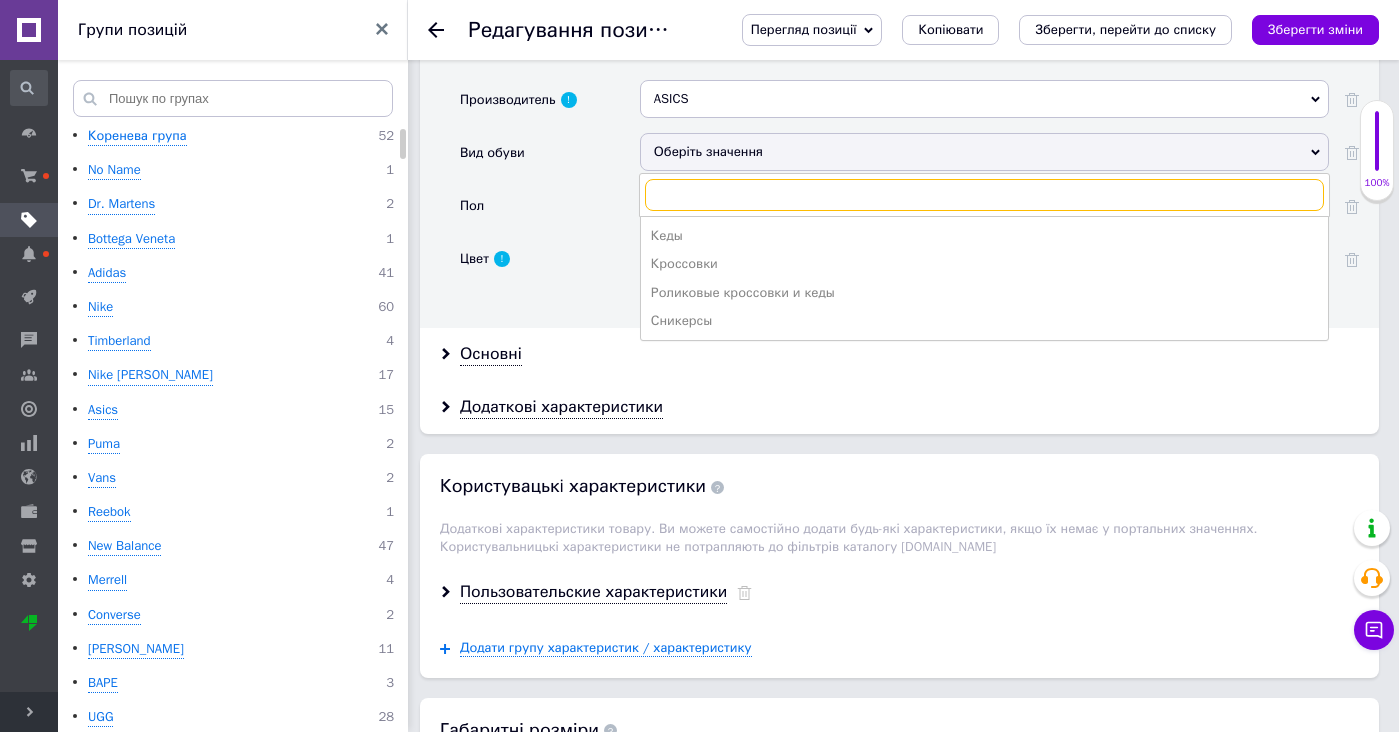 scroll, scrollTop: 2532, scrollLeft: 0, axis: vertical 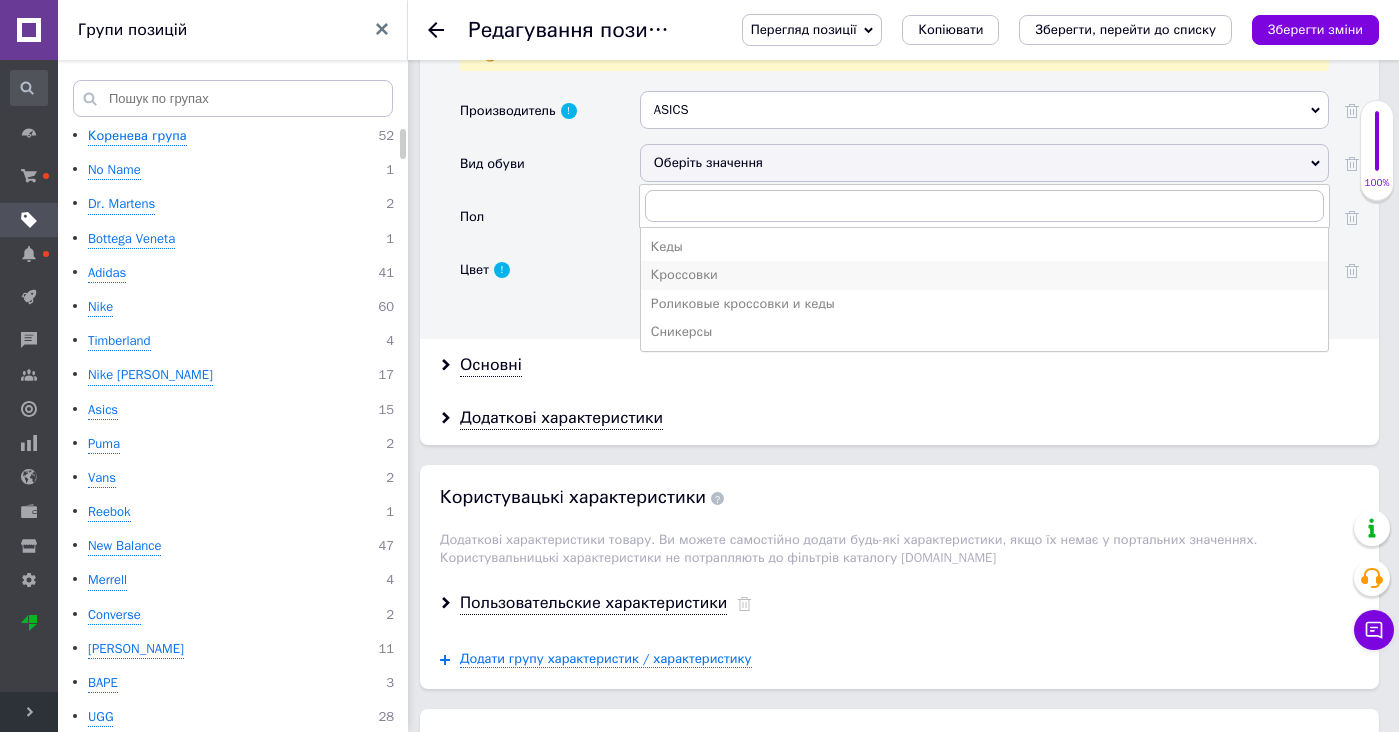 click on "Кроссовки" at bounding box center (984, 275) 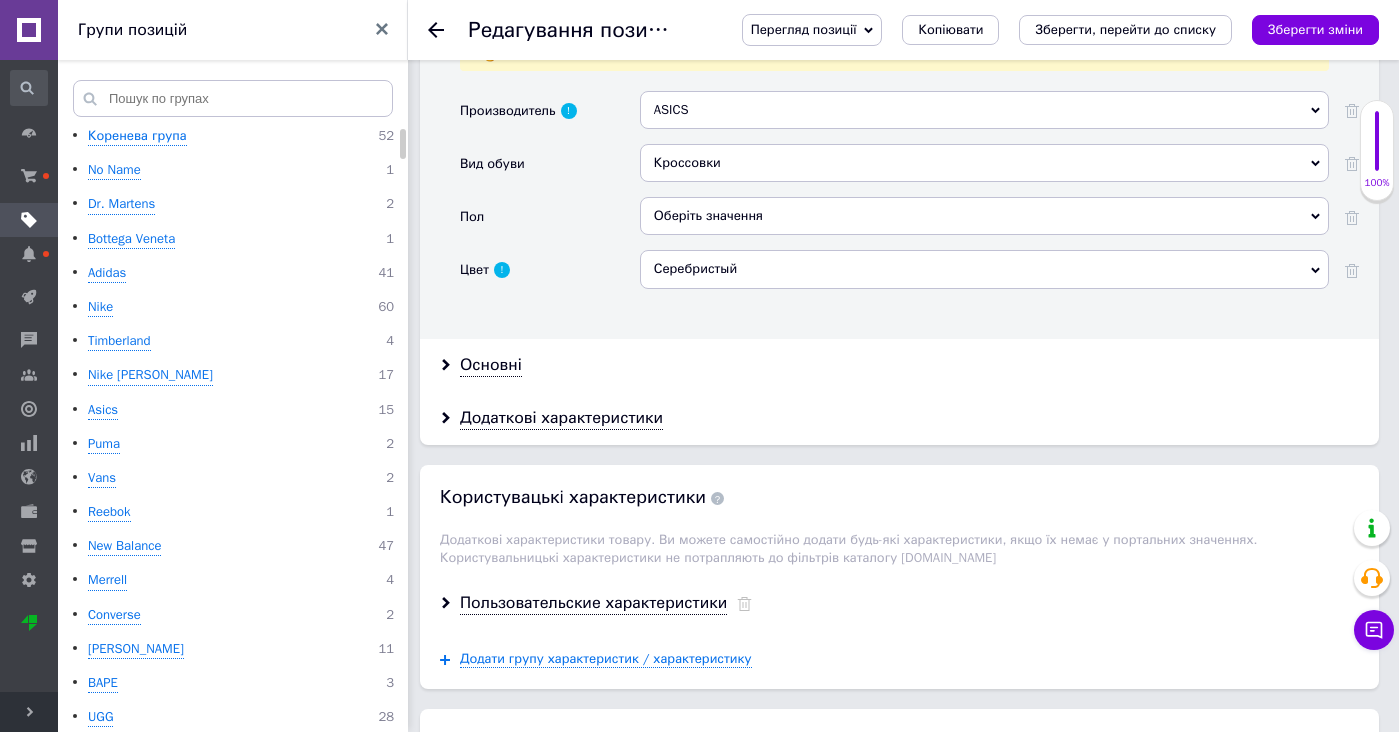 click on "Оберіть значення" at bounding box center (984, 216) 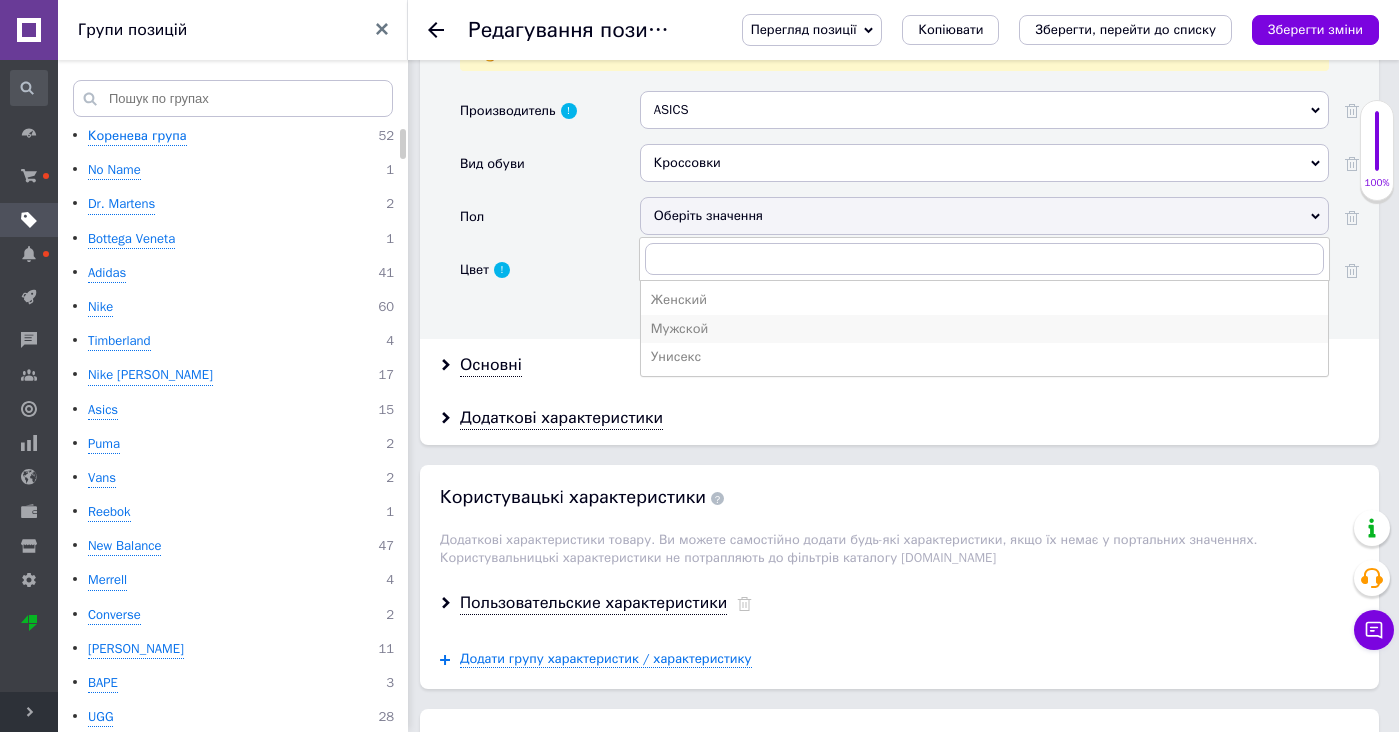 click on "Мужской" at bounding box center [984, 329] 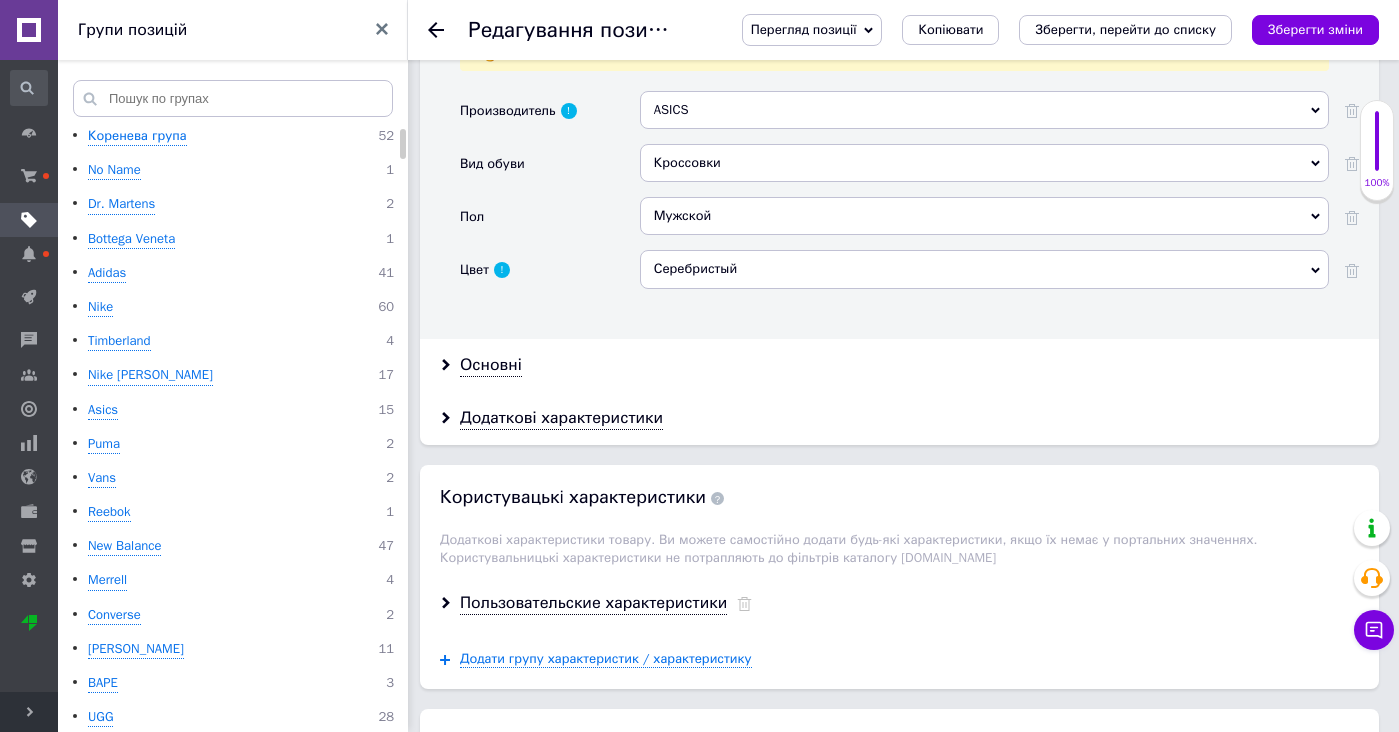 click on "Основні" at bounding box center [899, 365] 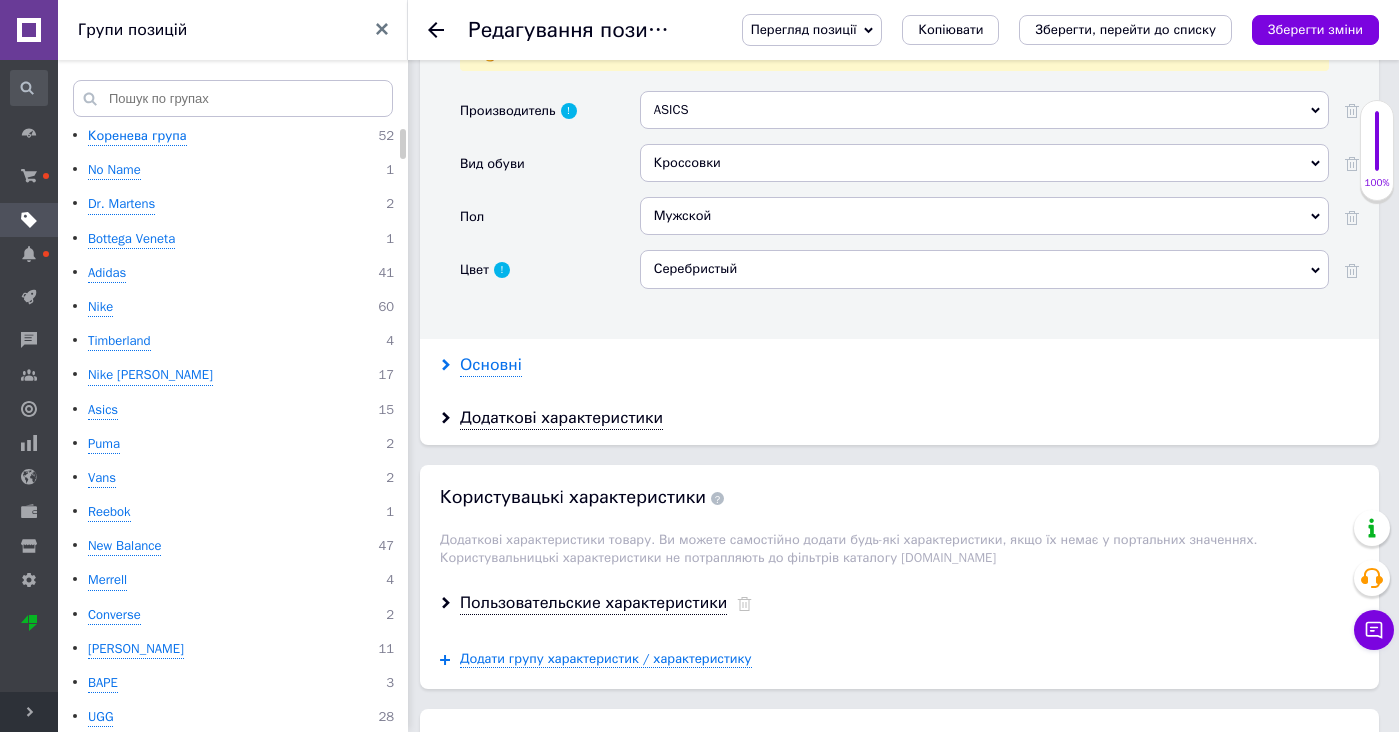 click on "Основні" at bounding box center [491, 365] 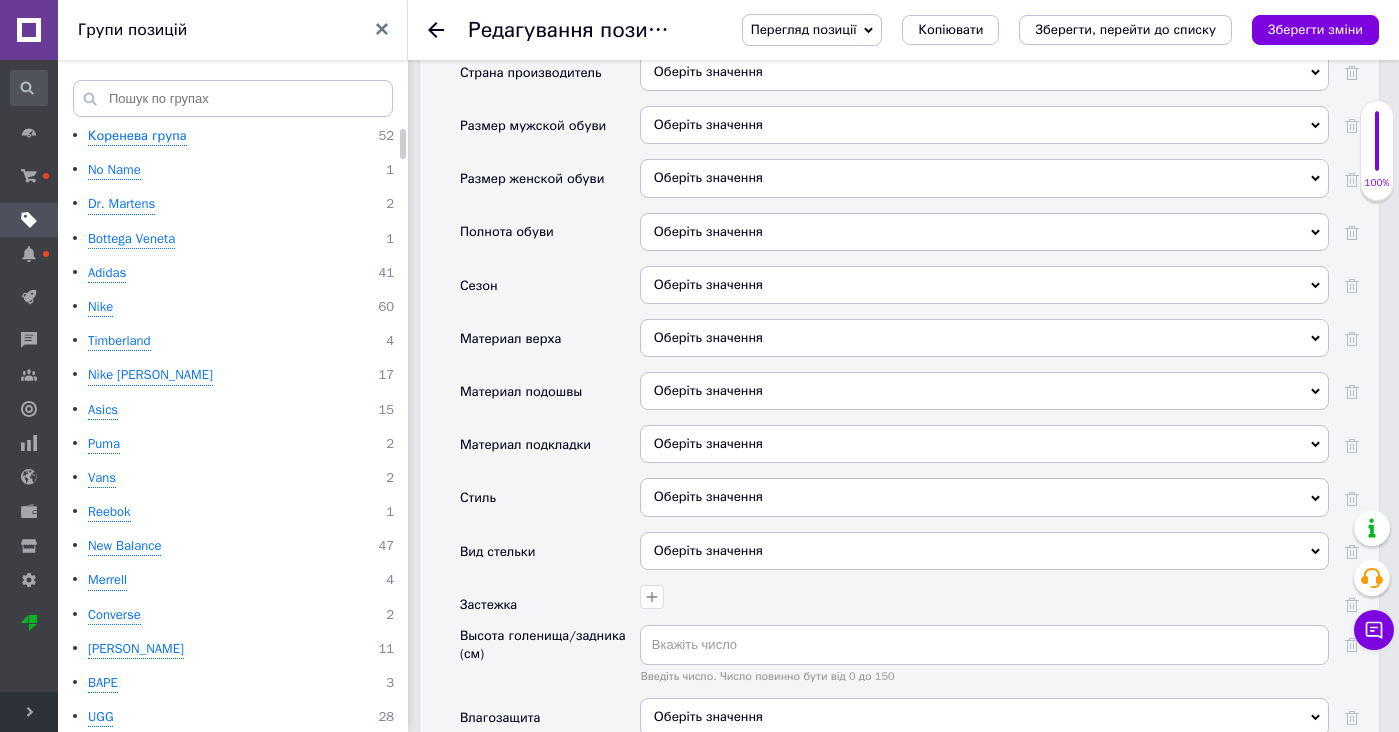 scroll, scrollTop: 2844, scrollLeft: 0, axis: vertical 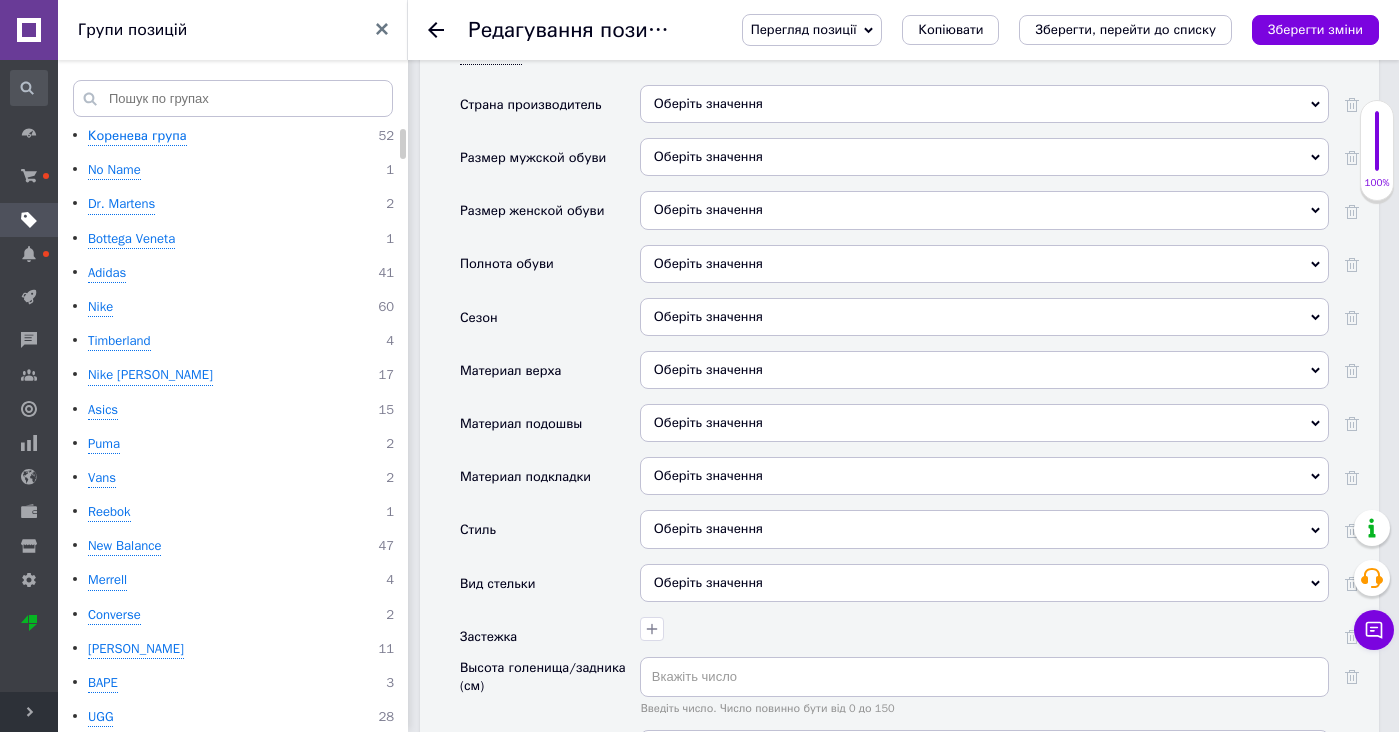 click on "Оберіть значення" at bounding box center [984, 271] 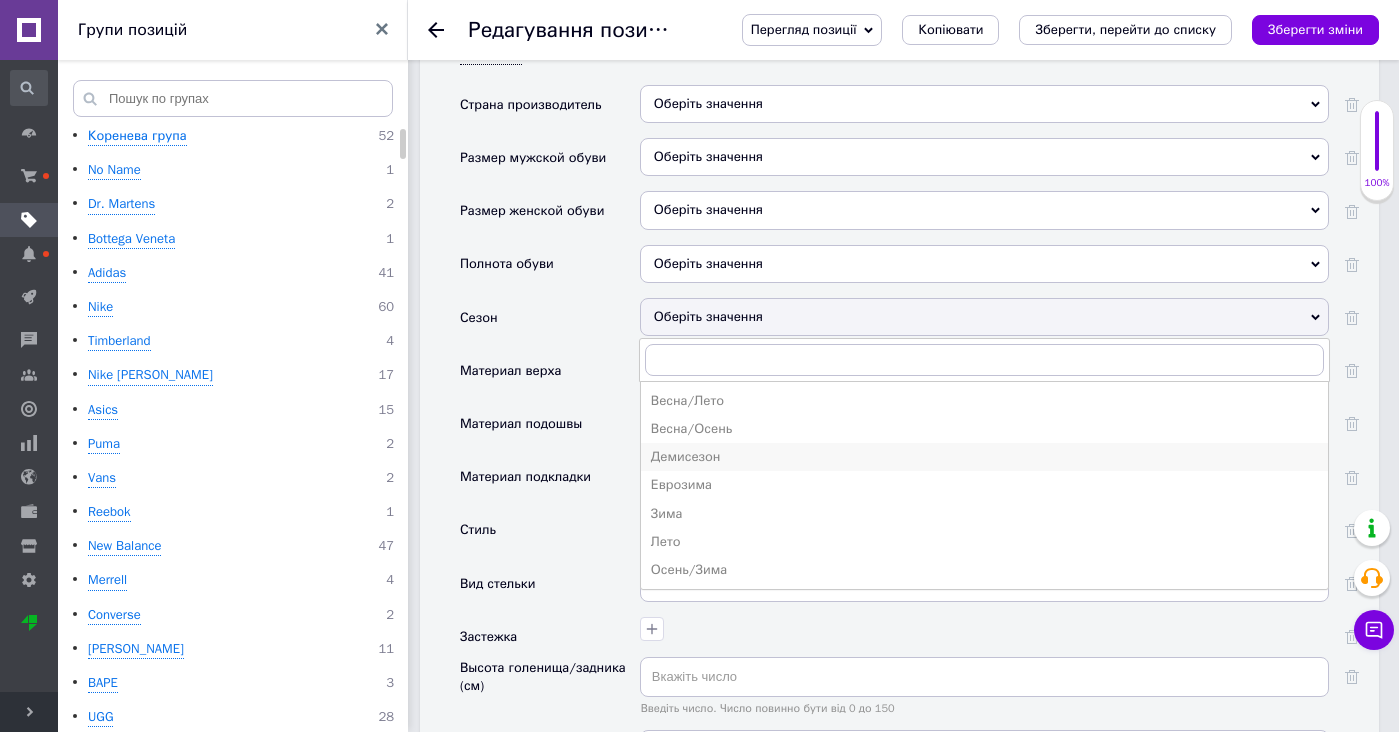 click on "Демисезон" at bounding box center (984, 457) 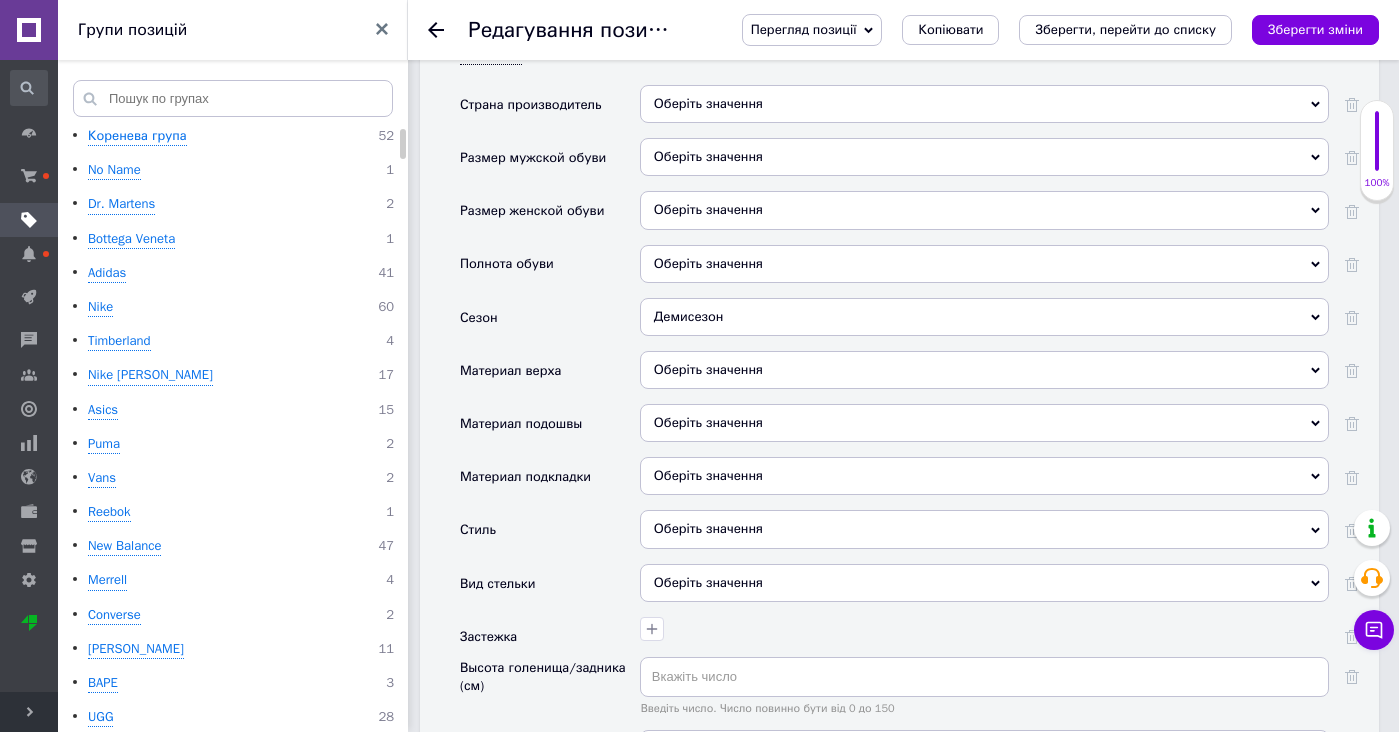click on "Демисезон Весна/Лето Весна/Осень Демисезон Еврозима Зима Лето Осень/Зима" at bounding box center [984, 324] 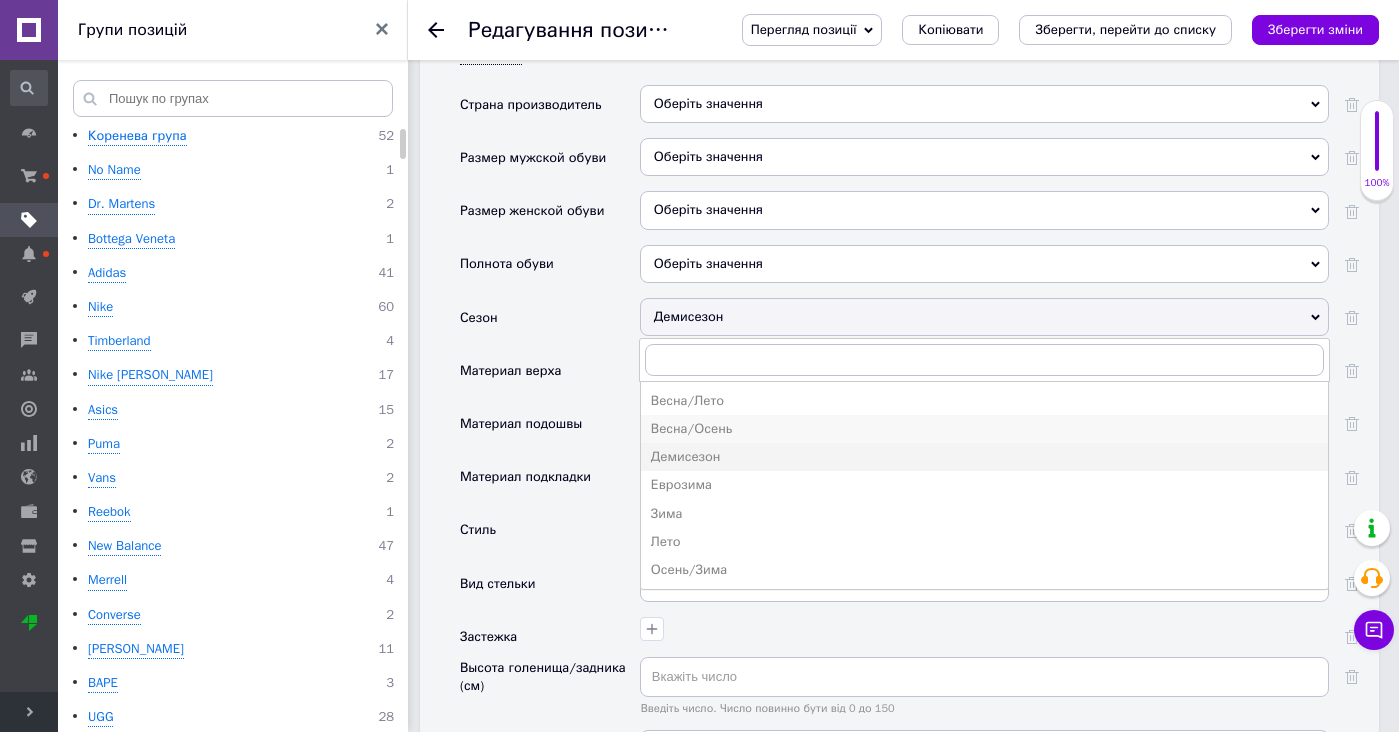 click on "Весна/Осень" at bounding box center (984, 429) 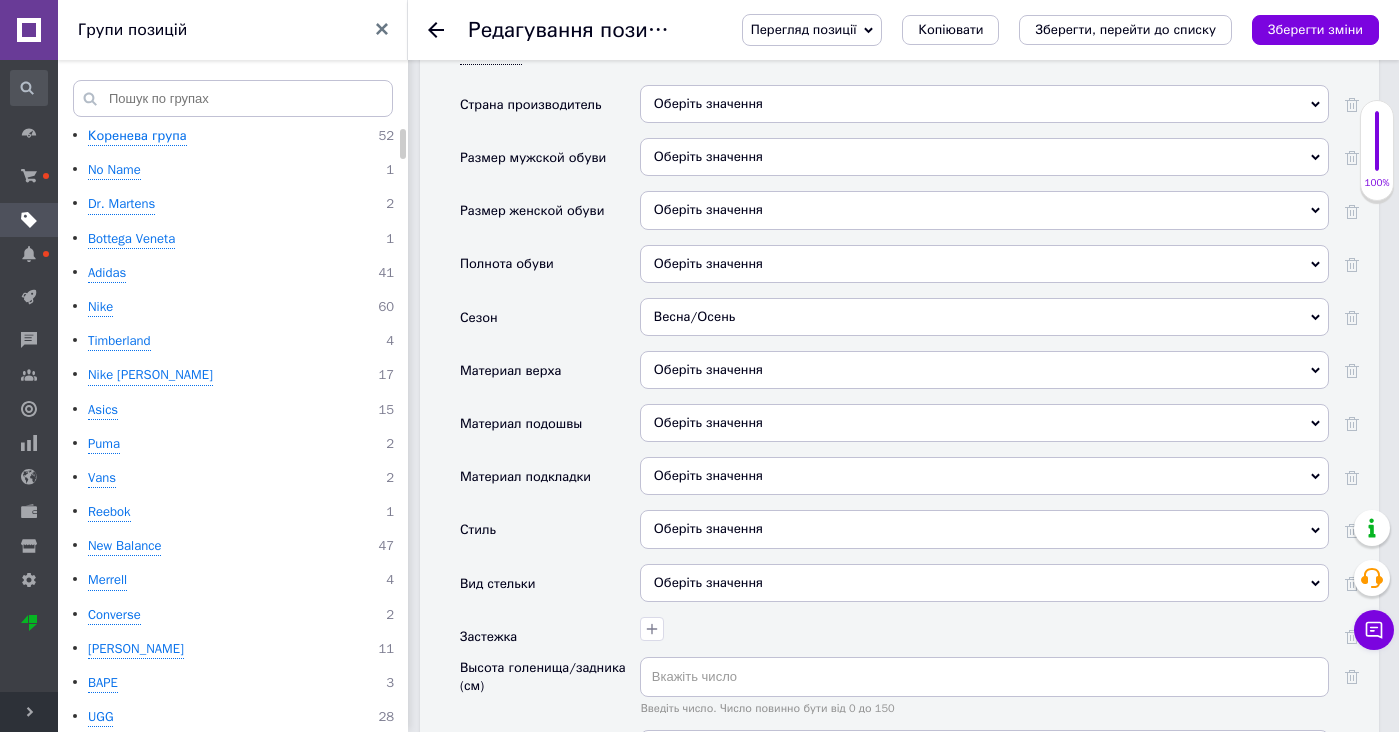 click on "Оберіть значення" at bounding box center (984, 370) 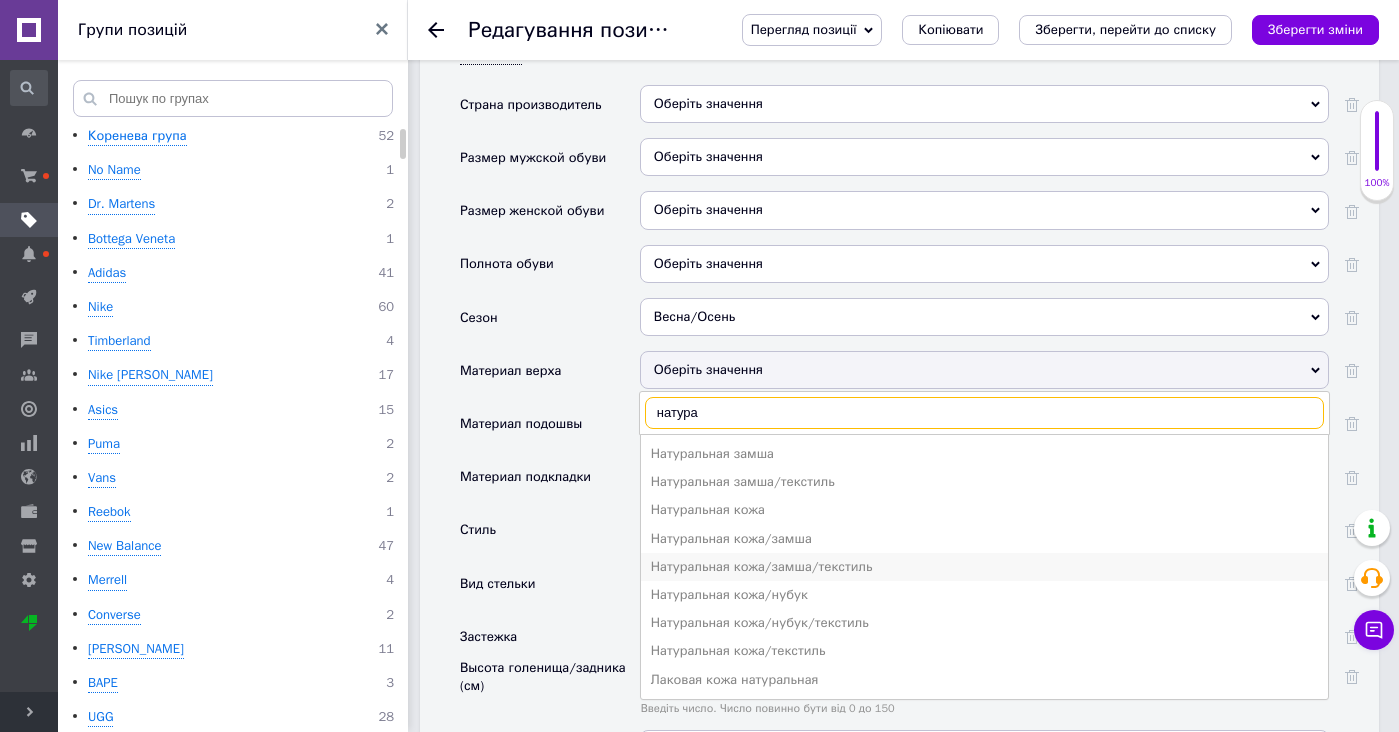 type on "натура" 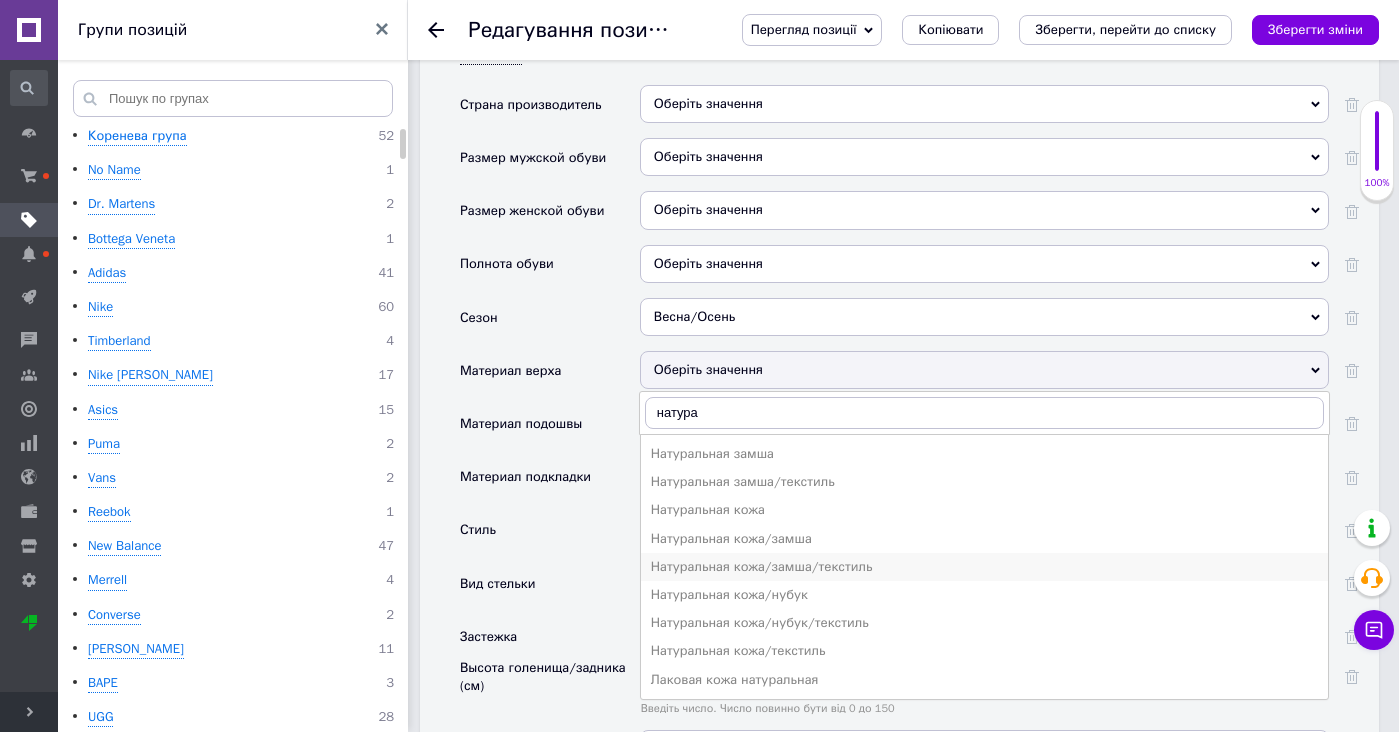 click on "Натуральная кожа/замша/текстиль" at bounding box center [984, 567] 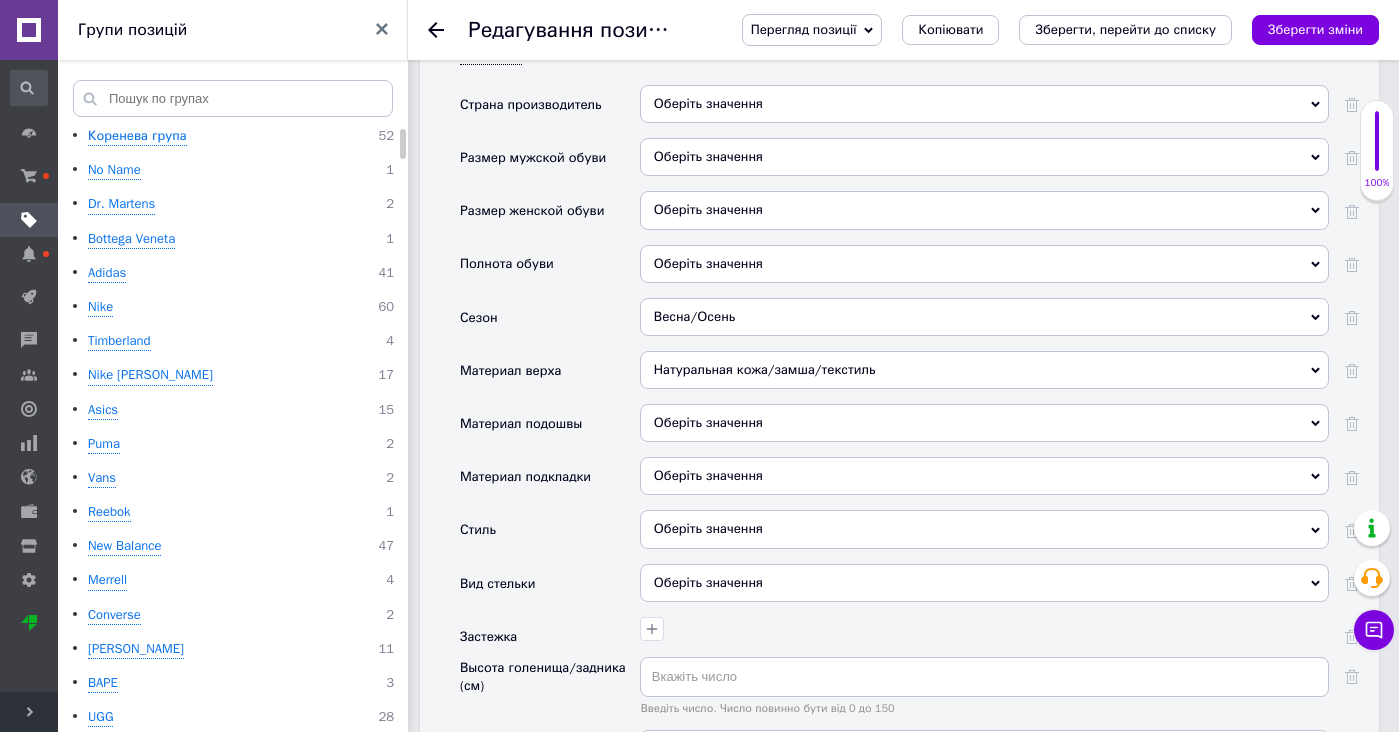 click on "Оберіть значення" at bounding box center [984, 423] 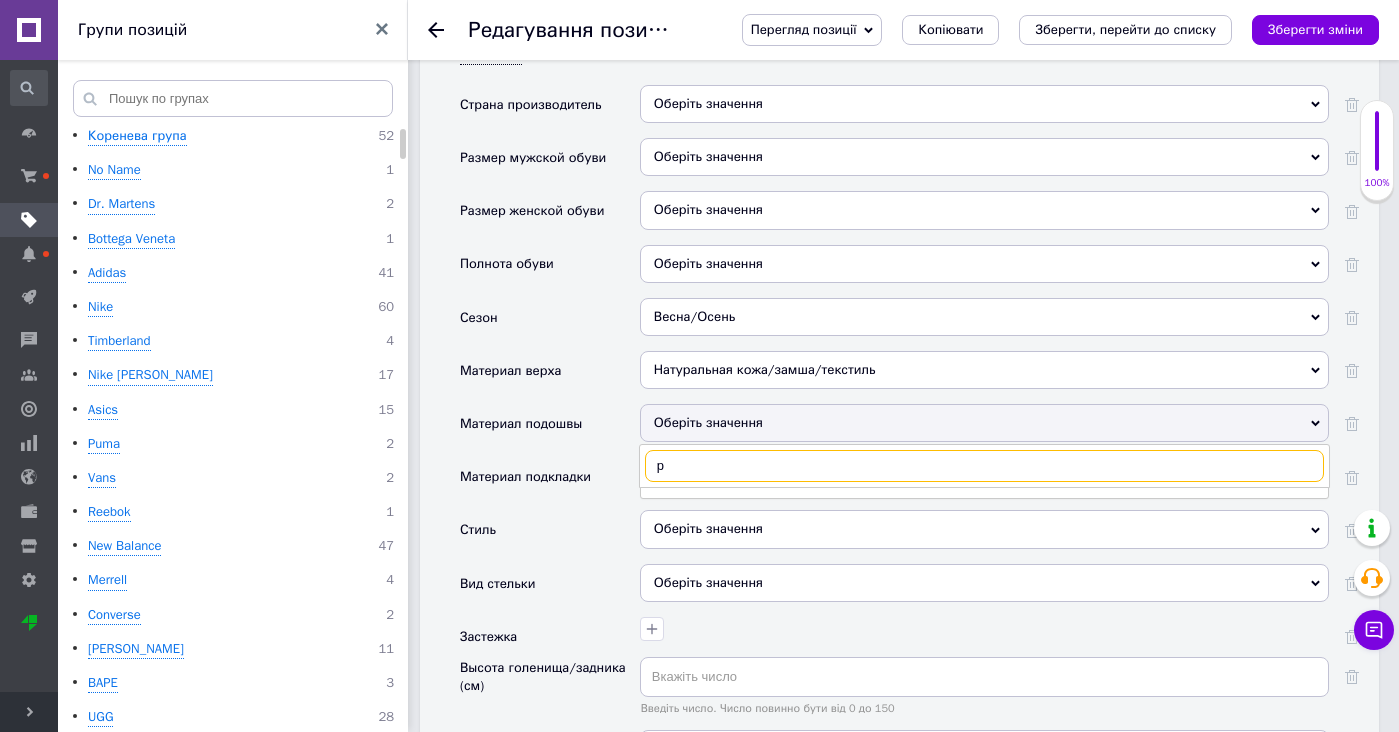 type on "ре" 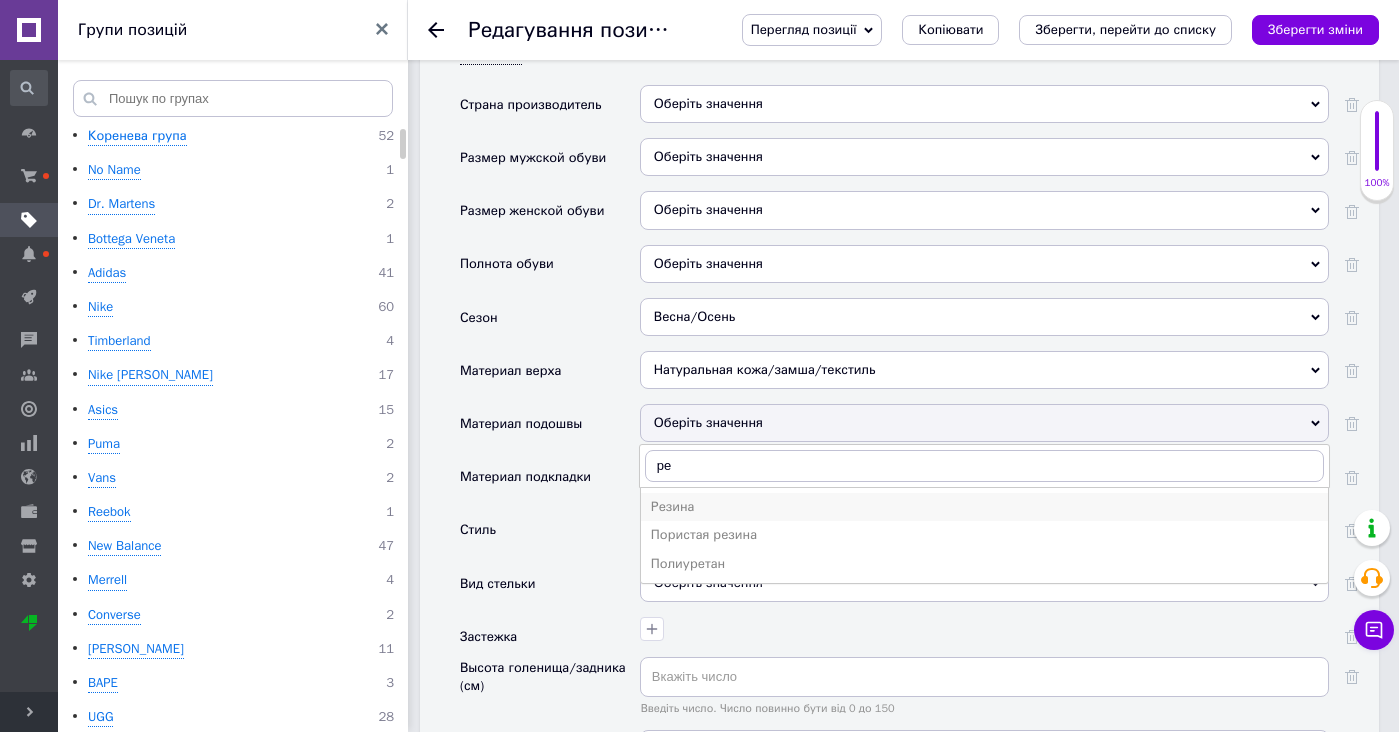 click on "Резина" at bounding box center [984, 507] 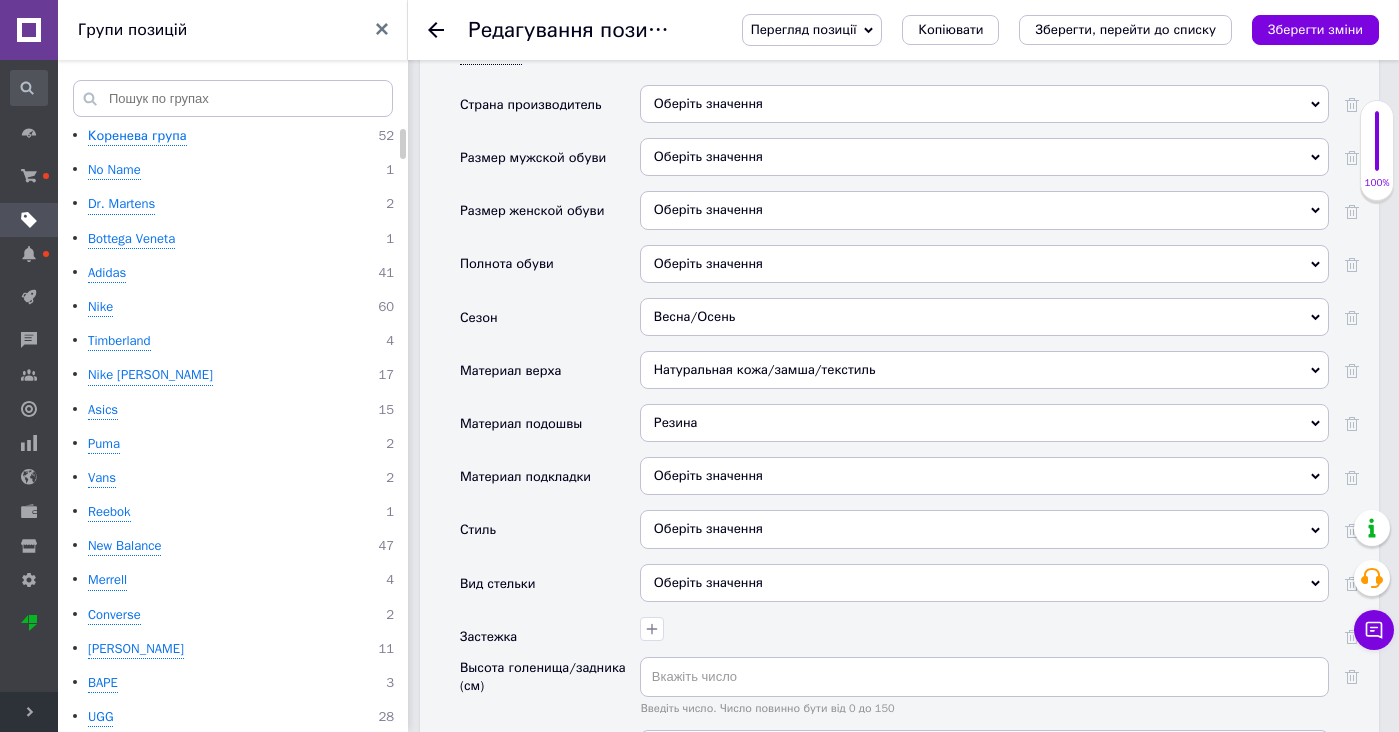 click on "Оберіть значення" at bounding box center [984, 476] 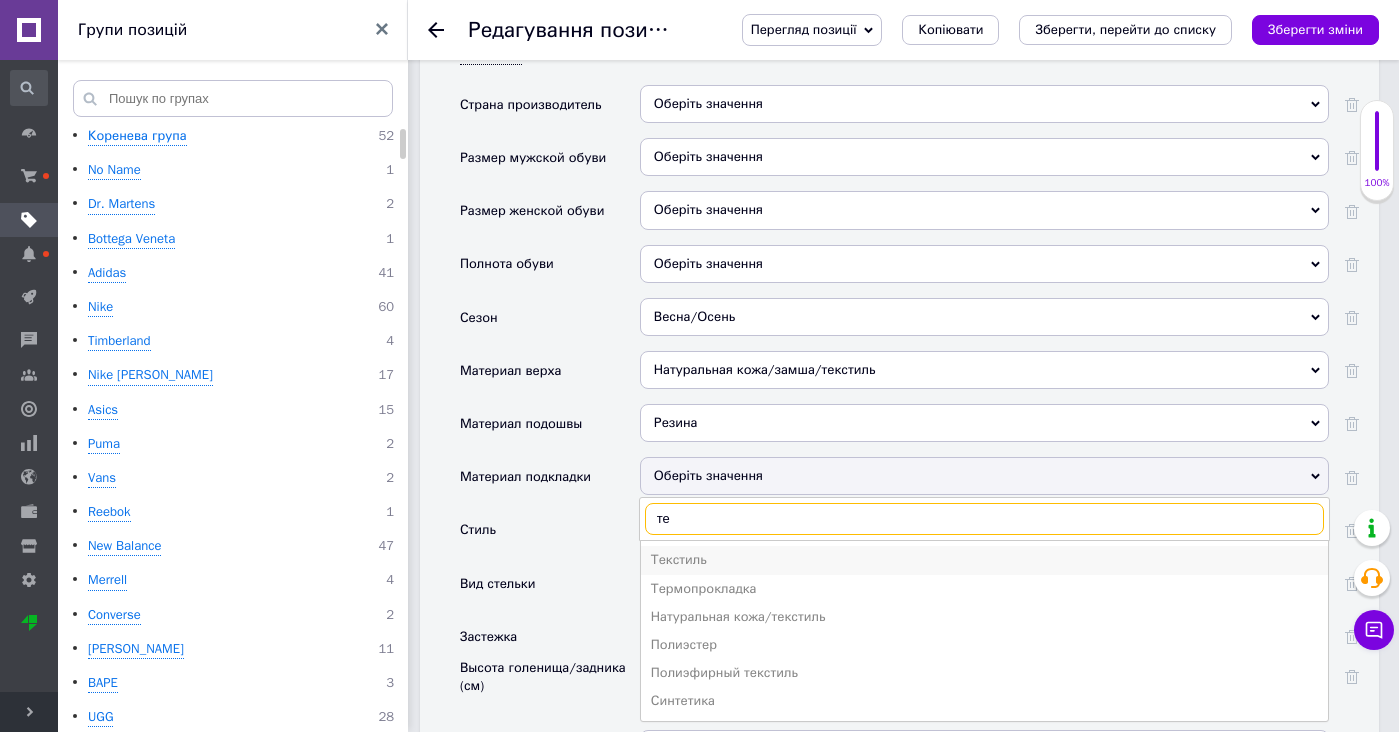 type on "те" 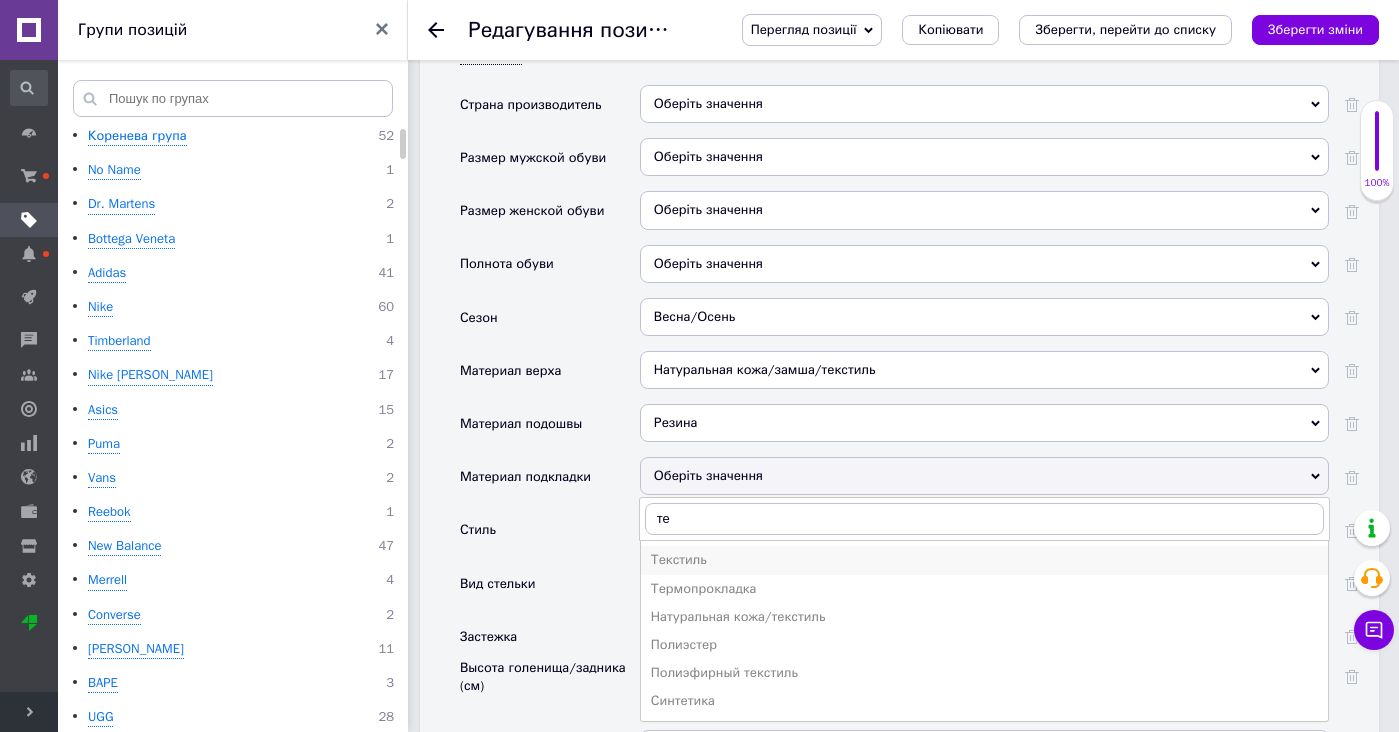 click on "Текстиль" at bounding box center (984, 560) 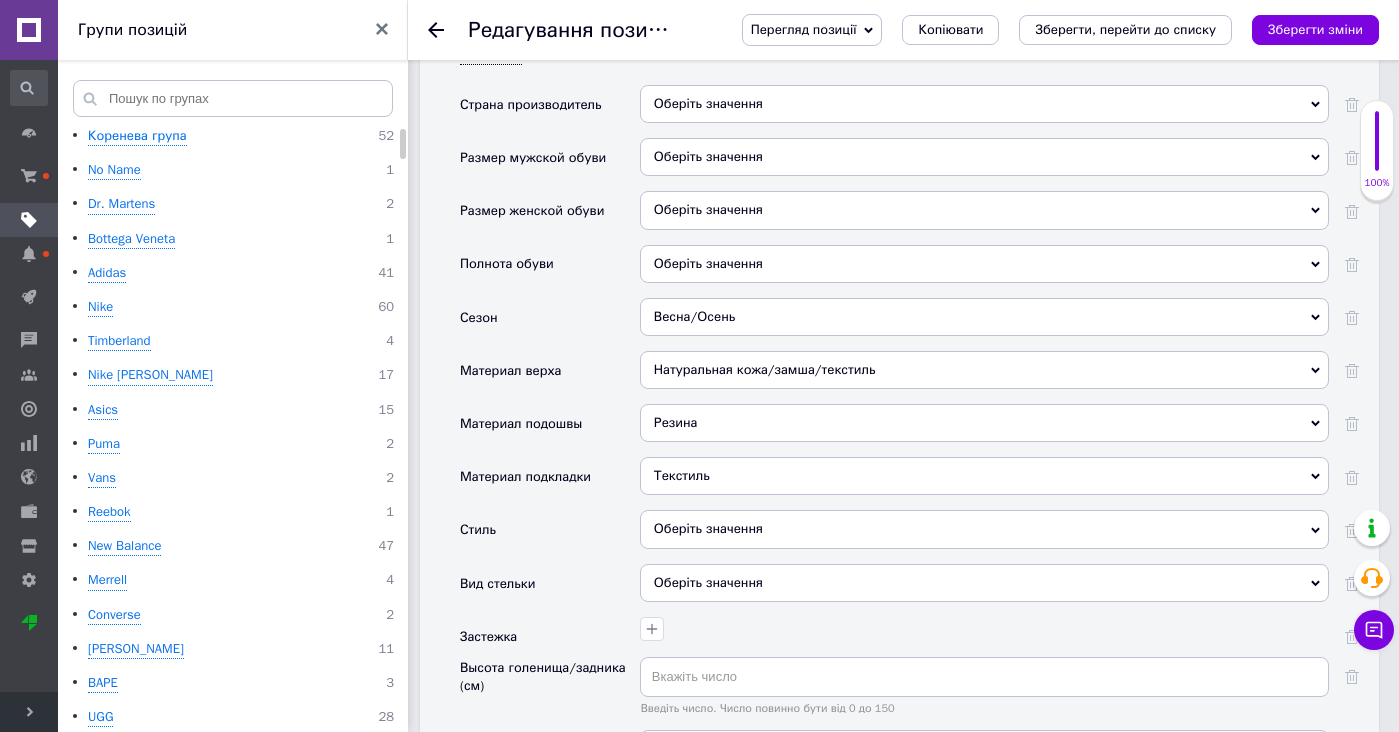 click on "Оберіть значення" at bounding box center (984, 529) 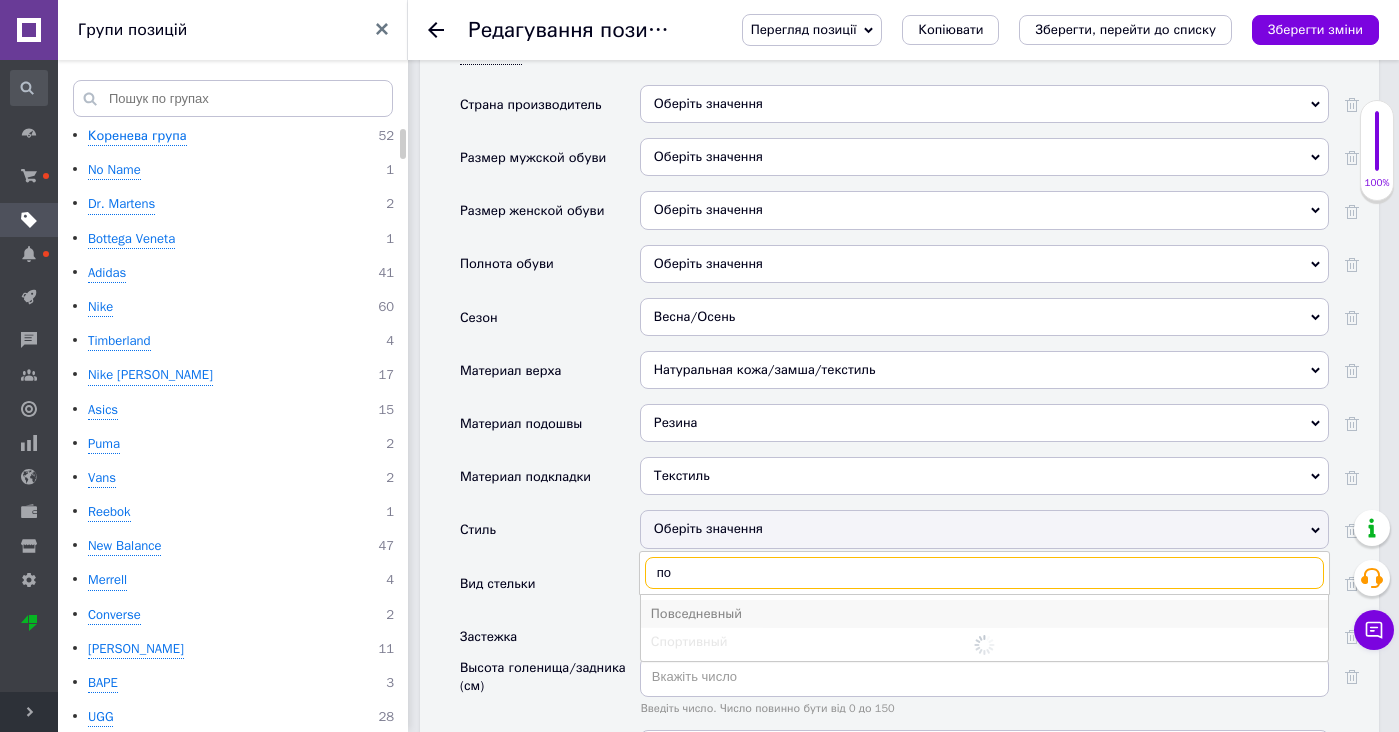 type on "по" 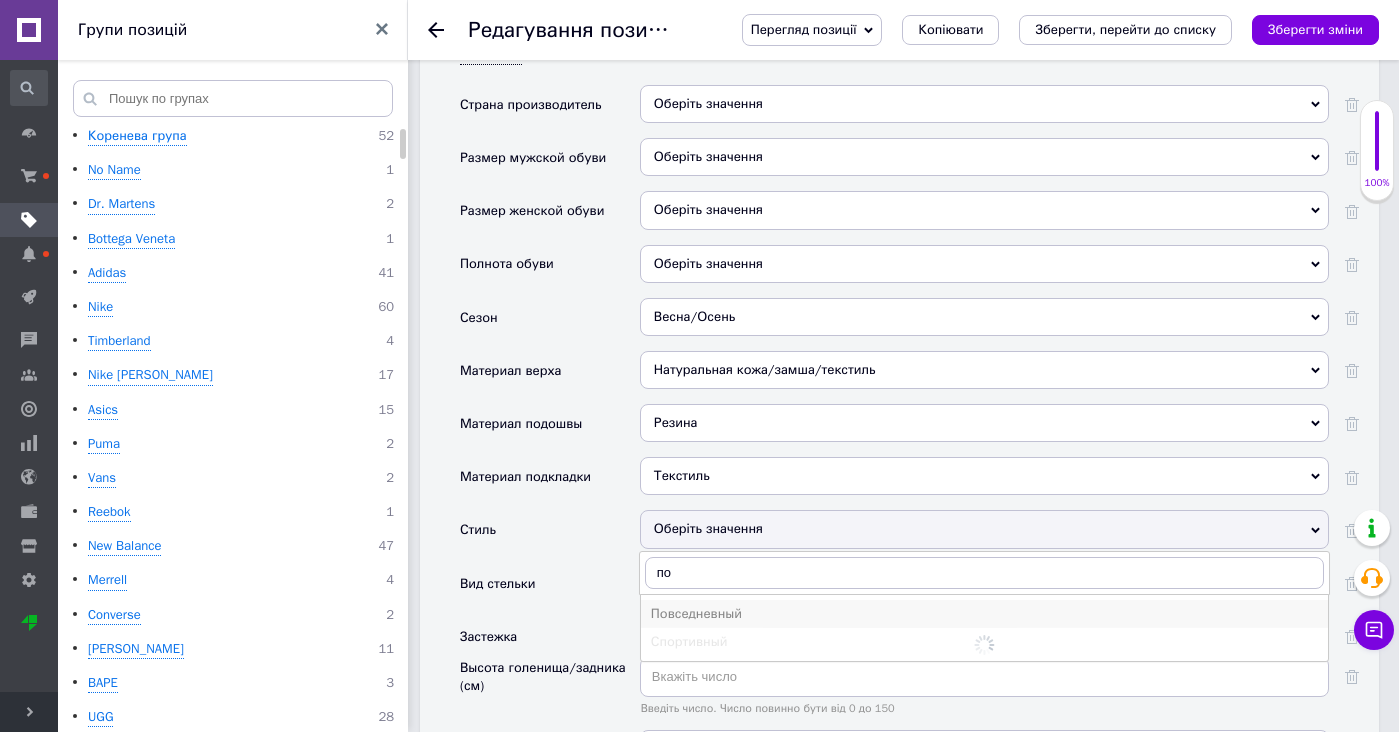 click on "Повседневный" at bounding box center (984, 614) 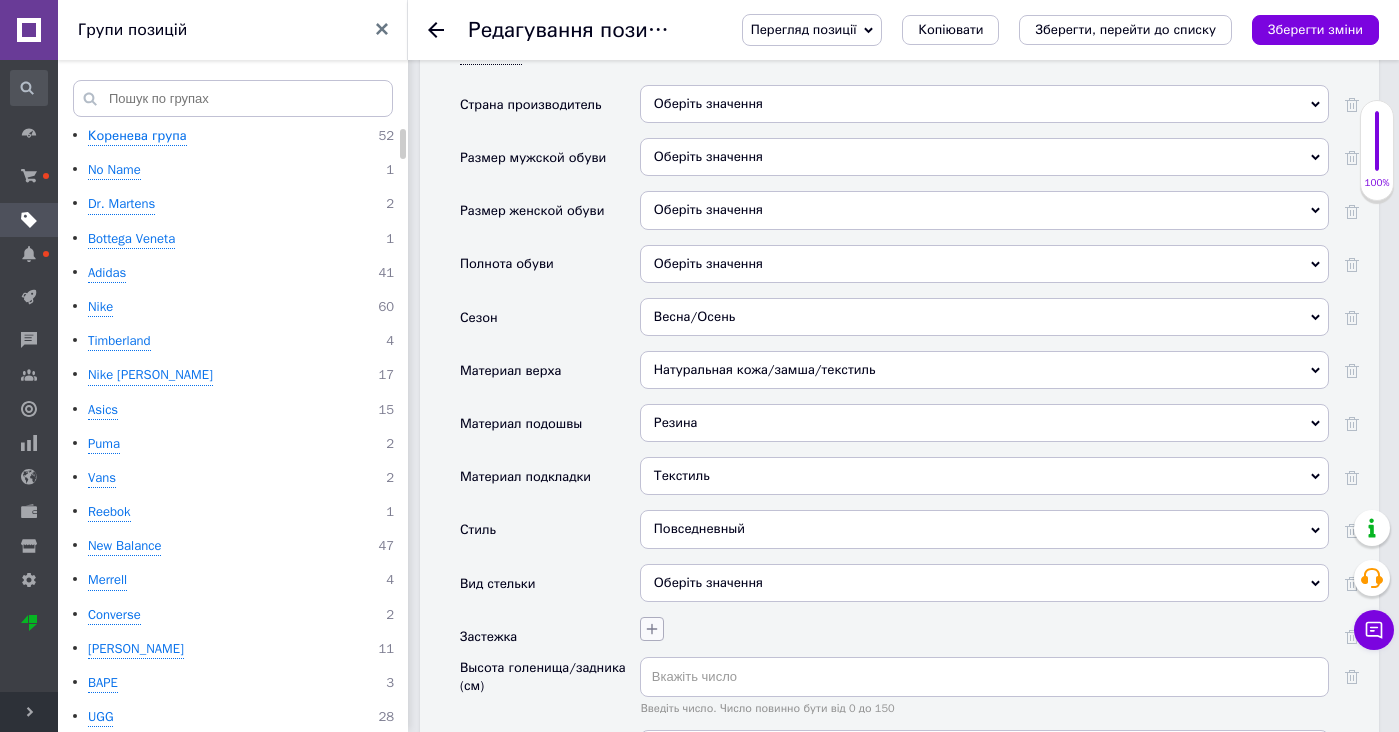 click at bounding box center (652, 629) 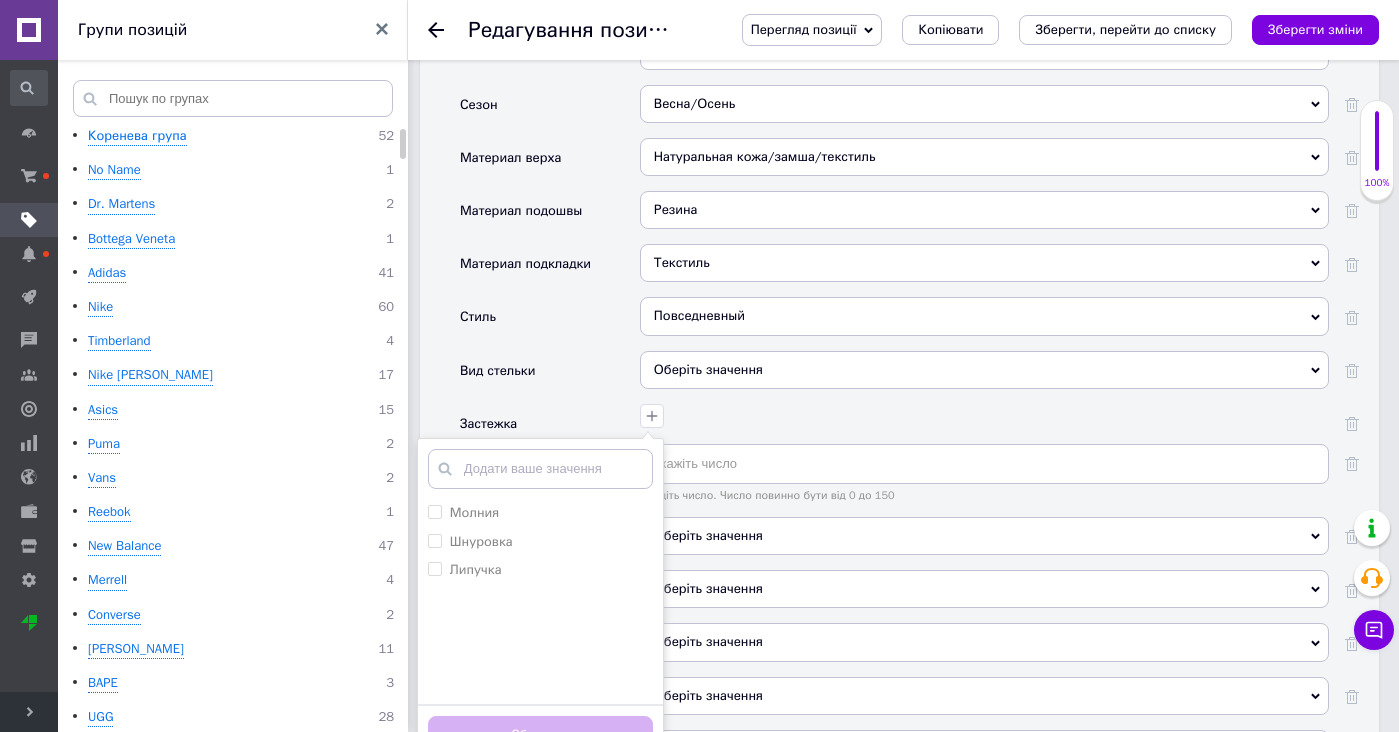 scroll, scrollTop: 3319, scrollLeft: 0, axis: vertical 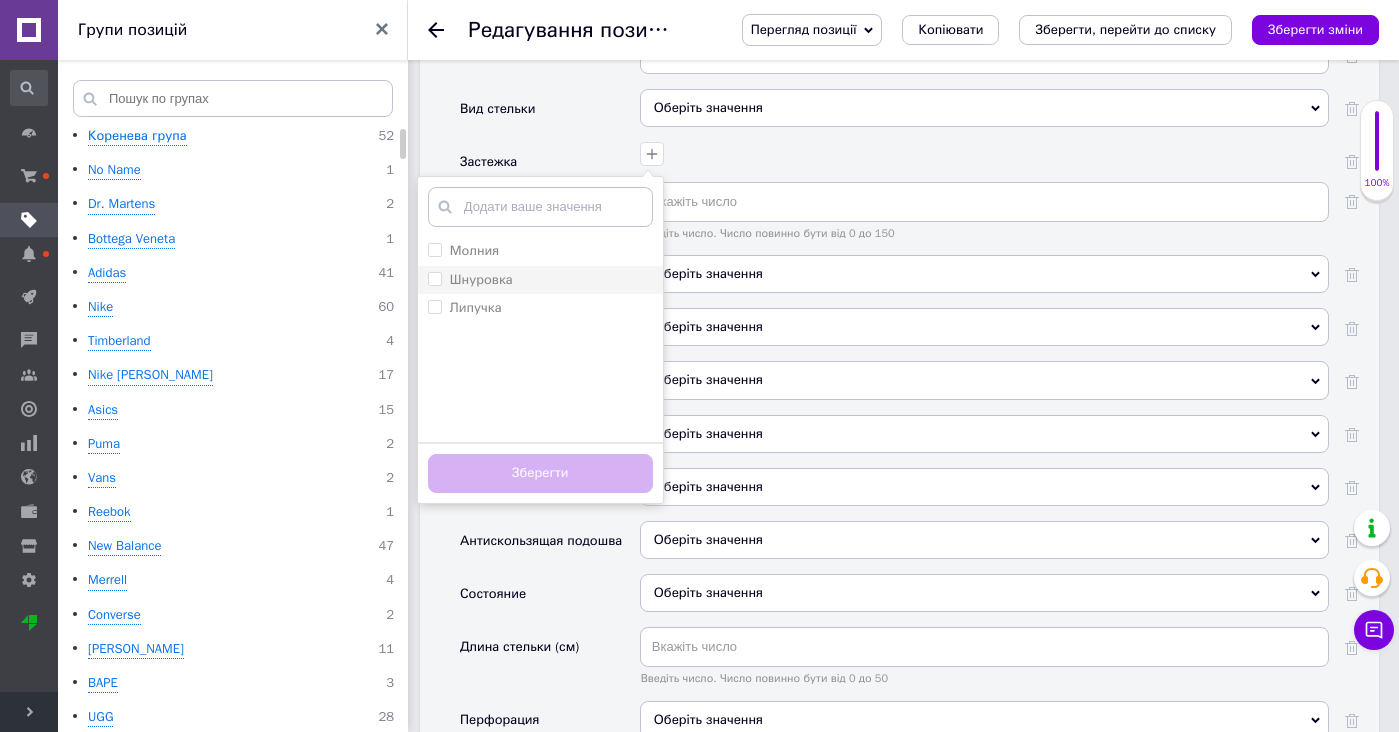 click on "Шнуровка" at bounding box center [540, 280] 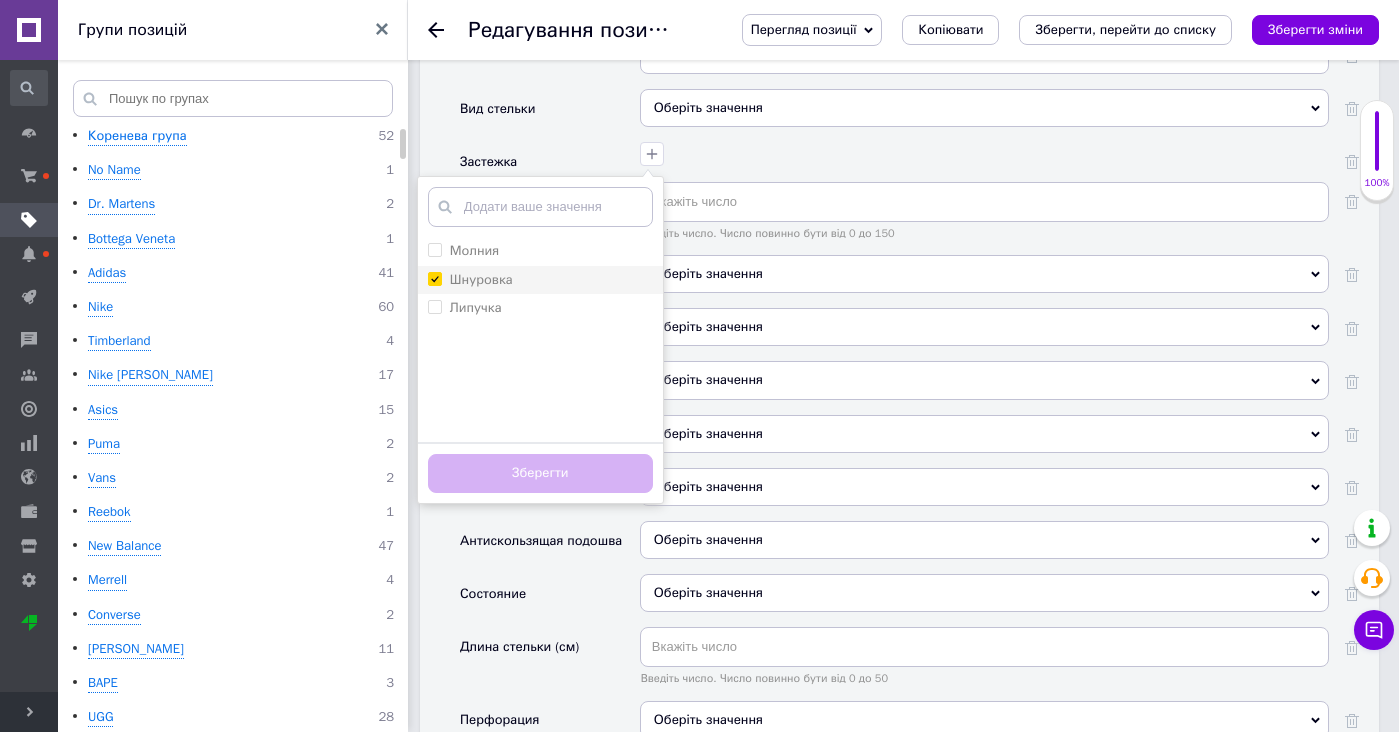 checkbox on "true" 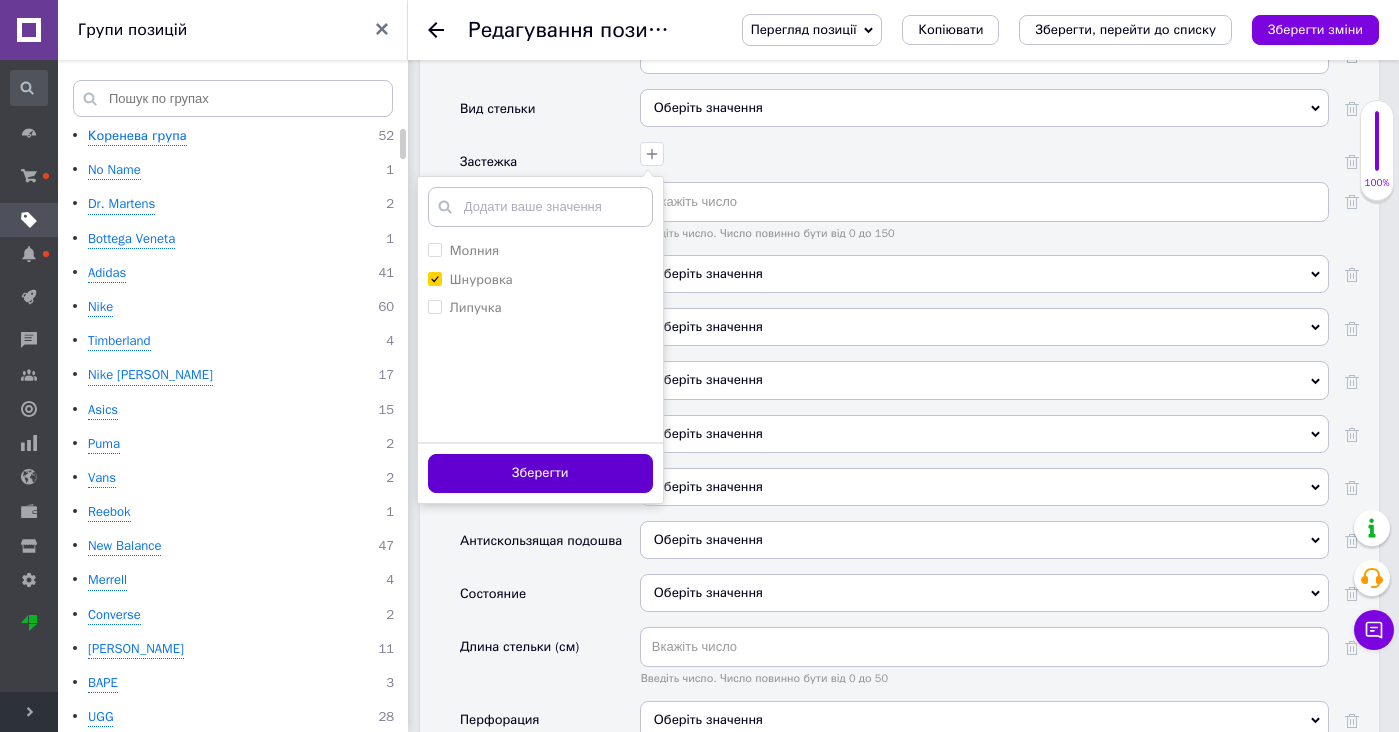 click on "Зберегти" at bounding box center [540, 473] 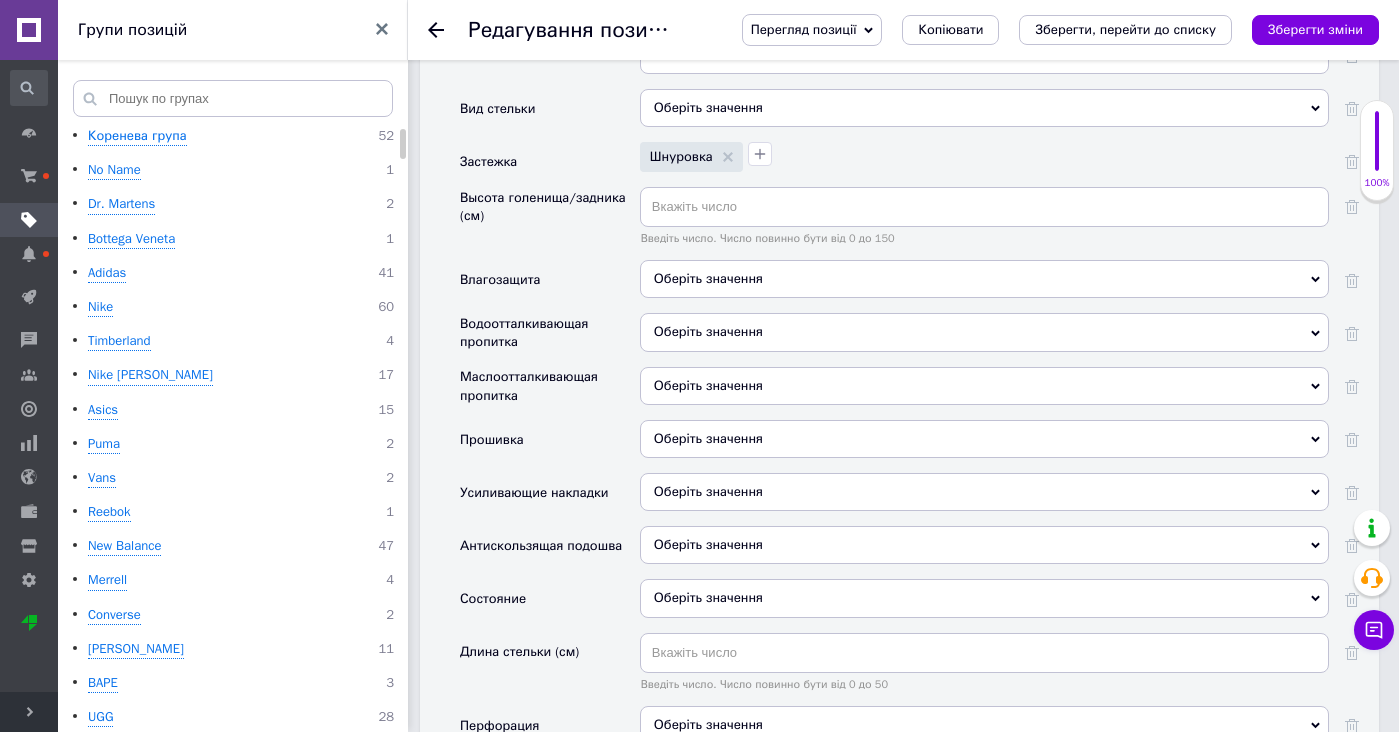 click on "Оберіть значення" at bounding box center (708, 278) 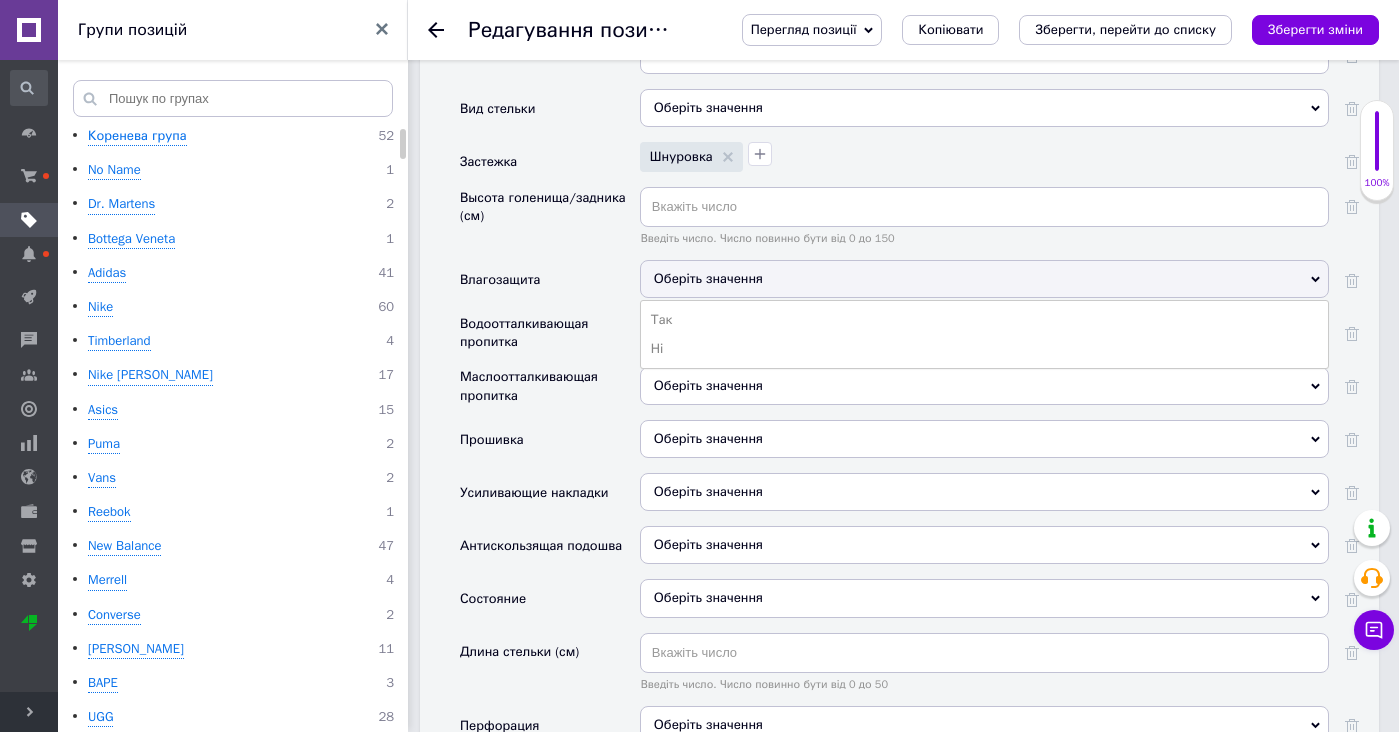 click on "Так Ні" at bounding box center (984, 334) 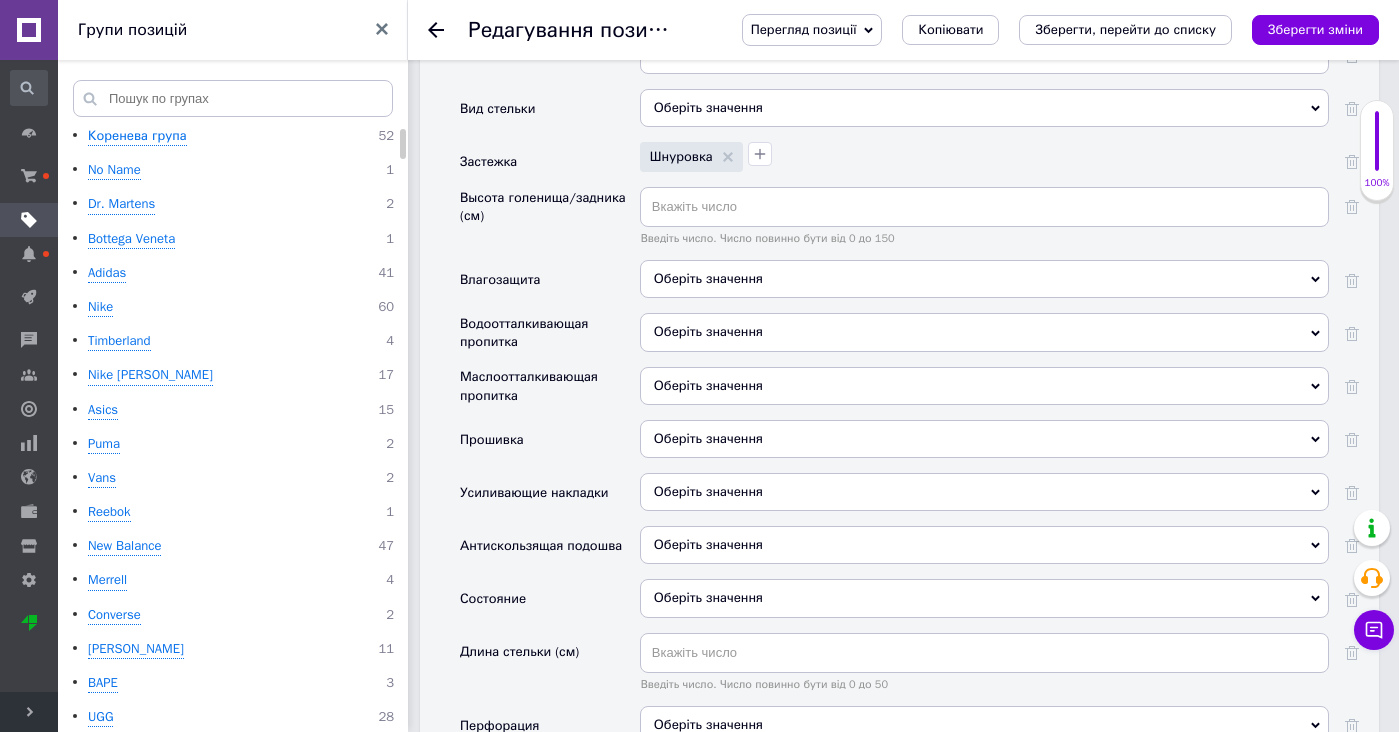 click on "Оберіть значення" at bounding box center [984, 279] 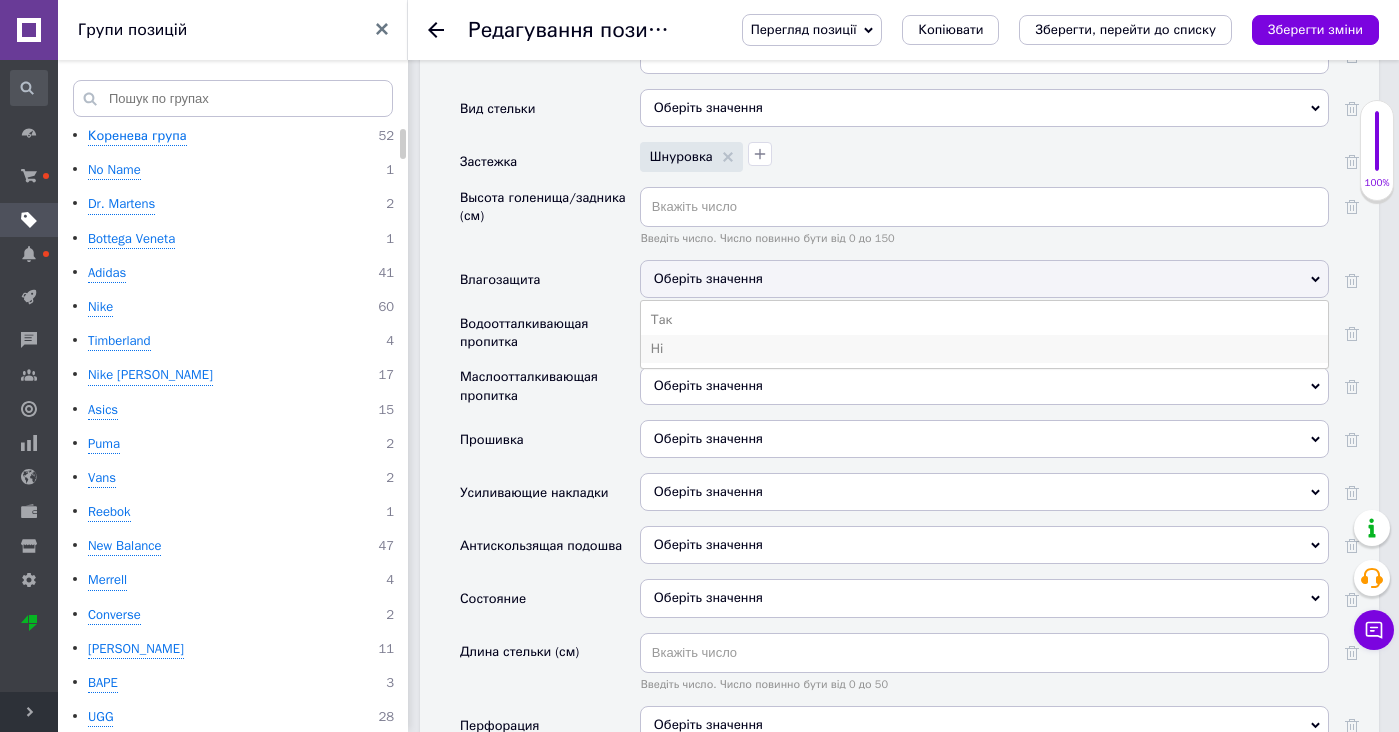 click on "Ні" at bounding box center (984, 349) 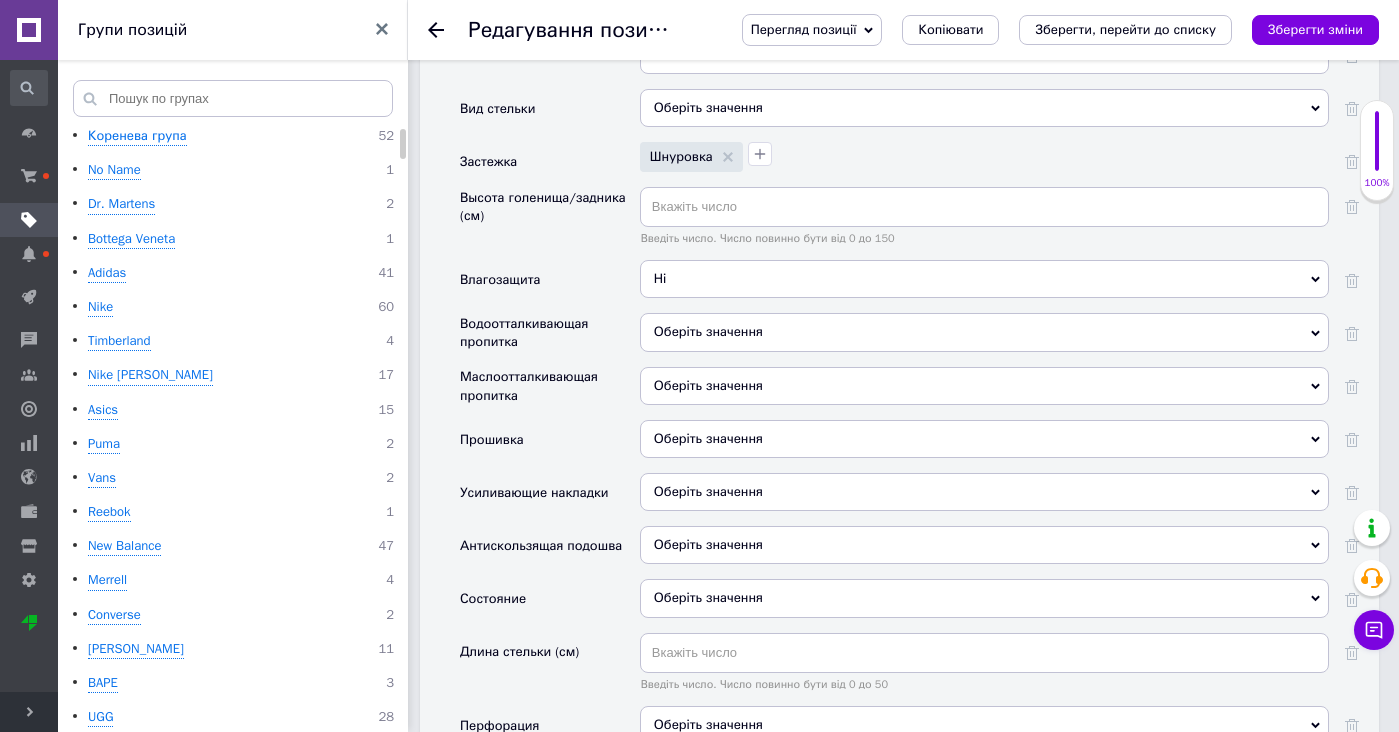 click on "Оберіть значення" at bounding box center [708, 331] 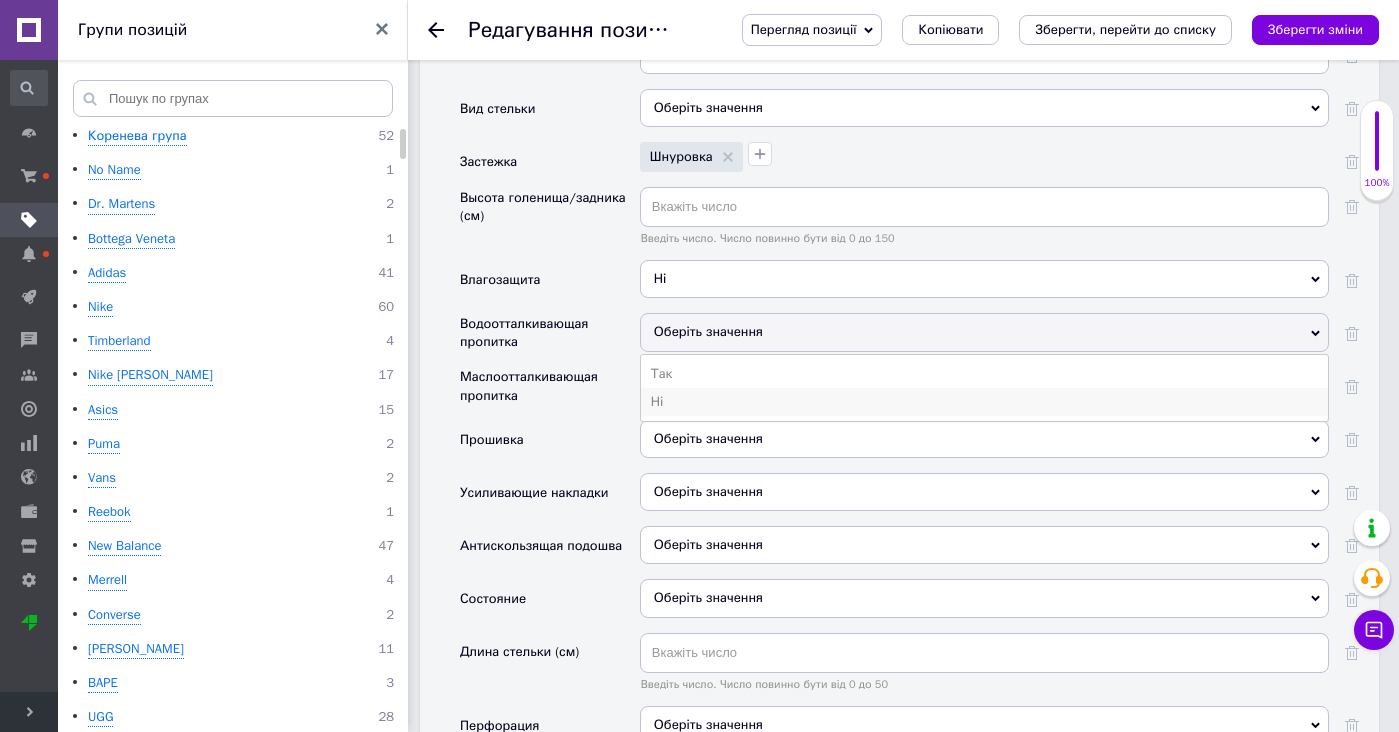click on "Ні" at bounding box center [984, 402] 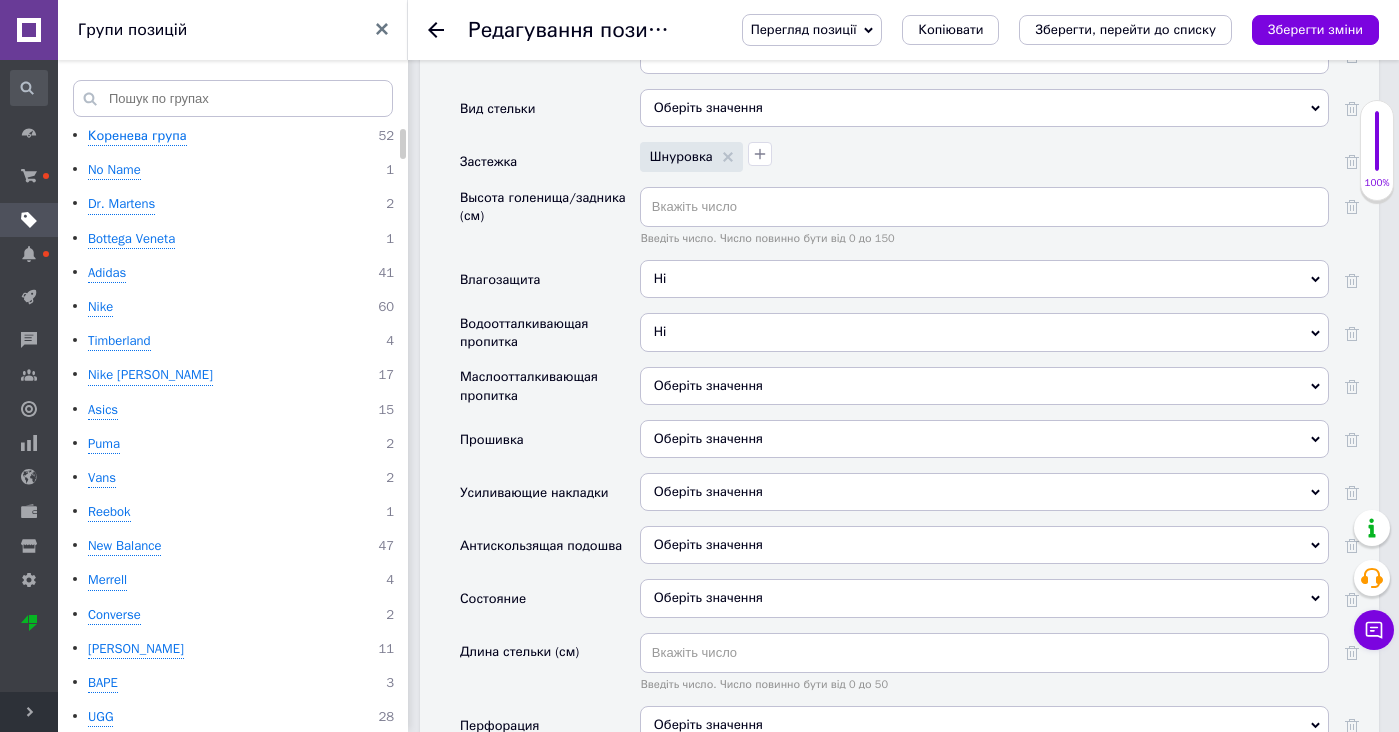 drag, startPoint x: 674, startPoint y: 347, endPoint x: 675, endPoint y: 426, distance: 79.00633 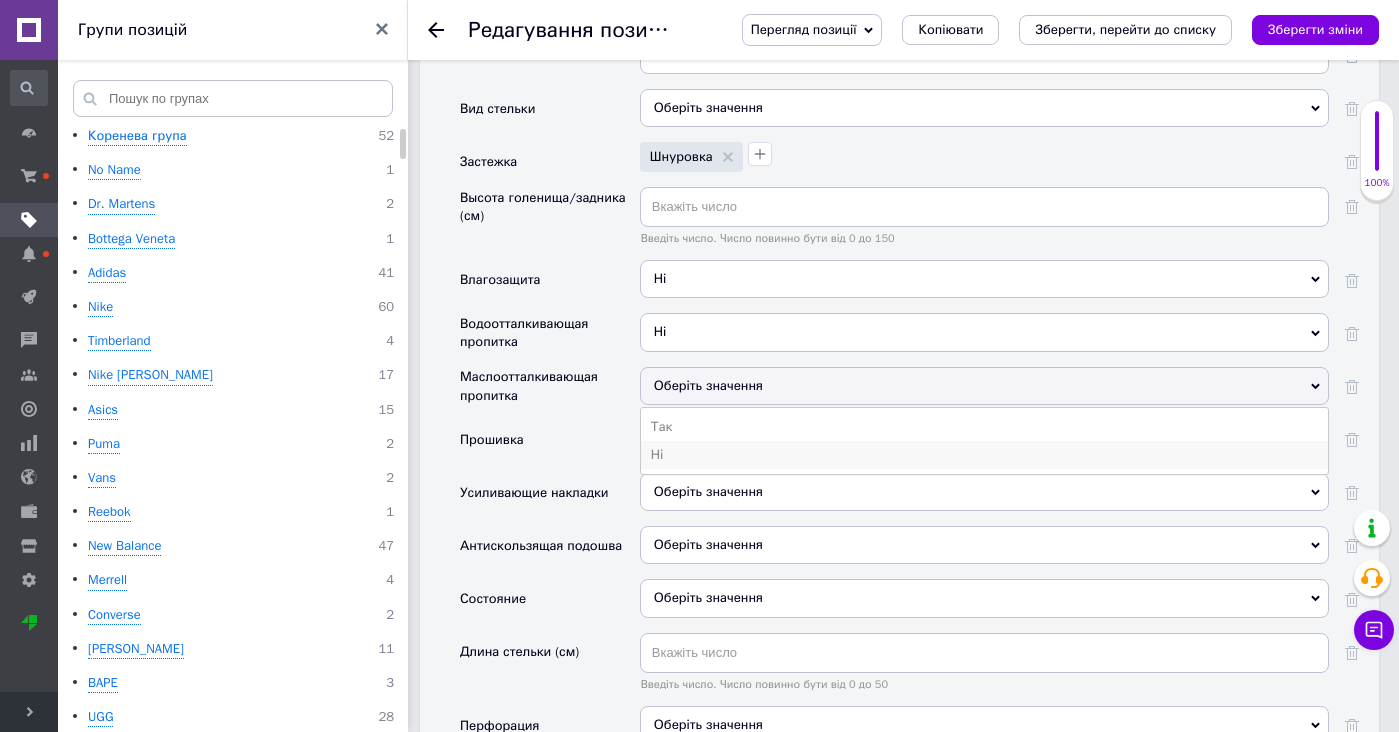 click on "Ні" at bounding box center [984, 455] 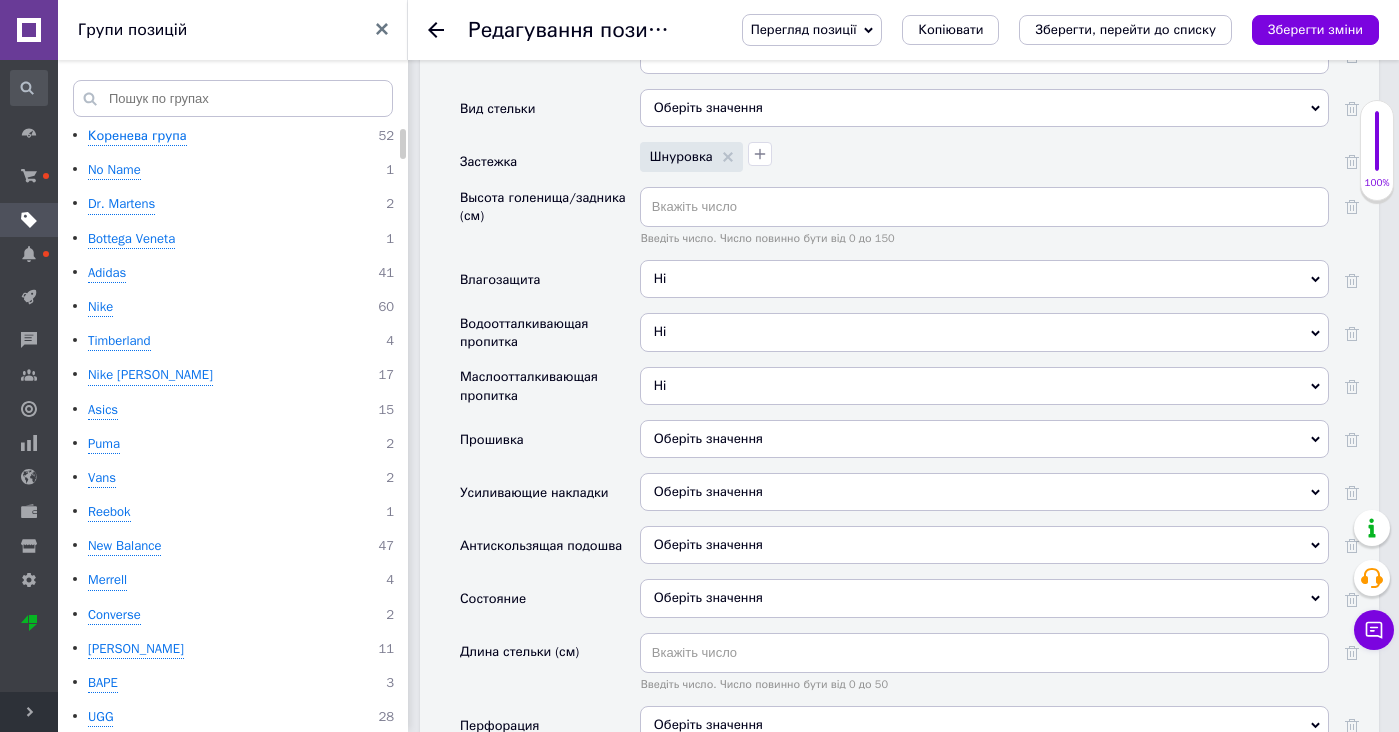 drag, startPoint x: 674, startPoint y: 402, endPoint x: 677, endPoint y: 449, distance: 47.095646 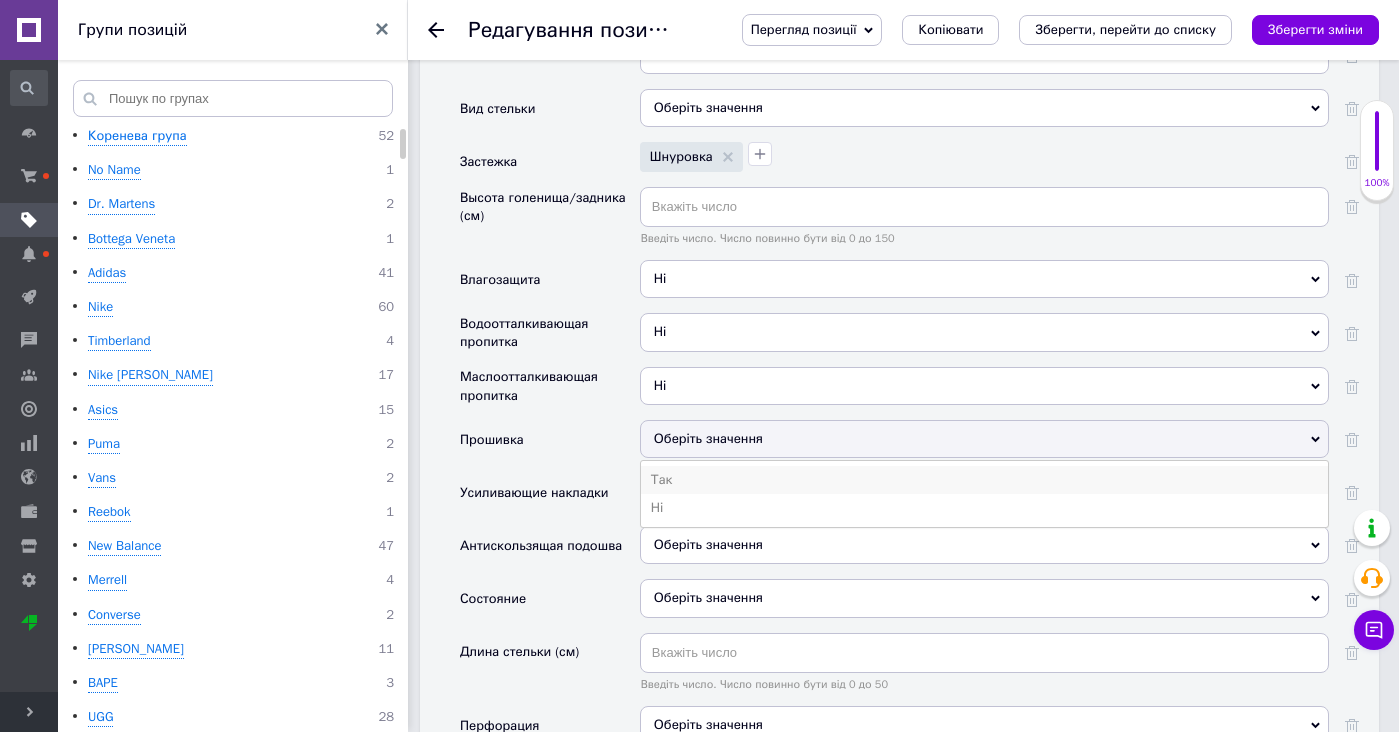 click on "Так" at bounding box center (984, 480) 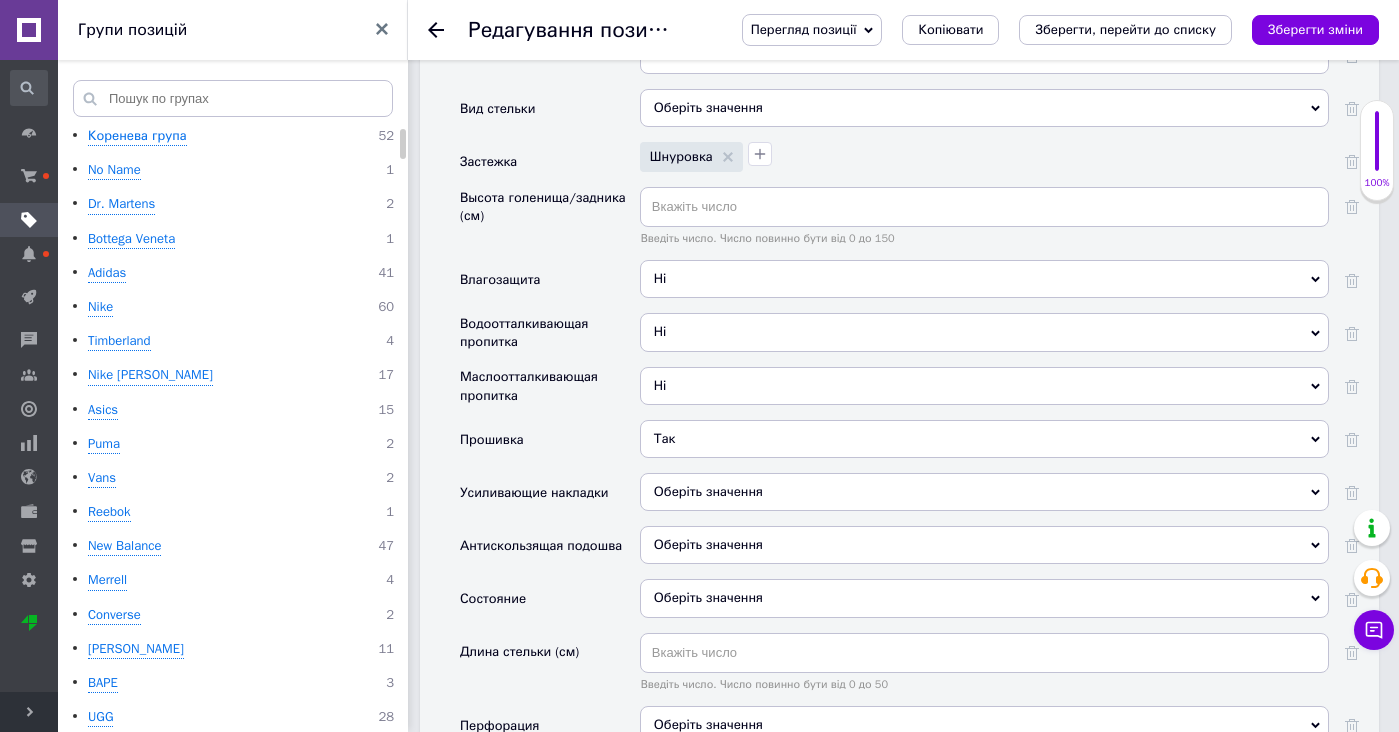 drag, startPoint x: 675, startPoint y: 433, endPoint x: 672, endPoint y: 501, distance: 68.06615 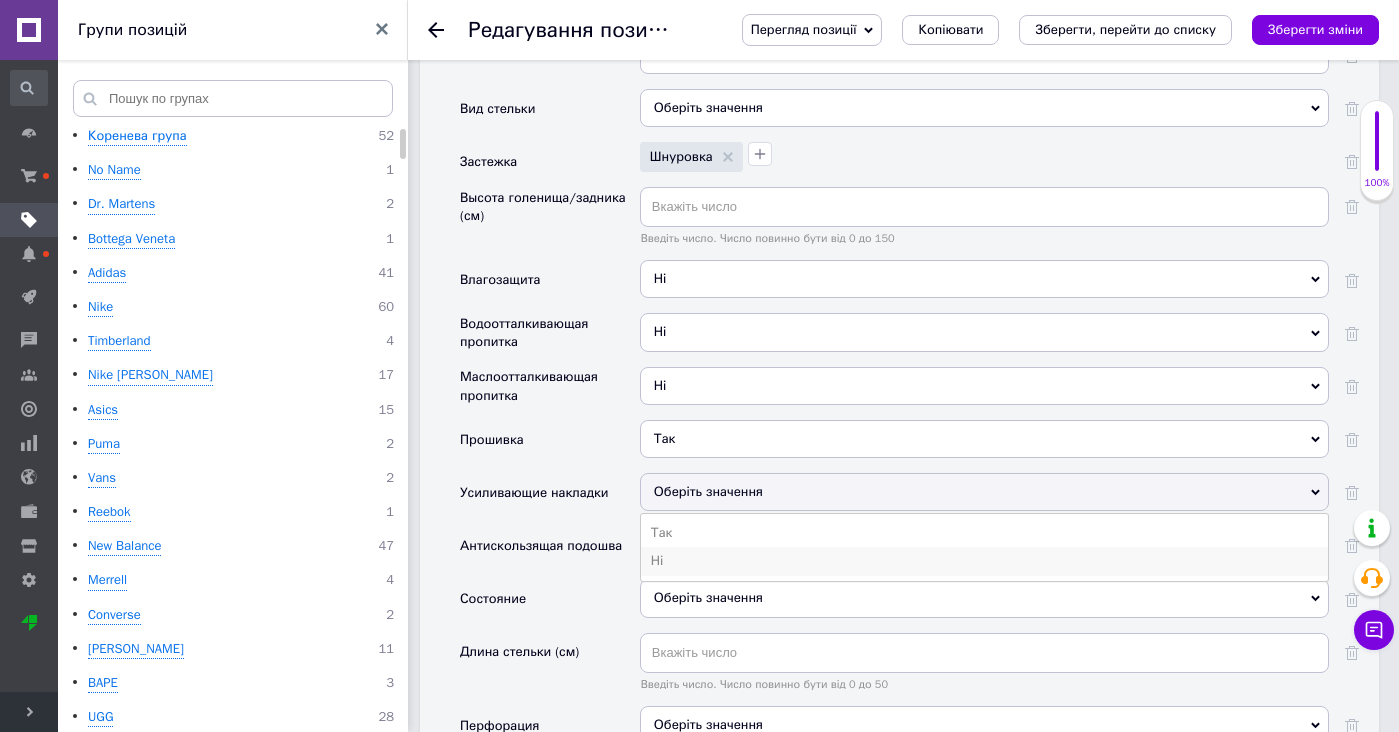 click on "Ні" at bounding box center (984, 561) 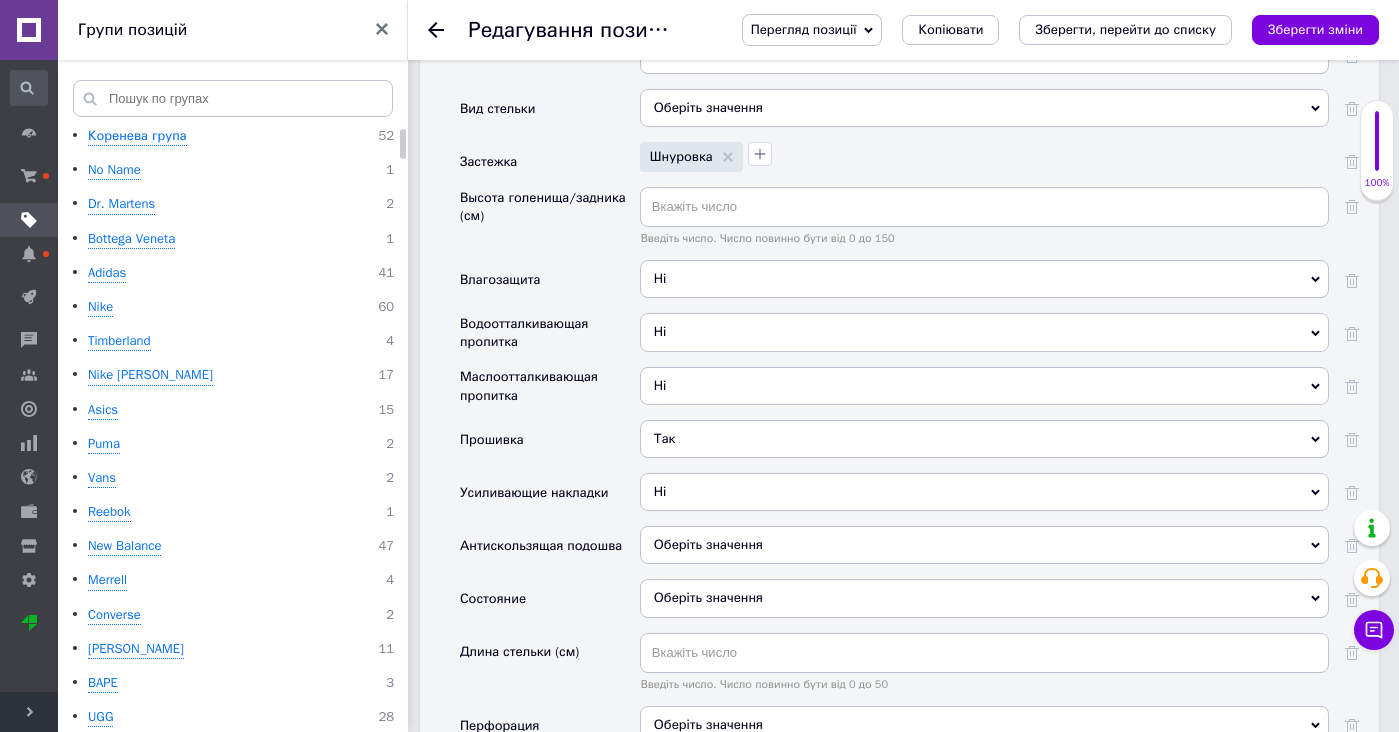 drag, startPoint x: 672, startPoint y: 512, endPoint x: 672, endPoint y: 562, distance: 50 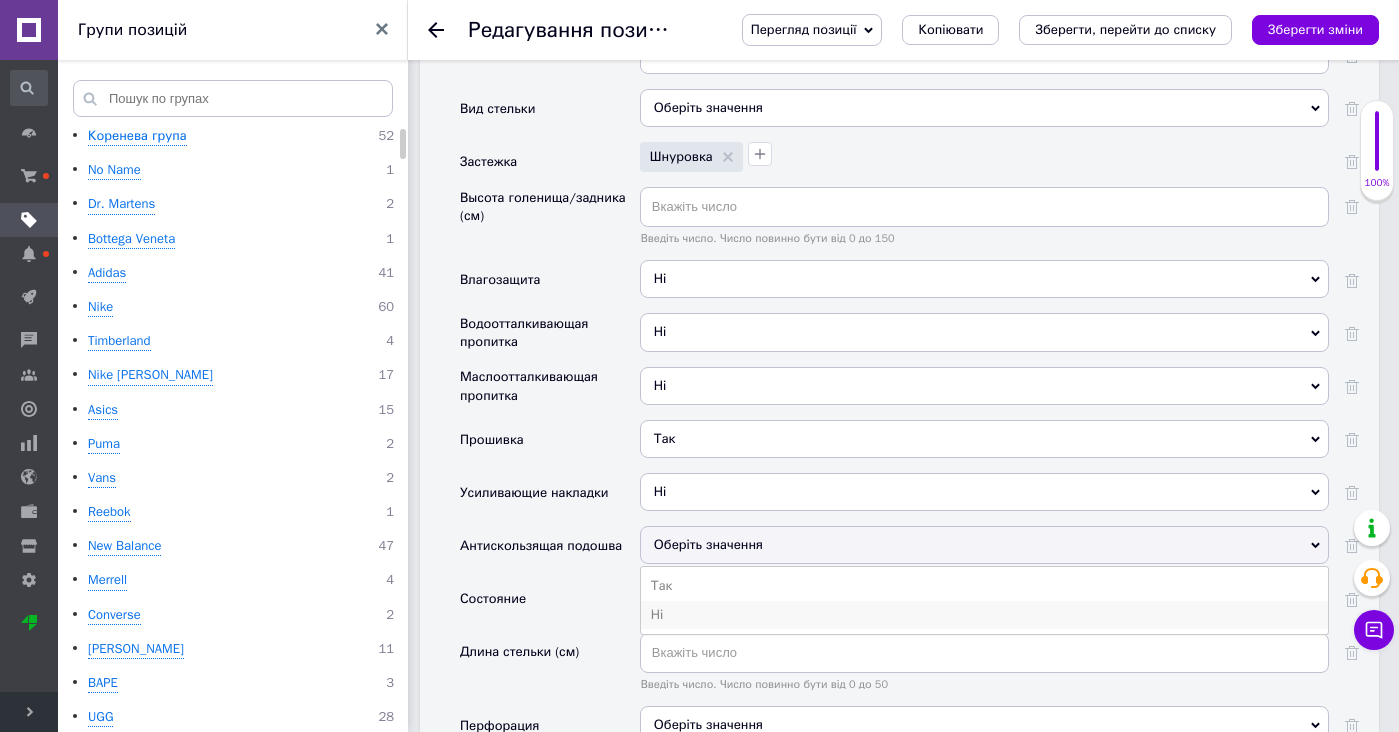 click on "Ні" at bounding box center (984, 615) 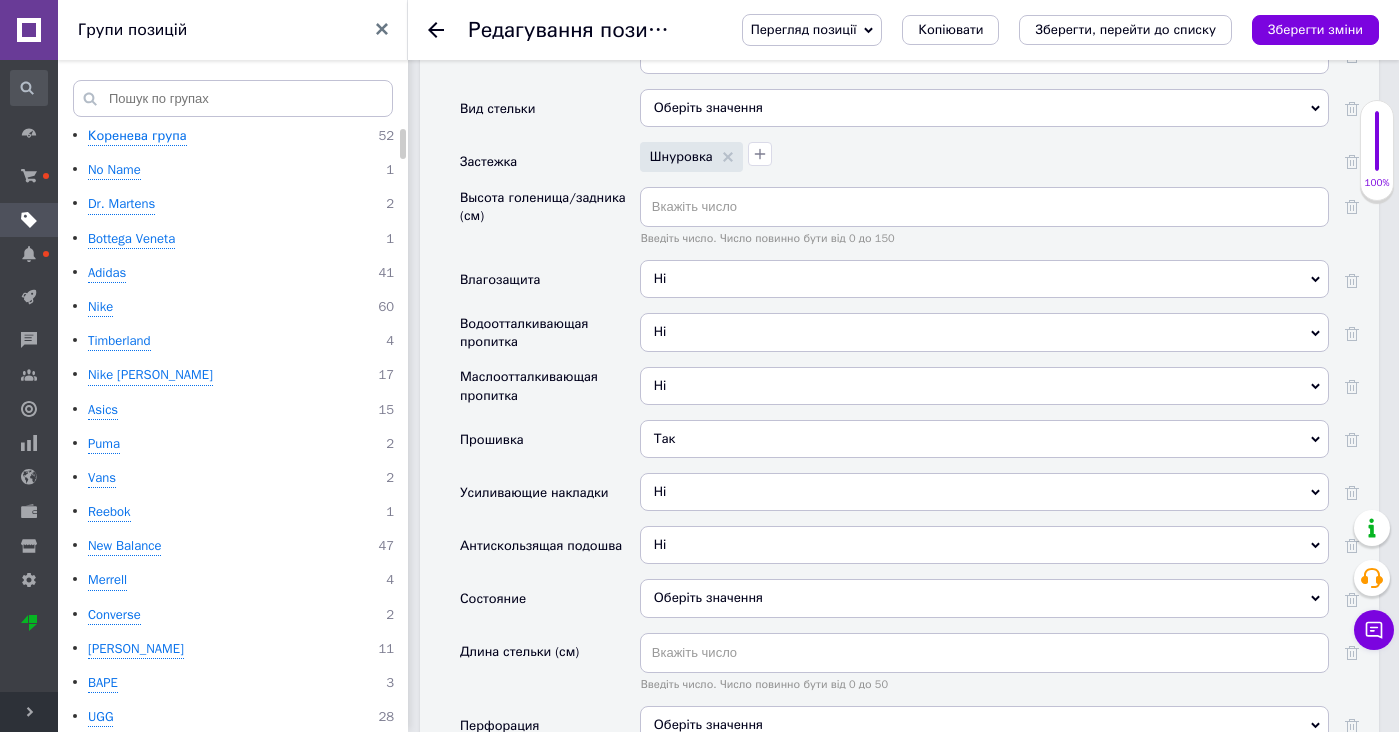 drag, startPoint x: 672, startPoint y: 562, endPoint x: 672, endPoint y: 576, distance: 14 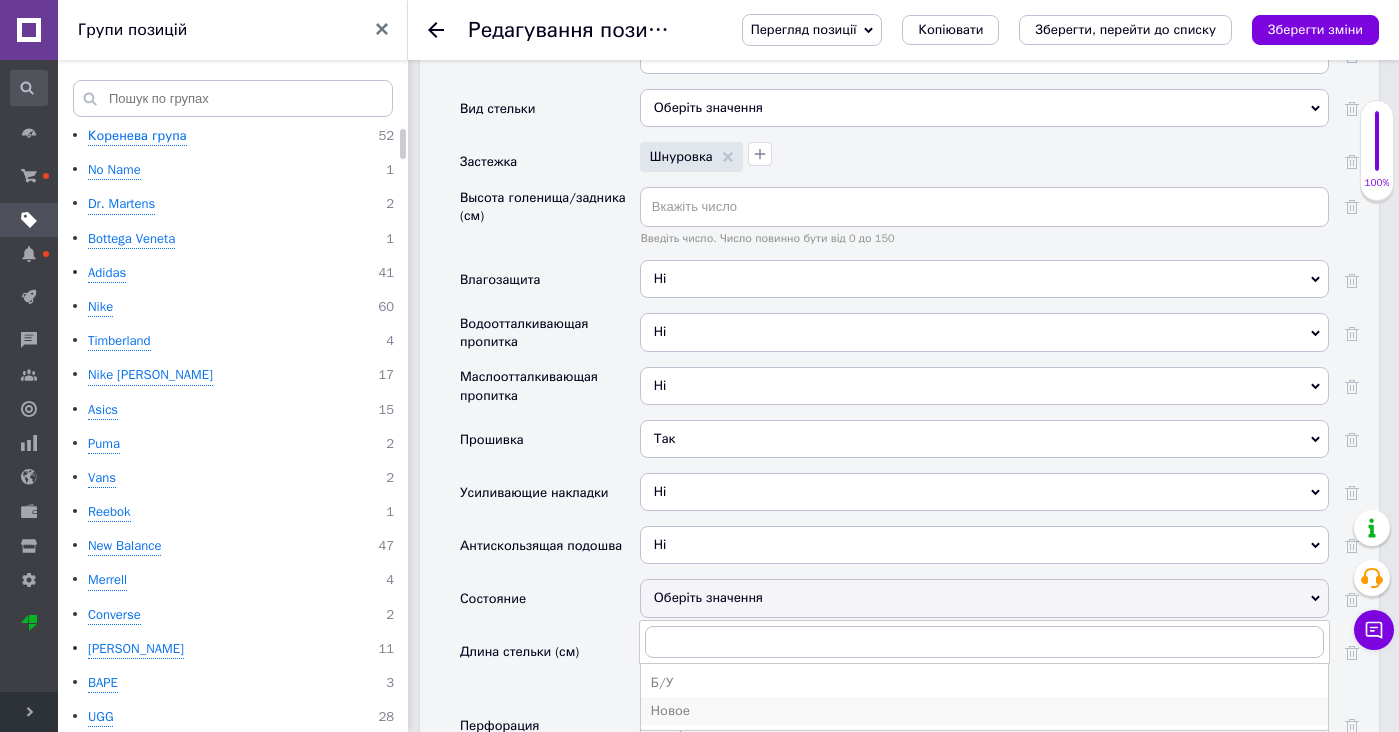 click on "Новое" at bounding box center [984, 711] 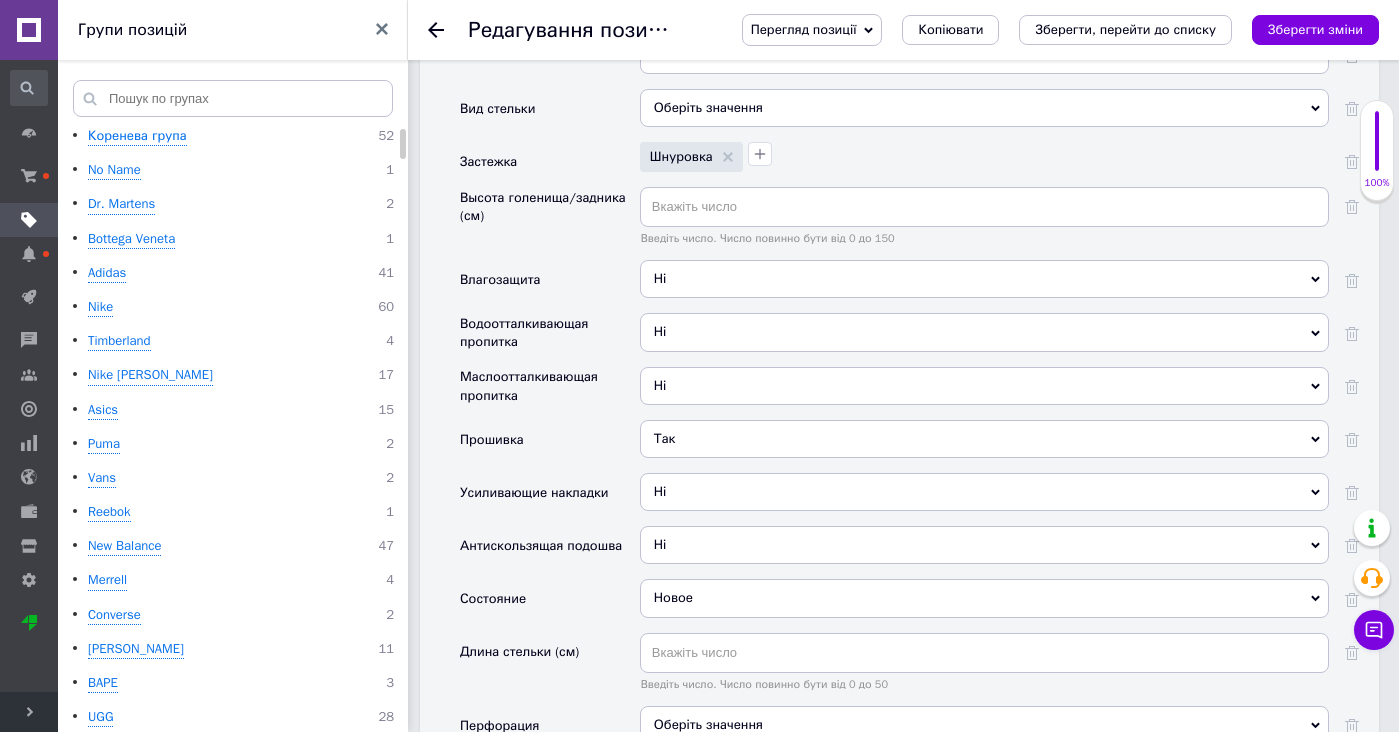 click on "Оберіть значення" at bounding box center [984, 725] 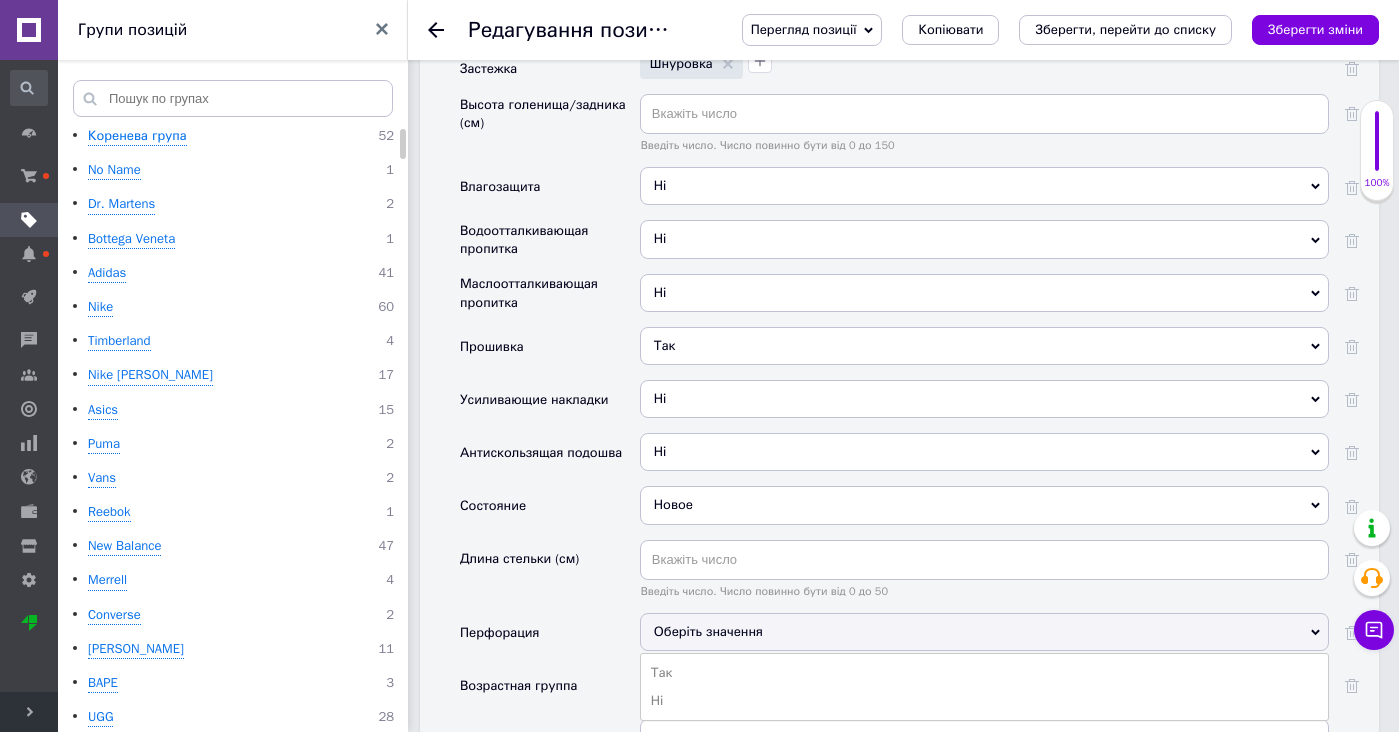 scroll, scrollTop: 3608, scrollLeft: 0, axis: vertical 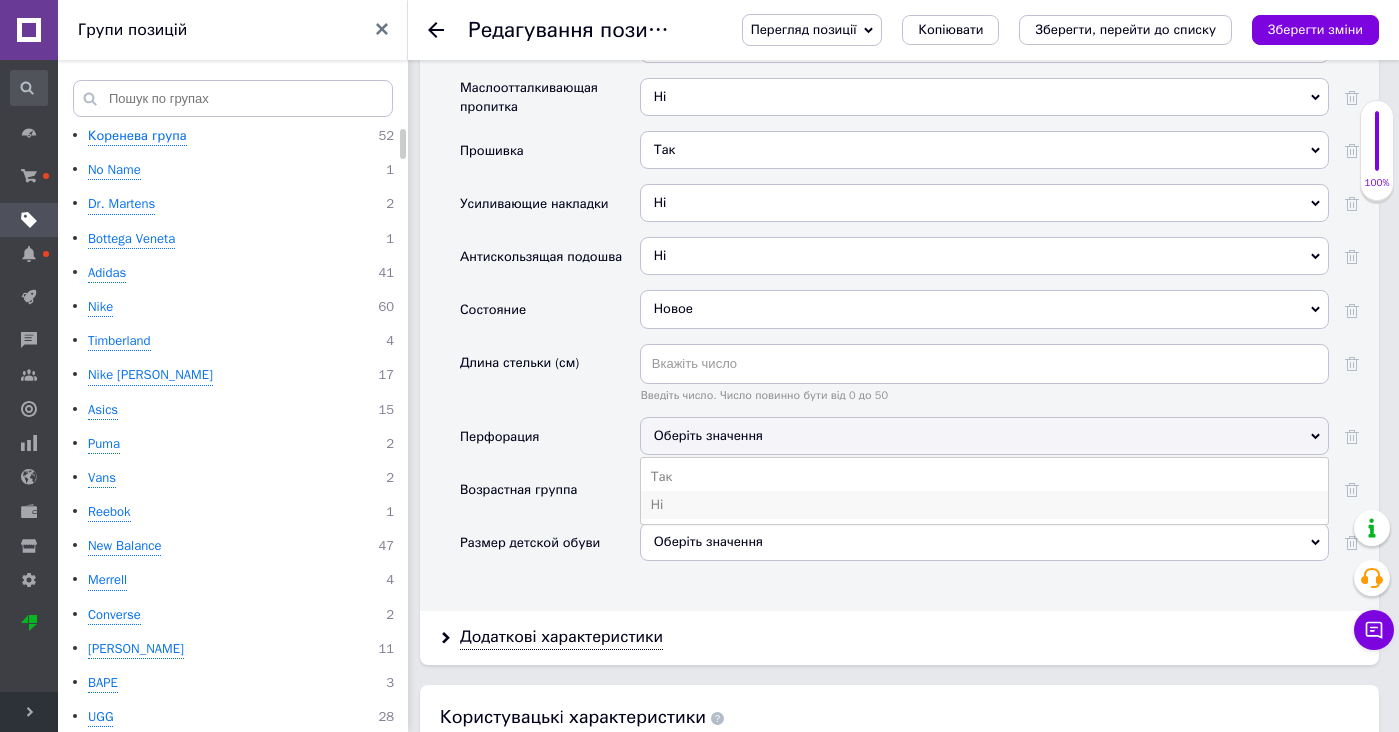 click on "Ні" at bounding box center [984, 505] 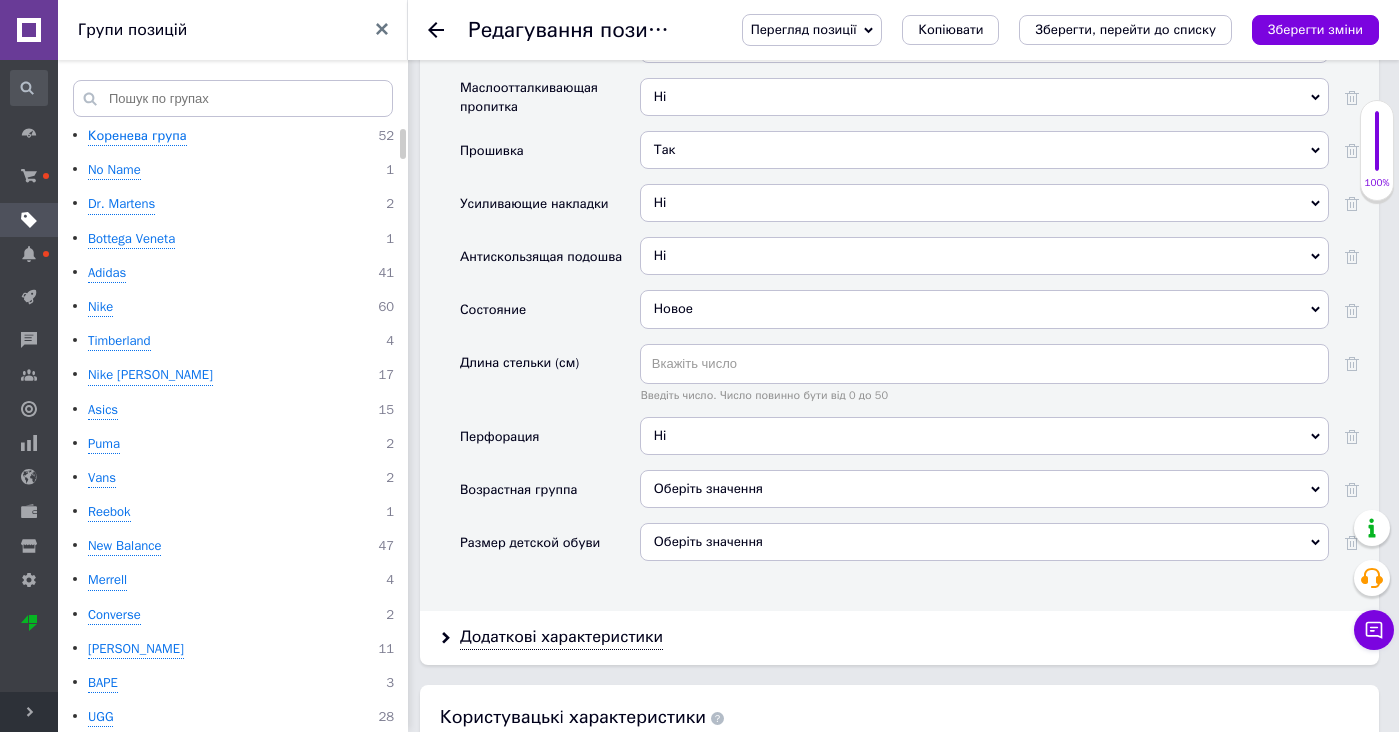 click on "Оберіть значення" at bounding box center (984, 489) 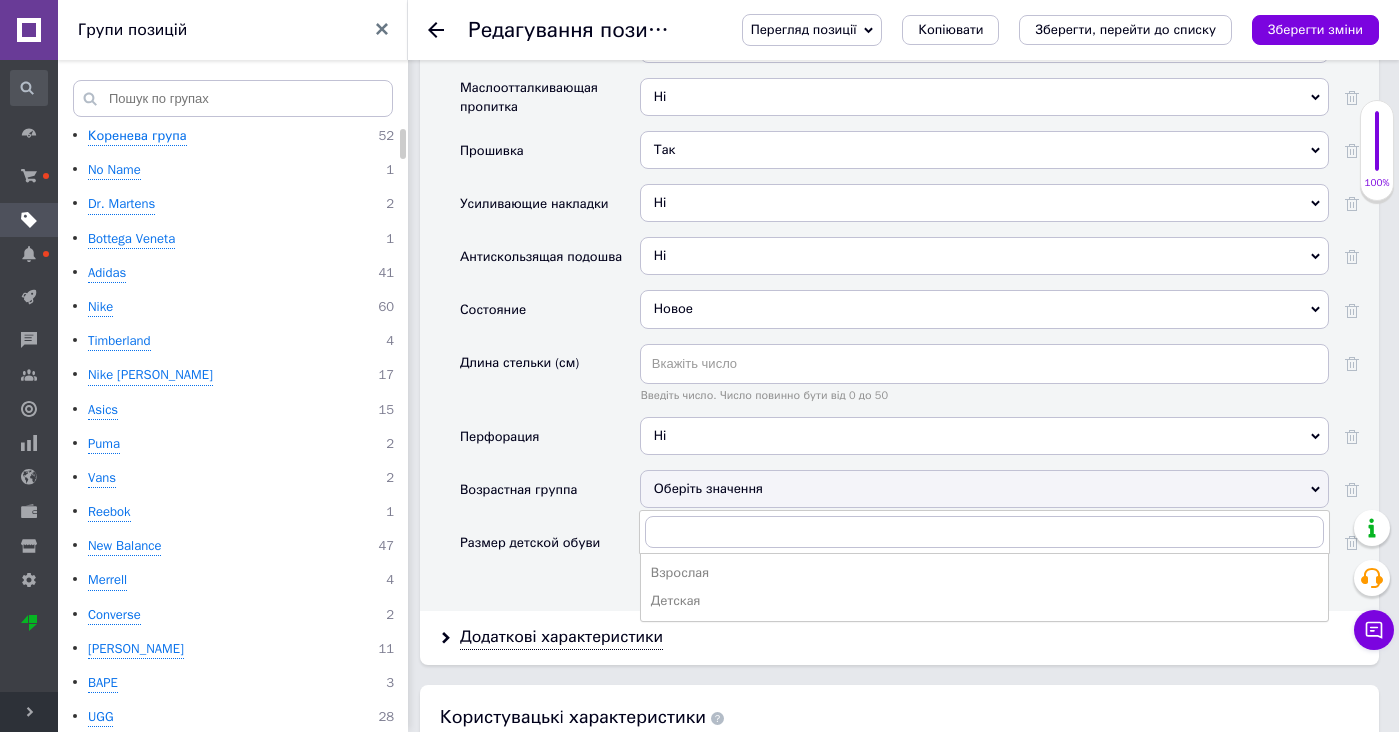 click on "Взрослая" at bounding box center (984, 573) 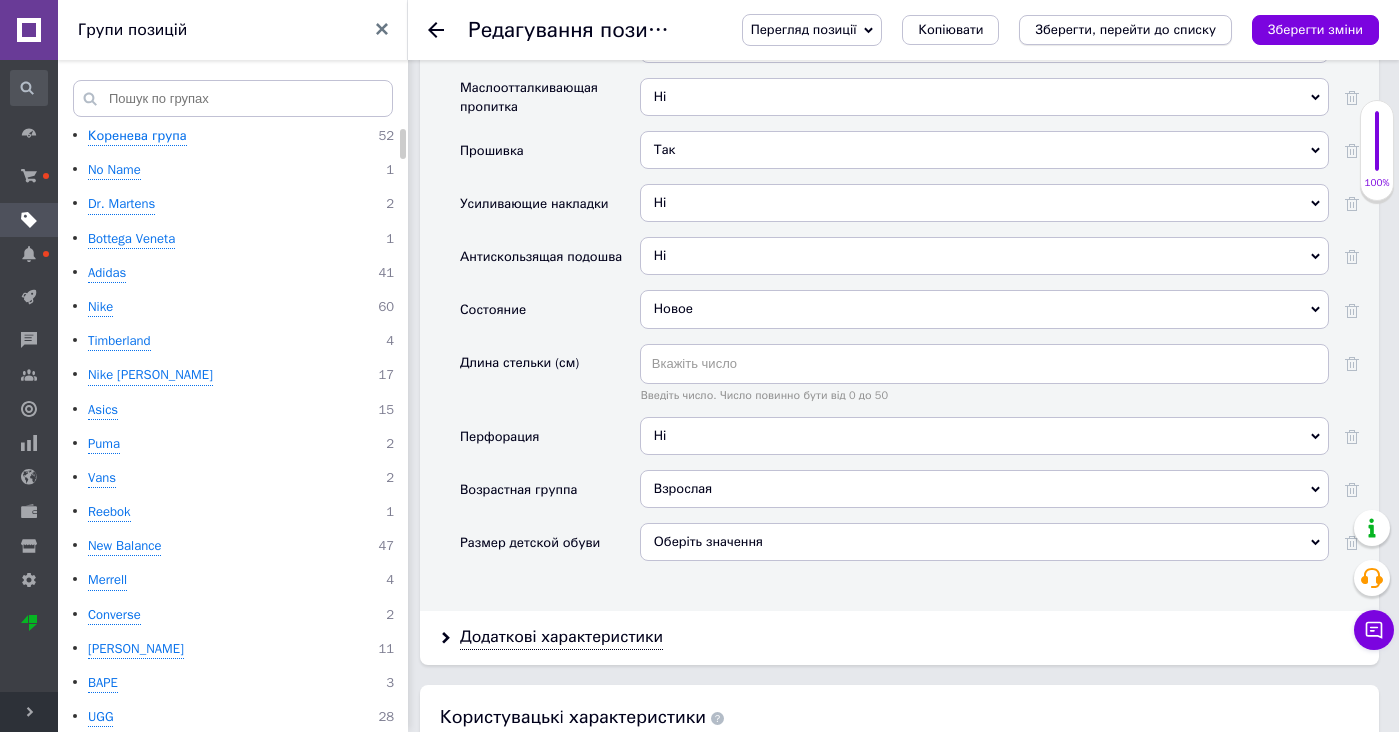click on "Зберегти, перейти до списку" at bounding box center (1125, 30) 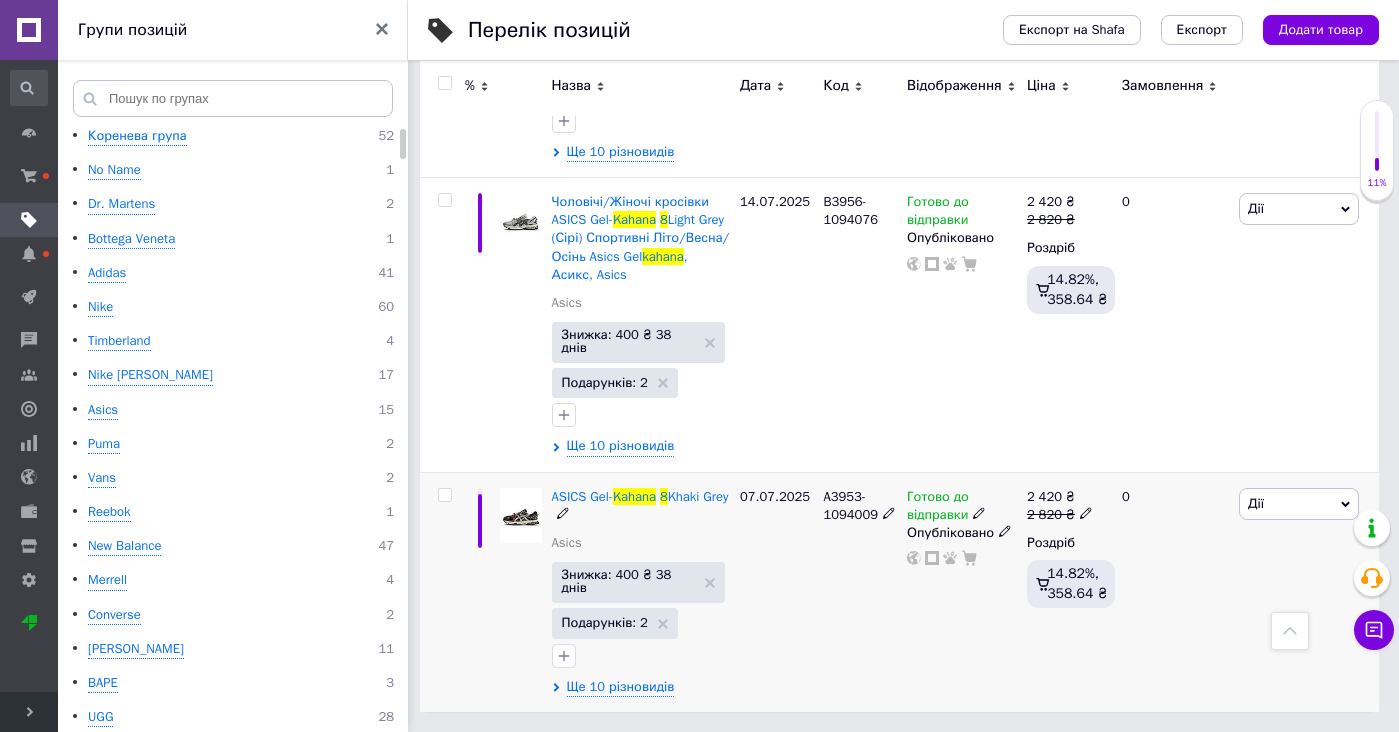 scroll, scrollTop: 4737, scrollLeft: 0, axis: vertical 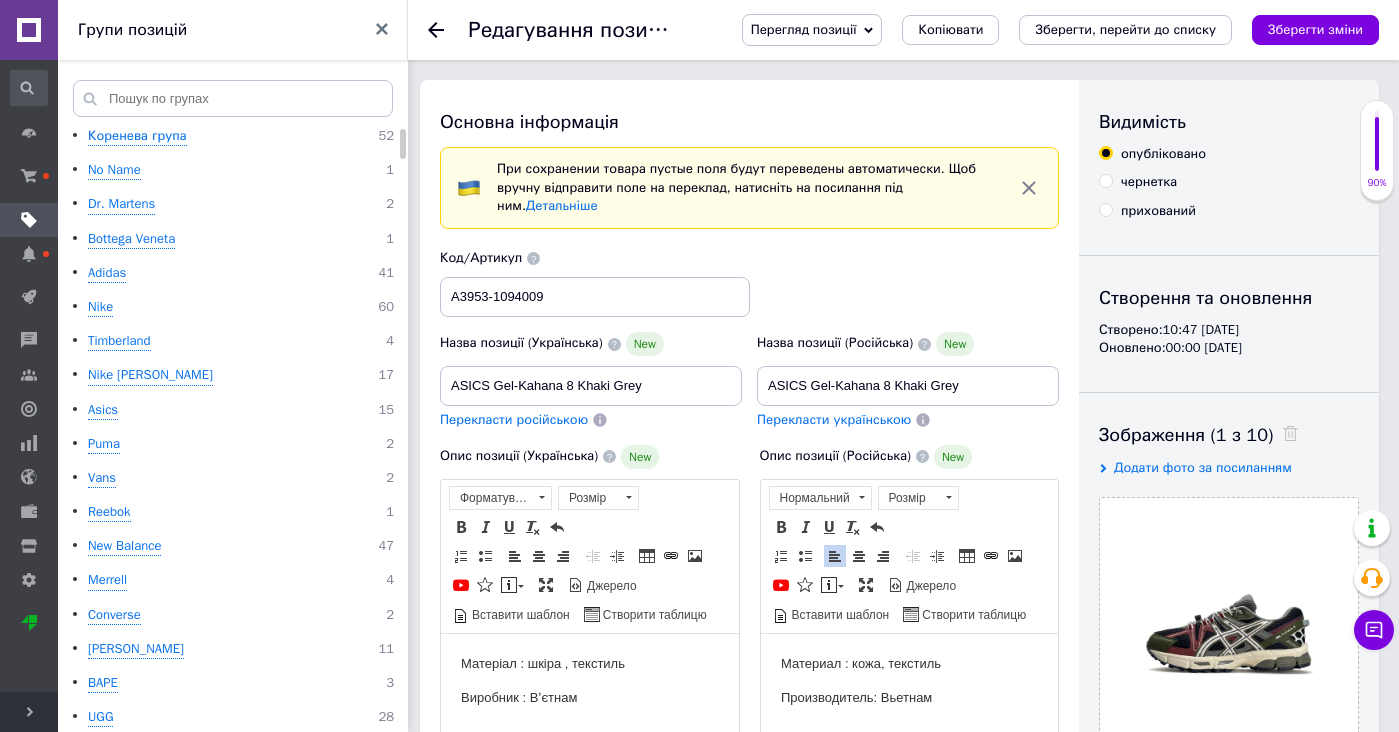 drag, startPoint x: 1698, startPoint y: 1363, endPoint x: 889, endPoint y: 596, distance: 1114.7959 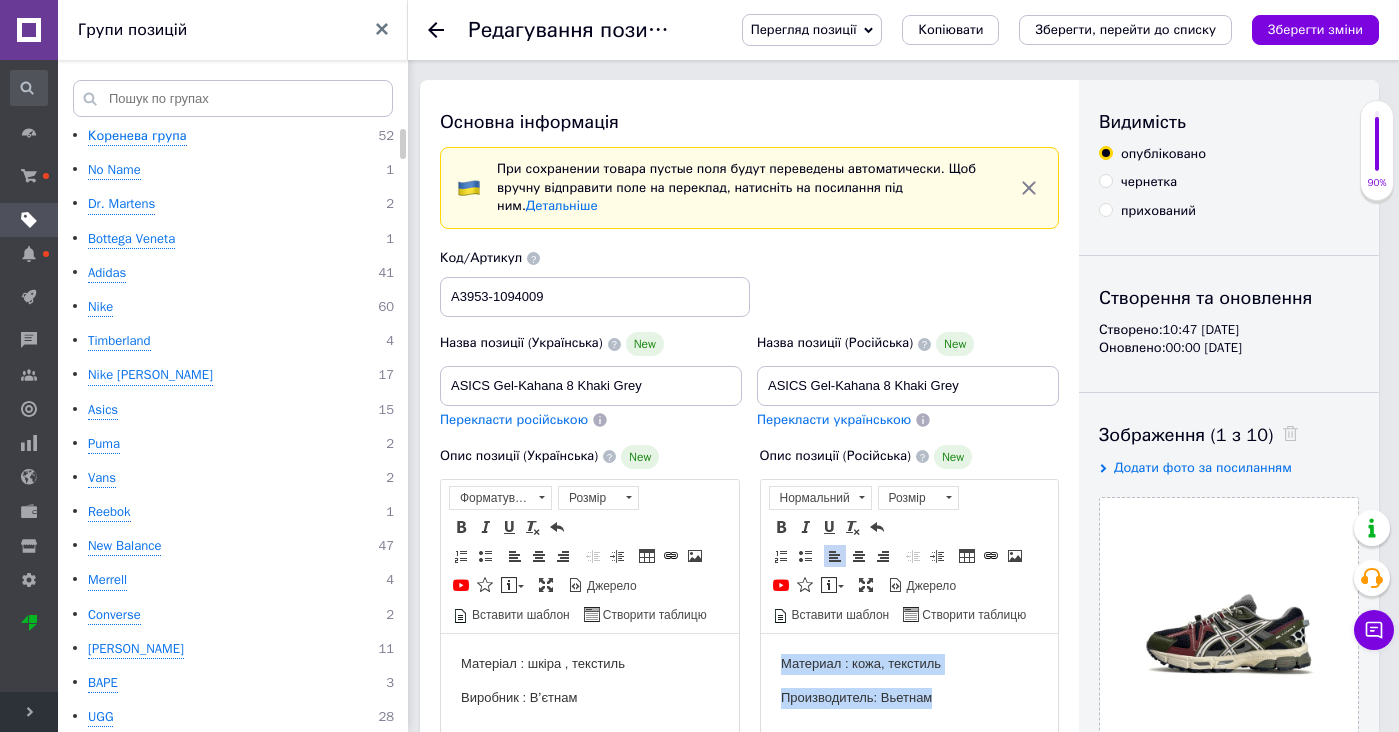 paste 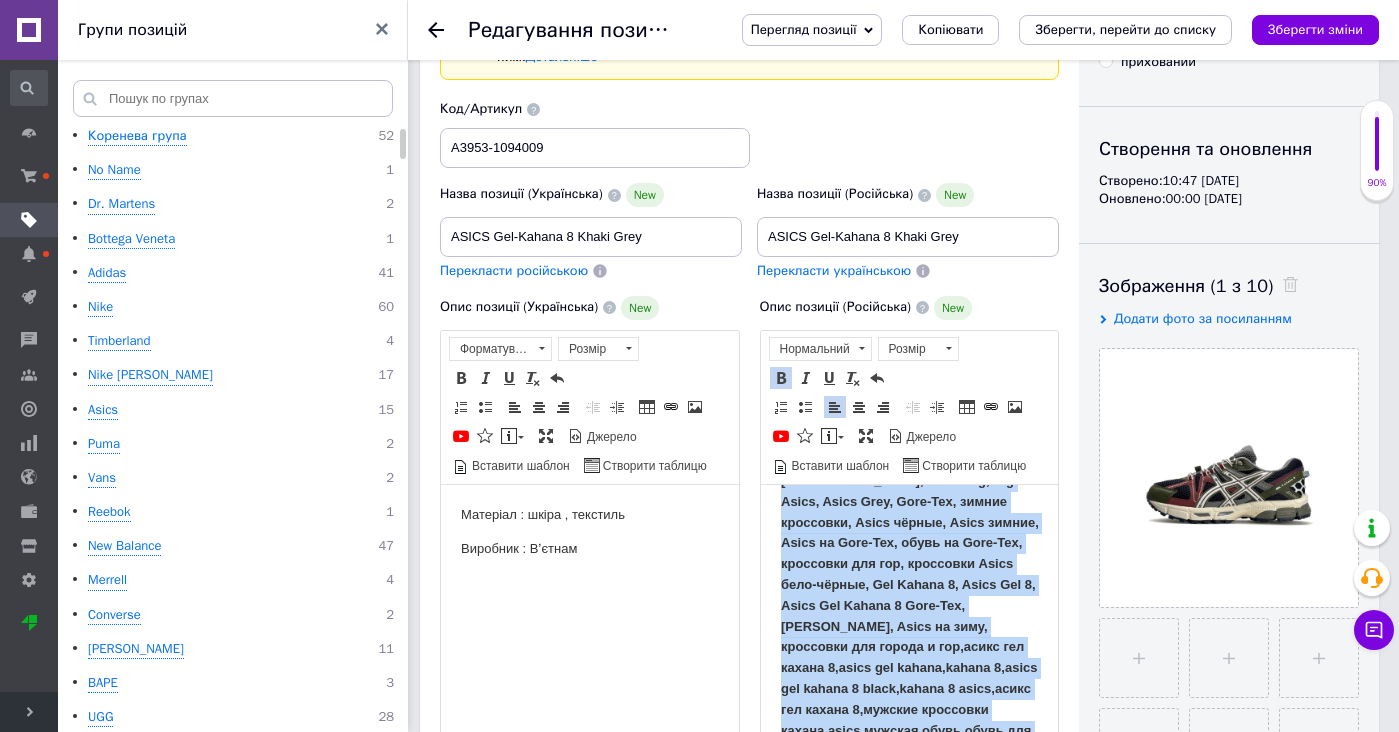 scroll, scrollTop: 2049, scrollLeft: 0, axis: vertical 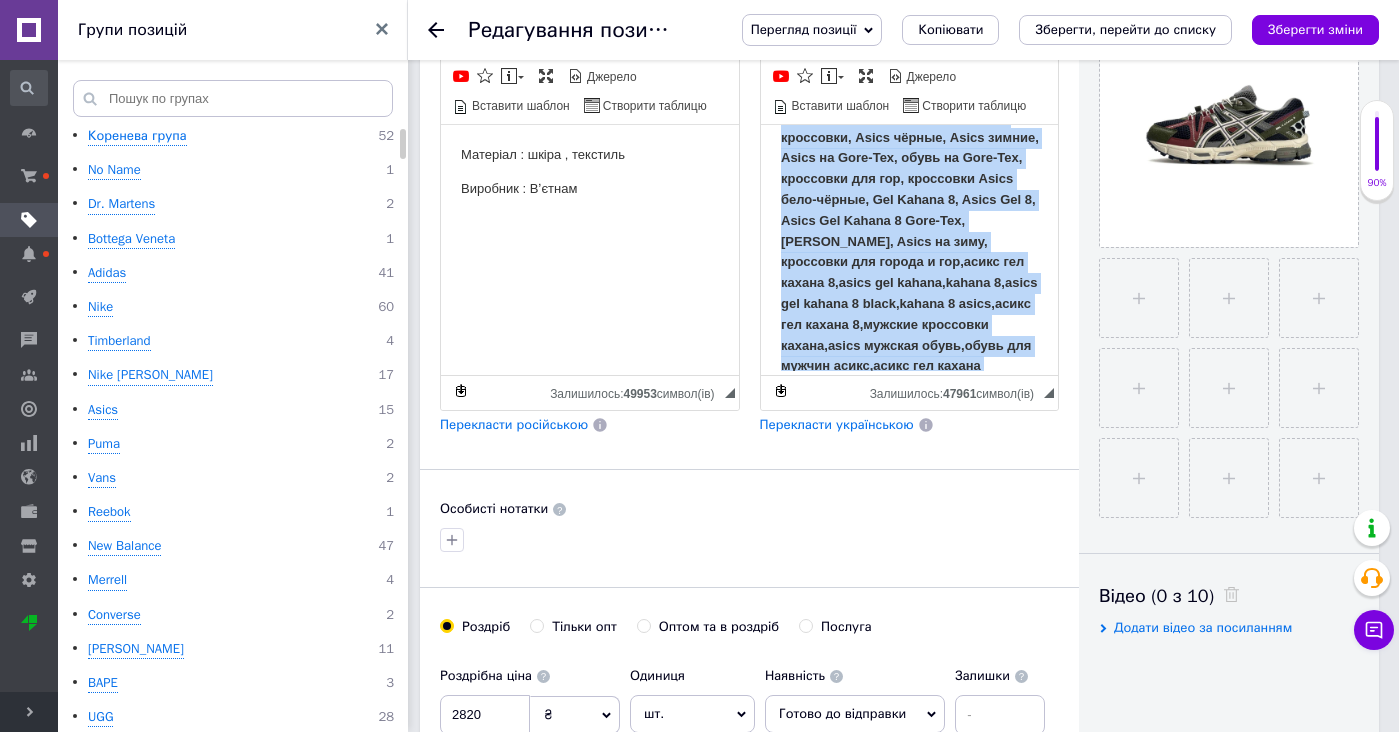 drag, startPoint x: 874, startPoint y: 177, endPoint x: 1000, endPoint y: 714, distance: 551.5841 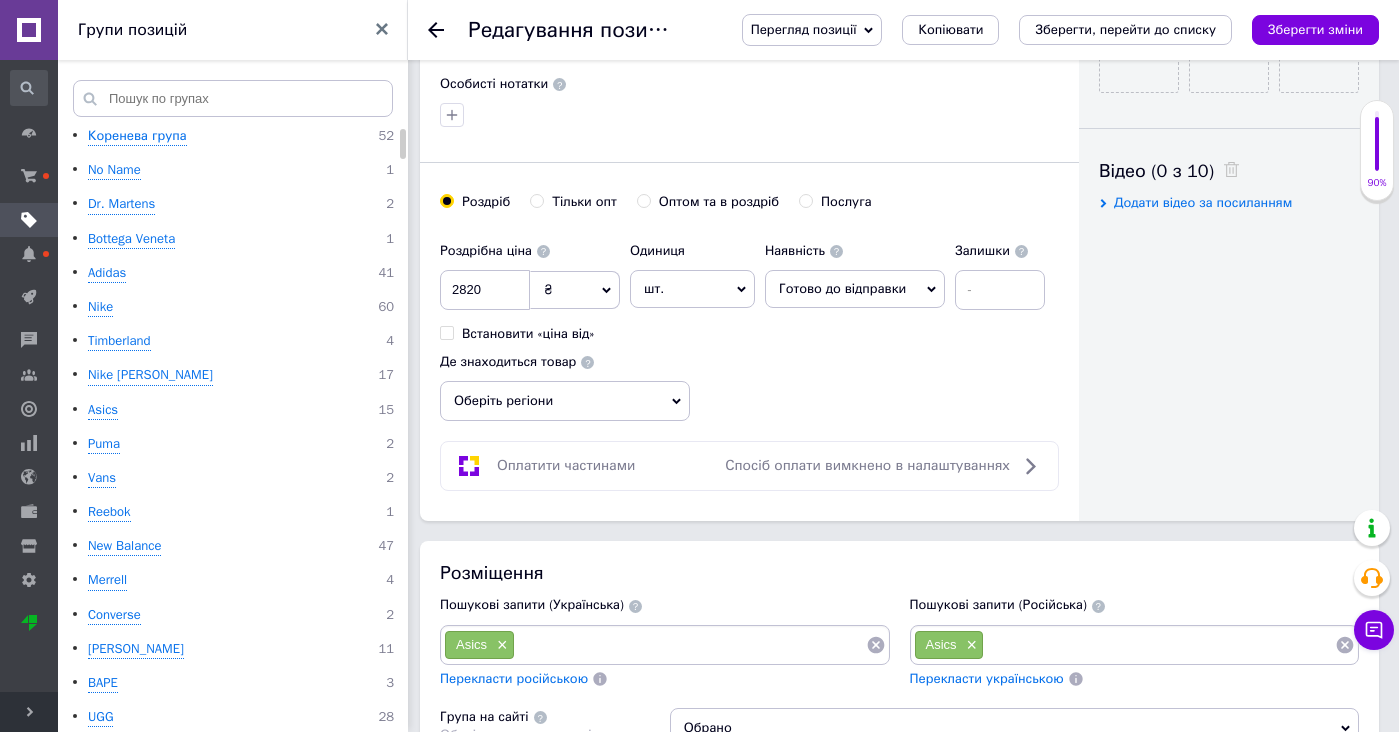 scroll, scrollTop: 1253, scrollLeft: 0, axis: vertical 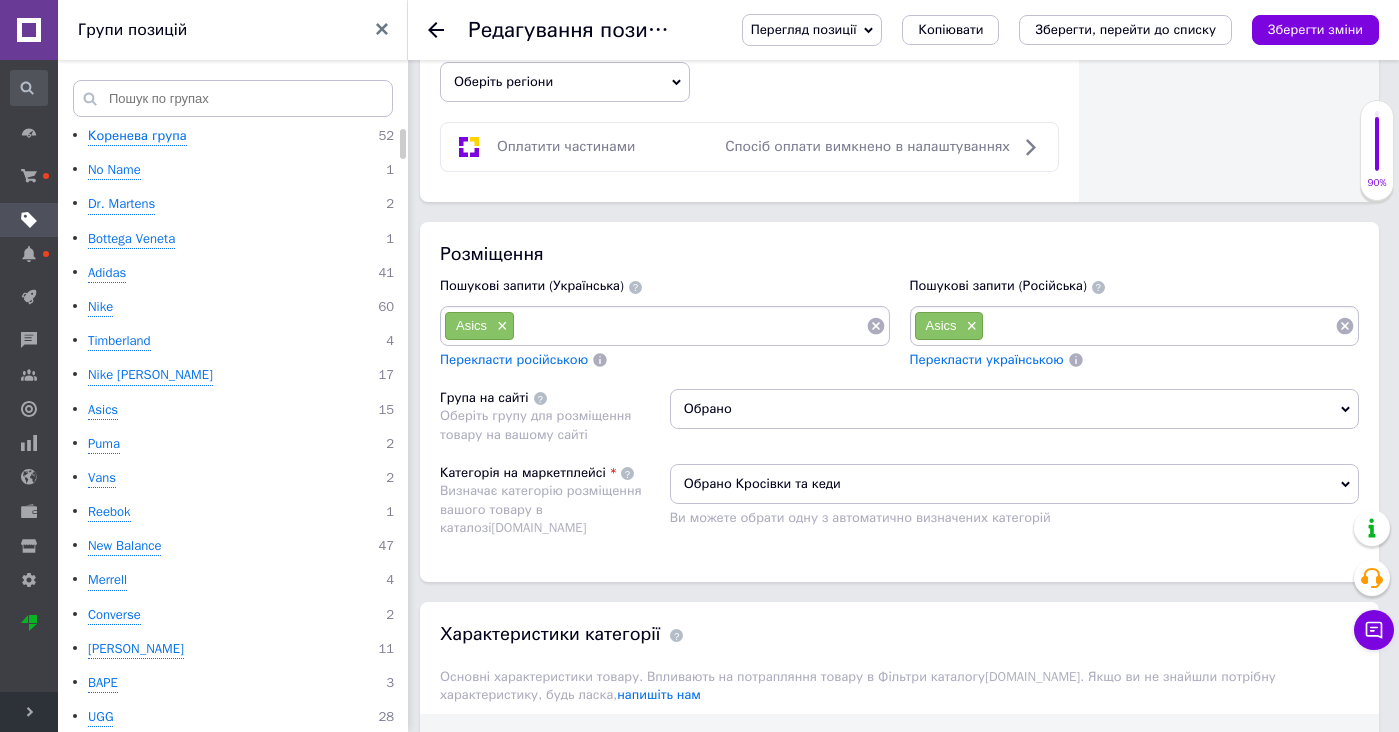 click at bounding box center [1159, 326] 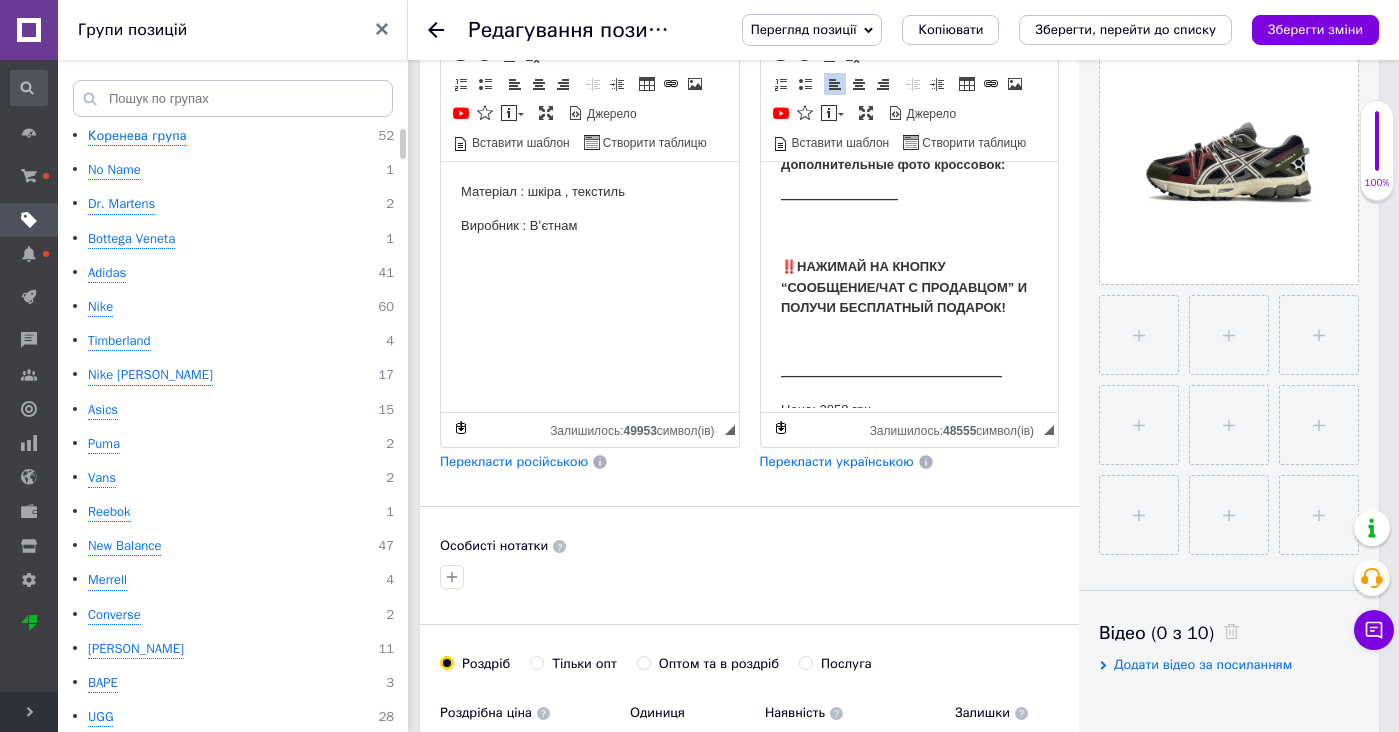 scroll, scrollTop: 396, scrollLeft: 0, axis: vertical 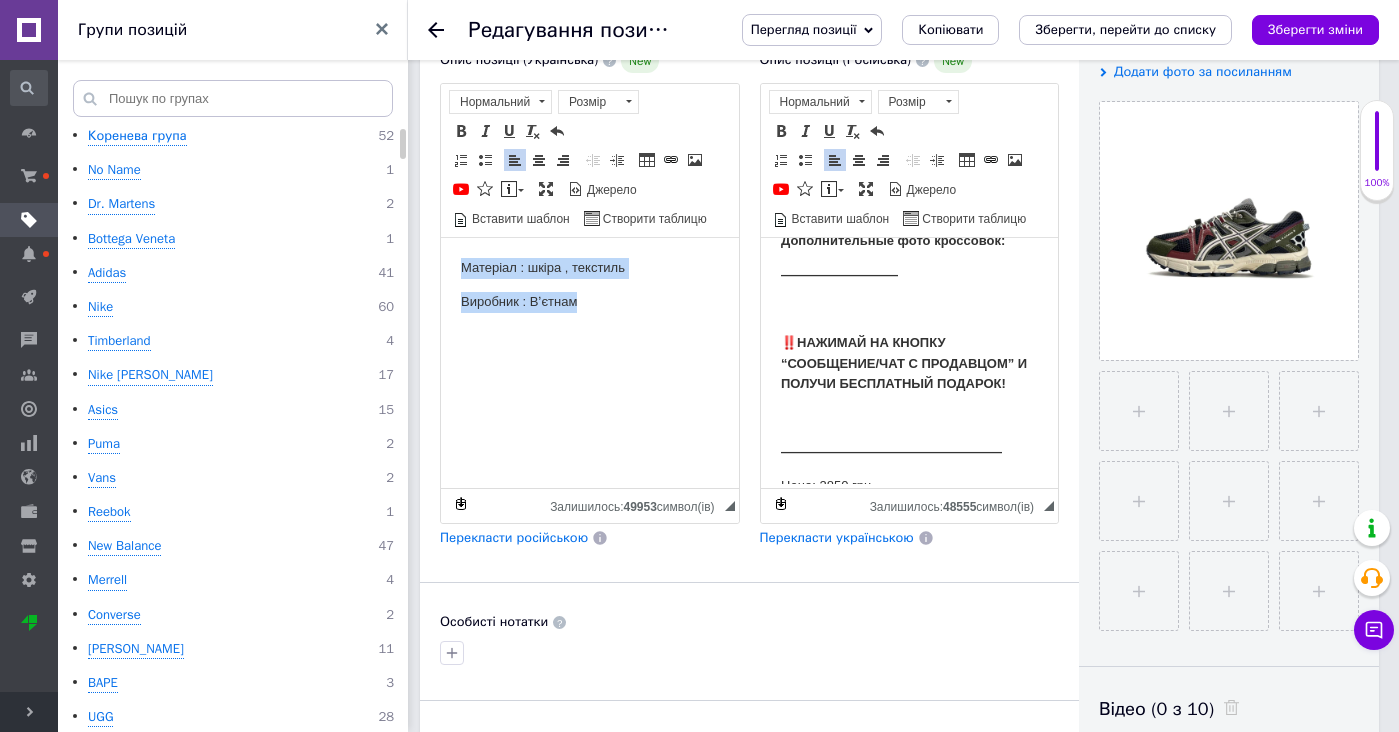 drag, startPoint x: 1068, startPoint y: 623, endPoint x: 624, endPoint y: 184, distance: 624.3853 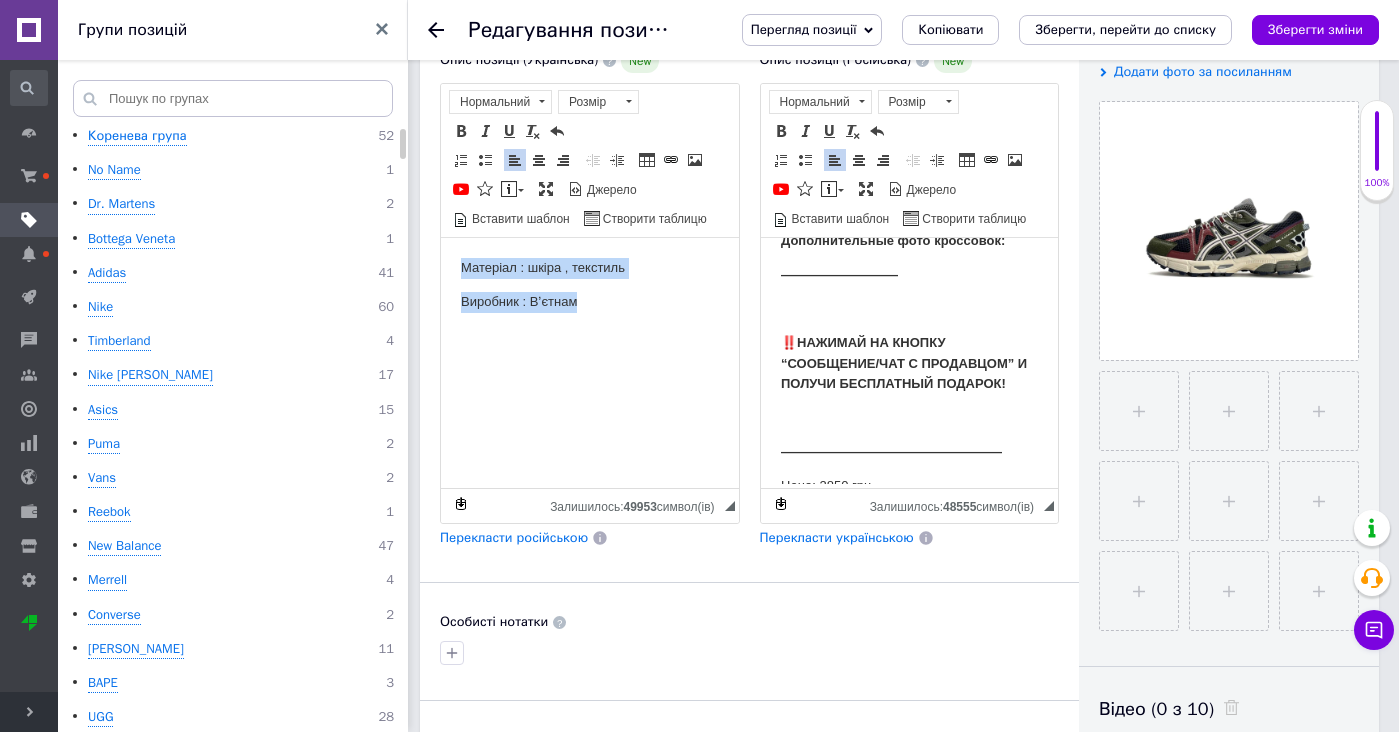 click on "Матеріал : шкіра , текстиль Виробник : Вʼєтнам" at bounding box center (590, 284) 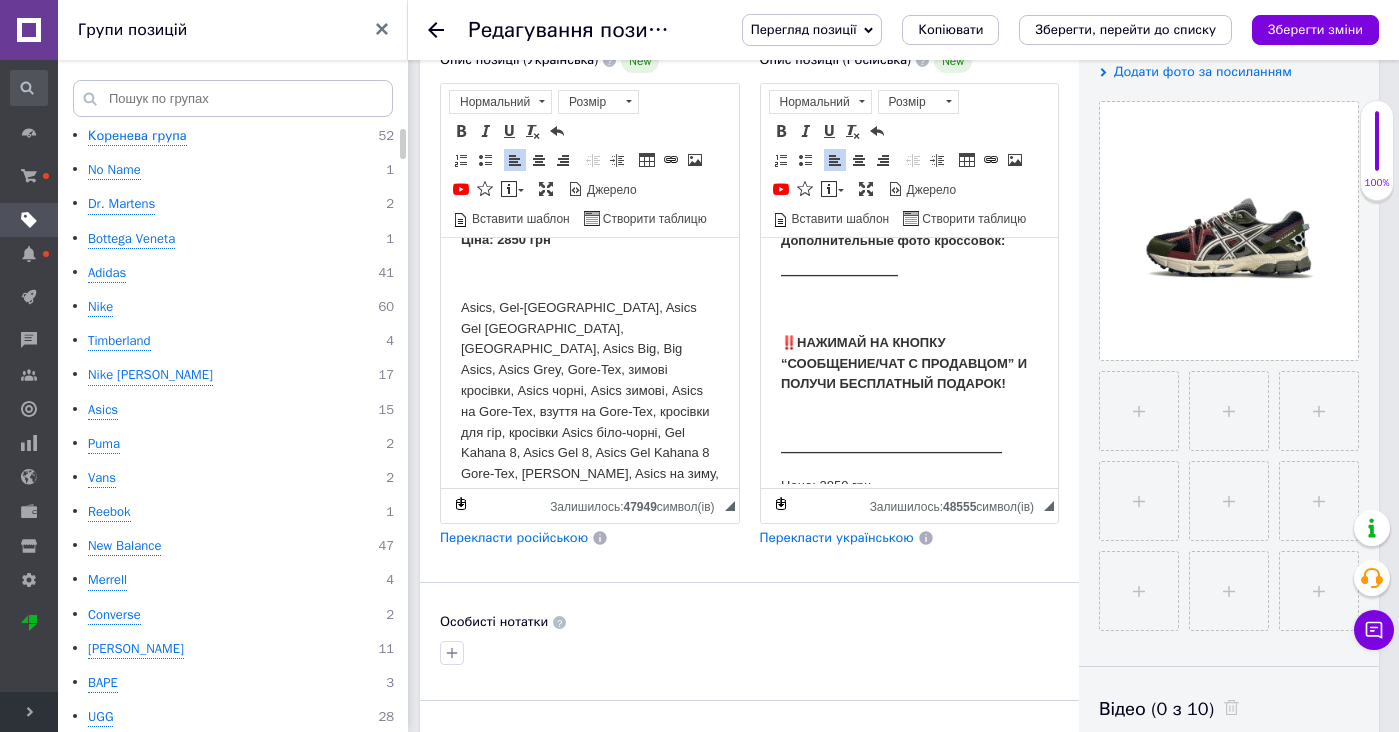 scroll, scrollTop: 1765, scrollLeft: 0, axis: vertical 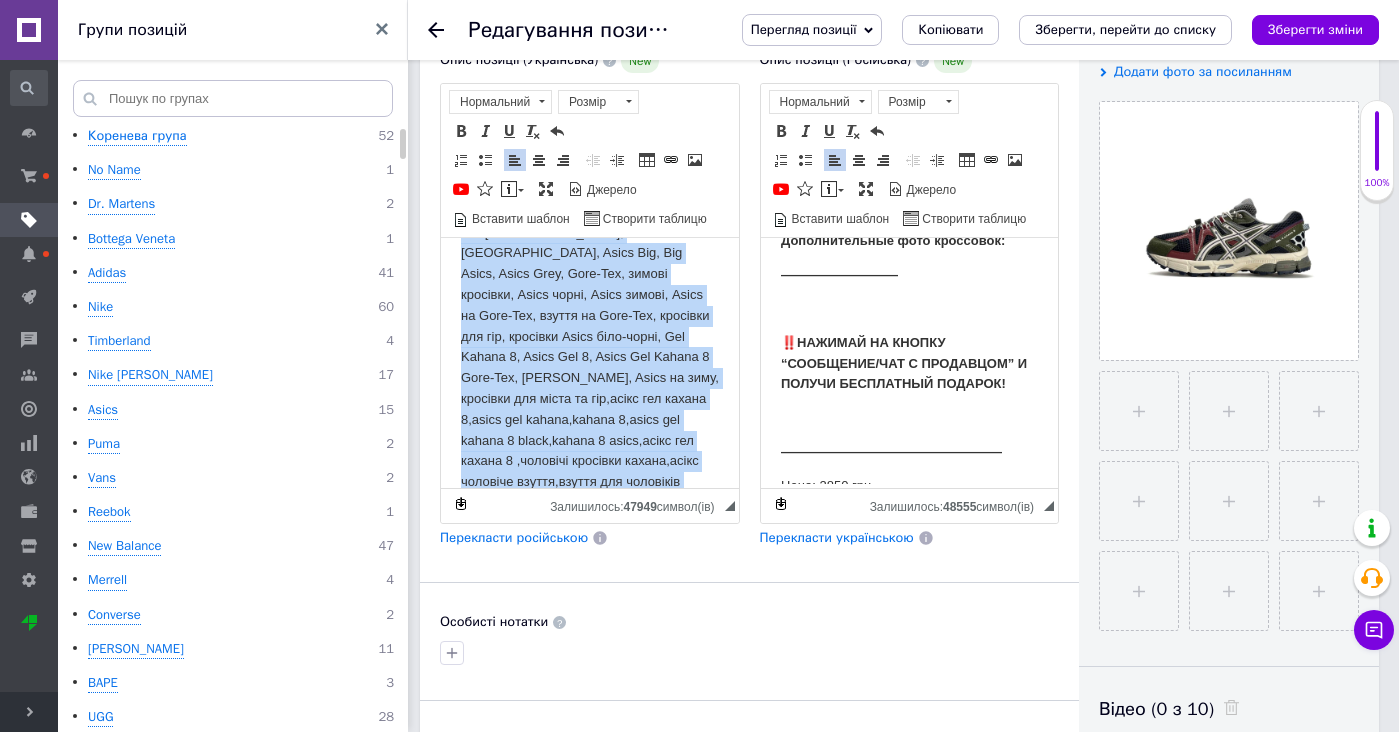 drag, startPoint x: 603, startPoint y: 349, endPoint x: 659, endPoint y: 583, distance: 240.60756 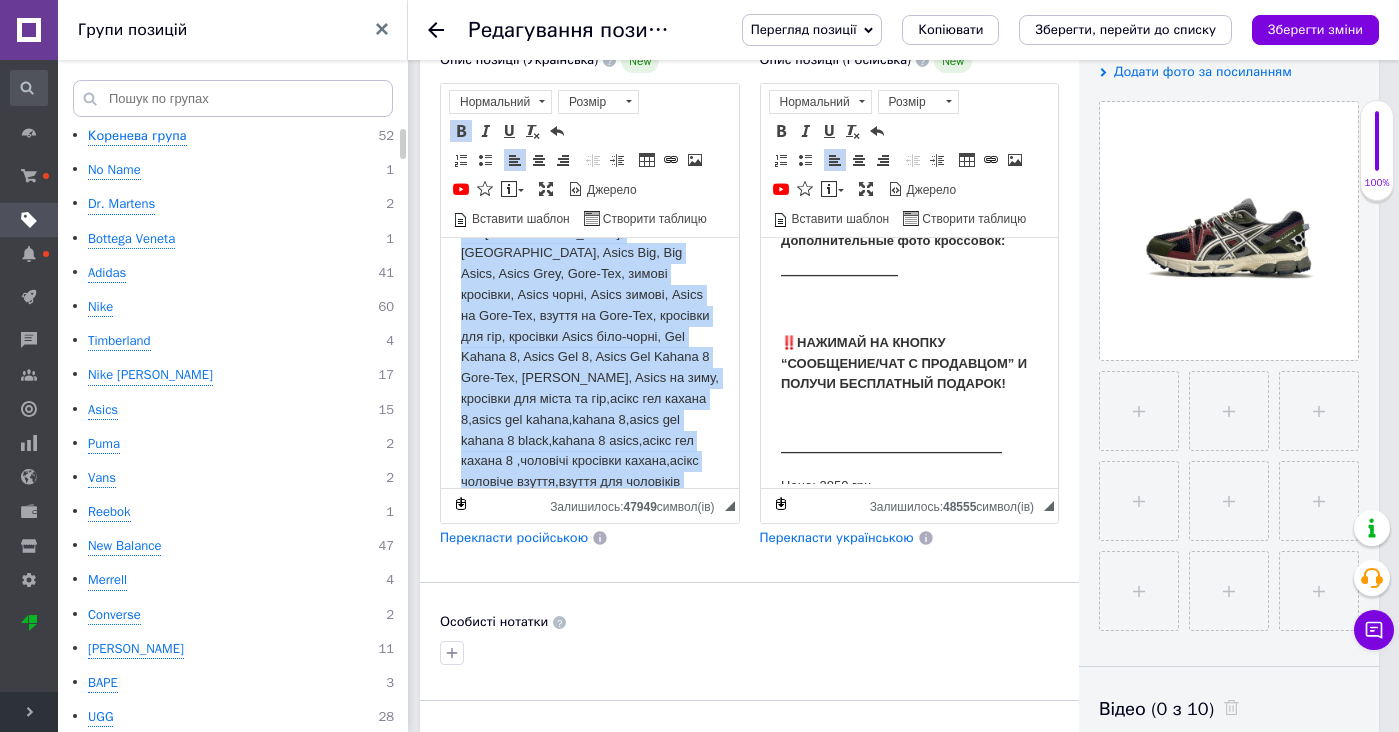 scroll, scrollTop: 2002, scrollLeft: 0, axis: vertical 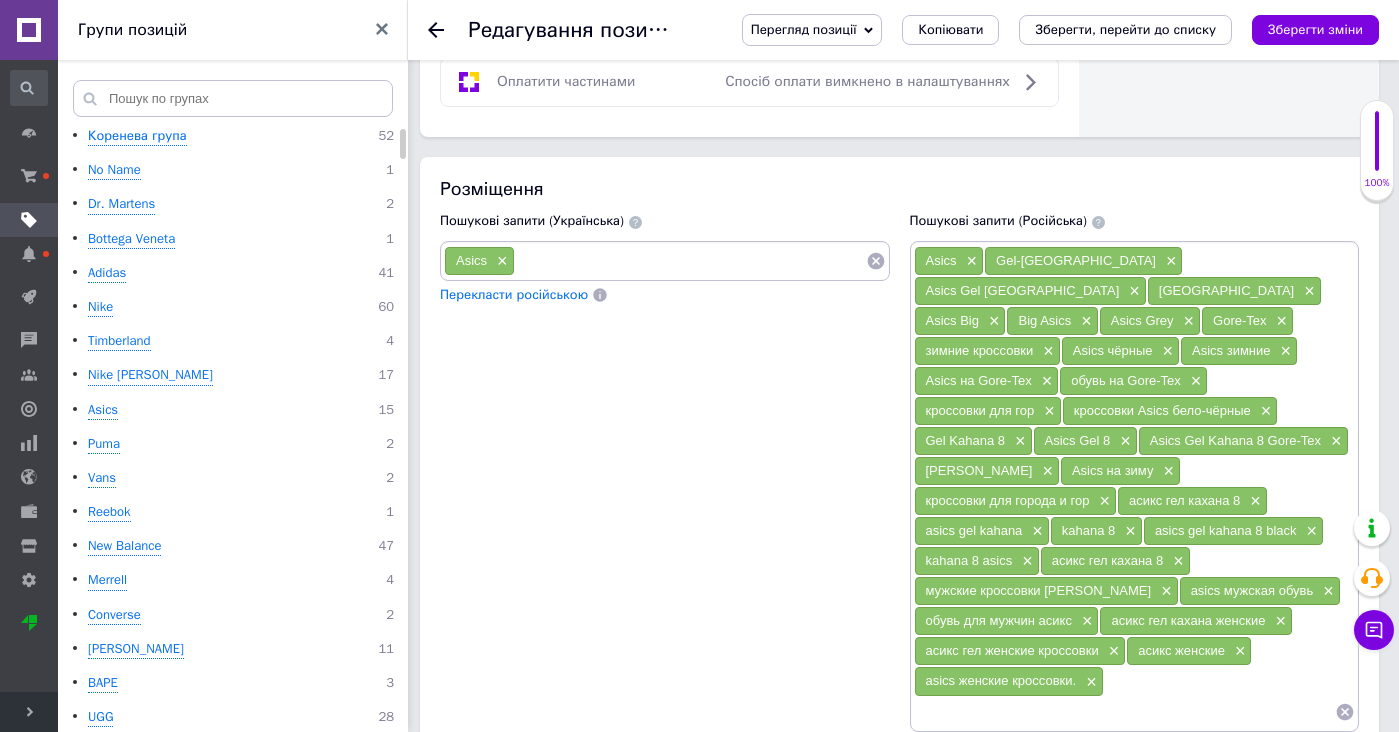 click at bounding box center (690, 261) 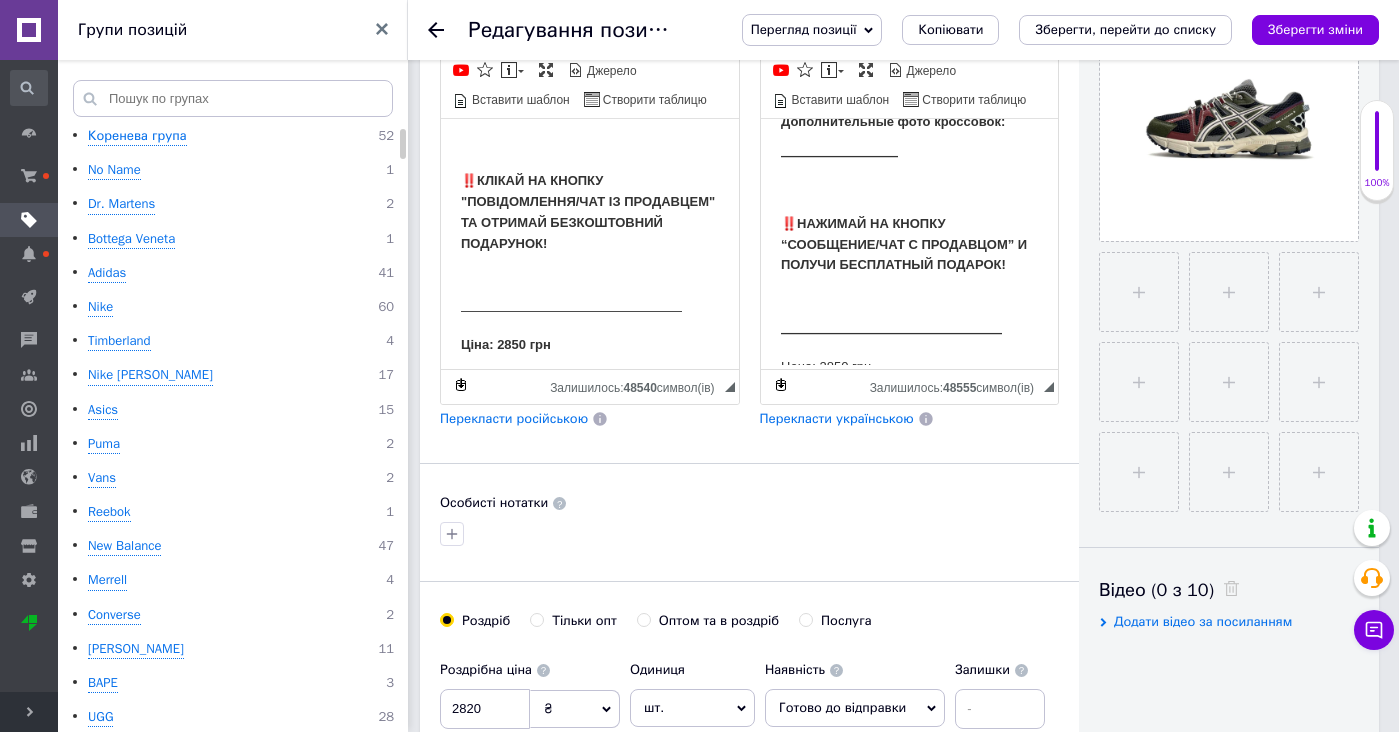 scroll, scrollTop: 398, scrollLeft: 0, axis: vertical 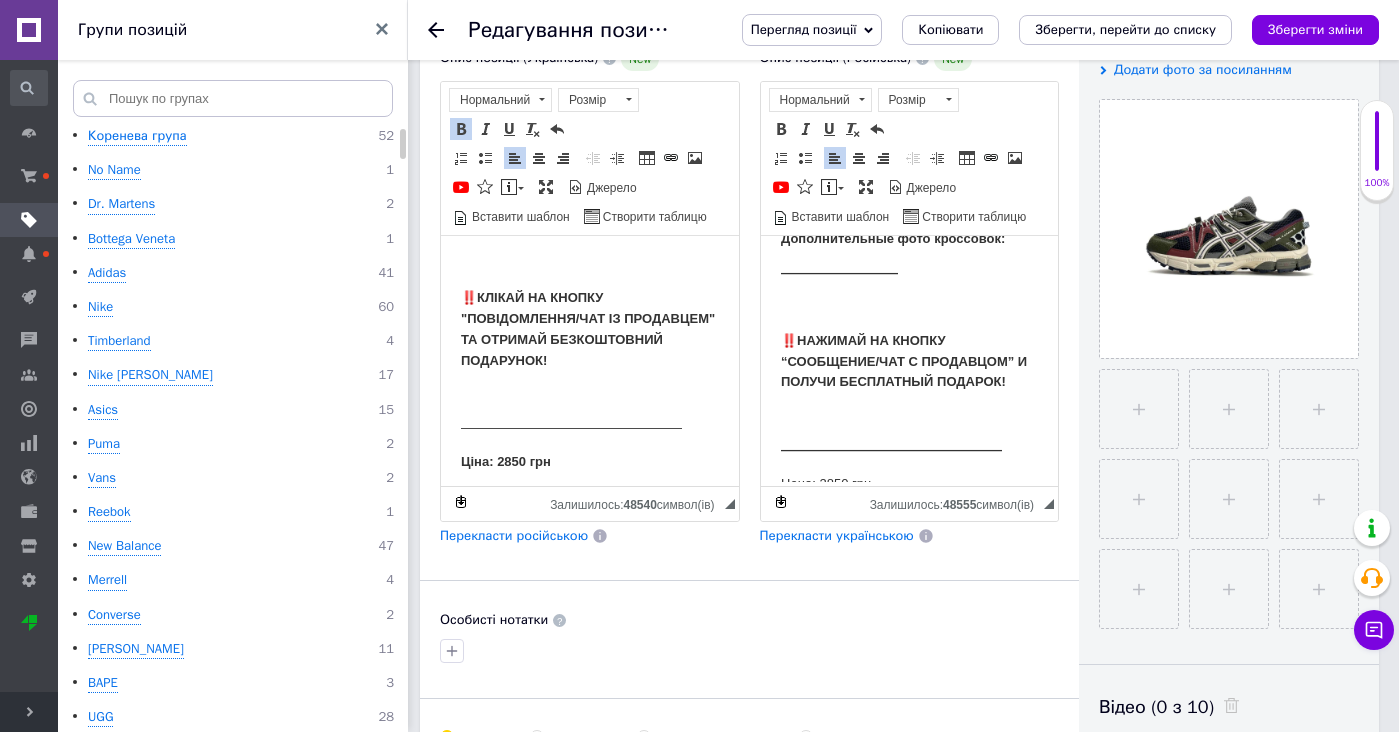 click on "Ціна: 2850 грн" at bounding box center [506, 460] 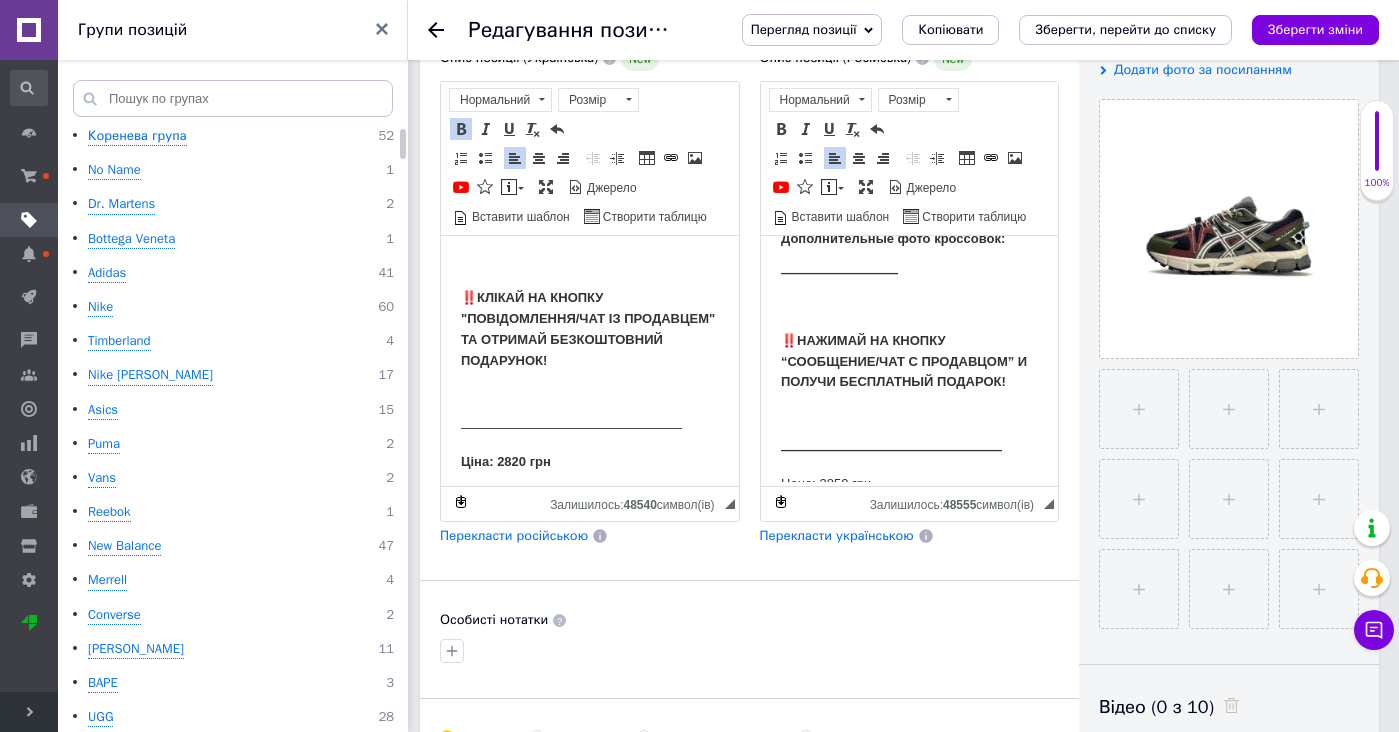 click on "Цена: 2850 грн" at bounding box center (909, 483) 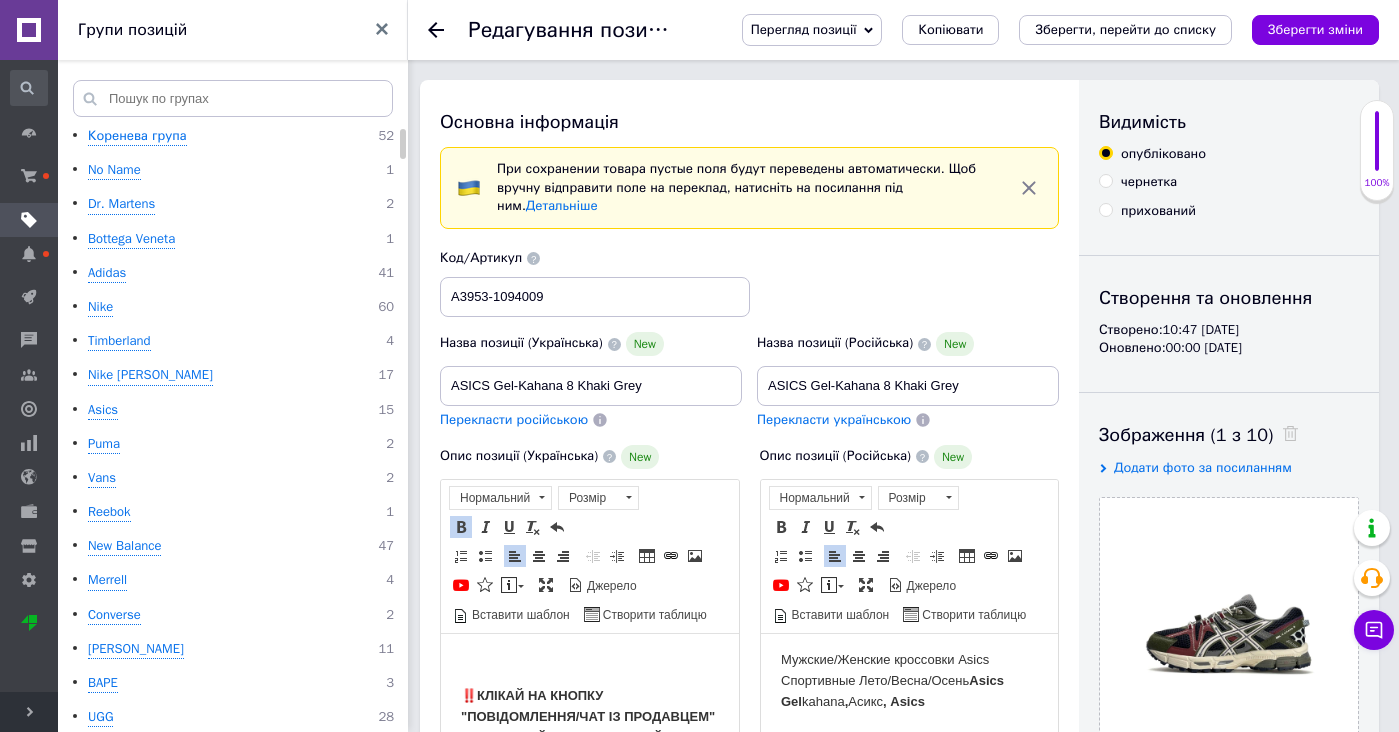 scroll, scrollTop: 0, scrollLeft: 0, axis: both 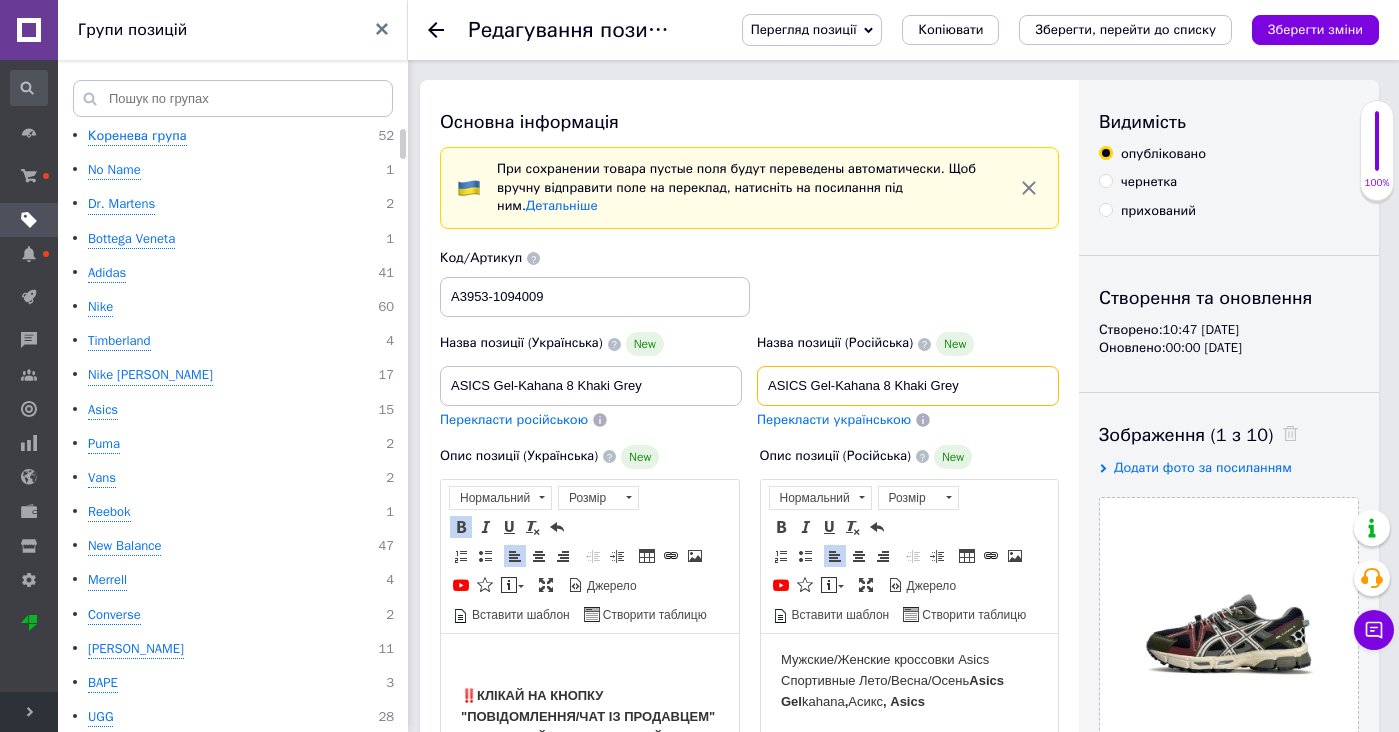 click on "ASICS Gel-Kahana 8 Khaki Grey" at bounding box center (908, 386) 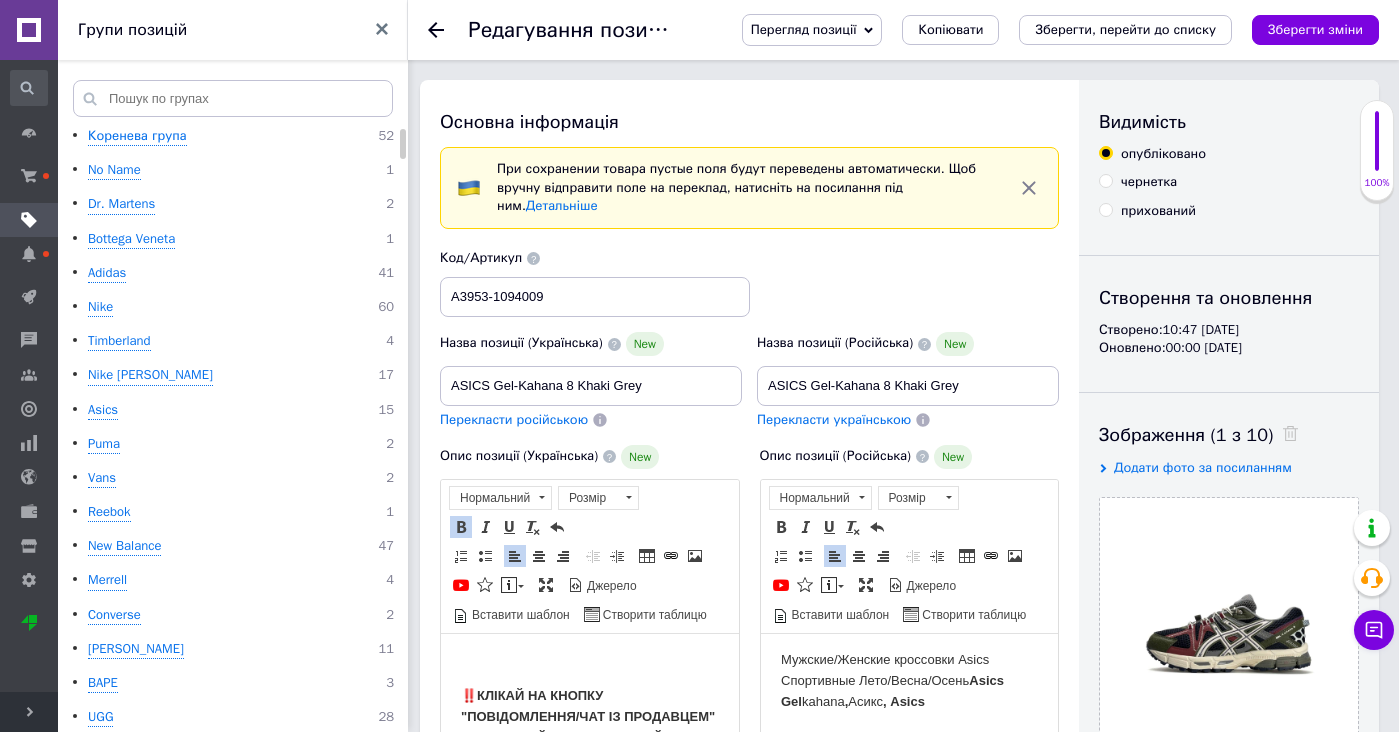 click on "Мужские/Женские кроссовки Asics Спортивные Лето/Весна/Осень  Asics Gel  kahana ,  Асикс , Asics" at bounding box center (909, 680) 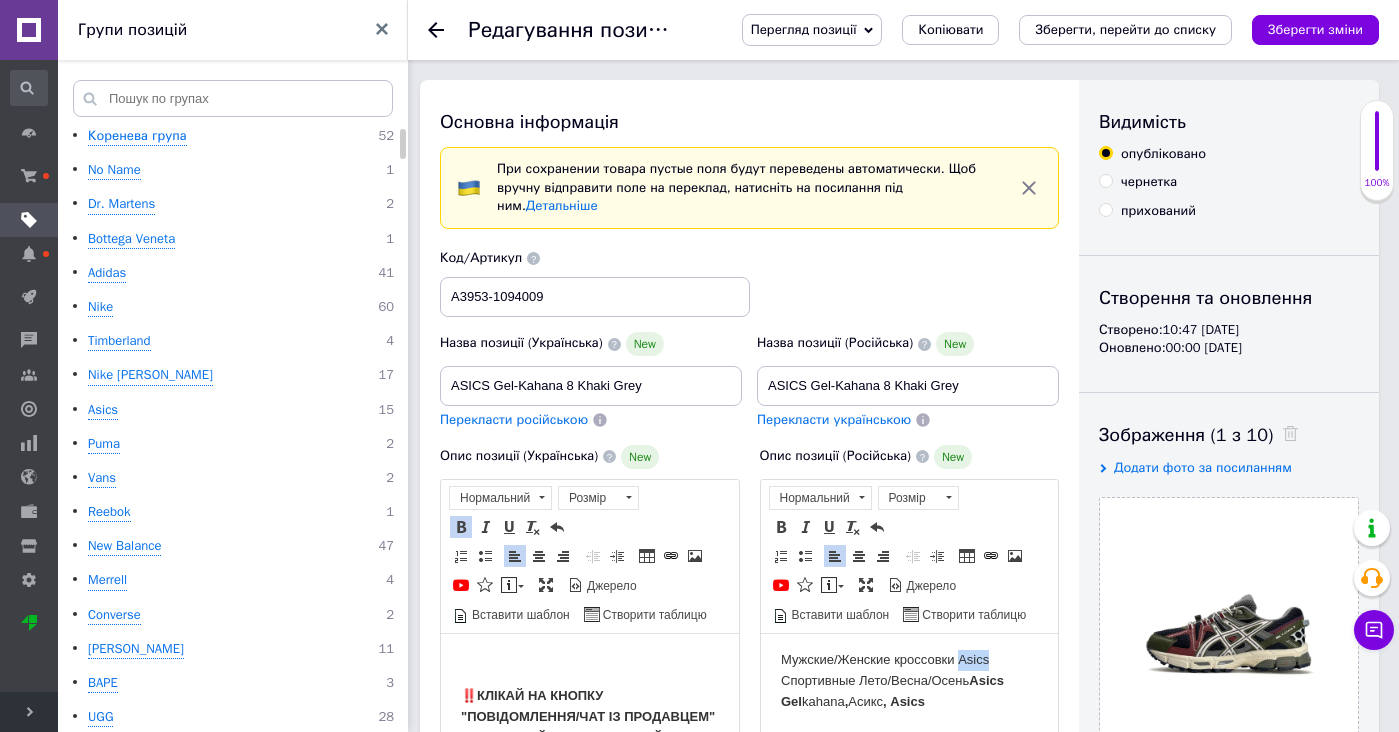 click on "Мужские/Женские кроссовки Asics Спортивные Лето/Весна/Осень  Asics Gel  kahana ,  Асикс , Asics" at bounding box center (909, 680) 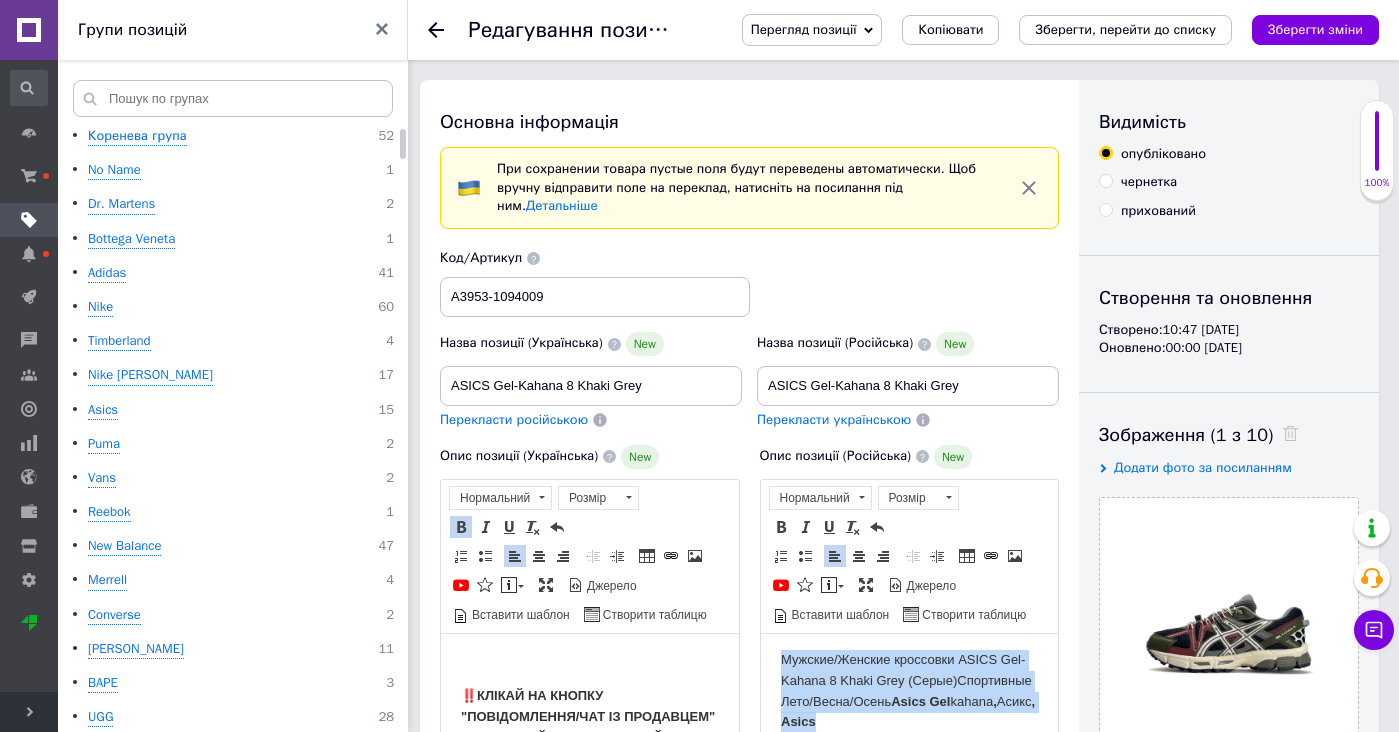 scroll, scrollTop: 0, scrollLeft: 0, axis: both 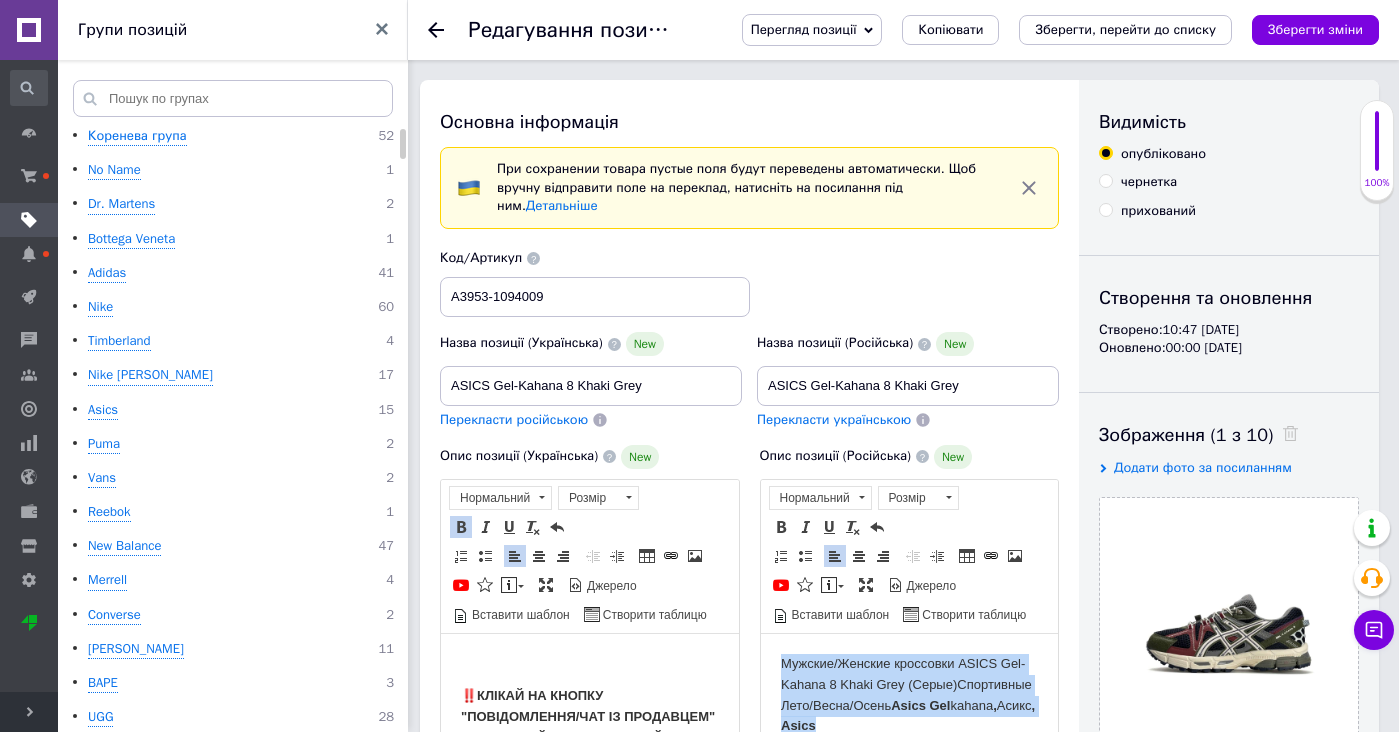 drag, startPoint x: 991, startPoint y: 710, endPoint x: 944, endPoint y: 505, distance: 210.3188 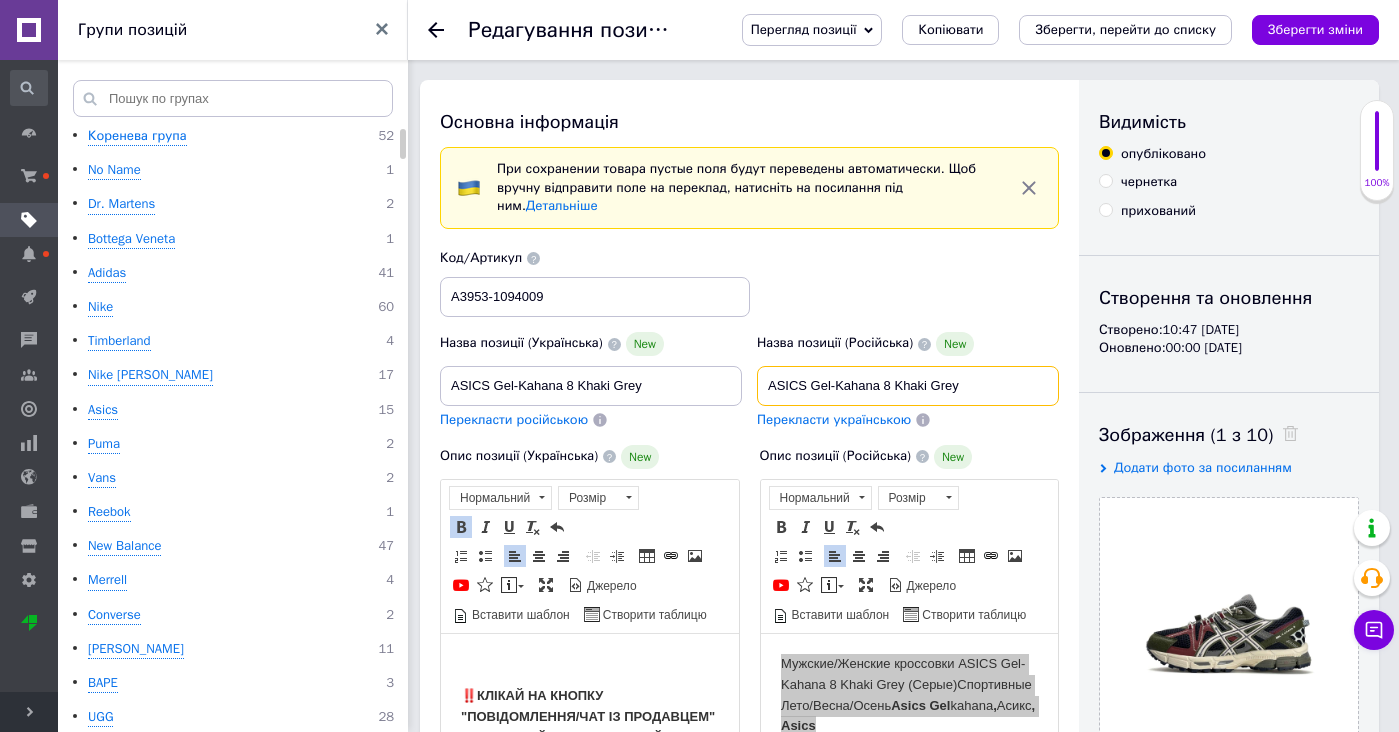 click on "ASICS Gel-Kahana 8 Khaki Grey" at bounding box center (908, 386) 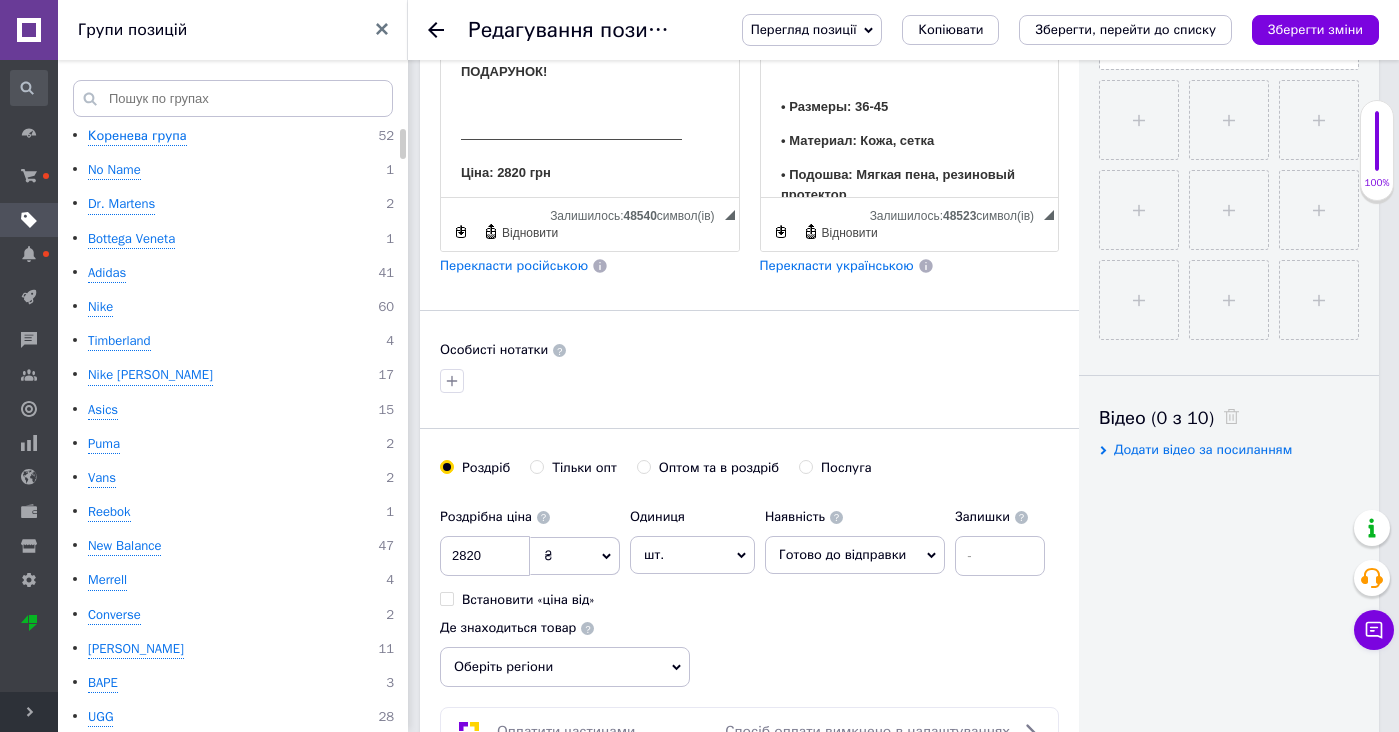 scroll, scrollTop: 767, scrollLeft: 0, axis: vertical 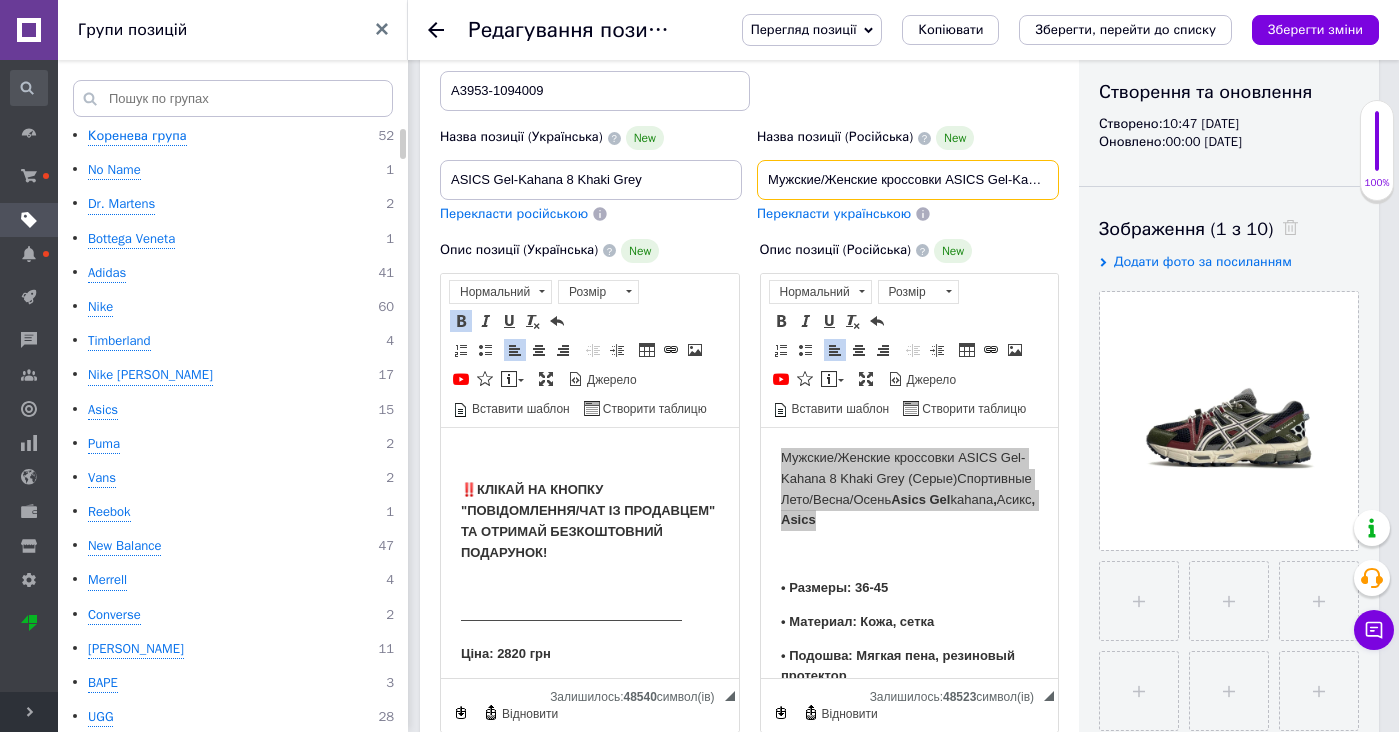 type on "Мужские/Женские кроссовки ASICS Gel-Kahana 8 Khaki Grey (Серые) Спортивные Лето/Весна/Осень Asics Gel kahana, Асикс, Asics" 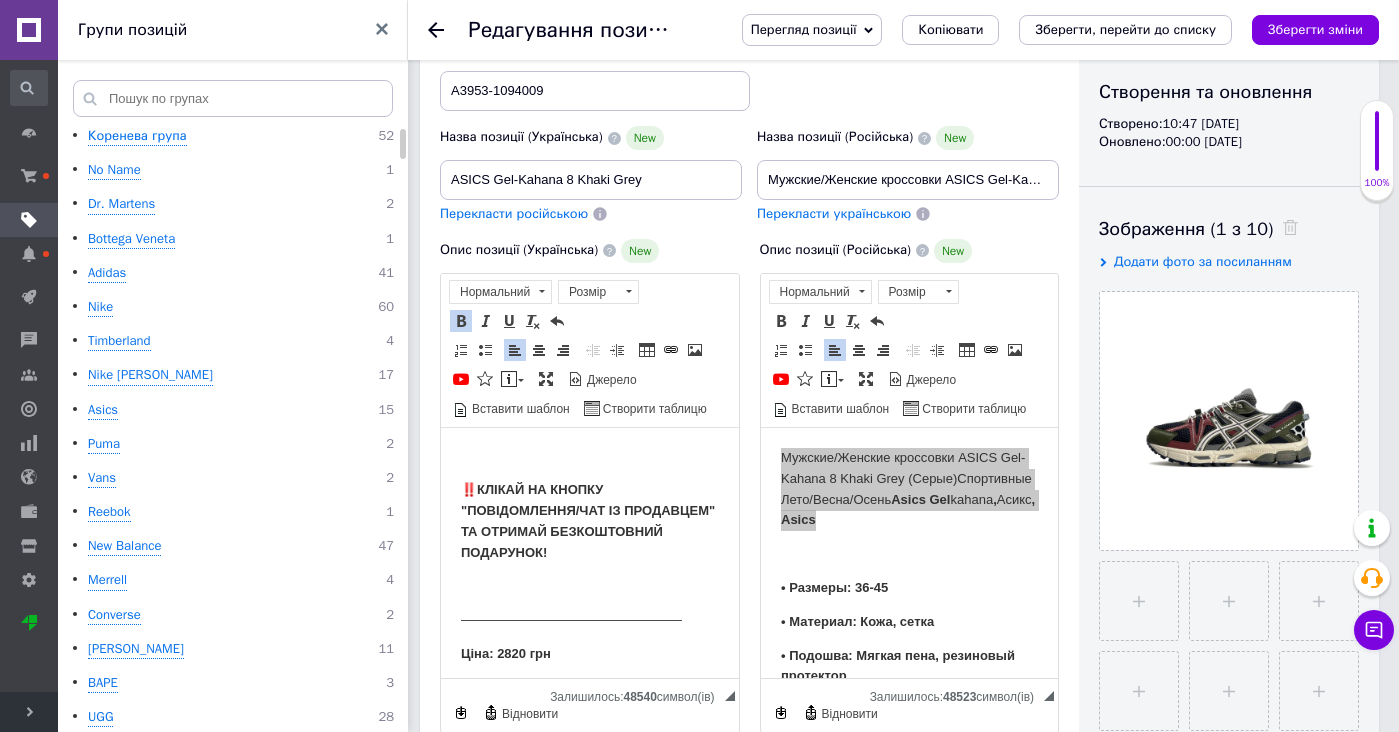 click on "Перекласти українською" at bounding box center (834, 214) 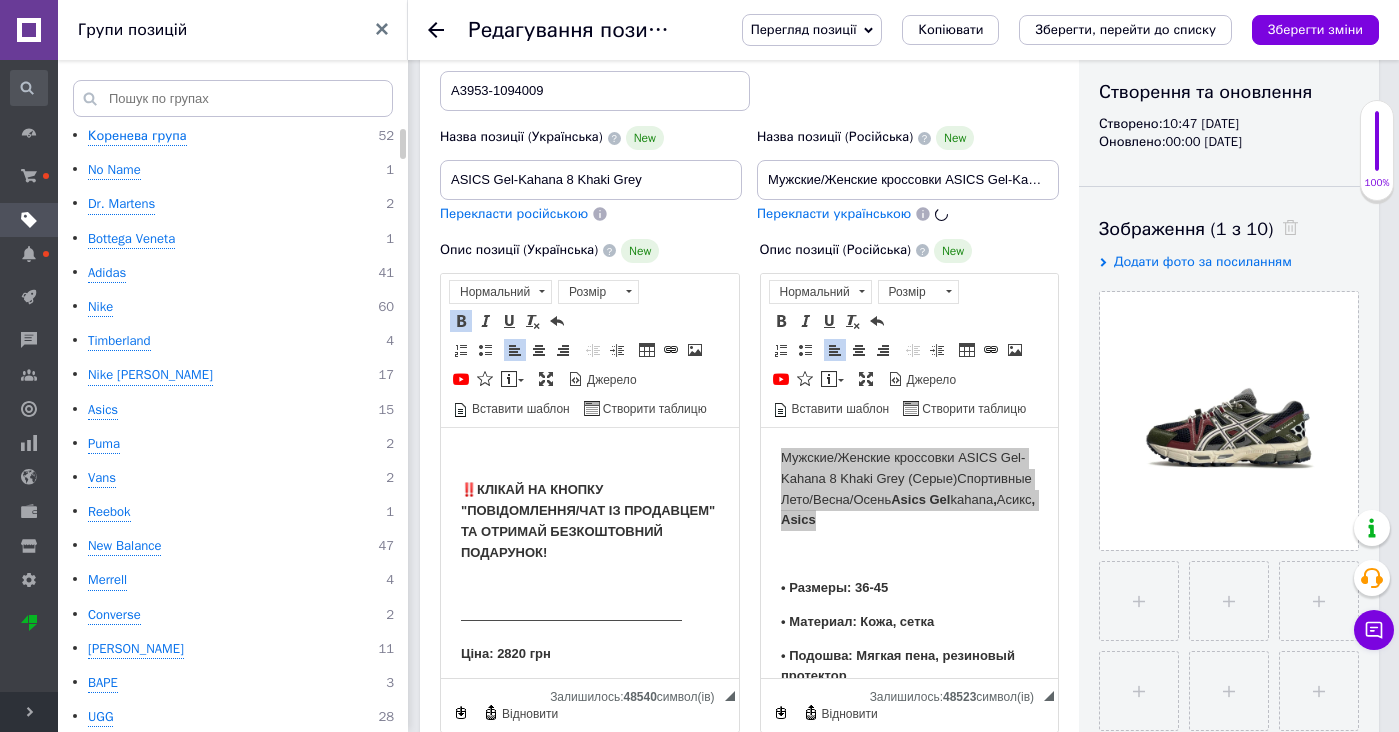 type on "Чоловічі/Жіночі кросівки ASICS Gel-Kahana 8 Khaki Grey (Сірі) Спортивні Літо/Весна/Осінь Asics Gel kahana, Асикс, Asics" 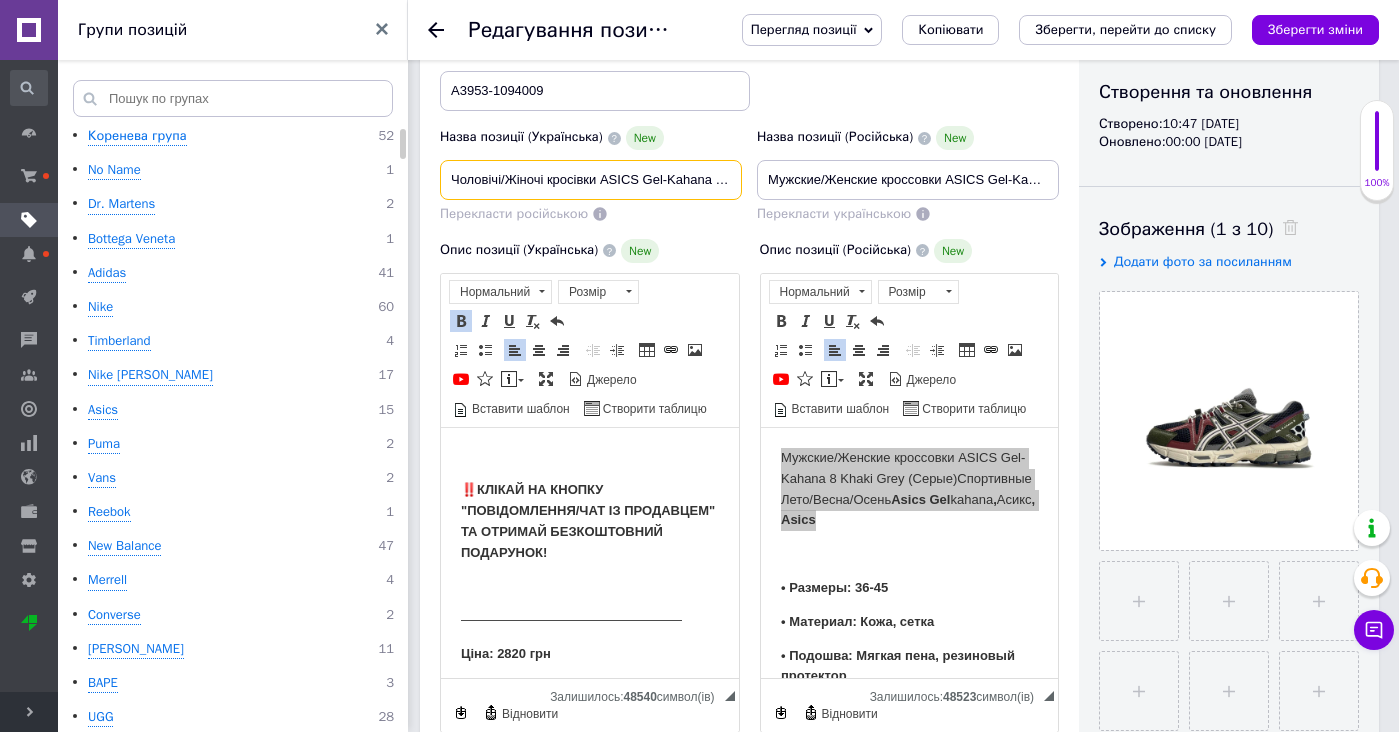 click on "Чоловічі/Жіночі кросівки ASICS Gel-Kahana 8 Khaki Grey (Сірі) Спортивні Літо/Весна/Осінь Asics Gel kahana, Асикс, Asics" at bounding box center [591, 180] 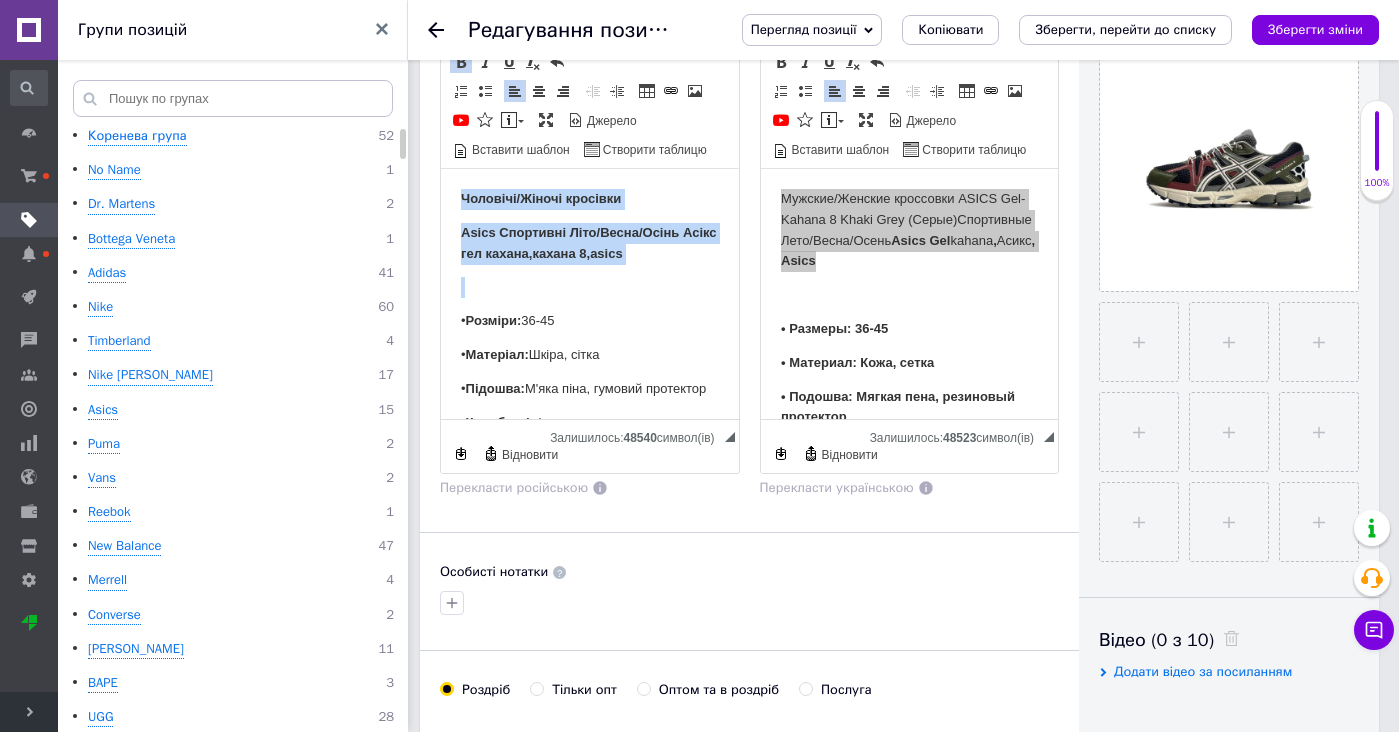 drag, startPoint x: 635, startPoint y: 283, endPoint x: 1076, endPoint y: 206, distance: 447.67175 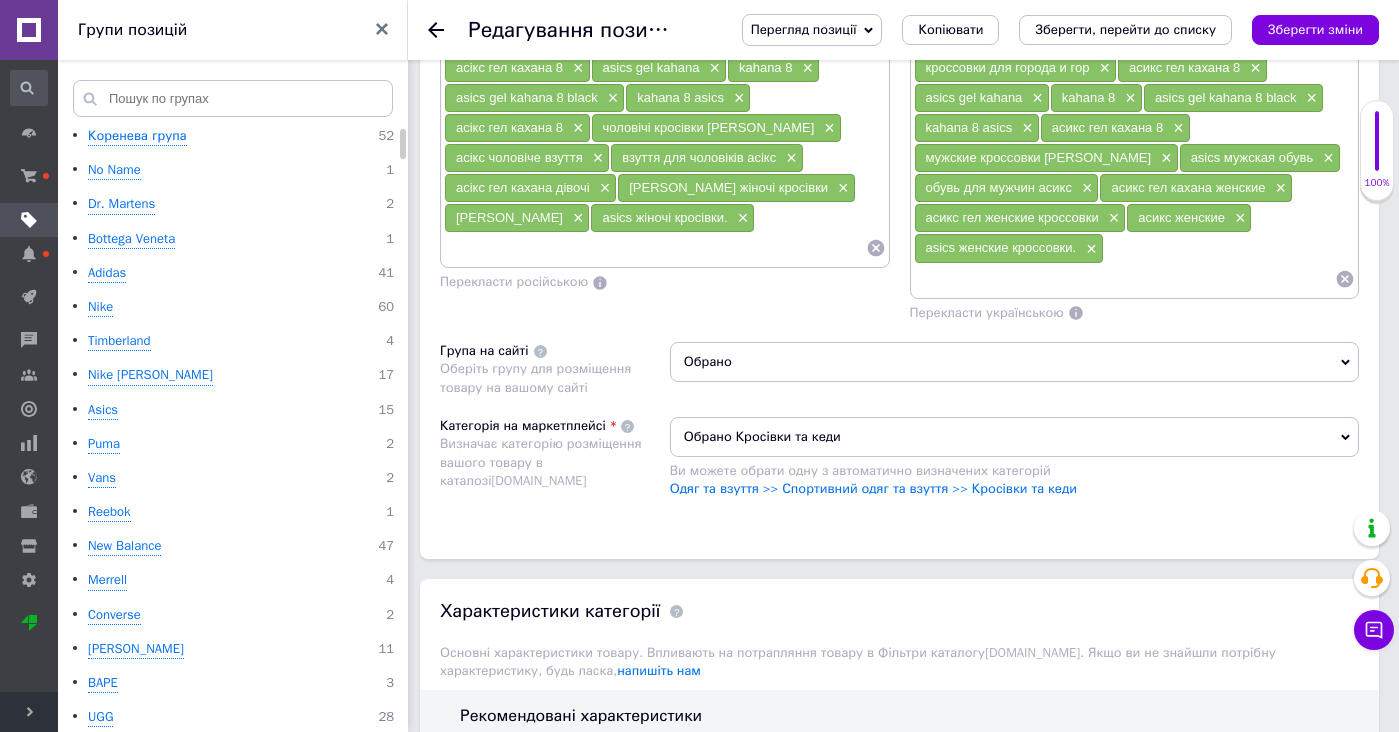 click at bounding box center [655, 248] 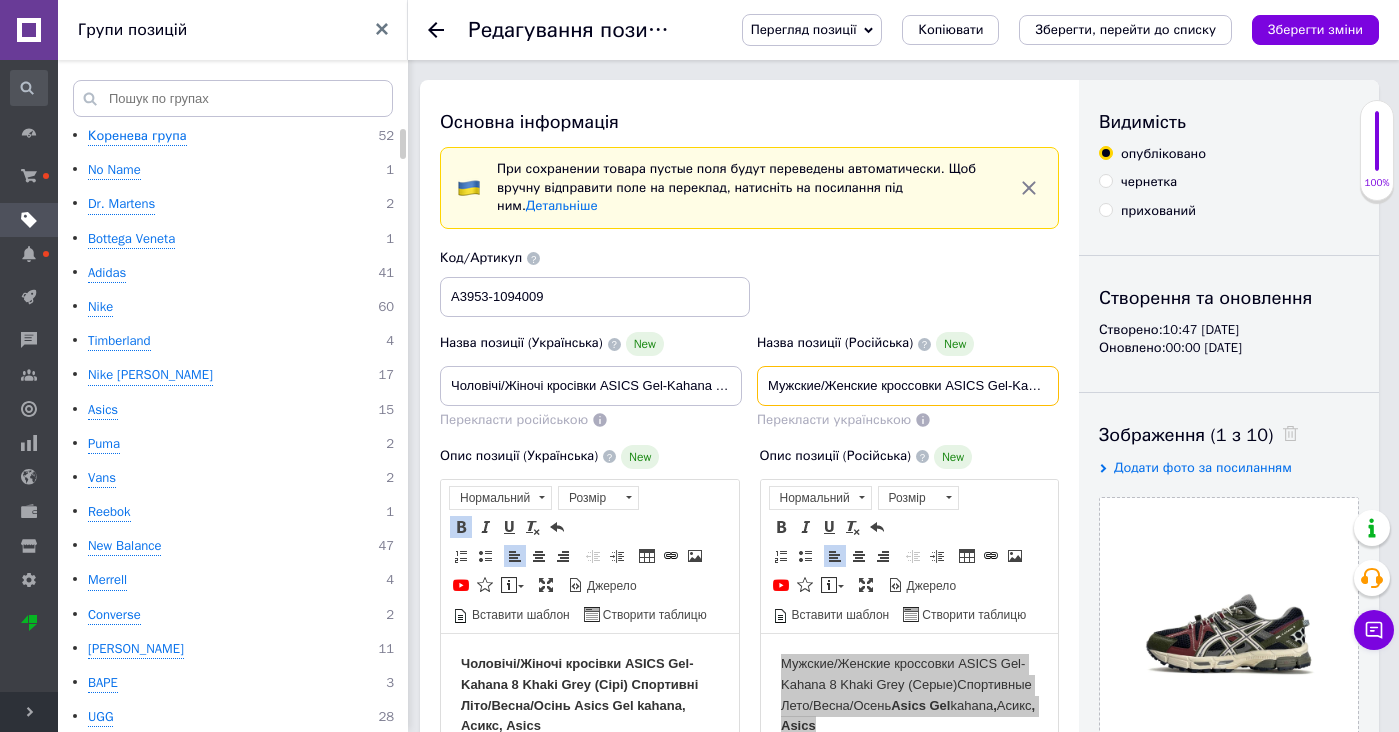 click on "Мужские/Женские кроссовки ASICS Gel-Kahana 8 Khaki Grey (Серые) Спортивные Лето/Весна/Осень Asics Gel kahana, Асикс, Asics" at bounding box center (908, 386) 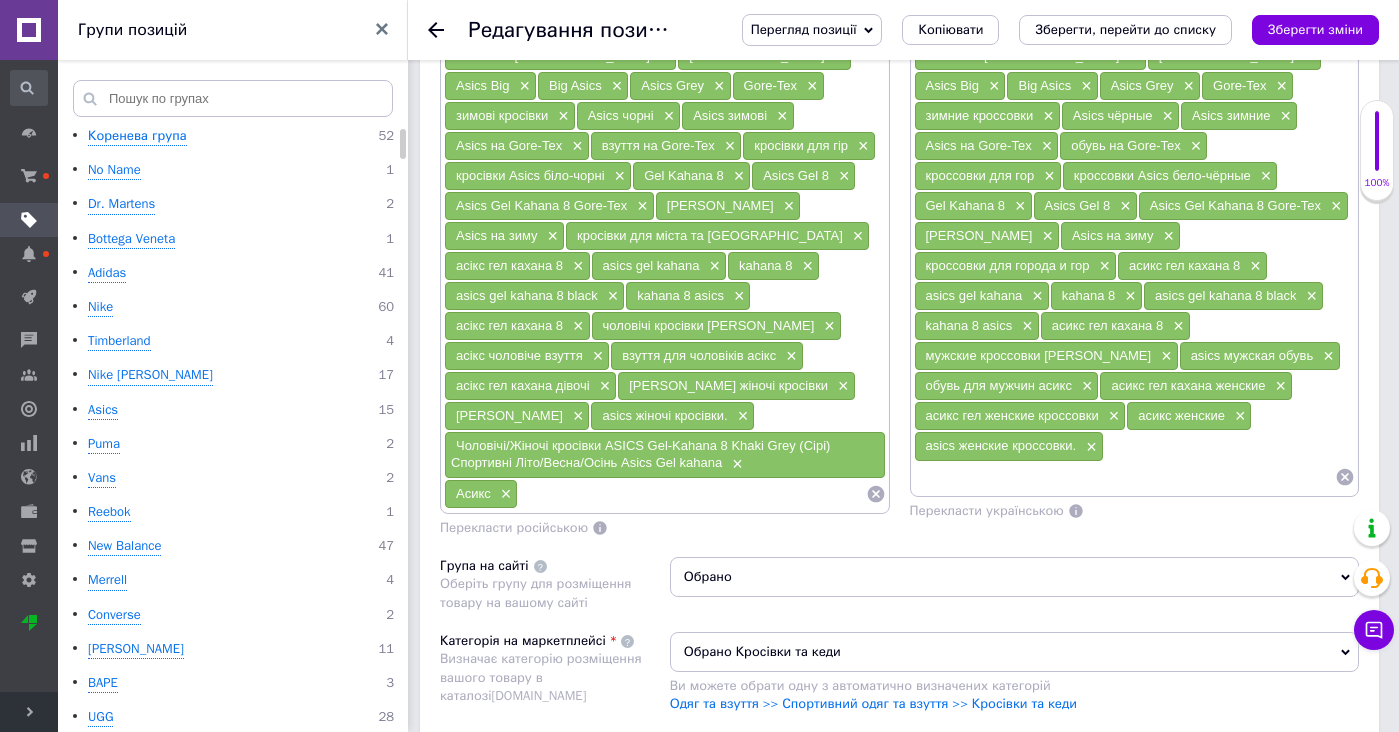 click at bounding box center (1125, 477) 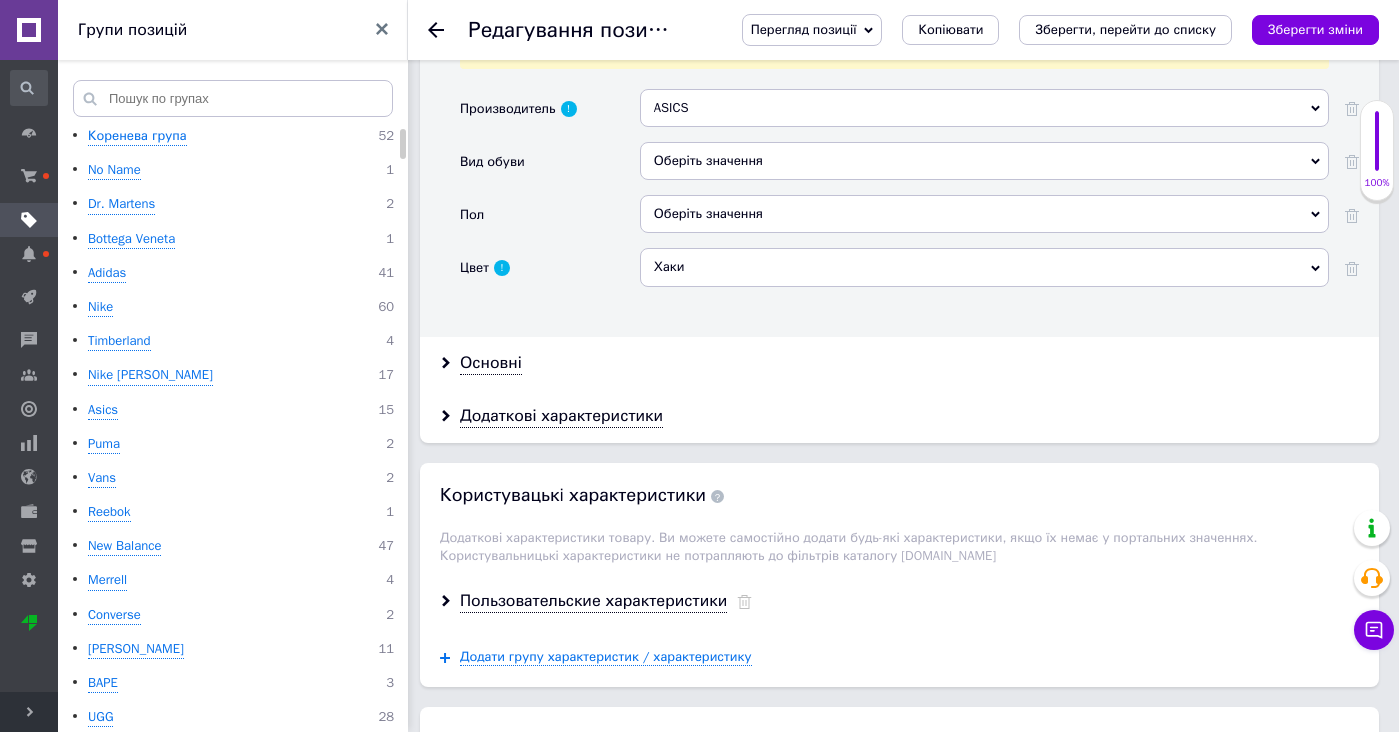 click on "ASICS ASICS" at bounding box center (984, 115) 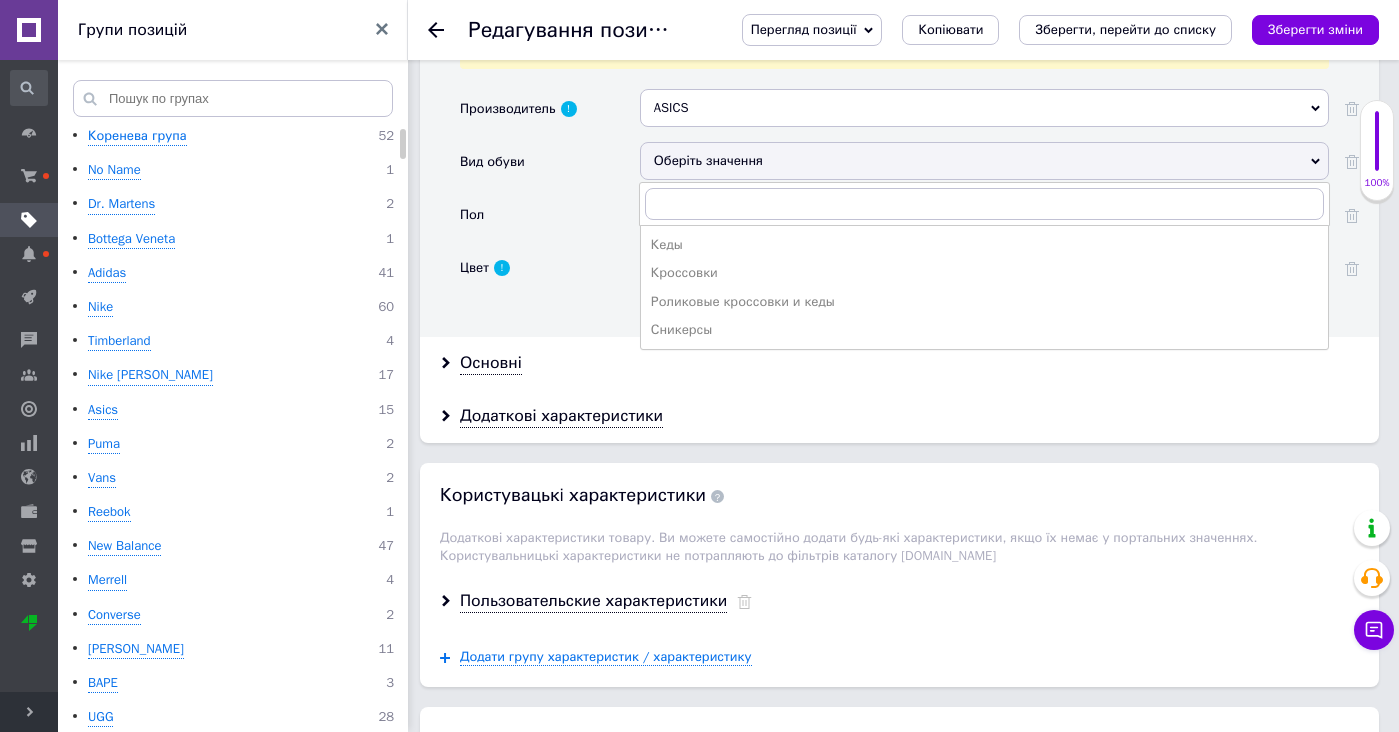 click on "Кроссовки" at bounding box center (984, 273) 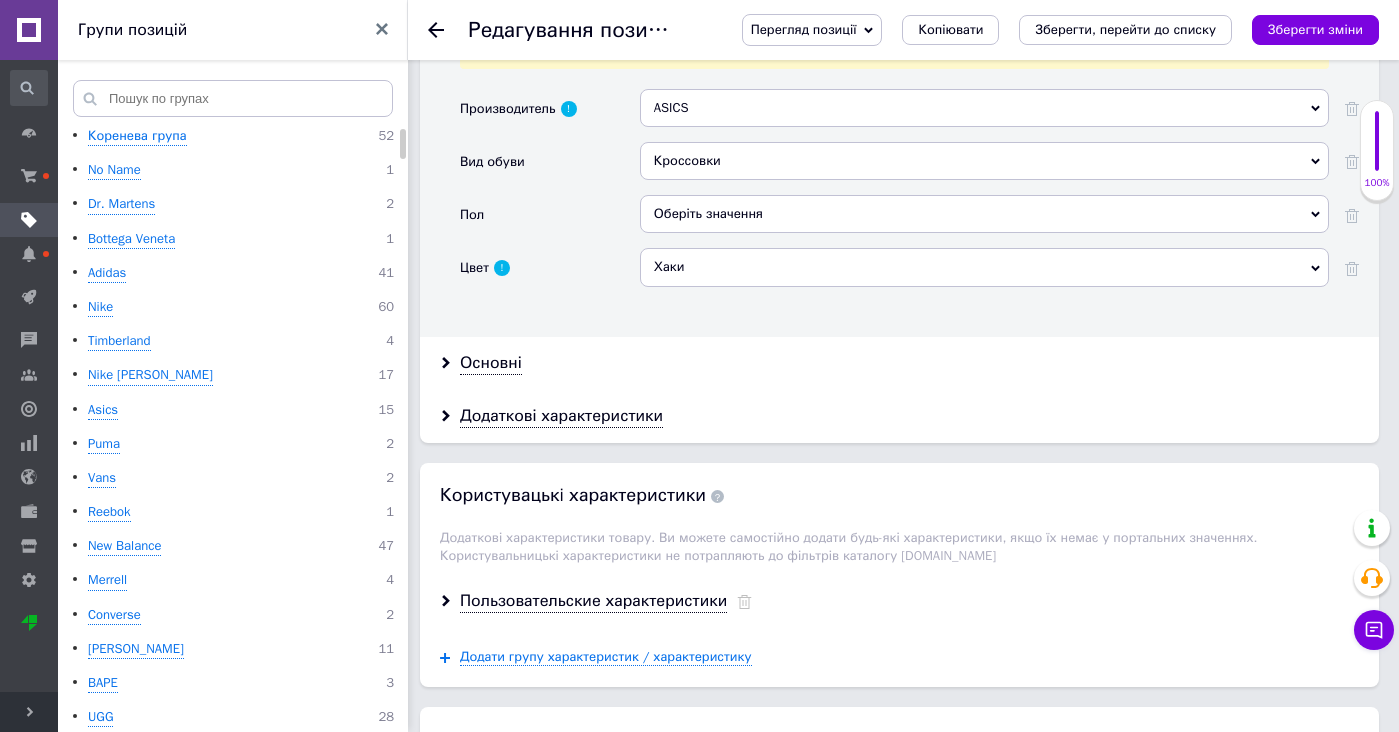 click on "Оберіть значення" at bounding box center [984, 214] 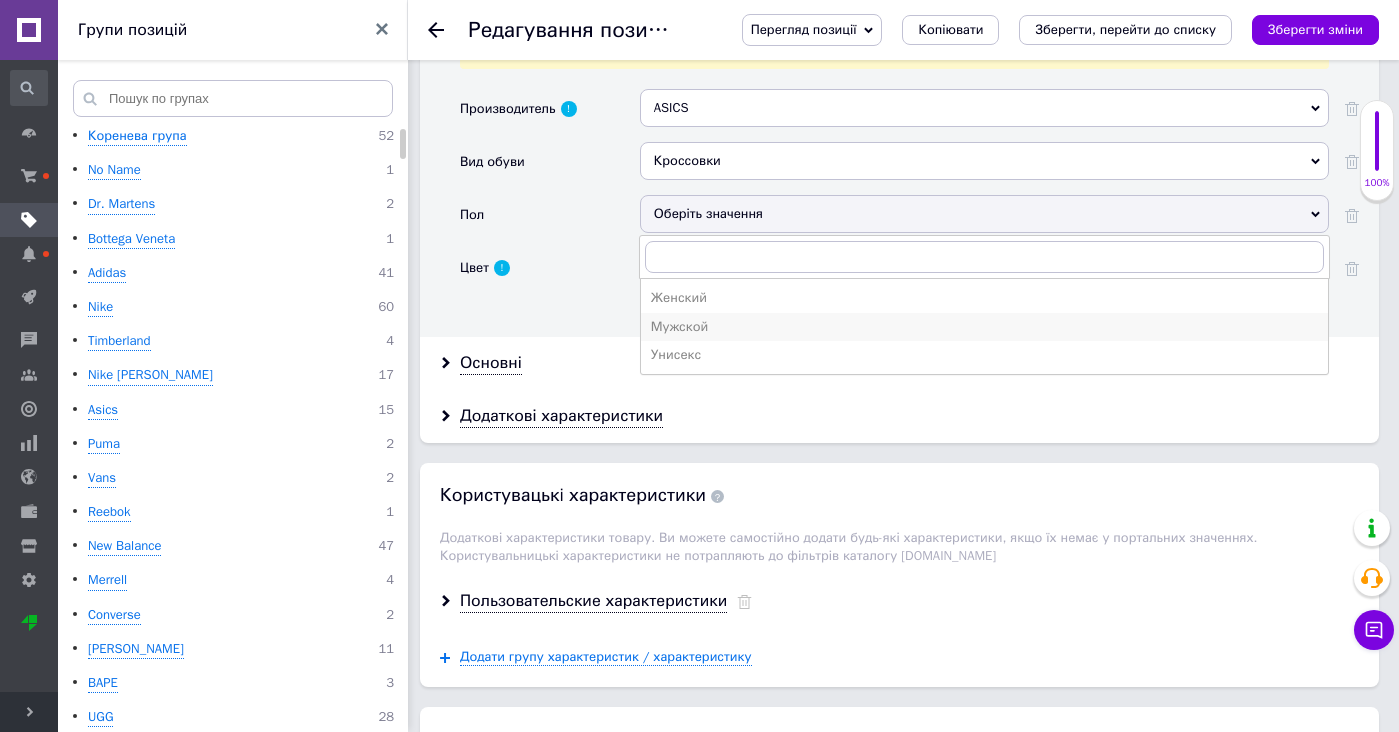 click on "Мужской" at bounding box center (984, 327) 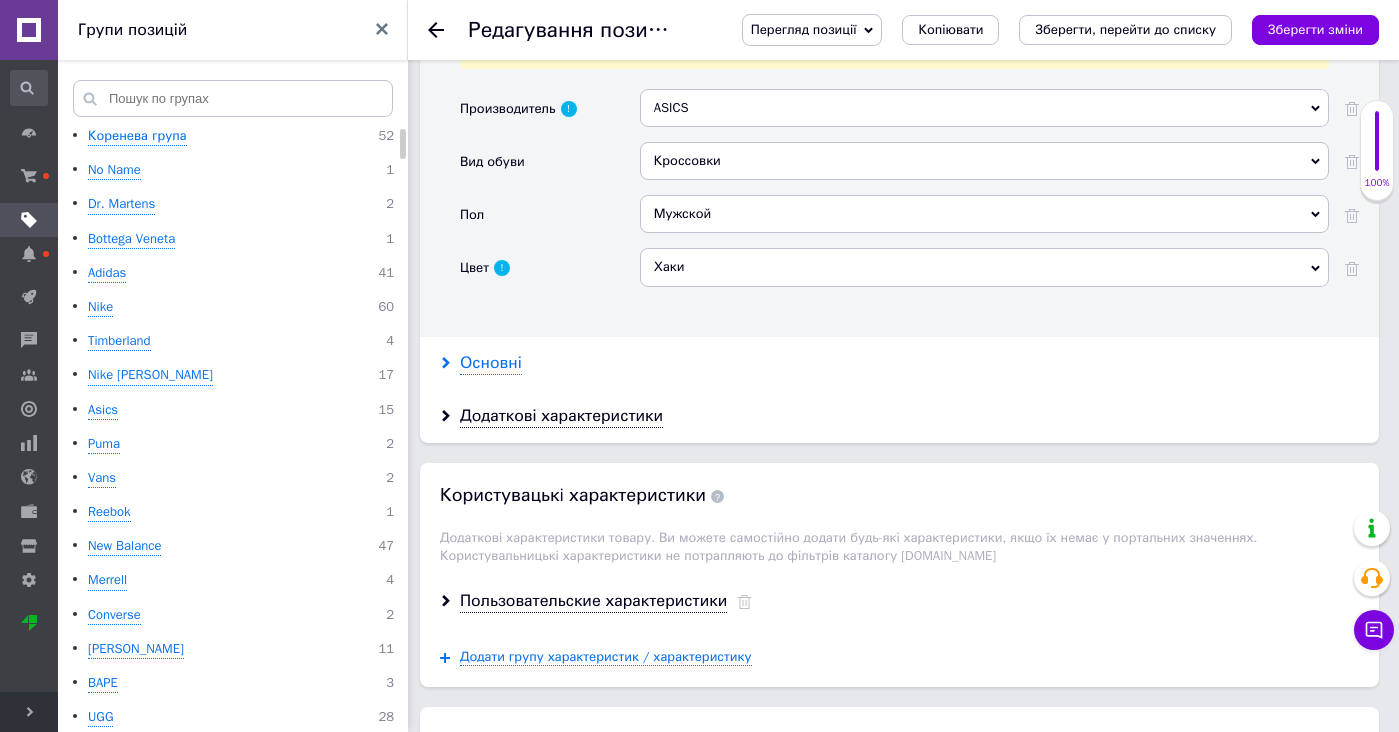 click on "Основні" at bounding box center (491, 363) 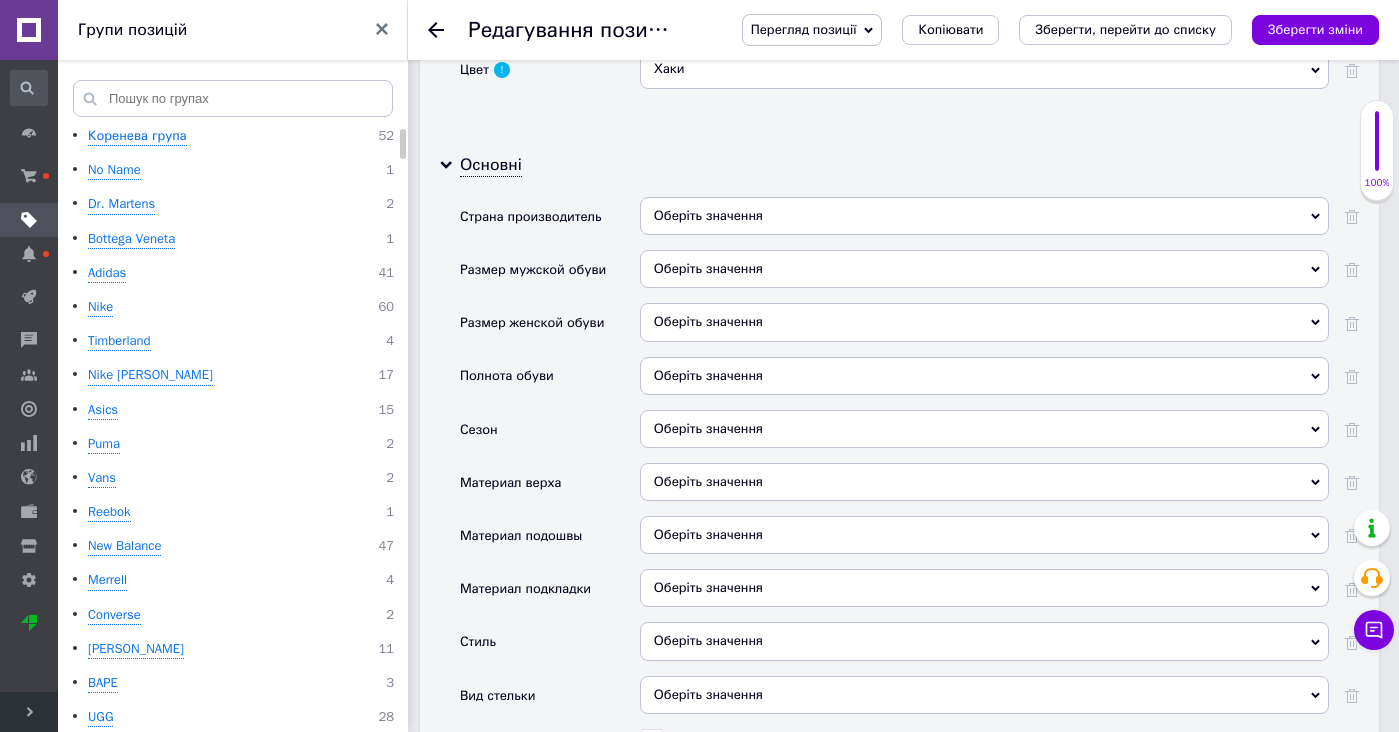 scroll, scrollTop: 2740, scrollLeft: 0, axis: vertical 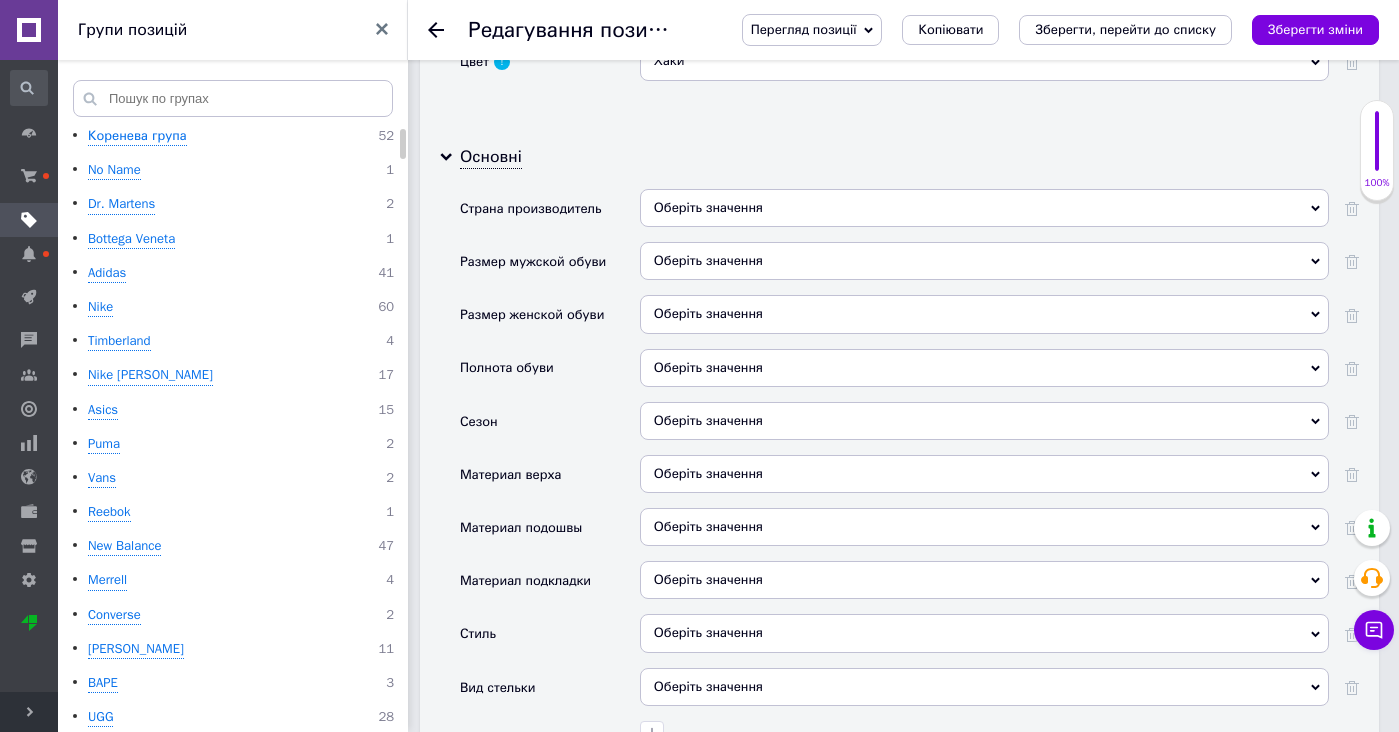 click on "Оберіть значення" at bounding box center [984, 421] 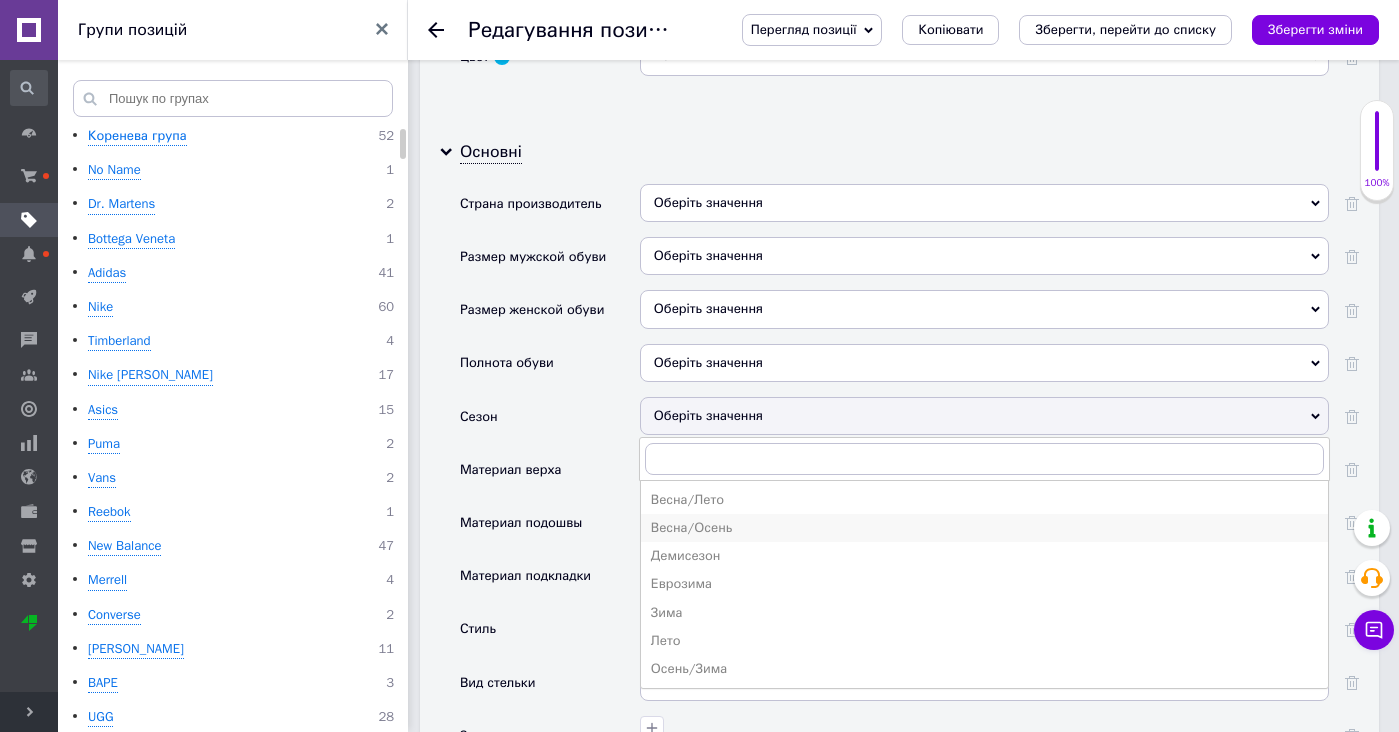 click on "Весна/Осень" at bounding box center [984, 528] 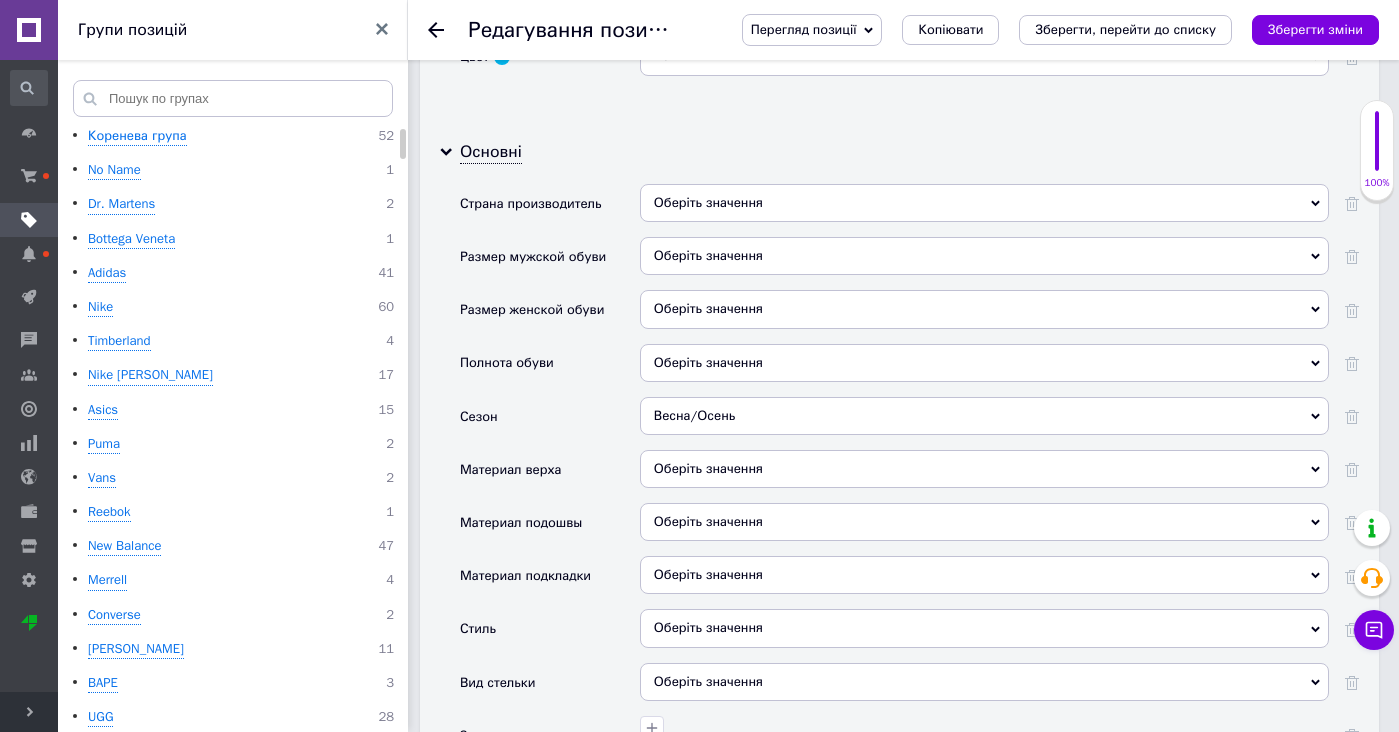 click on "Оберіть значення" at bounding box center (984, 476) 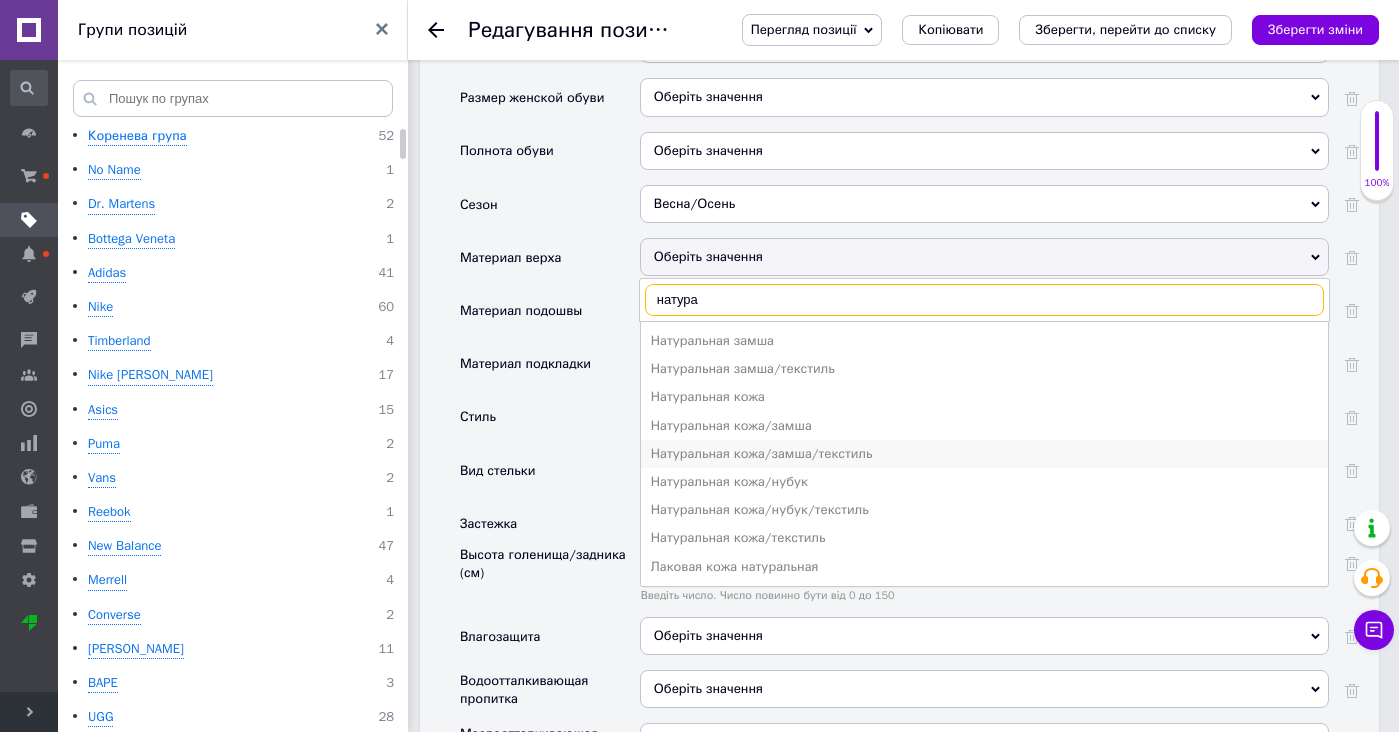 type on "натура" 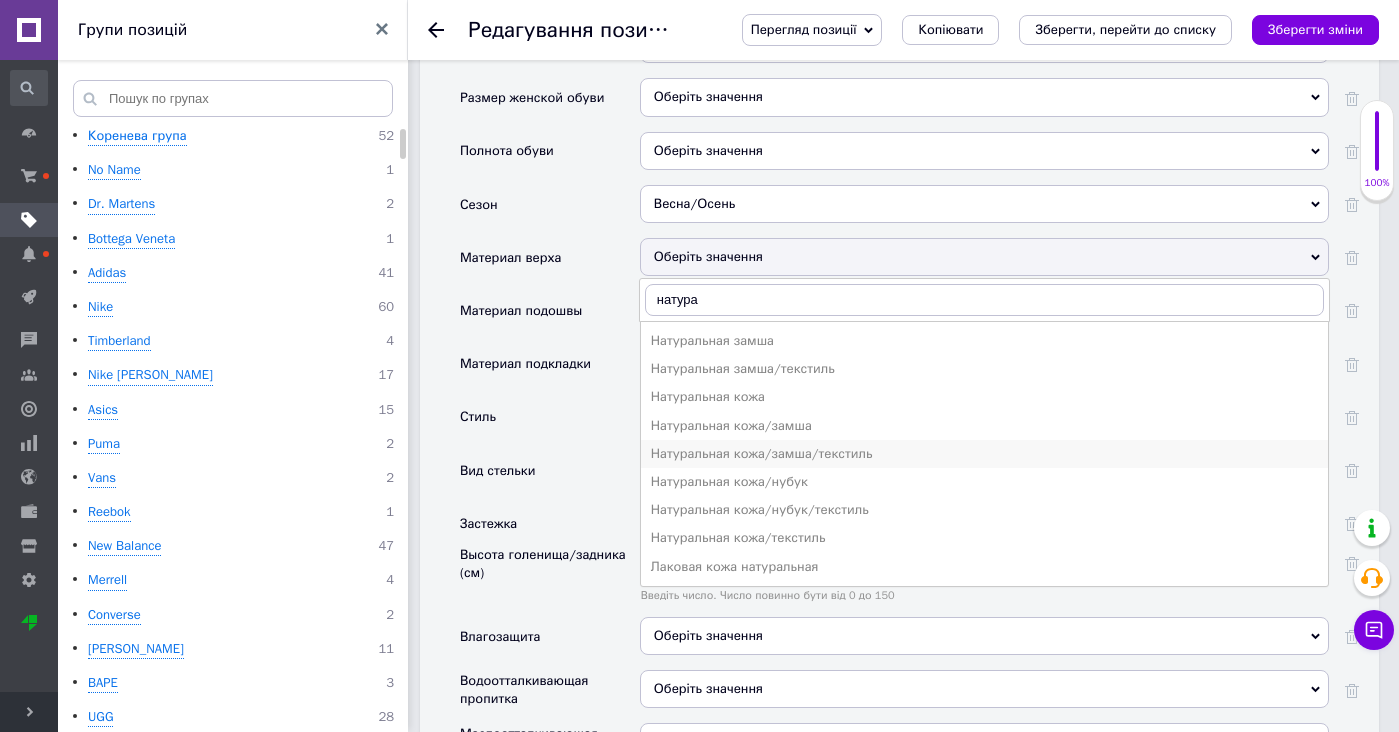 click on "Натуральная кожа/замша/текстиль" at bounding box center (984, 454) 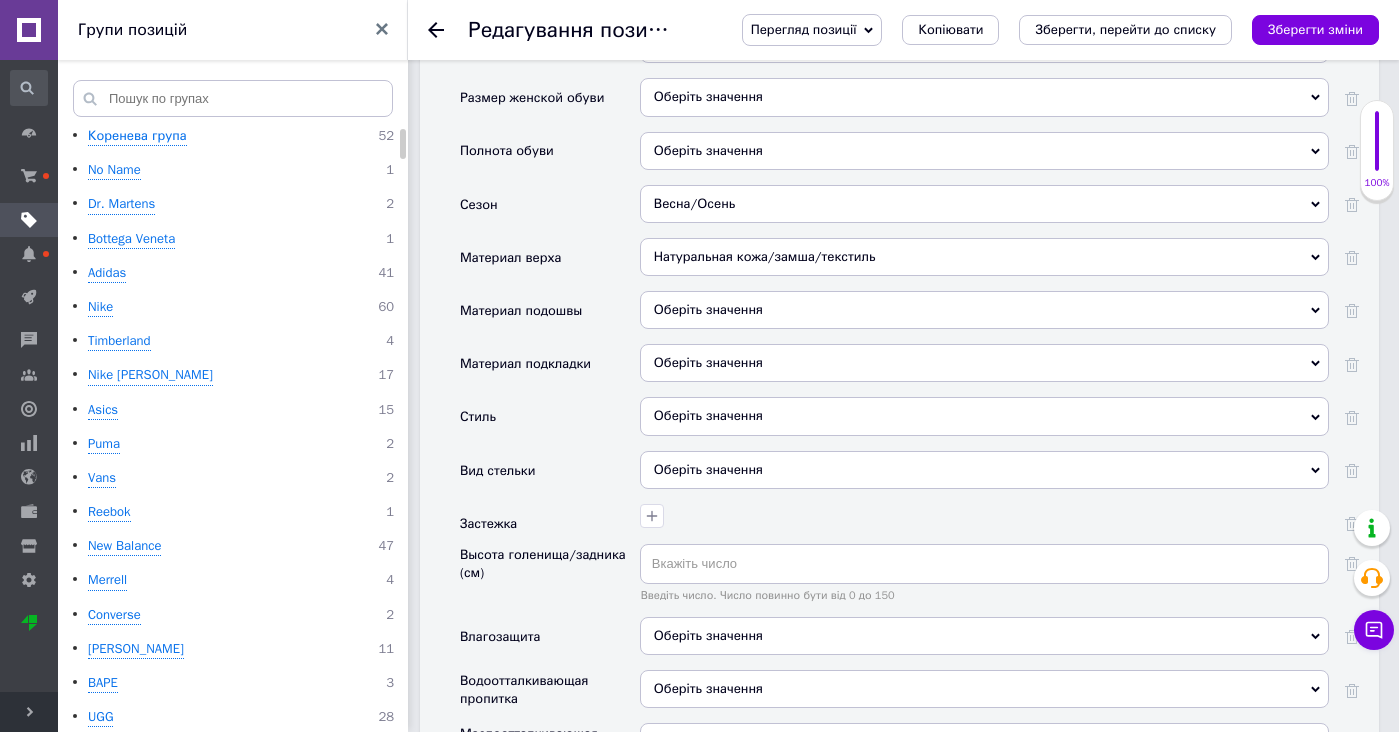 click on "Натуральная кожа/замша/текстиль Велюр Гипюр Джинс Замша Замша/Текстиль Искусственная замша Искусственная кожа Искусственная кожа/Замша Искусственная кожа/сетка Искусственная кожа/текстиль Комбинированный Кордура Лак Лаковая кожа натуральная Микрофибра Натуральная замша Натуральная замша/текстиль Натуральная кожа Натуральная кожа/замша Натуральная кожа/замша/текстиль Натуральная кожа/нубук Натуральная кожа/нубук/текстиль Натуральная кожа/текстиль Нейлон Нубук Нубук/текстиль Полиуретан Полиэстер Прессованная кожа Резина Сетка Сетка + Замша" at bounding box center (984, 264) 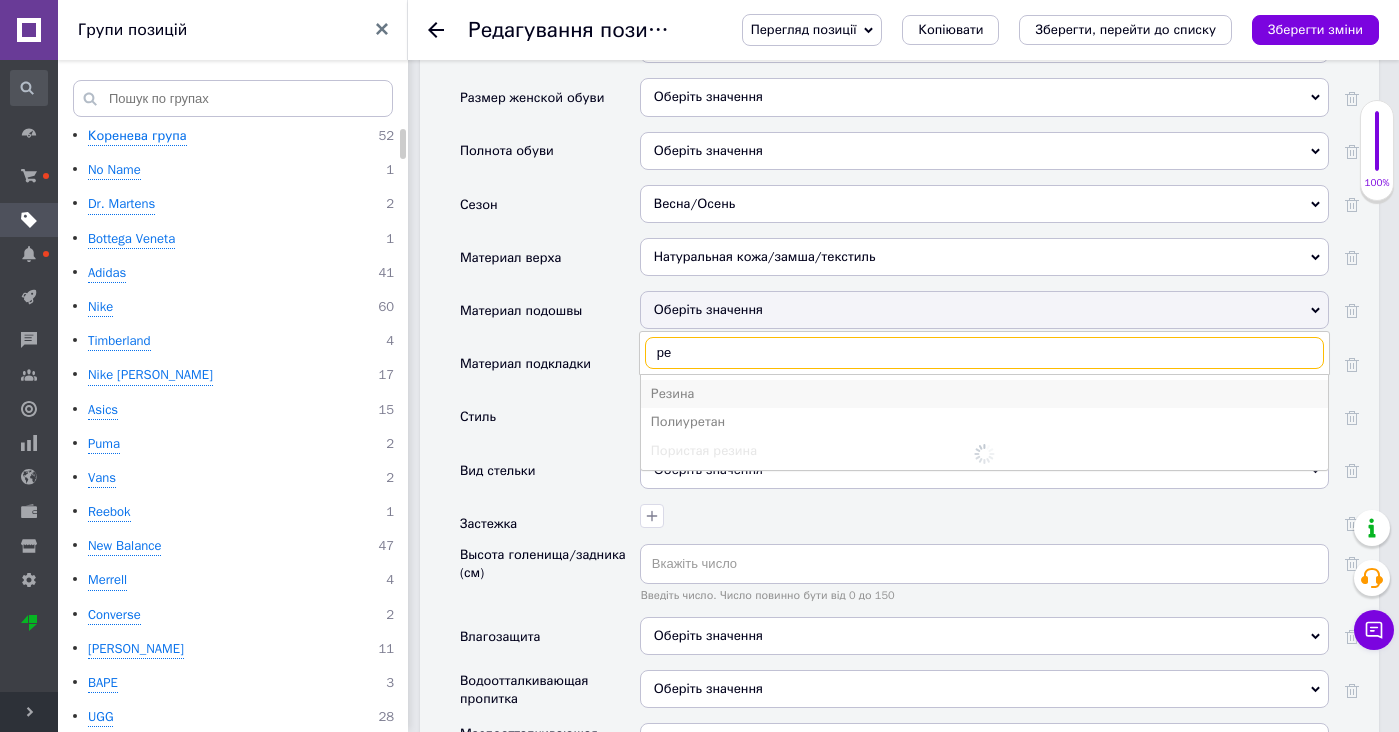 type on "ре" 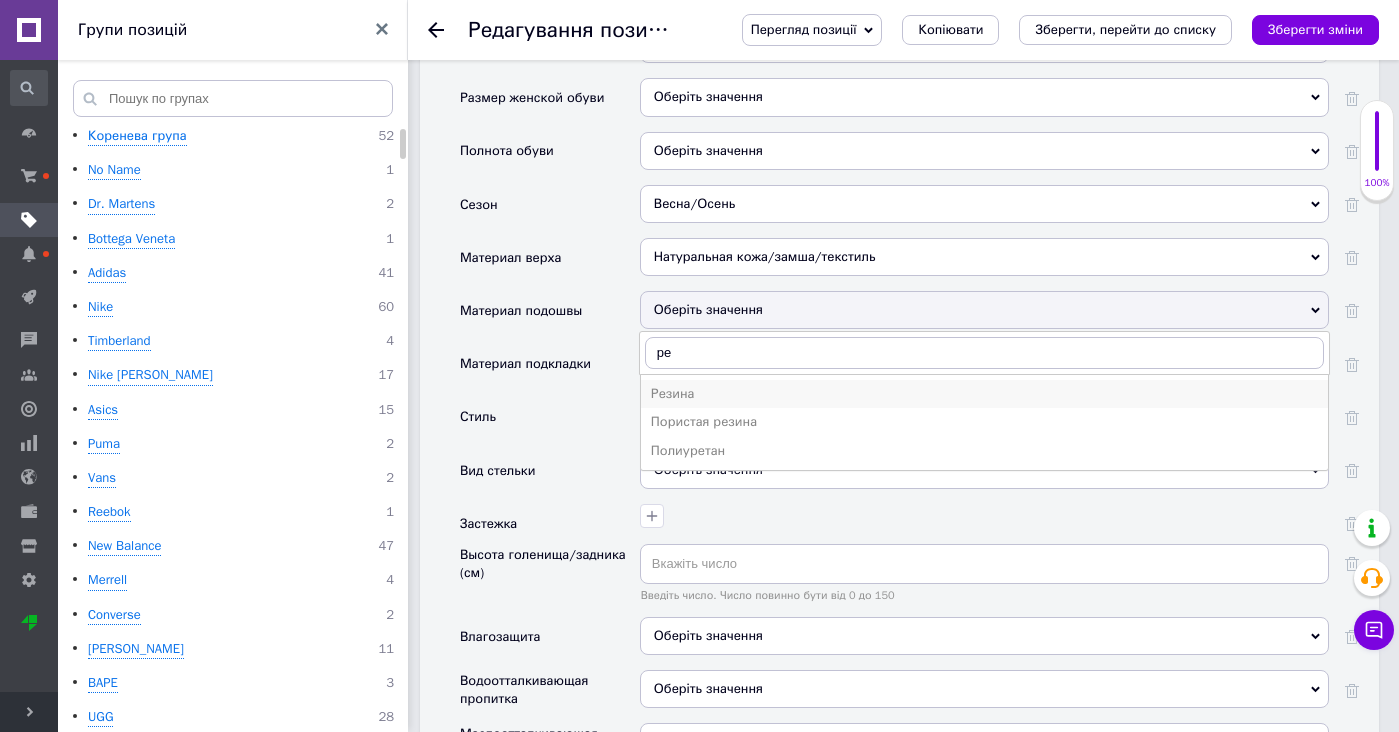 click on "Резина" at bounding box center [984, 394] 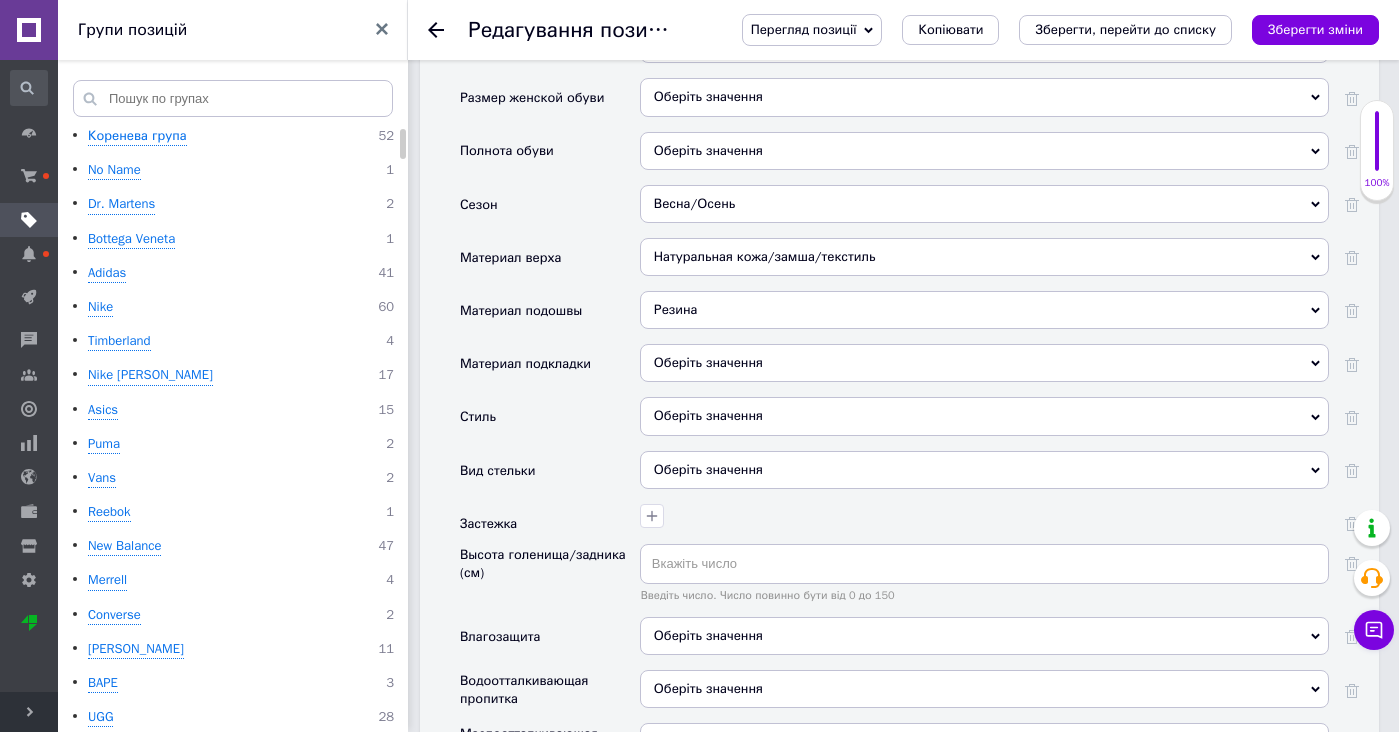click on "Оберіть значення" at bounding box center [984, 363] 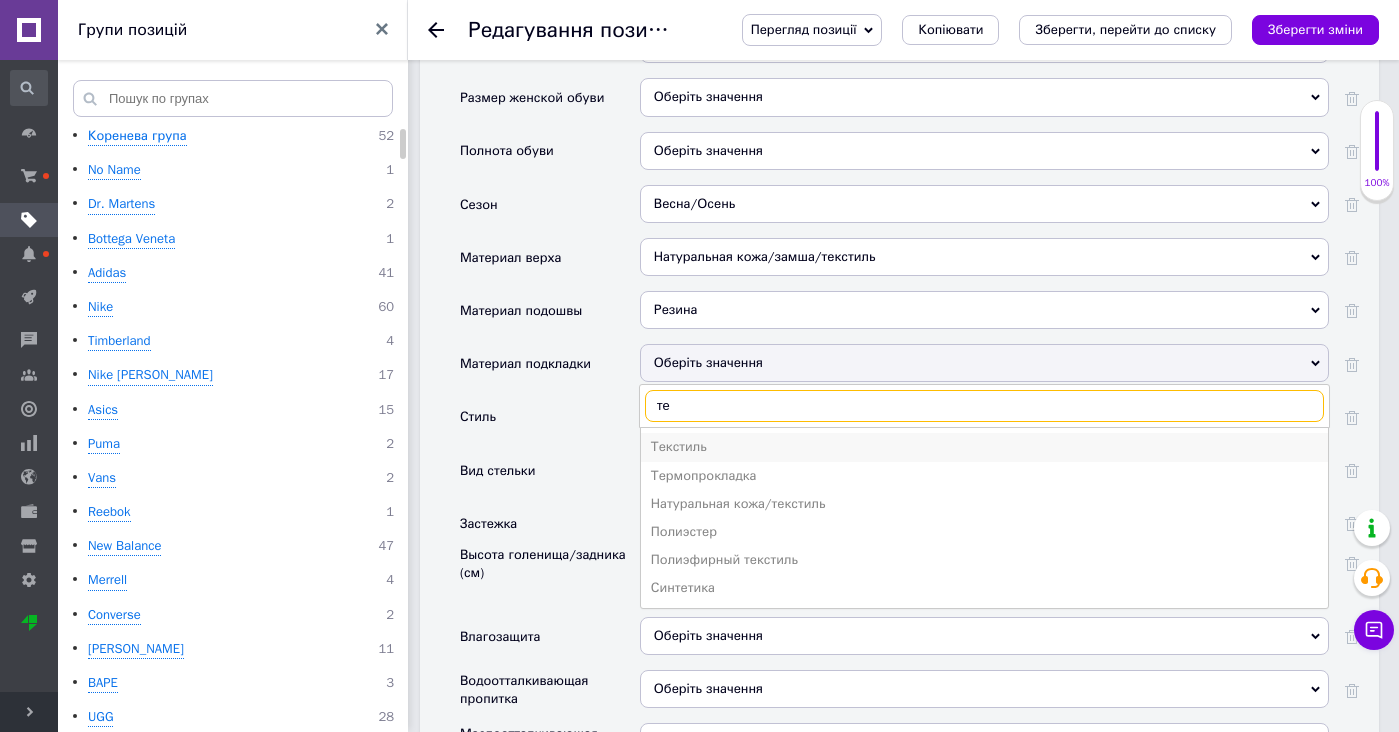 type on "те" 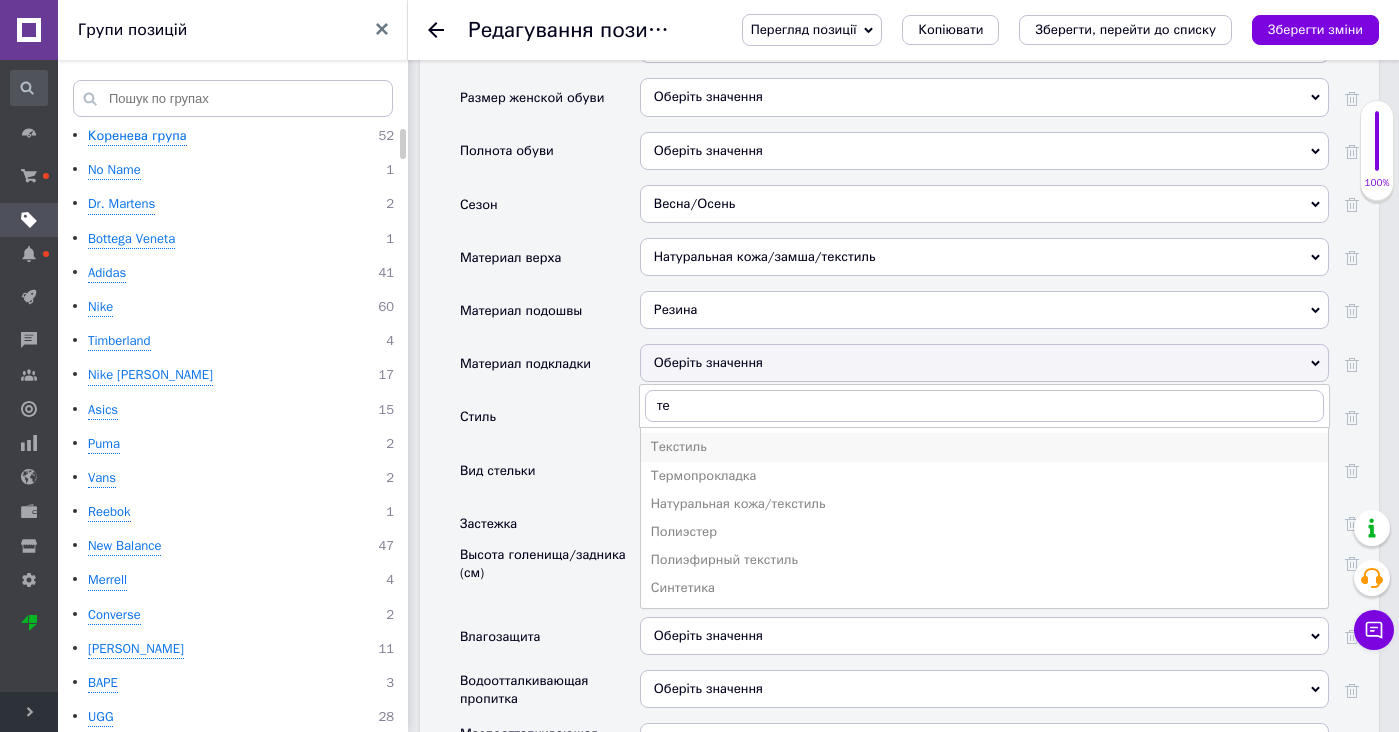click on "Текстиль" at bounding box center [984, 447] 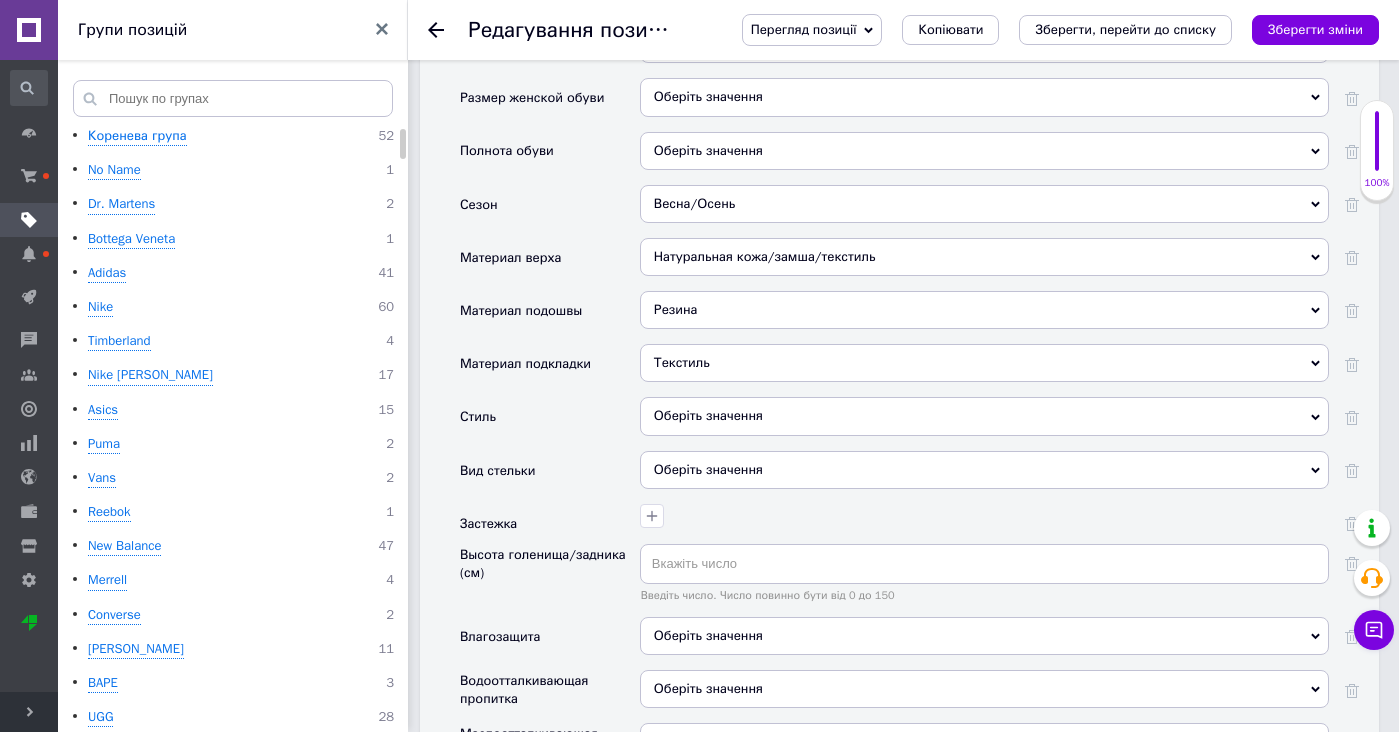 click on "Оберіть значення" at bounding box center [984, 416] 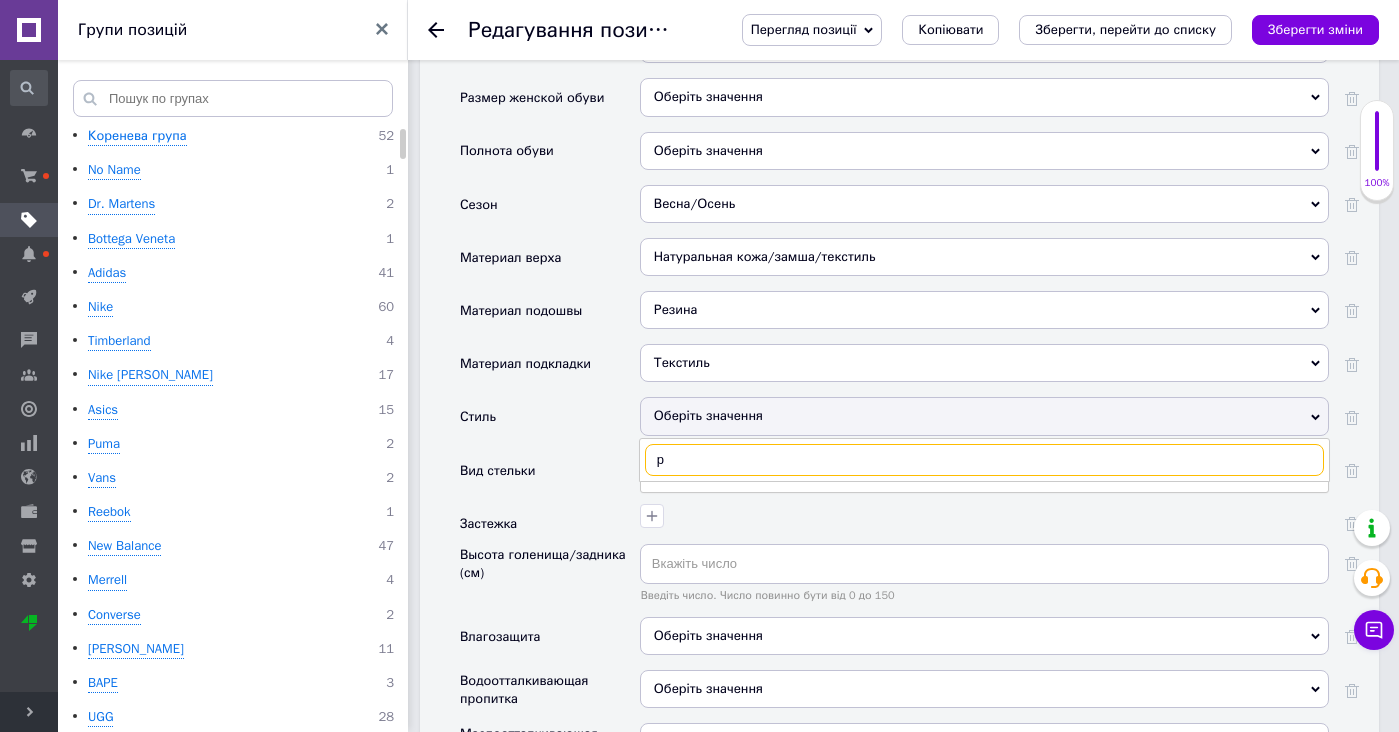 type on "ре" 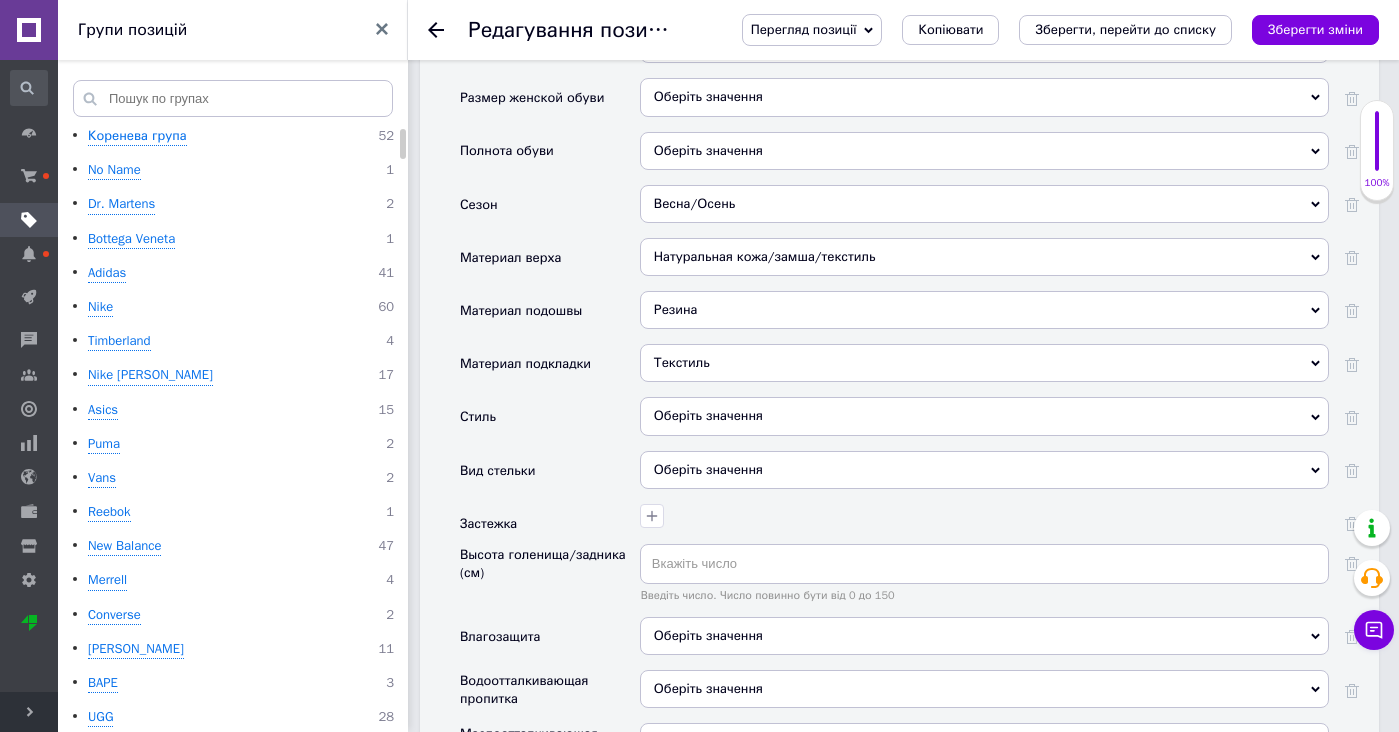 click on "Стиль" at bounding box center (550, 423) 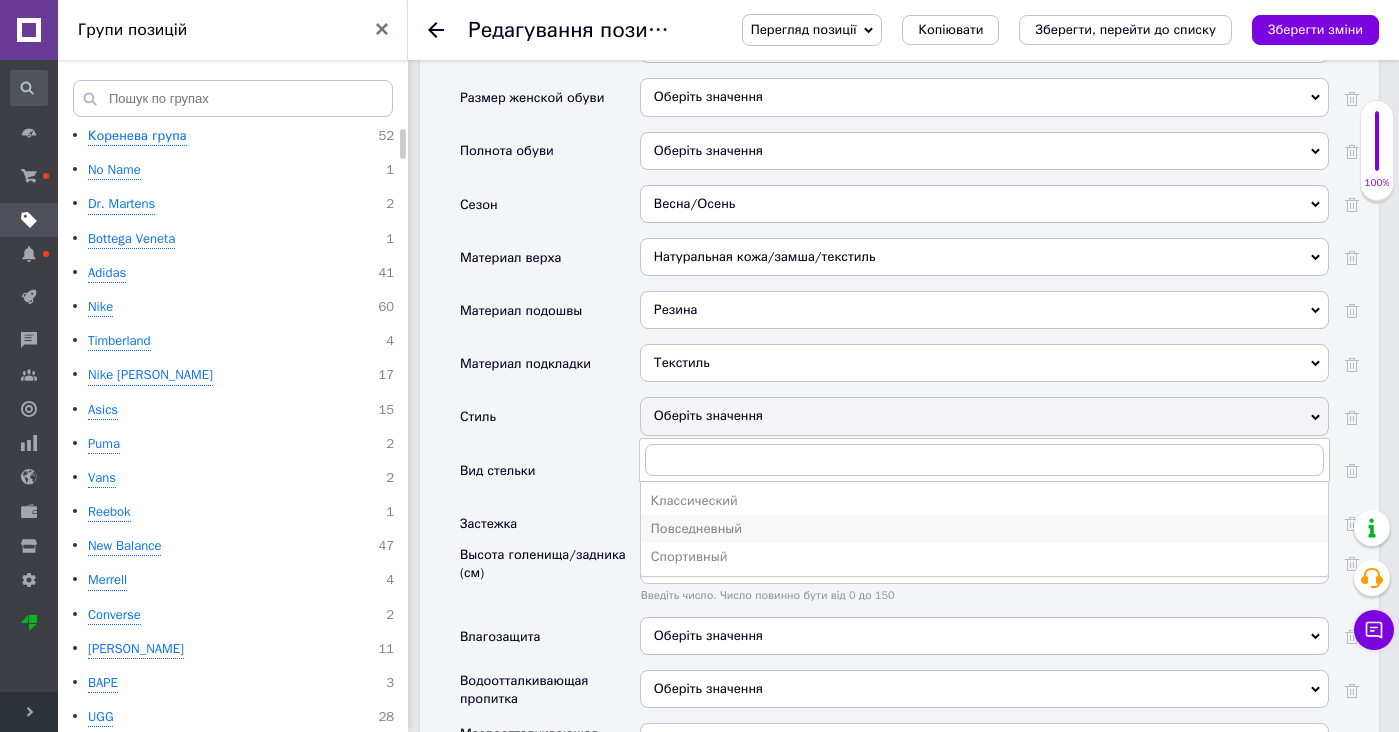 click on "Повседневный" at bounding box center [984, 529] 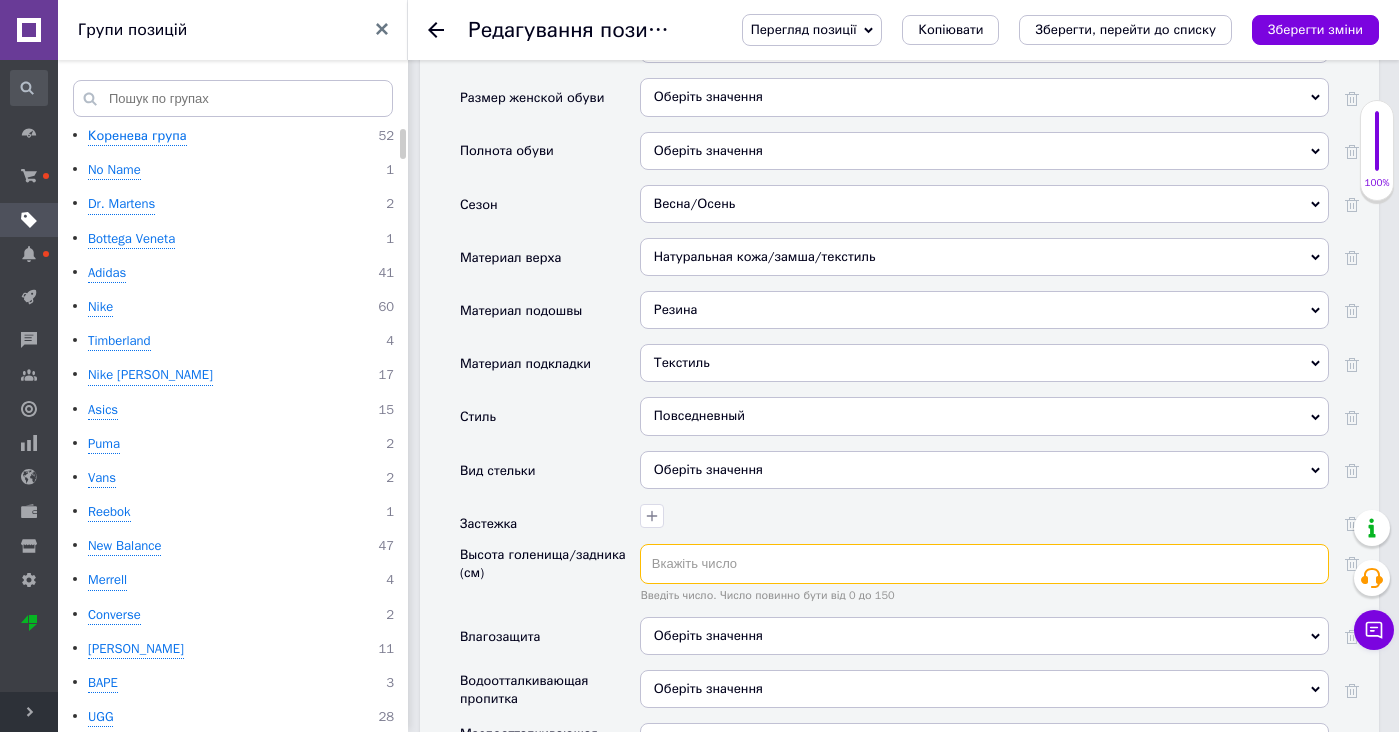 click at bounding box center (984, 564) 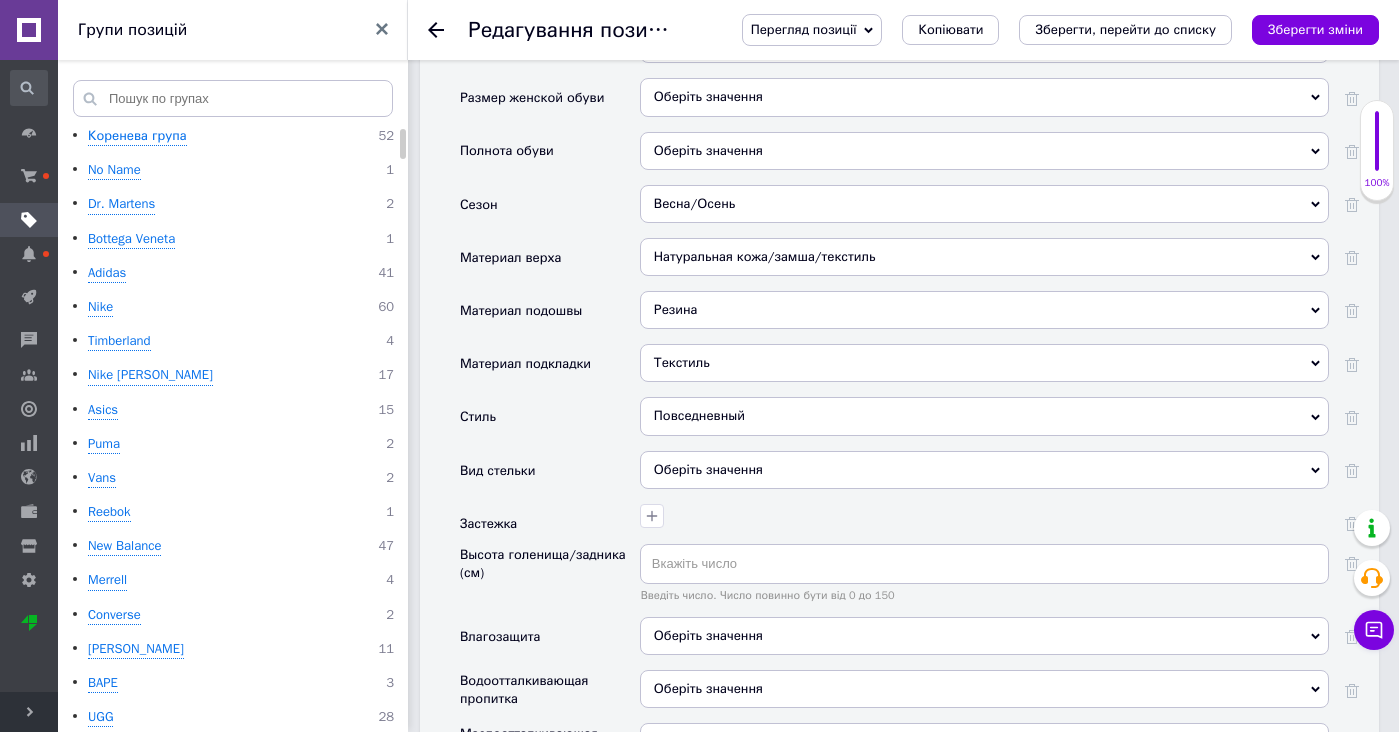 click at bounding box center [984, 524] 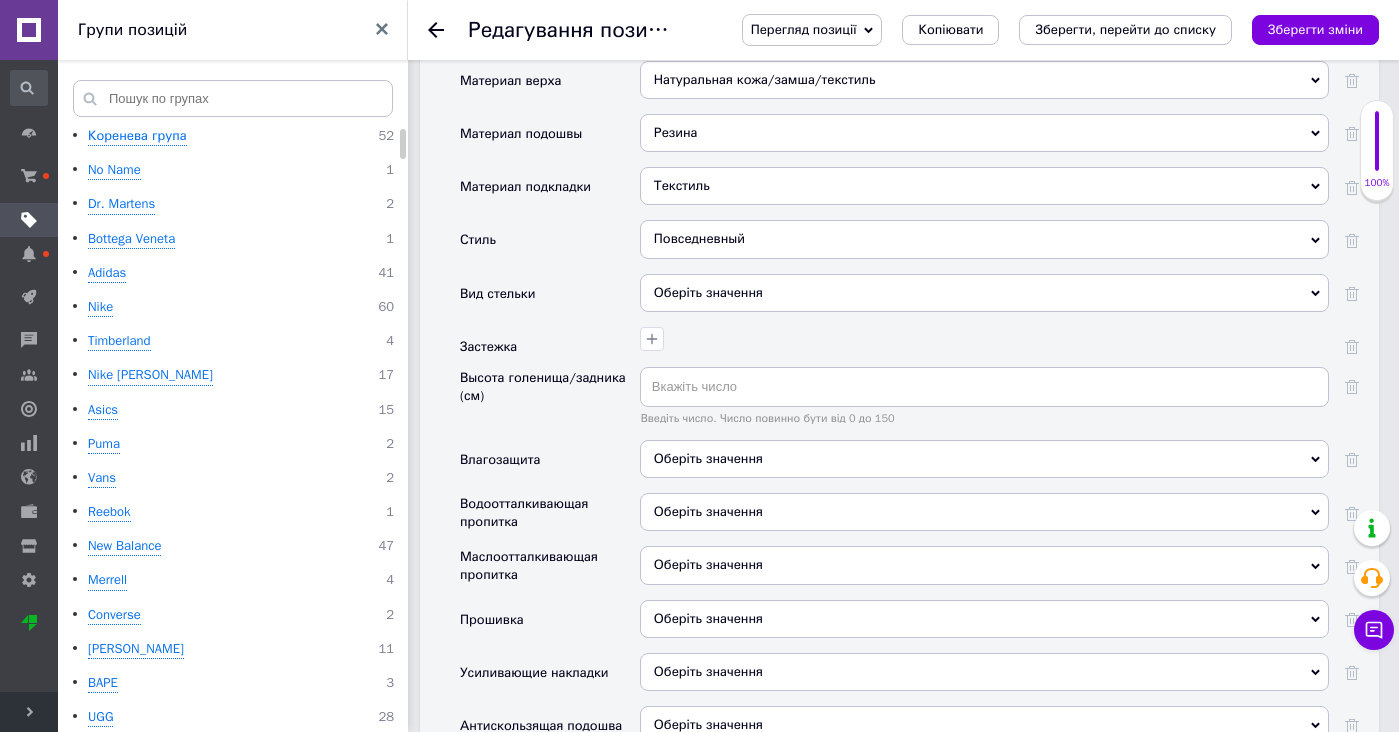 scroll, scrollTop: 3222, scrollLeft: 0, axis: vertical 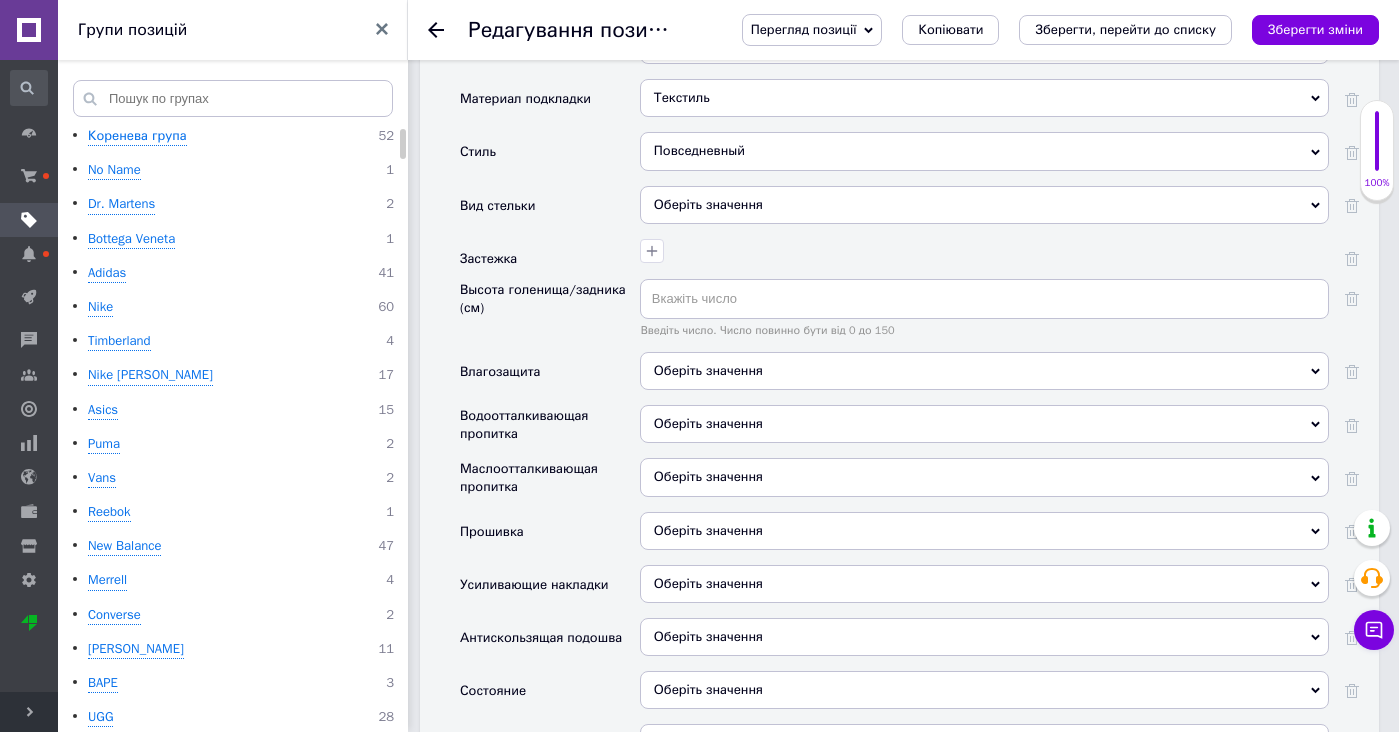 click on "Оберіть значення" at bounding box center (984, 212) 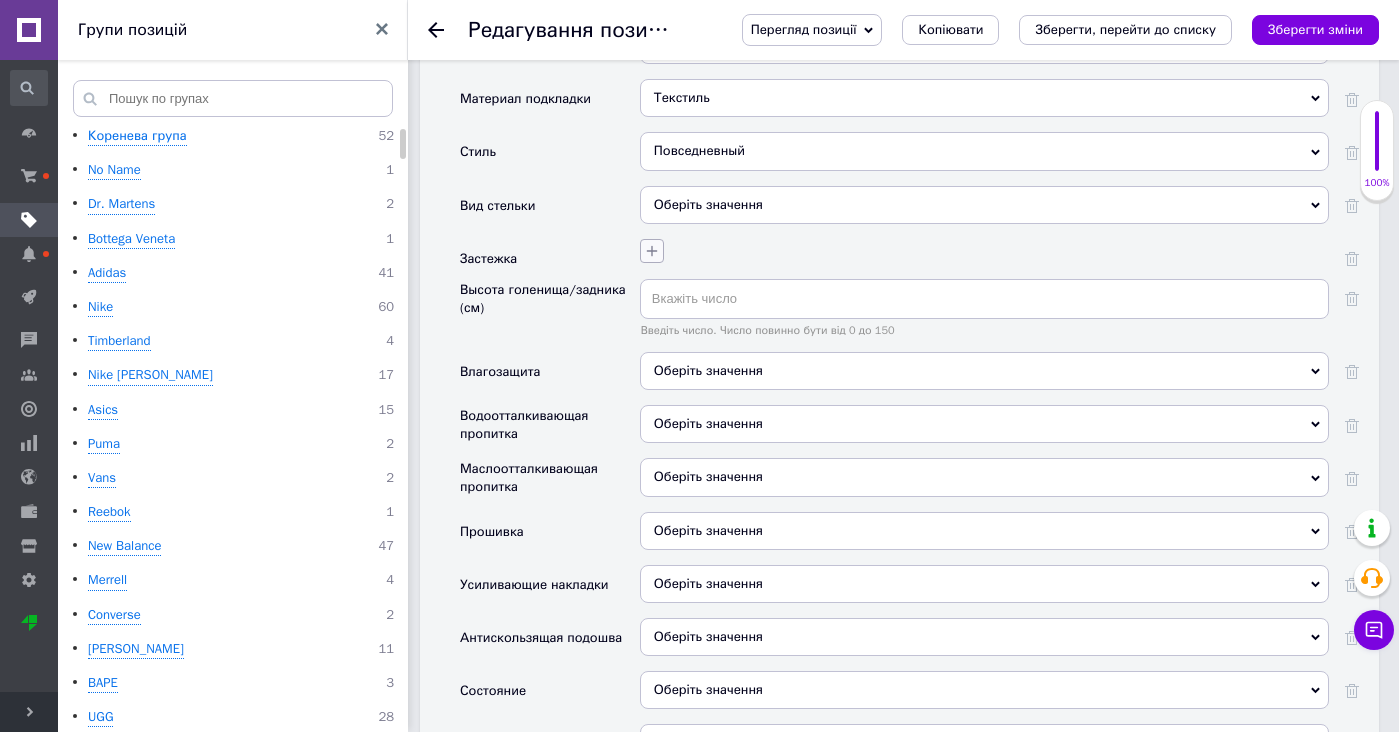 click 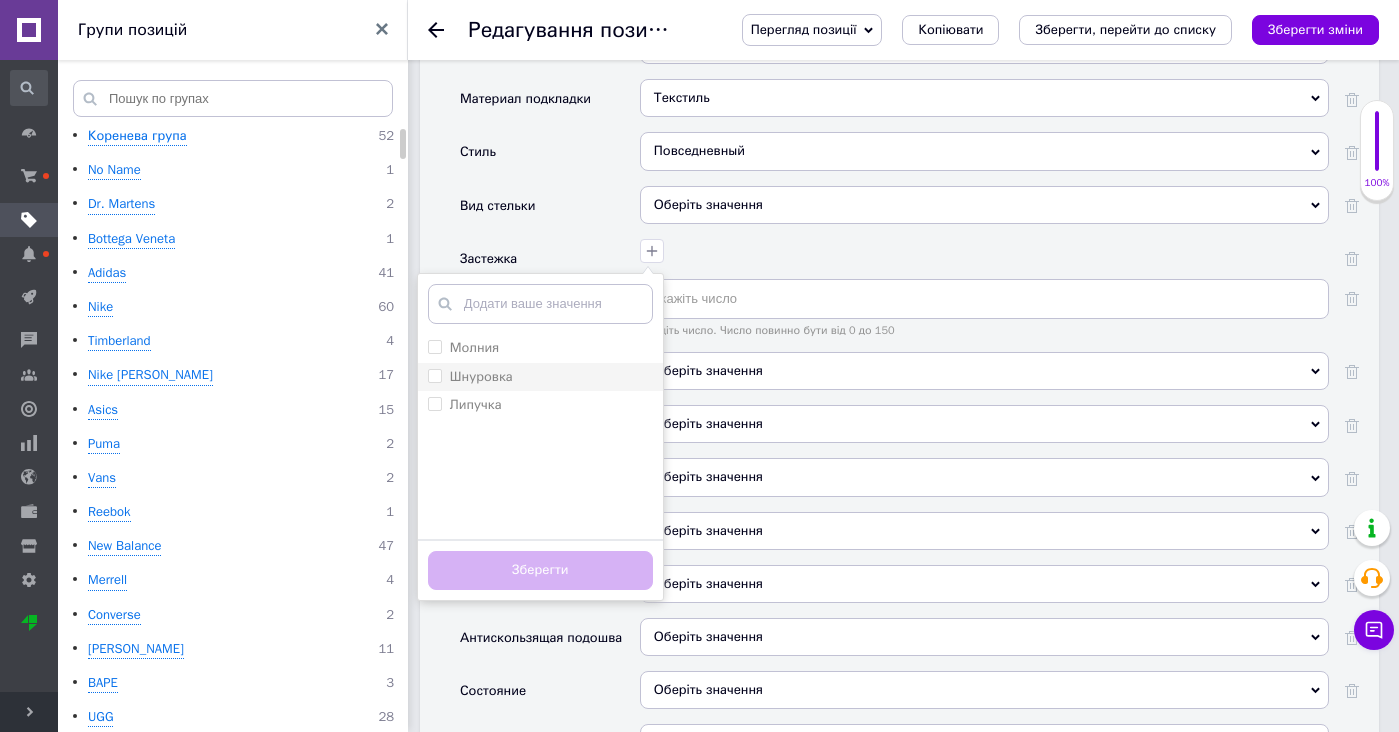 click on "Шнуровка" at bounding box center (540, 377) 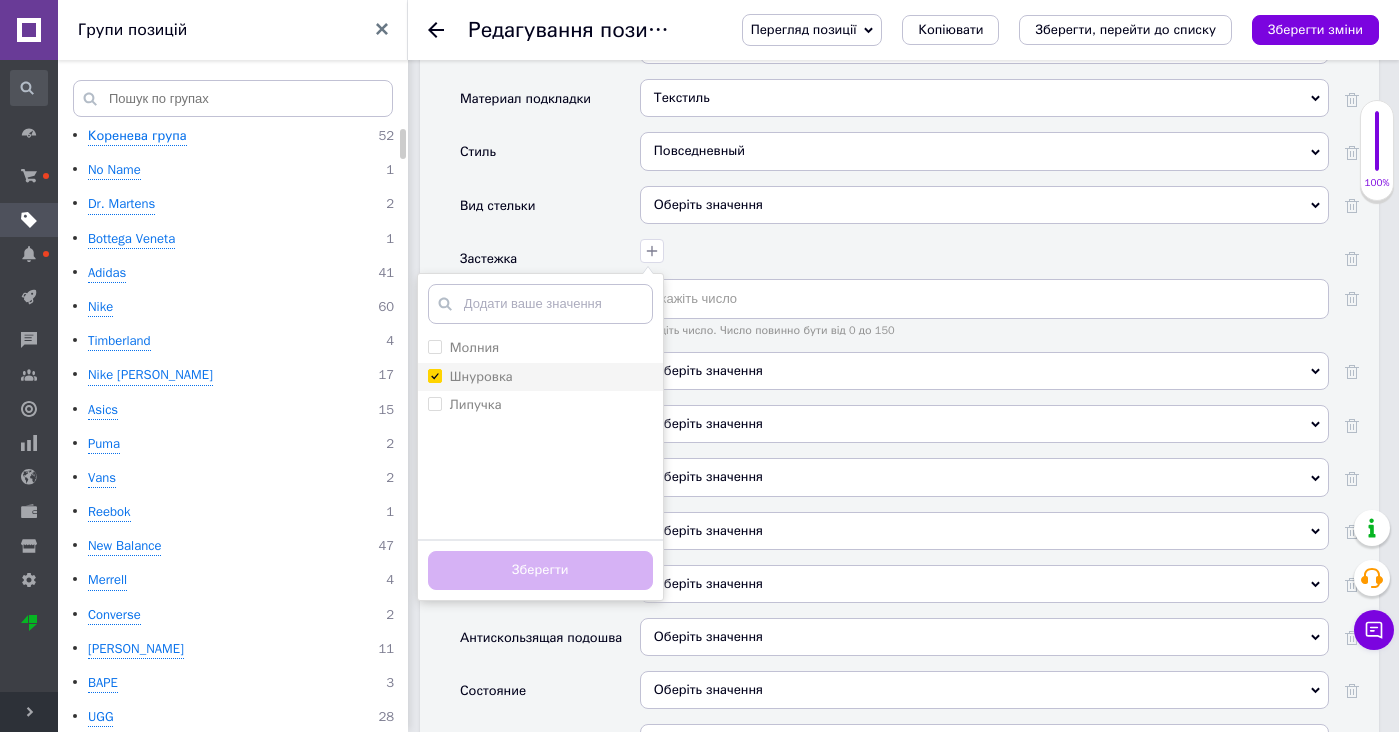 checkbox on "true" 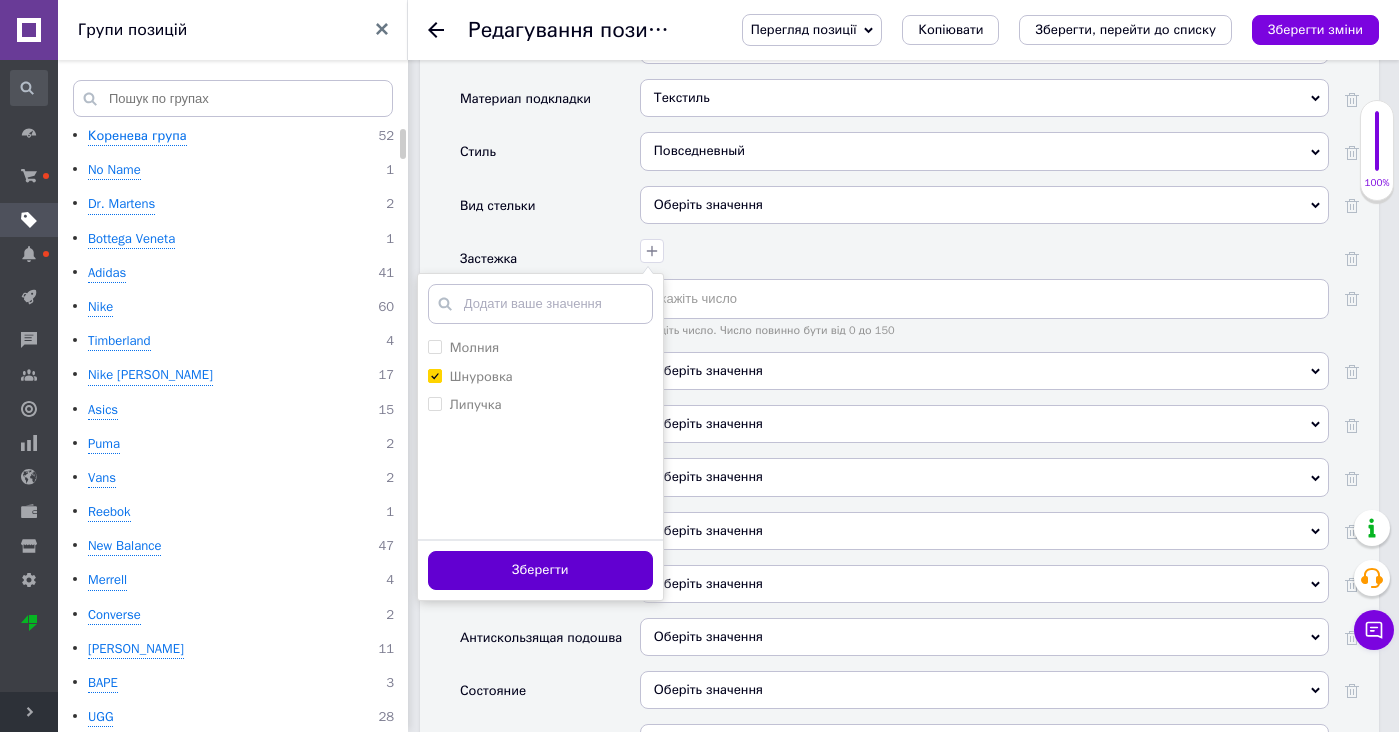 click on "Зберегти" at bounding box center (540, 570) 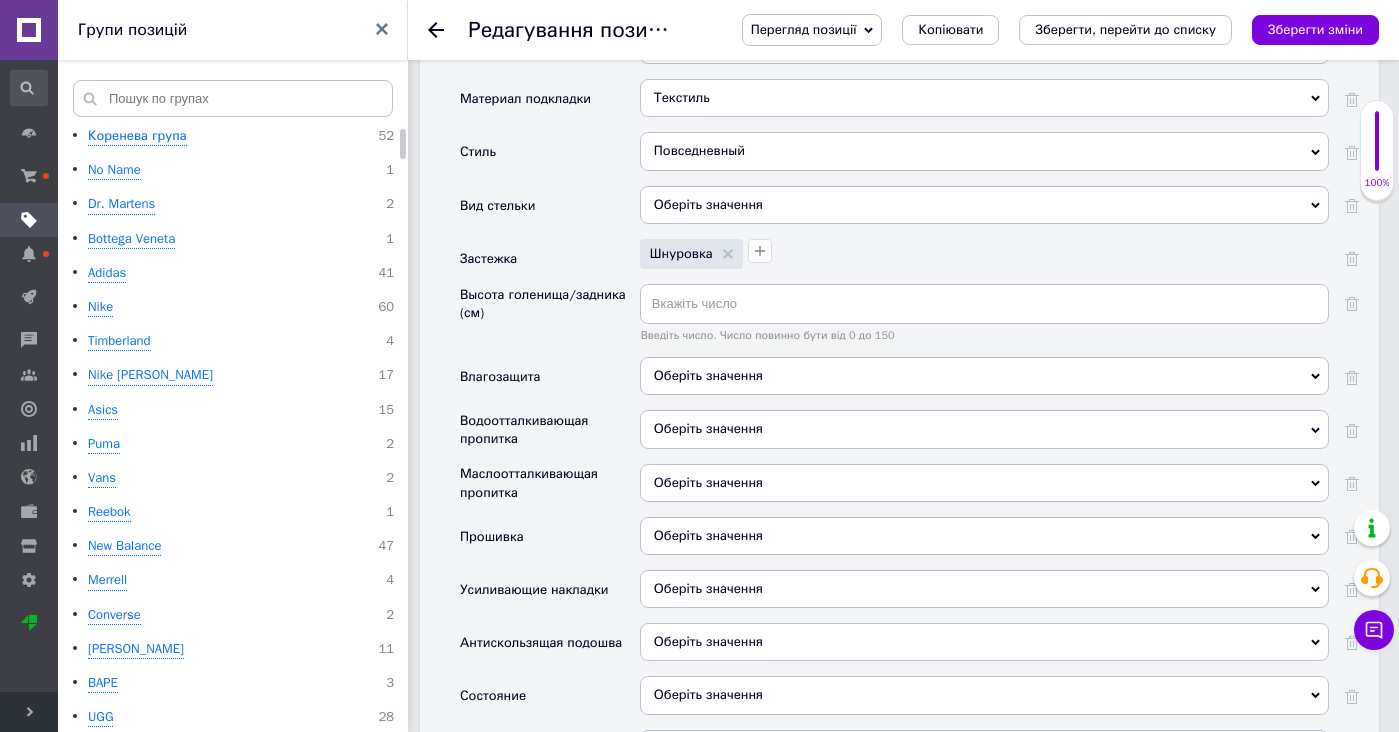 click on "Оберіть значення" at bounding box center [984, 376] 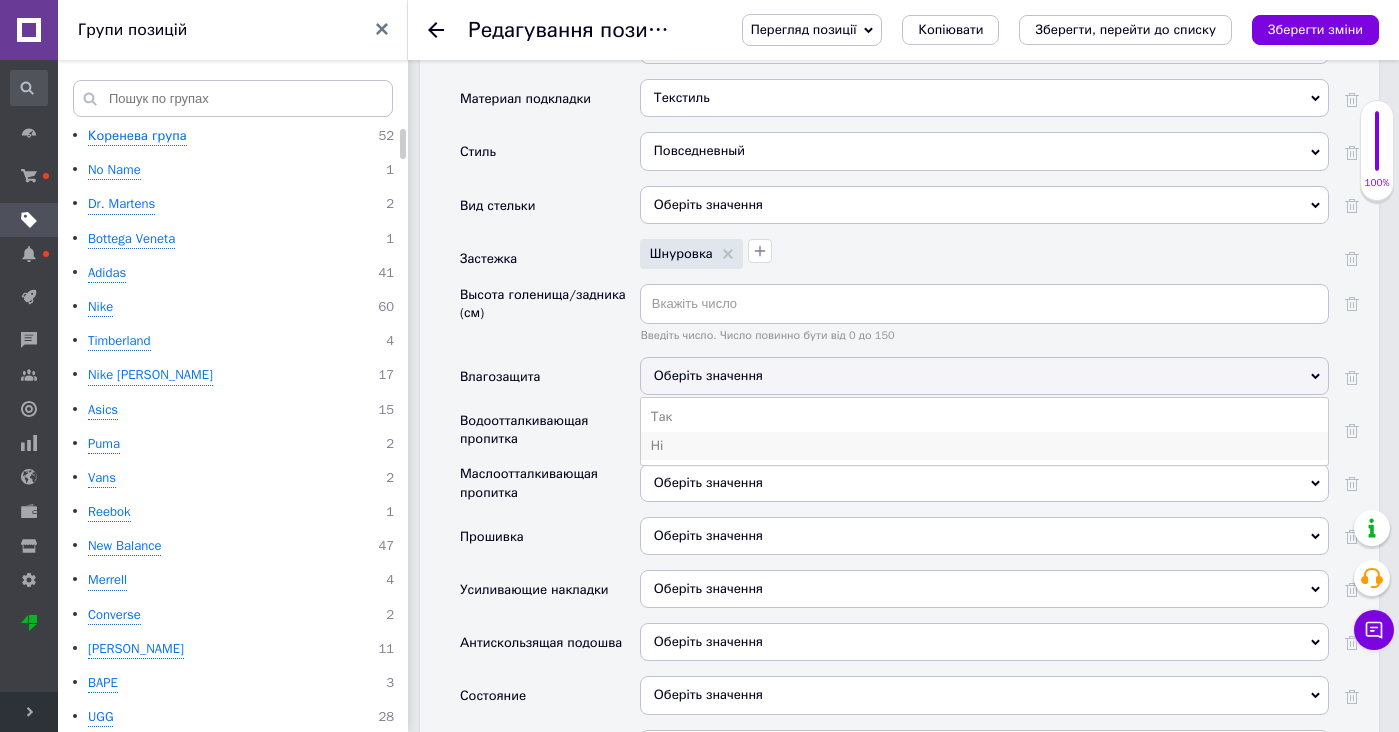 click on "Ні" at bounding box center [984, 446] 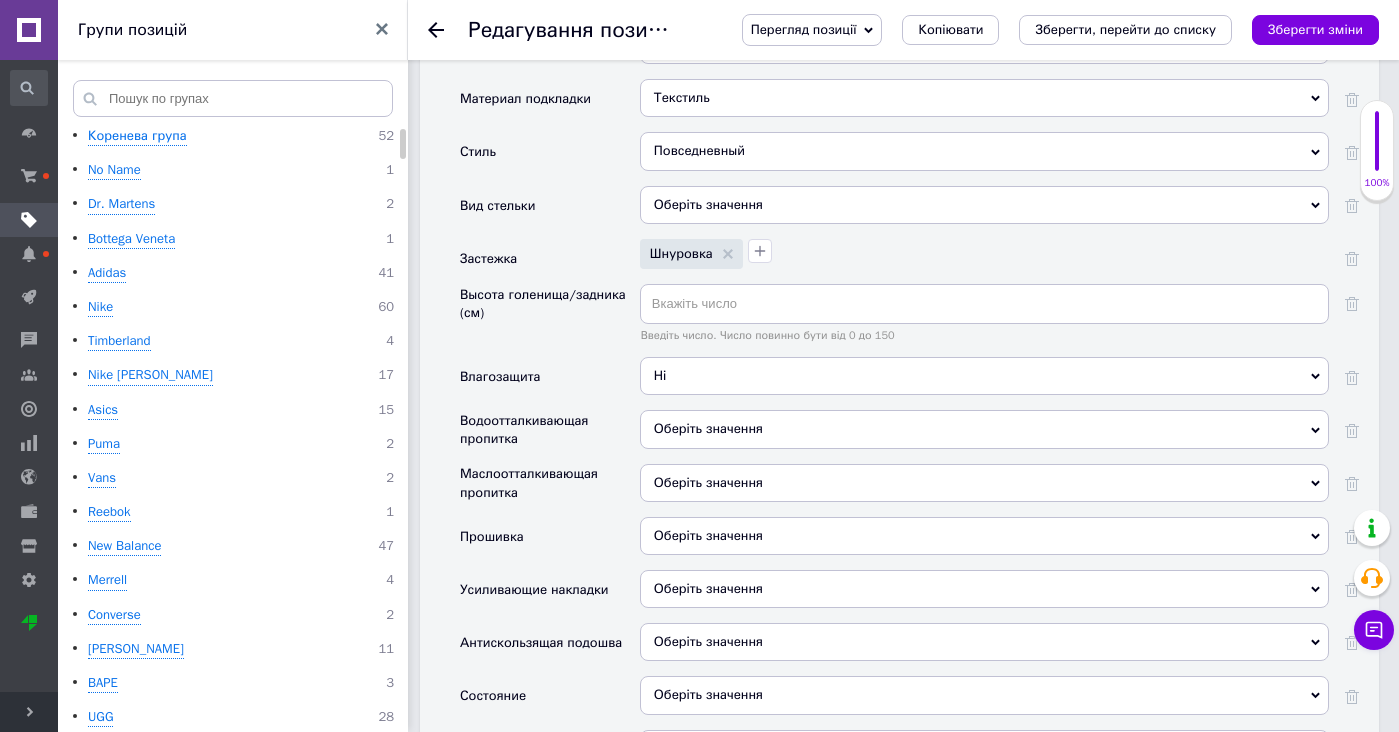 click on "Оберіть значення" at bounding box center (984, 429) 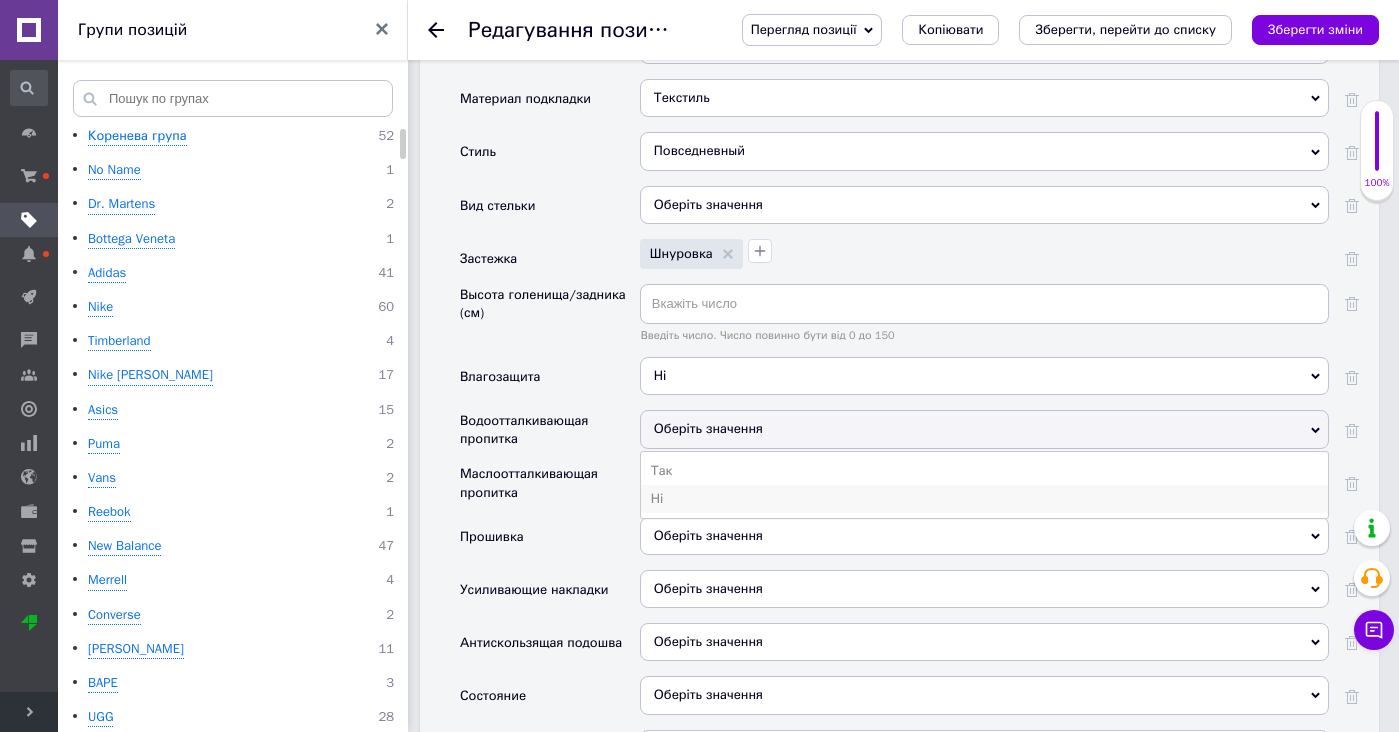 click on "Ні" at bounding box center (984, 499) 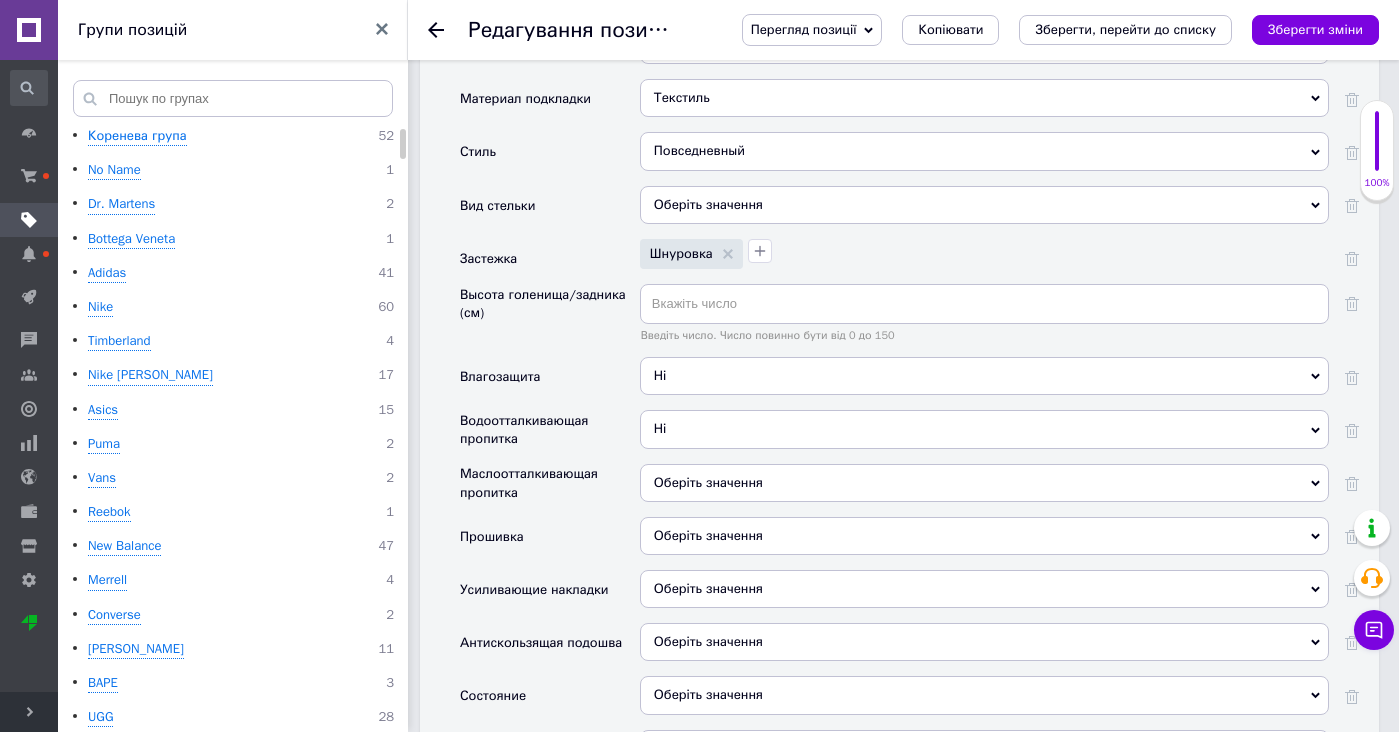 drag, startPoint x: 684, startPoint y: 454, endPoint x: 684, endPoint y: 499, distance: 45 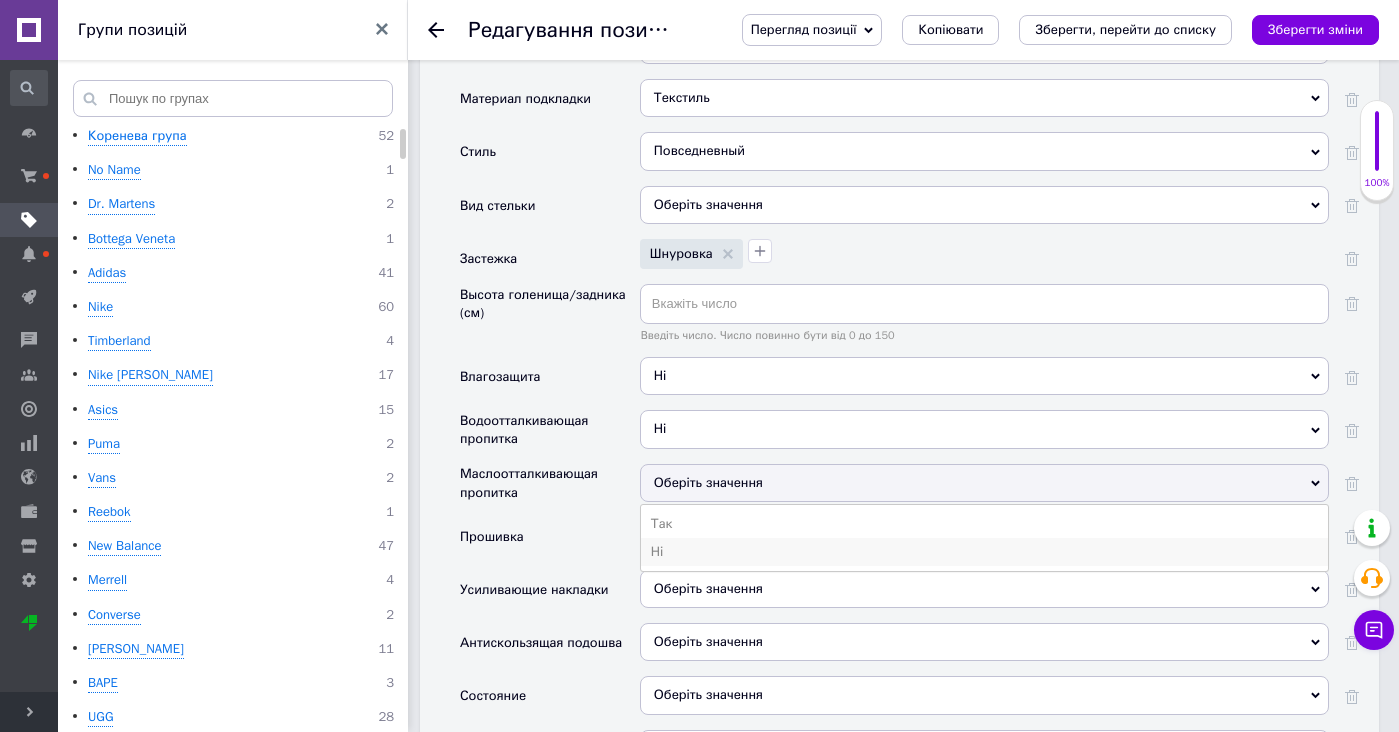 click on "Ні" at bounding box center [984, 552] 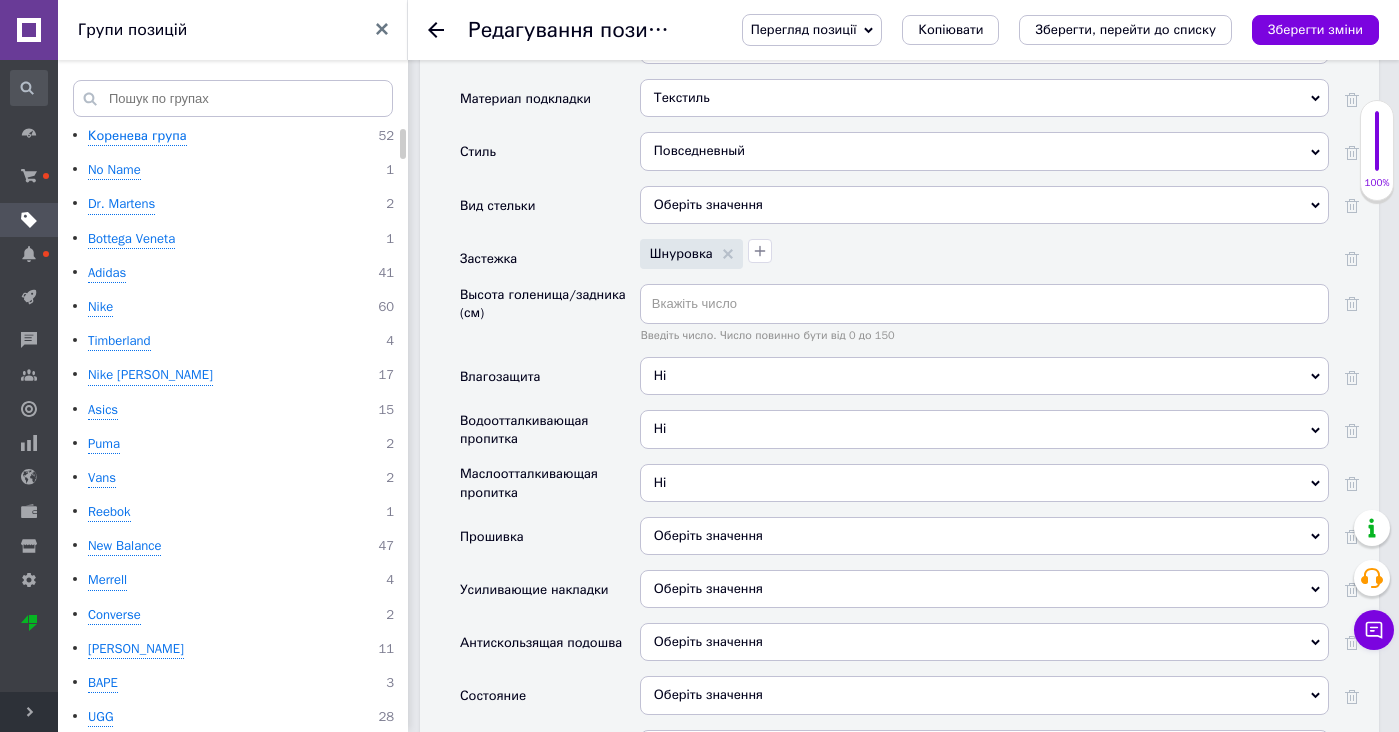 click on "Оберіть значення" at bounding box center (984, 536) 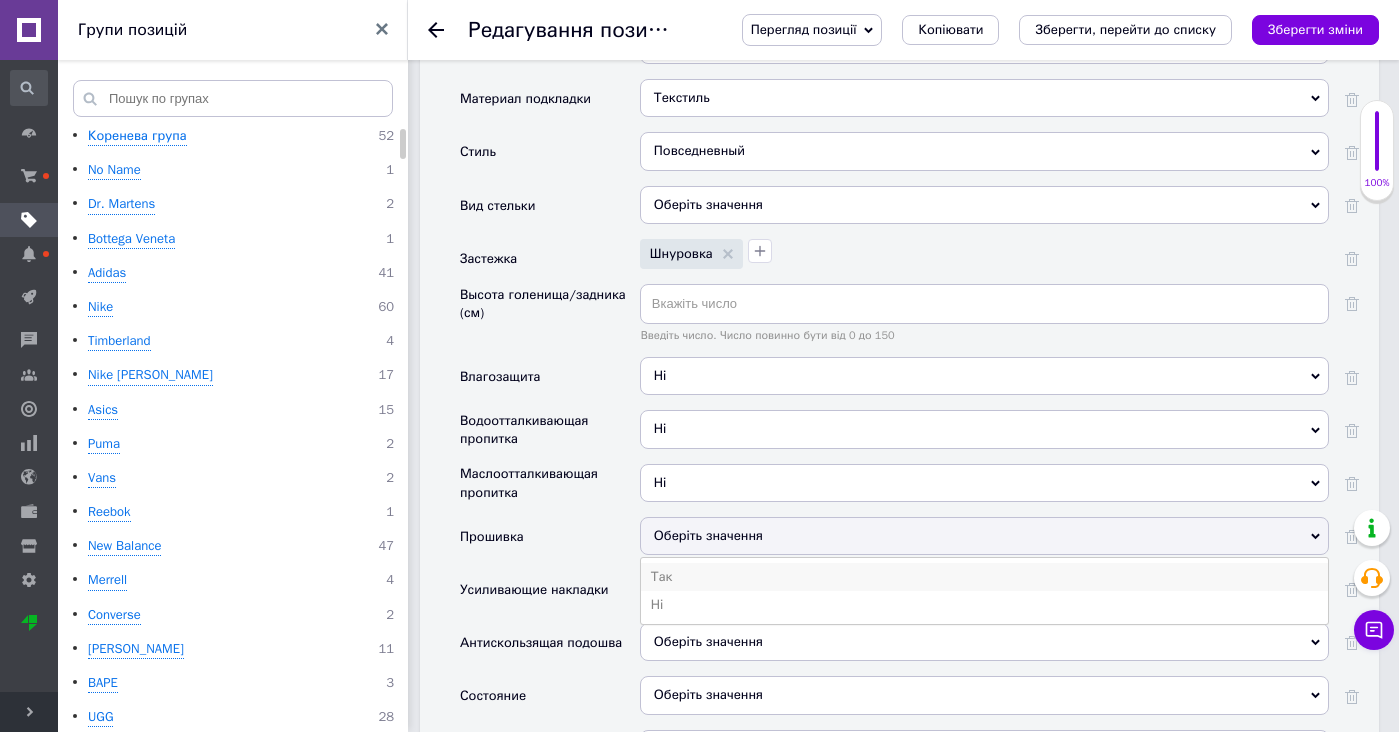click on "Так" at bounding box center (984, 577) 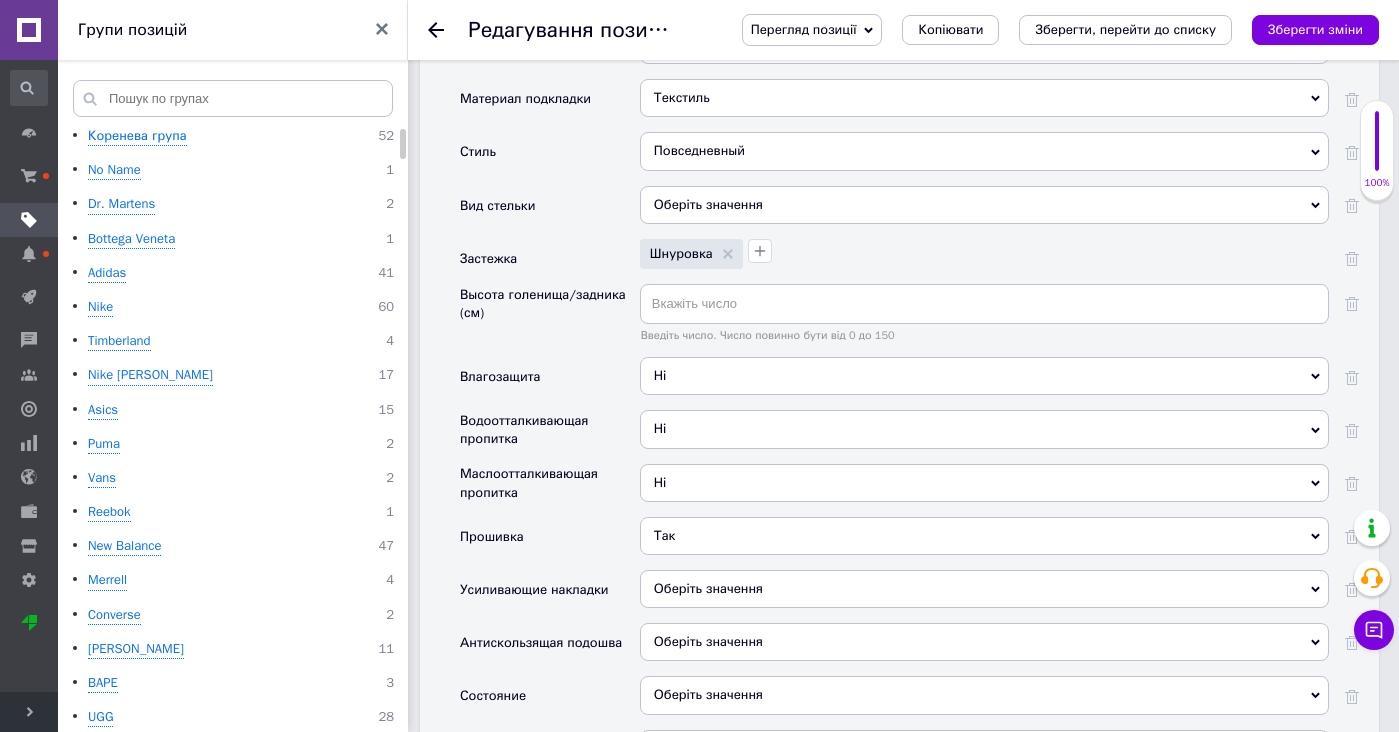 drag, startPoint x: 686, startPoint y: 540, endPoint x: 686, endPoint y: 589, distance: 49 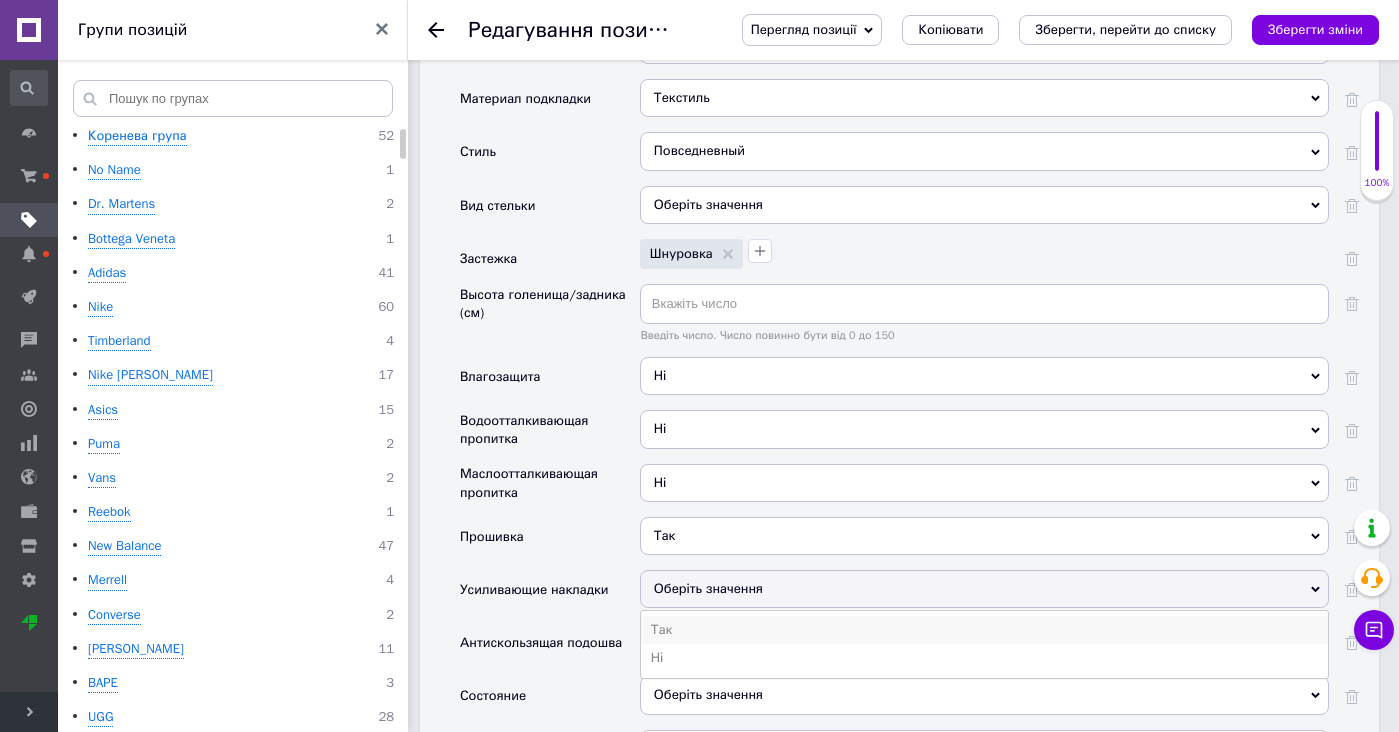 click on "Так" at bounding box center [984, 630] 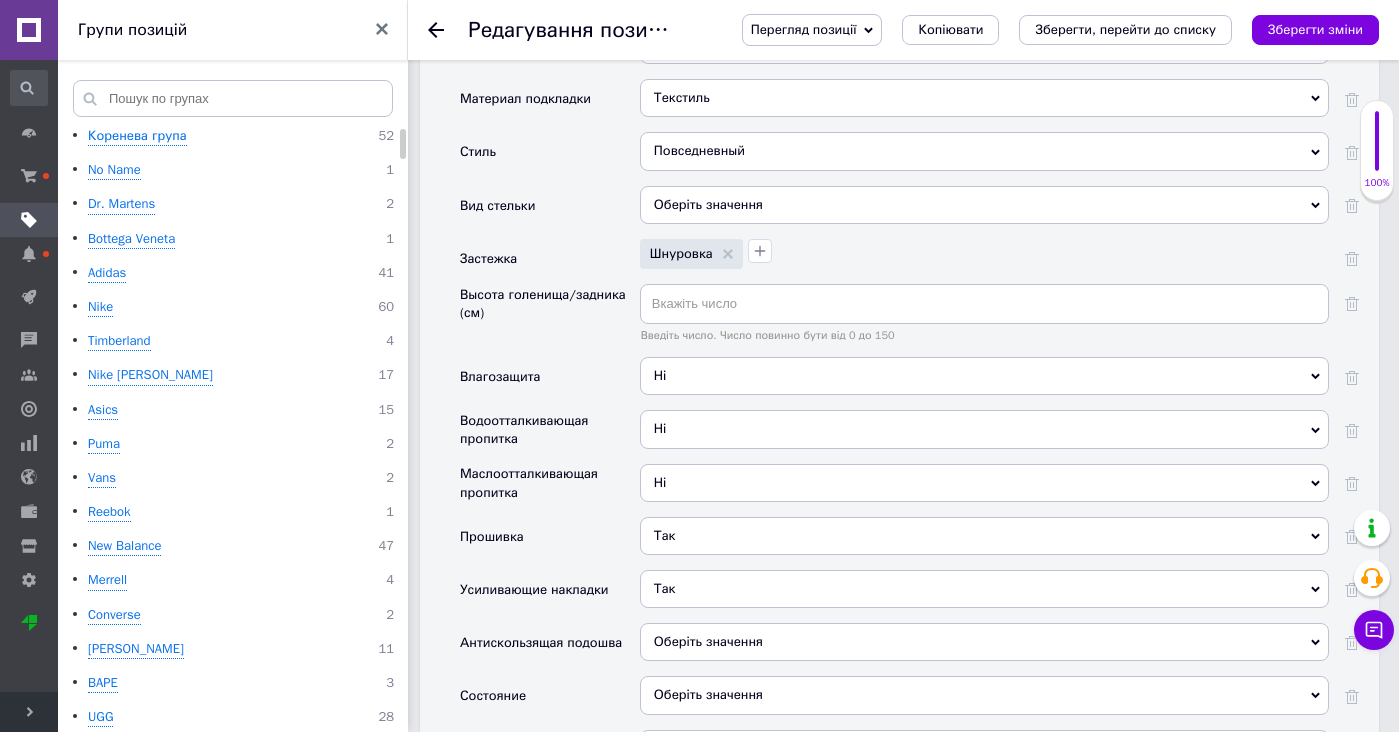 click on "Так" at bounding box center (984, 589) 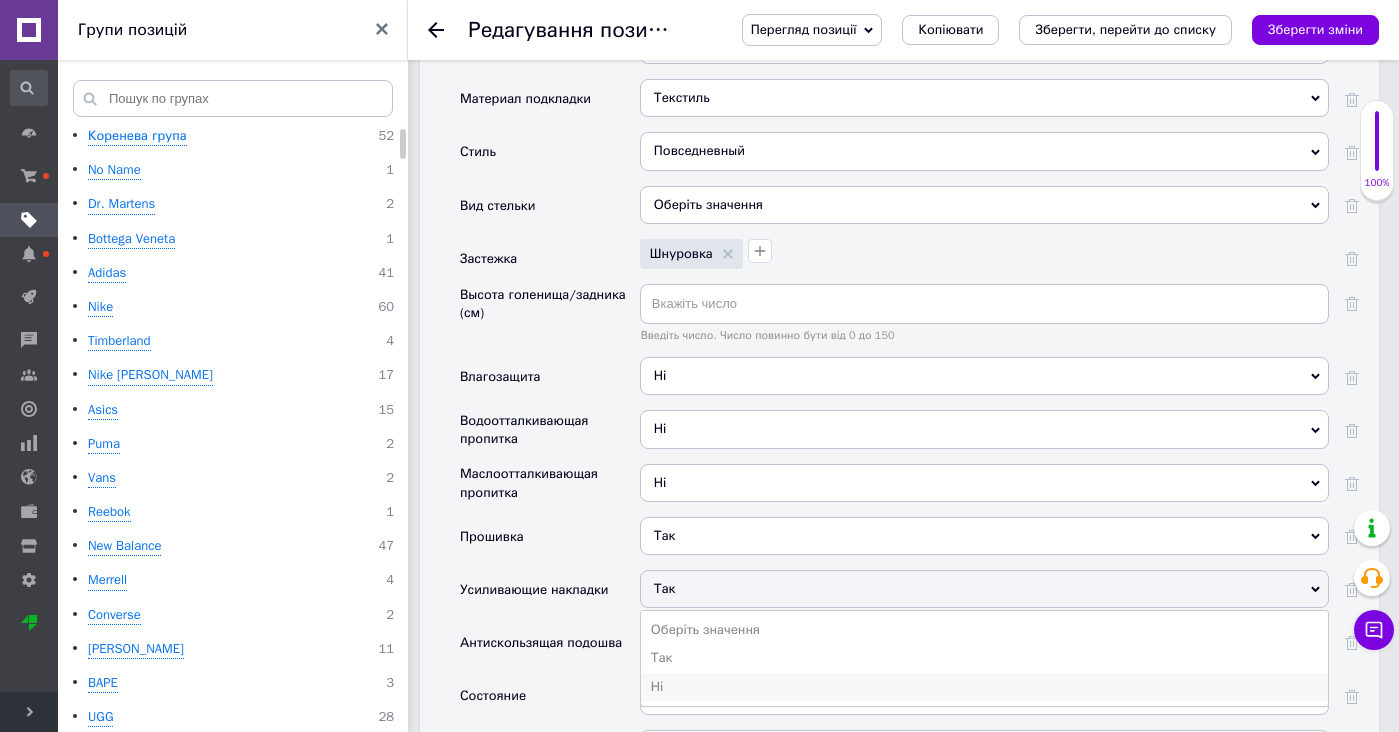 click on "Ні" at bounding box center [984, 687] 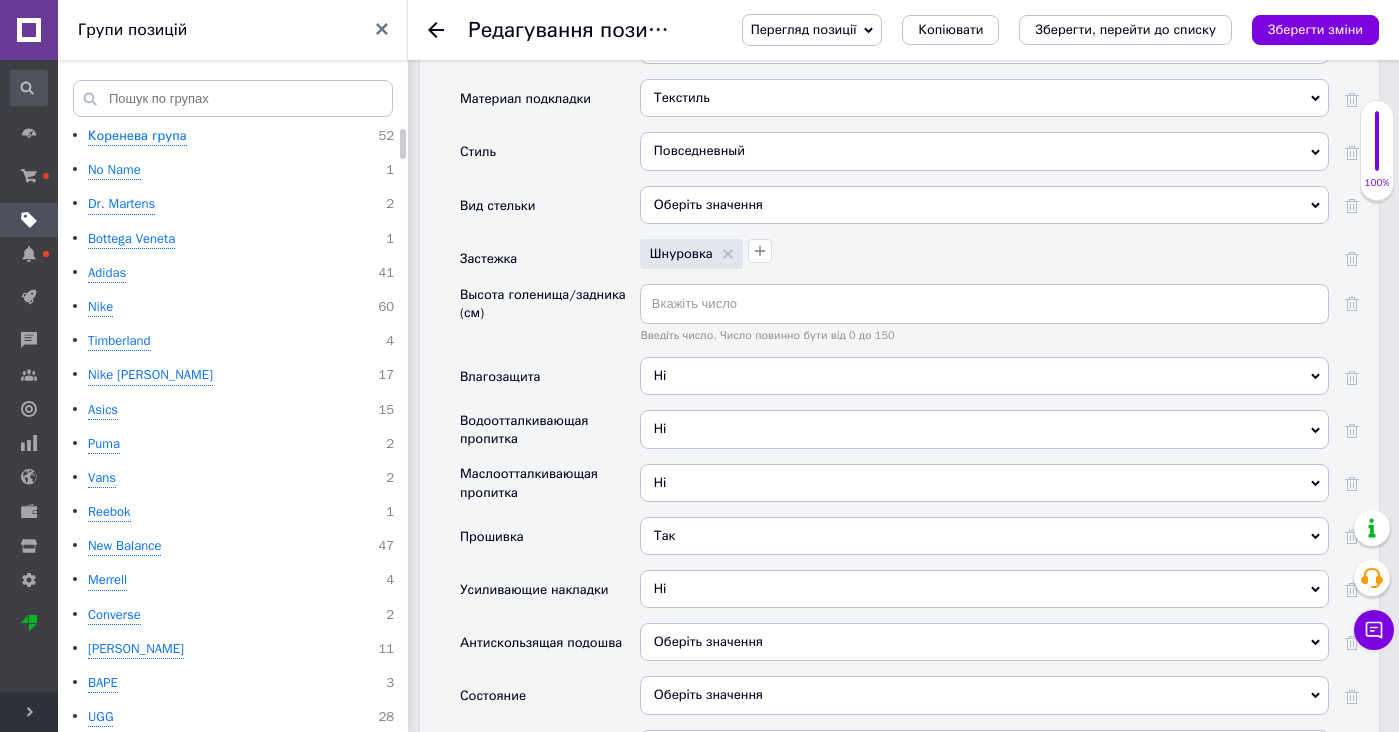 click on "Оберіть значення Так Ні" at bounding box center (984, 649) 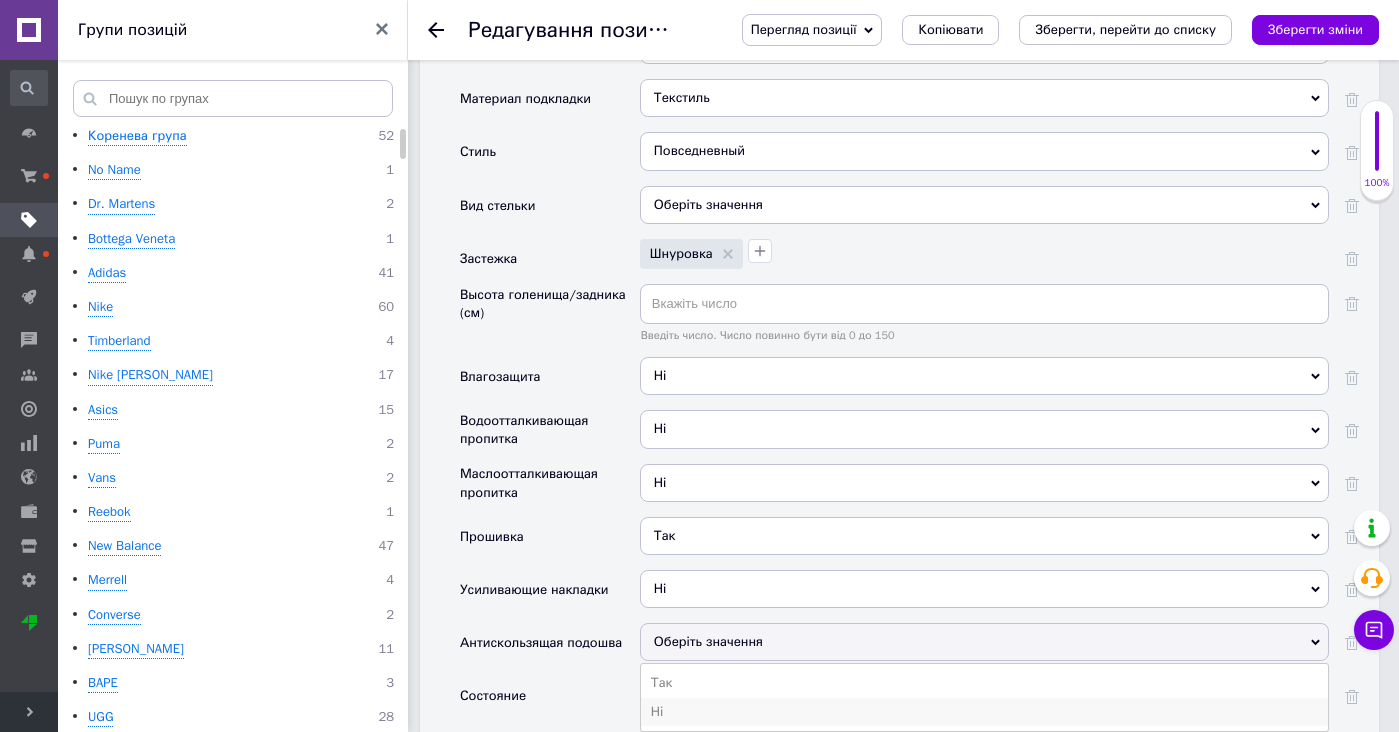 click on "Ні" at bounding box center (984, 712) 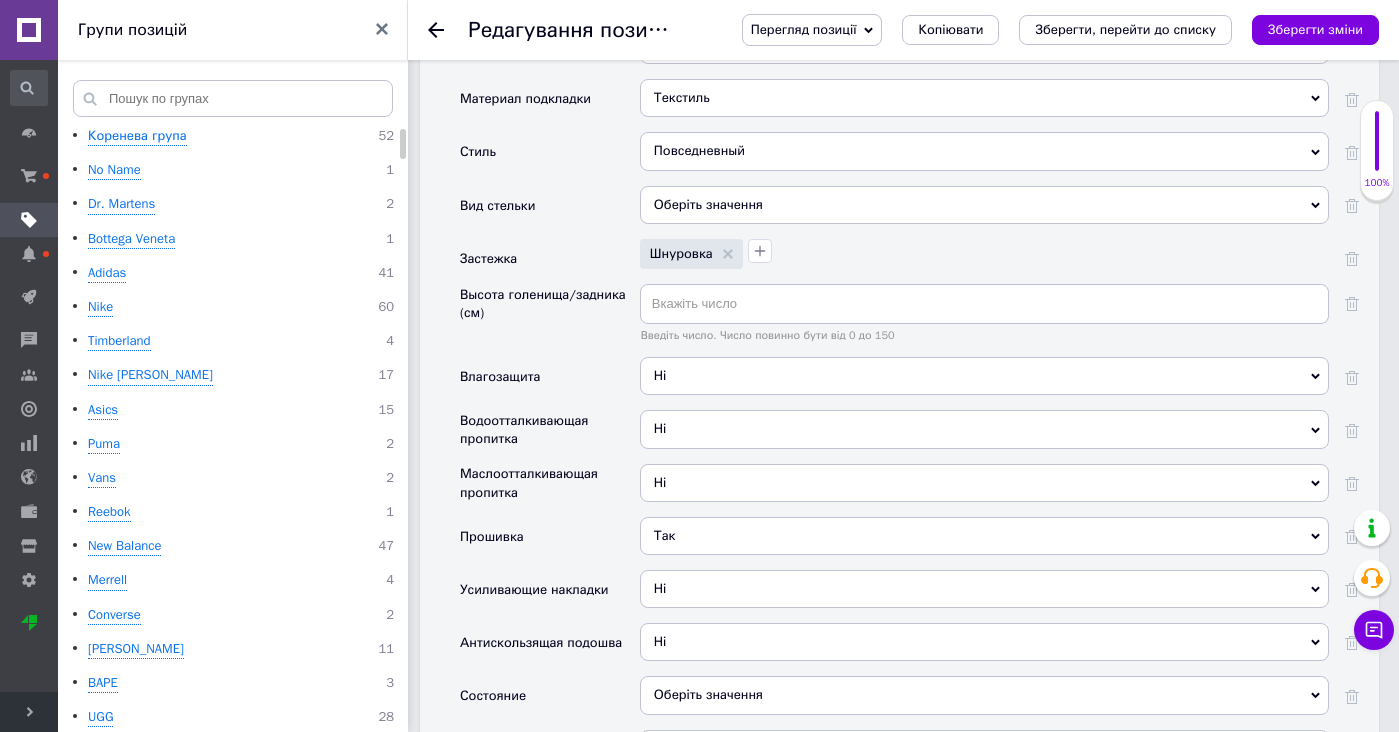 click on "Оберіть значення" at bounding box center [984, 695] 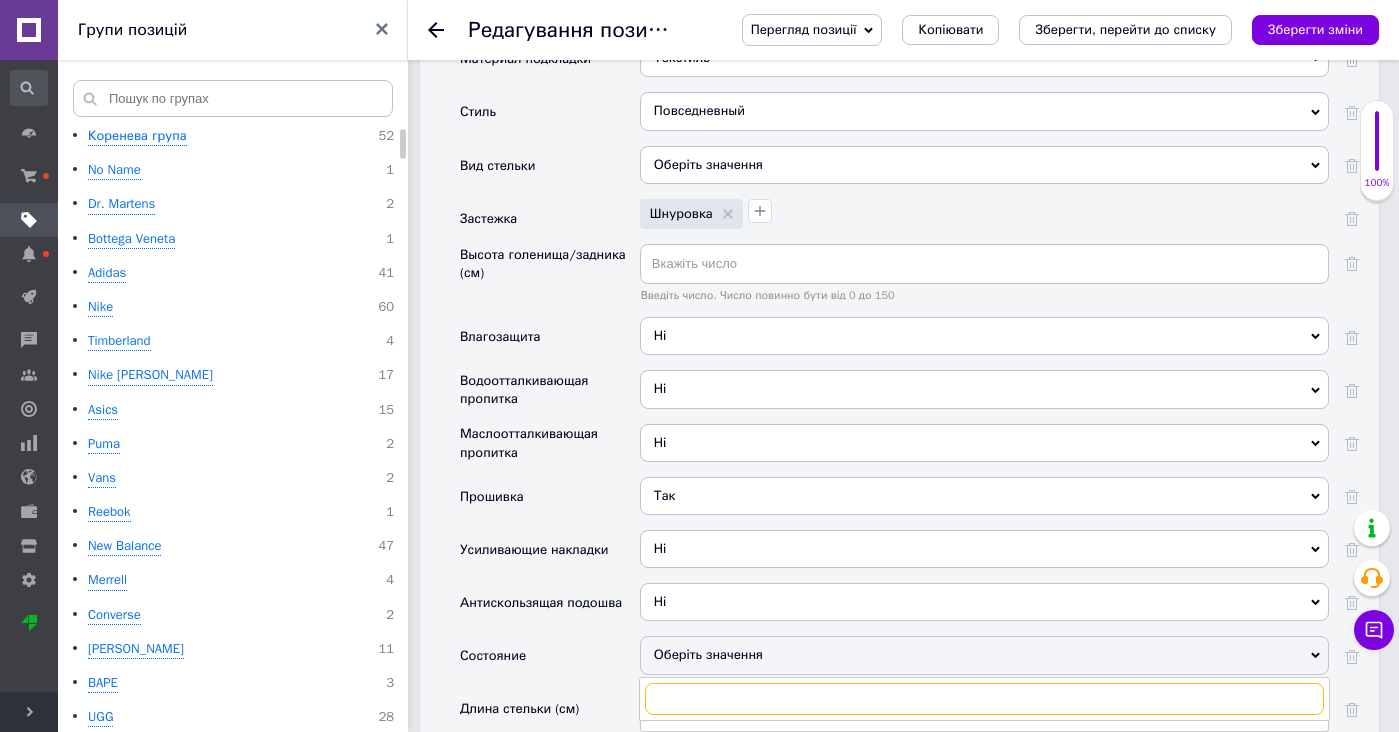 scroll, scrollTop: 3366, scrollLeft: 0, axis: vertical 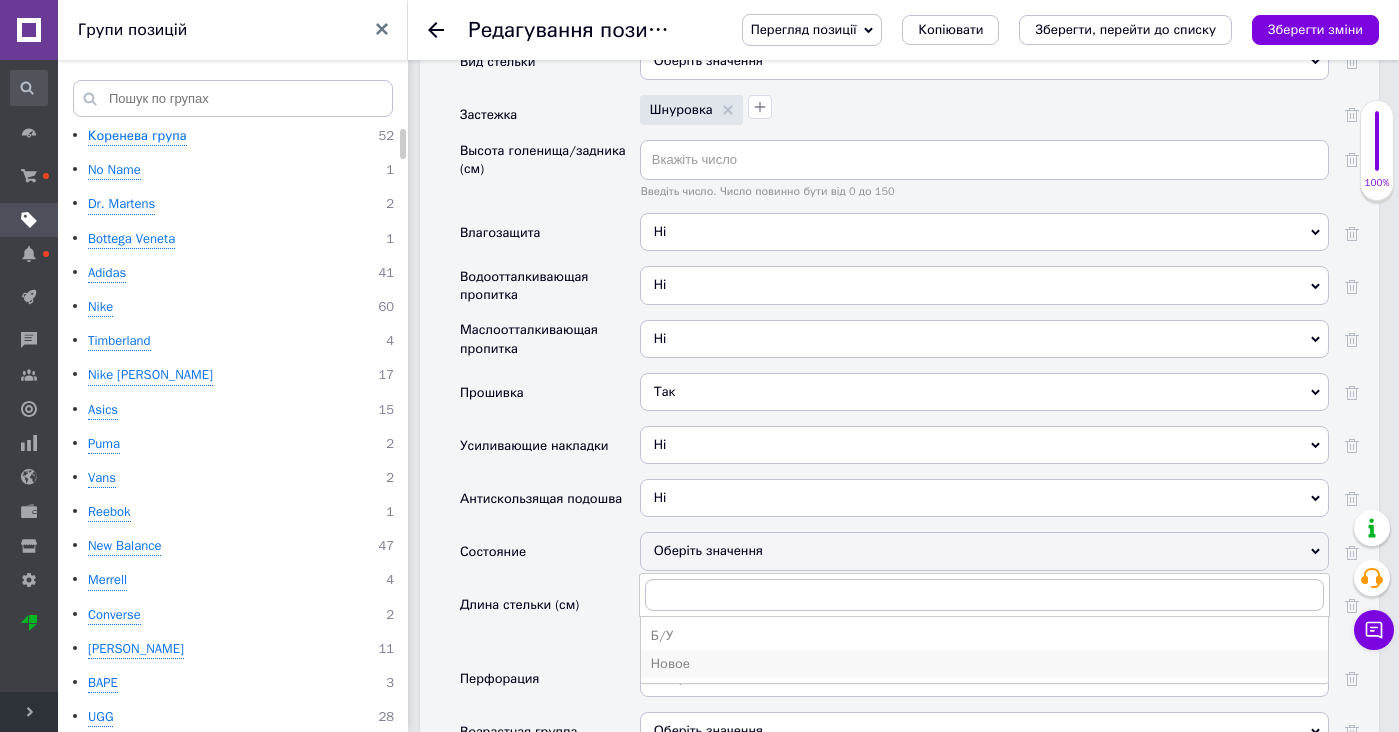 click on "Новое" at bounding box center (984, 664) 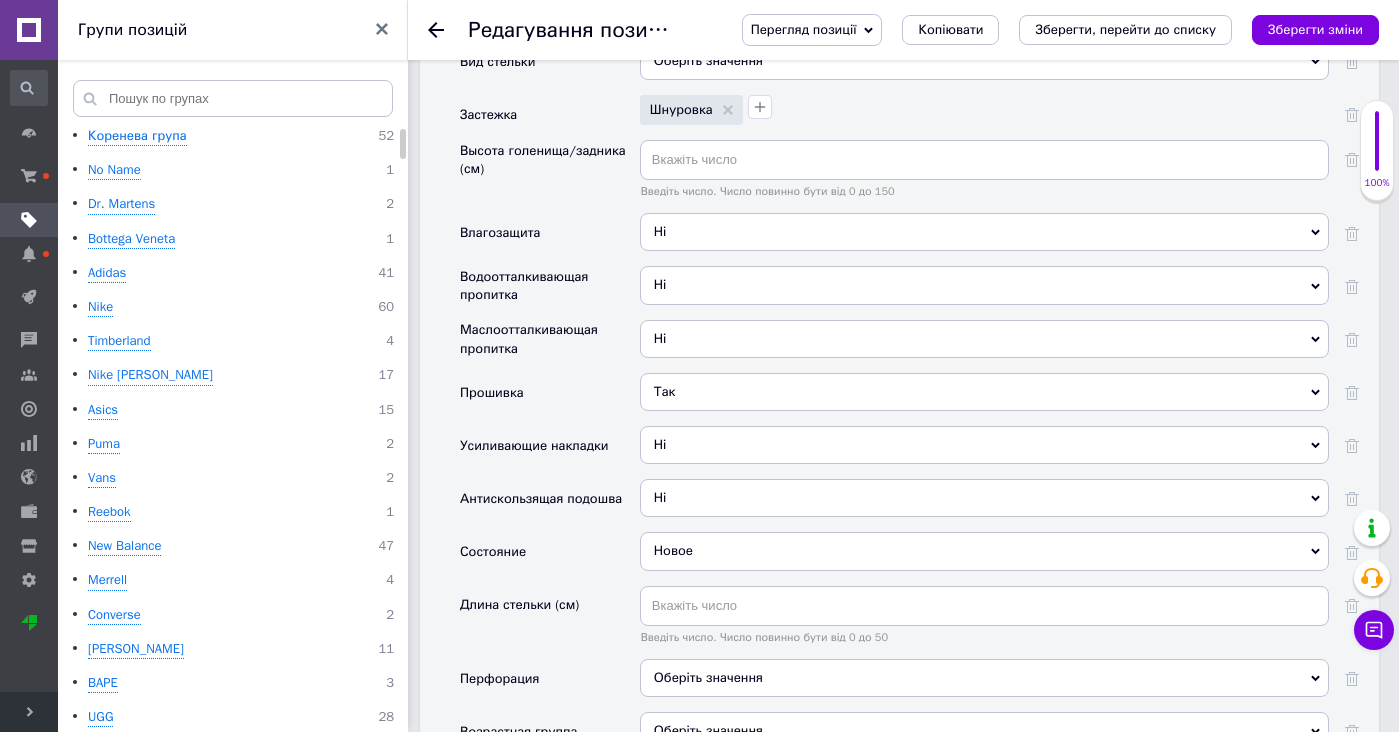 click on "Оберіть значення" at bounding box center (984, 678) 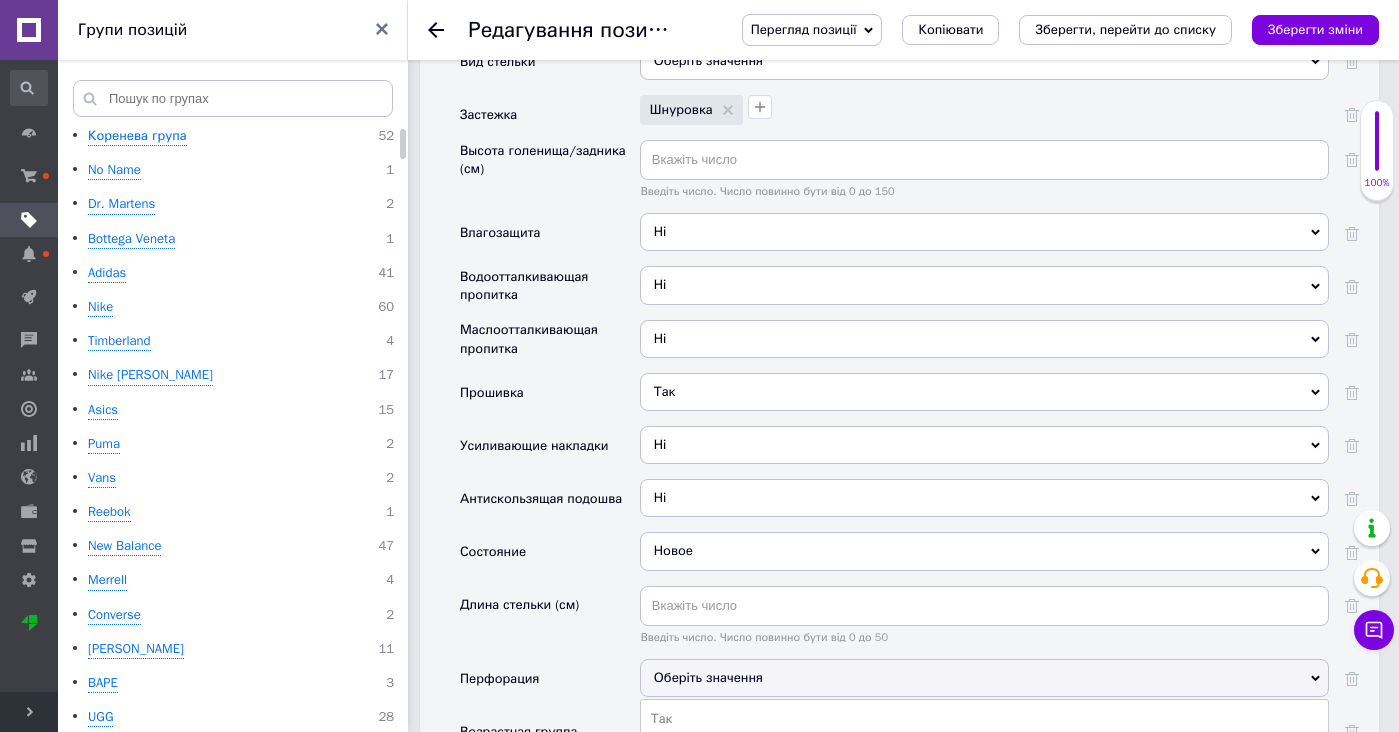 click on "Ні" at bounding box center [984, 747] 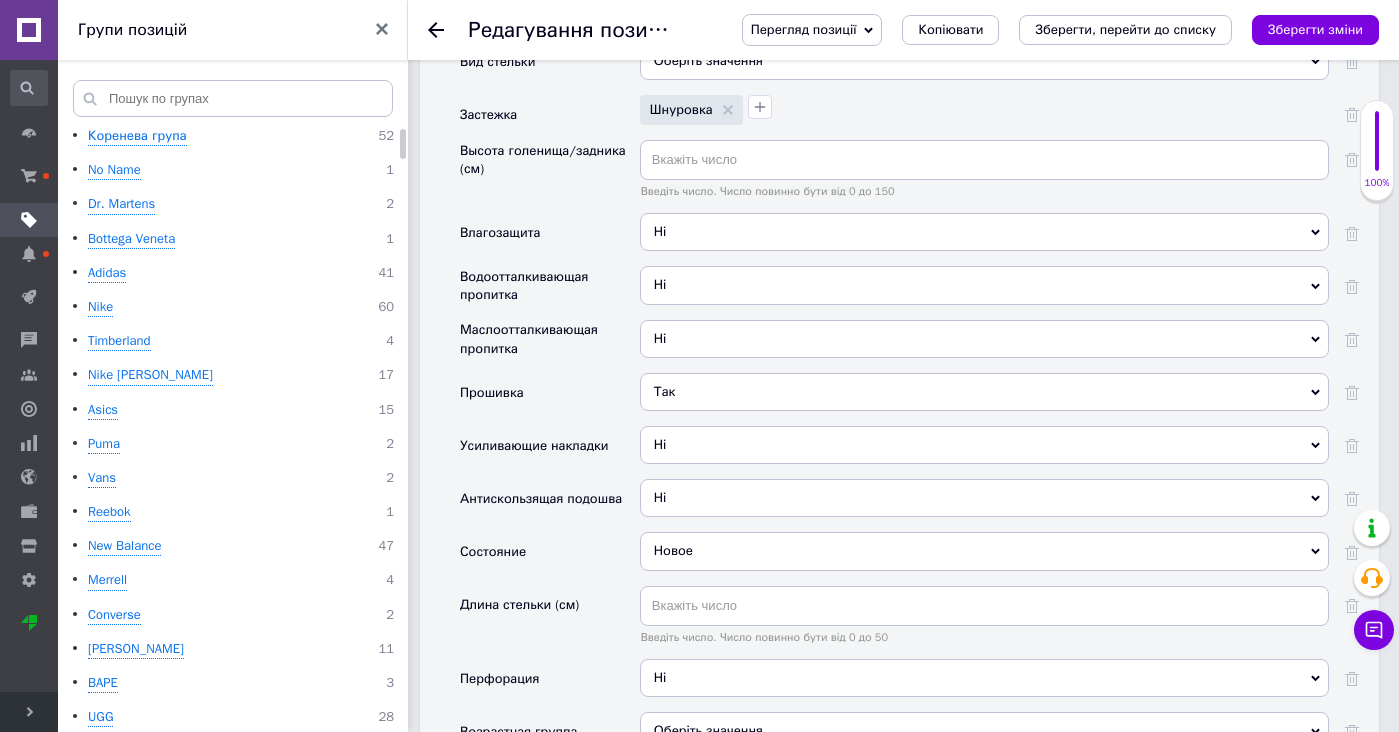 click on "Оберіть значення" at bounding box center (984, 731) 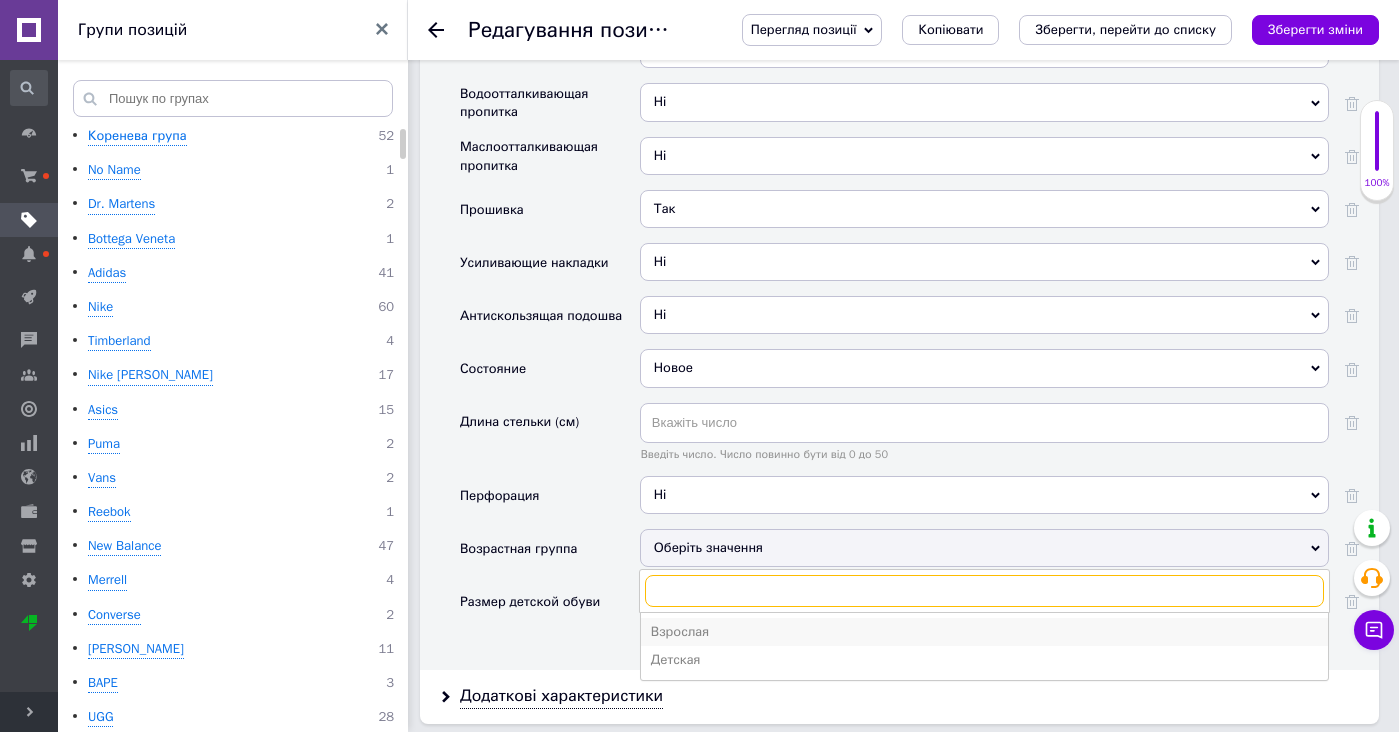scroll, scrollTop: 3588, scrollLeft: 0, axis: vertical 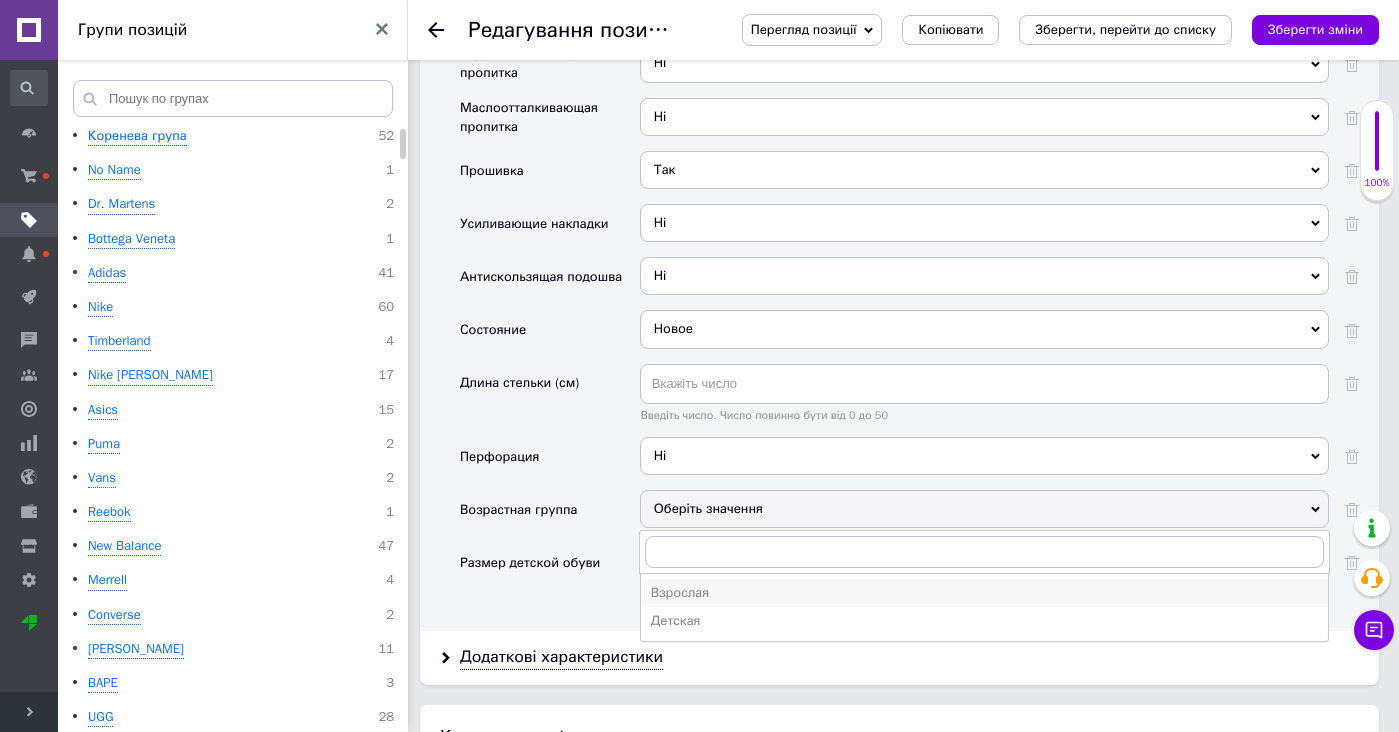 click on "Взрослая" at bounding box center (984, 593) 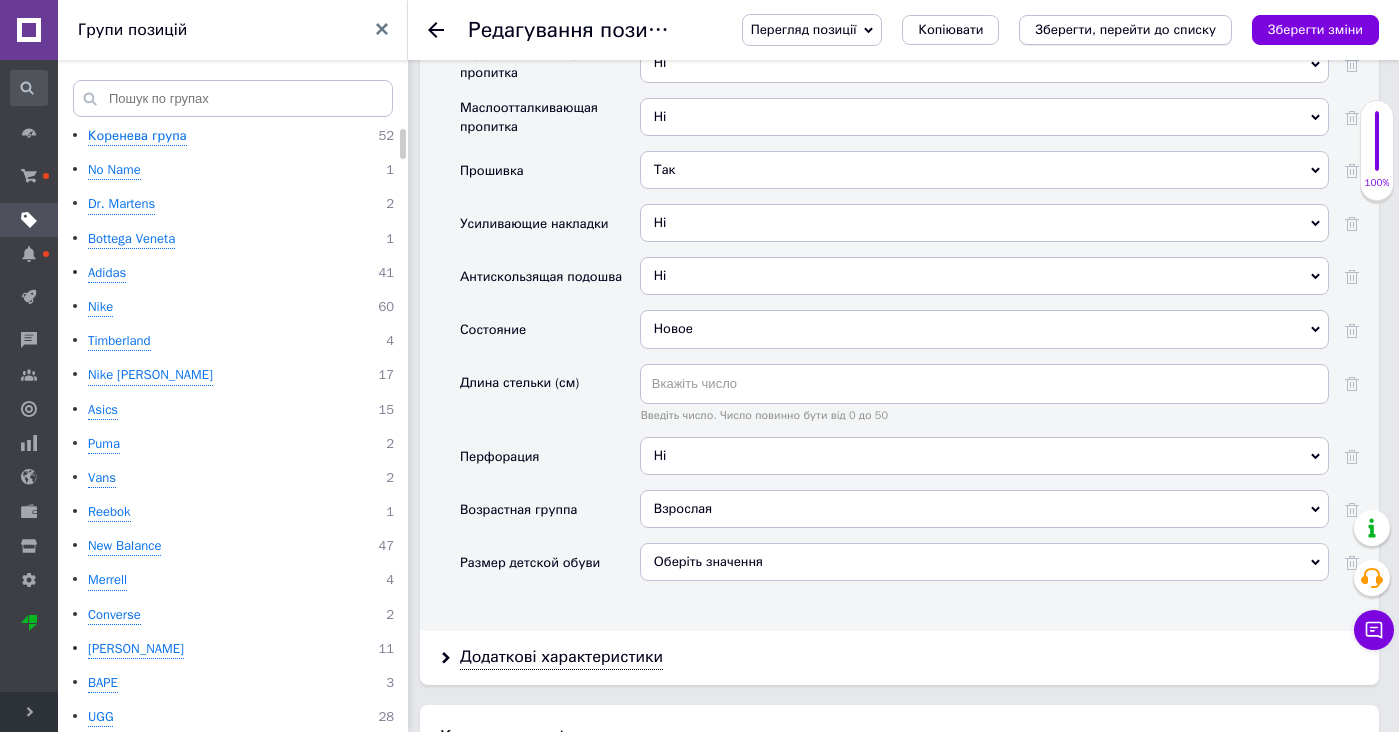 click on "Зберегти, перейти до списку" at bounding box center (1125, 30) 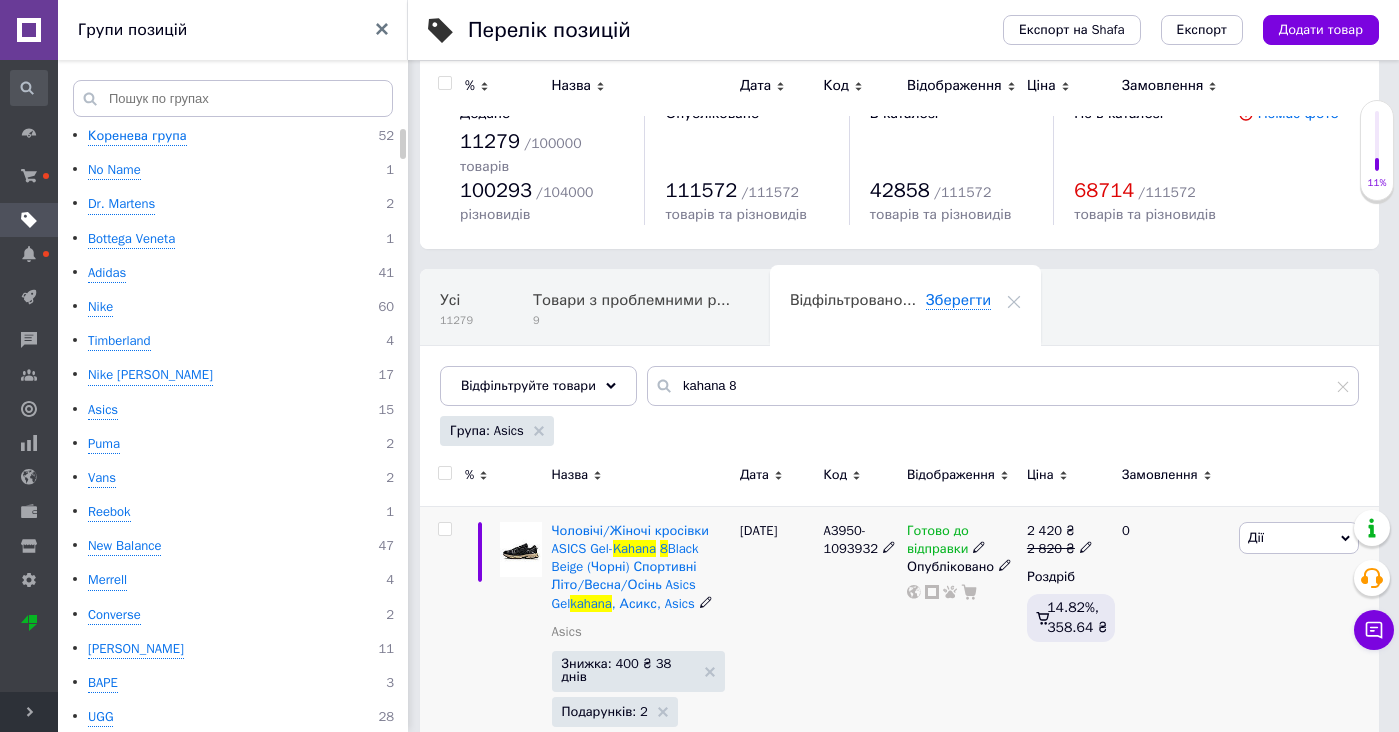 scroll, scrollTop: 0, scrollLeft: 0, axis: both 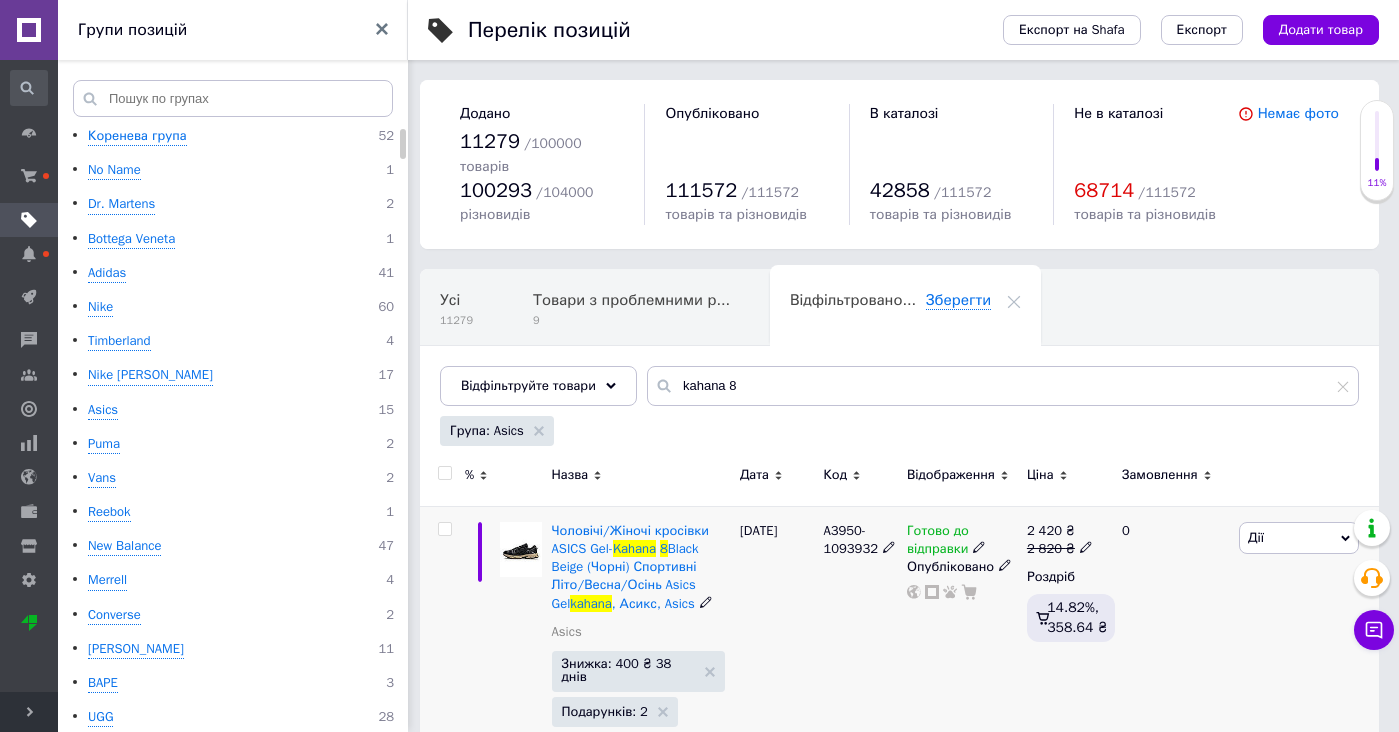 click at bounding box center [521, 549] 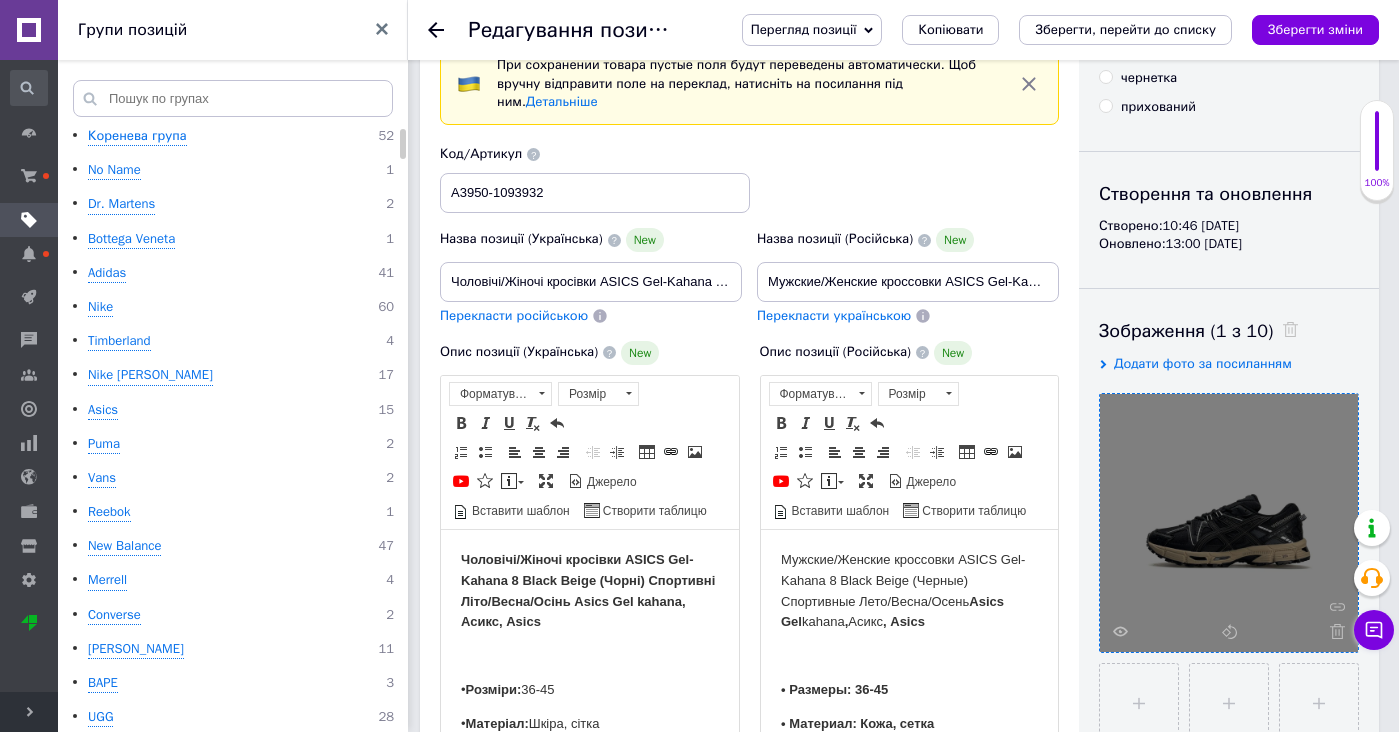 scroll, scrollTop: 202, scrollLeft: 0, axis: vertical 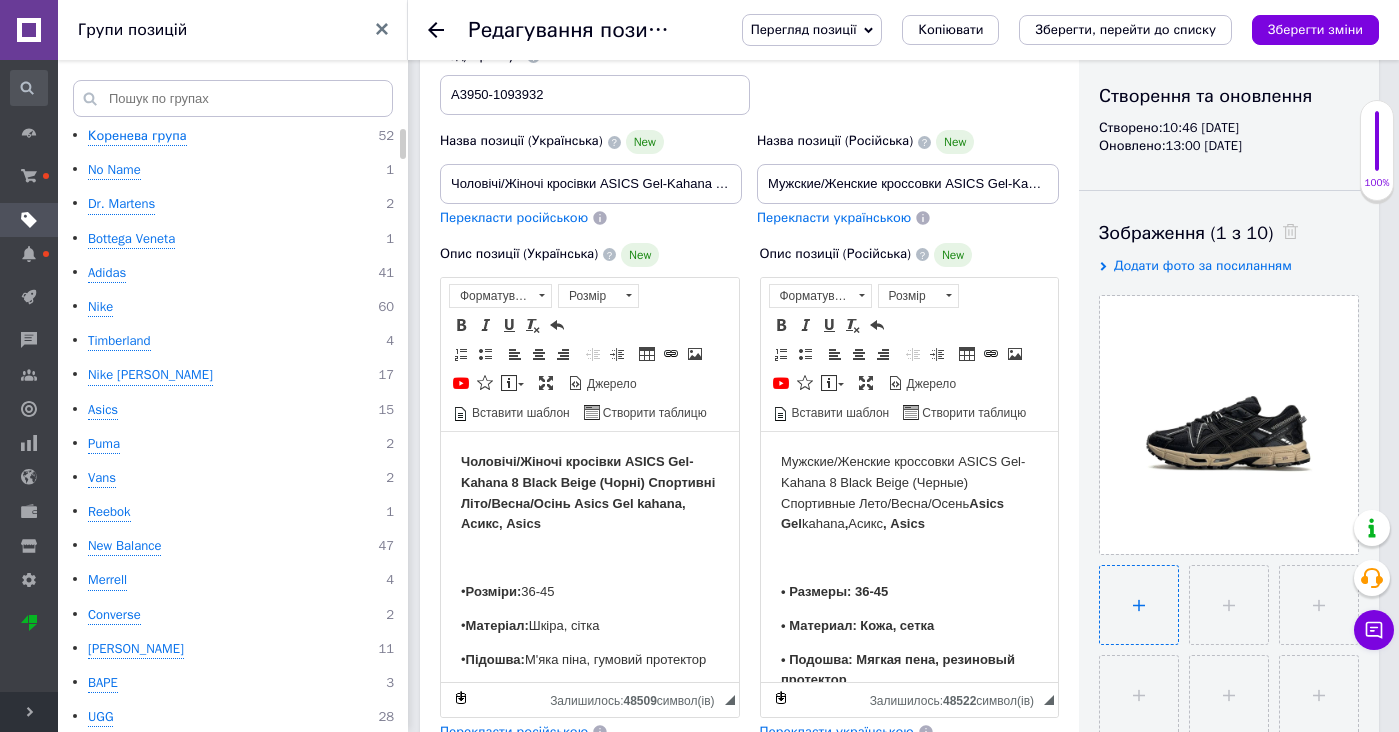 click at bounding box center (1139, 605) 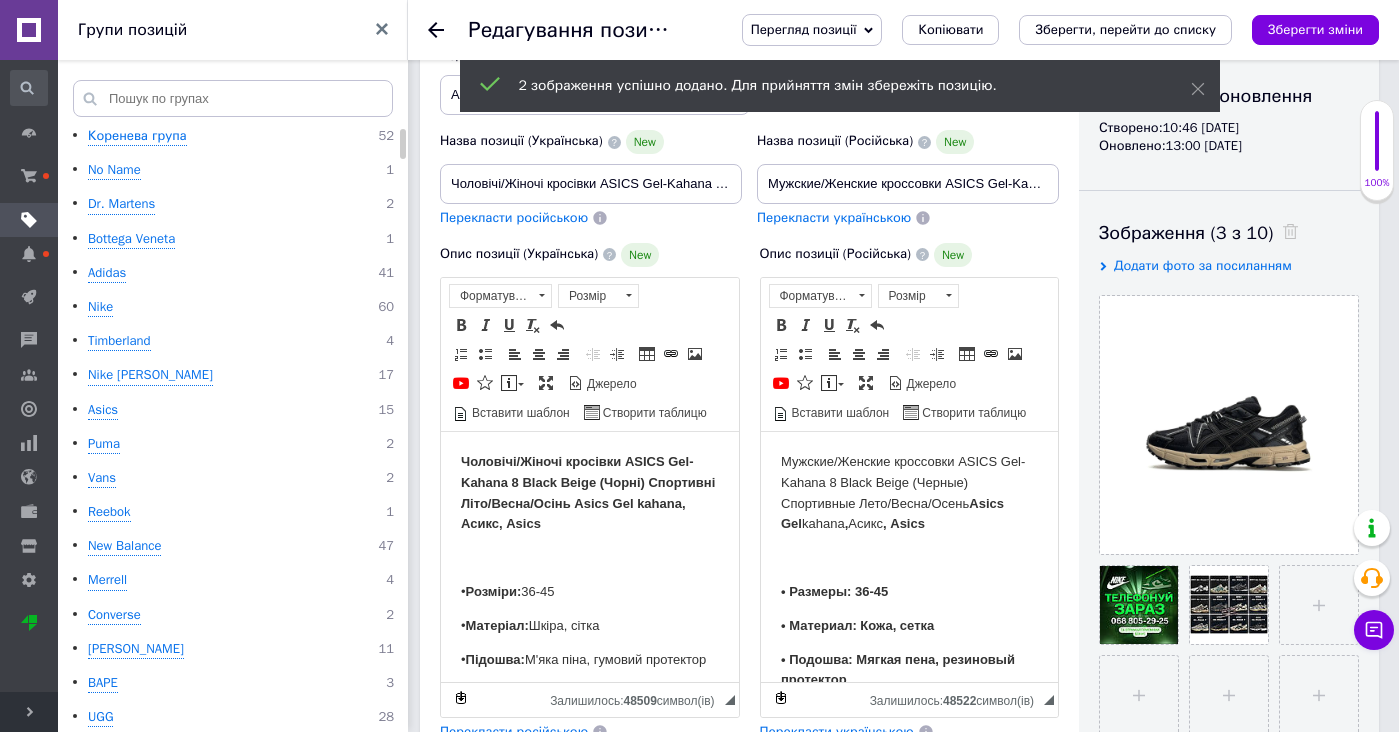 drag, startPoint x: 1122, startPoint y: 582, endPoint x: 1185, endPoint y: 584, distance: 63.03174 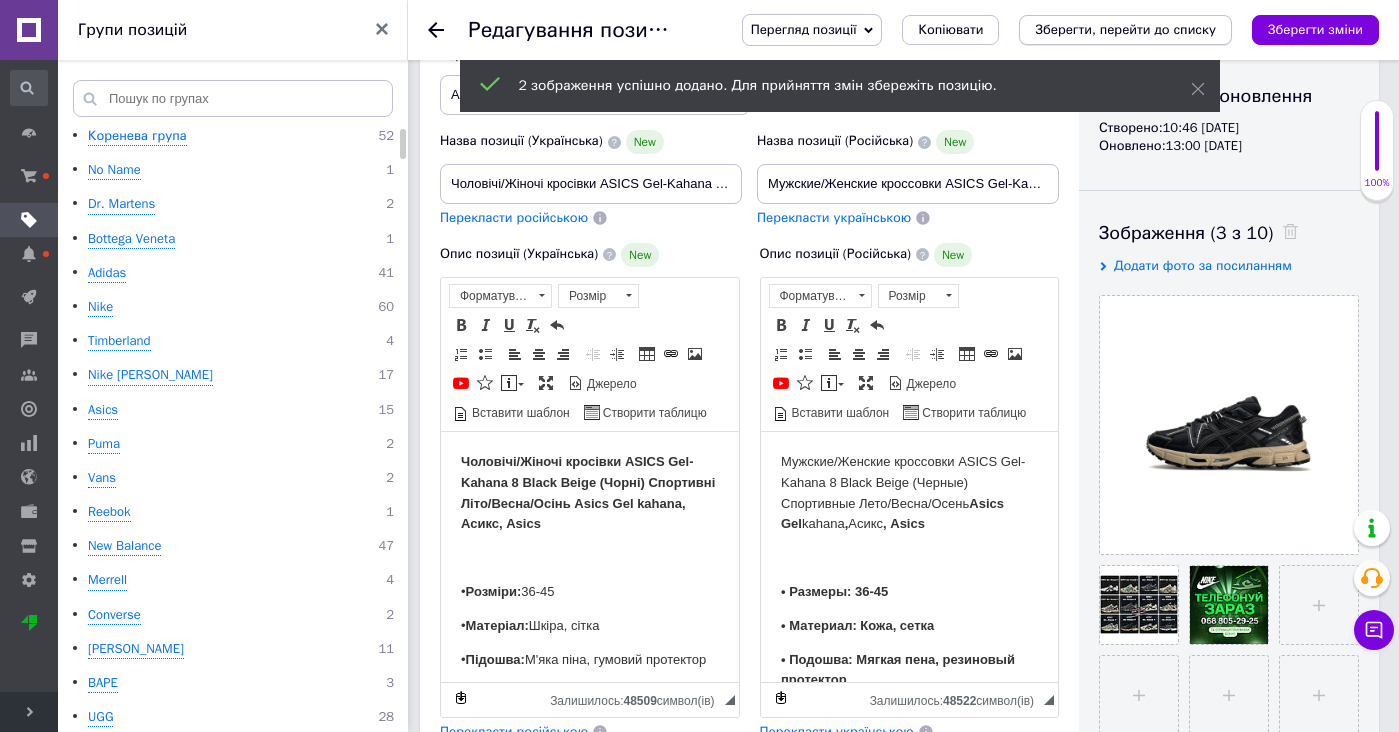 click on "Зберегти, перейти до списку" at bounding box center [1125, 30] 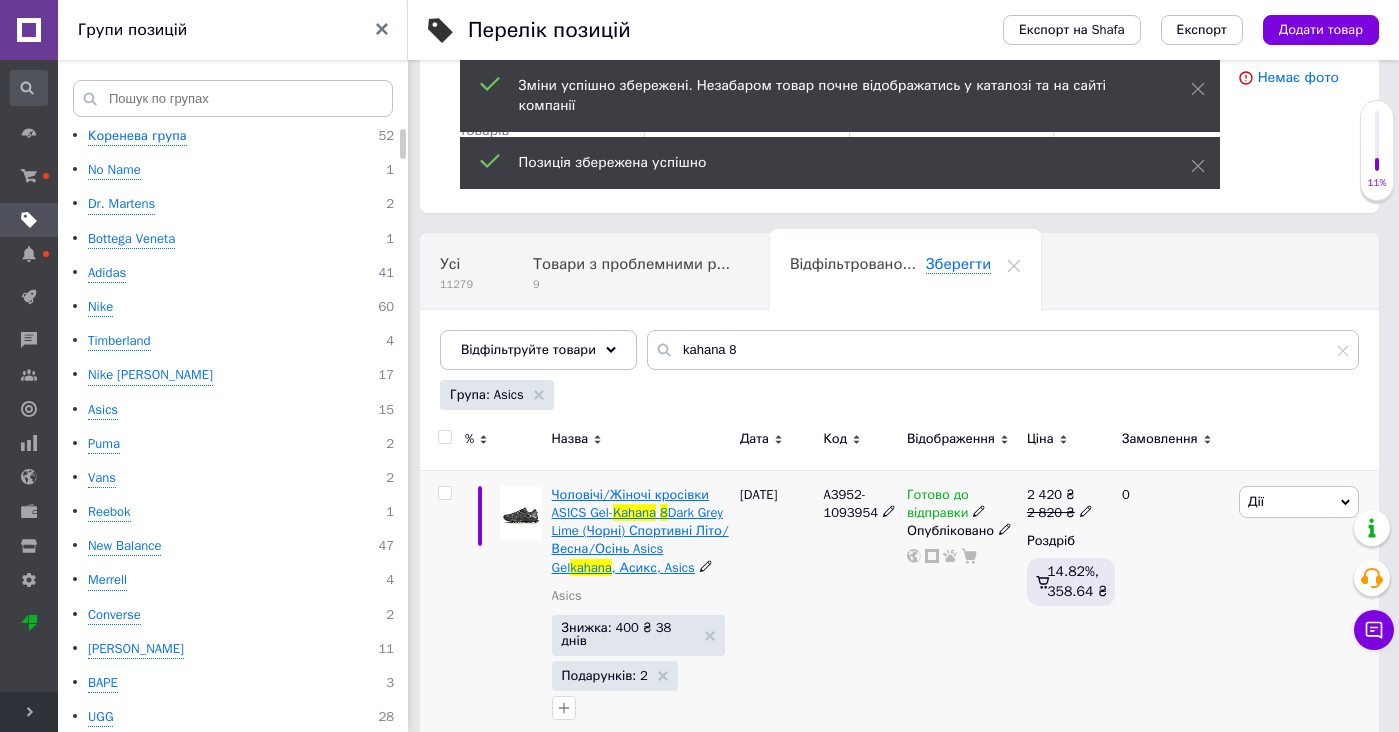 scroll, scrollTop: 38, scrollLeft: 0, axis: vertical 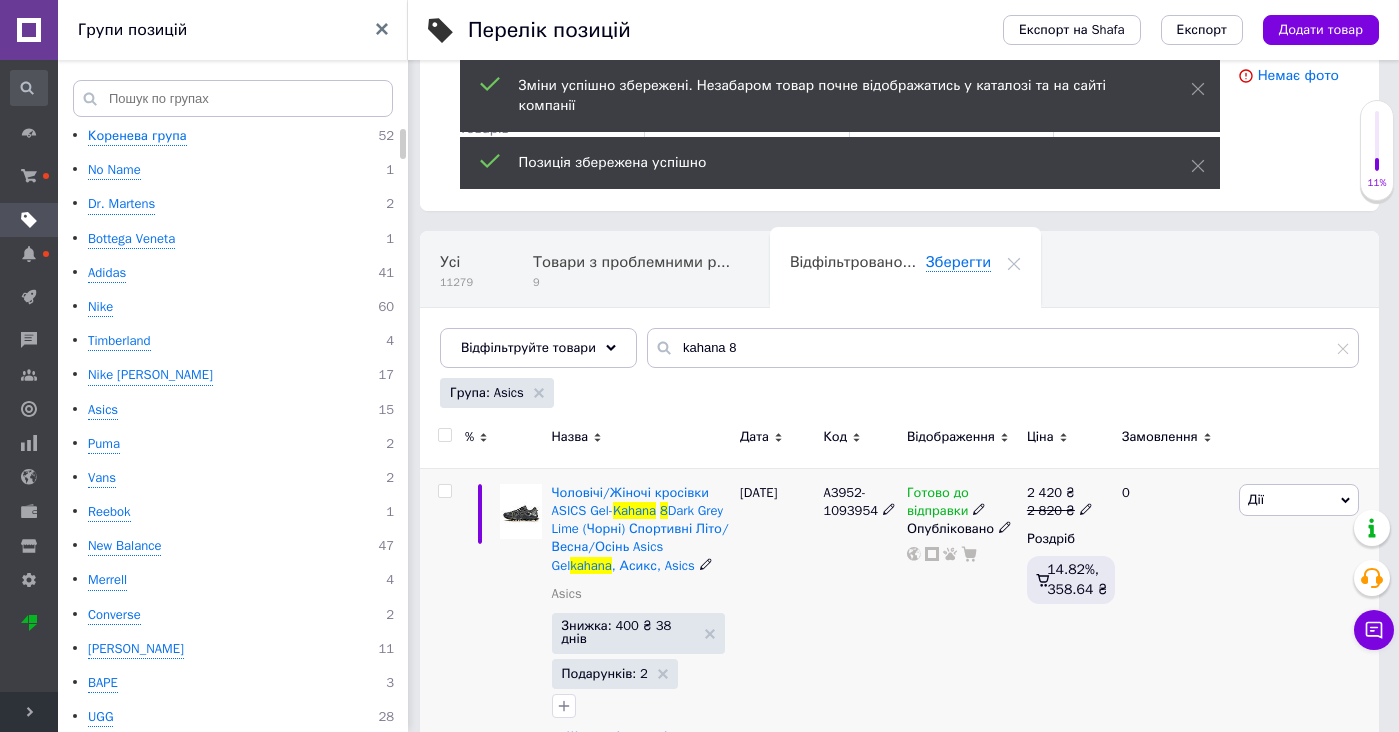 click at bounding box center (521, 511) 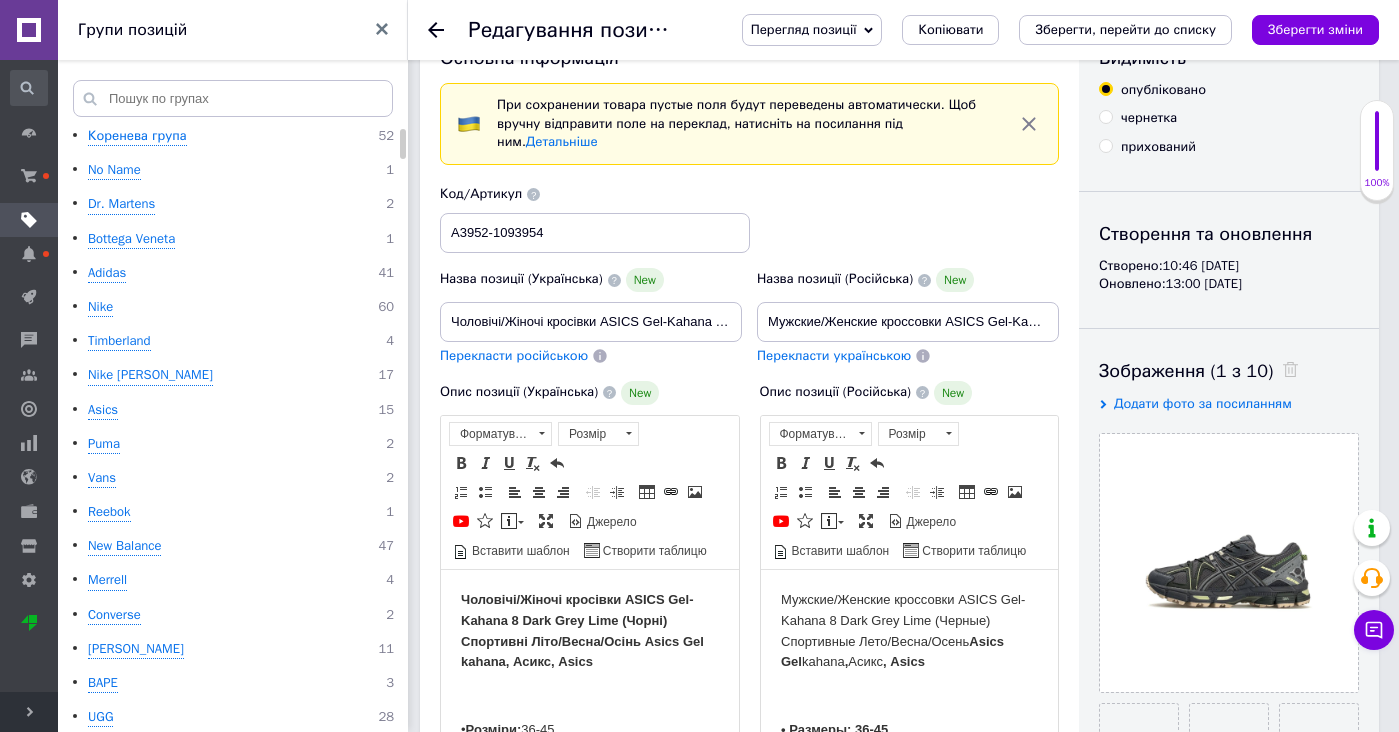 scroll, scrollTop: 127, scrollLeft: 0, axis: vertical 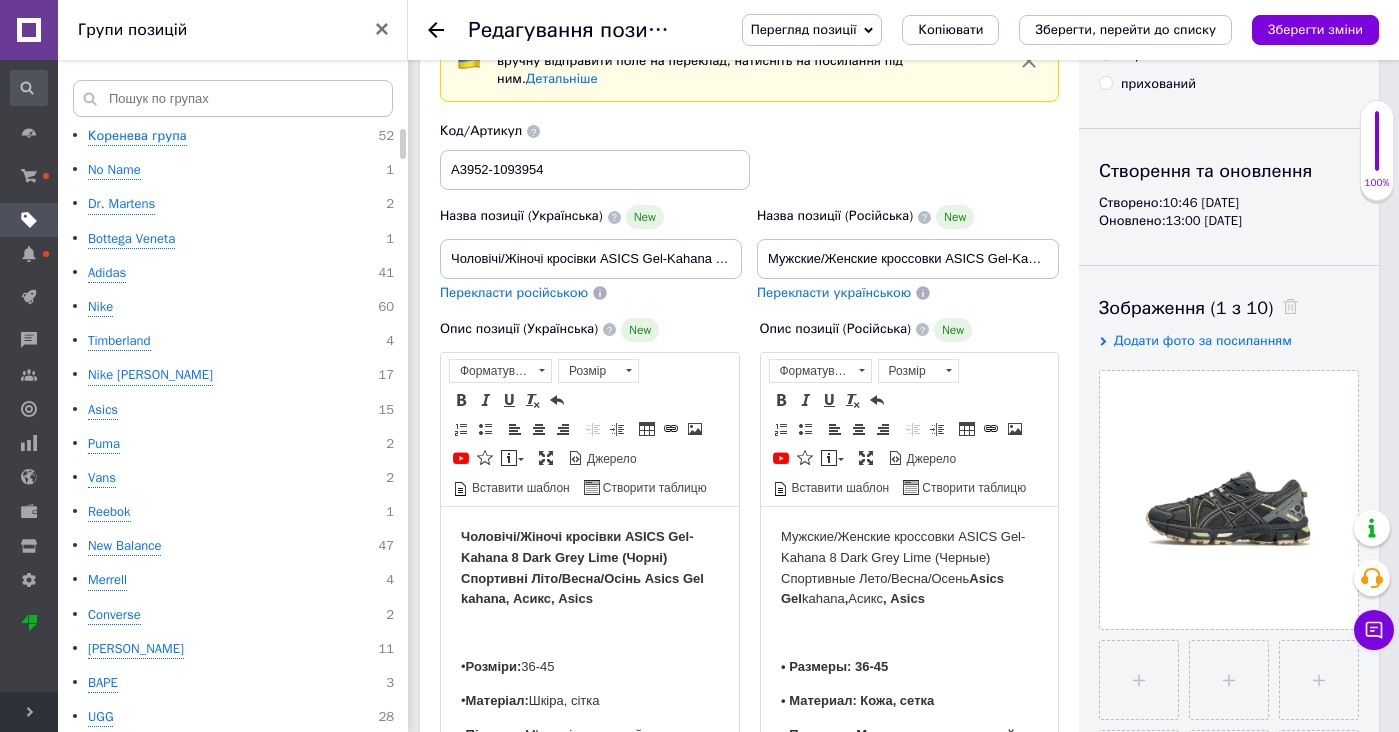 click at bounding box center [1224, 765] 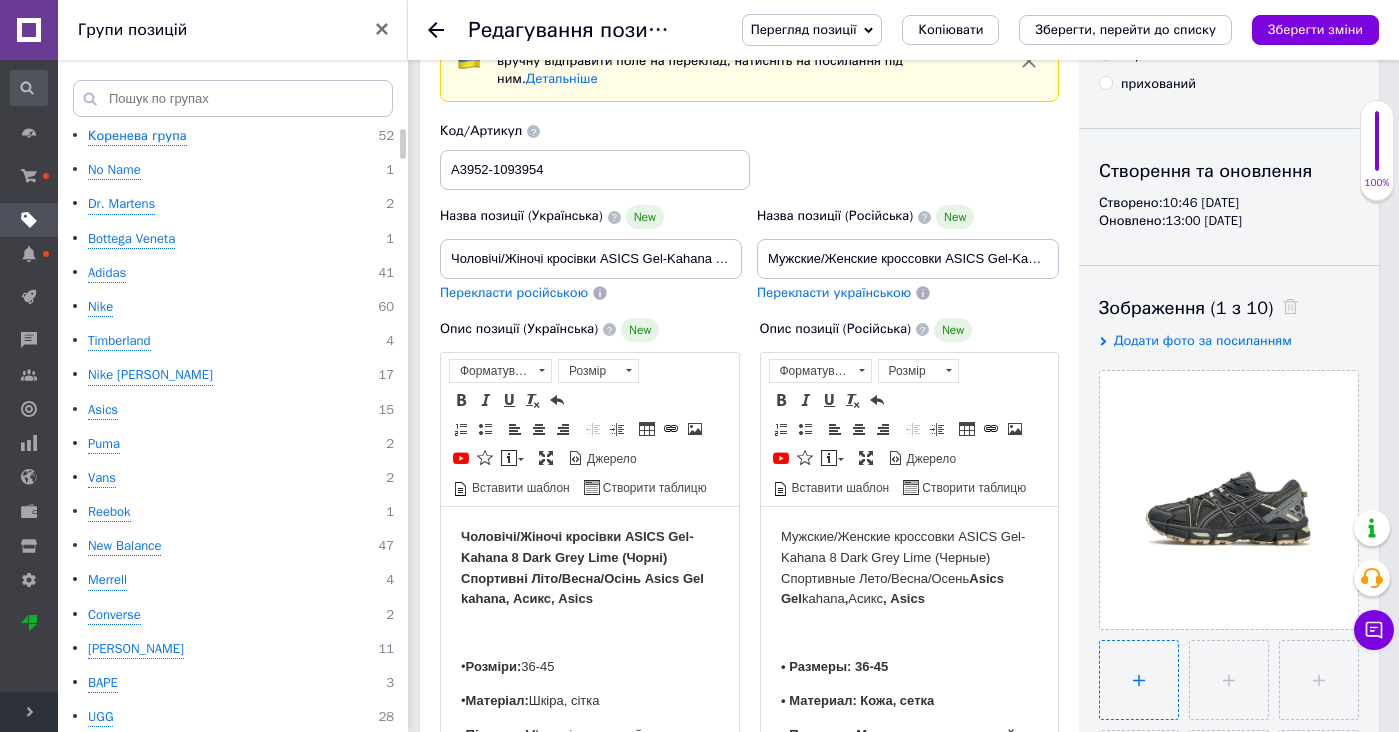 click at bounding box center (1139, 680) 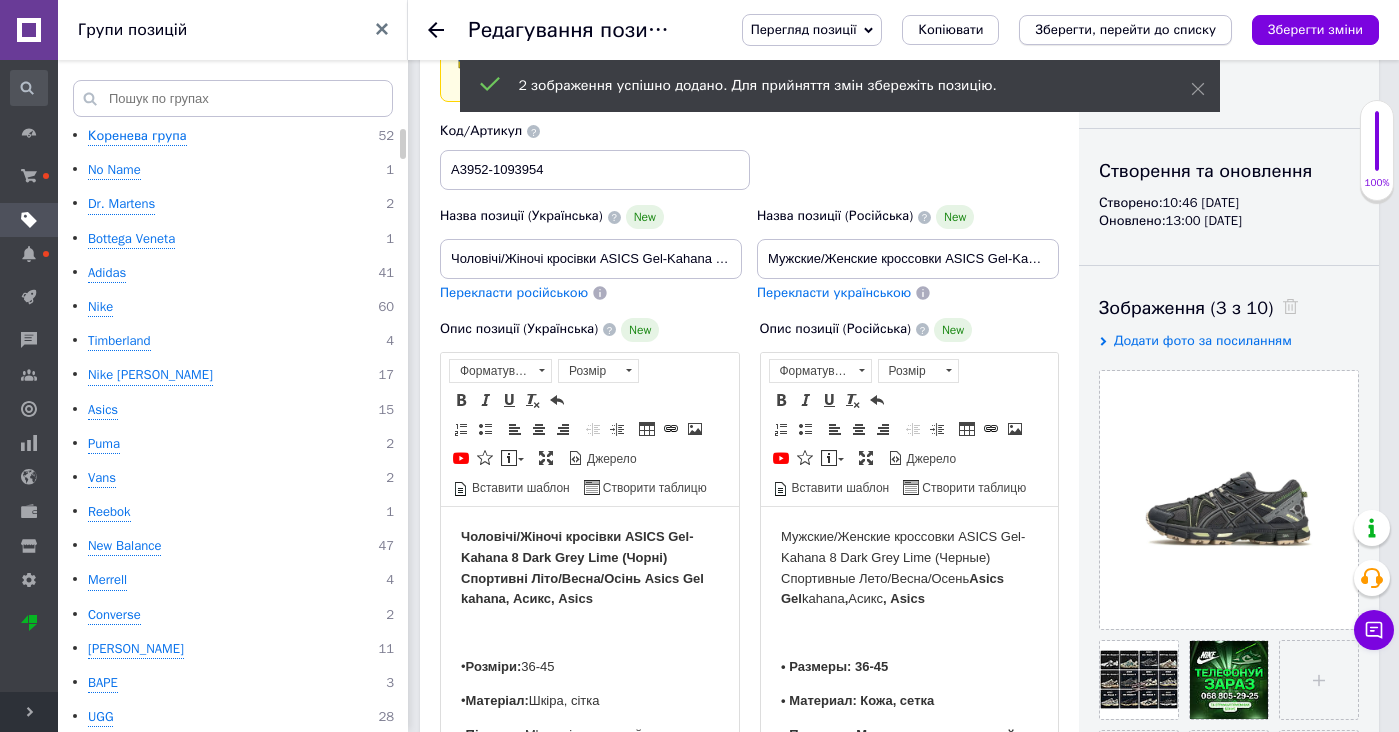 click on "Зберегти, перейти до списку" at bounding box center (1125, 30) 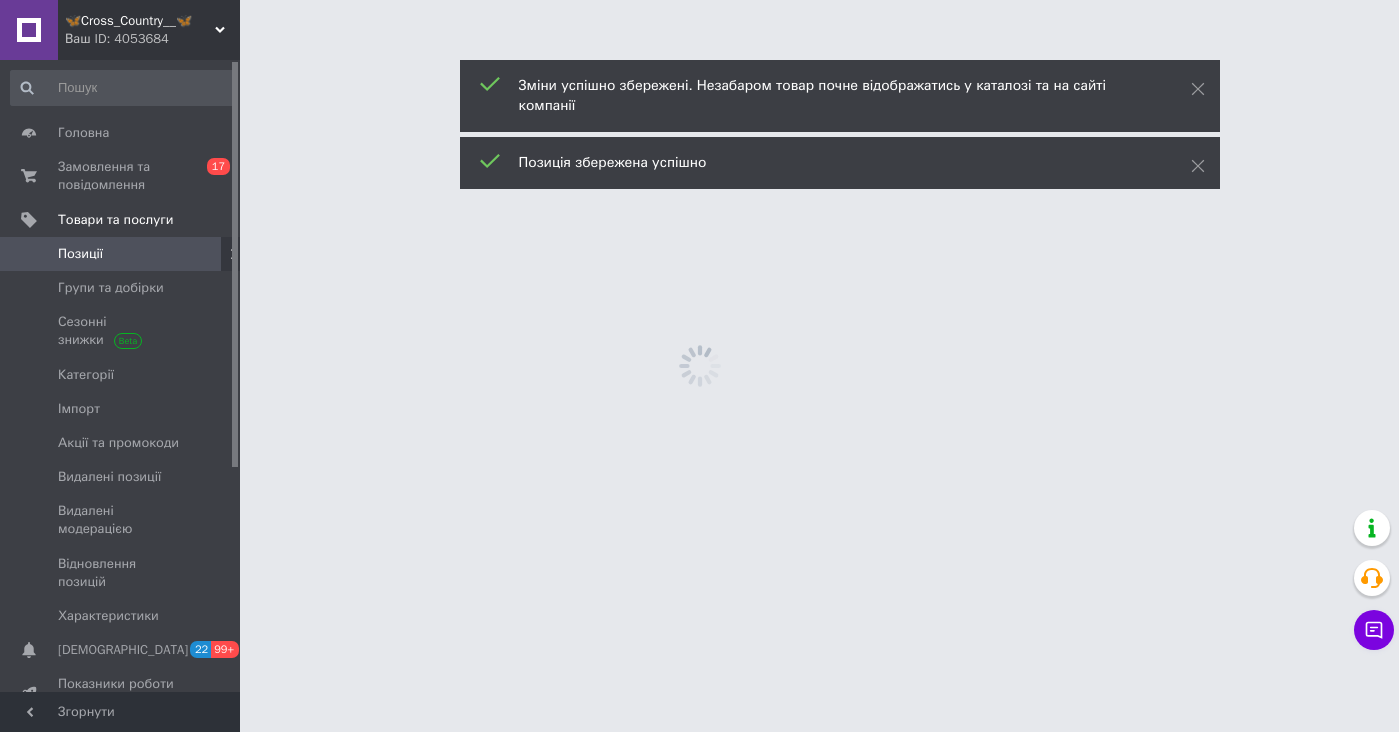 scroll, scrollTop: 0, scrollLeft: 0, axis: both 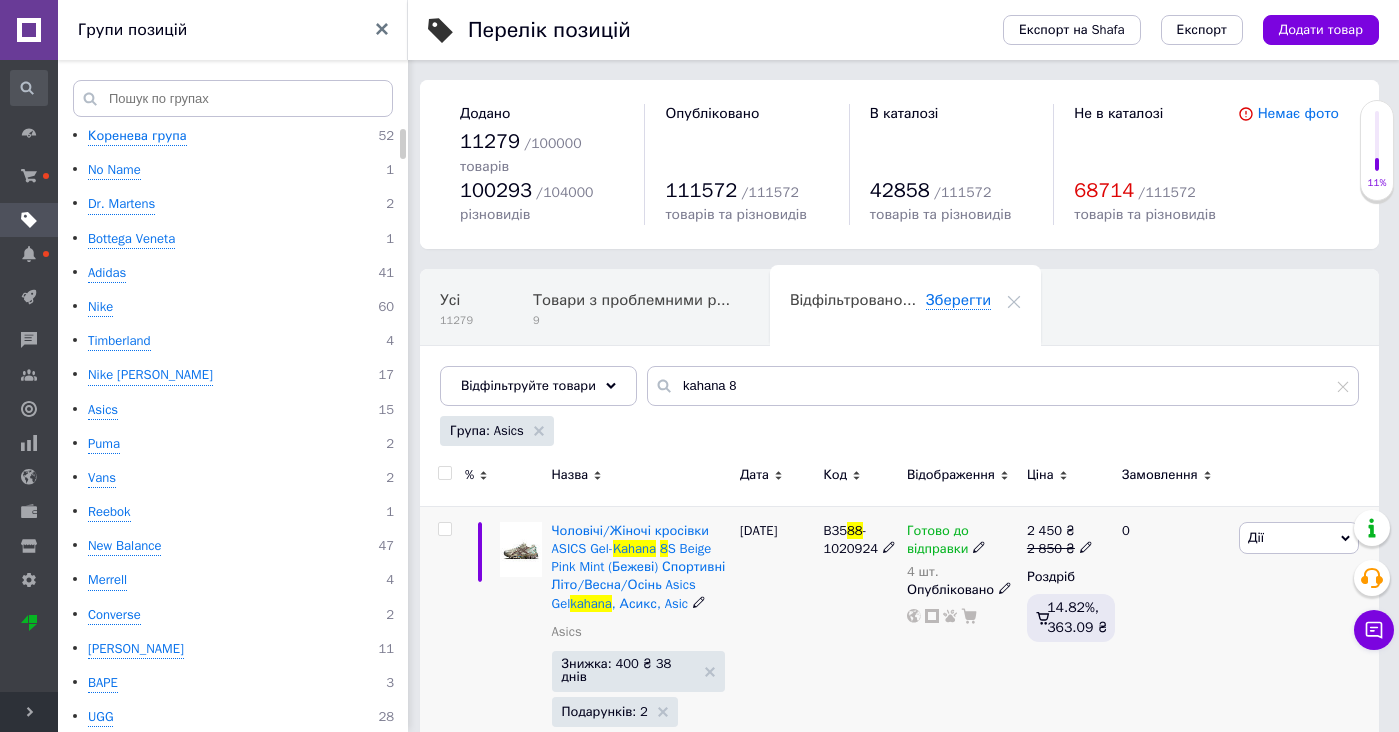 click at bounding box center (521, 549) 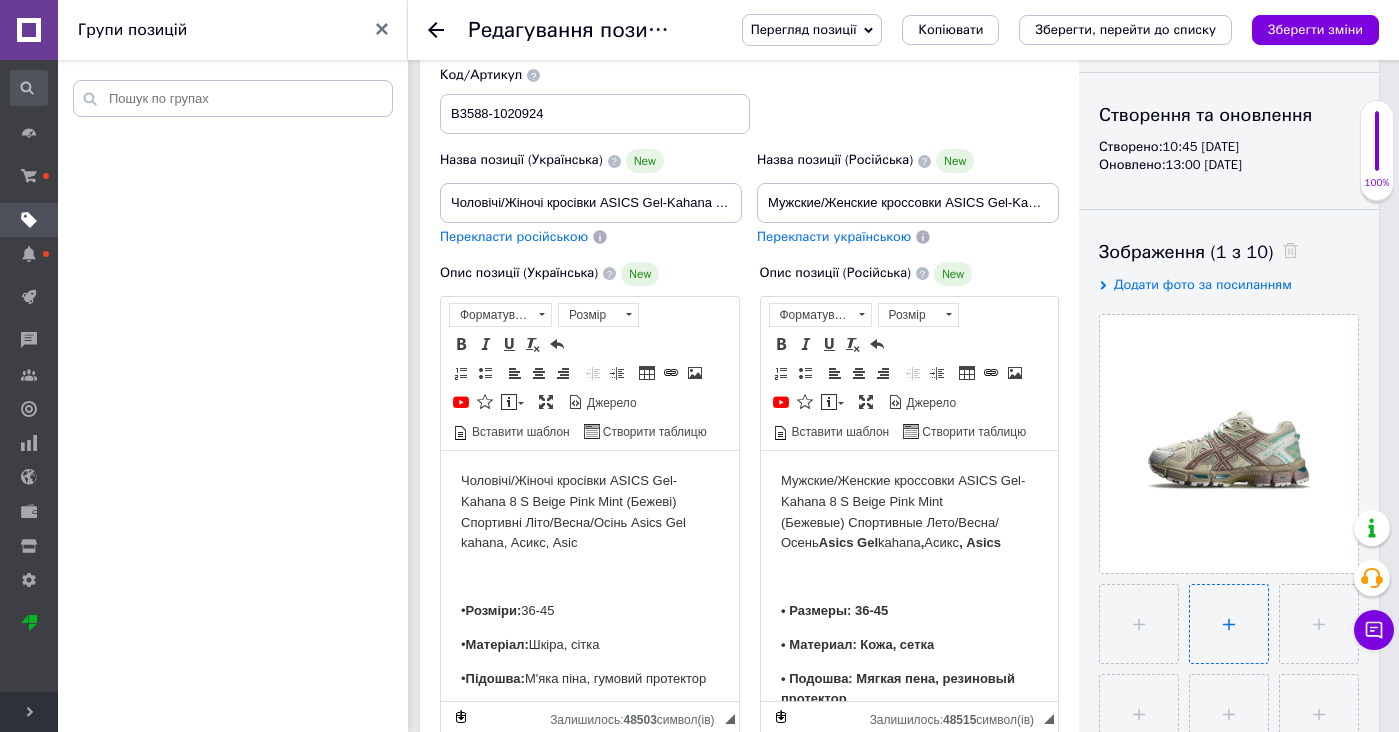 scroll, scrollTop: 248, scrollLeft: 0, axis: vertical 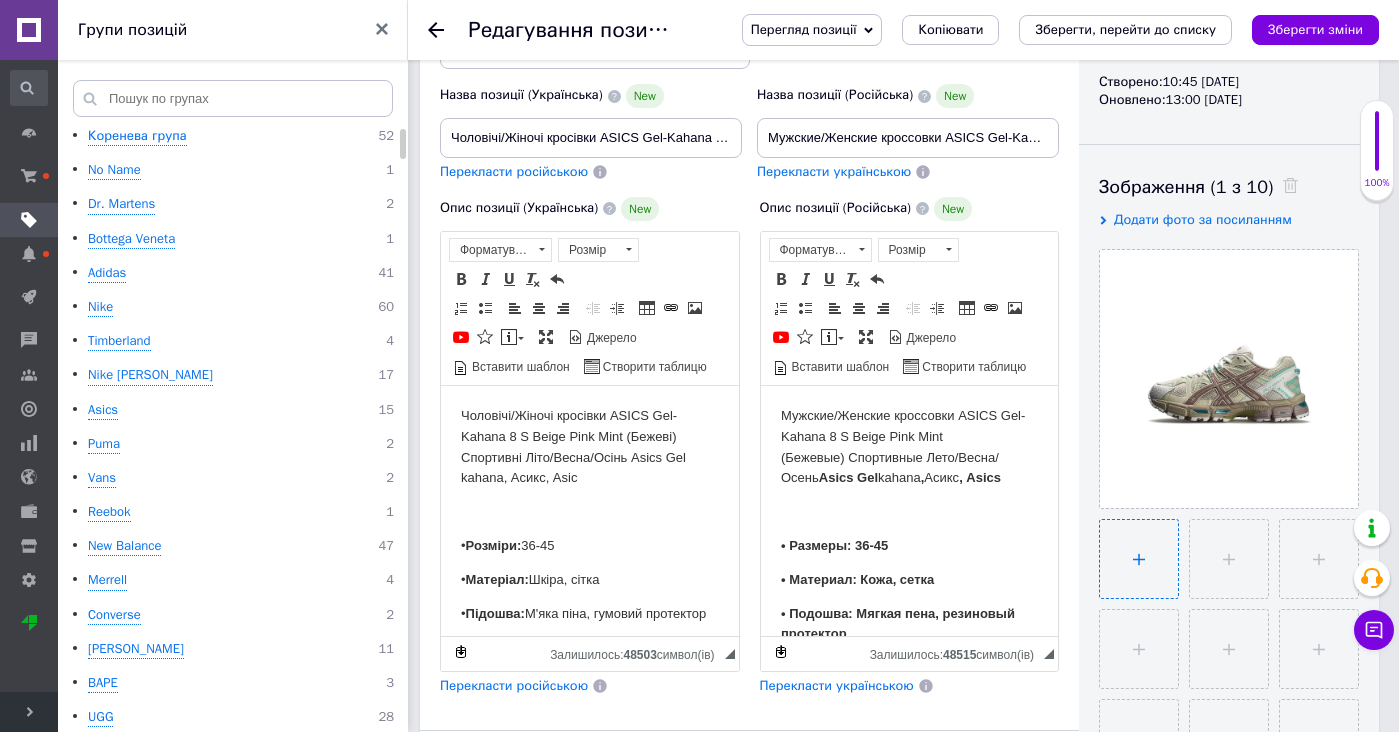 click at bounding box center (1139, 559) 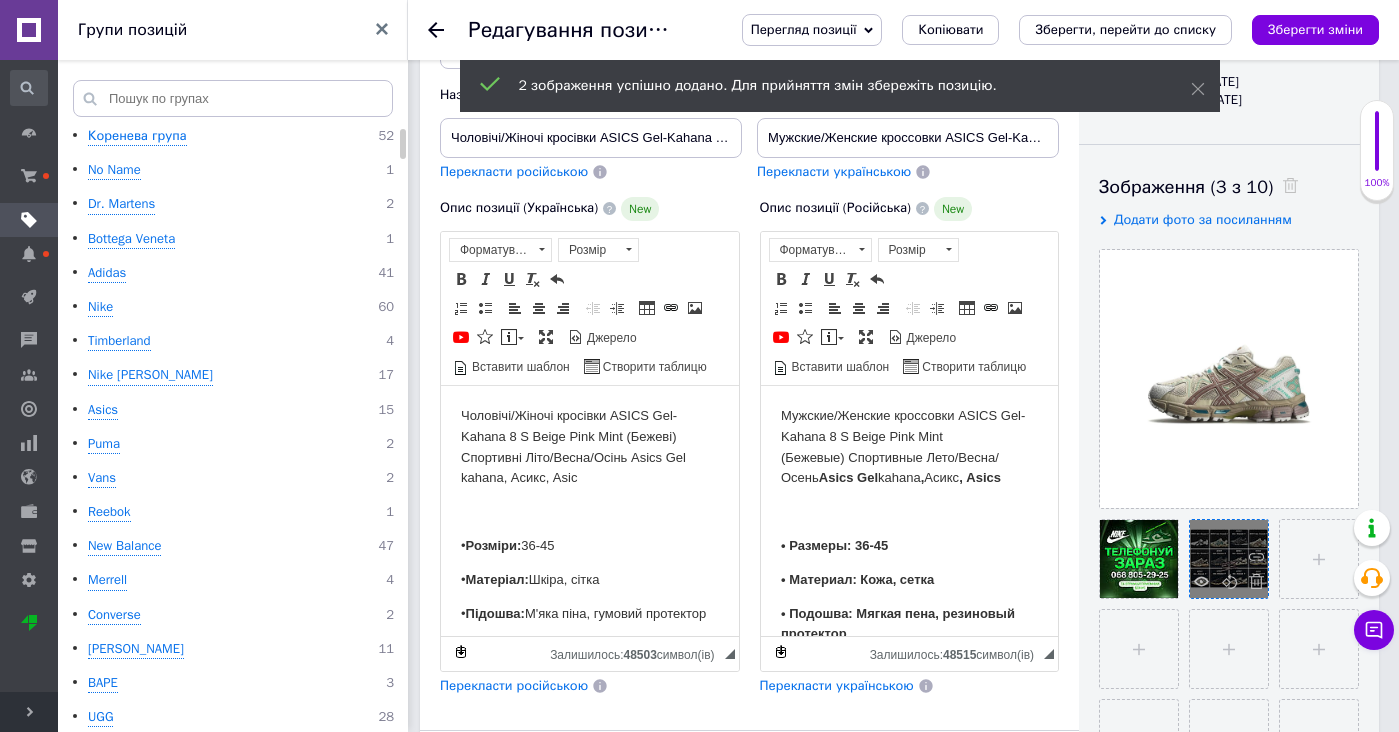 drag, startPoint x: 1166, startPoint y: 549, endPoint x: 1235, endPoint y: 561, distance: 70.035706 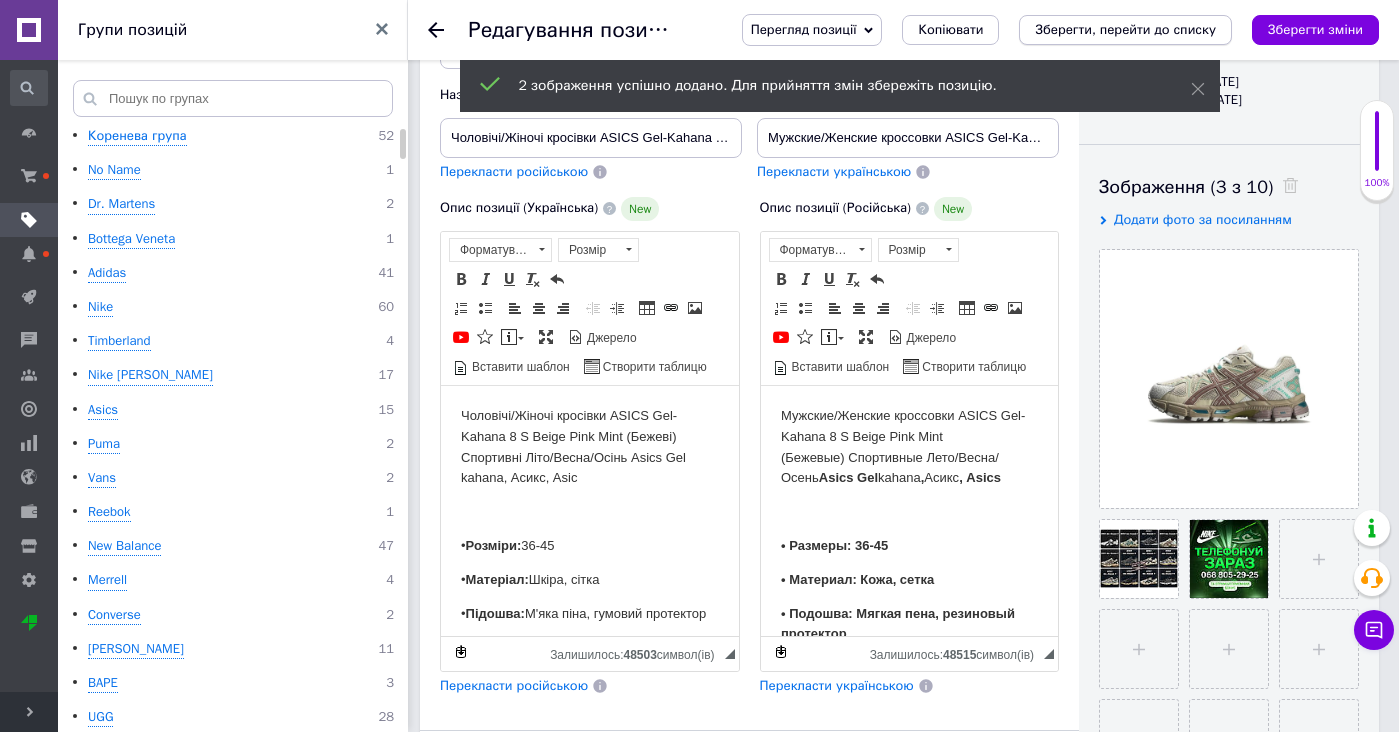click on "Зберегти, перейти до списку" at bounding box center (1125, 29) 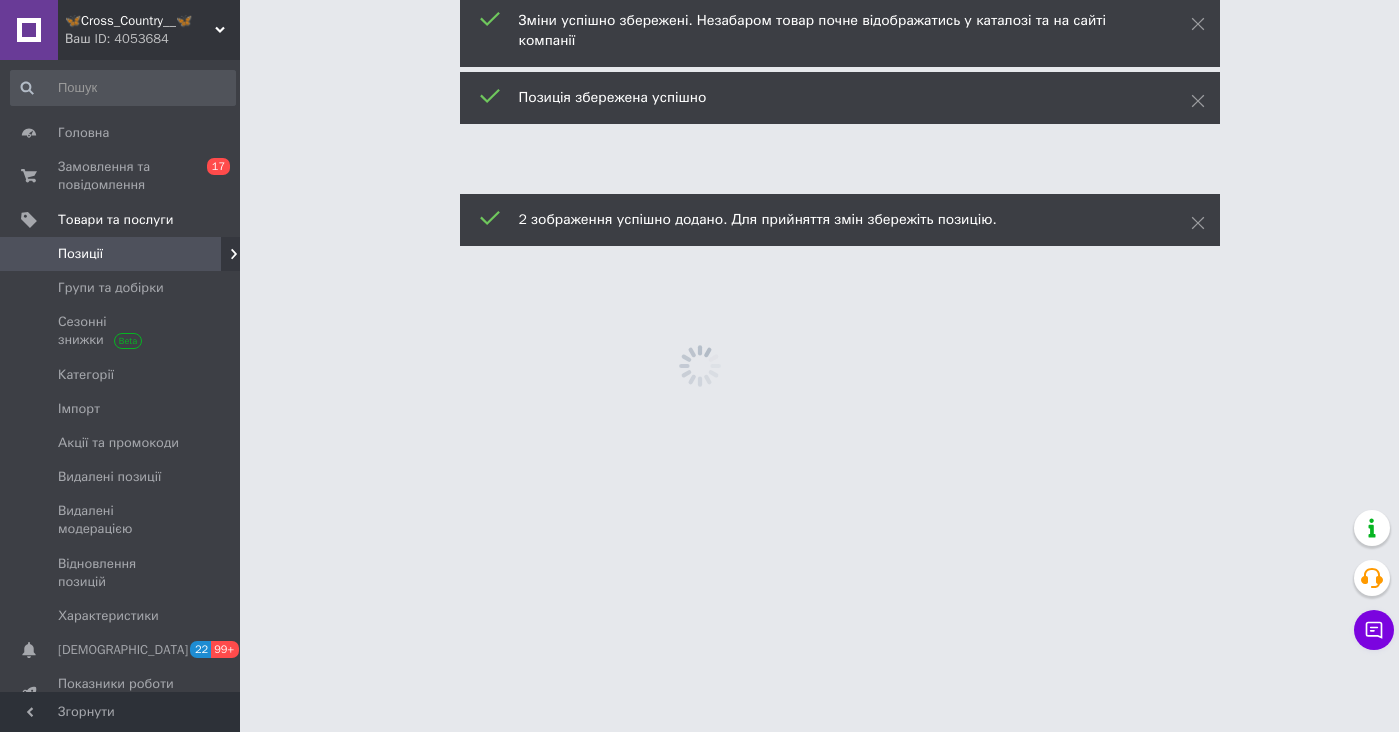 scroll, scrollTop: 0, scrollLeft: 0, axis: both 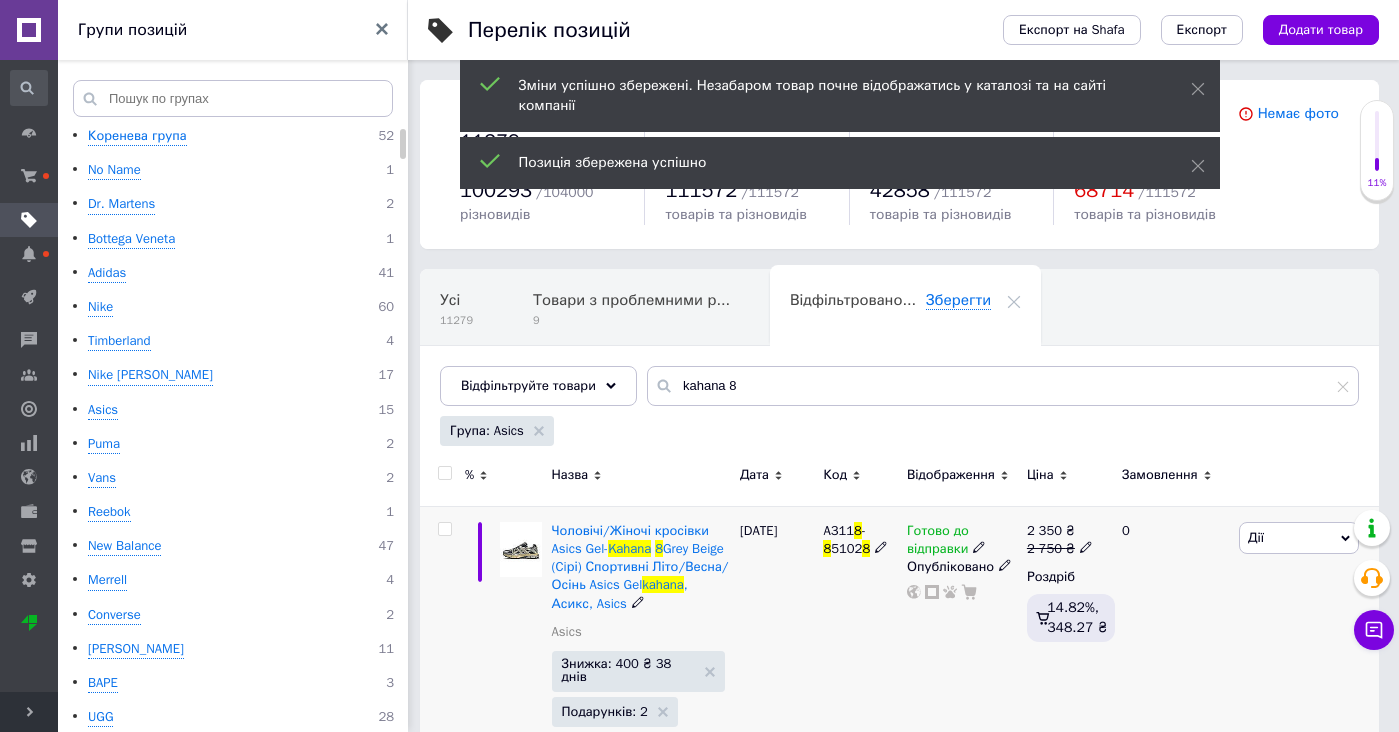 click at bounding box center [521, 549] 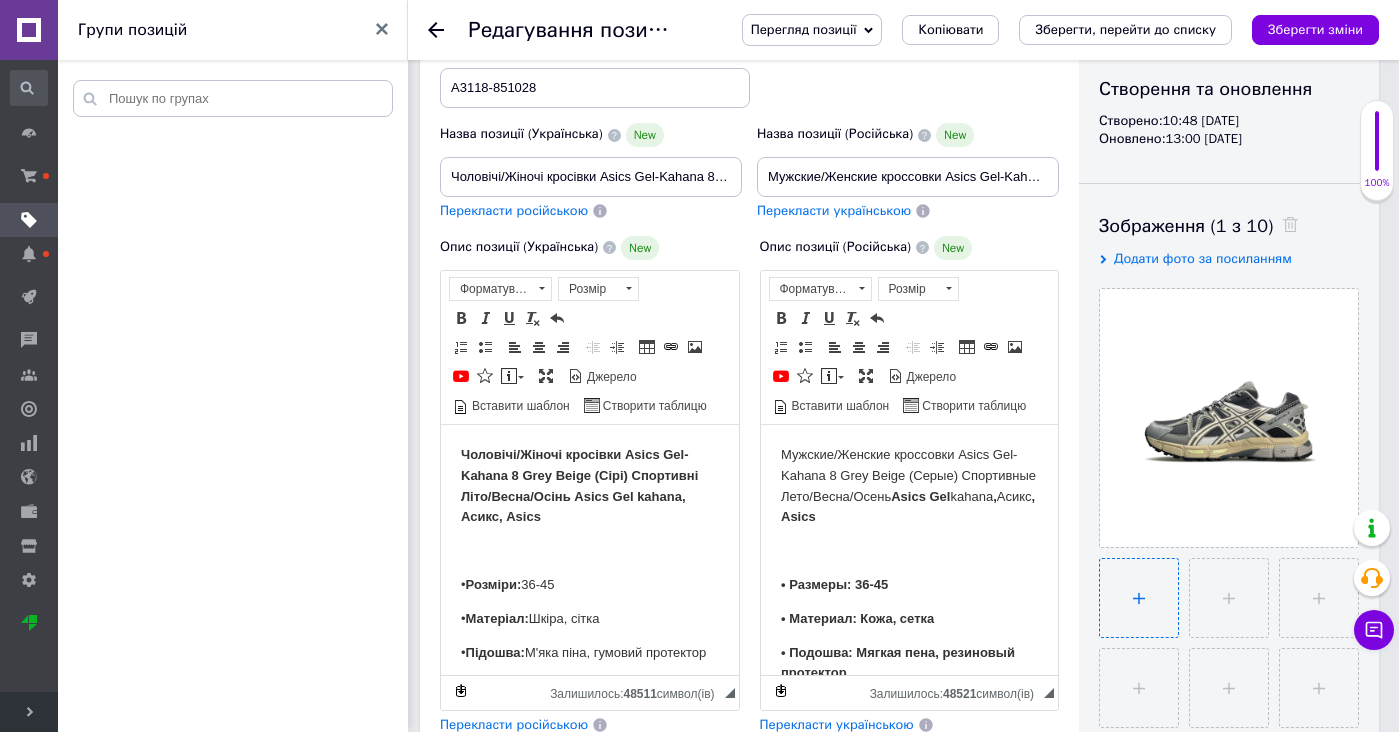 scroll, scrollTop: 216, scrollLeft: 0, axis: vertical 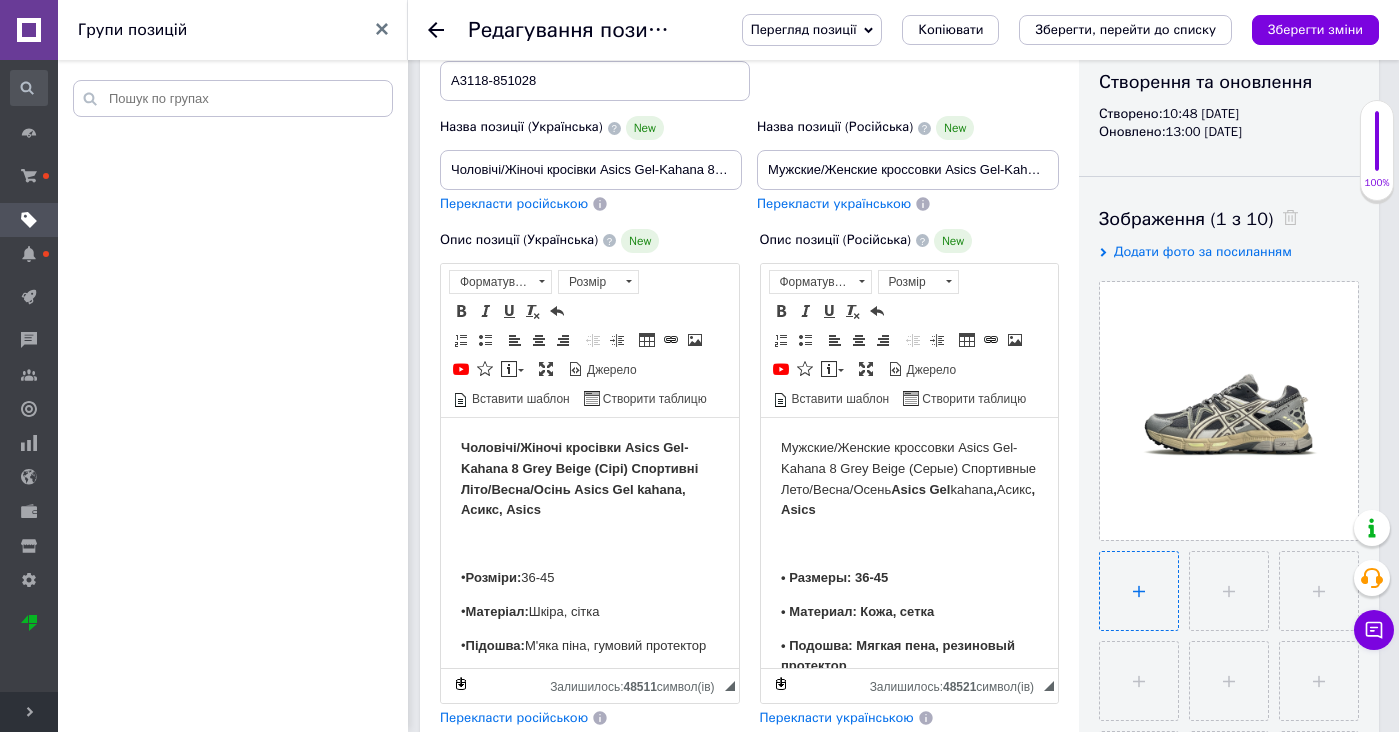 click at bounding box center [1139, 591] 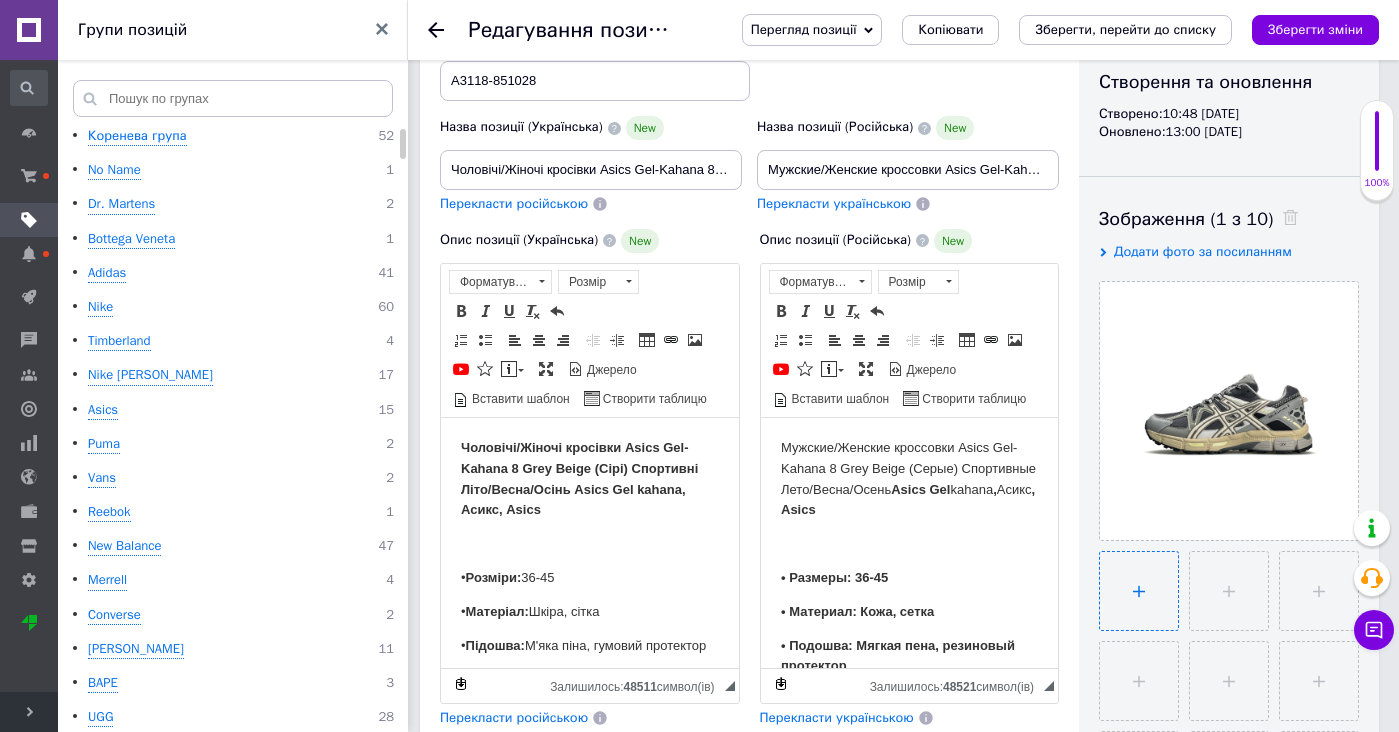 type on "C:\fakepath\IMG_5983.JPG" 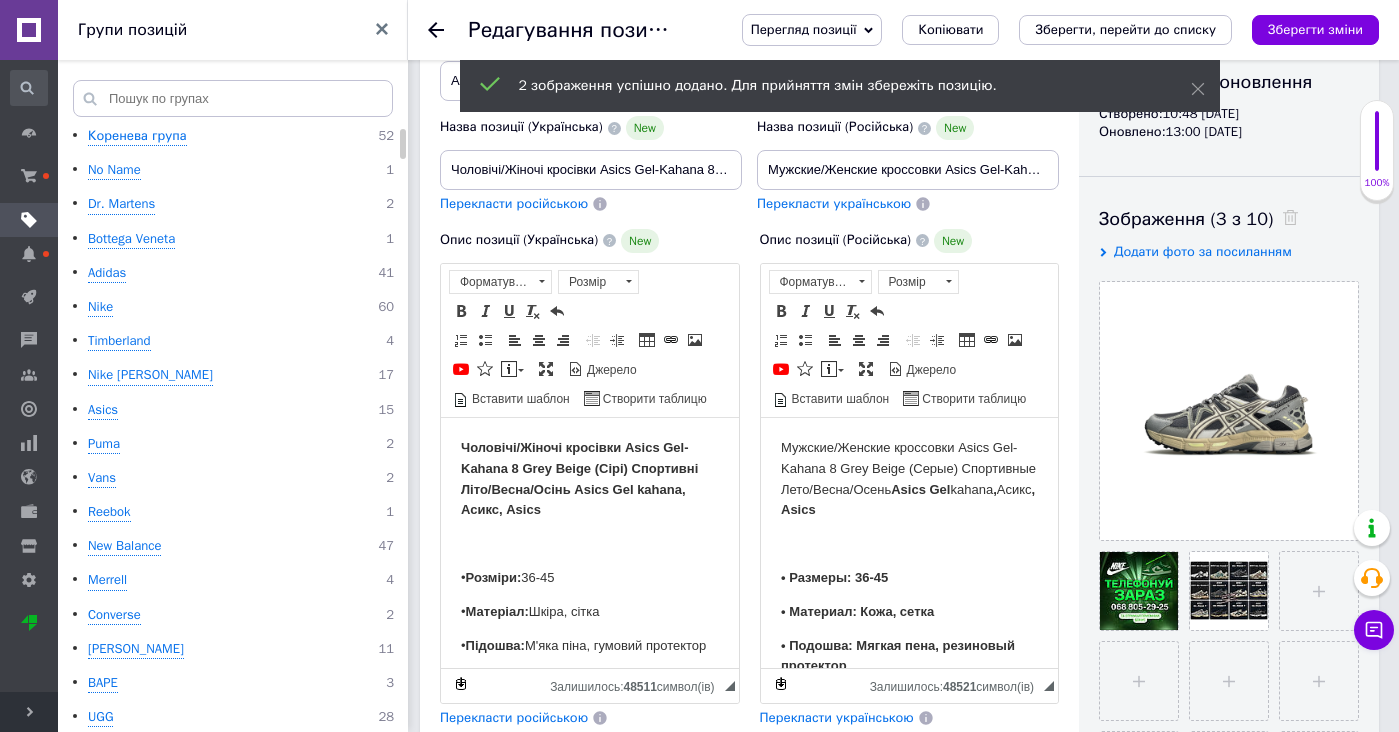 drag, startPoint x: 1202, startPoint y: 559, endPoint x: 1184, endPoint y: 559, distance: 18 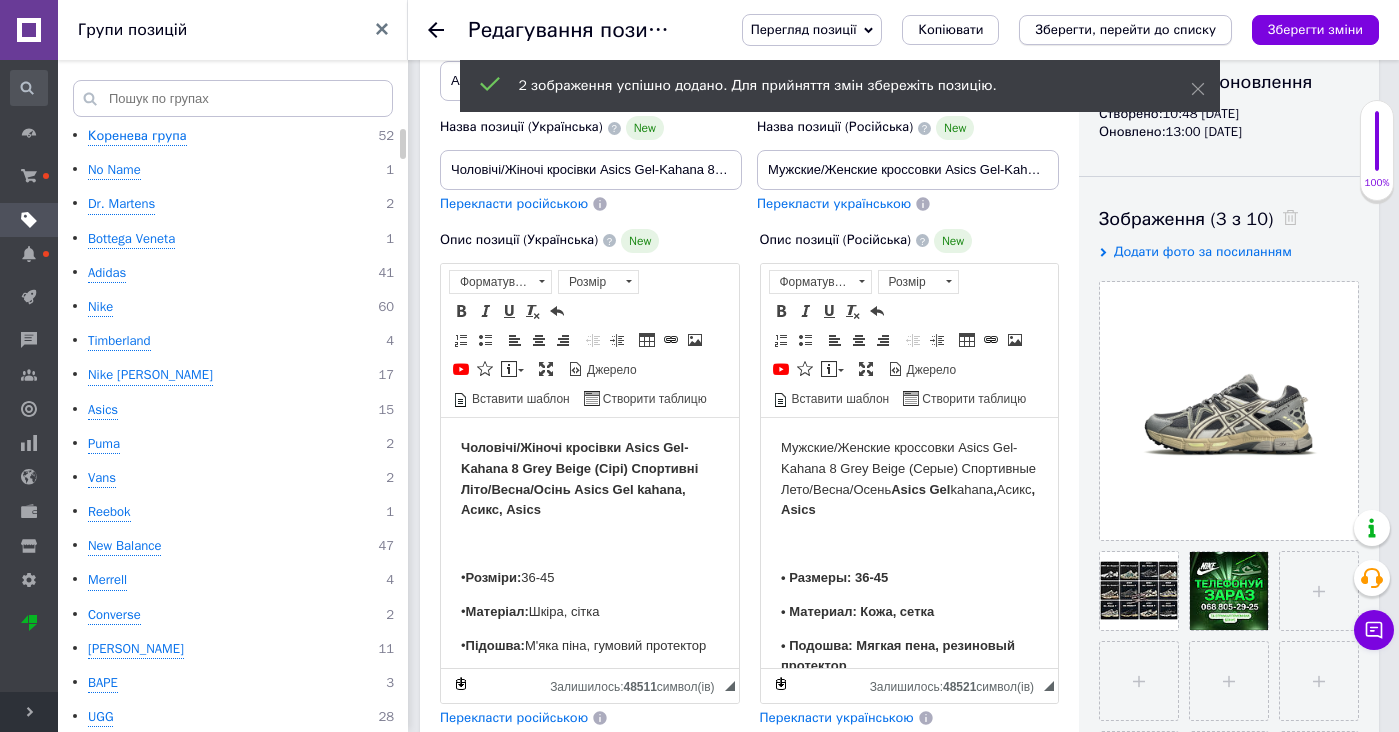 click on "Зберегти, перейти до списку" at bounding box center [1125, 30] 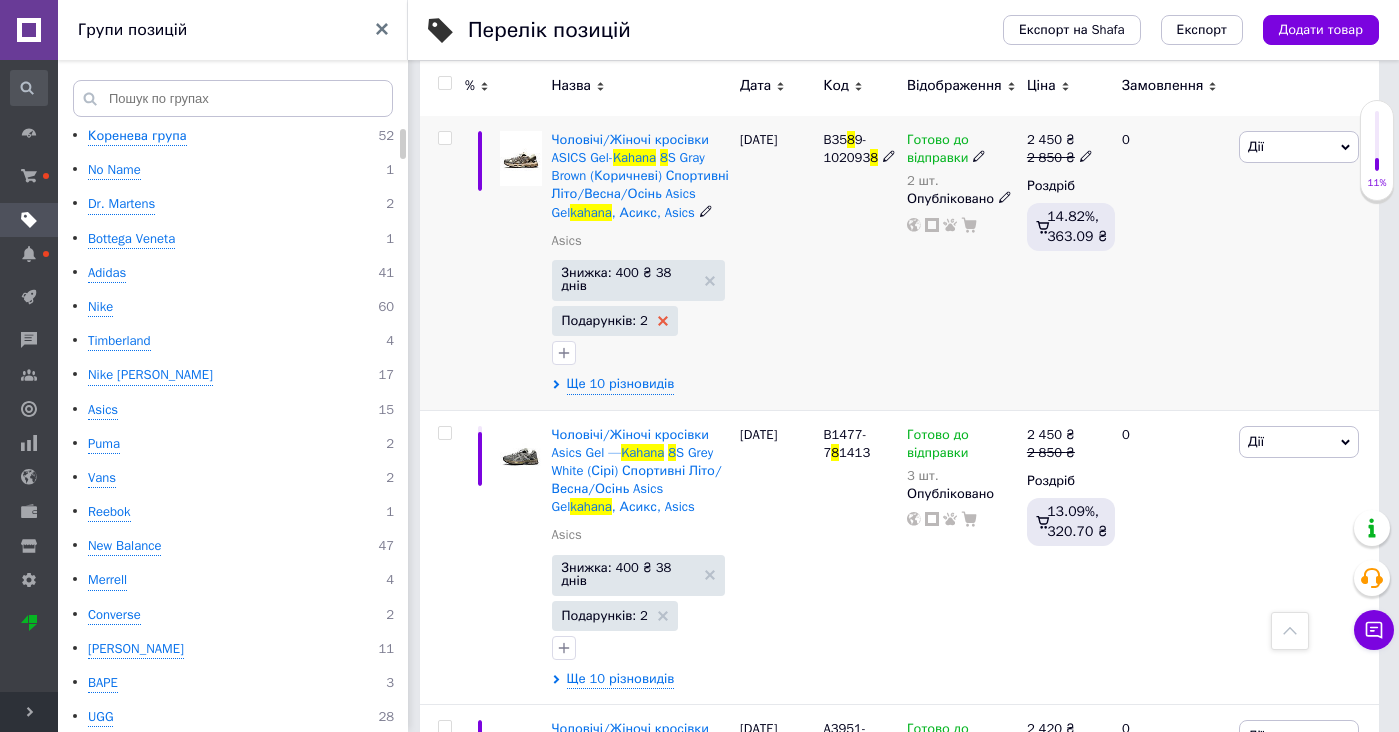 scroll, scrollTop: 323, scrollLeft: 0, axis: vertical 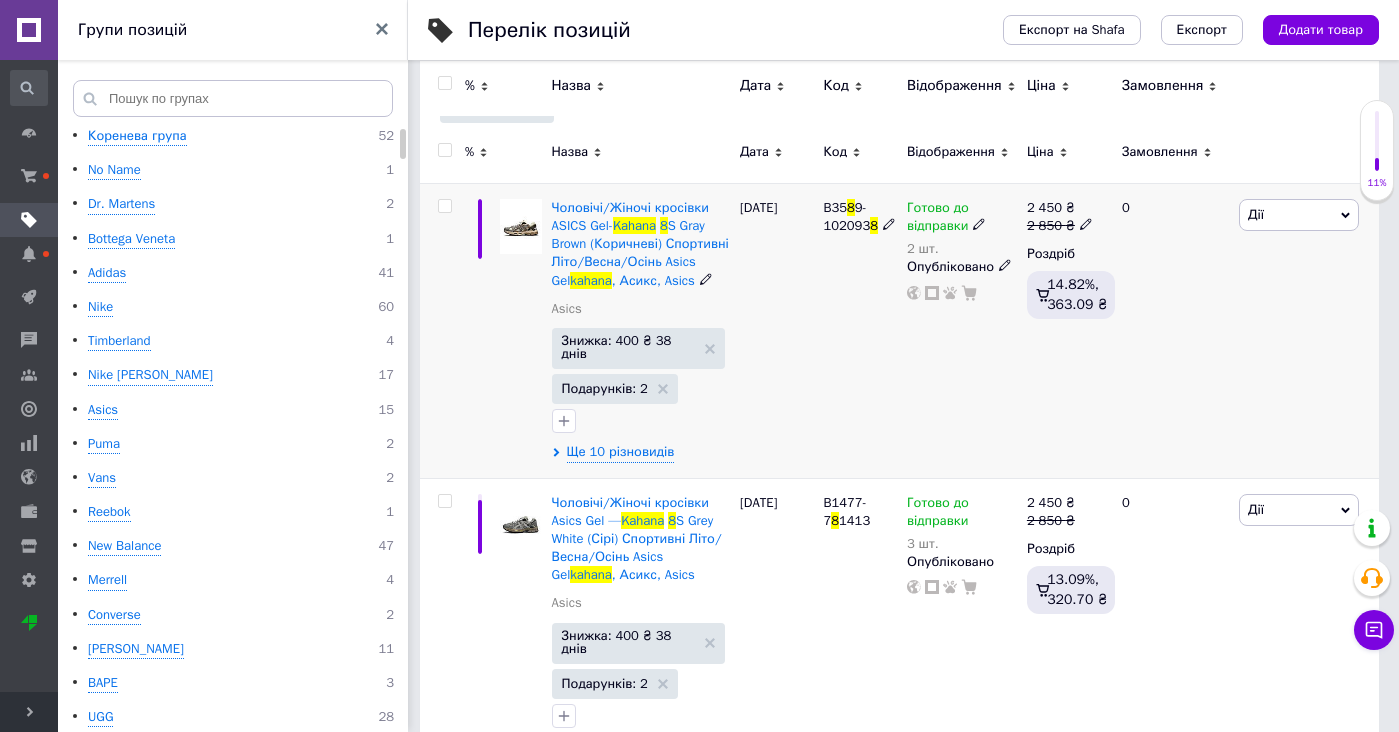 click at bounding box center (521, 226) 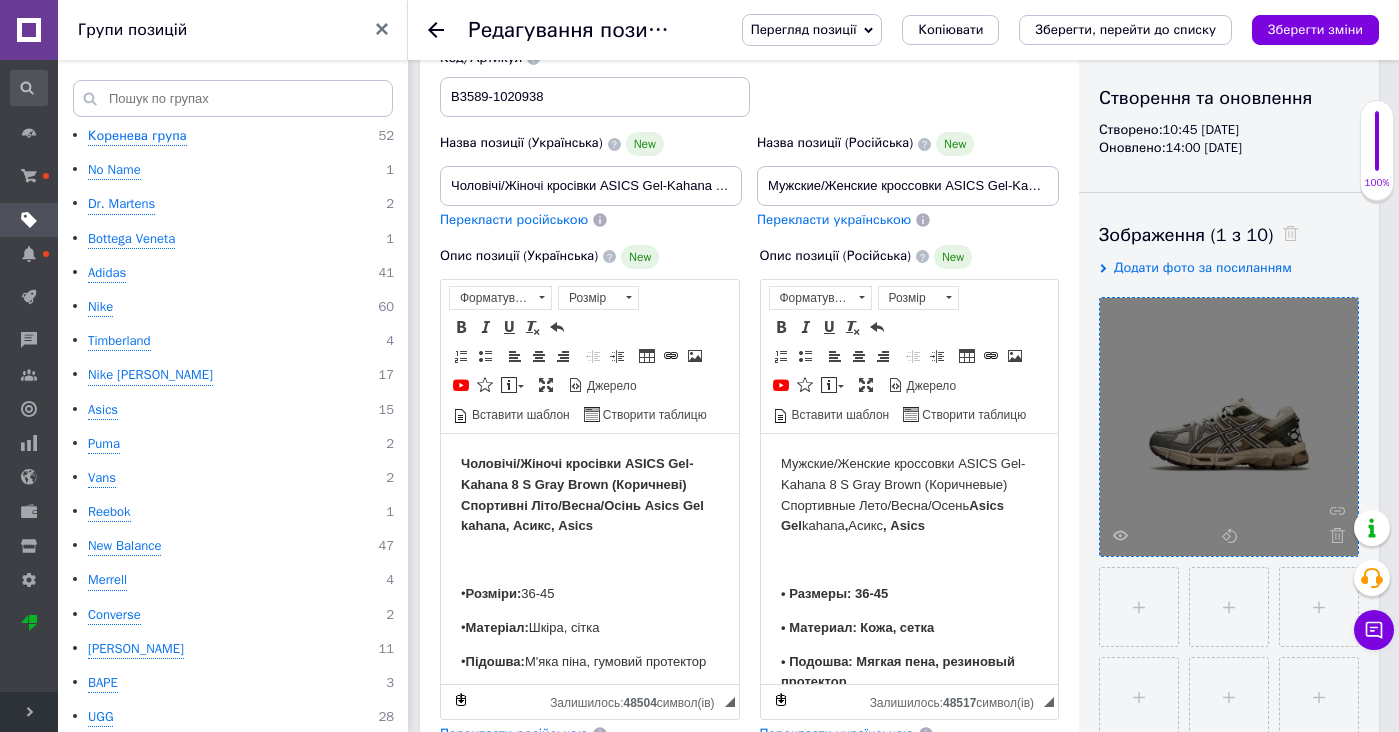 scroll, scrollTop: 264, scrollLeft: 0, axis: vertical 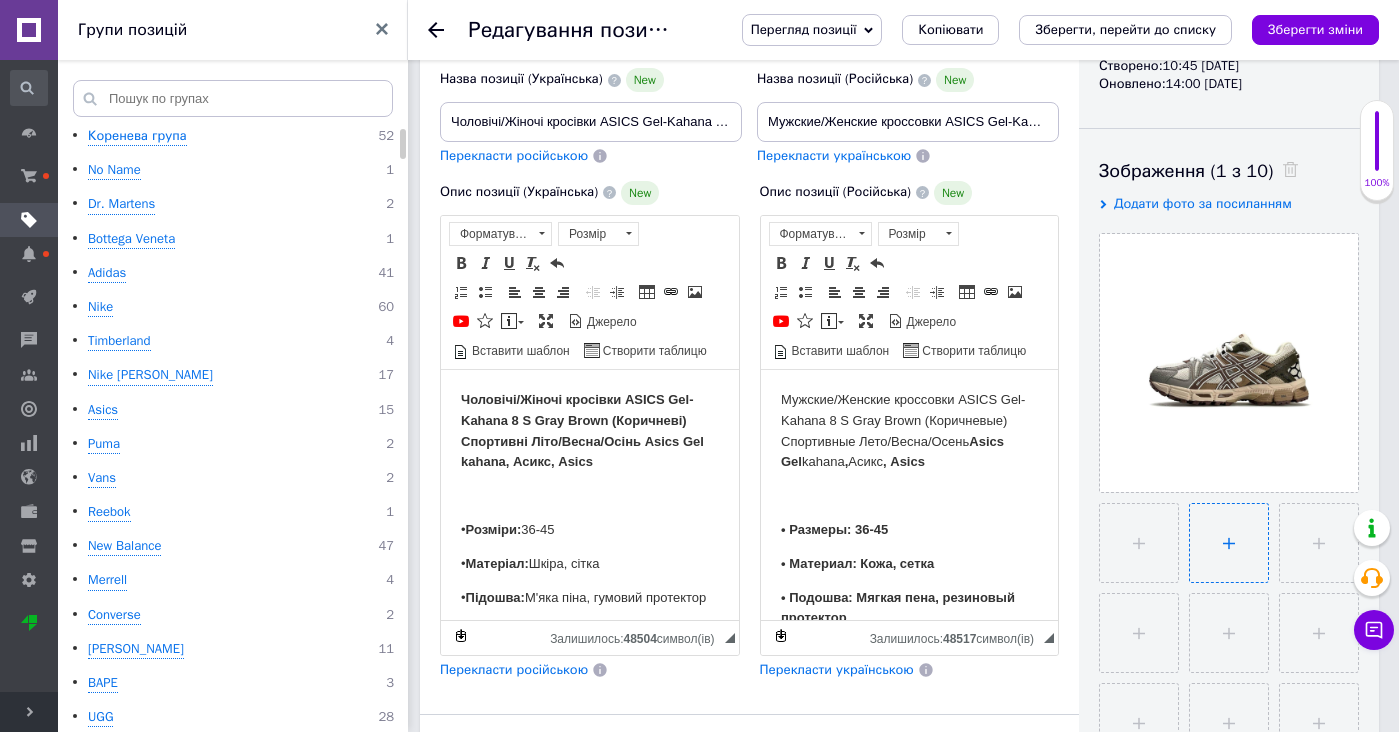 click at bounding box center [1229, 543] 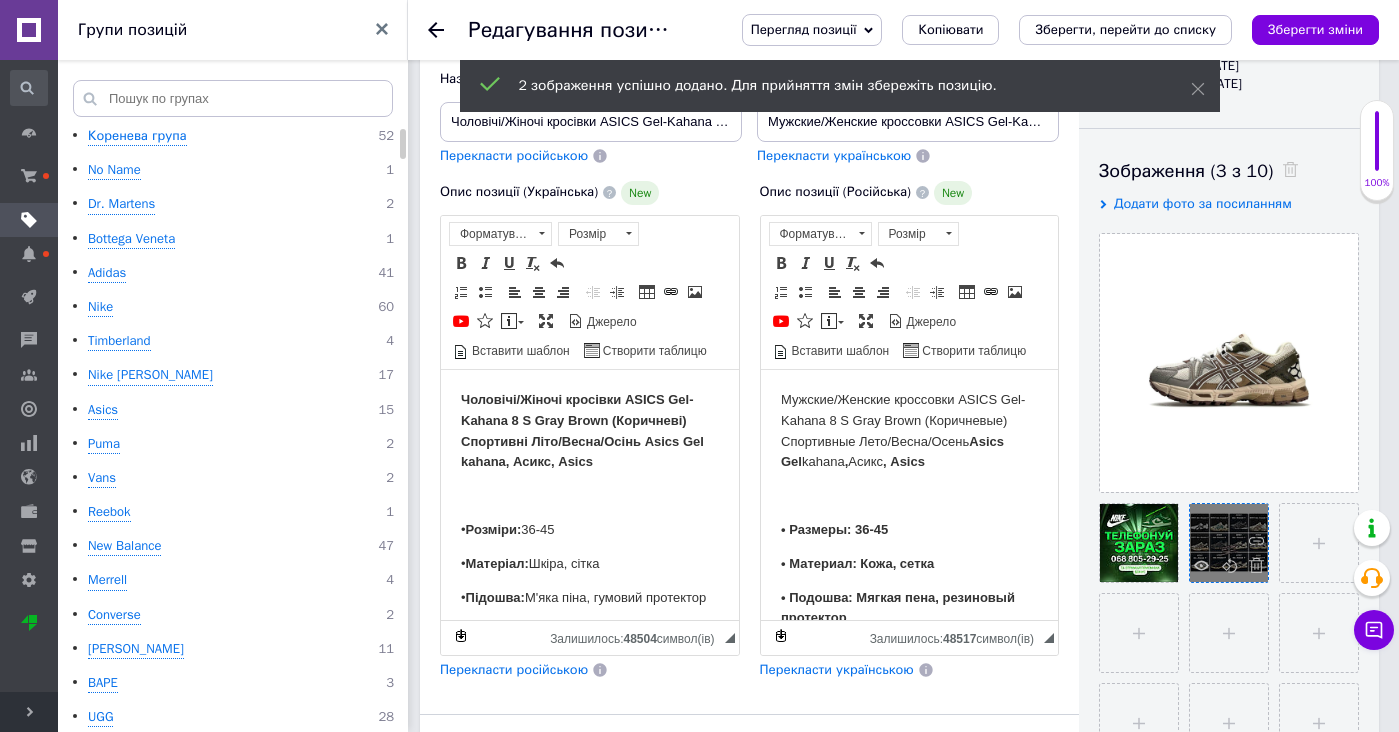 drag, startPoint x: 1223, startPoint y: 539, endPoint x: 1207, endPoint y: 539, distance: 16 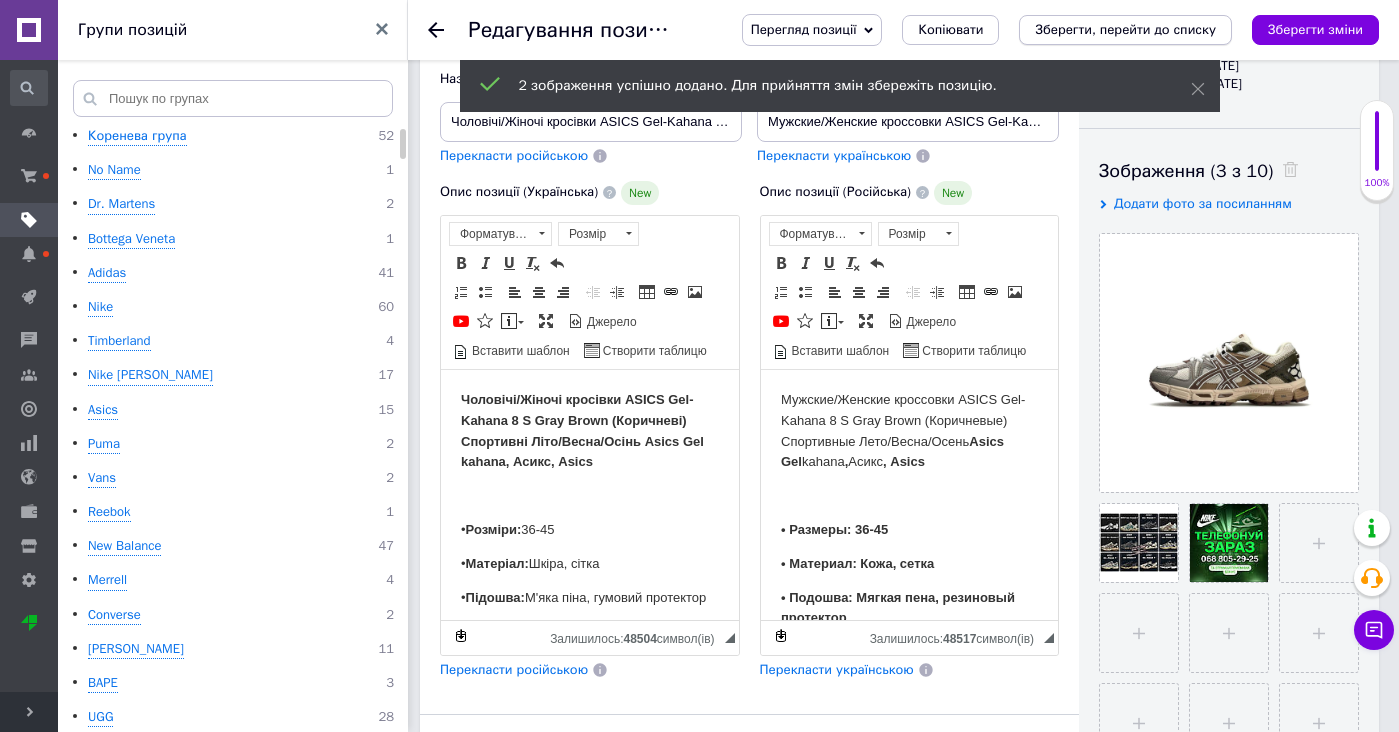 click on "Зберегти, перейти до списку" at bounding box center [1125, 29] 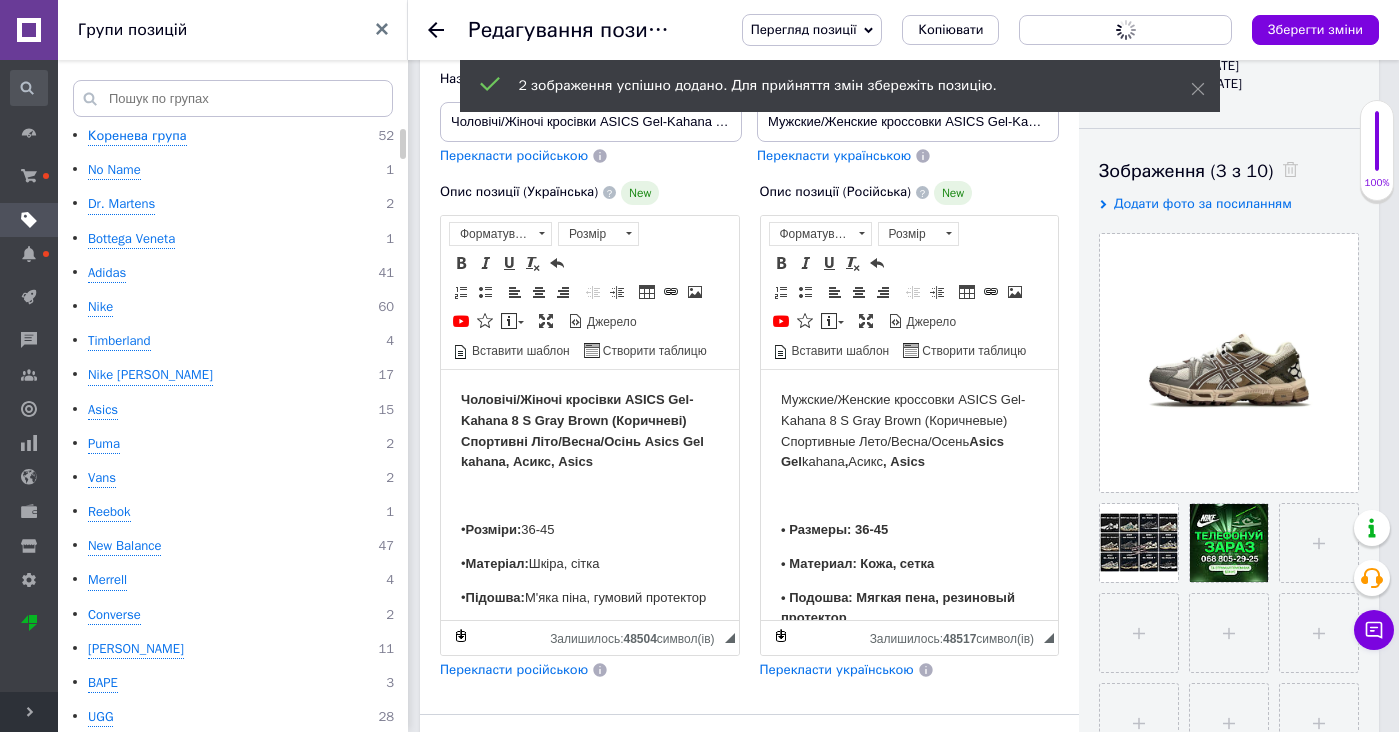 scroll, scrollTop: 0, scrollLeft: 0, axis: both 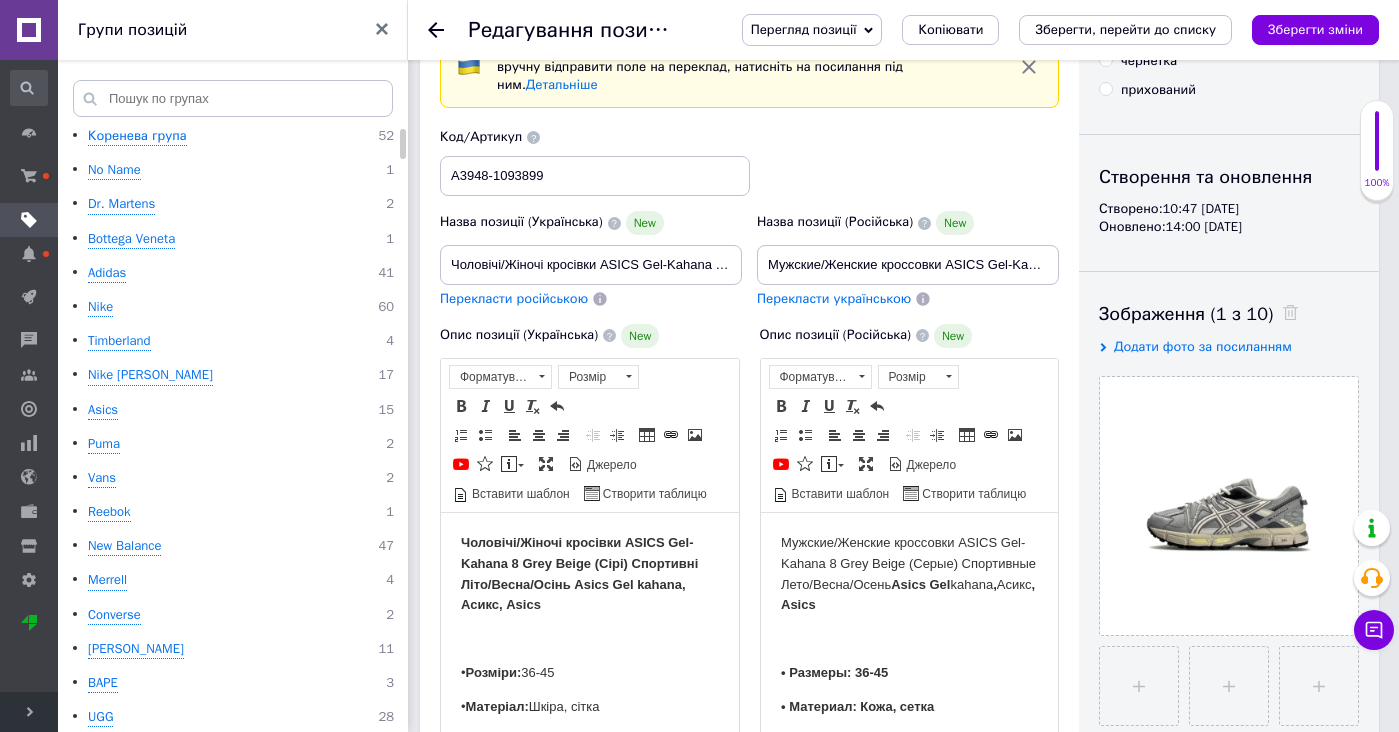 type on "C:\fakepath\IMG_5983.JPG" 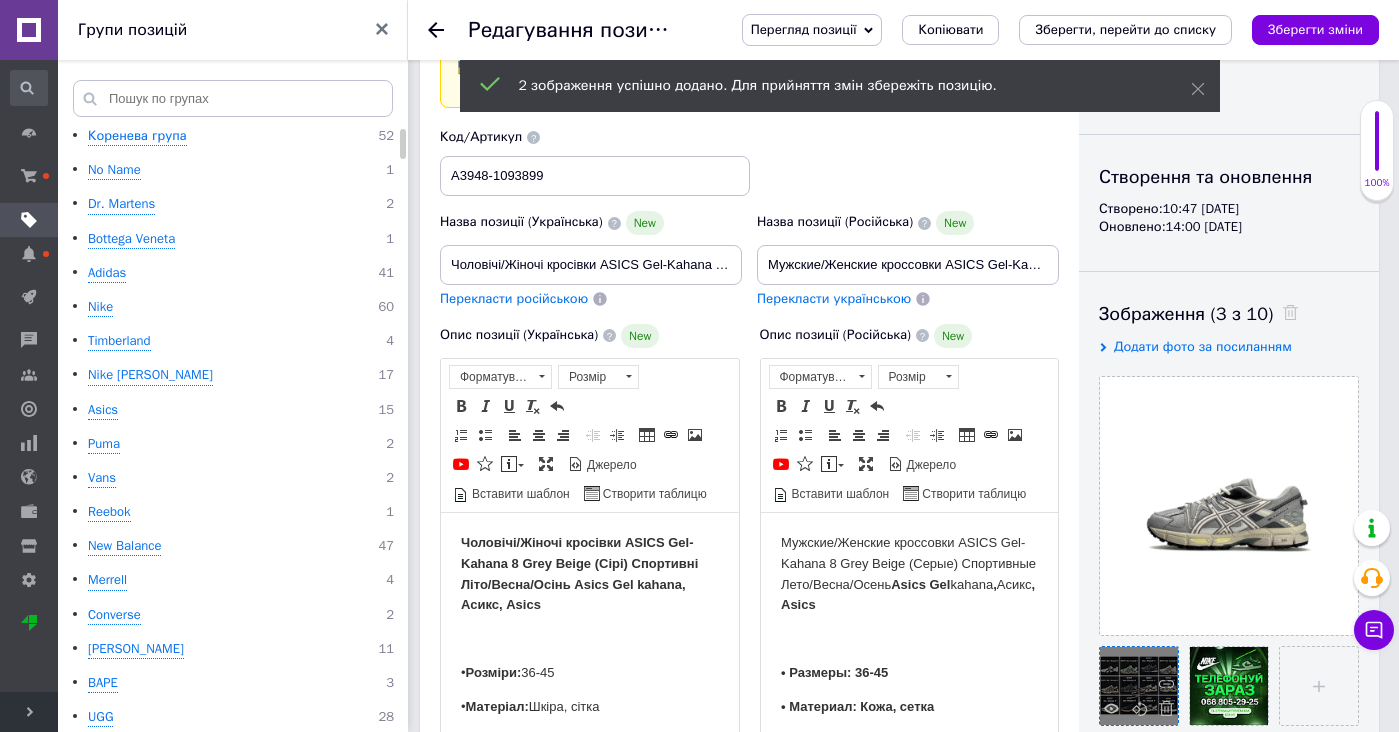 drag, startPoint x: 1251, startPoint y: 693, endPoint x: 1230, endPoint y: 693, distance: 21 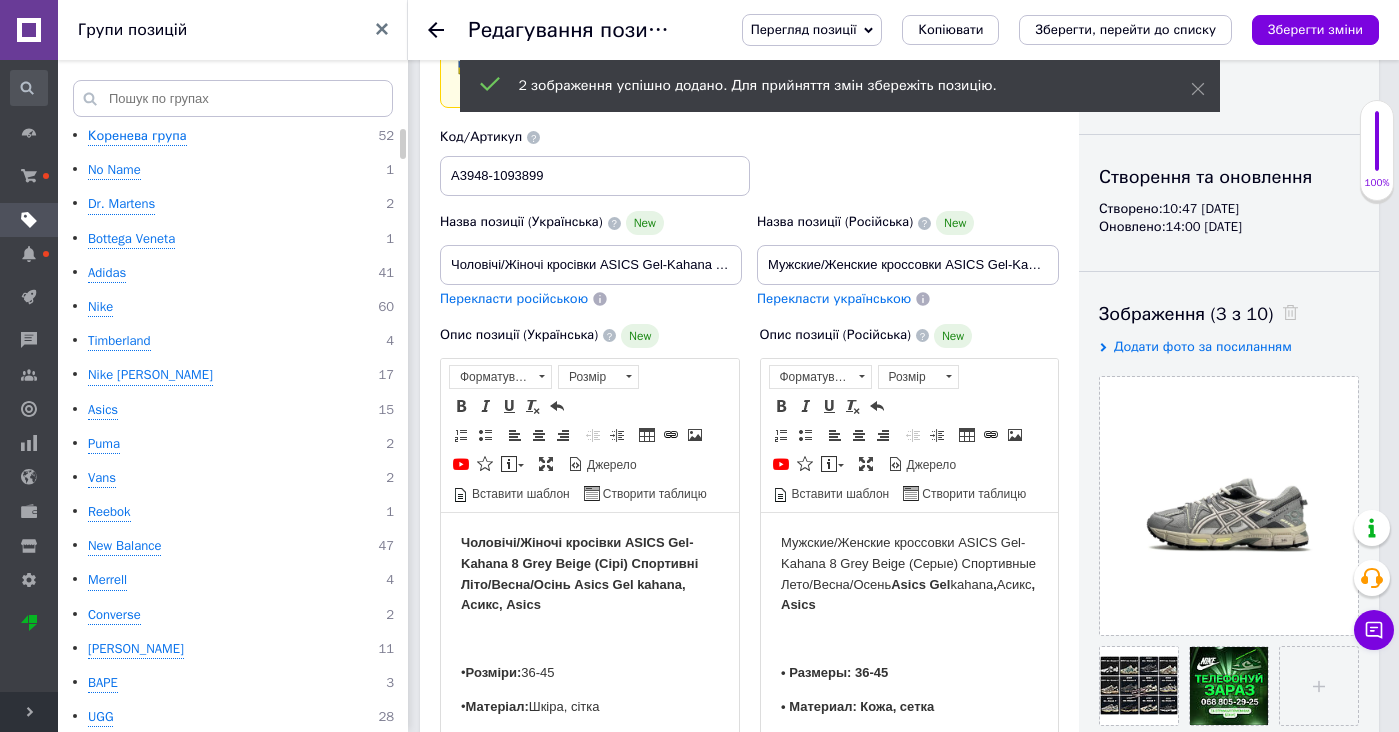 click on "Перегляд позиції Зберегти та переглянути на сайті Зберегти та переглянути на маркетплейсі [DOMAIN_NAME] Копіювати Зберегти, перейти до списку Зберегти зміни" at bounding box center [1040, 30] 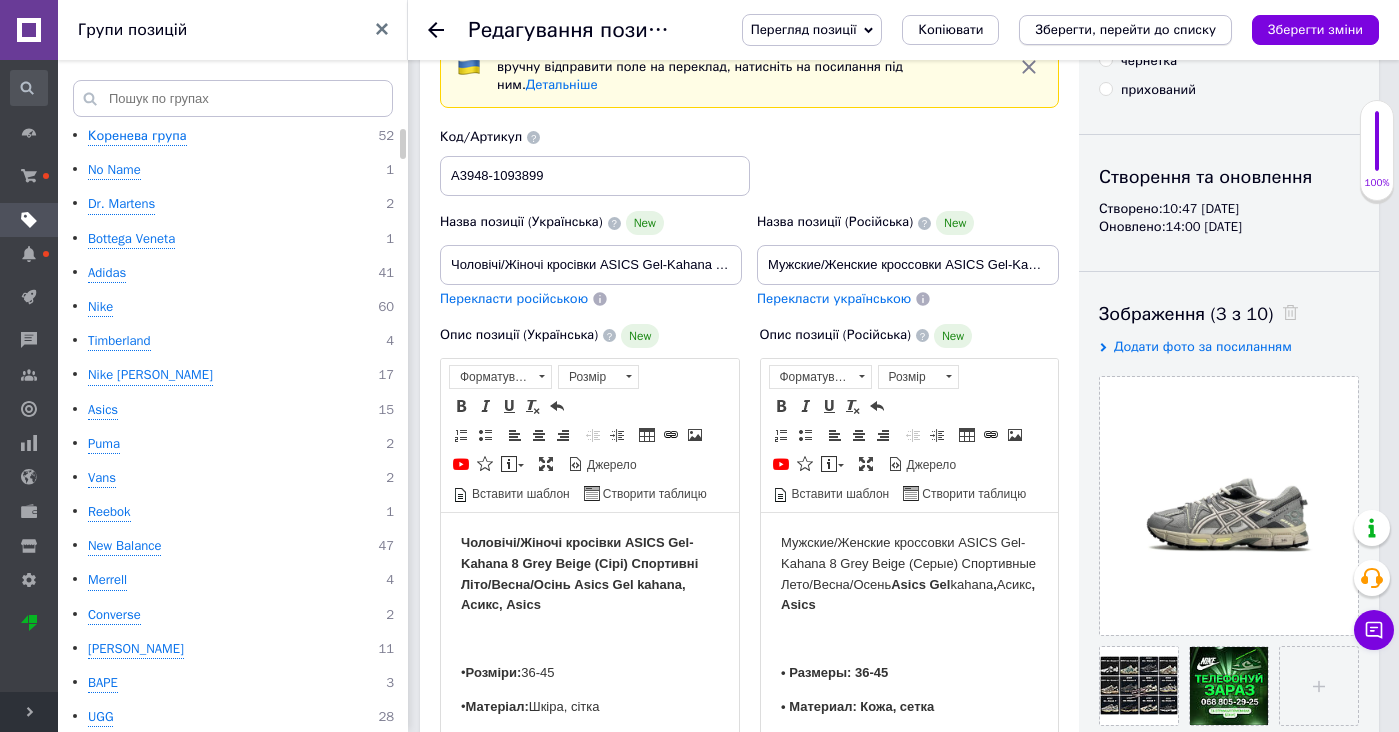 click on "Зберегти, перейти до списку" at bounding box center [1125, 30] 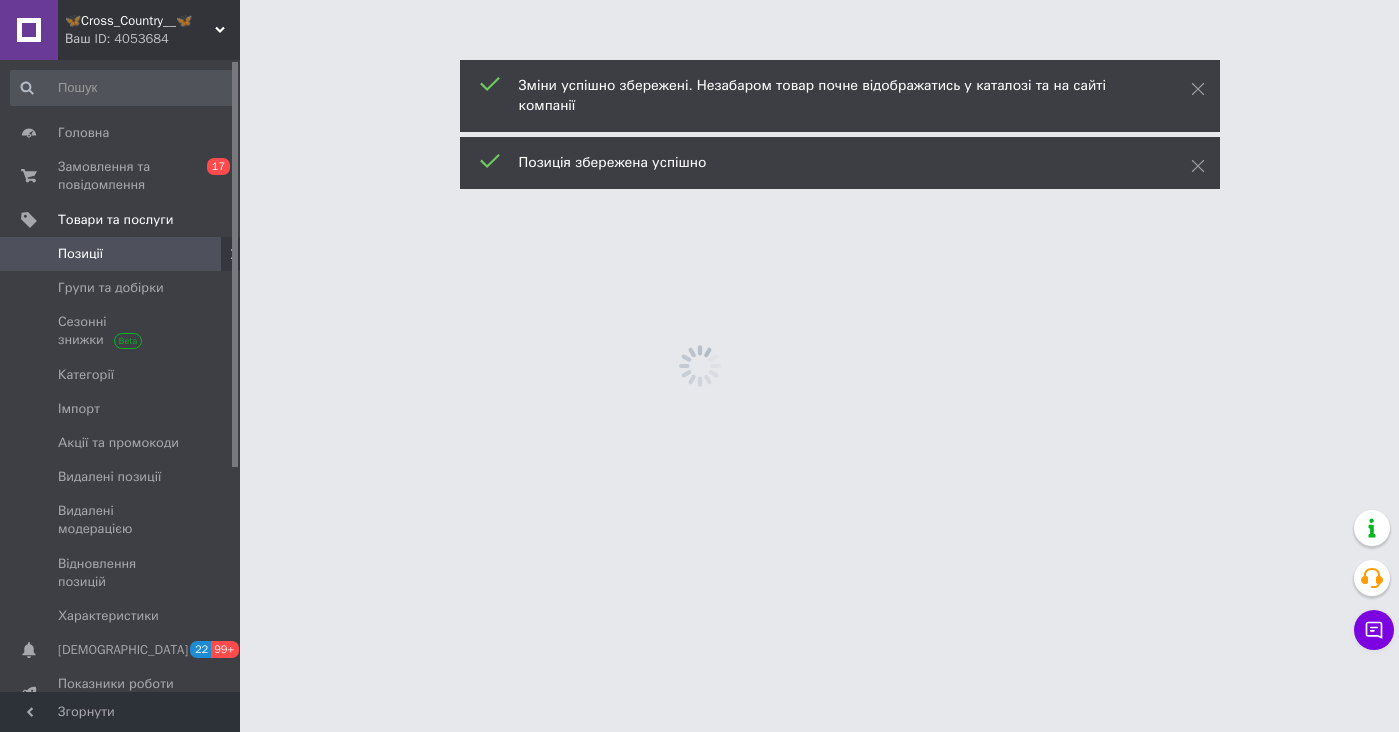 scroll, scrollTop: 0, scrollLeft: 0, axis: both 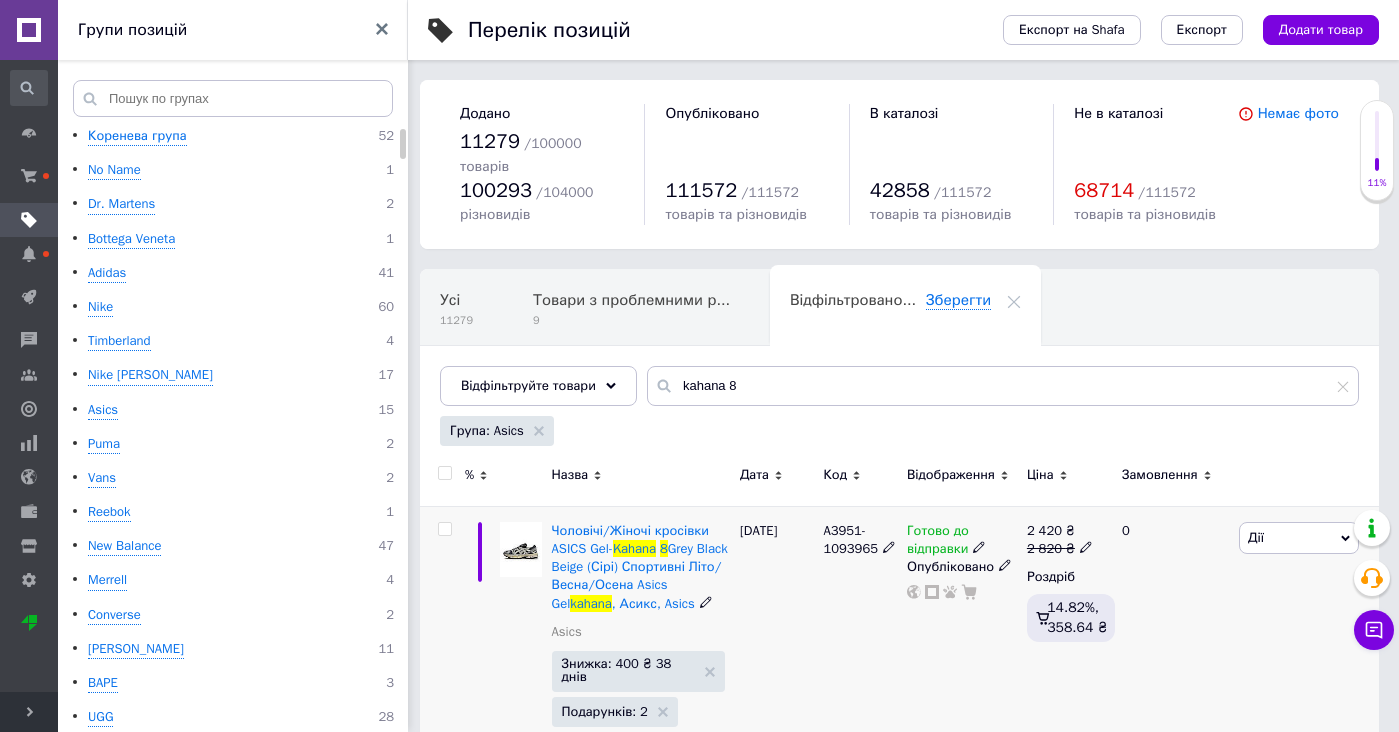 click at bounding box center [521, 549] 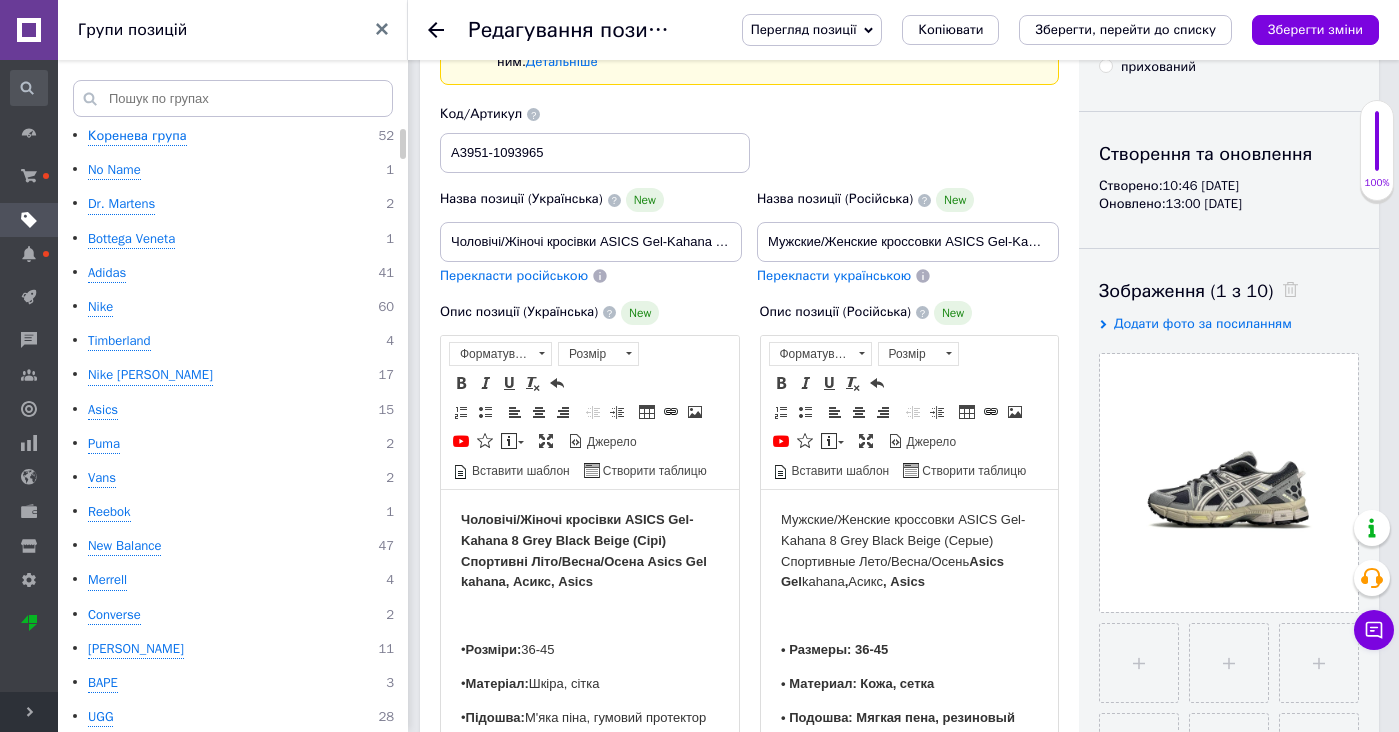 scroll, scrollTop: 150, scrollLeft: 0, axis: vertical 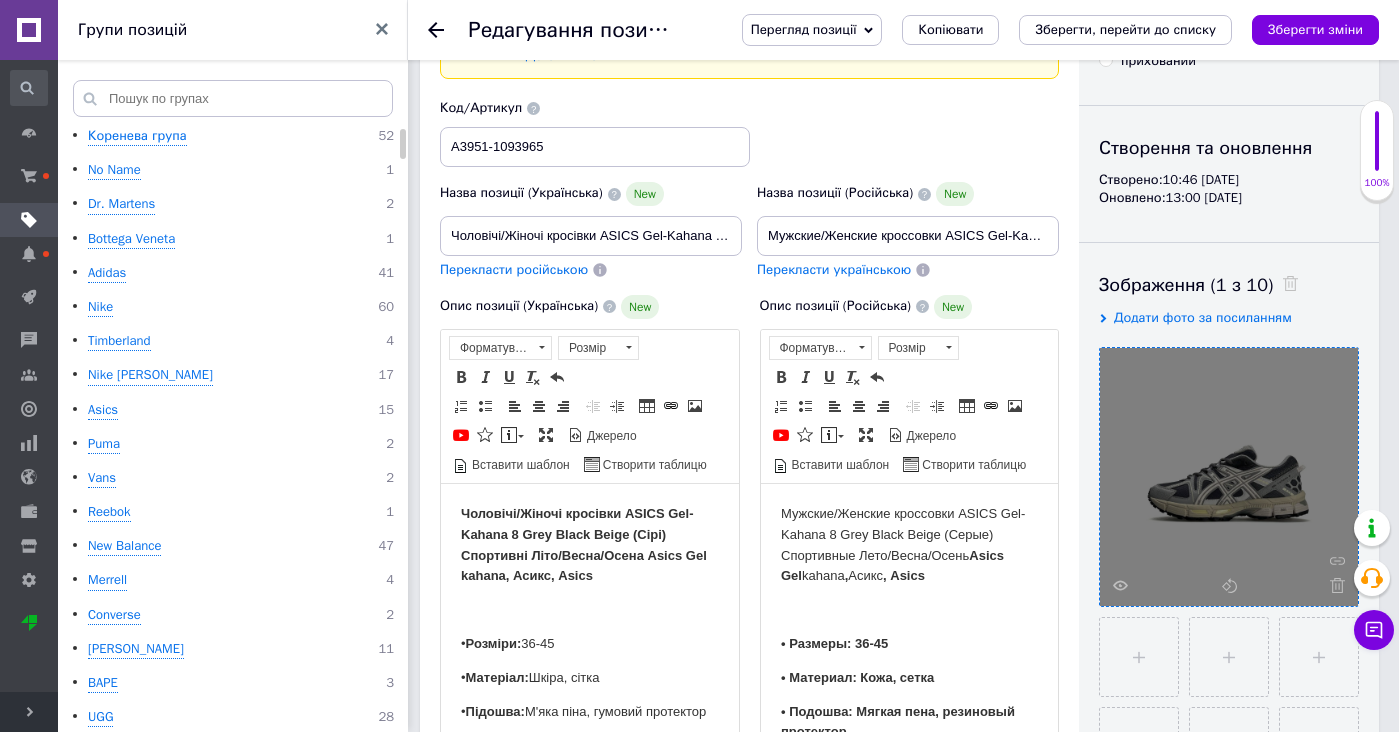 click at bounding box center [1229, 477] 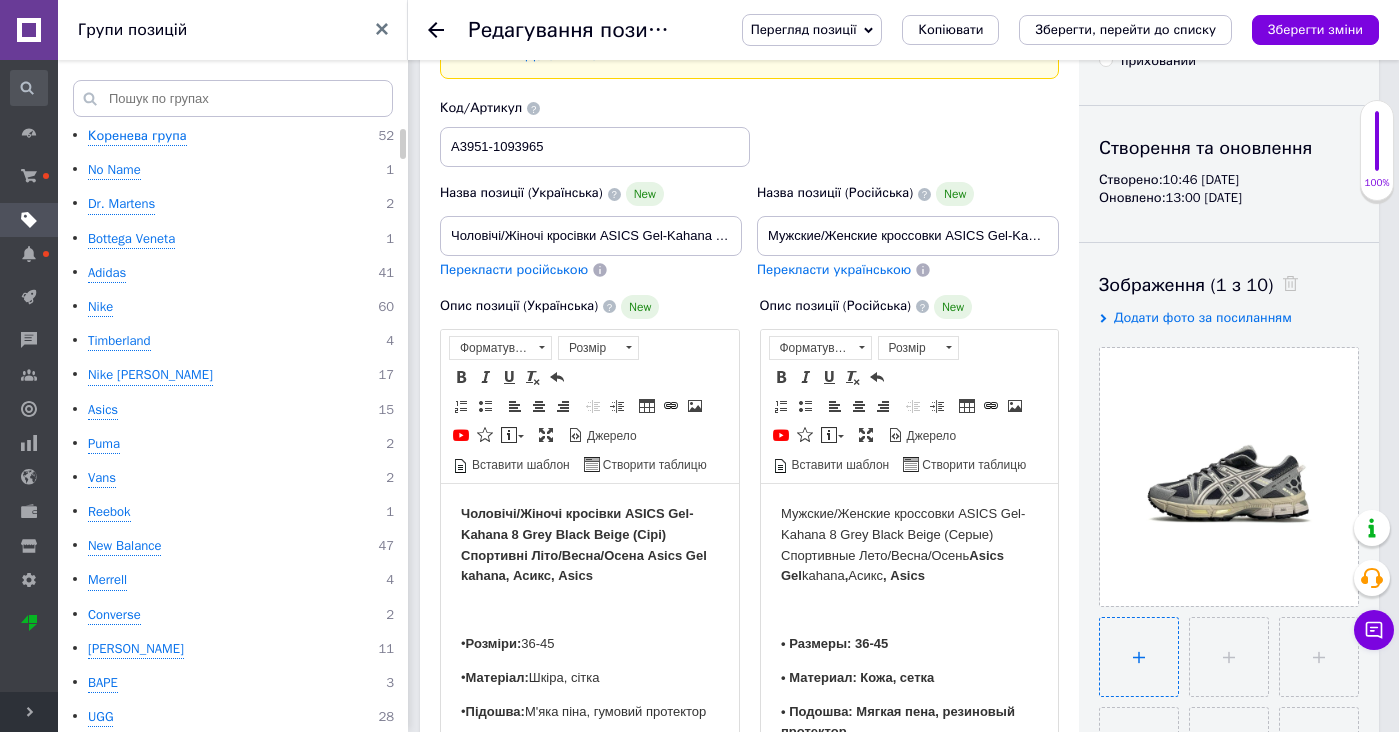 click at bounding box center (1139, 657) 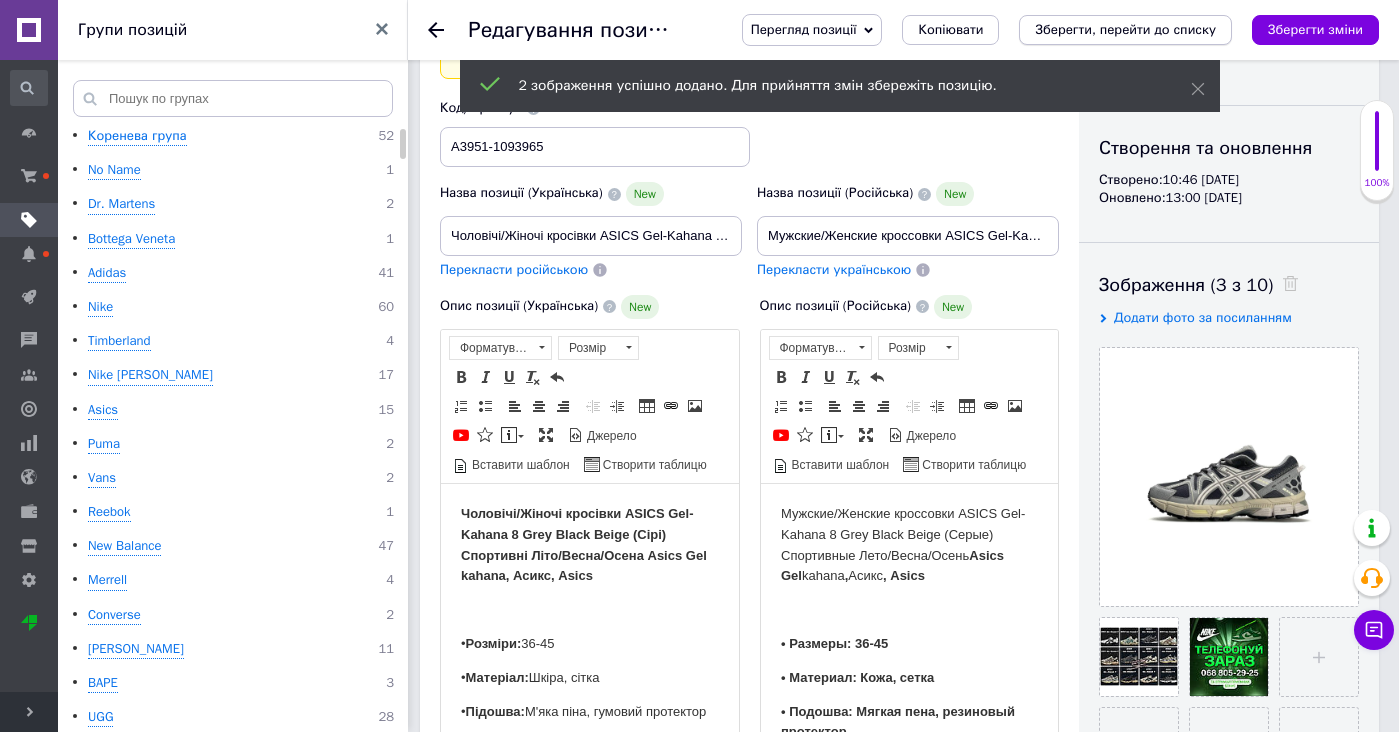 click on "Зберегти, перейти до списку" at bounding box center [1125, 30] 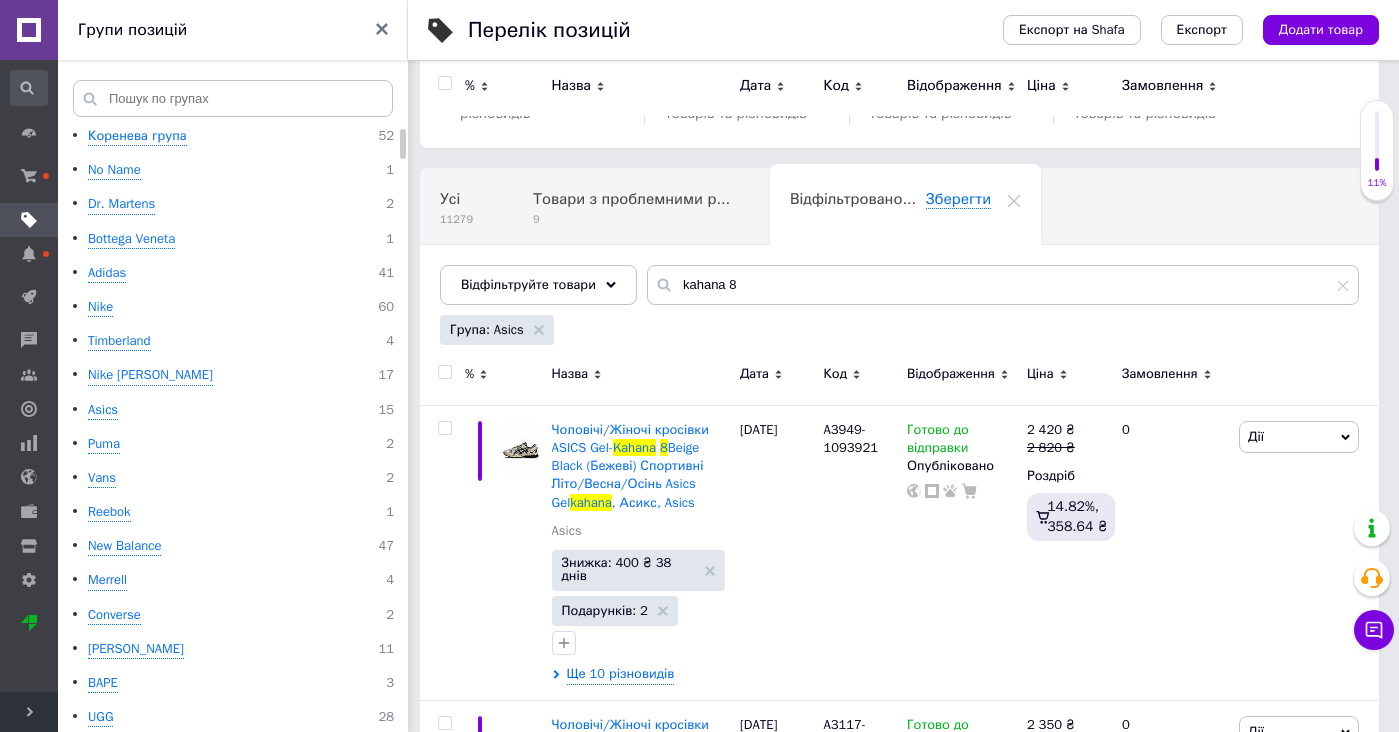 scroll, scrollTop: 57, scrollLeft: 0, axis: vertical 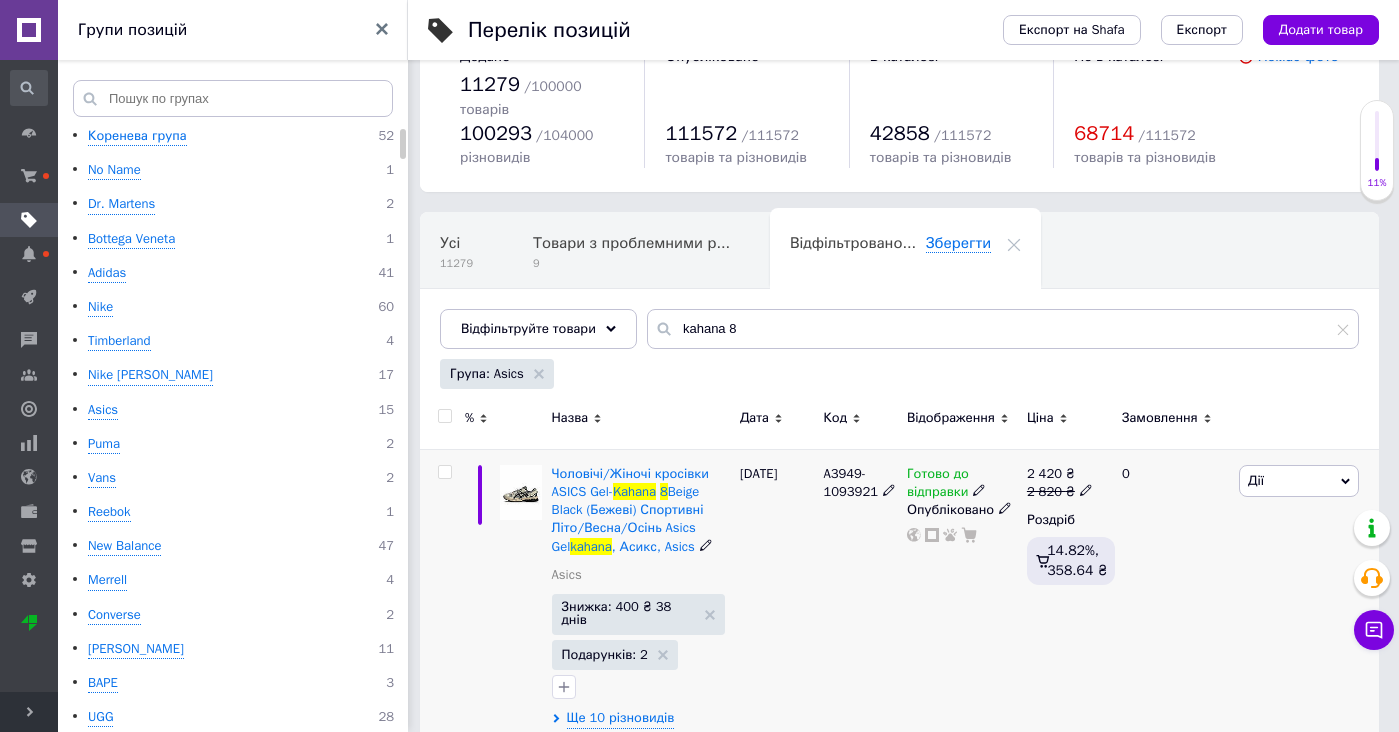 click at bounding box center [521, 596] 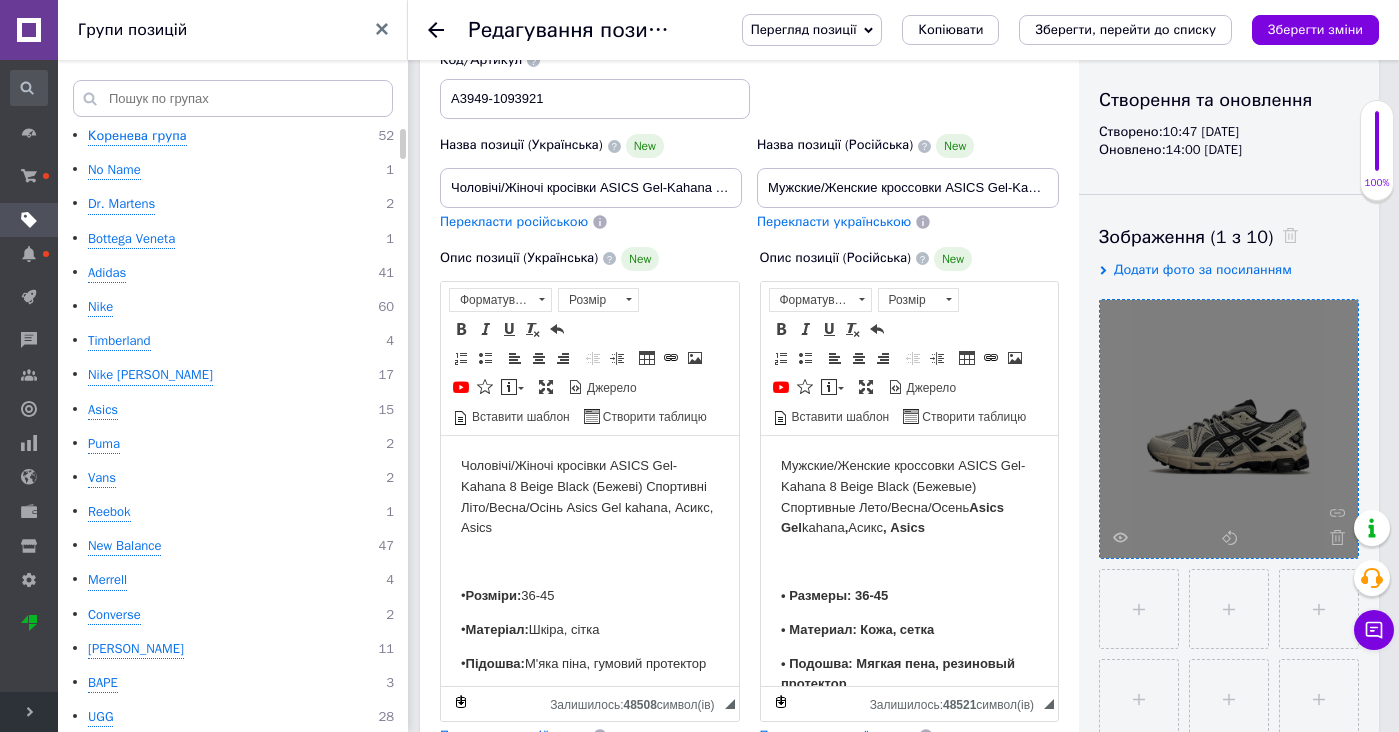 scroll, scrollTop: 232, scrollLeft: 0, axis: vertical 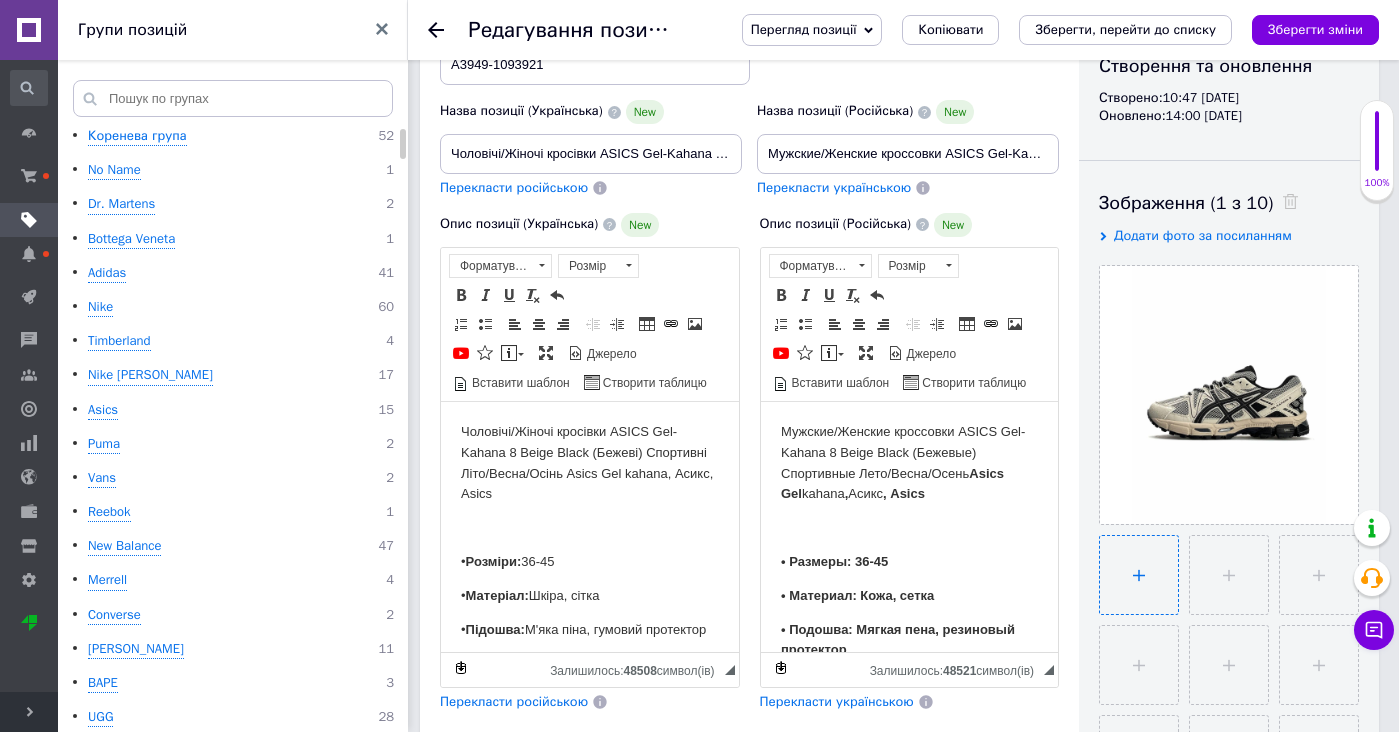 click at bounding box center [1139, 575] 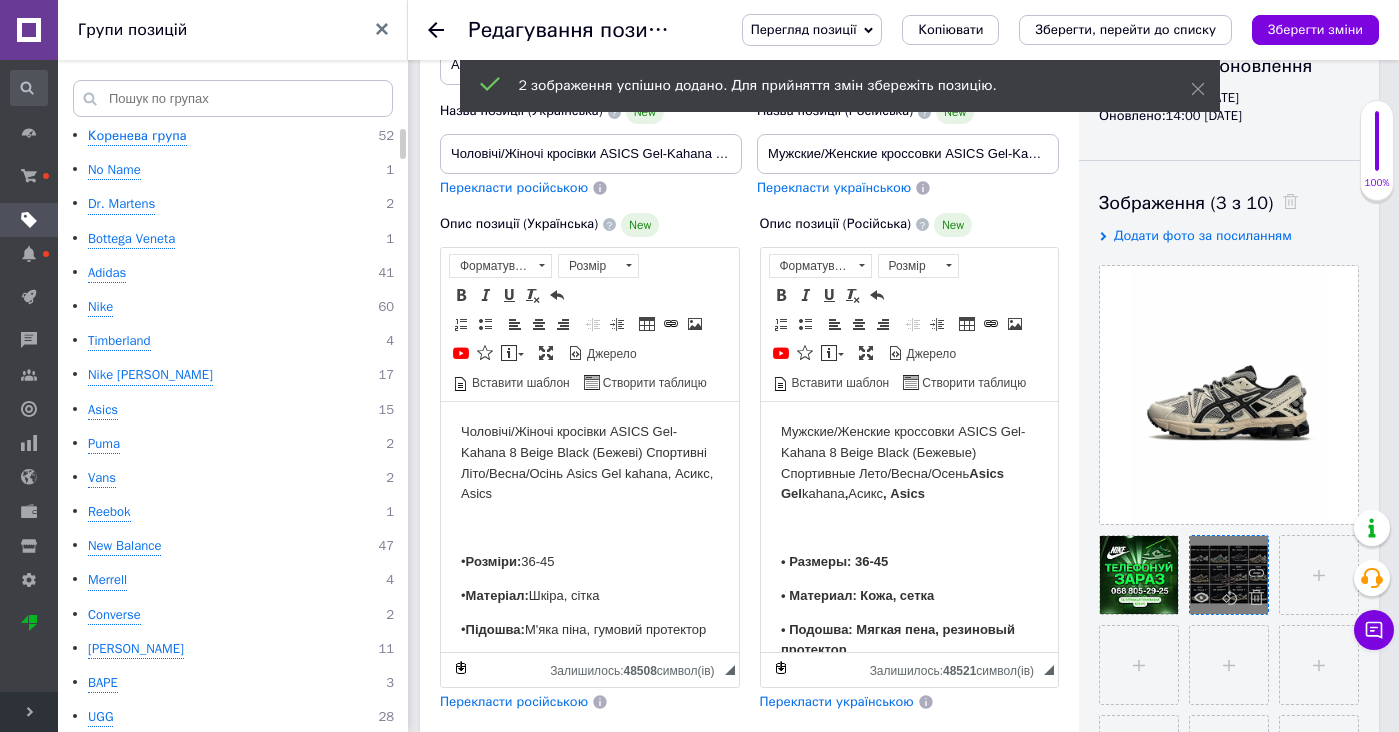 drag, startPoint x: 1256, startPoint y: 559, endPoint x: 1241, endPoint y: 559, distance: 15 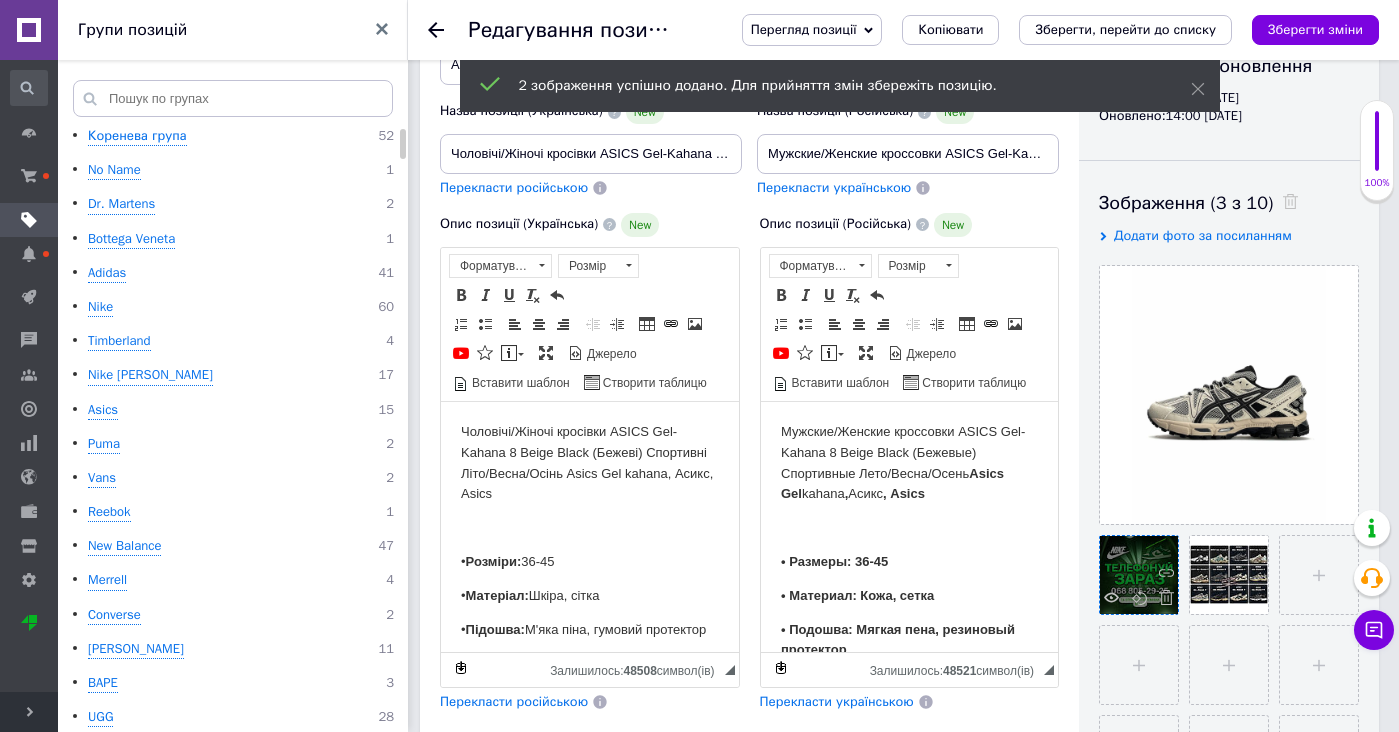 click at bounding box center [1138, 575] 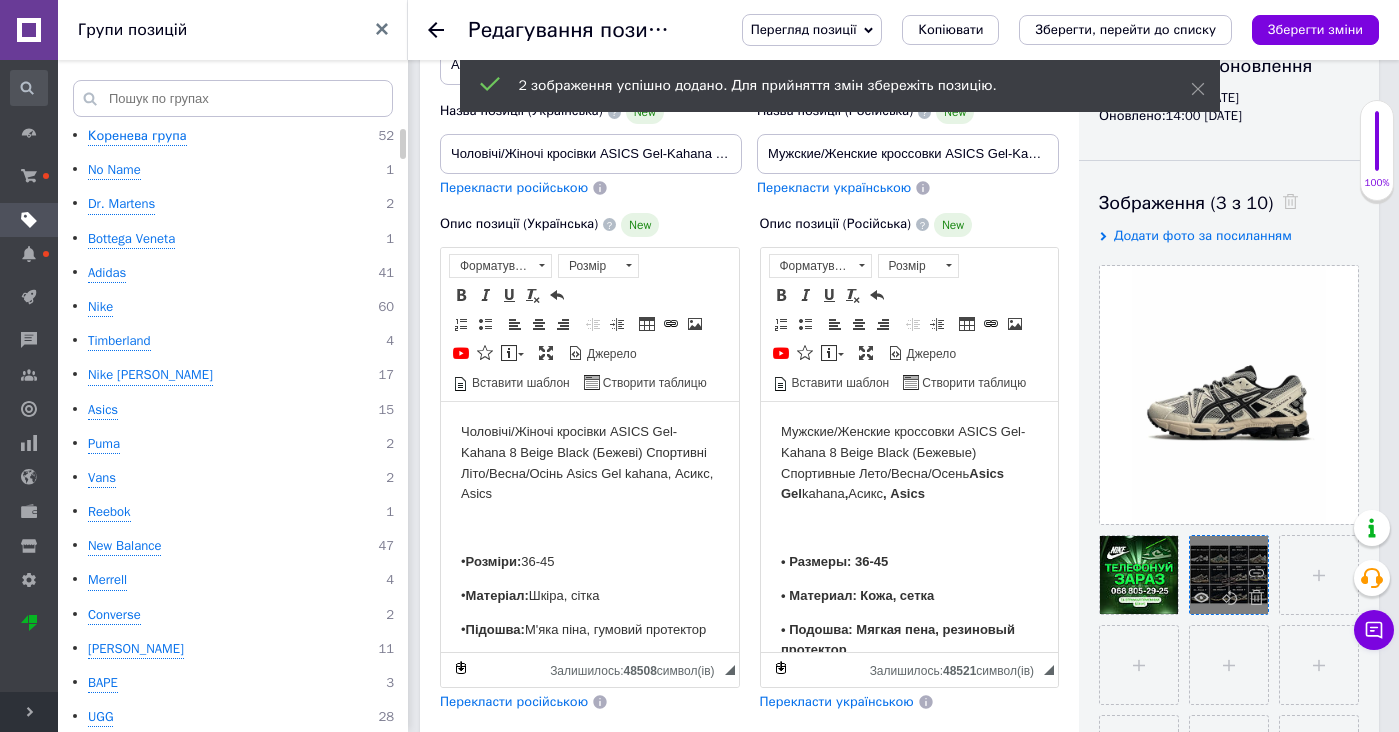 click at bounding box center (1229, 575) 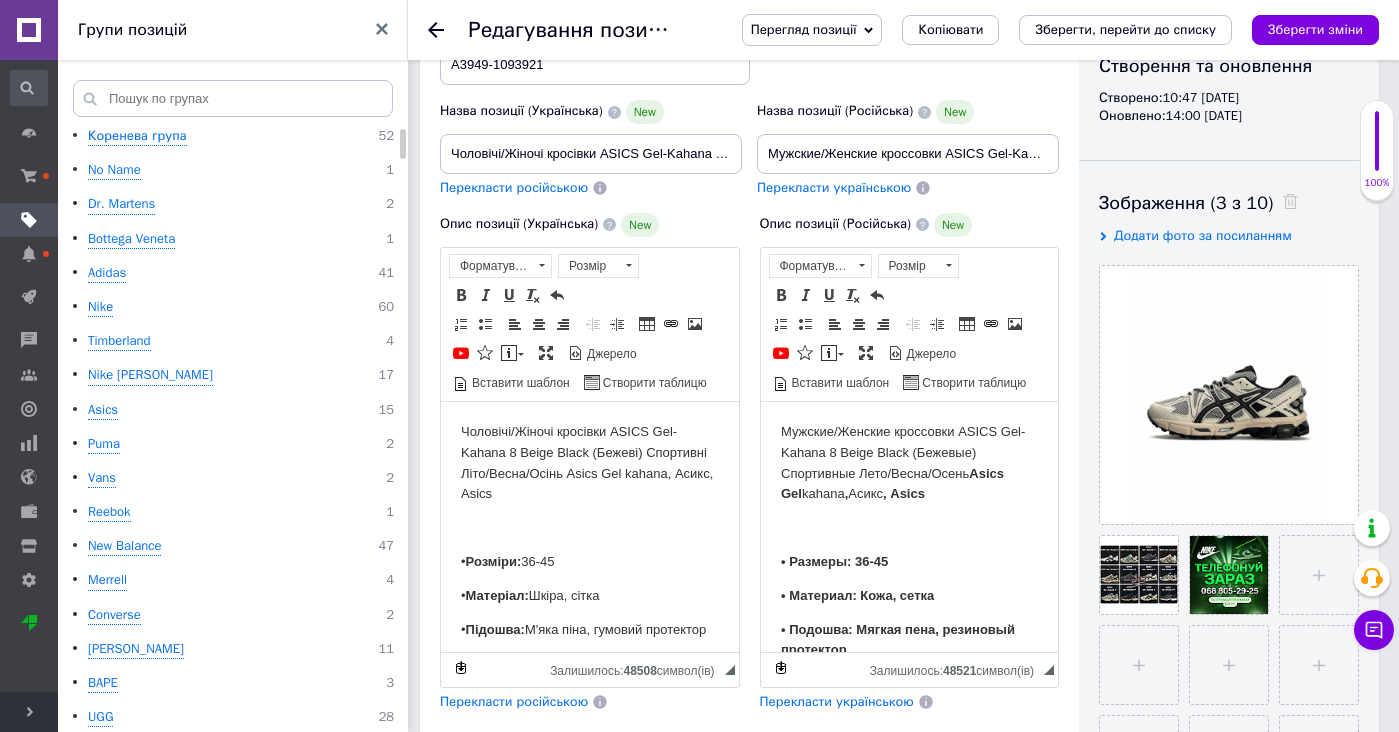 click on "Перегляд позиції Зберегти та переглянути на сайті Зберегти та переглянути на маркетплейсі [DOMAIN_NAME] Копіювати Зберегти, перейти до списку Зберегти зміни" at bounding box center [1040, 30] 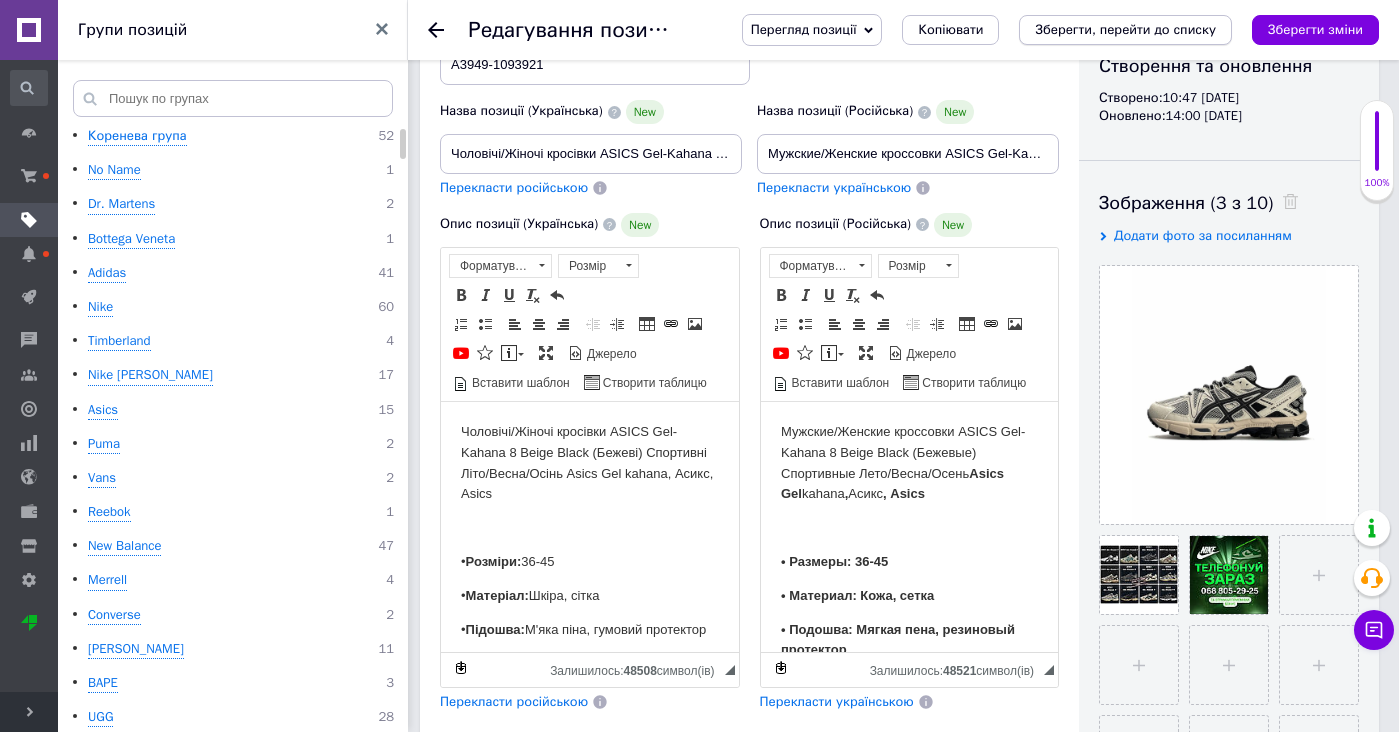 click on "Зберегти, перейти до списку" at bounding box center (1125, 29) 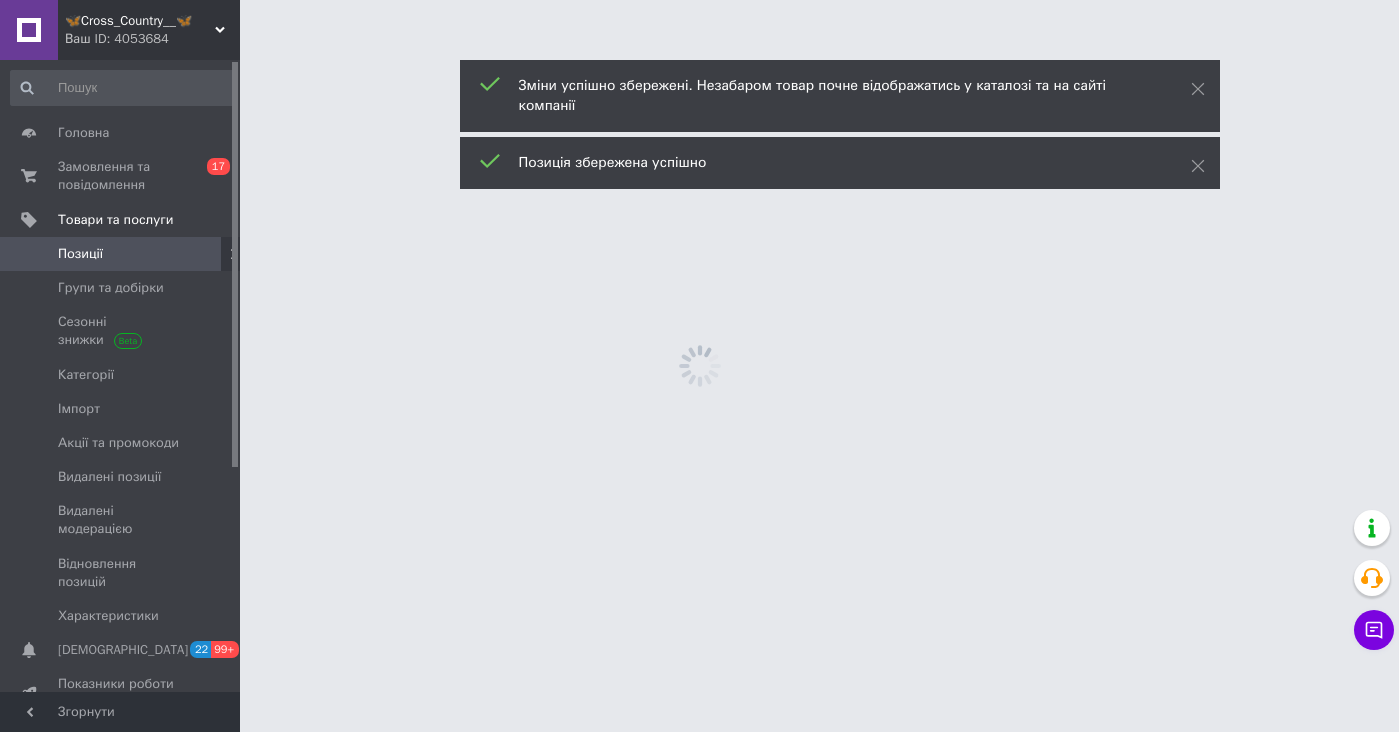 scroll, scrollTop: 0, scrollLeft: 0, axis: both 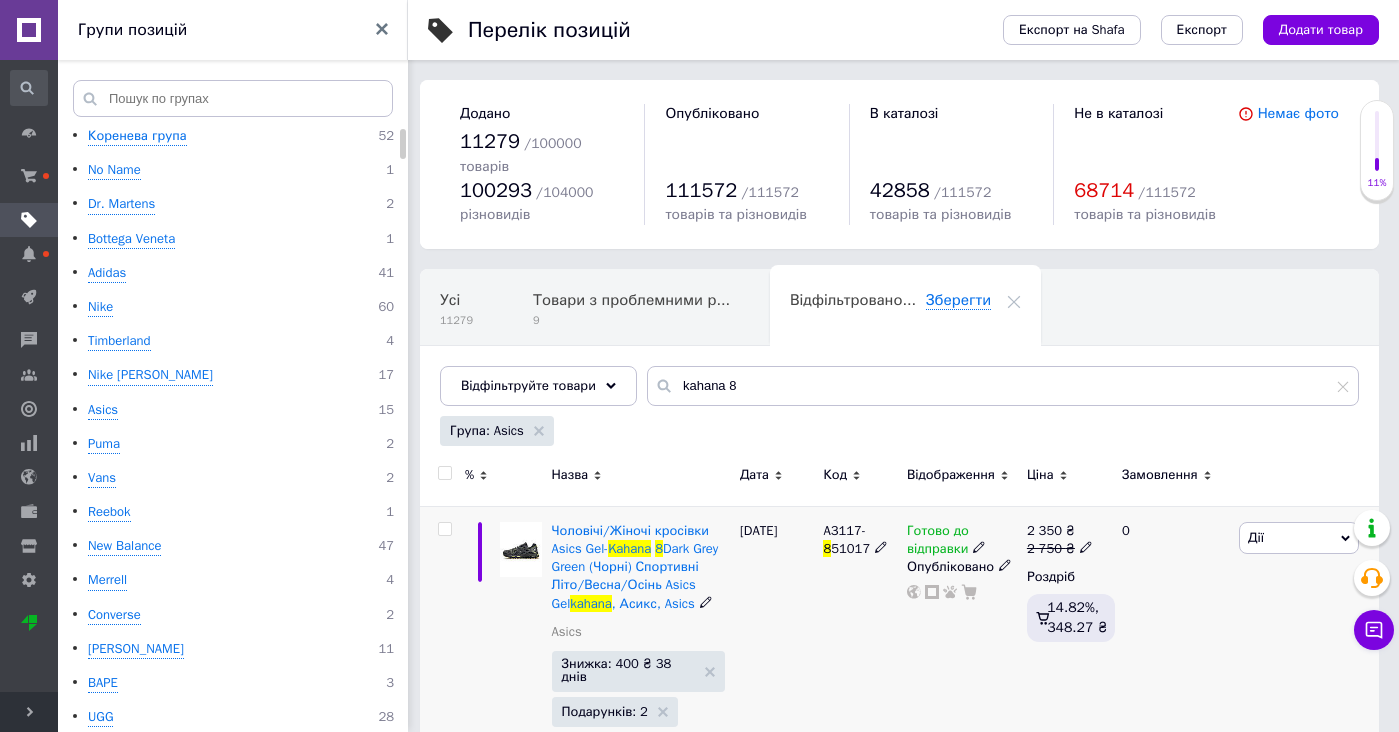 click at bounding box center (521, 549) 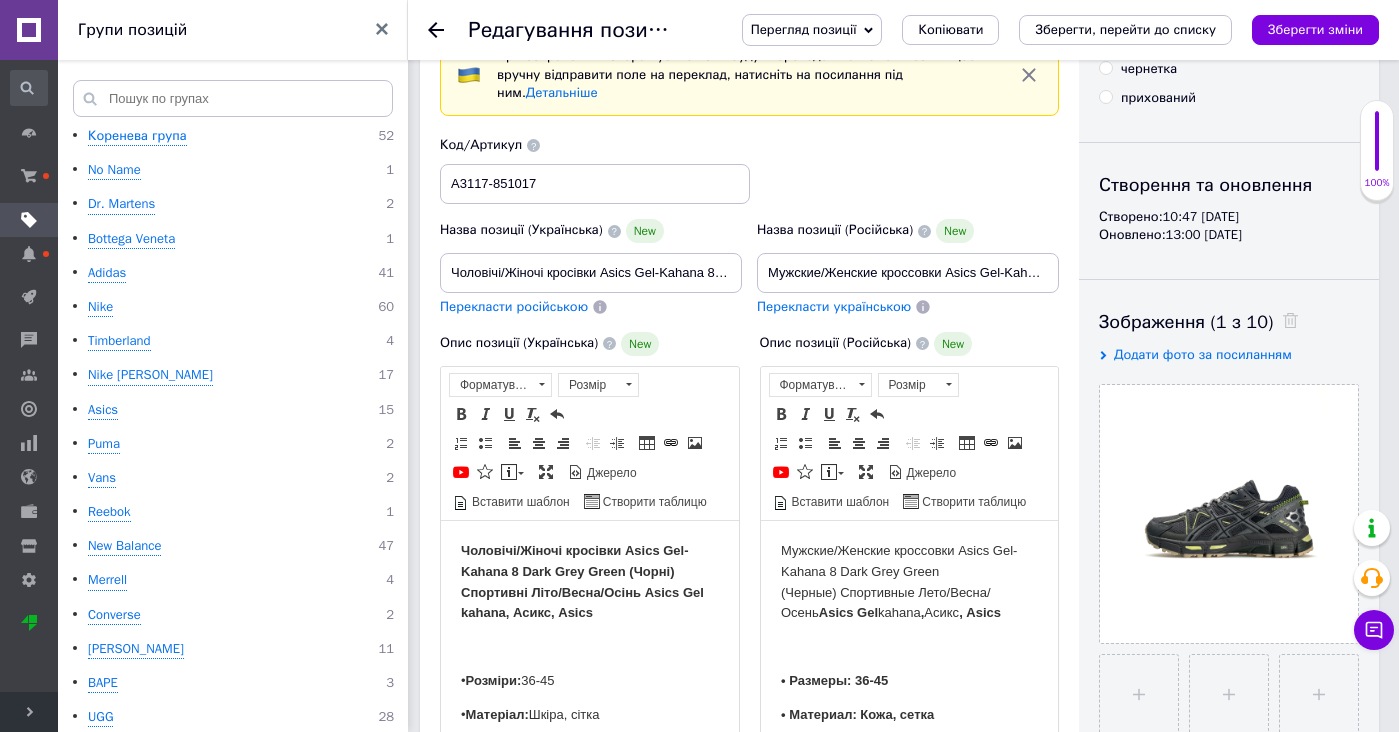 scroll, scrollTop: 261, scrollLeft: 0, axis: vertical 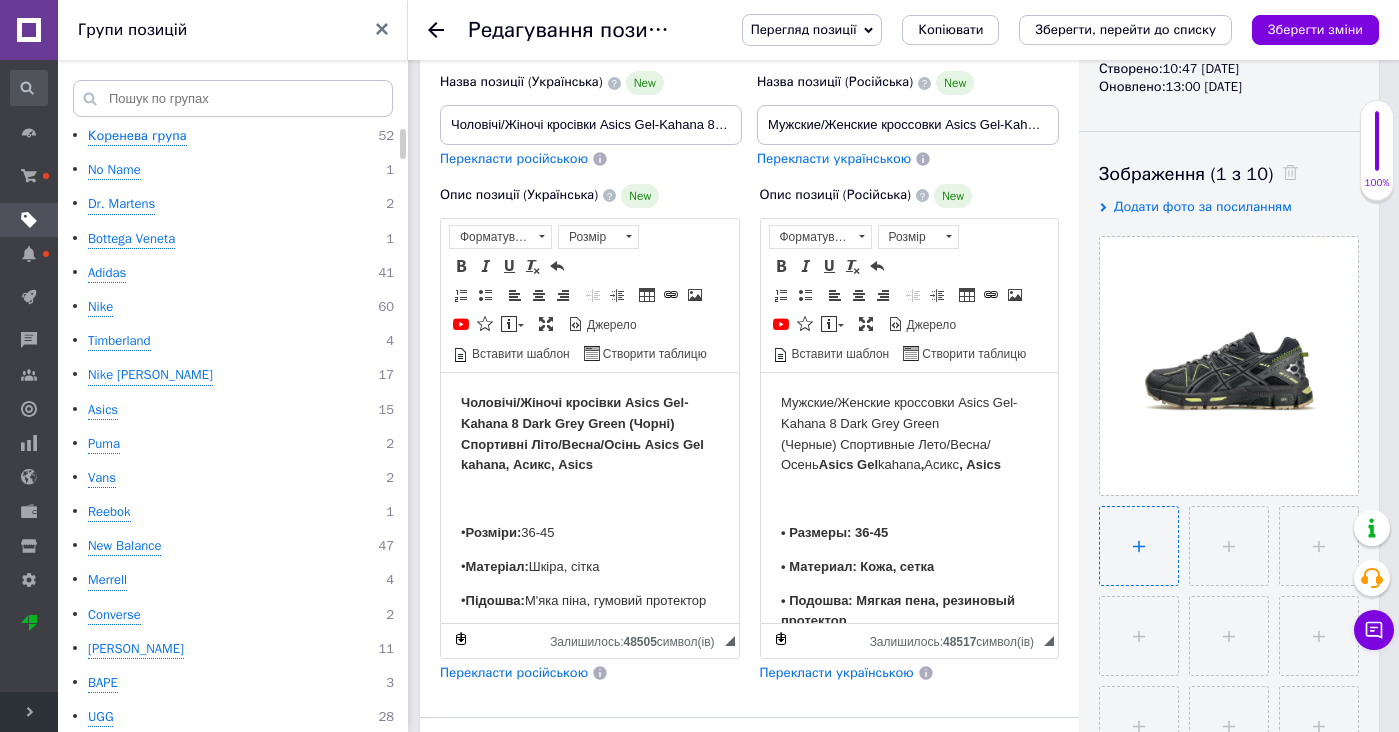 click at bounding box center (1139, 546) 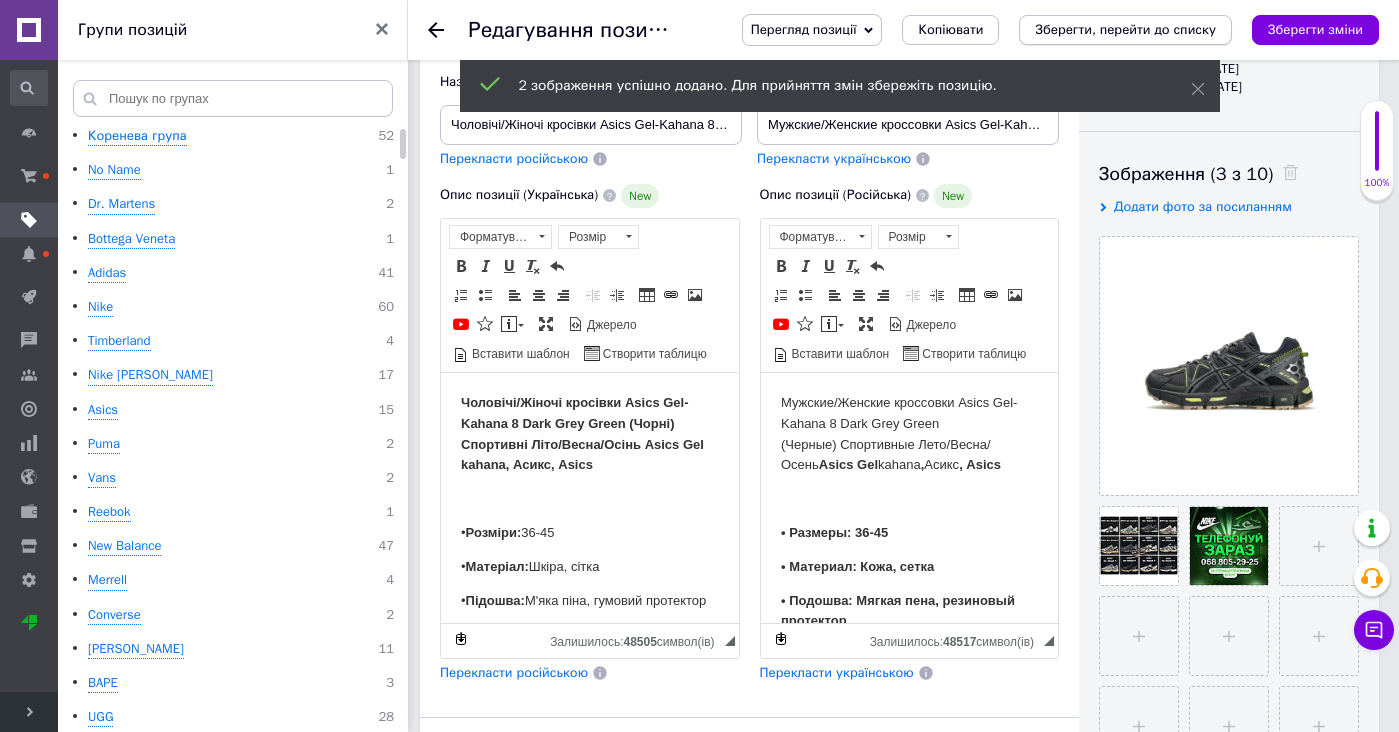 click on "Зберегти, перейти до списку" at bounding box center (1125, 29) 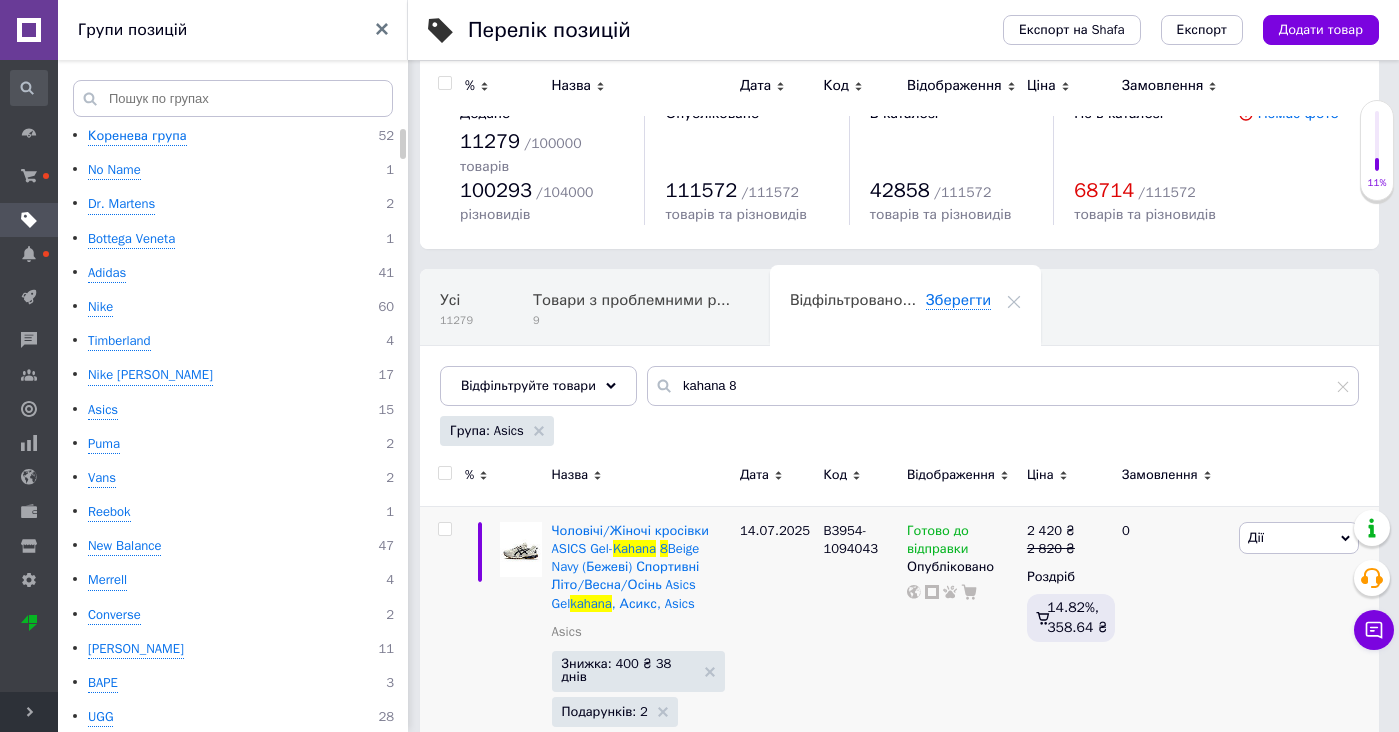 scroll, scrollTop: 0, scrollLeft: 0, axis: both 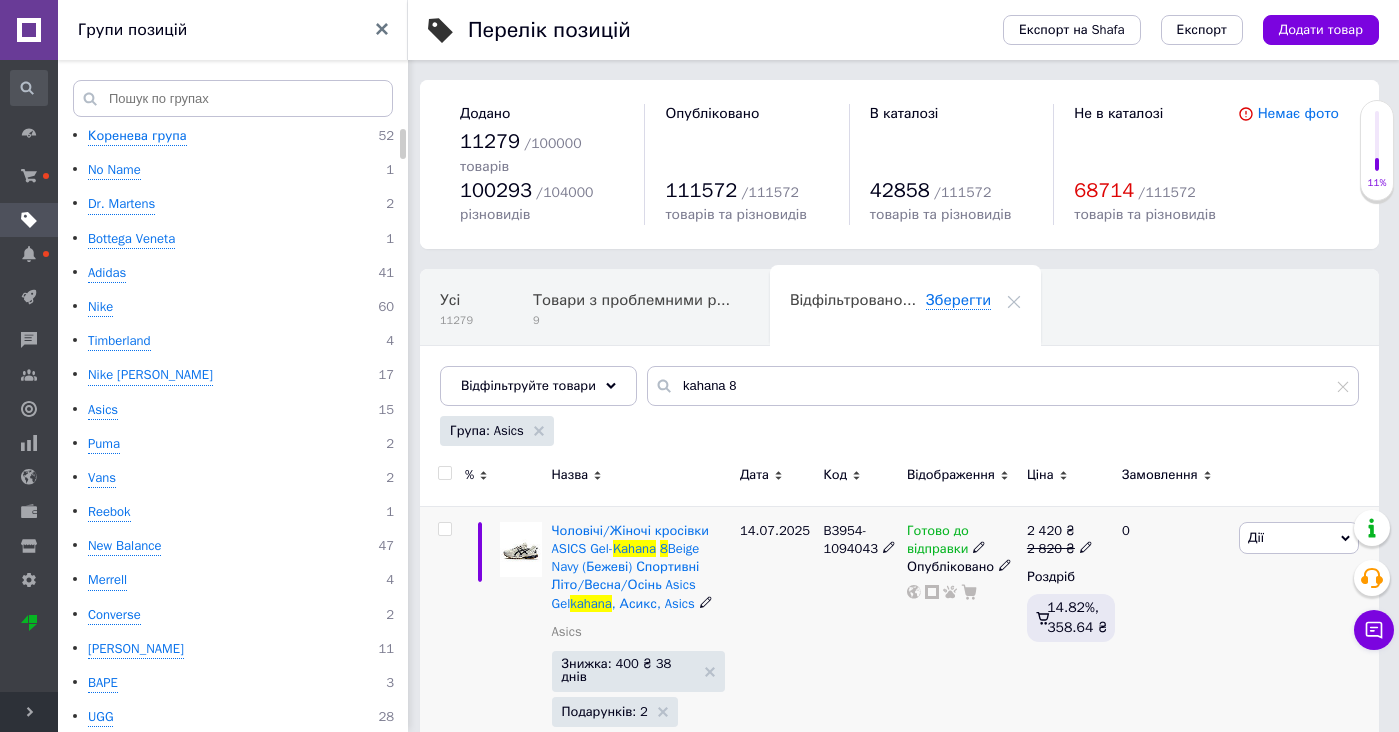 click at bounding box center (521, 549) 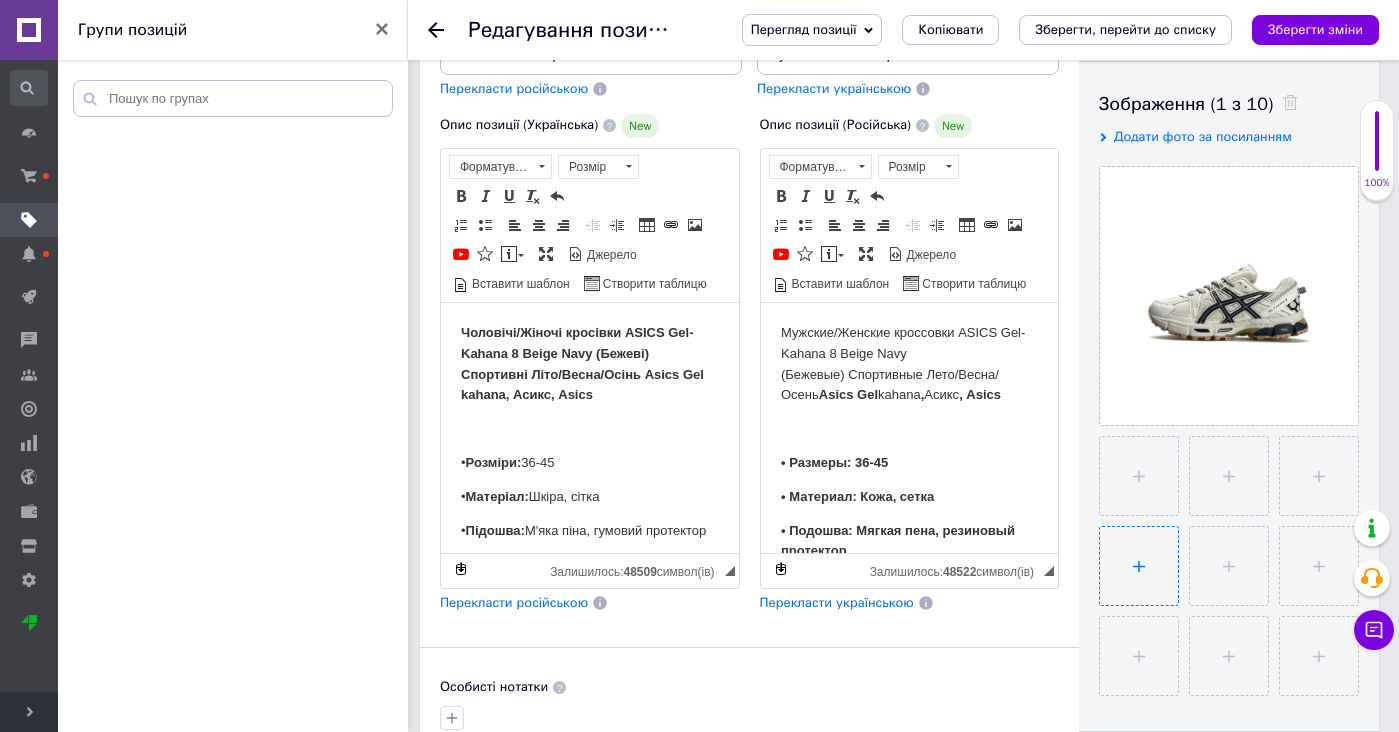 scroll, scrollTop: 341, scrollLeft: 0, axis: vertical 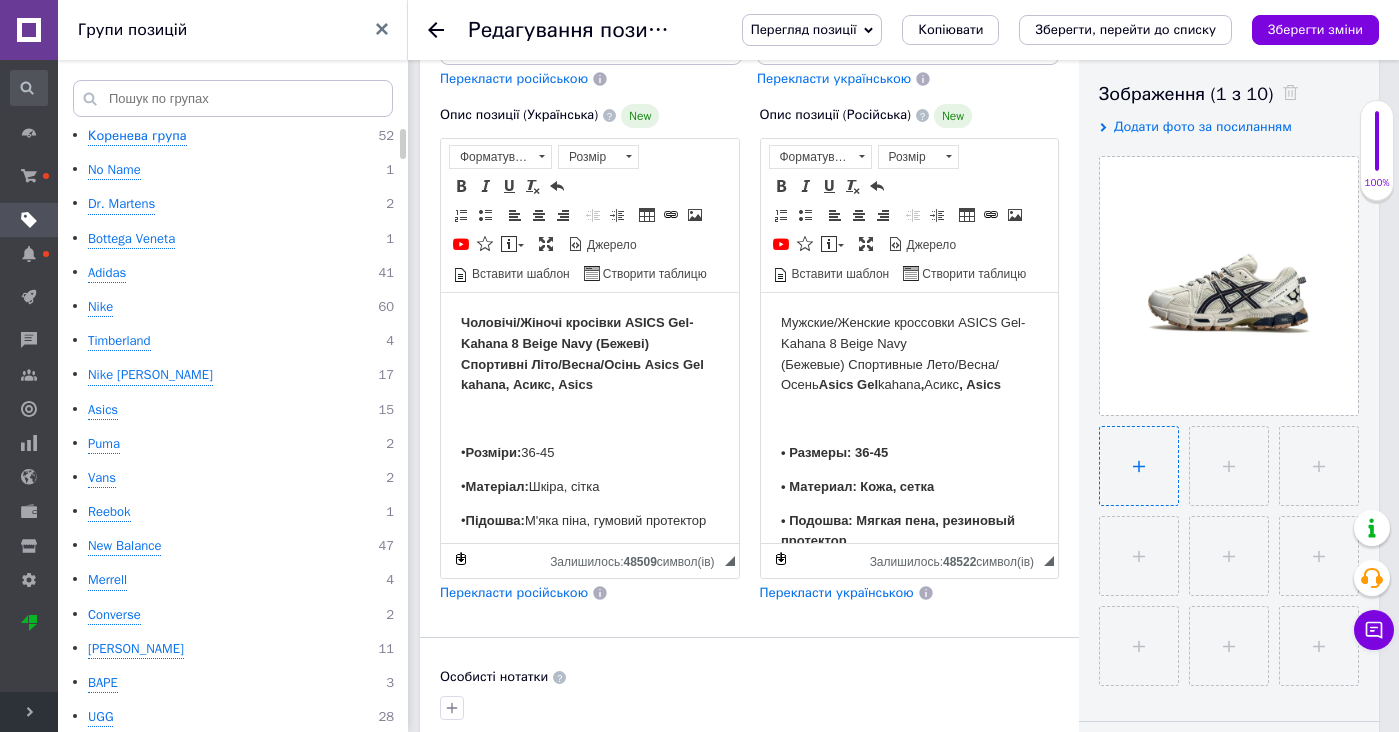 click at bounding box center [1139, 466] 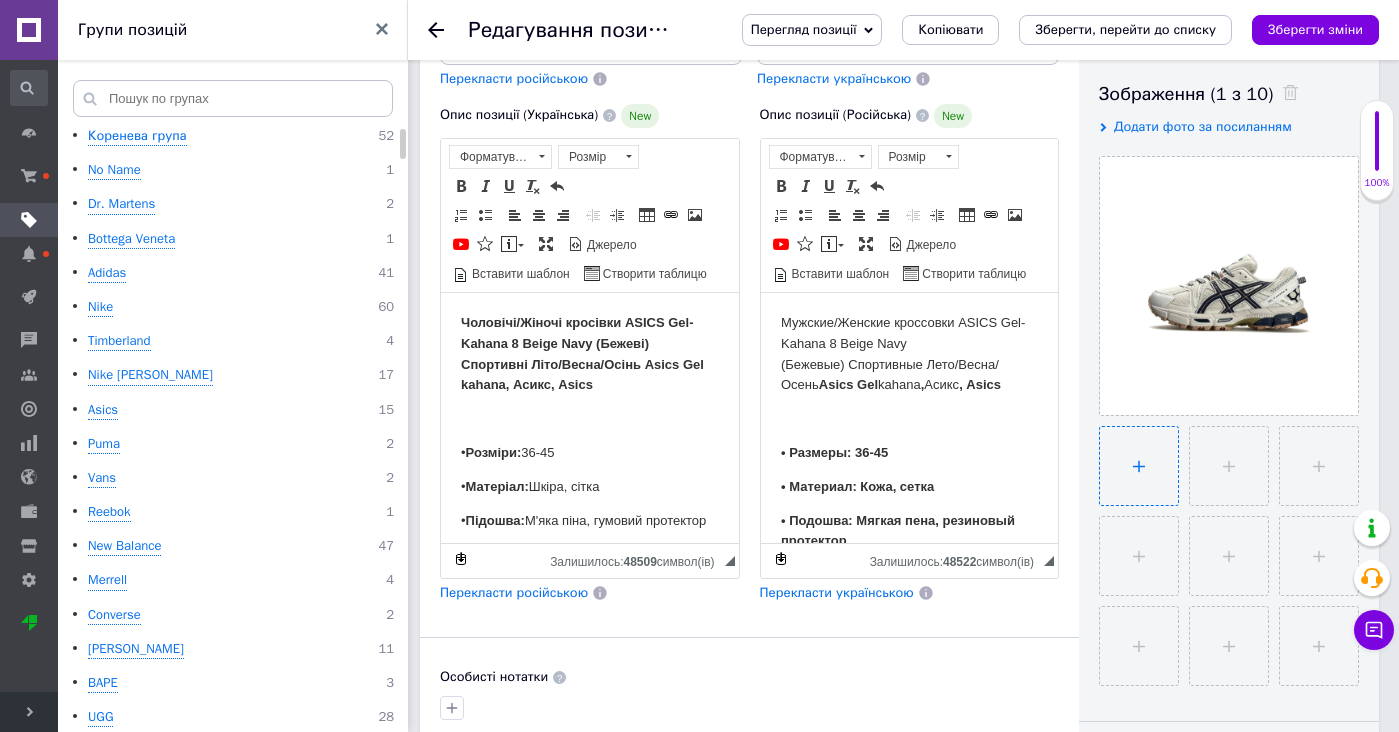 type on "C:\fakepath\IMG_5983.JPG" 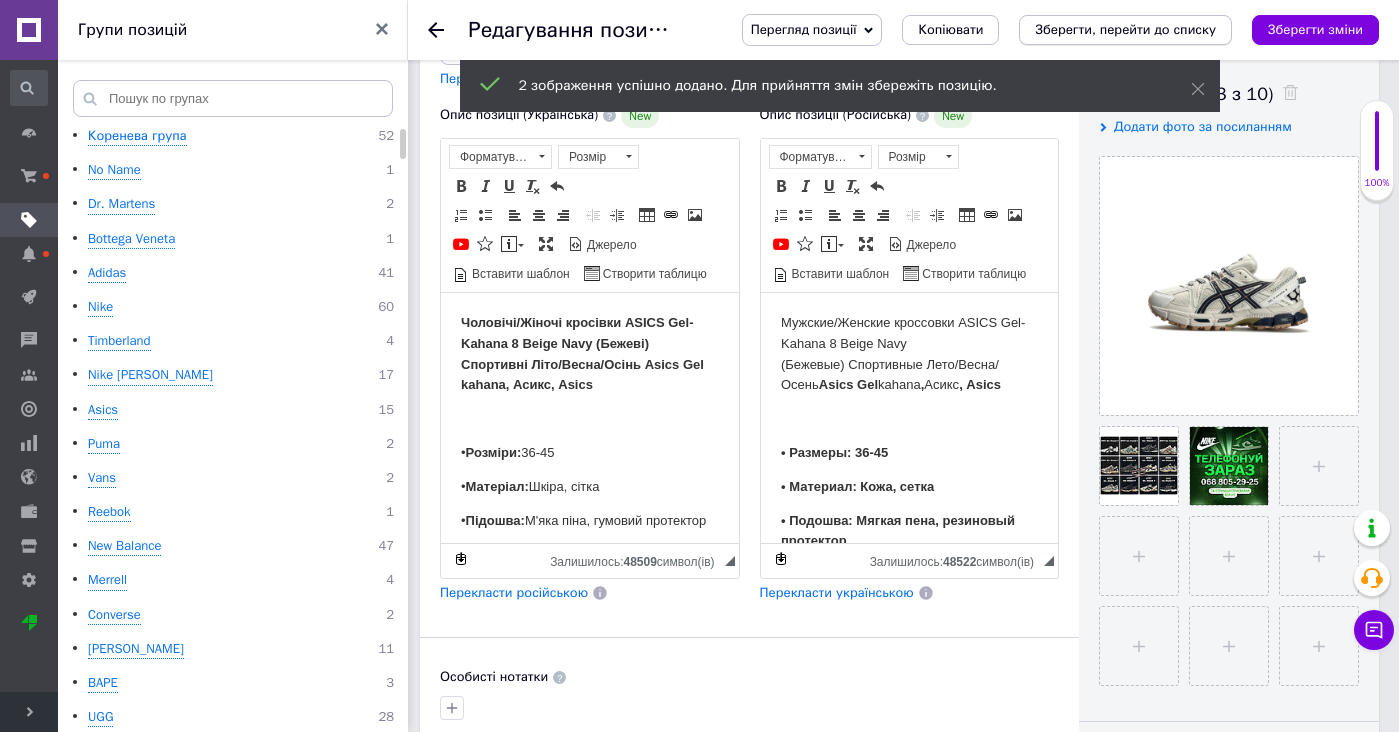 click on "Зберегти, перейти до списку" at bounding box center [1125, 29] 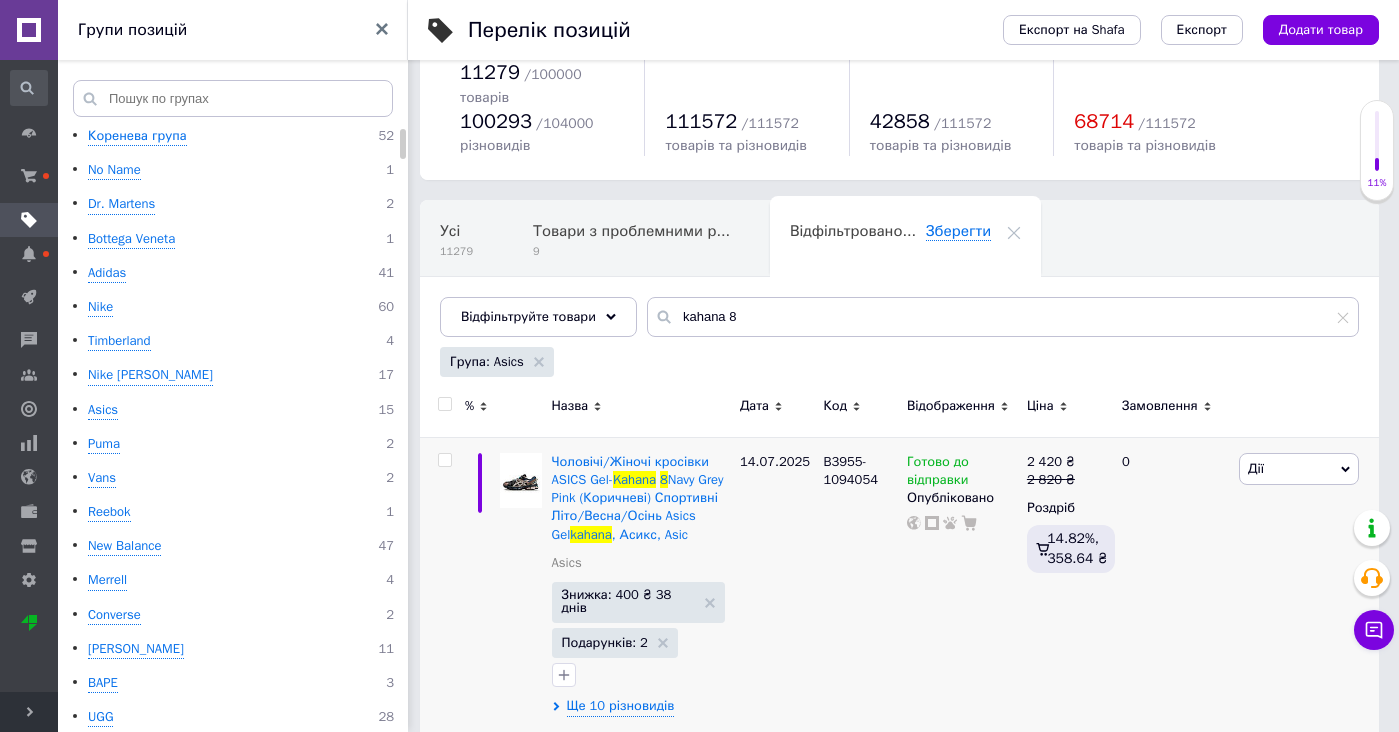 scroll, scrollTop: 86, scrollLeft: 0, axis: vertical 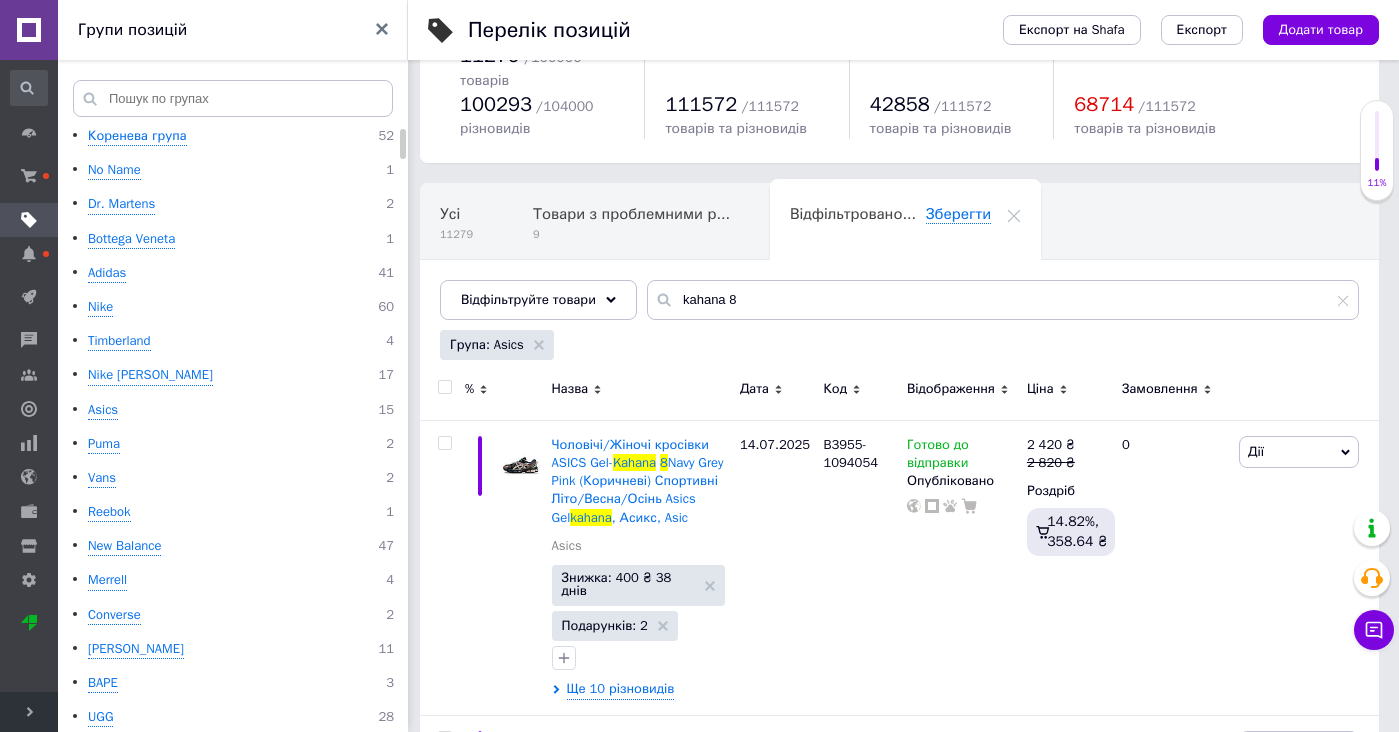 click at bounding box center (521, 392) 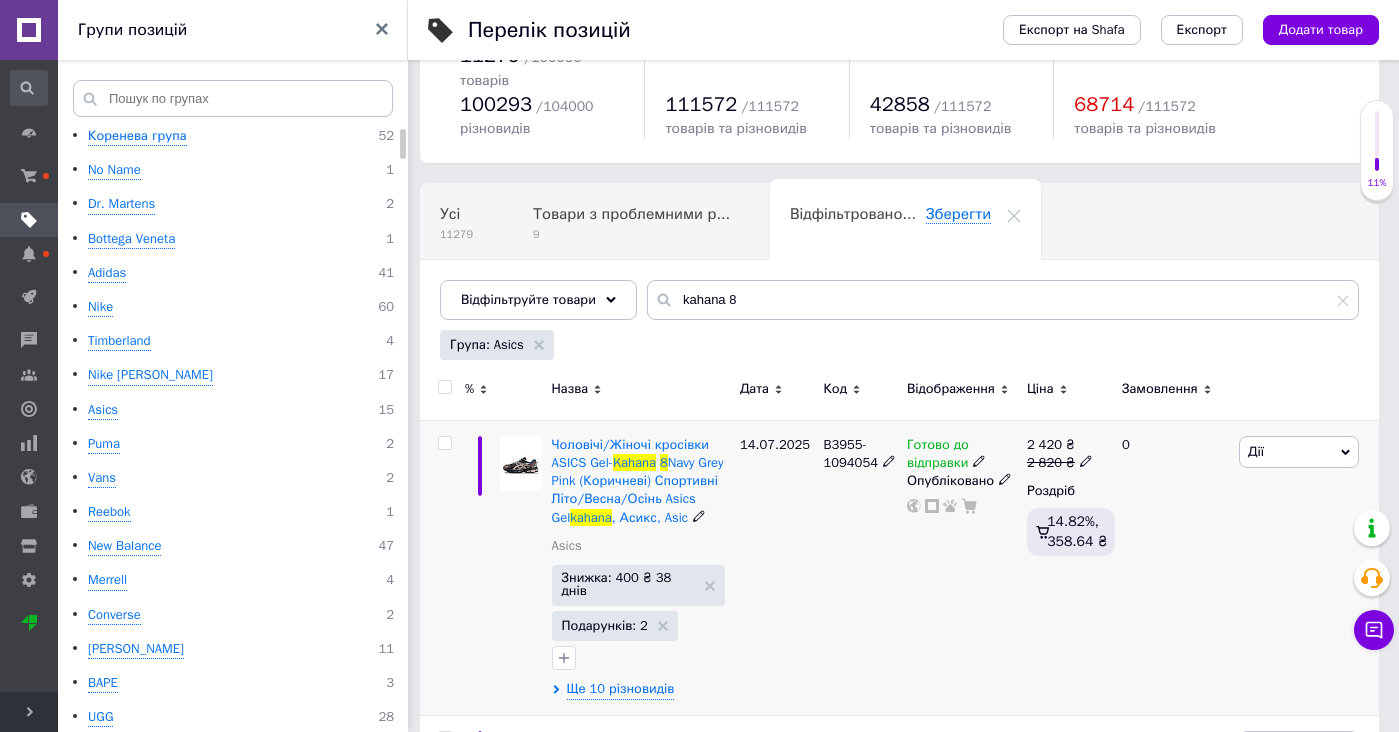 click at bounding box center [521, 463] 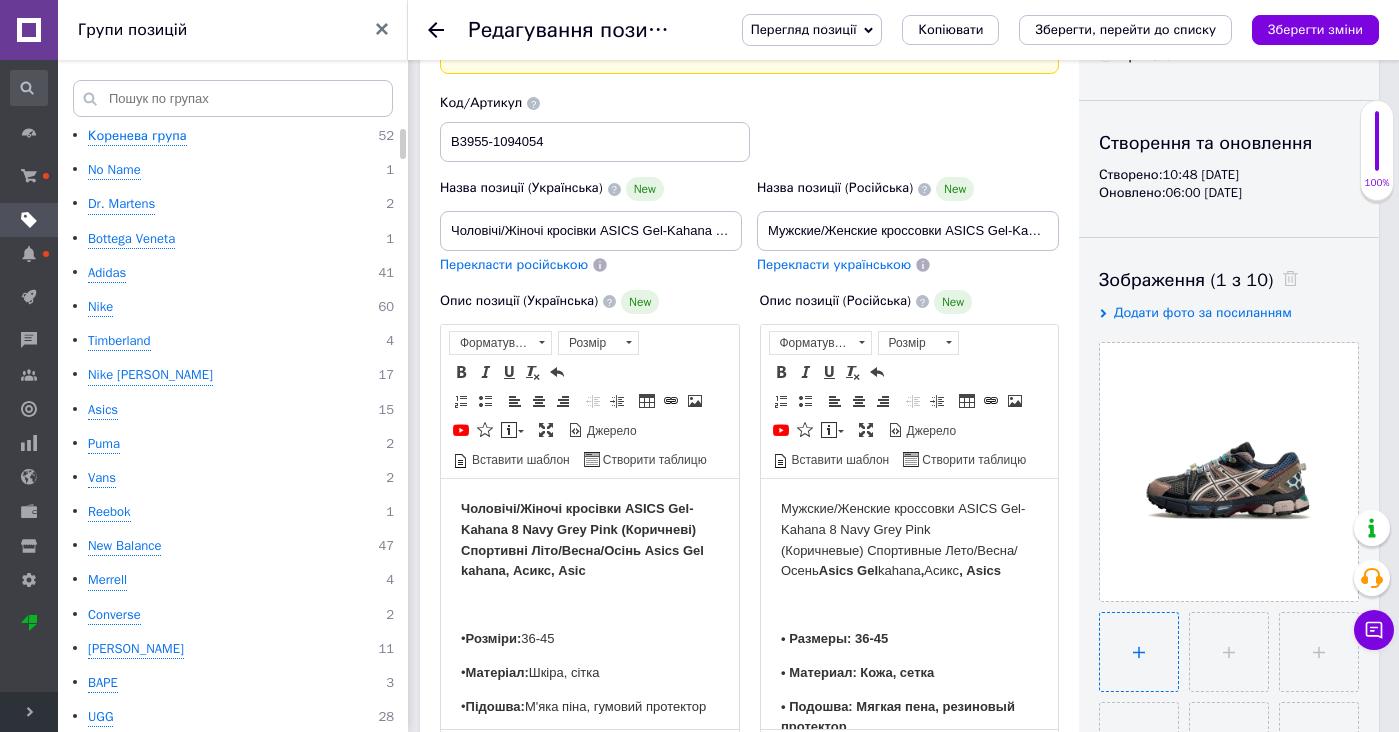 scroll, scrollTop: 173, scrollLeft: 0, axis: vertical 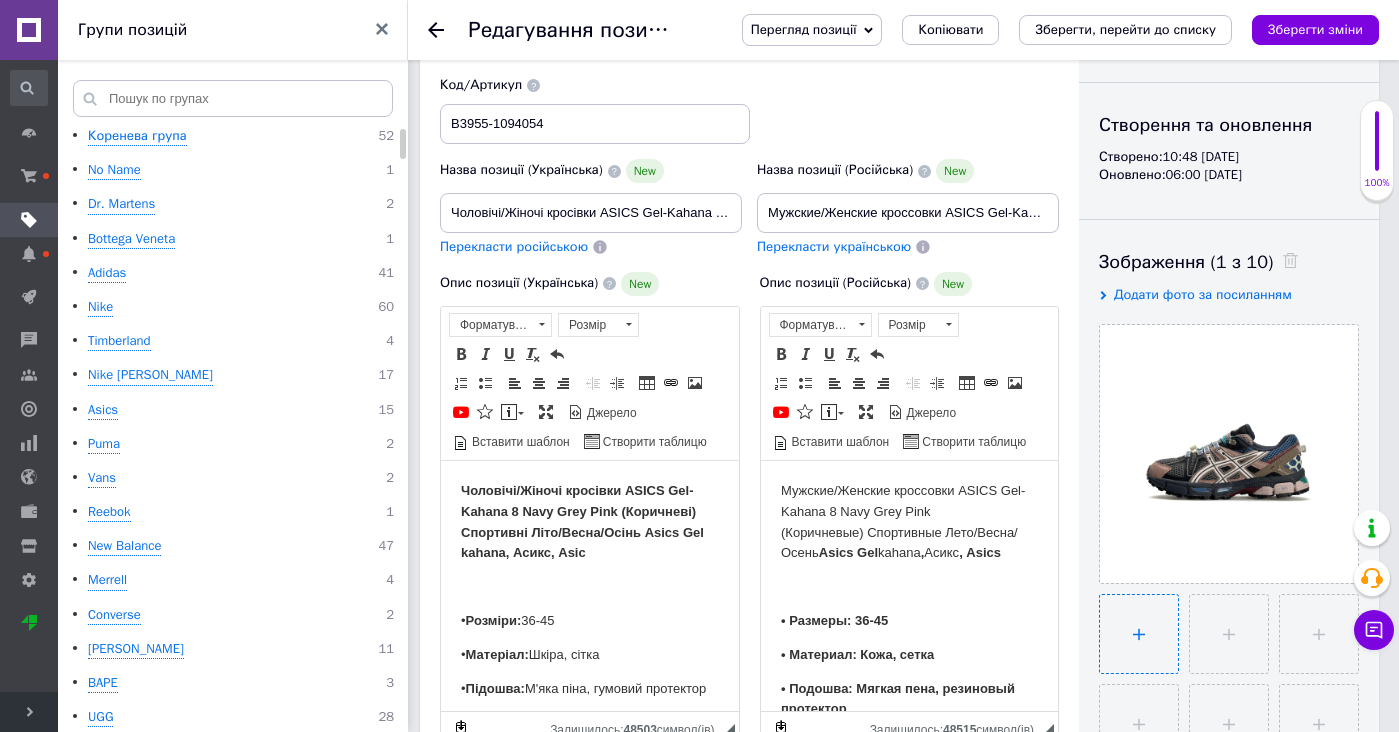 click at bounding box center (1139, 634) 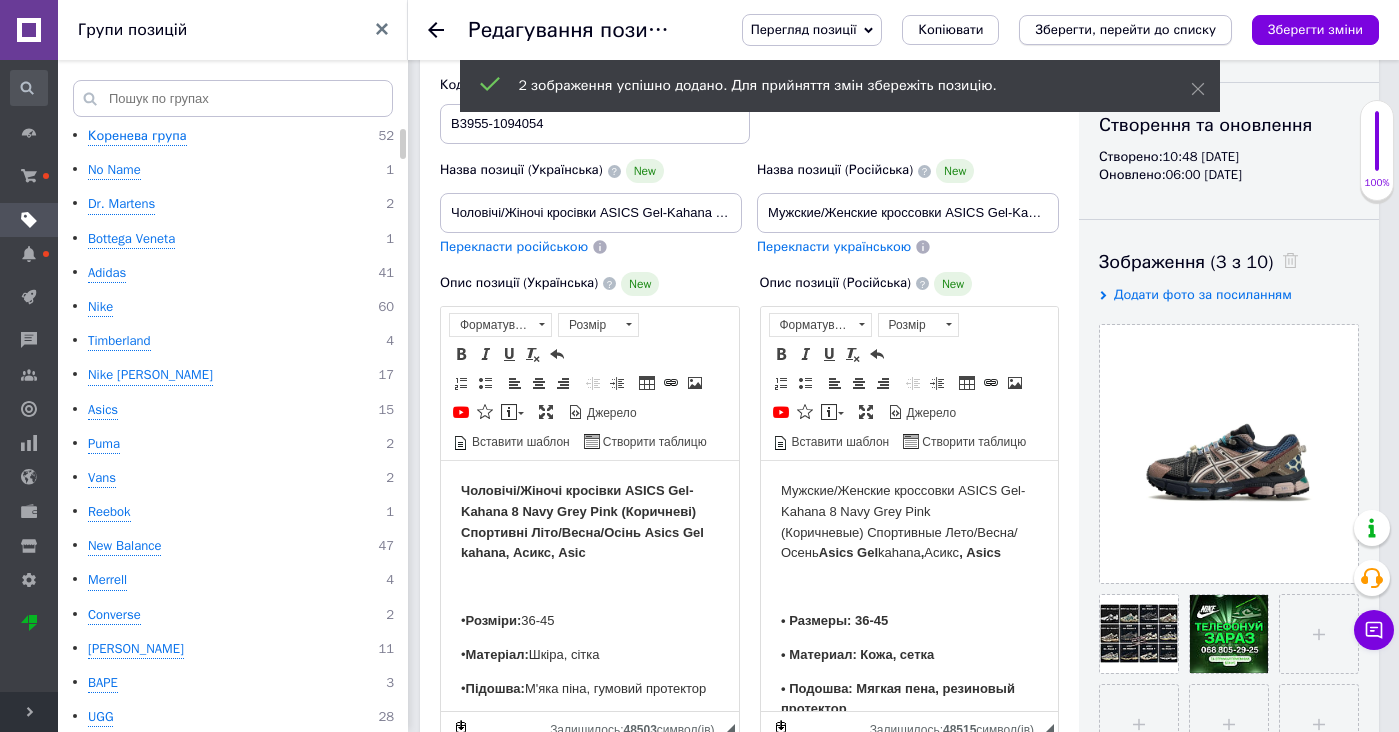 click on "Зберегти, перейти до списку" at bounding box center [1125, 29] 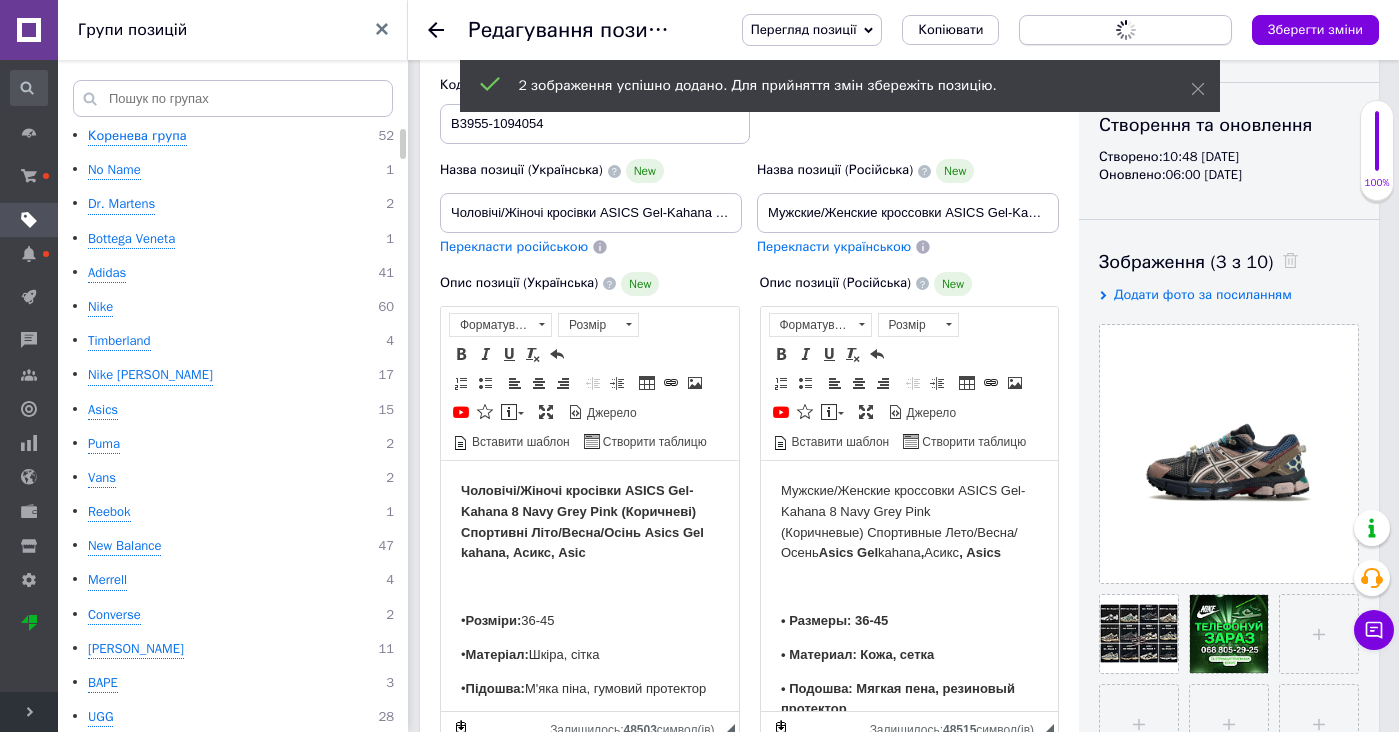 scroll, scrollTop: 0, scrollLeft: 0, axis: both 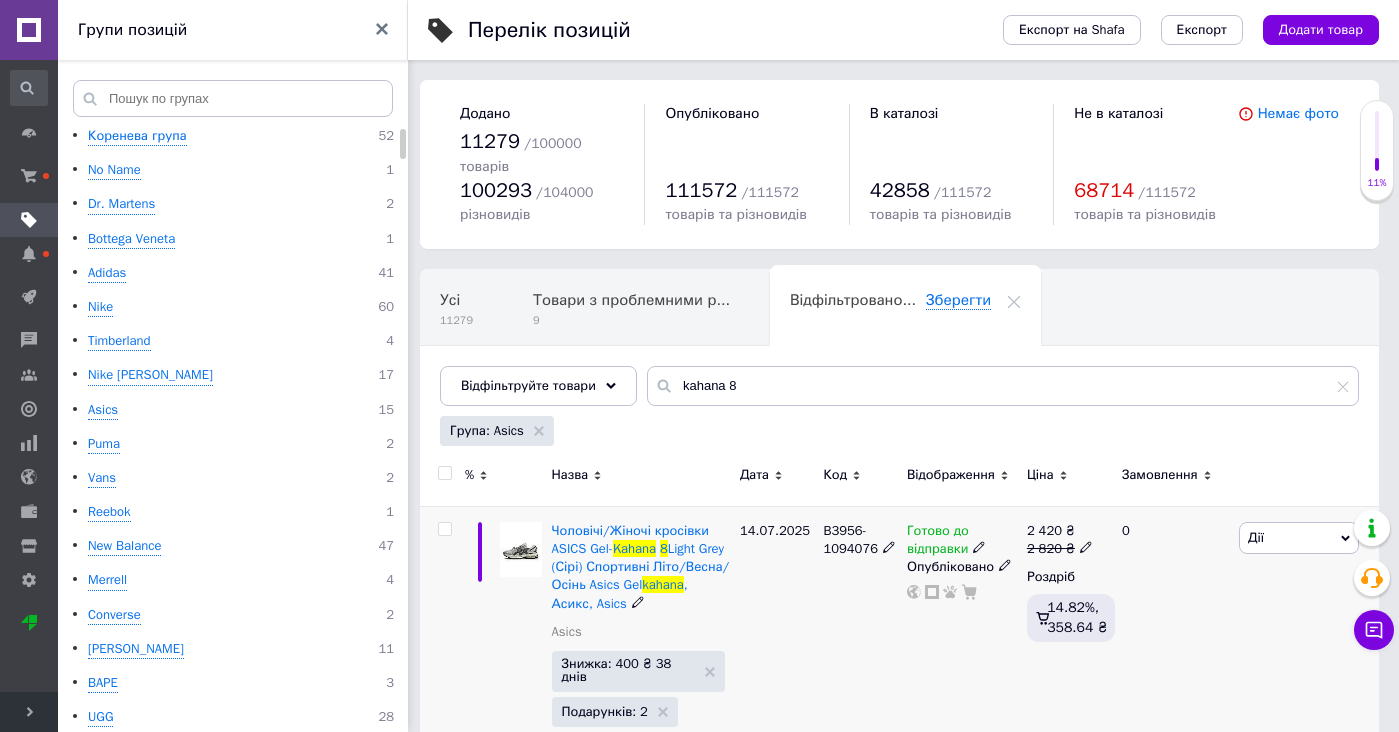click at bounding box center (521, 549) 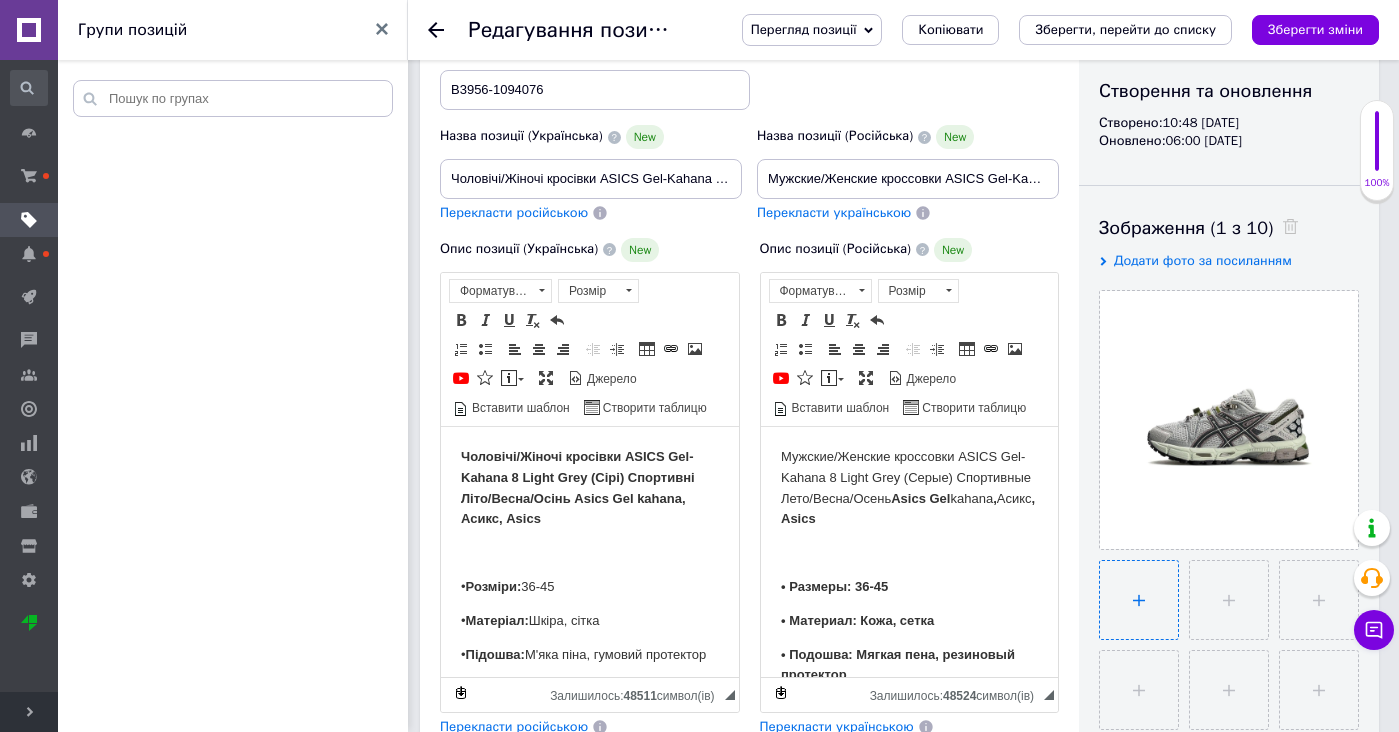 scroll, scrollTop: 222, scrollLeft: 0, axis: vertical 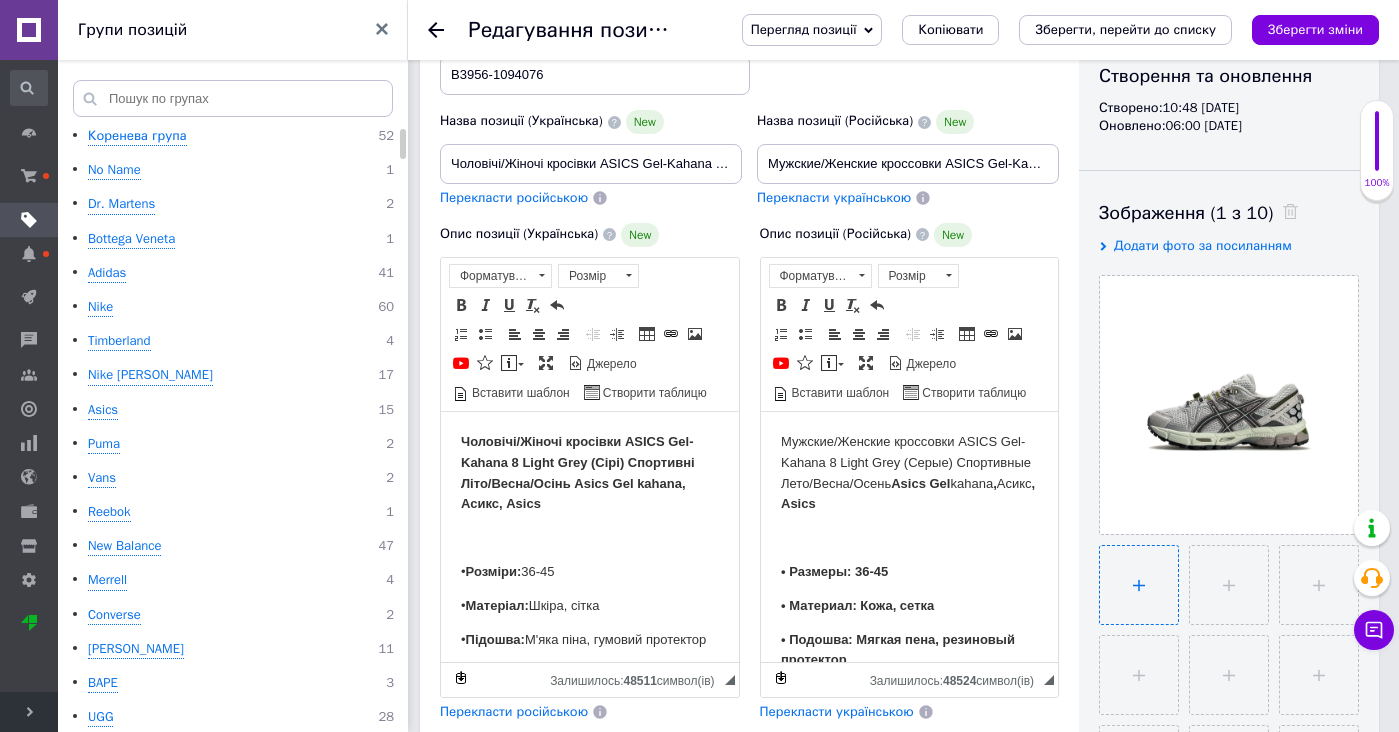 click at bounding box center (1139, 585) 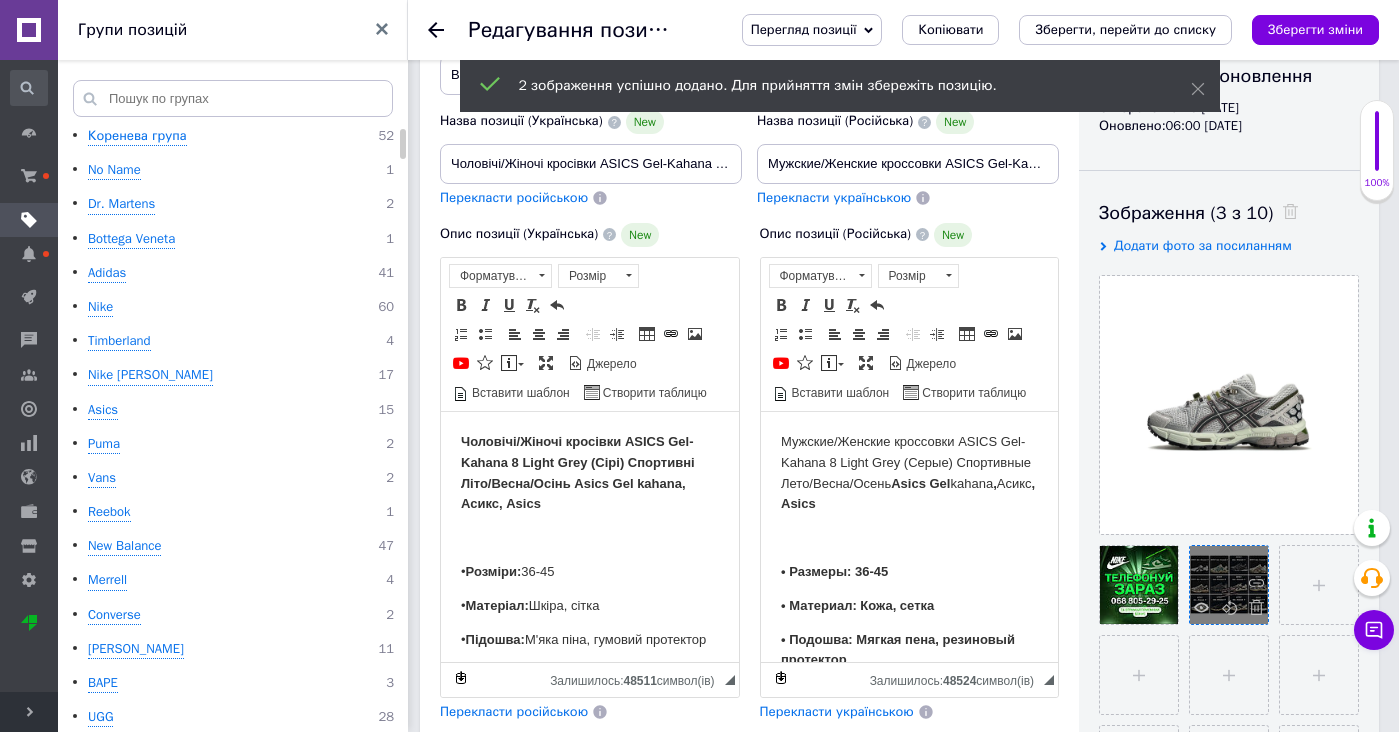 drag, startPoint x: 1116, startPoint y: 579, endPoint x: 1204, endPoint y: 562, distance: 89.62701 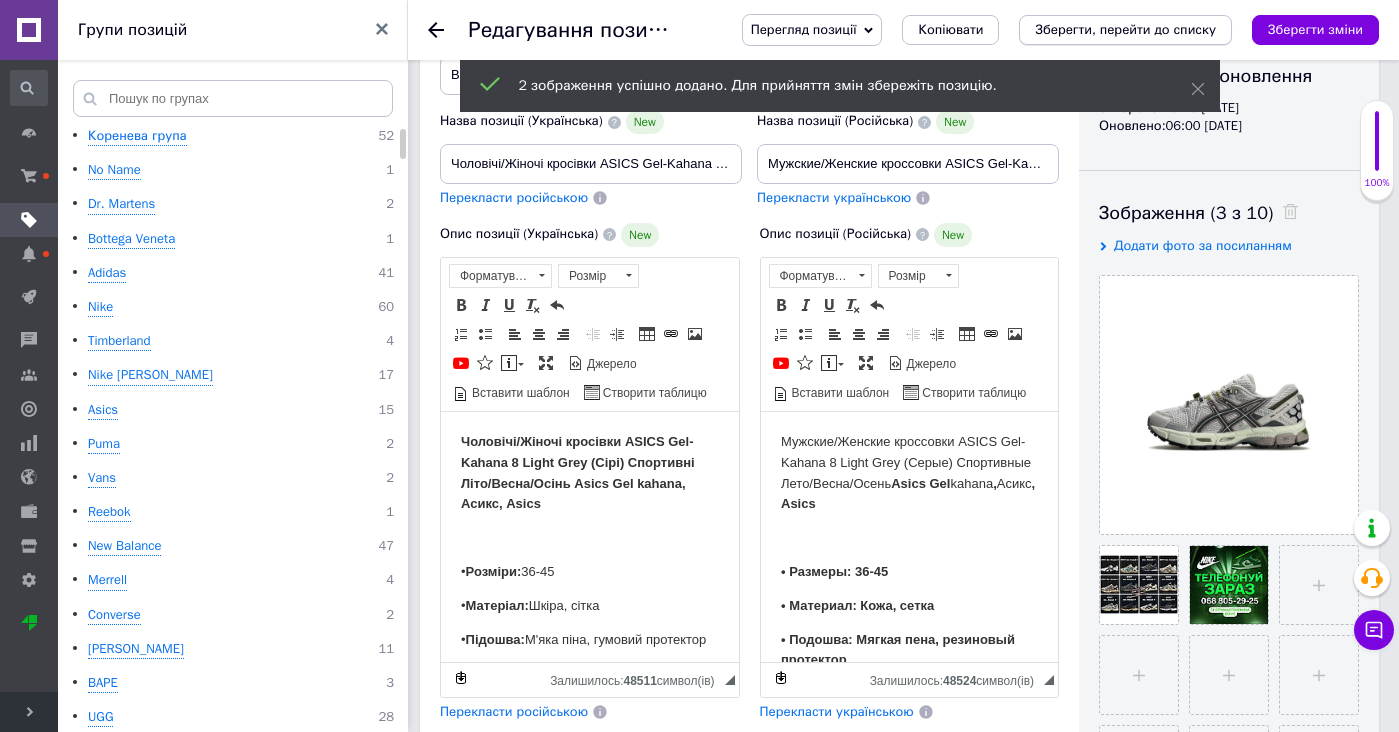 click on "Зберегти, перейти до списку" at bounding box center (1125, 29) 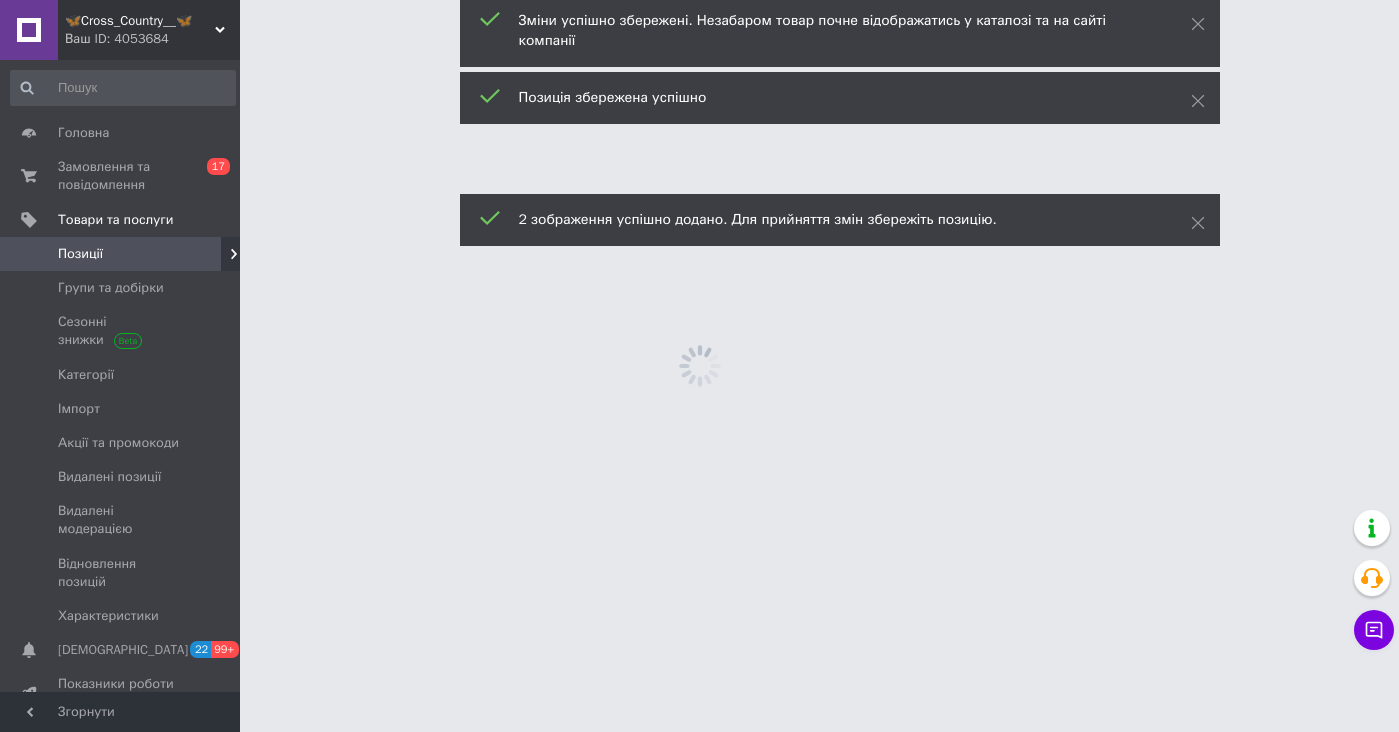 scroll, scrollTop: 0, scrollLeft: 0, axis: both 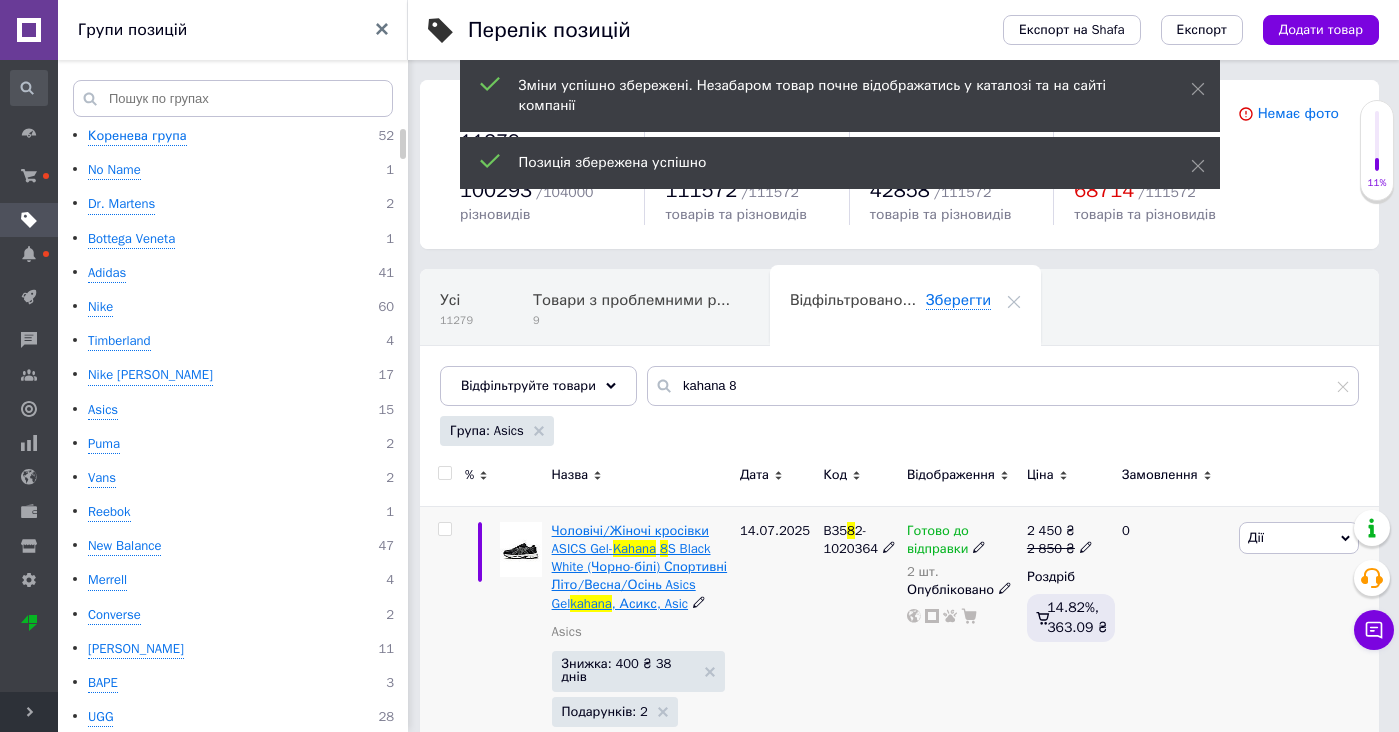 click on "Чоловічі/Жіночі кросівки ASICS Gel-" at bounding box center [630, 539] 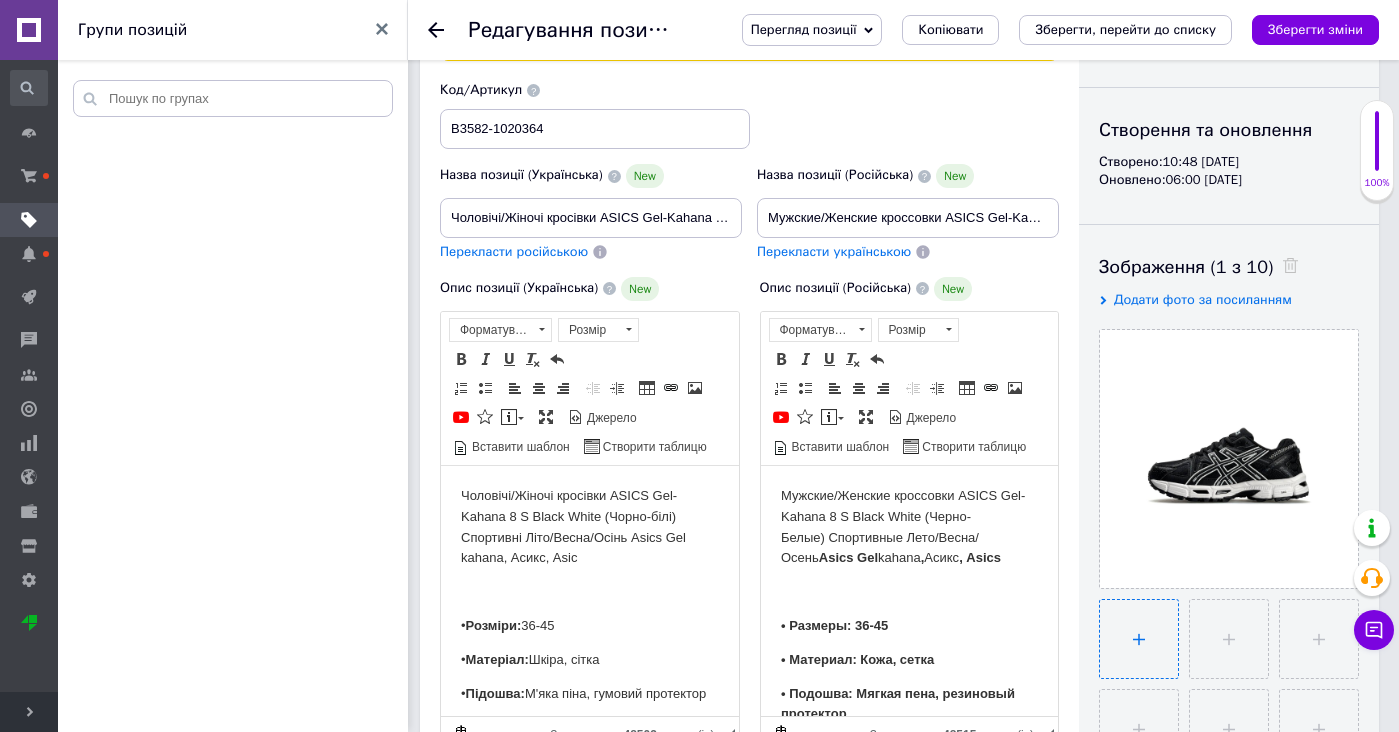 scroll, scrollTop: 186, scrollLeft: 0, axis: vertical 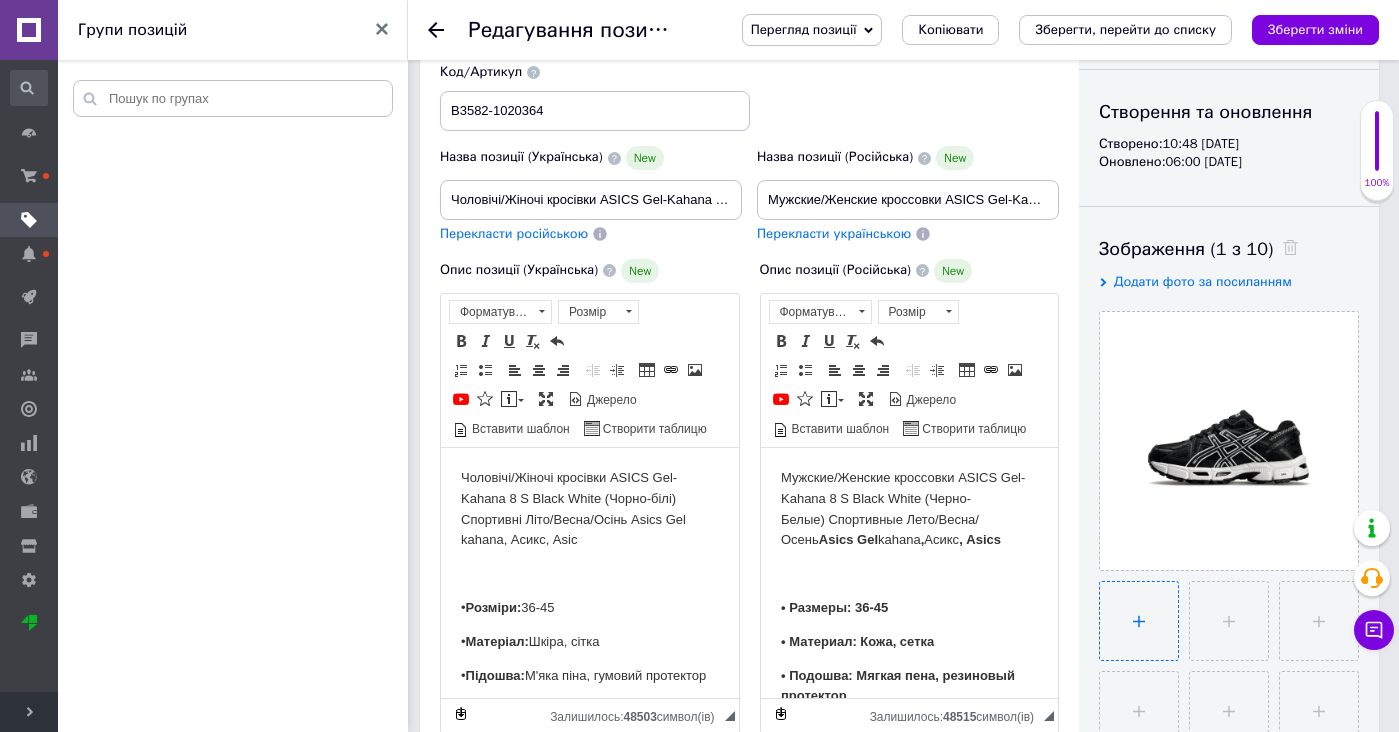 click at bounding box center [1139, 621] 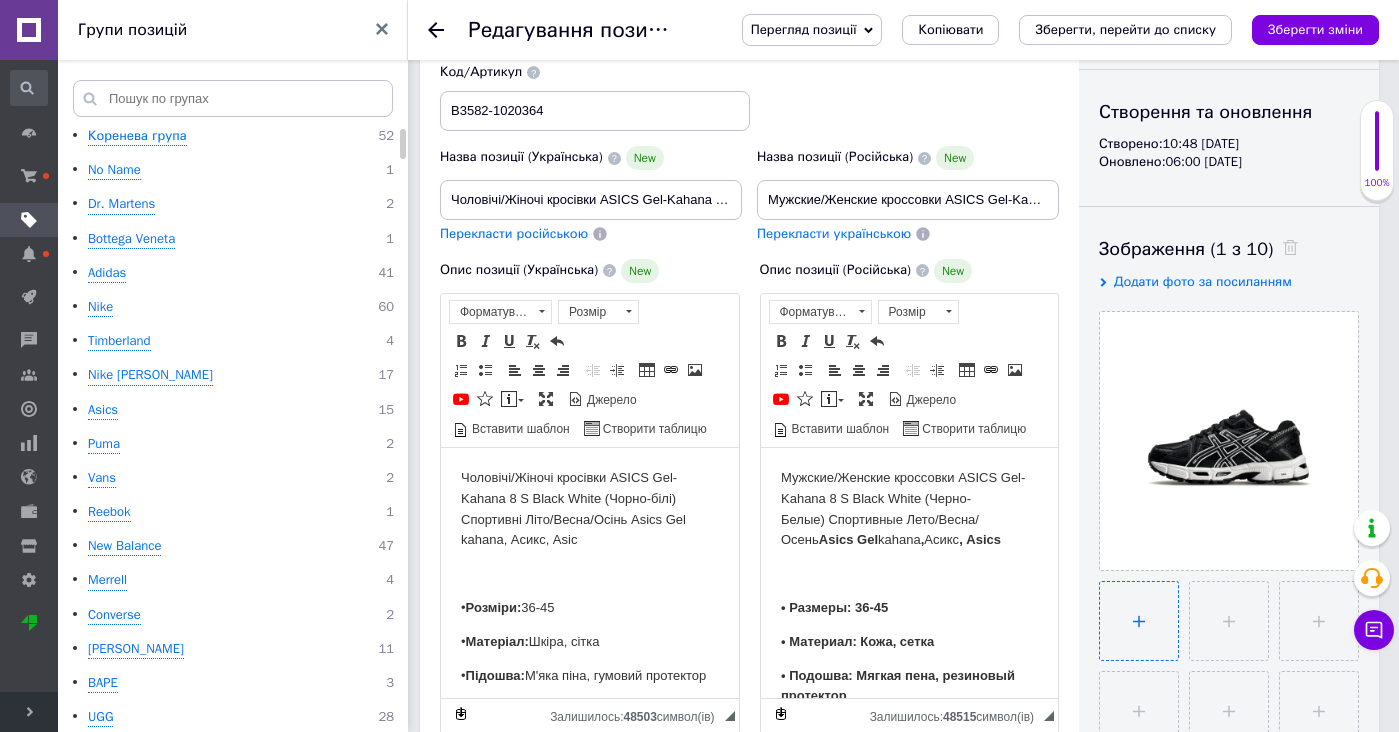 type on "C:\fakepath\IMG_5983.JPG" 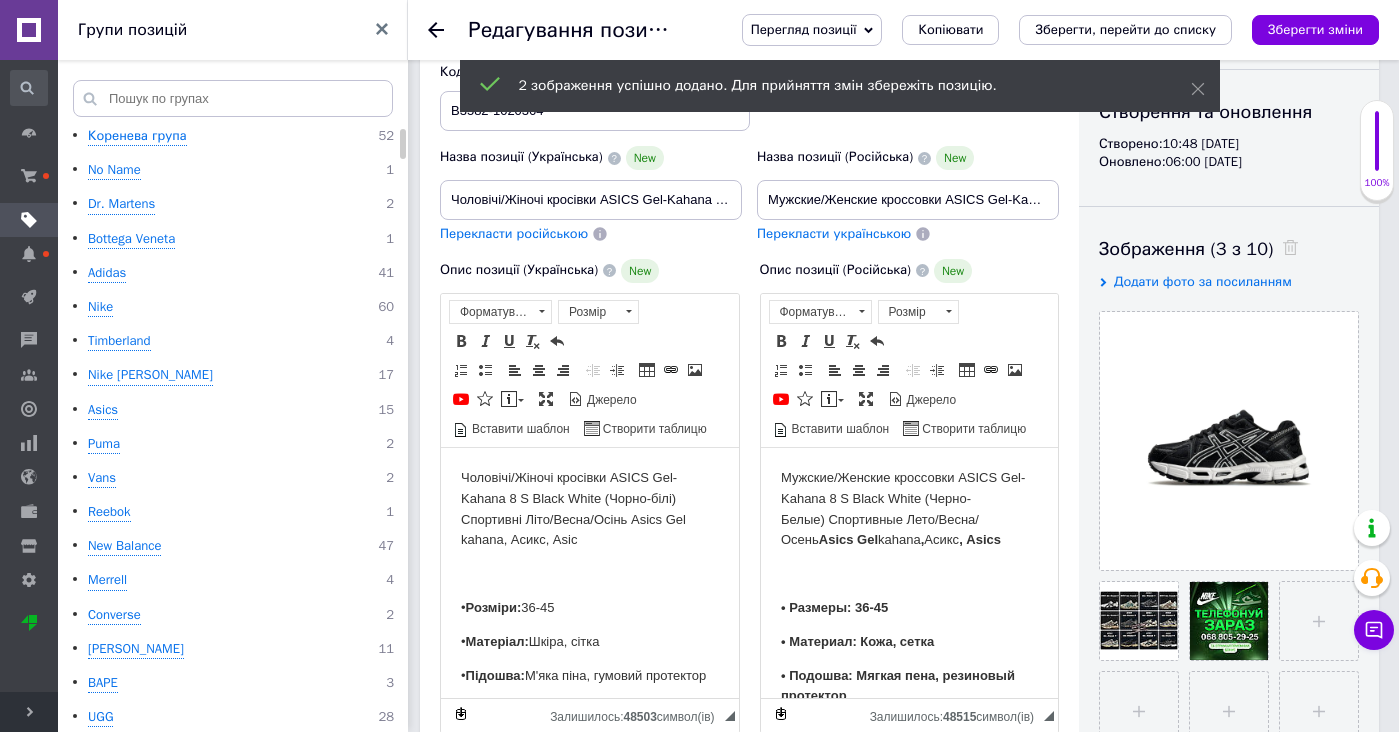 drag, startPoint x: 1121, startPoint y: 609, endPoint x: 296, endPoint y: 67, distance: 987.11145 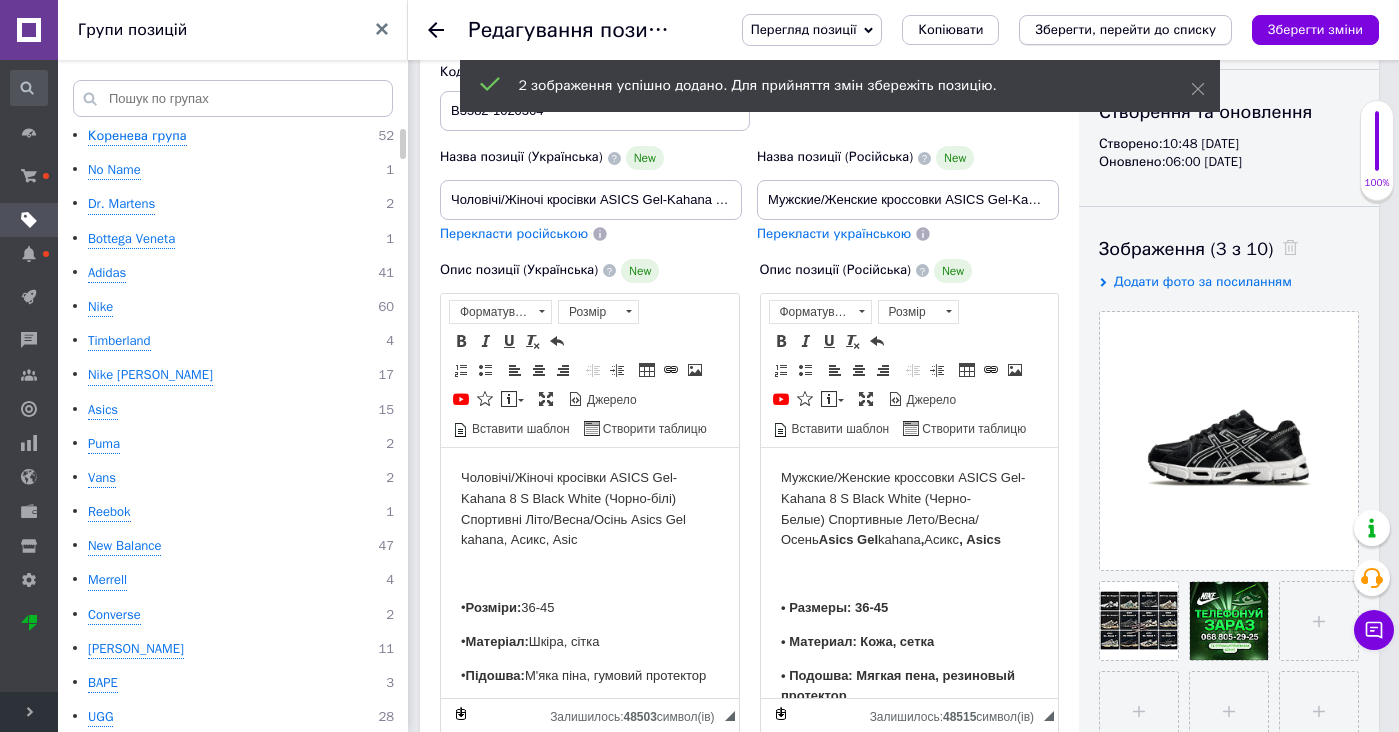 click on "Зберегти, перейти до списку" at bounding box center [1125, 29] 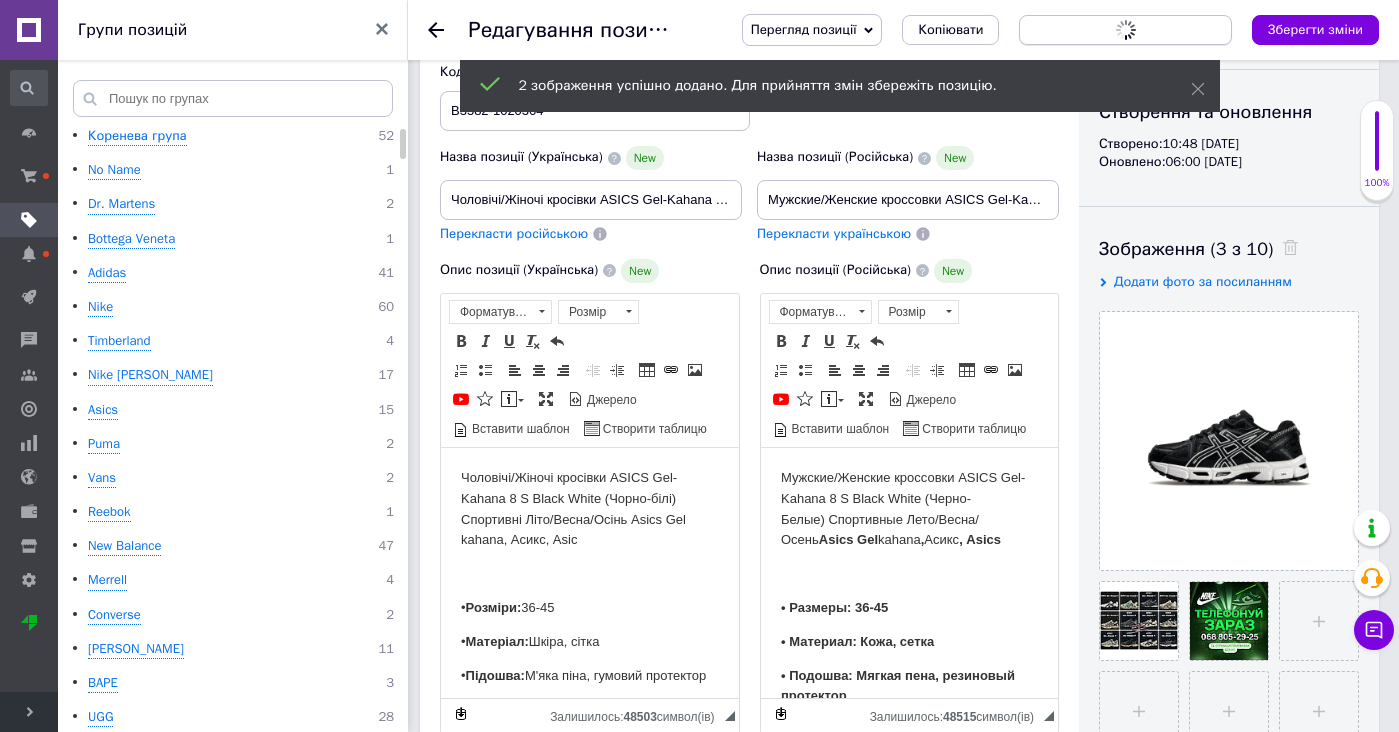 scroll, scrollTop: 0, scrollLeft: 0, axis: both 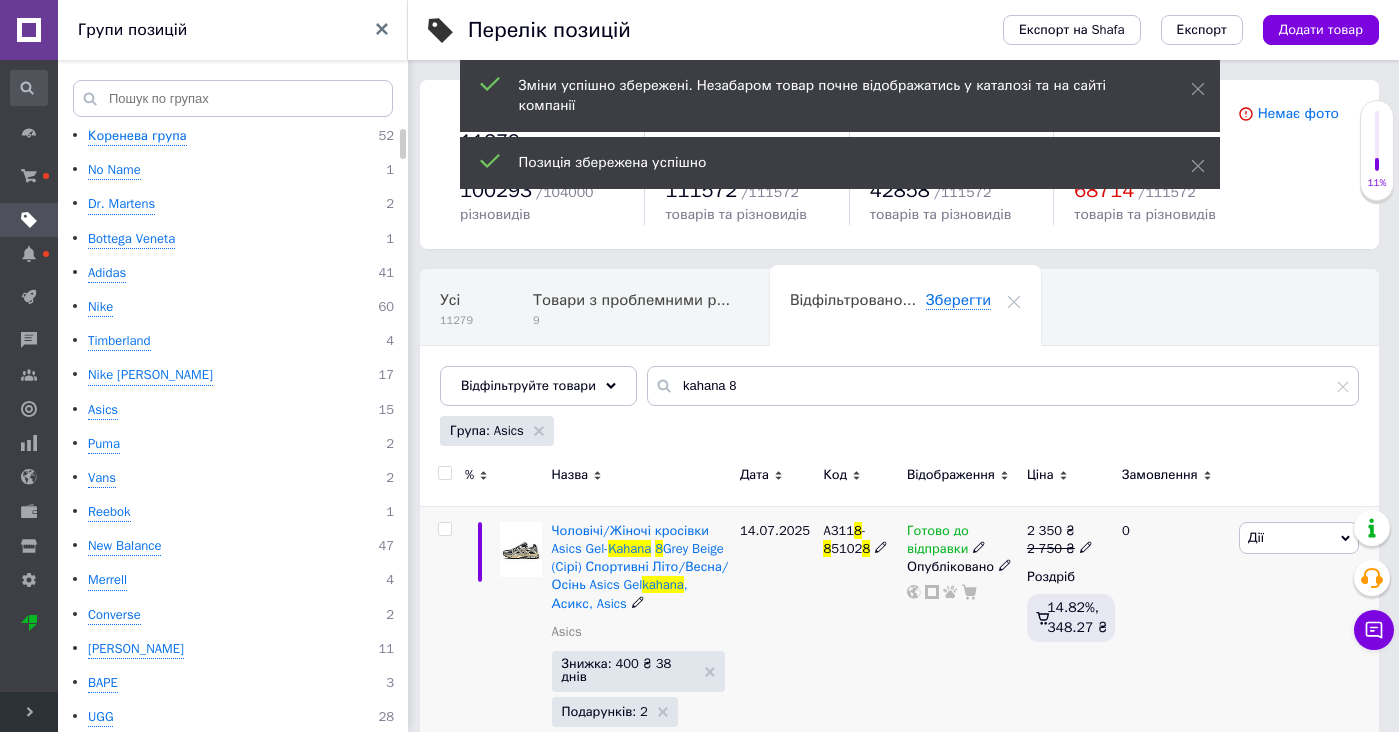click at bounding box center [521, 549] 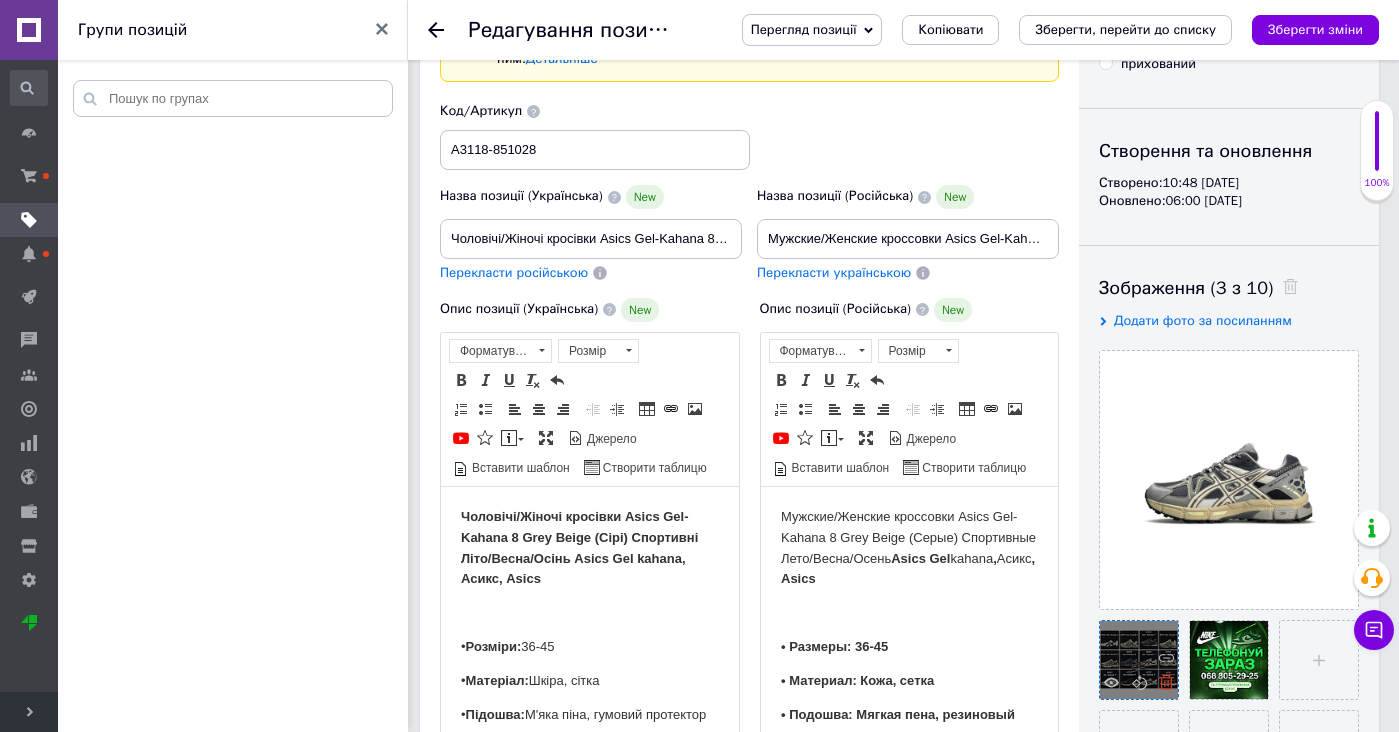 scroll, scrollTop: 210, scrollLeft: 0, axis: vertical 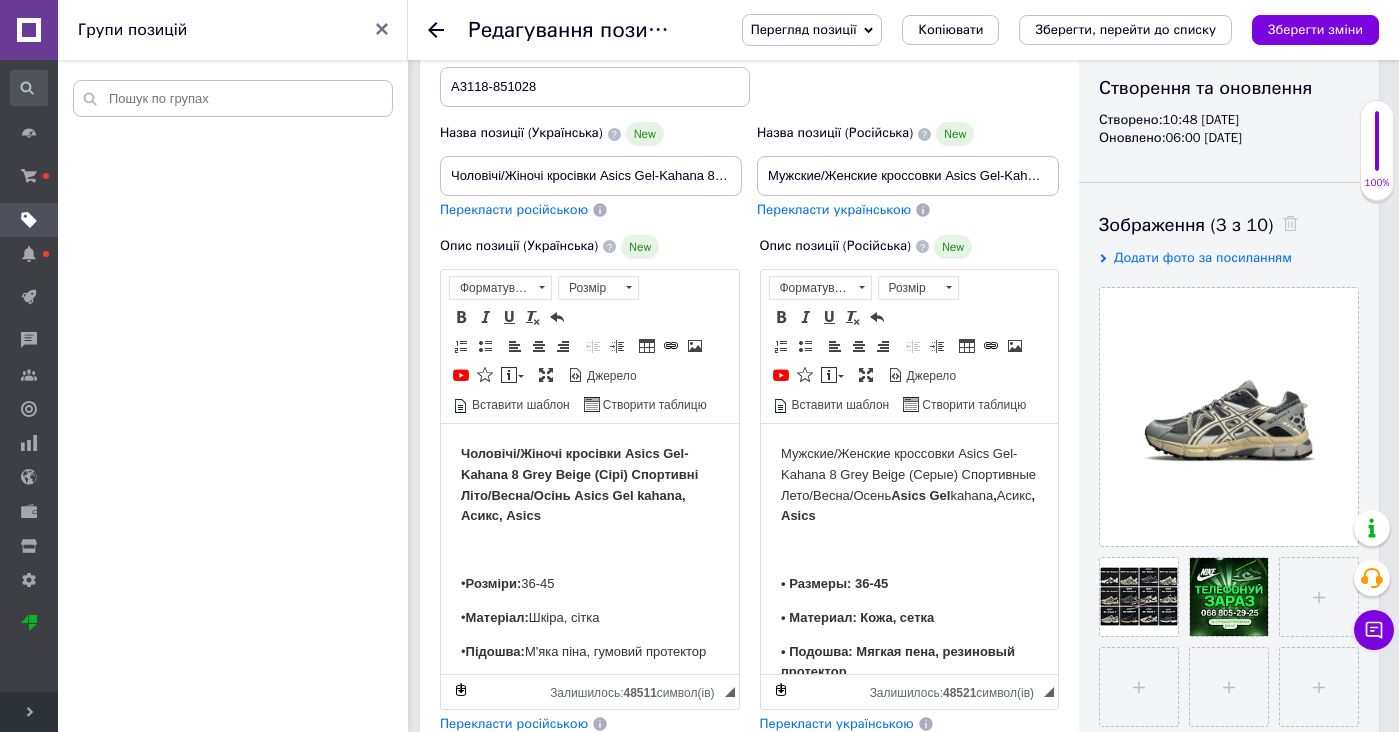 click on "Перегляд позиції Зберегти та переглянути на сайті Зберегти та переглянути на маркетплейсі [DOMAIN_NAME] Копіювати Зберегти, перейти до списку Зберегти зміни" at bounding box center [1040, 30] 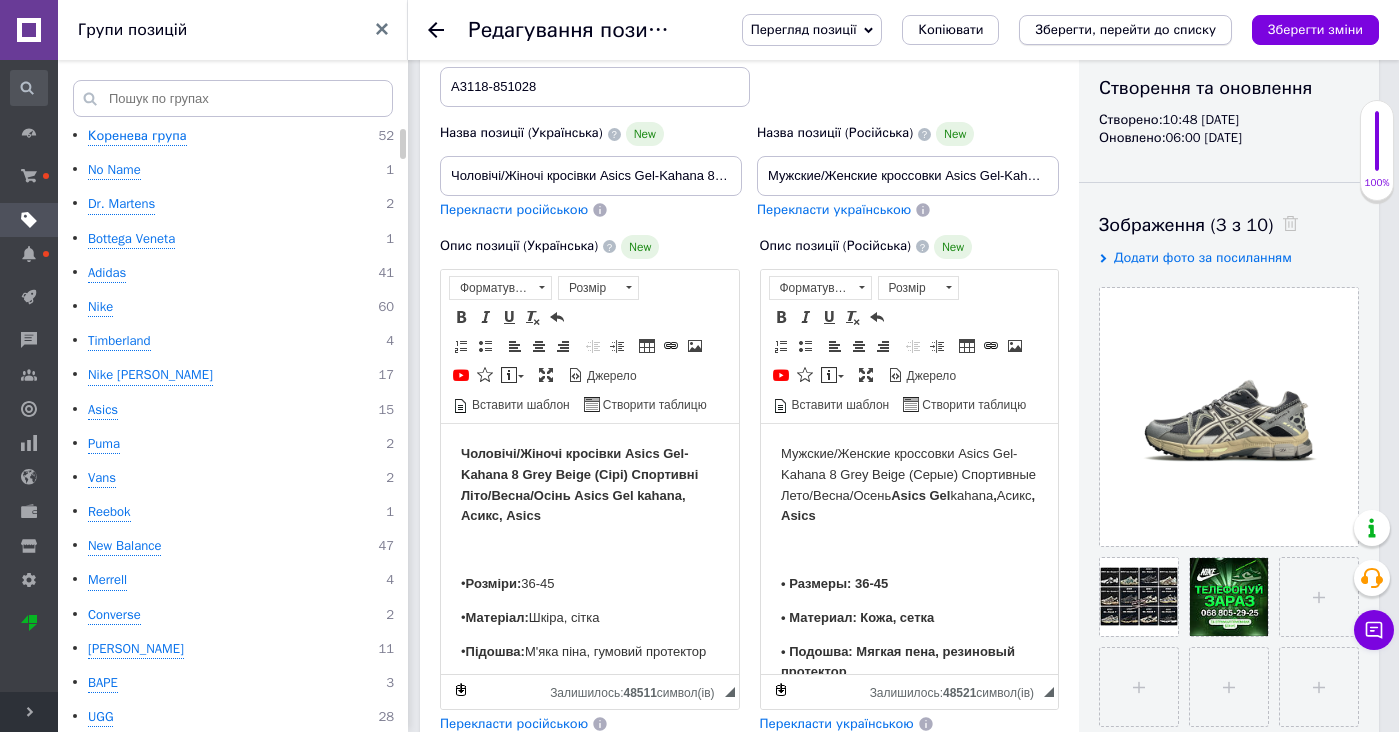 click on "Зберегти, перейти до списку" at bounding box center (1125, 30) 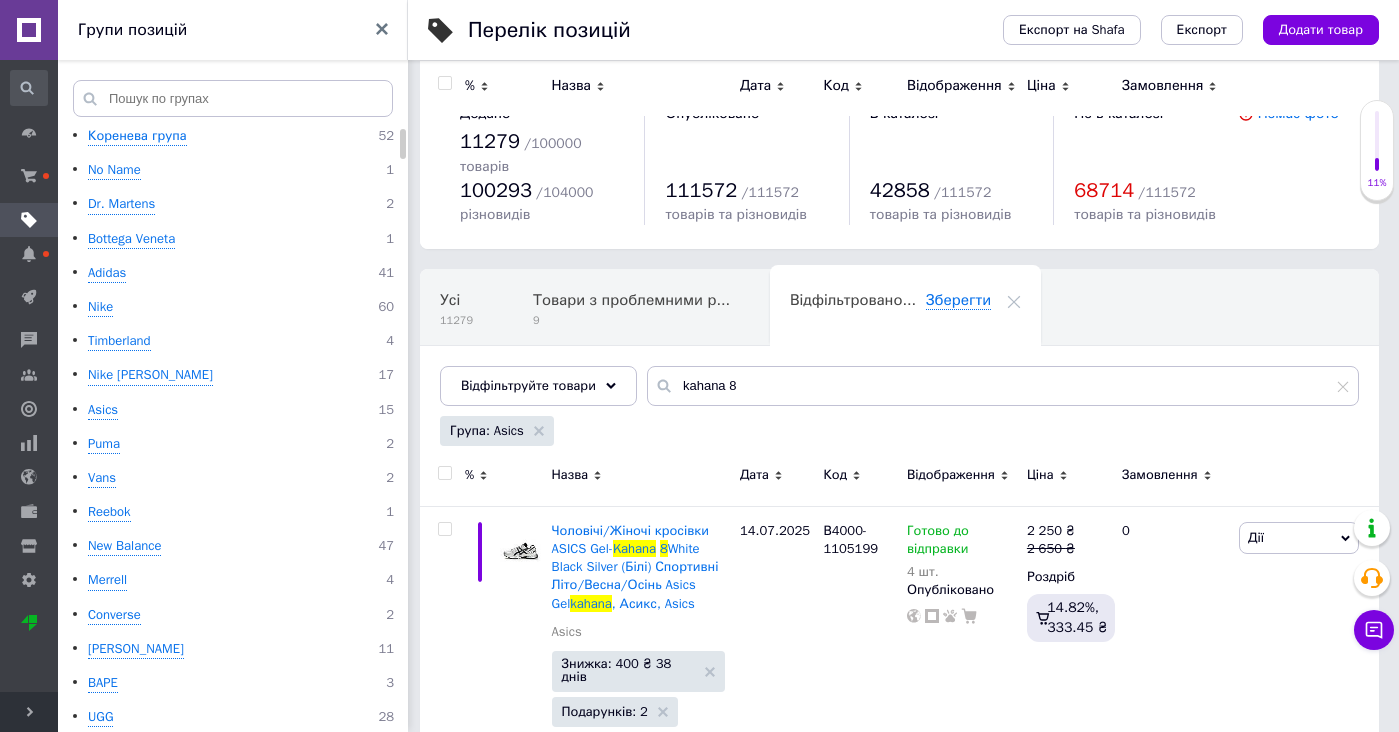 scroll, scrollTop: 0, scrollLeft: 0, axis: both 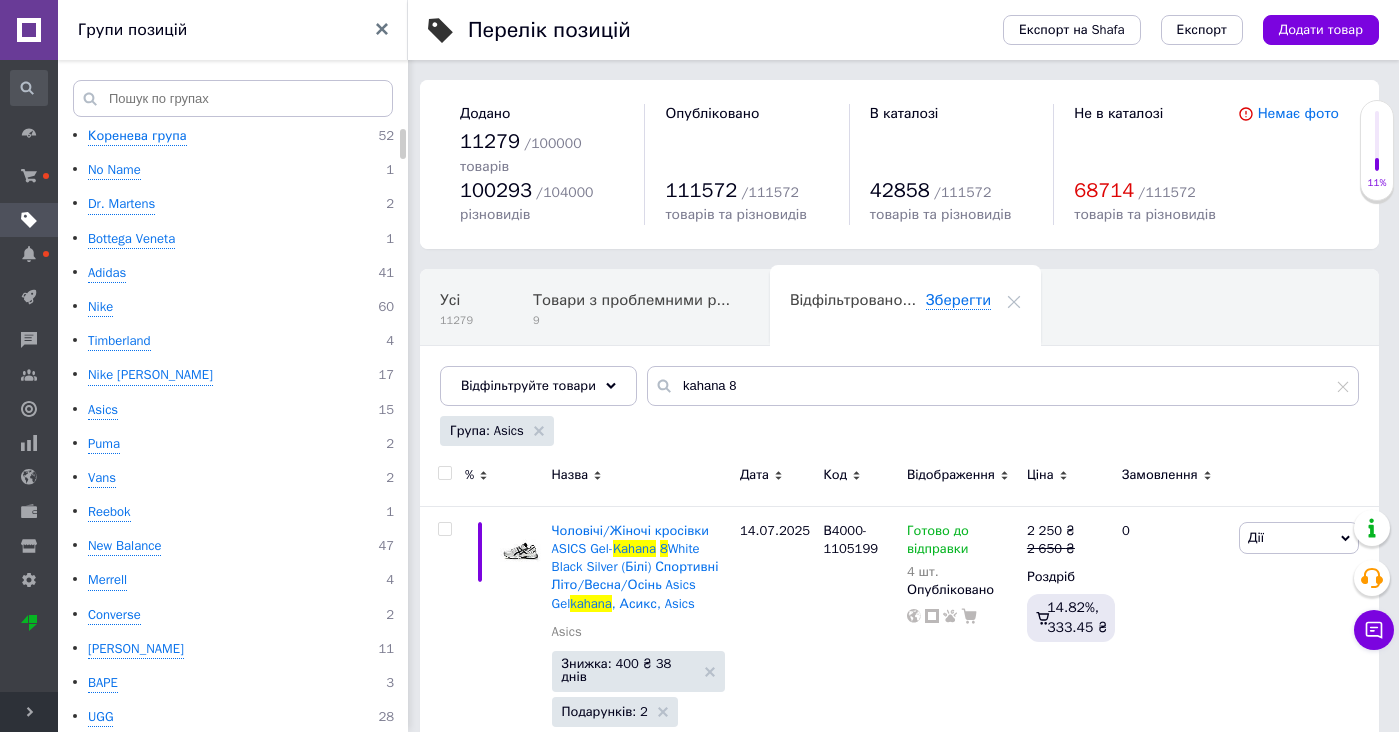 click on "Група: Asics" at bounding box center [487, 431] 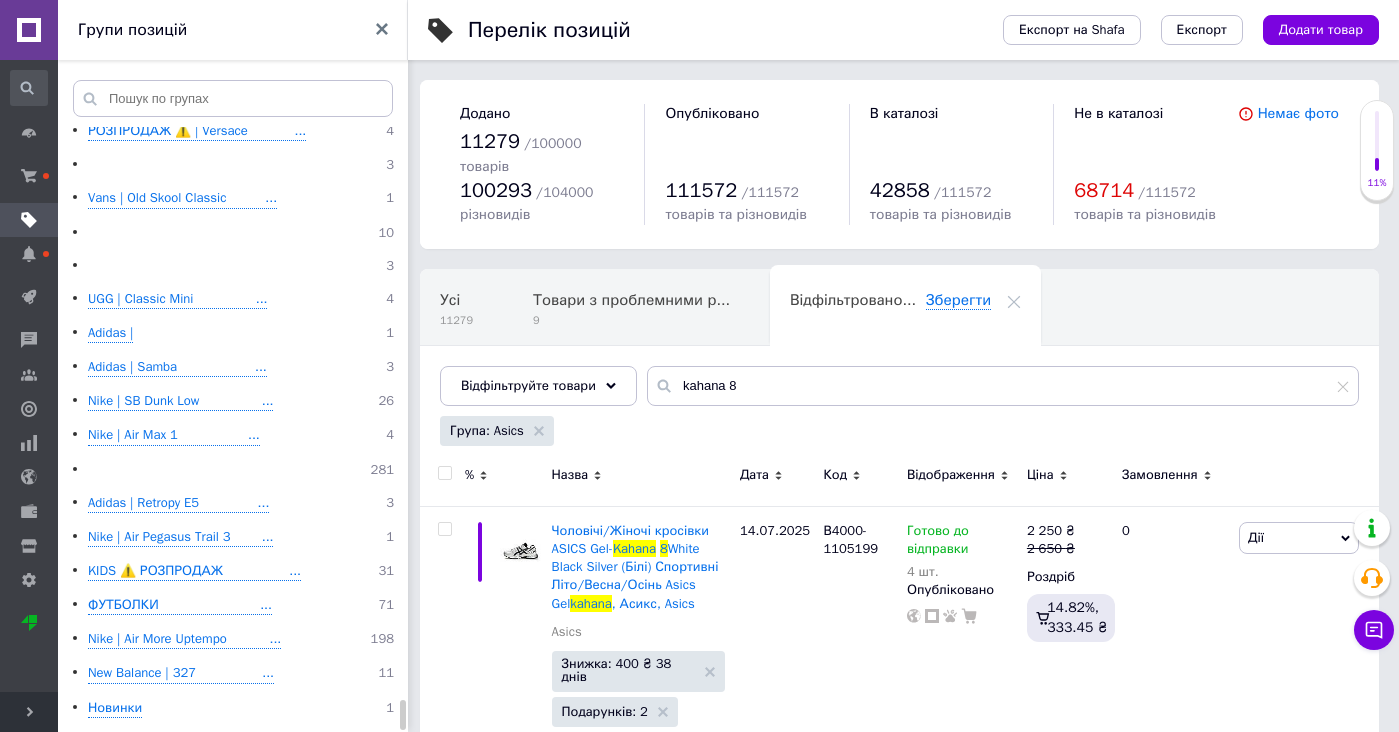 scroll, scrollTop: 33414, scrollLeft: 0, axis: vertical 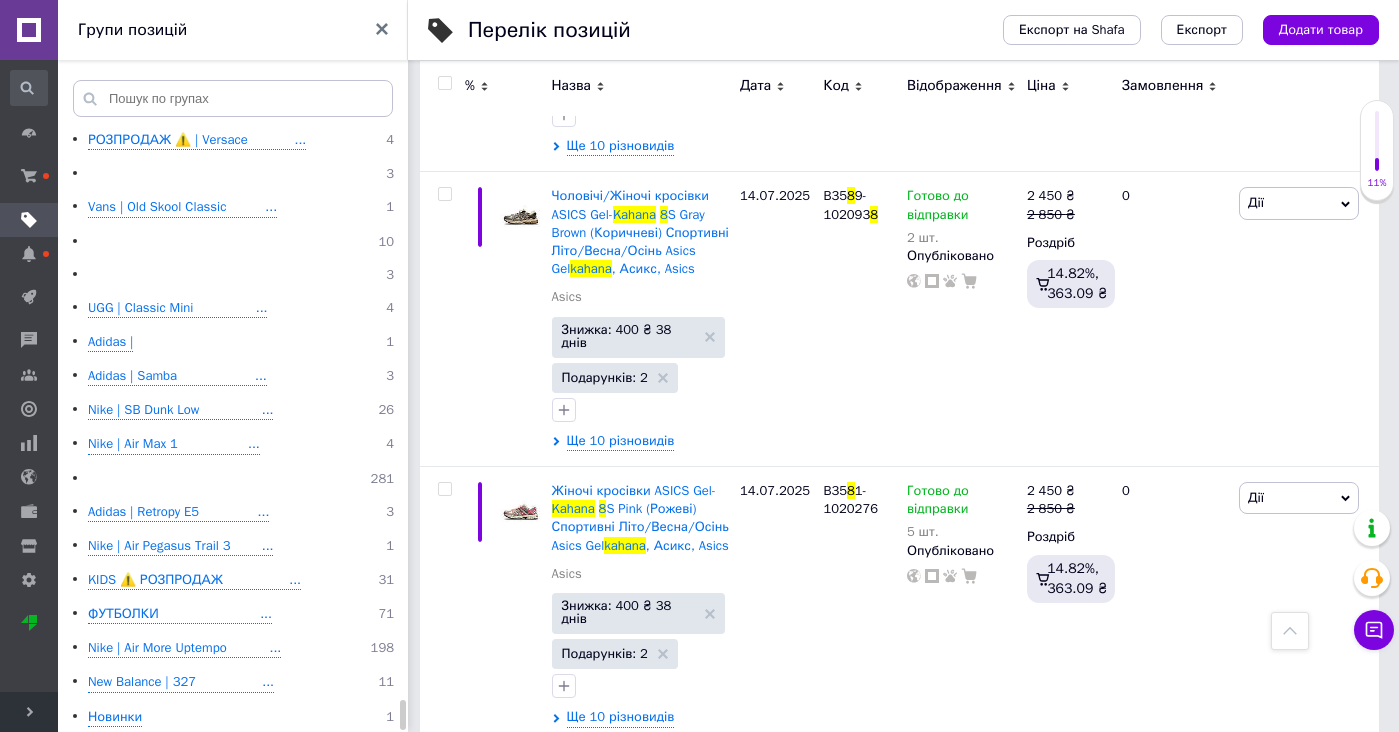 click on "Коренева група 52 No Name 1 Dr. [PERSON_NAME] 2 [PERSON_NAME] 1 Adidas 41 Nike 60 Timberland 4 Nike [PERSON_NAME] 17 Asics 15 Puma 2 Vans 2 Reebok 1 New Balance 47 [PERSON_NAME] 4 Converse 2 Salomon 11 BAPE 3 UGG 28 Golden Goose 2 Premiata 2 Fila 1 DC 1 [PERSON_NAME] Vuitton 2 Cat Sofa 1 Dolce & Gabbana 1 OFFxWHITE 2 MMY 2 Balenciaga 2 Osiris 1 Nike Dunk 26 Adidas 15 Vans 13 [PERSON_NAME] 20 New Balance 9 Nike Інше 35 Asics 12 DC 13 Kappa 2 ‼️ УЦІНКА ‼️ 141 💧 Asics Gore-Tex 💧 7 Osiris 2 Nike Air Max TN 23 Nike Air Force 9 Timberland 2 [PERSON_NAME] Vuitton 3 Balenciaga 1 Premiata 1 Взуття ХУТРО 52 Nike | інші моделі 13 Nike | SB/[PERSON_NAME]/Lebron/Kyrie 93 Nike | Air Force 15 Nike | Custom Air Force 0 Adidas | інші моделі 0 Adidas | Yeezy 500 1 New Balance 57 Vans 0 Asics, Salomon 0 Adidas 8 Nike 13 [PERSON_NAME] 3 Balenciaga 3 Puma 3 New Balance 5 Dr.[PERSON_NAME] 4 Prada 1 Yeezy 5 UGG 25 Vans 8 [PERSON_NAME] 6 [PERSON_NAME] 1 NO NAME ЗИМА 3 Dior 3 Sale Other 4 Sale [PERSON_NAME] 5 Sale Nike Force 10 9 24 3" at bounding box center [236, -16178] 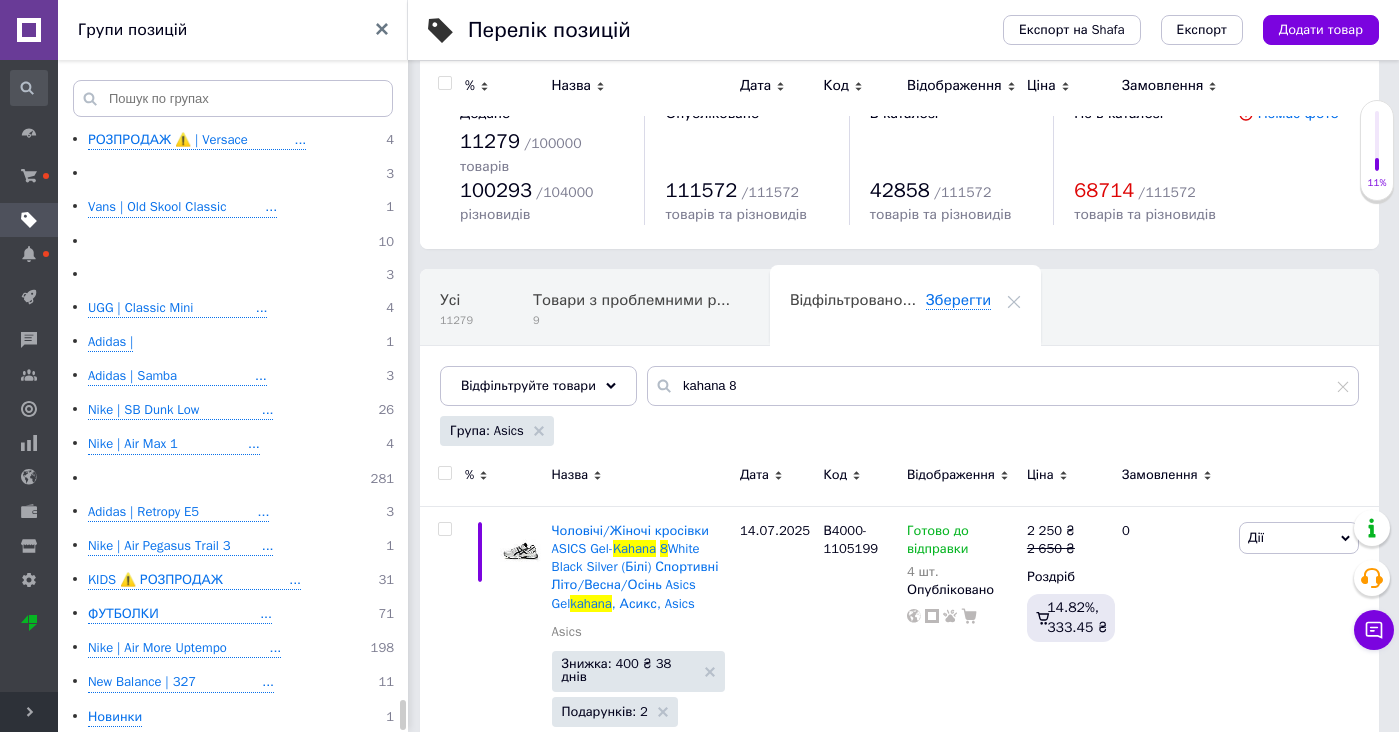 scroll, scrollTop: 0, scrollLeft: 0, axis: both 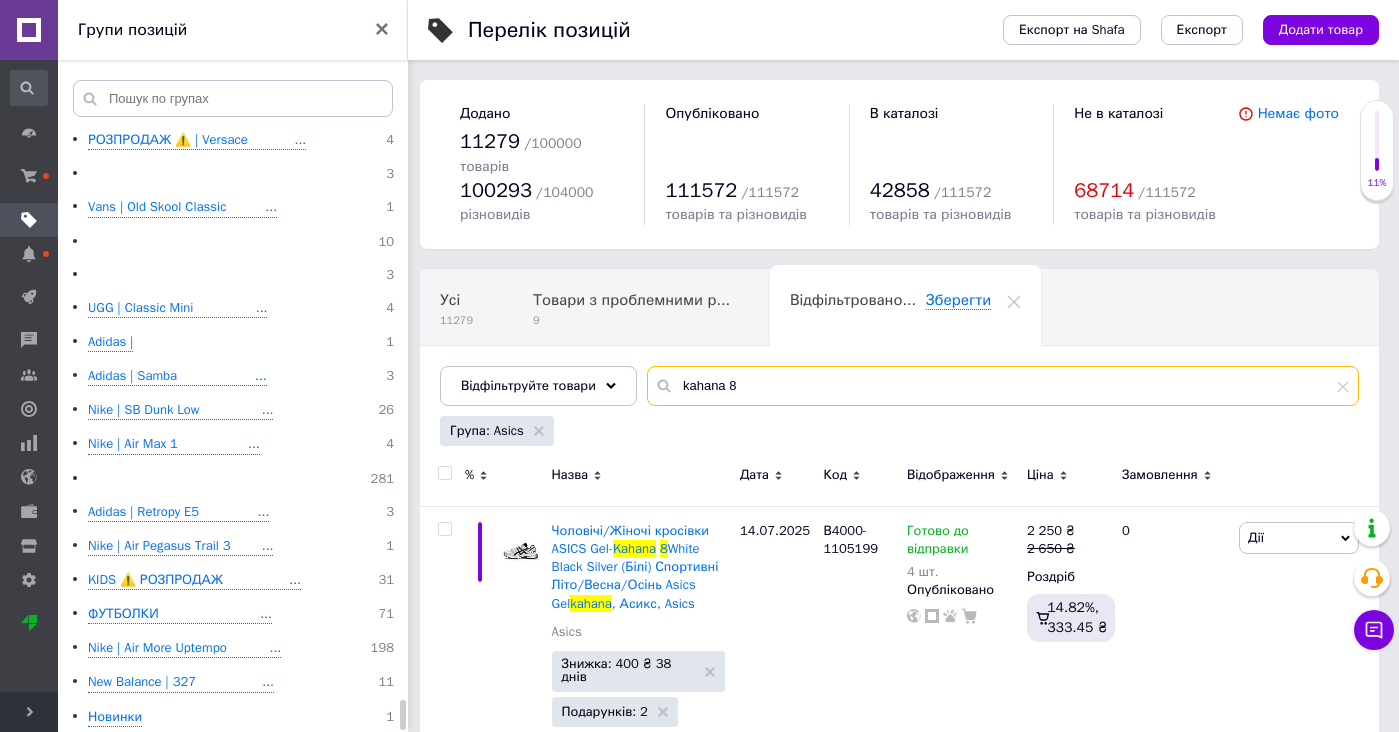 click on "kahana 8" at bounding box center [1003, 386] 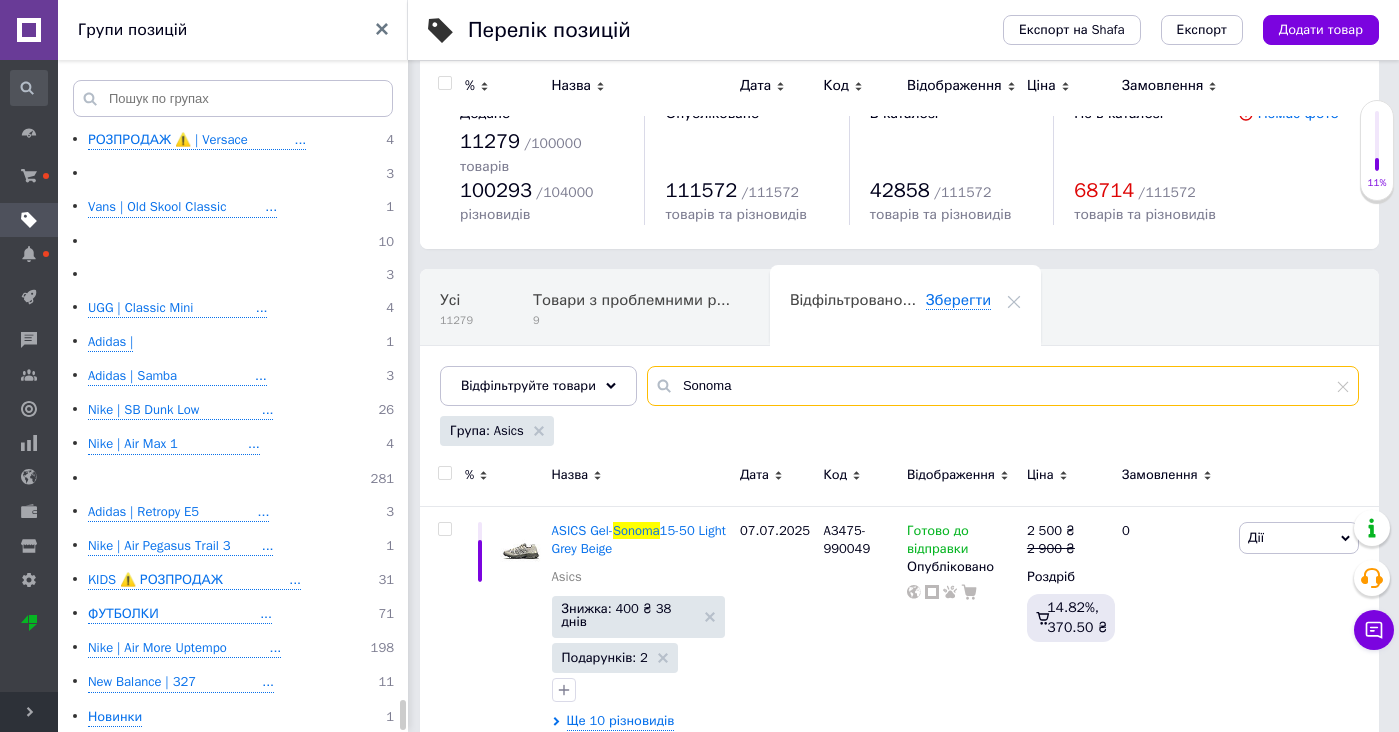 scroll, scrollTop: 0, scrollLeft: 0, axis: both 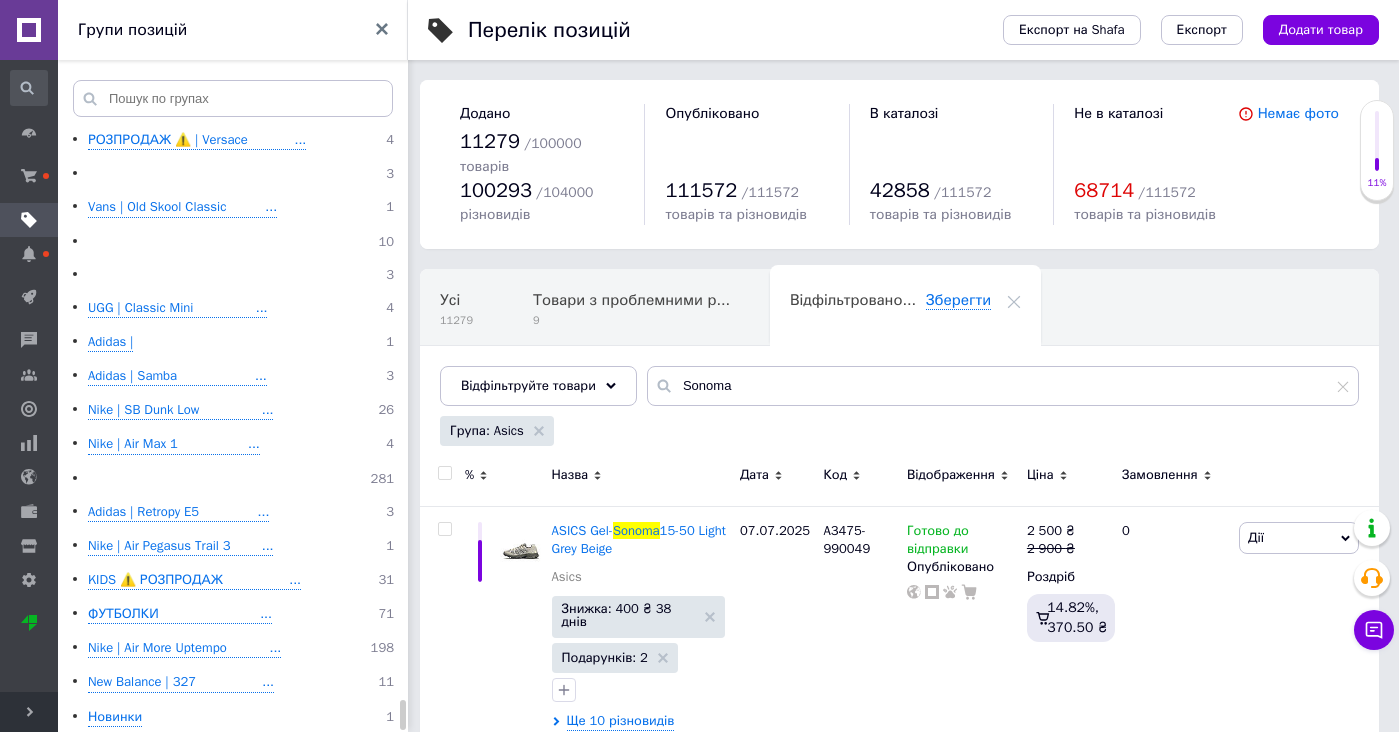 click at bounding box center [442, 478] 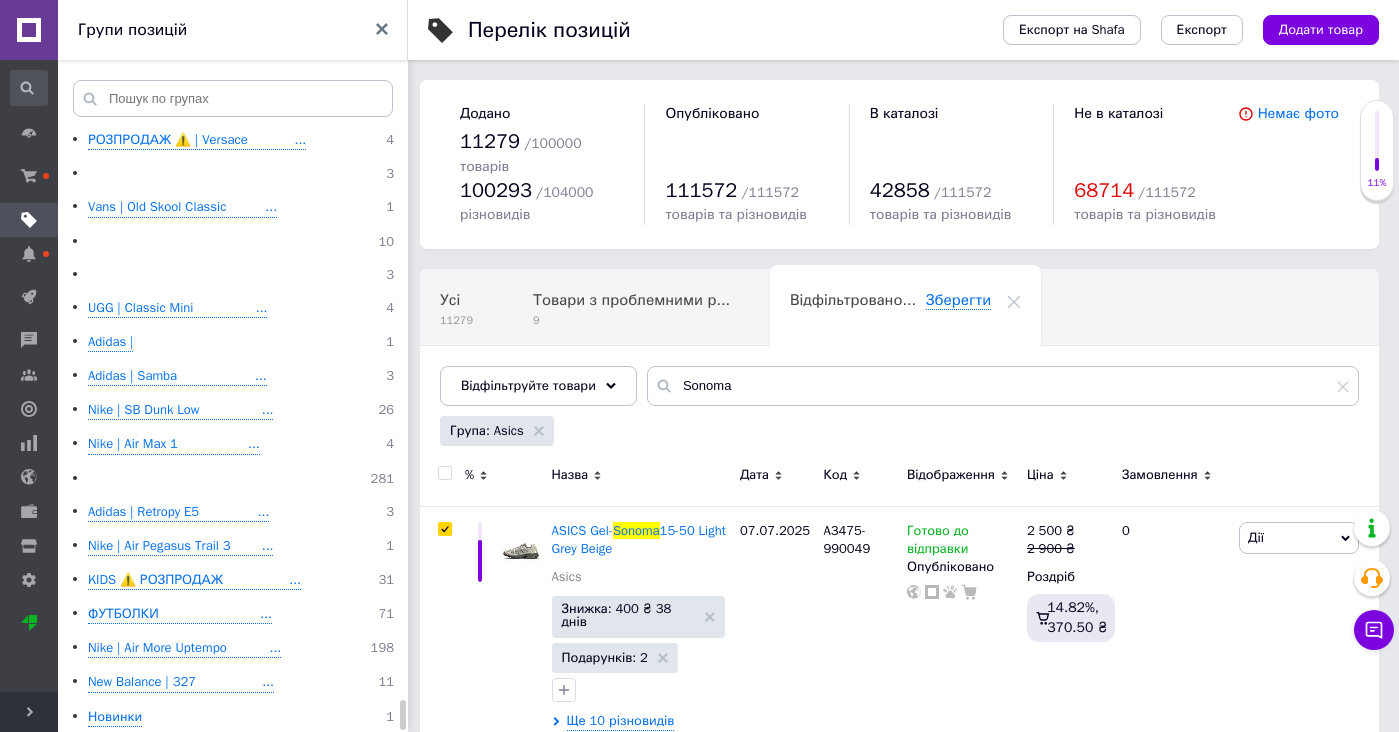 checkbox on "true" 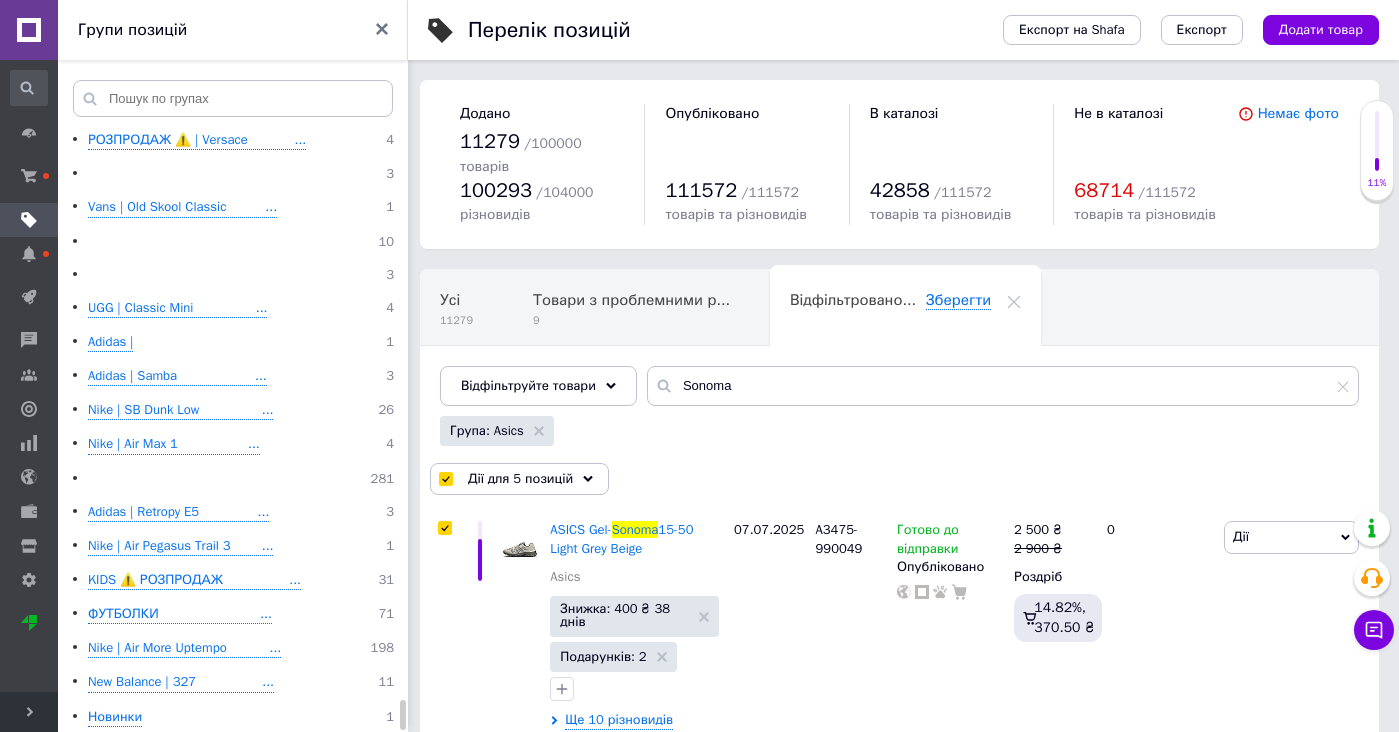 click on "Дії для 5 позицій" at bounding box center [519, 479] 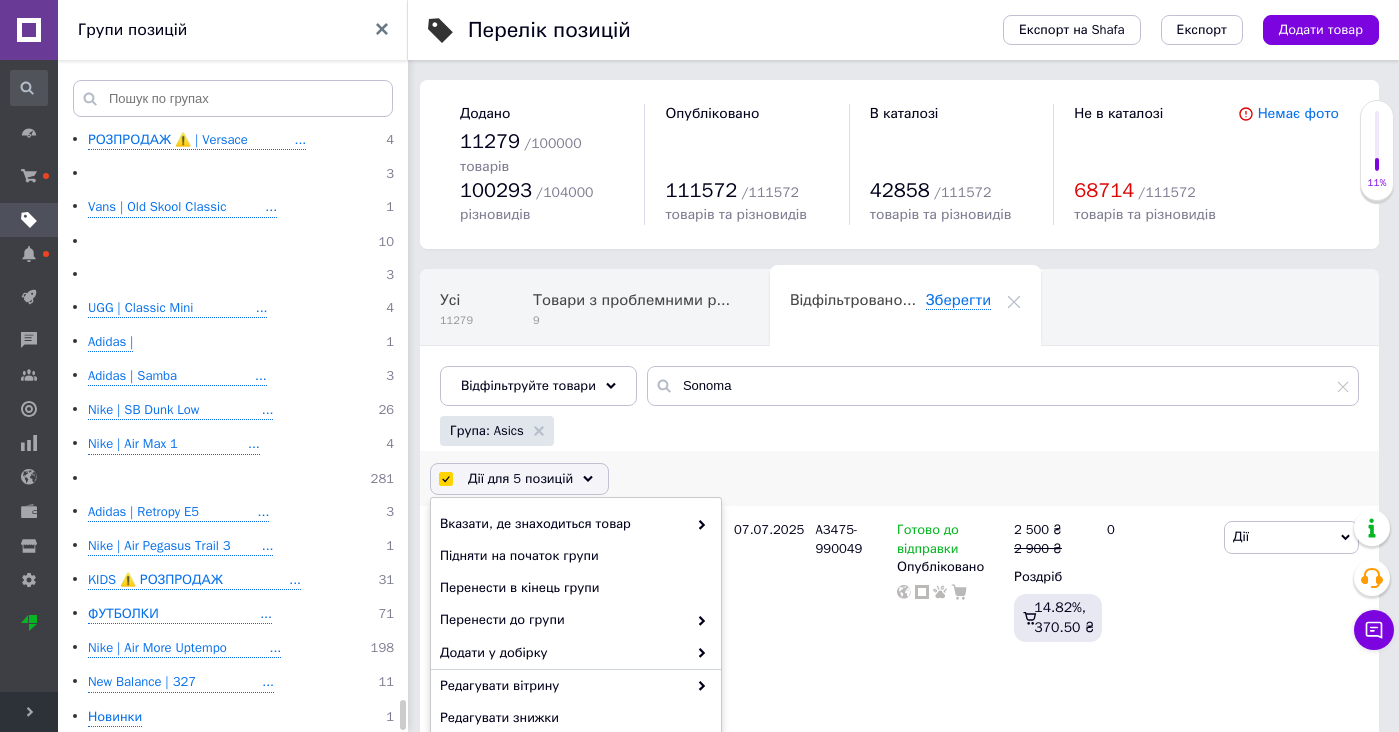 click on "Дії для 5 позицій" at bounding box center (519, 479) 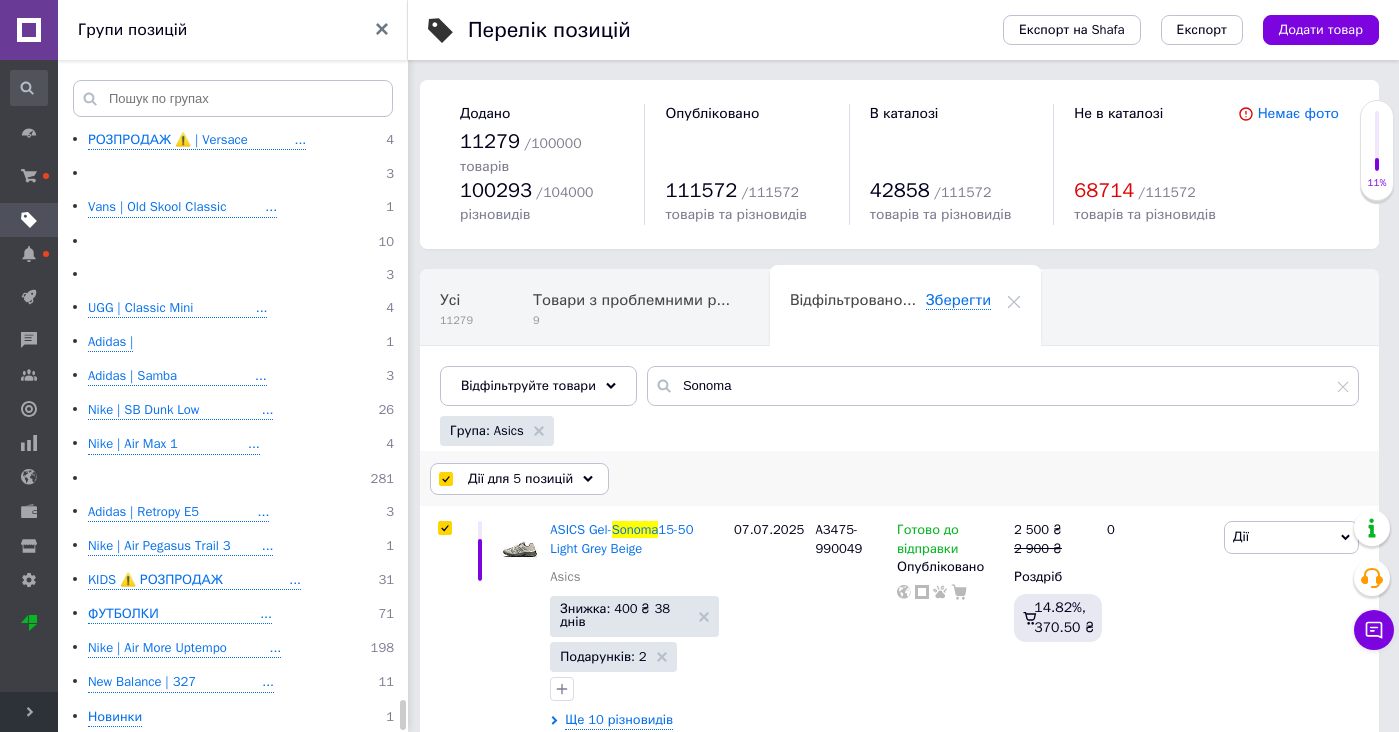click on "Дії для 5 позицій" at bounding box center [519, 479] 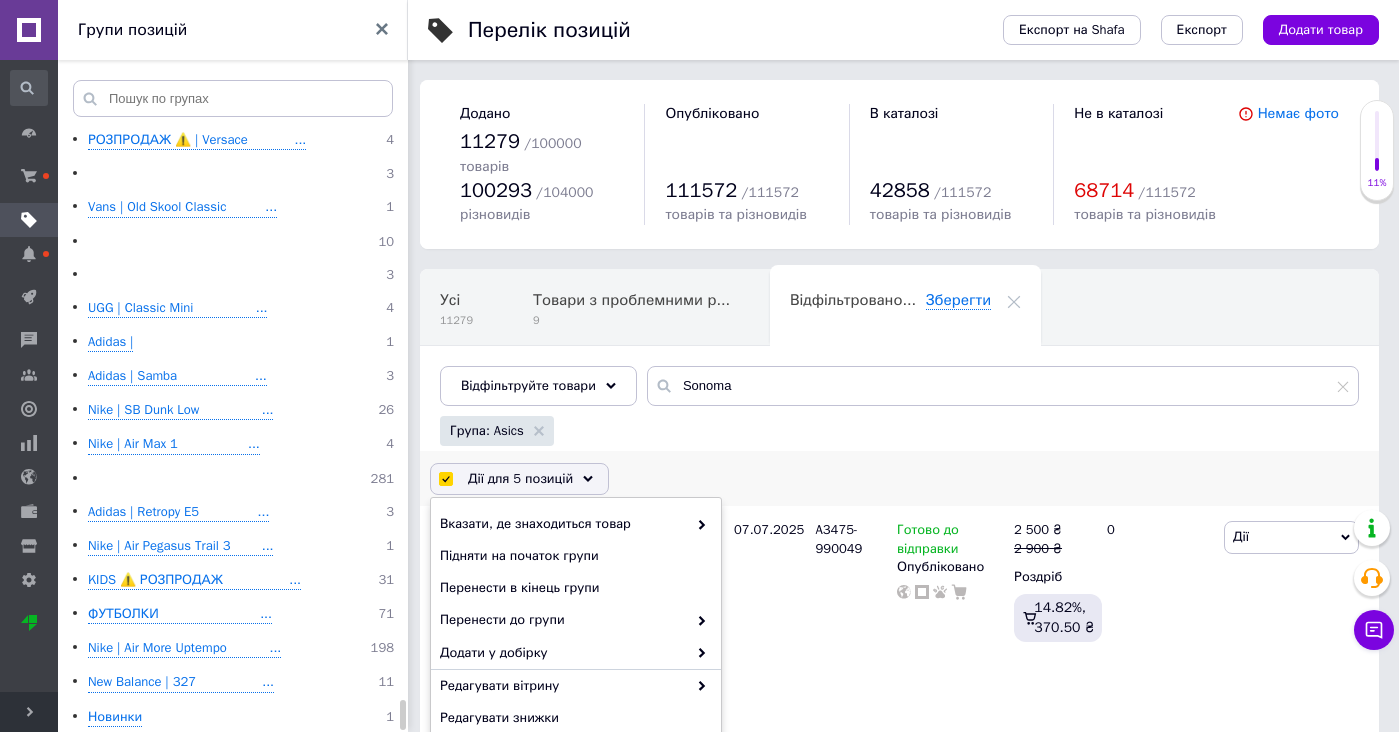 click at bounding box center [445, 479] 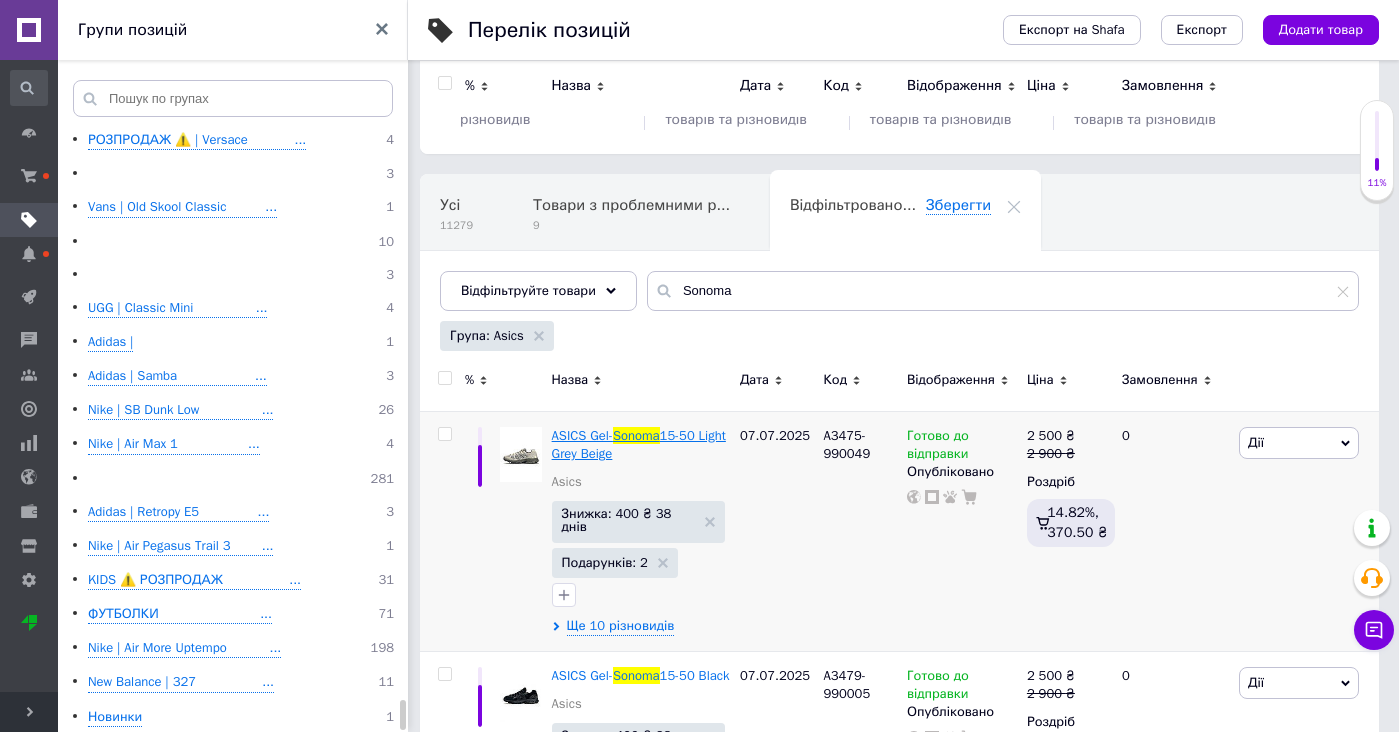 scroll, scrollTop: 139, scrollLeft: 0, axis: vertical 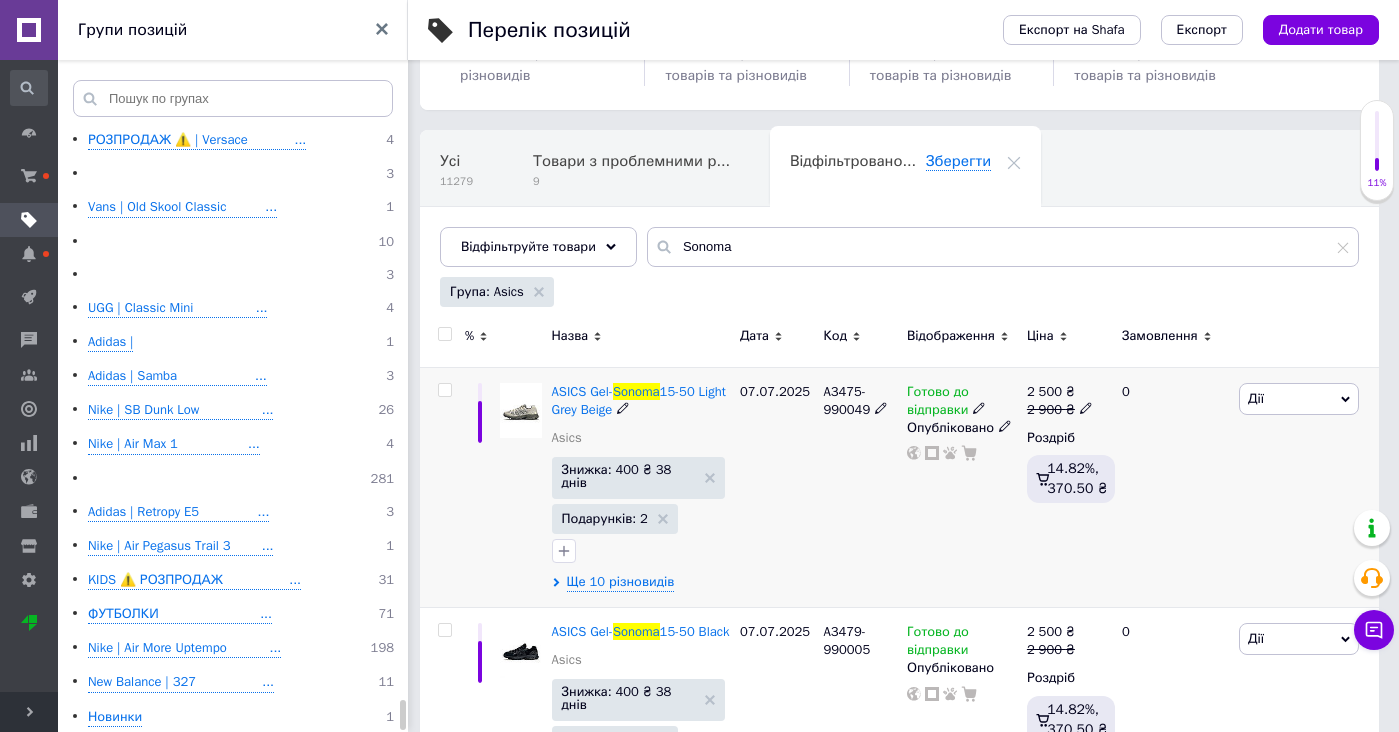 click at bounding box center [521, 410] 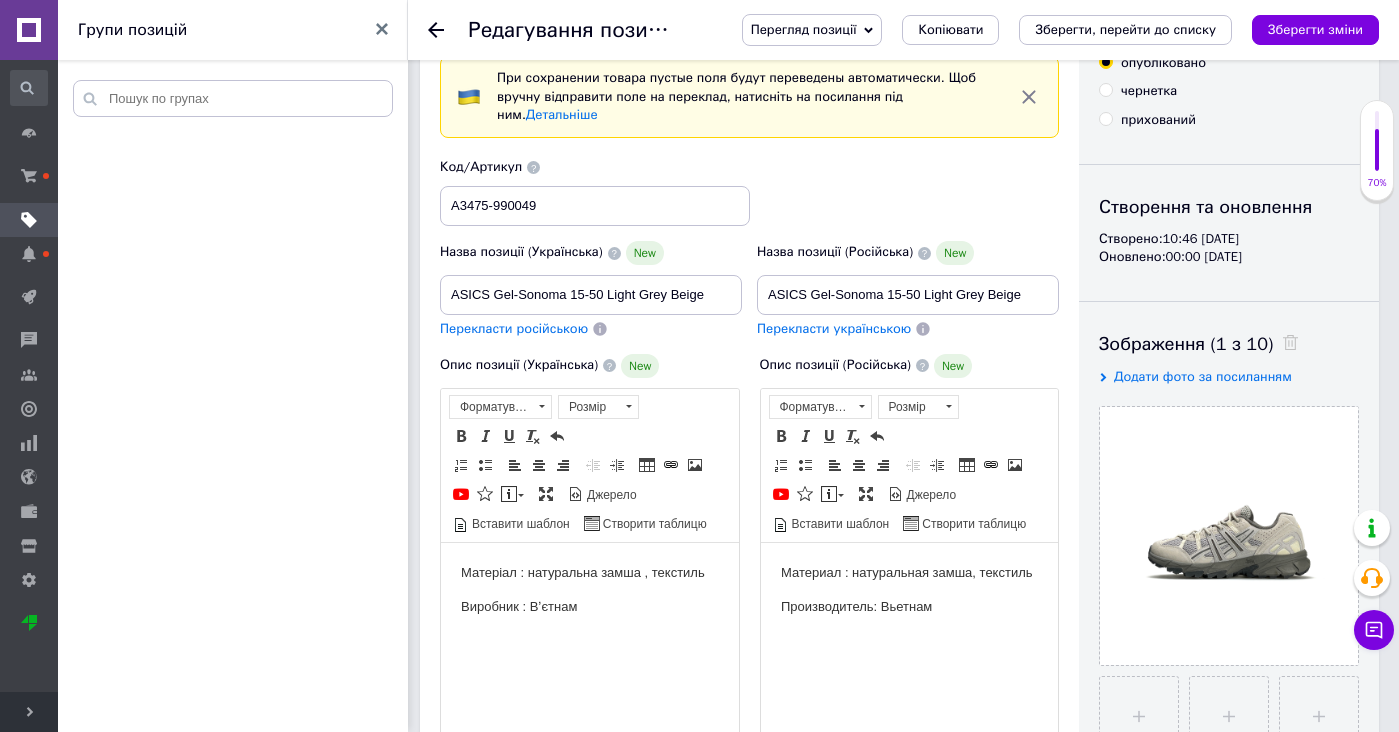 scroll, scrollTop: 127, scrollLeft: 0, axis: vertical 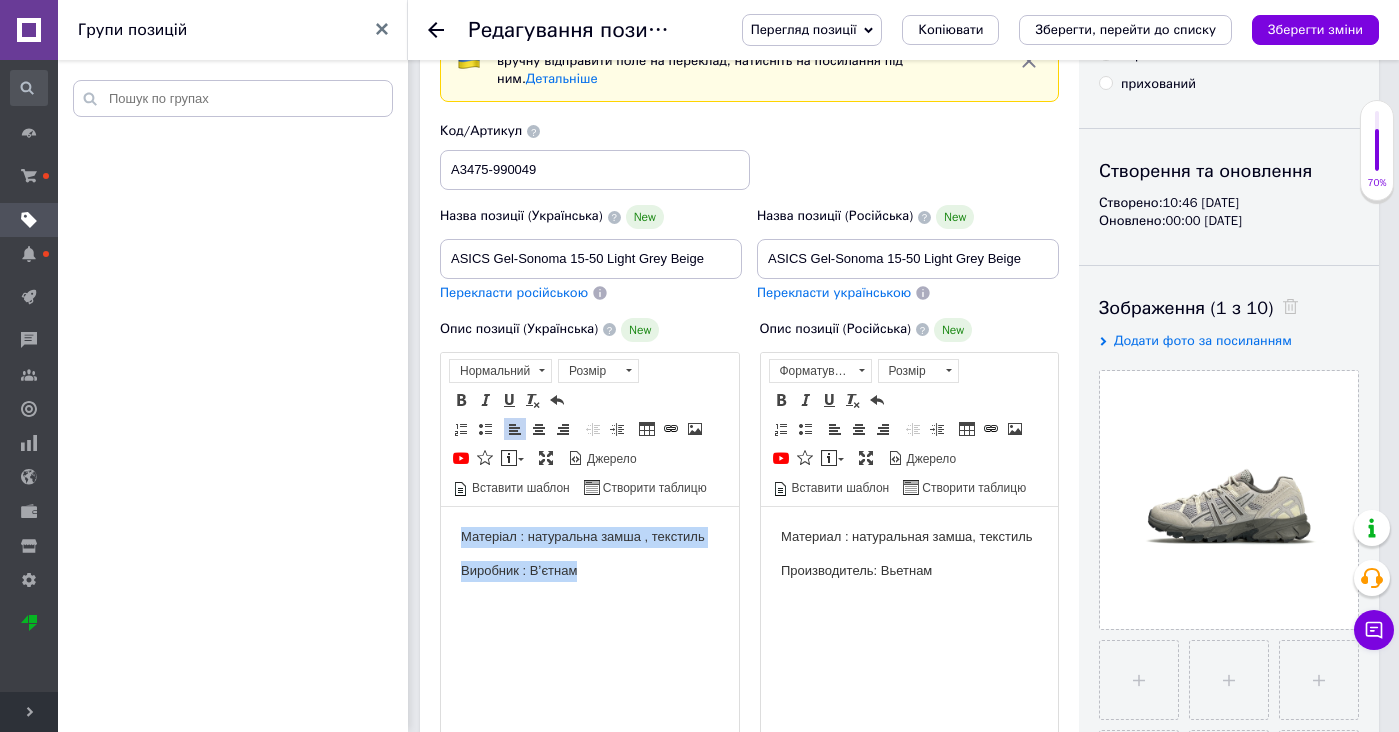 drag, startPoint x: 702, startPoint y: 626, endPoint x: 702, endPoint y: 510, distance: 116 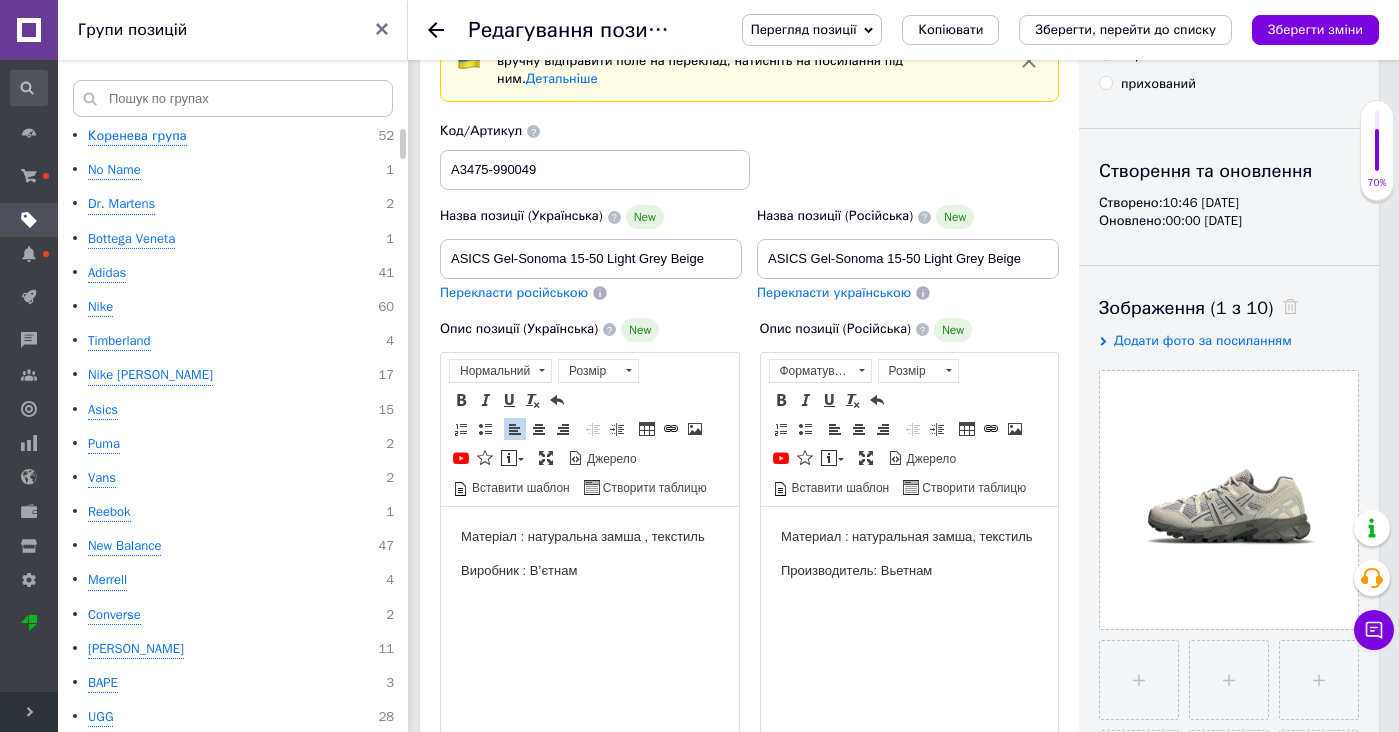 scroll, scrollTop: 149, scrollLeft: 0, axis: vertical 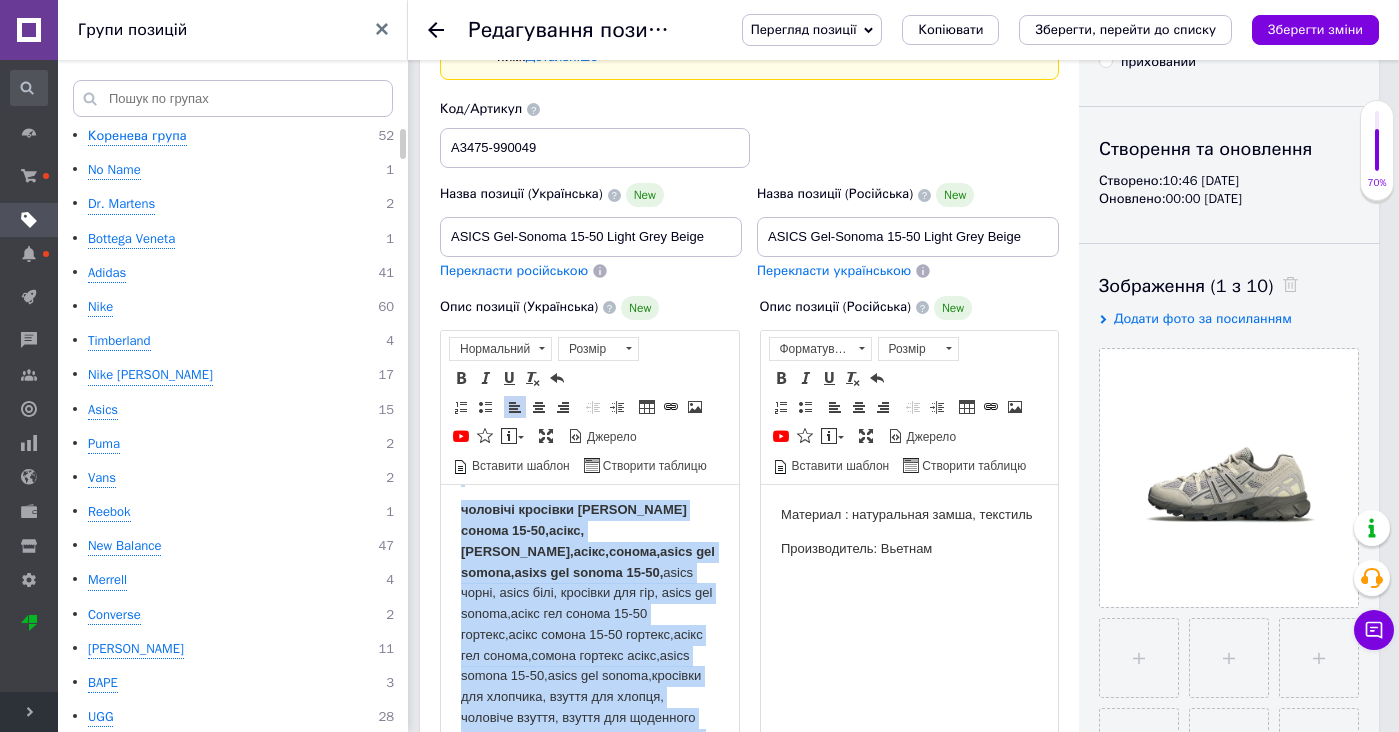 drag, startPoint x: 642, startPoint y: 596, endPoint x: 777, endPoint y: 854, distance: 291.18552 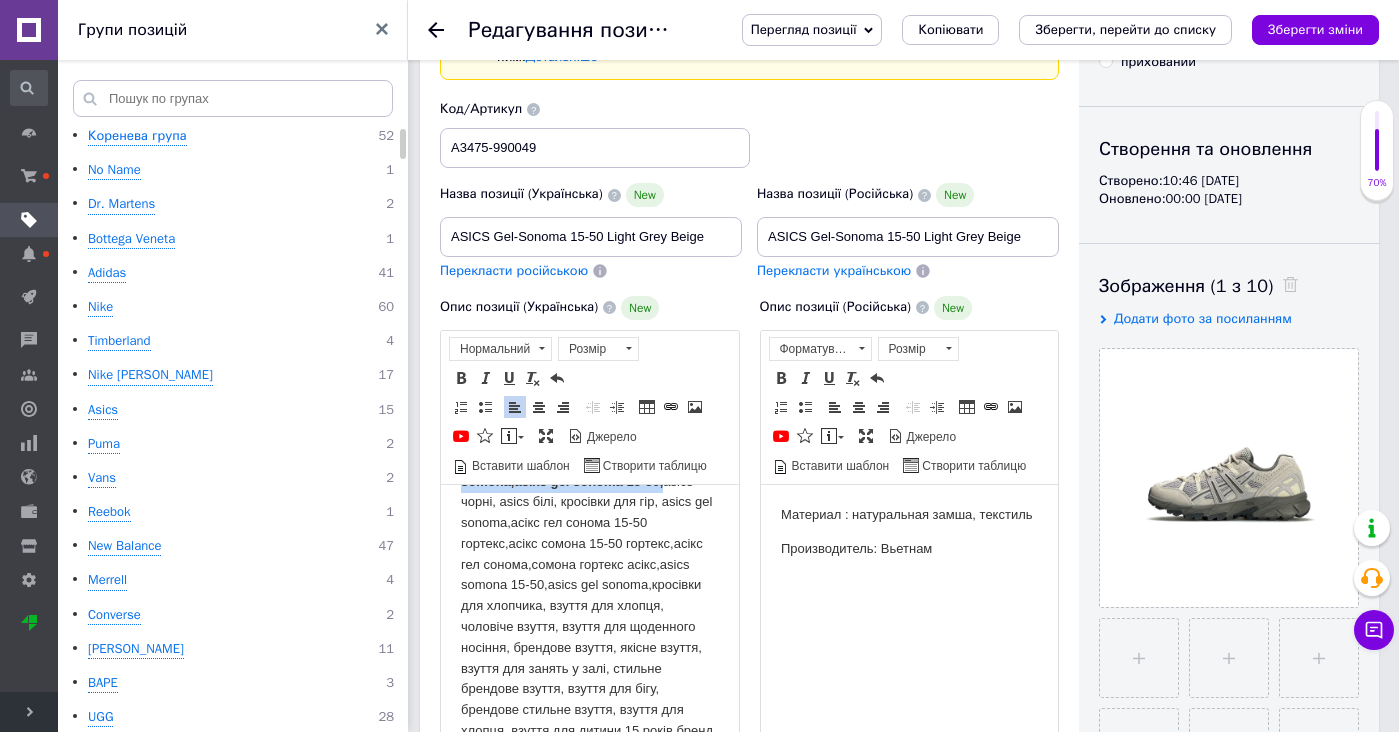 scroll, scrollTop: 4, scrollLeft: 0, axis: vertical 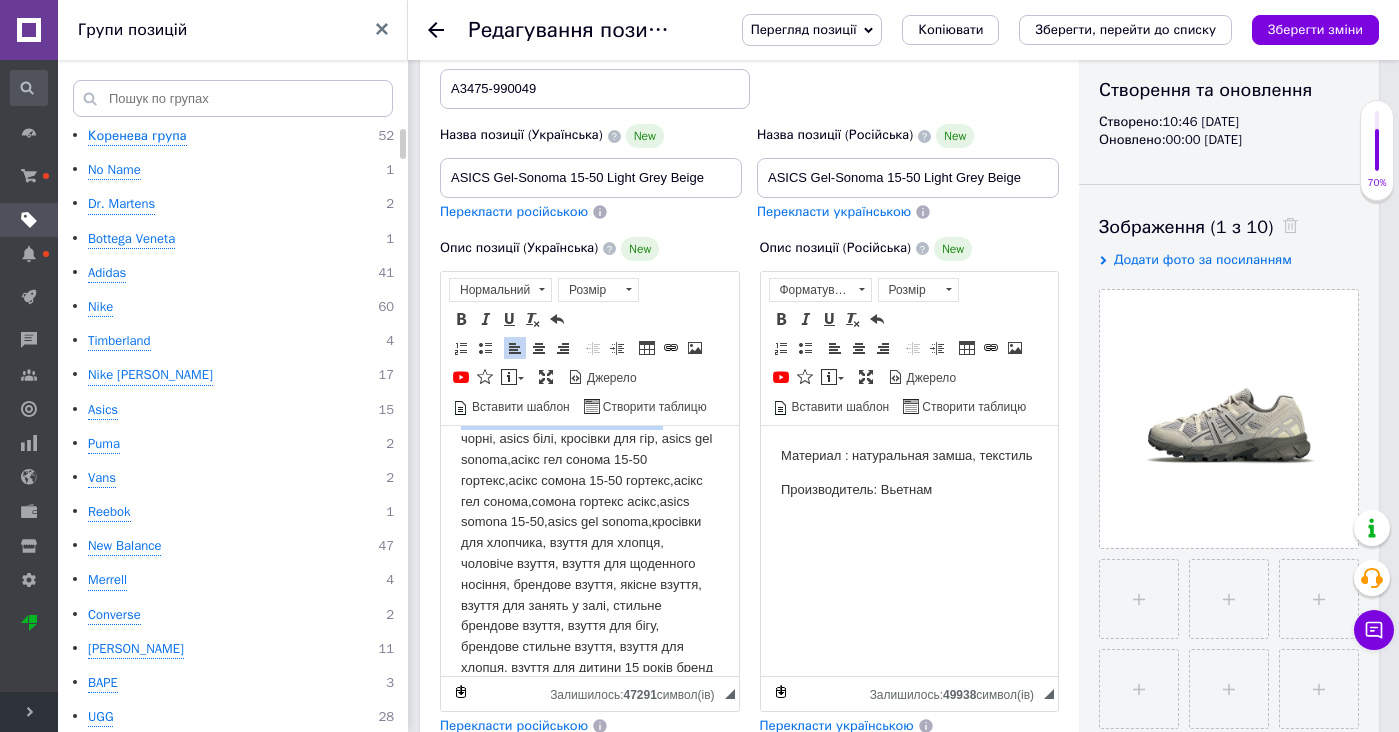 copy on "чоловічі кросівки [PERSON_NAME] сонома 15-50,асікс,[PERSON_NAME],асікс,сонома,asics gel somona,asixs gel sonoma 15-50," 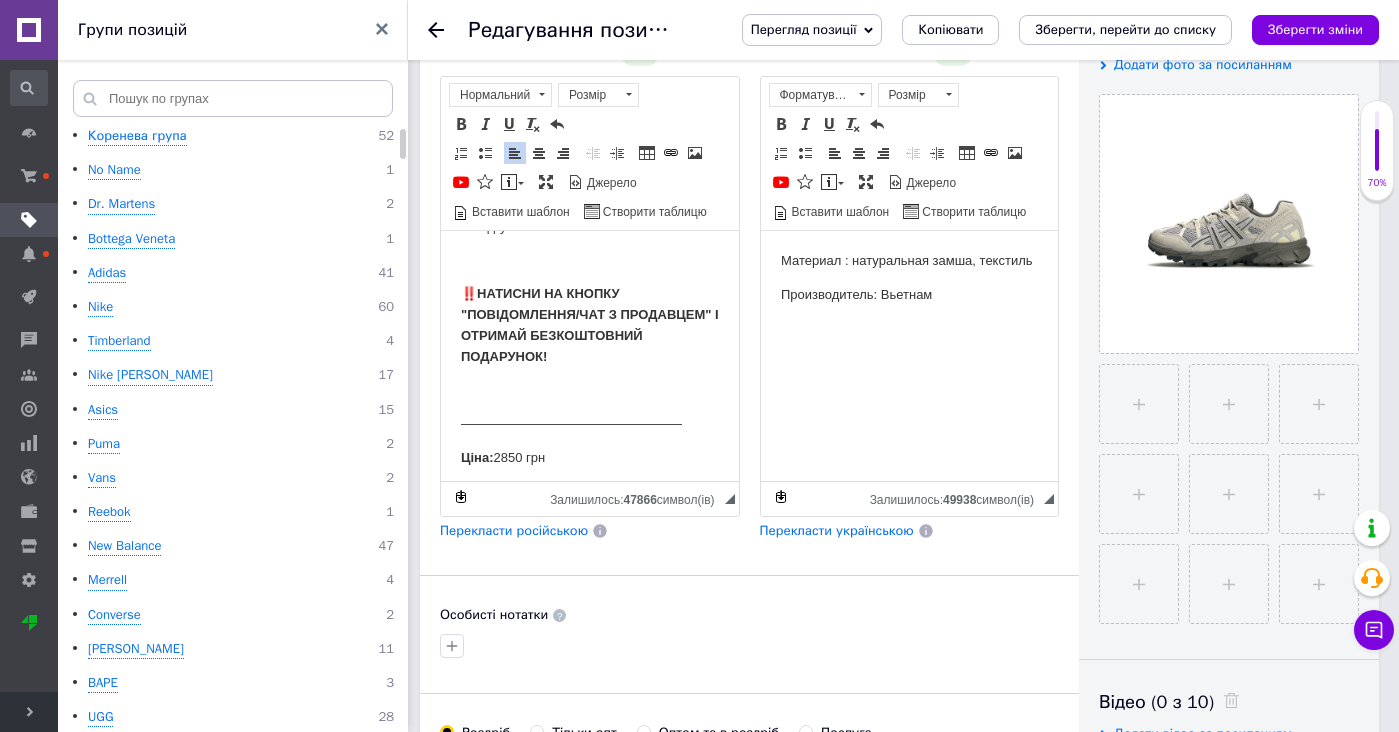 scroll, scrollTop: 765, scrollLeft: 0, axis: vertical 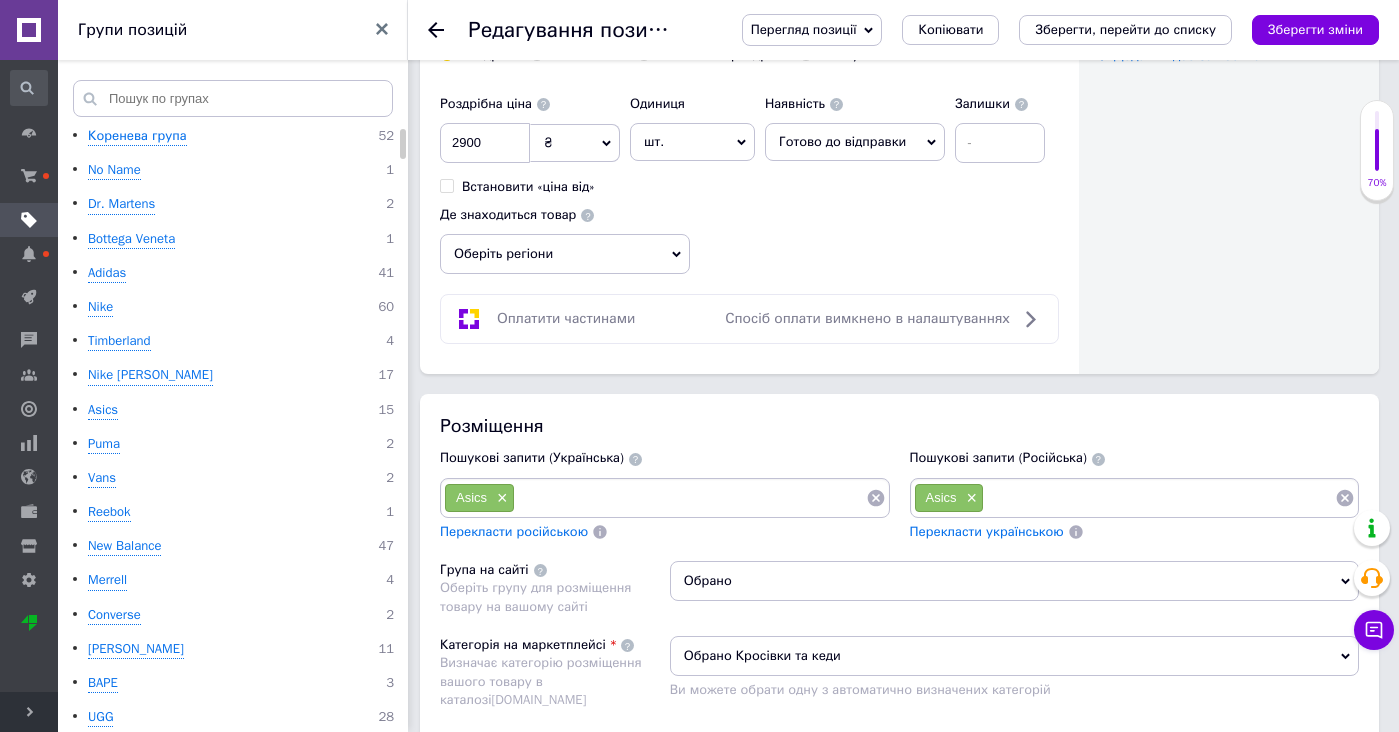 click at bounding box center [690, 498] 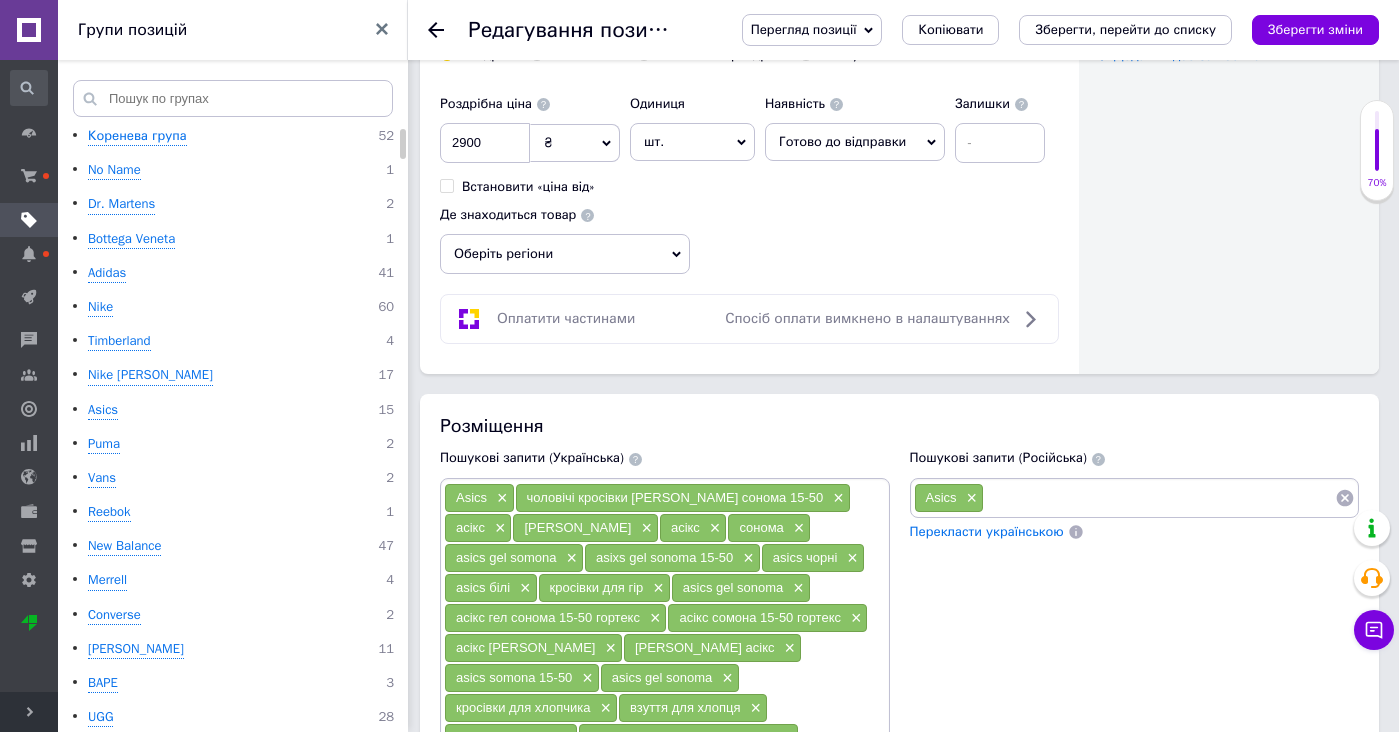 scroll, scrollTop: 1600, scrollLeft: 0, axis: vertical 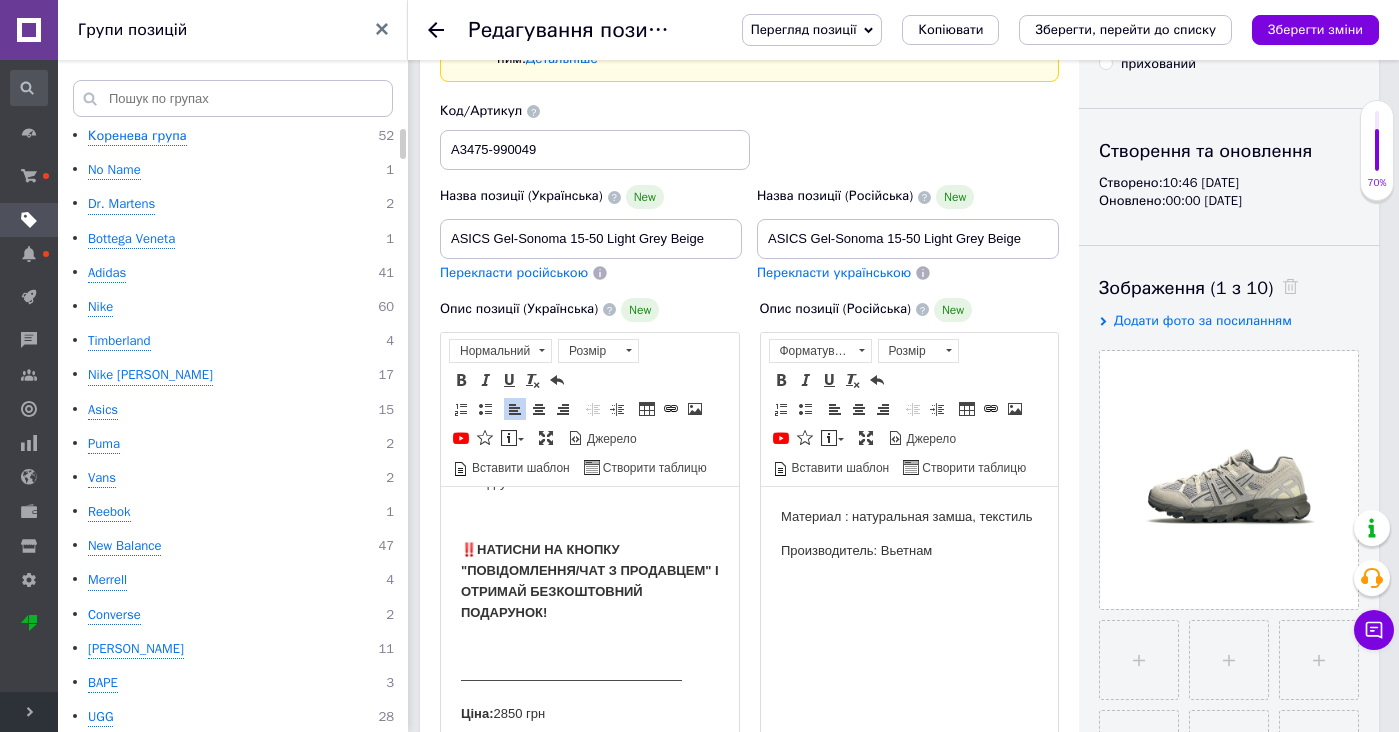 click on "Материал : натуральная замша, текстиль Производитель: Вьетнам" at bounding box center (909, 533) 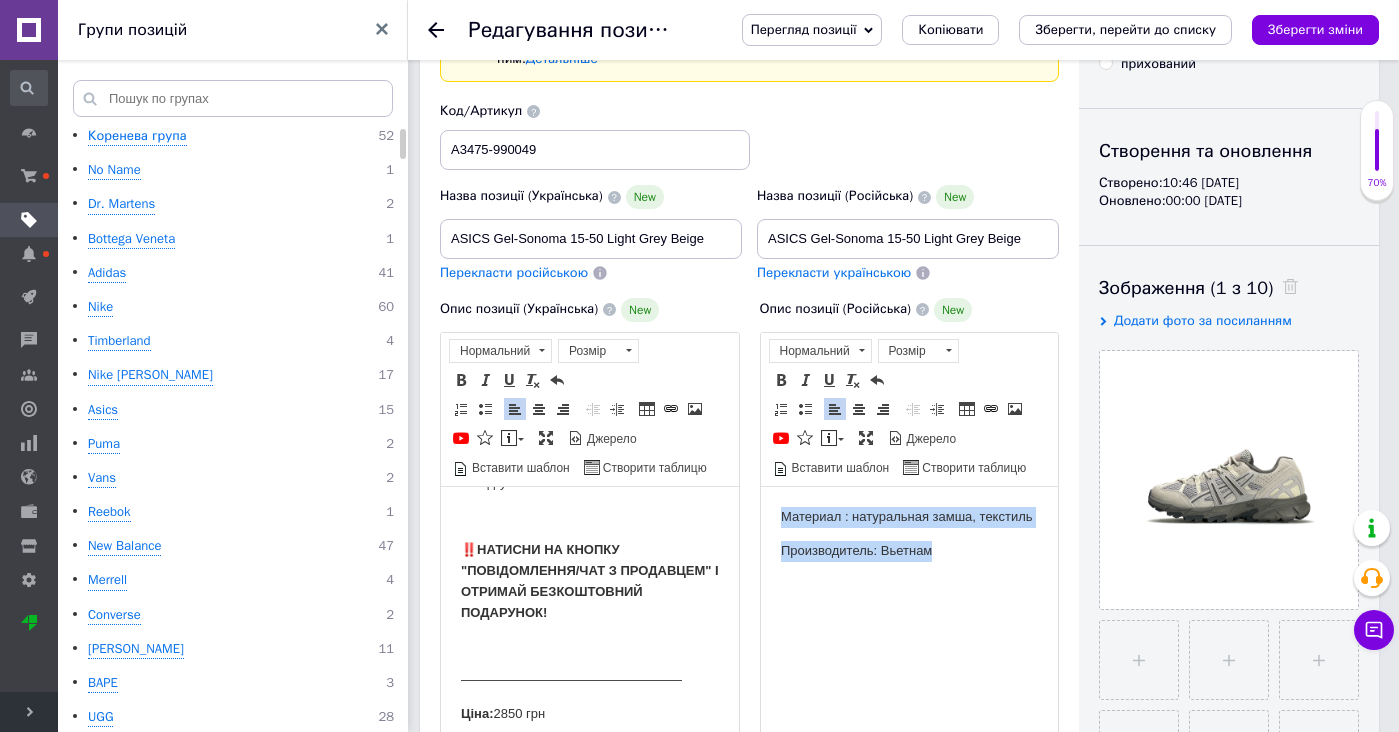 drag, startPoint x: 909, startPoint y: 528, endPoint x: 909, endPoint y: 471, distance: 57 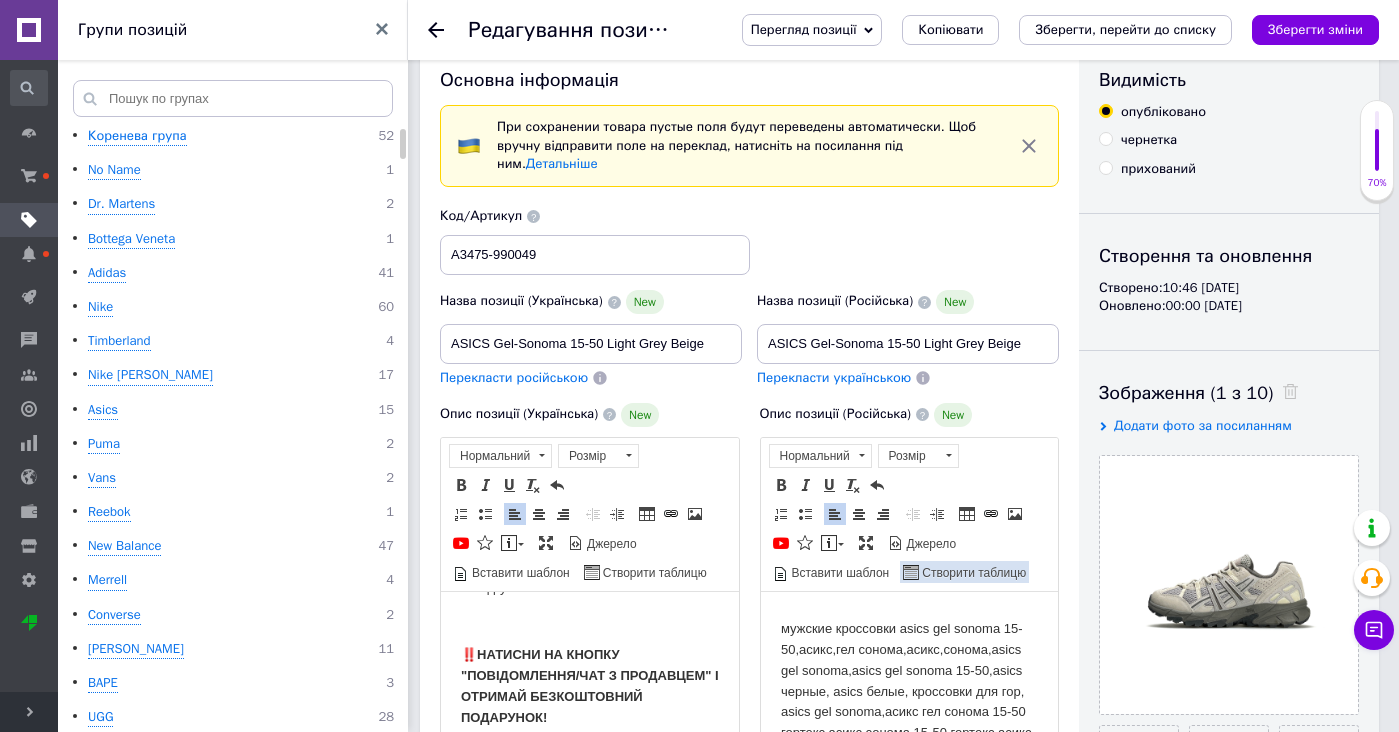 scroll, scrollTop: 312, scrollLeft: 0, axis: vertical 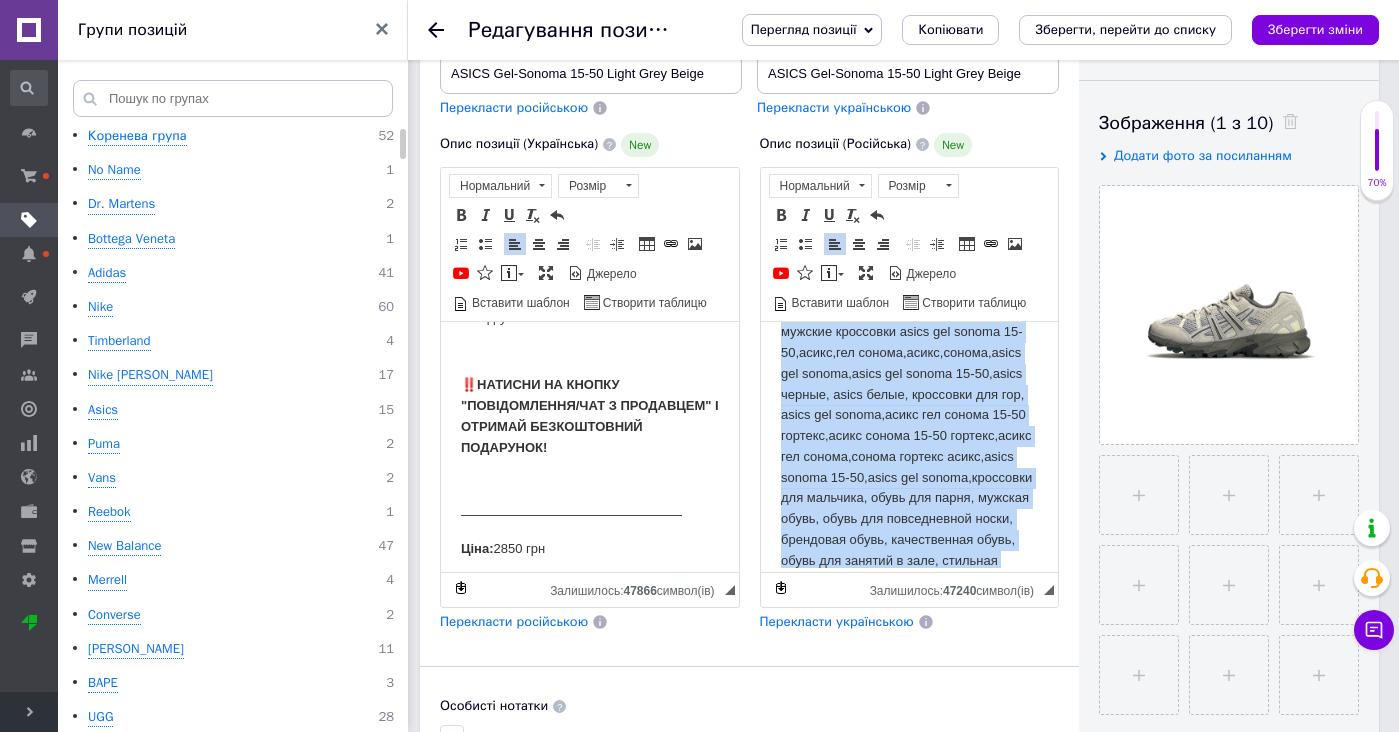 drag, startPoint x: 922, startPoint y: 533, endPoint x: 966, endPoint y: 707, distance: 179.47702 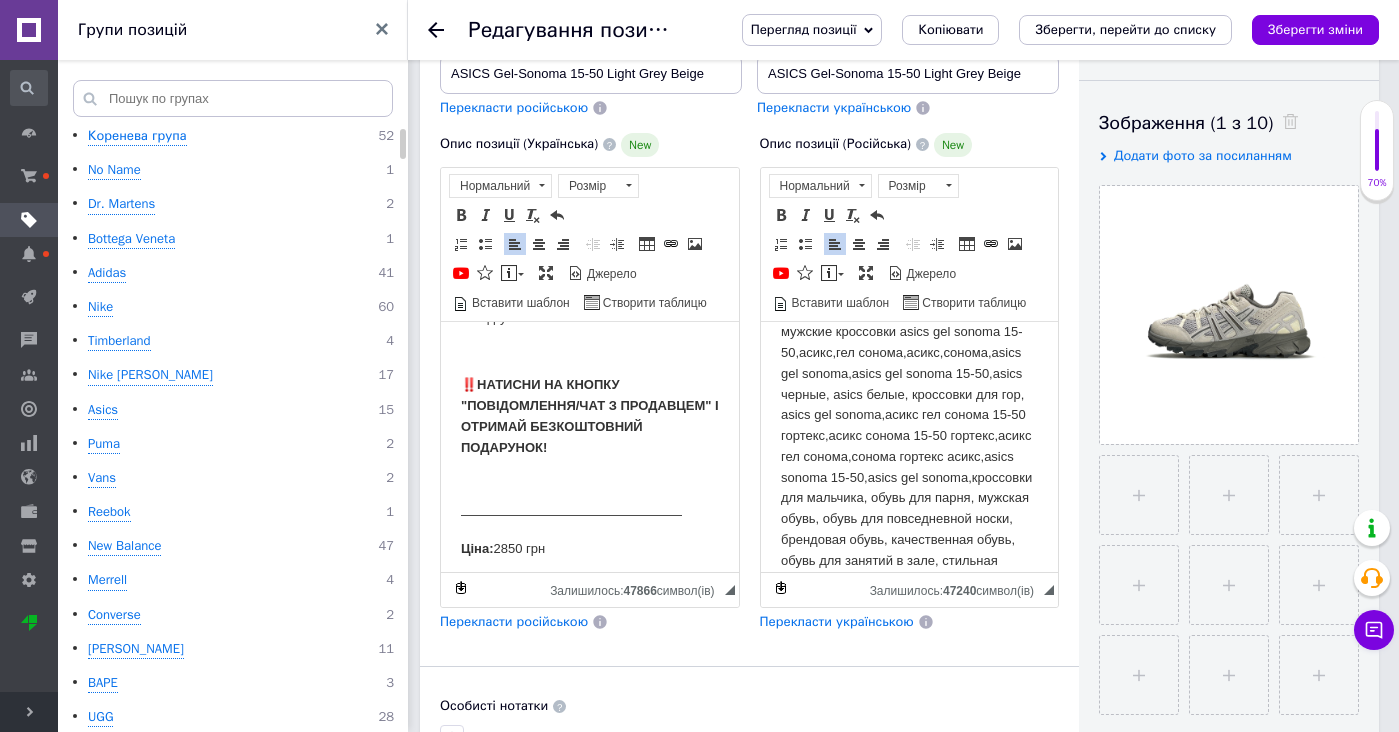 copy 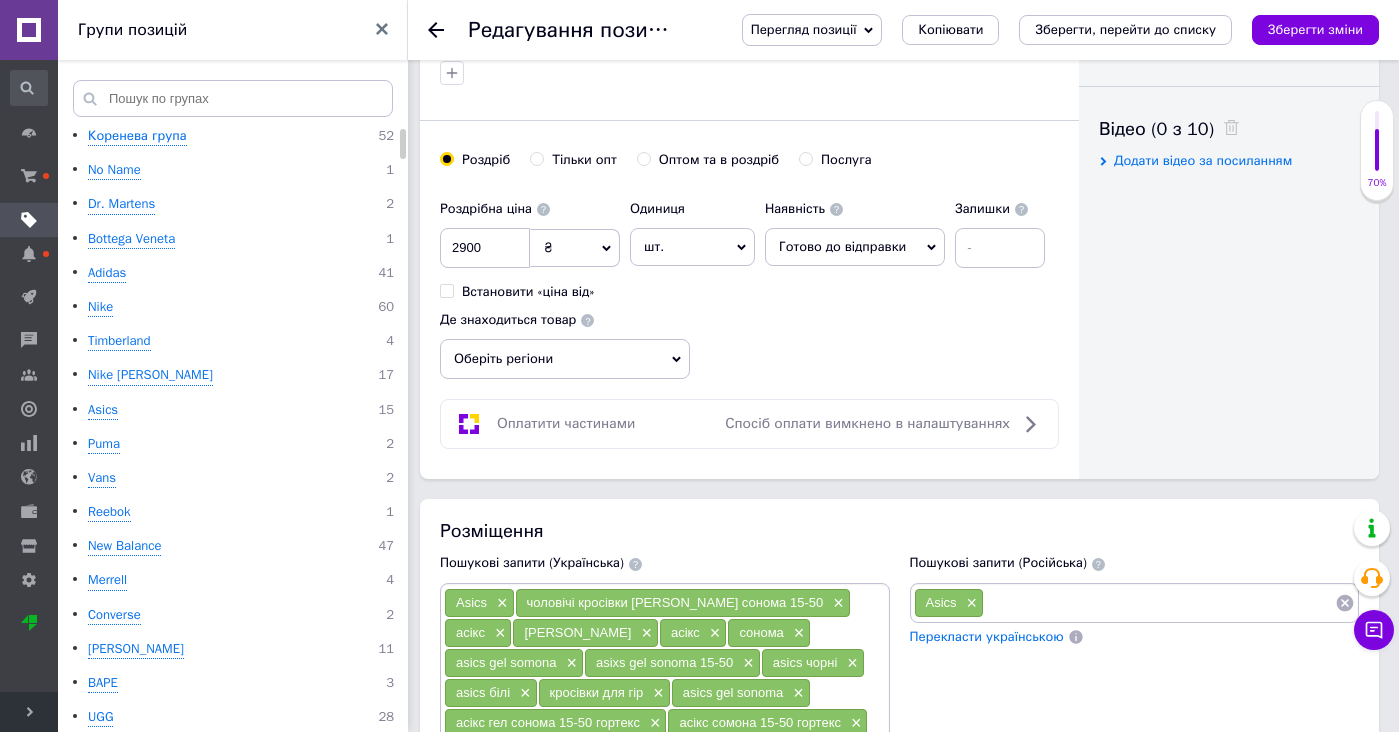 scroll, scrollTop: 1060, scrollLeft: 0, axis: vertical 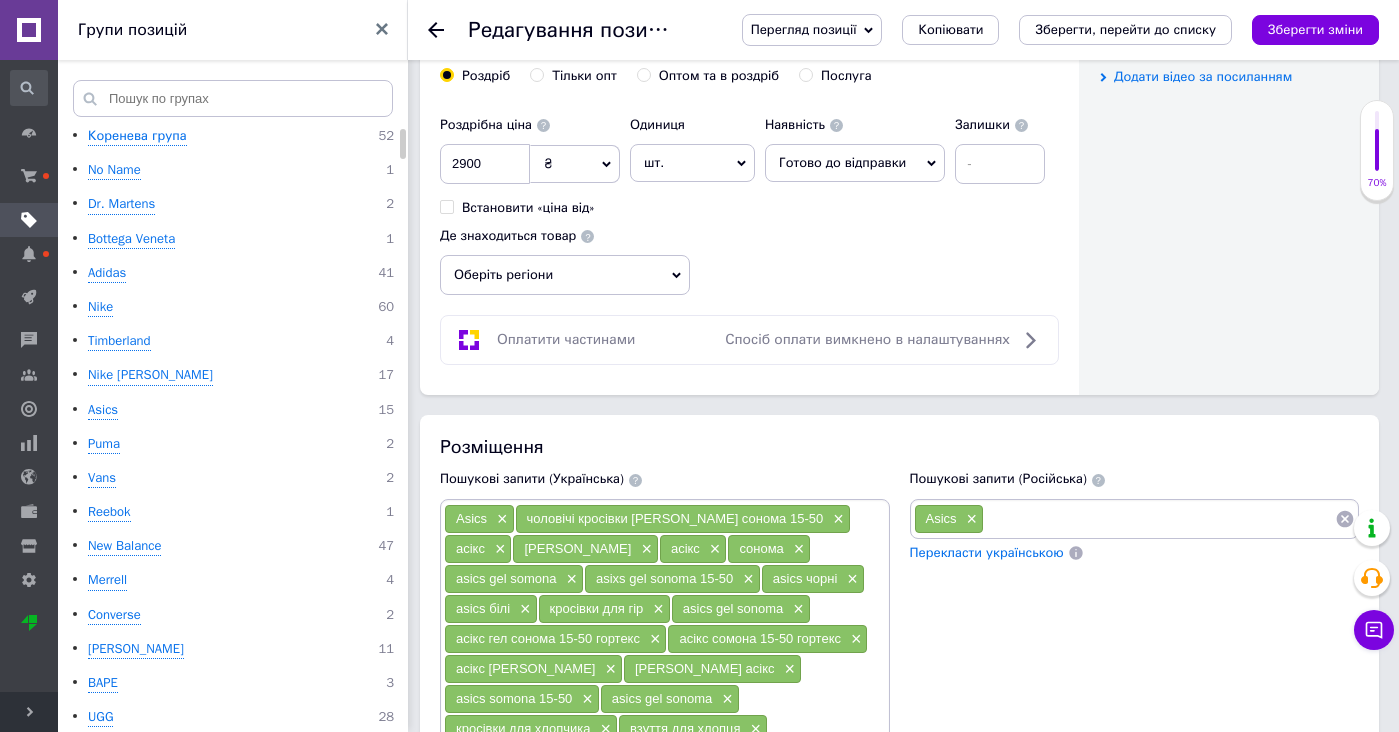 click at bounding box center [1159, 519] 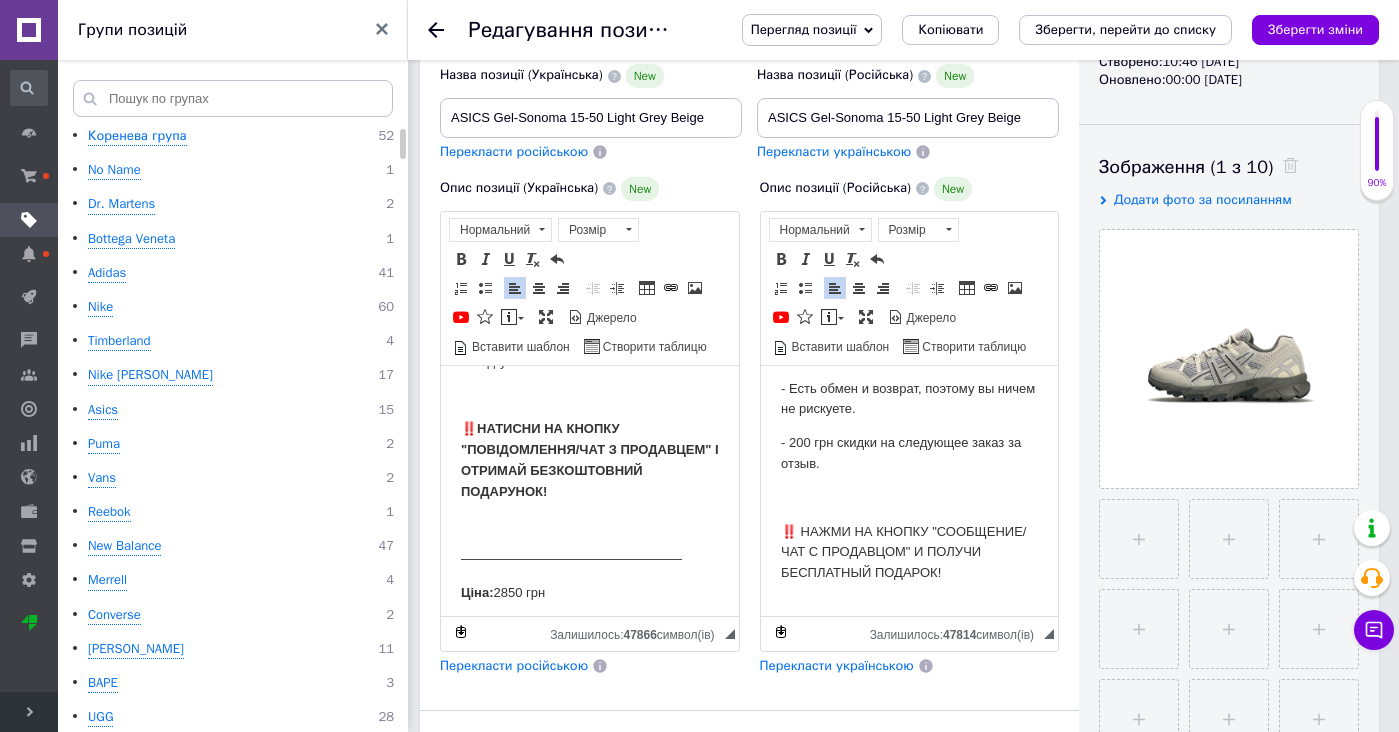 scroll, scrollTop: 219, scrollLeft: 0, axis: vertical 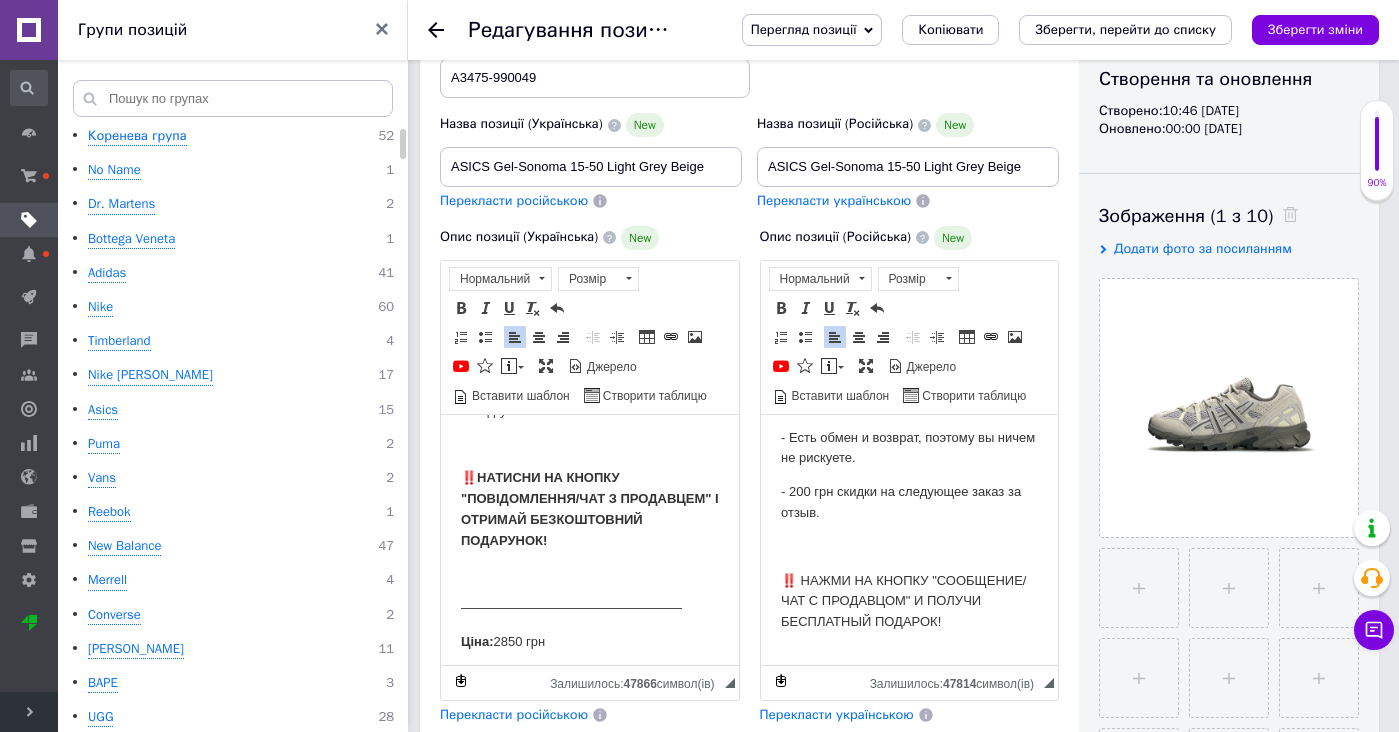 click on "Цена: 2850 грн" at bounding box center (909, 723) 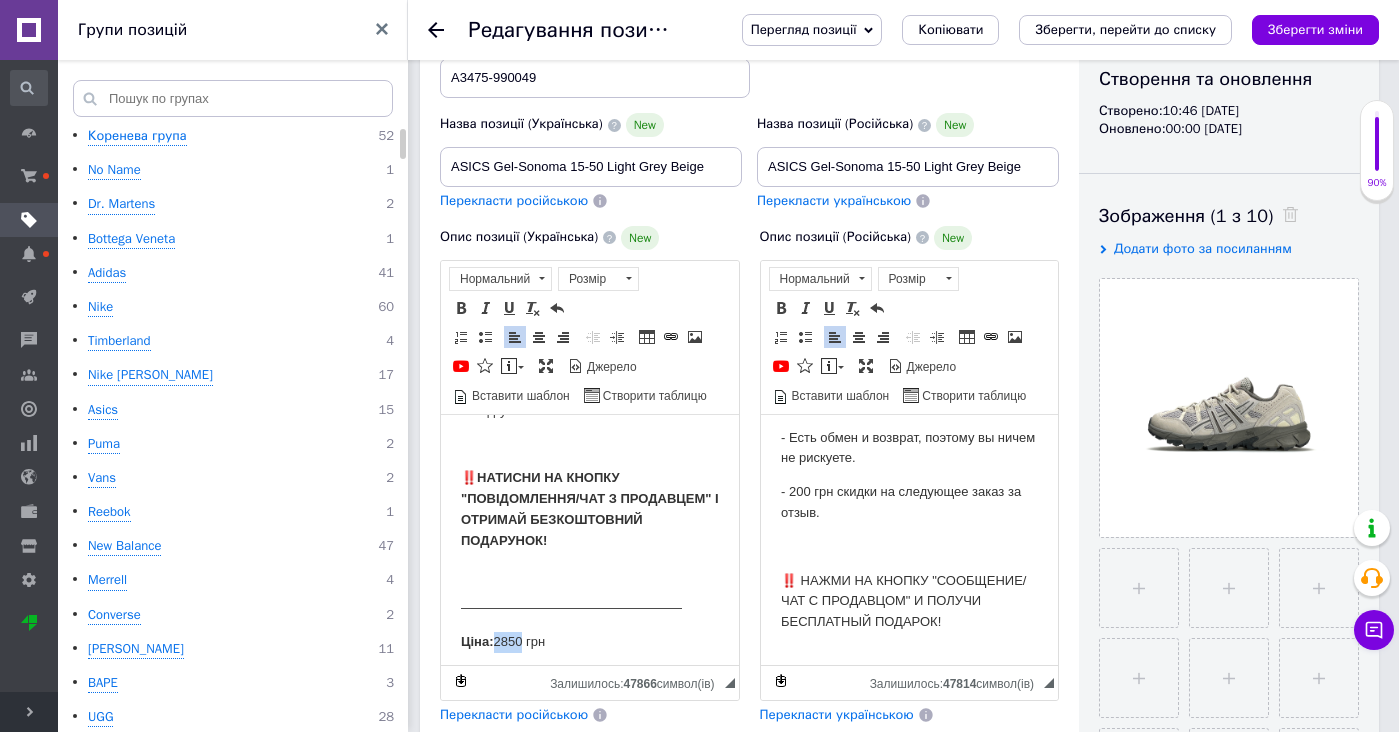 click on "Ціна:  2850 грн" at bounding box center [590, 641] 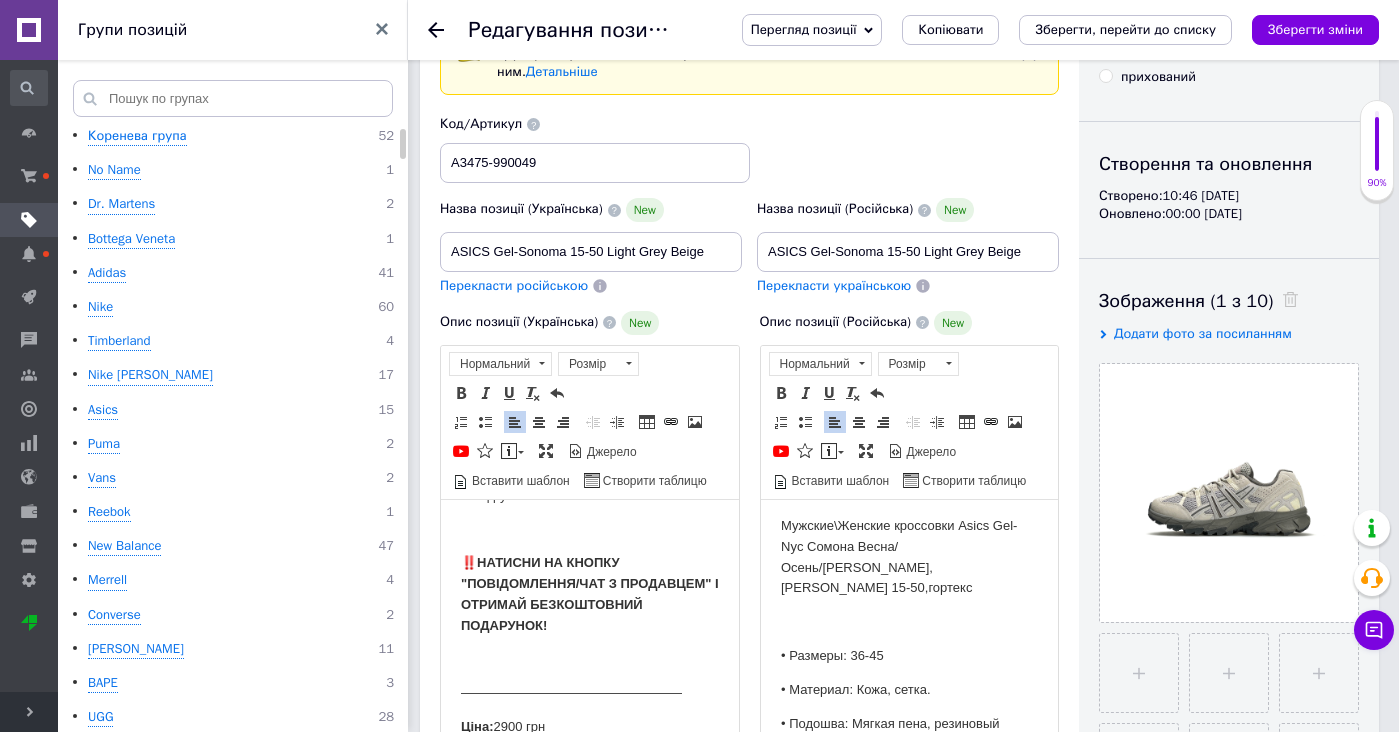 scroll, scrollTop: 96, scrollLeft: 0, axis: vertical 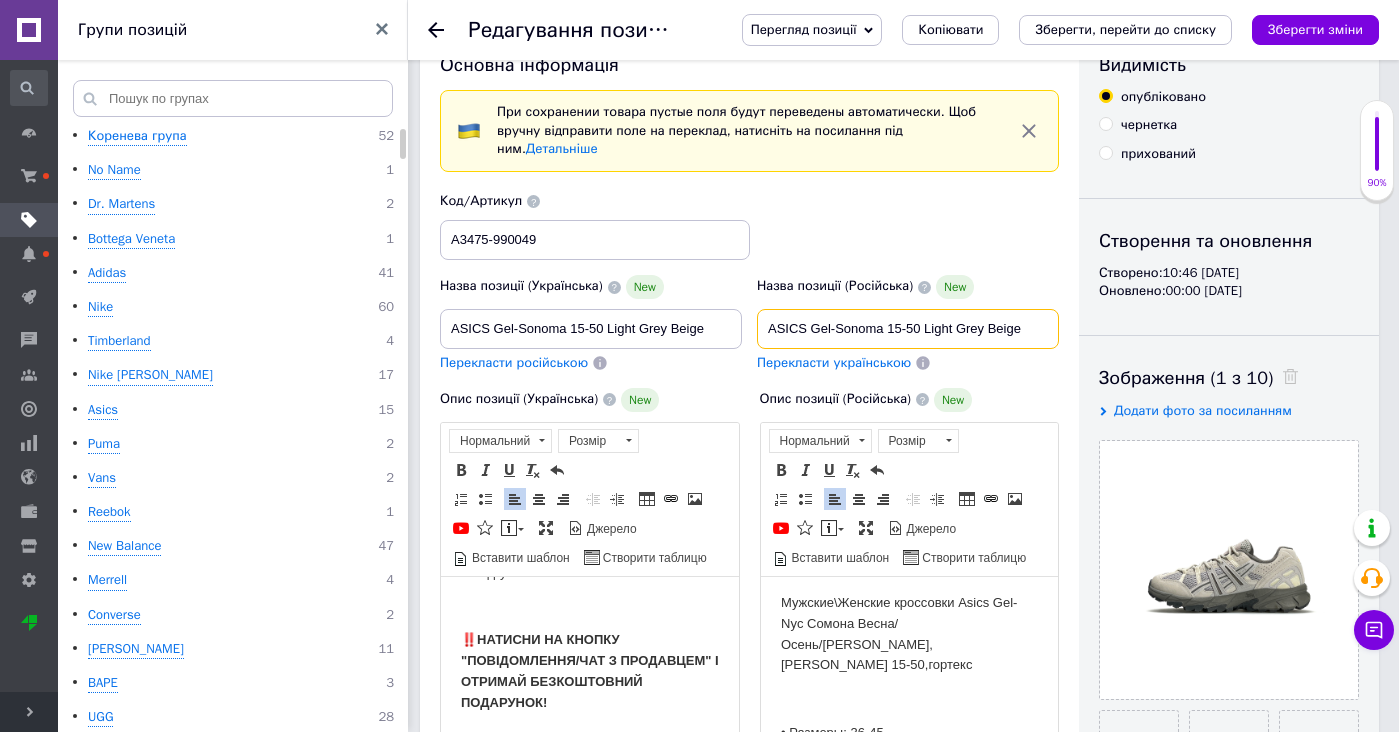 click on "ASICS Gel-Sonoma 15-50 Light Grey Beige" at bounding box center [908, 329] 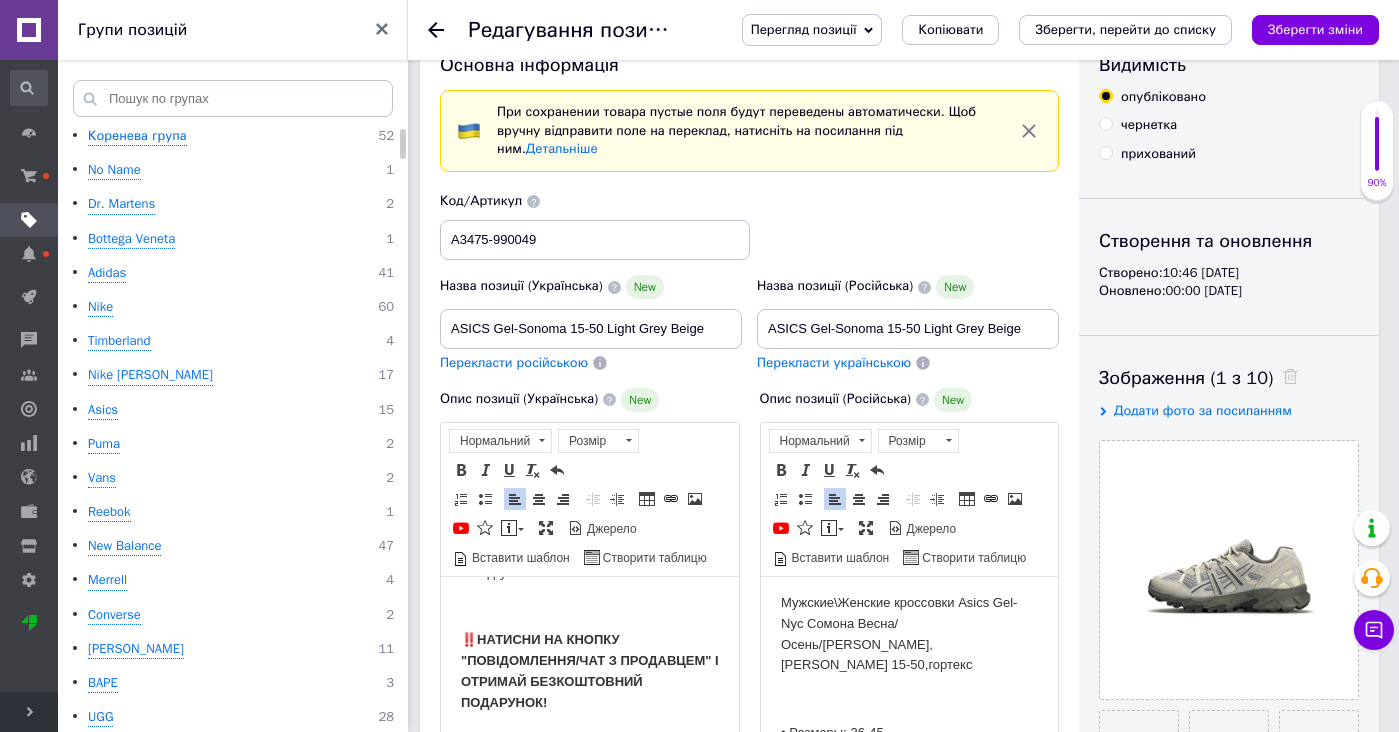 click on "Мужские\Женские кроссовки Asics Gel-Nyc Сомона Весна/Осень/[PERSON_NAME],[PERSON_NAME] 15-50,гортекс" at bounding box center [909, 633] 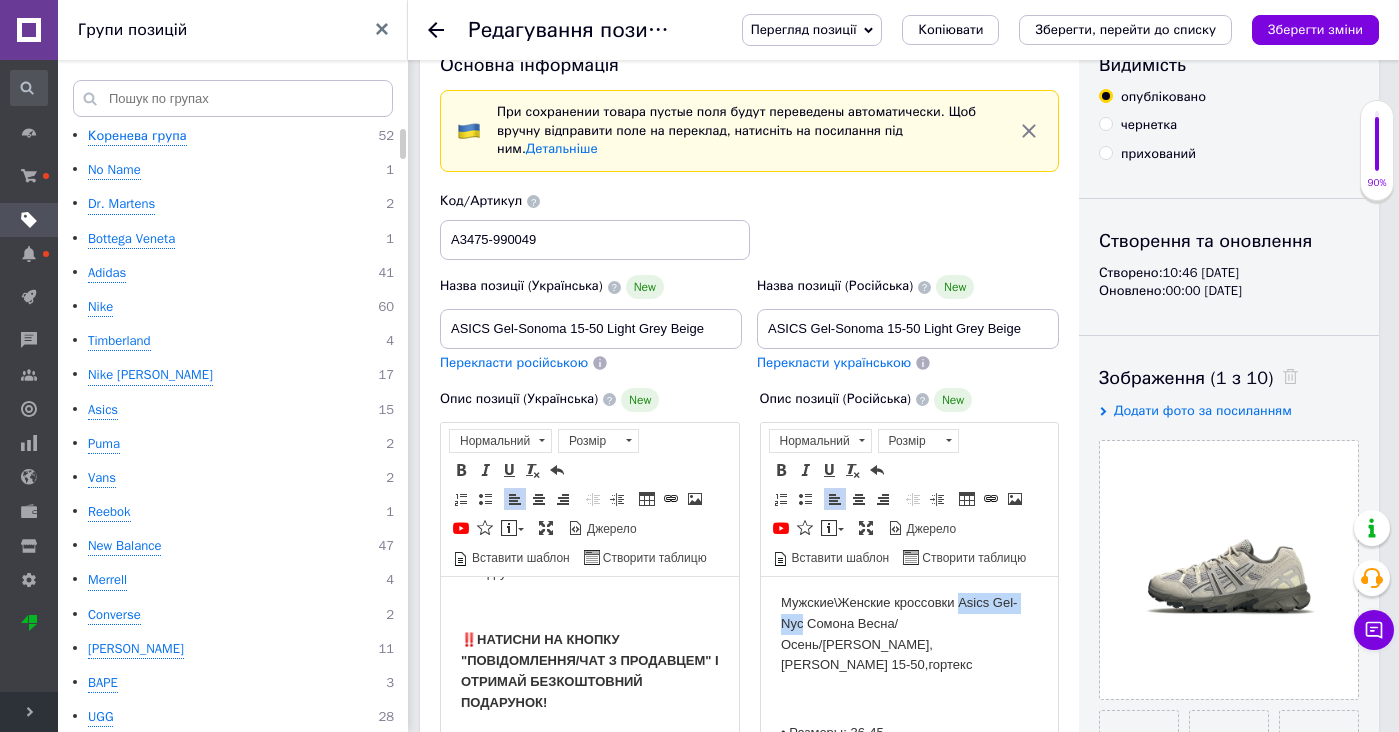 drag, startPoint x: 965, startPoint y: 603, endPoint x: 801, endPoint y: 612, distance: 164.24677 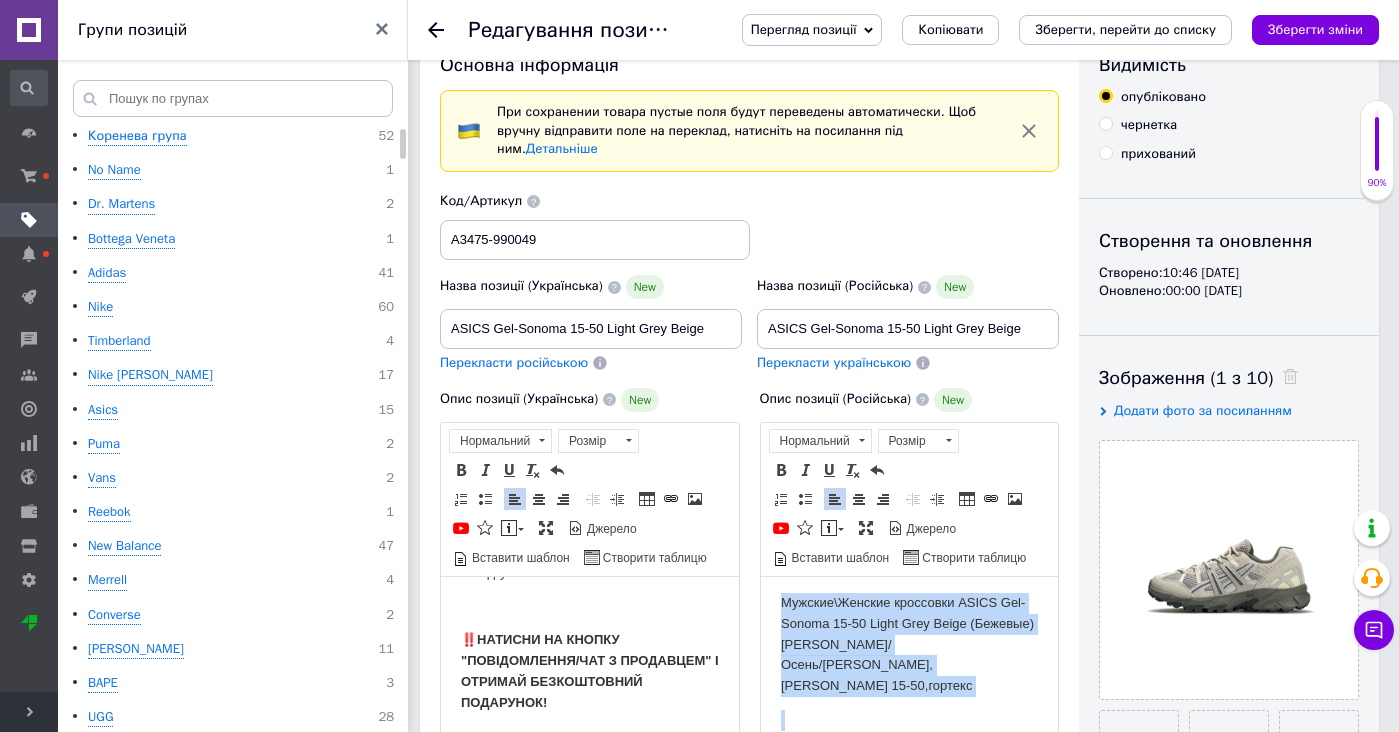 drag, startPoint x: 982, startPoint y: 676, endPoint x: 983, endPoint y: 511, distance: 165.00304 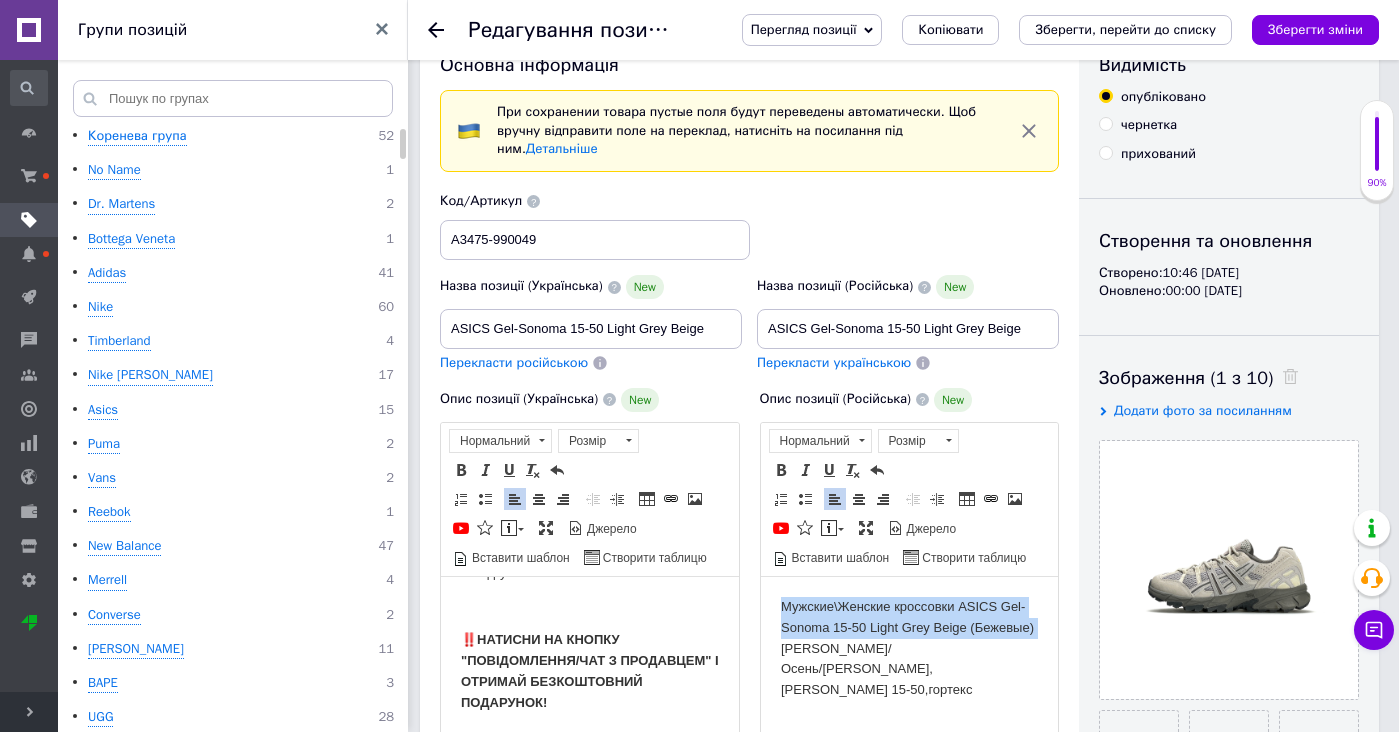 copy on "Мужские\Женские кроссовки ASICS Gel-Sonoma 15-50 Light Grey Beige (Бежевые)" 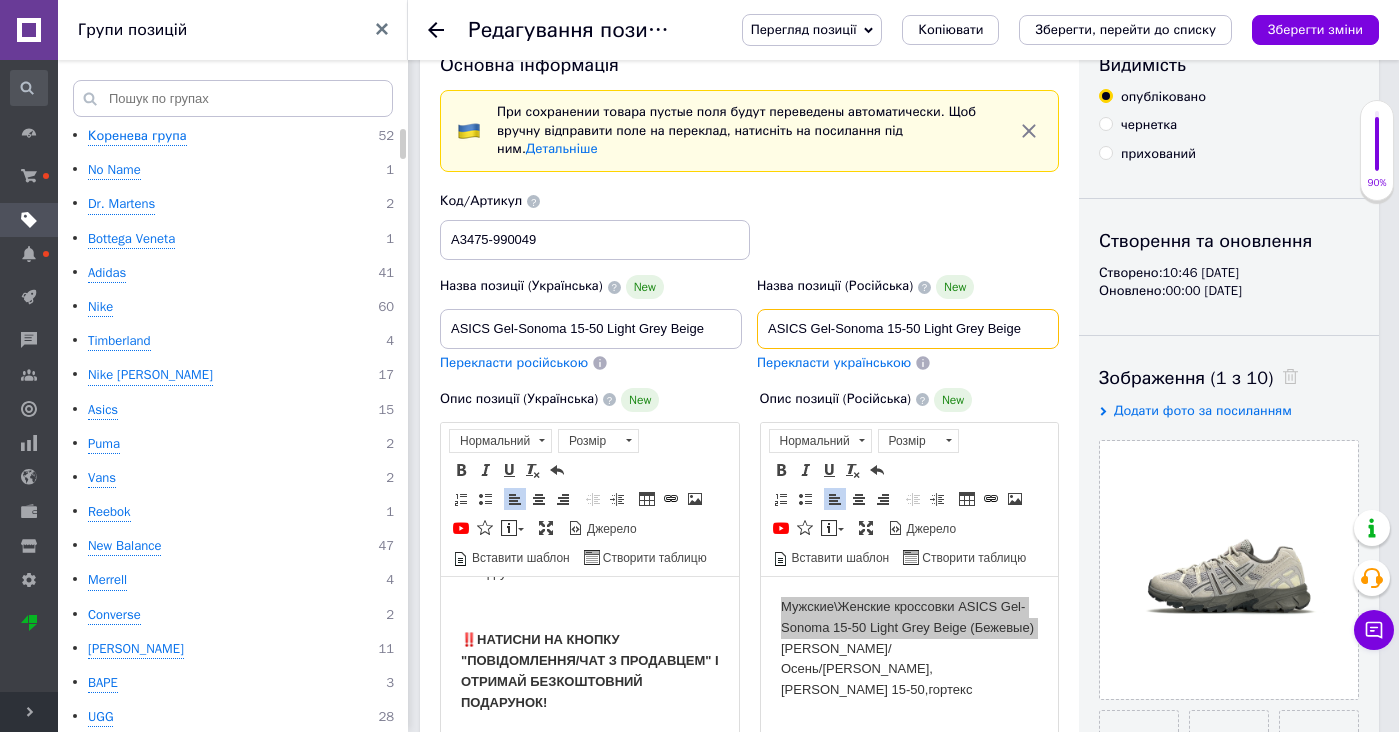 click on "ASICS Gel-Sonoma 15-50 Light Grey Beige" at bounding box center (908, 329) 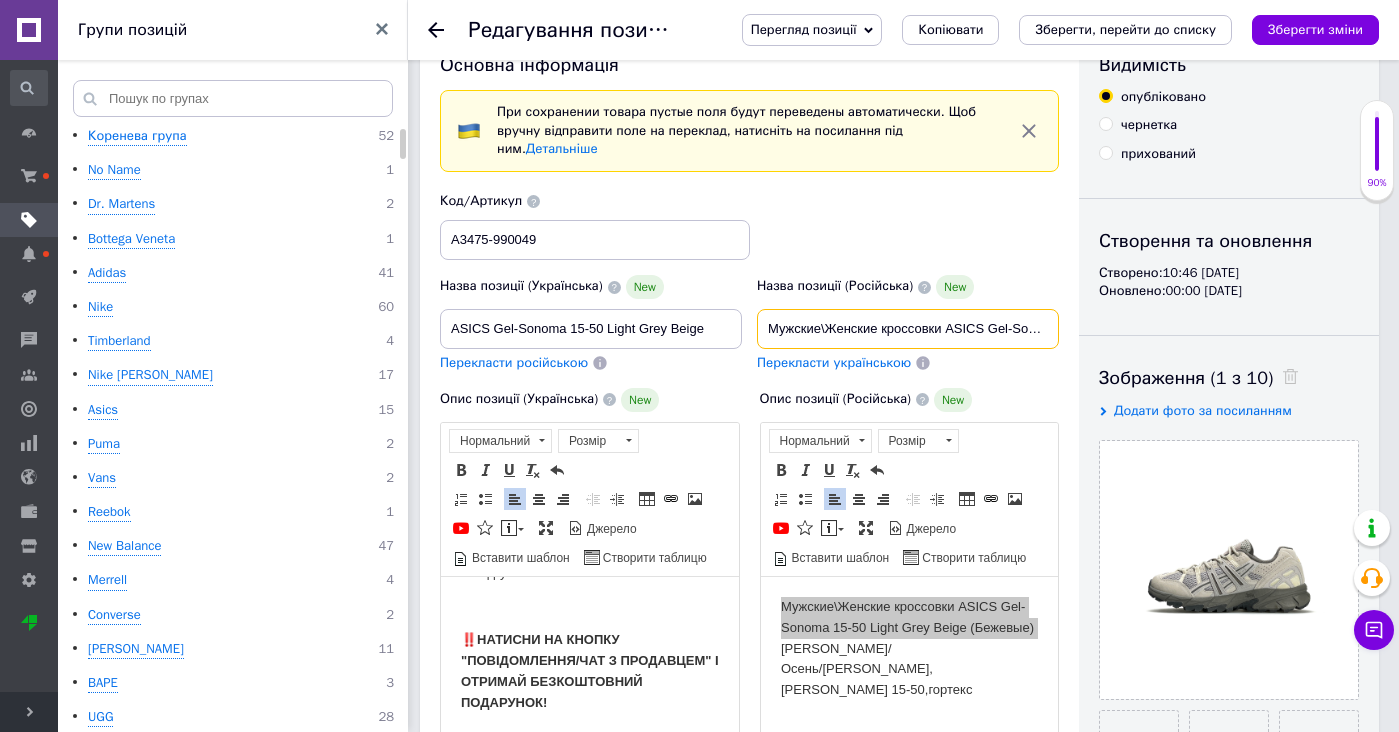 type on "Мужские\Женские кроссовки ASICS Gel-Sonoma 15-50 Light Grey Beige (Бежевые) Сомона Весна/Осень/[PERSON_NAME],Асикс Сомона 15-5" 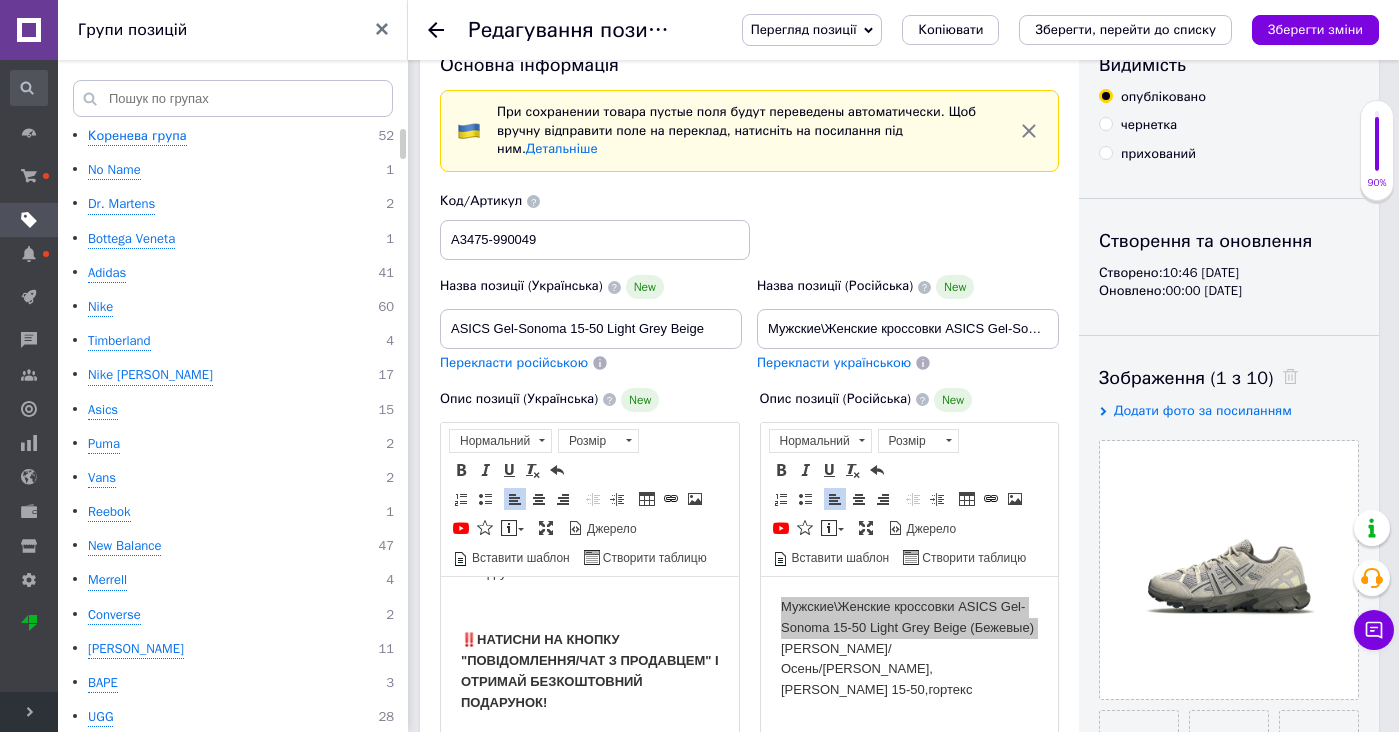 click on "Перекласти українською" at bounding box center (834, 362) 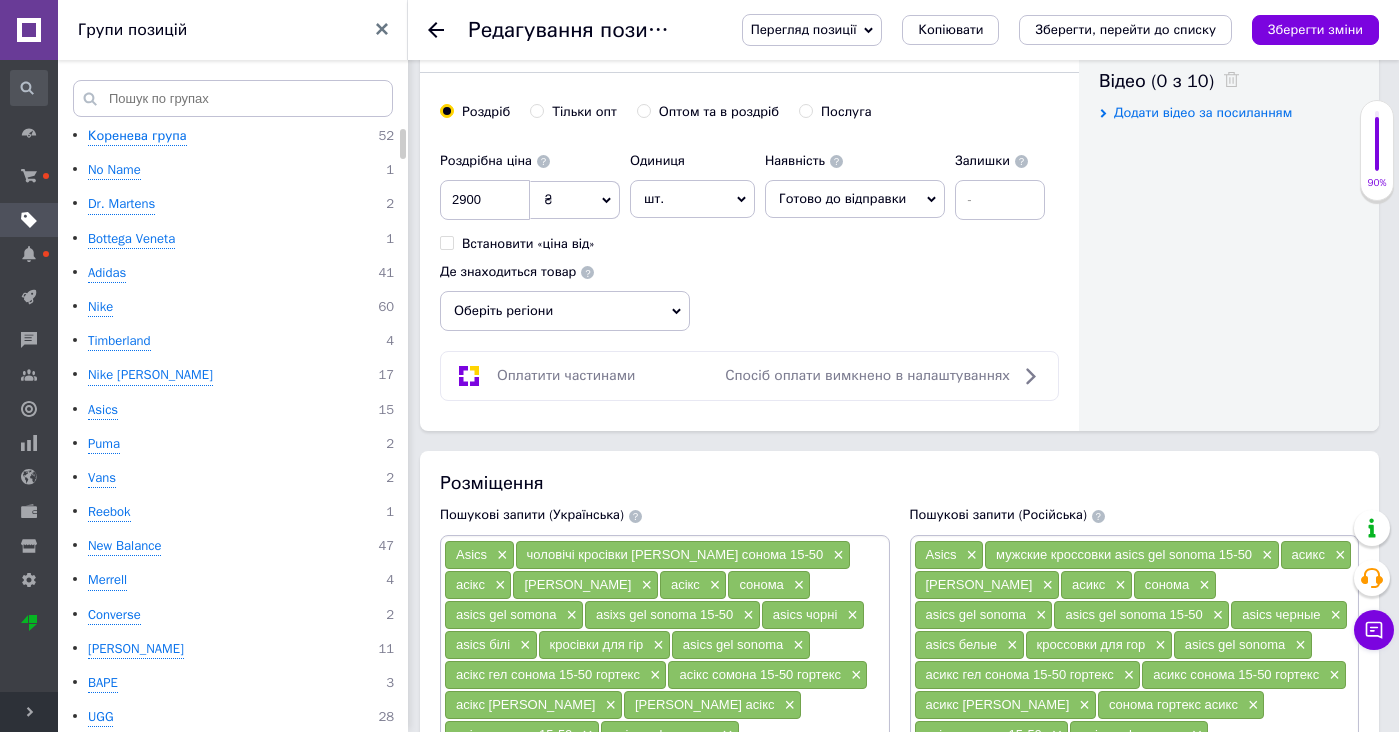 scroll, scrollTop: 1592, scrollLeft: 0, axis: vertical 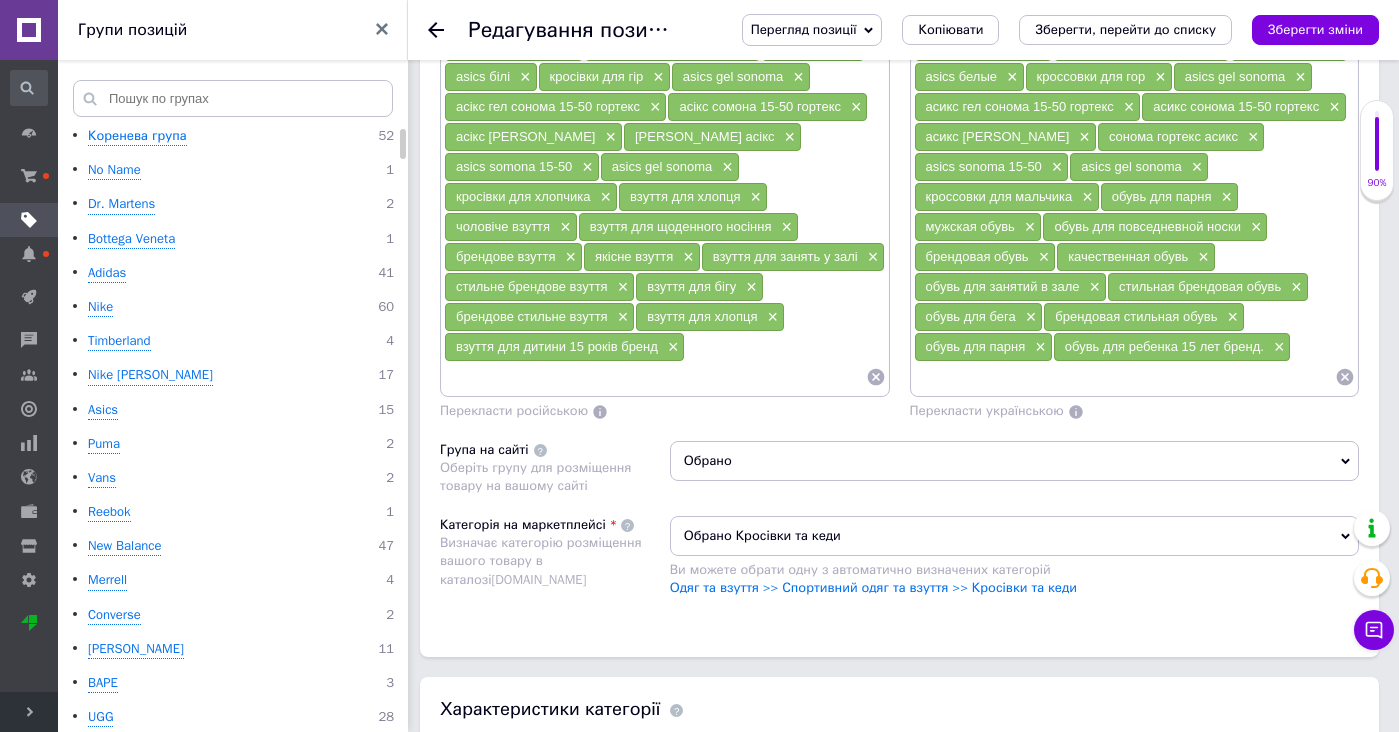 click at bounding box center [1125, 377] 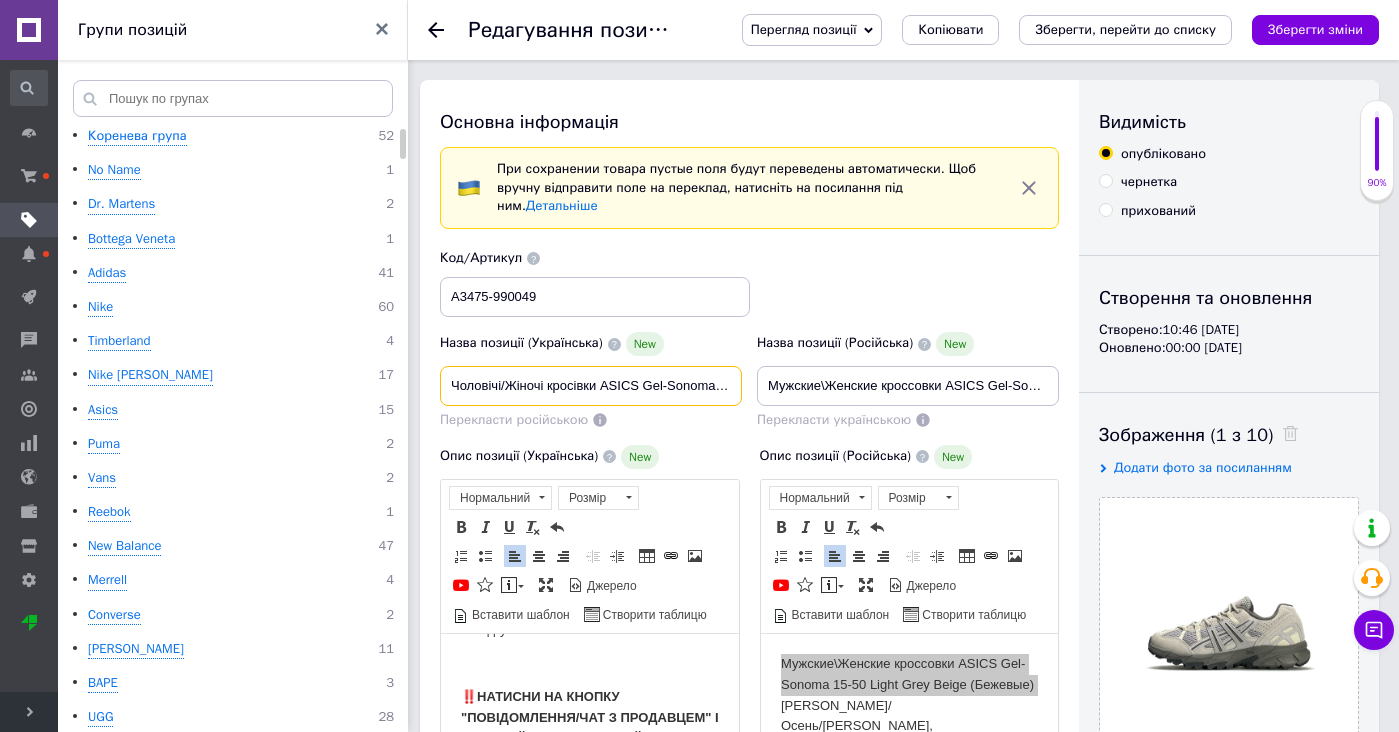 scroll, scrollTop: -1, scrollLeft: 0, axis: vertical 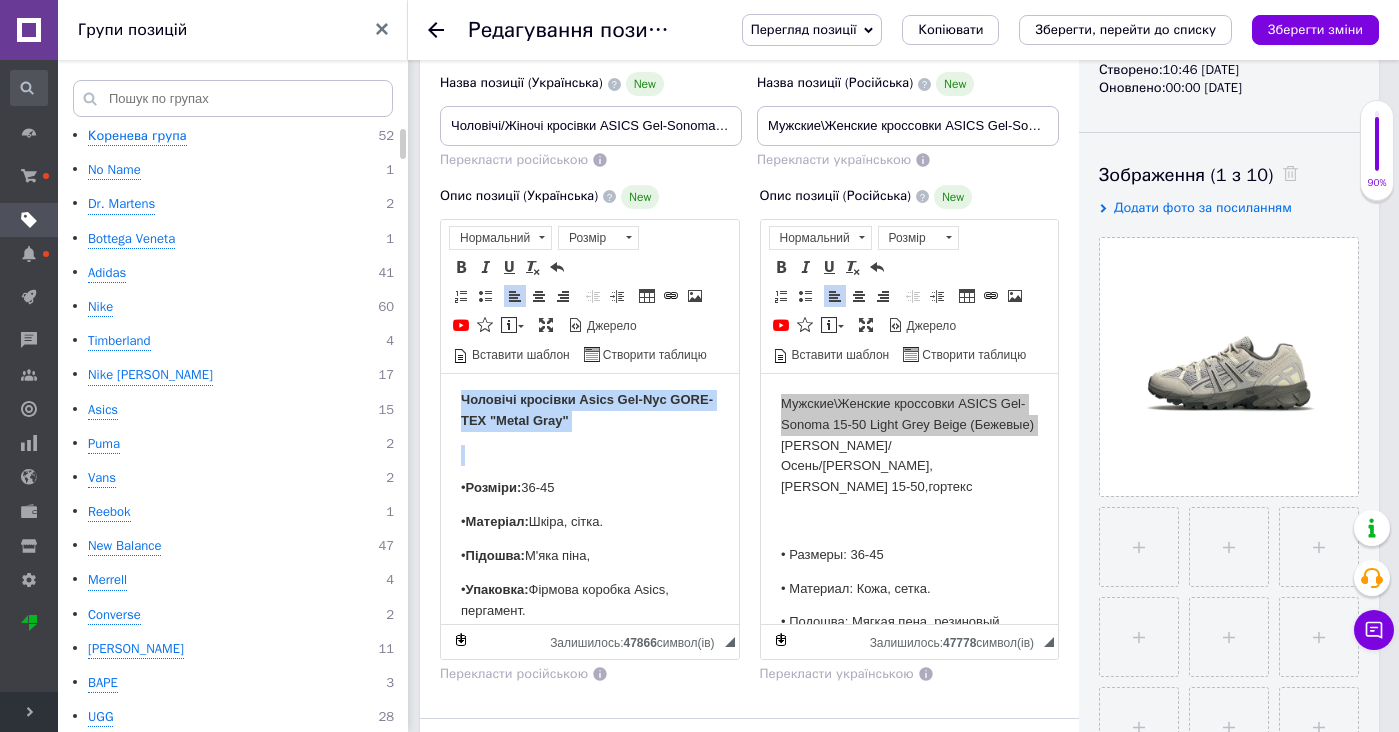 drag, startPoint x: 655, startPoint y: 461, endPoint x: 652, endPoint y: 307, distance: 154.02922 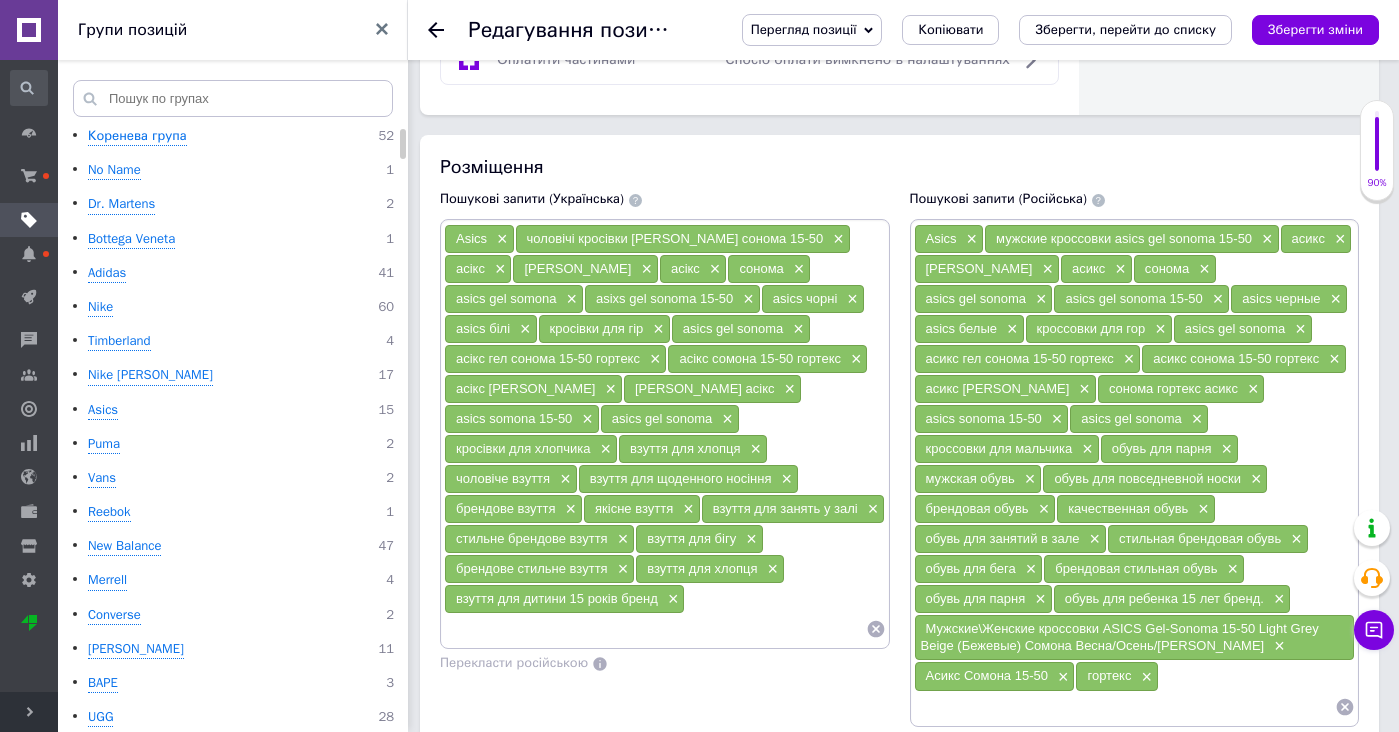 scroll, scrollTop: 1348, scrollLeft: 0, axis: vertical 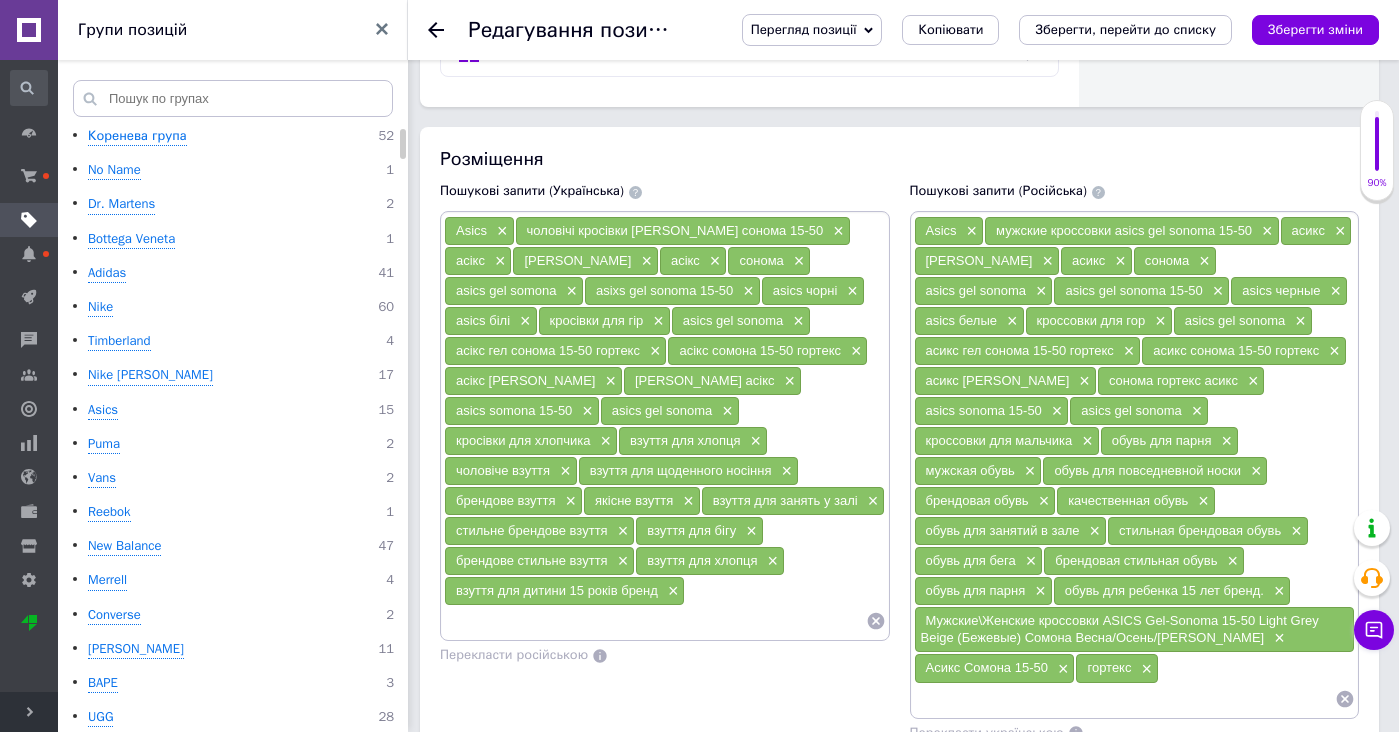 click at bounding box center [655, 621] 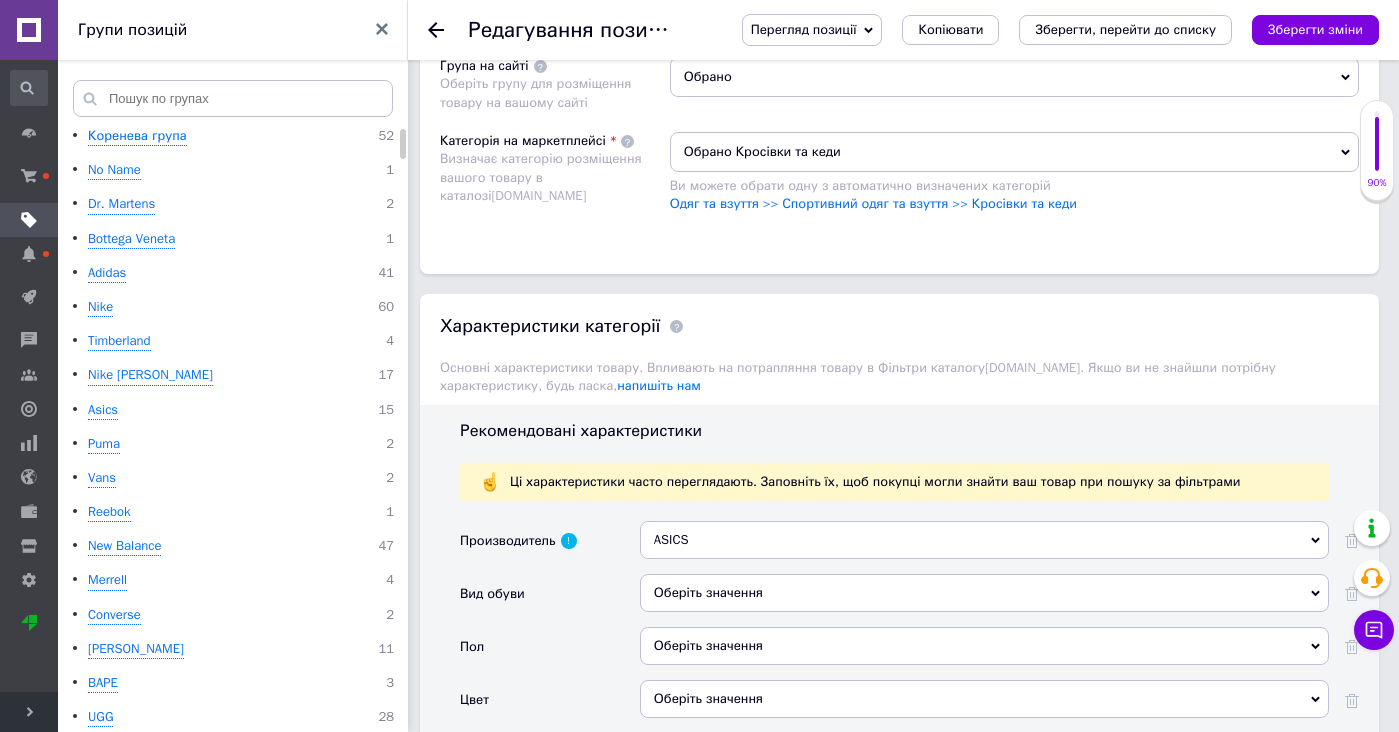 scroll, scrollTop: 2334, scrollLeft: 0, axis: vertical 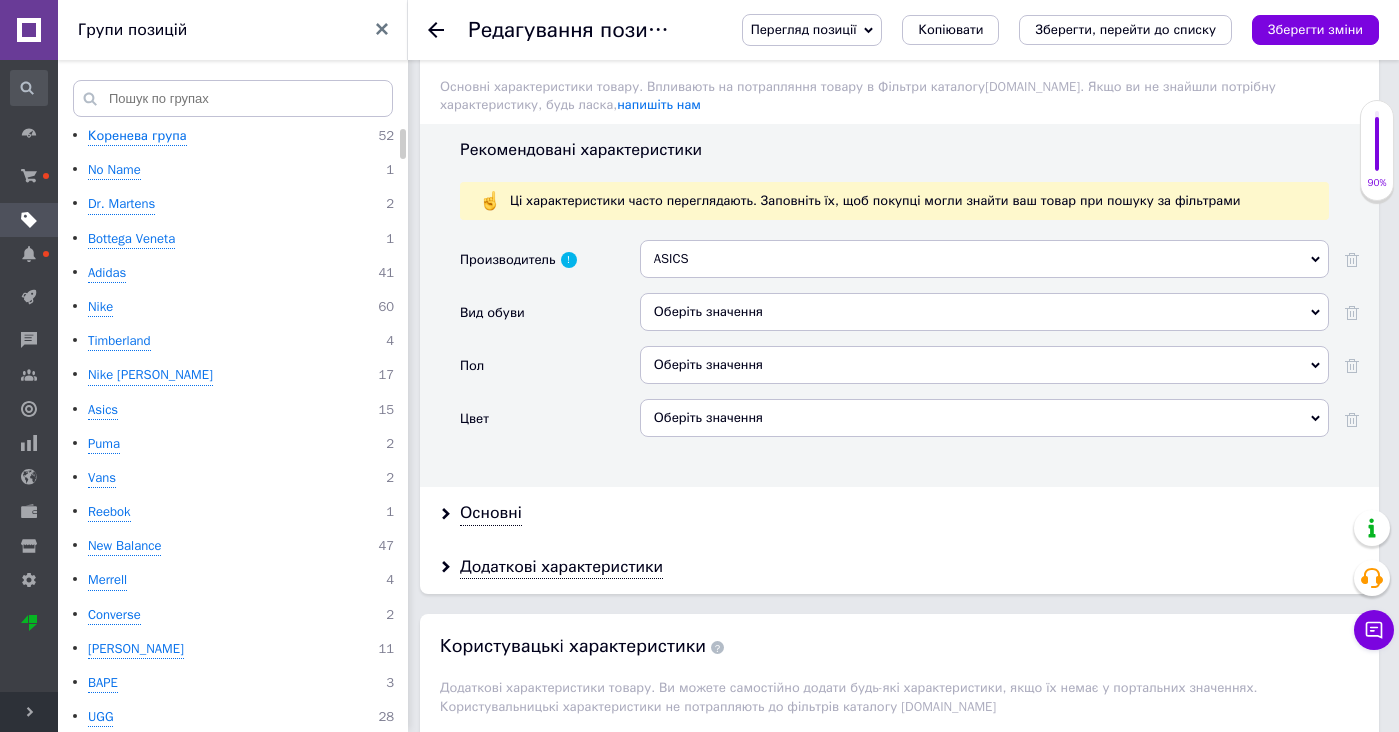 click on "Оберіть значення" at bounding box center (984, 365) 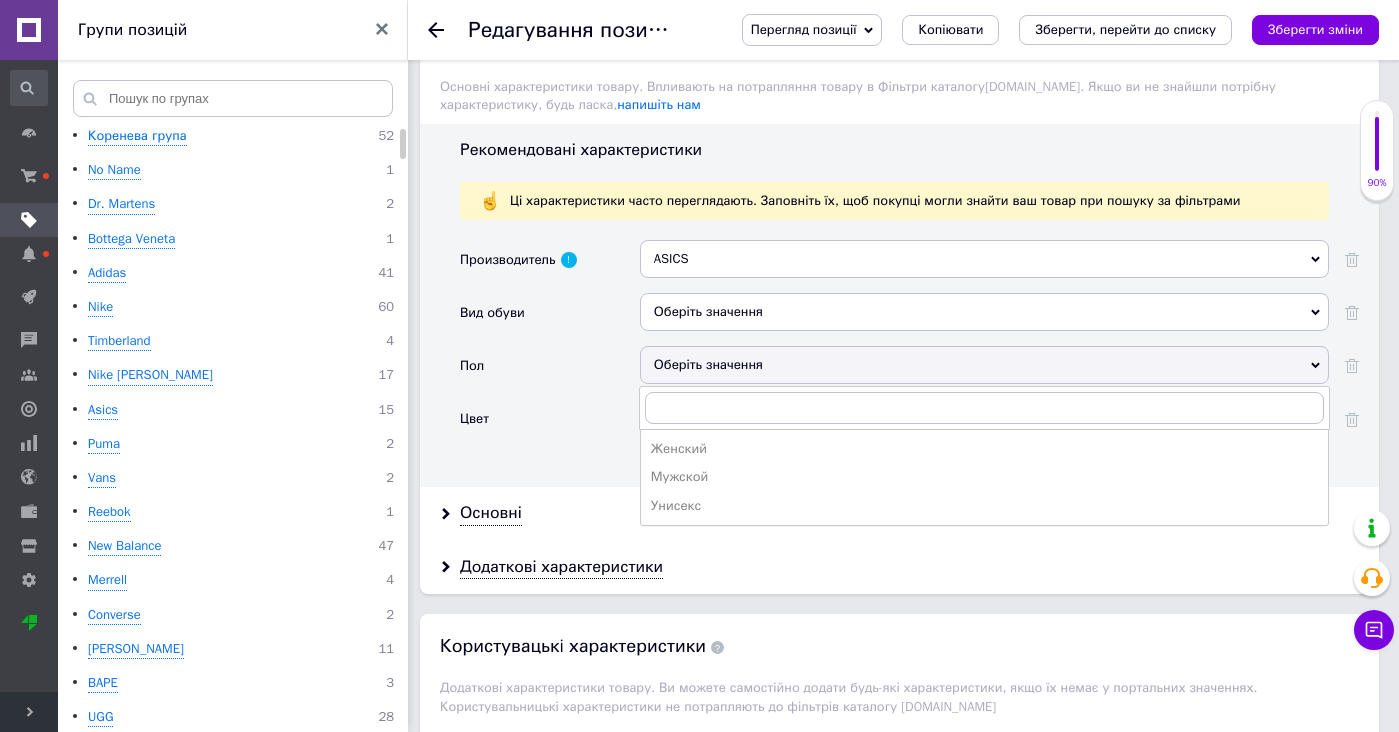 click on "Оберіть значення" at bounding box center (984, 312) 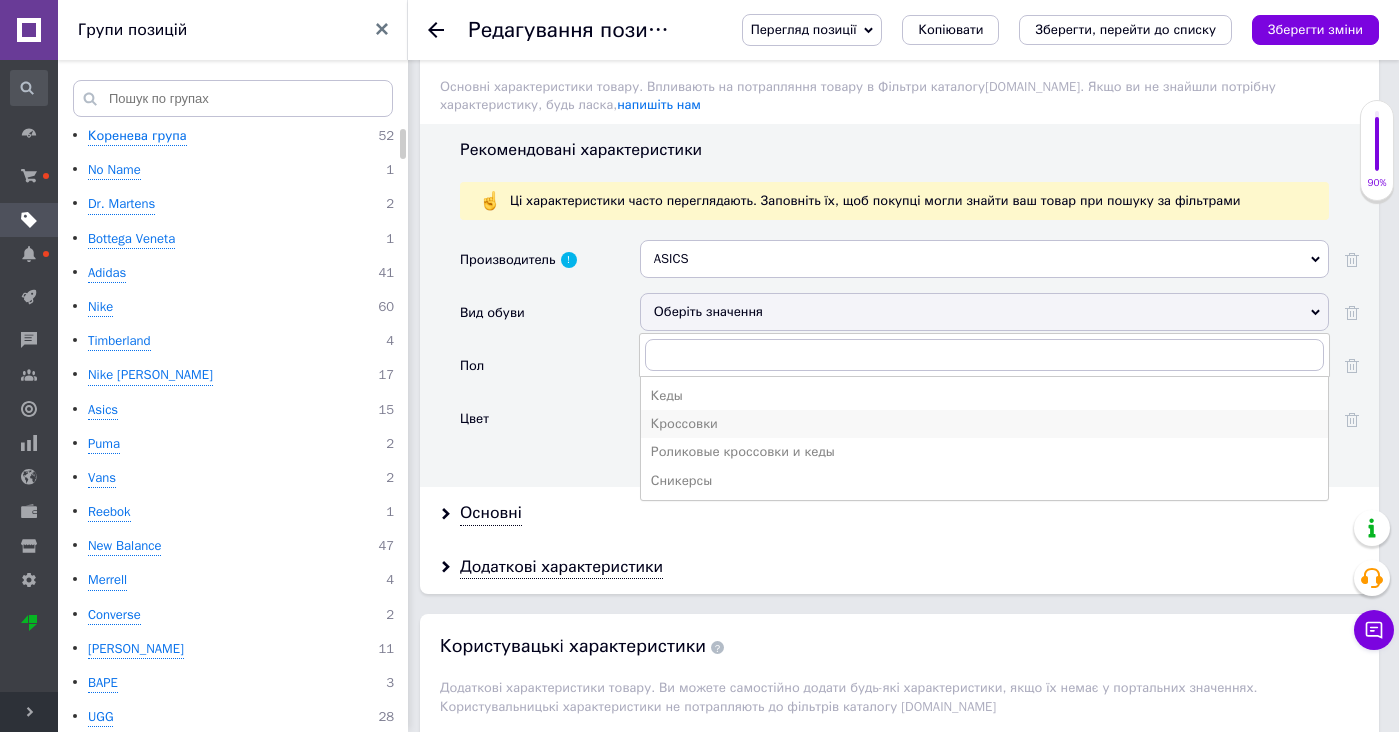 click on "Кроссовки" at bounding box center (984, 424) 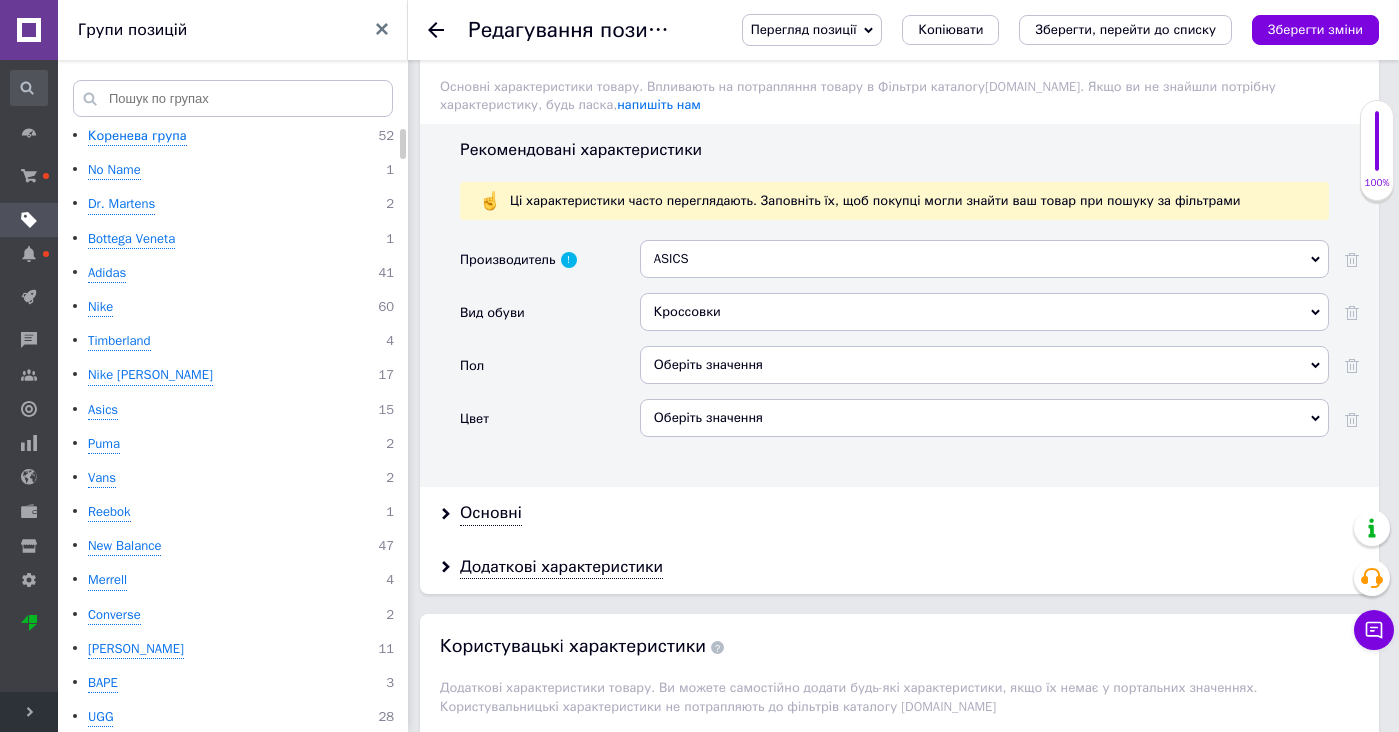 click on "Оберіть значення" at bounding box center (984, 365) 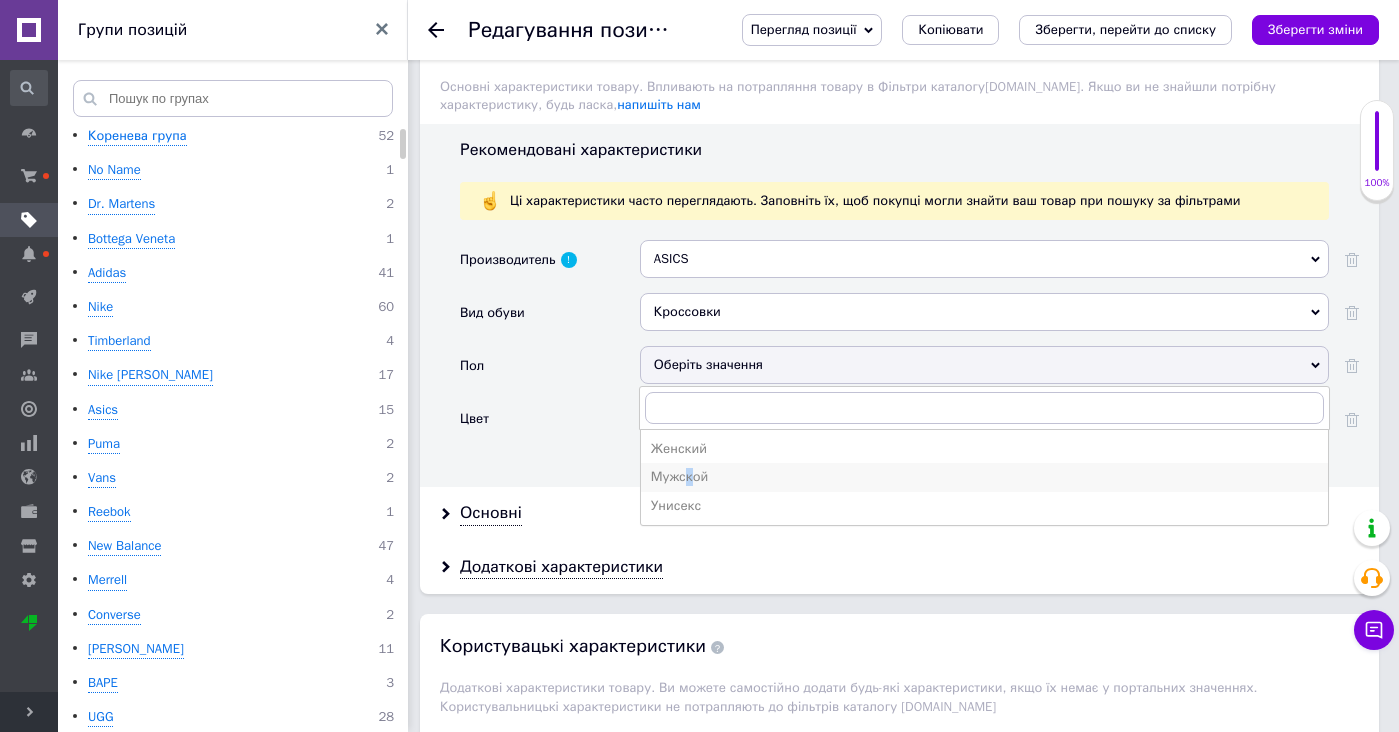 click on "Мужской" at bounding box center [984, 477] 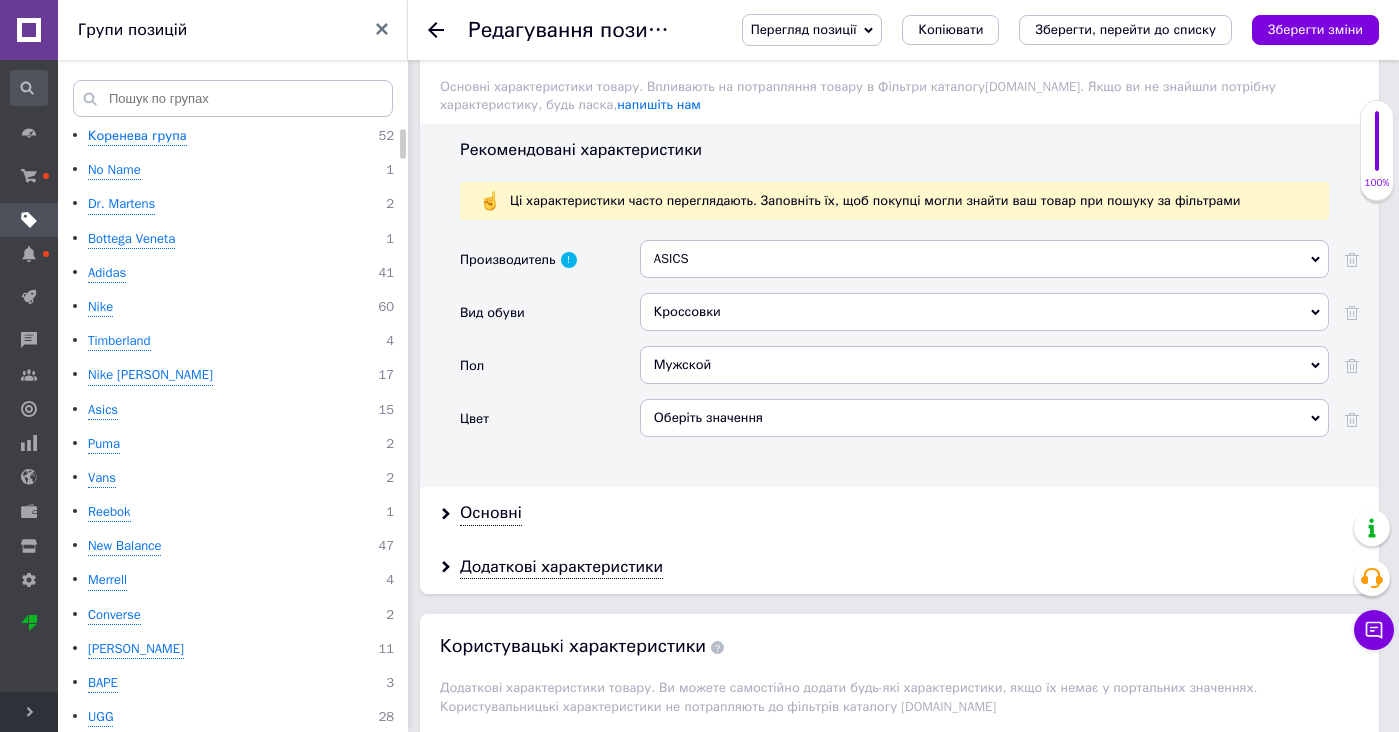 click on "Оберіть значення" at bounding box center [984, 418] 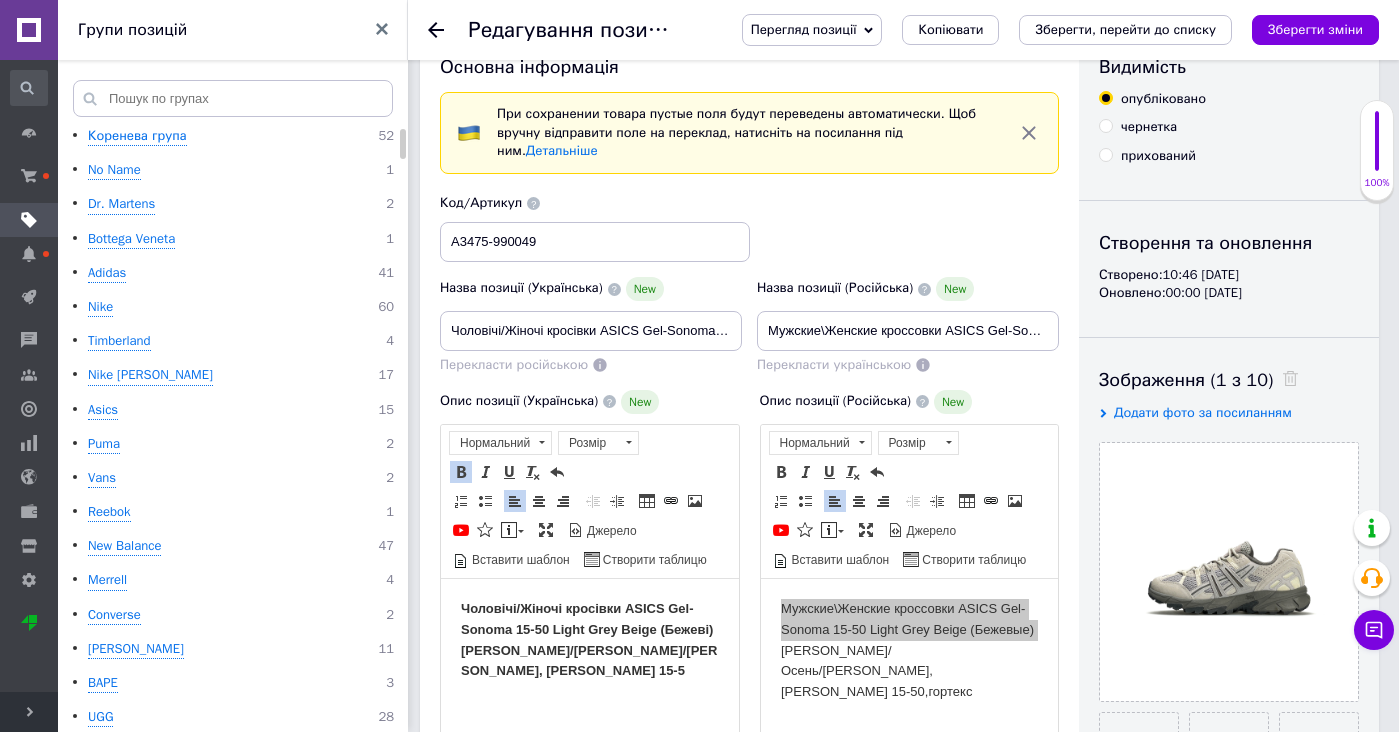 scroll, scrollTop: 2422, scrollLeft: 0, axis: vertical 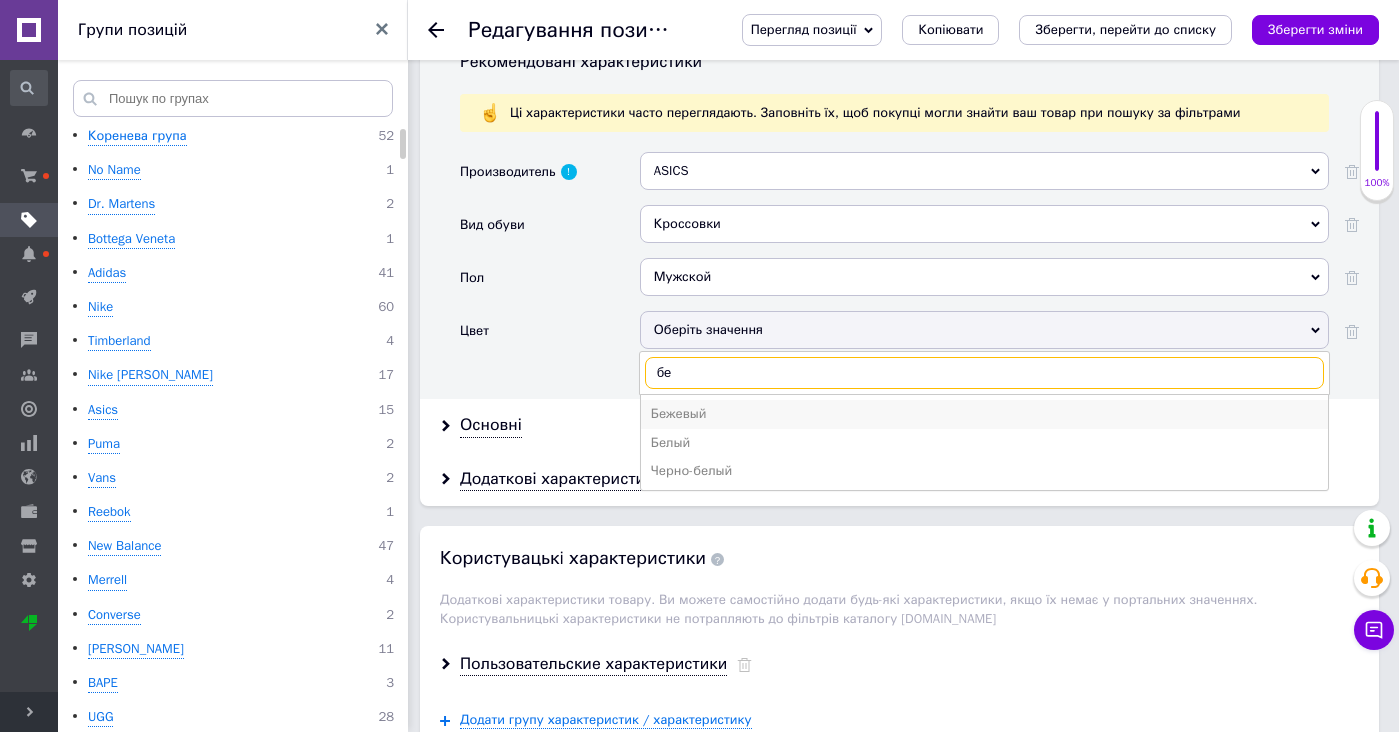 type on "бе" 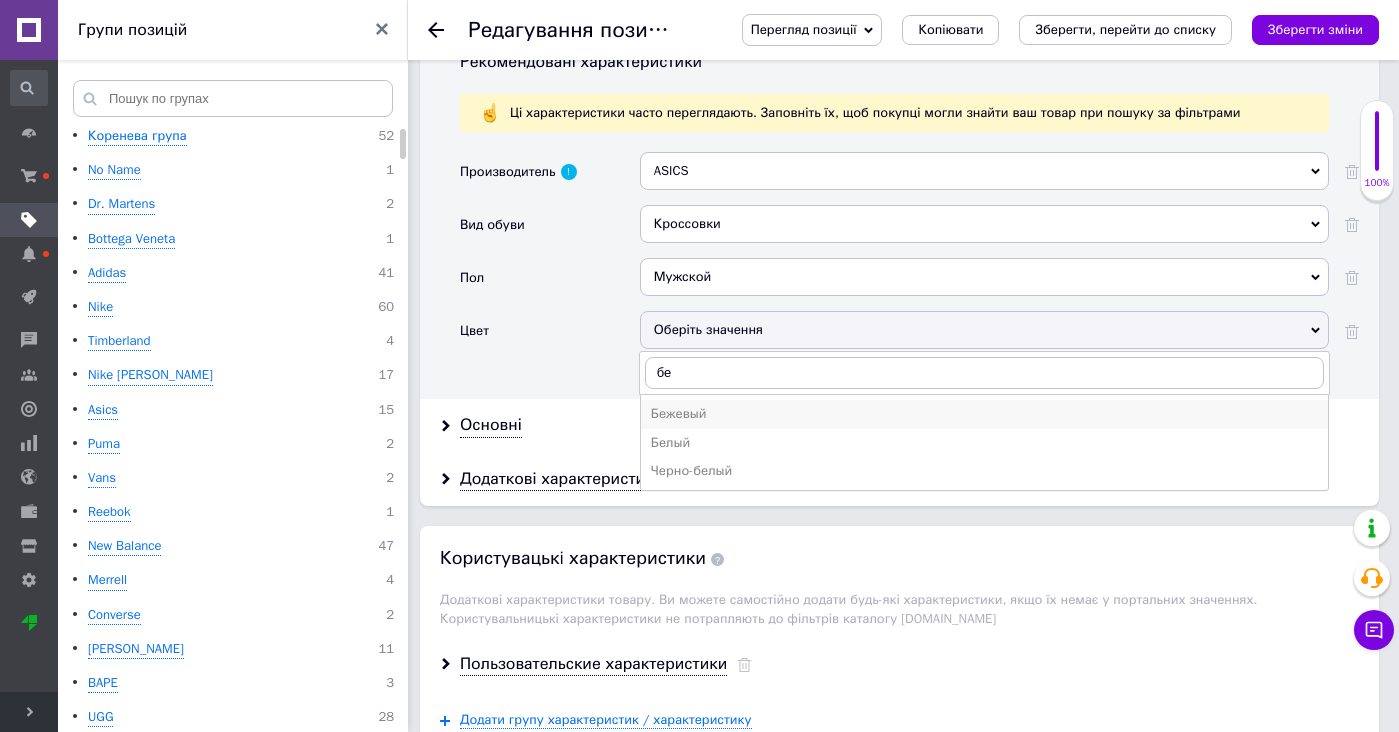click on "Бежевый" at bounding box center (984, 414) 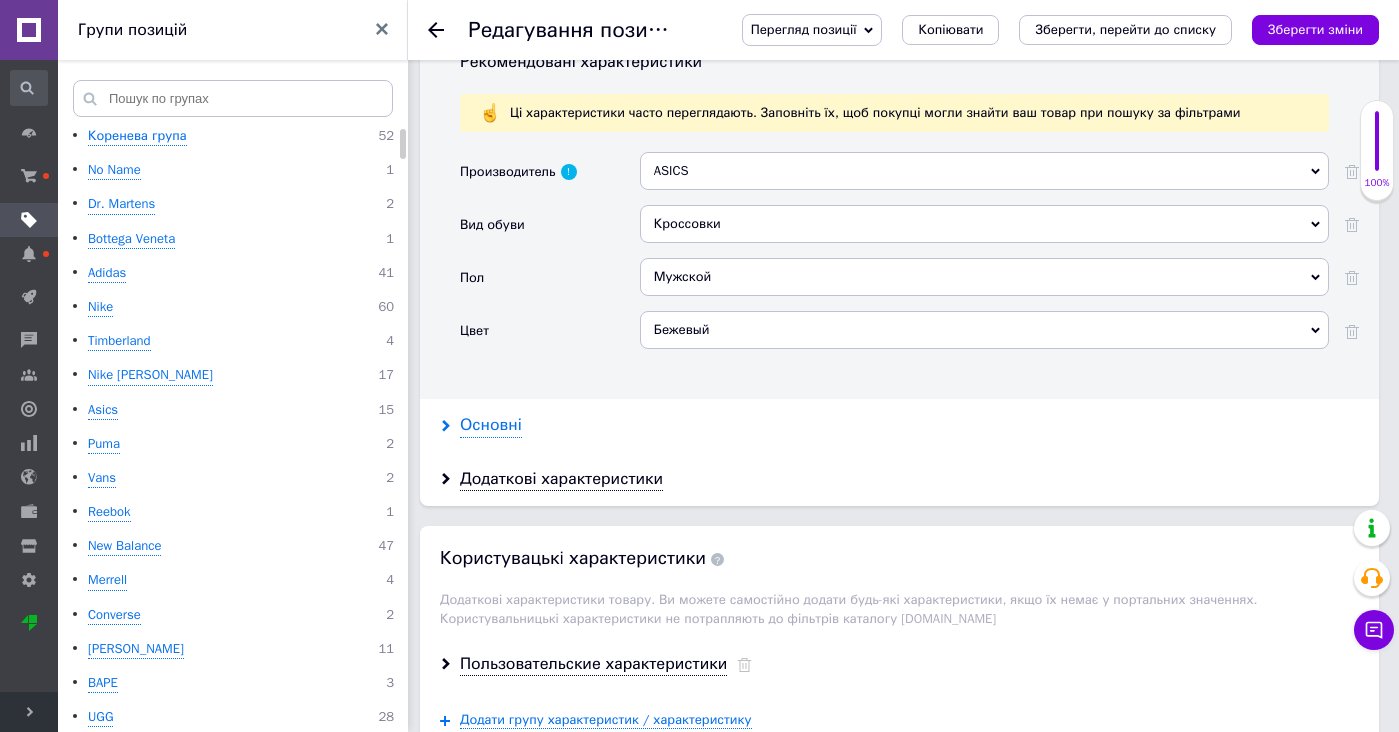 click on "Основні" at bounding box center (491, 425) 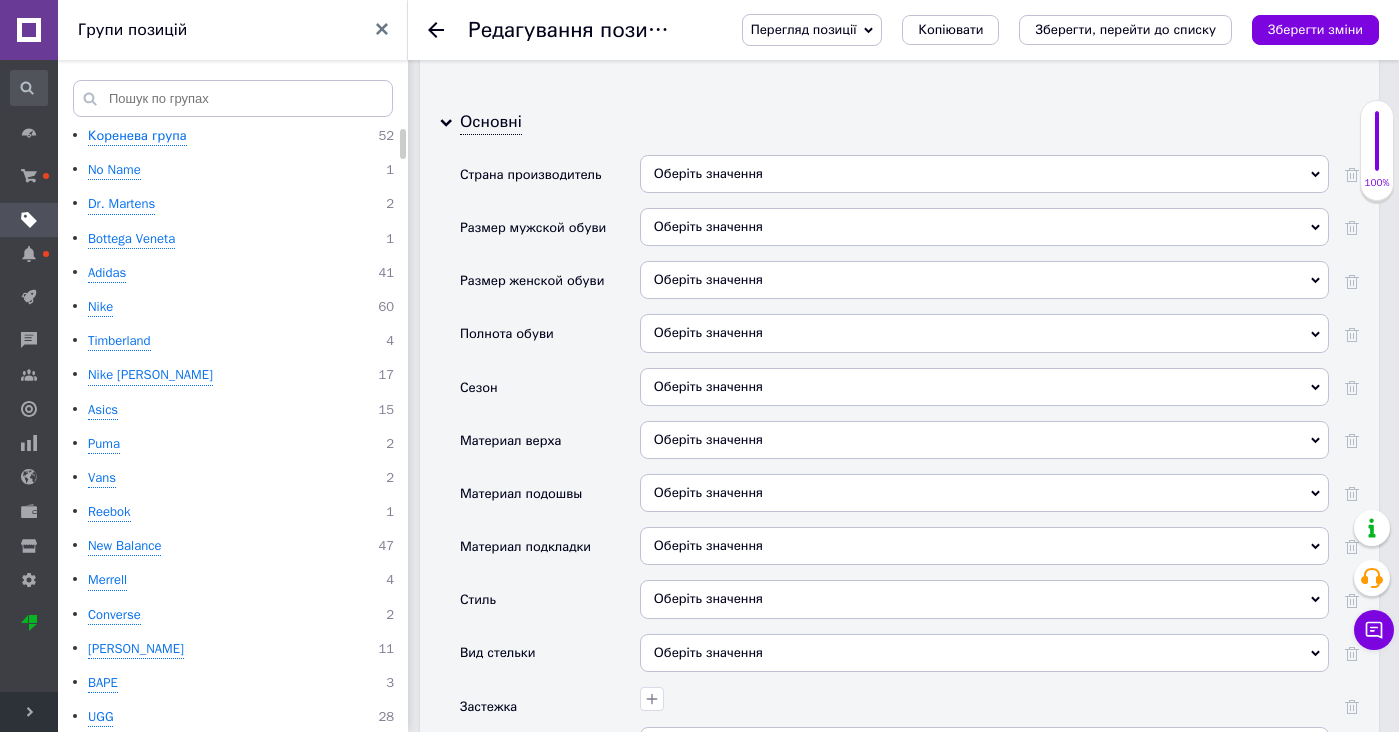 scroll, scrollTop: 2781, scrollLeft: 0, axis: vertical 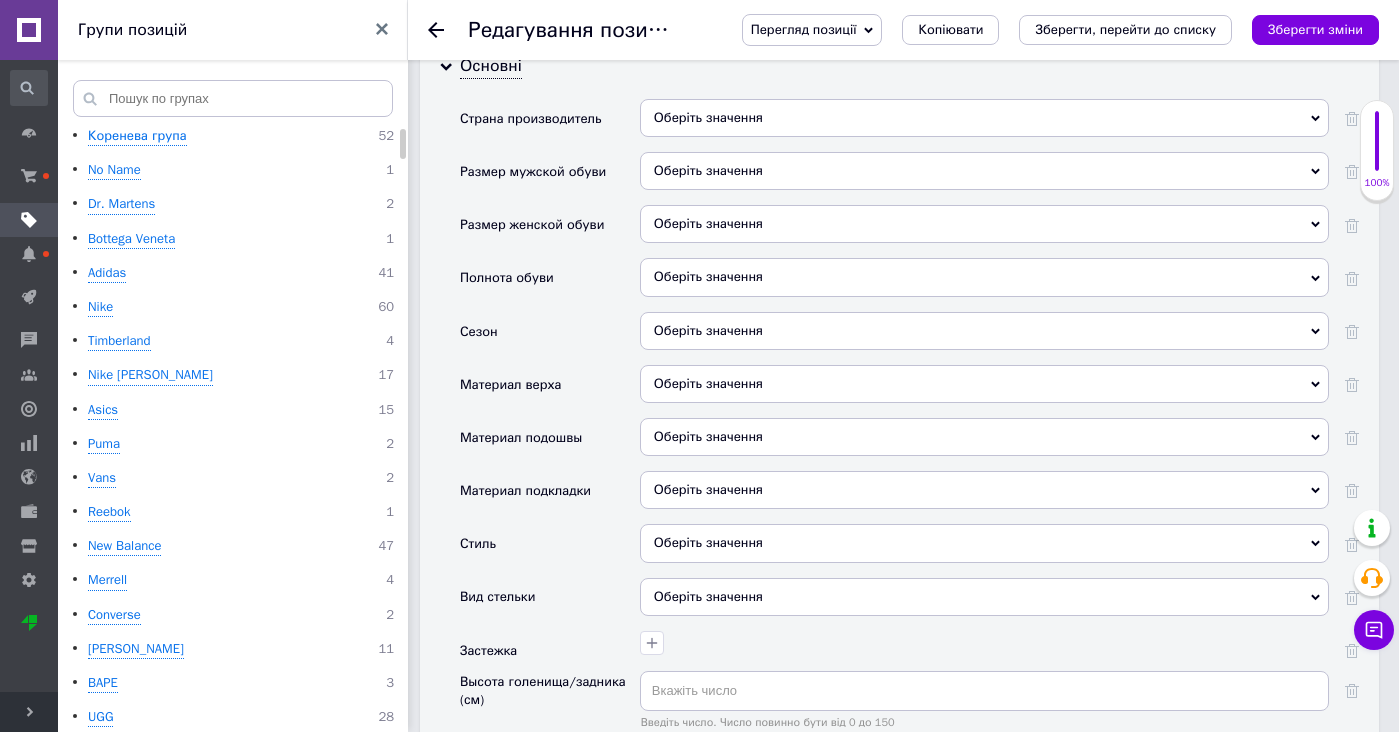 click on "Оберіть значення" at bounding box center [984, 384] 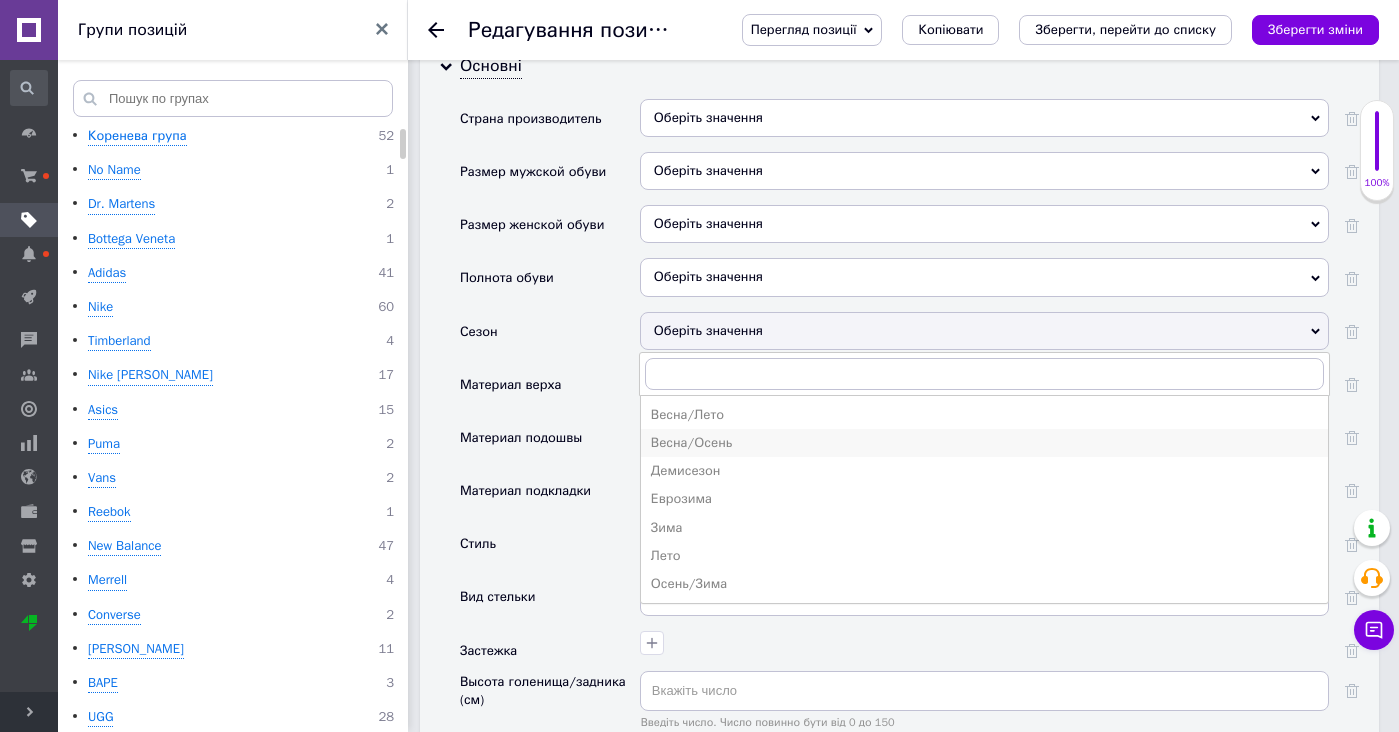 click on "Весна/Осень" at bounding box center [984, 443] 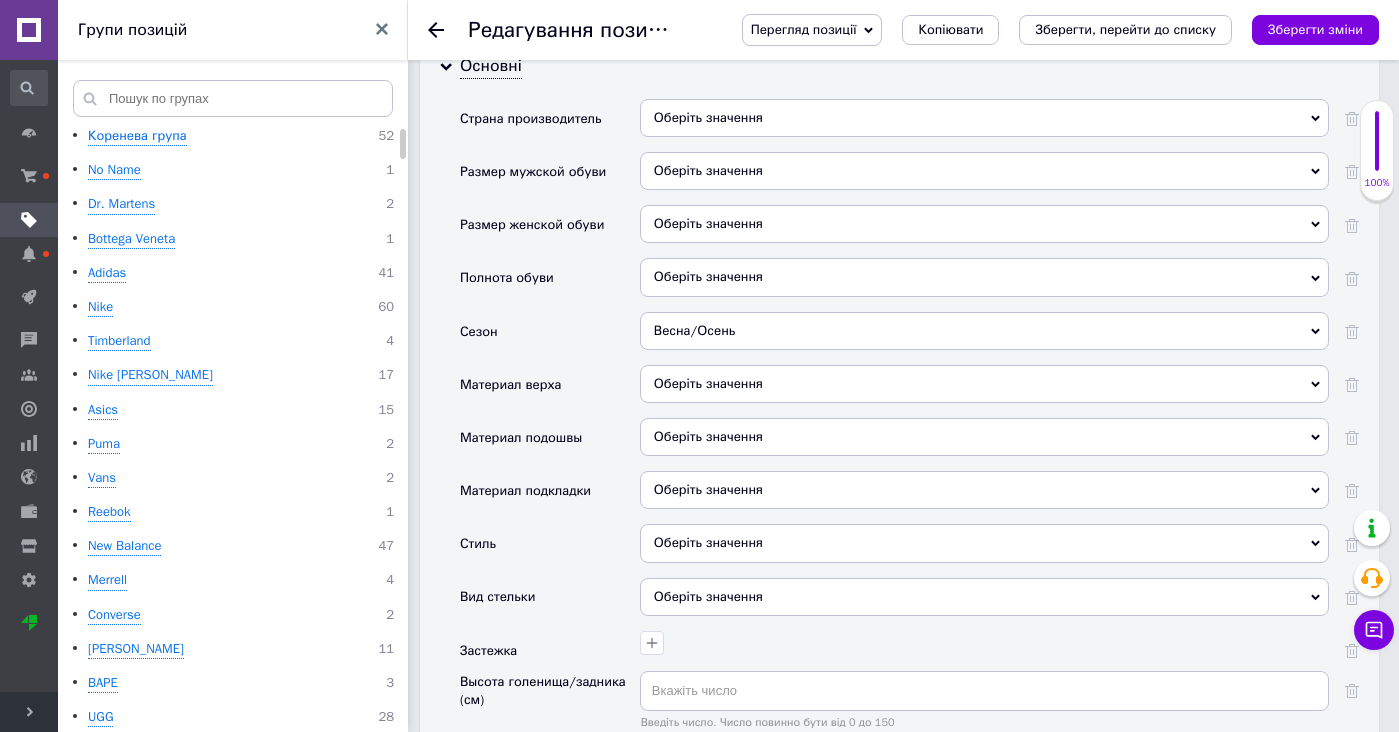 click on "Оберіть значення" at bounding box center [984, 384] 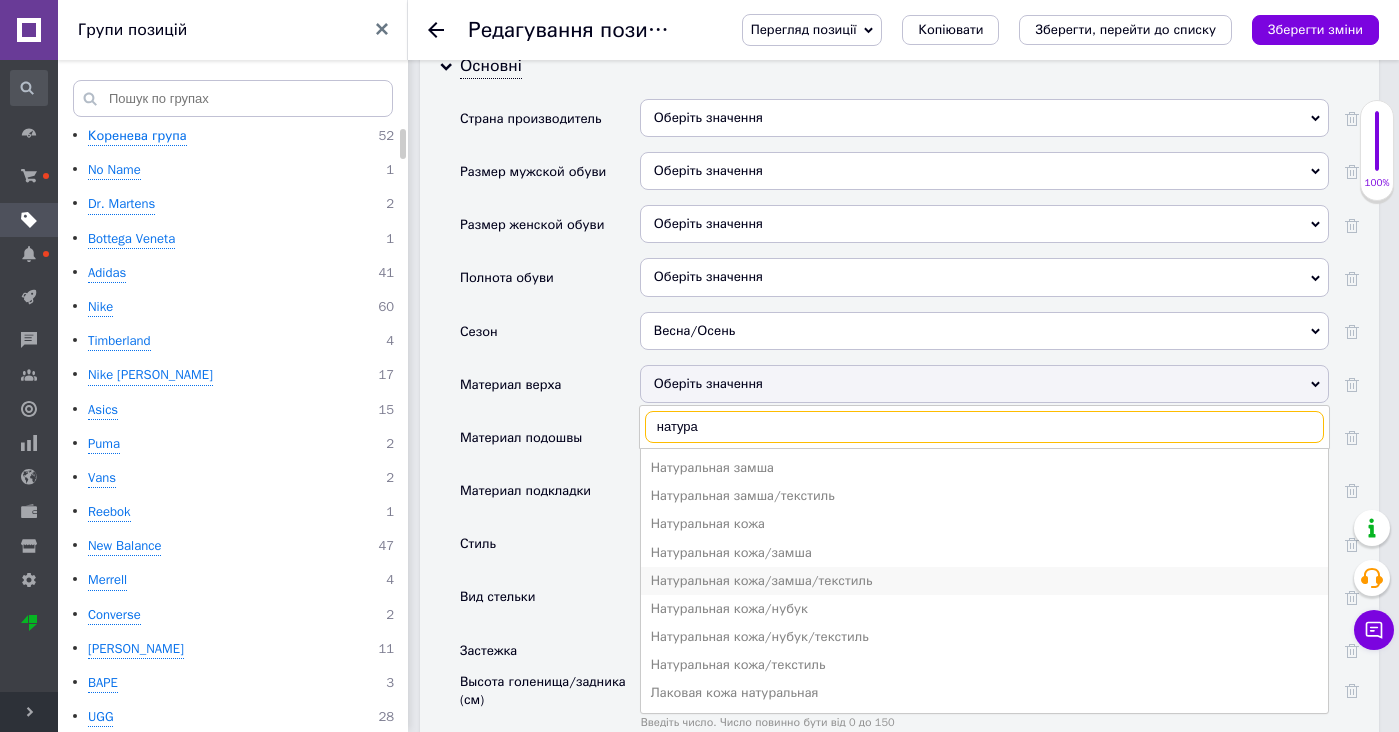 type on "натура" 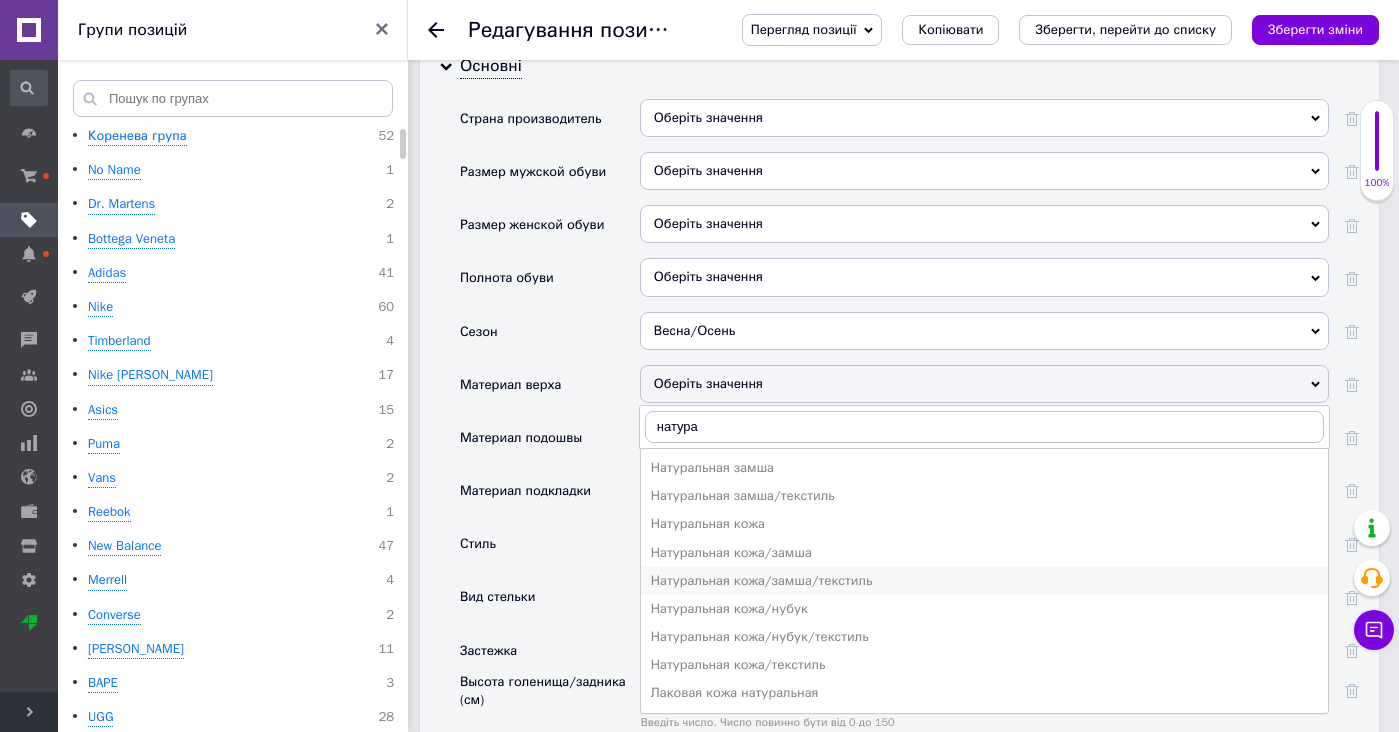 click on "Натуральная кожа/замша/текстиль" at bounding box center (984, 581) 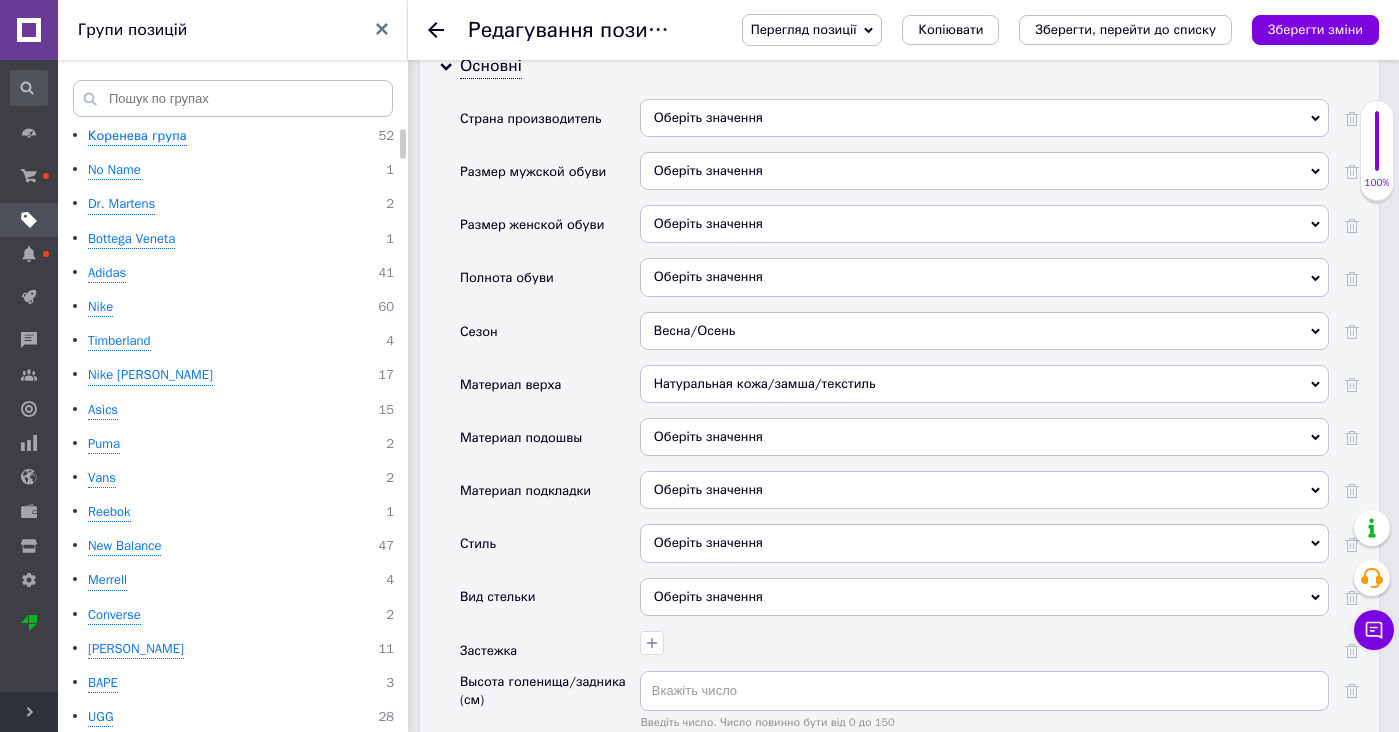 click on "Оберіть значення" at bounding box center (984, 437) 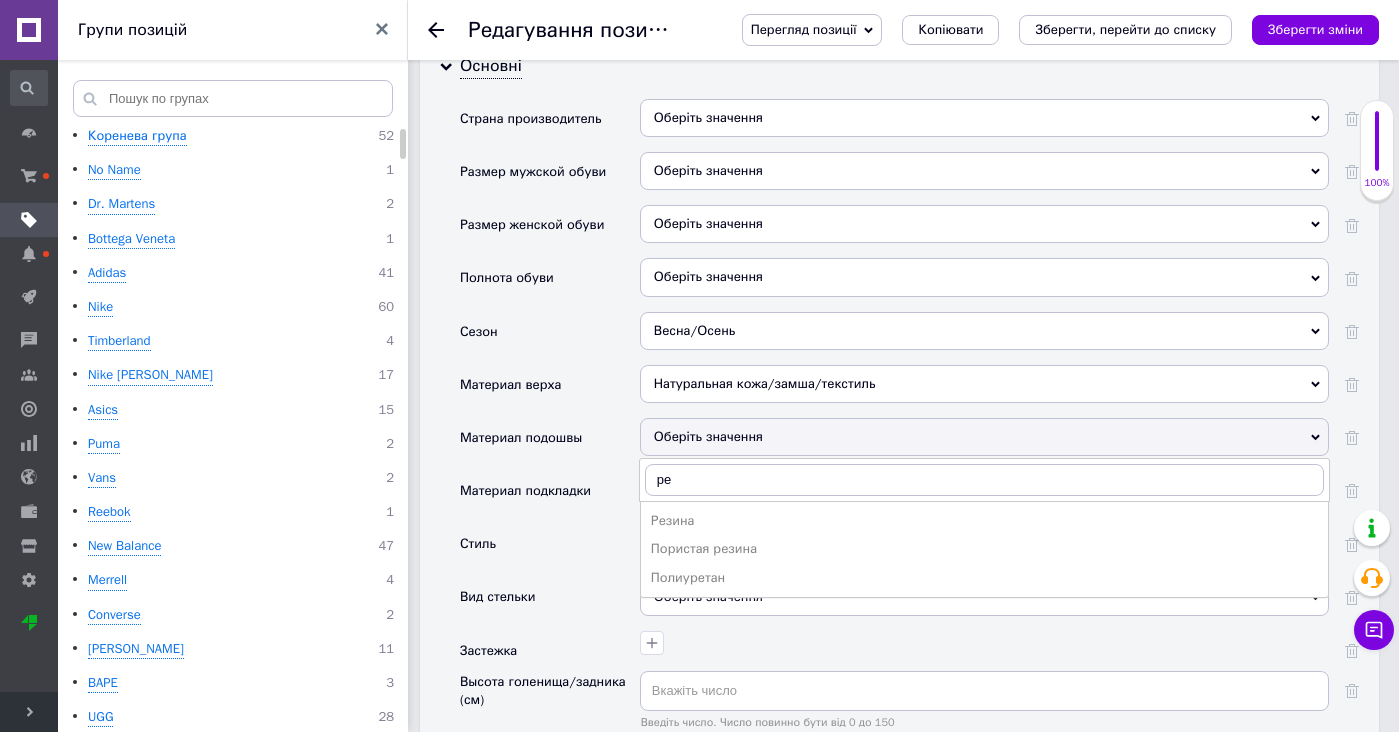 click on "ре Резина Пористая резина Полиуретан" at bounding box center [984, 480] 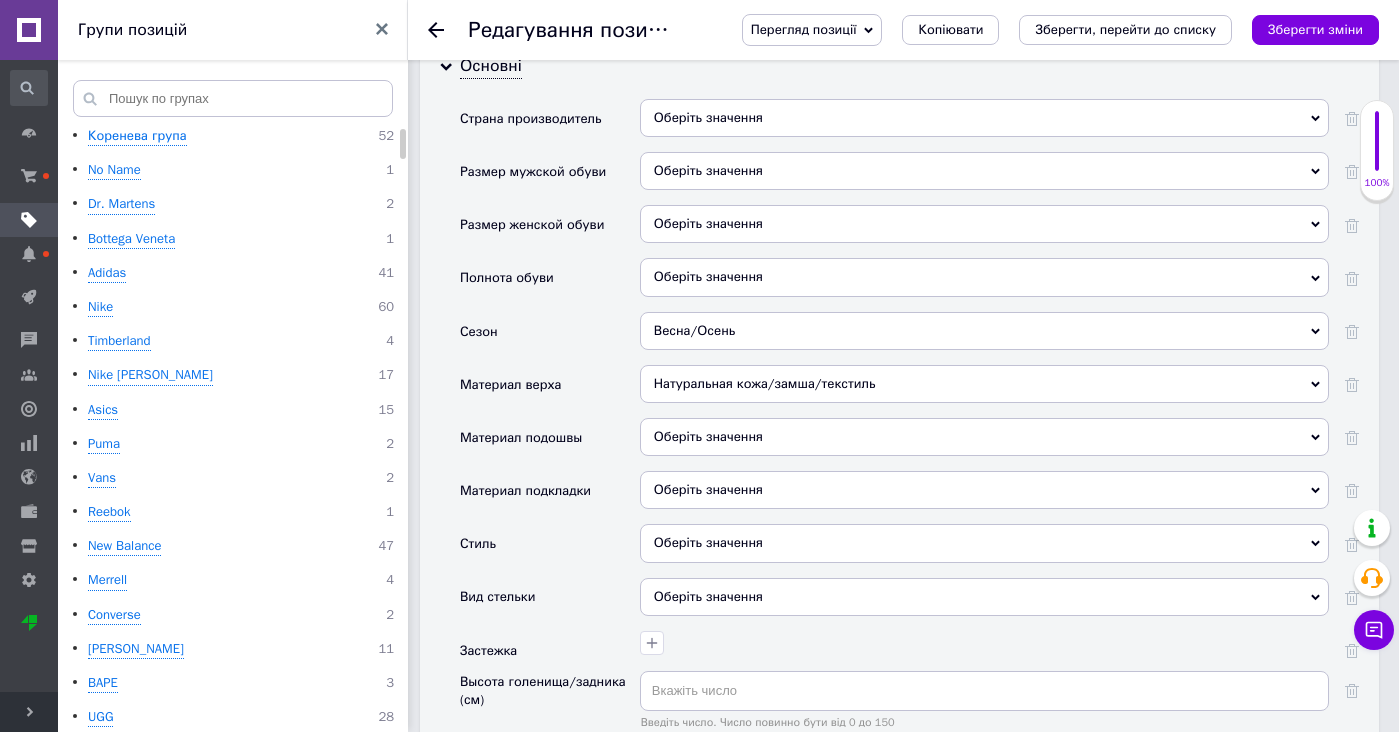 click on "Оберіть значення" at bounding box center (984, 437) 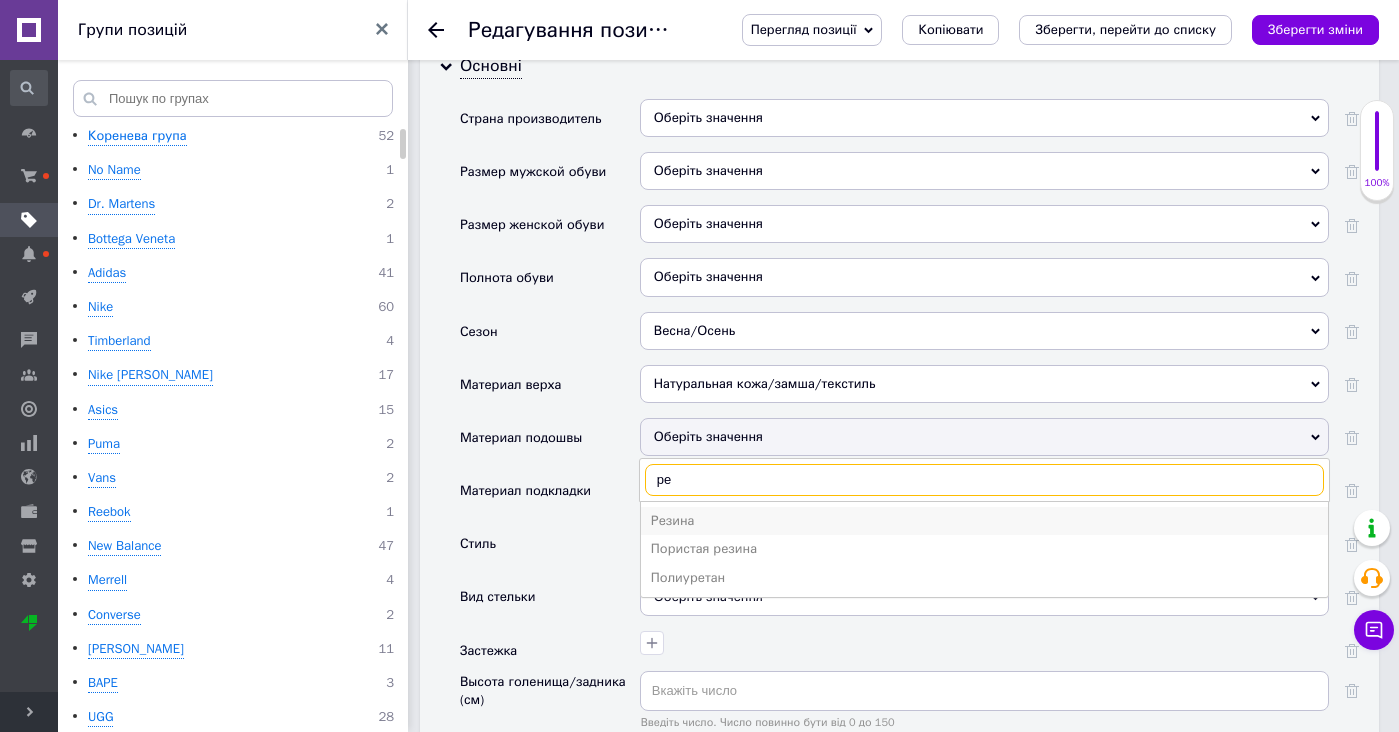 type on "ре" 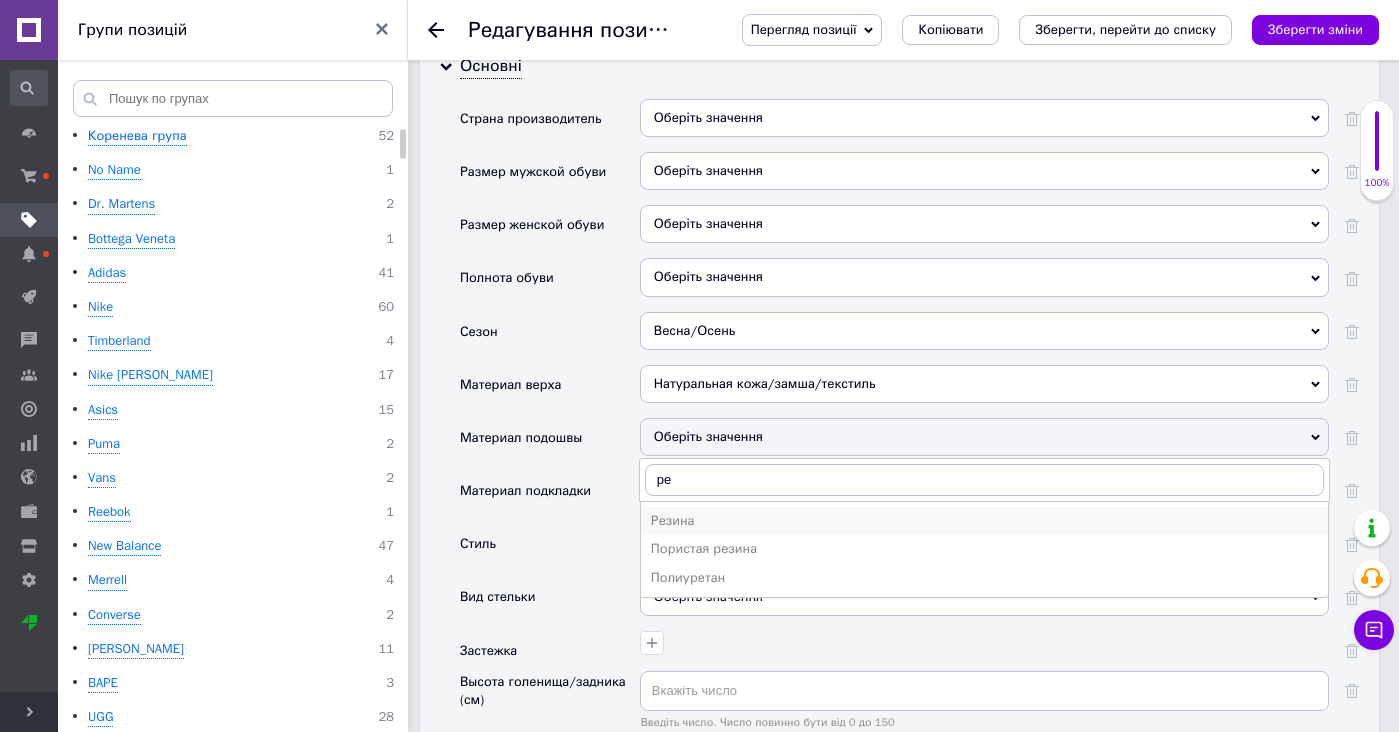 click on "Резина" at bounding box center (984, 521) 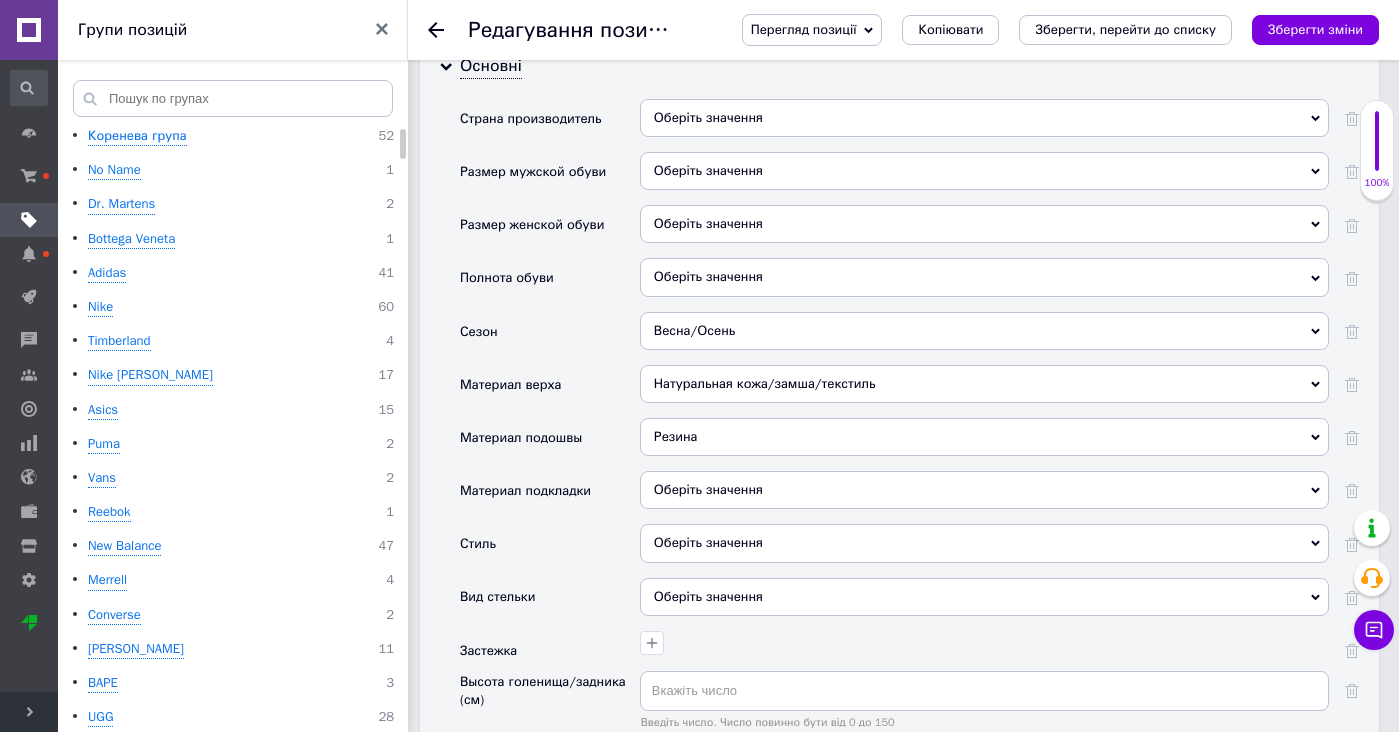 click on "Оберіть значення" at bounding box center [984, 490] 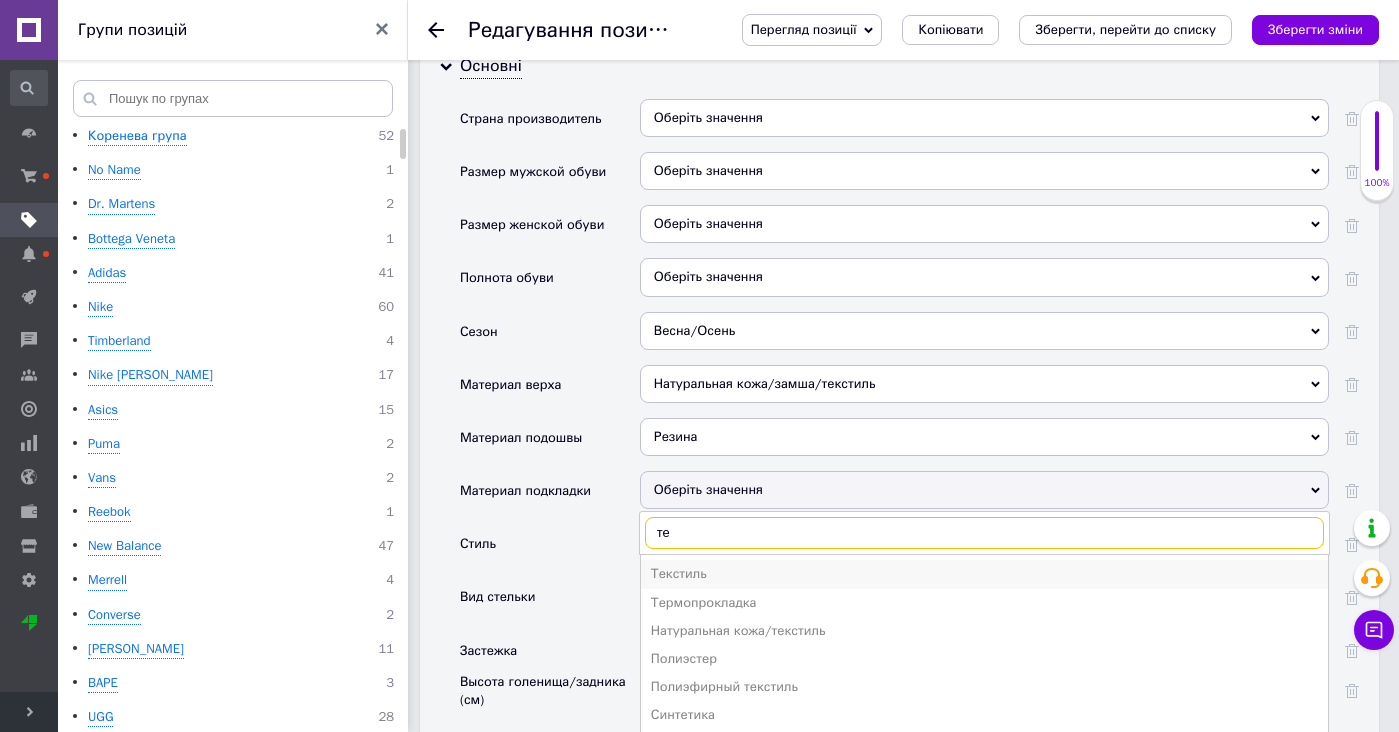 type on "те" 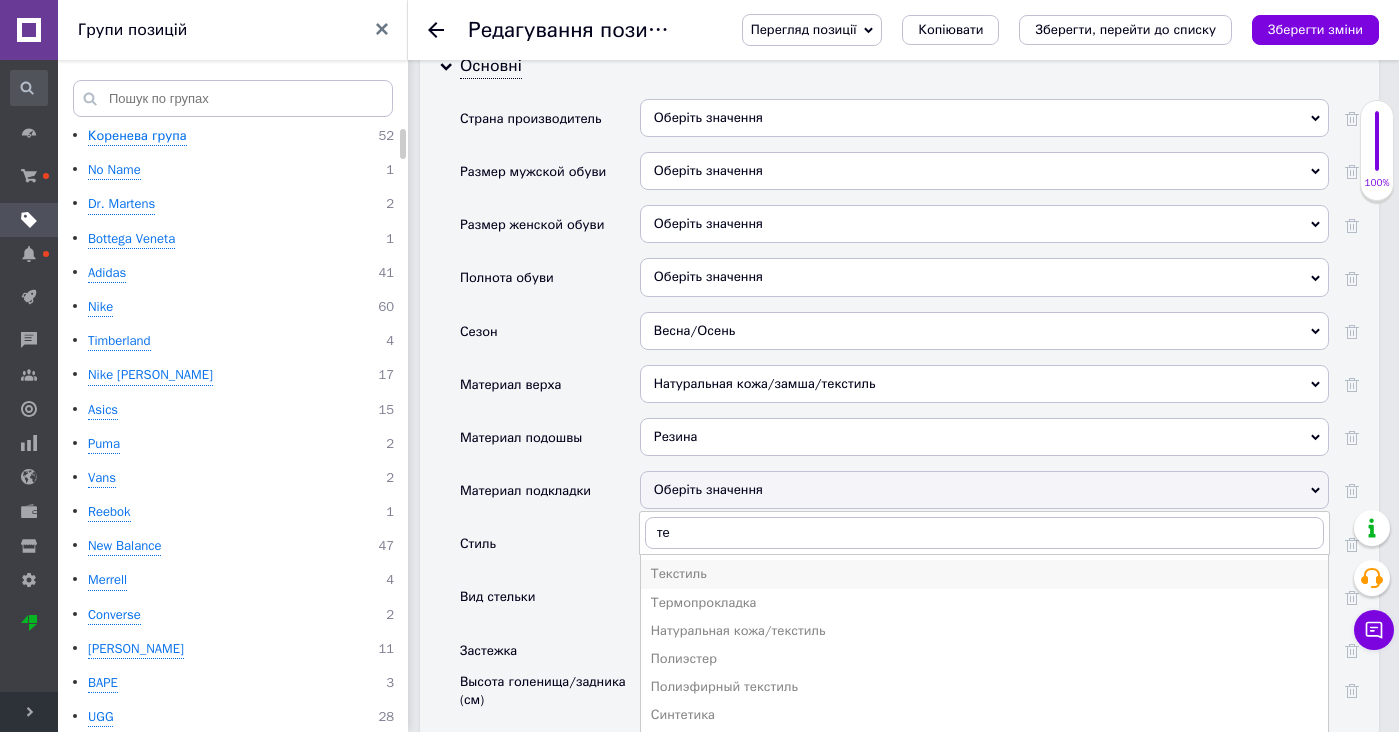 click on "Текстиль" at bounding box center [984, 574] 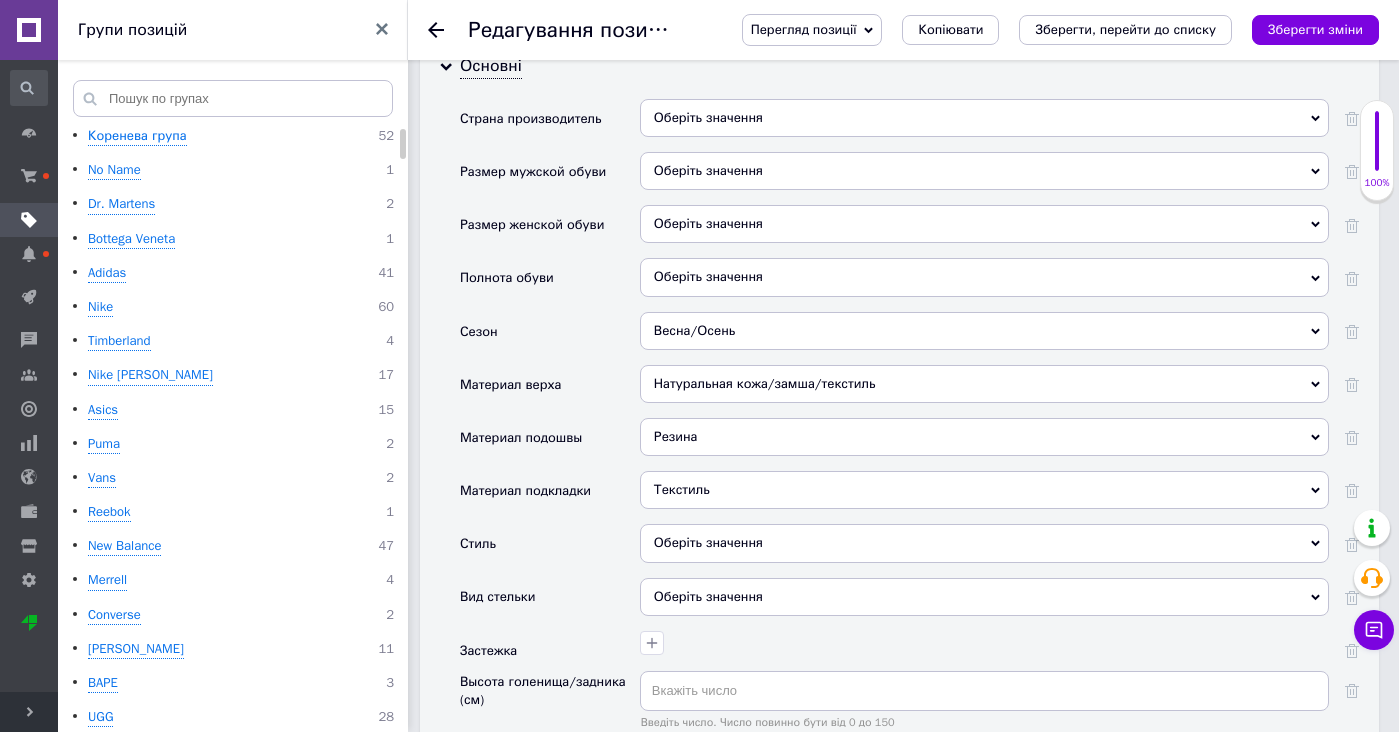 click on "Оберіть значення" at bounding box center (984, 543) 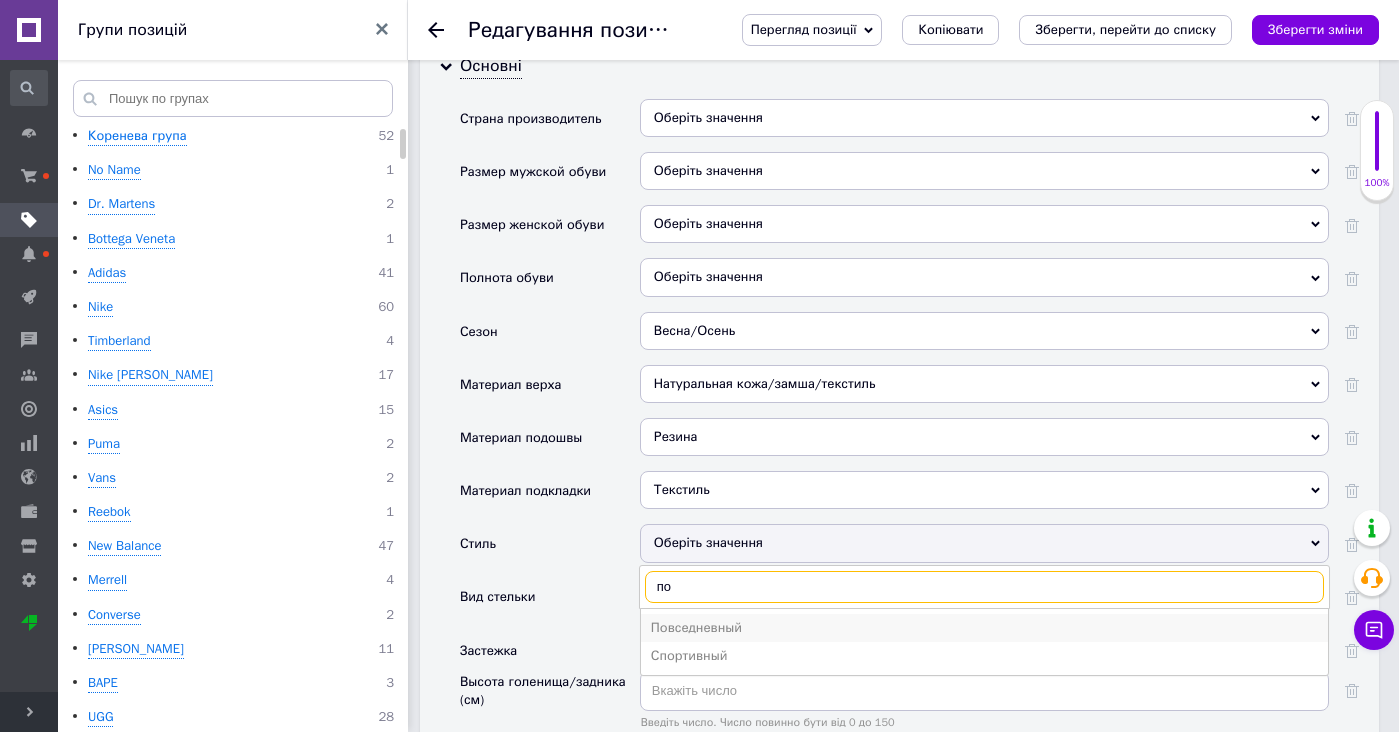 type on "по" 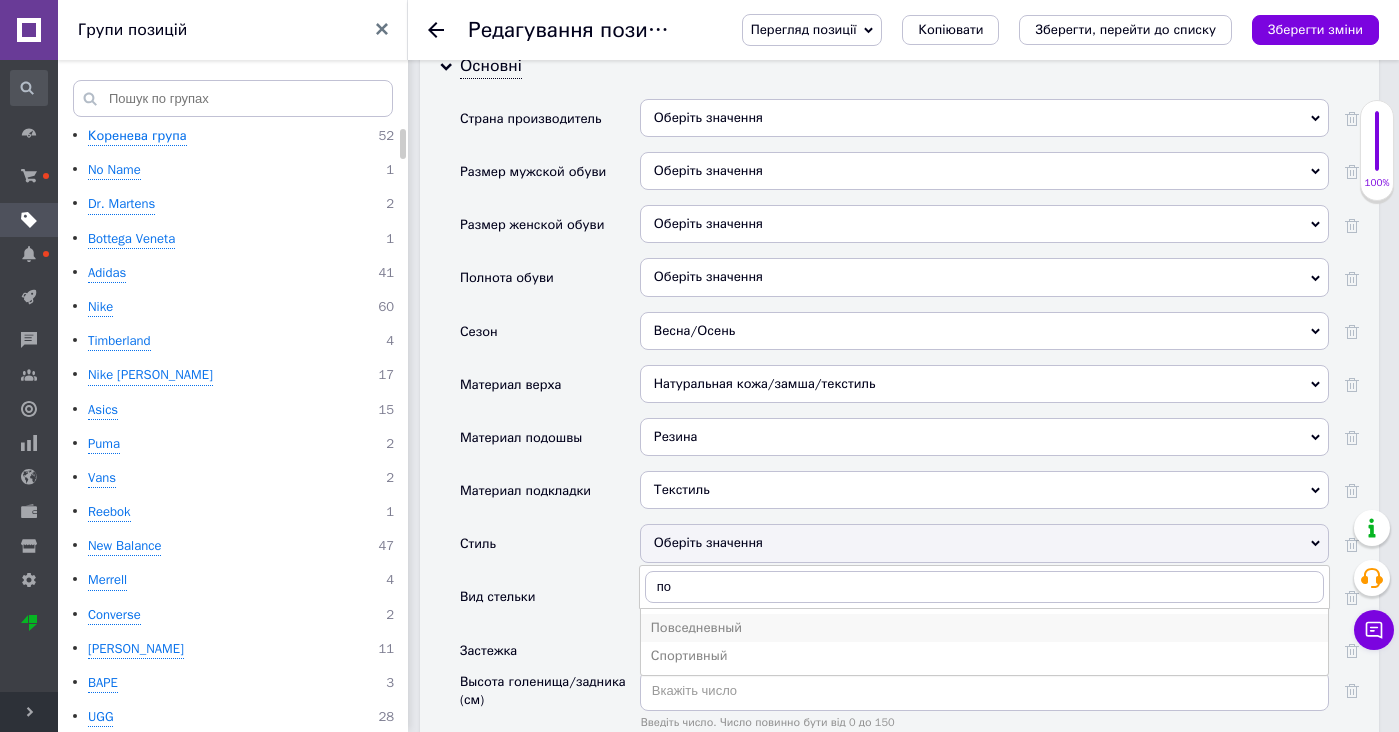 click on "Повседневный" at bounding box center (984, 628) 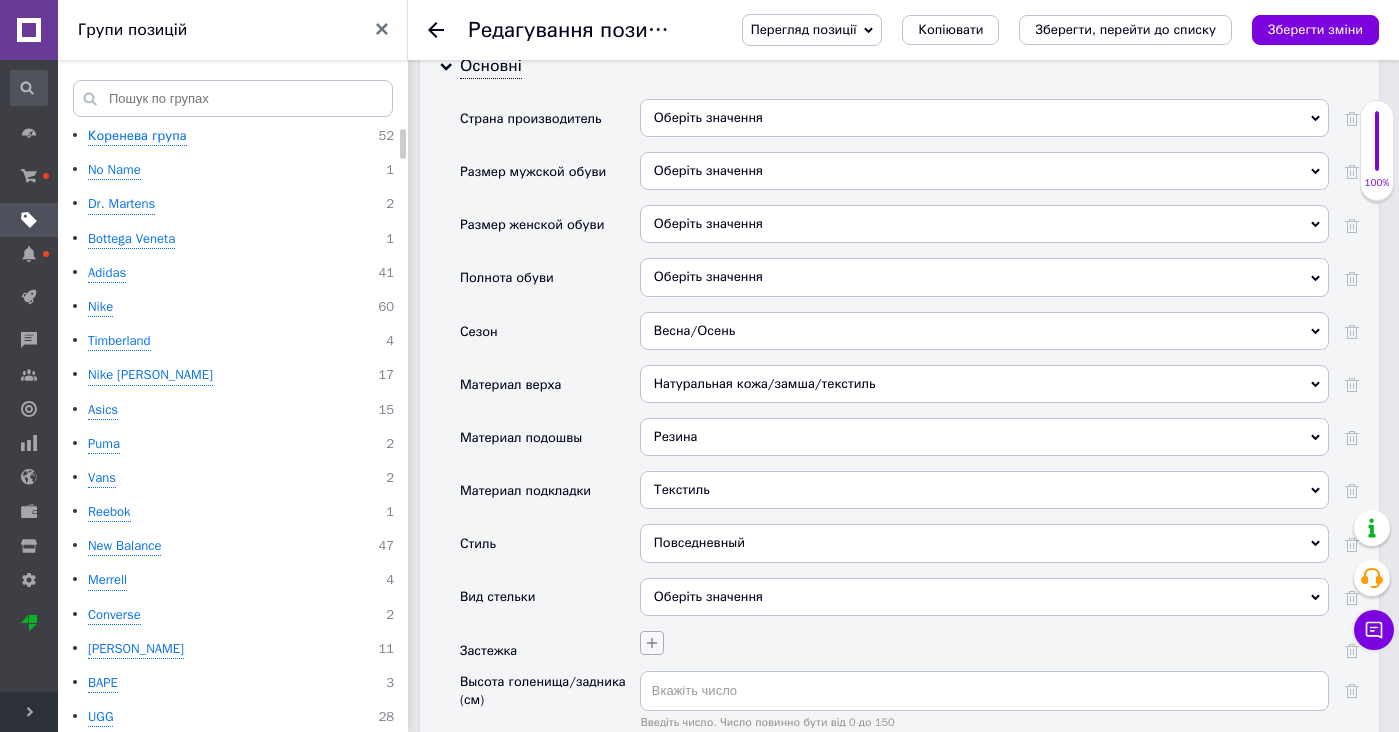 click 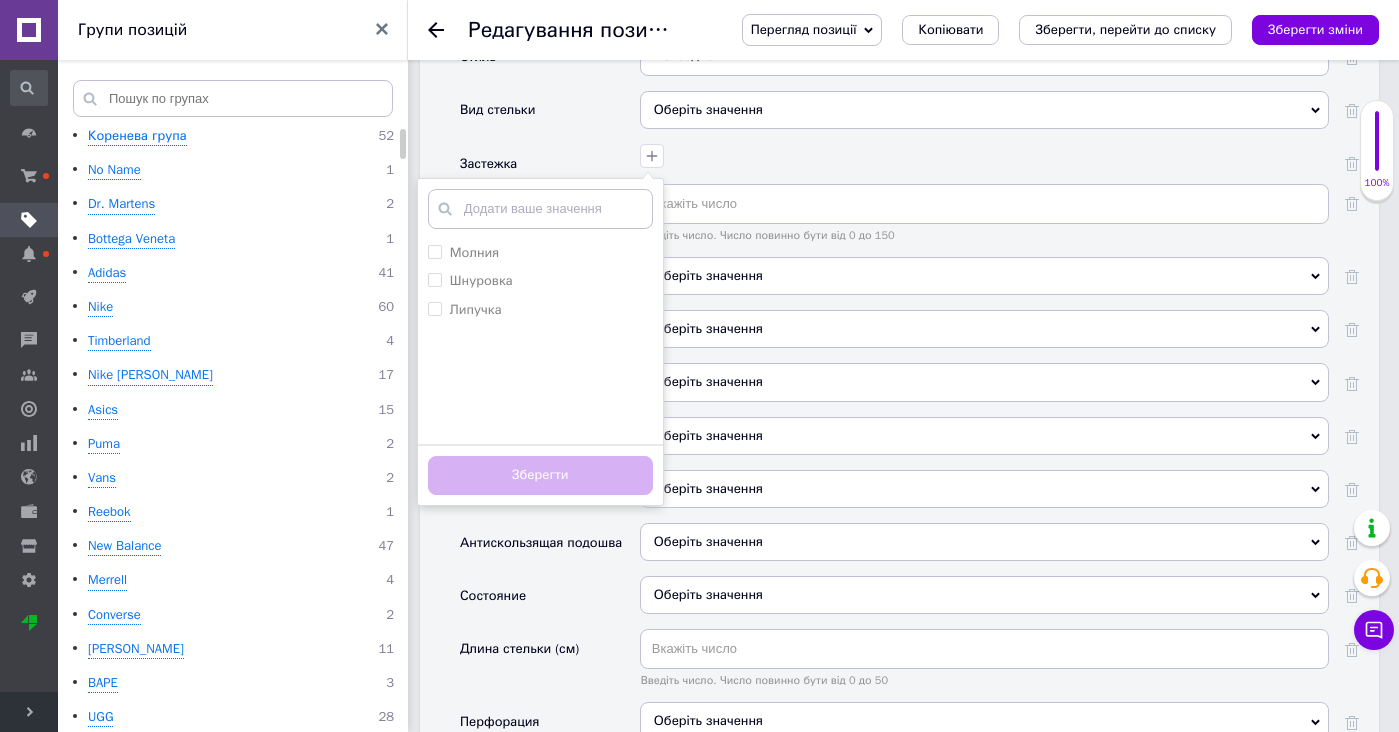 scroll, scrollTop: 3274, scrollLeft: 0, axis: vertical 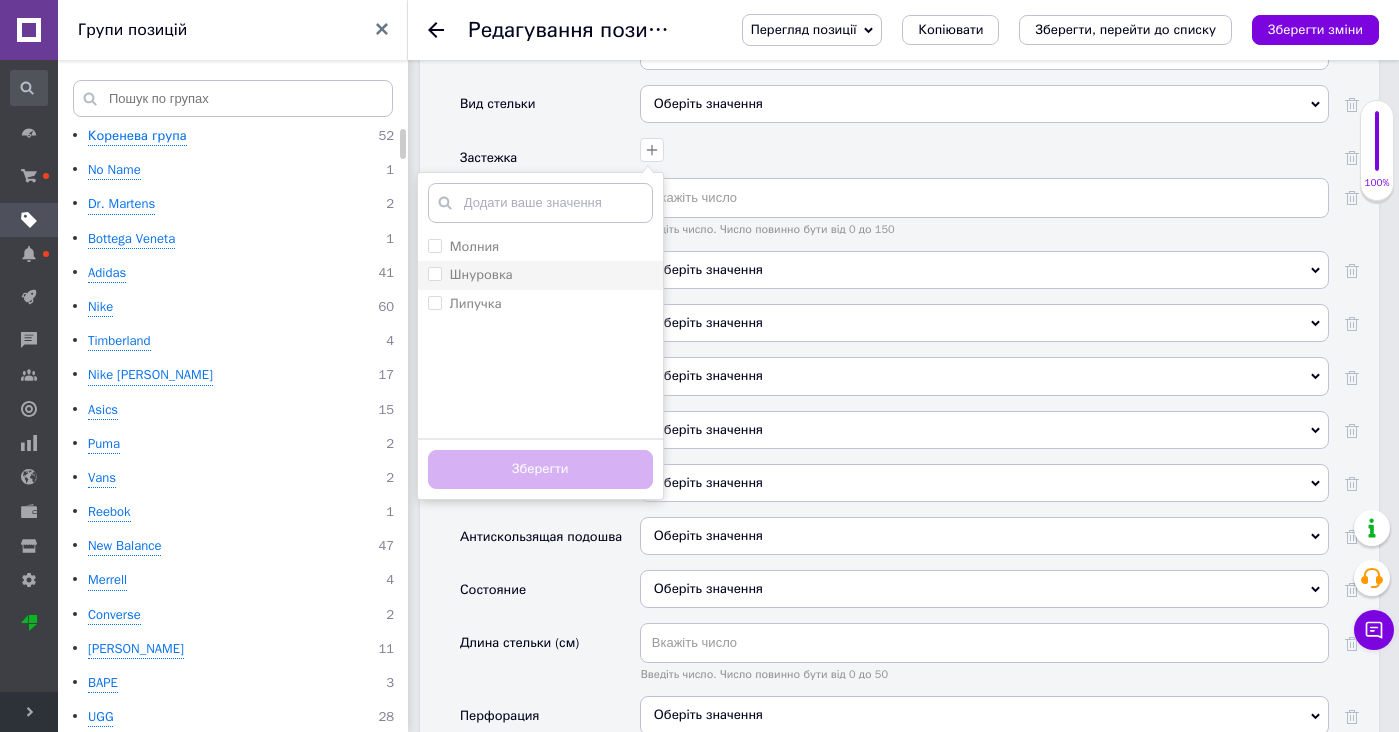 click on "Шнуровка" at bounding box center [540, 275] 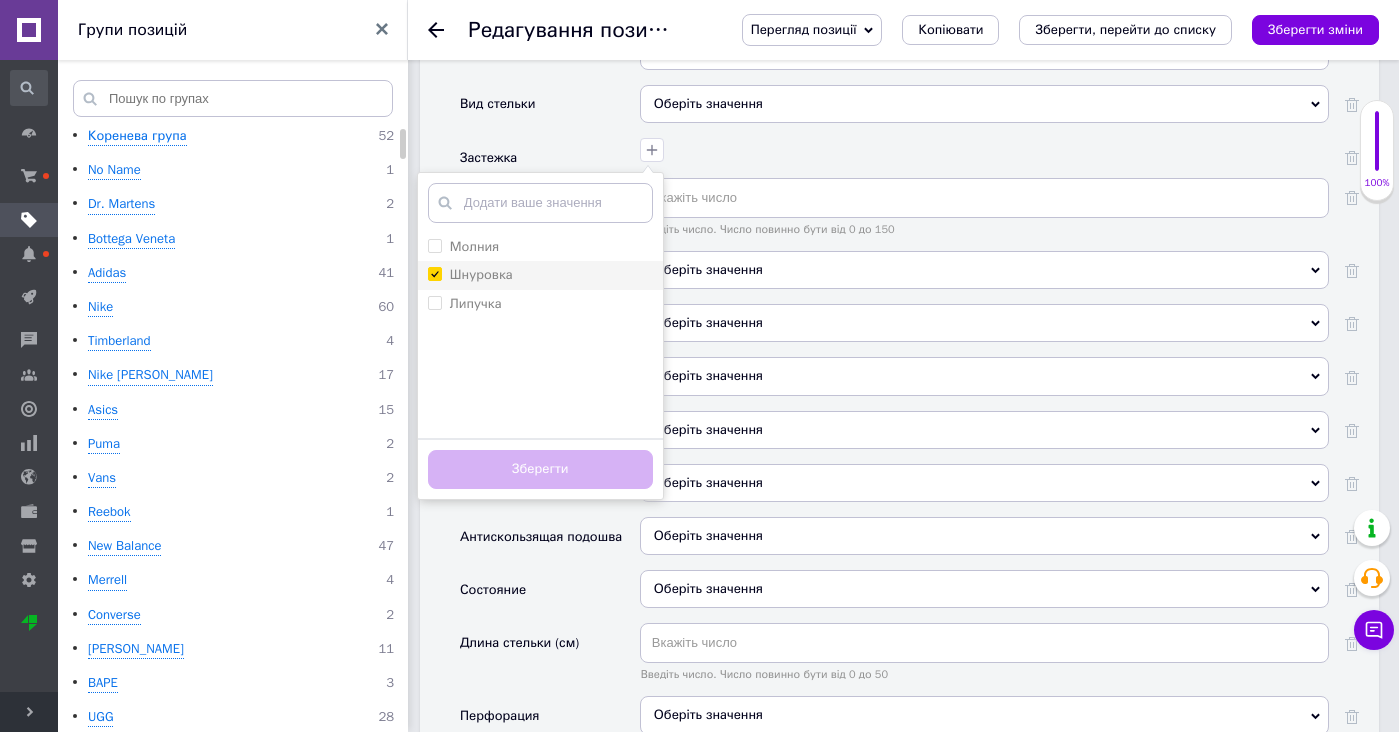checkbox on "true" 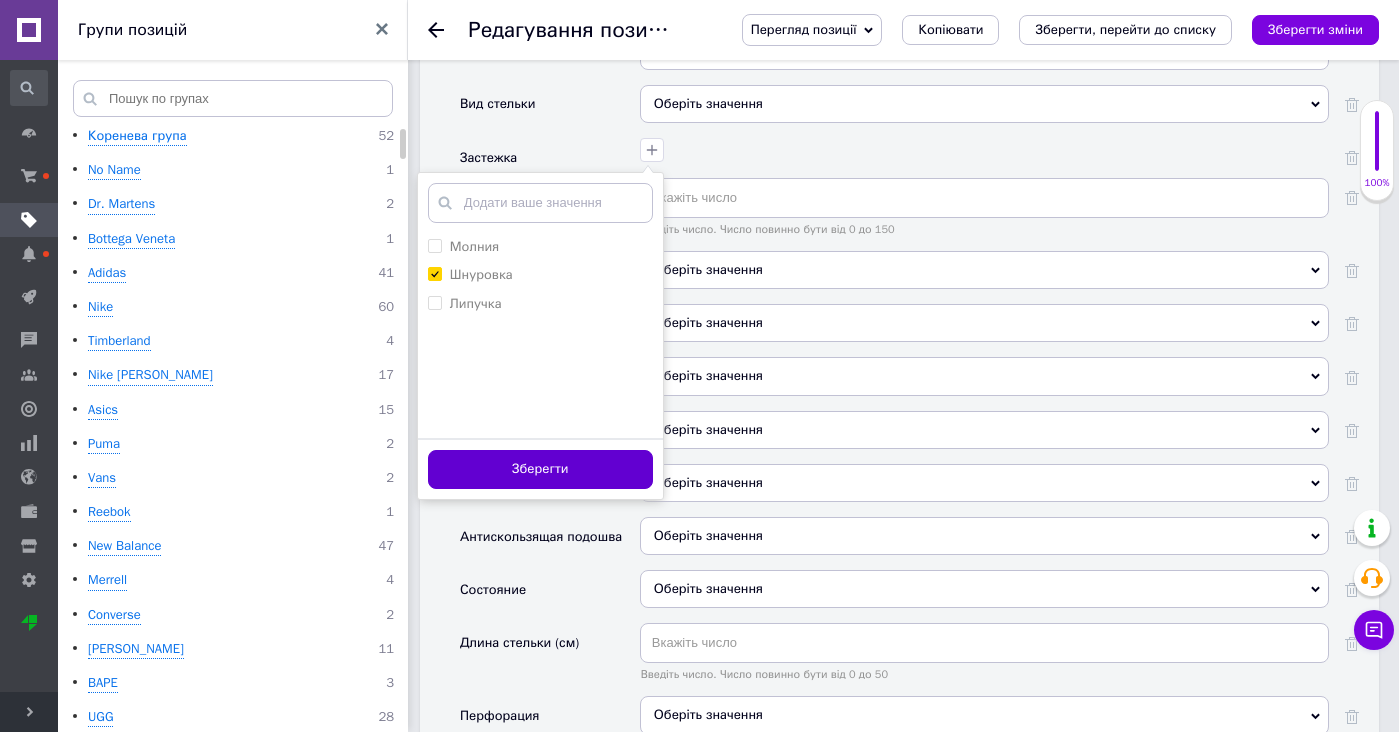 click on "Зберегти" at bounding box center (540, 469) 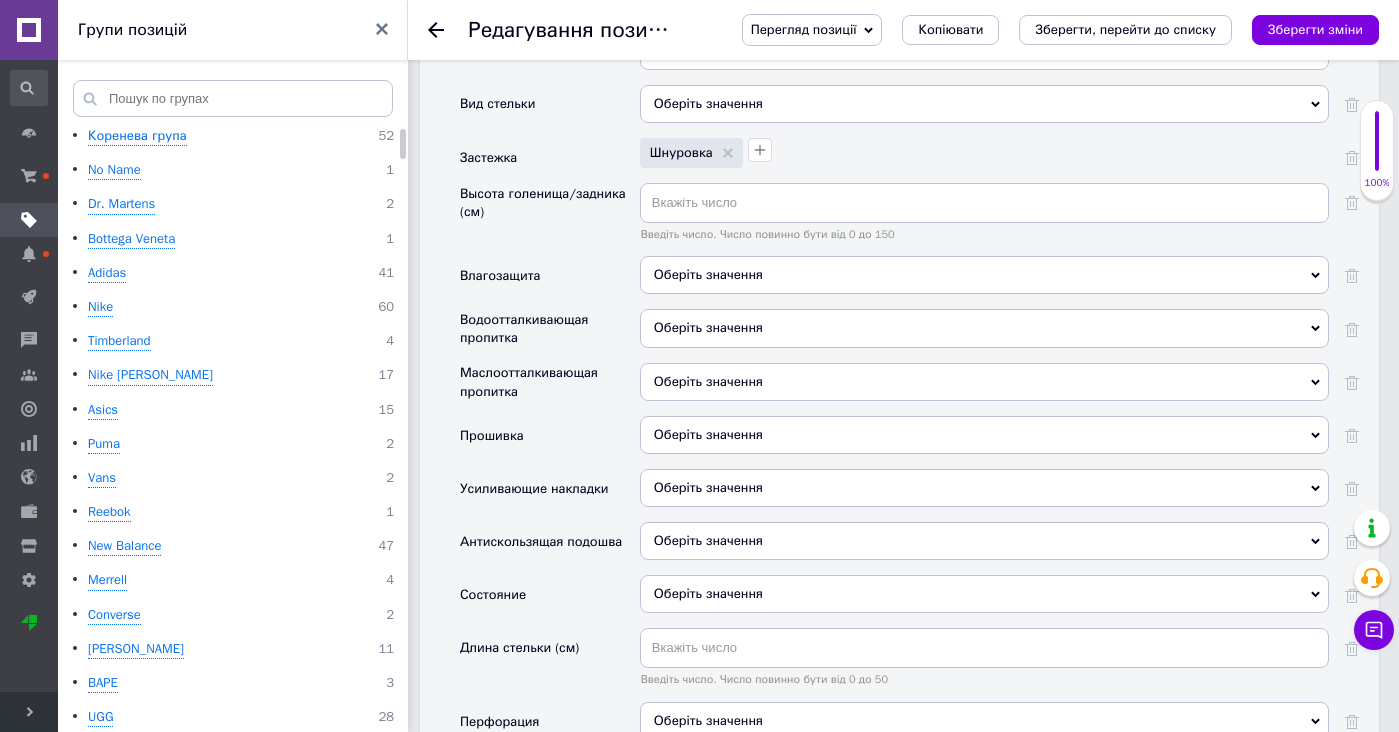 click on "Оберіть значення Так Ні" at bounding box center [984, 282] 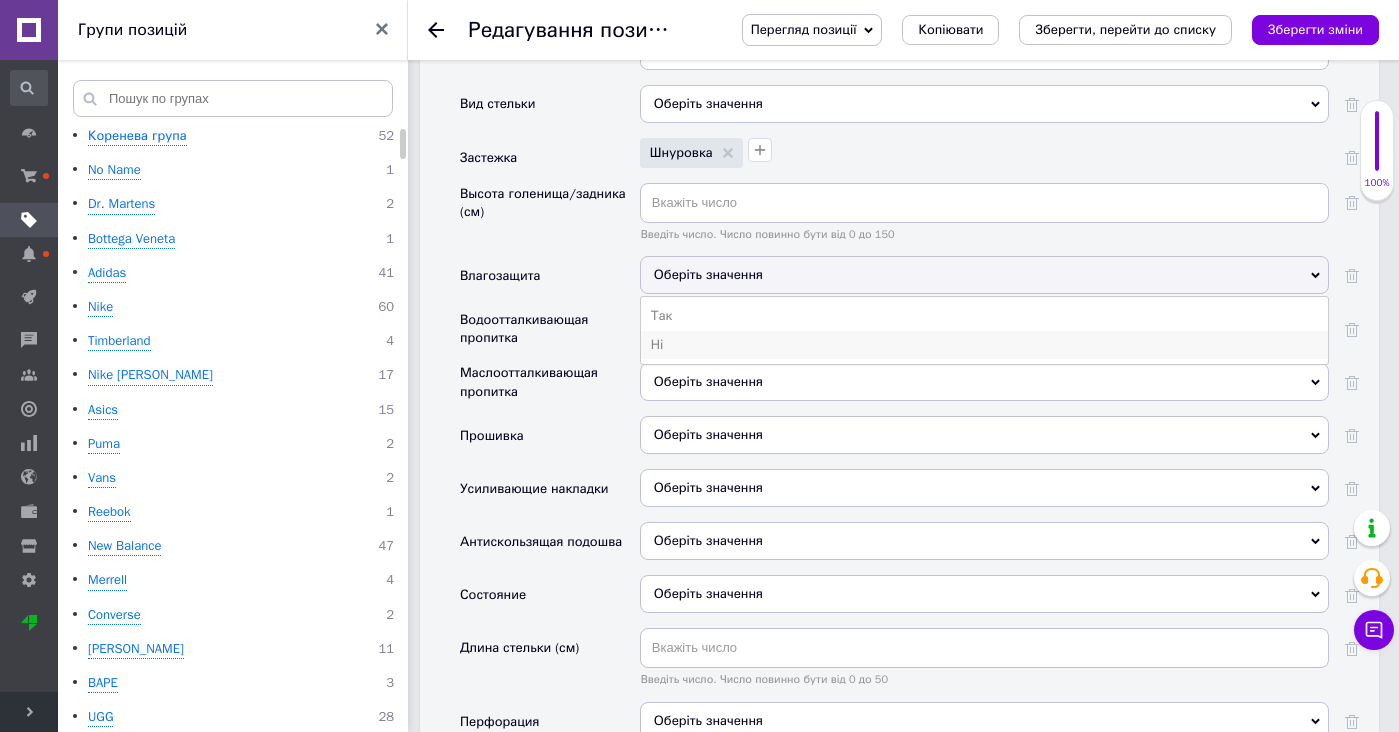click on "Ні" at bounding box center (984, 345) 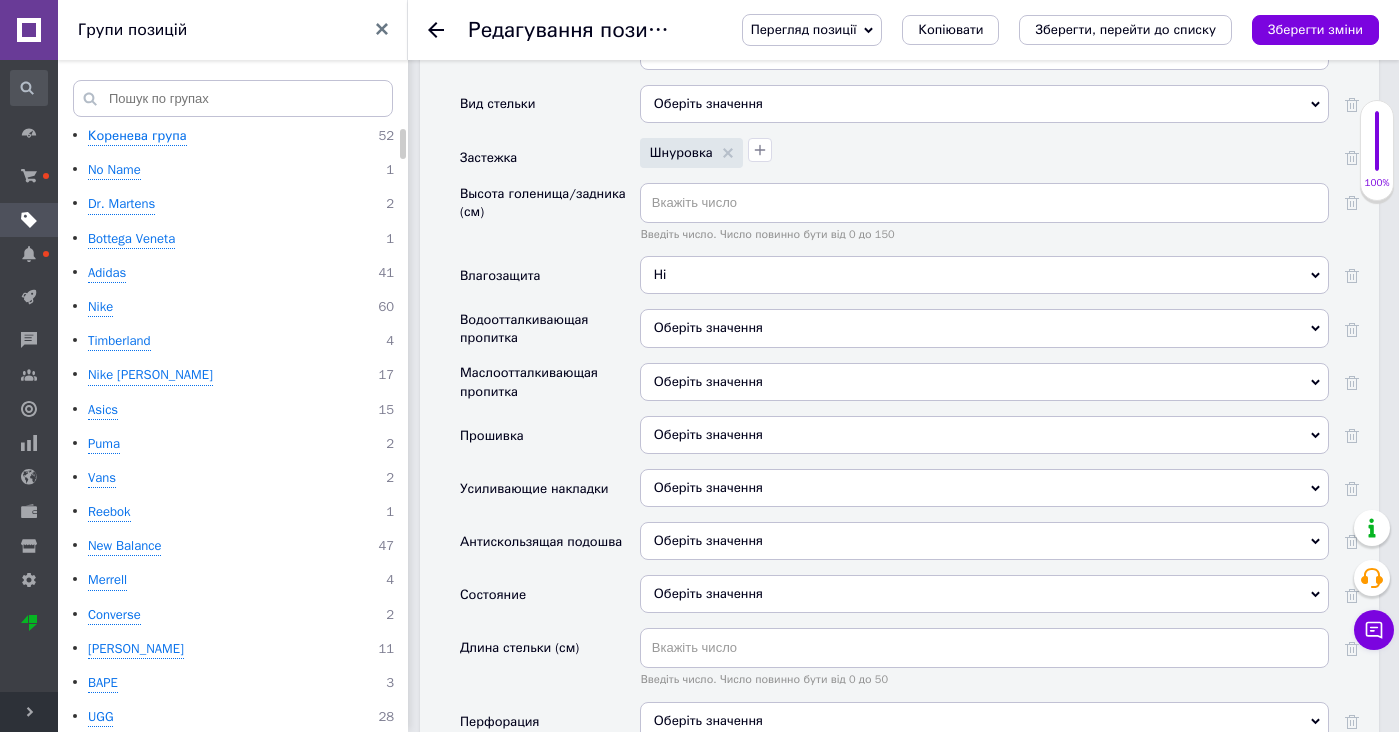 click on "Оберіть значення" at bounding box center (984, 328) 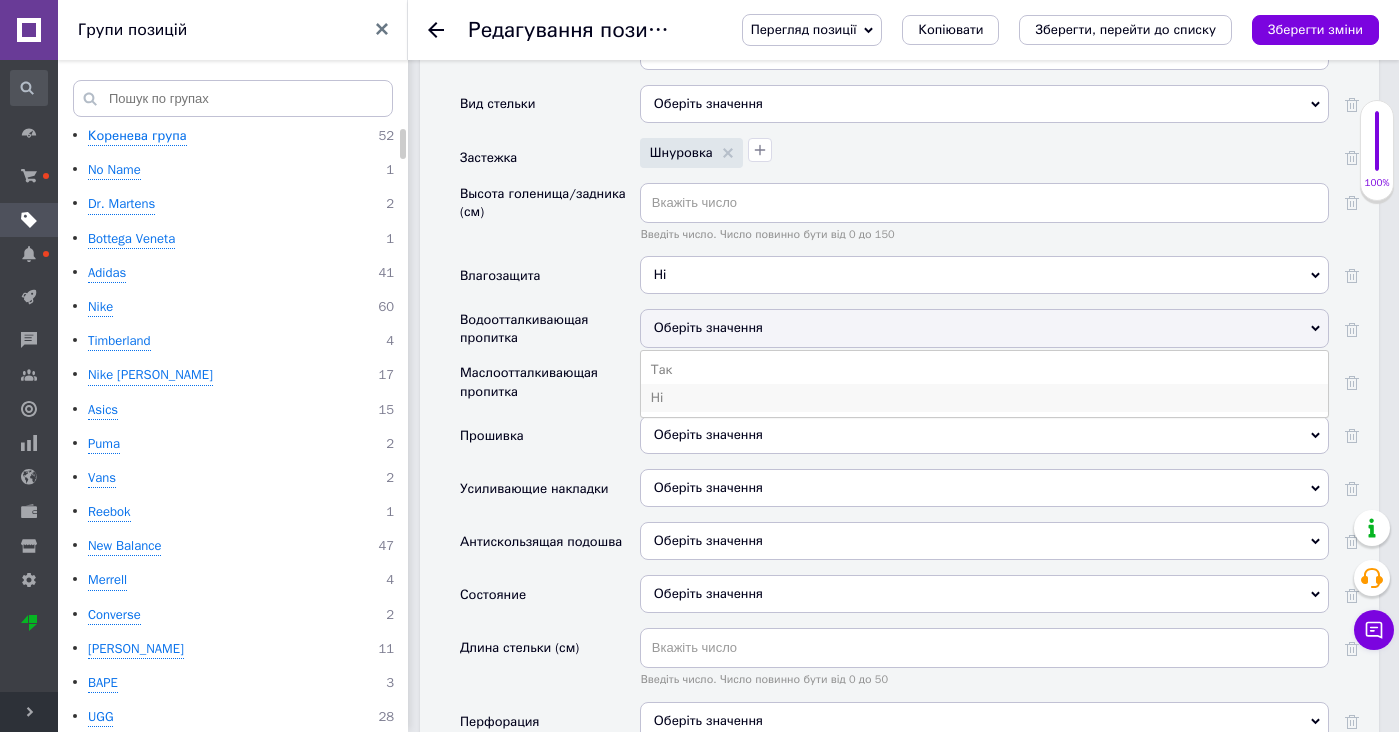 click on "Ні" at bounding box center [984, 398] 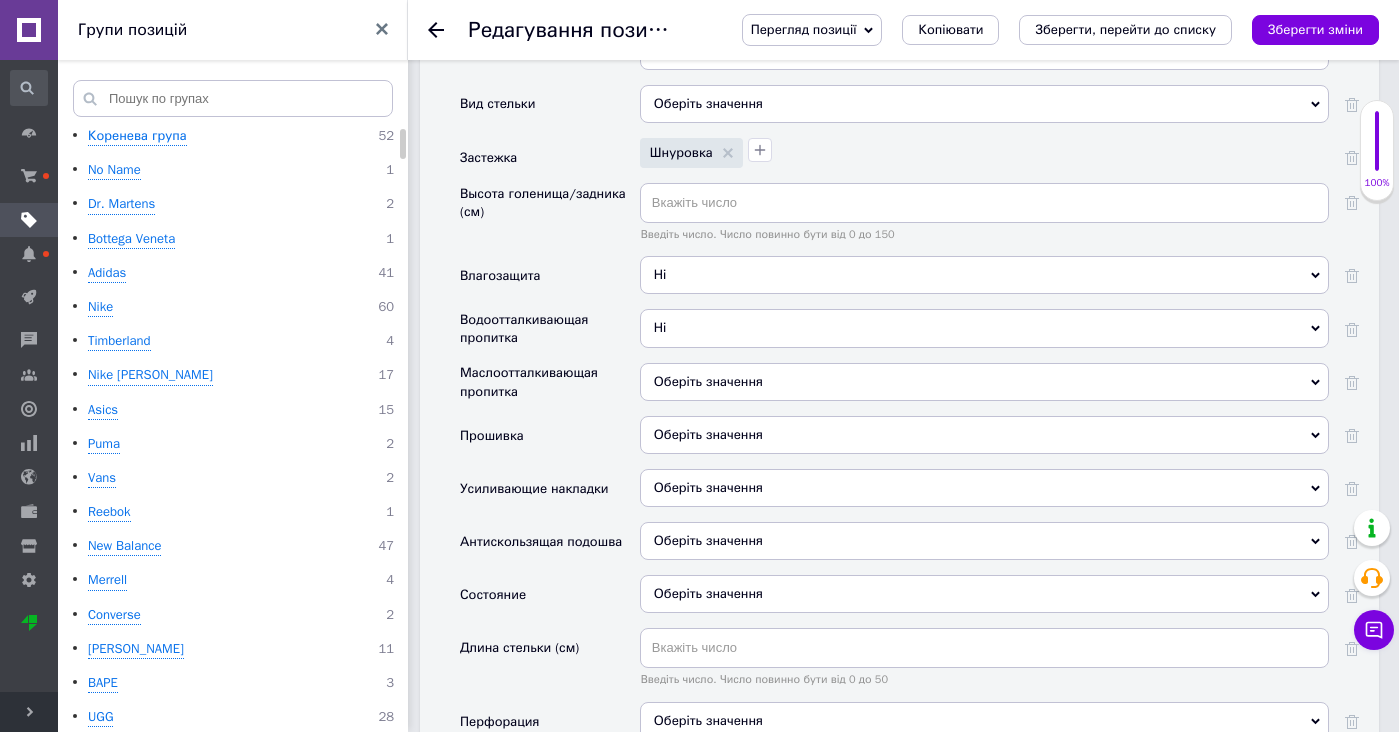 click on "Оберіть значення" at bounding box center [984, 382] 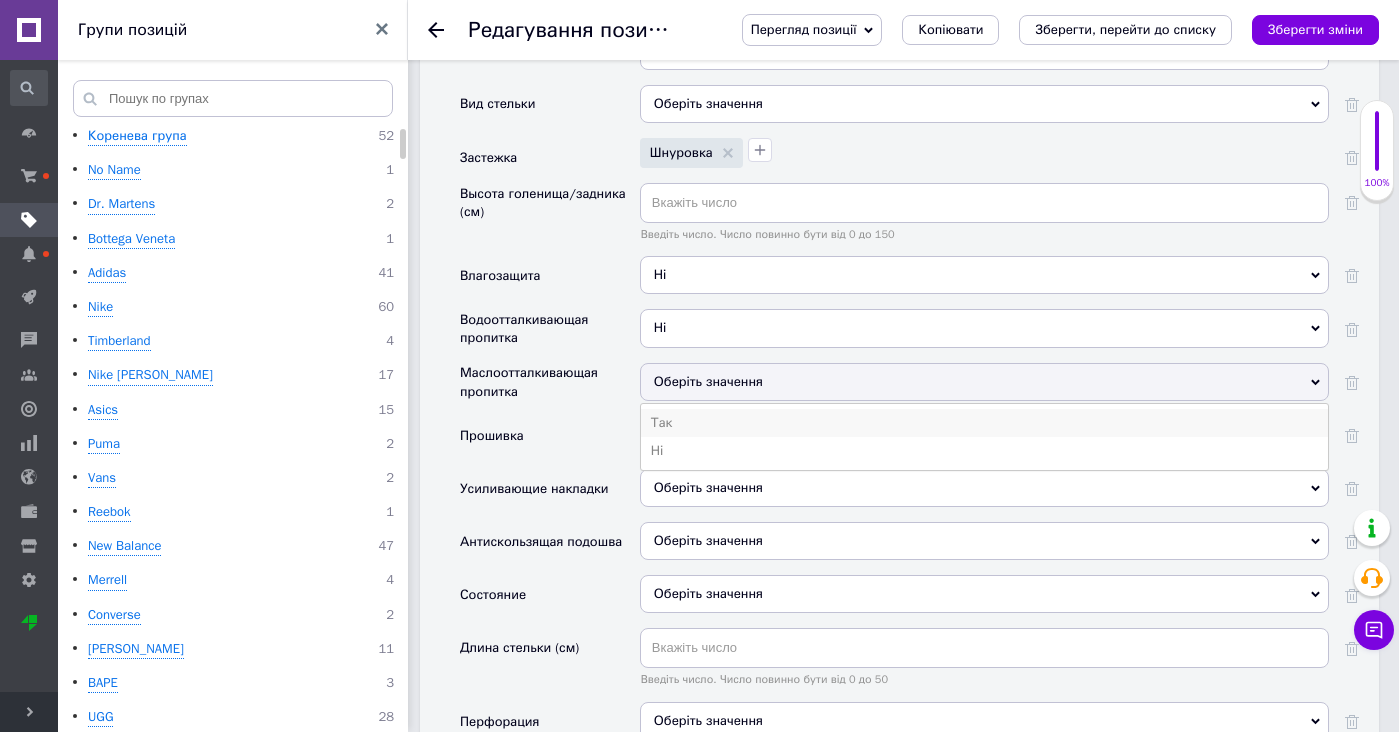 click on "Так" at bounding box center [984, 423] 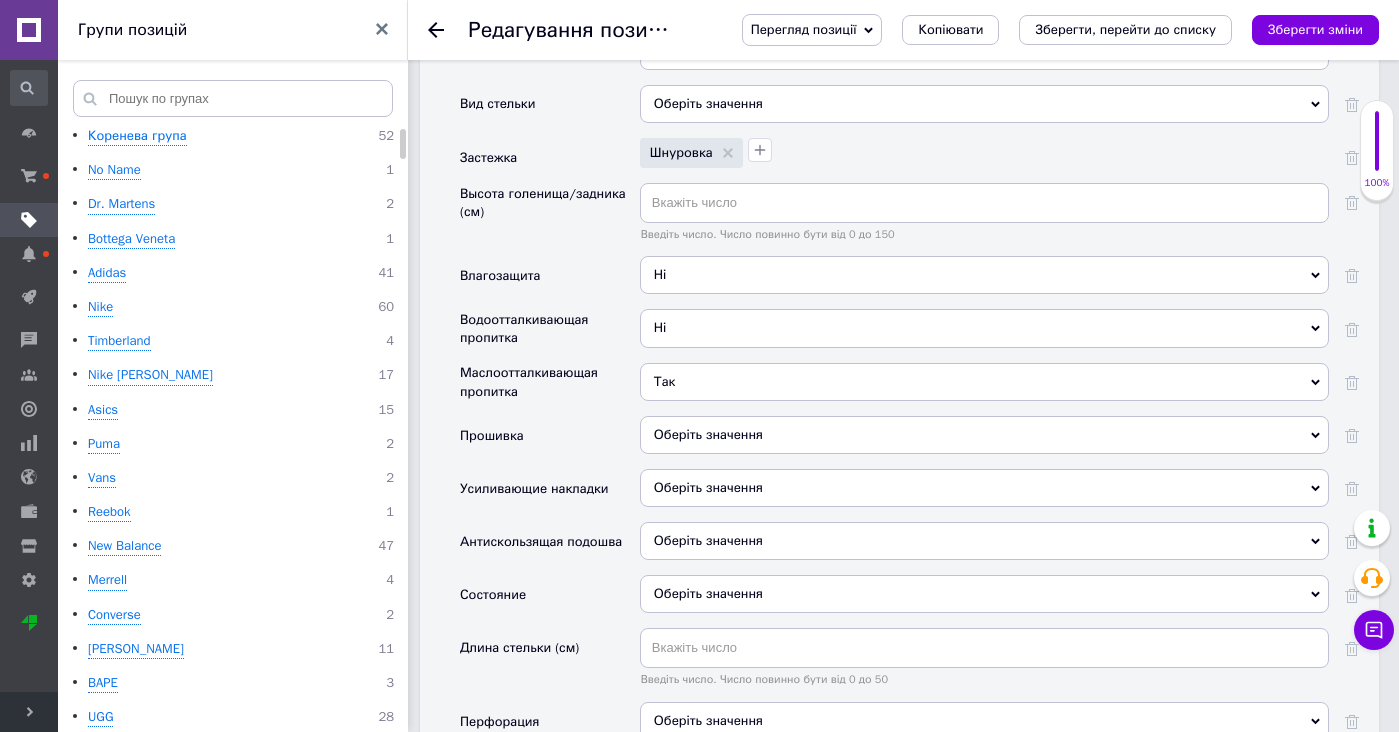 click on "Оберіть значення" at bounding box center (708, 434) 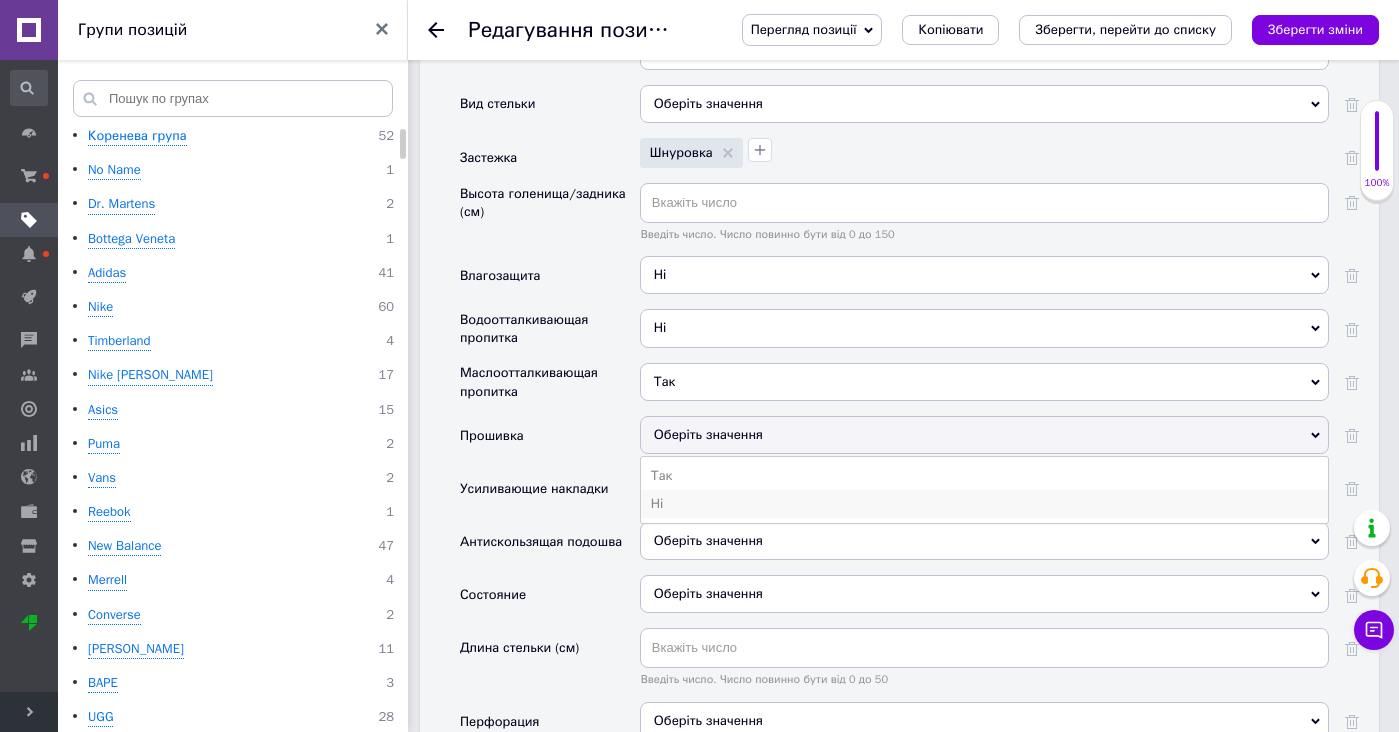 click on "Ні" at bounding box center (984, 504) 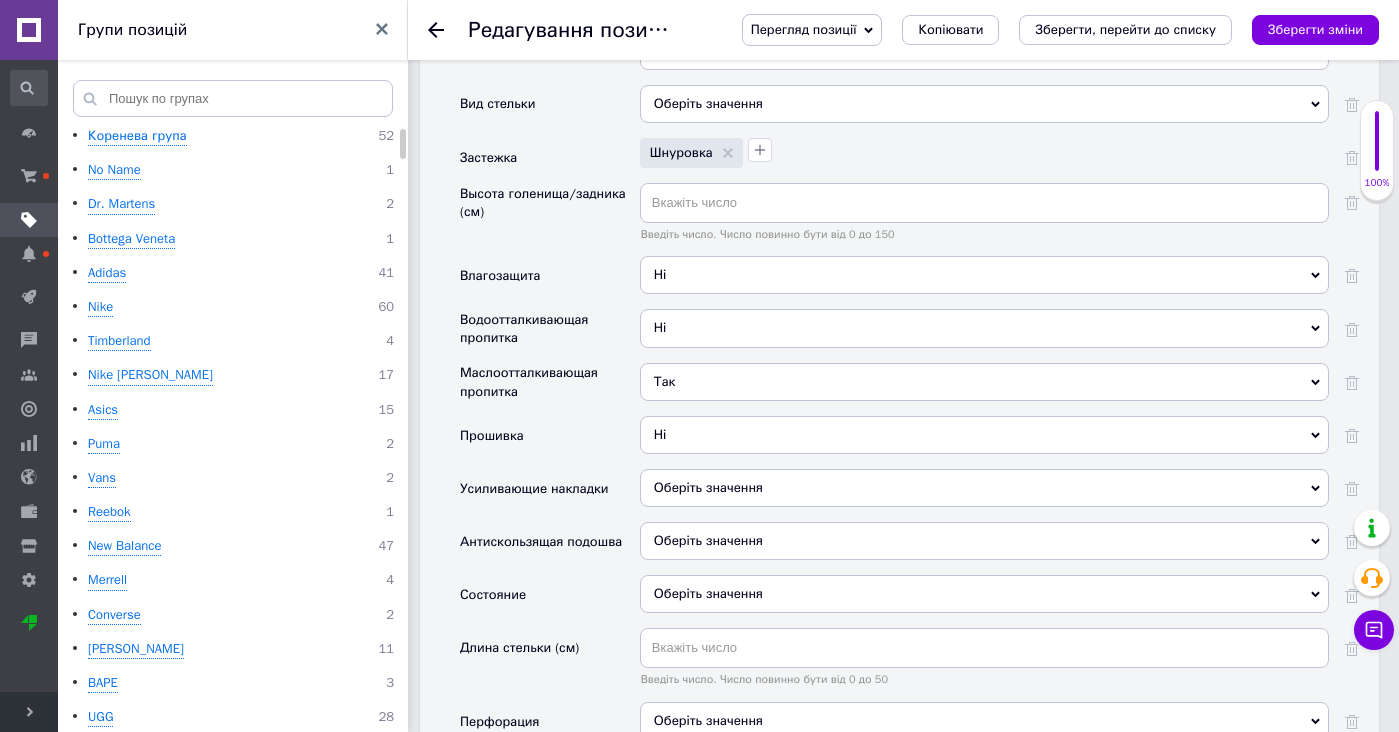 click on "Оберіть значення" at bounding box center [984, 488] 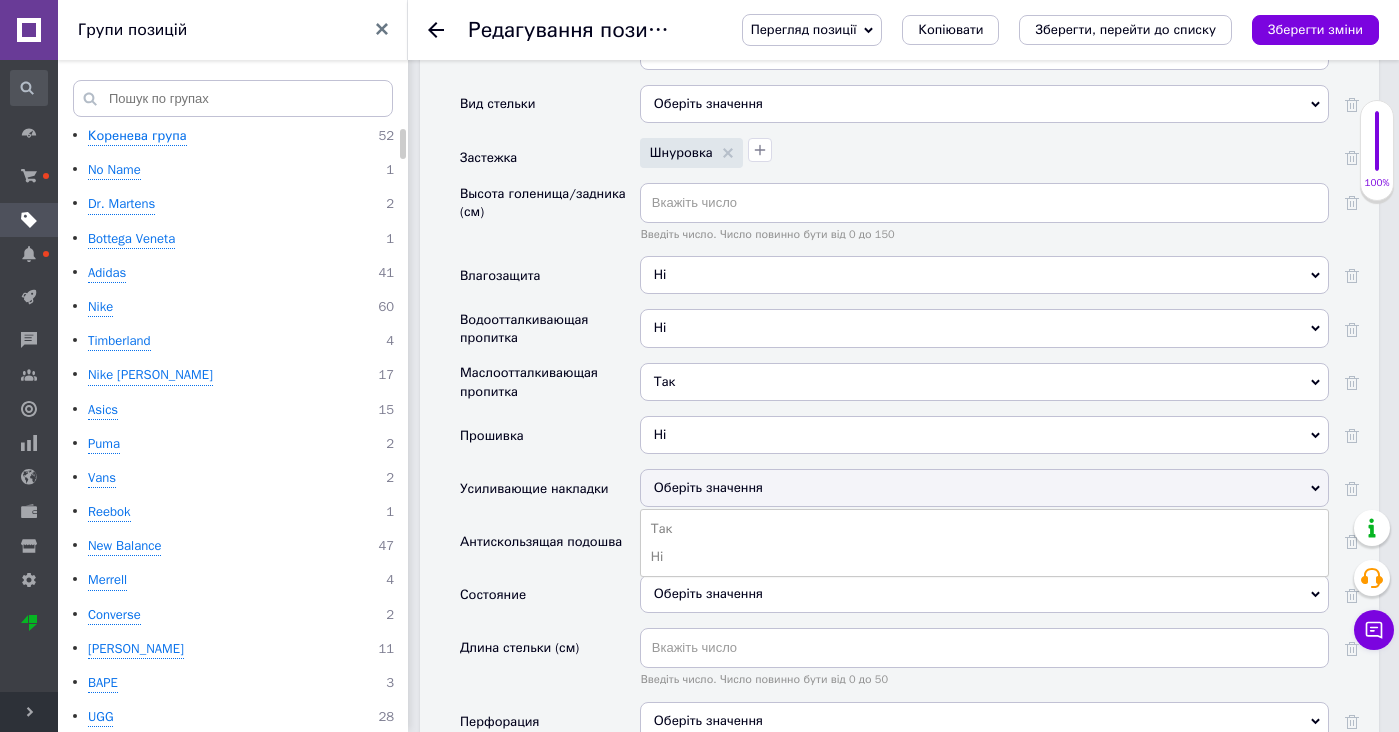 click on "Ні" at bounding box center (984, 435) 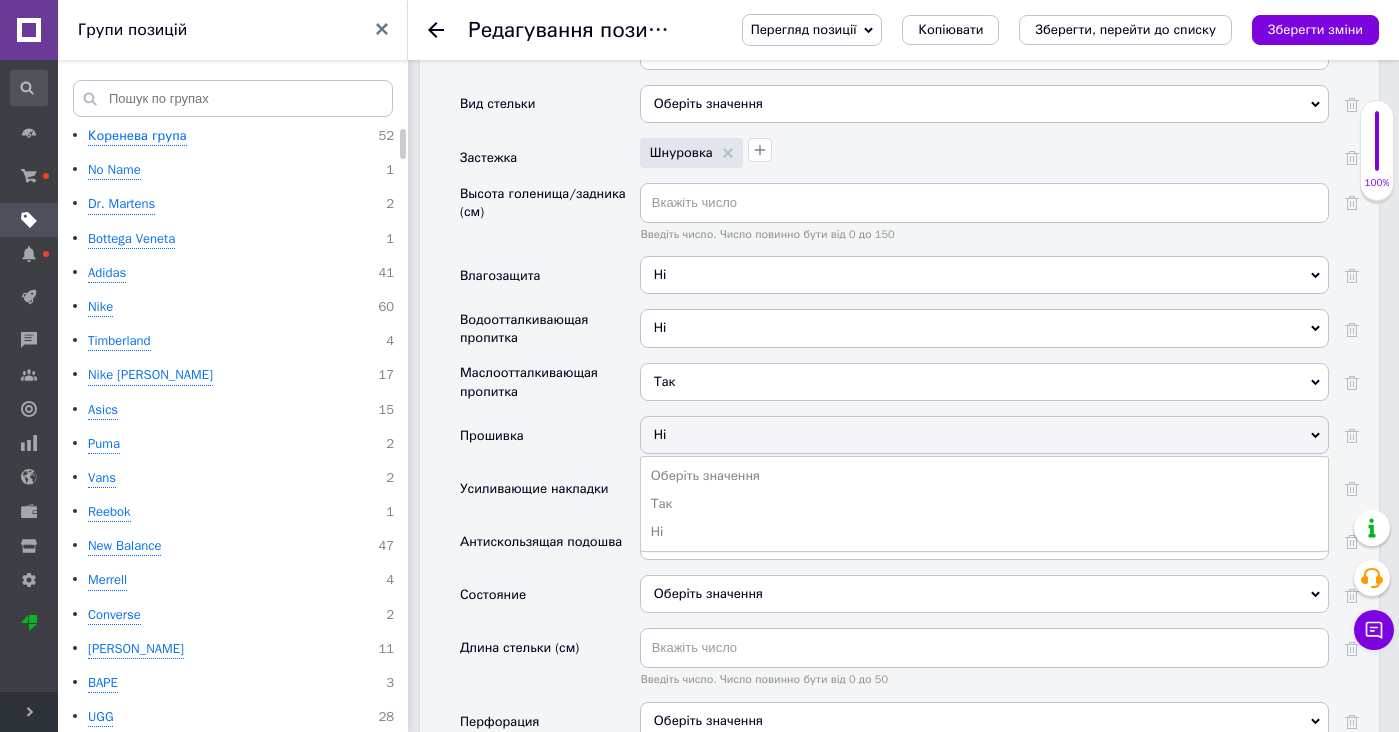 click on "Ні" at bounding box center [984, 435] 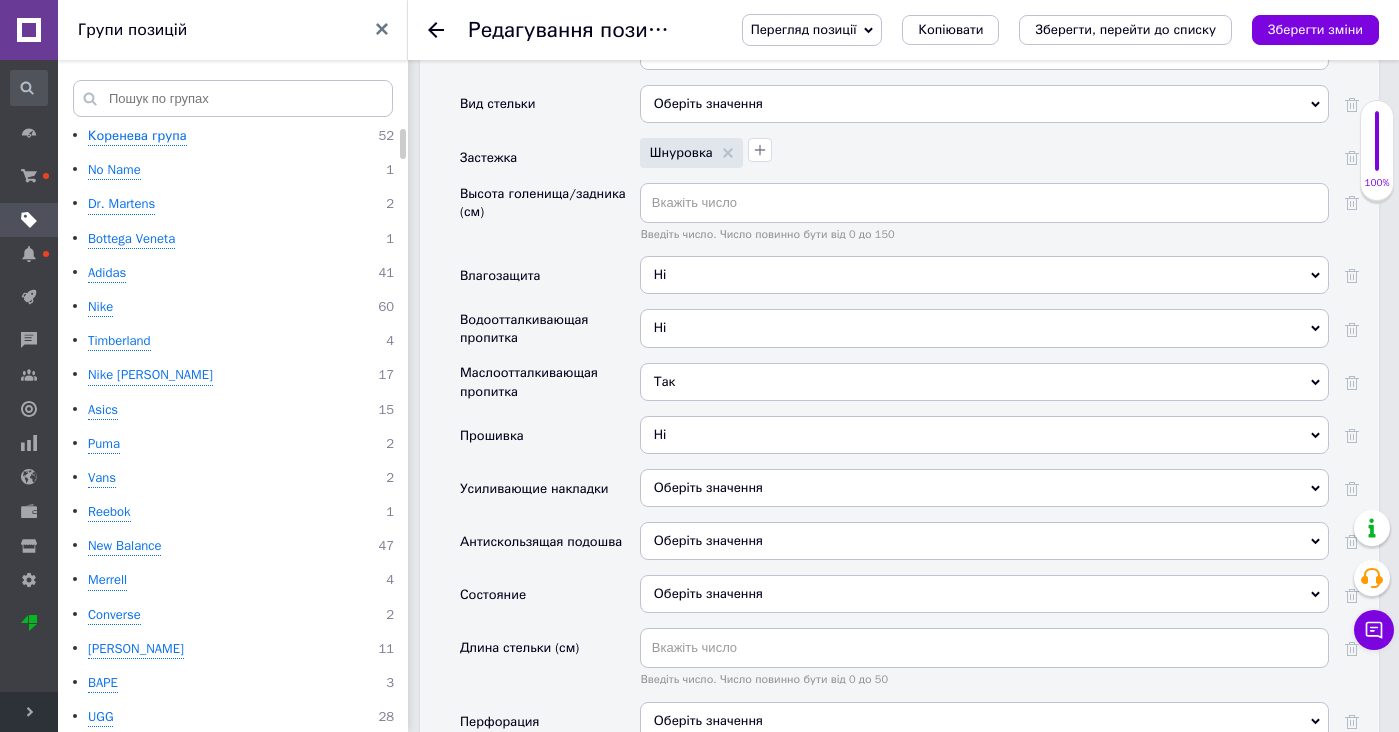 click on "Ні" at bounding box center [984, 435] 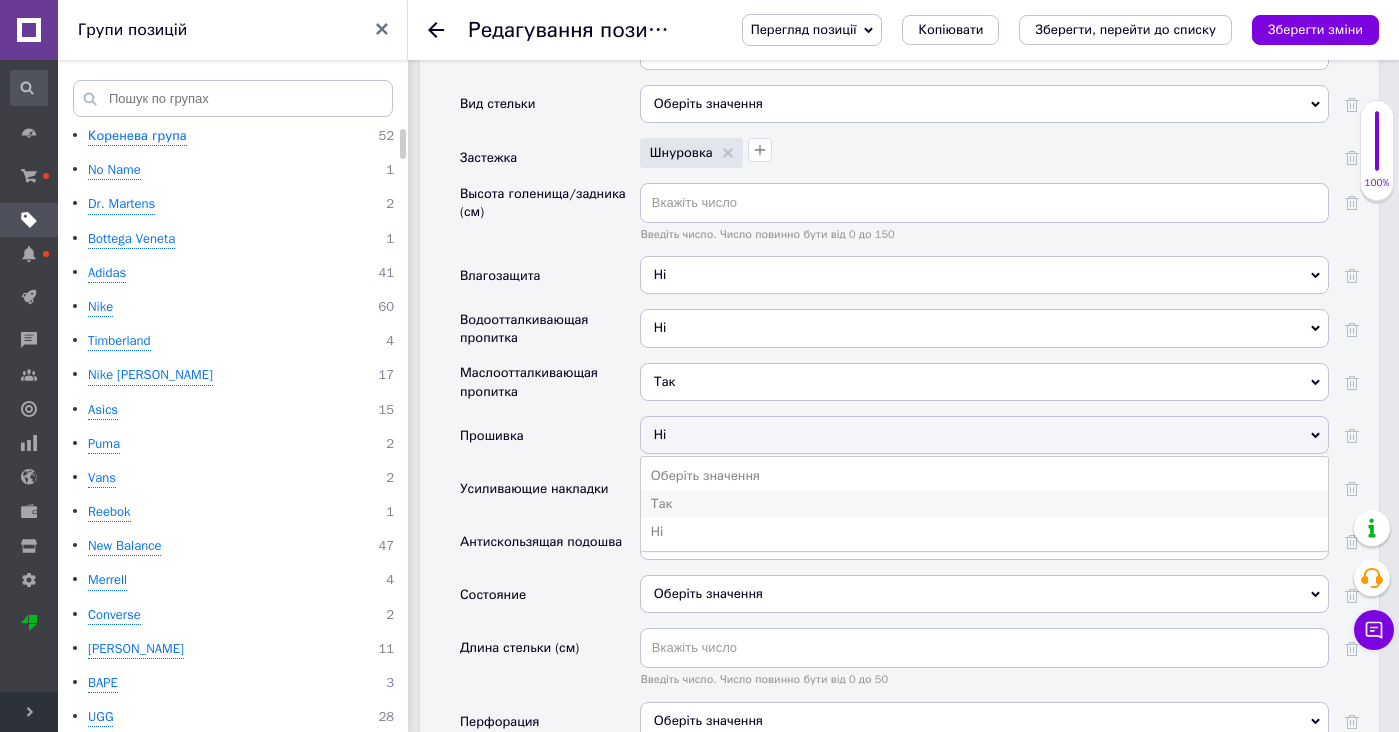 click on "Так" at bounding box center (984, 504) 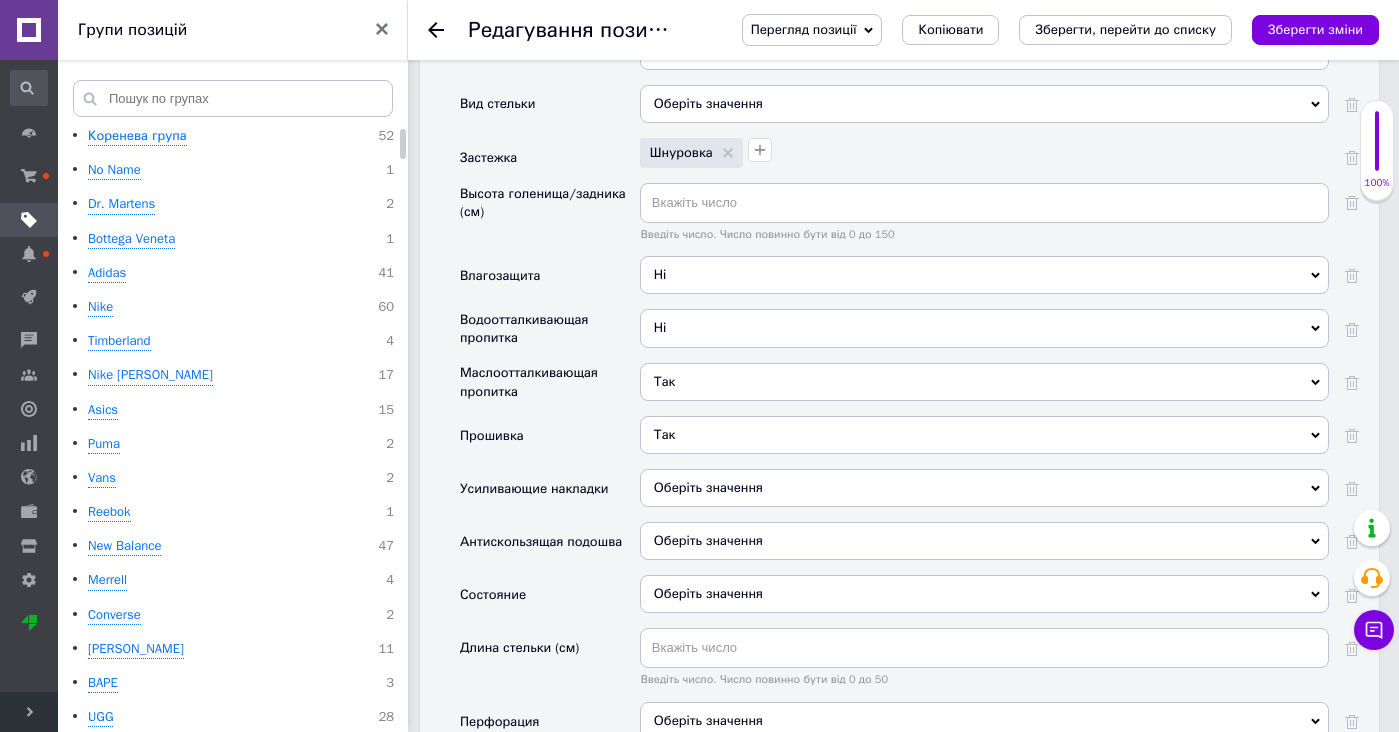 click on "Так Оберіть значення Так Ні" at bounding box center (984, 389) 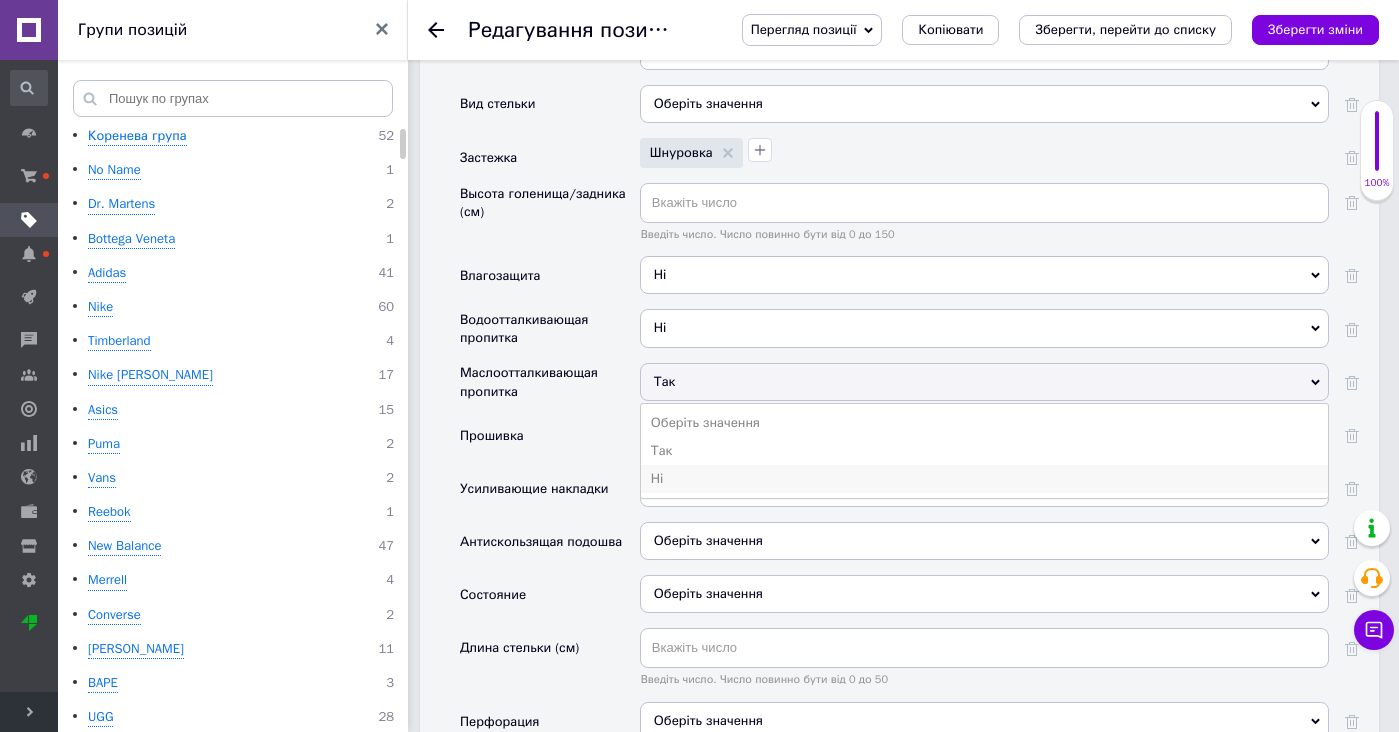 click on "Ні" at bounding box center (984, 479) 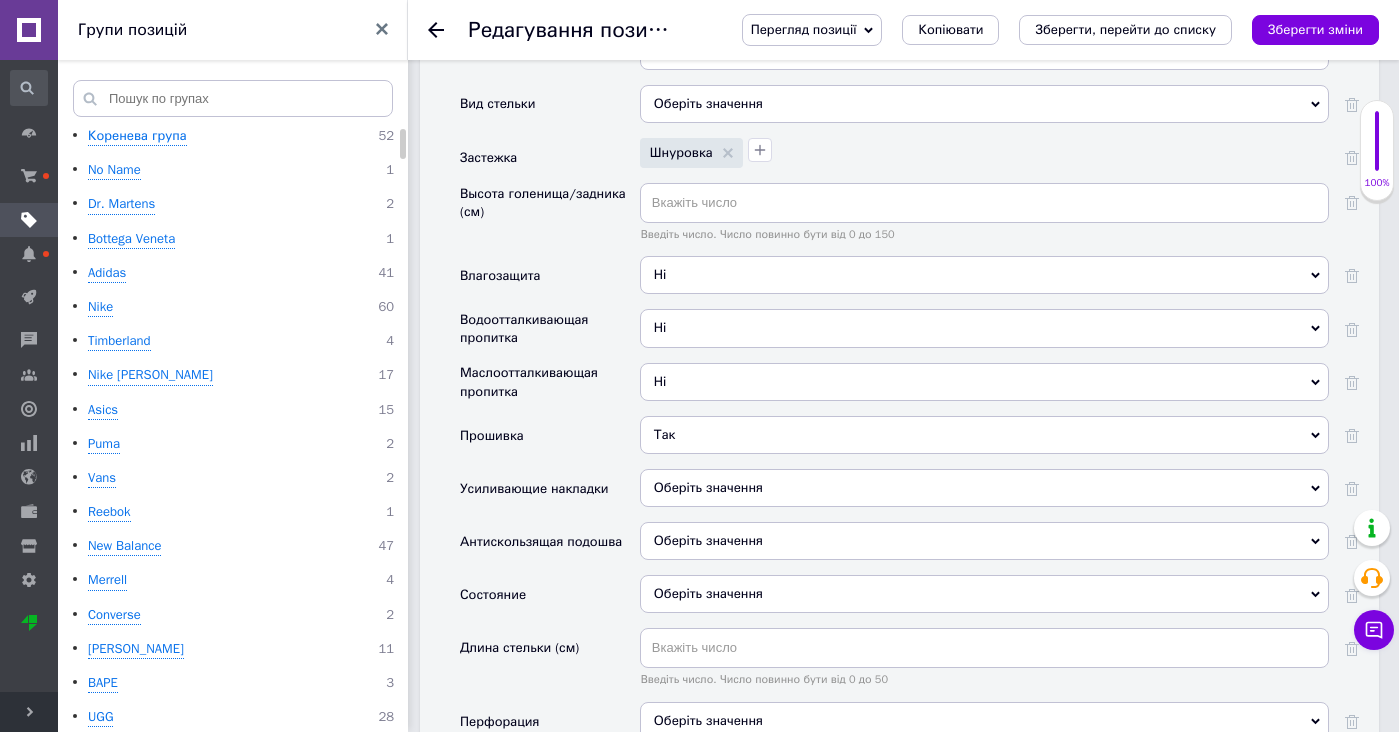 click on "Оберіть значення" at bounding box center [708, 487] 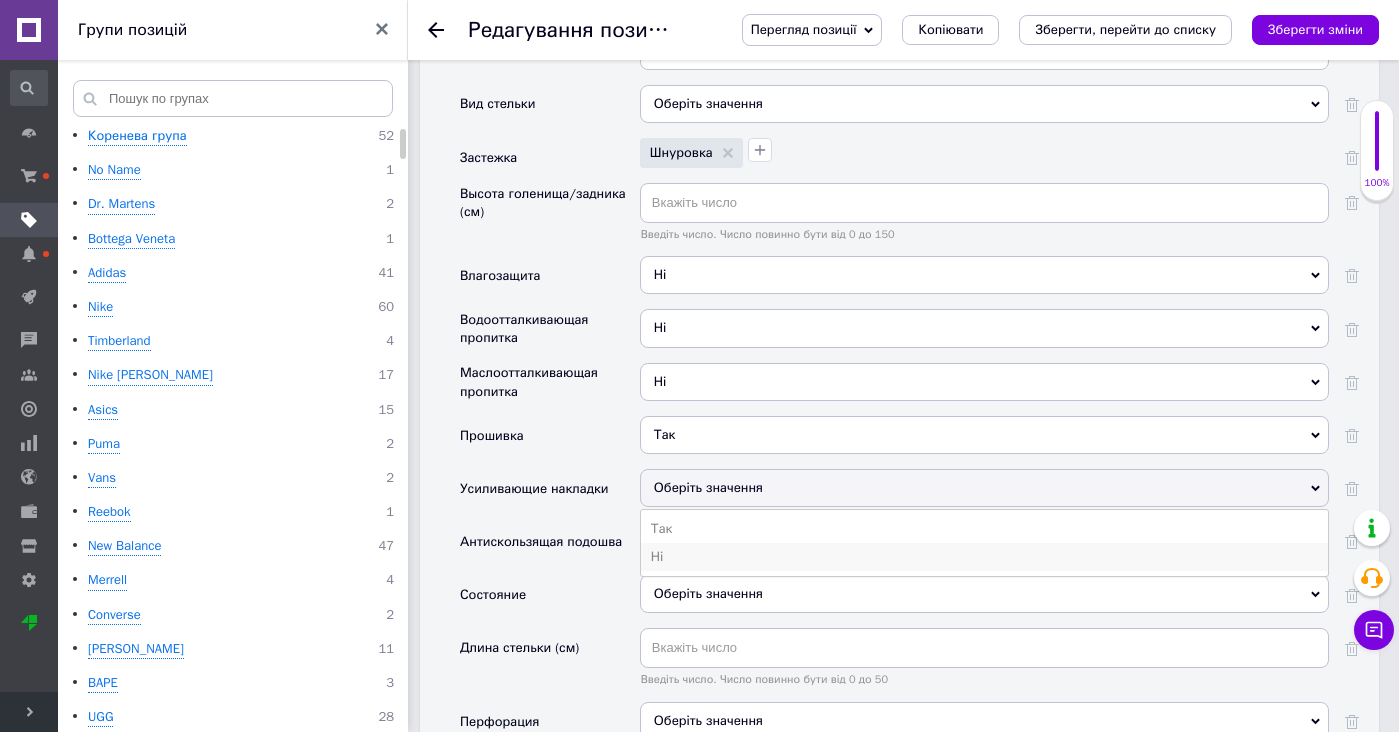 click on "Ні" at bounding box center [984, 557] 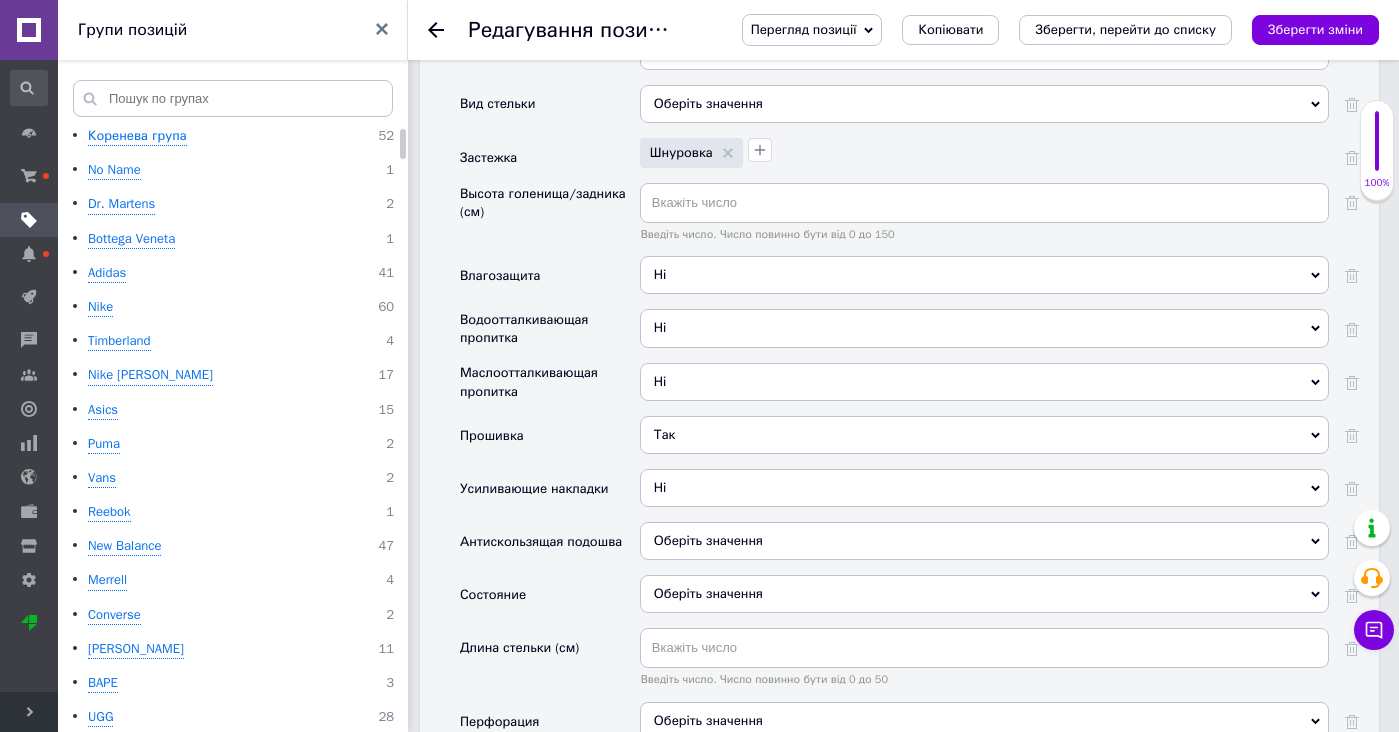 click on "Оберіть значення" at bounding box center (708, 540) 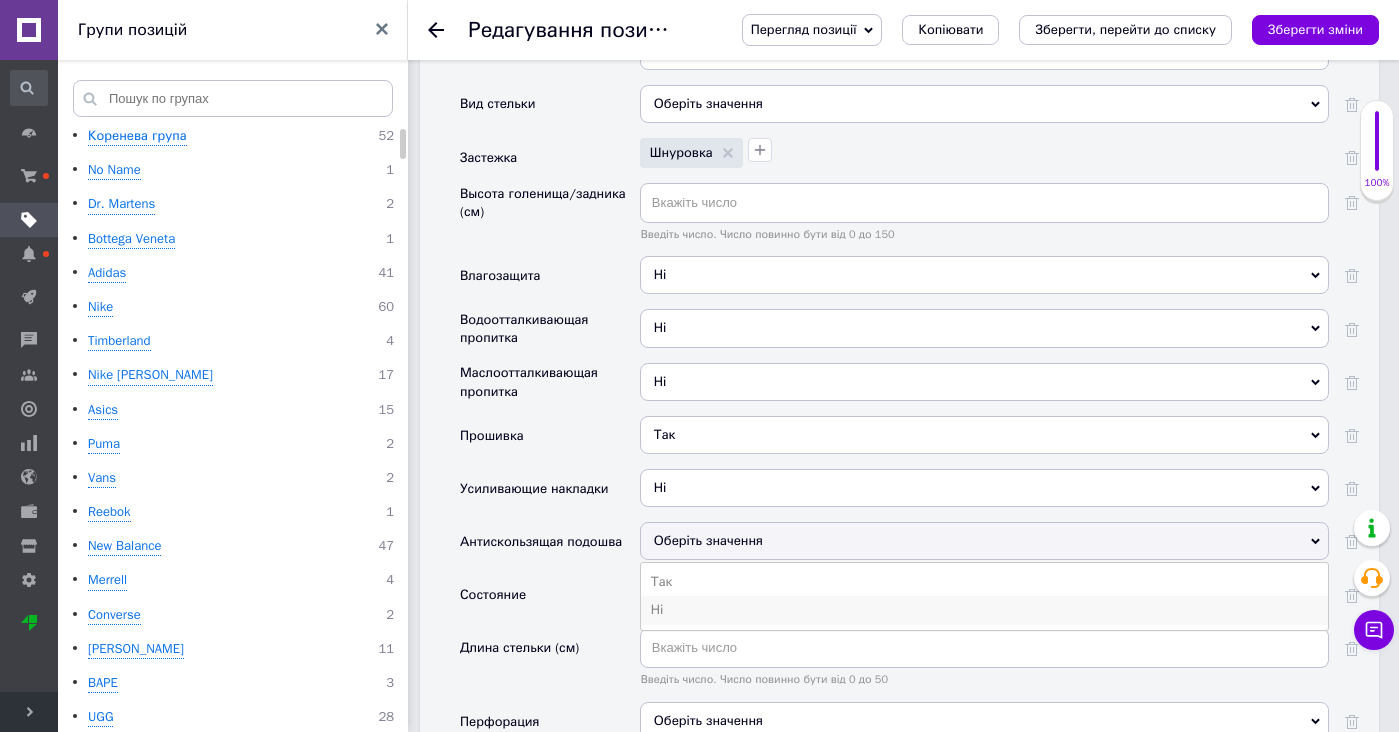 click on "Ні" at bounding box center [984, 610] 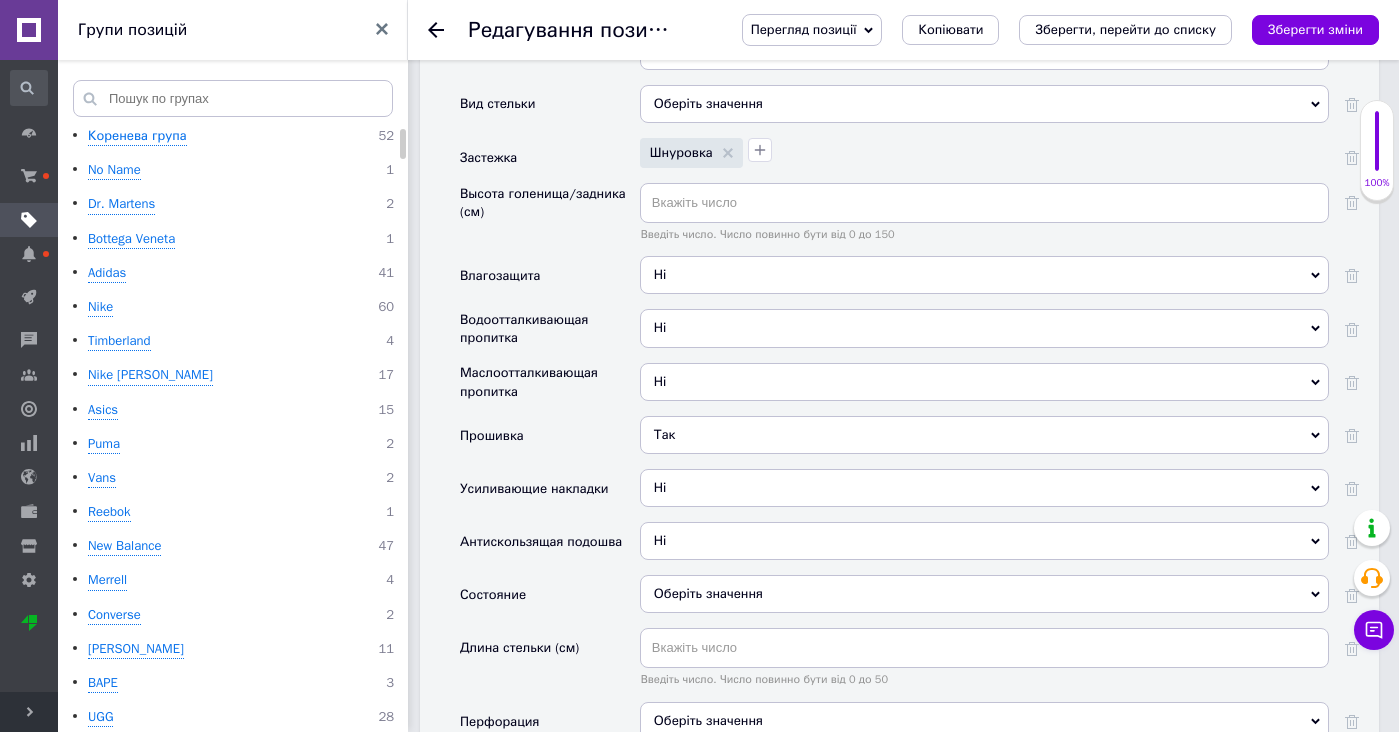 click on "Оберіть значення" at bounding box center (984, 594) 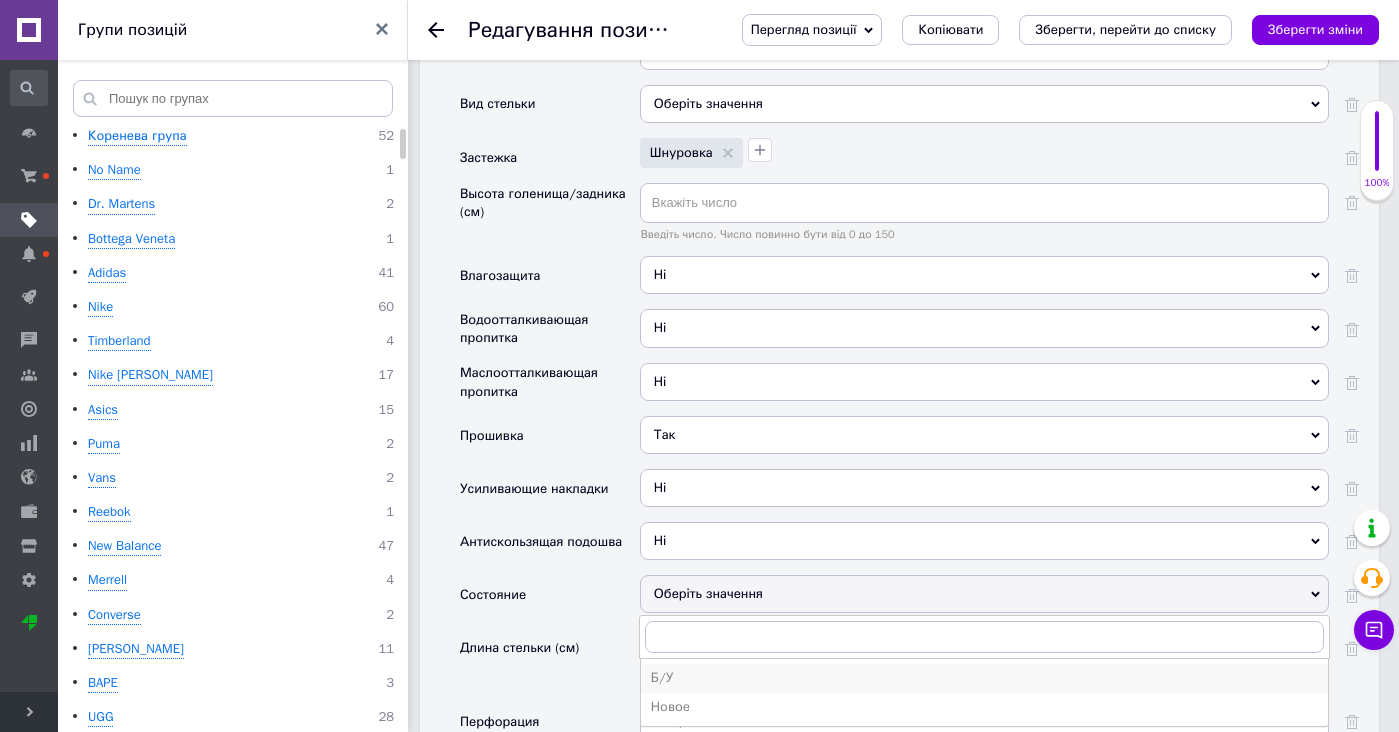 click on "Б/У" at bounding box center [984, 678] 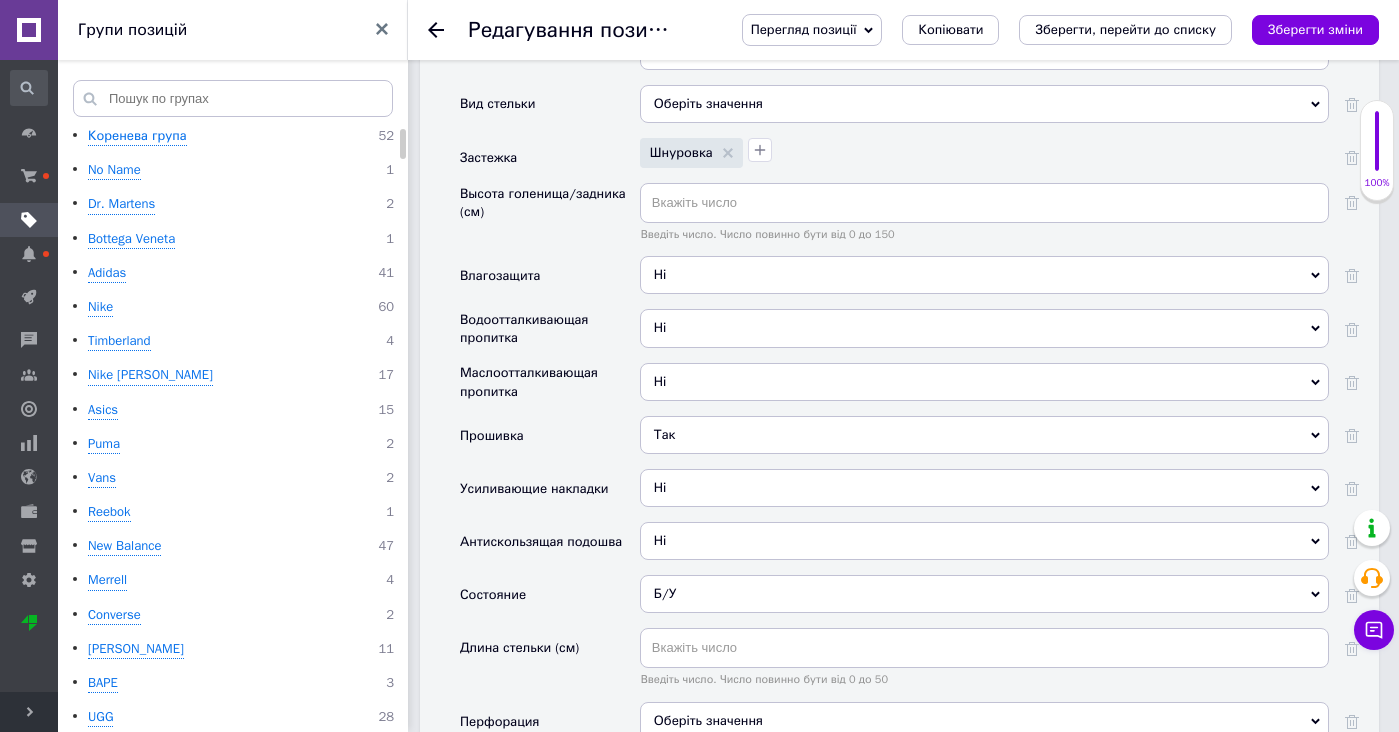click on "Б/У Б/У Новое" at bounding box center (984, 601) 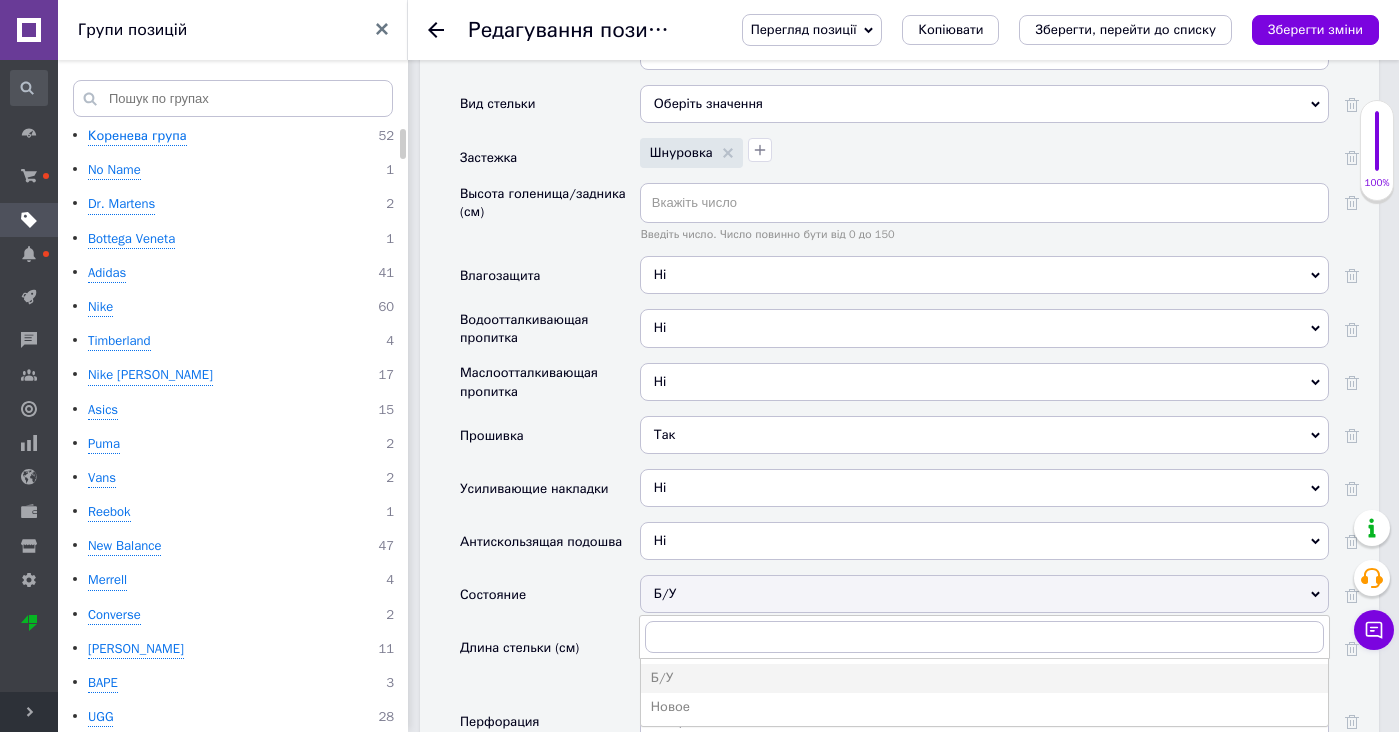 click on "Новое" at bounding box center [984, 707] 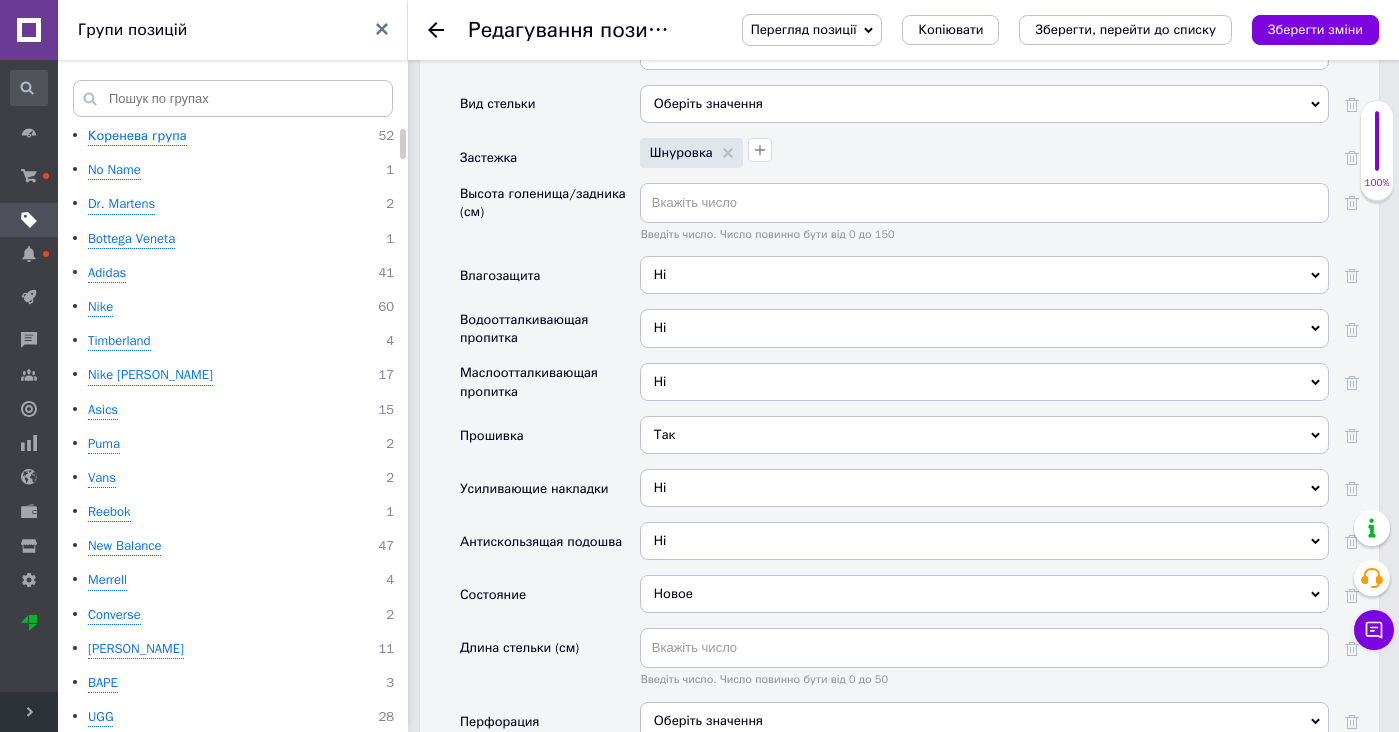 click on "Оберіть значення" at bounding box center (708, 720) 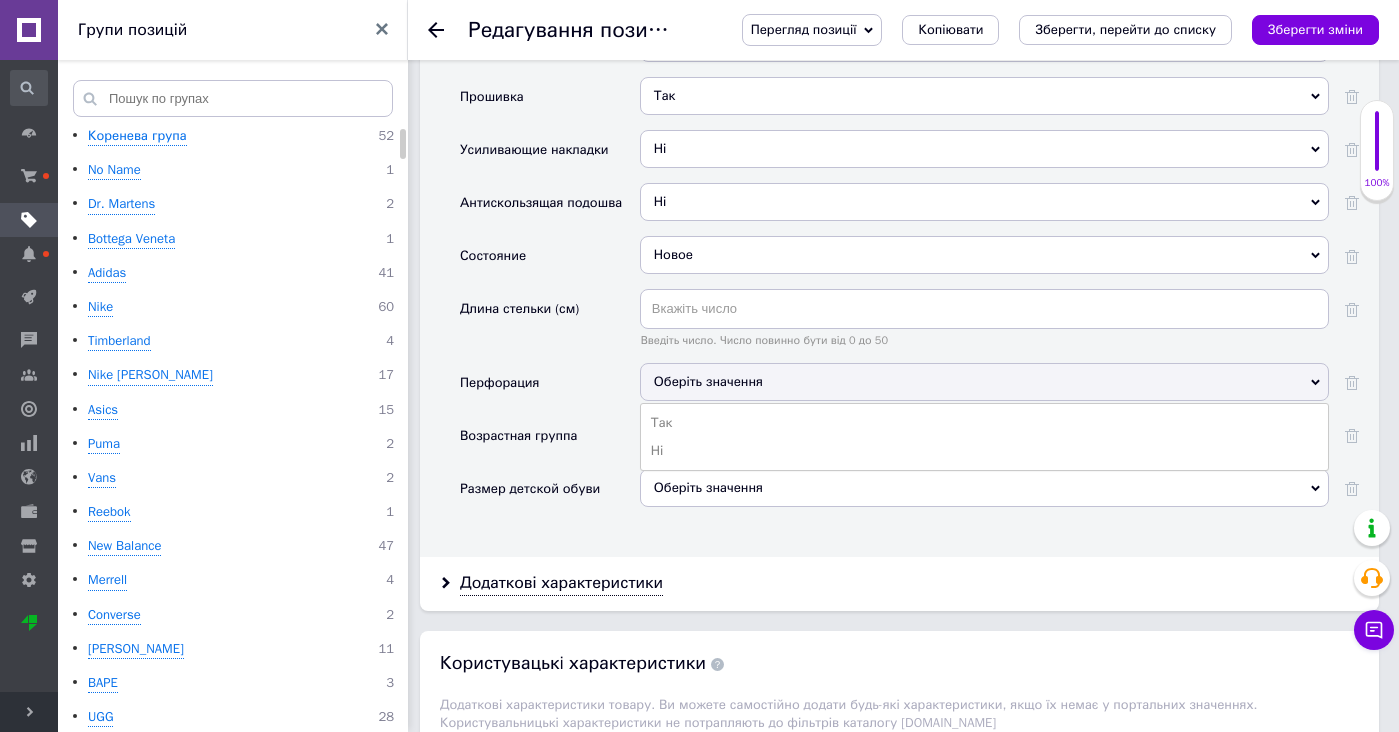 scroll, scrollTop: 3670, scrollLeft: 0, axis: vertical 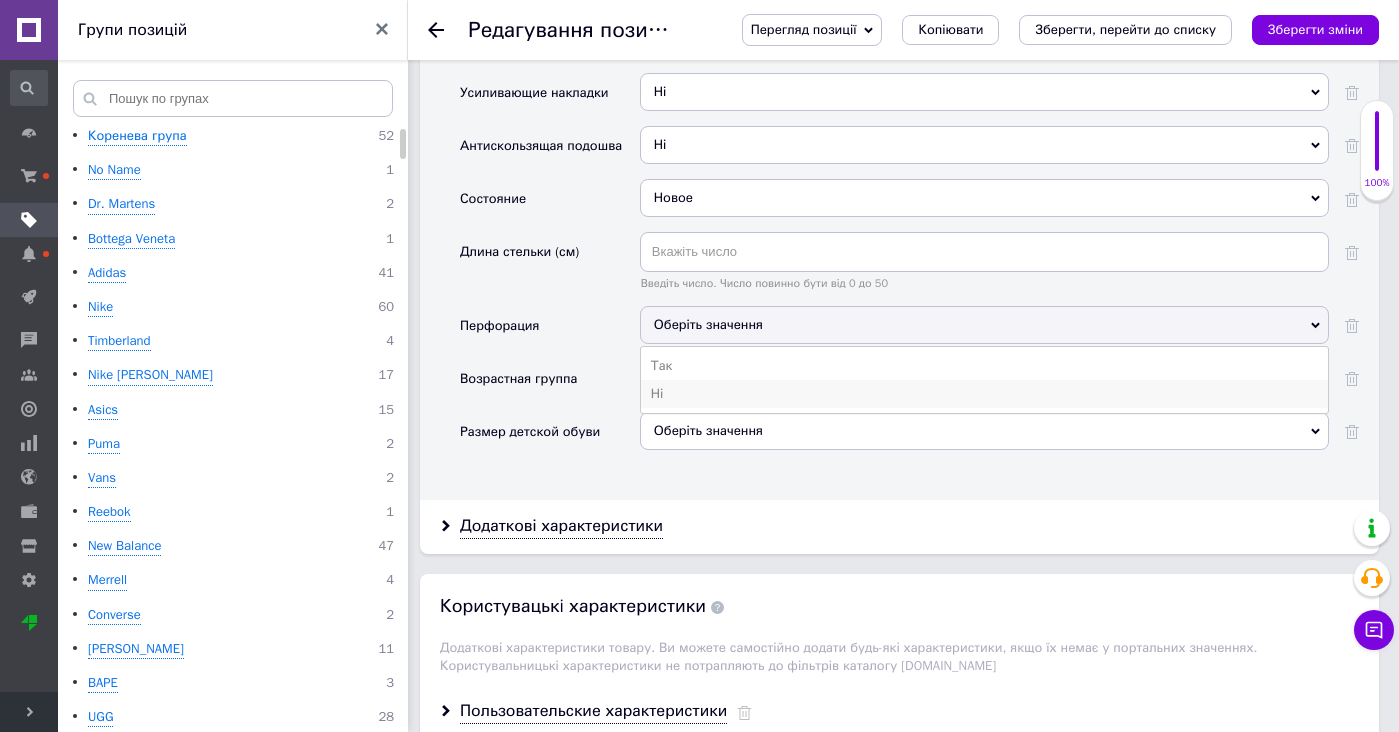 click on "Ні" at bounding box center [984, 394] 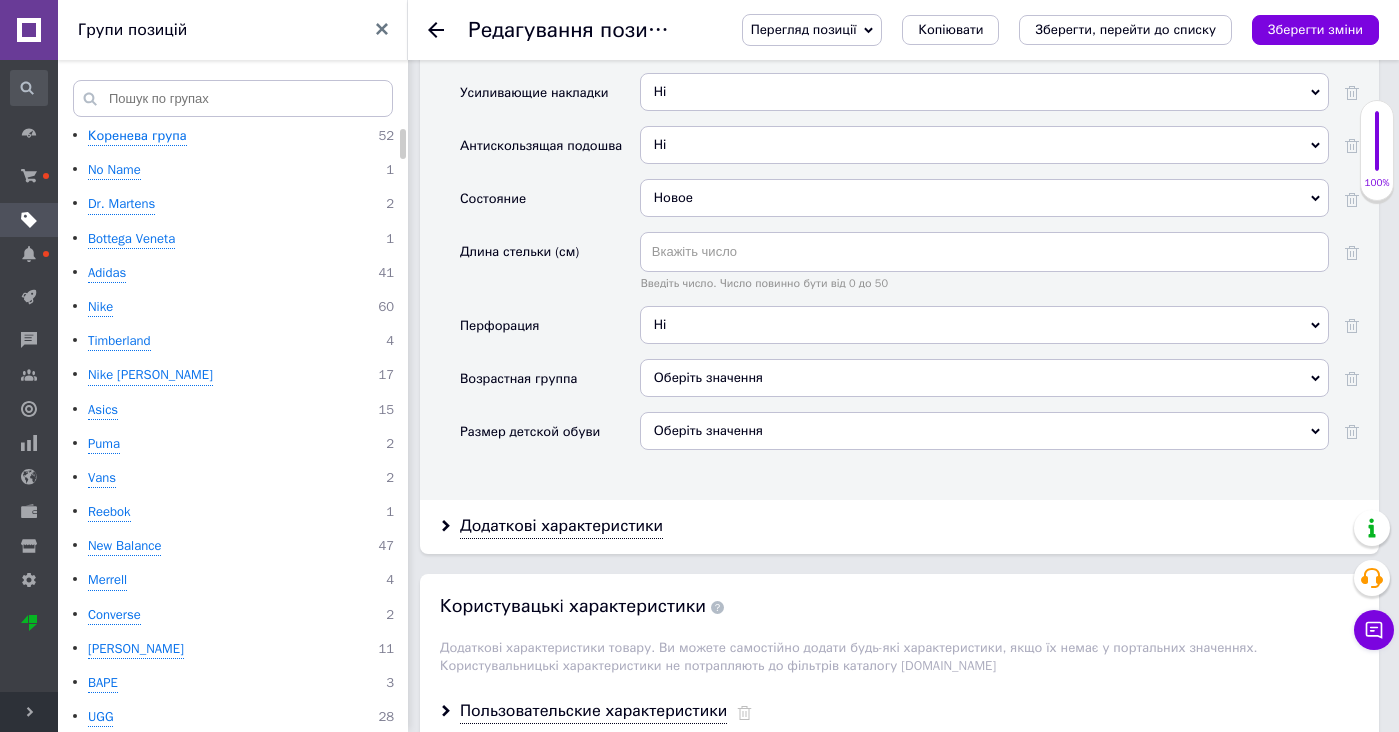 click on "Оберіть значення" at bounding box center (984, 378) 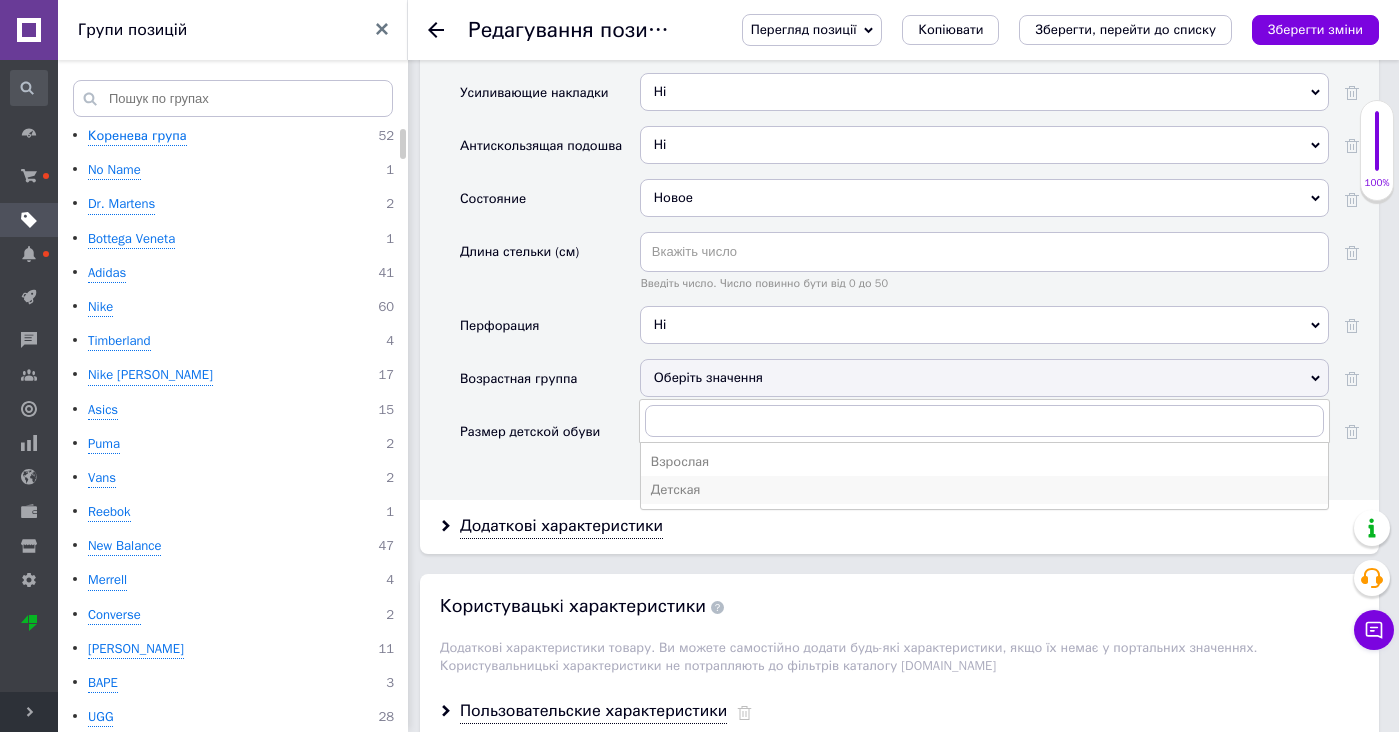 click on "Детская" at bounding box center (984, 490) 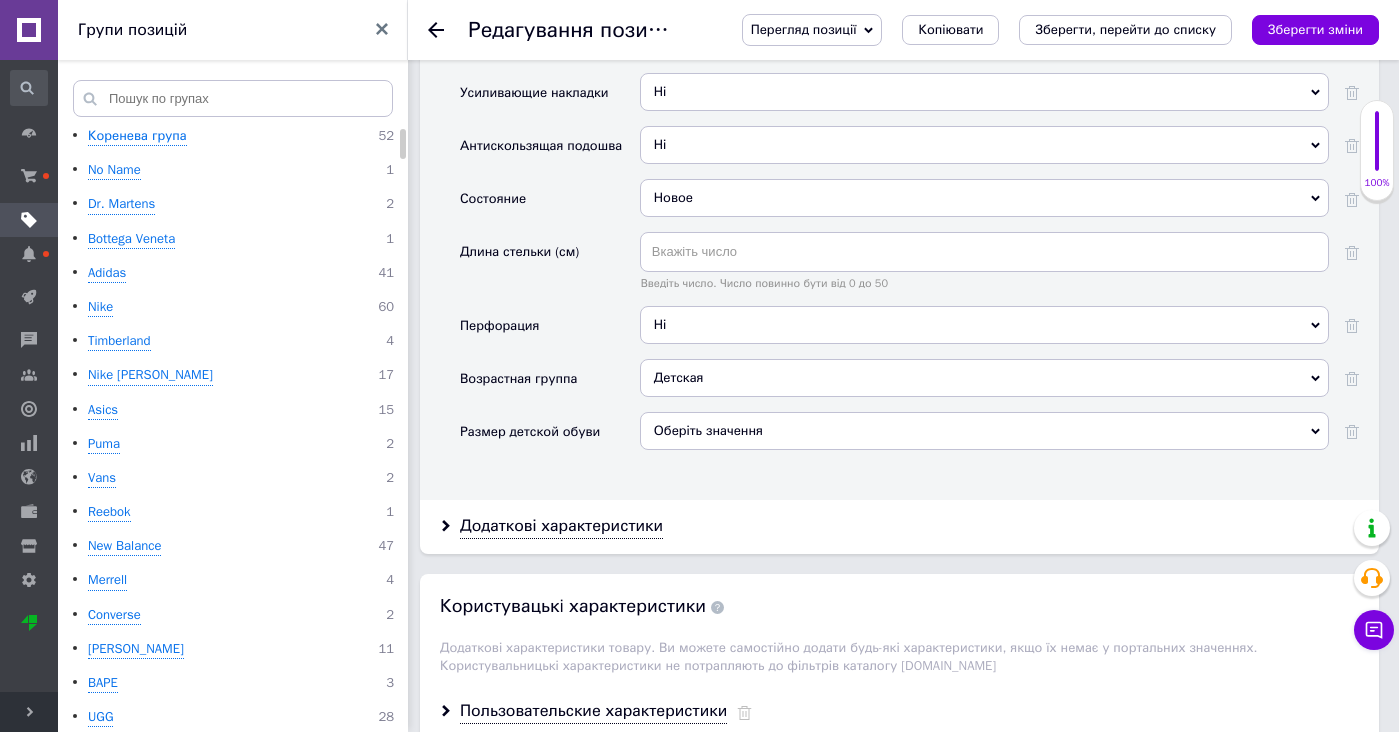 click on "Детская" at bounding box center (984, 378) 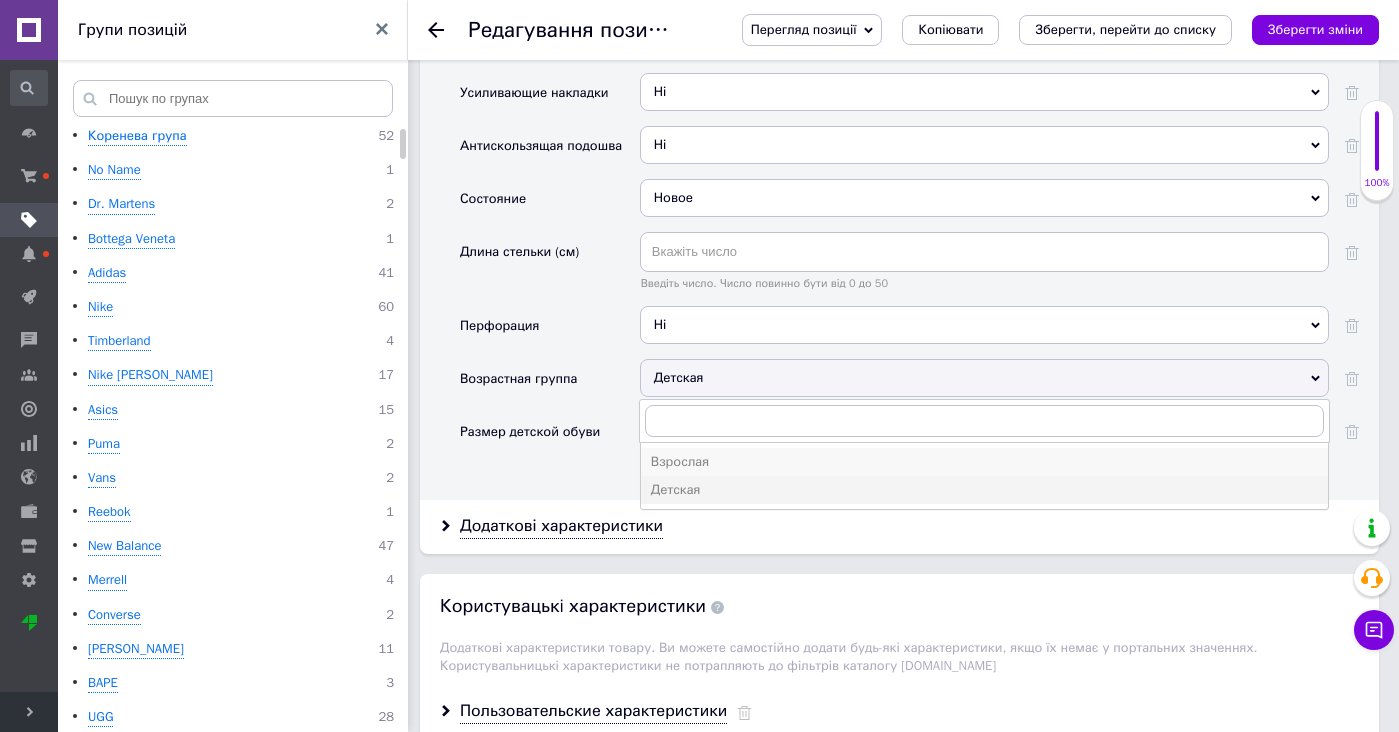 click on "Взрослая" at bounding box center (984, 462) 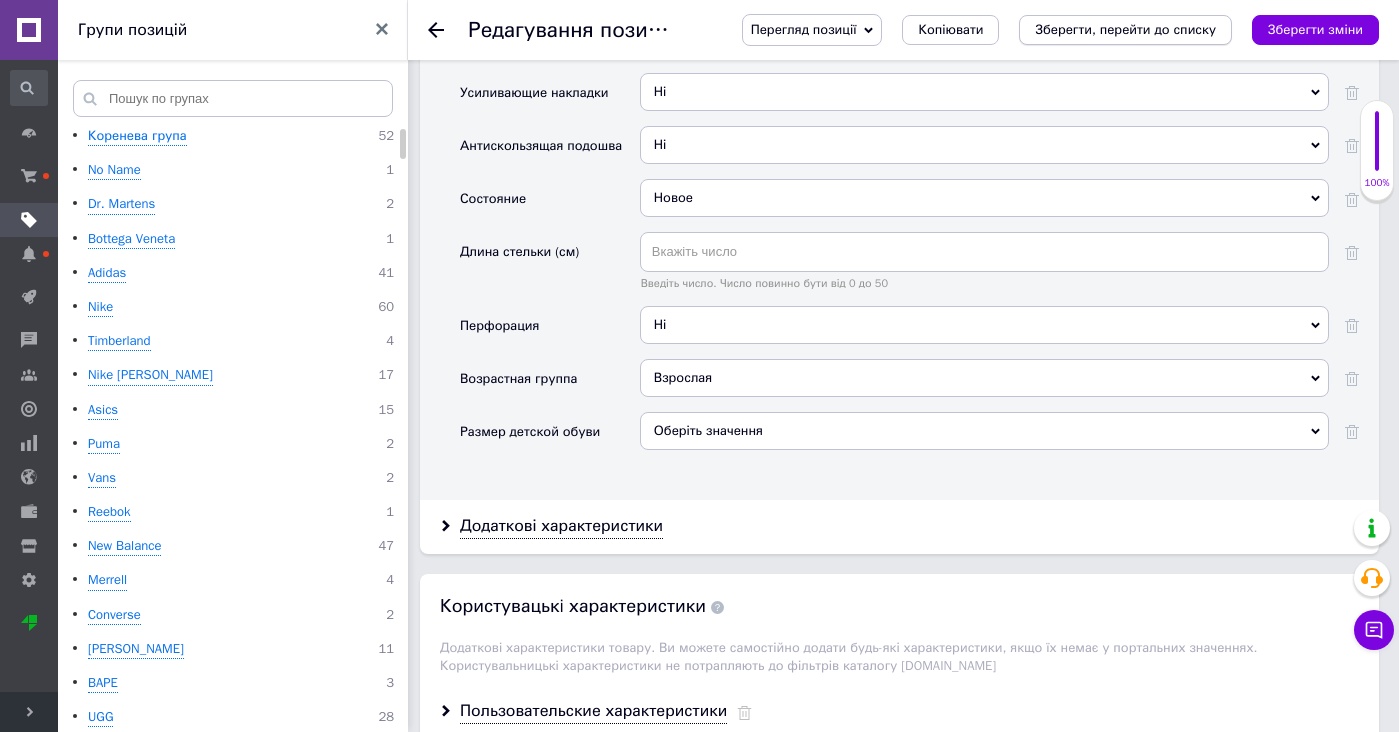 click on "Зберегти, перейти до списку" at bounding box center [1125, 29] 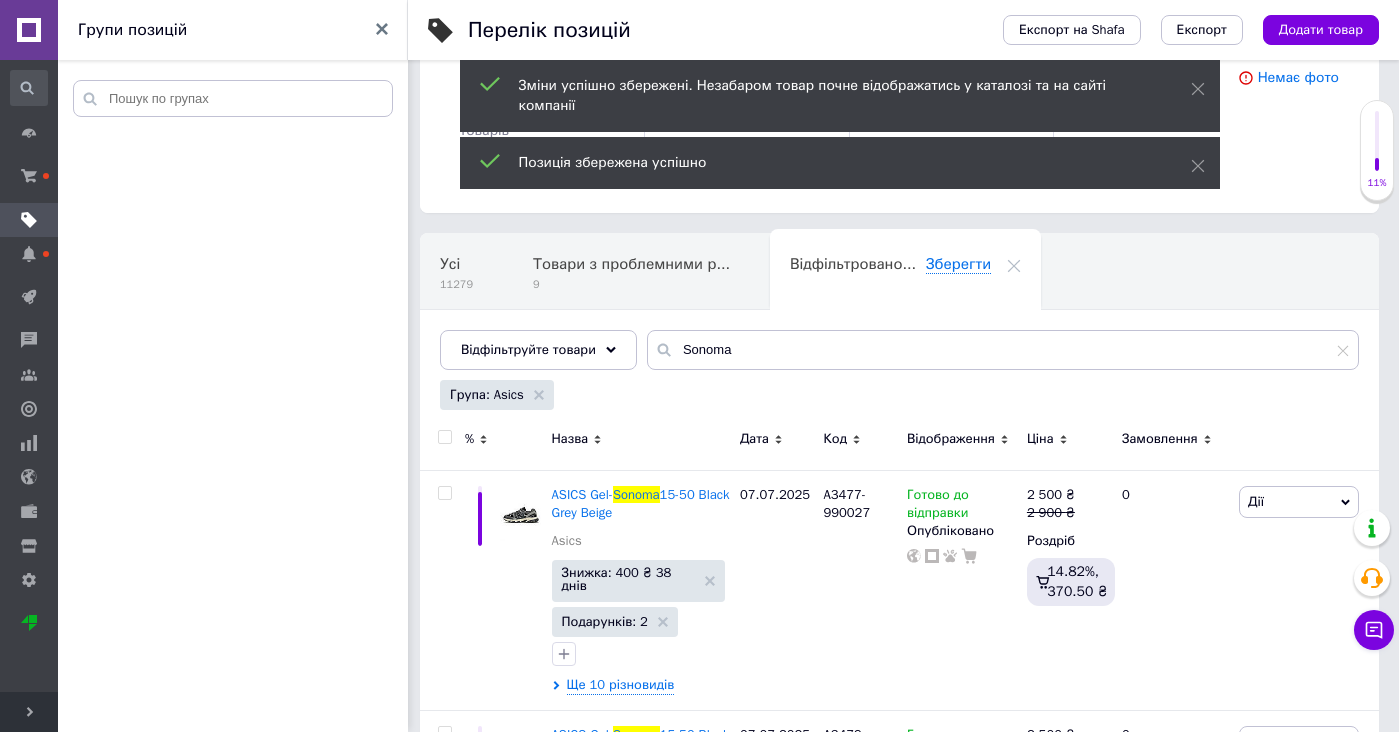 scroll, scrollTop: 99, scrollLeft: 0, axis: vertical 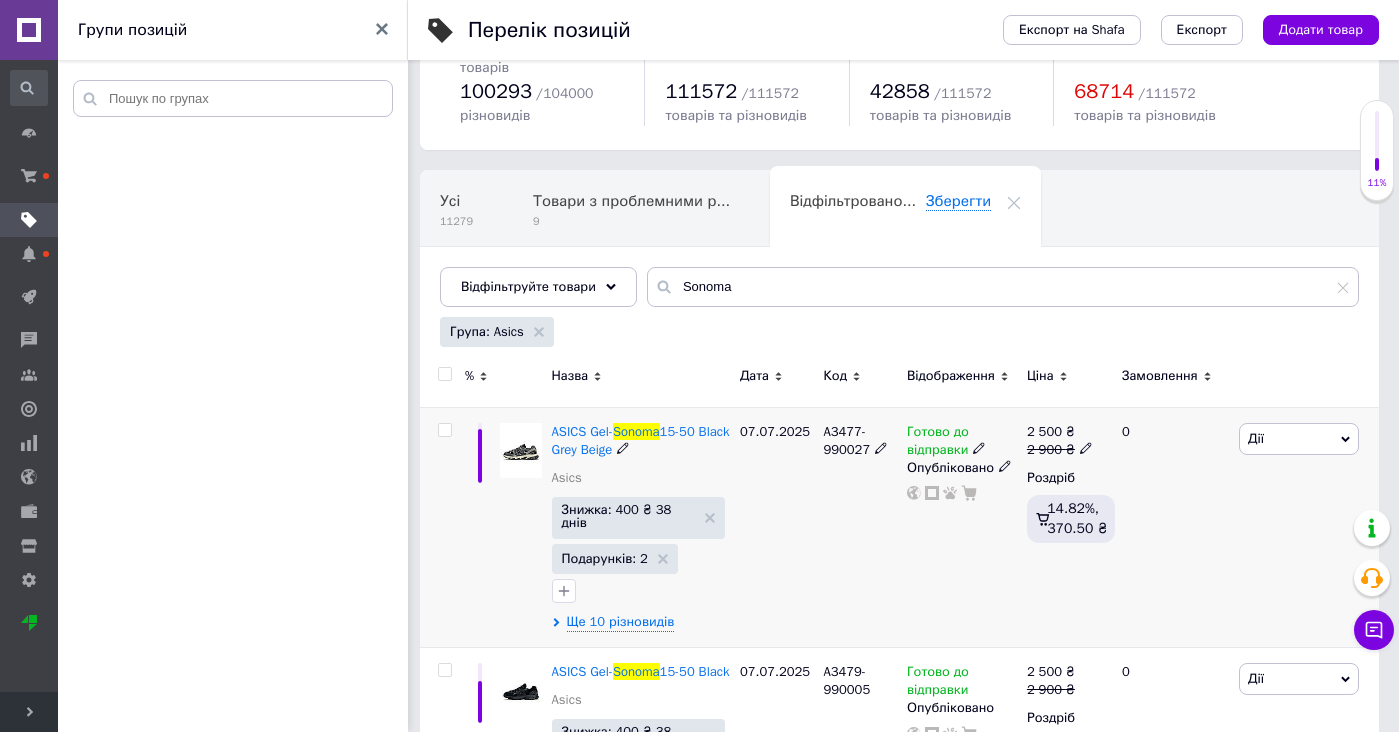 click at bounding box center (521, 450) 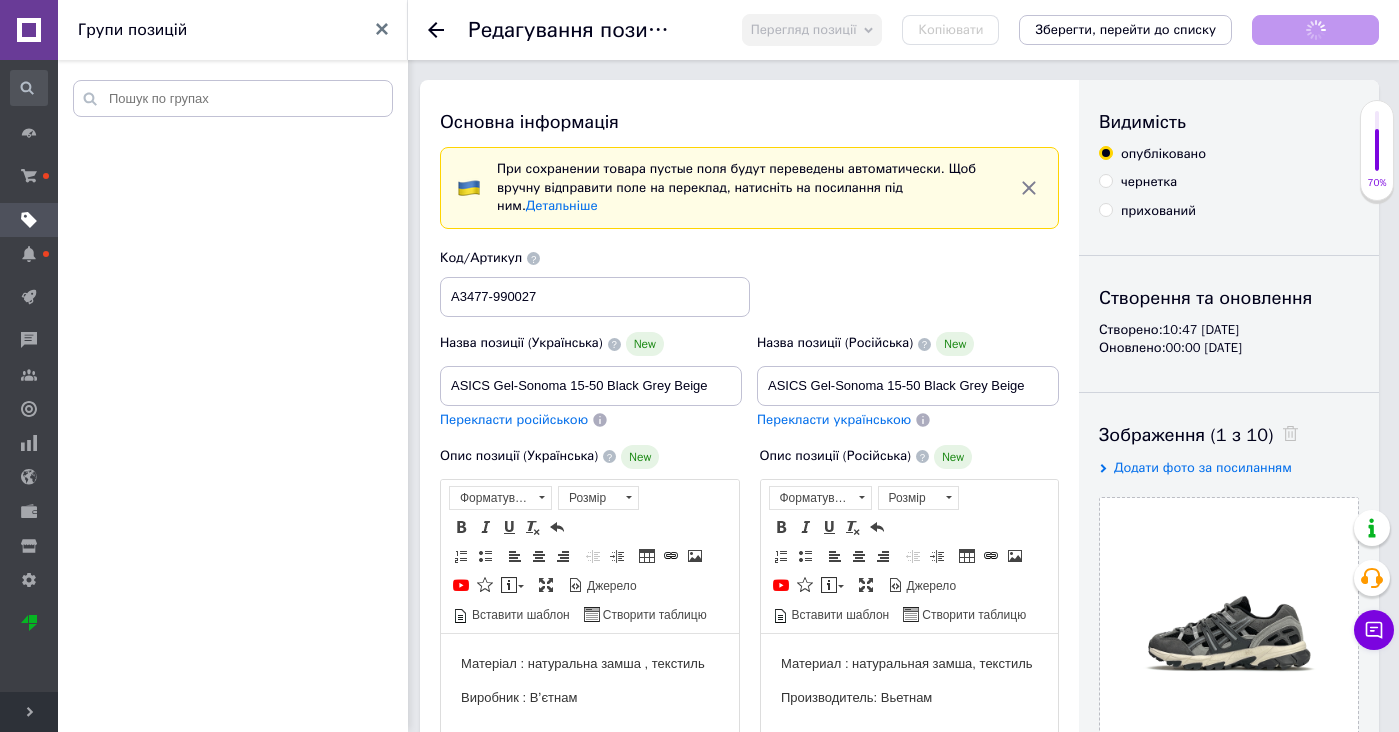 scroll, scrollTop: 0, scrollLeft: 0, axis: both 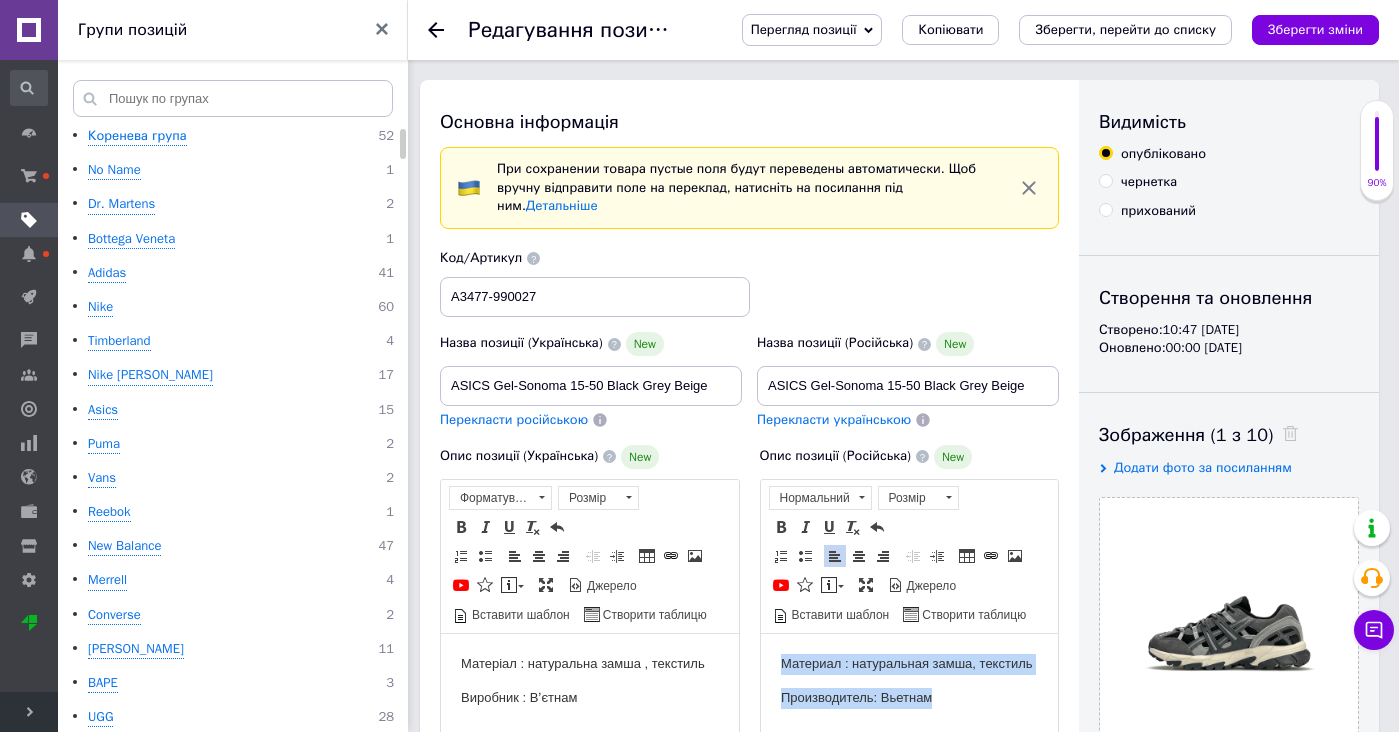 drag, startPoint x: 869, startPoint y: 723, endPoint x: 869, endPoint y: 651, distance: 72 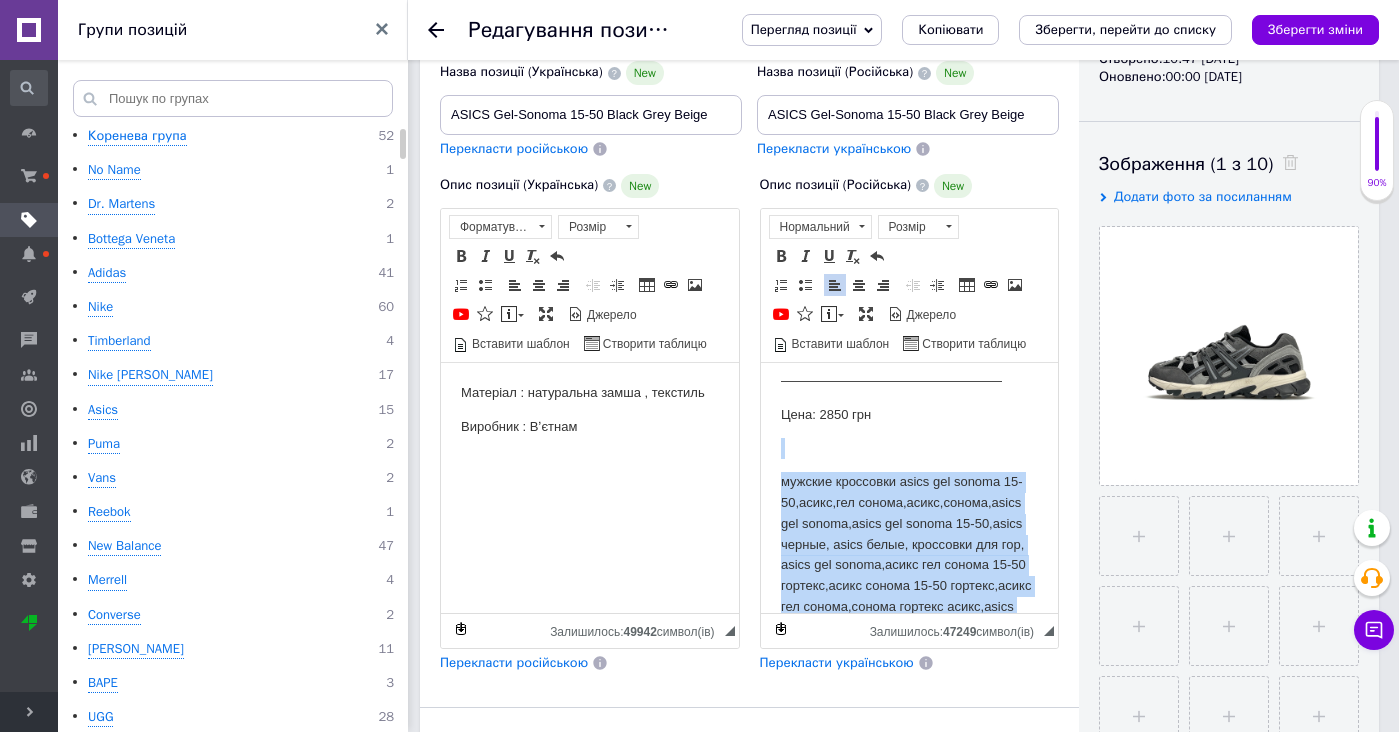 scroll, scrollTop: 2652, scrollLeft: 0, axis: vertical 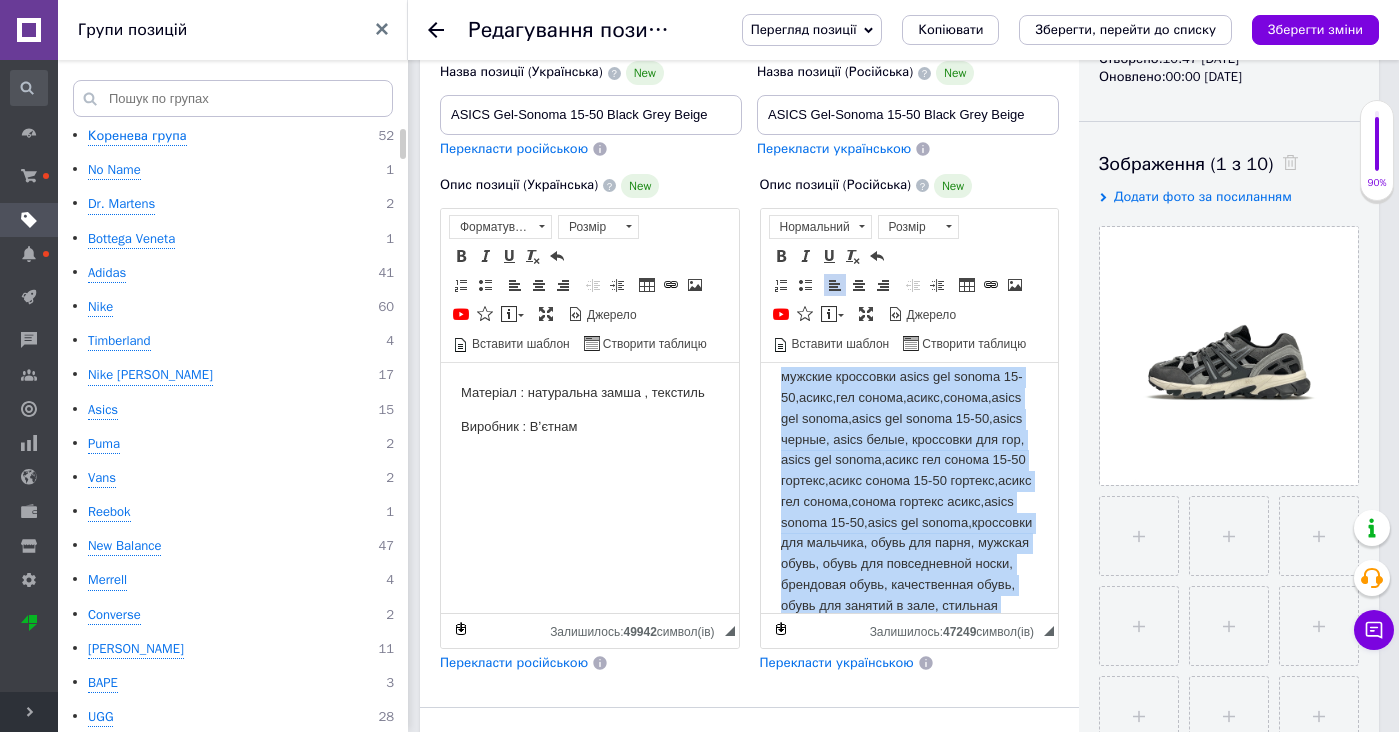 drag, startPoint x: 858, startPoint y: 503, endPoint x: 947, endPoint y: 718, distance: 232.69293 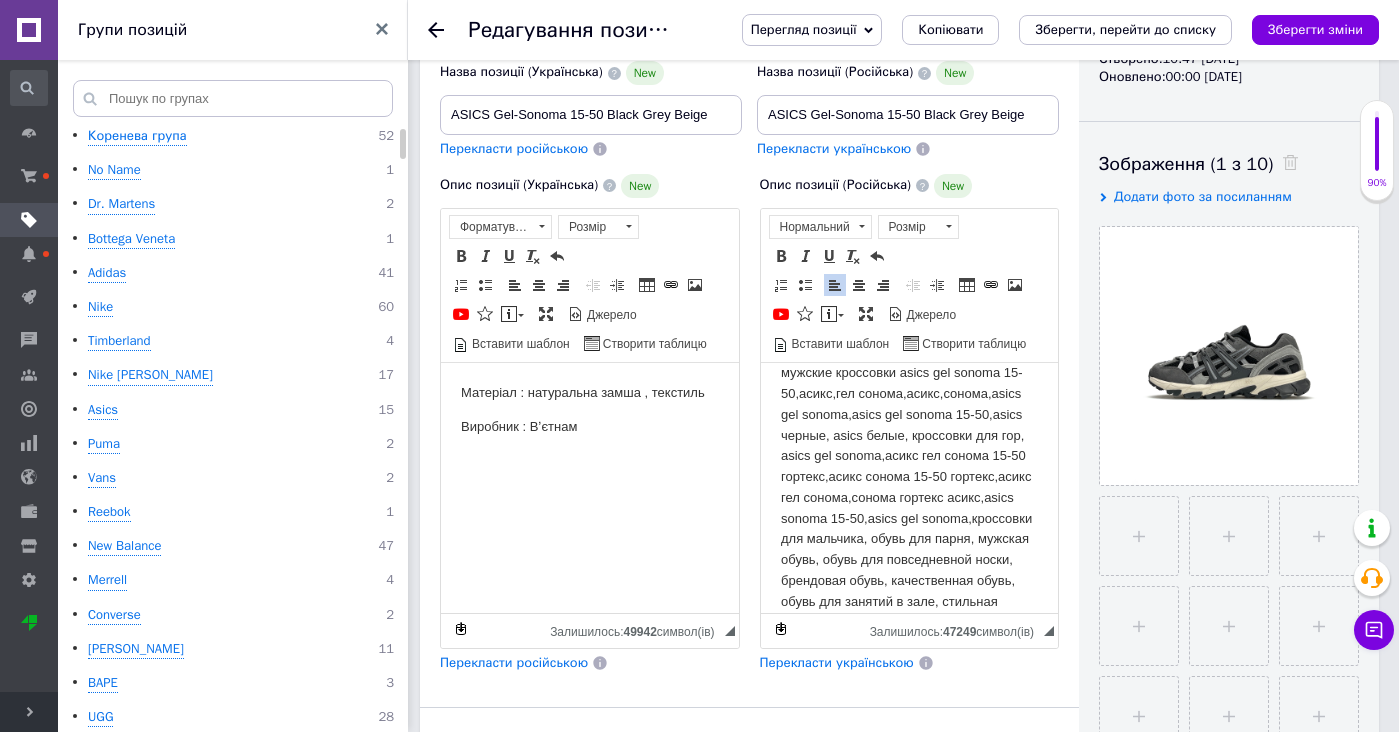 copy 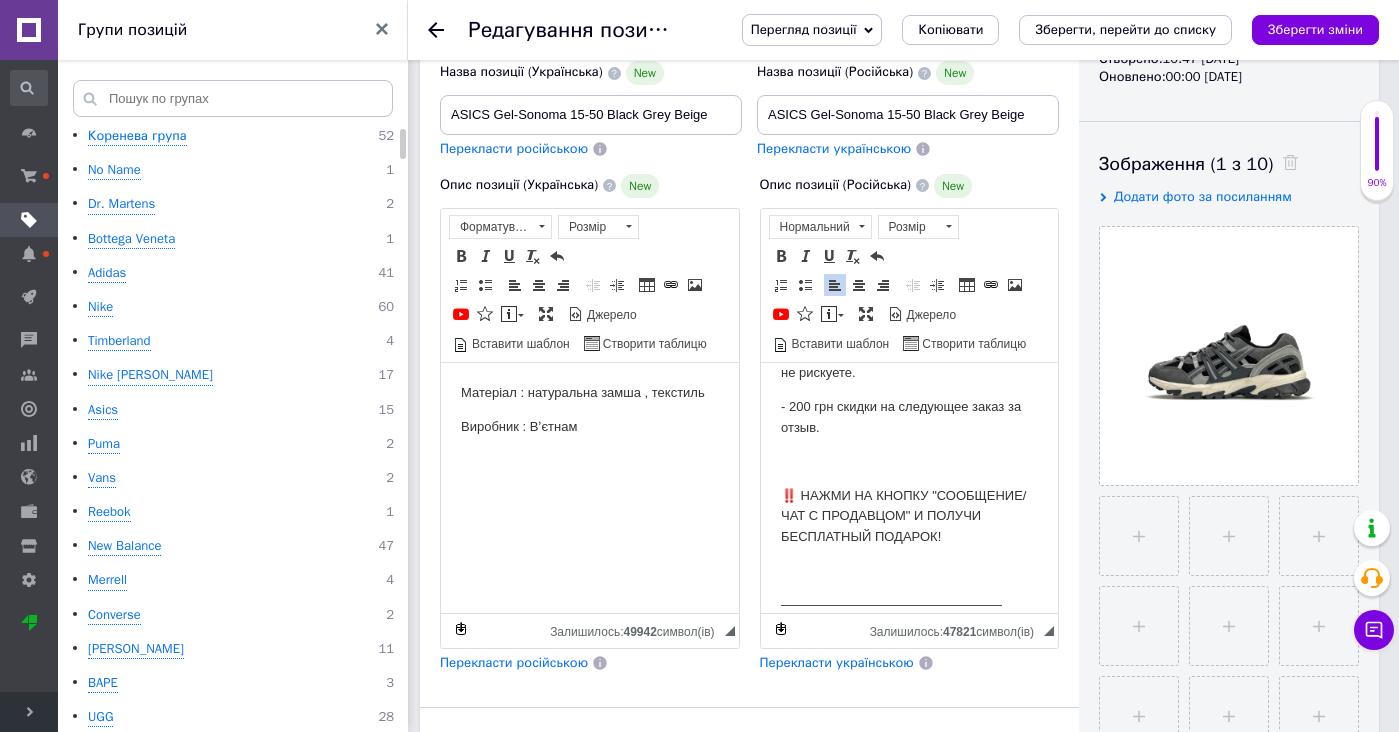 scroll, scrollTop: 2286, scrollLeft: 0, axis: vertical 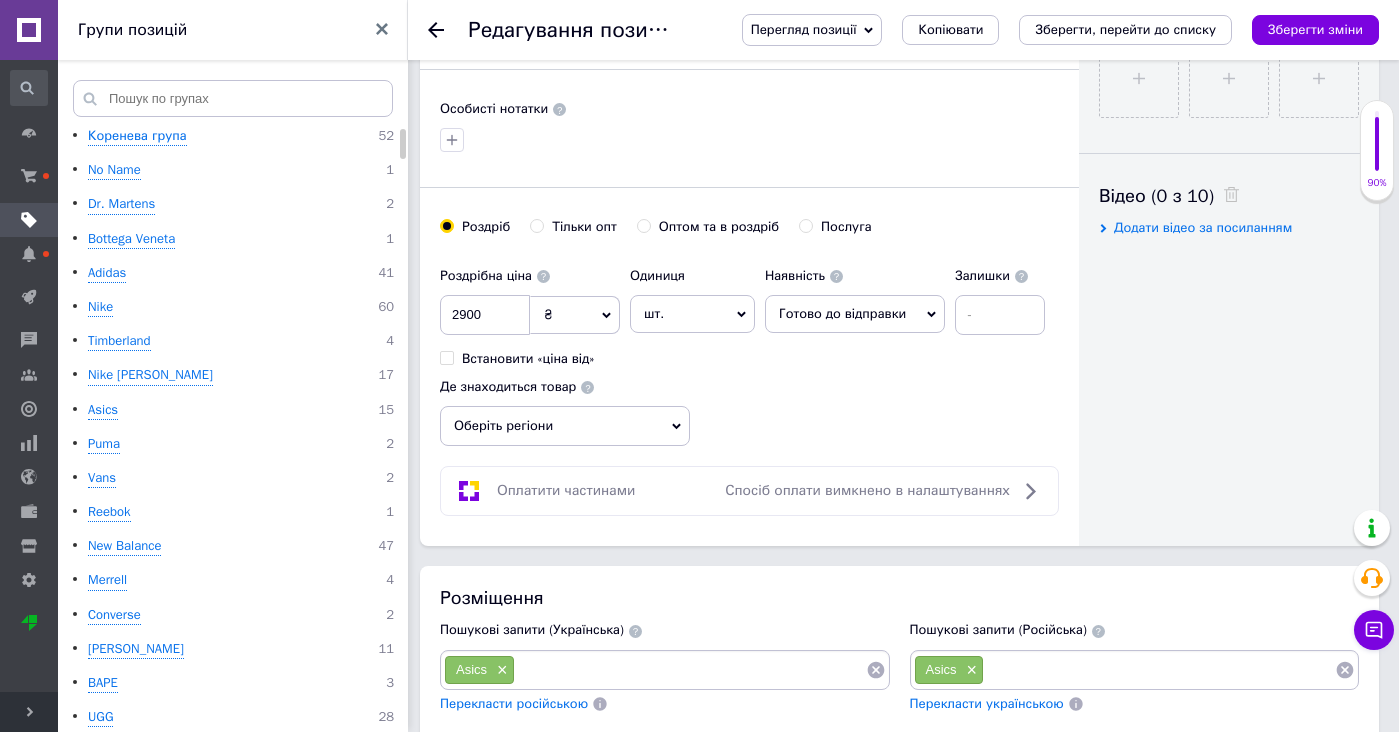 click at bounding box center [1159, 670] 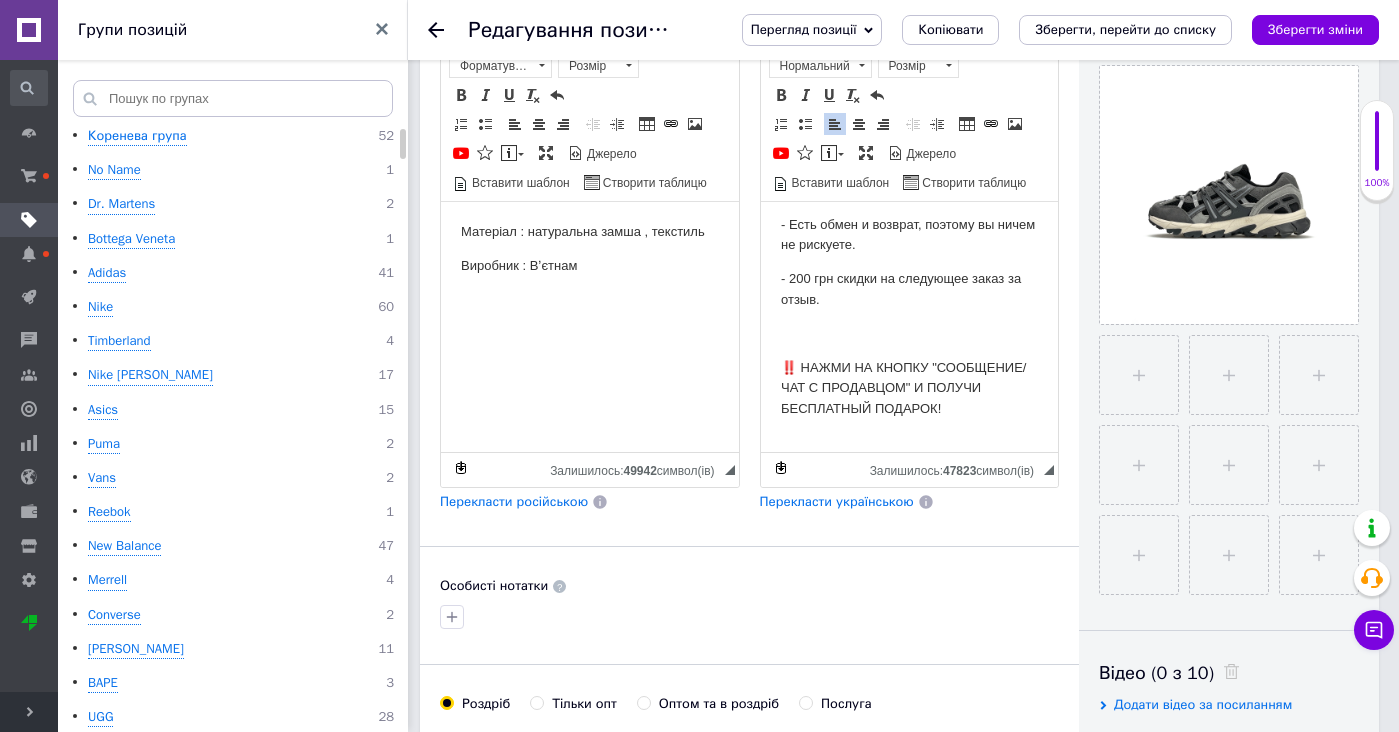scroll, scrollTop: 0, scrollLeft: 0, axis: both 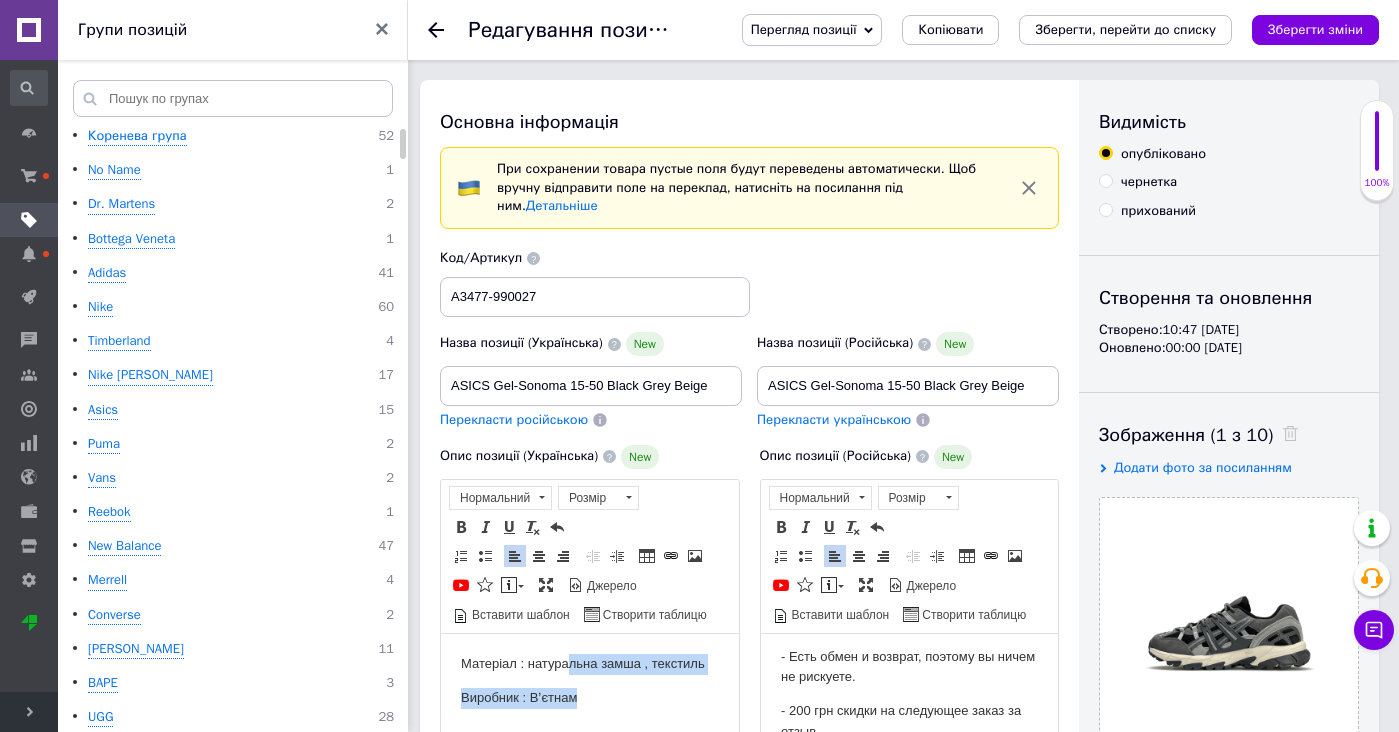 drag, startPoint x: 574, startPoint y: 698, endPoint x: 574, endPoint y: 646, distance: 52 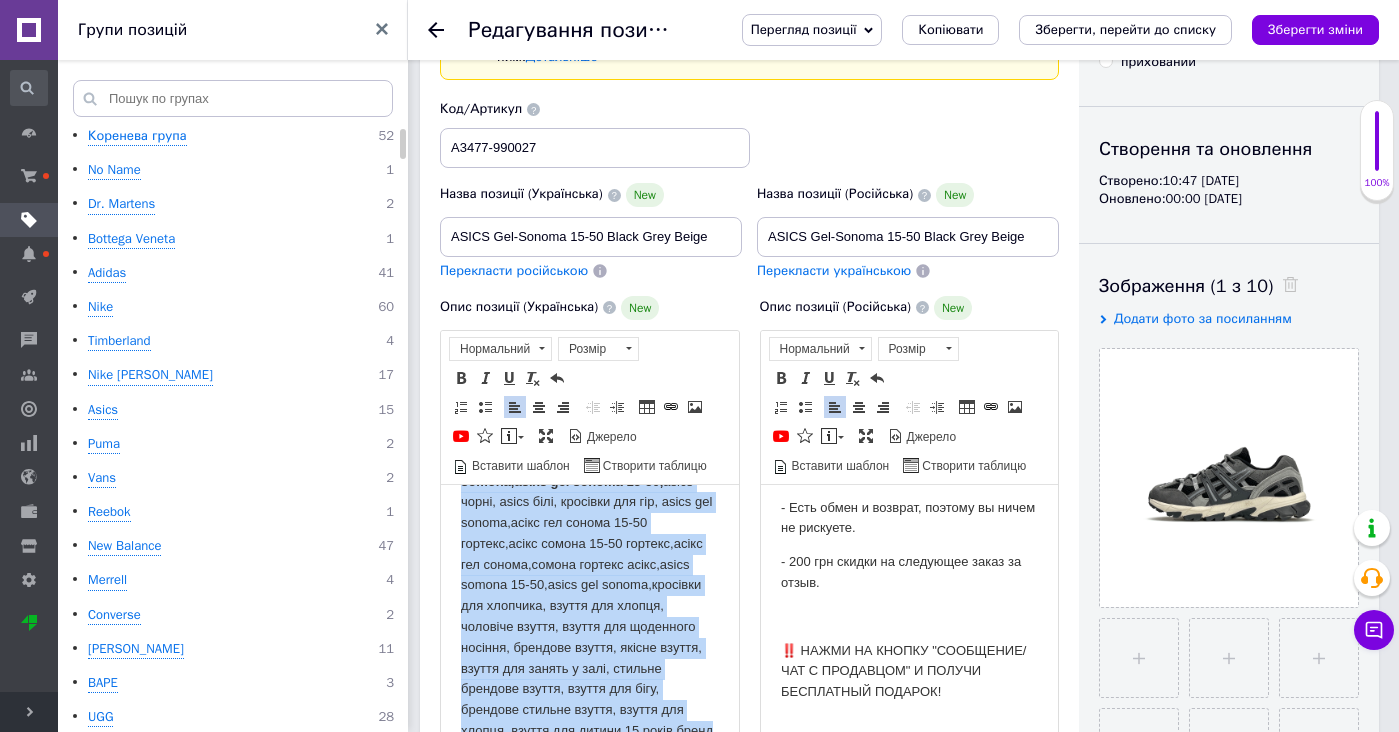 scroll, scrollTop: 391, scrollLeft: 0, axis: vertical 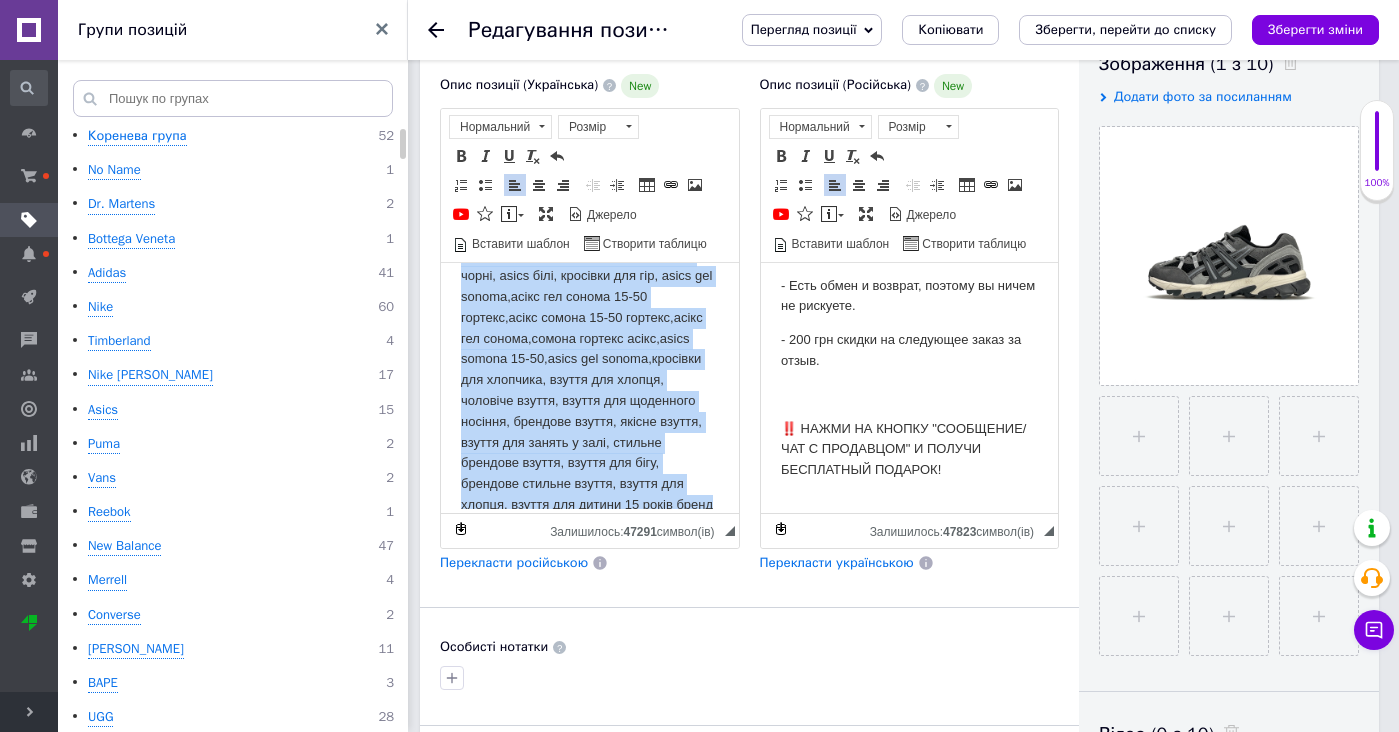 drag, startPoint x: 545, startPoint y: 346, endPoint x: 666, endPoint y: 811, distance: 480.48517 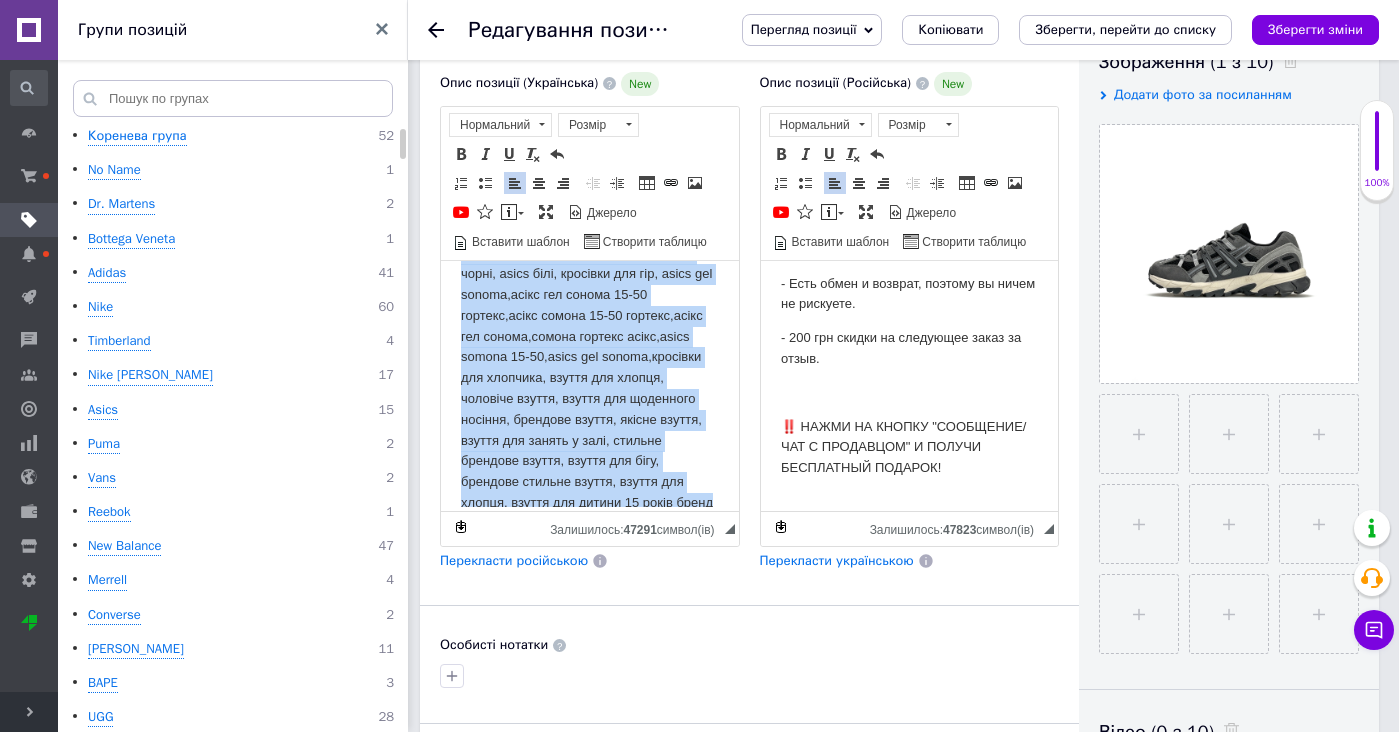 click on "Чоловічі кросівки Asics Gel-Nyc GORE-TEX "Metal Gray"  •  Розміри:  36-45 •  Матеріал:  [PERSON_NAME], сітка. •  Підошва:  М'яка піна, •  Упаковка:  Фірмова коробка Asics, пергамент. •  Доставка:  2-3 дні! •  Відправка в день замовлення до 14:00  ————————————————— Друзі, мене звати [PERSON_NAME], і я зроблю все, щоб ви залишилися задоволені покупкою! На фото нижче я хочу показати, що відкритий до будь-яких комунікацій і прагну, щоб кожен із вас знав,  що ми працюємо для клієнта!  Усі види відправок, усі способи оплати –  все для вашого комфорту.  (Фото) Розмірна сітка:  36 розмір – 22.5 см ASICS   GEL™," at bounding box center (590, -985) 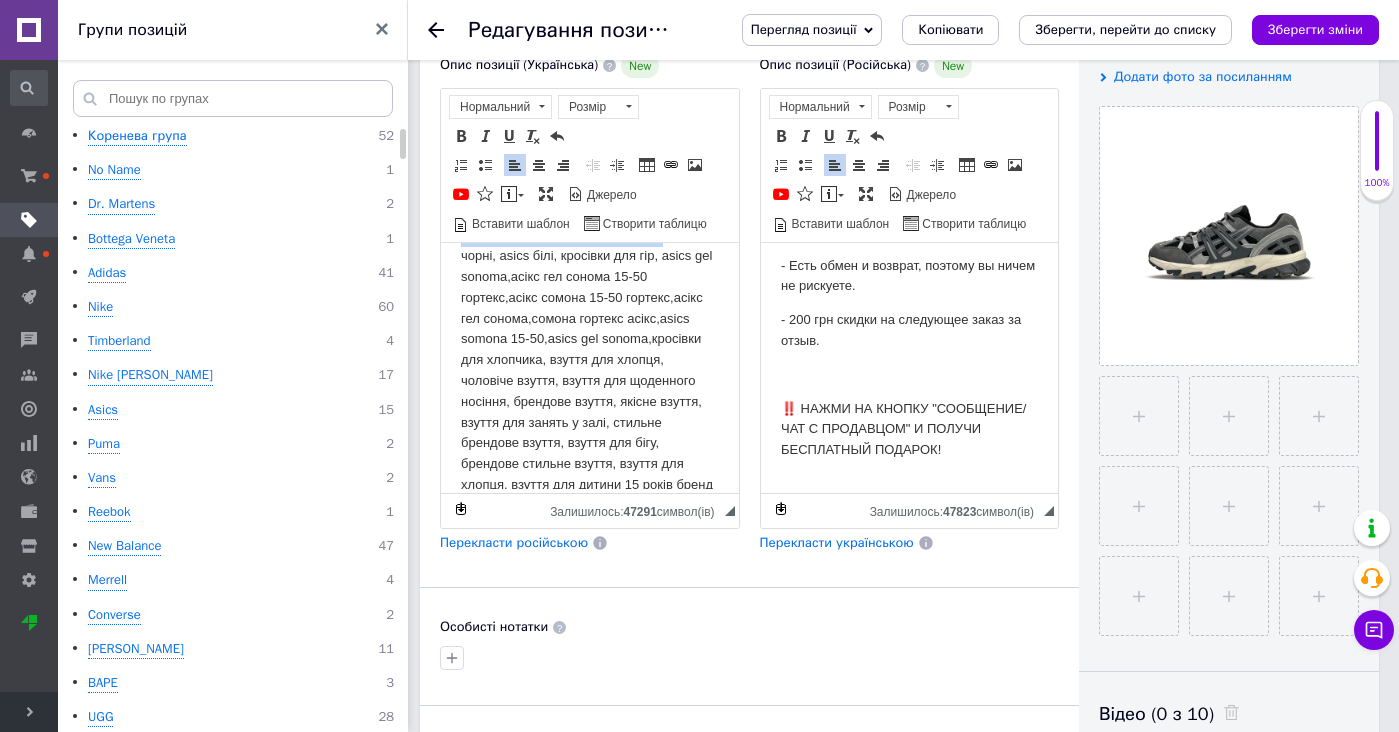 copy on "2850 грн чоловічі кросівки асікс гел сонома 15-50,асікс,[PERSON_NAME],асікс,сонома,asics gel somona,asixs gel sonoma 15-50," 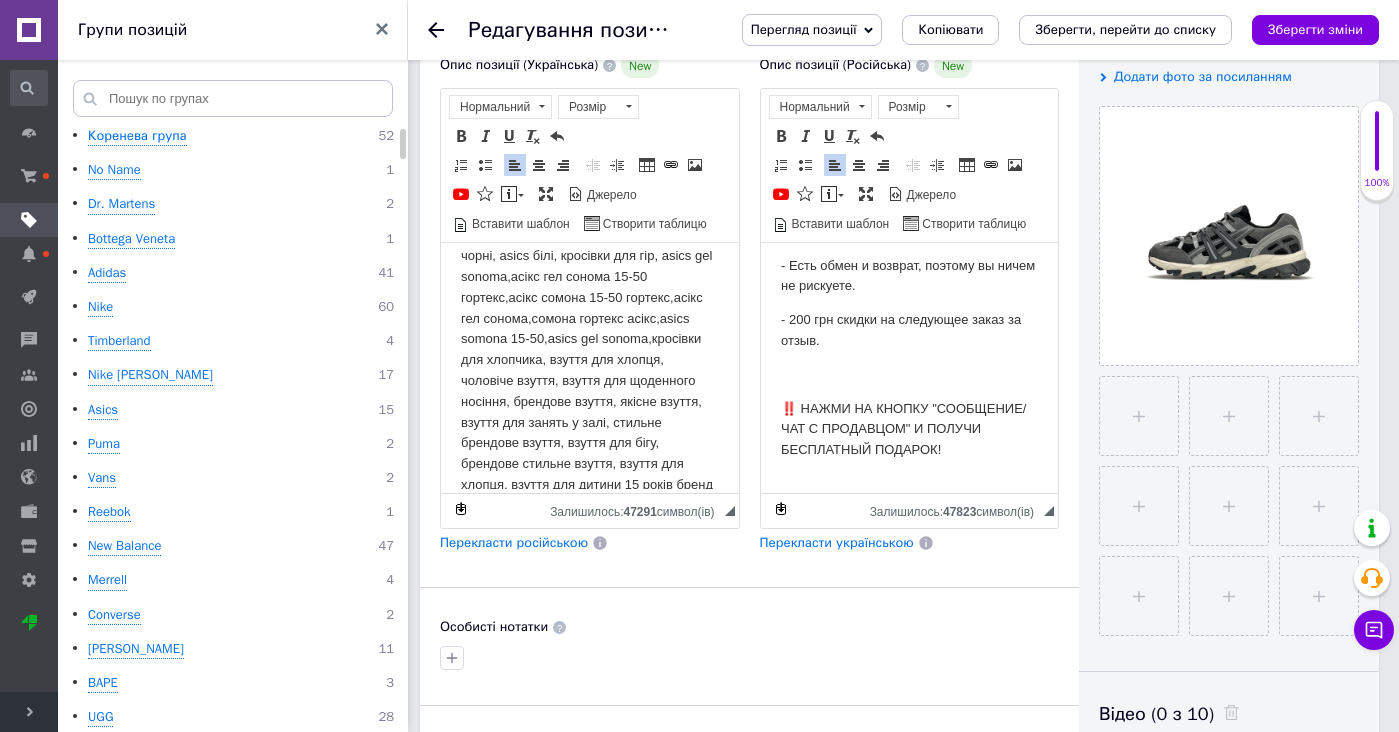 scroll, scrollTop: 2326, scrollLeft: 0, axis: vertical 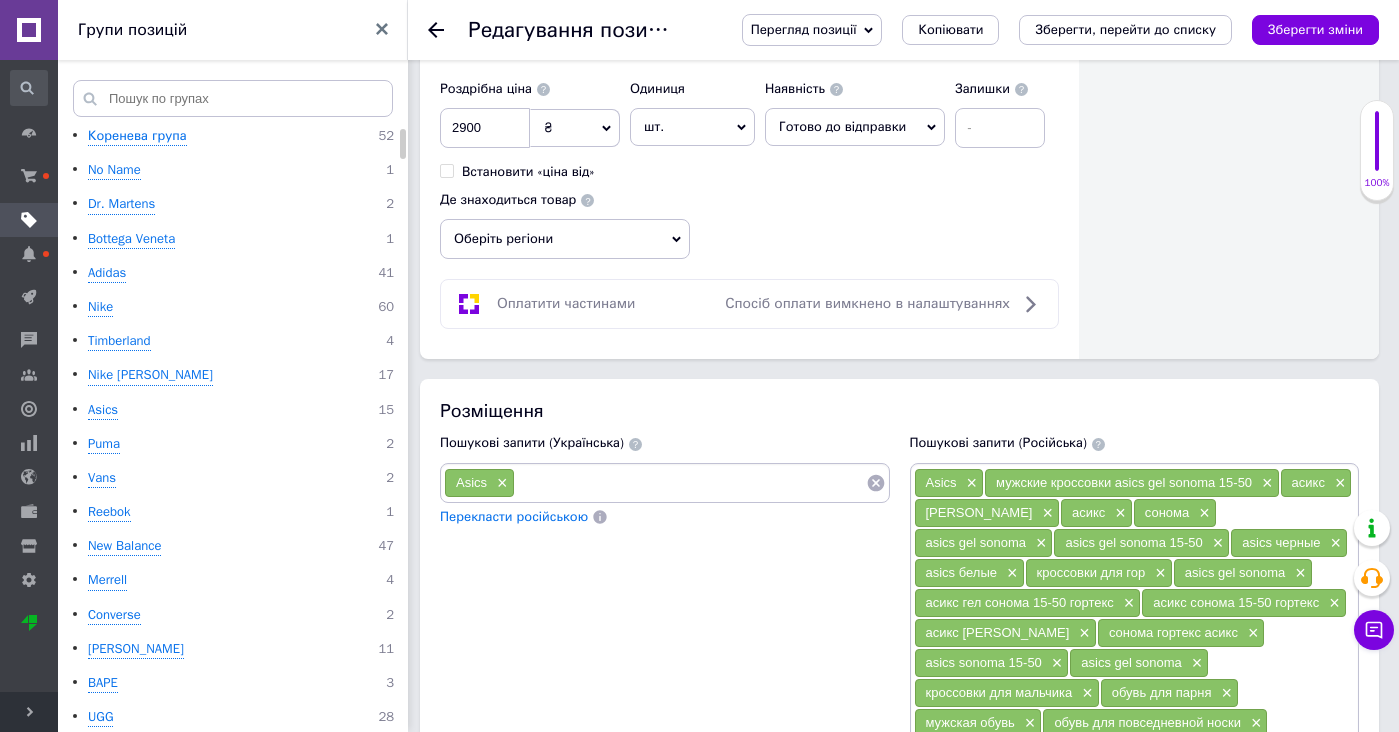 click at bounding box center [690, 483] 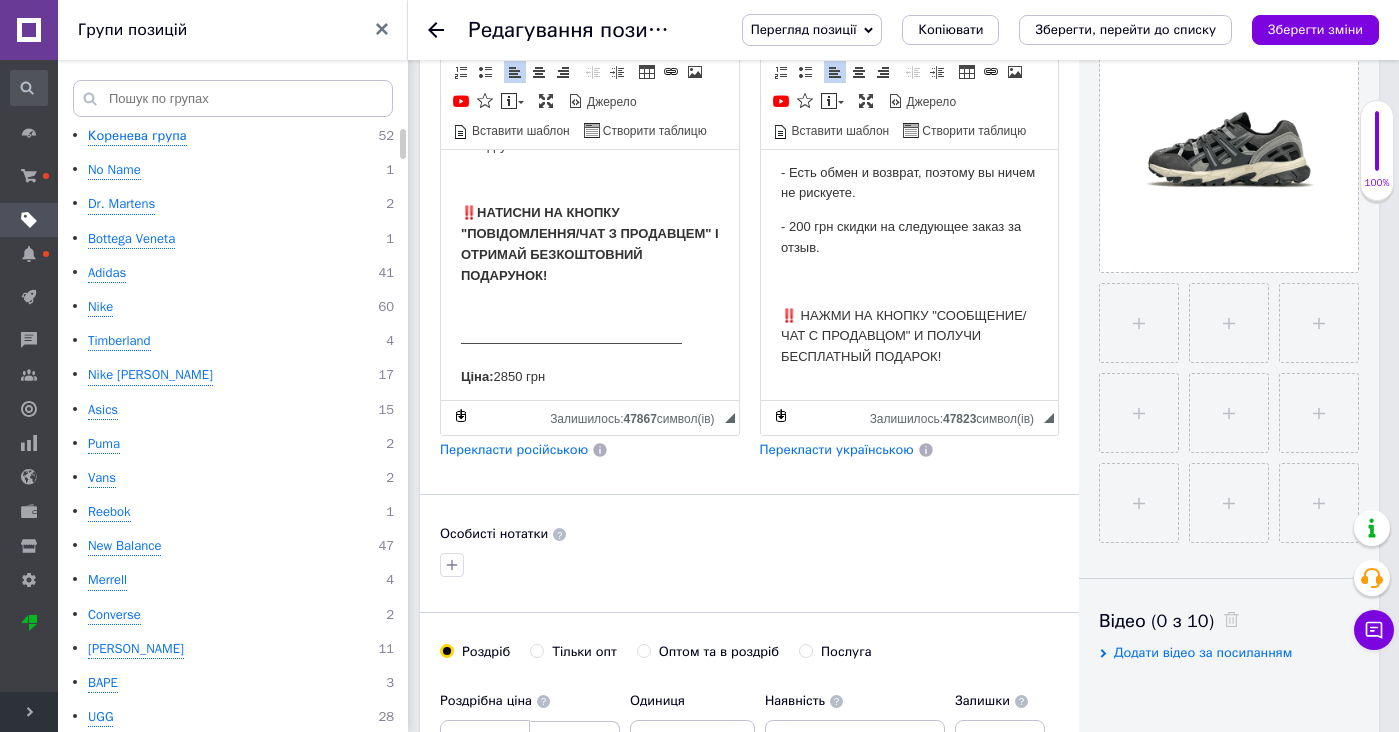 scroll, scrollTop: 464, scrollLeft: 0, axis: vertical 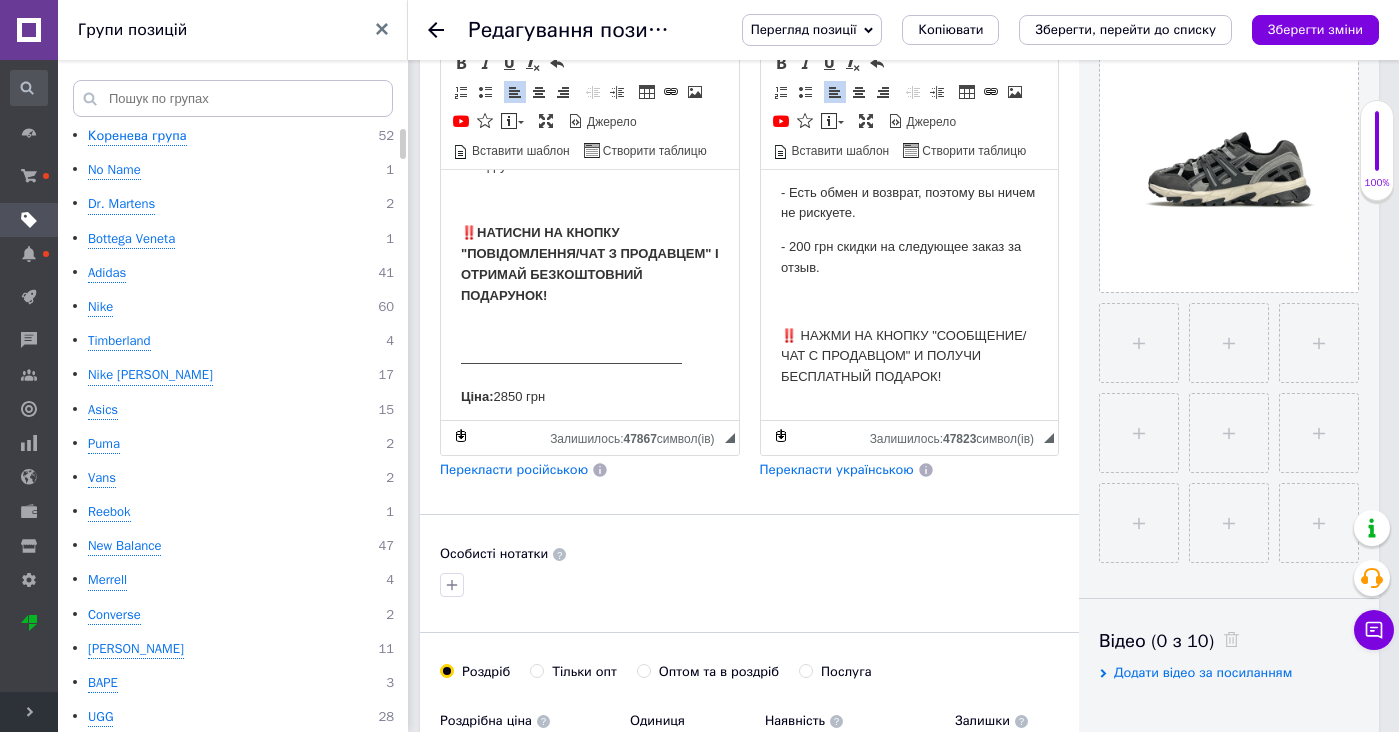 click on "Цена: 2850 грн" at bounding box center (909, 478) 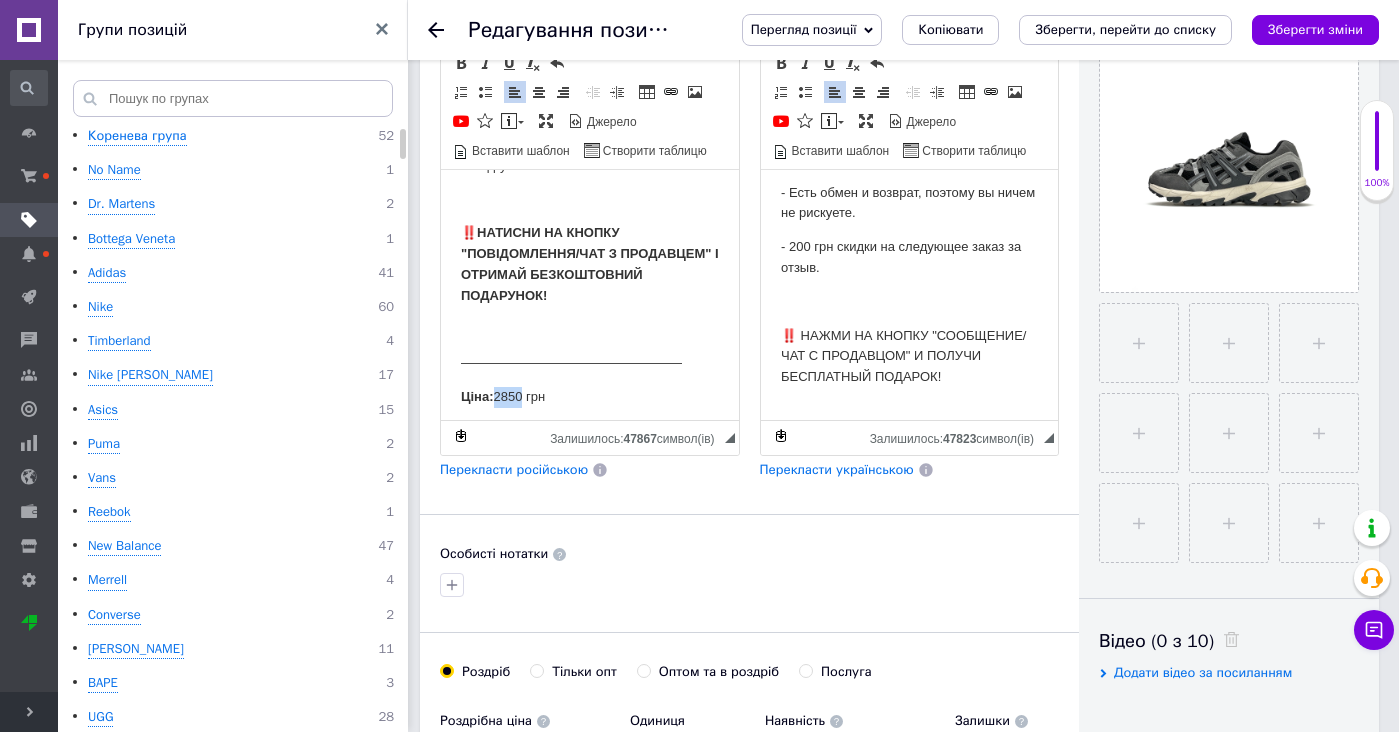 click on "Ціна:  2850 грн" at bounding box center (590, 396) 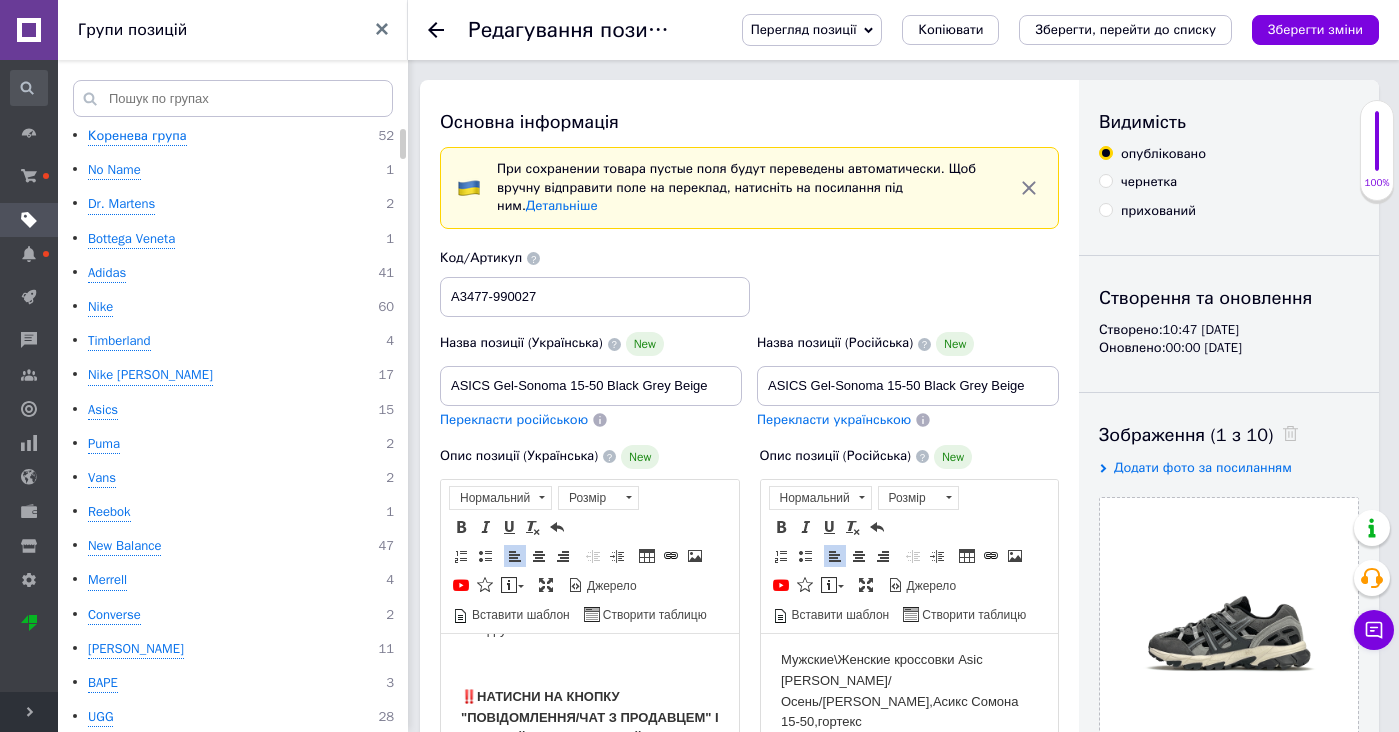 scroll, scrollTop: 0, scrollLeft: 0, axis: both 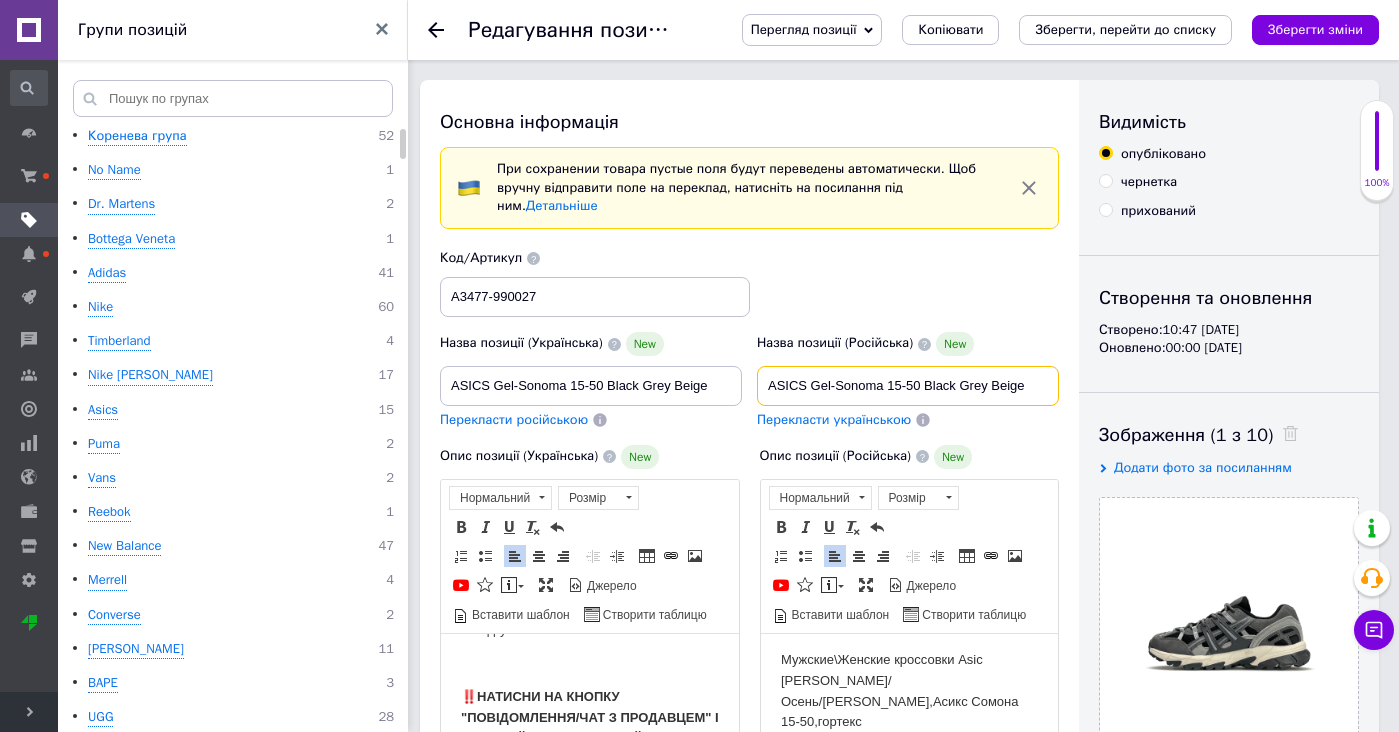 click on "ASICS Gel-Sonoma 15-50 Black Grey Beige" at bounding box center (908, 386) 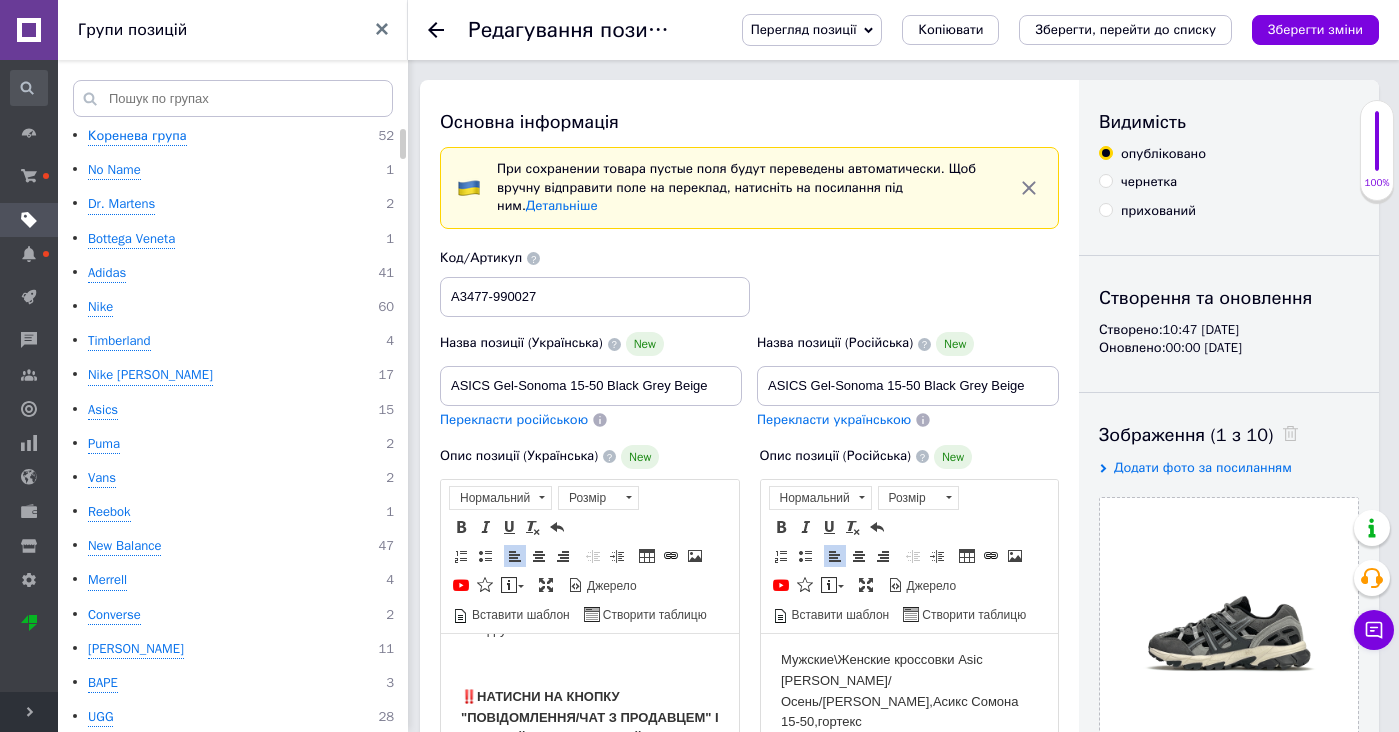 click on "Мужские\Женские кроссовки Asic [PERSON_NAME]/Осень/[PERSON_NAME],Асикс Сомона 15-50,гортекс" at bounding box center [909, 690] 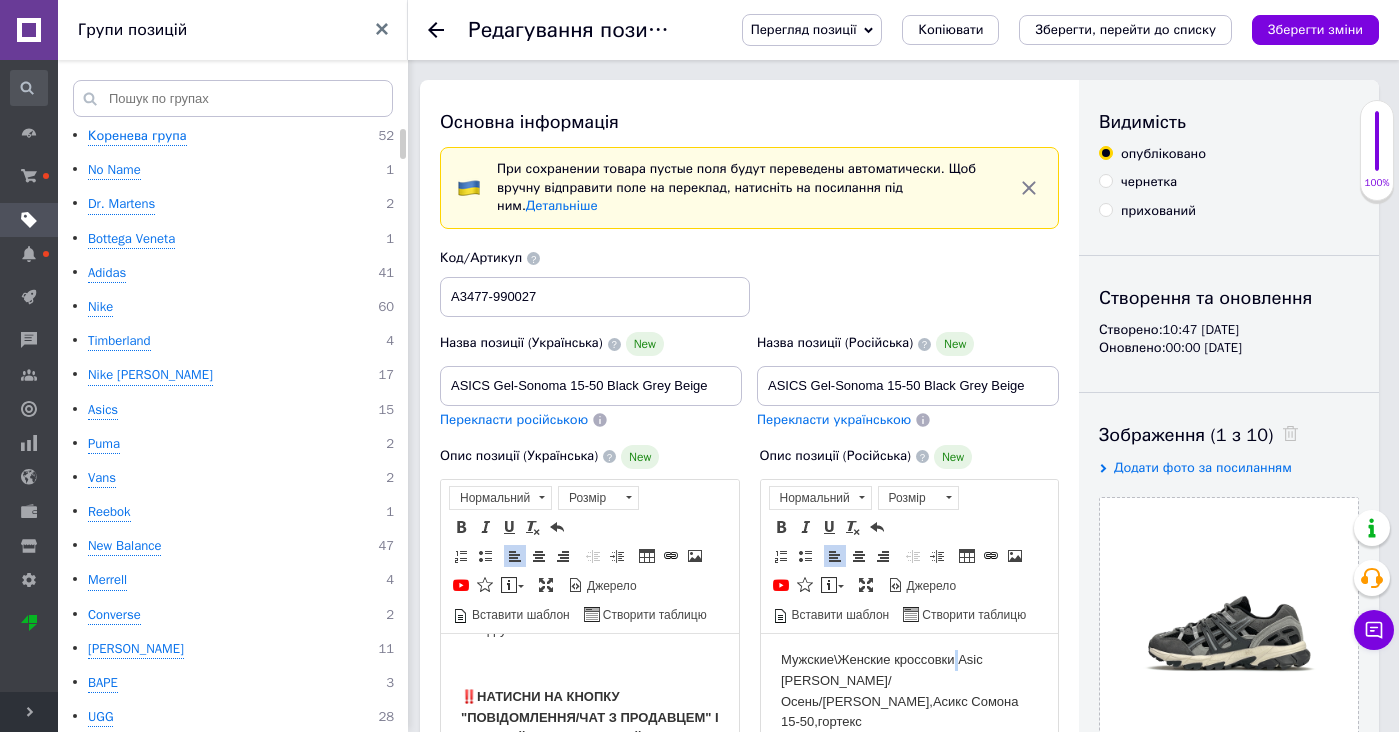 click on "Мужские\Женские кроссовки Asic [PERSON_NAME]/Осень/[PERSON_NAME],Асикс Сомона 15-50,гортекс" at bounding box center [909, 690] 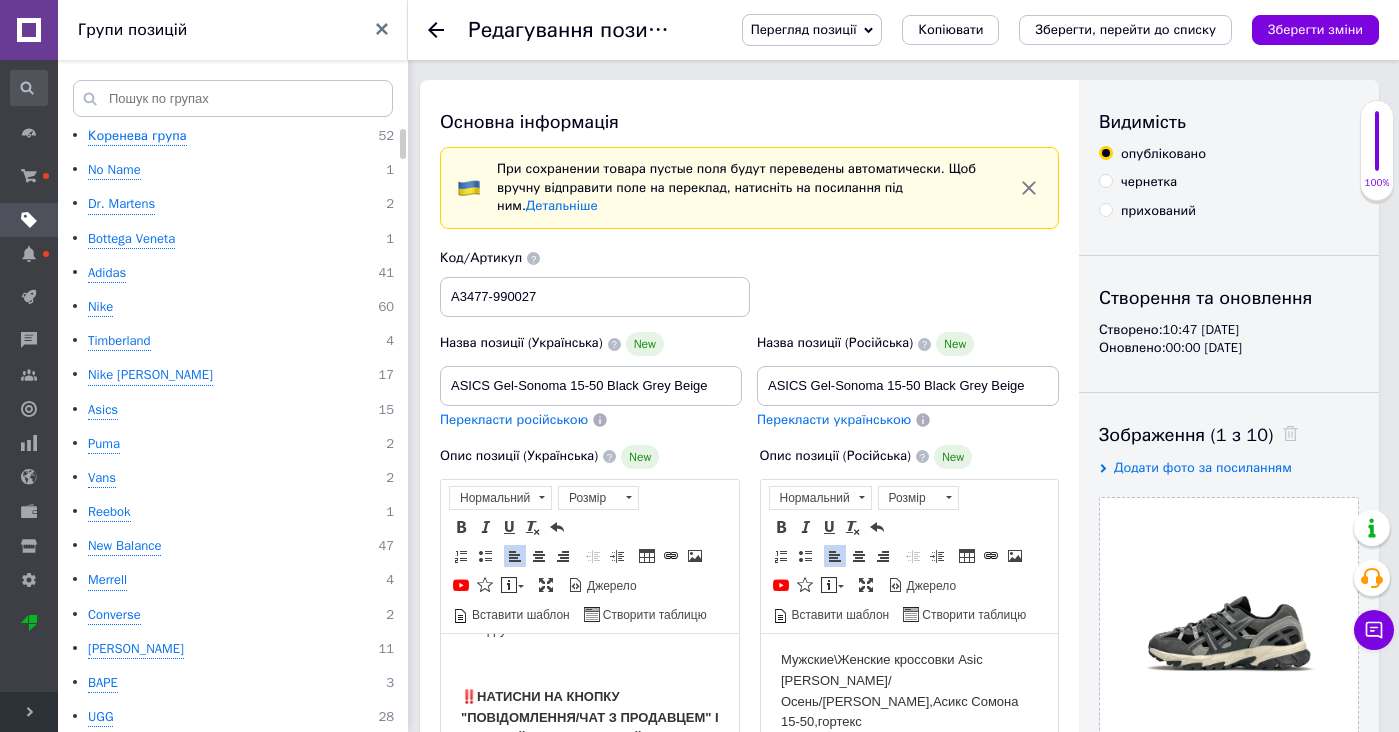 click on "Мужские\Женские кроссовки Asic [PERSON_NAME]/Осень/[PERSON_NAME],Асикс Сомона 15-50,гортекс" at bounding box center (909, 690) 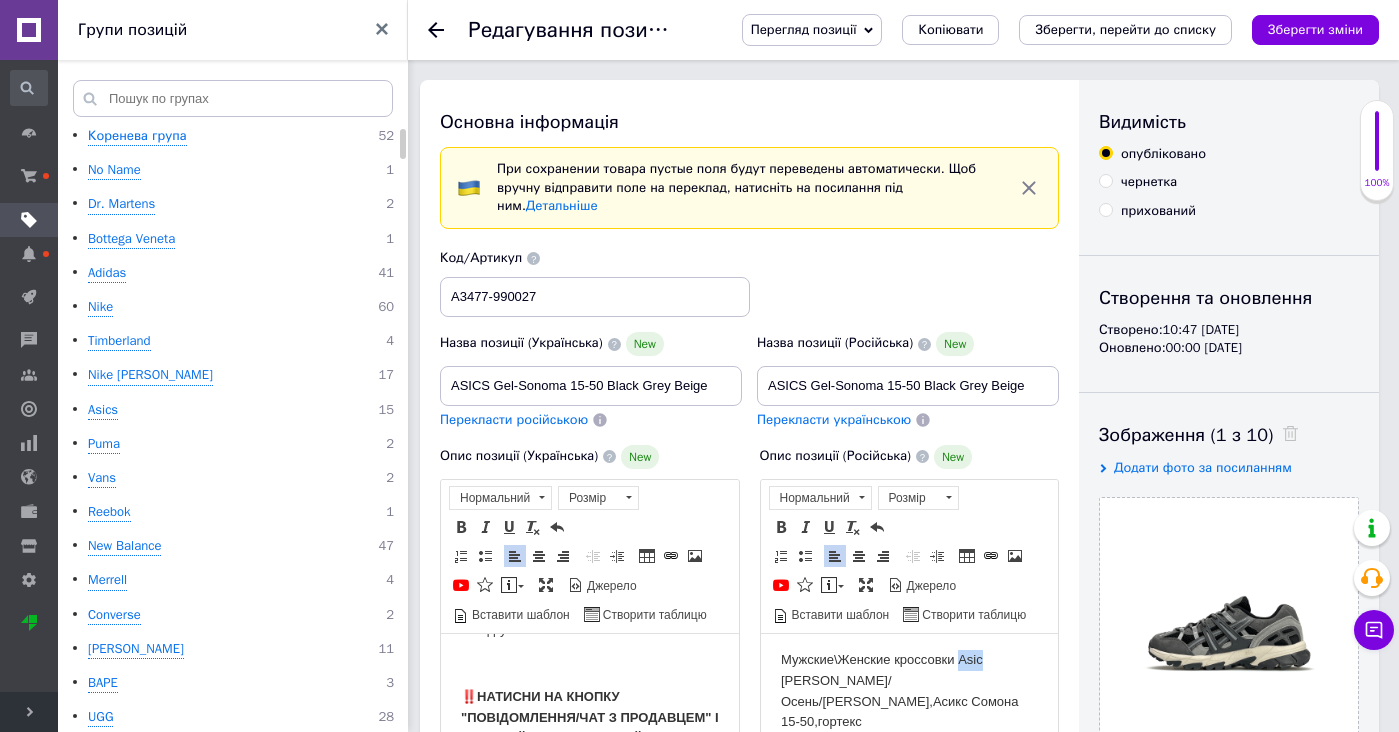 click on "Мужские\Женские кроссовки Asic [PERSON_NAME]/Осень/[PERSON_NAME],Асикс Сомона 15-50,гортекс" at bounding box center (909, 690) 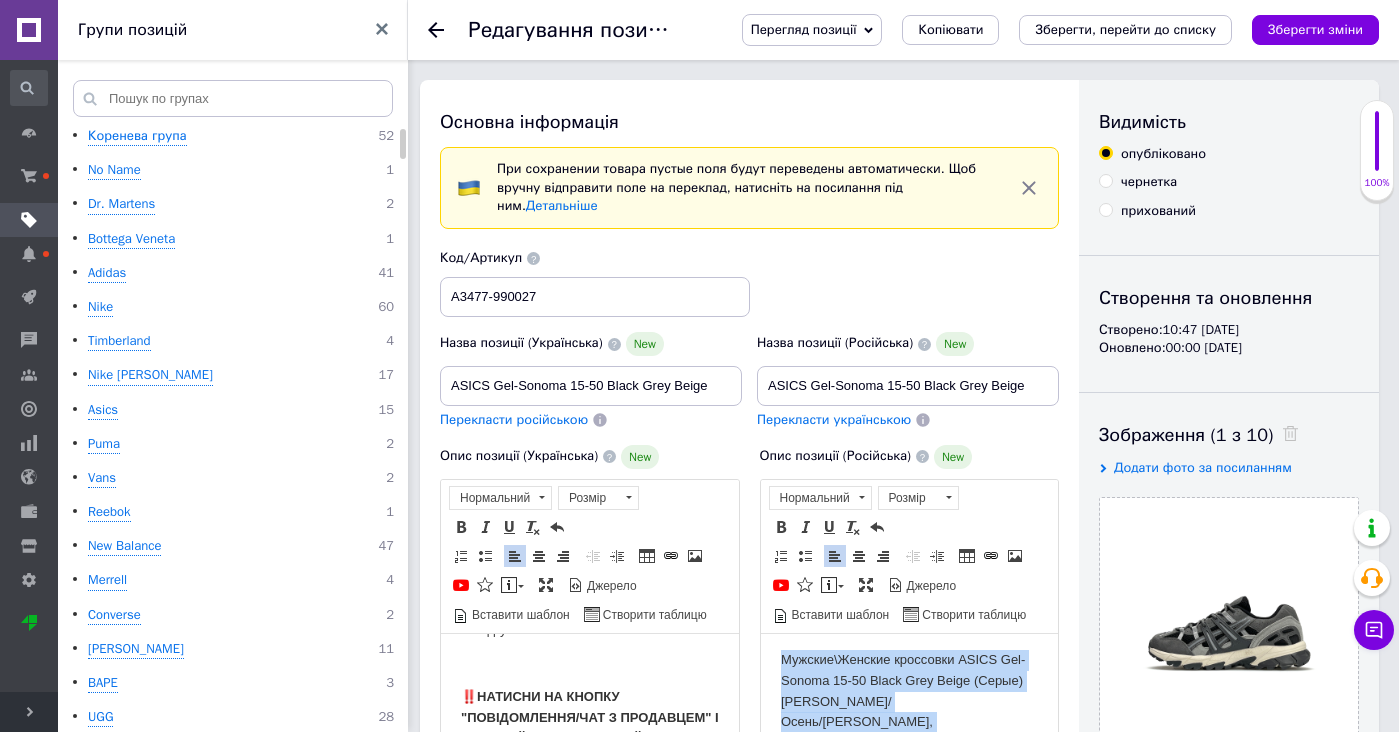 scroll, scrollTop: 0, scrollLeft: 0, axis: both 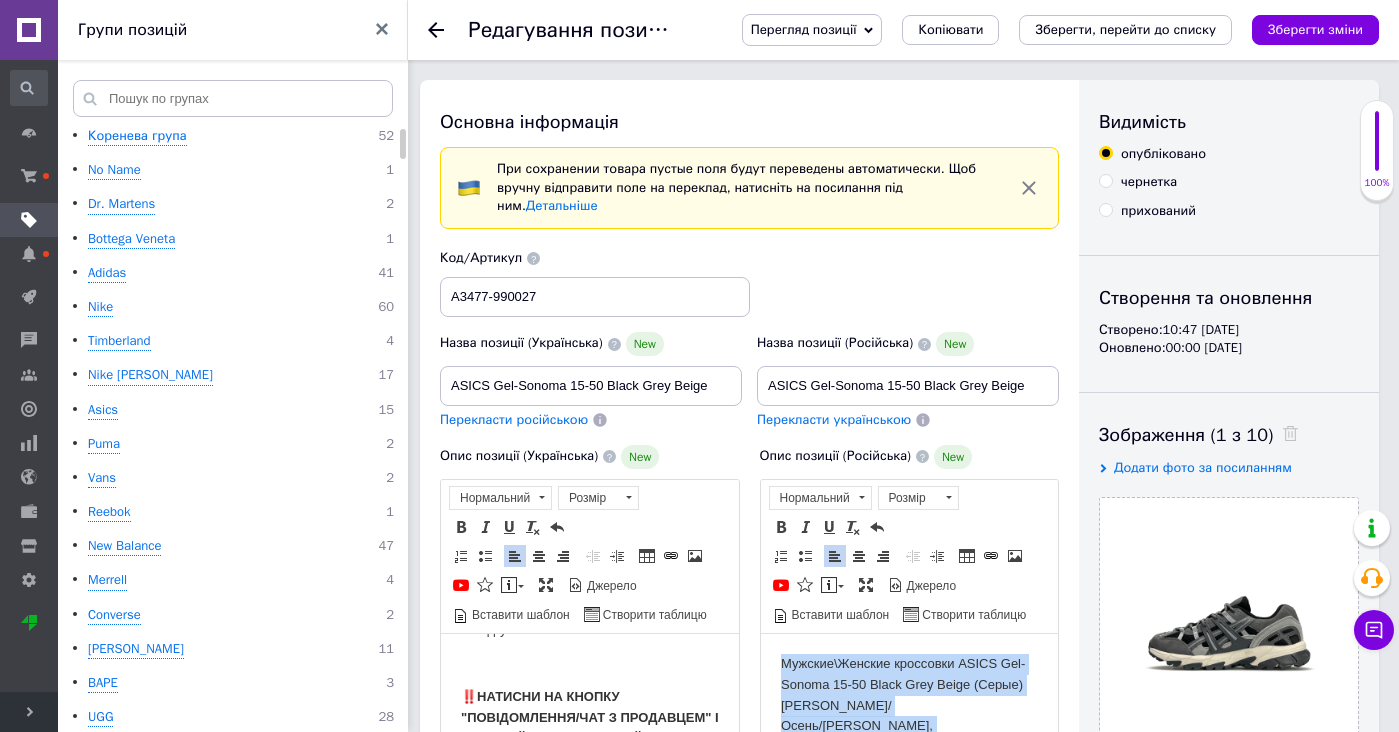 drag, startPoint x: 1030, startPoint y: 733, endPoint x: 1018, endPoint y: 586, distance: 147.48898 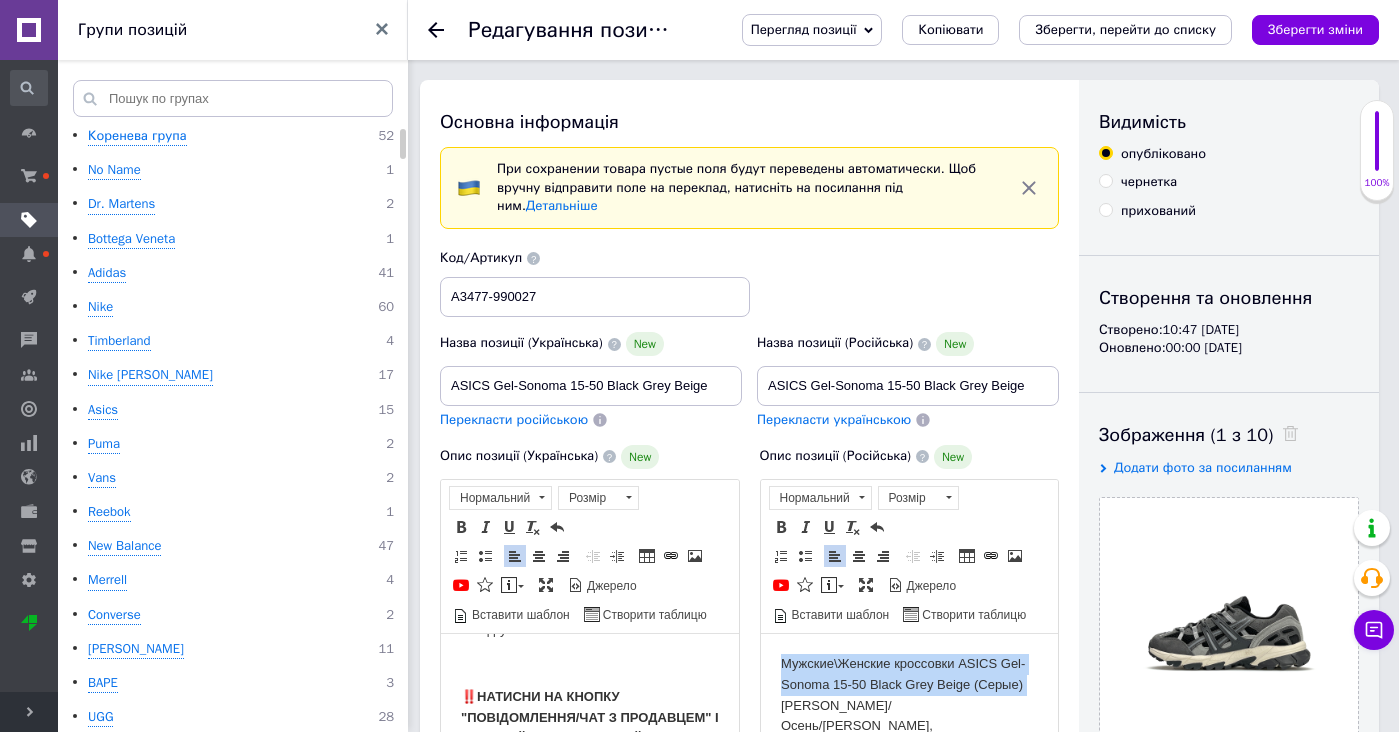 copy on "Мужские\Женские кроссовки ASICS Gel-Sonoma 15-50 Black Grey Beige (Серые)" 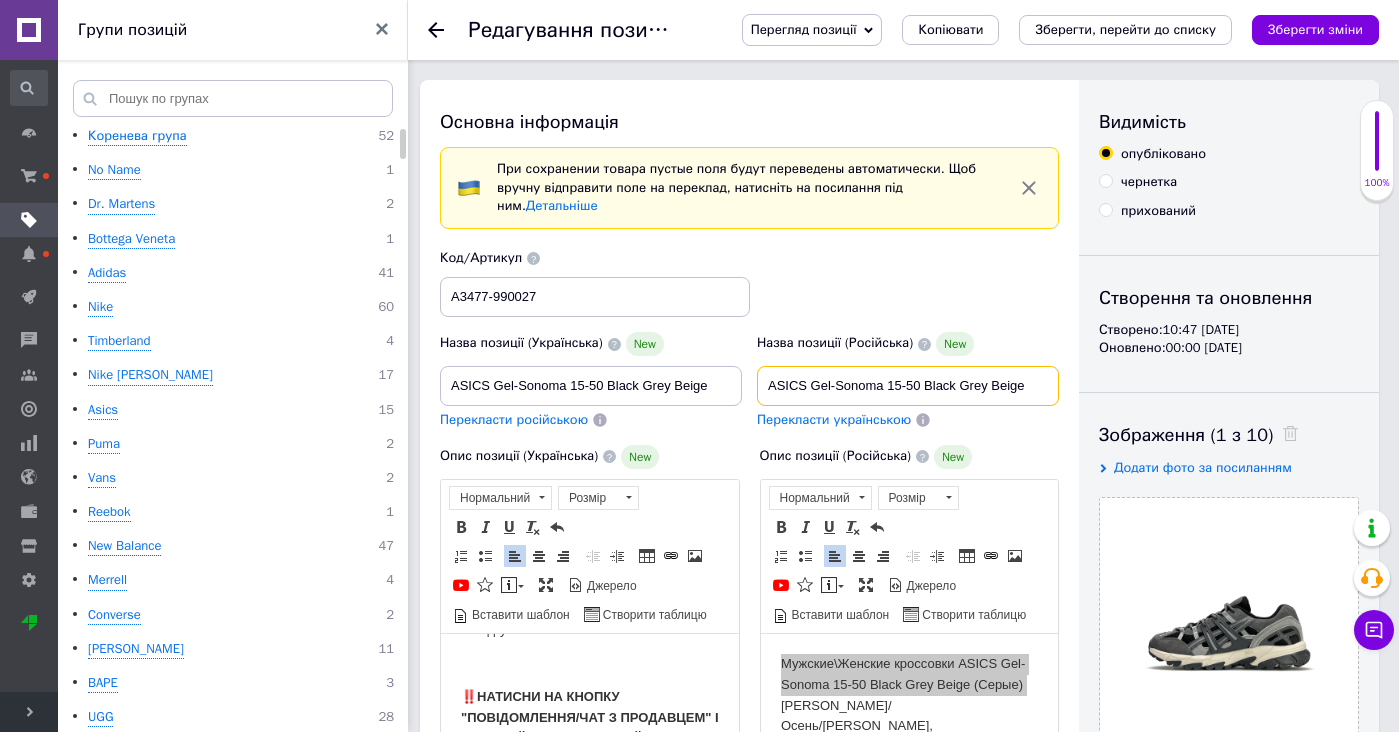 click on "ASICS Gel-Sonoma 15-50 Black Grey Beige" at bounding box center (908, 386) 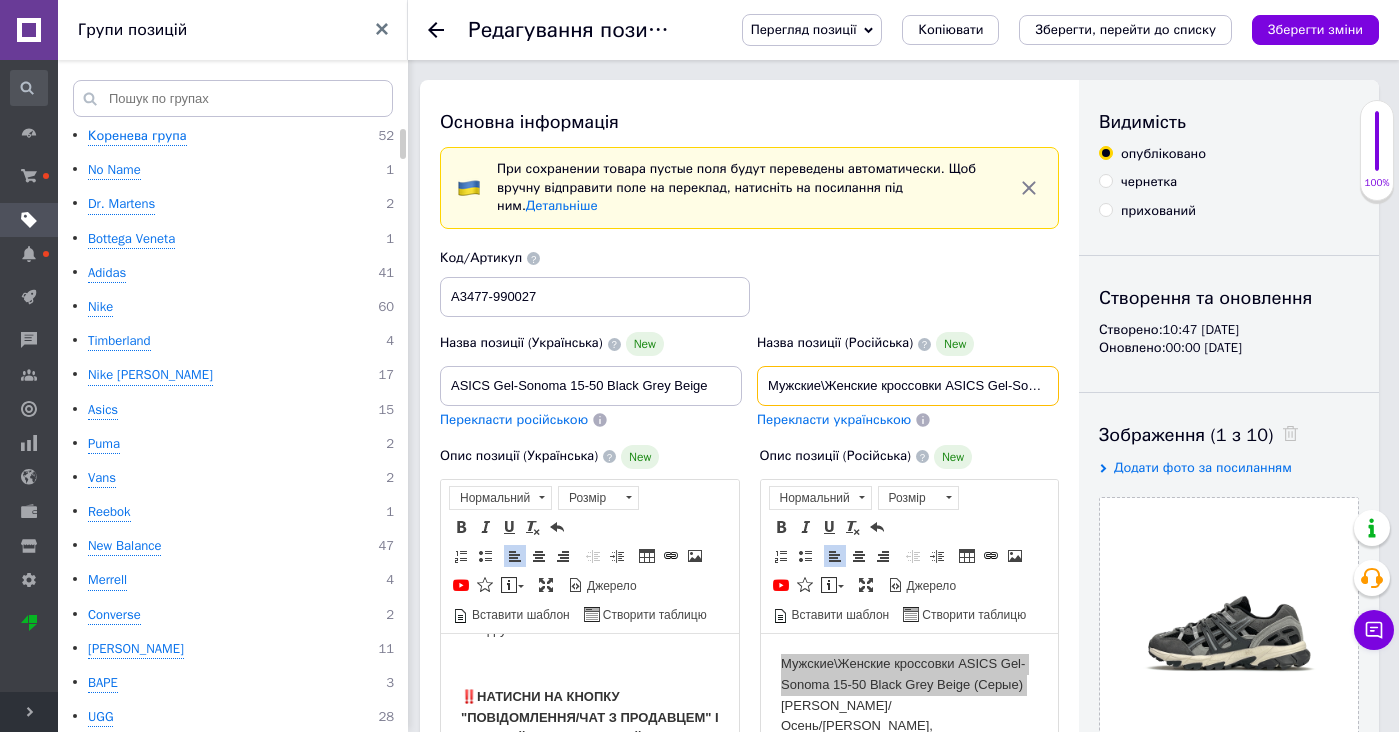 type on "Мужские\Женские кроссовки ASICS Gel-Sonoma 15-50 Black Grey Beige (Серые) [PERSON_NAME]/Осень/[PERSON_NAME],Асикс Сомона 15-50," 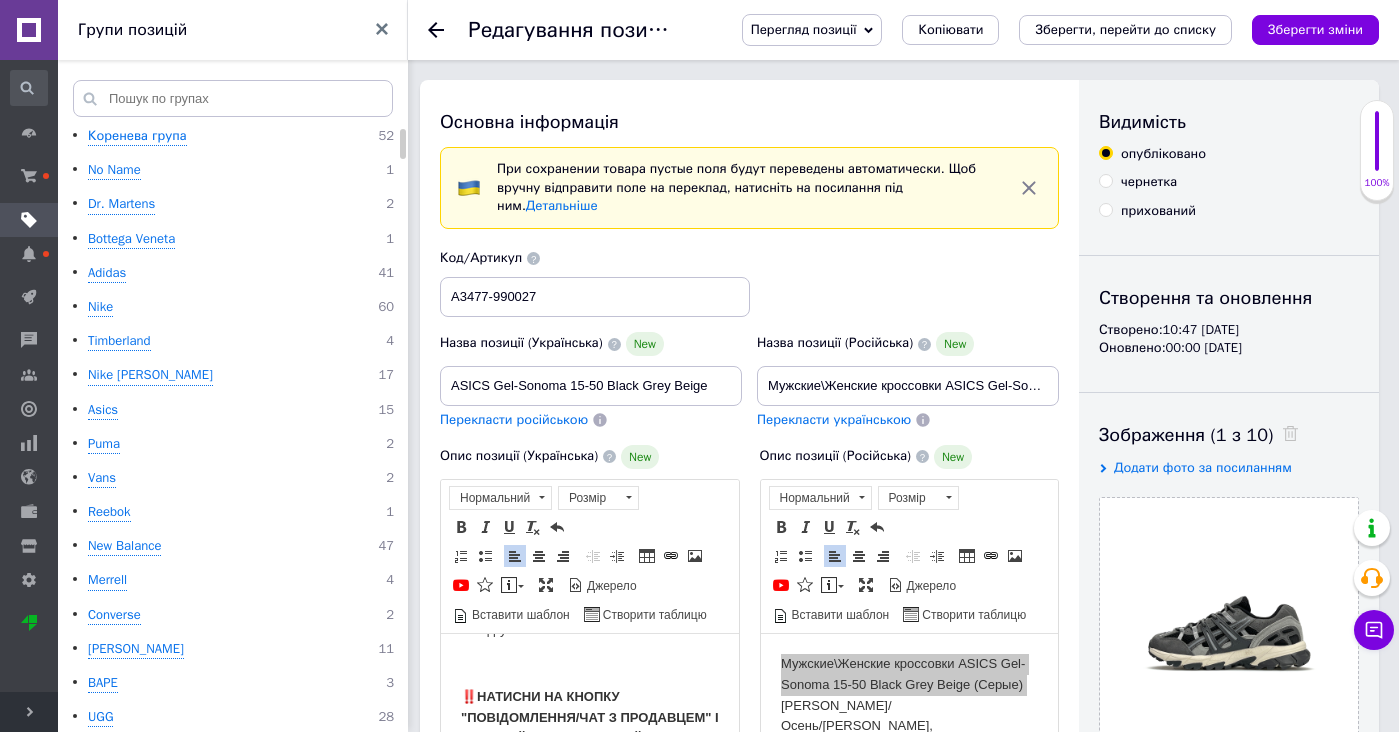 click on "Перекласти українською" at bounding box center [834, 420] 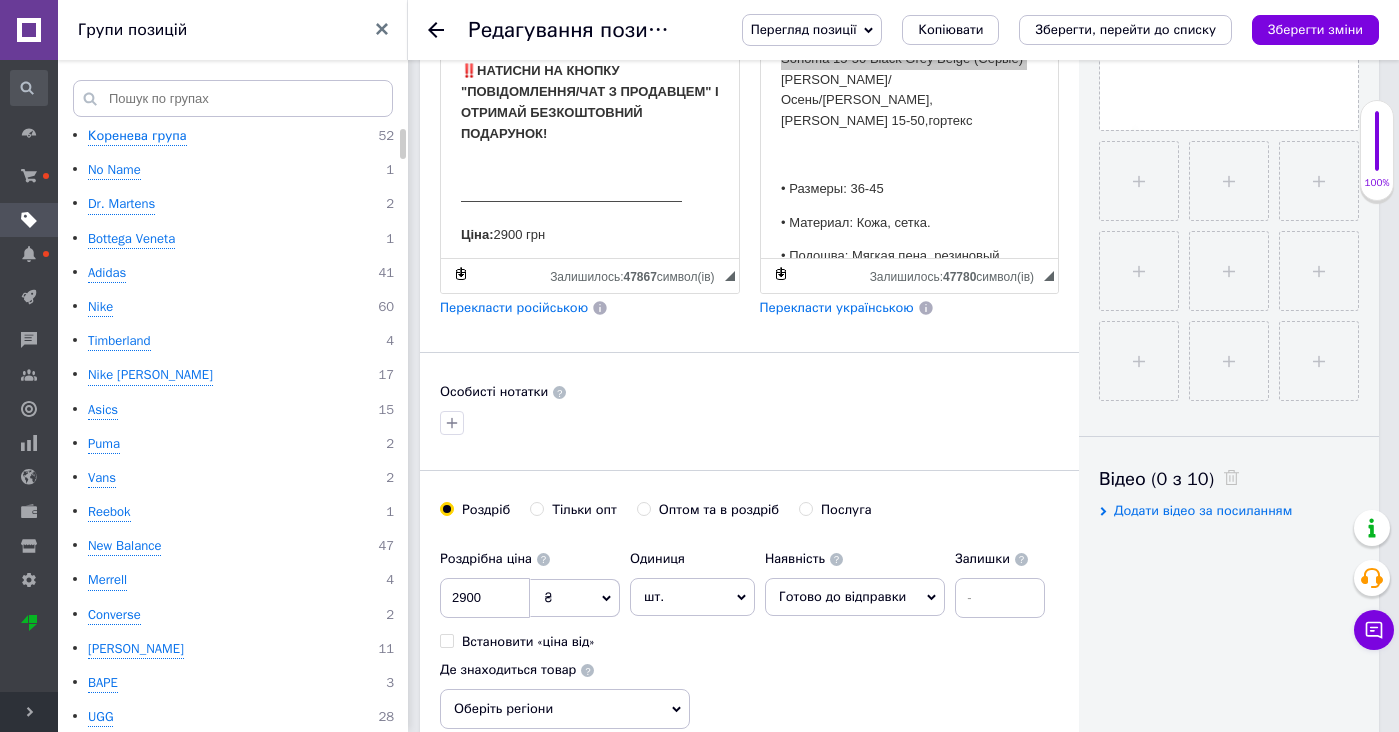 type on "Чоловічі кросівки ASICS Gel-Sonoma 15-50 Black Grey Beige (Сірі) [PERSON_NAME]/[PERSON_NAME]/[PERSON_NAME], [PERSON_NAME] 15-50," 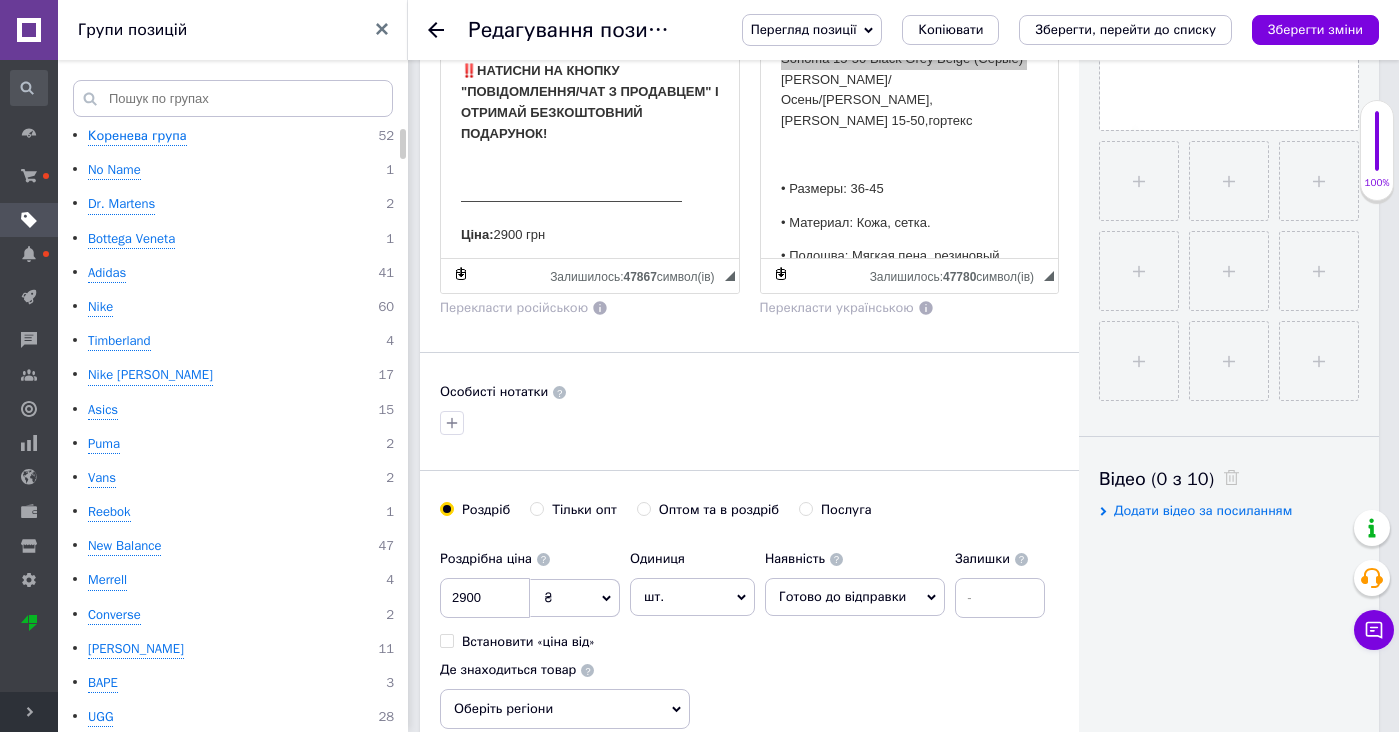 scroll, scrollTop: 1455, scrollLeft: 0, axis: vertical 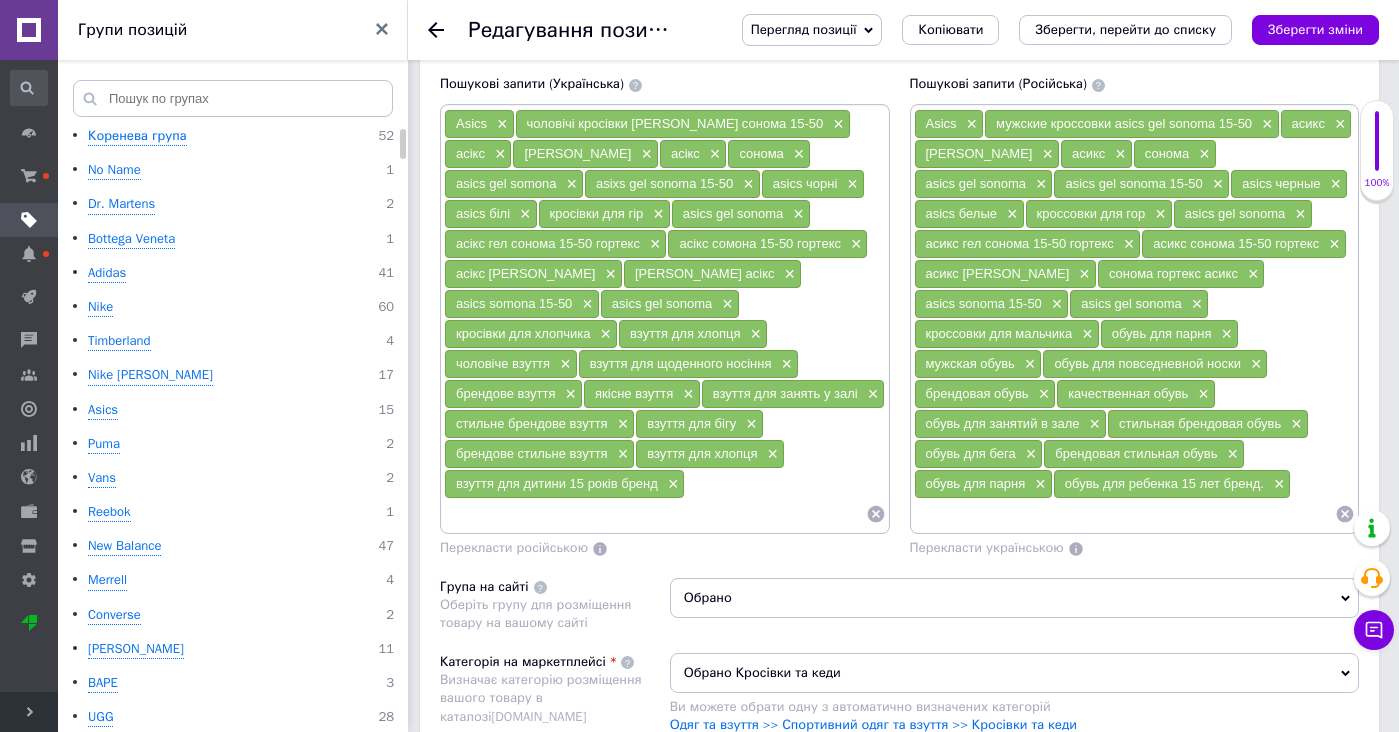 click on "Asics × мужские кроссовки asics gel sonoma 15-50 × асикс × гел сонома × асикс × сонома × asics gel sonoma × asics gel sonoma 15-50 × asics черные × asics белые × кроссовки для гор × asics gel sonoma × асикс гел сонома 15-50 гортекс × асикс сонома 15-50 гортекс × асикс гел сонома × сонома гортекс асикс × asics sonoma 15-50 × asics gel sonoma × кроссовки для мальчика × обувь для парня × мужская обувь × обувь для повседневной носки × брендовая обувь × качественная обувь × обувь для занятий в зале × стильная брендовая обувь × обувь для бега × брендовая стильная обувь × обувь для парня × обувь для ребенка 15 лет бренд. ×" at bounding box center [1135, 319] 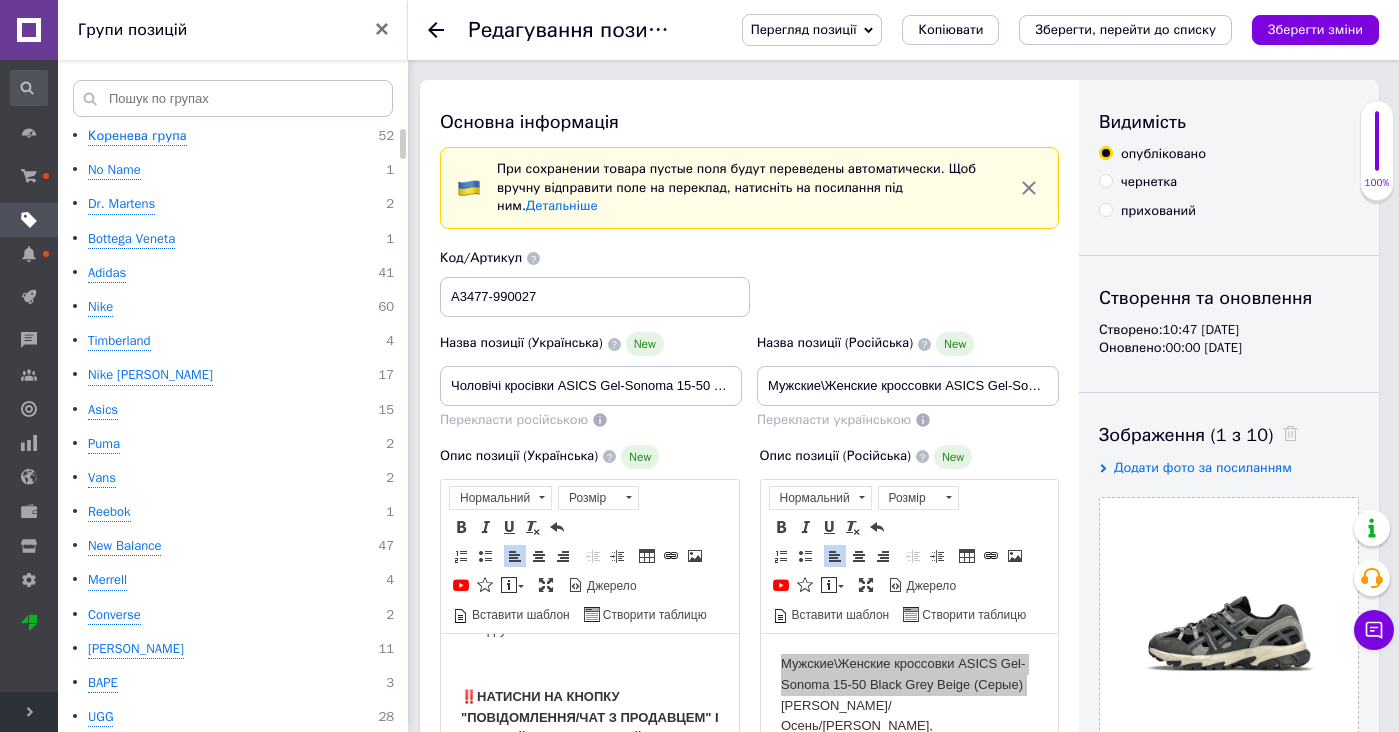 scroll, scrollTop: 0, scrollLeft: 0, axis: both 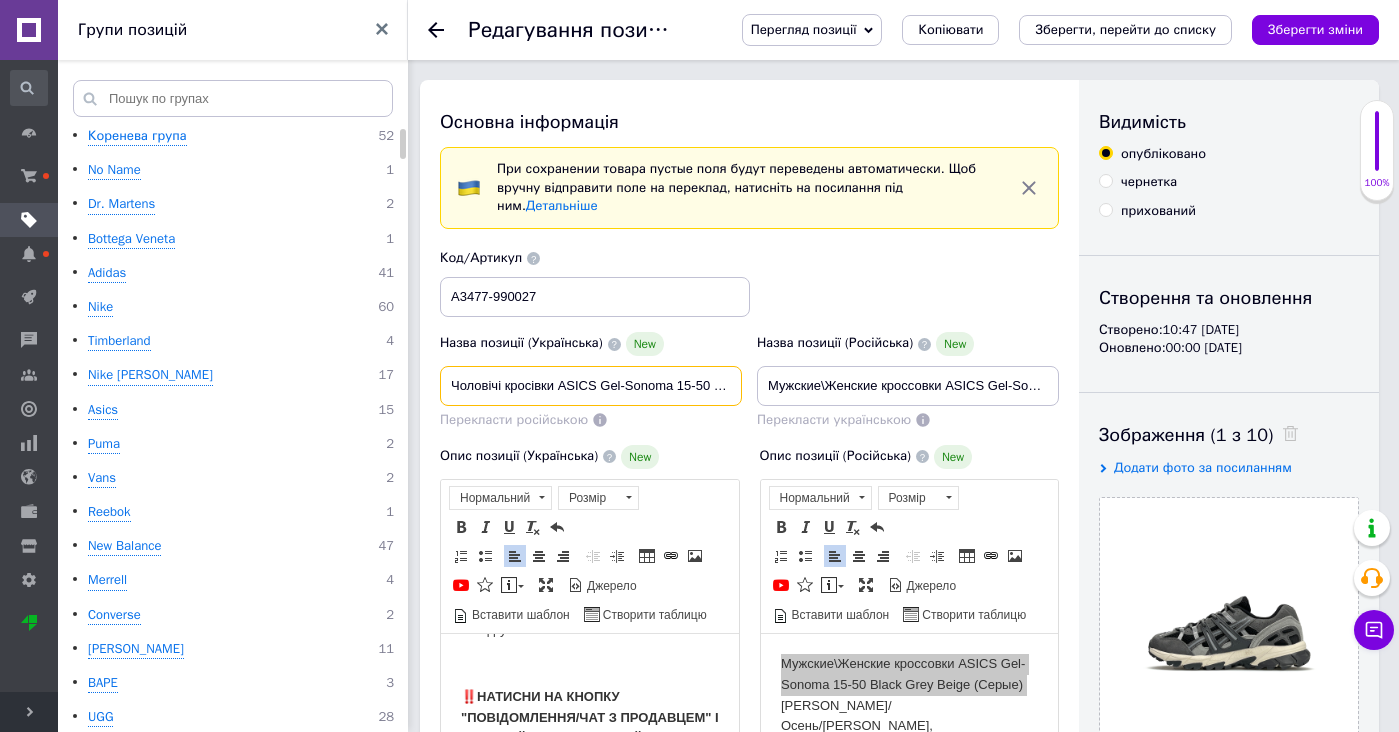 click on "Чоловічі кросівки ASICS Gel-Sonoma 15-50 Black Grey Beige (Сірі) [PERSON_NAME]/[PERSON_NAME]/[PERSON_NAME], [PERSON_NAME] 15-50," at bounding box center [591, 386] 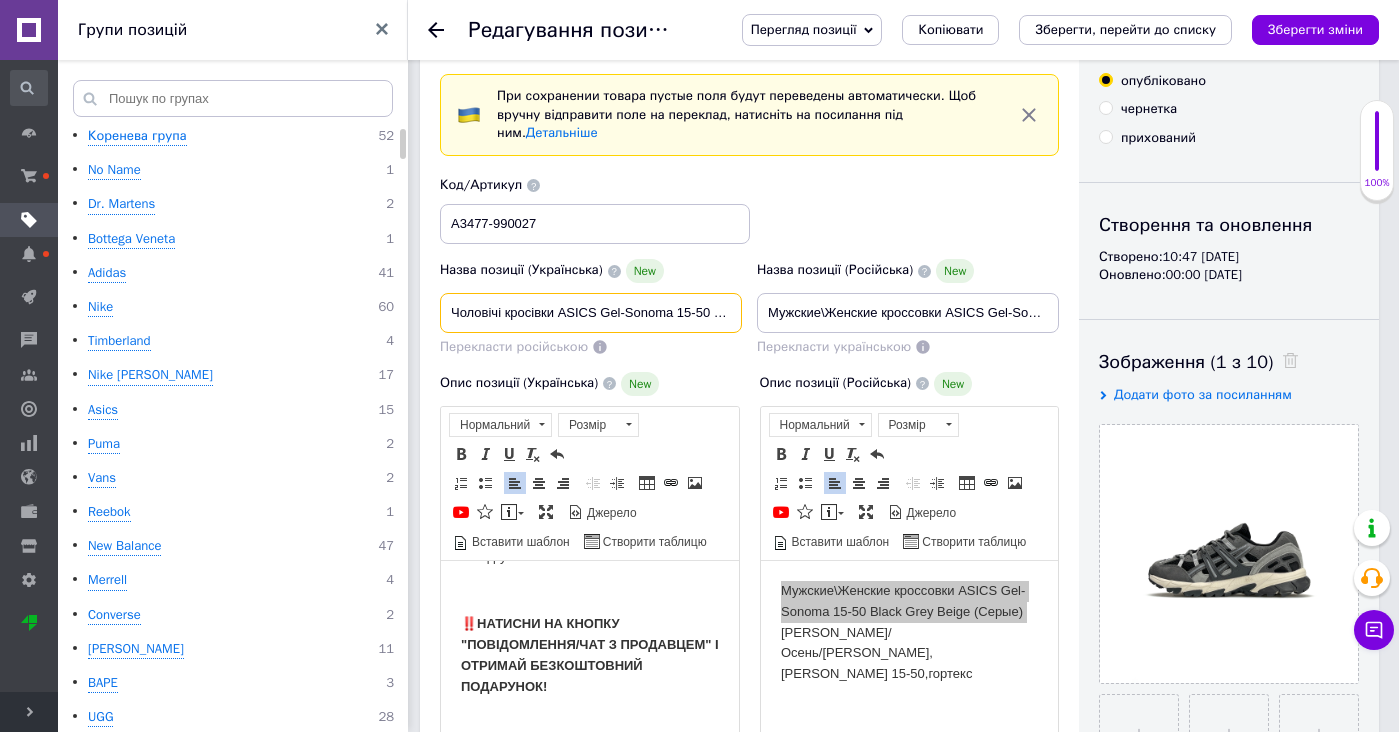 scroll, scrollTop: 376, scrollLeft: 0, axis: vertical 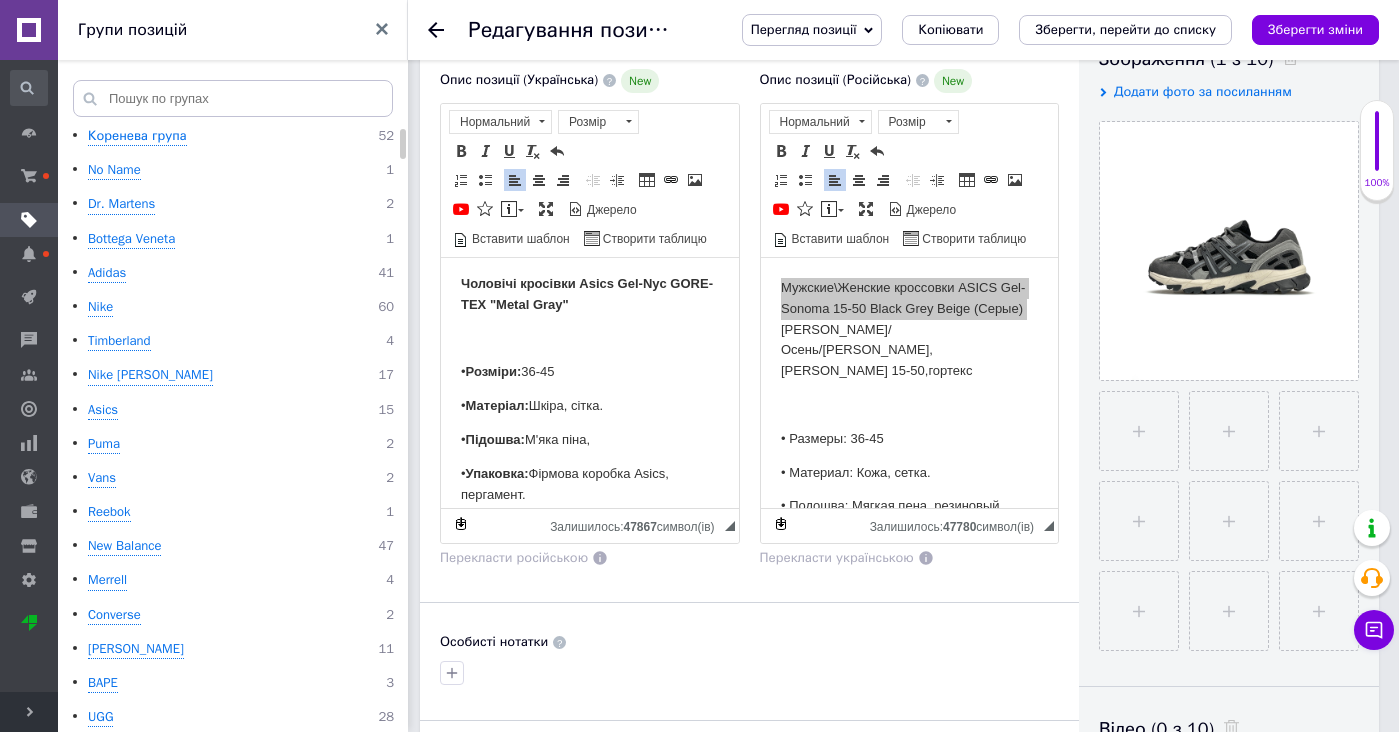 drag, startPoint x: 629, startPoint y: 345, endPoint x: 623, endPoint y: 233, distance: 112.1606 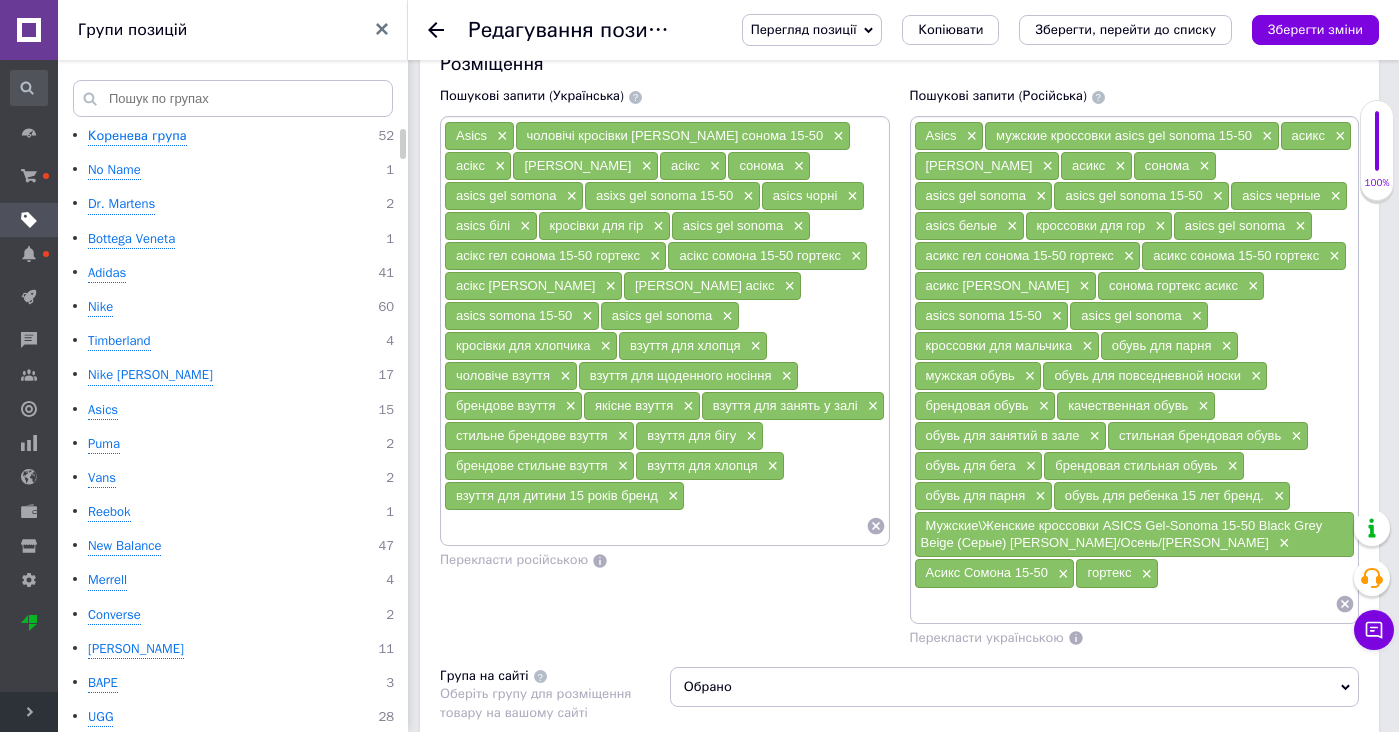 click on "Перекласти російською" at bounding box center [665, 560] 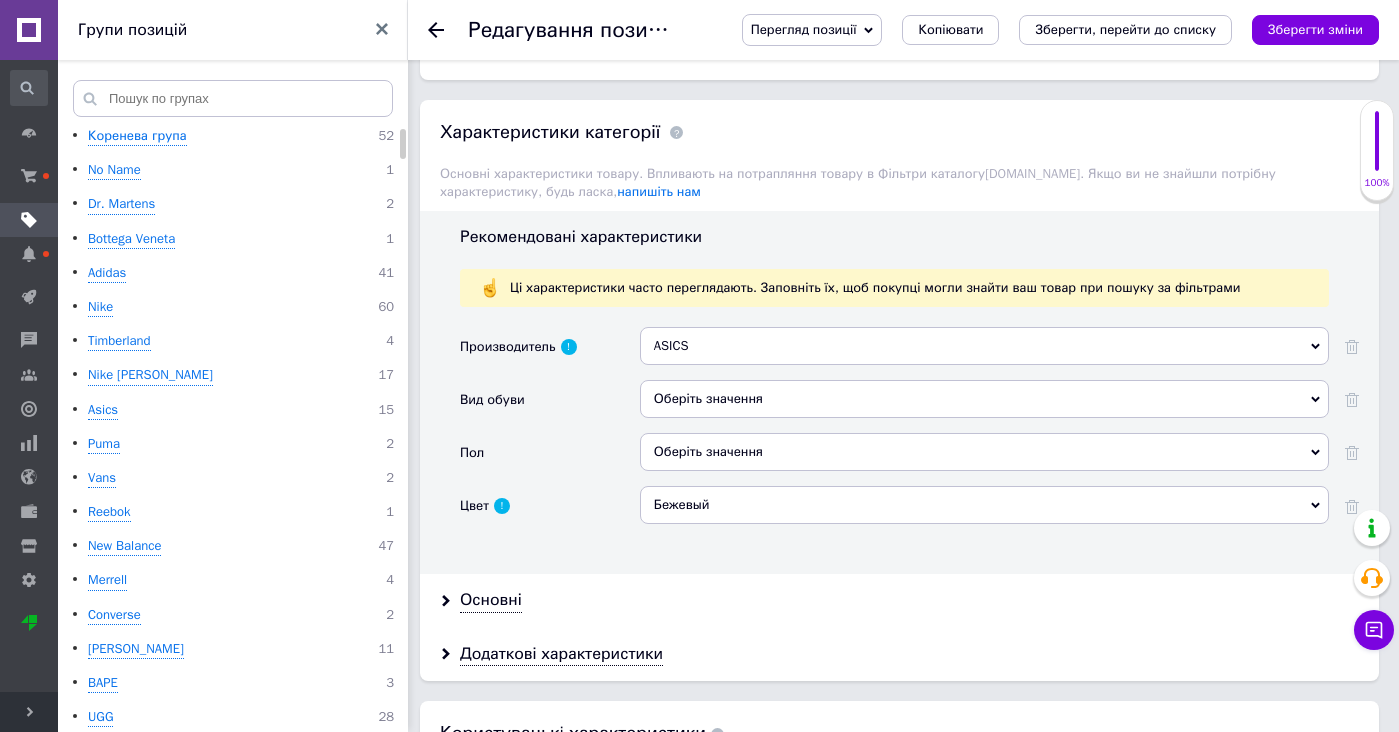 click on "Оберіть значення" at bounding box center (984, 399) 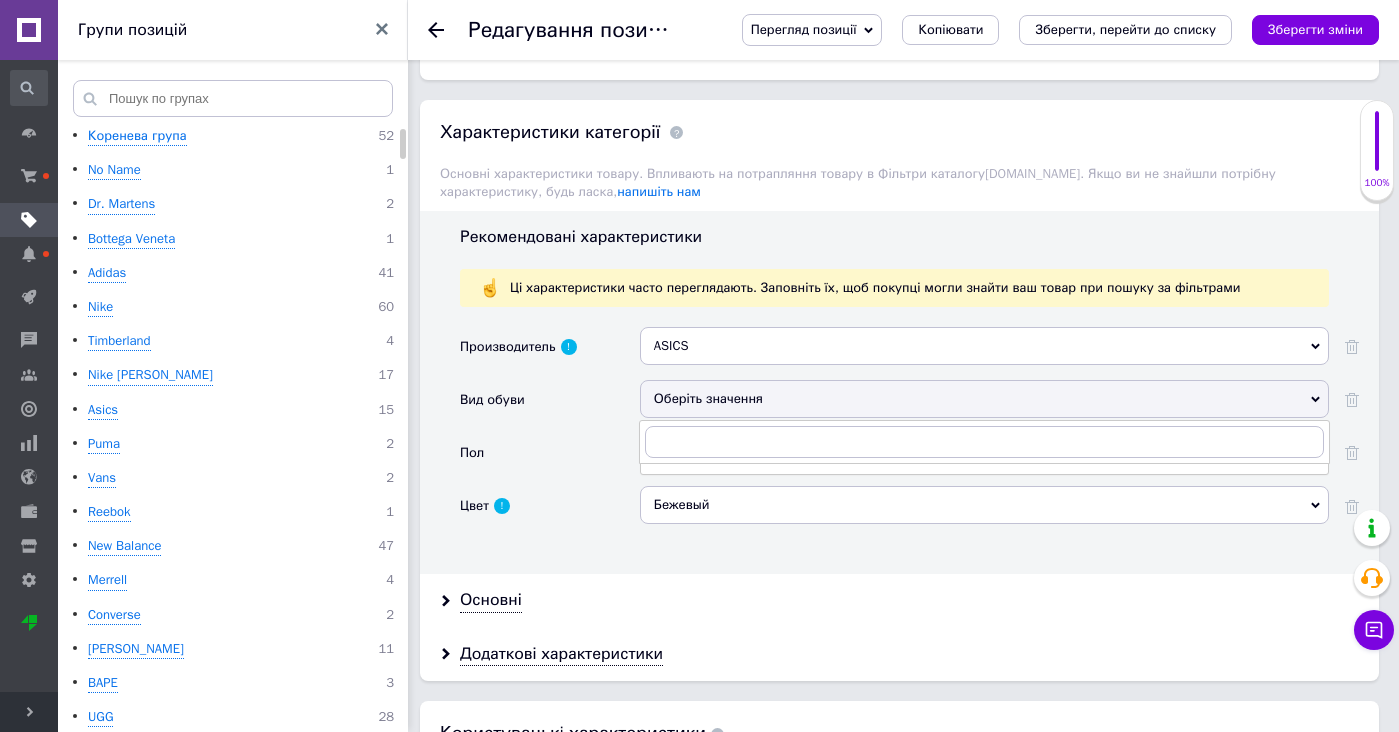 click on "Оберіть значення" at bounding box center [984, 399] 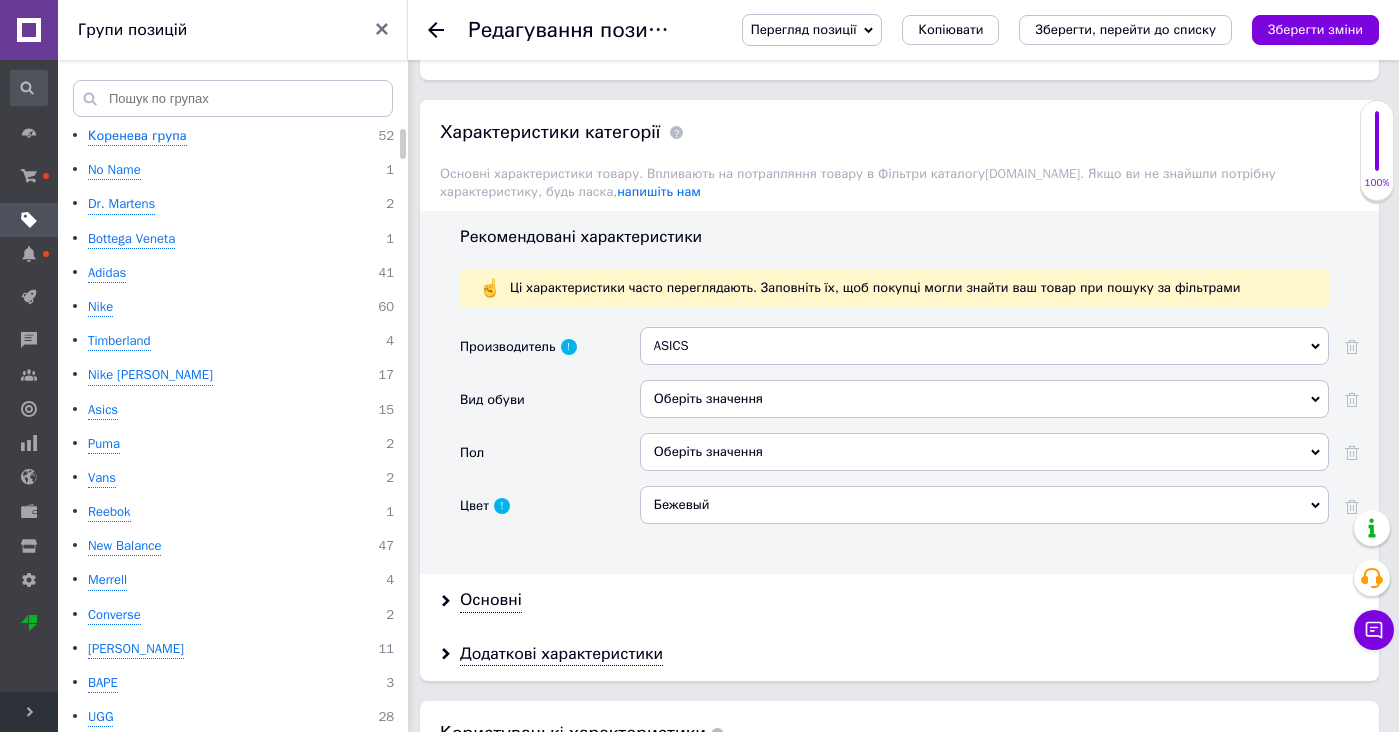 click on "Оберіть значення" at bounding box center [984, 399] 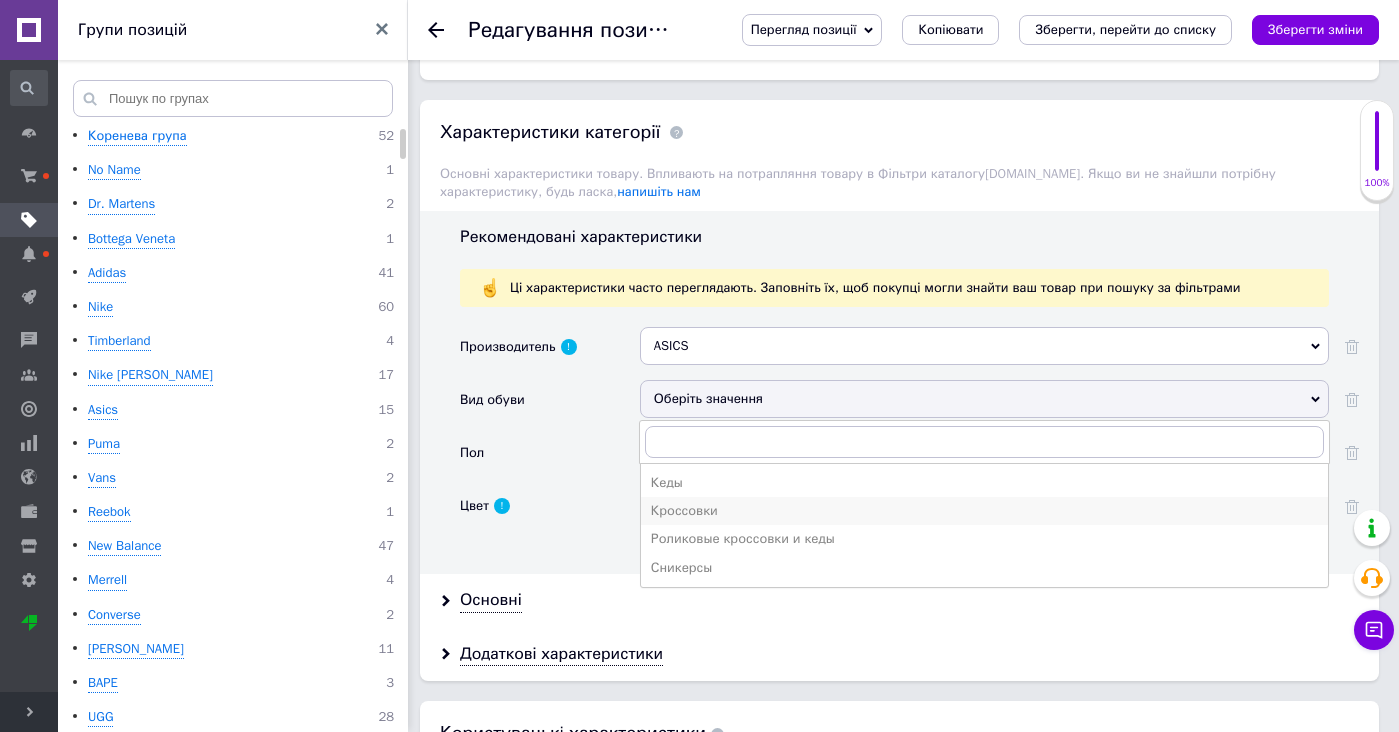 click on "Кроссовки" at bounding box center [984, 511] 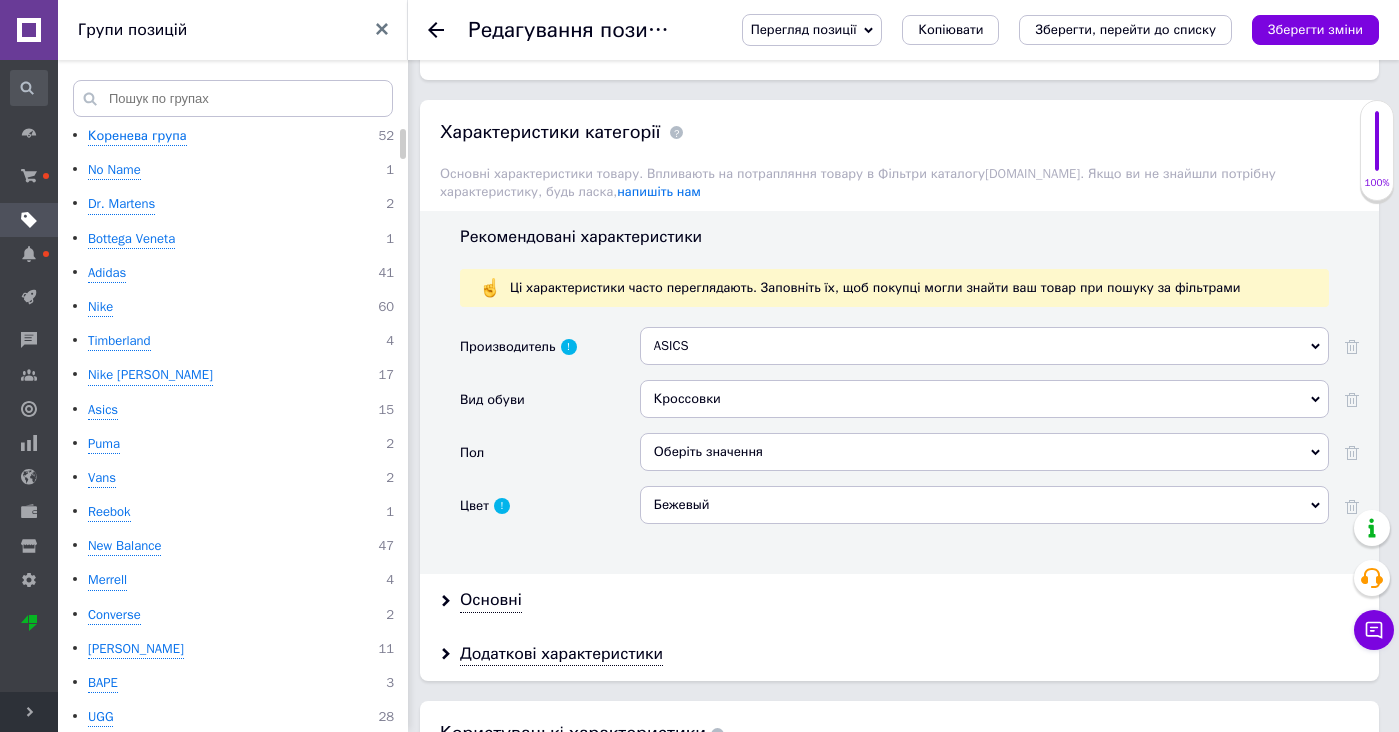 click on "Оберіть значення" at bounding box center (984, 459) 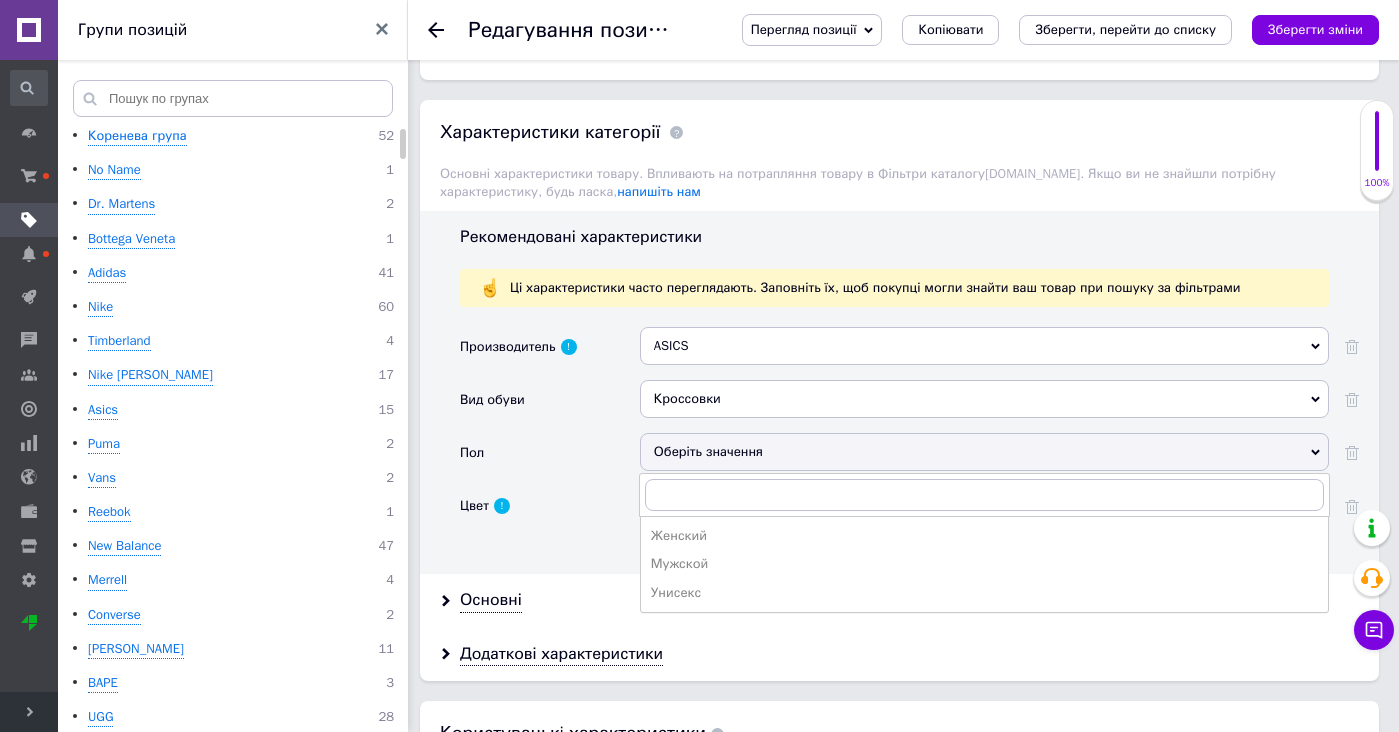 click on "Мужской" at bounding box center (984, 564) 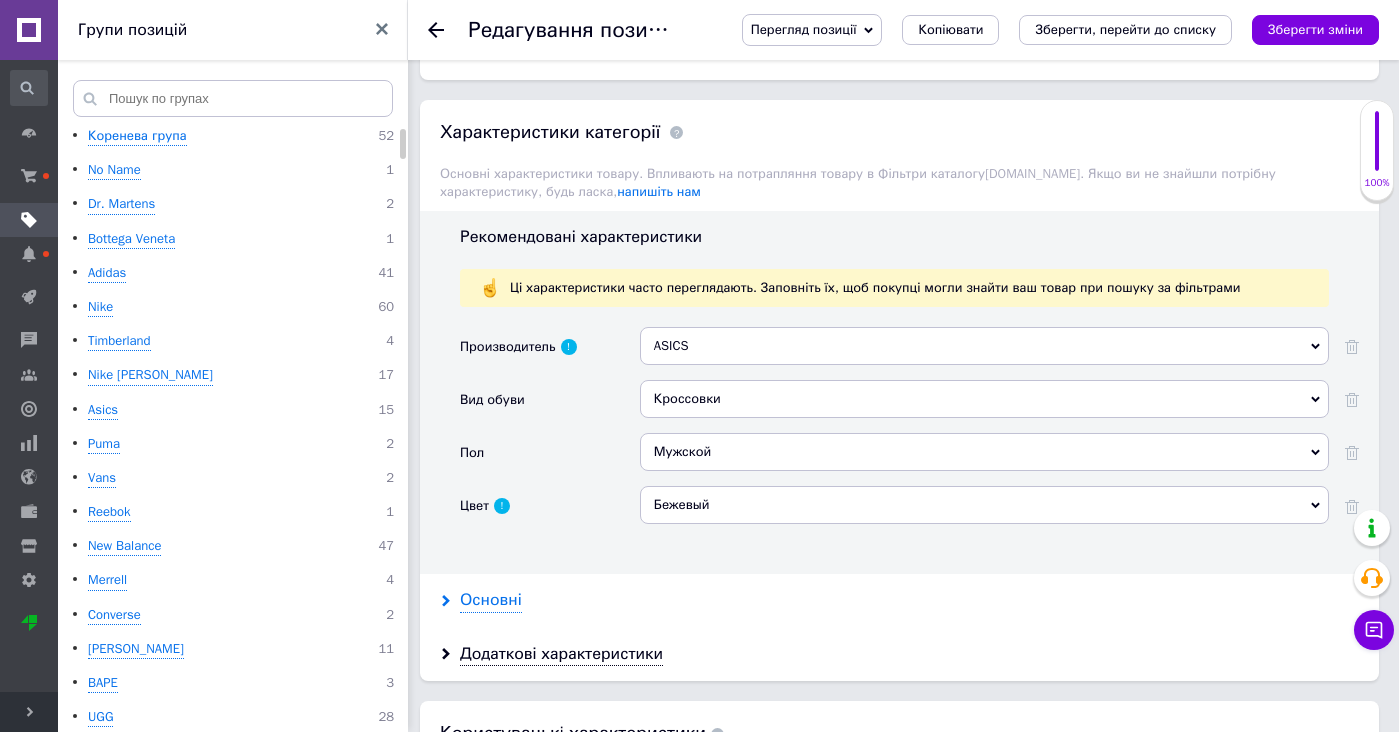 click on "Основні" at bounding box center [491, 600] 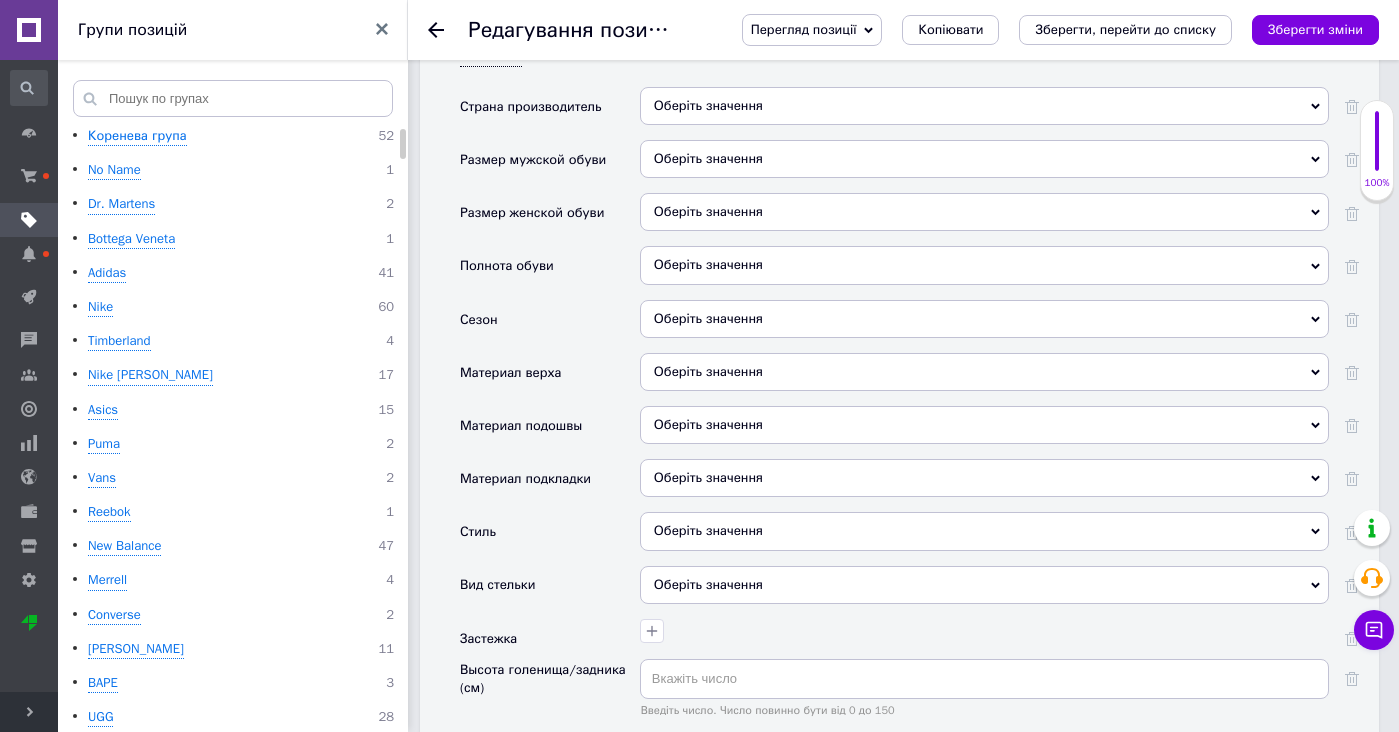 click on "Оберіть значення" at bounding box center [984, 319] 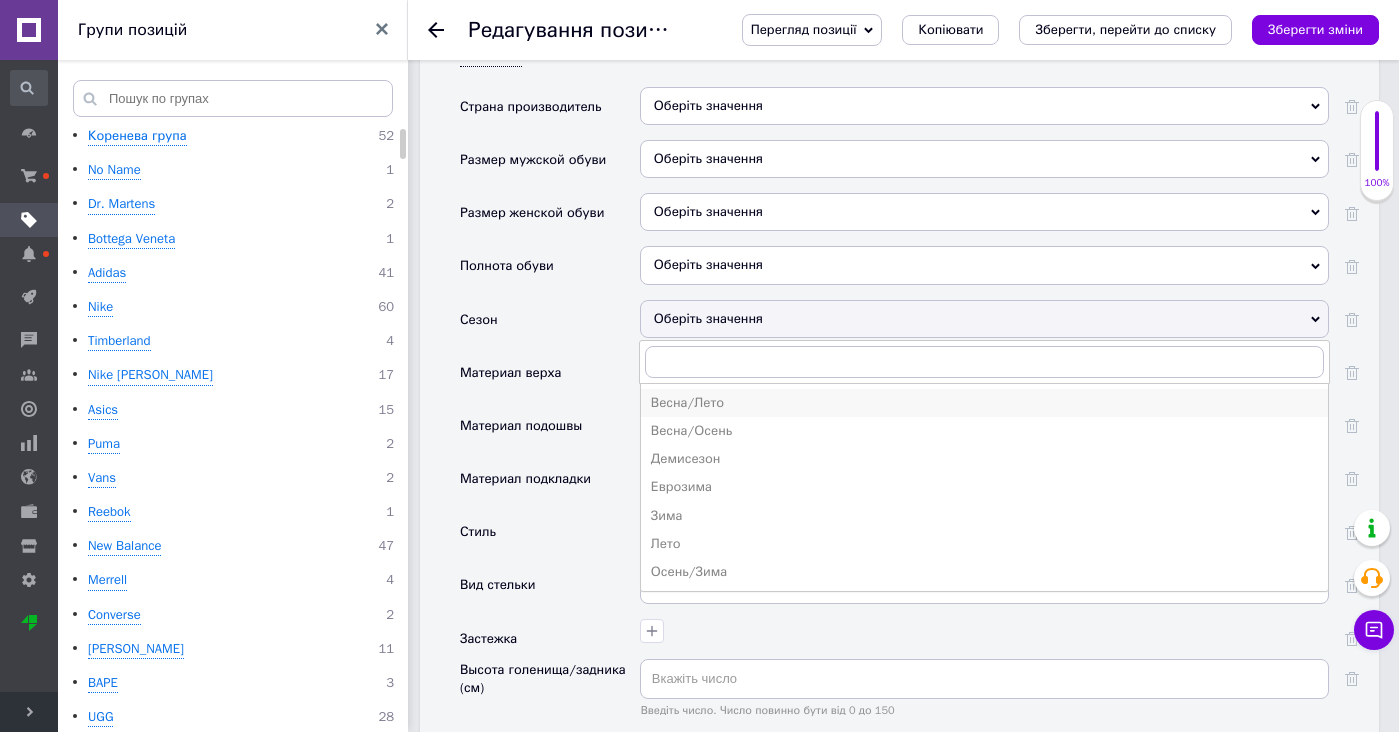 click on "Весна/Лето" at bounding box center (984, 403) 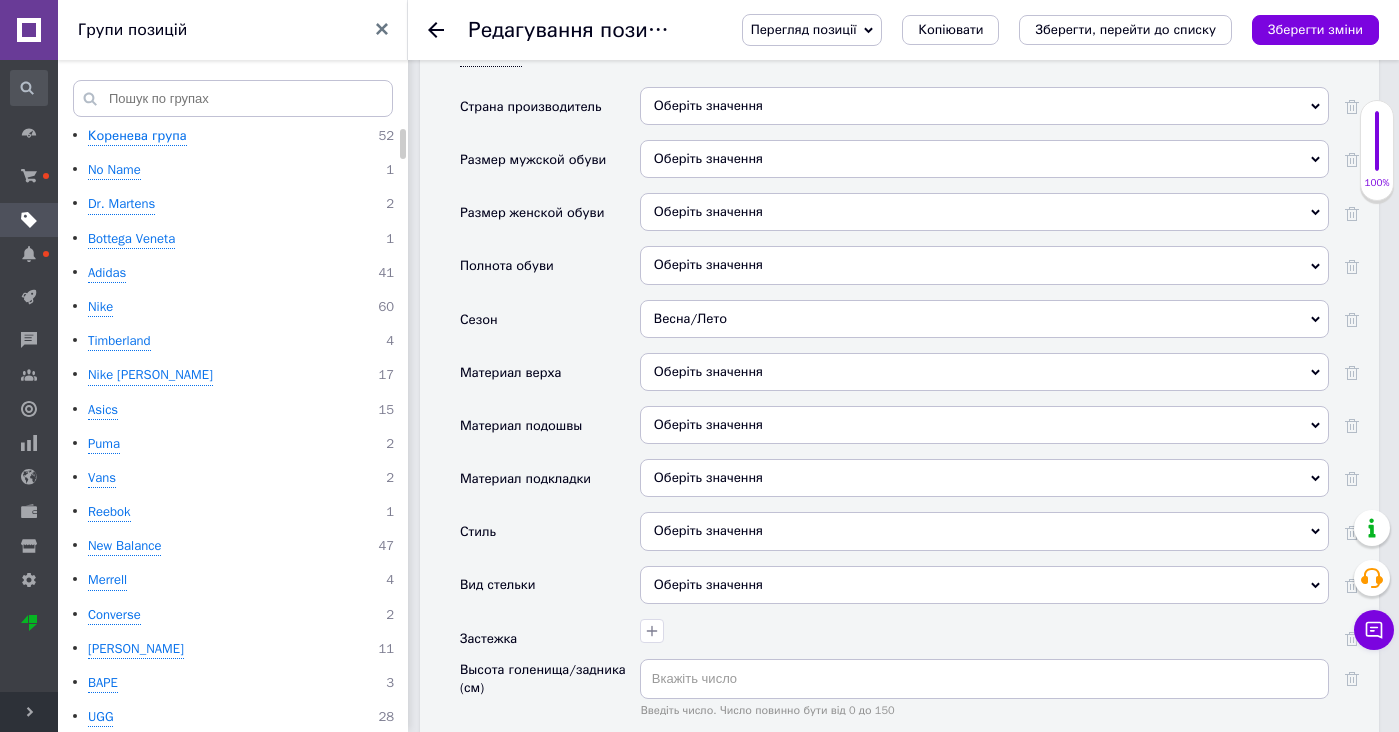 click on "Оберіть значення" at bounding box center [984, 372] 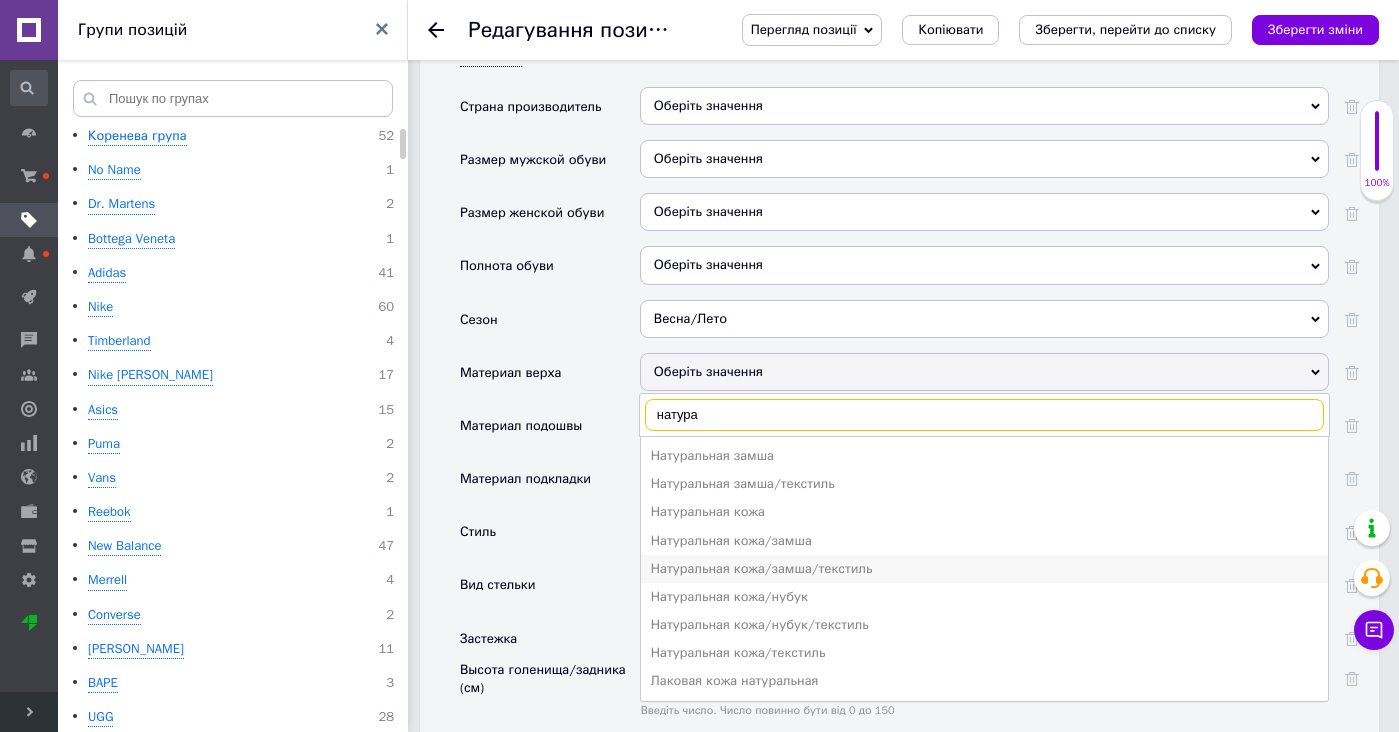 type on "натура" 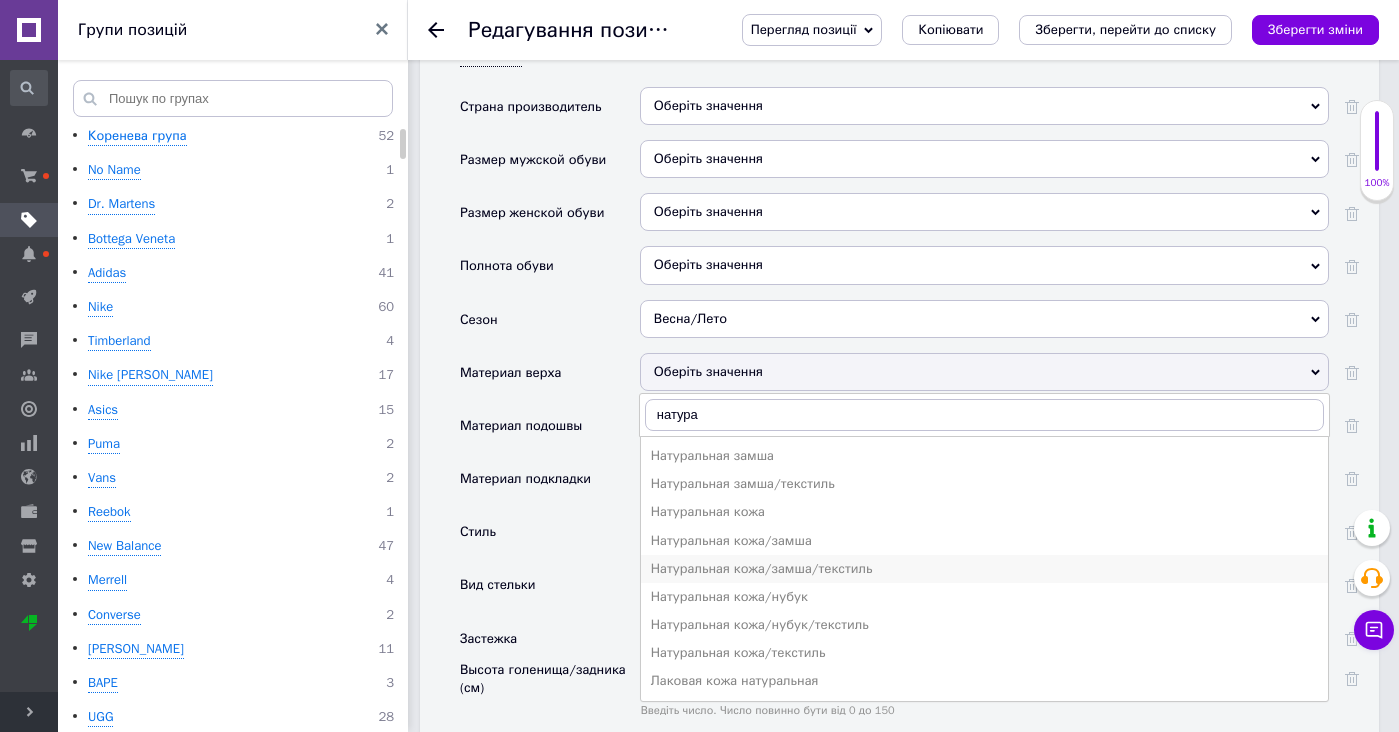 click on "Натуральная кожа/замша/текстиль" at bounding box center [984, 569] 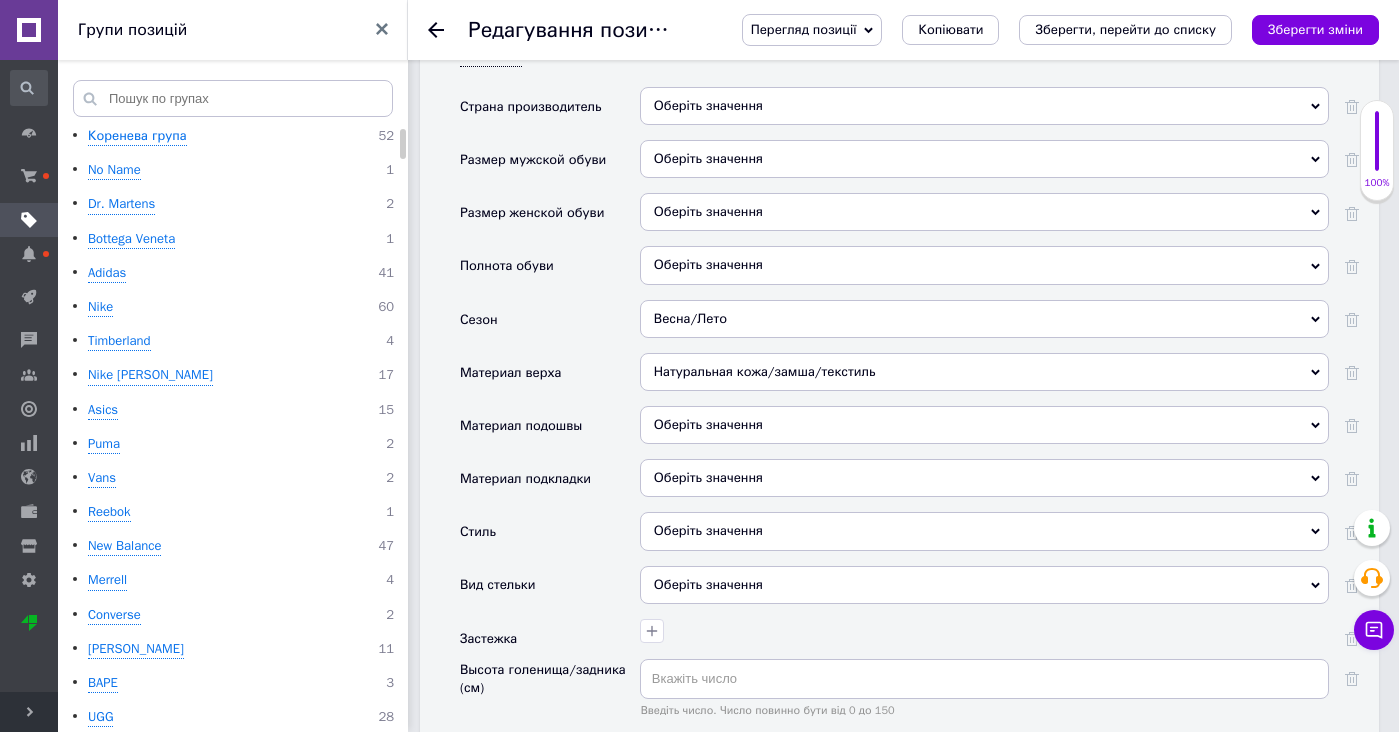 click on "Оберіть значення" at bounding box center (984, 425) 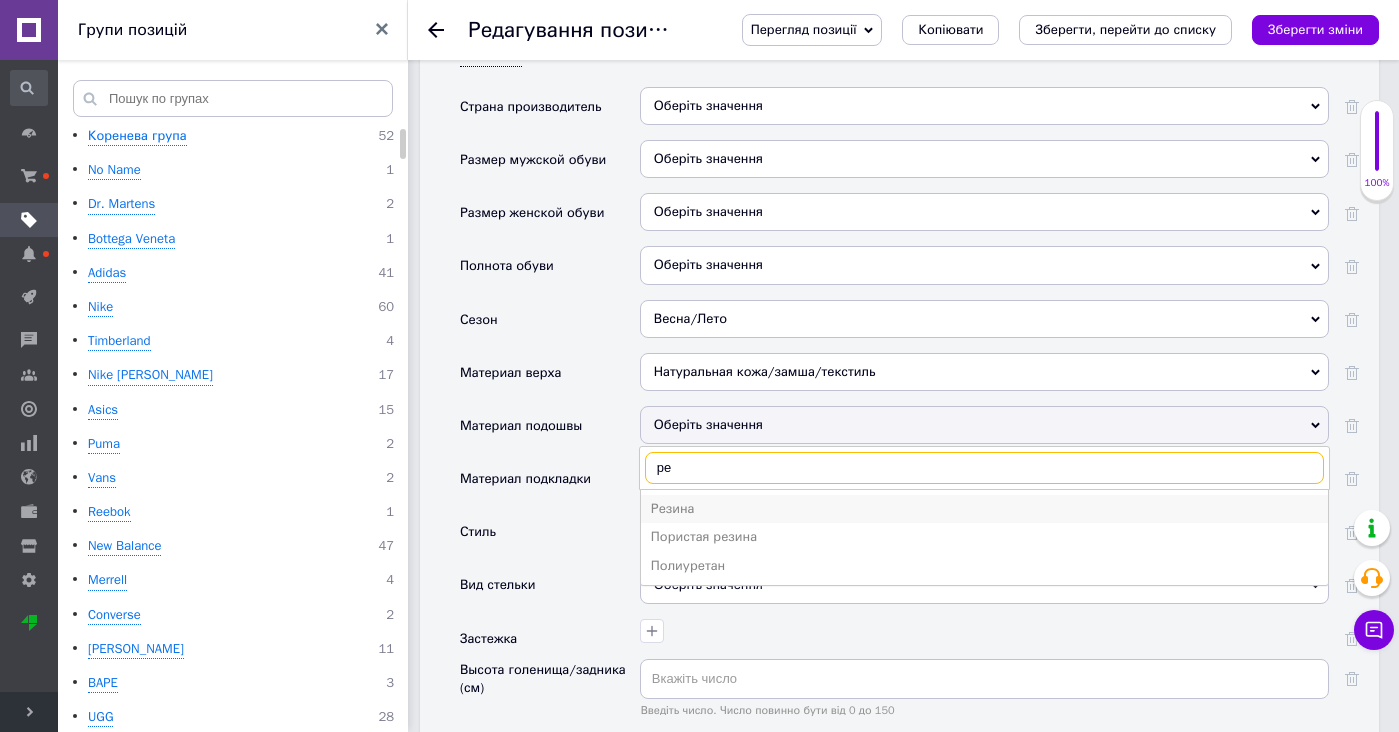 type on "ре" 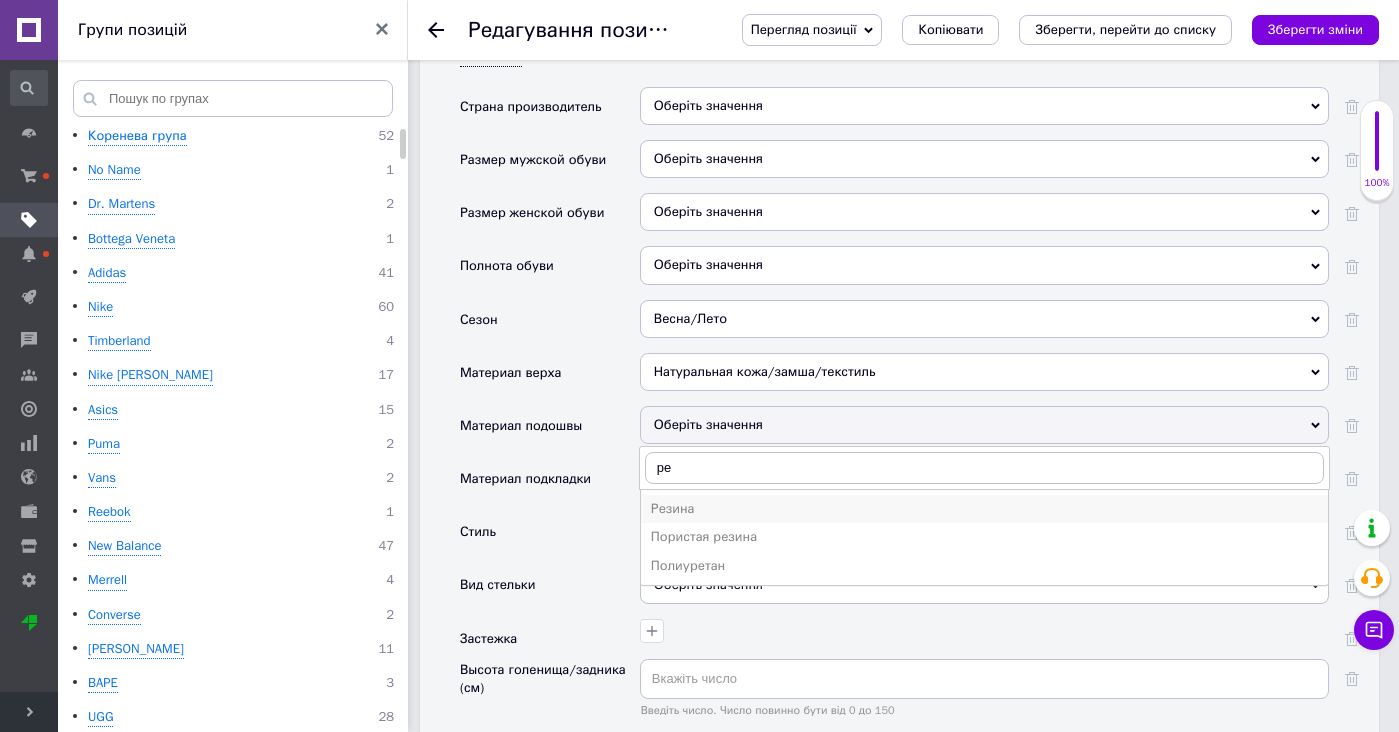 click on "Резина" at bounding box center [984, 509] 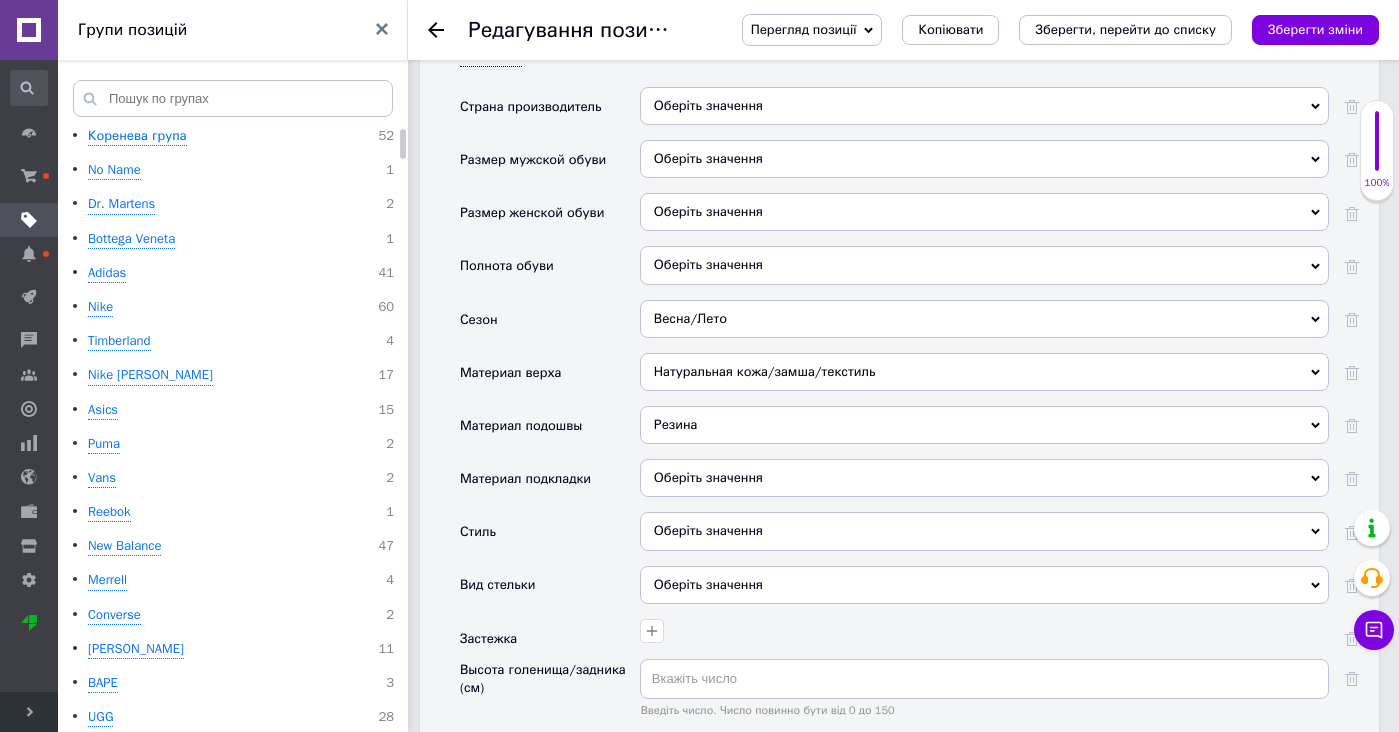 click on "Оберіть значення" at bounding box center [984, 478] 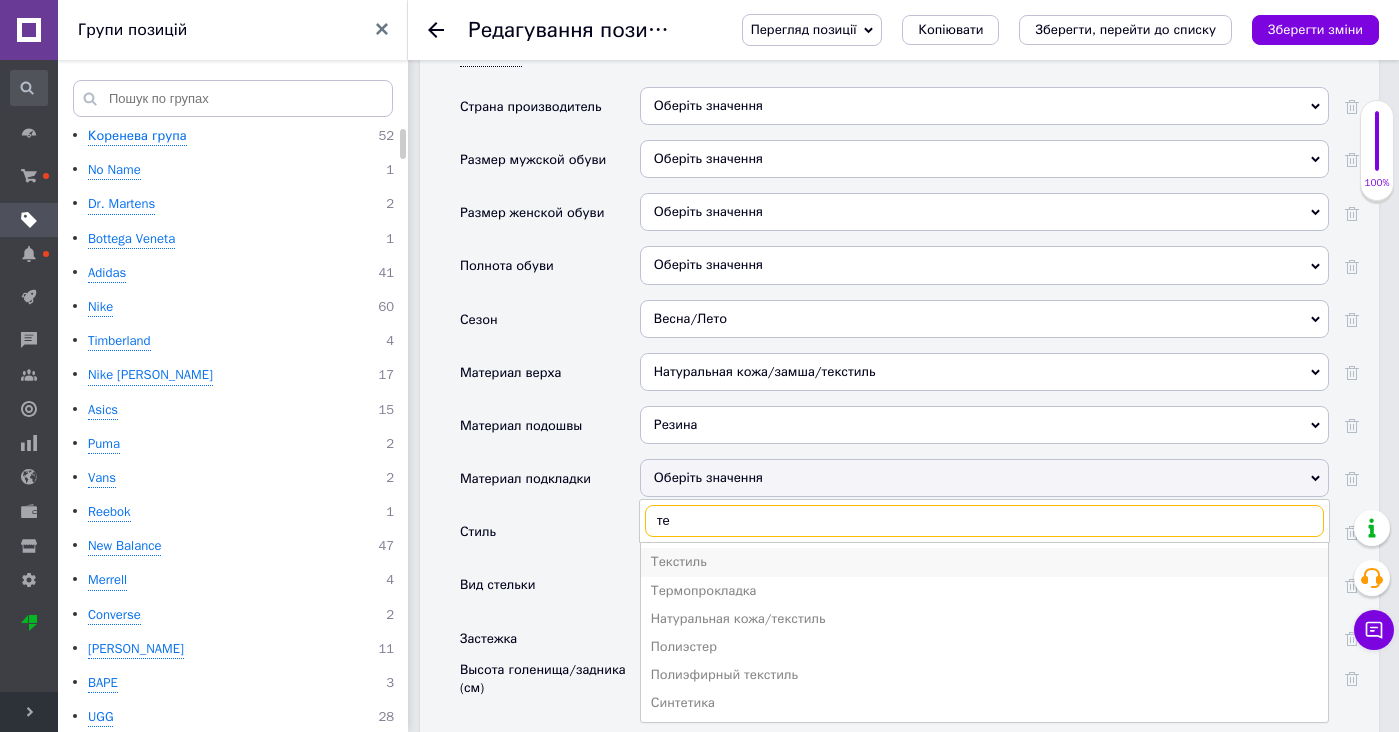 type on "те" 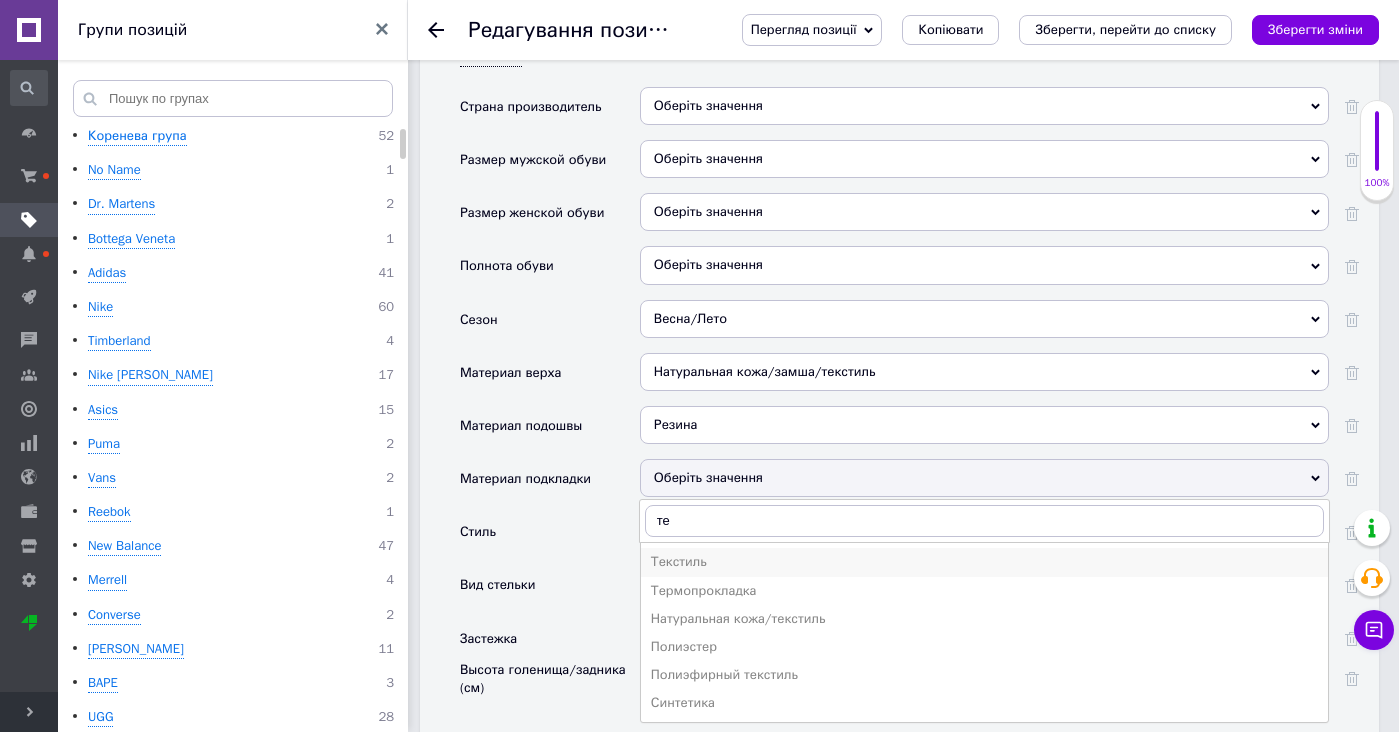 click on "Текстиль" at bounding box center (984, 562) 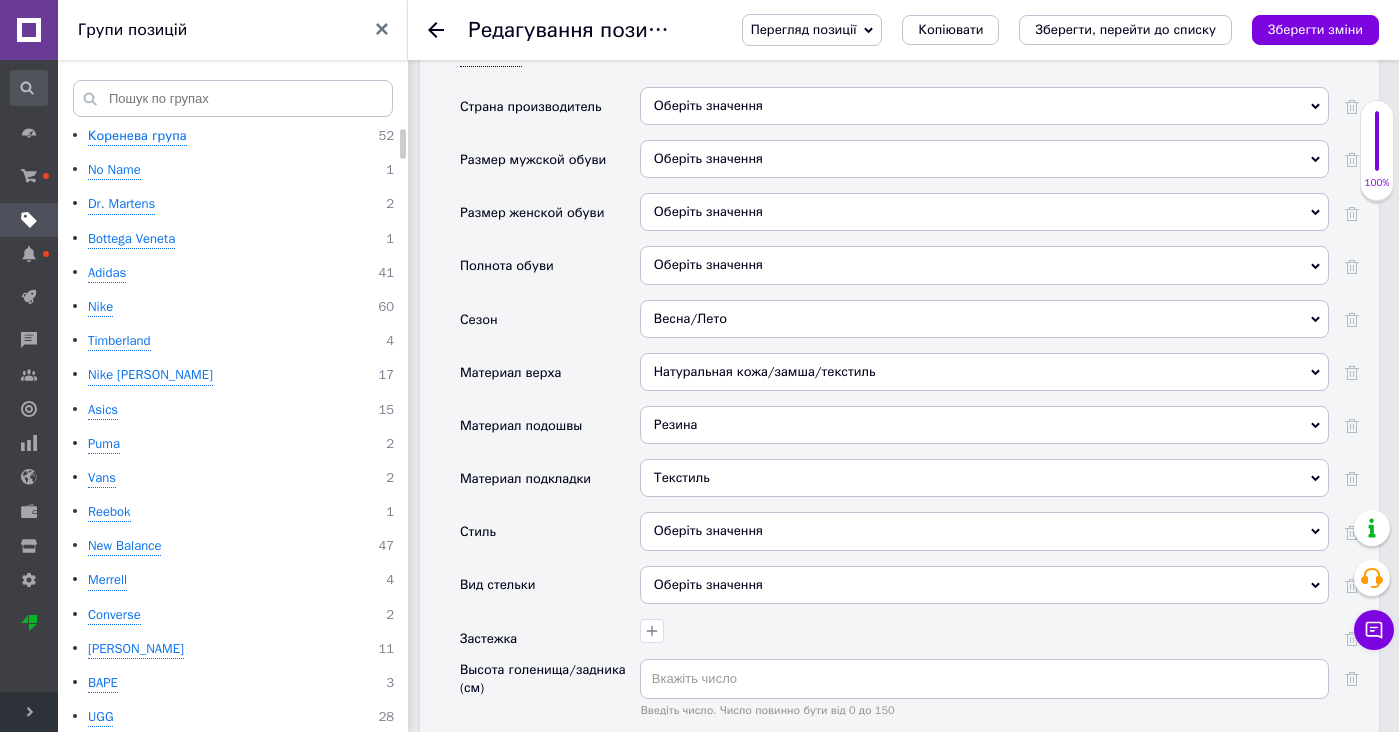 click on "Оберіть значення" at bounding box center [984, 531] 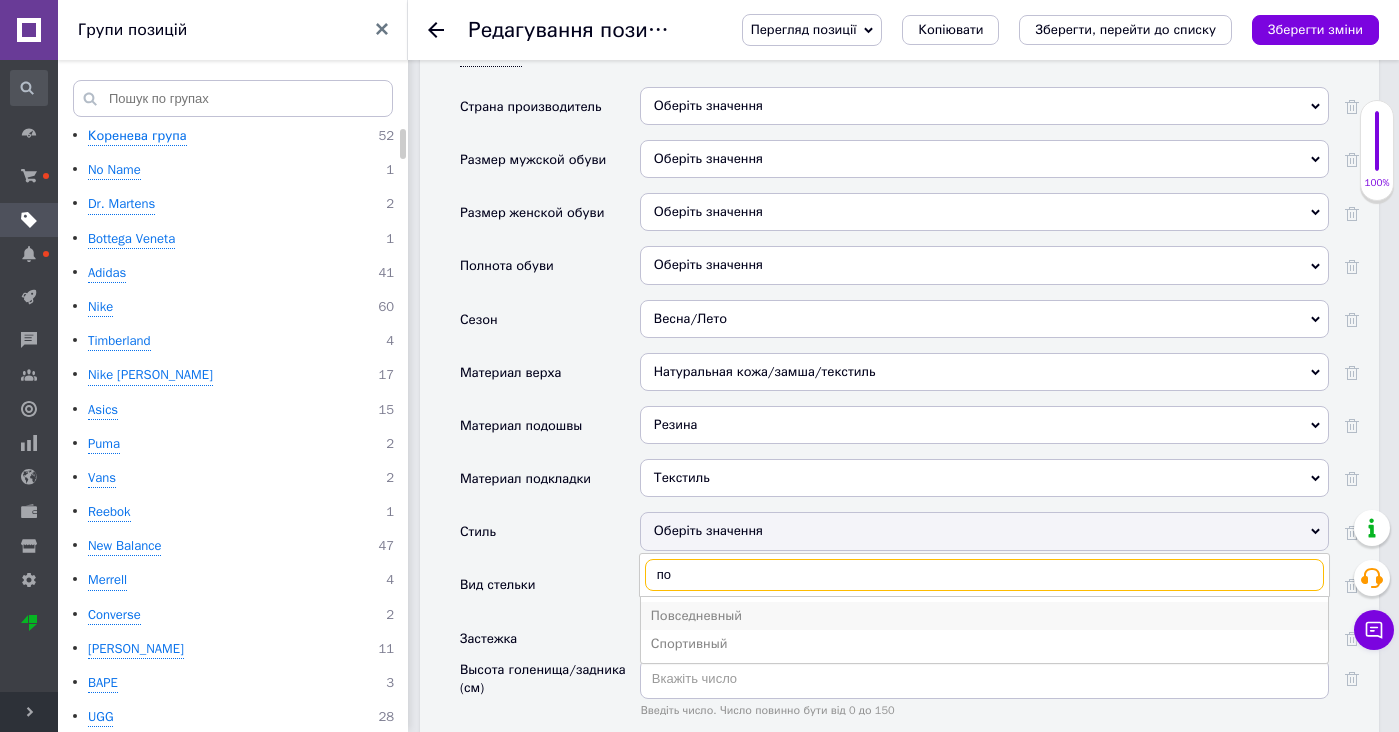 type on "по" 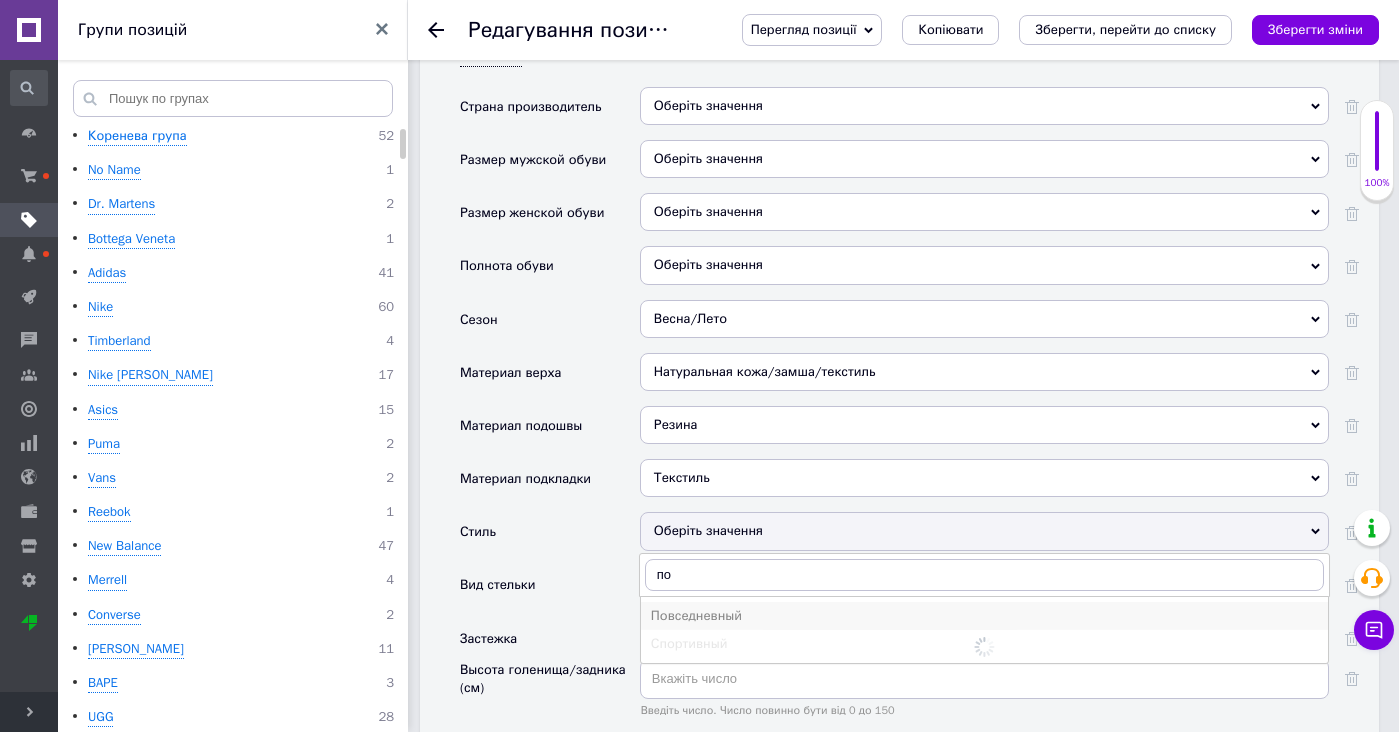 click on "Повседневный" at bounding box center [984, 616] 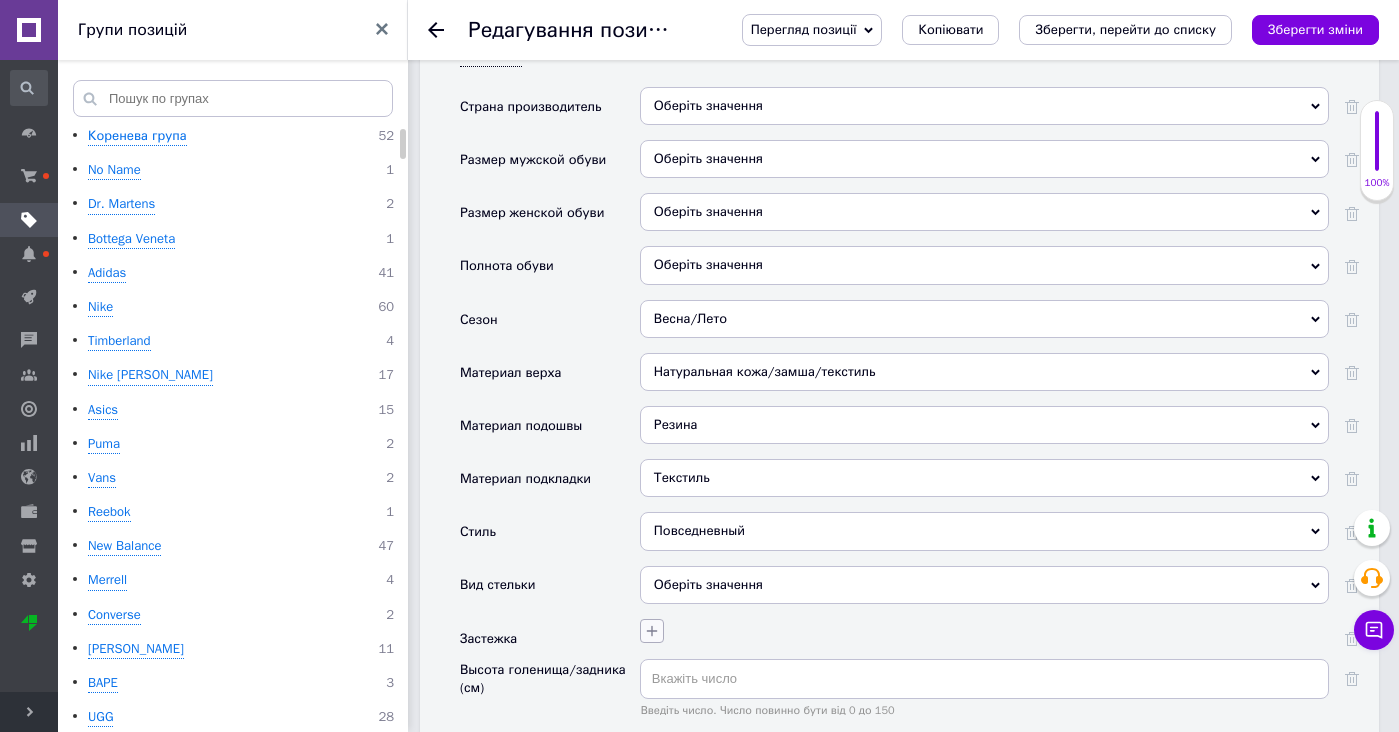 click at bounding box center [652, 631] 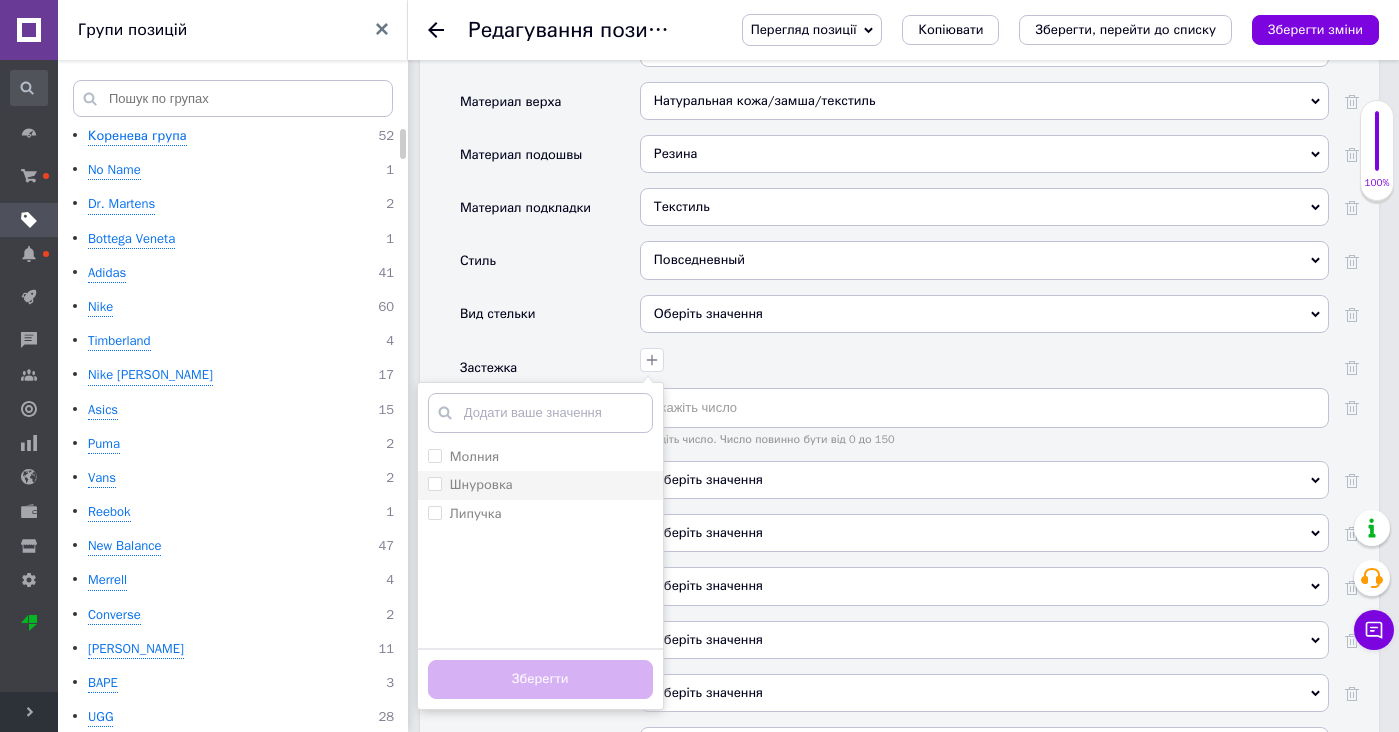 scroll, scrollTop: 3275, scrollLeft: 0, axis: vertical 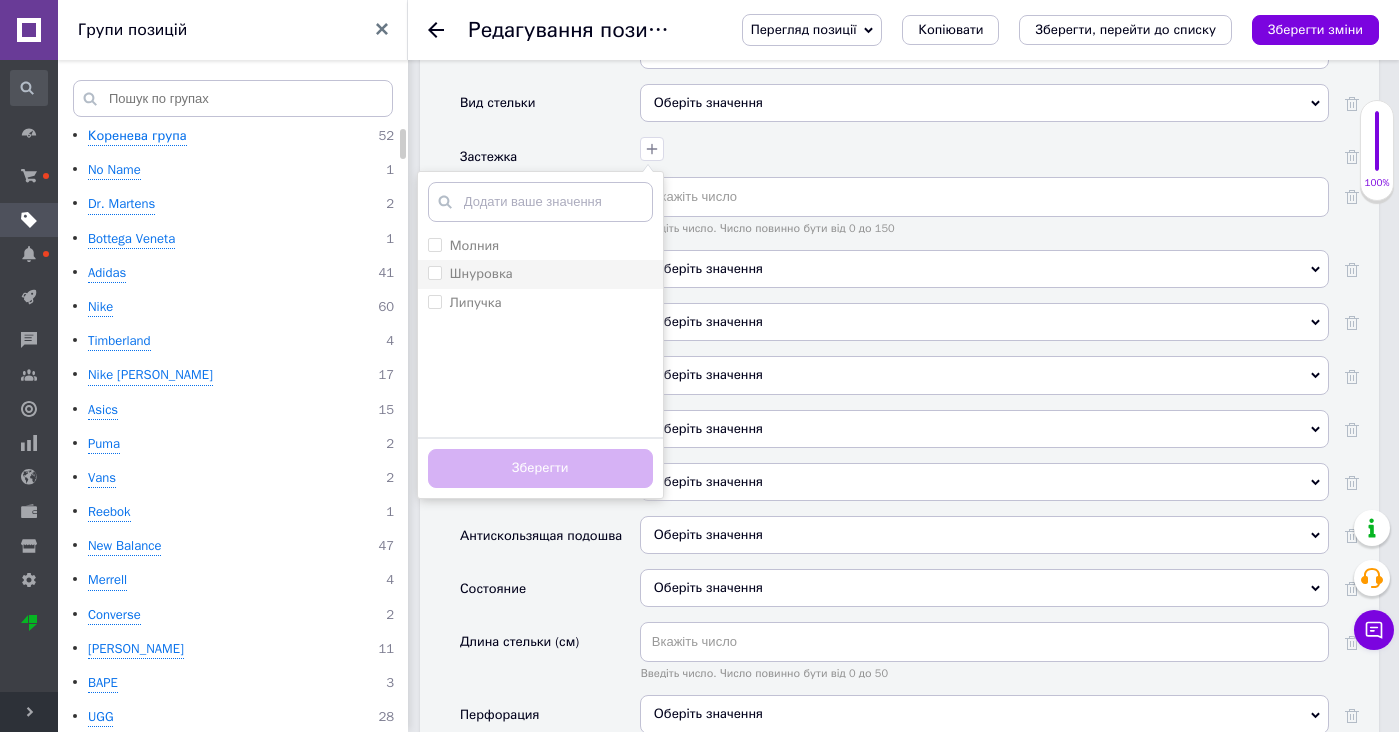 click on "Шнуровка" at bounding box center [540, 274] 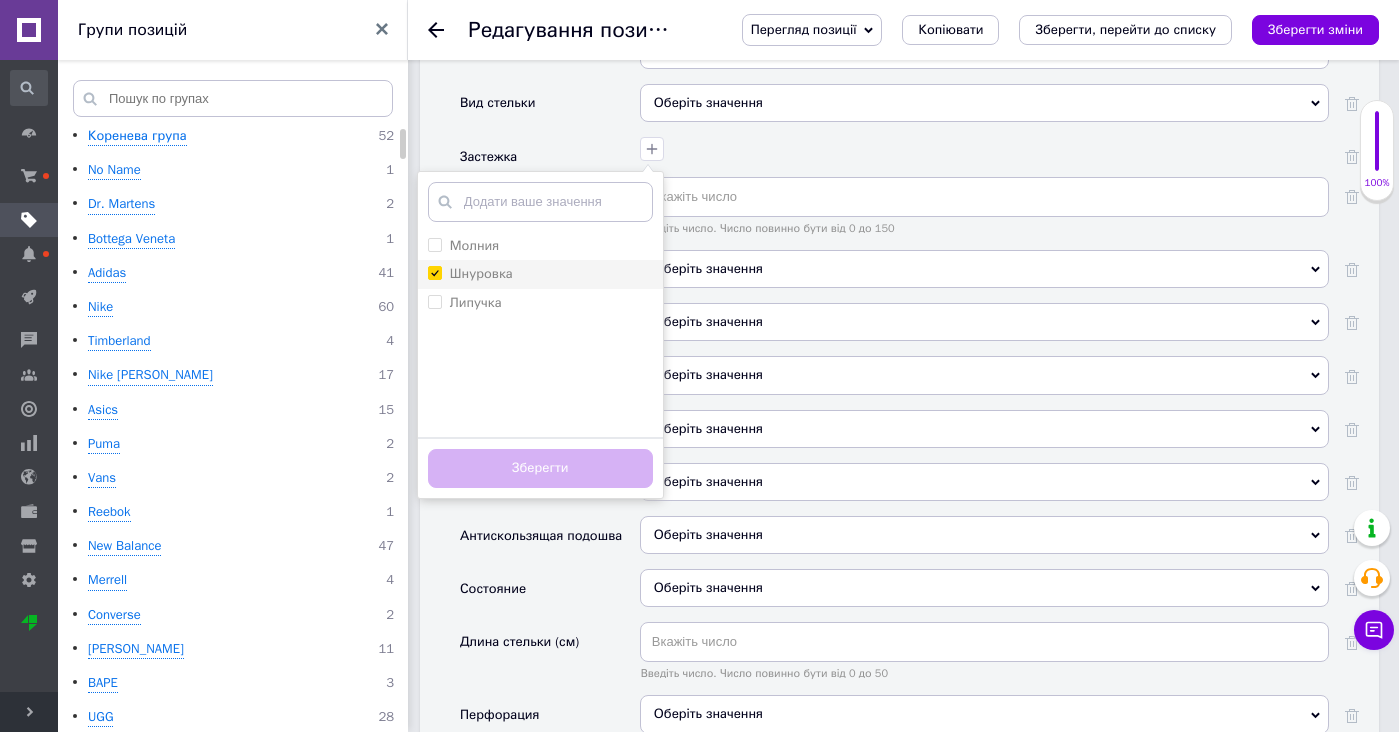 checkbox on "true" 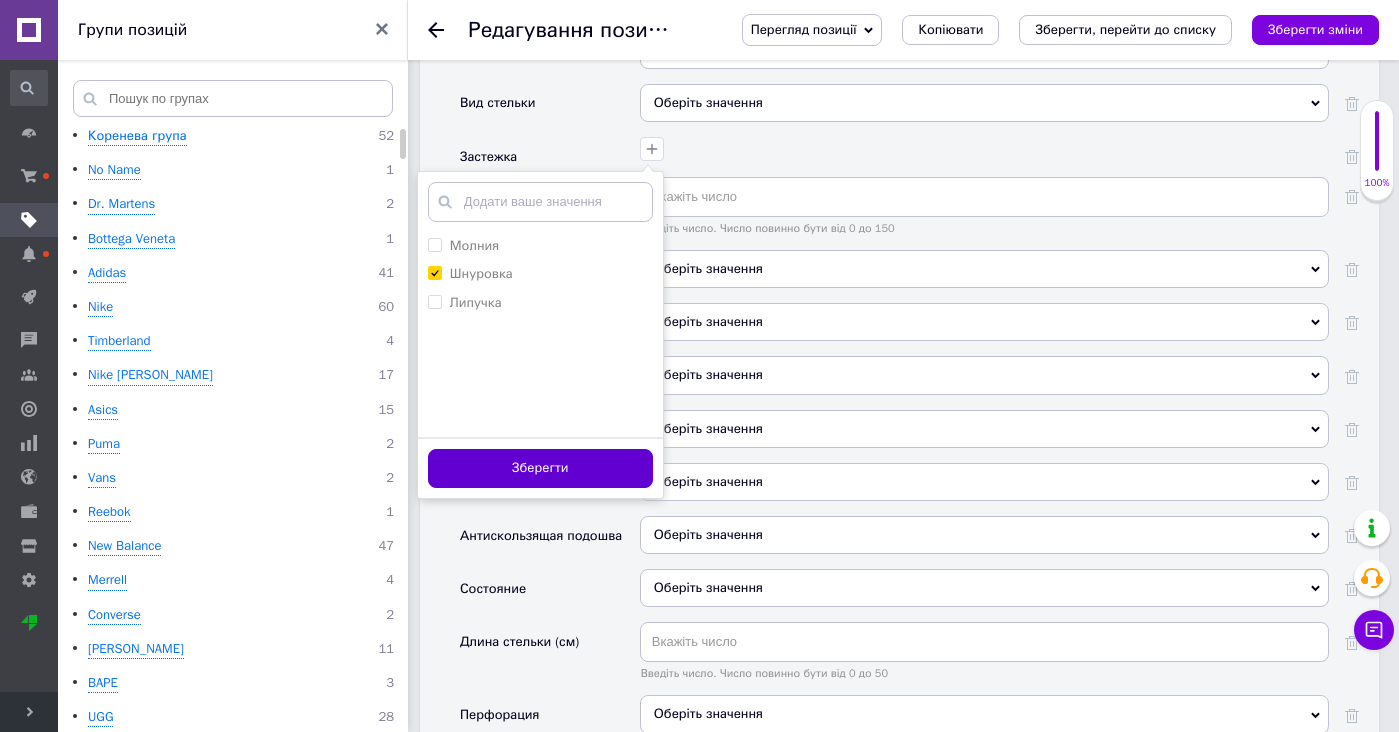 click on "Зберегти" at bounding box center (540, 468) 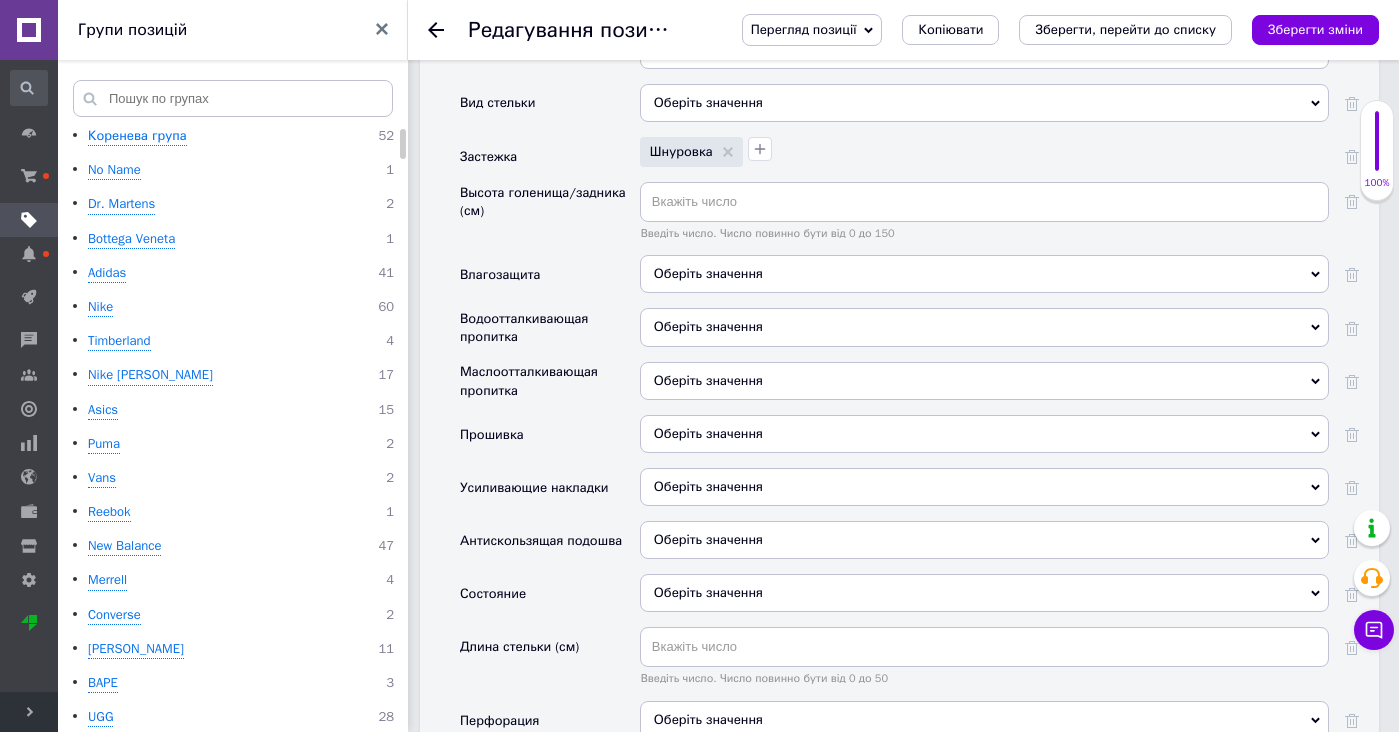 click on "Оберіть значення Так Ні" at bounding box center (984, 281) 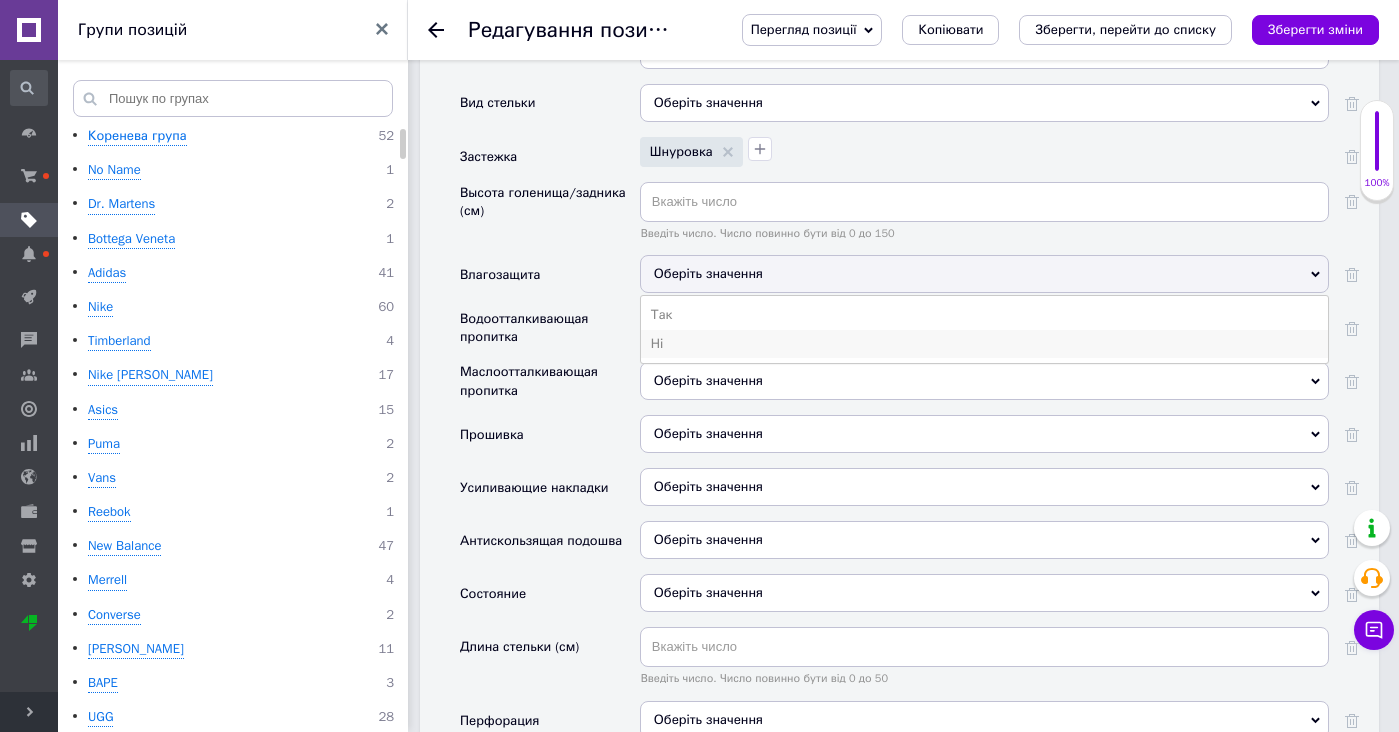 click on "Ні" at bounding box center [984, 344] 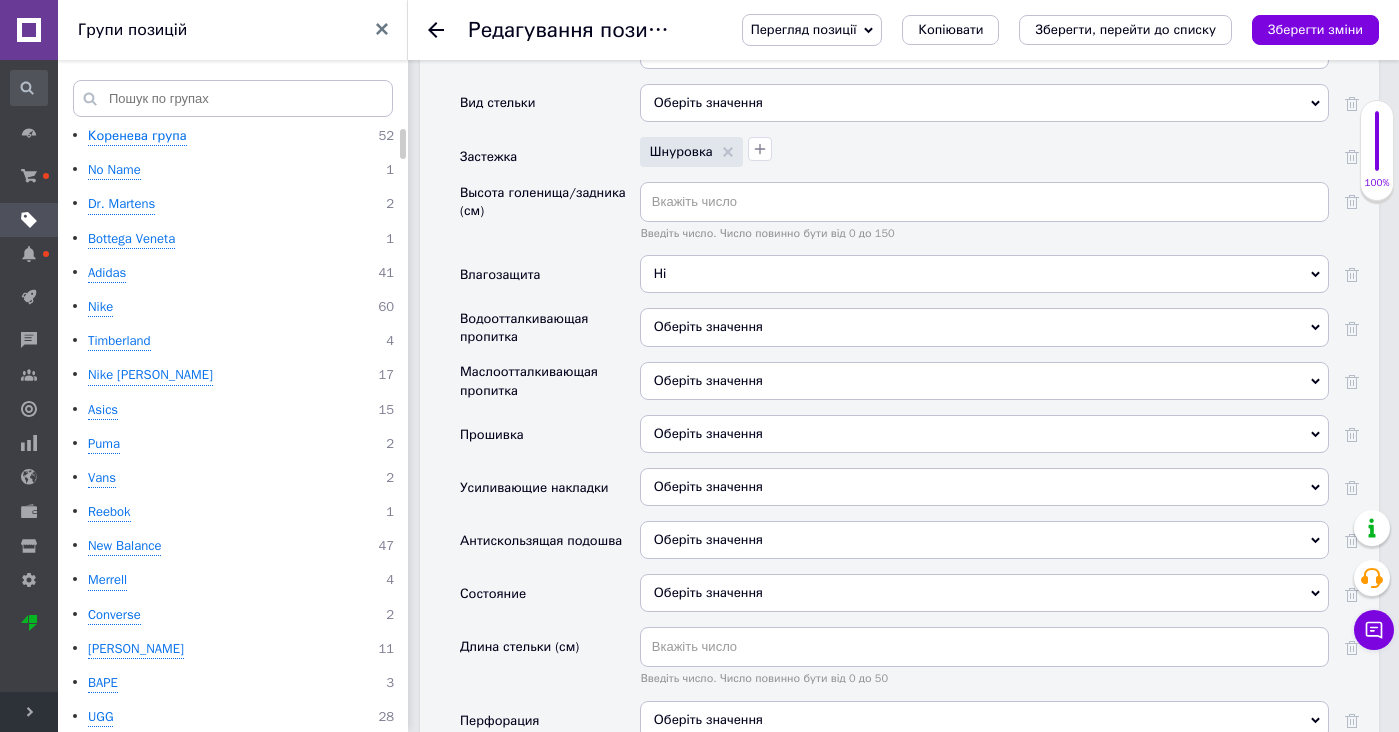 click on "Оберіть значення" at bounding box center [708, 326] 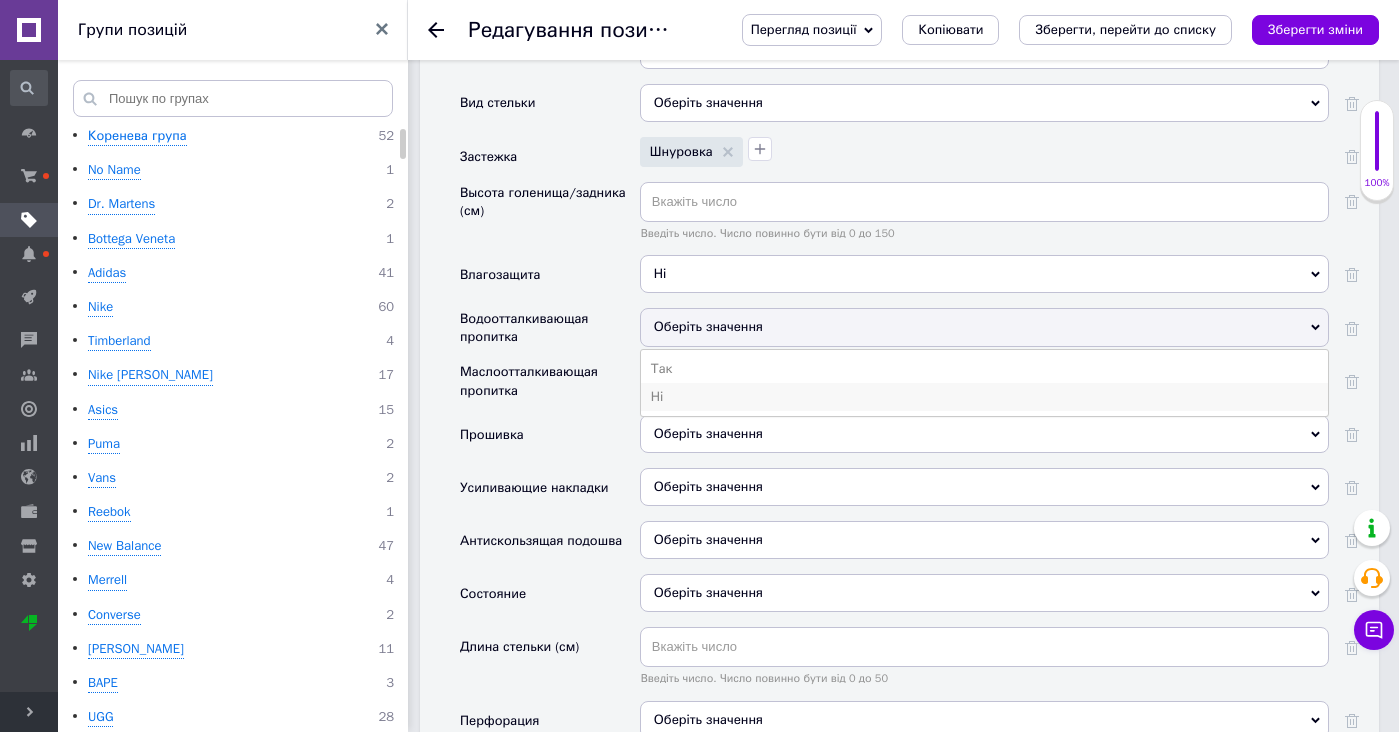 click on "Ні" at bounding box center (984, 397) 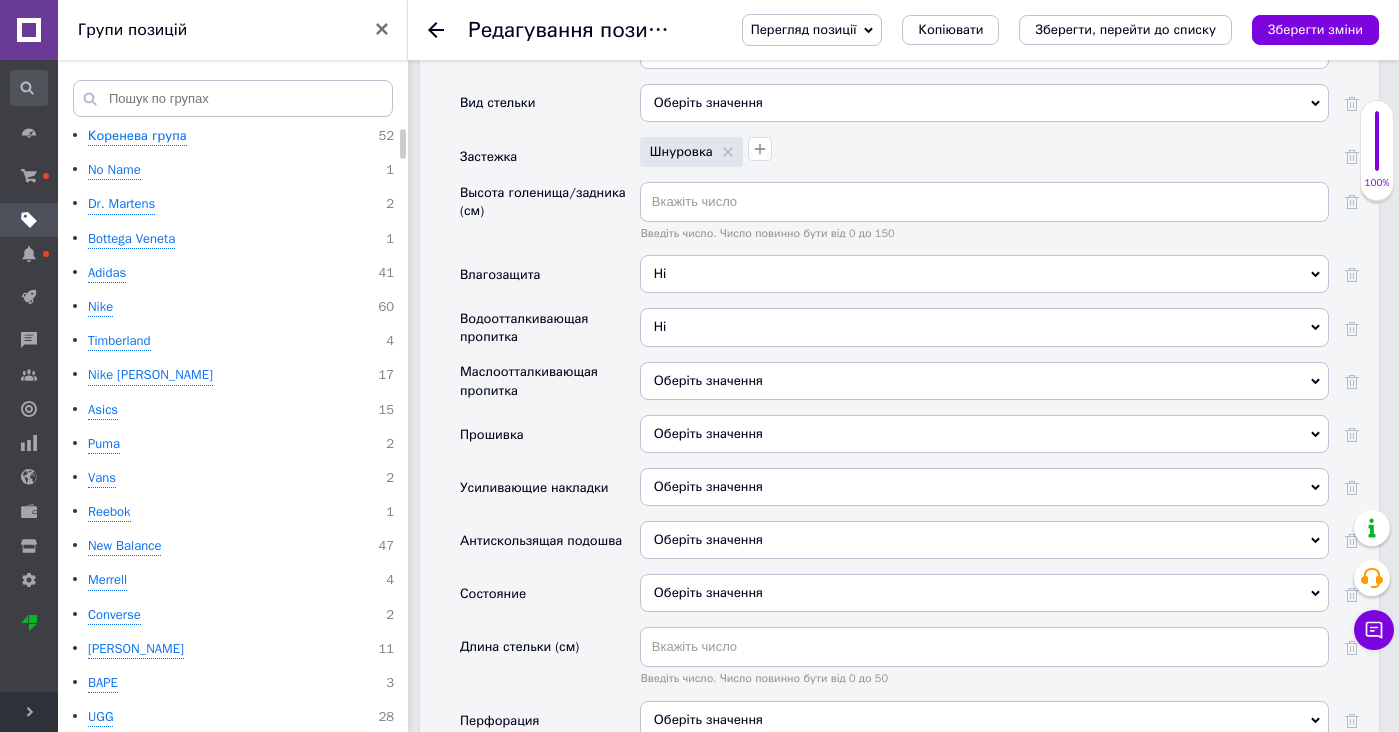 click on "Оберіть значення" at bounding box center (984, 381) 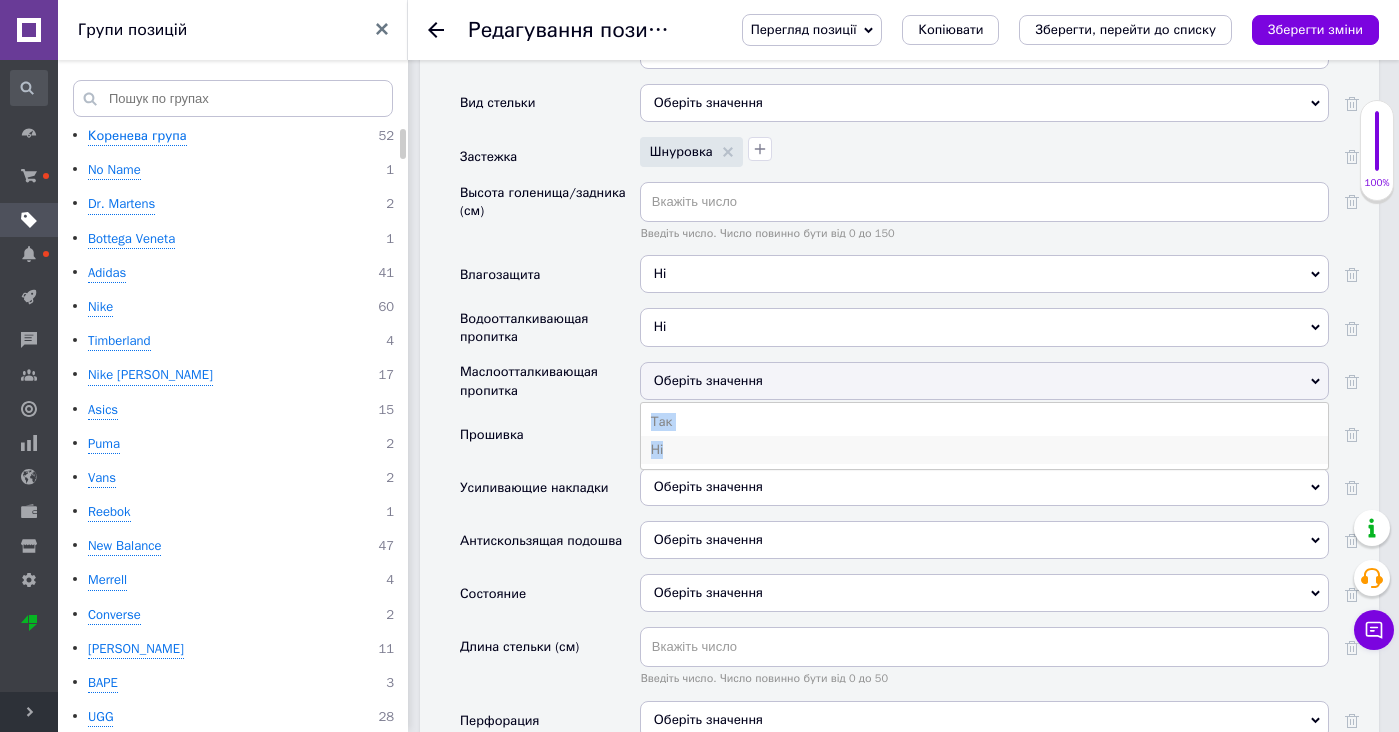 click on "Ні" at bounding box center (984, 450) 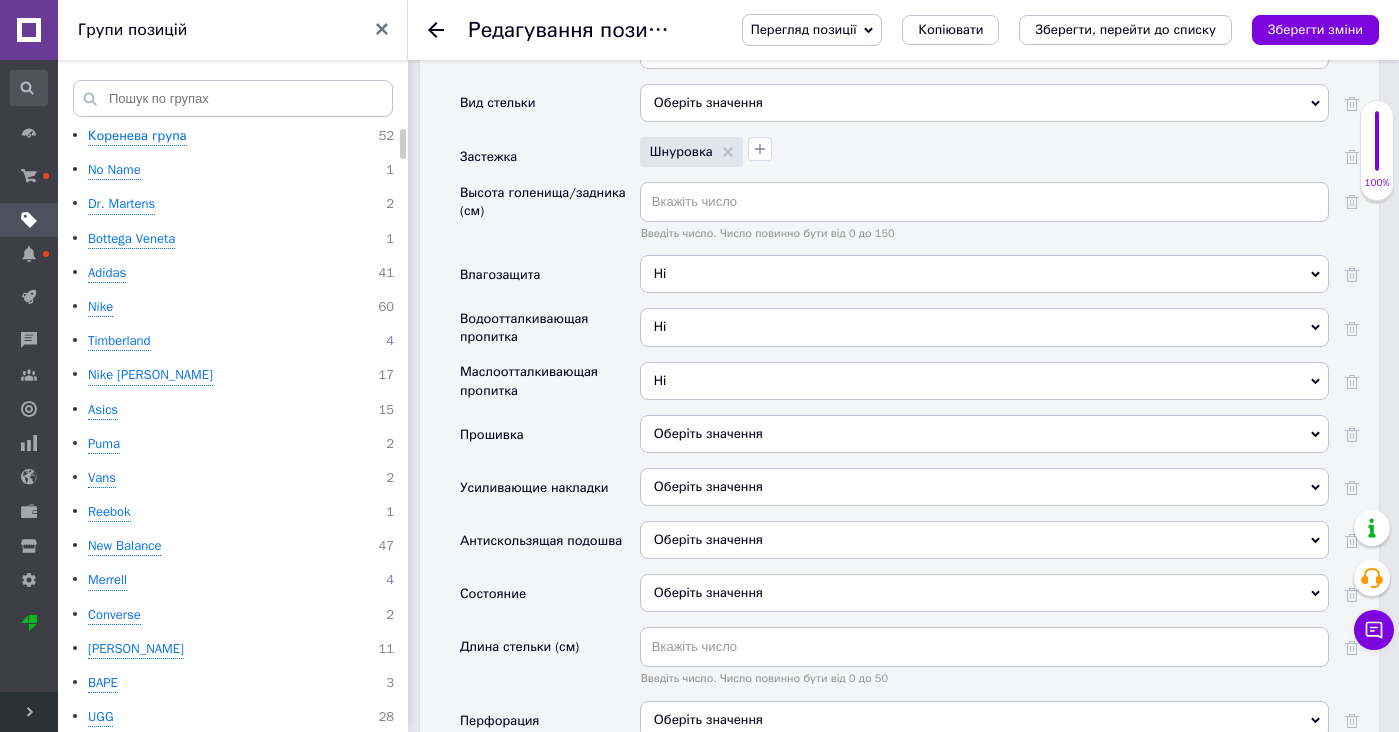 click on "Оберіть значення" at bounding box center [708, 433] 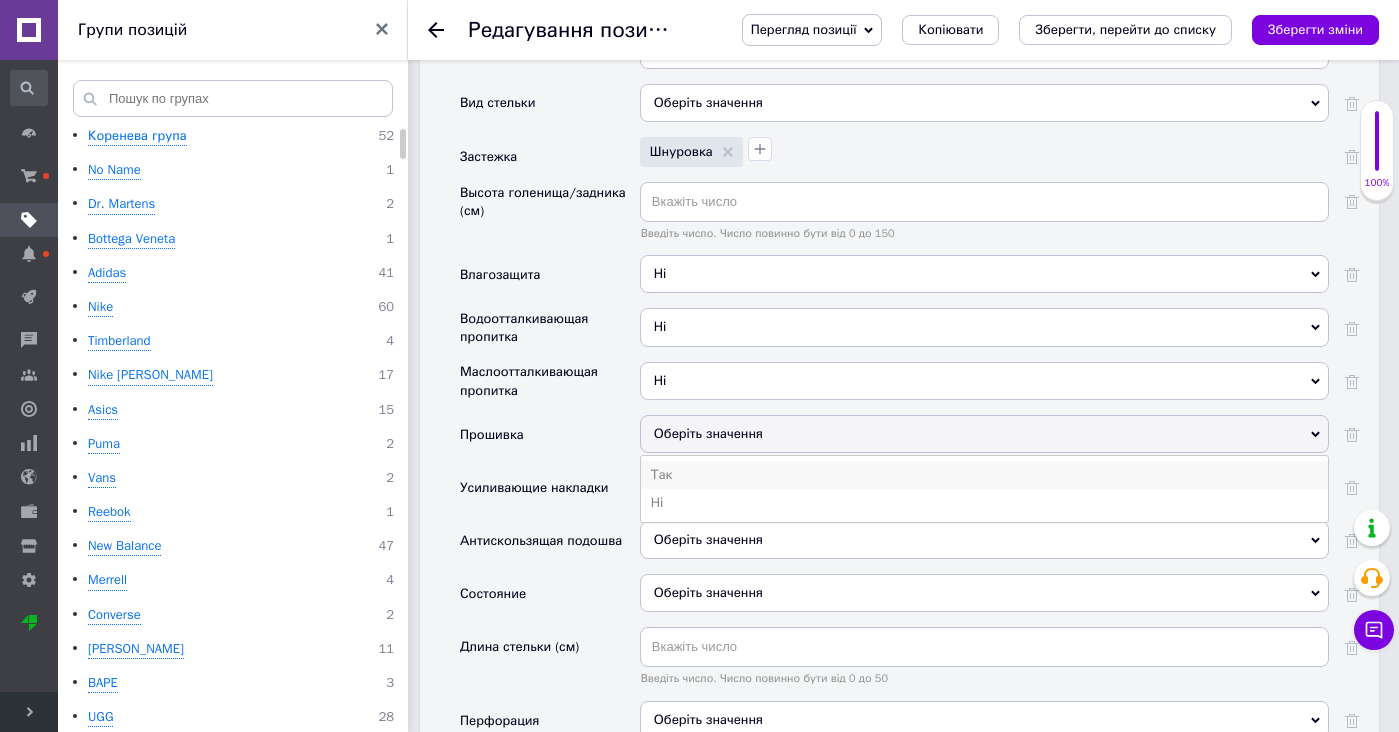 click on "Так" at bounding box center (984, 475) 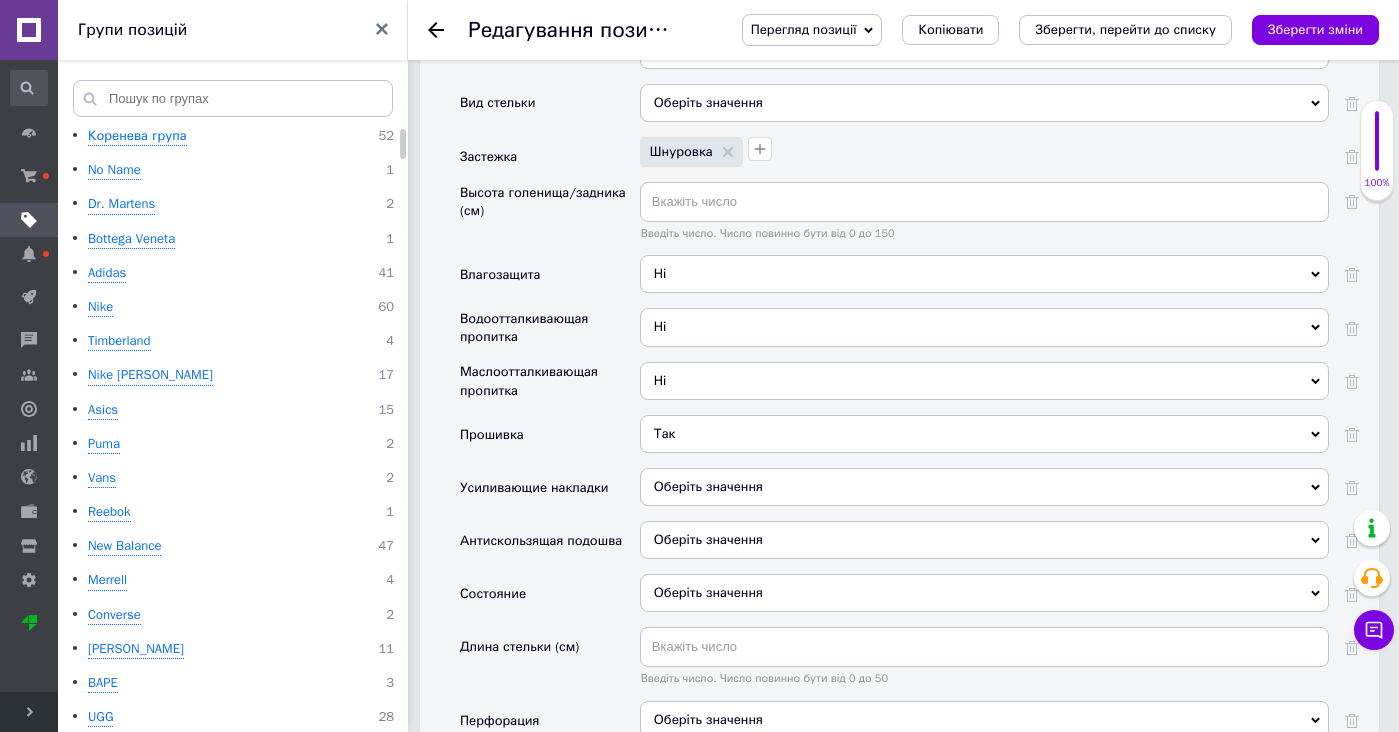 click on "Оберіть значення" at bounding box center [984, 487] 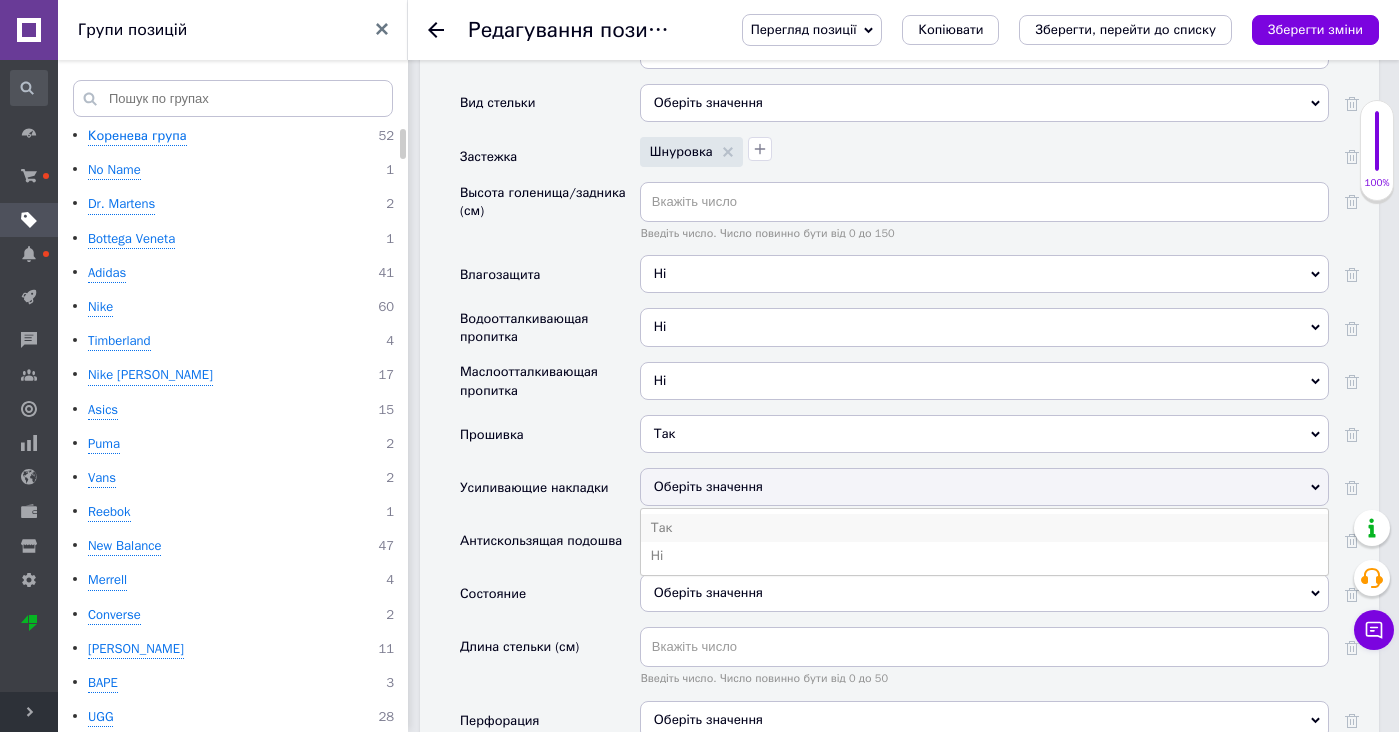 click on "Так" at bounding box center [984, 528] 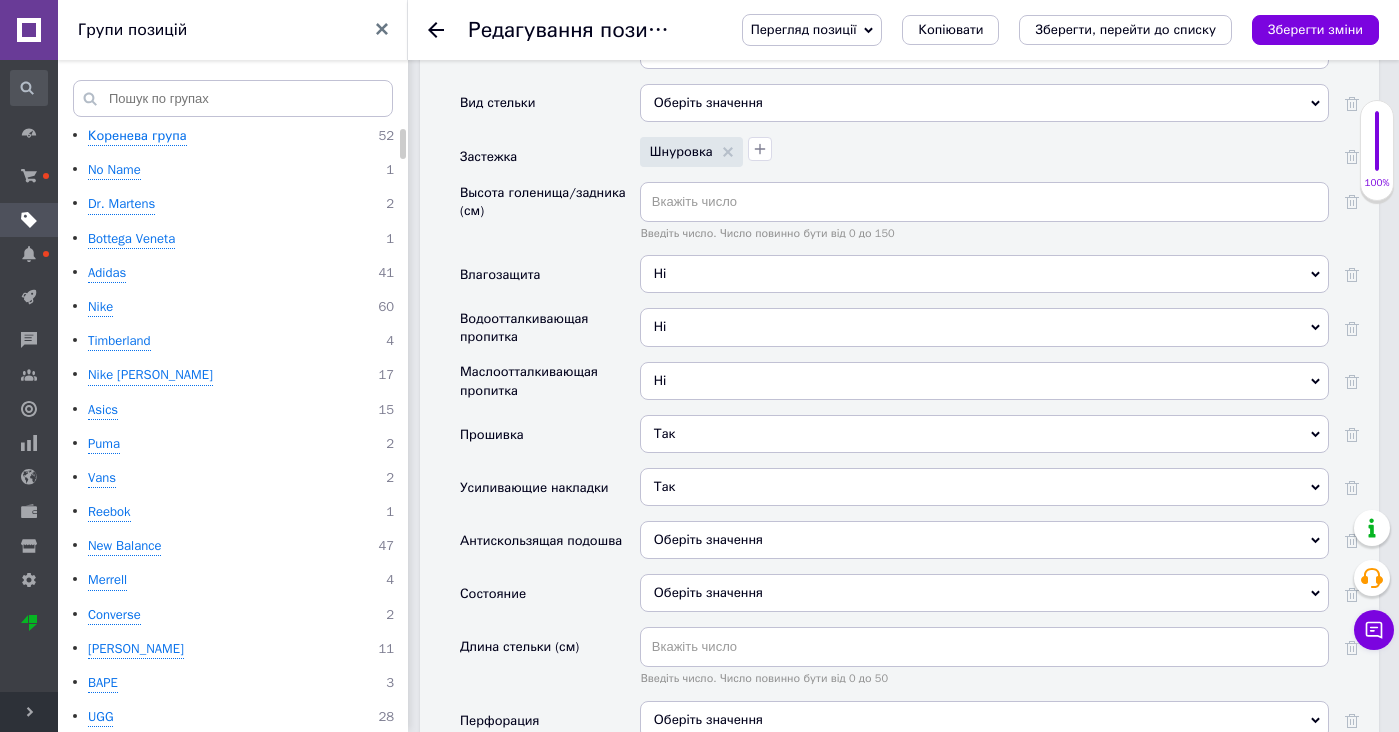 click on "Так" at bounding box center (984, 487) 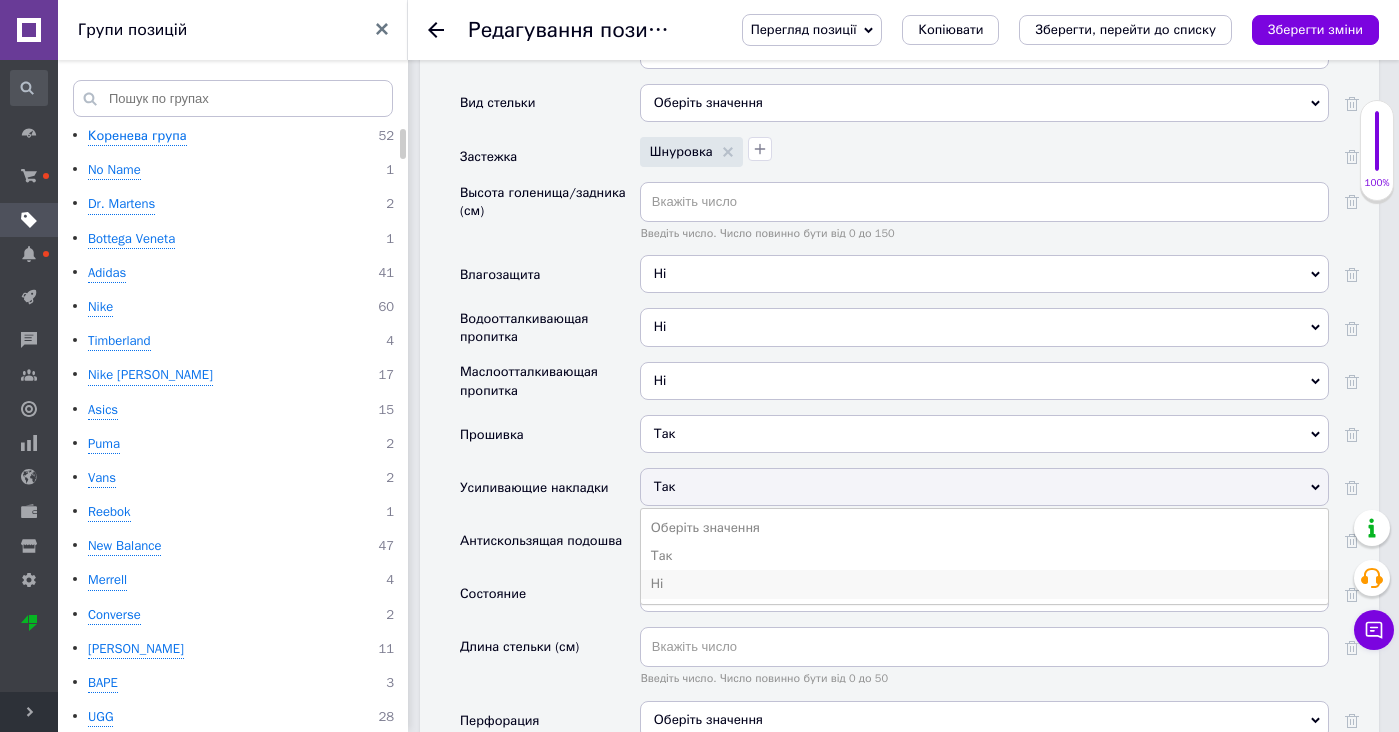 click on "Ні" at bounding box center [984, 584] 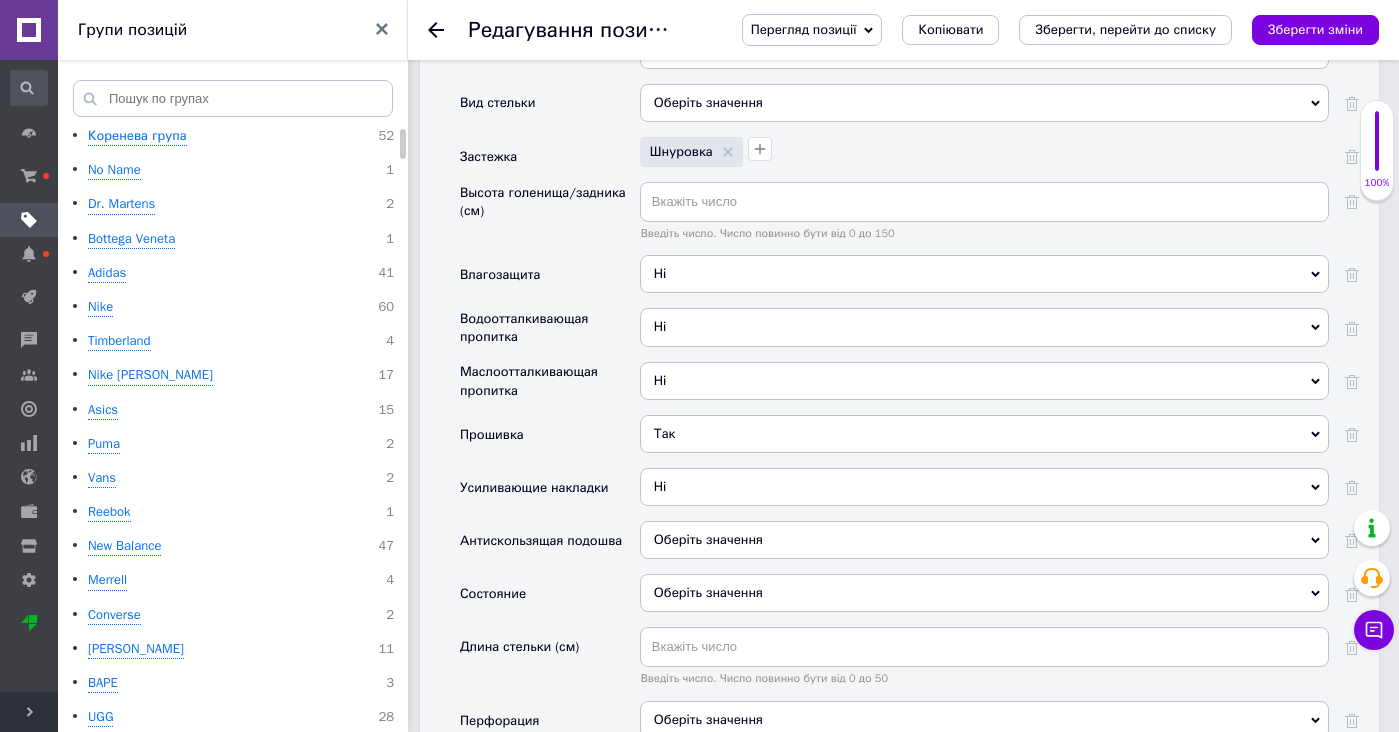 click on "Оберіть значення" at bounding box center (984, 540) 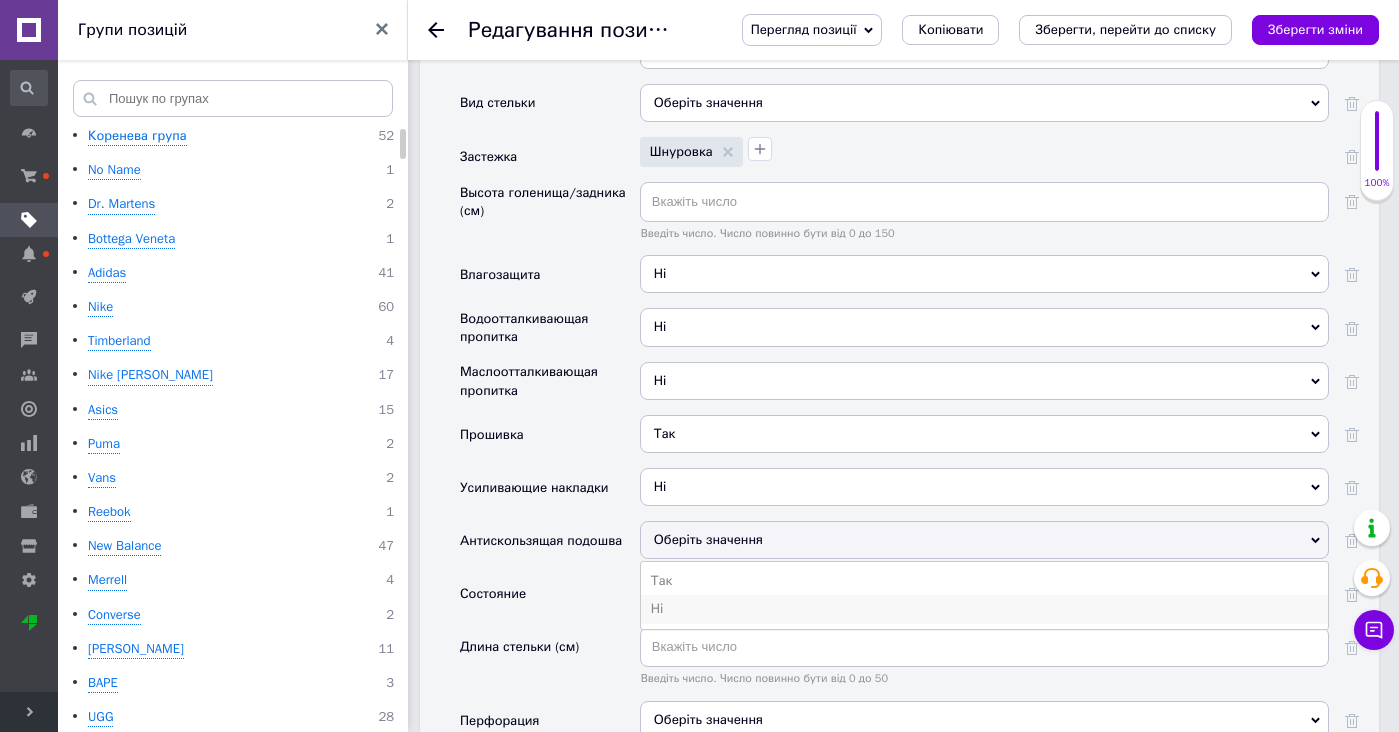 click on "Ні" at bounding box center (984, 609) 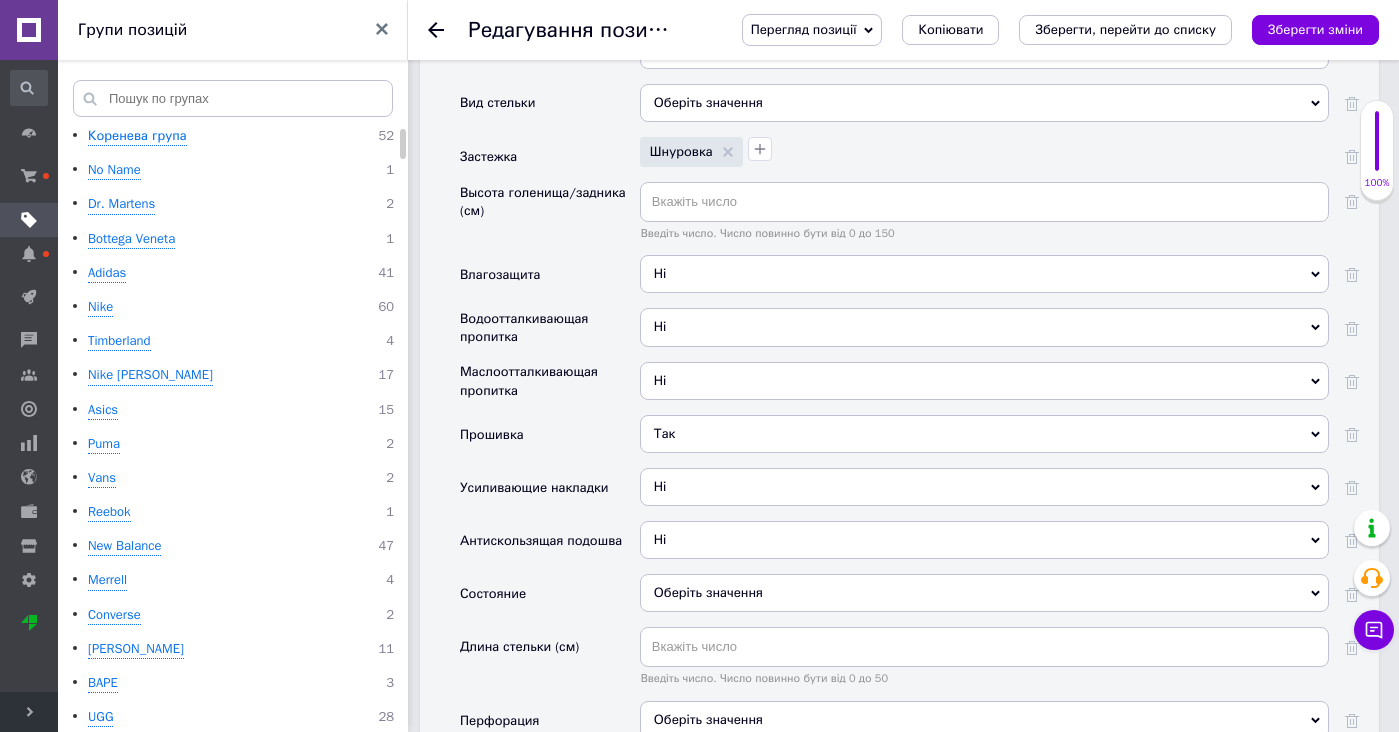 click on "Оберіть значення" at bounding box center [984, 593] 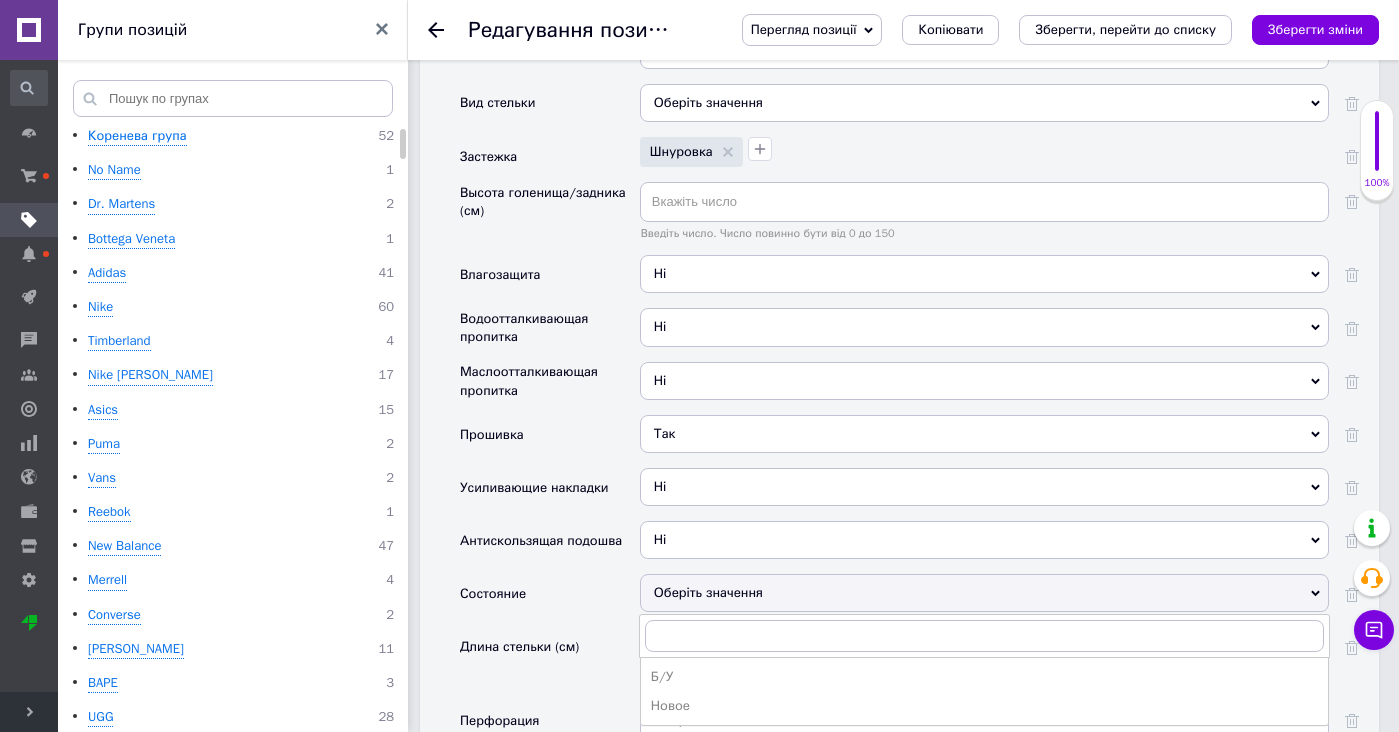 click on "Новое" at bounding box center (984, 706) 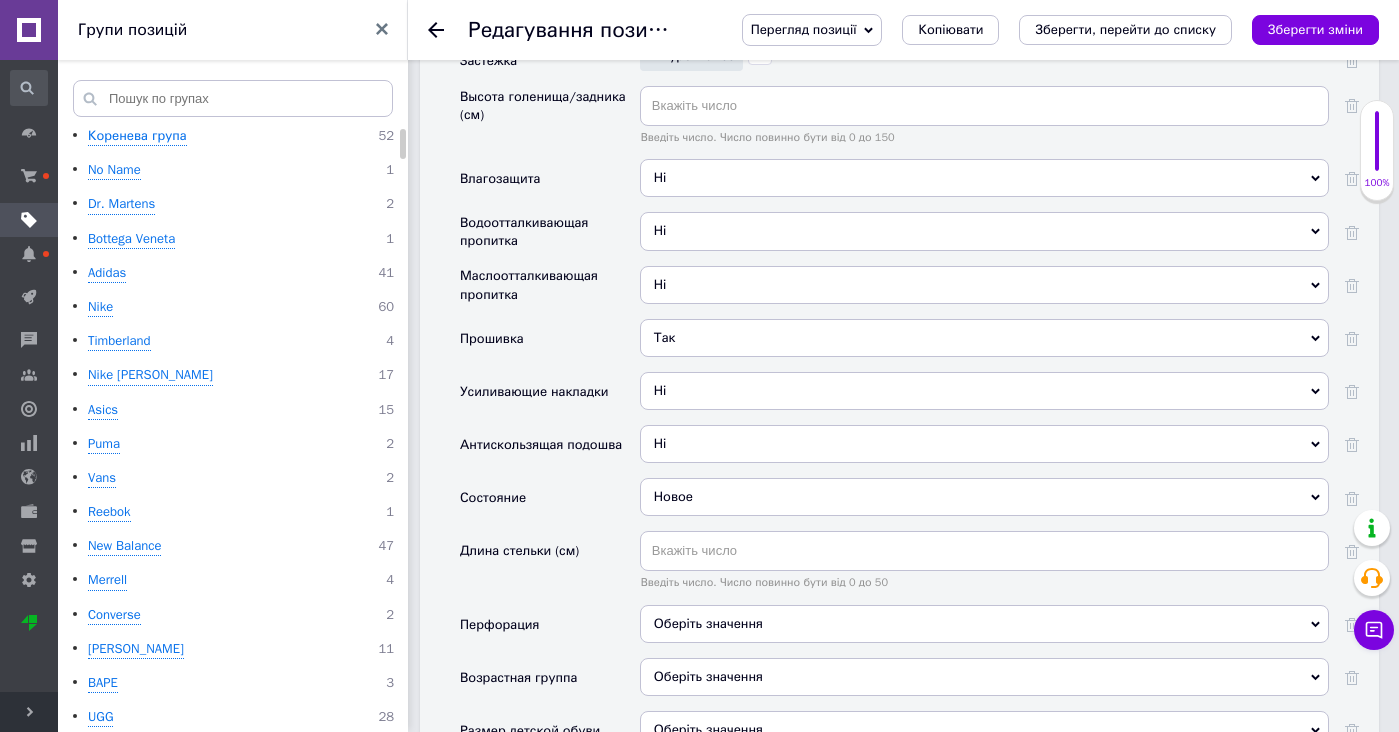 scroll, scrollTop: 3571, scrollLeft: 0, axis: vertical 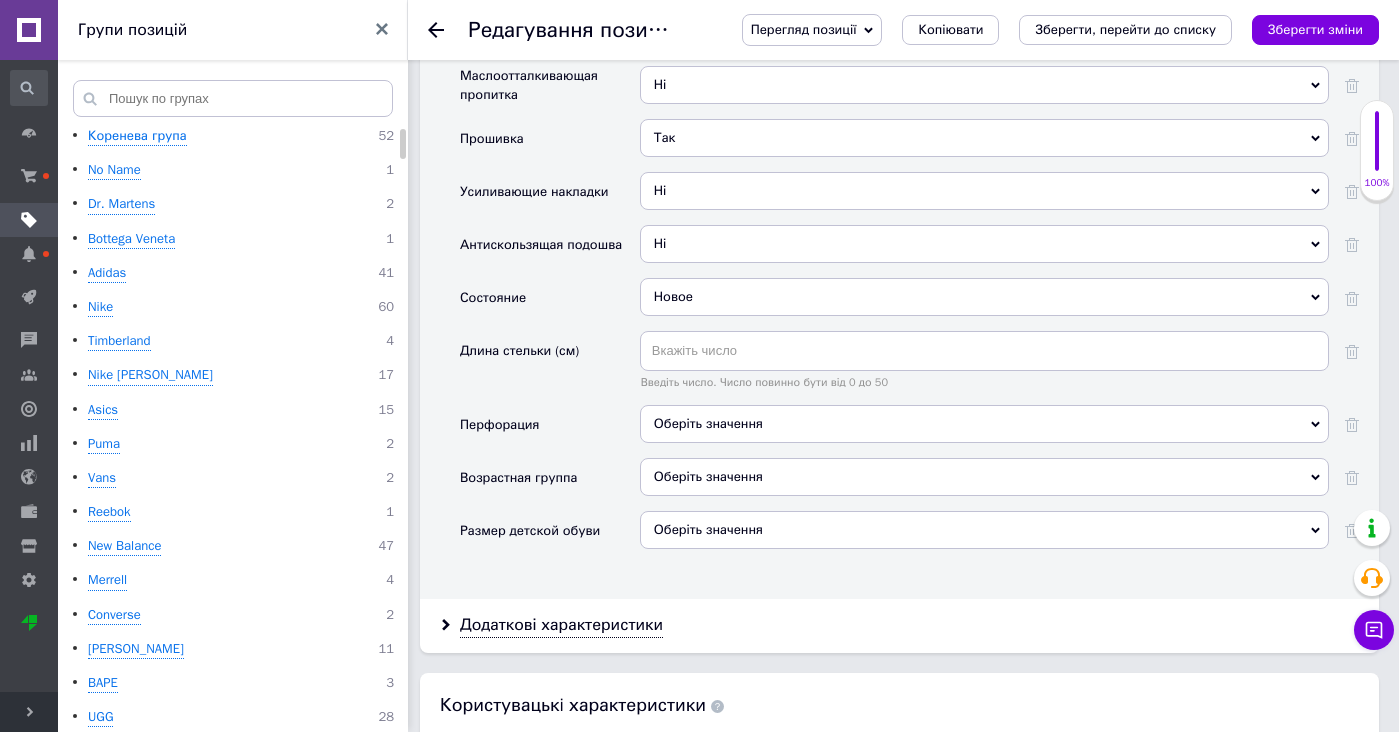 click on "Оберіть значення" at bounding box center [984, 477] 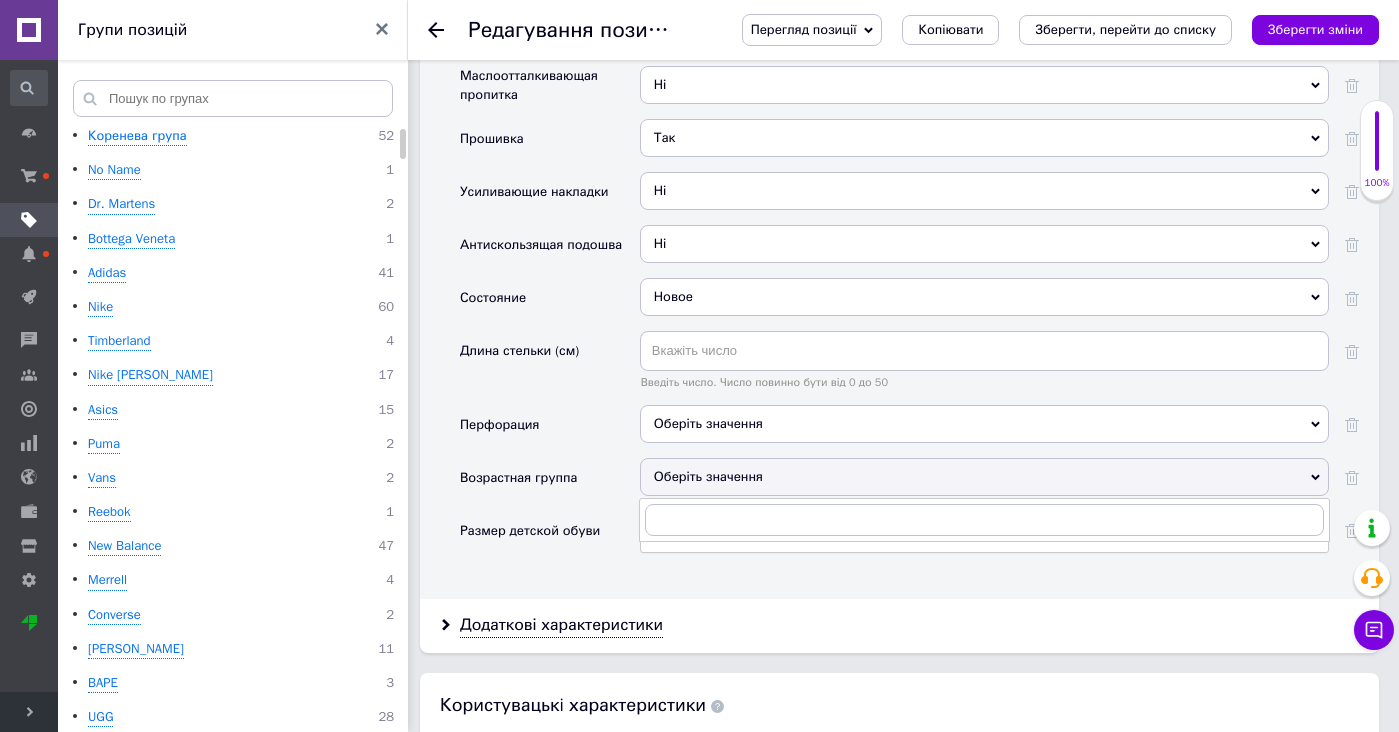 click on "Оберіть значення" at bounding box center [984, 424] 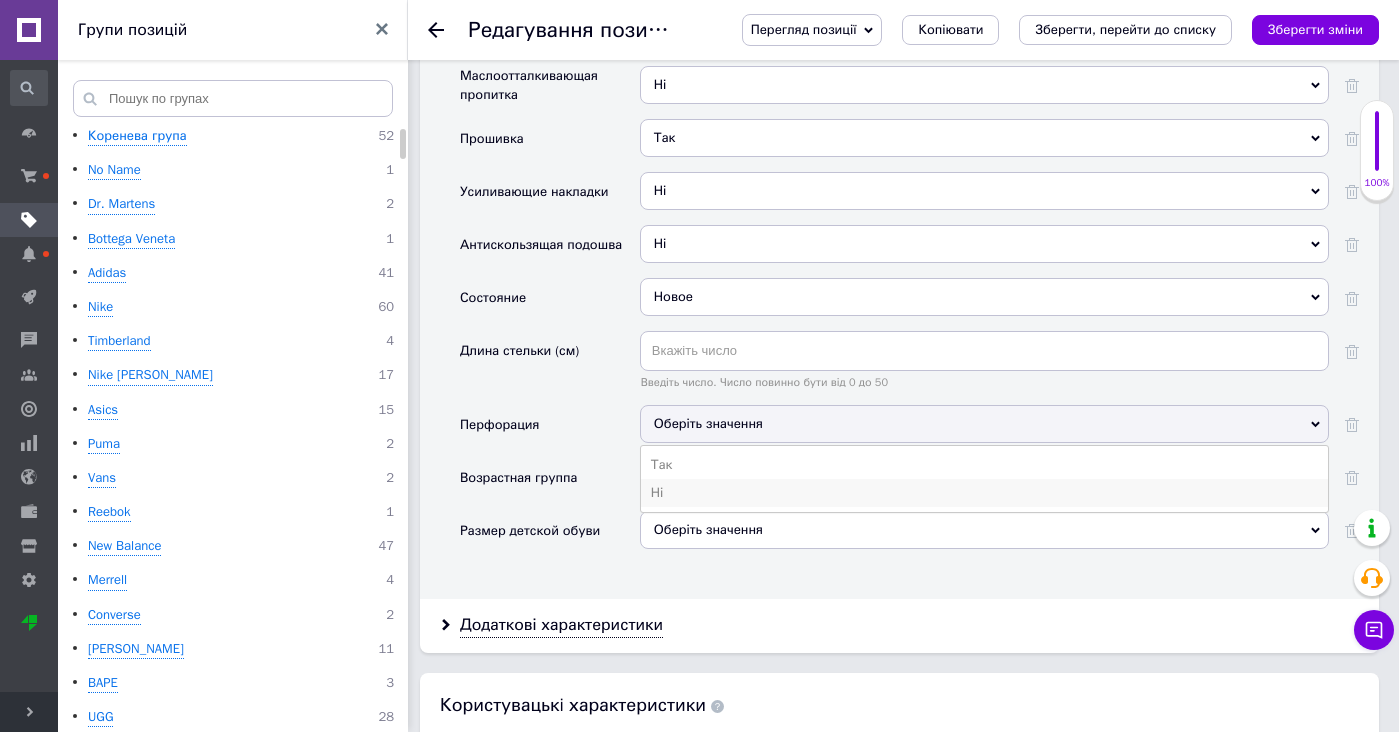 click on "Ні" at bounding box center [984, 493] 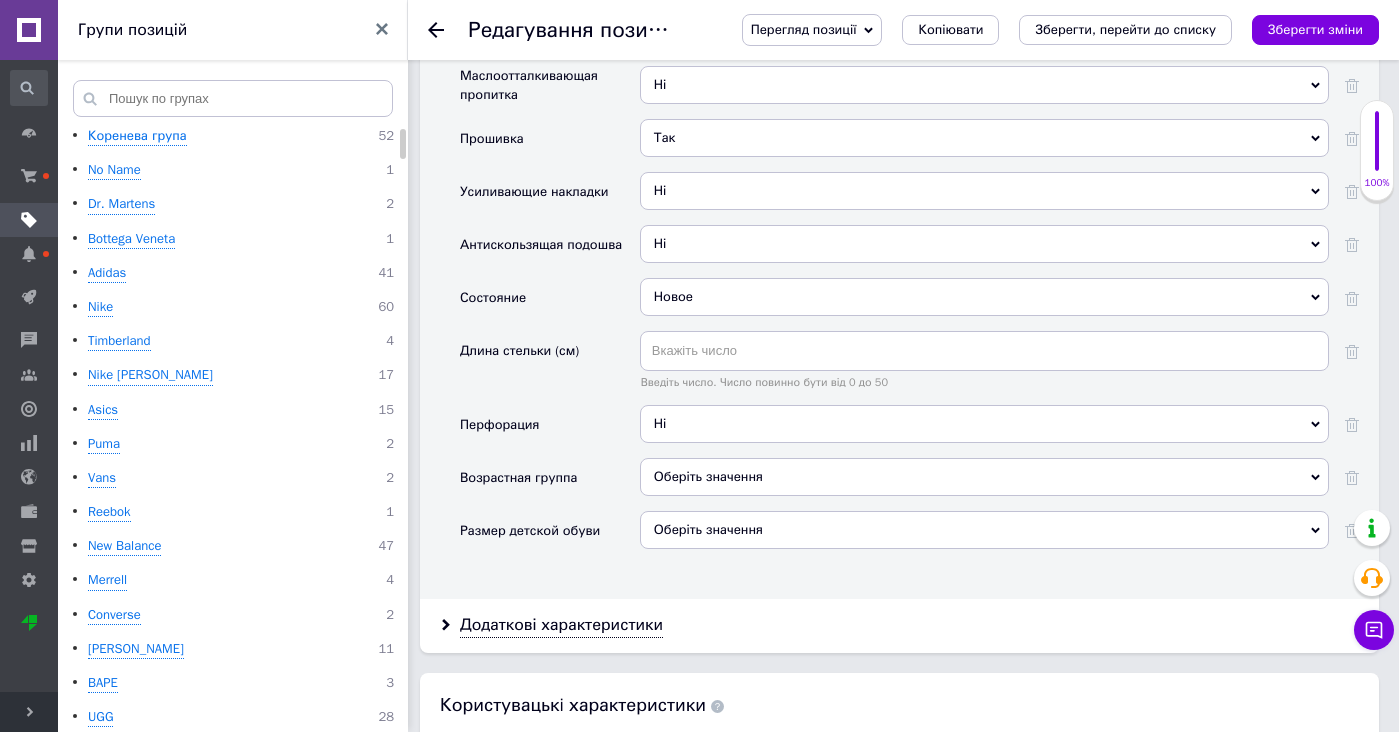 click on "Оберіть значення" at bounding box center [984, 477] 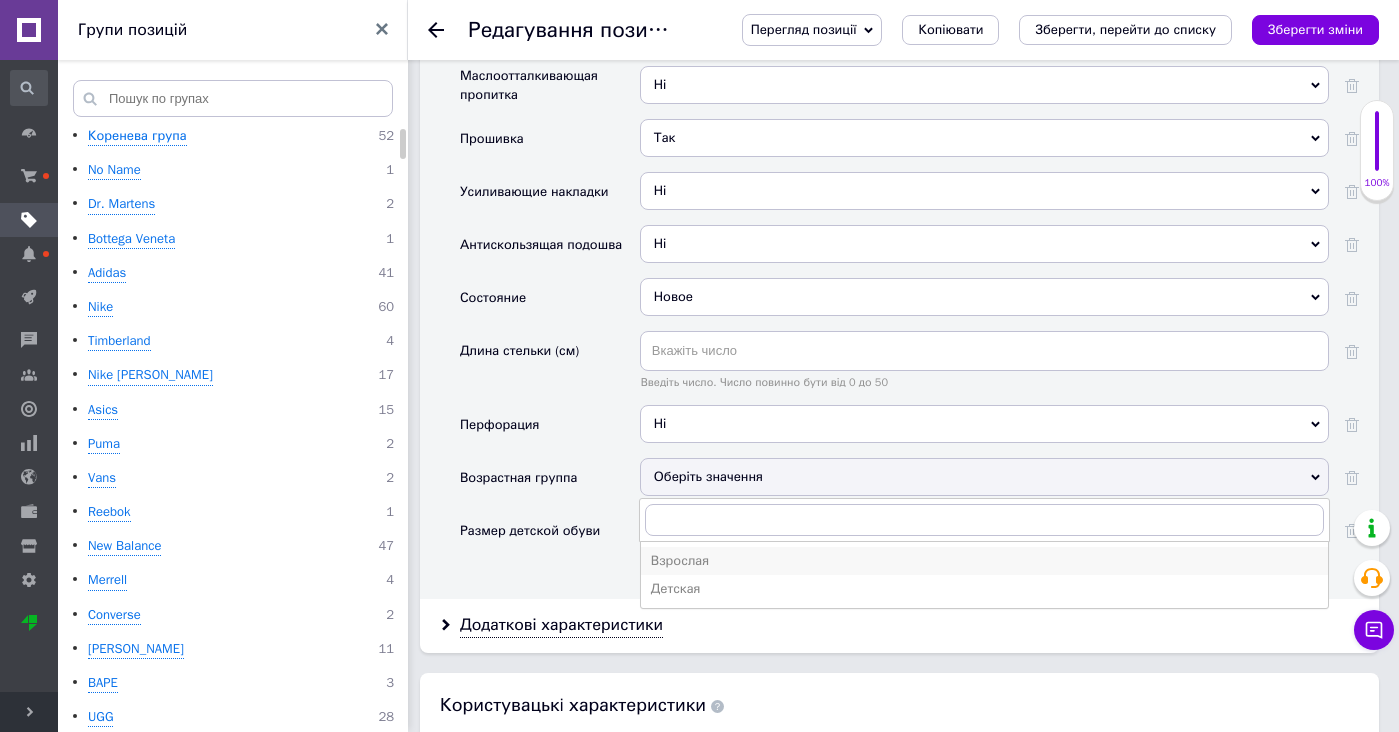 click on "Взрослая" at bounding box center (984, 561) 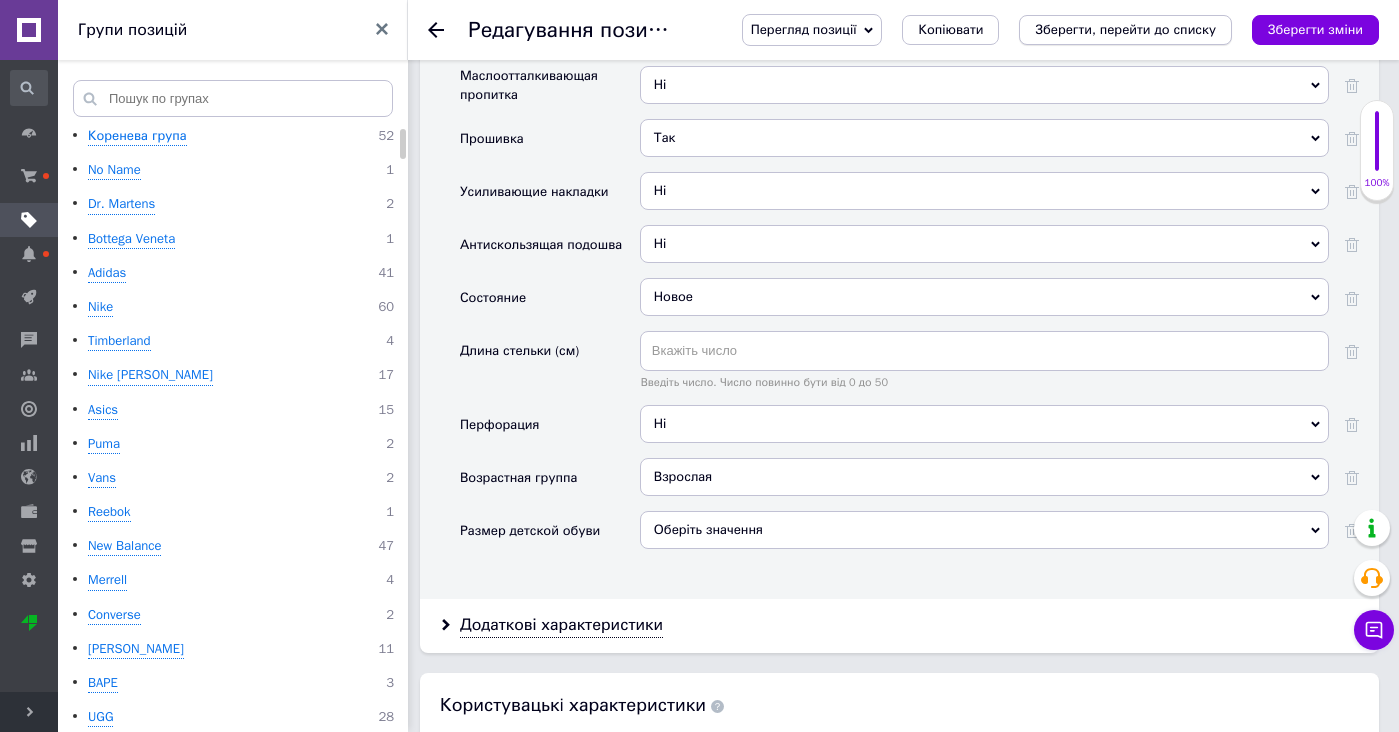 click on "Зберегти, перейти до списку" at bounding box center (1125, 29) 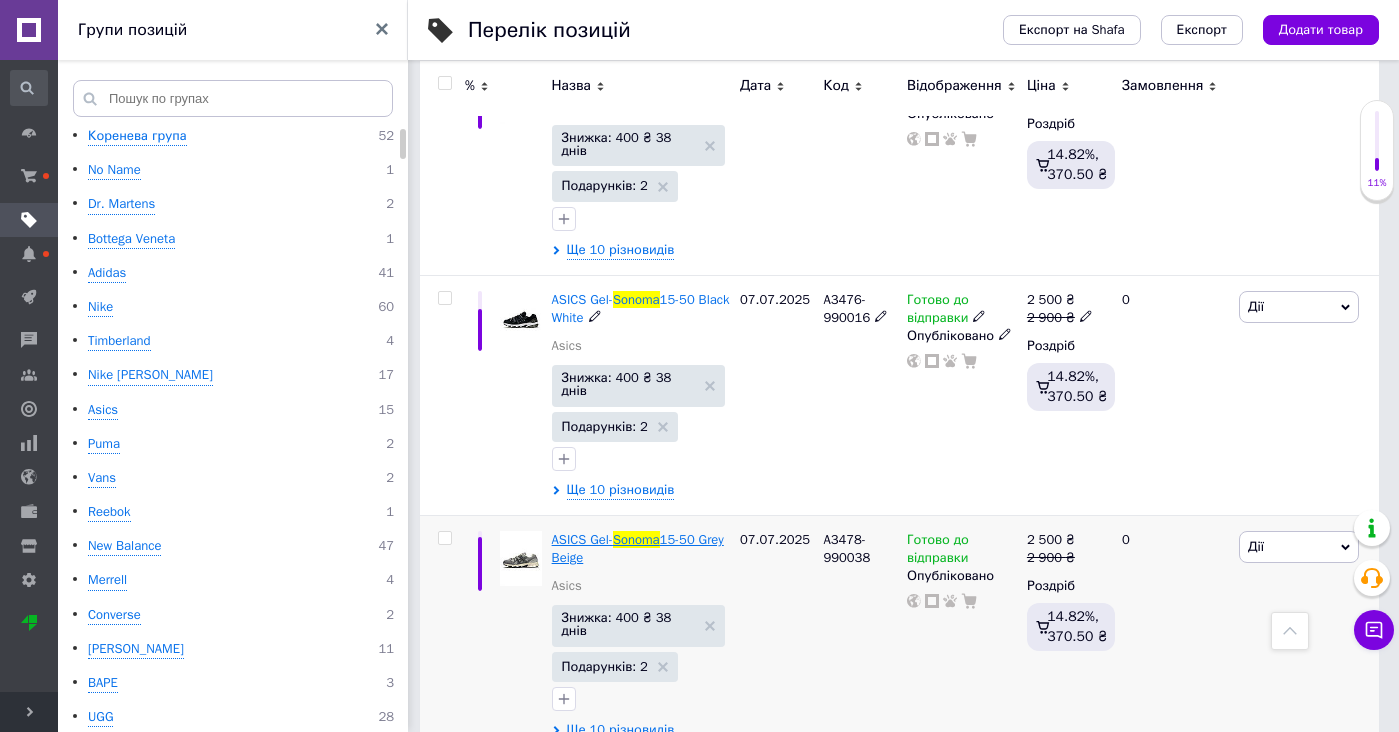 scroll, scrollTop: 423, scrollLeft: 0, axis: vertical 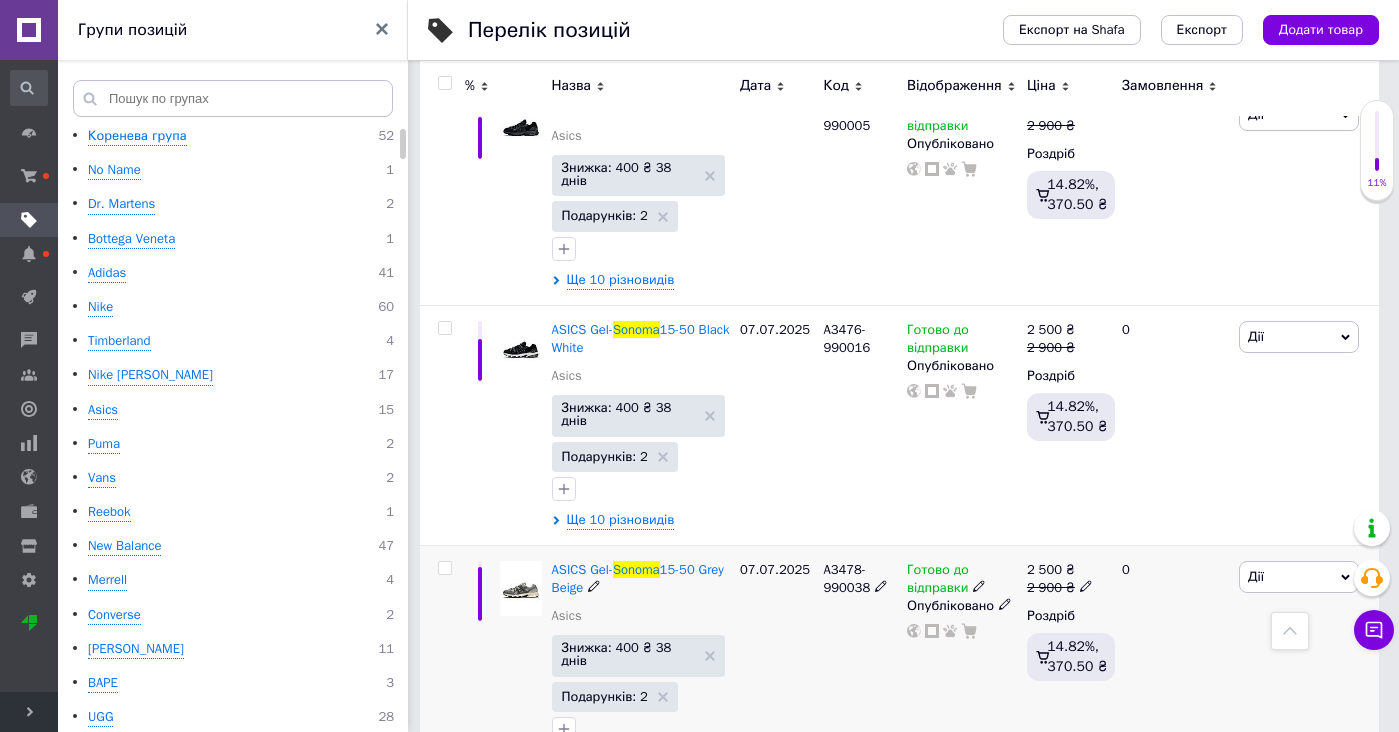click at bounding box center (521, 588) 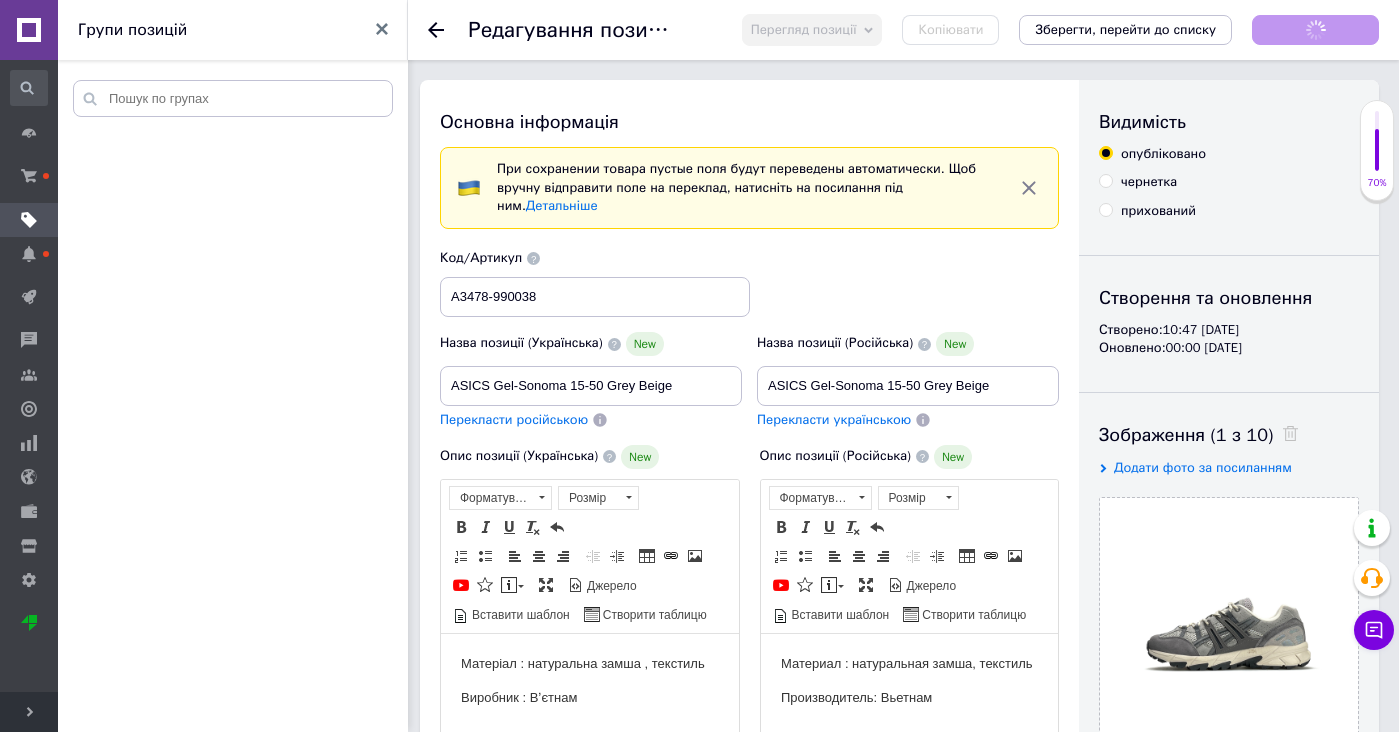 scroll, scrollTop: 0, scrollLeft: 0, axis: both 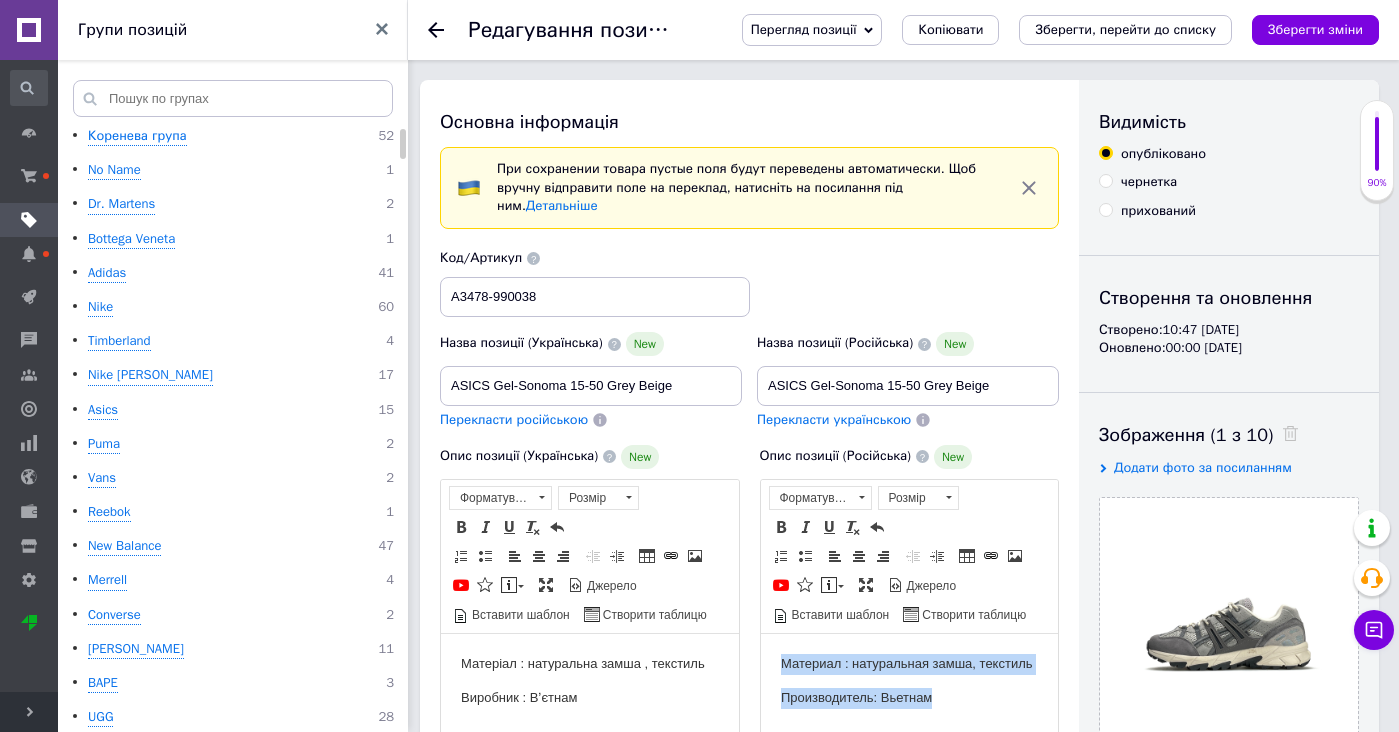 drag, startPoint x: 1558, startPoint y: 1364, endPoint x: 941, endPoint y: 603, distance: 979.6989 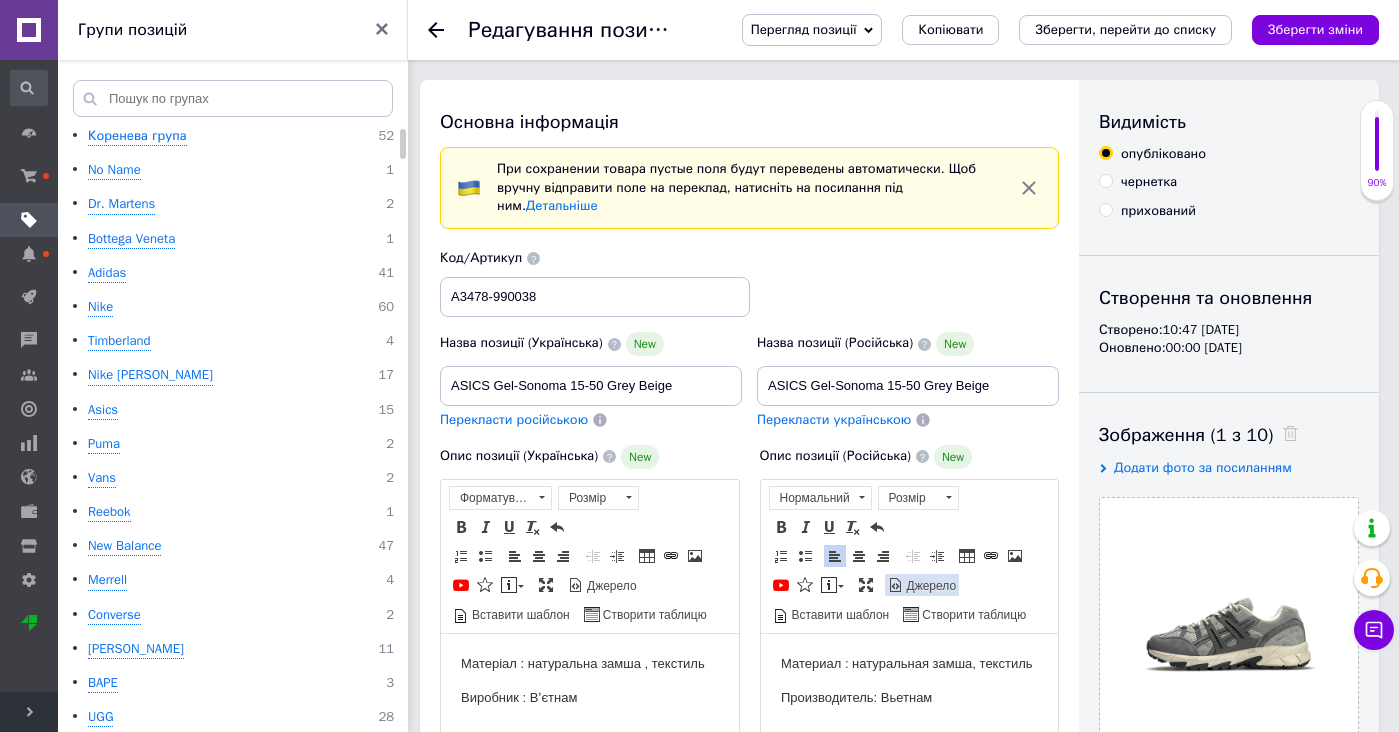 scroll, scrollTop: 149, scrollLeft: 0, axis: vertical 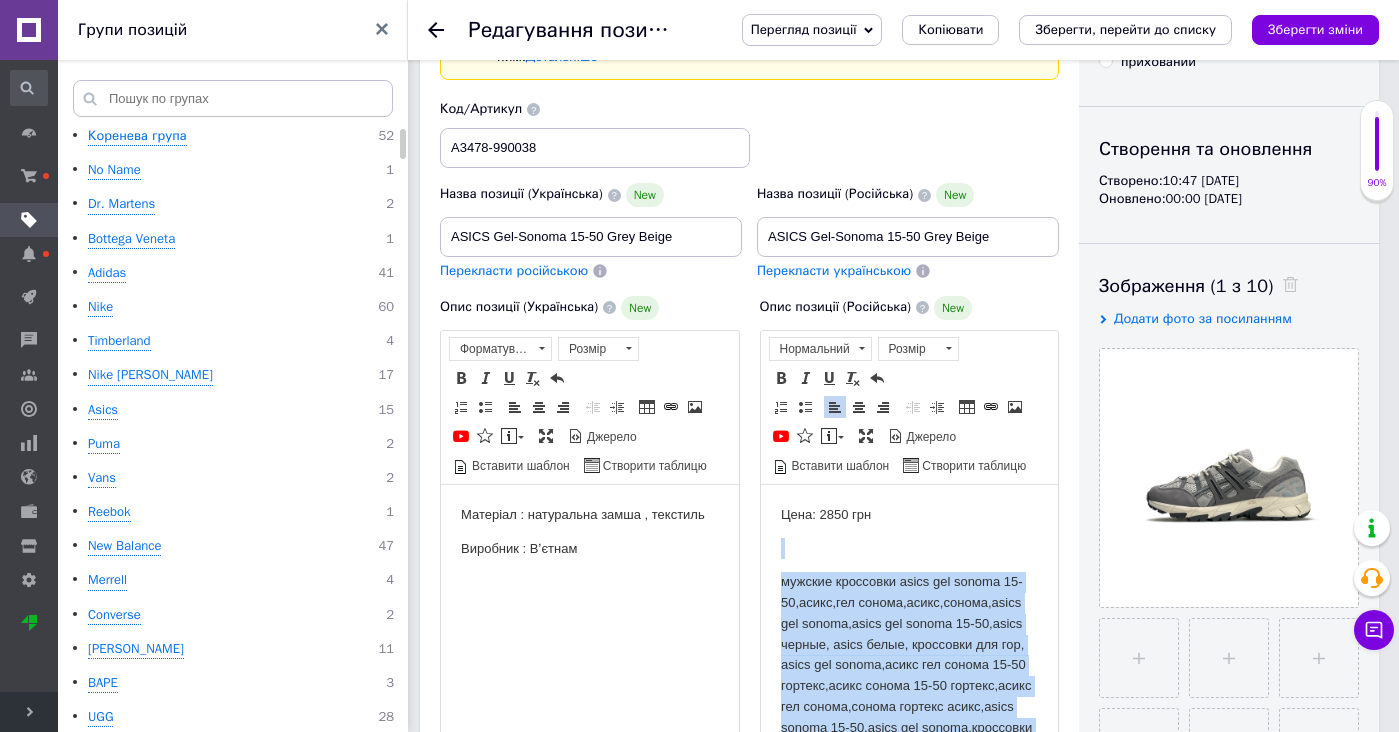 drag, startPoint x: 960, startPoint y: 698, endPoint x: 979, endPoint y: 809, distance: 112.61439 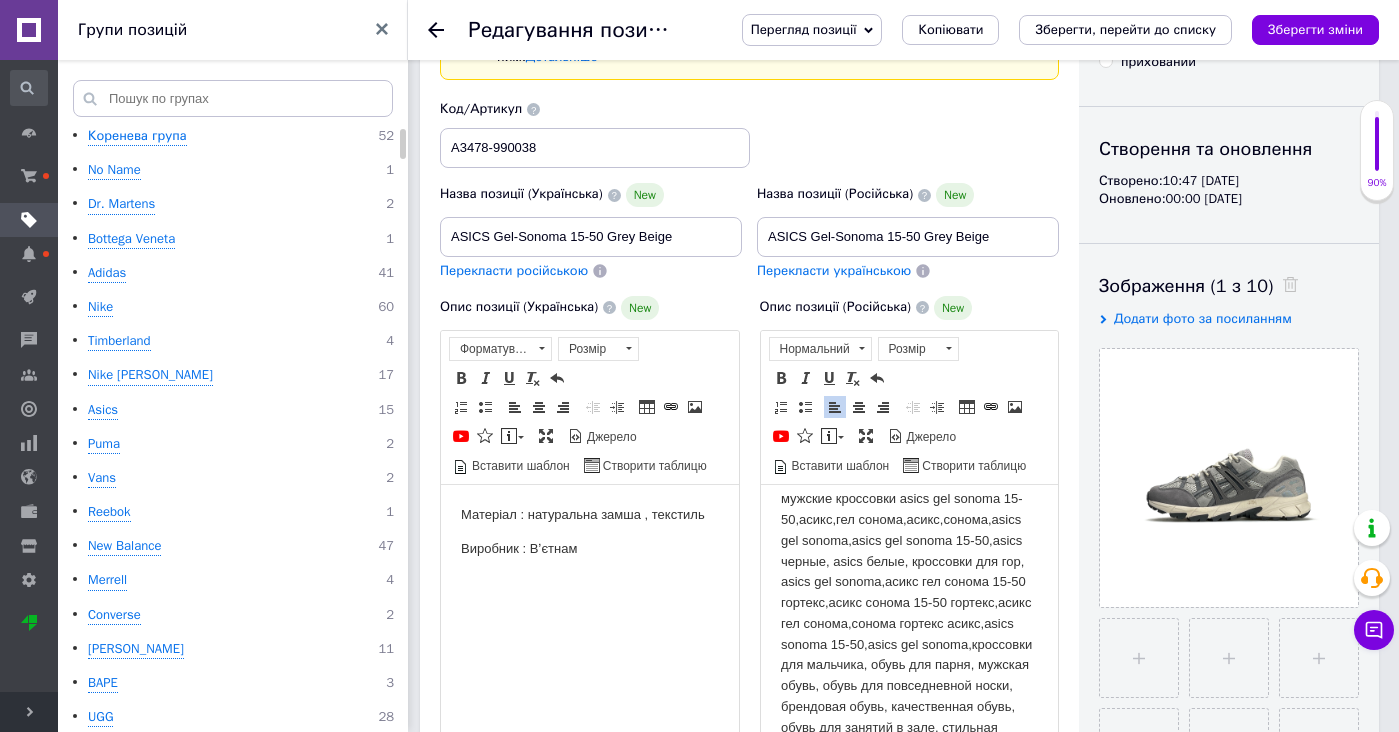 scroll, scrollTop: 178, scrollLeft: 0, axis: vertical 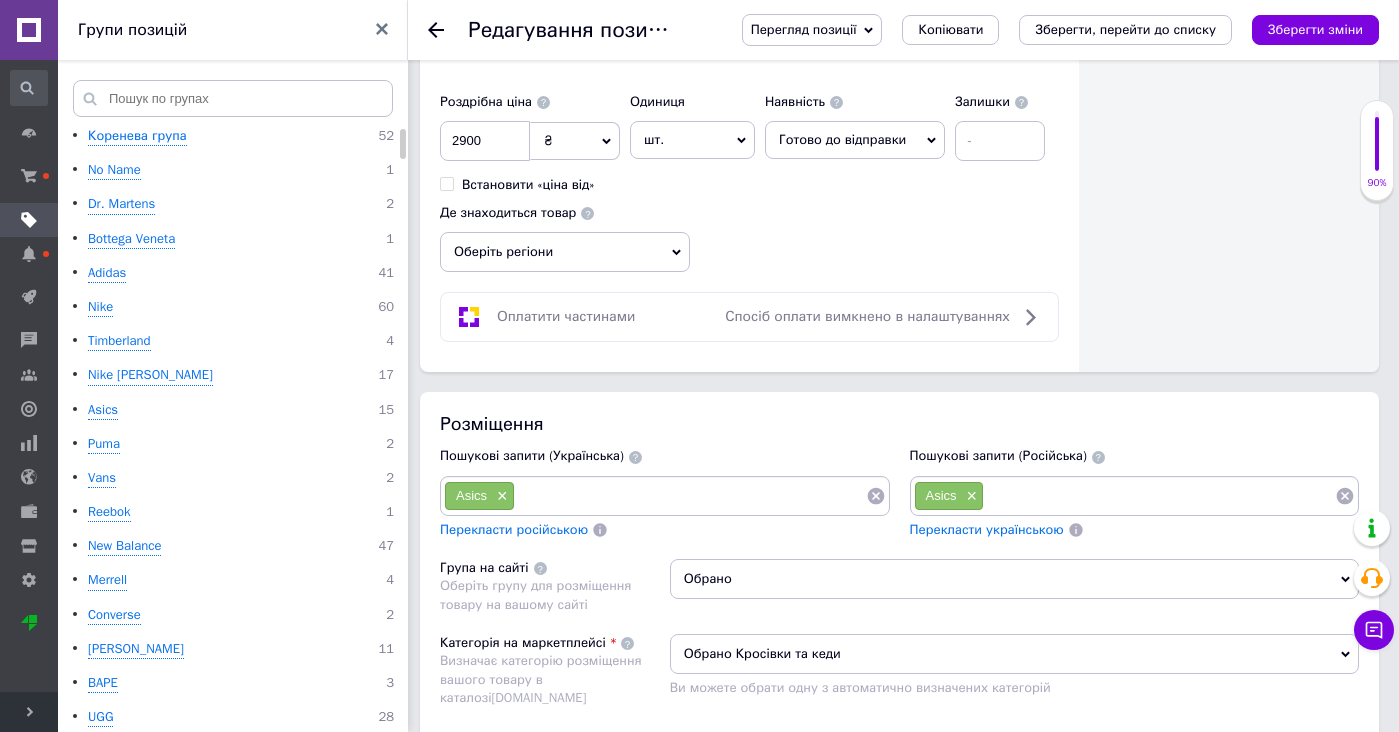 click at bounding box center [1159, 496] 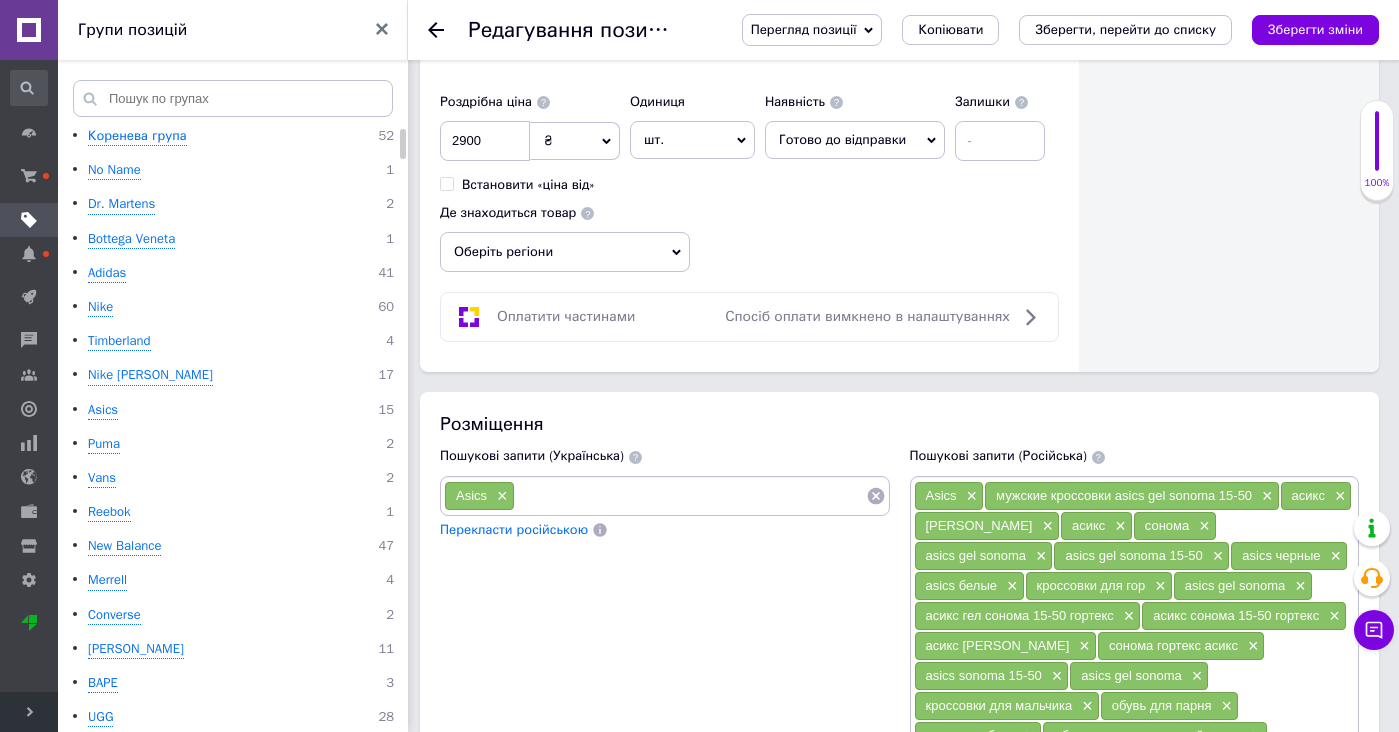 scroll, scrollTop: 1600, scrollLeft: 0, axis: vertical 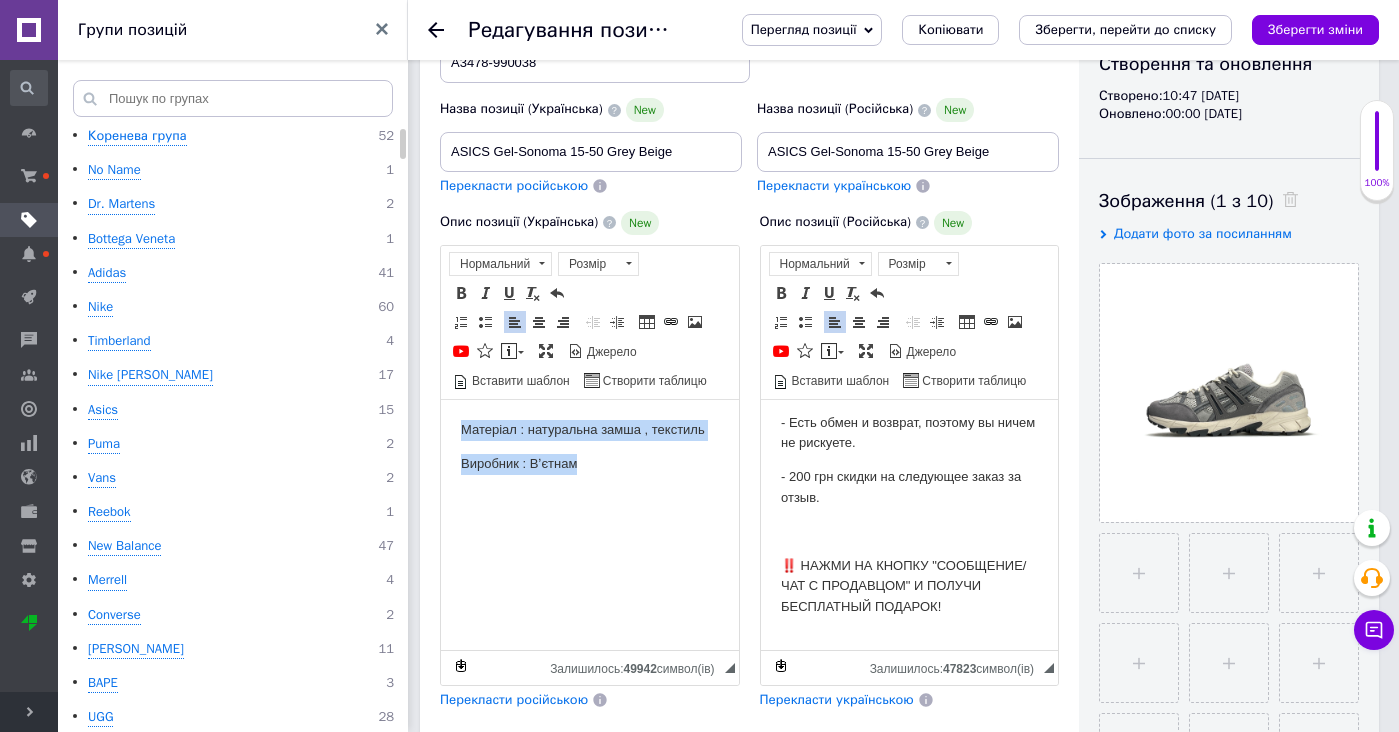 drag, startPoint x: 655, startPoint y: 566, endPoint x: 1083, endPoint y: 765, distance: 472.00107 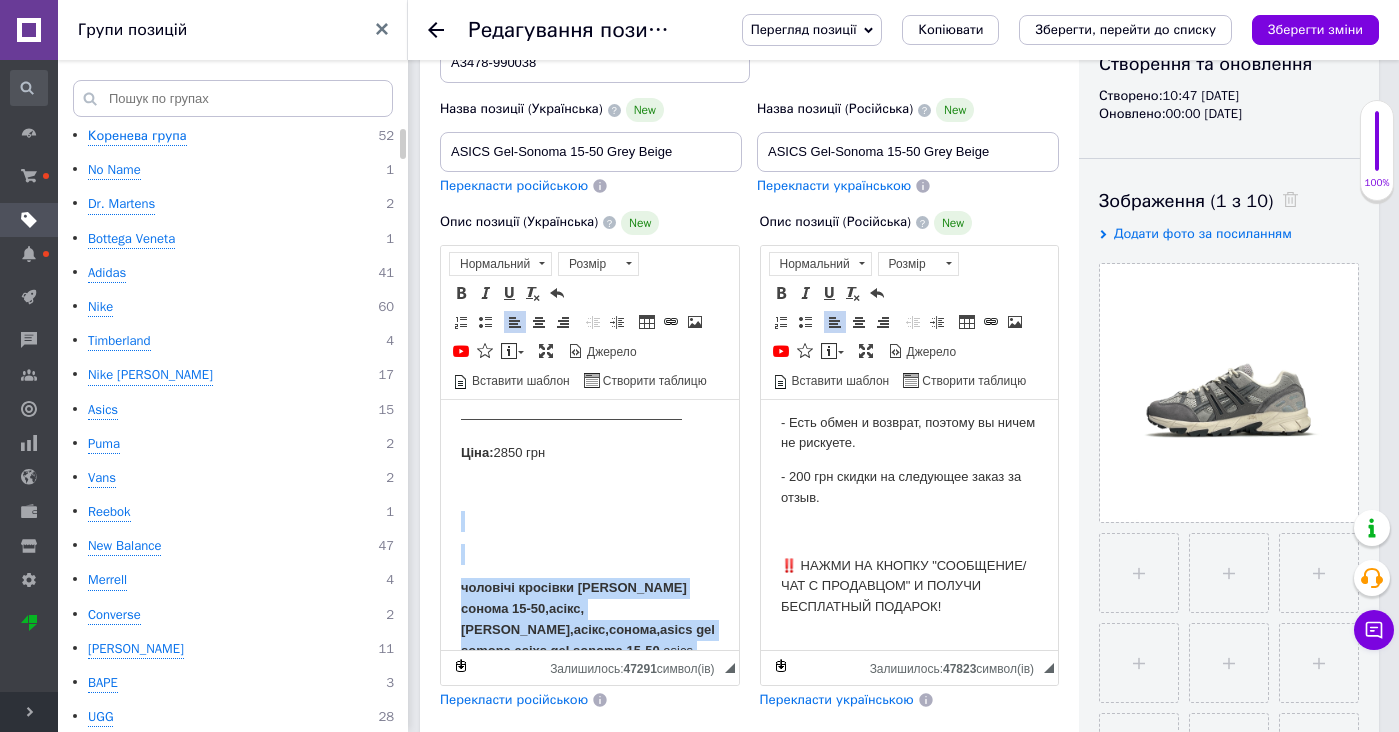 scroll, scrollTop: 2758, scrollLeft: 0, axis: vertical 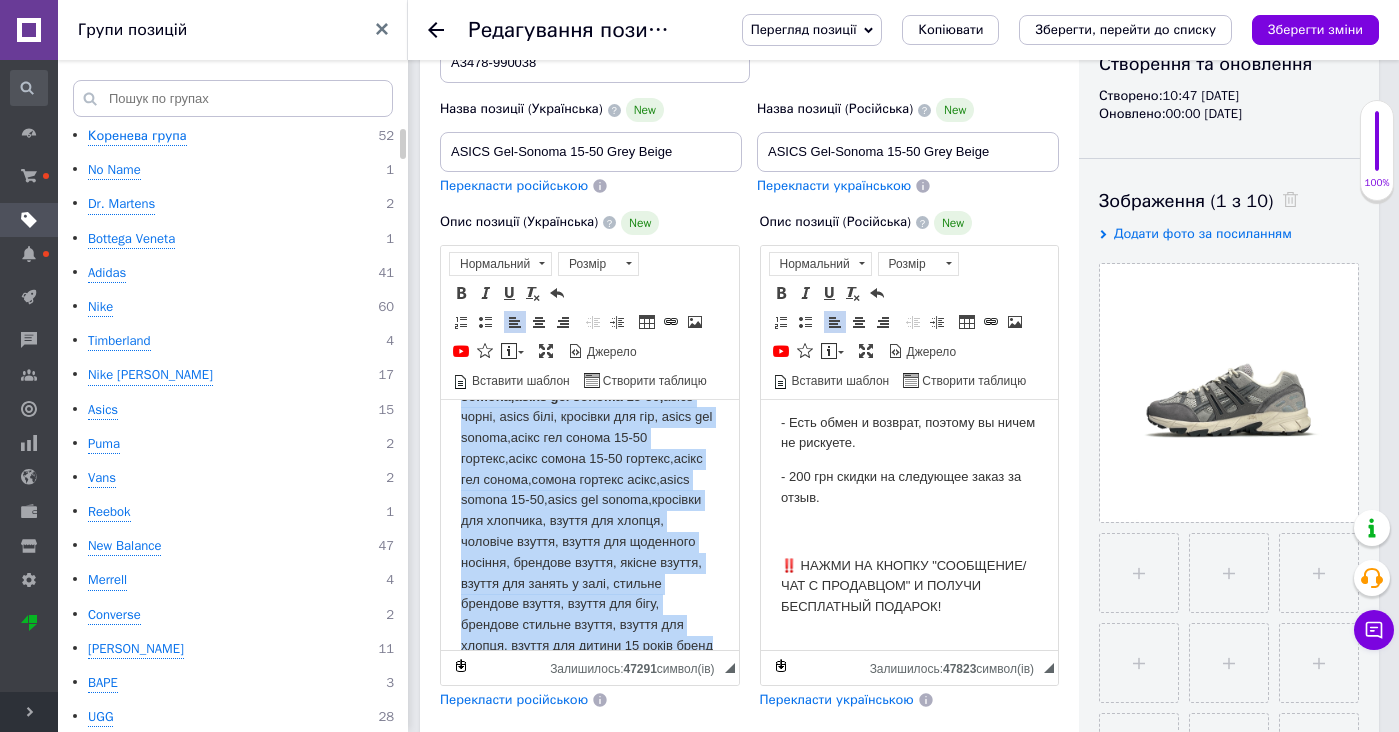 drag, startPoint x: 604, startPoint y: 508, endPoint x: 769, endPoint y: 940, distance: 462.4381 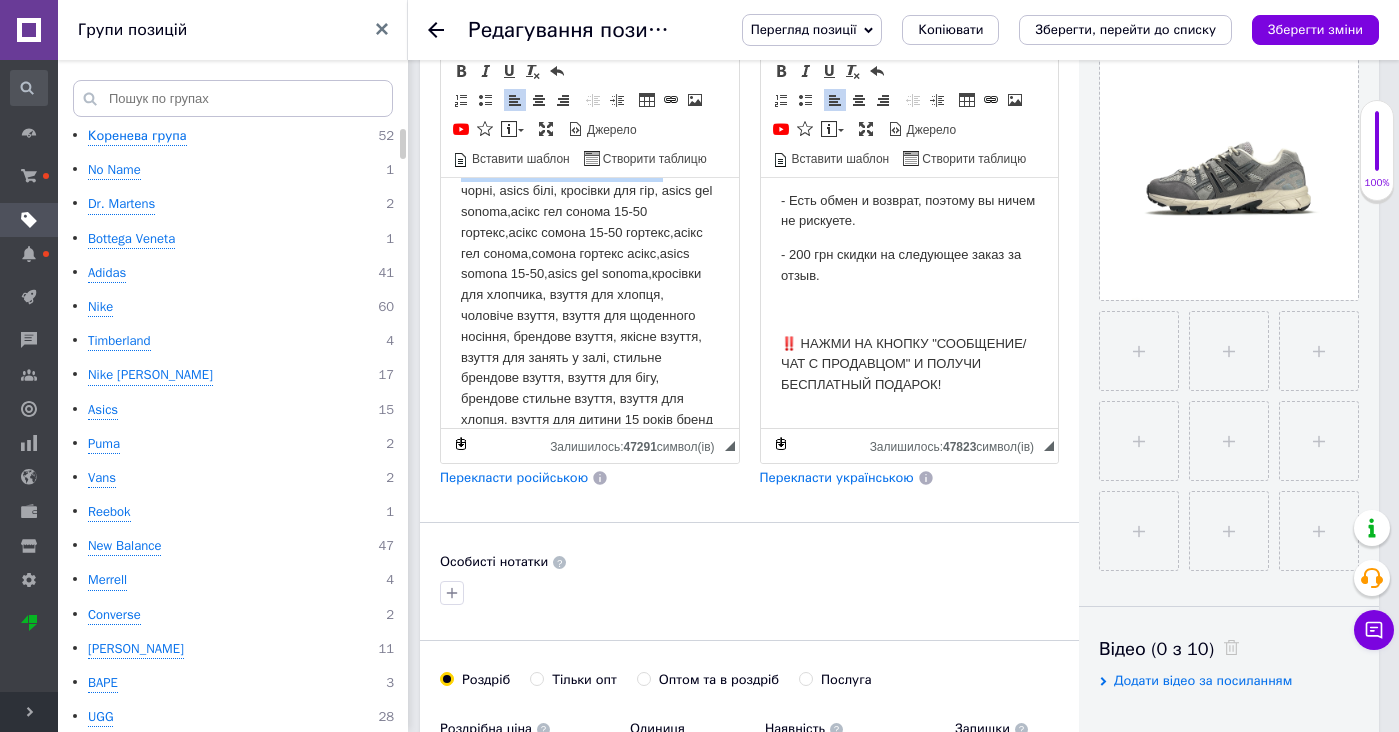 copy on "чоловічі кросівки [PERSON_NAME] сонома 15-50,асікс,[PERSON_NAME],асікс,сонома,asics gel somona,asixs gel sonoma 15-50," 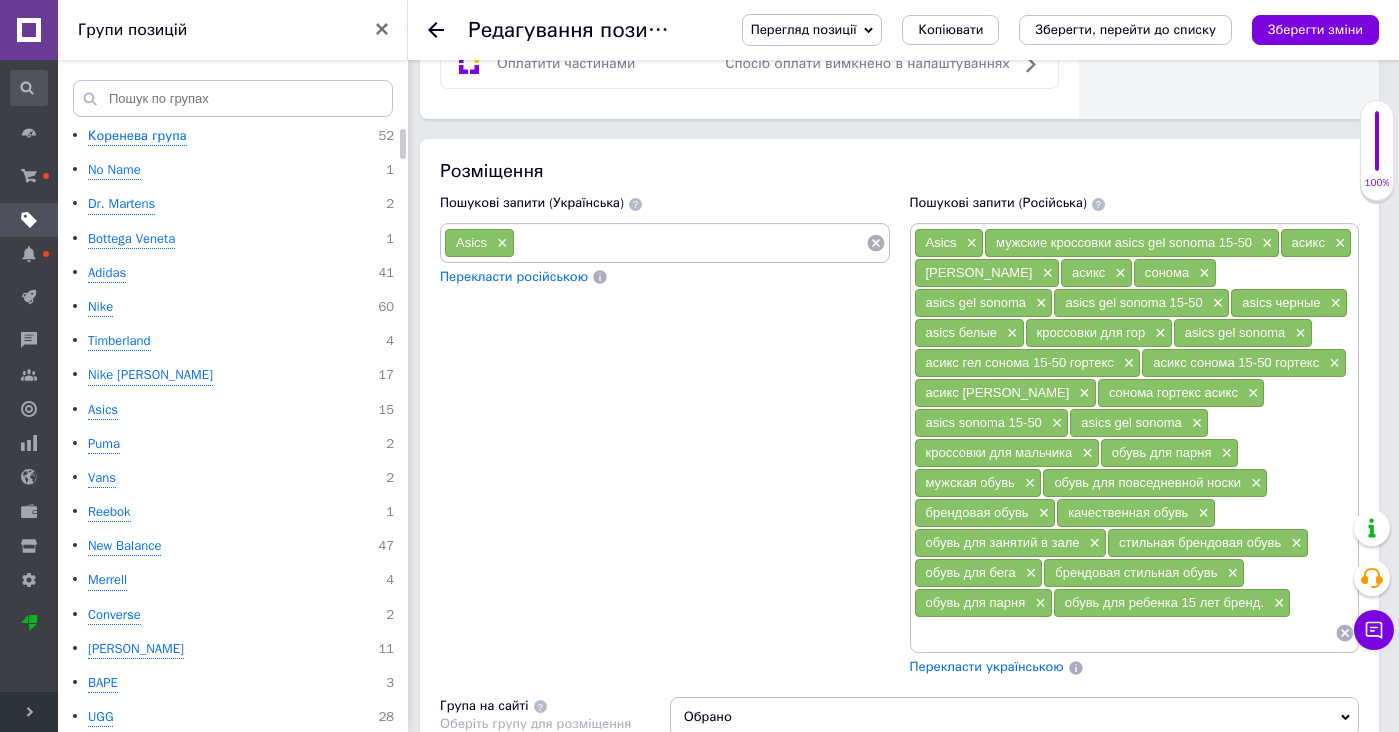 scroll, scrollTop: 1384, scrollLeft: 0, axis: vertical 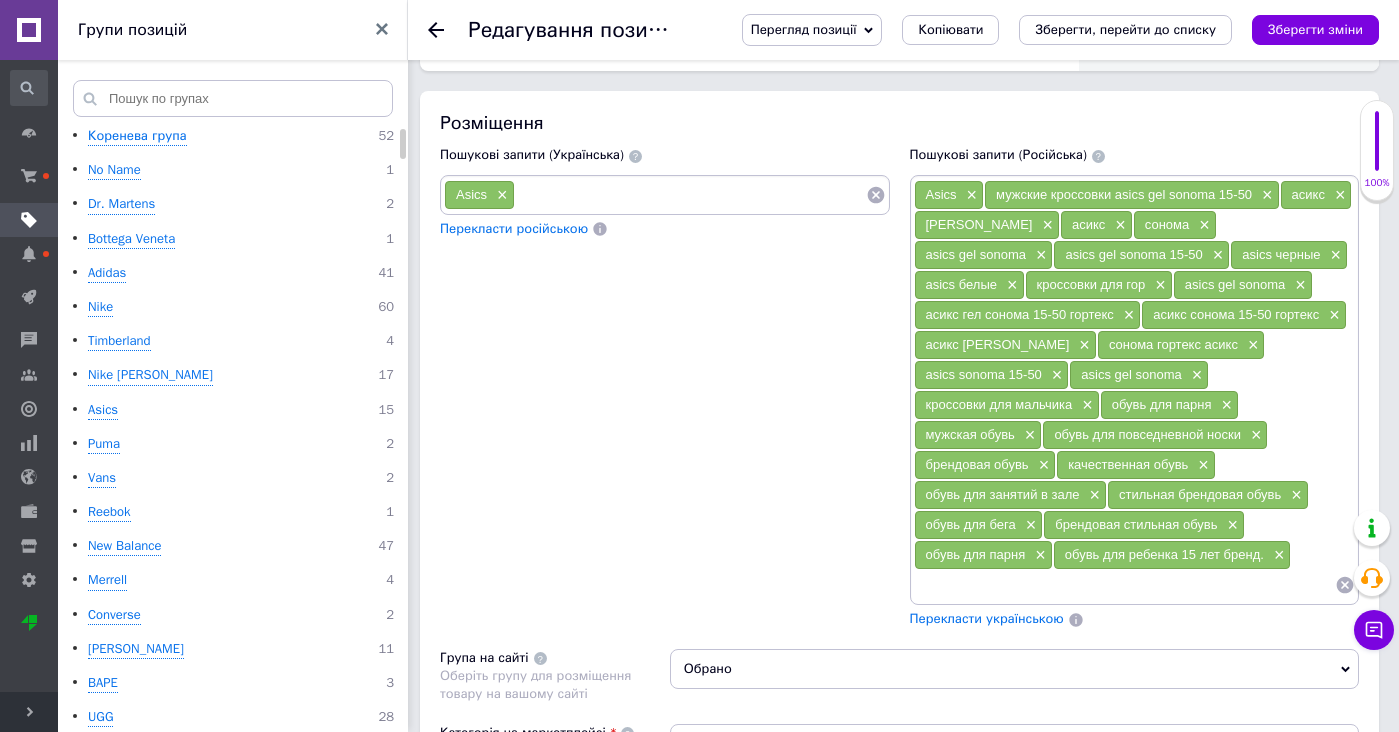 click at bounding box center [690, 195] 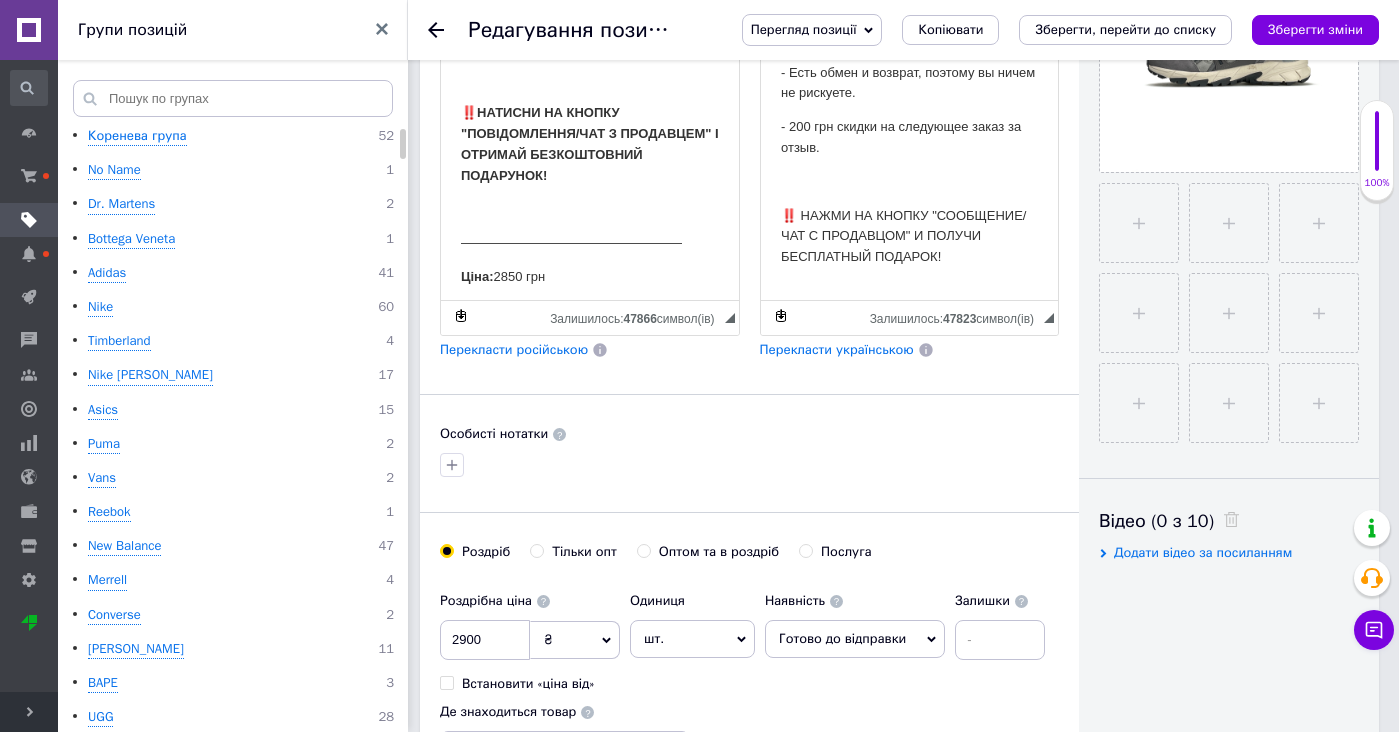 scroll, scrollTop: 429, scrollLeft: 0, axis: vertical 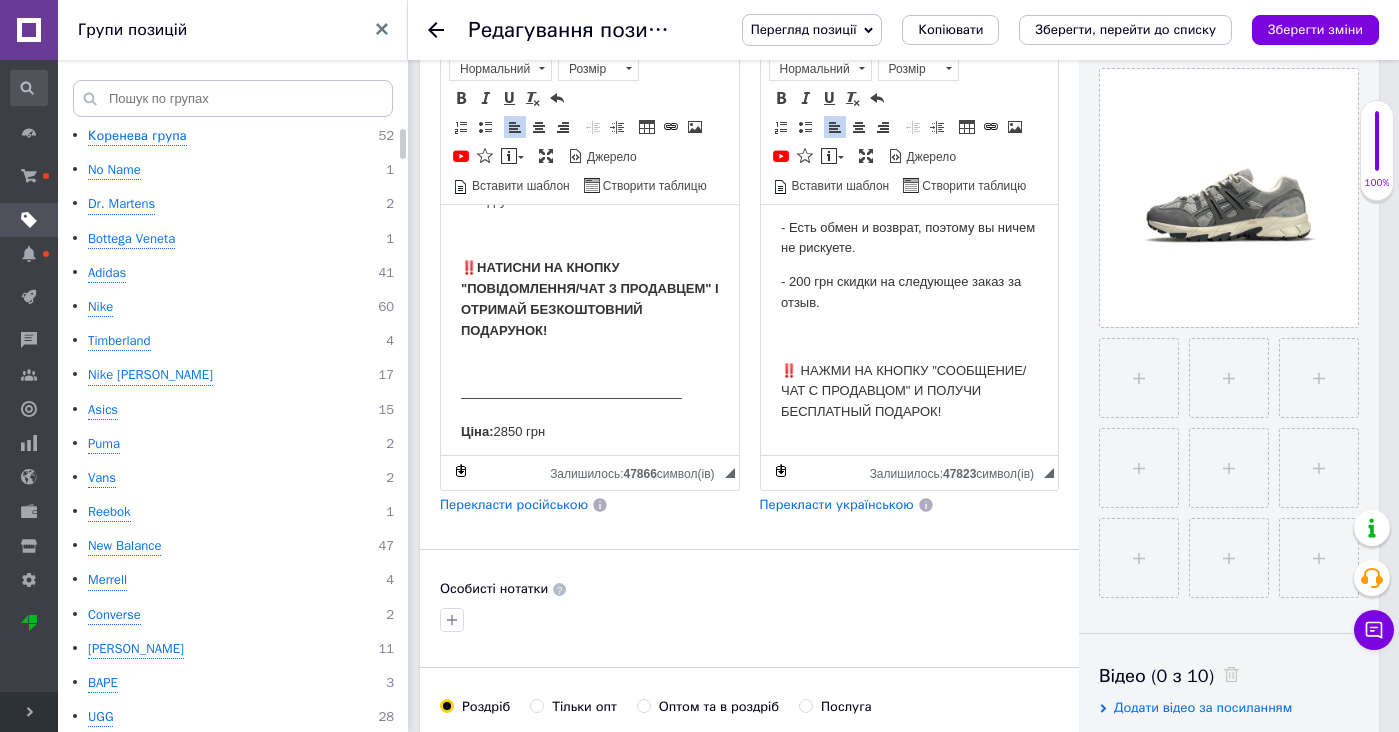 click on "Ціна:  2850 грн" at bounding box center (590, 431) 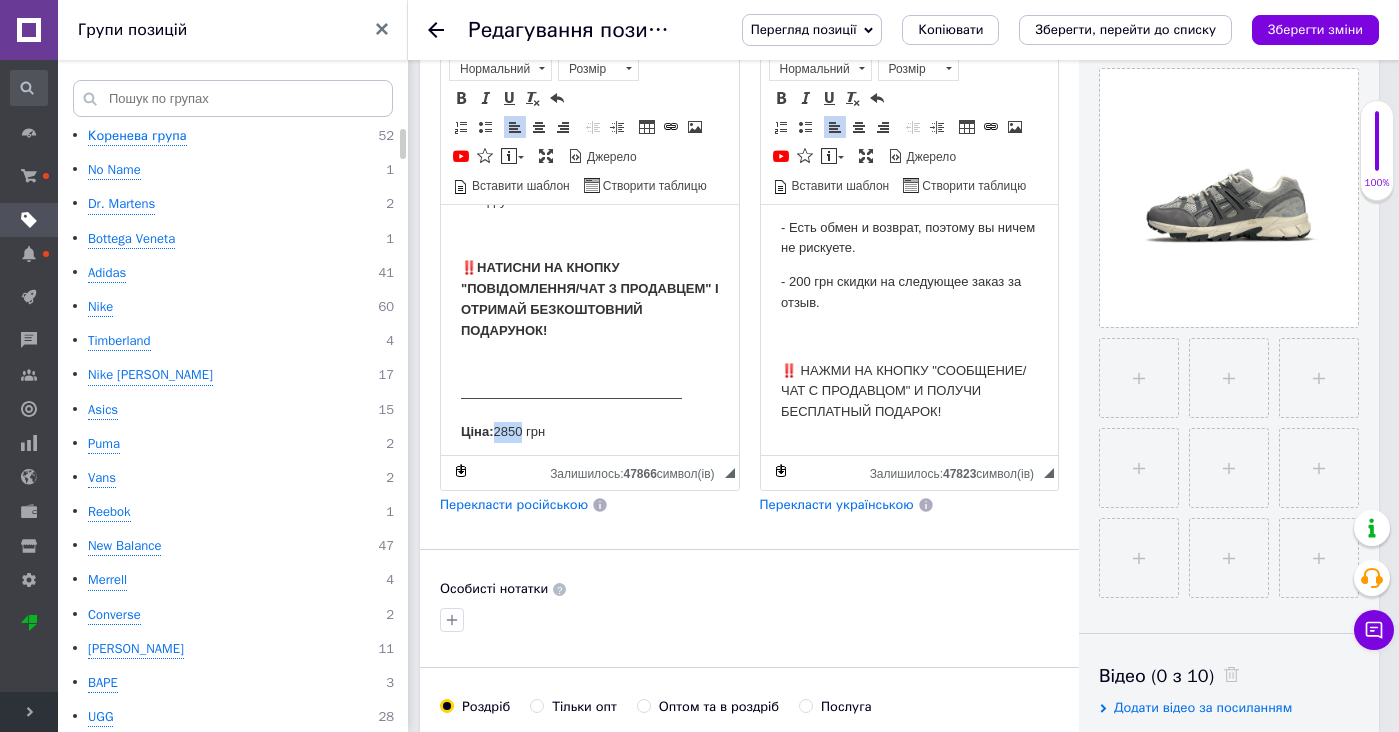click on "Ціна:  2850 грн" at bounding box center [590, 431] 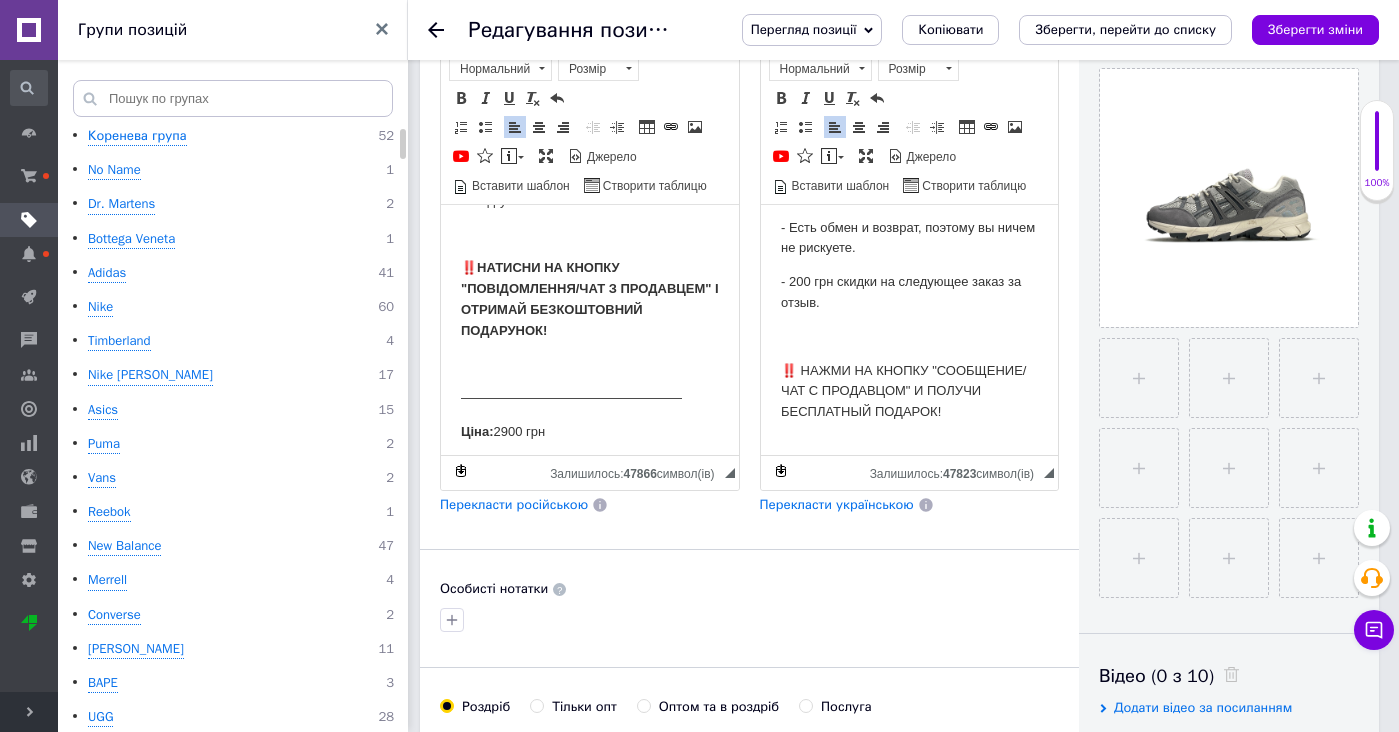 click on "Цена: 2850 грн" at bounding box center [909, 513] 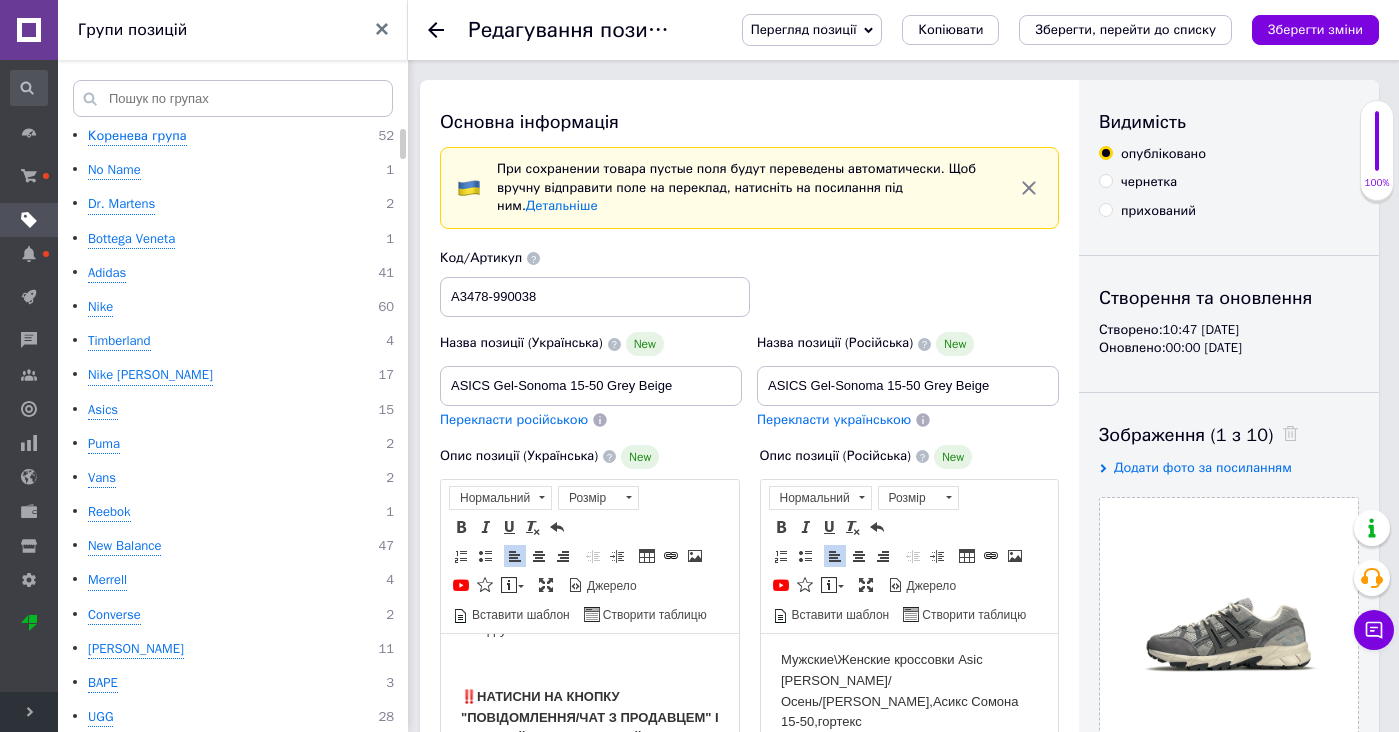 scroll, scrollTop: 0, scrollLeft: 0, axis: both 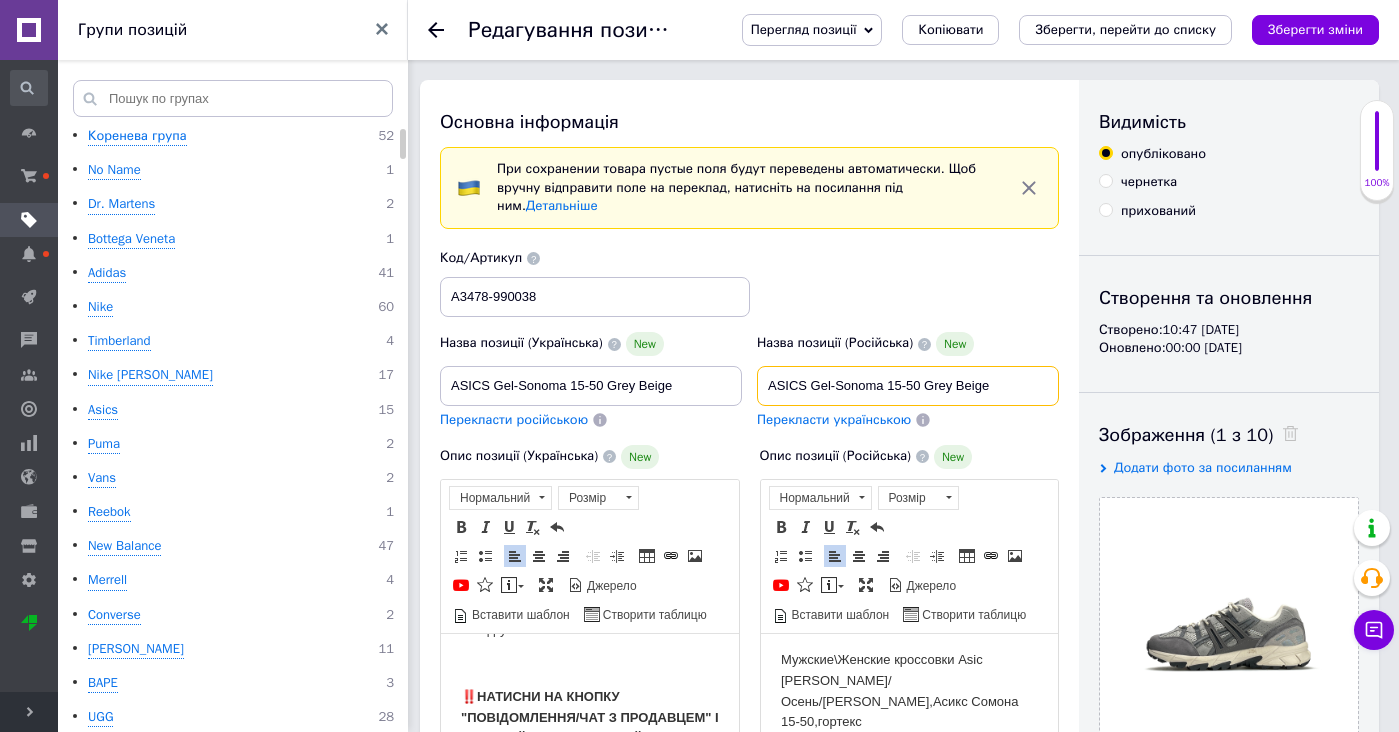 click on "ASICS Gel-Sonoma 15-50 Grey Beige" at bounding box center (908, 386) 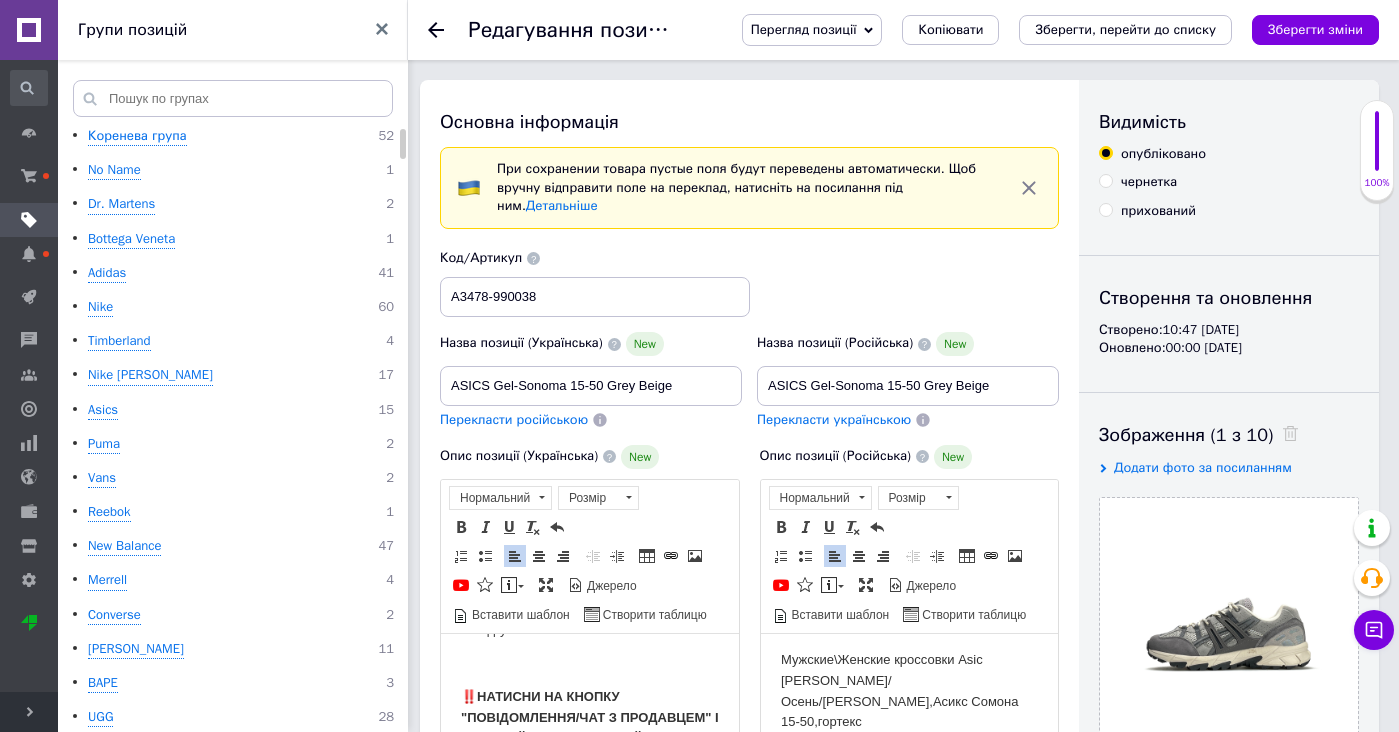 click on "Мужские\Женские кроссовки Asic [PERSON_NAME]/Осень/[PERSON_NAME],Асикс Сомона 15-50,гортекс" at bounding box center (909, 690) 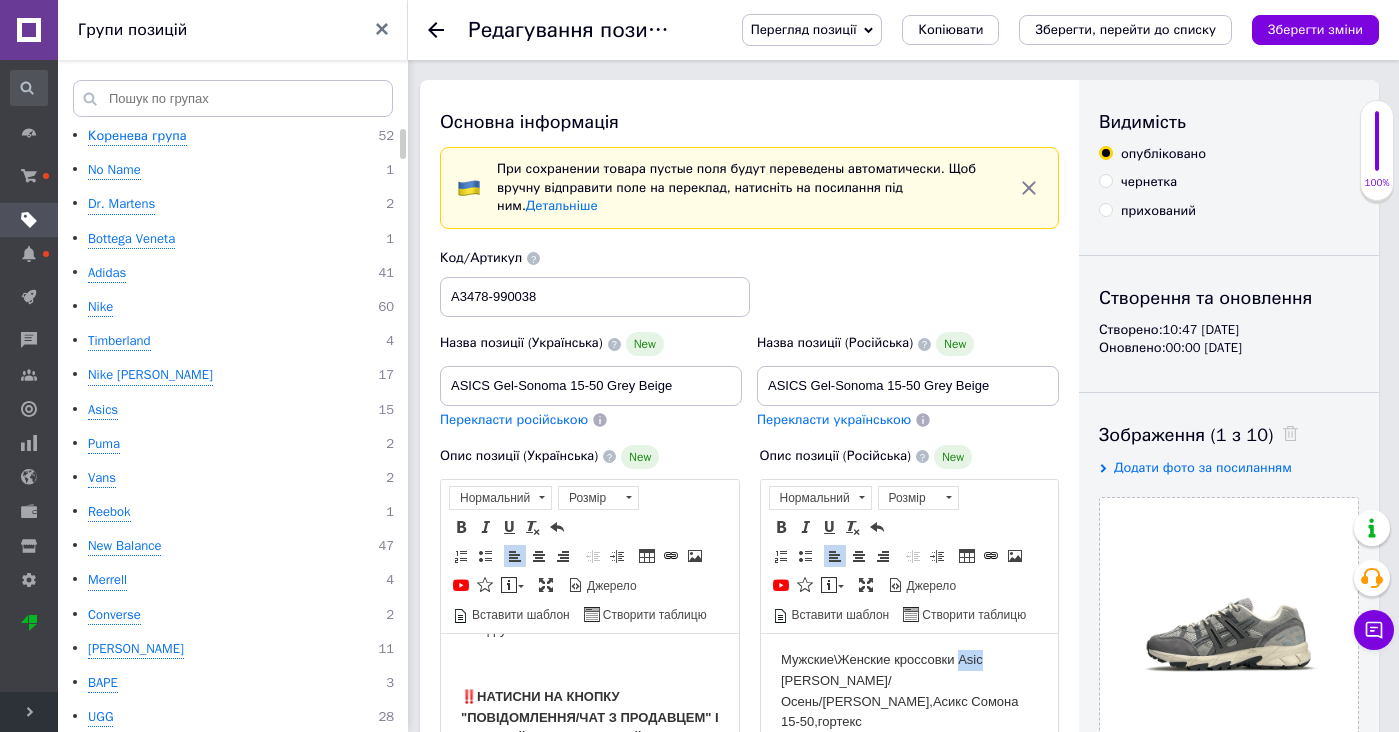 click on "Мужские\Женские кроссовки Asic [PERSON_NAME]/Осень/[PERSON_NAME],Асикс Сомона 15-50,гортекс" at bounding box center [909, 690] 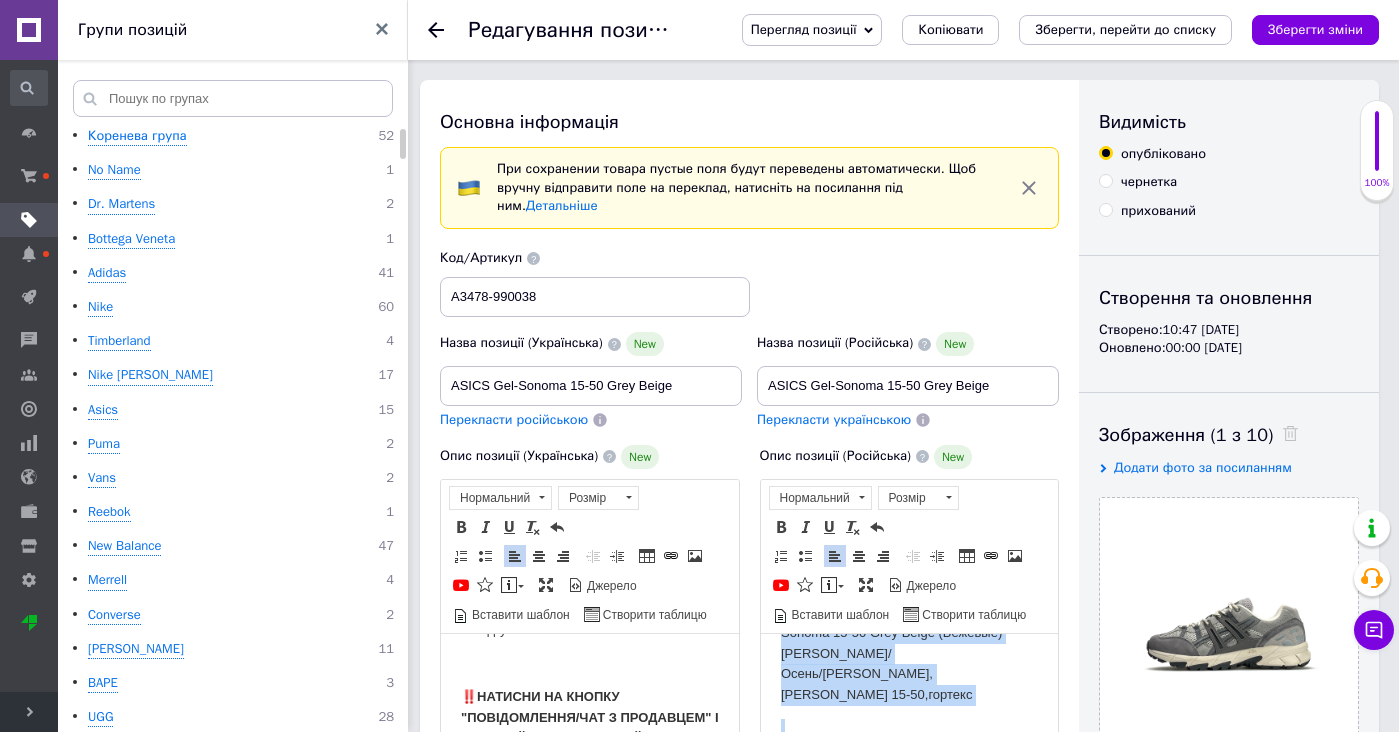 scroll, scrollTop: 0, scrollLeft: 0, axis: both 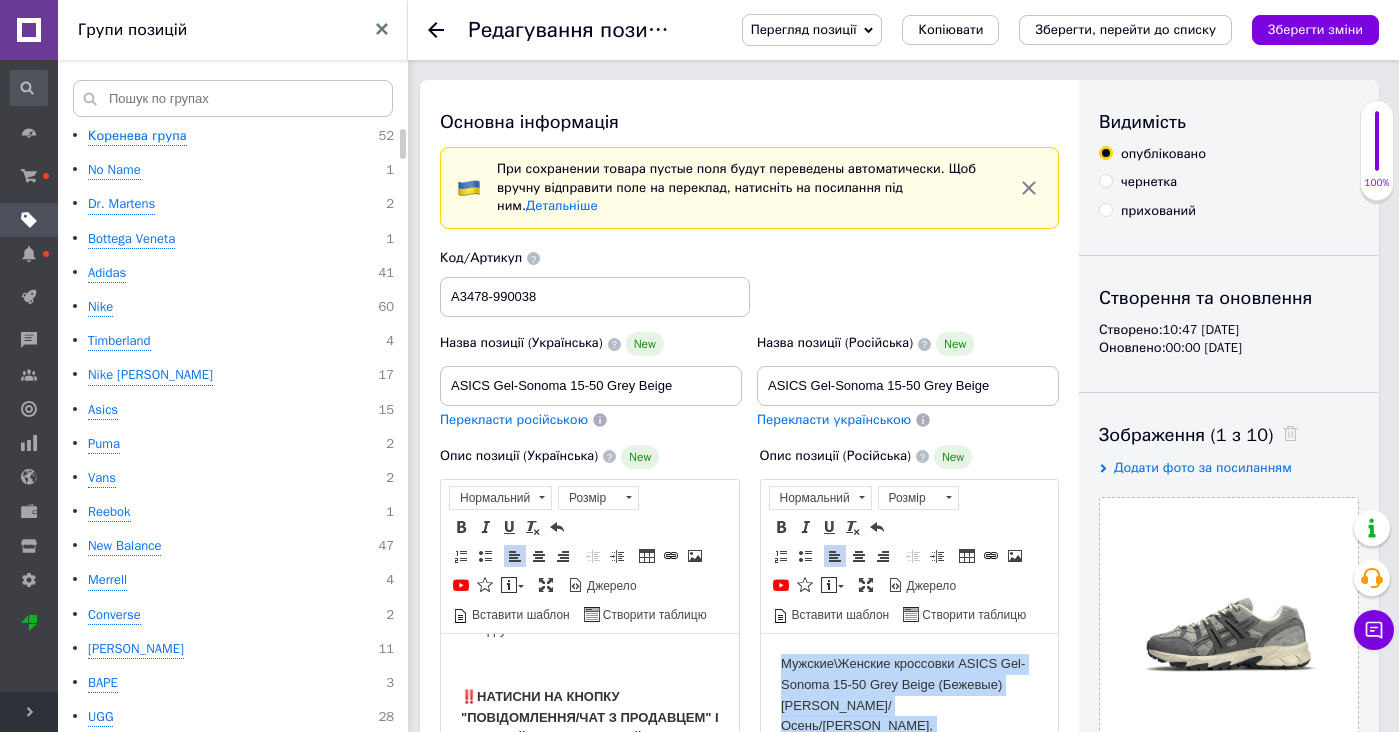 drag, startPoint x: 1014, startPoint y: 689, endPoint x: 1013, endPoint y: 563, distance: 126.00397 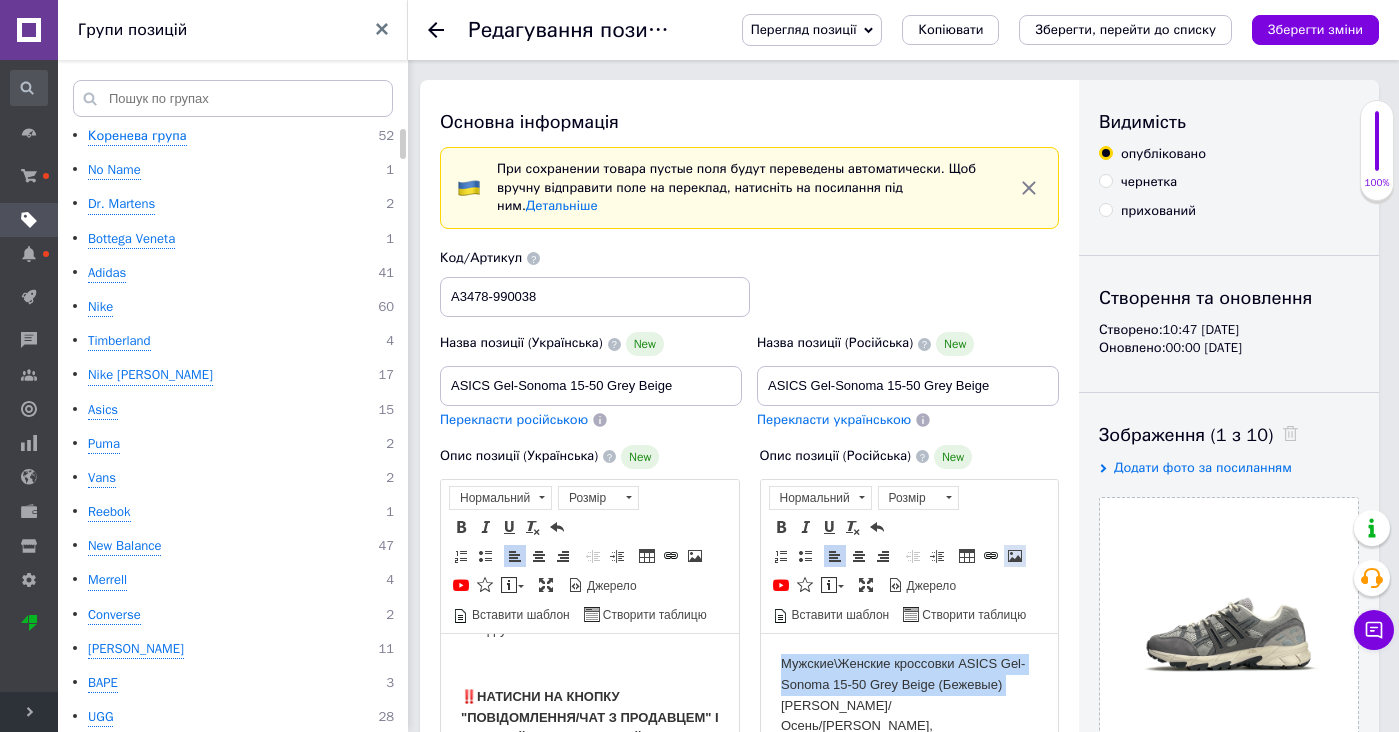 copy on "Мужские\Женские кроссовки ASICS Gel-Sonoma 15-50 Grey Beige (Бежевые)" 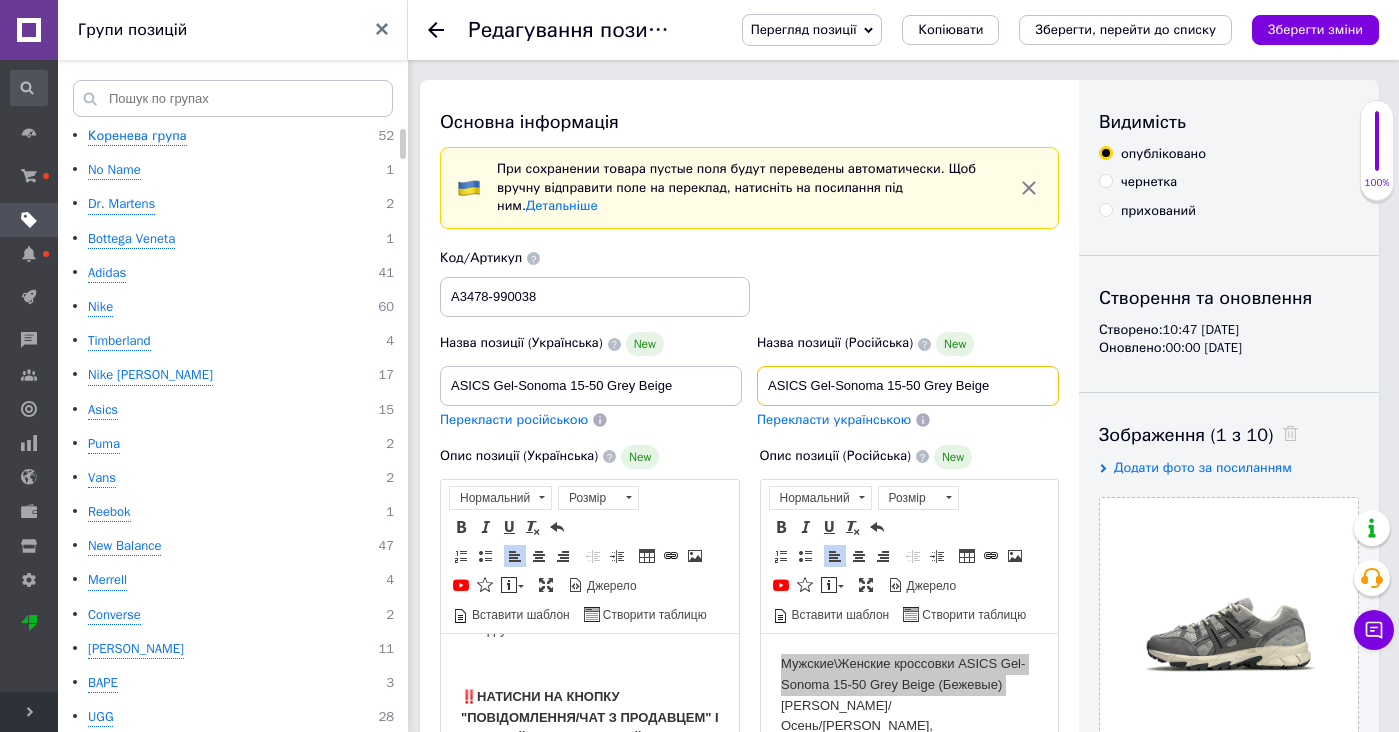 click on "ASICS Gel-Sonoma 15-50 Grey Beige" at bounding box center [908, 386] 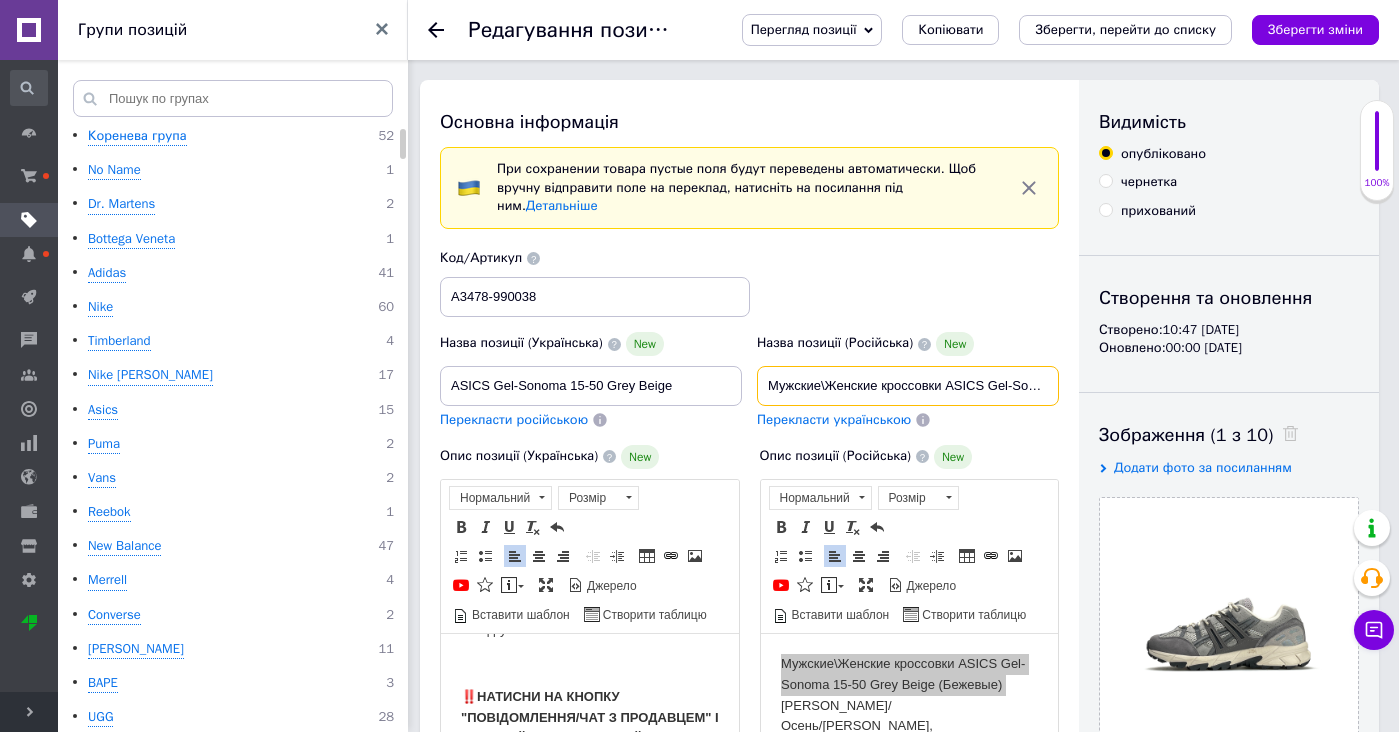 type on "Мужские\Женские кроссовки ASICS Gel-Sonoma 15-50 Grey Beige (Бежевые) Сомона Весна/Осень/[PERSON_NAME],Асикс Сомона 15-50,горт" 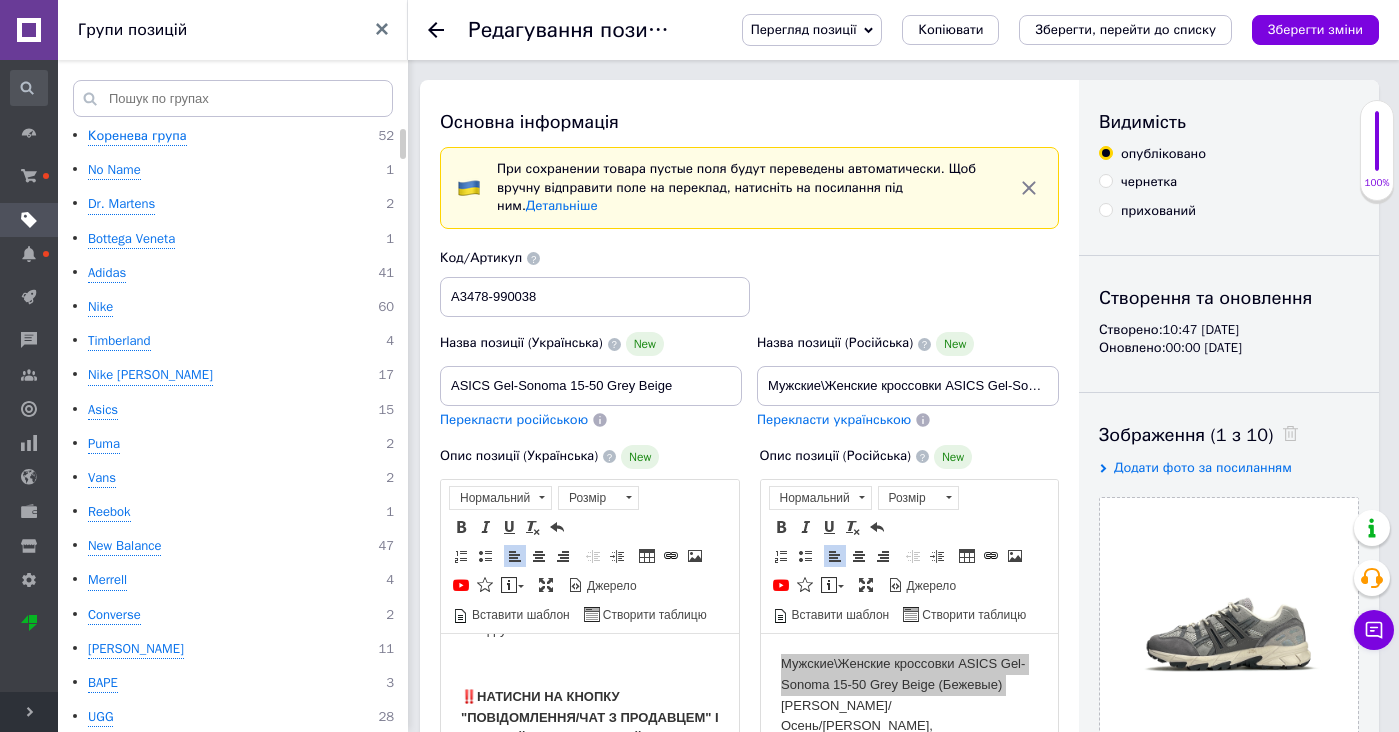 click on "Перекласти українською" at bounding box center (834, 420) 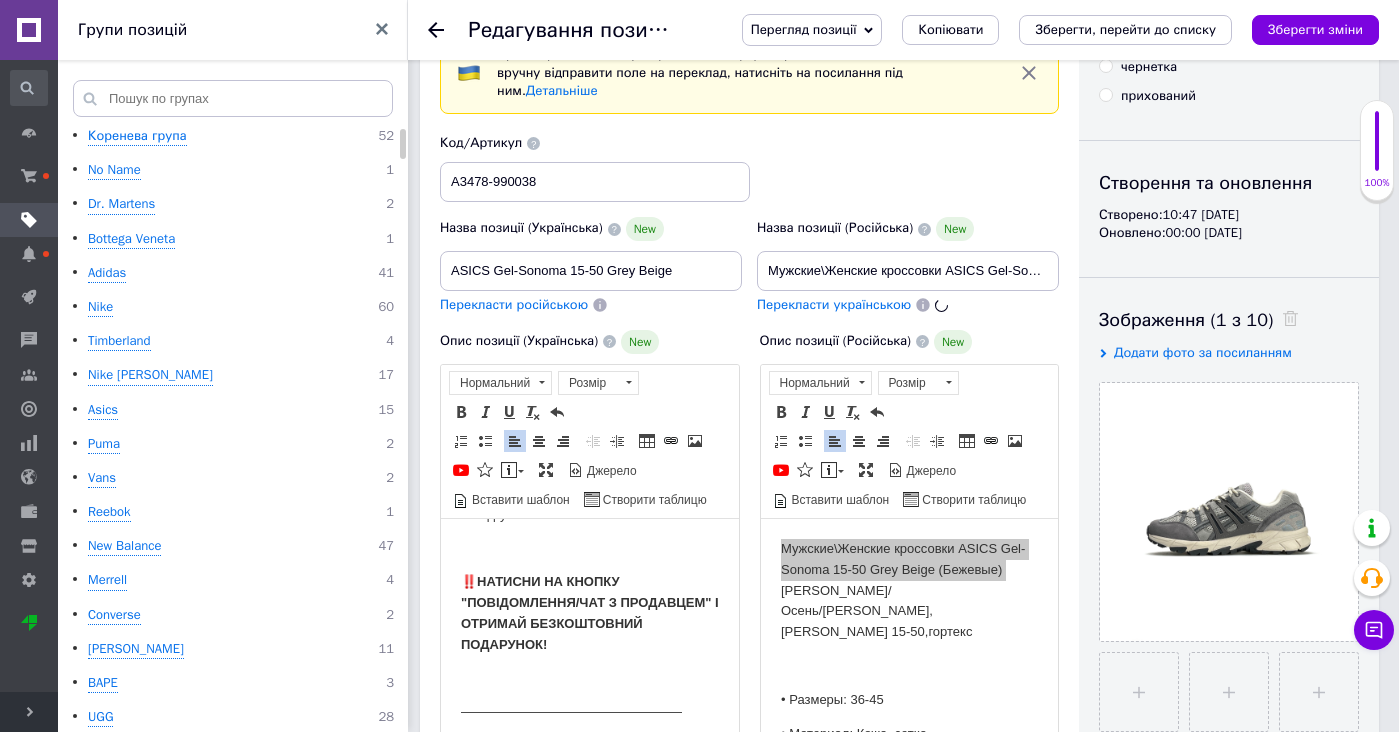 type on "Чоловічі кросівки ASICS Gel-Sonoma 15-50 Grey Beige (Бежеві) [PERSON_NAME]/[PERSON_NAME]/[PERSON_NAME], [PERSON_NAME] 15-50,горт" 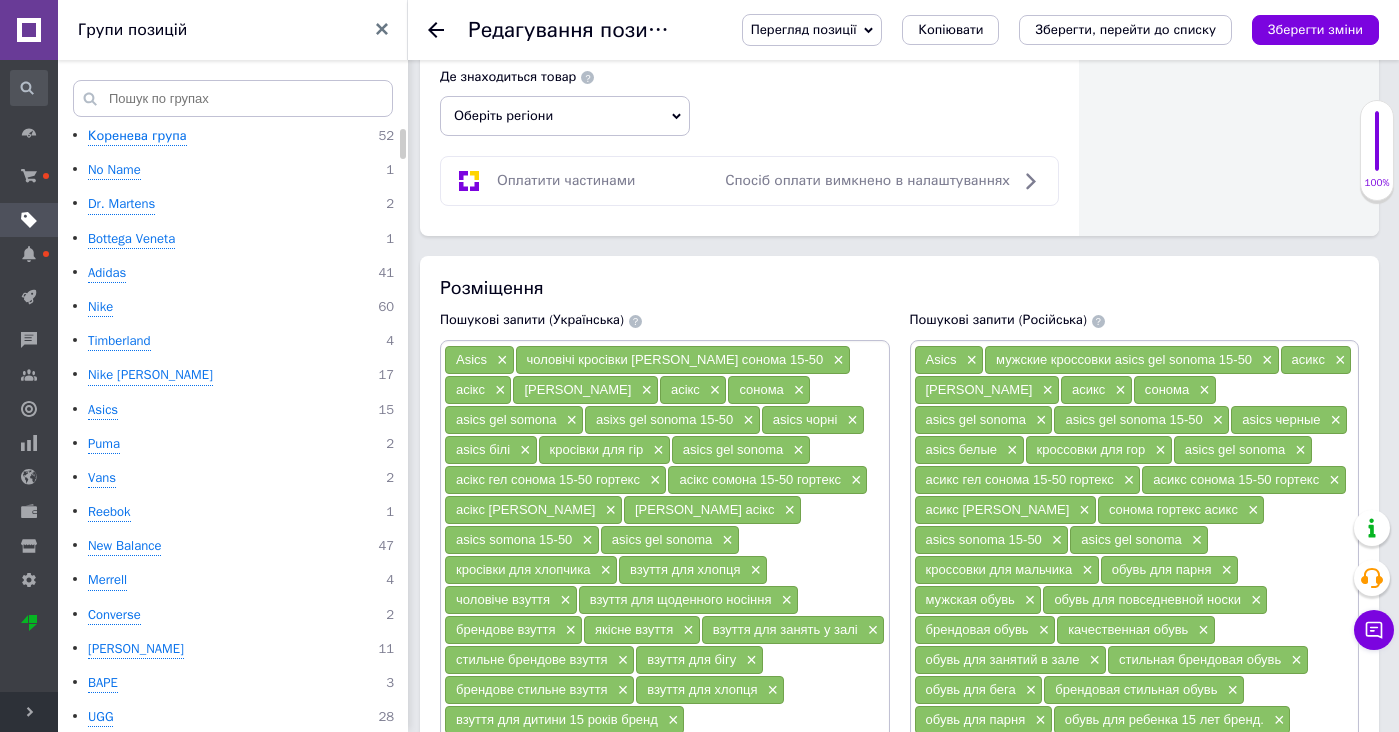 scroll, scrollTop: 1464, scrollLeft: 0, axis: vertical 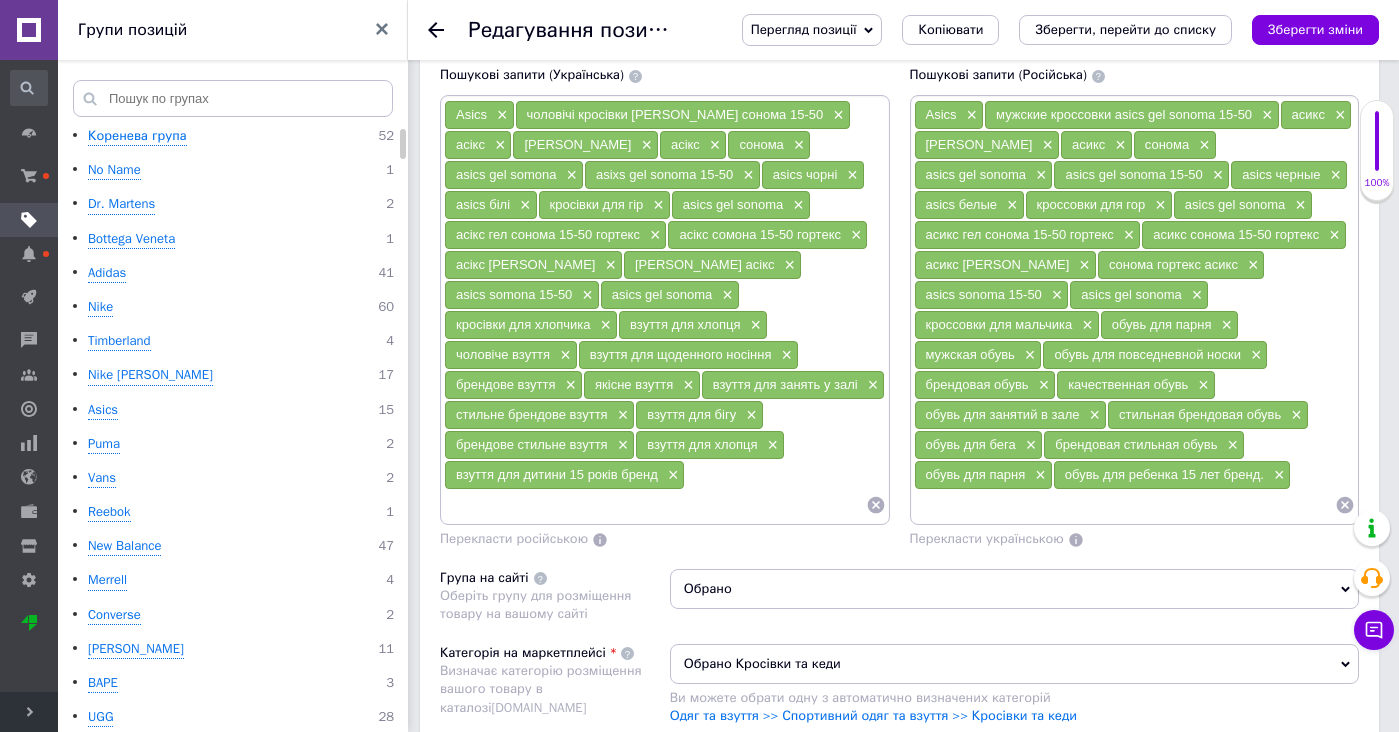 click at bounding box center [1125, 505] 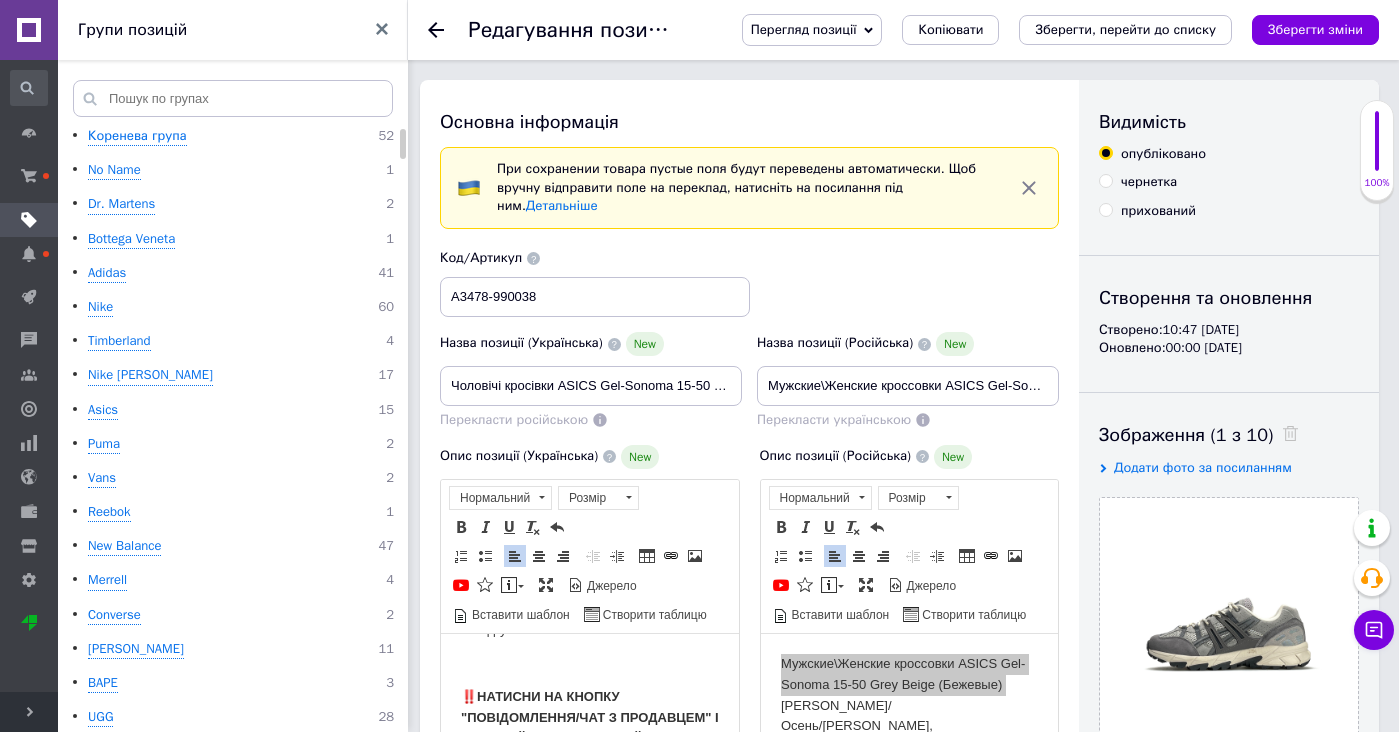 scroll, scrollTop: -2, scrollLeft: 0, axis: vertical 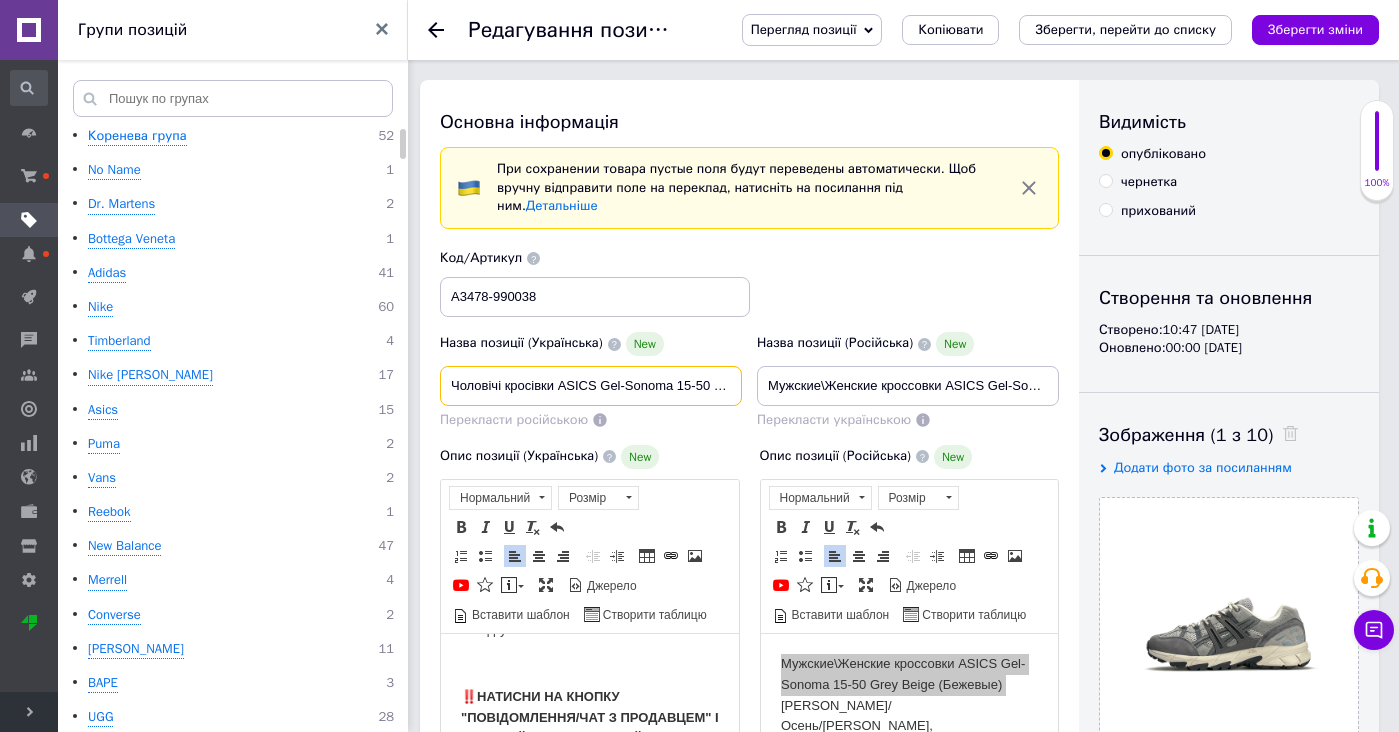 click on "Чоловічі кросівки ASICS Gel-Sonoma 15-50 Grey Beige (Бежеві) [PERSON_NAME]/[PERSON_NAME]/[PERSON_NAME], [PERSON_NAME] 15-50,горт" at bounding box center [591, 386] 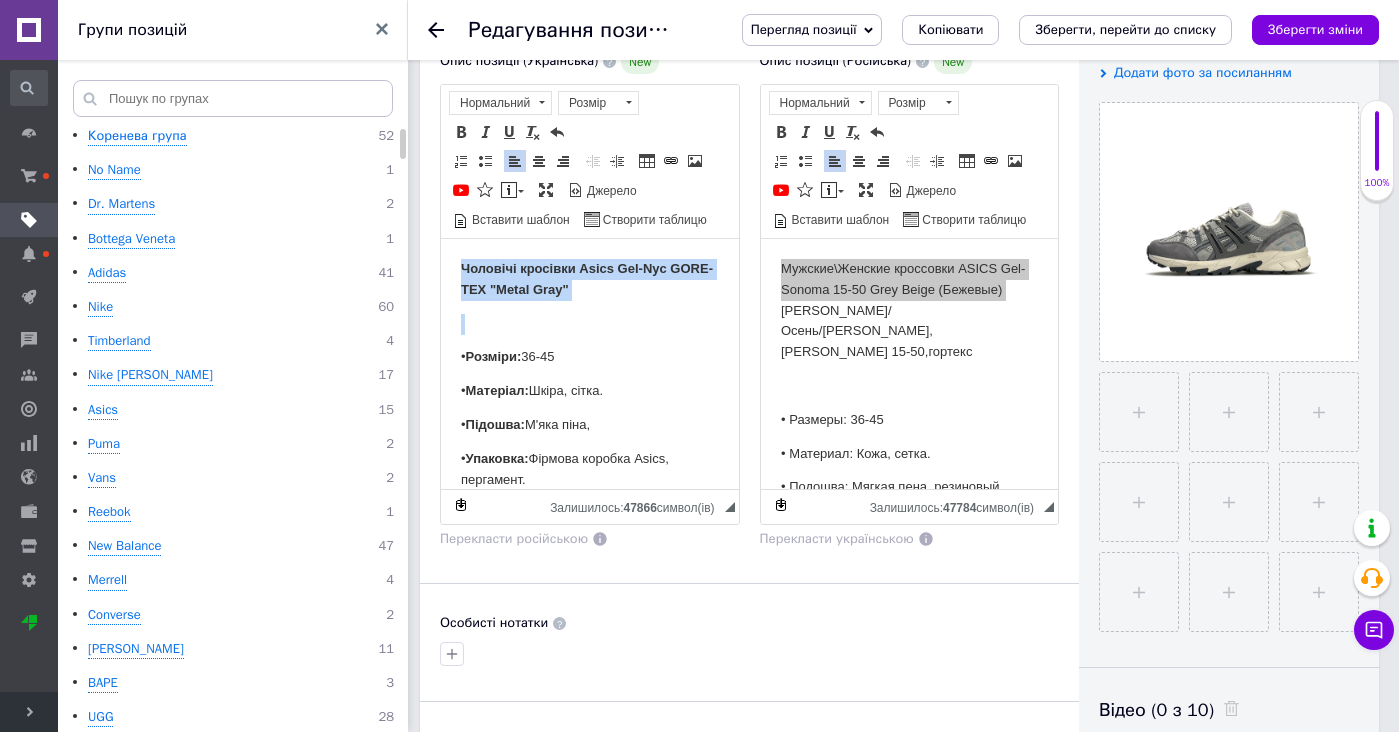 drag, startPoint x: 590, startPoint y: 344, endPoint x: 575, endPoint y: 206, distance: 138.81282 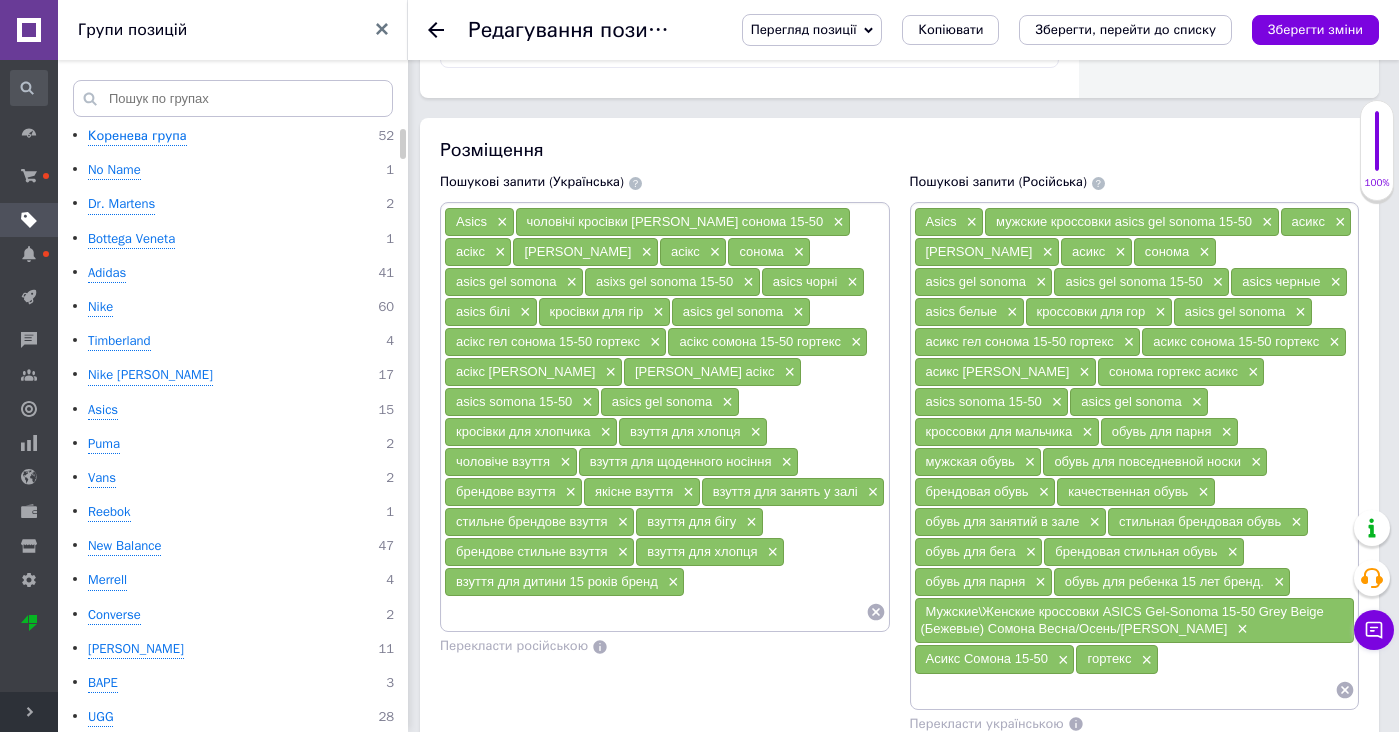 click at bounding box center [655, 612] 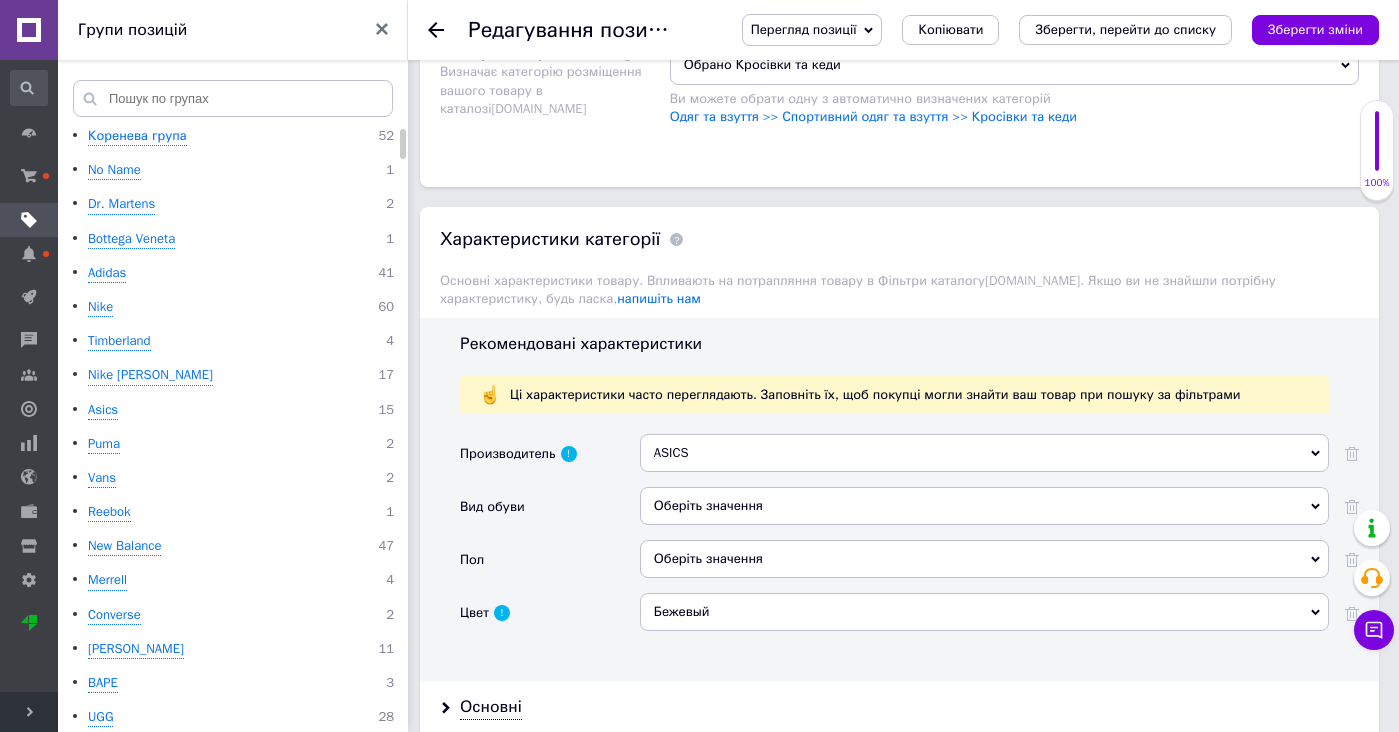 click on "ASICS ASICS" at bounding box center (984, 460) 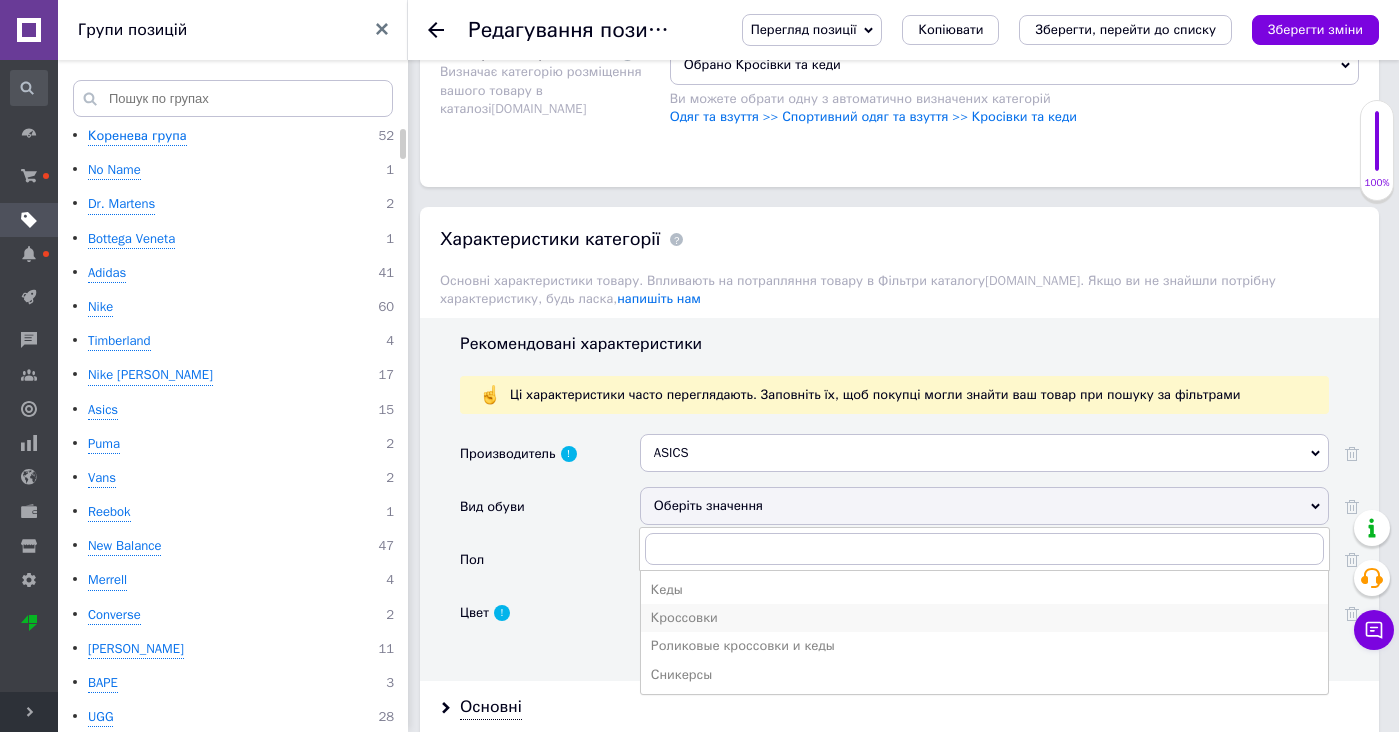 click on "Кроссовки" at bounding box center [984, 618] 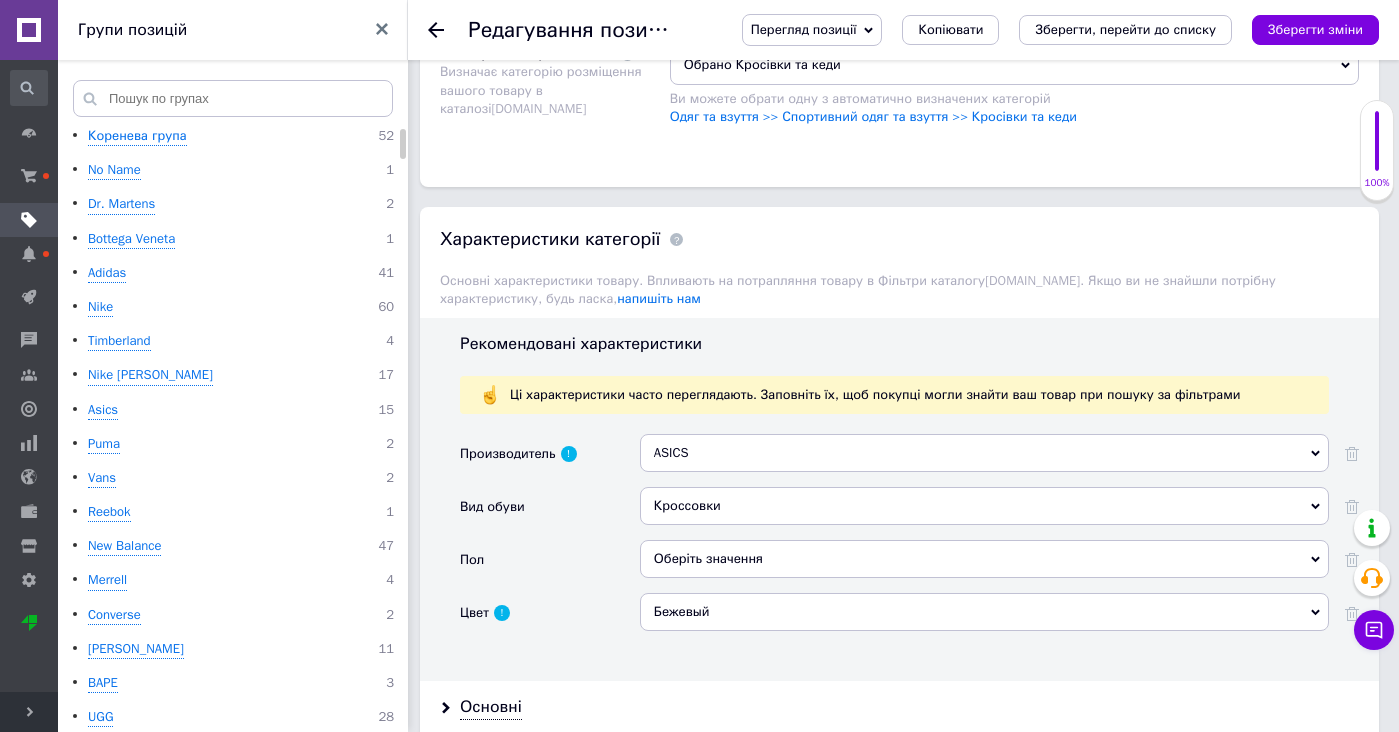 click on "Оберіть значення" at bounding box center (984, 566) 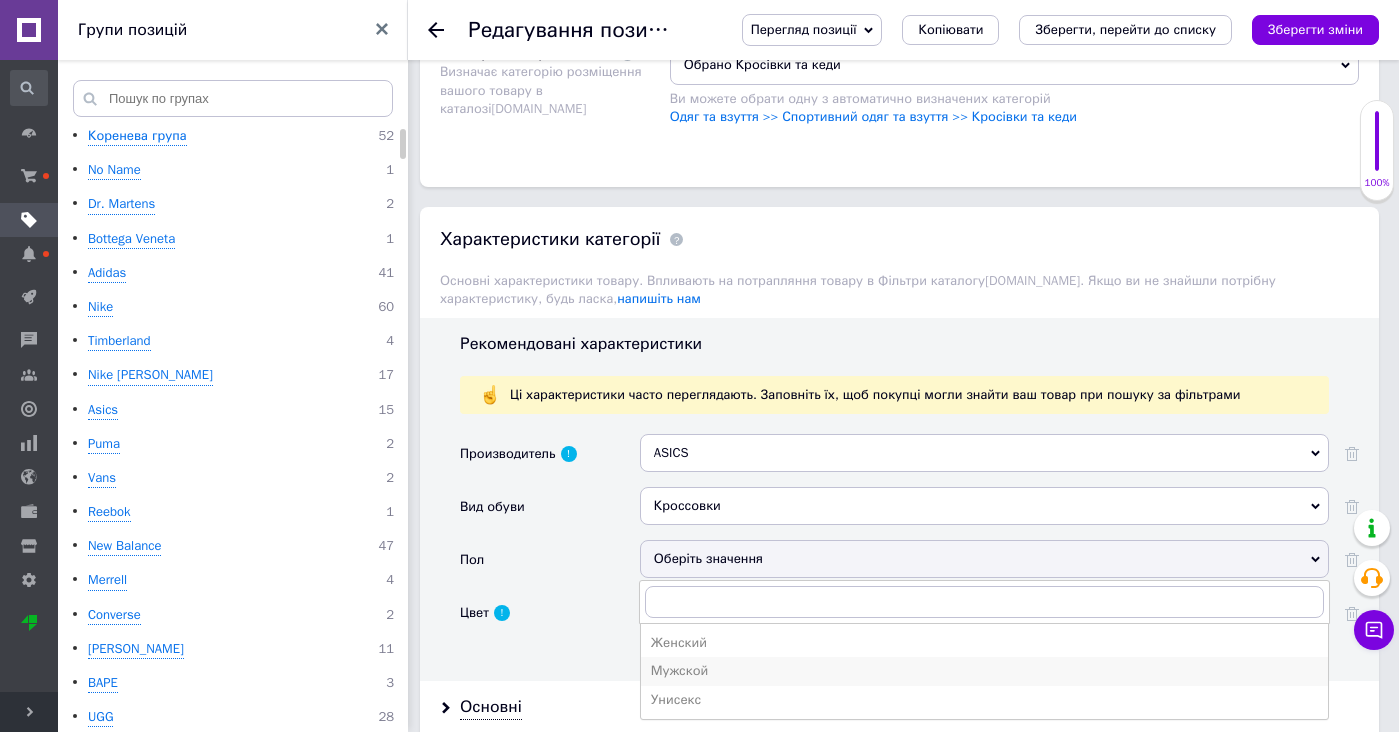 click on "Мужской" at bounding box center (984, 671) 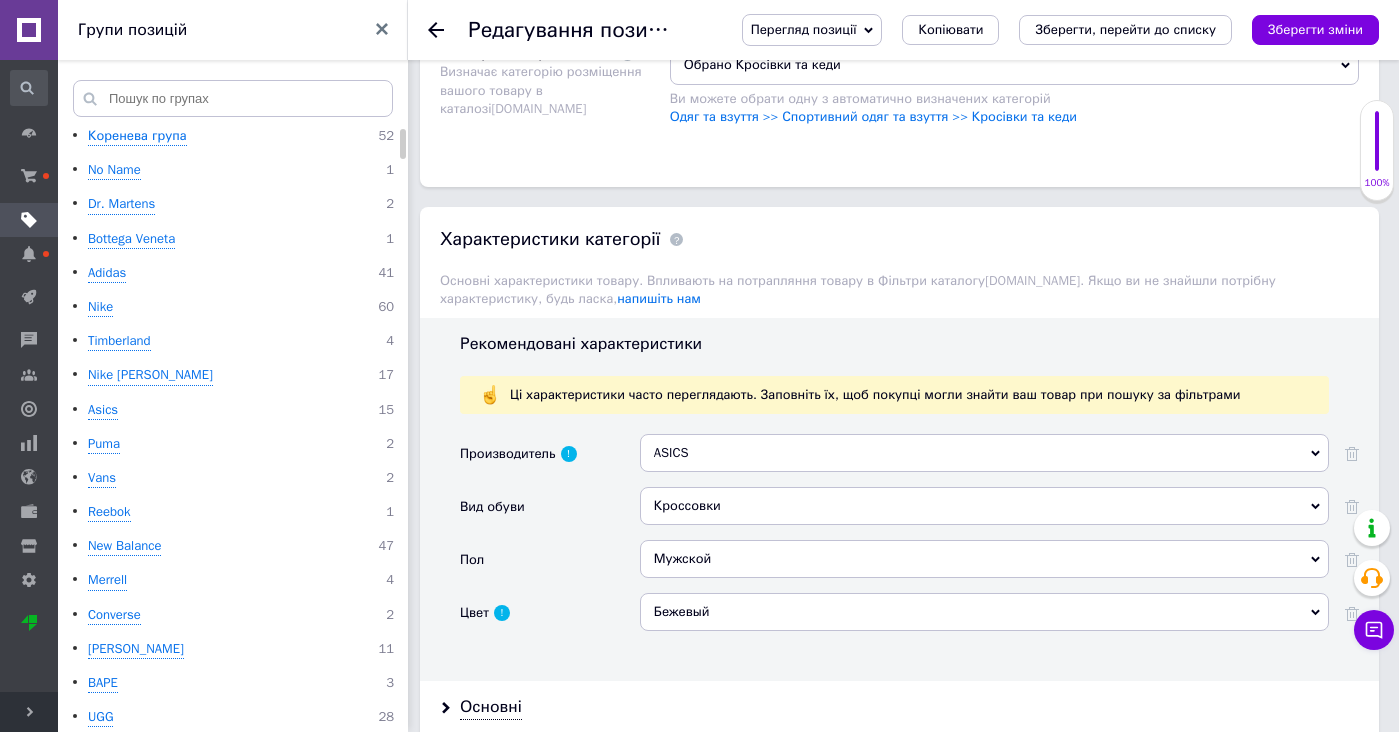 click on "Основні" at bounding box center [899, 707] 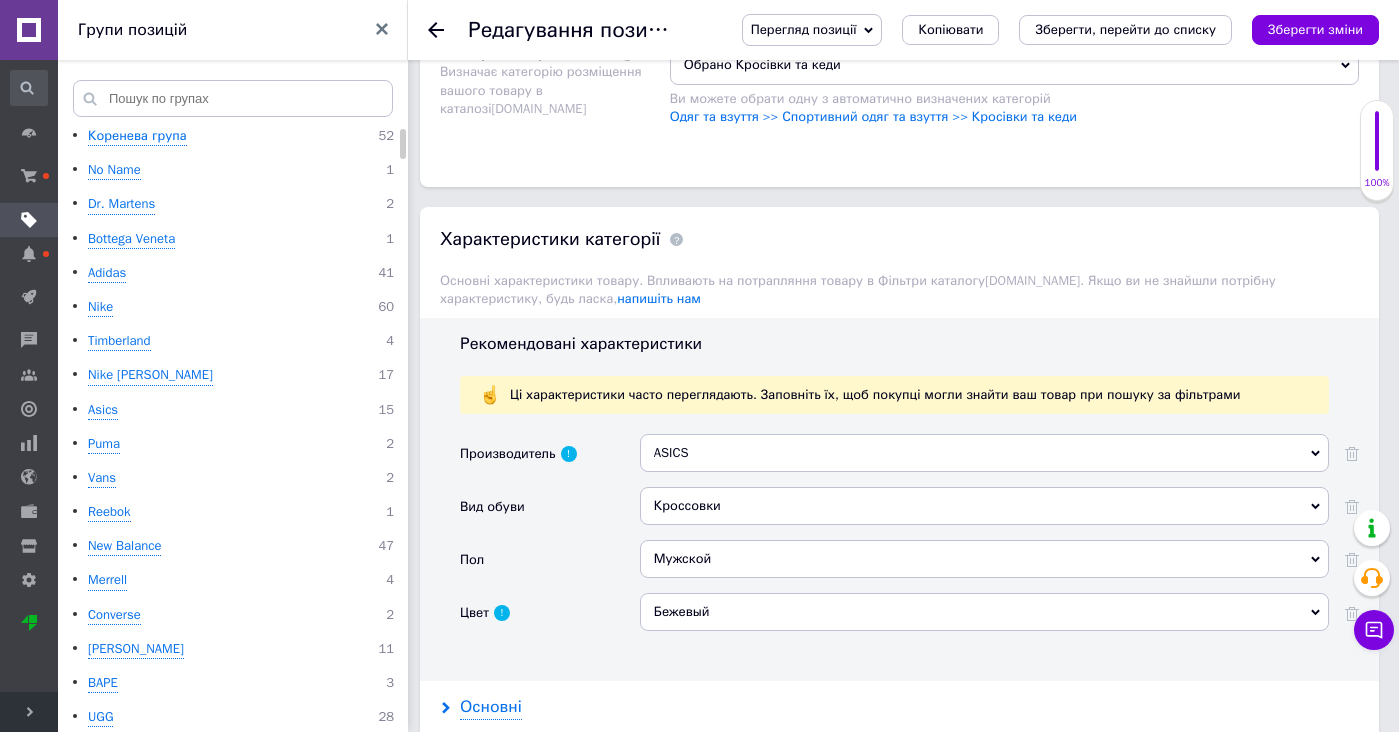 click on "Основні" at bounding box center (491, 707) 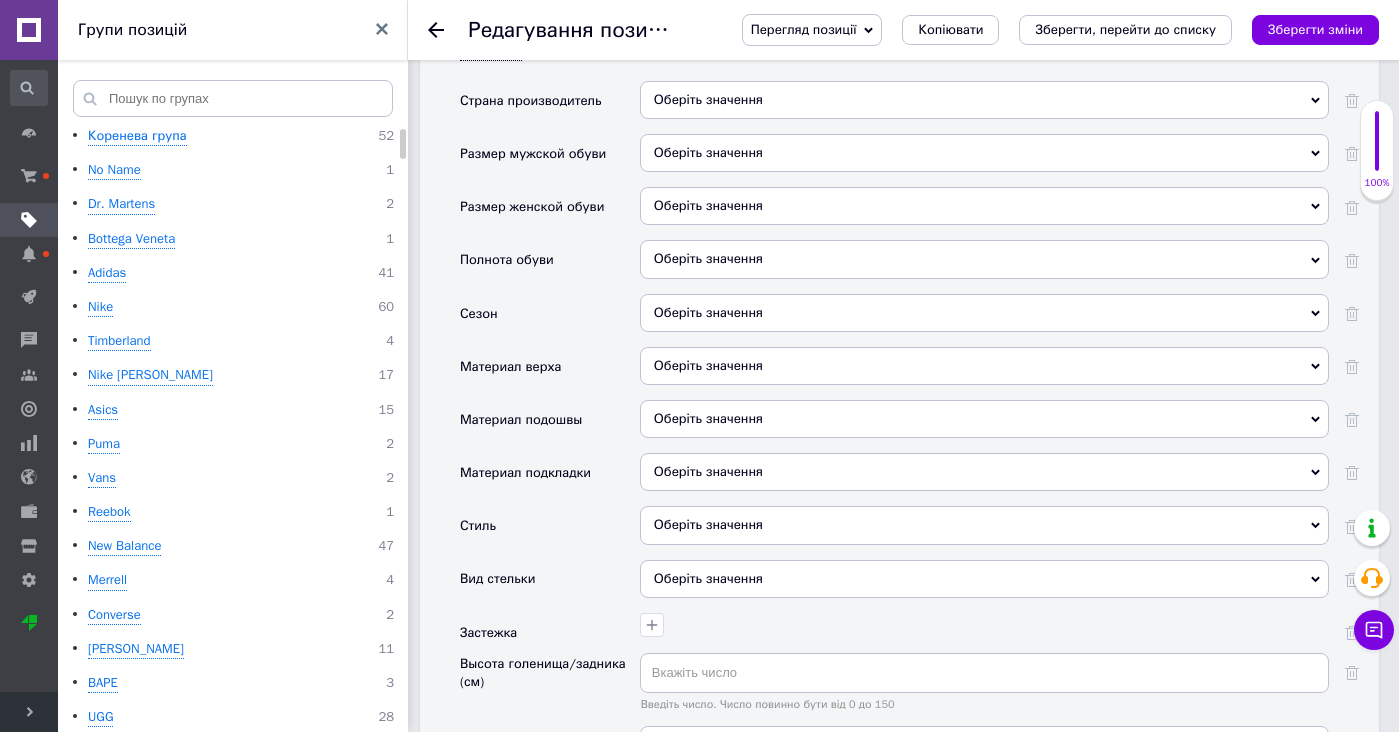 click on "Оберіть значення" at bounding box center [984, 313] 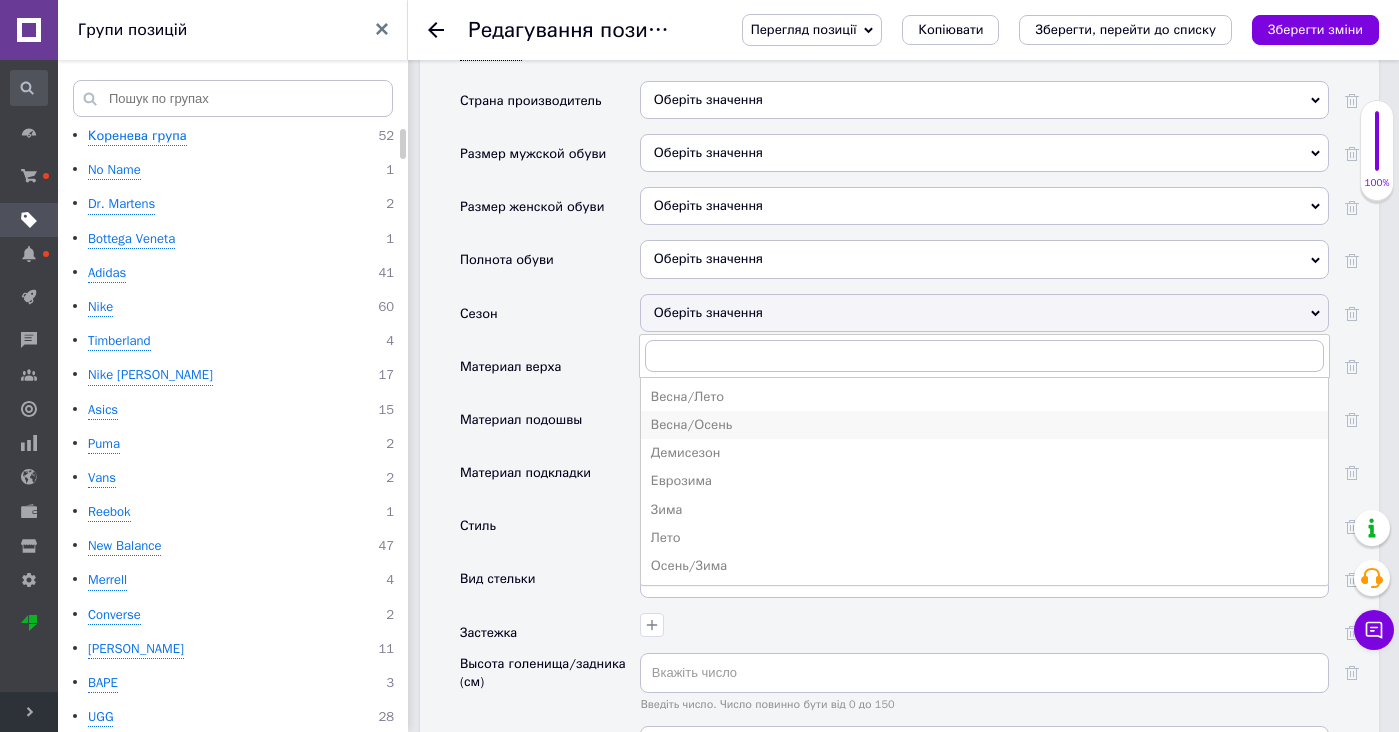 click on "Весна/Осень" at bounding box center [984, 425] 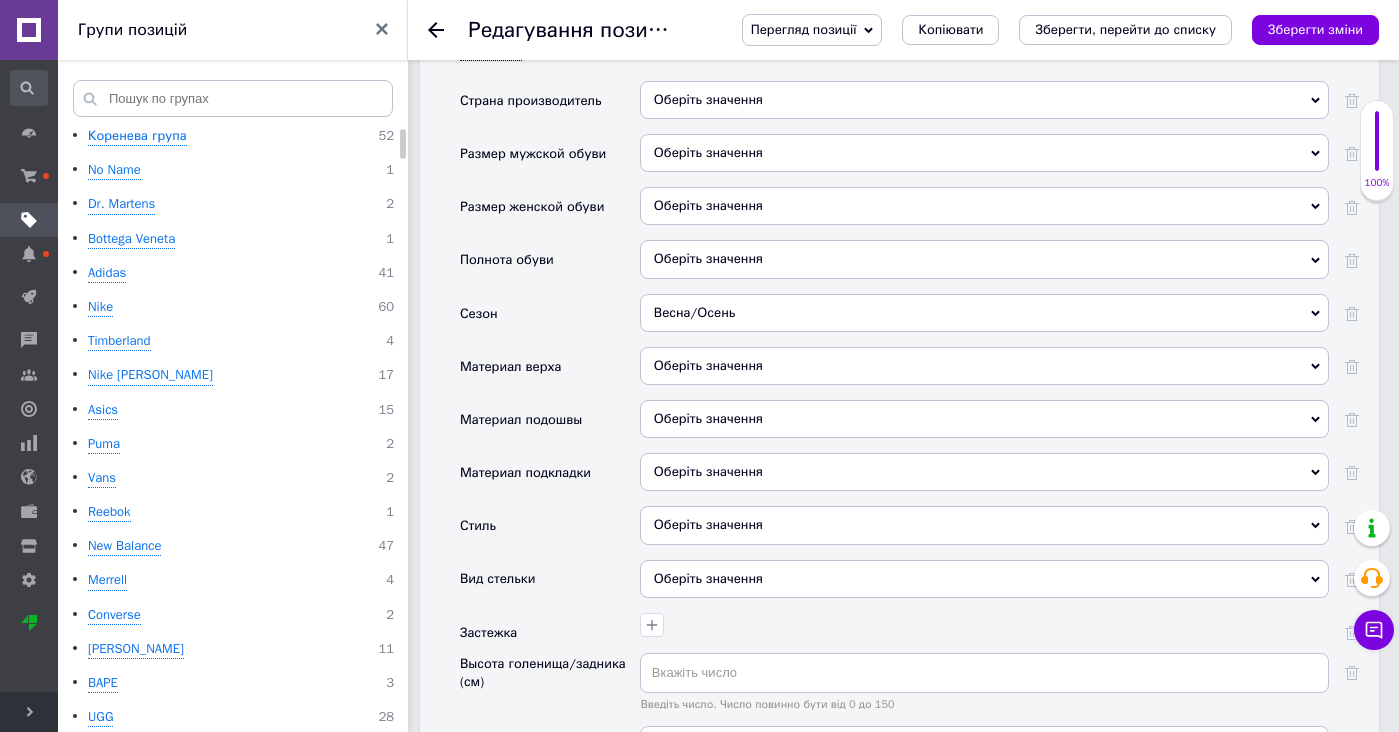 click on "Оберіть значення" at bounding box center [984, 419] 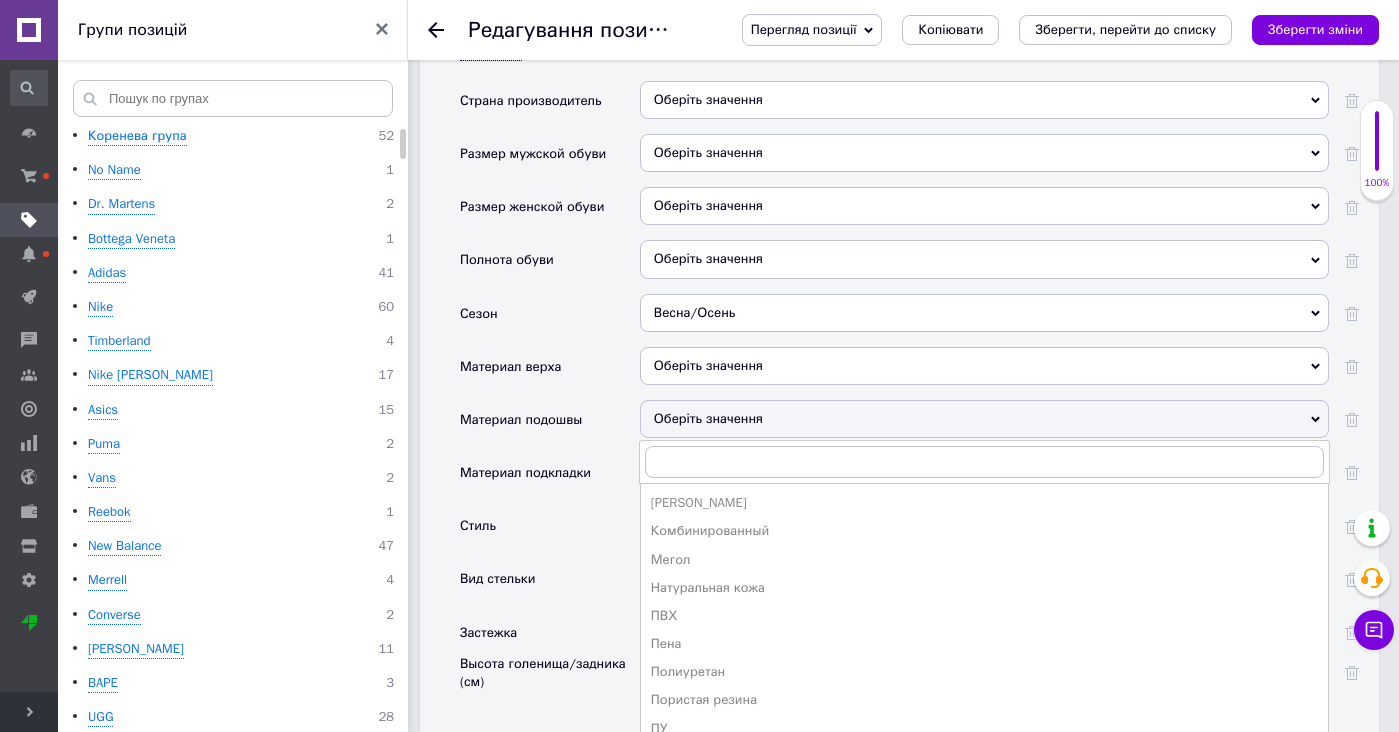 click on "Оберіть значення" at bounding box center (984, 373) 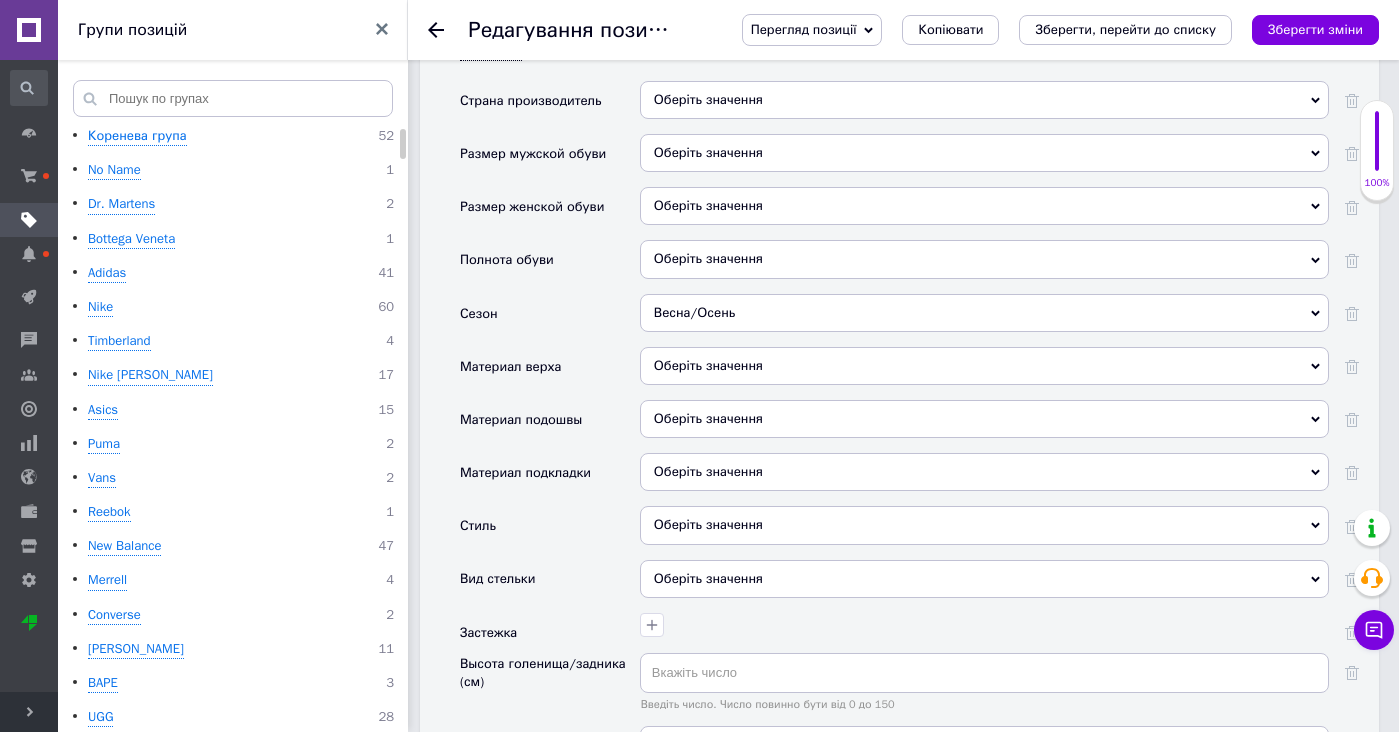 click on "Оберіть значення" at bounding box center (984, 373) 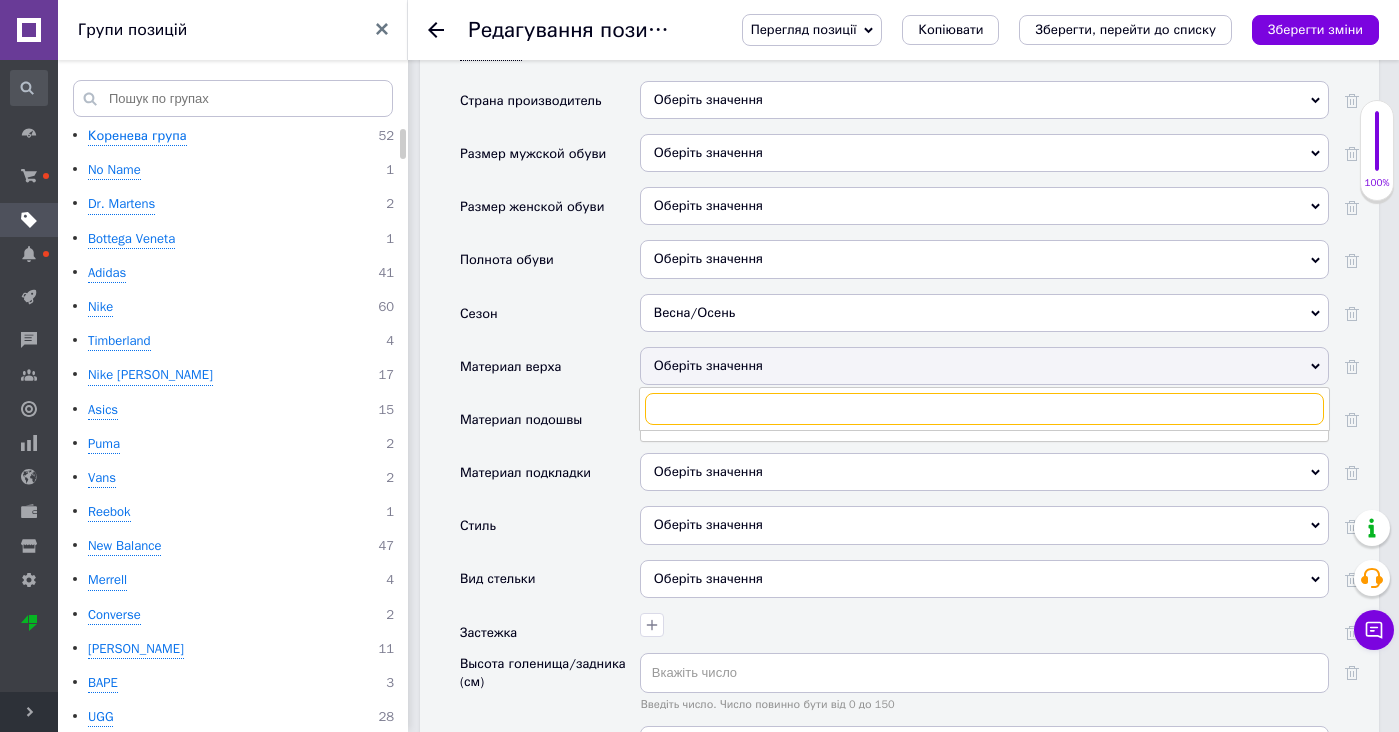 type on "г" 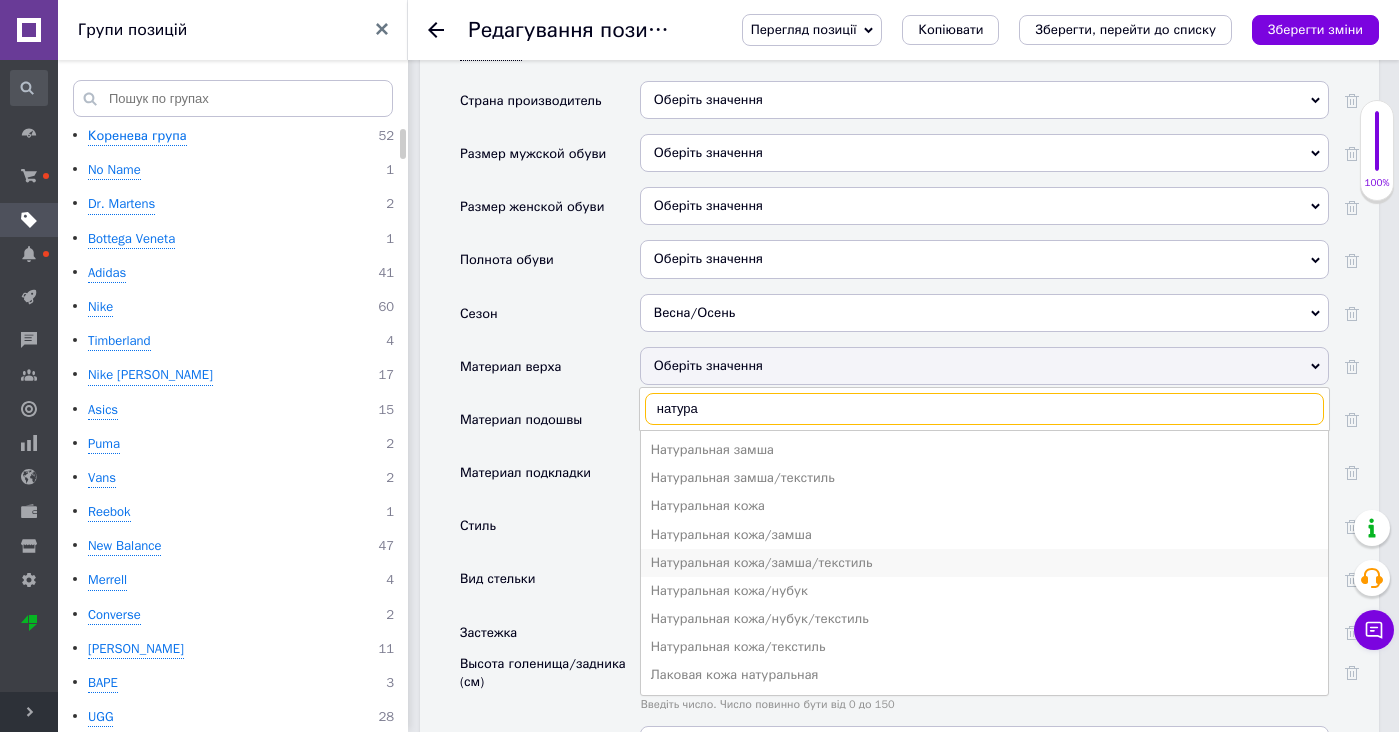 type on "натура" 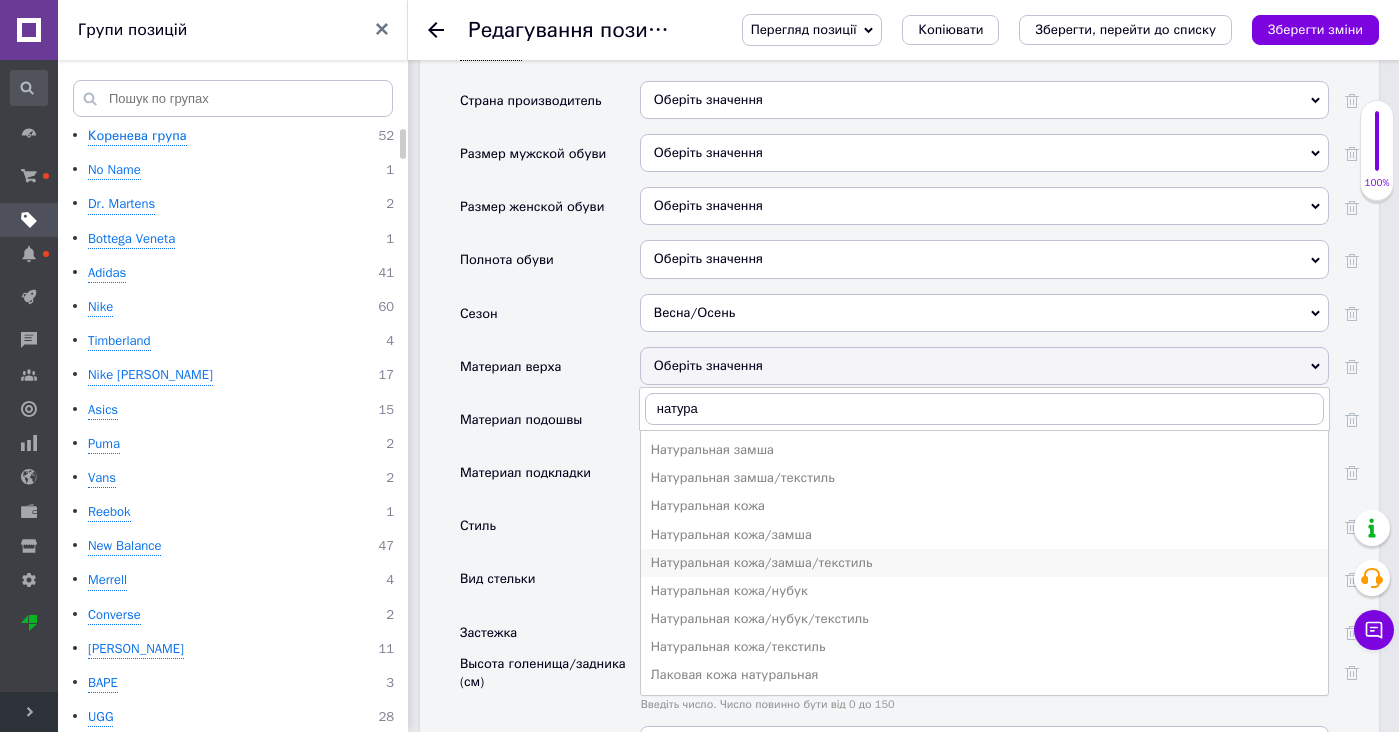 click on "Натуральная кожа/замша/текстиль" at bounding box center (984, 563) 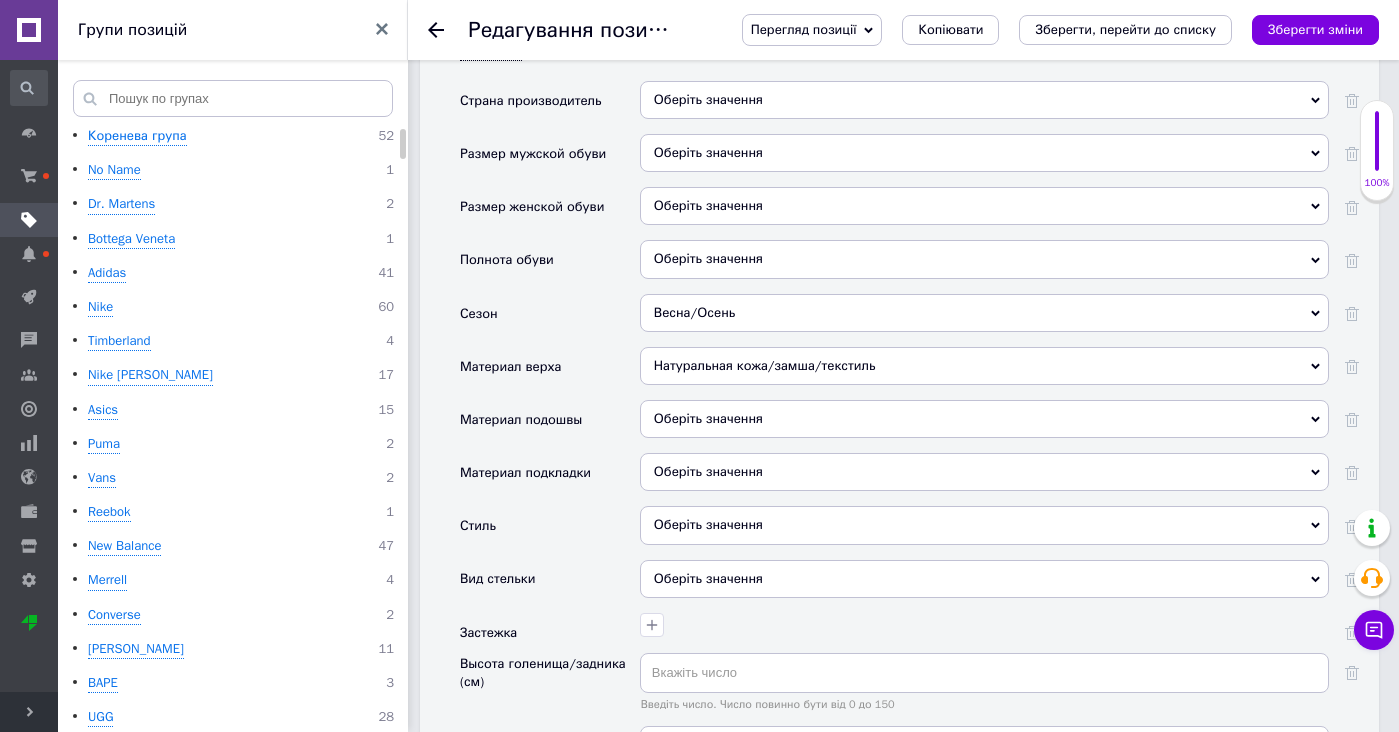 click on "Оберіть значення" at bounding box center [984, 419] 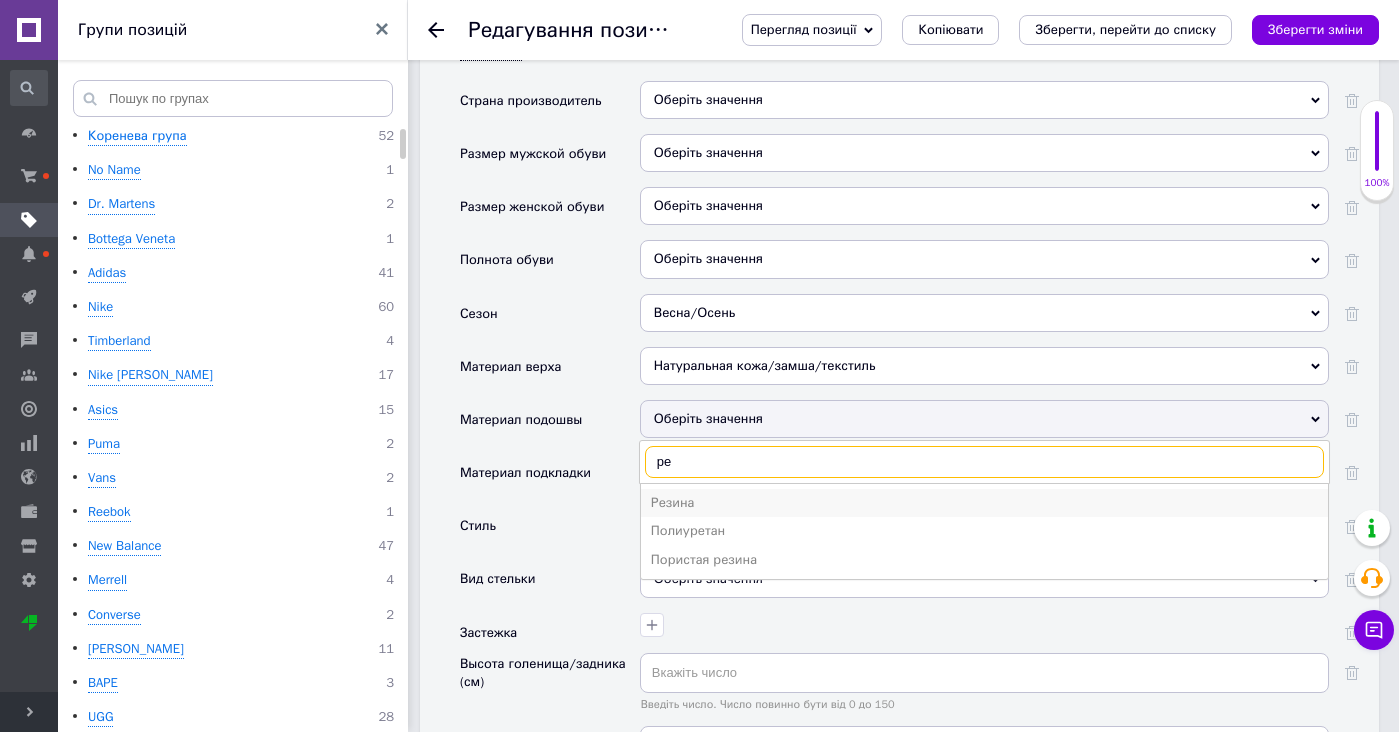 type on "ре" 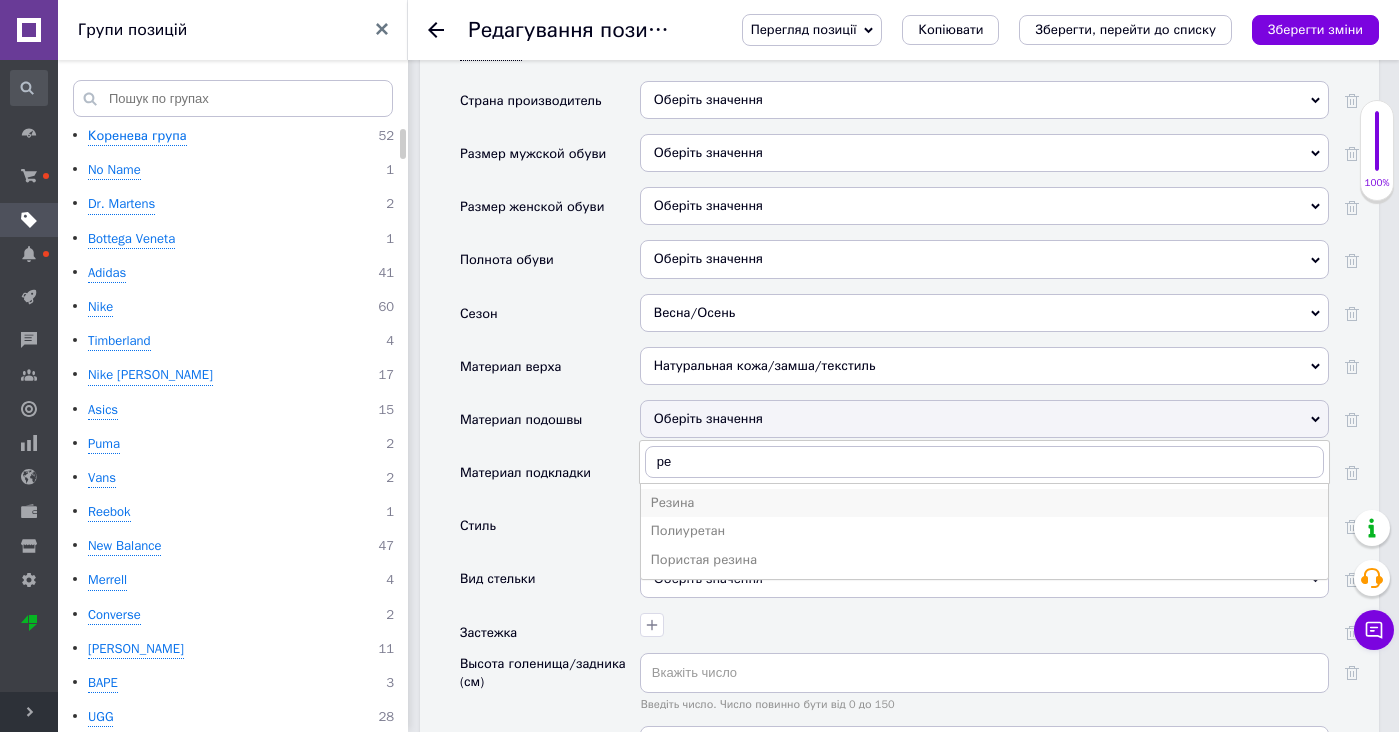 click on "Резина" at bounding box center (984, 503) 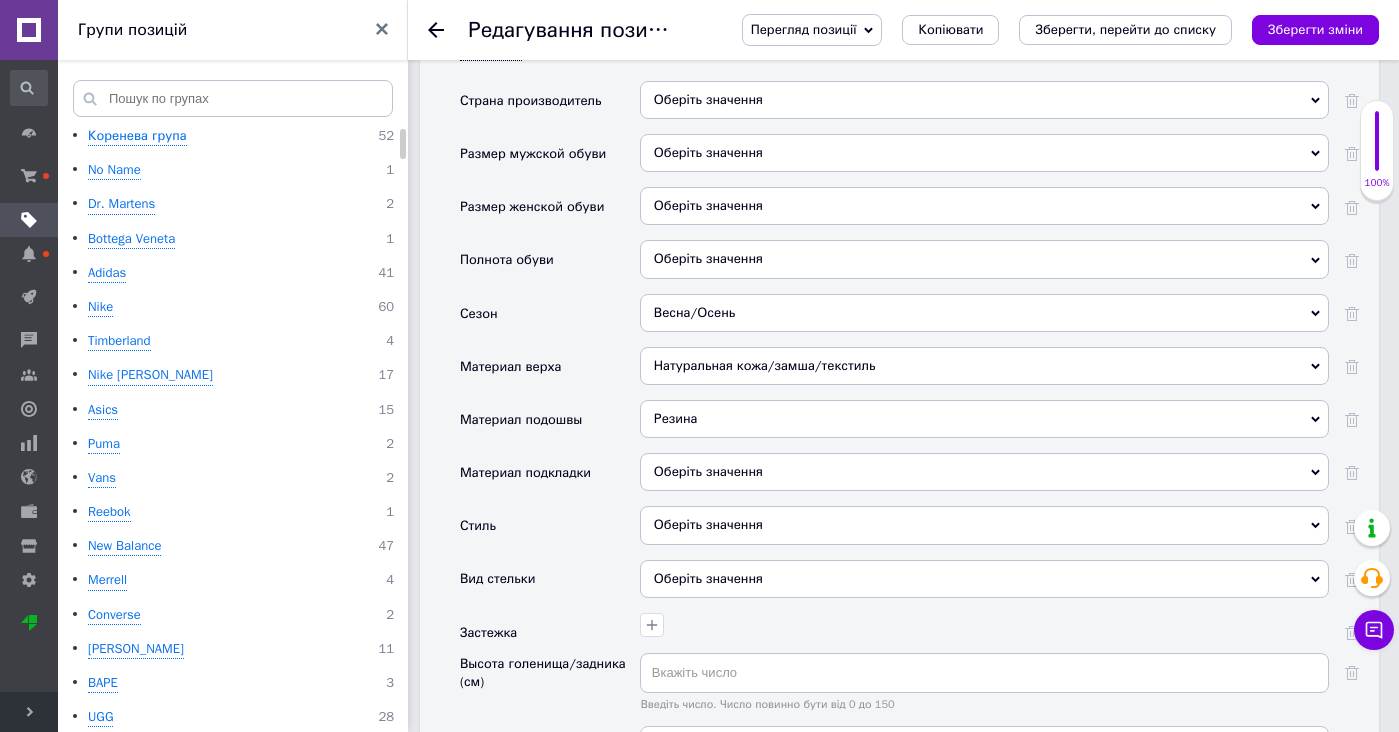click on "Оберіть значення" at bounding box center (984, 472) 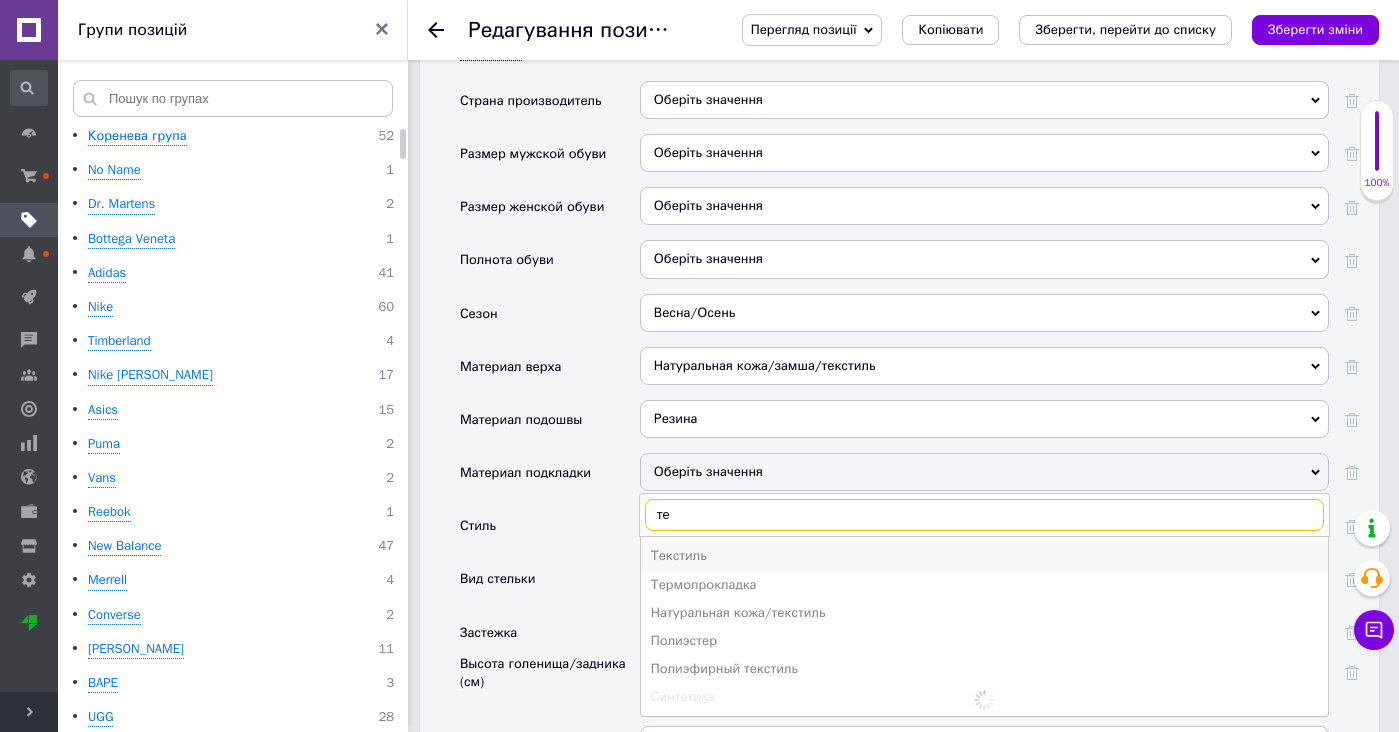 type on "те" 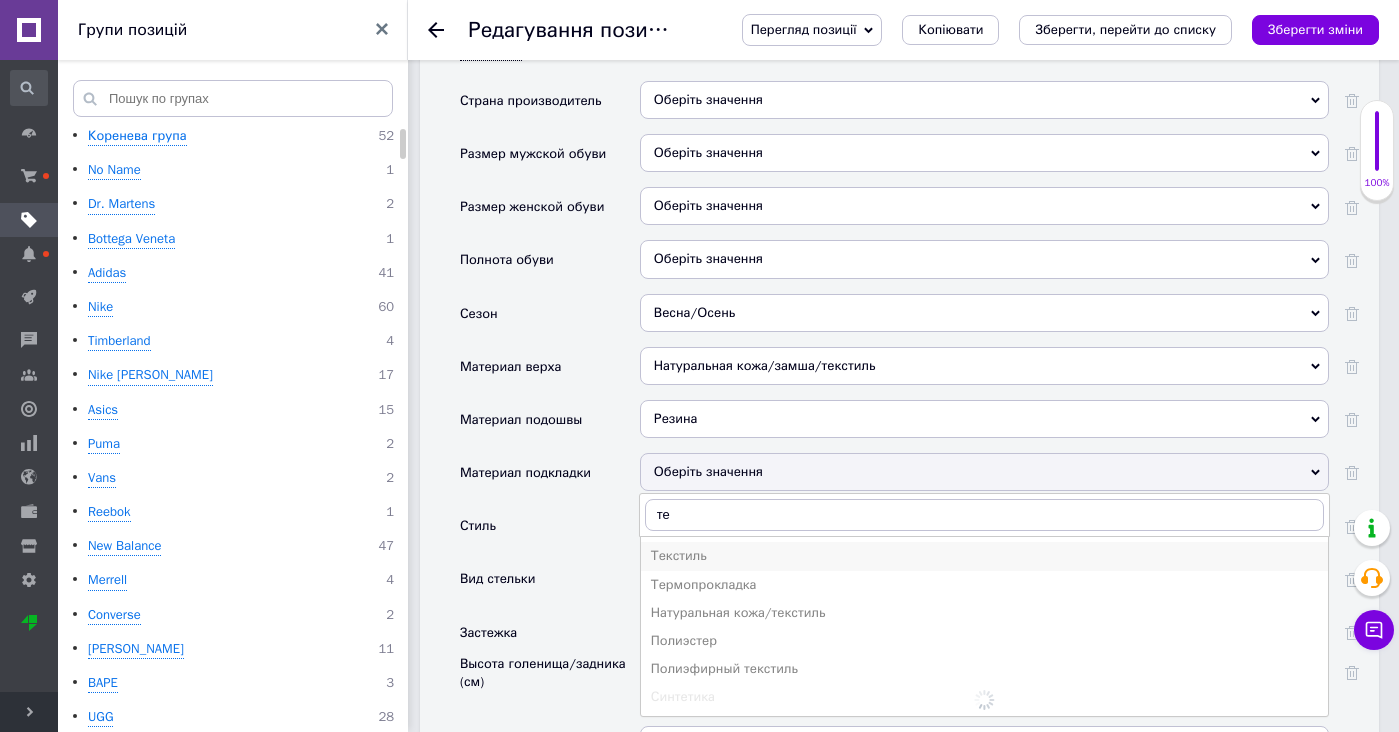 click on "Текстиль" at bounding box center [984, 556] 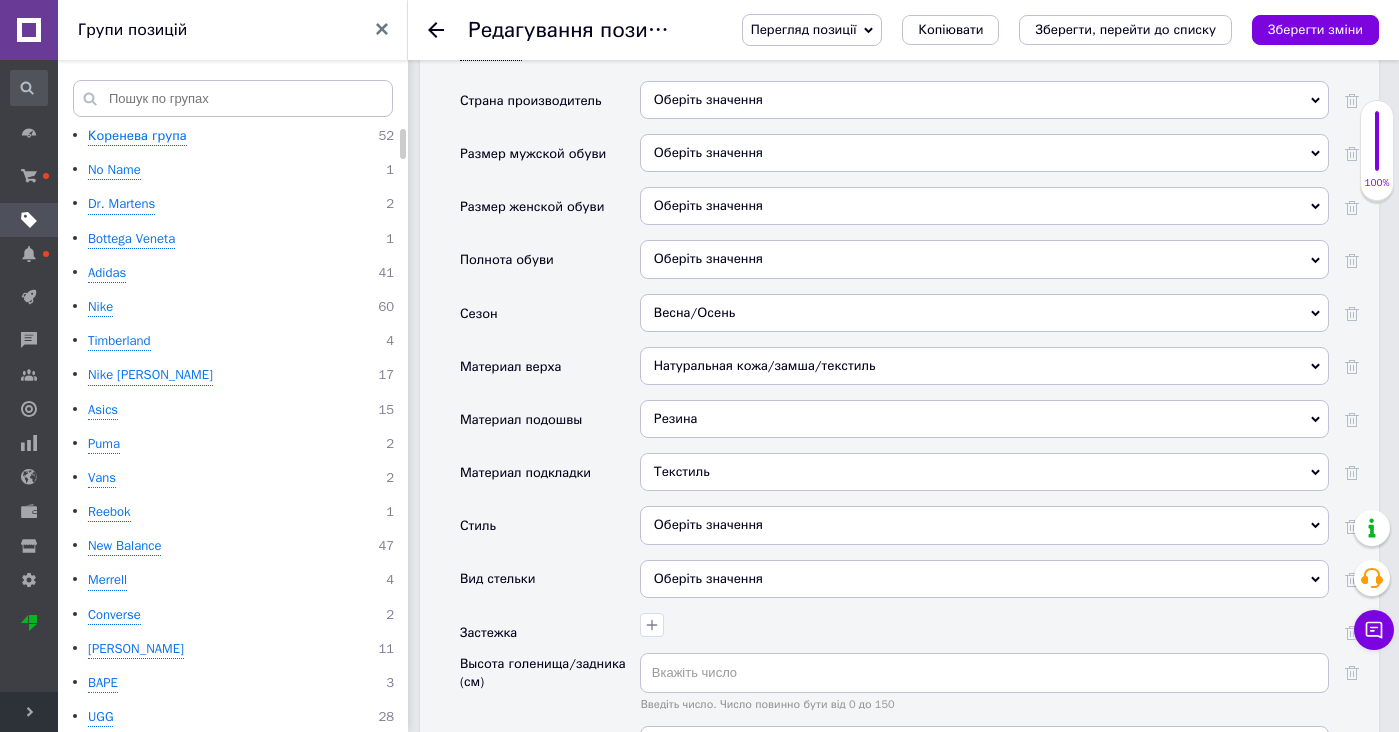 click on "Оберіть значення" at bounding box center (984, 525) 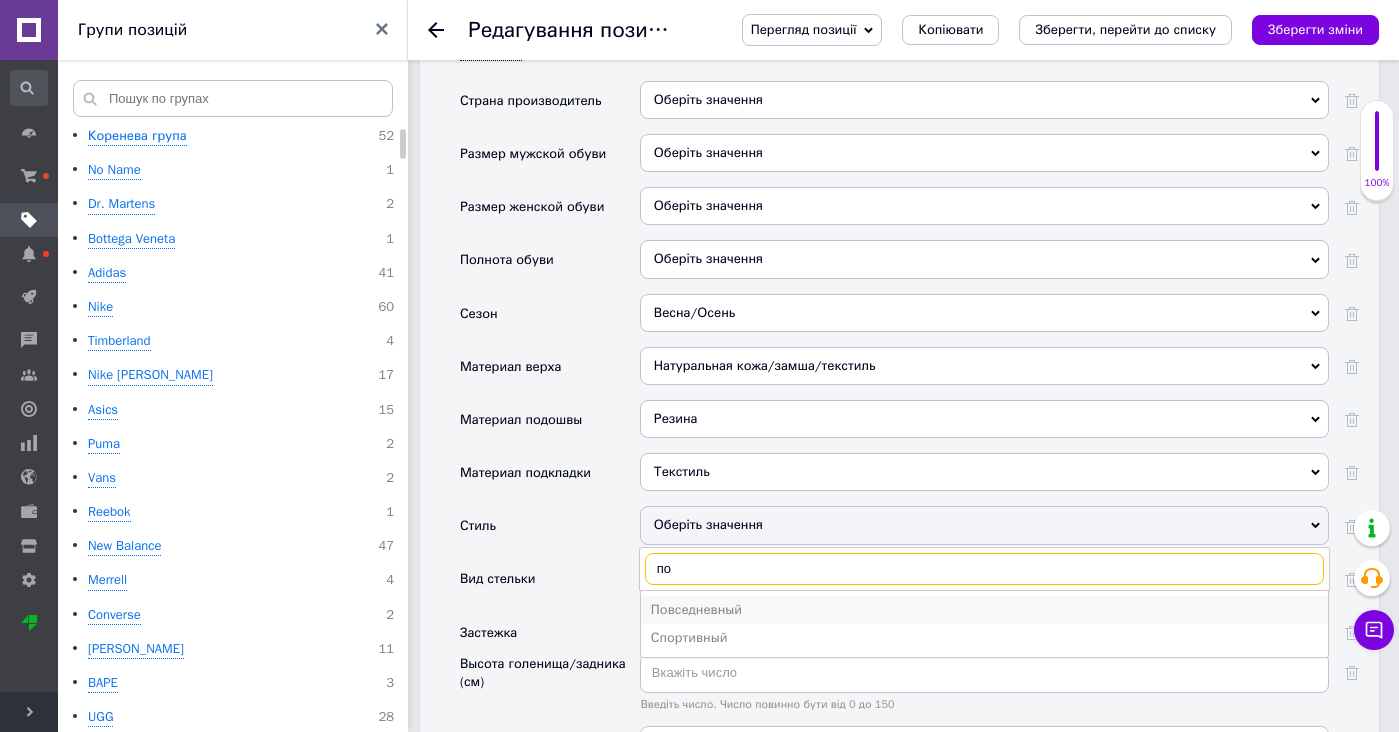 type on "по" 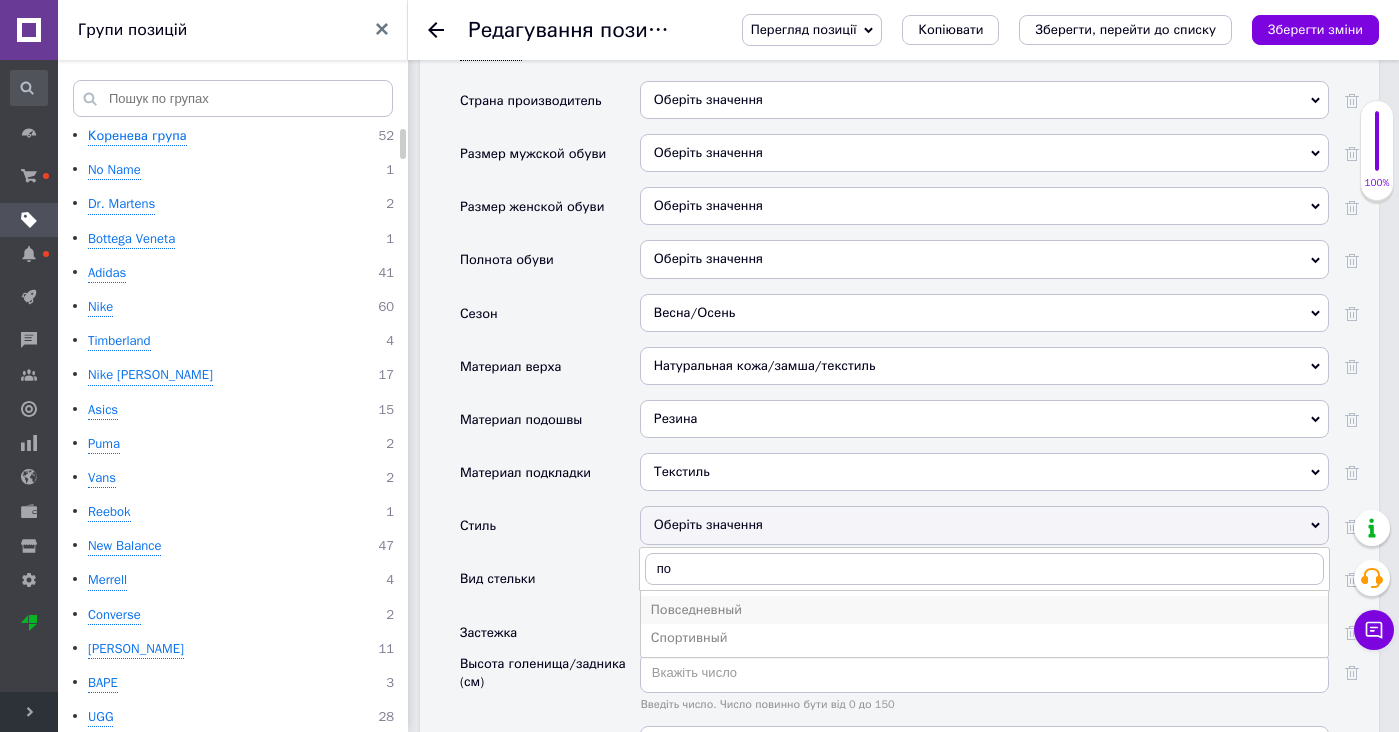 click on "Повседневный" at bounding box center [984, 610] 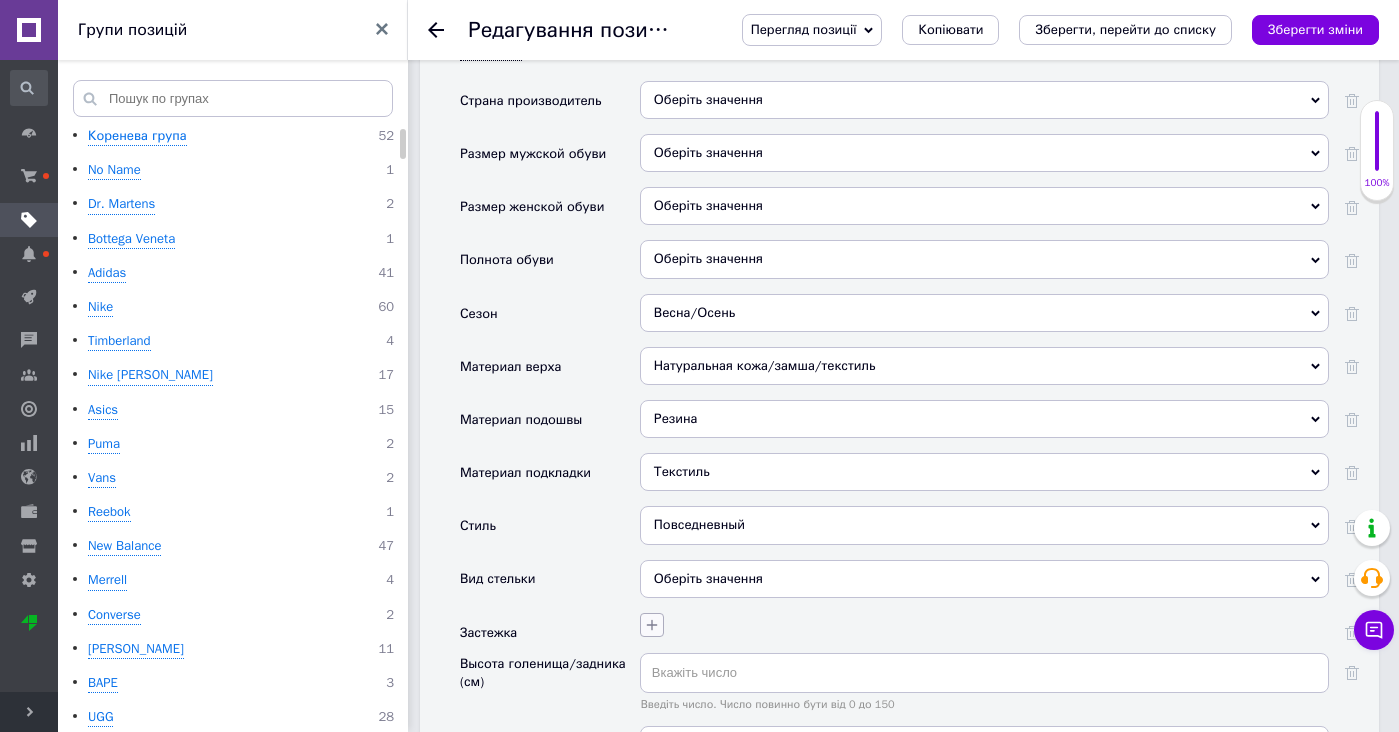 click 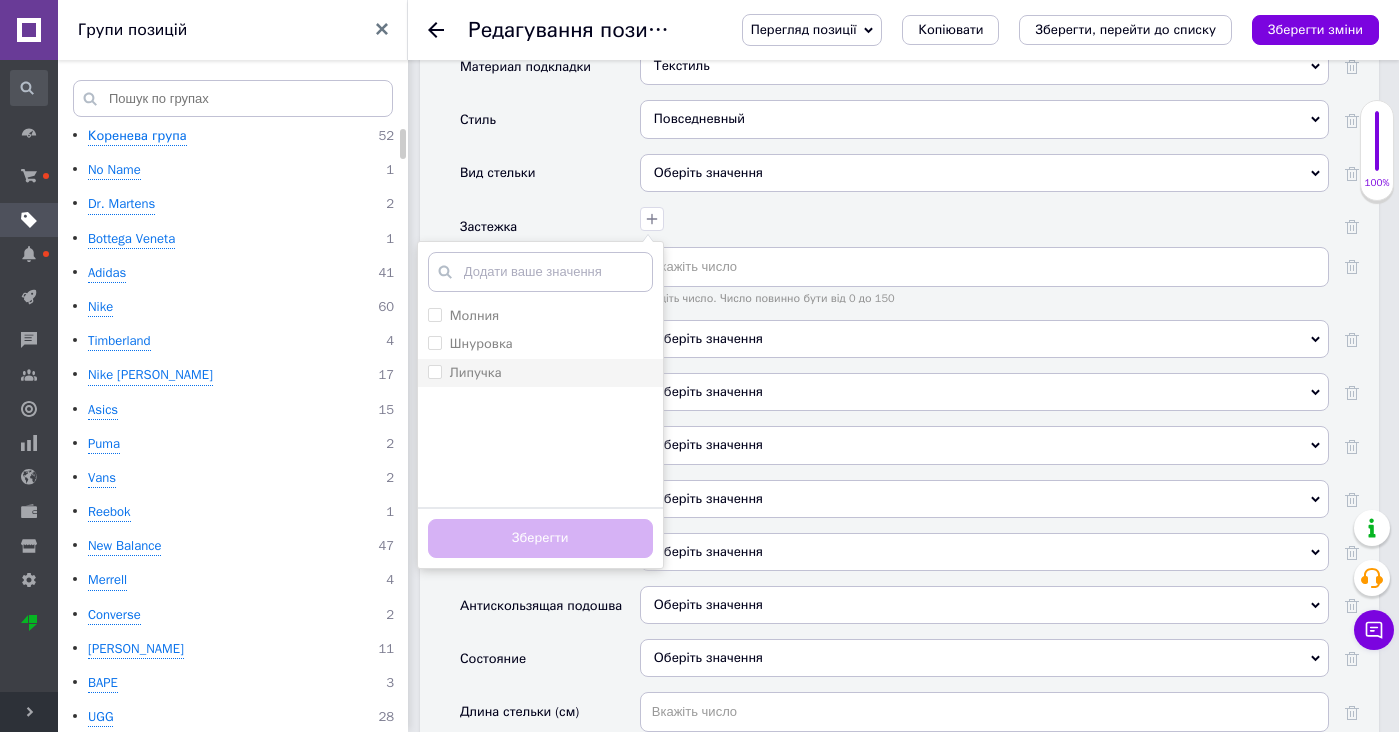 scroll, scrollTop: 3213, scrollLeft: 0, axis: vertical 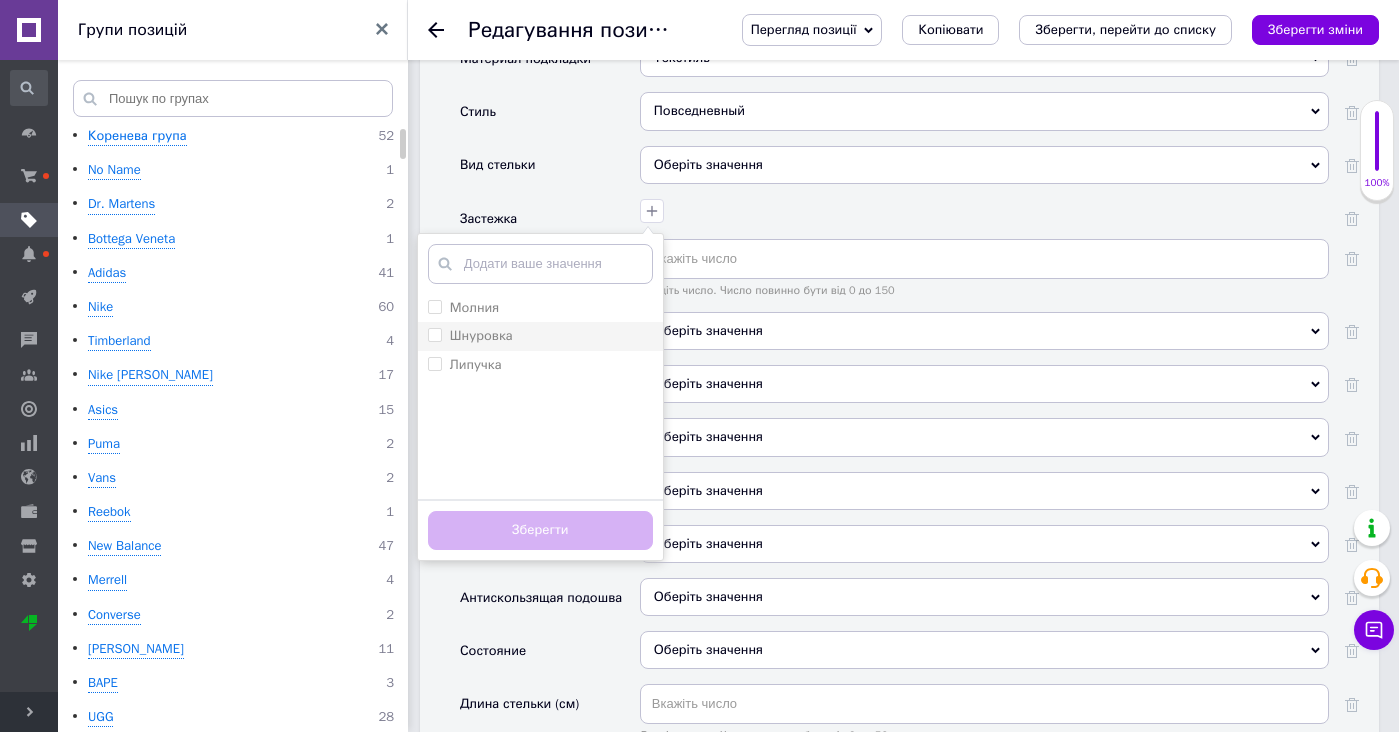 click on "Шнуровка" at bounding box center (540, 336) 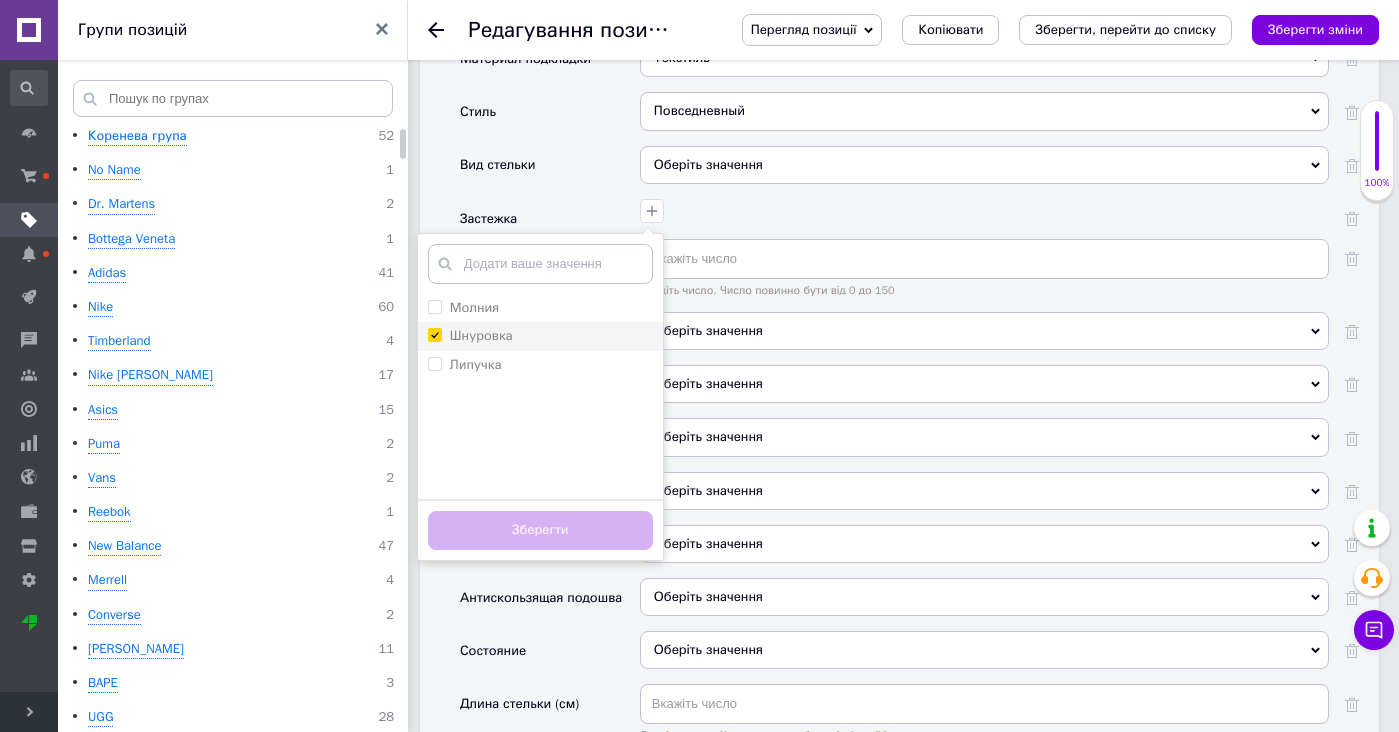 checkbox on "true" 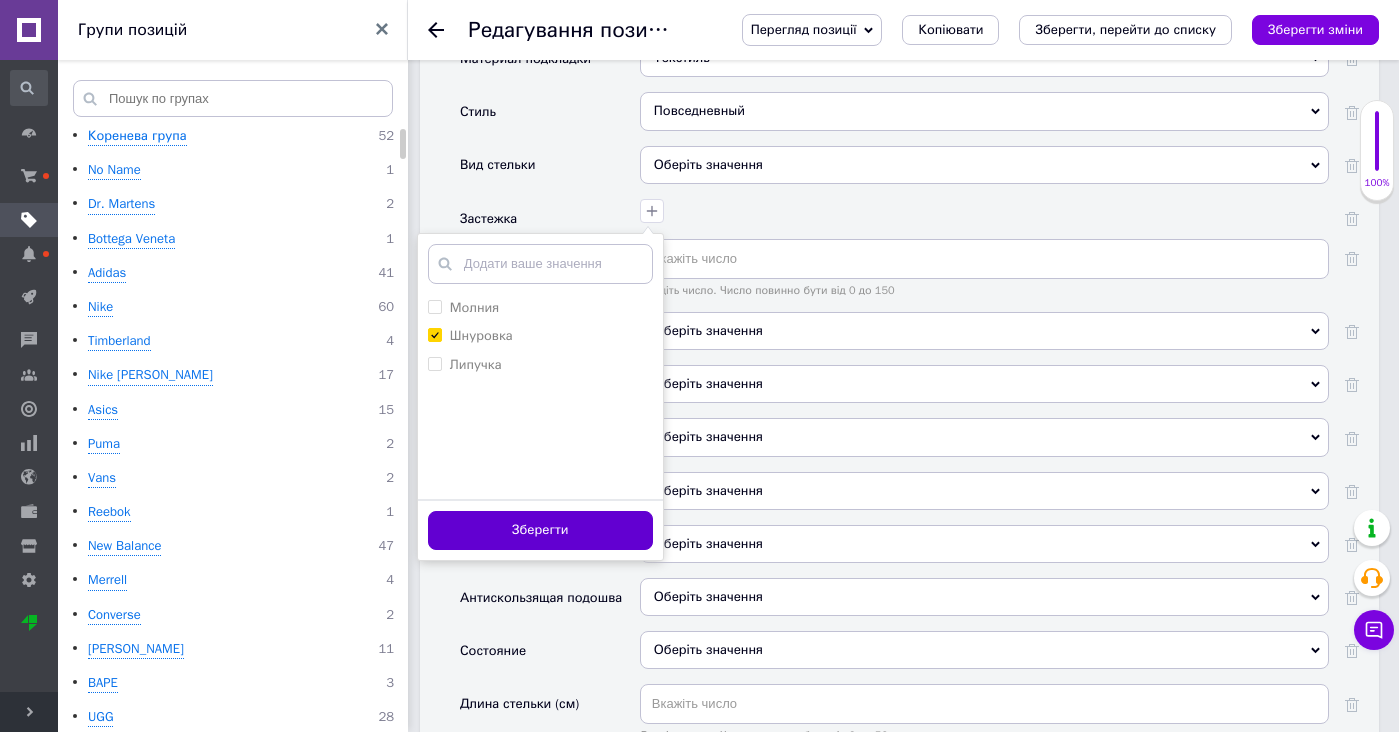 click on "Зберегти" at bounding box center (540, 530) 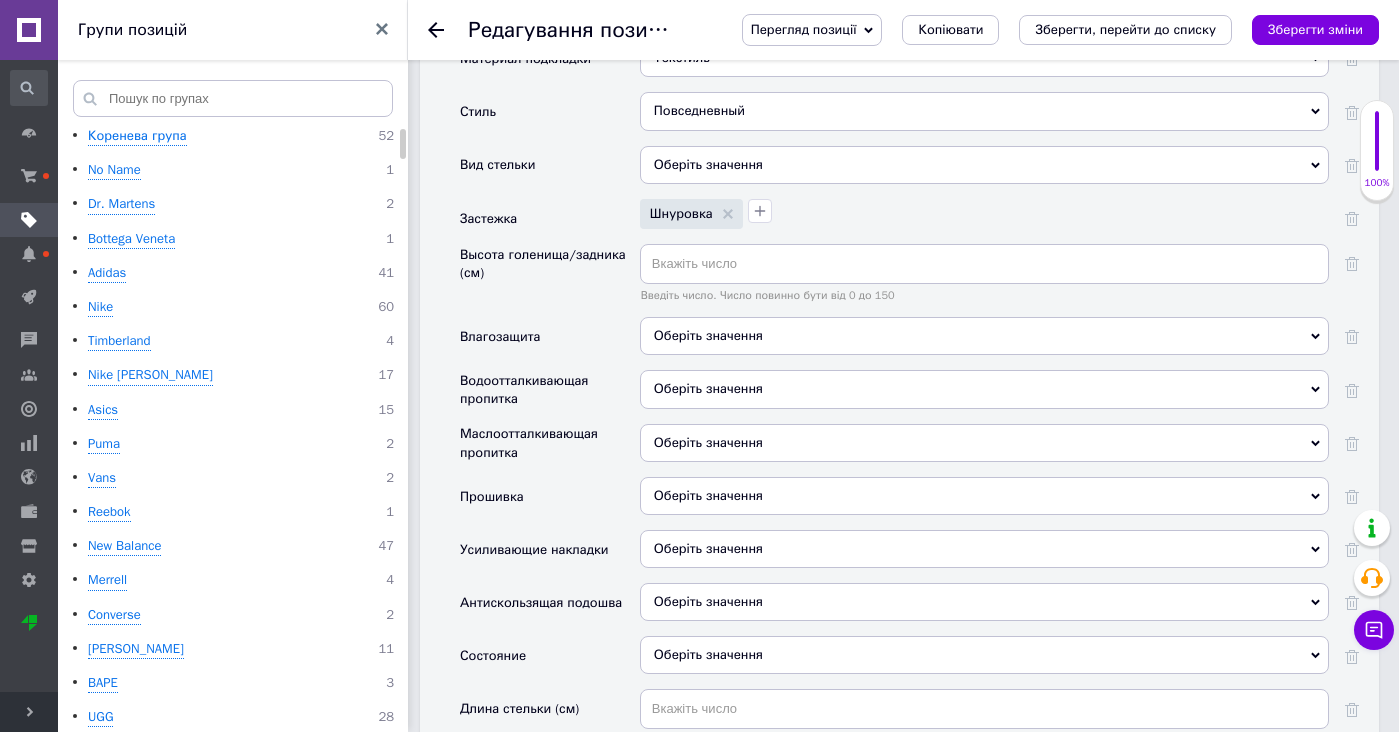 click on "Оберіть значення" at bounding box center (984, 336) 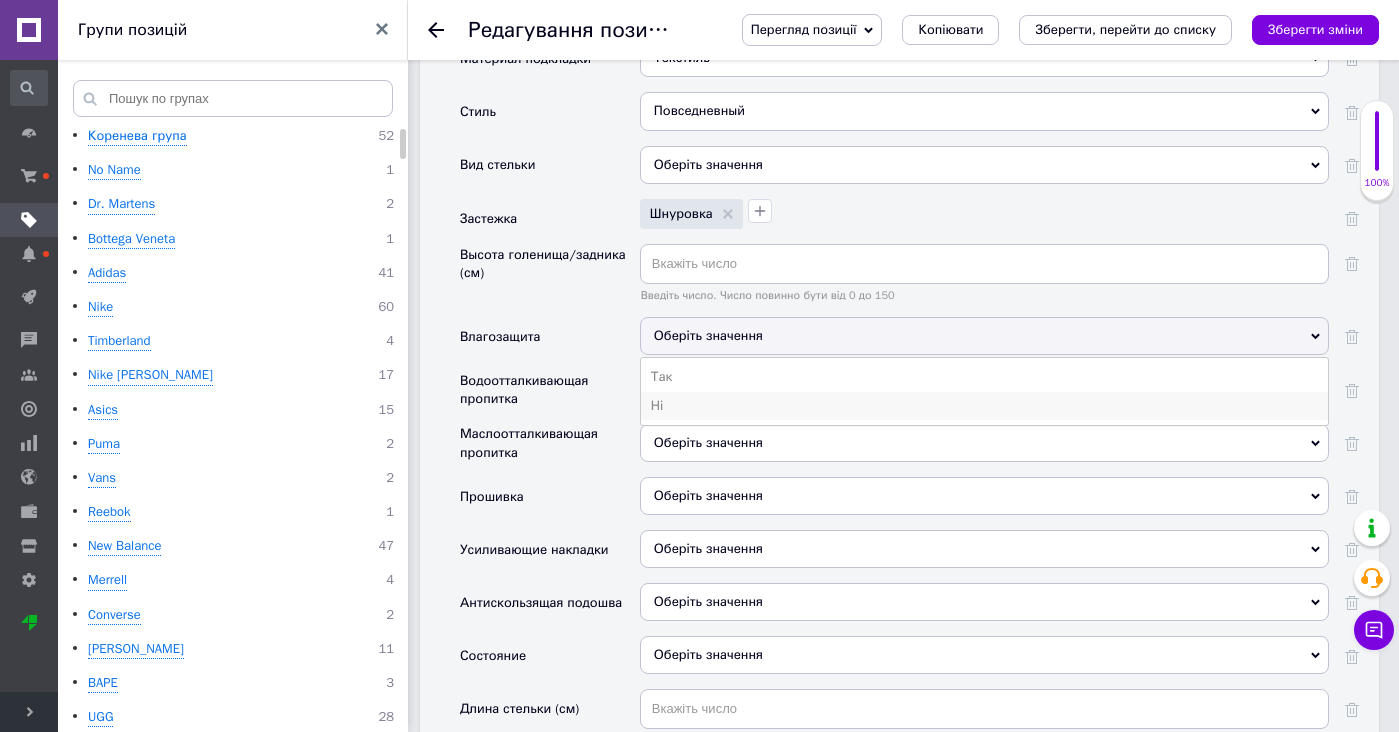 click on "Ні" at bounding box center [984, 406] 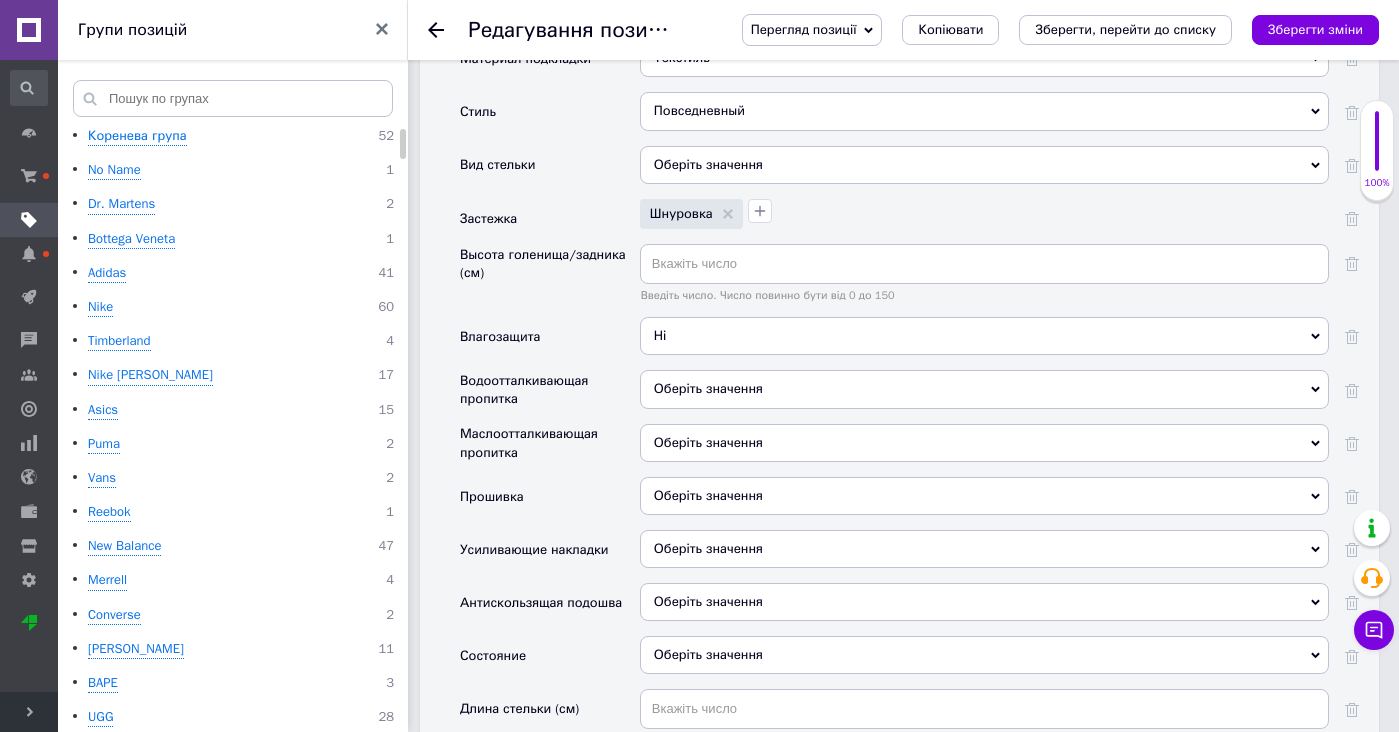 drag, startPoint x: 670, startPoint y: 369, endPoint x: 670, endPoint y: 431, distance: 62 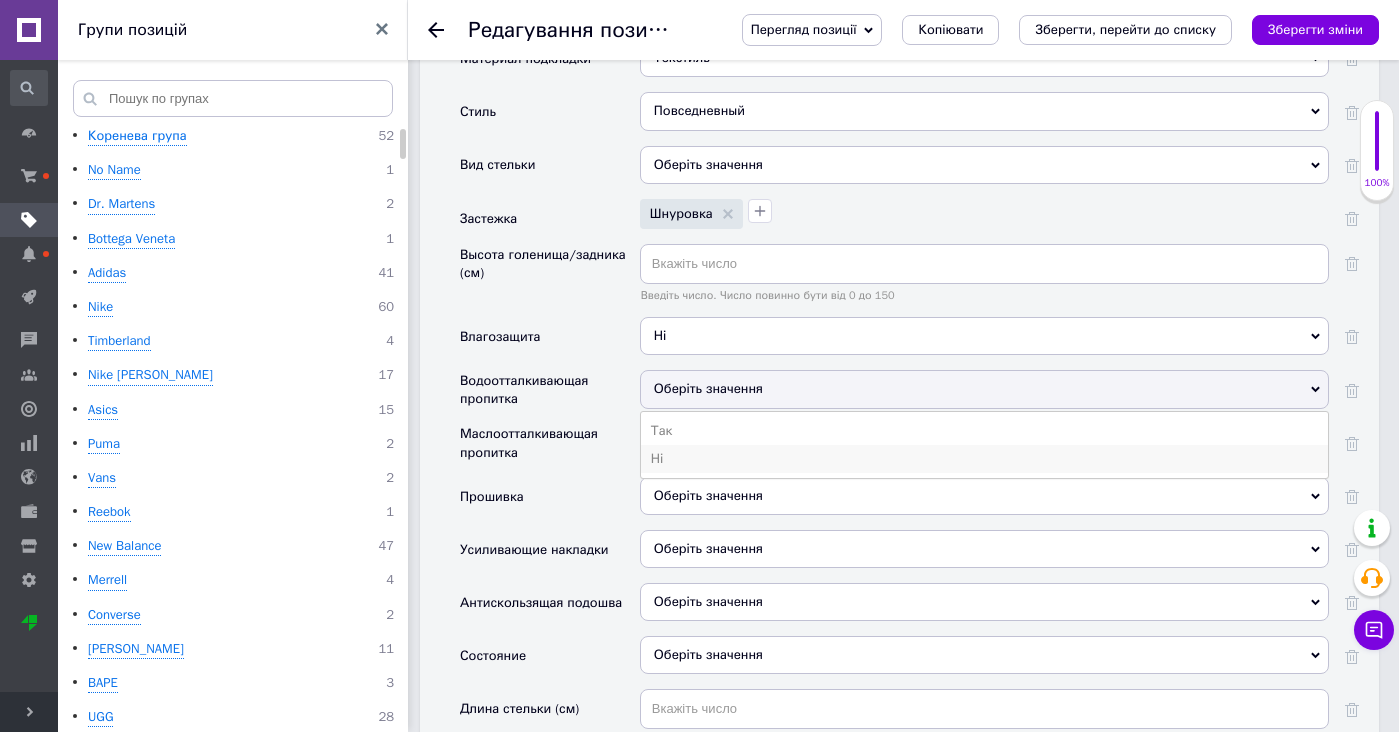 click on "Ні" at bounding box center [984, 459] 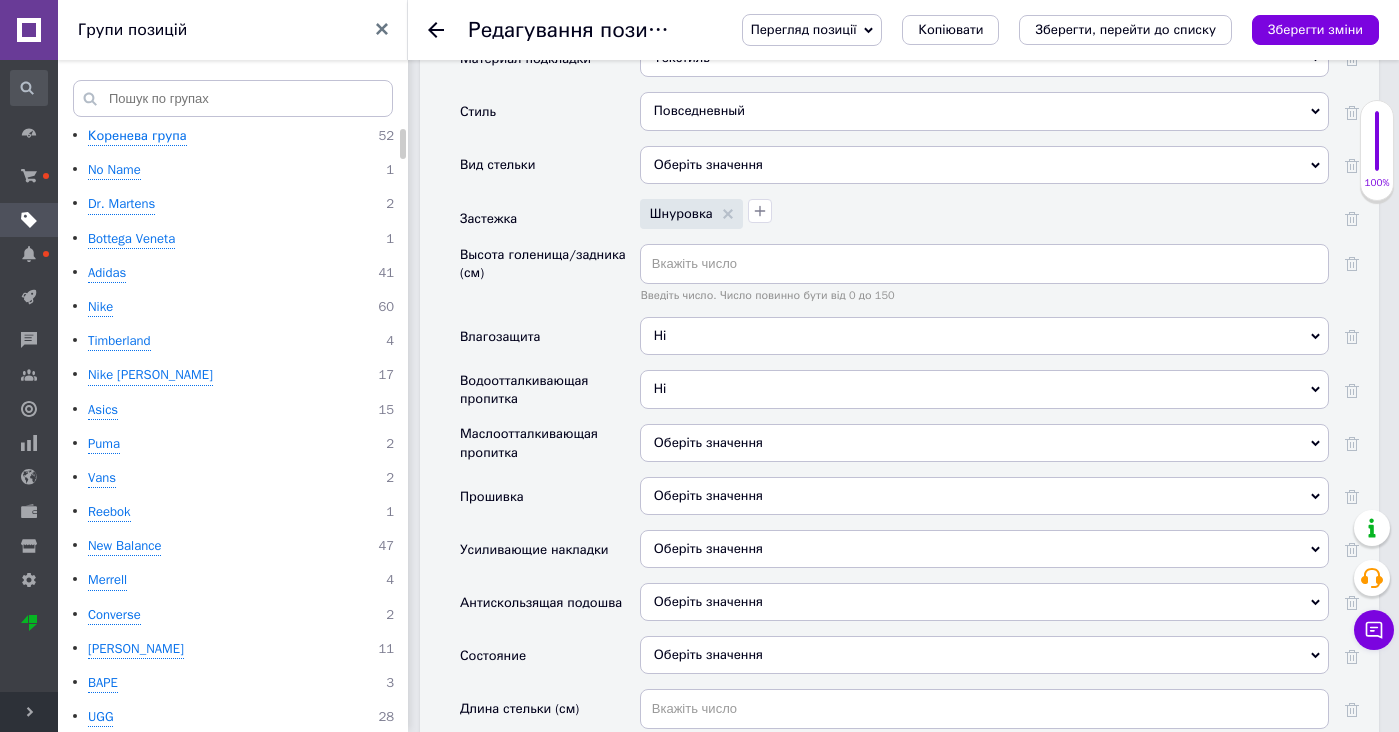 click on "Оберіть значення" at bounding box center [708, 442] 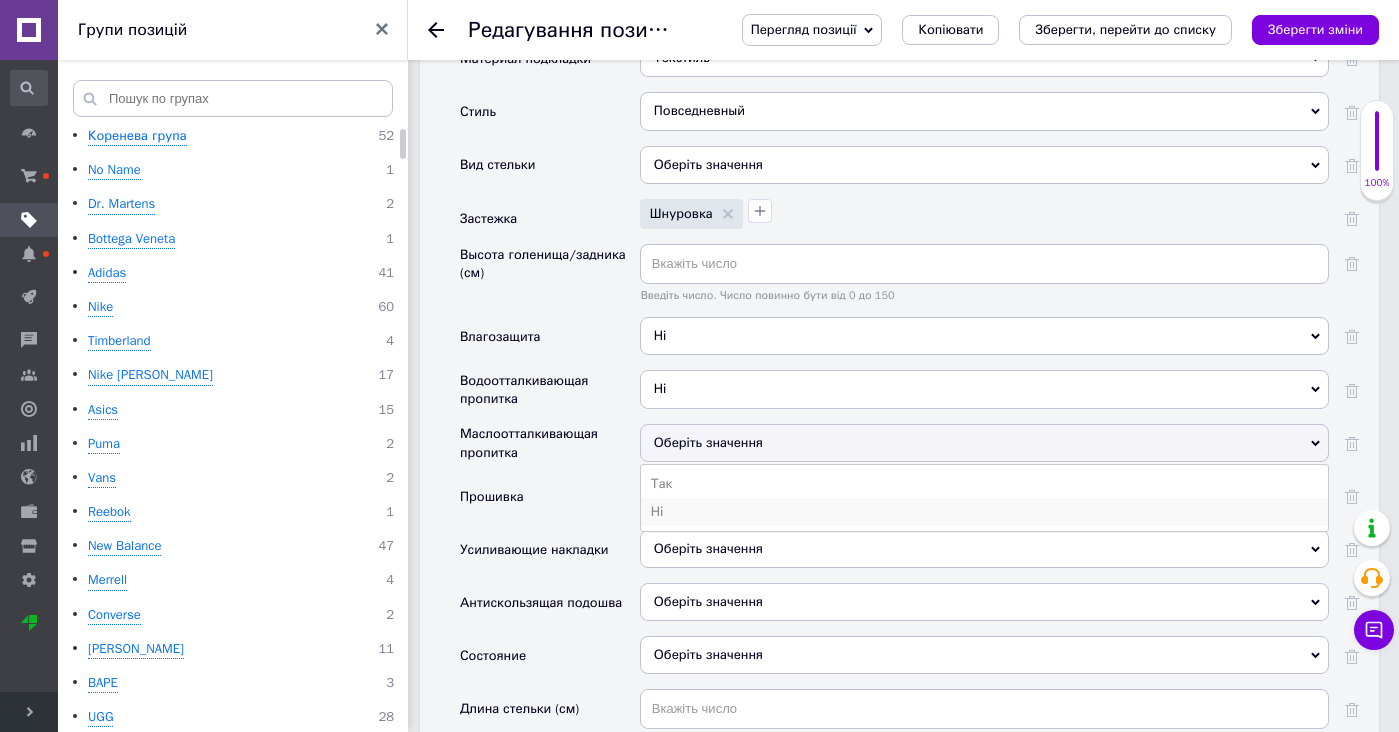 click on "Ні" at bounding box center (984, 512) 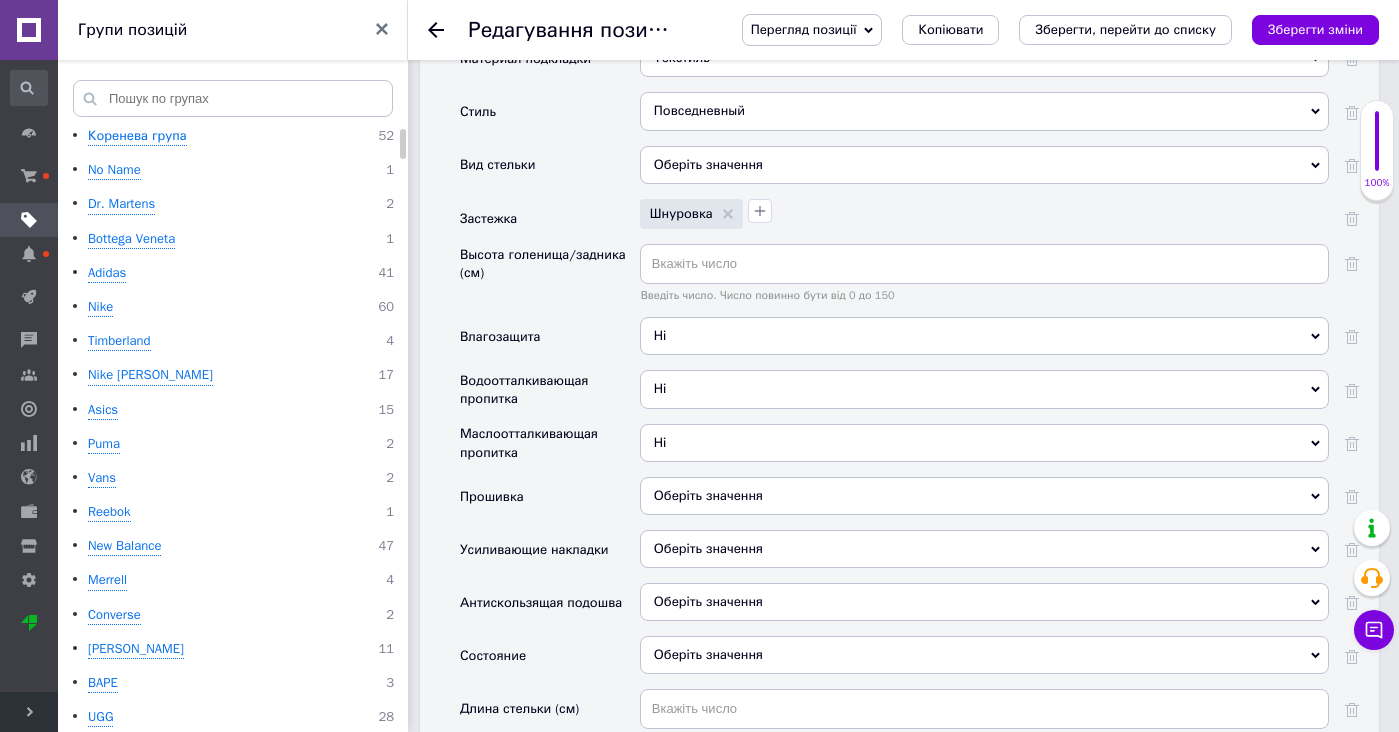 click on "Оберіть значення" at bounding box center (708, 495) 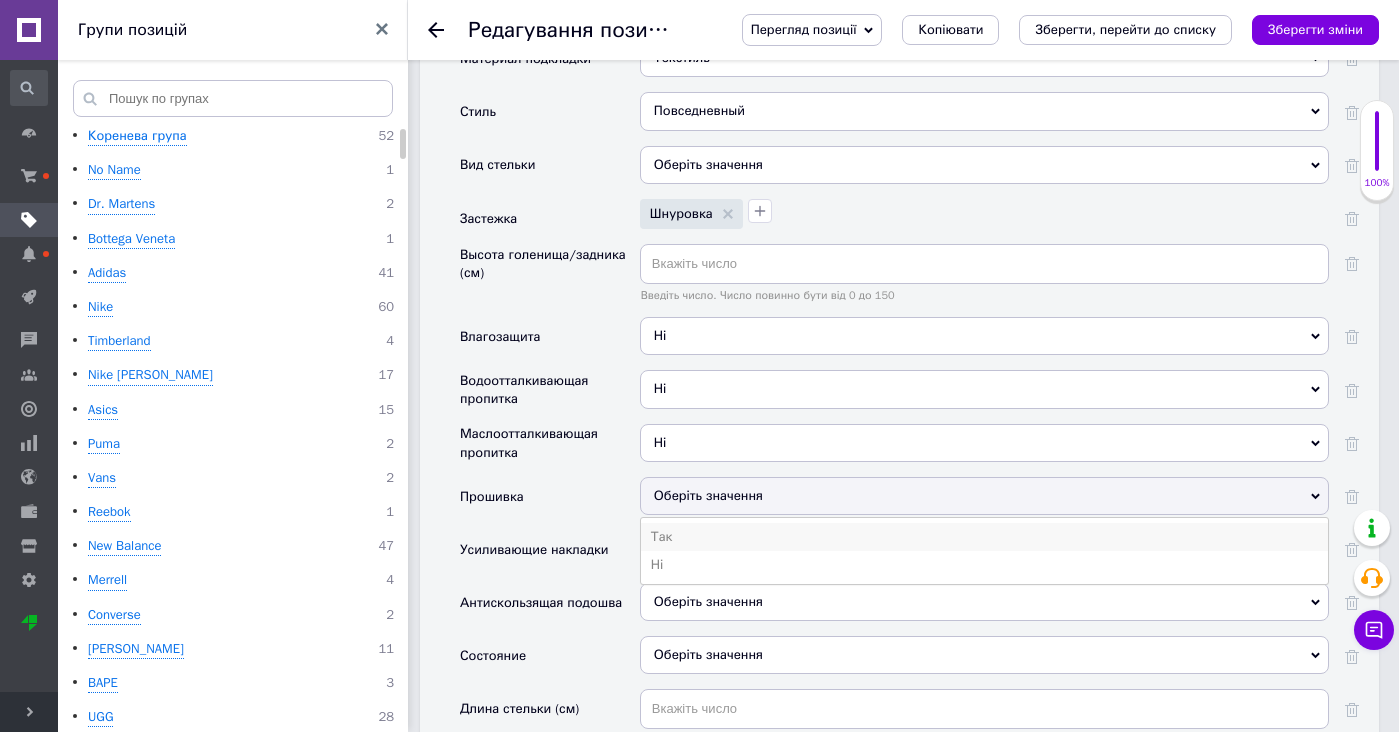 click on "Так" at bounding box center (984, 537) 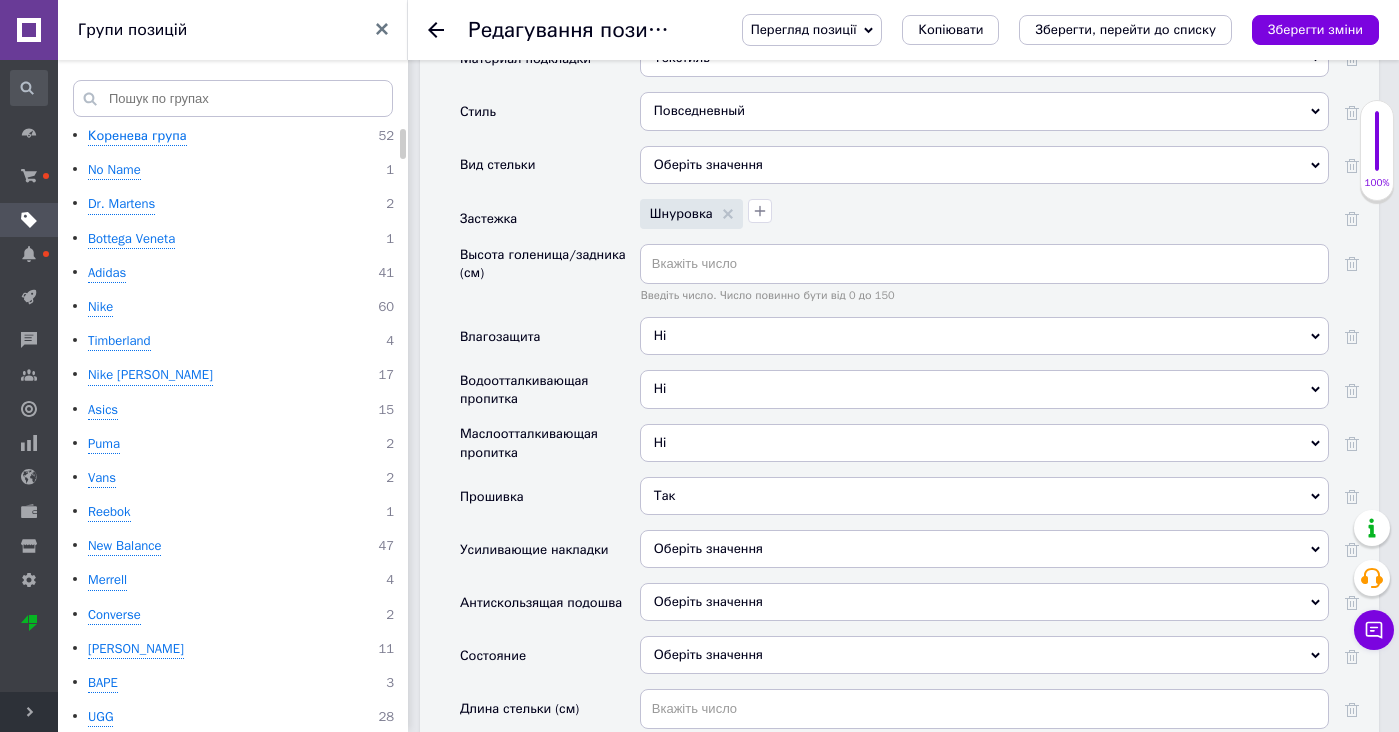 click on "Оберіть значення" at bounding box center [708, 548] 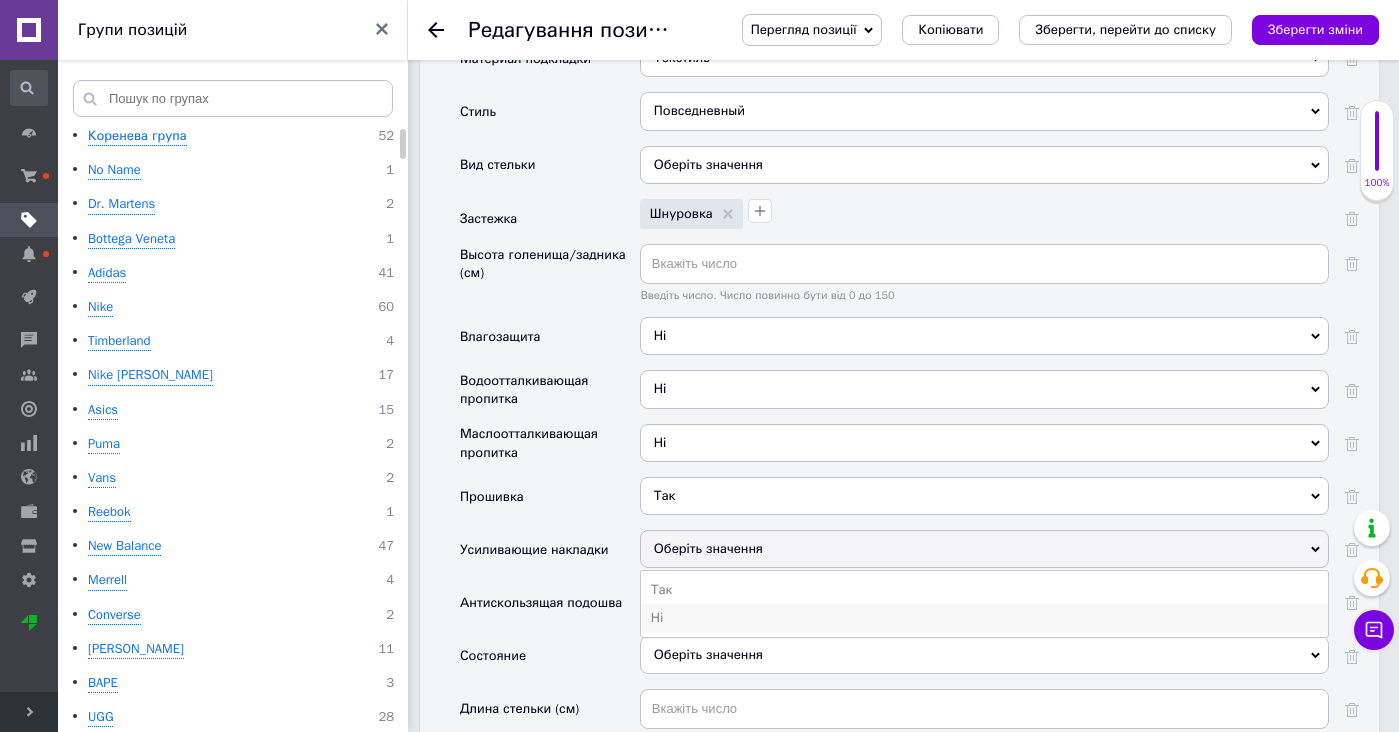 click on "Ні" at bounding box center [984, 618] 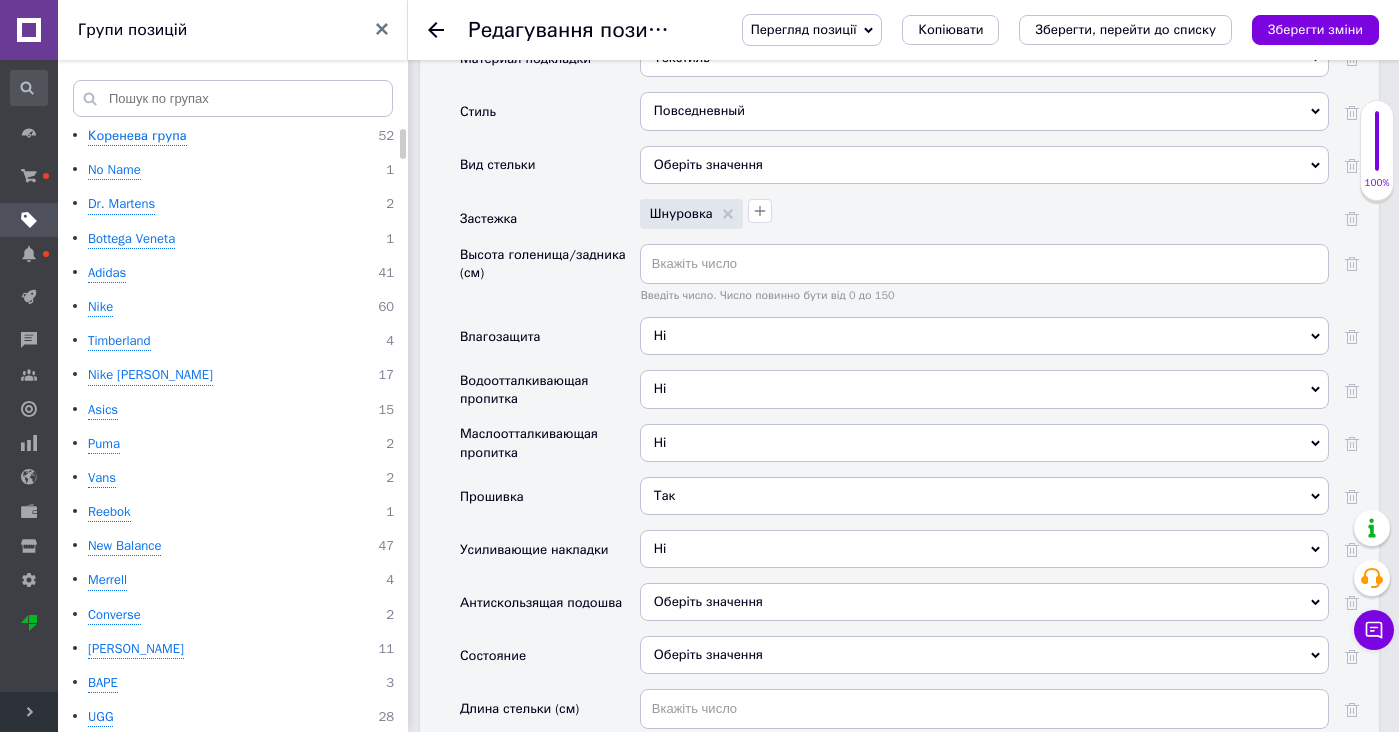 drag, startPoint x: 671, startPoint y: 606, endPoint x: 671, endPoint y: 700, distance: 94 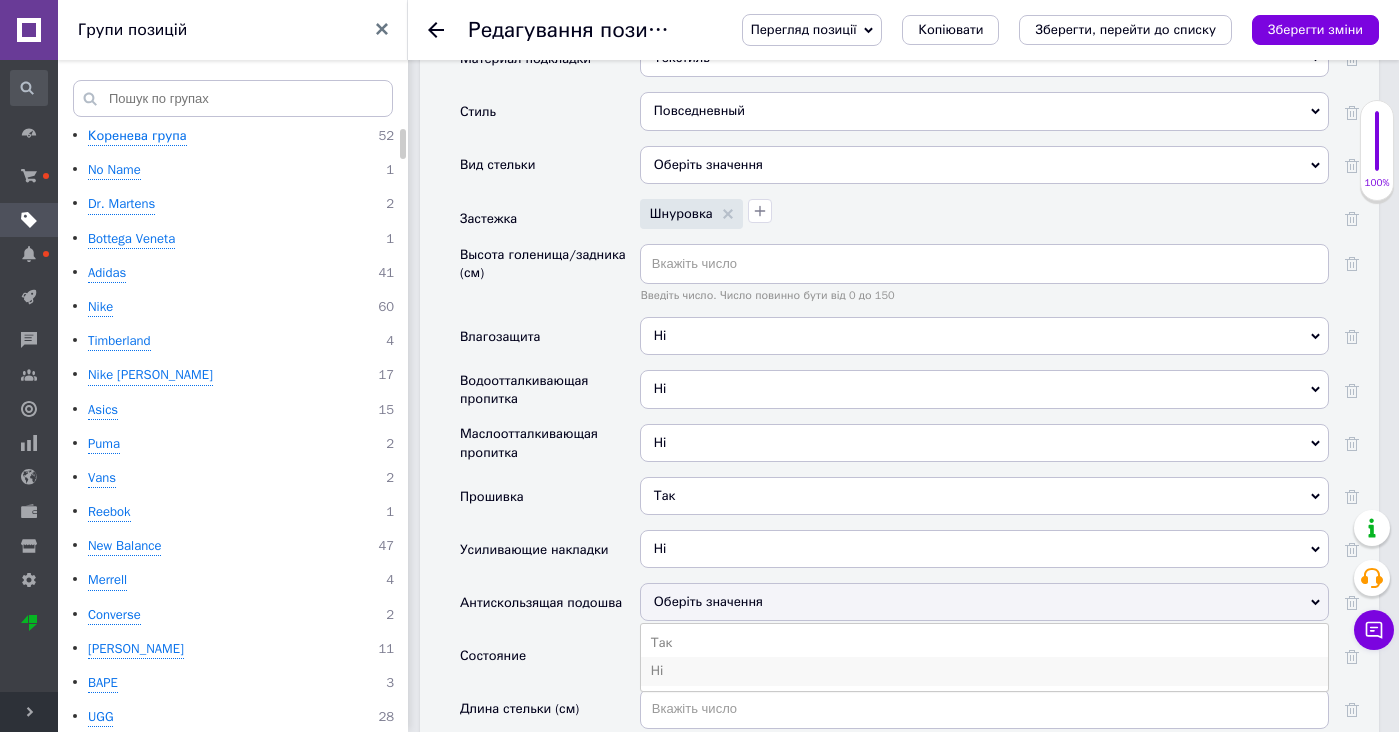 click on "Ні" at bounding box center (984, 671) 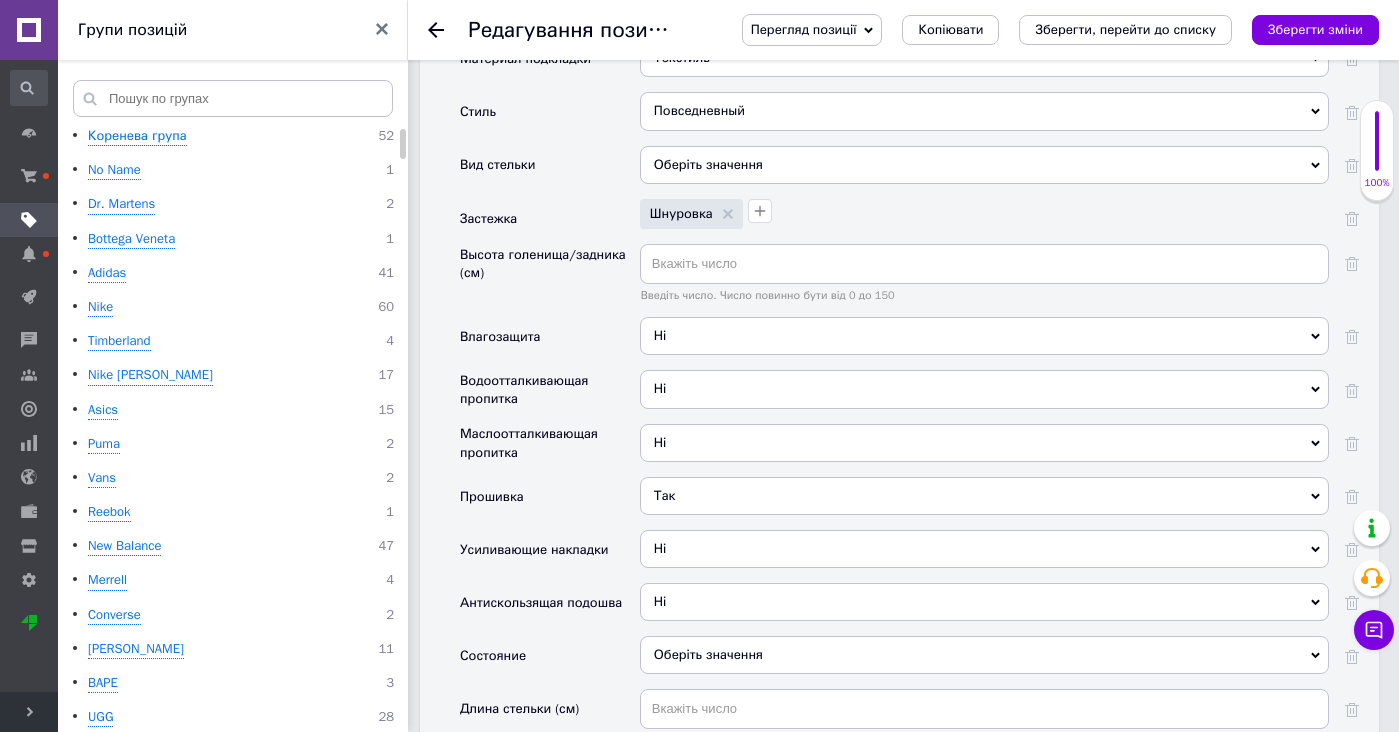 click on "Оберіть значення" at bounding box center [984, 655] 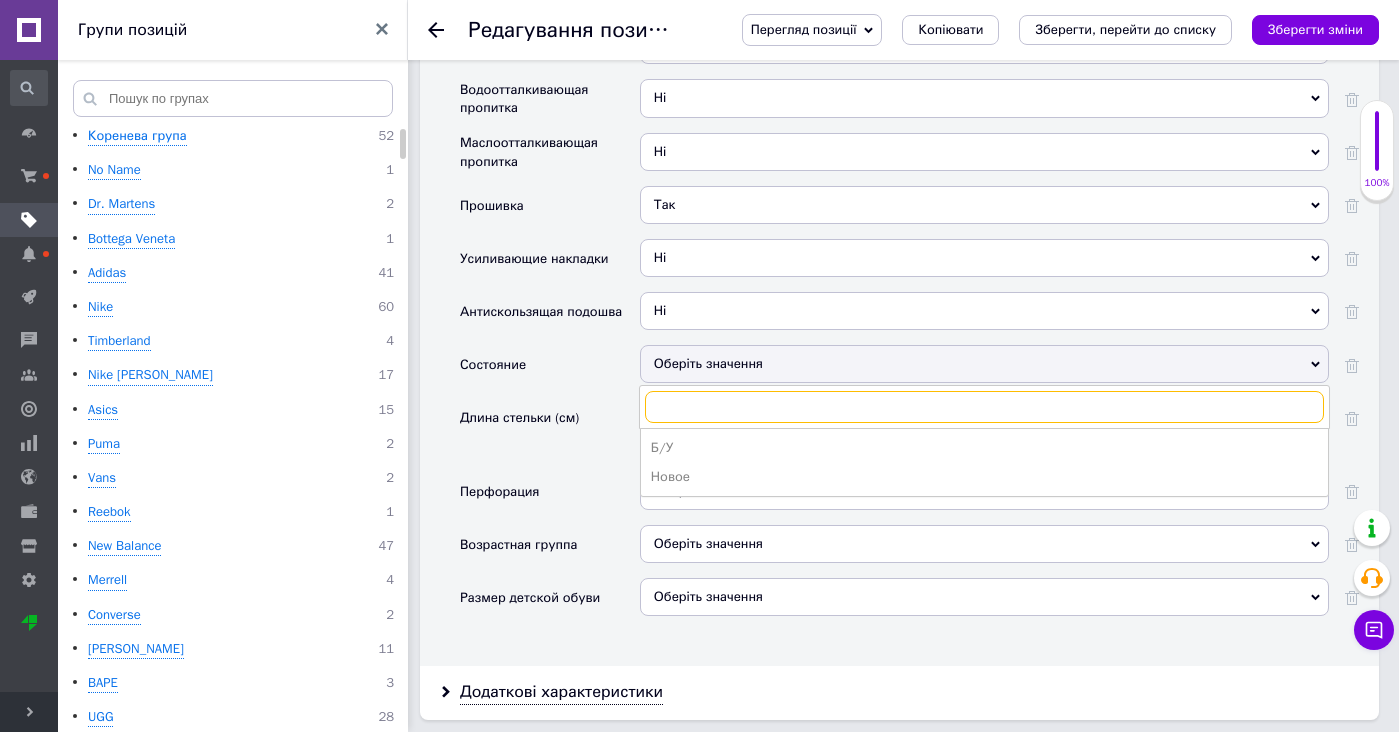 scroll, scrollTop: 3589, scrollLeft: 0, axis: vertical 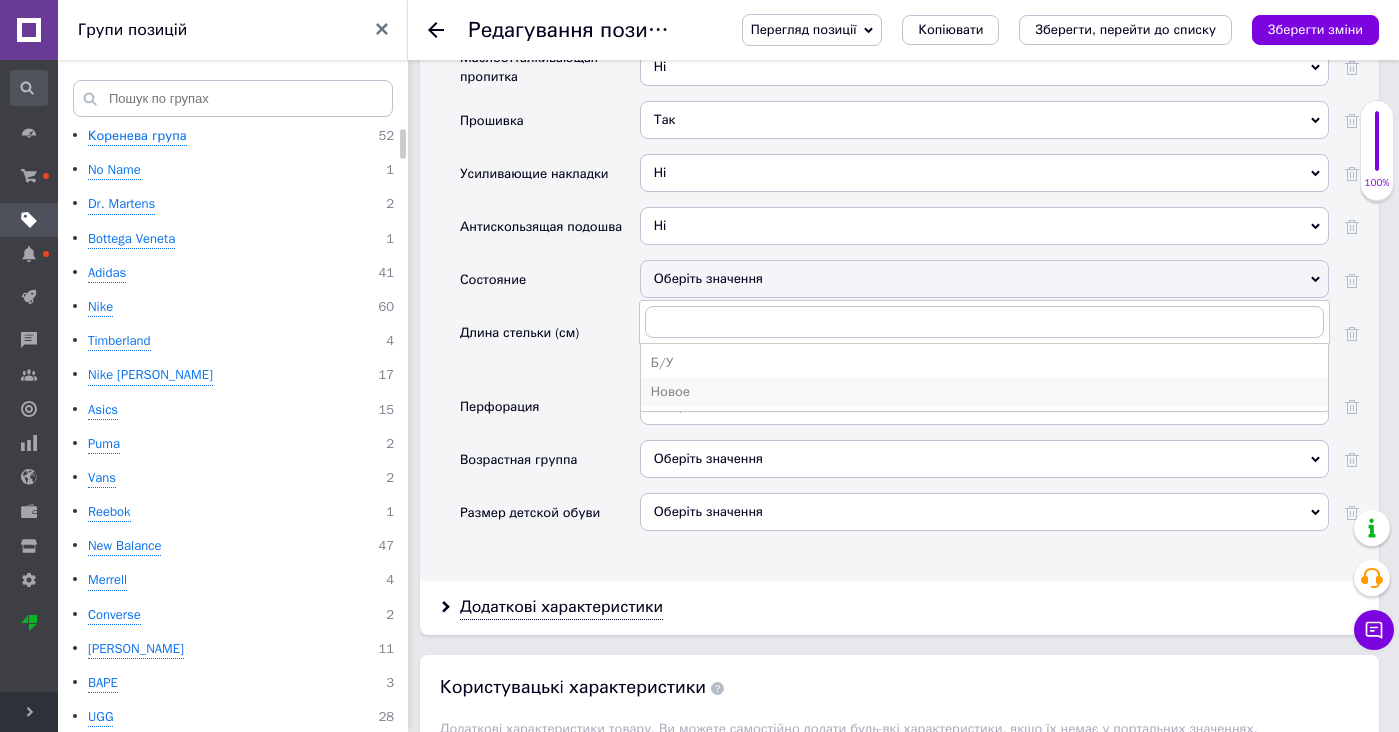 click on "Новое" at bounding box center (984, 392) 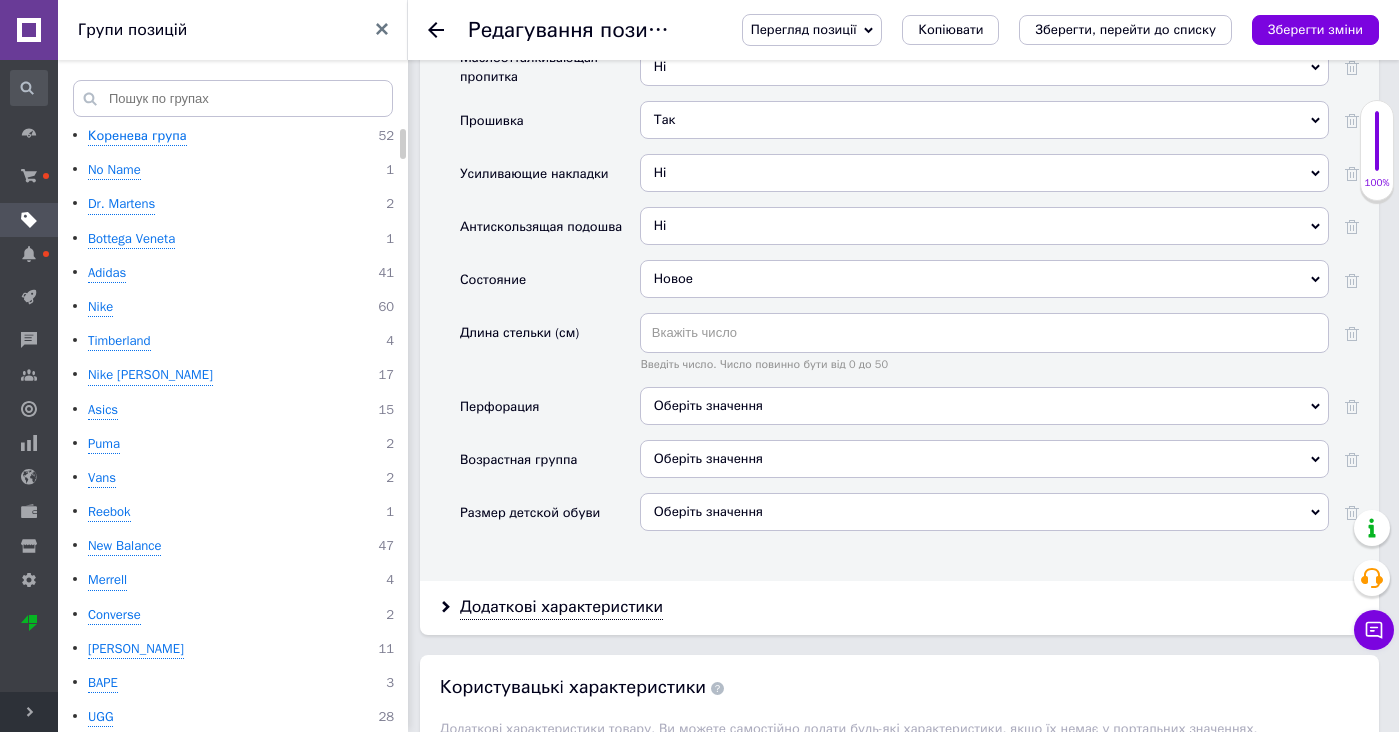 click on "Оберіть значення" at bounding box center (708, 405) 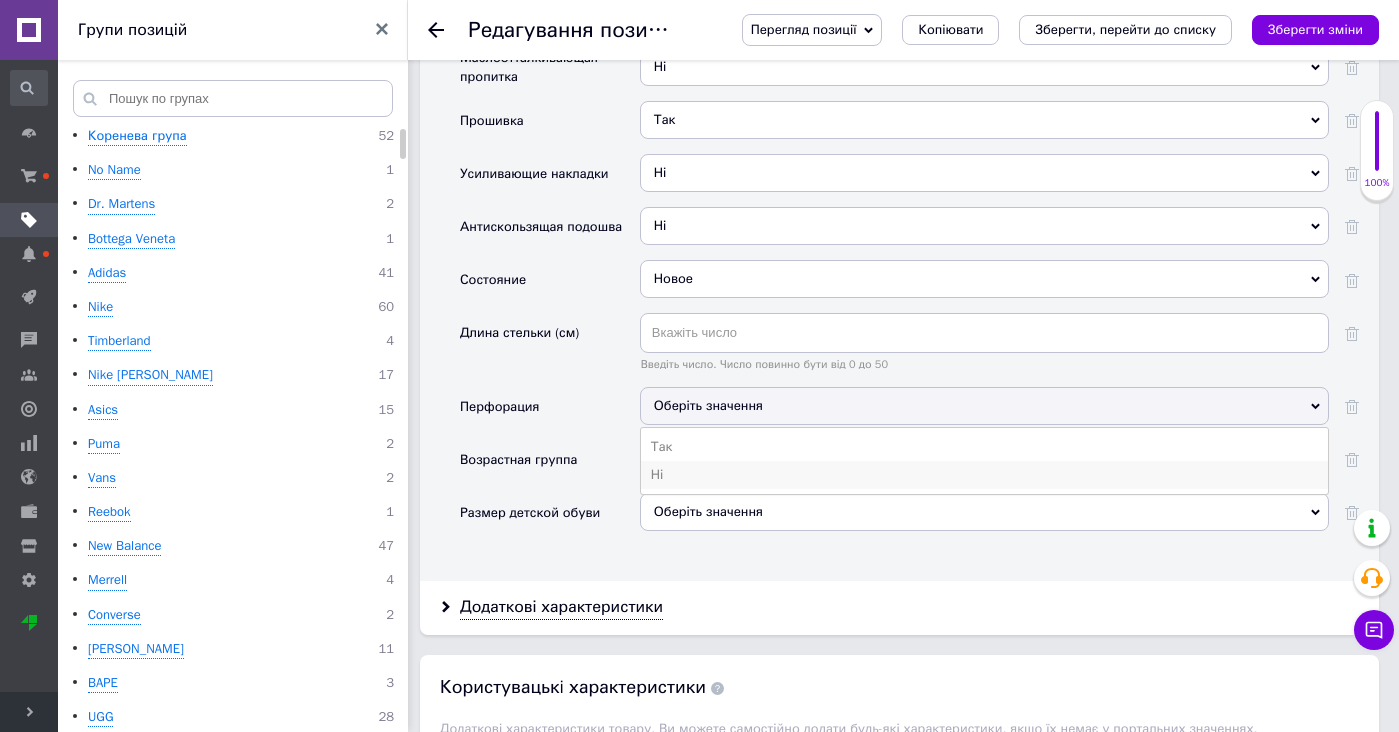 click on "Ні" at bounding box center (984, 475) 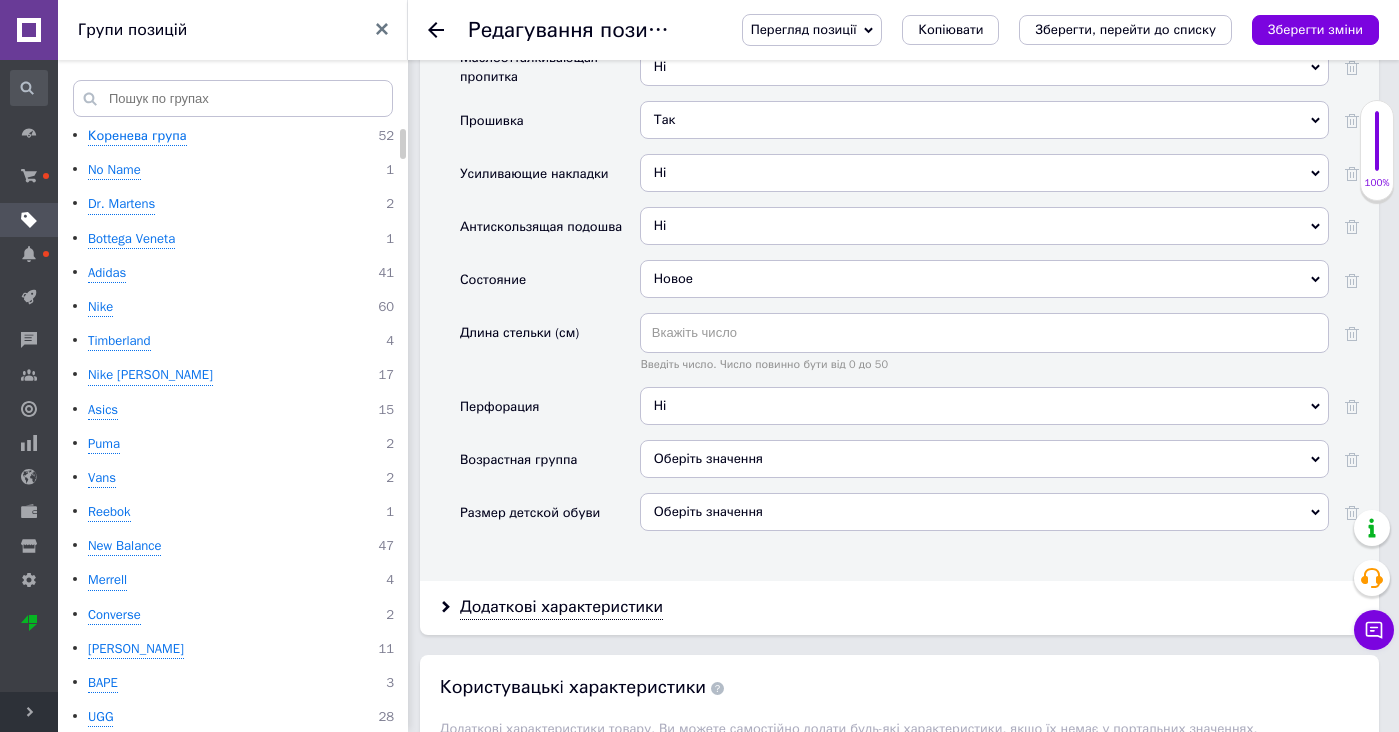 click on "Оберіть значення" at bounding box center (984, 459) 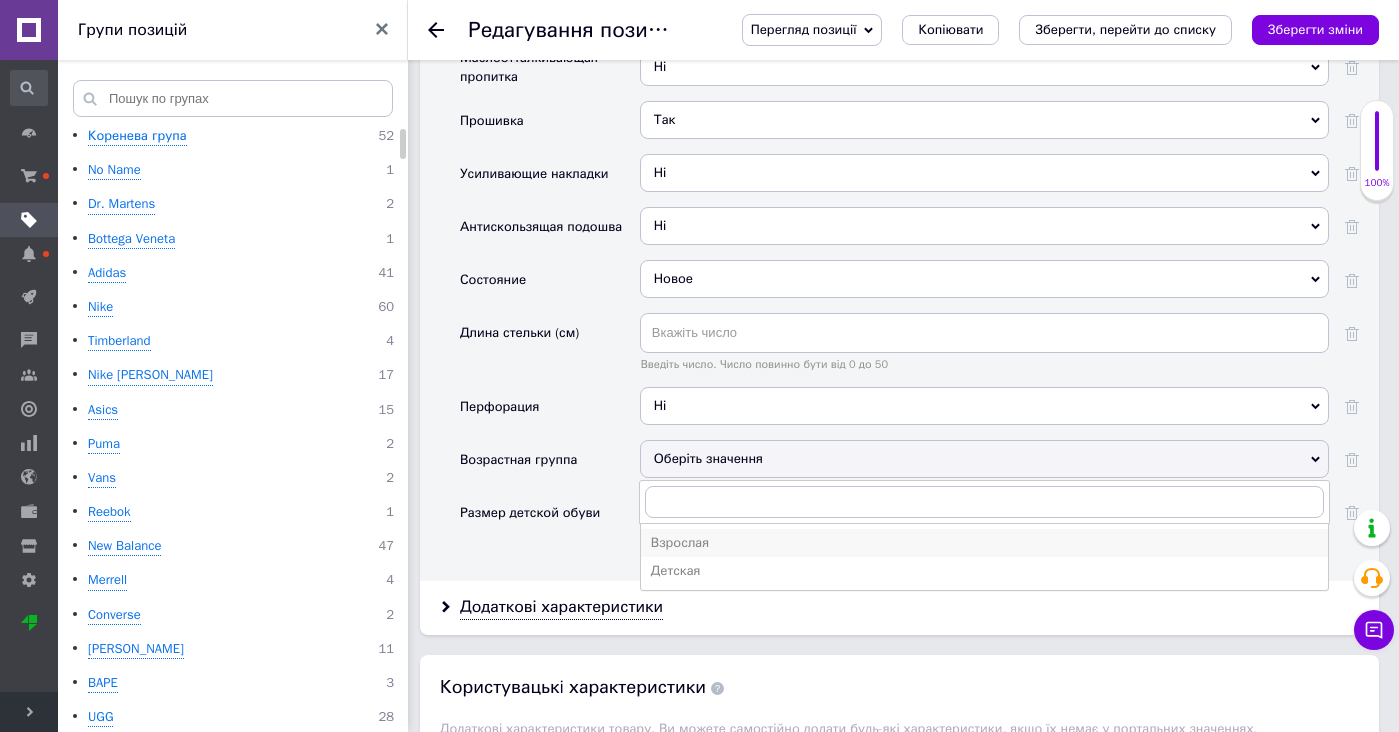 click on "Взрослая" at bounding box center [984, 543] 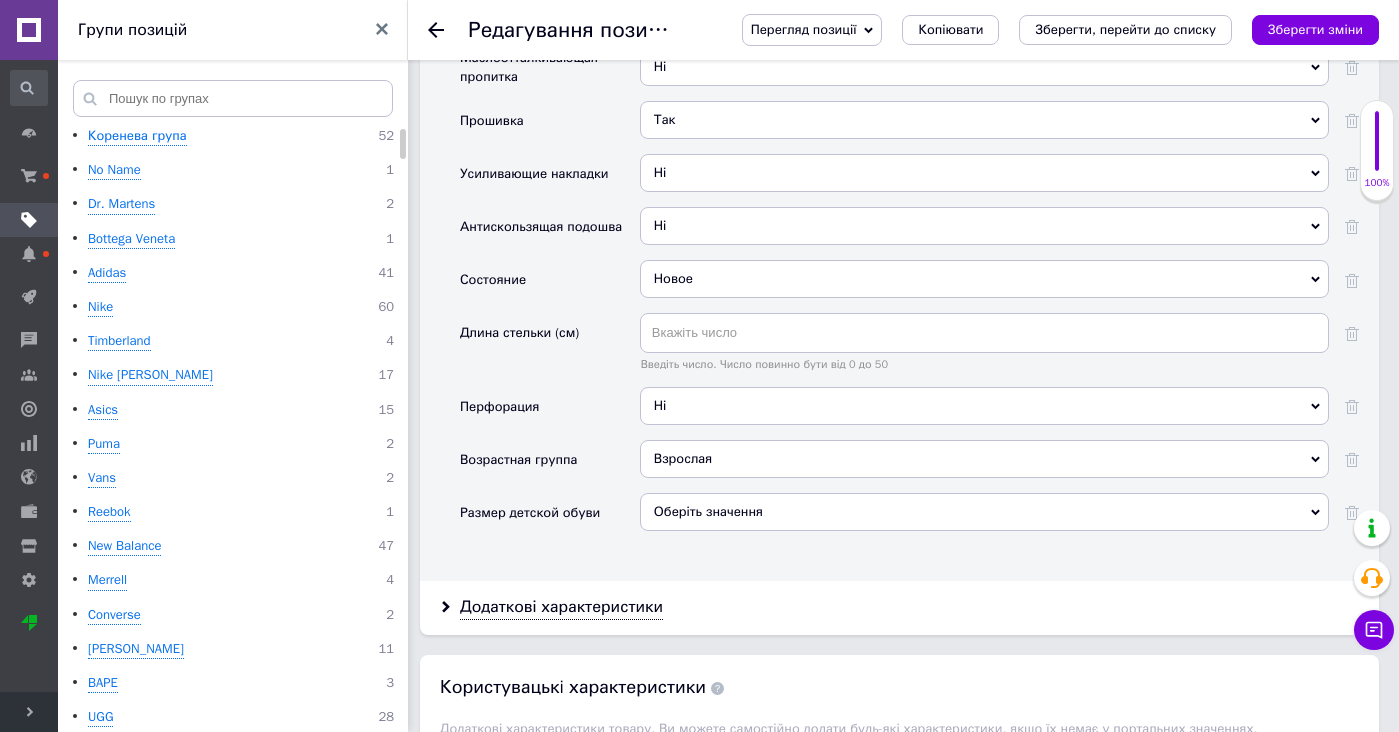 click on "Перегляд позиції Зберегти та переглянути на сайті Зберегти та переглянути на маркетплейсі [DOMAIN_NAME] Копіювати Зберегти, перейти до списку Зберегти зміни" at bounding box center (1040, 30) 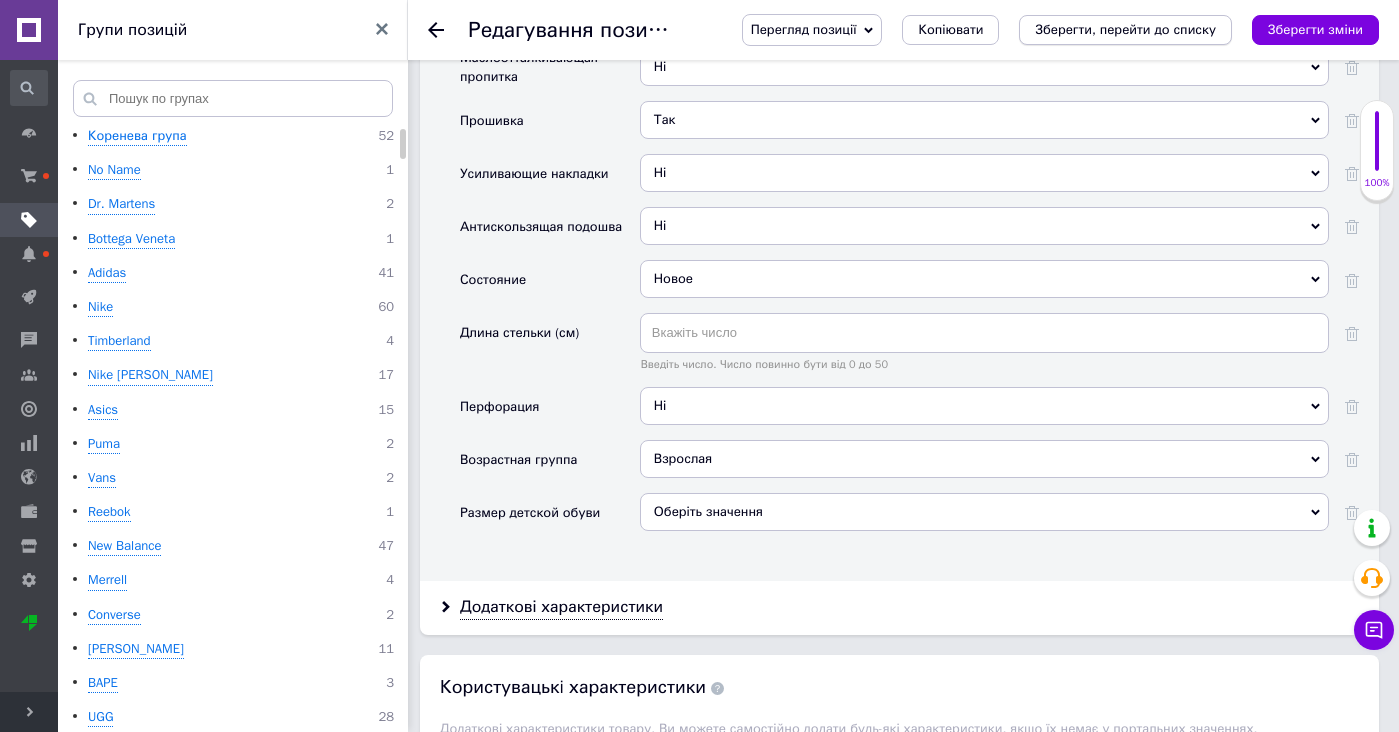 click on "Зберегти, перейти до списку" at bounding box center (1125, 29) 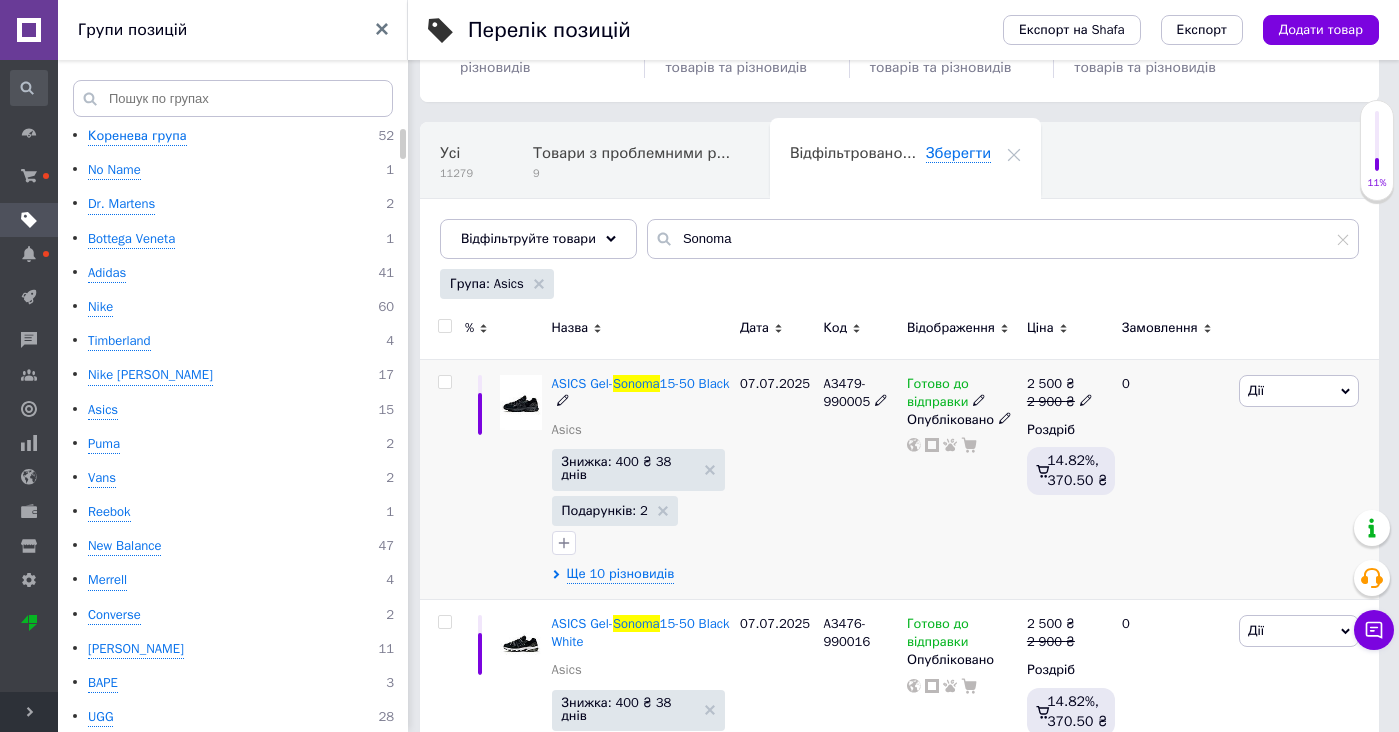 scroll, scrollTop: 267, scrollLeft: 0, axis: vertical 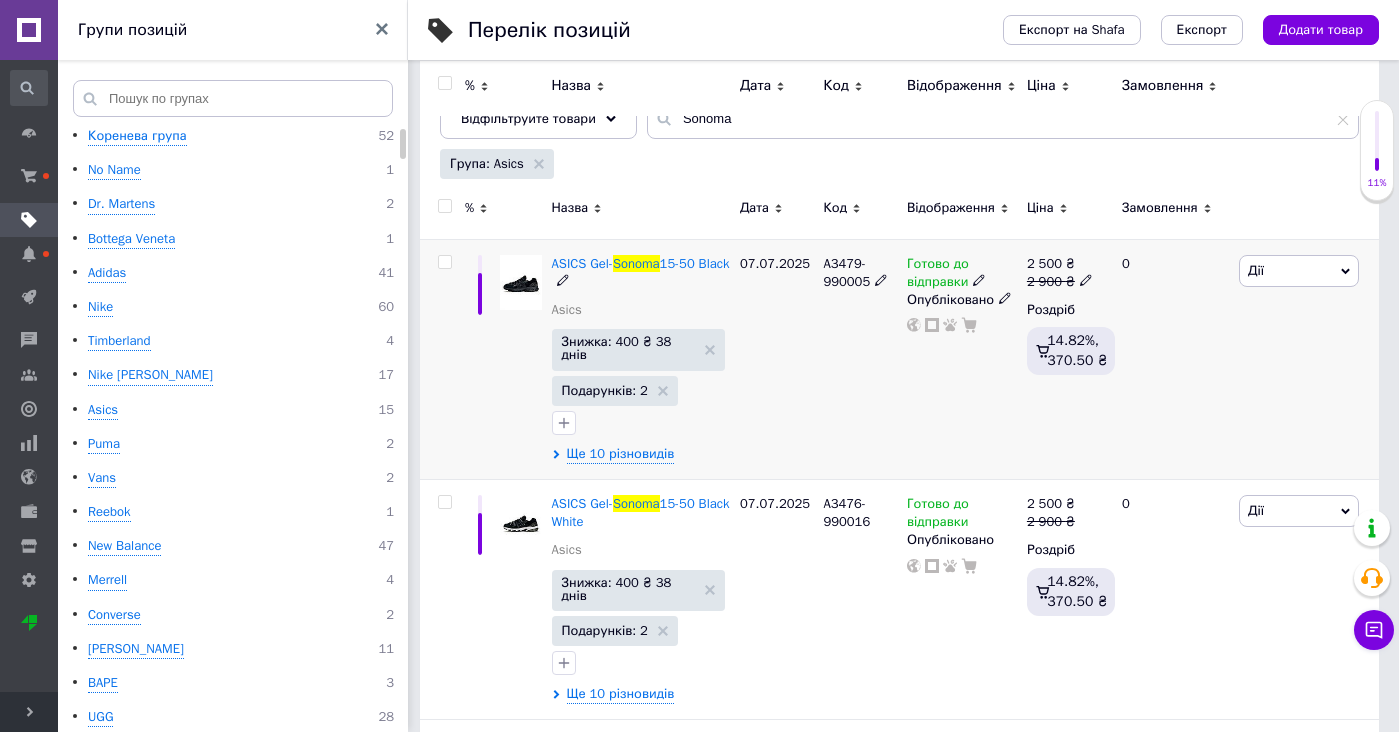 click at bounding box center (521, 282) 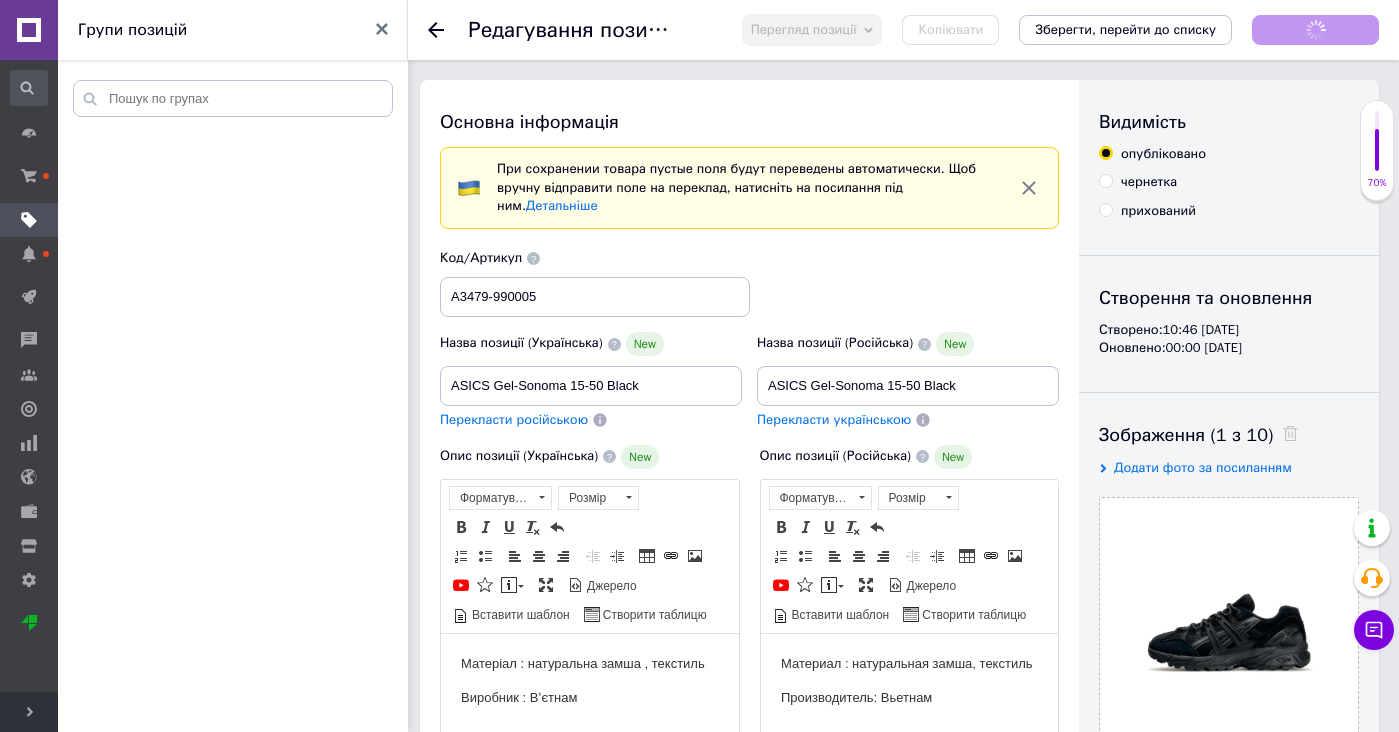 scroll, scrollTop: 0, scrollLeft: 0, axis: both 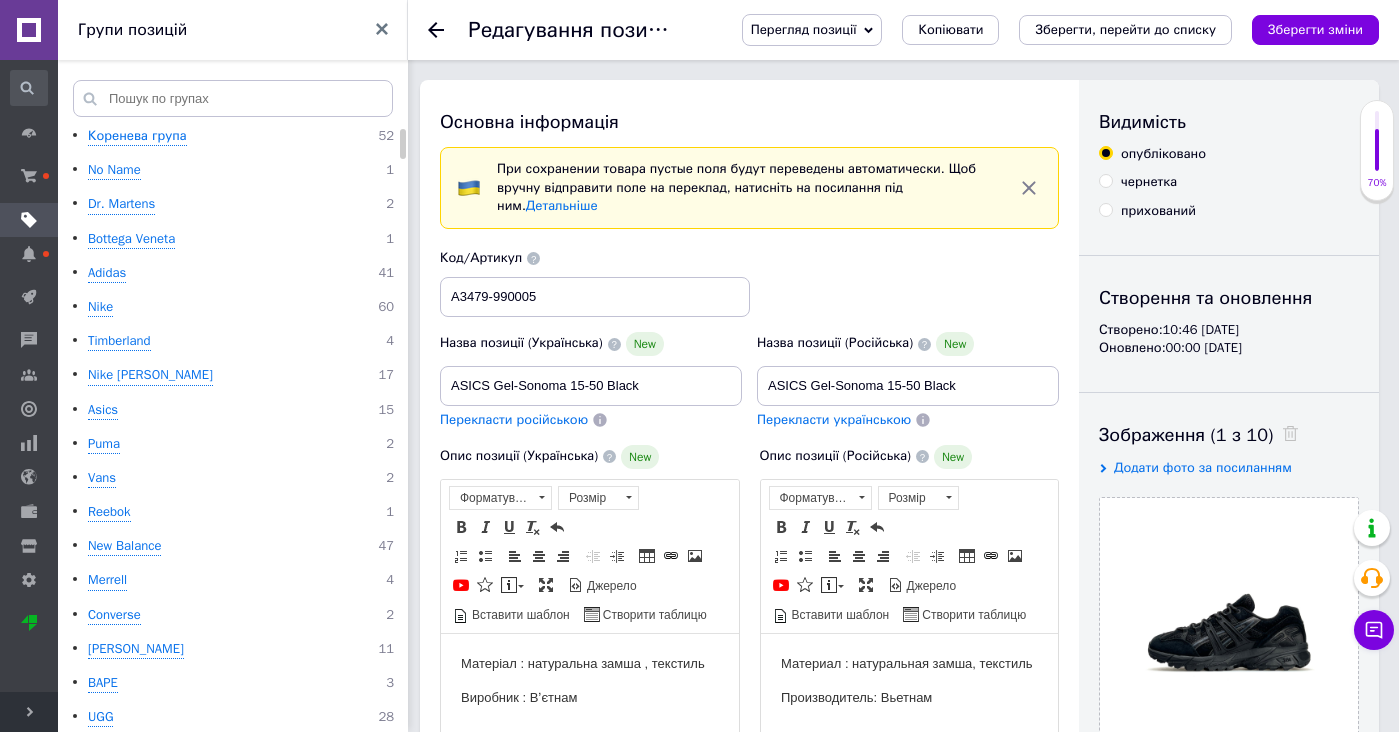 click on "Материал : натуральная замша, текстиль Производитель: Вьетнам" at bounding box center (909, 680) 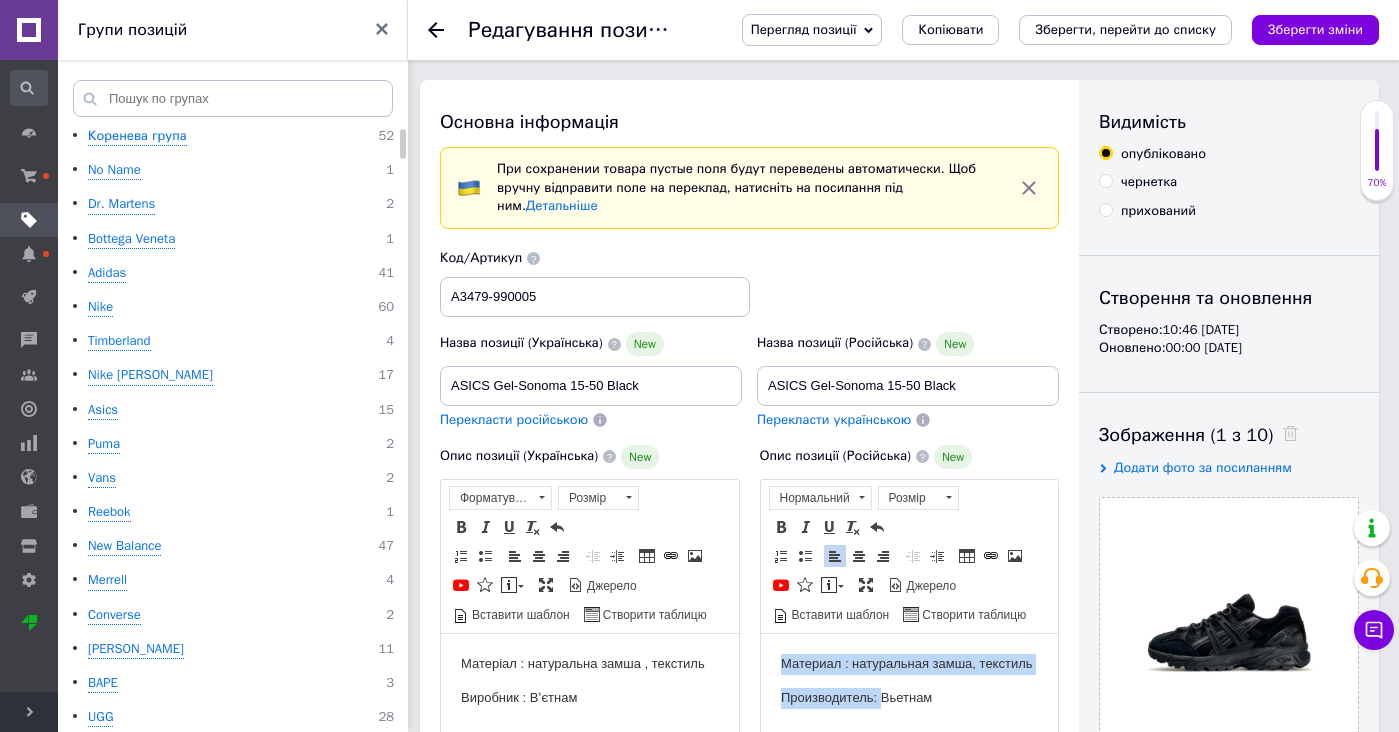 drag, startPoint x: 884, startPoint y: 714, endPoint x: 884, endPoint y: 610, distance: 104 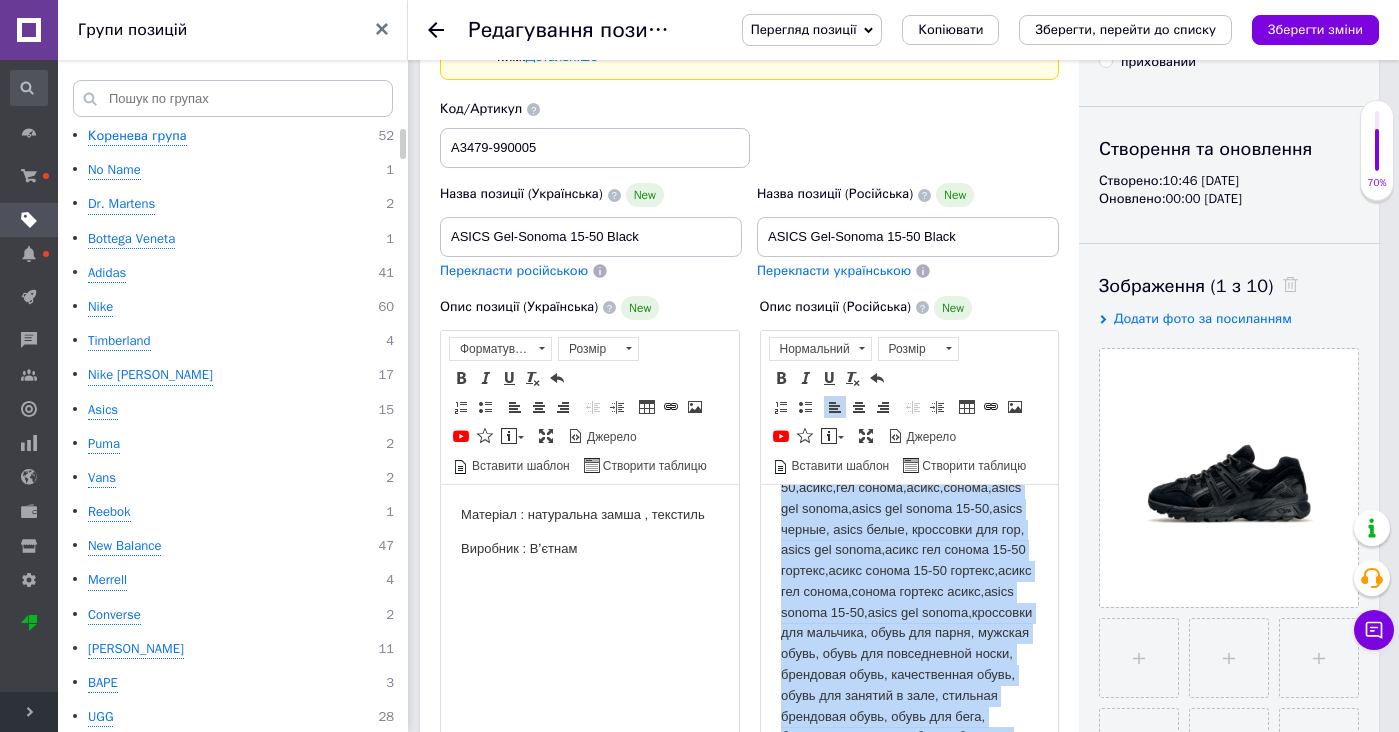 scroll, scrollTop: 476, scrollLeft: 0, axis: vertical 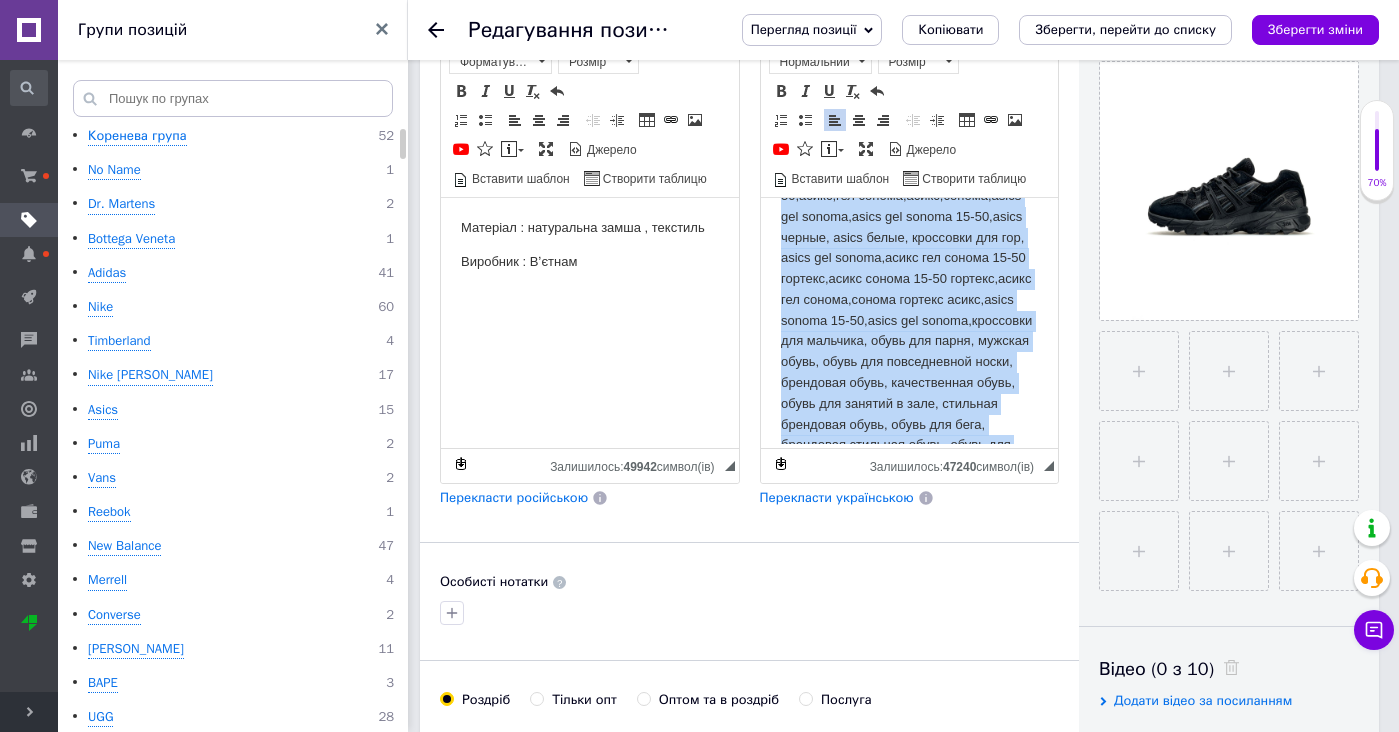 drag, startPoint x: 871, startPoint y: 268, endPoint x: 981, endPoint y: 677, distance: 423.53394 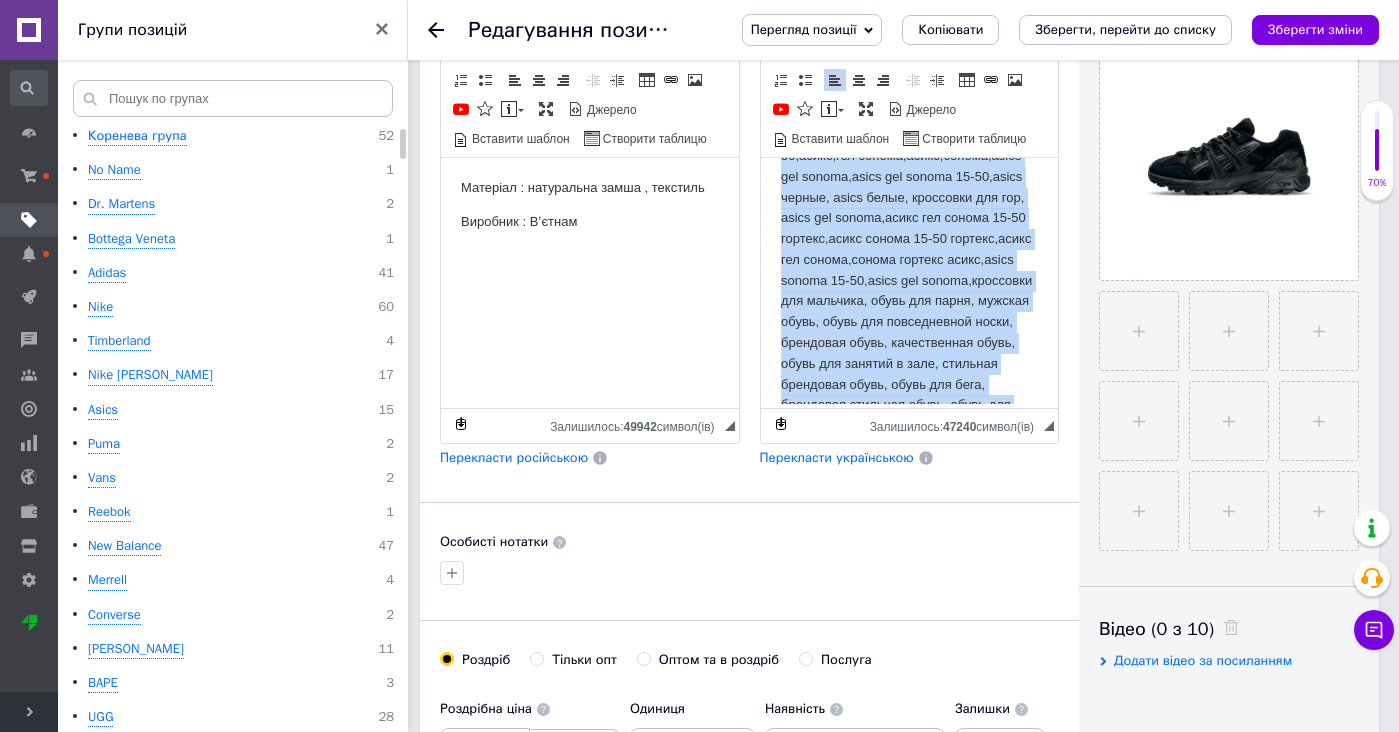 copy on "мужские кроссовки asics gel sonoma 15-50,асикс,гел сонома,асикс,сонома,asics gel sonoma,asics gel sonoma 15-50,asics черные, asics белые, кроссовки для гор, asics gel sonoma,асикс гел сонома 15-50 гортекс,асикс сонома 15-50 гортекс,асикс гел сонома,сонома гортекс асикс,asics sonoma 15-50,asics gel sonoma,кроссовки для мальчика, обувь для парня, мужская обувь, обувь для повседневной носки, брендовая обувь, качественная обувь, обувь для занятий в зале, стильная брендовая обувь, обувь для бега, брендовая стильная обувь, обувь для парня, обувь для ребенка 15 лет бренд. [GEOGRAPHIC_DATA]" 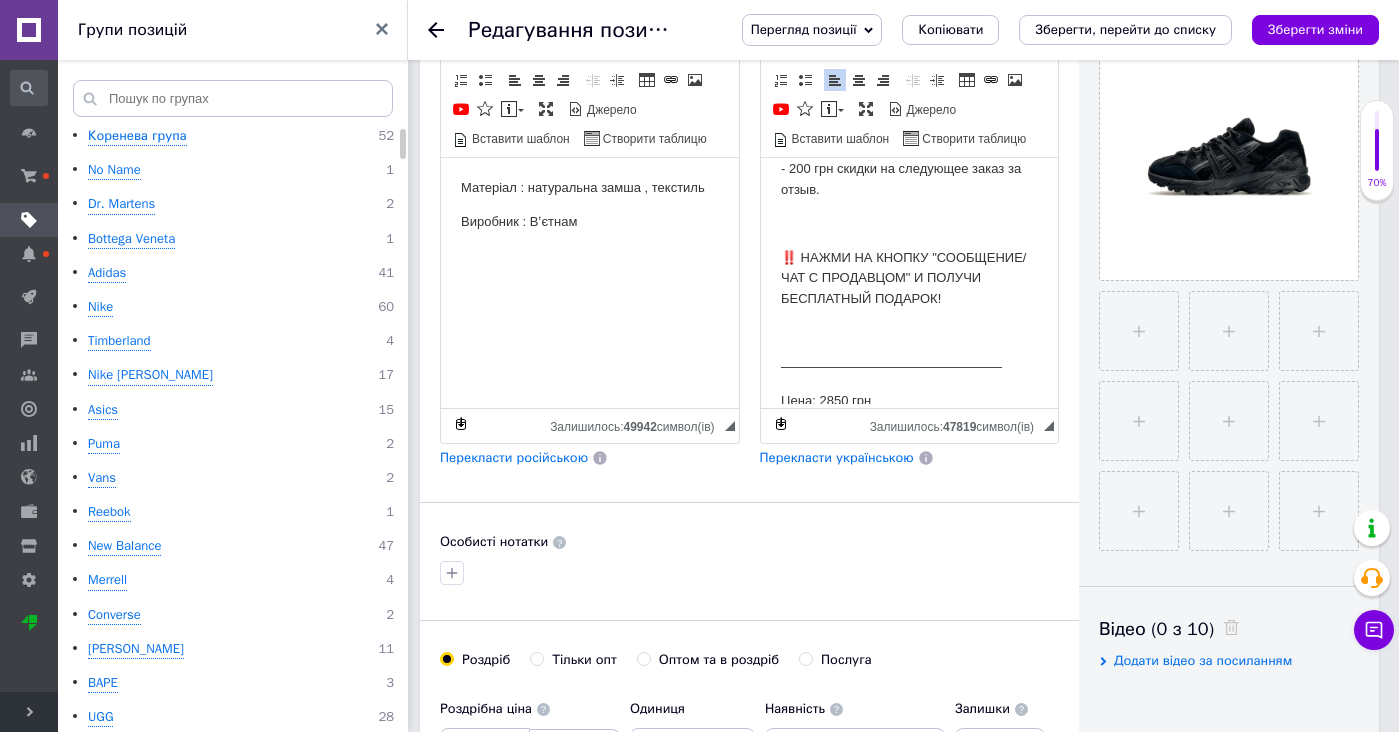 type 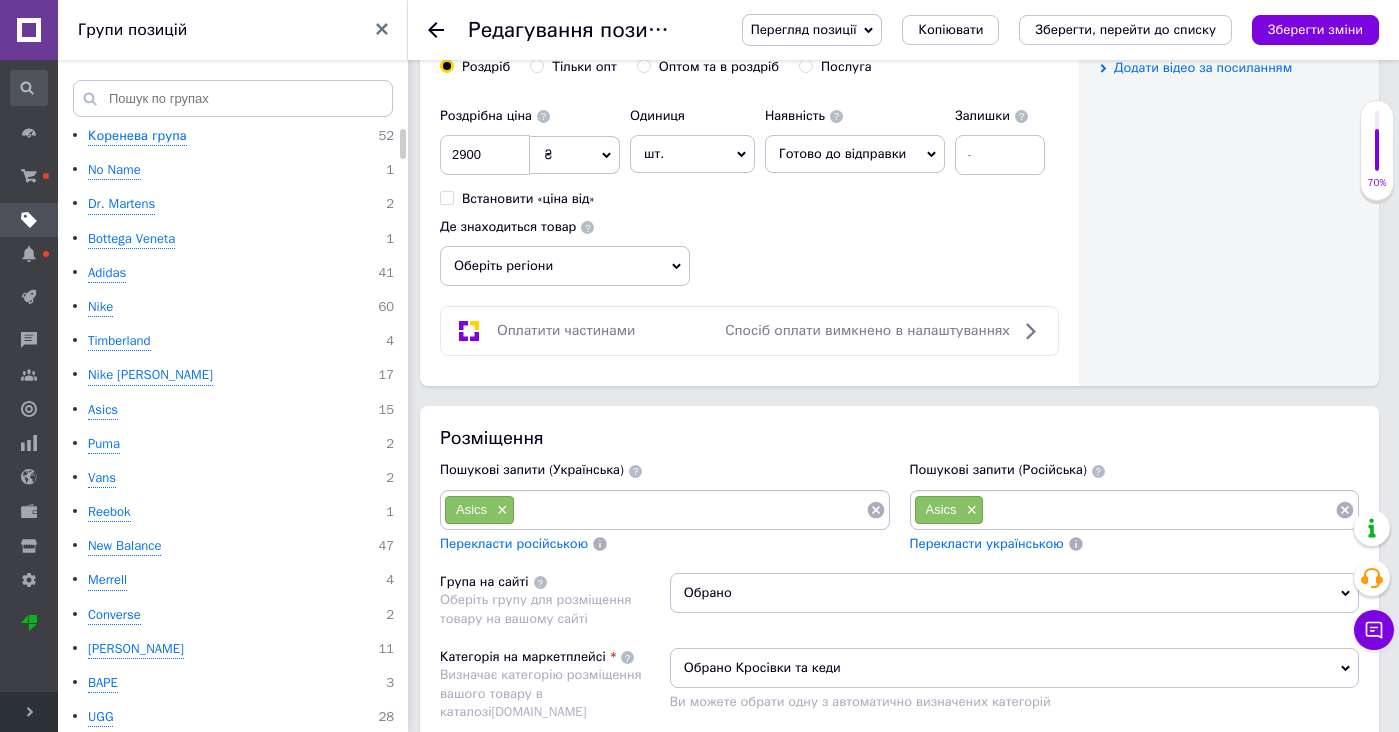 scroll, scrollTop: 1200, scrollLeft: 0, axis: vertical 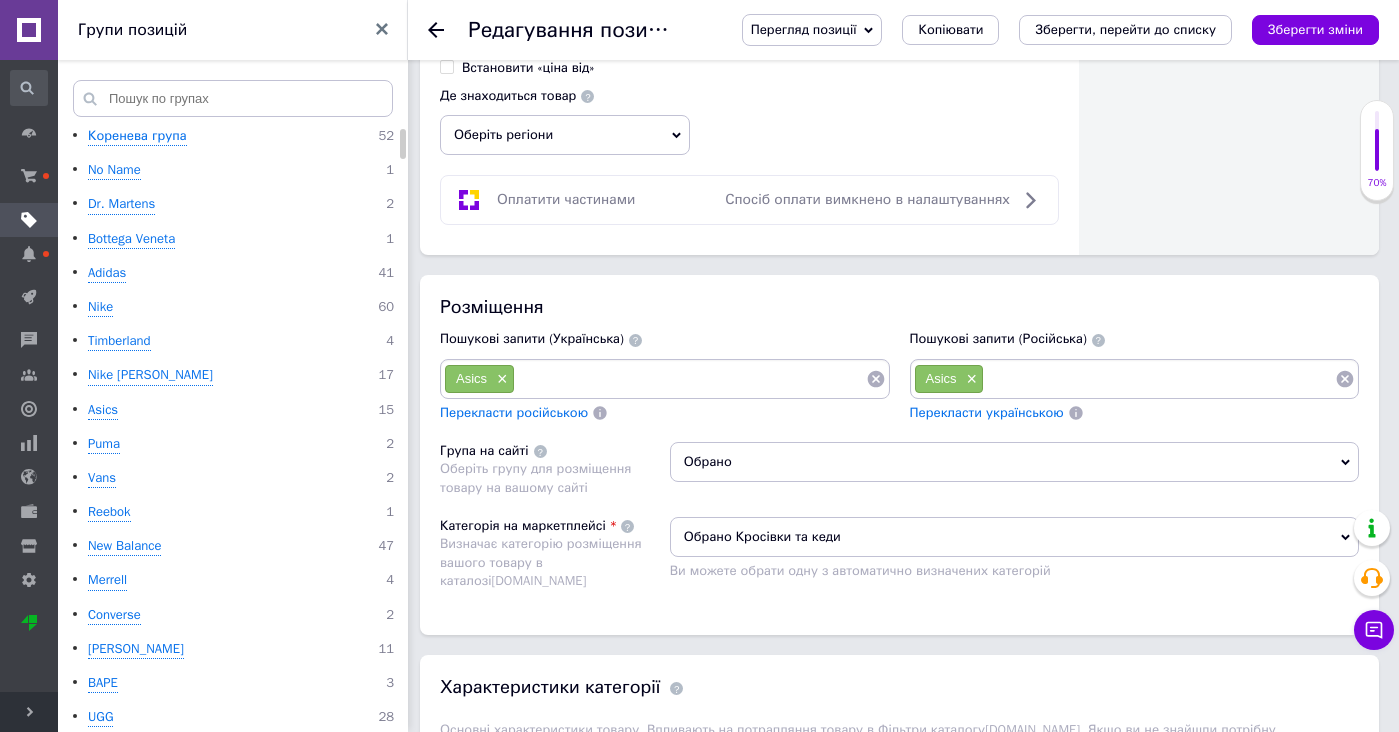 click at bounding box center [1159, 379] 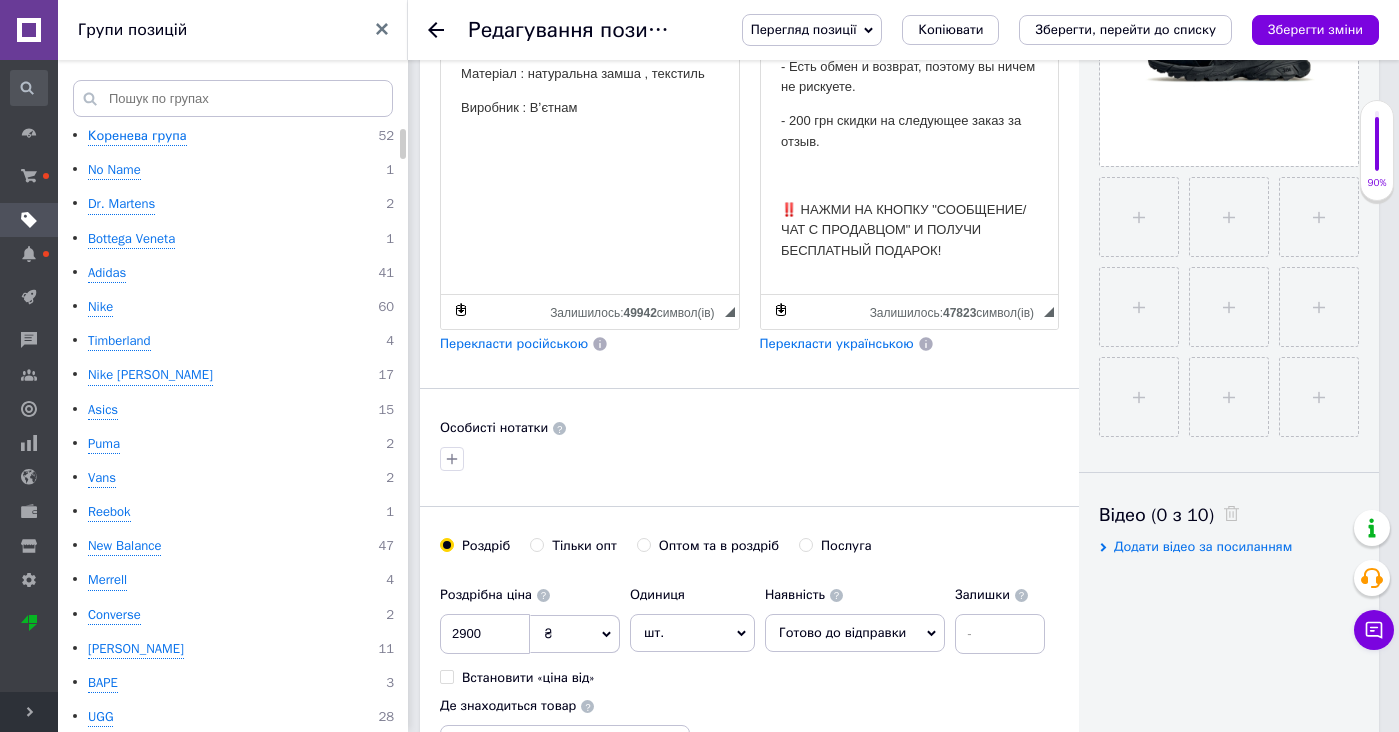 scroll, scrollTop: 513, scrollLeft: 0, axis: vertical 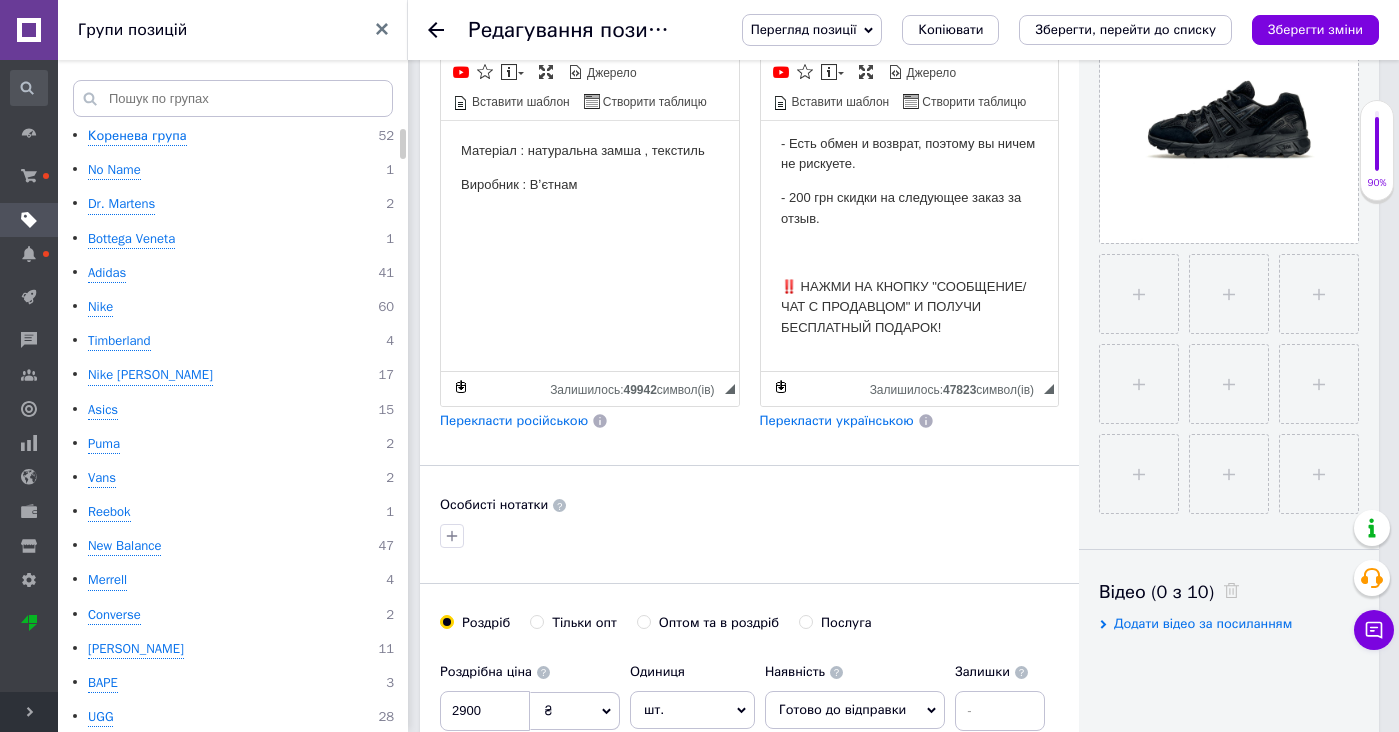 click on "Цена: 2850 грн" at bounding box center [909, 429] 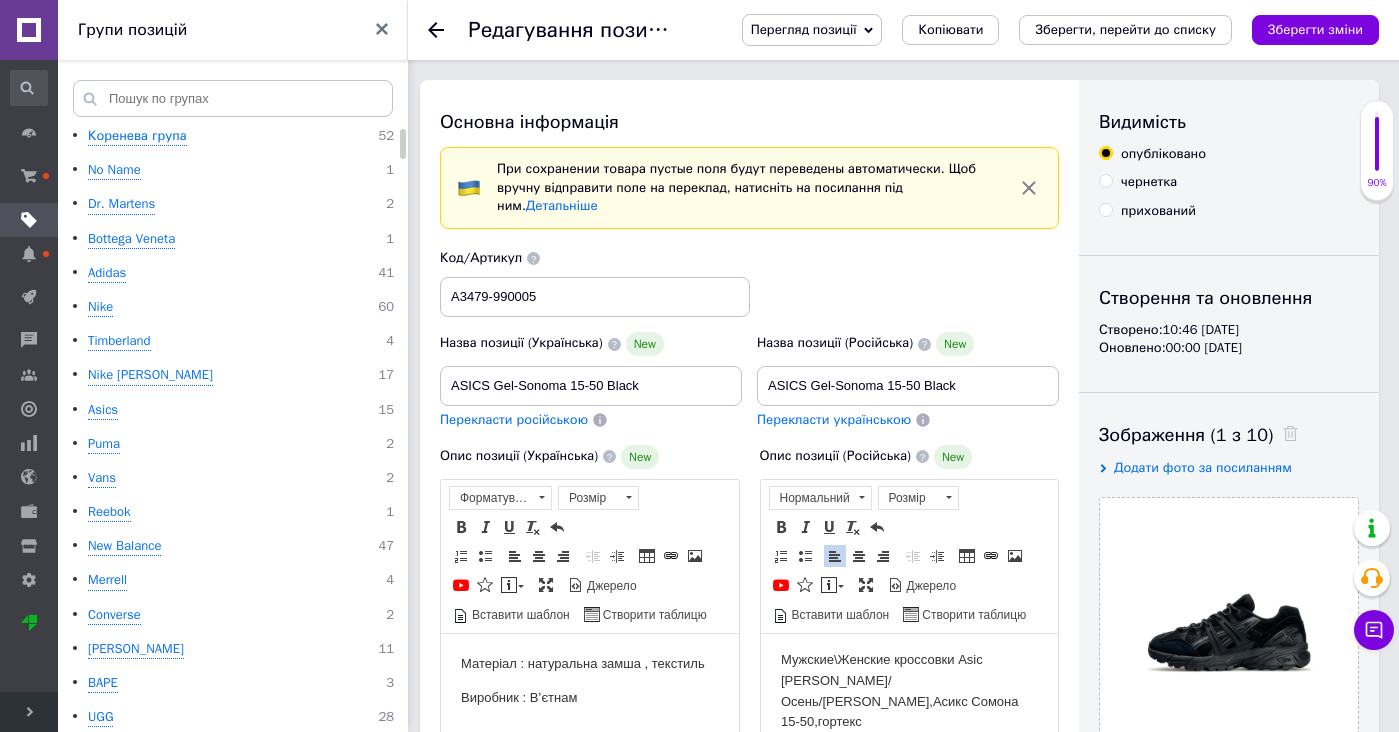 scroll, scrollTop: -1, scrollLeft: 0, axis: vertical 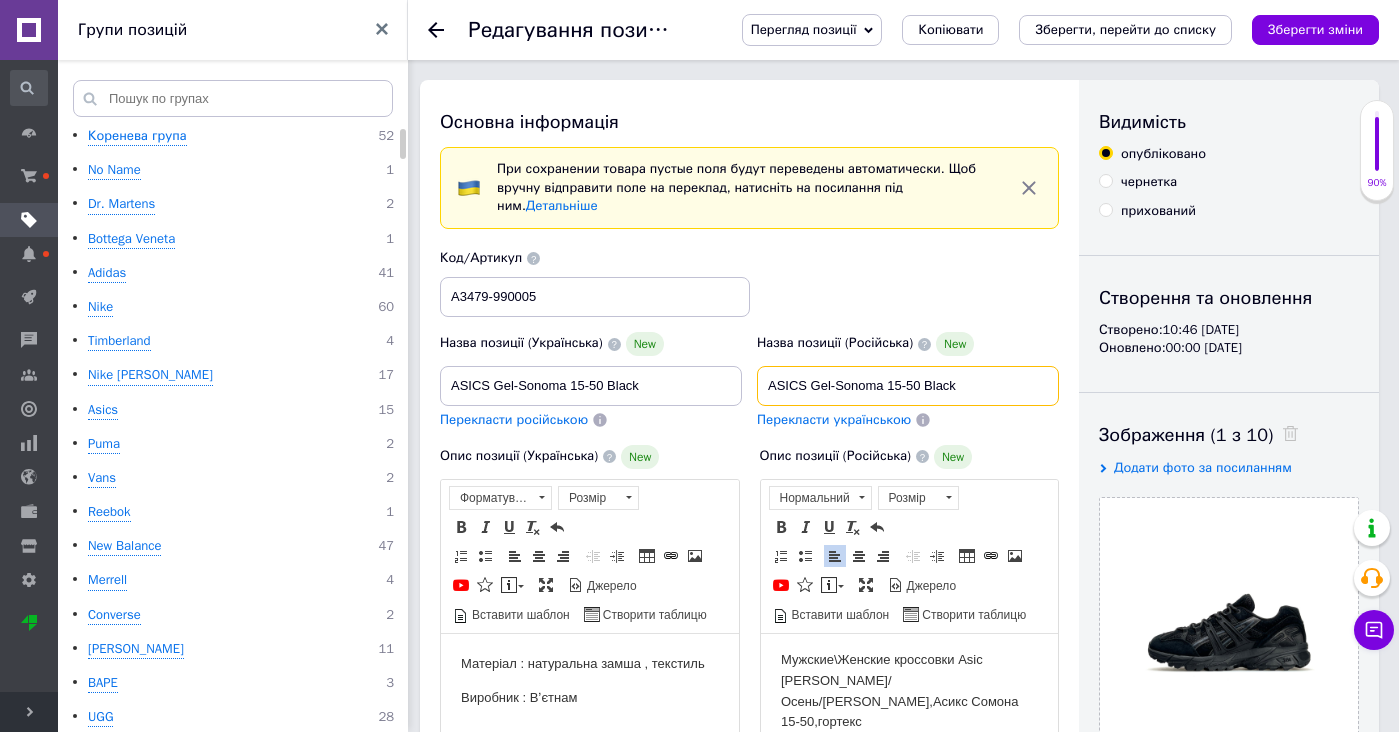 click on "ASICS Gel-Sonoma 15-50 Black" at bounding box center [908, 386] 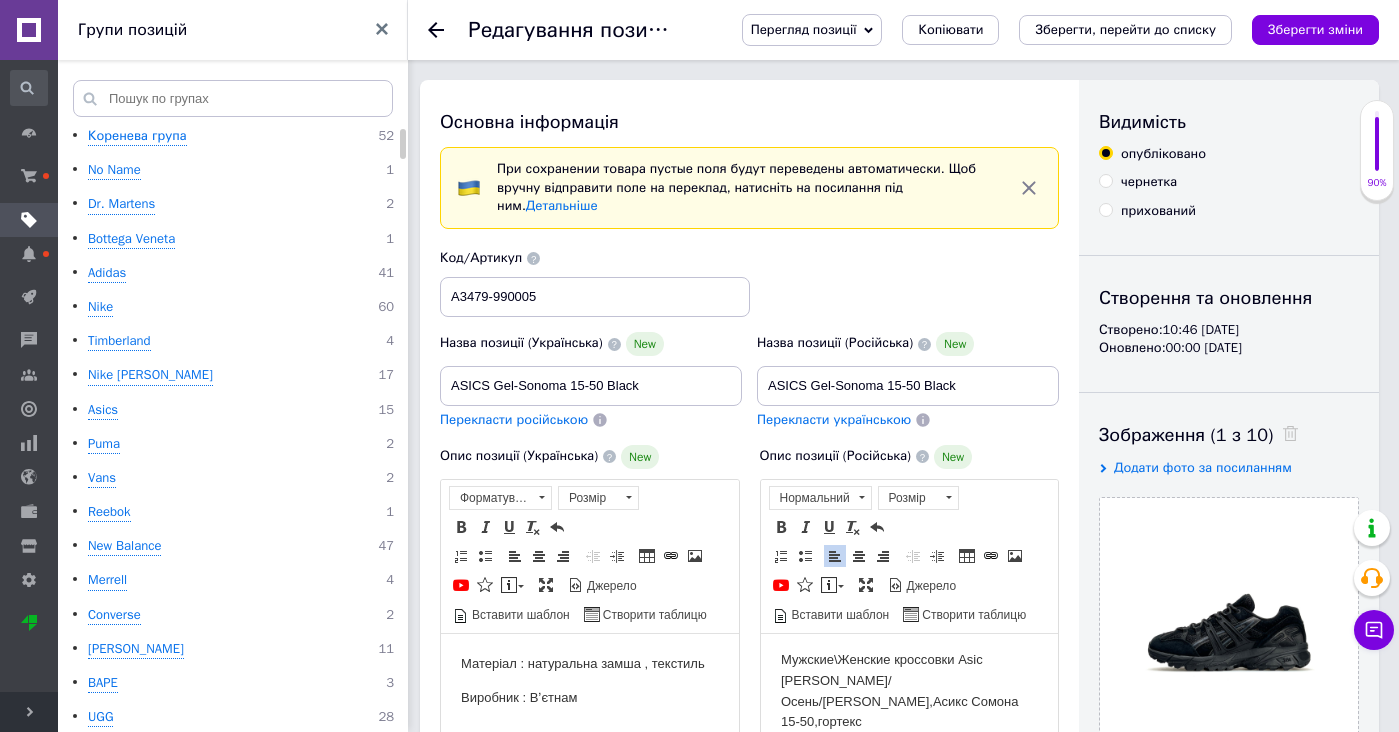 click on "Мужские\Женские кроссовки Asic [PERSON_NAME]/Осень/[PERSON_NAME],Асикс Сомона 15-50,гортекс" at bounding box center [909, 690] 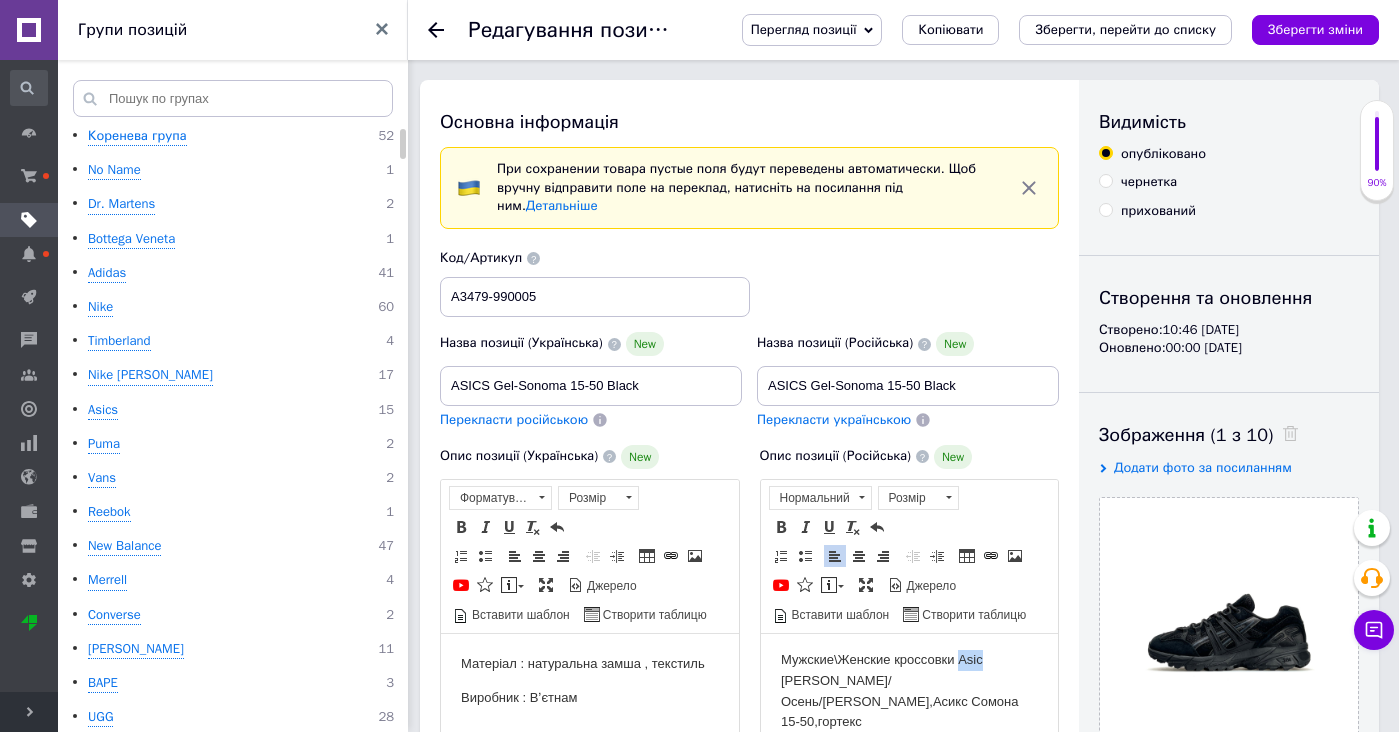click on "Мужские\Женские кроссовки Asic [PERSON_NAME]/Осень/[PERSON_NAME],Асикс Сомона 15-50,гортекс" at bounding box center [909, 690] 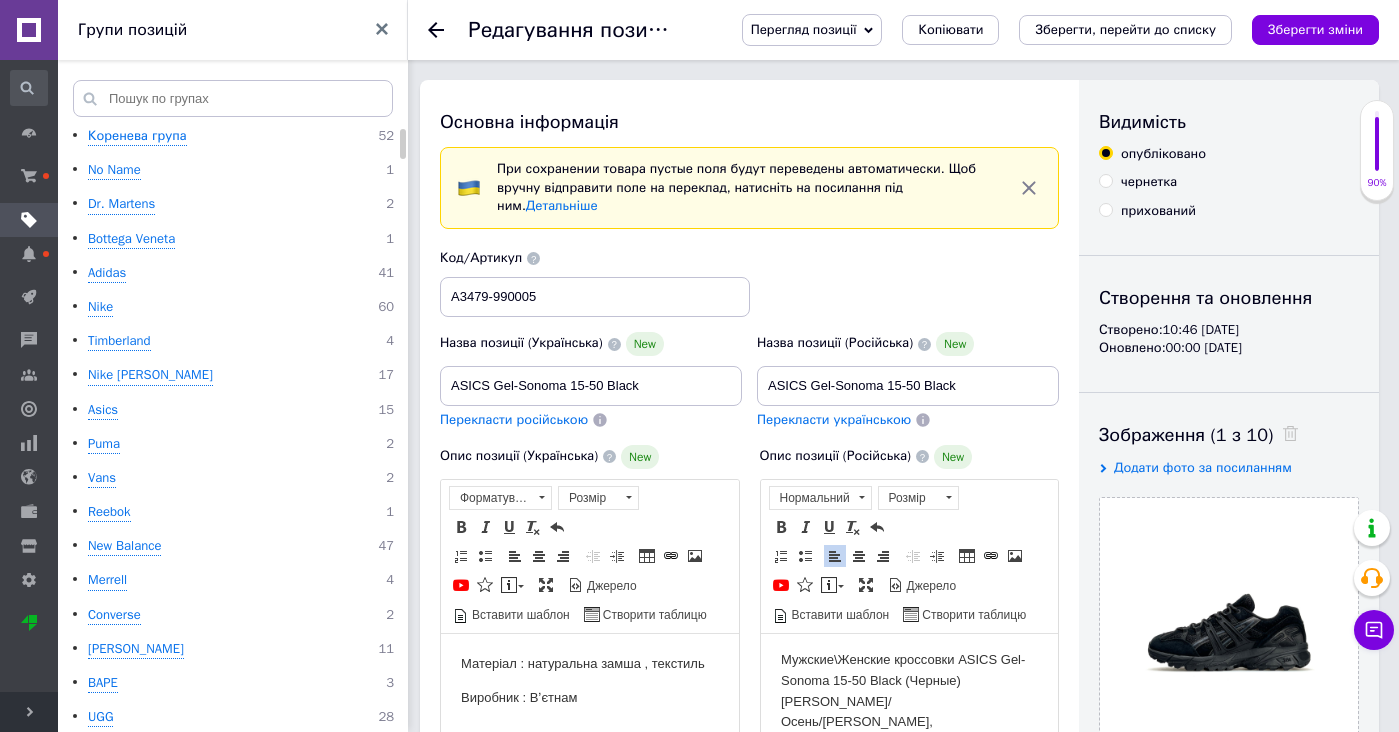 drag, startPoint x: 1001, startPoint y: 711, endPoint x: 978, endPoint y: 595, distance: 118.258194 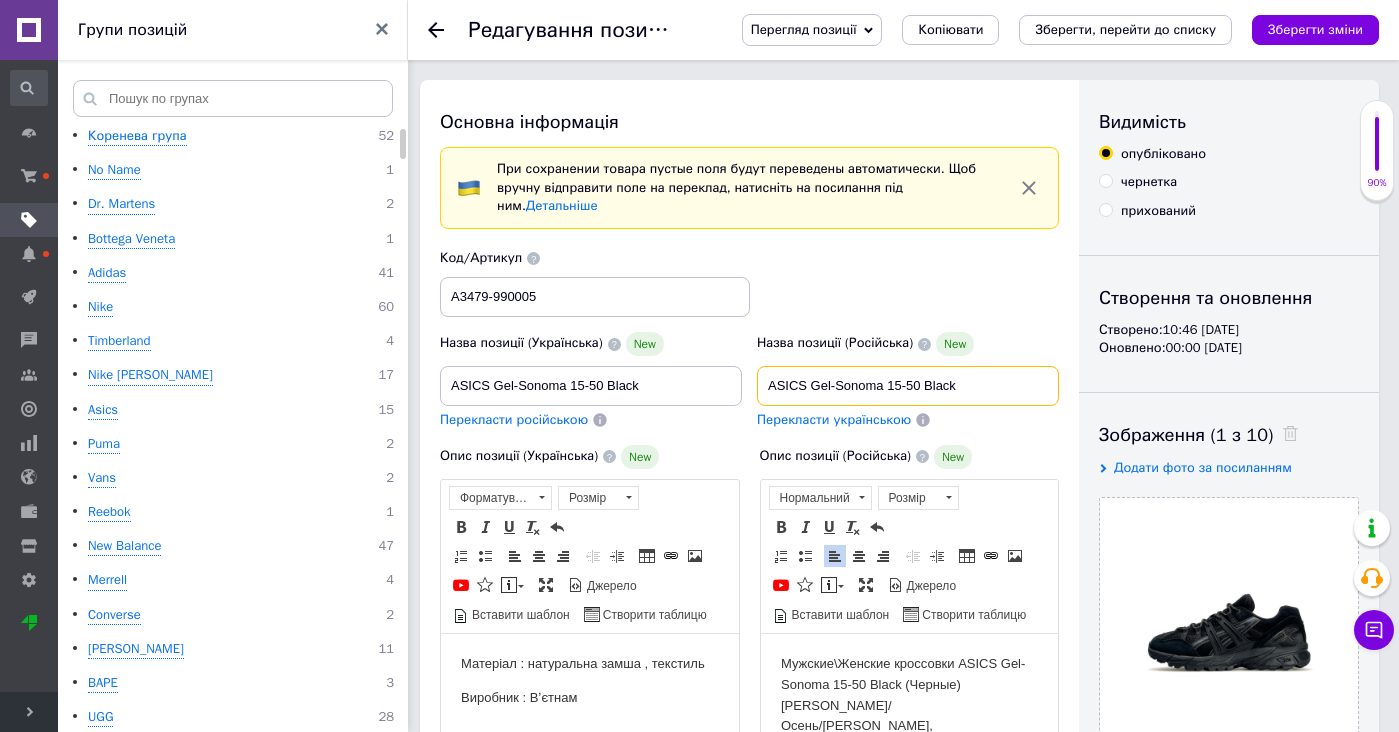 click on "ASICS Gel-Sonoma 15-50 Black" at bounding box center (908, 386) 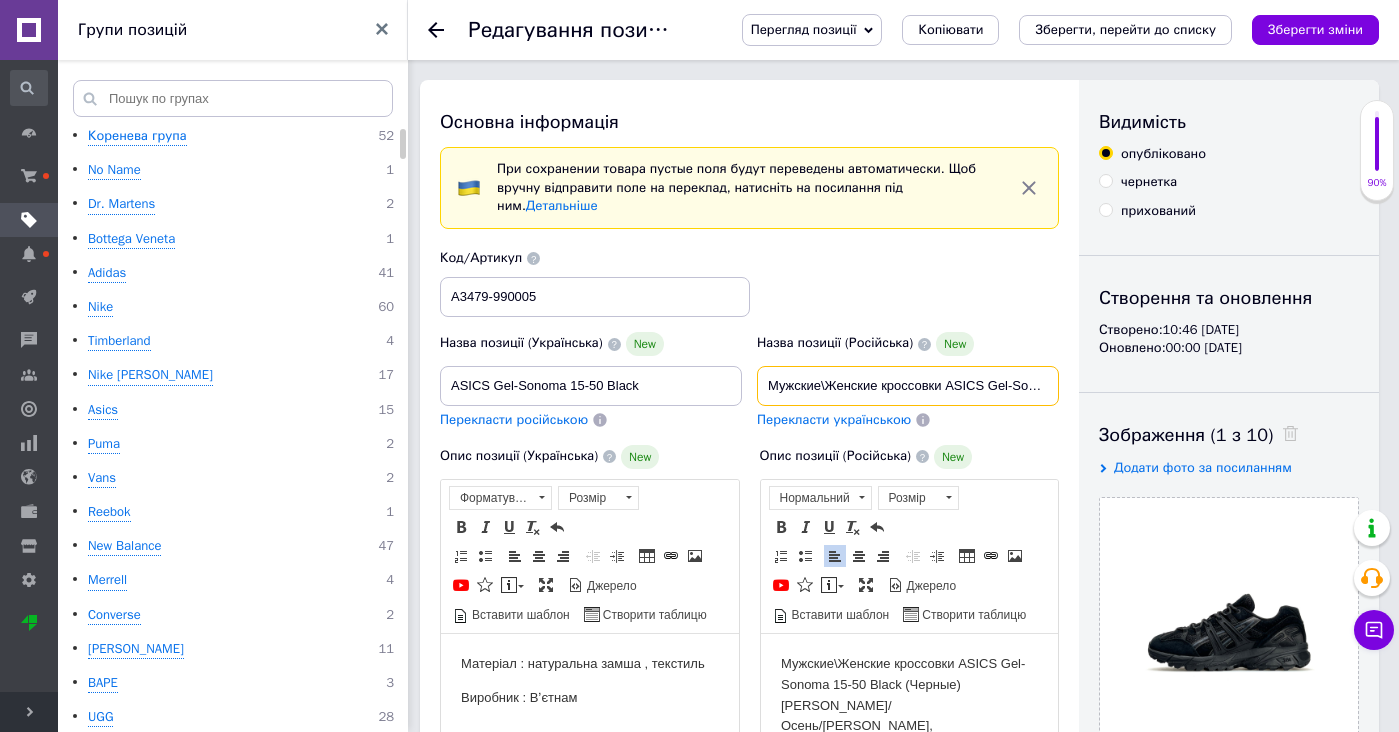 type on "Мужские\Женские кроссовки ASICS Gel-Sonoma 15-50 Black (Черные) [PERSON_NAME]/Осень/[PERSON_NAME],[PERSON_NAME] 15-50,гортекс" 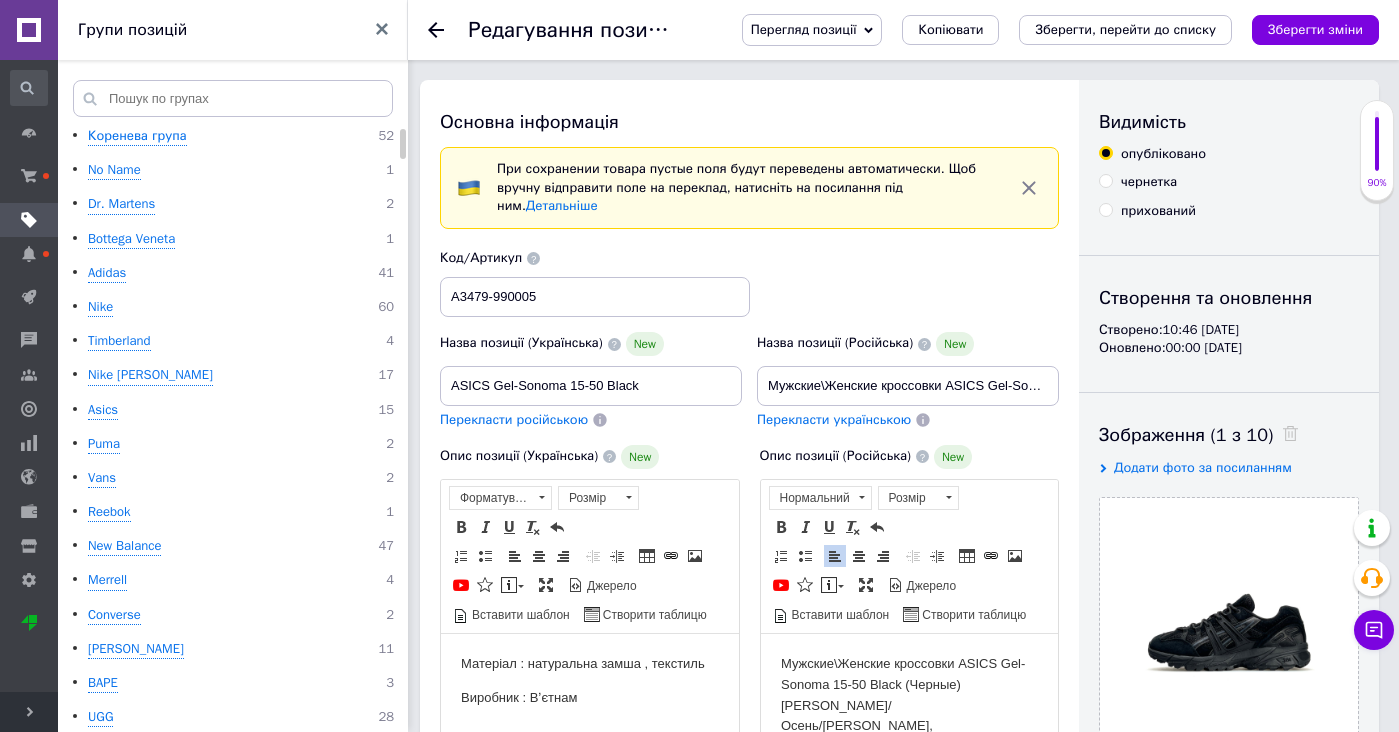 click on "Перекласти українською" at bounding box center [834, 420] 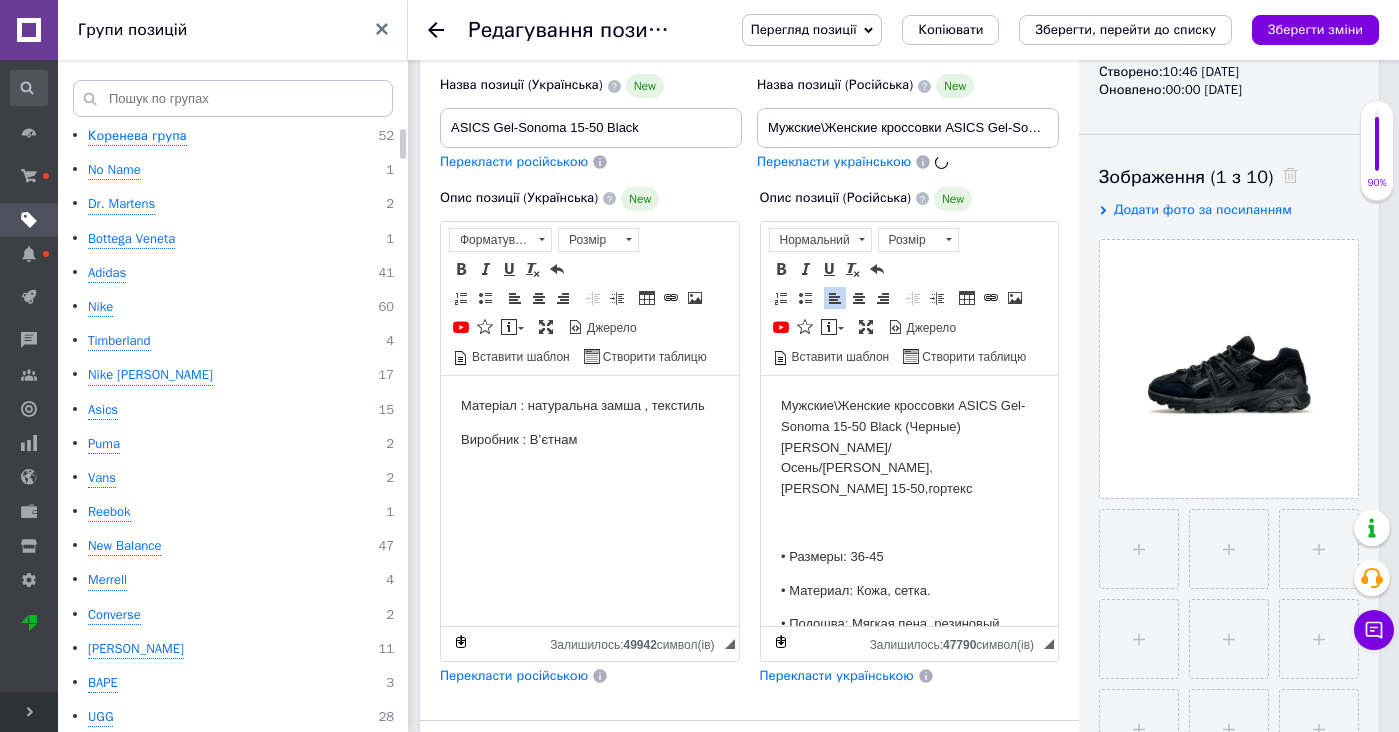 type on "Чоловічі/Жіночі кросівки ASICS Gel-Sonoma 15-50 Black (Чорні) [PERSON_NAME]/[PERSON_NAME]/[PERSON_NAME], [PERSON_NAME] 15-50,гортекс" 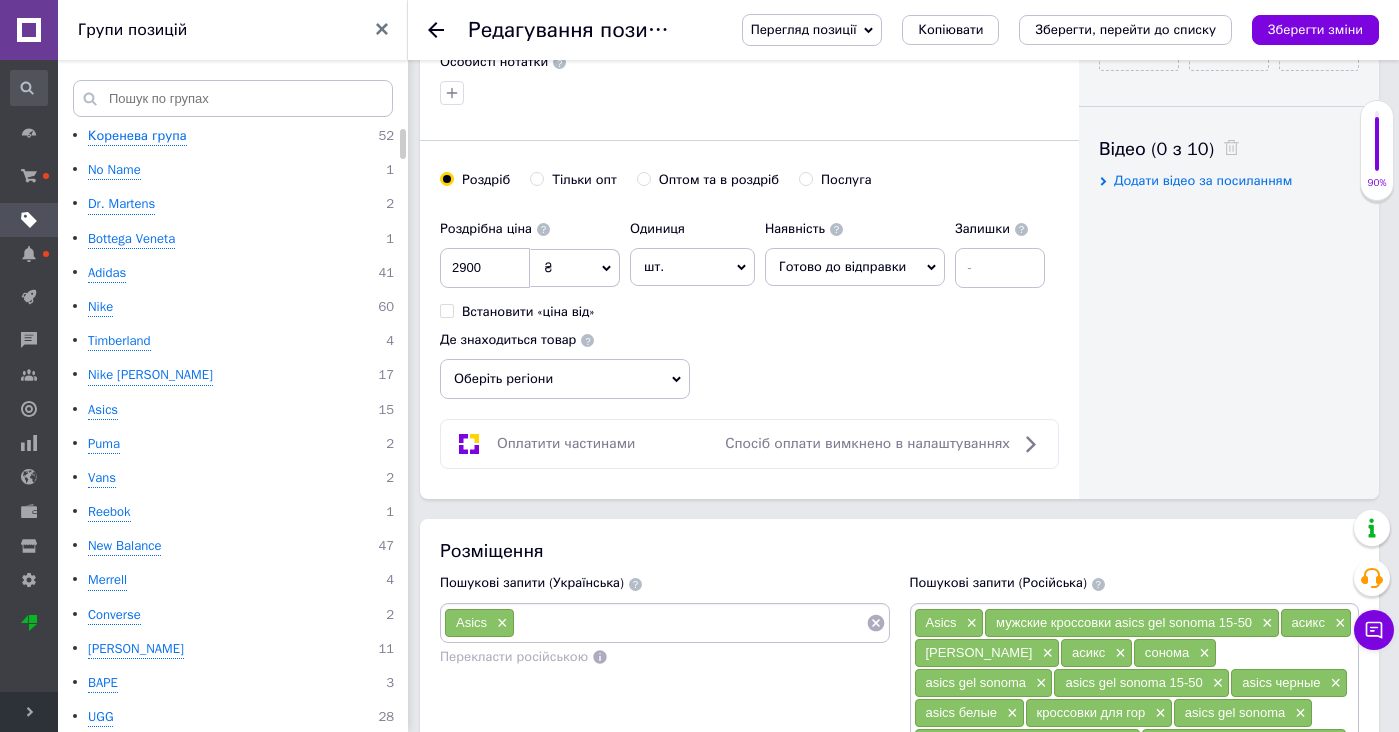 scroll, scrollTop: 1538, scrollLeft: 0, axis: vertical 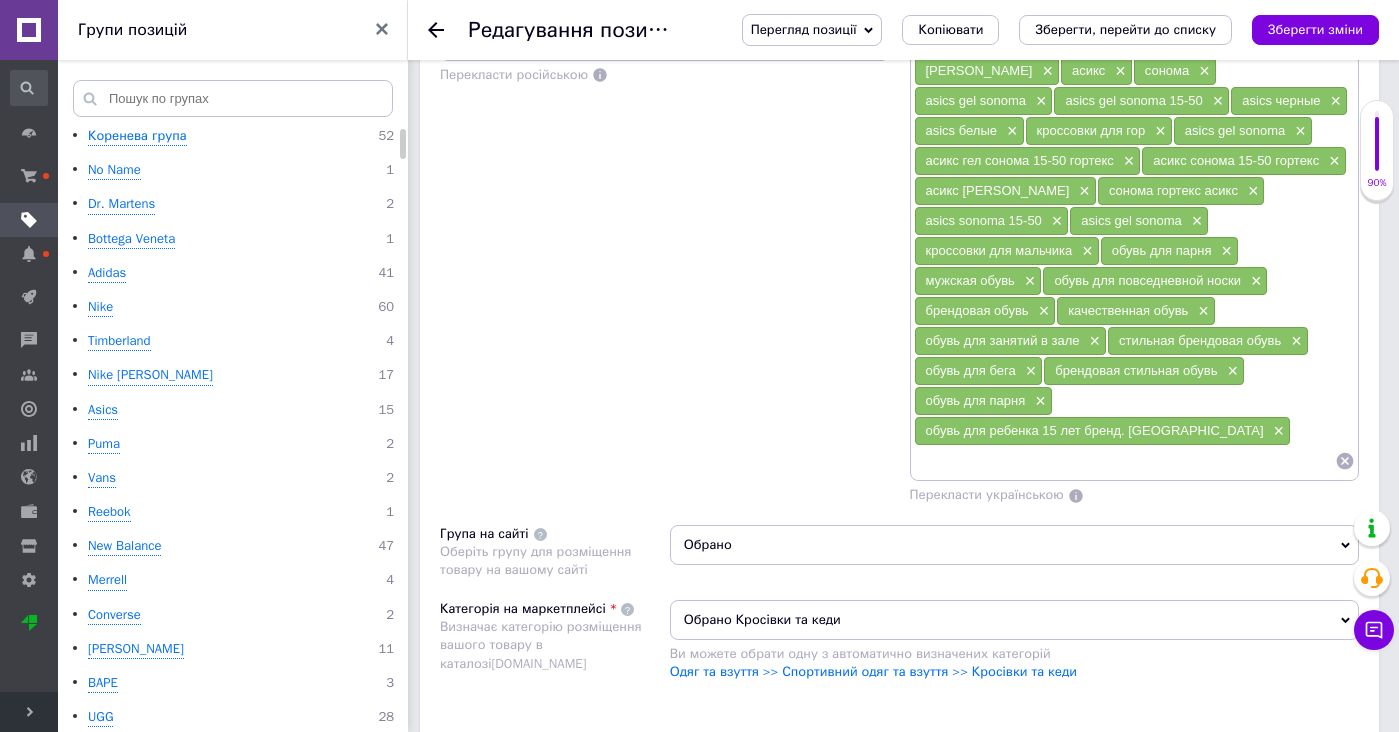 click at bounding box center (1125, 461) 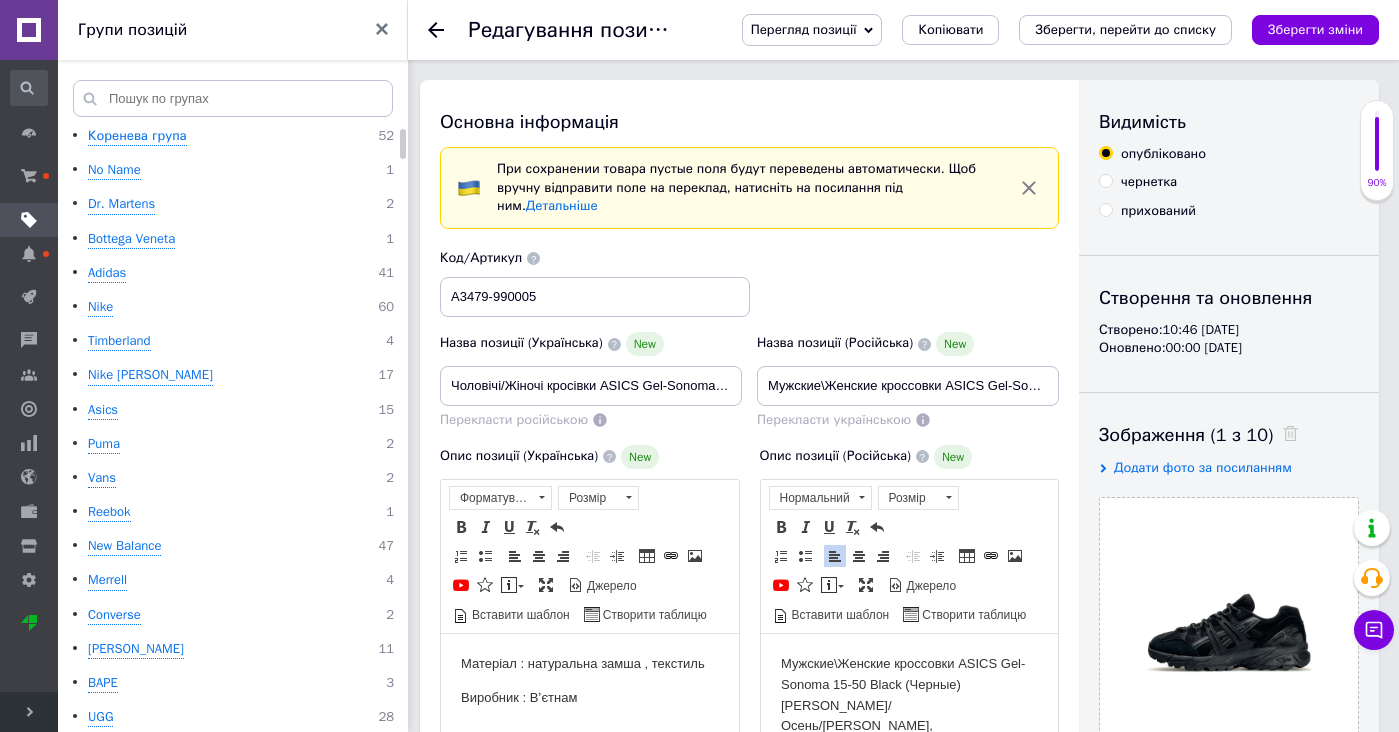 scroll, scrollTop: 0, scrollLeft: 0, axis: both 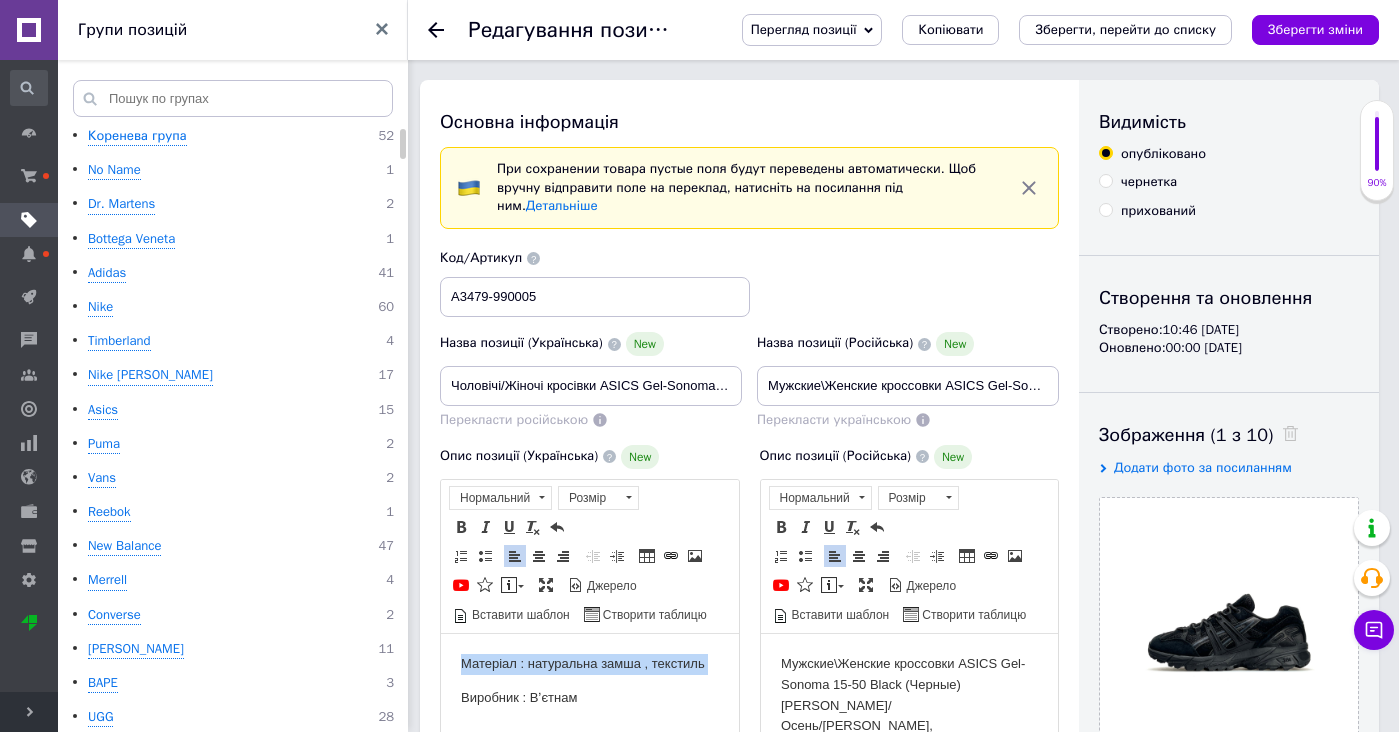 drag, startPoint x: 705, startPoint y: 772, endPoint x: 704, endPoint y: 649, distance: 123.00407 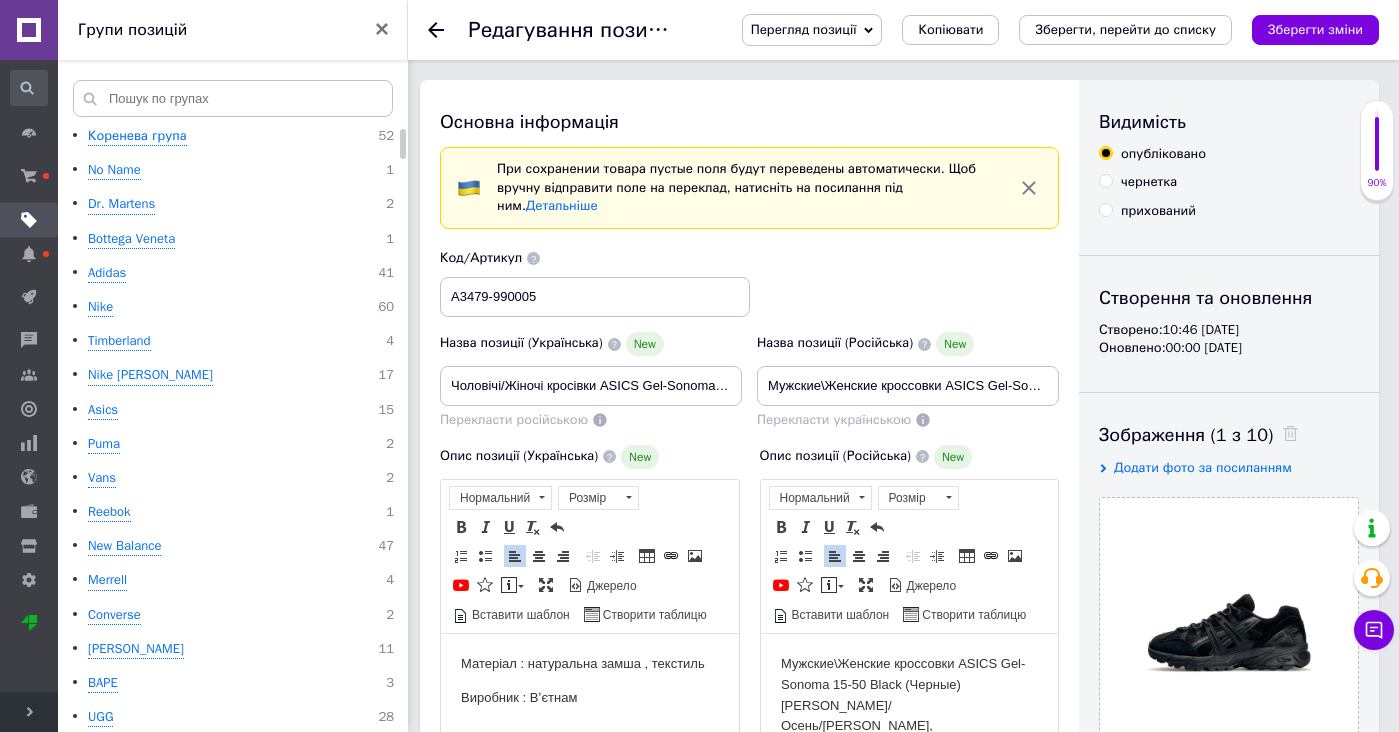 type 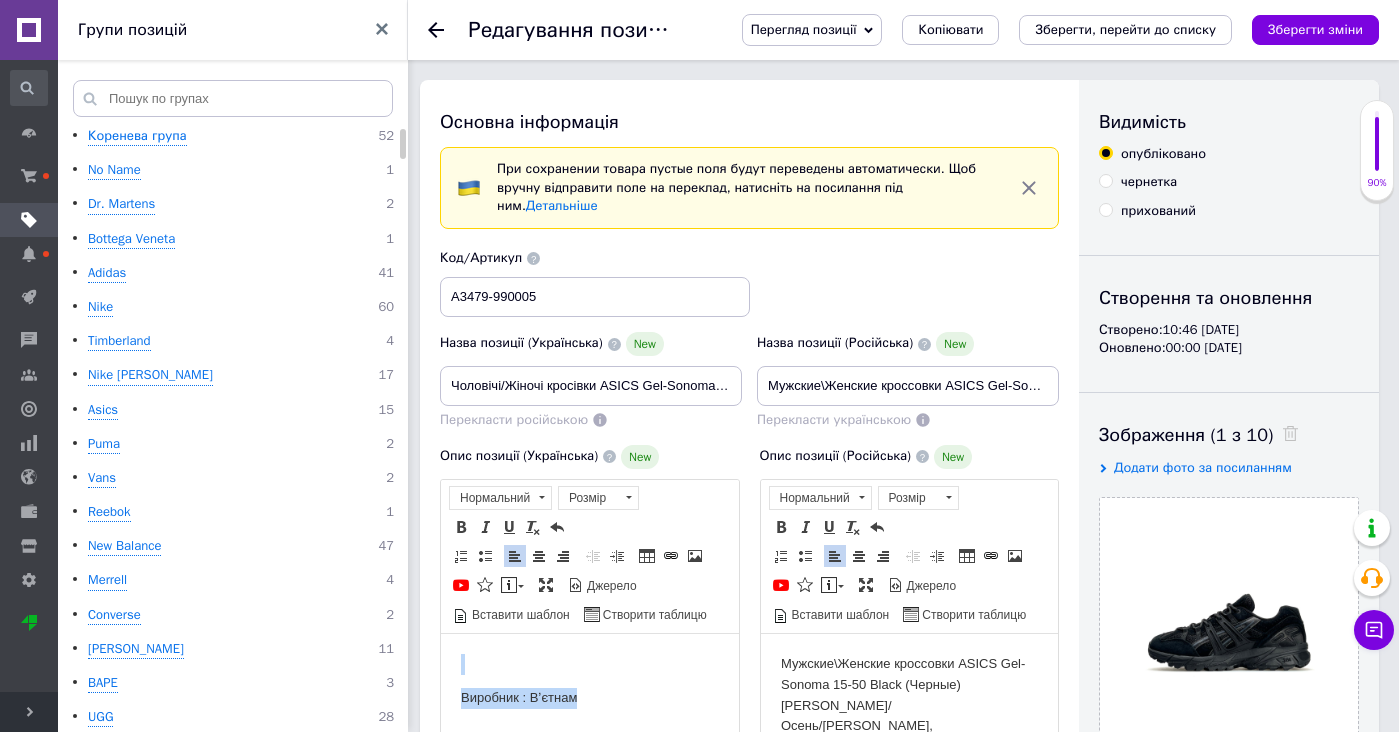 drag, startPoint x: 684, startPoint y: 701, endPoint x: 675, endPoint y: 570, distance: 131.30879 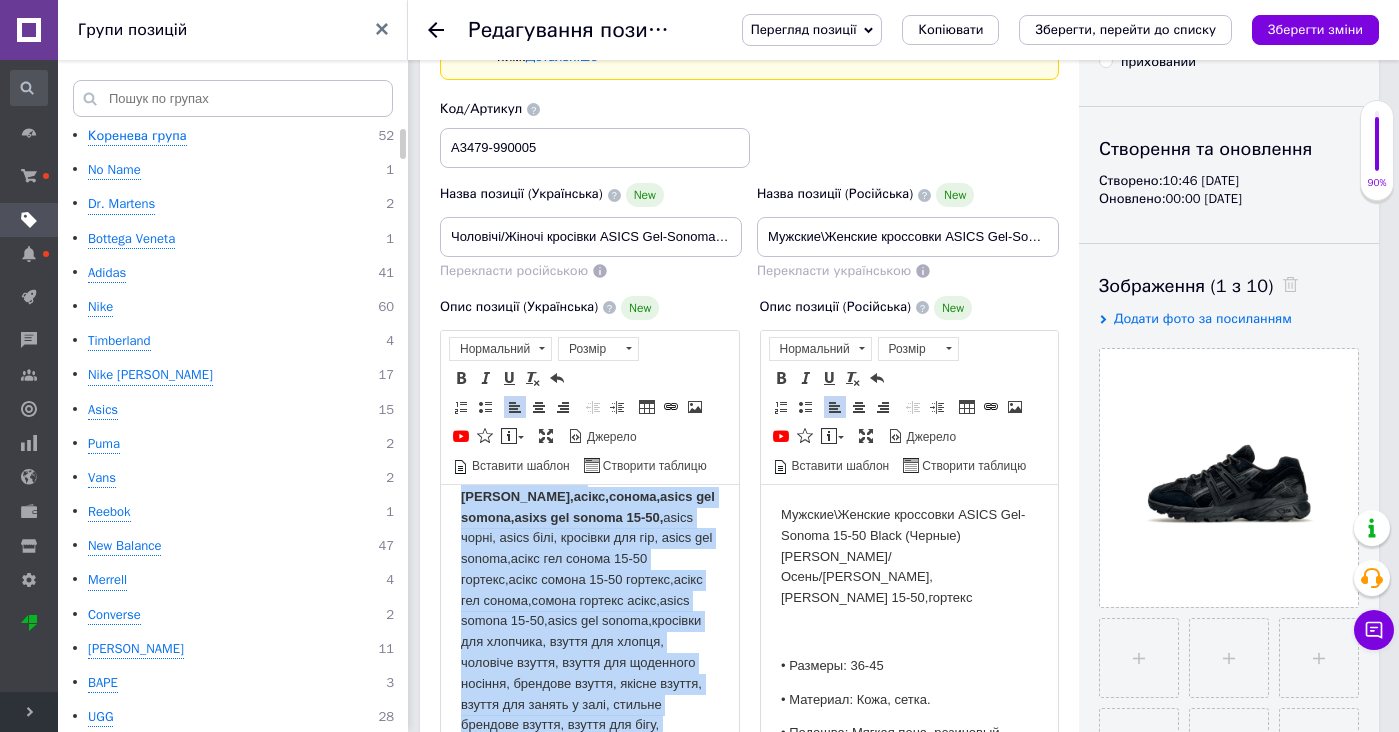 scroll, scrollTop: 340, scrollLeft: 0, axis: vertical 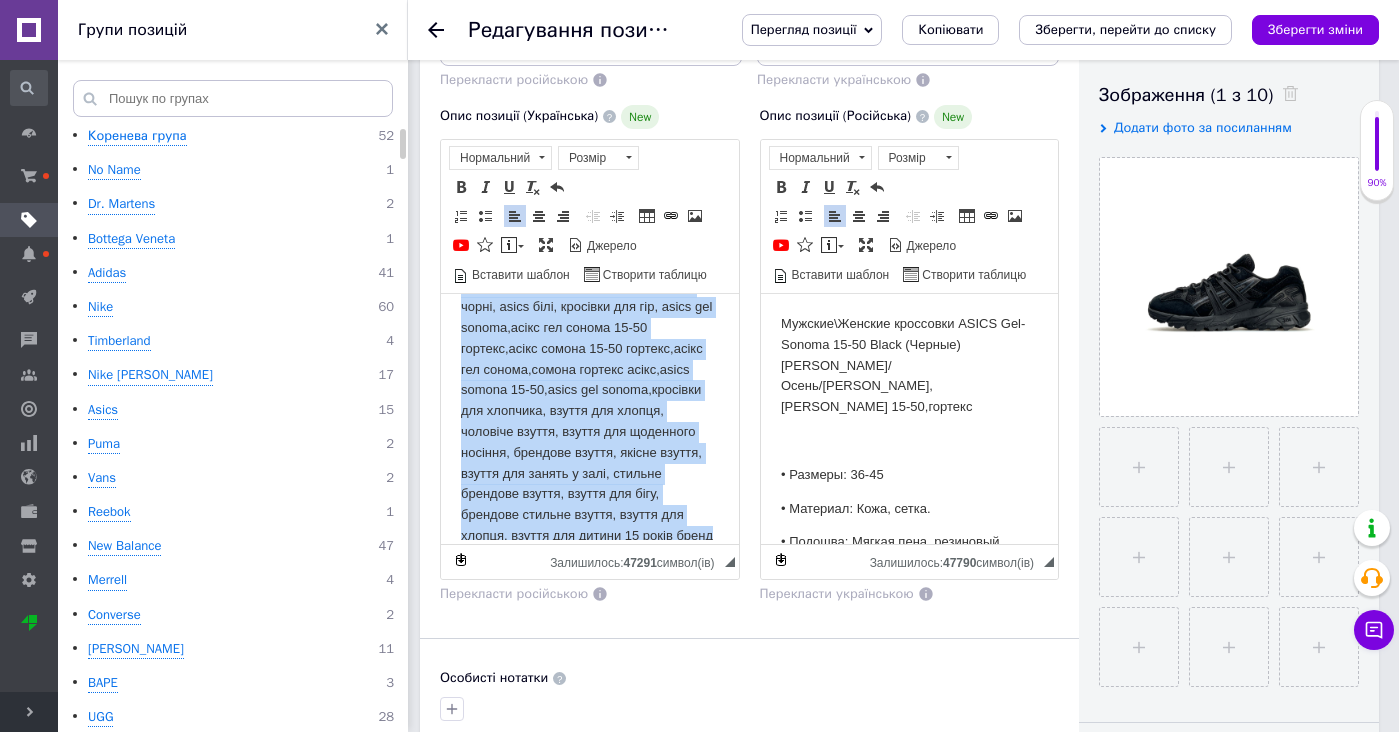 drag, startPoint x: 653, startPoint y: 375, endPoint x: 740, endPoint y: 637, distance: 276.06702 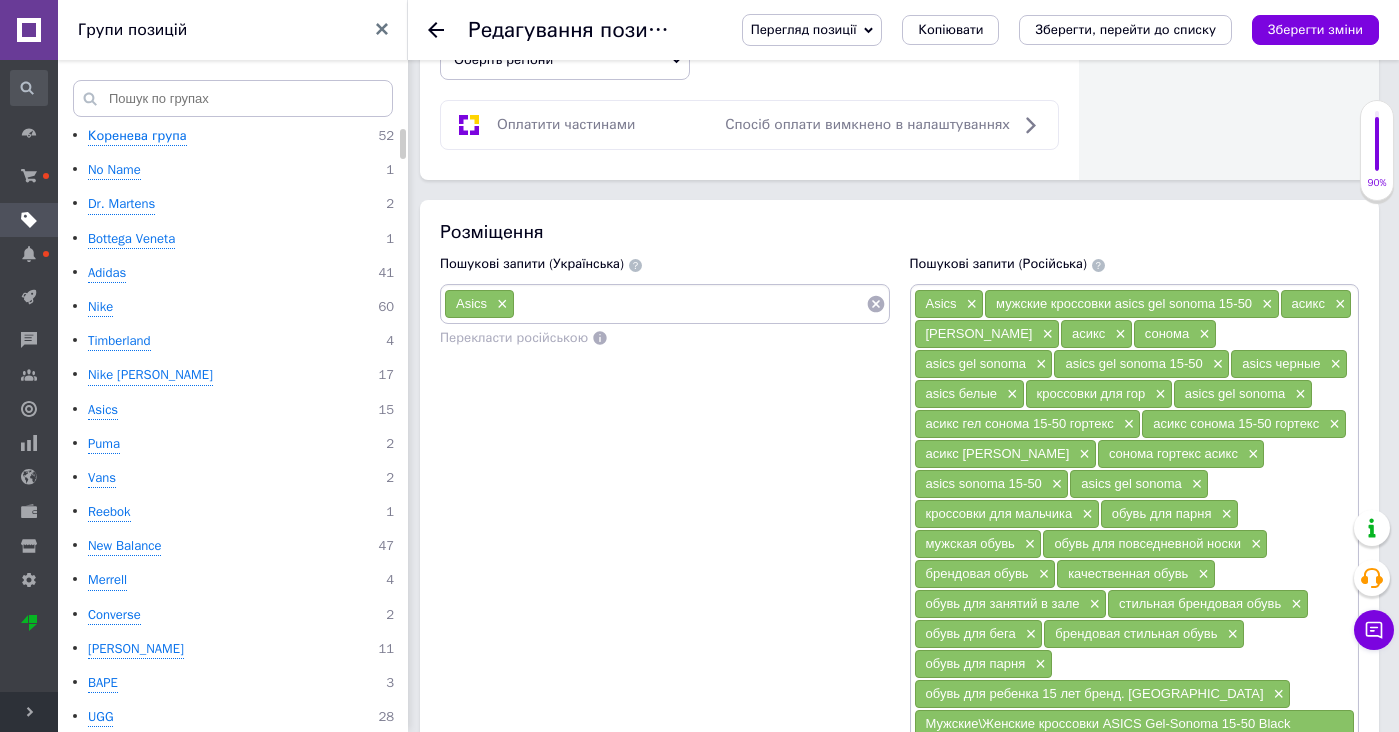 click on "Asics ×" at bounding box center [665, 304] 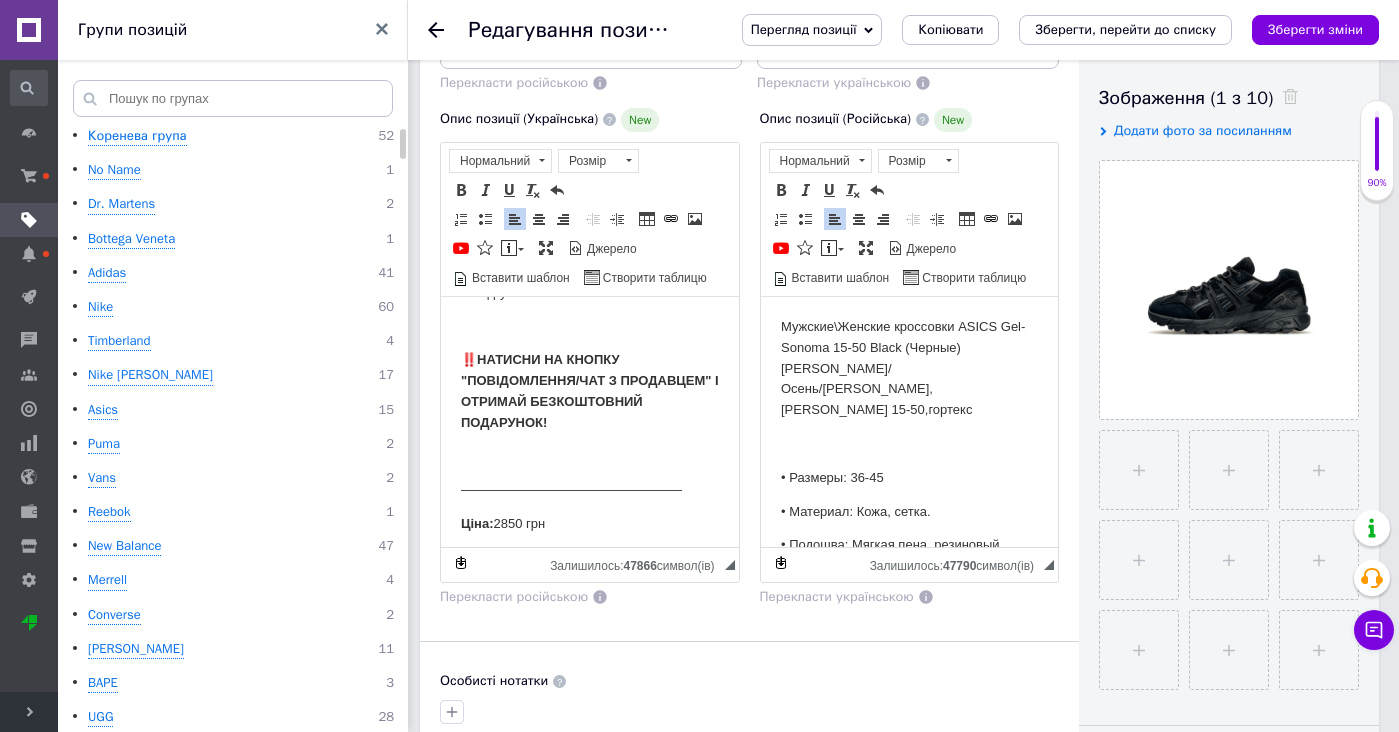 click on "Ціна:  2850 грн" at bounding box center [590, 523] 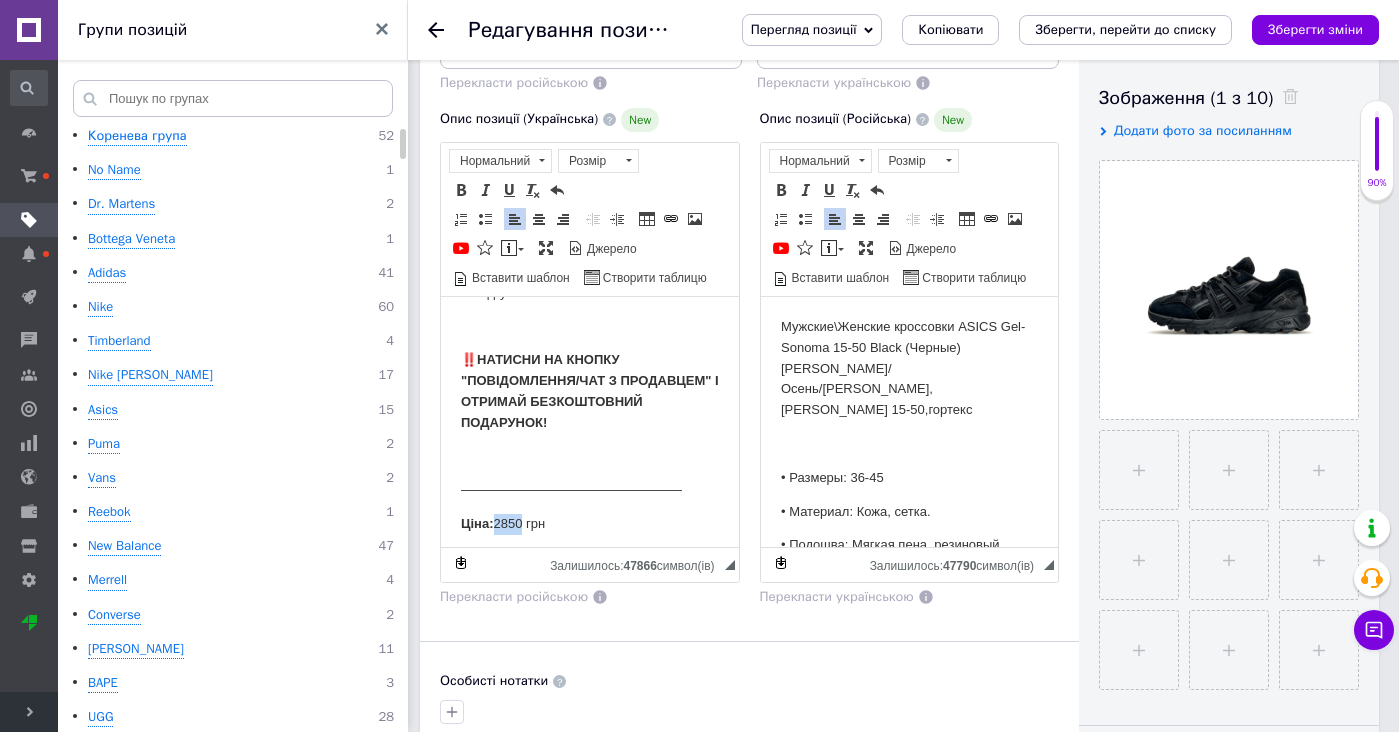 click on "Ціна:  2850 грн" at bounding box center (590, 523) 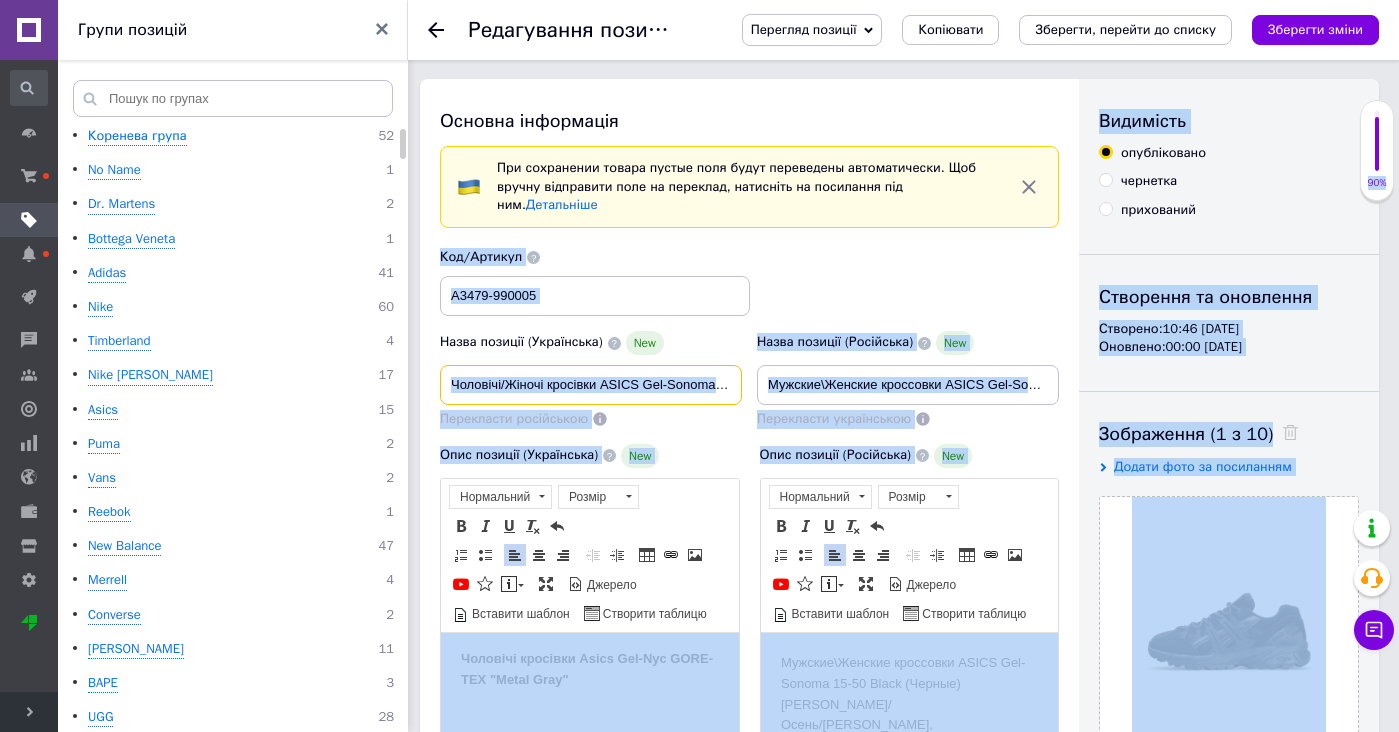 click on "Чоловічі/Жіночі кросівки ASICS Gel-Sonoma 15-50 Black (Чорні) [PERSON_NAME]/[PERSON_NAME]/[PERSON_NAME], [PERSON_NAME] 15-50,гортекс" at bounding box center [591, 385] 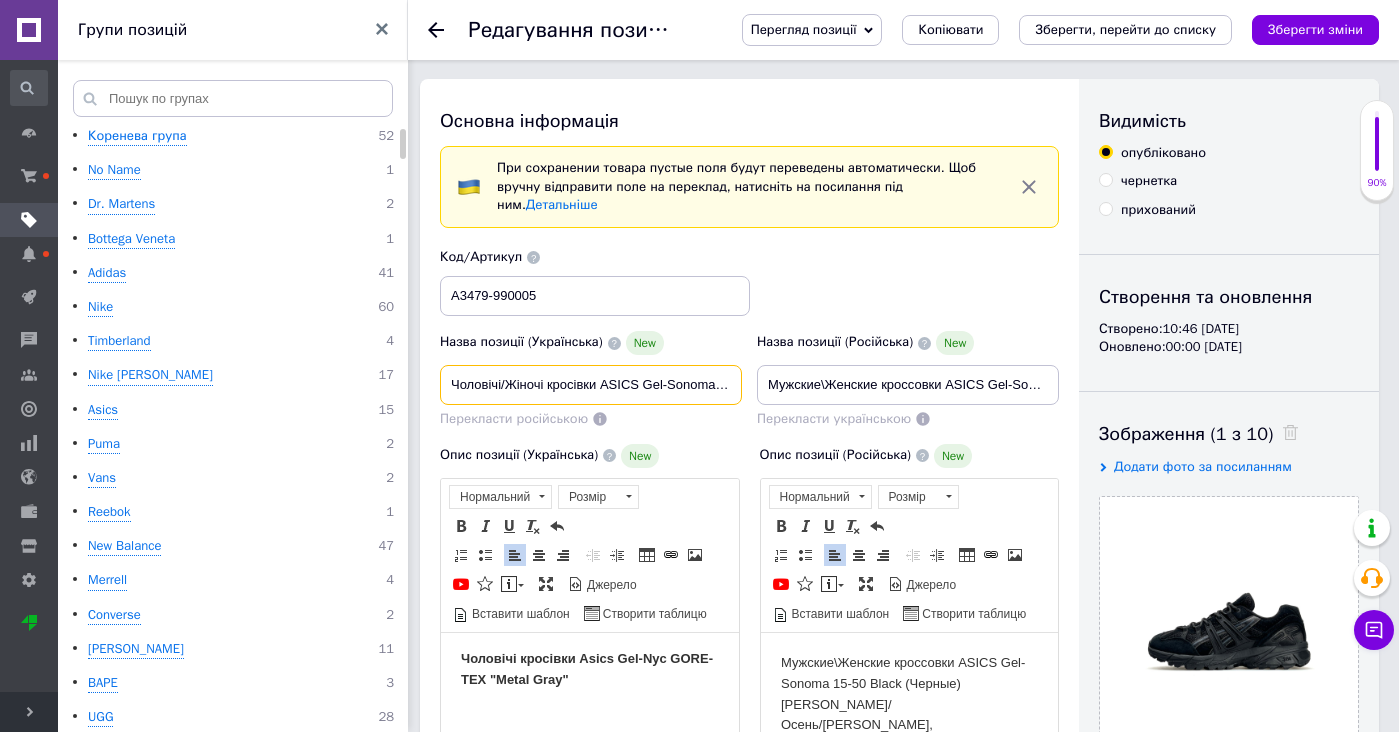 click on "Чоловічі/Жіночі кросівки ASICS Gel-Sonoma 15-50 Black (Чорні) [PERSON_NAME]/[PERSON_NAME]/[PERSON_NAME], [PERSON_NAME] 15-50,гортекс" at bounding box center (591, 385) 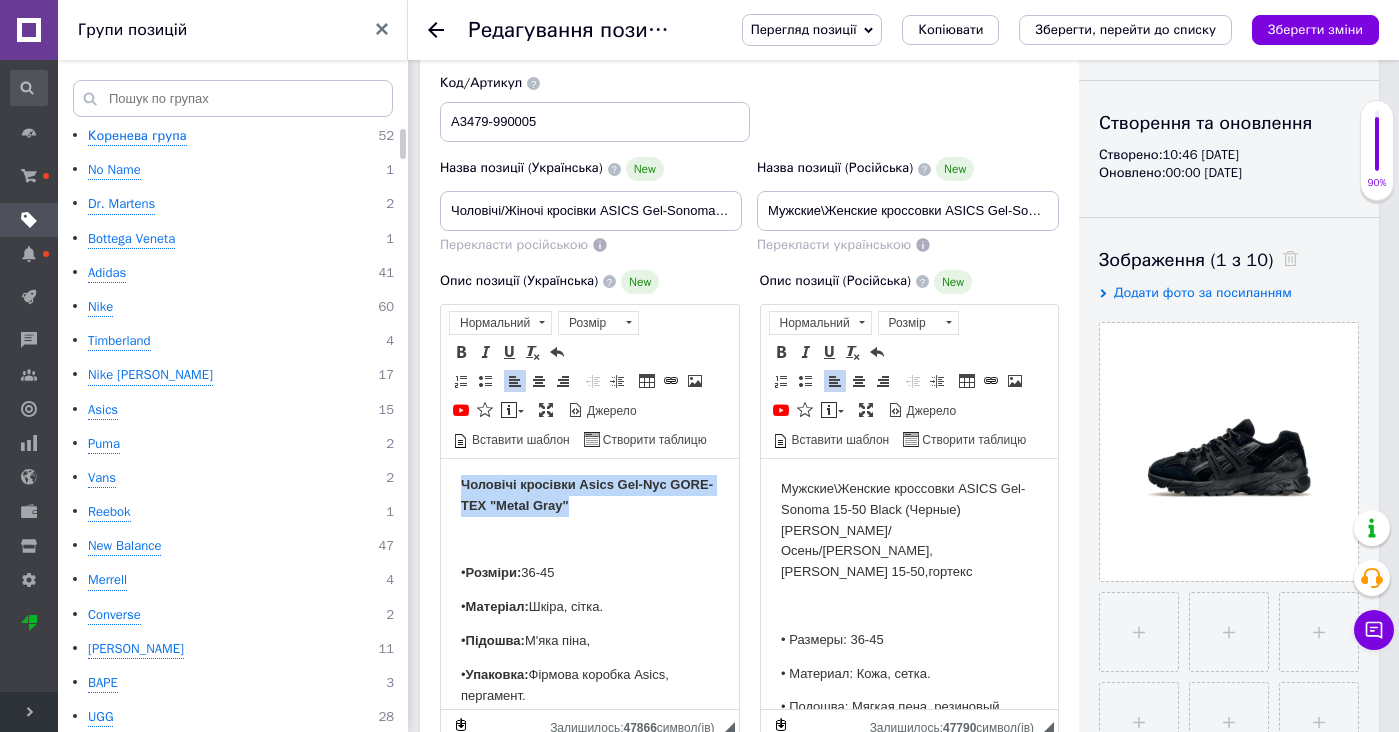 drag, startPoint x: 608, startPoint y: 512, endPoint x: 608, endPoint y: 451, distance: 61 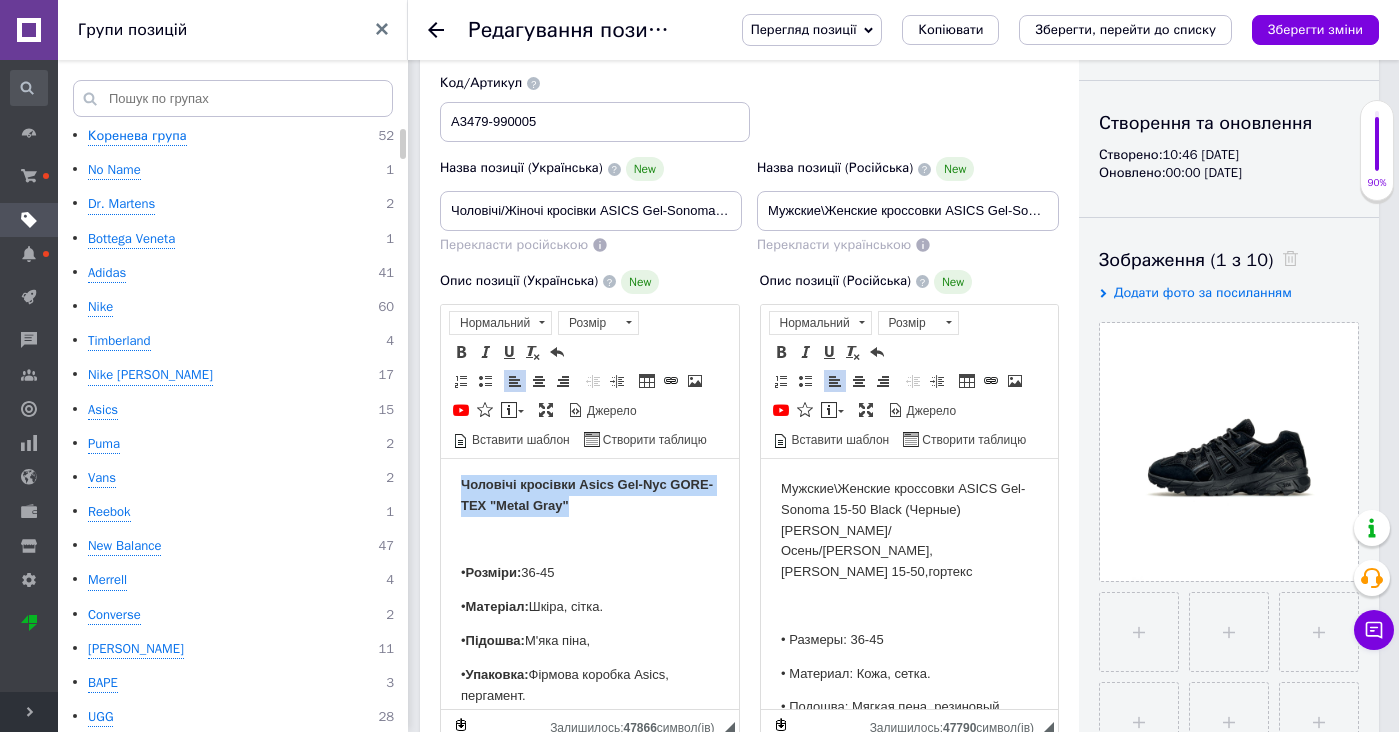click on "Чоловічі кросівки Asics Gel-Nyc GORE-TEX "Metal Gray"  •  Розміри:  36-45 •  Матеріал:  [PERSON_NAME], сітка. •  Підошва:  М'яка піна, •  Упаковка:  Фірмова коробка Asics, пергамент. •  Доставка:  2-3 дні! •  Відправка в день замовлення до 14:00  ————————————————— Друзі, мене звати [PERSON_NAME], і я зроблю все, щоб ви залишилися задоволені покупкою! На фото нижче я хочу показати, що відкритий до будь-яких комунікацій і прагну, щоб кожен із вас знав,  що ми працюємо для клієнта!  Усі види відправок, усі способи оплати –  все для вашого комфорту.  (Фото) Розмірна сітка:  36 розмір – 22.5 см ASICS   GEL™," at bounding box center (590, 1748) 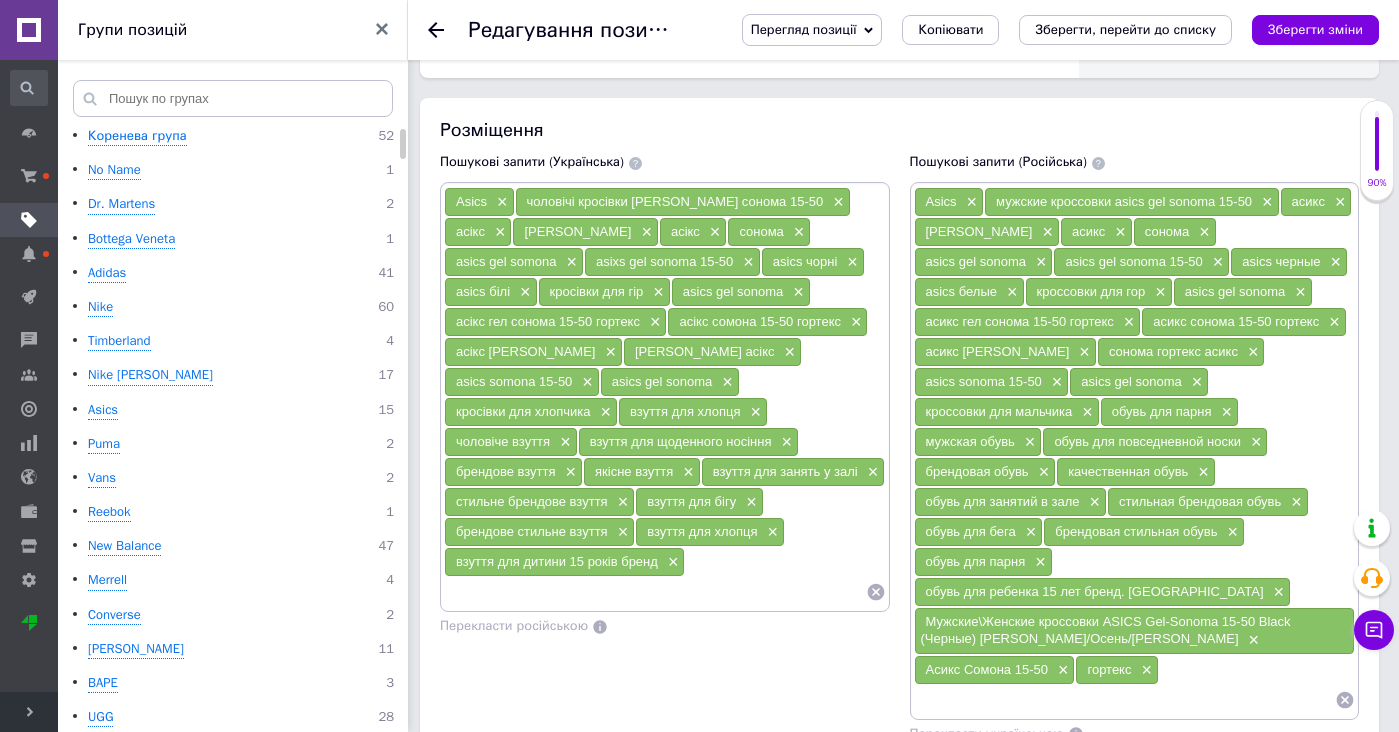 click at bounding box center [655, 592] 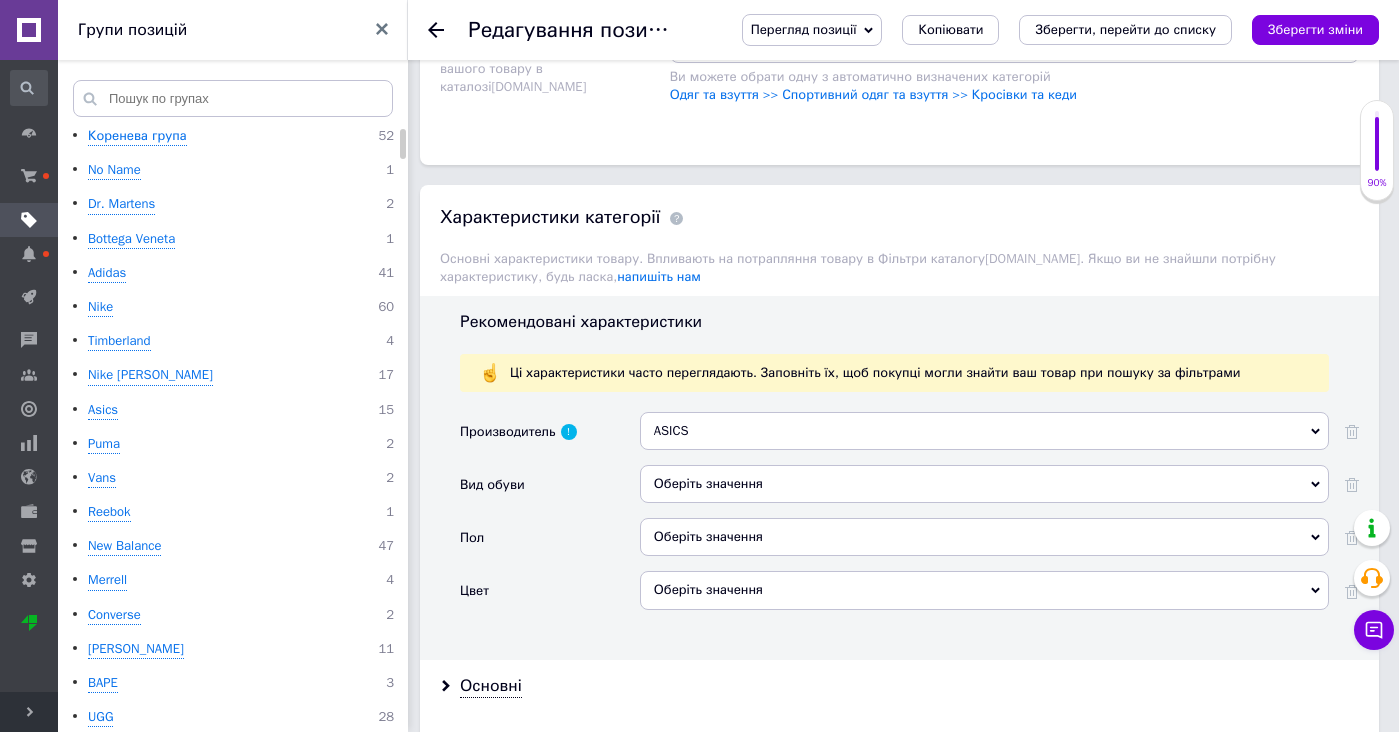 click on "Оберіть значення" at bounding box center [984, 491] 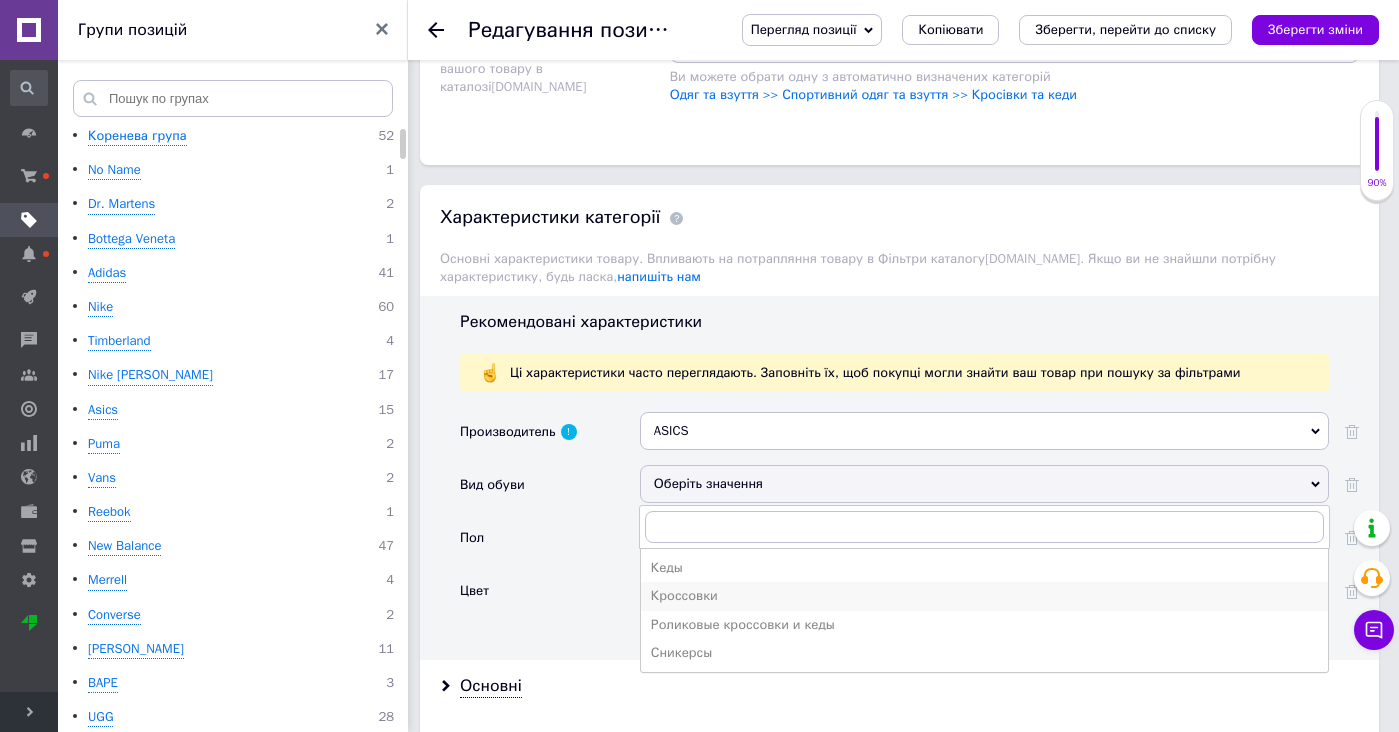 click on "Кроссовки" at bounding box center [984, 596] 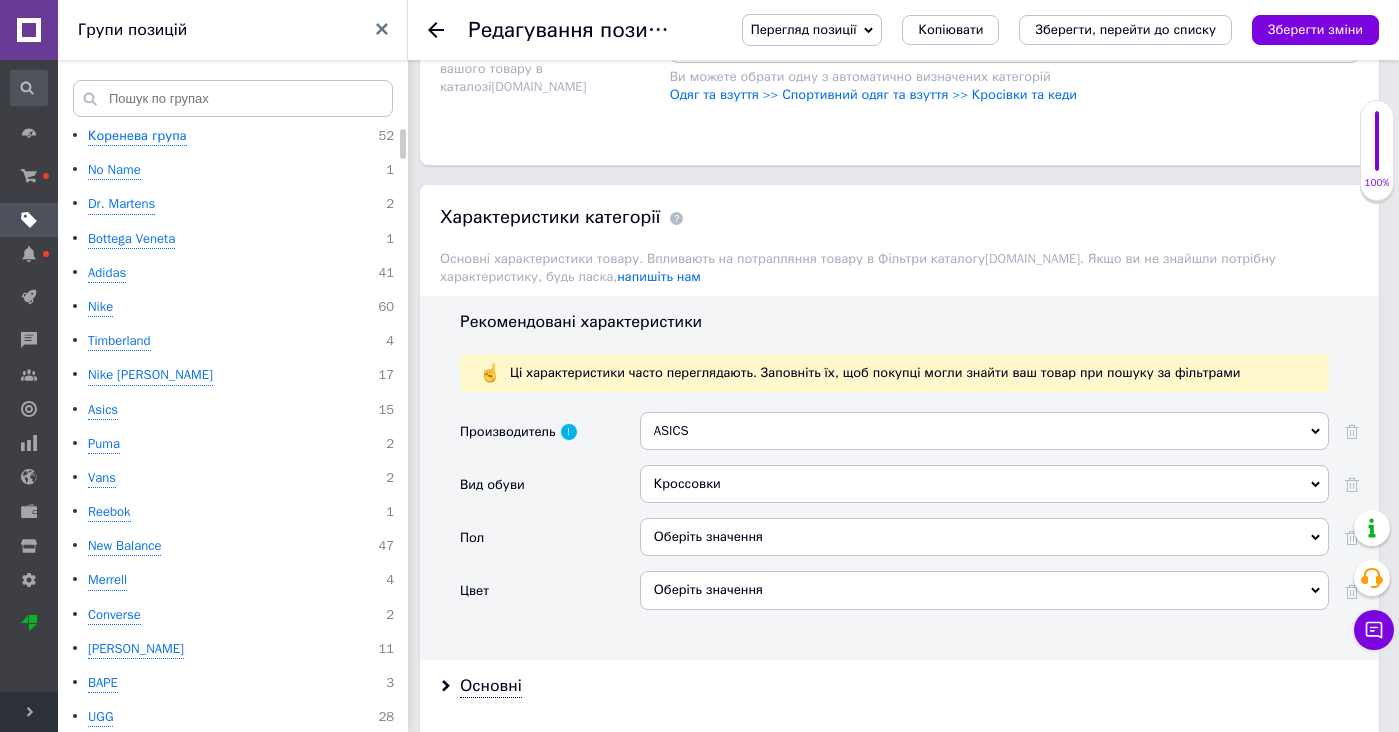 click on "Оберіть значення" at bounding box center (984, 537) 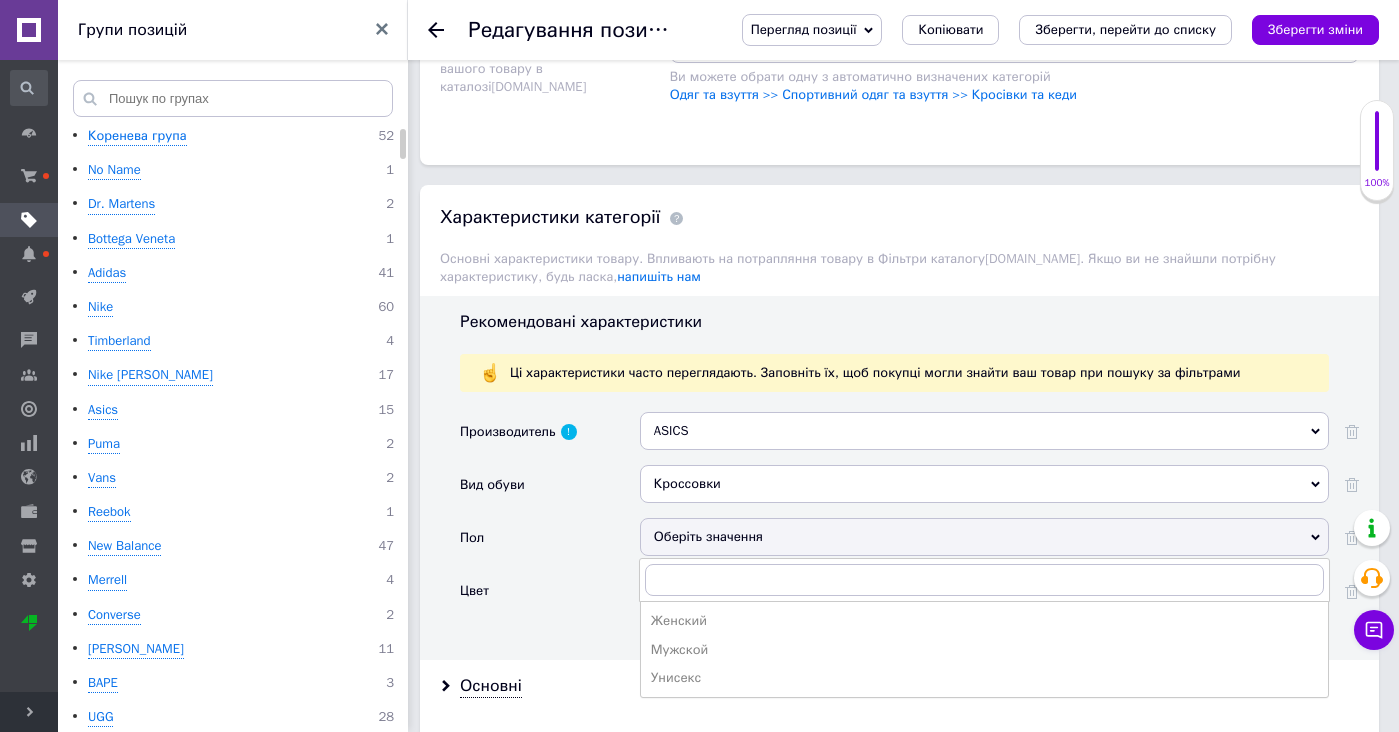 click on "Мужской" at bounding box center (984, 650) 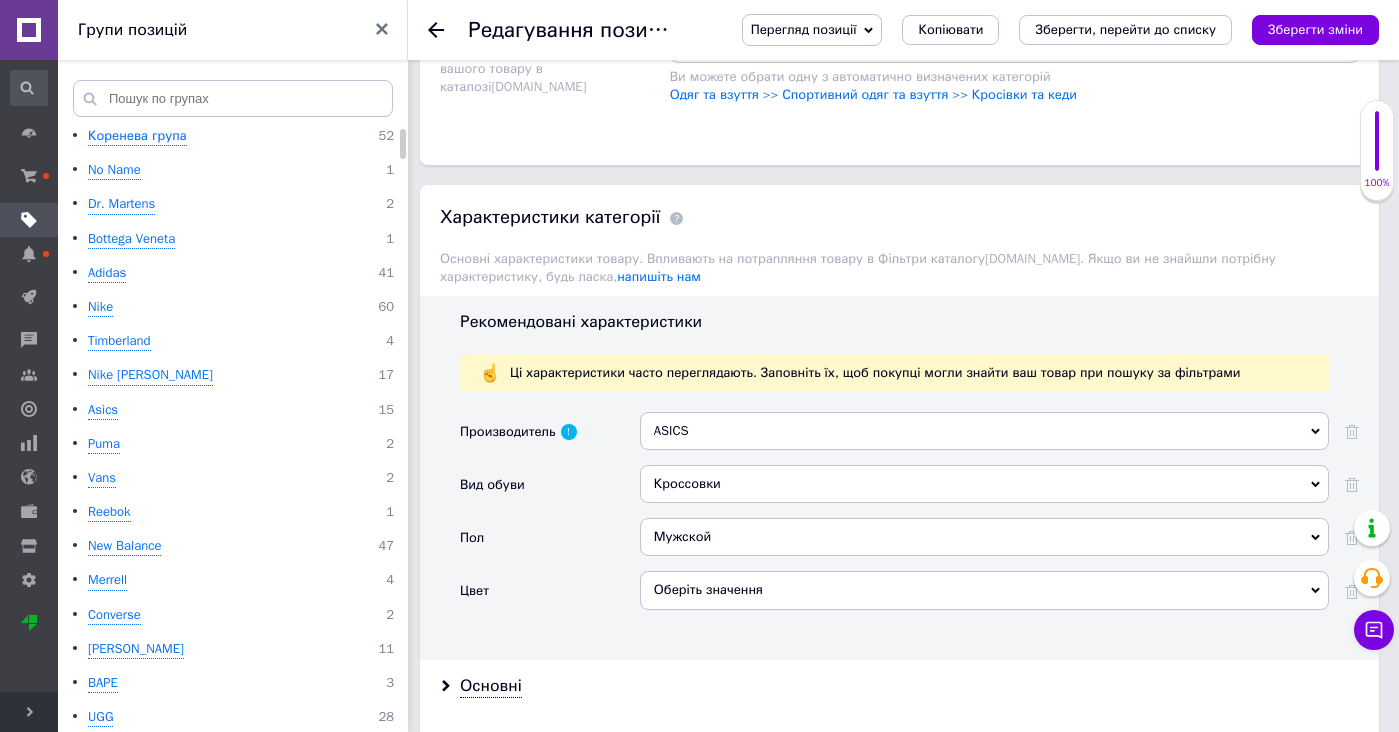 click on "Оберіть значення" at bounding box center [984, 590] 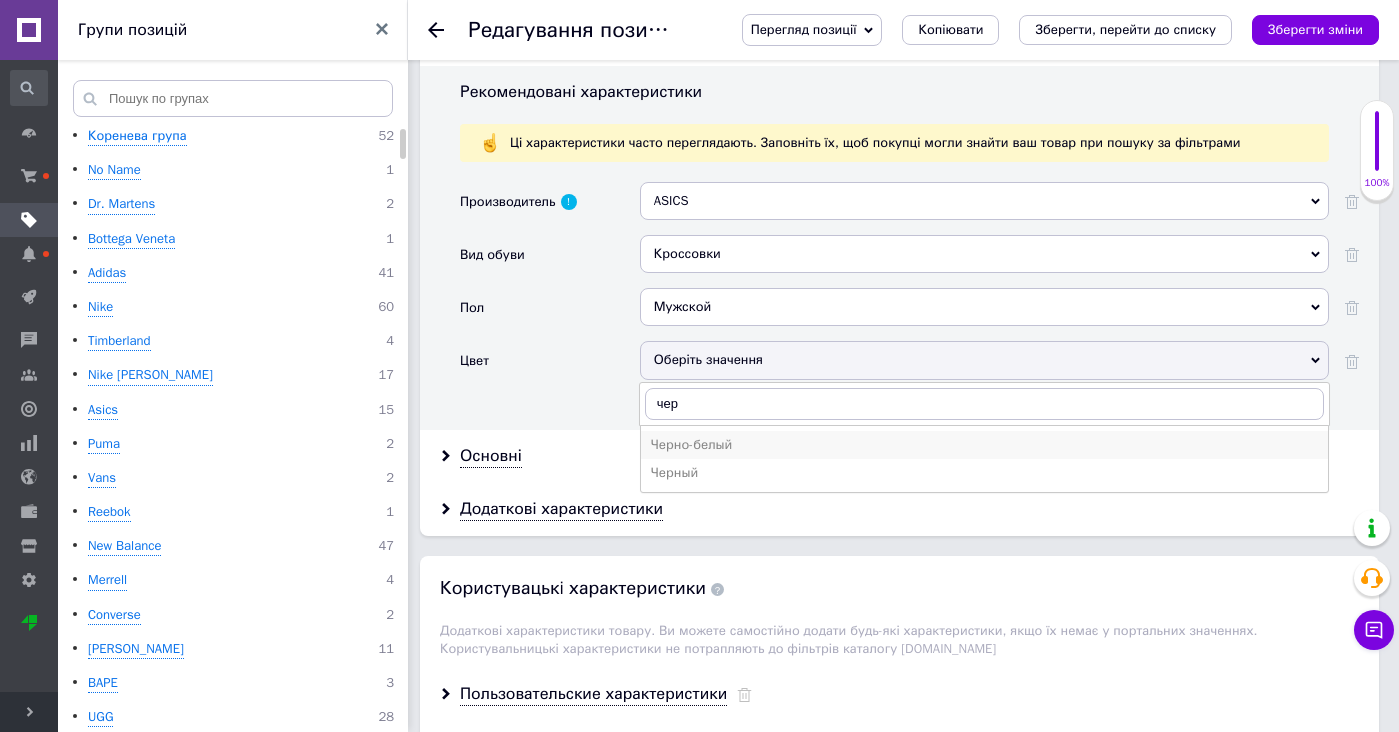 click on "Черно-белый" at bounding box center [984, 445] 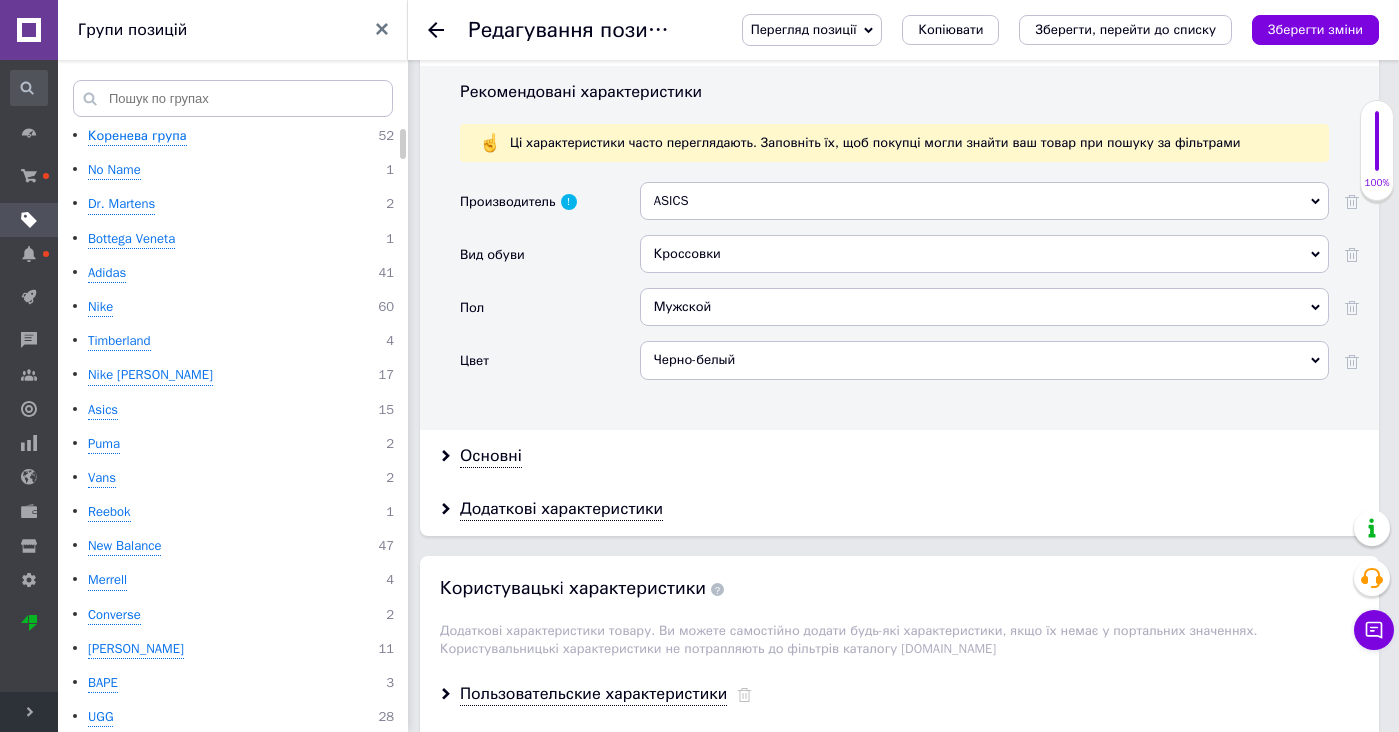 click on "Черно-белый" at bounding box center [984, 360] 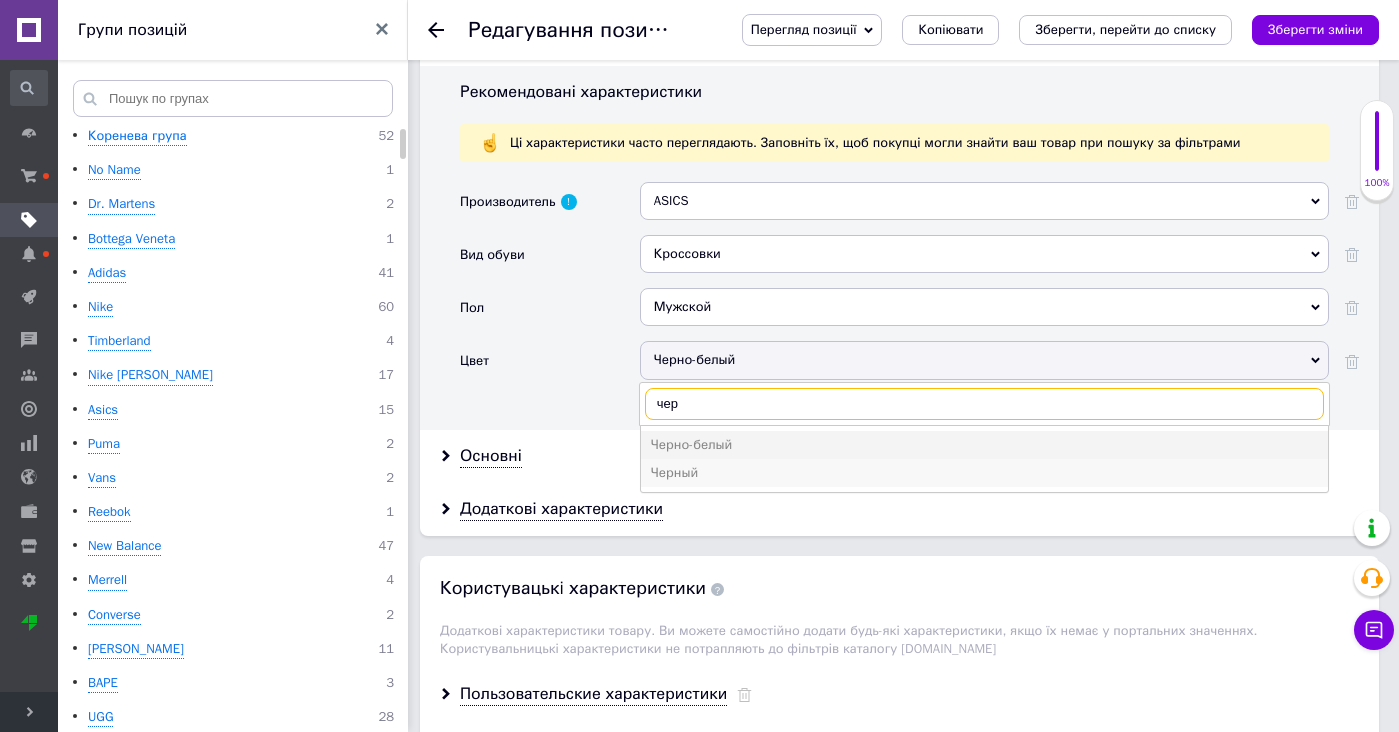 type on "чер" 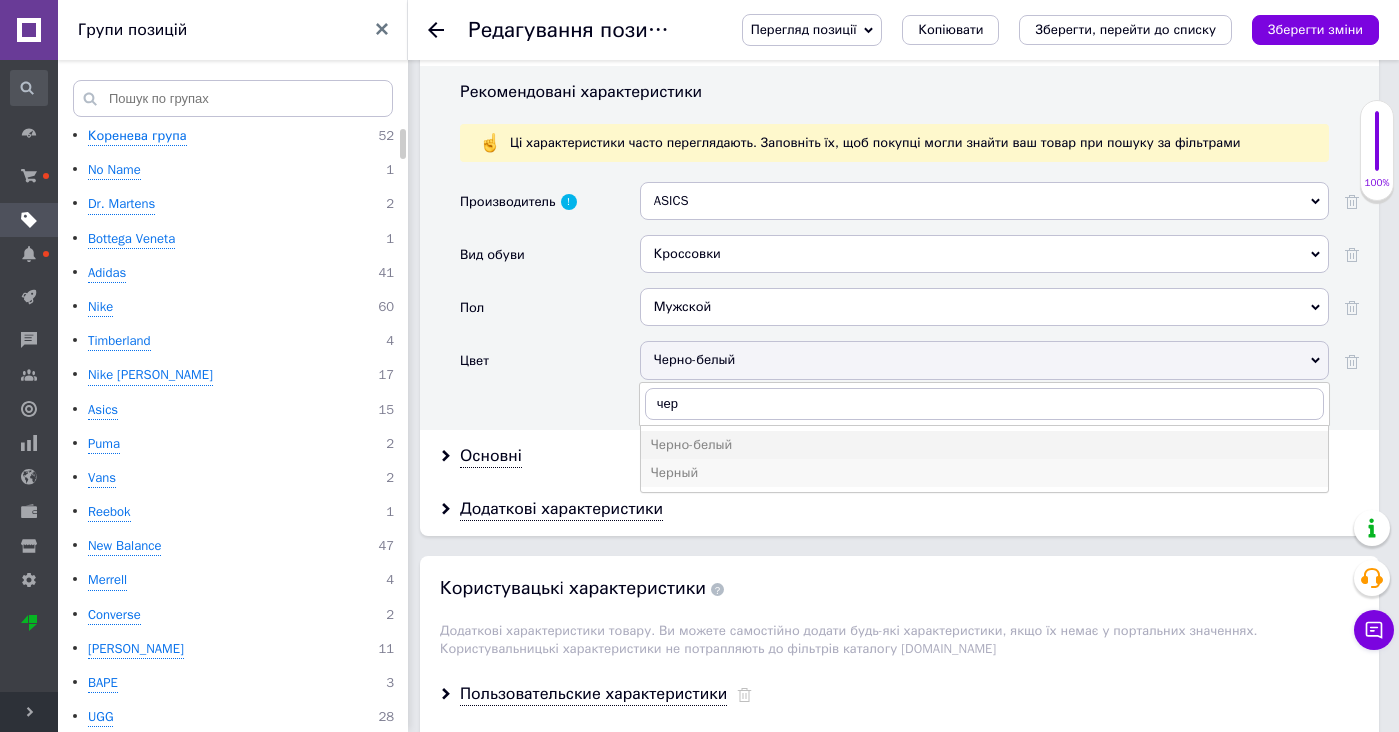 click on "Черный" at bounding box center [984, 473] 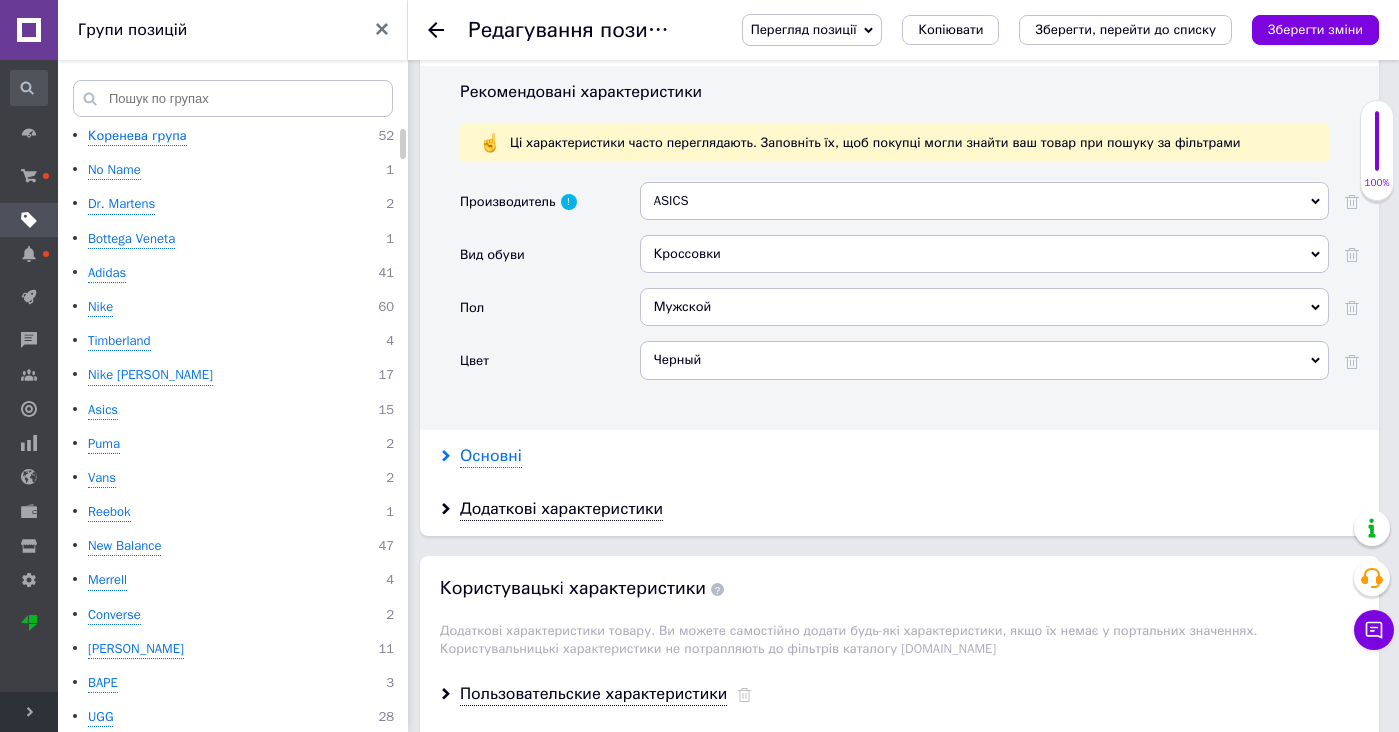 click on "Основні" at bounding box center [491, 456] 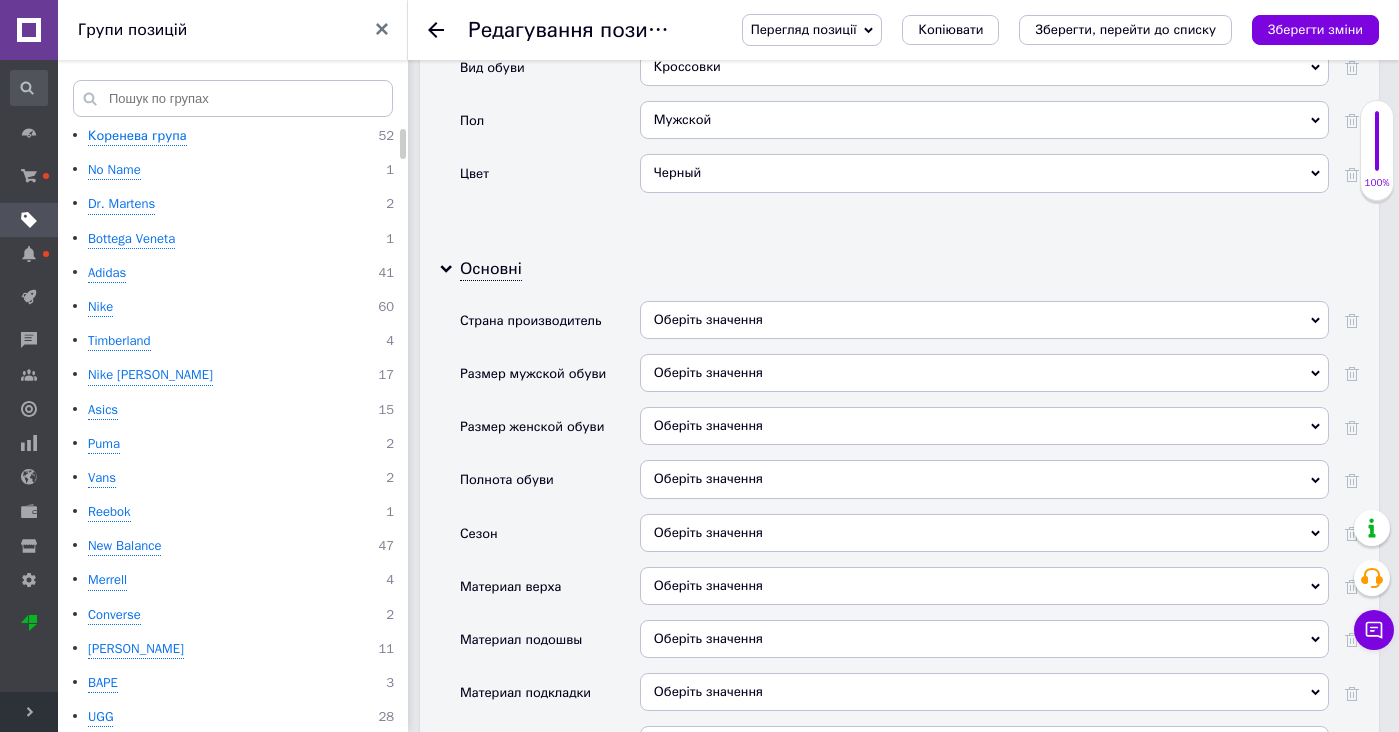 click on "Оберіть значення" at bounding box center (984, 533) 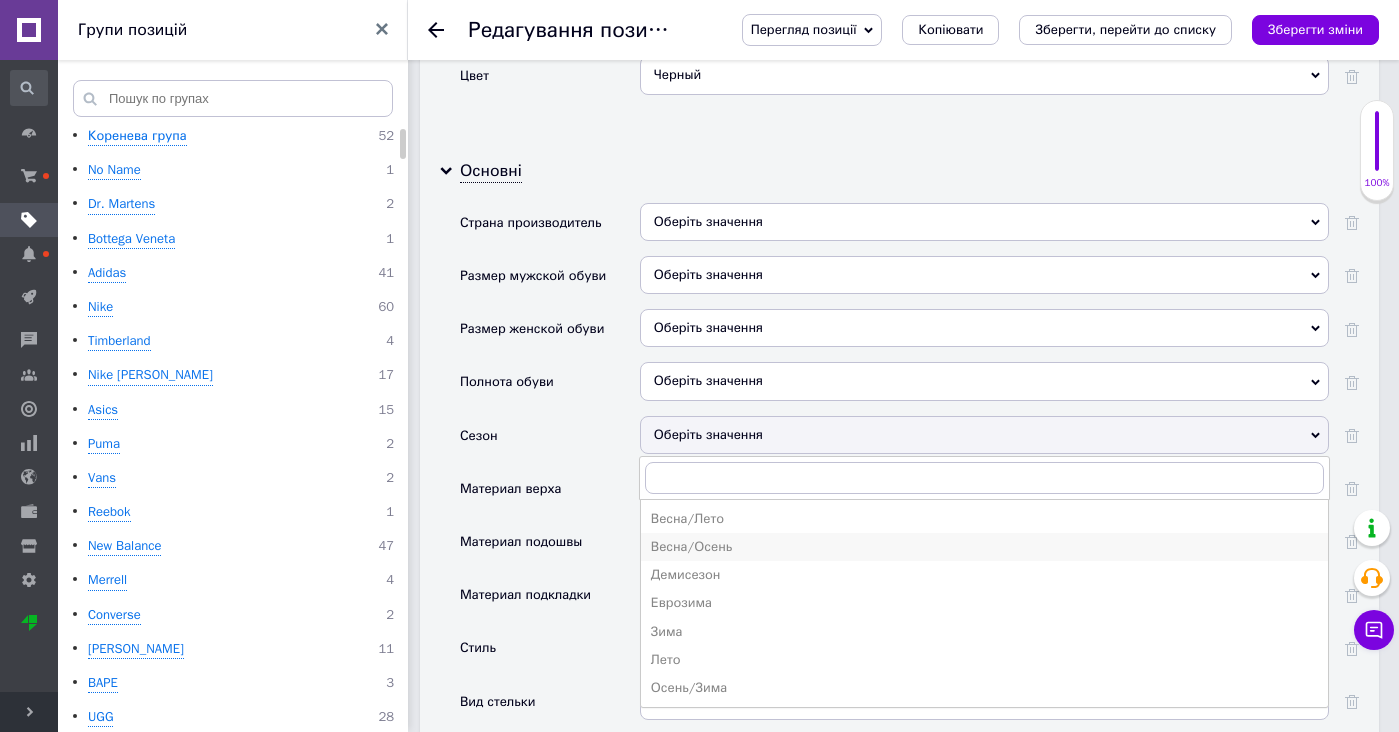 click on "Весна/Осень" at bounding box center (984, 547) 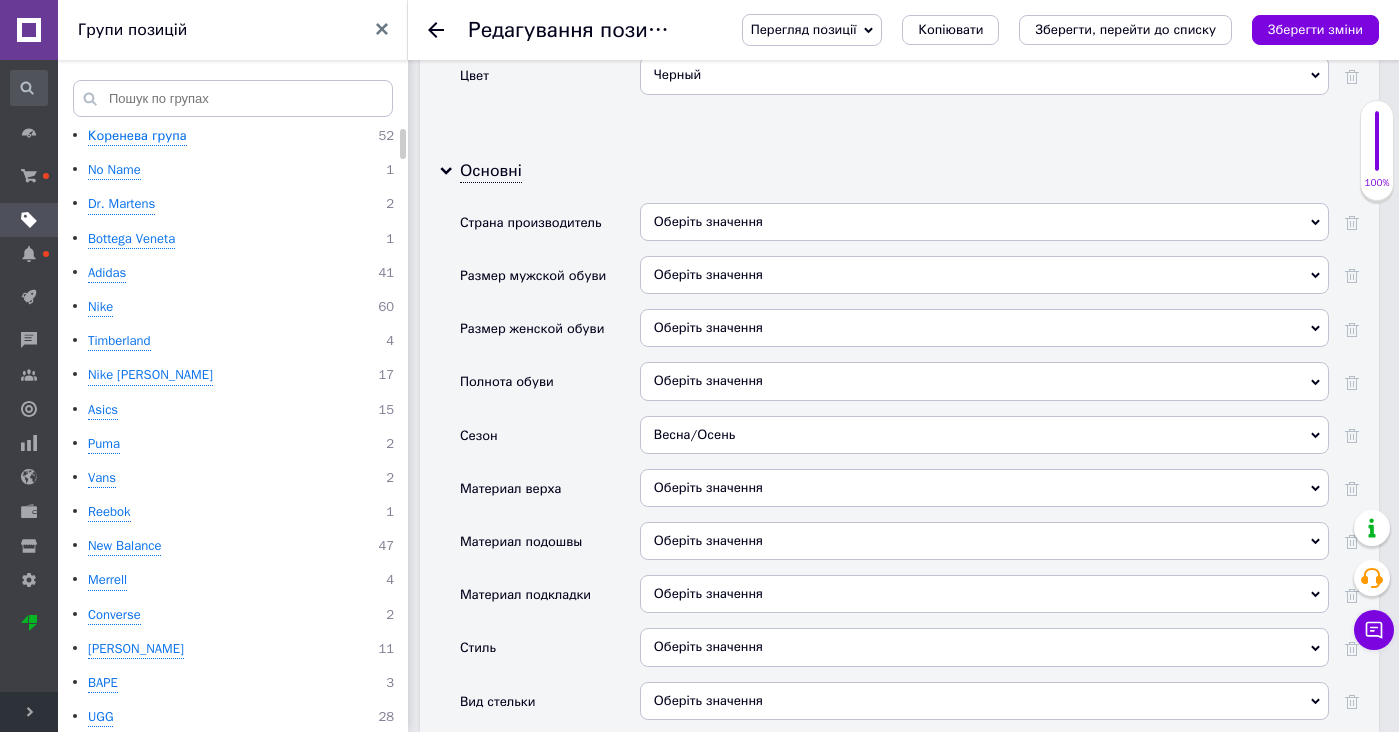click on "Оберіть значення" at bounding box center (984, 488) 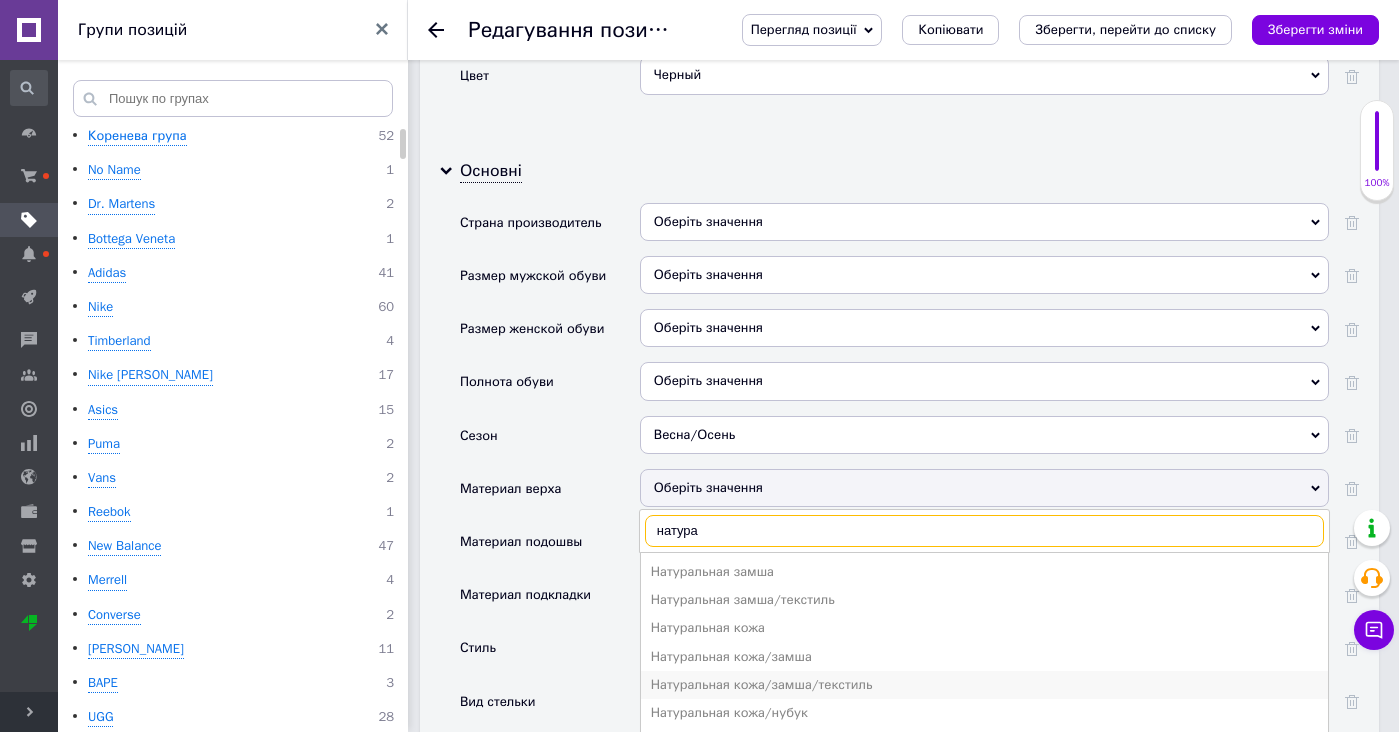 type on "натура" 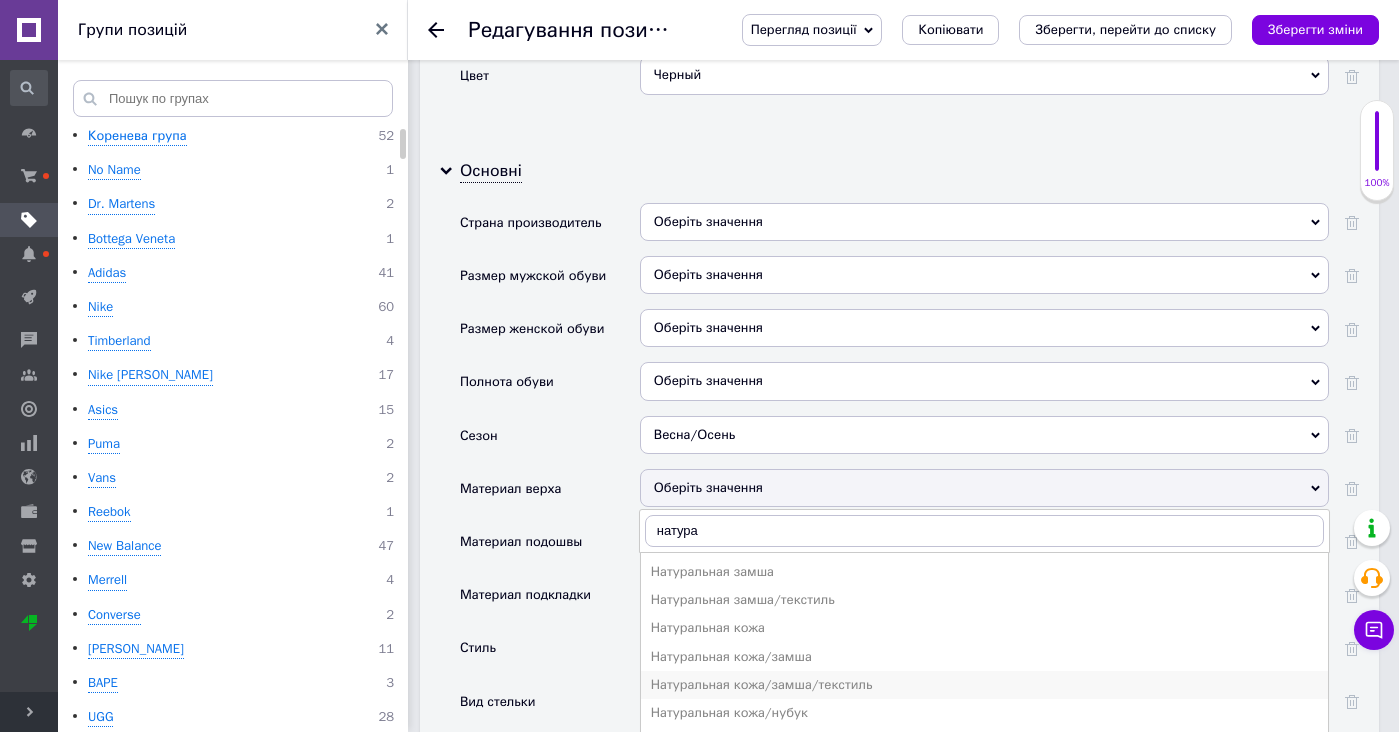 click on "Натуральная кожа/замша/текстиль" at bounding box center [984, 685] 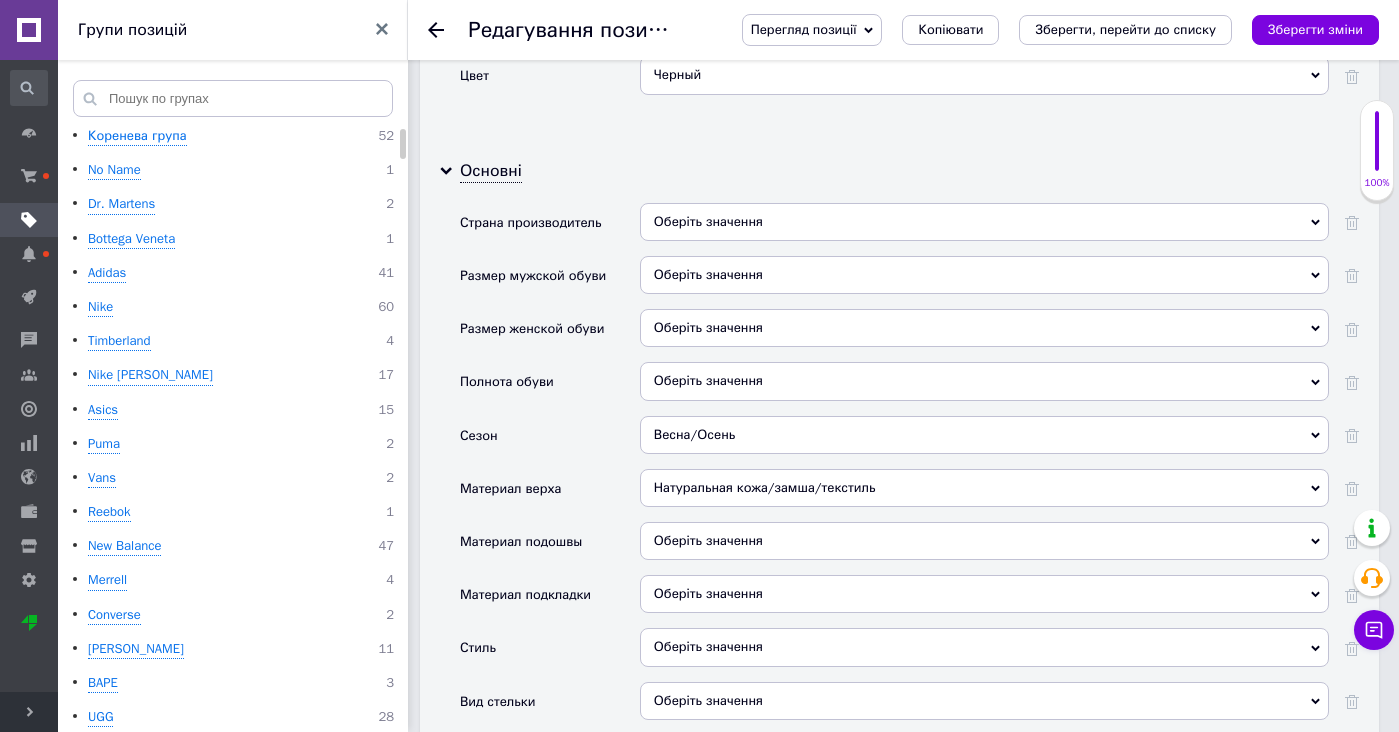 click on "Оберіть значення" at bounding box center [984, 541] 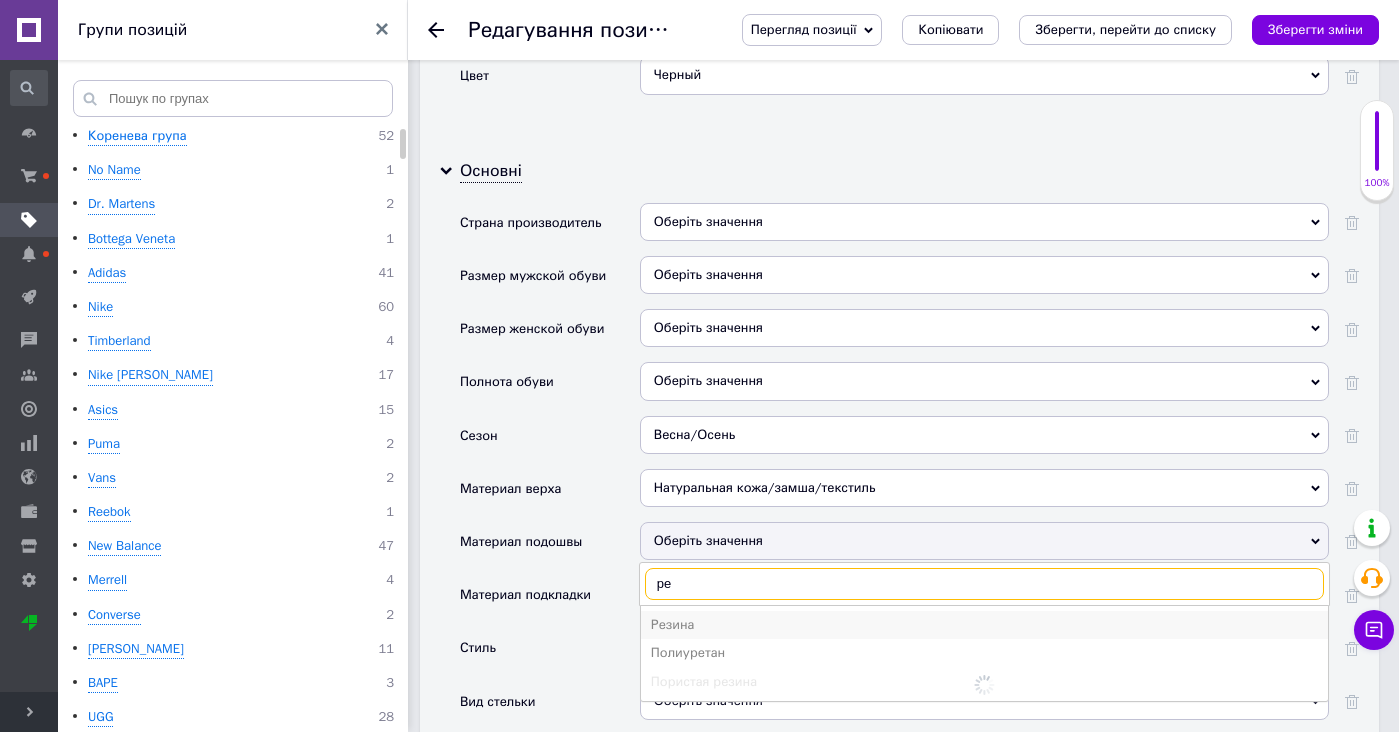 type on "ре" 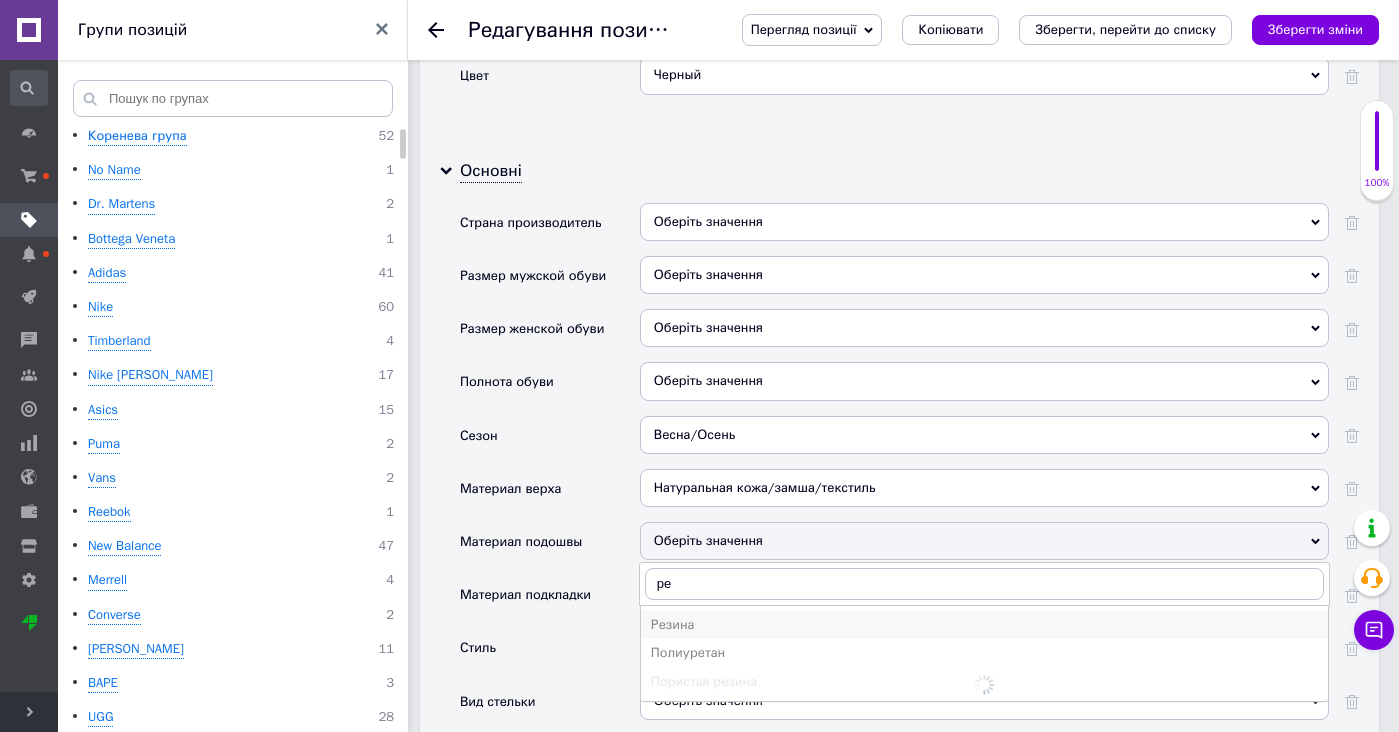 click on "Резина" at bounding box center (984, 625) 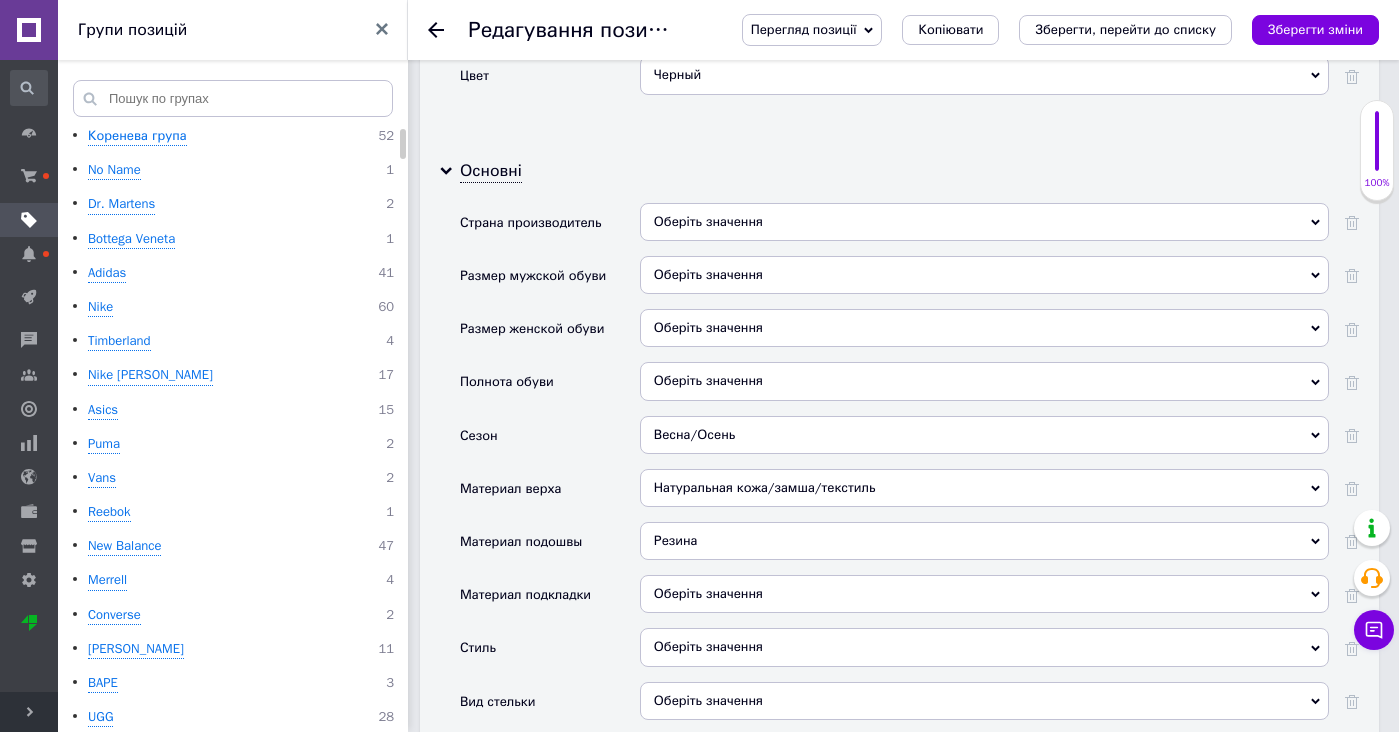 click on "Оберіть значення" at bounding box center [984, 601] 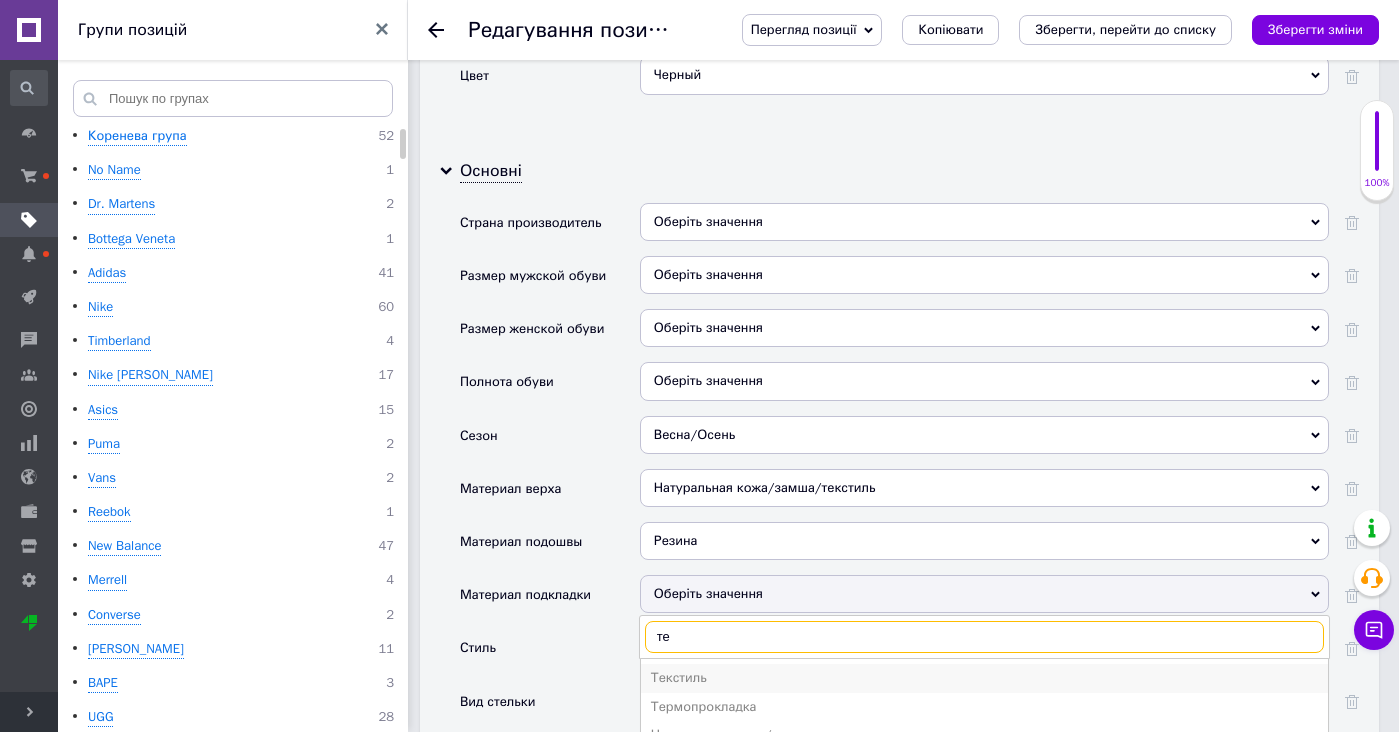 type on "те" 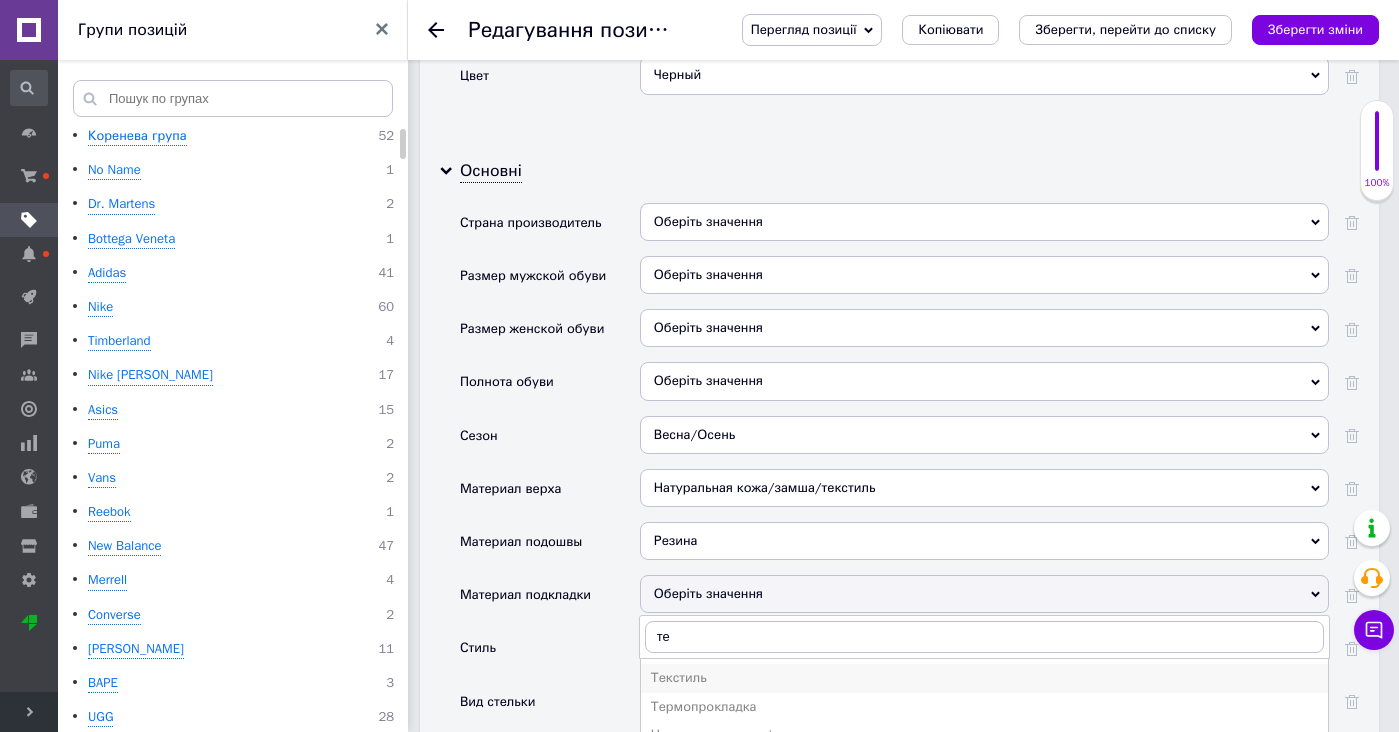 click on "Текстиль" at bounding box center [984, 678] 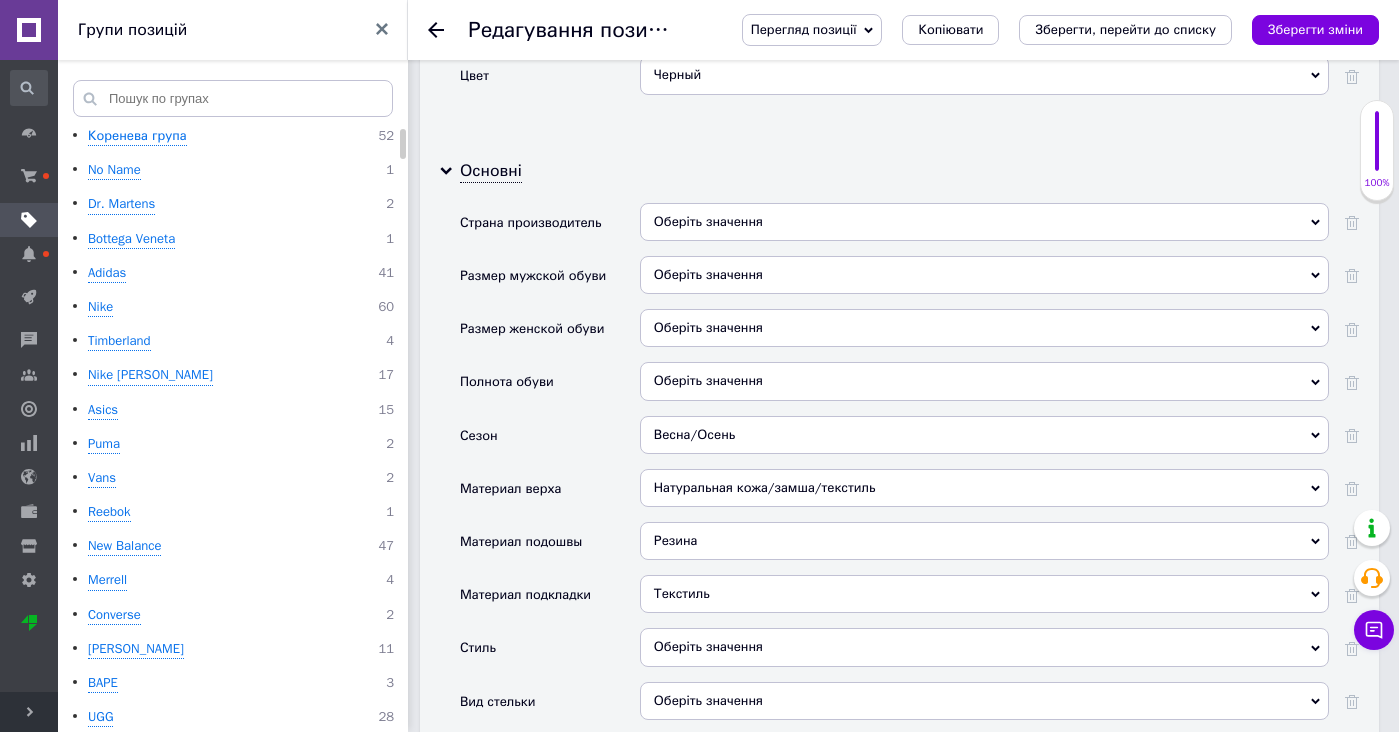 click on "Оберіть значення" at bounding box center [984, 647] 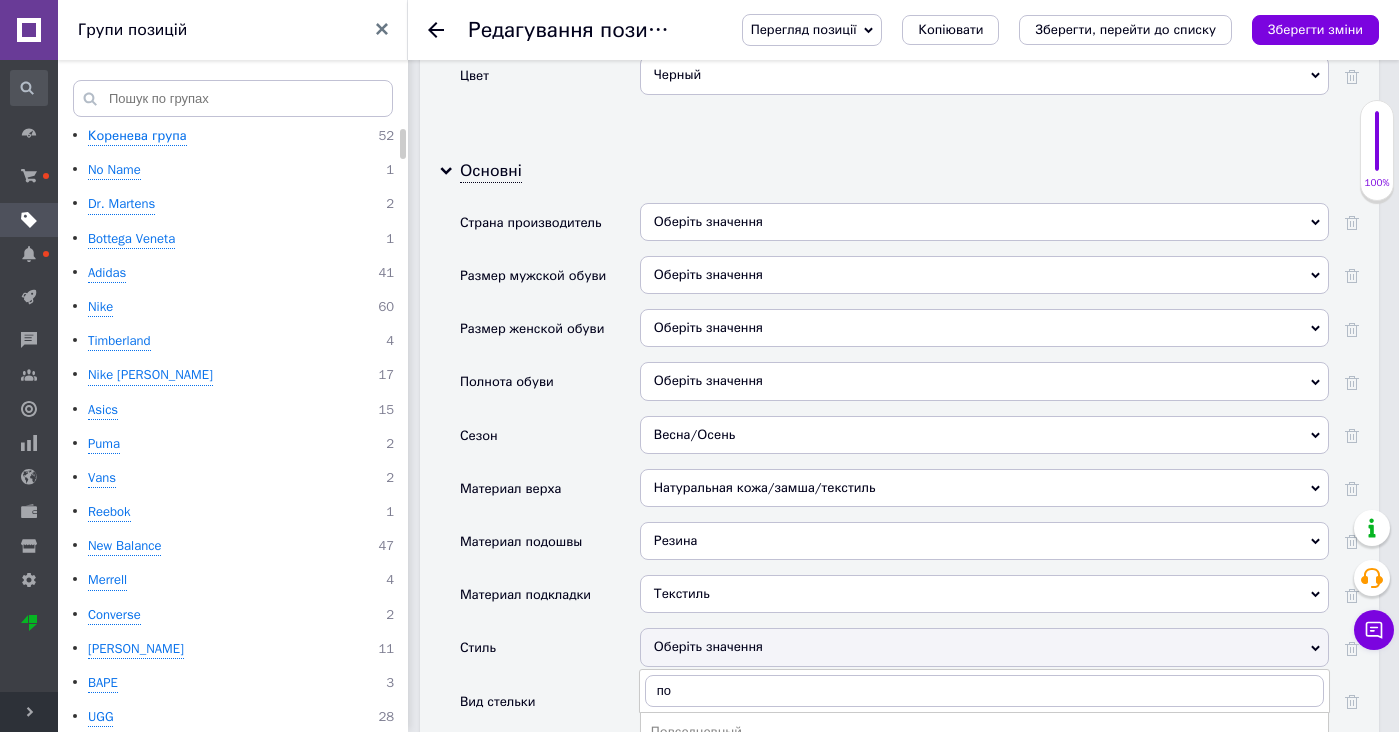 click at bounding box center [984, 760] 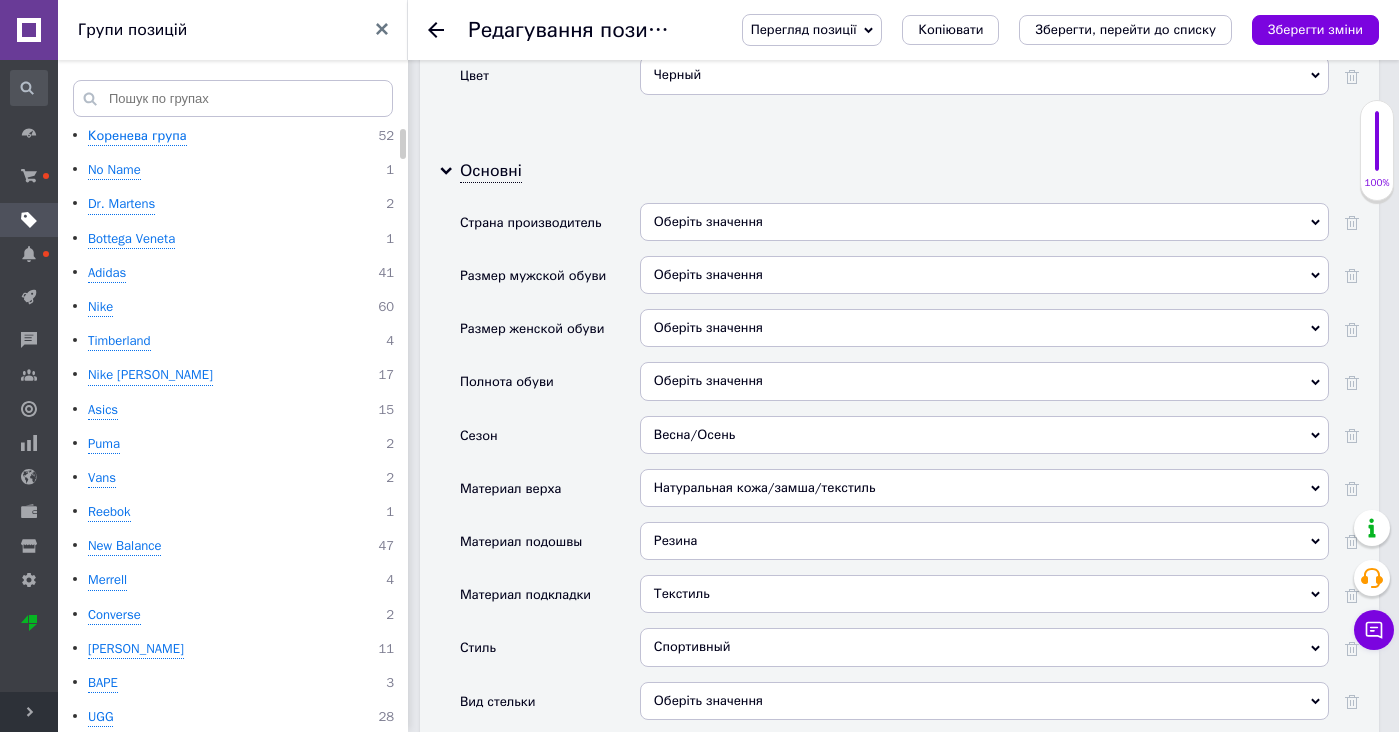 click on "Спортивный" at bounding box center [984, 647] 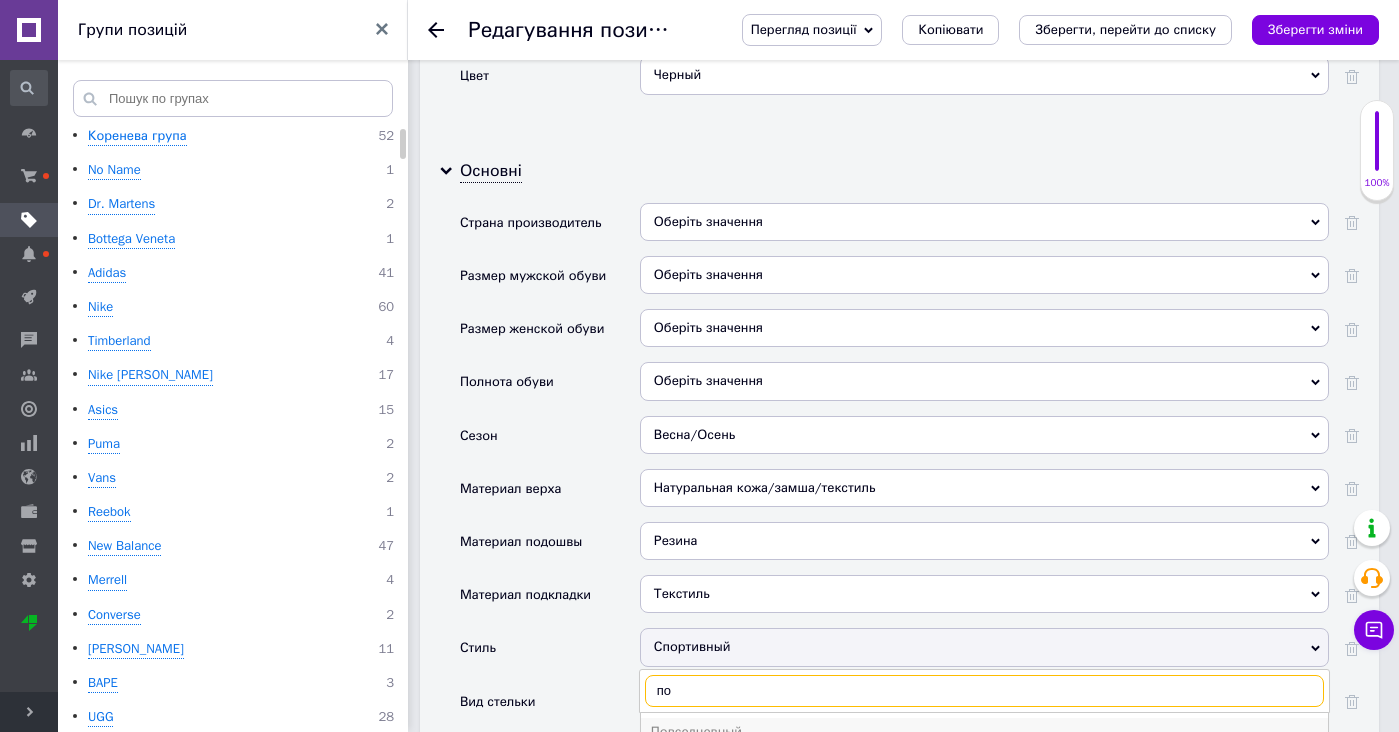 type on "по" 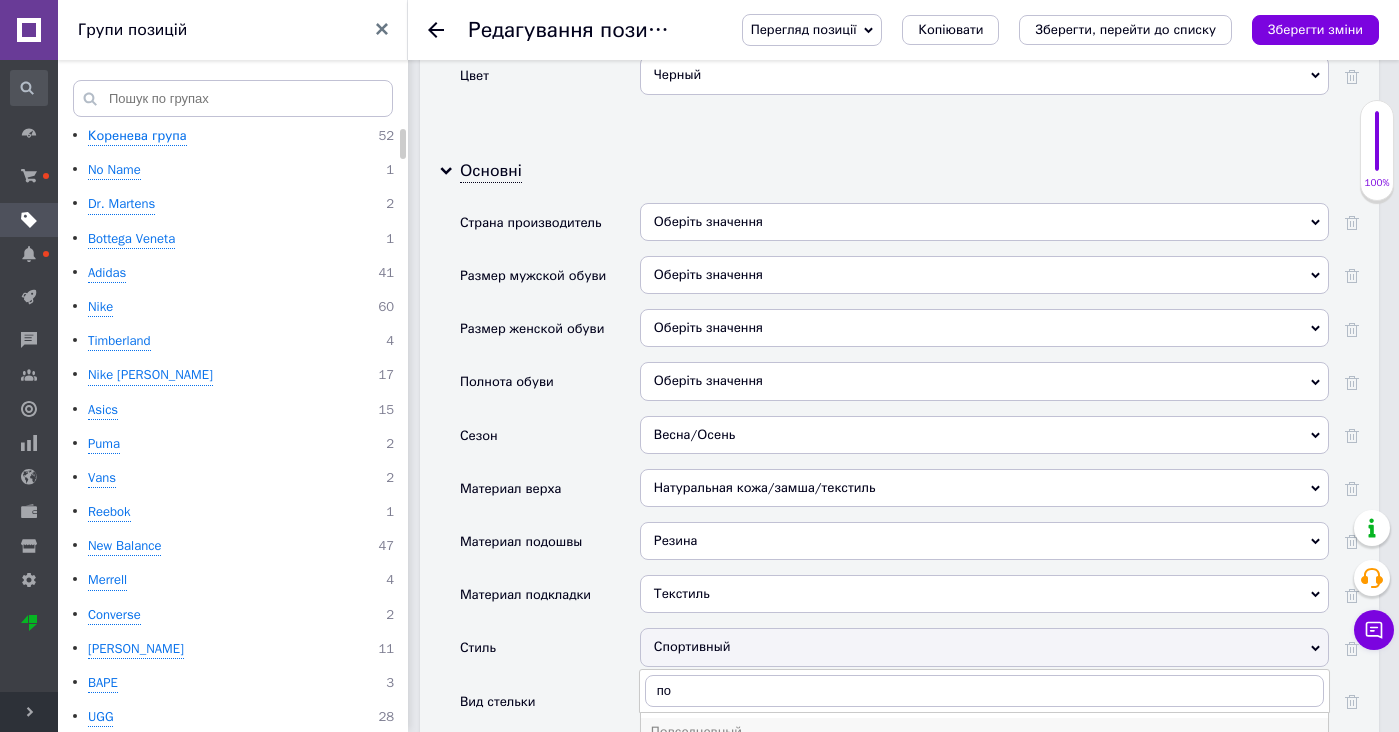 click on "Повседневный" at bounding box center [984, 732] 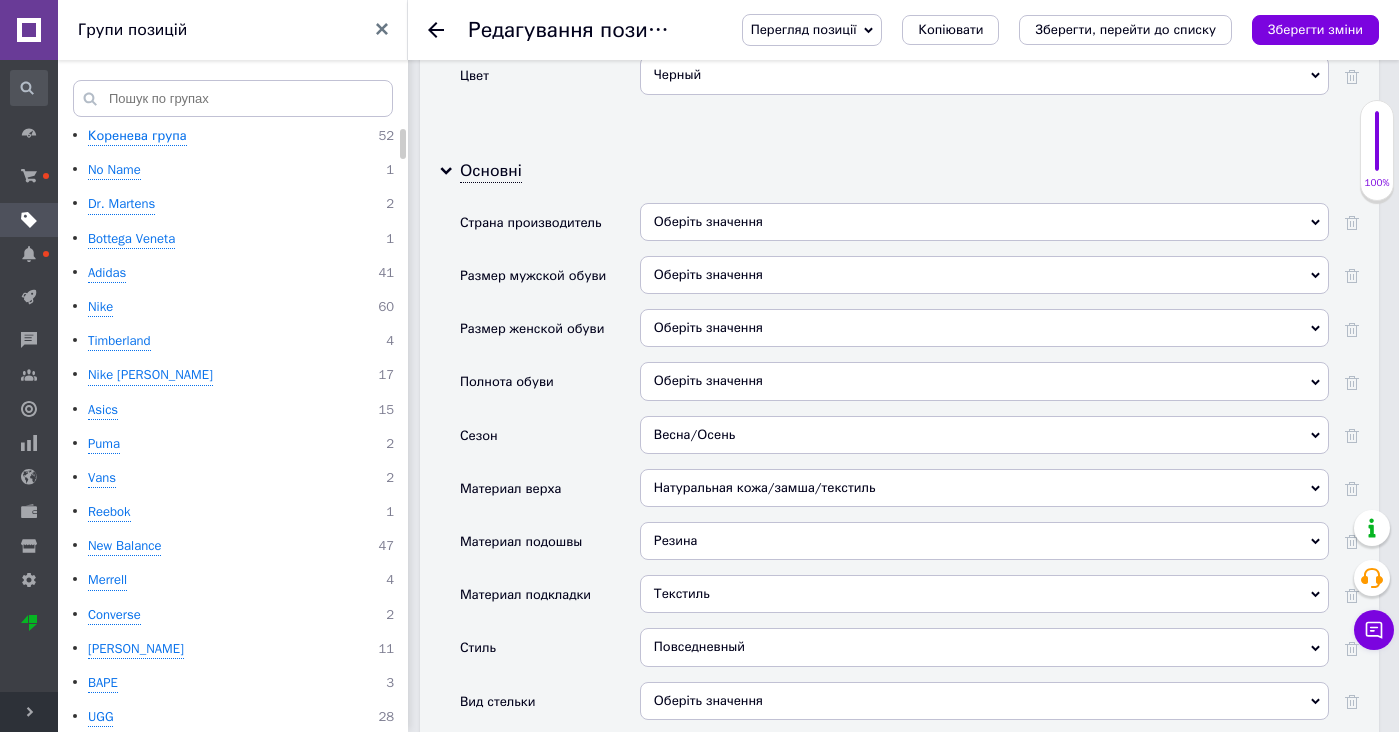 click 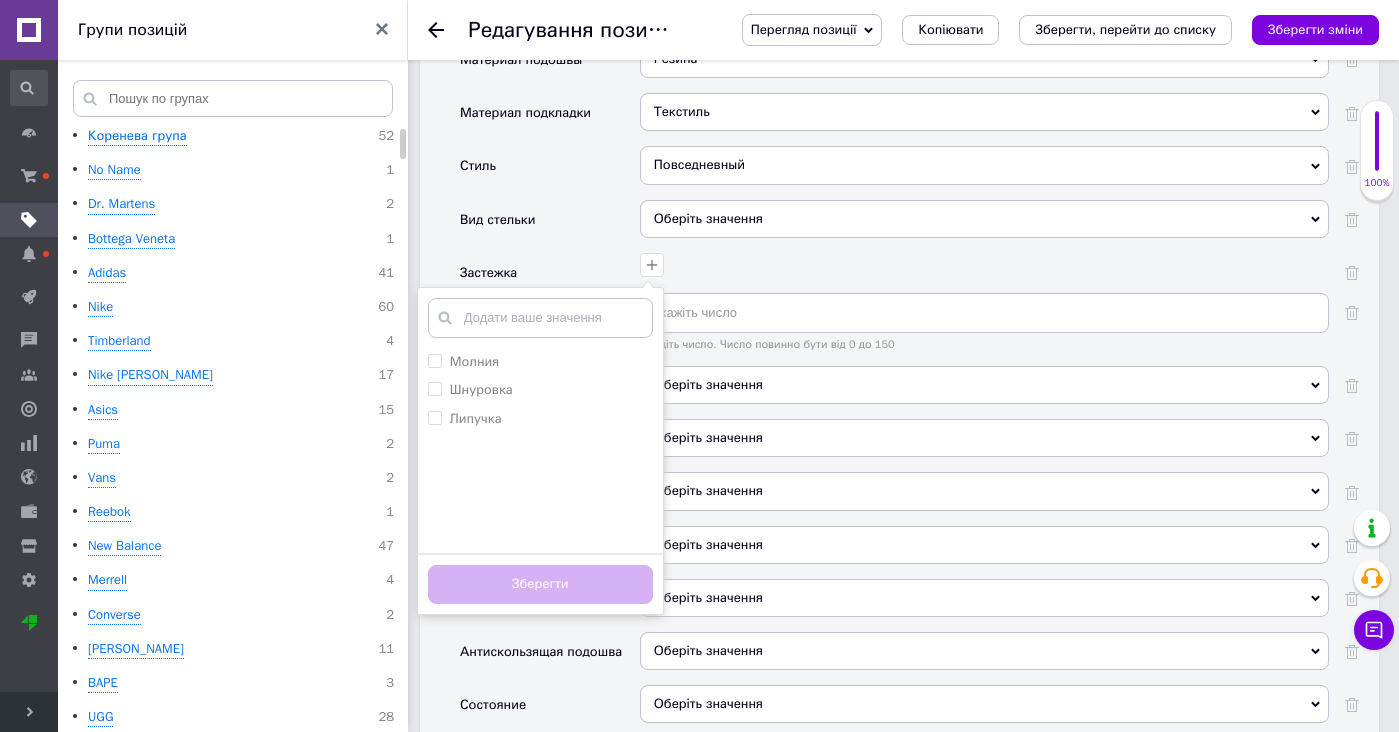 scroll, scrollTop: 3372, scrollLeft: 0, axis: vertical 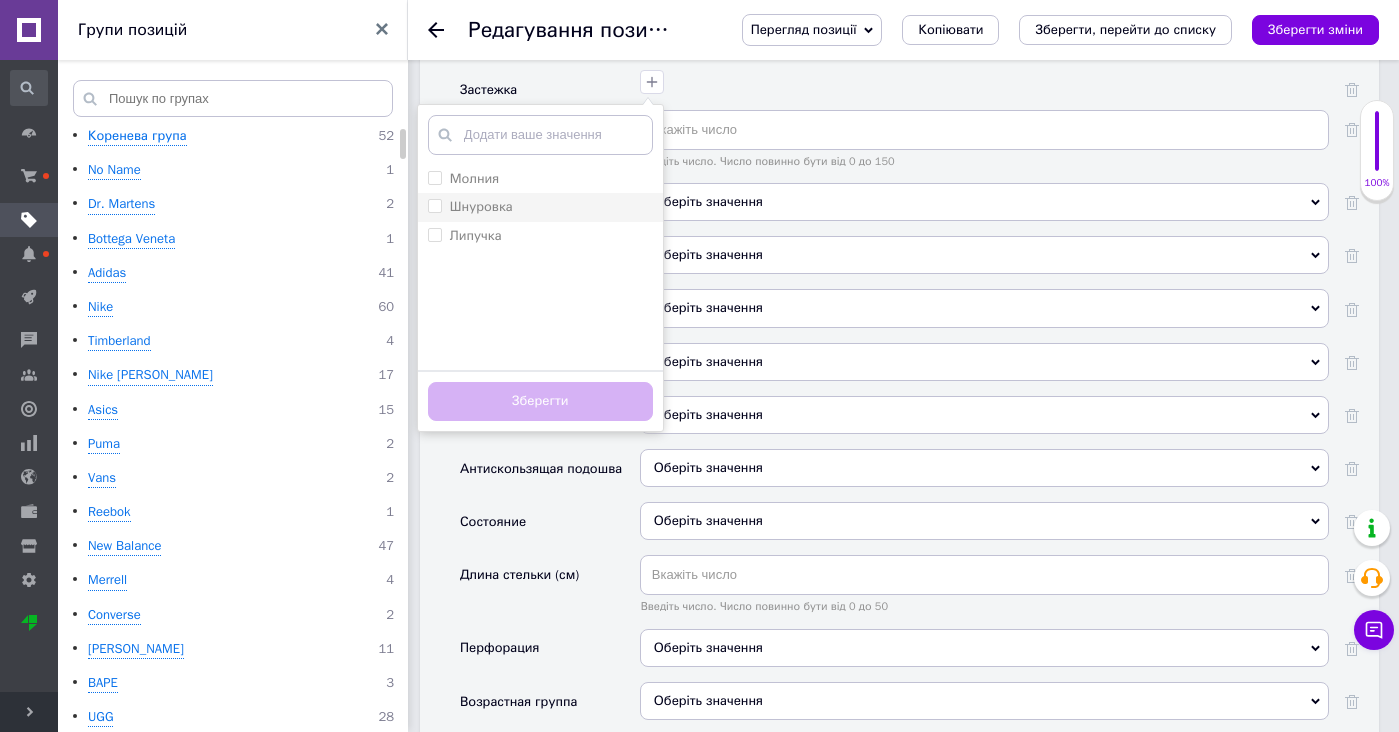 click on "Шнуровка" at bounding box center (481, 206) 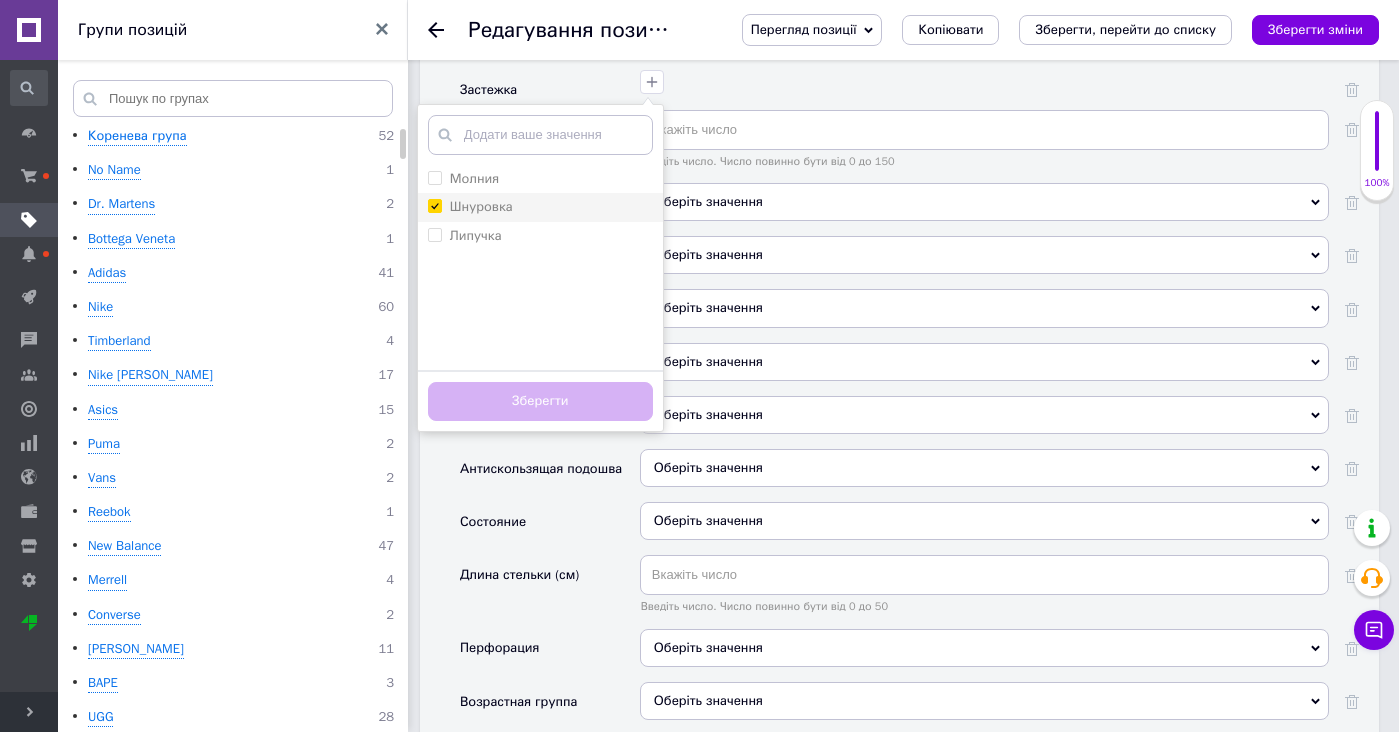 checkbox on "true" 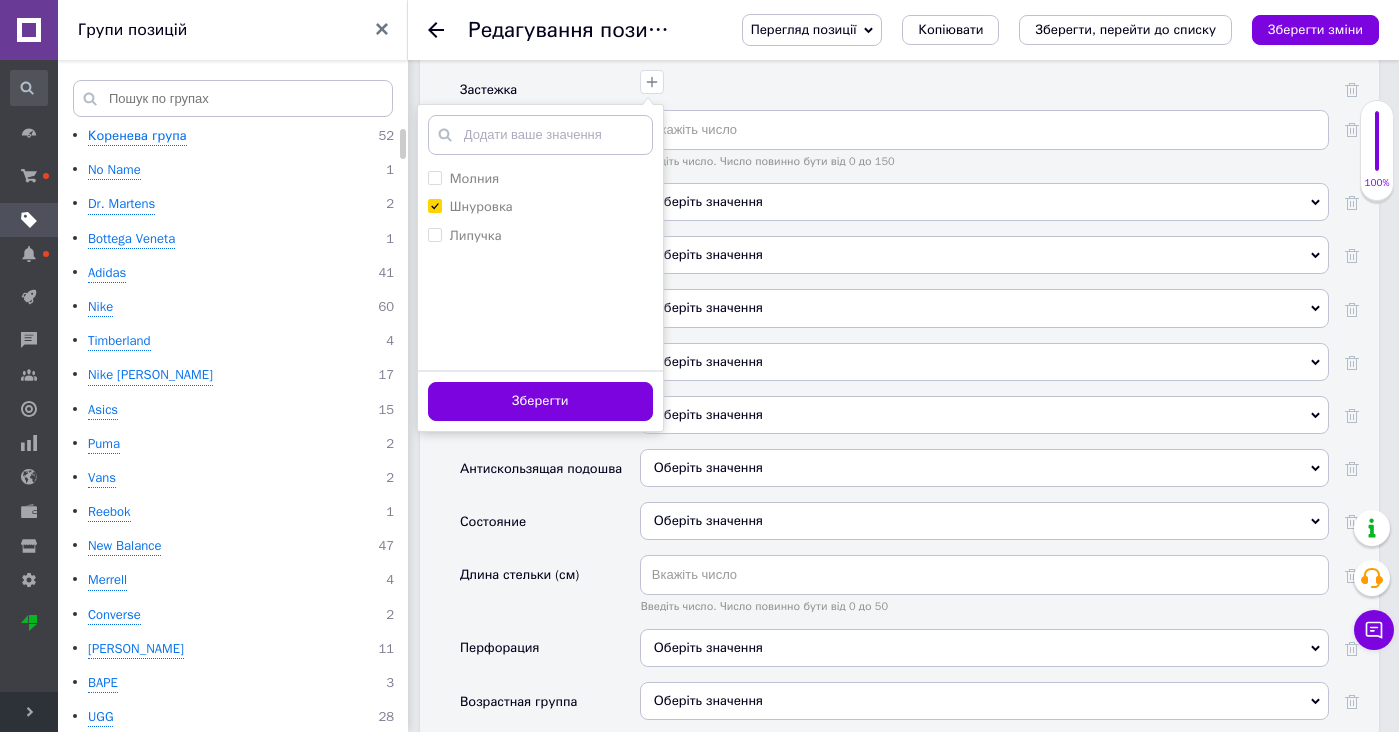 click on "Молния Шнуровка Липучка" at bounding box center (540, 265) 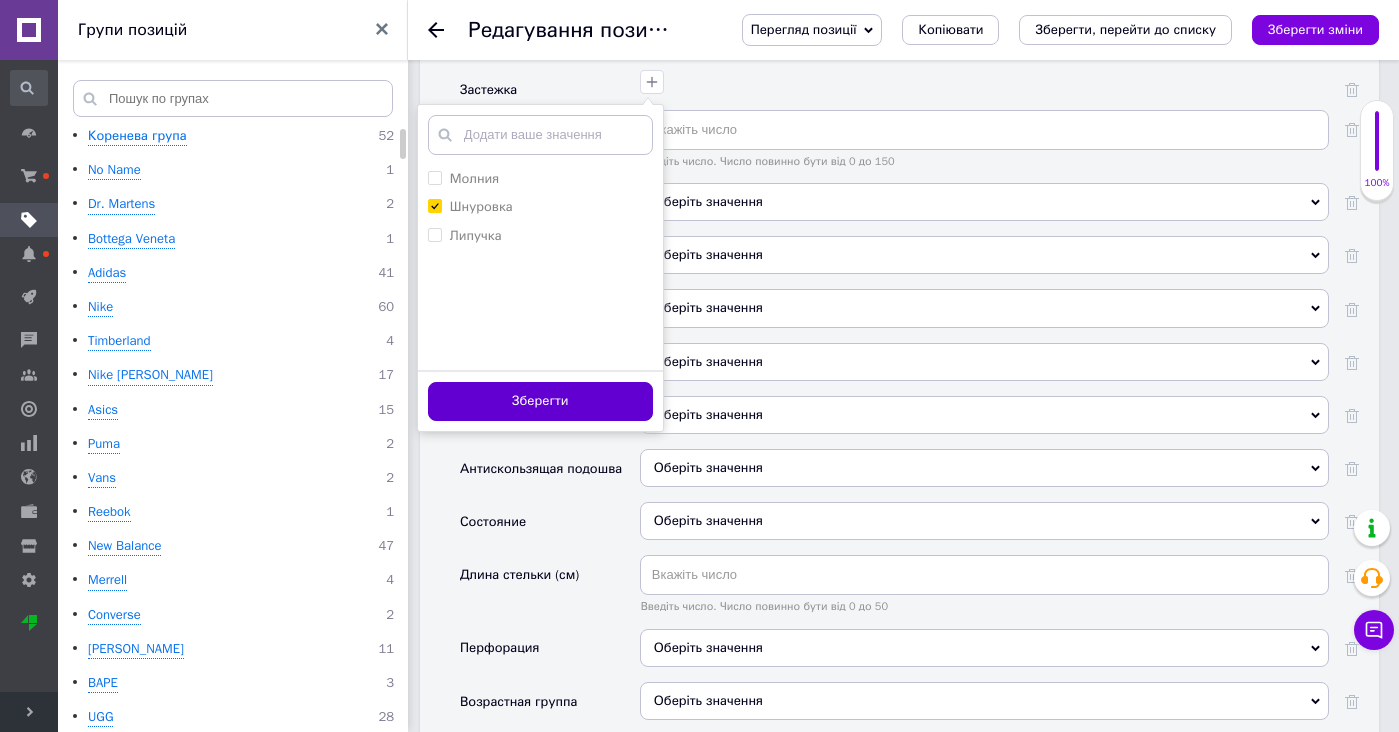 click on "Зберегти" at bounding box center [540, 401] 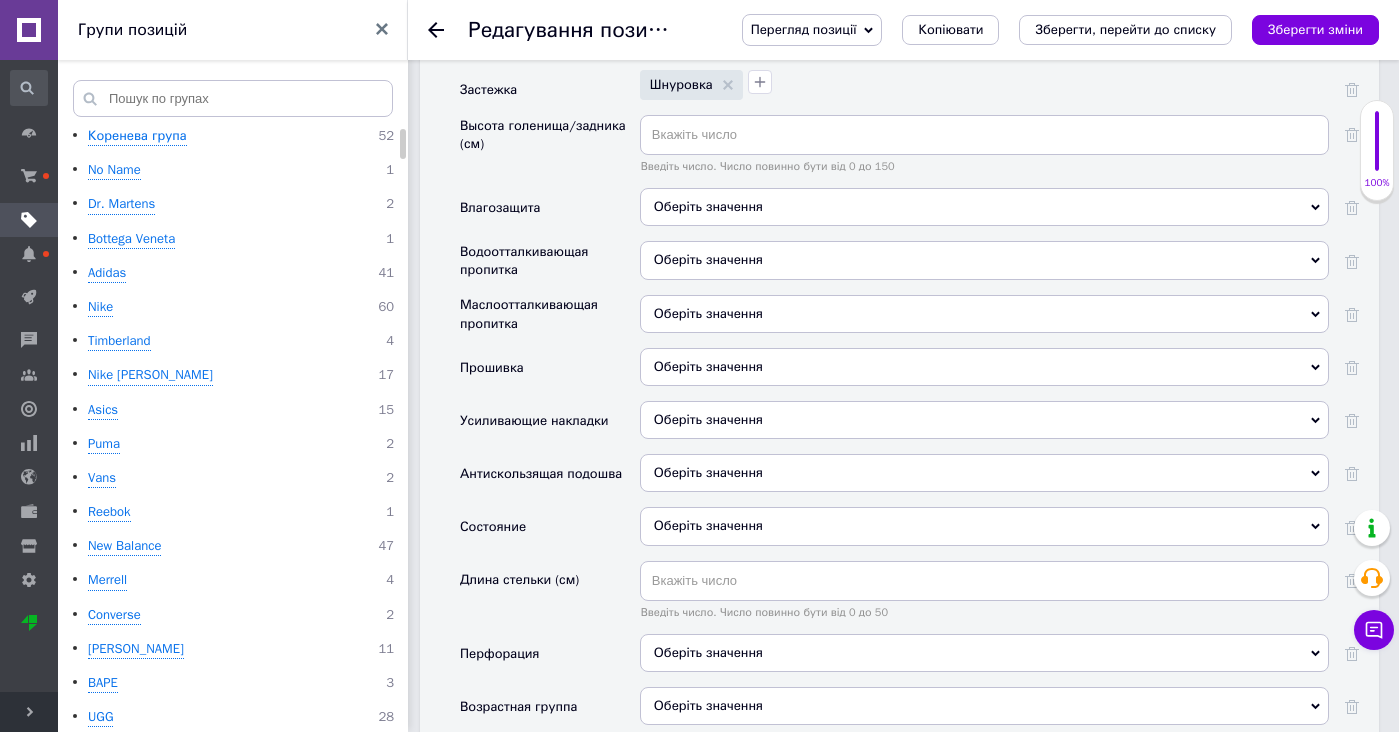 click on "Оберіть значення" at bounding box center [708, 206] 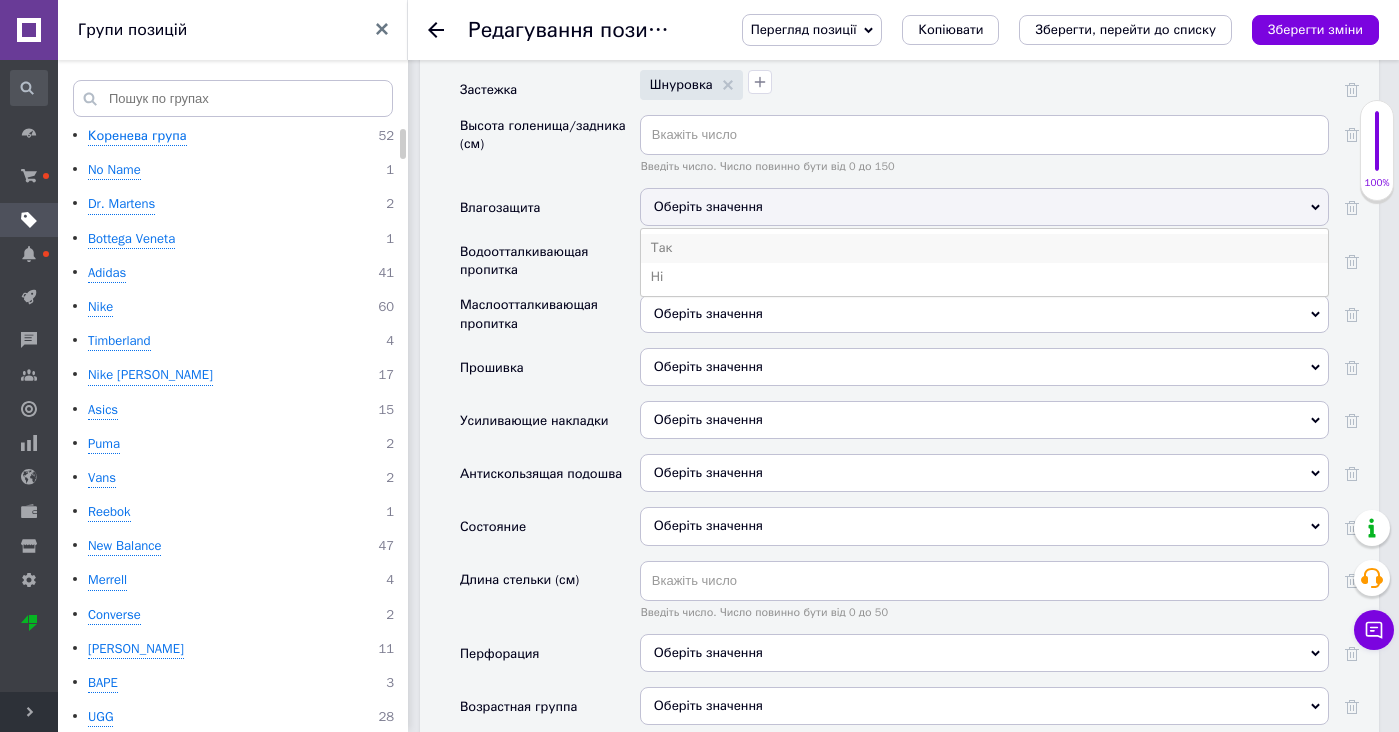 click on "Так" at bounding box center (984, 248) 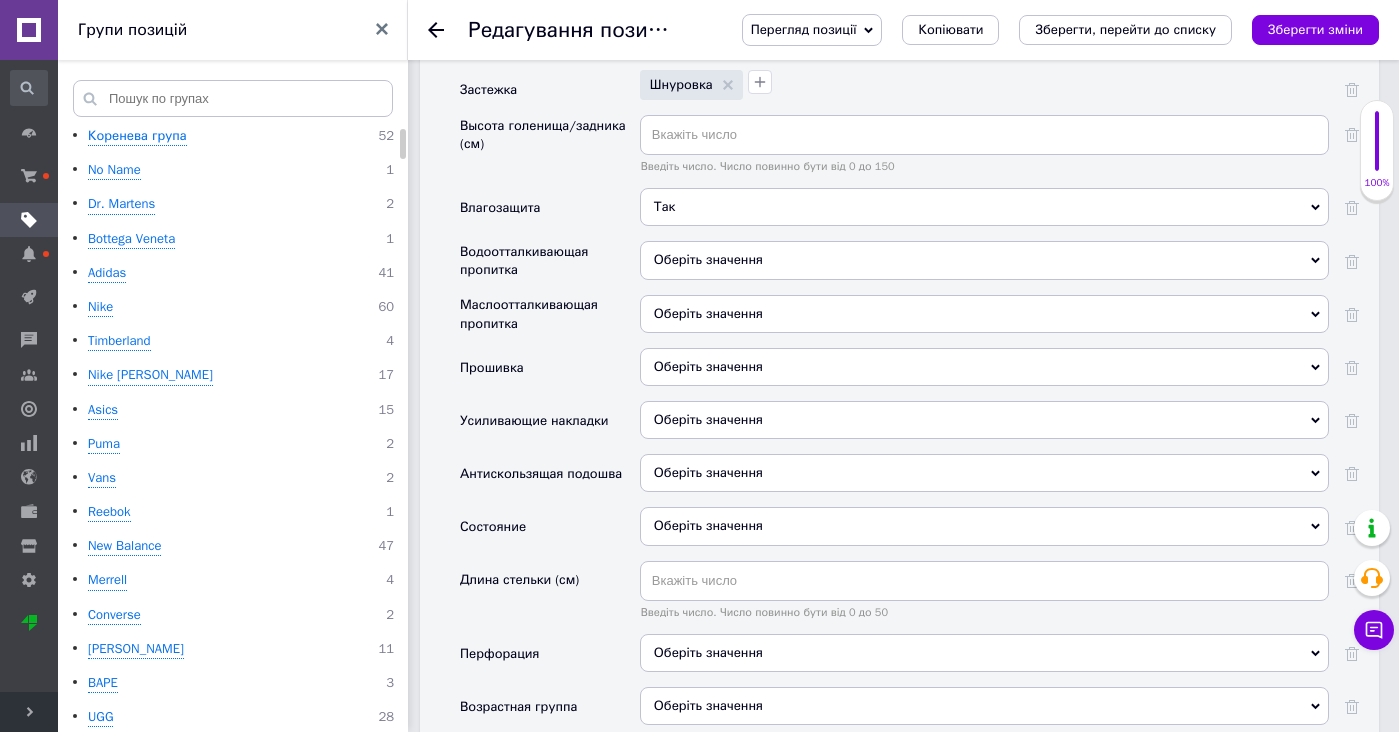 click on "Так" at bounding box center (984, 207) 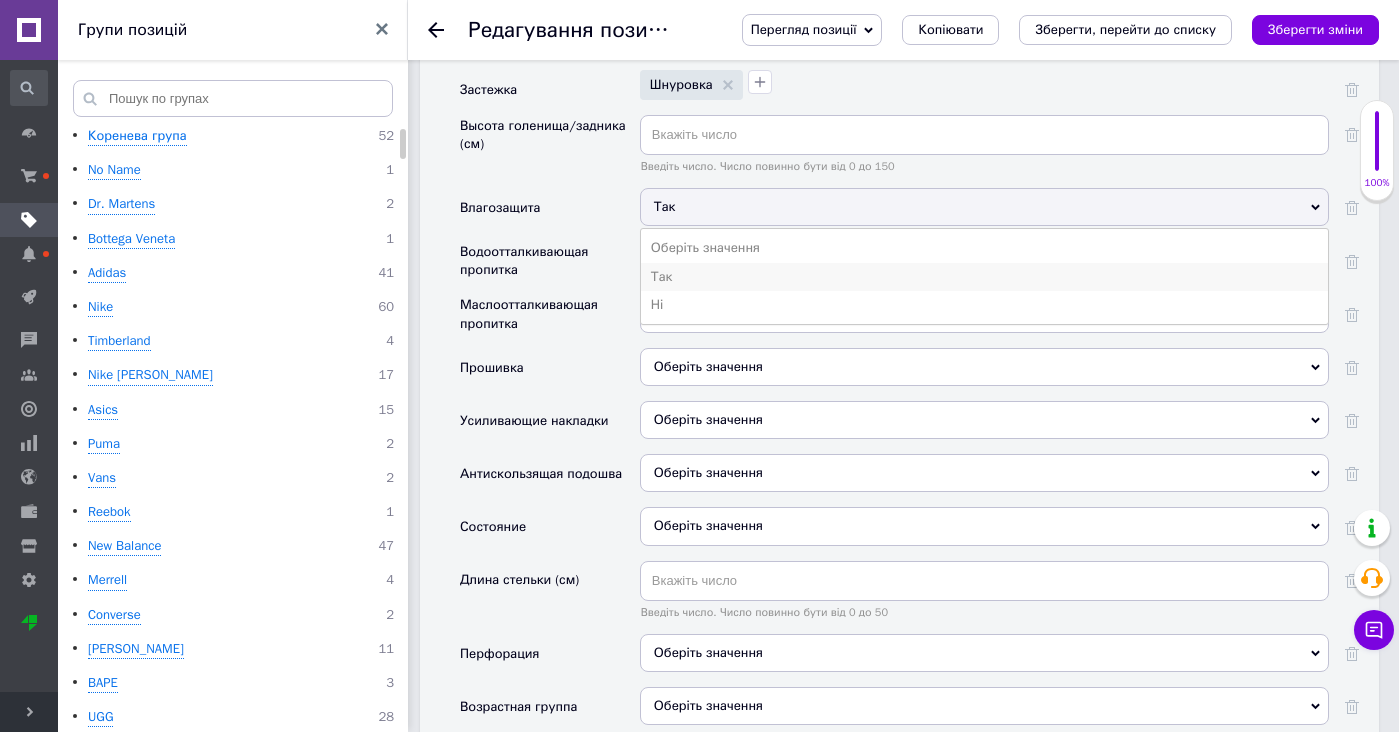 click on "Так" at bounding box center (984, 277) 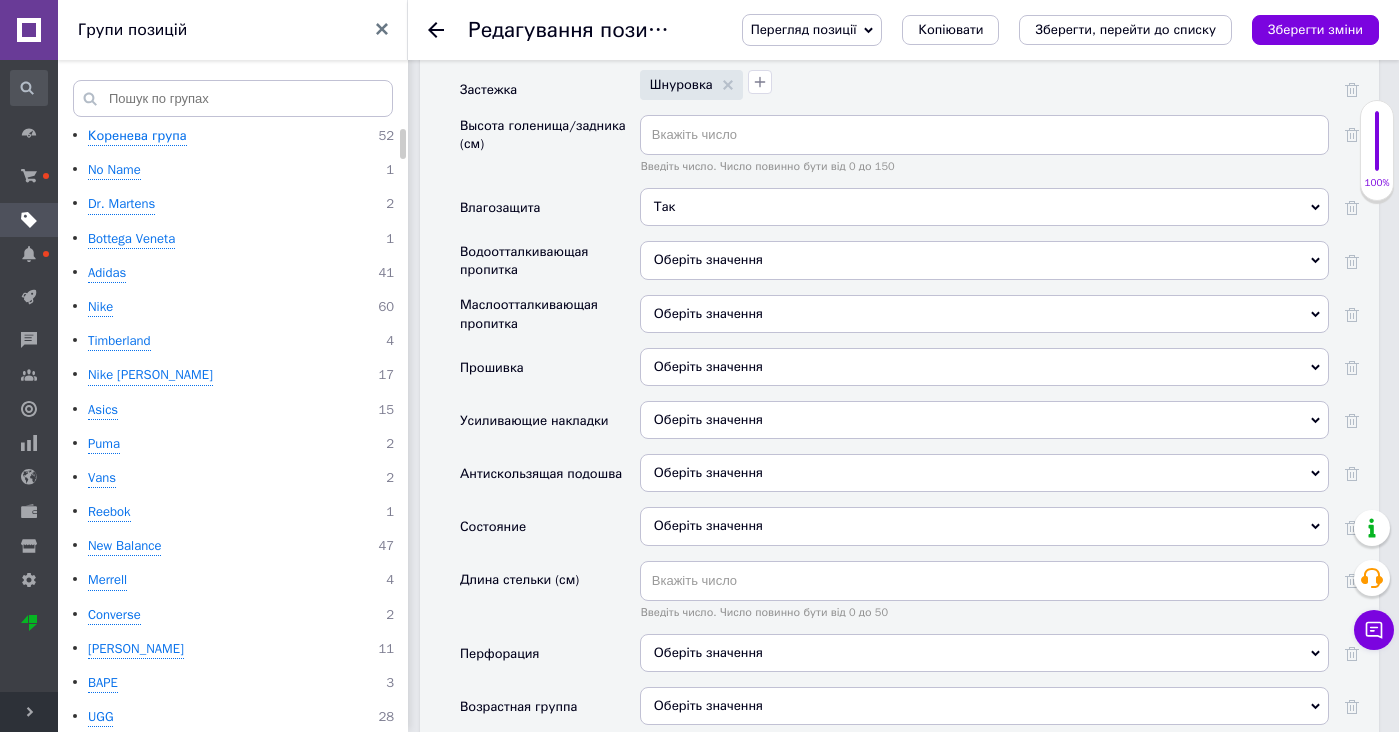 click on "Так" at bounding box center (984, 207) 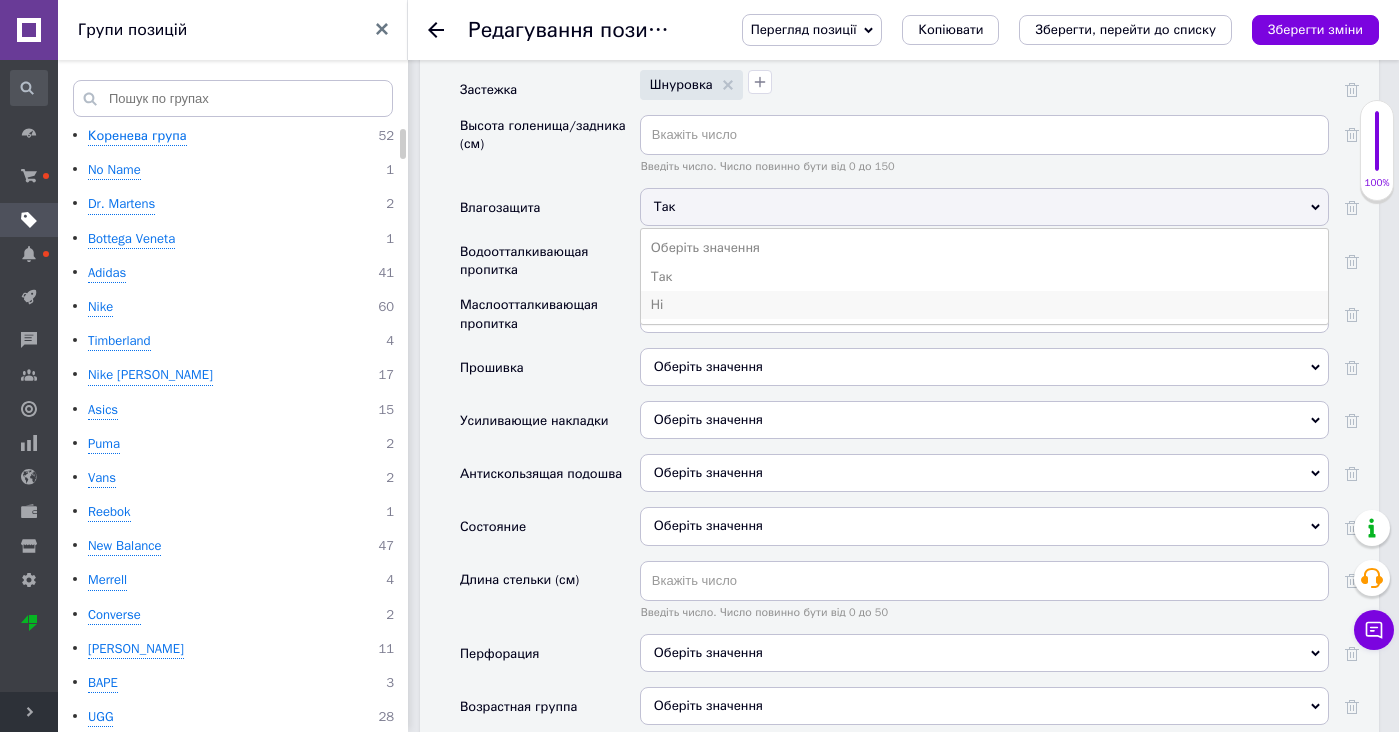click on "Ні" at bounding box center [984, 305] 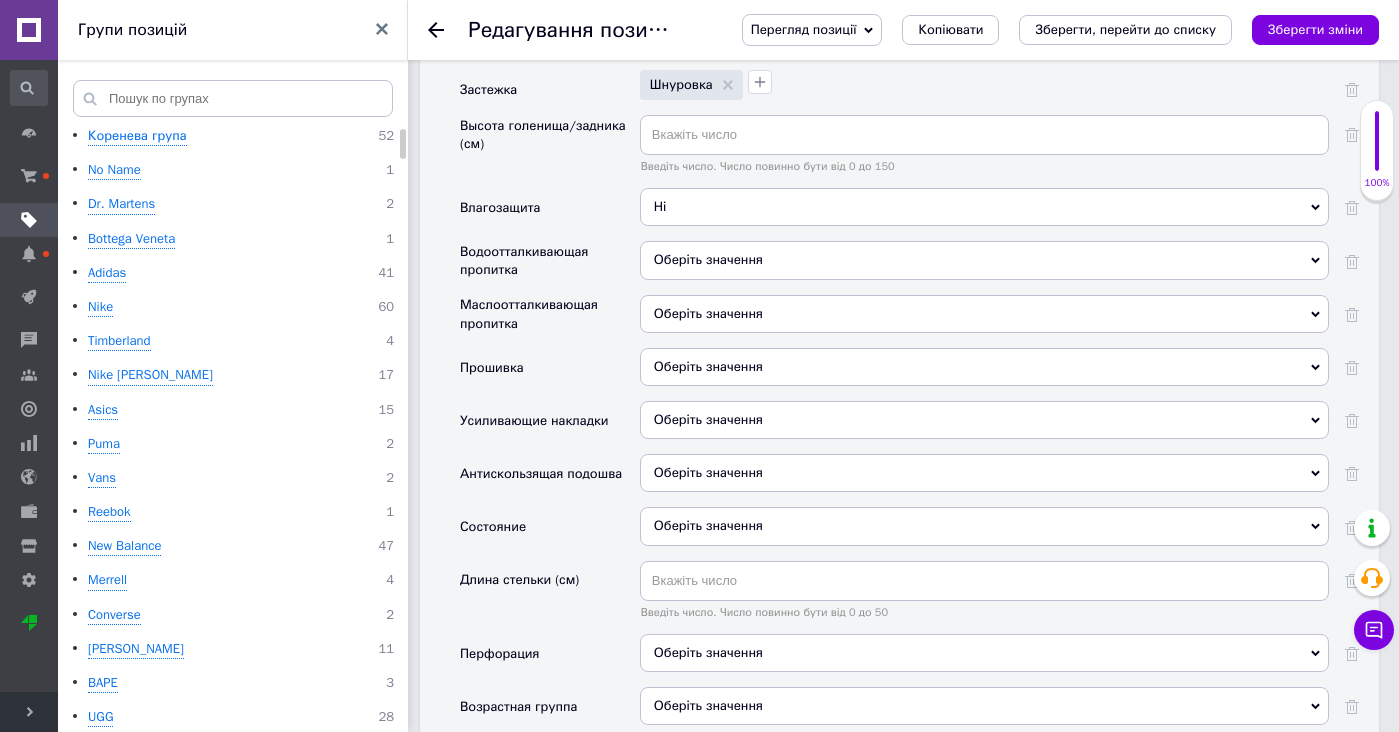 click on "Оберіть значення" at bounding box center [984, 260] 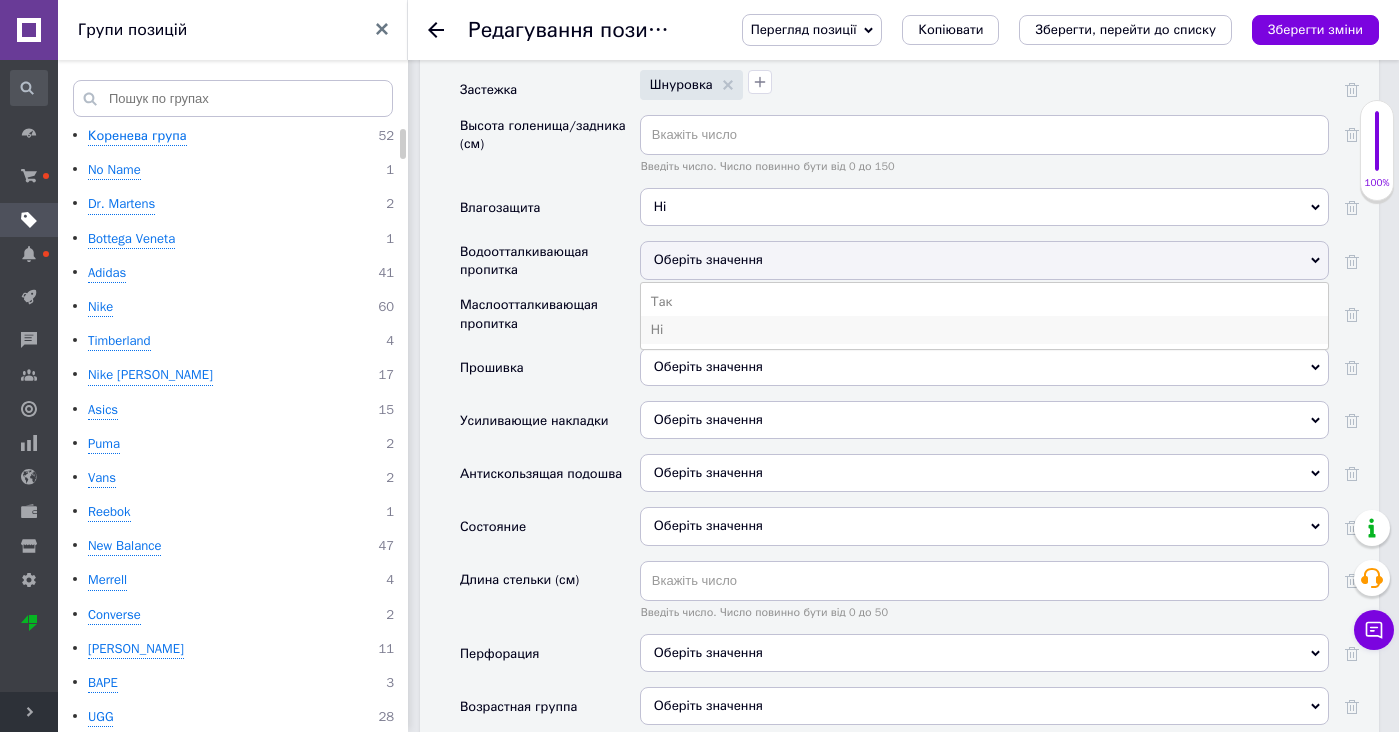 click on "Ні" at bounding box center (984, 330) 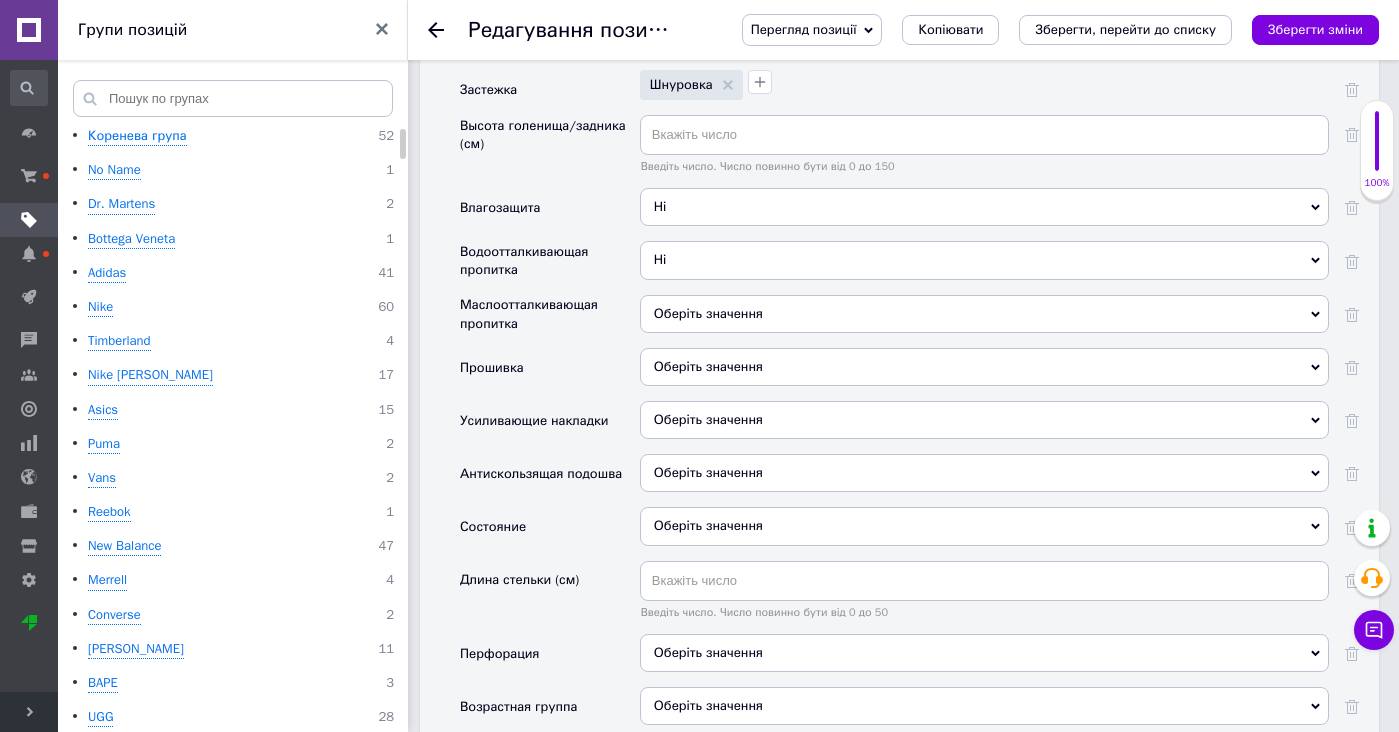 click on "Оберіть значення" at bounding box center (708, 313) 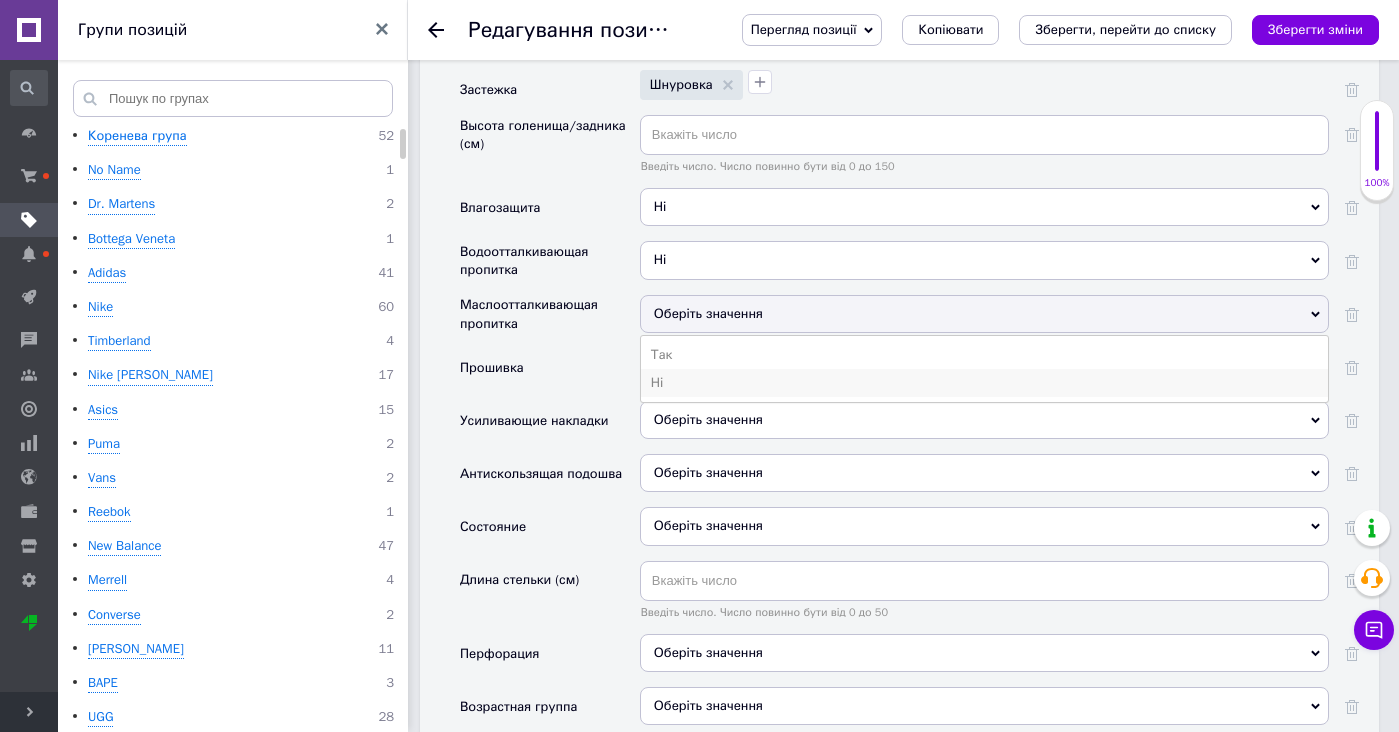 click on "Ні" at bounding box center (984, 383) 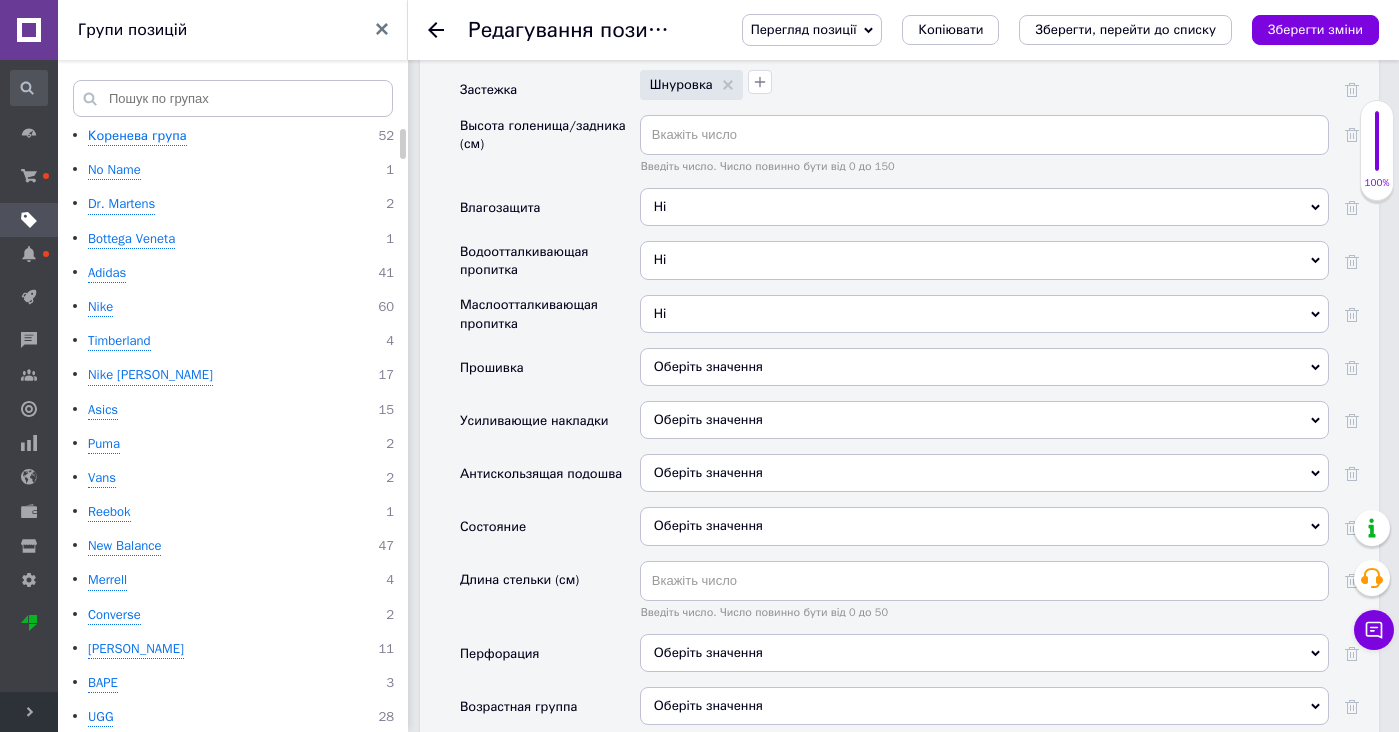 drag, startPoint x: 672, startPoint y: 320, endPoint x: 672, endPoint y: 410, distance: 90 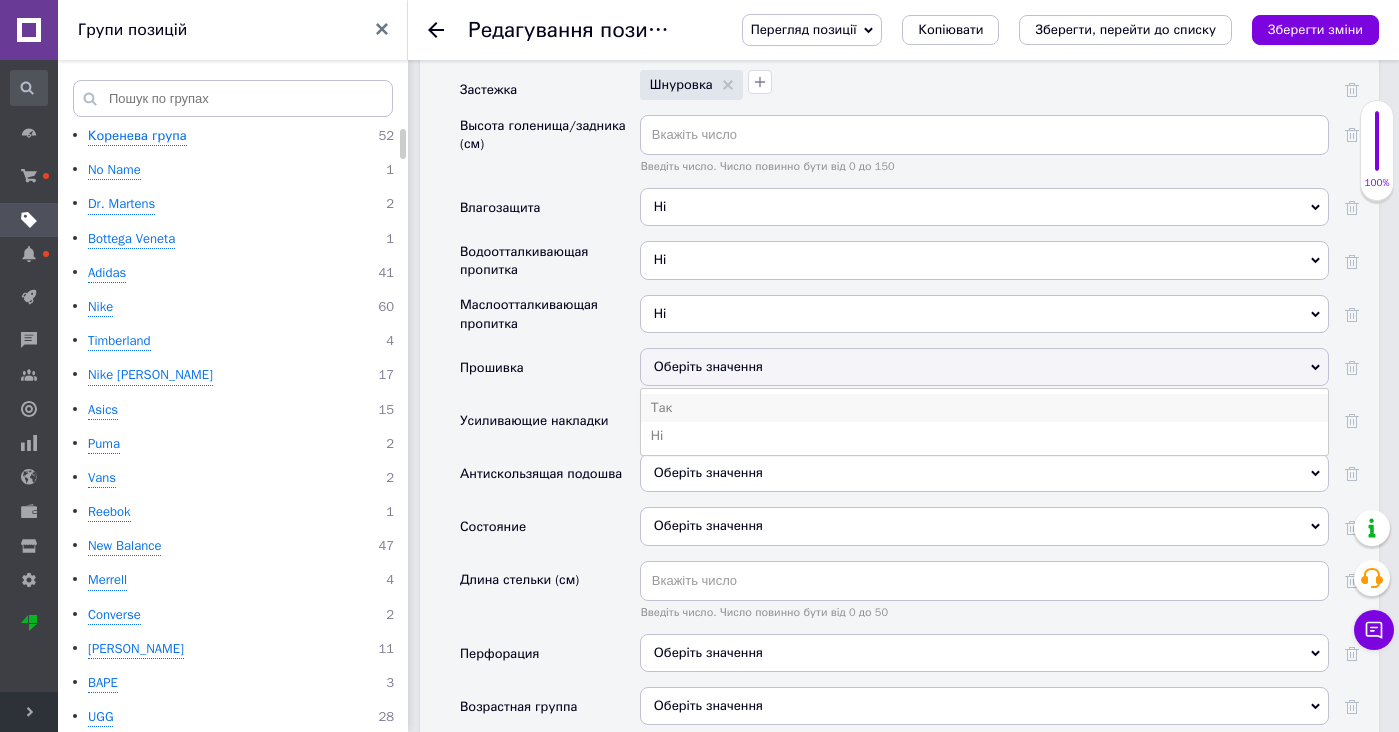 click on "Так" at bounding box center (984, 408) 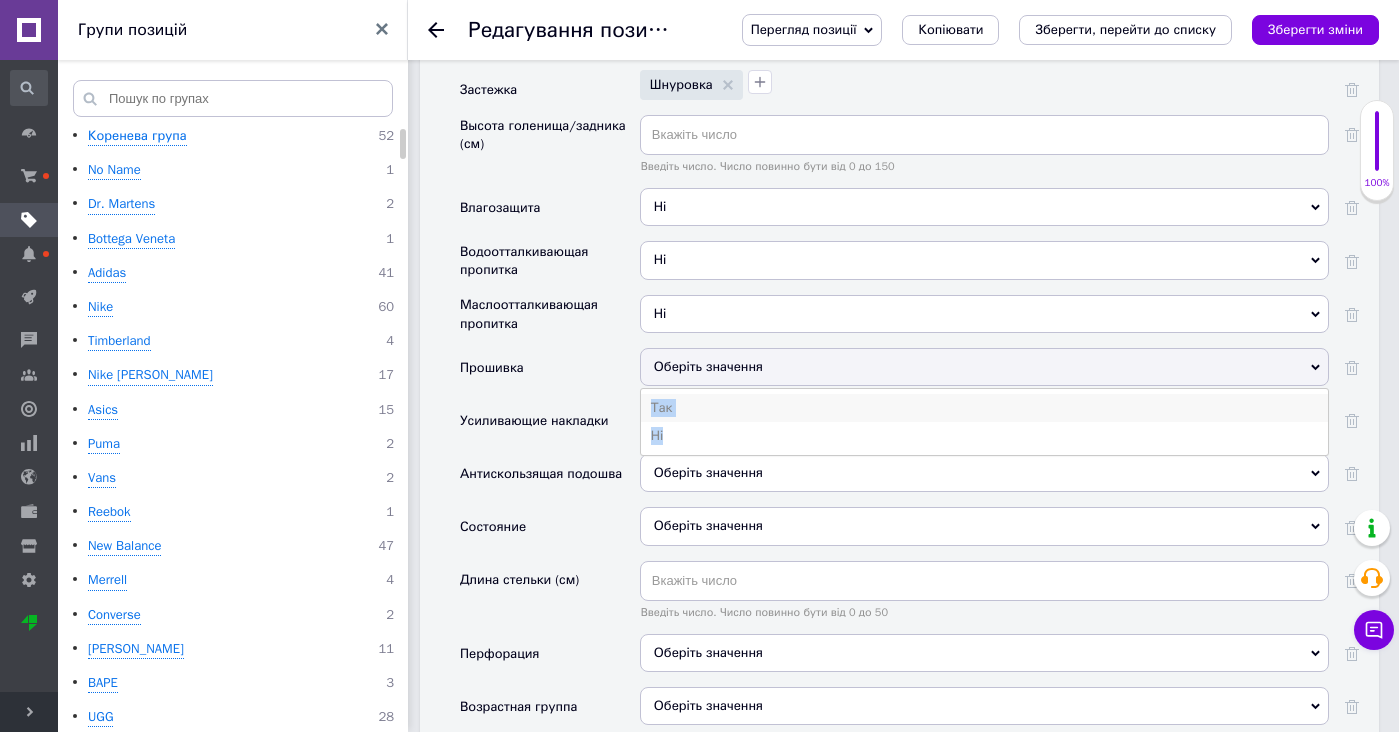 click on "Оберіть значення Так Ні" at bounding box center [984, 374] 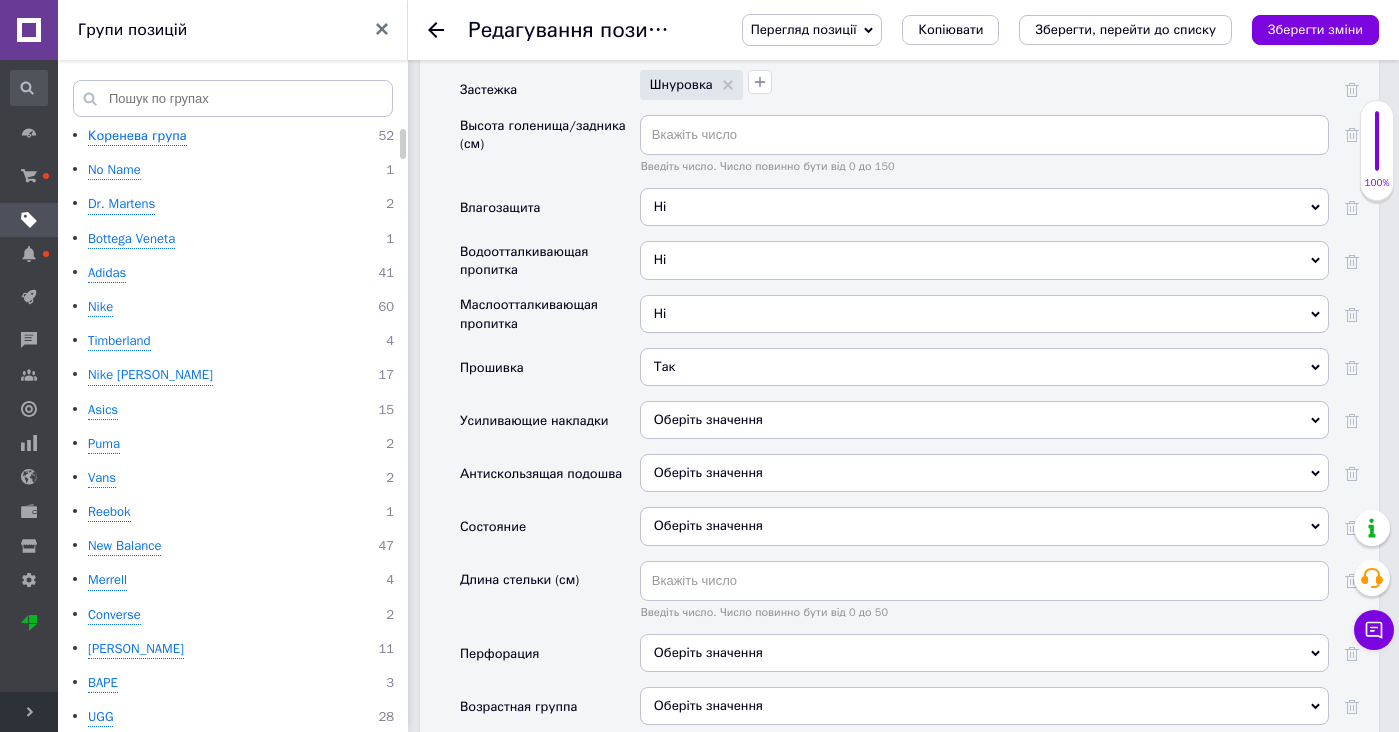 click on "Оберіть значення" at bounding box center [984, 420] 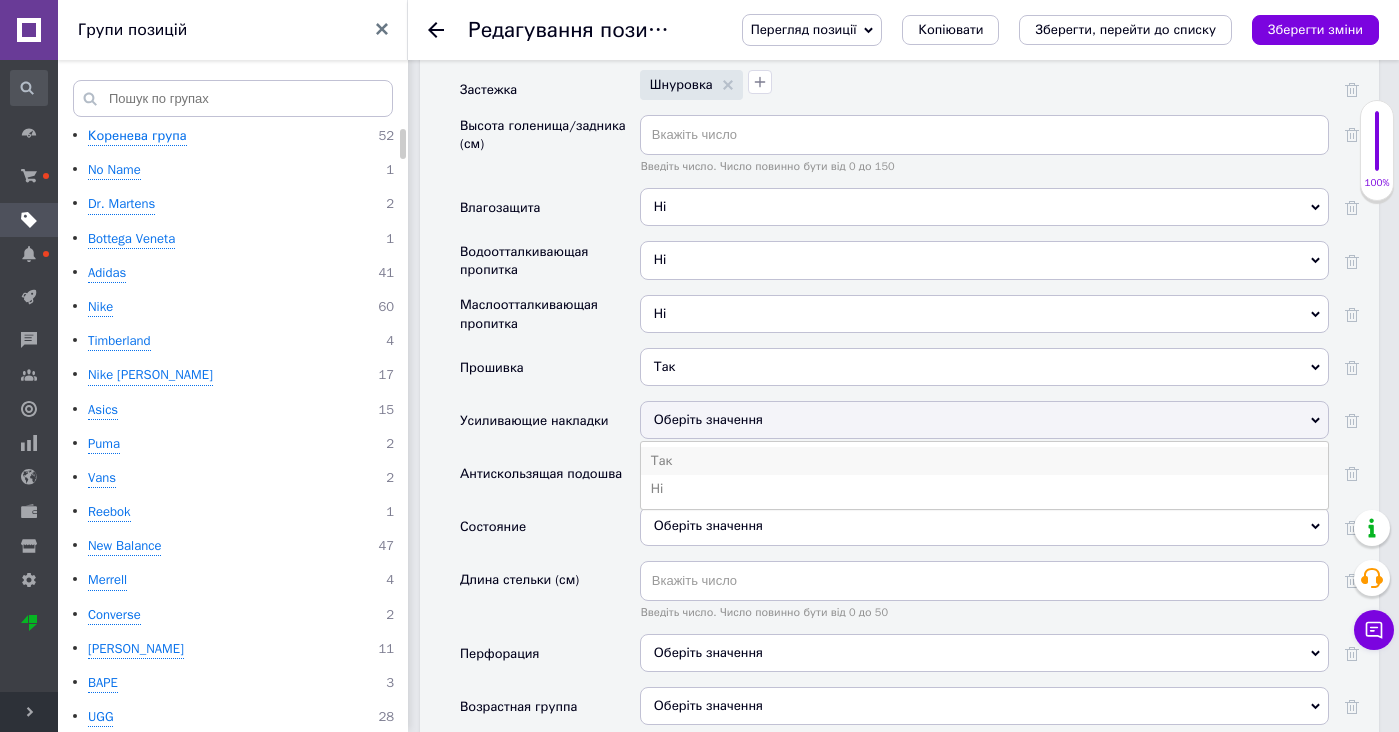 click on "Так" at bounding box center (984, 461) 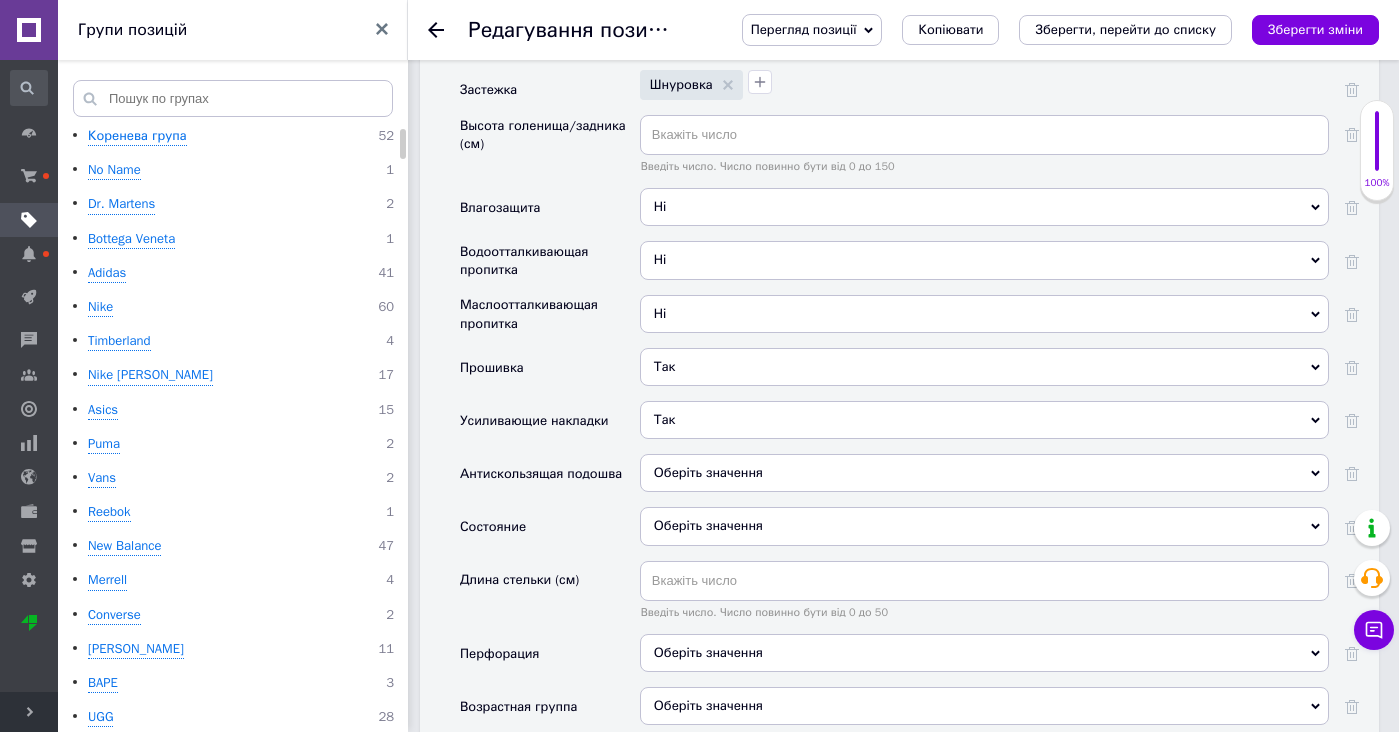click on "Так" at bounding box center [665, 419] 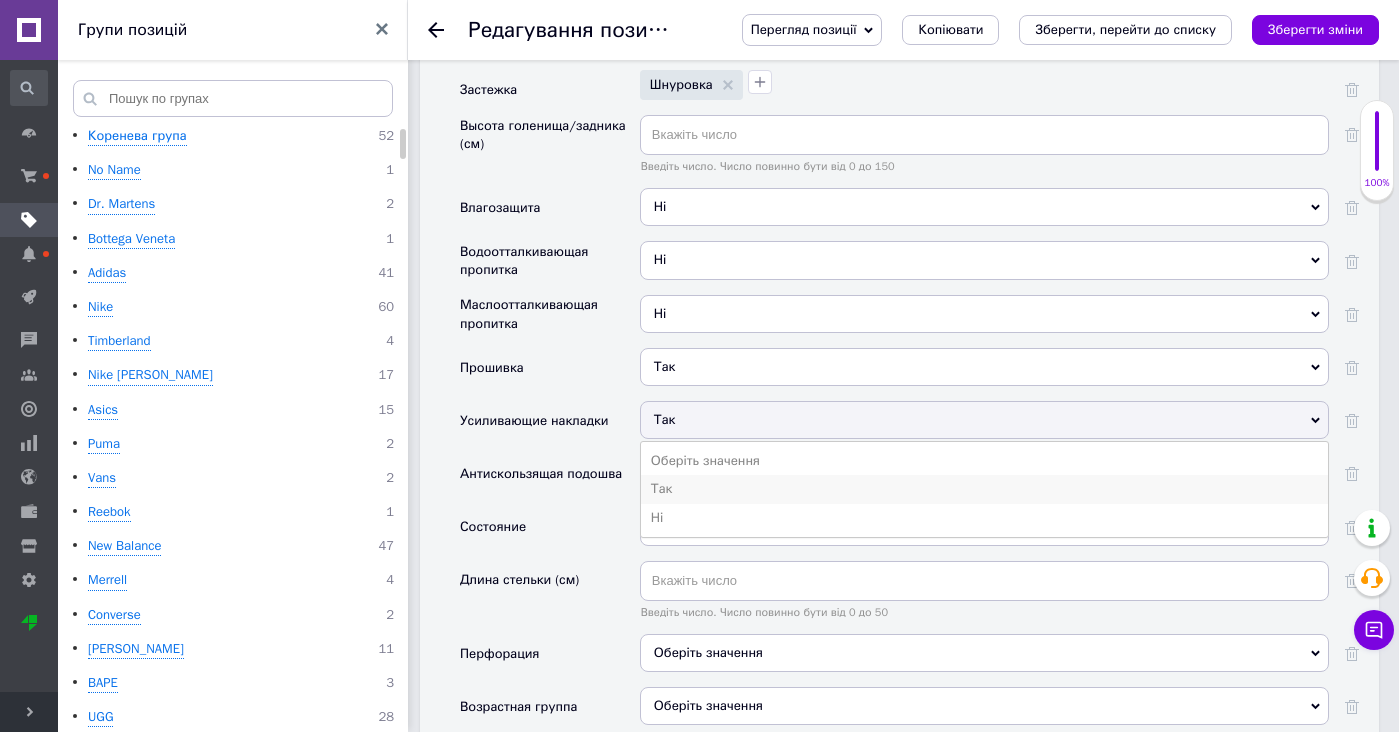 click on "Так" at bounding box center [984, 489] 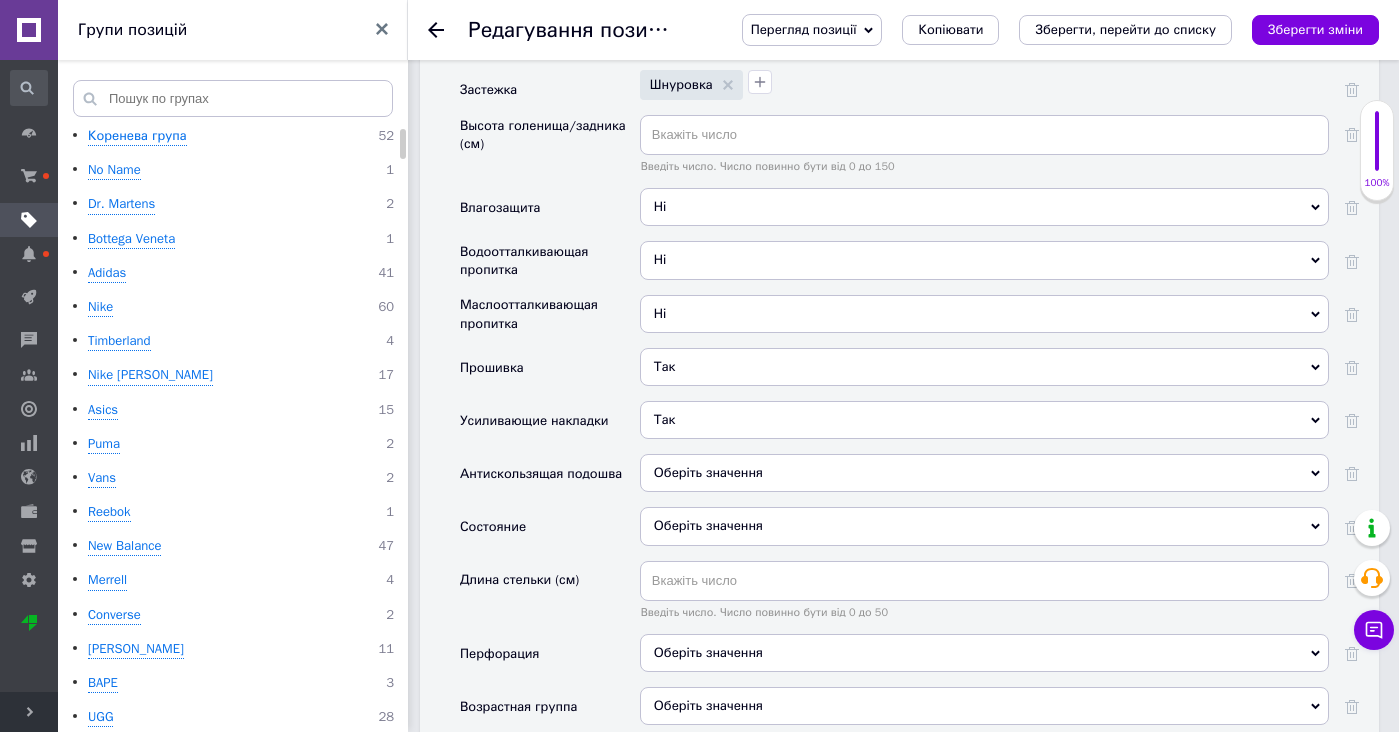 click on "Оберіть значення" at bounding box center [984, 473] 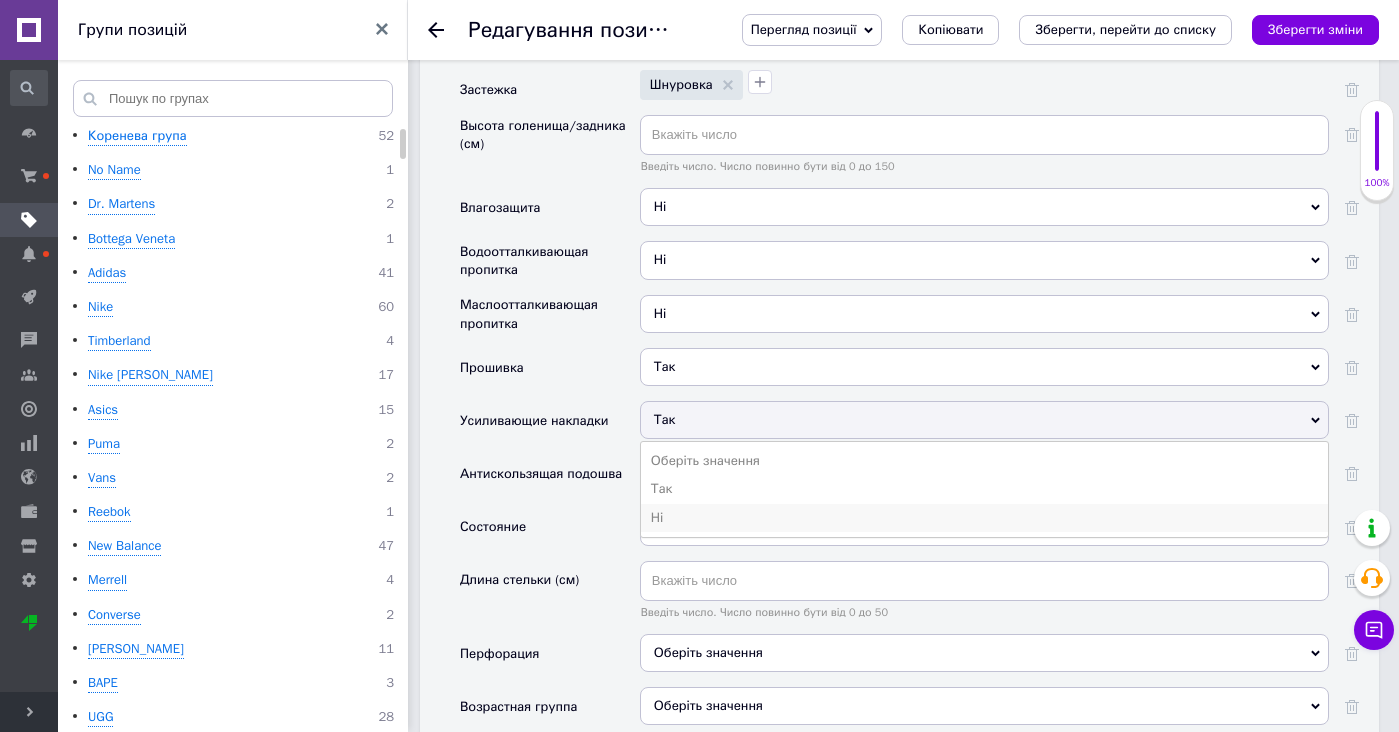 click on "Ні" at bounding box center (984, 518) 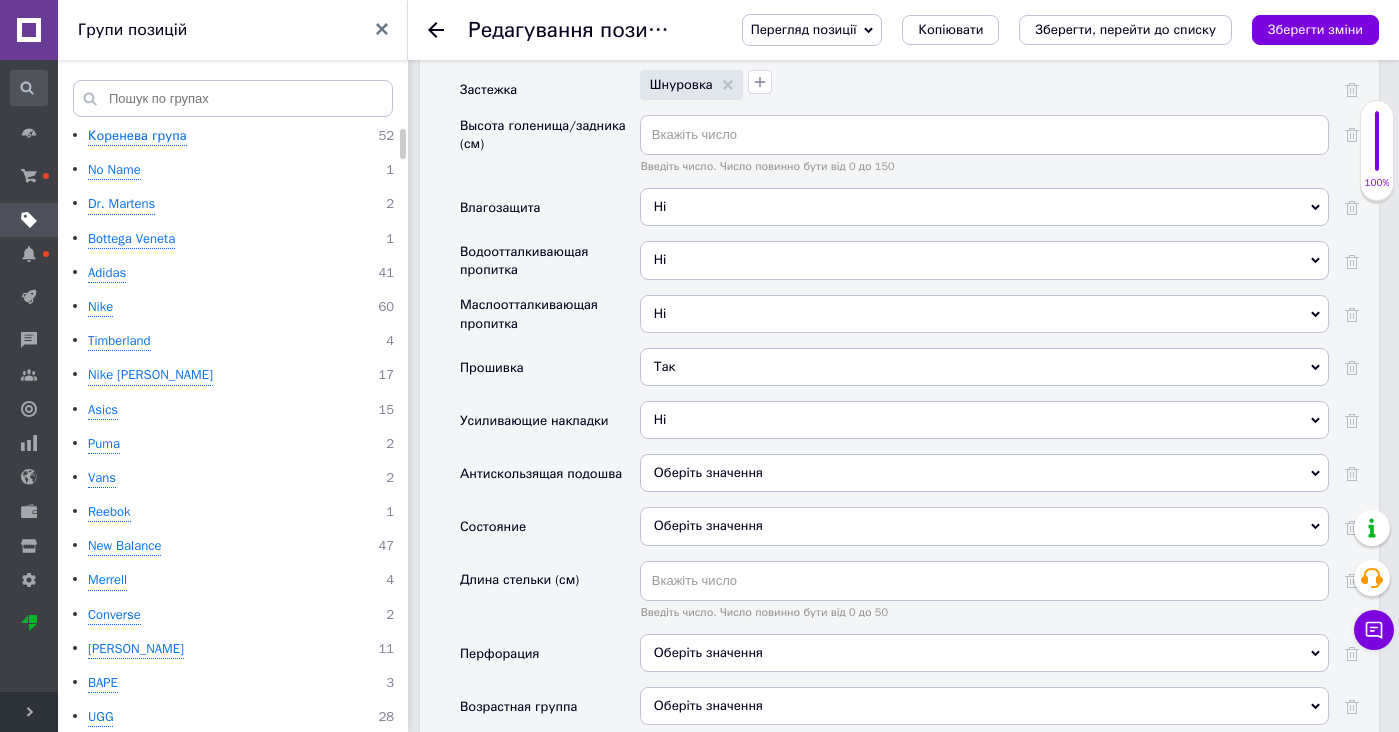 click on "Оберіть значення" at bounding box center (984, 473) 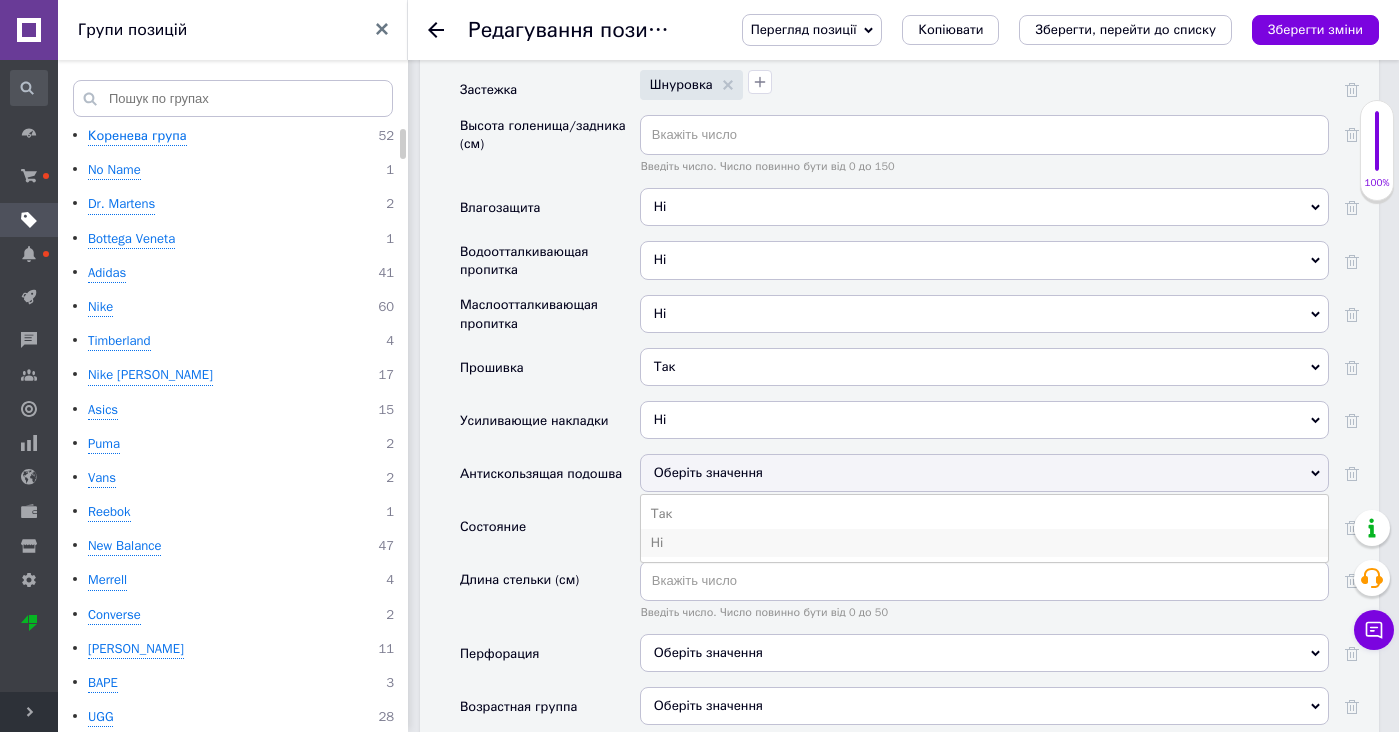 click on "Ні" at bounding box center (984, 543) 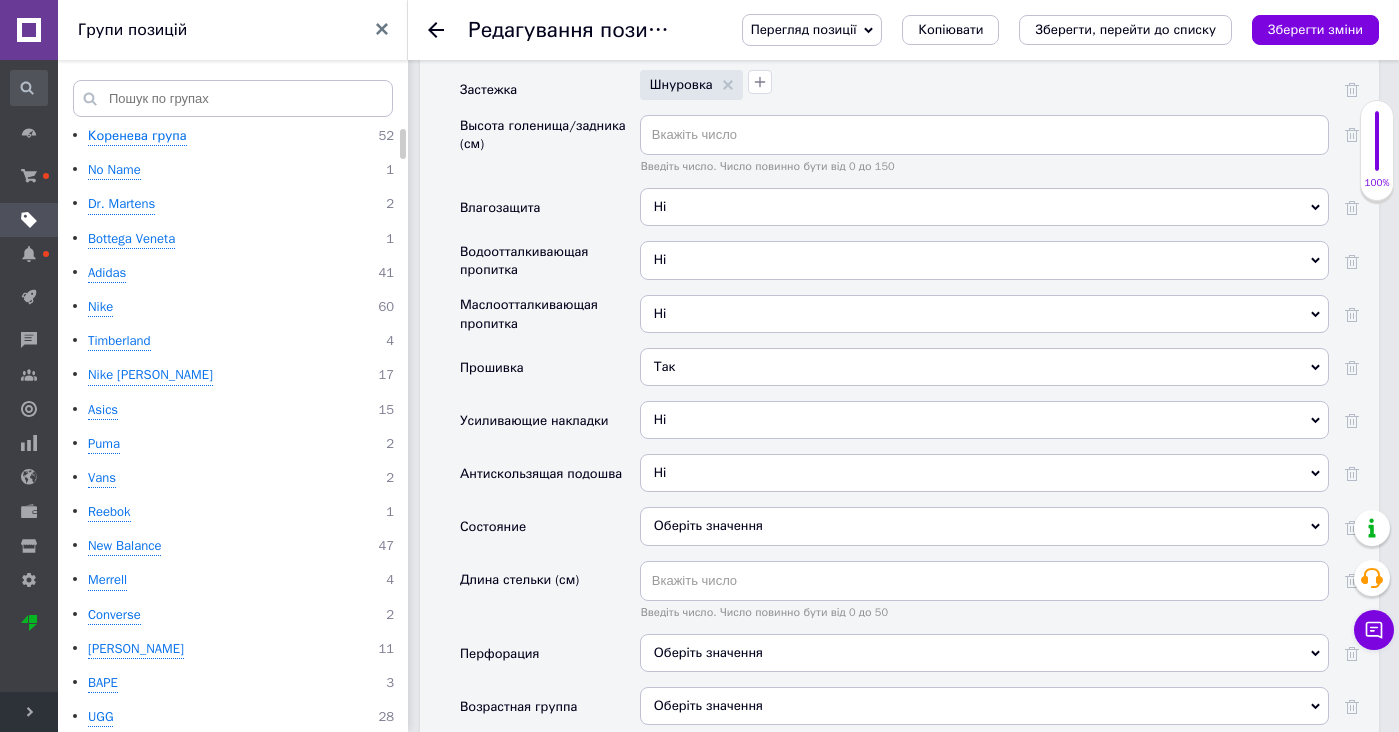 click on "Оберіть значення" at bounding box center (984, 526) 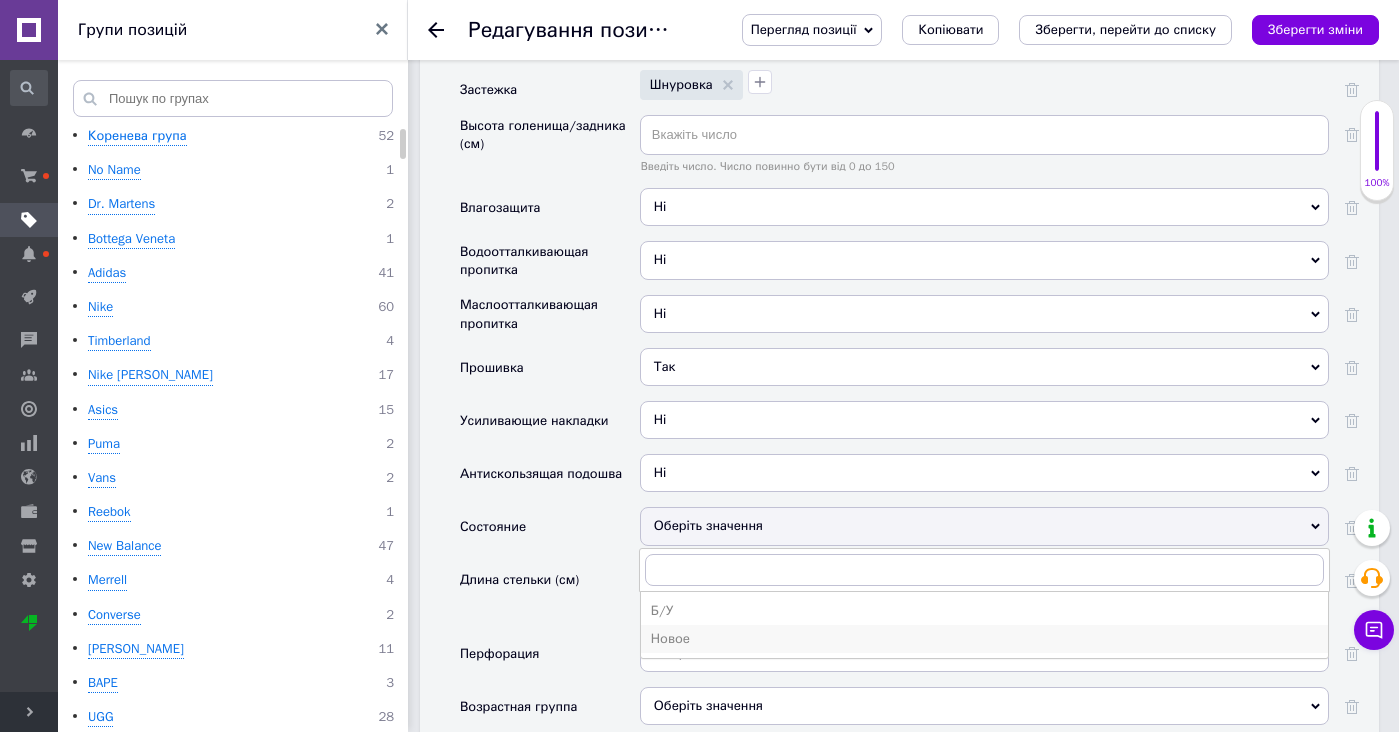 click on "Новое" at bounding box center [984, 639] 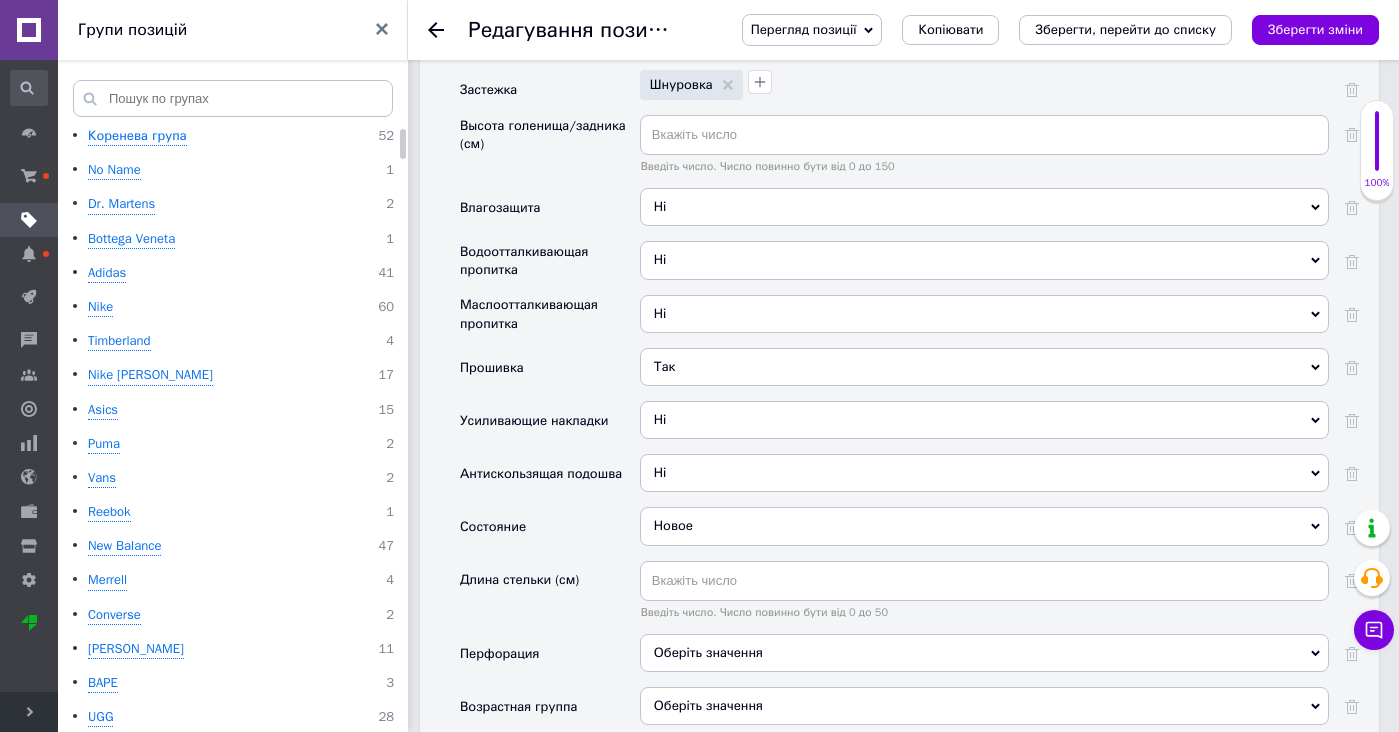 click on "Оберіть значення" at bounding box center (984, 653) 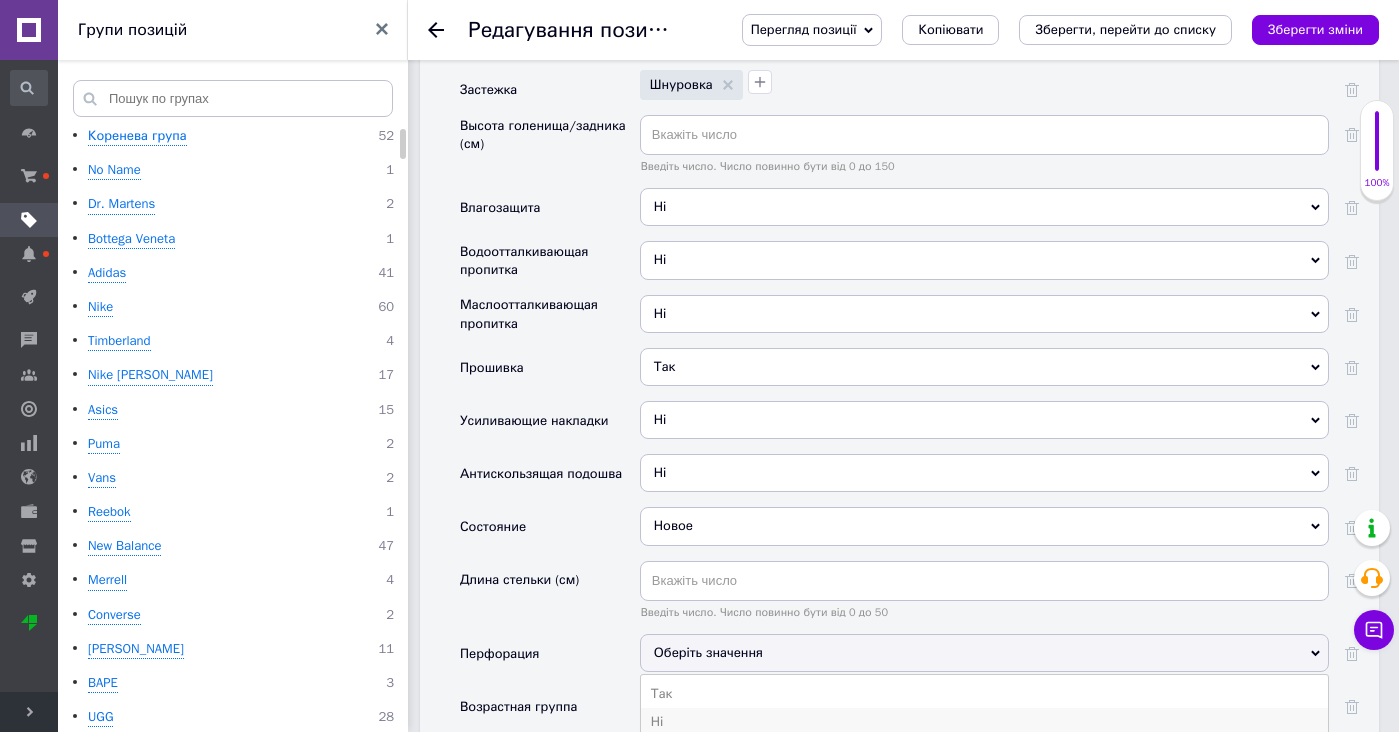 click on "Ні" at bounding box center (984, 722) 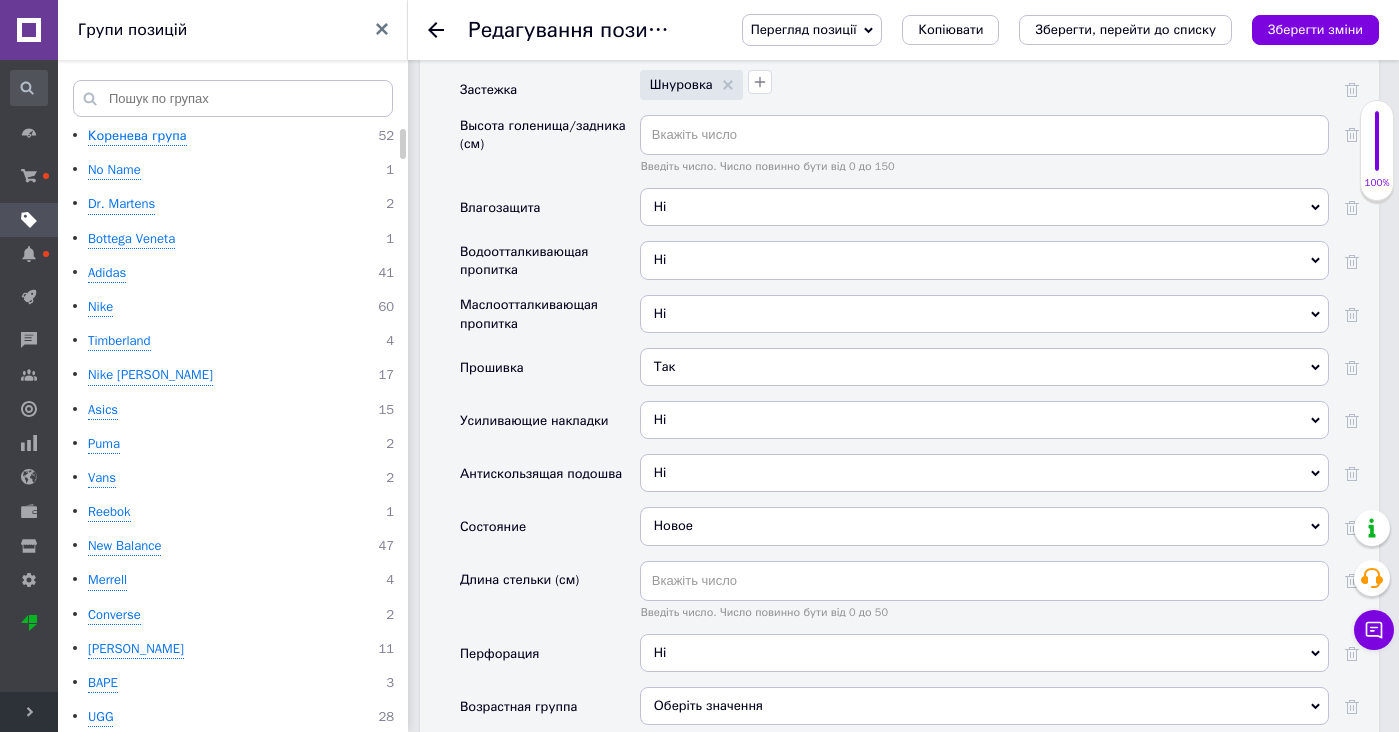click on "Оберіть значення" at bounding box center (984, 706) 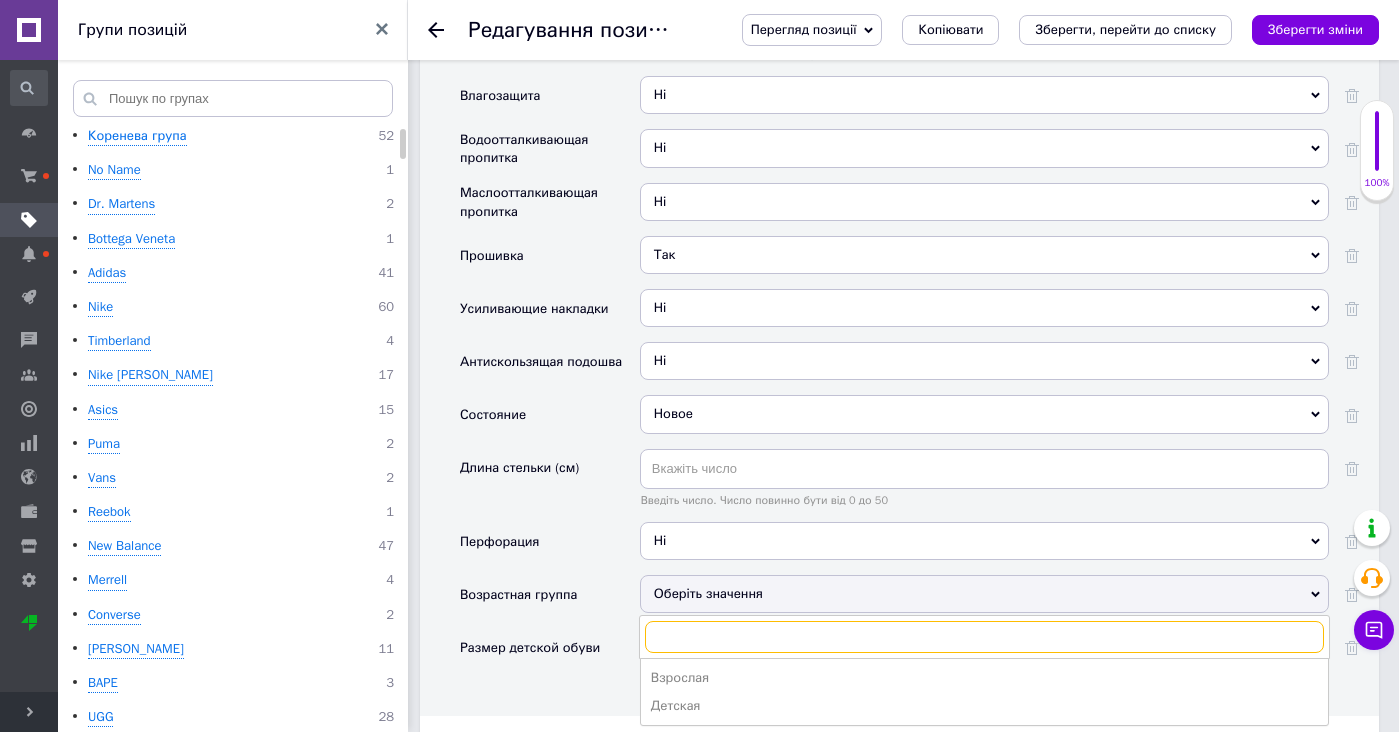 scroll, scrollTop: 3599, scrollLeft: 0, axis: vertical 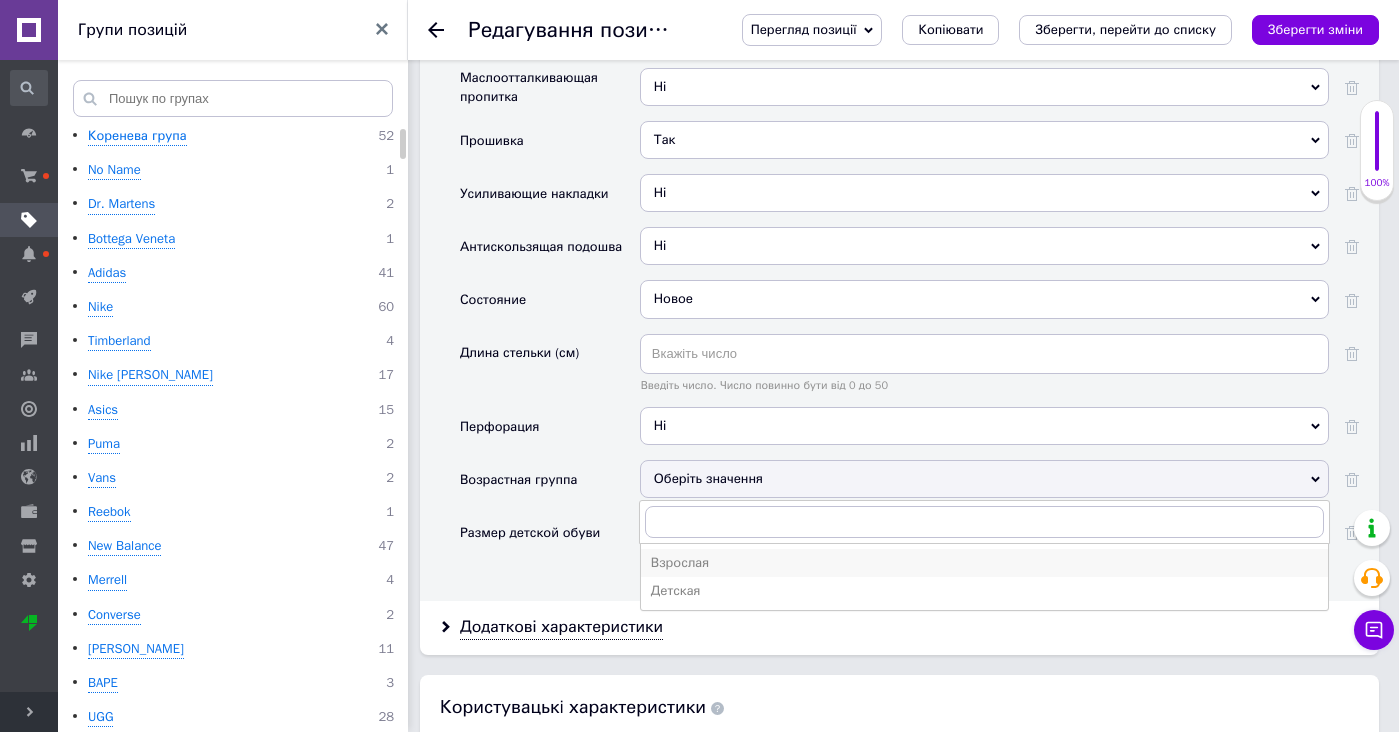 click on "Взрослая" at bounding box center (984, 563) 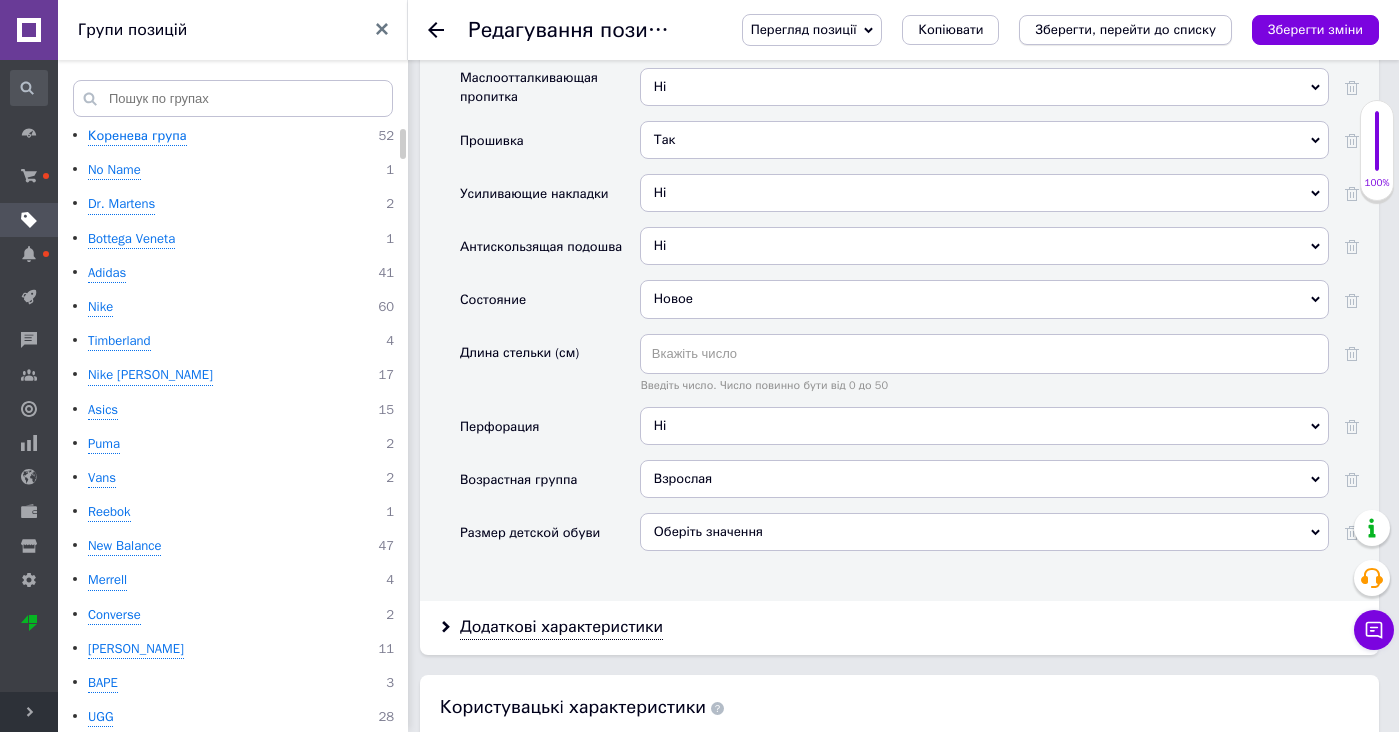 click on "Зберегти, перейти до списку" at bounding box center [1125, 30] 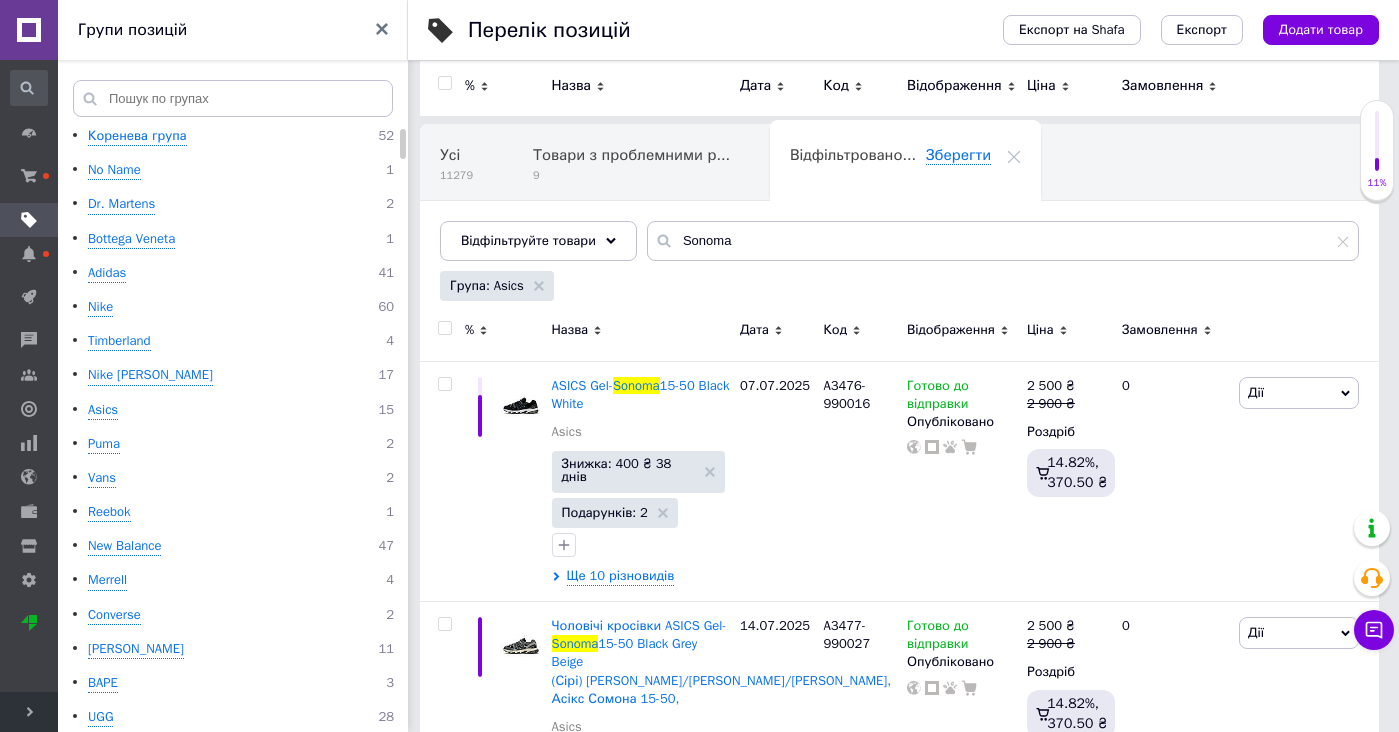 scroll, scrollTop: 90, scrollLeft: 0, axis: vertical 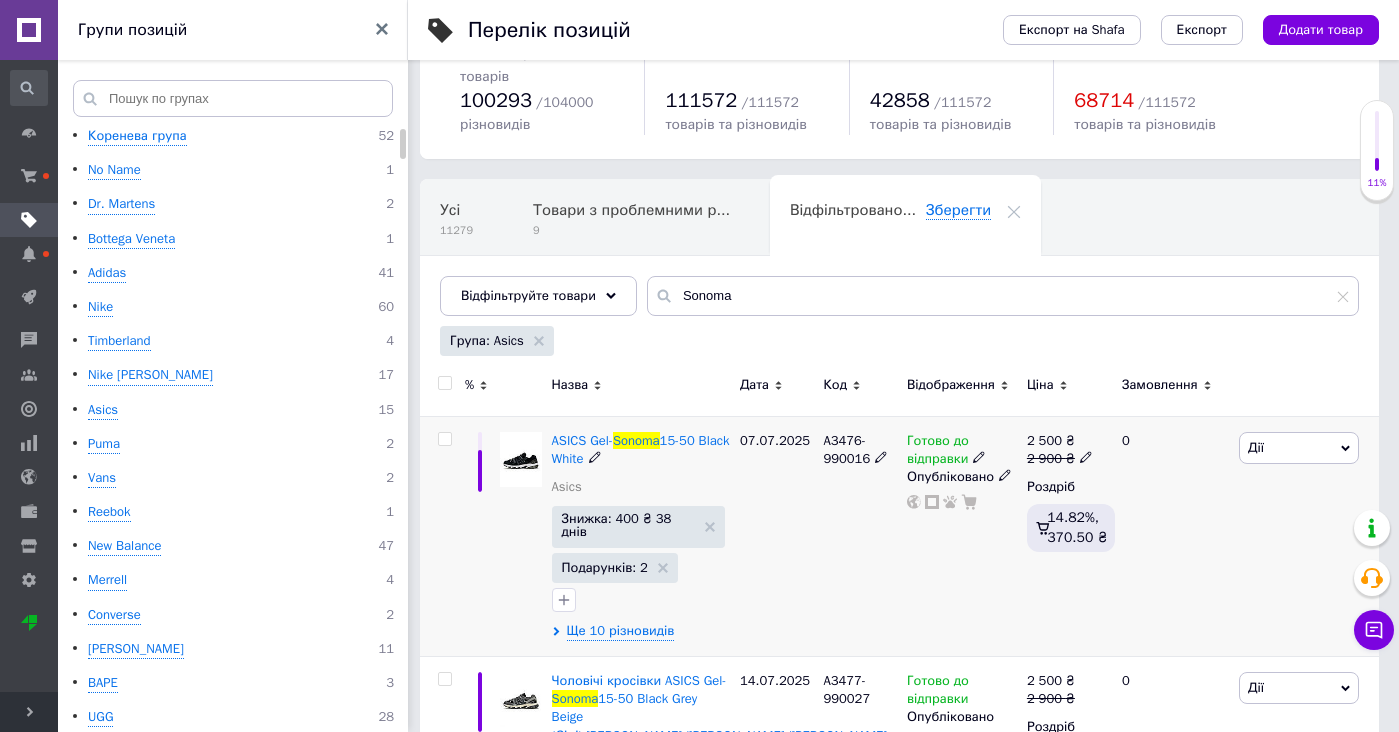 click at bounding box center (521, 459) 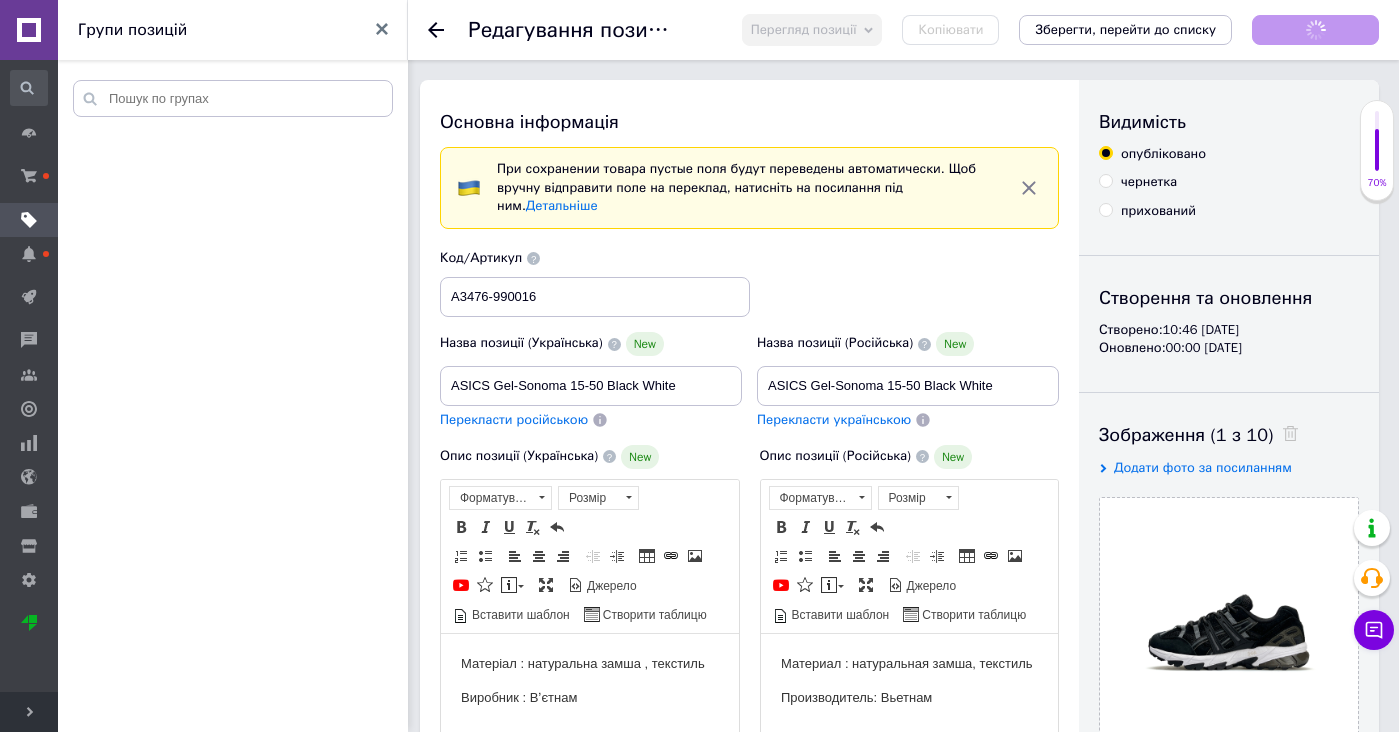 scroll, scrollTop: 0, scrollLeft: 0, axis: both 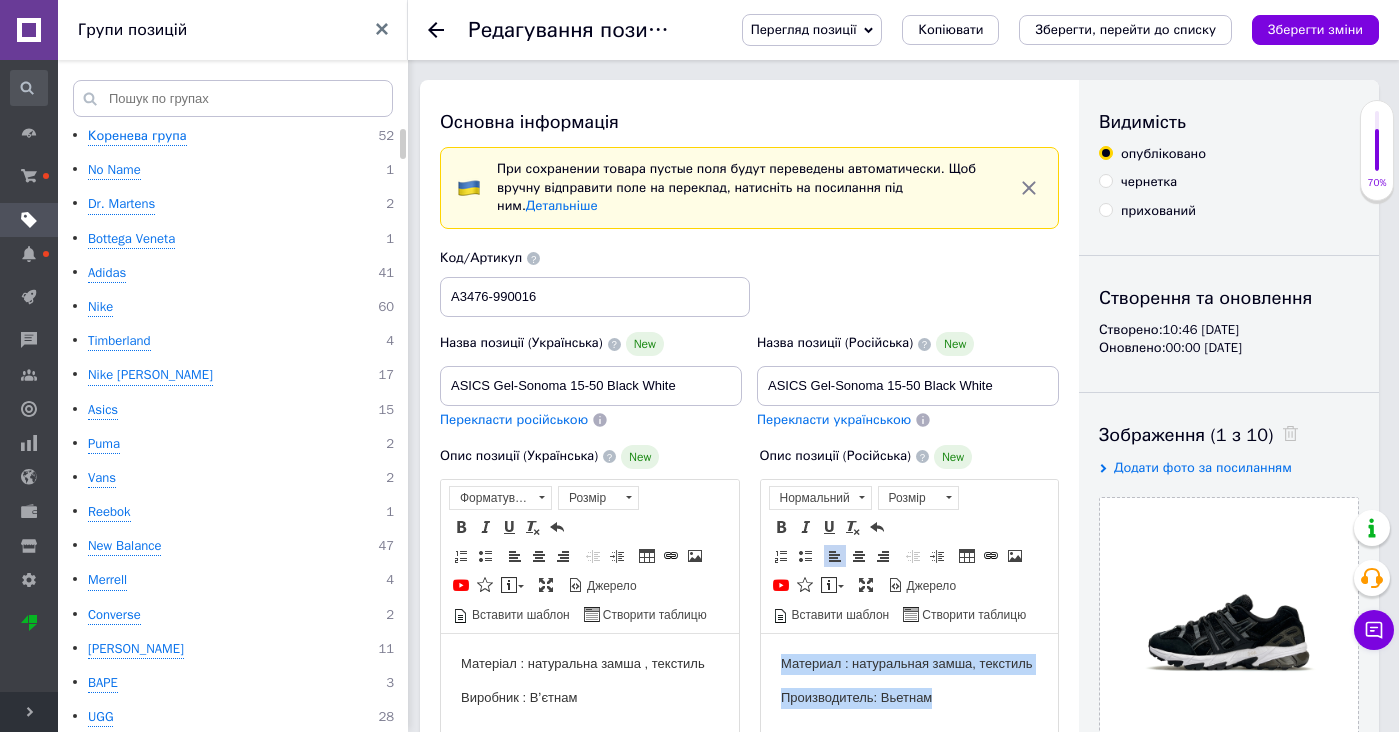drag, startPoint x: 785, startPoint y: 739, endPoint x: 900, endPoint y: 593, distance: 185.8521 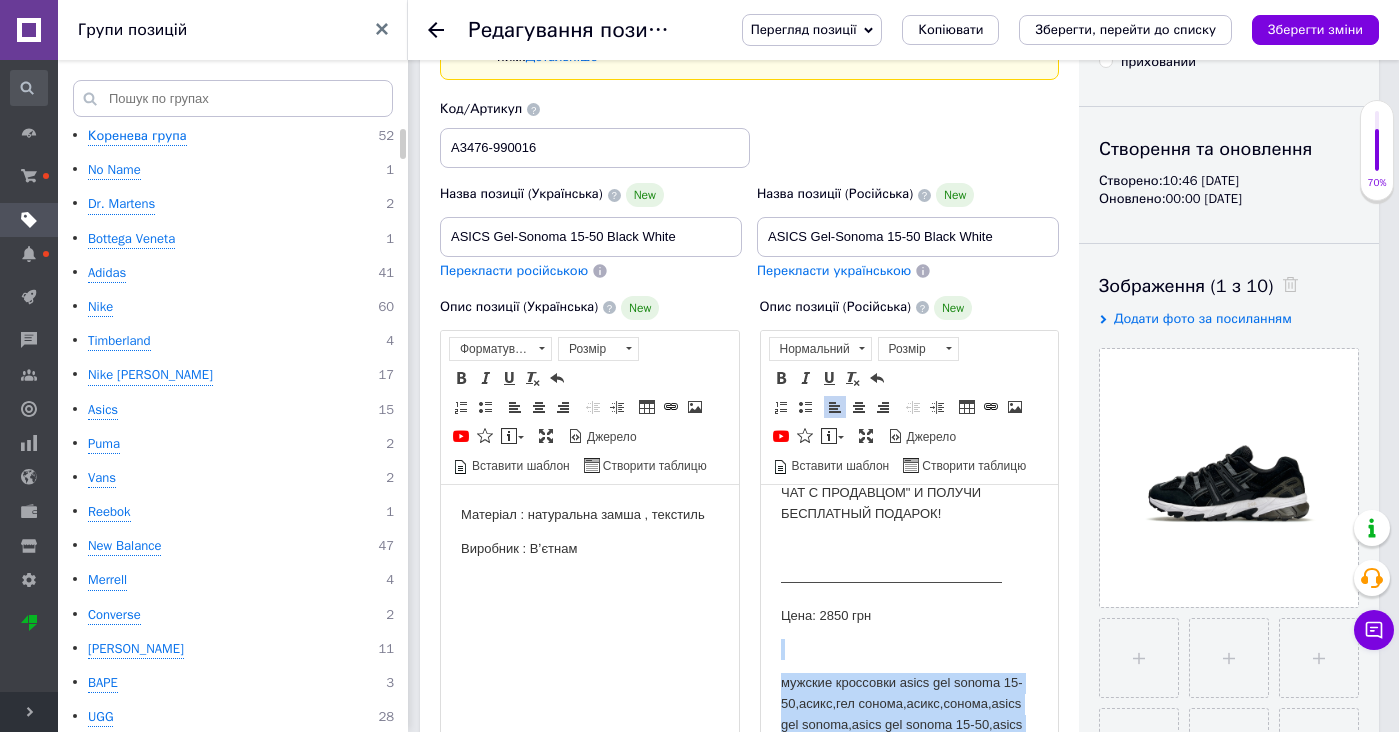 scroll, scrollTop: 2622, scrollLeft: 0, axis: vertical 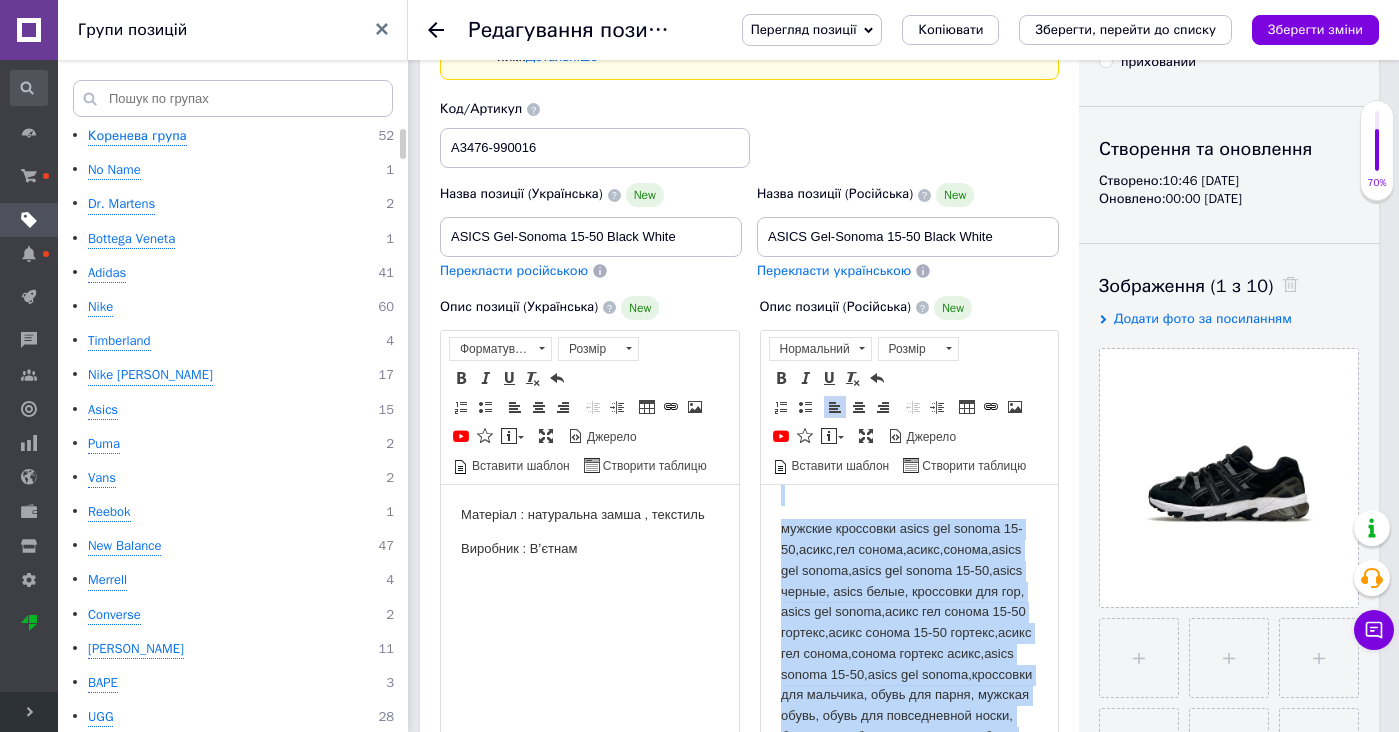 drag, startPoint x: 900, startPoint y: 593, endPoint x: 997, endPoint y: 838, distance: 263.50333 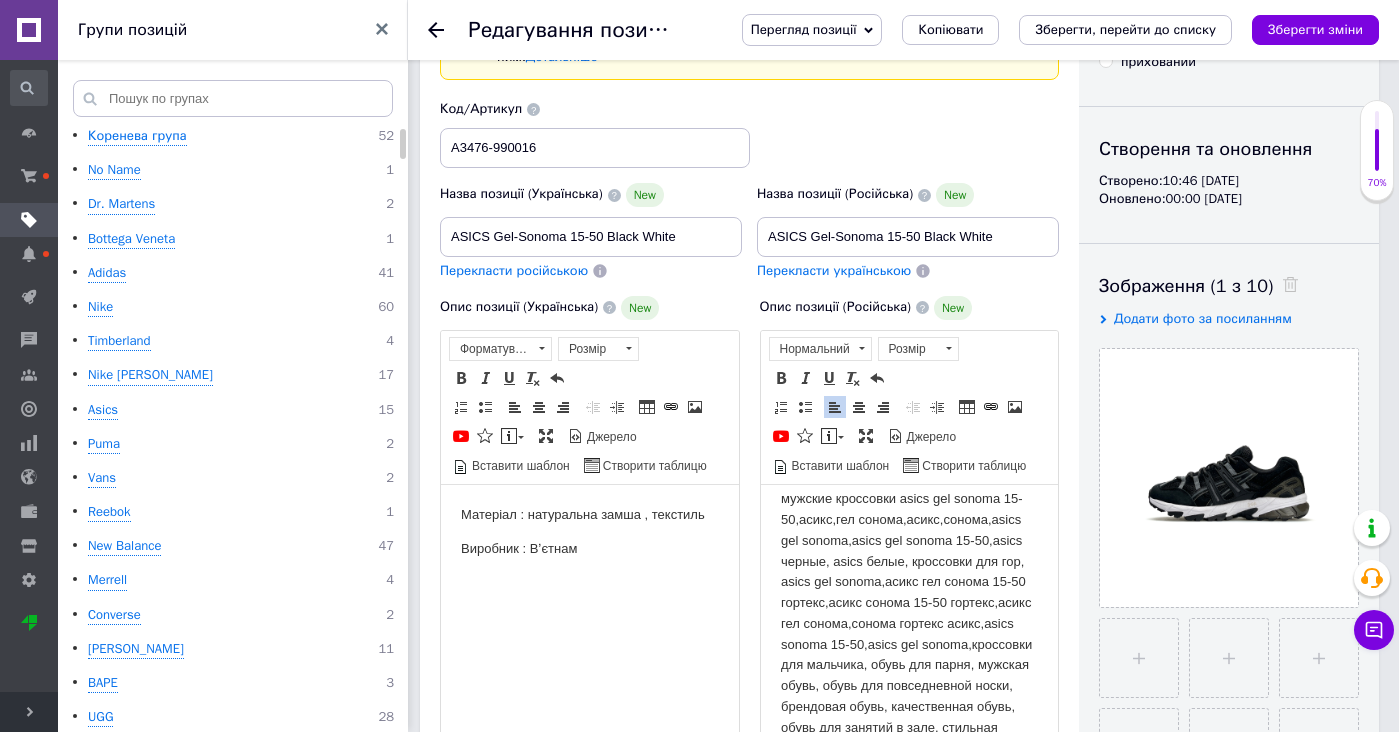 scroll, scrollTop: 4, scrollLeft: 0, axis: vertical 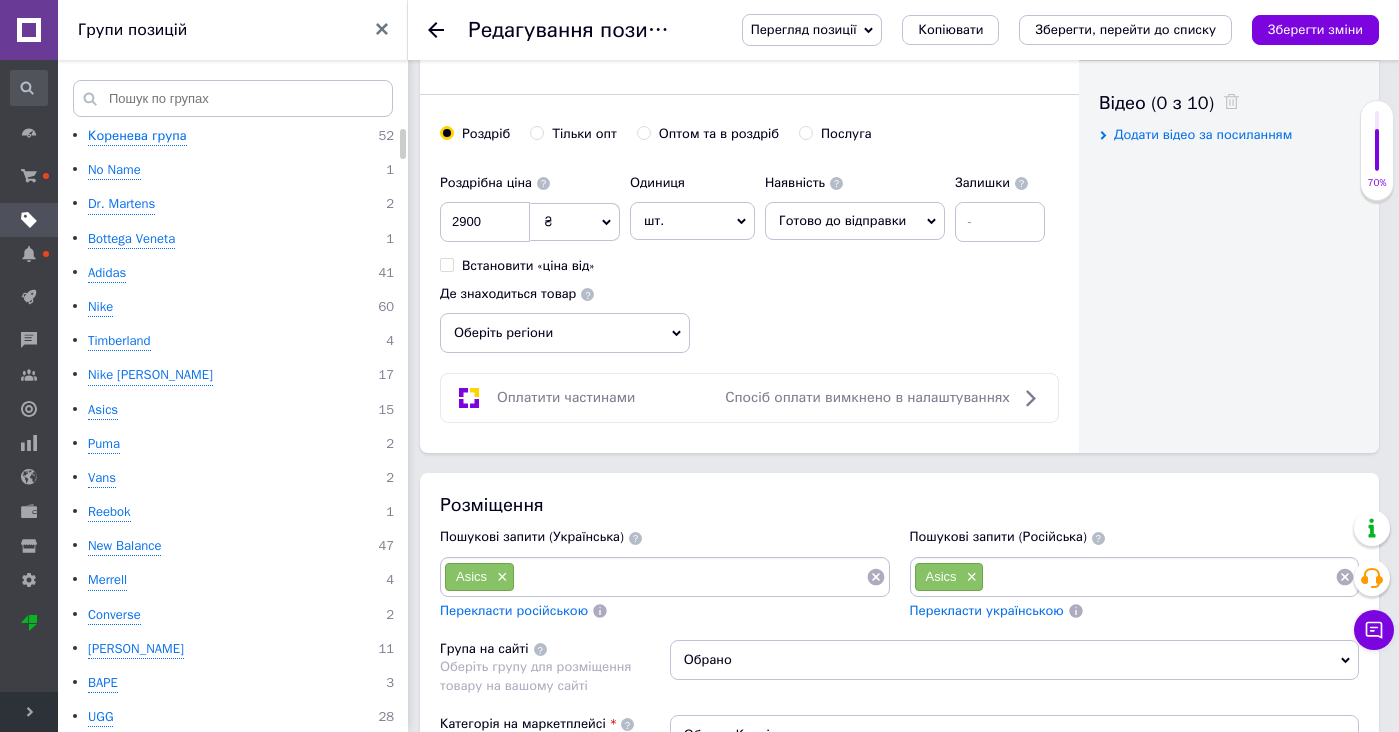 click on "Пошукові запити (Російська) Asics × Перекласти українською" at bounding box center [1135, 574] 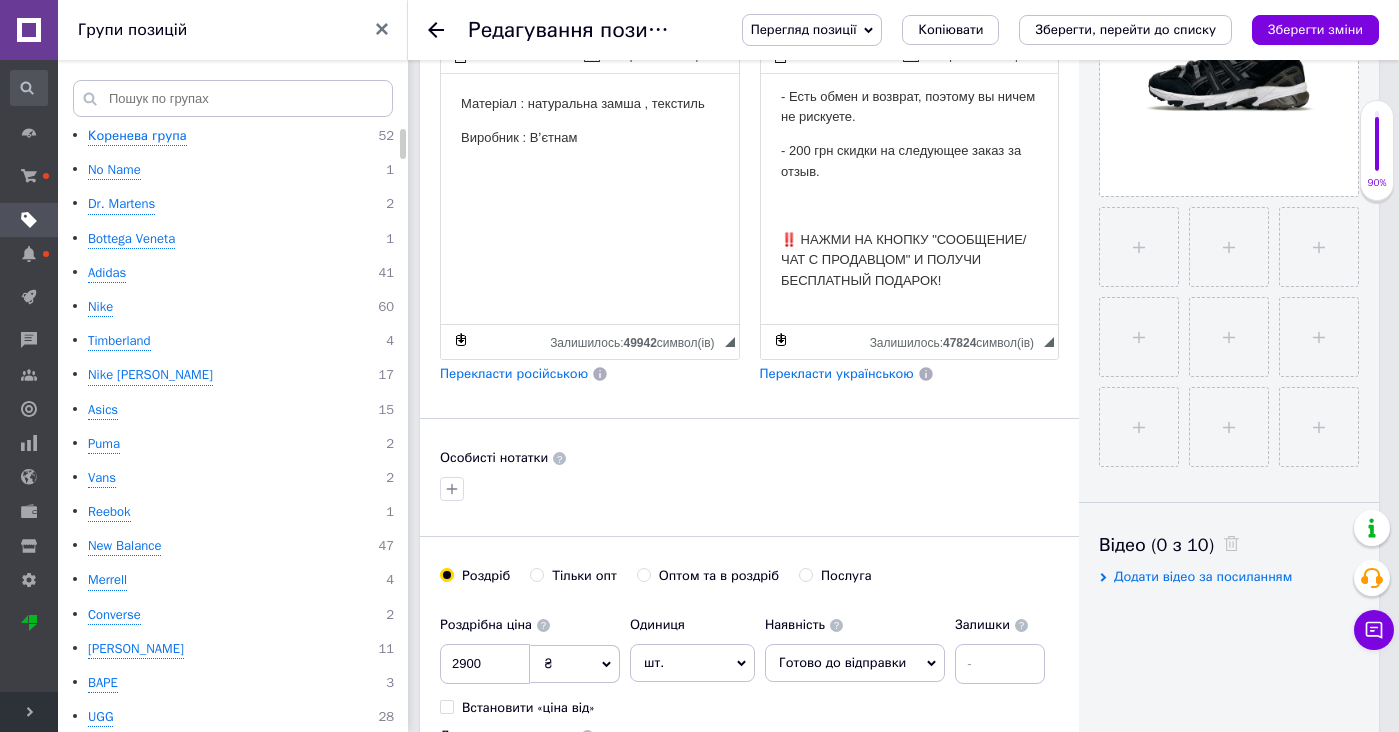 scroll, scrollTop: 321, scrollLeft: 0, axis: vertical 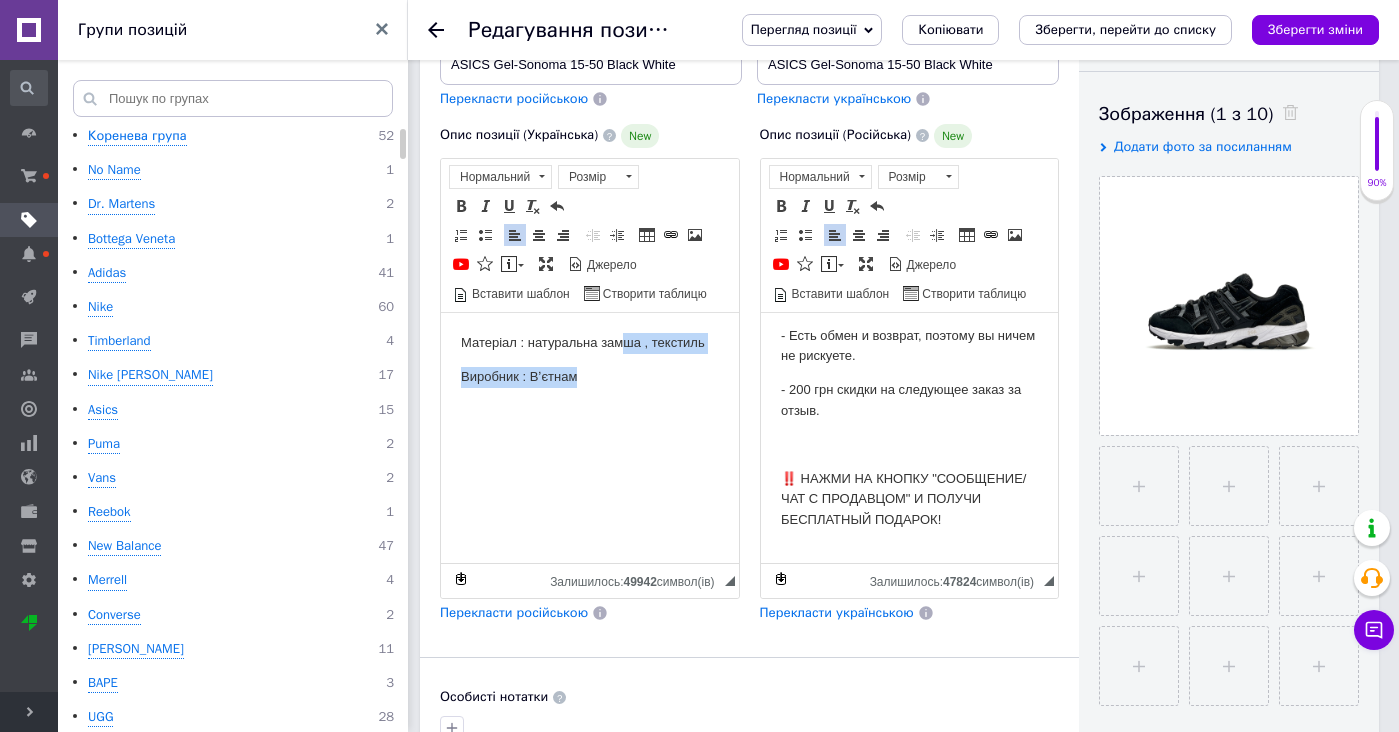 drag, startPoint x: 627, startPoint y: 498, endPoint x: 621, endPoint y: 340, distance: 158.11388 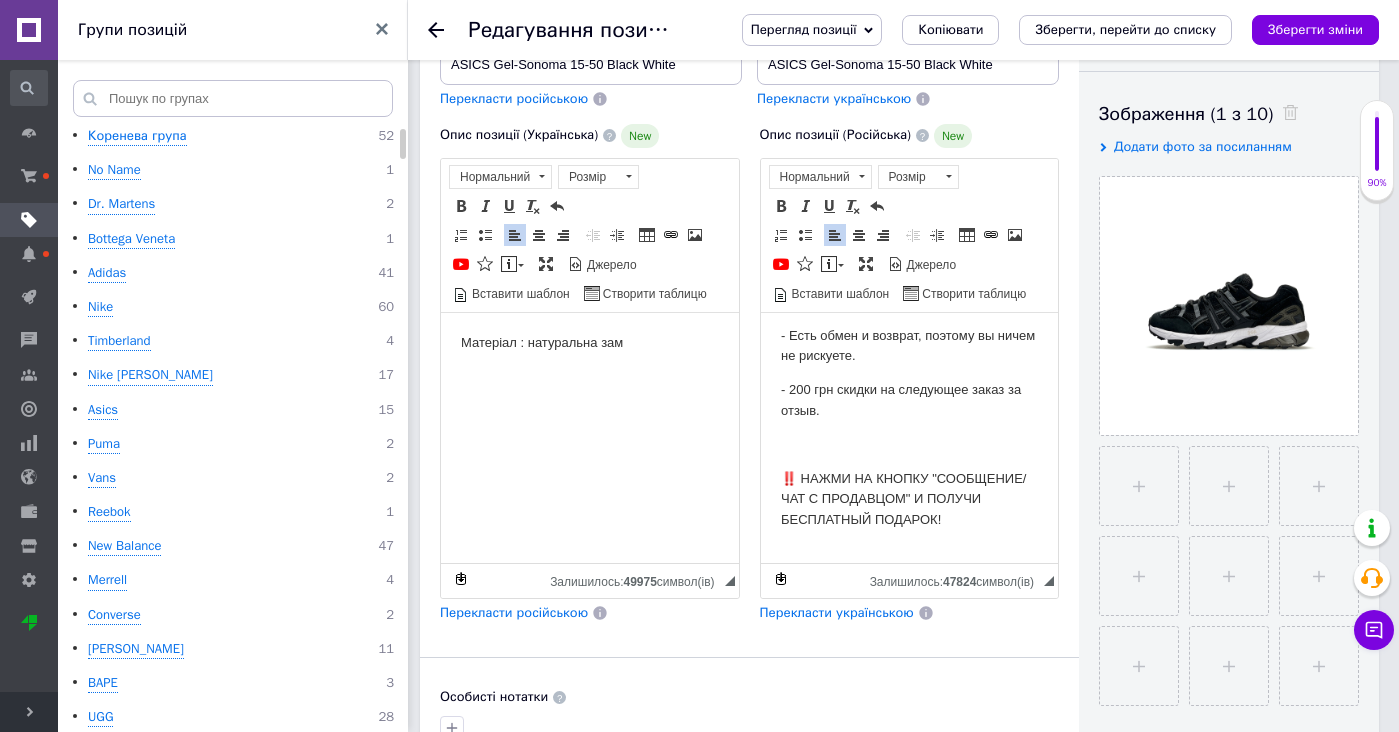 drag, startPoint x: 621, startPoint y: 340, endPoint x: 621, endPoint y: 327, distance: 13 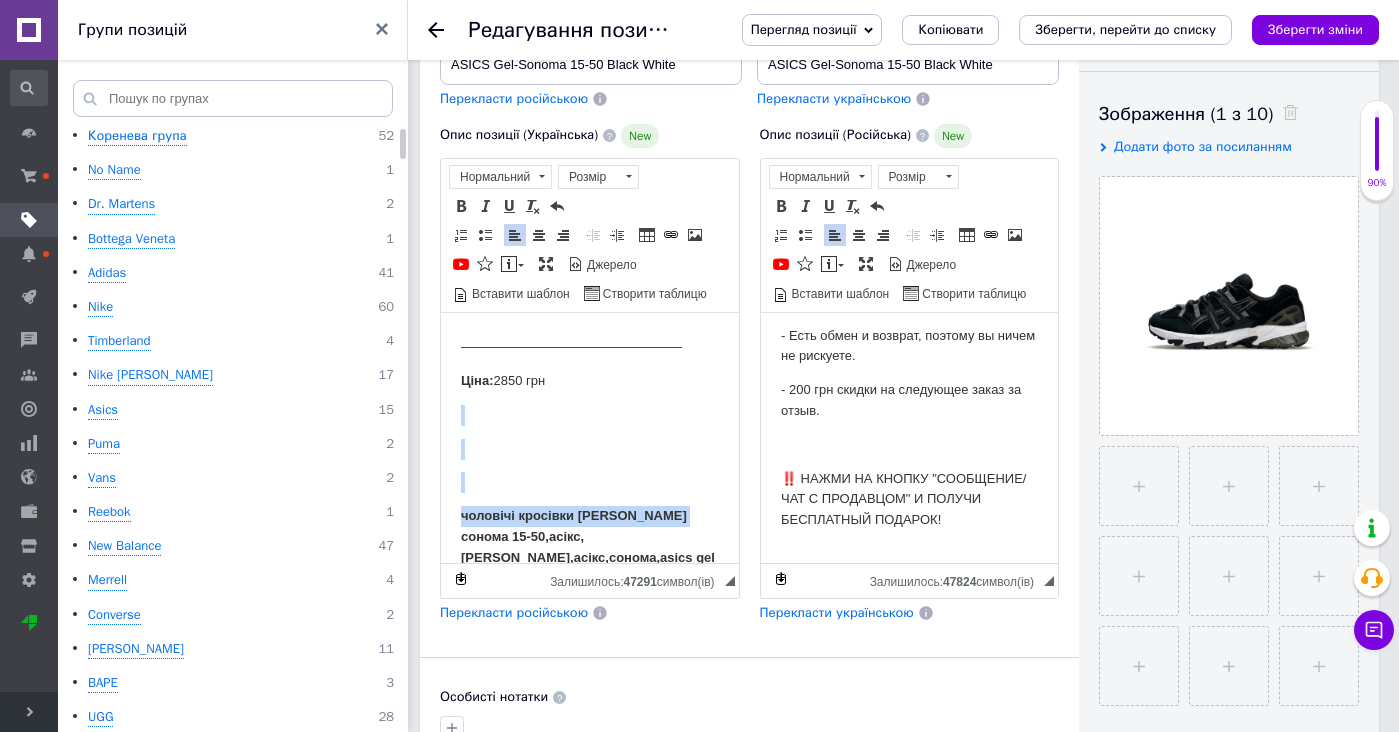 scroll, scrollTop: 2758, scrollLeft: 0, axis: vertical 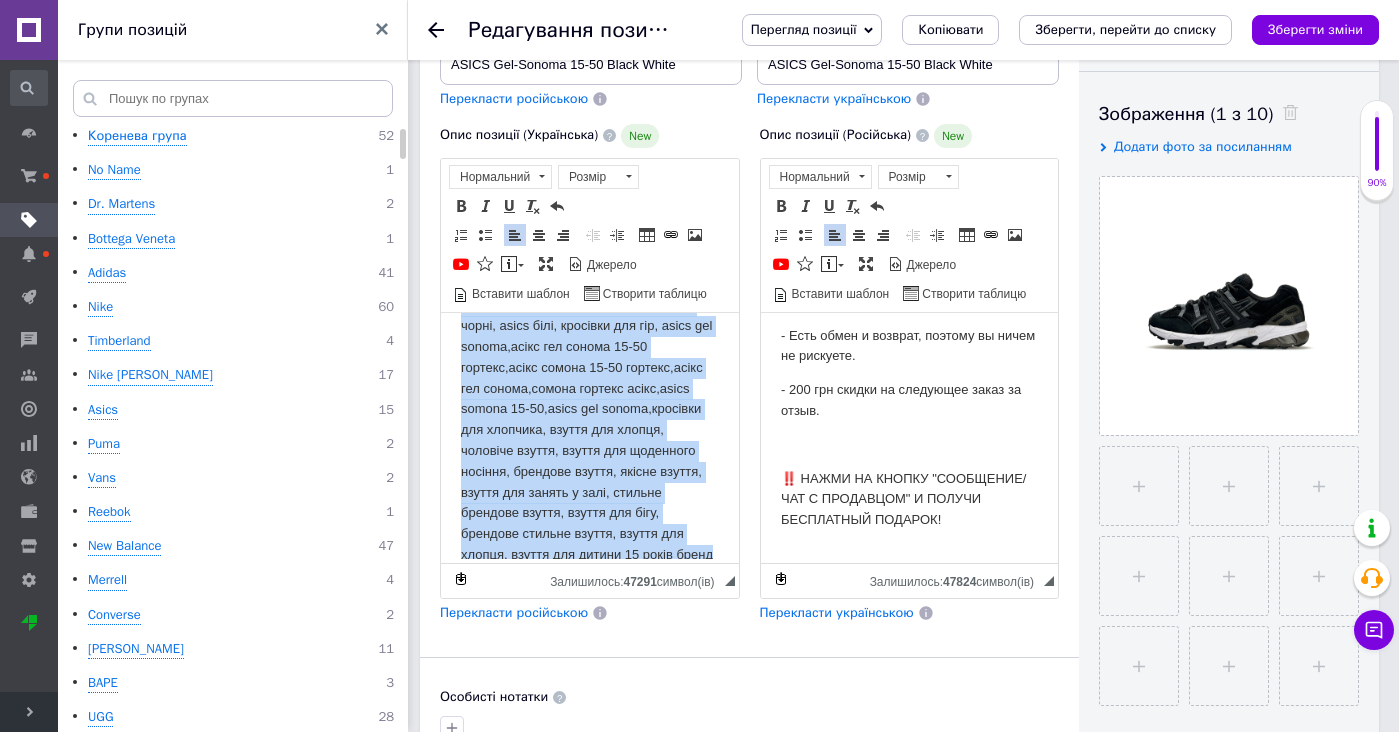 drag, startPoint x: 641, startPoint y: 371, endPoint x: 729, endPoint y: 740, distance: 379.3481 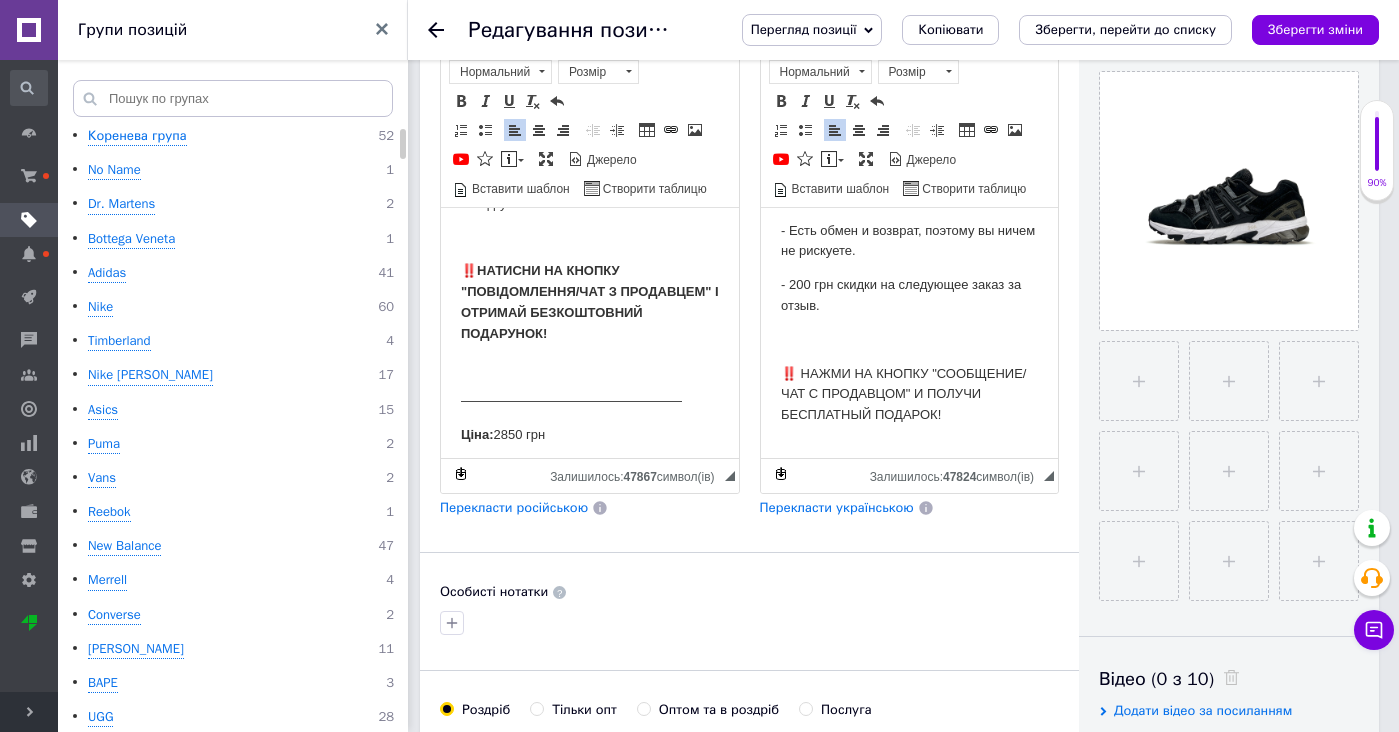 scroll, scrollTop: 963, scrollLeft: 0, axis: vertical 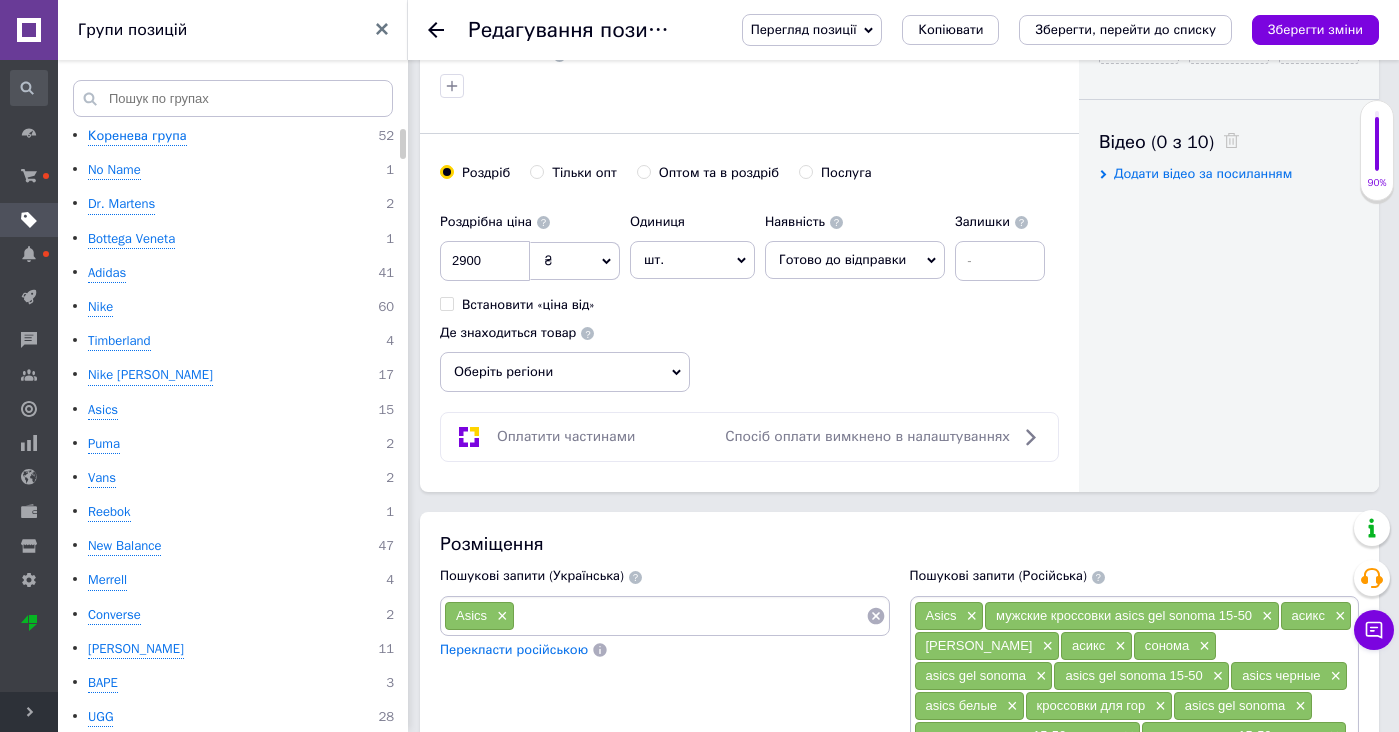 click at bounding box center (690, 616) 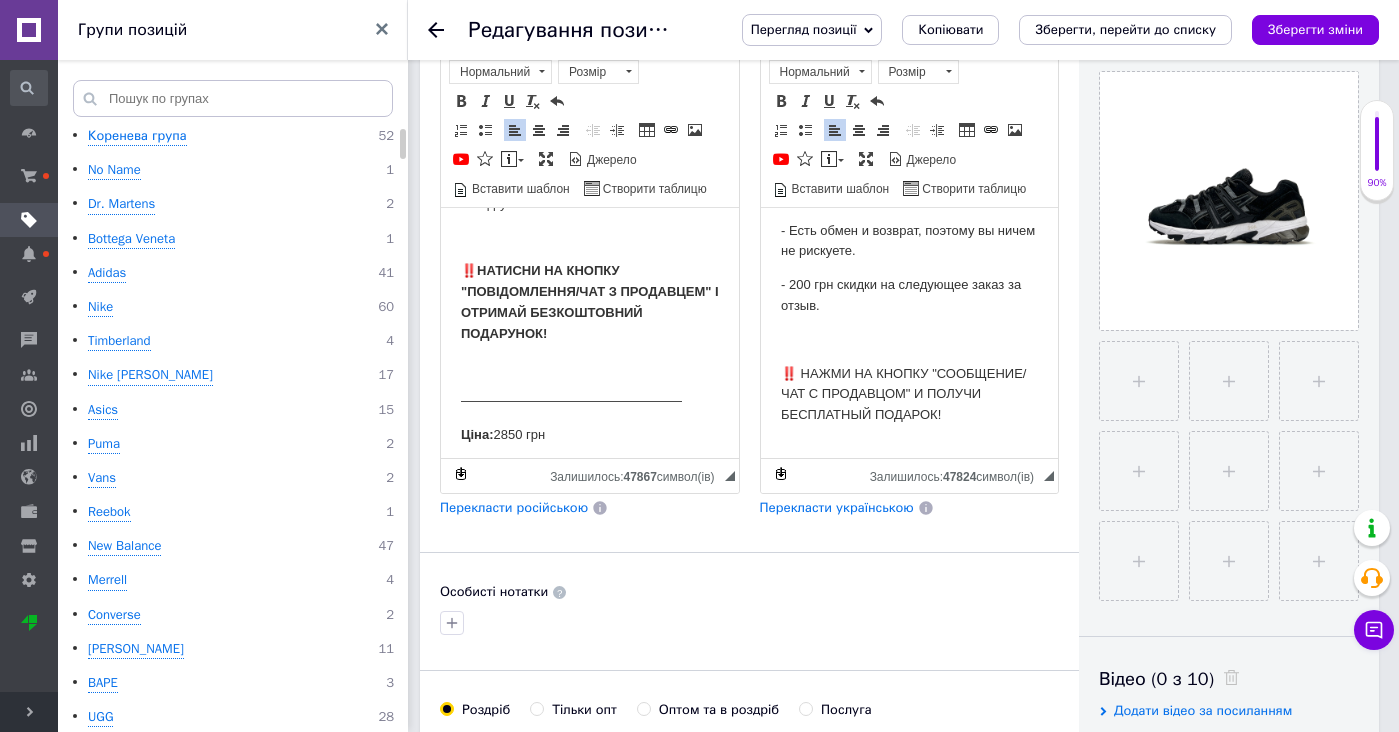scroll, scrollTop: 345, scrollLeft: 0, axis: vertical 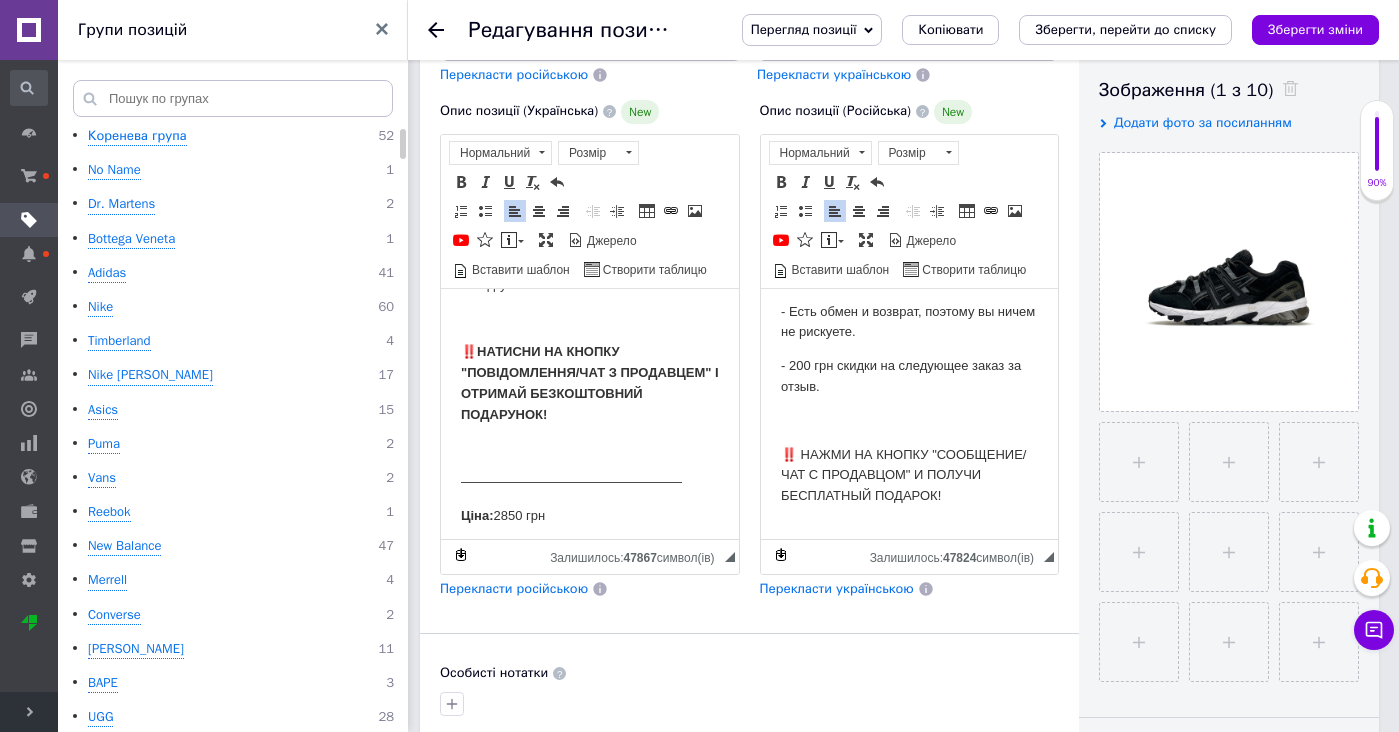 click on "Цена: 2850 грн" at bounding box center [909, 597] 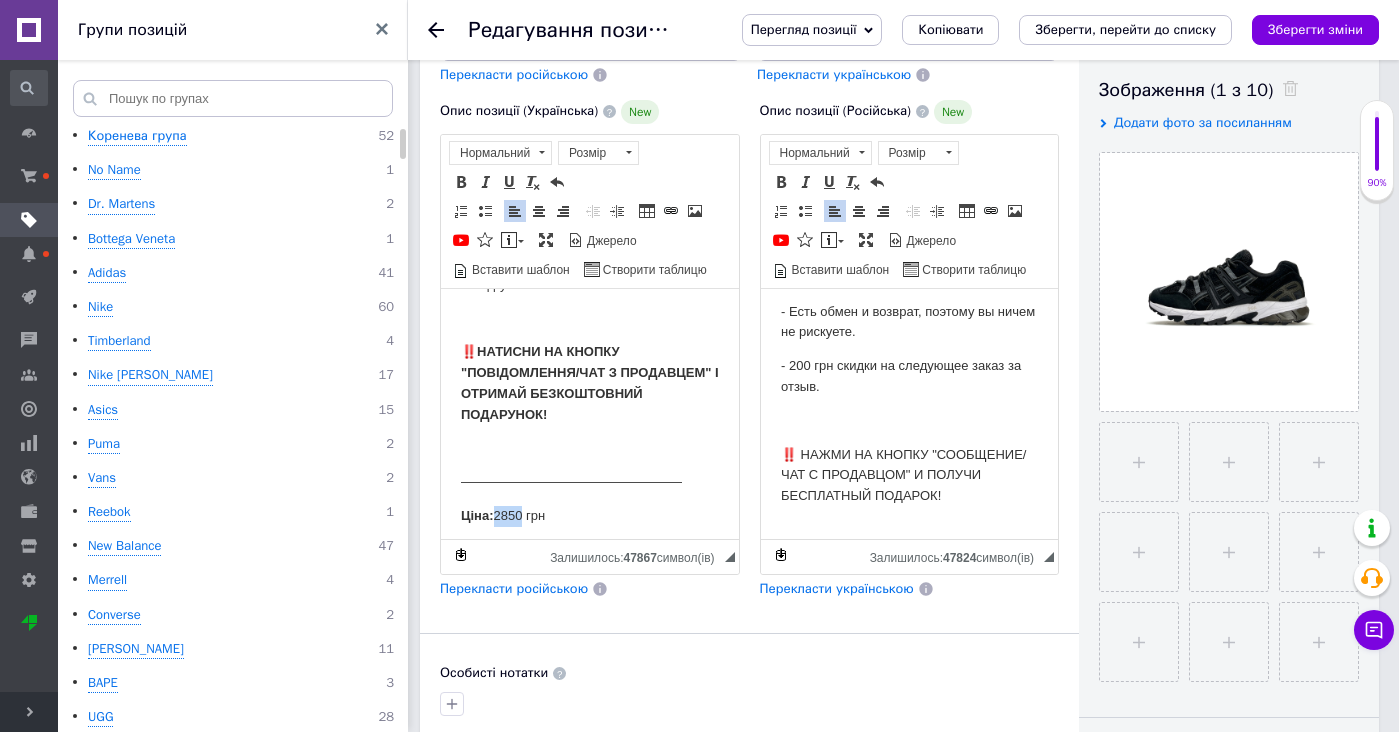 click on "Ціна:  2850 грн" at bounding box center (590, 515) 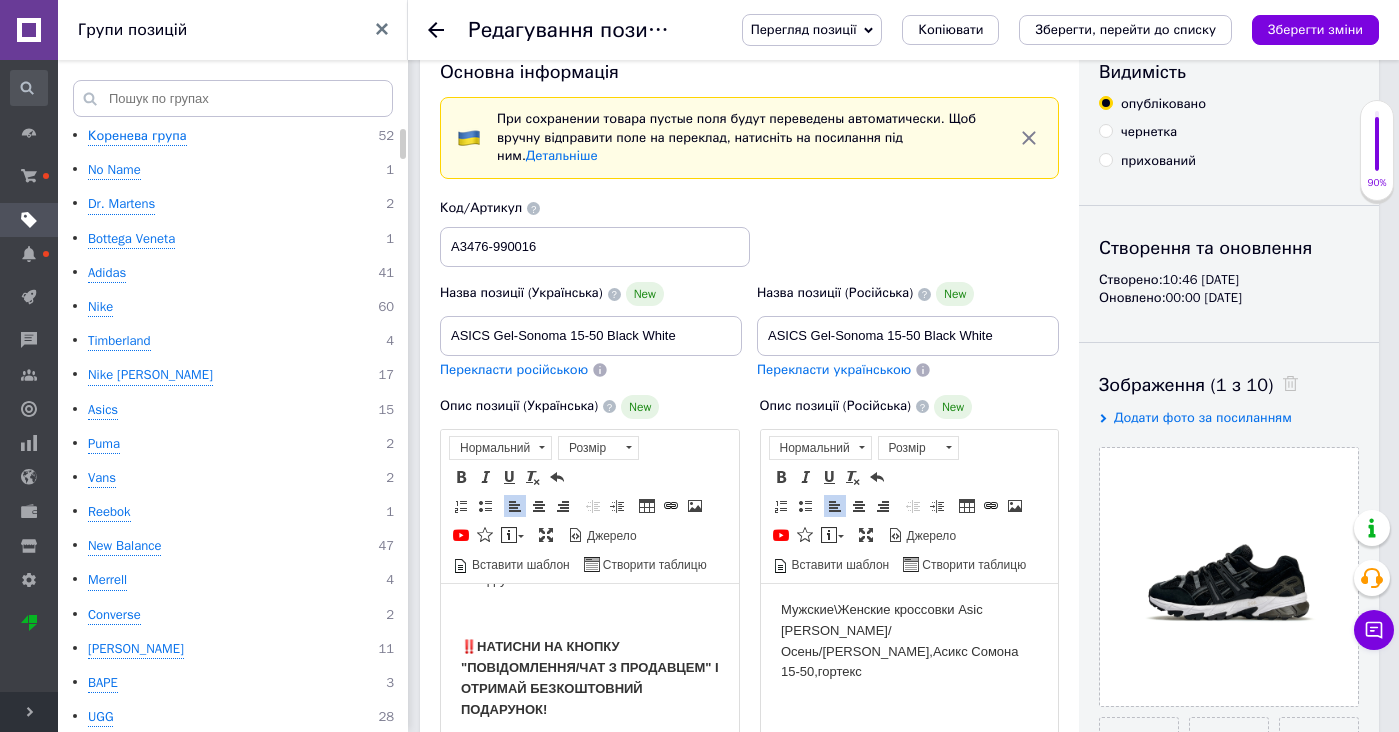 scroll, scrollTop: 0, scrollLeft: 0, axis: both 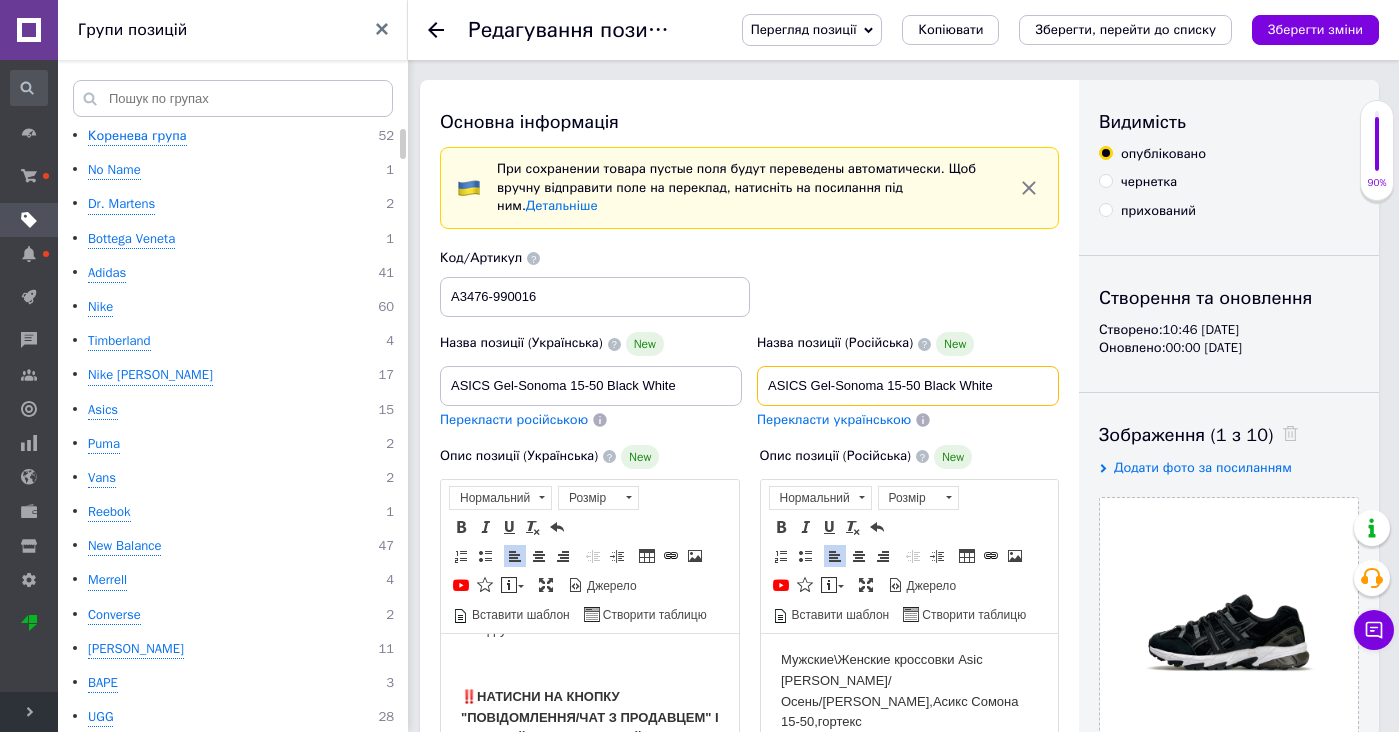 click on "ASICS Gel-Sonoma 15-50 Black White" at bounding box center [908, 386] 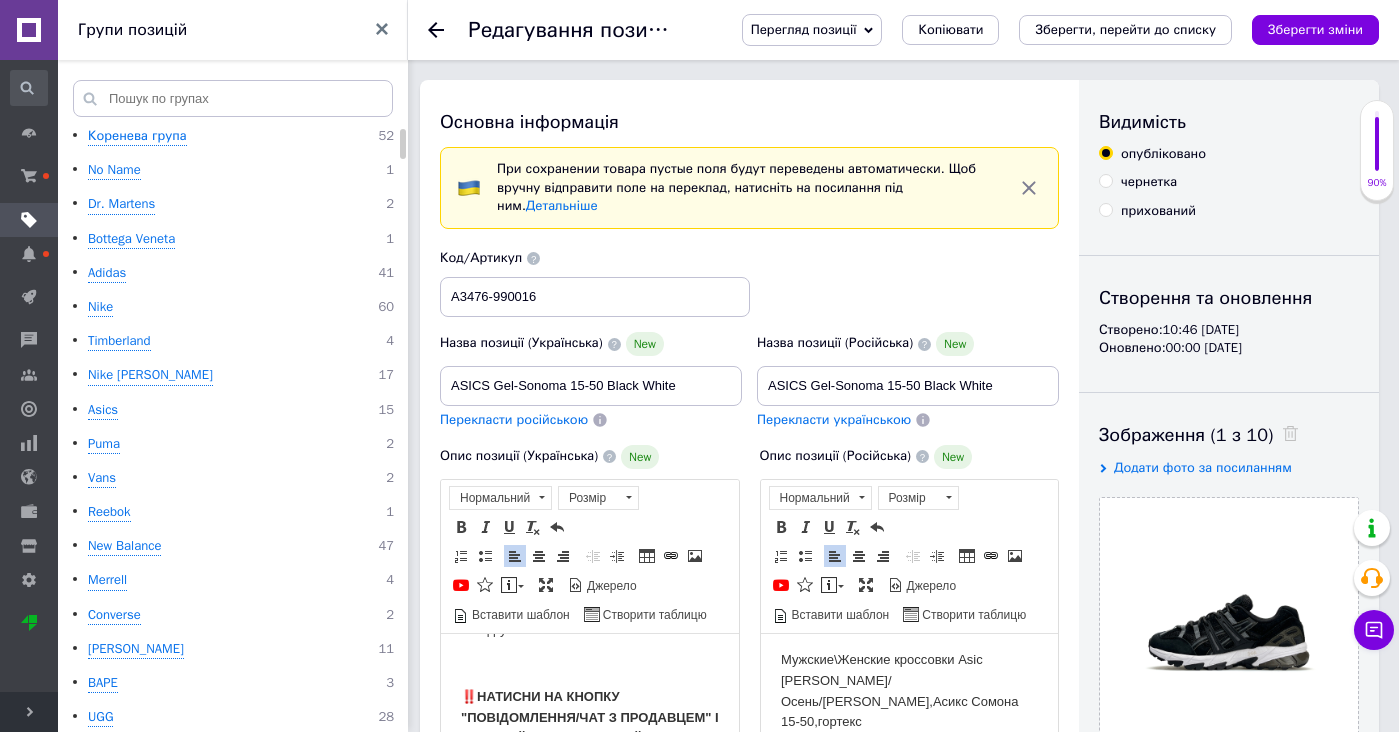 click on "Мужские\Женские кроссовки Asic [PERSON_NAME]/Осень/[PERSON_NAME],Асикс Сомона 15-50,гортекс" at bounding box center (909, 690) 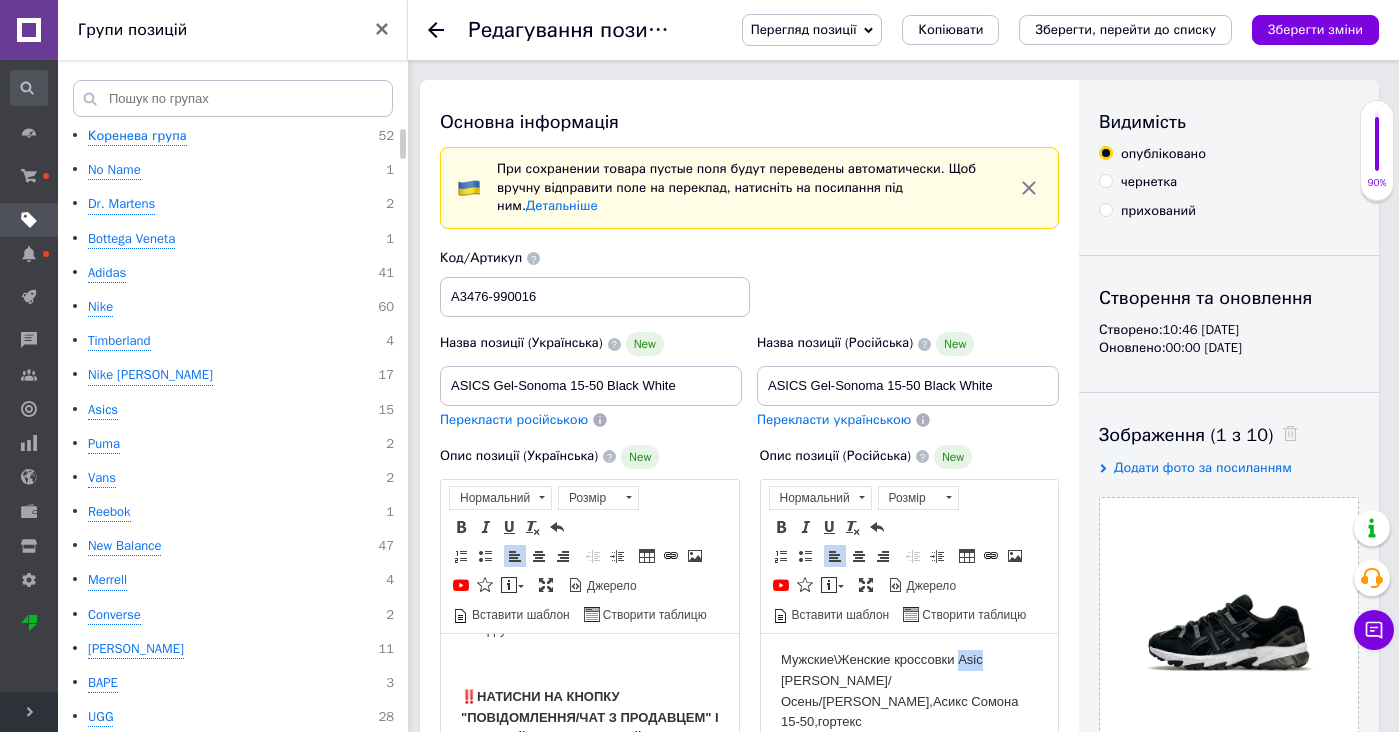 click on "Мужские\Женские кроссовки Asic [PERSON_NAME]/Осень/[PERSON_NAME],Асикс Сомона 15-50,гортекс" at bounding box center [909, 690] 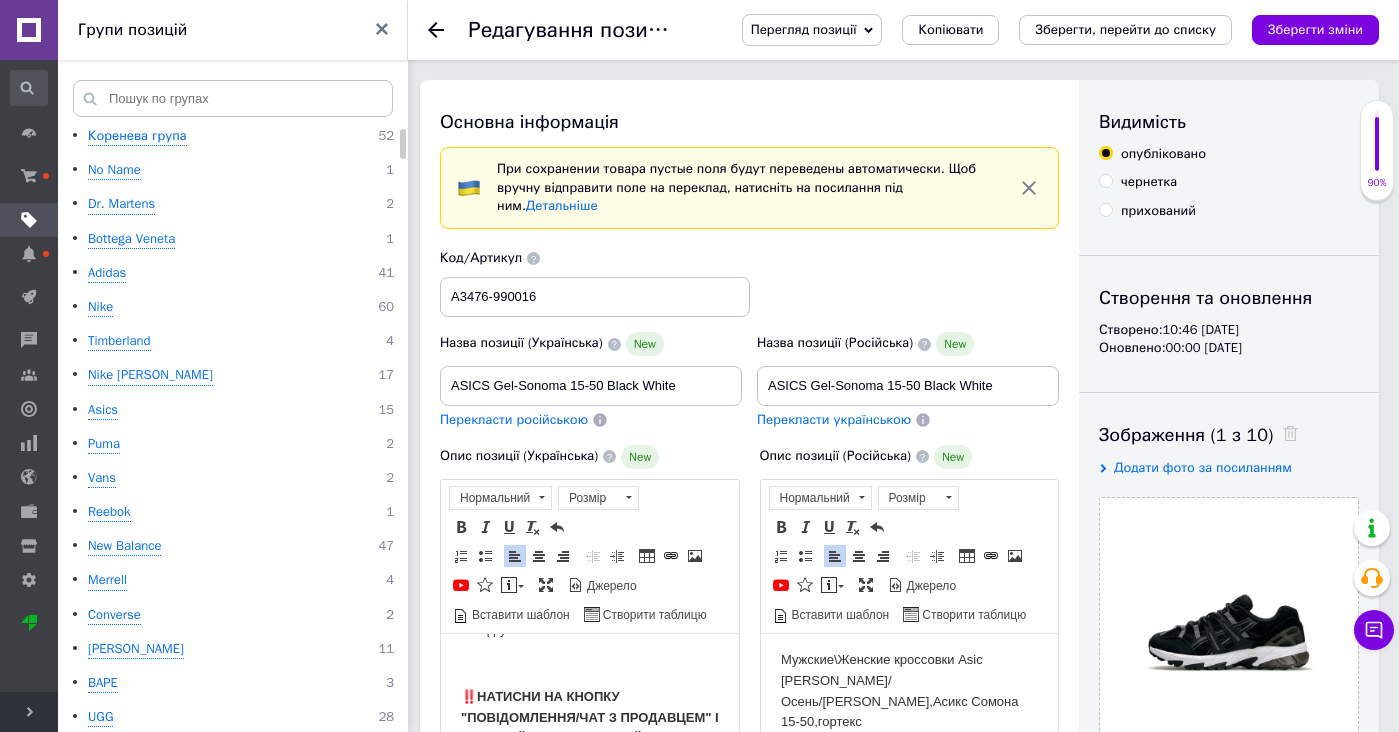 click on "Мужские\Женские кроссовки Asic [PERSON_NAME]/Осень/[PERSON_NAME],Асикс Сомона 15-50,гортекс" at bounding box center (909, 690) 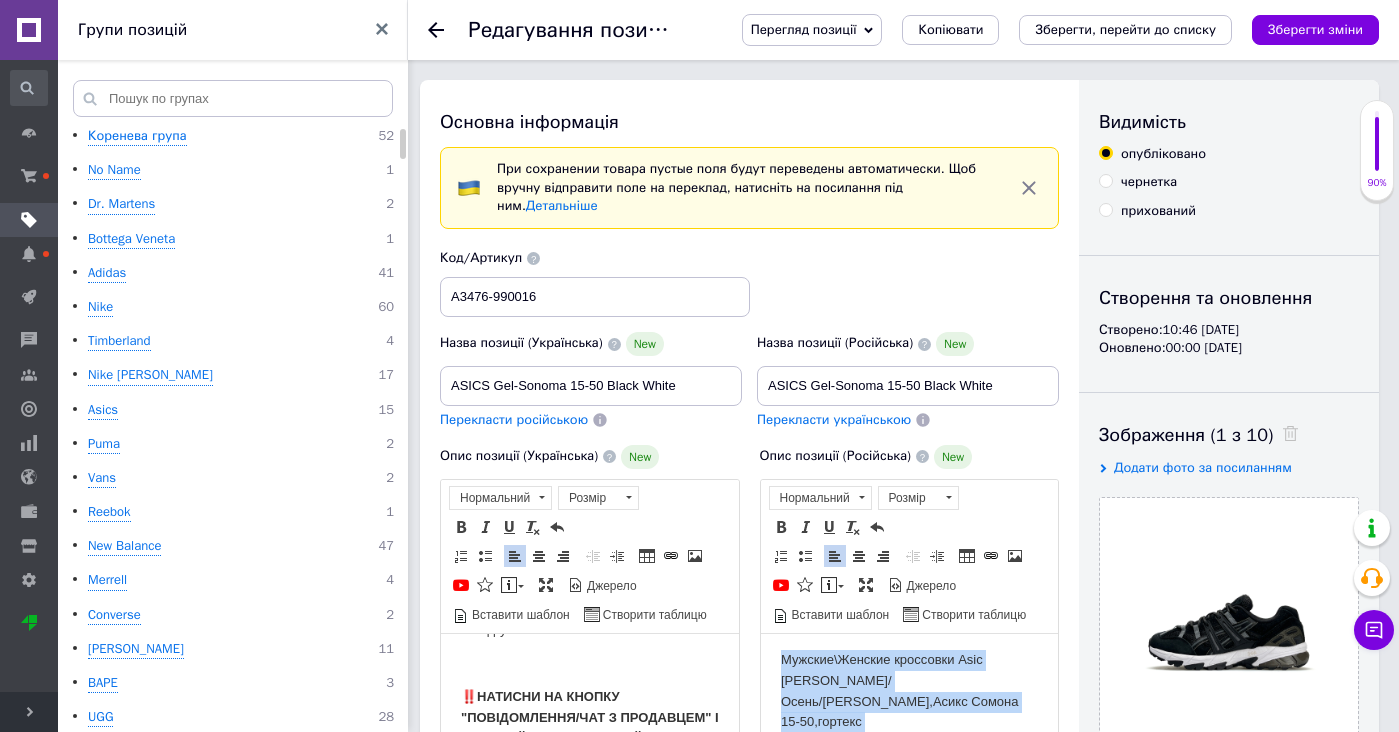 click on "Мужские\Женские кроссовки Asic [PERSON_NAME]/Осень/[PERSON_NAME],Асикс Сомона 15-50,гортекс" at bounding box center [909, 690] 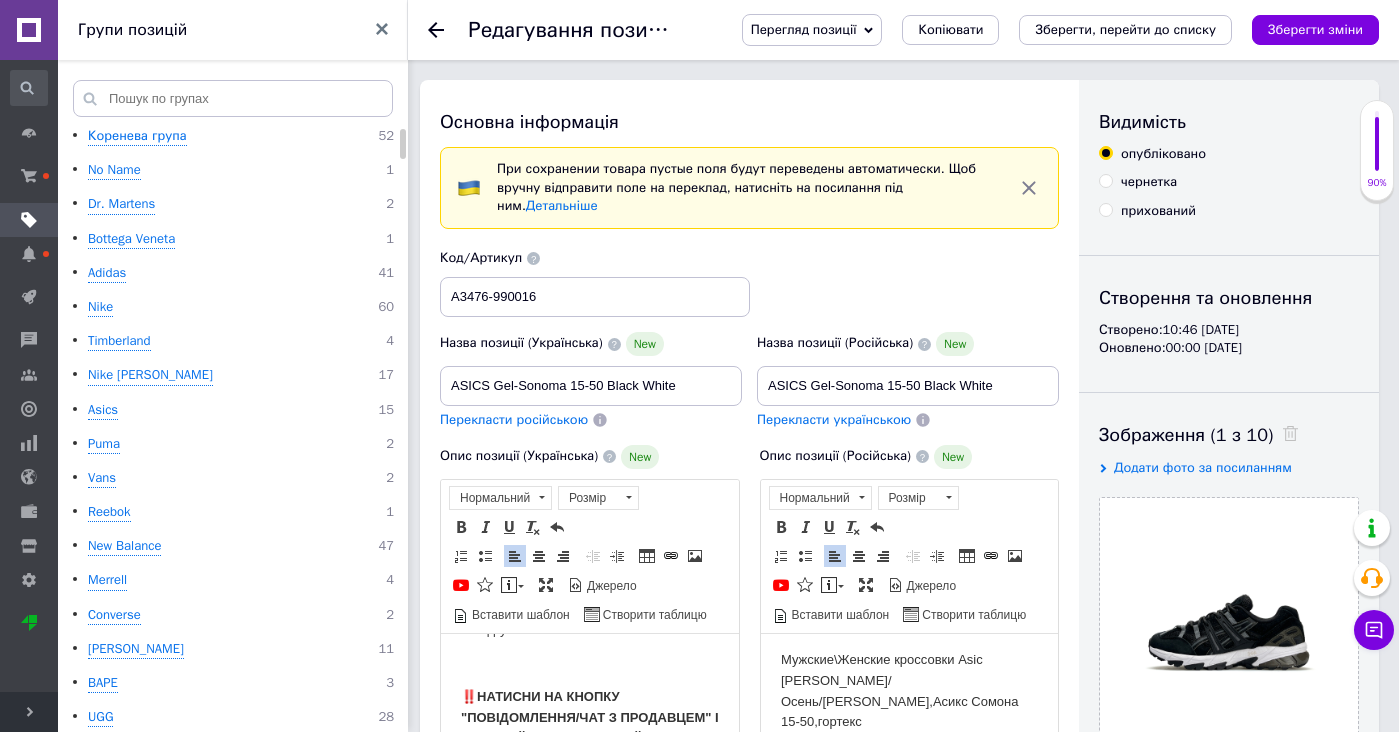 click on "Мужские\Женские кроссовки [PERSON_NAME]/Осень/[PERSON_NAME],[PERSON_NAME] 15-50,гортекс • Размеры: 36-45 • Материал: Кожа, сетка. • Подошва: Мягкая пена, резиновый протектор. • Упаковка: Фирменная коробка Asics, пергамент. • Доставка: 2-3 дня! • Отправка в день заказа до 14:00 ————————————————— Друзья, меня зовут [PERSON_NAME], и я сделаю все, чтобы вы остались довольны покупкой! Так что, дорогой друг, мы с нетерпением ждем твоего сообщения! (Фото) Размерная сетка: Размер 36 – 22.5 см Размер 37 – 23.5 см Размер 38 – 24.0 см Размер 39 – 25.0 см Размер 40 – 25.5 см [PHONE_NUMBER]" at bounding box center (909, 1943) 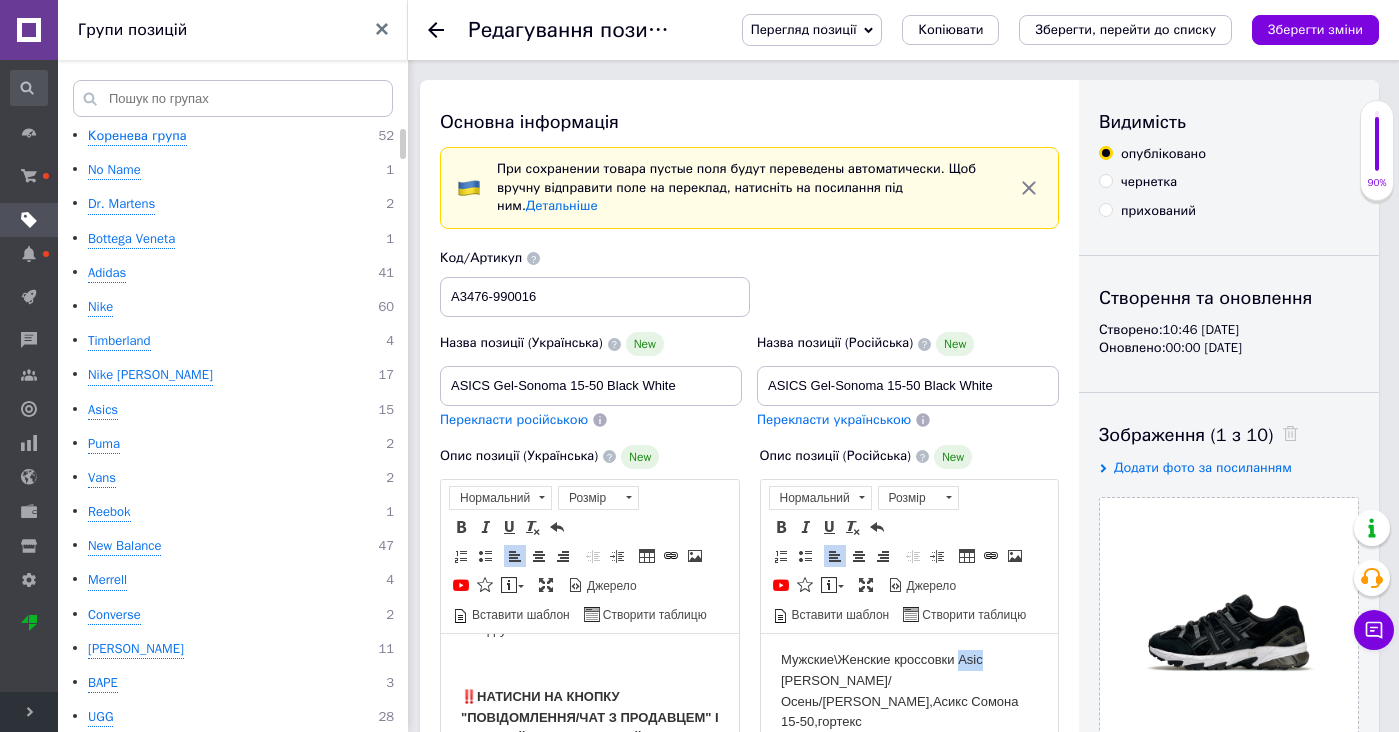 click on "Мужские\Женские кроссовки Asic [PERSON_NAME]/Осень/[PERSON_NAME],Асикс Сомона 15-50,гортекс" at bounding box center (909, 690) 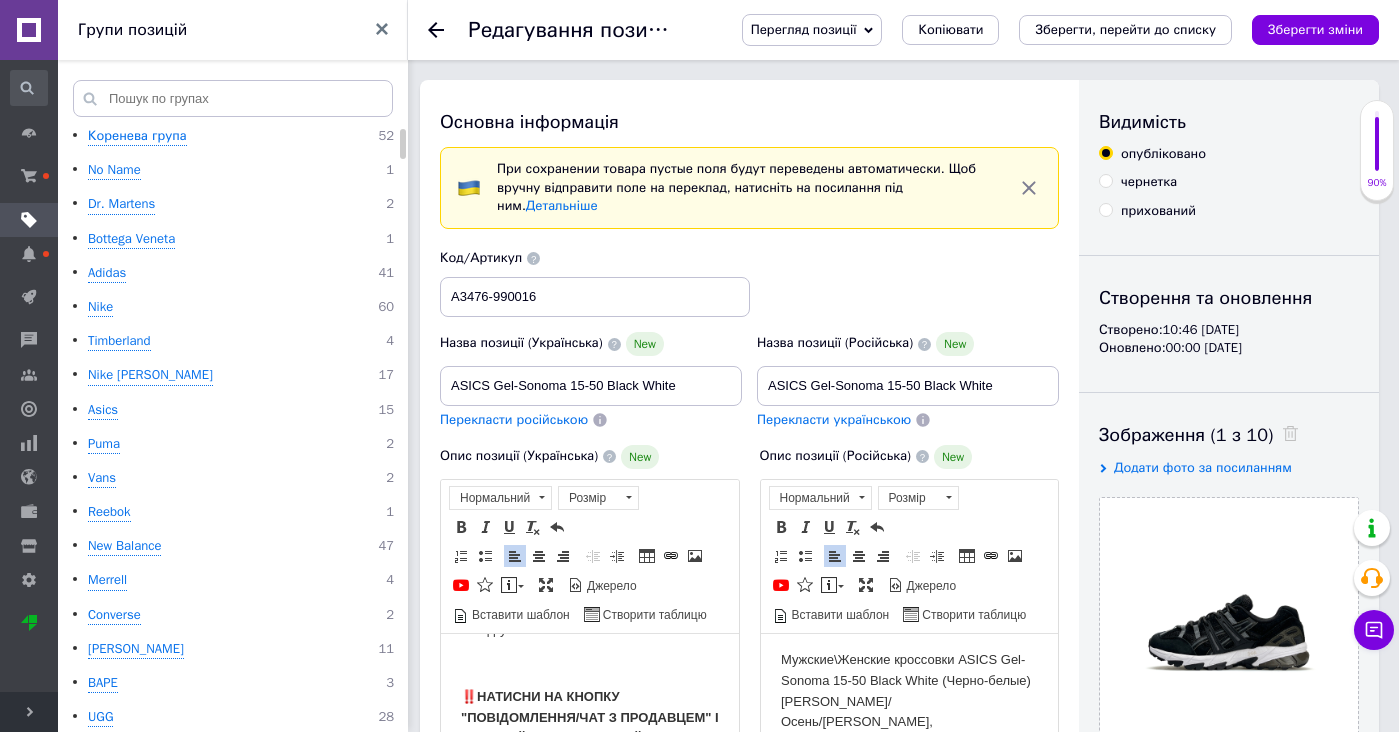 drag, startPoint x: 1040, startPoint y: 712, endPoint x: 1030, endPoint y: 556, distance: 156.32019 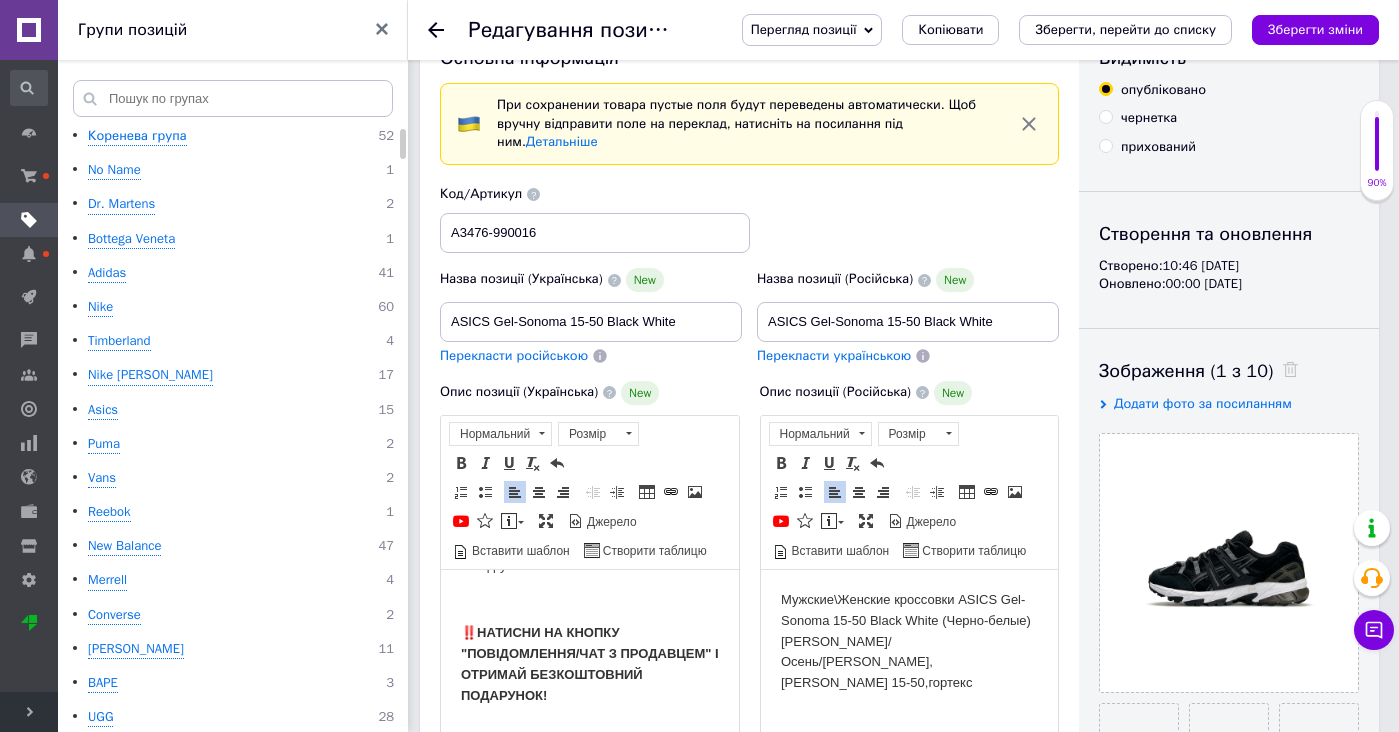 scroll, scrollTop: 68, scrollLeft: 0, axis: vertical 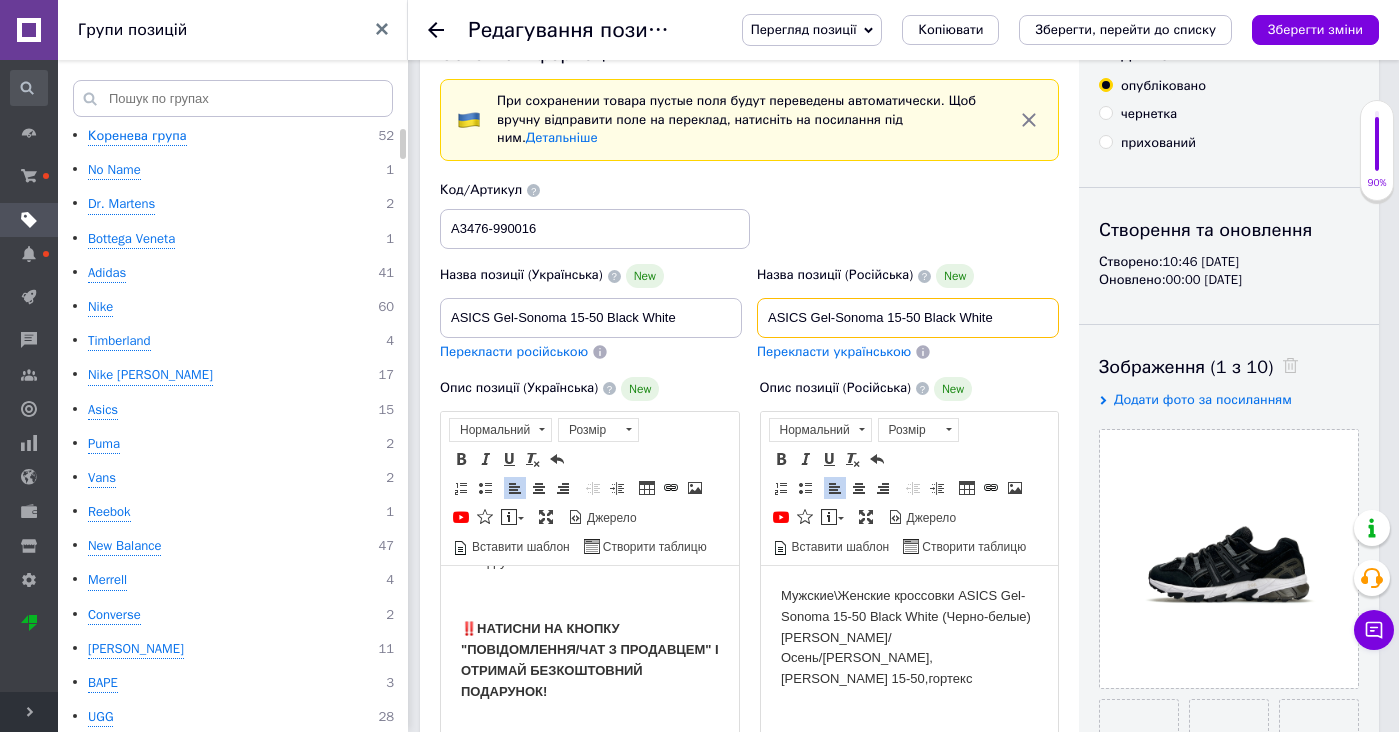 click on "ASICS Gel-Sonoma 15-50 Black White" at bounding box center [908, 318] 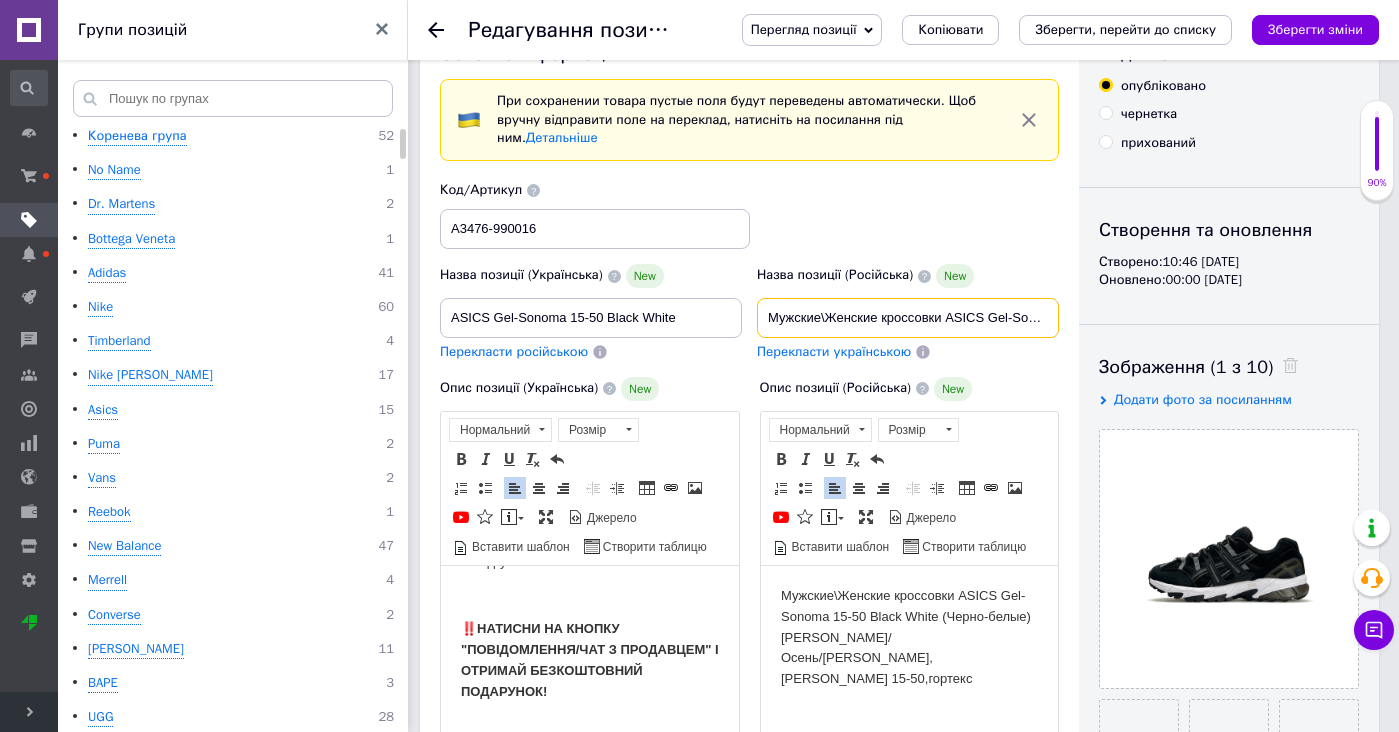 type on "Мужские\Женские кроссовки ASICS Gel-Sonoma 15-50 Black White (Черно-белые) [PERSON_NAME]/Осень/[PERSON_NAME],Асикс Сомона 15-50" 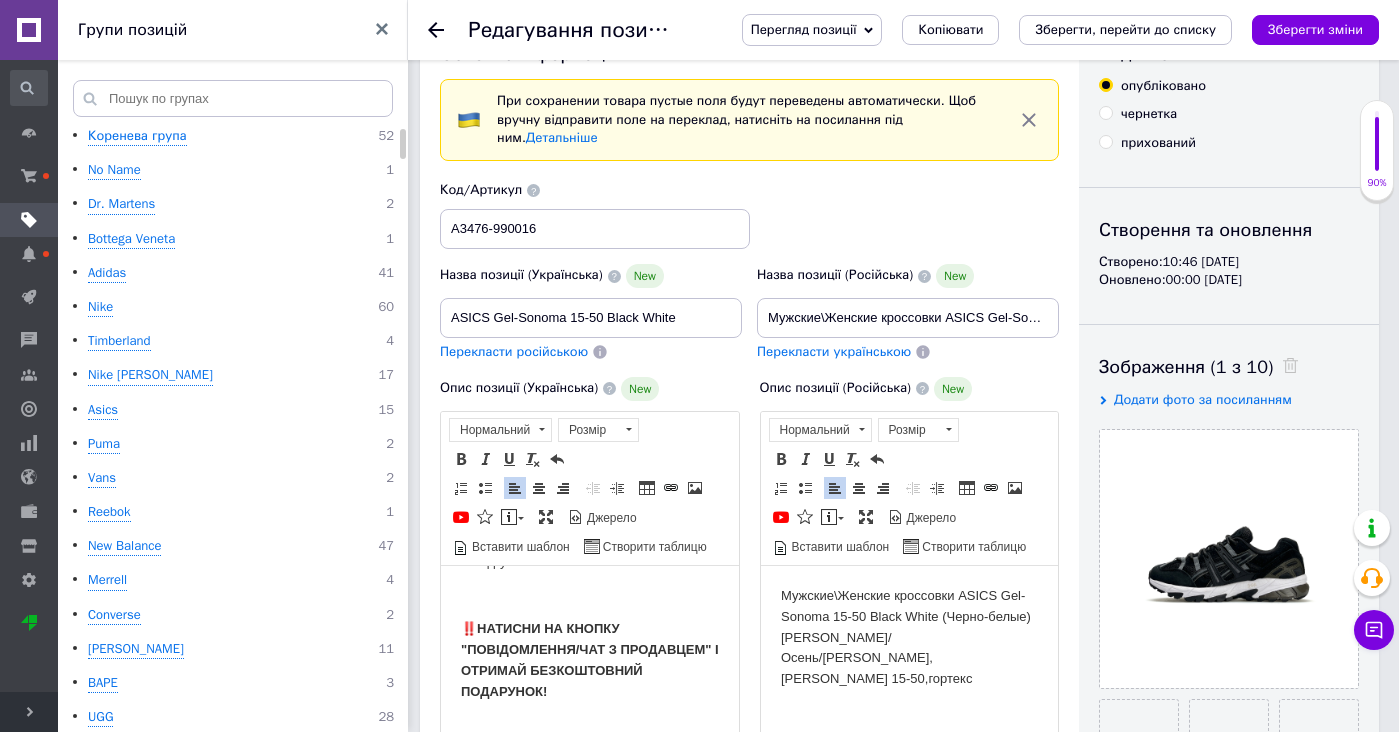 click on "Перекласти українською" at bounding box center (834, 351) 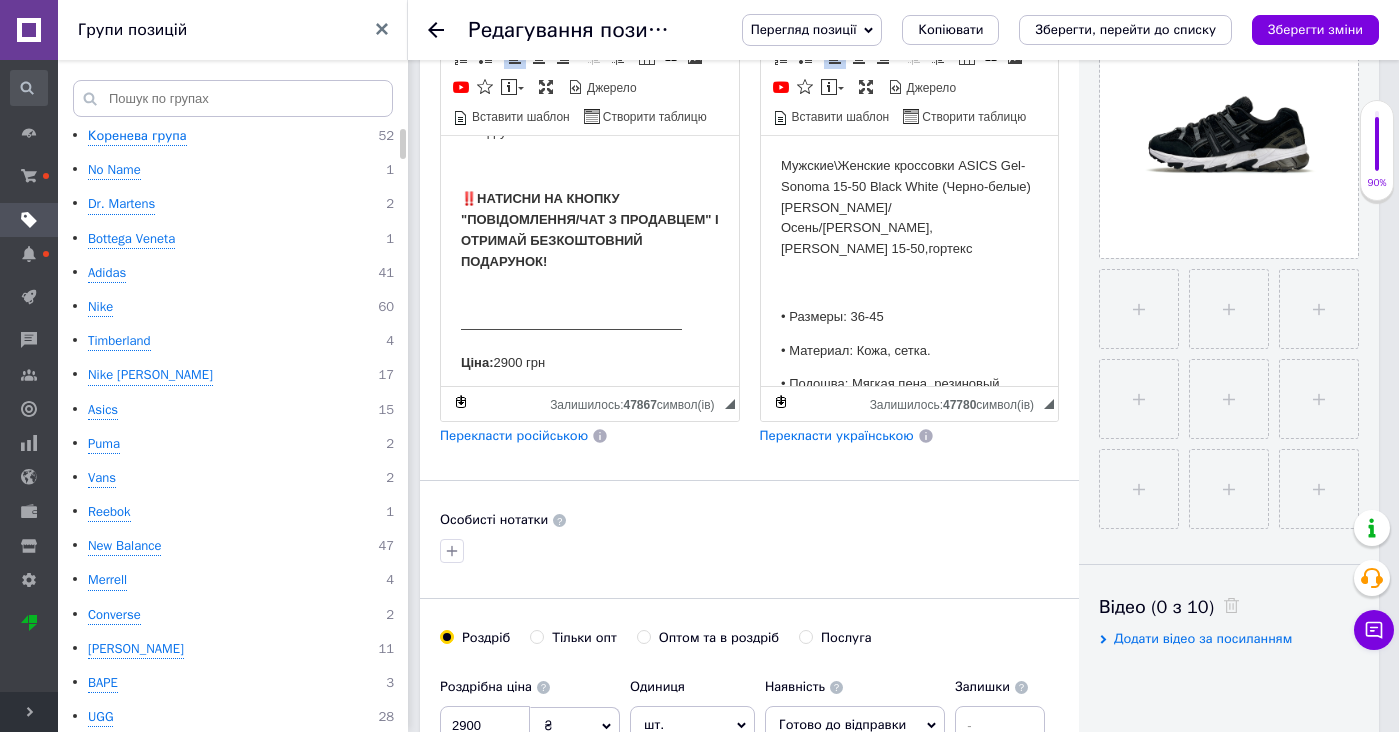 type on "Чоловічі/Жіночі кросівки ASICS Gel-Sonoma 15-50 Black White (Чорно-білі) [PERSON_NAME]/[PERSON_NAME]/[PERSON_NAME], [PERSON_NAME] 15-50" 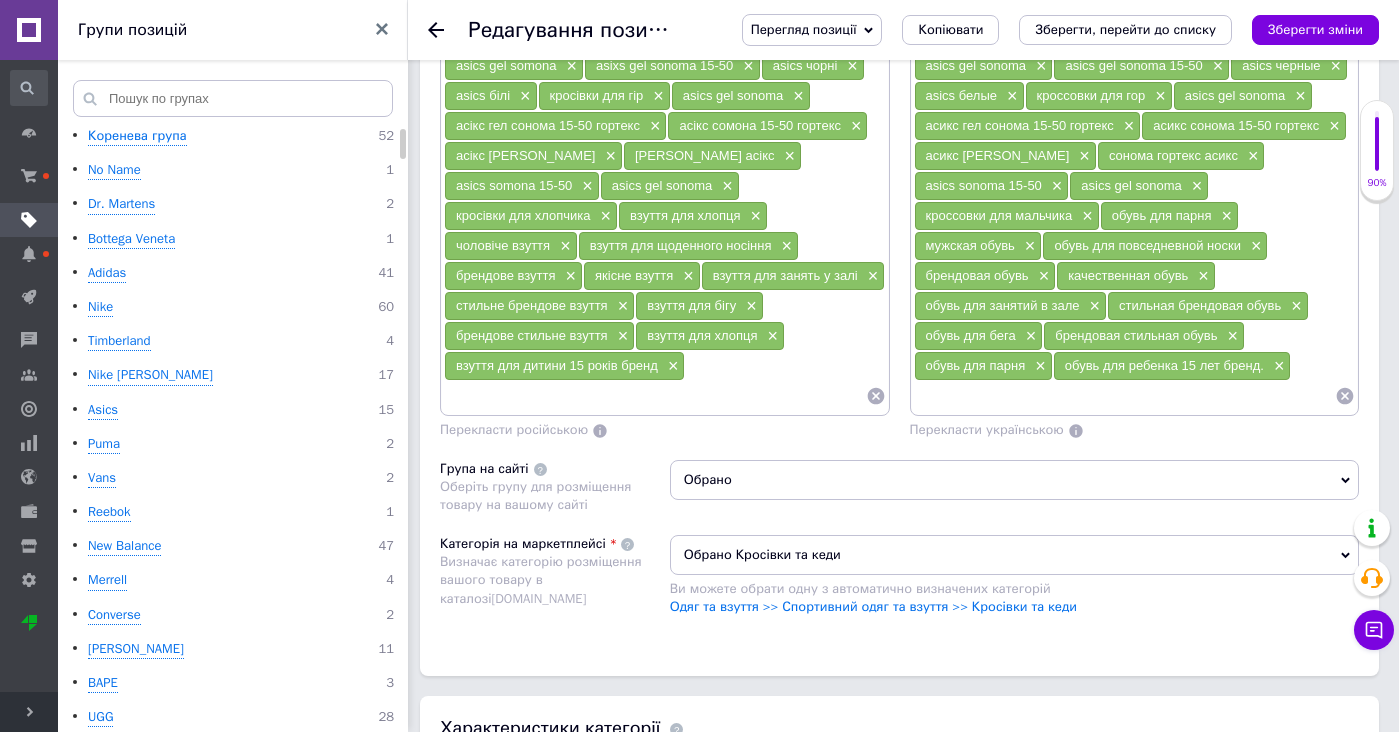 scroll, scrollTop: 1583, scrollLeft: 0, axis: vertical 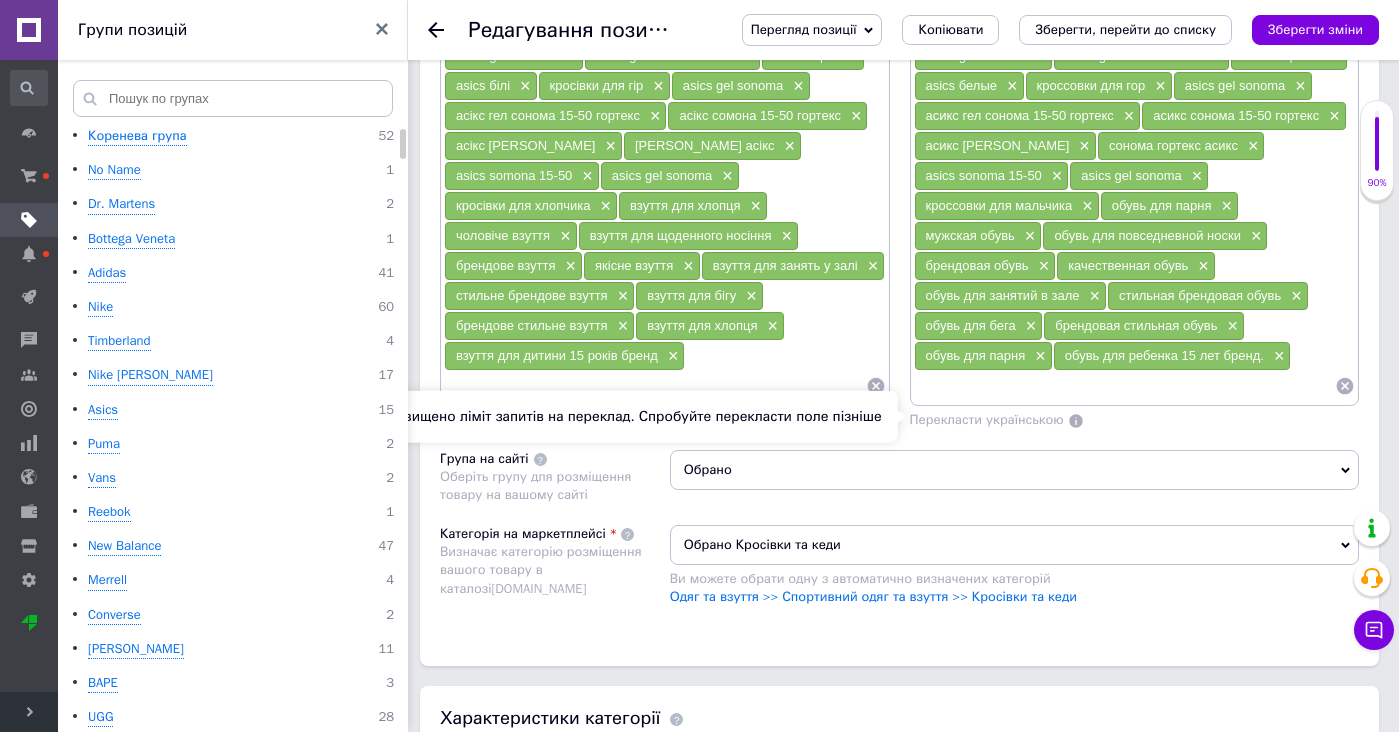 click at bounding box center [1125, 386] 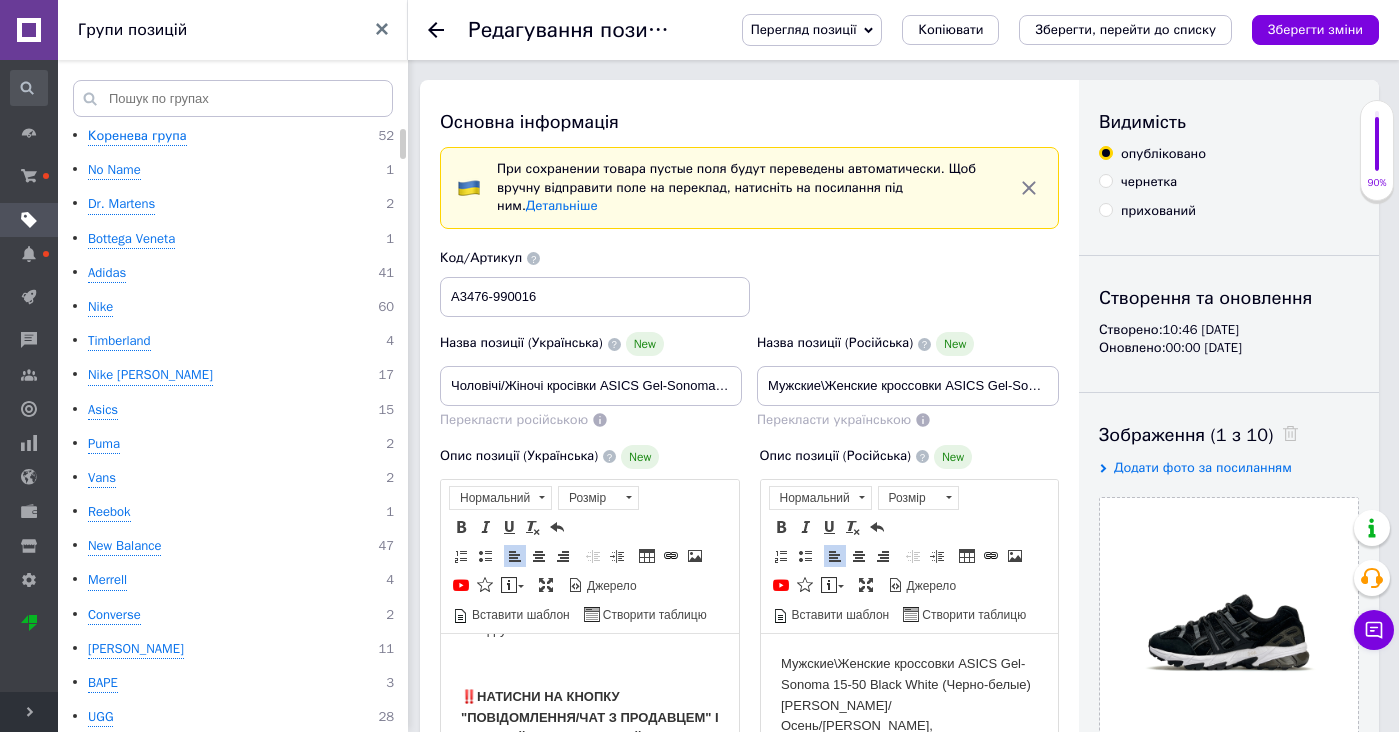 scroll, scrollTop: -1, scrollLeft: 0, axis: vertical 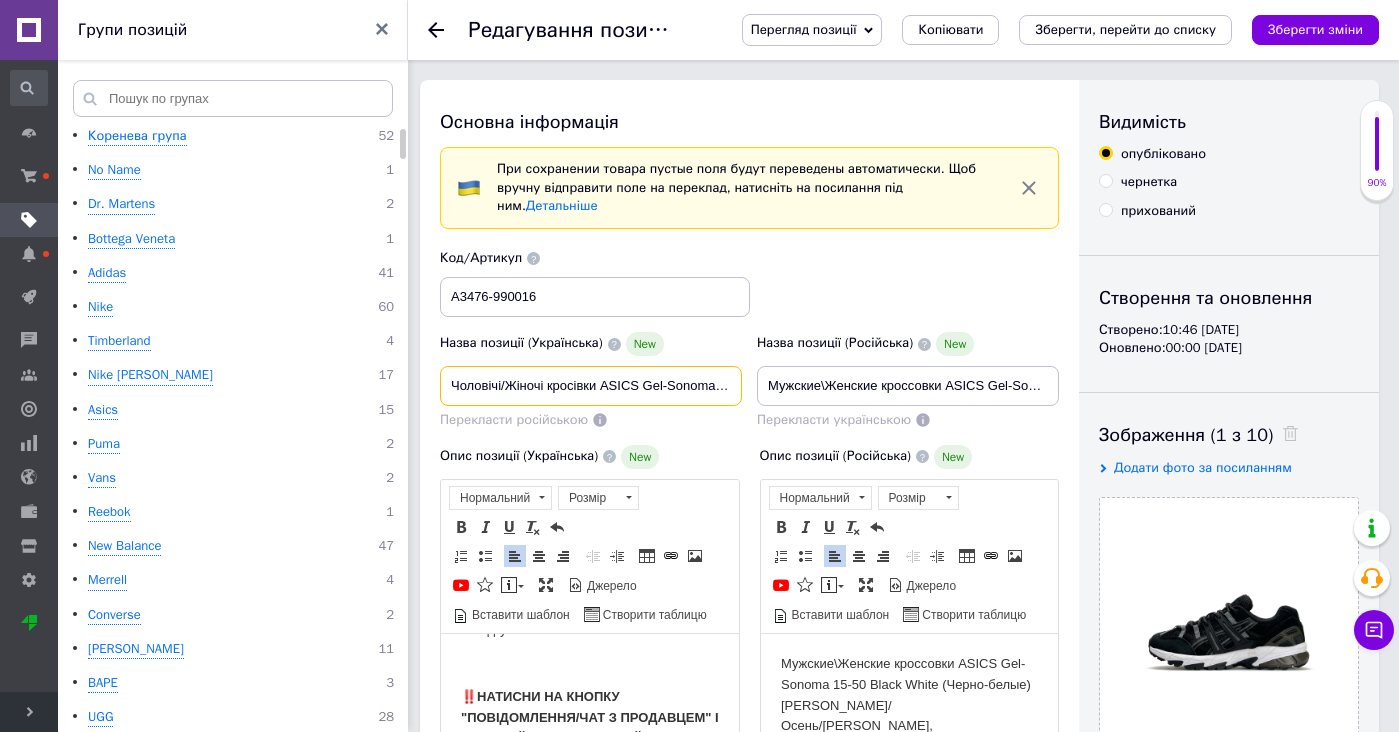 click on "Чоловічі/Жіночі кросівки ASICS Gel-Sonoma 15-50 Black White (Чорно-білі) [PERSON_NAME]/[PERSON_NAME]/[PERSON_NAME], [PERSON_NAME] 15-50" at bounding box center [591, 386] 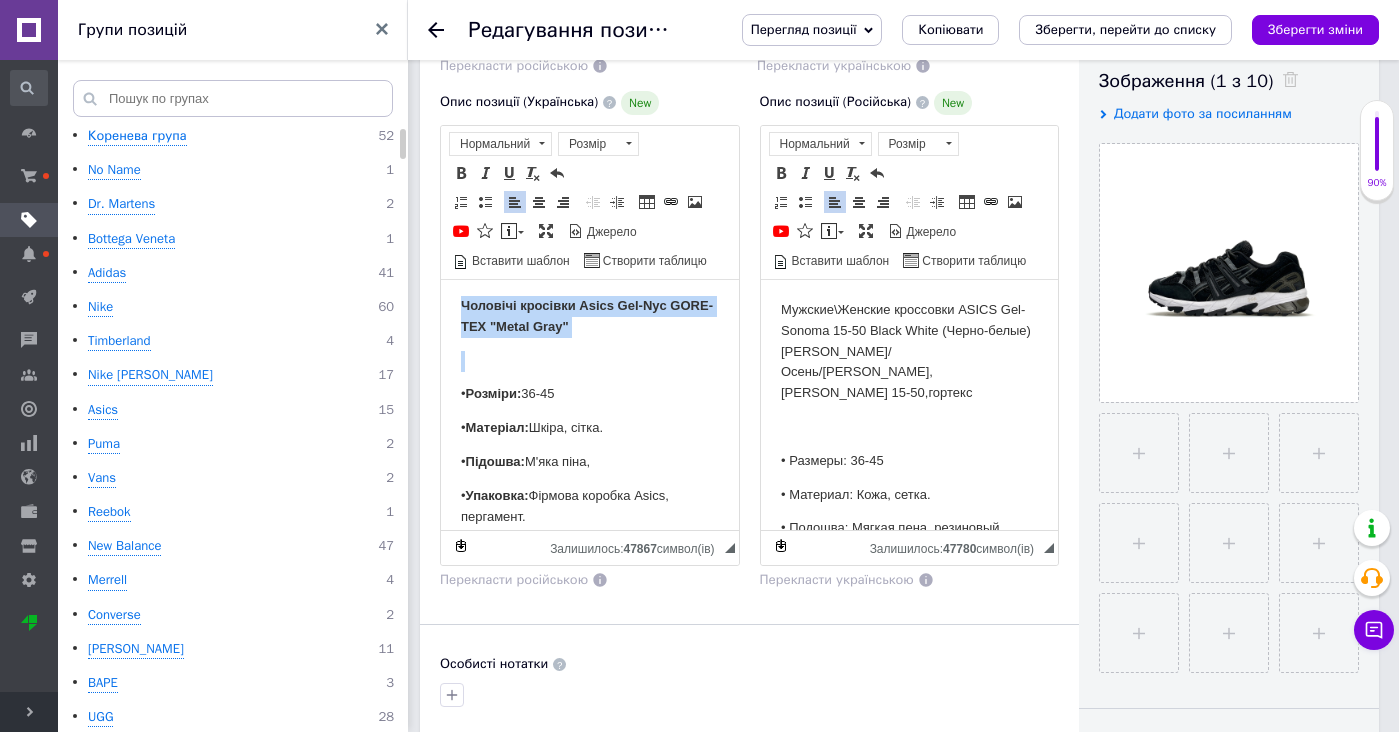 drag, startPoint x: 626, startPoint y: 380, endPoint x: 624, endPoint y: 198, distance: 182.01099 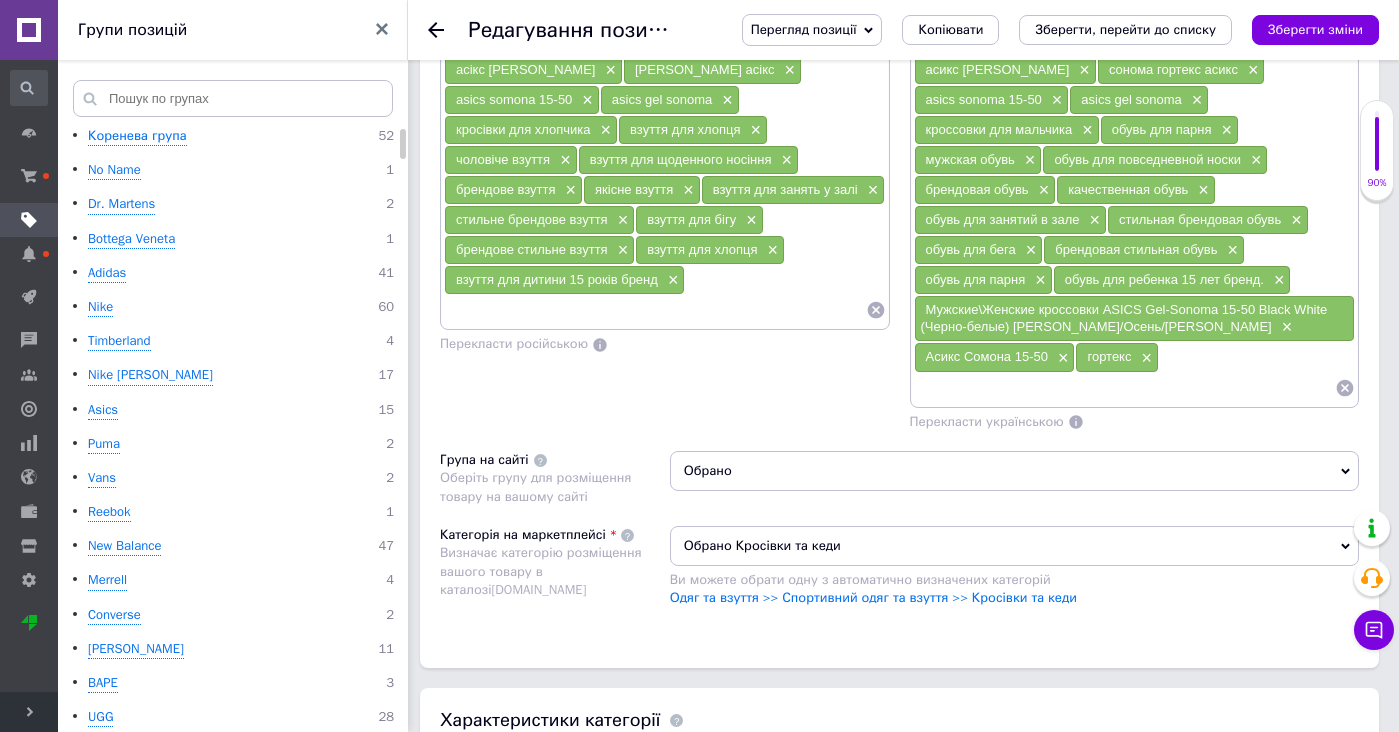 click at bounding box center (655, 310) 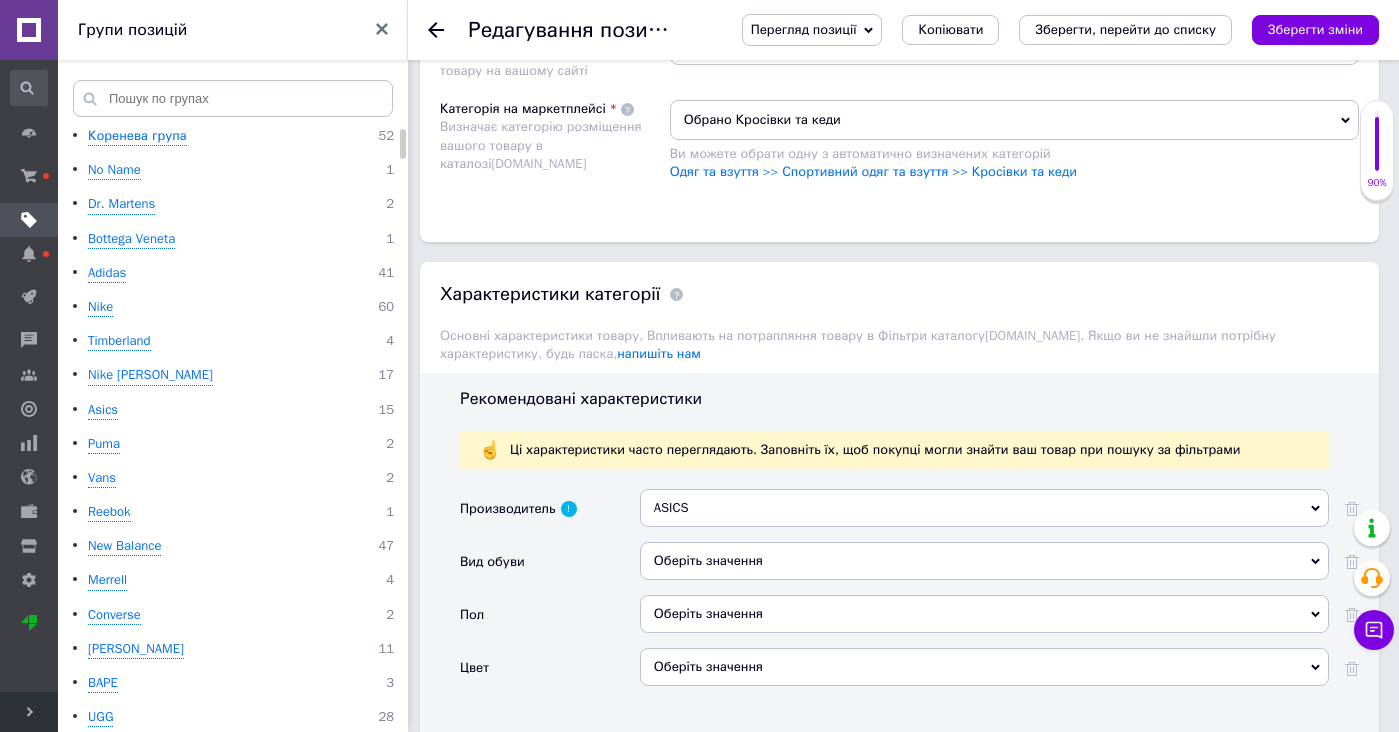 click on "ASICS" at bounding box center [984, 508] 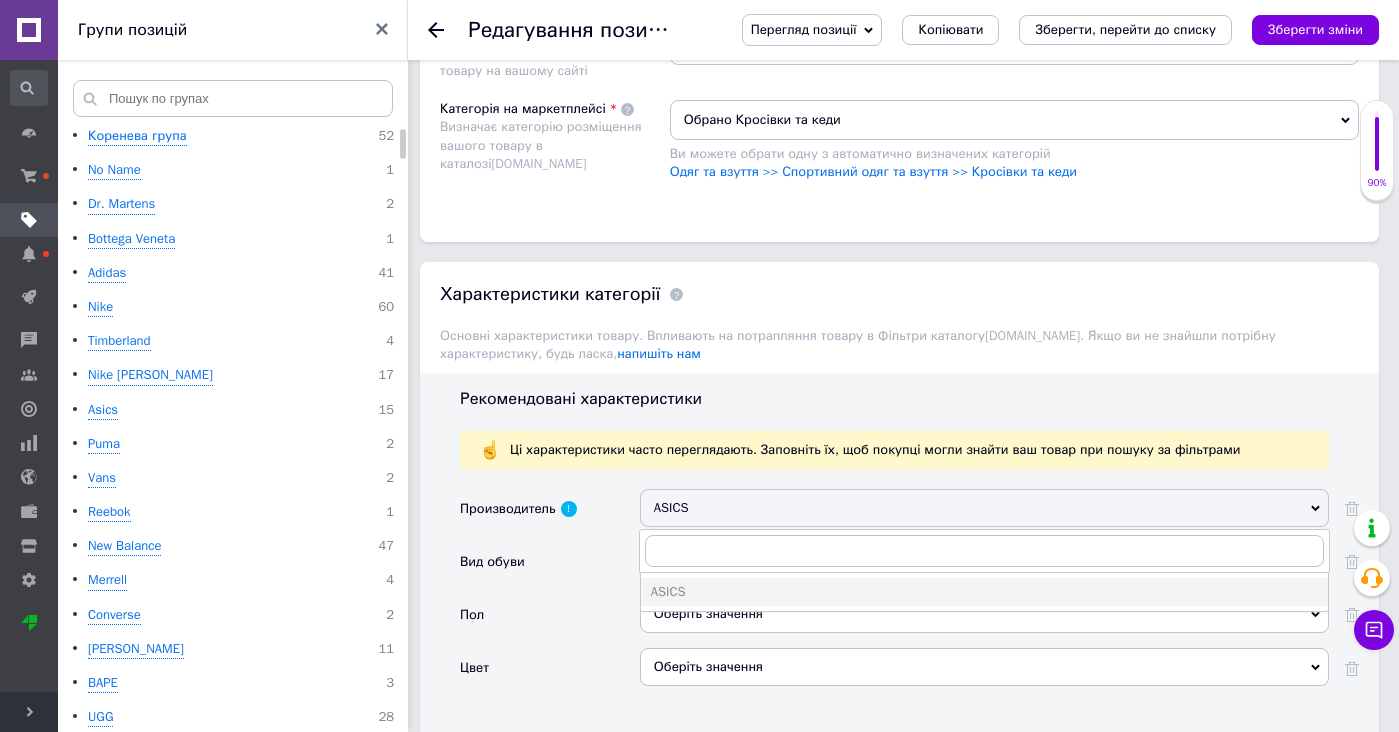 drag, startPoint x: 559, startPoint y: 547, endPoint x: 683, endPoint y: 547, distance: 124 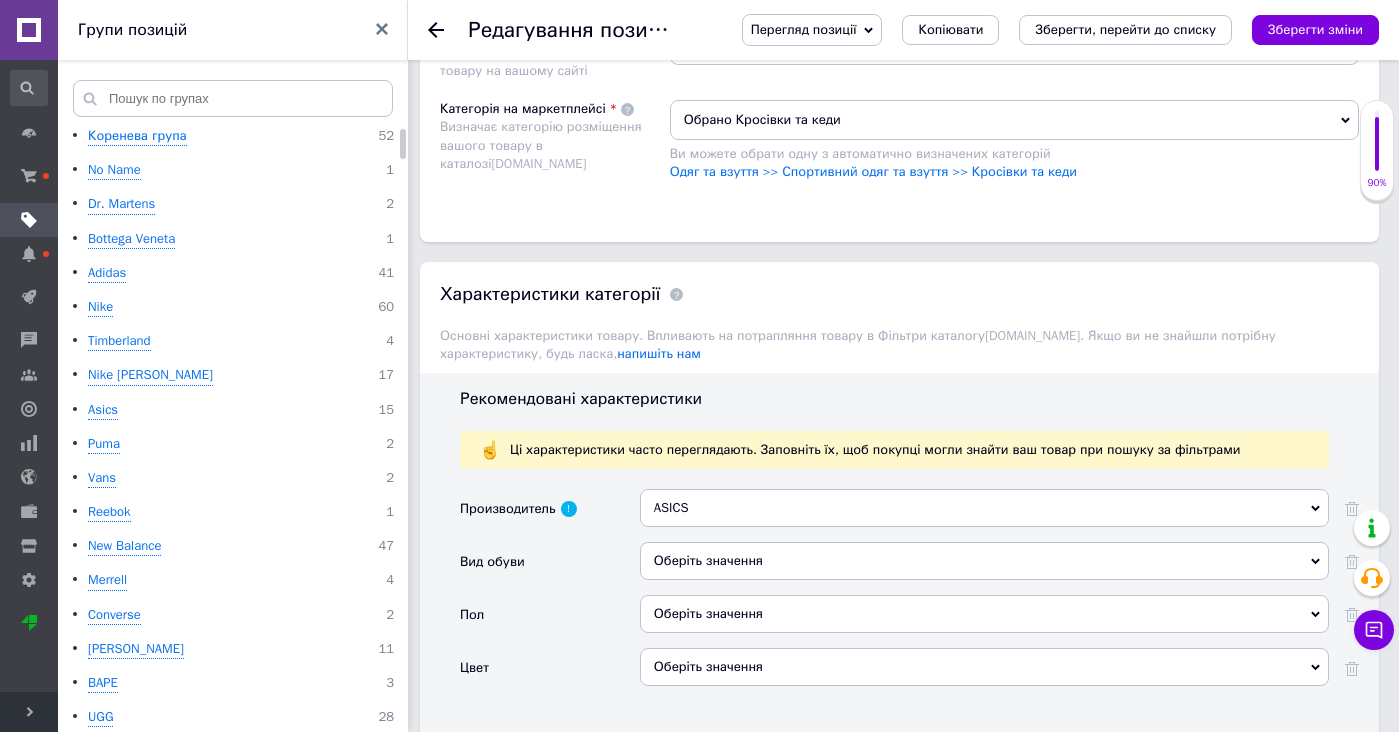 click on "Оберіть значення" at bounding box center [984, 561] 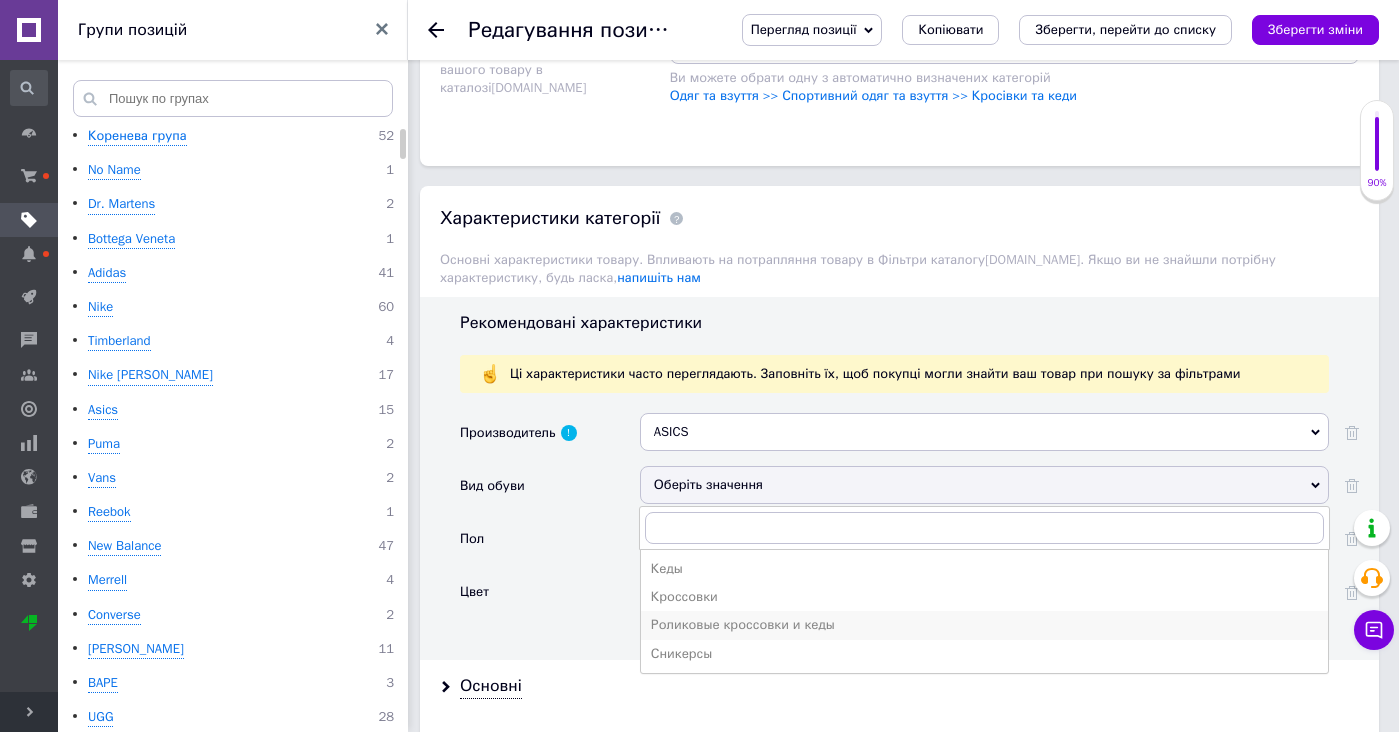 click on "Роликовые кроссовки и кеды" at bounding box center [984, 625] 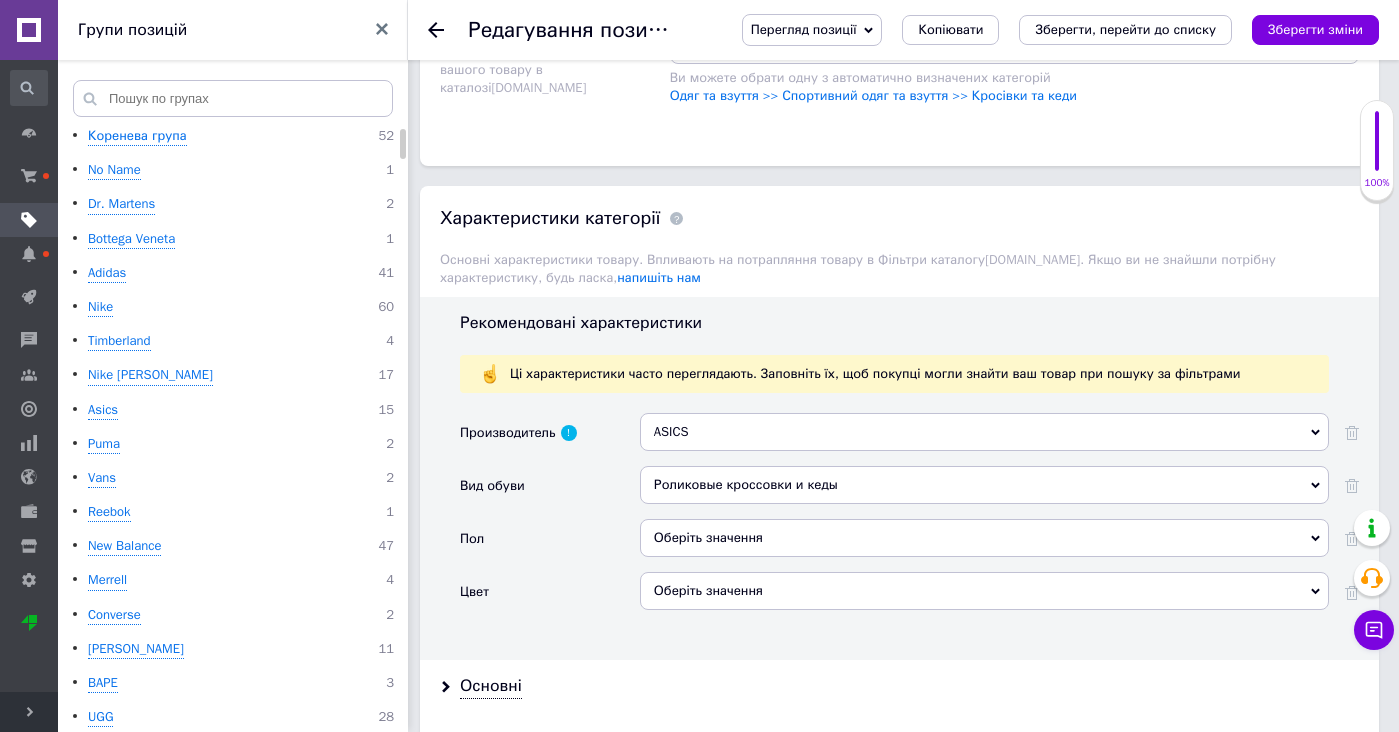 click on "Оберіть значення" at bounding box center (984, 538) 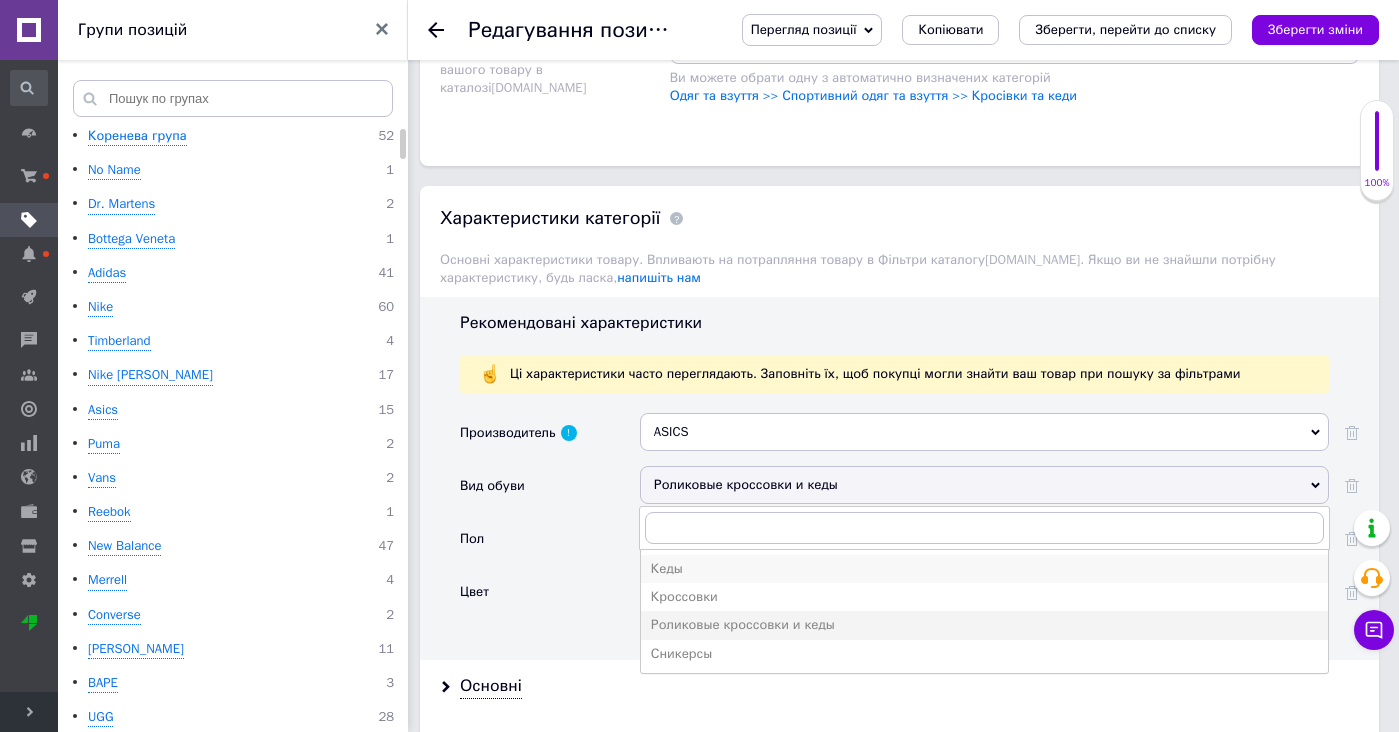 click on "Кеды" at bounding box center [984, 569] 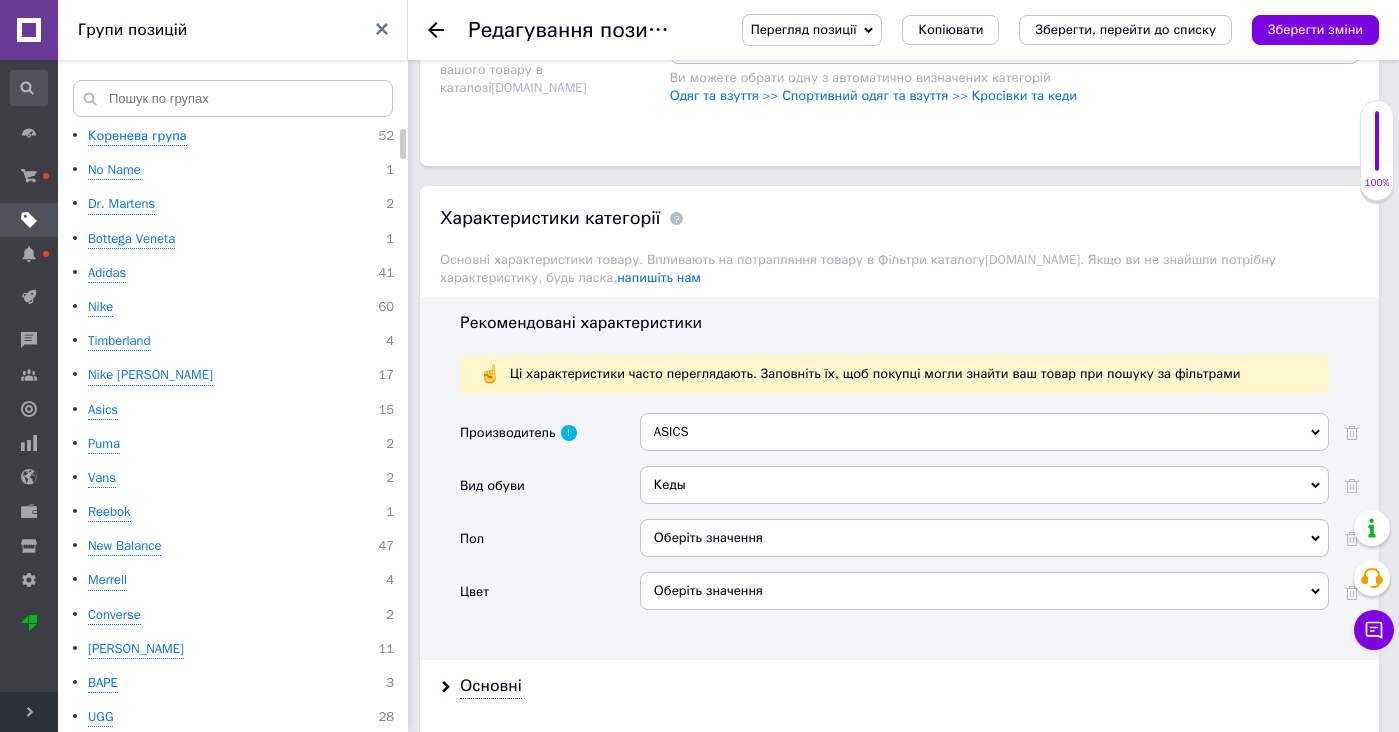 click on "Кеды [PERSON_NAME] Роликовые кроссовки и кеды Сникерсы" at bounding box center [984, 492] 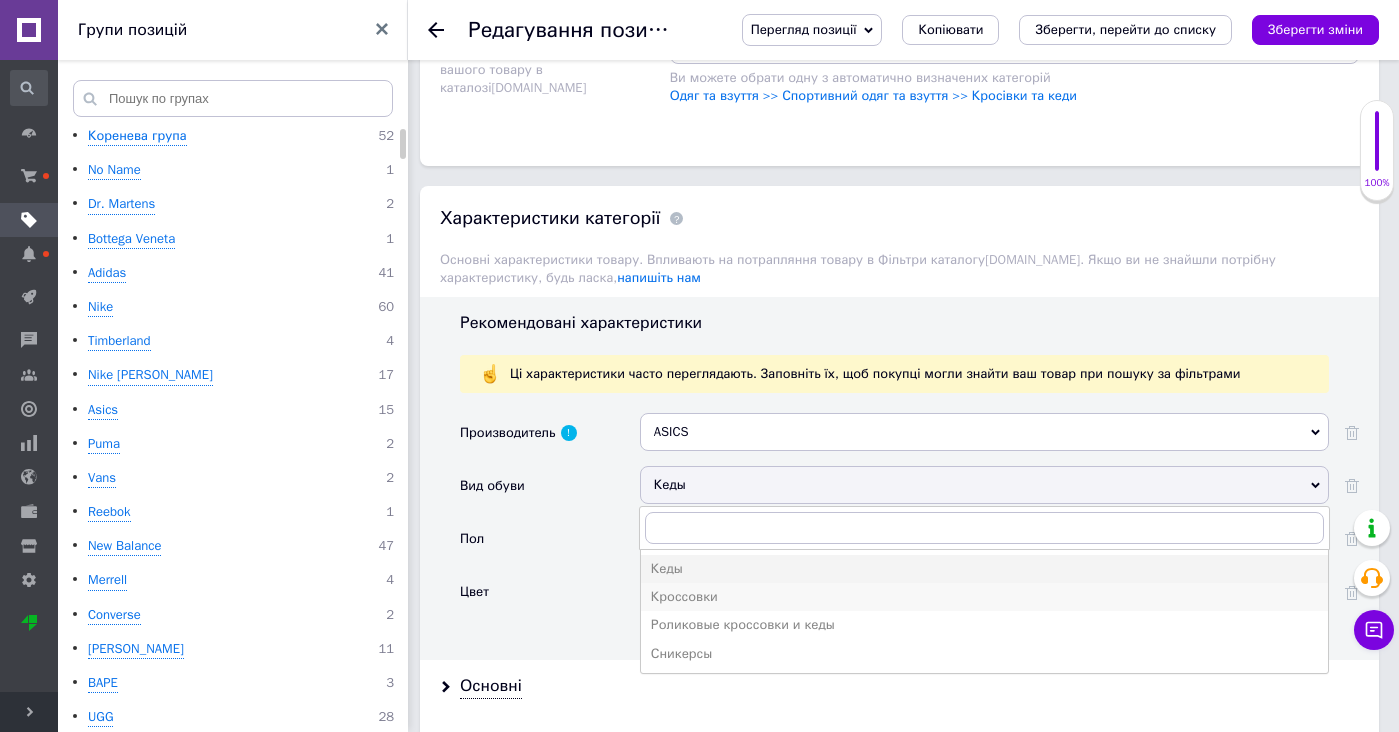 click on "Кроссовки" at bounding box center (984, 597) 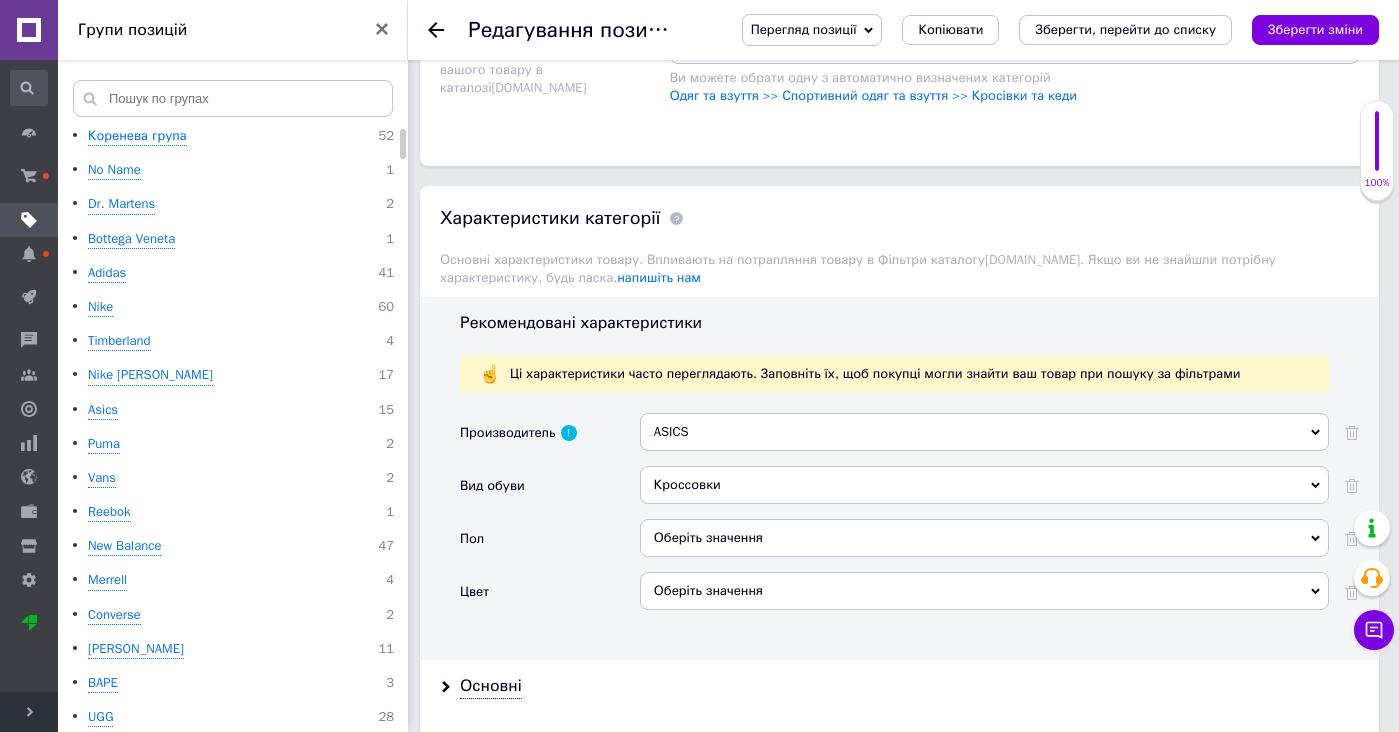click on "Оберіть значення" at bounding box center (984, 538) 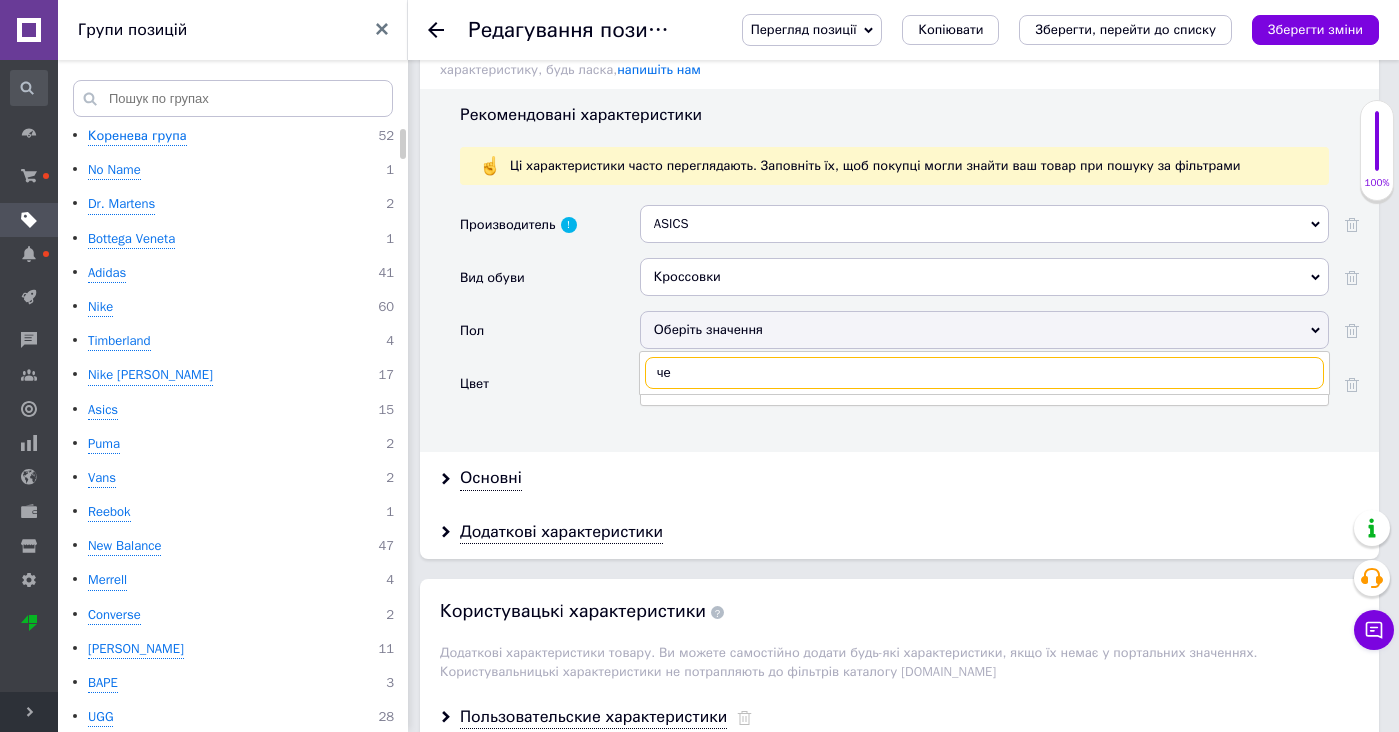 type on "ч" 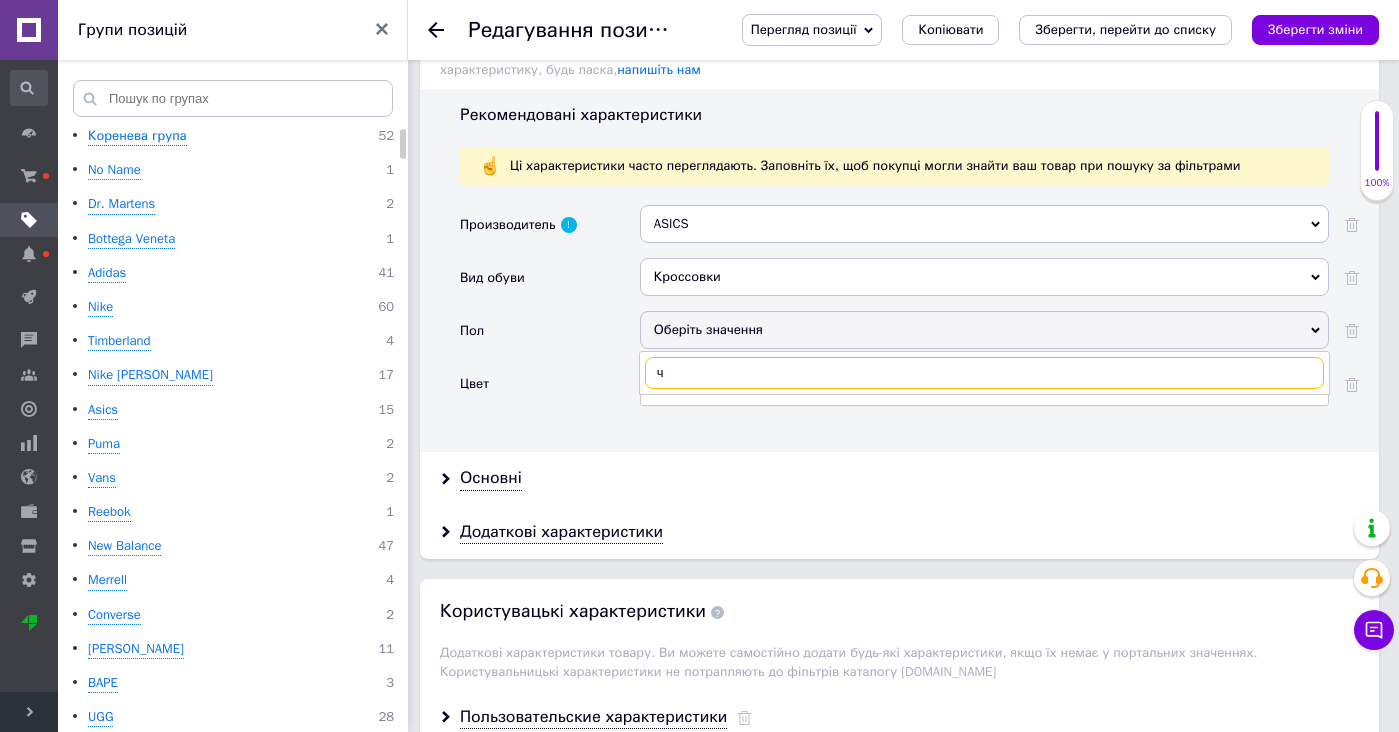 type 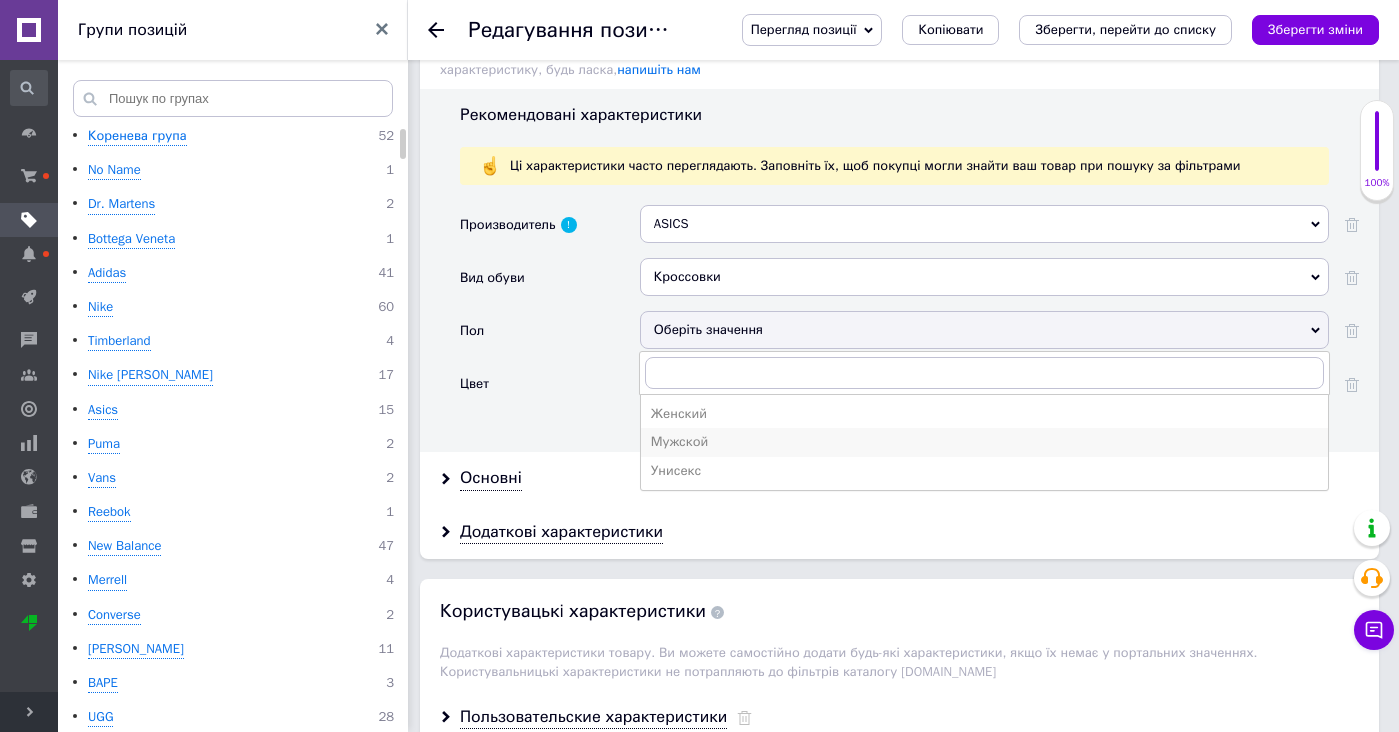 click on "Мужской" at bounding box center [984, 442] 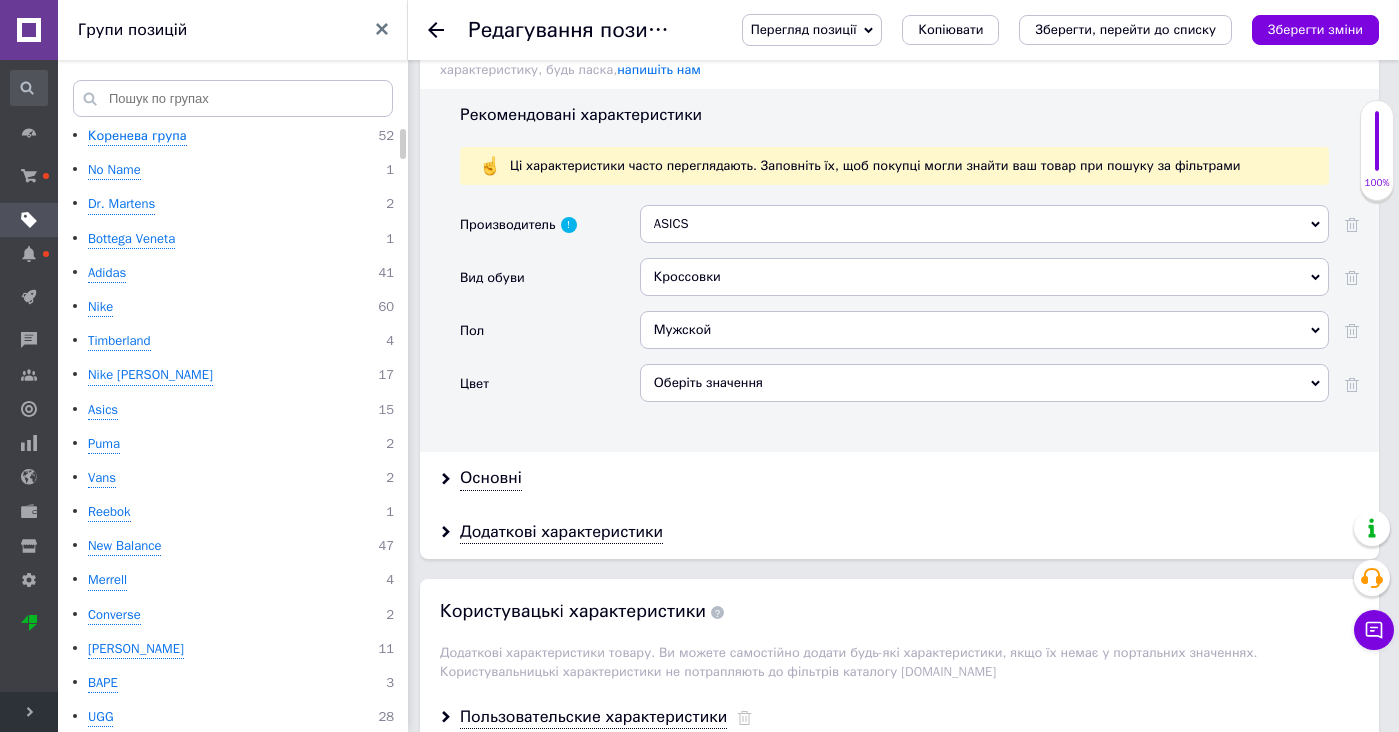 click on "Мужской Женский Мужской Унисекс" at bounding box center (984, 337) 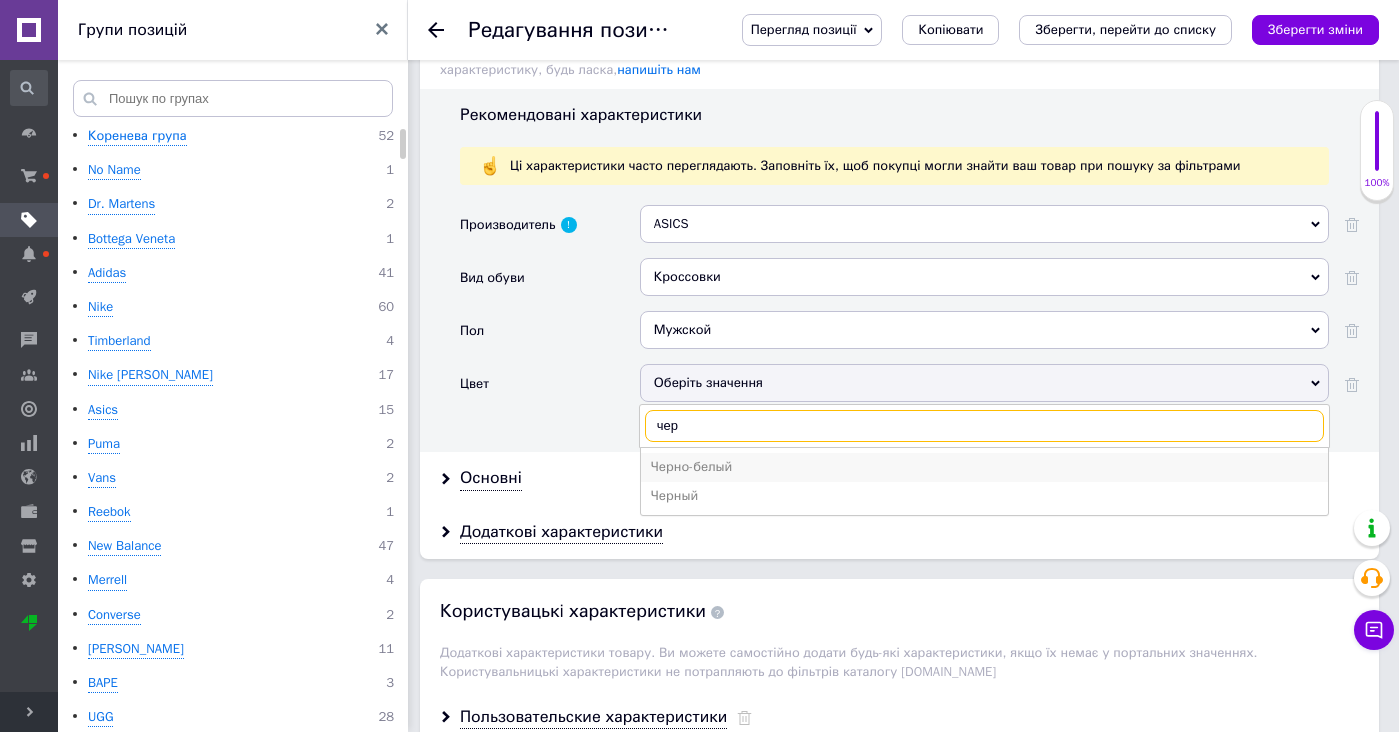 type on "чер" 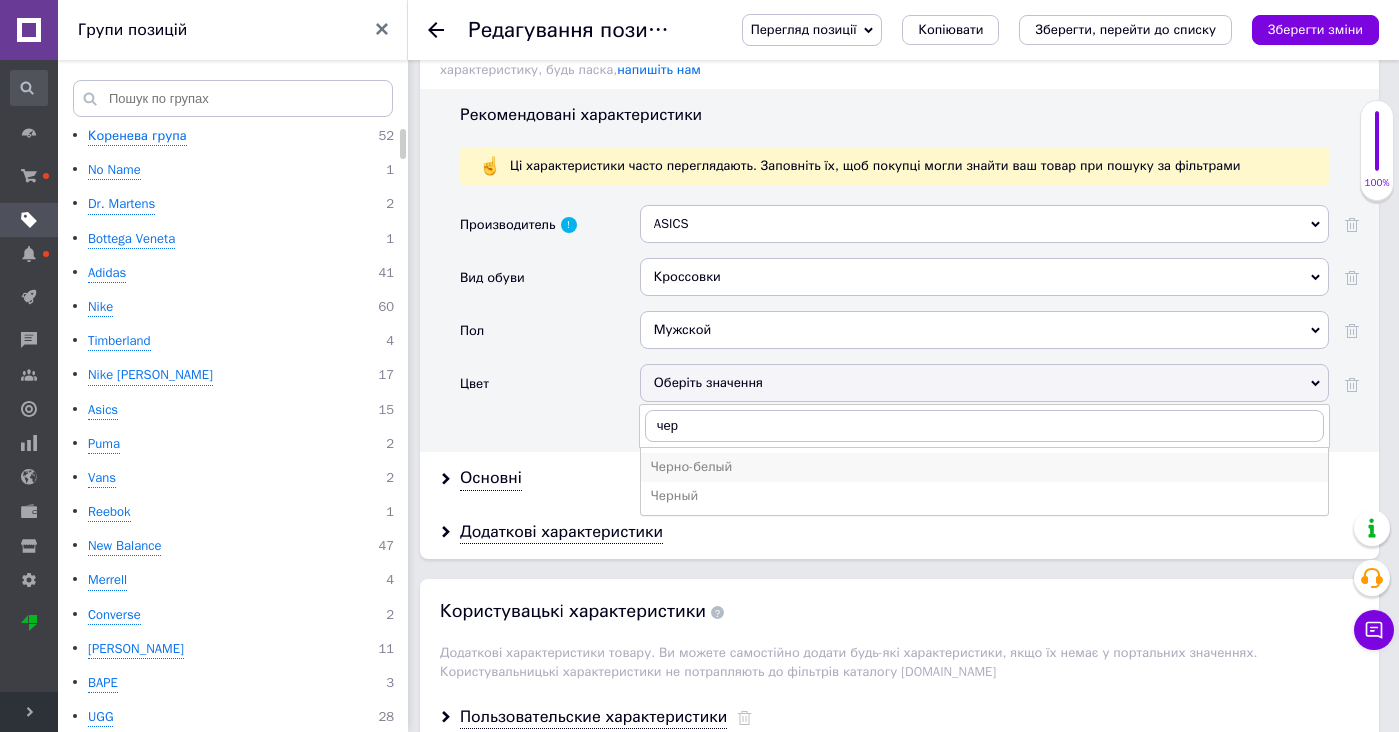 click on "Черно-белый" at bounding box center (984, 467) 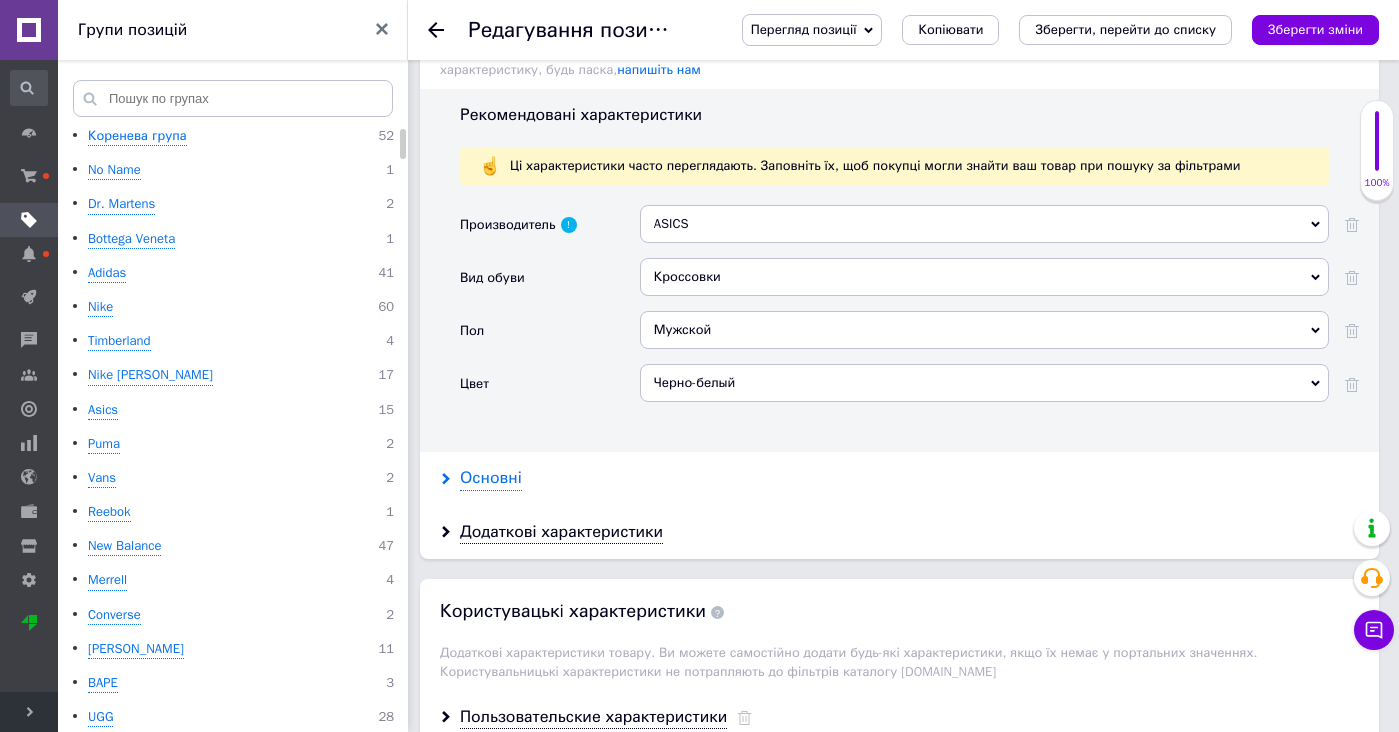 click on "Основні" at bounding box center (491, 478) 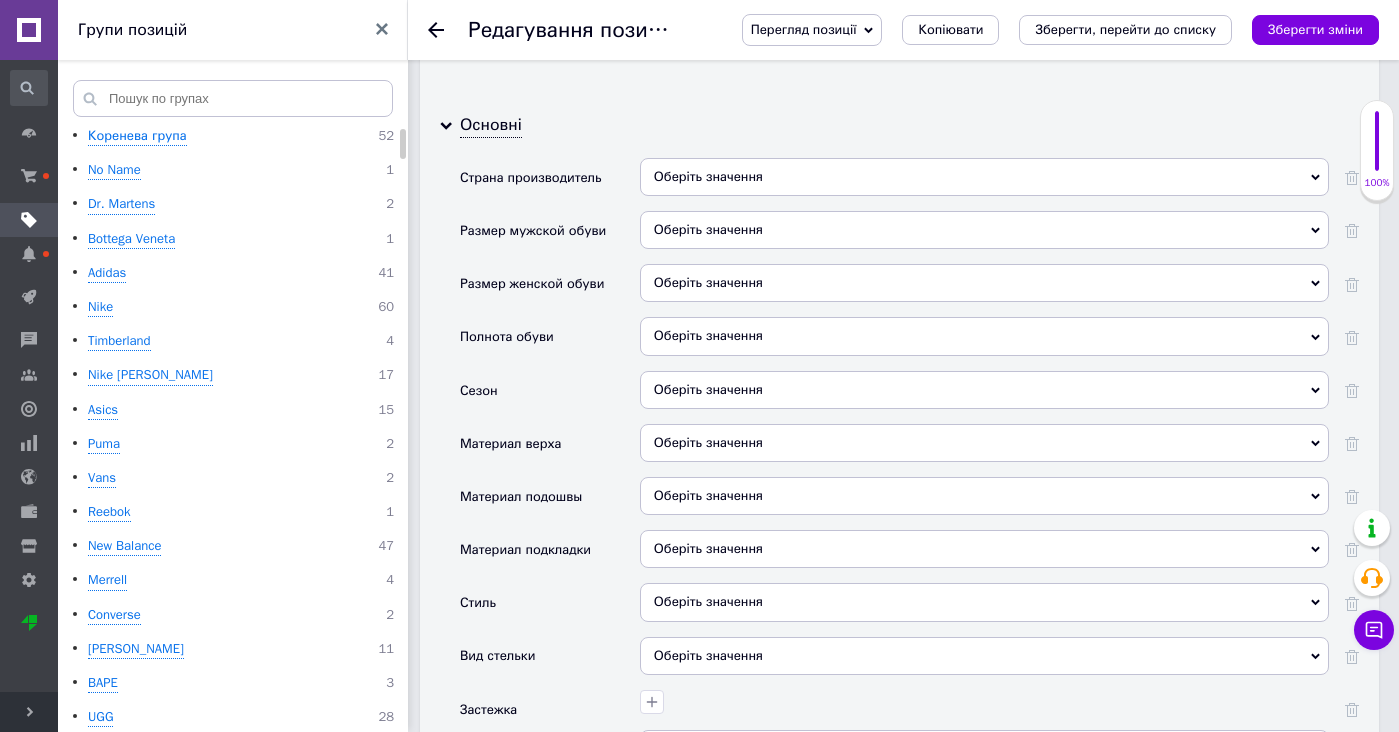 scroll, scrollTop: 2782, scrollLeft: 0, axis: vertical 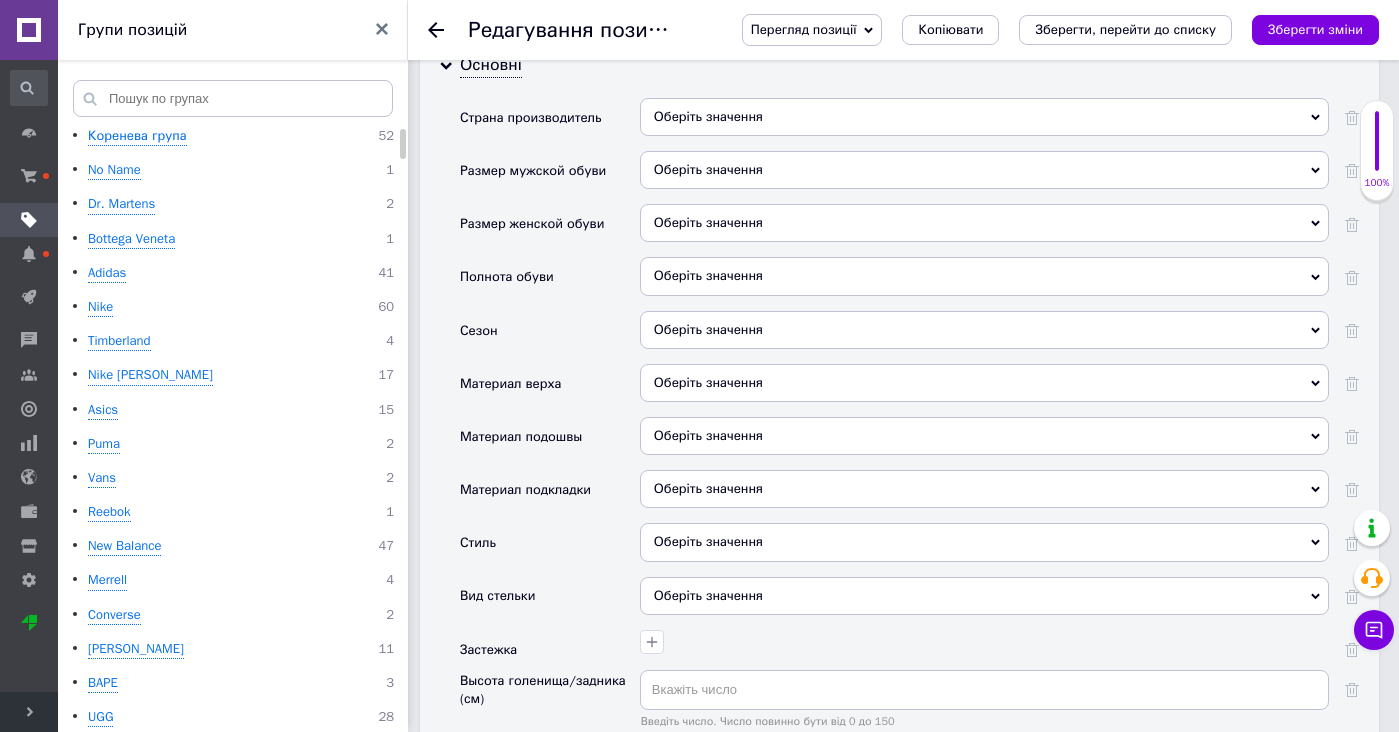 click on "Оберіть значення" at bounding box center (984, 330) 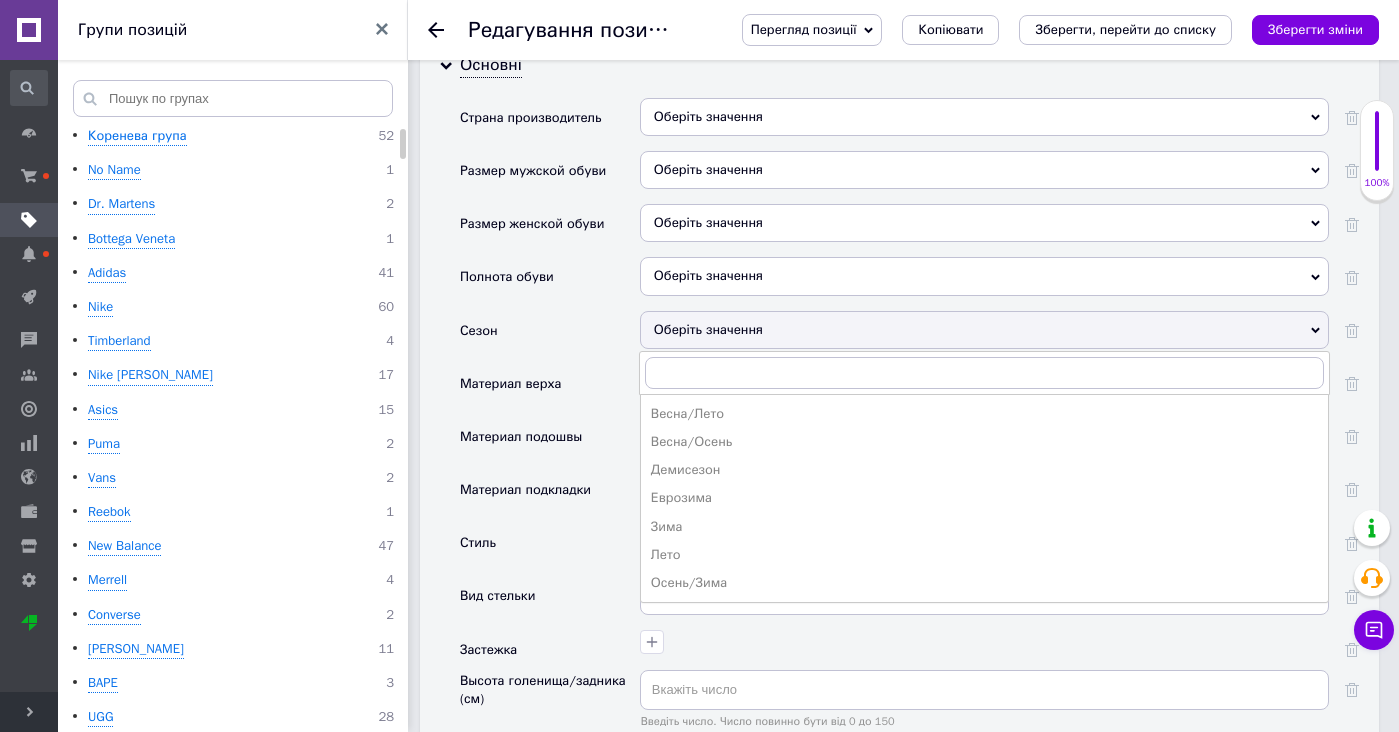 click on "Весна/Осень" at bounding box center [984, 442] 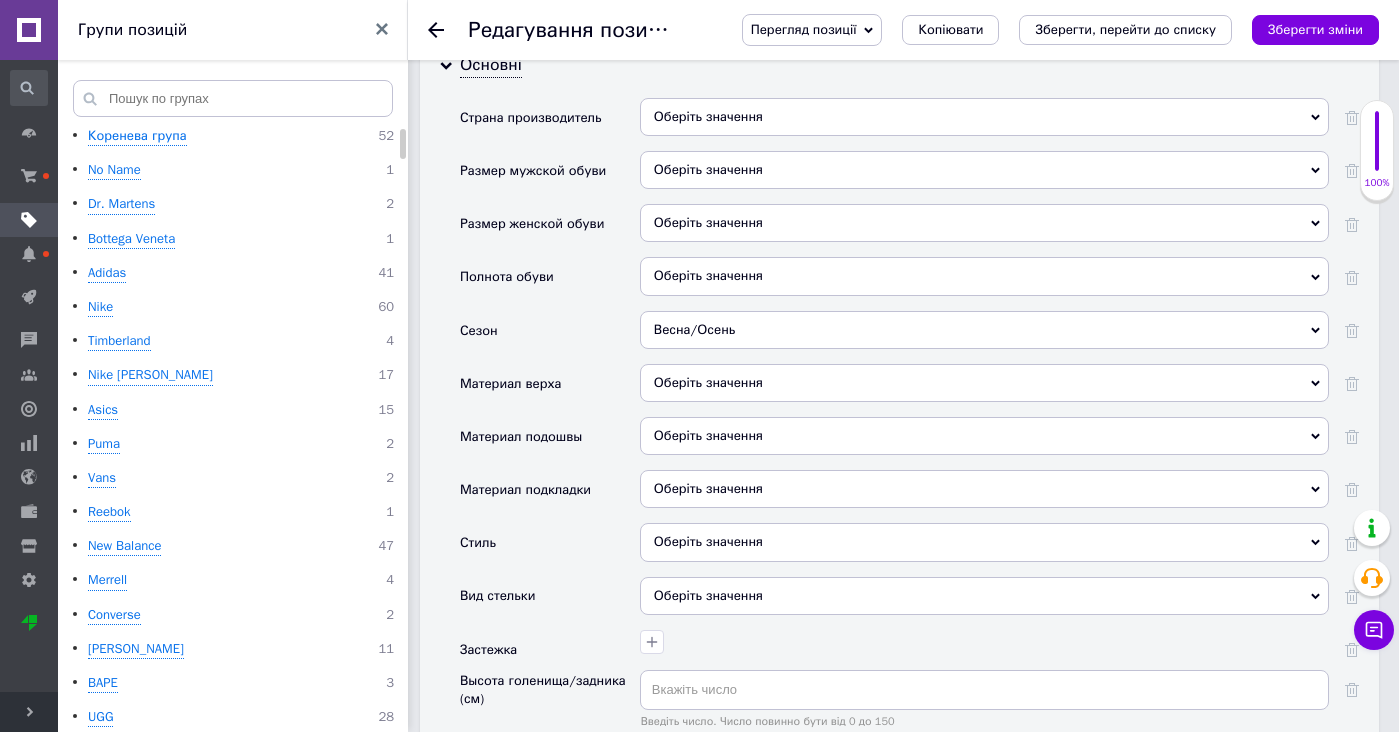 click on "Оберіть значення" at bounding box center [984, 390] 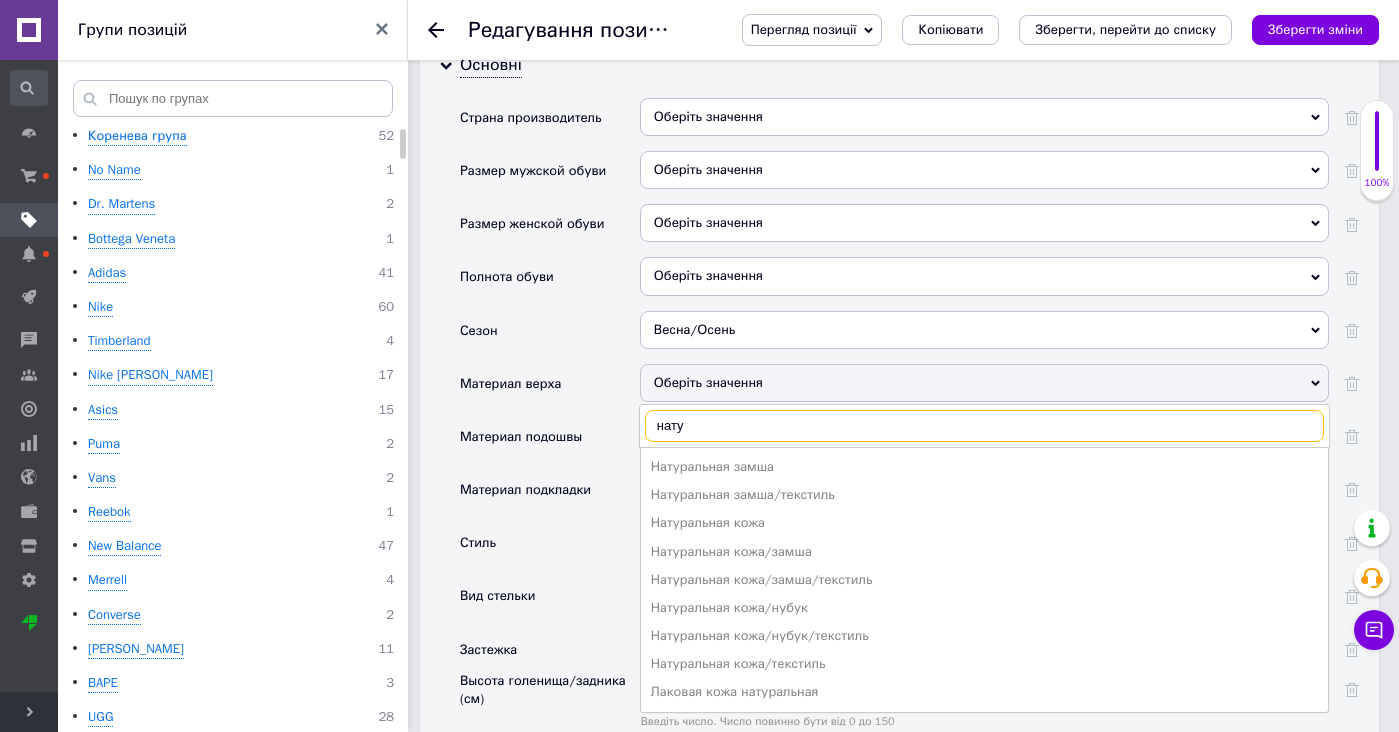 scroll, scrollTop: 0, scrollLeft: 0, axis: both 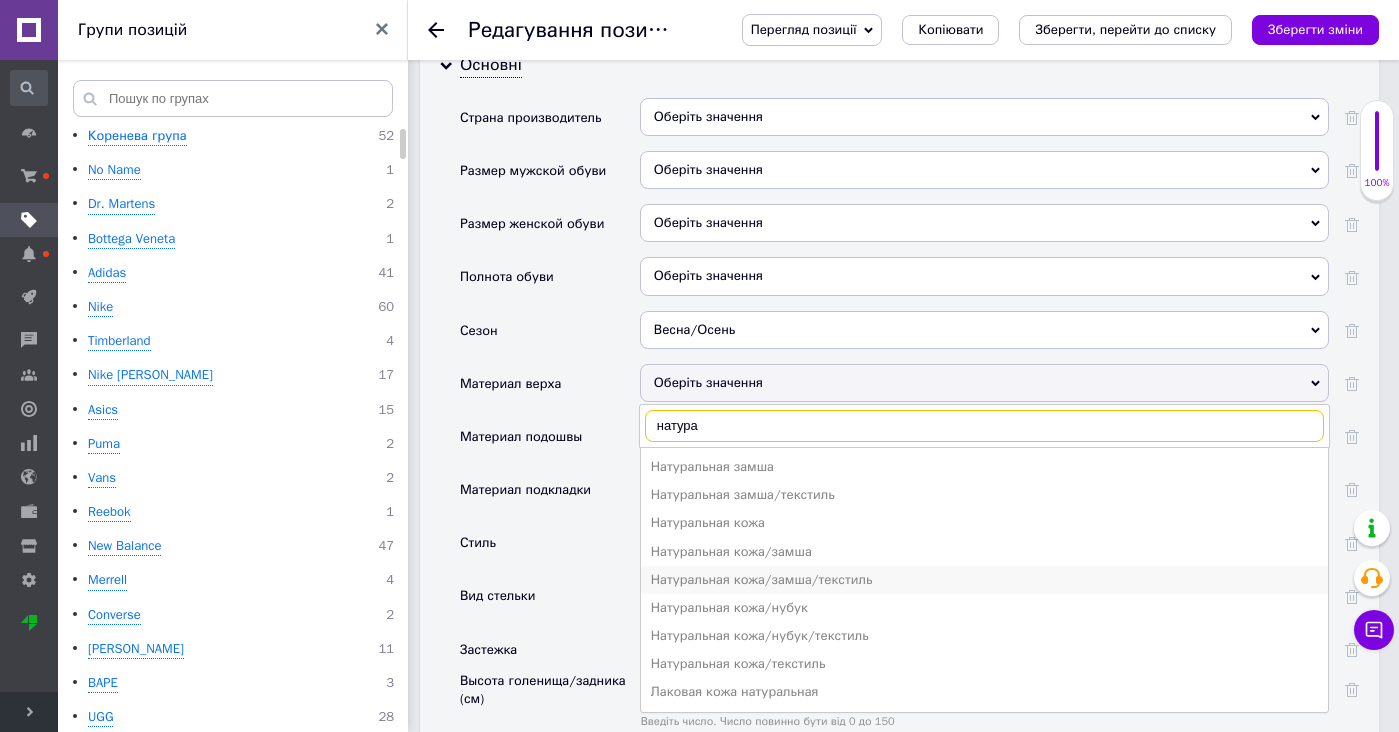 type on "натура" 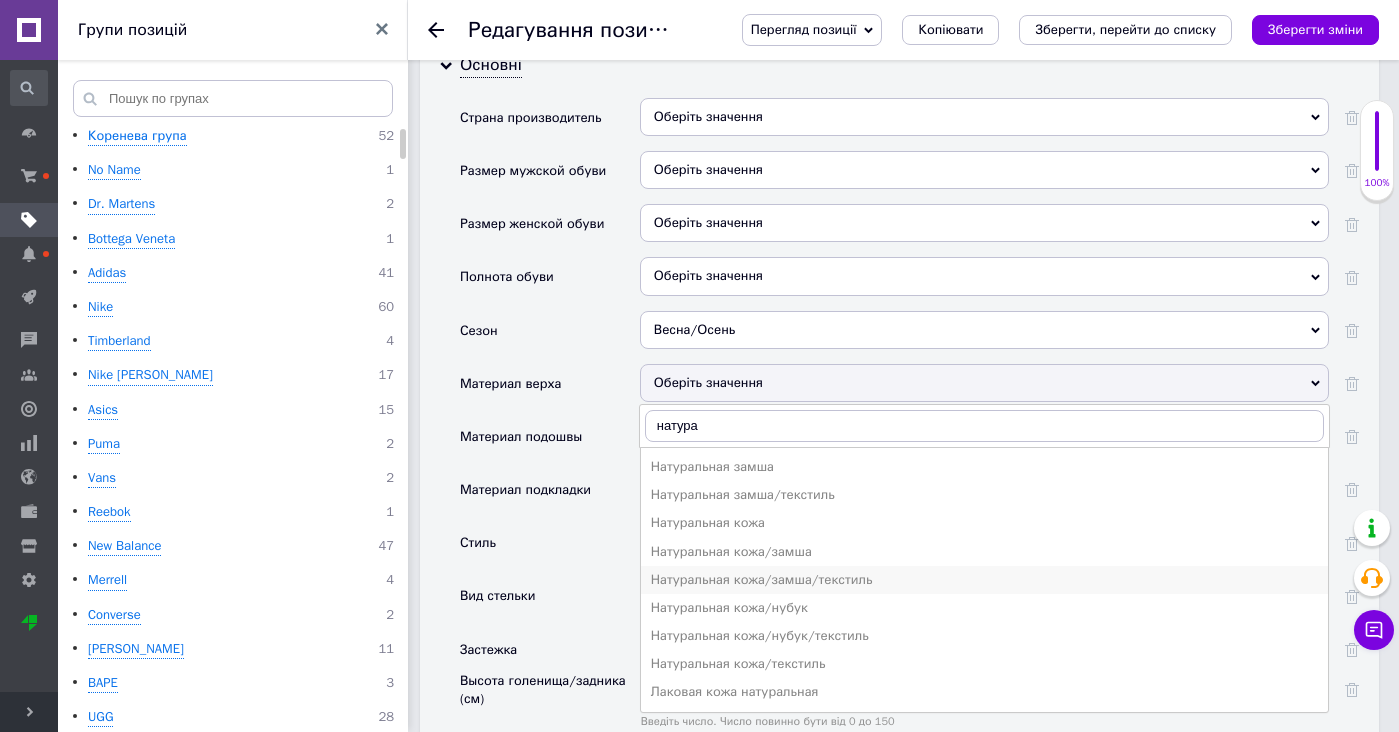 click on "Натуральная кожа/замша/текстиль" at bounding box center (984, 580) 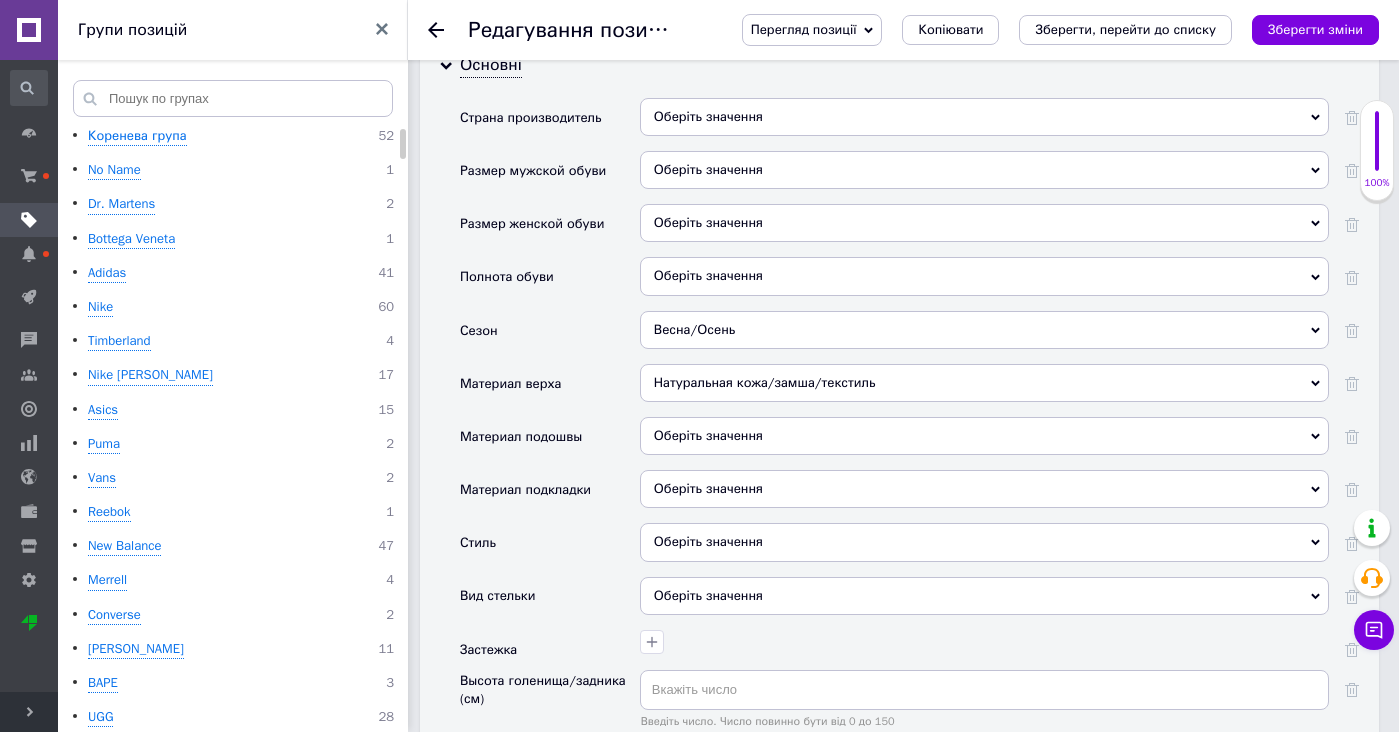 click on "Оберіть значення" at bounding box center (984, 436) 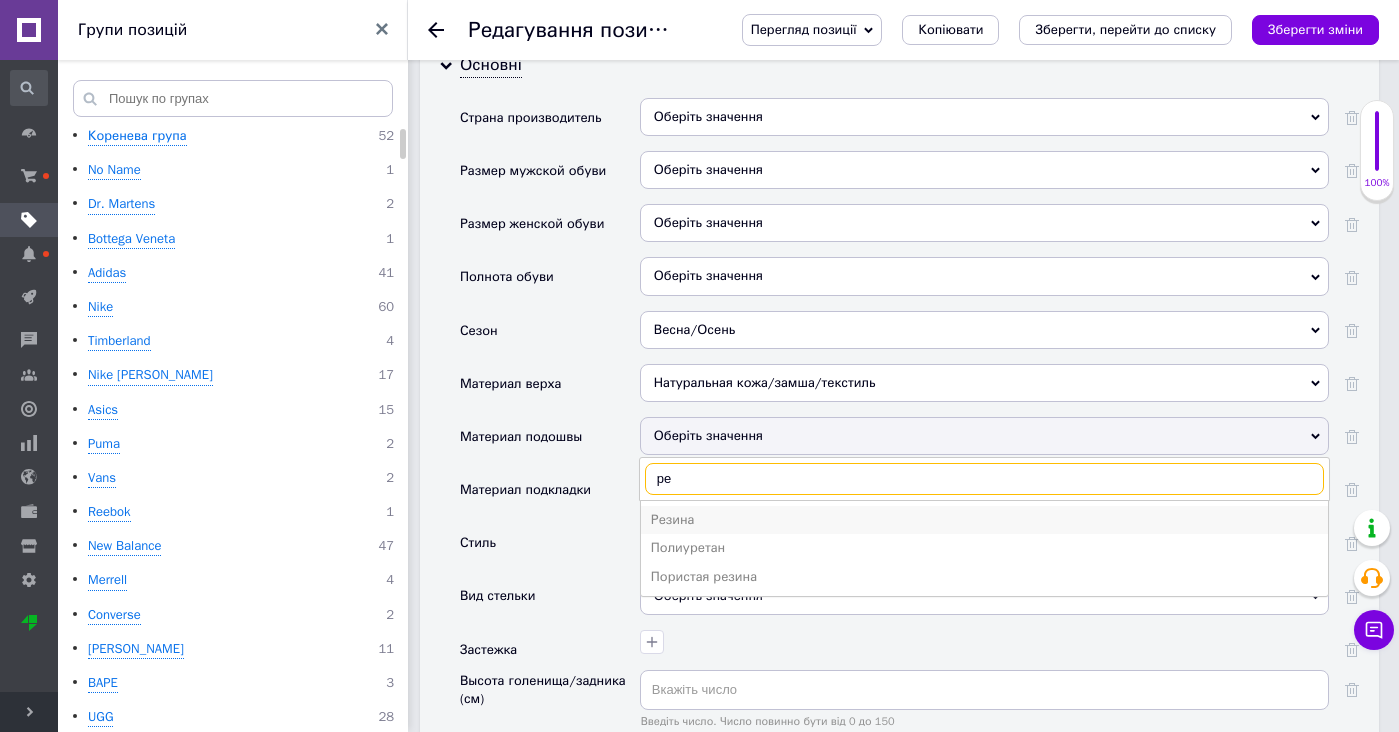 type on "ре" 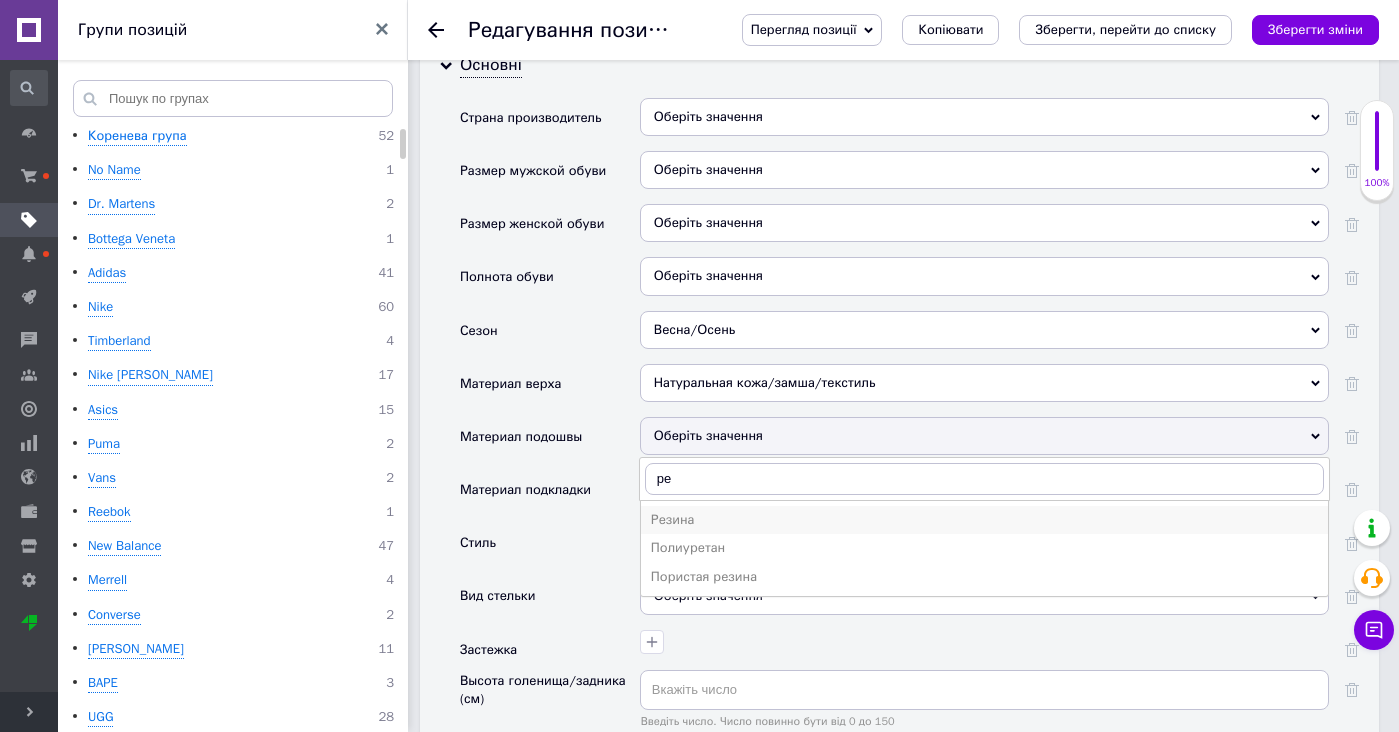 click on "Резина" at bounding box center (984, 520) 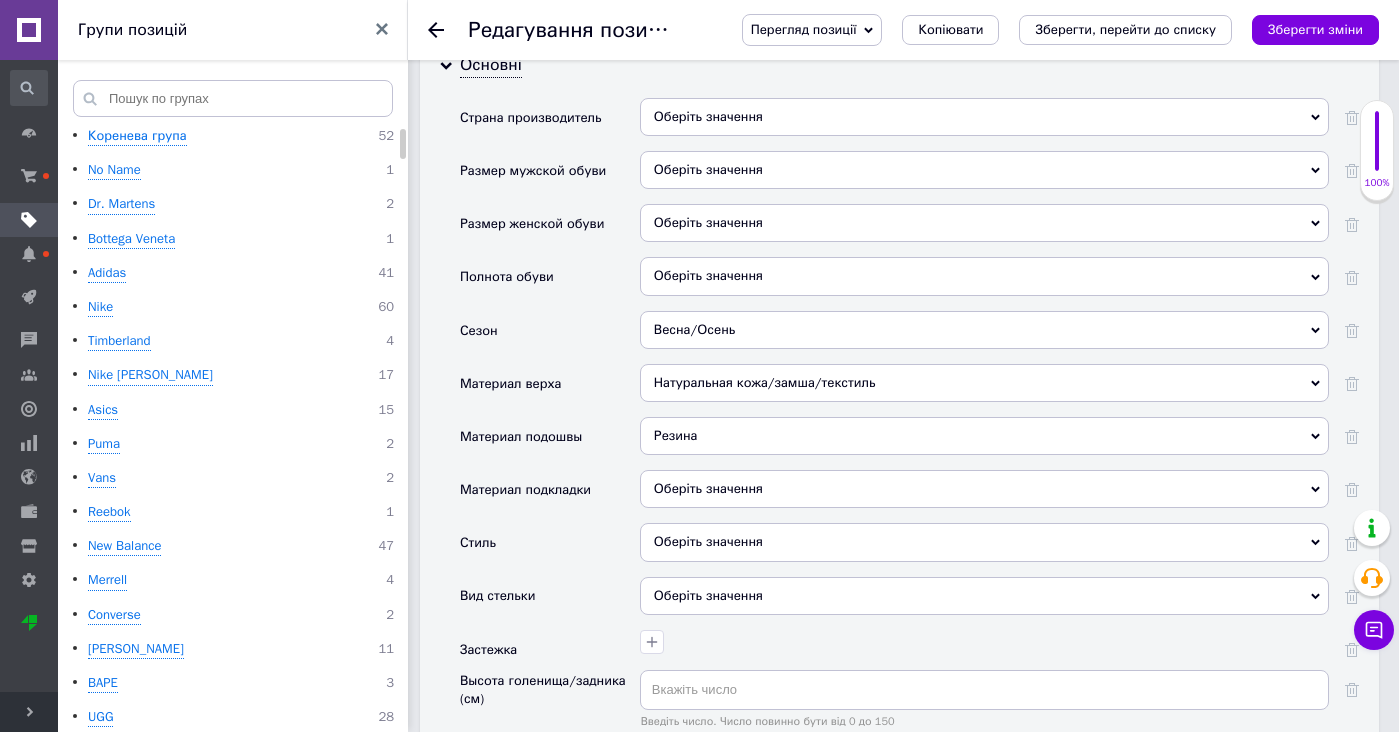 click on "Оберіть значення" at bounding box center (984, 489) 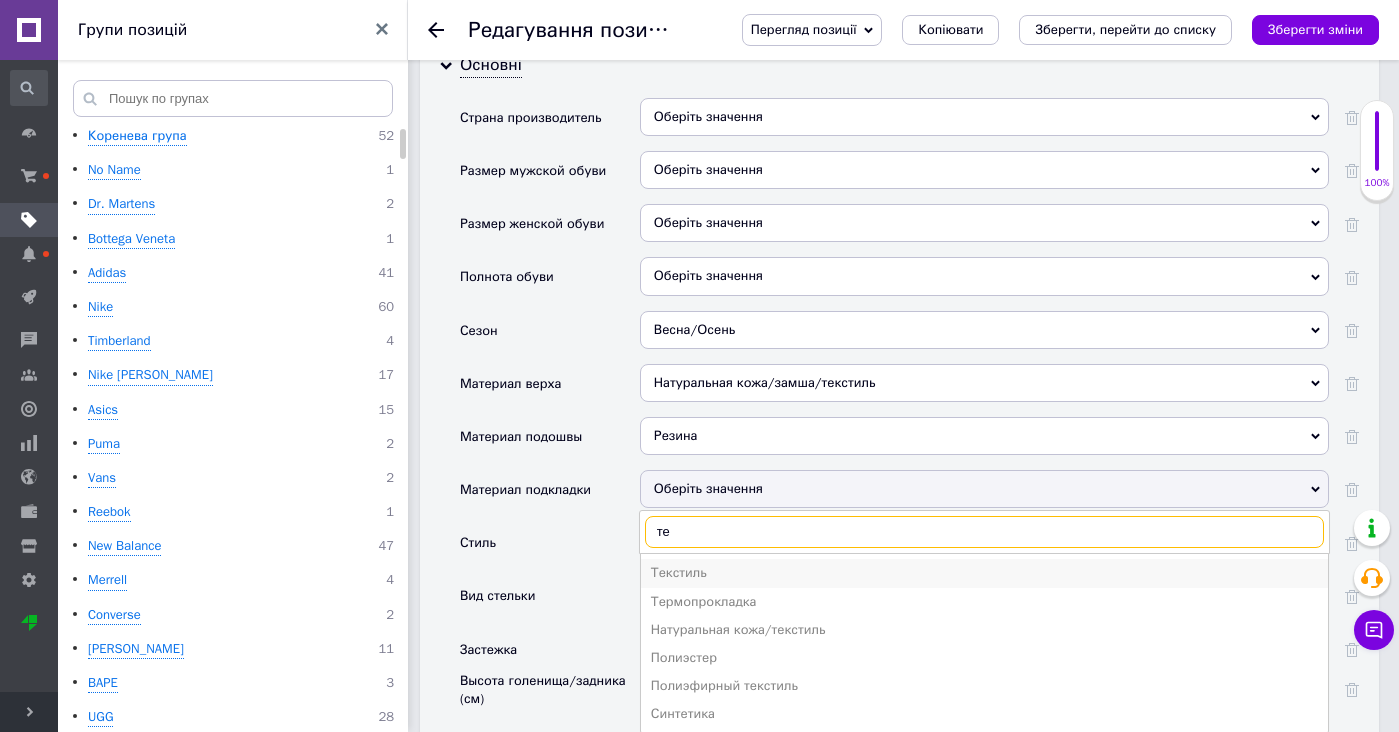 type on "те" 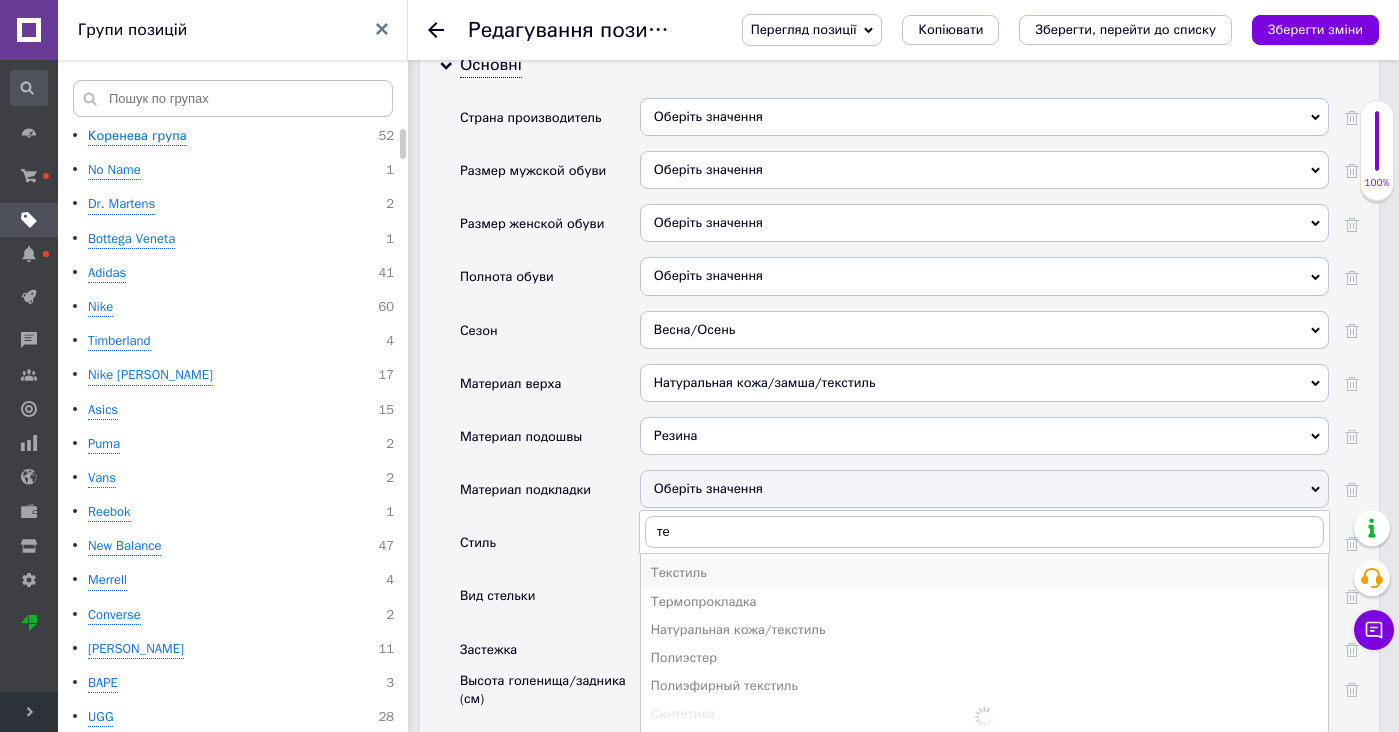 click on "Текстиль" at bounding box center (984, 573) 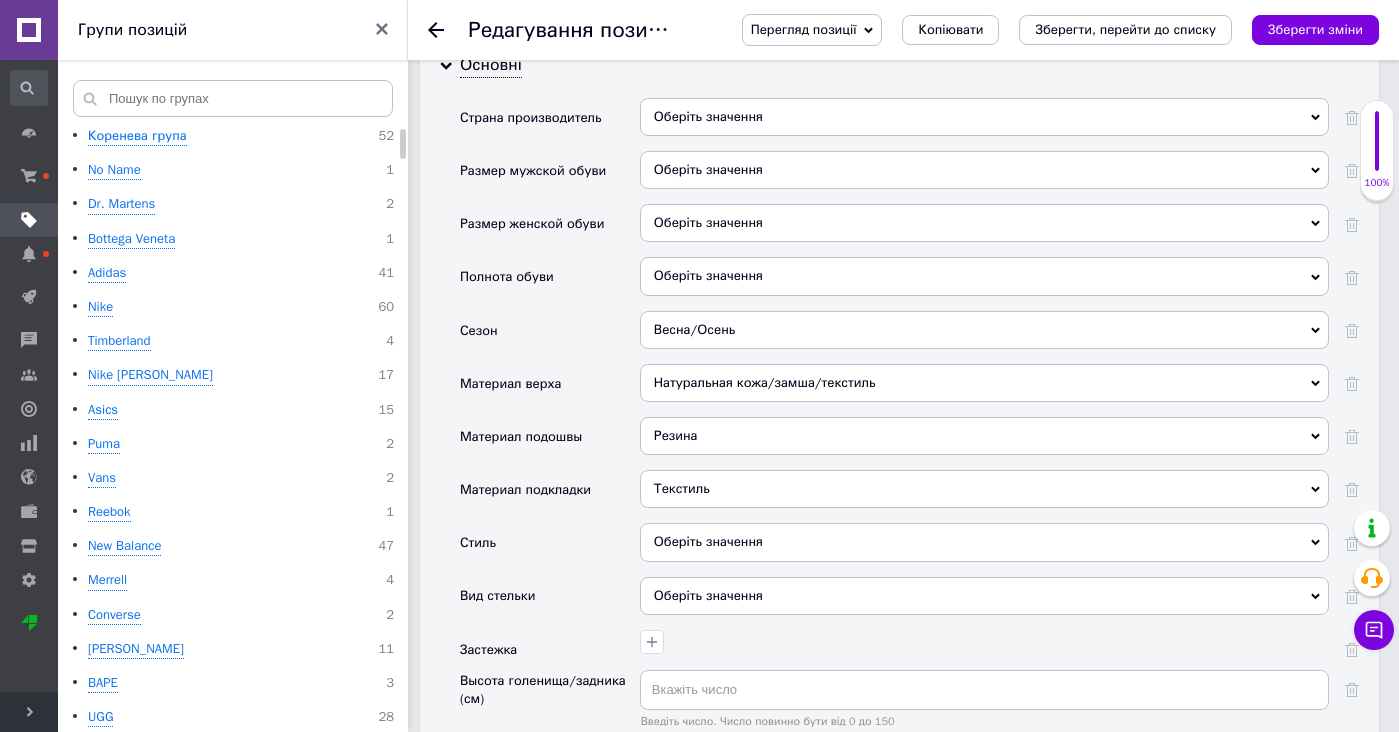 click on "Оберіть значення" at bounding box center (984, 549) 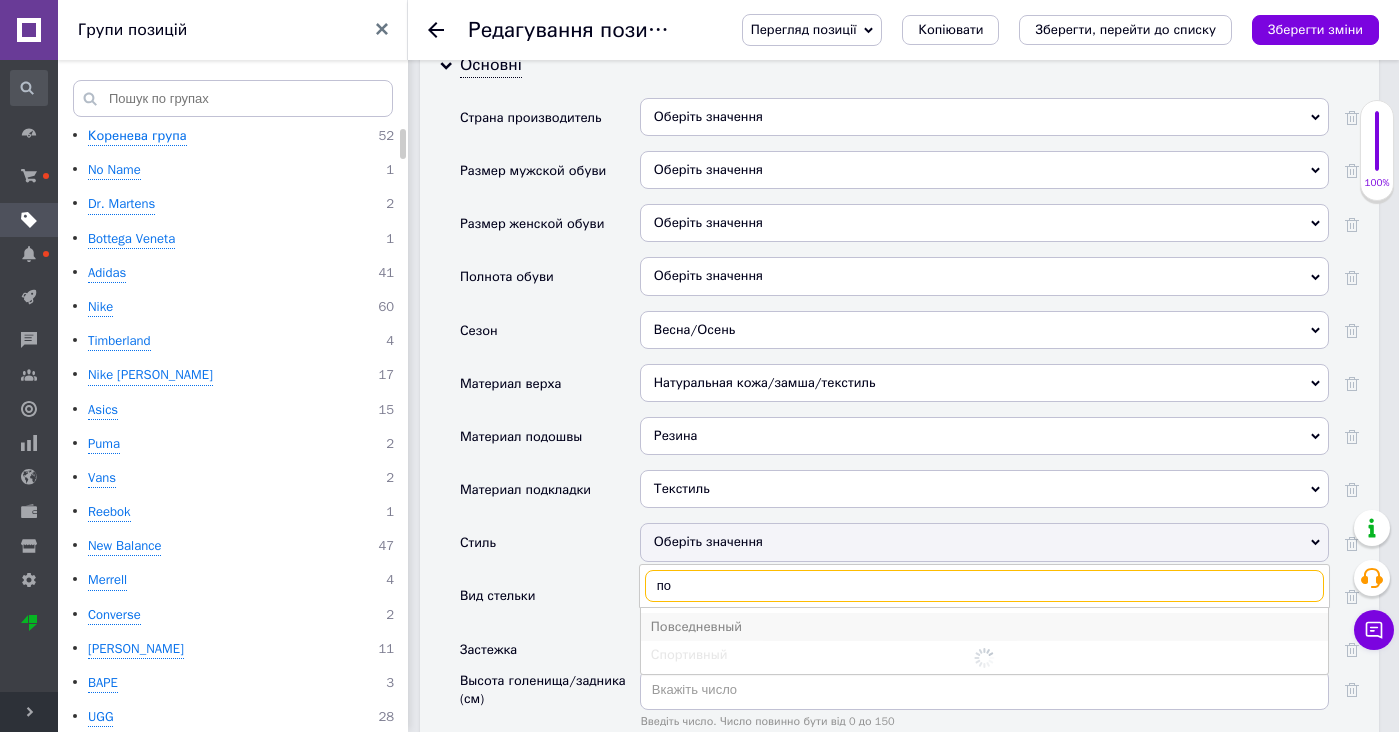 type on "по" 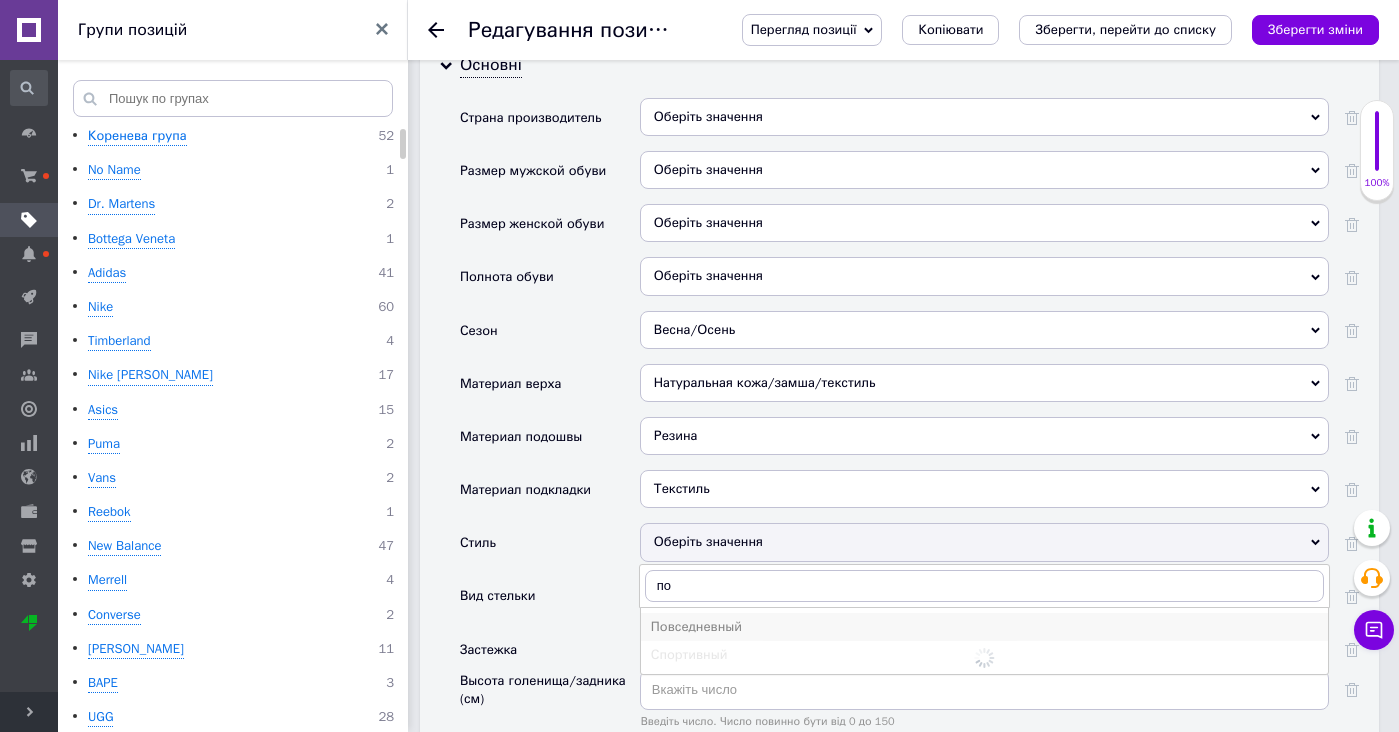 click on "Повседневный" at bounding box center (984, 627) 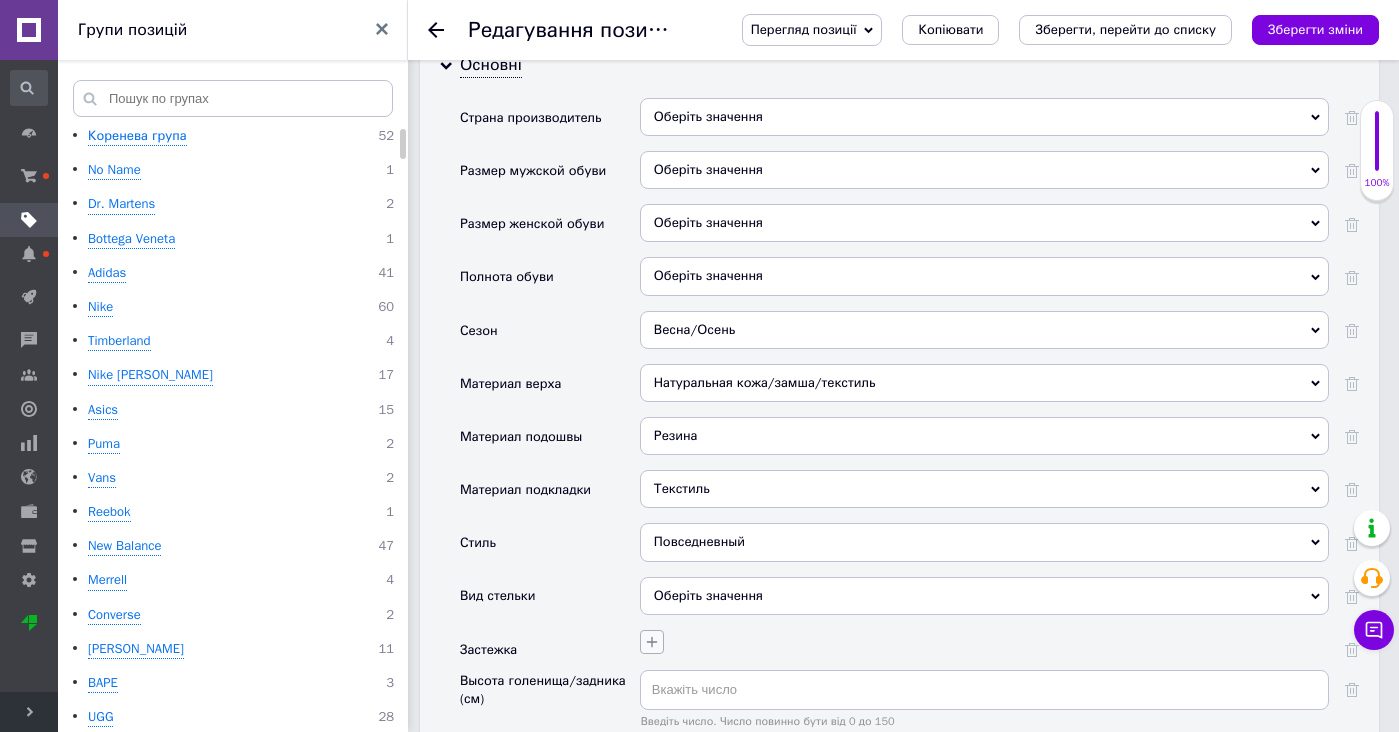 click 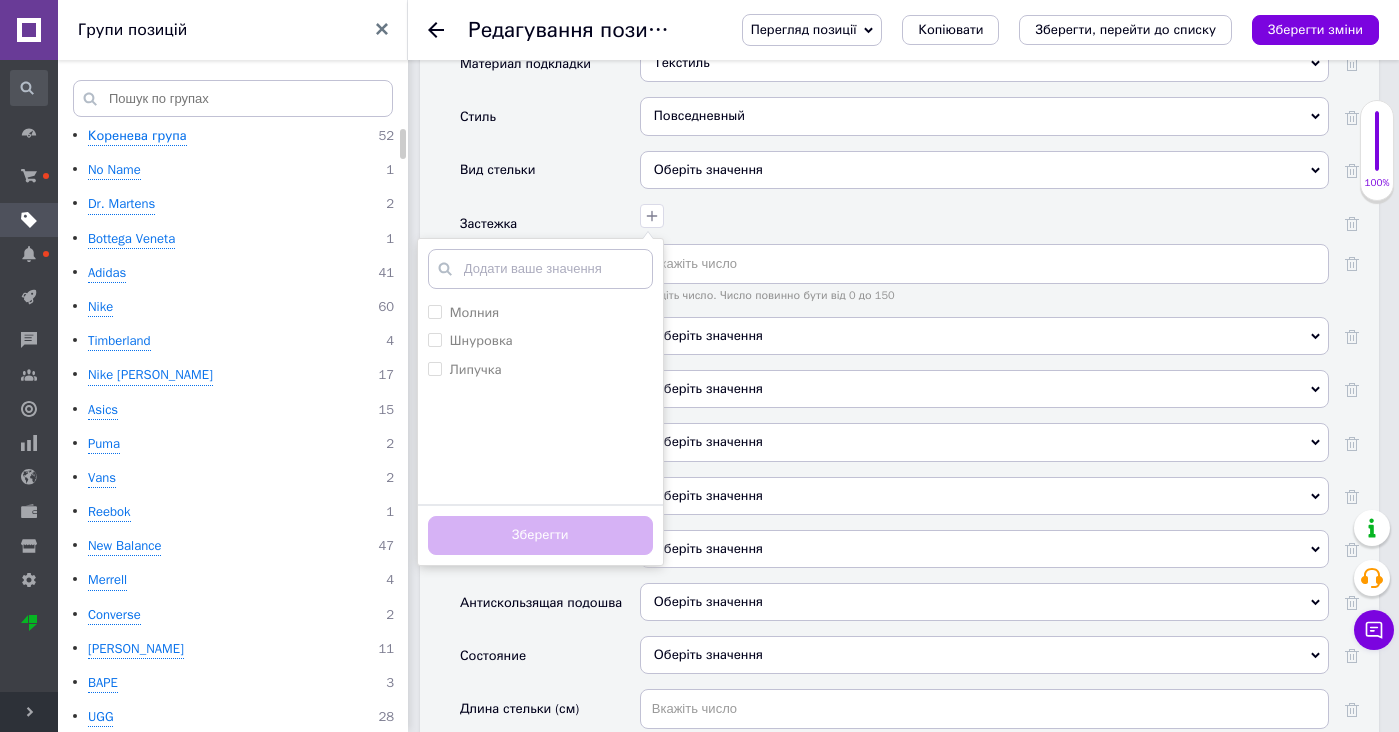 scroll, scrollTop: 3342, scrollLeft: 0, axis: vertical 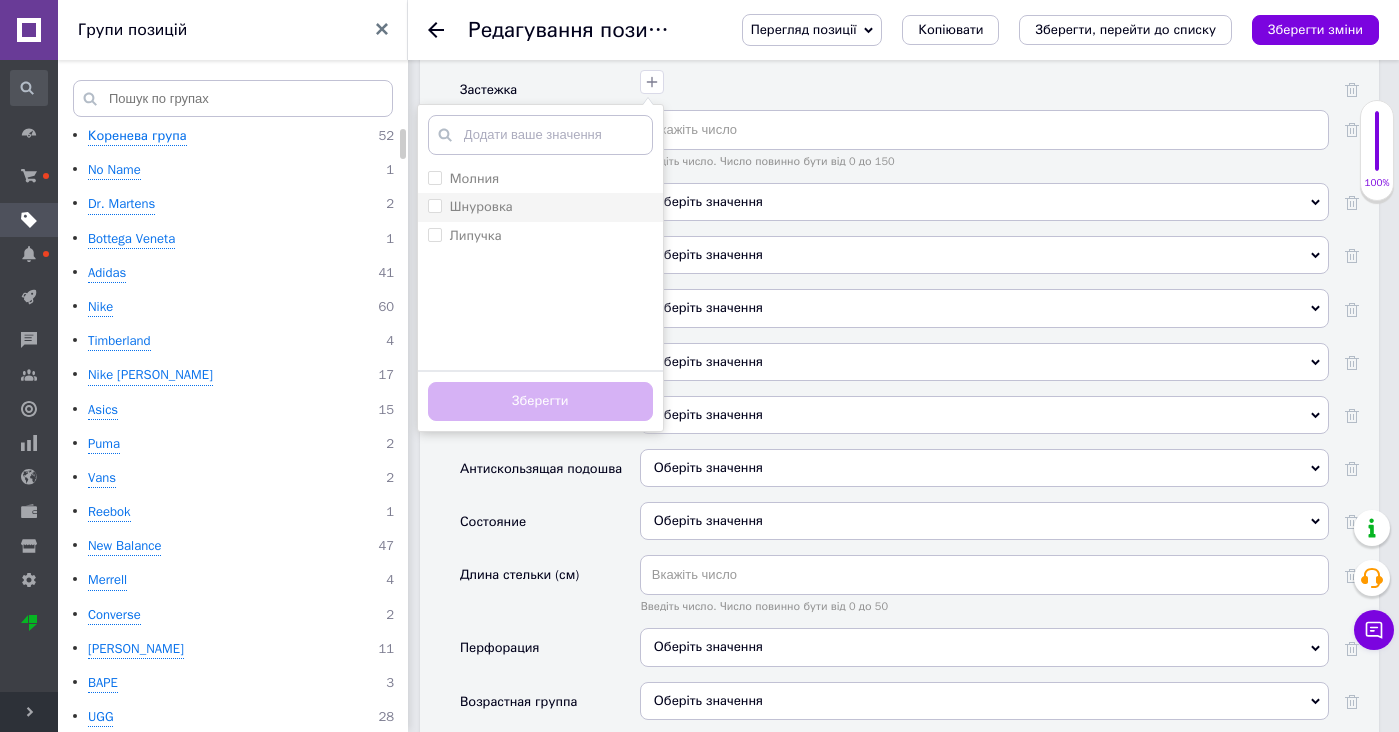 click on "Шнуровка" at bounding box center [540, 207] 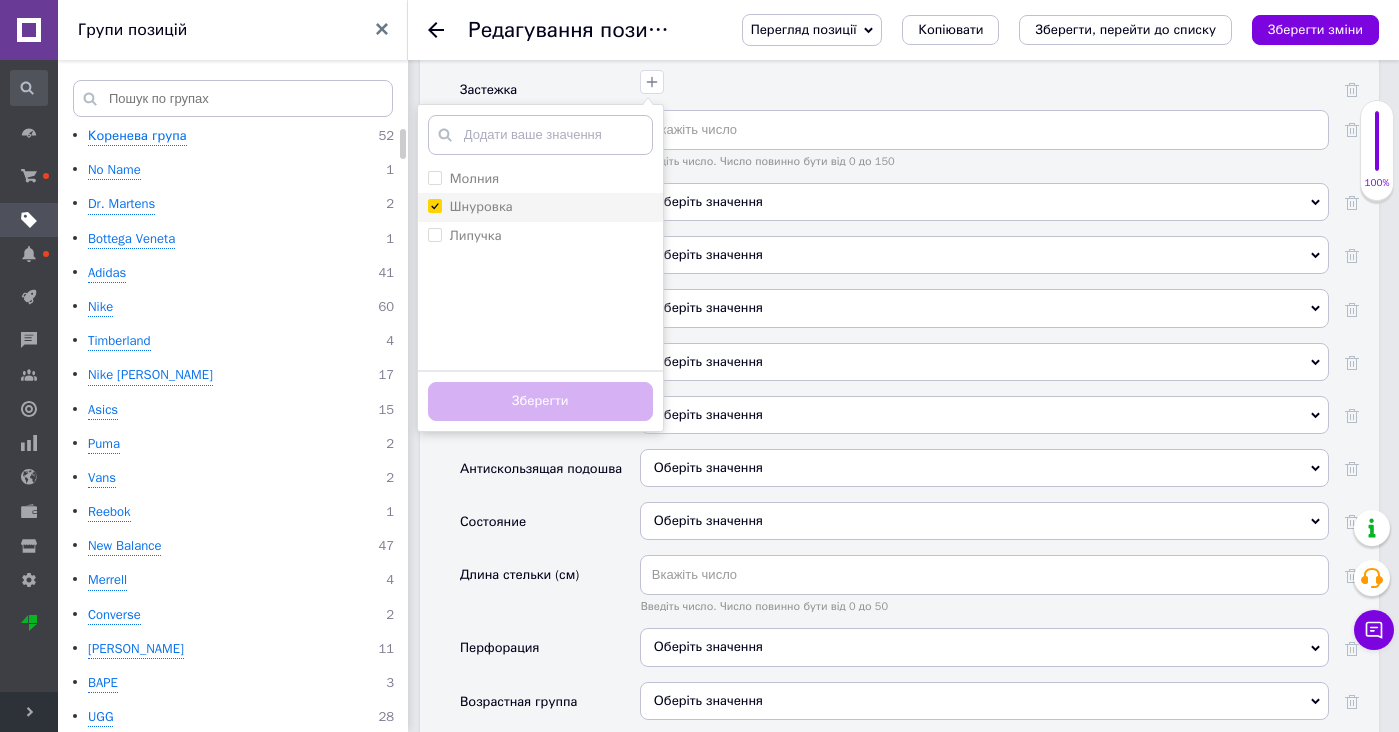 checkbox on "true" 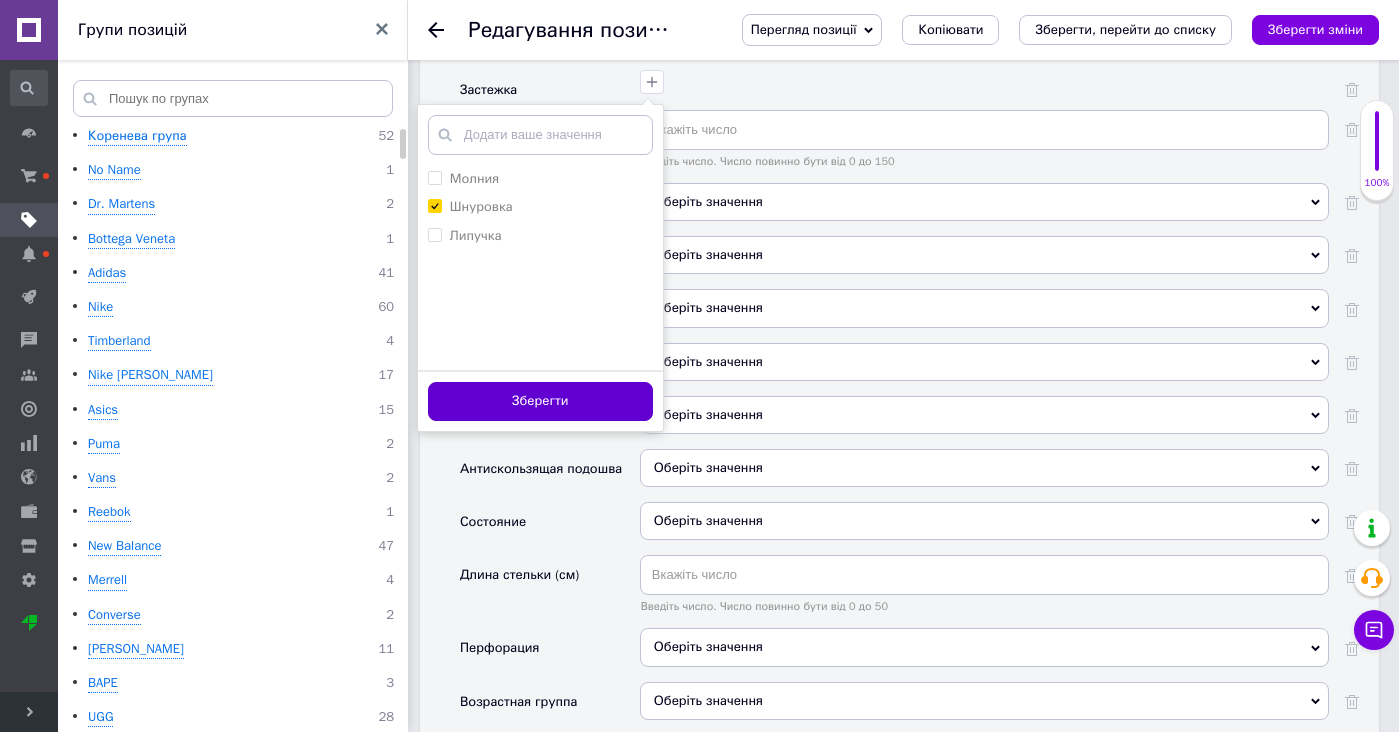 click on "Зберегти" at bounding box center (540, 401) 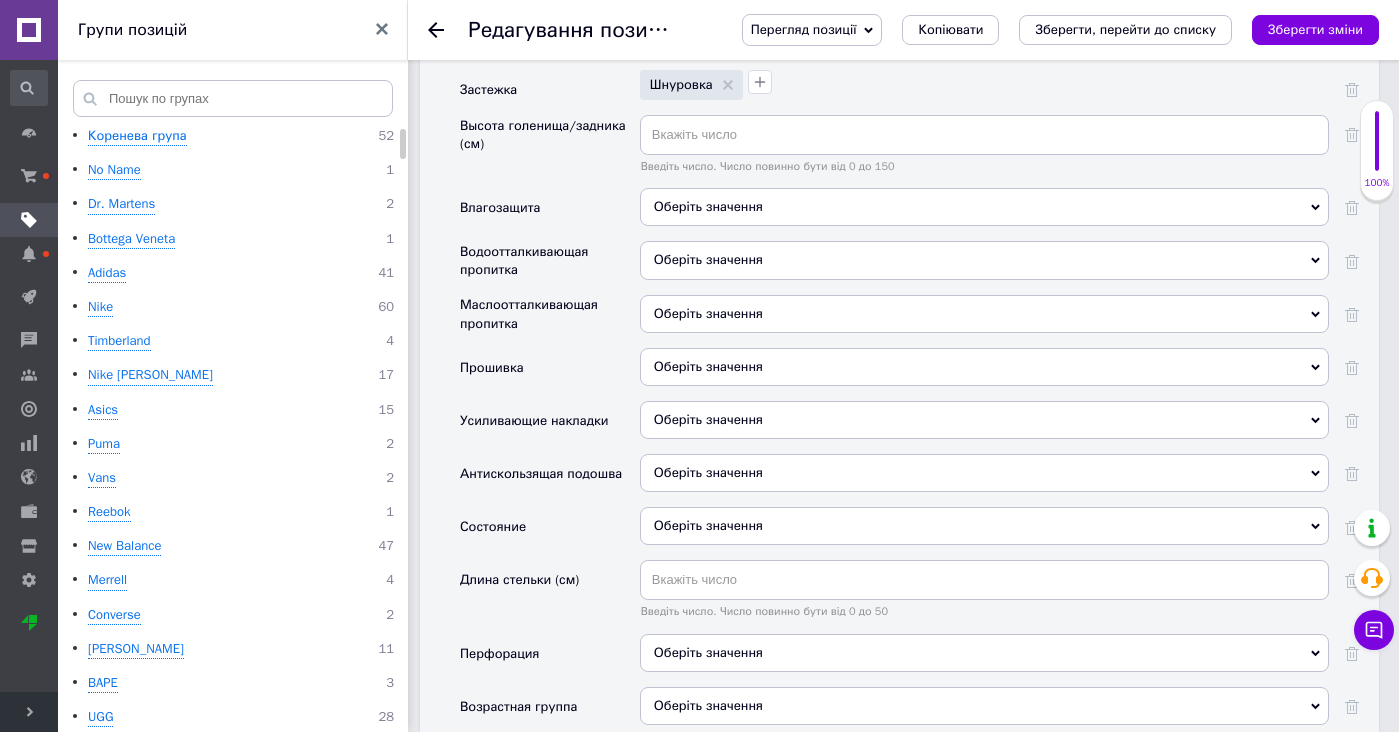 click on "Оберіть значення" at bounding box center (708, 206) 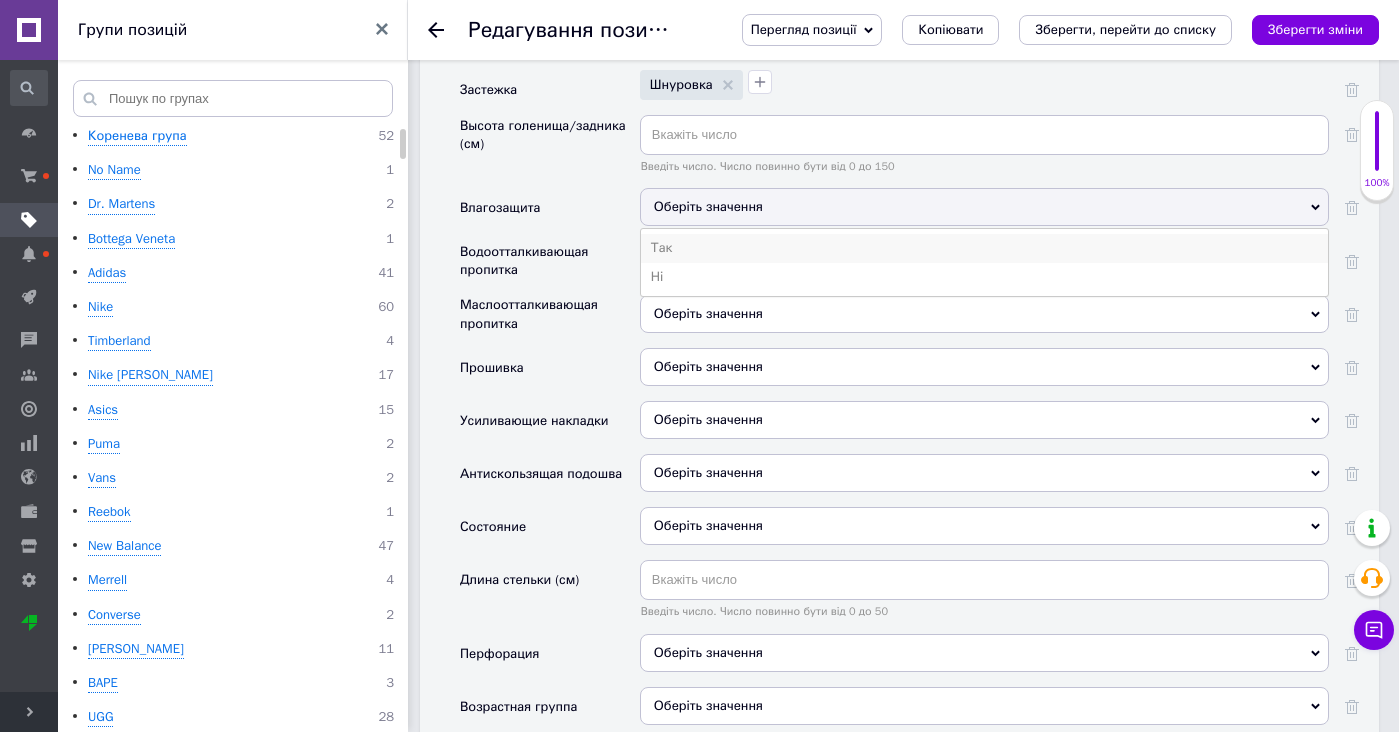 click on "Так" at bounding box center (984, 248) 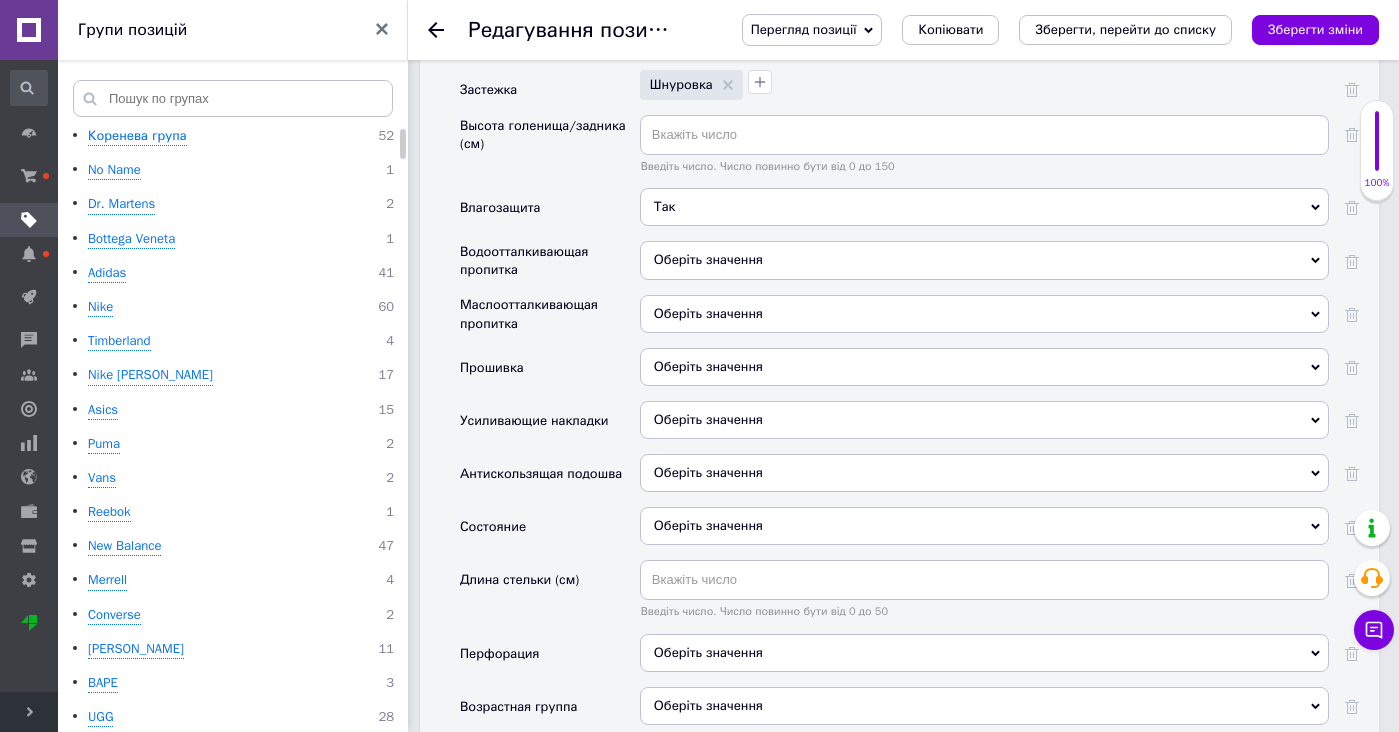 click on "Так" at bounding box center [665, 206] 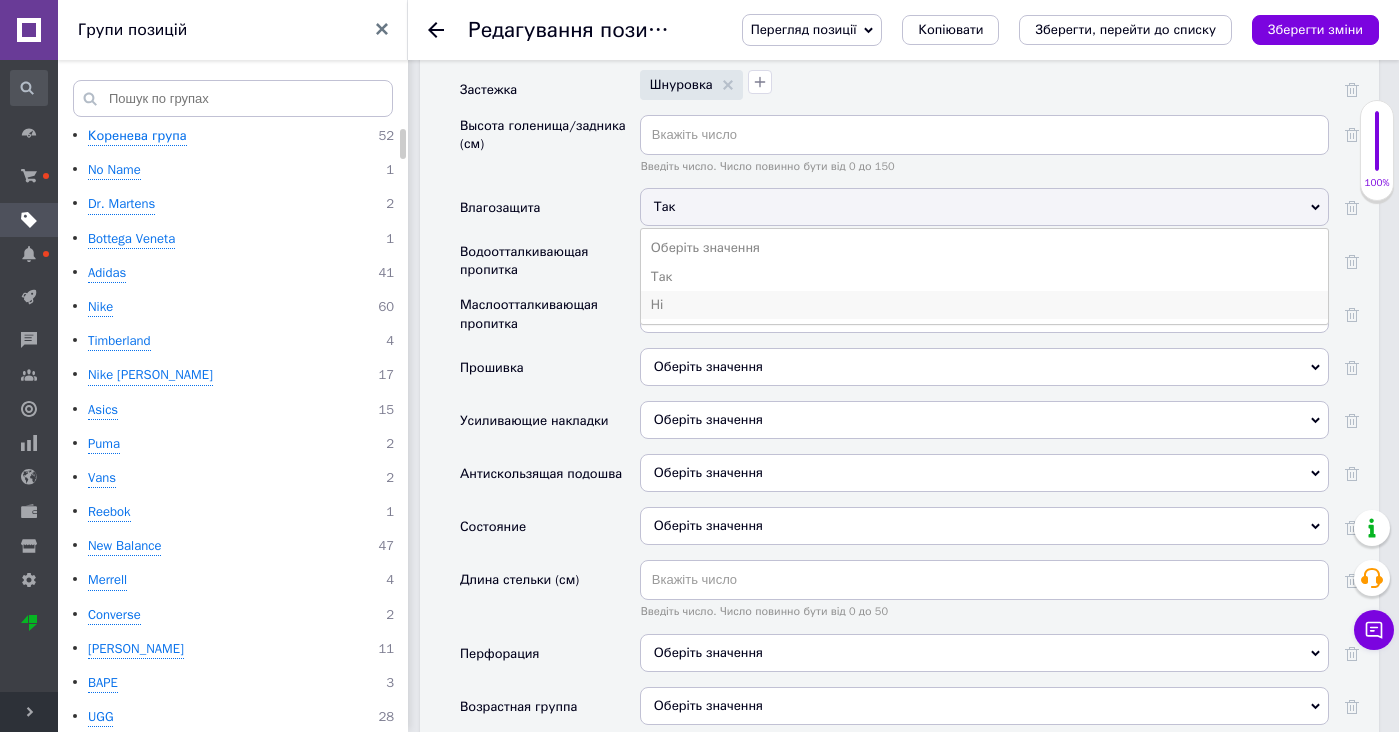 click on "Ні" at bounding box center (984, 305) 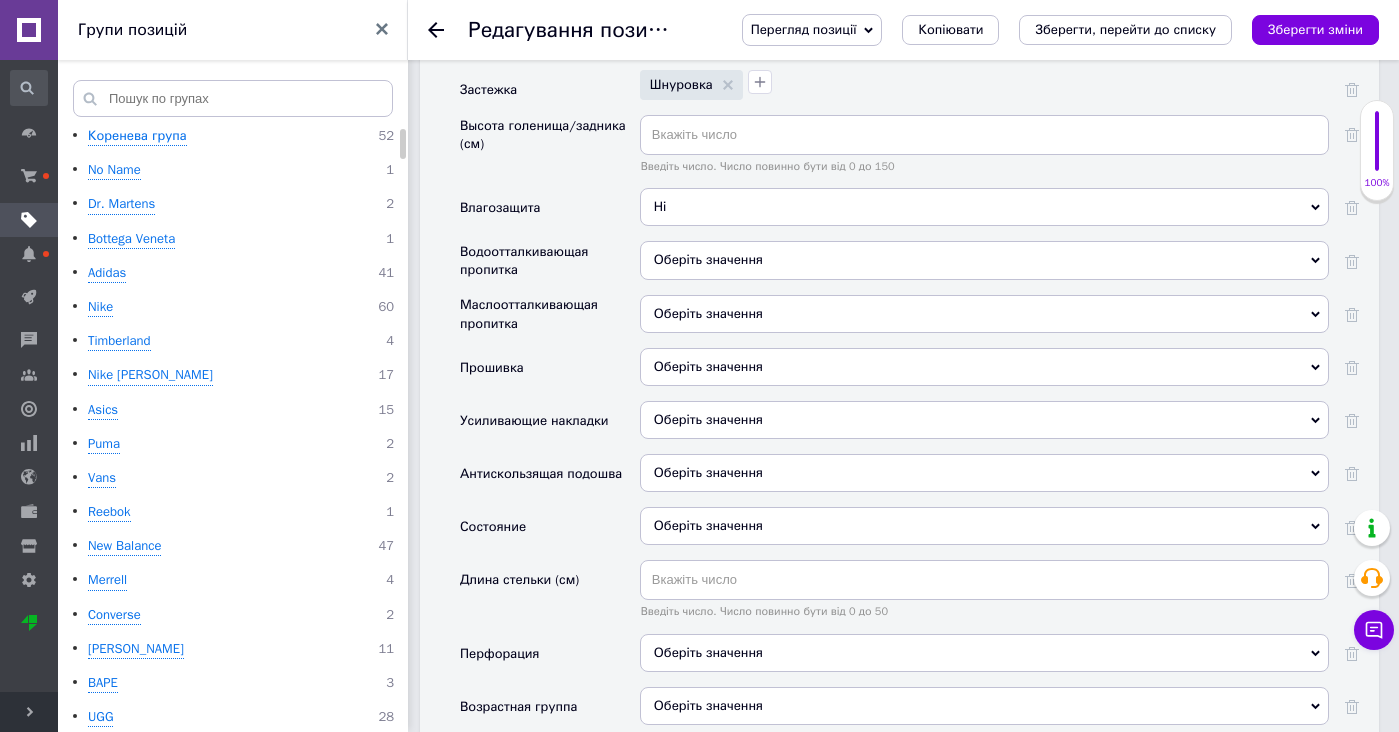 click on "Оберіть значення" at bounding box center [708, 259] 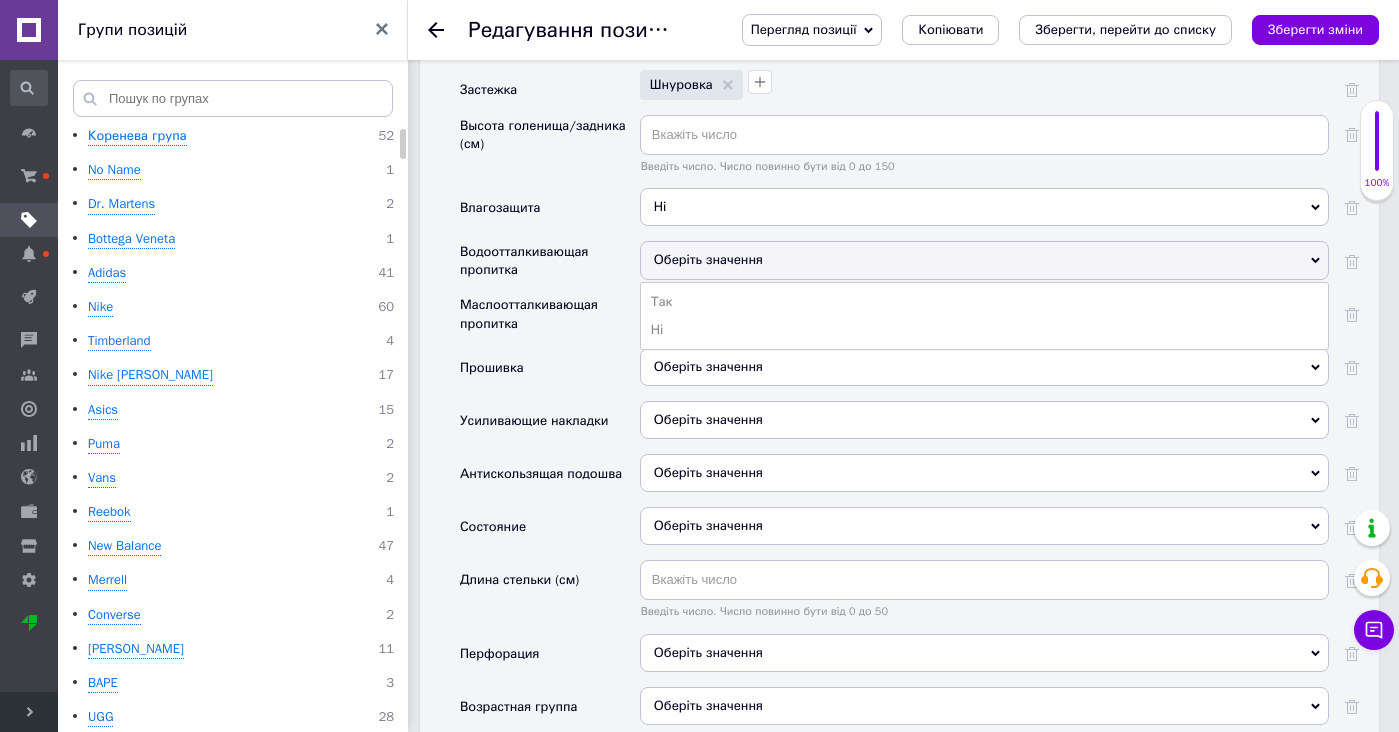 click on "Ні" at bounding box center (984, 330) 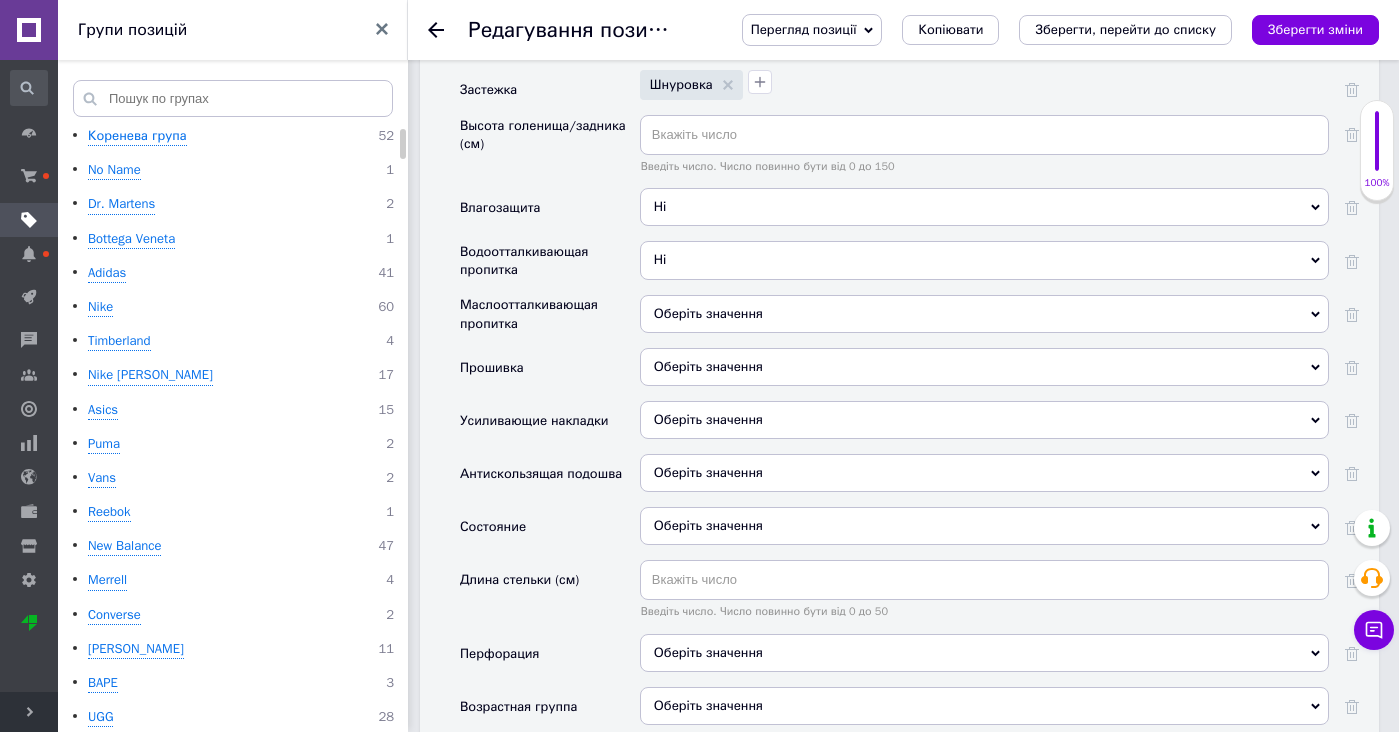 click on "Оберіть значення" at bounding box center [708, 313] 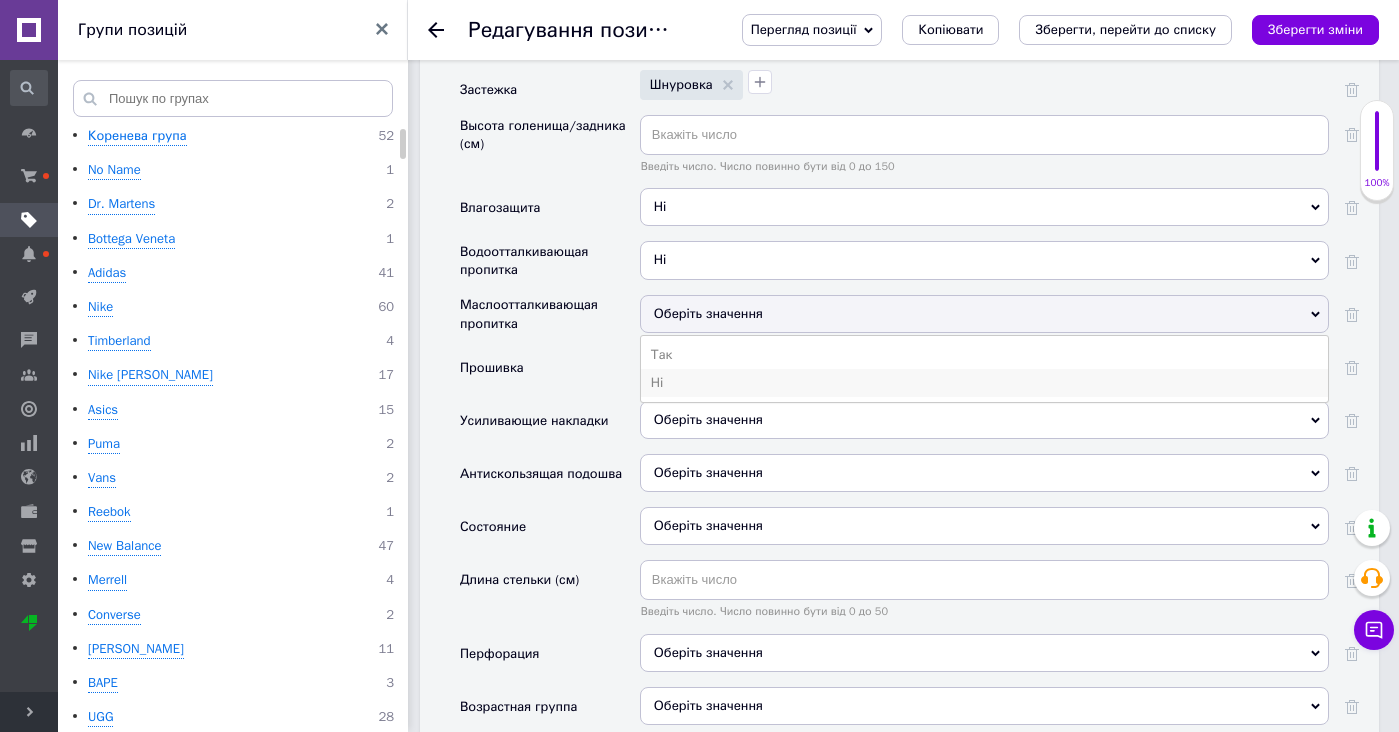 click on "Ні" at bounding box center [984, 383] 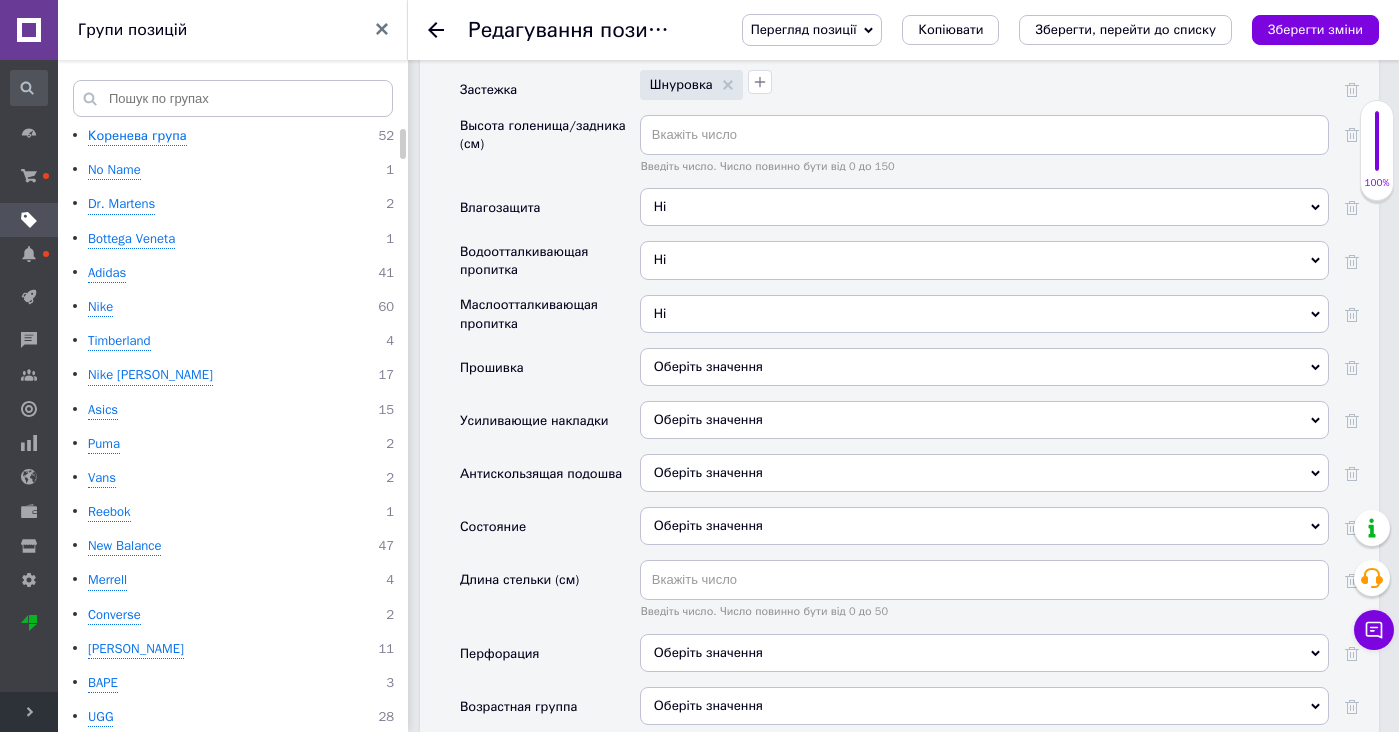 click on "Оберіть значення" at bounding box center (708, 366) 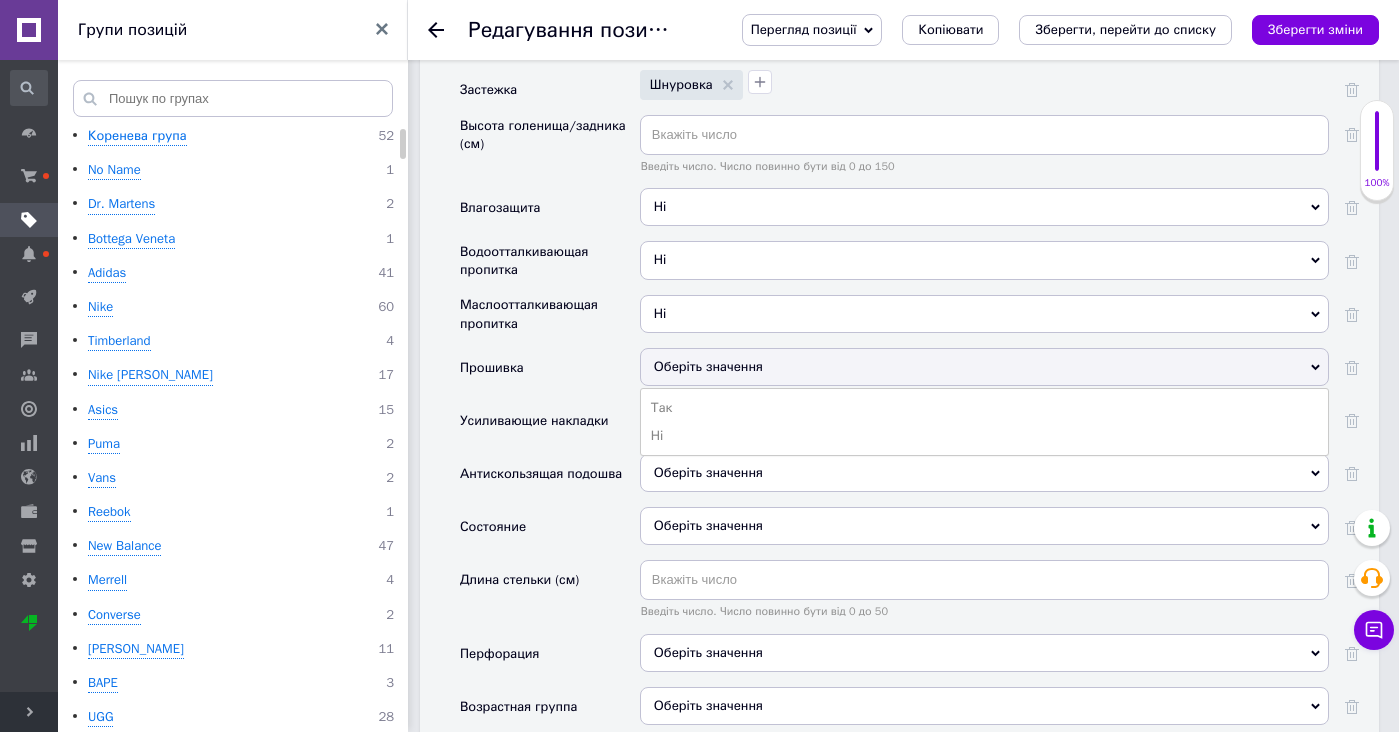 click on "Оберіть значення" at bounding box center (708, 366) 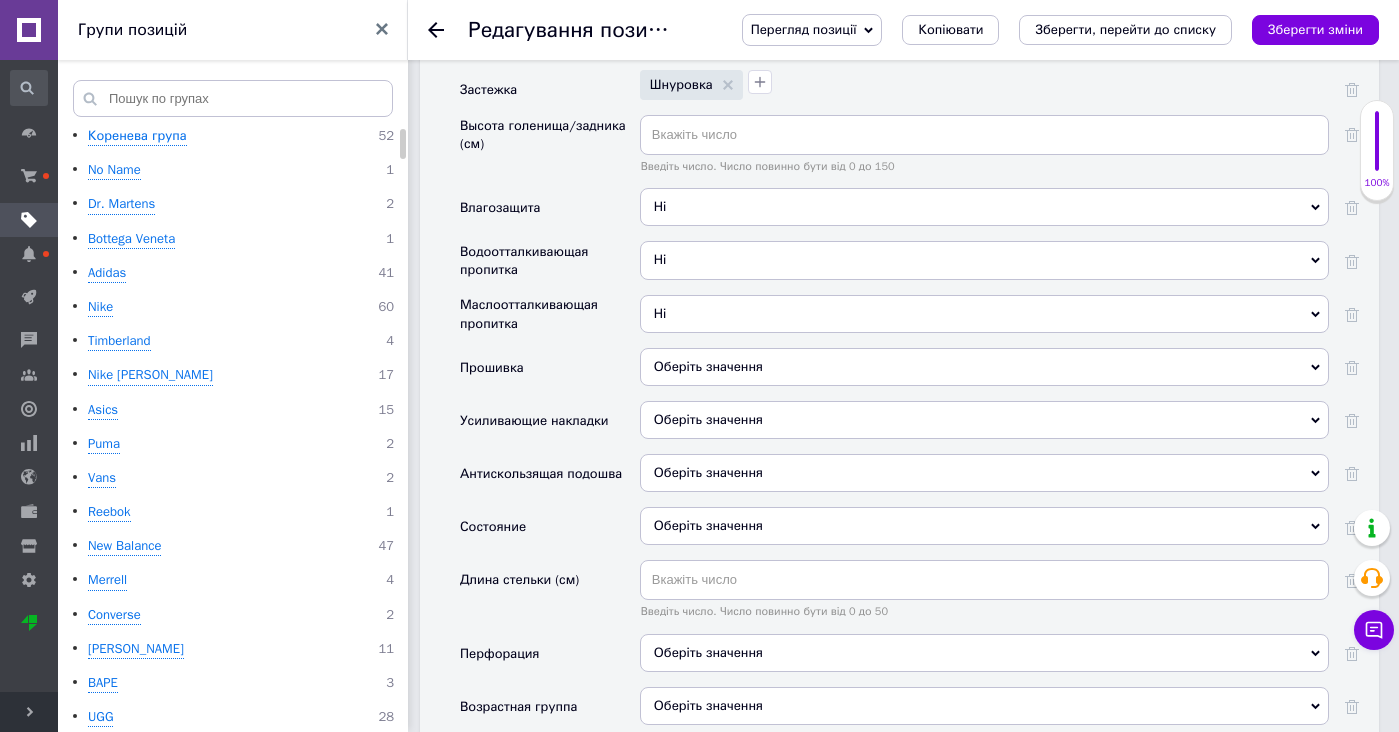 click on "Оберіть значення Так Ні" at bounding box center (984, 374) 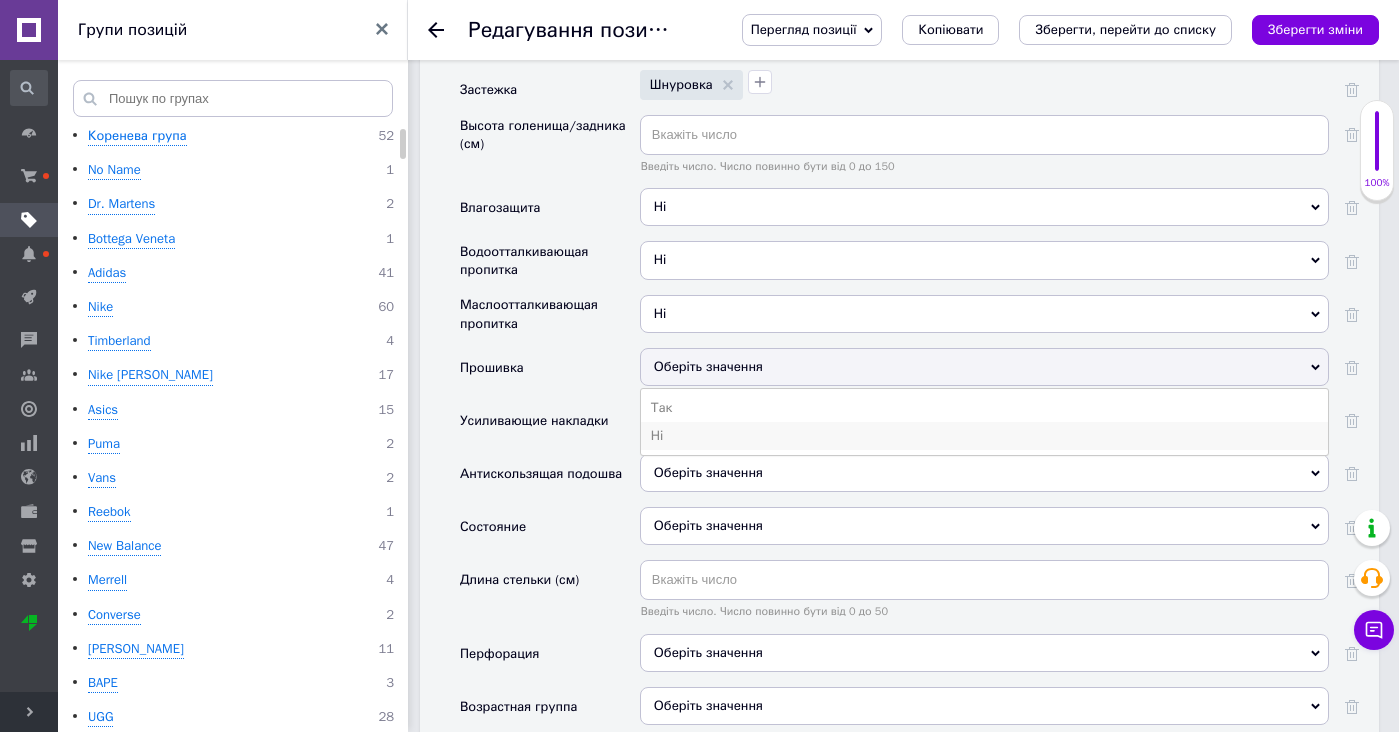 click on "Ні" at bounding box center (984, 436) 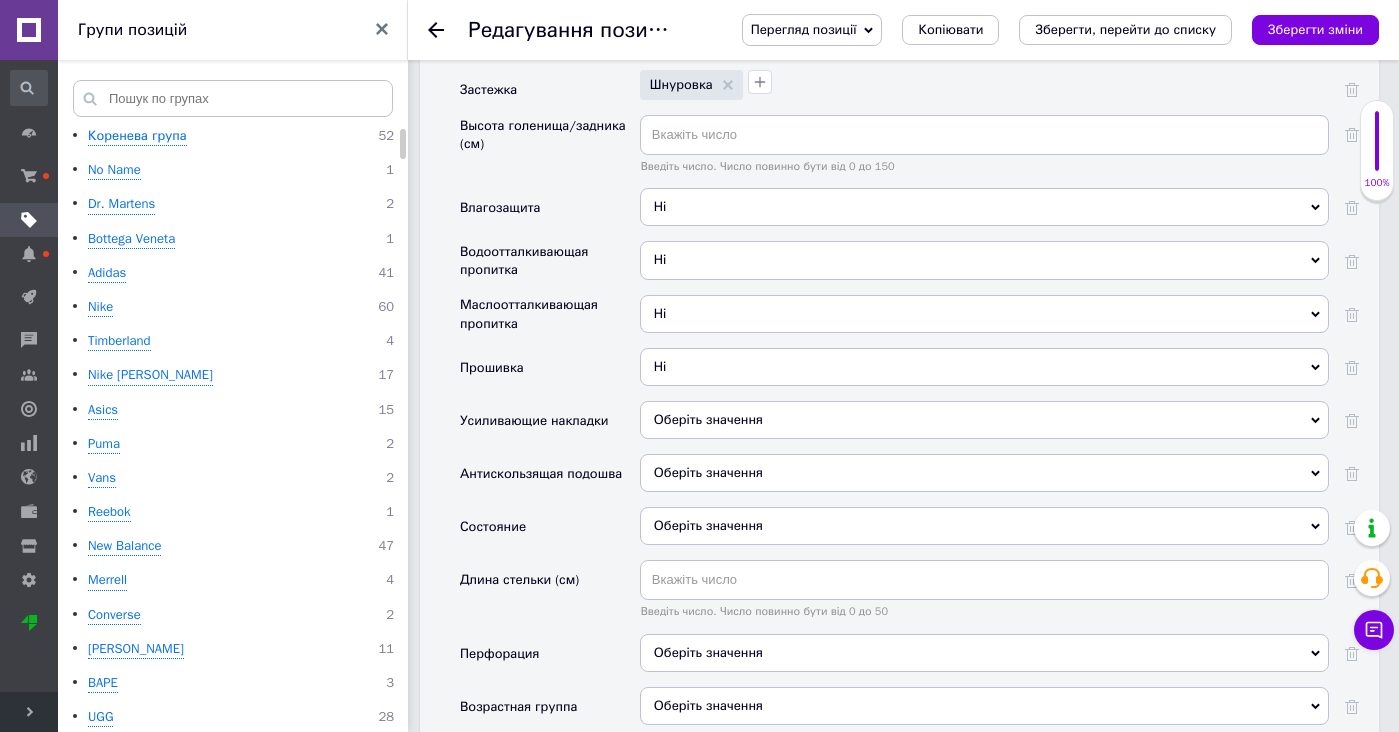 click on "Ні" at bounding box center (984, 367) 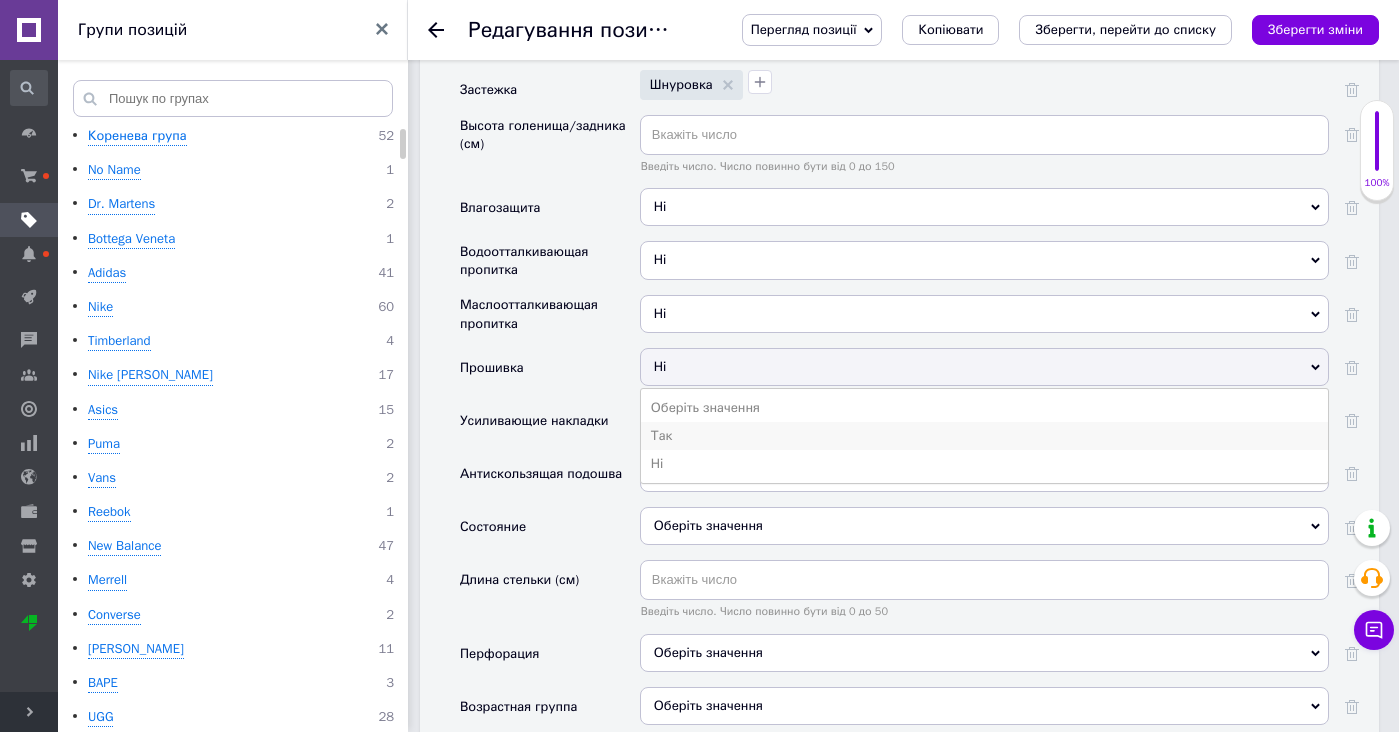 click on "Так" at bounding box center [984, 436] 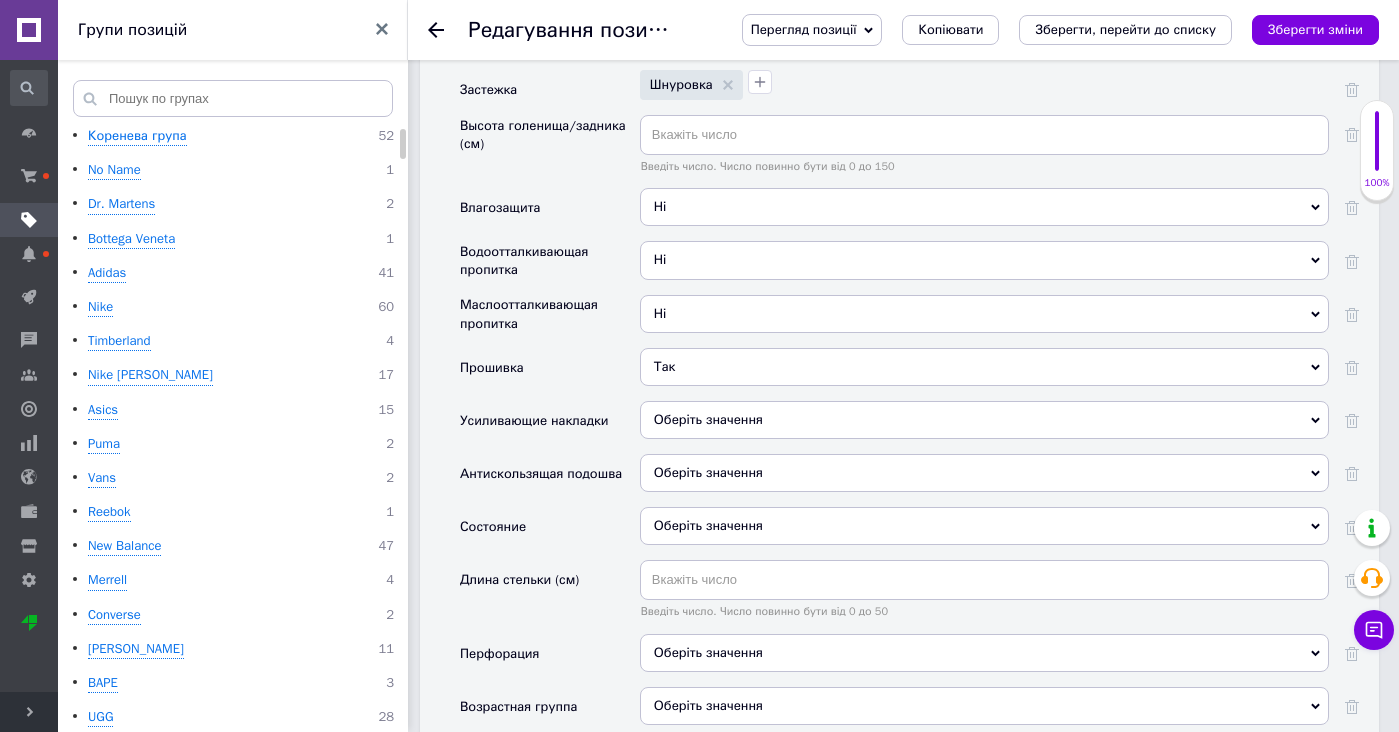 click on "Оберіть значення" at bounding box center [984, 420] 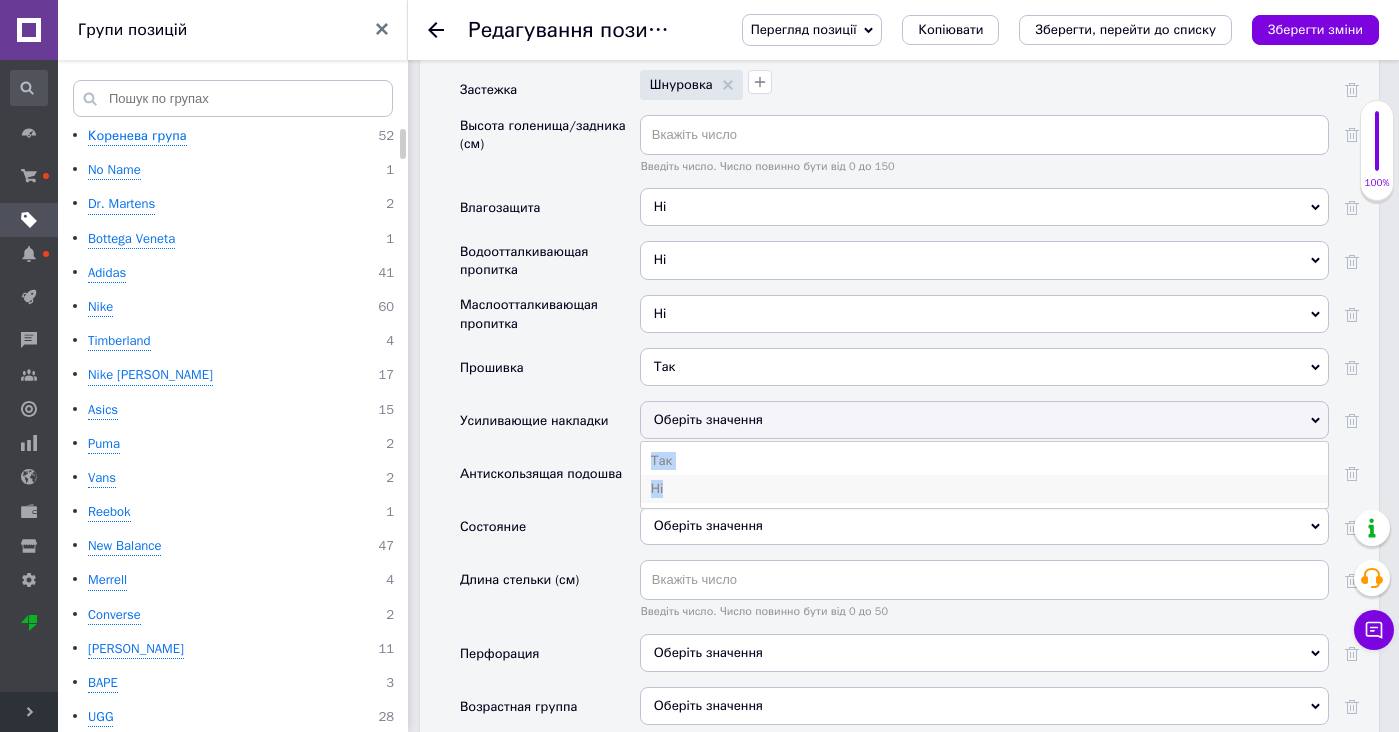 click on "Ні" at bounding box center (984, 489) 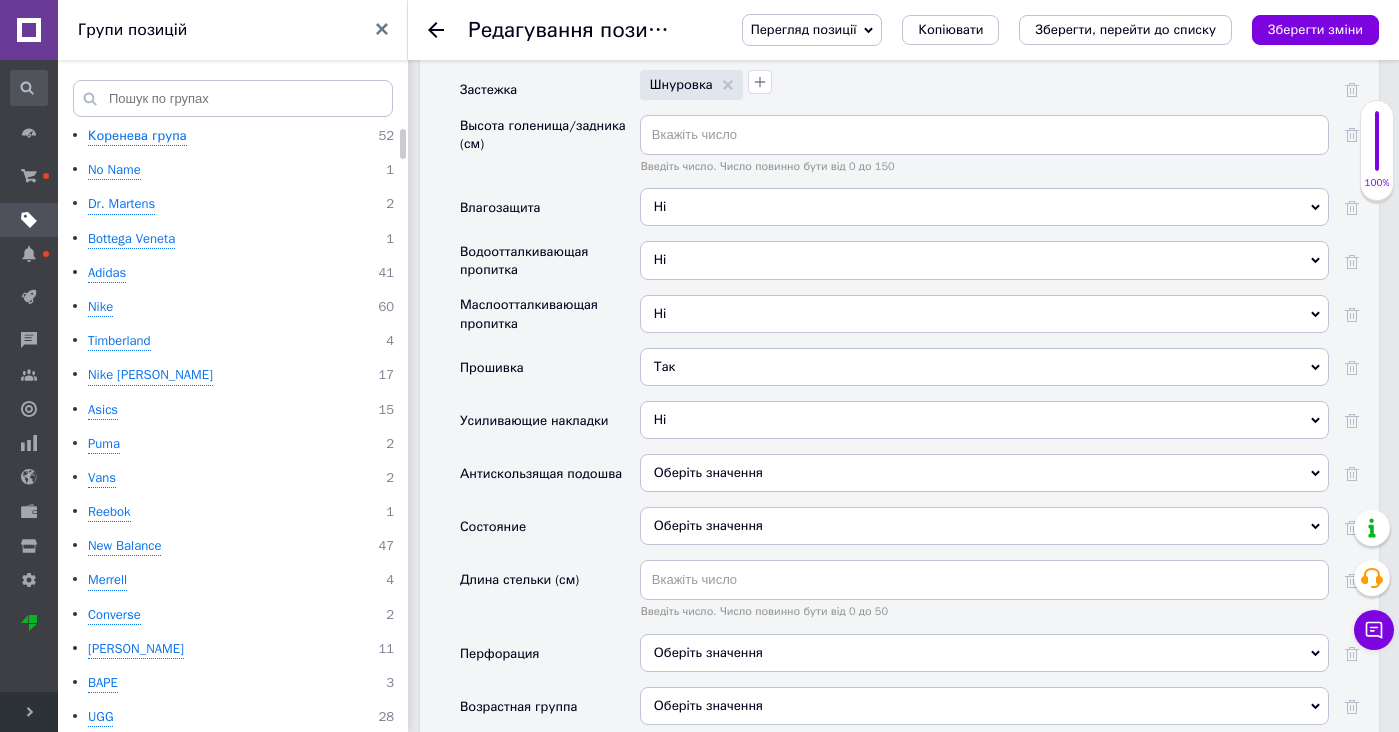 drag, startPoint x: 668, startPoint y: 464, endPoint x: 668, endPoint y: 477, distance: 13 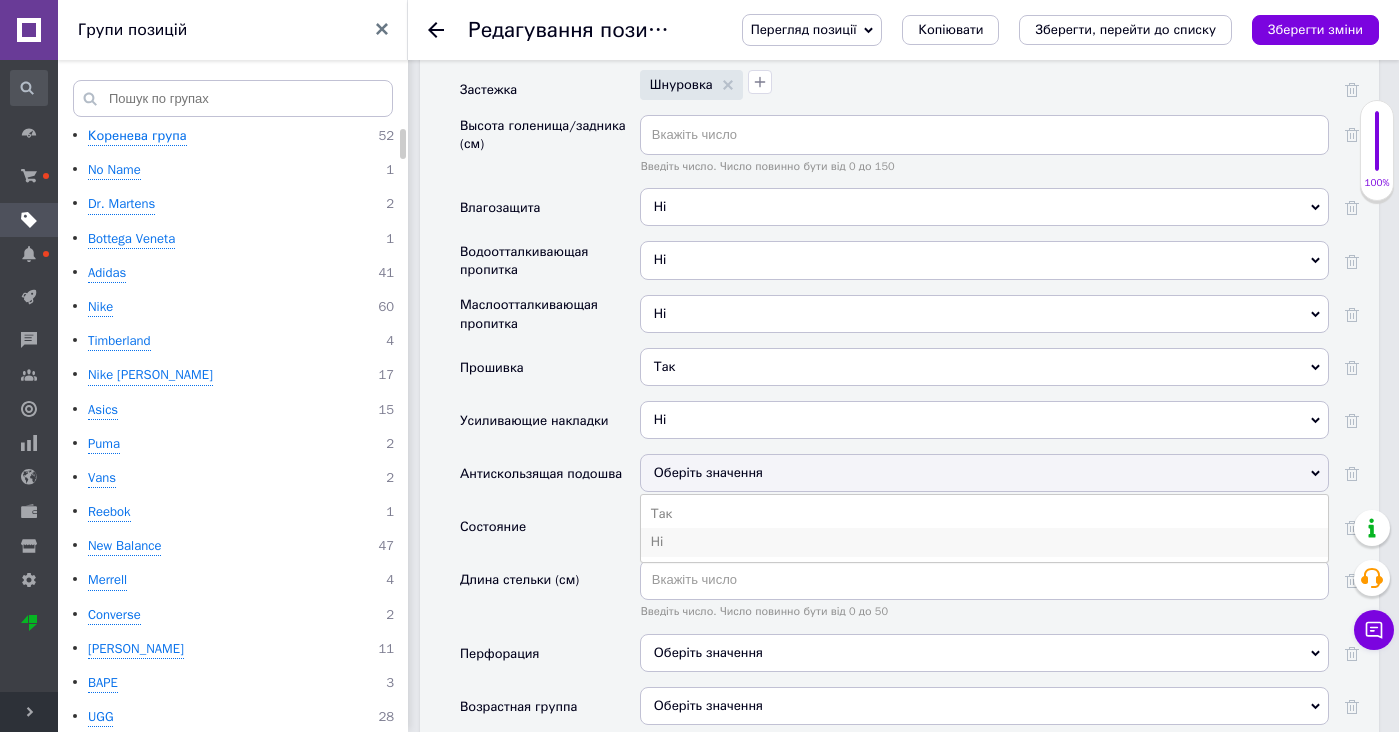 click on "Ні" at bounding box center [984, 542] 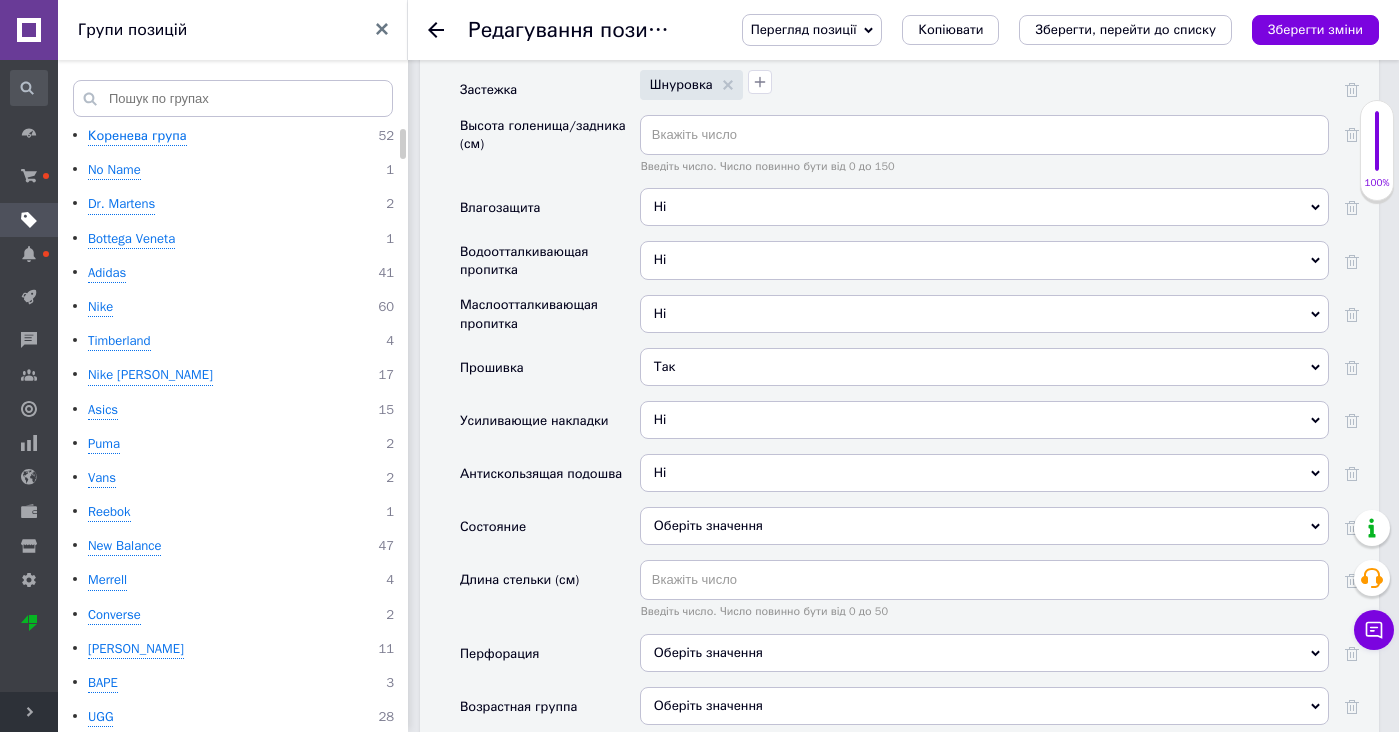 click on "Оберіть значення" at bounding box center (984, 526) 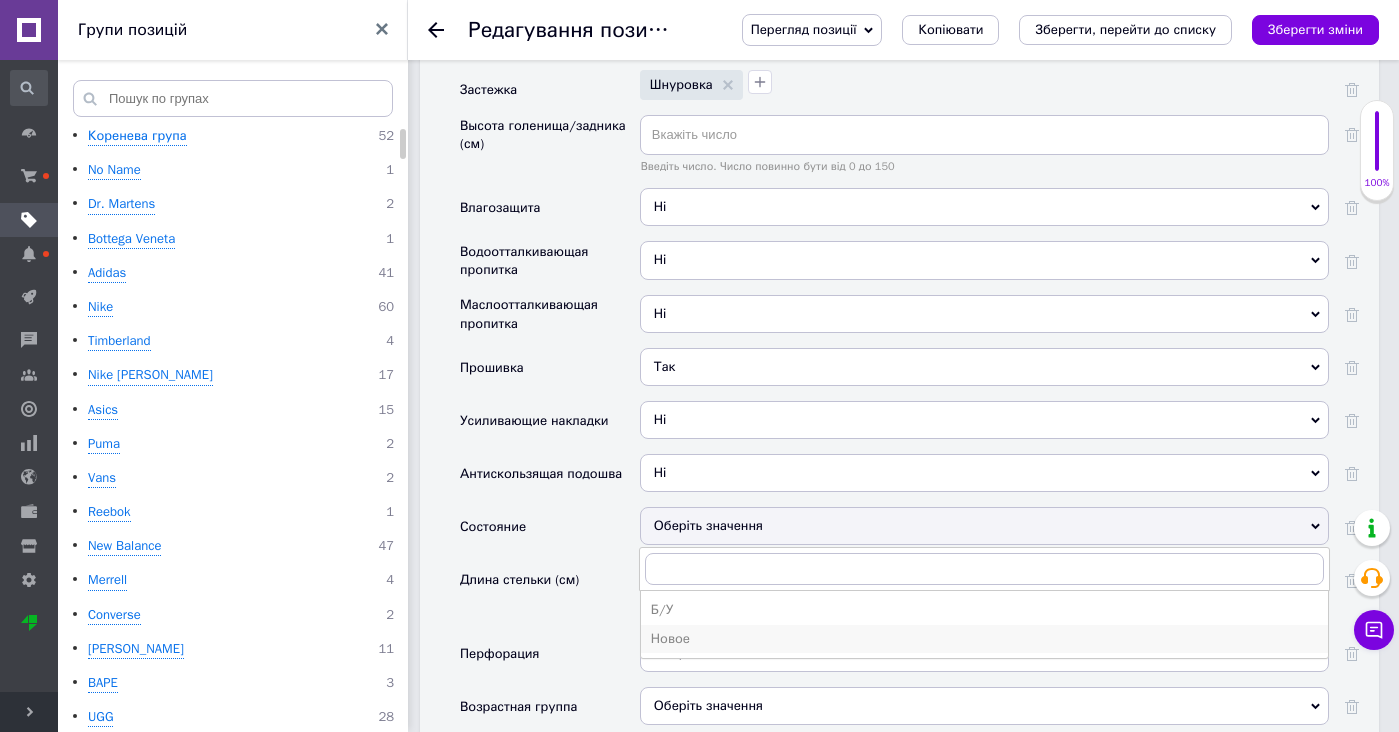 click on "Новое" at bounding box center (984, 639) 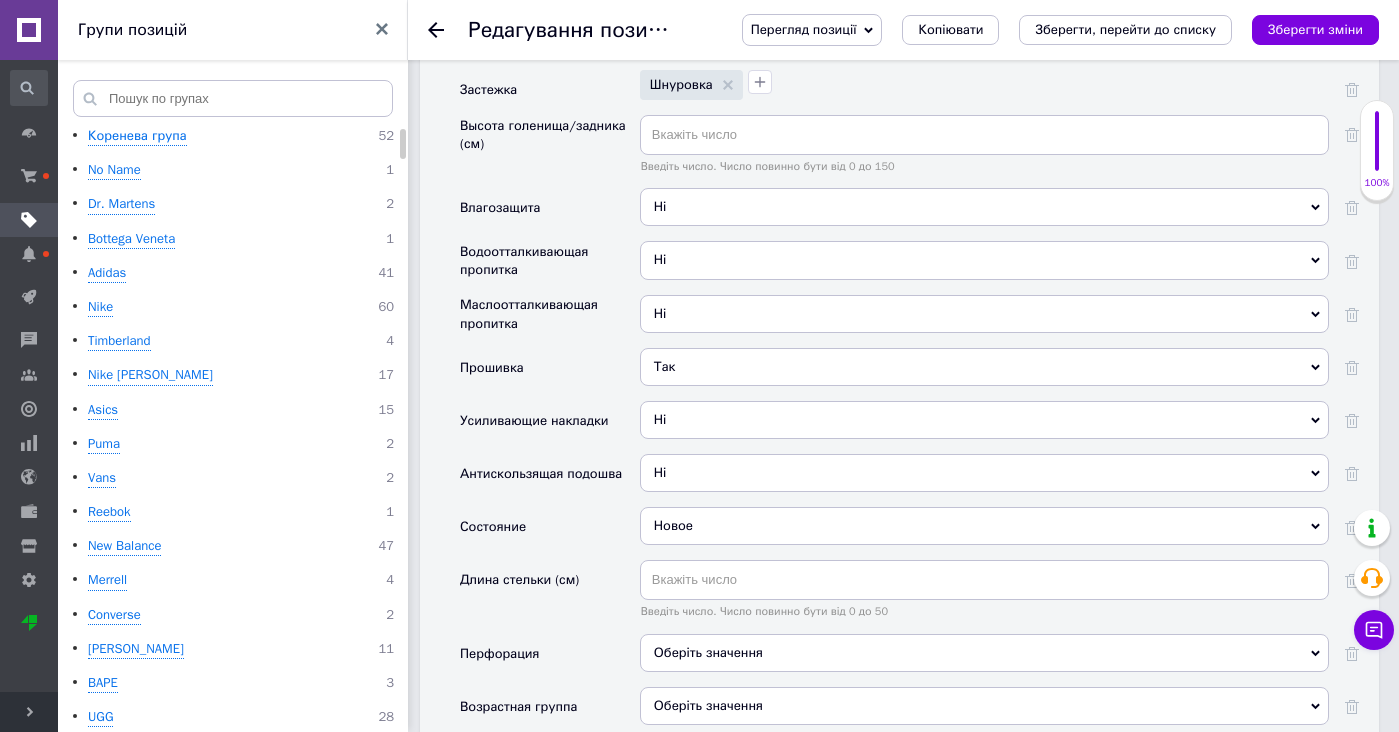 click on "Оберіть значення" at bounding box center [984, 653] 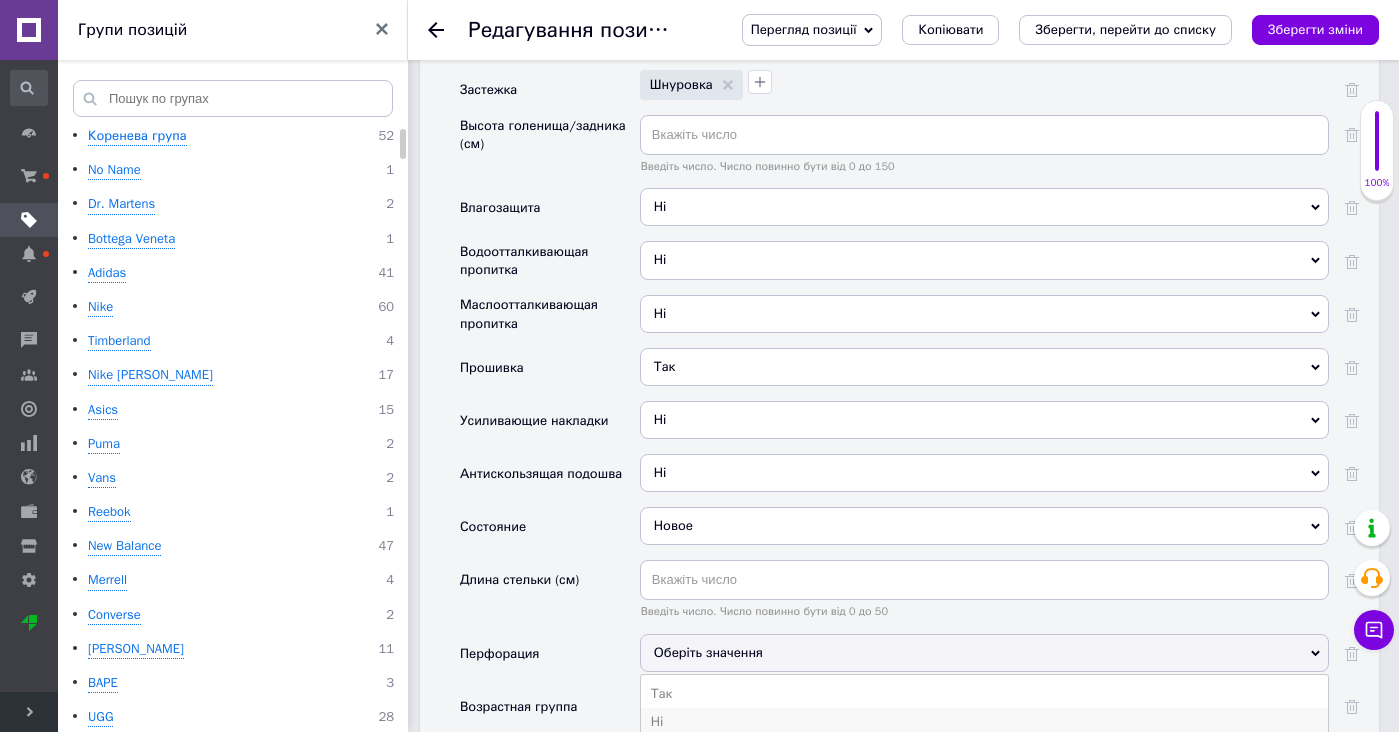 click on "Ні" at bounding box center [984, 722] 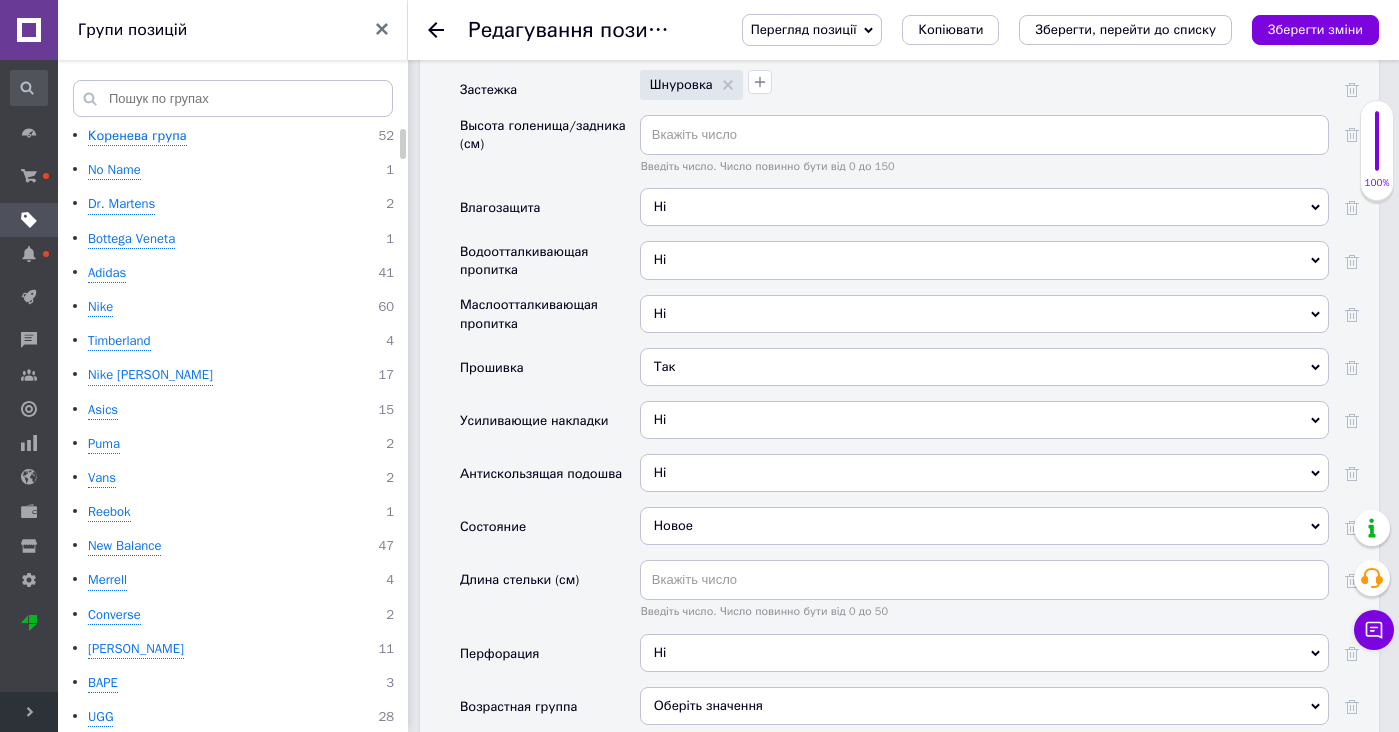 click on "Оберіть значення" at bounding box center [984, 706] 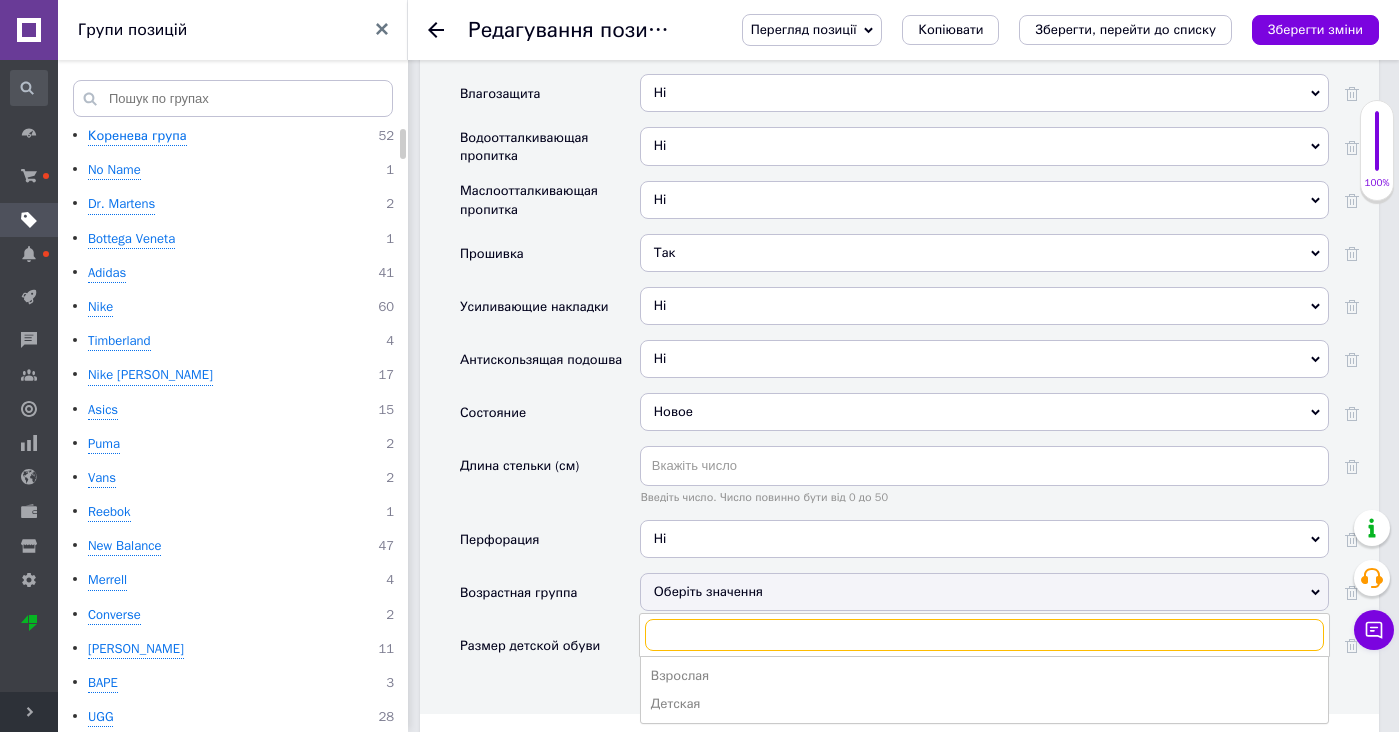 scroll, scrollTop: 3760, scrollLeft: 0, axis: vertical 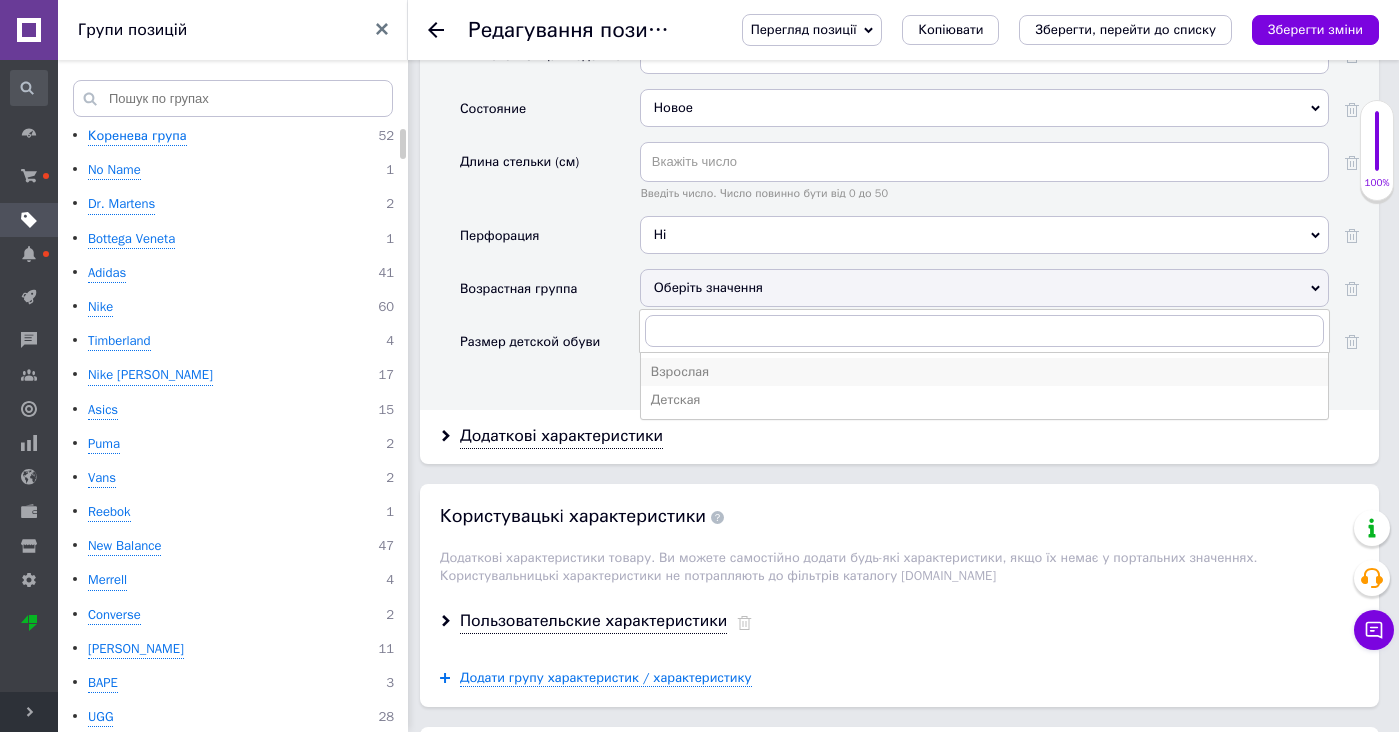 click on "Взрослая" at bounding box center (984, 372) 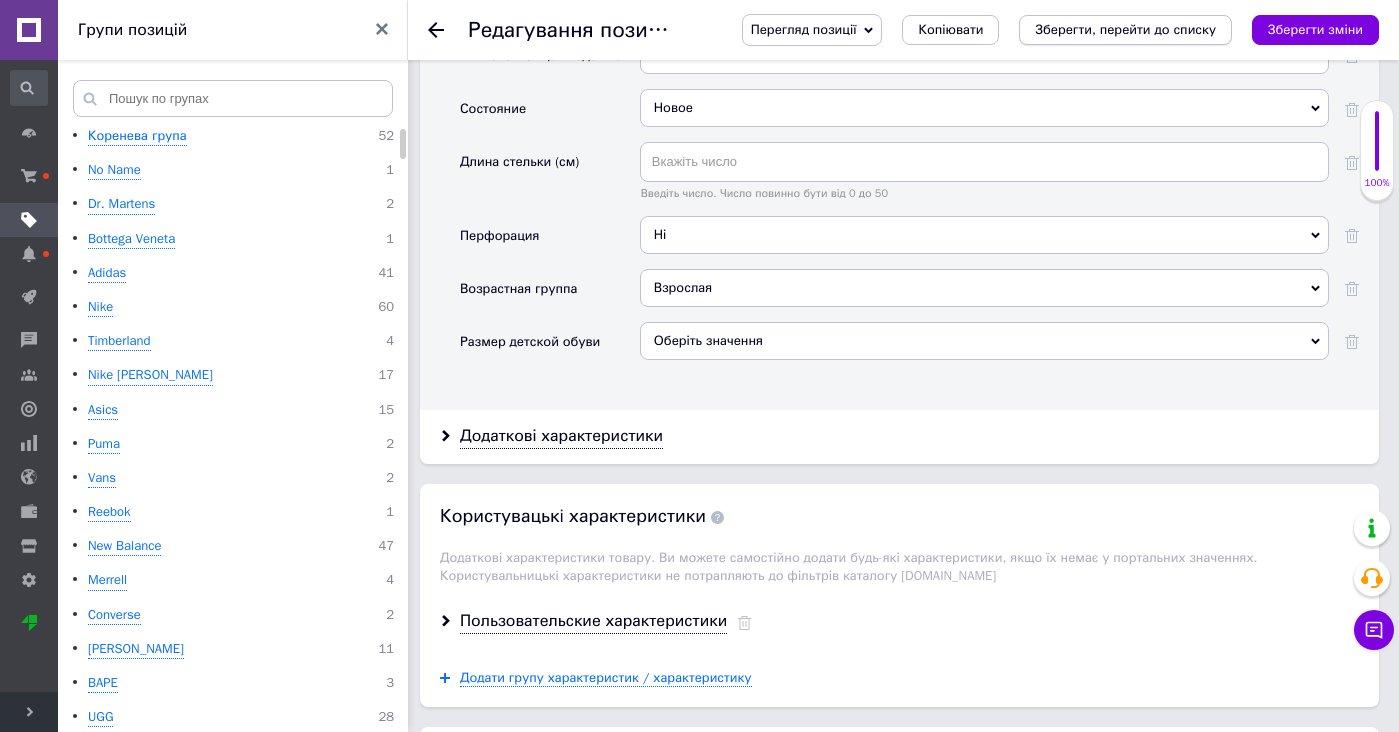 click on "Зберегти, перейти до списку" at bounding box center (1125, 30) 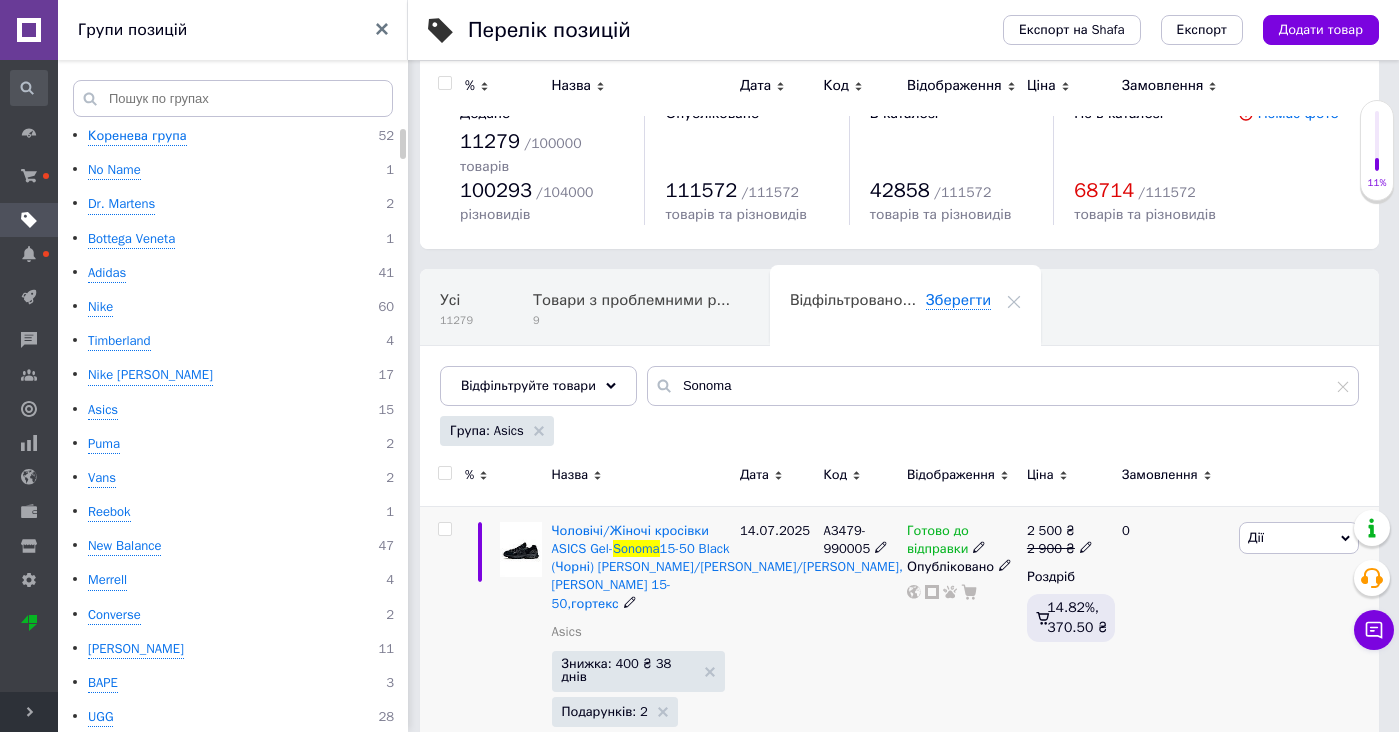 scroll, scrollTop: 0, scrollLeft: 0, axis: both 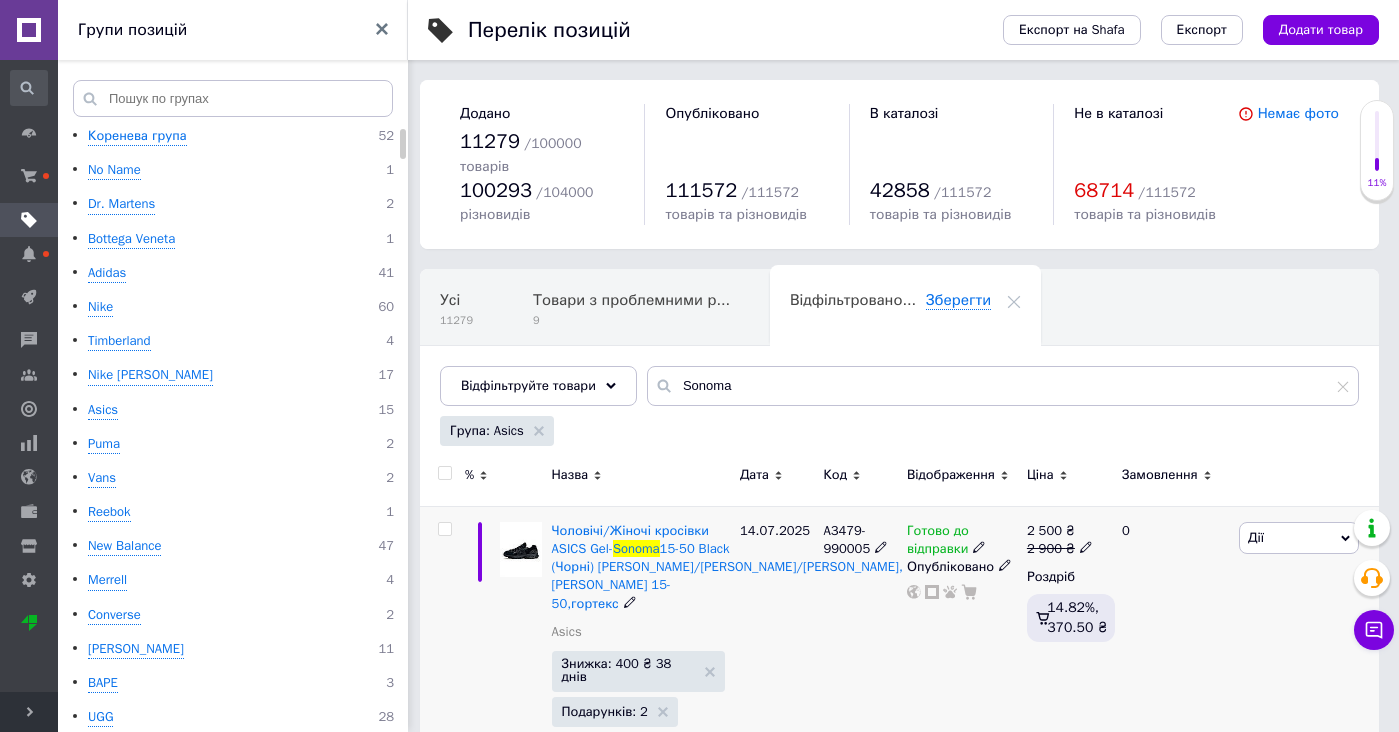 click at bounding box center [521, 549] 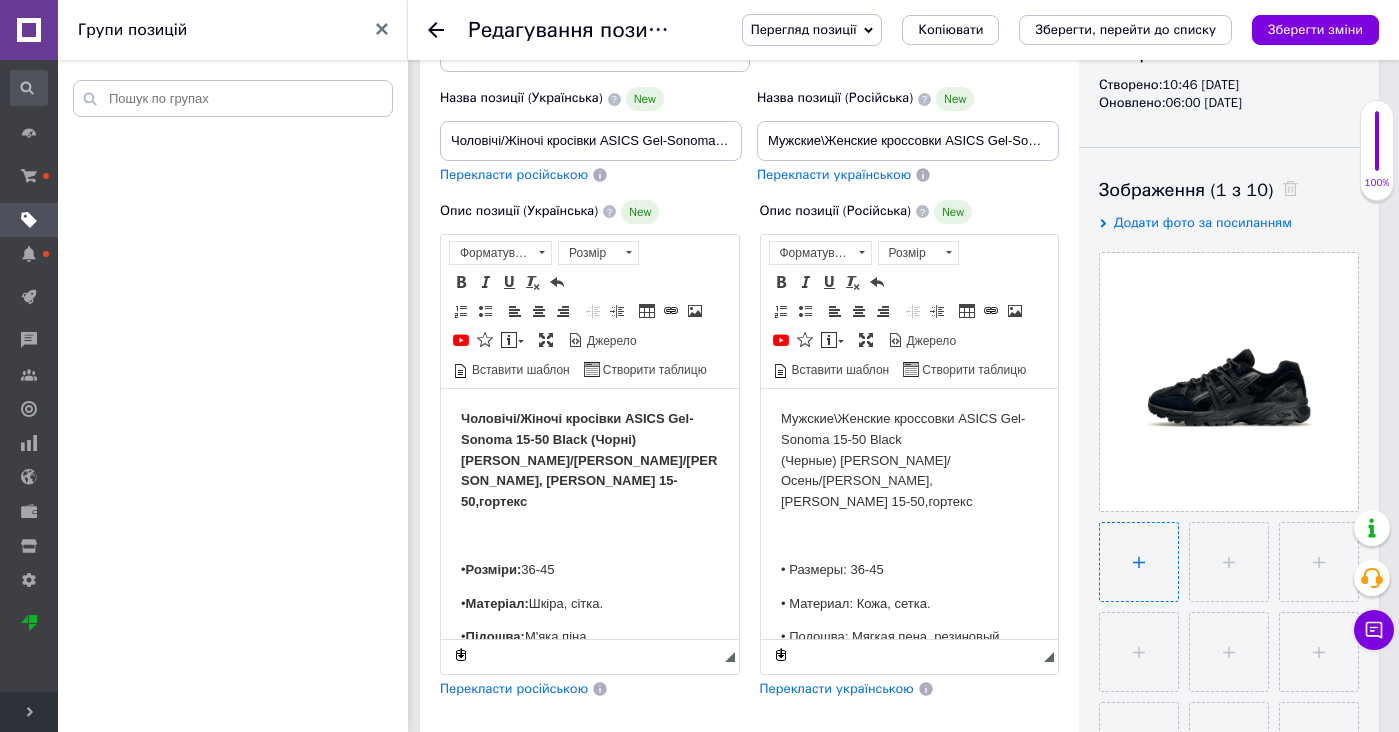 scroll, scrollTop: 245, scrollLeft: 0, axis: vertical 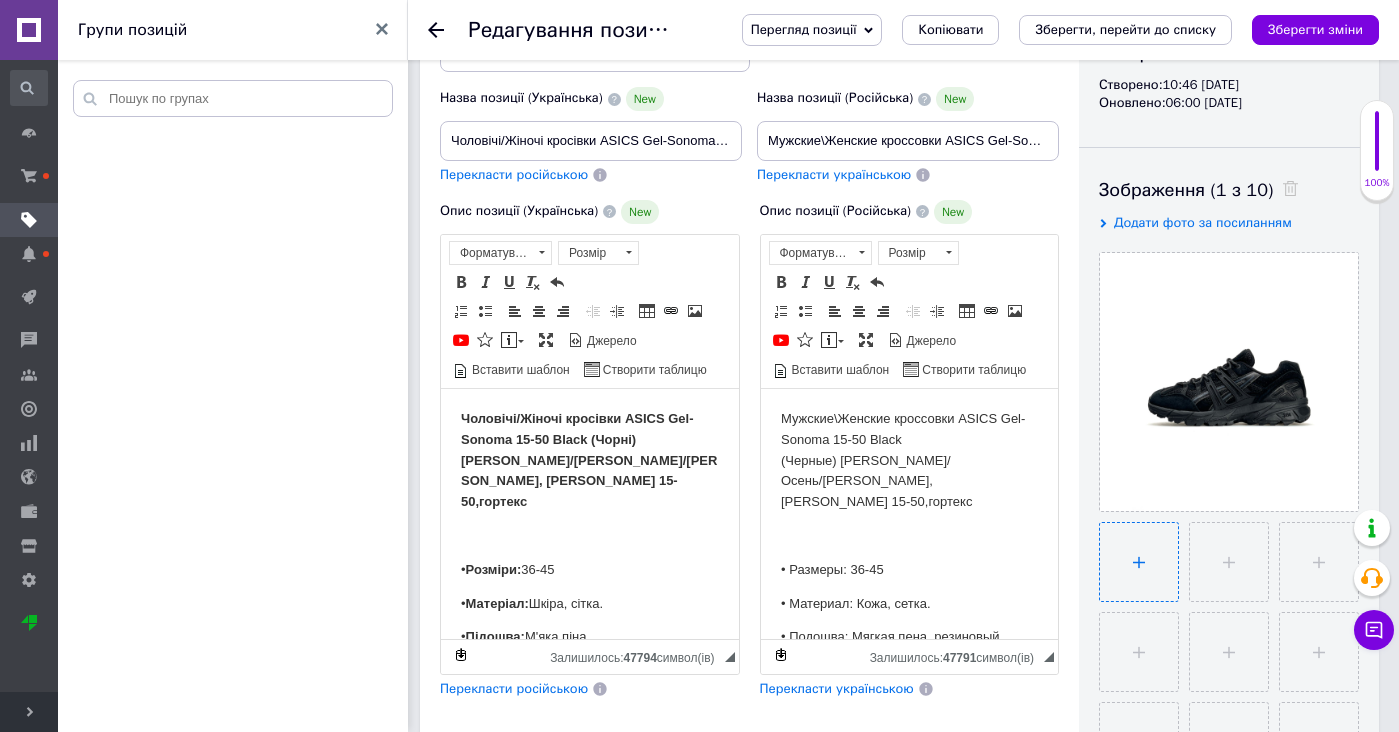 click at bounding box center [1139, 562] 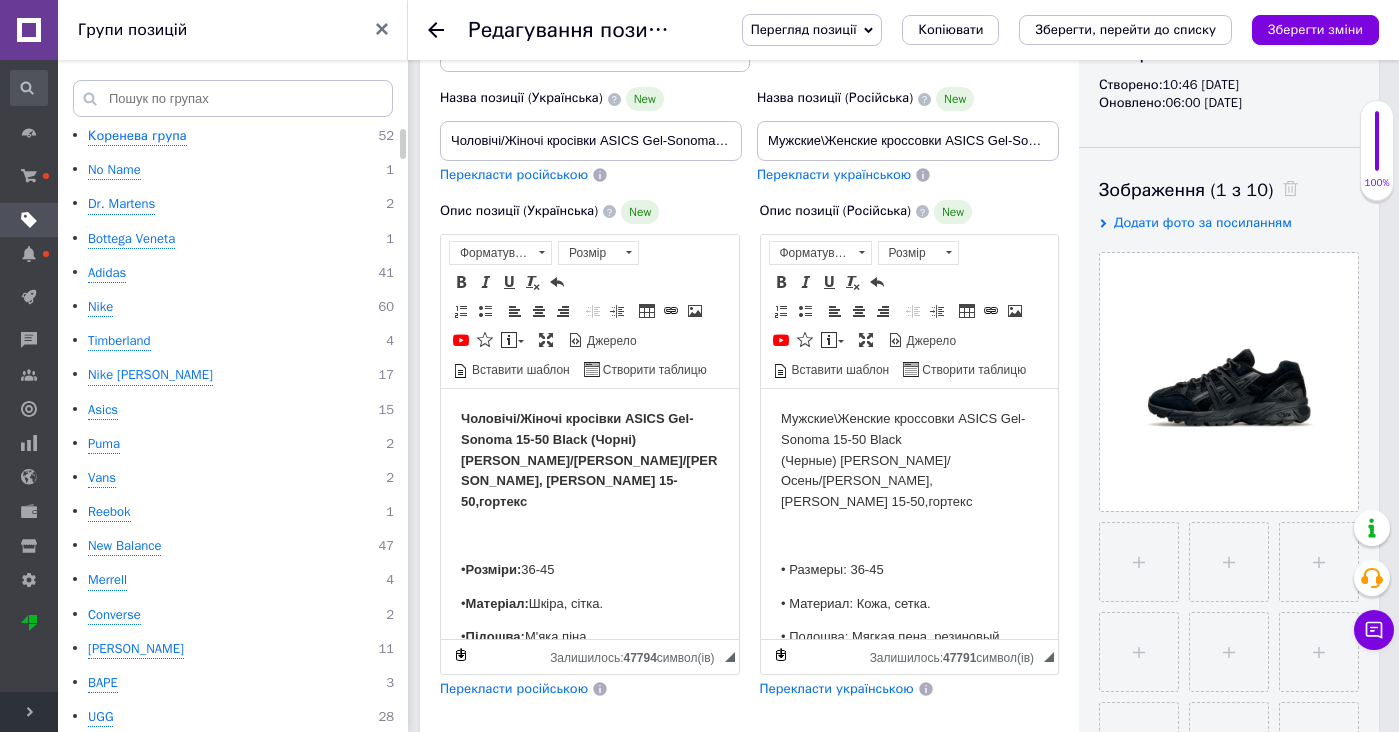 type on "C:\fakepath\IMG_5984 2.JPG" 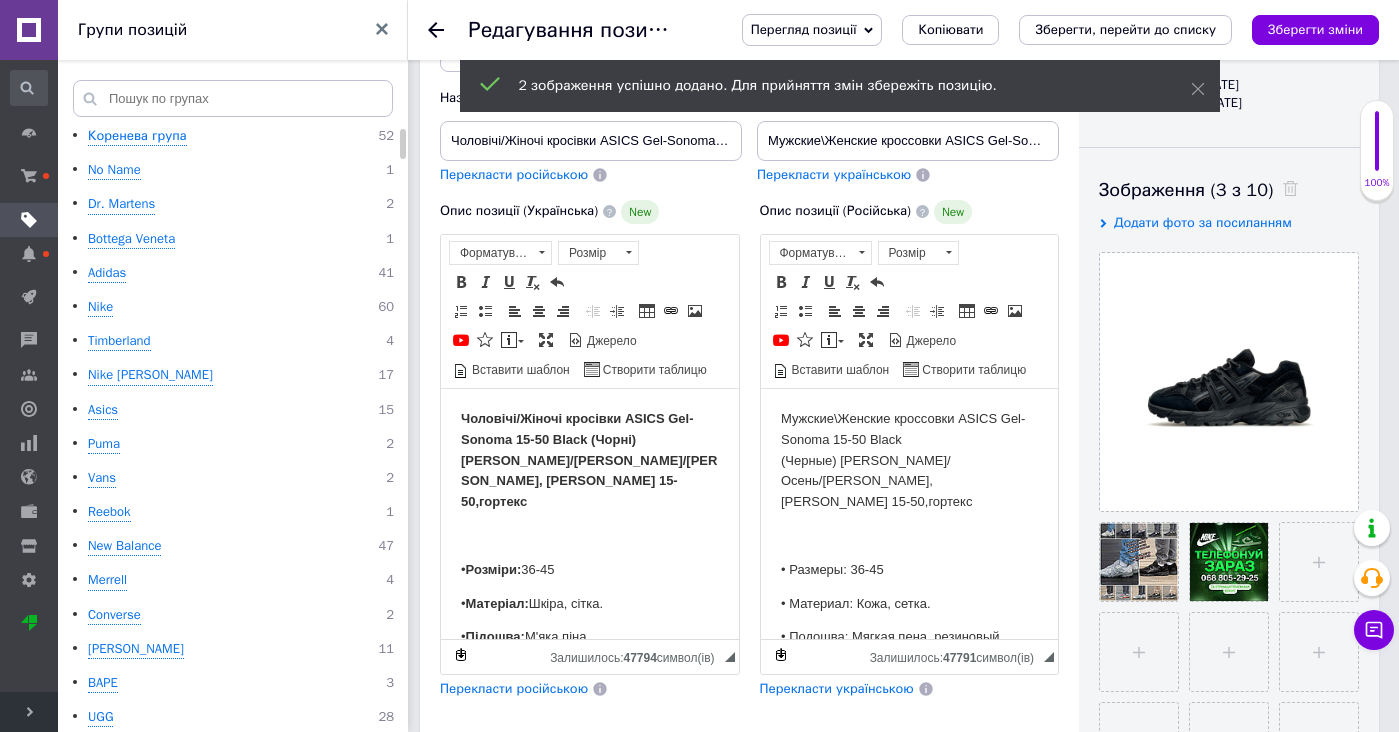 click on "Перегляд позиції Зберегти та переглянути на сайті Зберегти та переглянути на маркетплейсі [DOMAIN_NAME] Копіювати Зберегти, перейти до списку Зберегти зміни" at bounding box center [1040, 30] 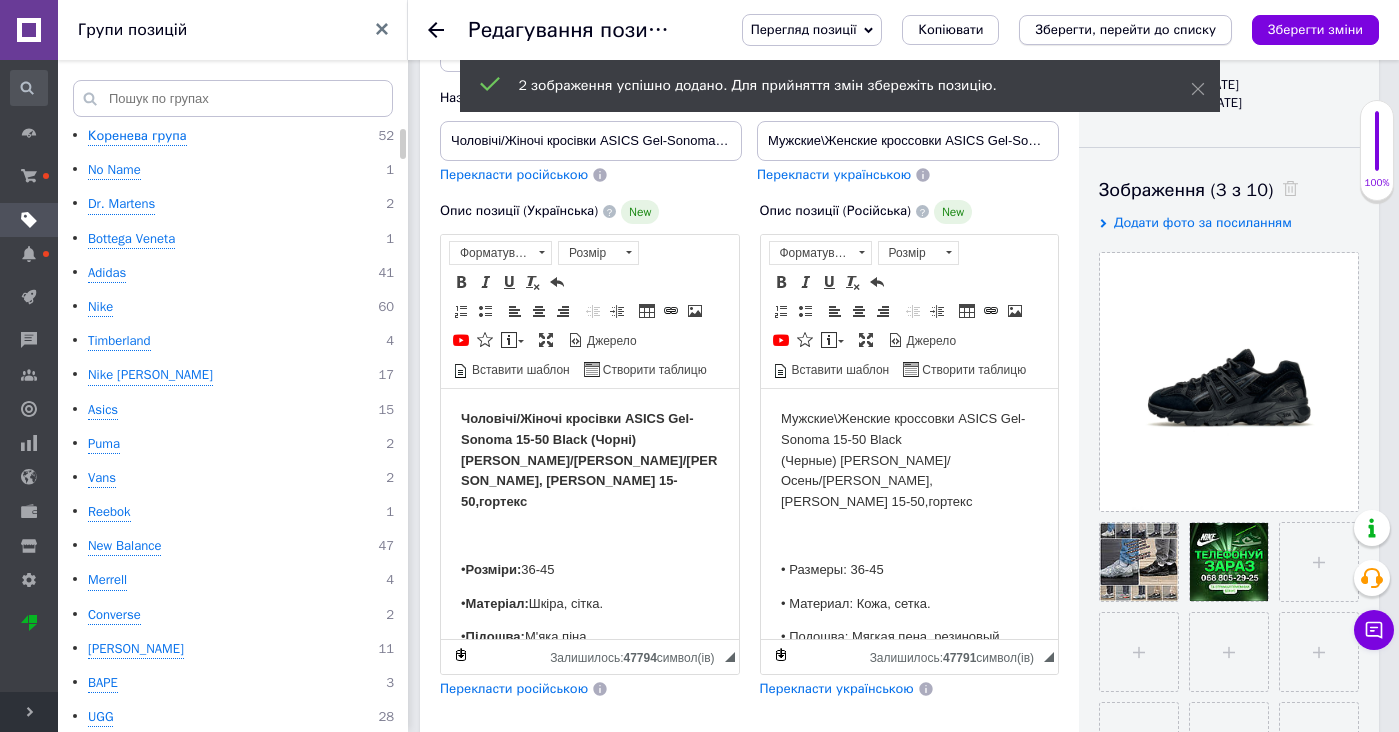 click on "Зберегти, перейти до списку" at bounding box center [1125, 29] 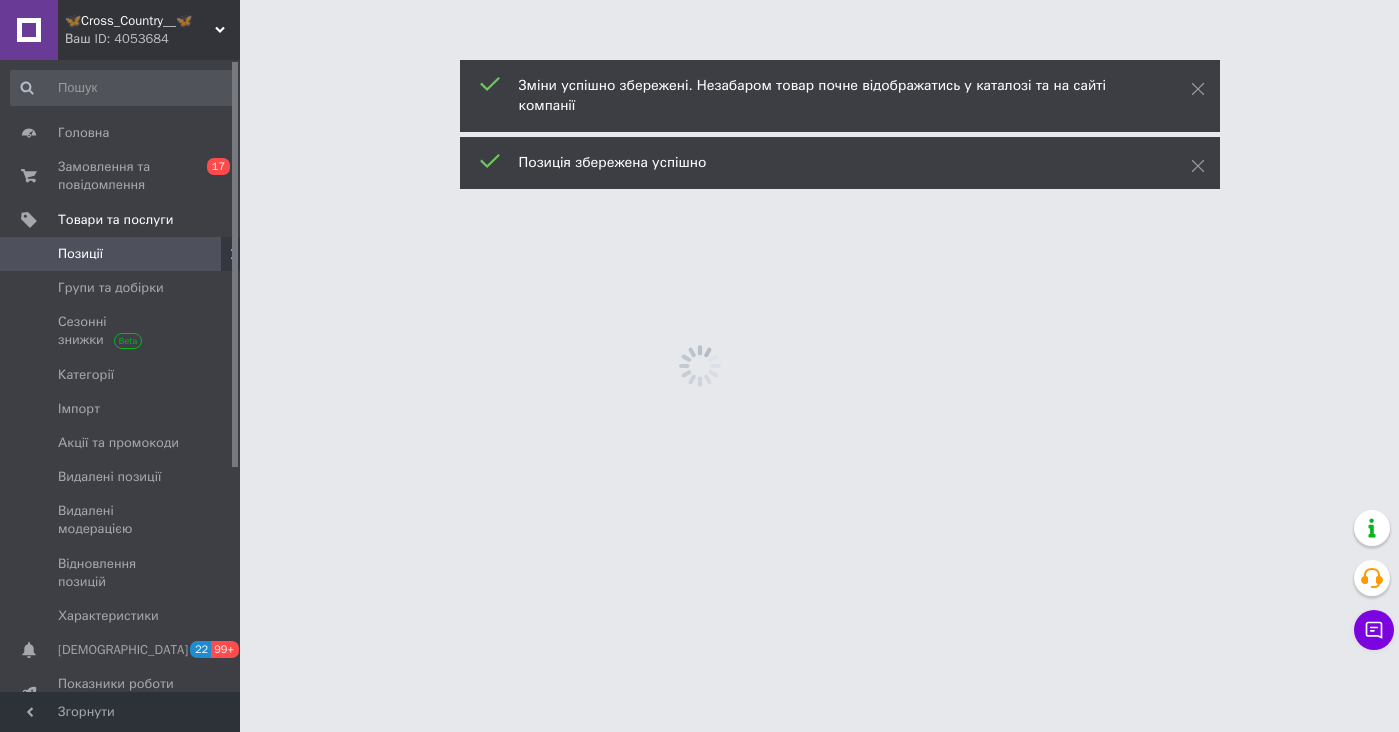 scroll, scrollTop: 0, scrollLeft: 0, axis: both 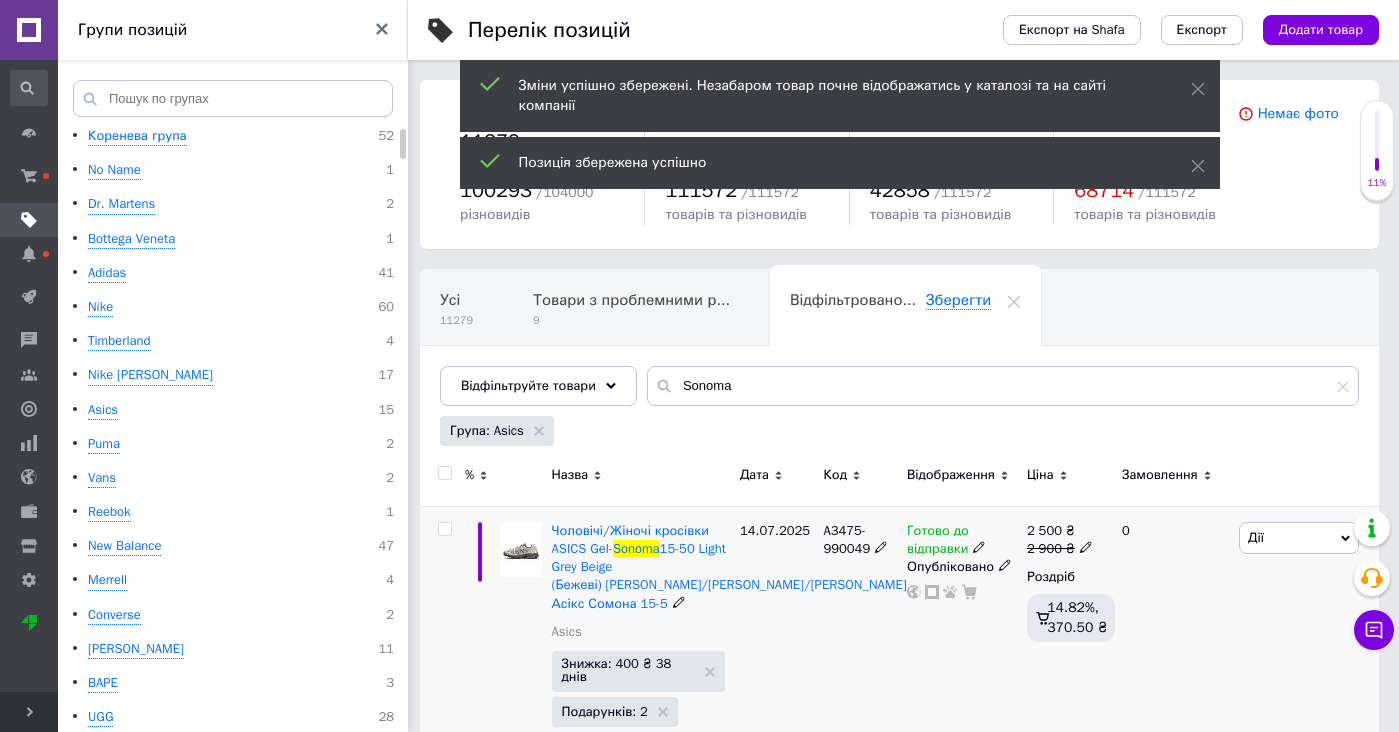 click at bounding box center [521, 549] 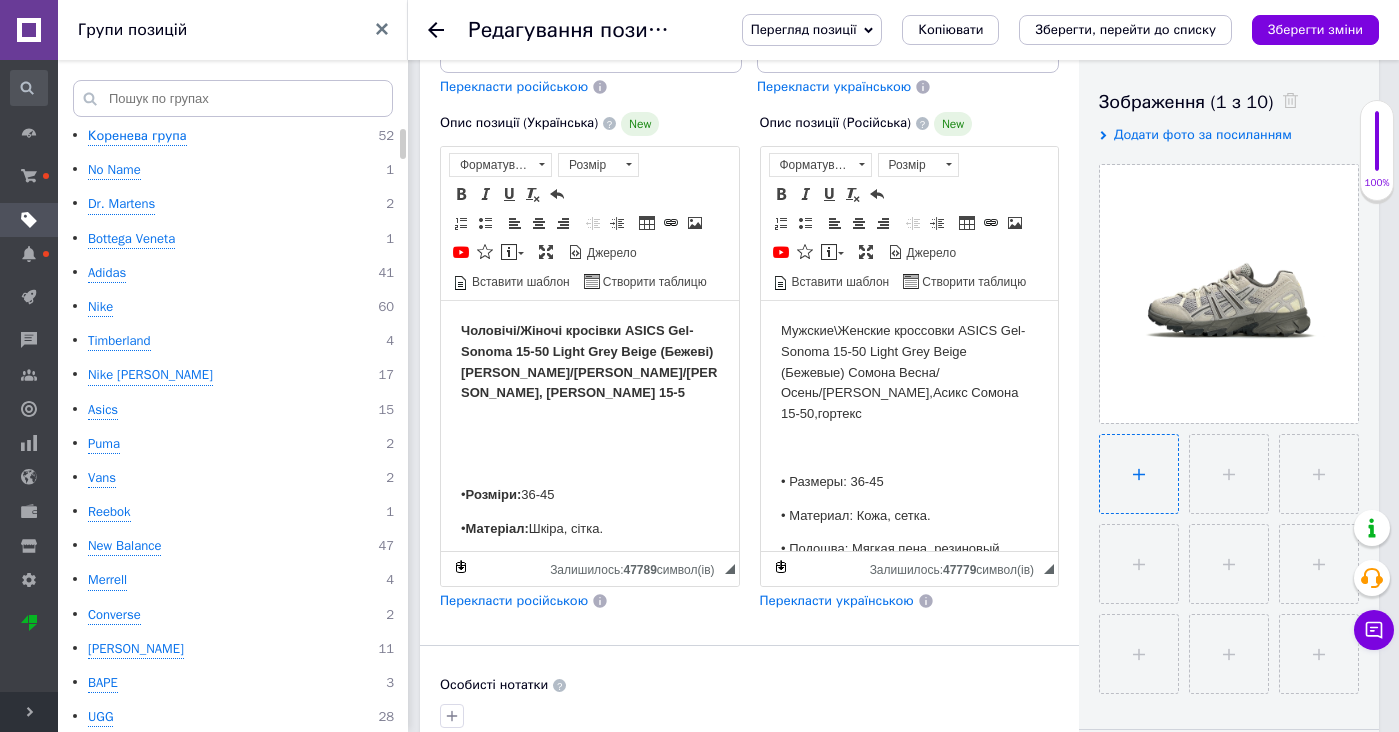 scroll, scrollTop: 364, scrollLeft: 0, axis: vertical 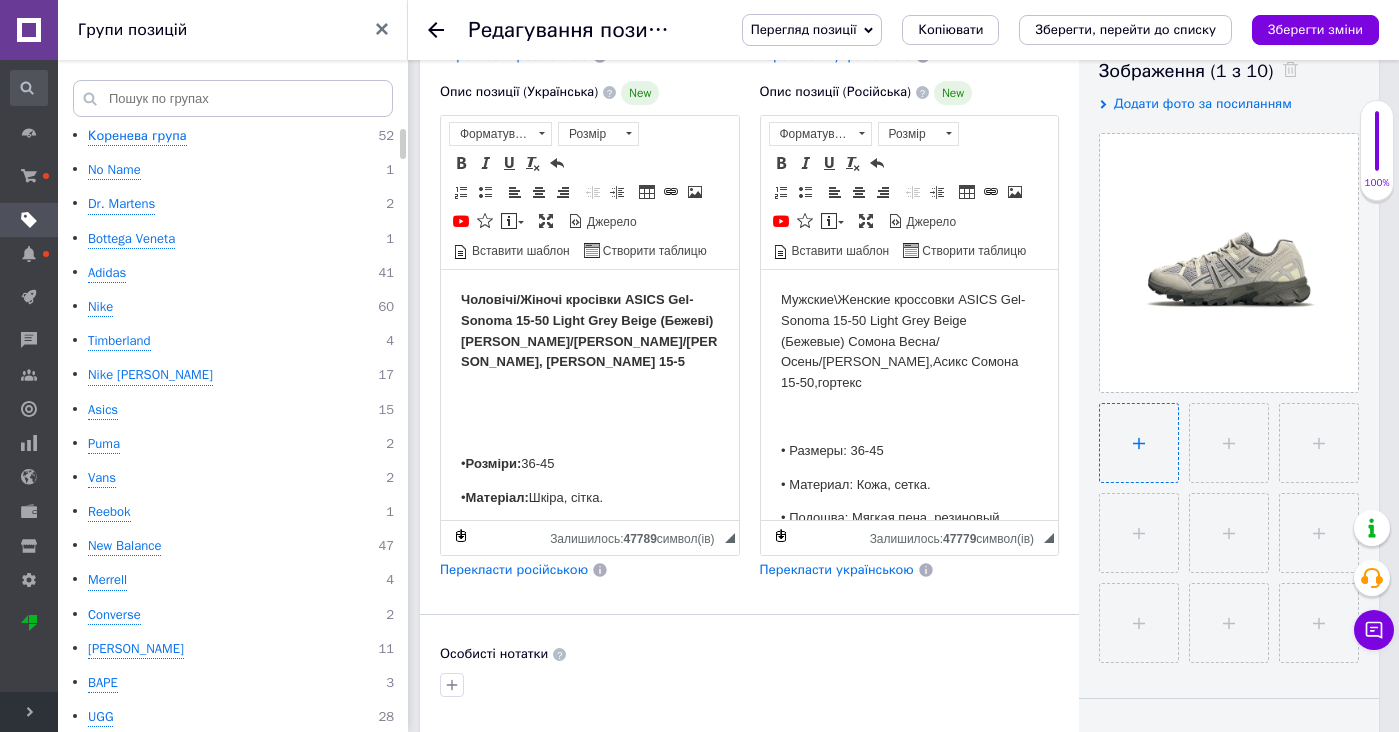click at bounding box center [1139, 443] 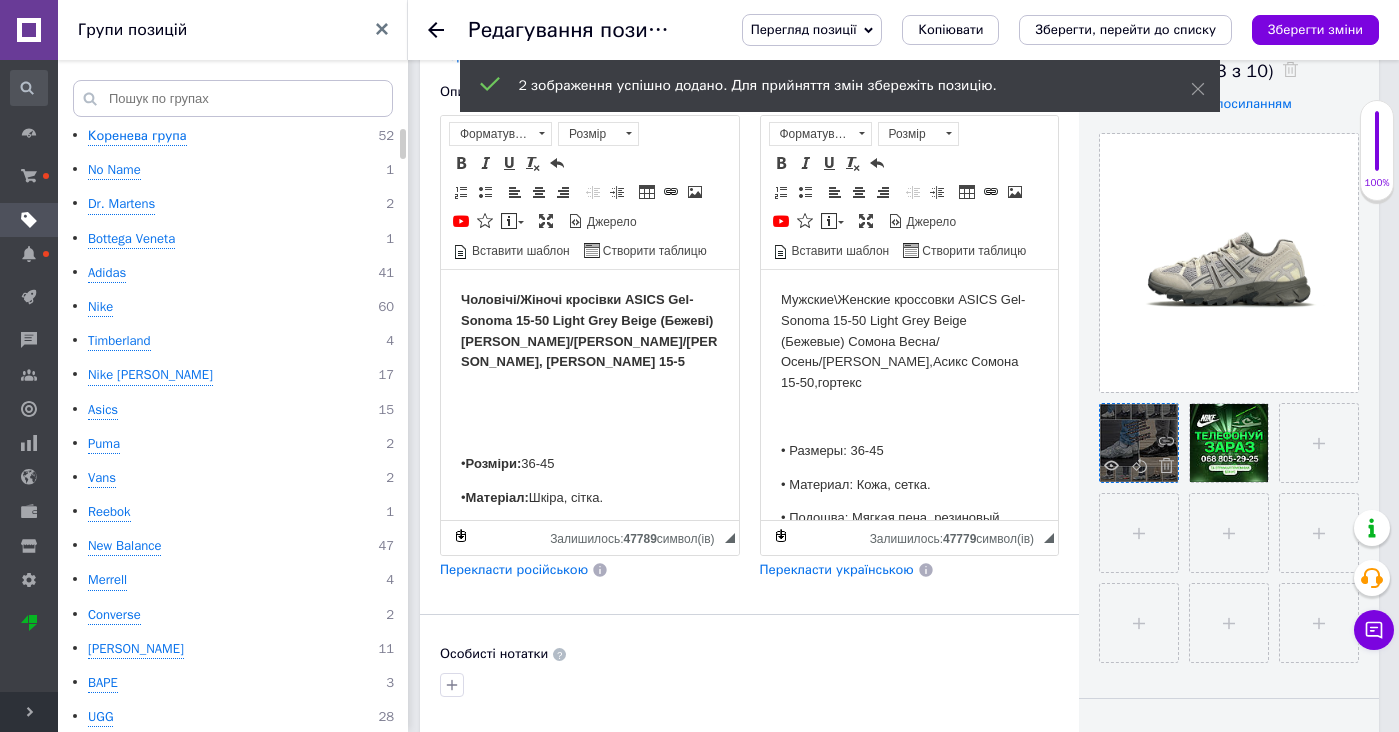 drag, startPoint x: 1135, startPoint y: 415, endPoint x: 1213, endPoint y: 463, distance: 91.58602 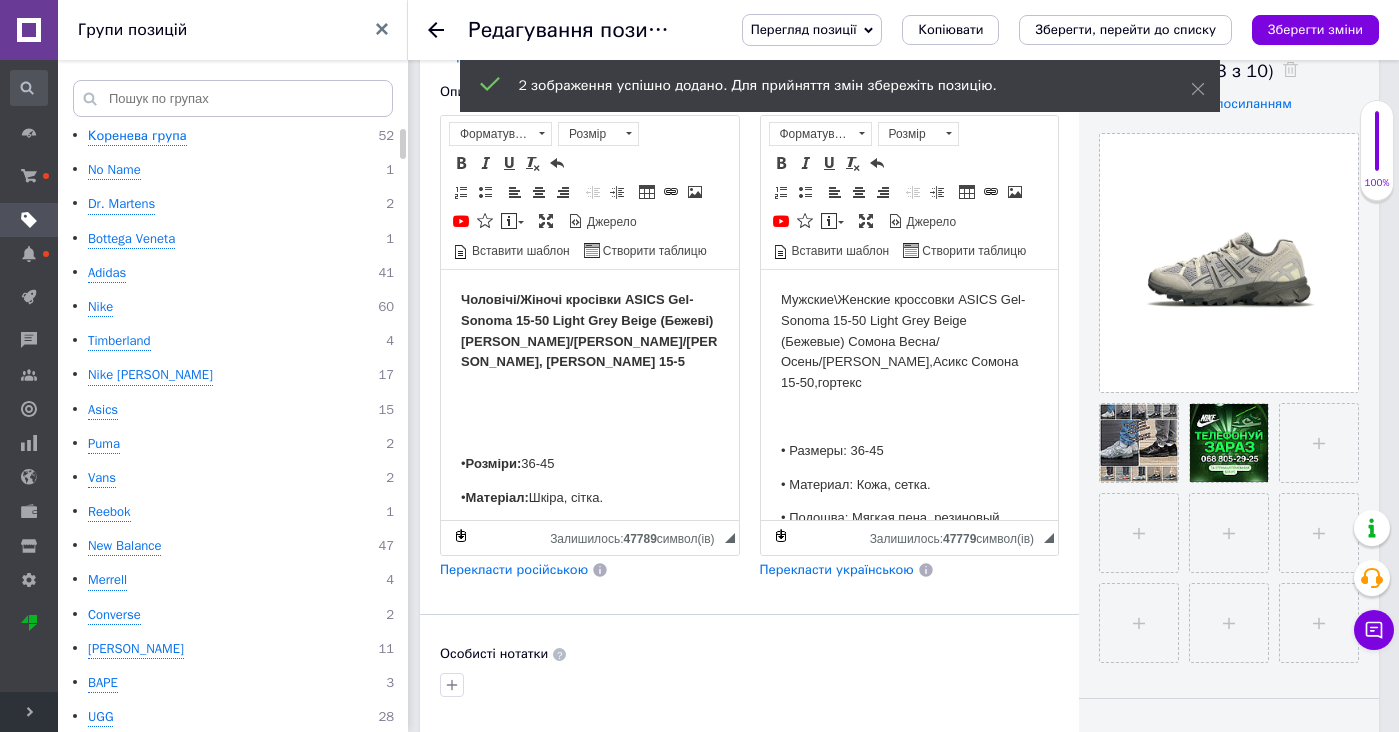 click on "Перегляд позиції Зберегти та переглянути на сайті Зберегти та переглянути на маркетплейсі [DOMAIN_NAME] Копіювати Зберегти, перейти до списку Зберегти зміни" at bounding box center [1040, 30] 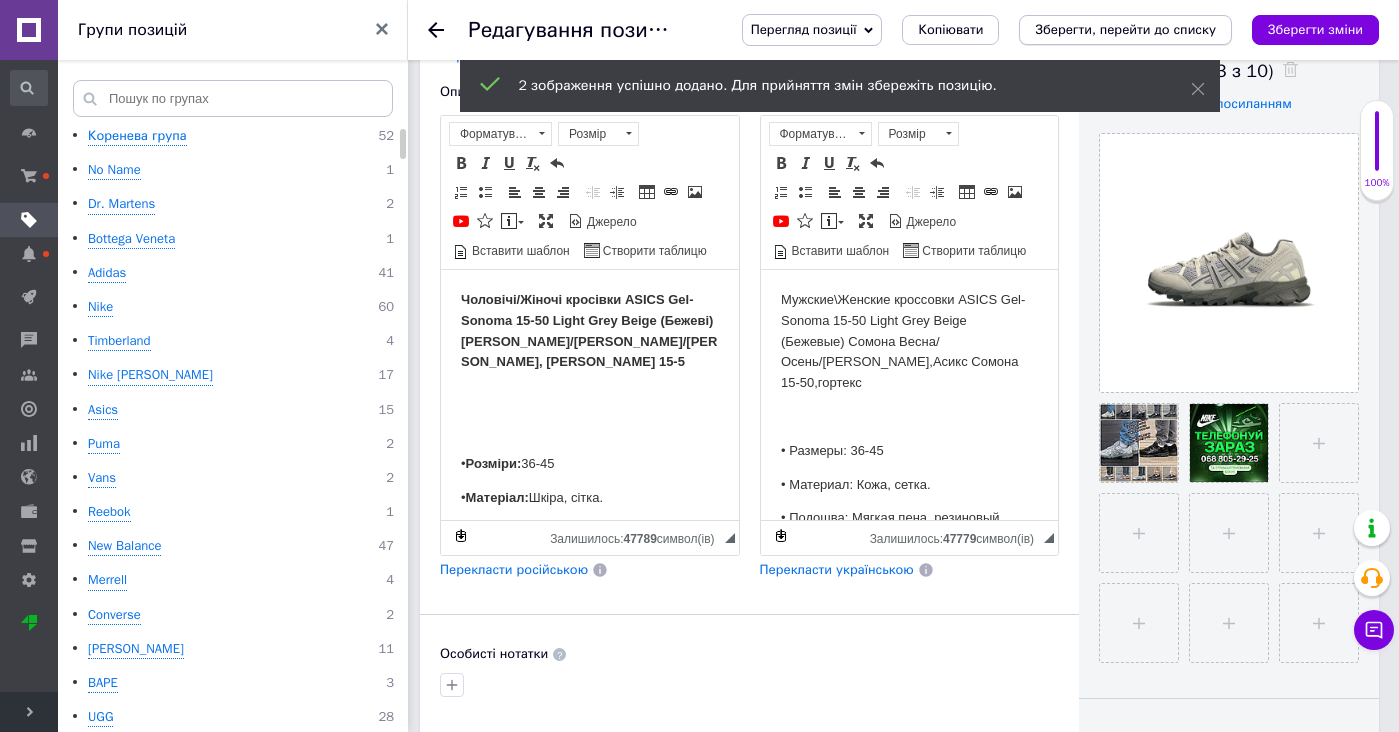 click on "Зберегти, перейти до списку" at bounding box center [1125, 29] 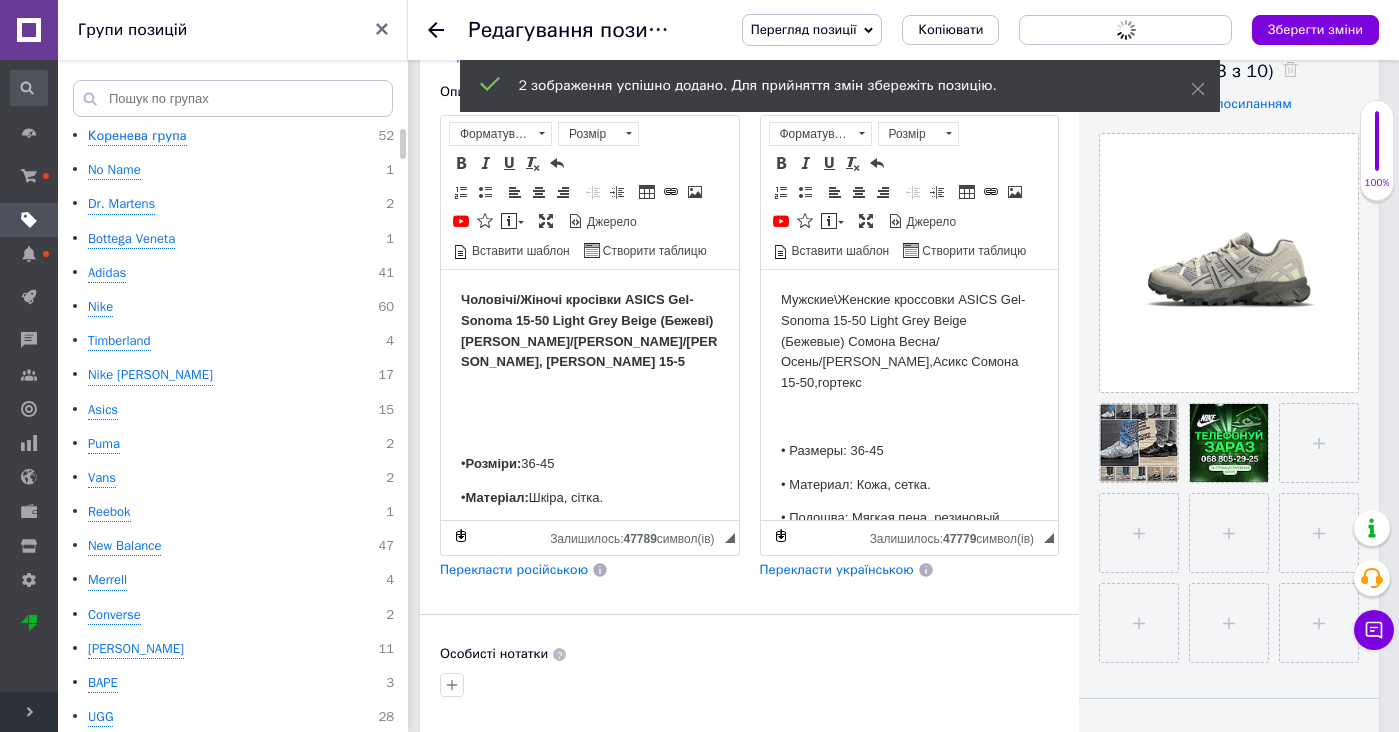 click on "Зберегти, перейти до списку" at bounding box center (1125, 30) 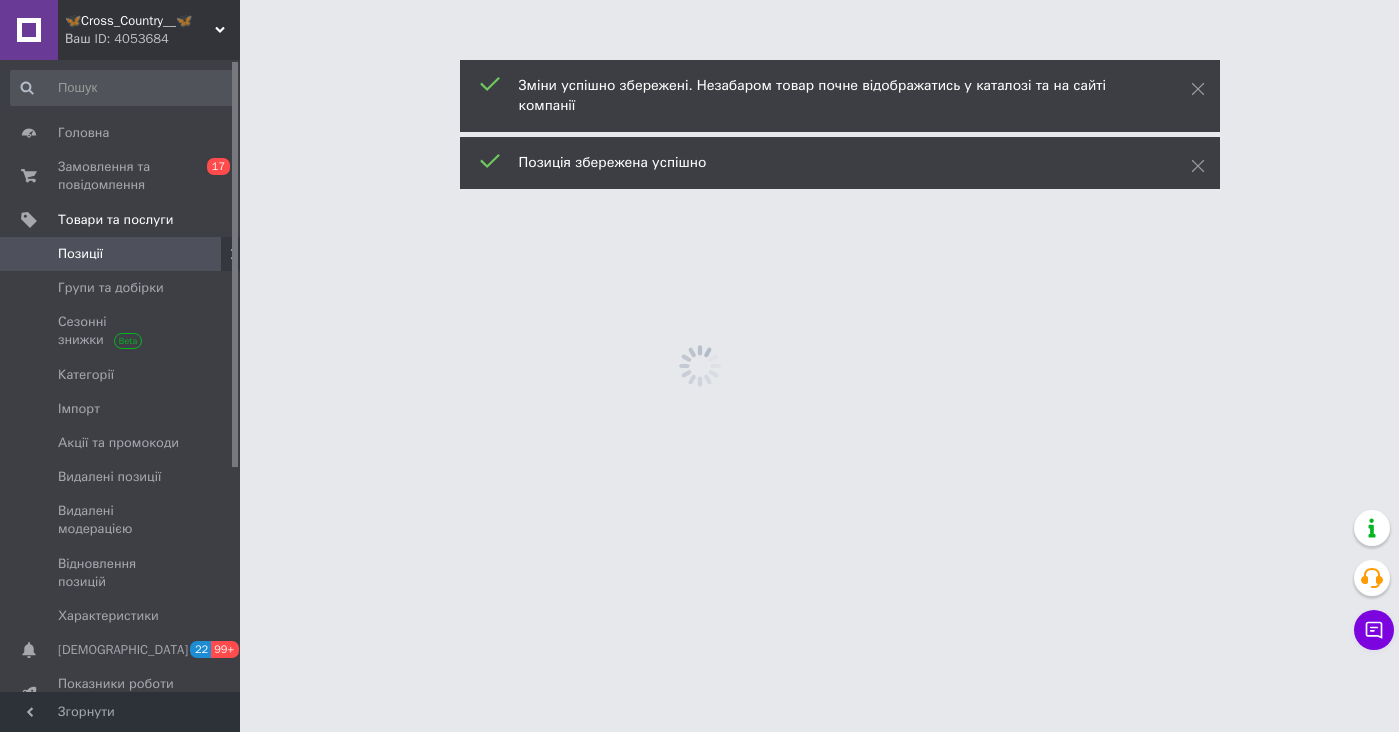 scroll, scrollTop: 0, scrollLeft: 0, axis: both 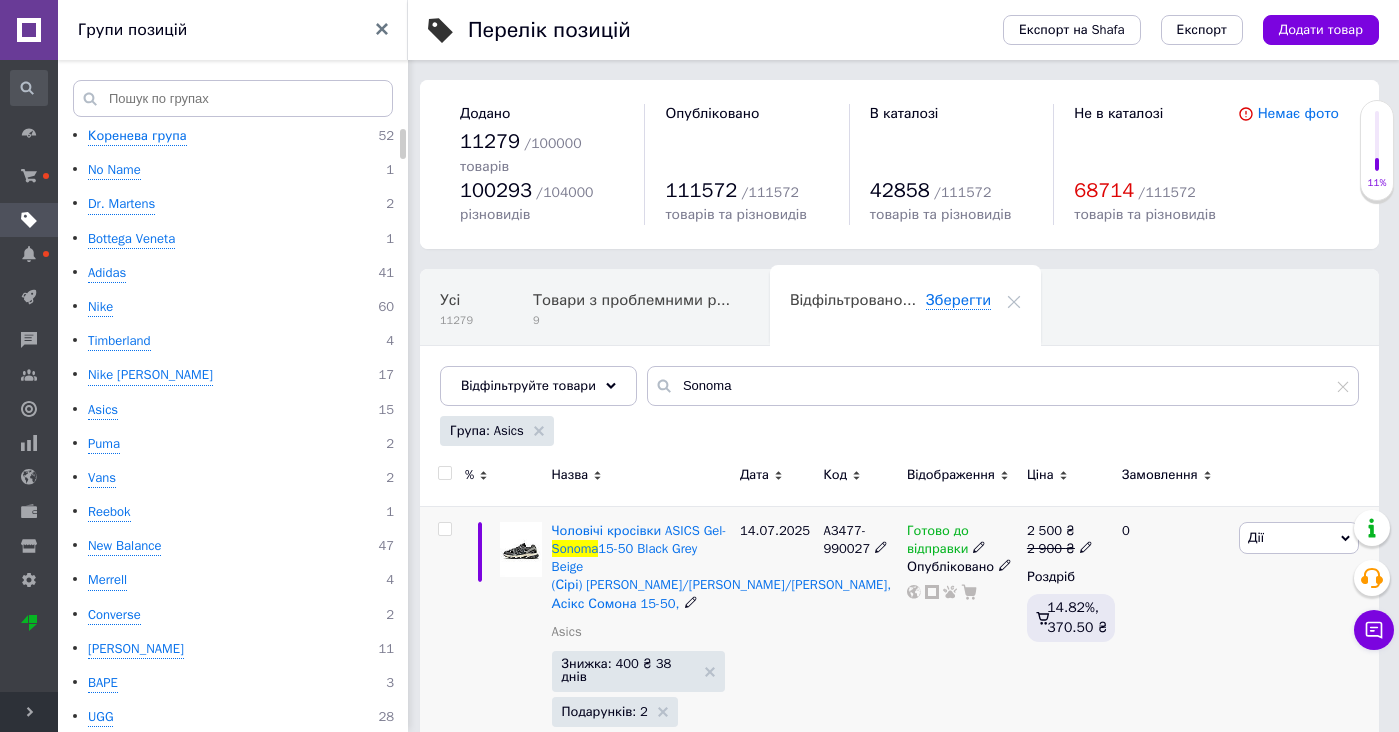 click at bounding box center [521, 549] 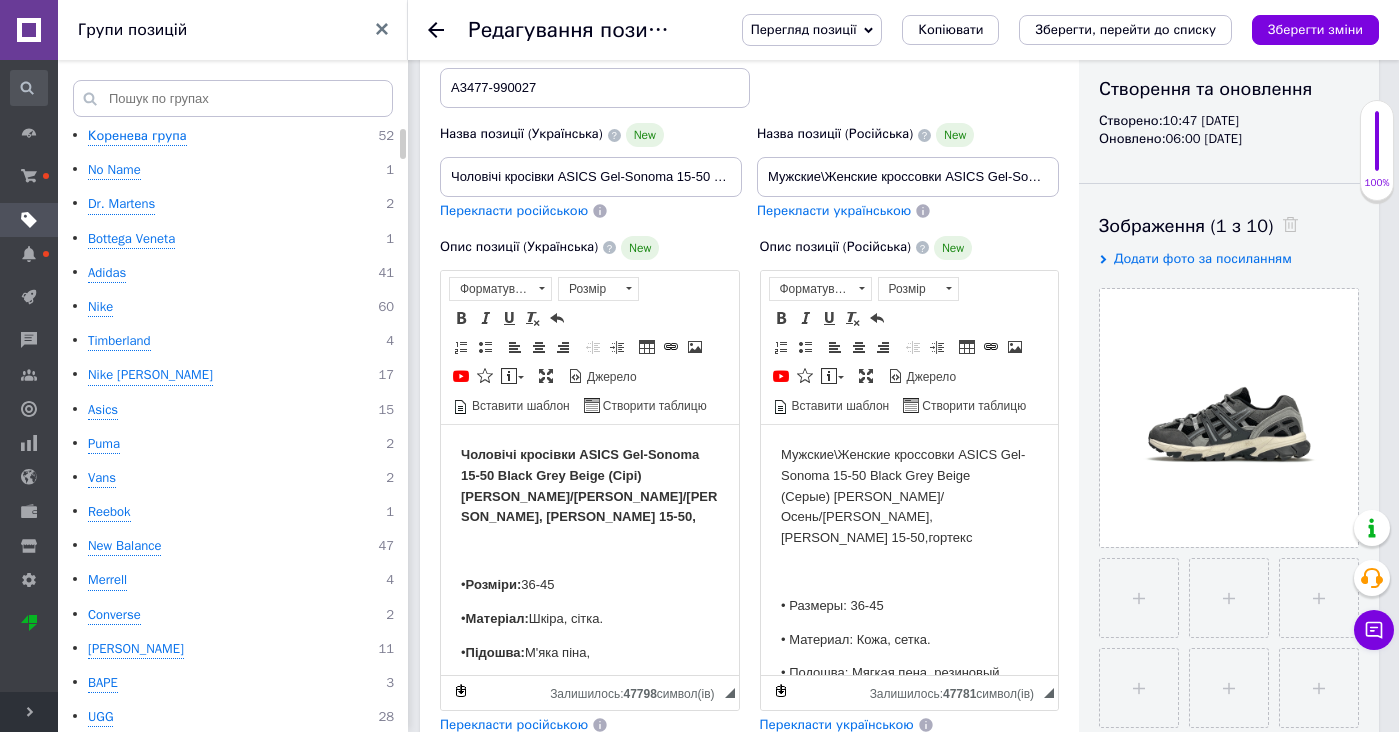 scroll, scrollTop: 283, scrollLeft: 0, axis: vertical 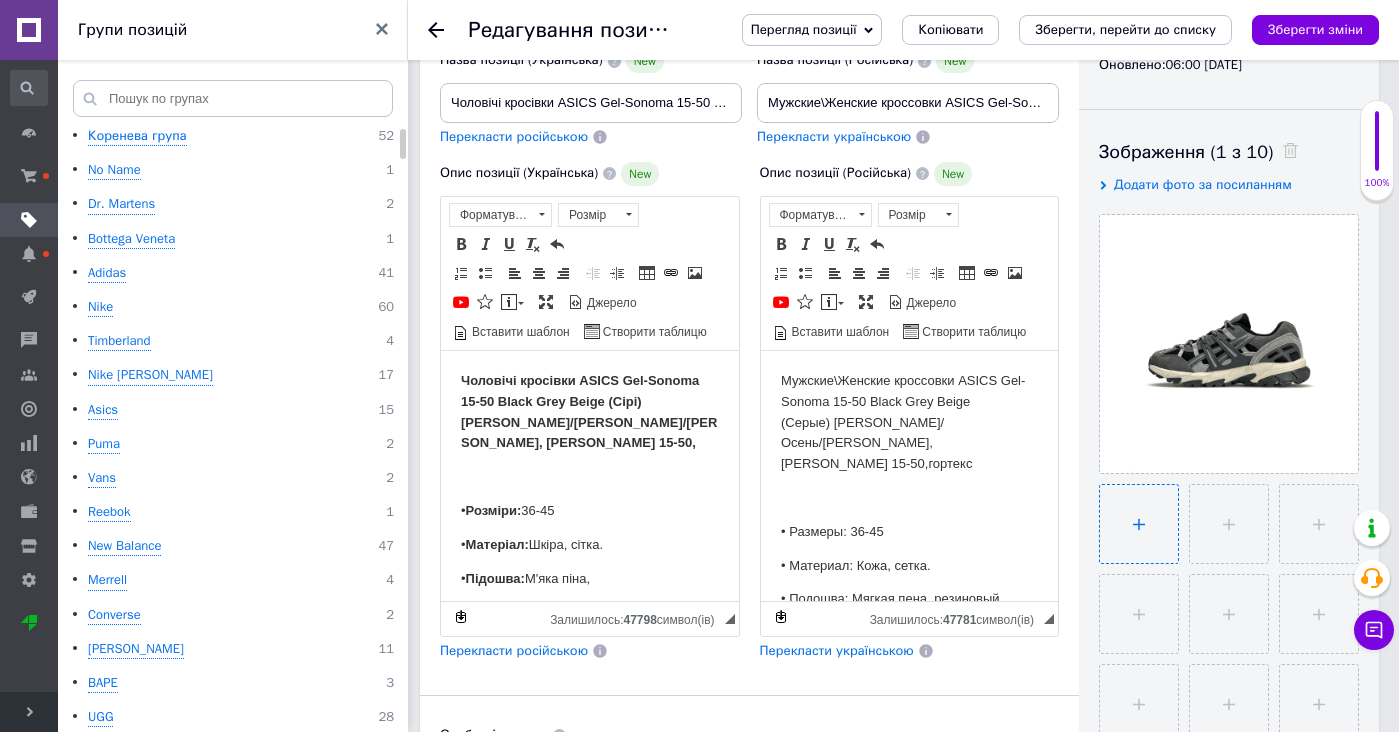 click at bounding box center (1139, 524) 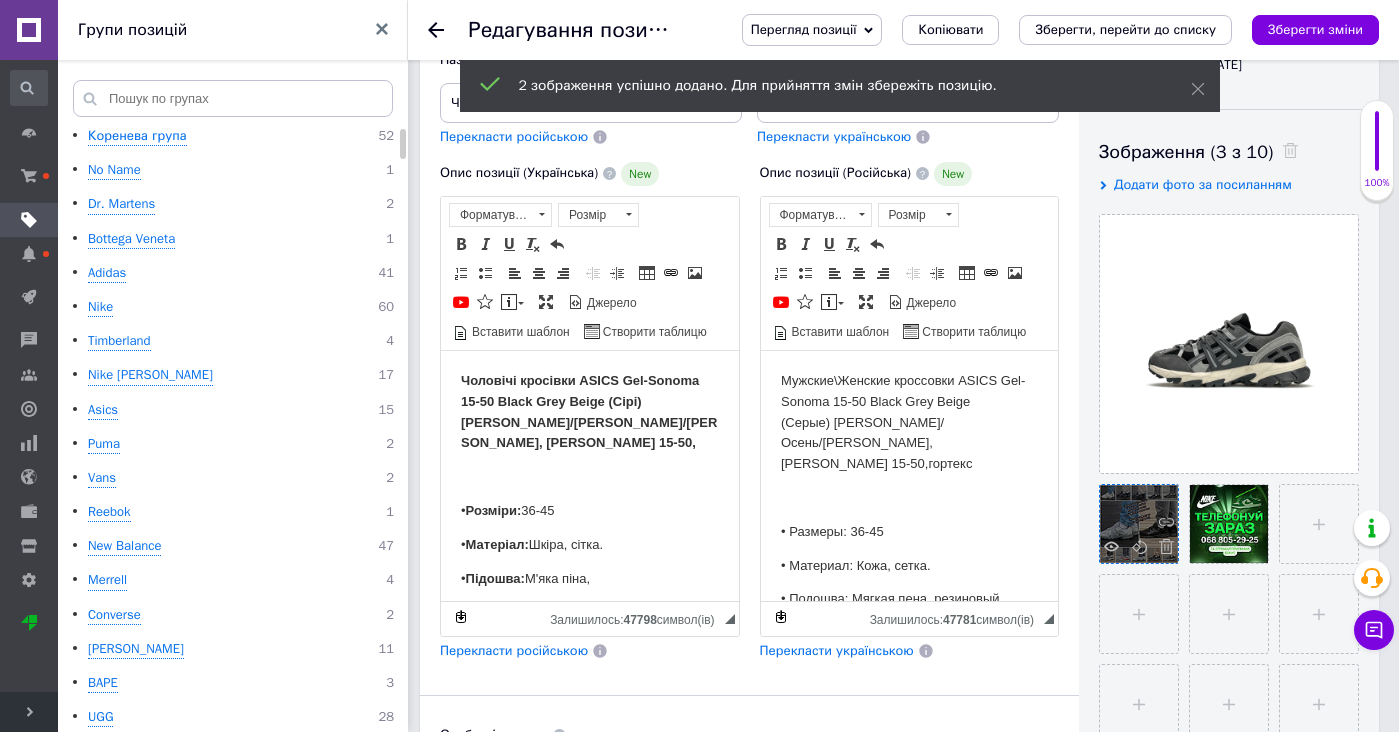 drag, startPoint x: 1258, startPoint y: 525, endPoint x: 1242, endPoint y: 525, distance: 16 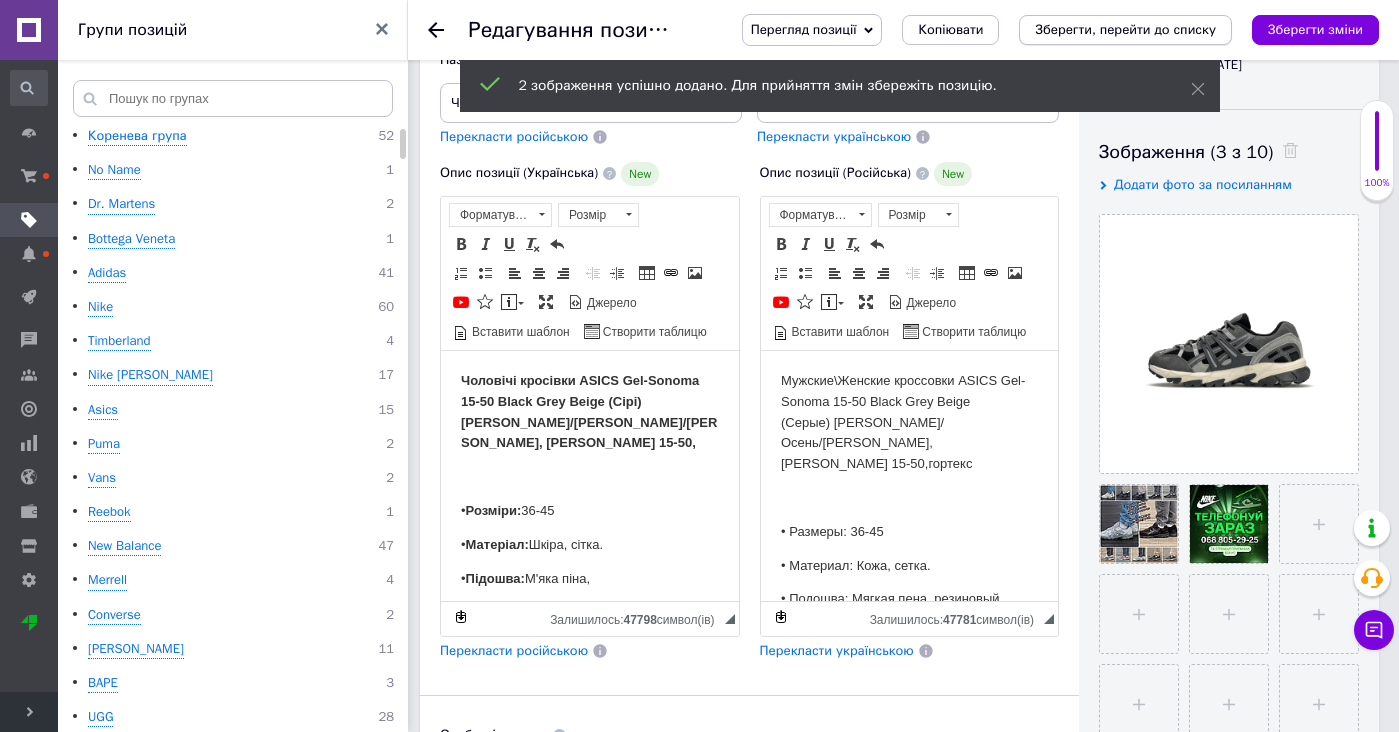 click on "Зберегти, перейти до списку" at bounding box center [1125, 29] 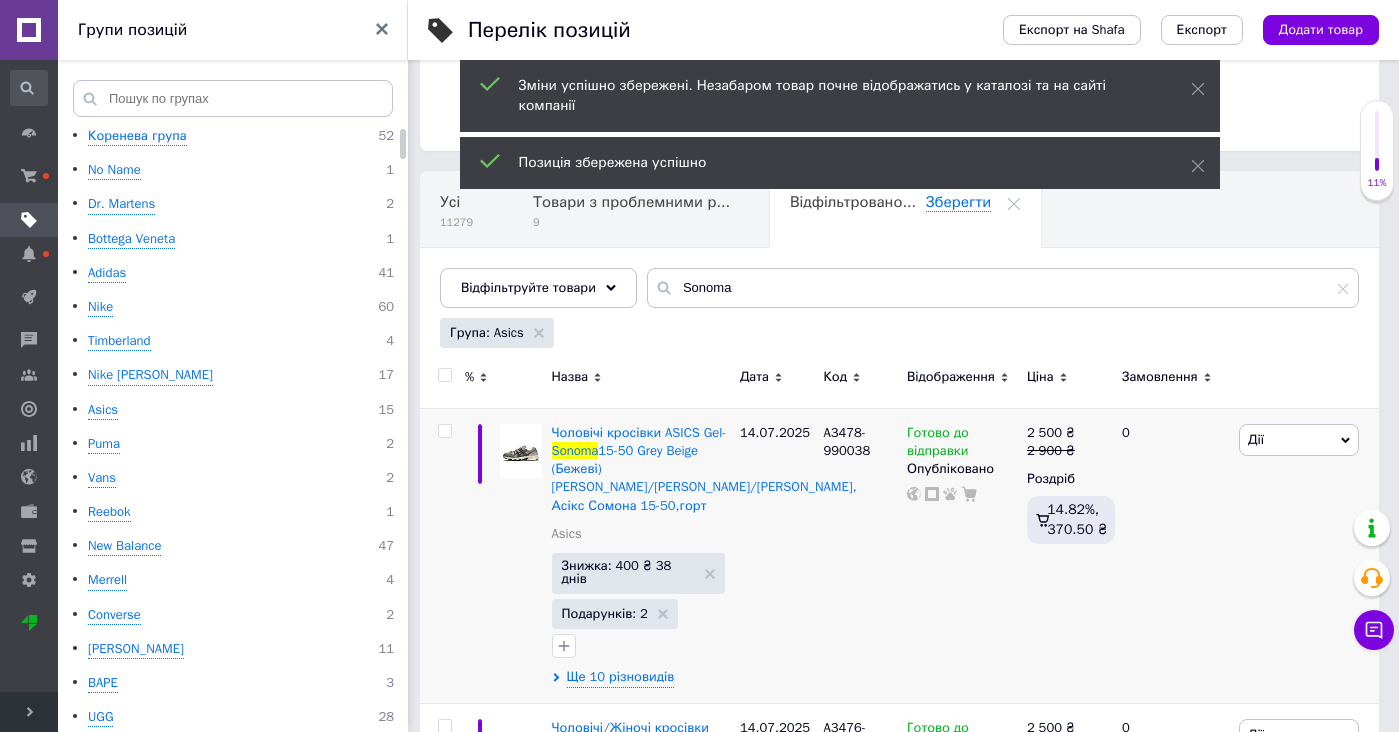 scroll, scrollTop: 104, scrollLeft: 0, axis: vertical 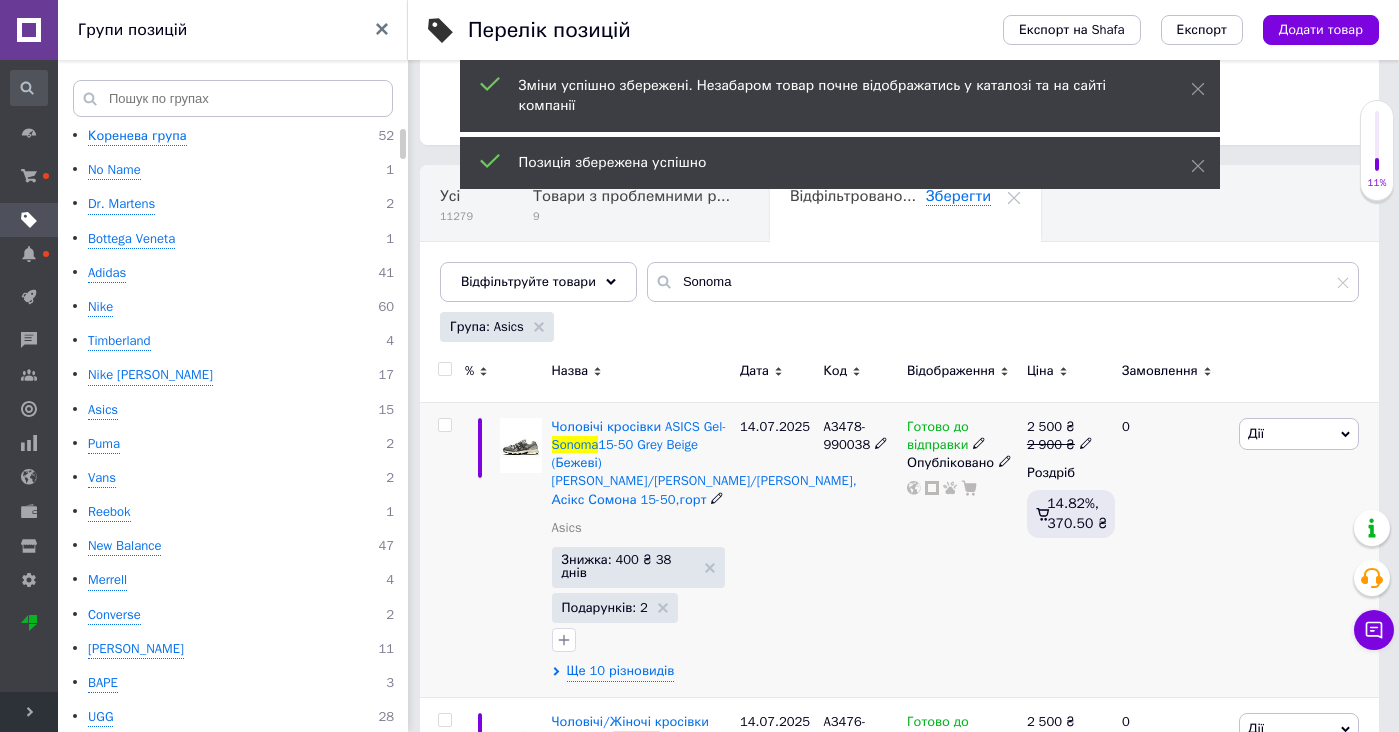 click at bounding box center (521, 445) 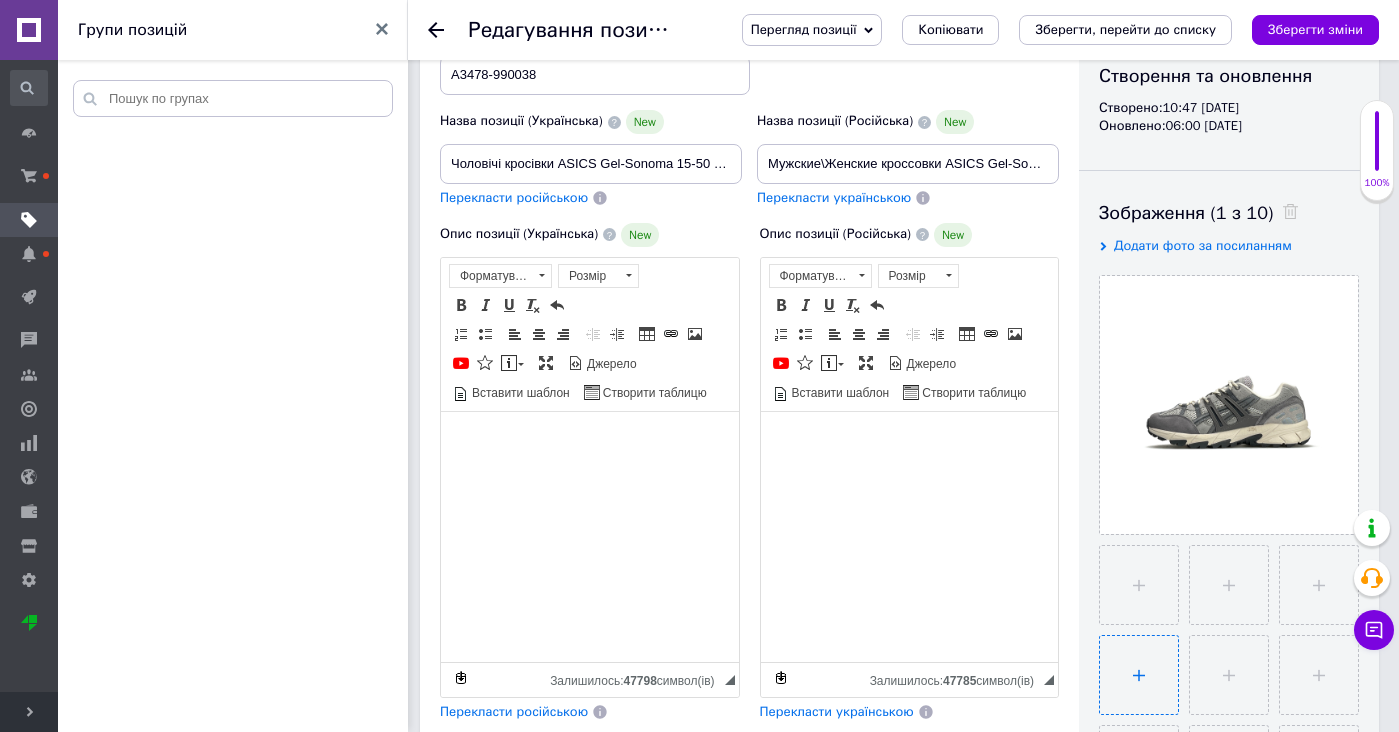scroll, scrollTop: 328, scrollLeft: 0, axis: vertical 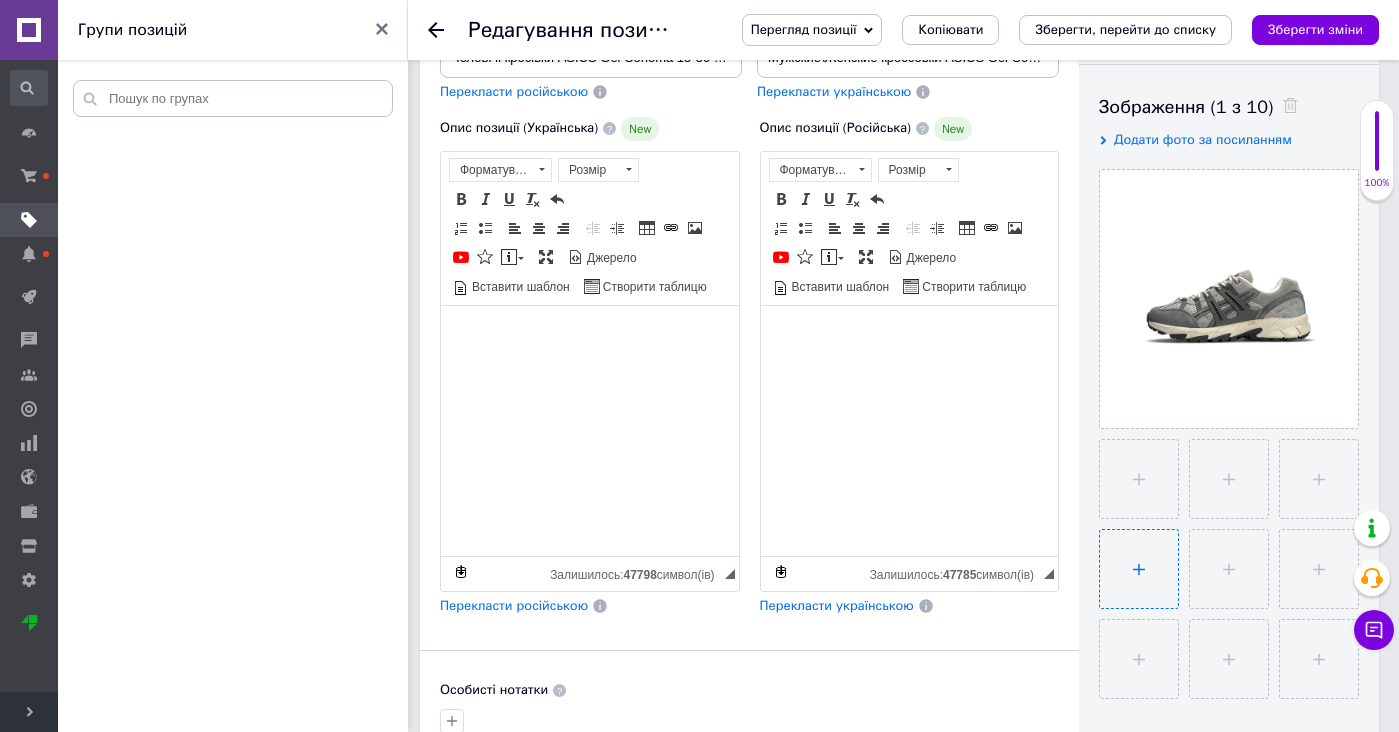 click at bounding box center [1139, 569] 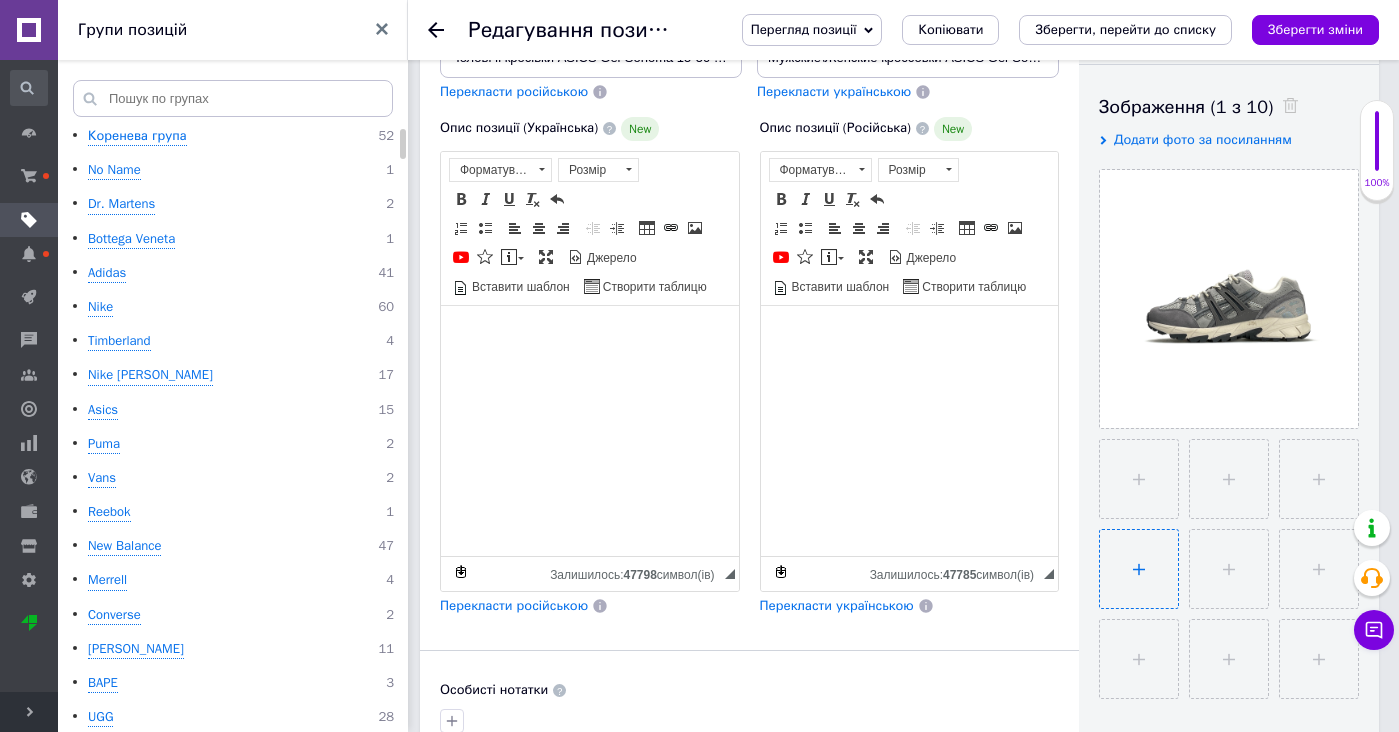 type on "C:\fakepath\IMG_5984 2.JPG" 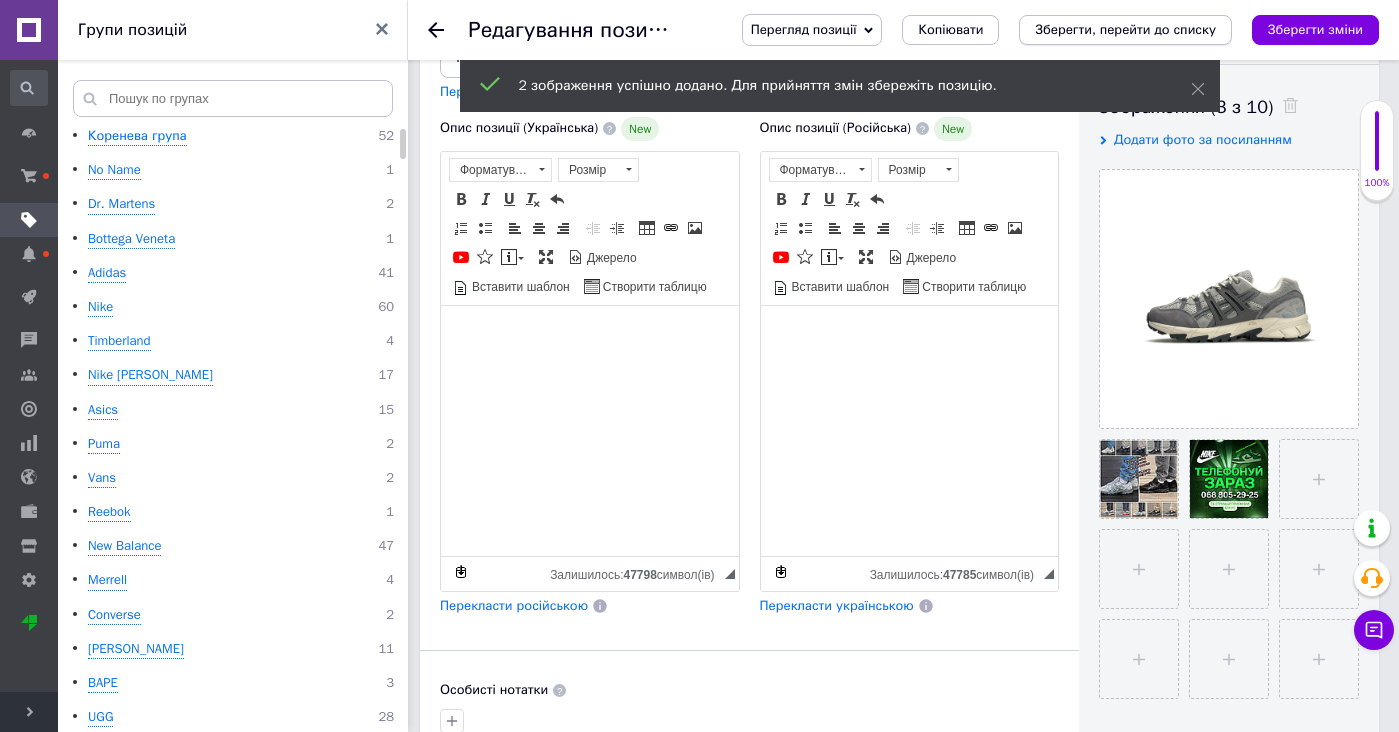 click on "Зберегти, перейти до списку" at bounding box center (1125, 29) 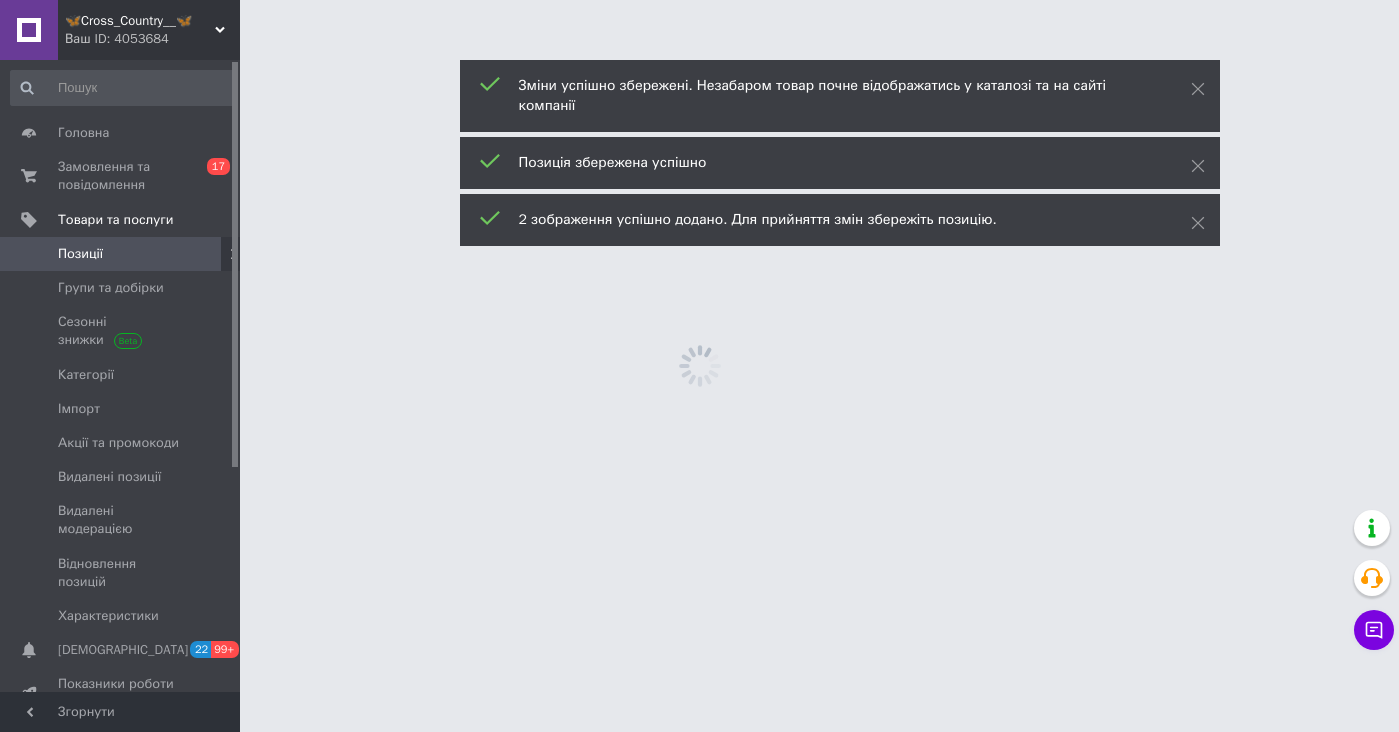 scroll, scrollTop: 0, scrollLeft: 0, axis: both 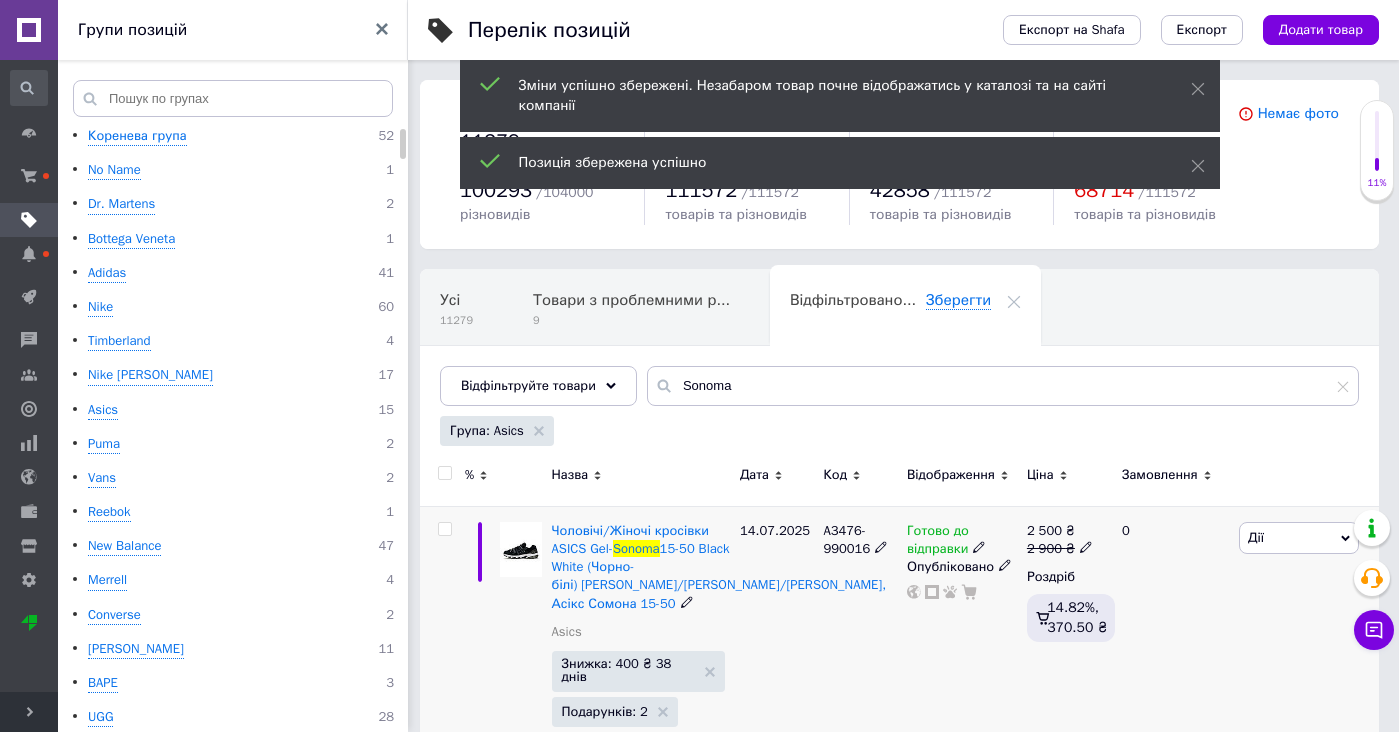 click at bounding box center (521, 549) 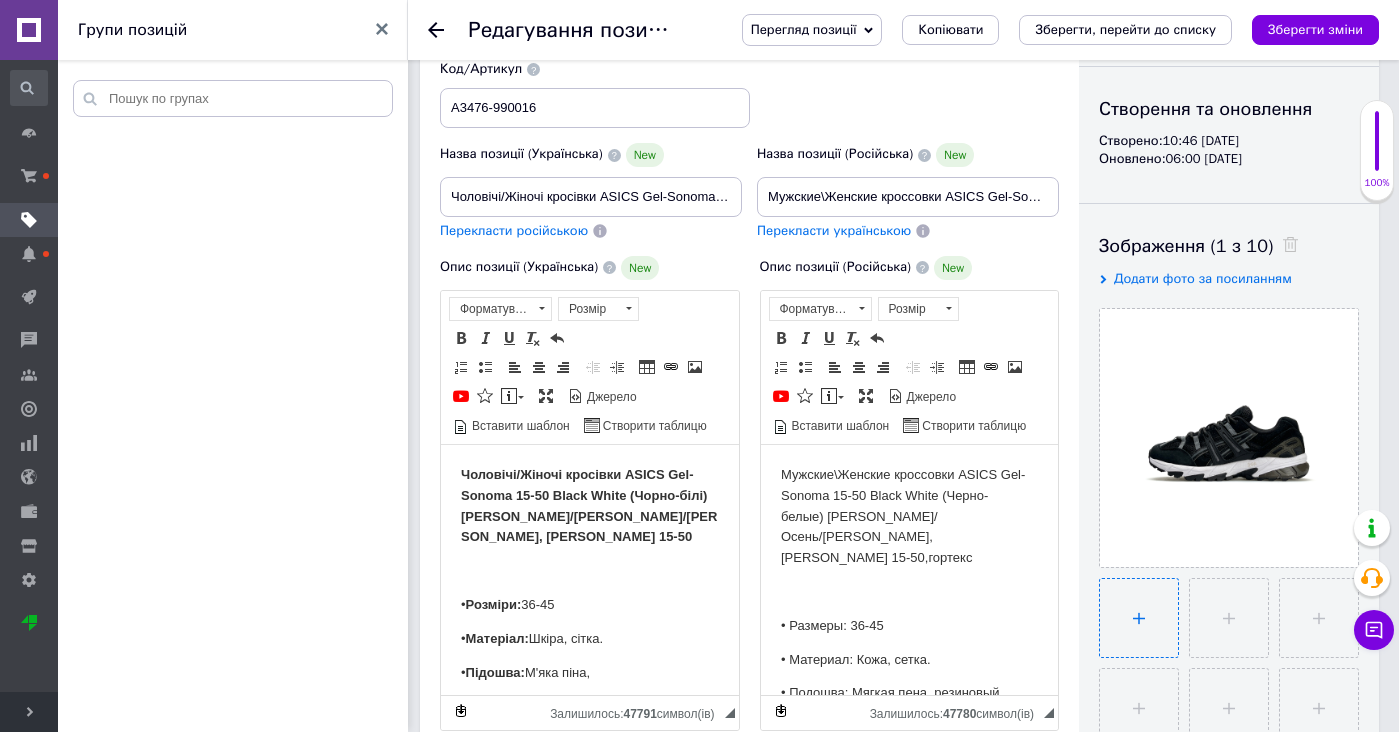 scroll, scrollTop: 248, scrollLeft: 0, axis: vertical 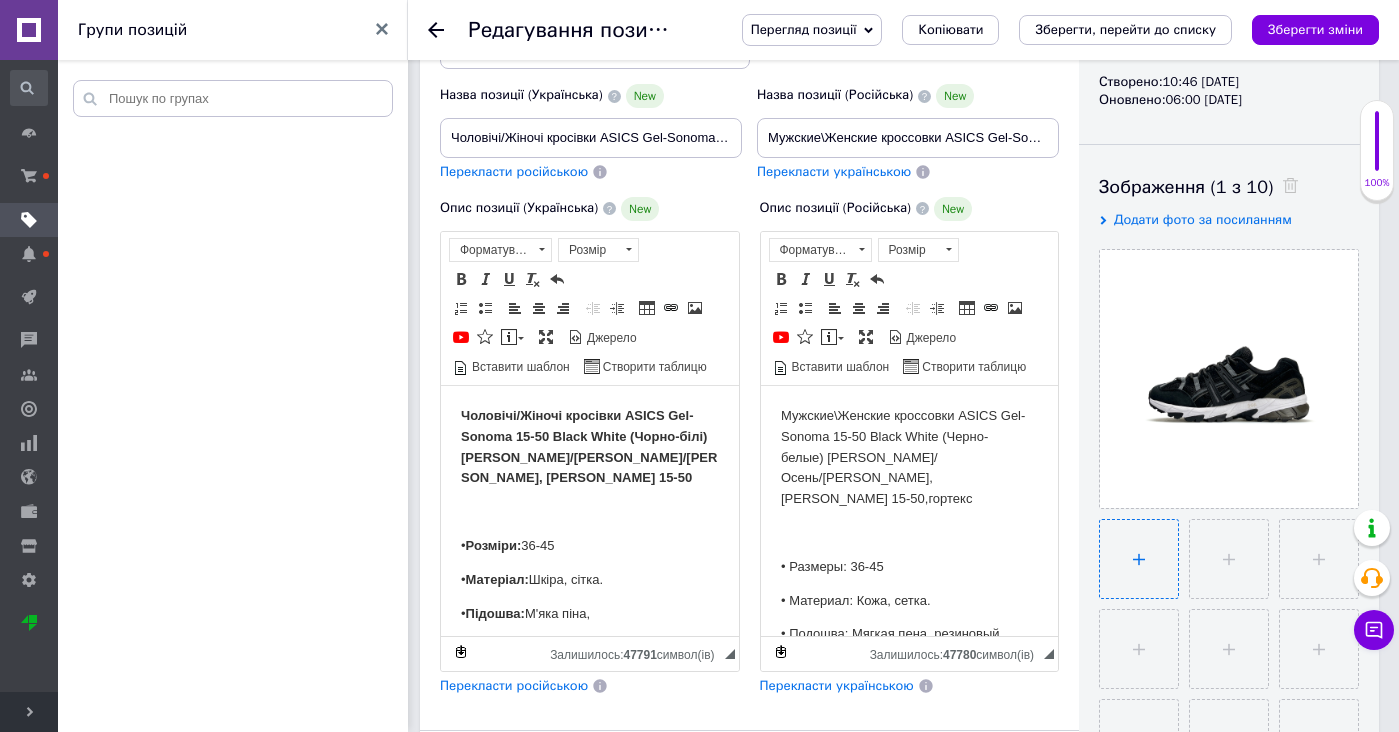 click at bounding box center [1139, 559] 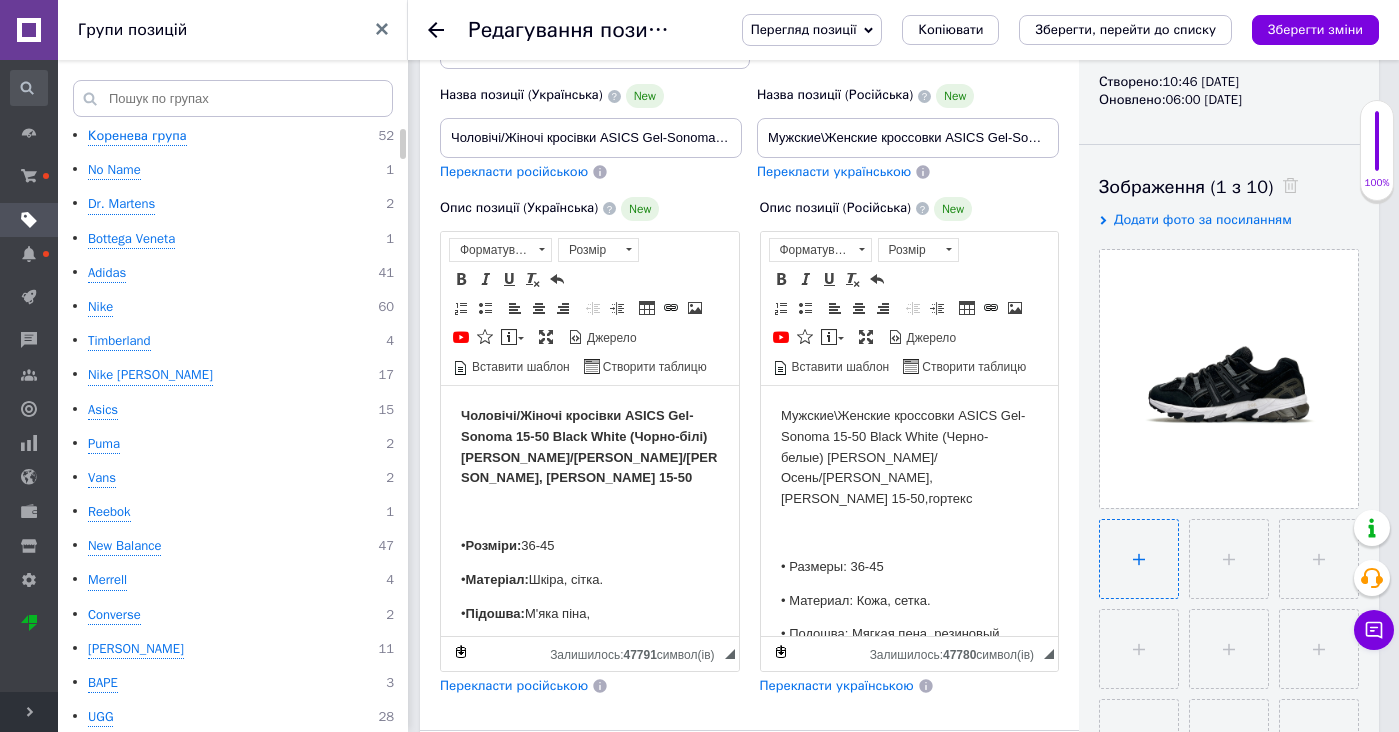type on "C:\fakepath\IMG_5984 2.JPG" 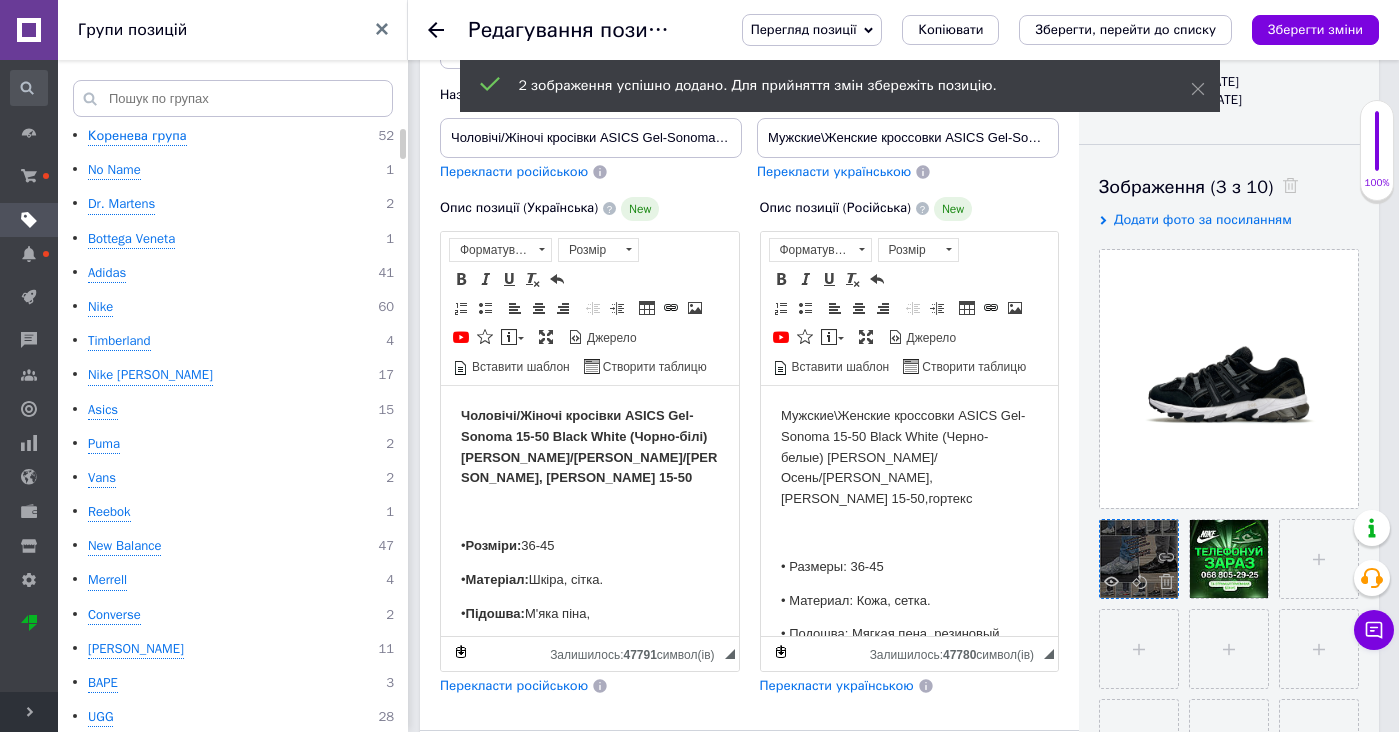 drag, startPoint x: 1142, startPoint y: 531, endPoint x: 1213, endPoint y: 555, distance: 74.94665 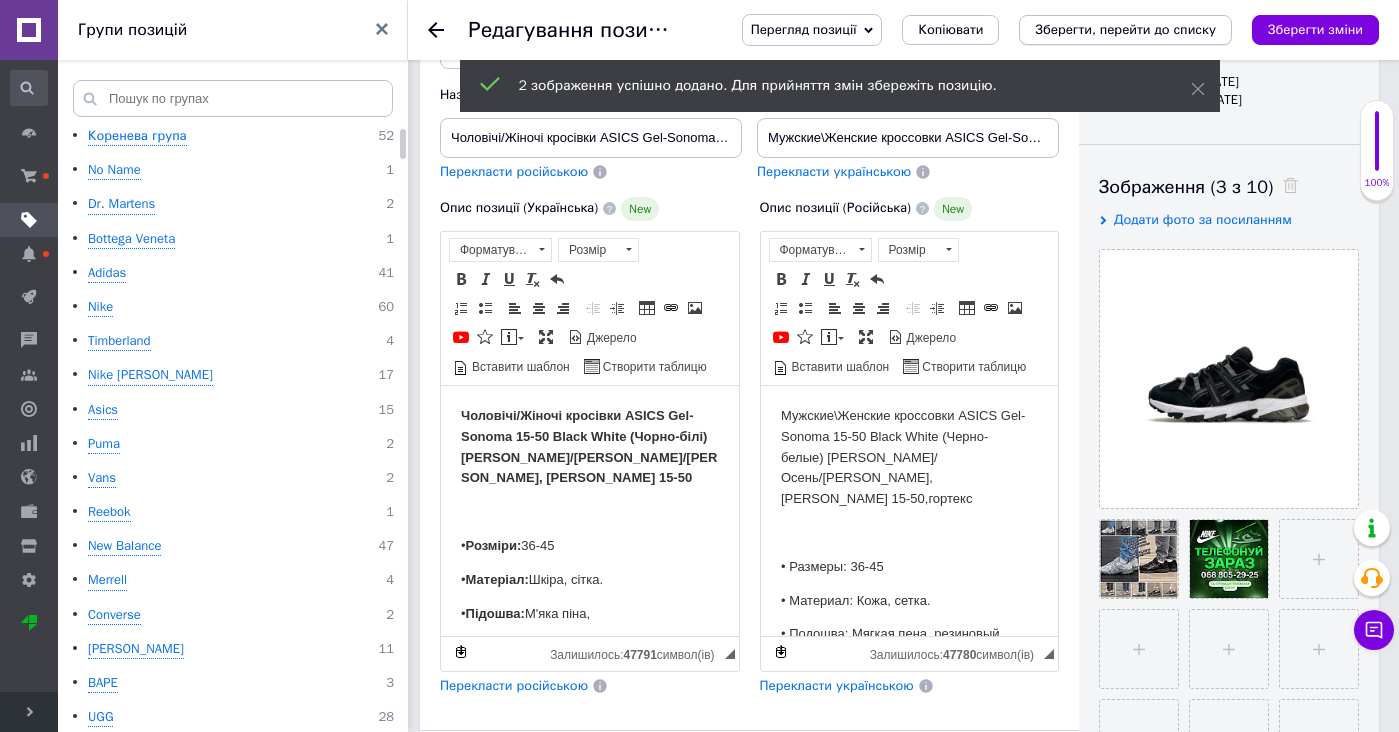 click on "Зберегти, перейти до списку" at bounding box center [1125, 30] 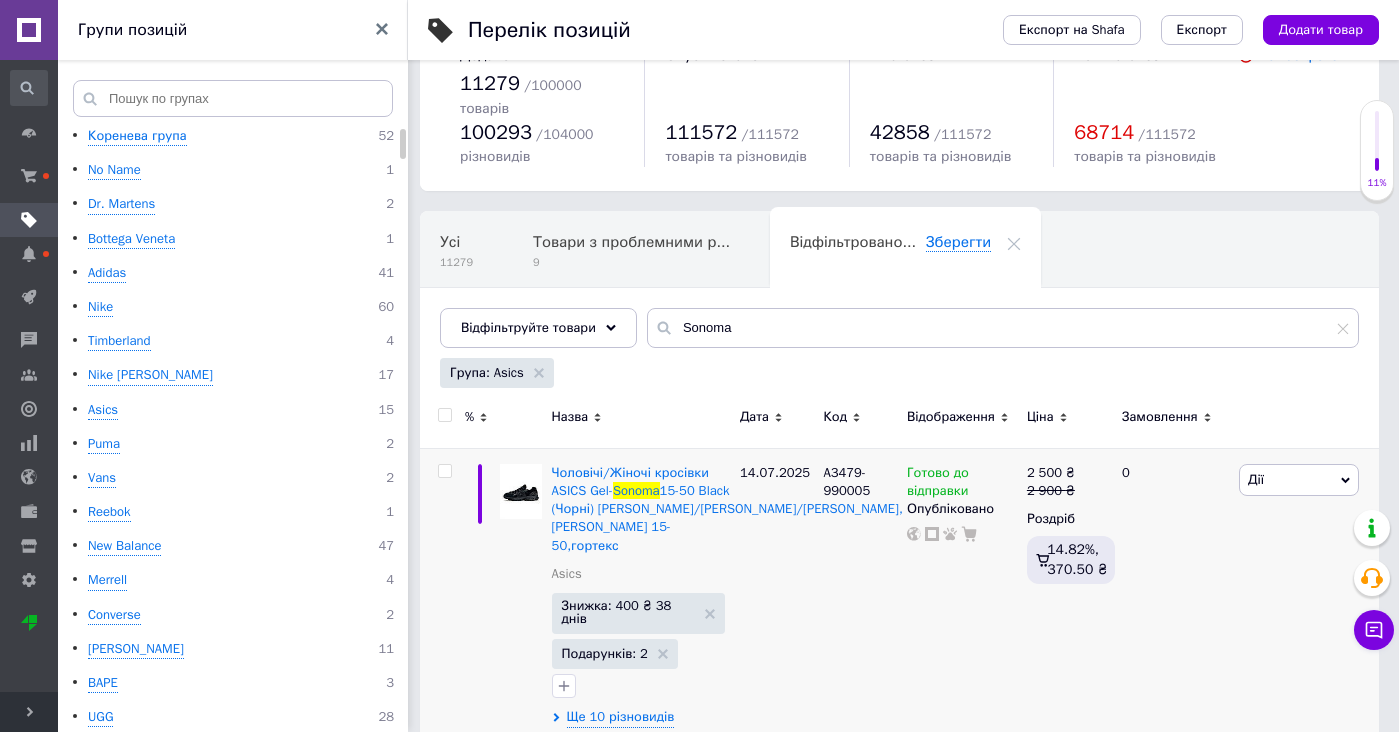 scroll, scrollTop: 84, scrollLeft: 0, axis: vertical 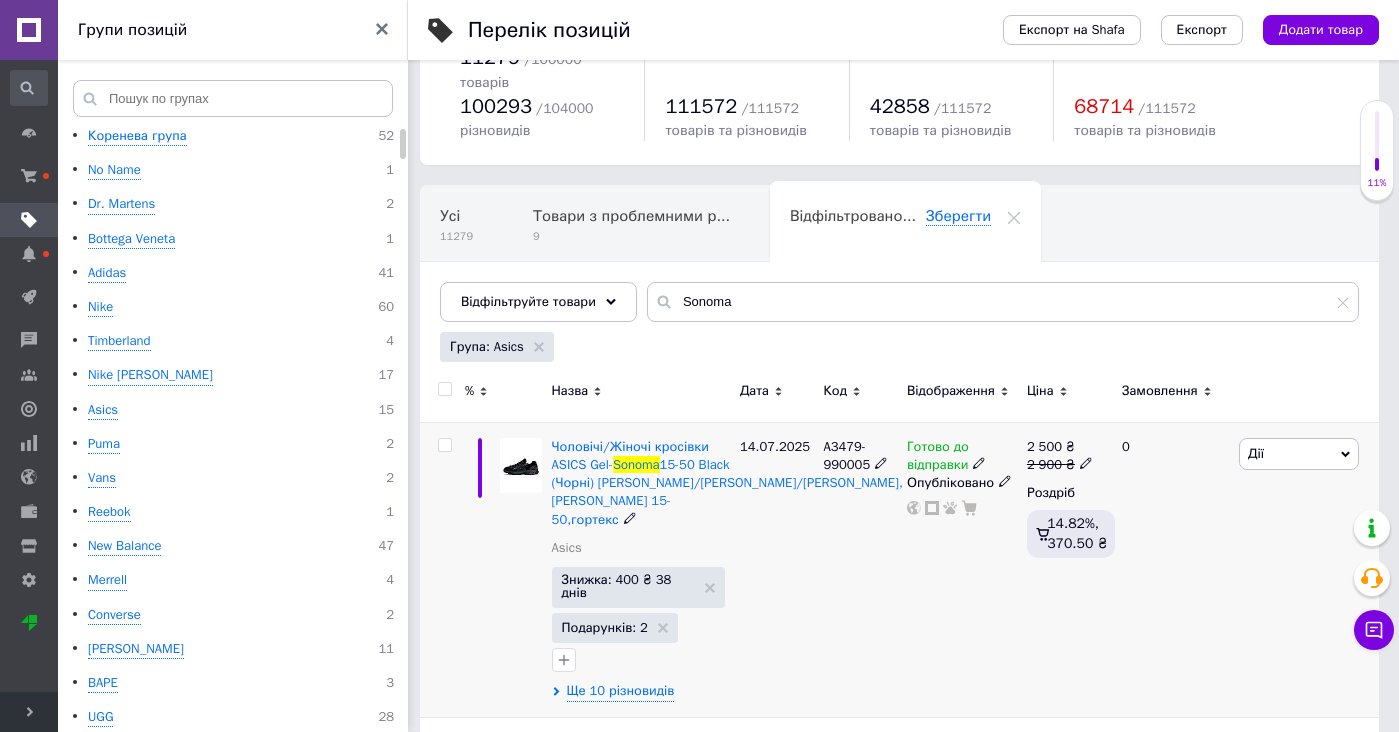 click at bounding box center [521, 465] 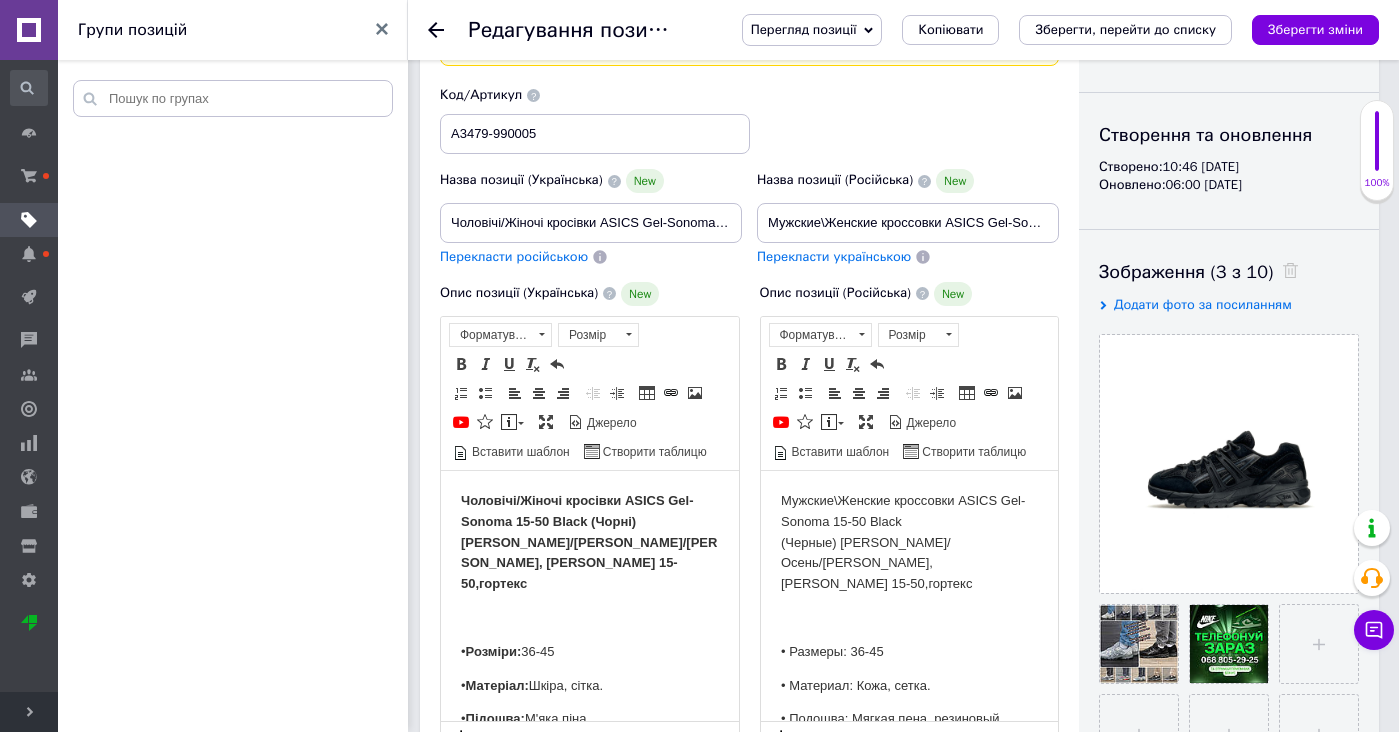 scroll, scrollTop: 258, scrollLeft: 0, axis: vertical 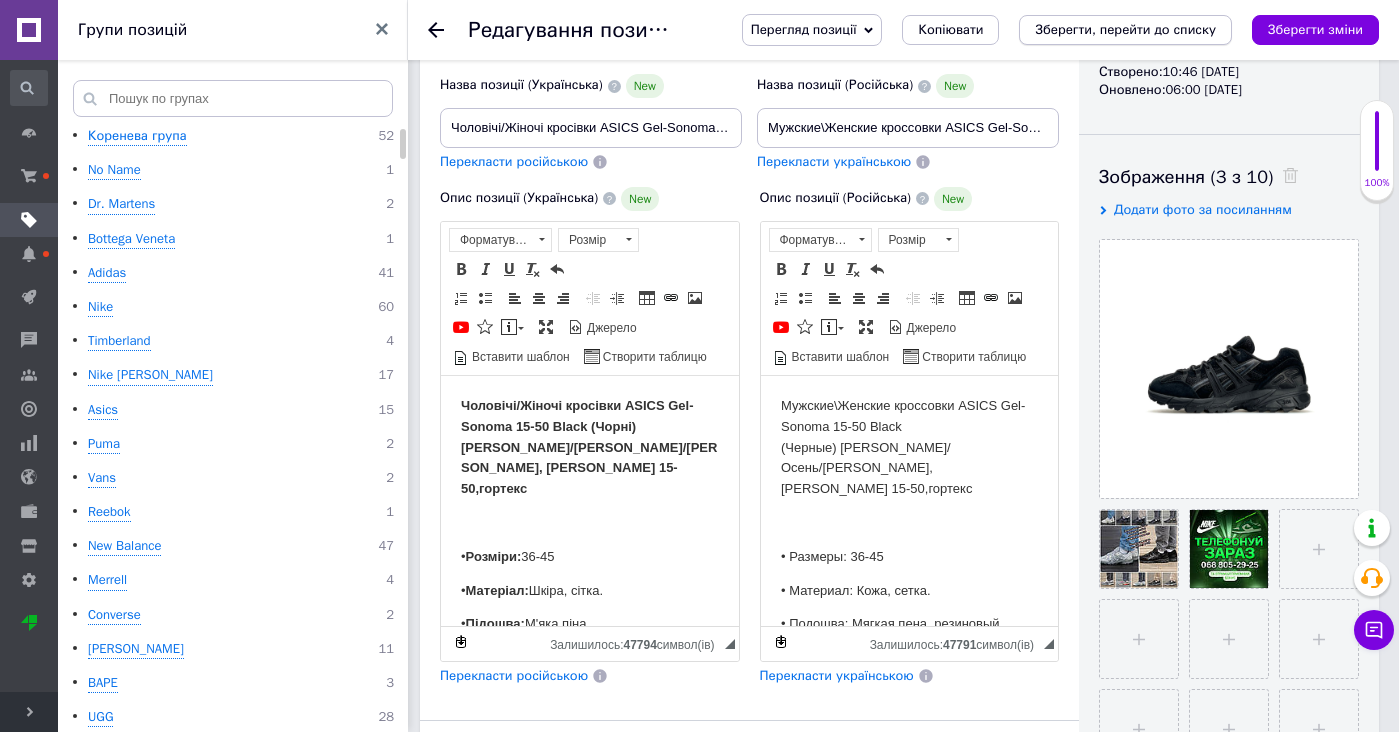 click on "Зберегти, перейти до списку" at bounding box center [1125, 29] 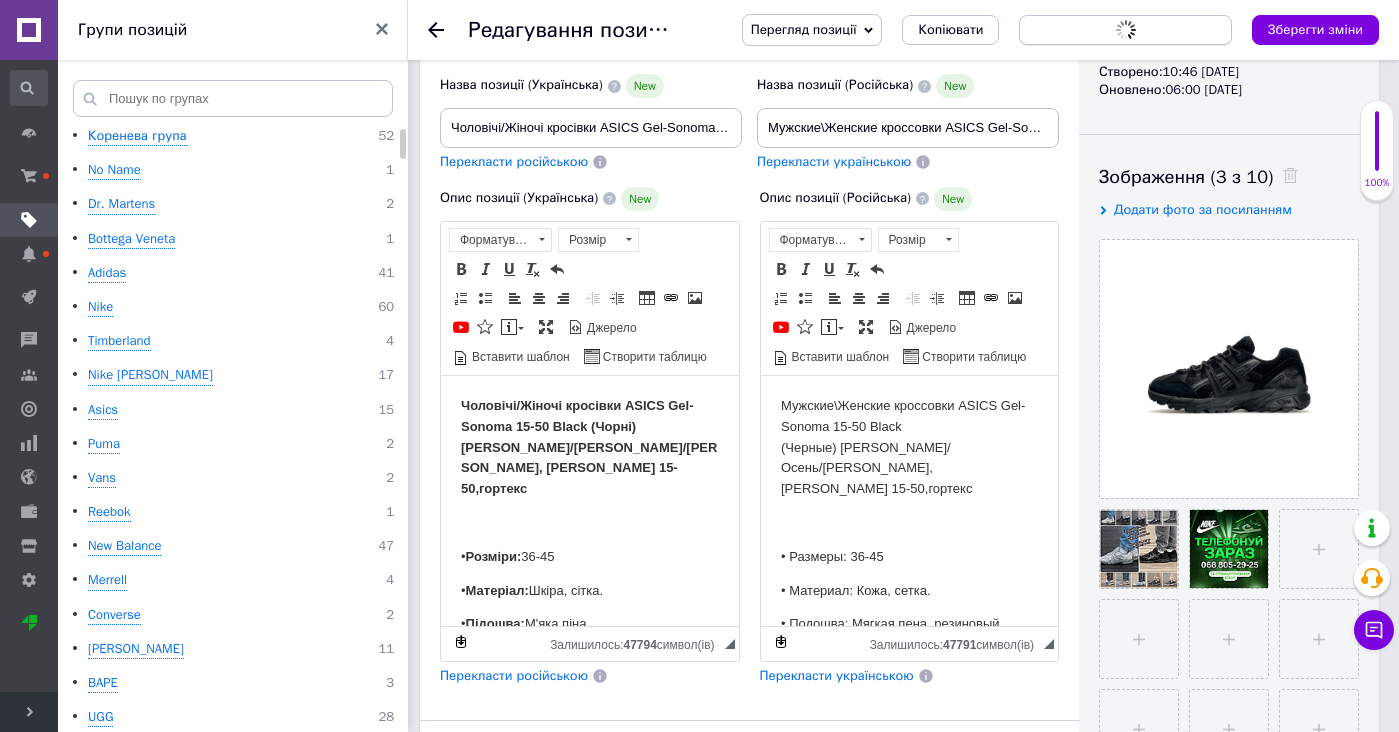 scroll, scrollTop: 0, scrollLeft: 0, axis: both 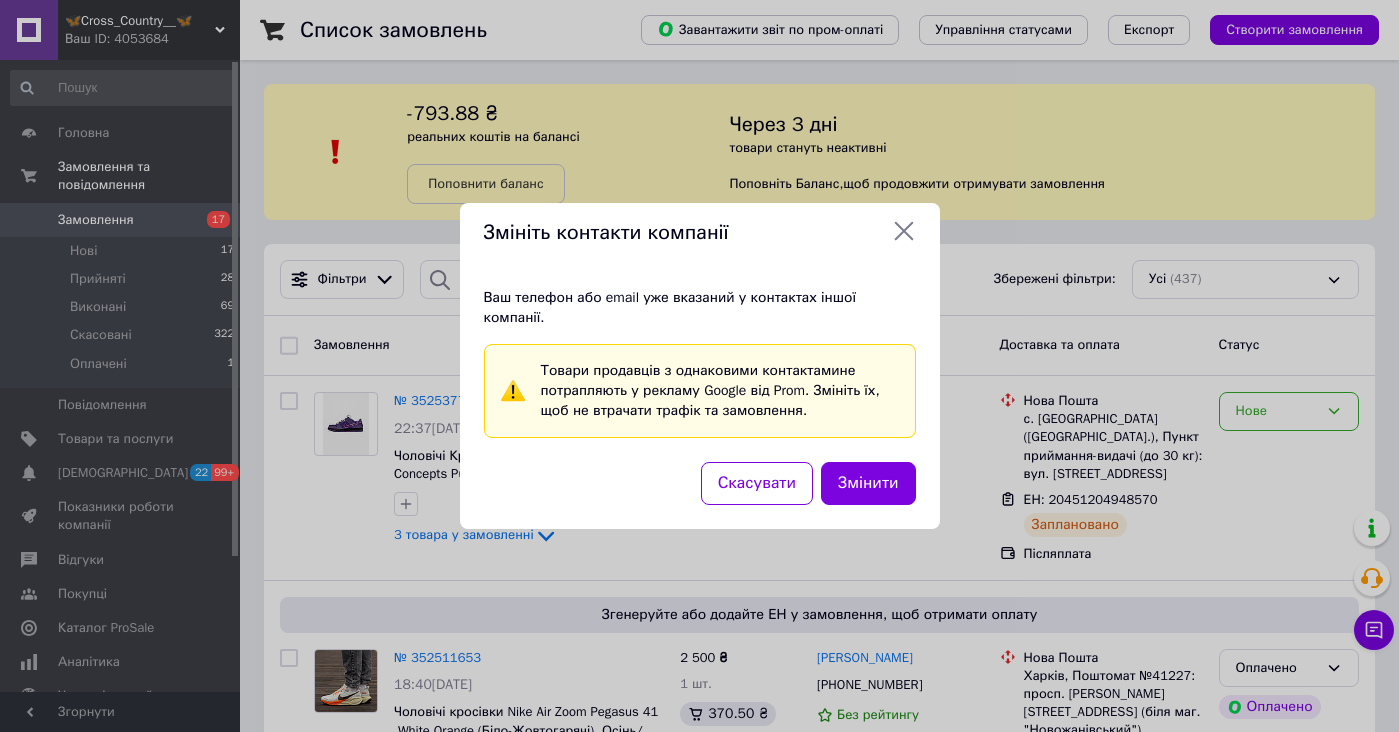 click on "Змініть контакти компанії Ваш телефон або email уже вказаний у контактах іншої компанії. Товари продавців з однаковими контактами  не потрапляють у рекламу Google від Prom . Змініть їх, щоб не втрачати трафік та замовлення. Скасувати Змінити" at bounding box center (699, 366) 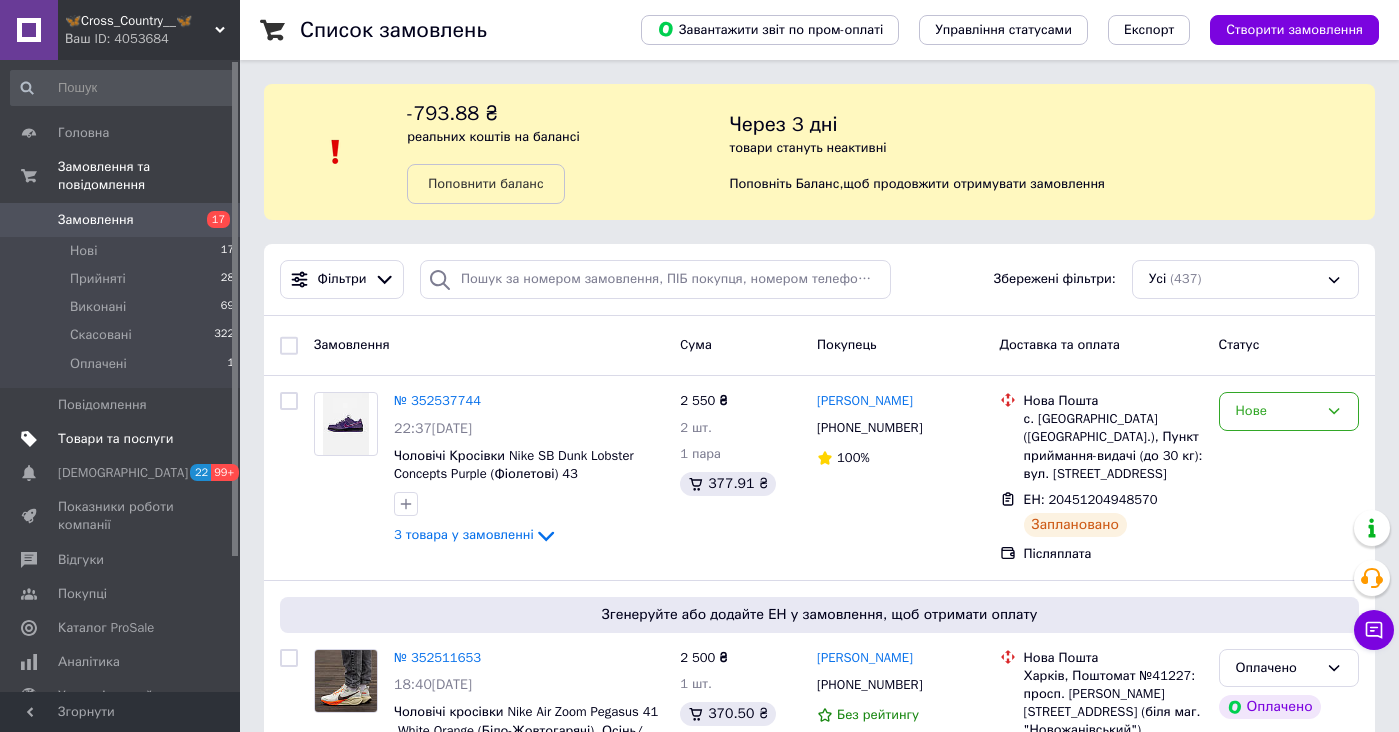 click on "Товари та послуги" at bounding box center [115, 439] 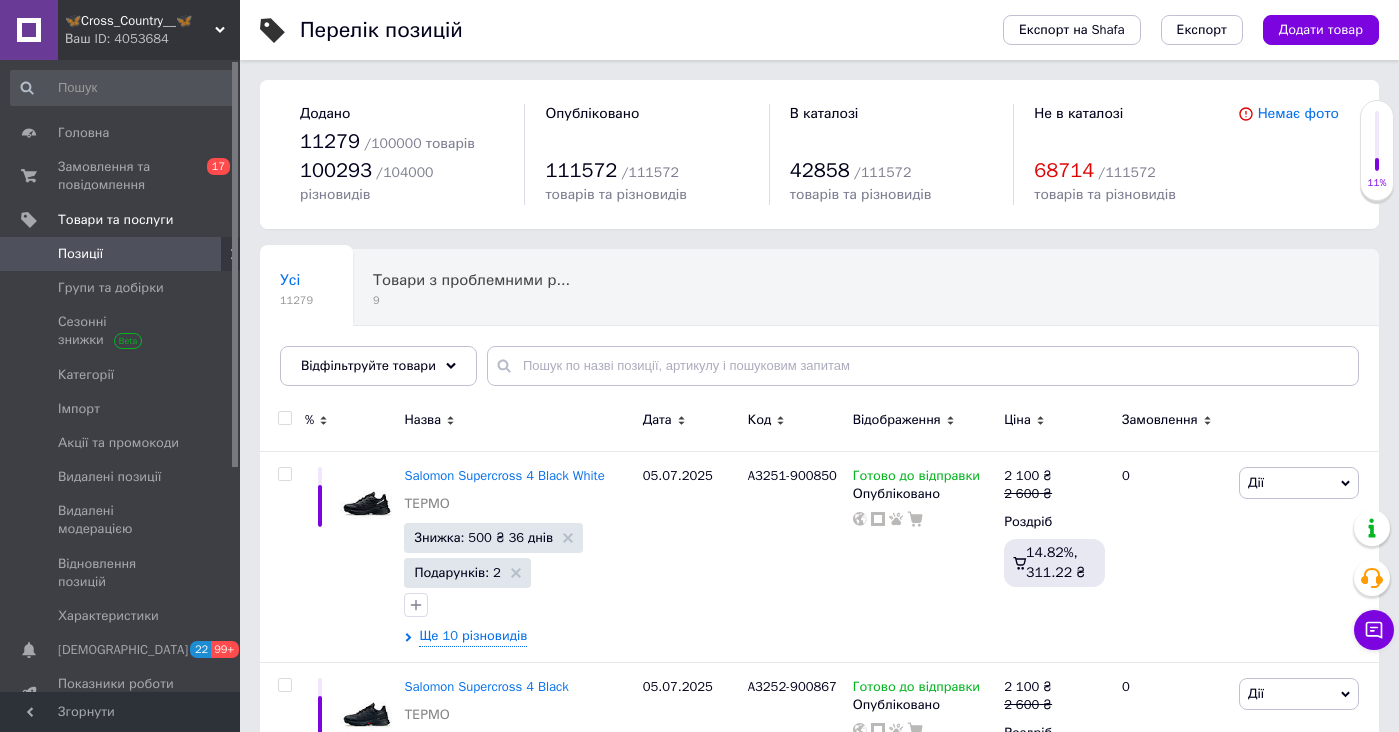 click 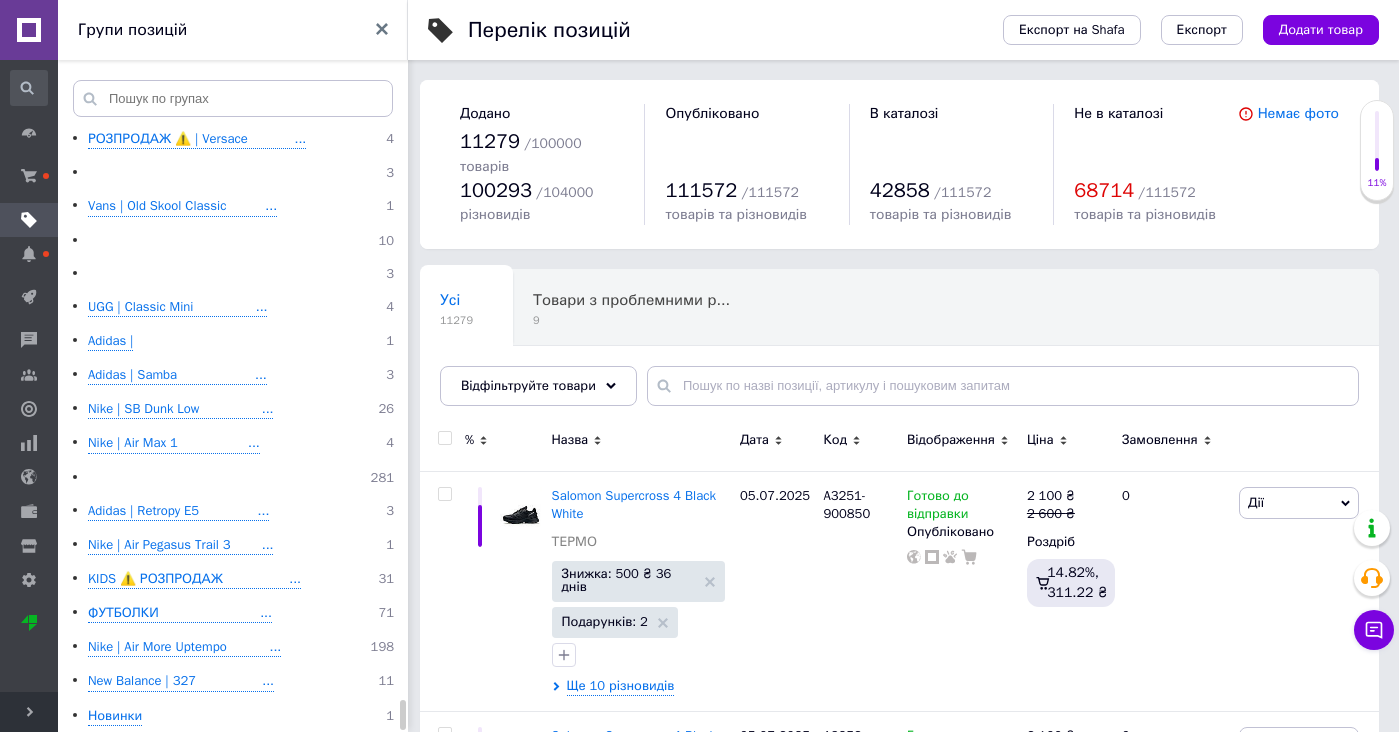 scroll, scrollTop: 33414, scrollLeft: 0, axis: vertical 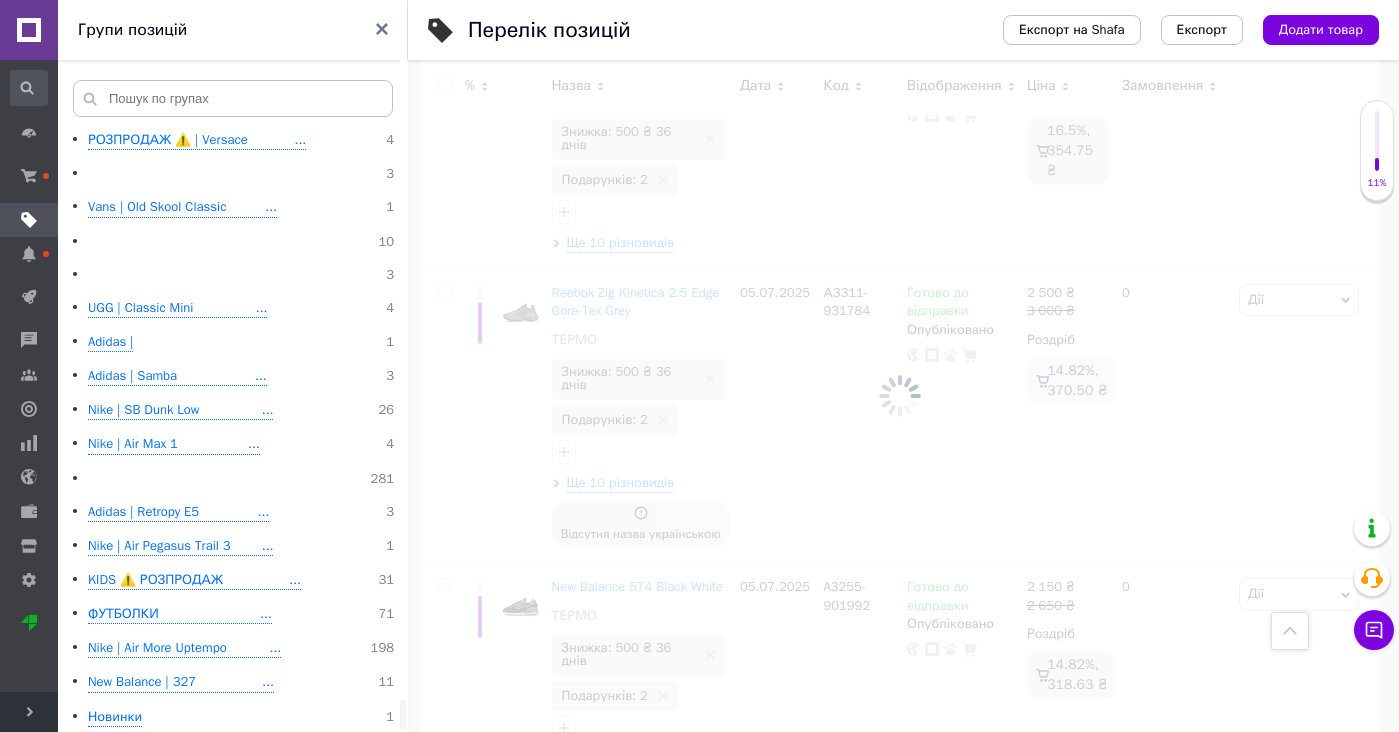 click on "Asics" at bounding box center (103, 751) 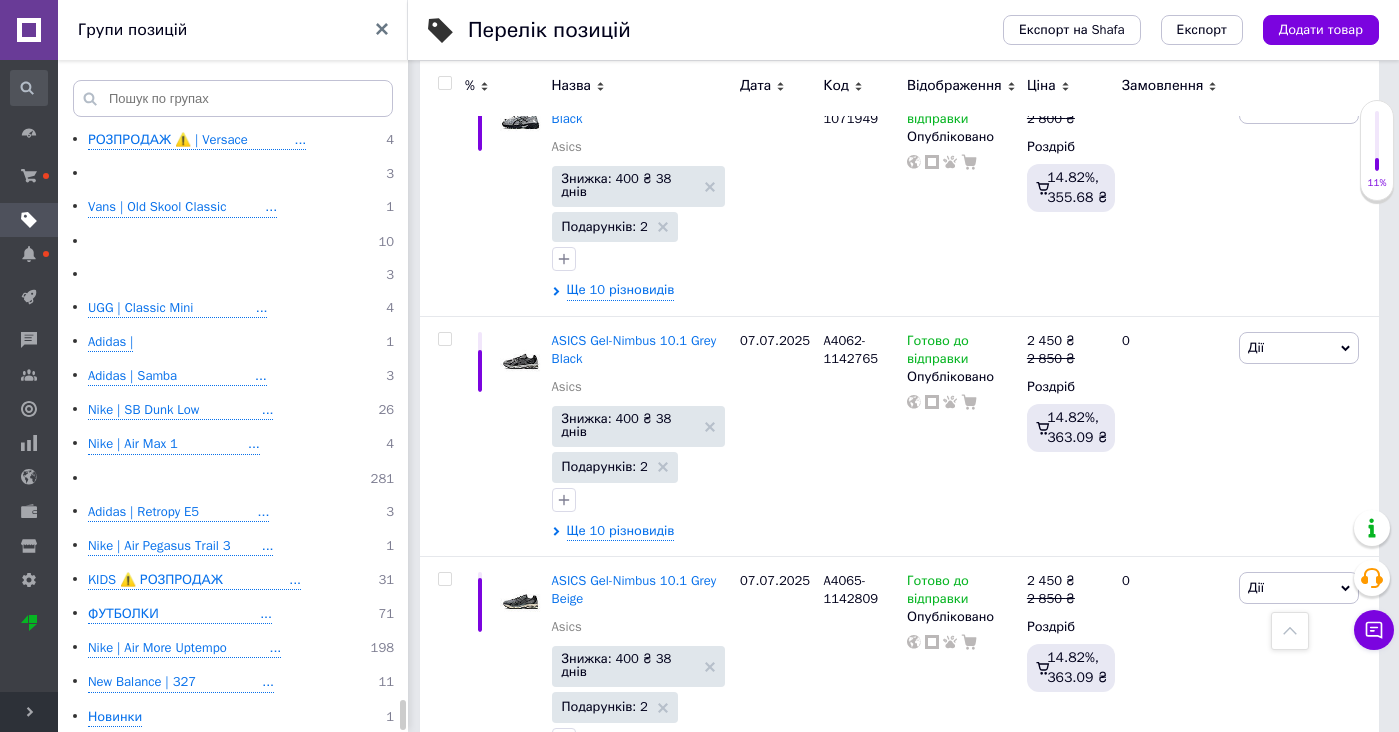 scroll, scrollTop: 2157, scrollLeft: 0, axis: vertical 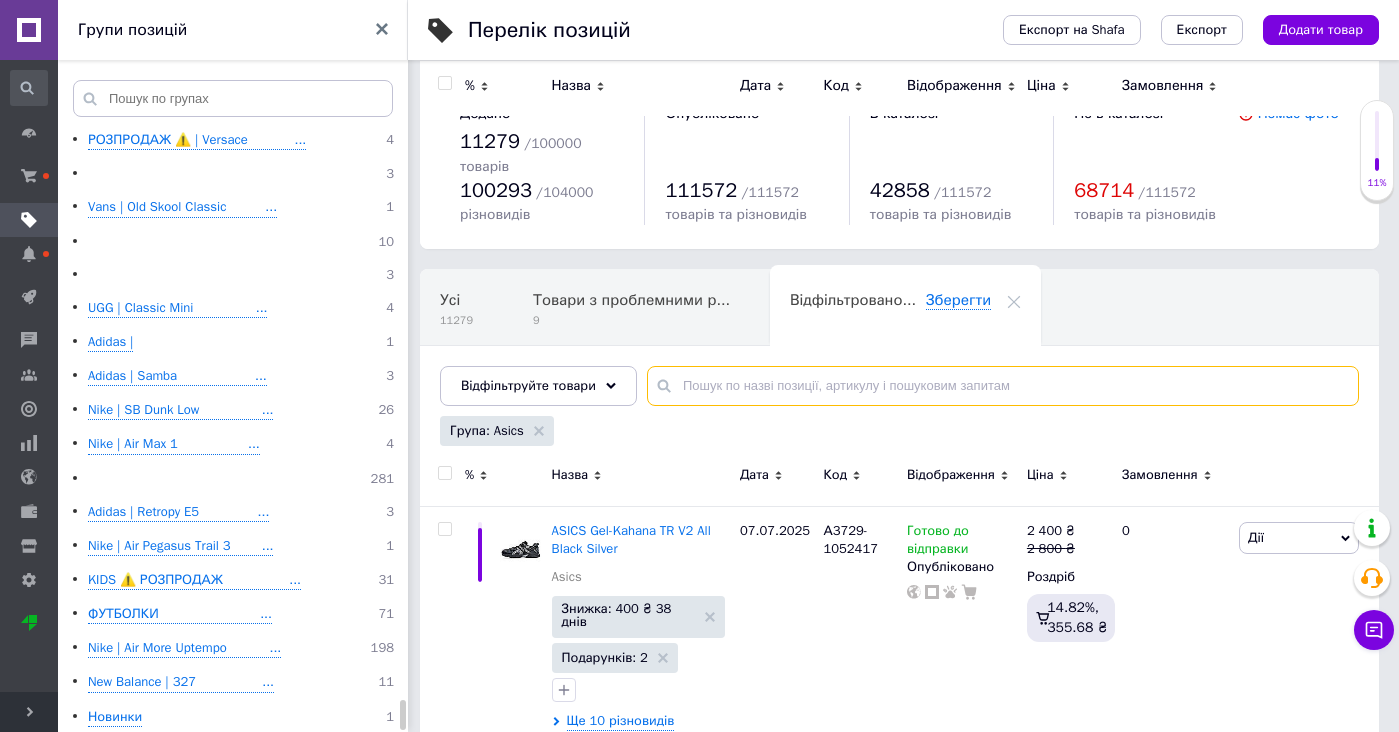 click at bounding box center [1003, 386] 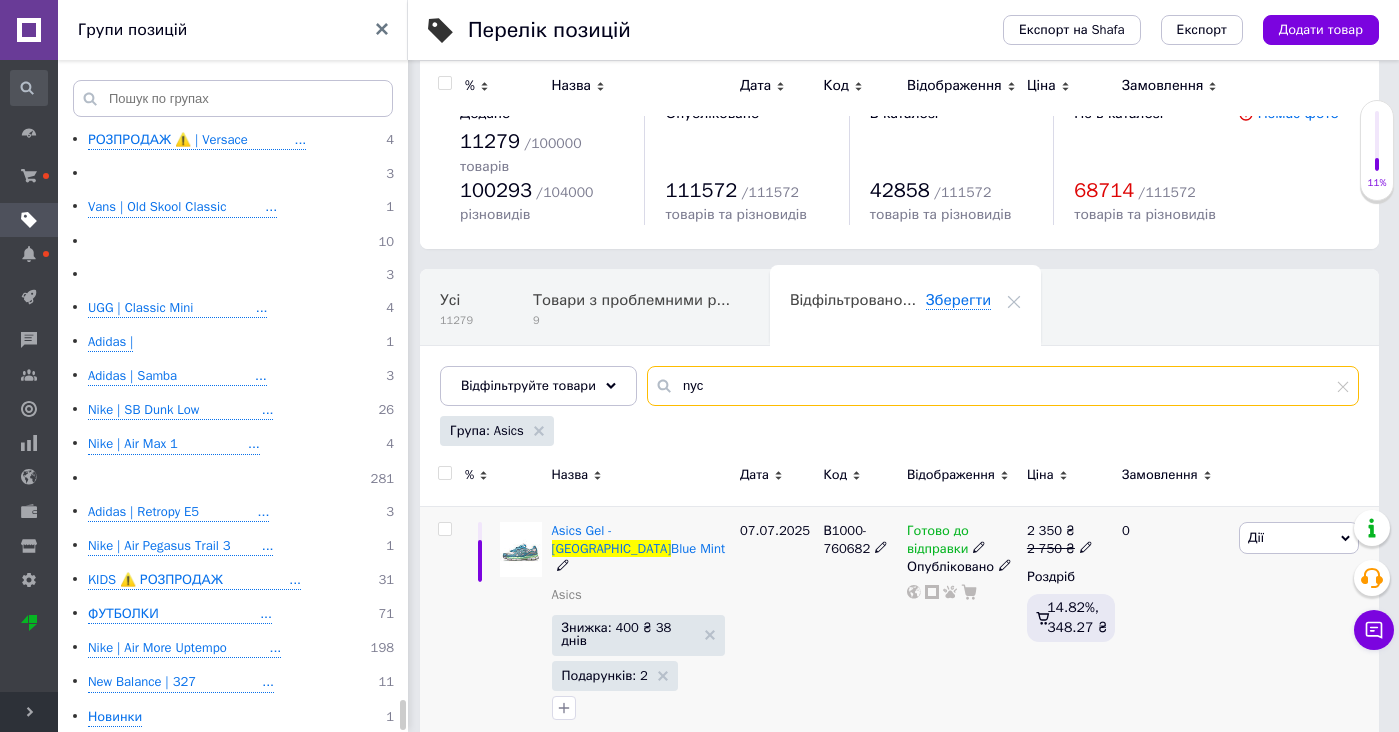 scroll, scrollTop: 0, scrollLeft: 0, axis: both 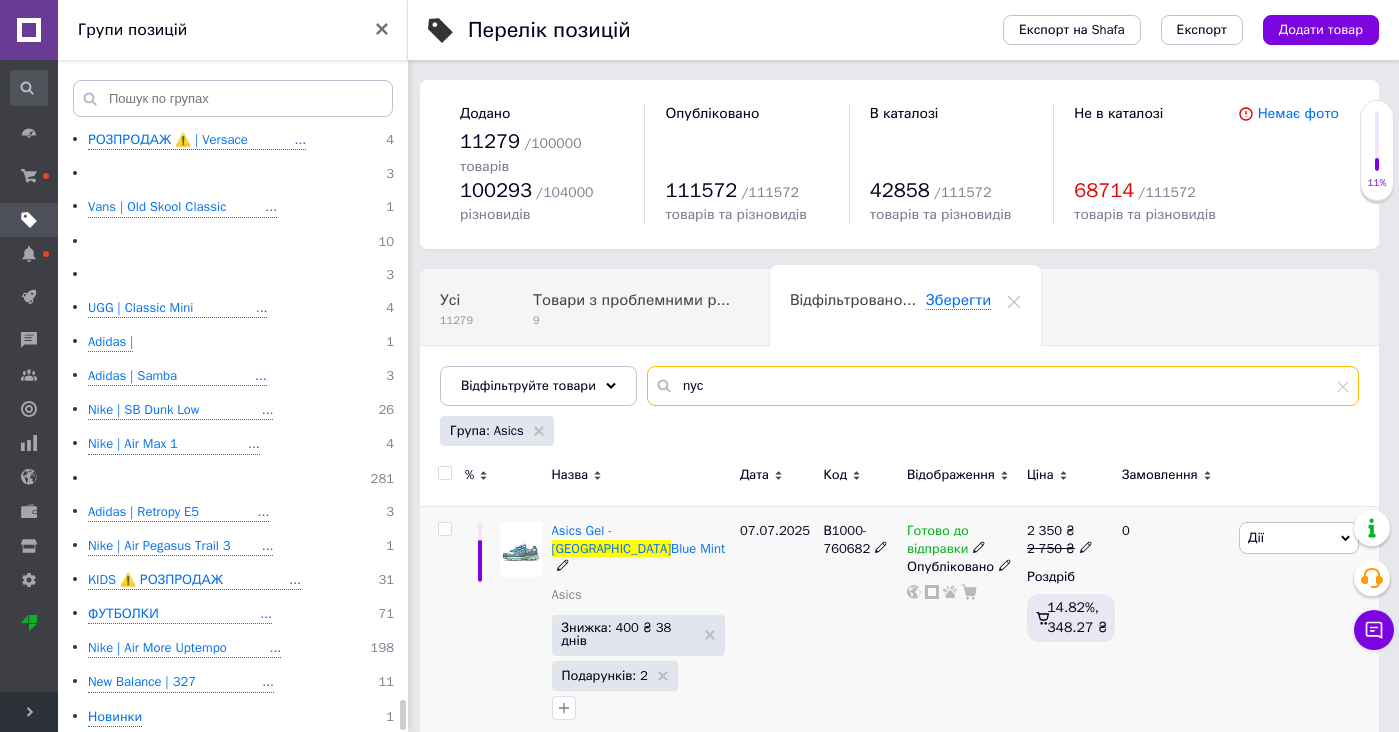 type on "nyc" 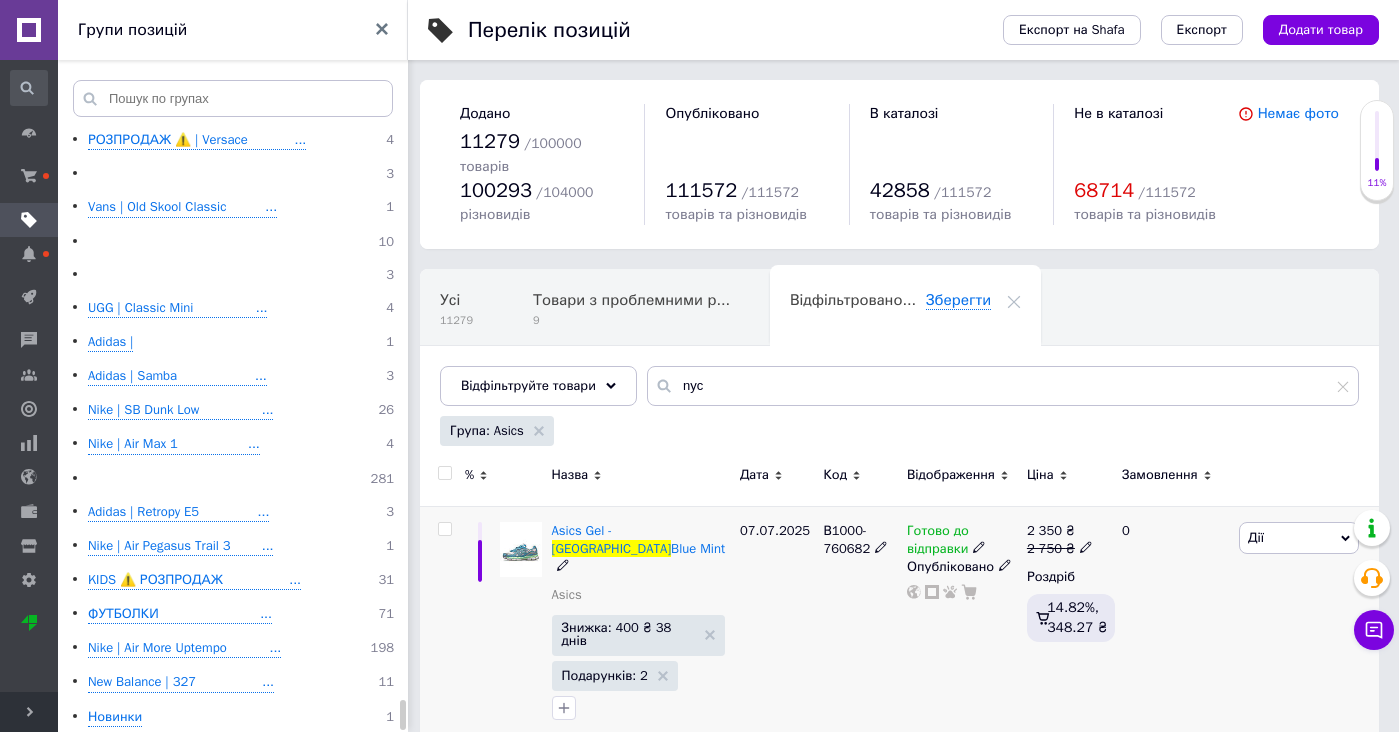 click at bounding box center (521, 549) 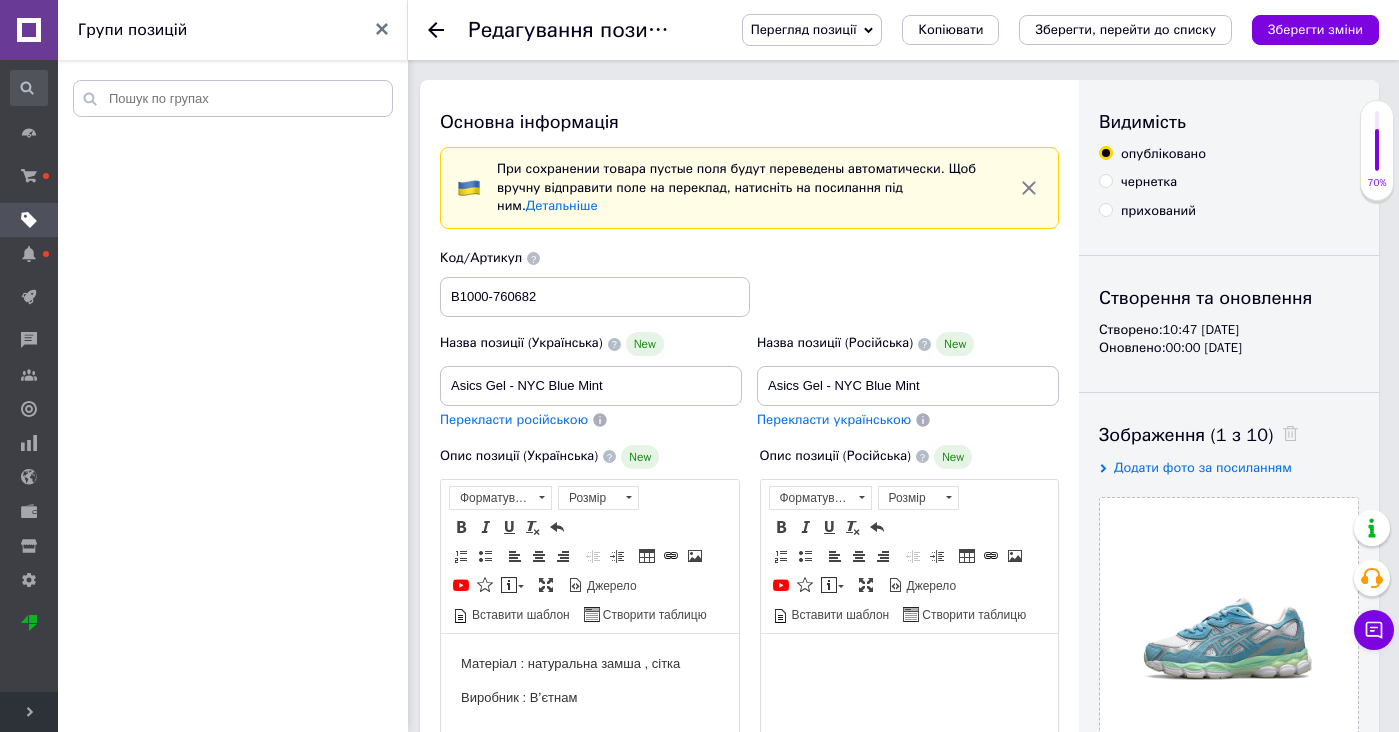 scroll, scrollTop: 0, scrollLeft: 0, axis: both 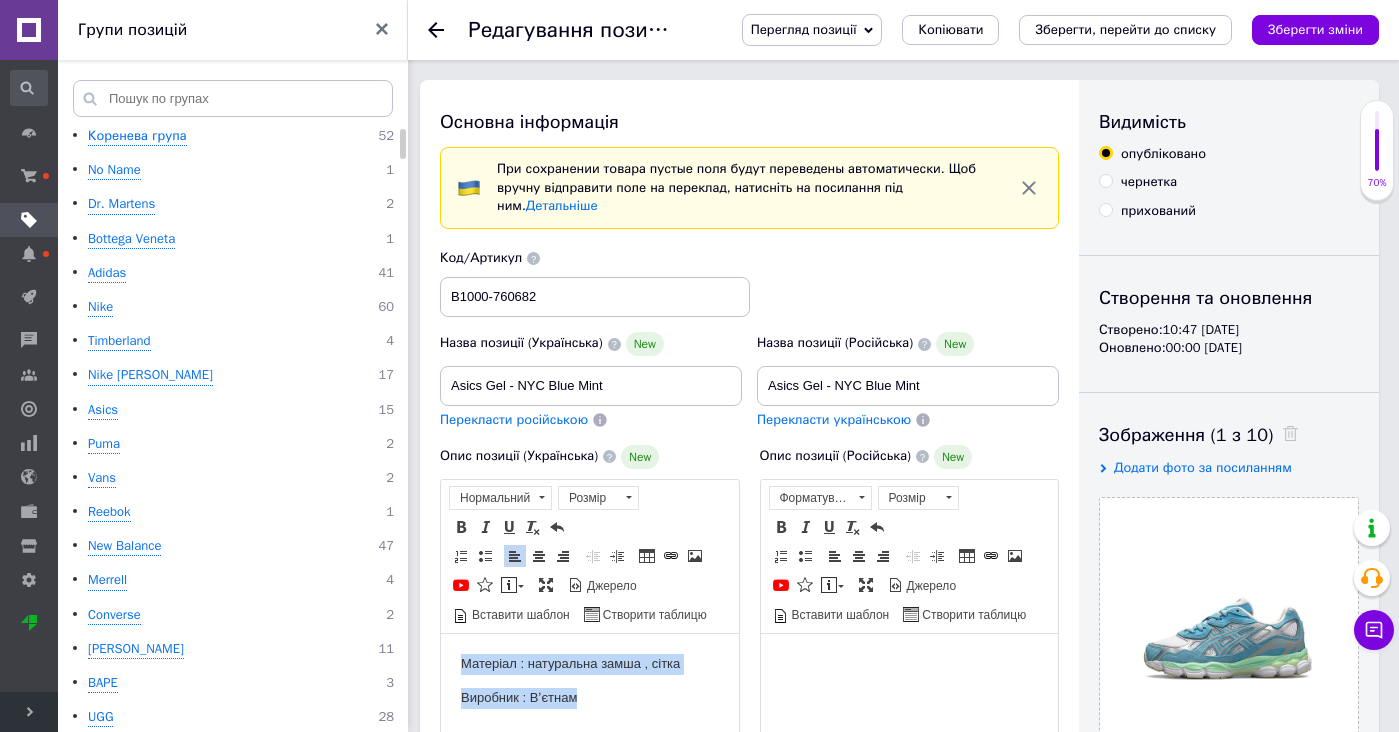 drag, startPoint x: 639, startPoint y: 713, endPoint x: 639, endPoint y: 619, distance: 94 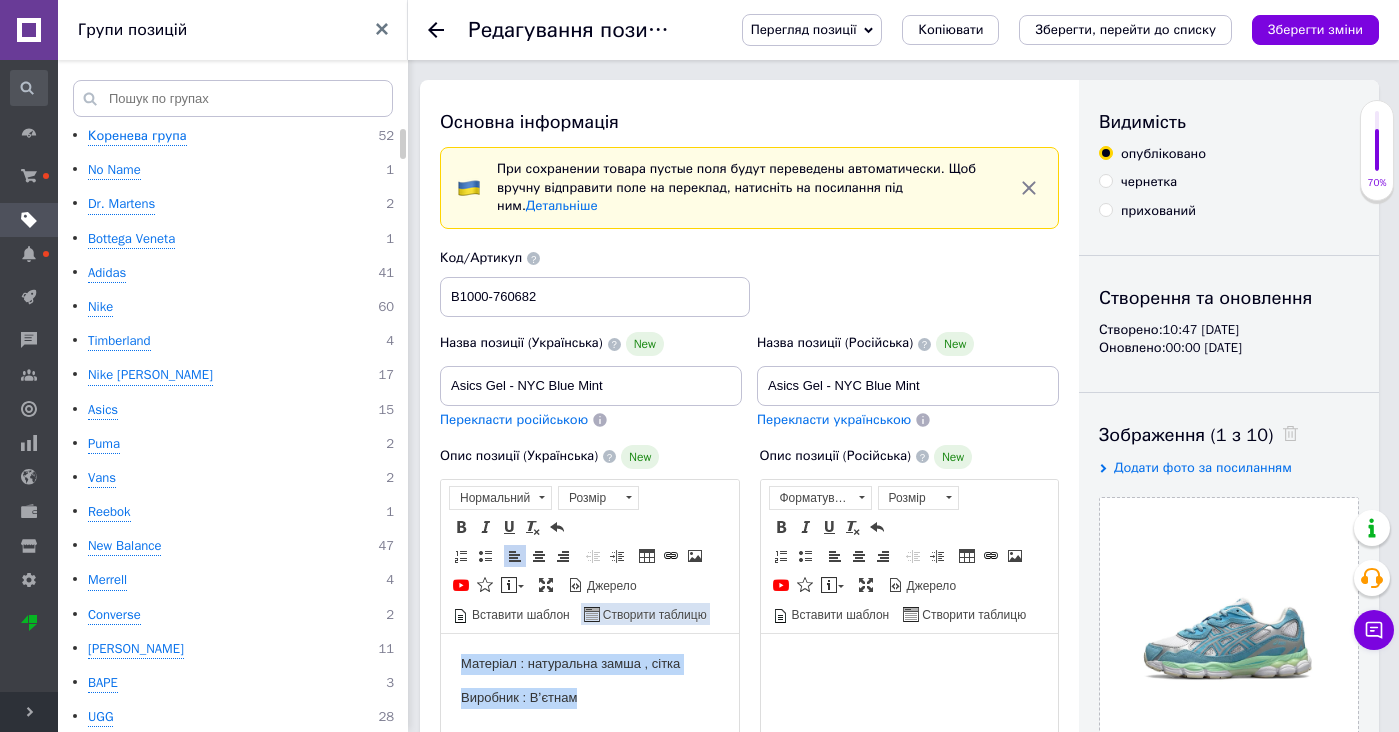 scroll, scrollTop: 149, scrollLeft: 0, axis: vertical 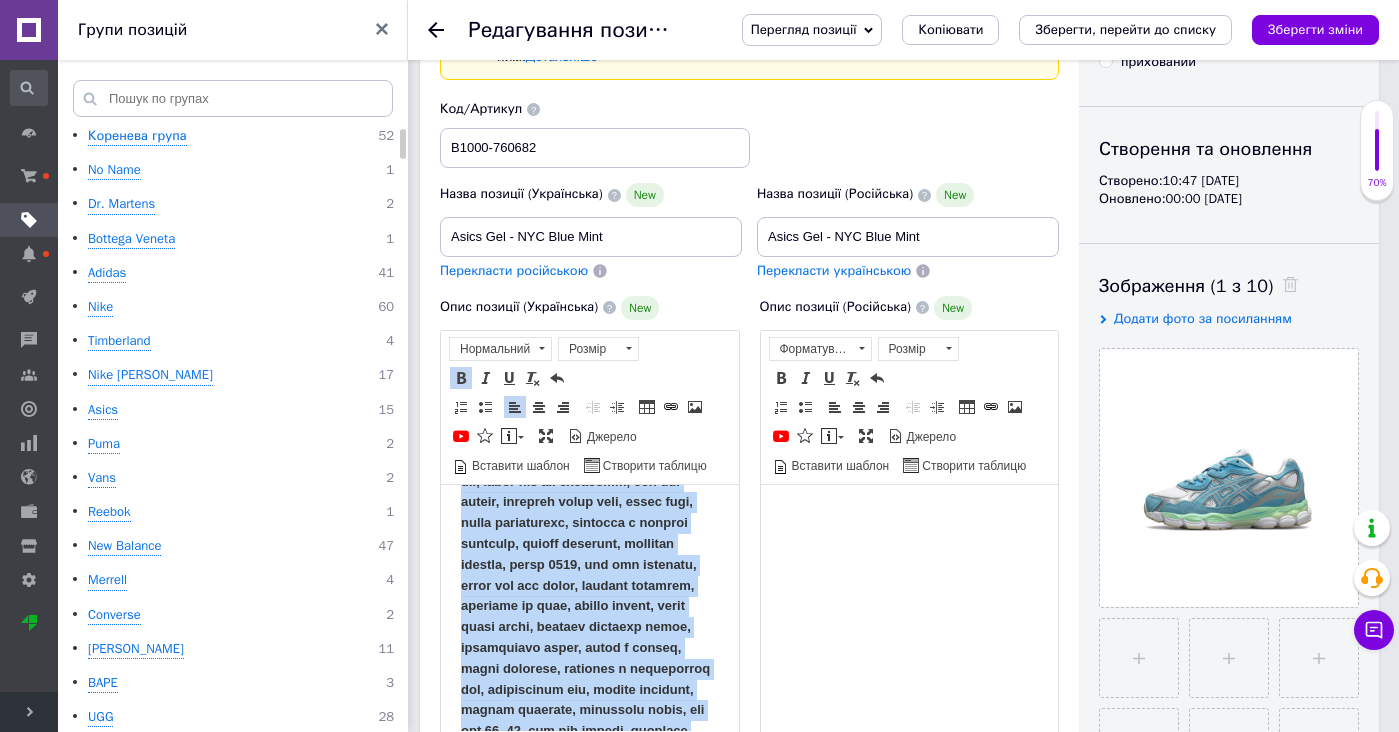 drag, startPoint x: 597, startPoint y: 539, endPoint x: 763, endPoint y: 867, distance: 367.61392 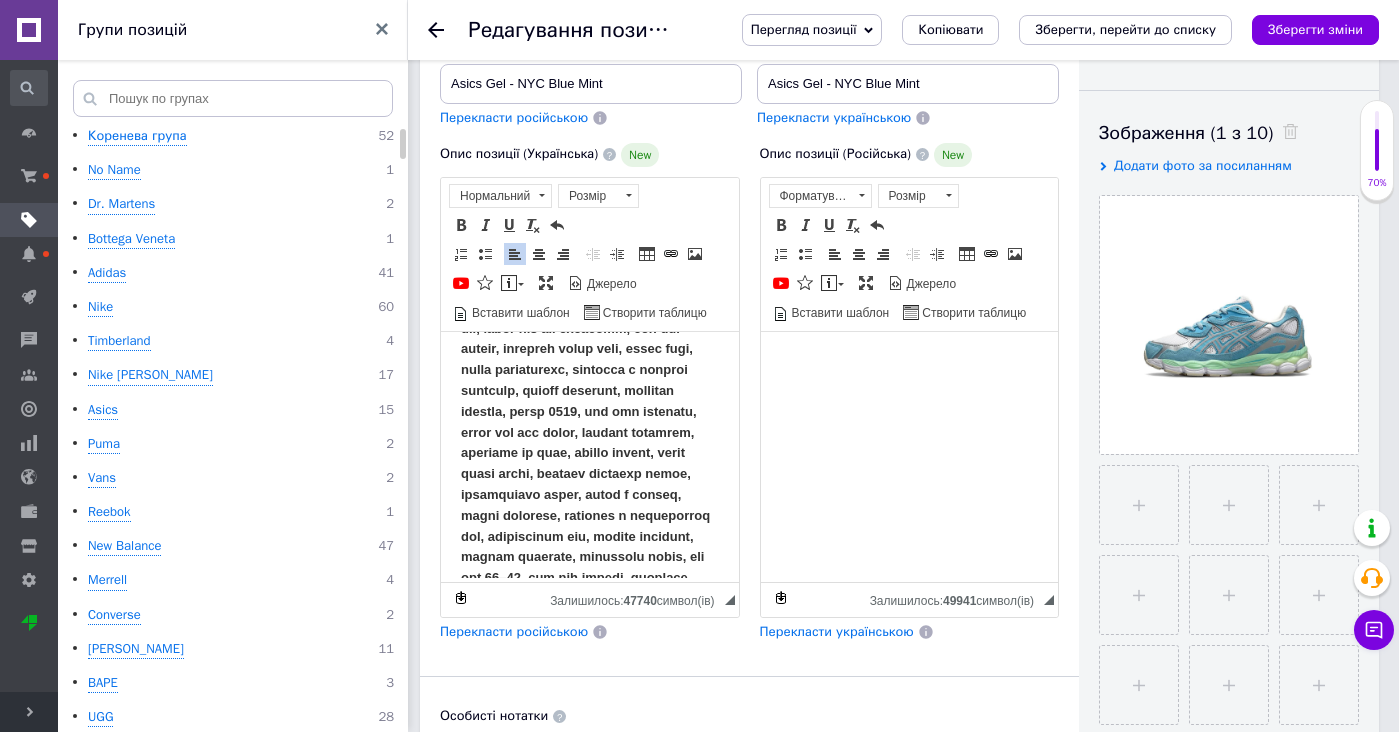copy 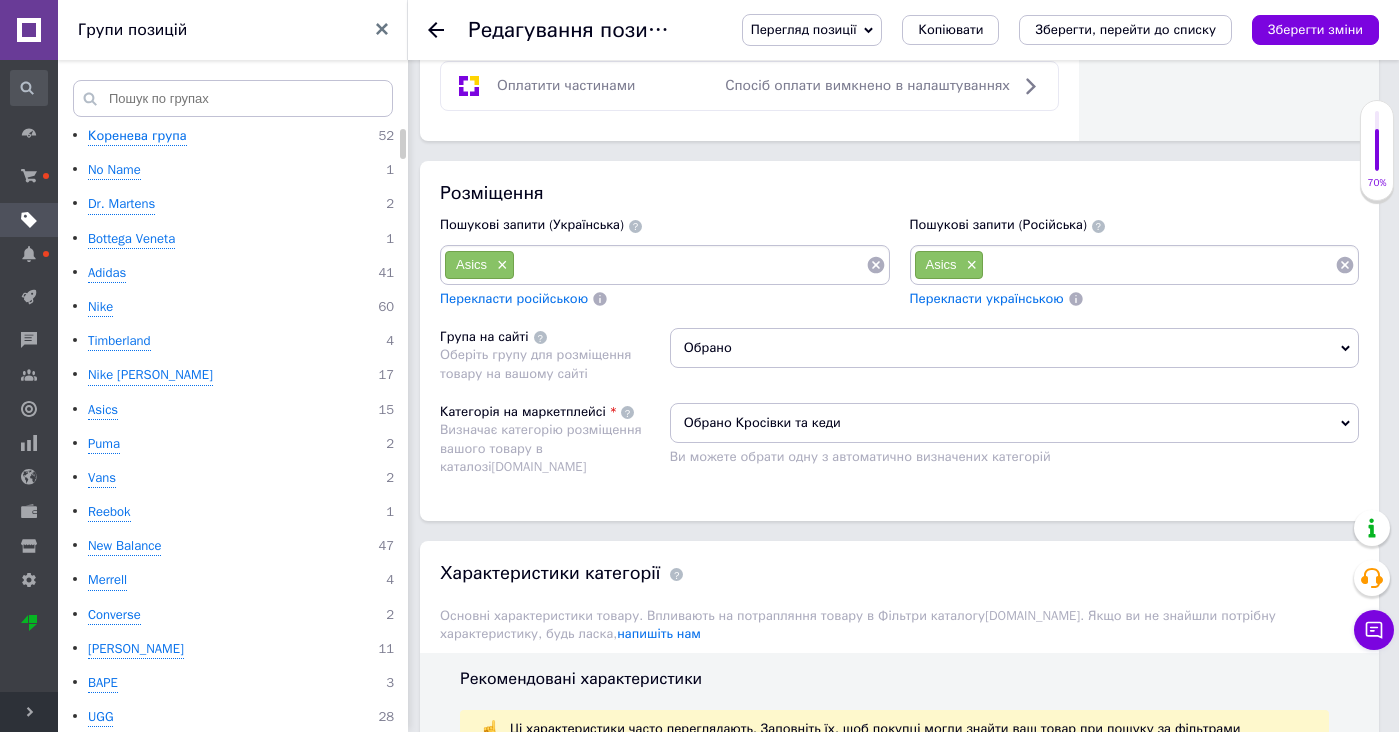 scroll, scrollTop: 1425, scrollLeft: 0, axis: vertical 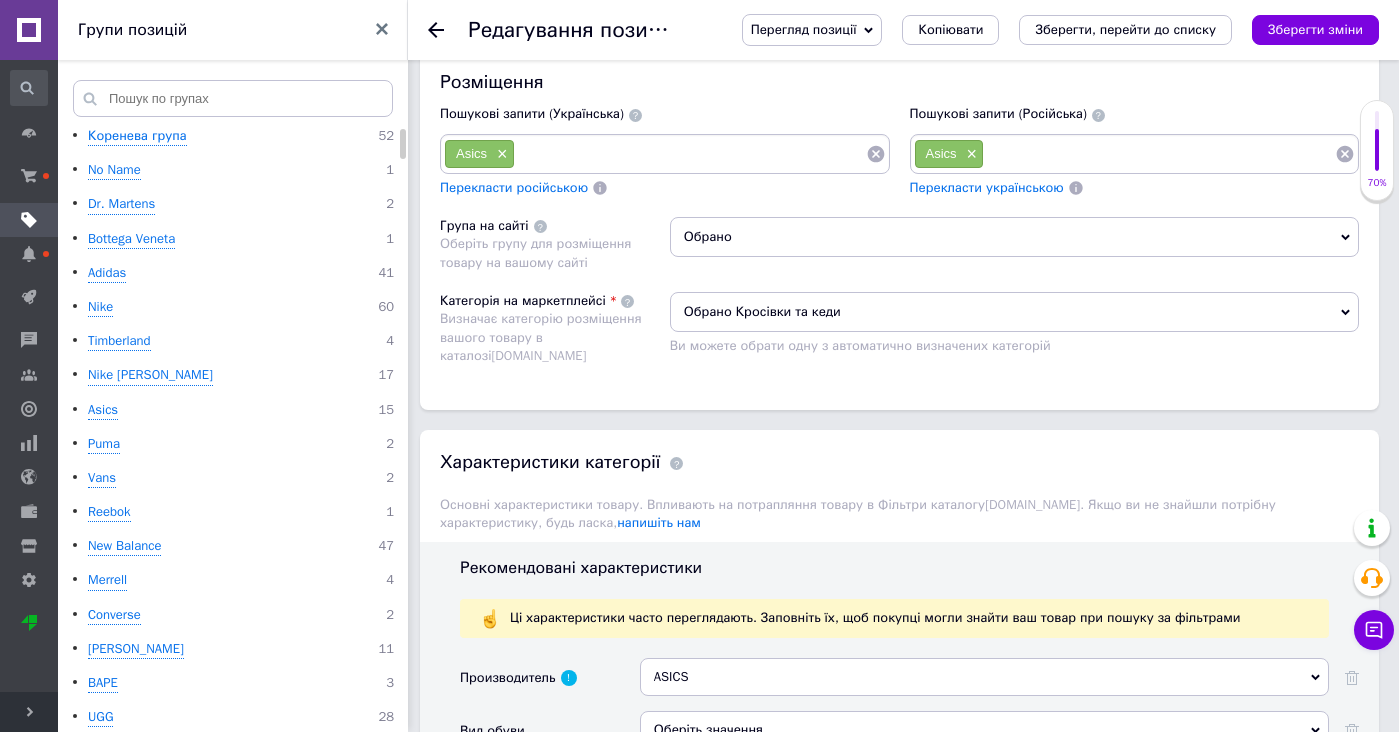 click at bounding box center [690, 154] 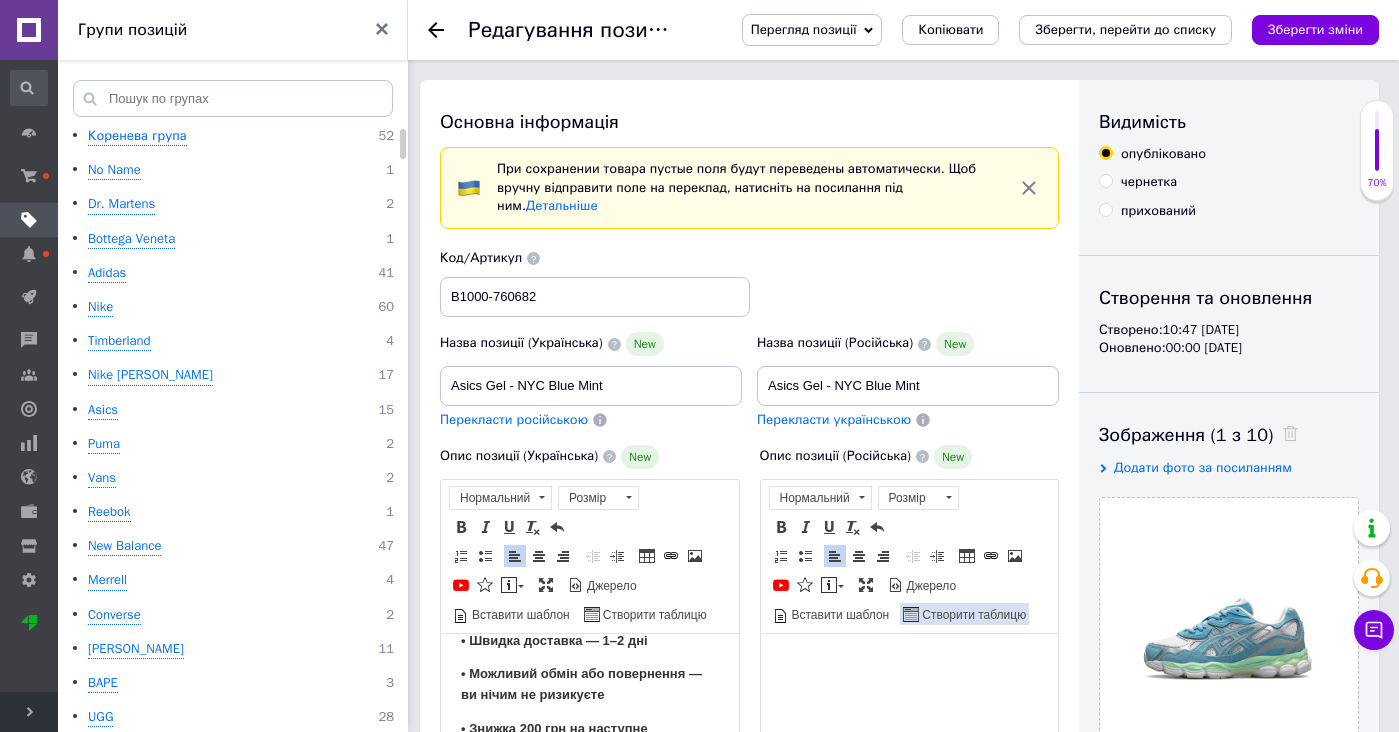 scroll, scrollTop: 149, scrollLeft: 0, axis: vertical 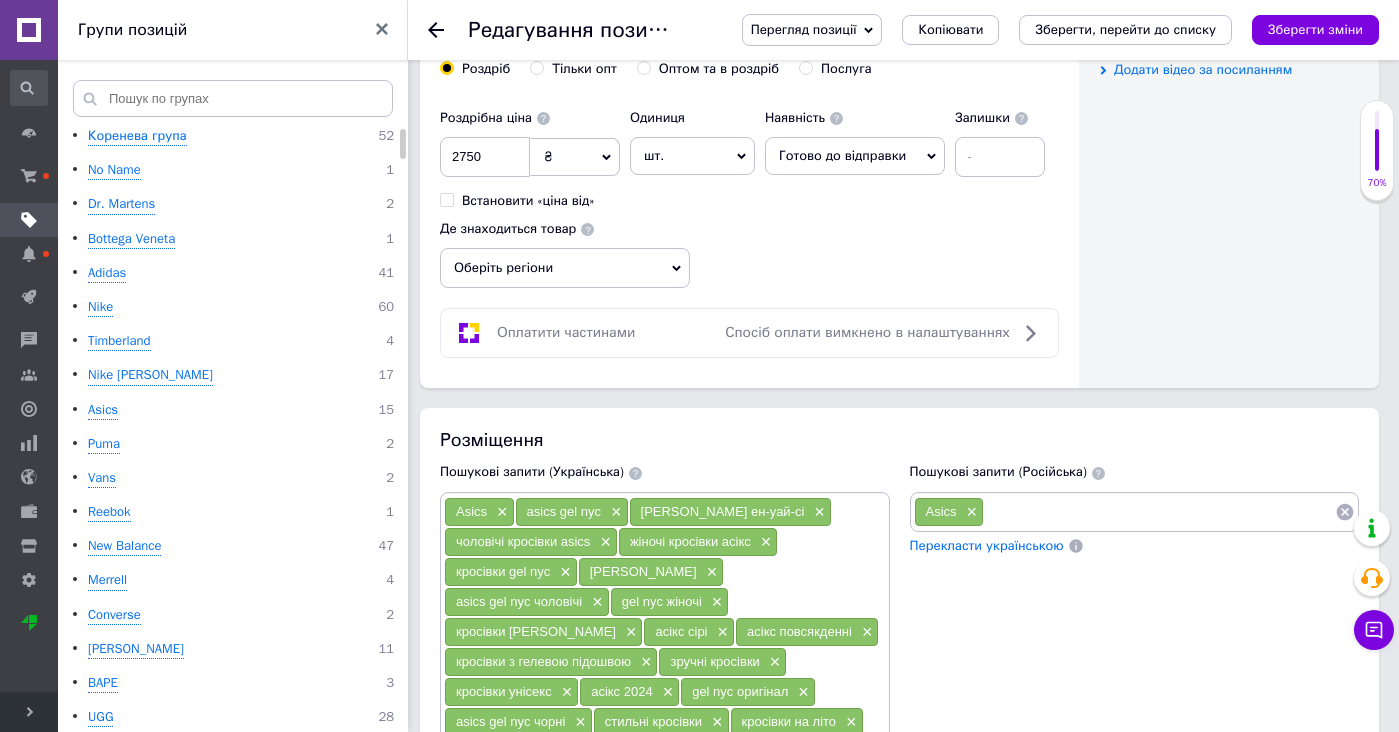 click at bounding box center [1159, 512] 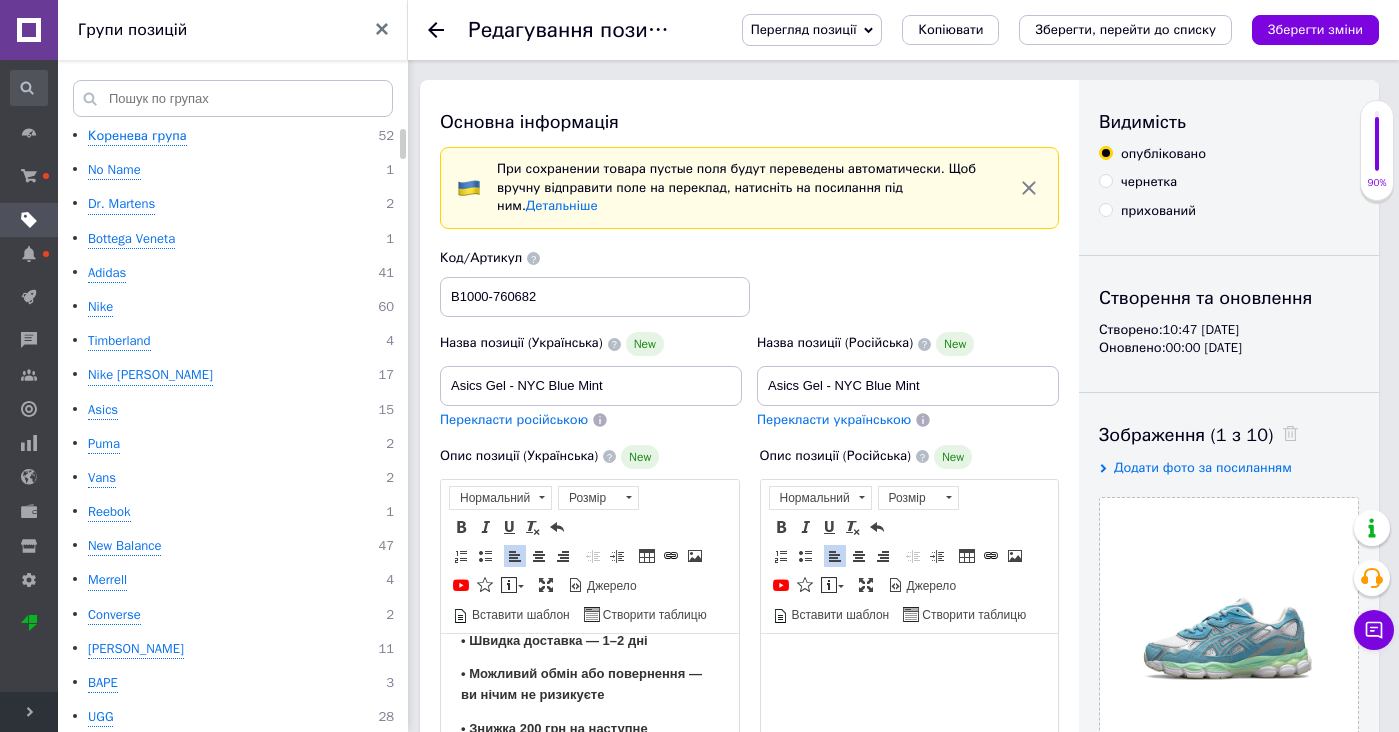 scroll, scrollTop: -1, scrollLeft: 0, axis: vertical 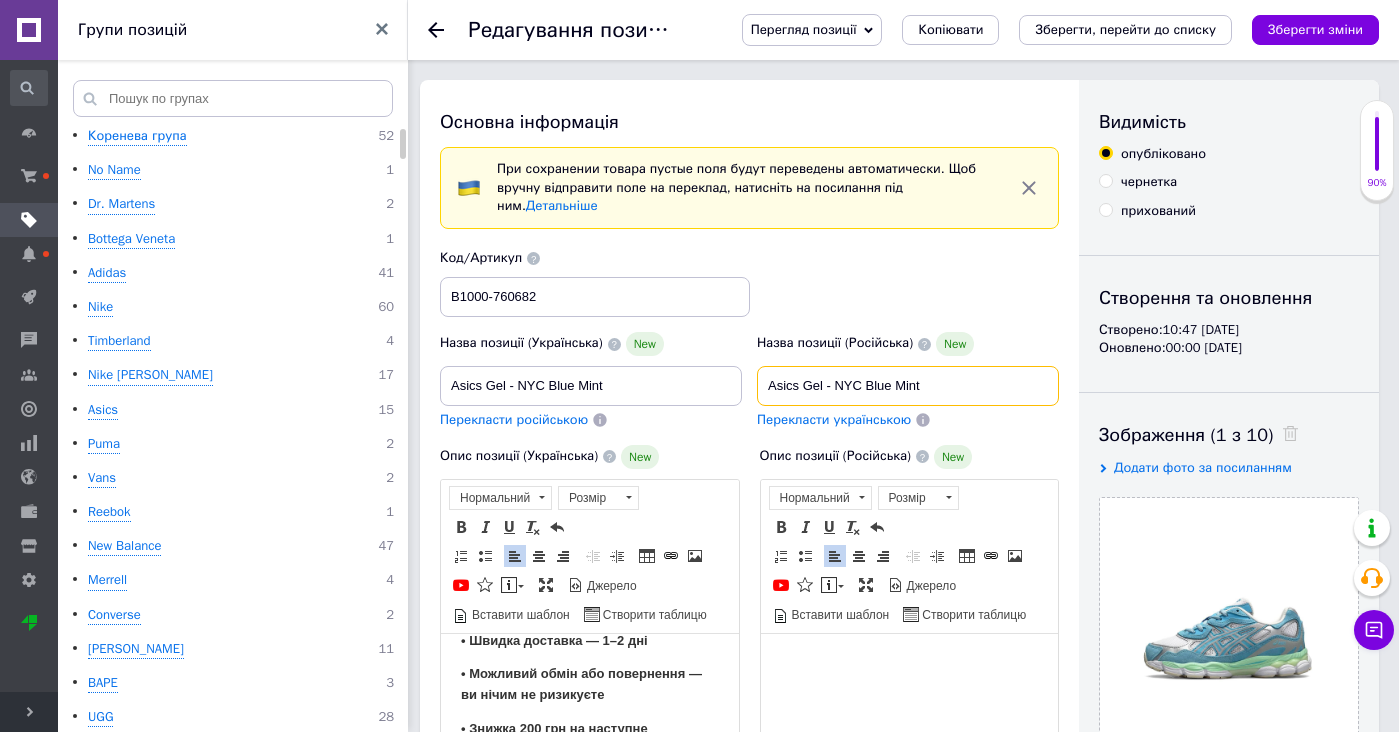 click on "Asics Gel - NYC Blue Mint" at bounding box center [908, 386] 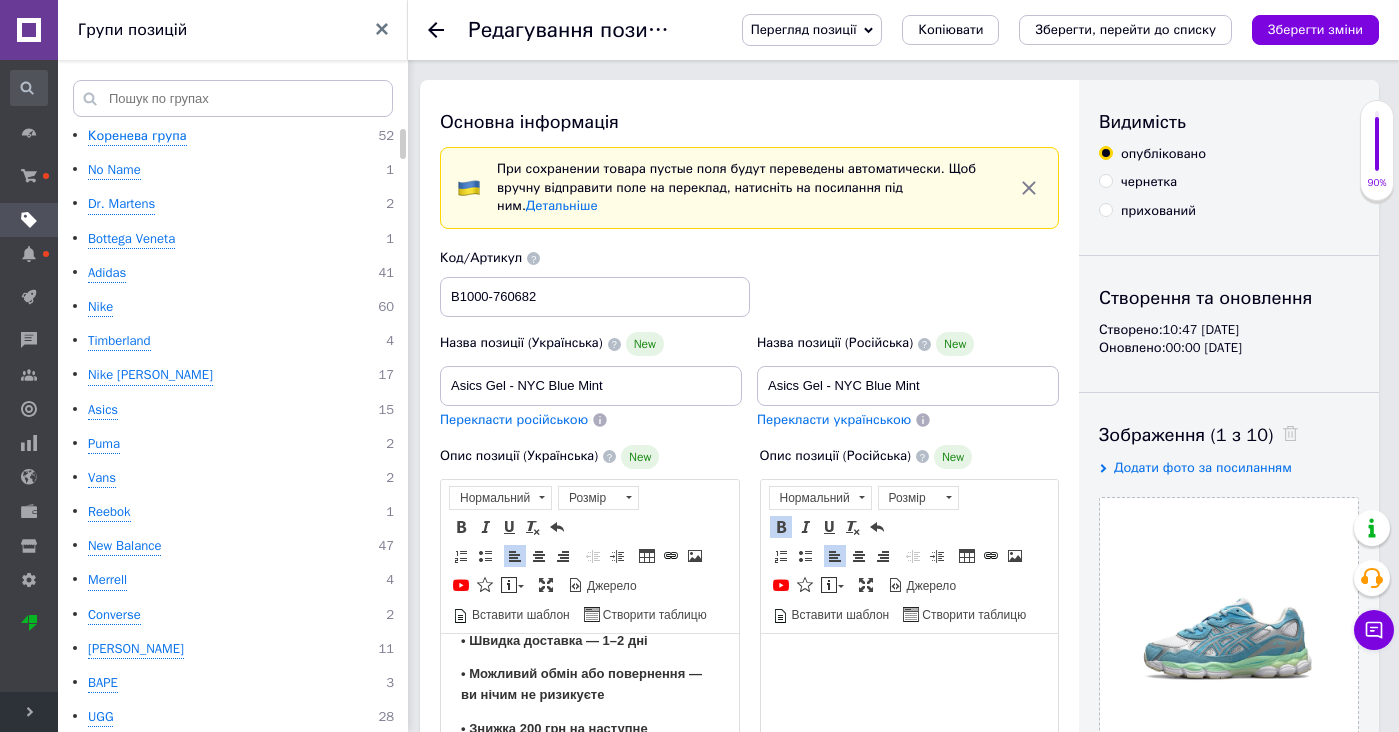 scroll, scrollTop: 0, scrollLeft: 0, axis: both 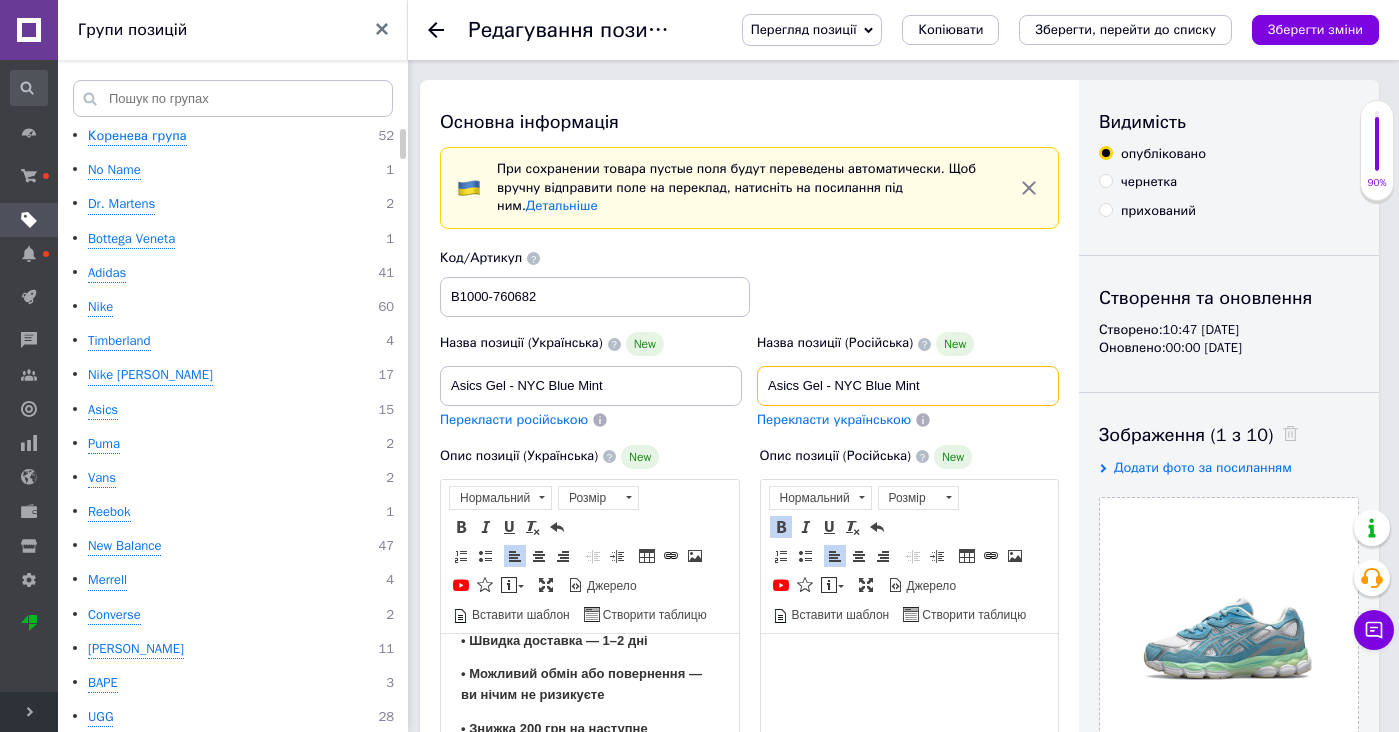 click on "Asics Gel - NYC Blue Mint" at bounding box center (908, 386) 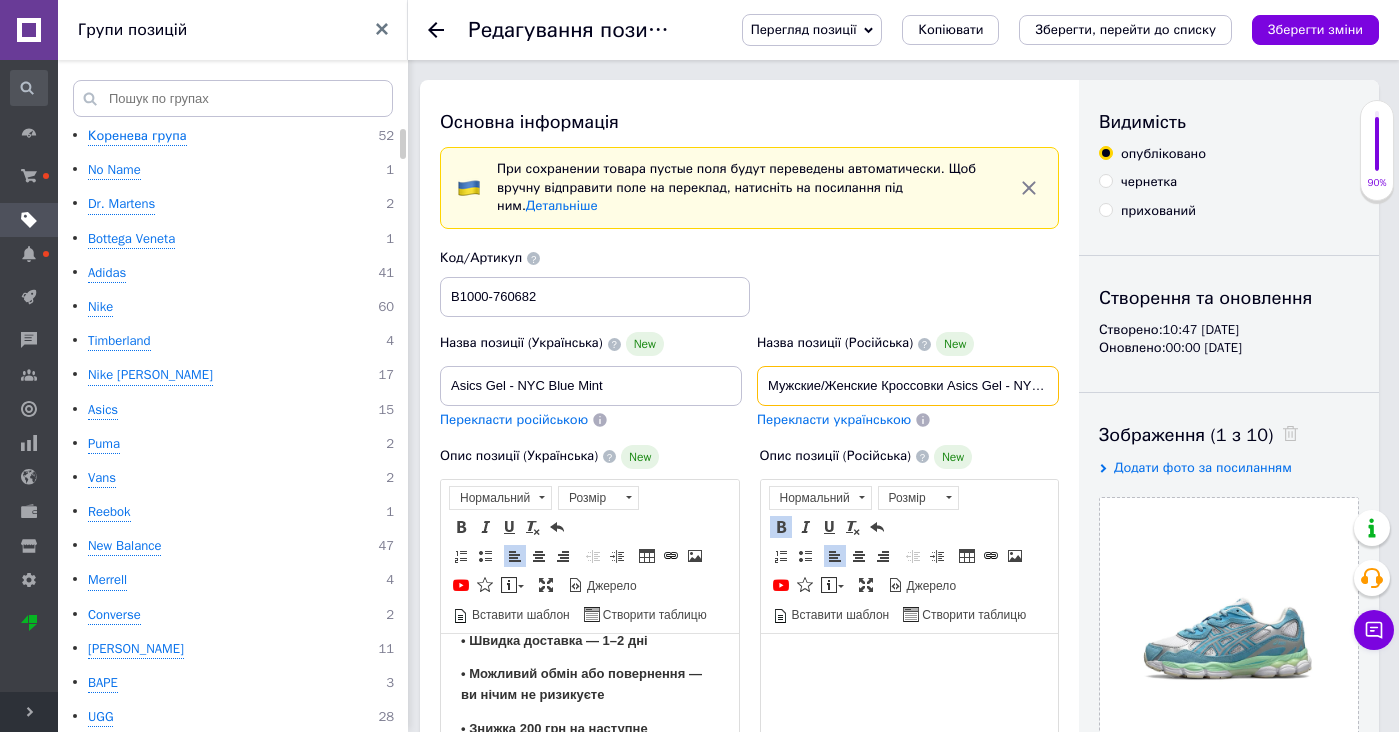 type on "Мужские/Женские Кроссовки Asics Gel - NYC Blue Mint (Cиние) Повседневные, Весна/Лето, Asics, Gel-NYC, Асикс, Гел НЙК." 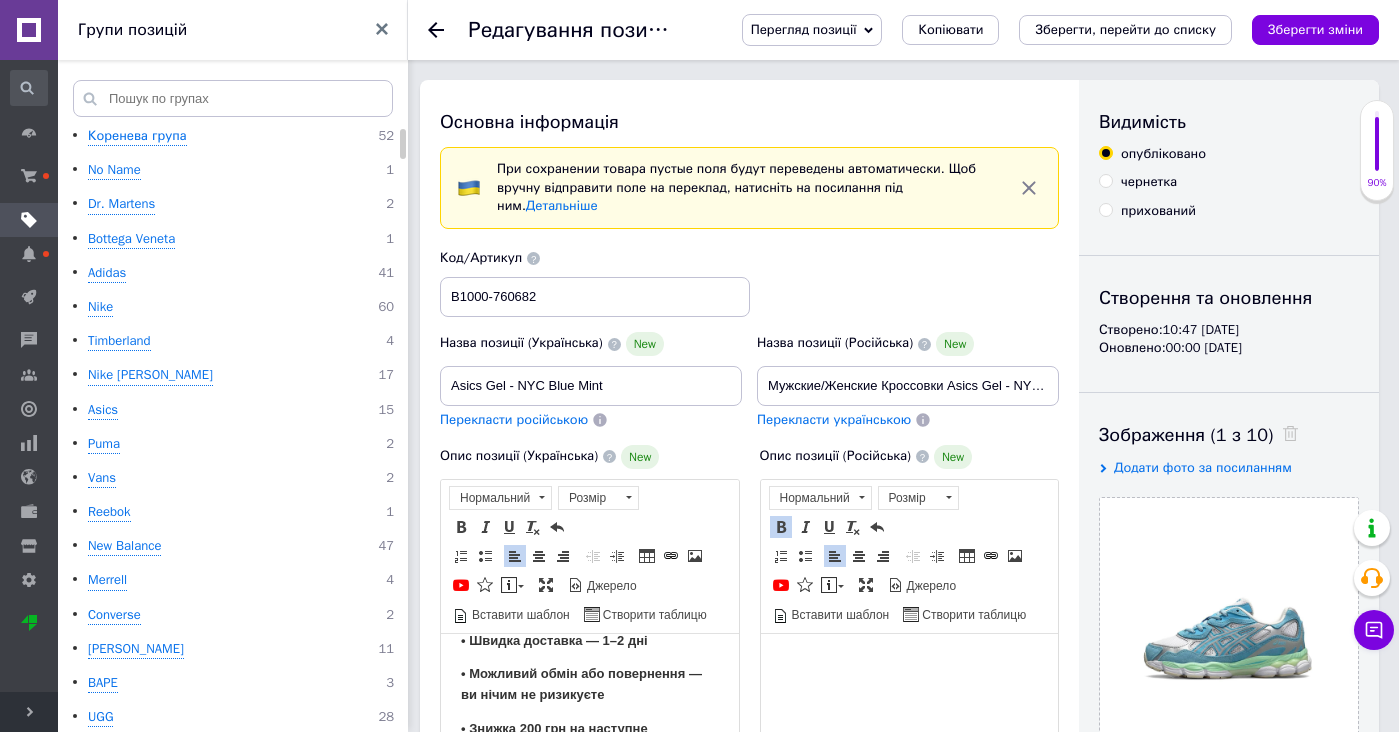 click on "Назва позиції (Російська) New Мужские/Женские Кроссовки Asics Gel - NYC Blue Mint (Cиние) Повседневные, Весна/Лето, Asics, Gel-NYC, Асикс, Гел НЙК. Перекласти українською" at bounding box center [908, 381] 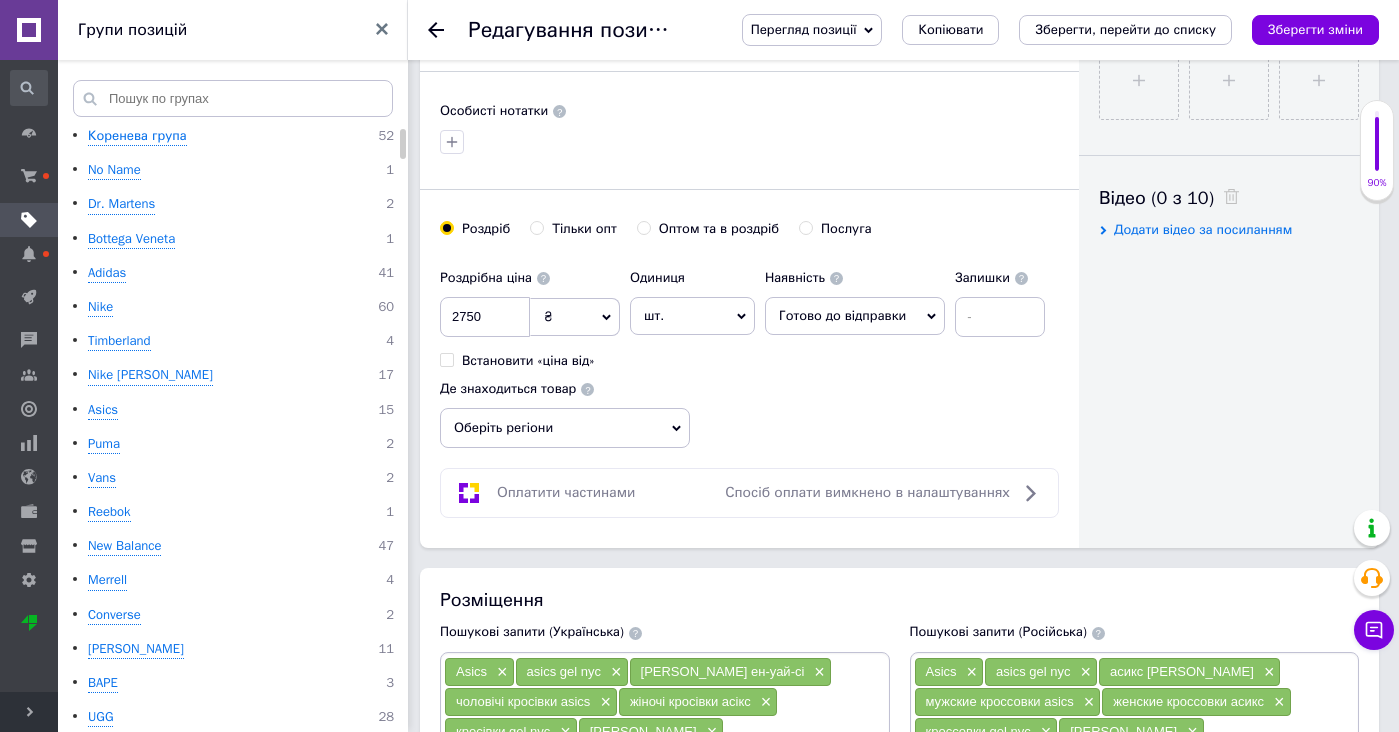 type on "Чоловічі/Жіночі Кросівки Asics Gel — NYC Blue Mint (Cині) Повсякденні, Весна/Літо, Asics, Gel-NYC, Асикс, Гел НЙК." 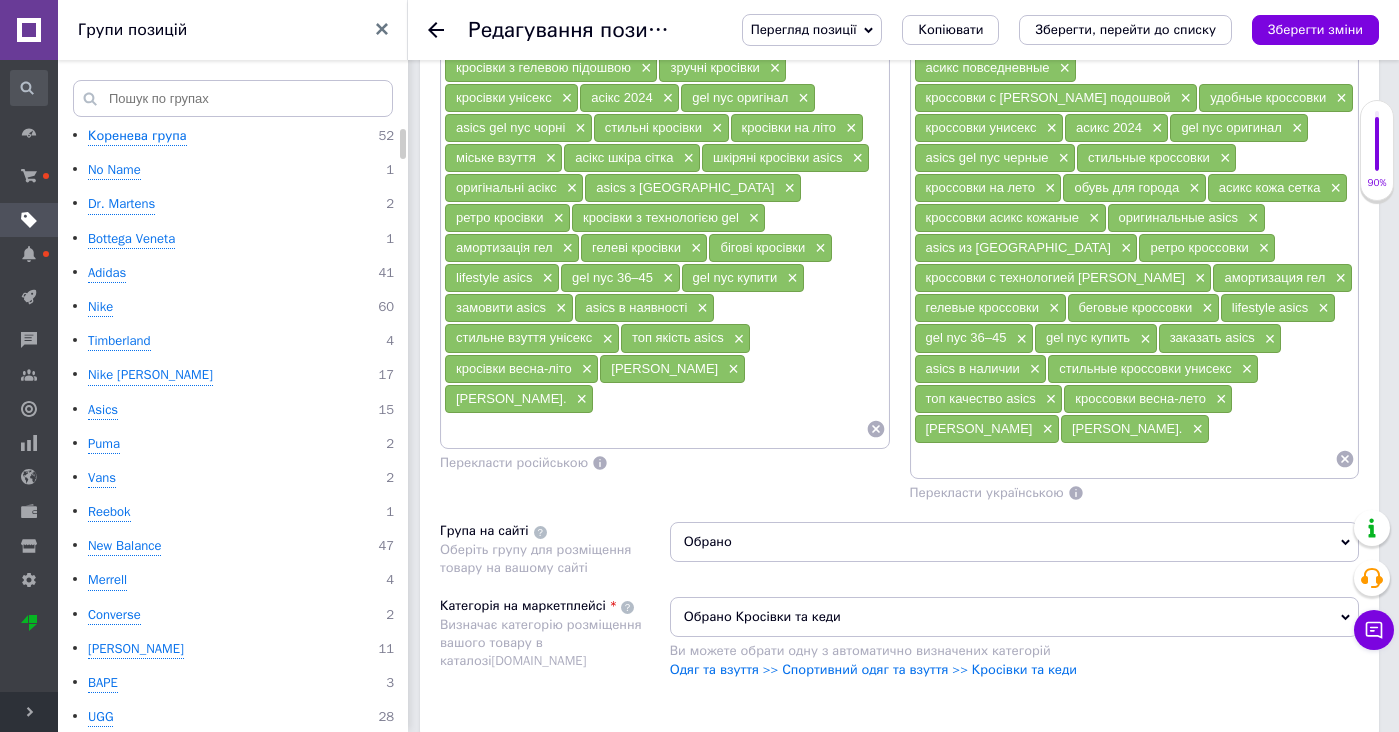 scroll, scrollTop: 1954, scrollLeft: 0, axis: vertical 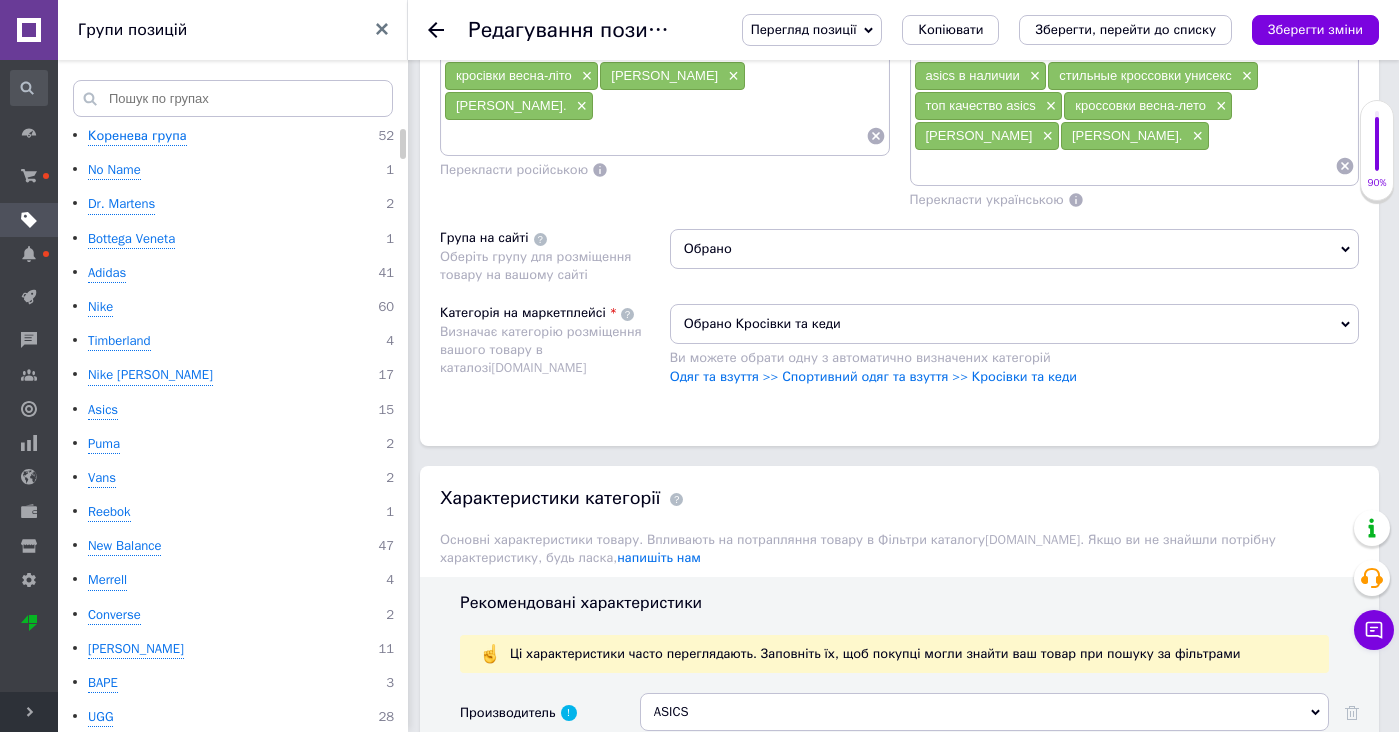 click at bounding box center (1125, 166) 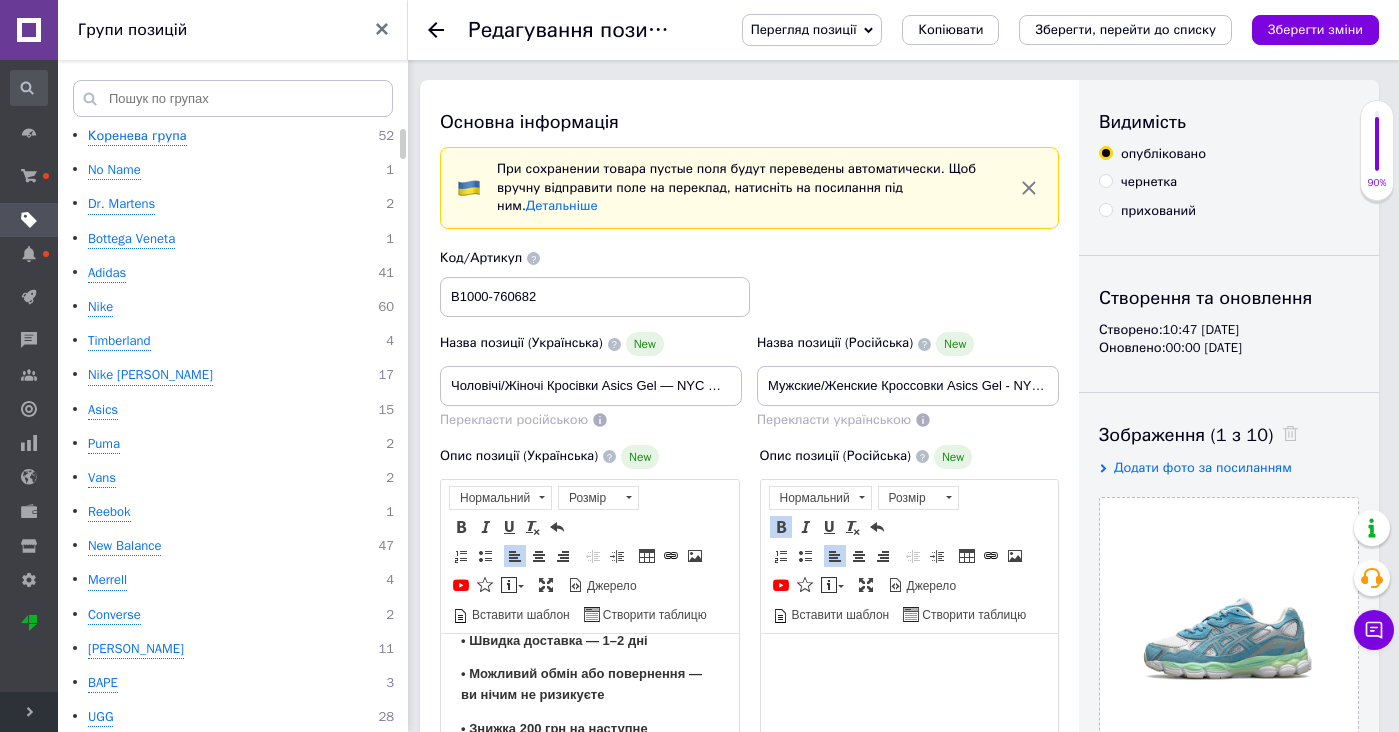 scroll, scrollTop: 0, scrollLeft: 0, axis: both 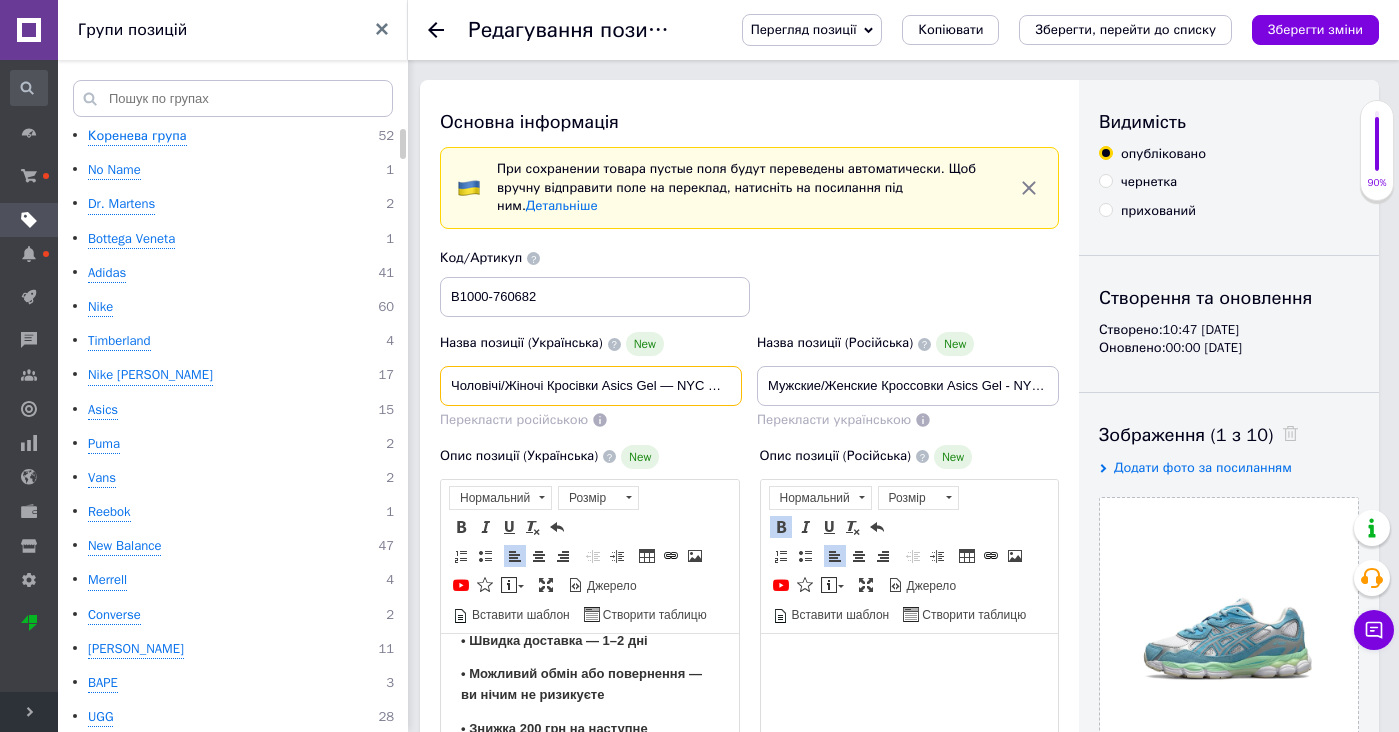click on "Чоловічі/Жіночі Кросівки Asics Gel — NYC Blue Mint (Cині) Повсякденні, Весна/Літо, Asics, Gel-NYC, Асикс, Гел НЙК." at bounding box center [591, 386] 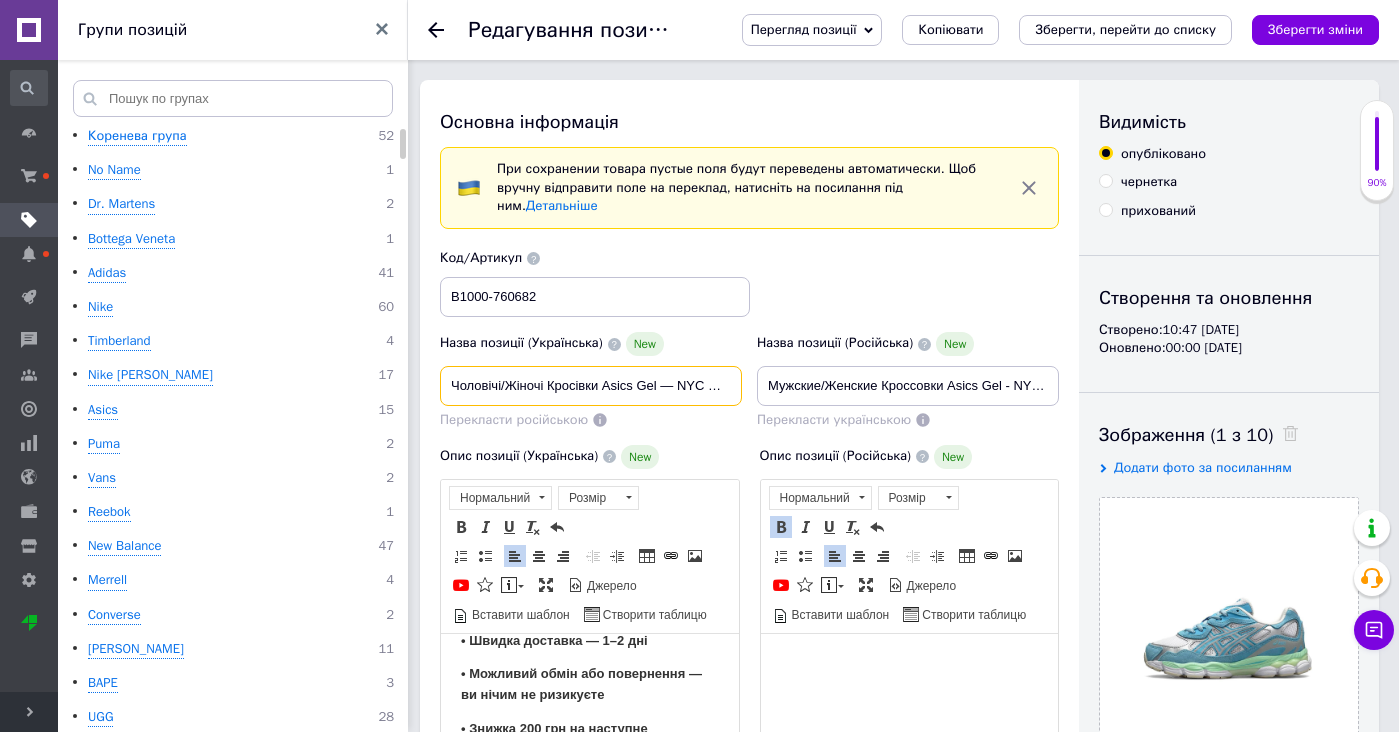 click on "Чоловічі/Жіночі Кросівки Asics Gel — NYC Blue Mint (Cині) Повсякденні, Весна/Літо, Asics, Gel-NYC, Асикс, Гел НЙК." at bounding box center (591, 386) 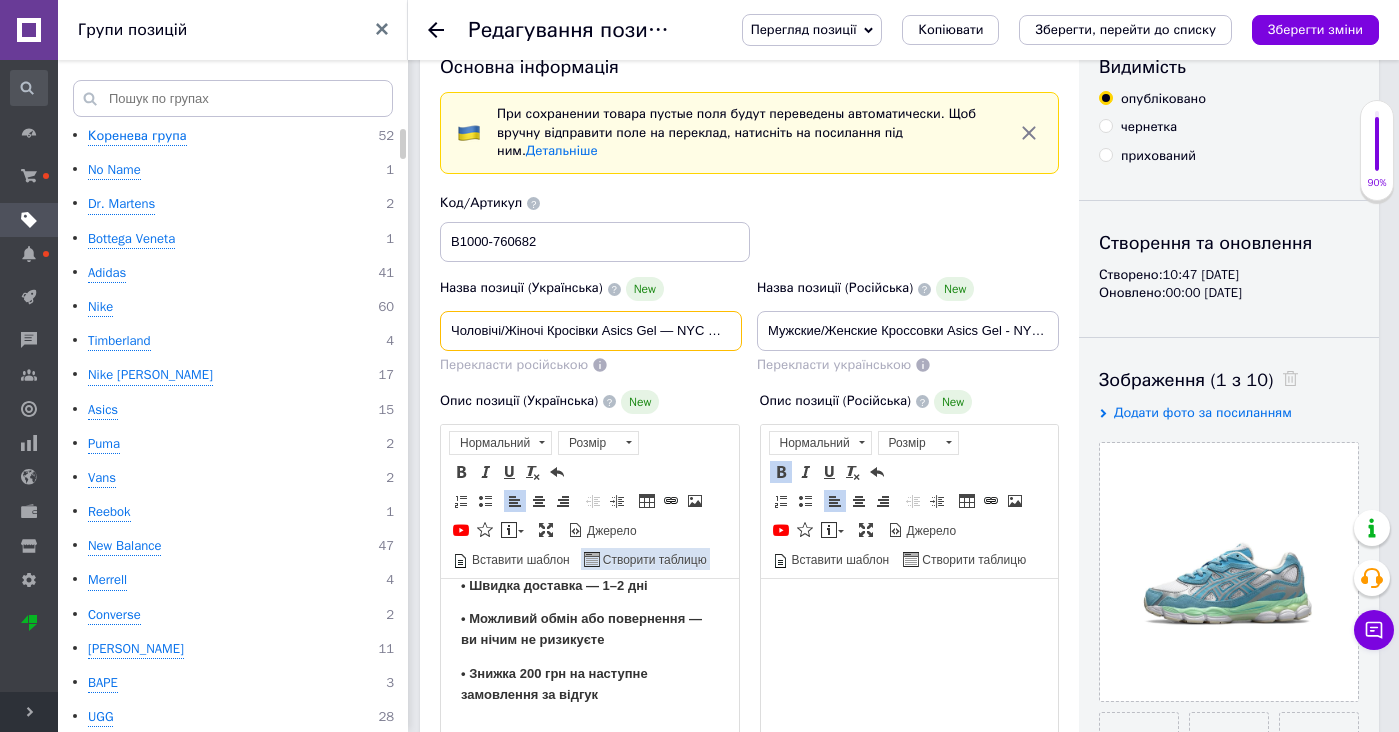 scroll, scrollTop: 107, scrollLeft: 0, axis: vertical 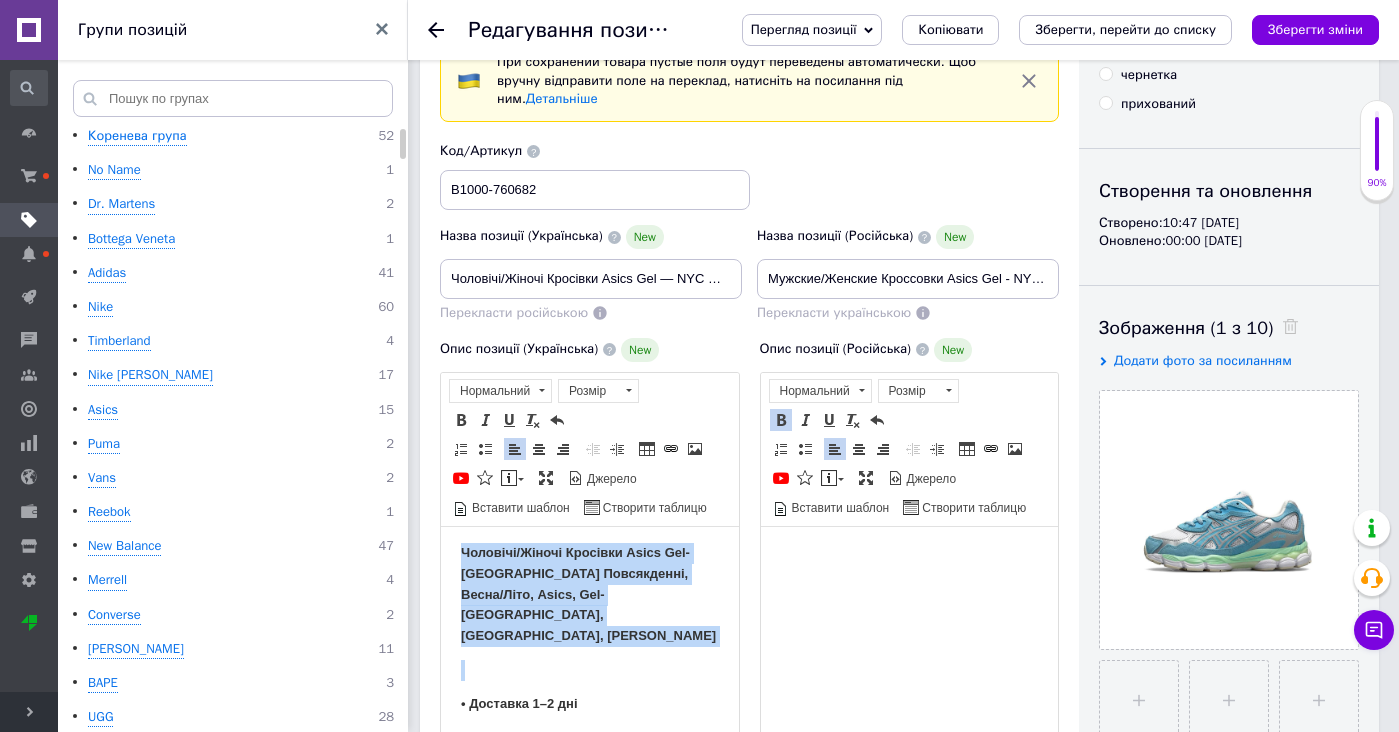 drag, startPoint x: 644, startPoint y: 606, endPoint x: 644, endPoint y: 430, distance: 176 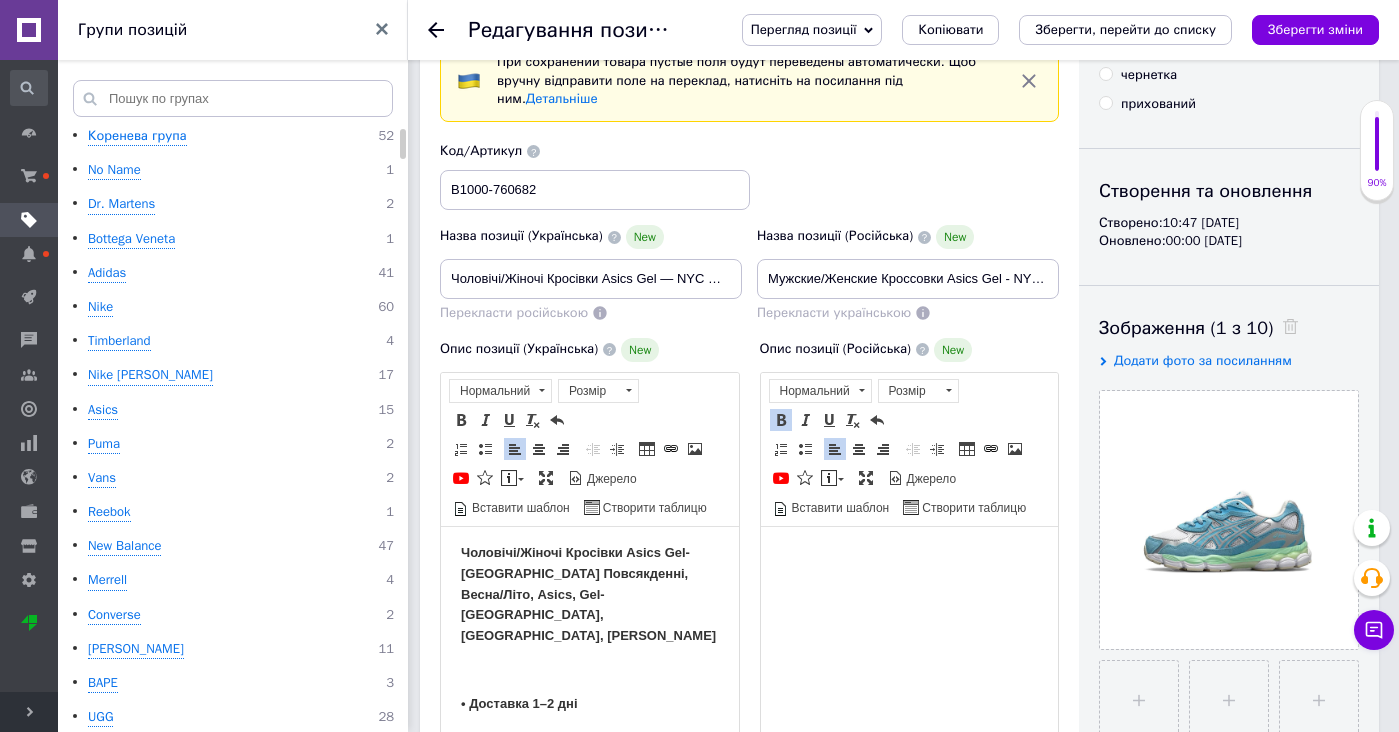 scroll, scrollTop: 0, scrollLeft: 0, axis: both 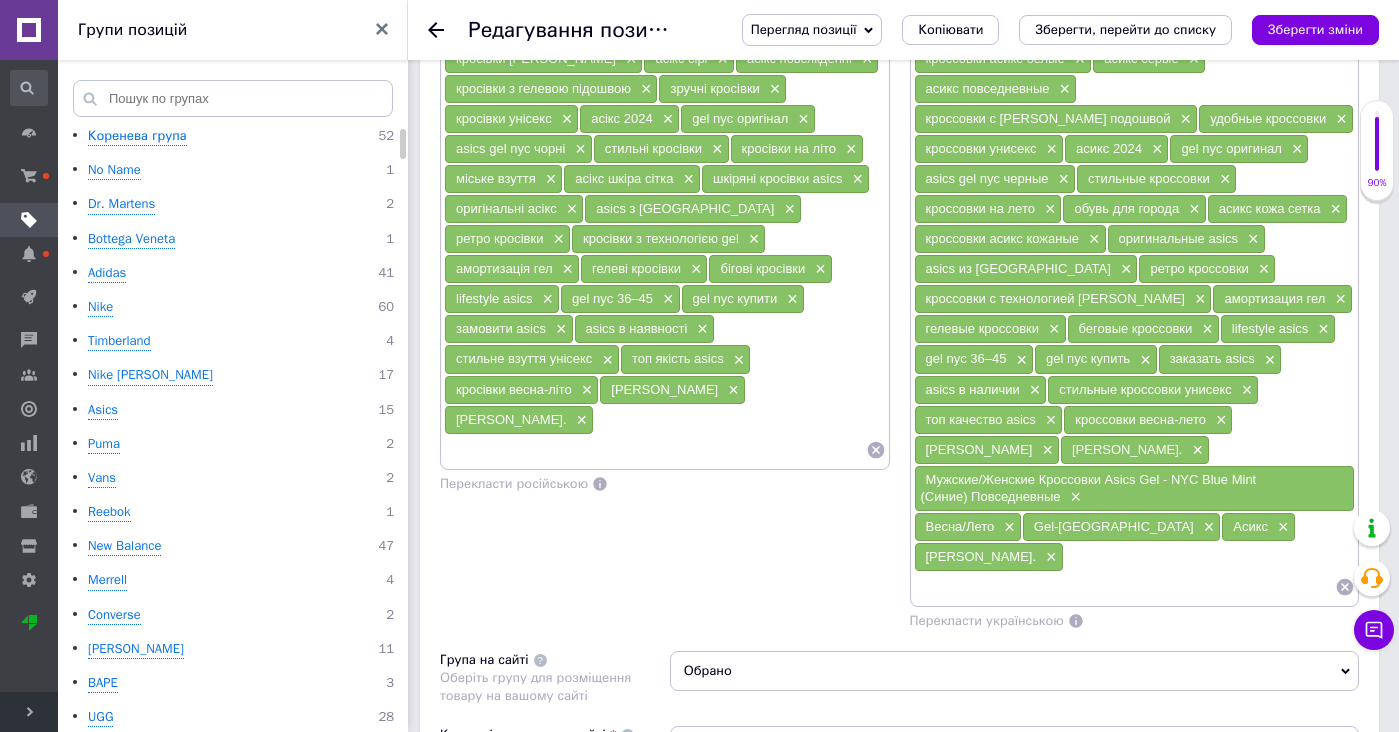 click at bounding box center (655, 450) 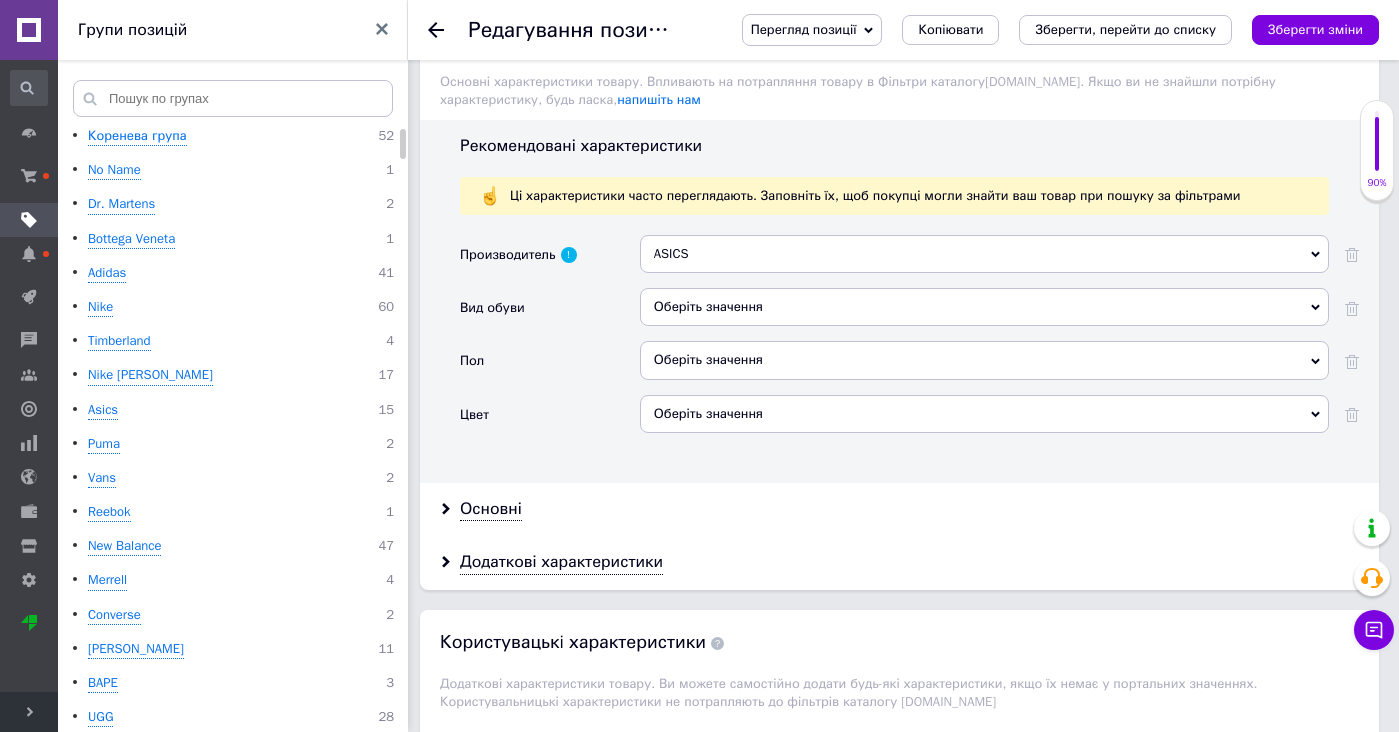 click on "Оберіть значення" at bounding box center (984, 307) 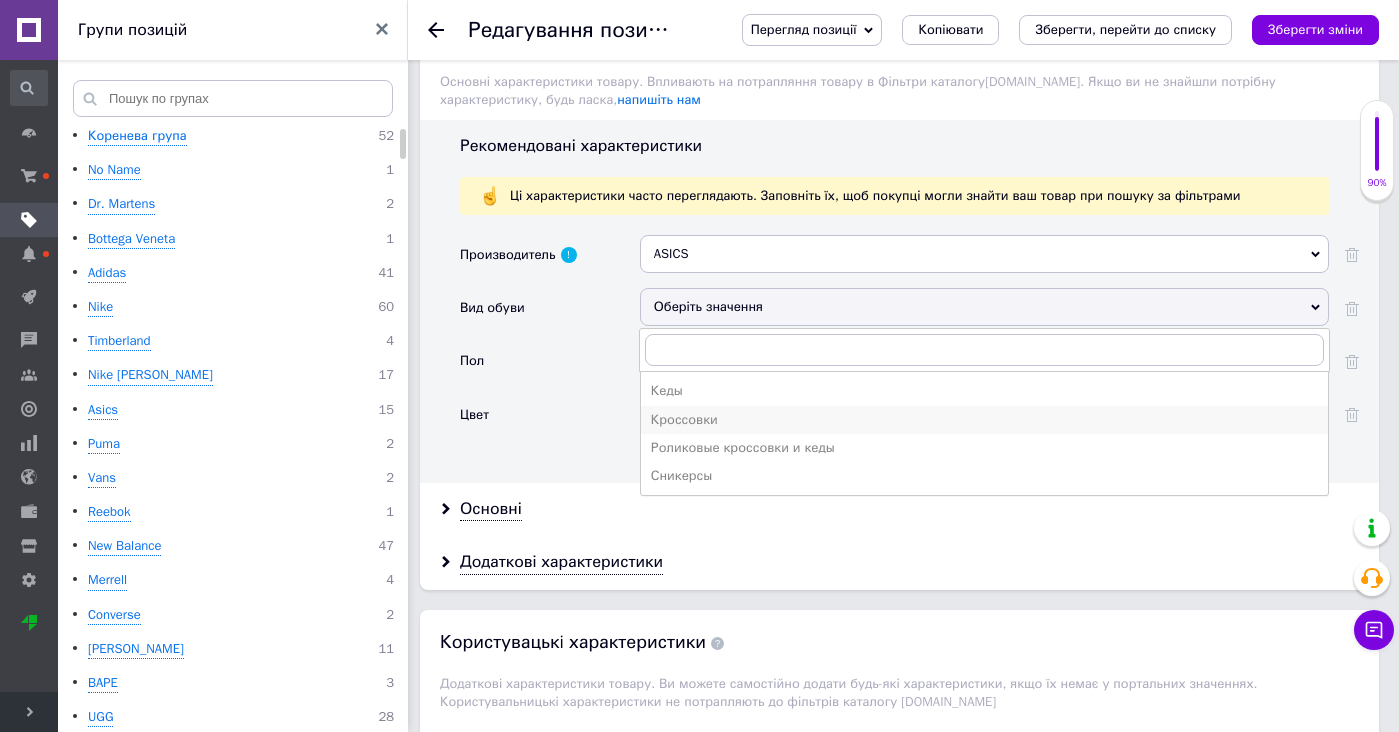click on "Кроссовки" at bounding box center (984, 420) 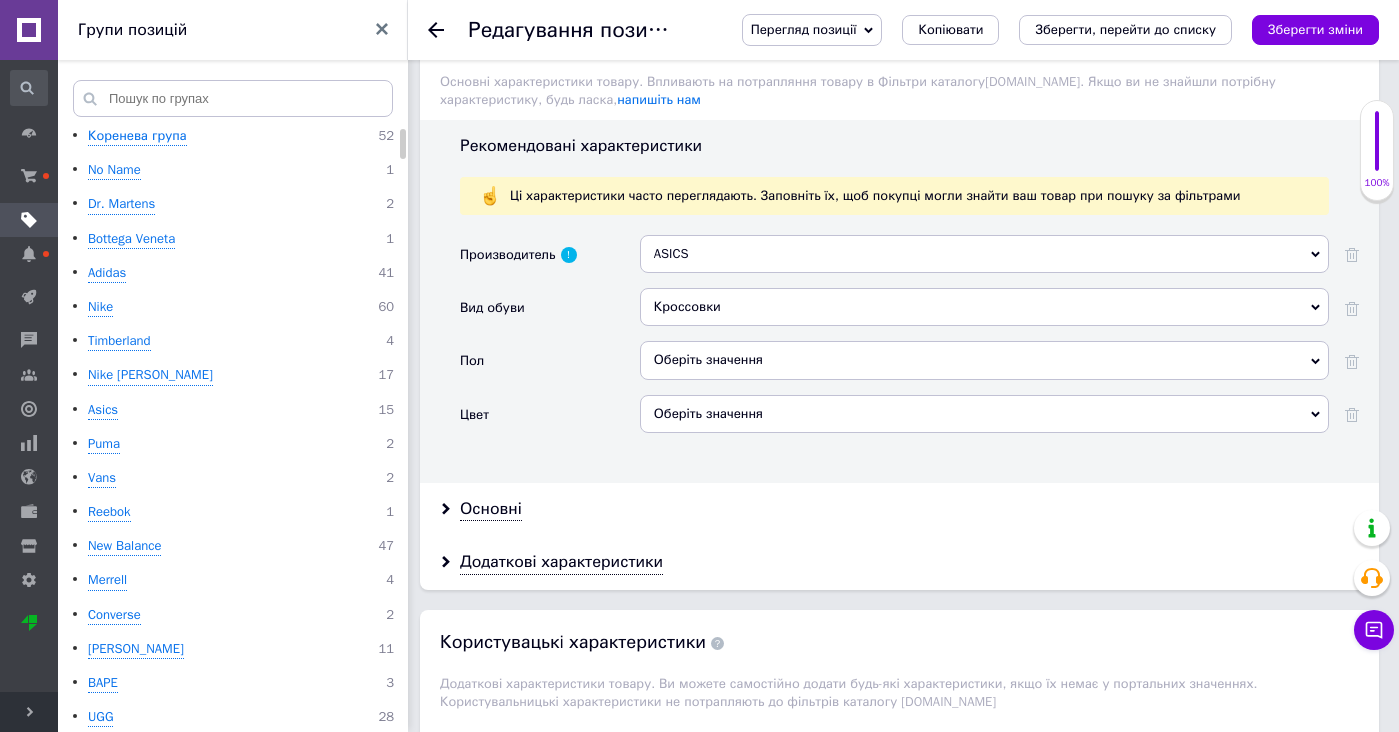 click on "Оберіть значення" at bounding box center [984, 360] 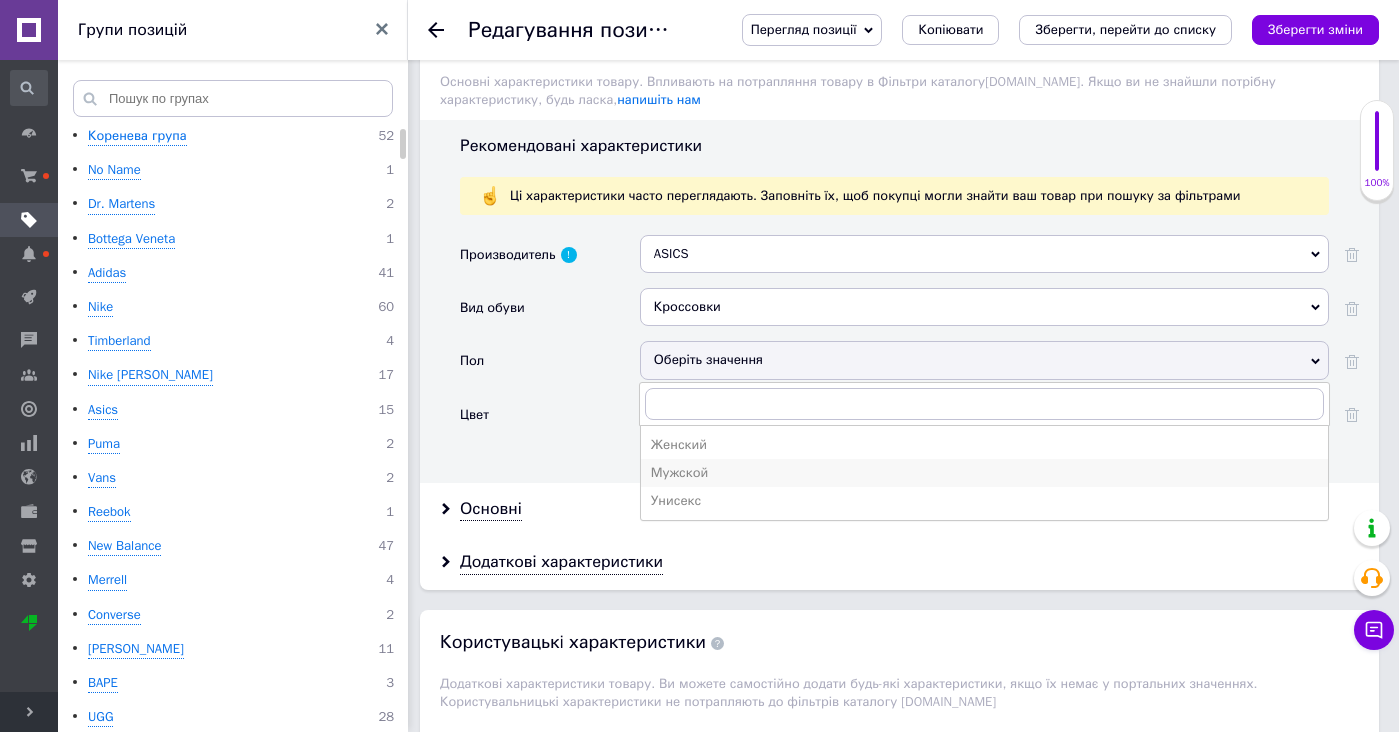 click on "Мужской" at bounding box center [984, 473] 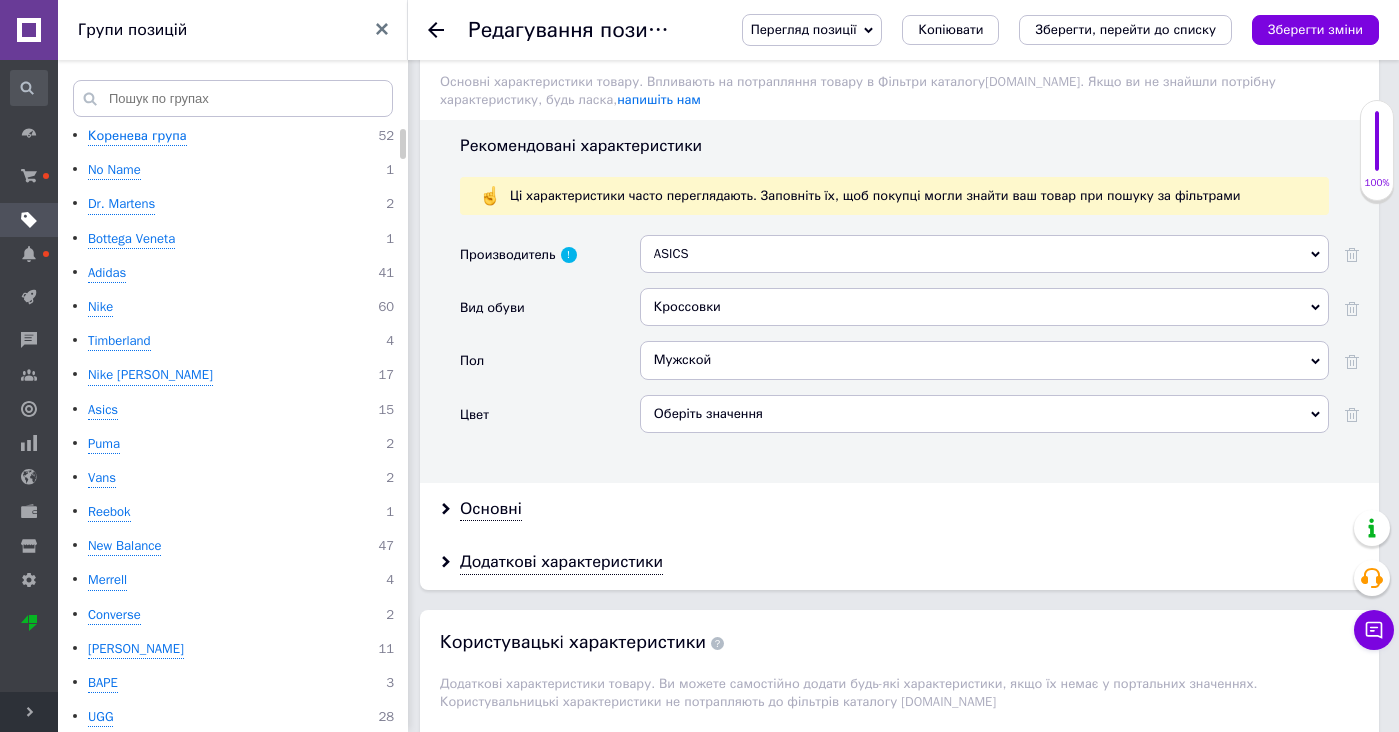 click on "Оберіть значення" at bounding box center [984, 414] 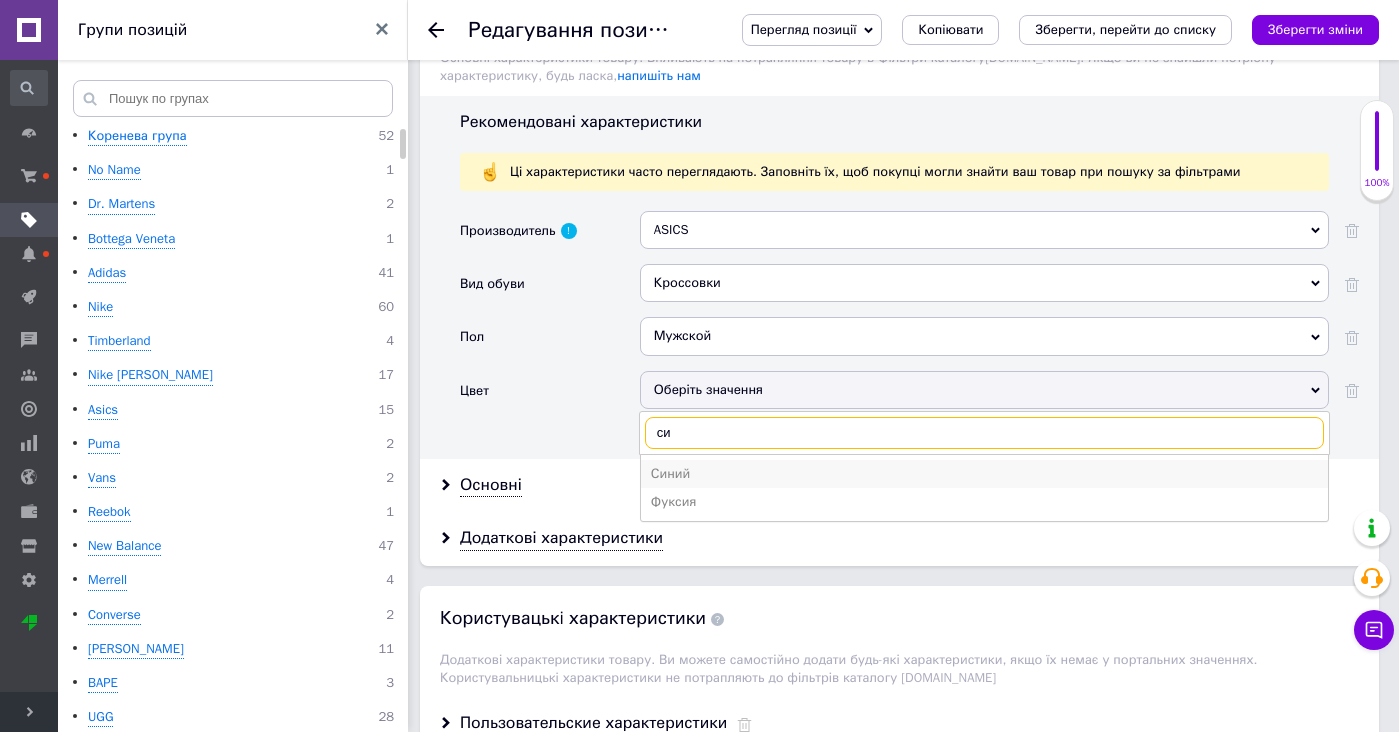 type on "си" 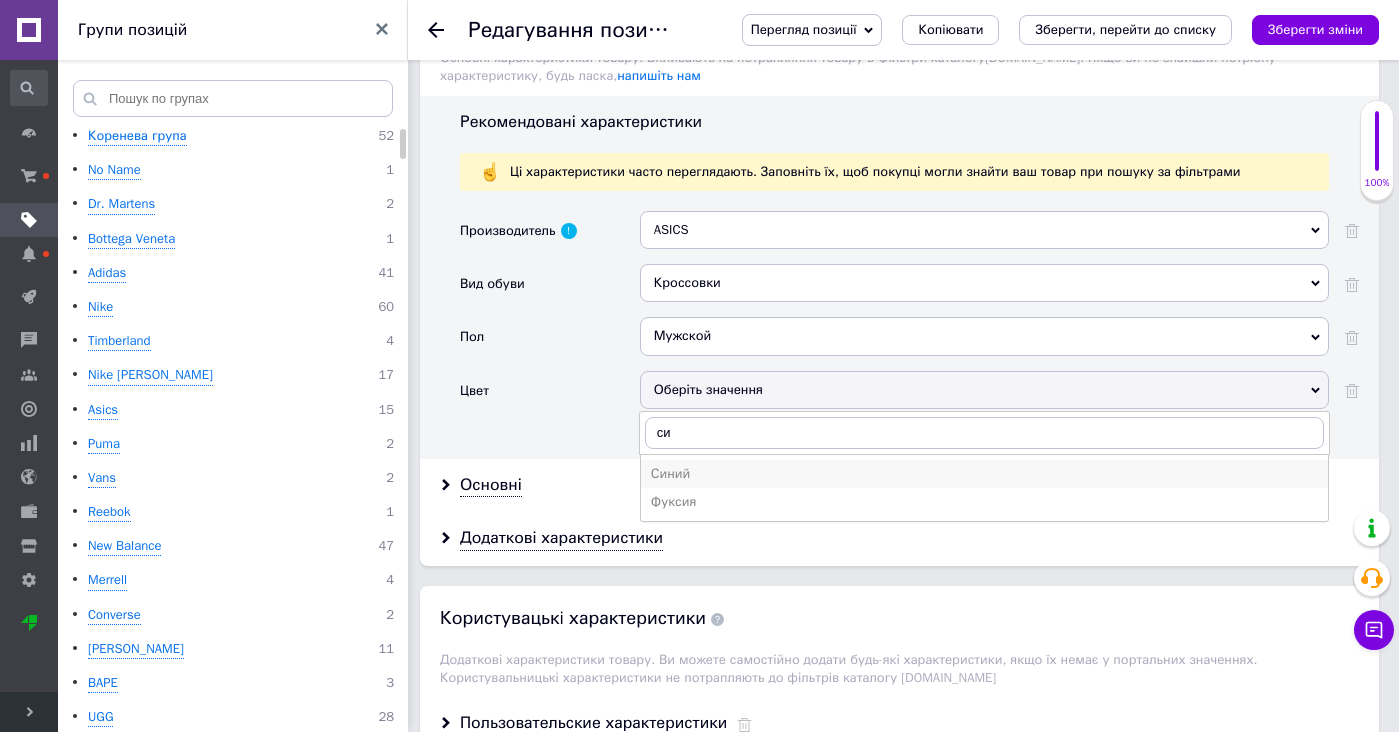 click on "Синий" at bounding box center [984, 474] 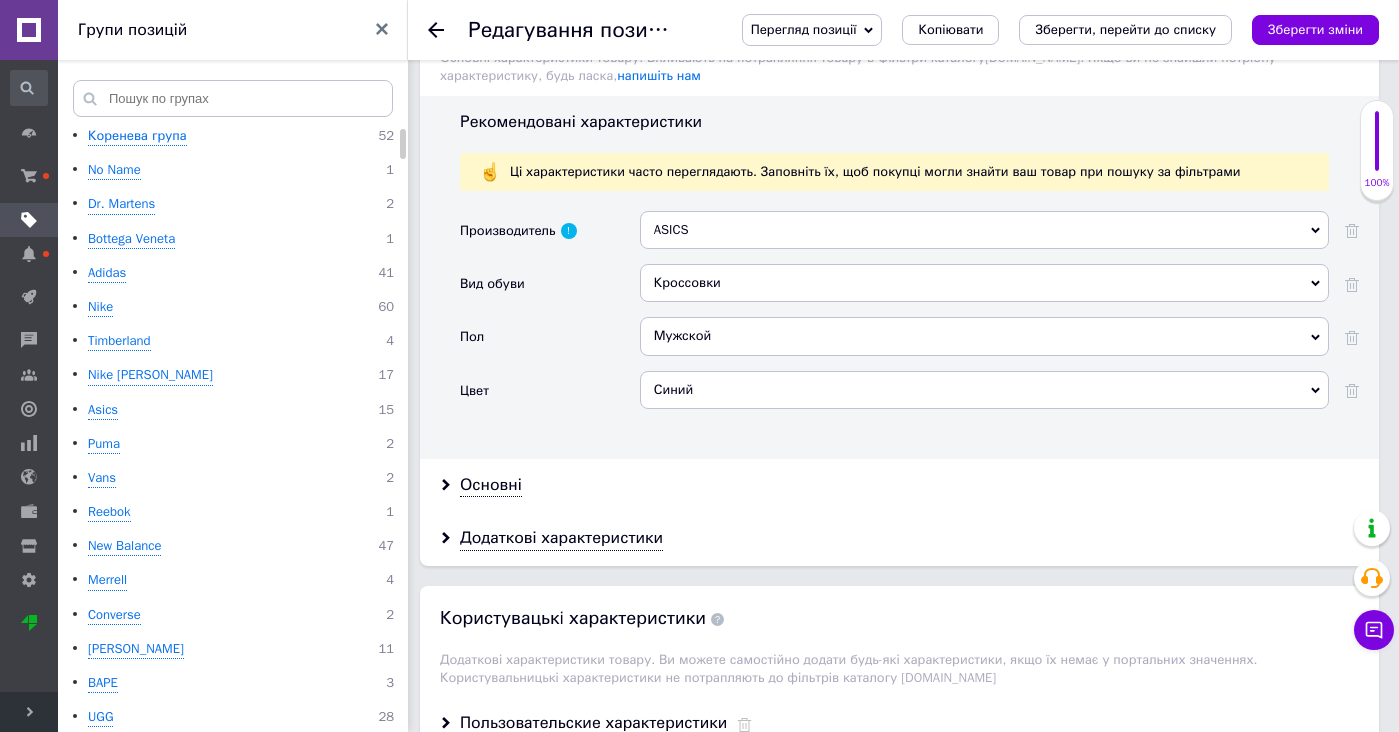 click on "Основні" at bounding box center [899, 485] 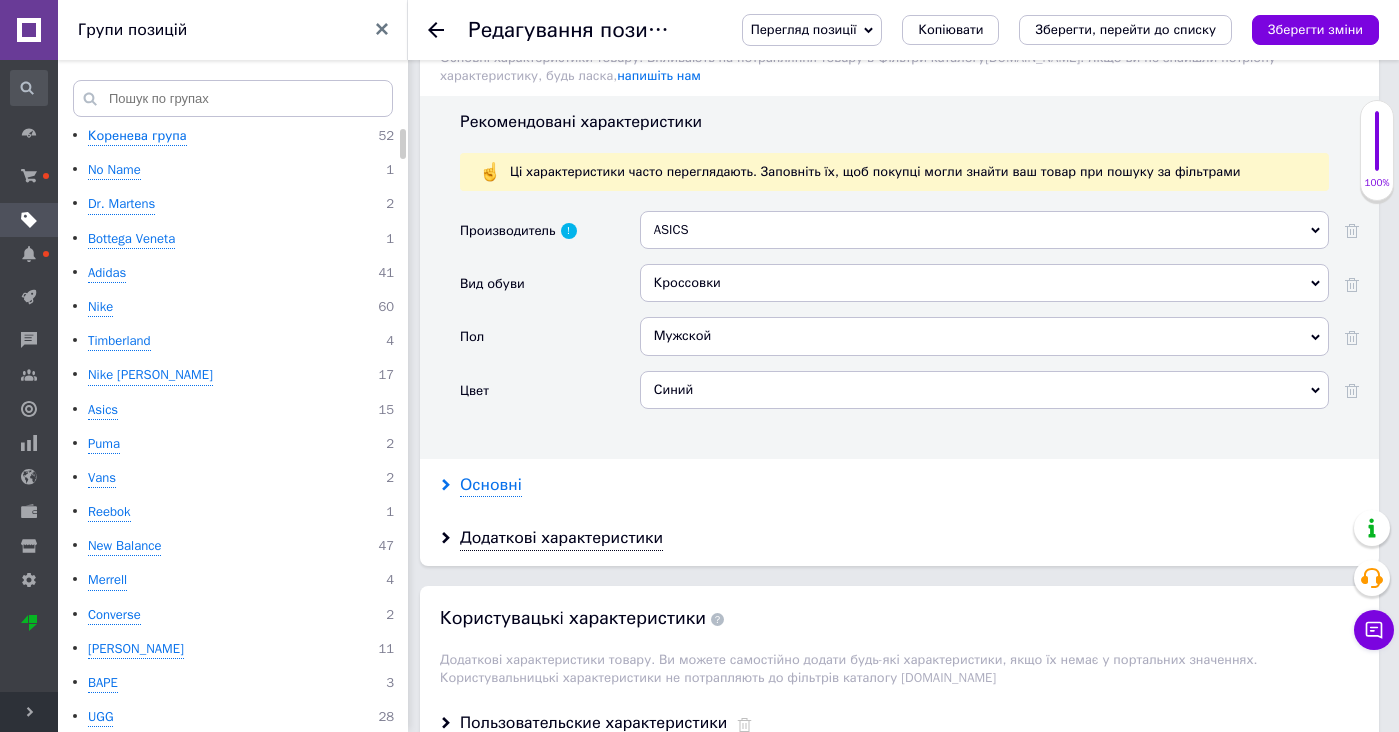 click on "Основні" at bounding box center [491, 485] 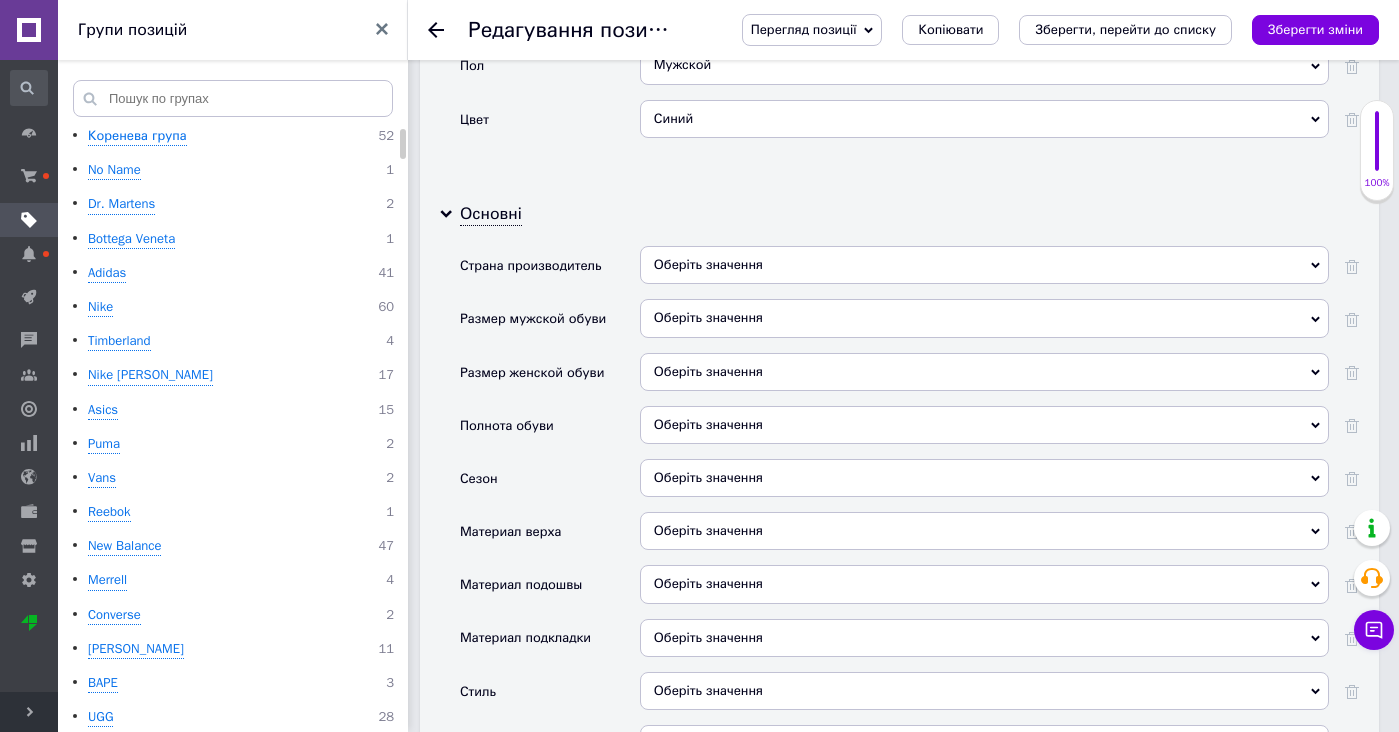 click on "Оберіть значення" at bounding box center (984, 425) 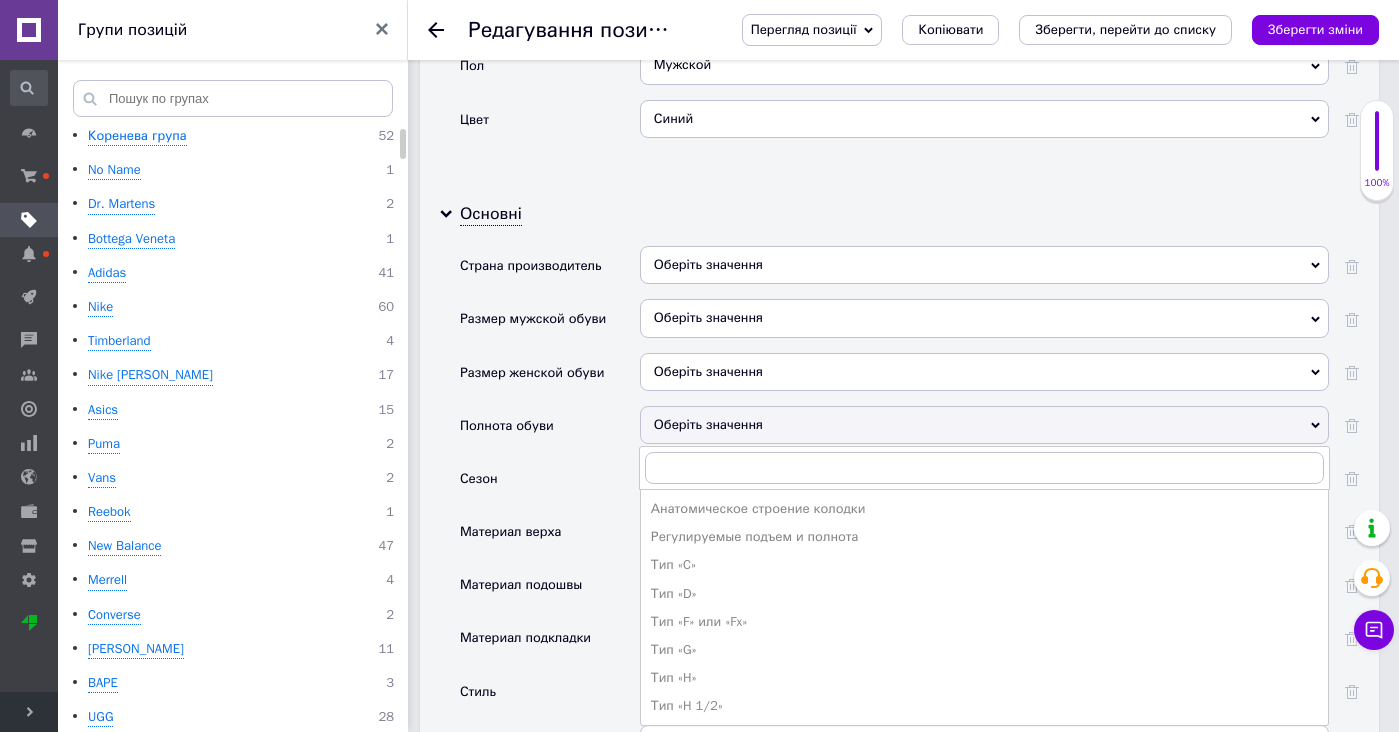 click on "Полнота обуви" at bounding box center [550, 432] 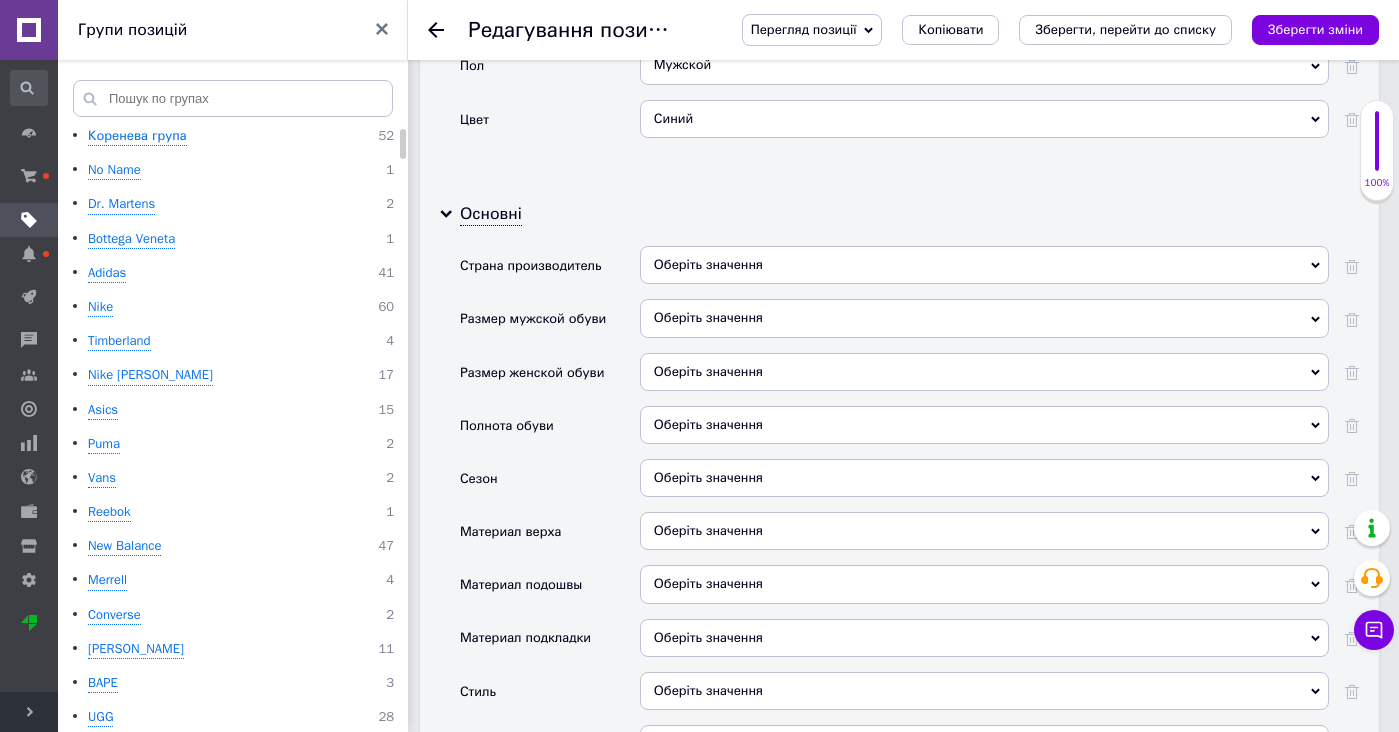 click on "Оберіть значення" at bounding box center [984, 478] 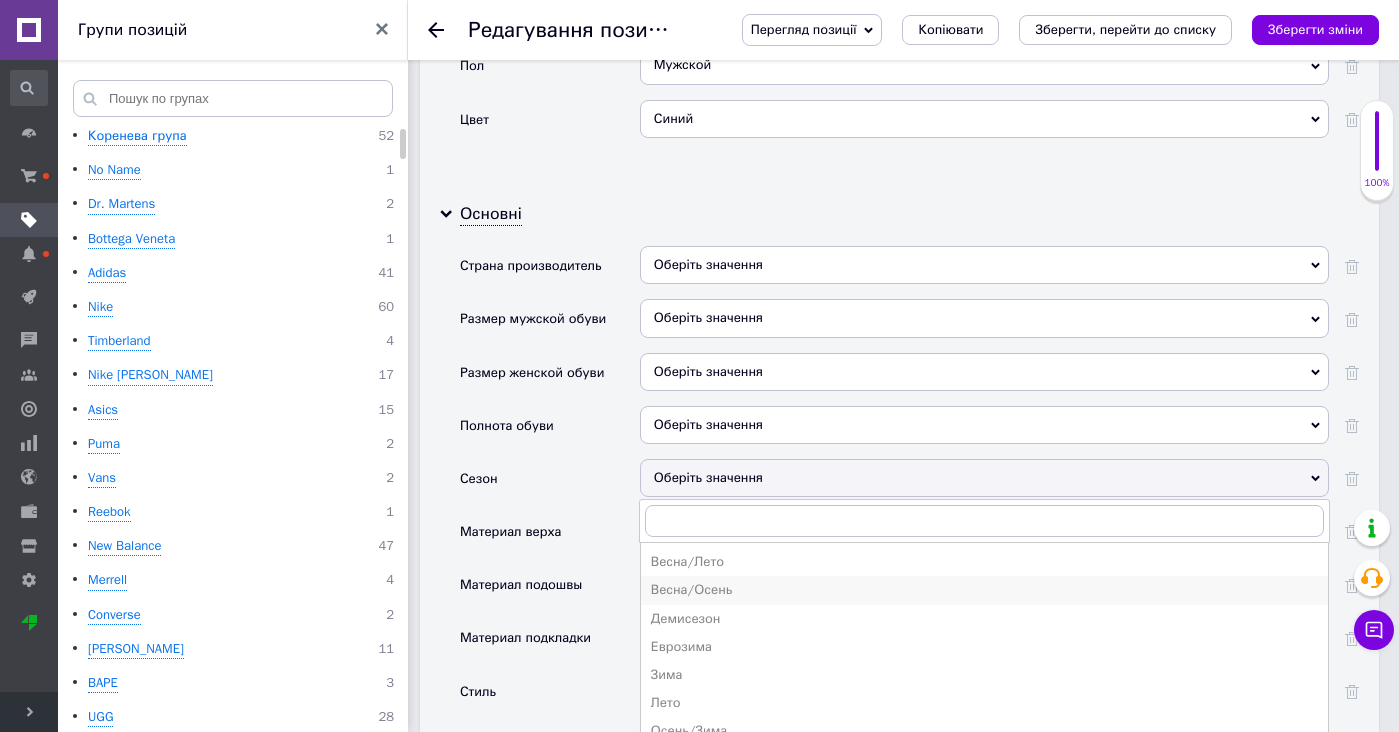 click on "Весна/Осень" at bounding box center (984, 590) 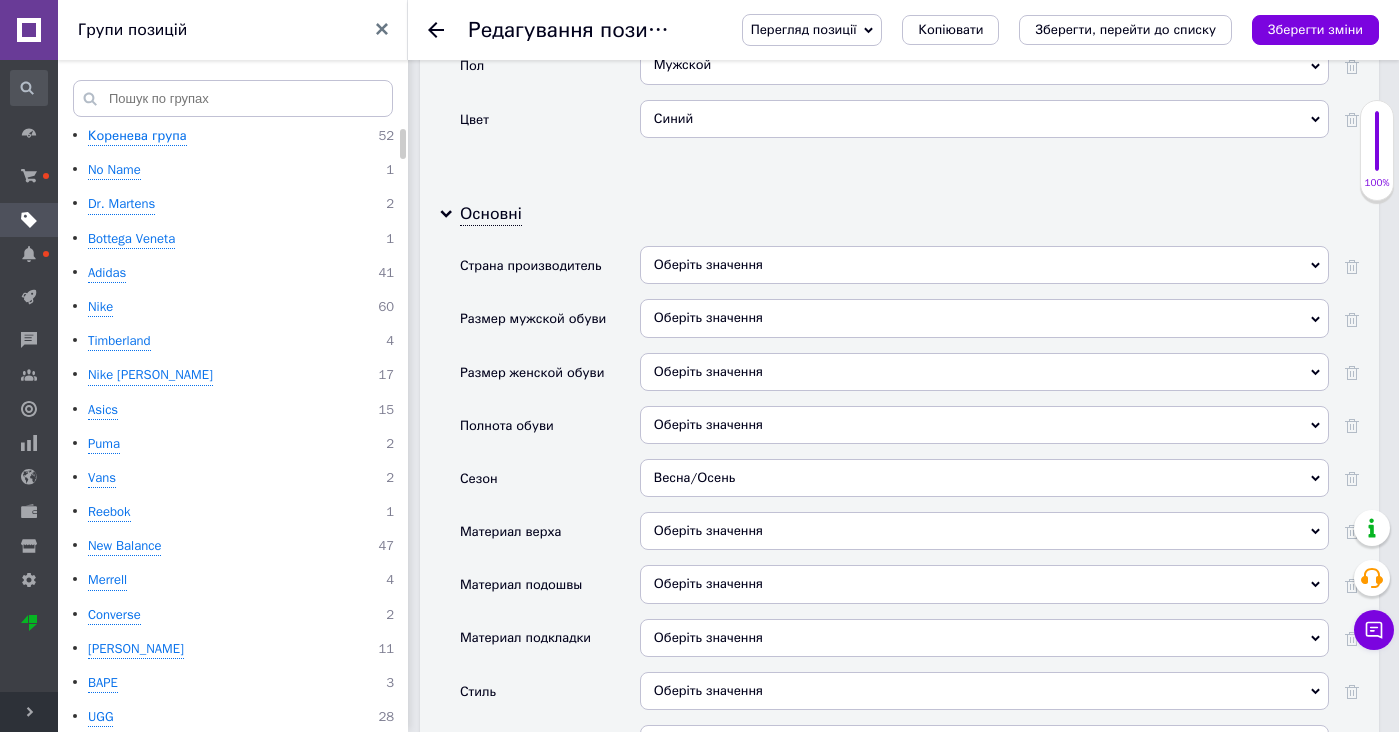 click on "Оберіть значення" at bounding box center (984, 531) 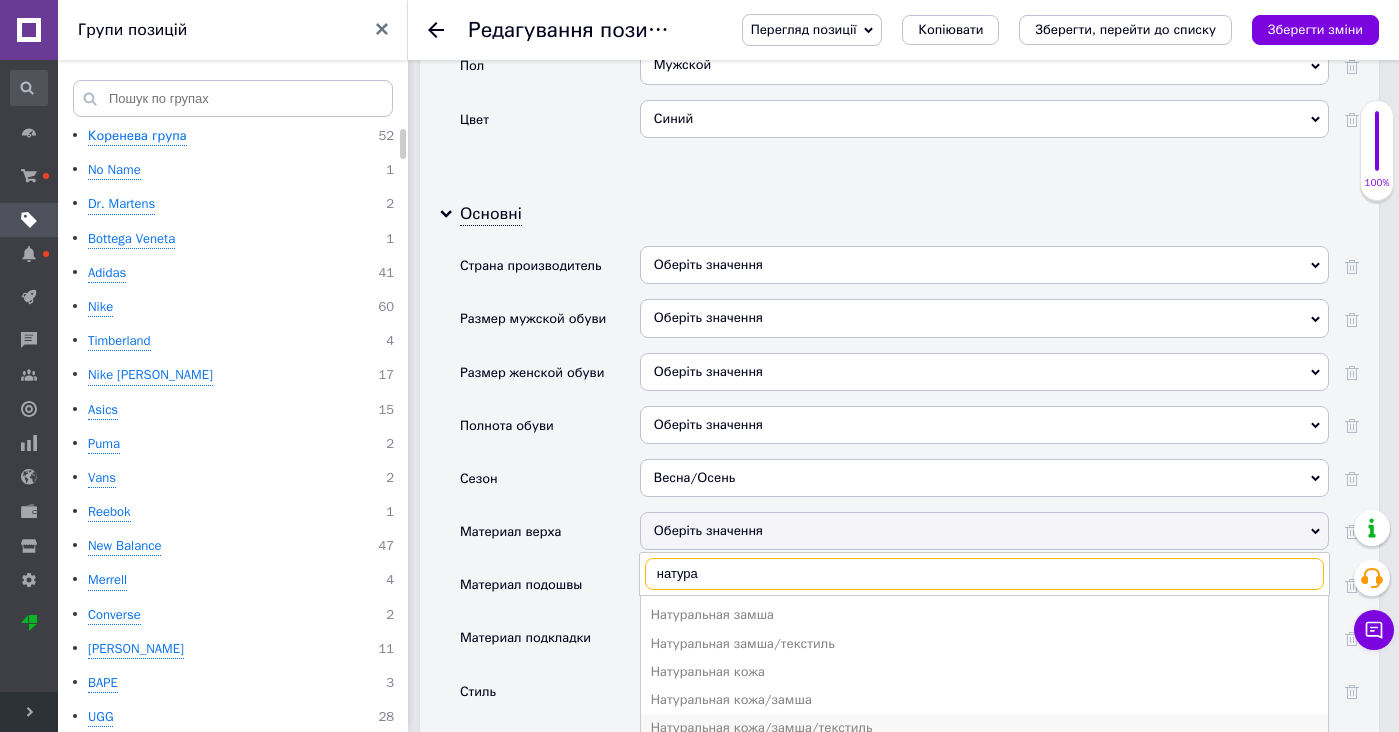 type on "натура" 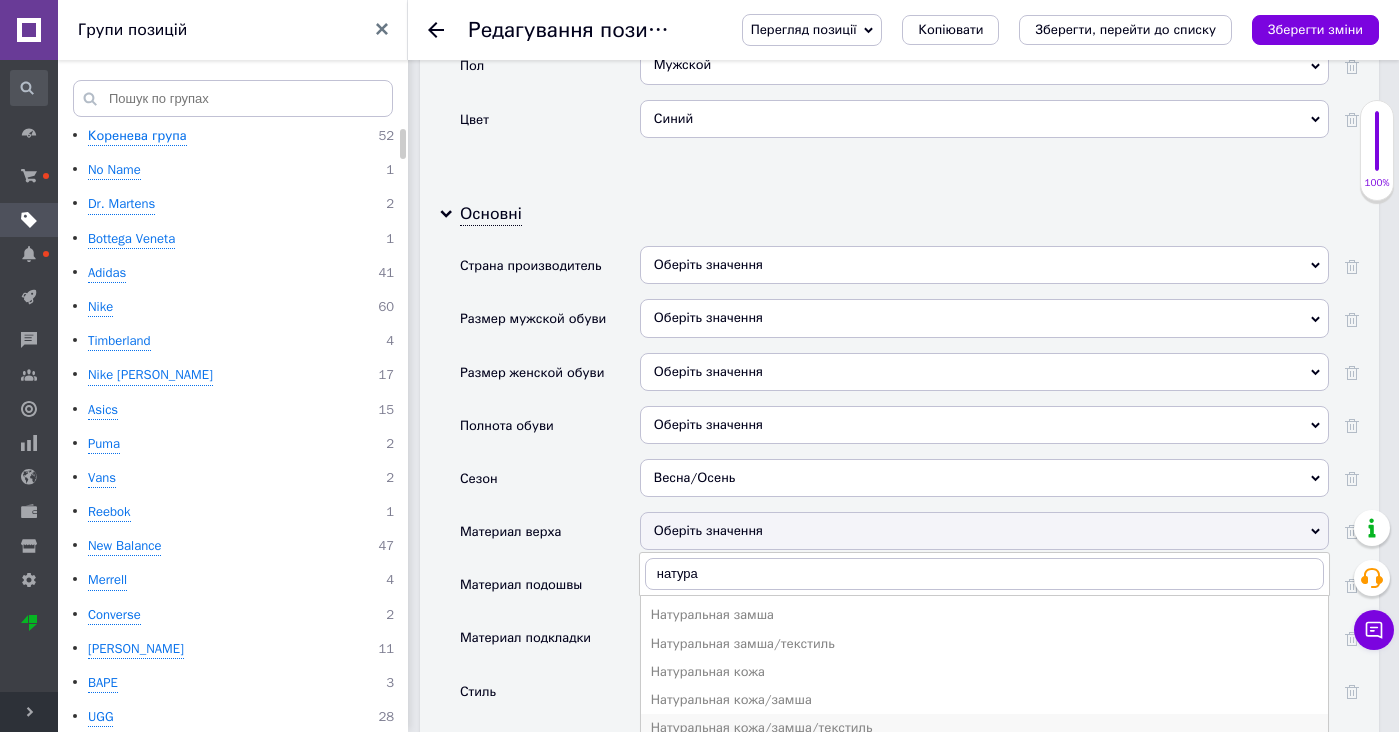 click on "Натуральная кожа/замша/текстиль" at bounding box center (984, 728) 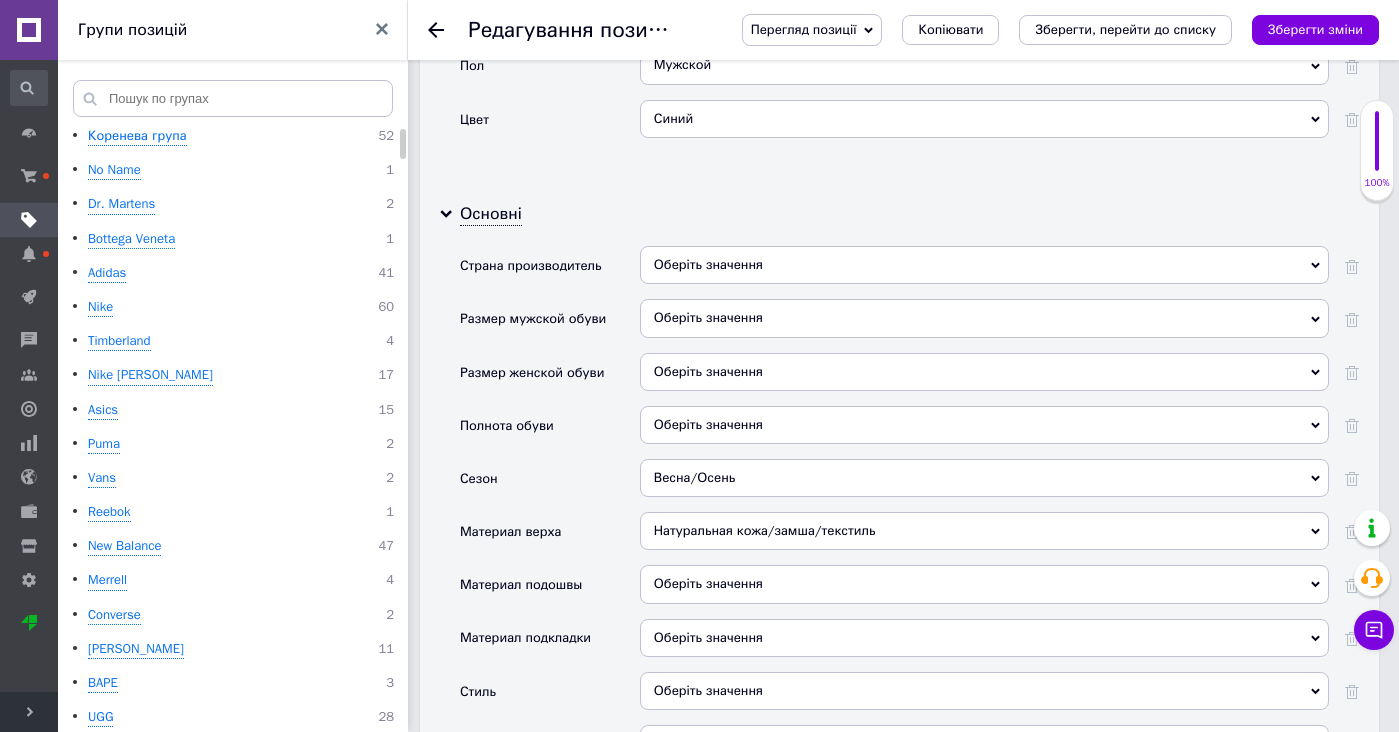 click on "Оберіть значення" at bounding box center [984, 591] 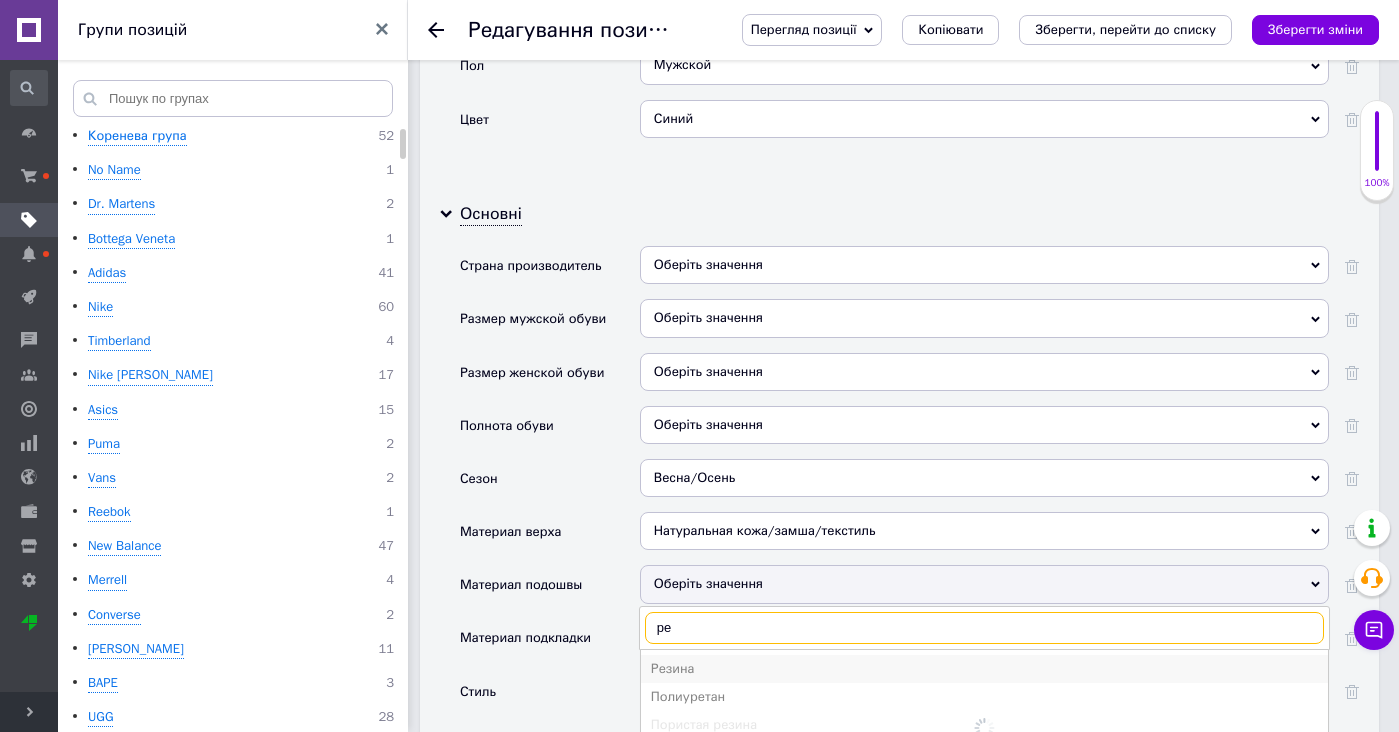 type on "ре" 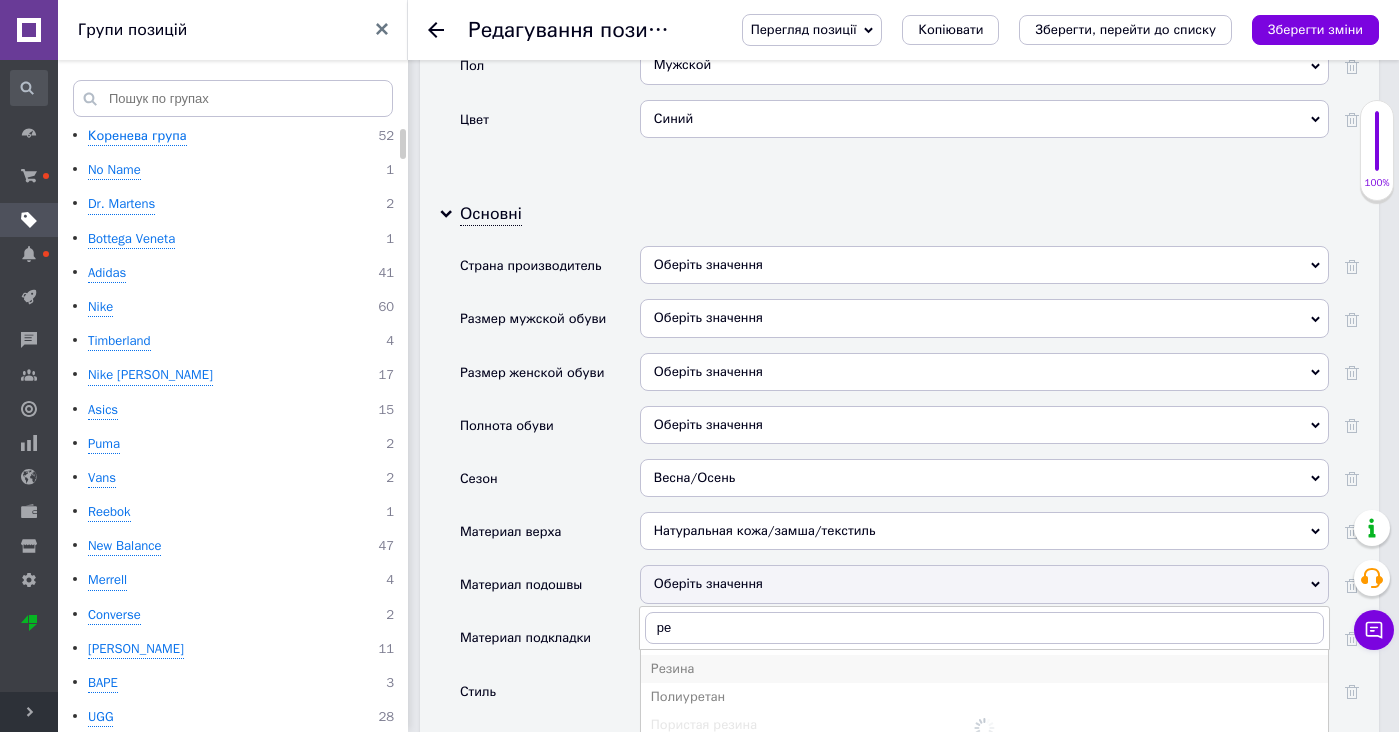 click on "Резина" at bounding box center (984, 669) 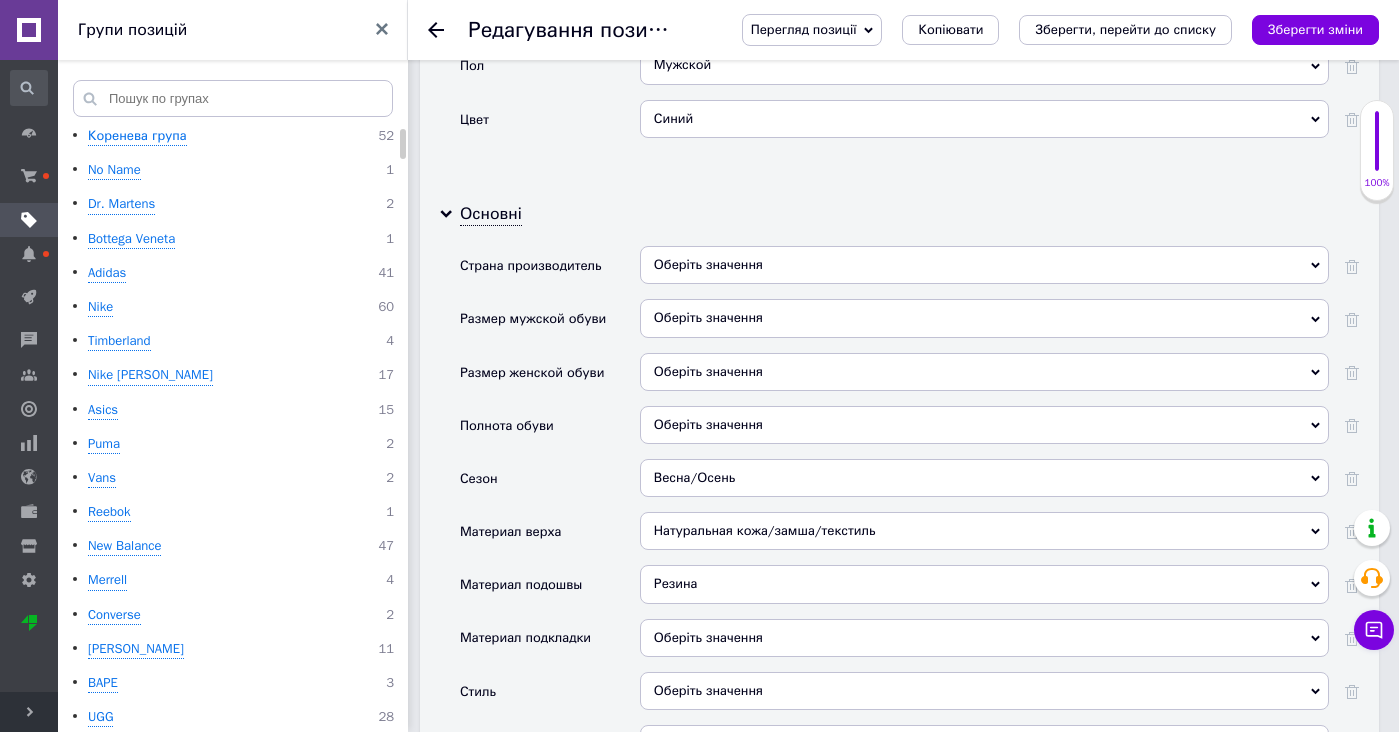 click on "Оберіть значення" at bounding box center [984, 638] 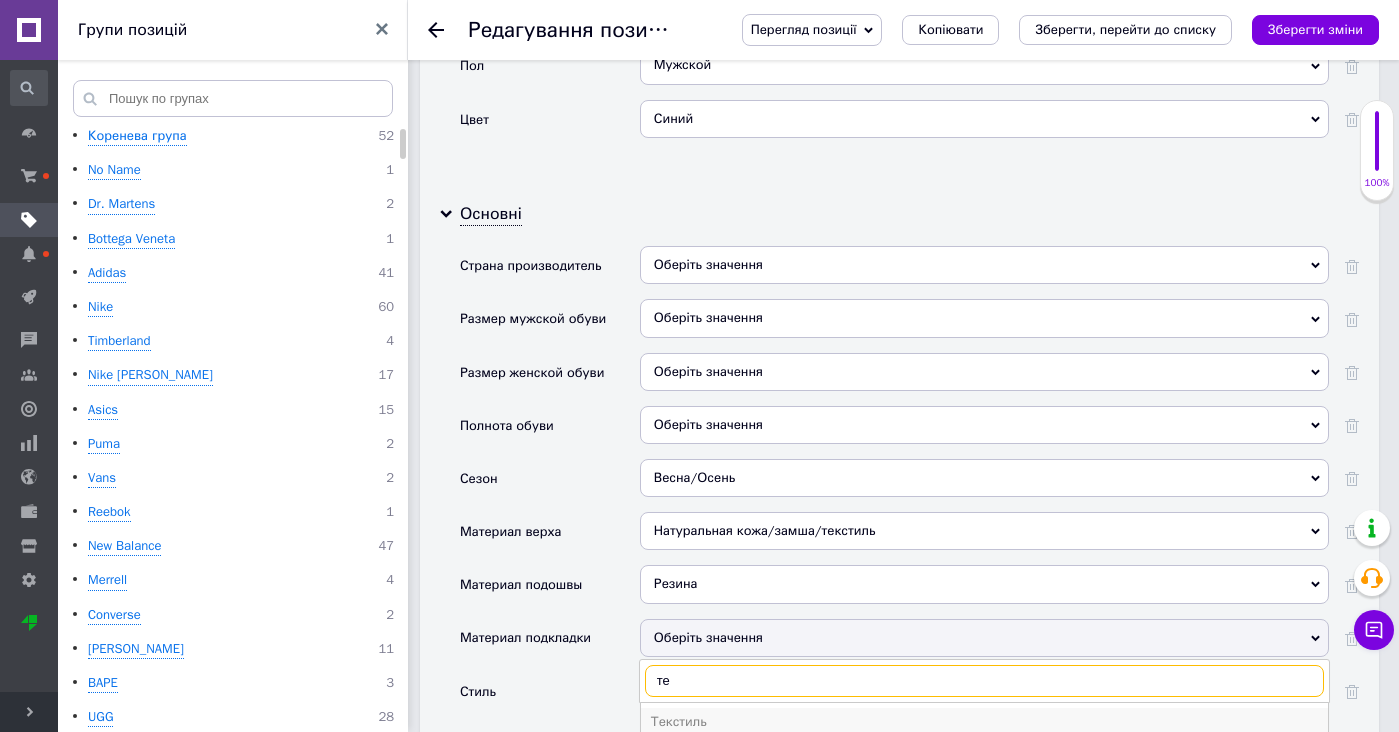 type on "те" 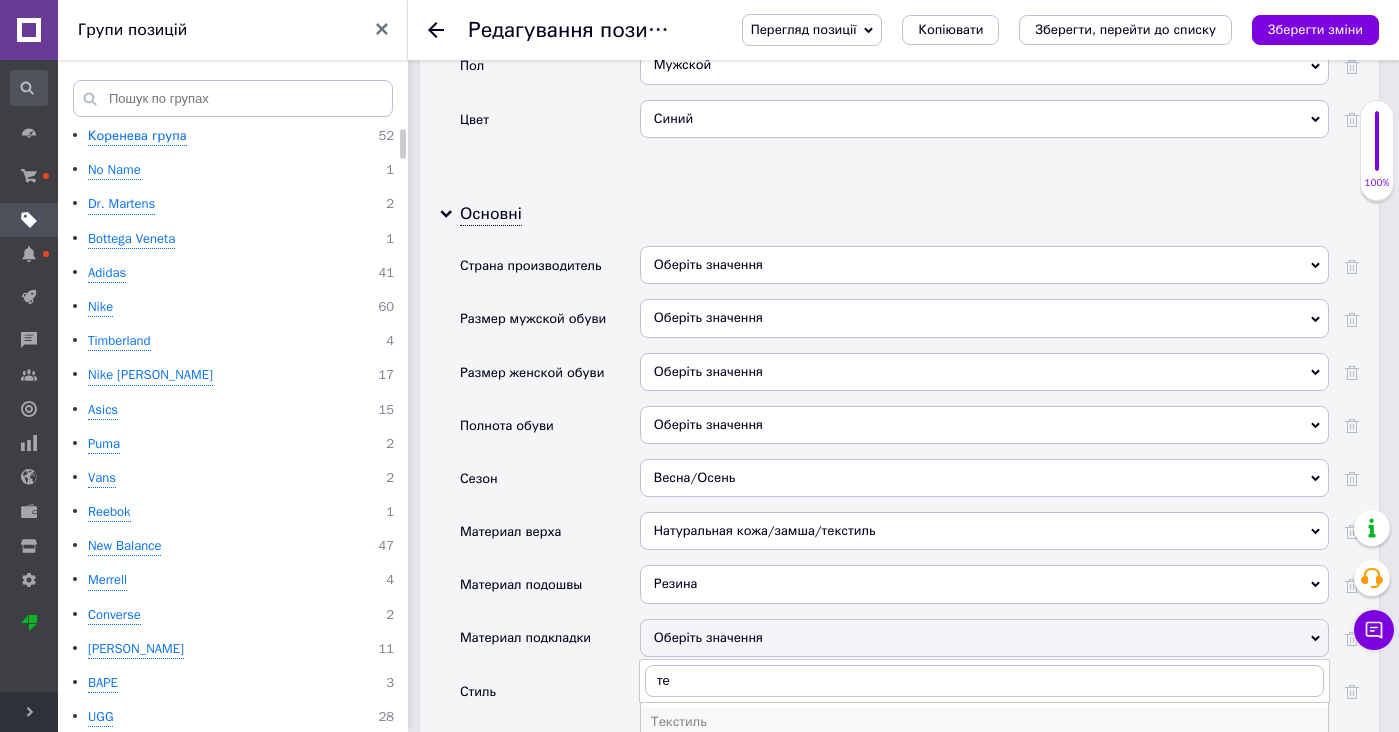 click on "Текстиль" at bounding box center (984, 722) 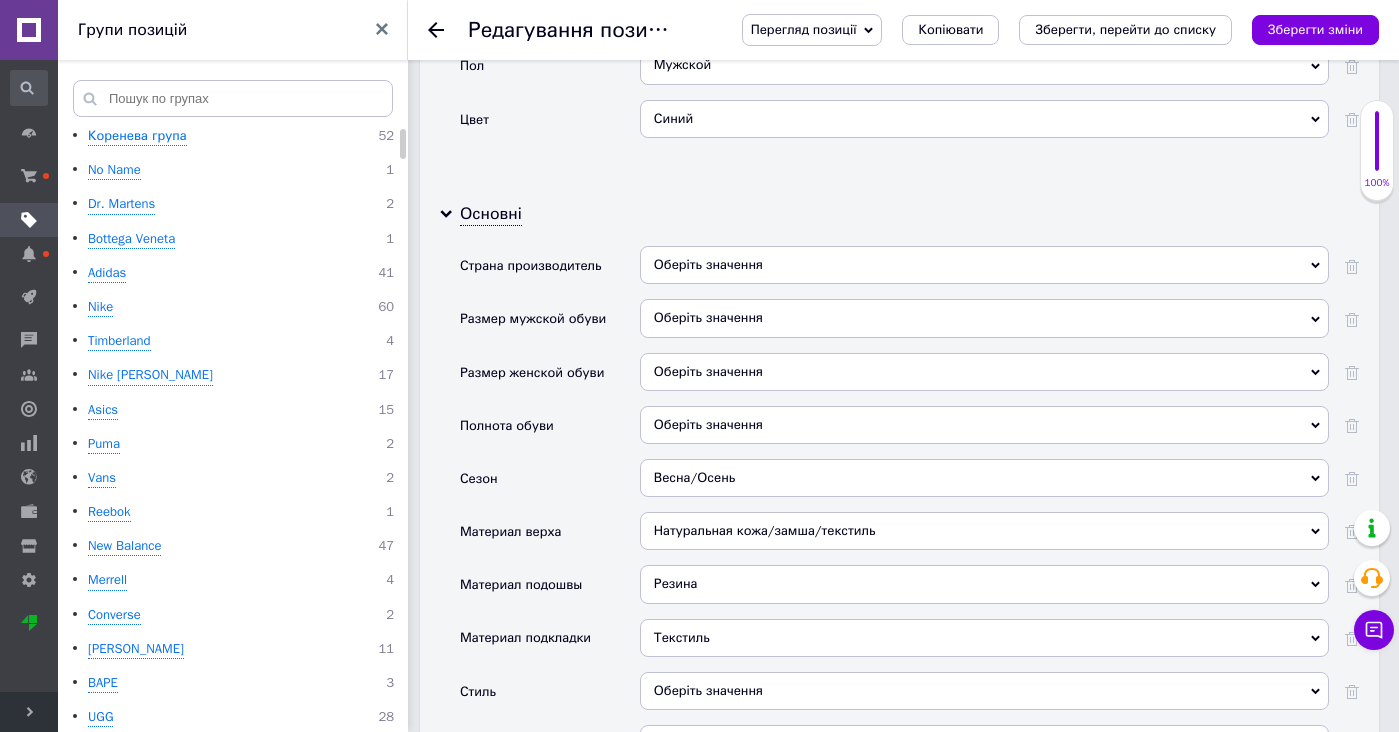 click on "Оберіть значення" at bounding box center [984, 691] 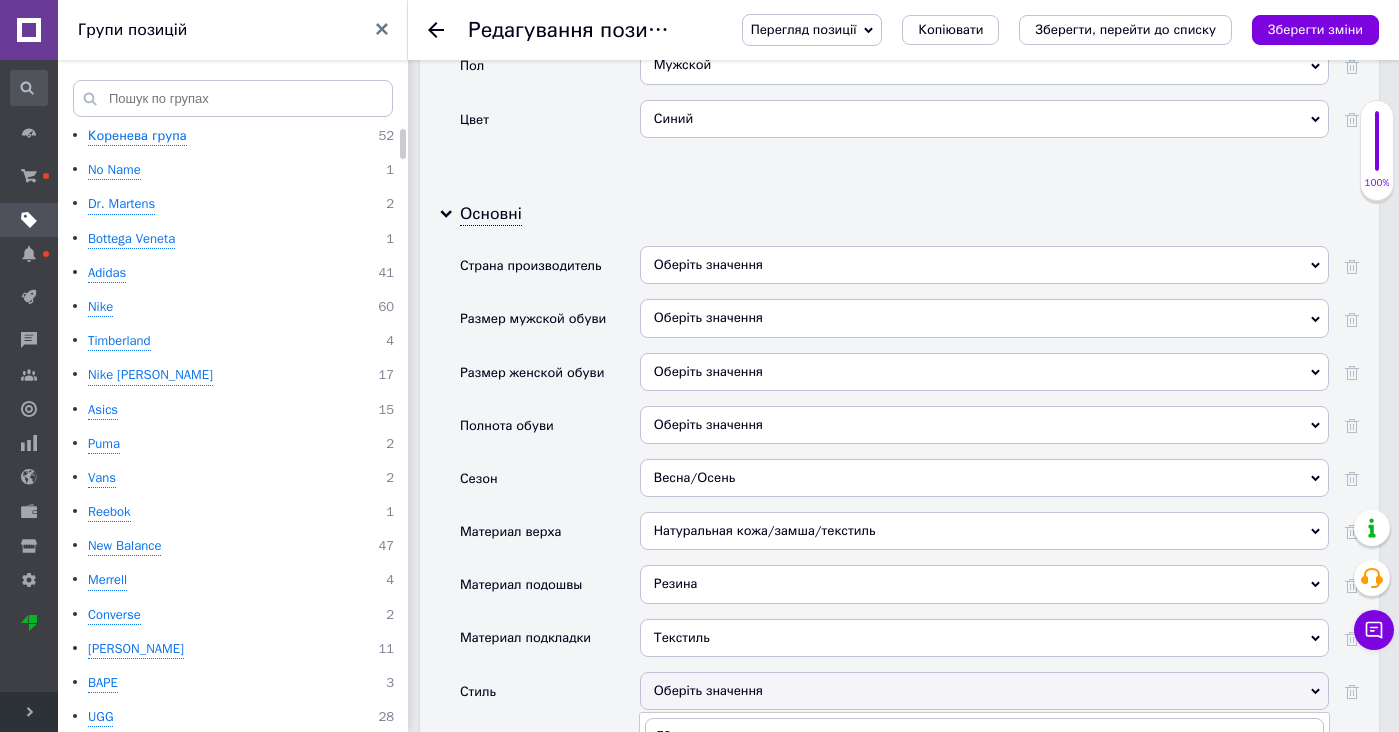 click on "по Повседневный Спортивный" at bounding box center [984, 734] 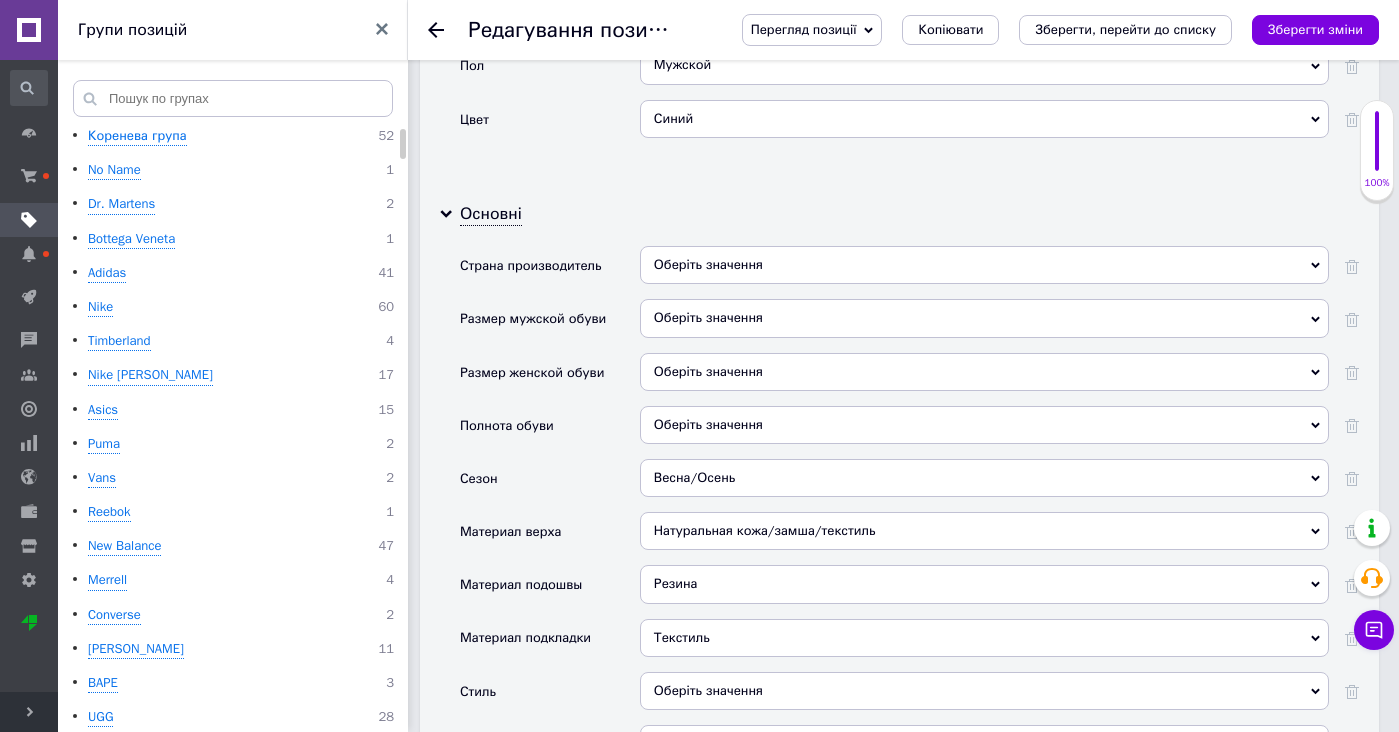 click on "Оберіть значення Классический Повседневный Спортивный" at bounding box center (984, 698) 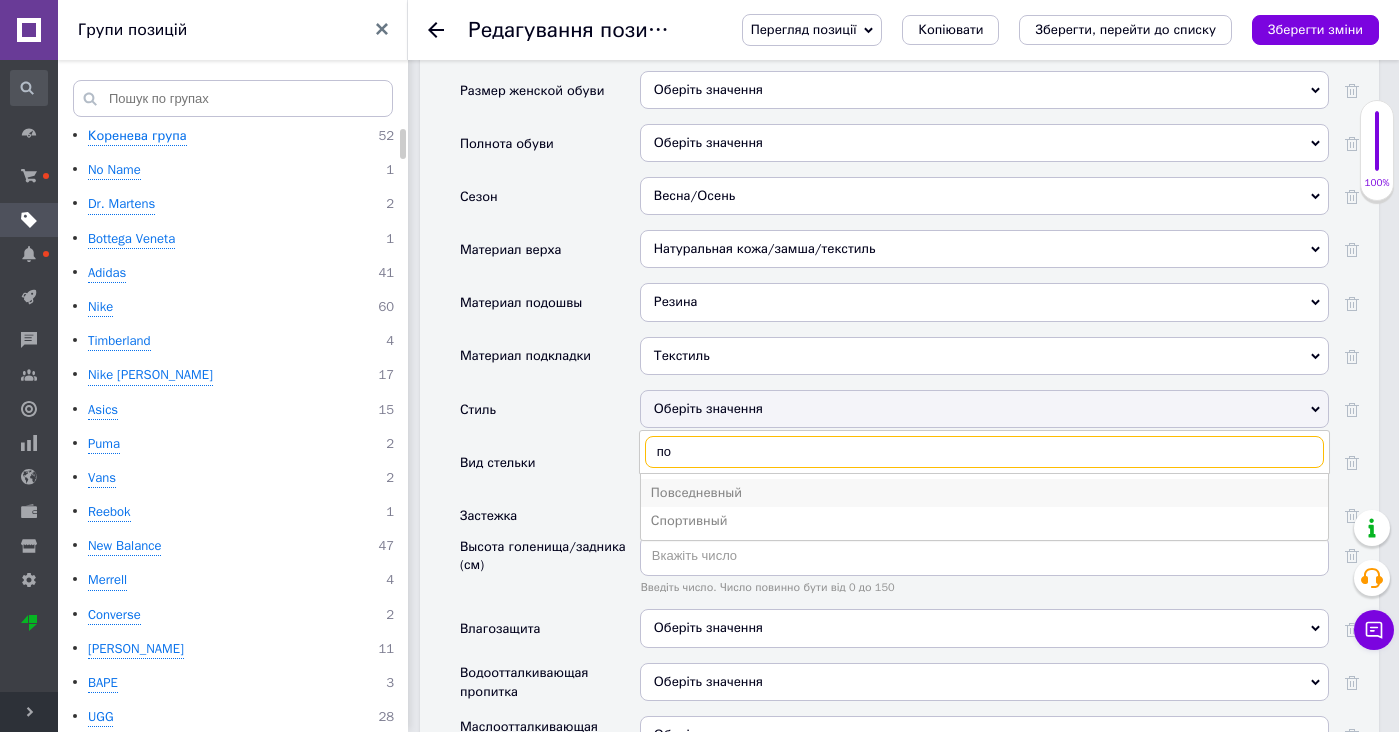 type on "по" 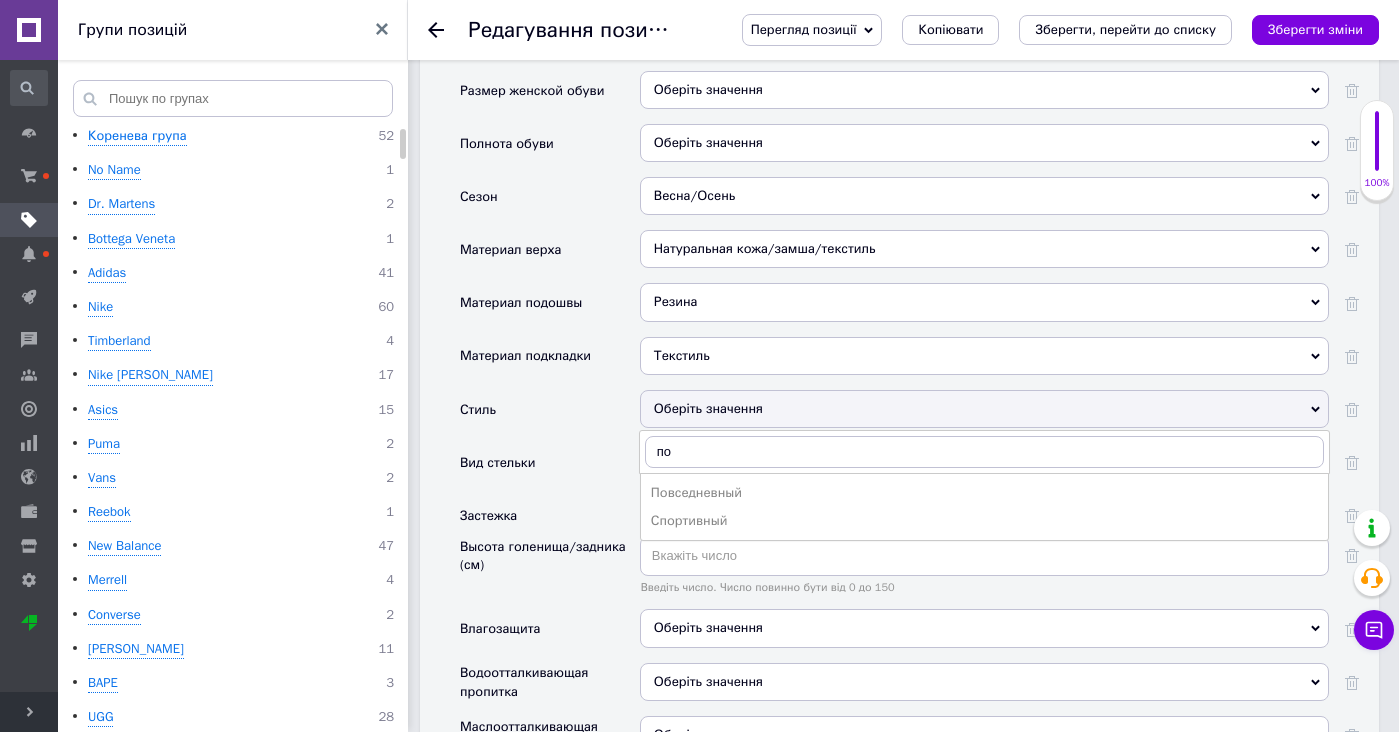 click on "Повседневный" at bounding box center (984, 493) 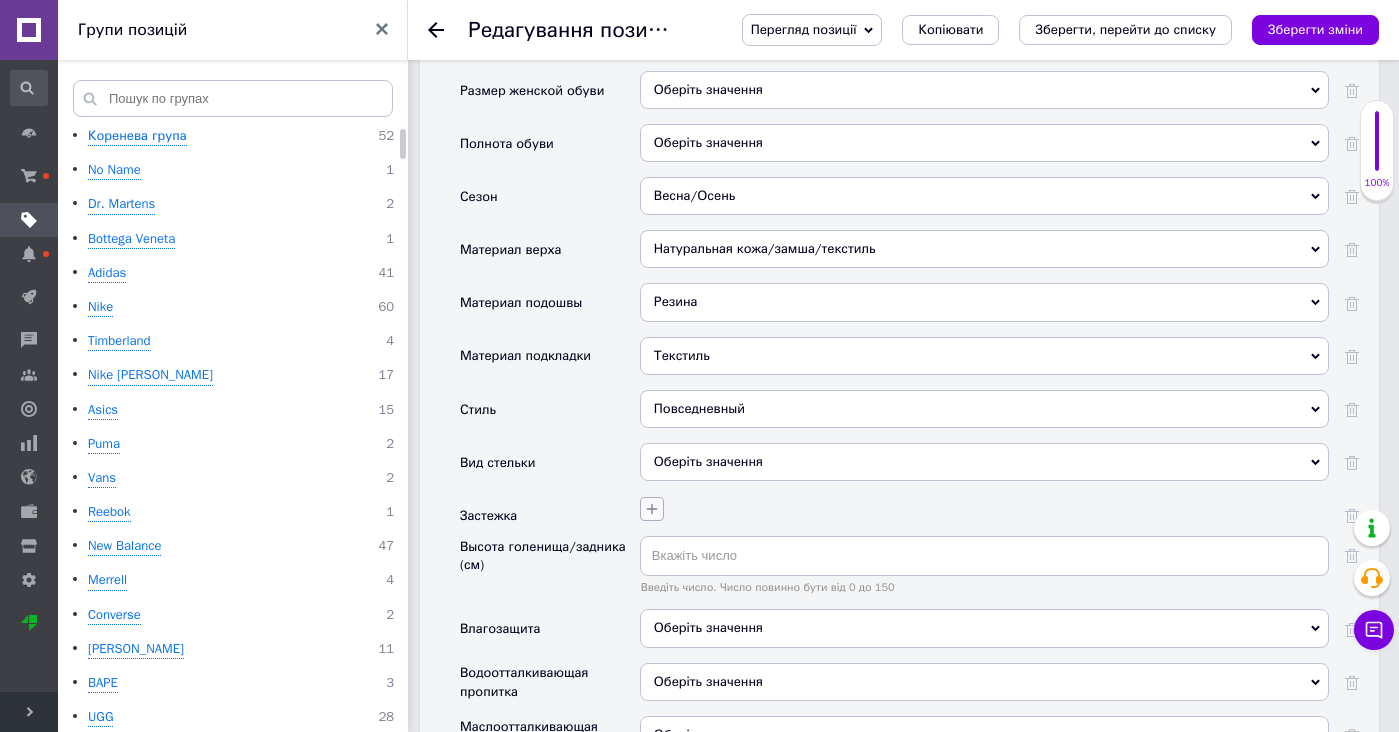 click 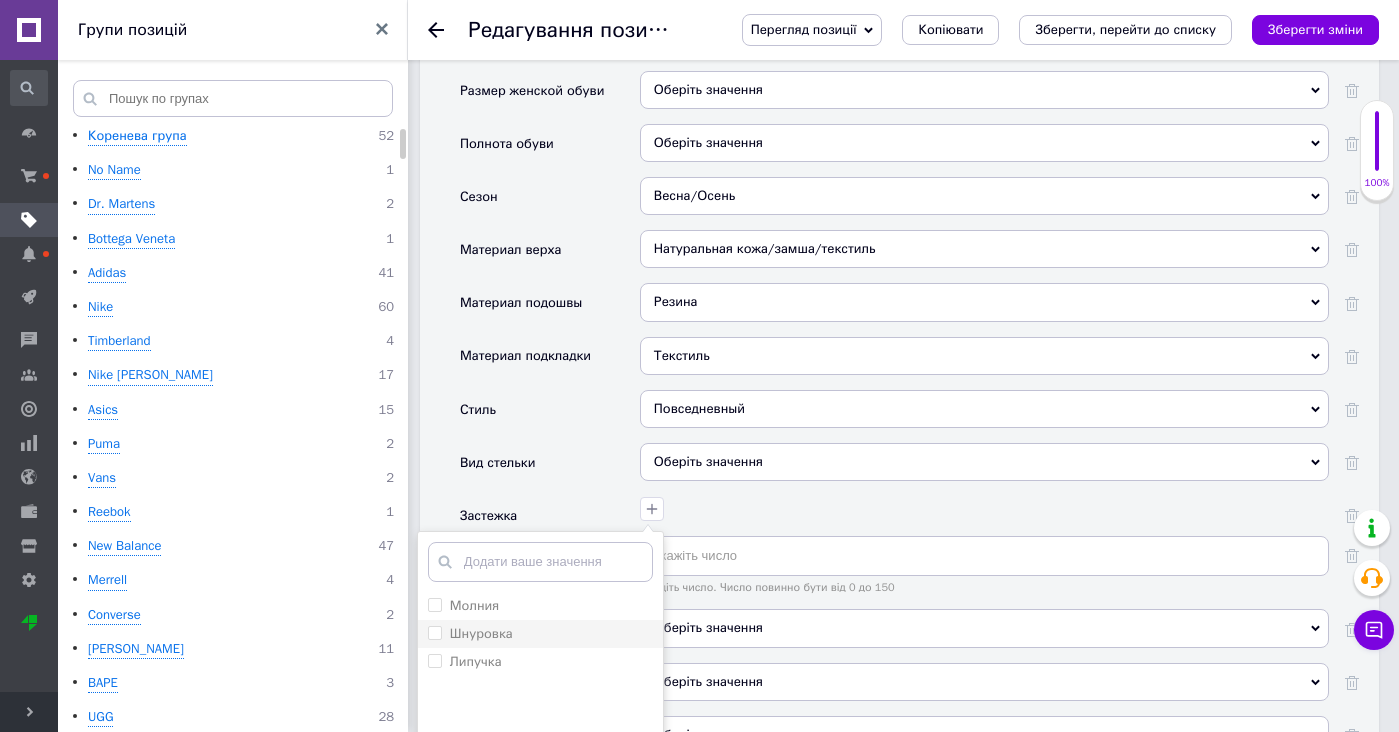 click on "Шнуровка" at bounding box center [540, 634] 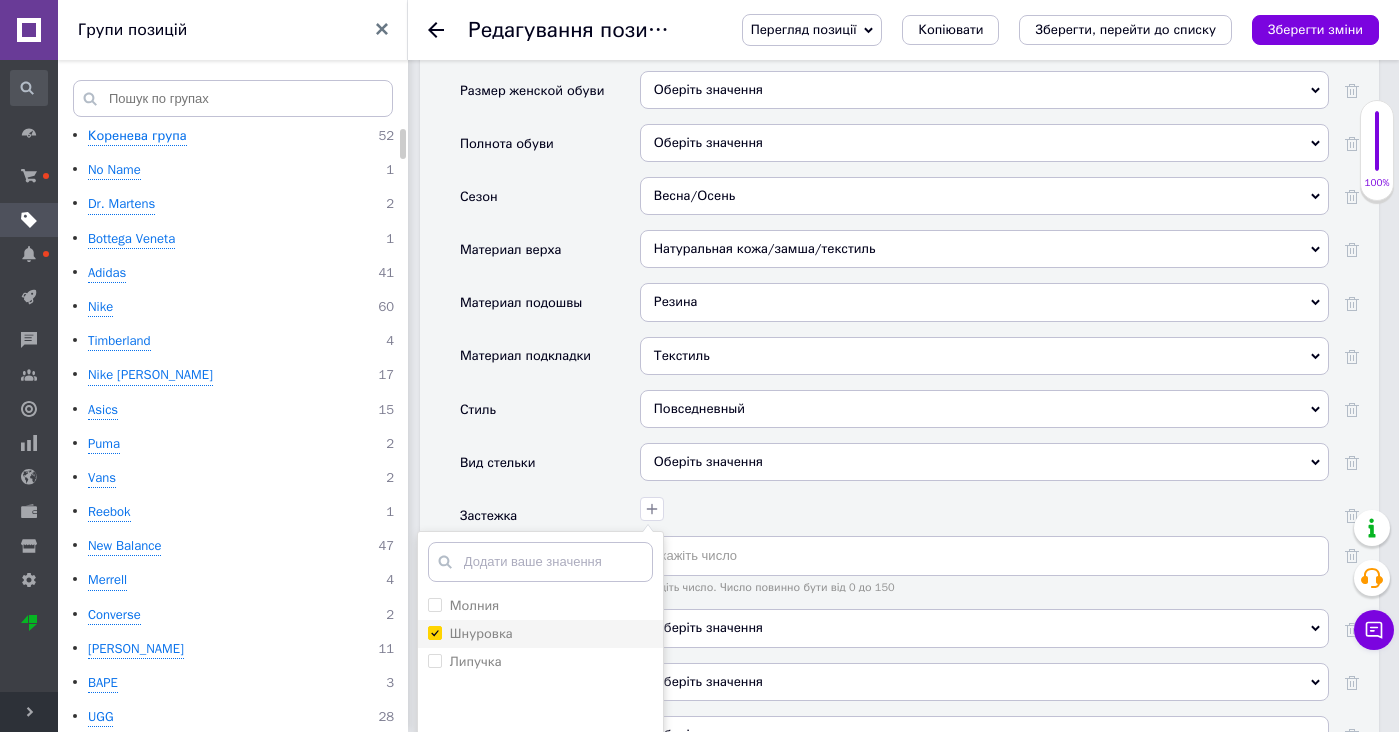 checkbox on "true" 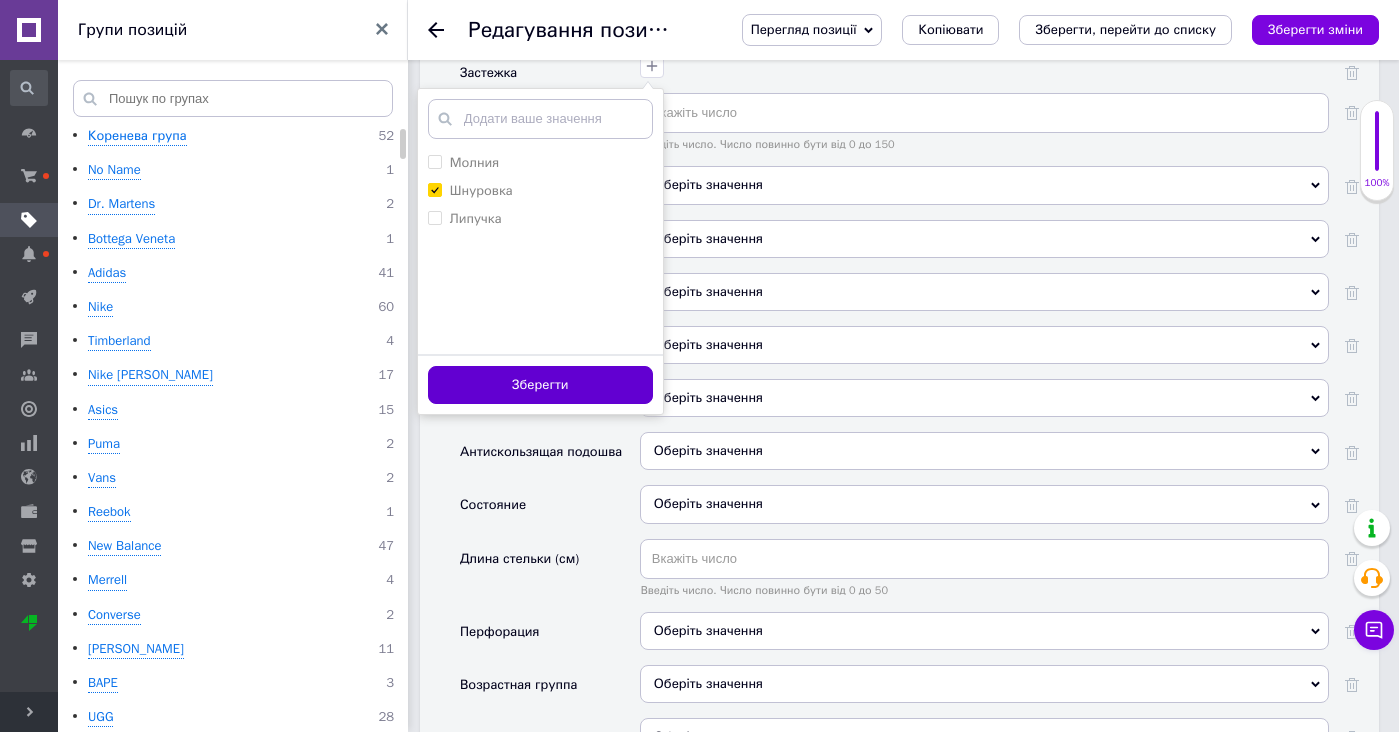 click on "Зберегти" at bounding box center (540, 385) 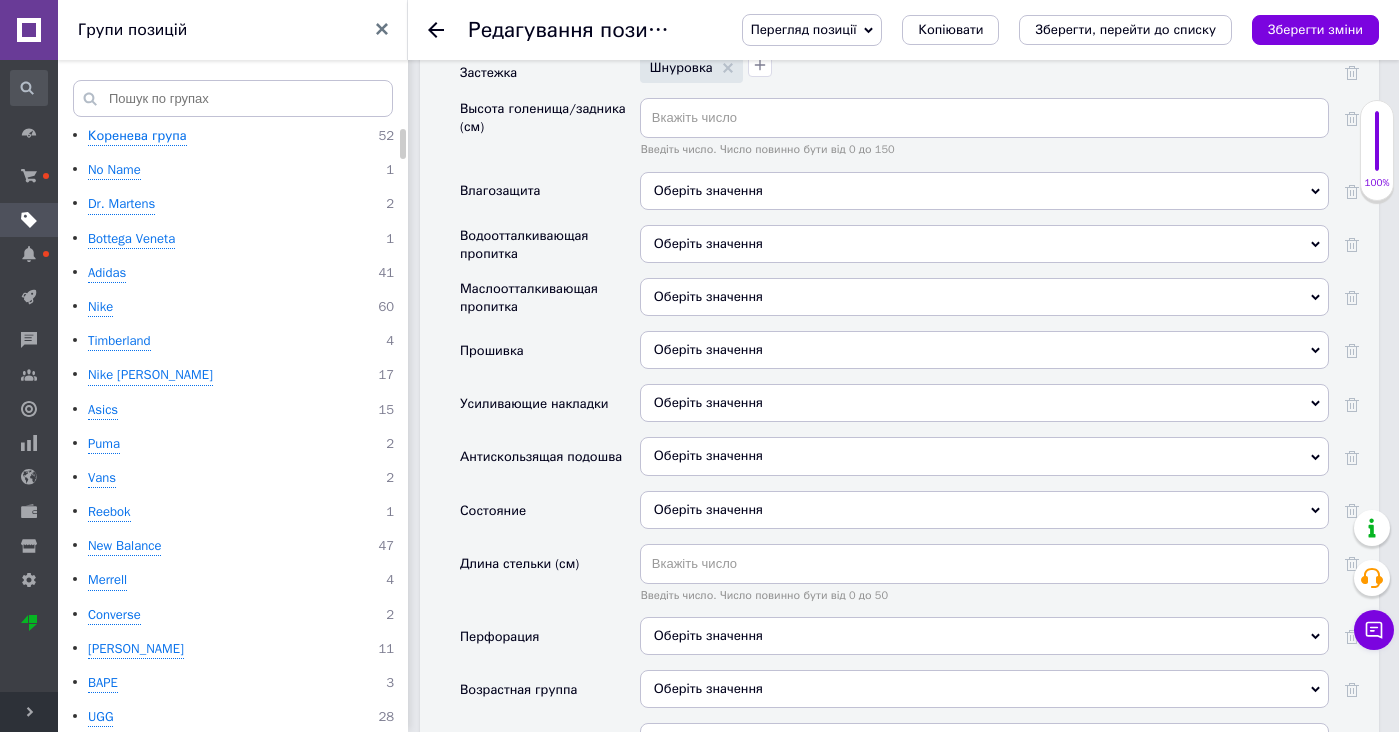 click on "Оберіть значення" at bounding box center [708, 190] 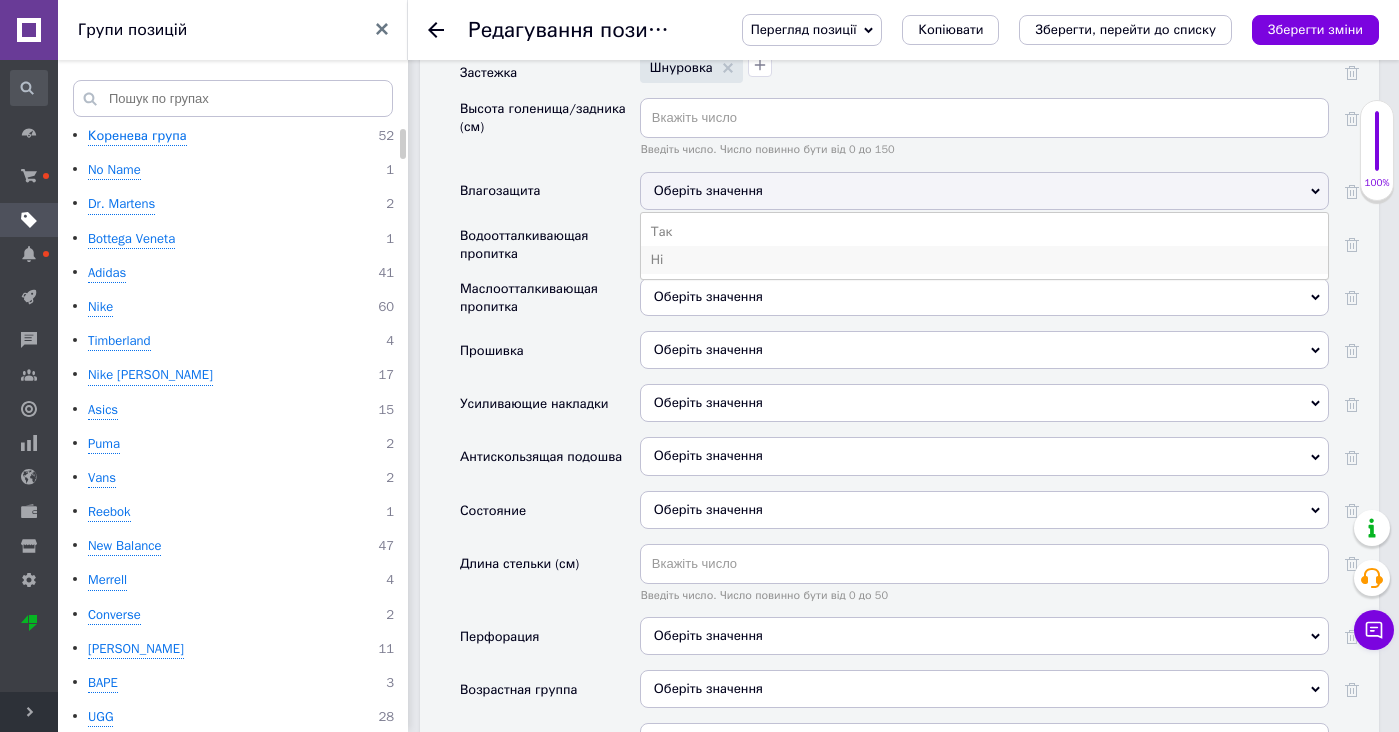 click on "Ні" at bounding box center [984, 260] 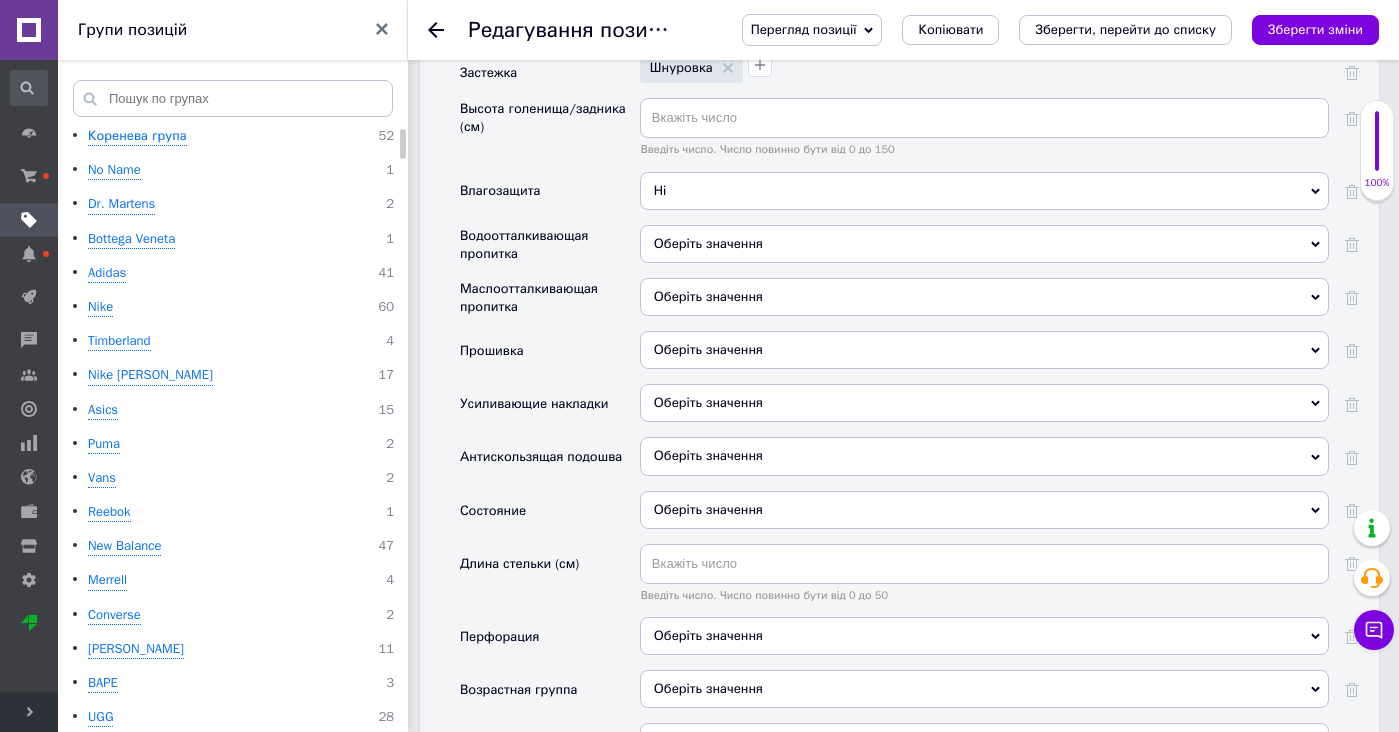 click on "Оберіть значення" at bounding box center [708, 243] 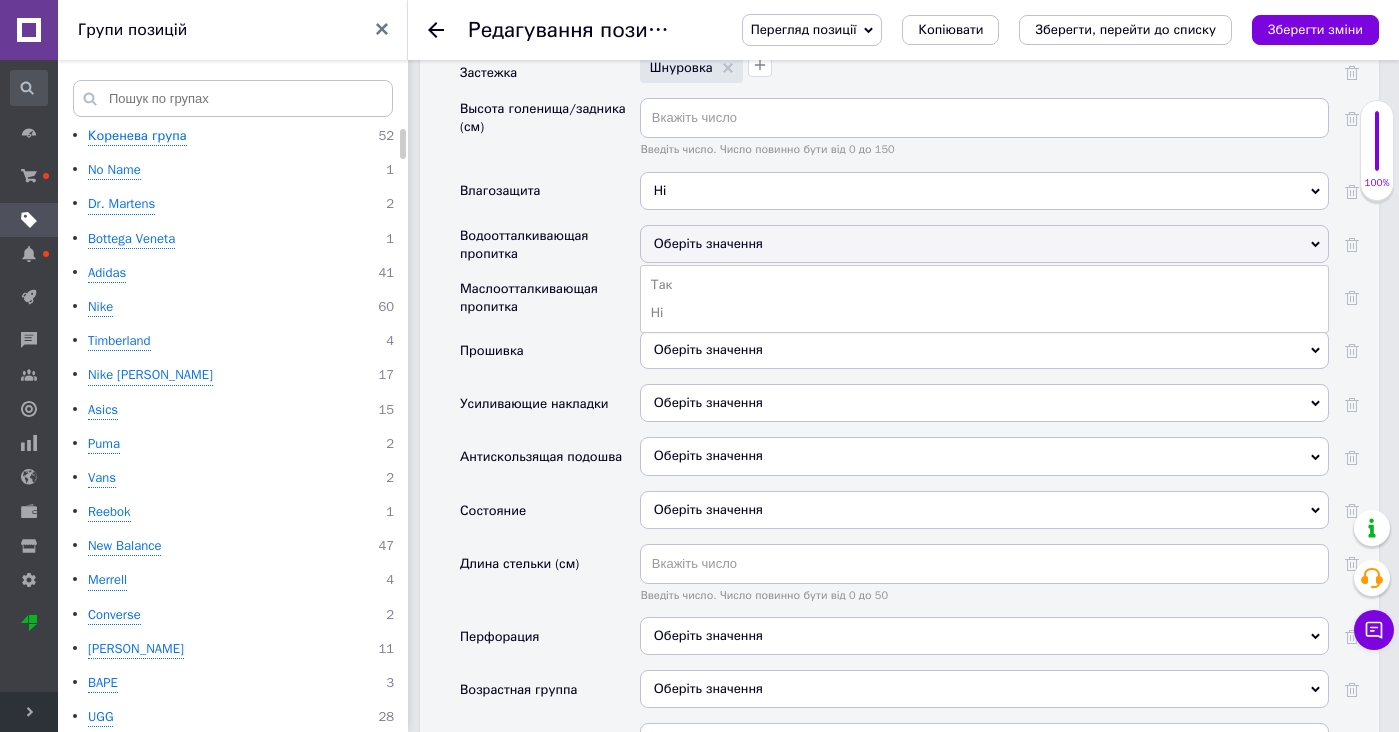 click on "Так Ні" at bounding box center [984, 299] 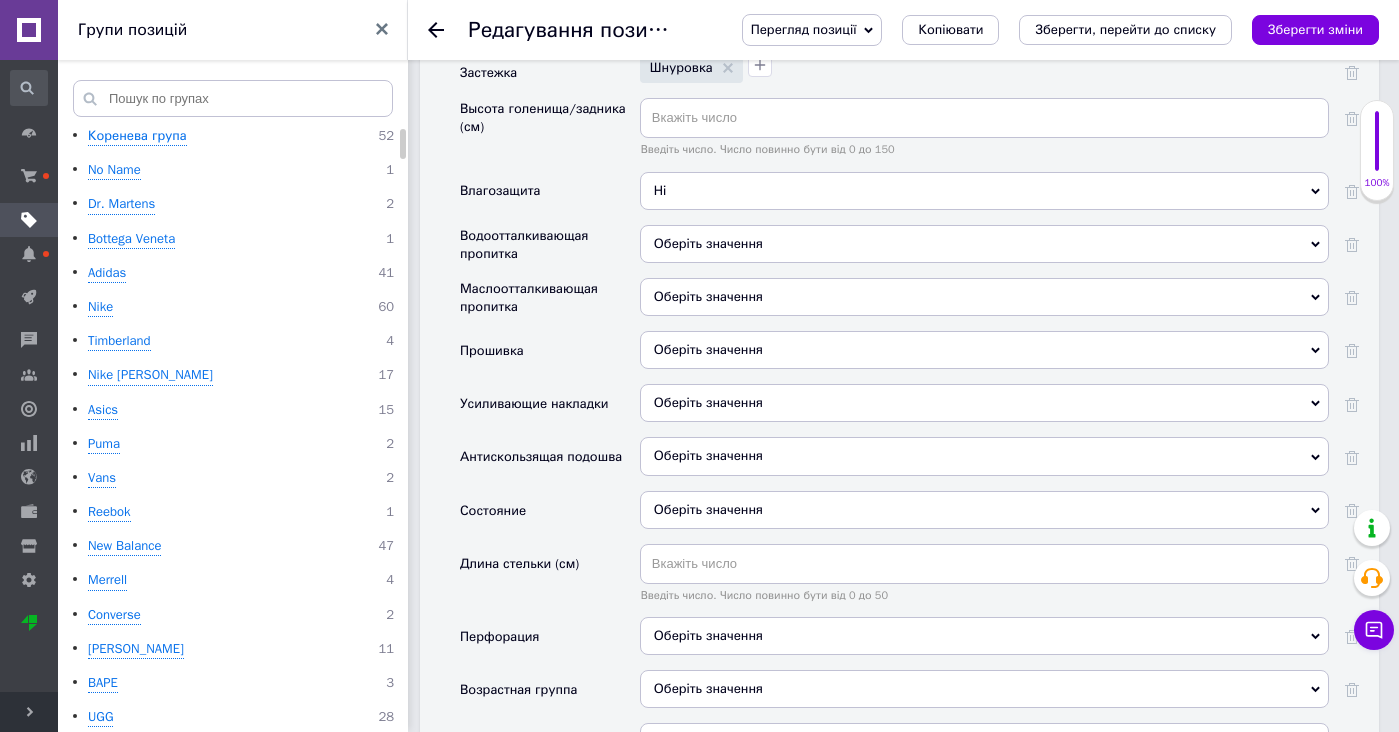 click on "Оберіть значення" at bounding box center [984, 244] 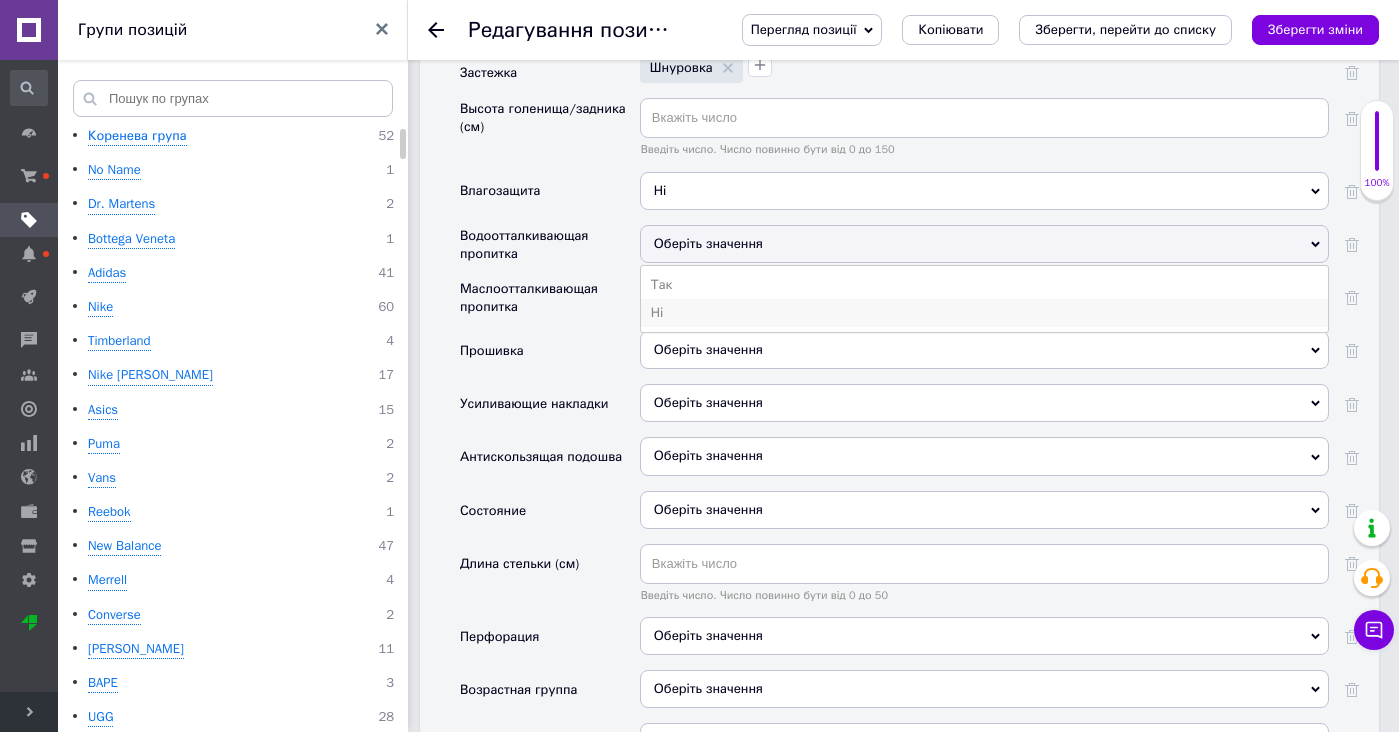 click on "Ні" at bounding box center (984, 313) 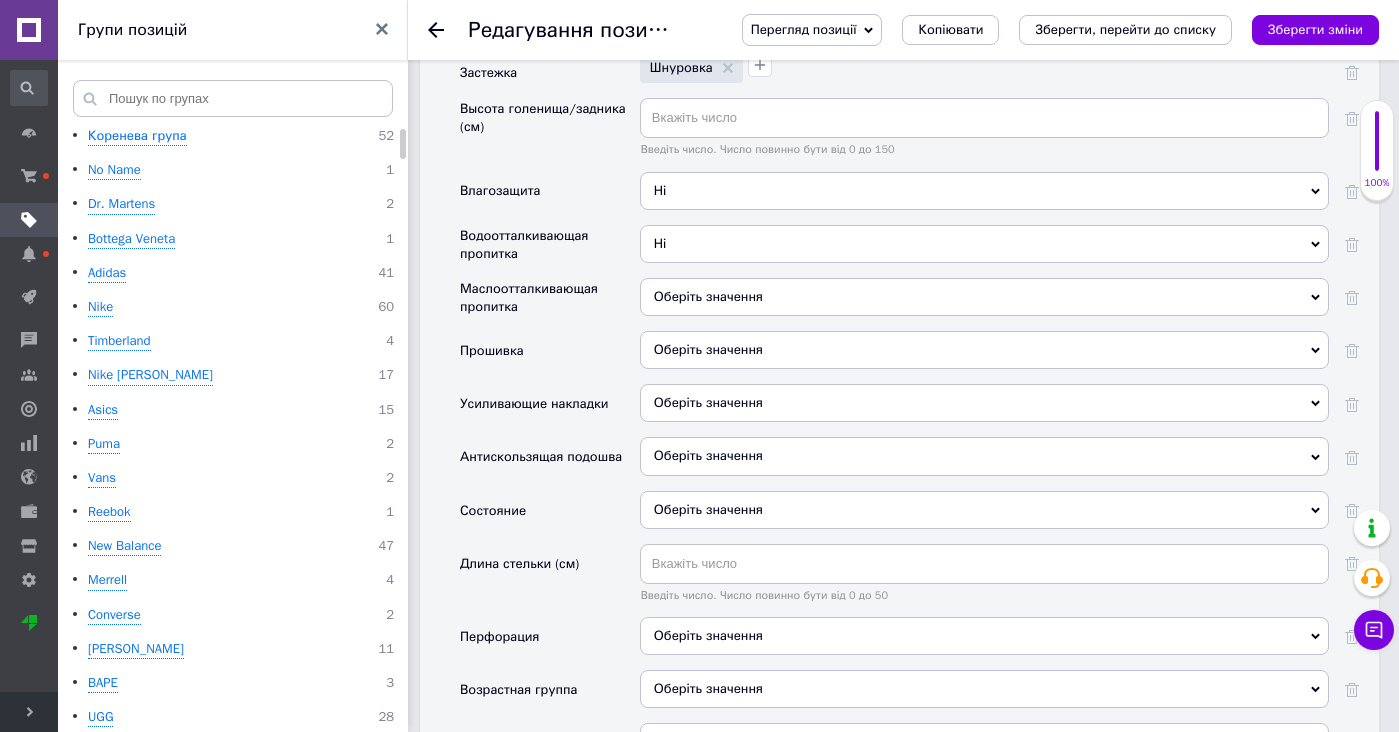 drag, startPoint x: 671, startPoint y: 223, endPoint x: 671, endPoint y: 288, distance: 65 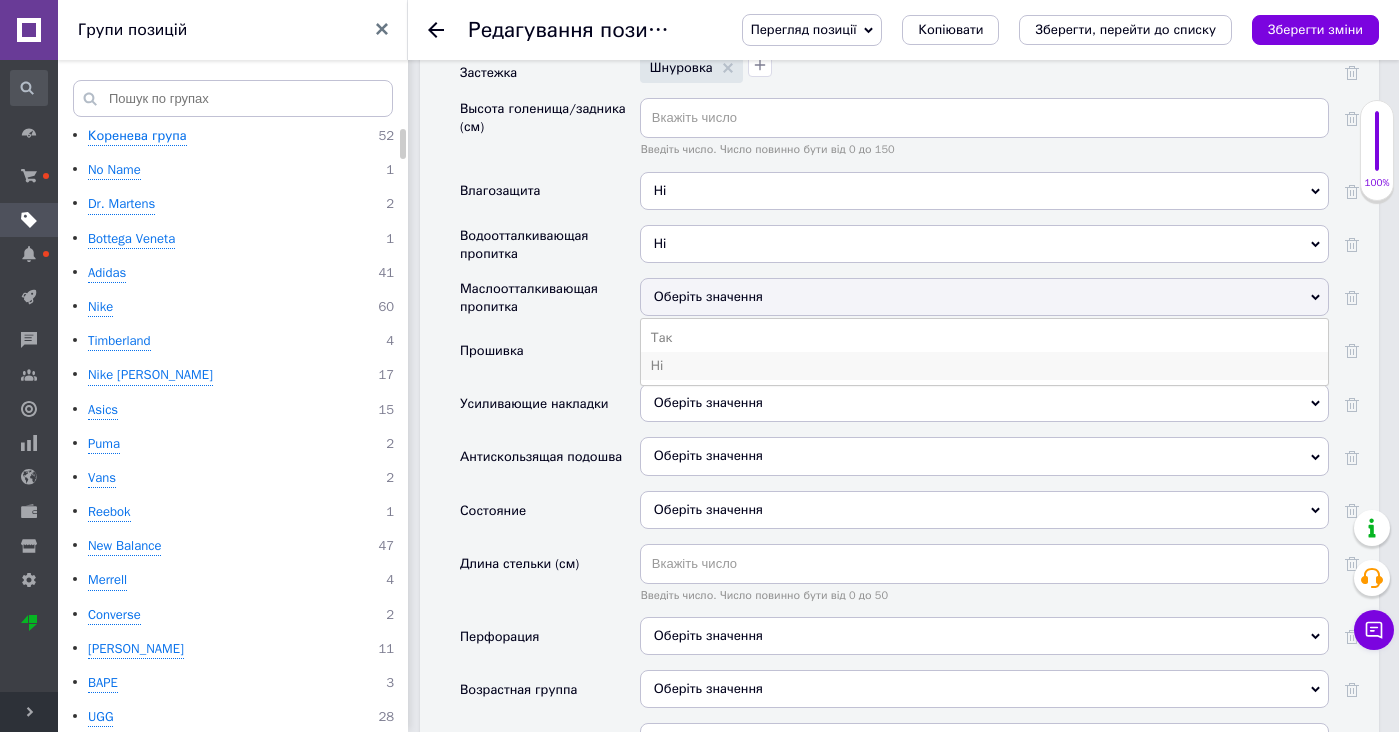 click on "Ні" at bounding box center [984, 366] 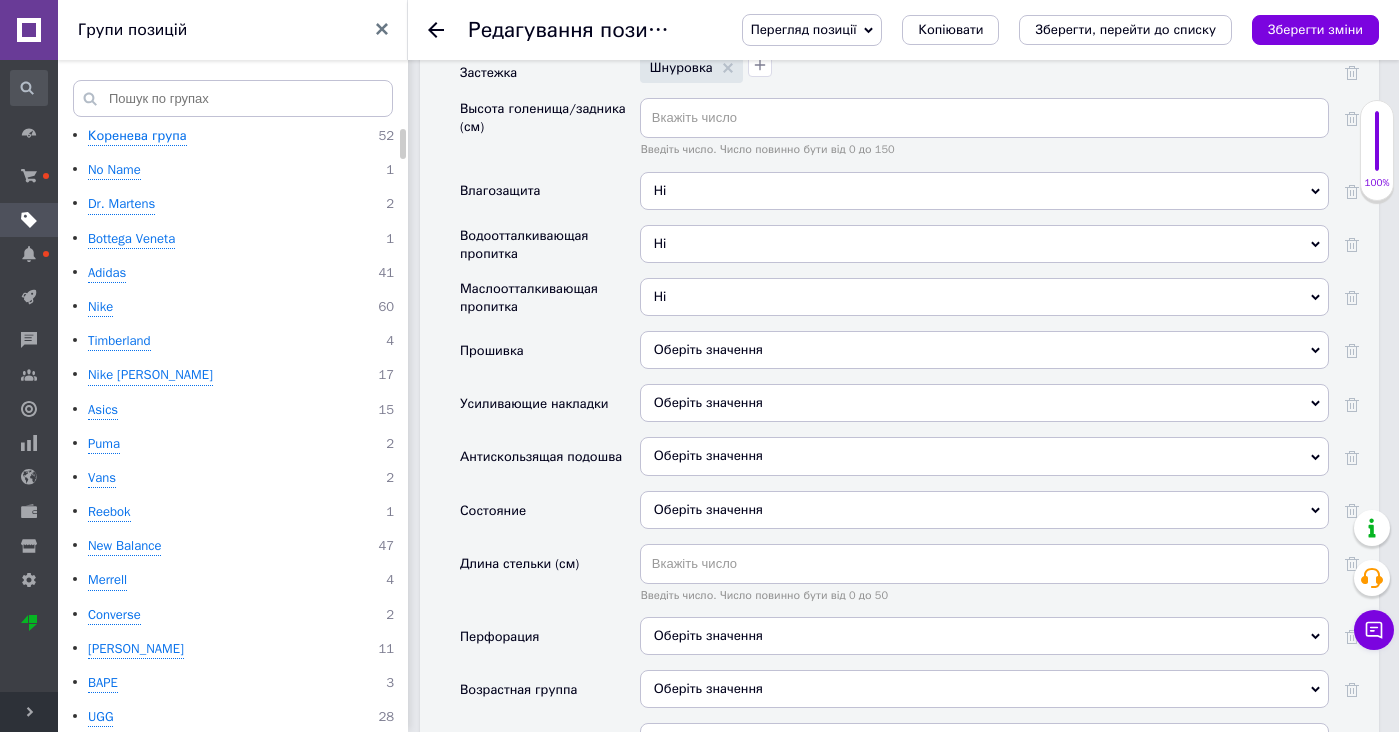 drag, startPoint x: 671, startPoint y: 274, endPoint x: 671, endPoint y: 307, distance: 33 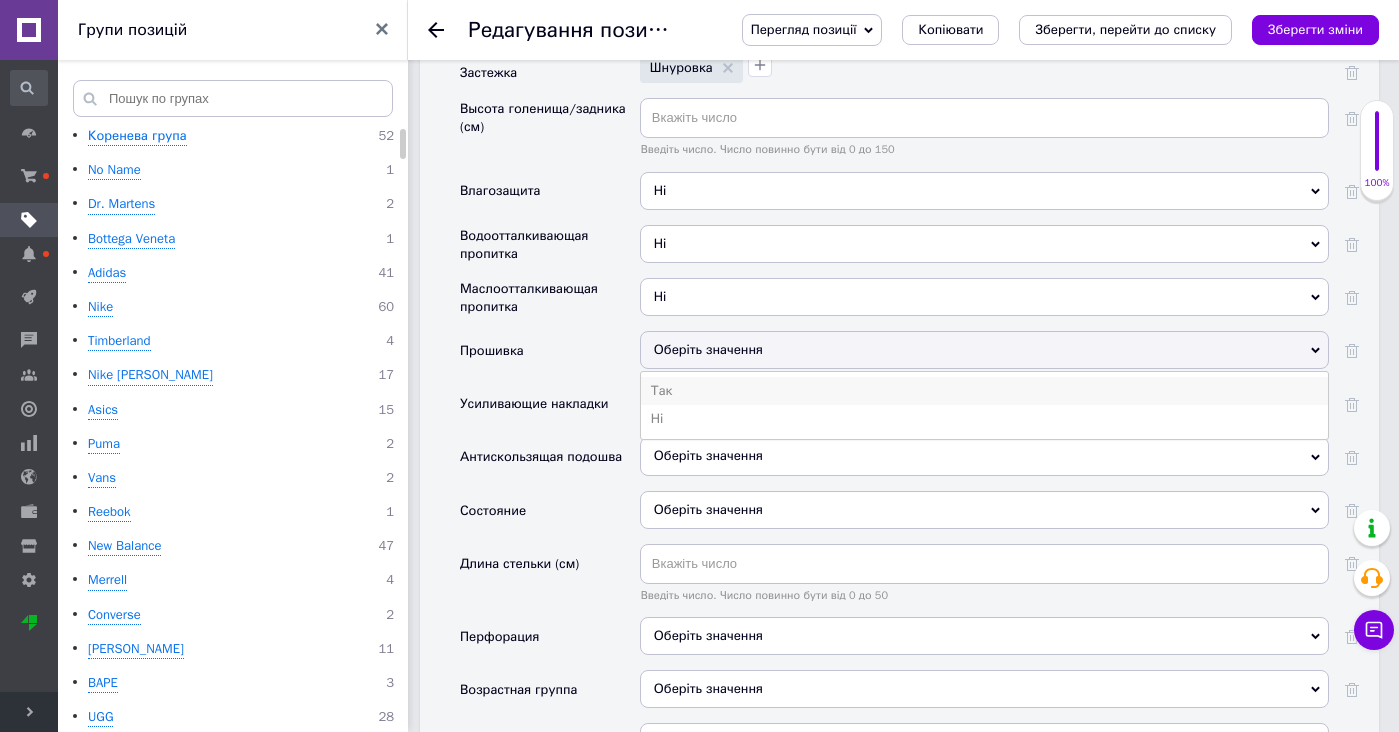 click on "Так" at bounding box center [984, 391] 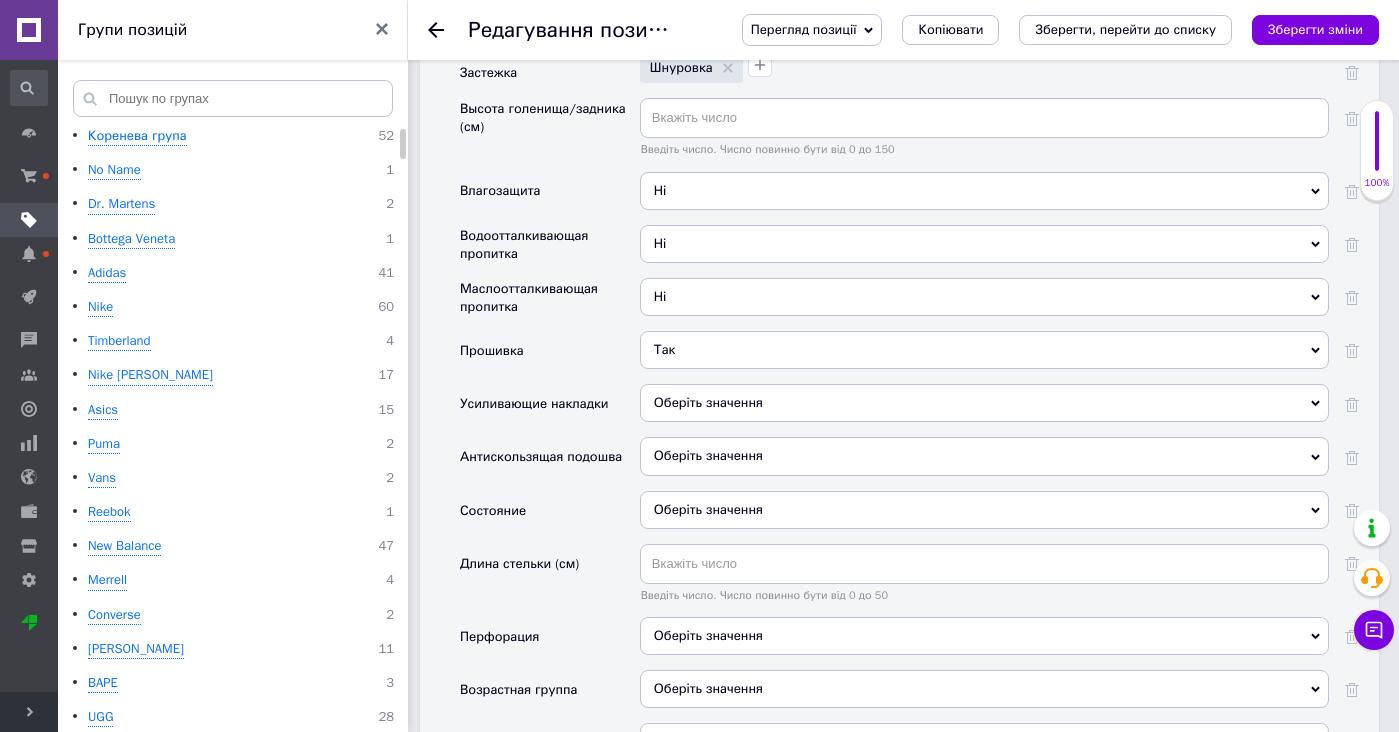 click on "Так Оберіть значення Так Ні" at bounding box center (984, 357) 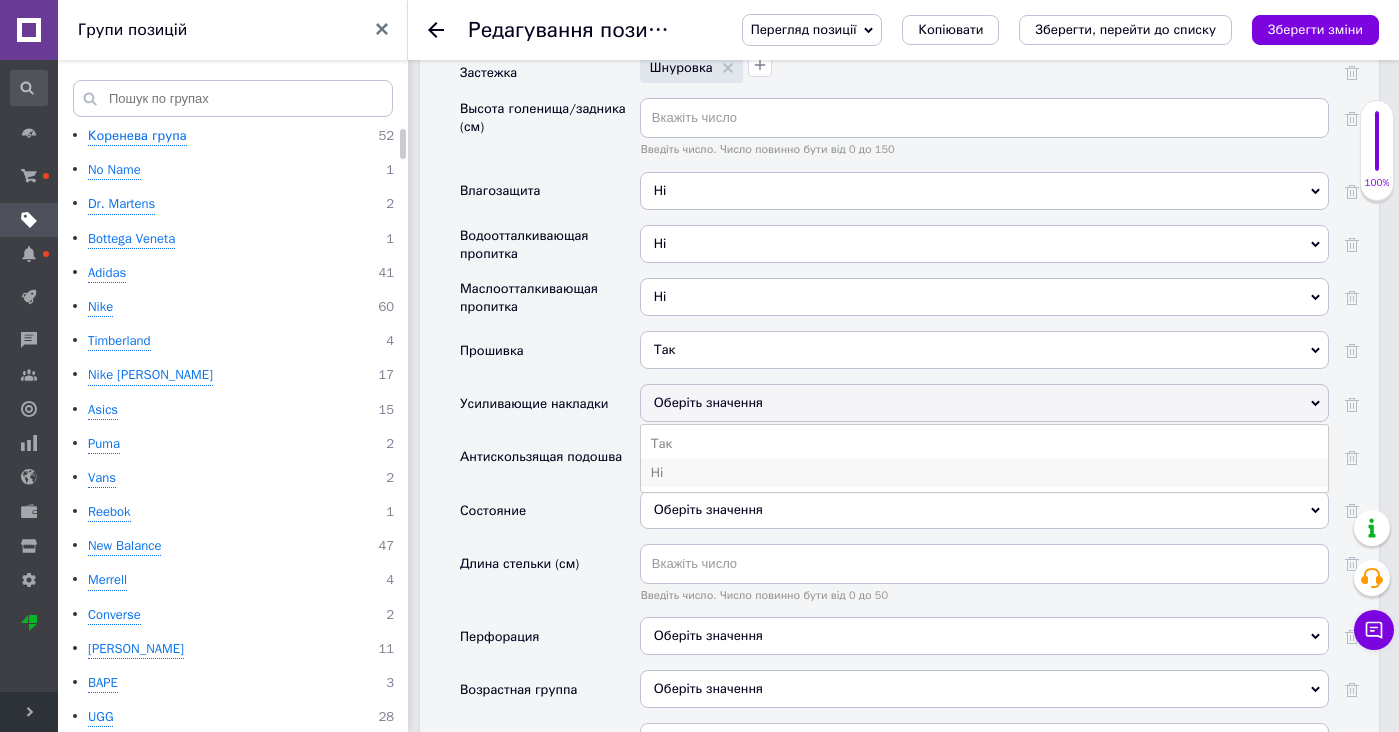 click on "Ні" at bounding box center (984, 473) 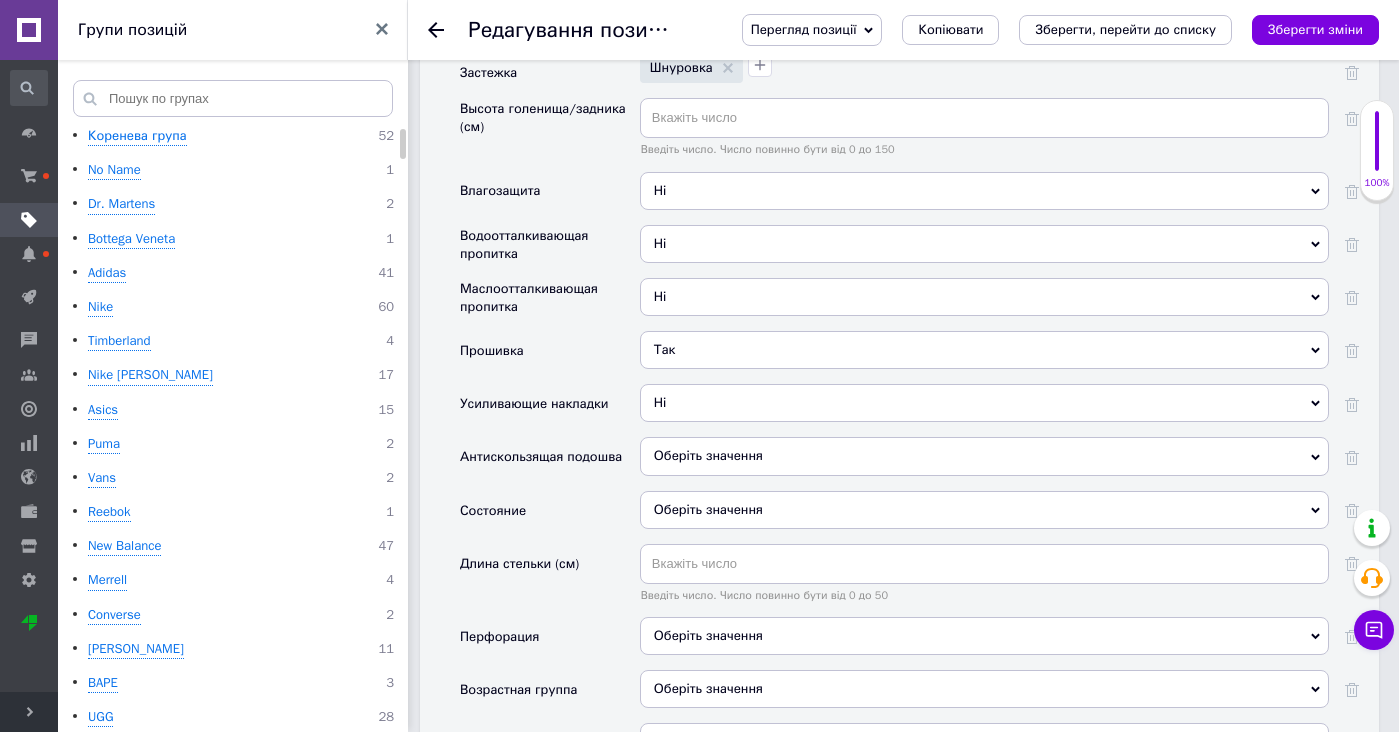 drag, startPoint x: 659, startPoint y: 390, endPoint x: 659, endPoint y: 432, distance: 42 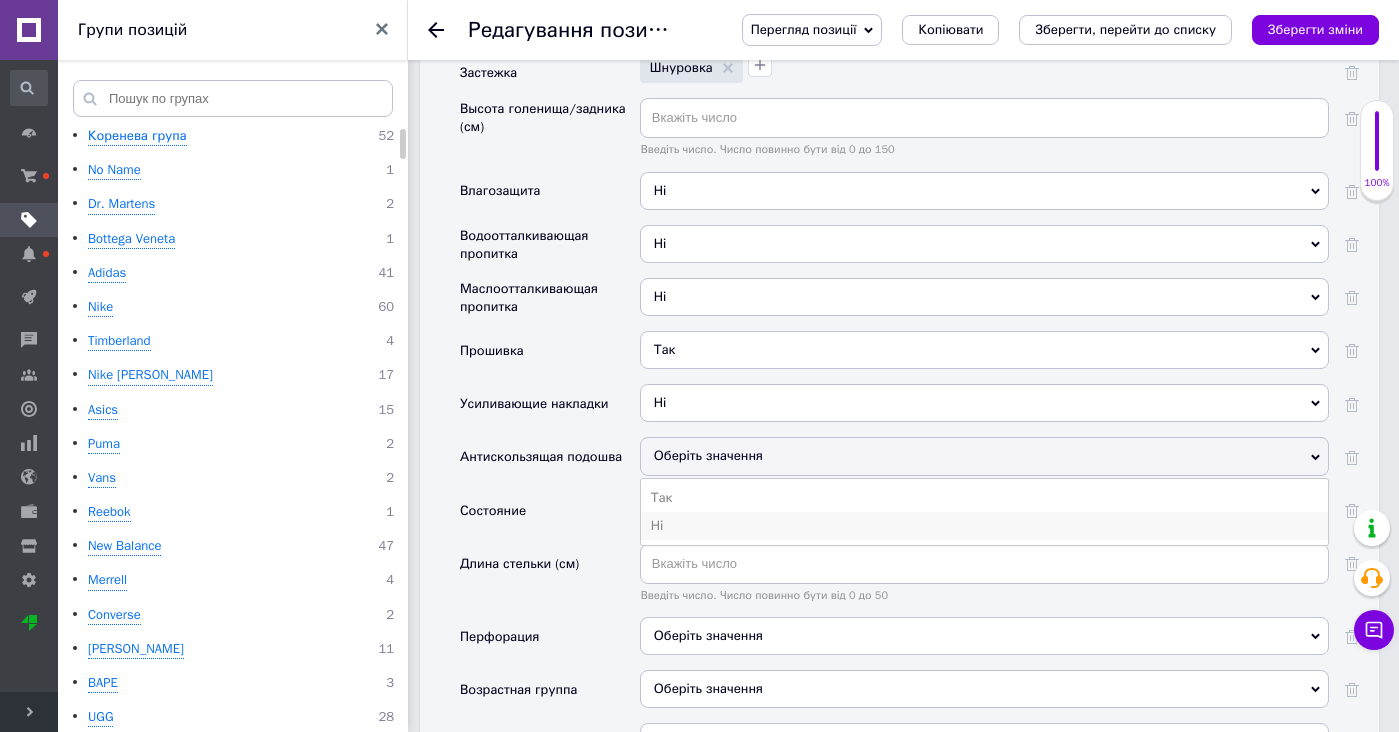 click on "Ні" at bounding box center [984, 526] 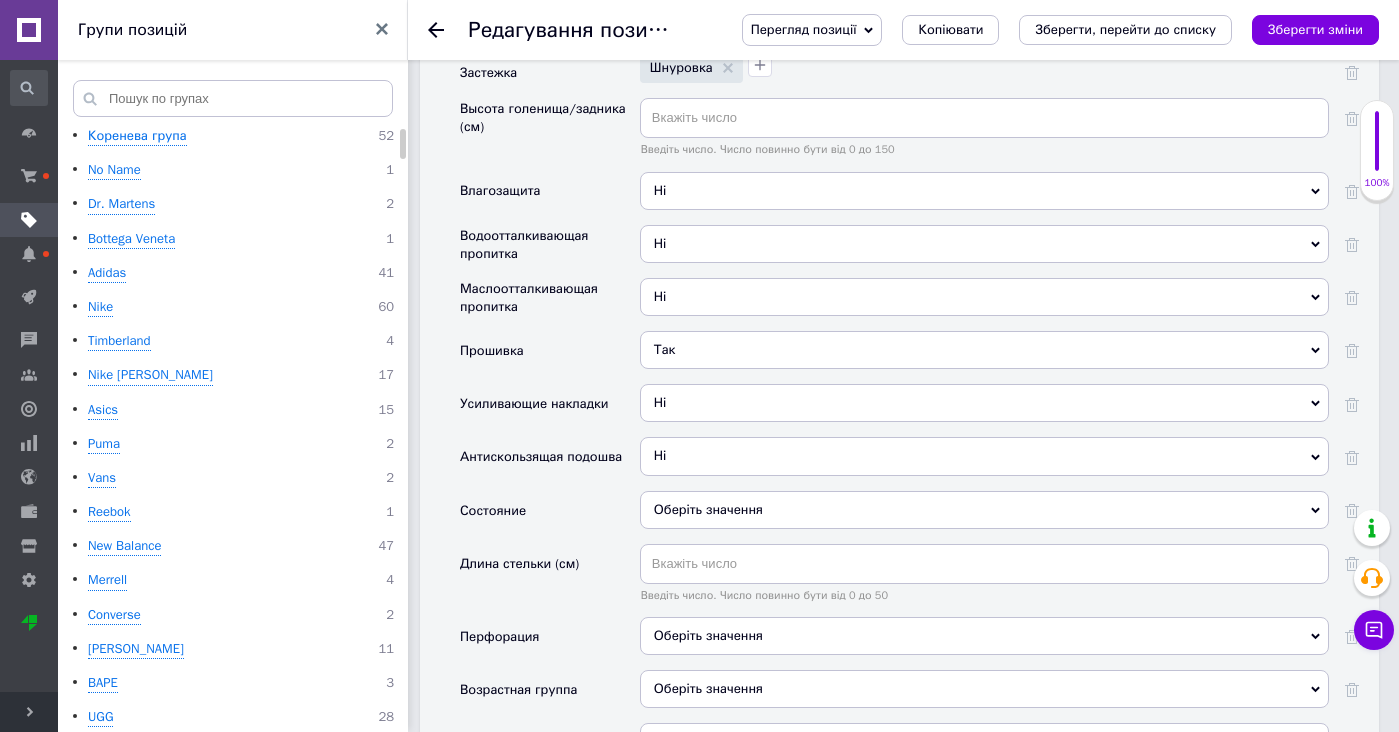 click on "Оберіть значення" at bounding box center (984, 510) 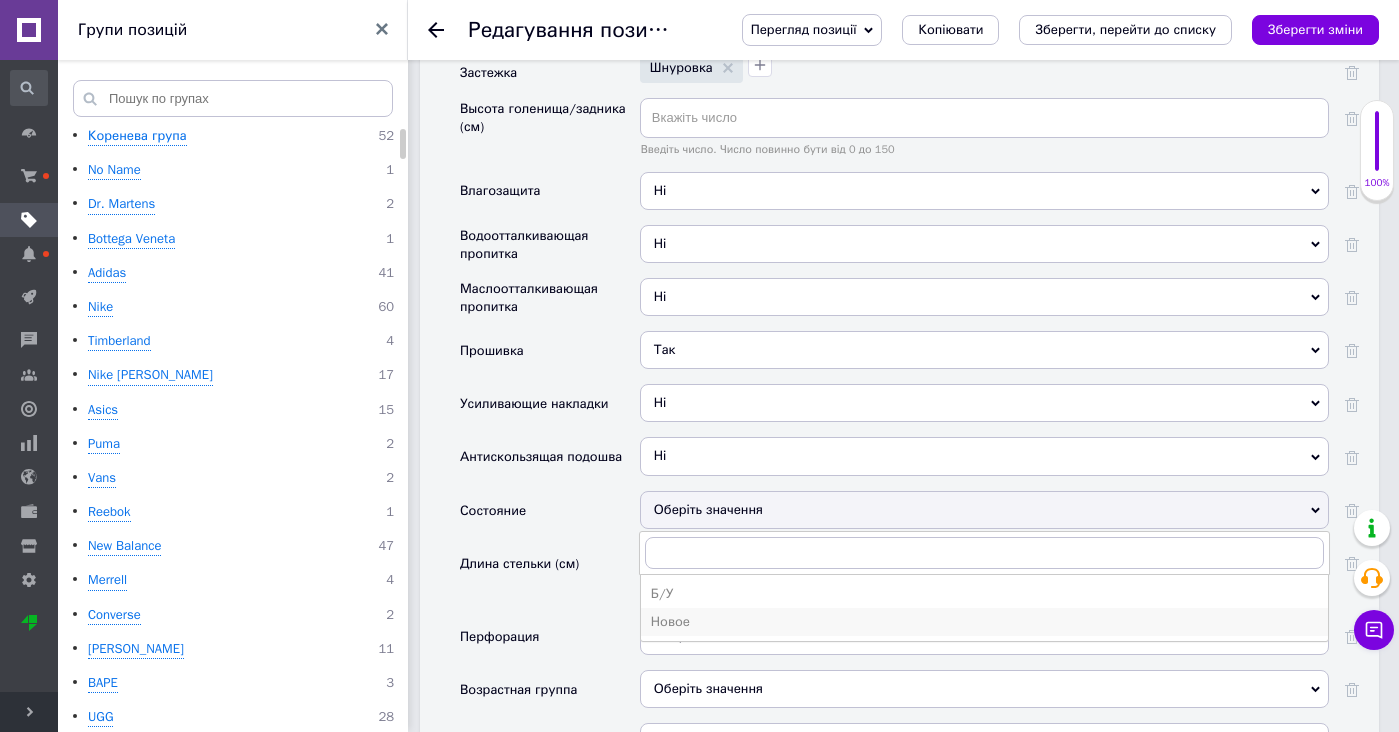 click on "Новое" at bounding box center (984, 622) 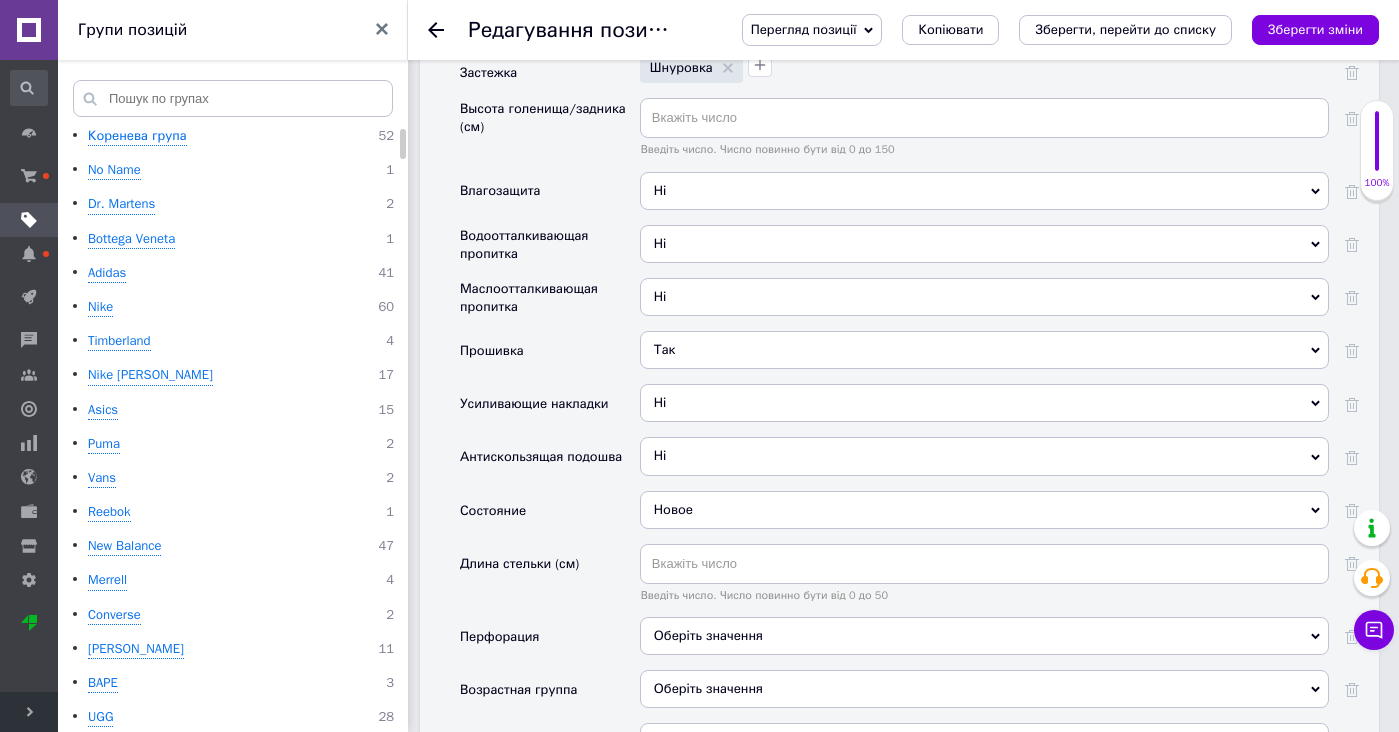 click on "Оберіть значення" at bounding box center [984, 636] 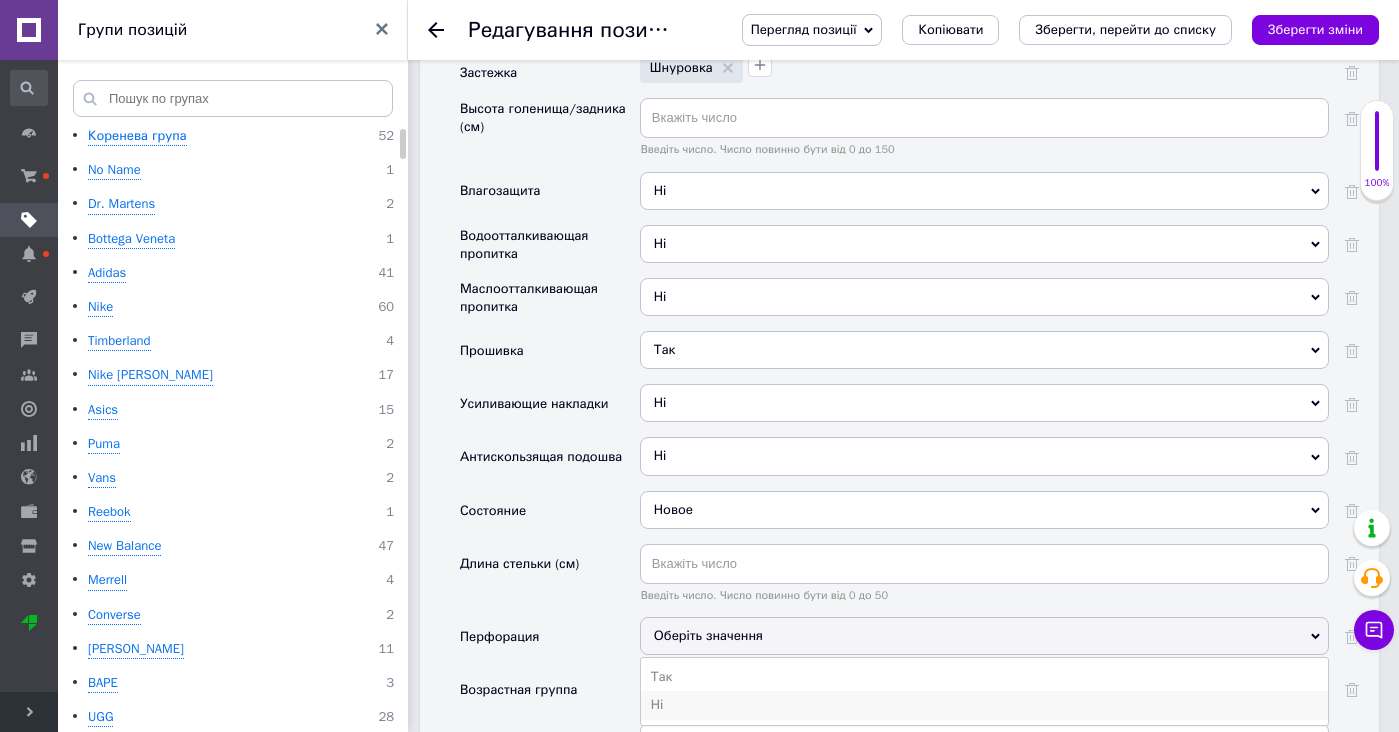 click on "Ні" at bounding box center (984, 705) 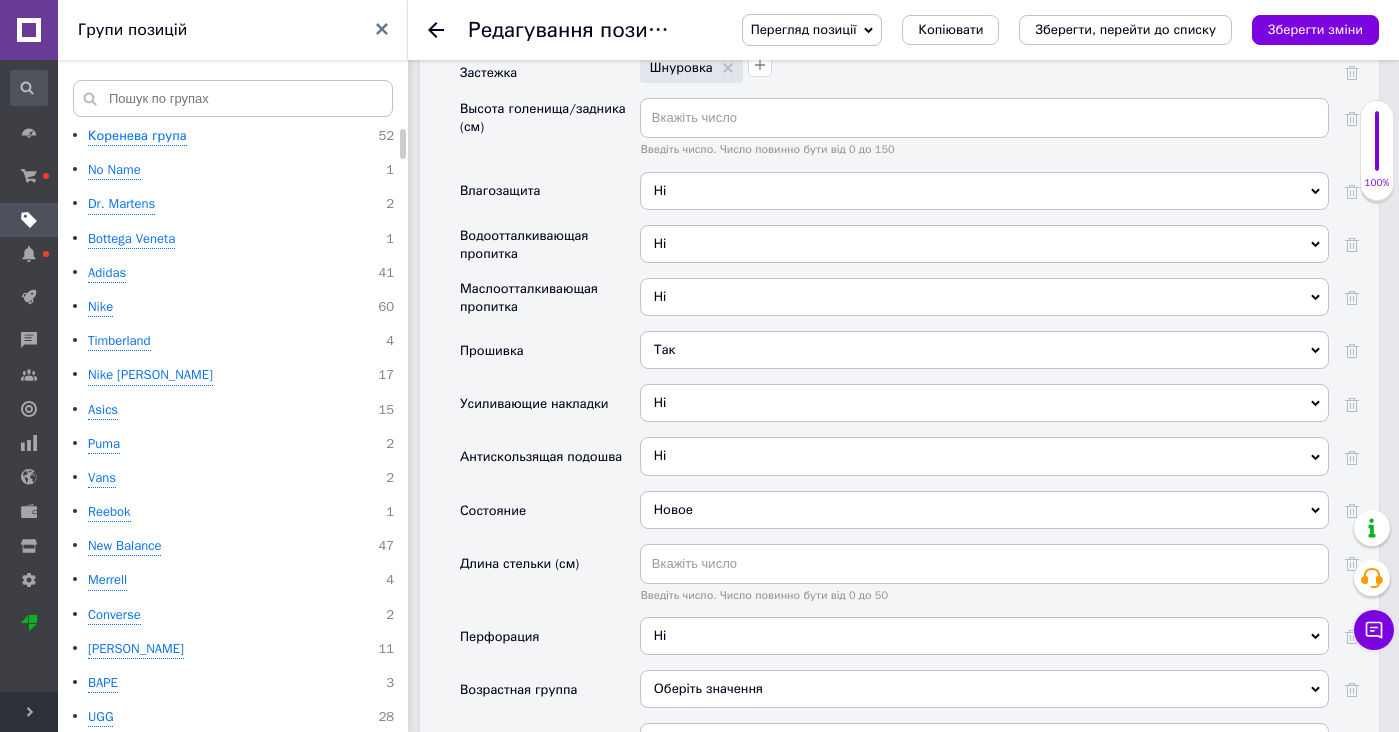 click on "Оберіть значення" at bounding box center (984, 689) 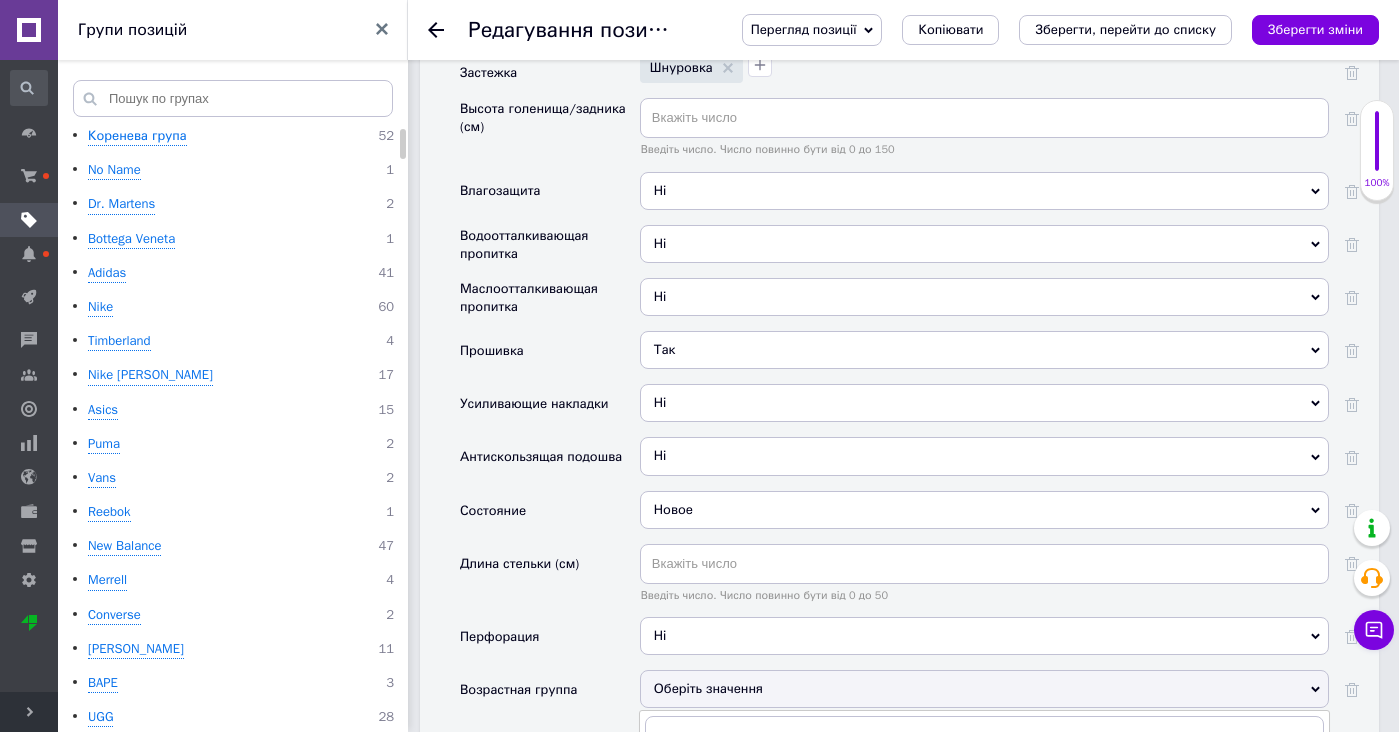 click on "Взрослая" at bounding box center (984, 773) 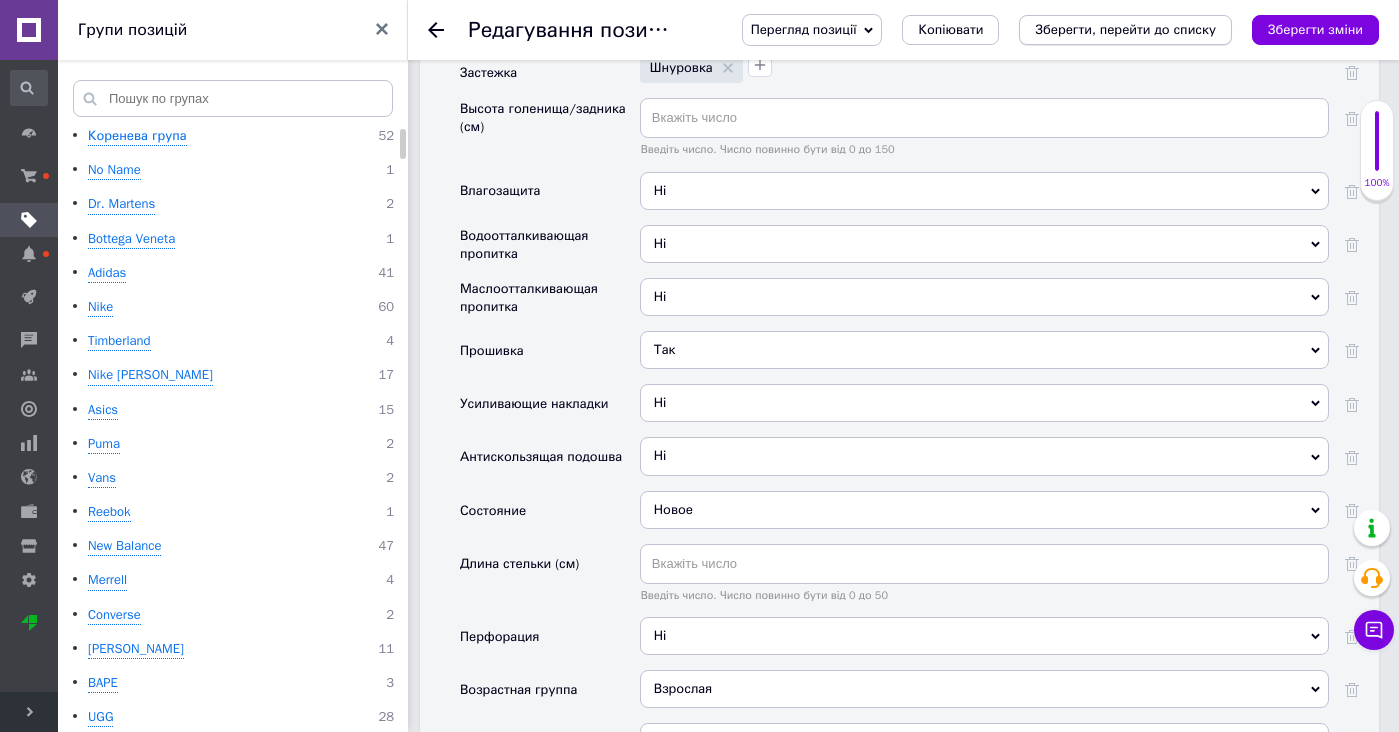 click on "Зберегти, перейти до списку" at bounding box center (1125, 29) 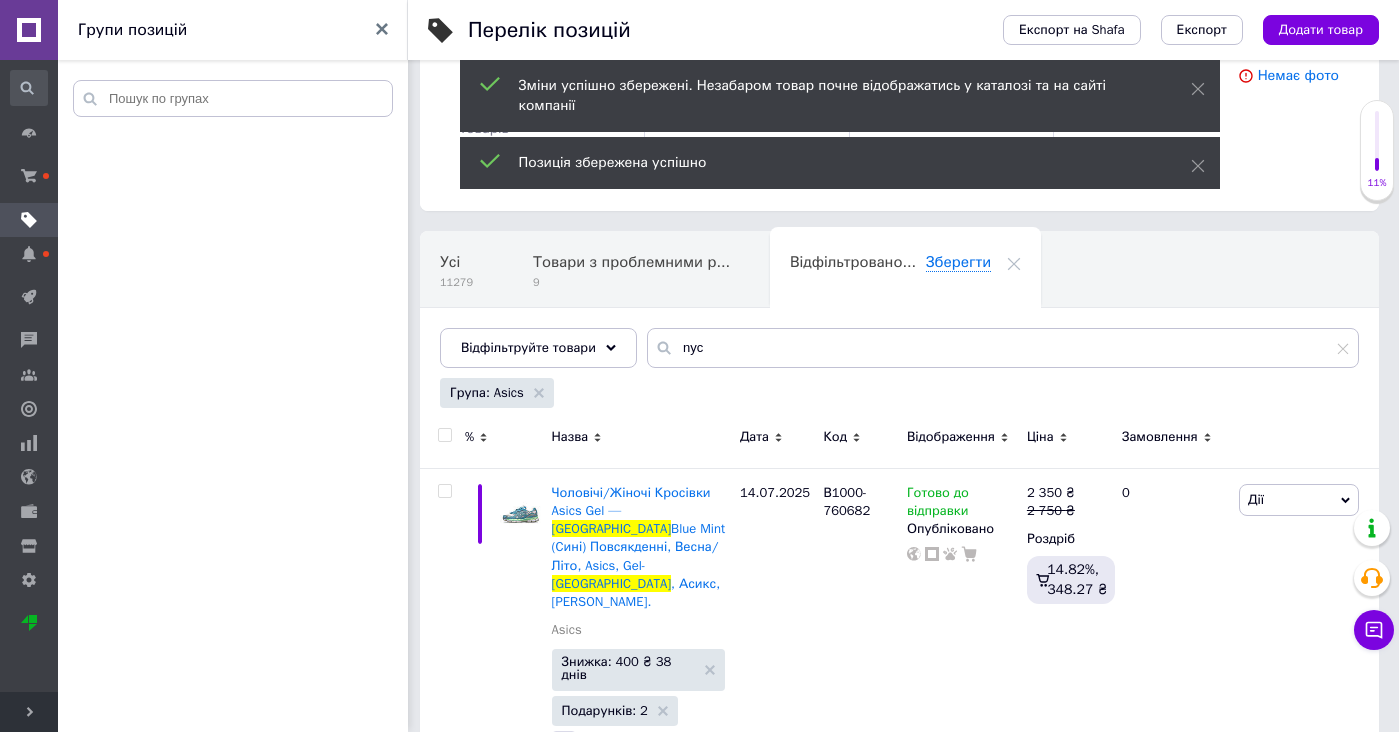 scroll, scrollTop: 264, scrollLeft: 0, axis: vertical 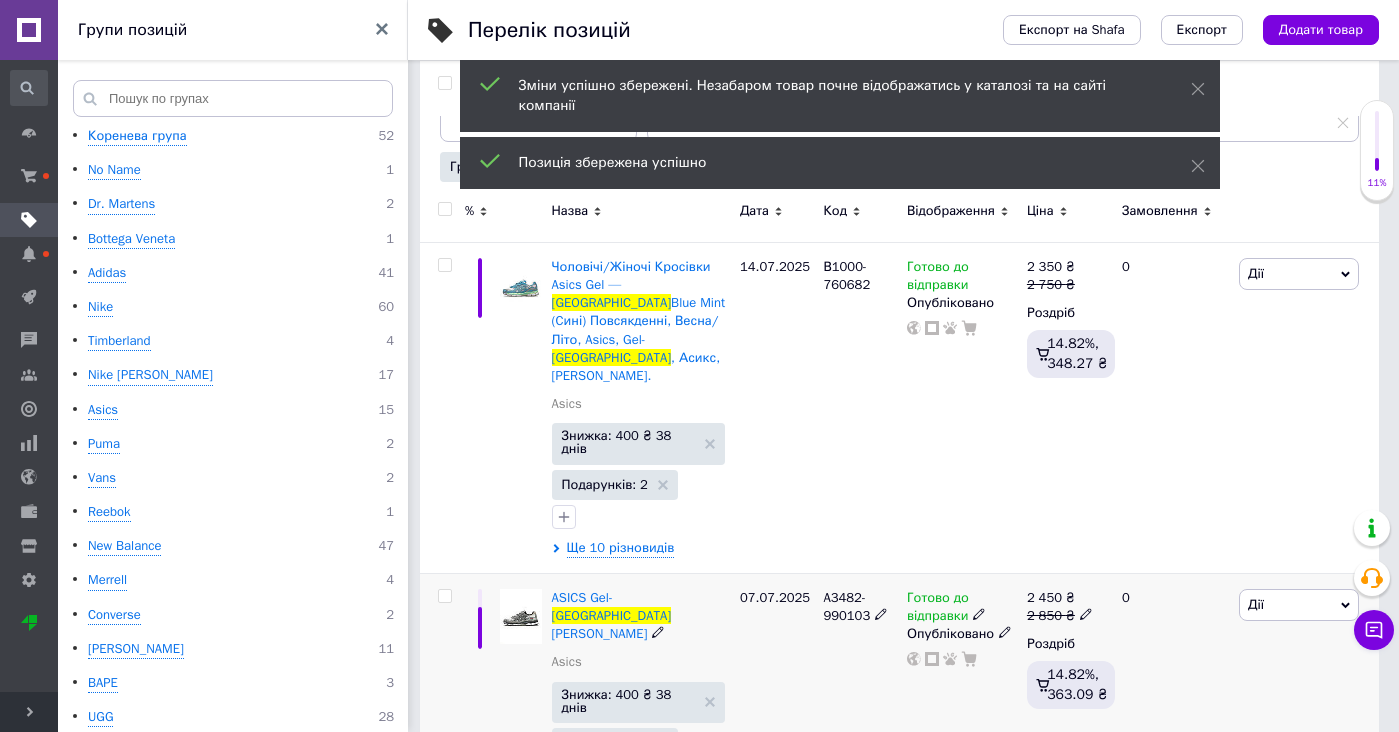 click at bounding box center (521, 616) 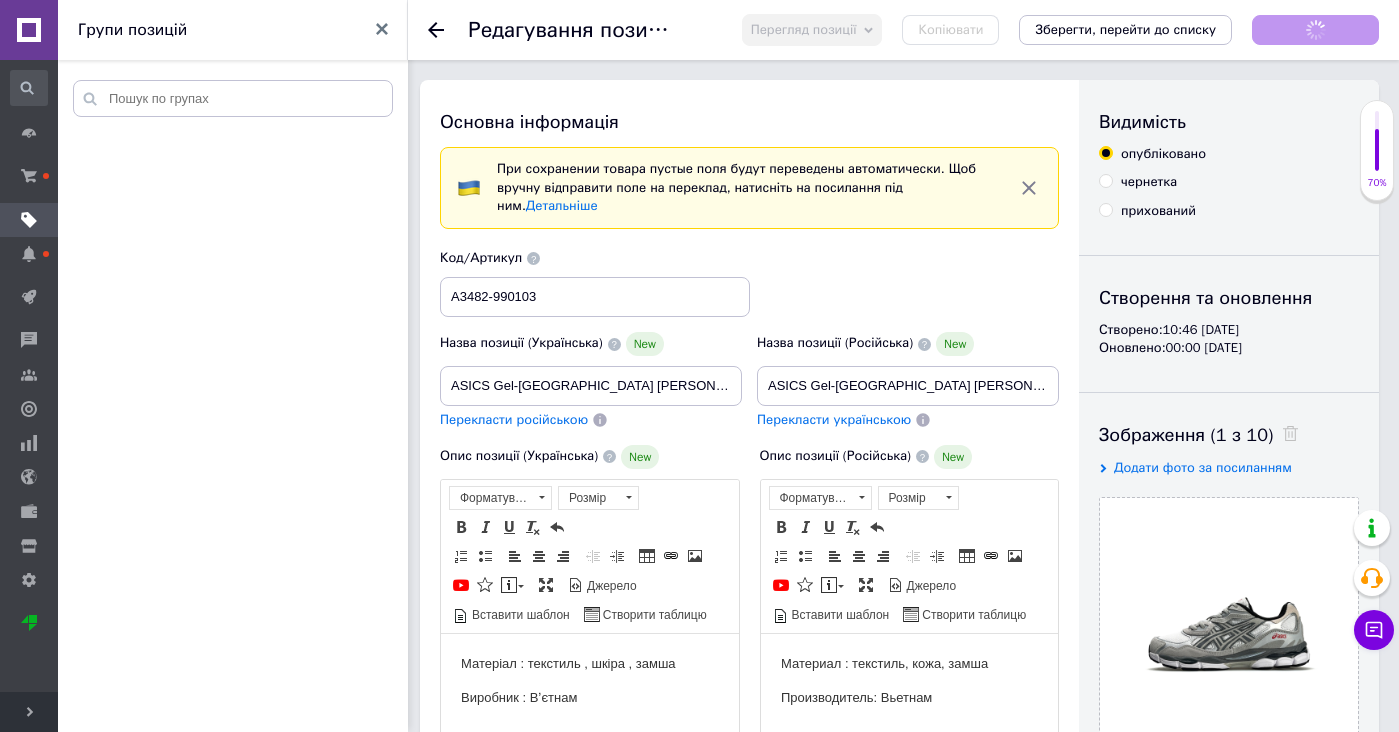 scroll, scrollTop: 0, scrollLeft: 0, axis: both 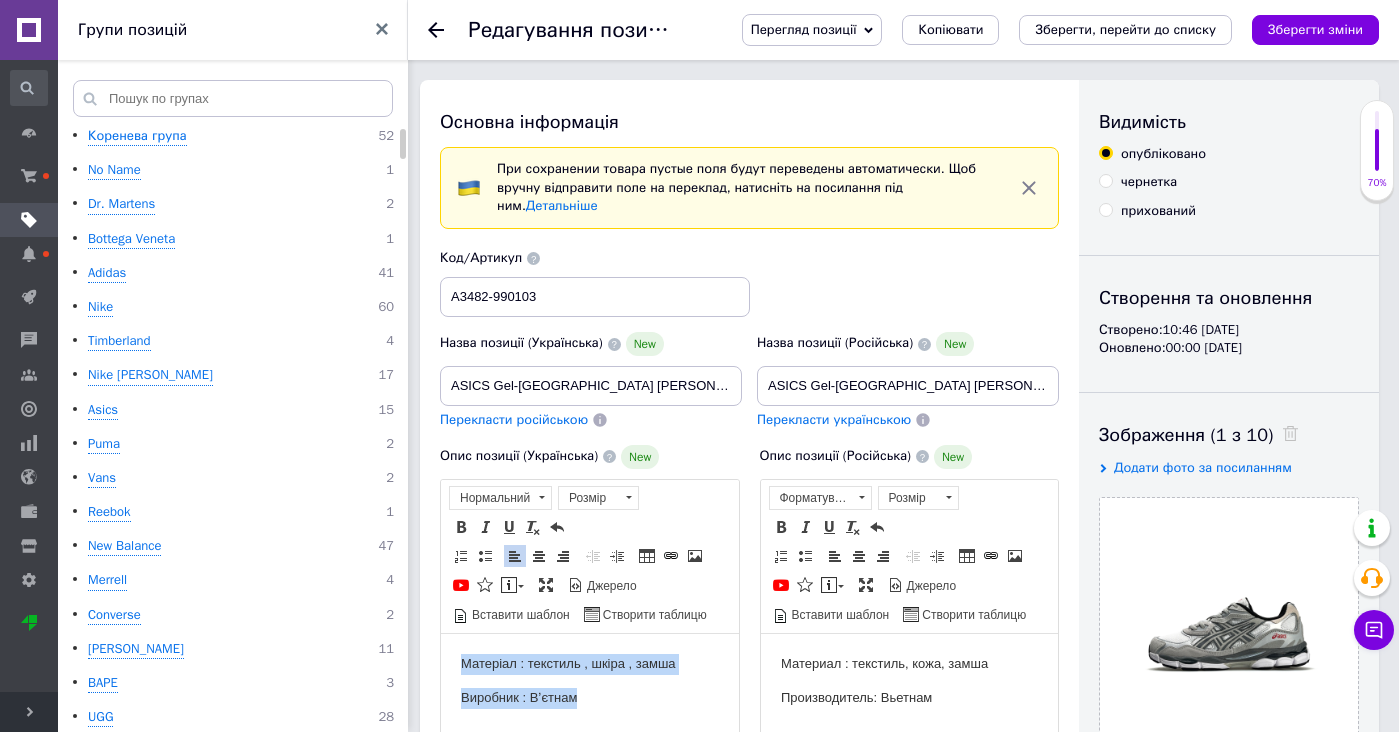 drag, startPoint x: 1314, startPoint y: 1301, endPoint x: 699, endPoint y: 594, distance: 937.056 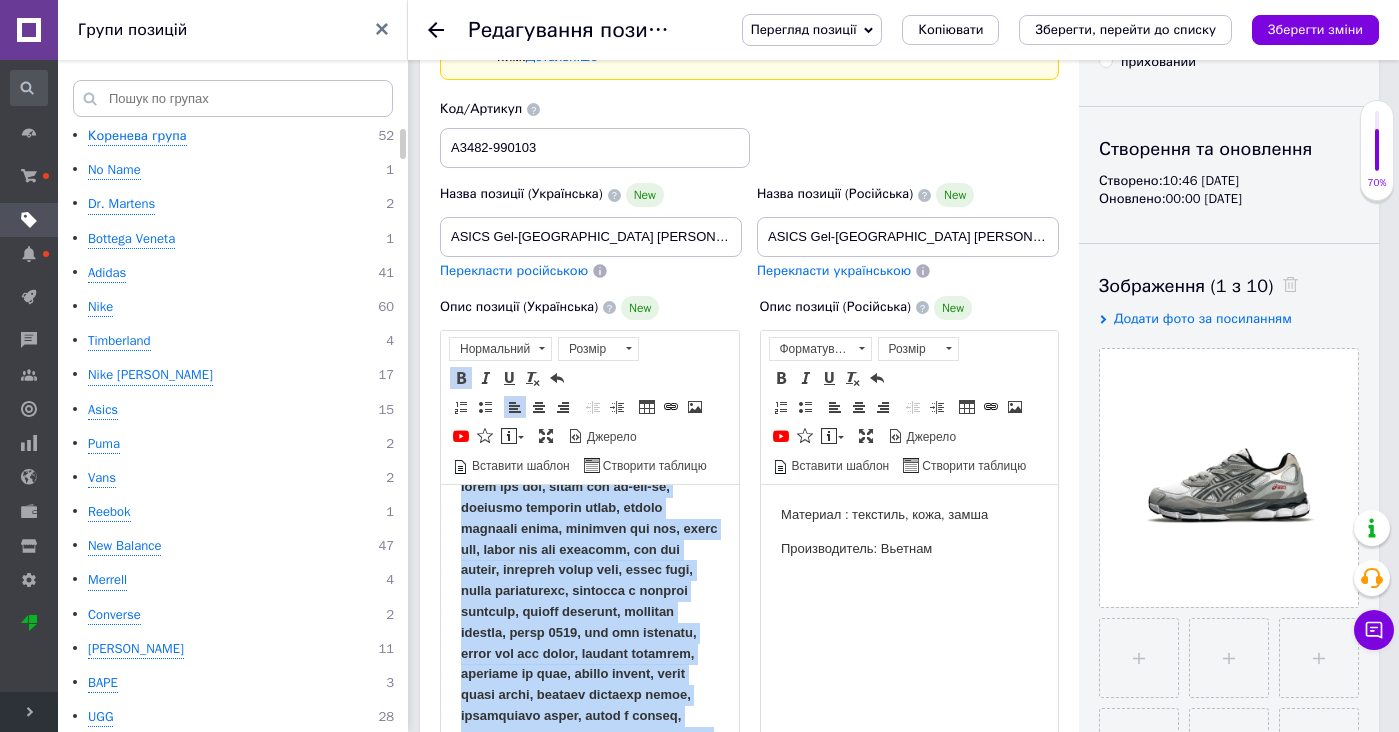scroll, scrollTop: 2247, scrollLeft: 0, axis: vertical 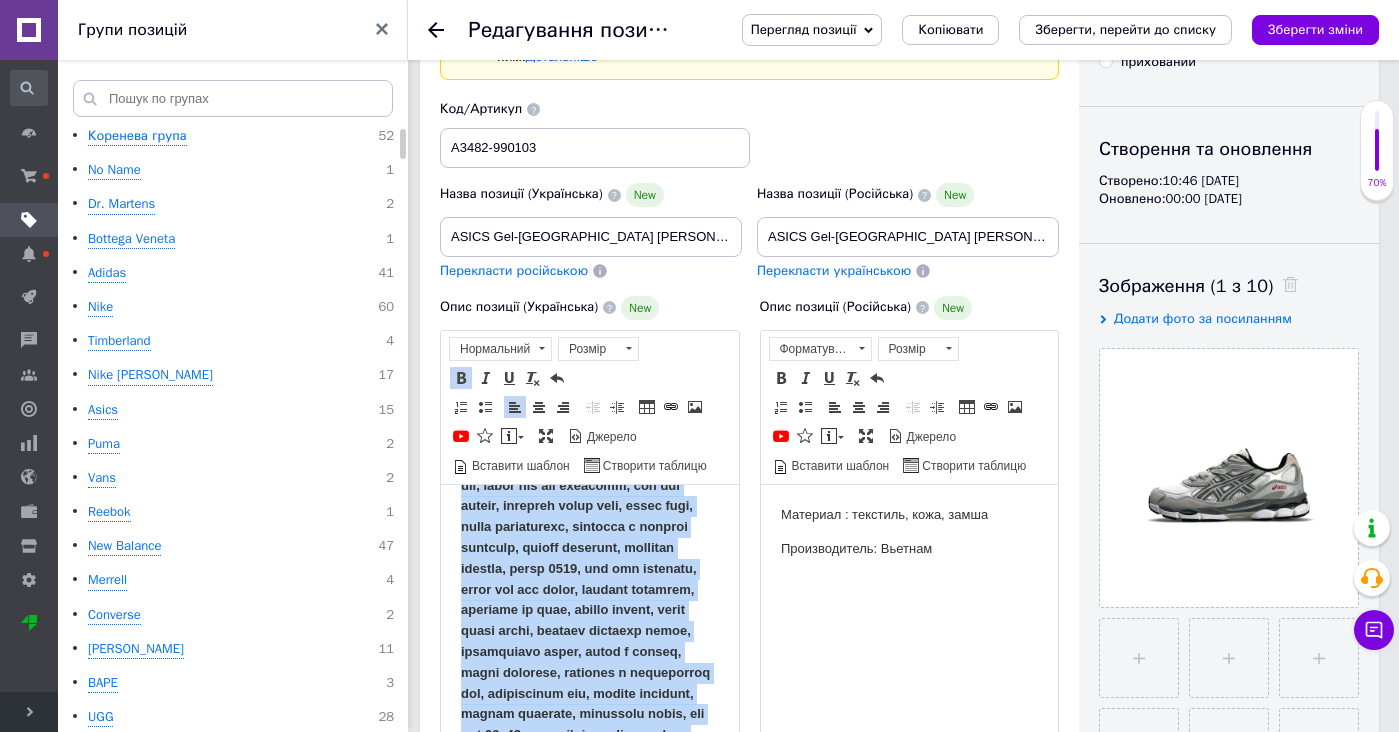 drag, startPoint x: 687, startPoint y: 589, endPoint x: 756, endPoint y: 881, distance: 300.04166 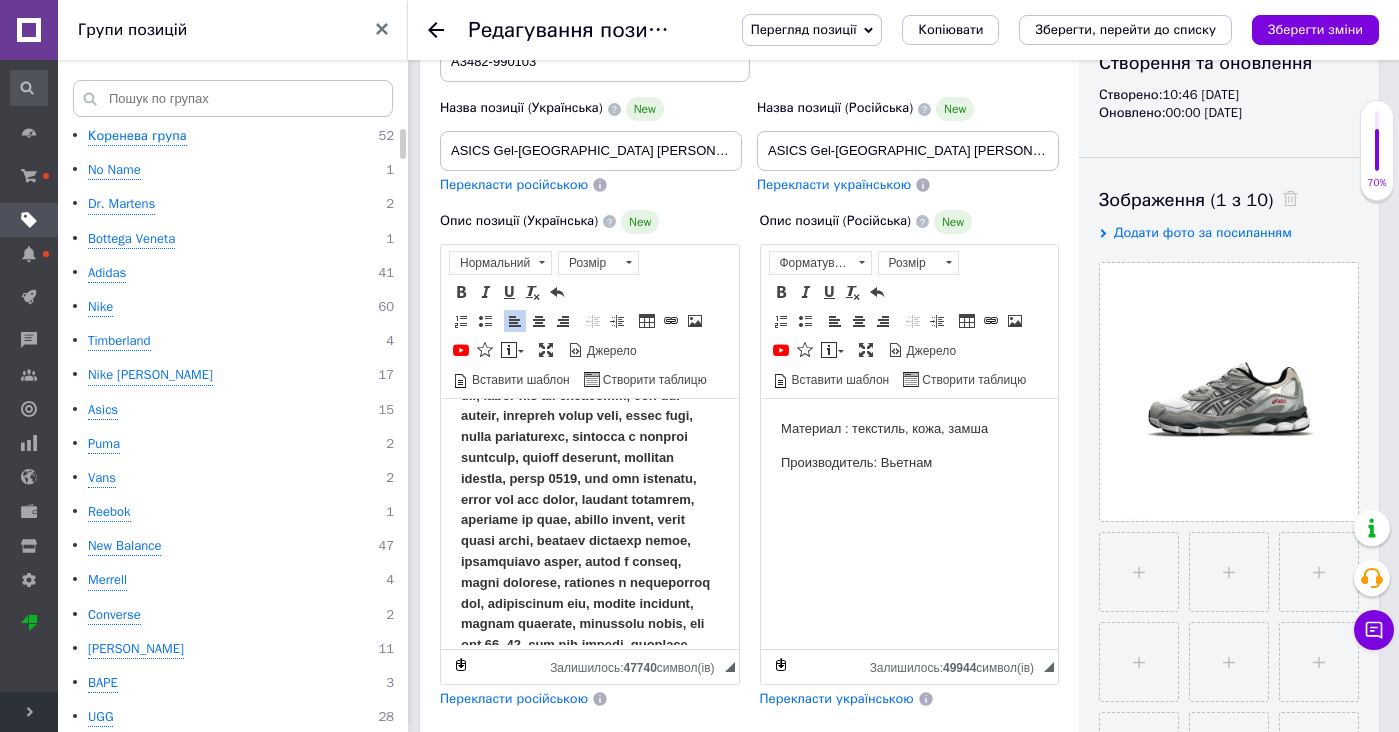 copy 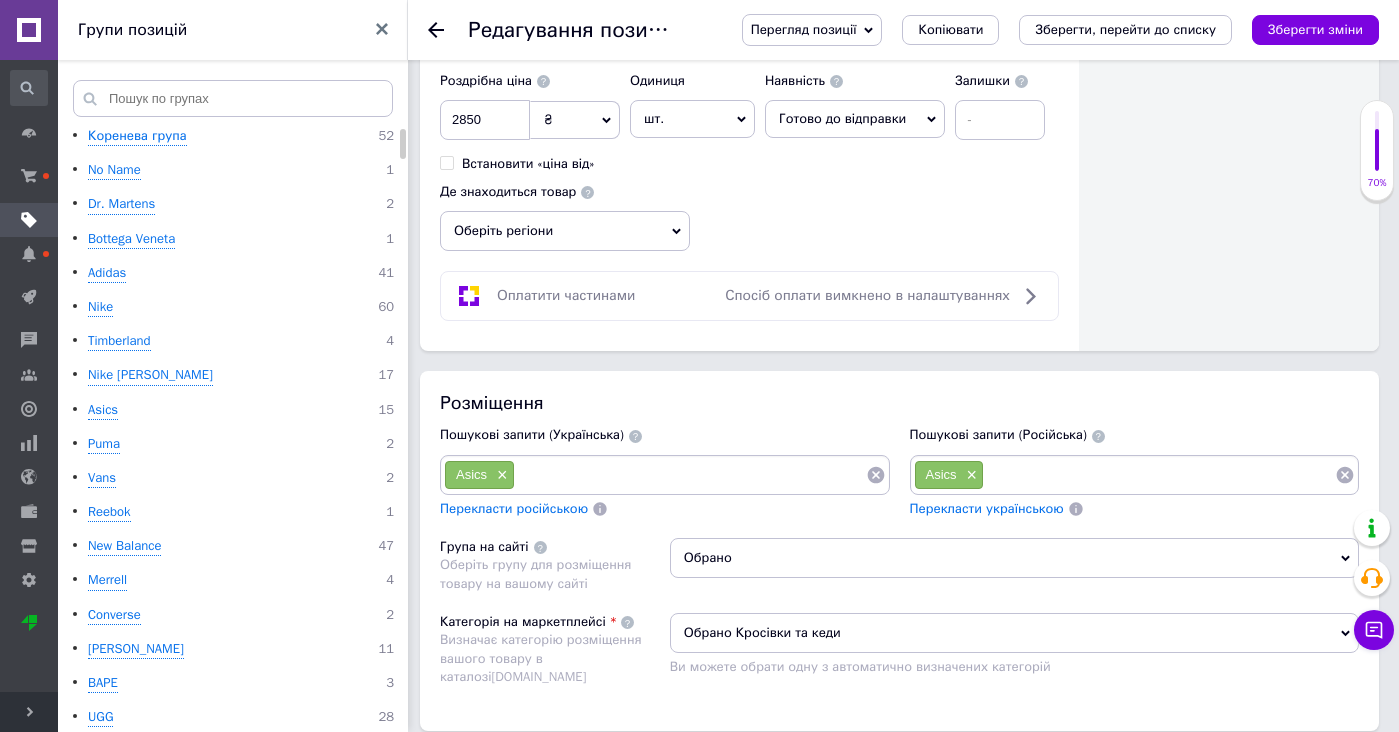 click on "Asics ×" at bounding box center (665, 475) 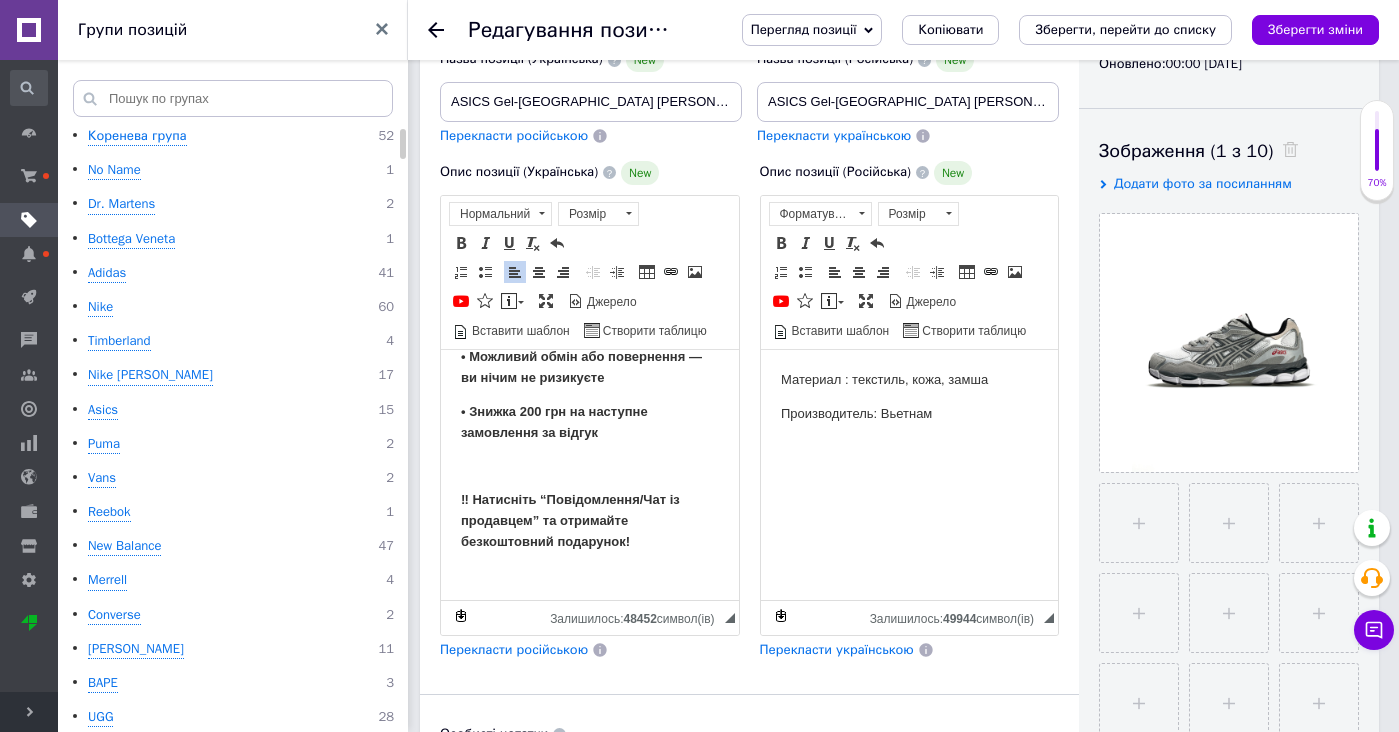 scroll, scrollTop: 121, scrollLeft: 0, axis: vertical 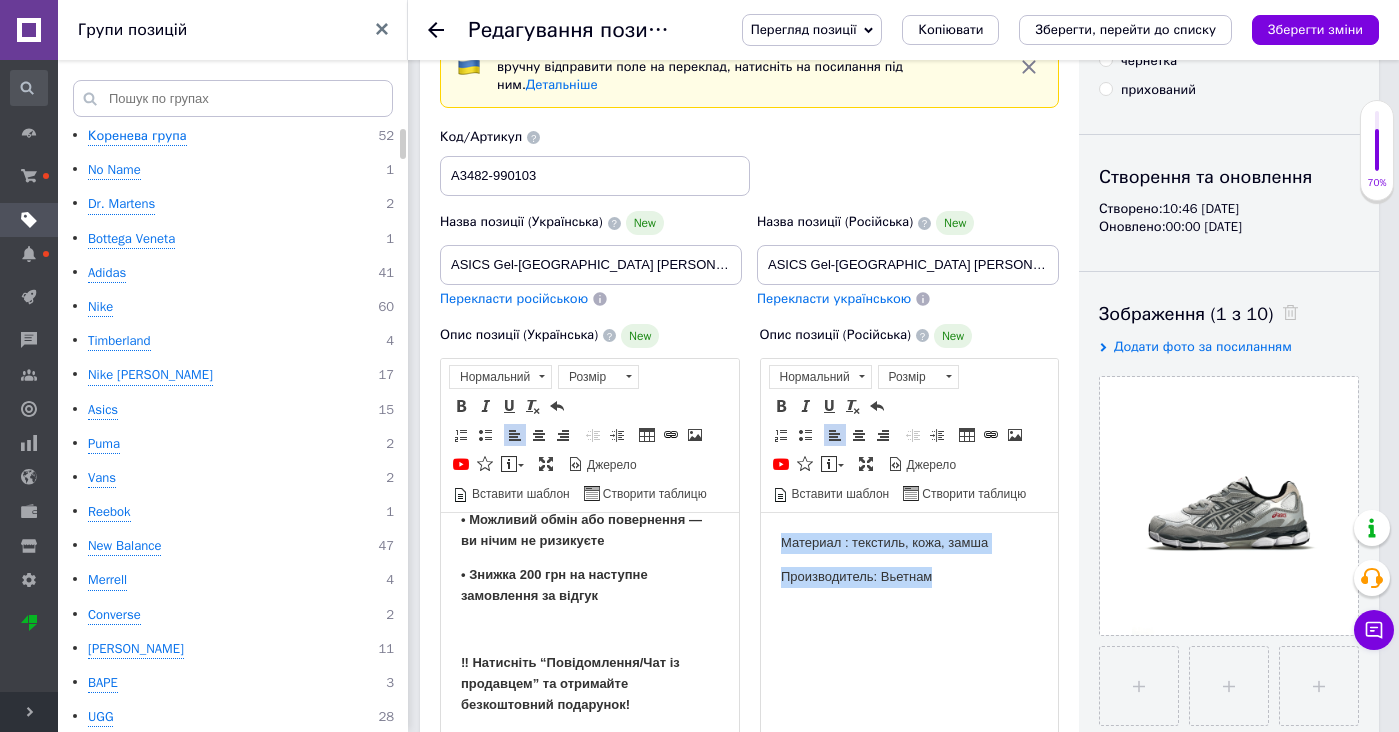 drag, startPoint x: 877, startPoint y: 583, endPoint x: 877, endPoint y: 494, distance: 89 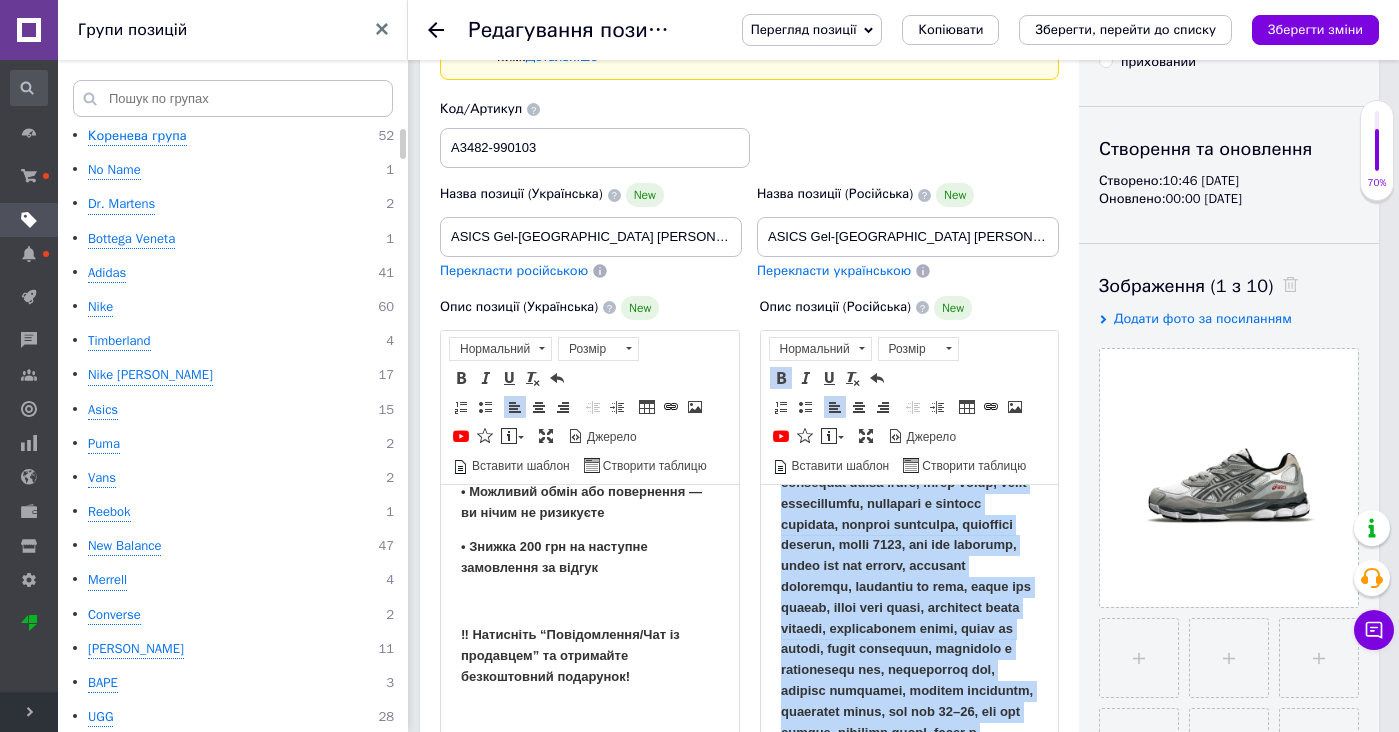 scroll, scrollTop: 187, scrollLeft: 0, axis: vertical 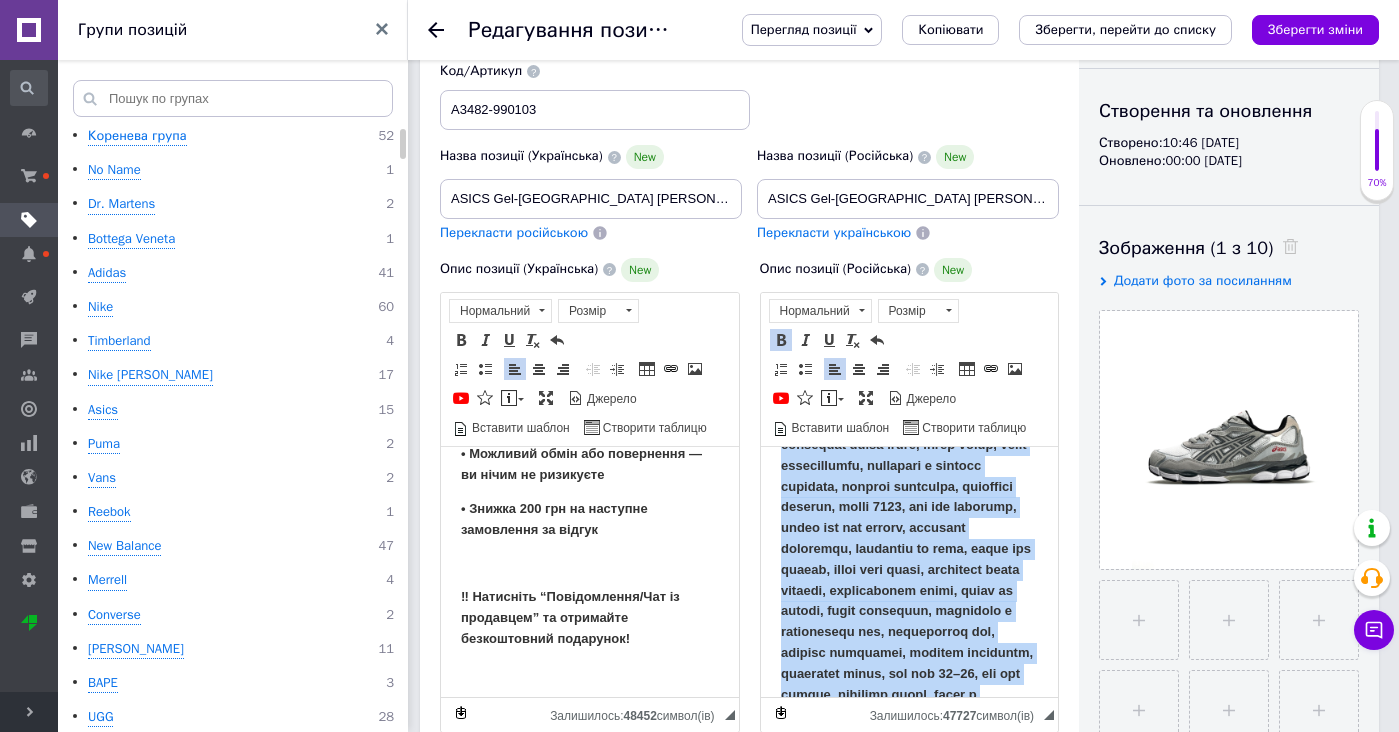 drag, startPoint x: 855, startPoint y: 560, endPoint x: 1013, endPoint y: 753, distance: 249.42534 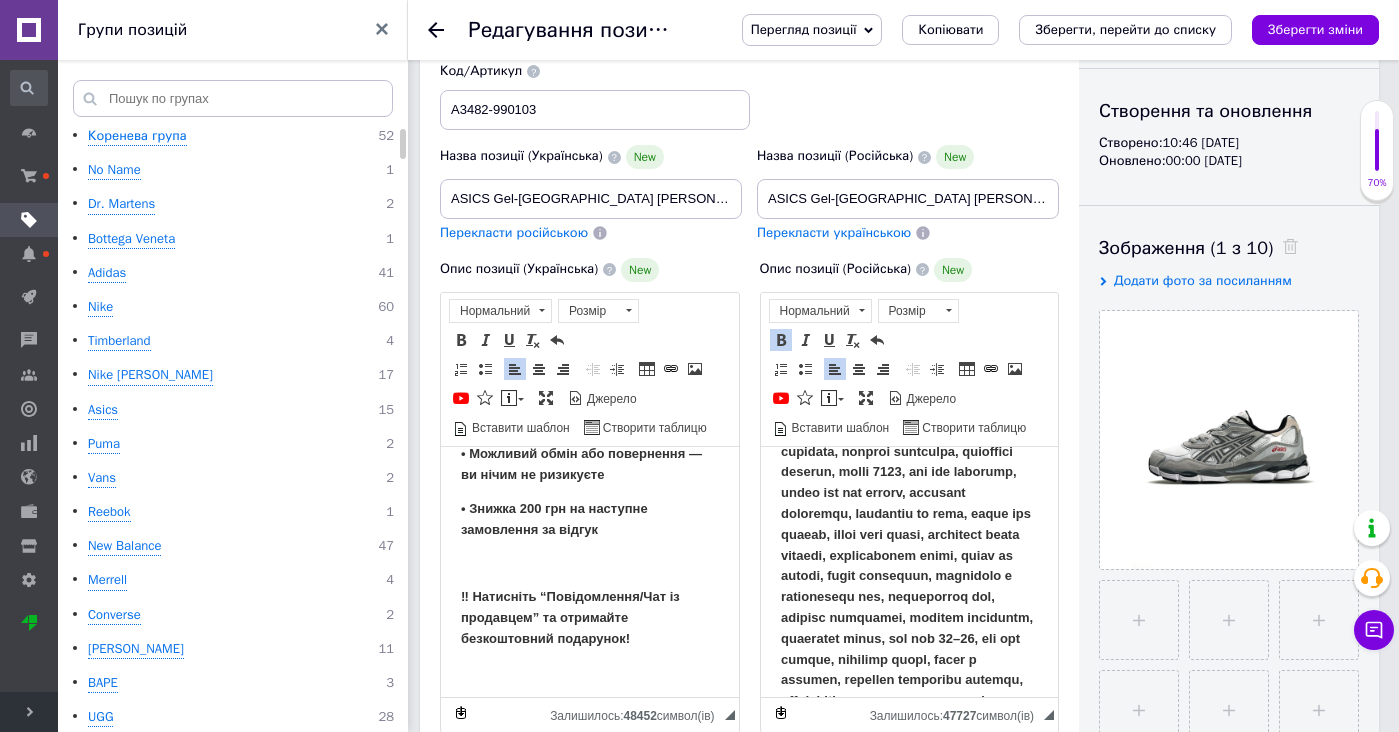 scroll, scrollTop: 4, scrollLeft: 0, axis: vertical 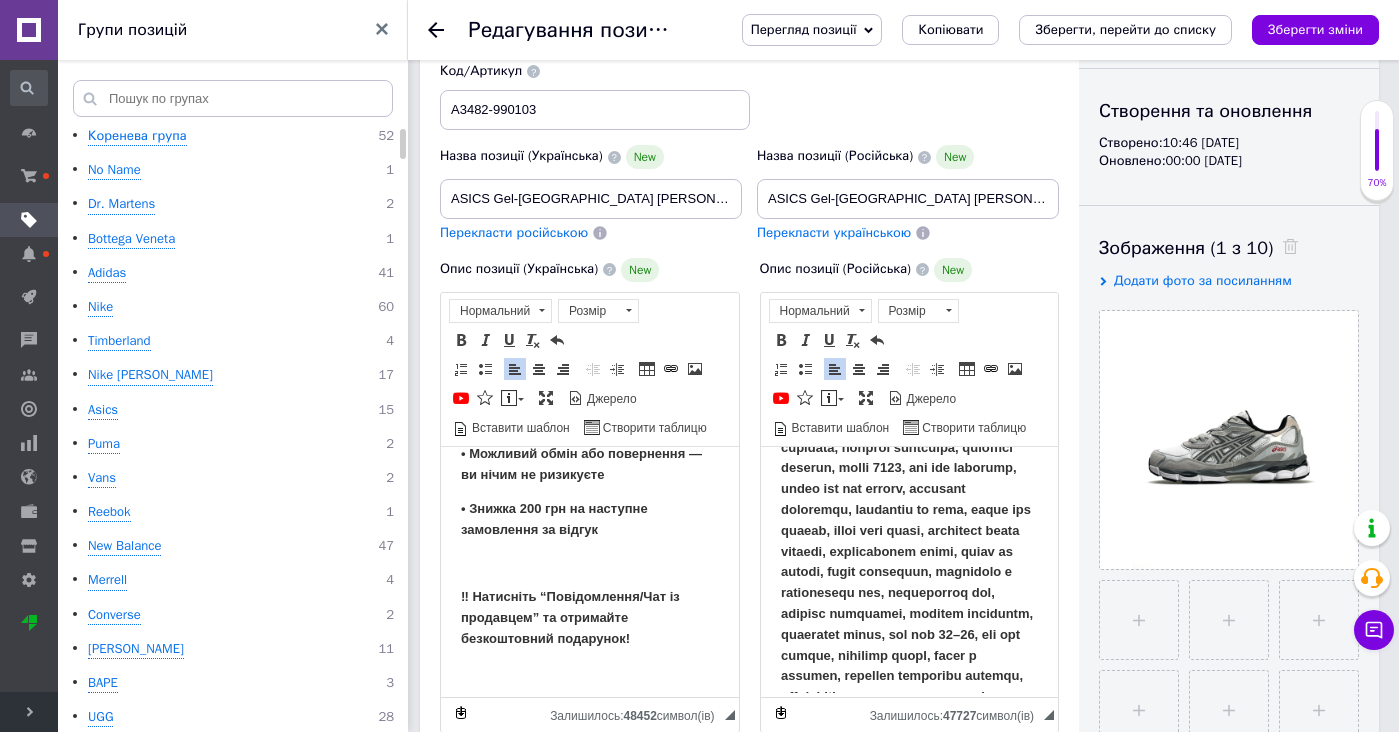 copy 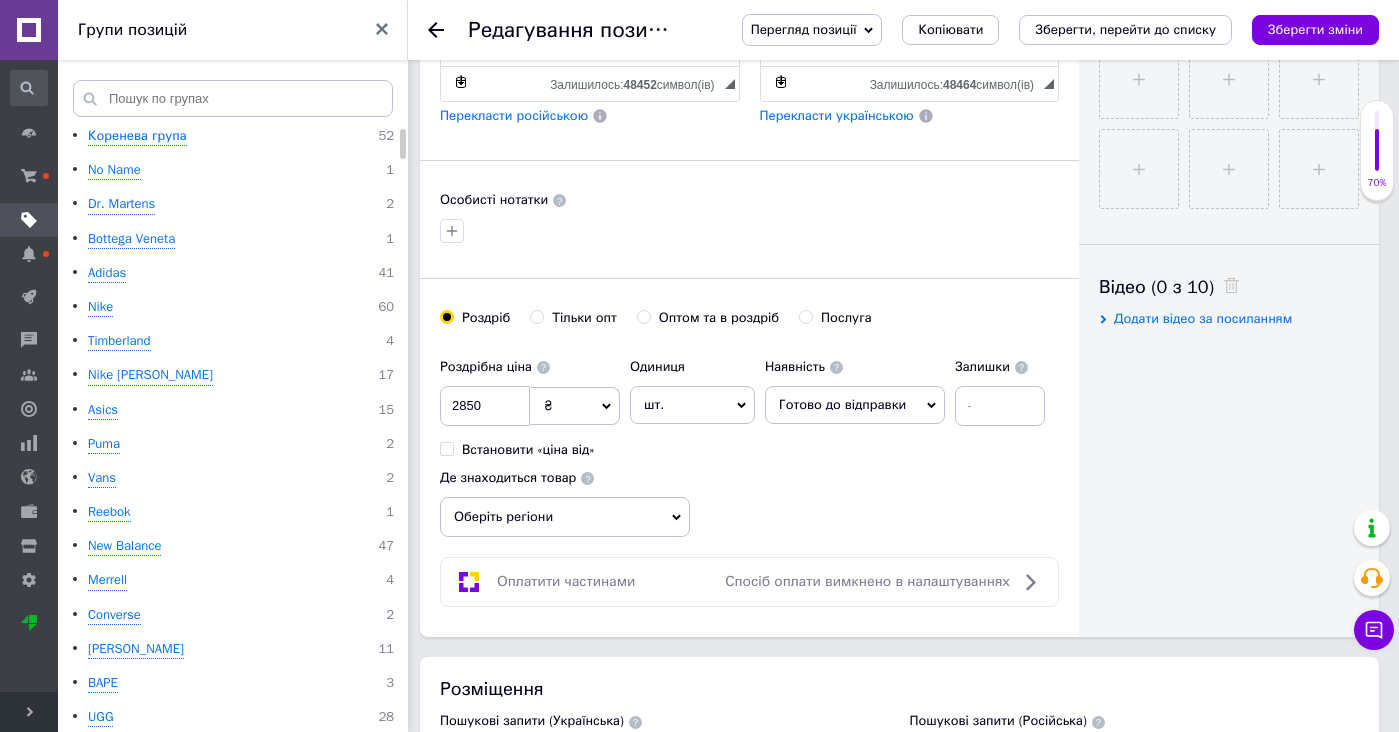 scroll, scrollTop: 868, scrollLeft: 0, axis: vertical 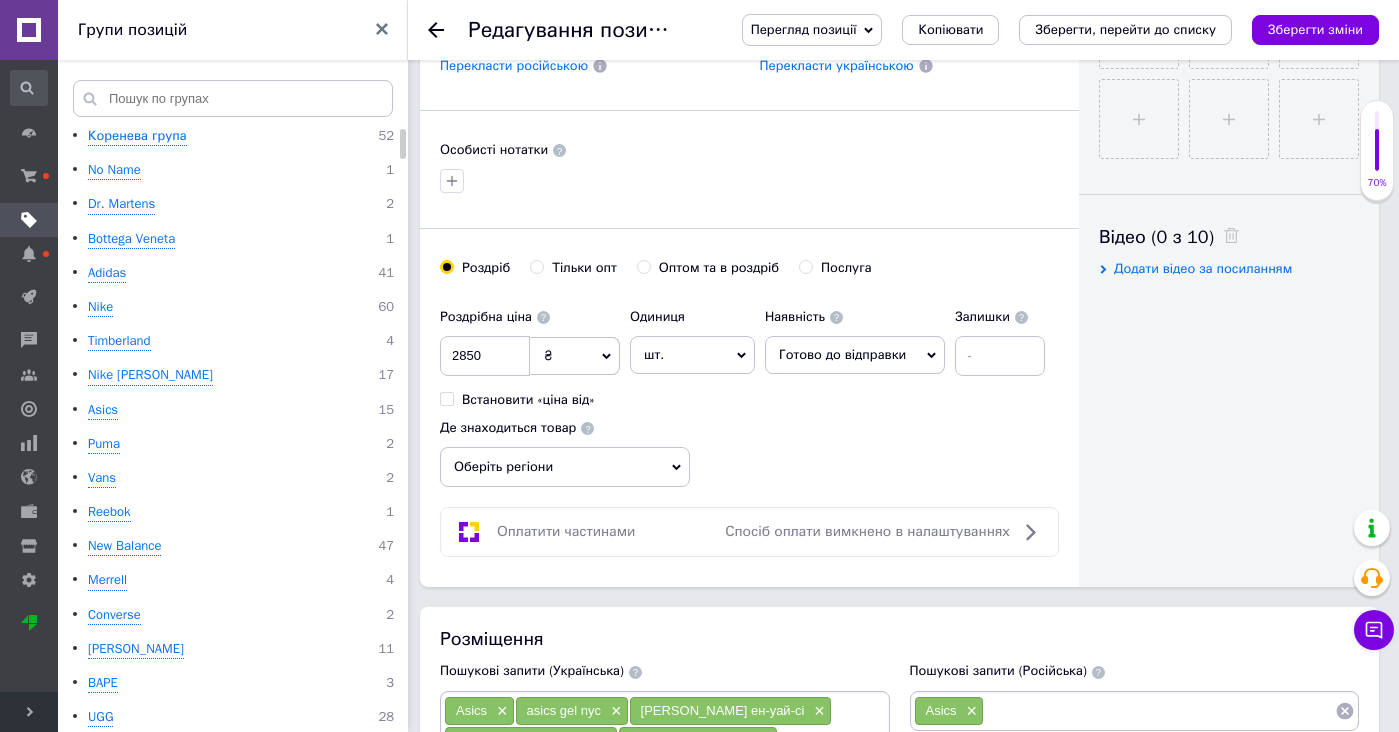 click at bounding box center (1159, 711) 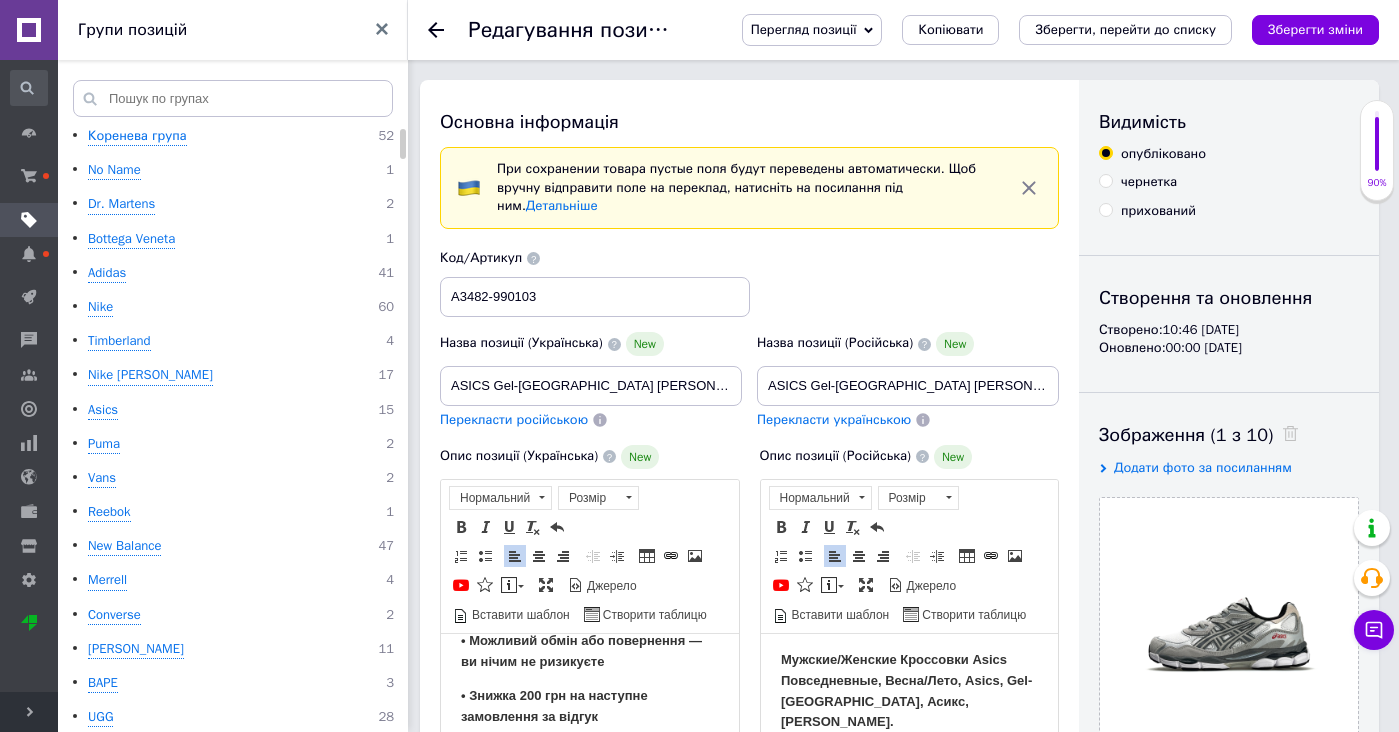 scroll, scrollTop: -1, scrollLeft: 0, axis: vertical 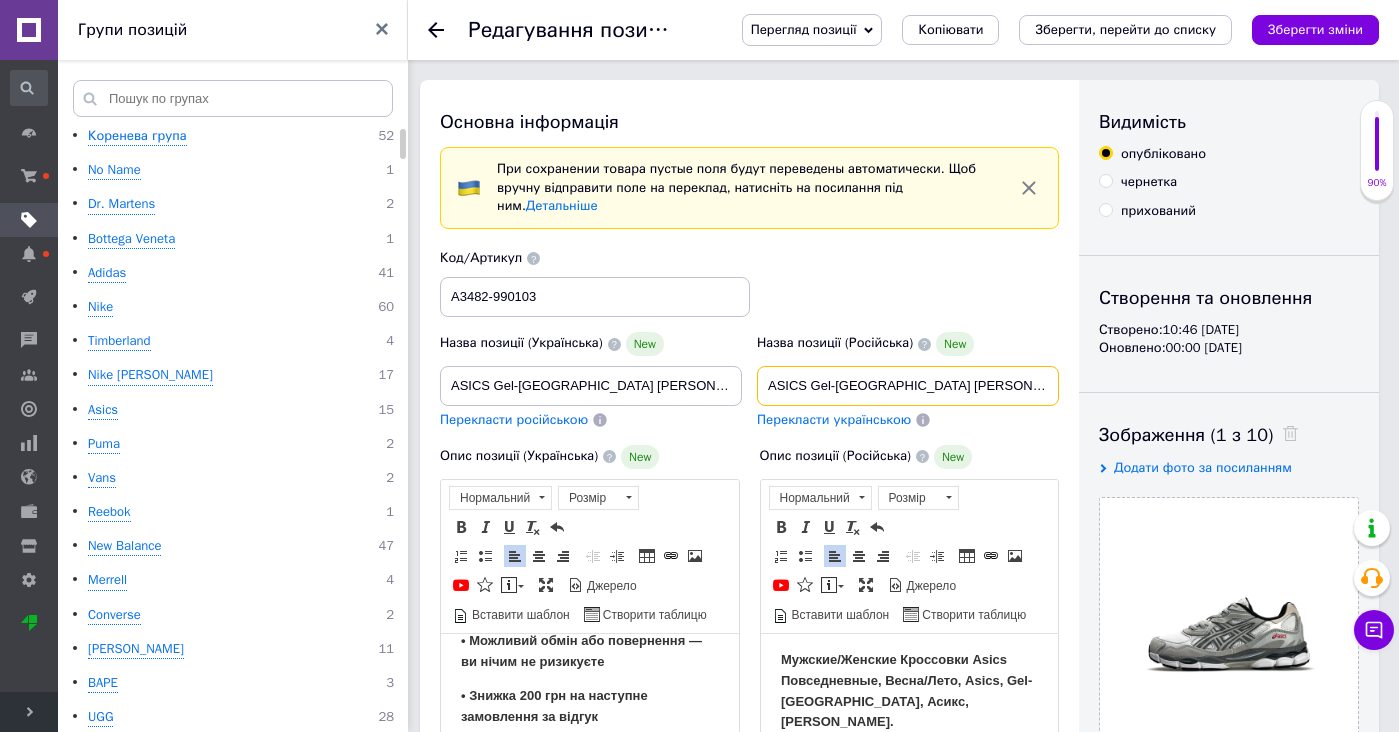 click on "ASICS Gel-[GEOGRAPHIC_DATA] [PERSON_NAME]" at bounding box center [908, 386] 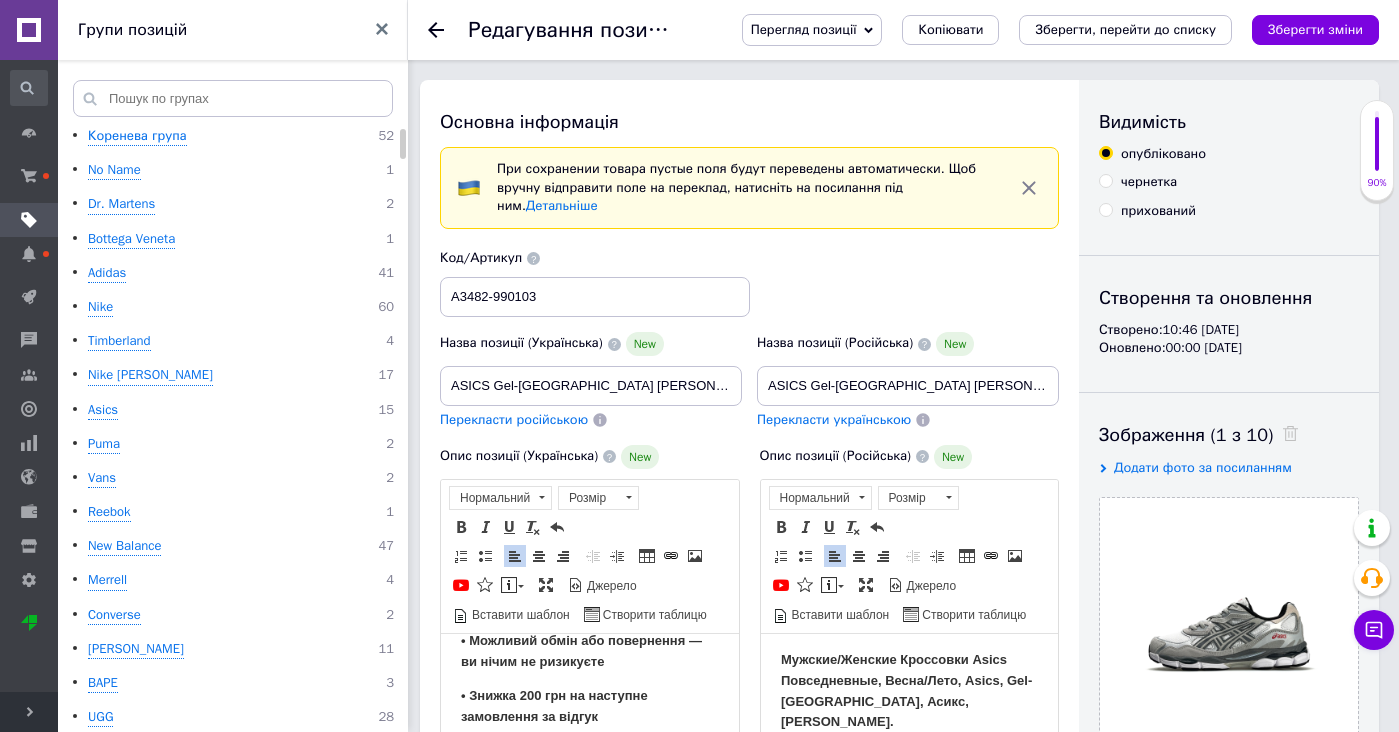click on "Мужские/Женские Кроссовки Asics Повседневные, Весна/Лето, Asics, Gel-NYC, Асикс, Гел НЙК." at bounding box center [905, 689] 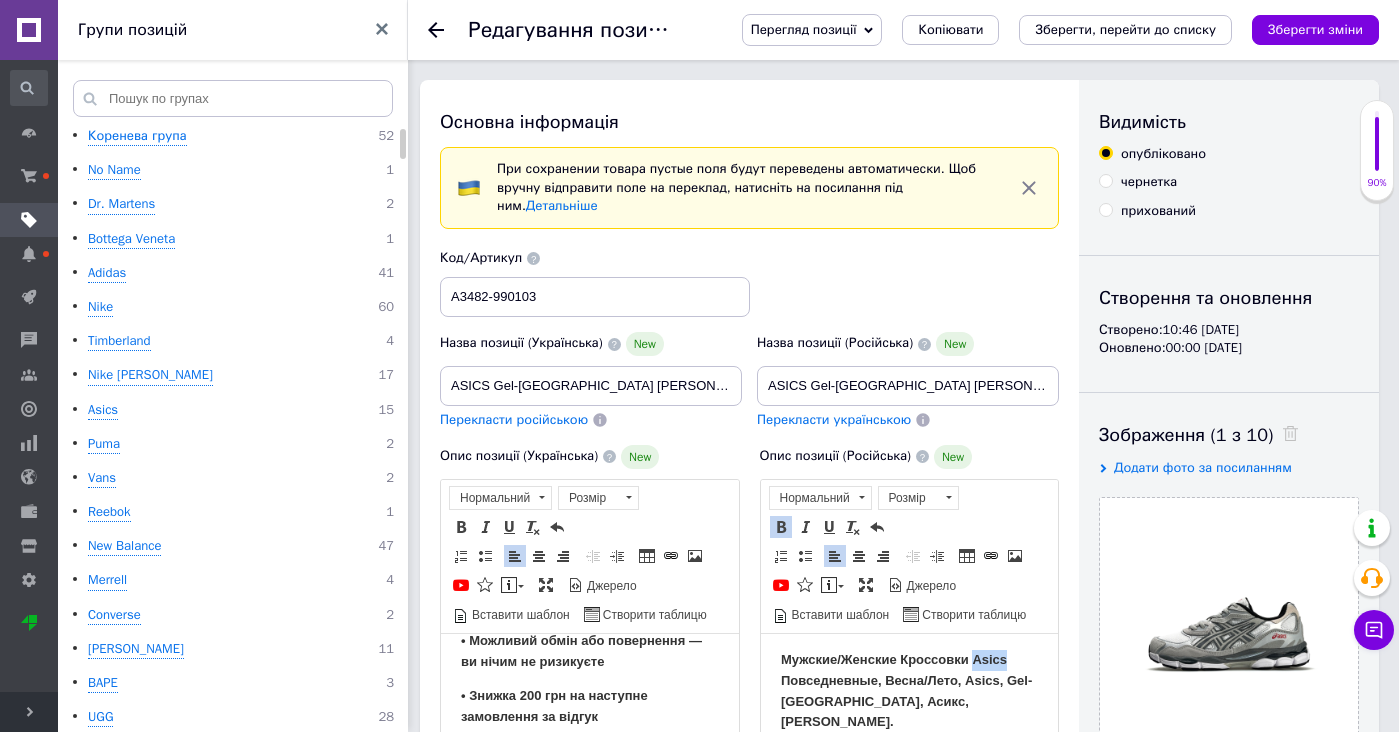 click on "Мужские/Женские Кроссовки Asics Повседневные, Весна/Лето, Asics, Gel-NYC, Асикс, Гел НЙК." at bounding box center [905, 689] 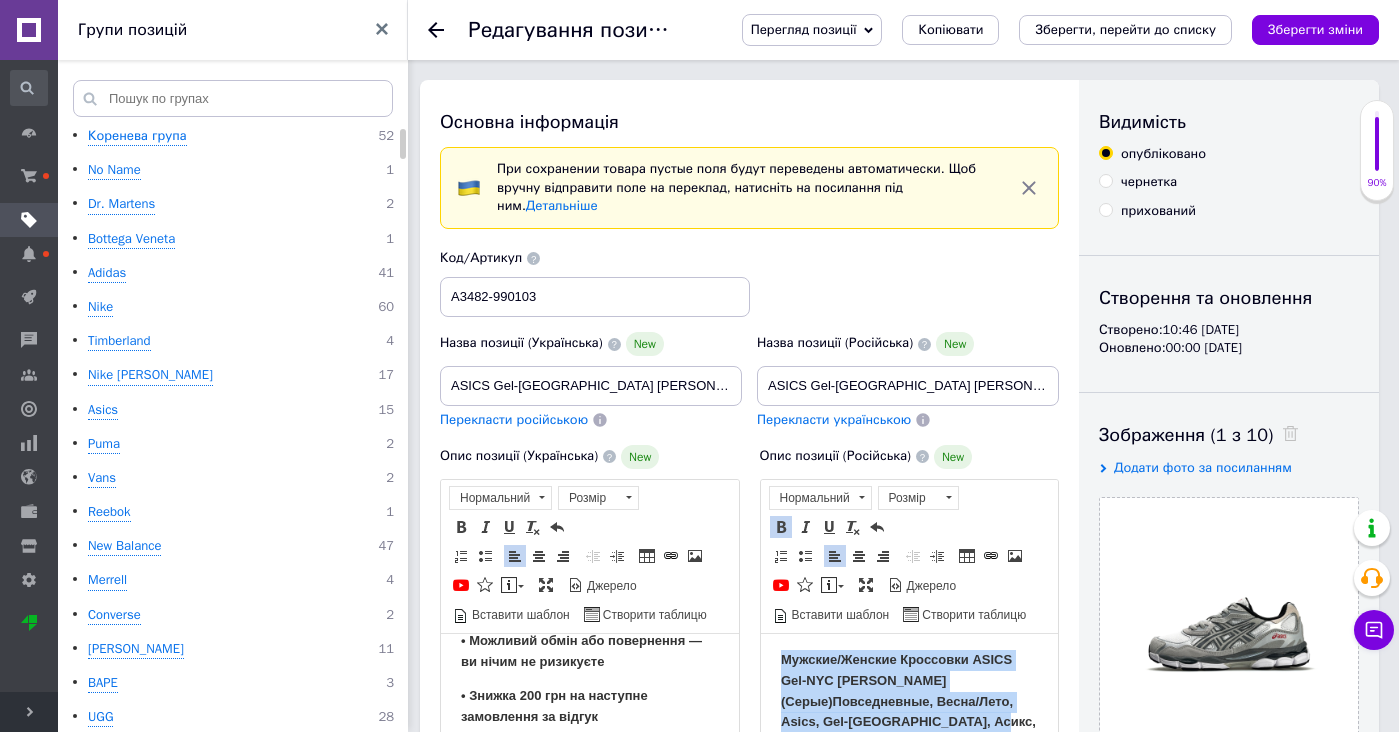 scroll, scrollTop: 0, scrollLeft: 0, axis: both 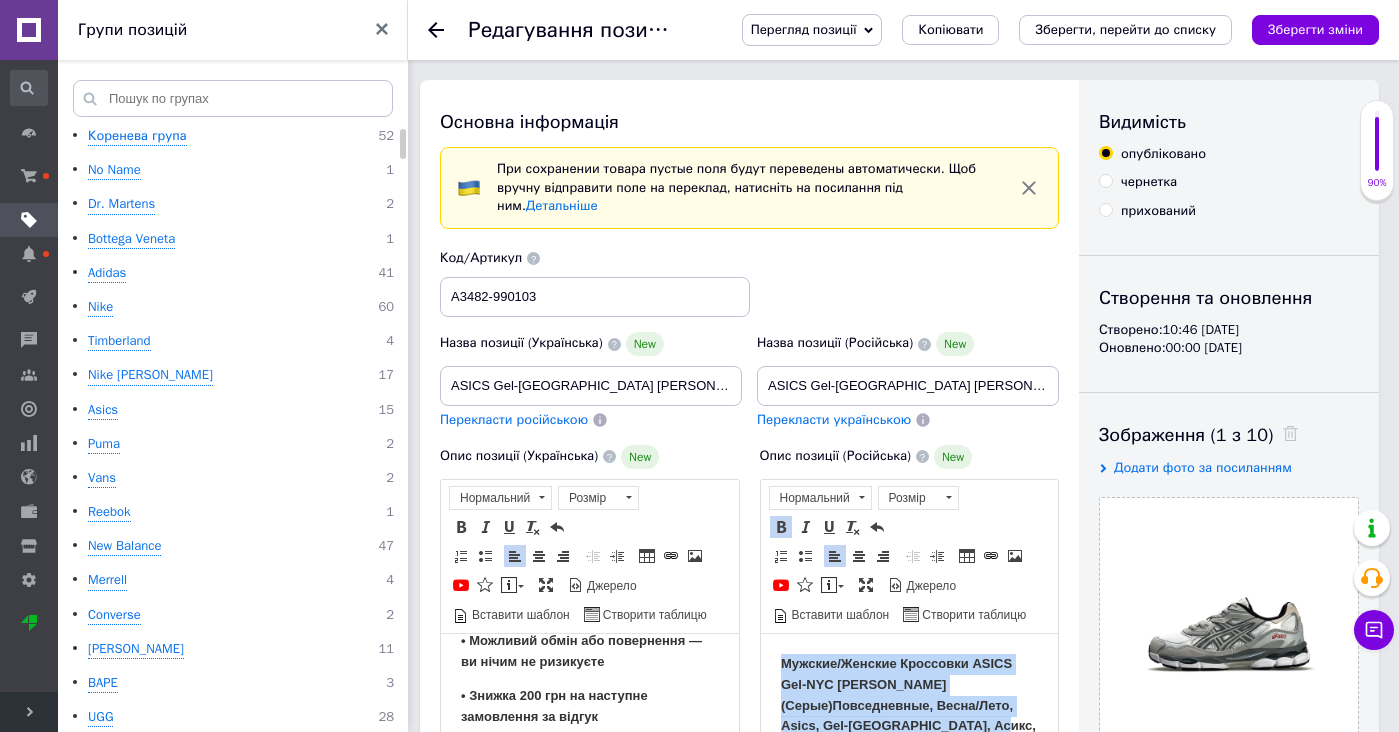 drag, startPoint x: 1011, startPoint y: 716, endPoint x: 997, endPoint y: 578, distance: 138.70833 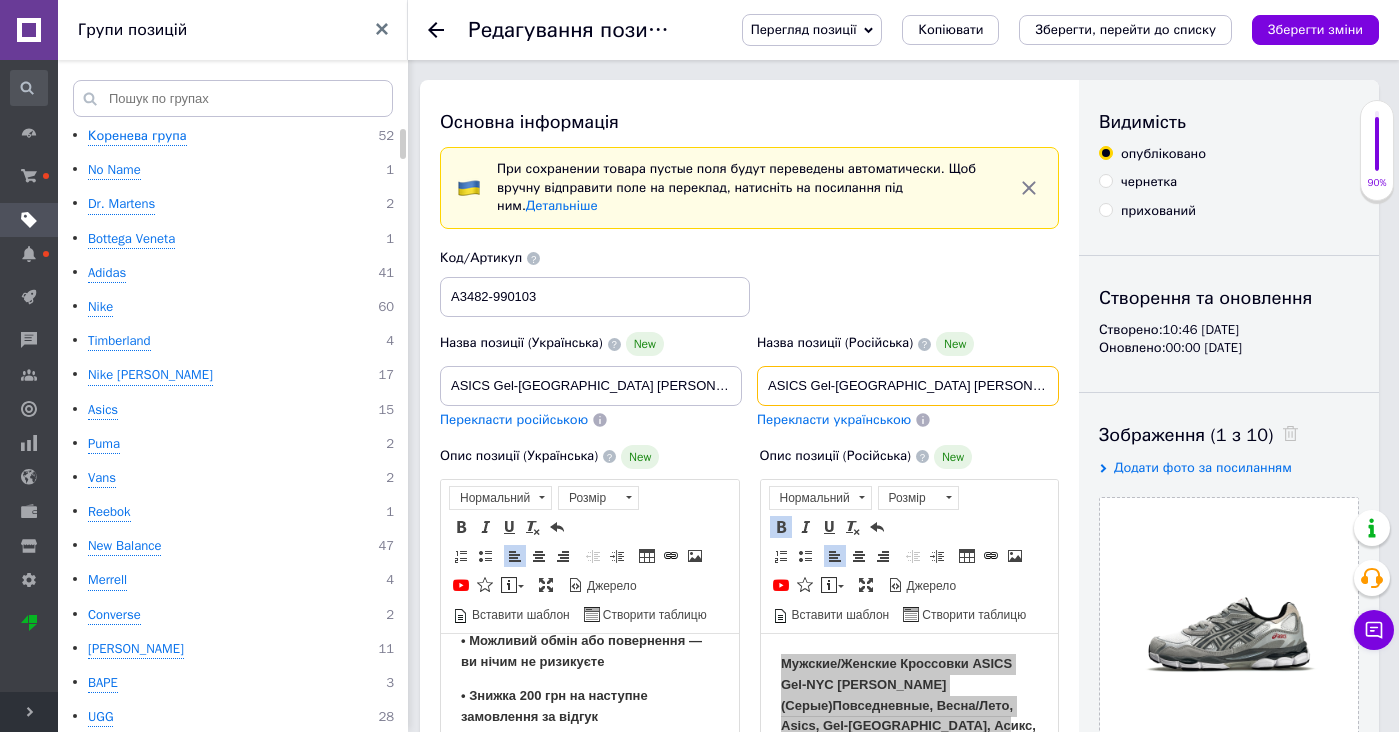 click on "ASICS Gel-[GEOGRAPHIC_DATA] [PERSON_NAME]" at bounding box center [908, 386] 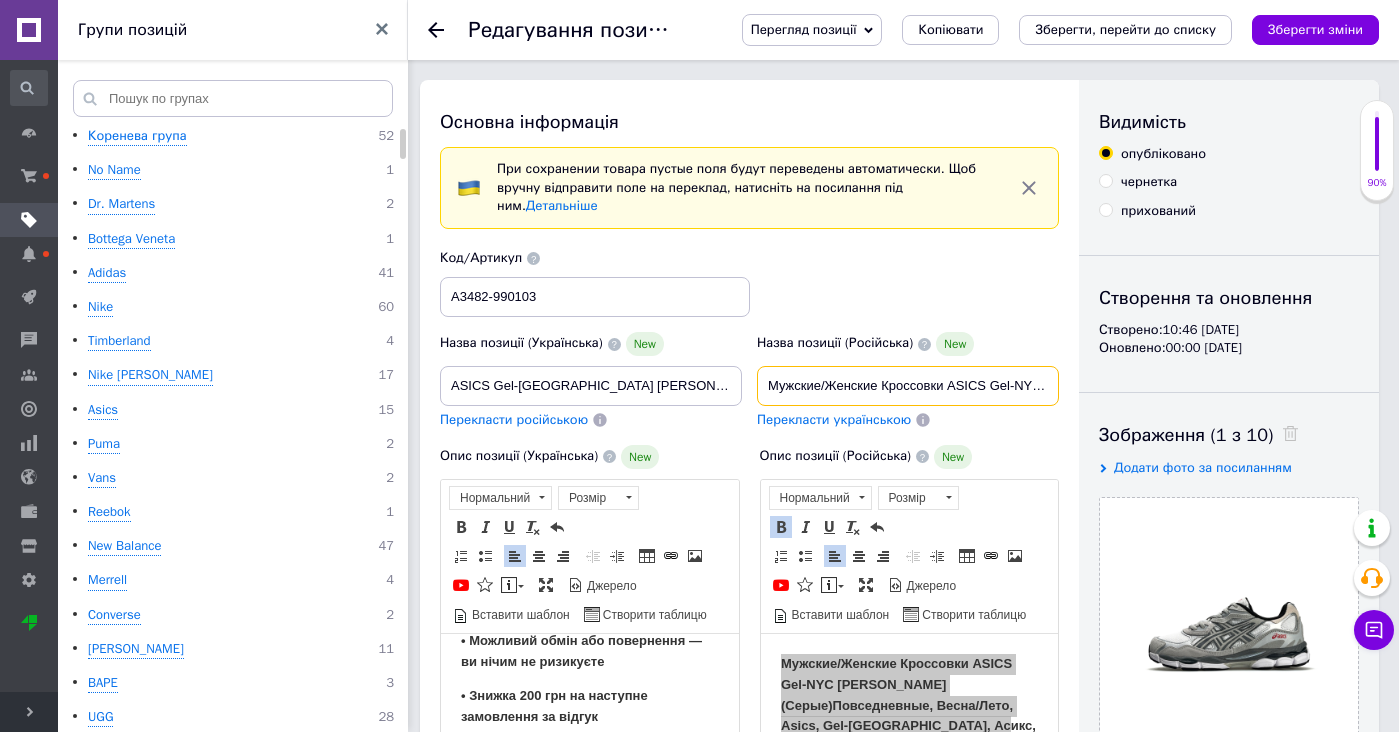type on "Мужские/Женские Кроссовки ASICS Gel-NYC White Grey (Серые) Повседневные, Весна/Лето, Asics, Gel-NYC, Асикс, Гел НЙК." 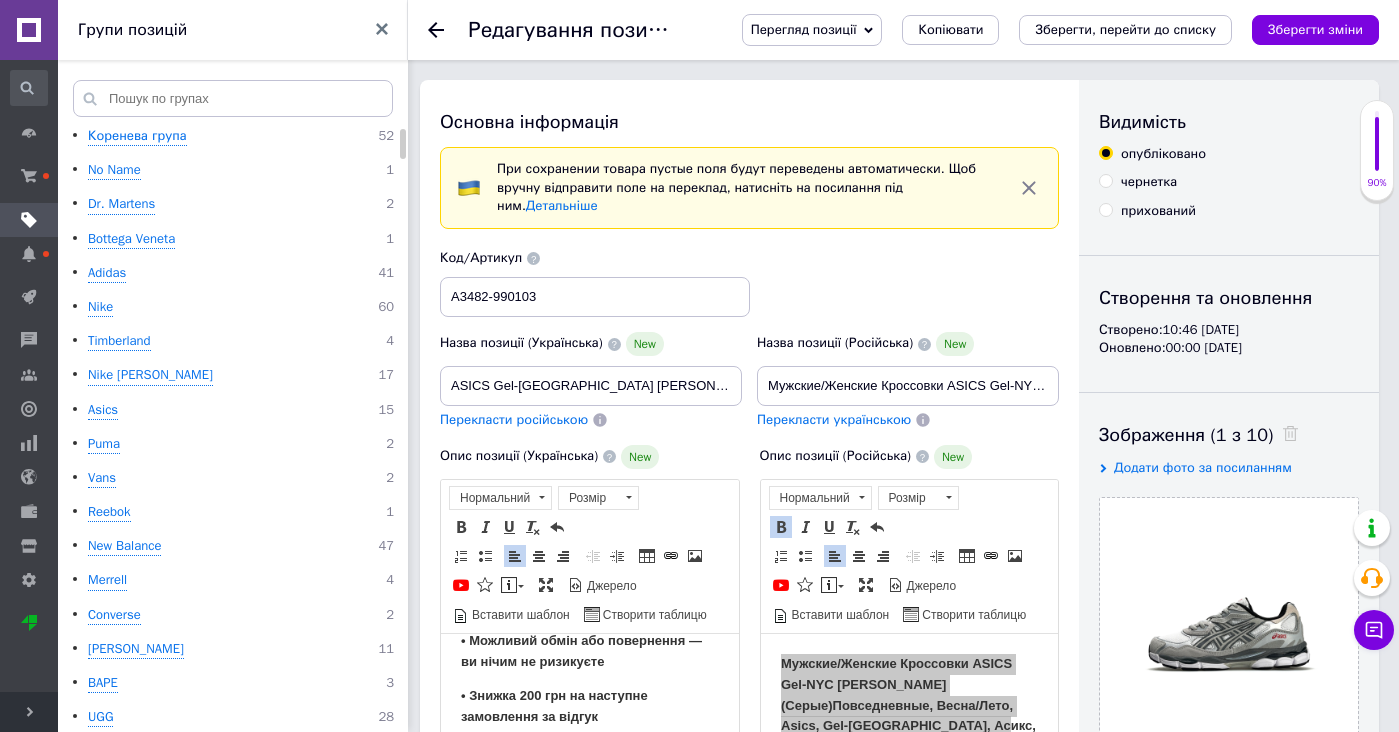 click on "Перекласти українською" at bounding box center (834, 419) 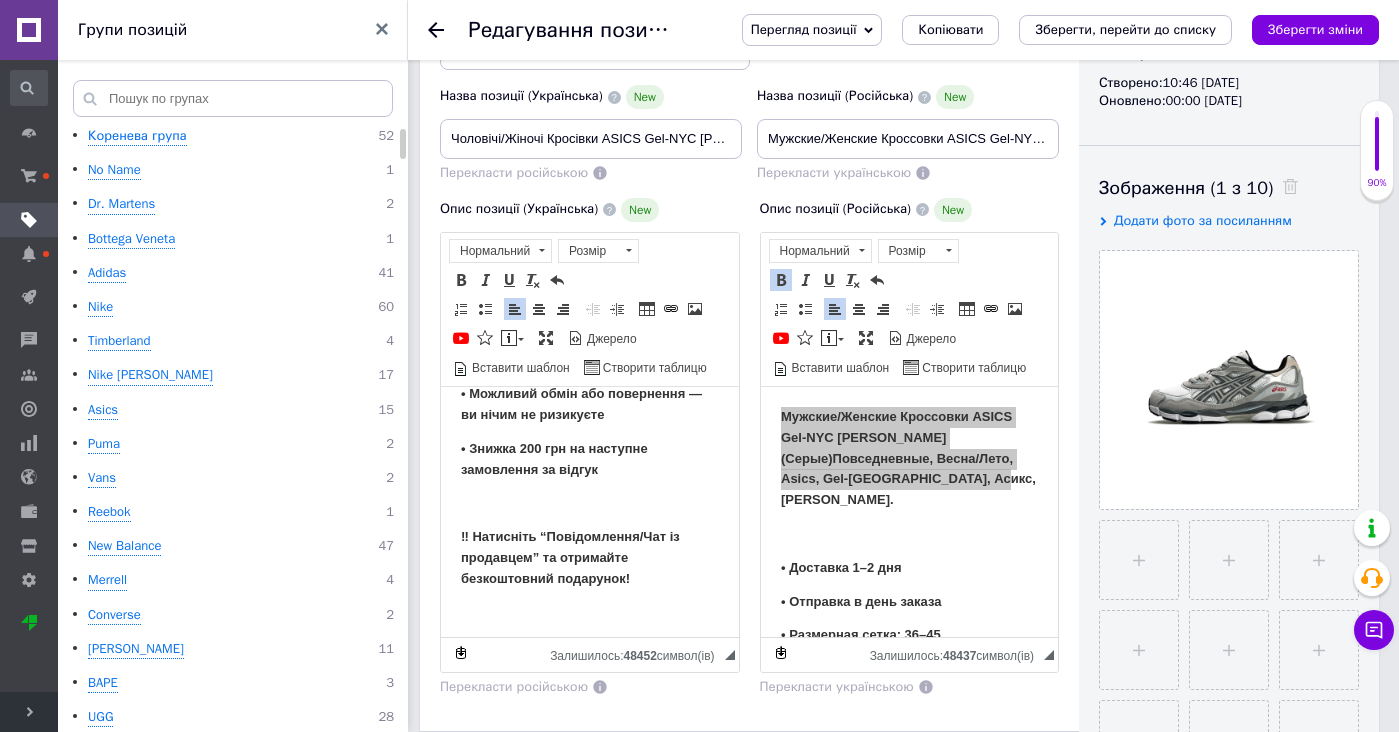 type on "Чоловічі/Жіночі Кросівки ASICS Gel-NYC White Grey (Сірі) Повсякденні, Весна/Літо, Asics, Gel-NYC, Асикс, Гел НЙК." 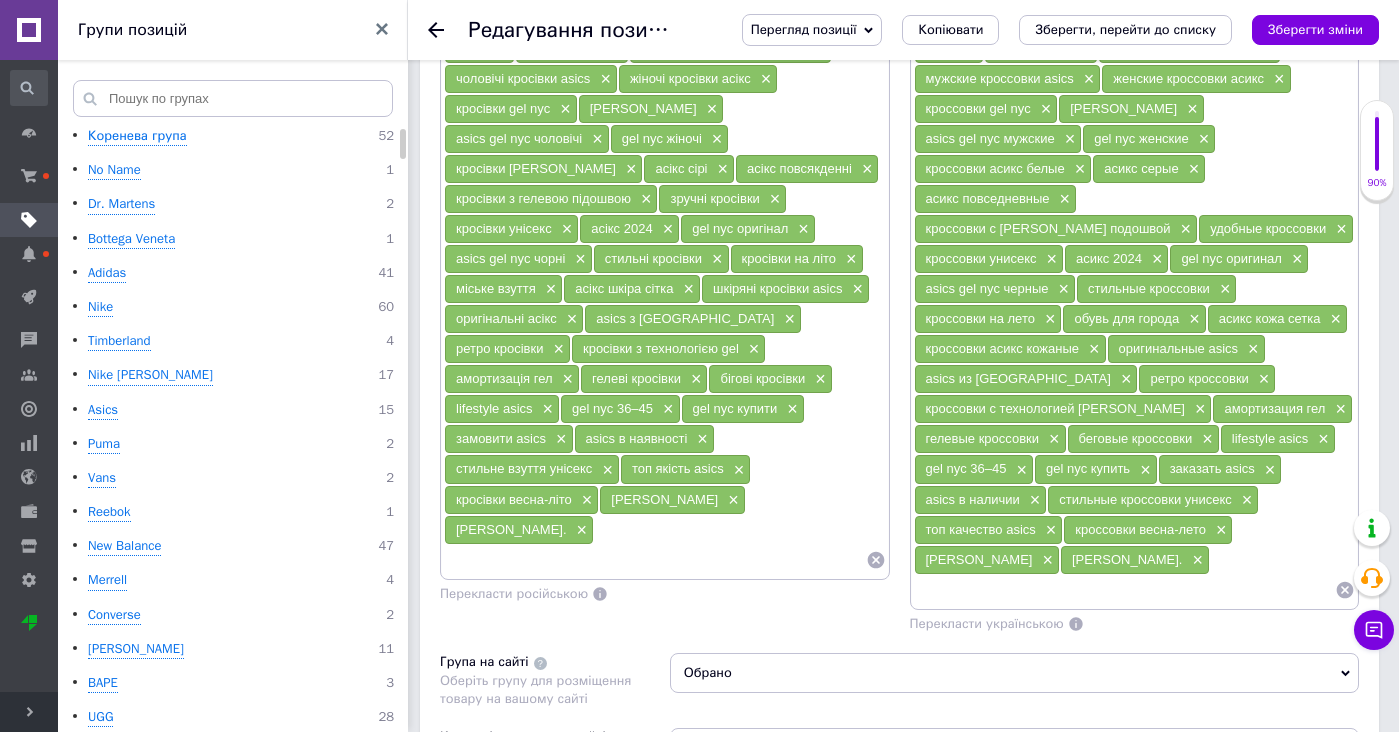 scroll, scrollTop: 1572, scrollLeft: 0, axis: vertical 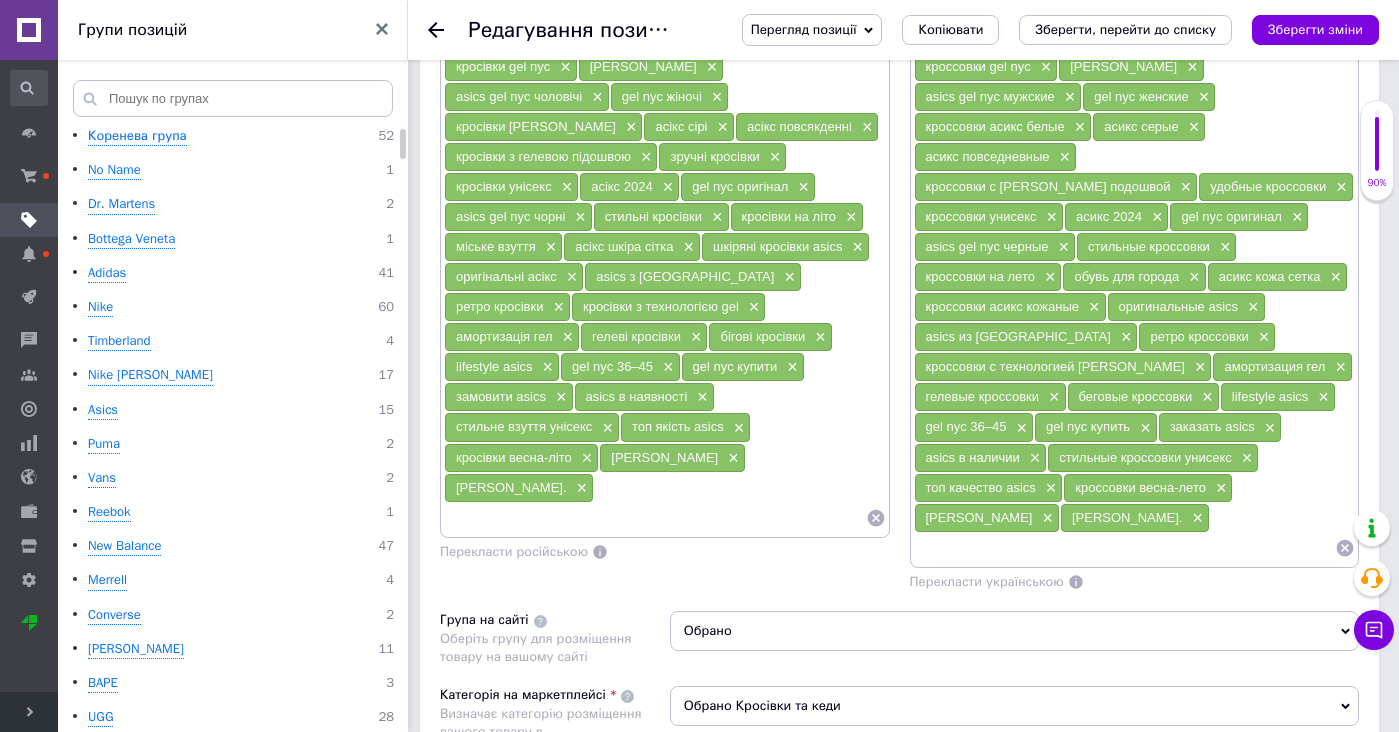 click at bounding box center (1125, 548) 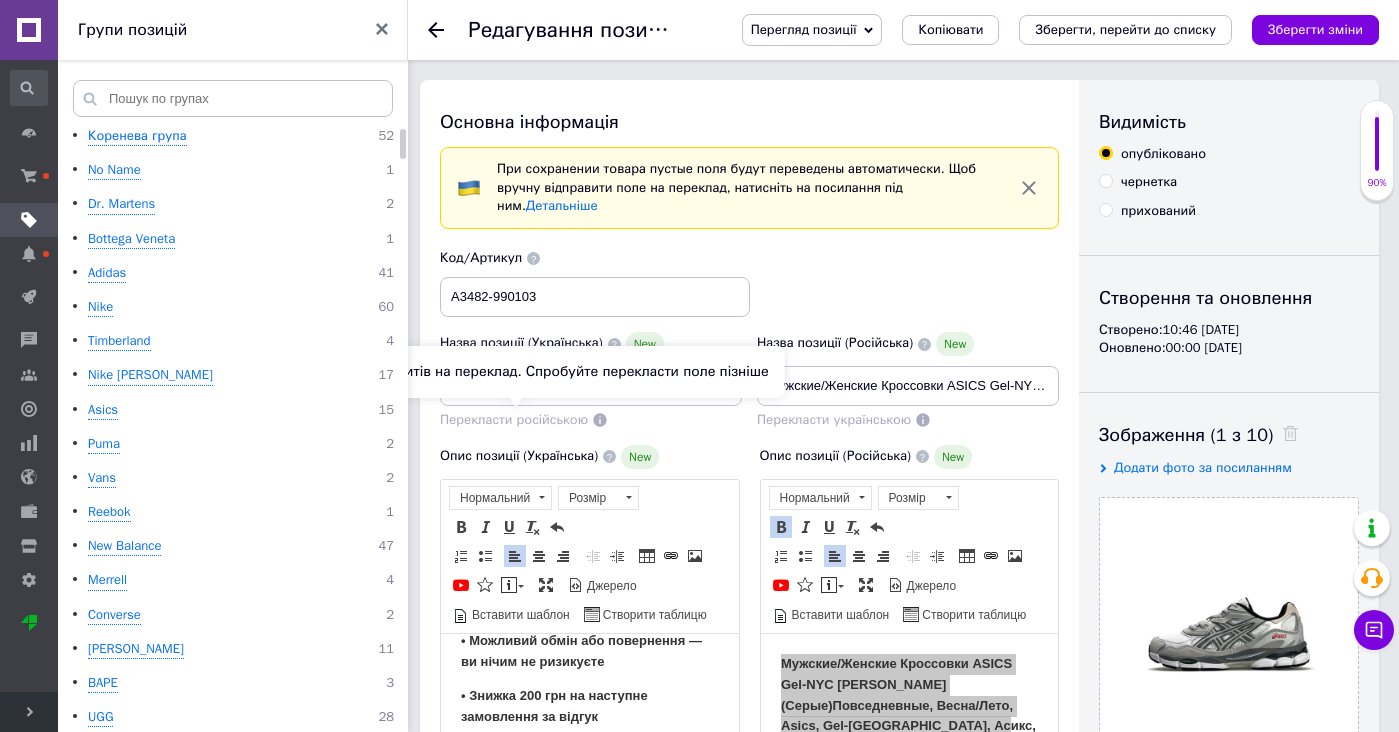 scroll, scrollTop: -2, scrollLeft: 0, axis: vertical 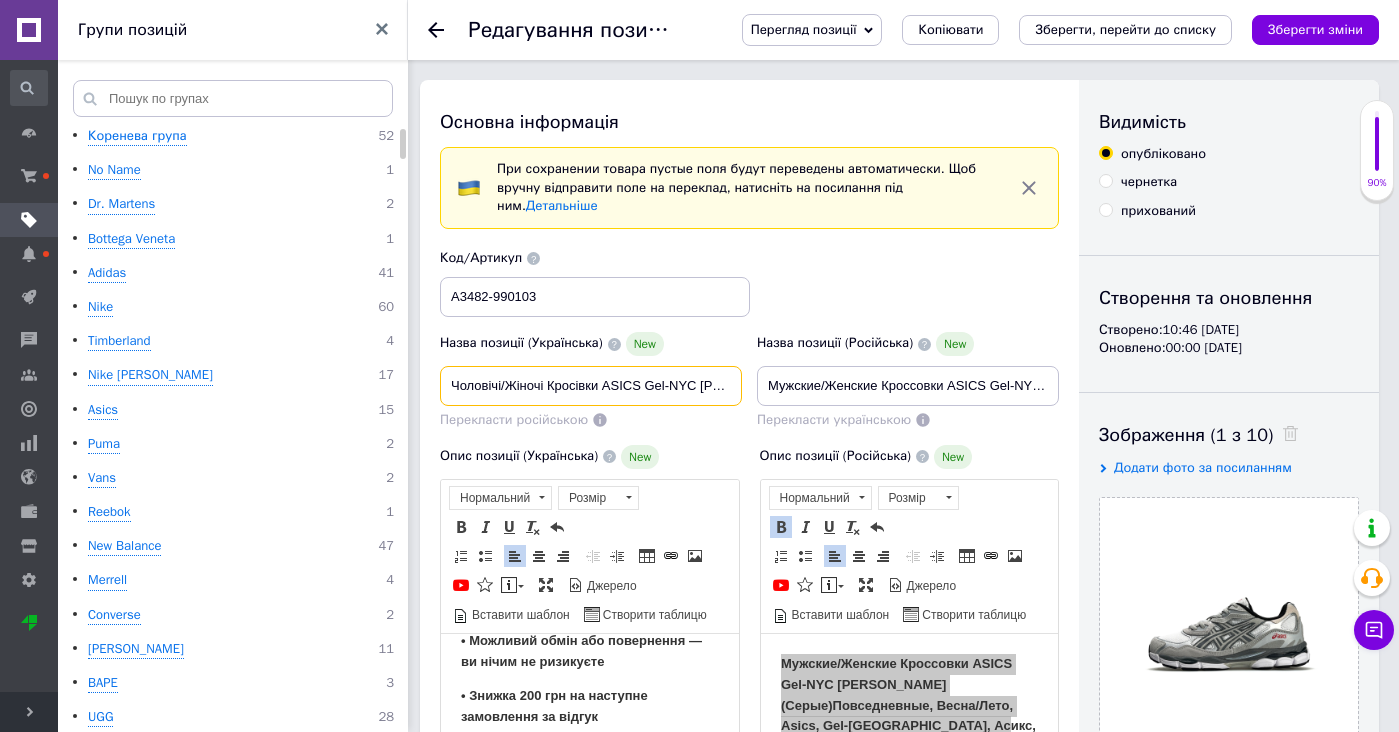 click on "Чоловічі/Жіночі Кросівки ASICS Gel-NYC White Grey (Сірі) Повсякденні, Весна/Літо, Asics, Gel-NYC, Асикс, Гел НЙК." at bounding box center [591, 386] 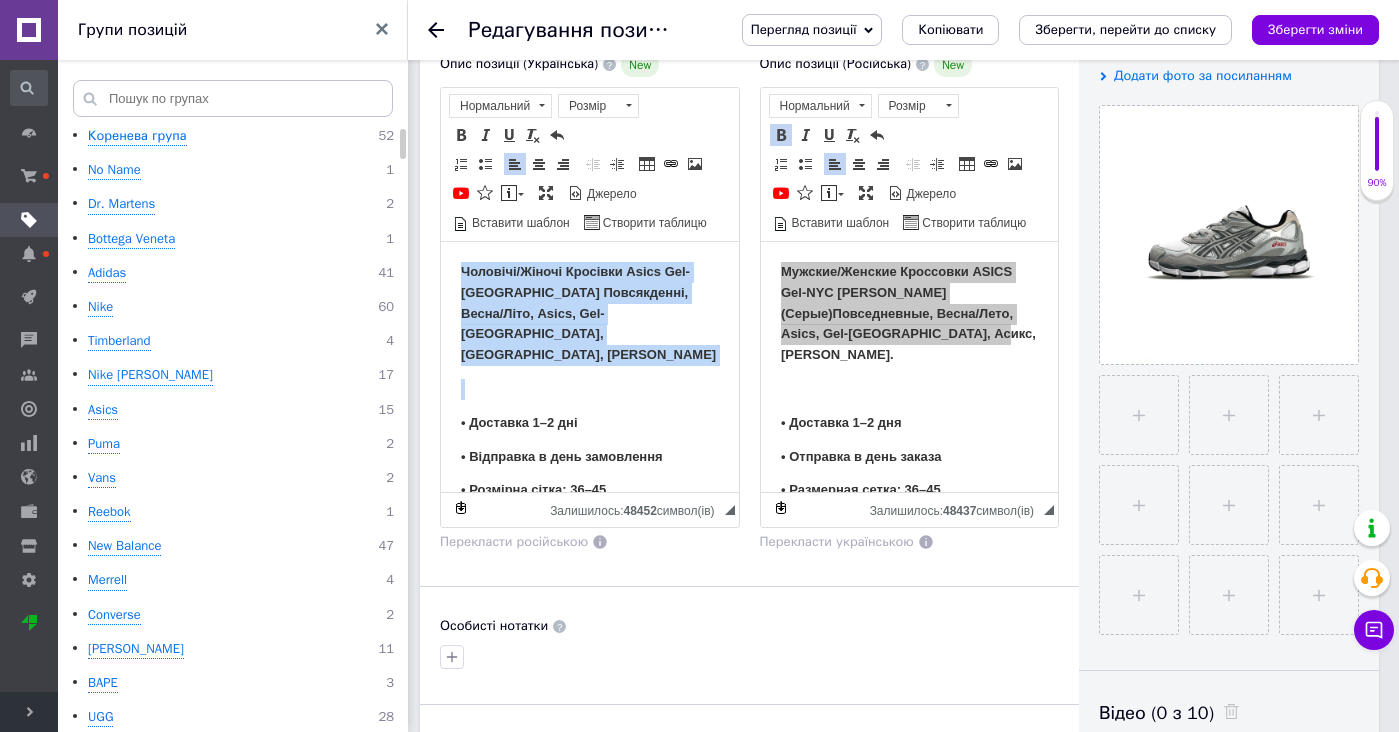 drag, startPoint x: 618, startPoint y: 343, endPoint x: 618, endPoint y: 159, distance: 184 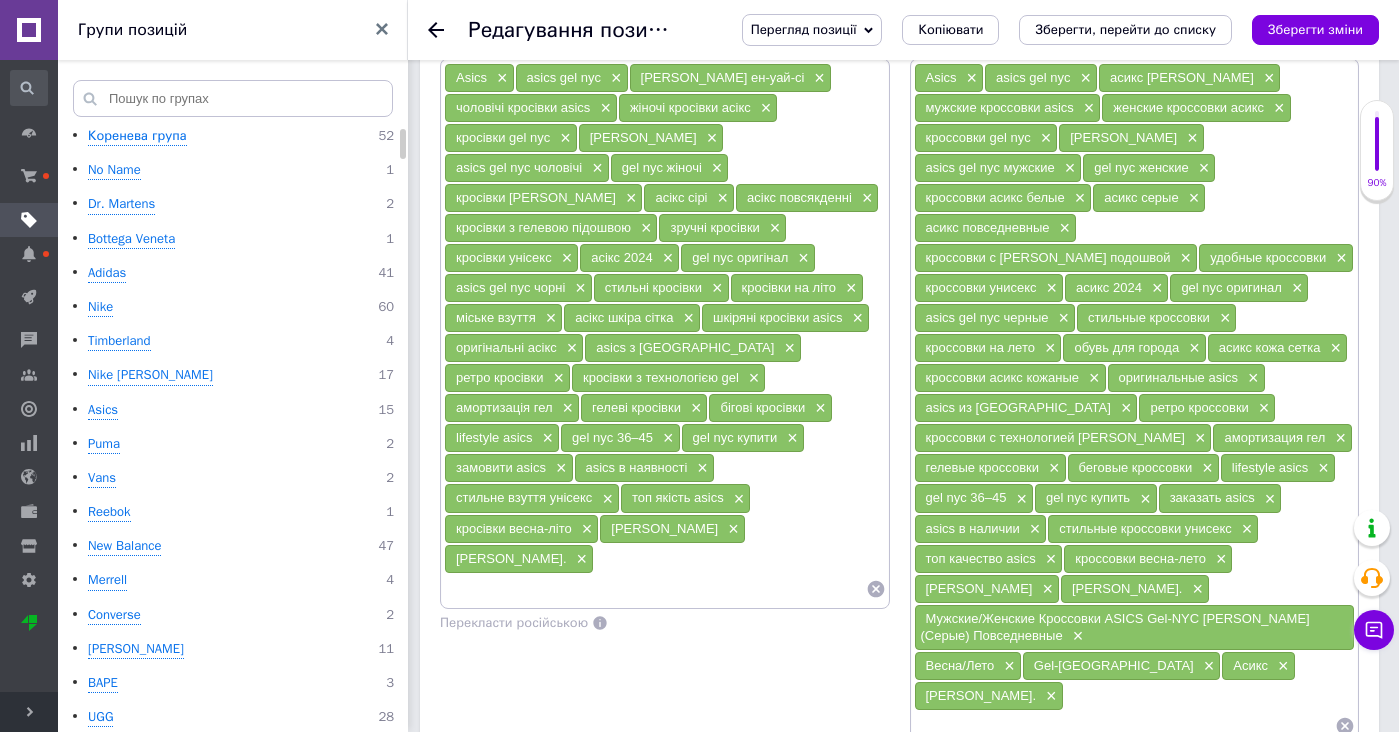 click at bounding box center [655, 589] 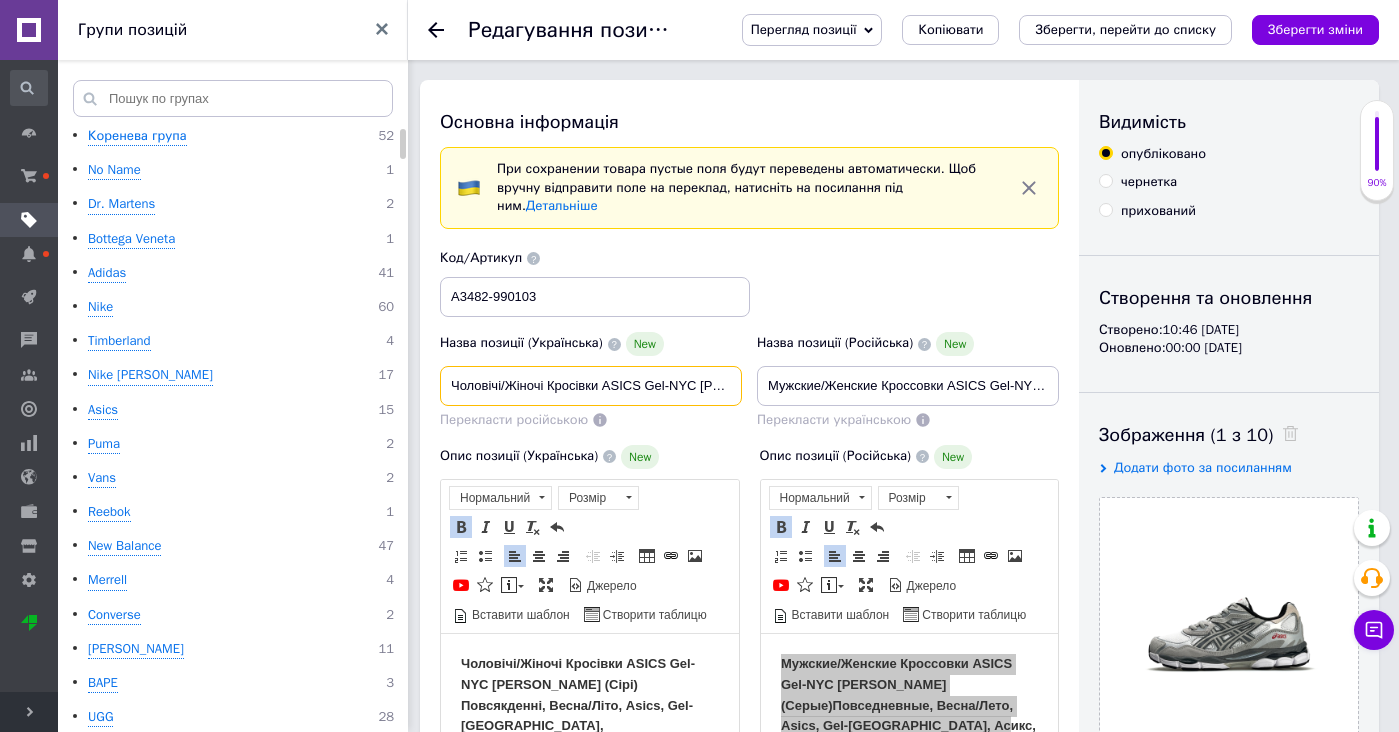 click on "Чоловічі/Жіночі Кросівки ASICS Gel-NYC White Grey (Сірі) Повсякденні, Весна/Літо, Asics, Gel-NYC, Асикс, Гел НЙК." at bounding box center (591, 386) 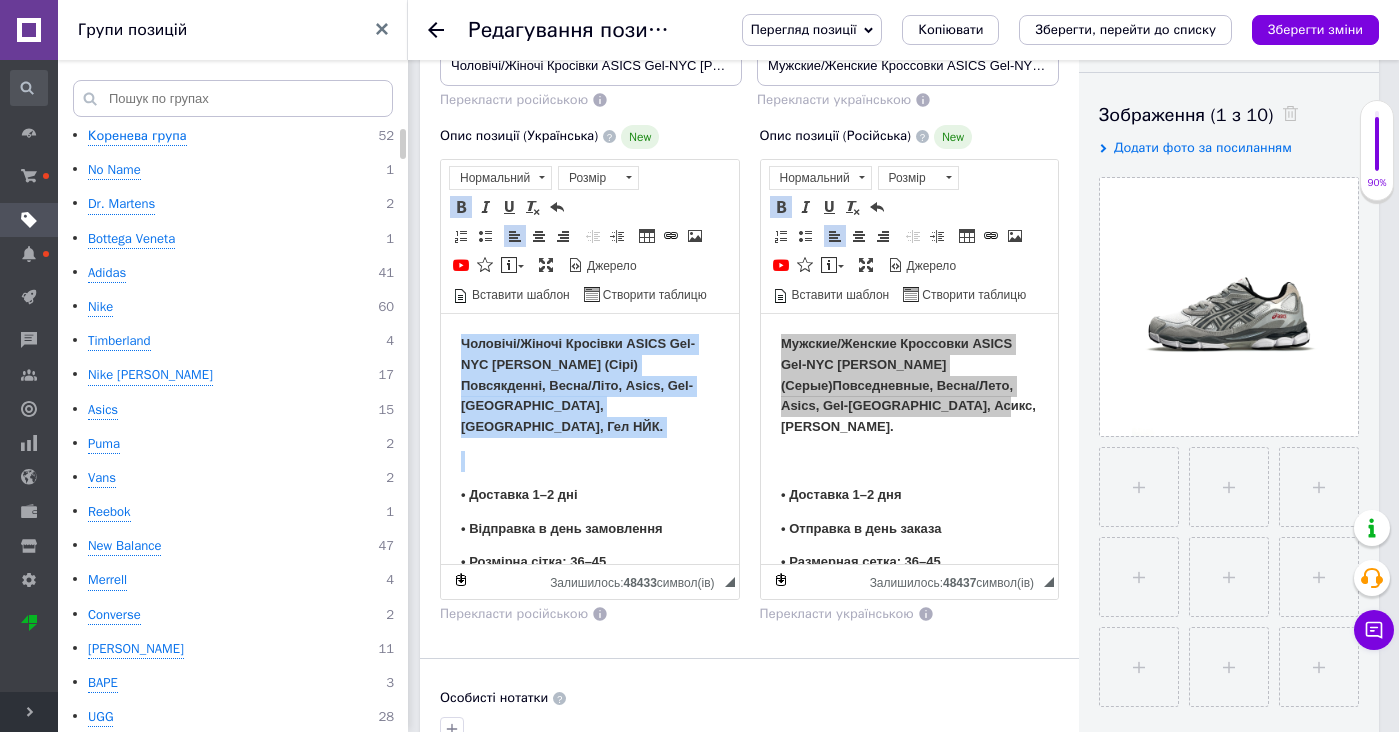 drag, startPoint x: 613, startPoint y: 421, endPoint x: 609, endPoint y: 261, distance: 160.04999 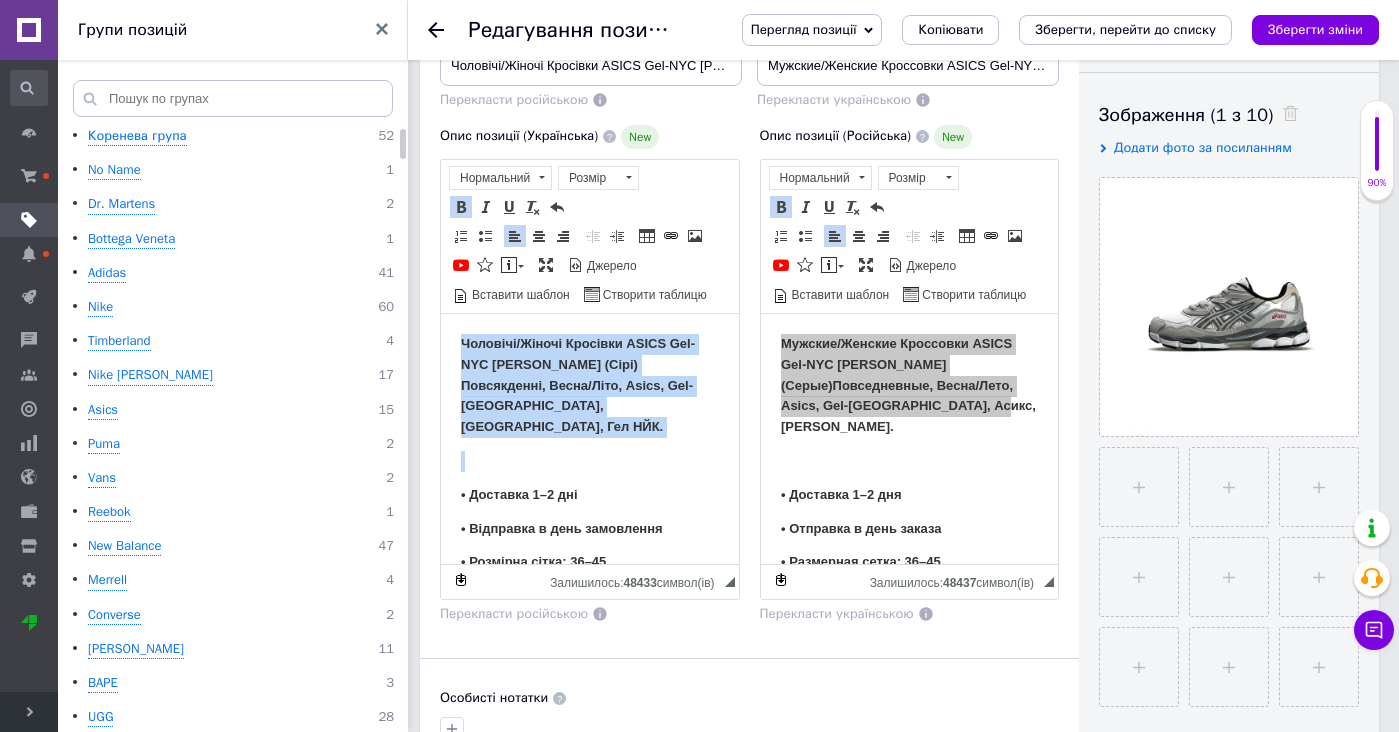 click on "Чоловічі/Жіночі Кросівки ASICS Gel-NYC White Grey (Сірі) Повсякденні, Весна/Літо, Asics, Gel-NYC, Асикс, Гел НЙК. • Доставка 1–2 дні • Відправка в день замовлення • Розмірна сітка: 36–45 • Матеріал: Сітка, замша, шкіра • Підошва: Піна + гума GEL™ • Фірмова коробка Asics, пергамент ————————————————— Друзі, мене звати Станіслав, і саме я постараюсь зробити все, щоб ви залишилися задоволені покупкою! Фото нижче — доказ моєї відкритості та бажання допомогти кожному. Ми працюємо для КЛІЄНТА. Усі види доставки, усі форми оплати — лише для вашої зручності та безпеки. 36 – 22.5 см" at bounding box center [590, 1404] 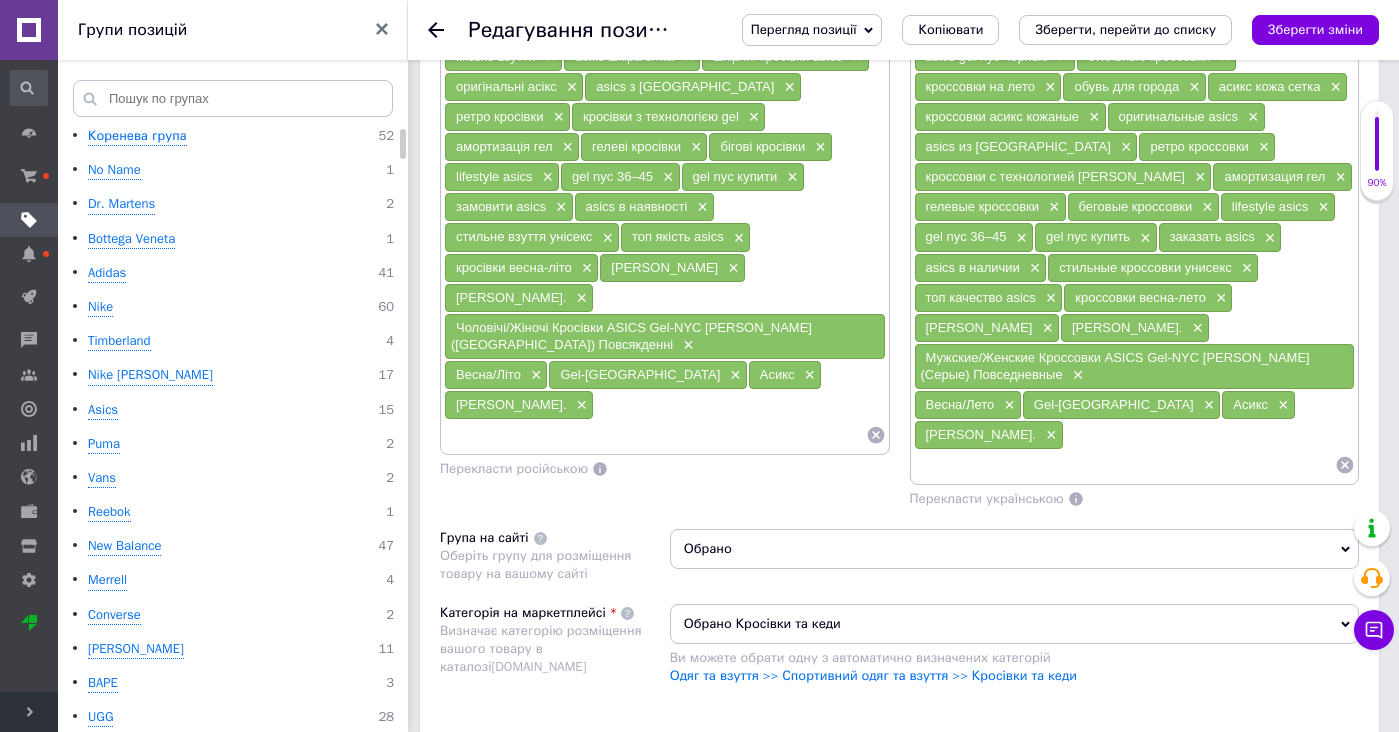 click on "Asics × asics gel nyc × асікс гел ен-уай-сі × чоловічі кросівки asics × жіночі кросівки асікс × кросівки gel nyc × асікс гел × asics gel nyc чоловічі × gel nyc жіночі × кросівки асікс білі × асікс сірі × асікс повсякденні × кросівки з гелевою підошвою × зручні кросівки × кросівки унісекс × асікс 2024 × gel nyc оригінал × asics gel nyc чорні × стильні кросівки × кросівки на літо × міське взуття × асікс шкіра сітка × шкіряні кросівки asics × оригінальні асікс × asics з японії × ретро кросівки × кросівки з технологією gel × амортизація гел × гелеві кросівки × бігові кросівки × lifestyle asics × gel nyc 36–45 × × × × ×" at bounding box center [665, 126] 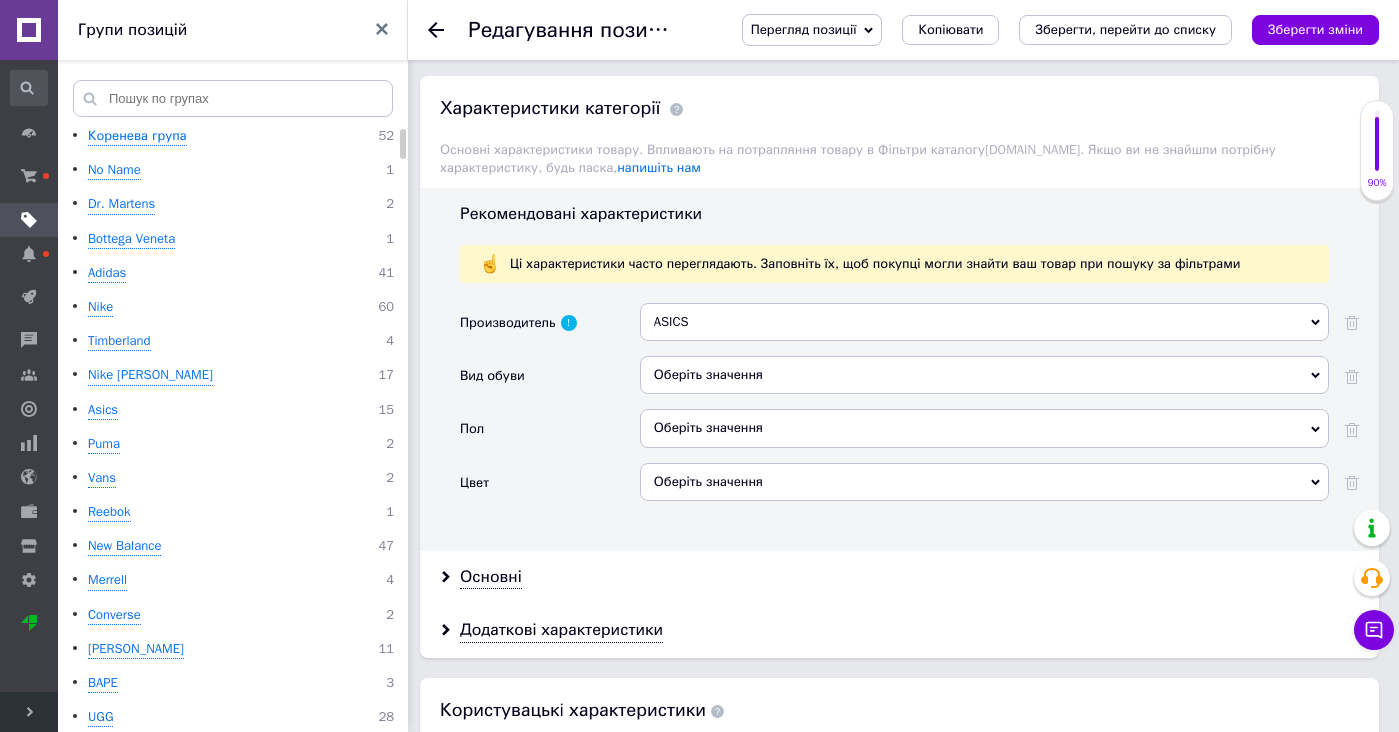 click on "Оберіть значення" at bounding box center (984, 375) 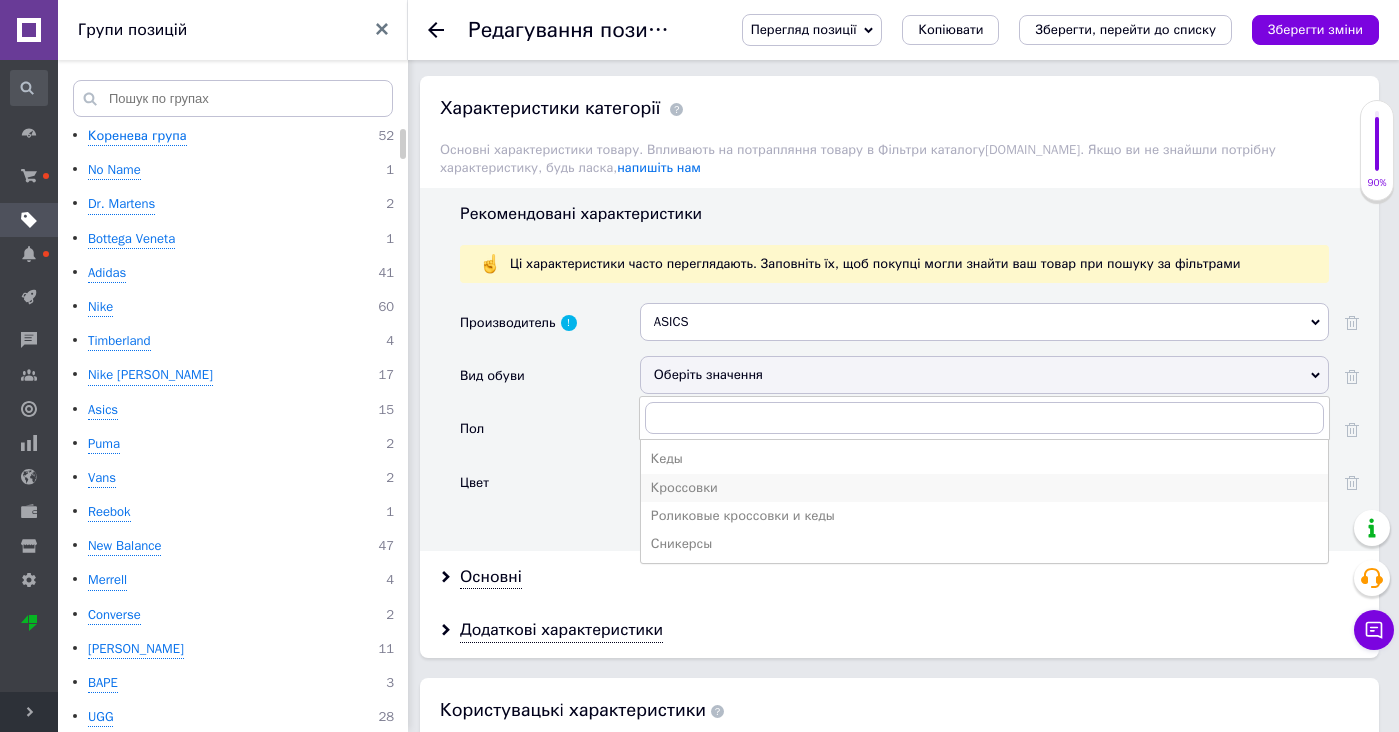 click on "Кроссовки" at bounding box center (984, 488) 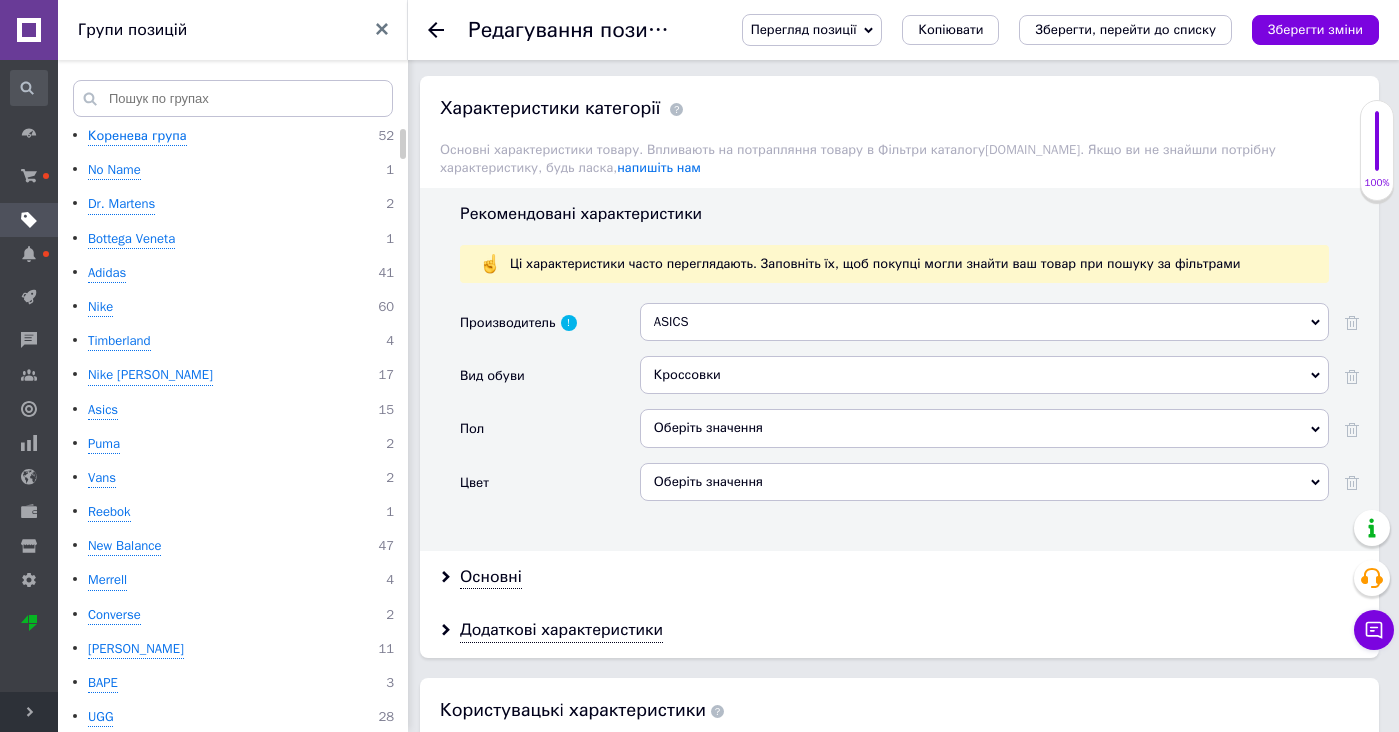 click on "Кроссовки Кеды Кроссовки Роликовые кроссовки и кеды Сникерсы" at bounding box center [984, 382] 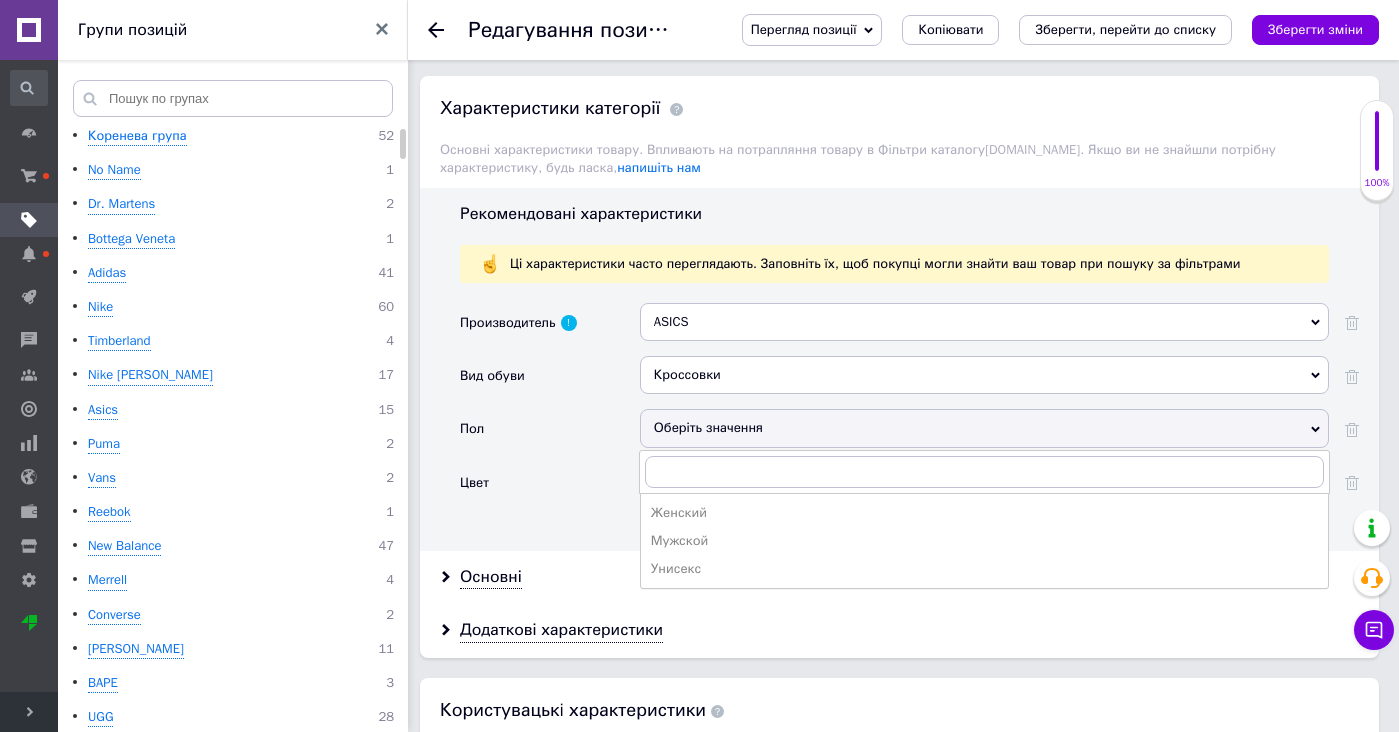 click on "Мужской" at bounding box center (984, 541) 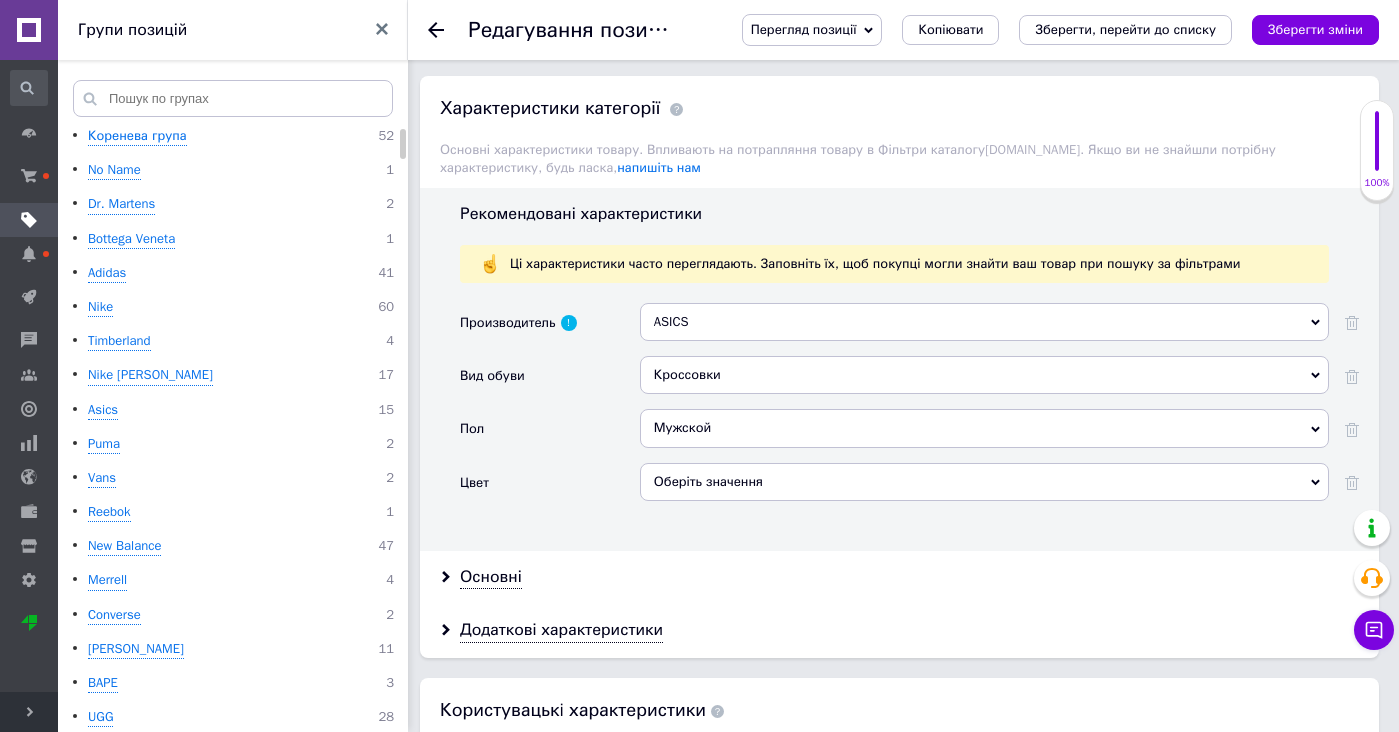 click on "Оберіть значення" at bounding box center [984, 482] 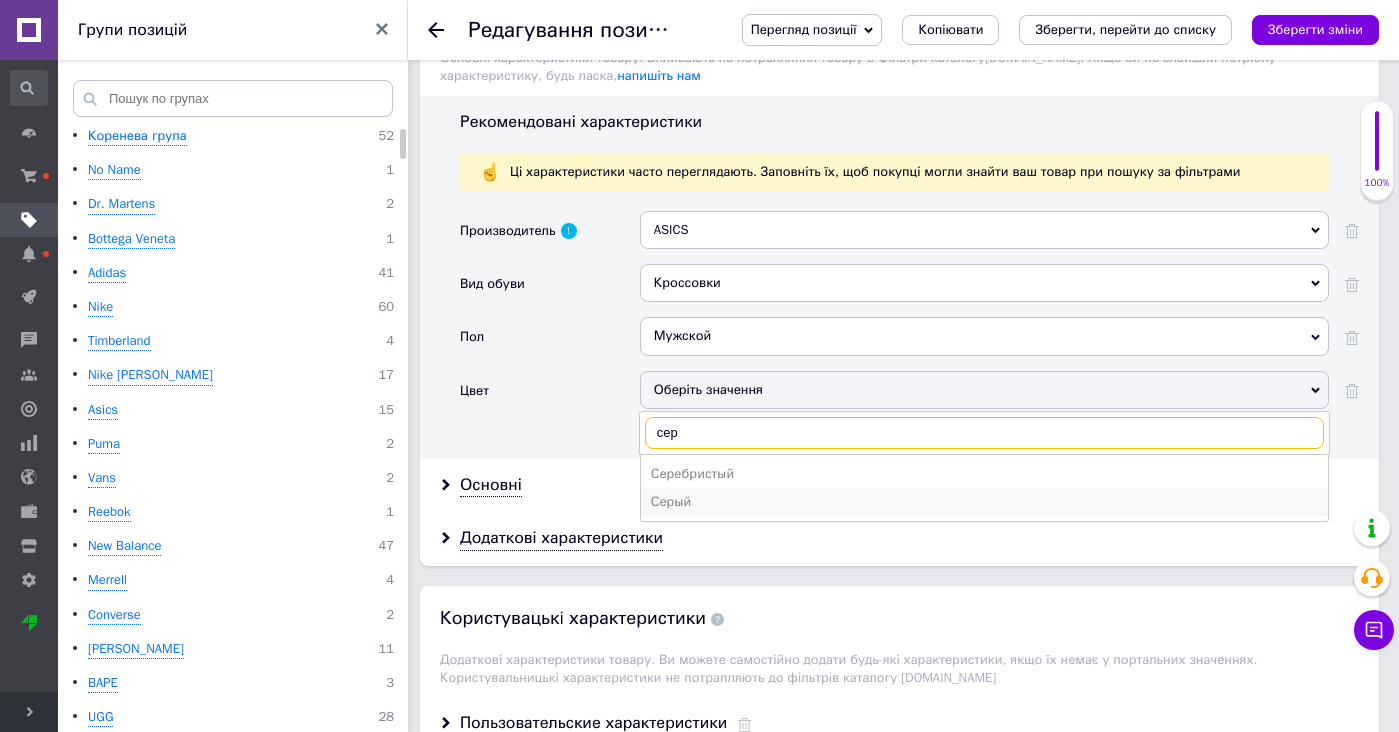 type on "сер" 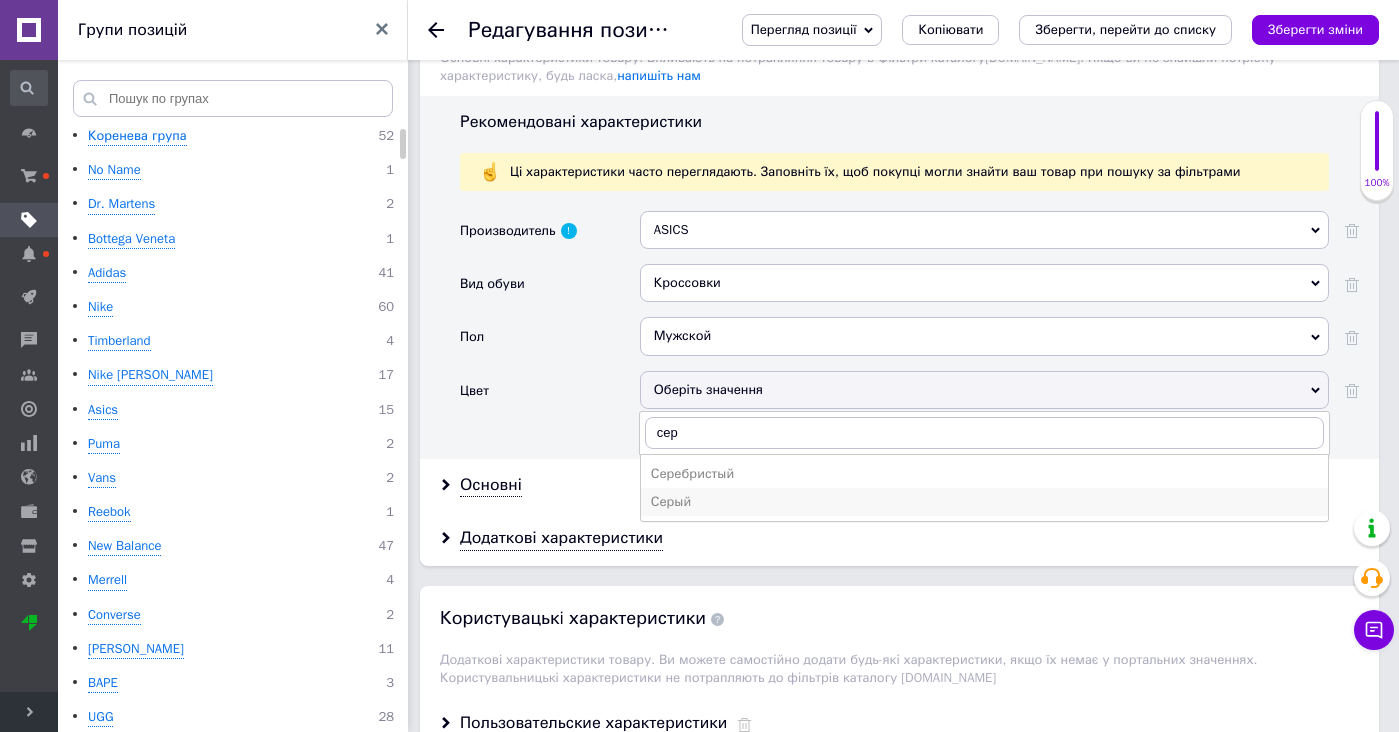 click on "Серый" at bounding box center [984, 502] 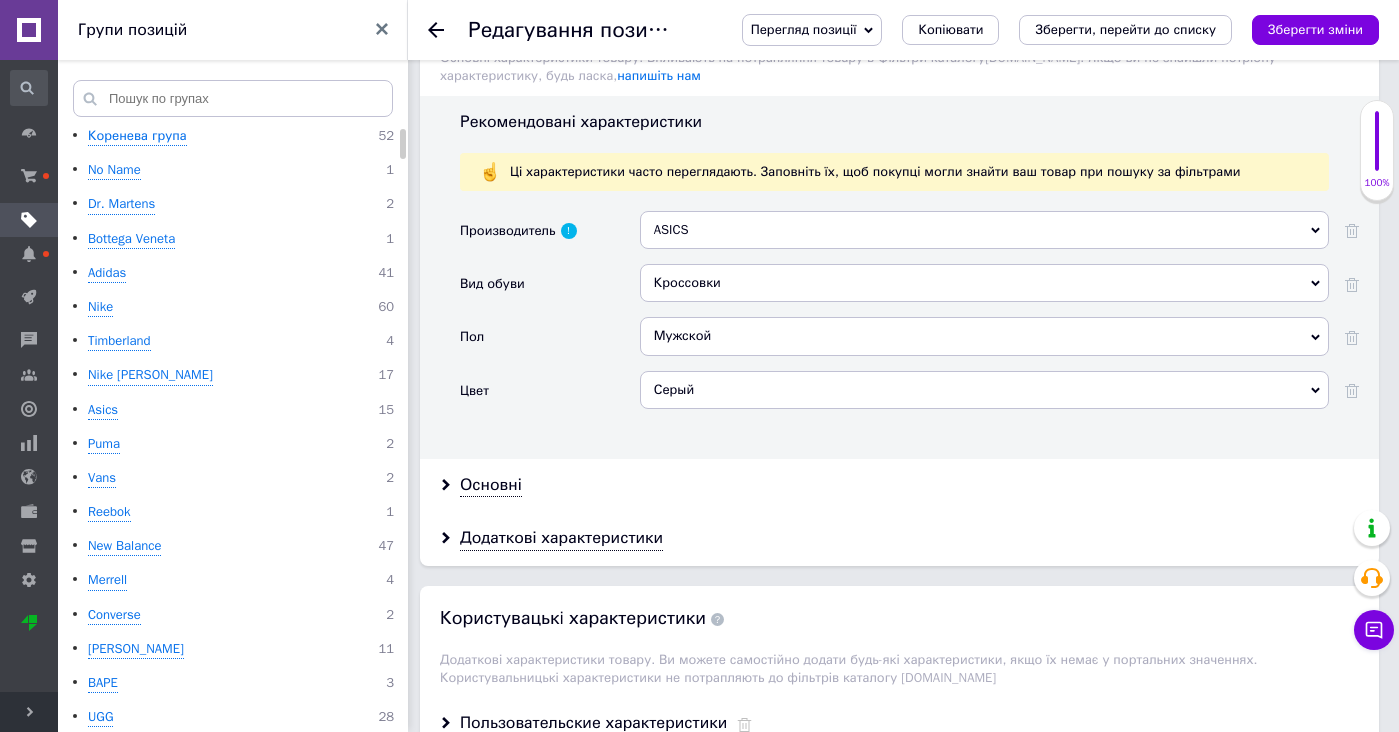 click on "Основні" at bounding box center [899, 485] 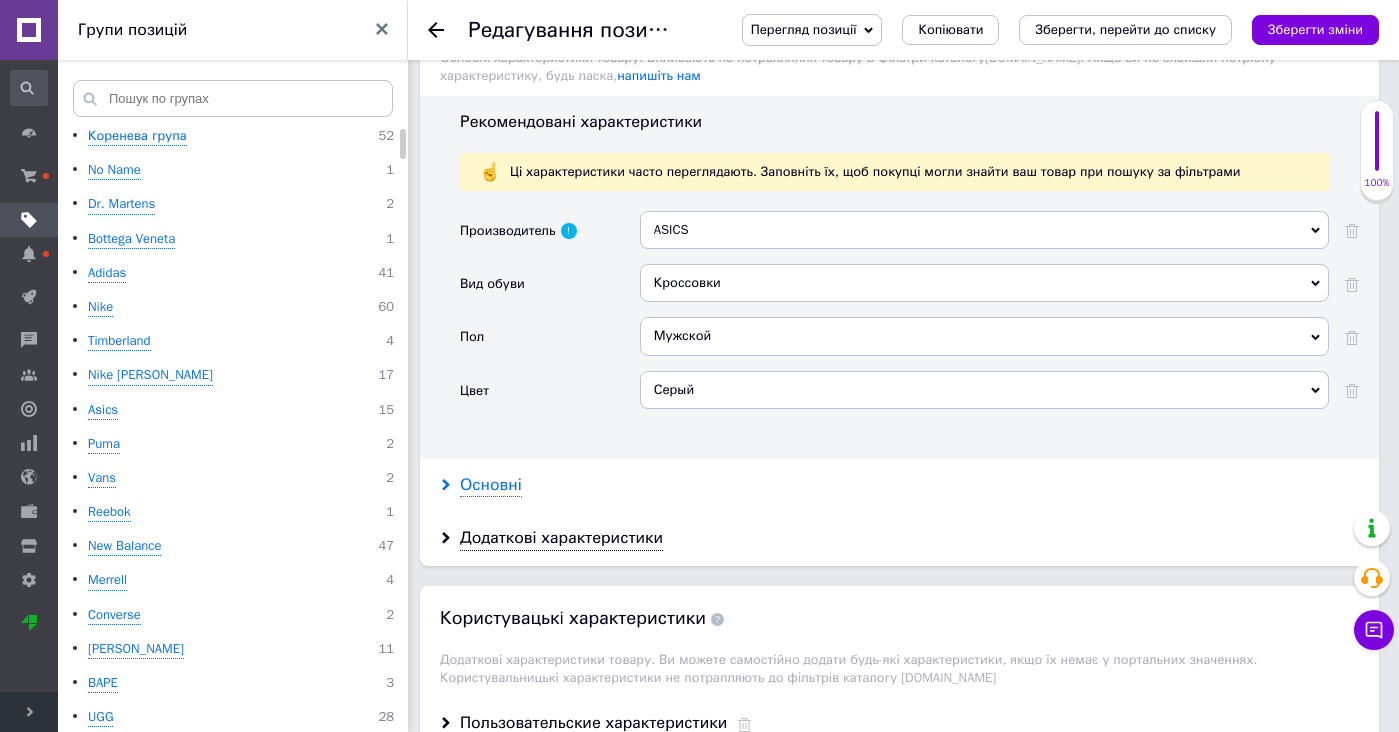 click on "Основні" at bounding box center [491, 485] 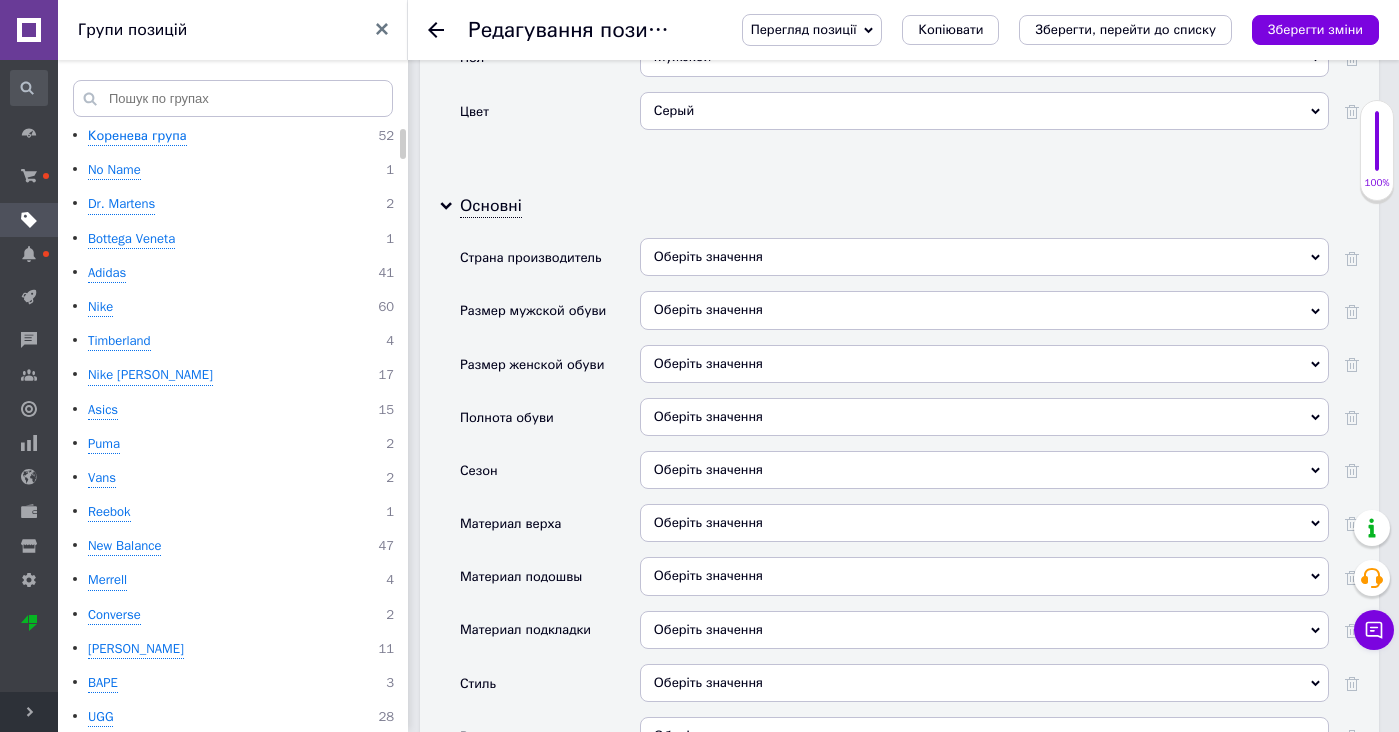 click on "Оберіть значення" at bounding box center (984, 470) 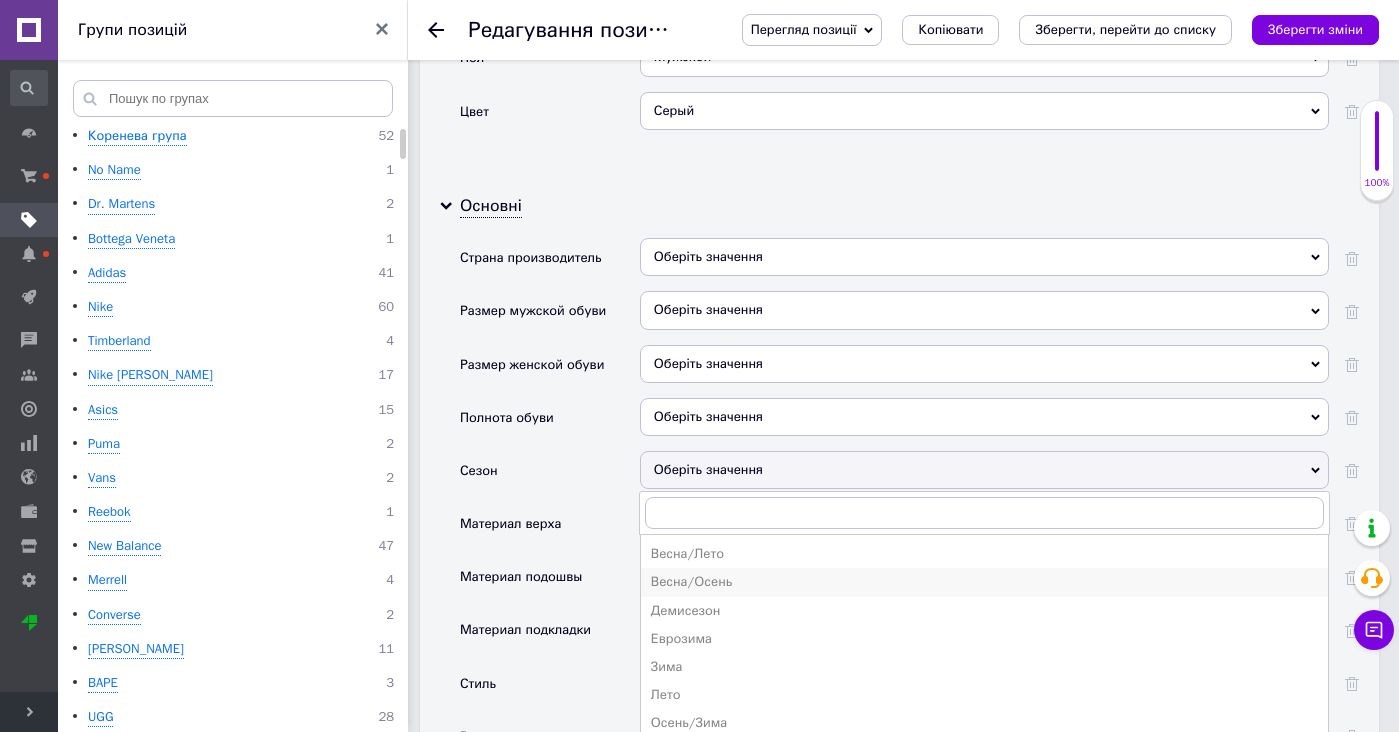 click on "Весна/Осень" at bounding box center [984, 582] 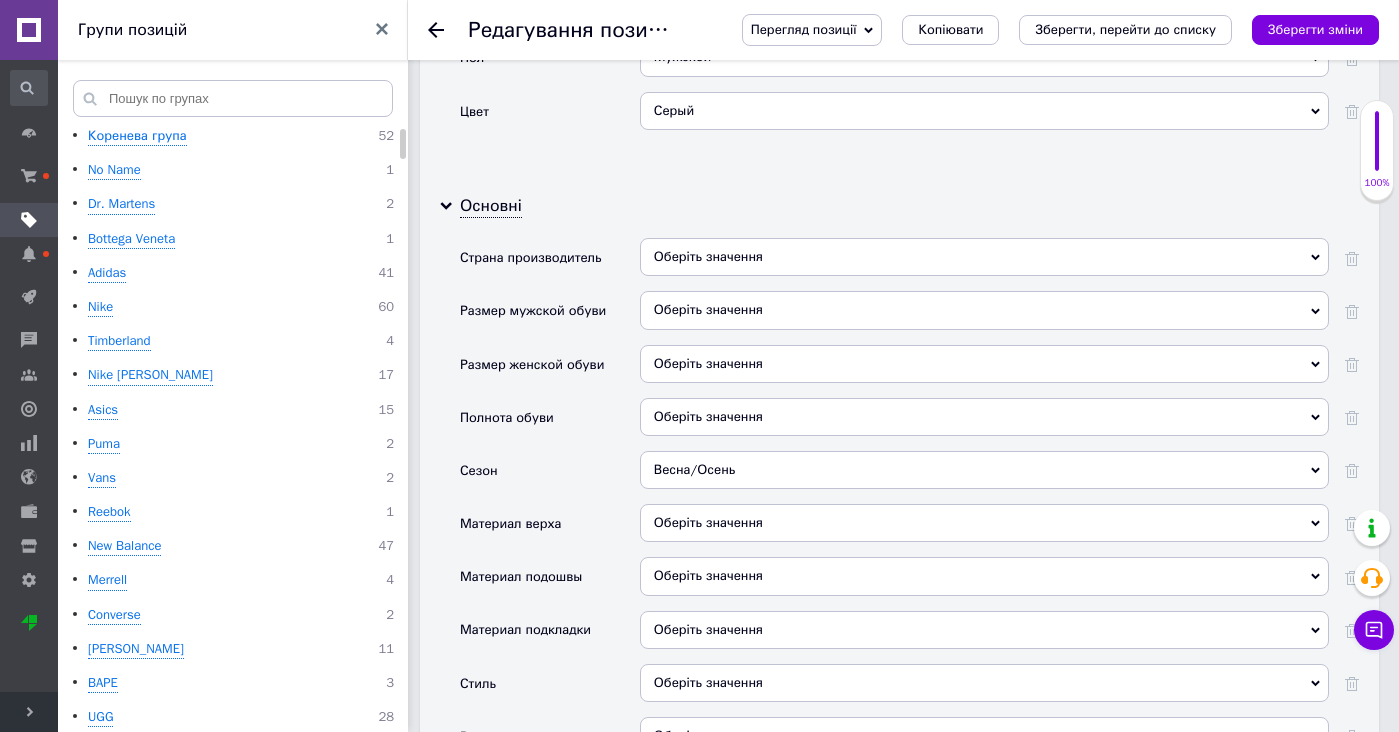 click on "Оберіть значення" at bounding box center [984, 523] 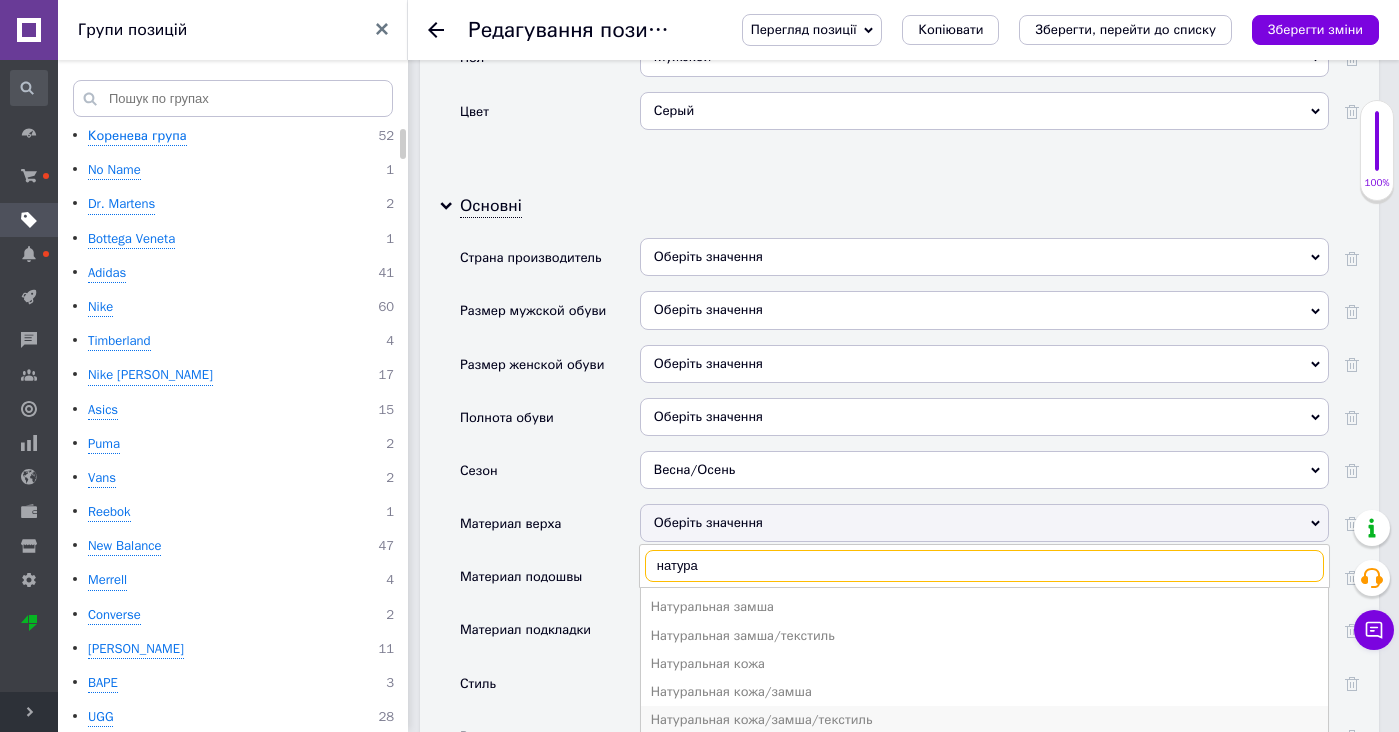 type on "натура" 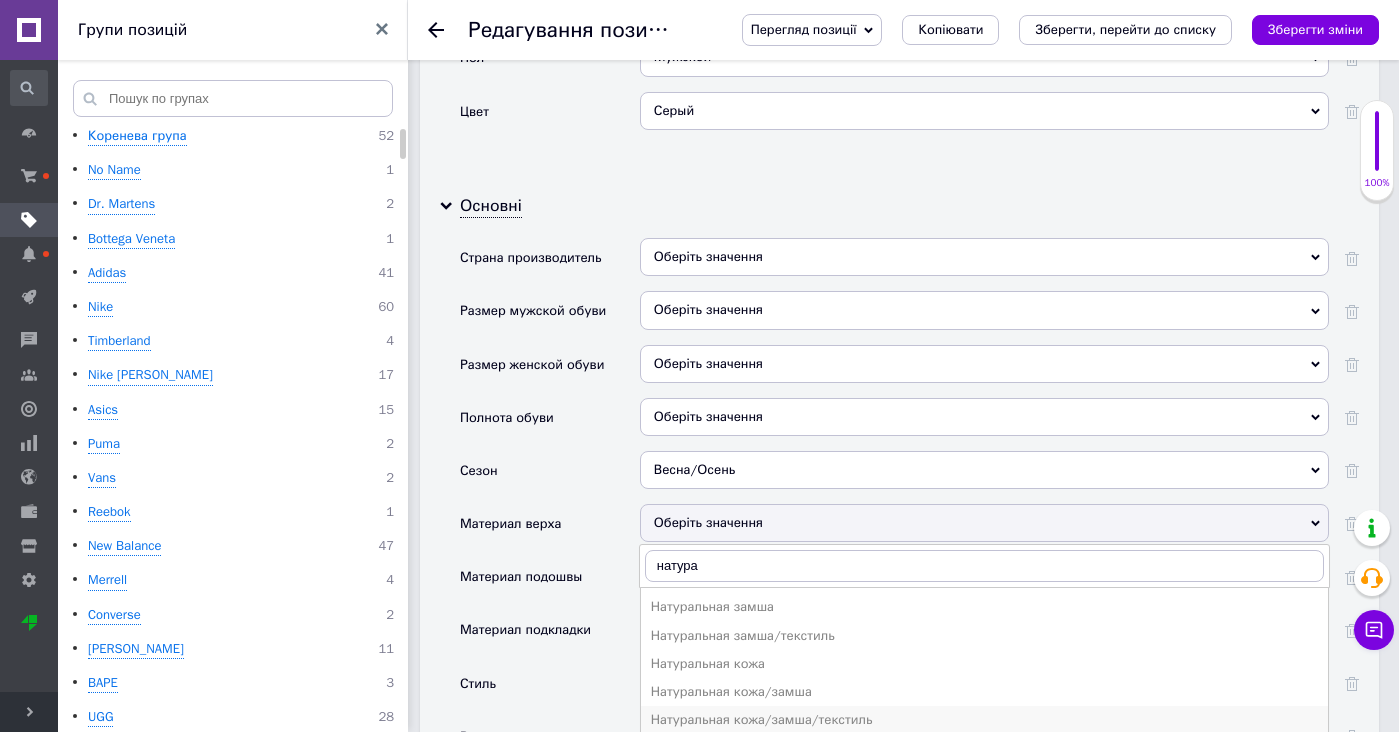 click on "Натуральная кожа/замша/текстиль" at bounding box center [984, 720] 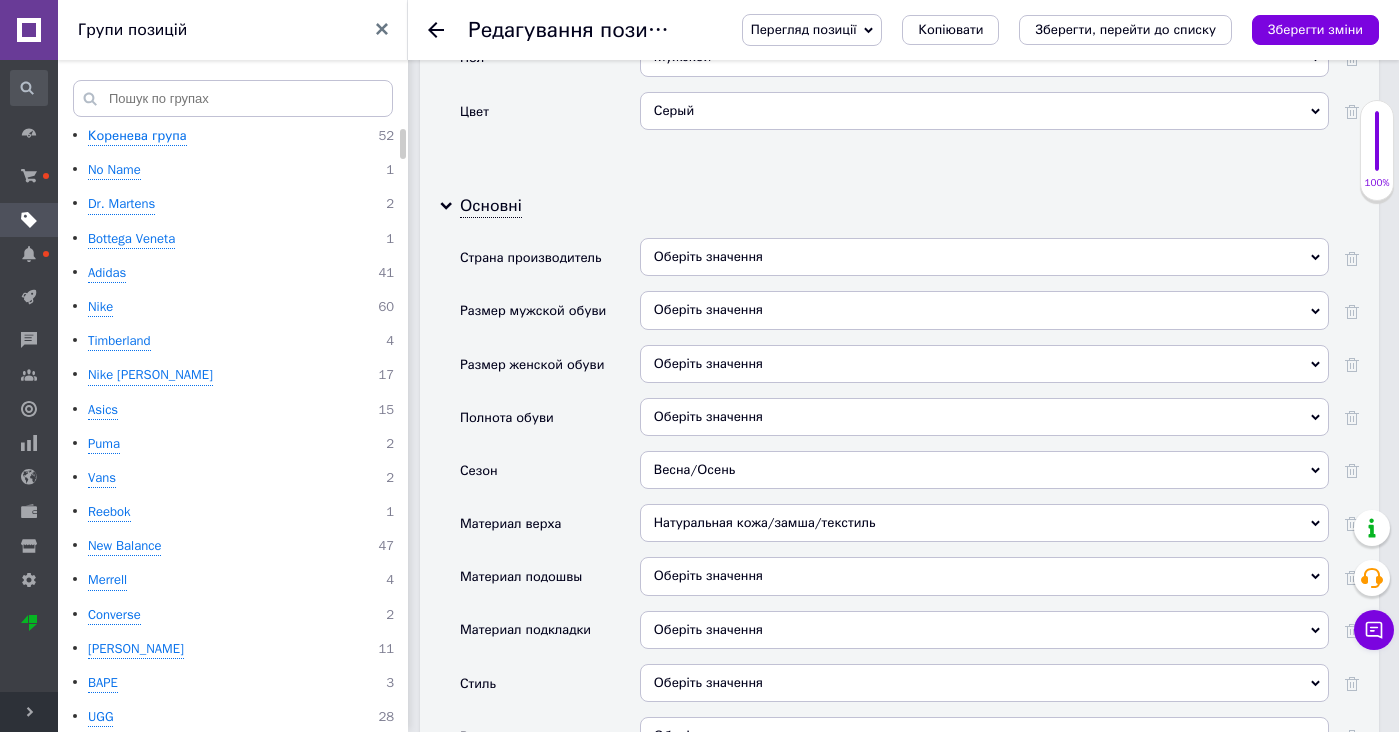 click on "Оберіть значення" at bounding box center (984, 576) 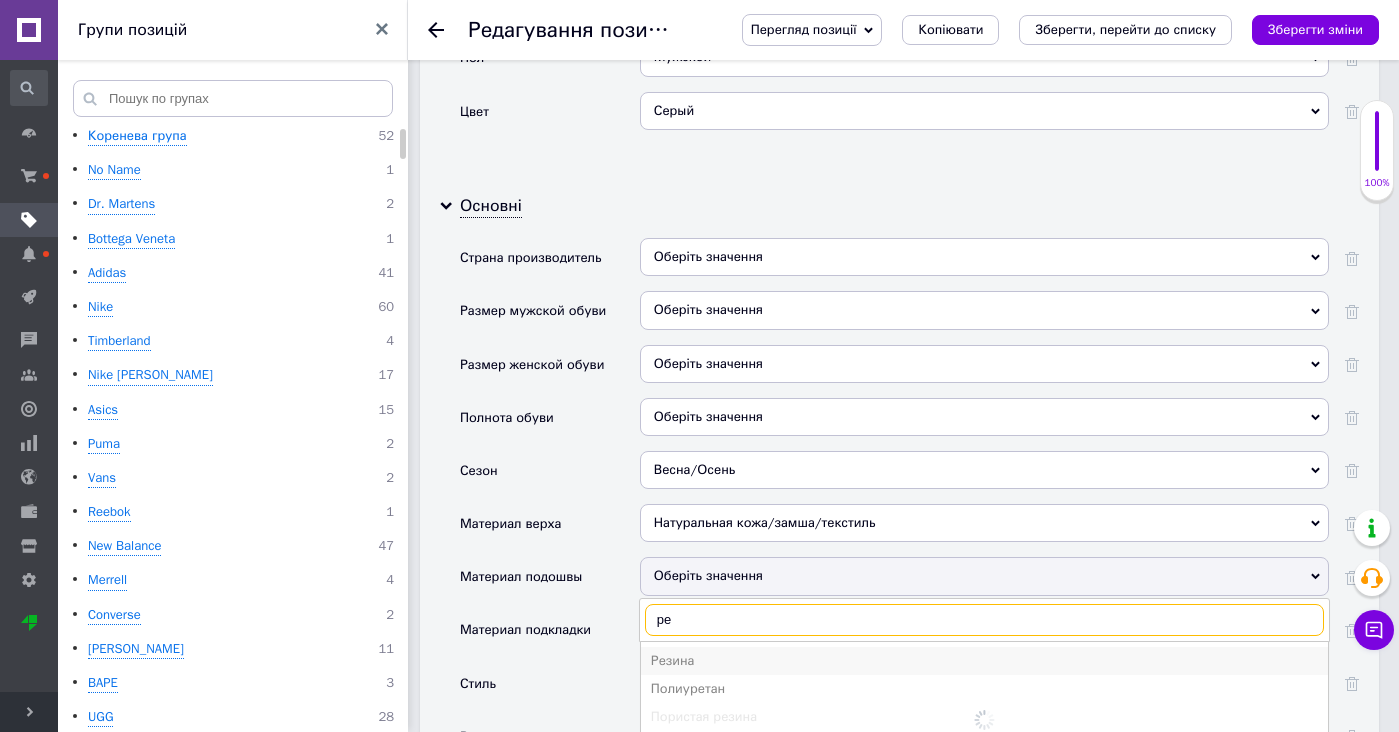 type on "ре" 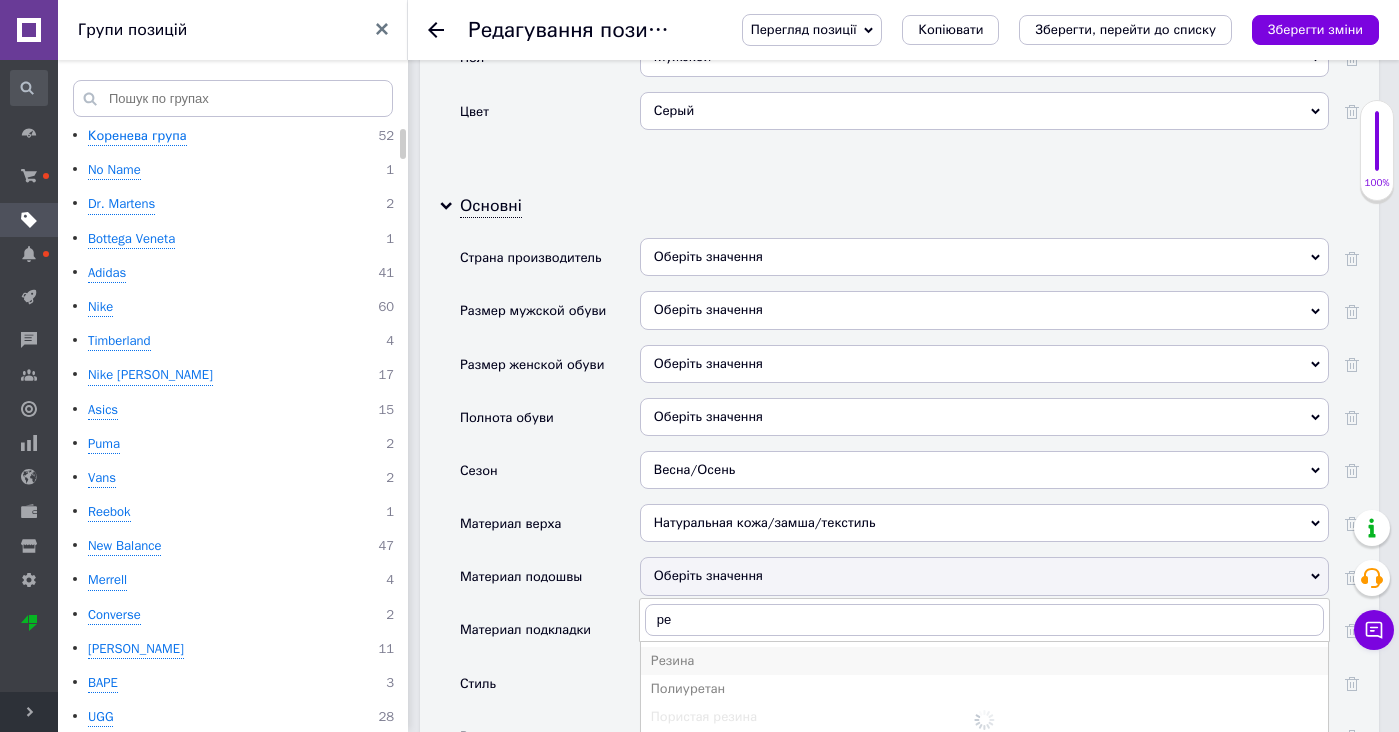 click on "Резина" at bounding box center (984, 661) 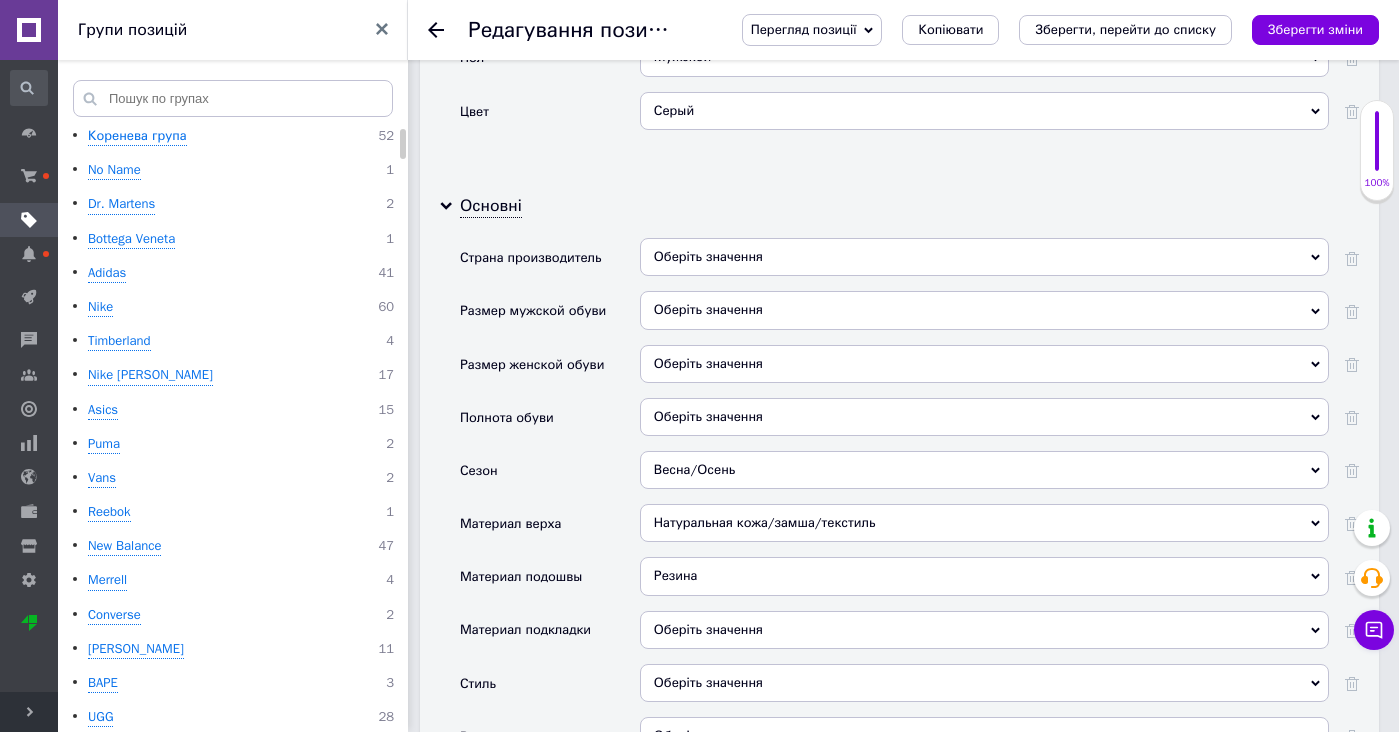 click on "Оберіть значення" at bounding box center (984, 630) 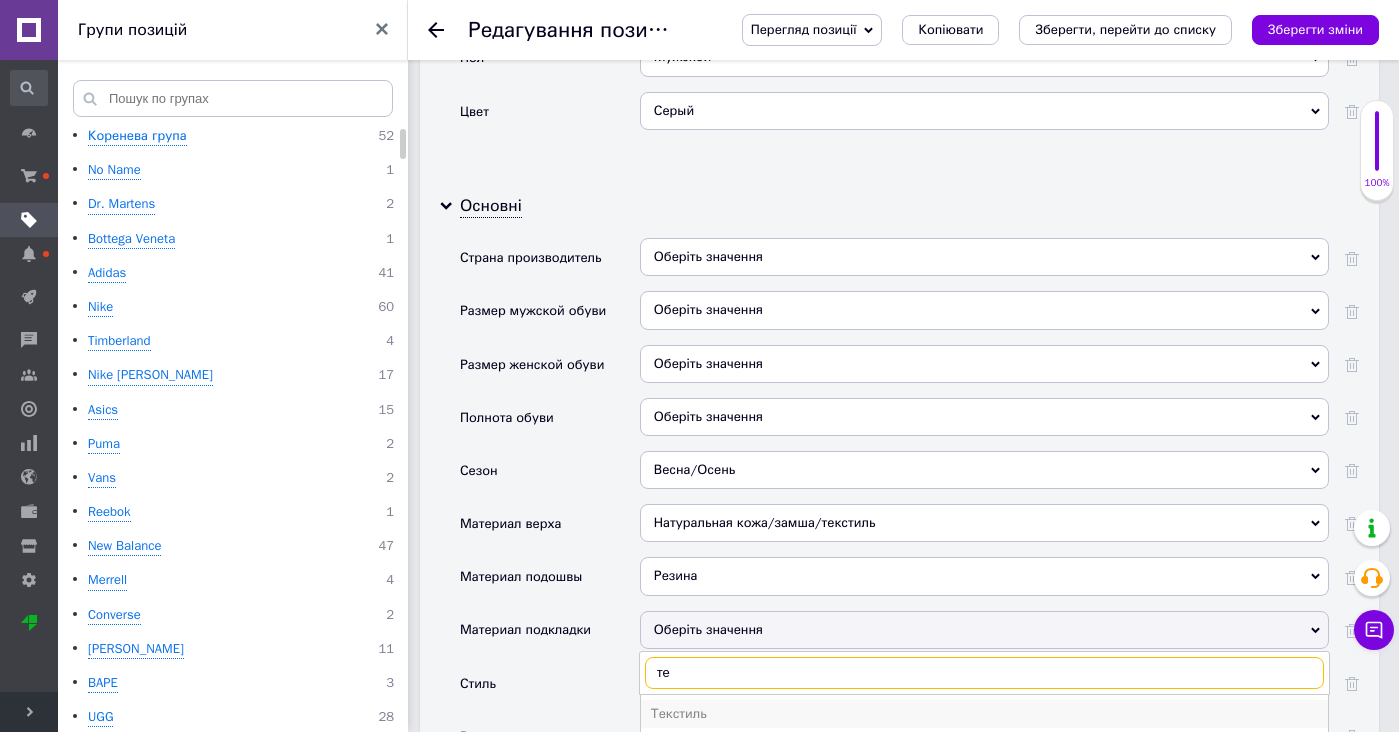 type on "те" 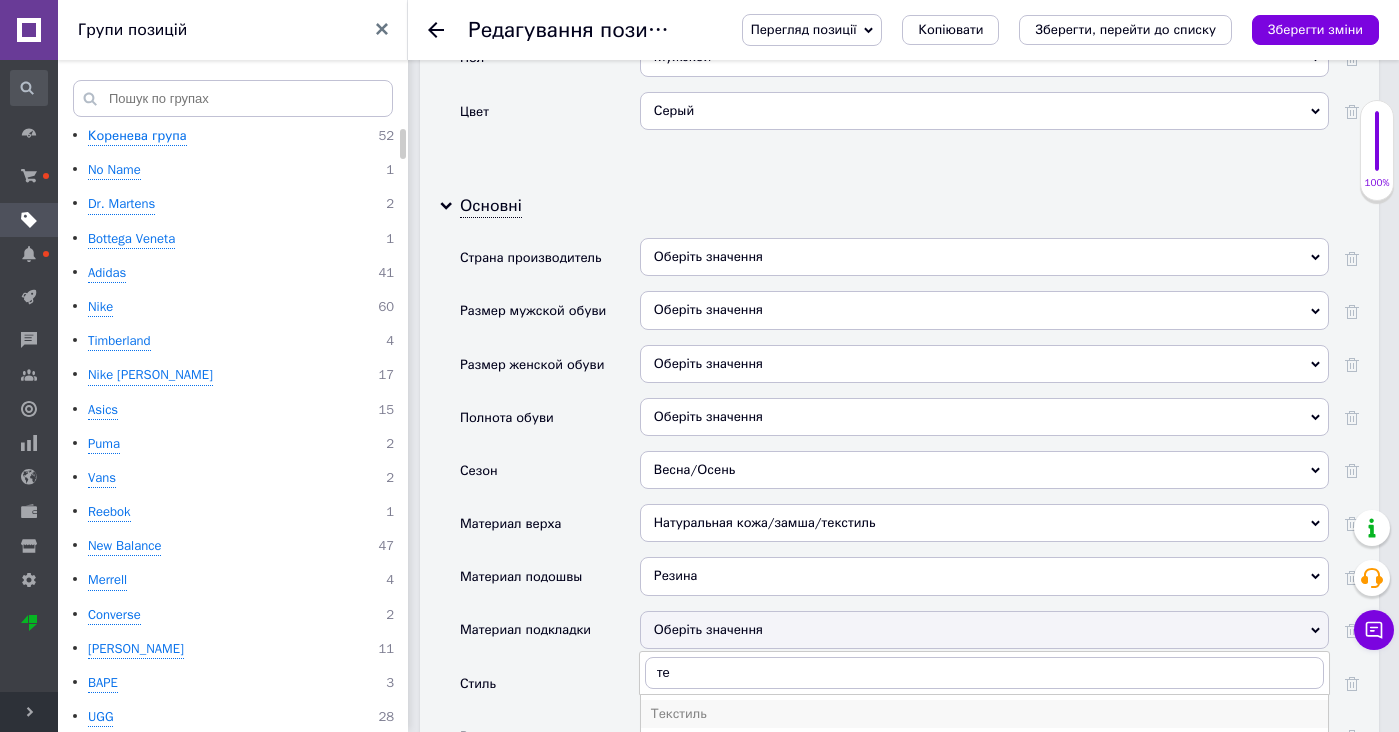 click on "Текстиль" at bounding box center [984, 714] 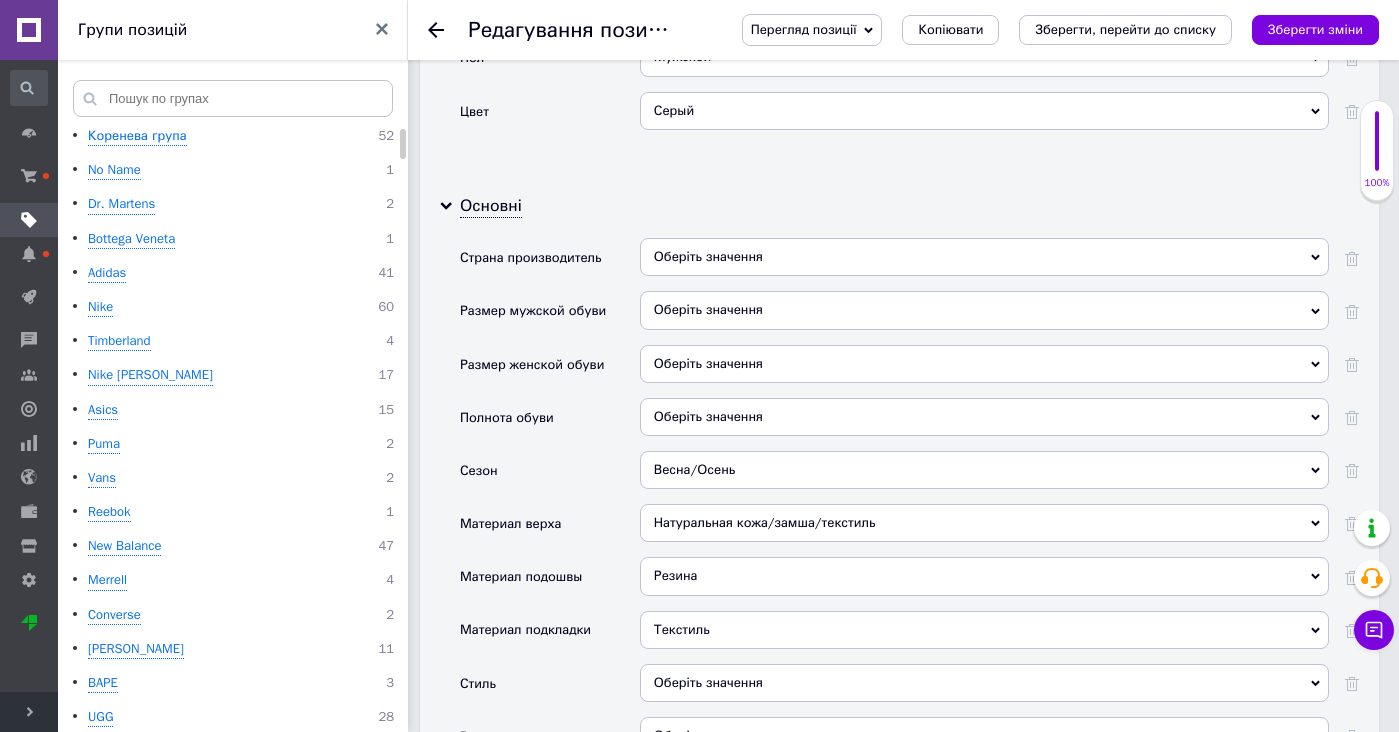 click on "Оберіть значення" at bounding box center [984, 683] 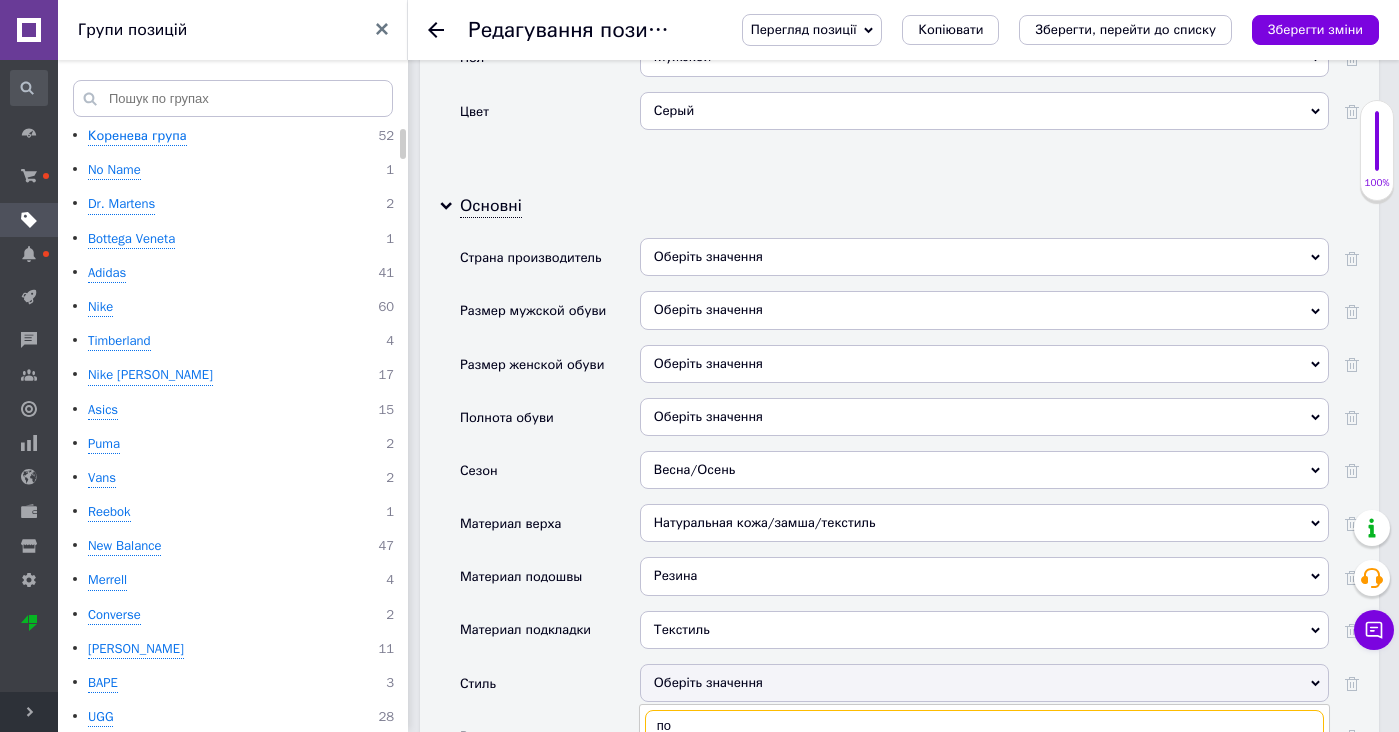 type on "по" 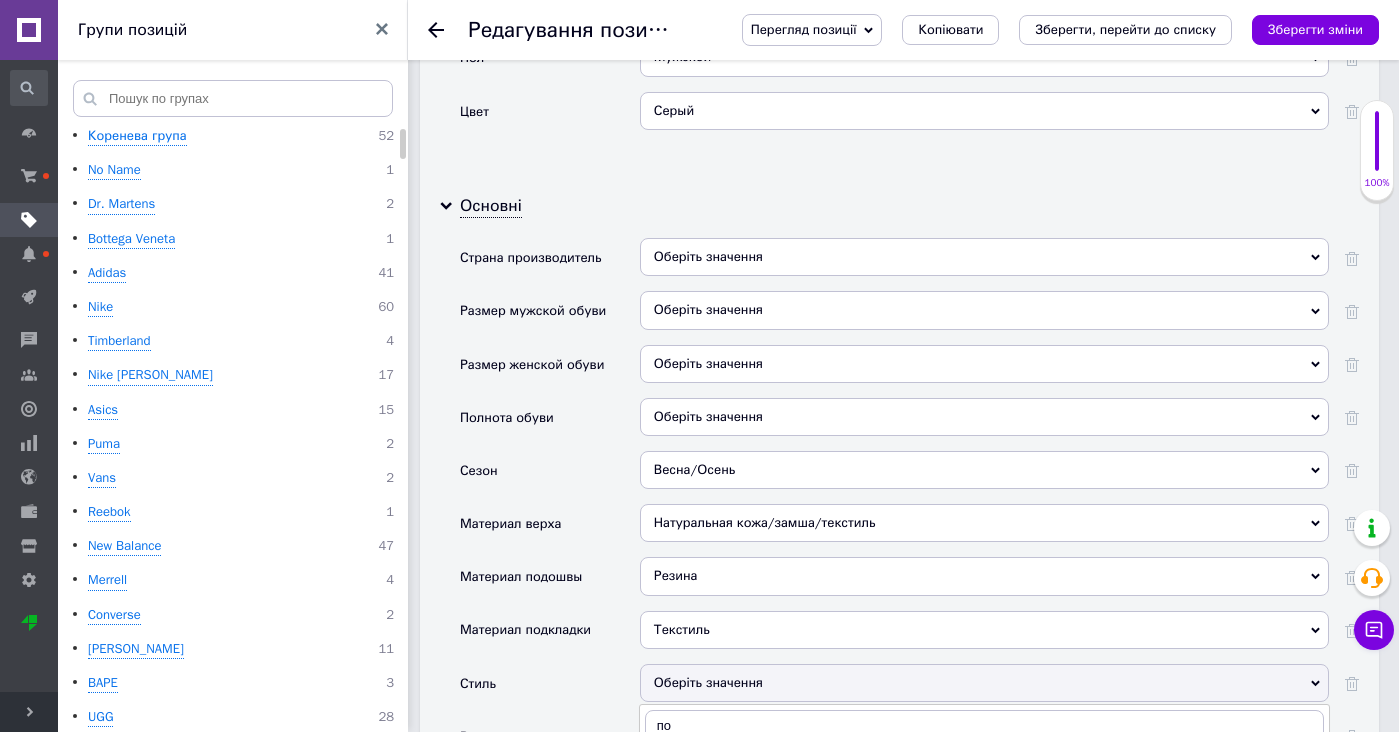 click on "Повседневный" at bounding box center (984, 767) 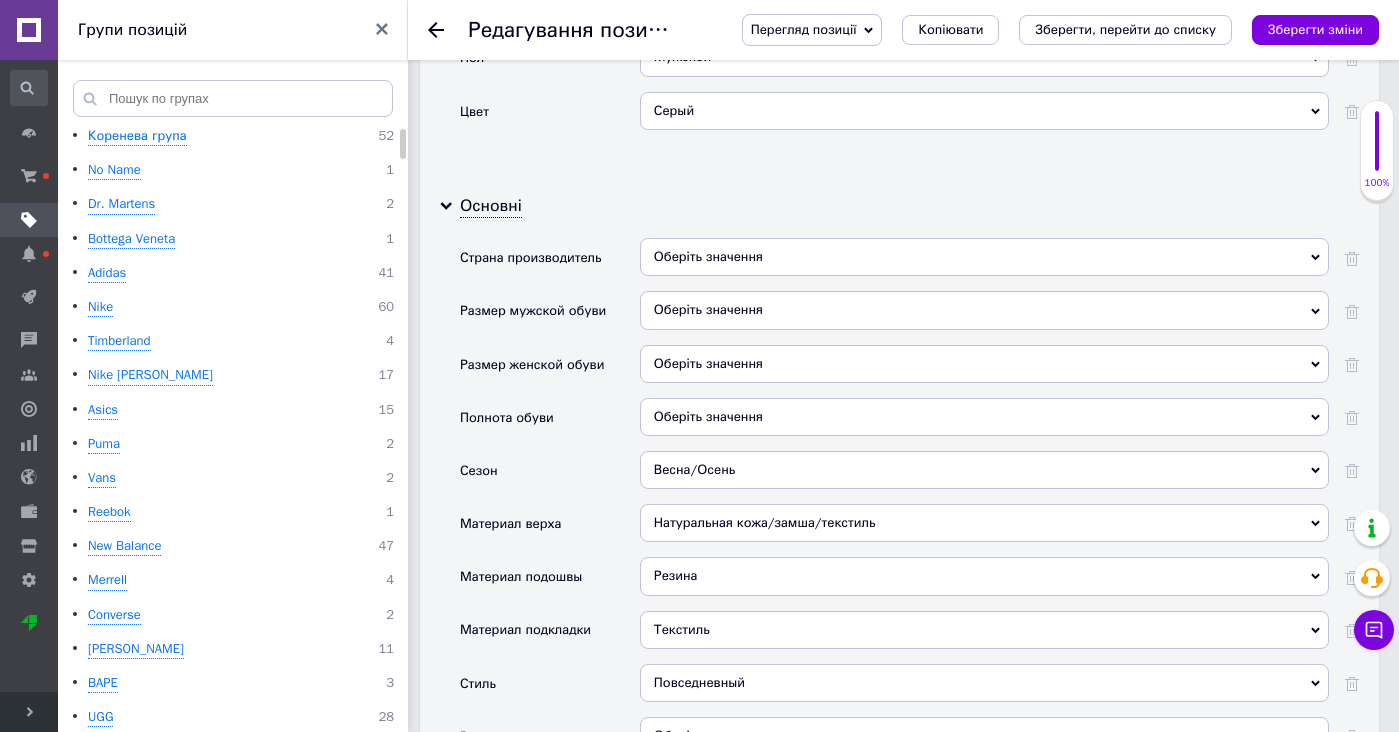 click at bounding box center (652, 783) 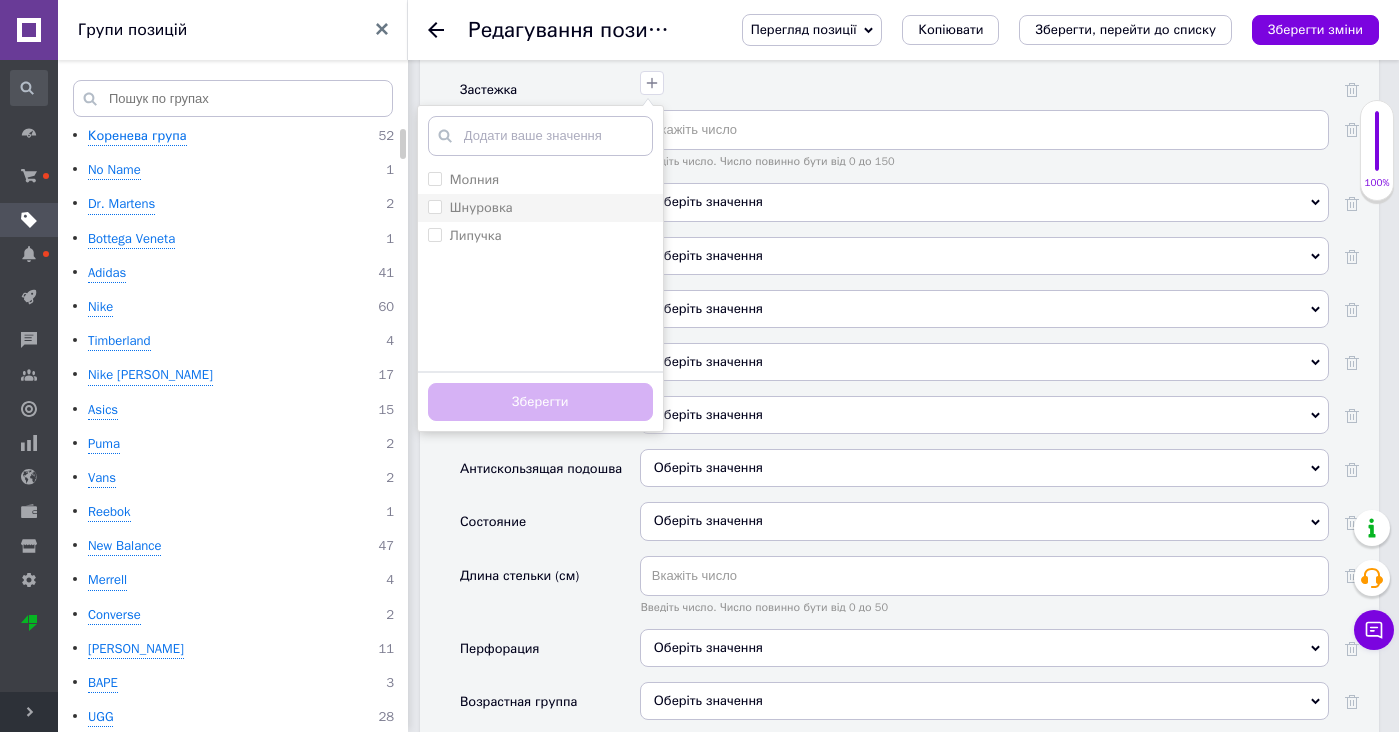 click on "Шнуровка" at bounding box center [540, 208] 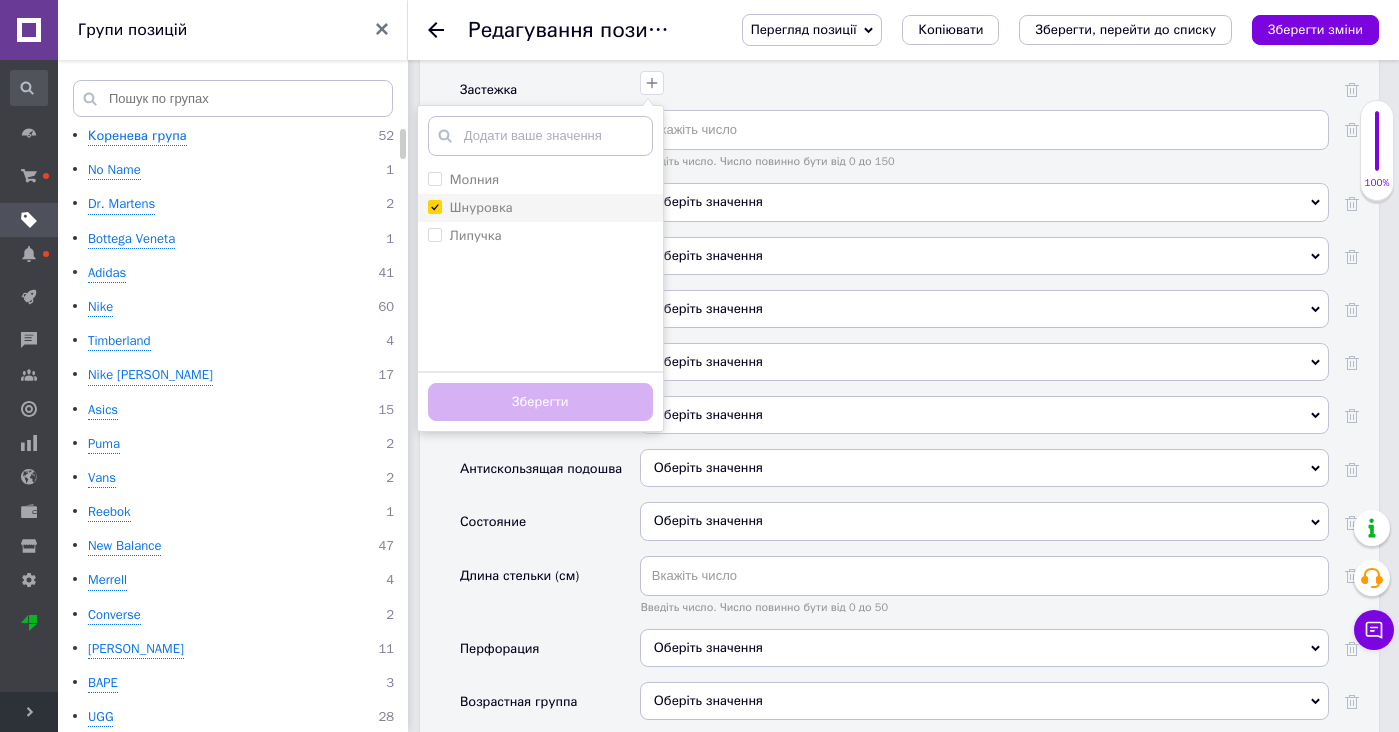 checkbox on "true" 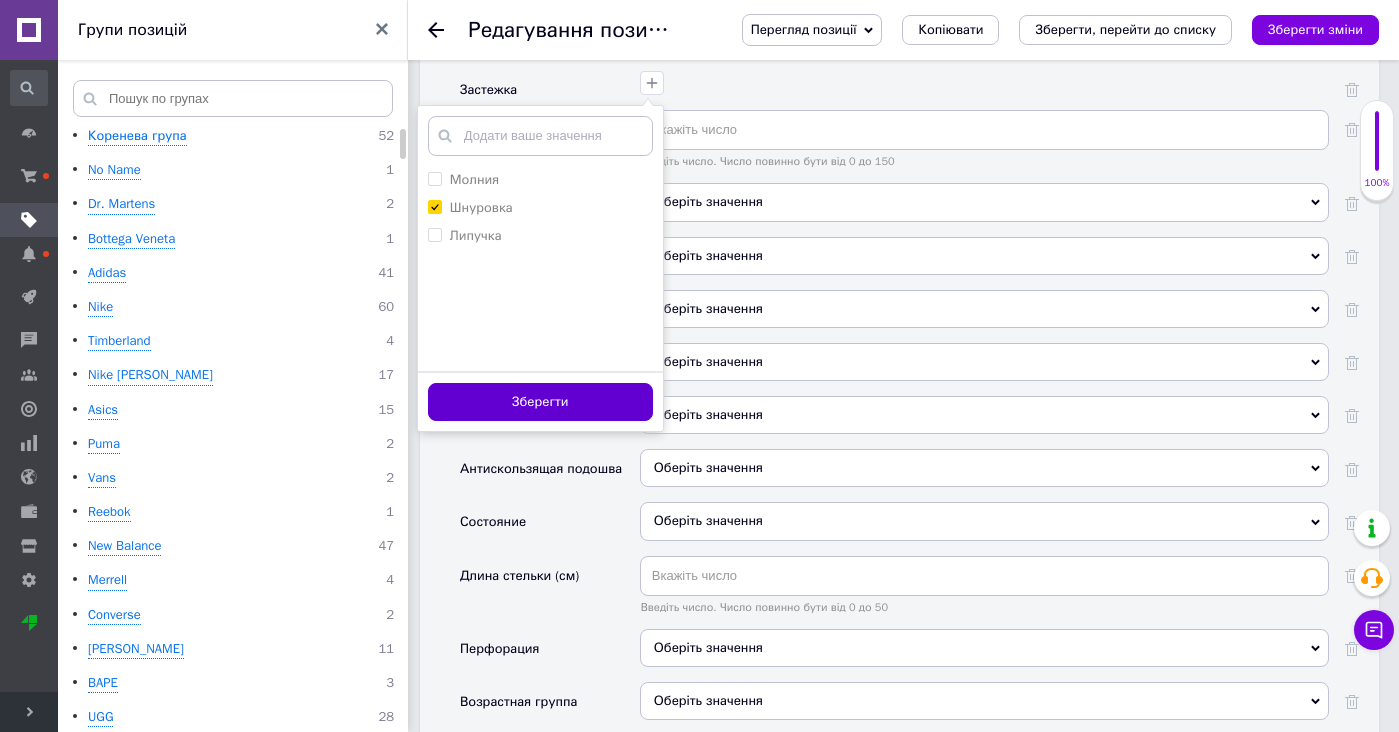 click on "Зберегти" at bounding box center [540, 402] 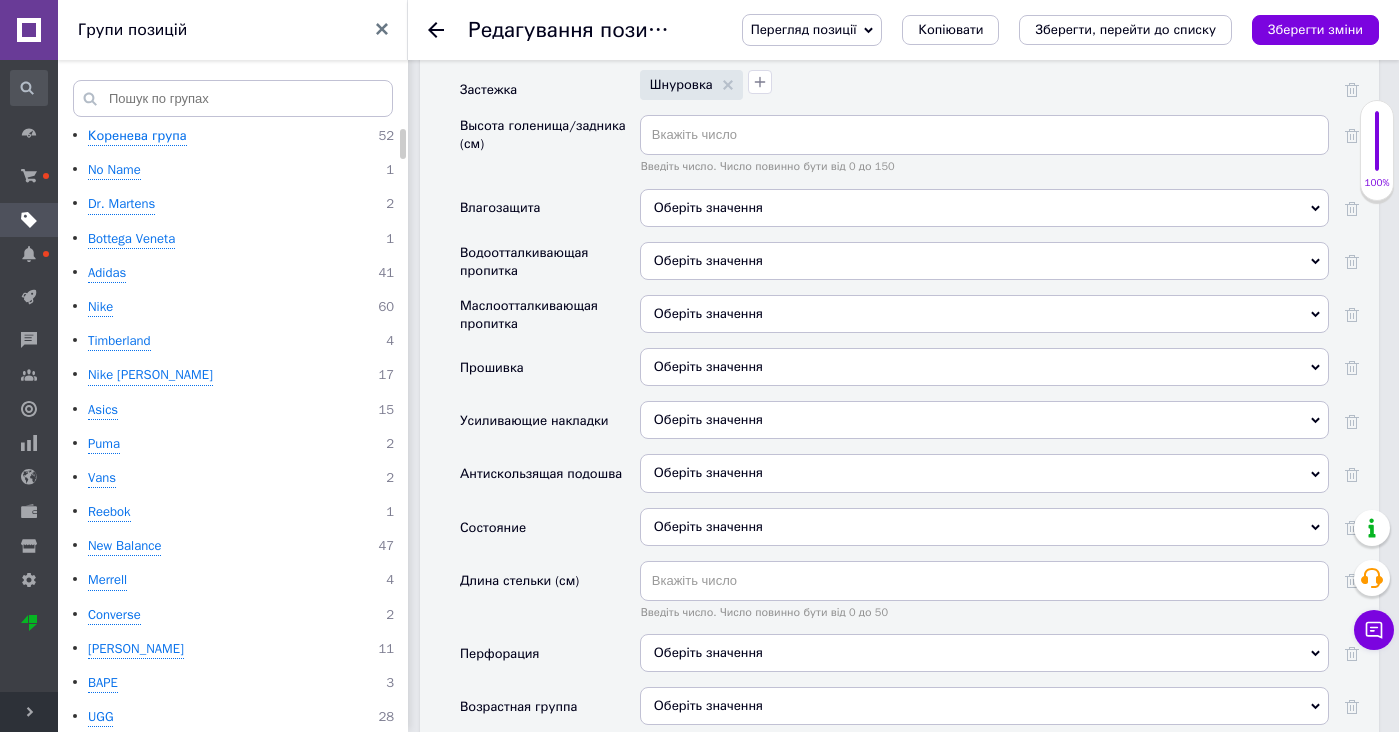 click on "Оберіть значення" at bounding box center (708, 207) 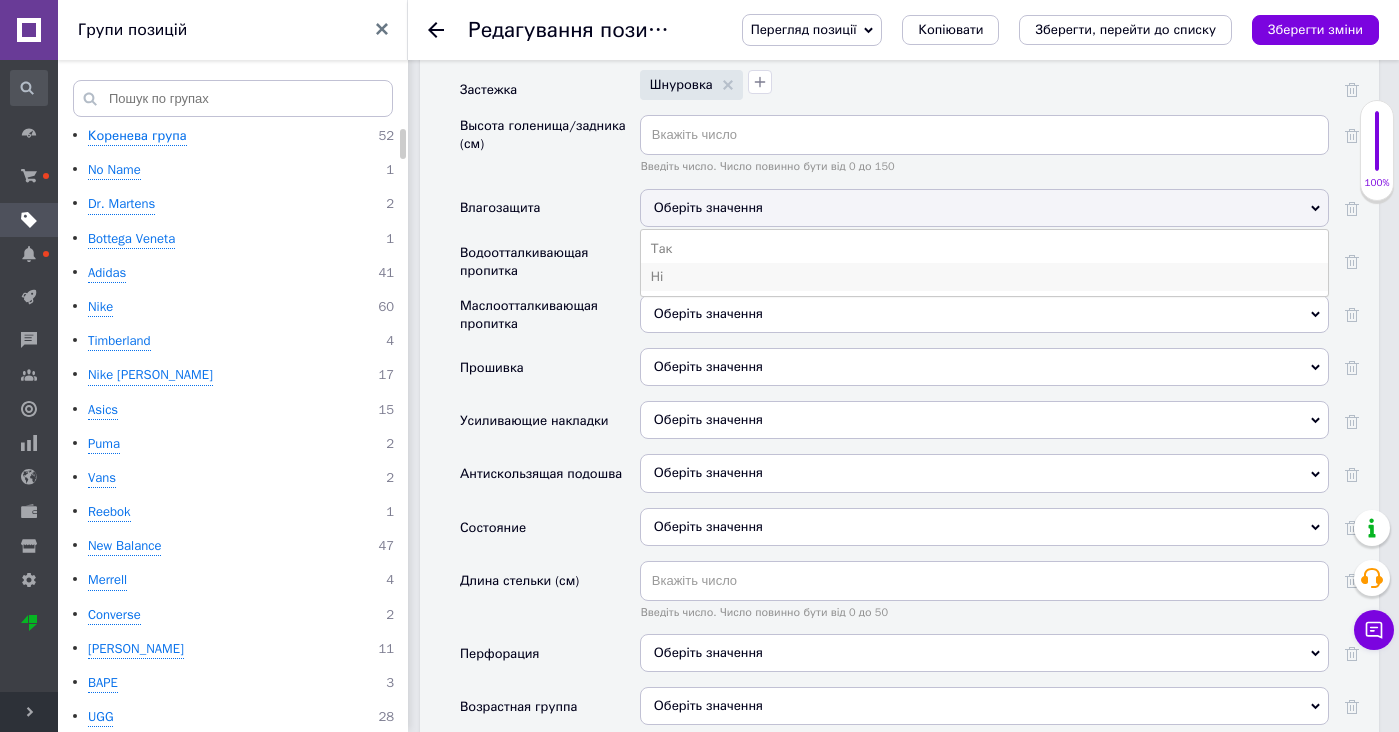 click on "Ні" at bounding box center (984, 277) 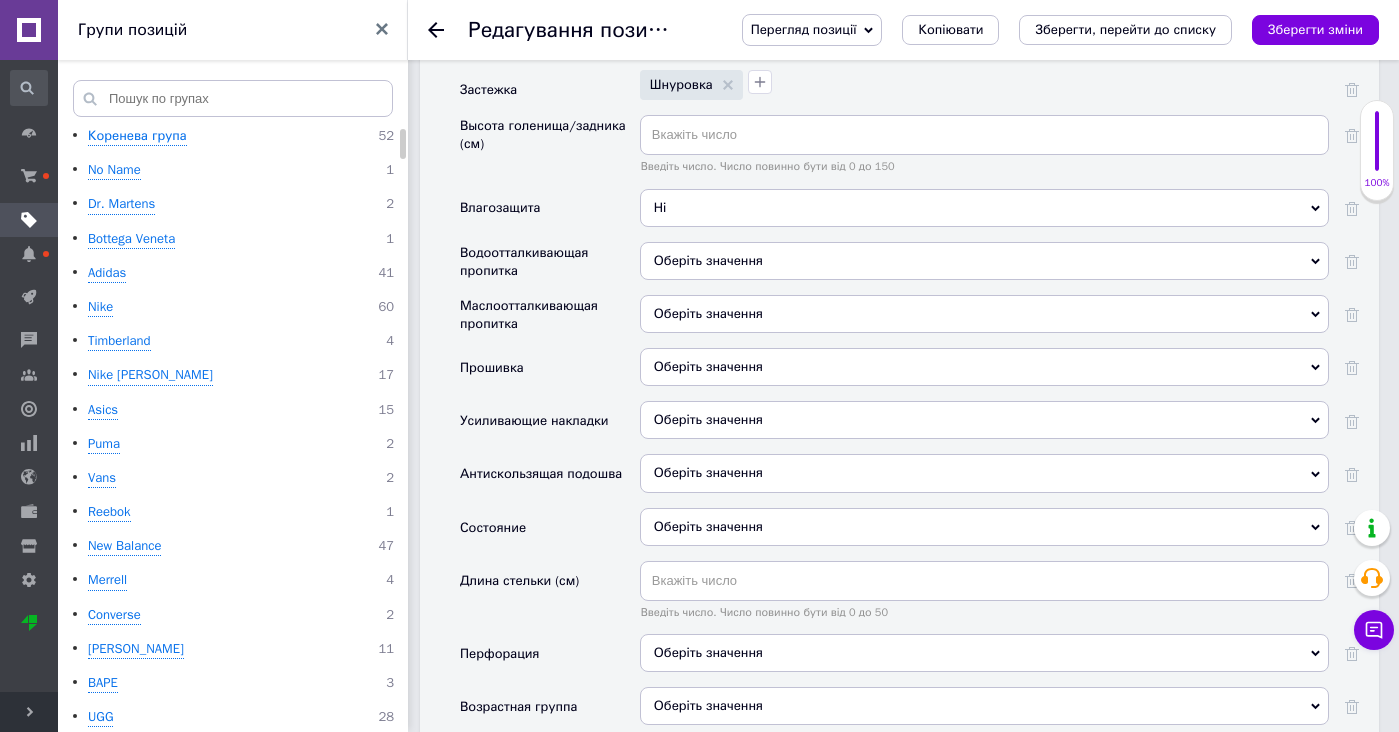 drag, startPoint x: 681, startPoint y: 197, endPoint x: 681, endPoint y: 226, distance: 29 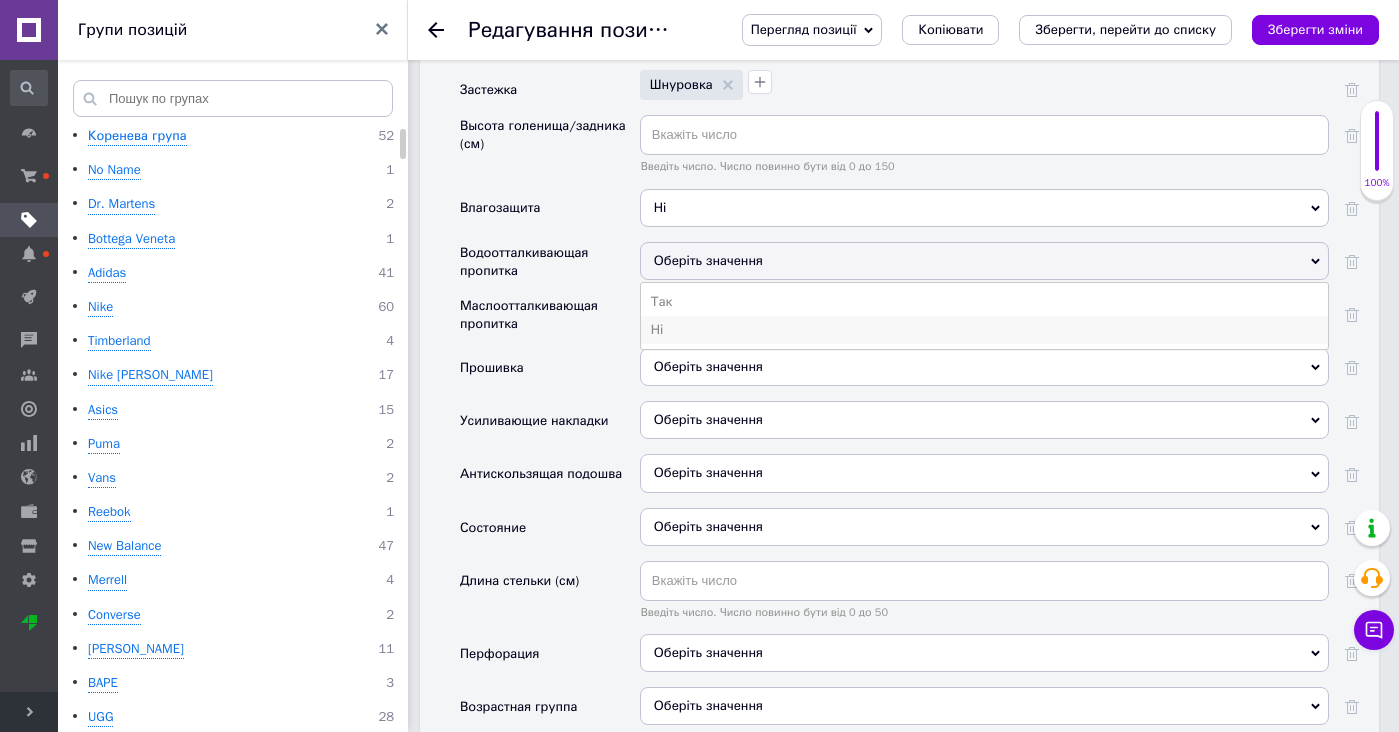 click on "Ні" at bounding box center [984, 330] 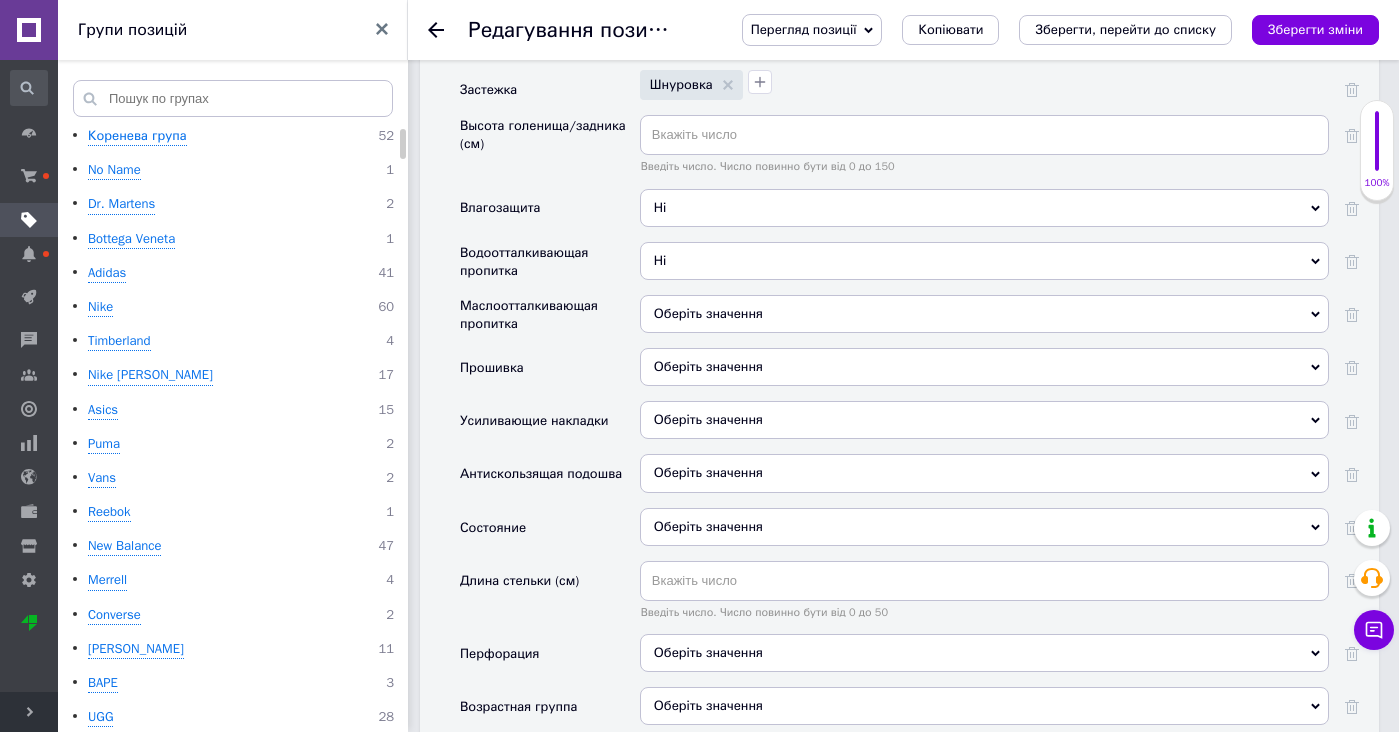 click on "Оберіть значення" at bounding box center [984, 314] 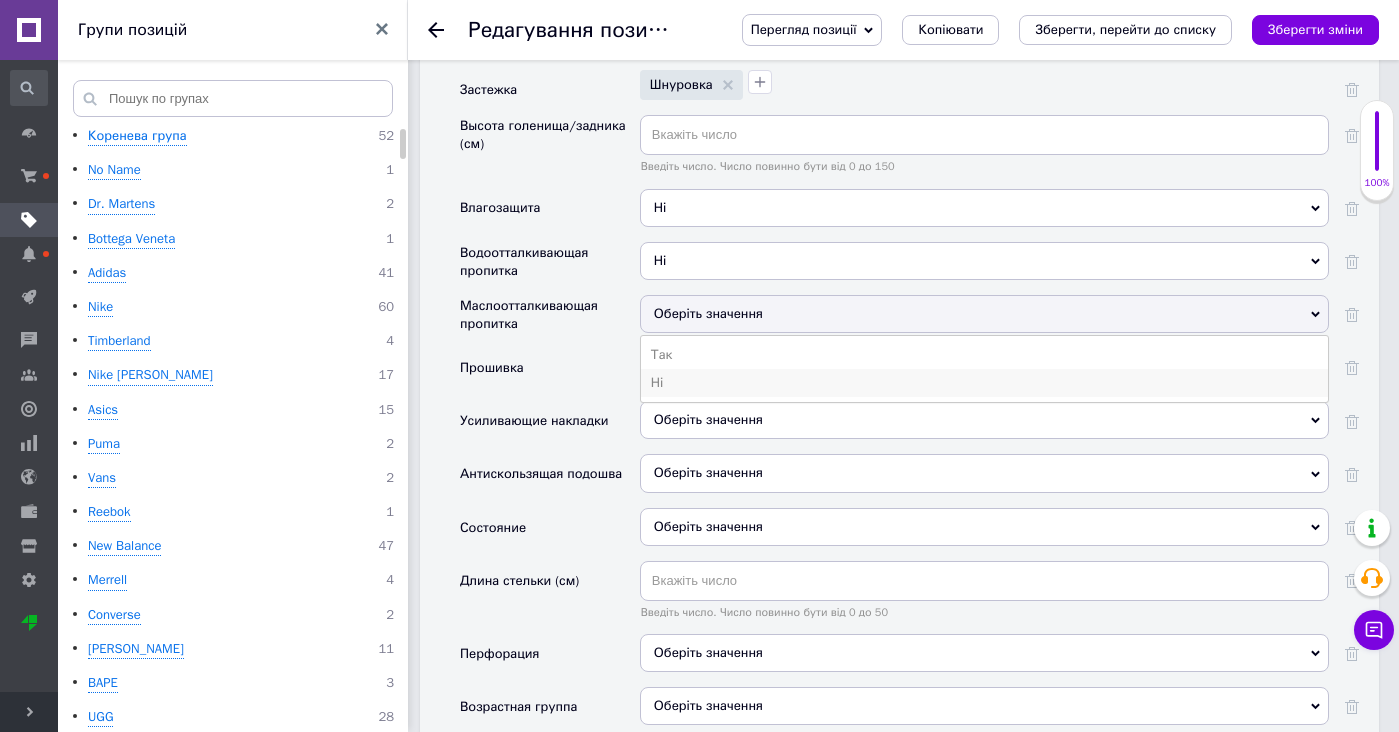 click on "Ні" at bounding box center [984, 383] 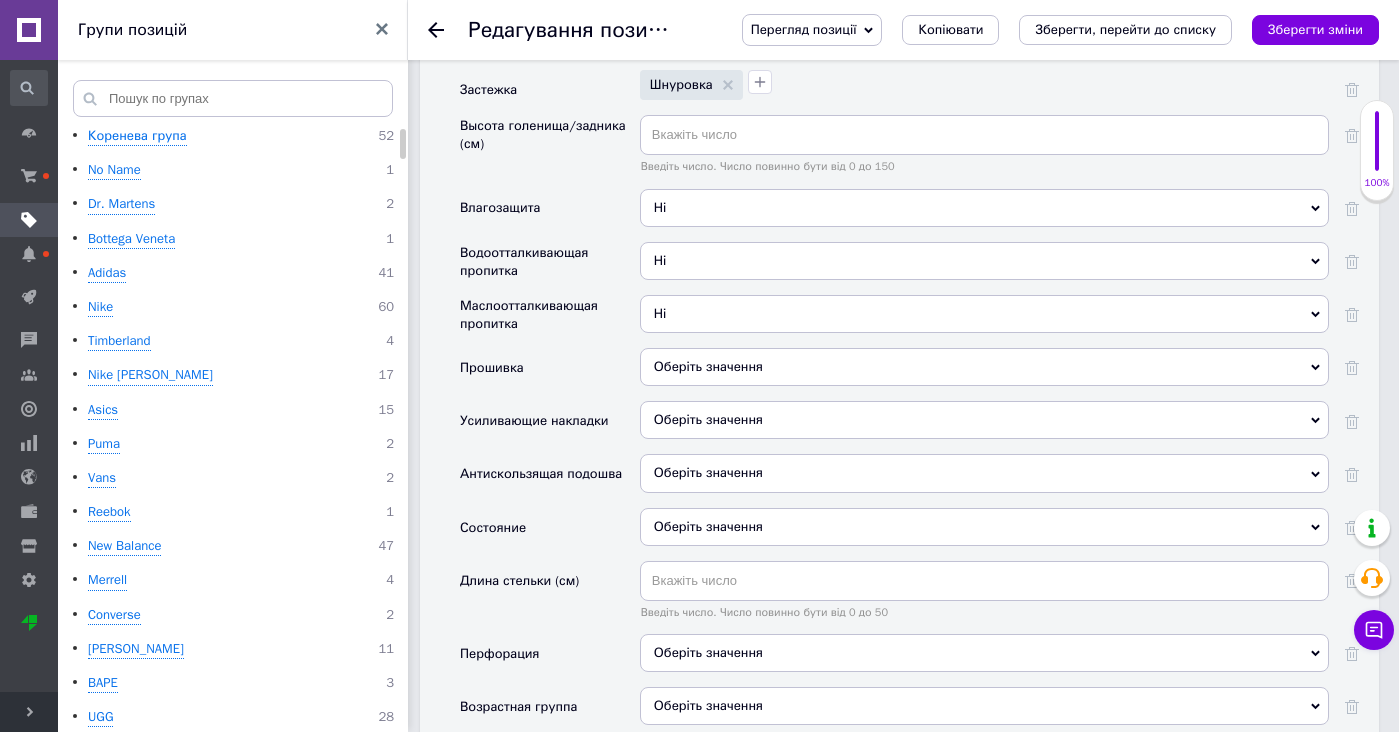 drag, startPoint x: 677, startPoint y: 310, endPoint x: 677, endPoint y: 367, distance: 57 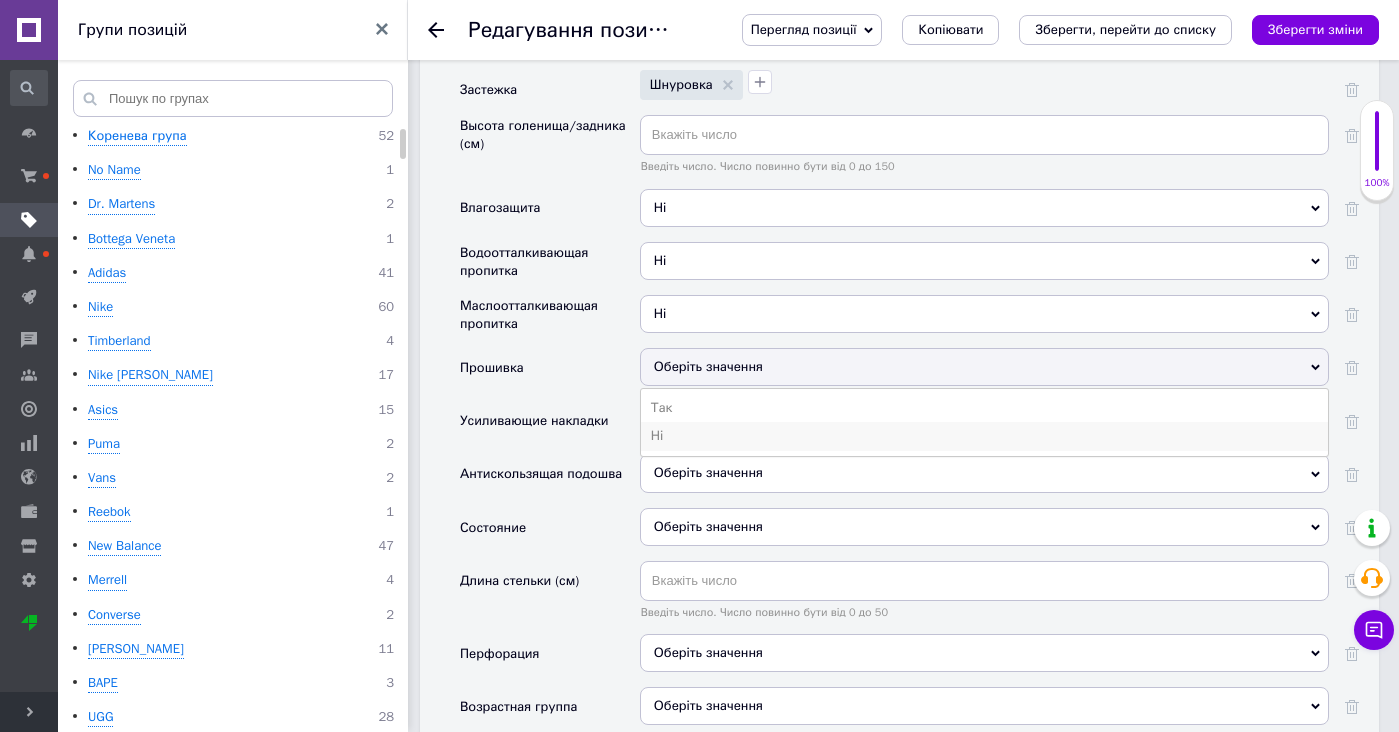 click on "Ні" at bounding box center [984, 436] 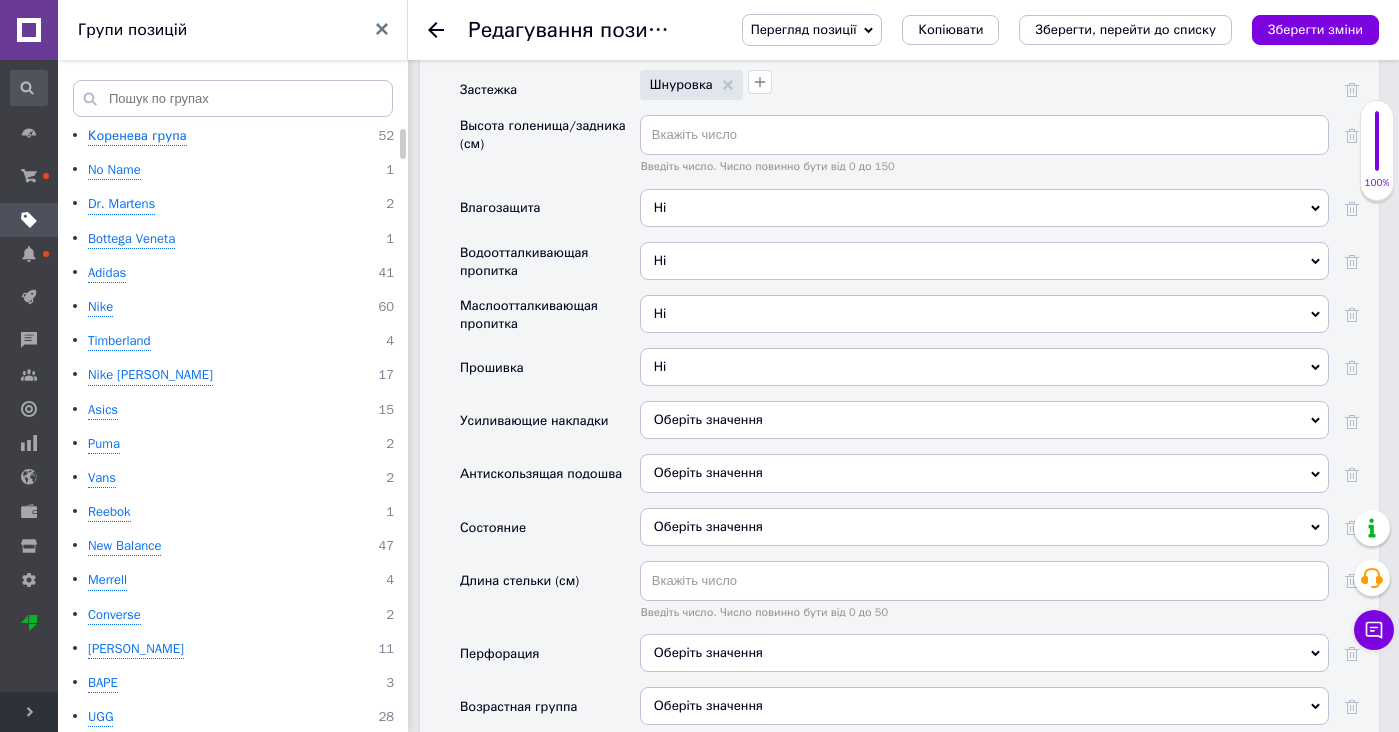 click on "Оберіть значення" at bounding box center (984, 420) 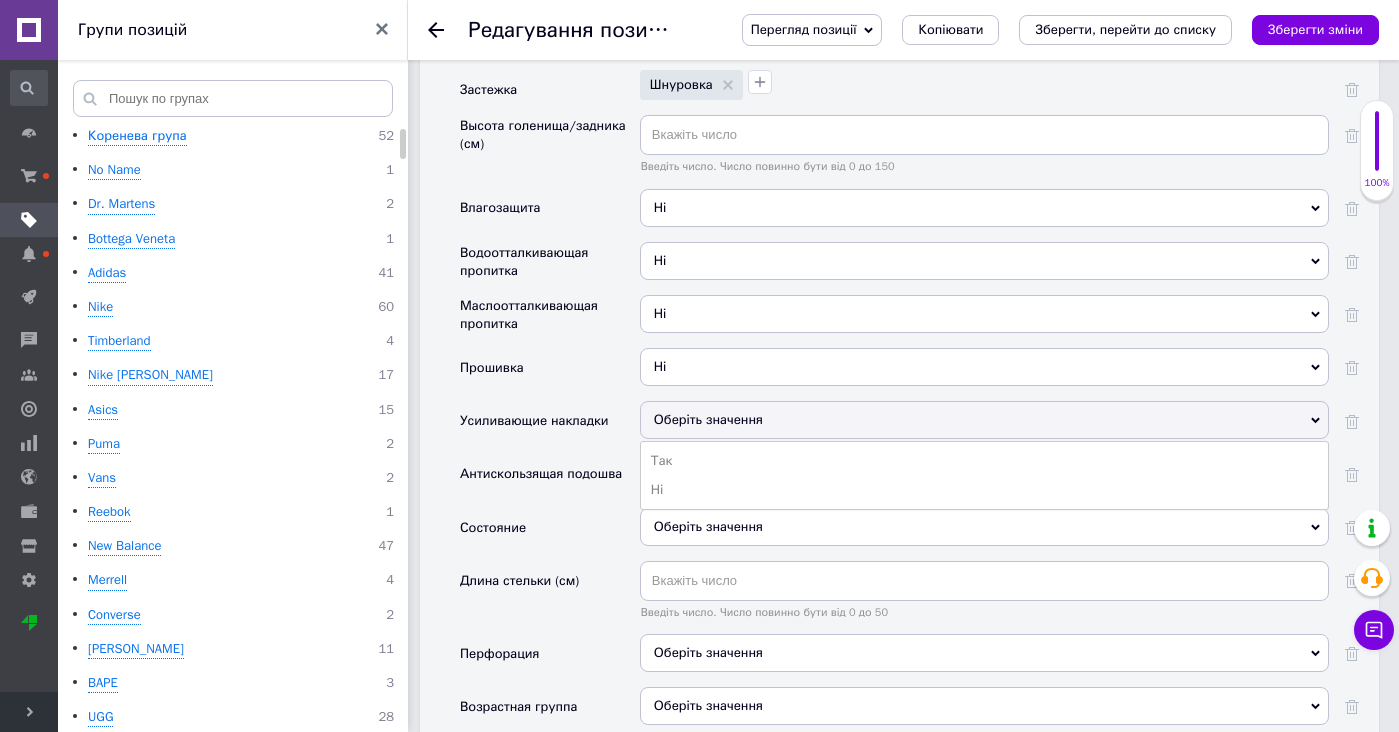 click on "Ні" at bounding box center (984, 367) 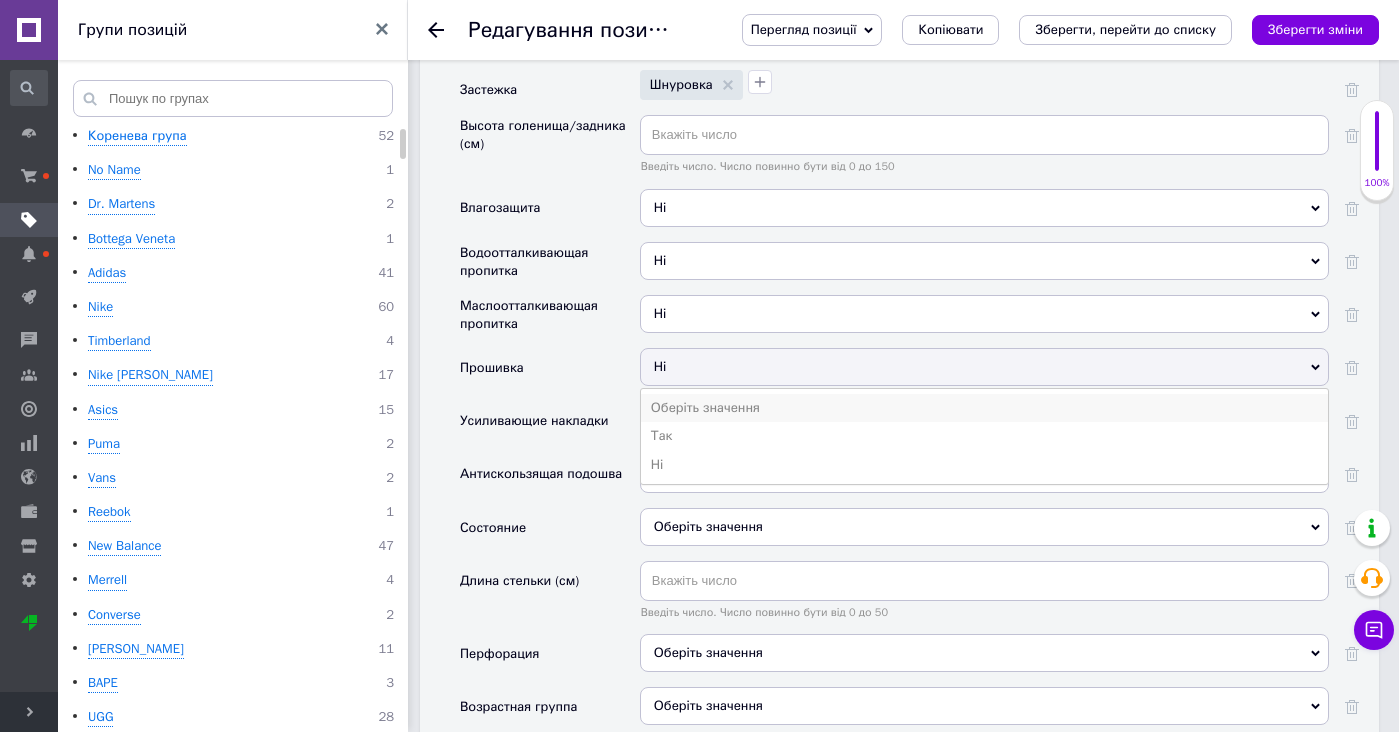click on "Оберіть значення" at bounding box center [984, 408] 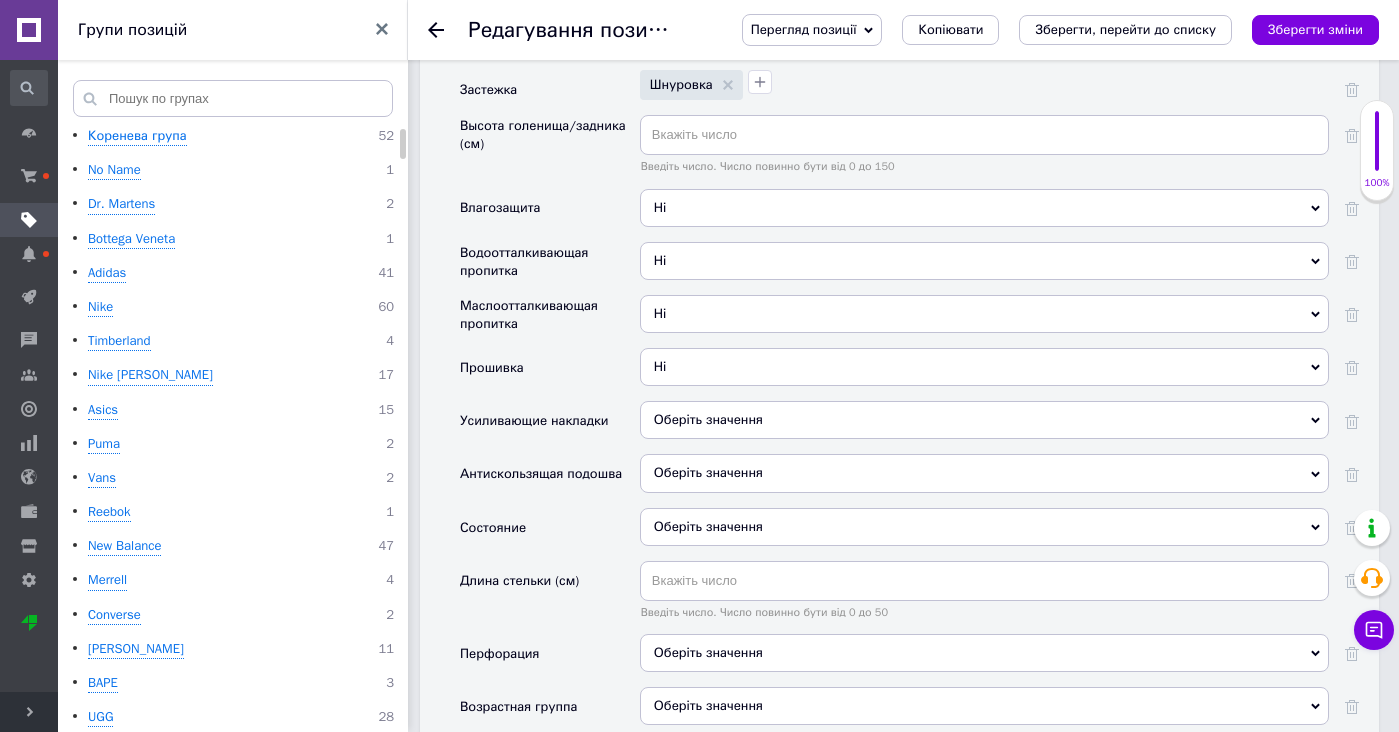 click on "Ні Оберіть значення Так Ні" at bounding box center (984, 374) 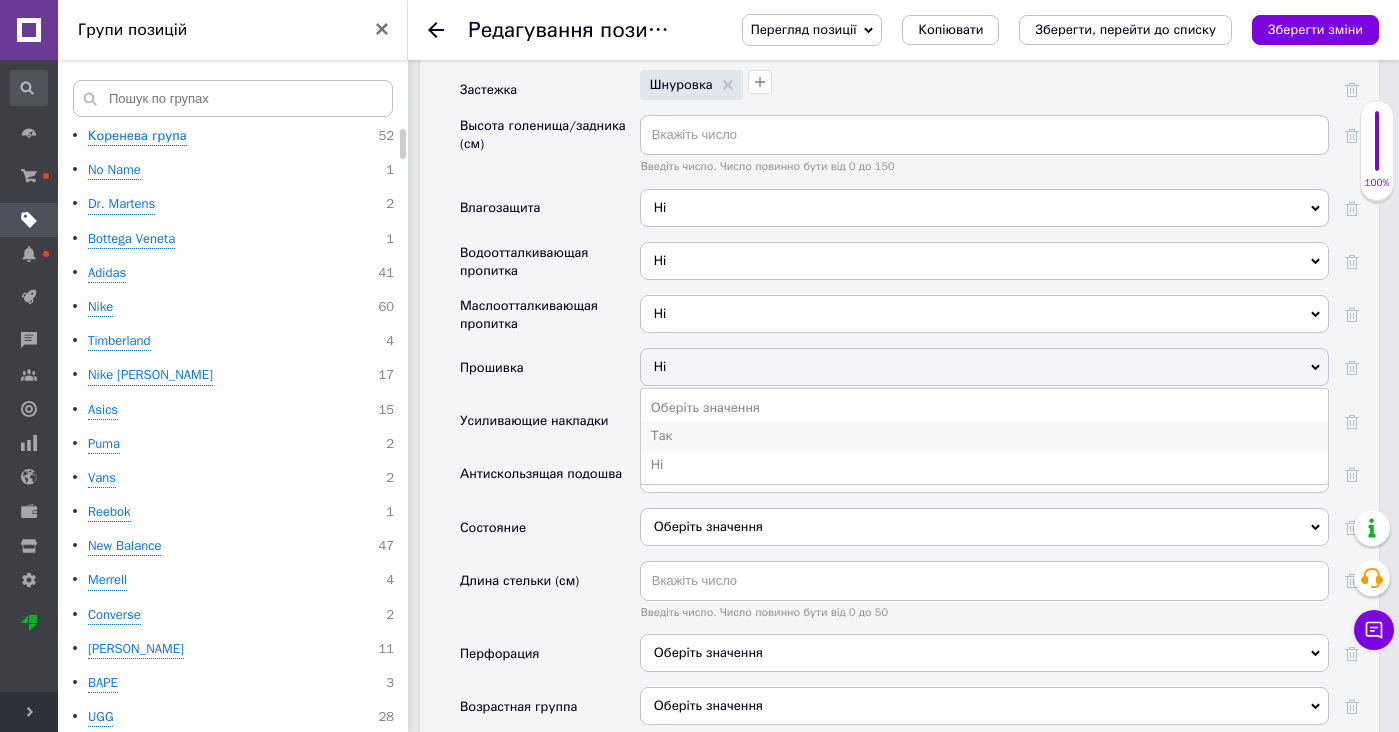 click on "Так" at bounding box center [984, 436] 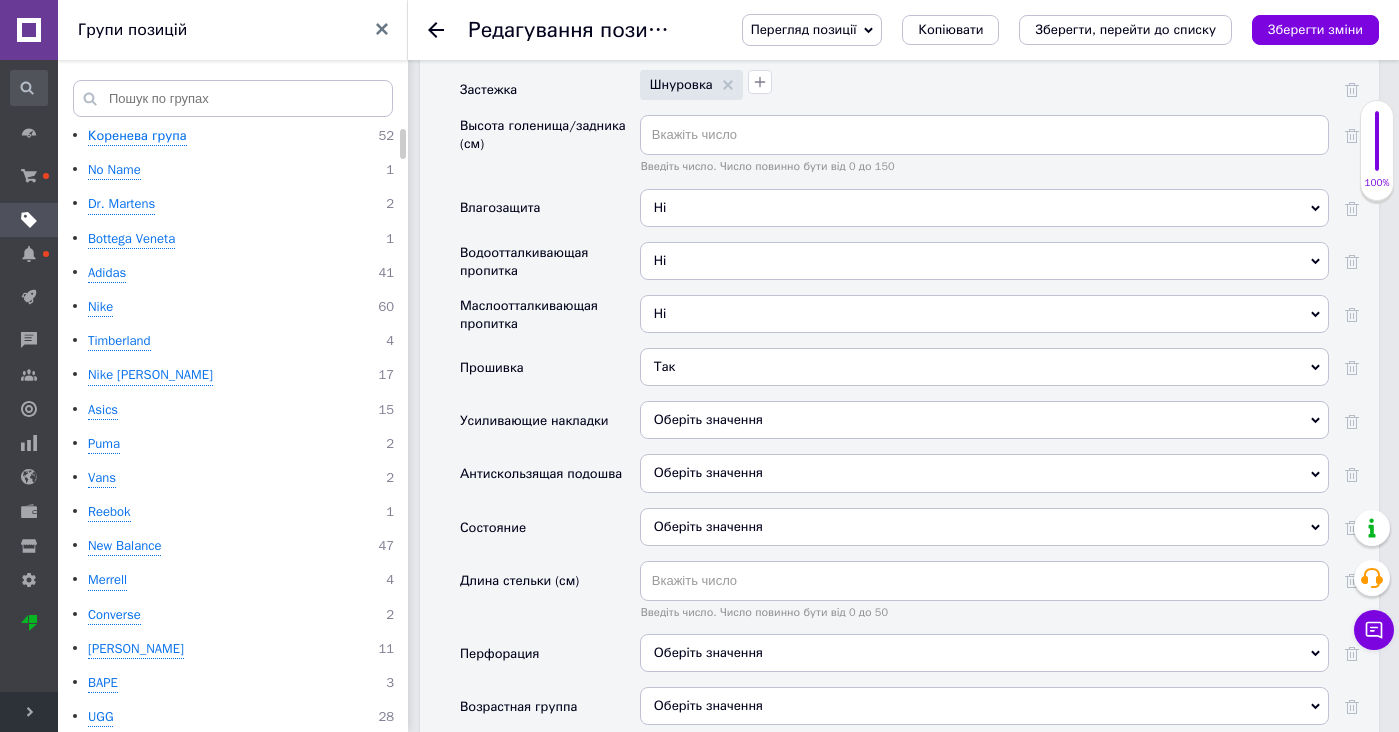 click on "Оберіть значення" at bounding box center [708, 419] 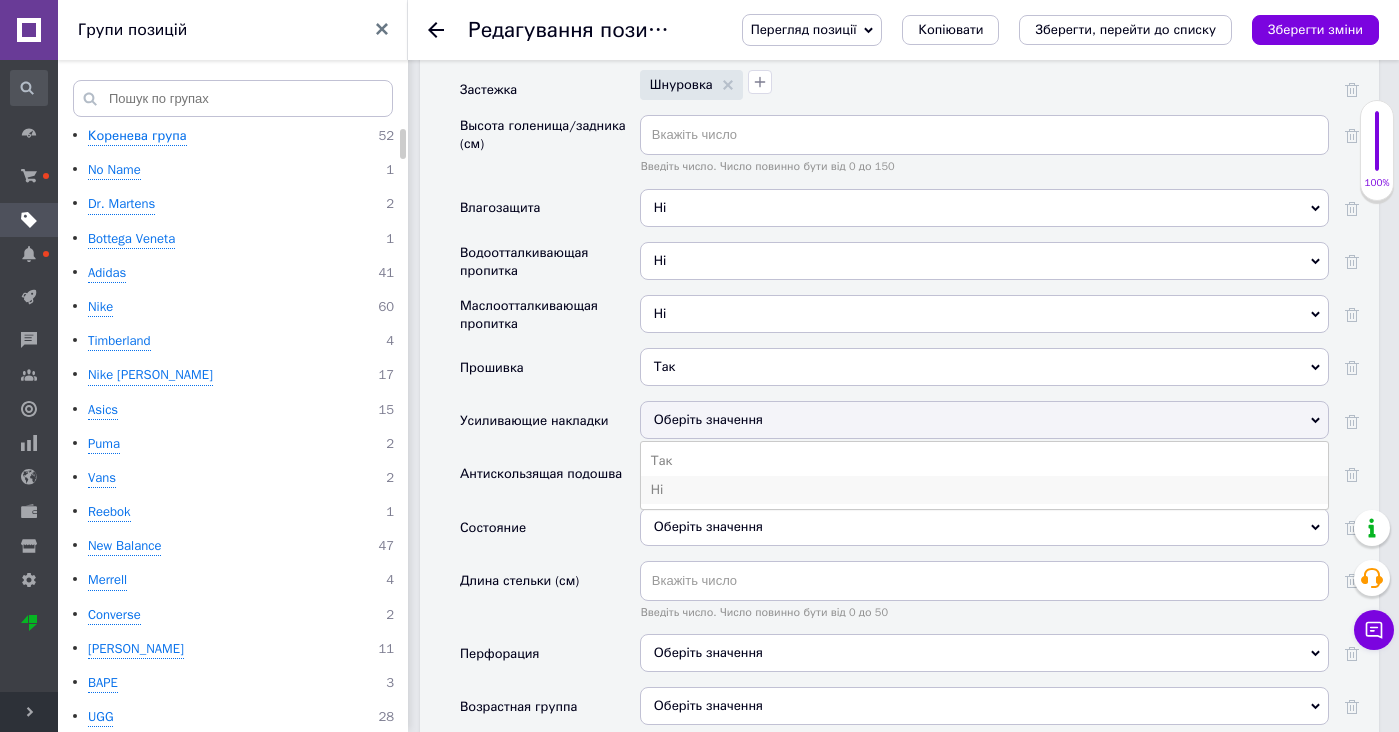 click on "Ні" at bounding box center [984, 490] 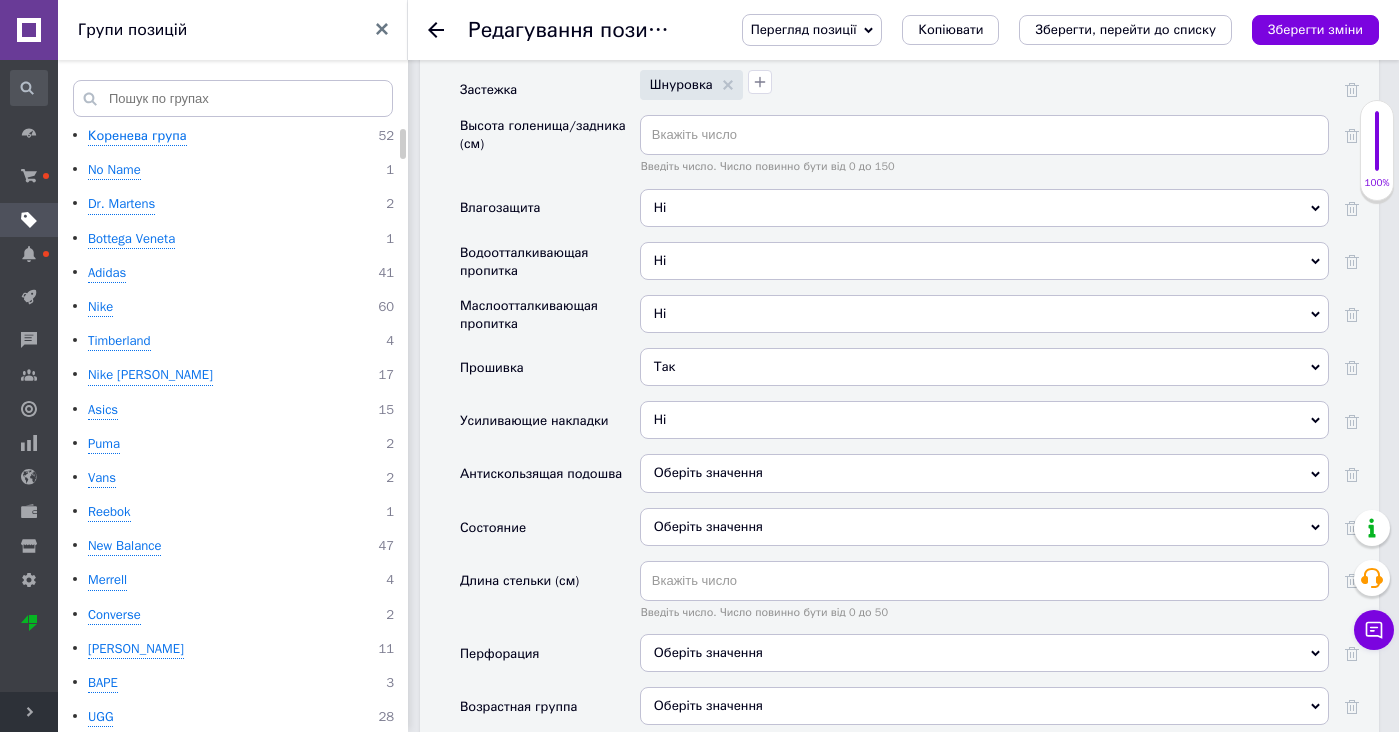 click on "Оберіть значення" at bounding box center (708, 472) 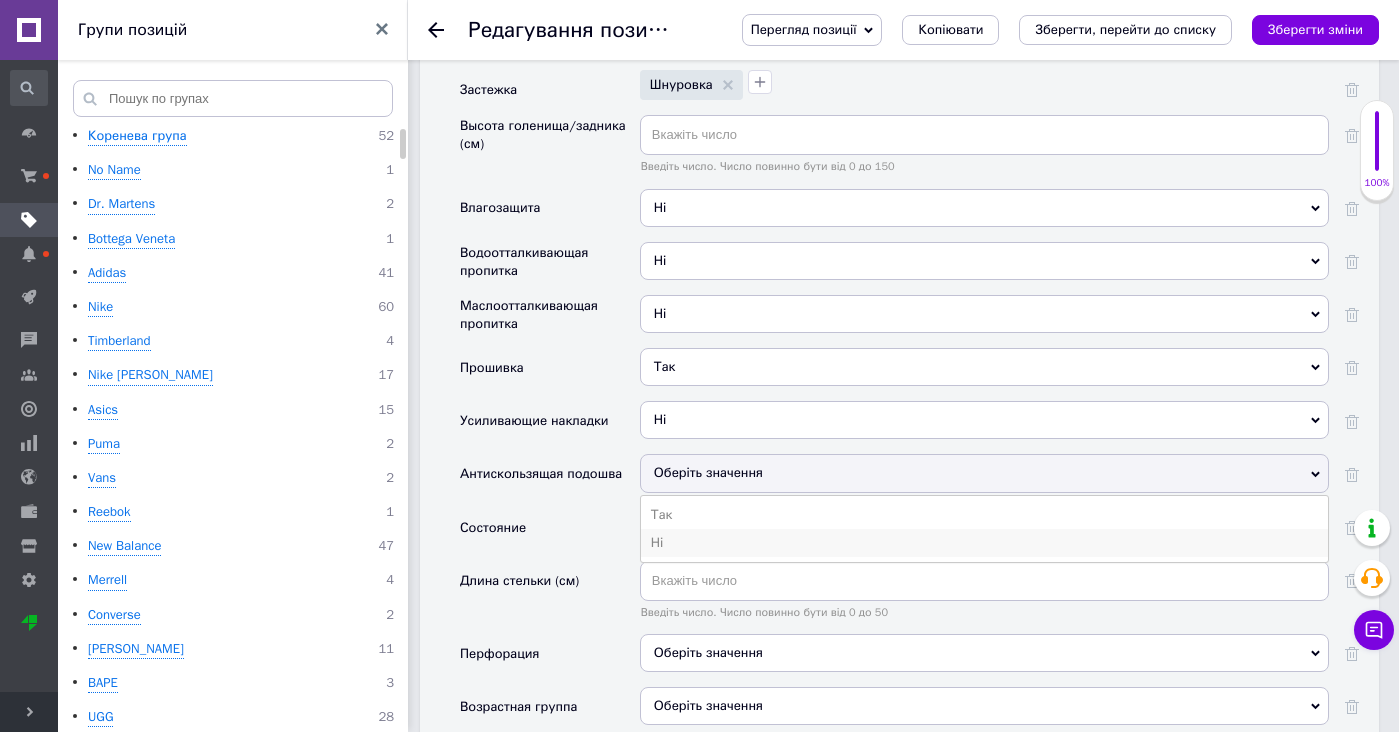 click on "Ні" at bounding box center [984, 543] 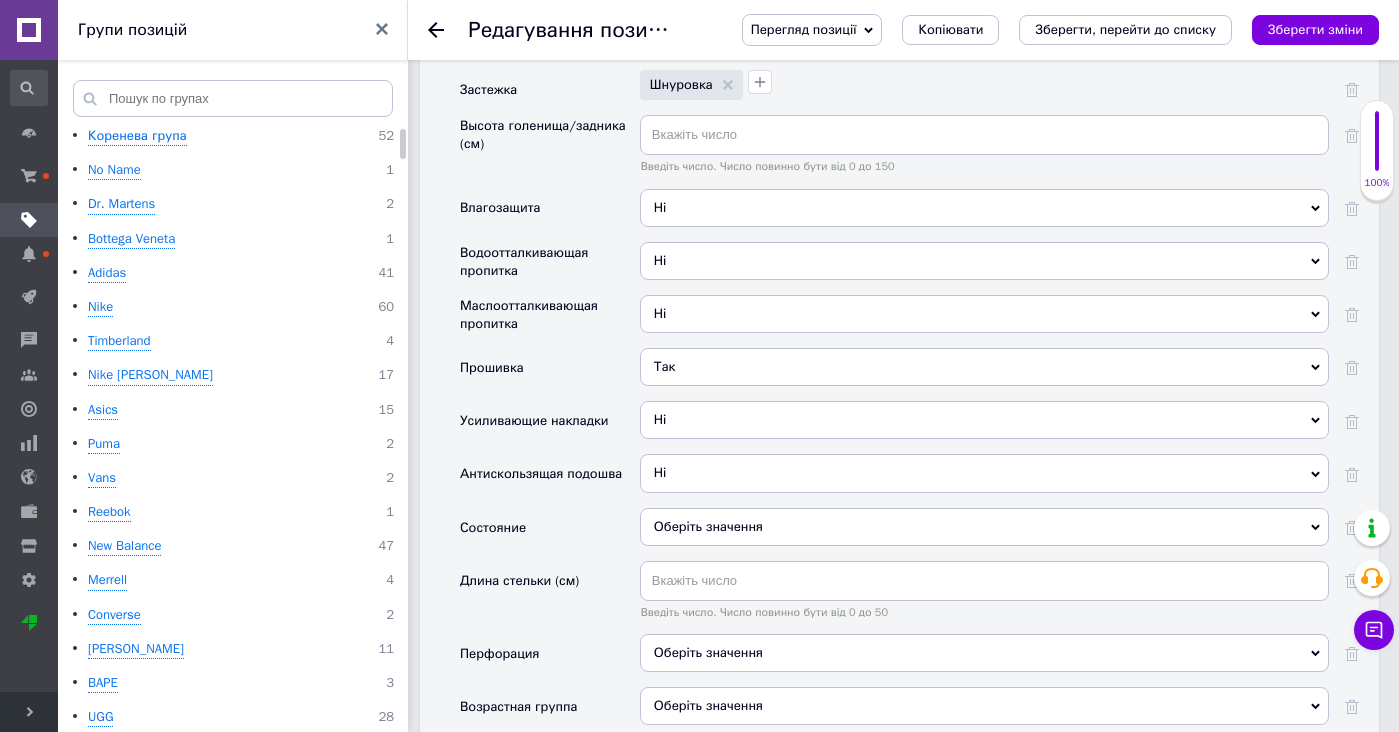 click on "Оберіть значення" at bounding box center [984, 527] 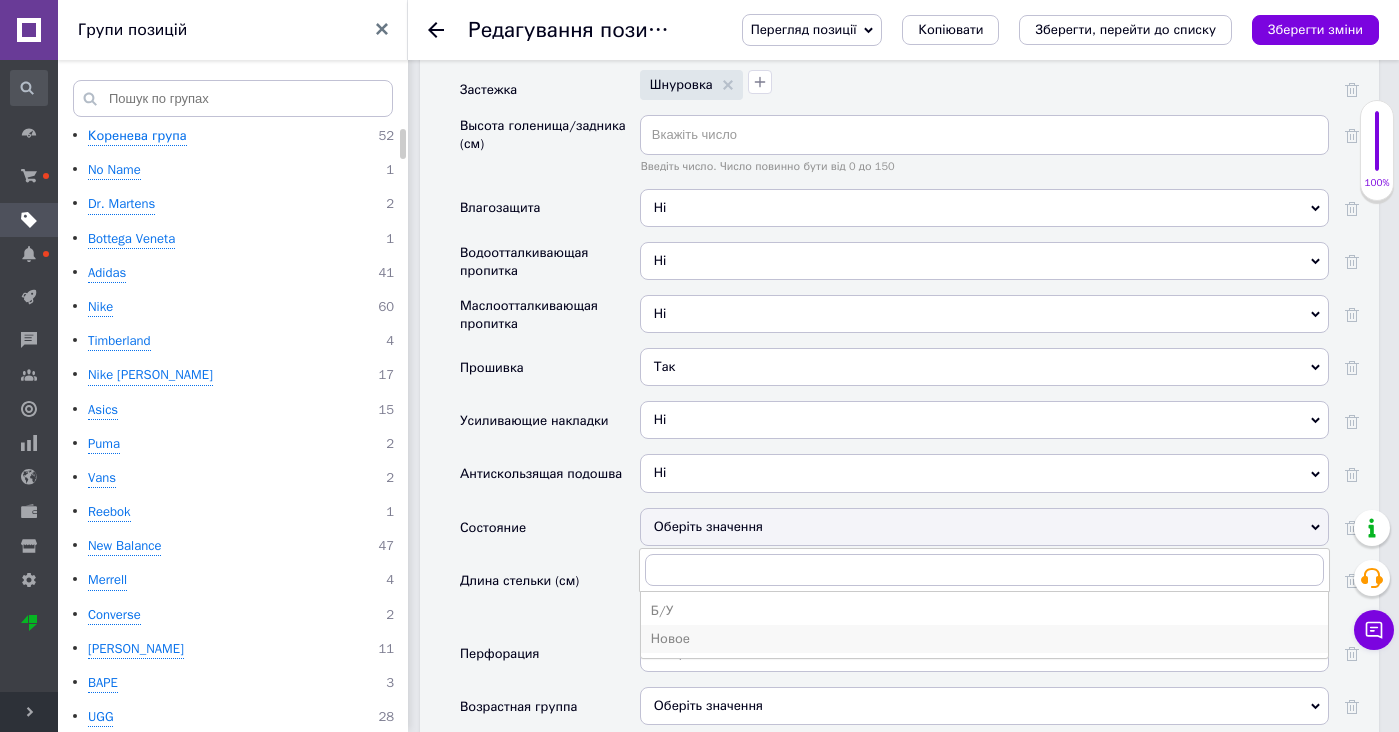 click on "Новое" at bounding box center [984, 639] 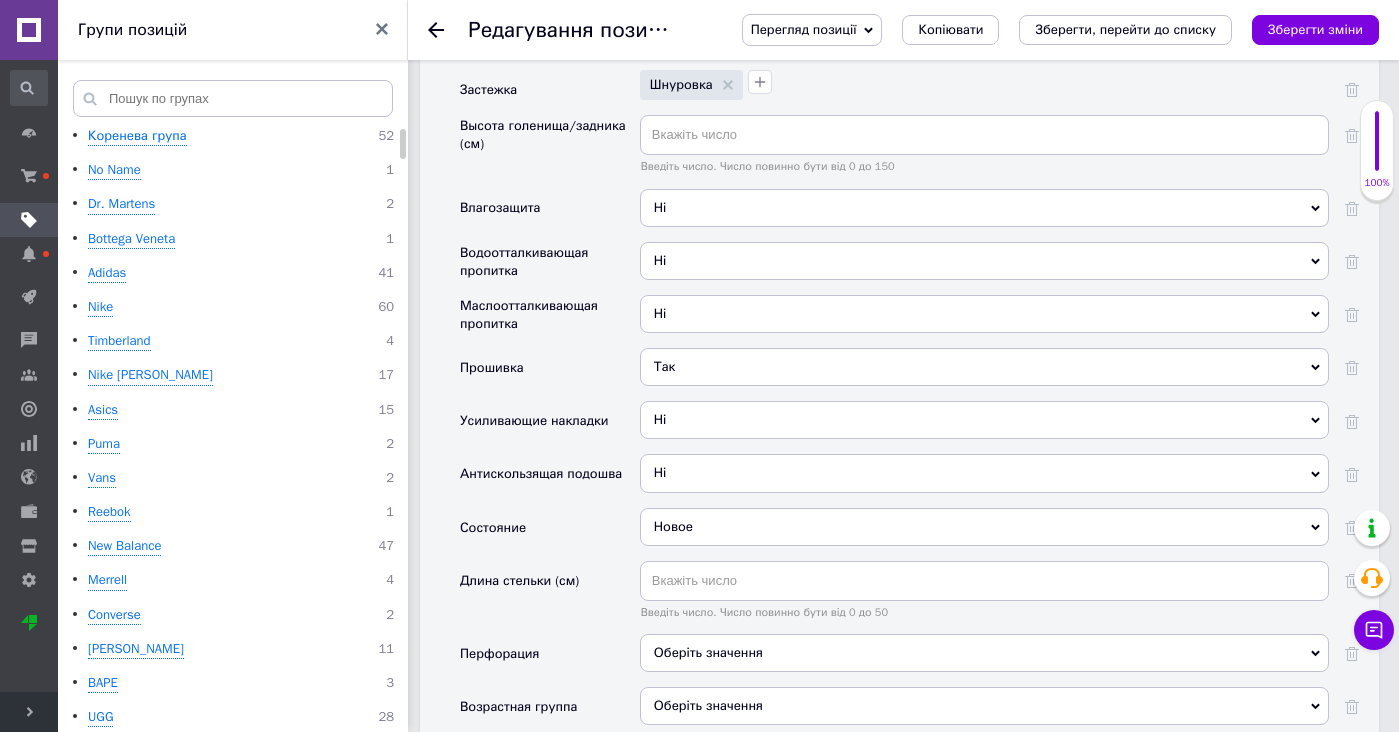 click on "Оберіть значення" at bounding box center (708, 652) 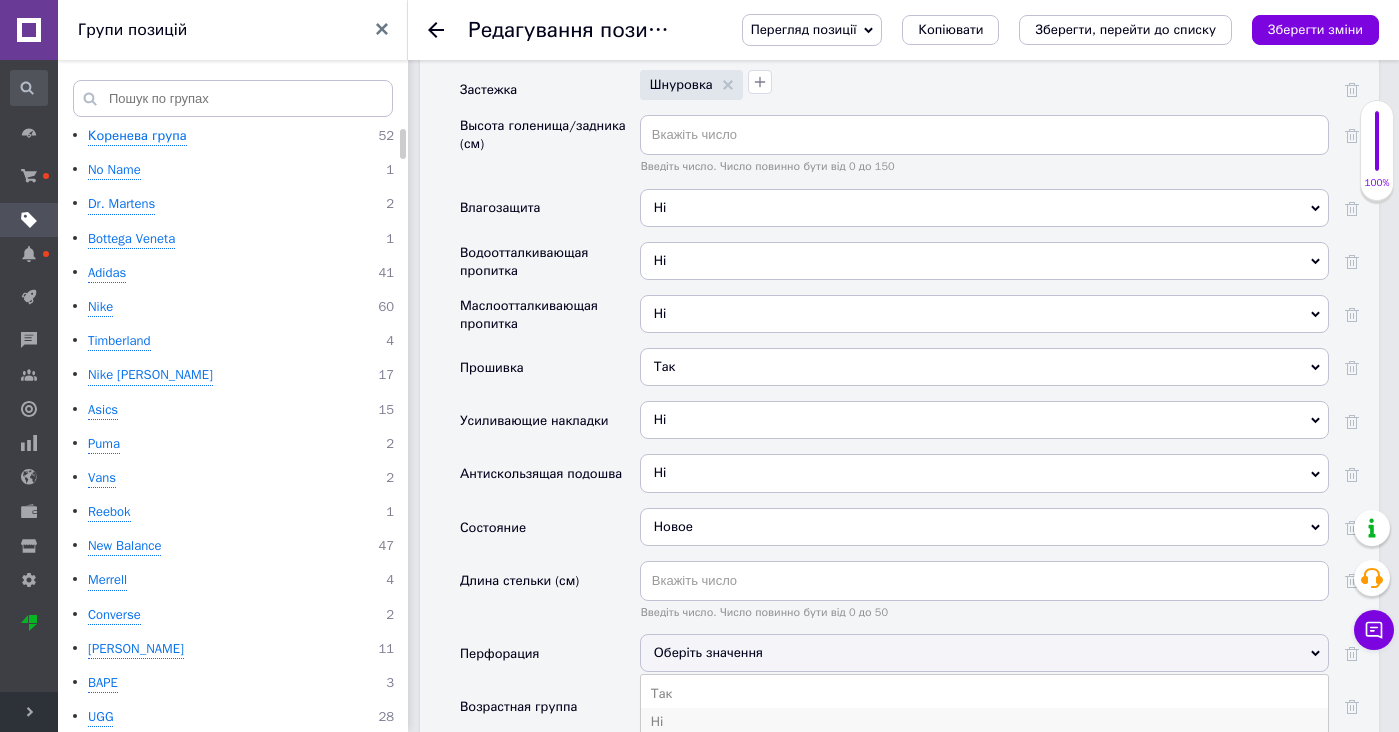 click on "Ні" at bounding box center [984, 722] 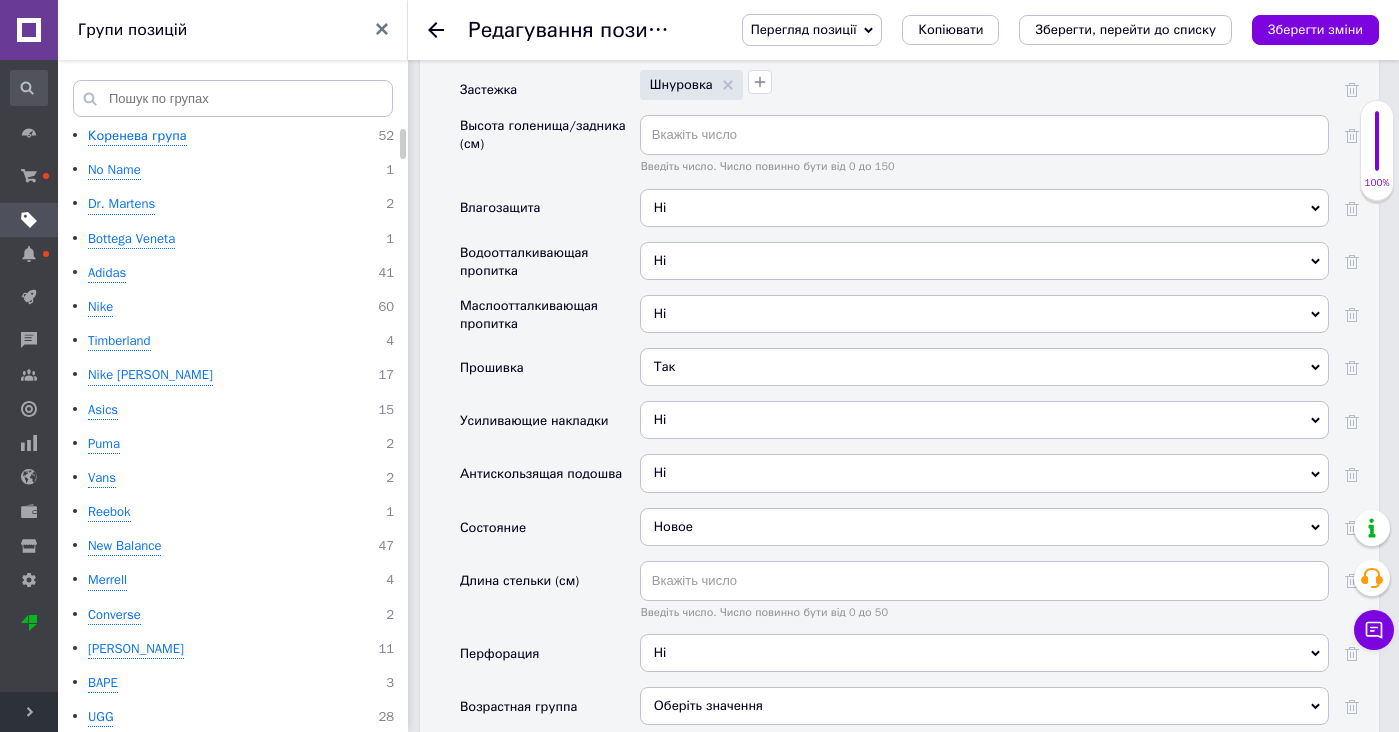 click on "Оберіть значення" at bounding box center (984, 706) 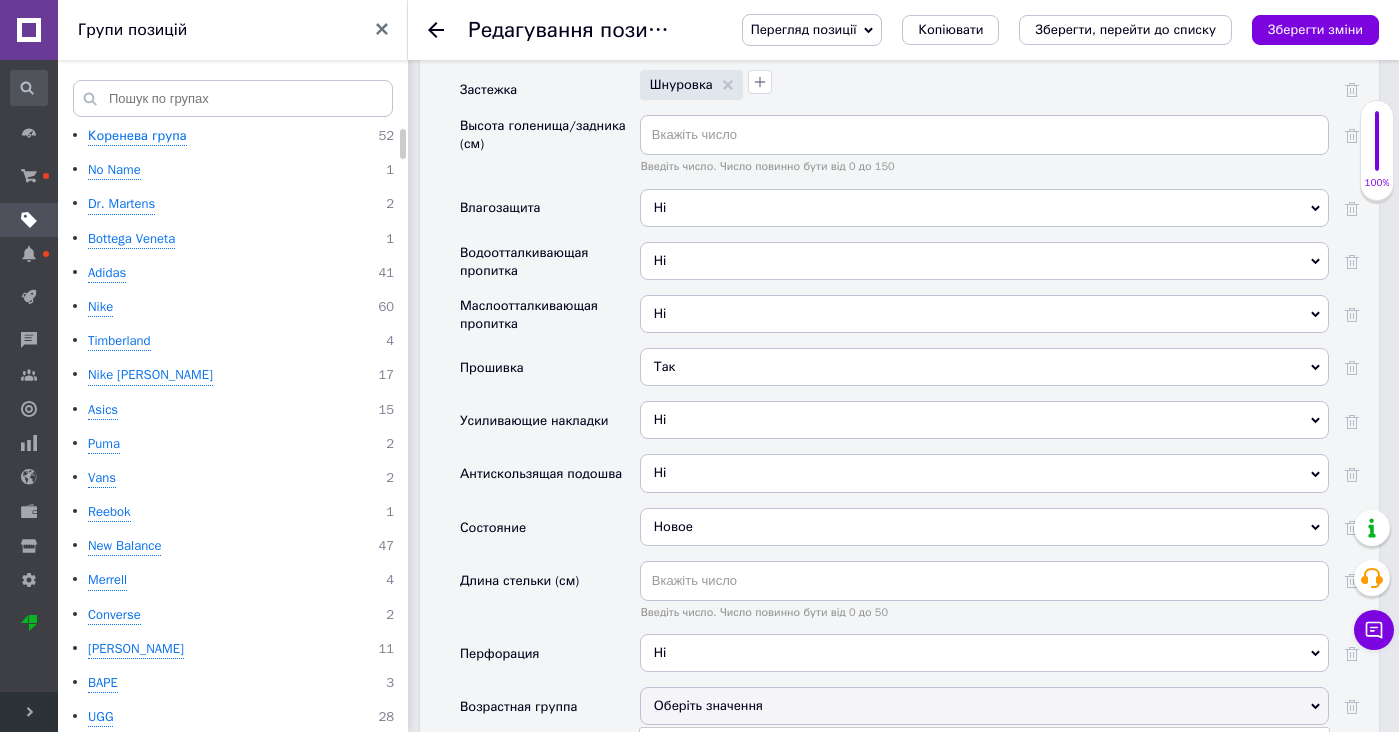 click on "Взрослая" at bounding box center (984, 790) 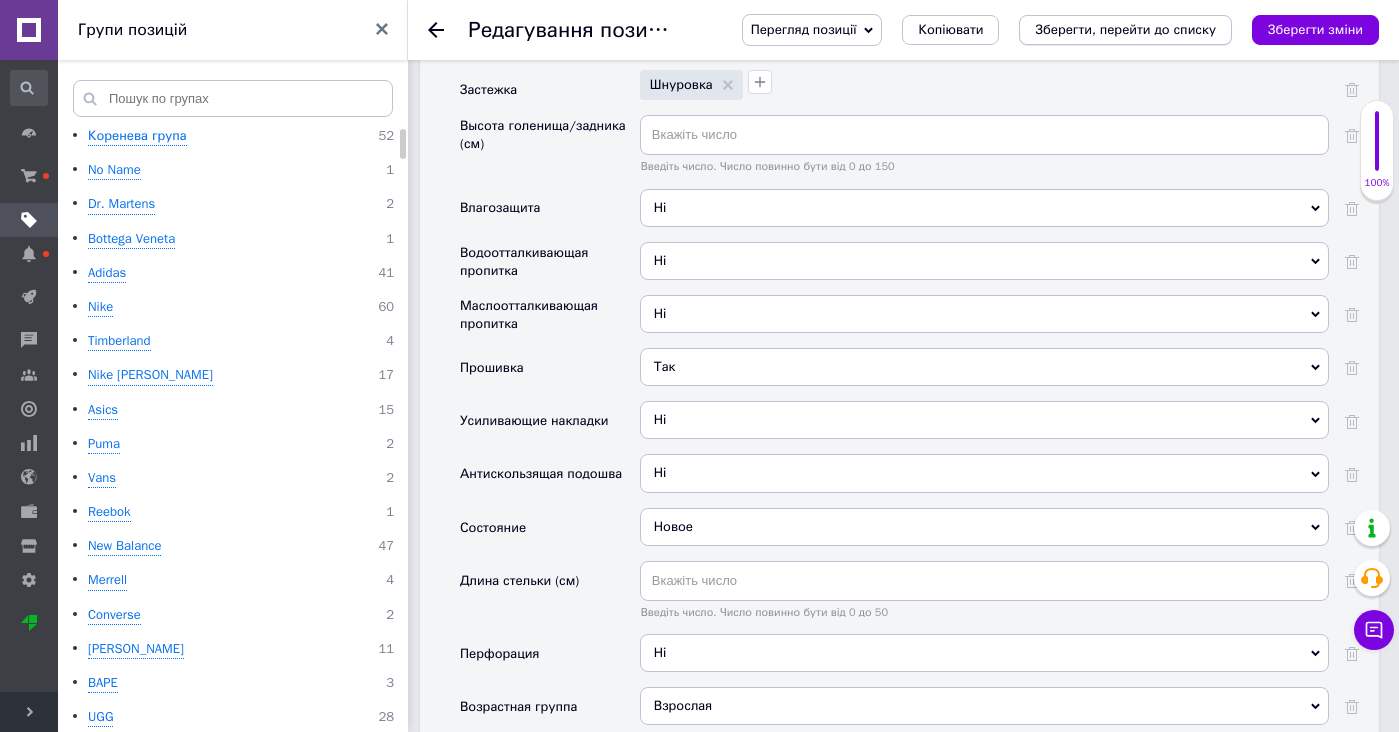 click on "Зберегти, перейти до списку" at bounding box center (1125, 29) 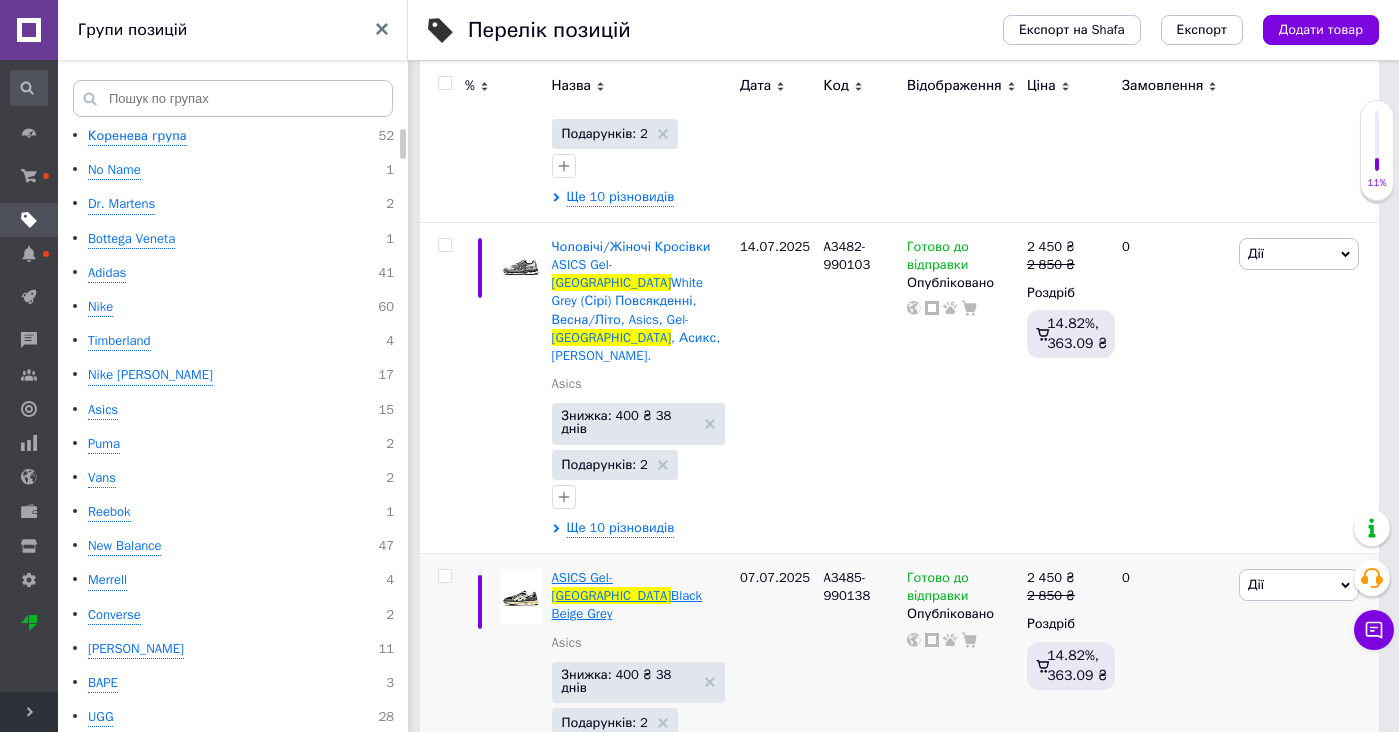 scroll, scrollTop: 675, scrollLeft: 0, axis: vertical 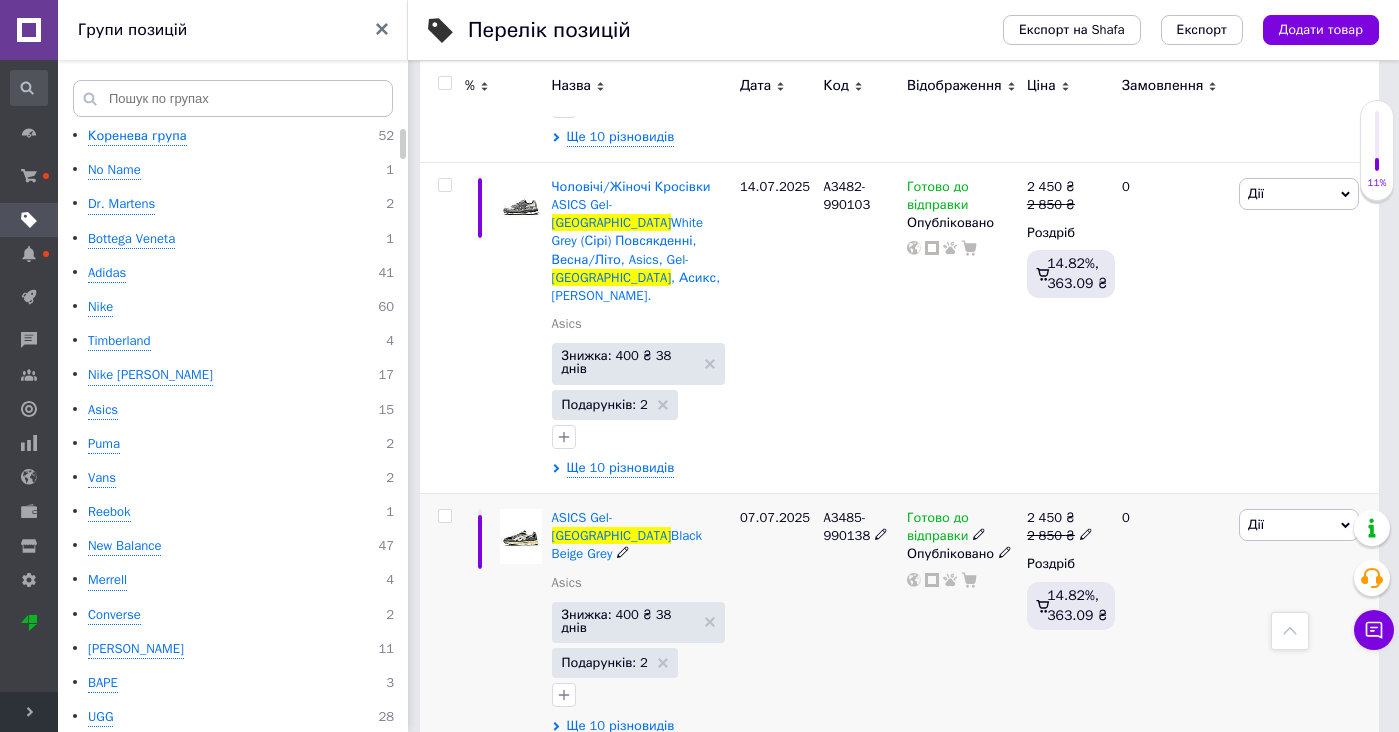 click at bounding box center (521, 536) 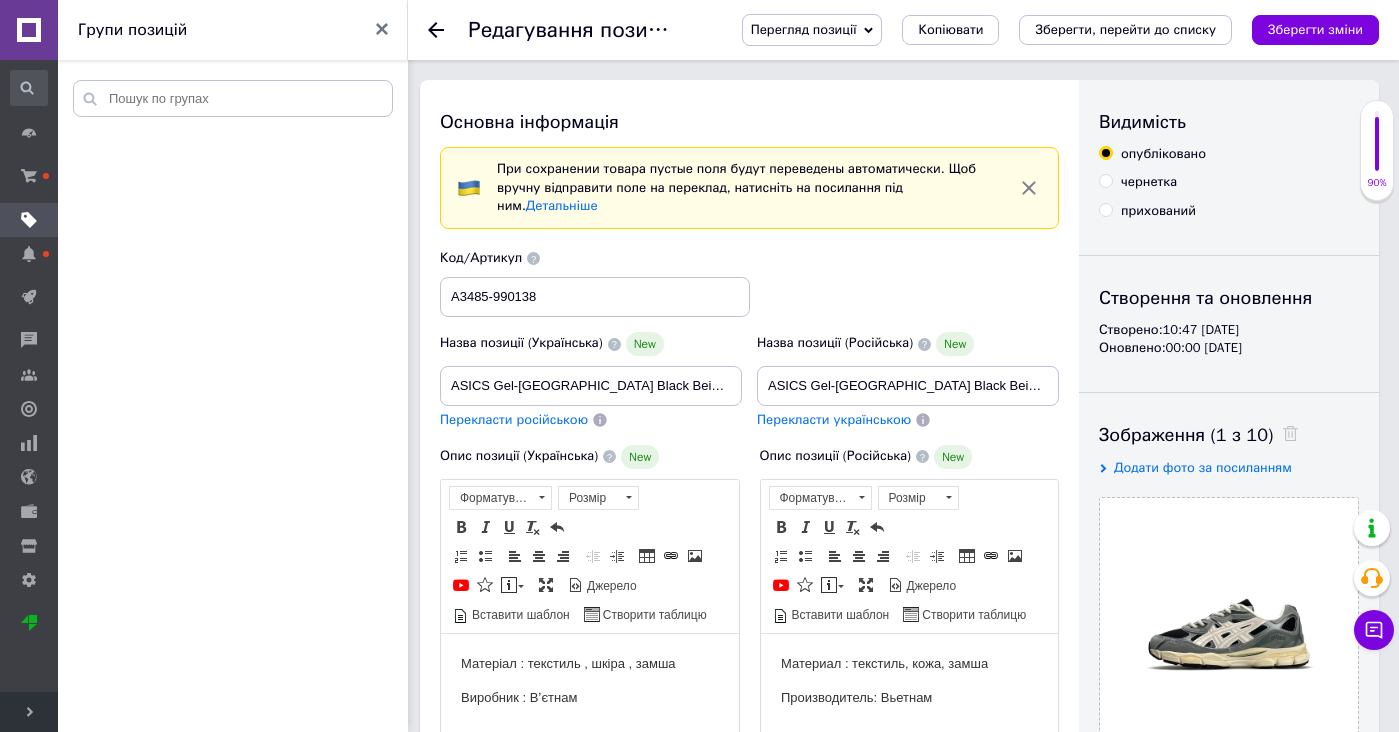 scroll, scrollTop: 0, scrollLeft: 0, axis: both 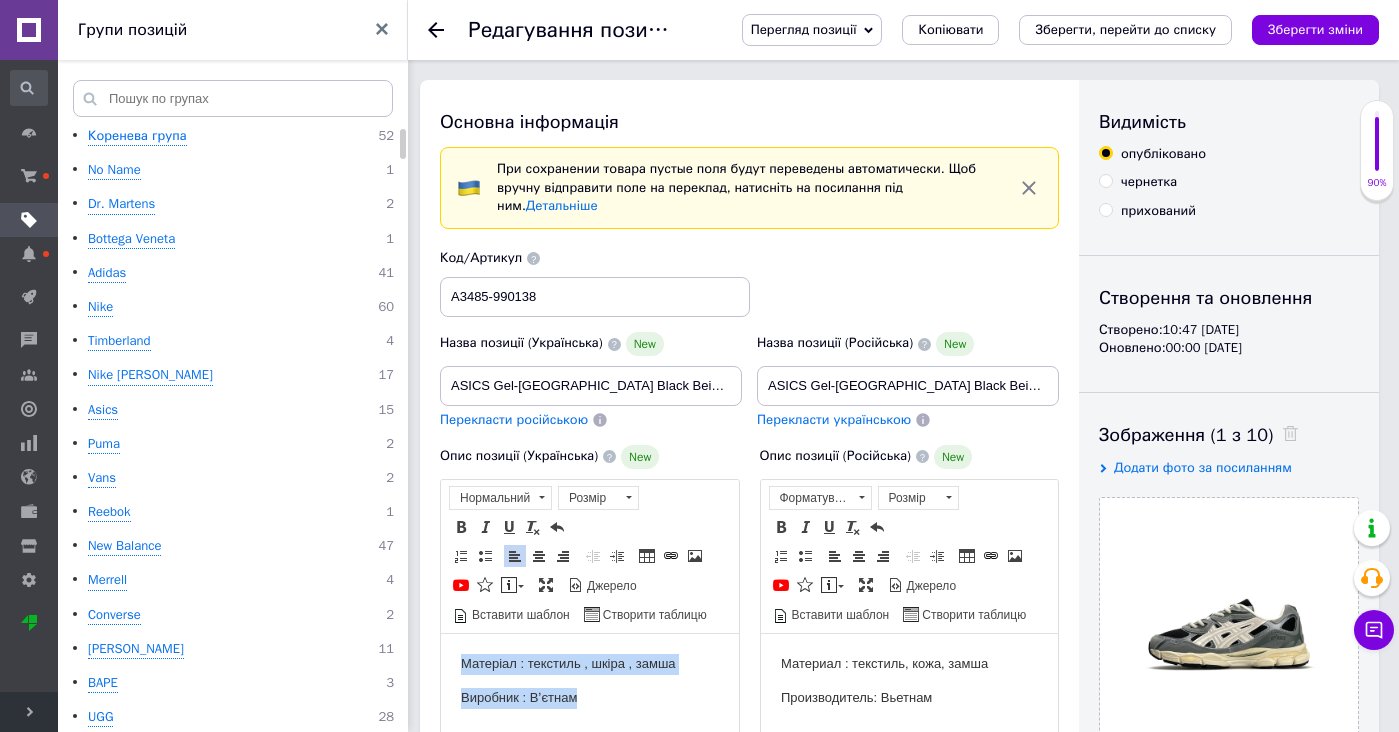 drag, startPoint x: 645, startPoint y: 639, endPoint x: 645, endPoint y: 593, distance: 46 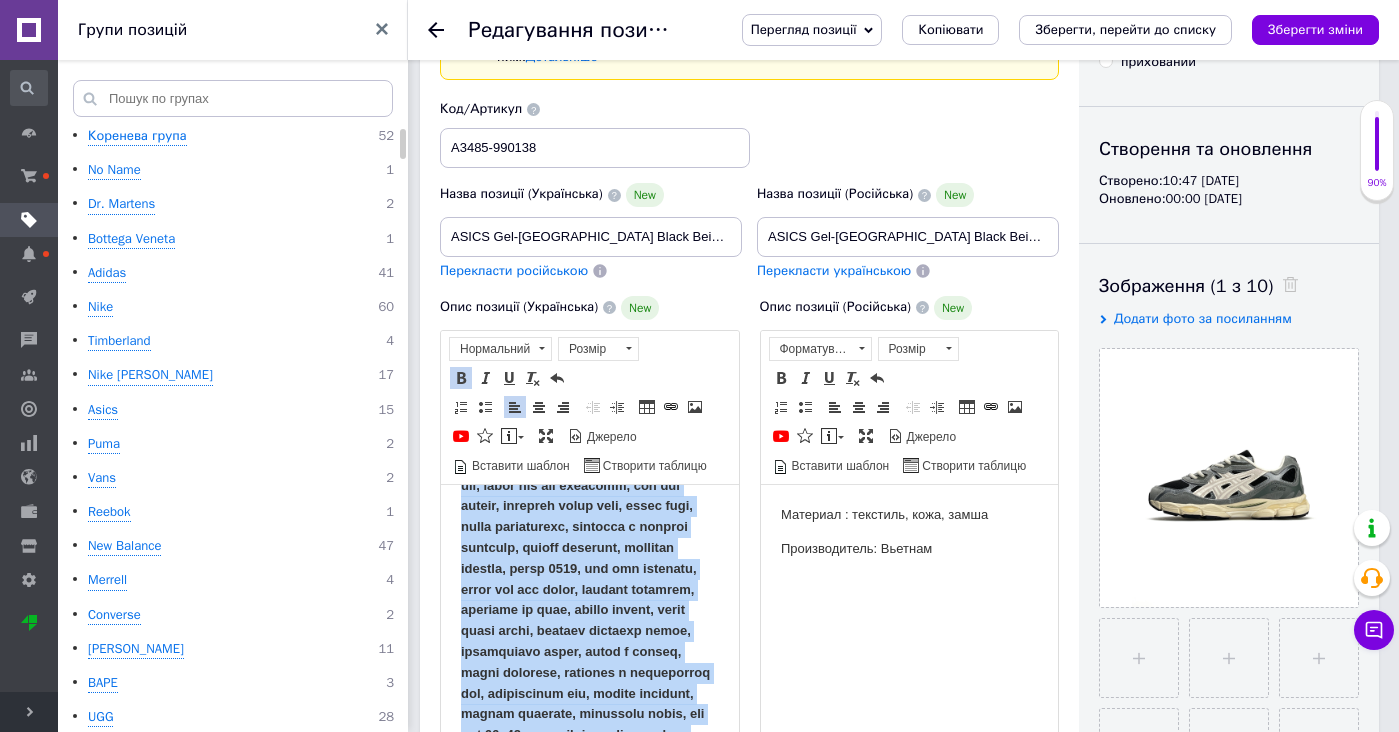 scroll, scrollTop: 223, scrollLeft: 0, axis: vertical 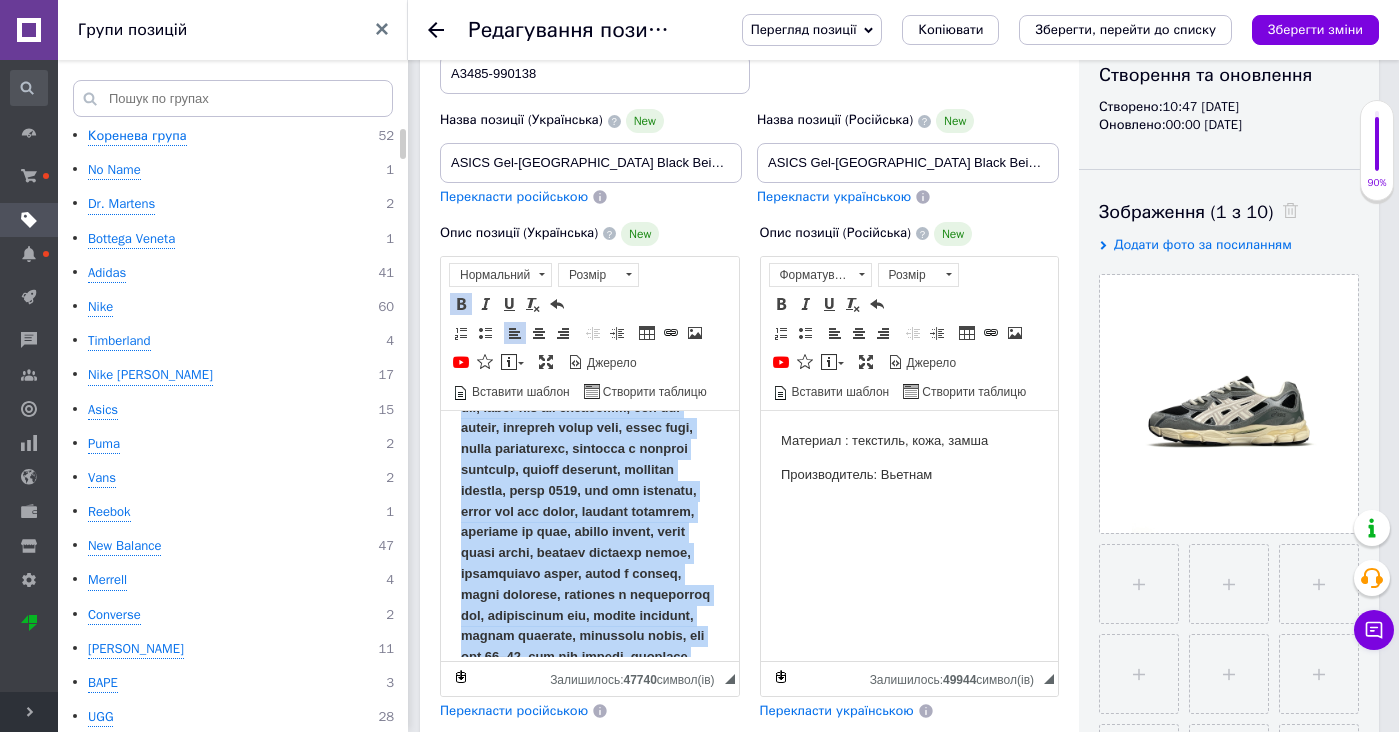drag, startPoint x: 629, startPoint y: 522, endPoint x: 697, endPoint y: 714, distance: 203.68604 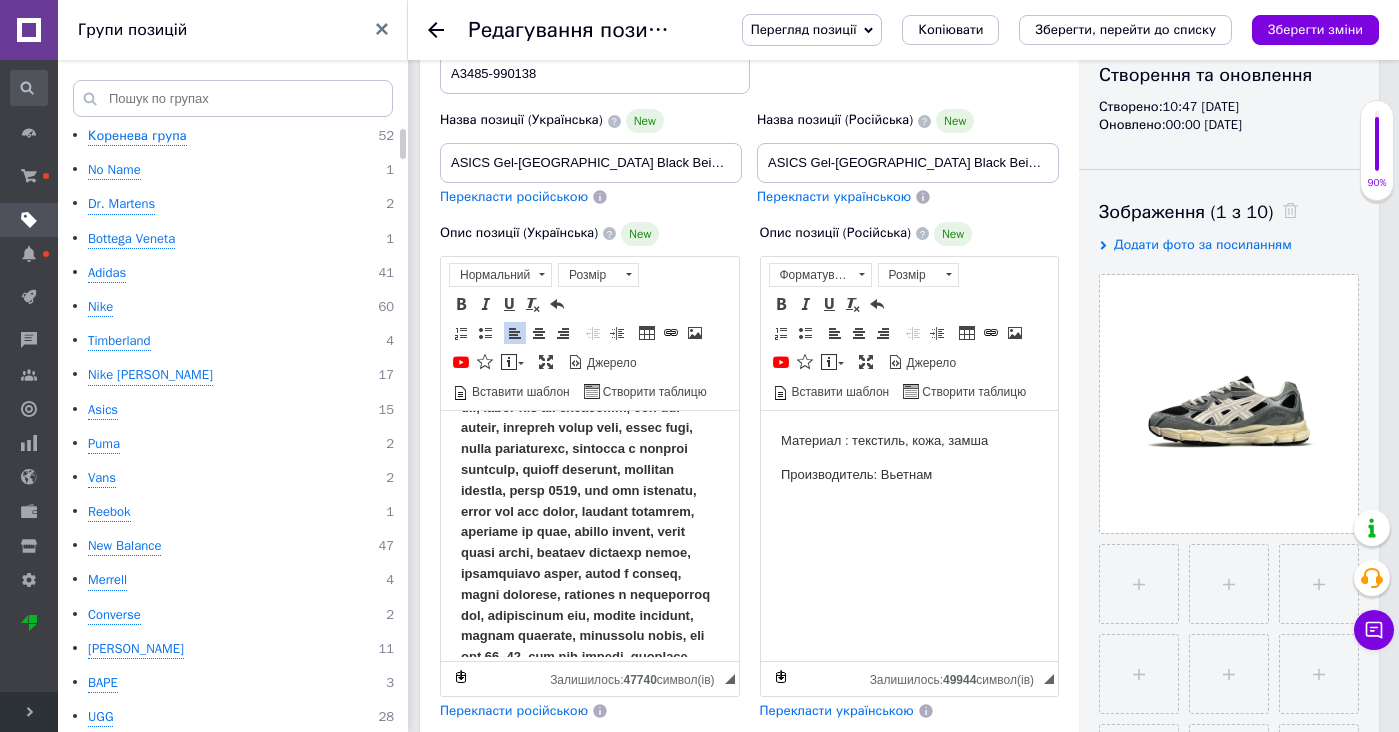 type 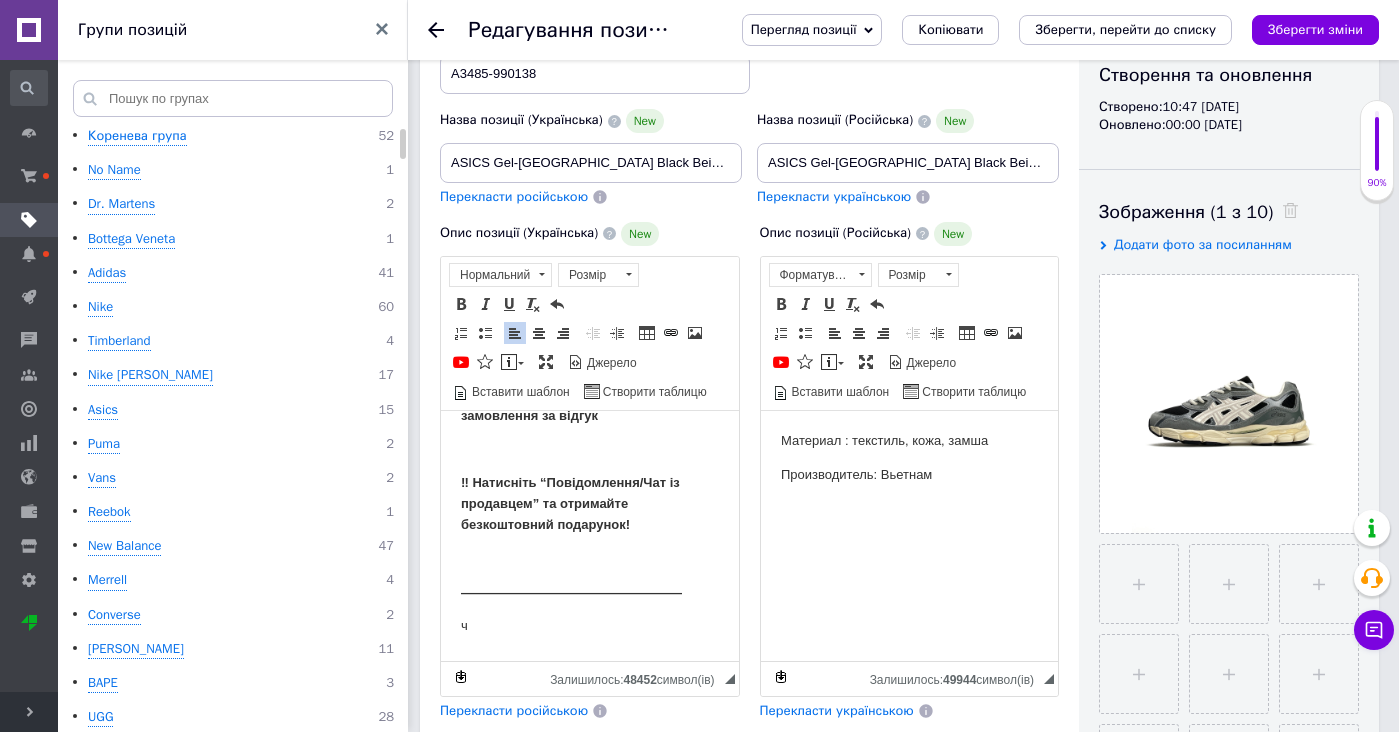 scroll, scrollTop: 1854, scrollLeft: 0, axis: vertical 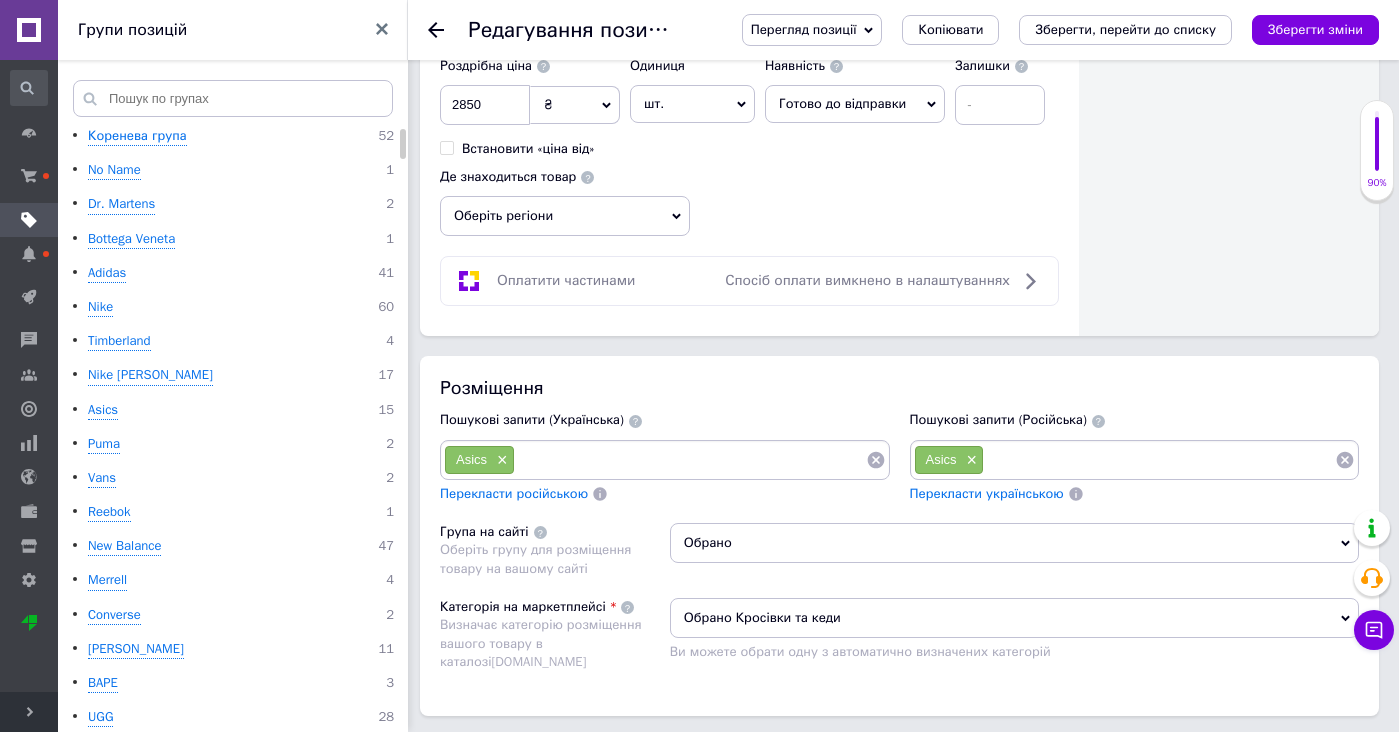 click at bounding box center [690, 460] 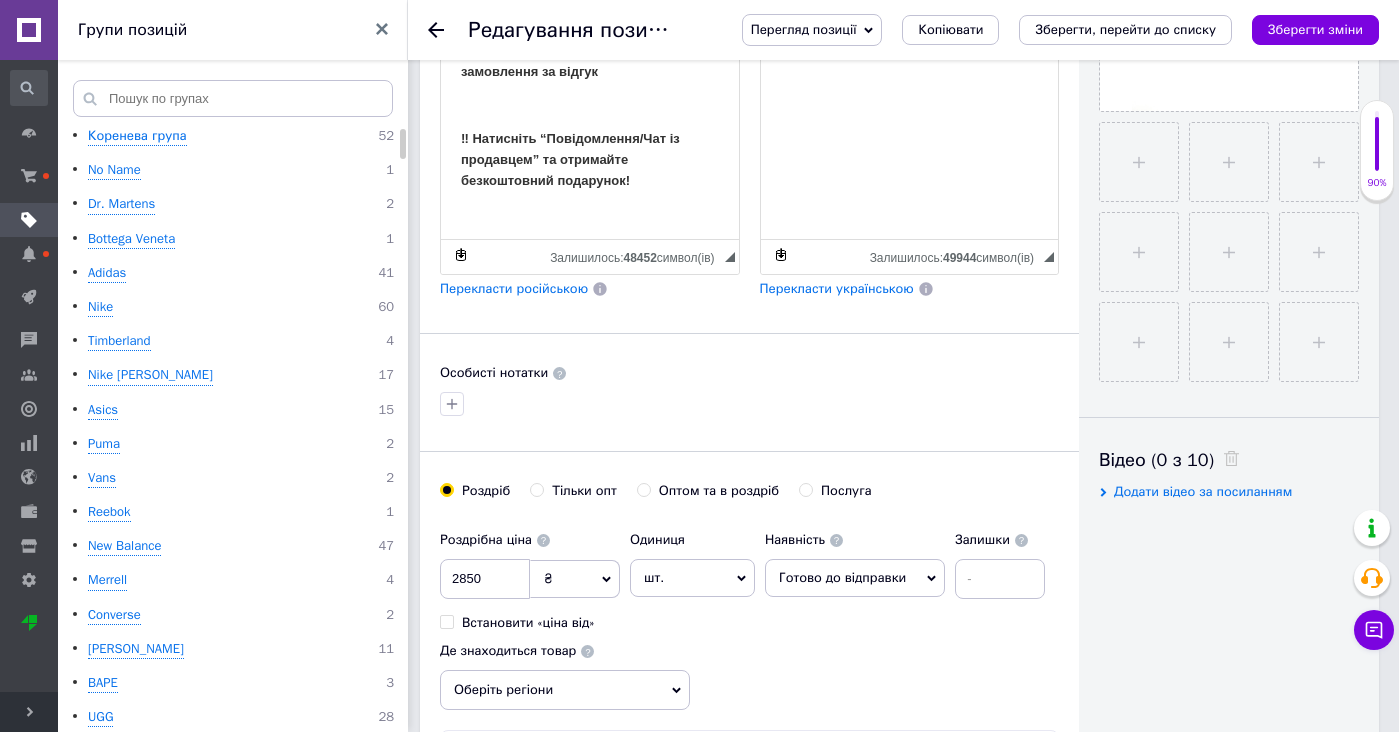 scroll, scrollTop: 184, scrollLeft: 0, axis: vertical 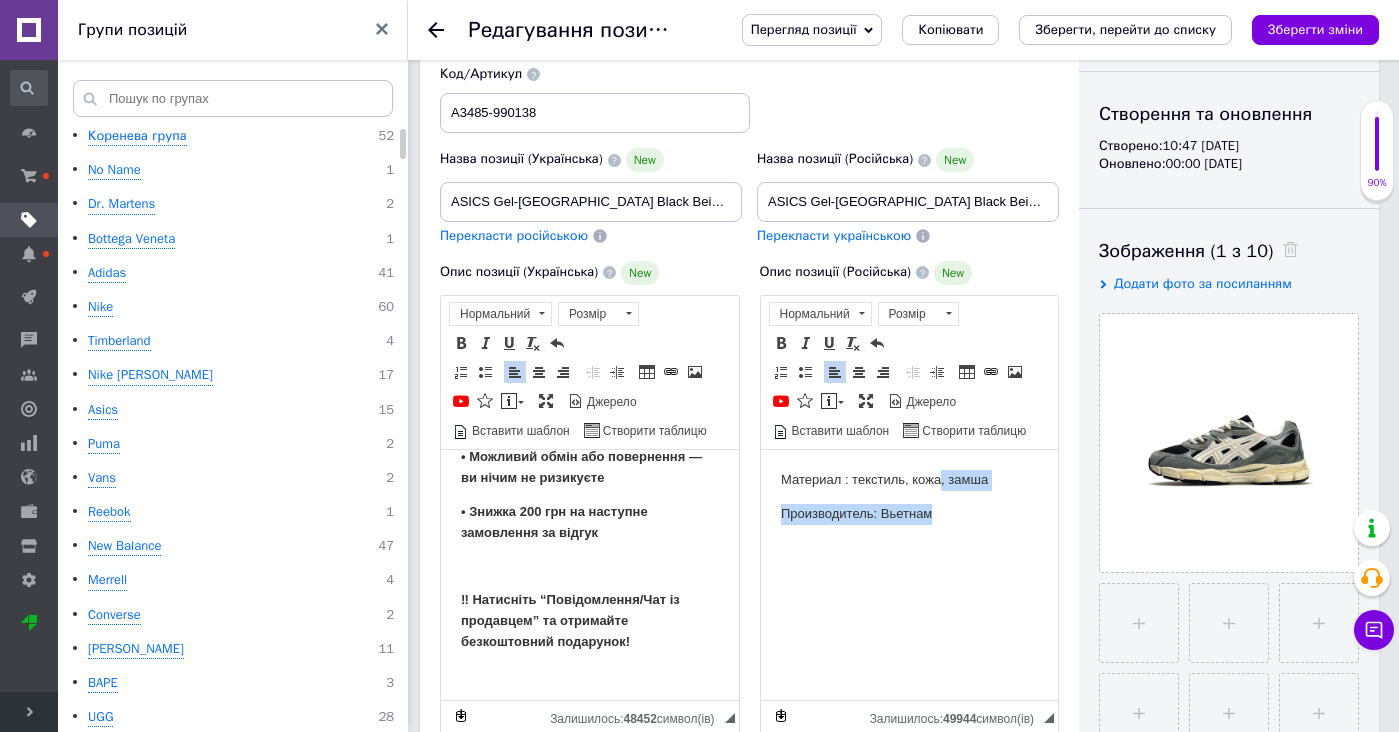 drag, startPoint x: 945, startPoint y: 592, endPoint x: 945, endPoint y: 469, distance: 123 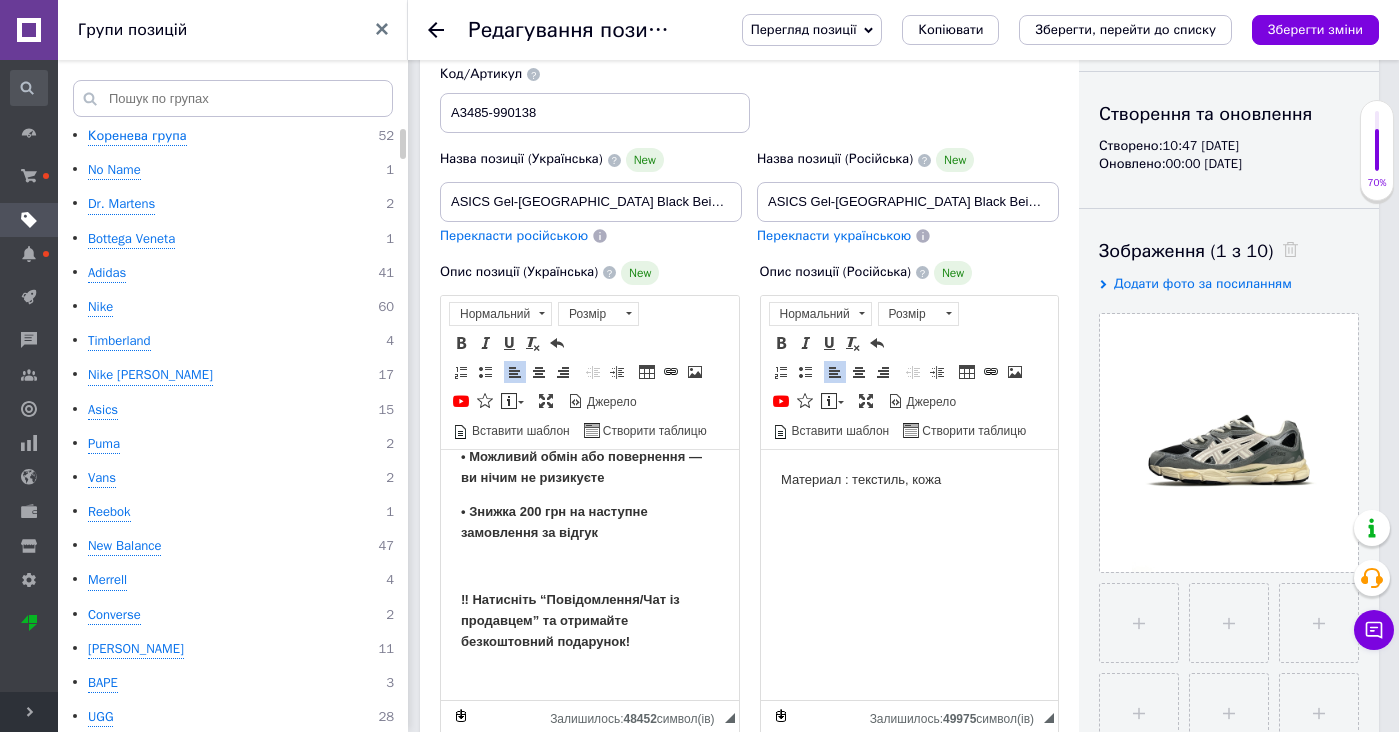 drag, startPoint x: 955, startPoint y: 516, endPoint x: 955, endPoint y: 456, distance: 60 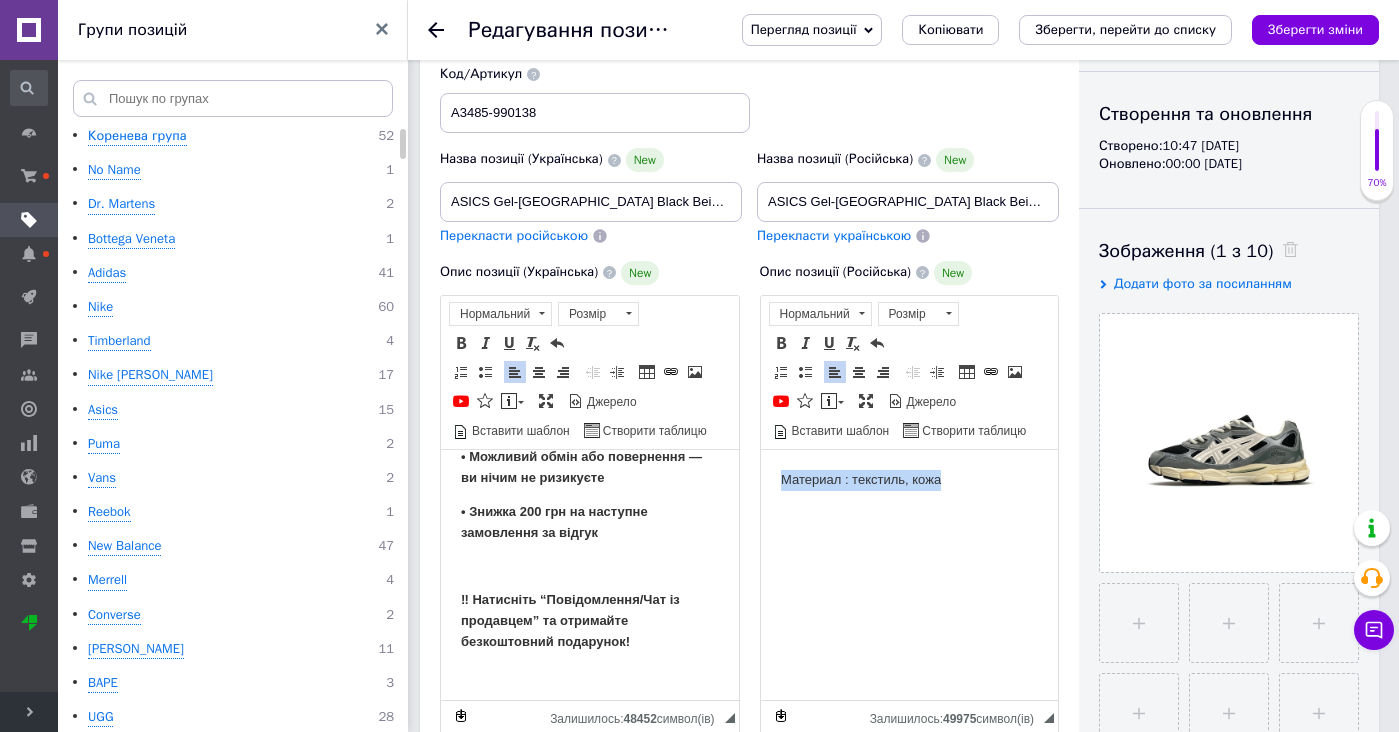 paste 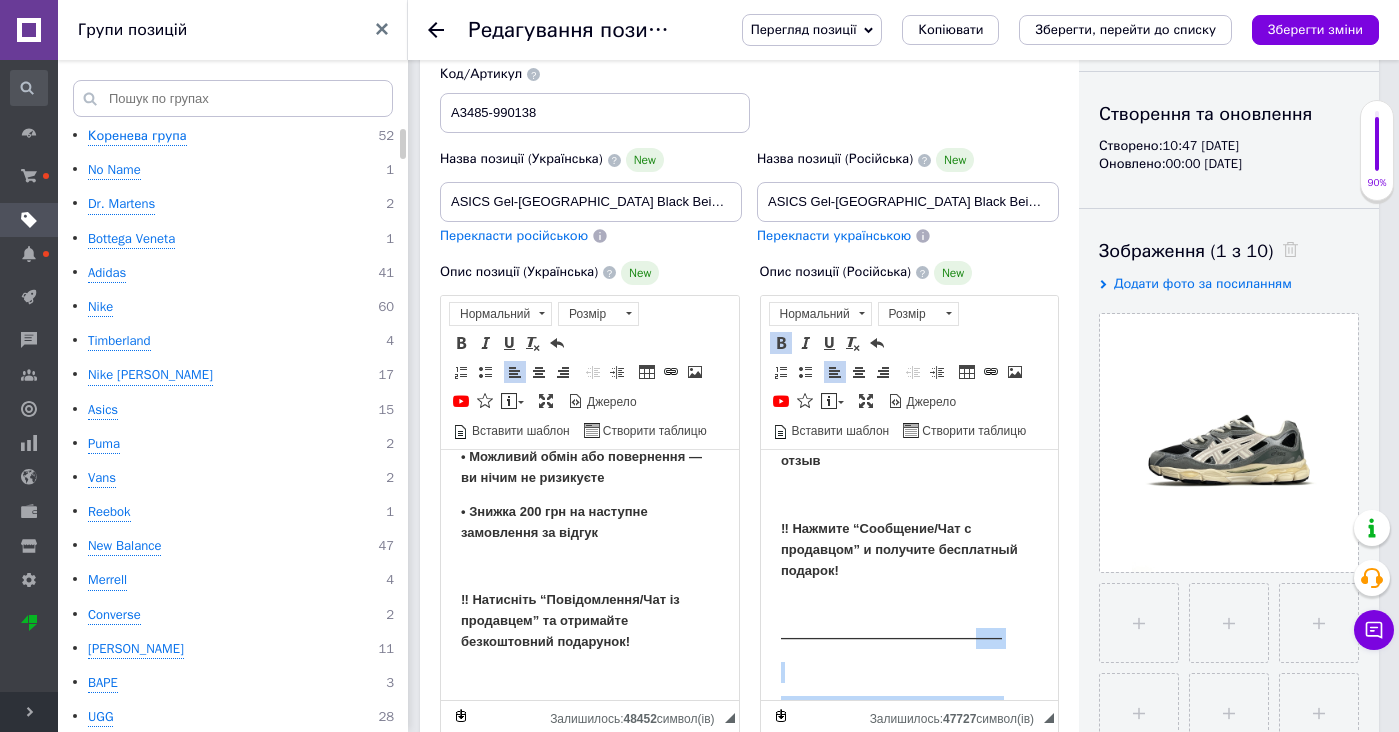 scroll, scrollTop: 2208, scrollLeft: 0, axis: vertical 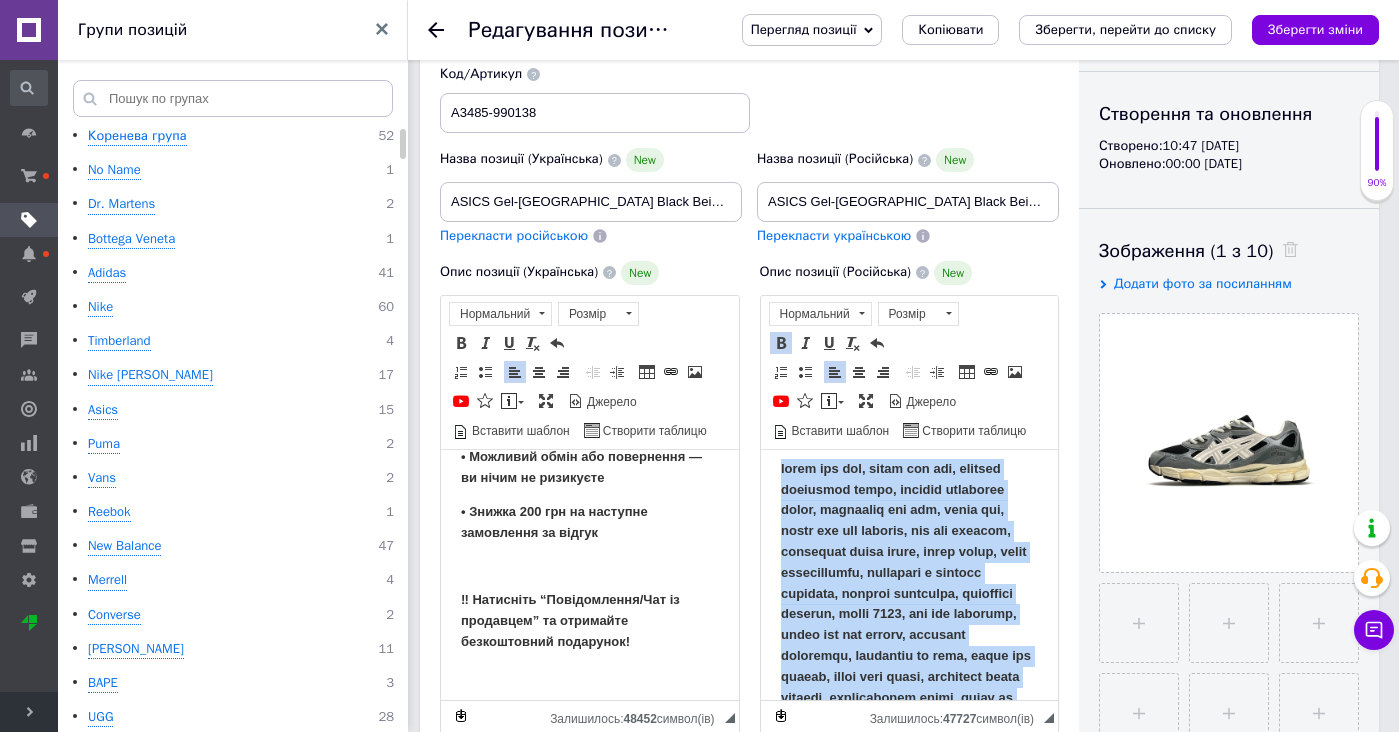 drag, startPoint x: 974, startPoint y: 586, endPoint x: 1027, endPoint y: 788, distance: 208.83725 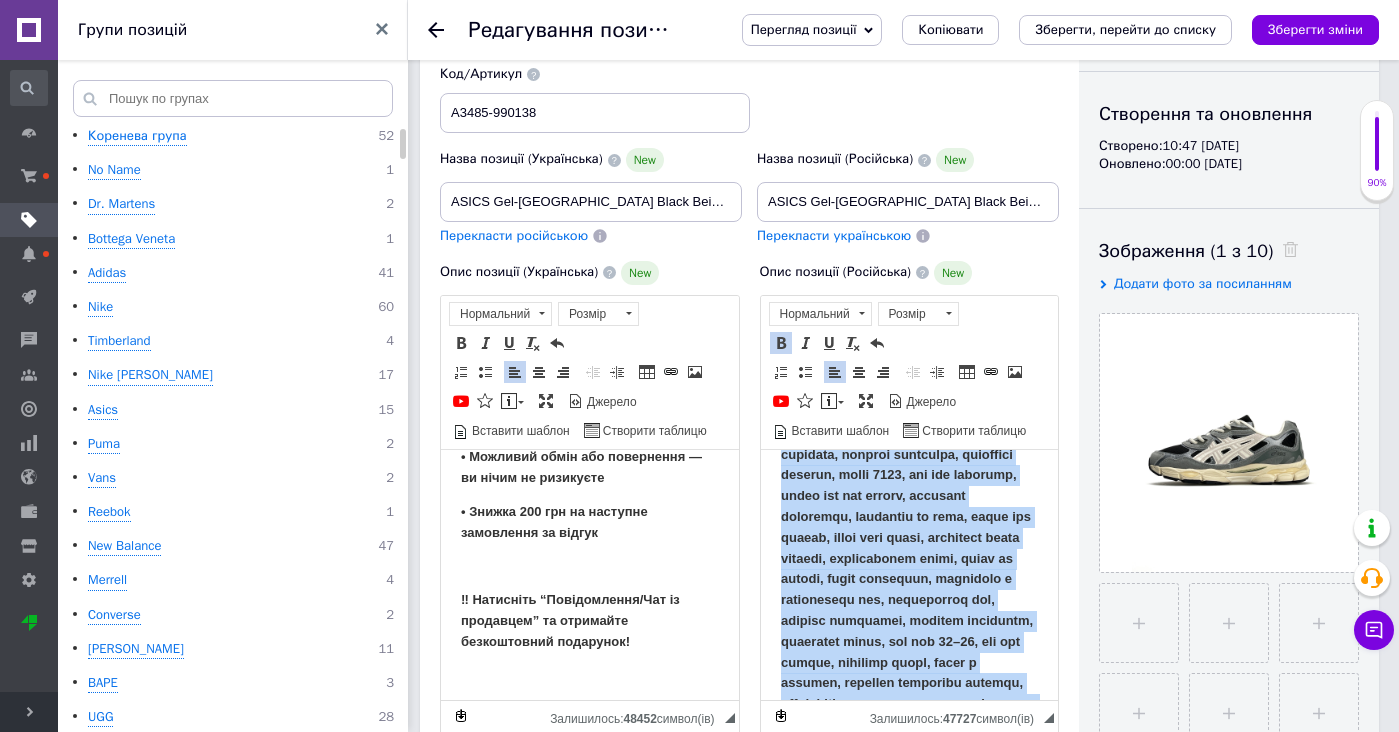 scroll, scrollTop: 4, scrollLeft: 0, axis: vertical 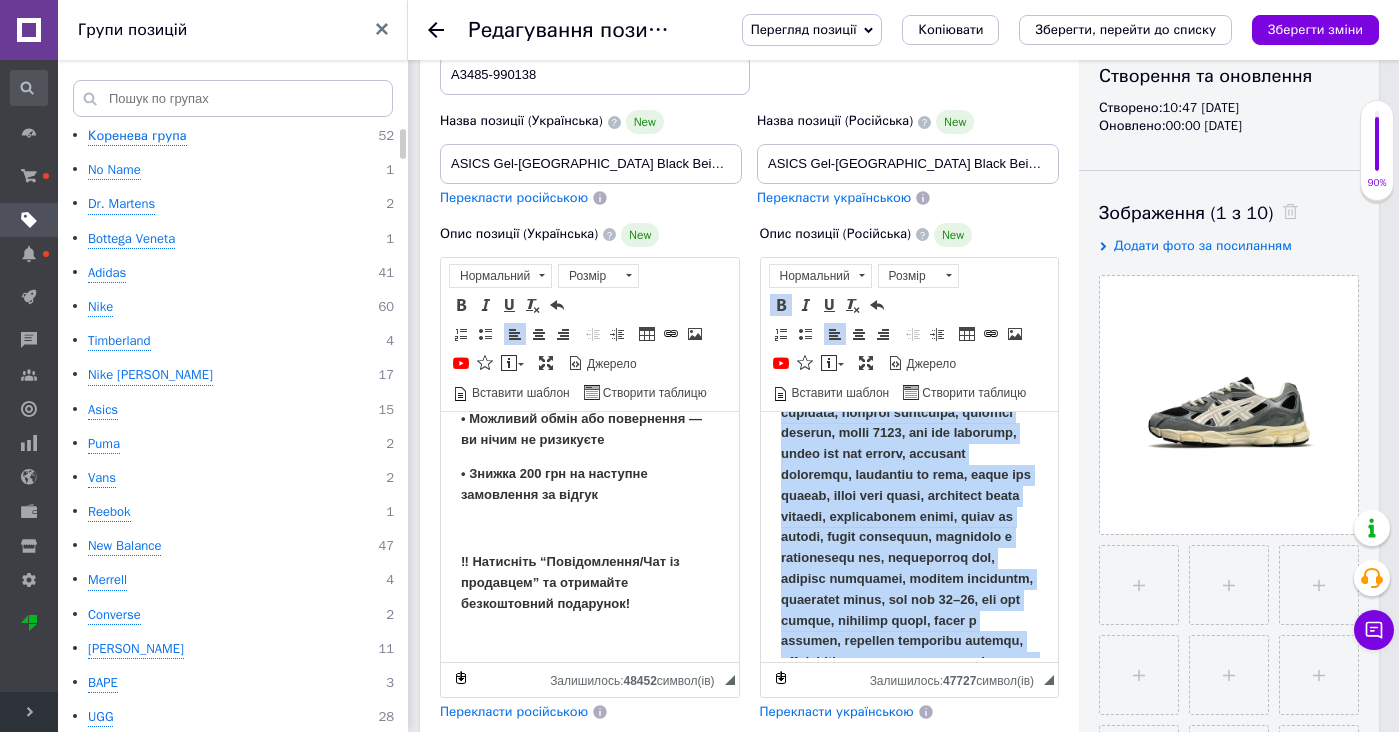 copy on "—— asics gel nyc, асикс гел нйк, мужские кроссовки asics, женские кроссовки асикс, кроссовки gel nyc, асикс гел, asics gel nyc мужские, gel nyc женские, кроссовки асикс белые, асикс серые, асикс повседневные, кроссовки с гелевой подошвой, удобные кроссовки, кроссовки унисекс, асикс 2024, gel nyc оригинал, asics gel nyc черные, стильные кроссовки, кроссовки на лето, обувь для города, асикс кожа сетка, кроссовки асикс кожаные, оригинальные asics, asics из японии, ретро кроссовки, кроссовки с технологией гел, амортизация гел, гелевые кроссовки, беговые кроссовки, lifestyle asics, gel nyc 36–45, gel nyc купить, заказать asics, asics в наличии, стильные кроссовки унисекс, топ качество asics, кроссовки весна-лето, гел найк, асикс гель...." 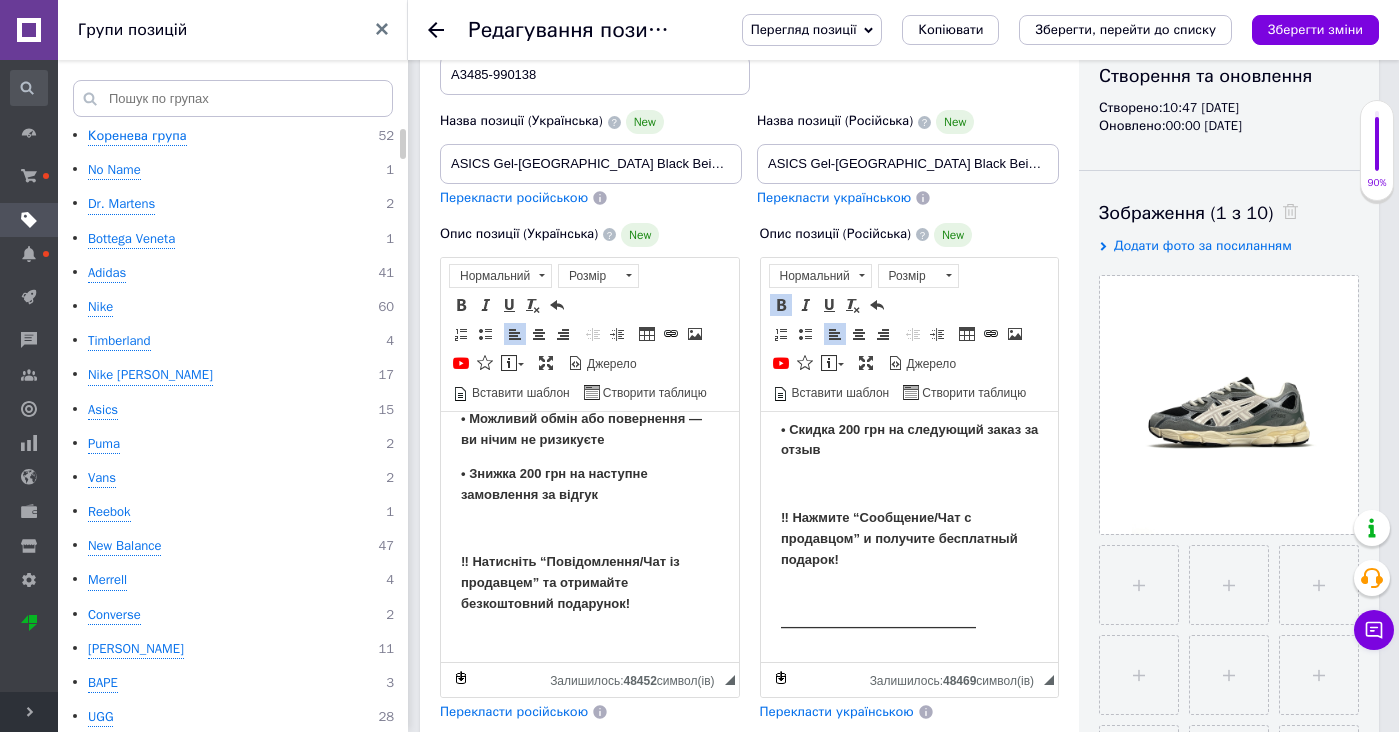 scroll, scrollTop: 1861, scrollLeft: 0, axis: vertical 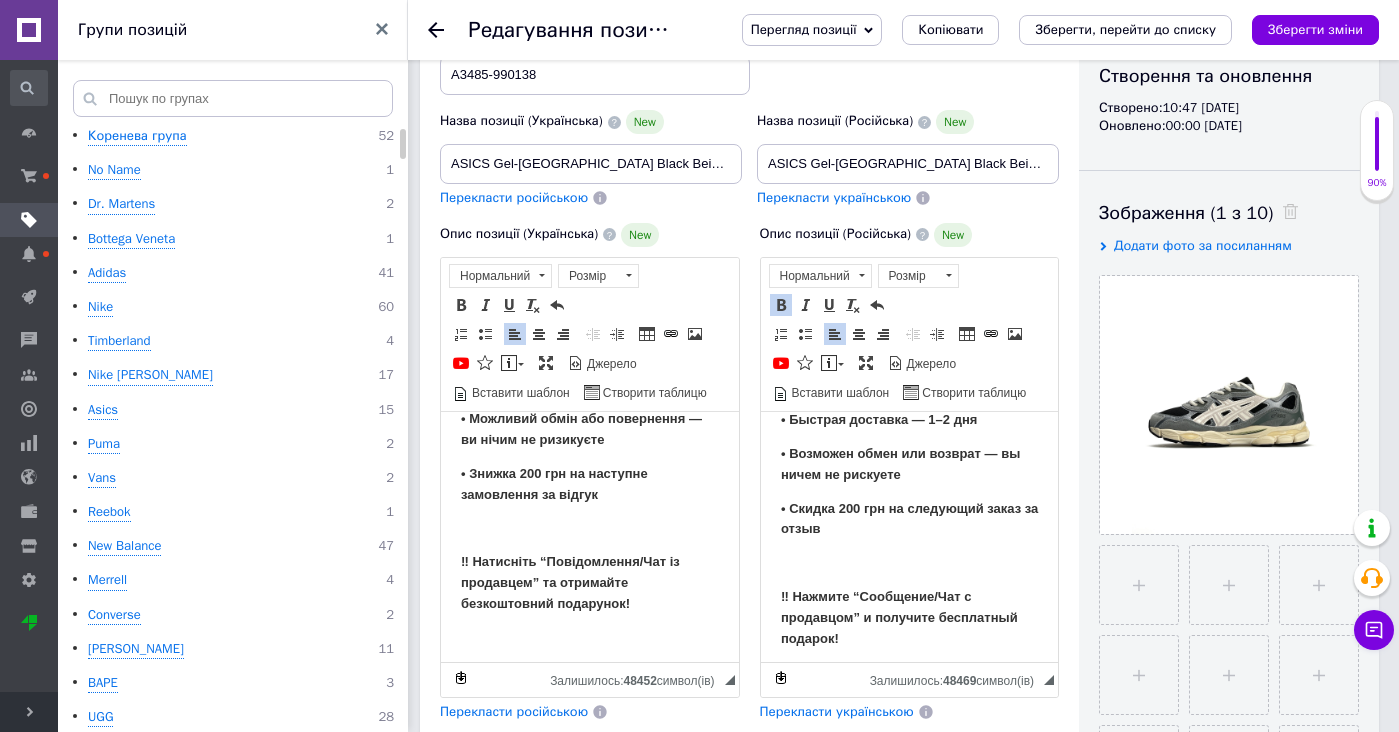 type 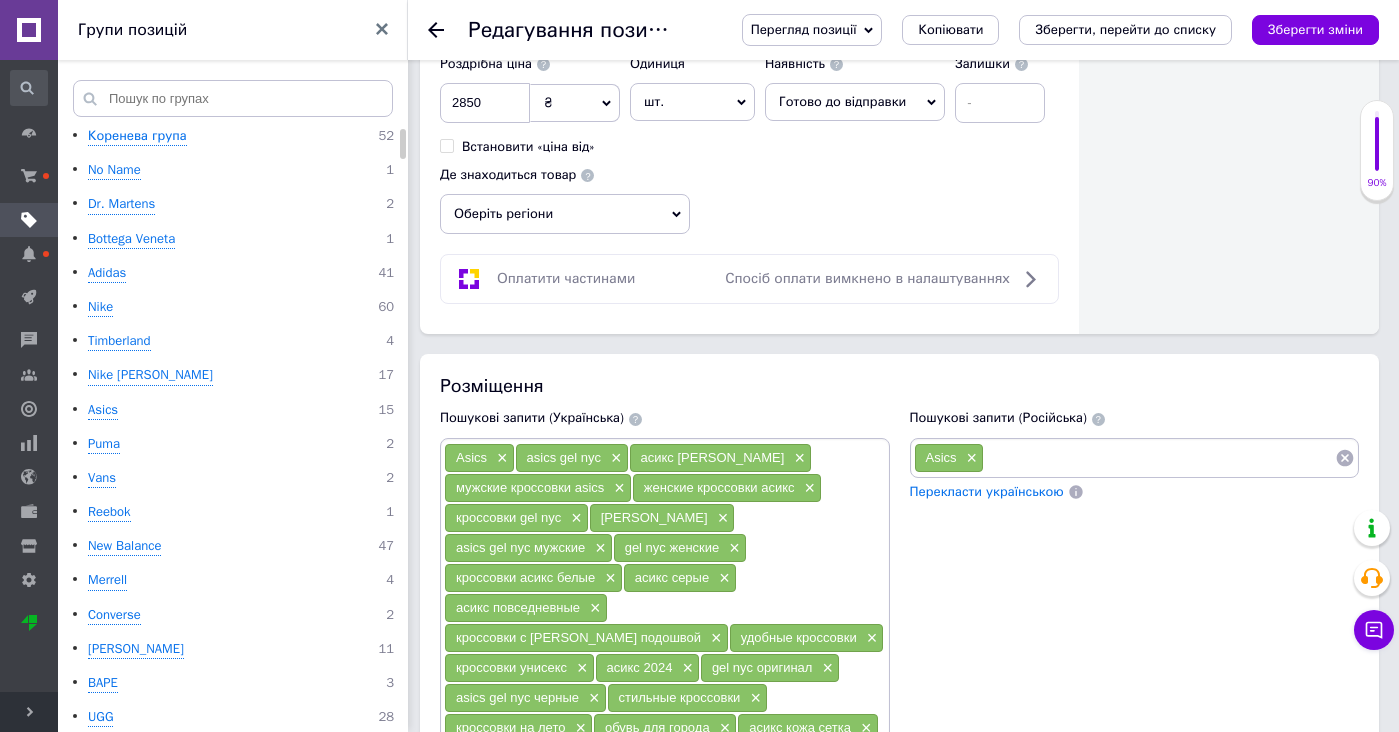 click at bounding box center (1159, 458) 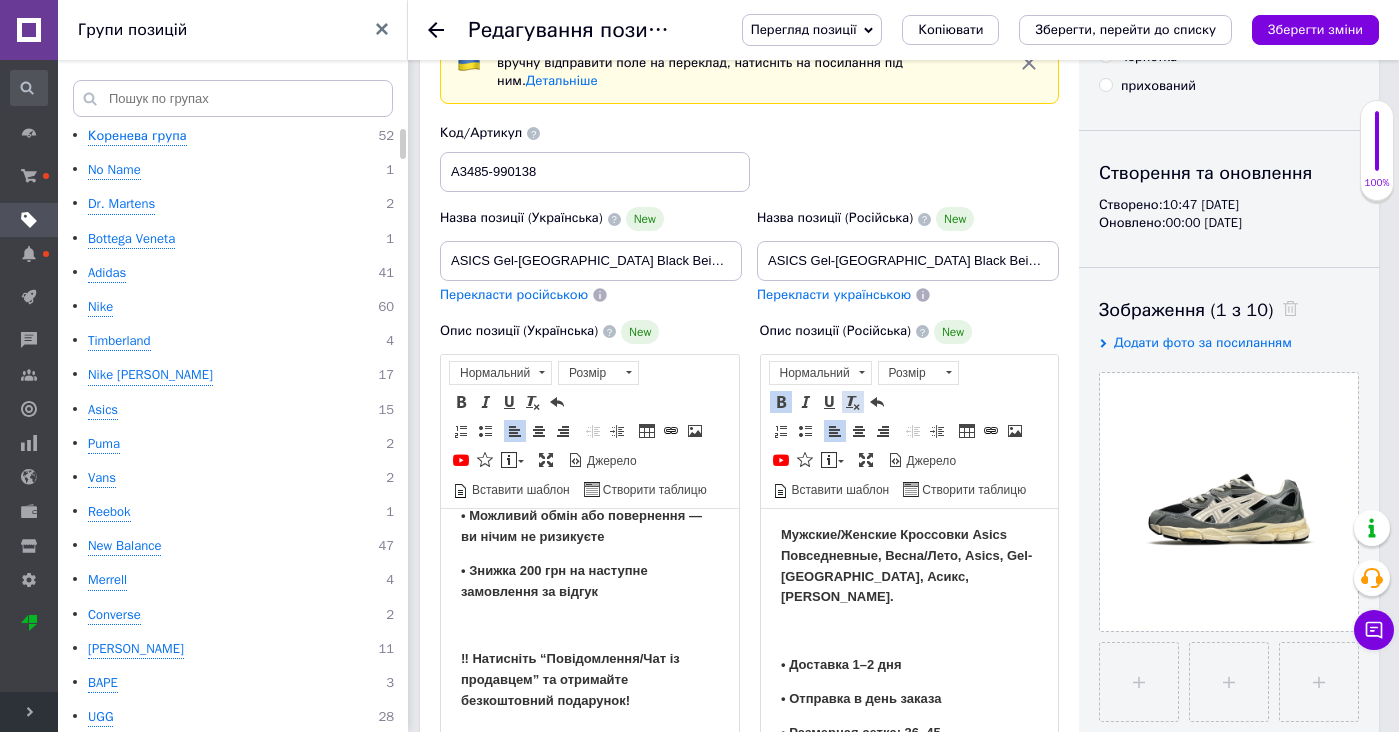 scroll, scrollTop: 92, scrollLeft: 0, axis: vertical 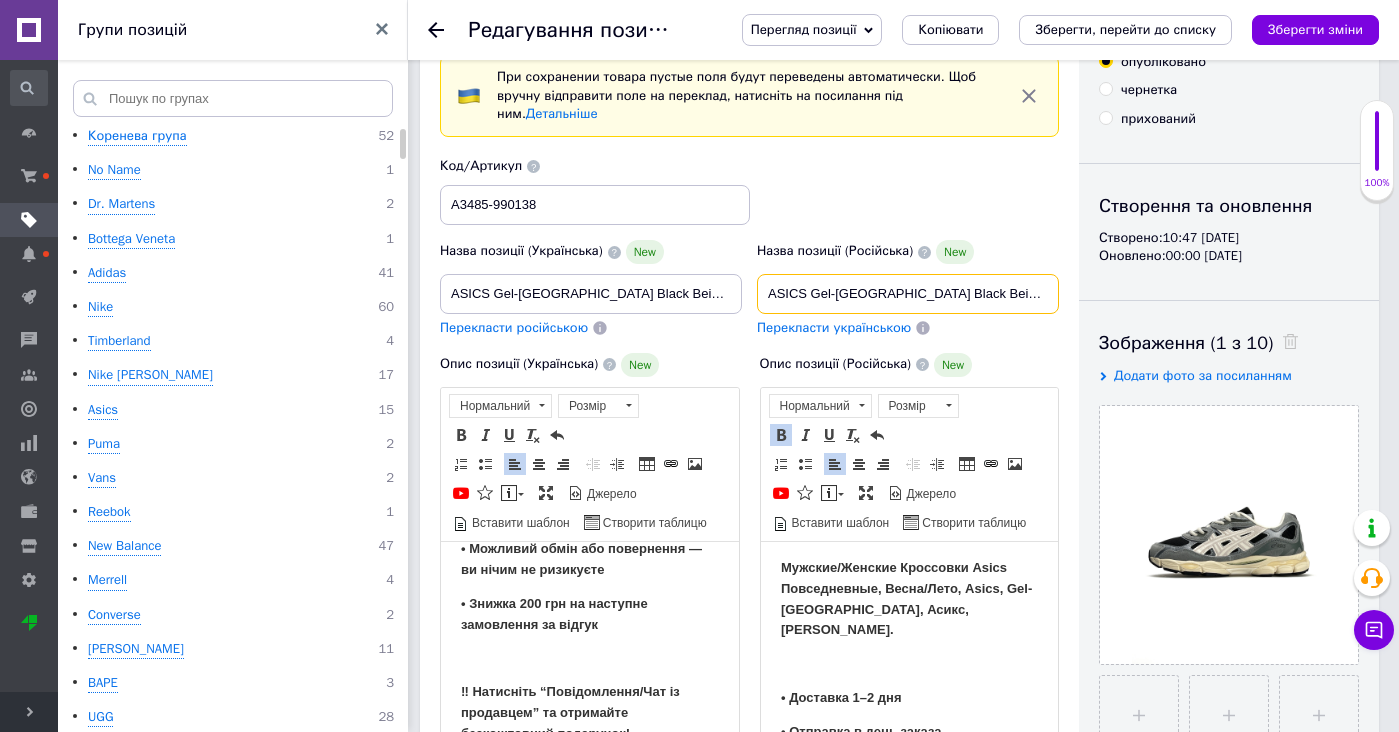 click on "ASICS Gel-[GEOGRAPHIC_DATA] Black Beige Grey" at bounding box center (908, 294) 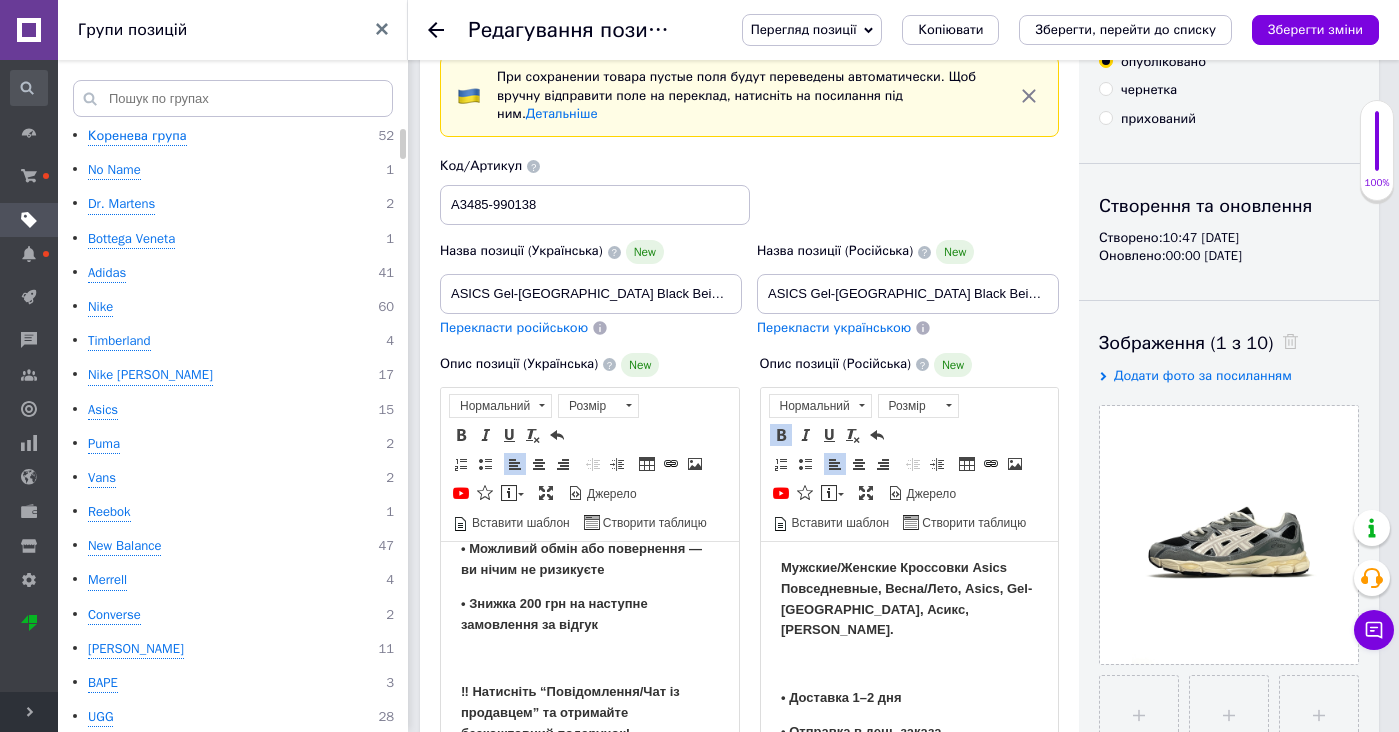 click on "Мужские/Женские Кроссовки Asics Повседневные, Весна/Лето, Asics, Gel-NYC, Асикс, Гел НЙК." at bounding box center (905, 597) 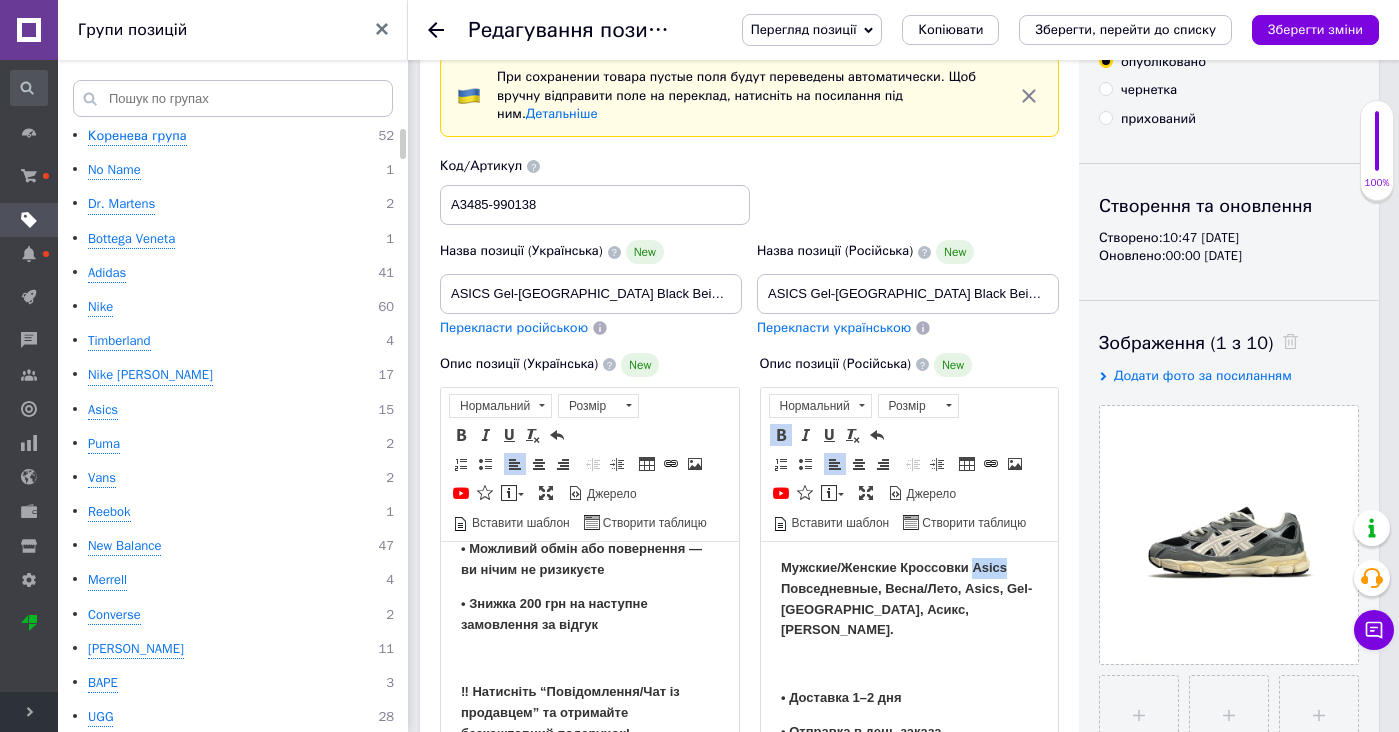 click on "Мужские/Женские Кроссовки Asics Повседневные, Весна/Лето, Asics, Gel-NYC, Асикс, Гел НЙК." at bounding box center (905, 597) 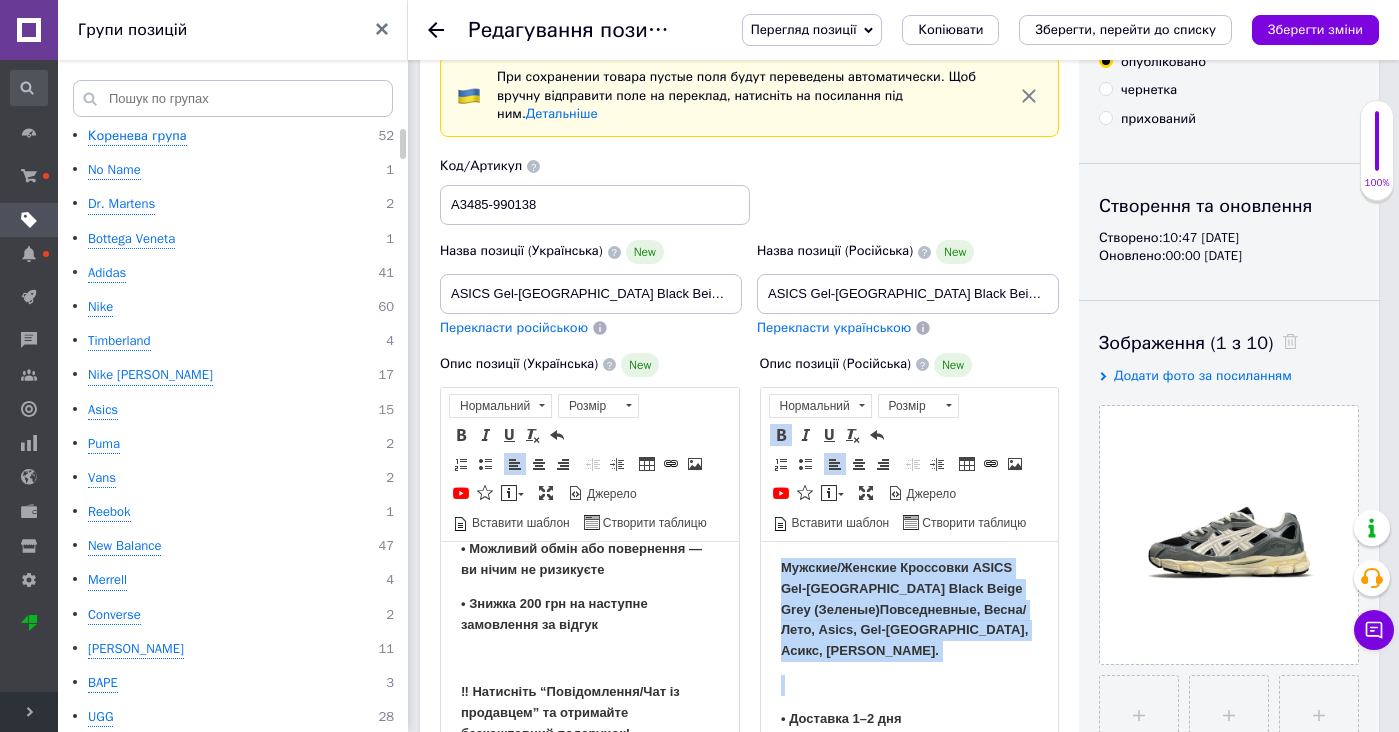 drag, startPoint x: 1027, startPoint y: 647, endPoint x: 1013, endPoint y: 410, distance: 237.41315 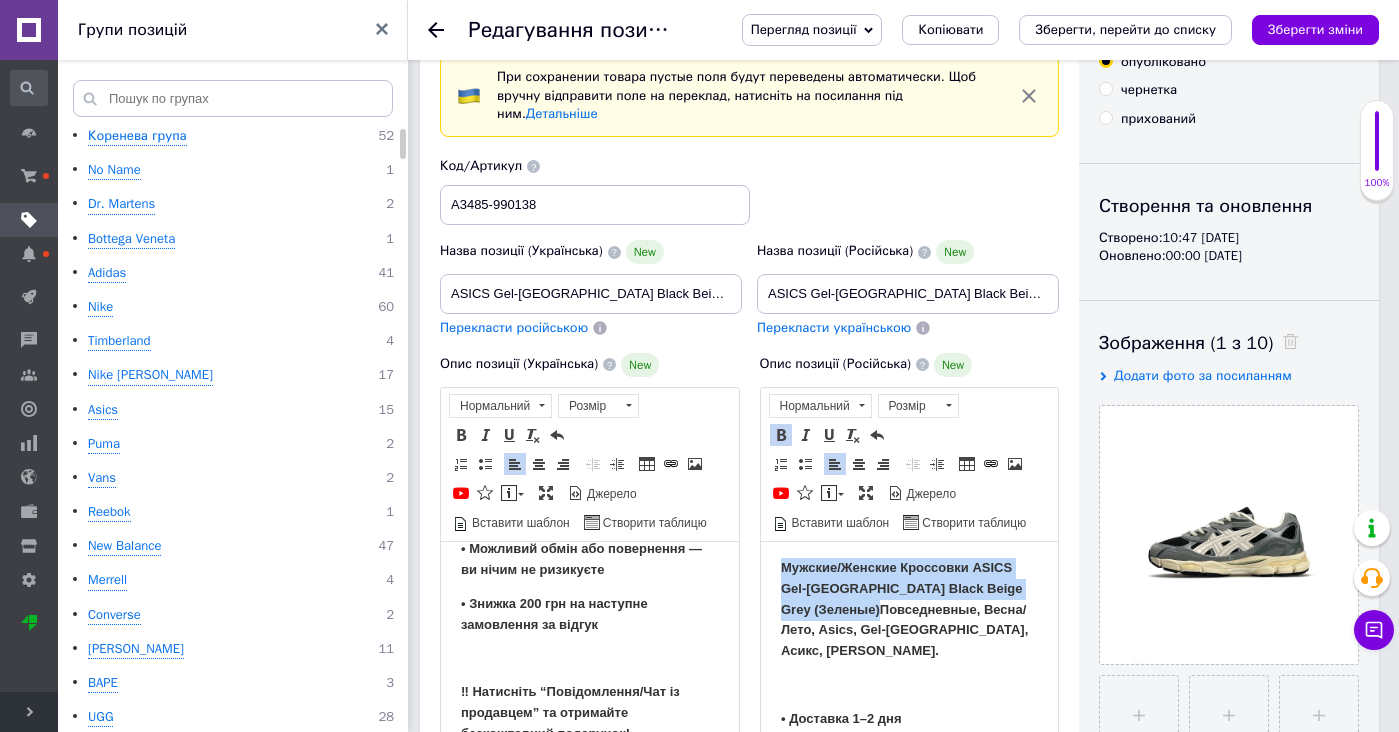 scroll, scrollTop: 0, scrollLeft: 0, axis: both 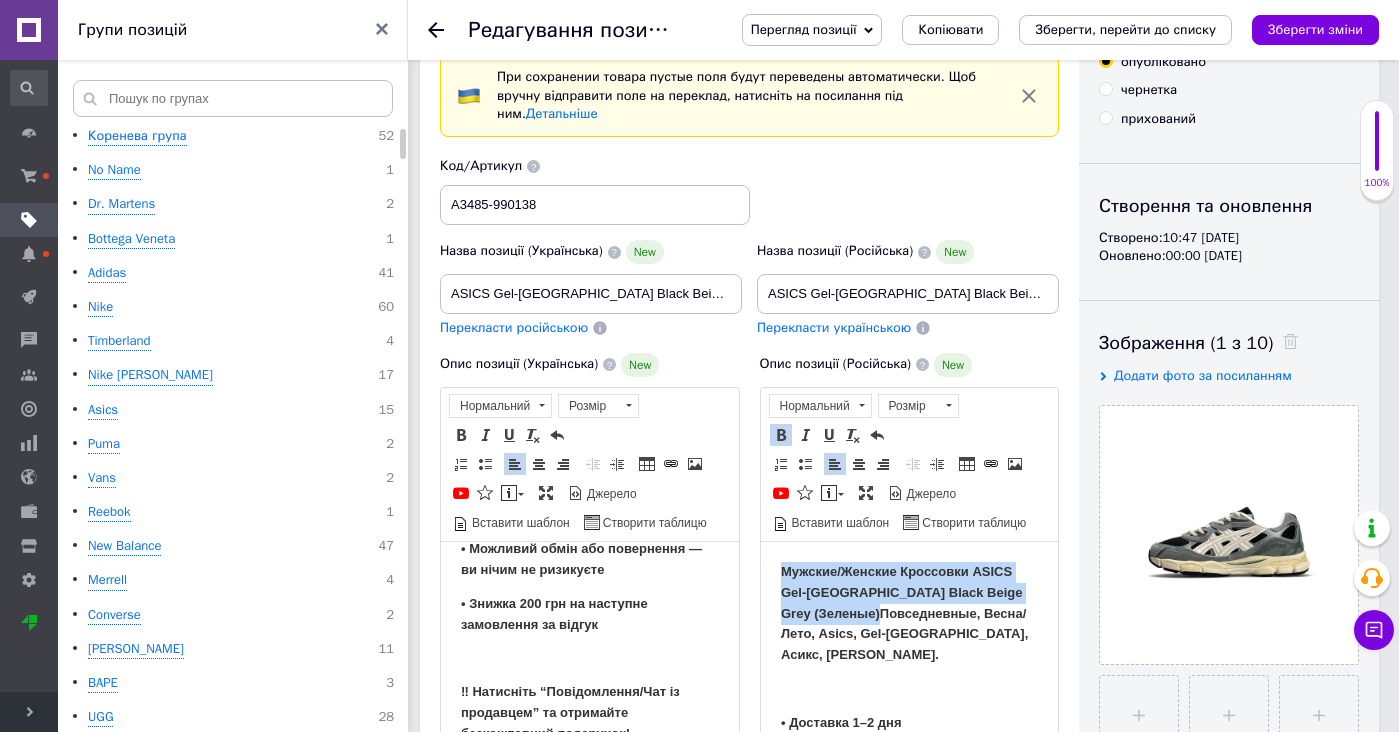 copy on "Мужские/Женские Кроссовки ASICS Gel-NYC Black Beige Grey (Зеленые)" 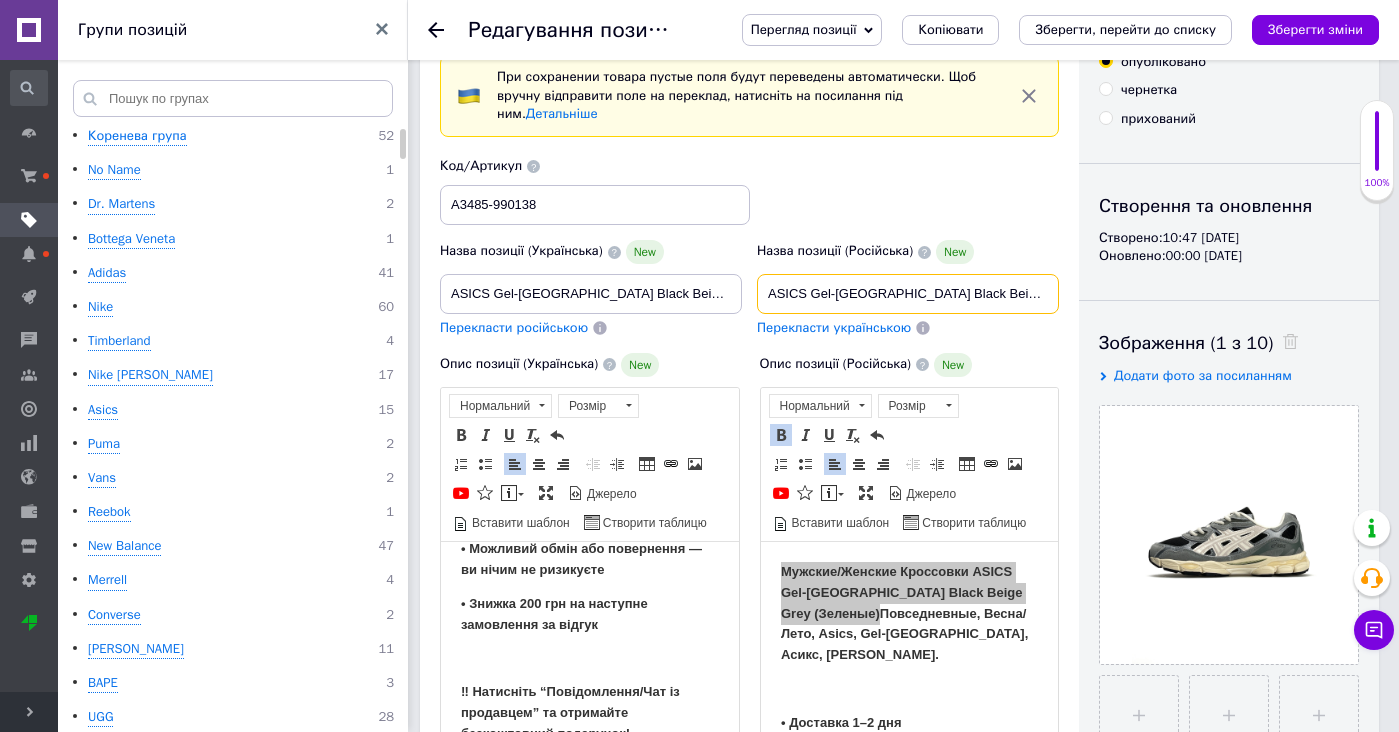 click on "ASICS Gel-[GEOGRAPHIC_DATA] Black Beige Grey" at bounding box center (908, 294) 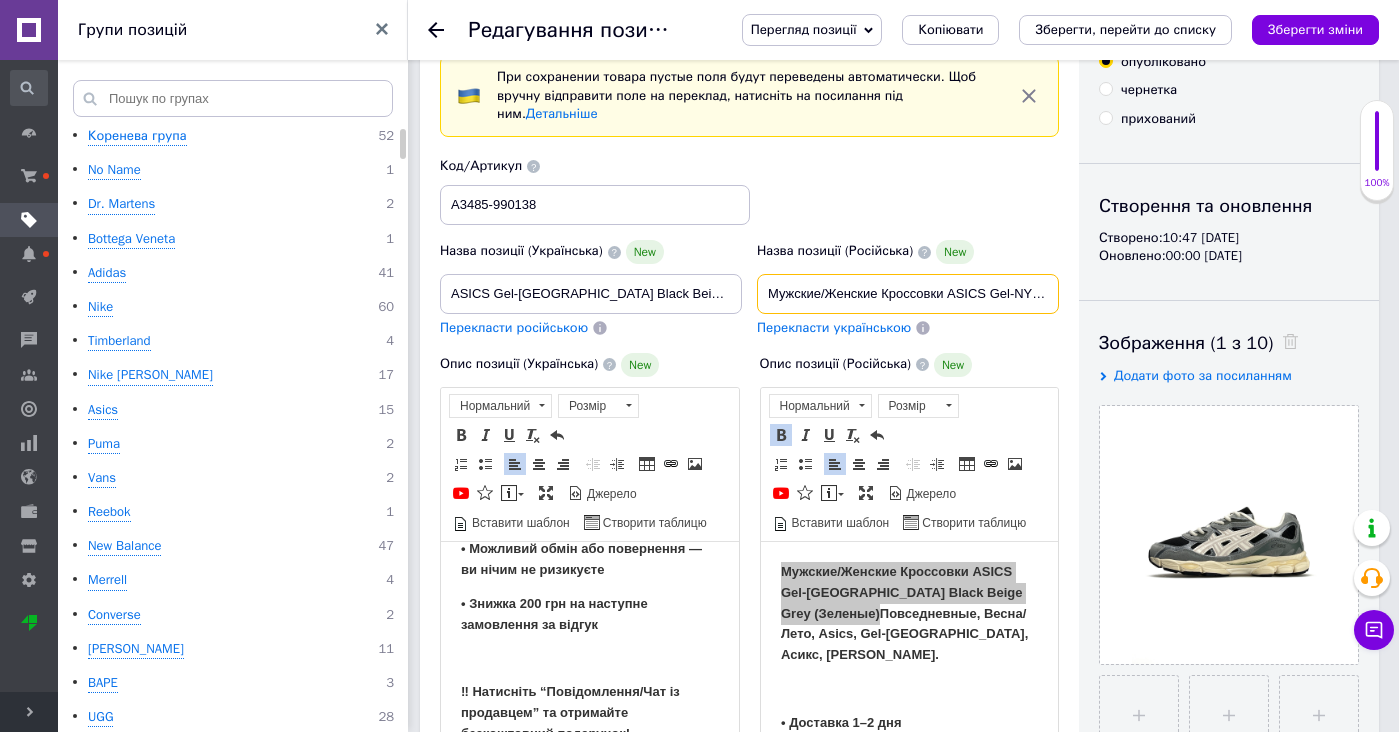 click on "Мужские/Женские Кроссовки ASICS Gel-NYC Black Beige Grey (Зеленые) Повседневные, Весна/Лето, Asics, Gel-NYC, Асикс, Гел НЙК." at bounding box center [908, 294] 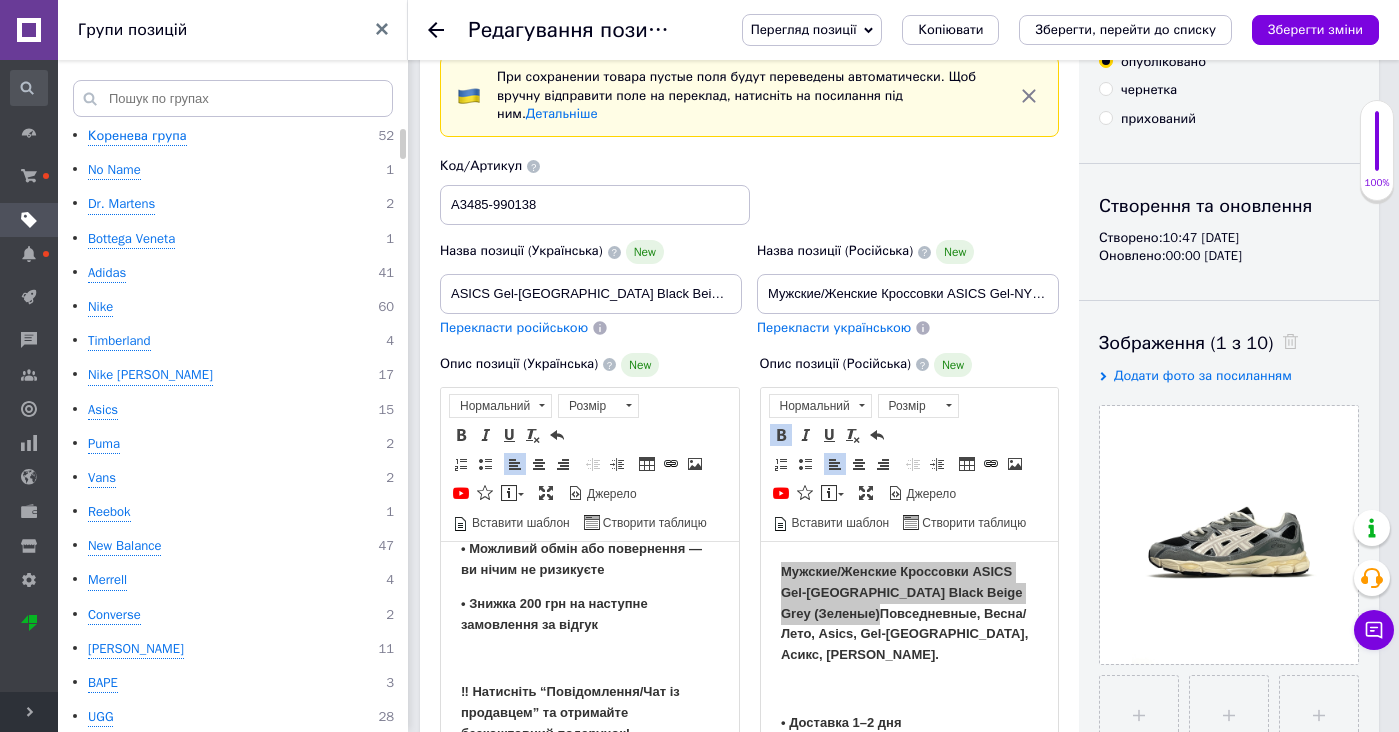 click on "Перекласти українською" at bounding box center (834, 327) 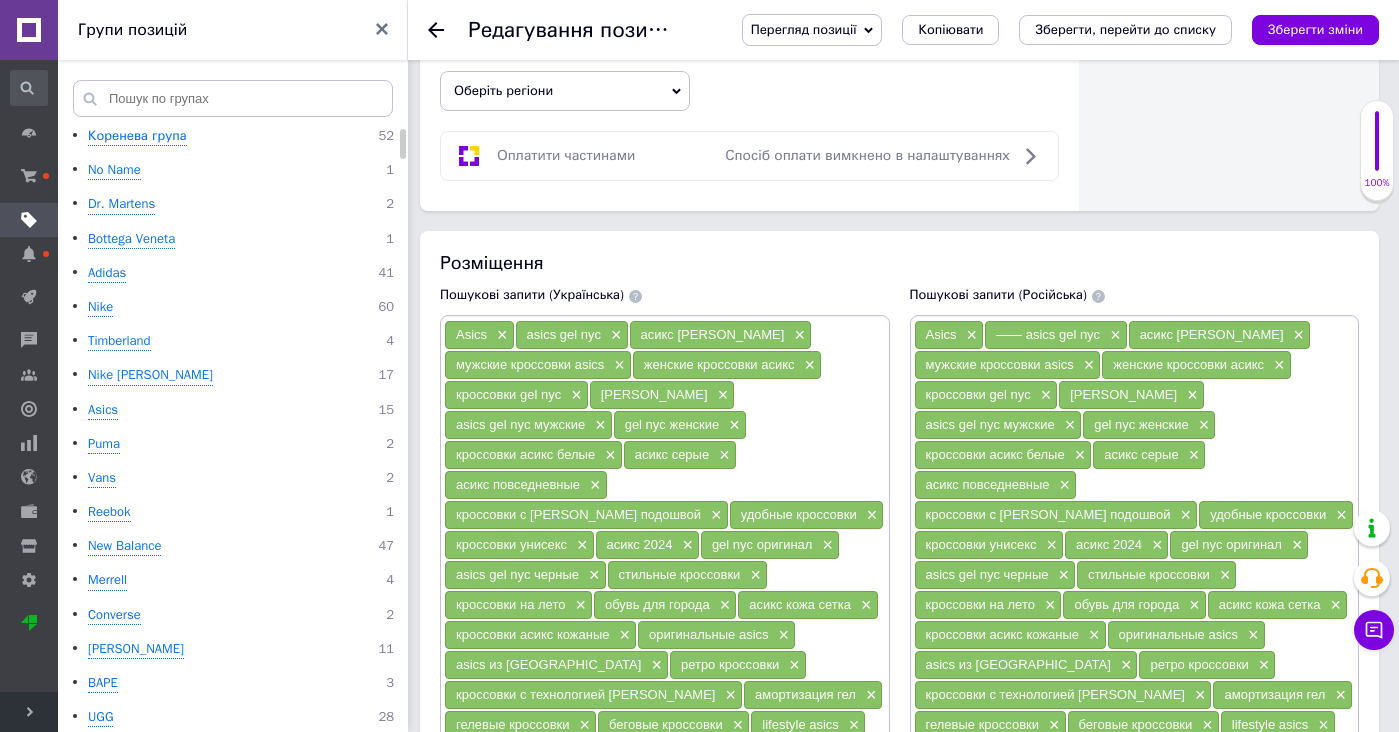type on "Чоловічі/Жіночі Кросівки ASICS Gel-NYC Black Beige Grey (Зелені) Повсякденні, Весна/Літо, Asics, Gel-NYC, Асикс, Гел НЙК." 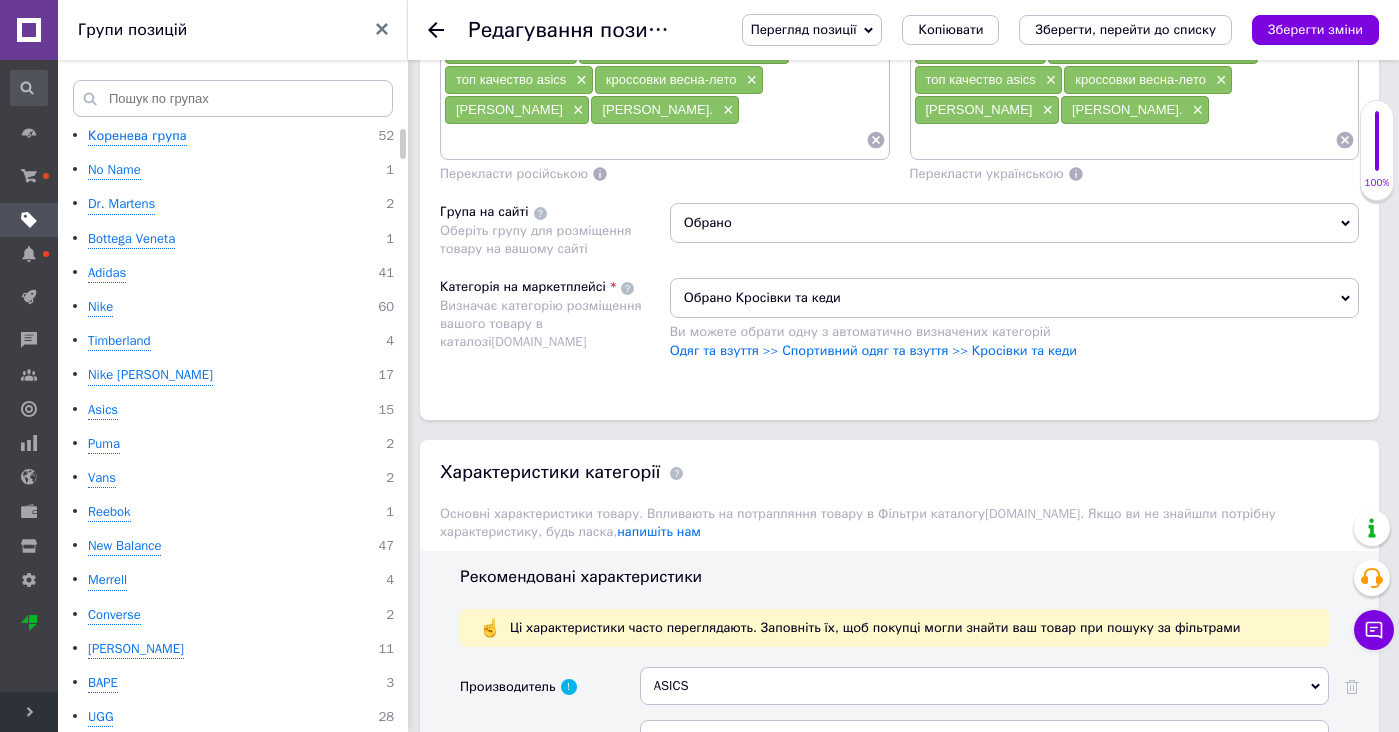 scroll, scrollTop: 1942, scrollLeft: 0, axis: vertical 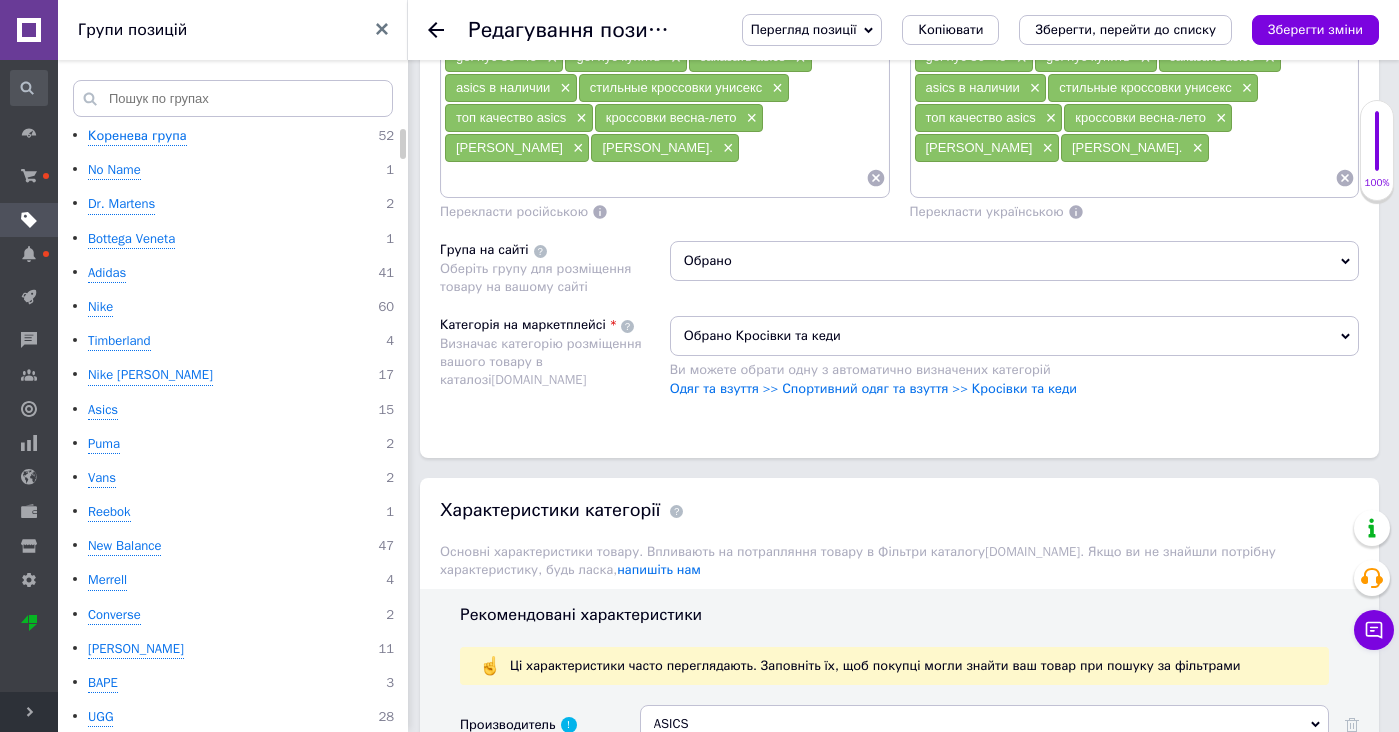 click at bounding box center [1125, 178] 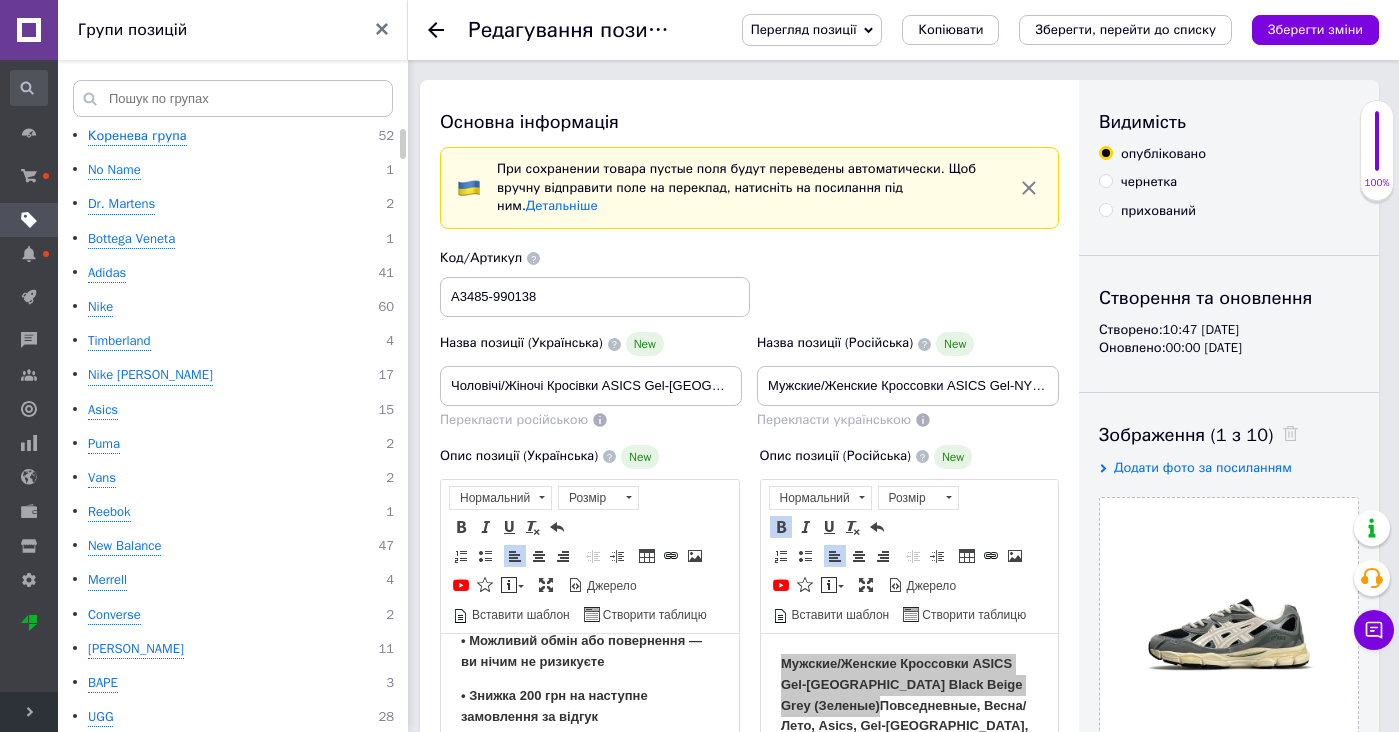 scroll, scrollTop: 0, scrollLeft: 0, axis: both 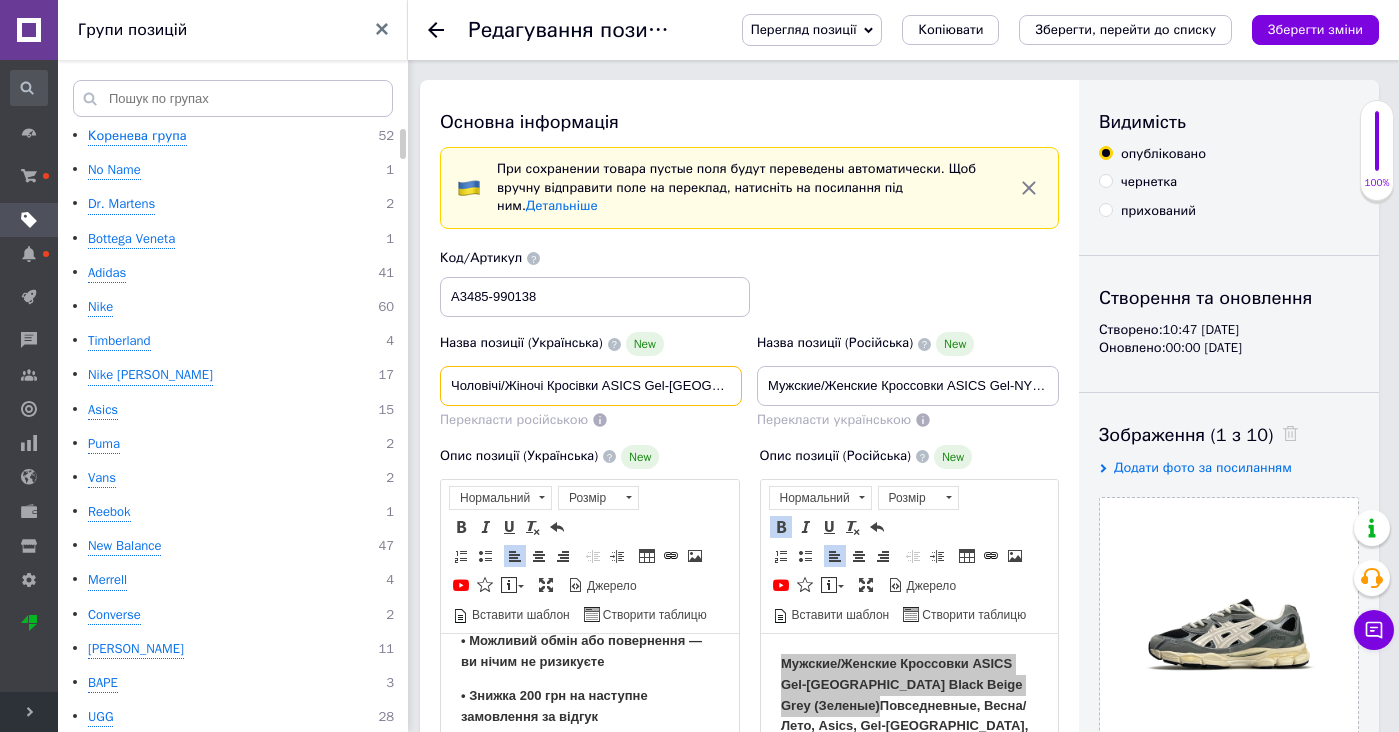 click on "Чоловічі/Жіночі Кросівки ASICS Gel-NYC Black Beige Grey (Зелені) Повсякденні, Весна/Літо, Asics, Gel-NYC, Асикс, Гел НЙК." at bounding box center [591, 386] 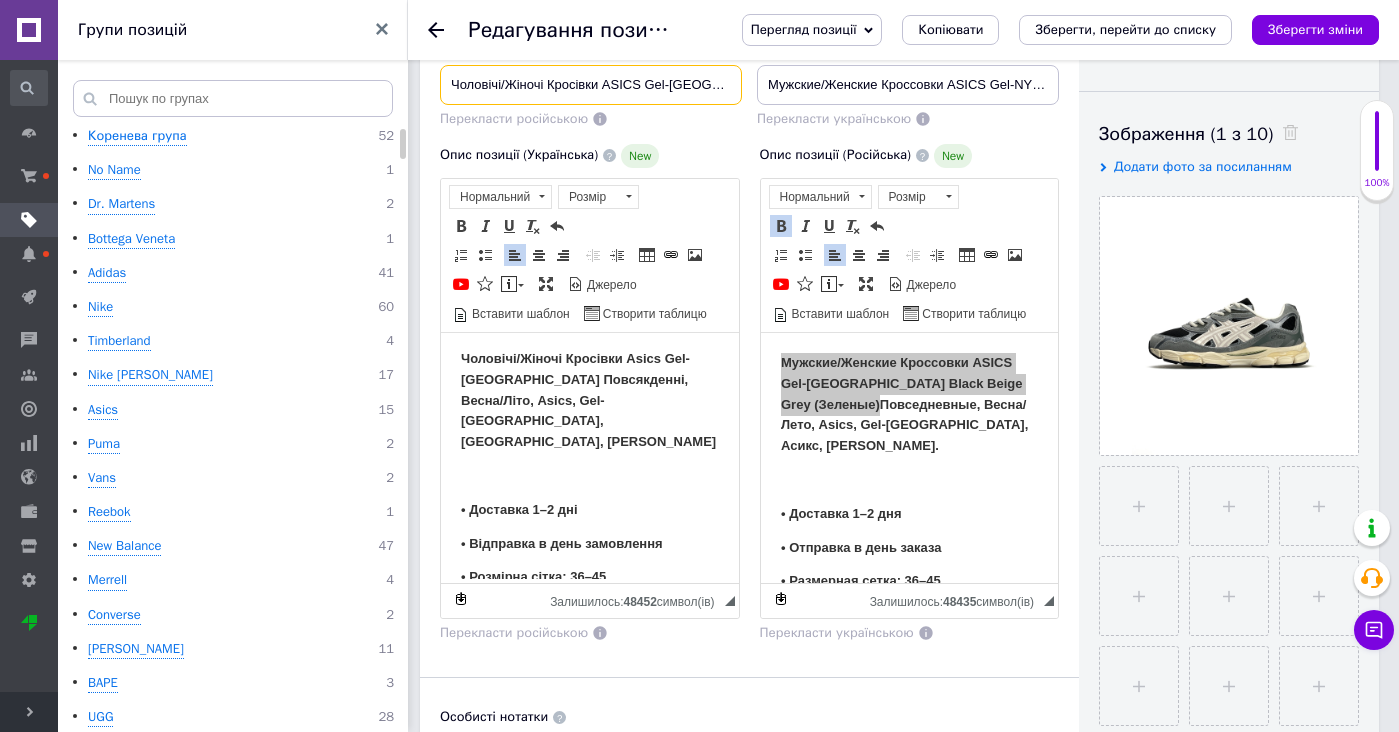 scroll, scrollTop: -3, scrollLeft: 0, axis: vertical 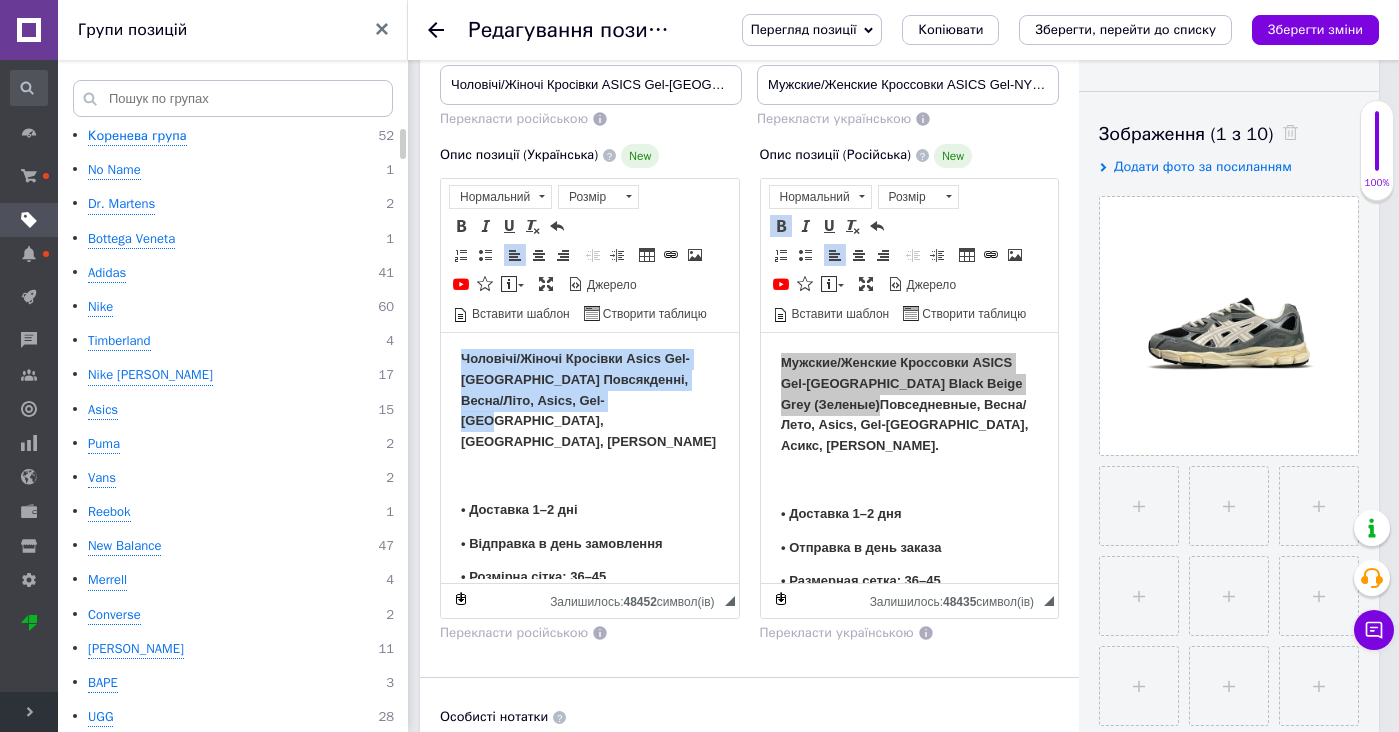 drag, startPoint x: 606, startPoint y: 404, endPoint x: 607, endPoint y: 240, distance: 164.00305 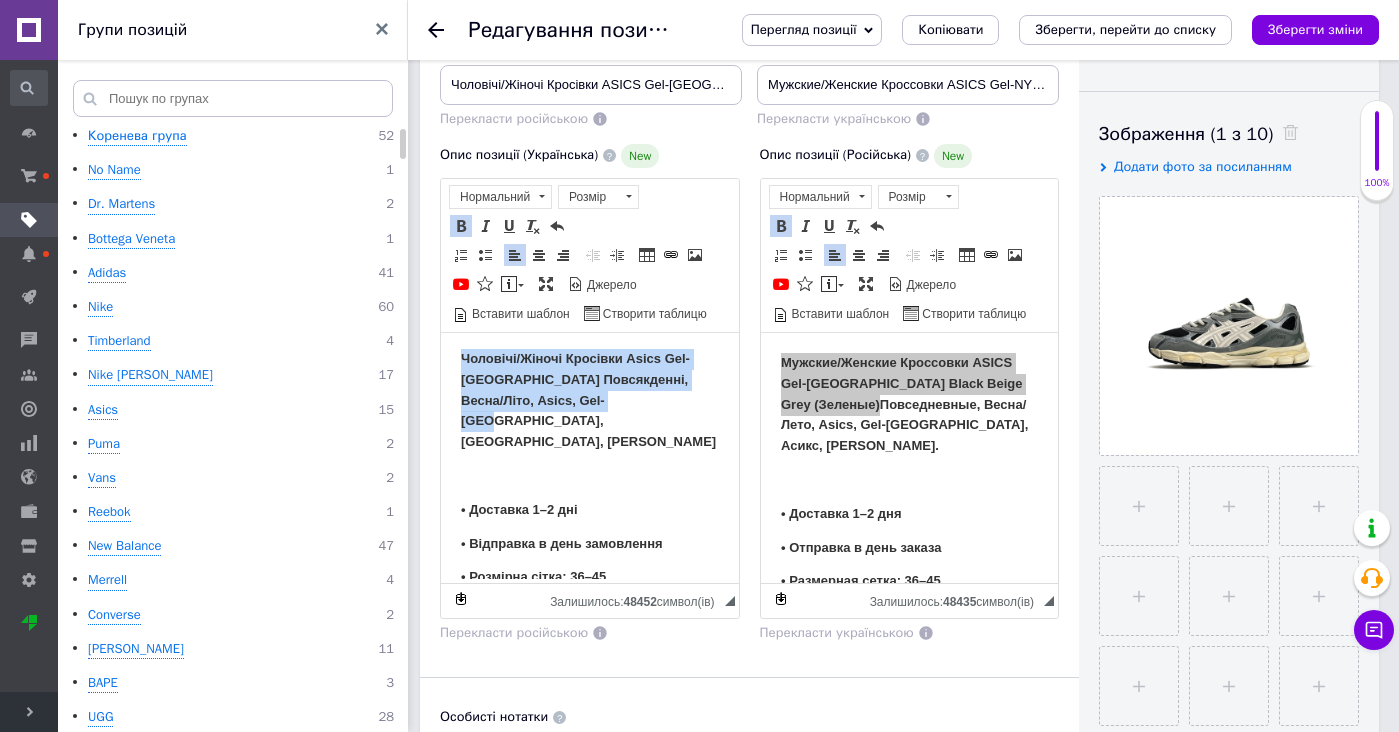 scroll, scrollTop: 0, scrollLeft: 0, axis: both 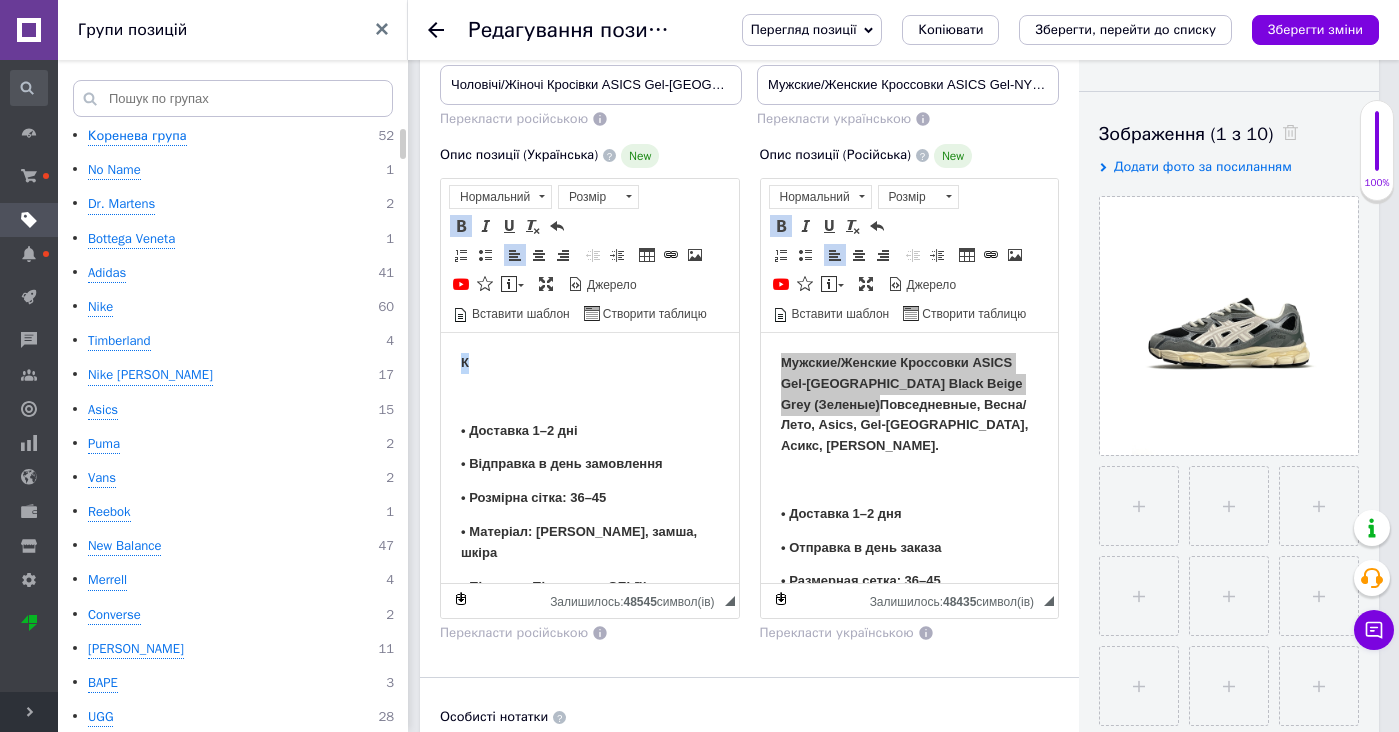 drag, startPoint x: 619, startPoint y: 363, endPoint x: 619, endPoint y: 315, distance: 48 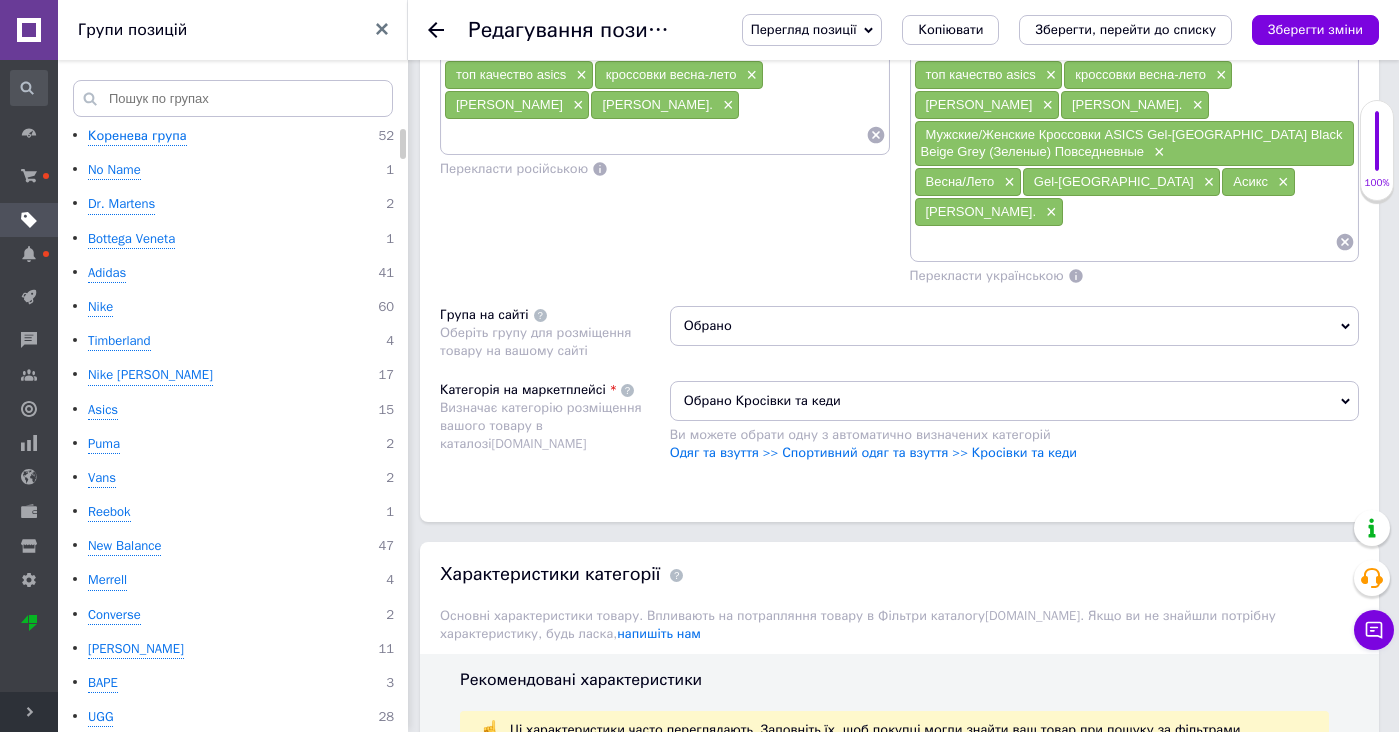 scroll, scrollTop: 1886, scrollLeft: 0, axis: vertical 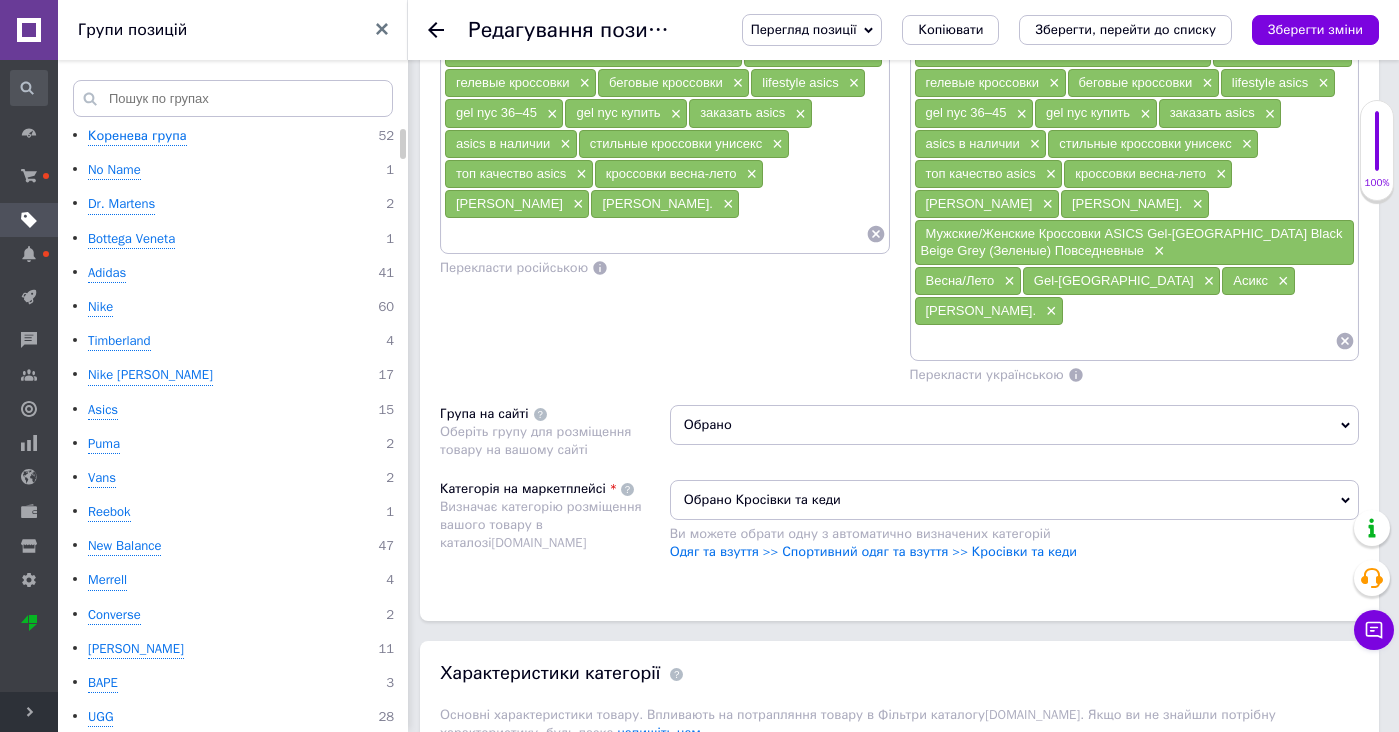 click at bounding box center [655, 234] 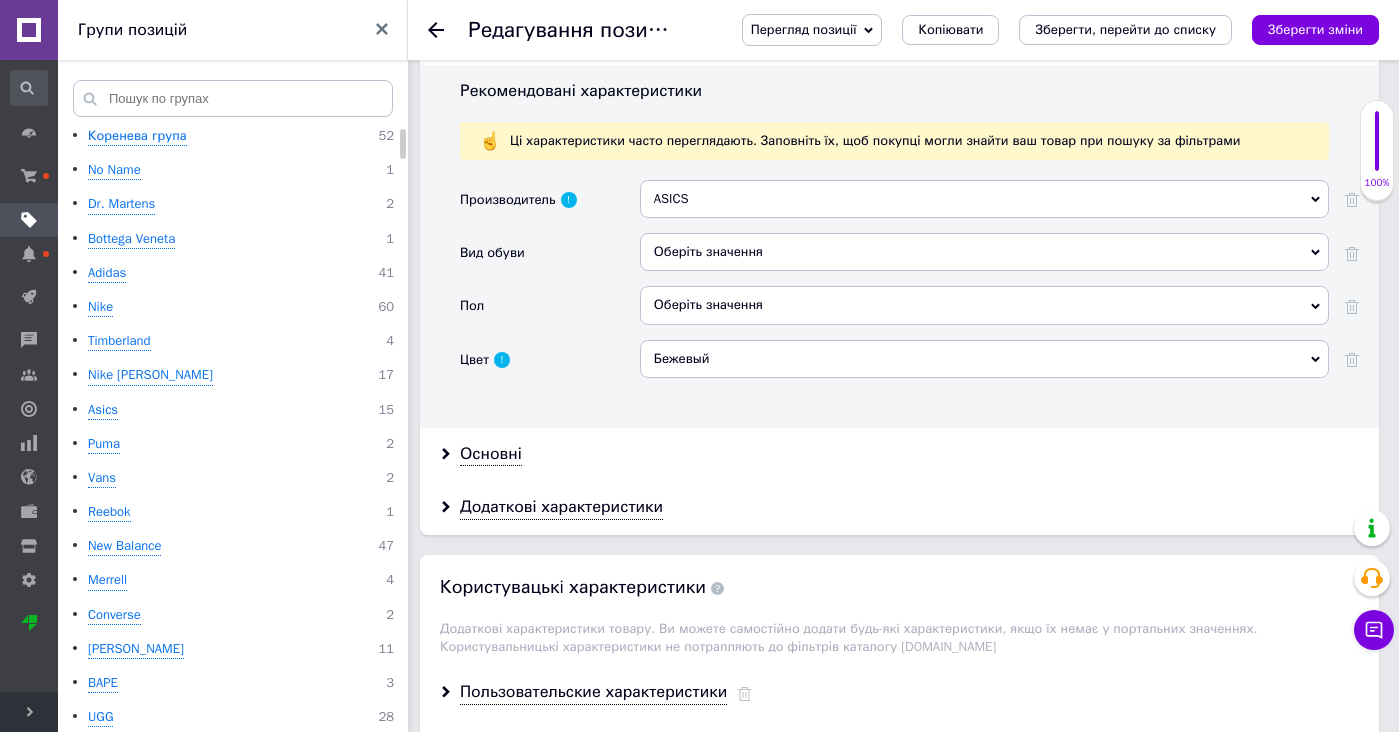 click on "Оберіть значення" at bounding box center [984, 259] 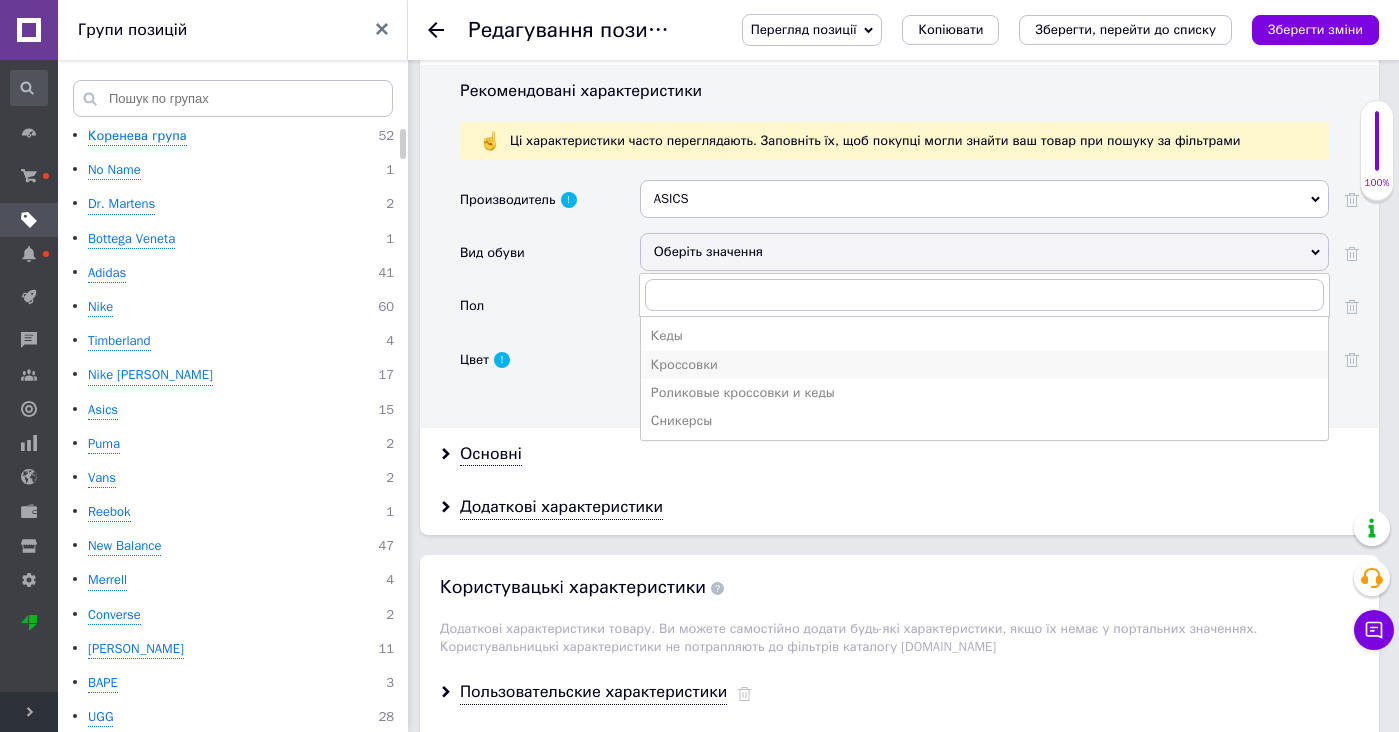 click on "Кроссовки" at bounding box center [984, 365] 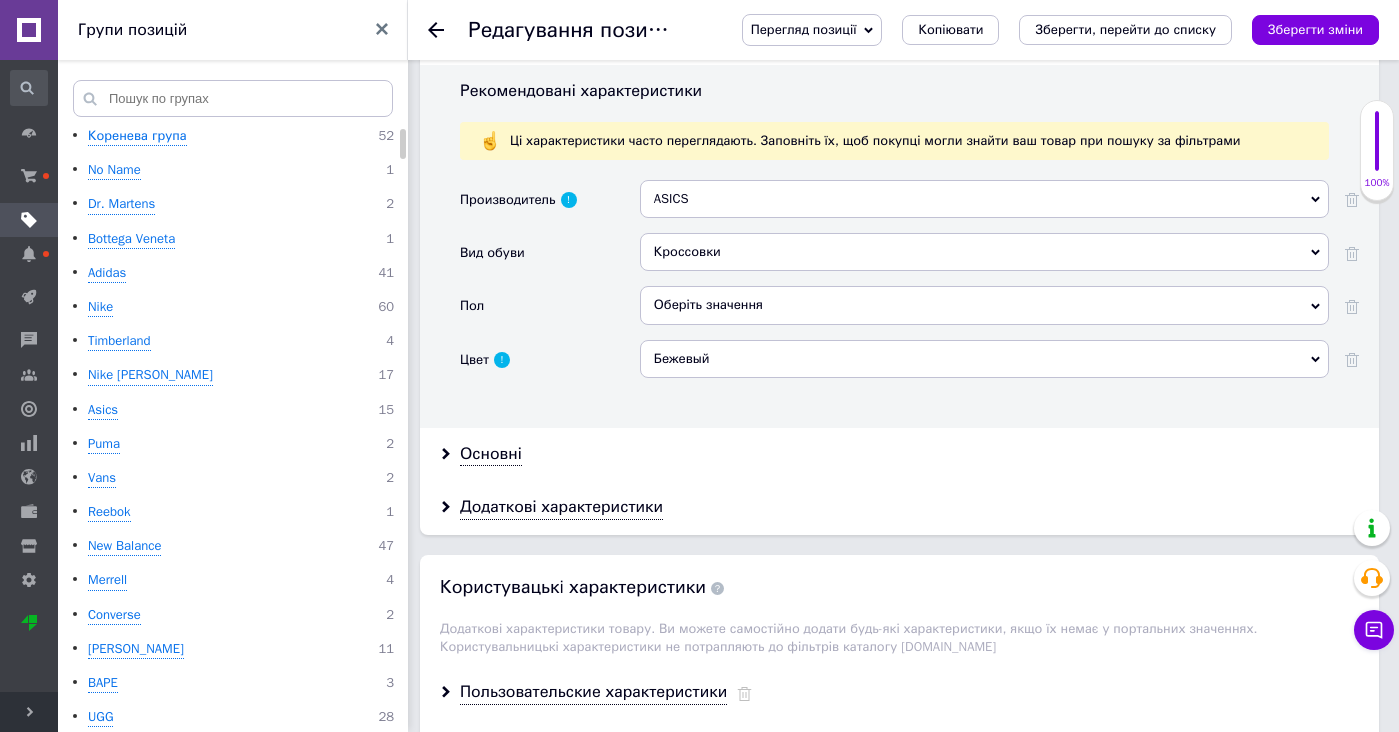 click on "Оберіть значення" at bounding box center (984, 305) 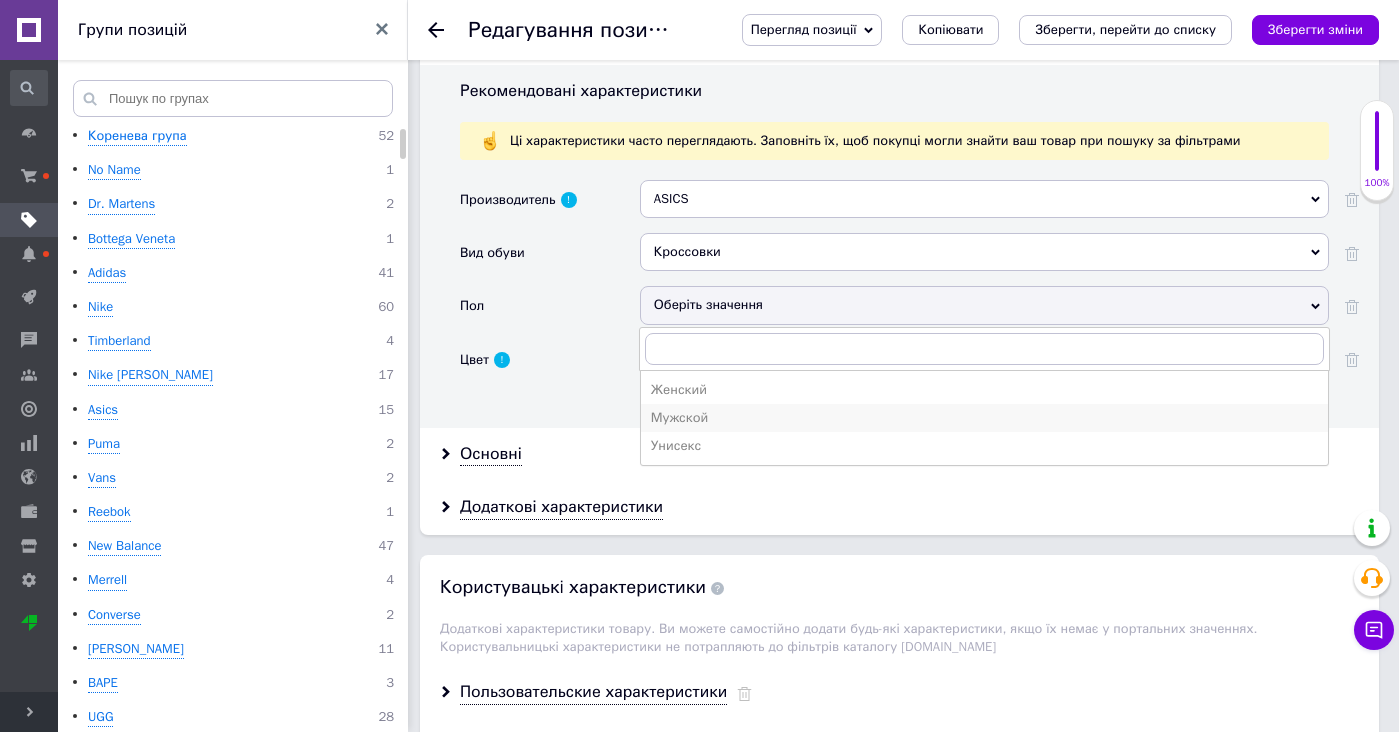click on "Мужской" at bounding box center (984, 418) 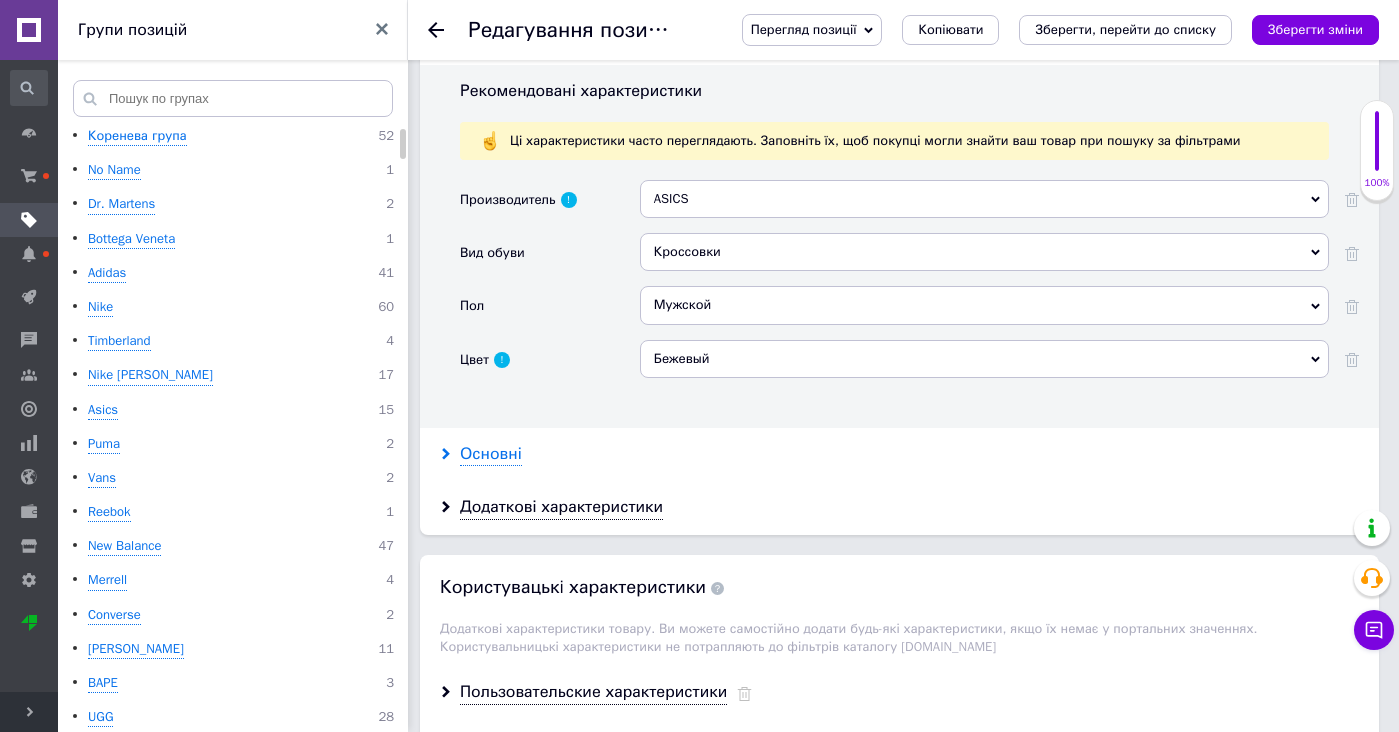 click on "Основні" at bounding box center [491, 454] 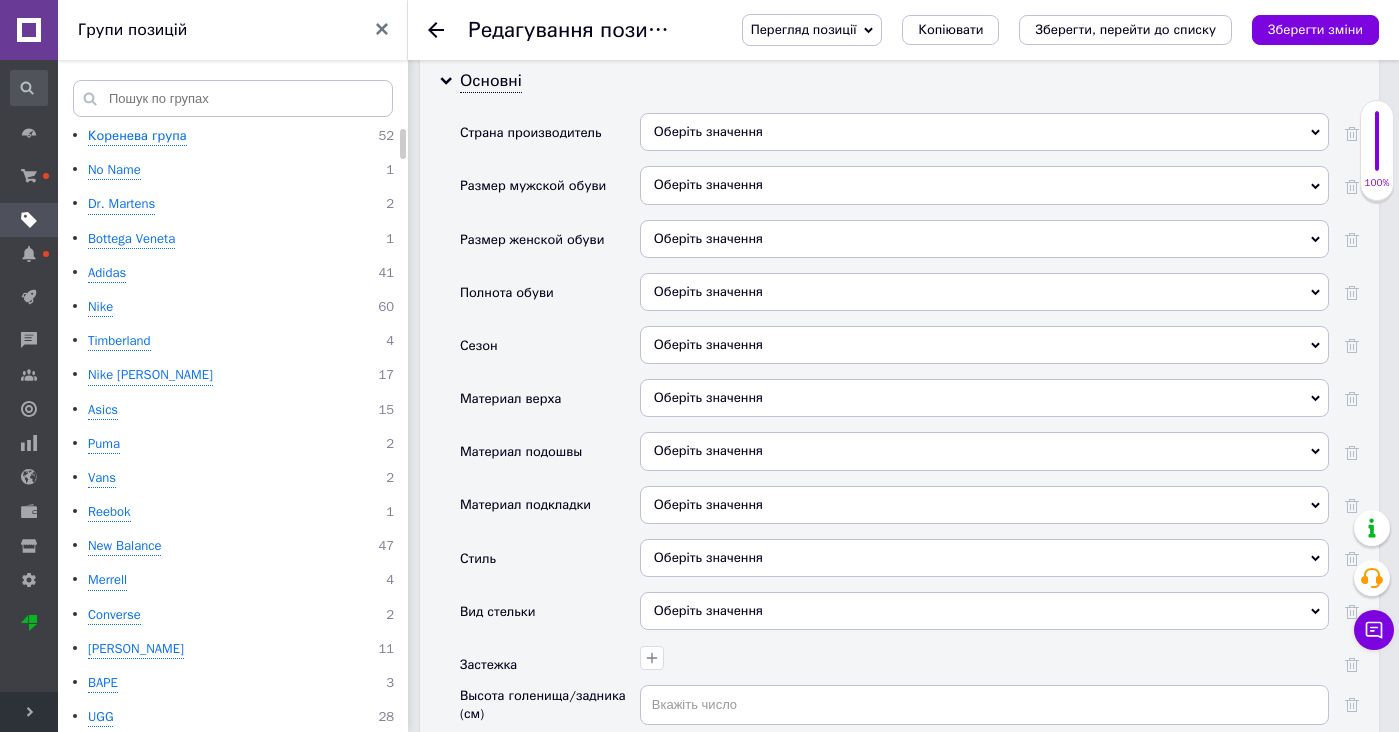 click on "Оберіть значення" at bounding box center [984, 345] 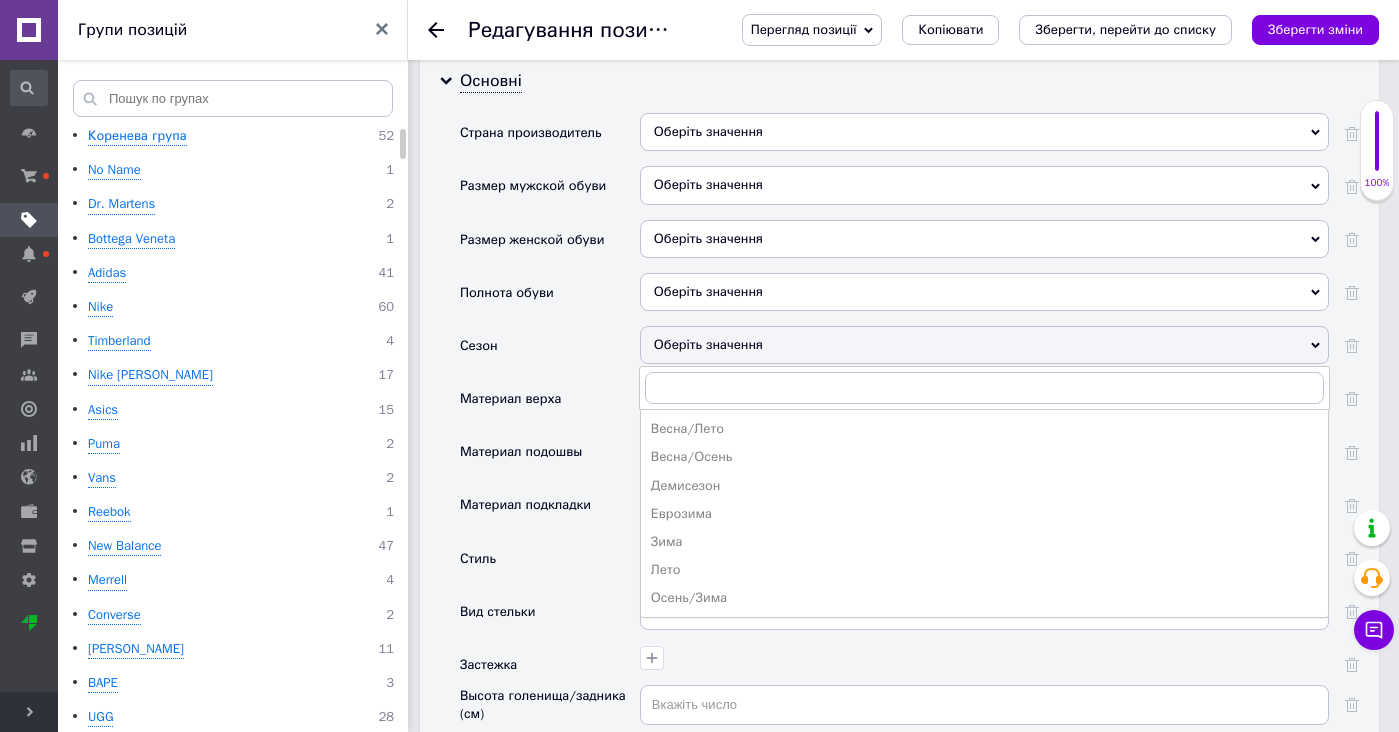 click on "Весна/Лето" at bounding box center (984, 429) 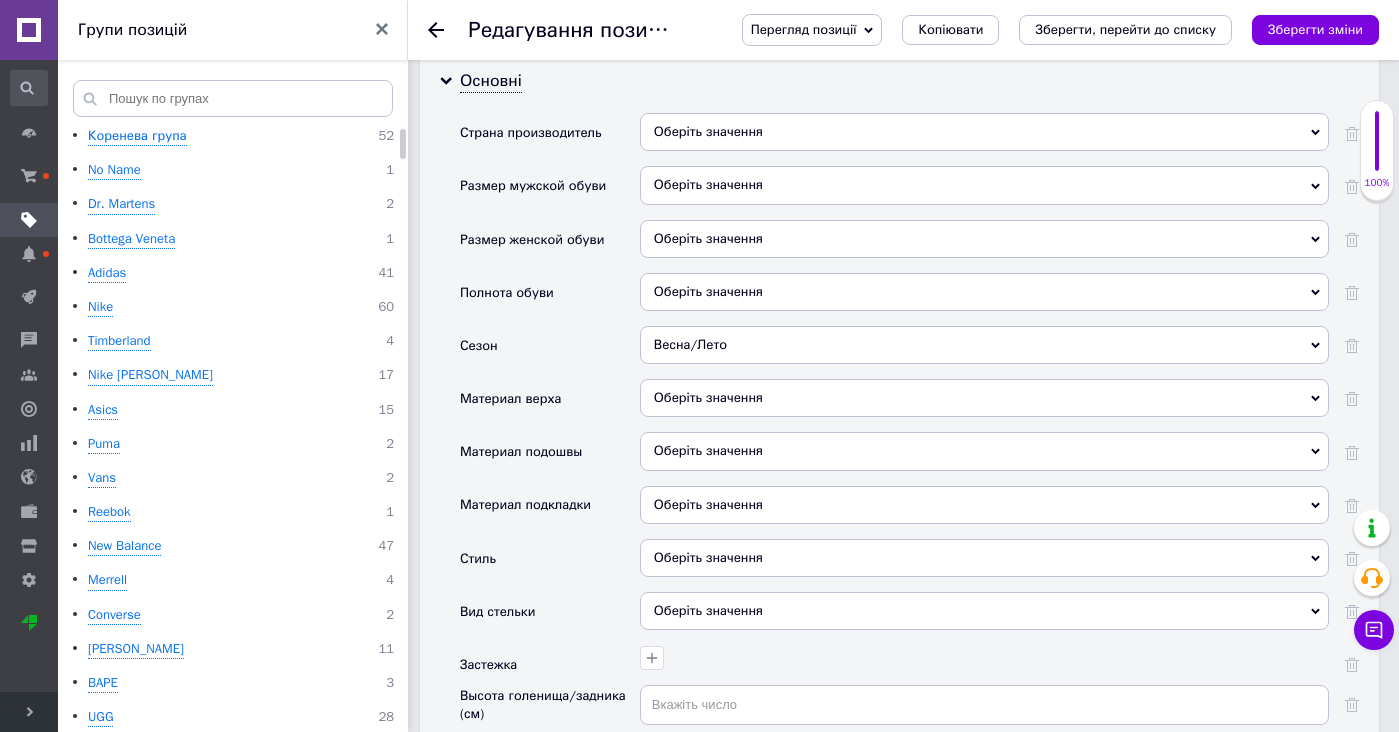 click on "Оберіть значення" at bounding box center (984, 398) 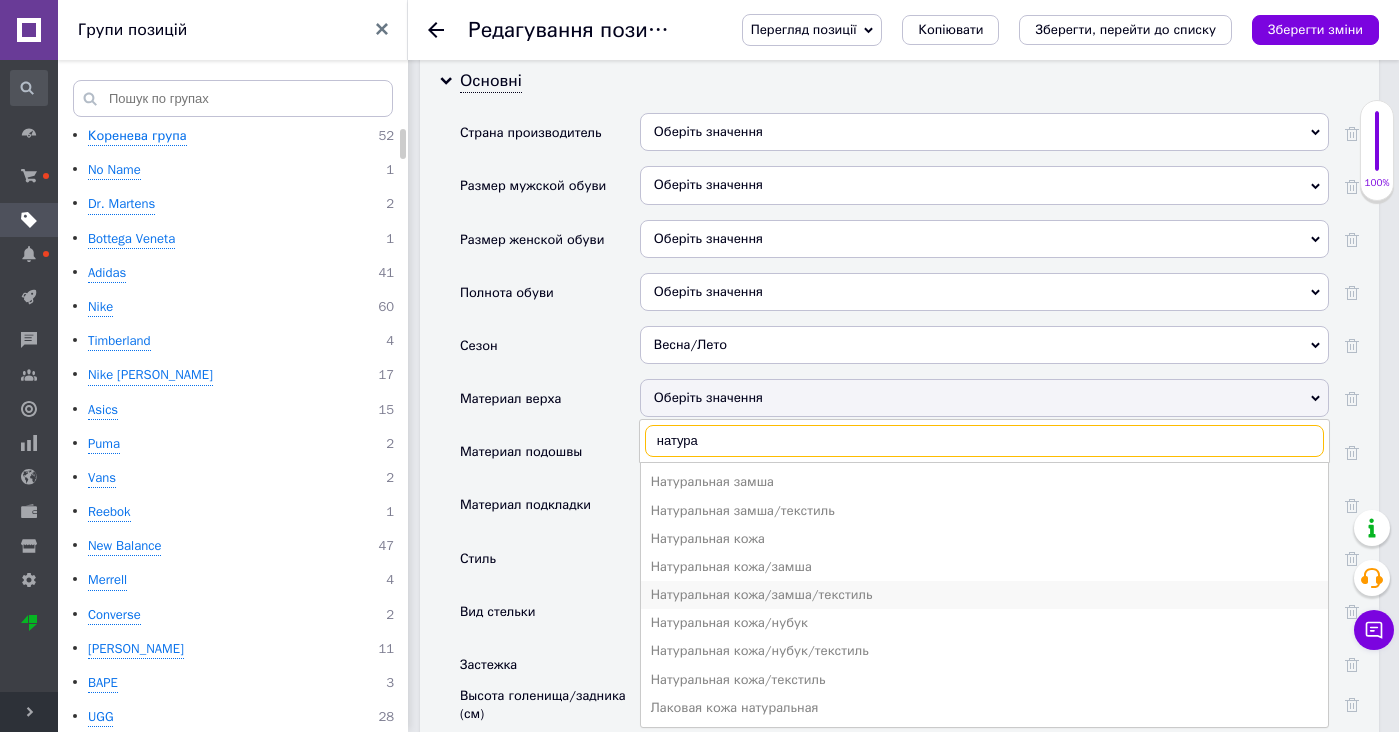 type on "натура" 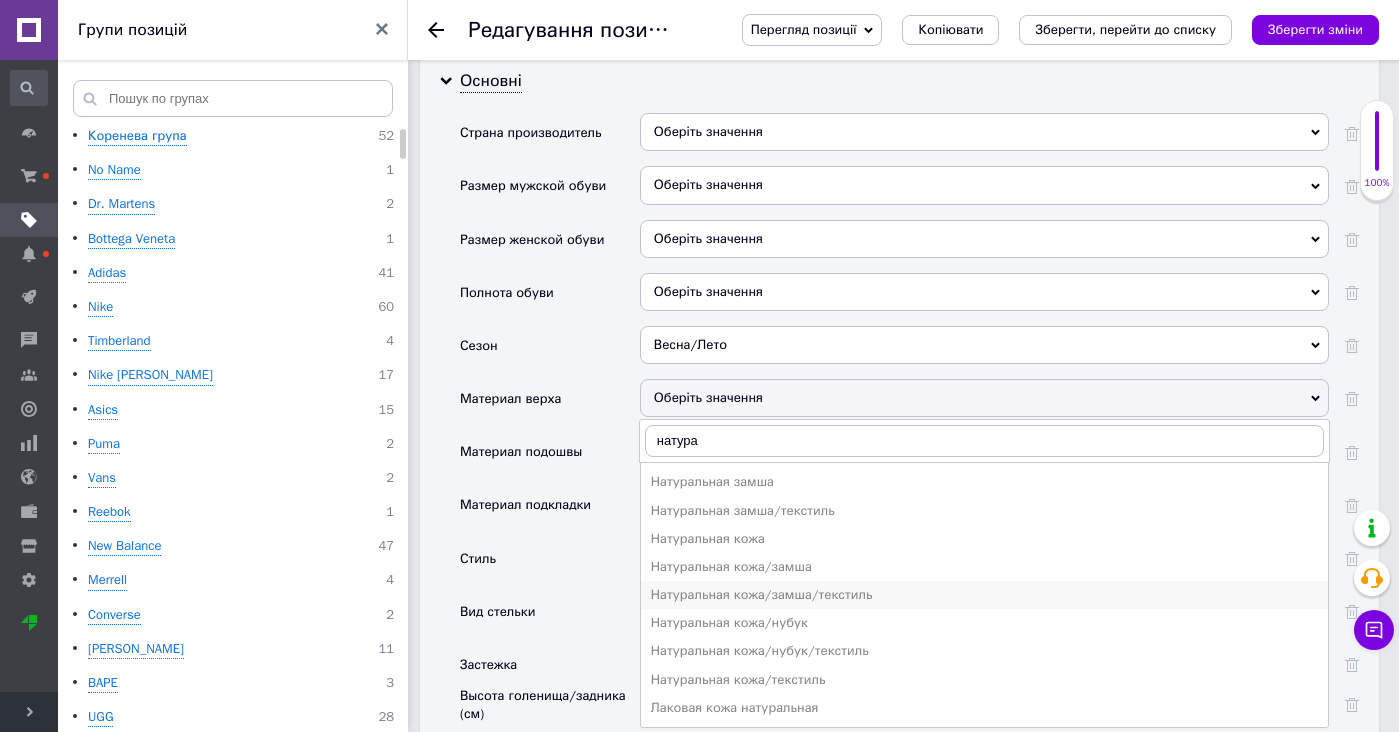 click on "Натуральная кожа/замша/текстиль" at bounding box center (984, 595) 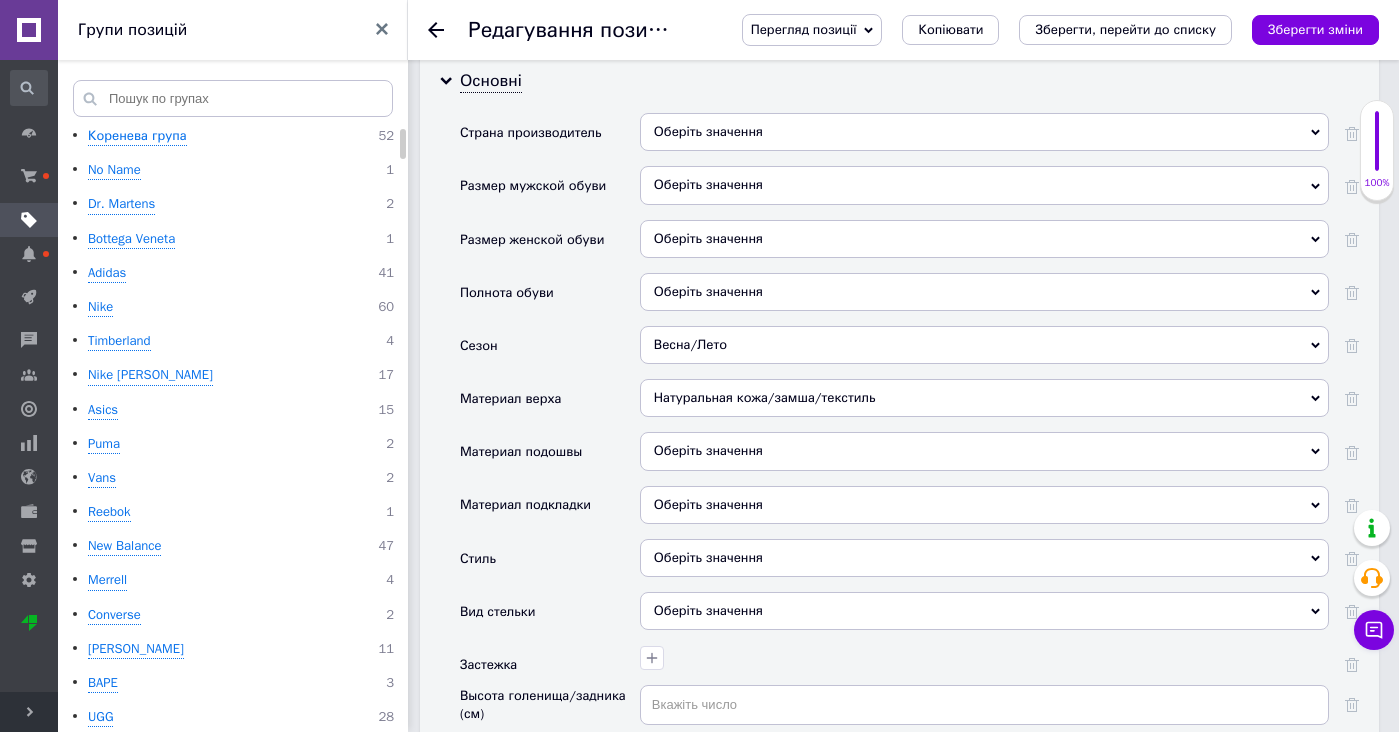 click on "Оберіть значення" at bounding box center (984, 505) 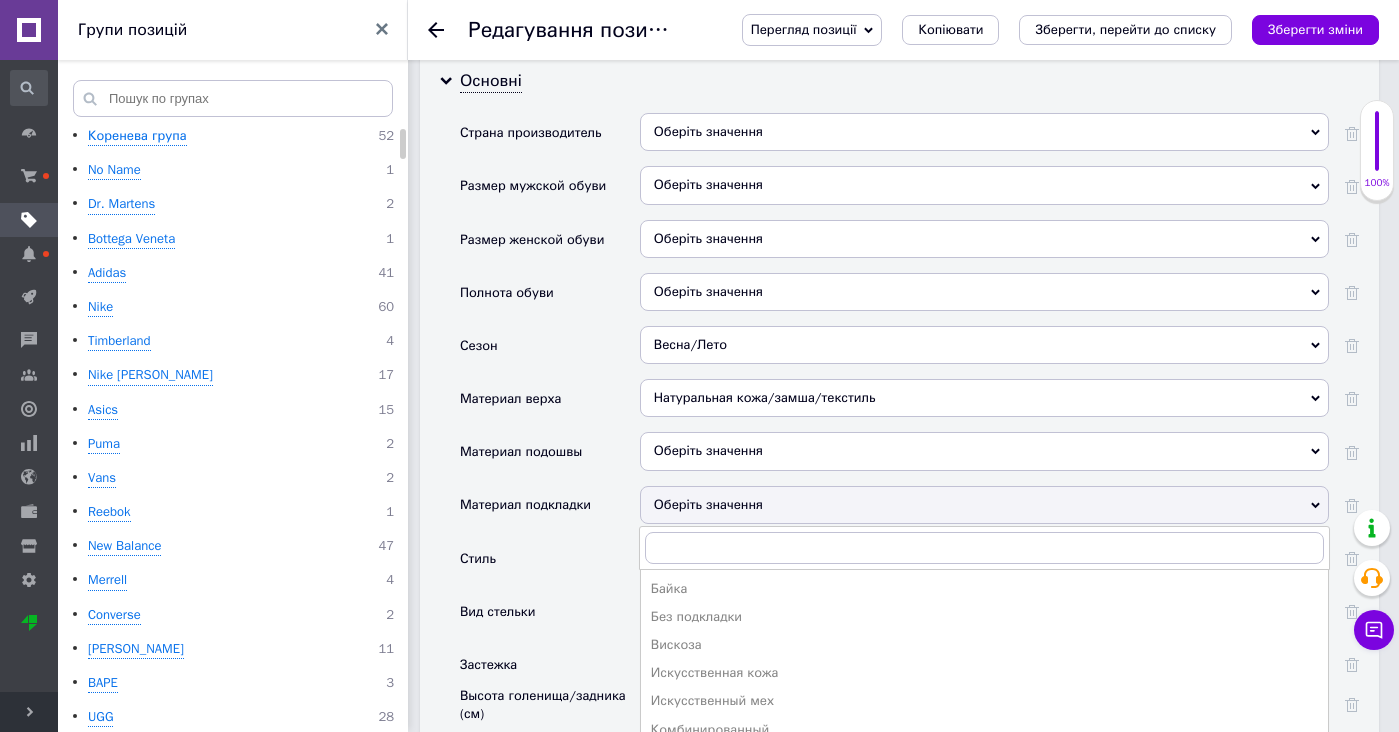click on "Оберіть значення" at bounding box center (984, 458) 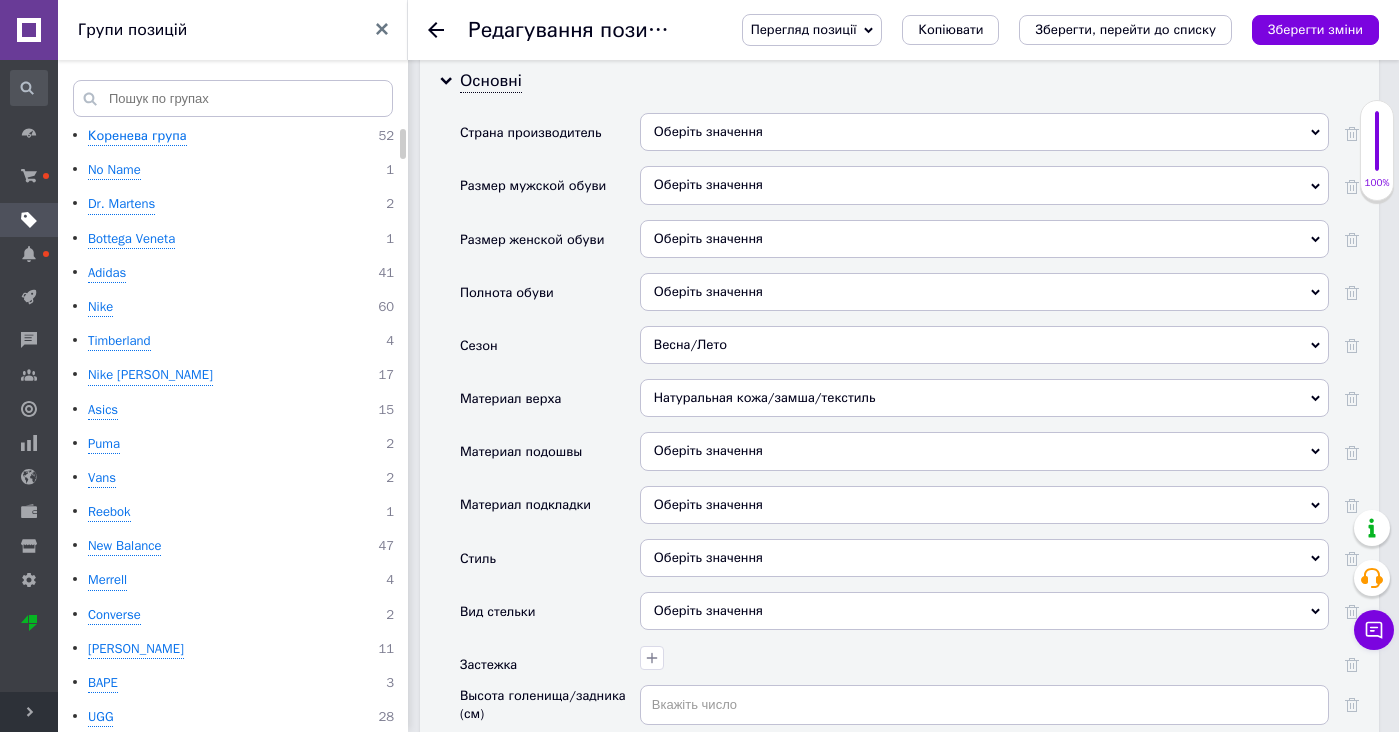 click on "Оберіть значення" at bounding box center (984, 451) 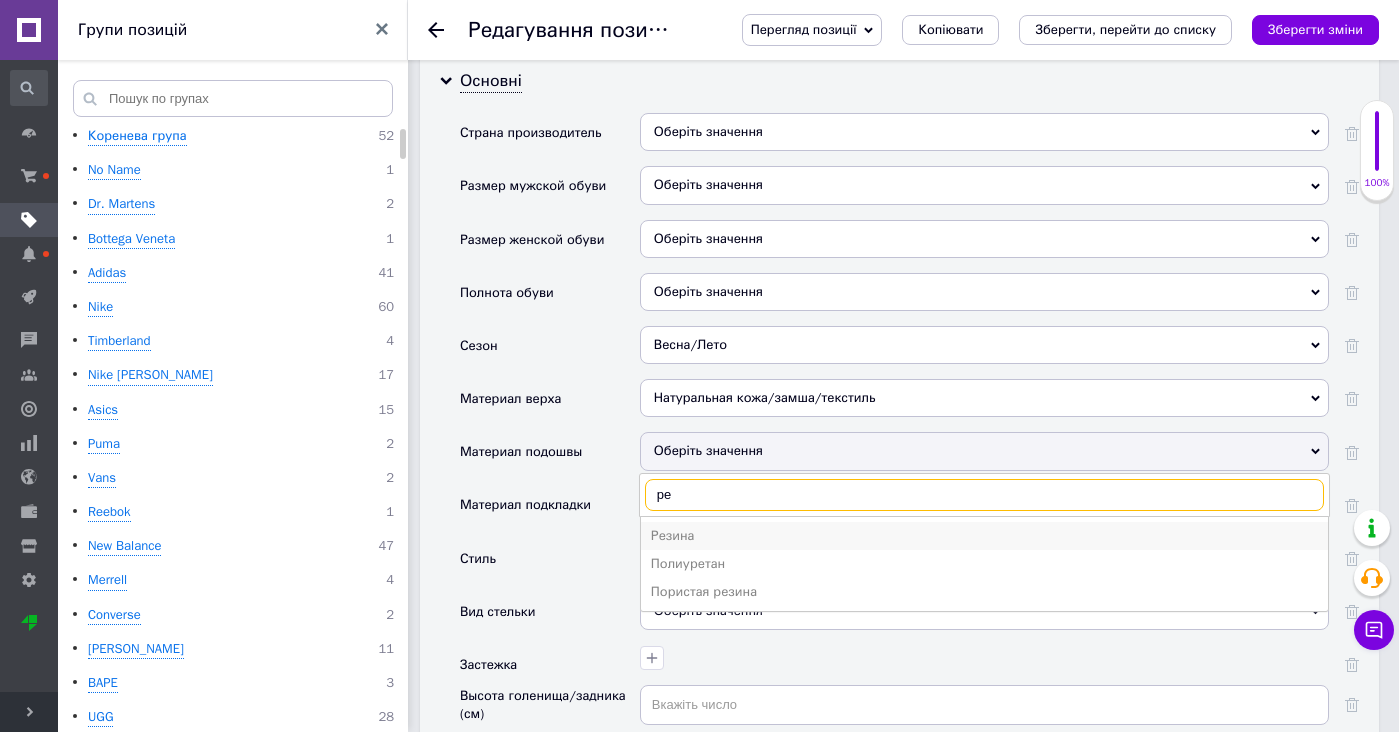 type on "ре" 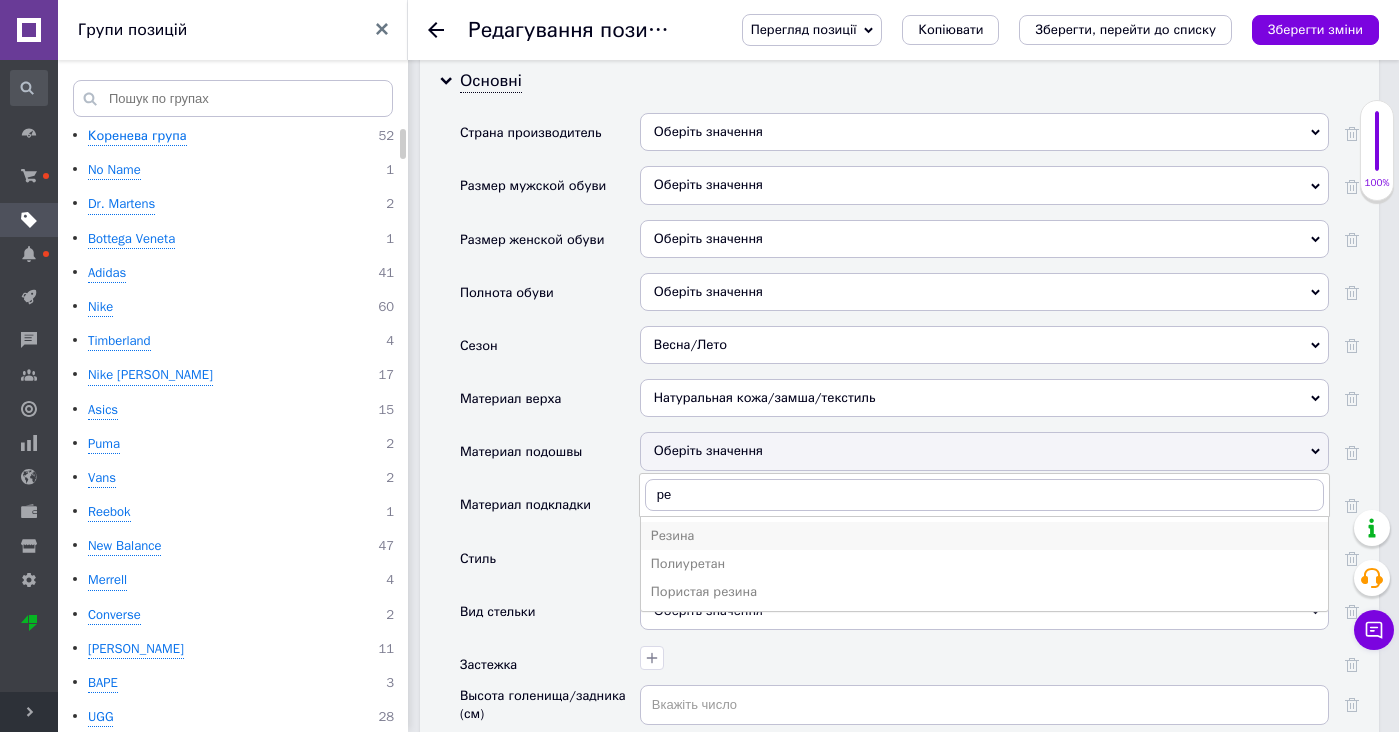 click on "Резина" at bounding box center [984, 536] 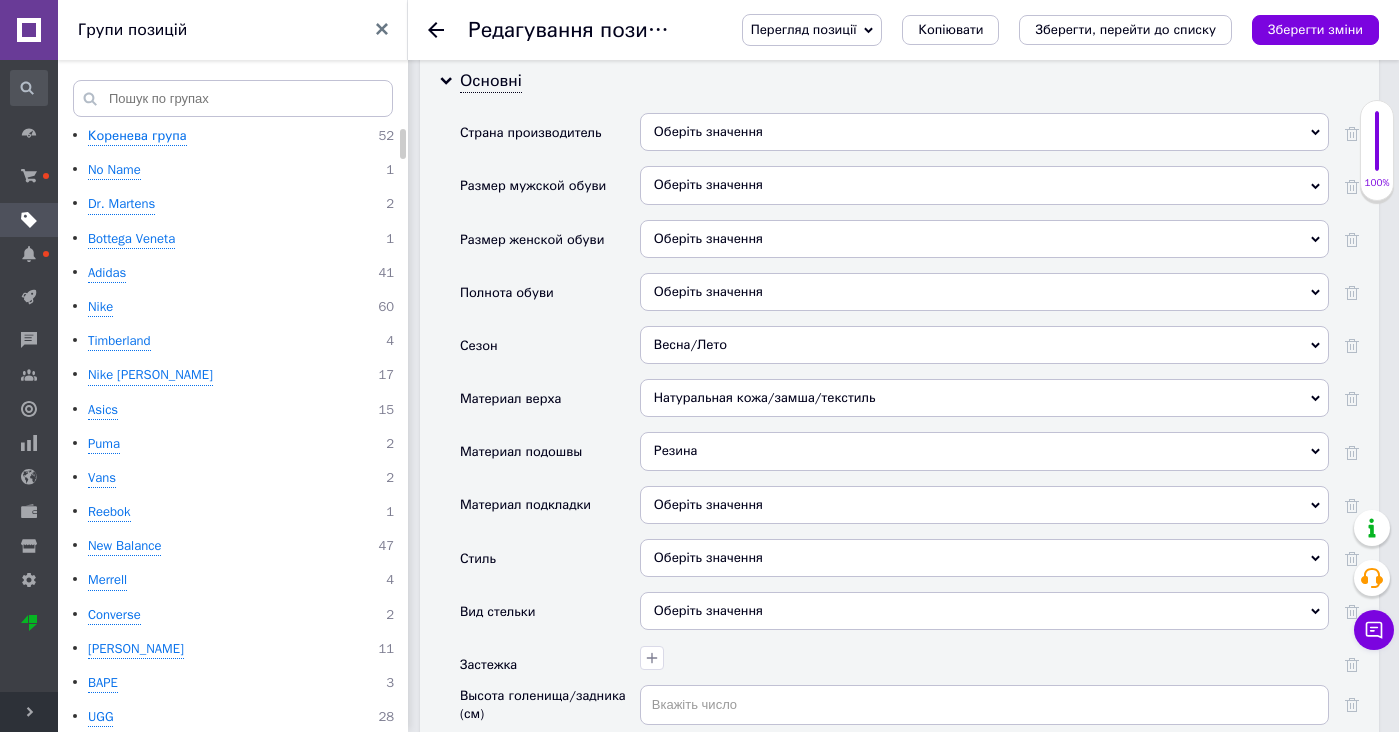 click on "Оберіть значення" at bounding box center (984, 505) 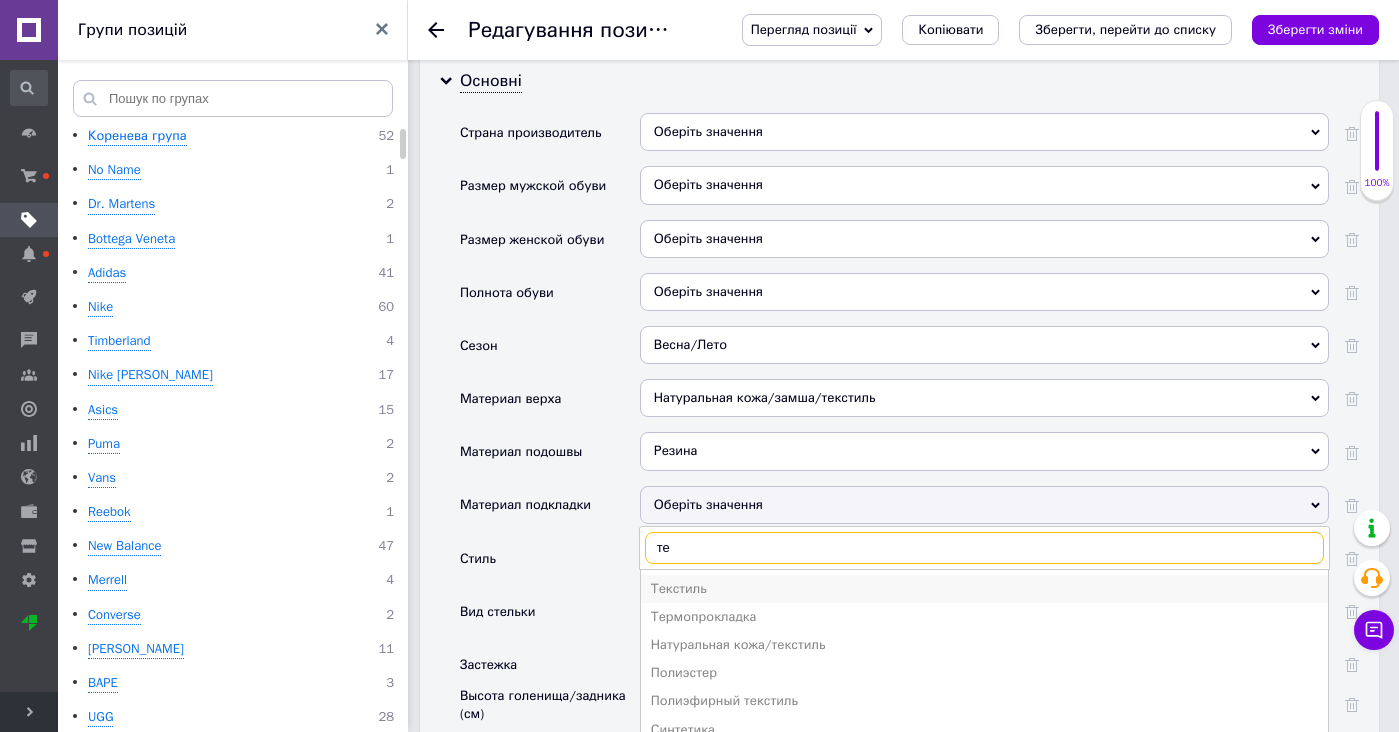 type on "те" 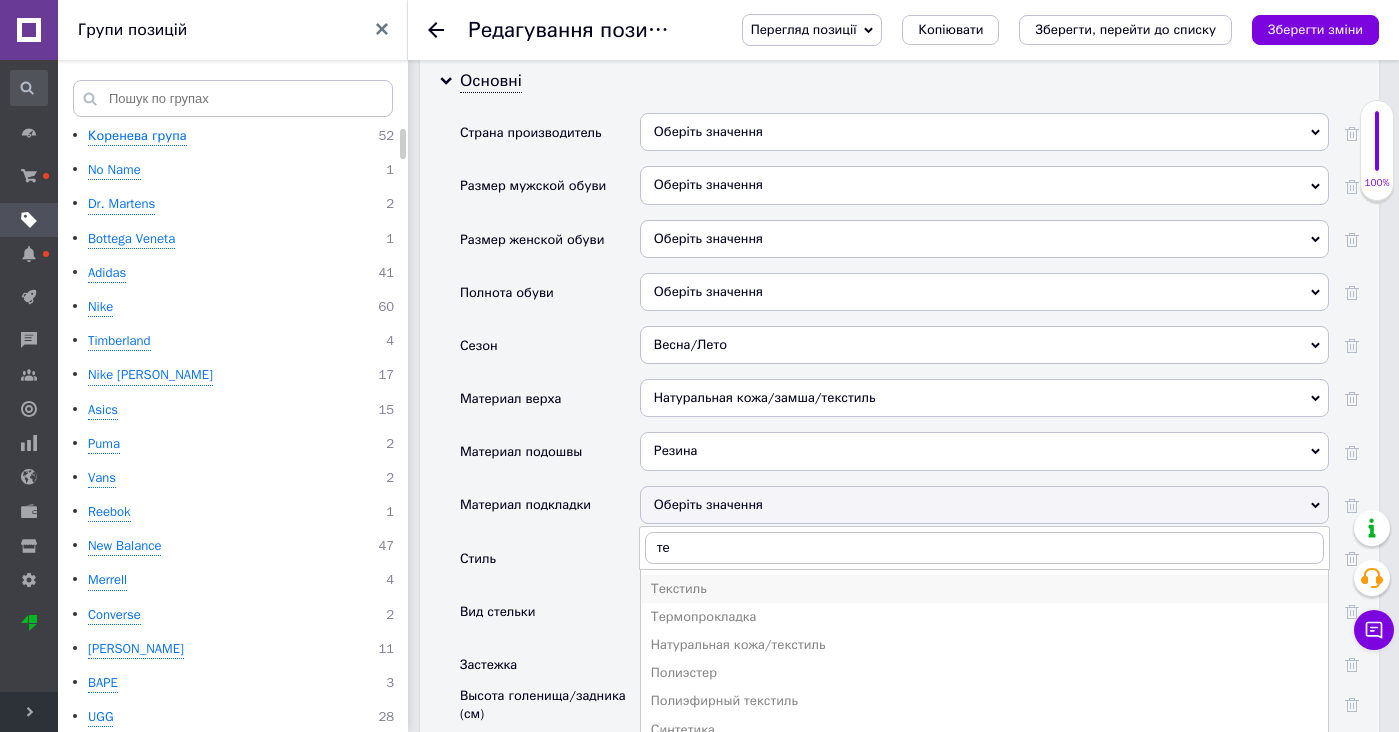 click on "Текстиль" at bounding box center [984, 589] 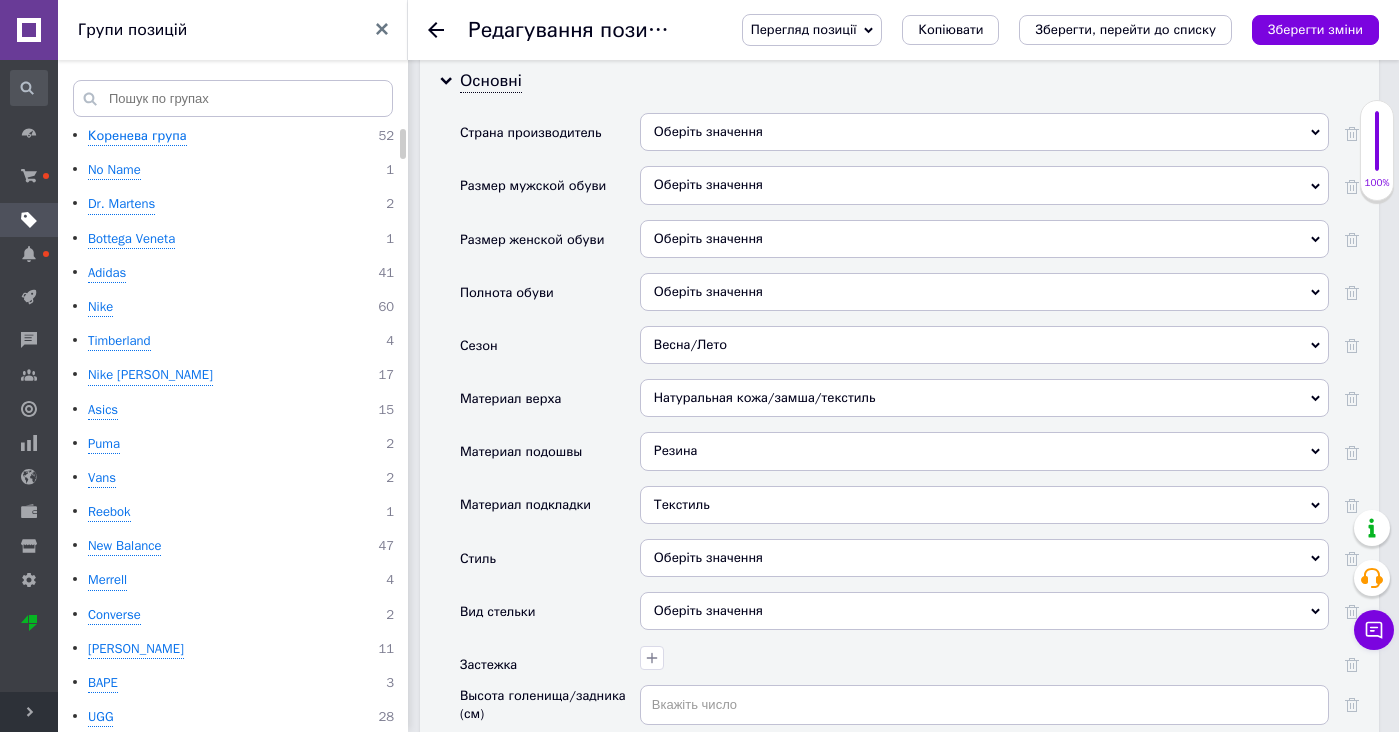 click on "Оберіть значення" at bounding box center [984, 558] 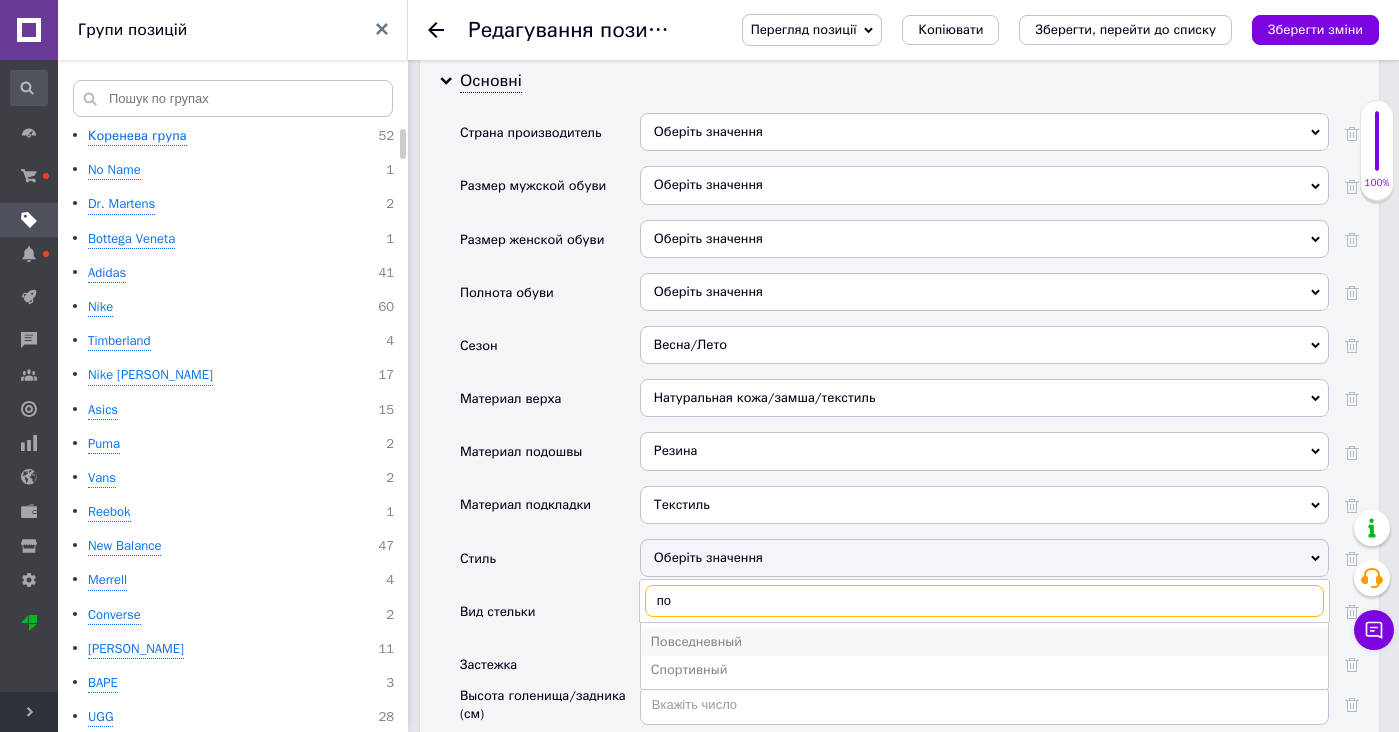 type on "по" 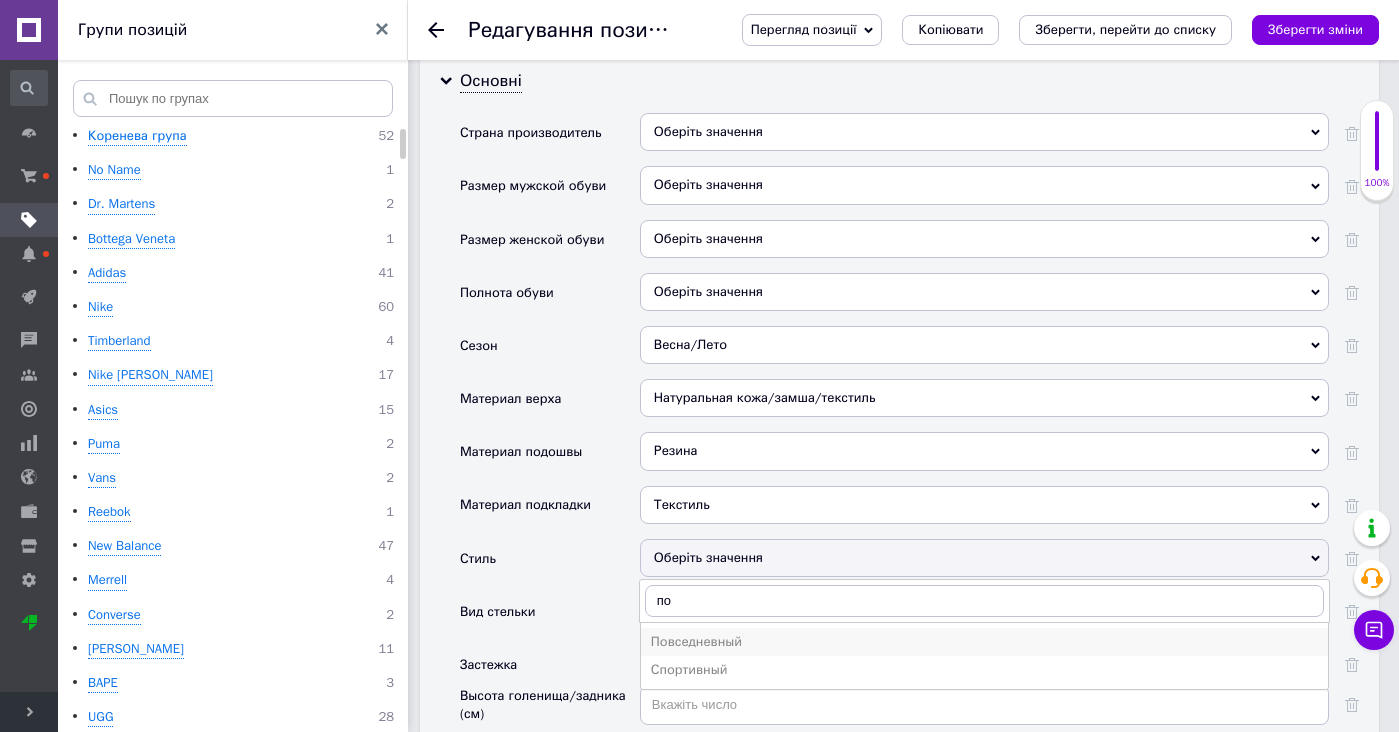 click on "Повседневный" at bounding box center [984, 642] 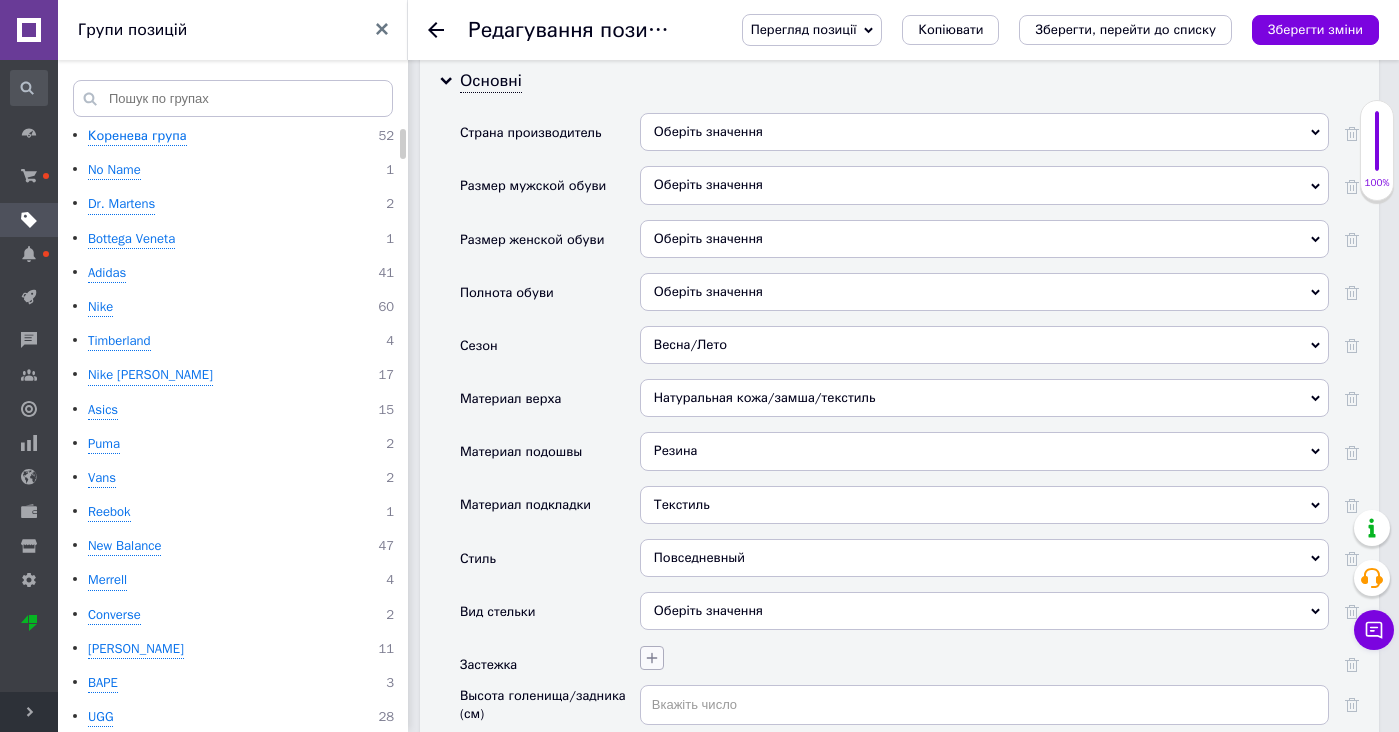 click at bounding box center [652, 658] 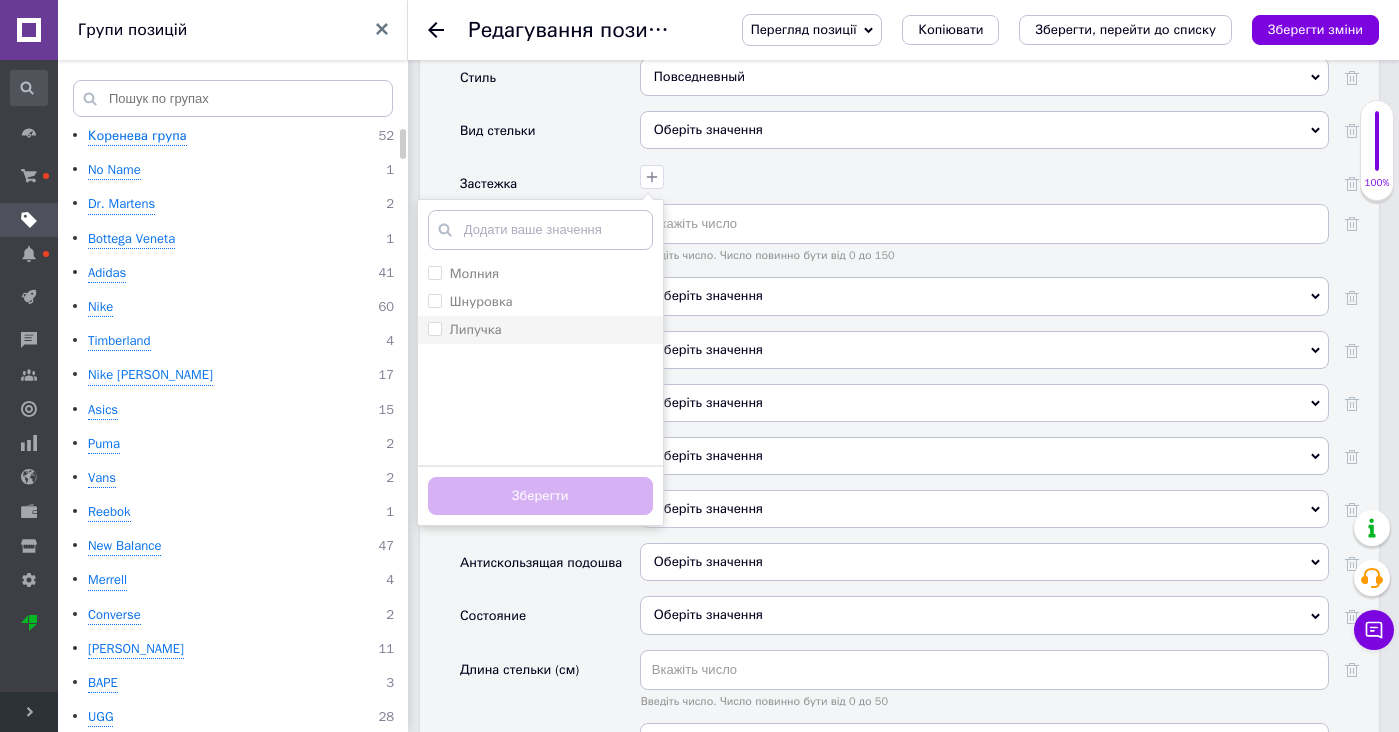 scroll, scrollTop: 3477, scrollLeft: 0, axis: vertical 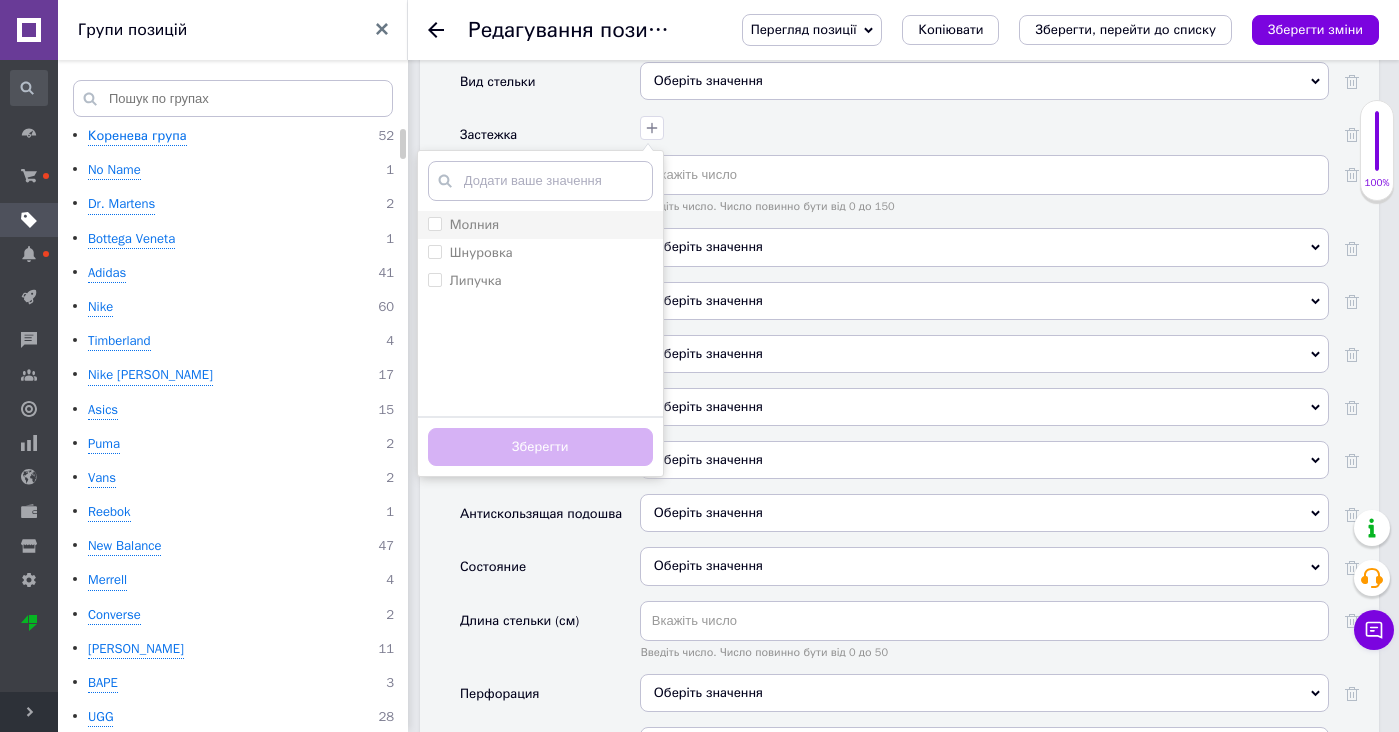 click on "Молния" at bounding box center (474, 225) 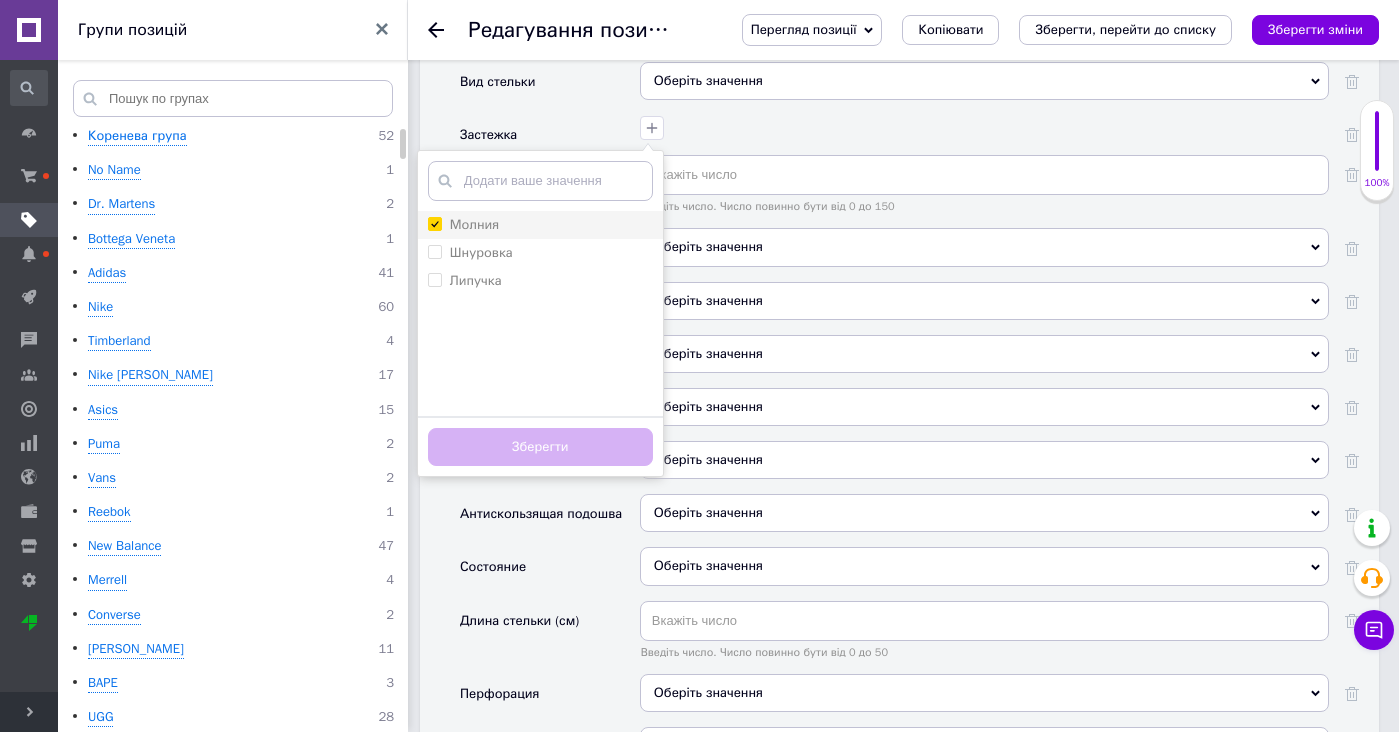 click on "Молния" at bounding box center (434, 223) 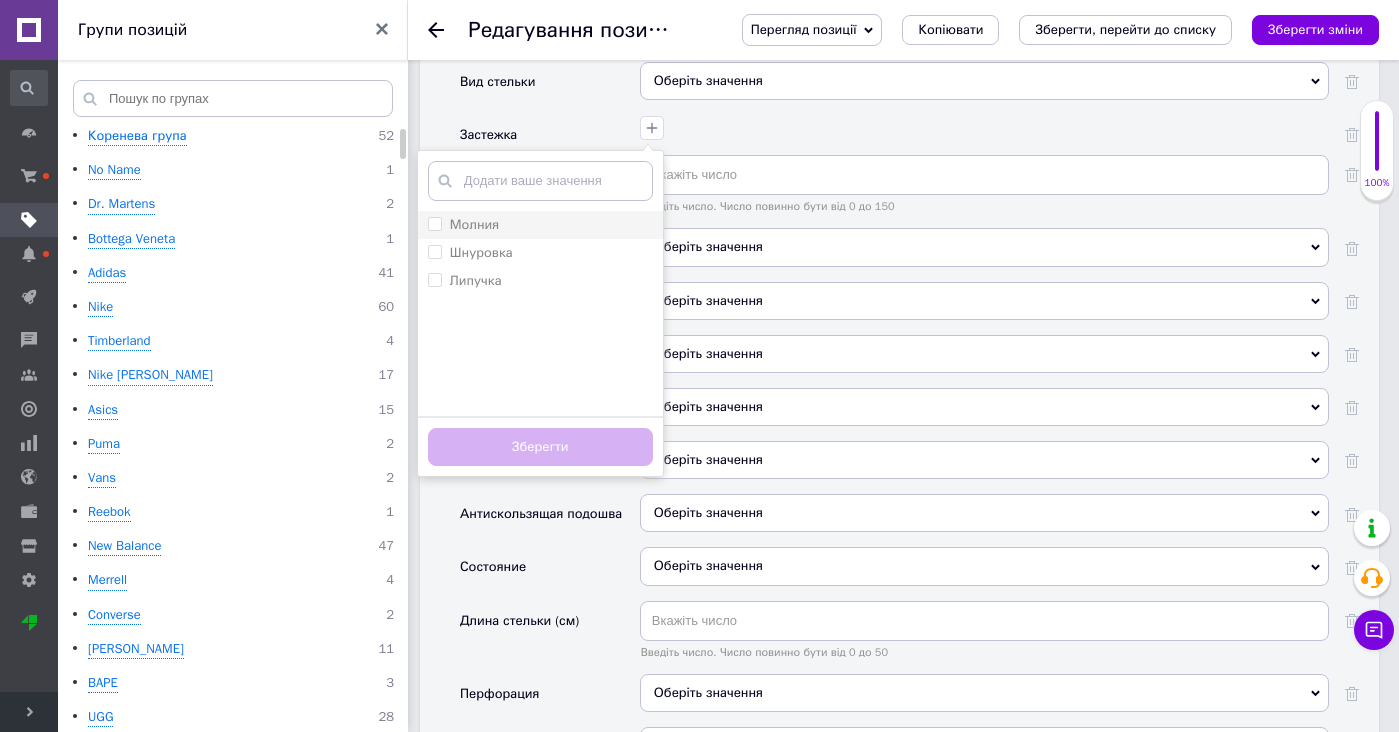 checkbox on "false" 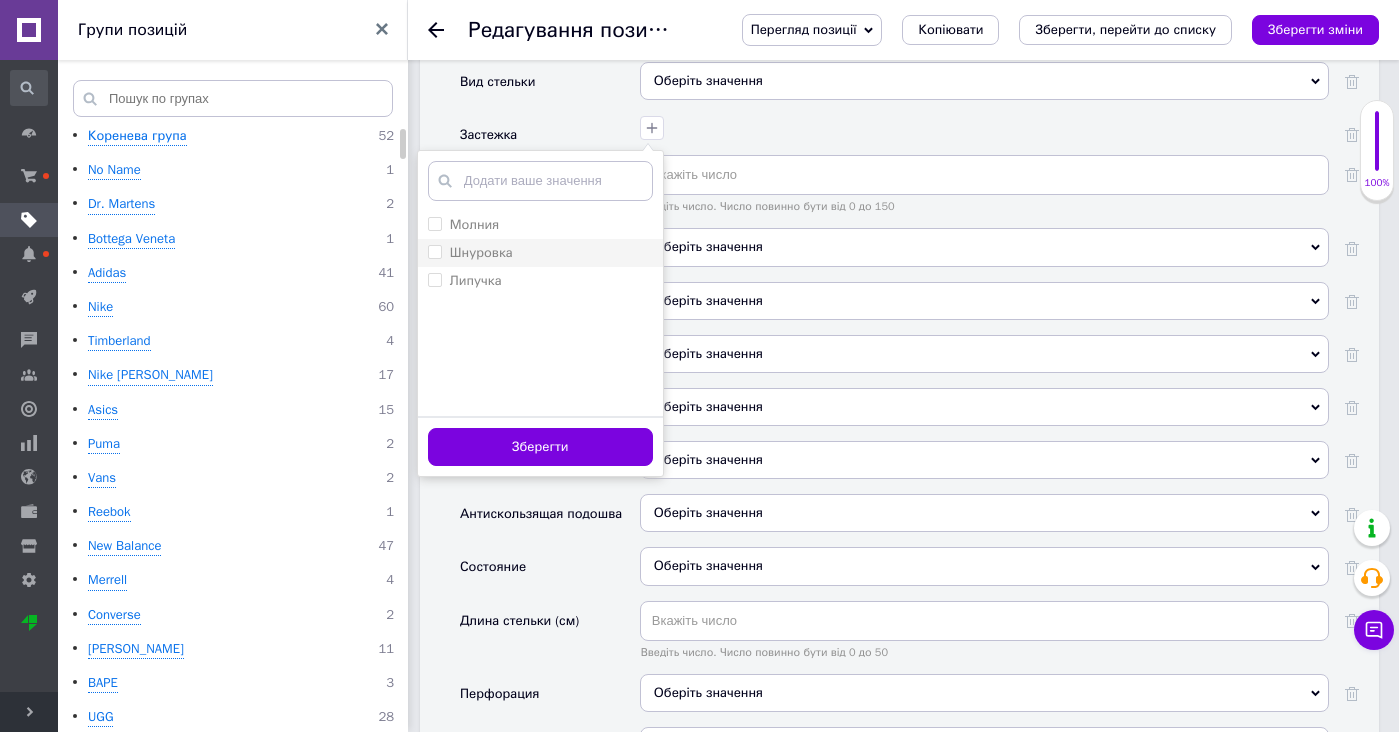 click on "Шнуровка" at bounding box center (540, 253) 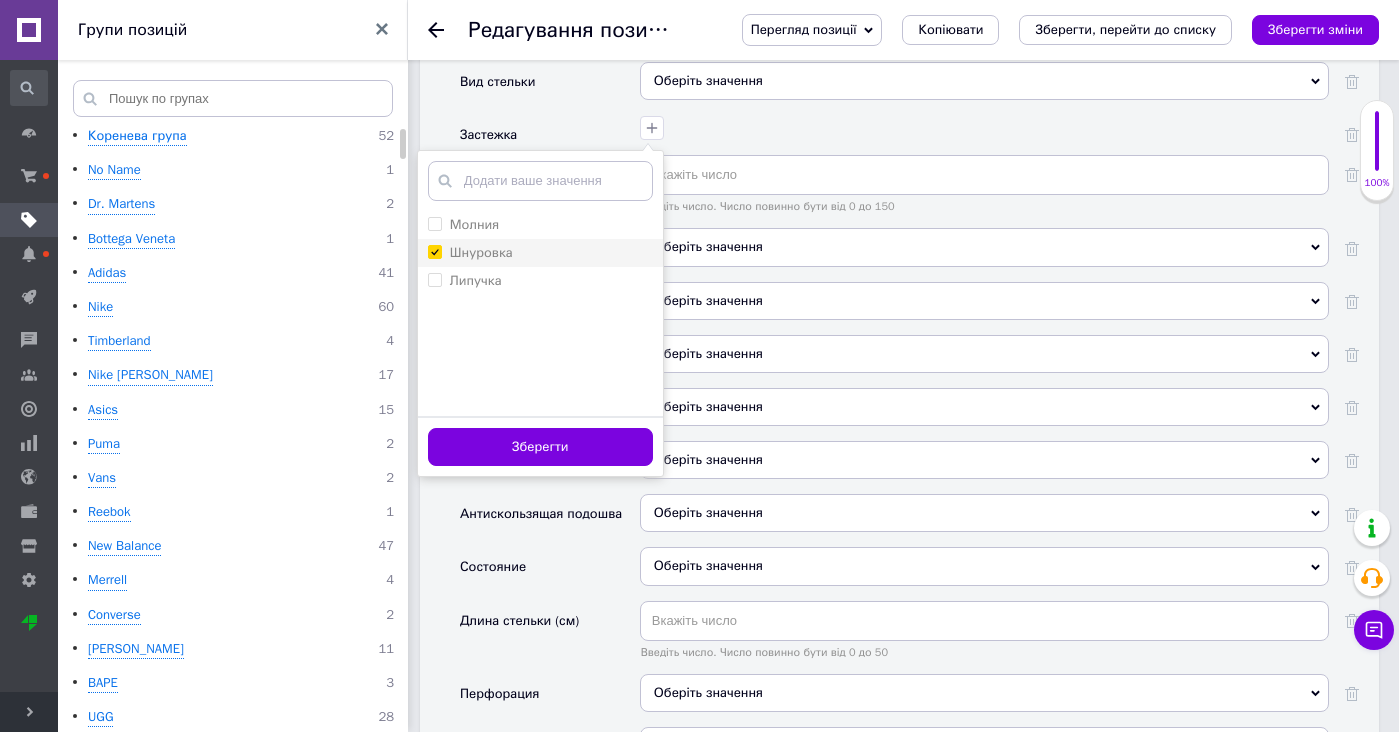 checkbox on "true" 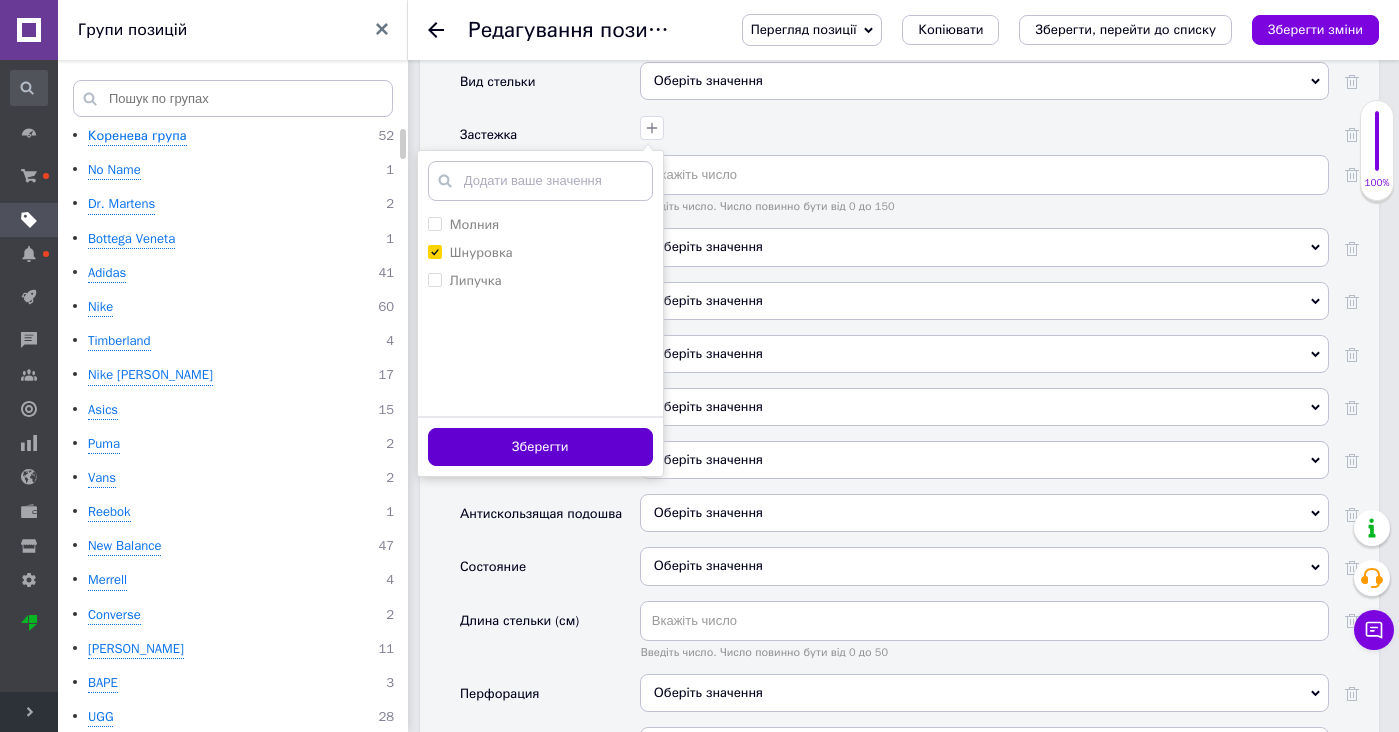 click on "Зберегти" at bounding box center [540, 447] 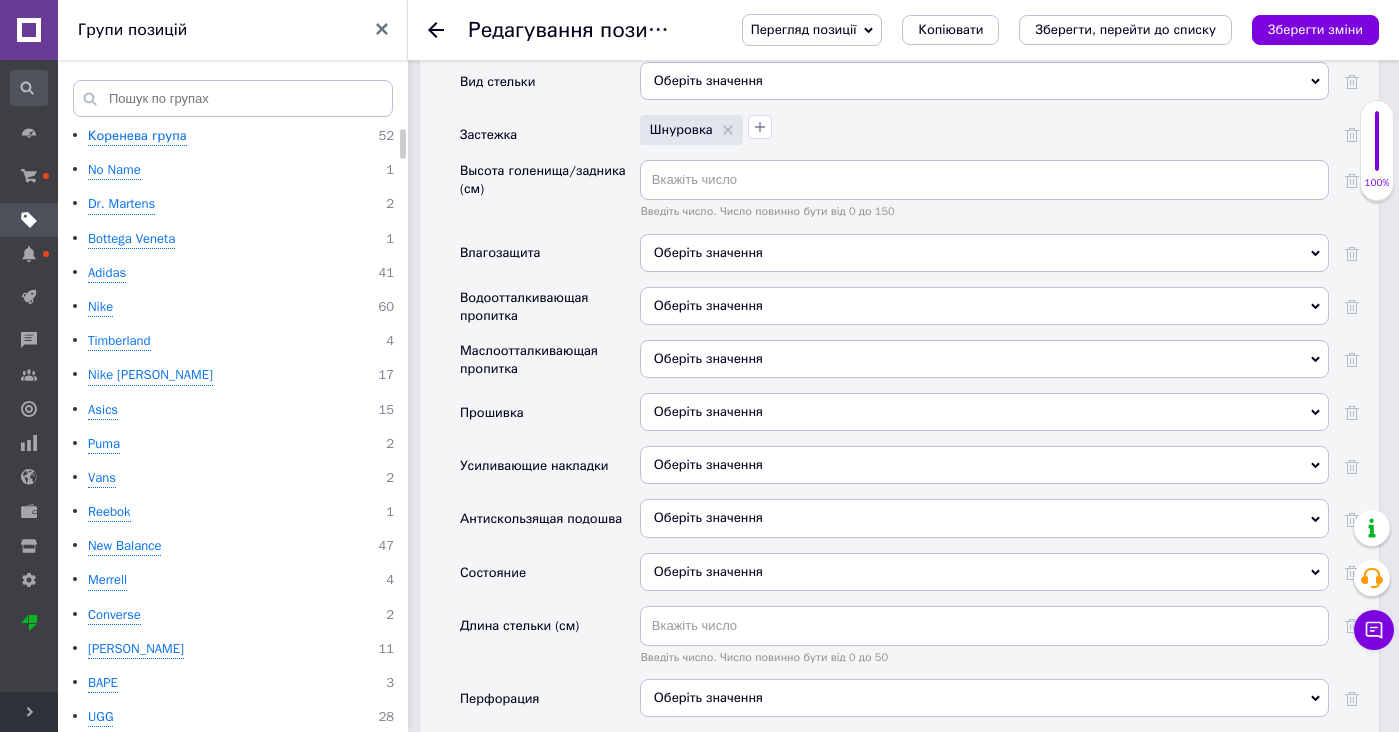 click on "Оберіть значення" at bounding box center (708, 252) 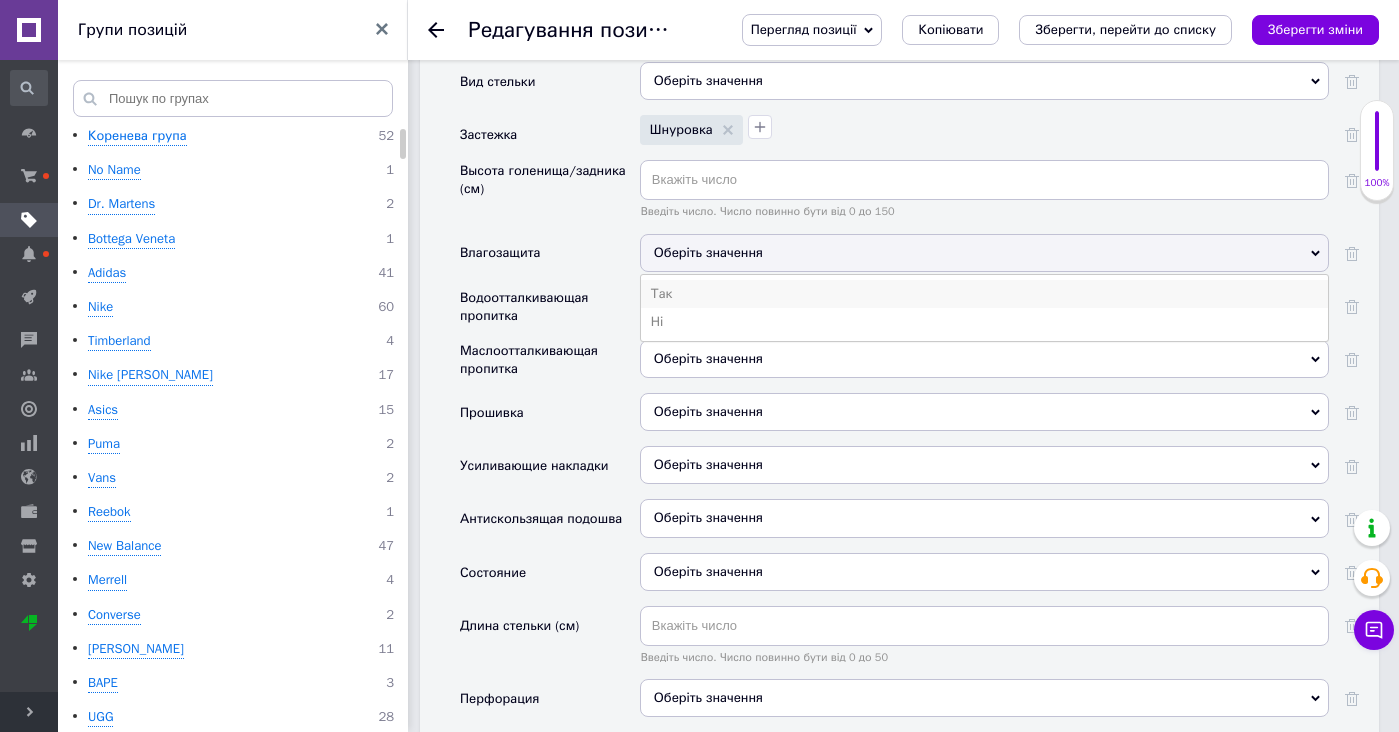click on "Так" at bounding box center [984, 294] 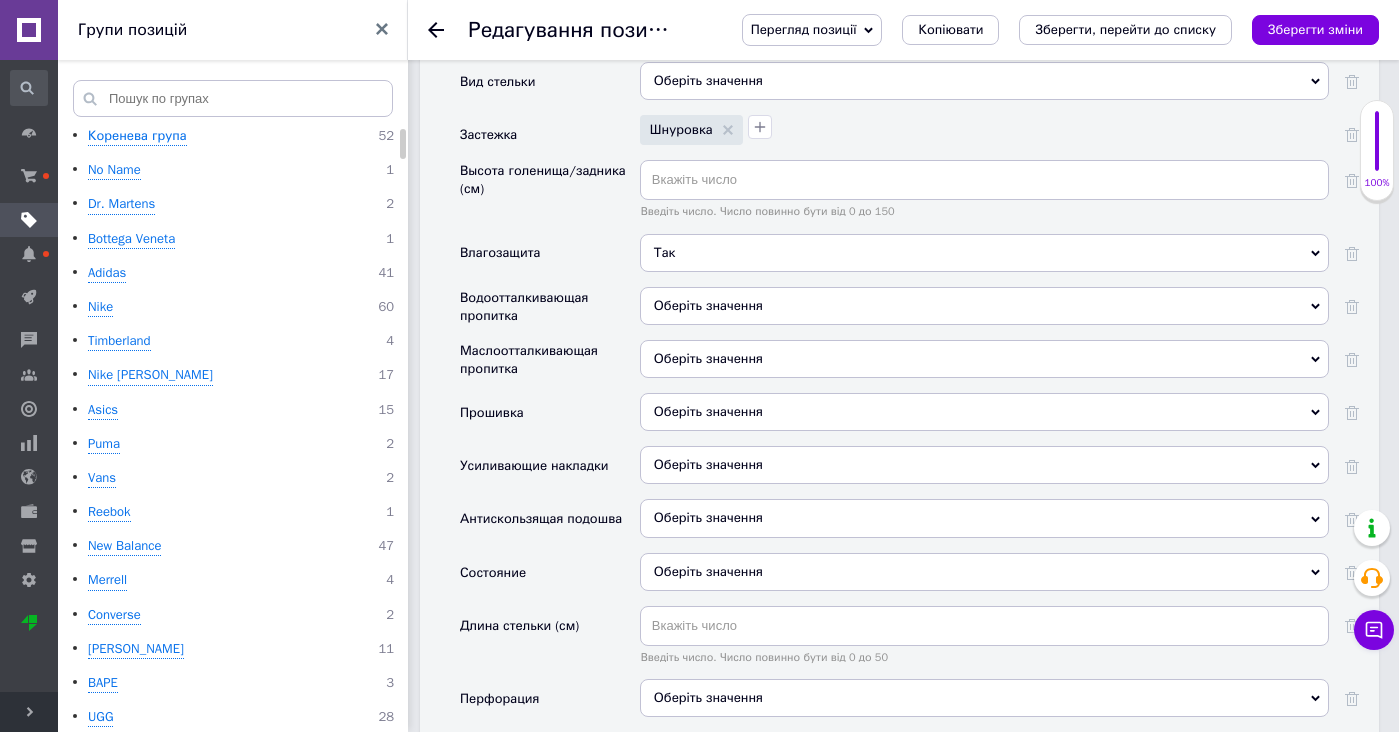 click on "Оберіть значення" at bounding box center (984, 306) 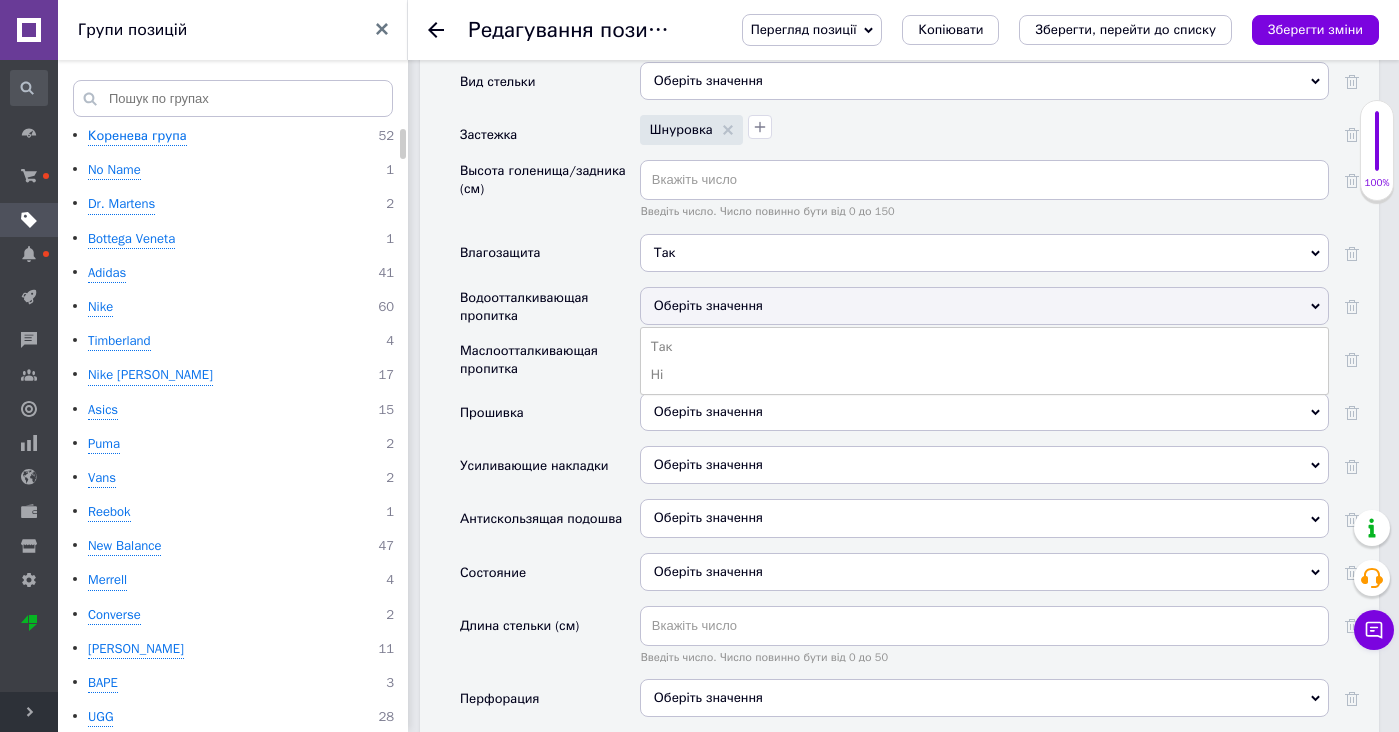 click on "Так" at bounding box center [984, 253] 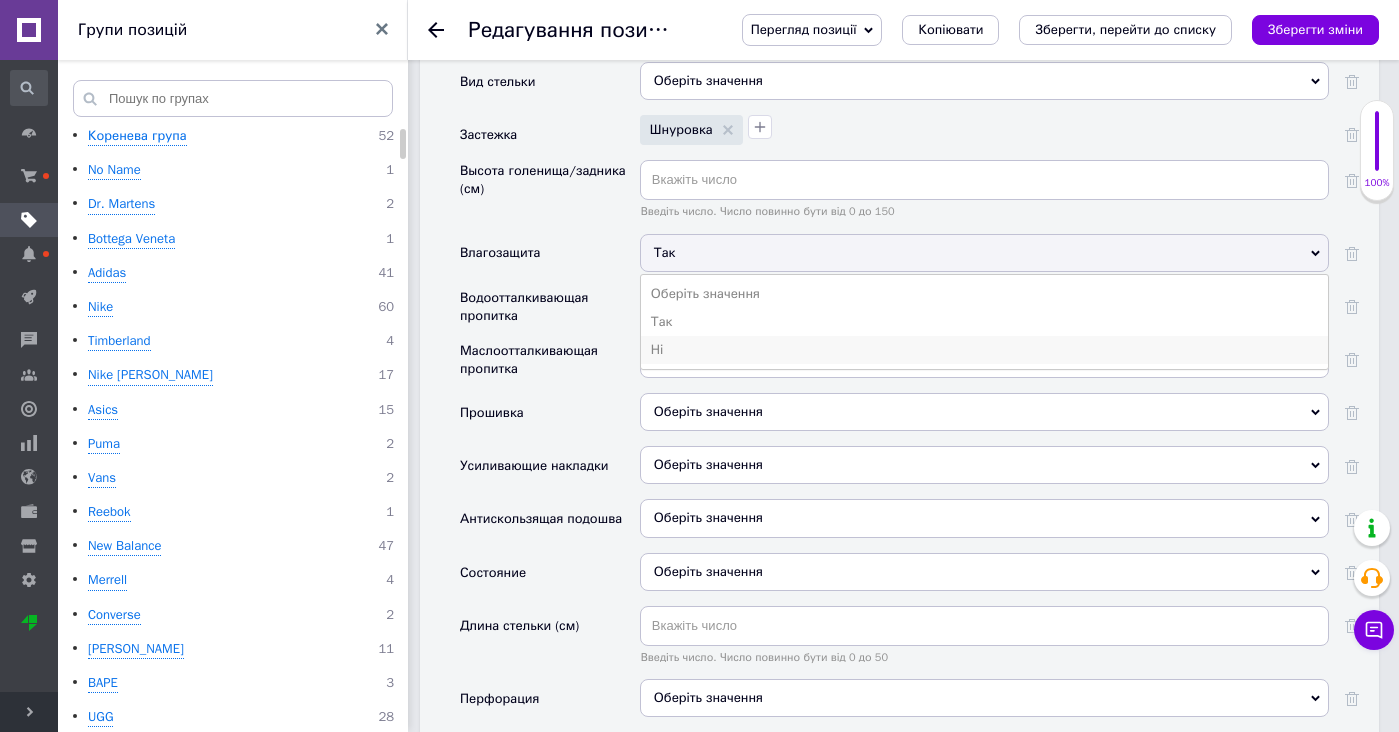click on "Ні" at bounding box center (984, 350) 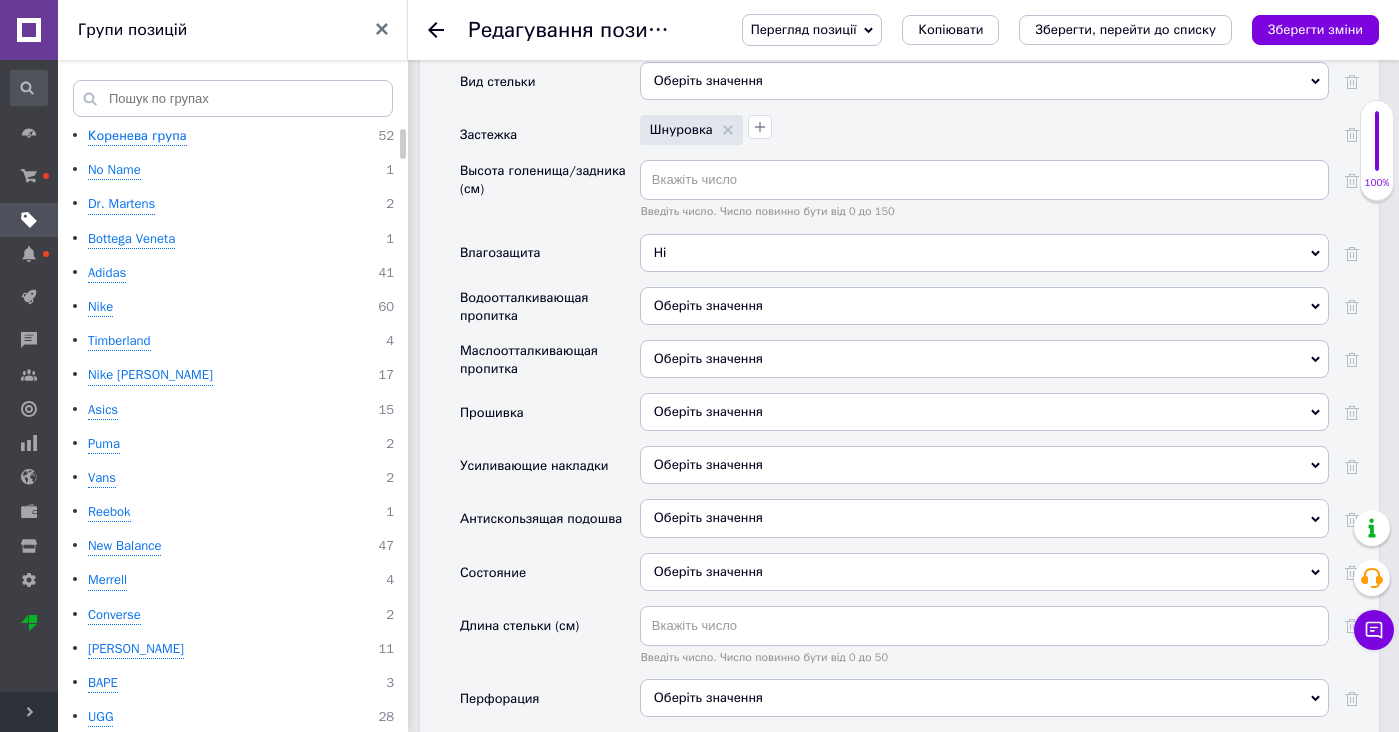 click on "Оберіть значення Так Ні" at bounding box center [984, 313] 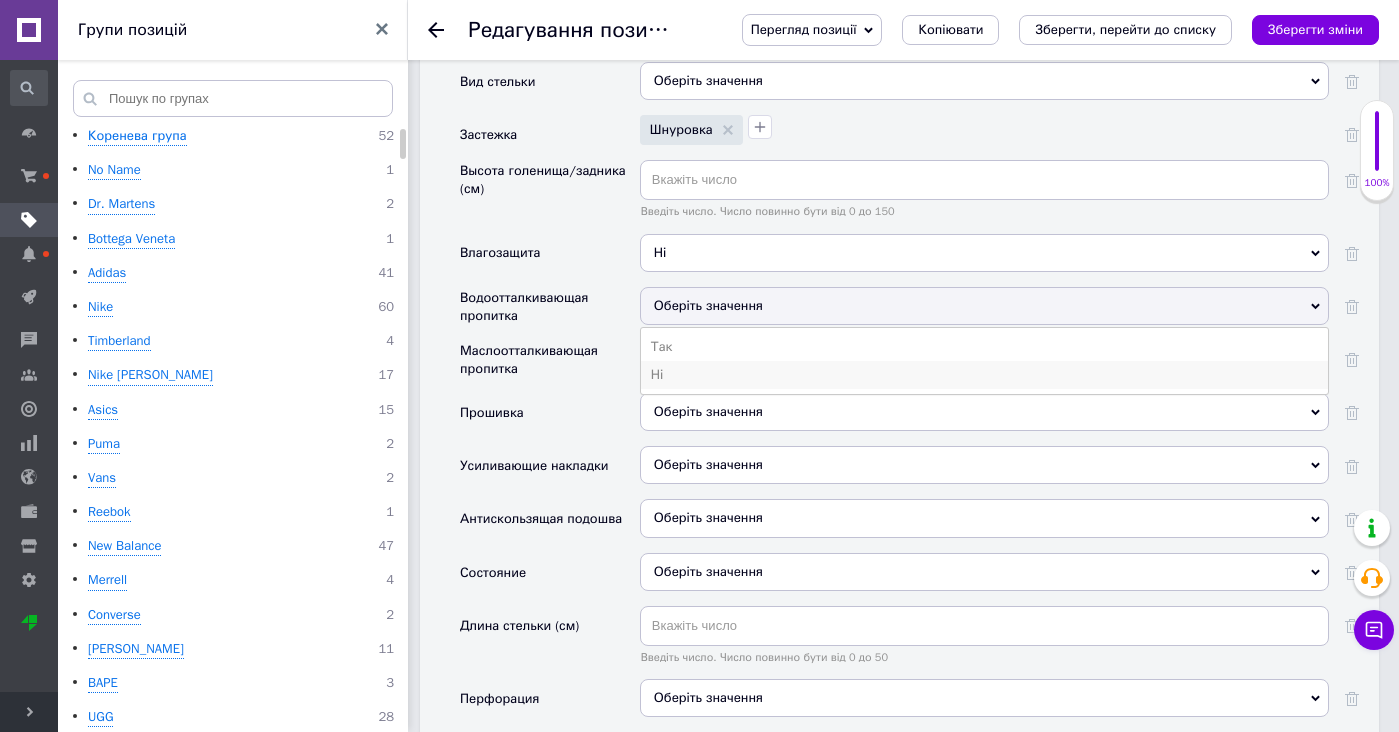 click on "Ні" at bounding box center (984, 375) 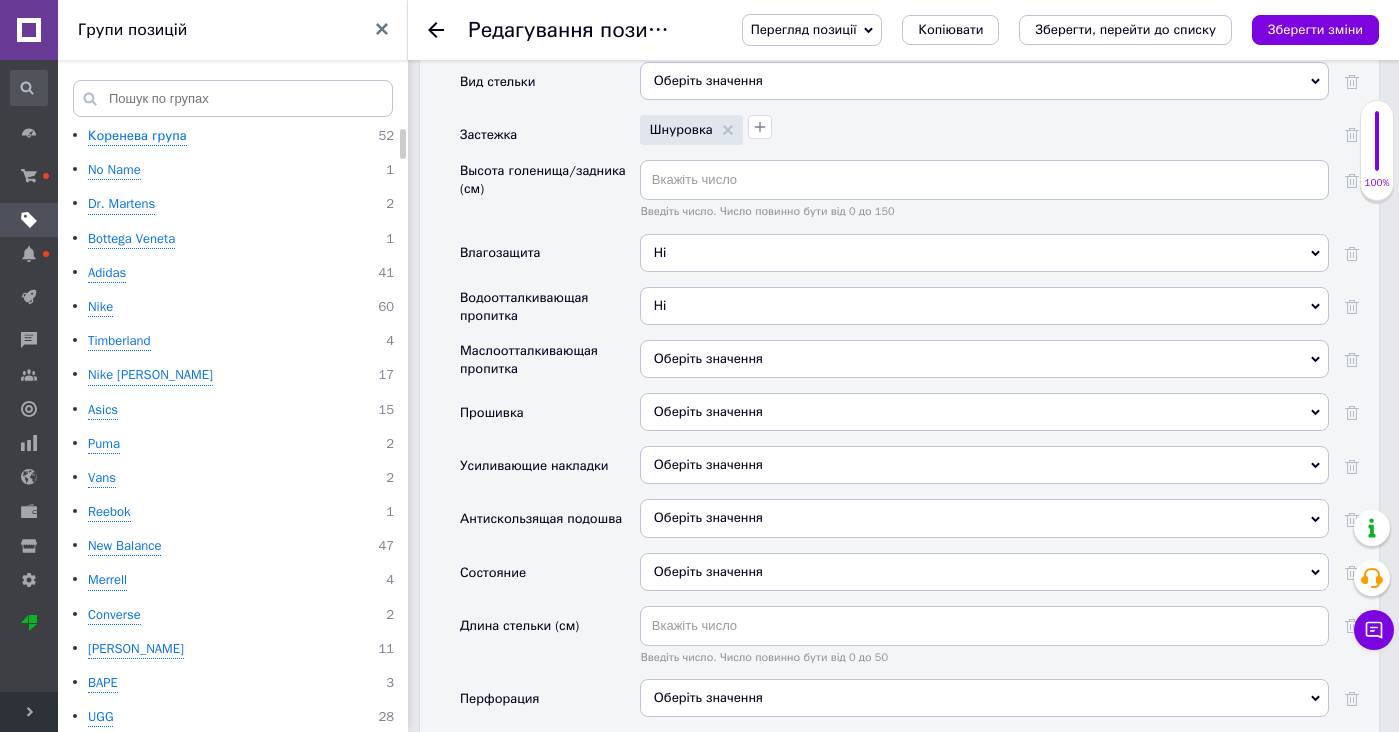 click on "Оберіть значення" at bounding box center [984, 359] 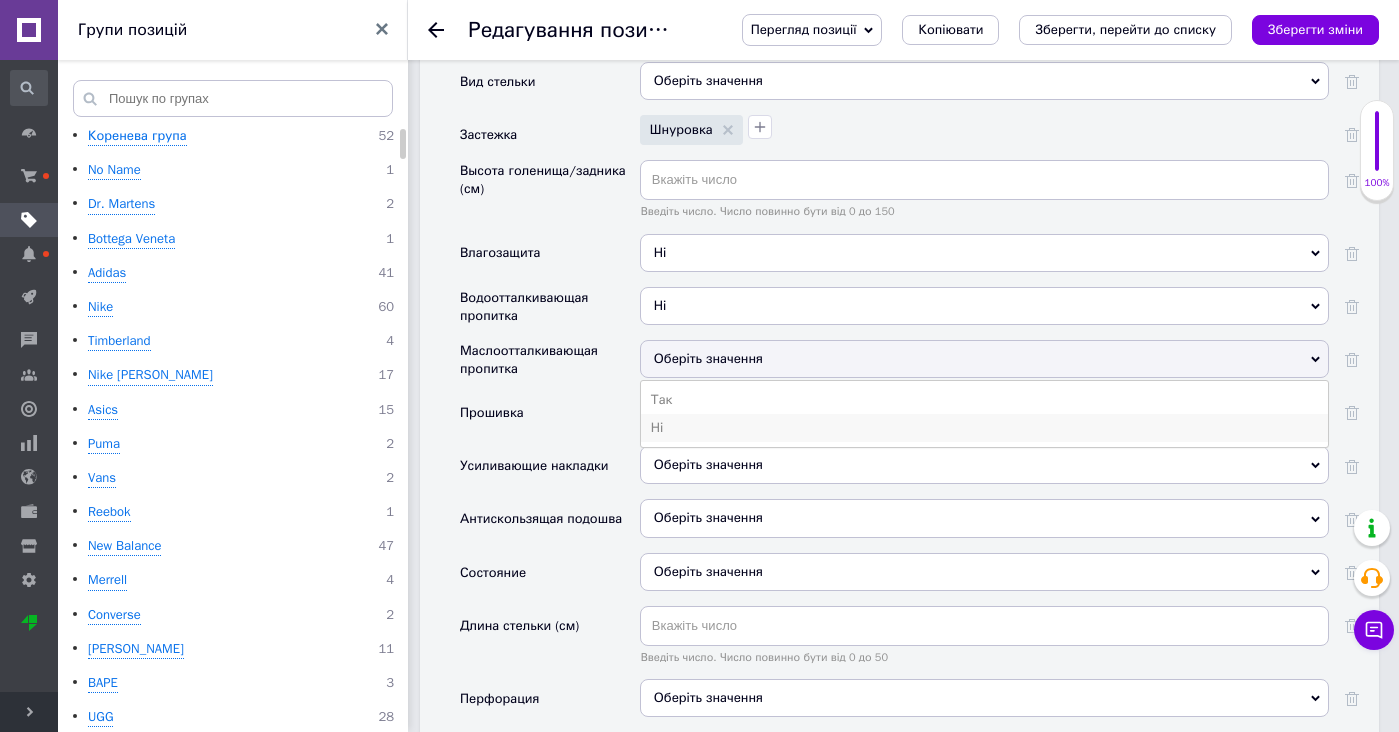 click on "Ні" at bounding box center [984, 428] 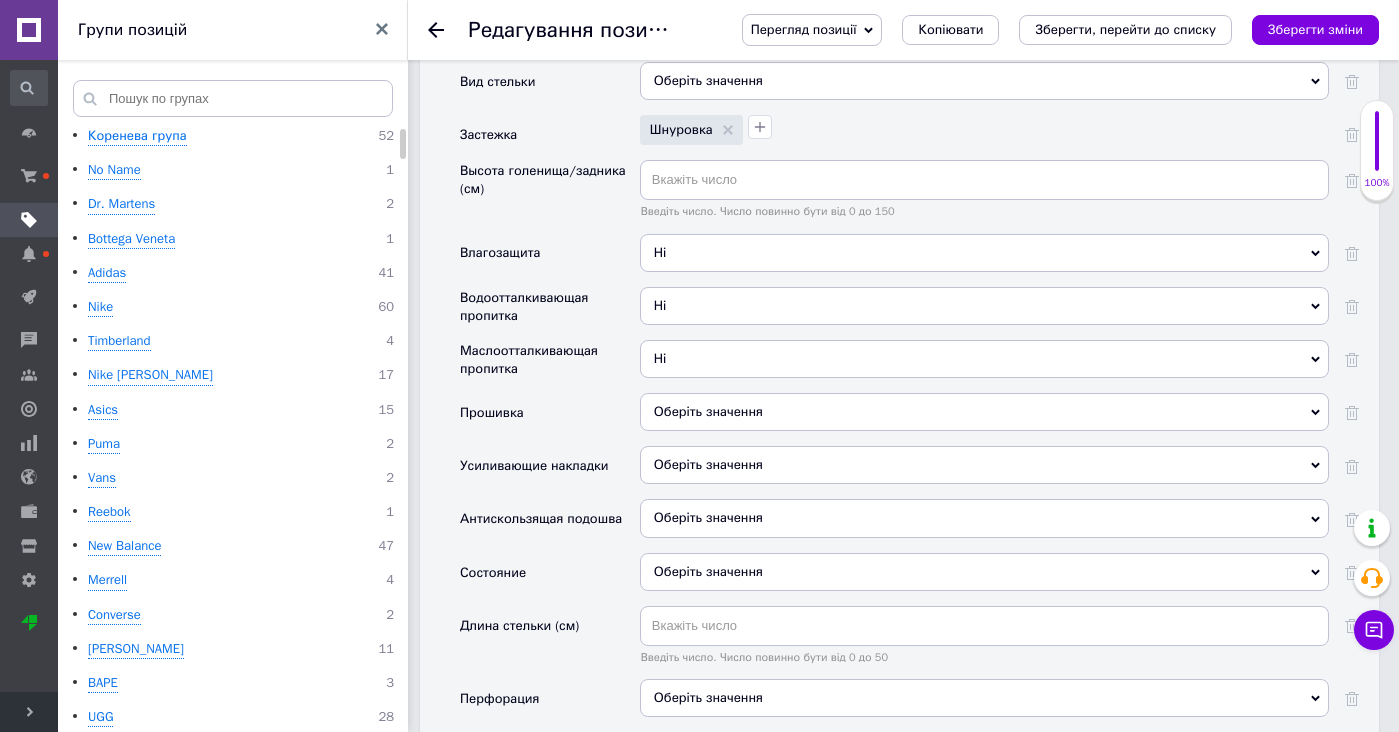 click on "Оберіть значення" at bounding box center (984, 412) 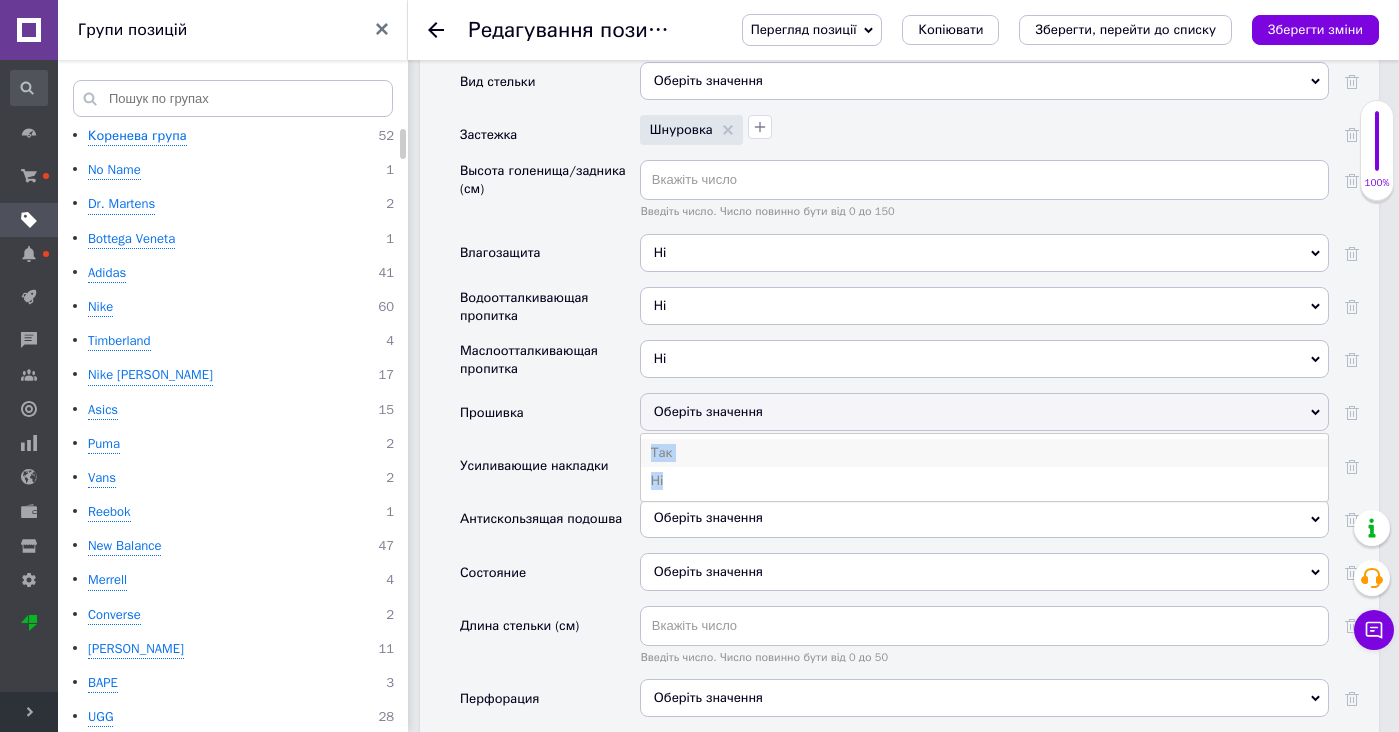click on "Так" at bounding box center [984, 453] 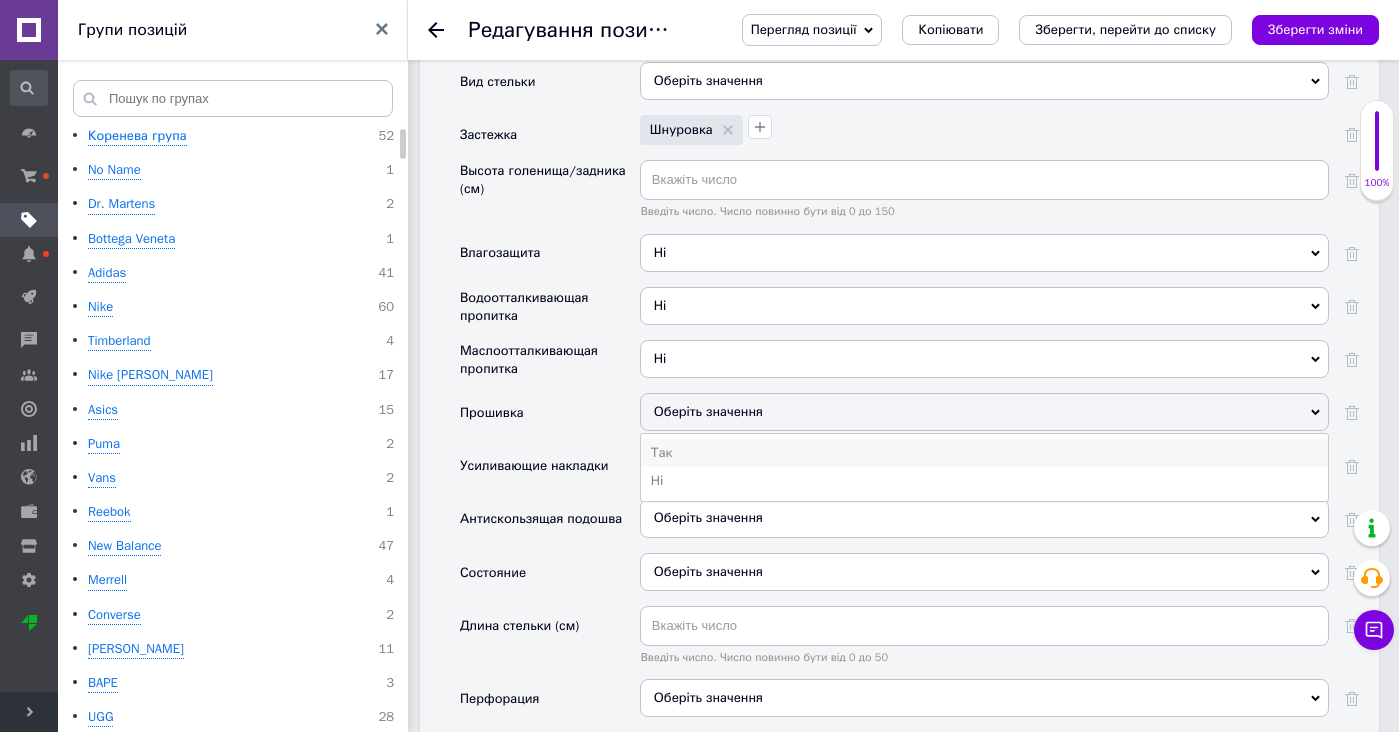 click on "Оберіть значення" at bounding box center (984, 465) 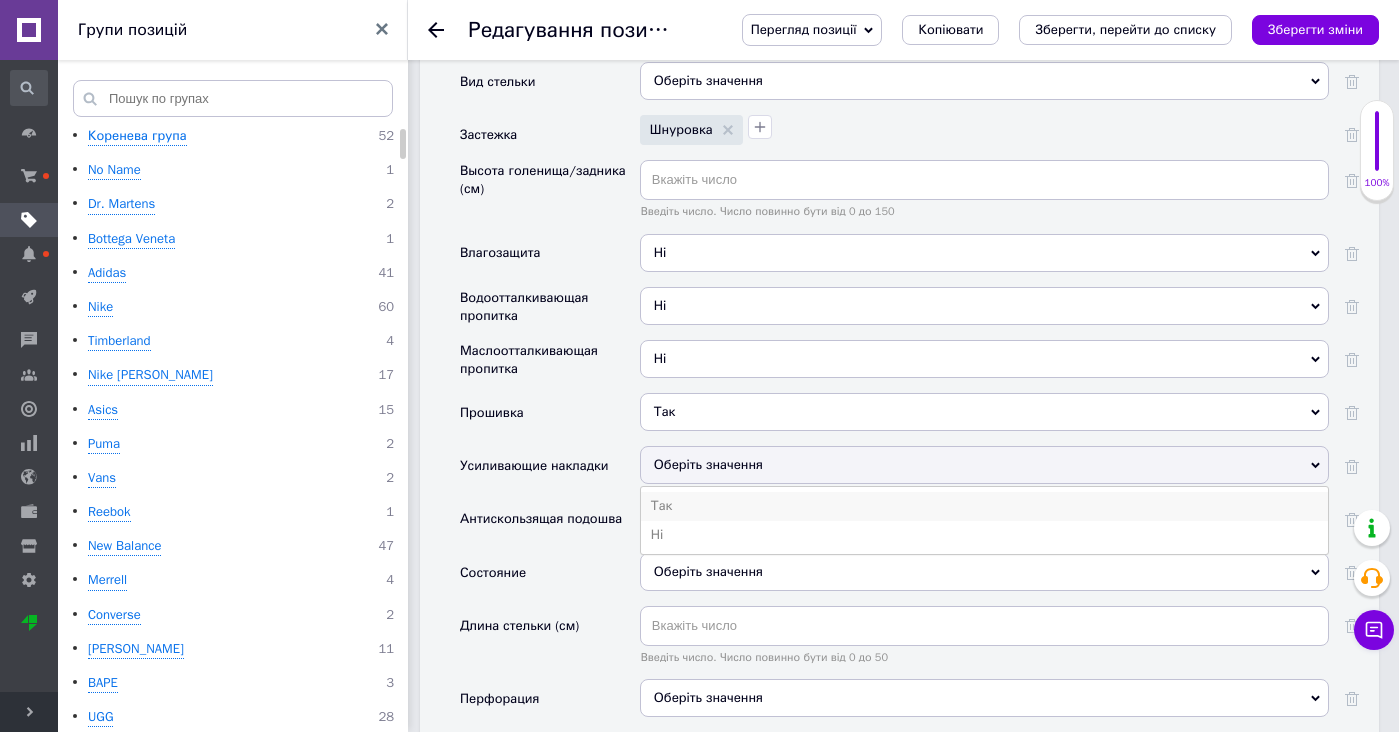 click on "Так" at bounding box center (984, 506) 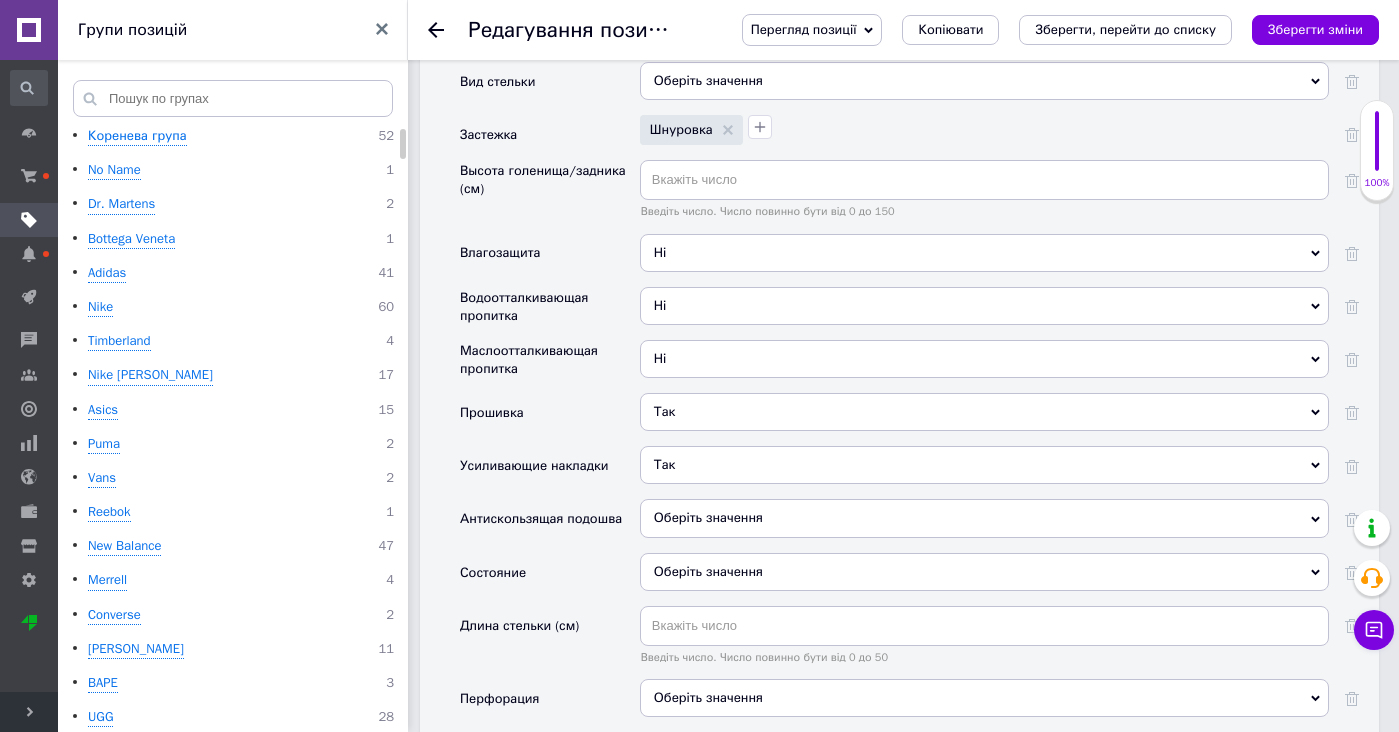 click on "Оберіть значення" at bounding box center [984, 518] 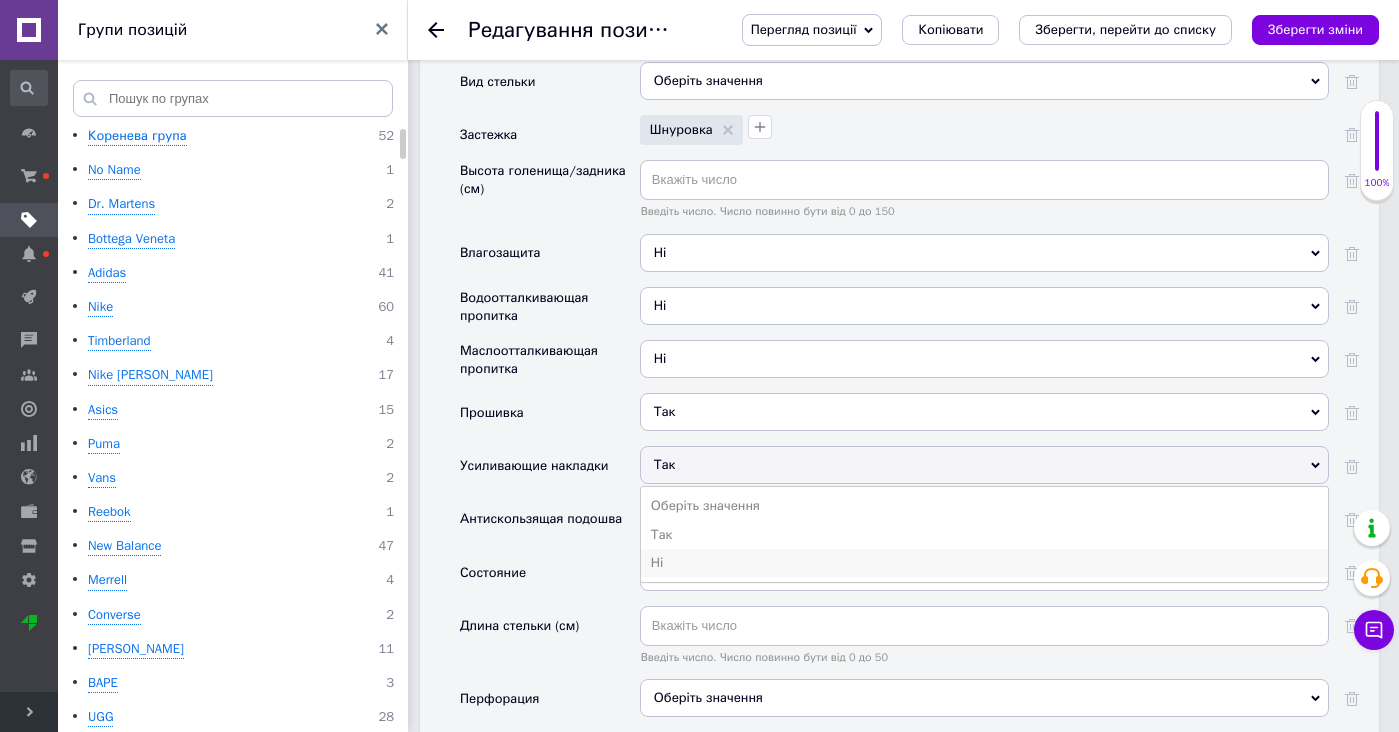 click on "Ні" at bounding box center [984, 563] 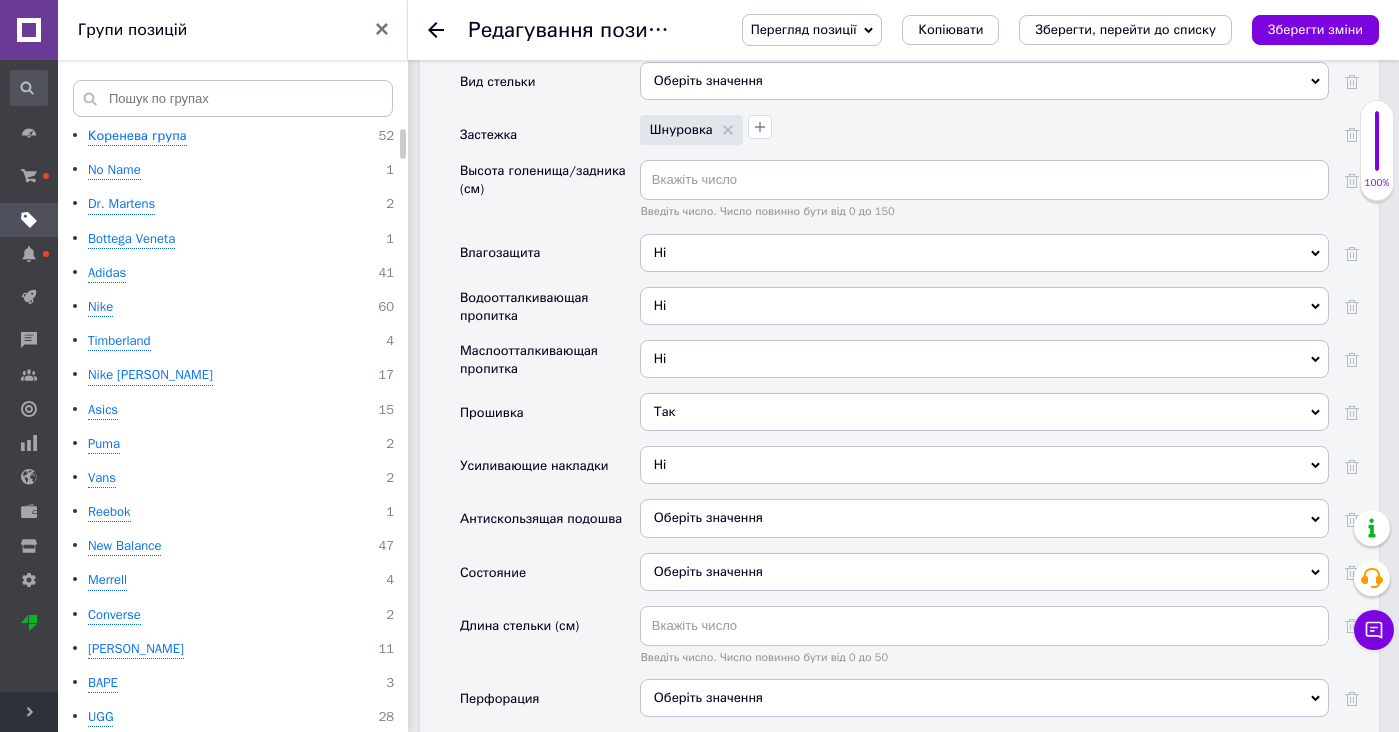 click on "Оберіть значення Так Ні" at bounding box center (984, 525) 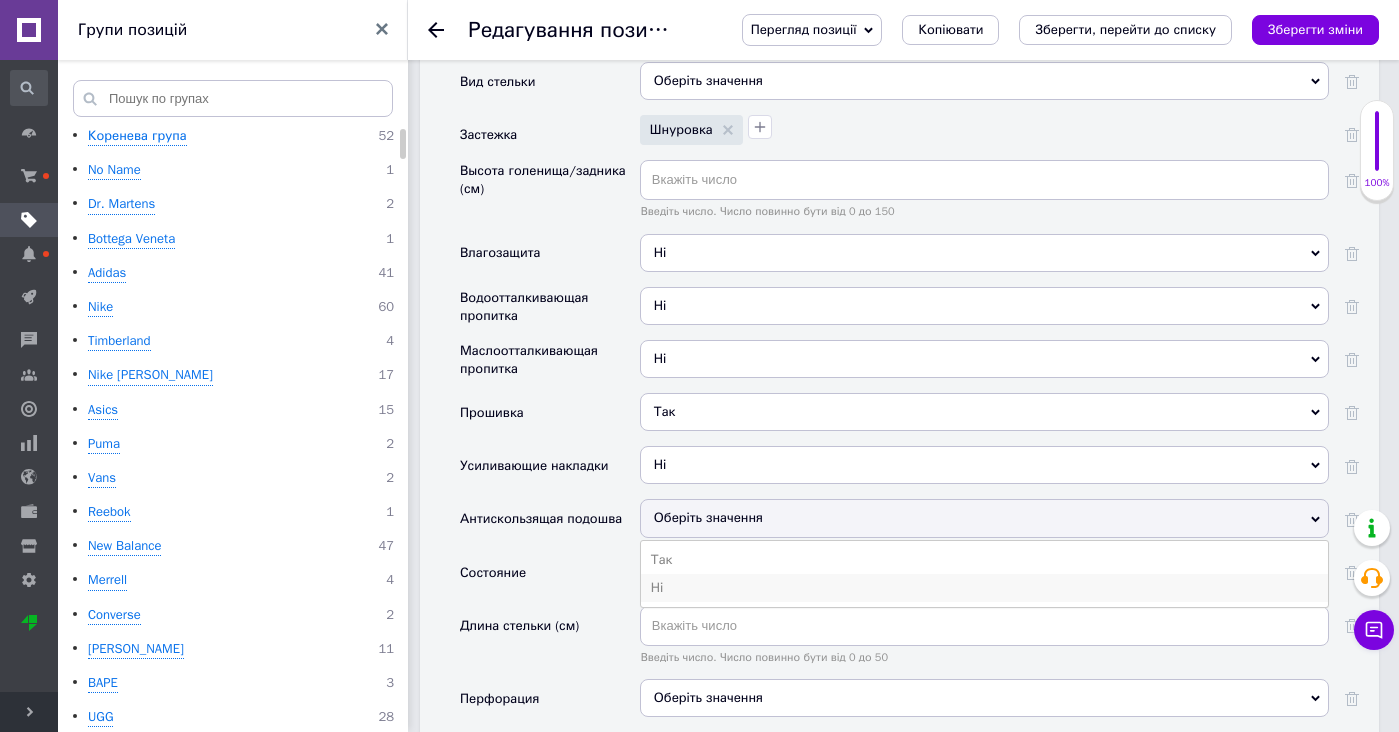click on "Ні" at bounding box center (984, 588) 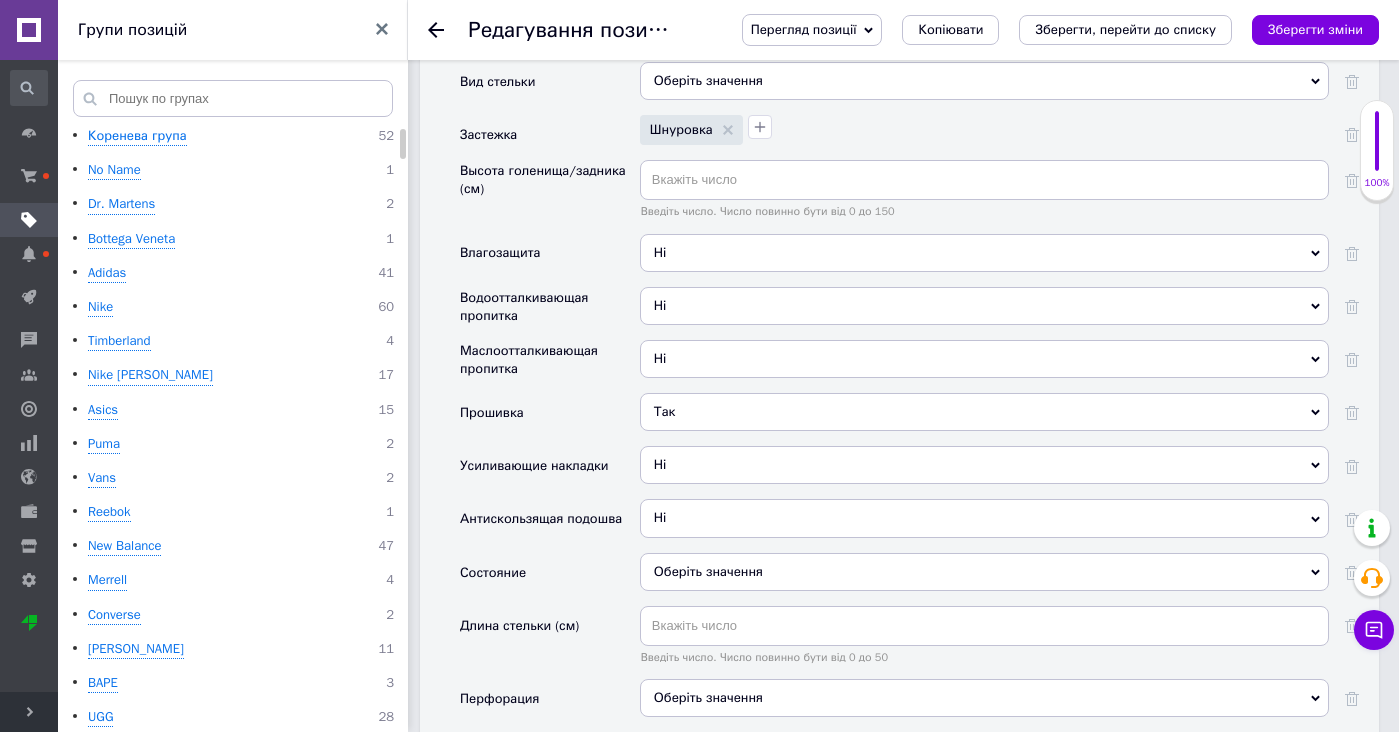 click on "Оберіть значення" at bounding box center (984, 572) 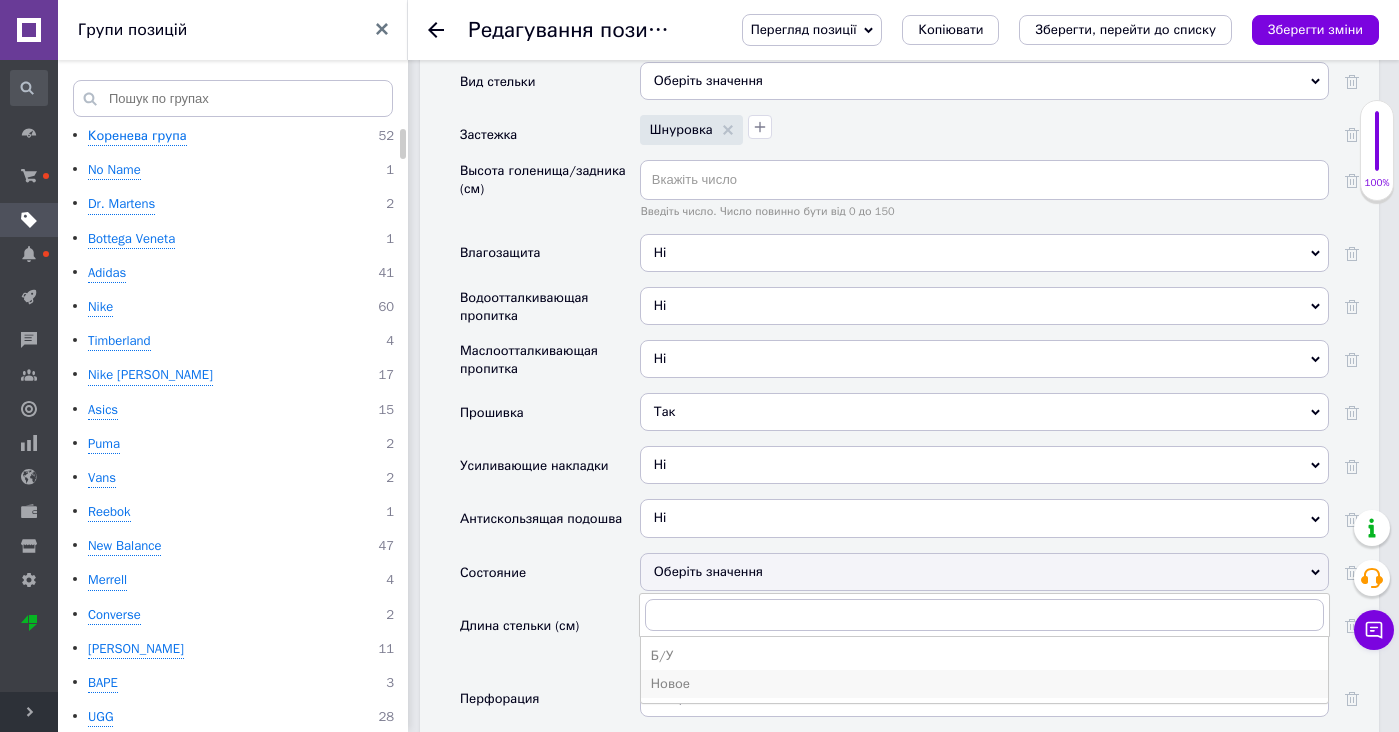 click on "Новое" at bounding box center [984, 684] 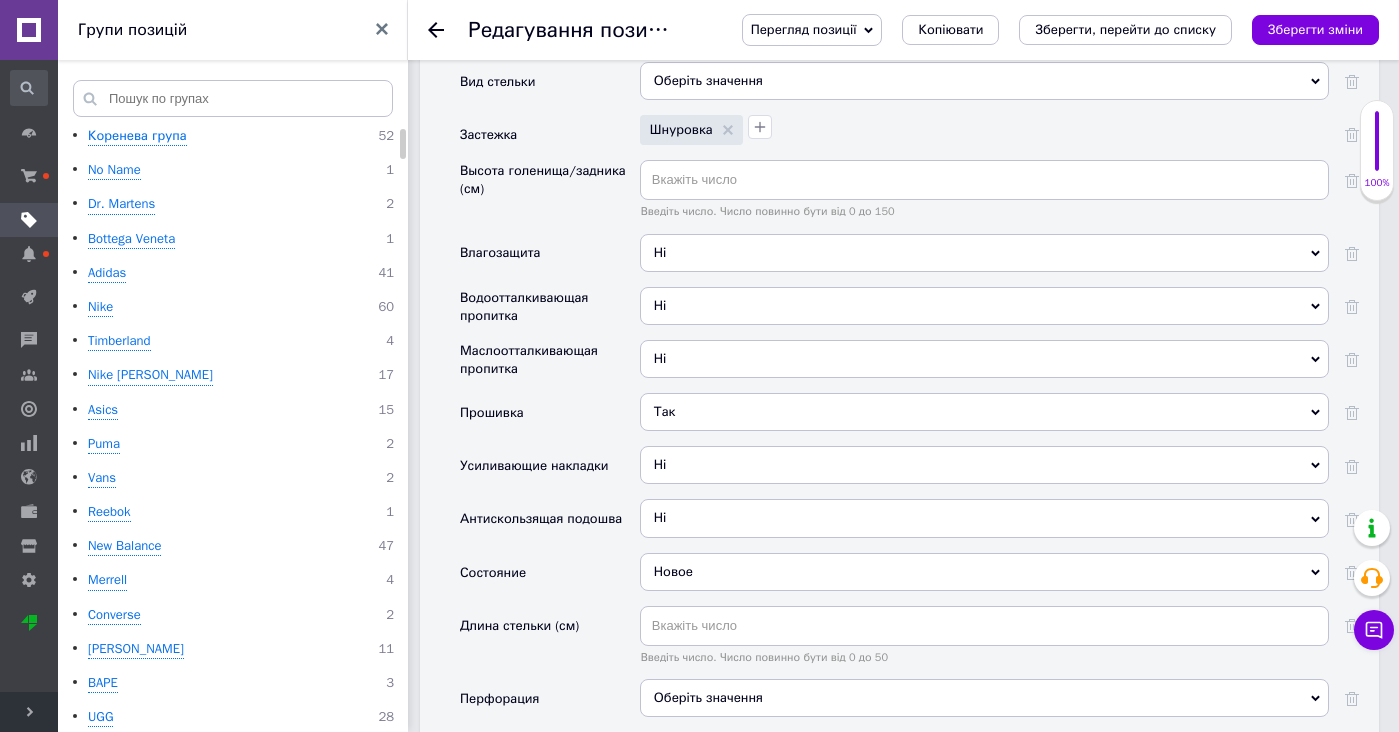 click on "Оберіть значення" at bounding box center (708, 697) 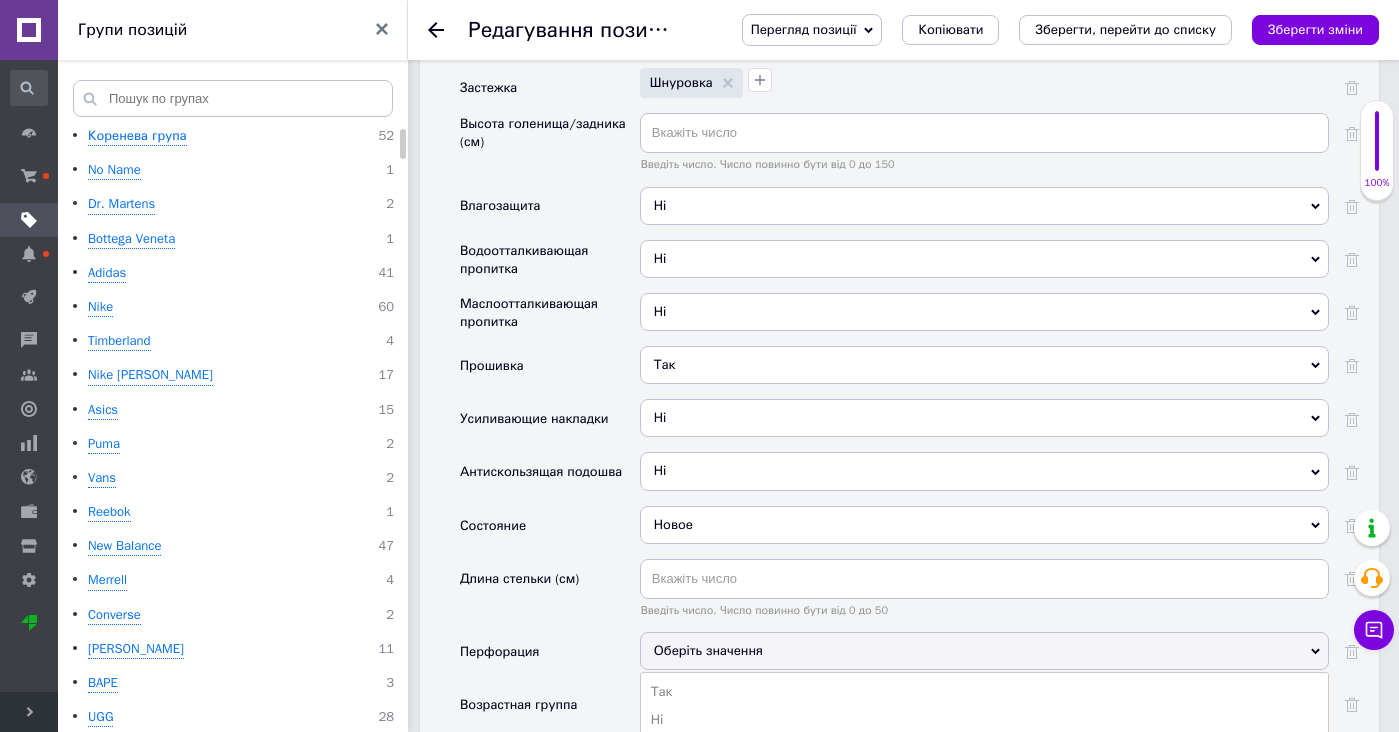 scroll, scrollTop: 3520, scrollLeft: 0, axis: vertical 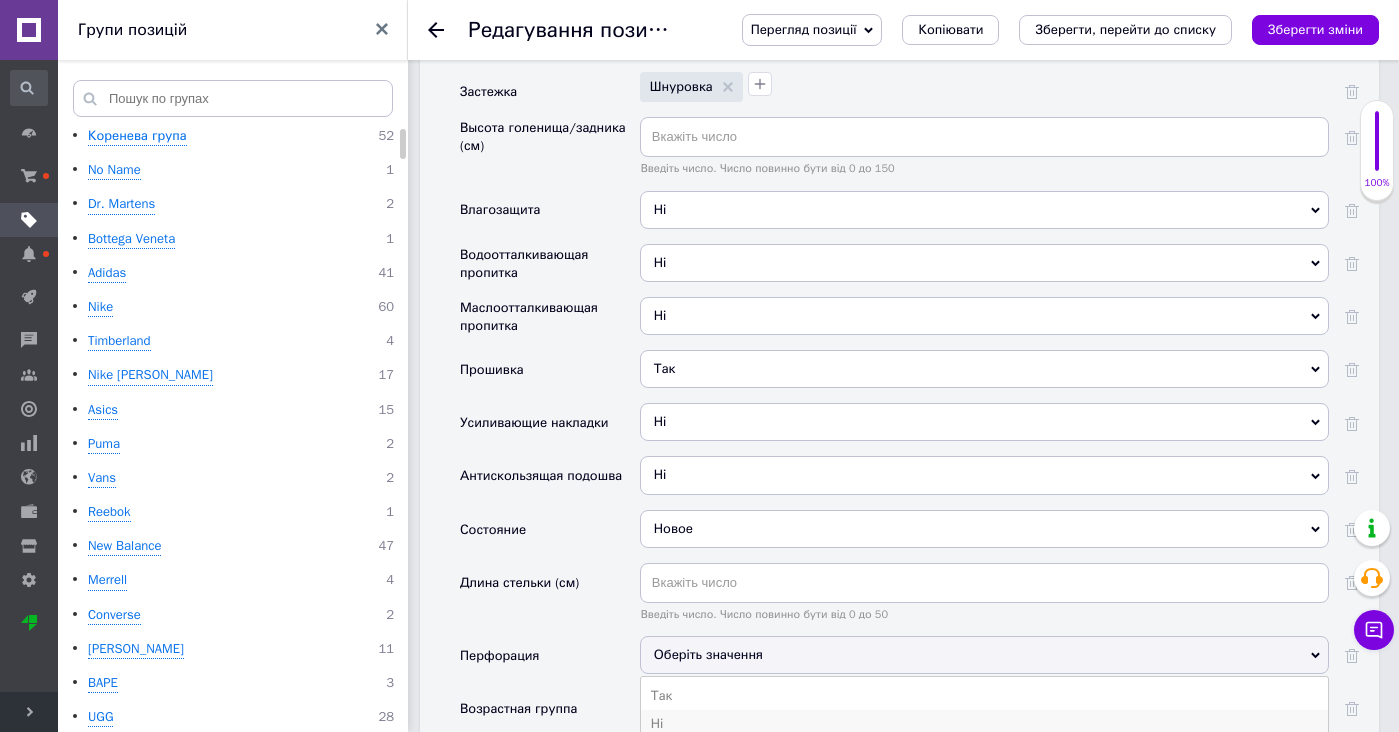 click on "Ні" at bounding box center (984, 724) 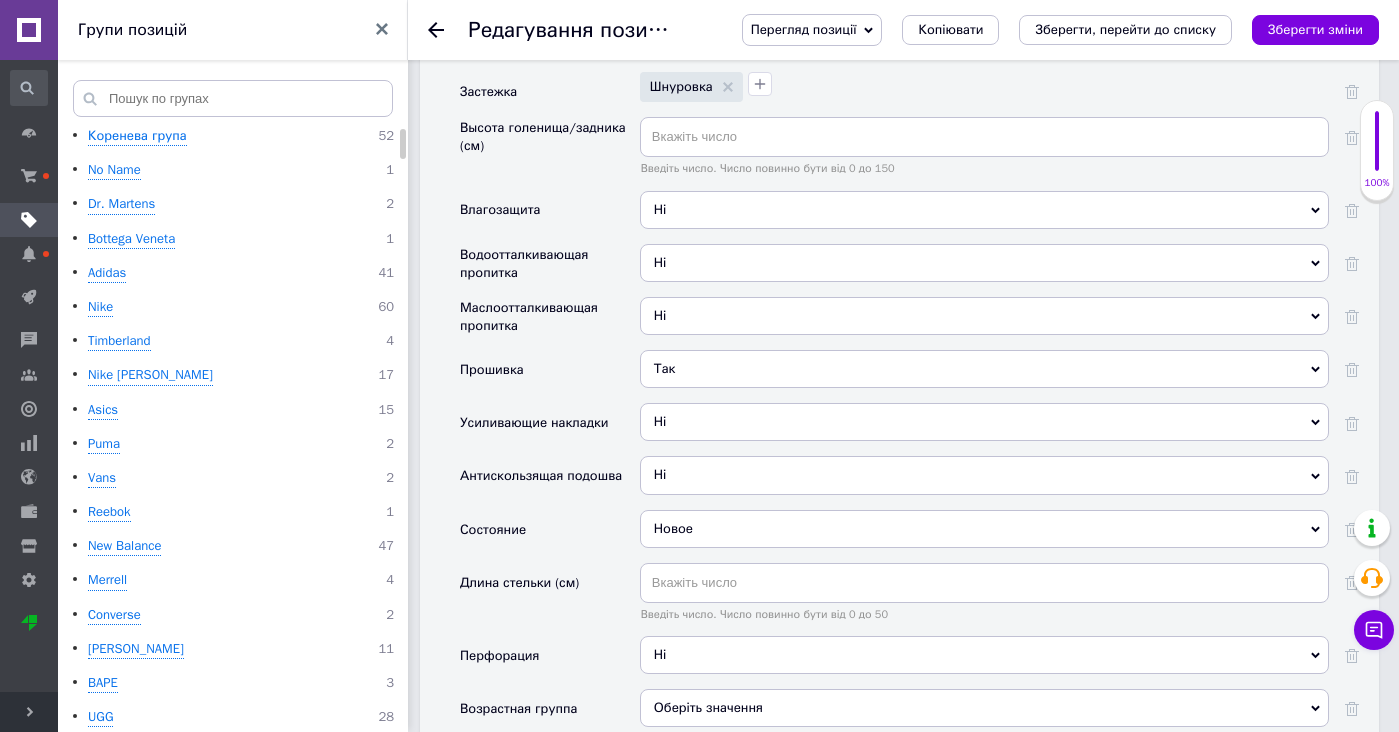 click on "Оберіть значення" at bounding box center (984, 708) 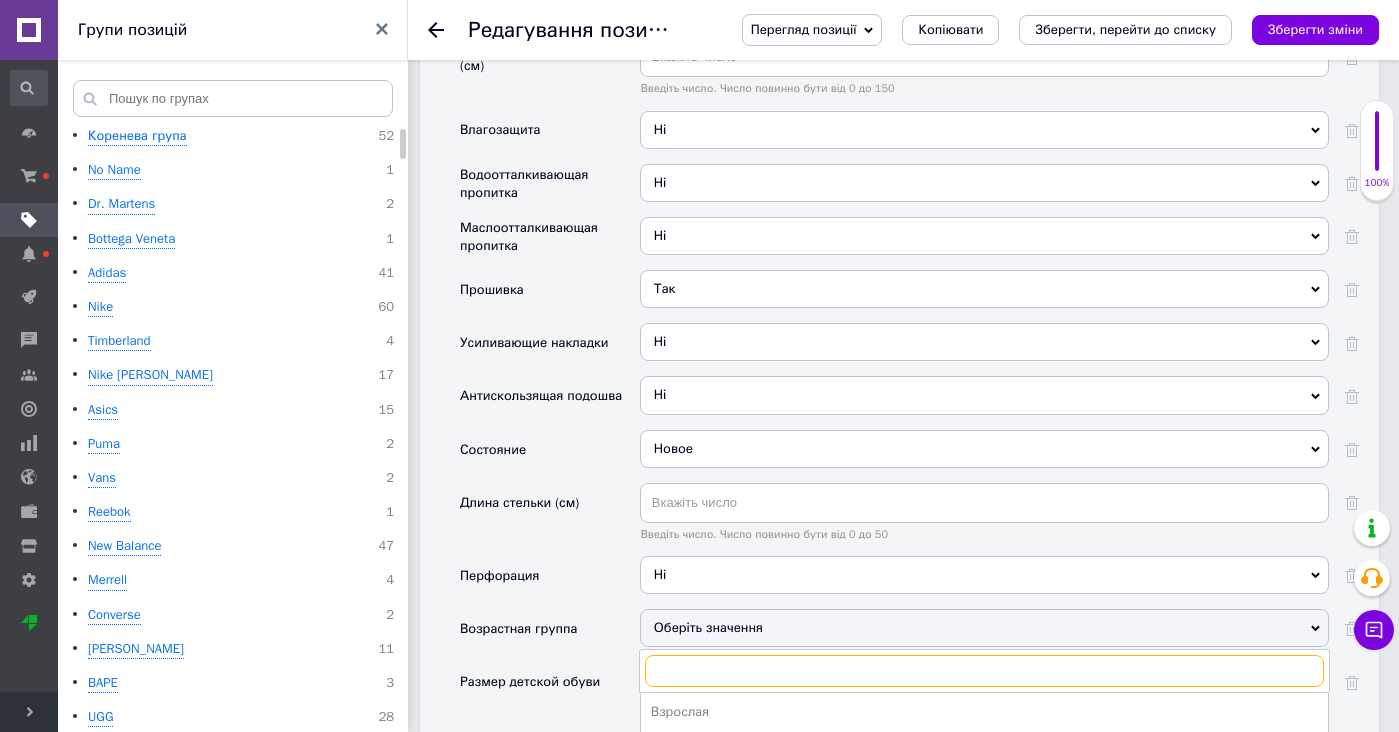 scroll, scrollTop: 3612, scrollLeft: 0, axis: vertical 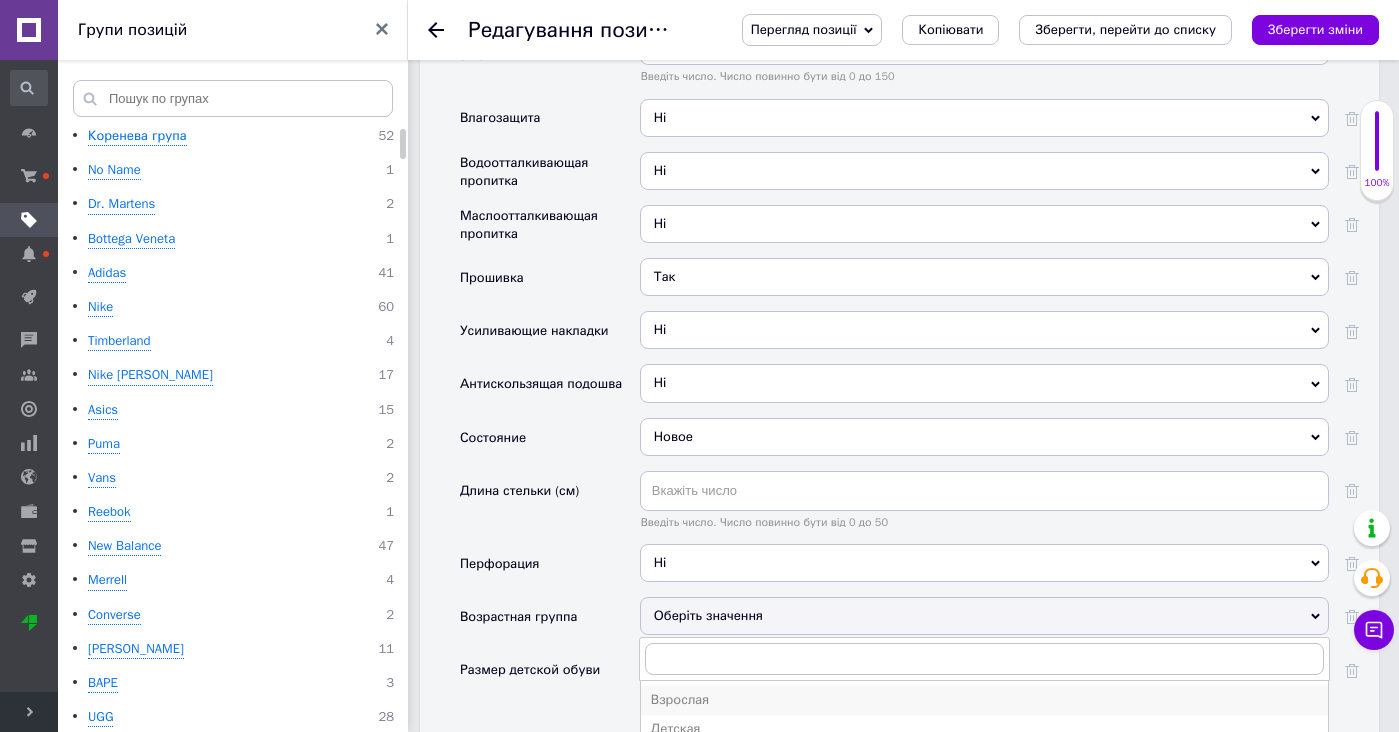 click on "Взрослая" at bounding box center [984, 700] 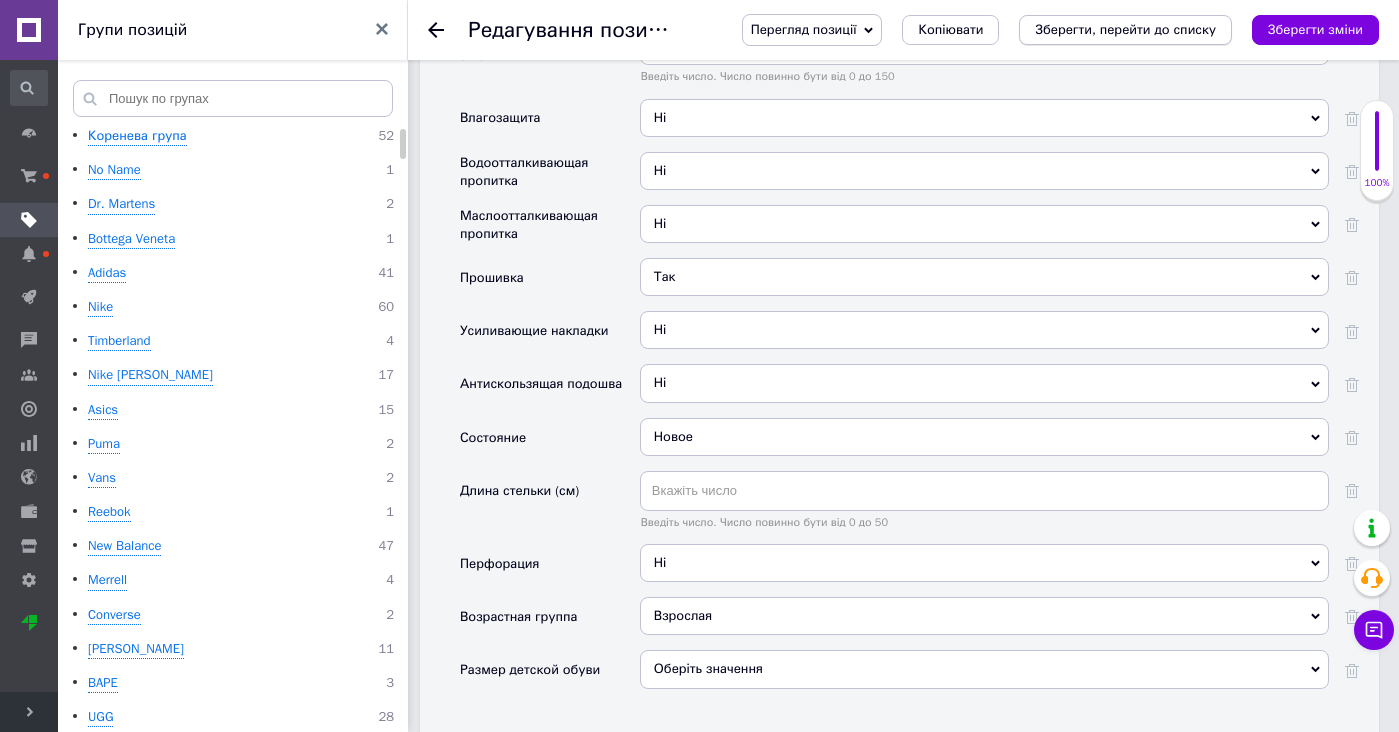 click on "Зберегти, перейти до списку" at bounding box center (1125, 30) 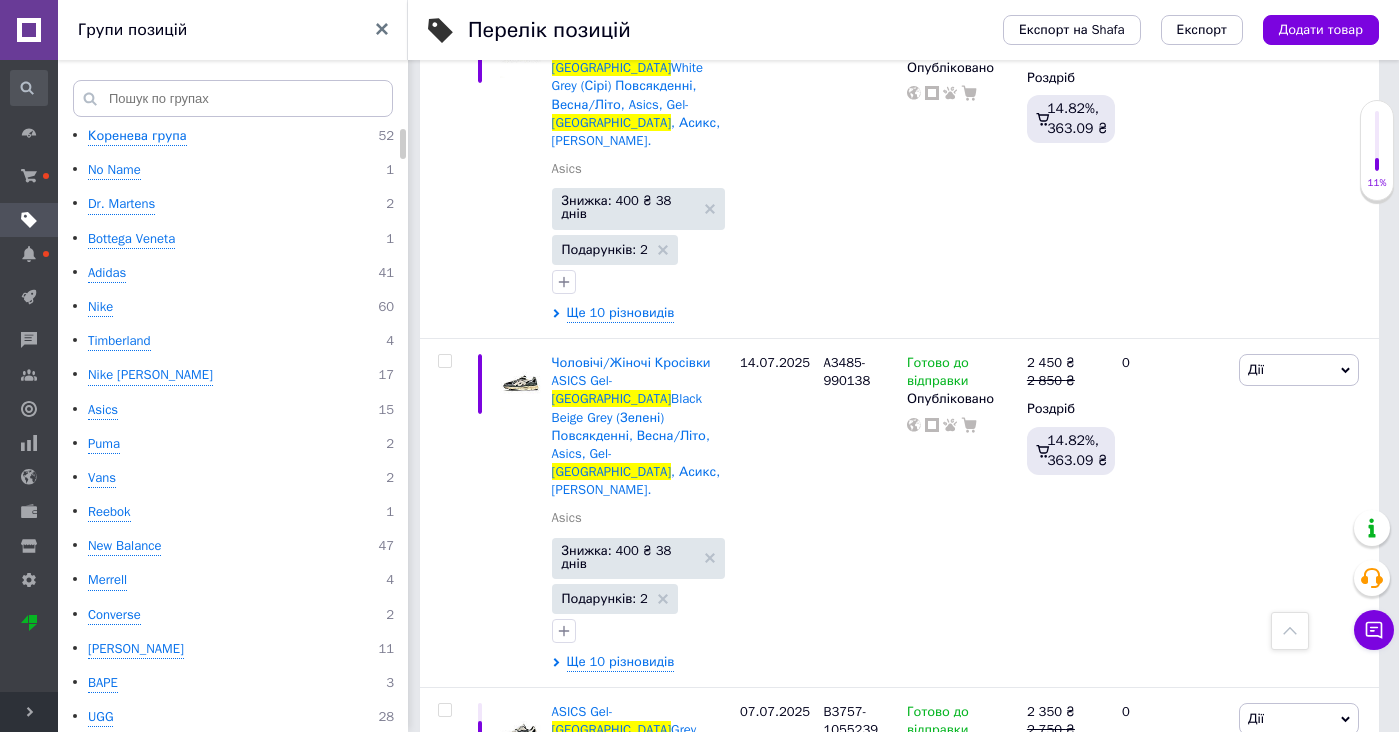 scroll, scrollTop: 880, scrollLeft: 0, axis: vertical 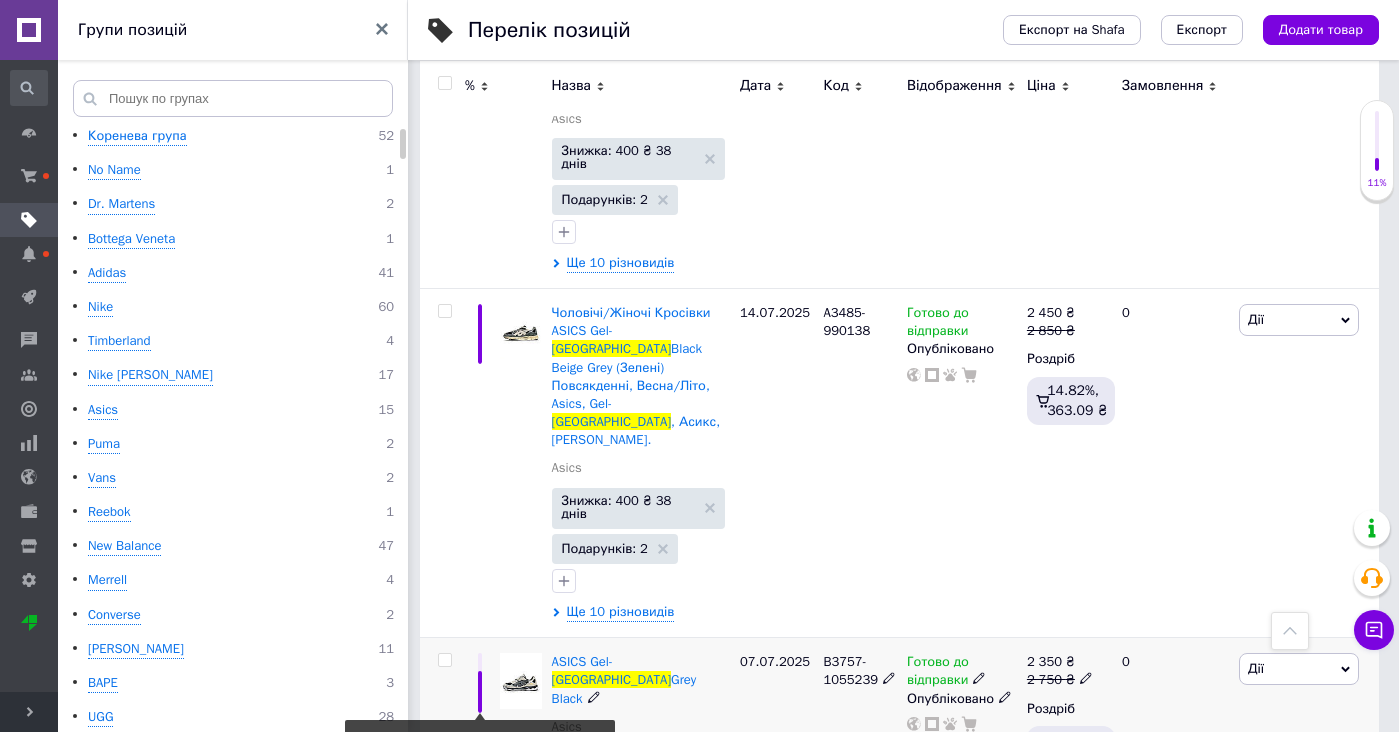 click at bounding box center [521, 680] 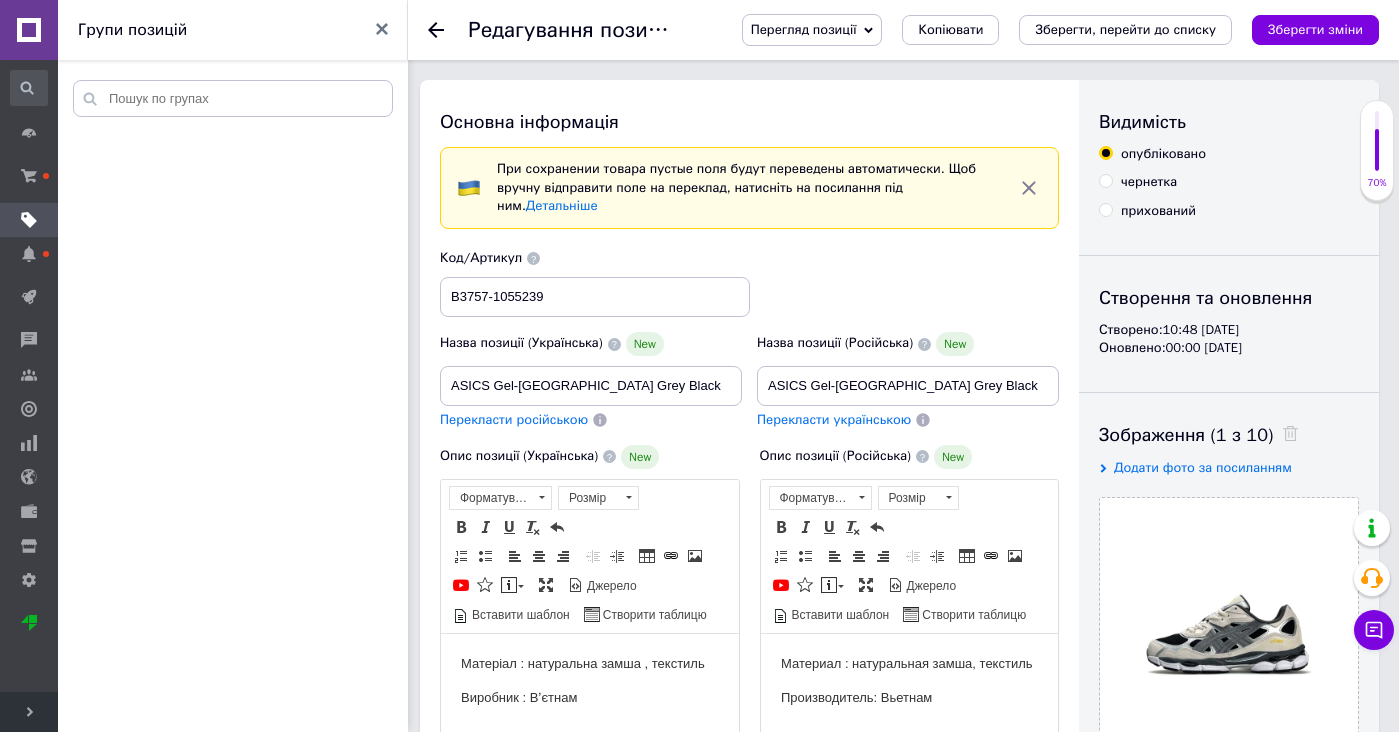 scroll, scrollTop: 0, scrollLeft: 0, axis: both 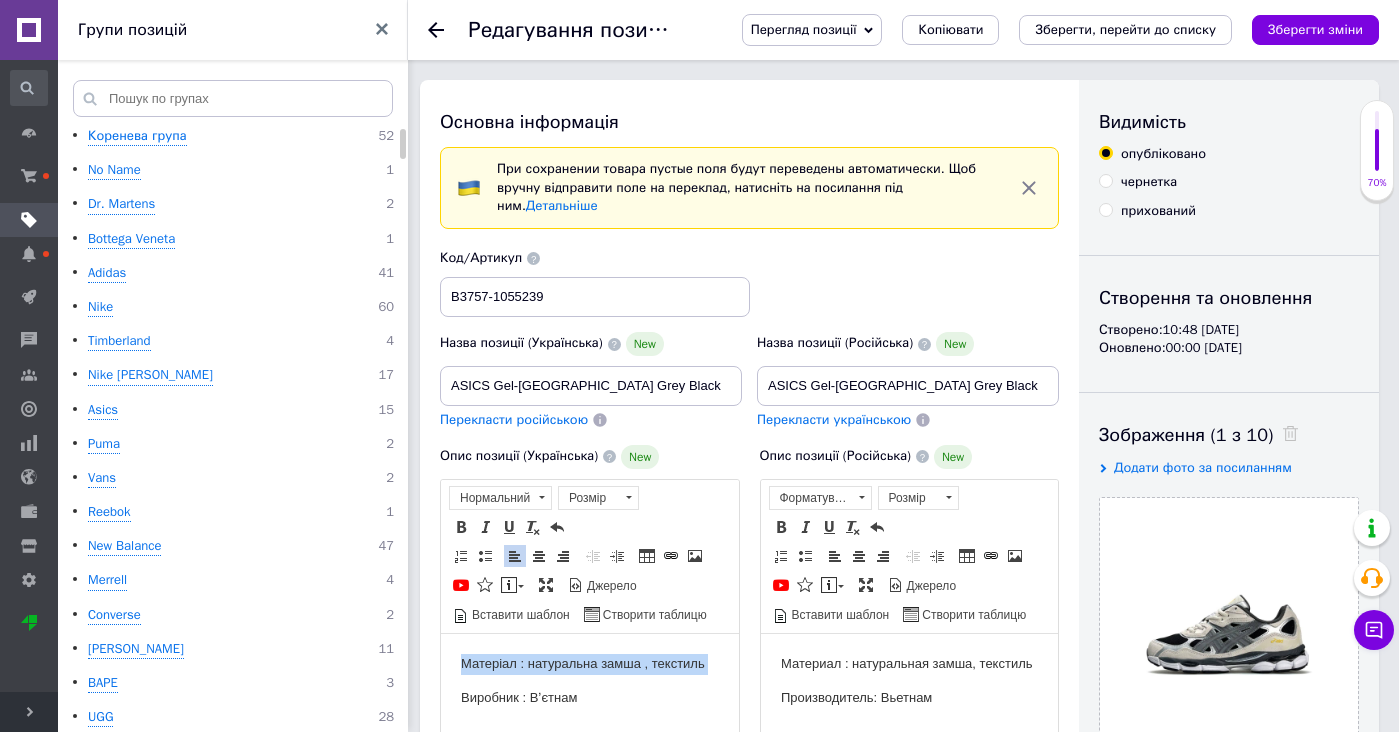 drag, startPoint x: 683, startPoint y: 676, endPoint x: 683, endPoint y: 633, distance: 43 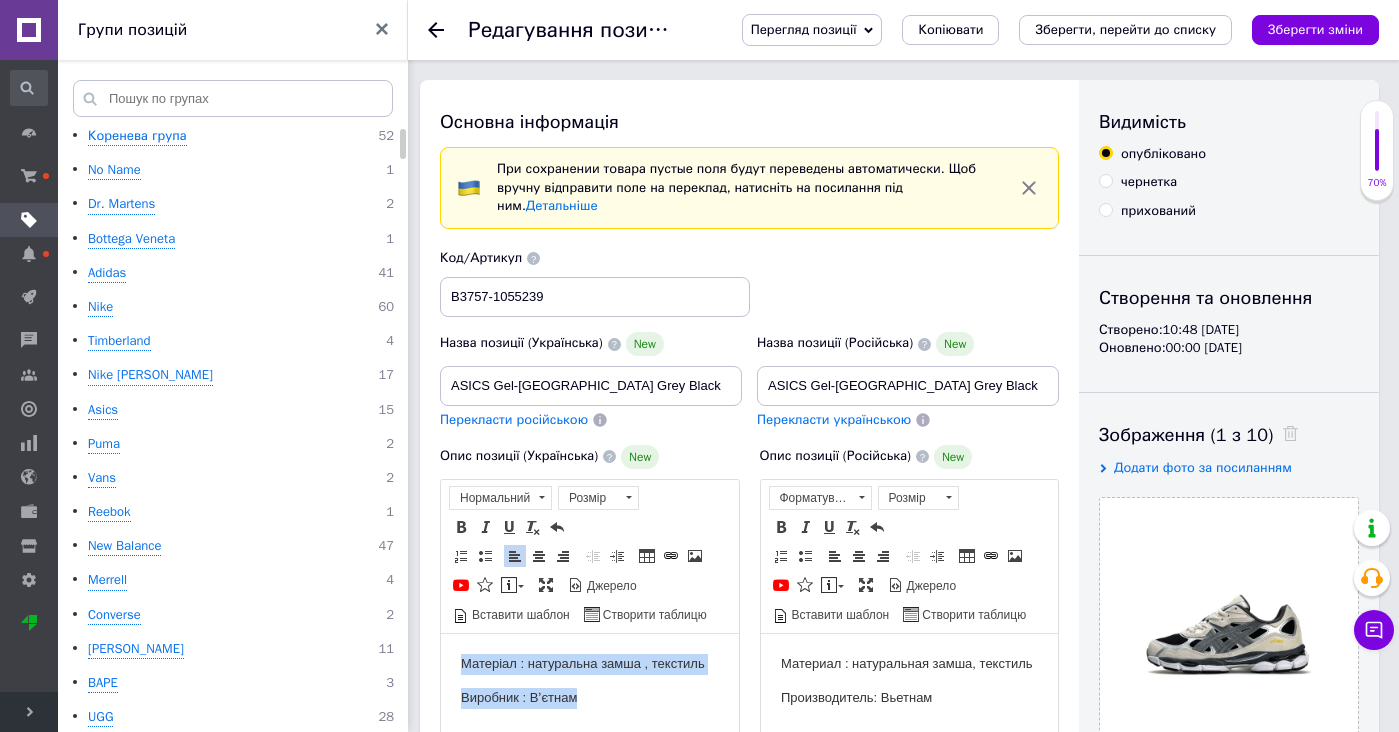drag, startPoint x: 685, startPoint y: 716, endPoint x: 1123, endPoint y: 1245, distance: 686.7933 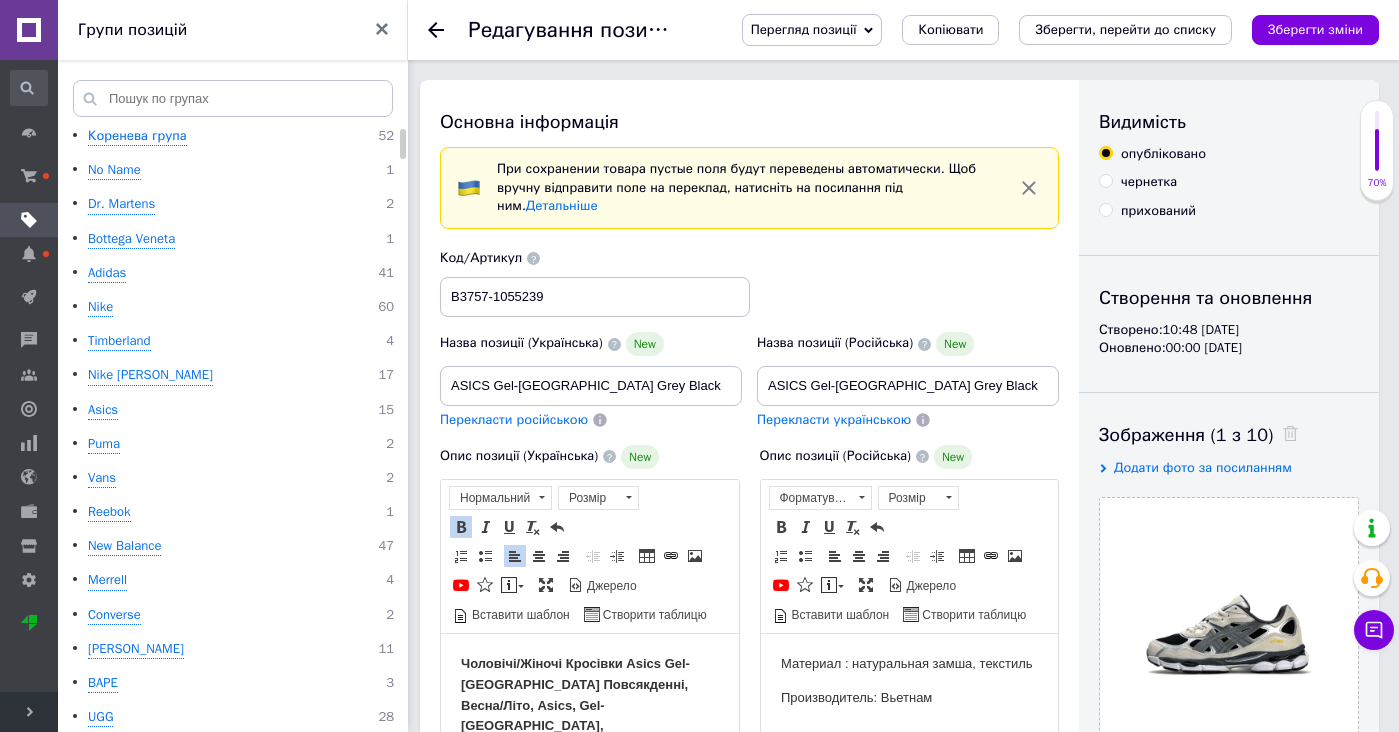 scroll, scrollTop: 149, scrollLeft: 0, axis: vertical 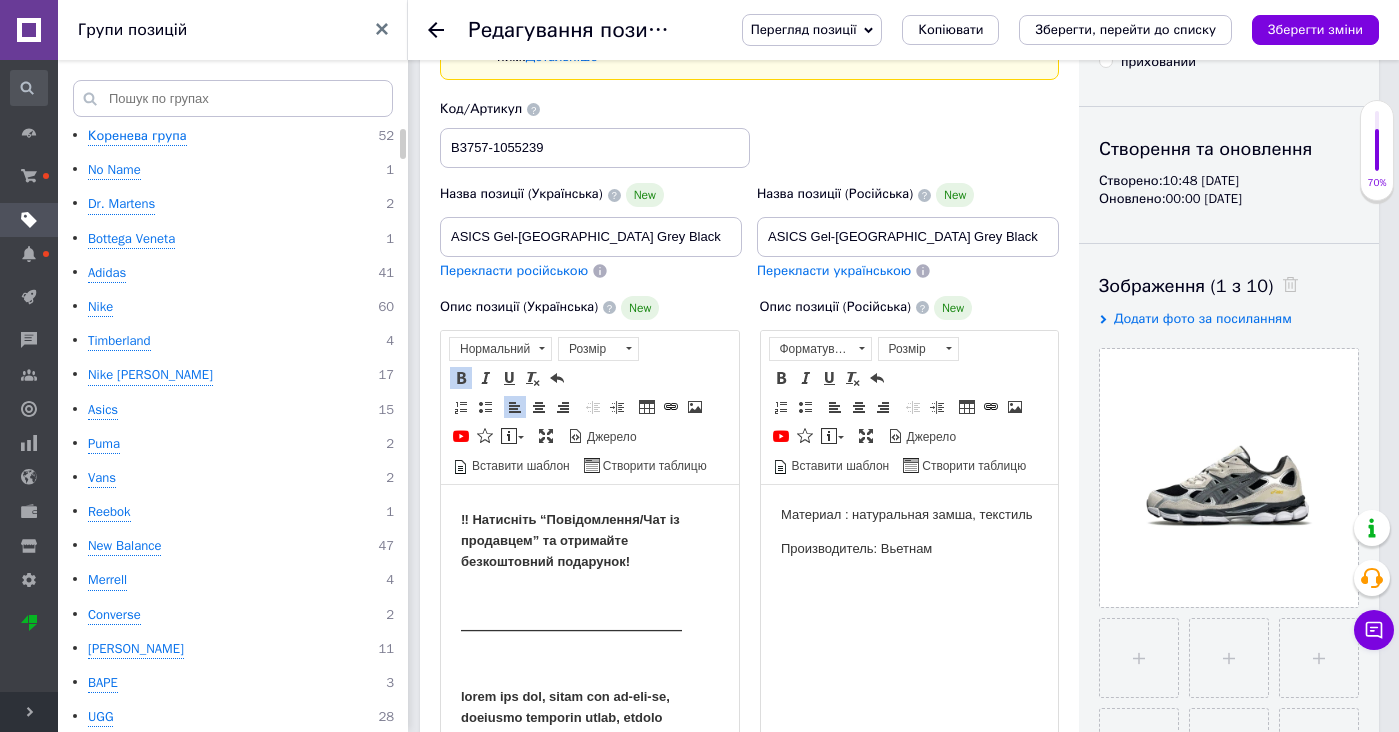 click on "Чоловічі/Жіночі Кросівки Asics Gel-NYC Повсякденні, Весна/Літо, Asics, Gel-NYC, Асікс, Гел НИК • Доставка 1–2 дні • Відправка в день замовлення • Розмірна сітка: 36–45 • Матеріал: Сітка, замша, шкіра • Підошва: Піна + гума GEL™ • Фірмова коробка Asics, пергамент ————————————————— Друзі, мене звати Станіслав, і саме я постараюсь зробити все, щоб ви залишилися задоволені покупкою! Фото нижче — доказ моєї відкритості та бажання допомогти кожному. Ми працюємо для КЛІЄНТА. Усі види доставки, усі форми оплати — лише для вашої зручності та безпеки. Розмірна сітка: +380688052925" at bounding box center [590, -194] 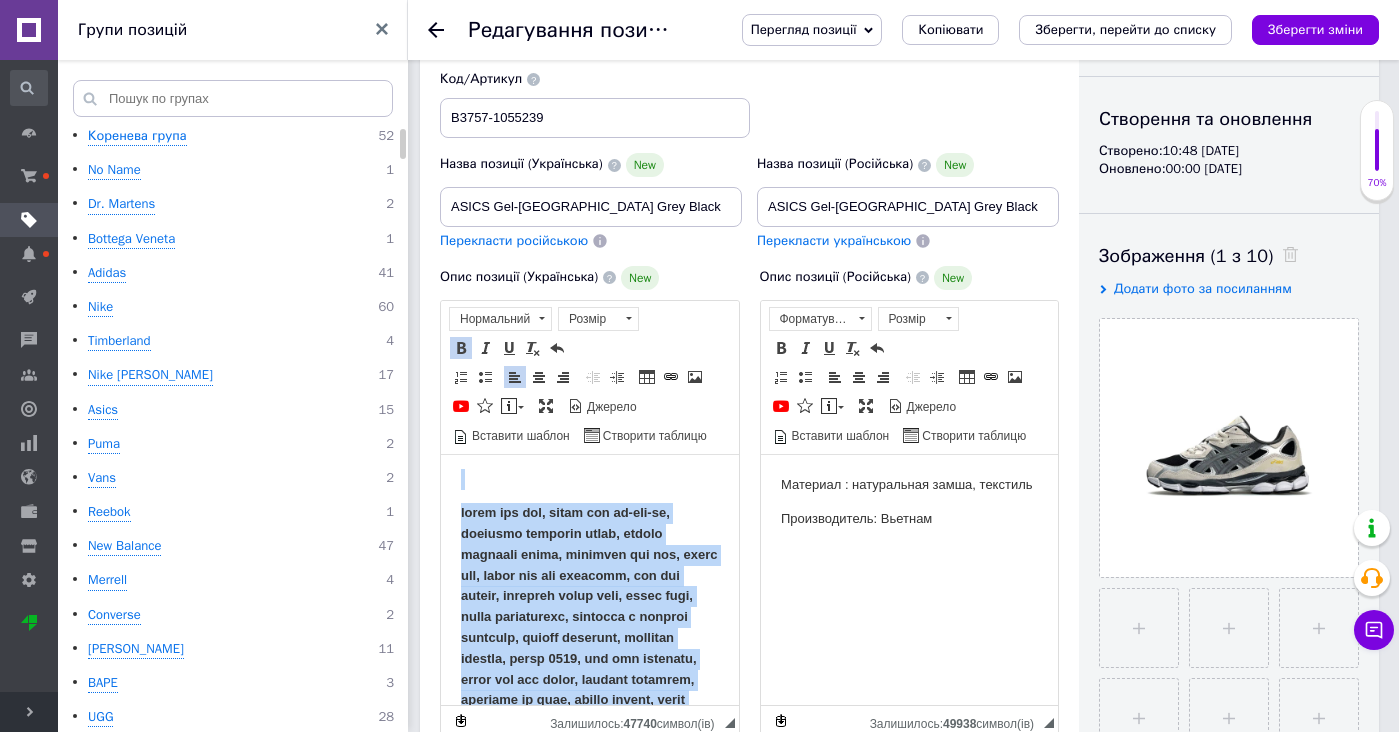 scroll, scrollTop: 2247, scrollLeft: 0, axis: vertical 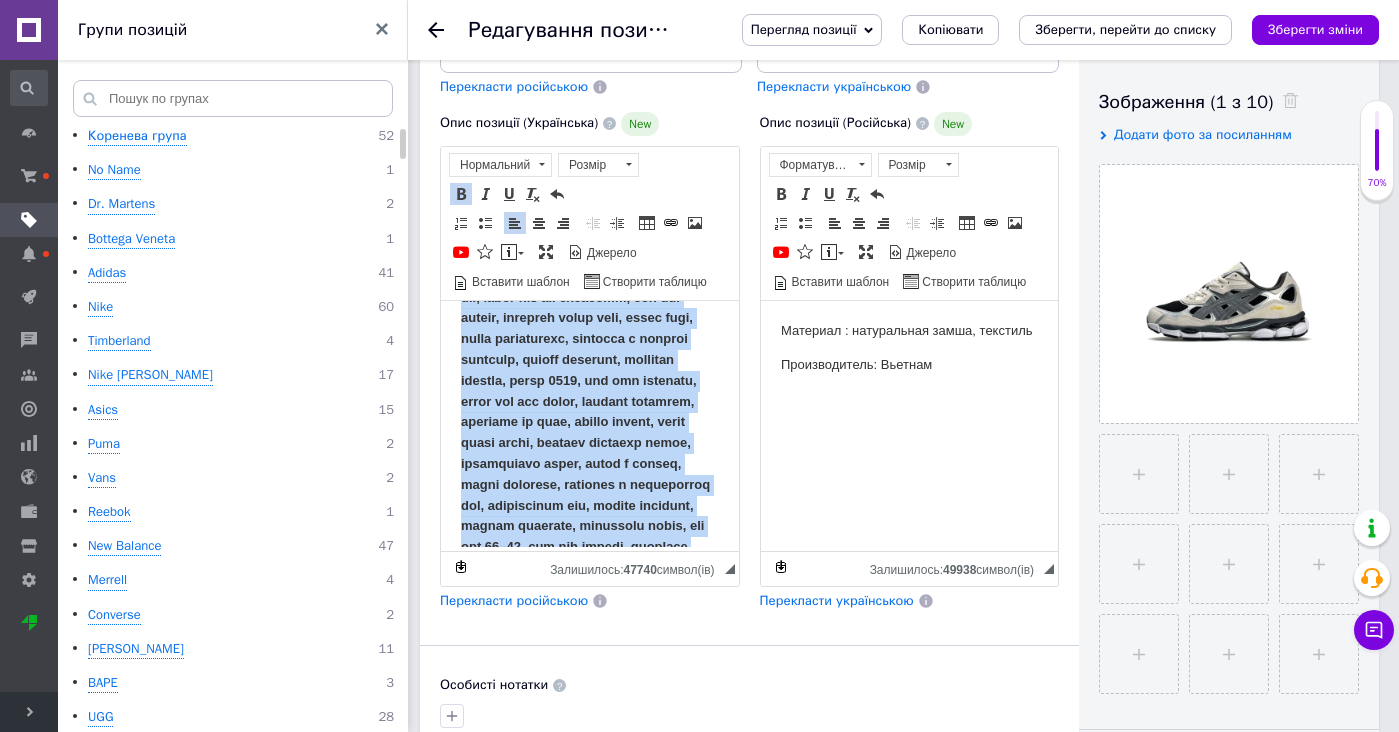 drag, startPoint x: 632, startPoint y: 383, endPoint x: 732, endPoint y: 791, distance: 420.07617 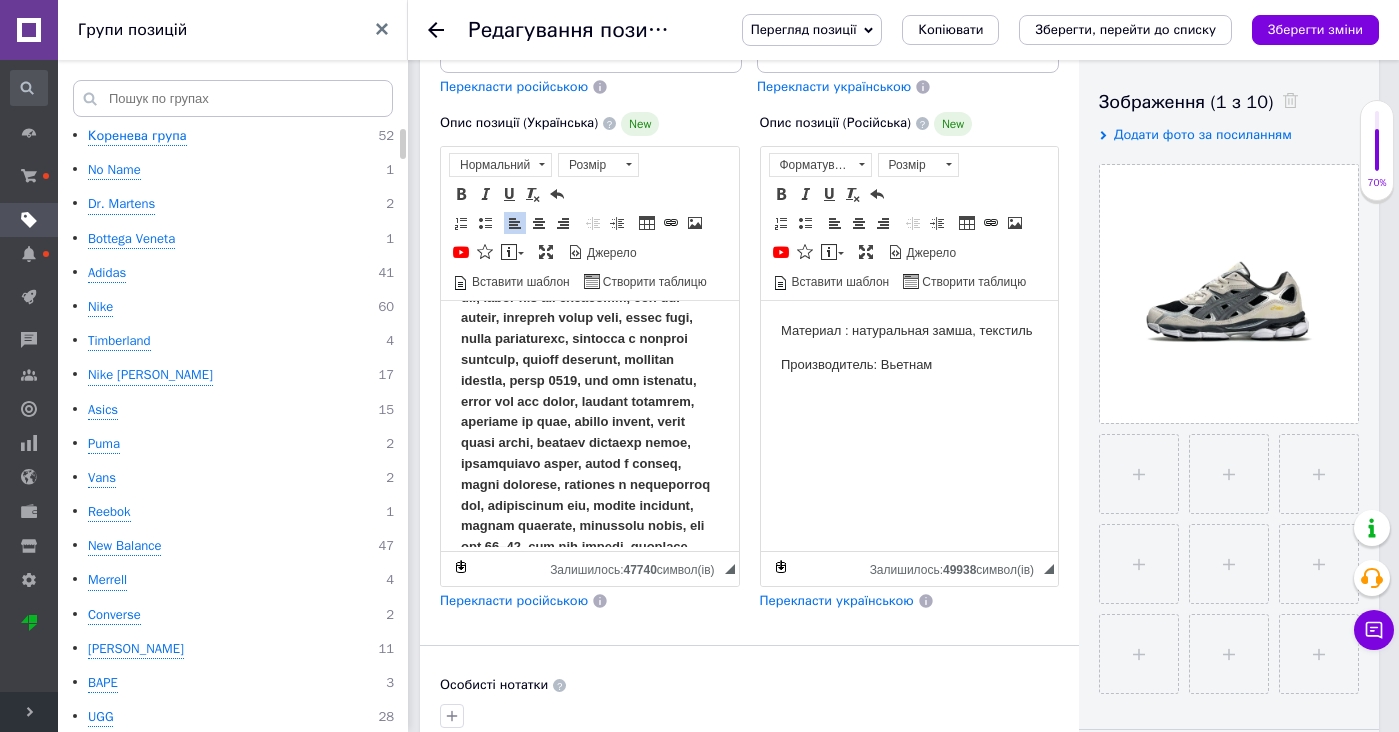copy 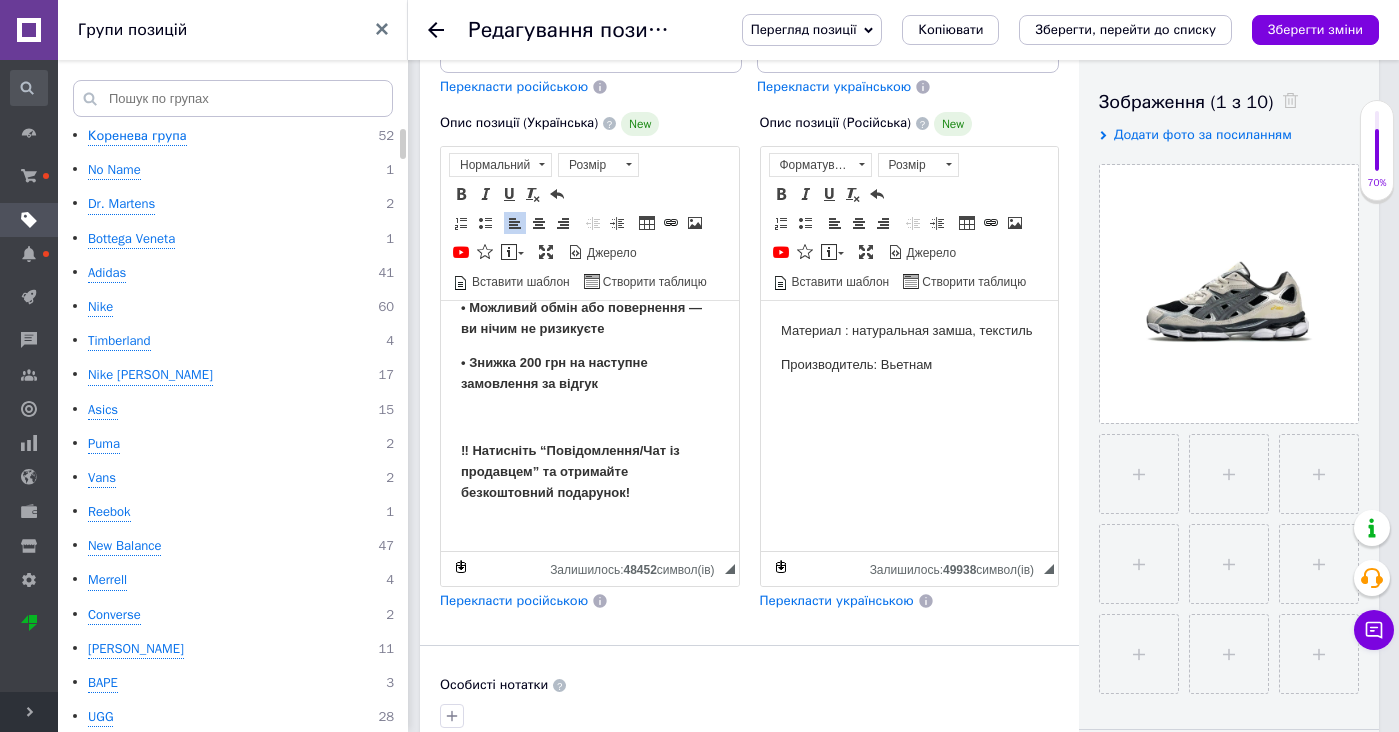 scroll, scrollTop: 1821, scrollLeft: 0, axis: vertical 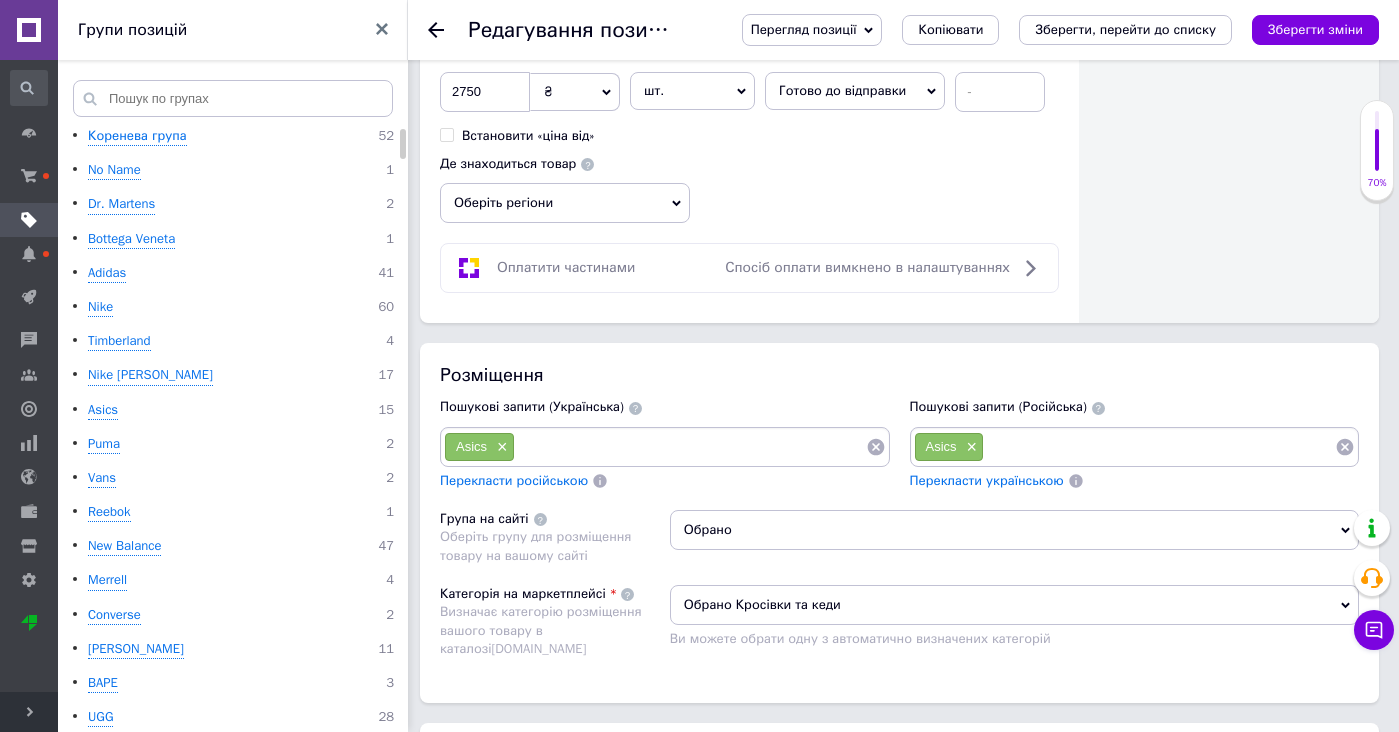 click at bounding box center [690, 447] 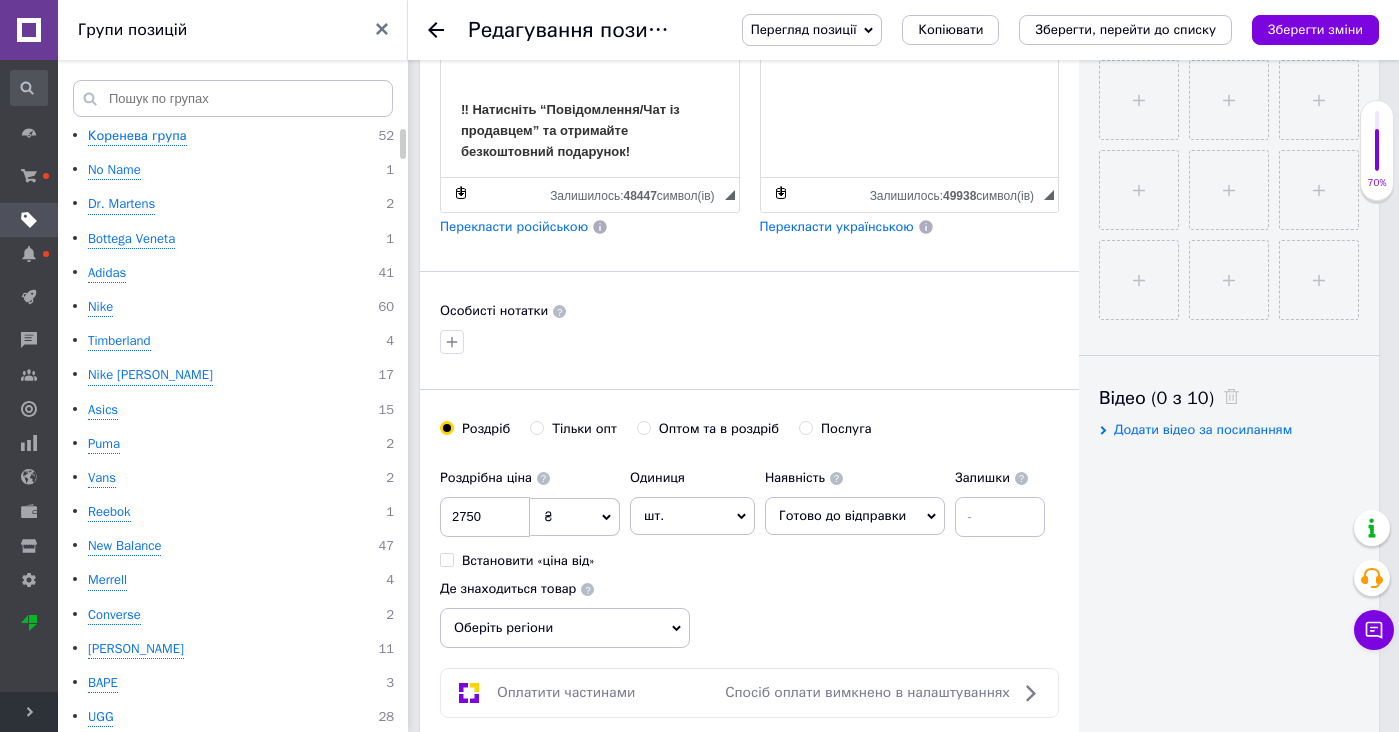 scroll, scrollTop: 589, scrollLeft: 0, axis: vertical 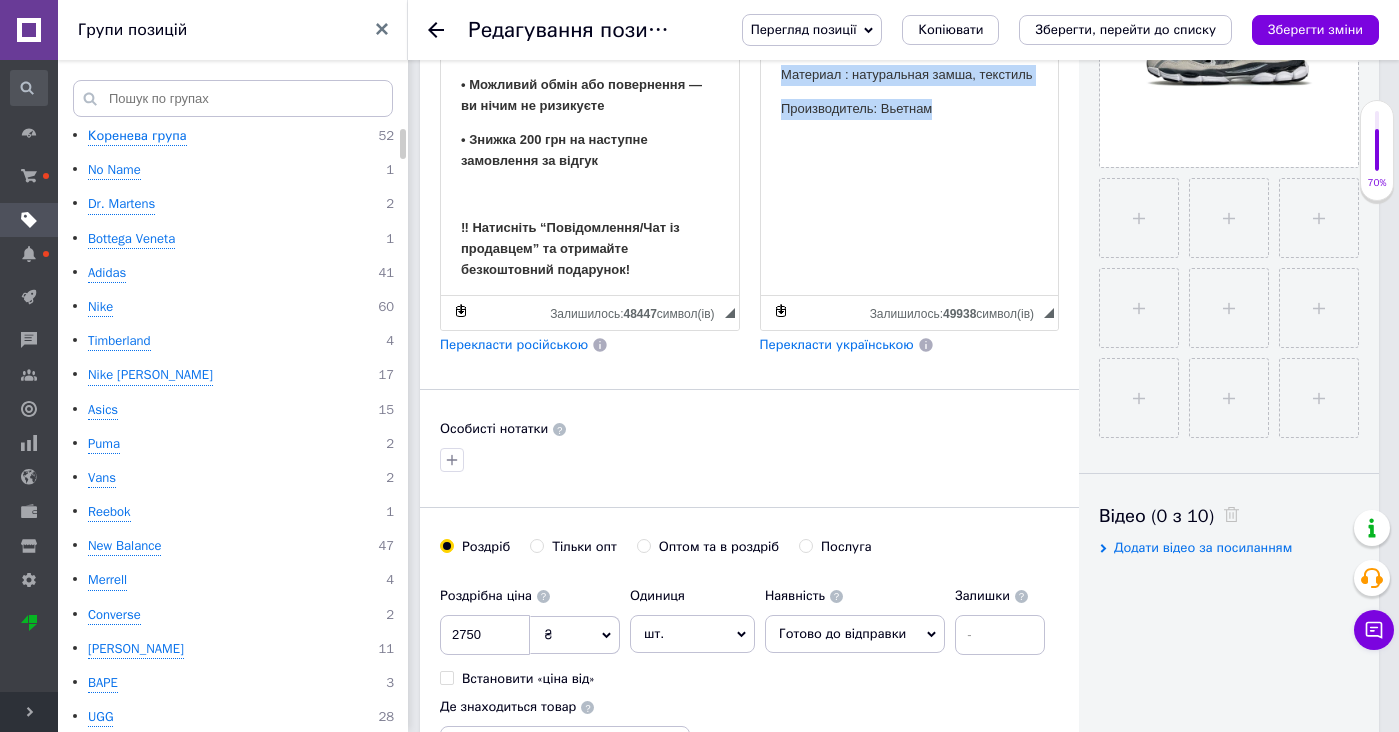drag, startPoint x: 929, startPoint y: 164, endPoint x: 924, endPoint y: -69, distance: 233.05363 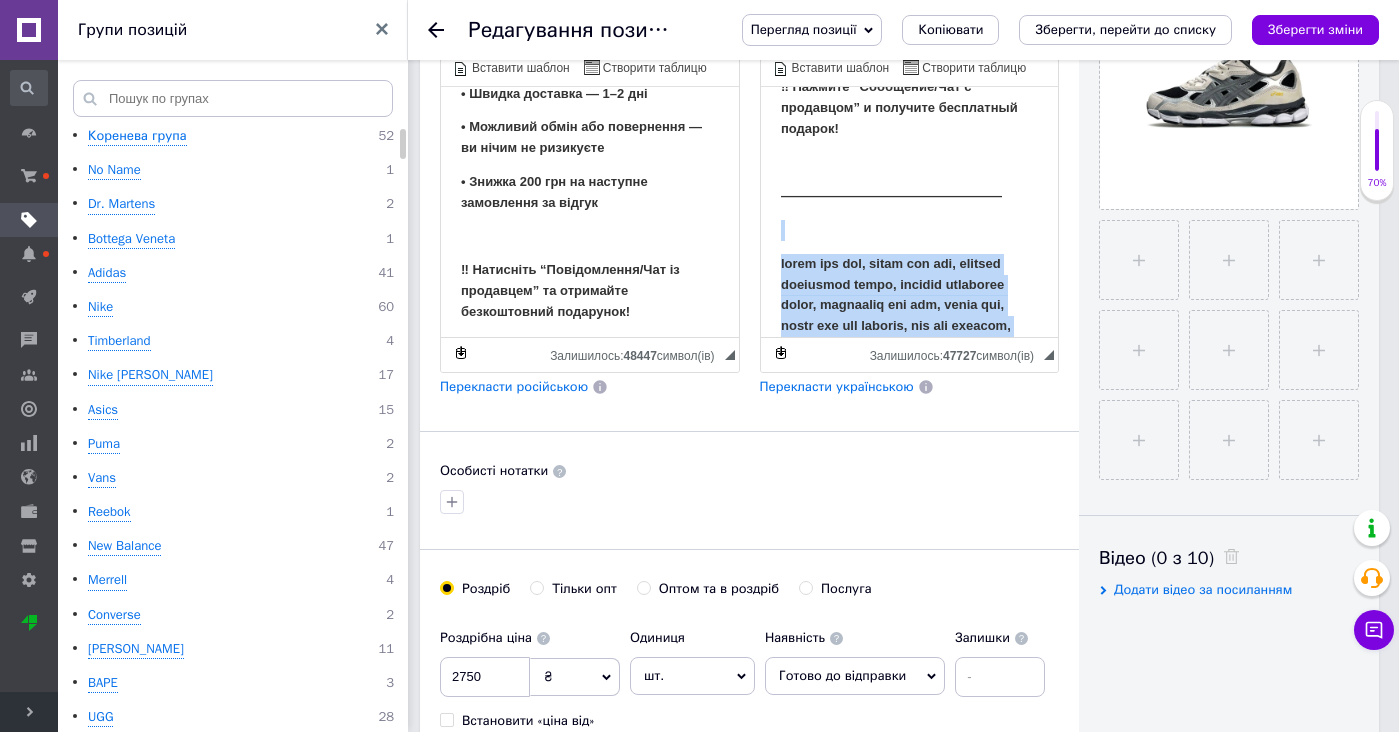 scroll, scrollTop: 2347, scrollLeft: 0, axis: vertical 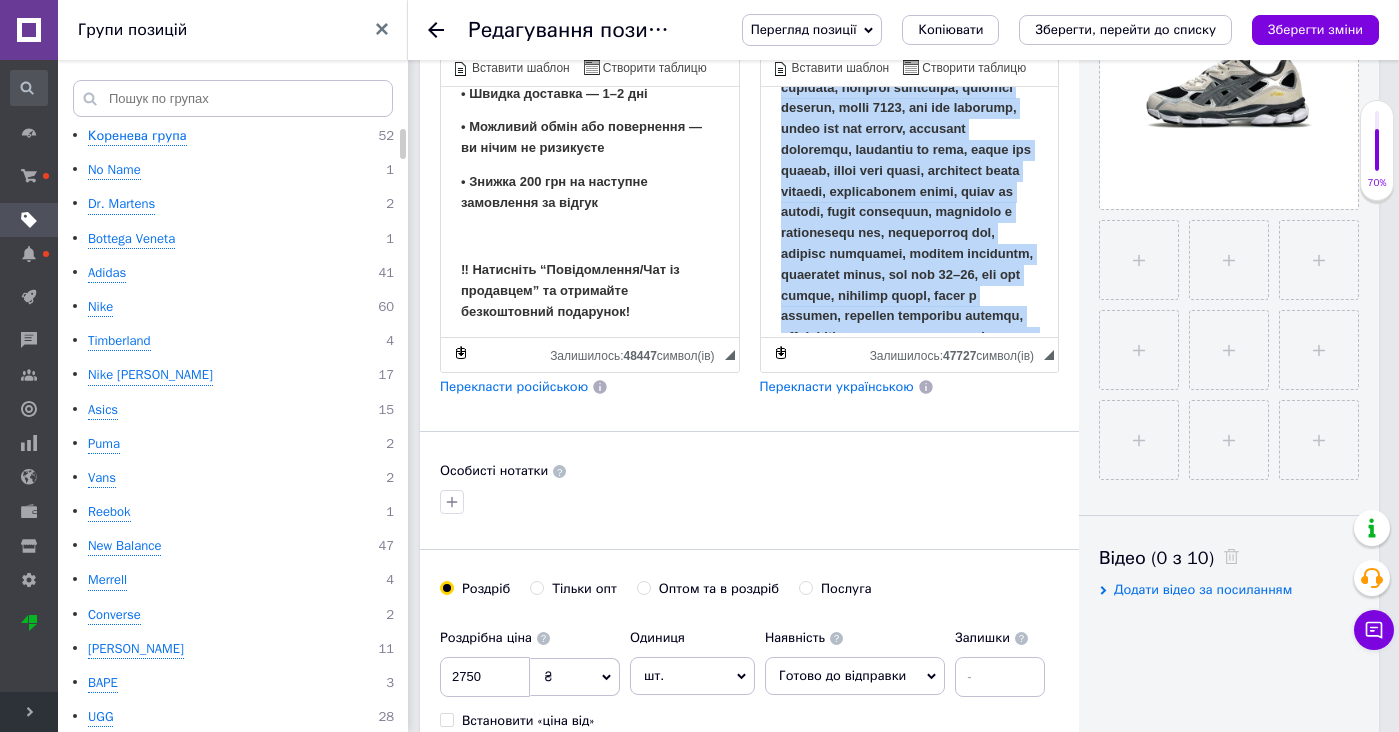 drag, startPoint x: 943, startPoint y: 199, endPoint x: 1103, endPoint y: 711, distance: 536.4177 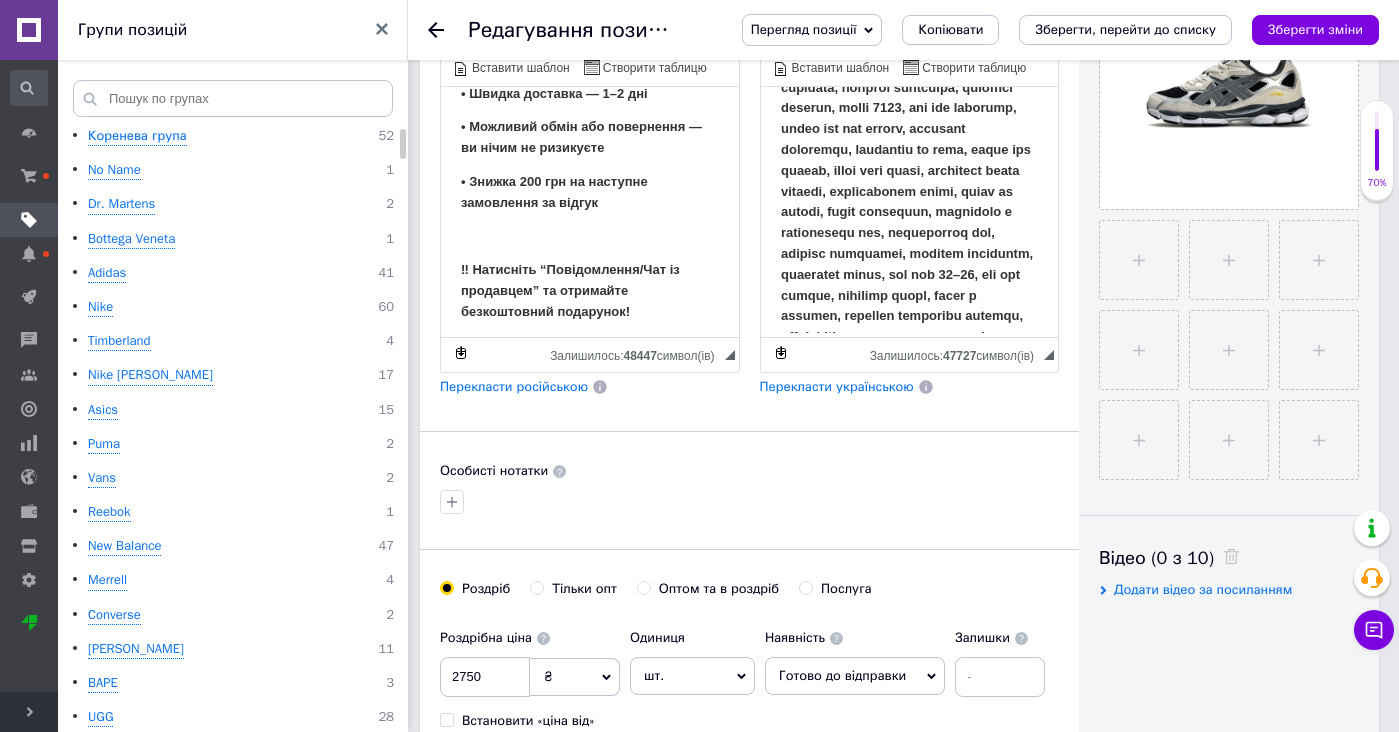copy 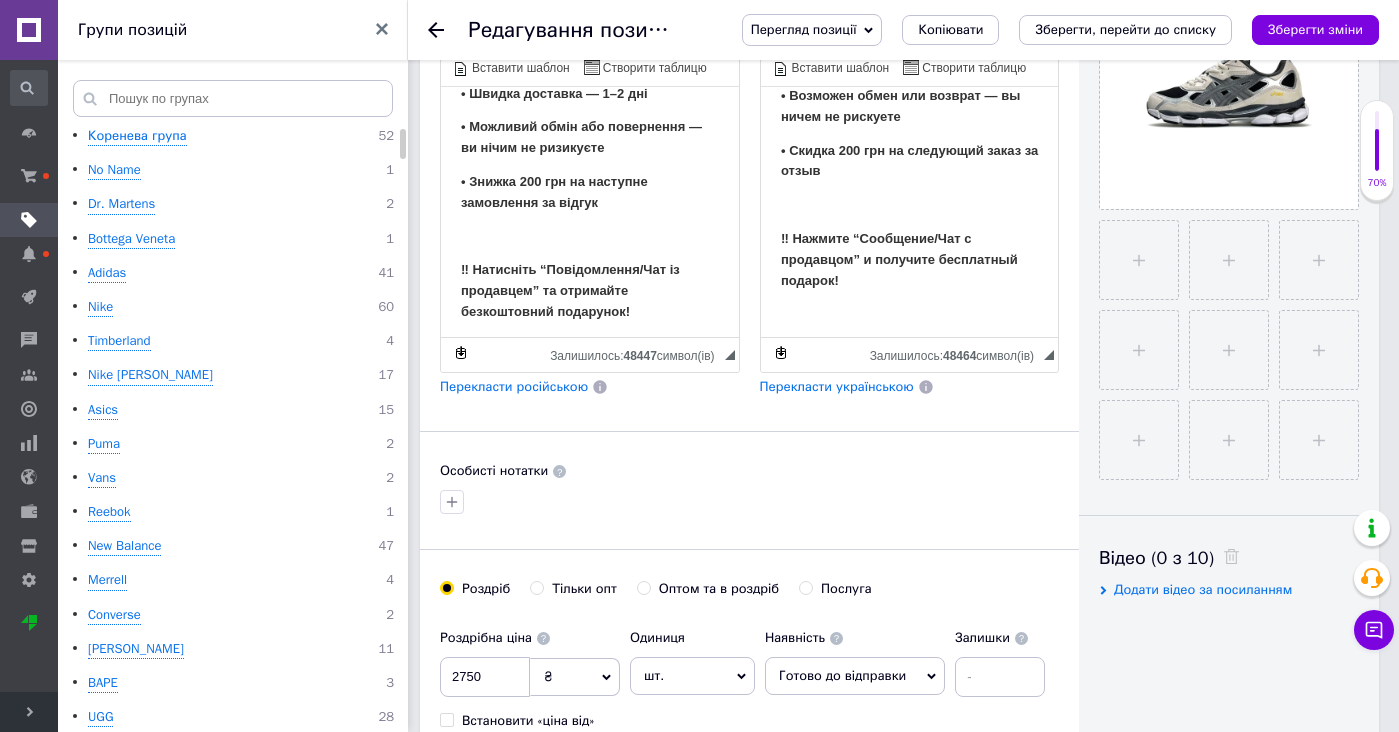 scroll, scrollTop: 1861, scrollLeft: 0, axis: vertical 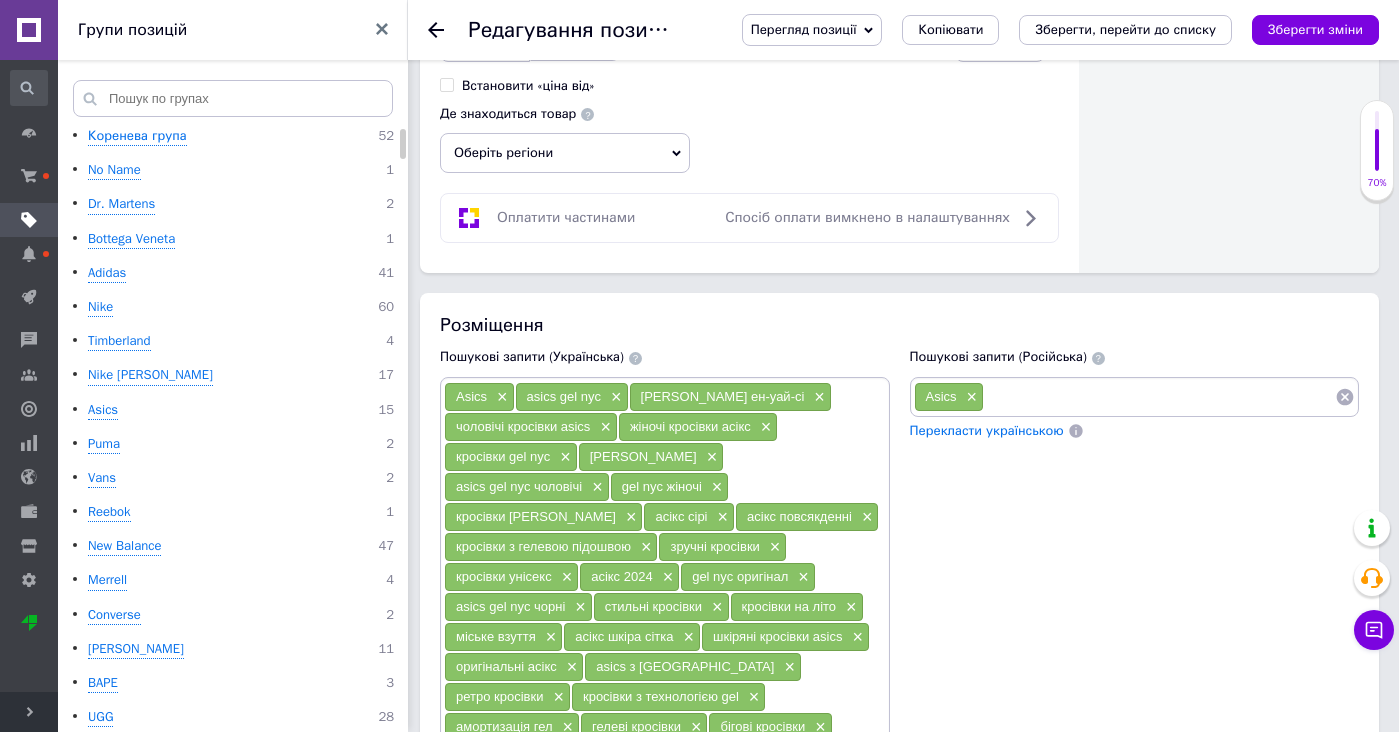 click at bounding box center [1159, 397] 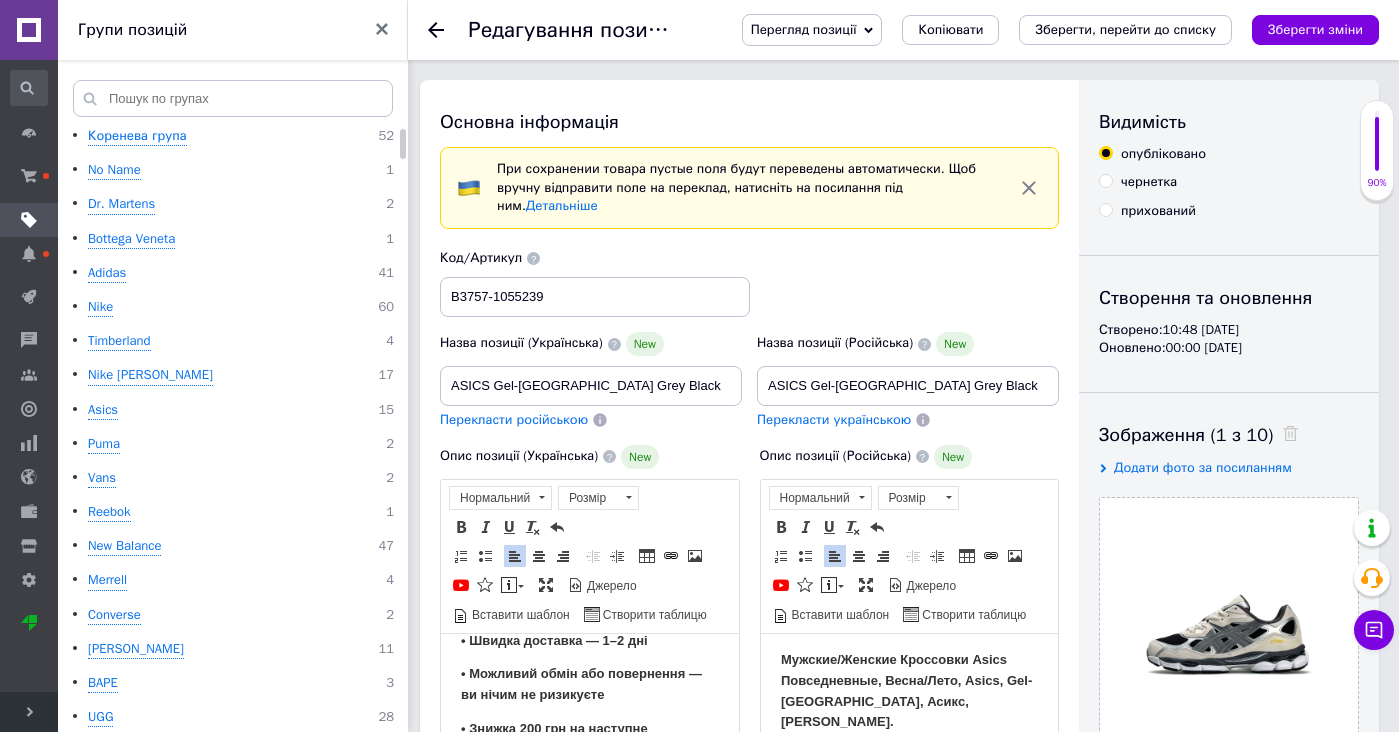 scroll, scrollTop: -1, scrollLeft: 0, axis: vertical 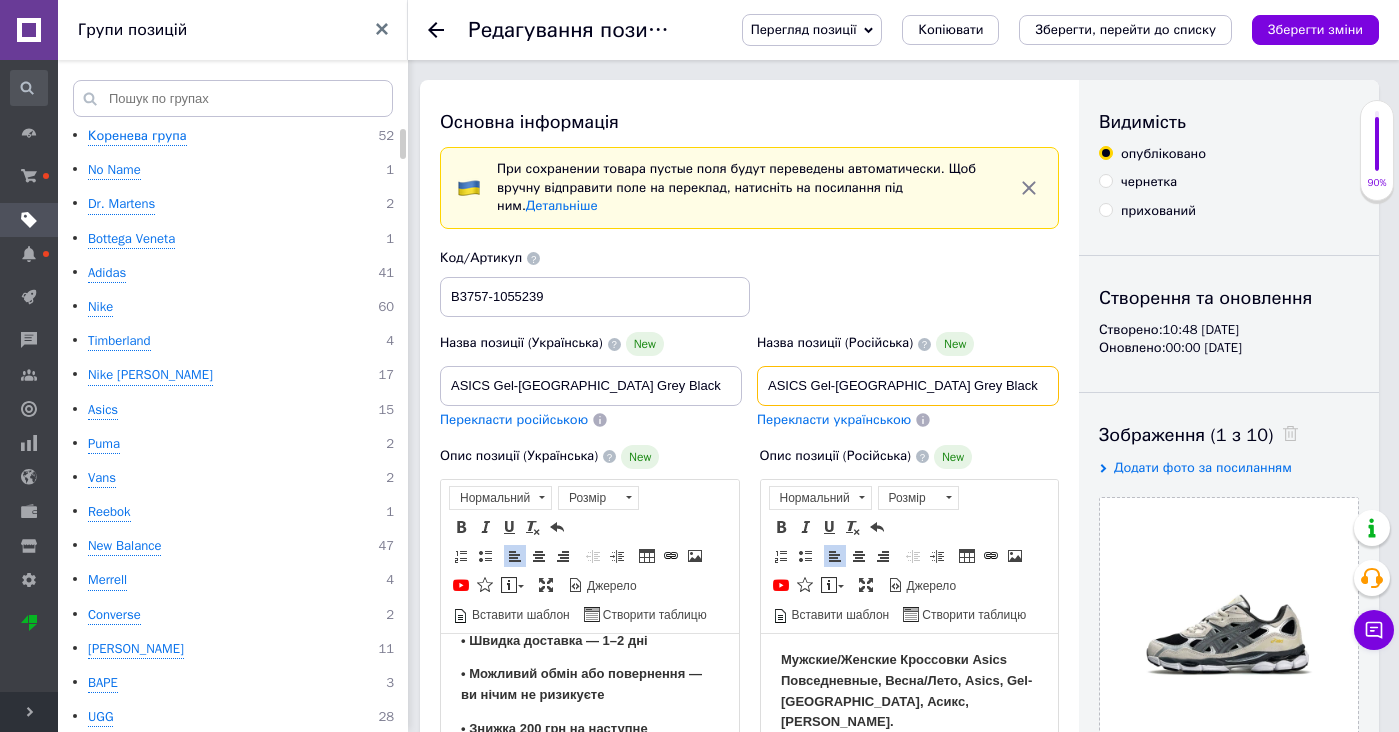 click on "ASICS Gel-[GEOGRAPHIC_DATA] Grey Black" at bounding box center (908, 386) 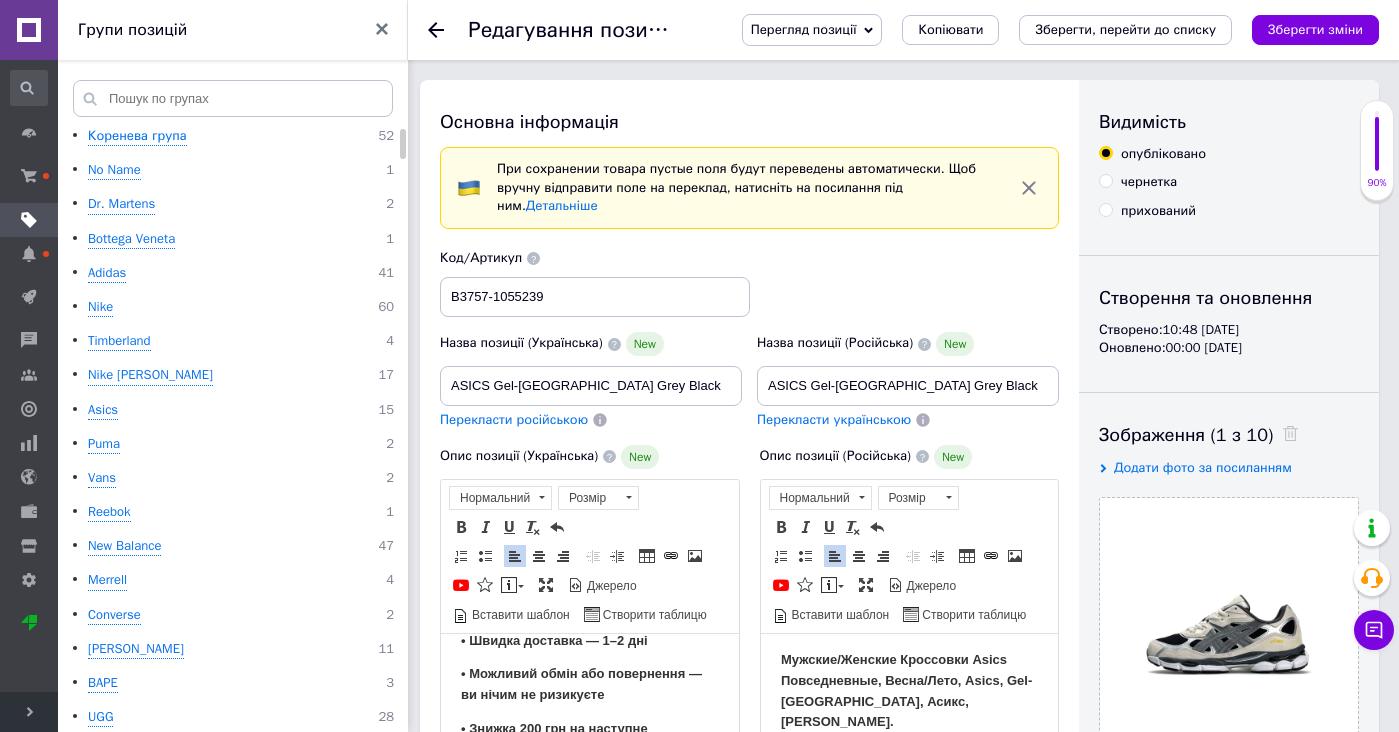 click on "Мужские/Женские Кроссовки Asics Повседневные, Весна/Лето, Asics, Gel-NYC, Асикс, Гел НЙК." at bounding box center (905, 689) 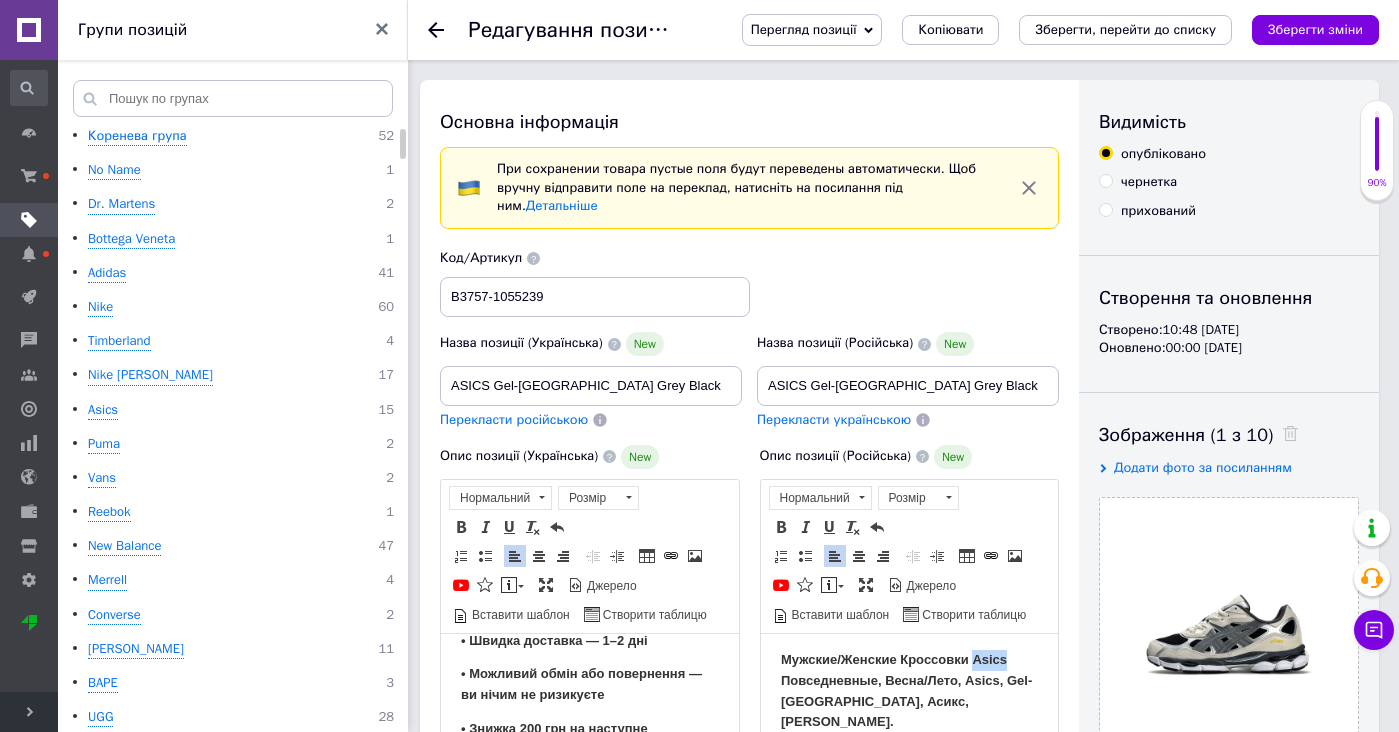 click on "Мужские/Женские Кроссовки Asics Повседневные, Весна/Лето, Asics, Gel-NYC, Асикс, Гел НЙК." at bounding box center [905, 689] 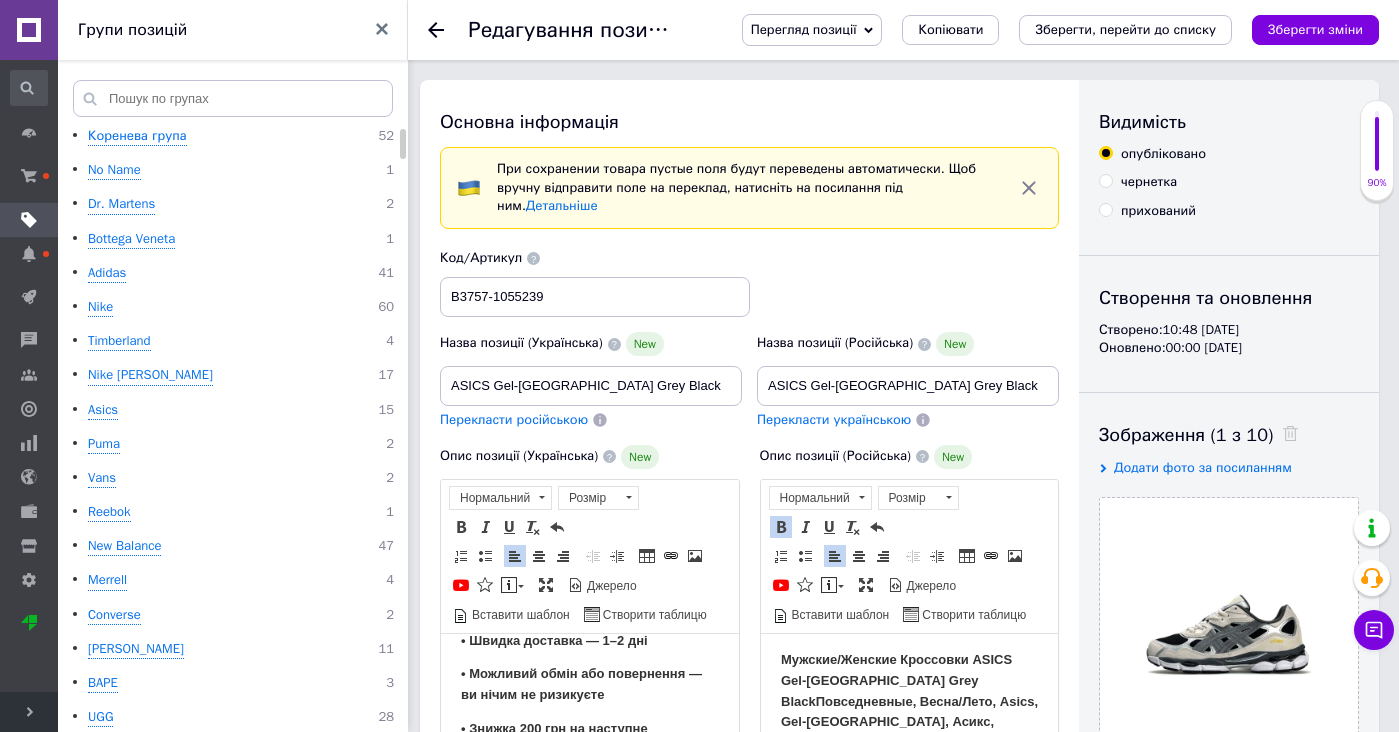 type 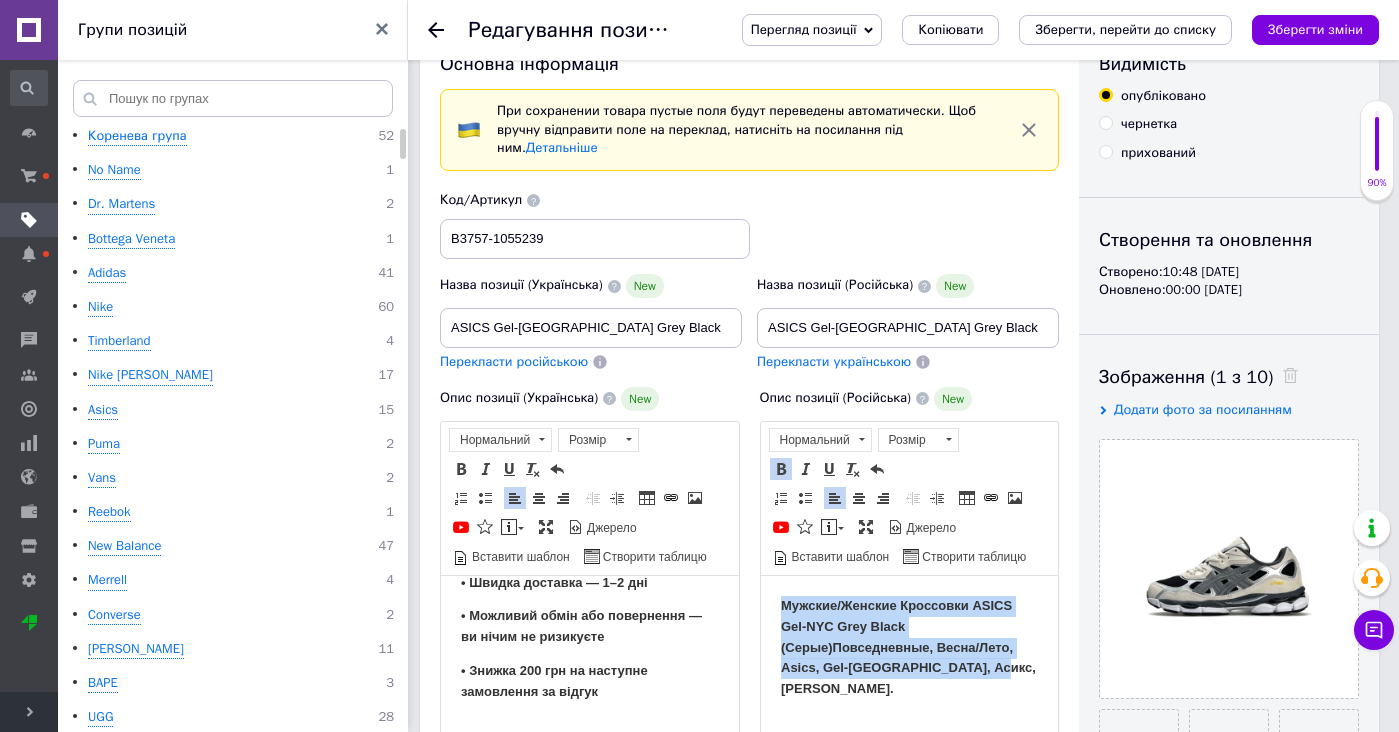 drag, startPoint x: 977, startPoint y: 654, endPoint x: 967, endPoint y: 518, distance: 136.36716 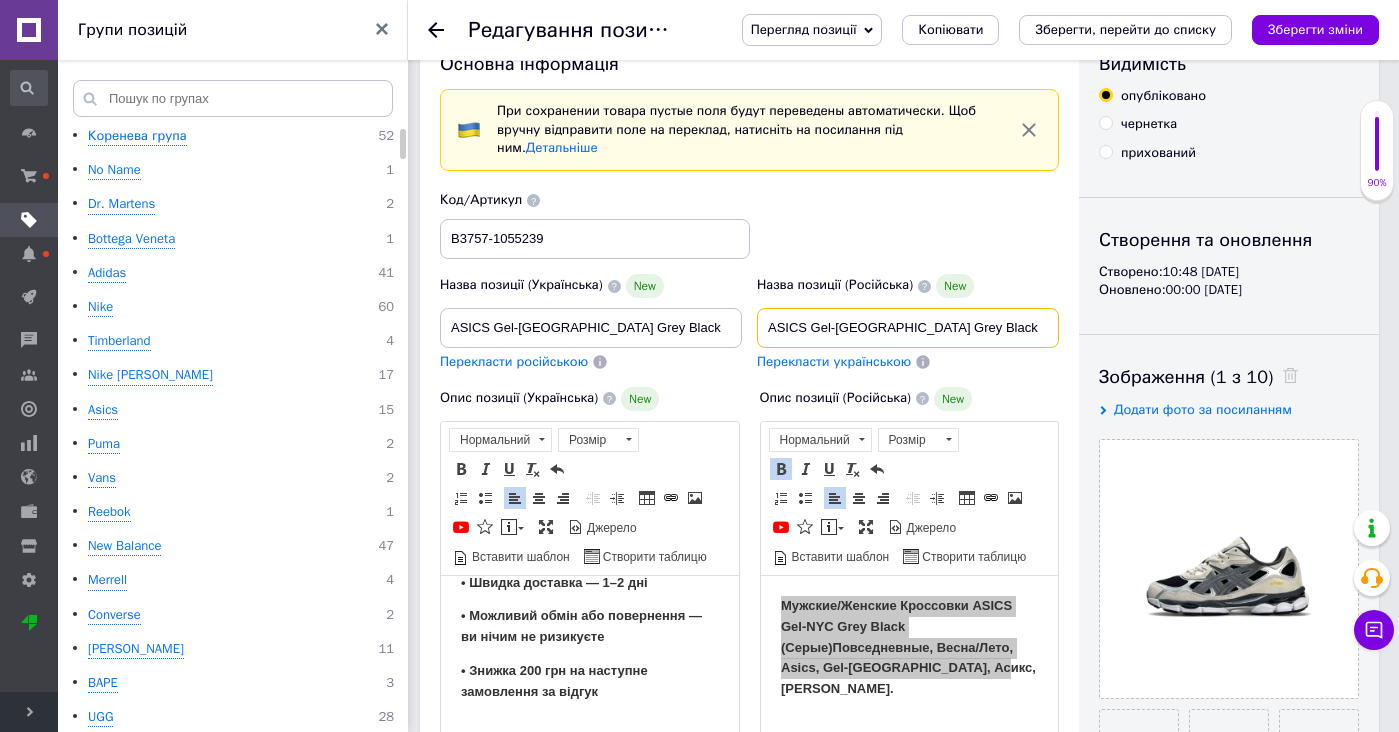 click on "ASICS Gel-[GEOGRAPHIC_DATA] Grey Black" at bounding box center (908, 328) 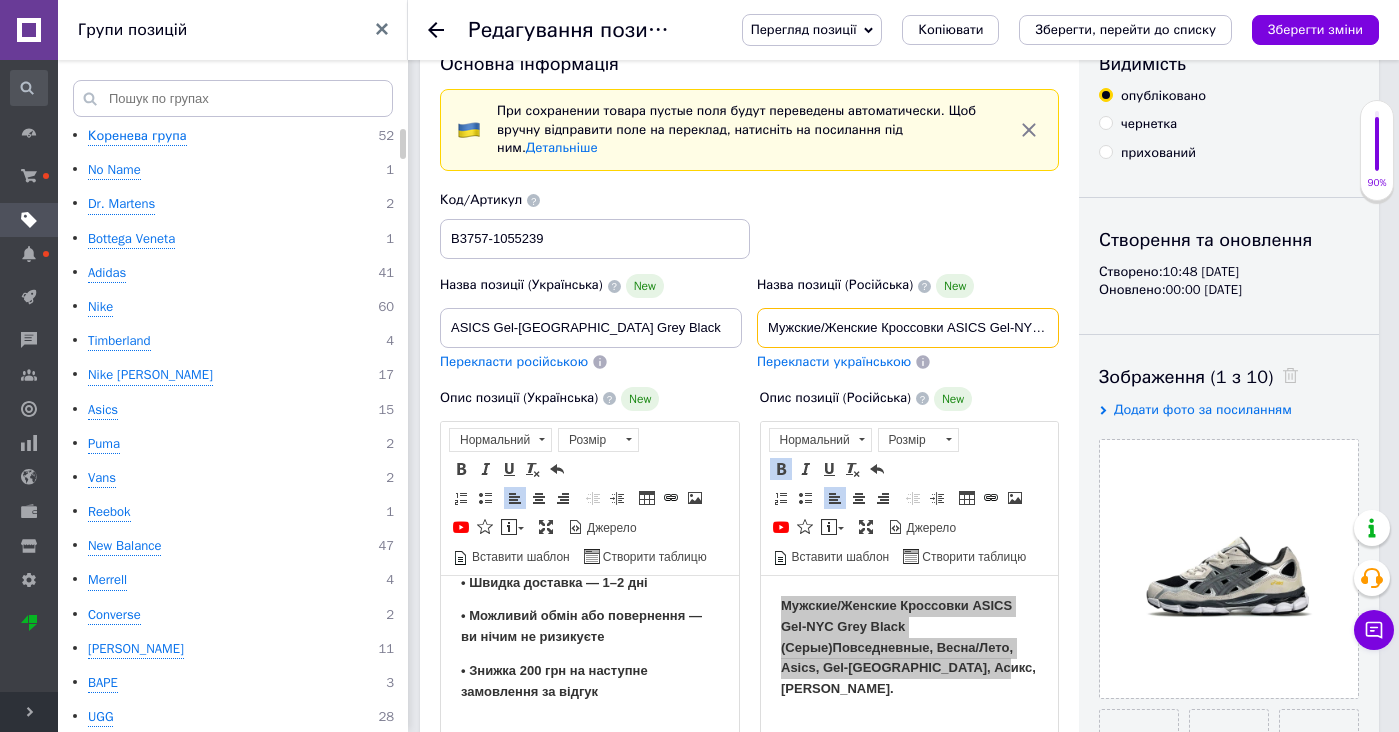 type on "Мужские/Женские Кроссовки ASICS Gel-NYC Grey Black (Серые) Повседневные, Весна/Лето, Asics, Gel-NYC, Асикс, Гел НЙК." 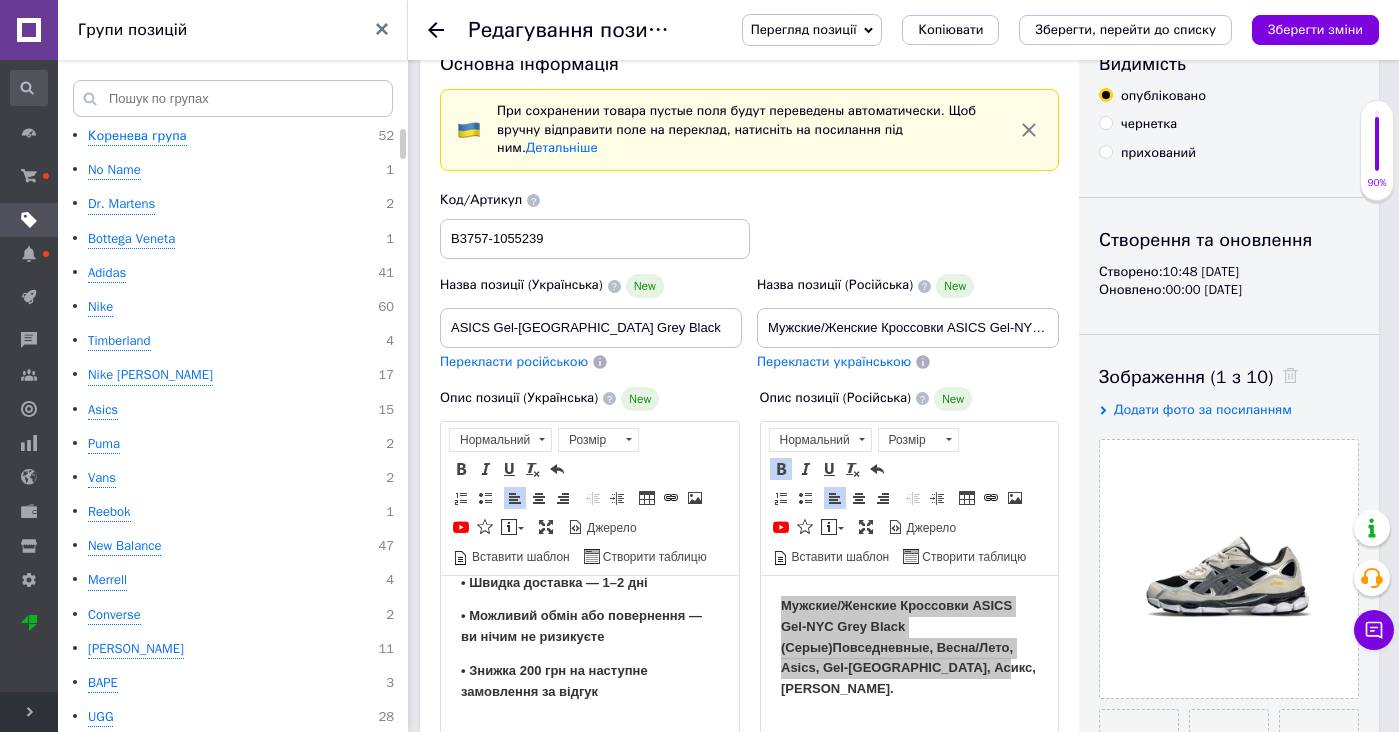 click on "Перекласти українською" at bounding box center [834, 362] 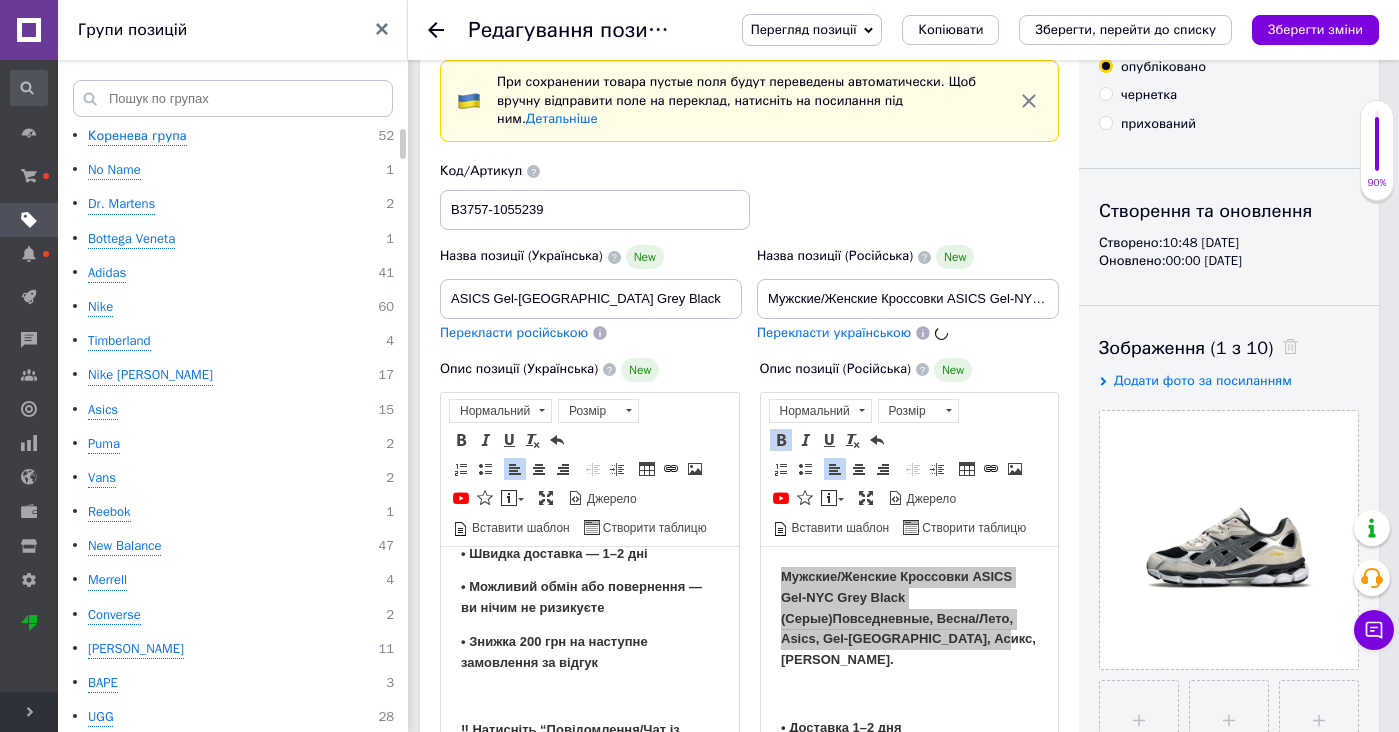 type on "Чоловічі/Жіночі Кросівки ASICS Gel-NYC Grey Black (Сірі) Повсякденні, Весна/Літо, Asics, Gel-NYC, Асикс, Гел НЙК." 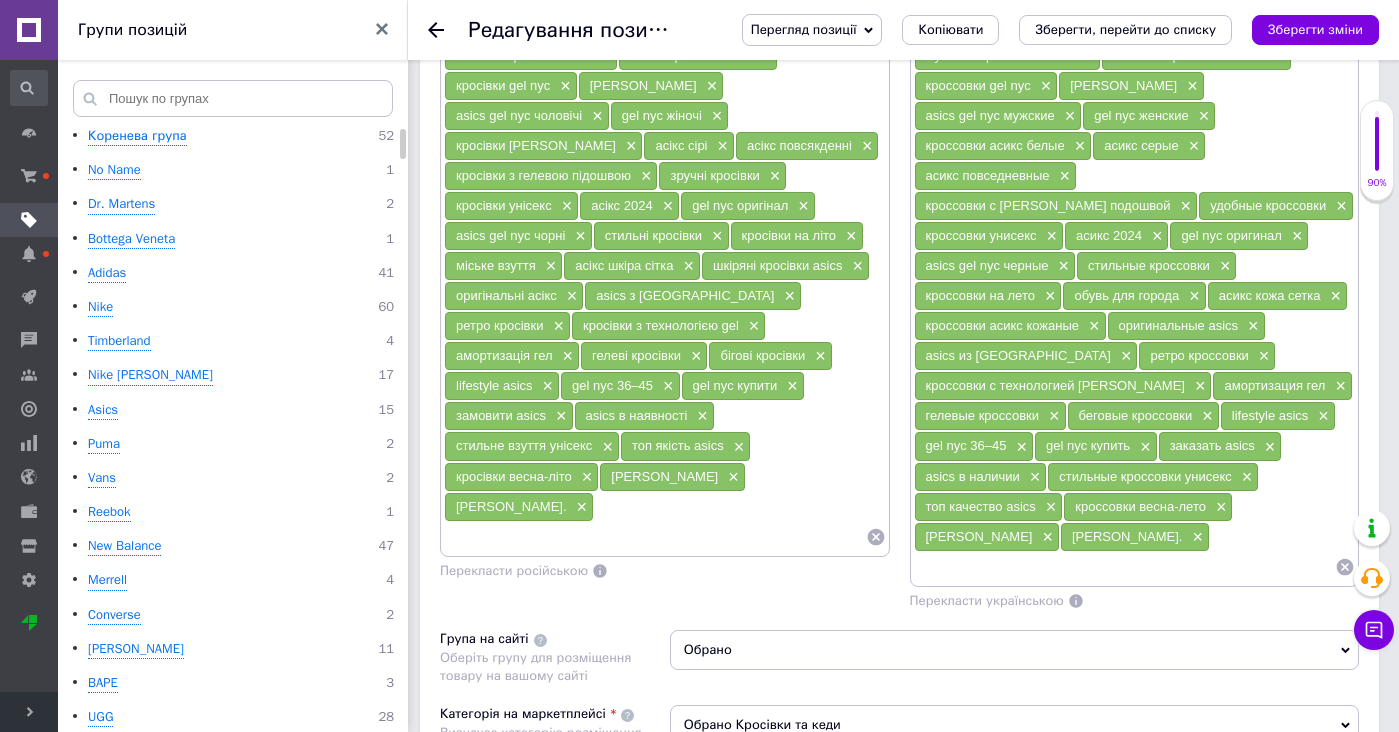 click on "топ качество asics ×" at bounding box center (989, 507) 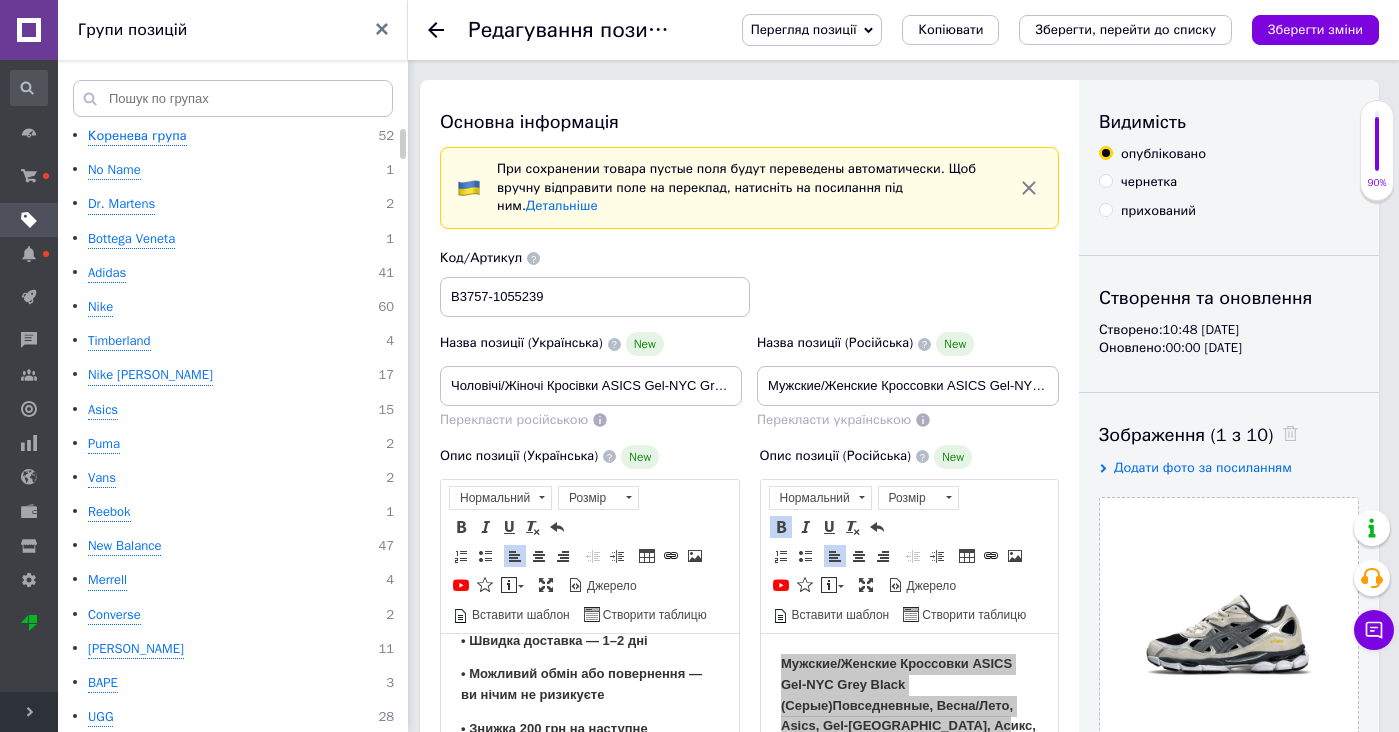 click on "Назва позиції (Українська) New Чоловічі/Жіночі Кросівки ASICS Gel-NYC Grey Black (Сірі) Повсякденні, Весна/Літо, Asics, Gel-NYC, Асикс, Гел НЙК. Перекласти російською" at bounding box center (591, 381) 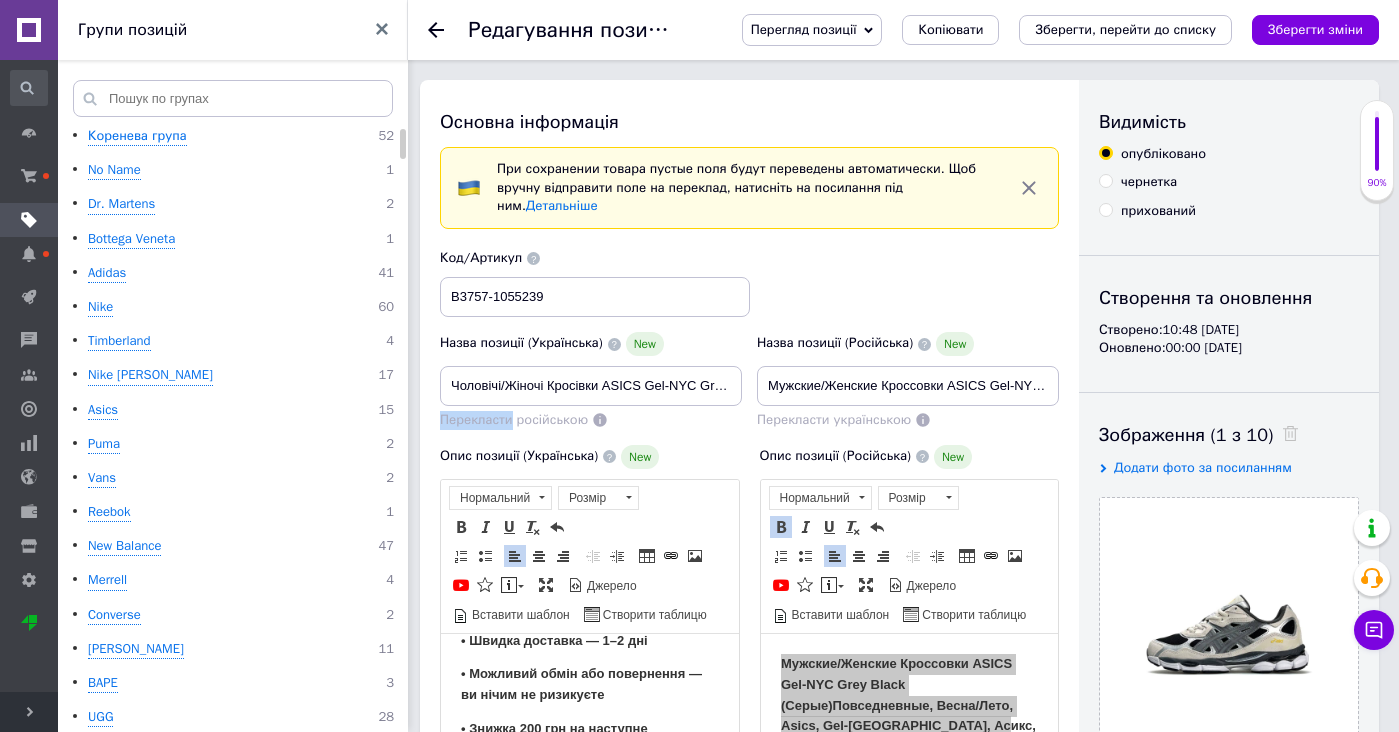 click on "Назва позиції (Українська) New Чоловічі/Жіночі Кросівки ASICS Gel-NYC Grey Black (Сірі) Повсякденні, Весна/Літо, Asics, Gel-NYC, Асикс, Гел НЙК. Перекласти російською" at bounding box center (591, 381) 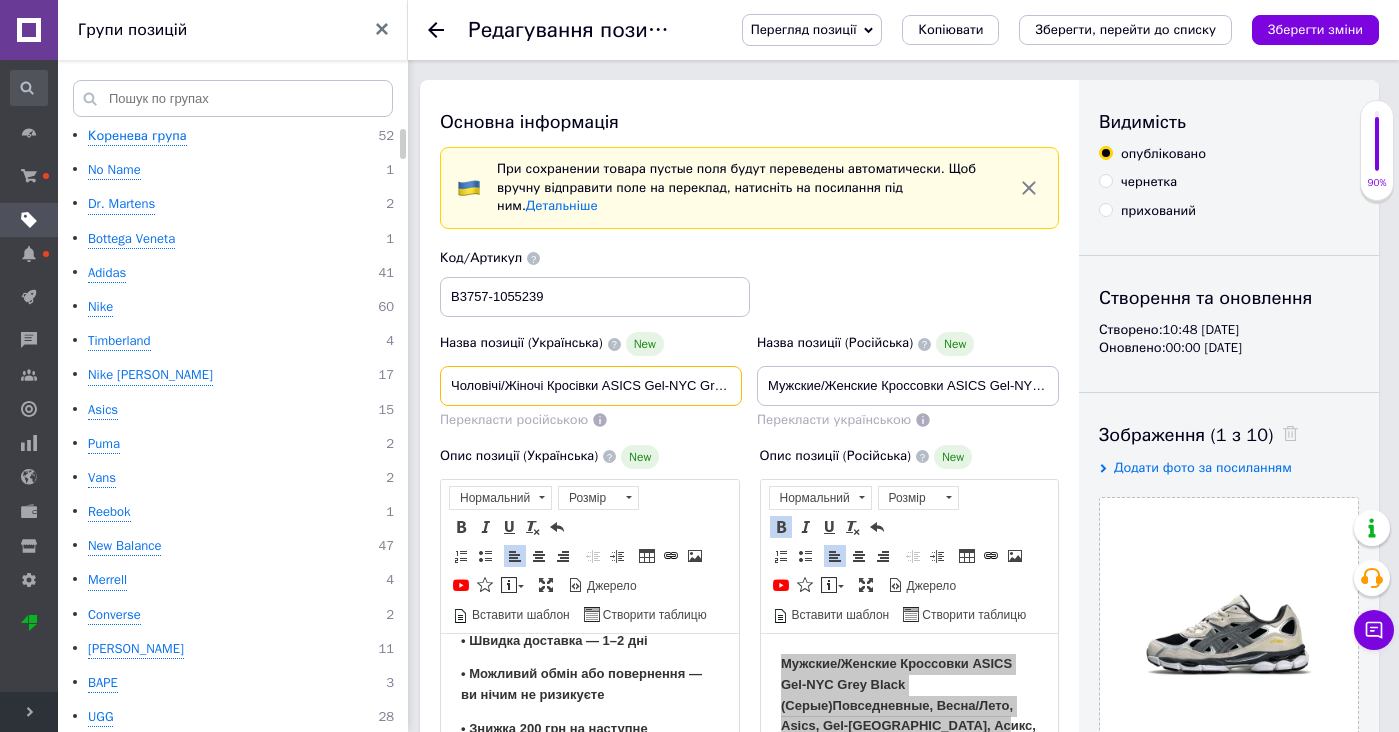 click on "Чоловічі/Жіночі Кросівки ASICS Gel-NYC Grey Black (Сірі) Повсякденні, Весна/Літо, Asics, Gel-NYC, Асикс, Гел НЙК." at bounding box center [591, 386] 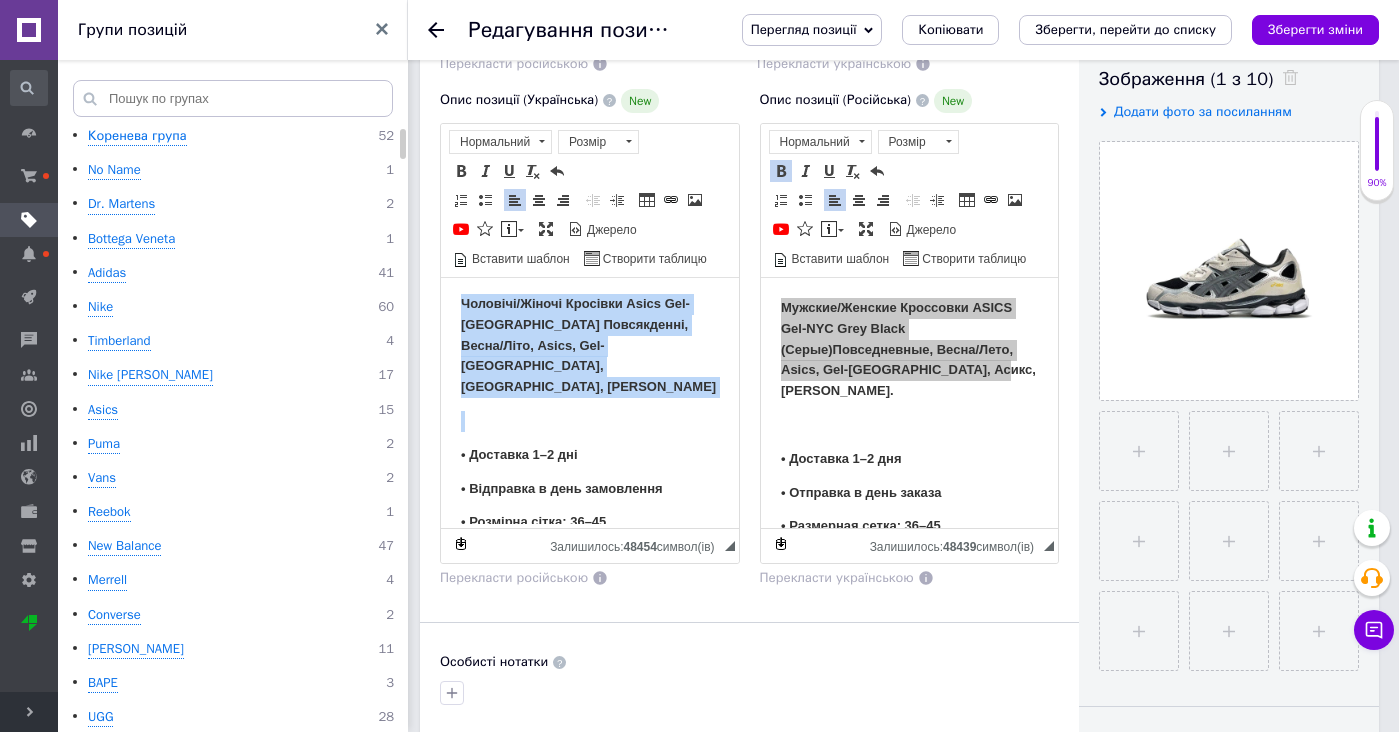 drag, startPoint x: 639, startPoint y: 362, endPoint x: 628, endPoint y: 221, distance: 141.42842 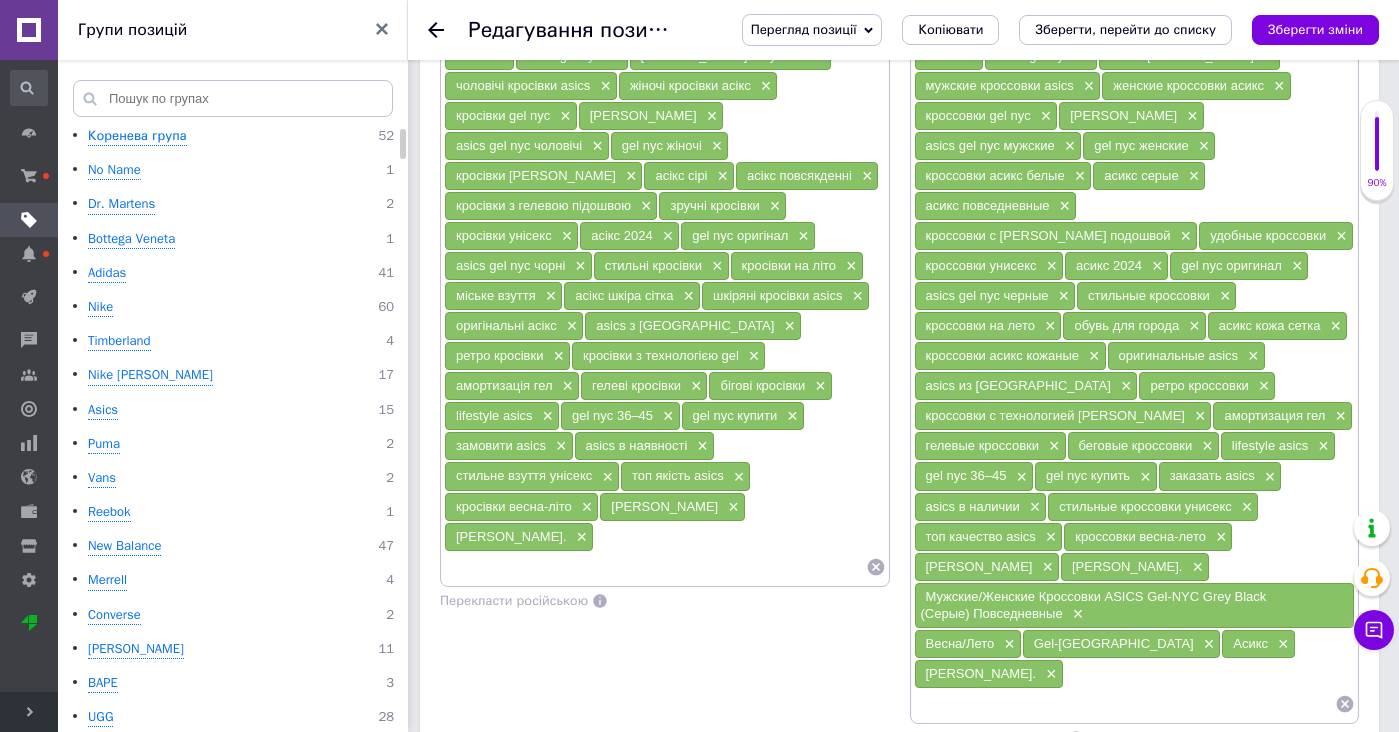 click at bounding box center [655, 567] 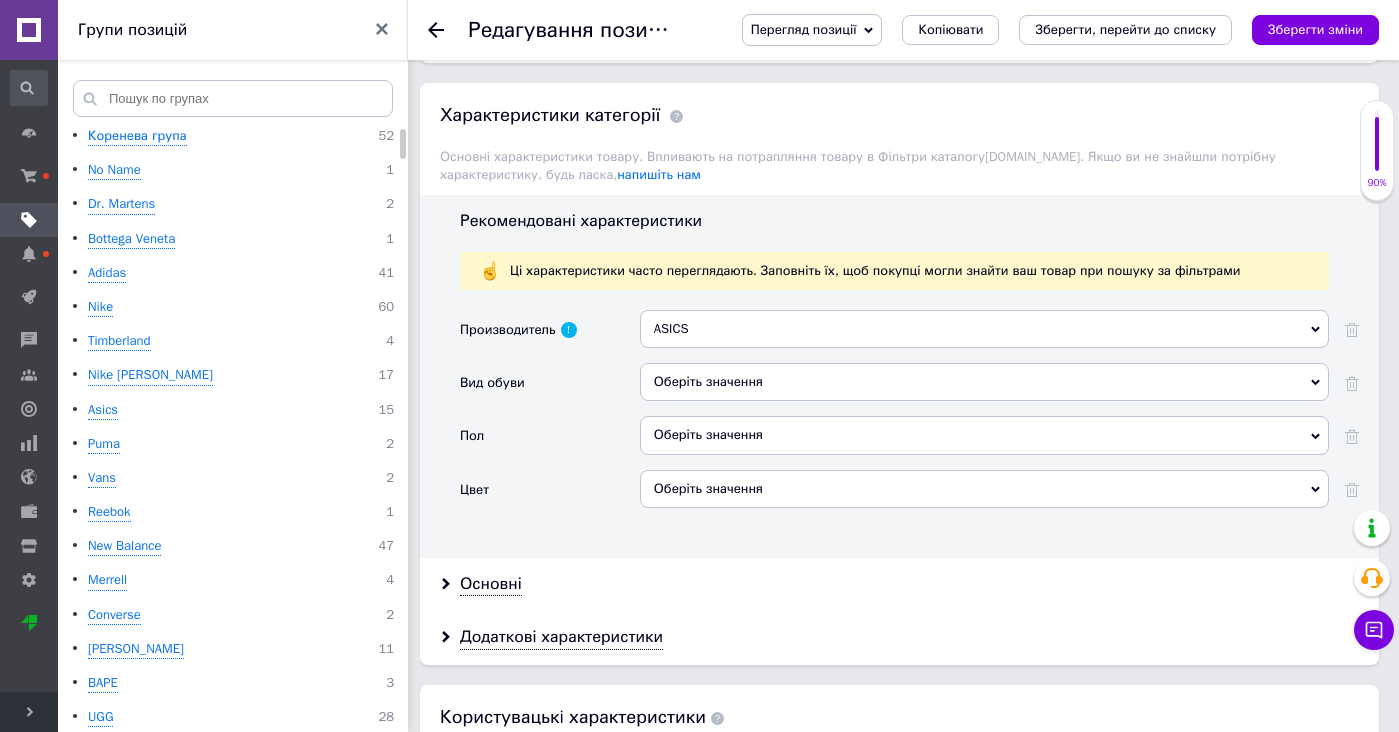 click on "Оберіть значення" at bounding box center (984, 382) 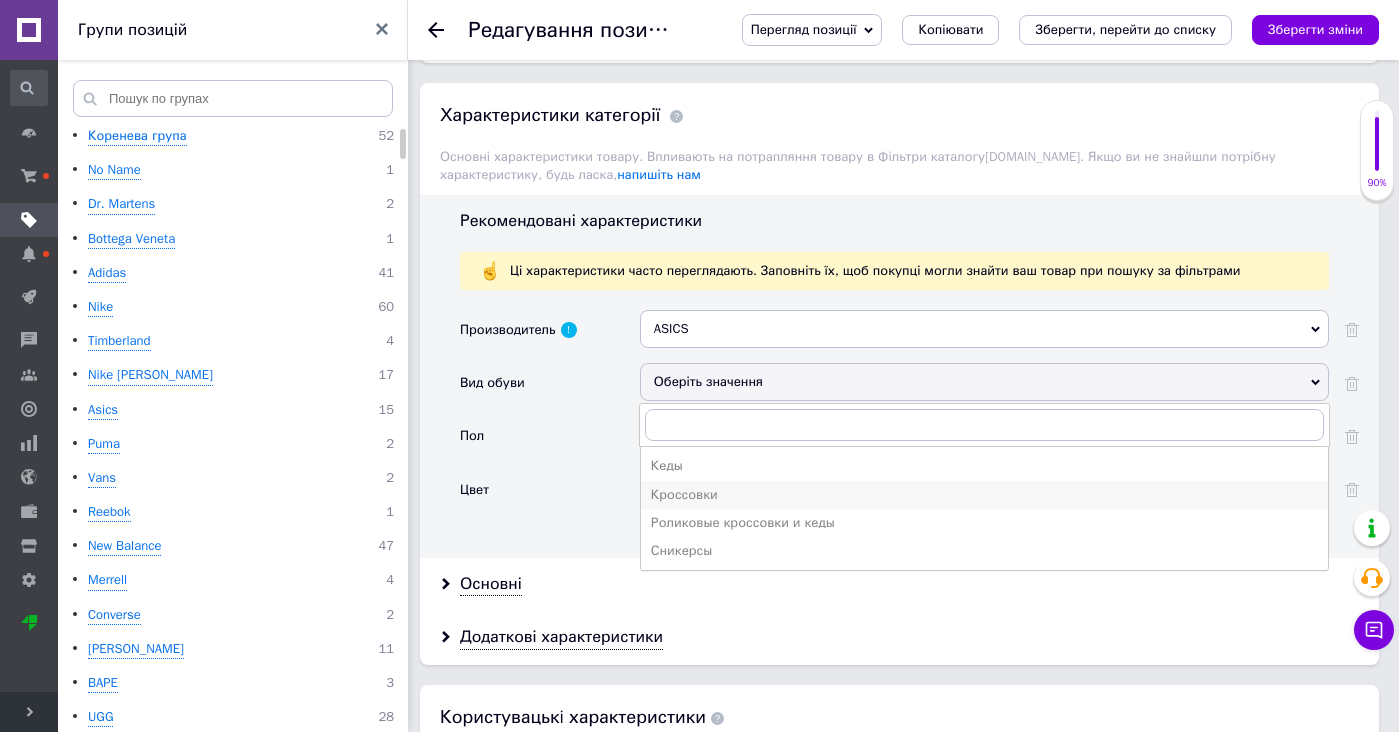 click on "Кроссовки" at bounding box center (984, 495) 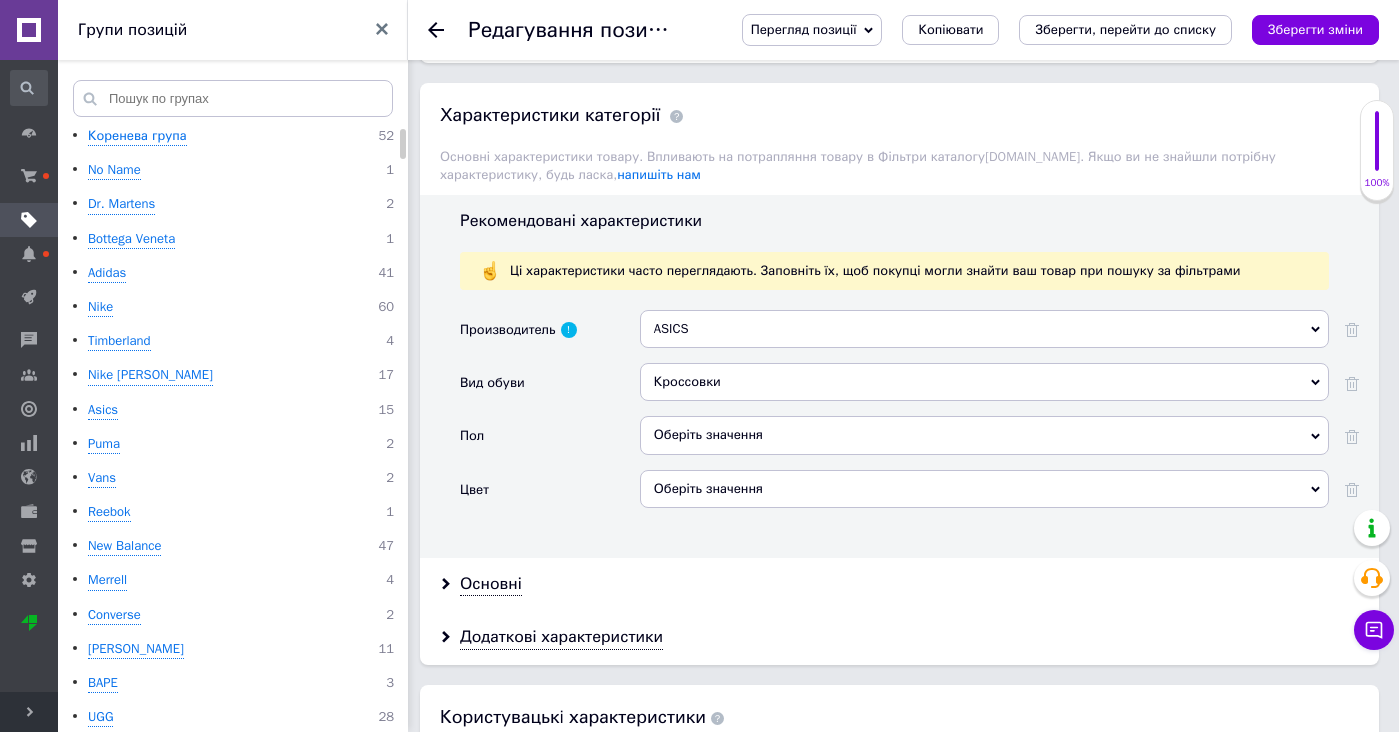 click on "Оберіть значення" at bounding box center (984, 435) 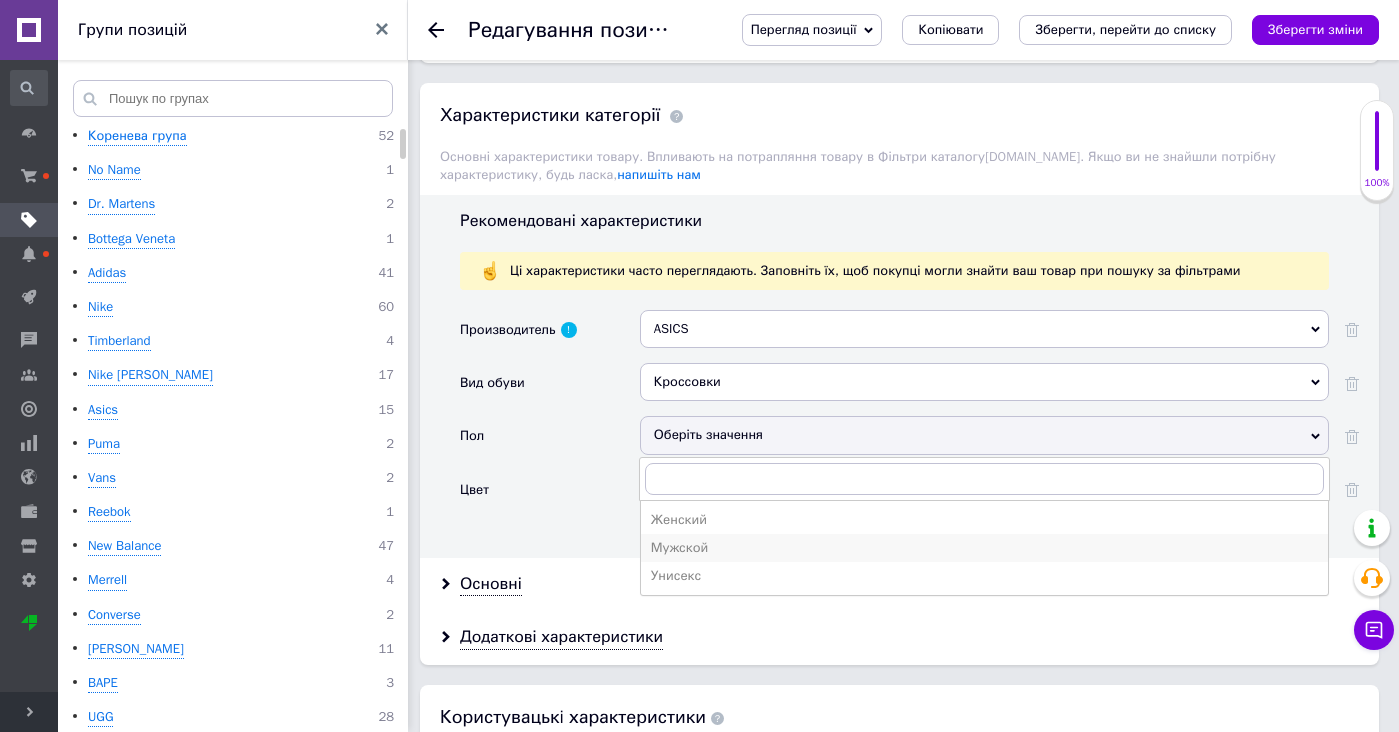 click on "Мужской" at bounding box center (984, 548) 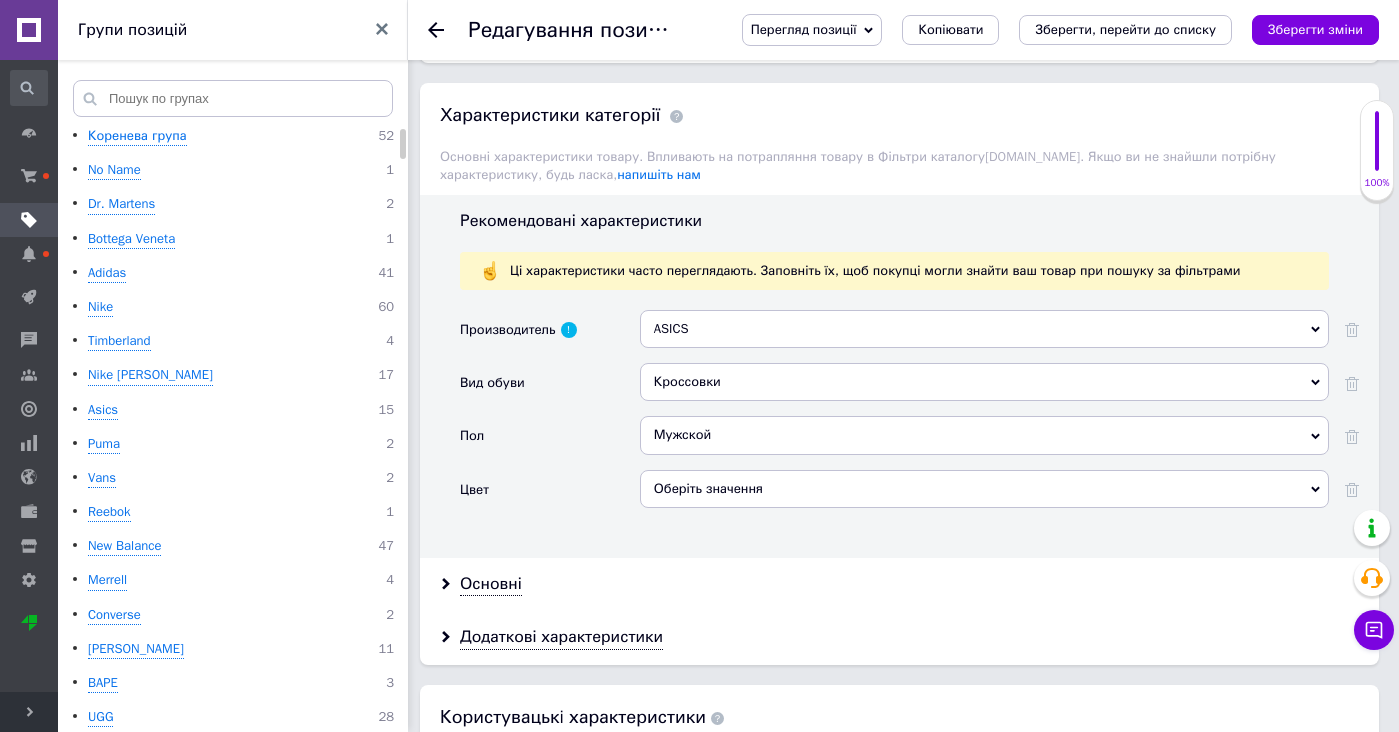 click on "Мужской" at bounding box center [984, 435] 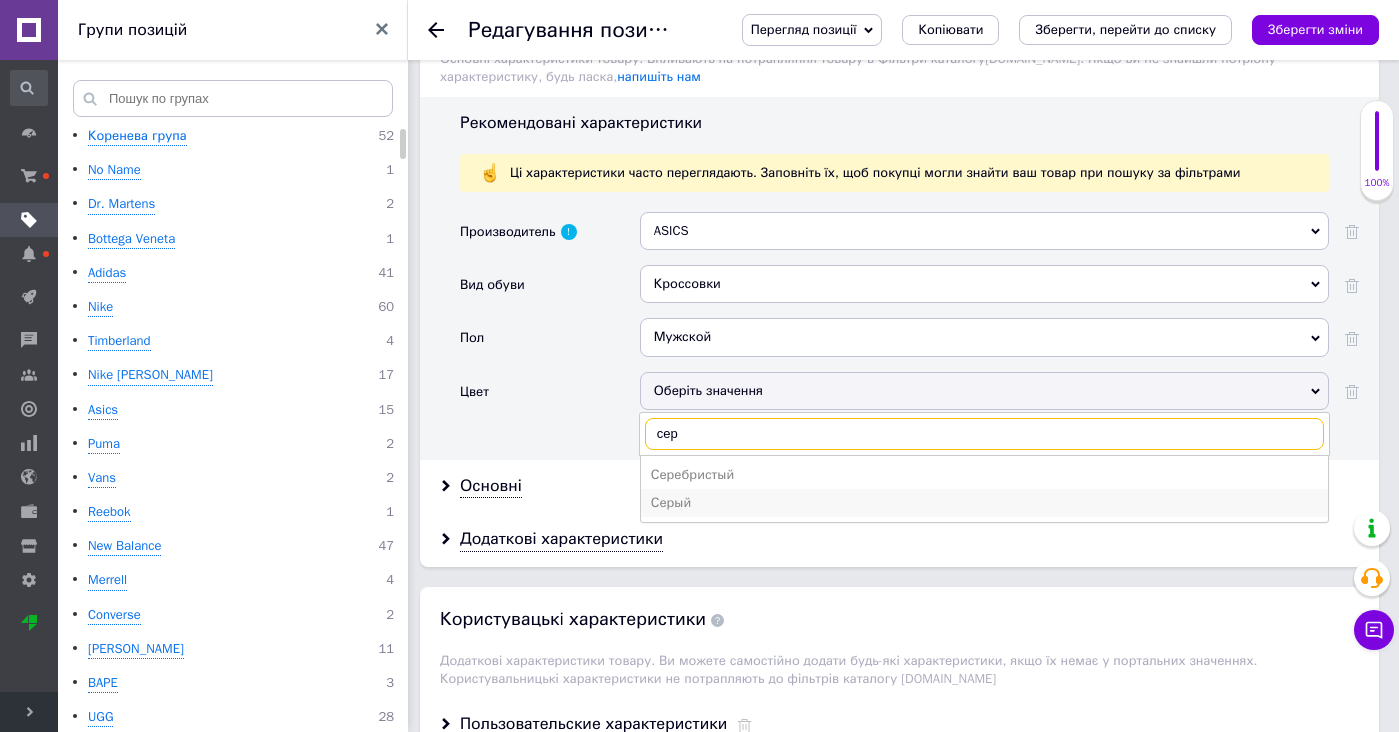 type on "сер" 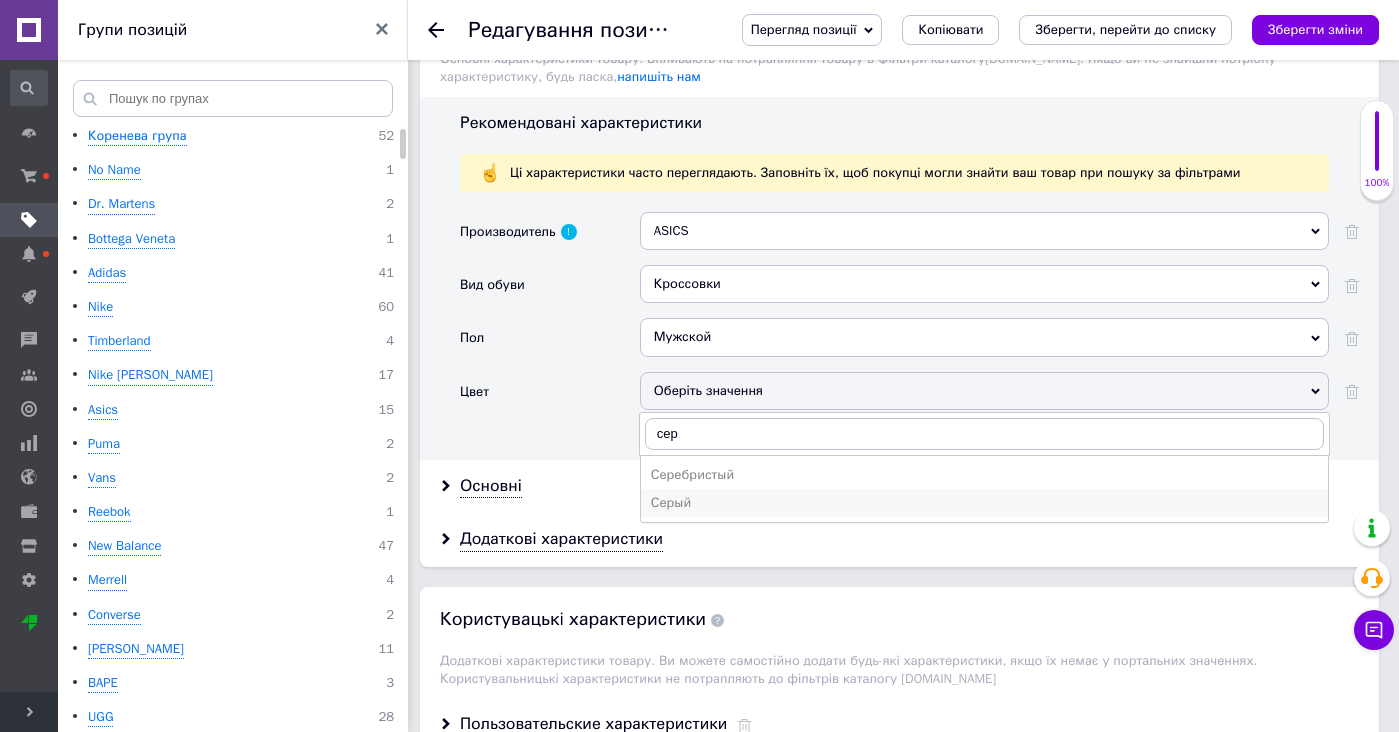 click on "Серый" at bounding box center (984, 503) 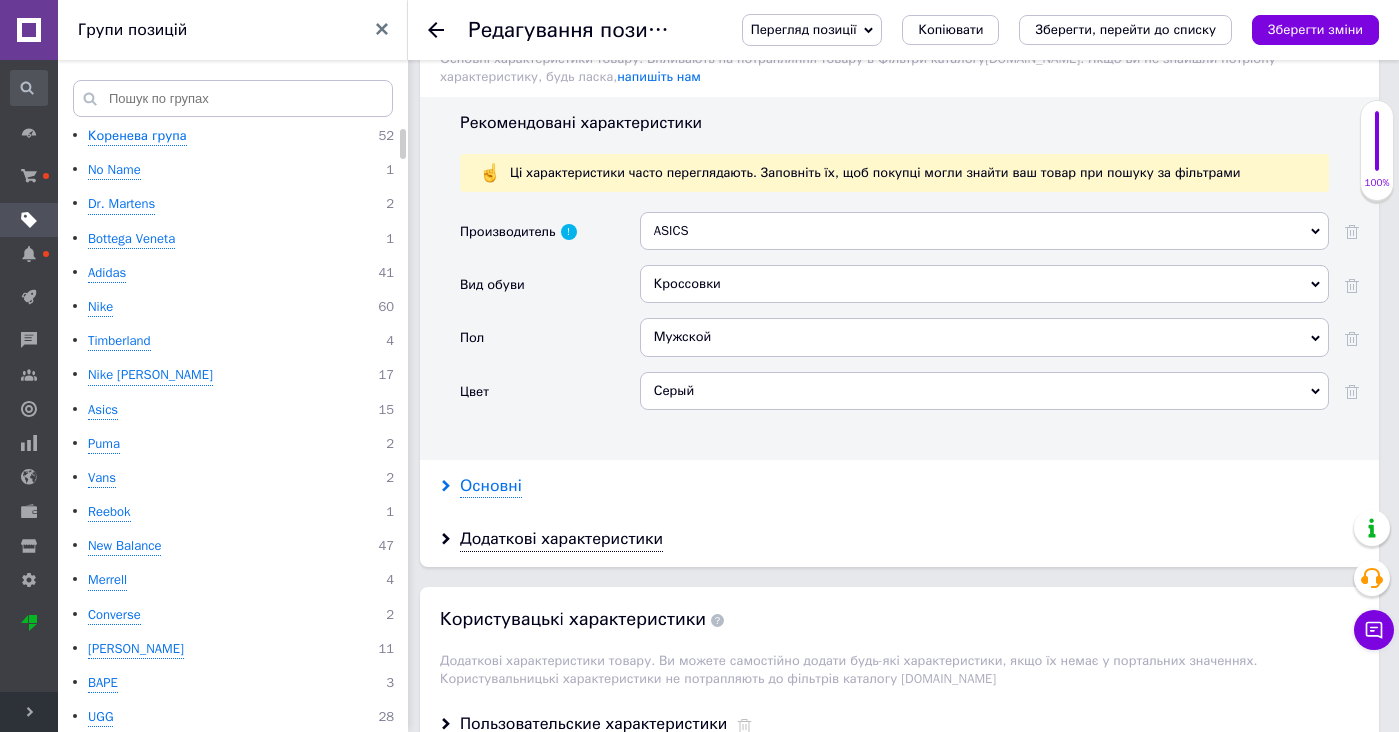 click on "Основні" at bounding box center [491, 486] 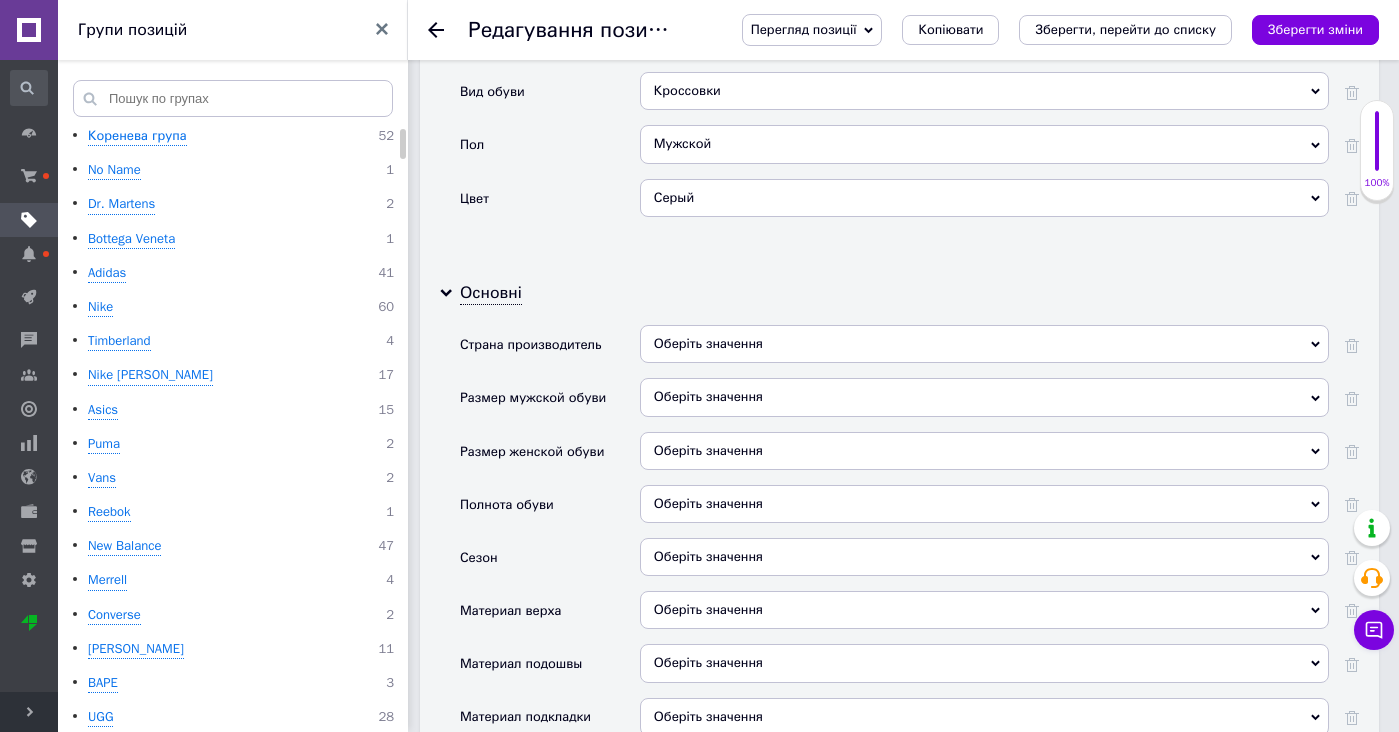 click on "Оберіть значення" at bounding box center (984, 557) 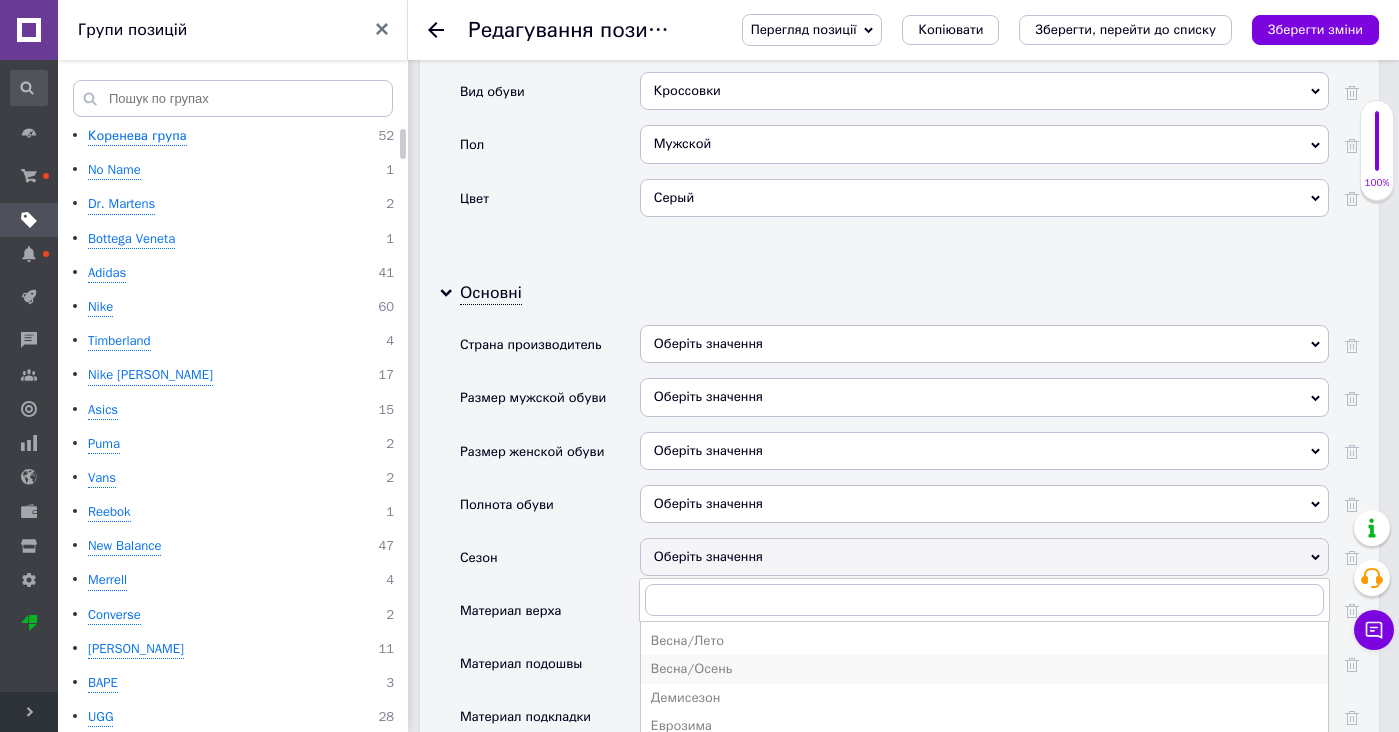 click on "Весна/Осень" at bounding box center [984, 669] 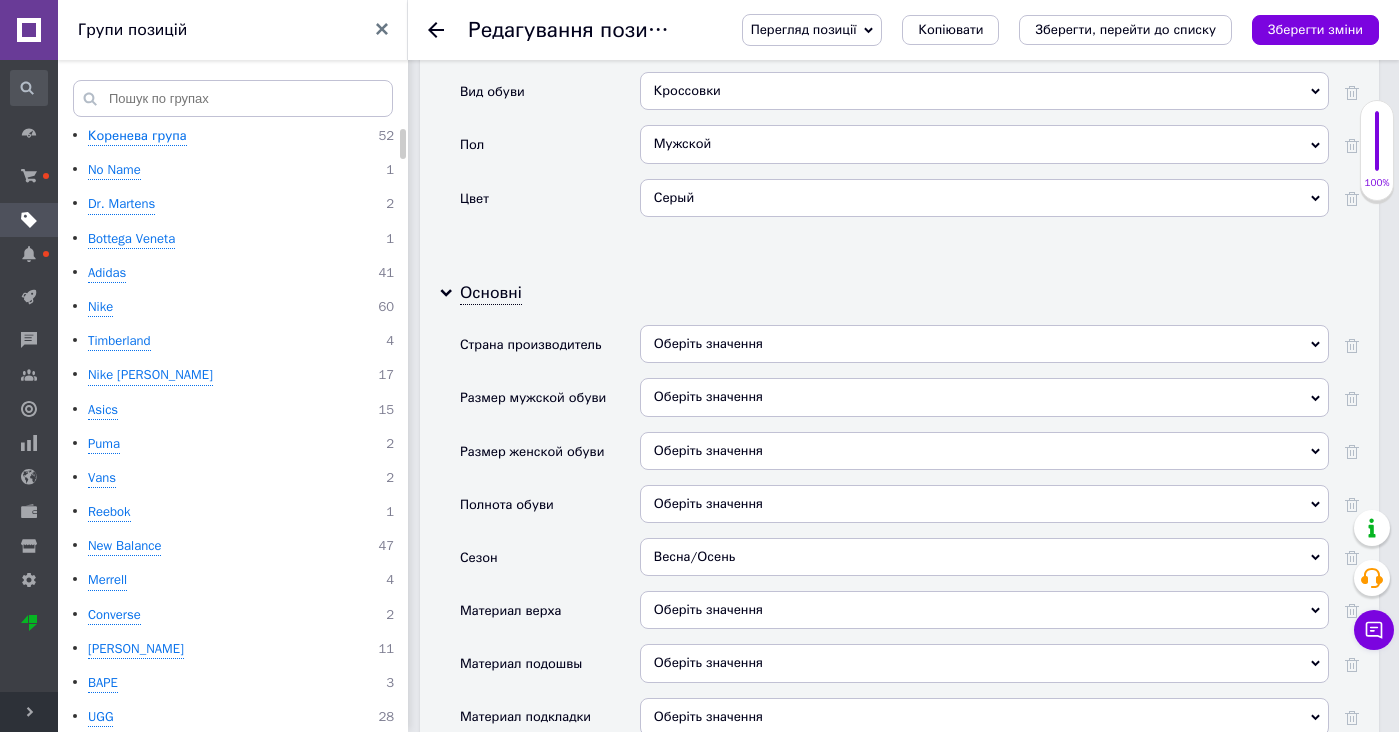 click on "Оберіть значення" at bounding box center (984, 617) 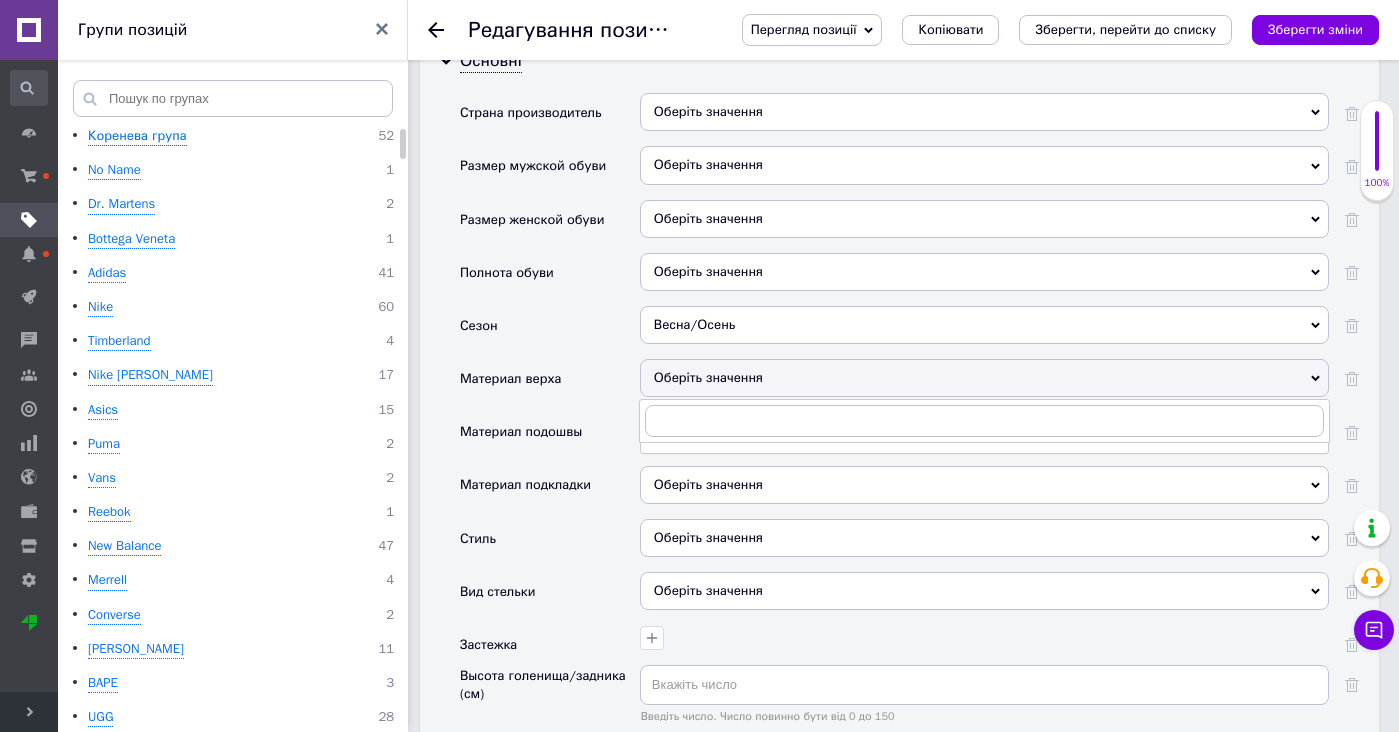 click on "Материал верха" at bounding box center (550, 385) 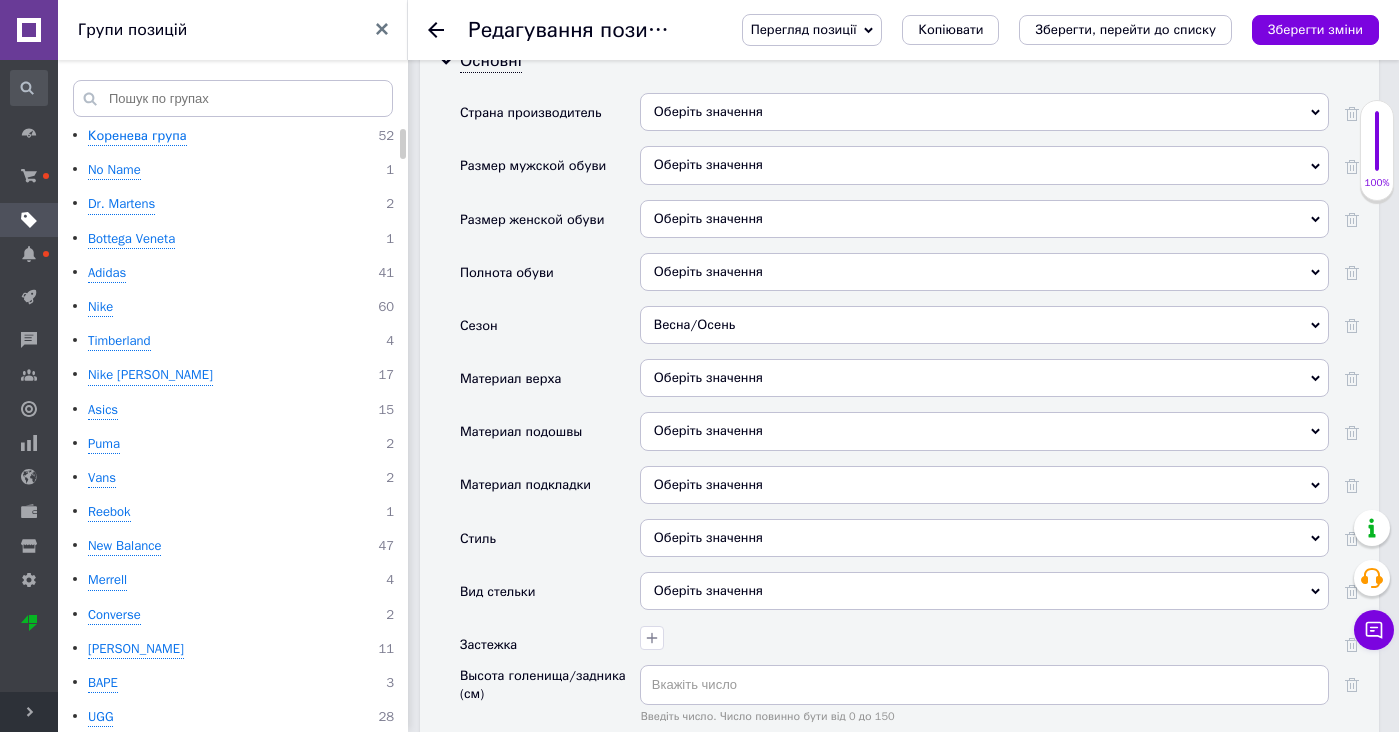 click on "Оберіть значення" at bounding box center [984, 378] 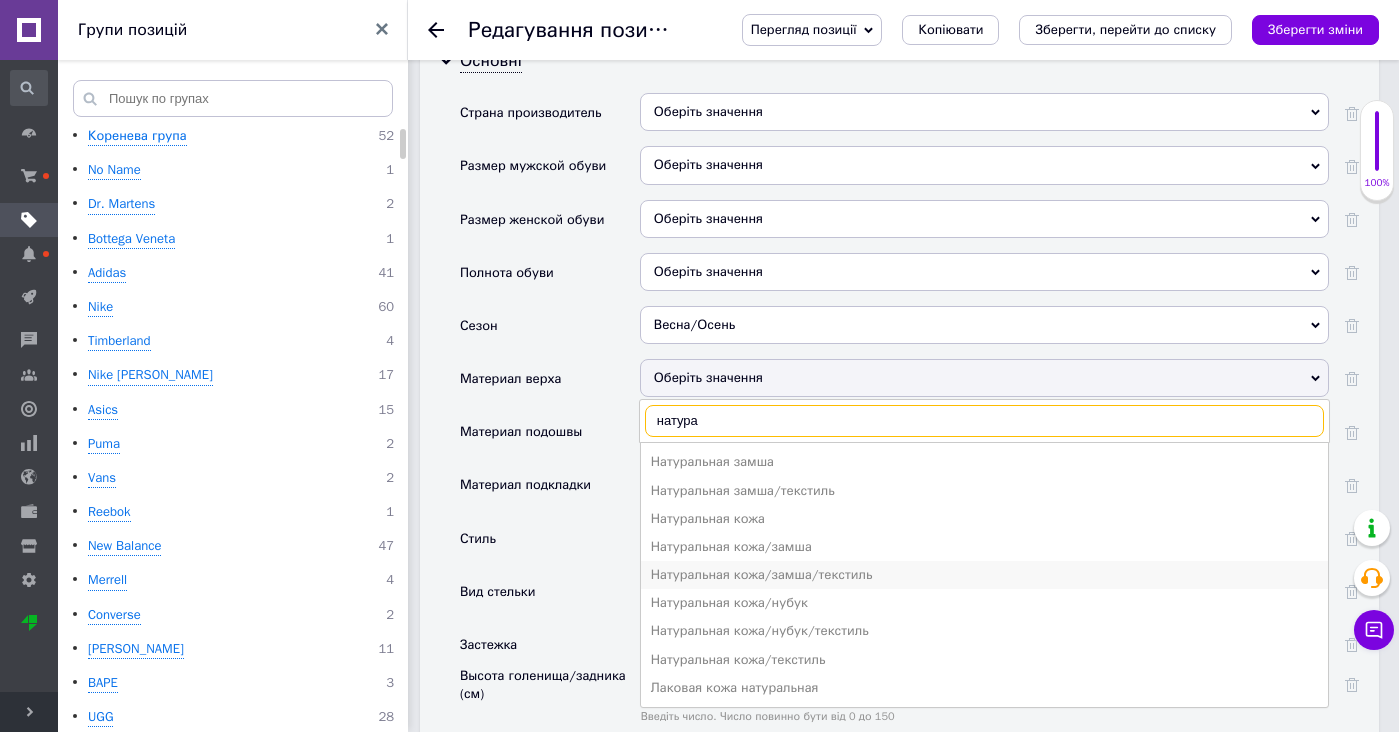 type on "натура" 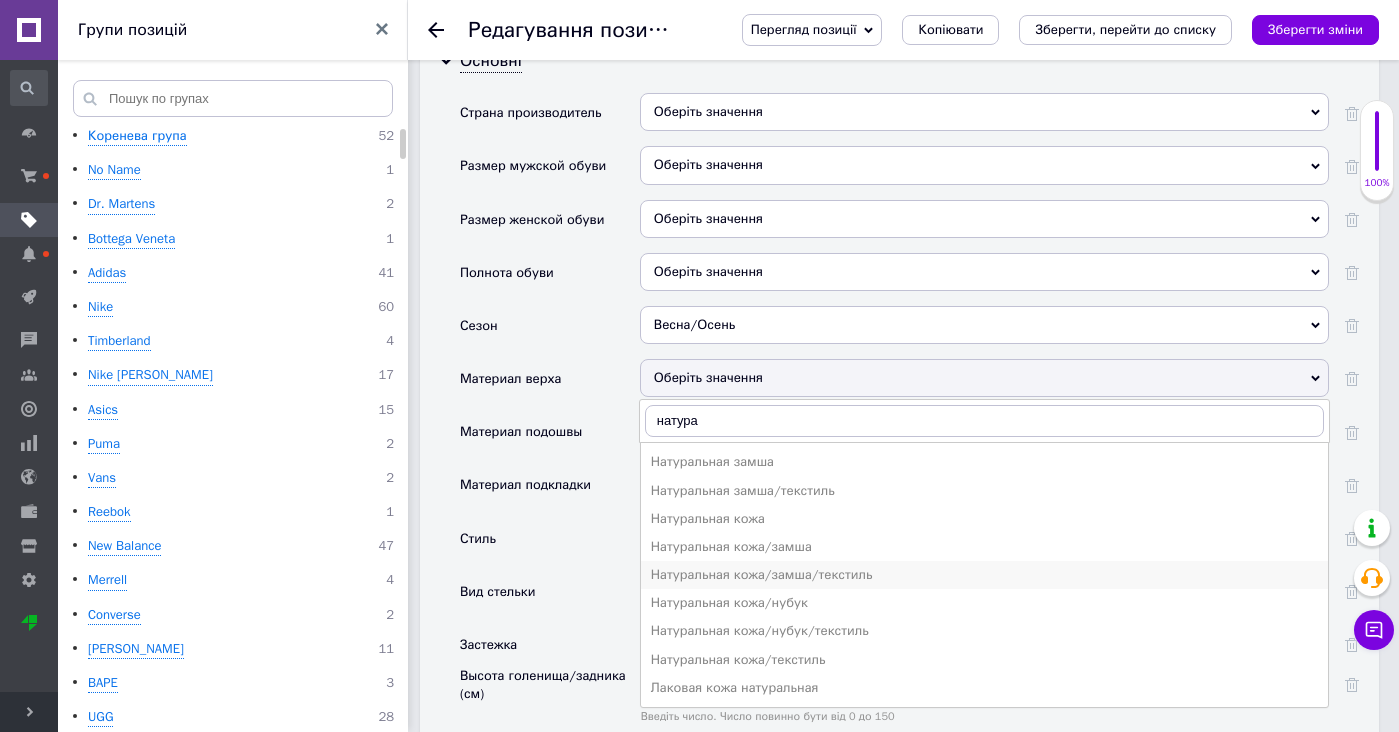 click on "Натуральная кожа/замша/текстиль" at bounding box center [984, 575] 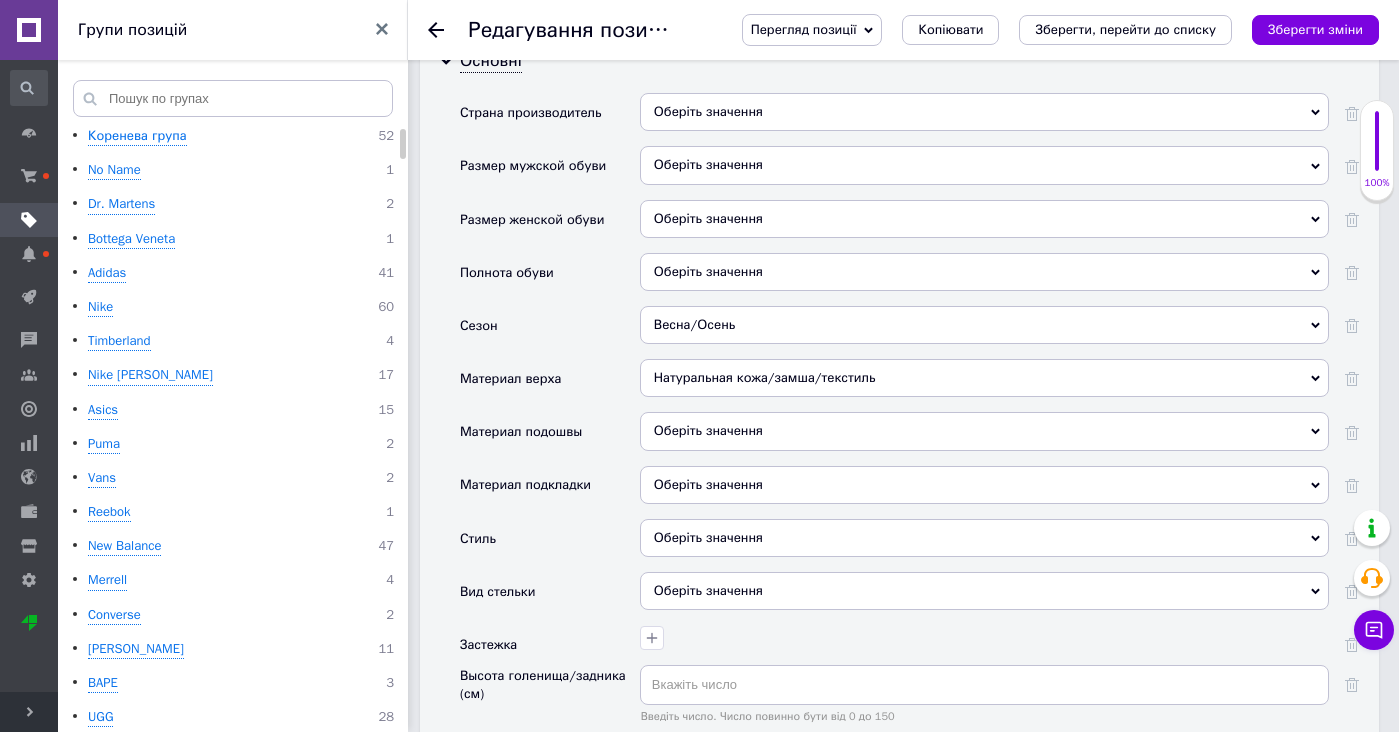 click on "Оберіть значення" at bounding box center (984, 485) 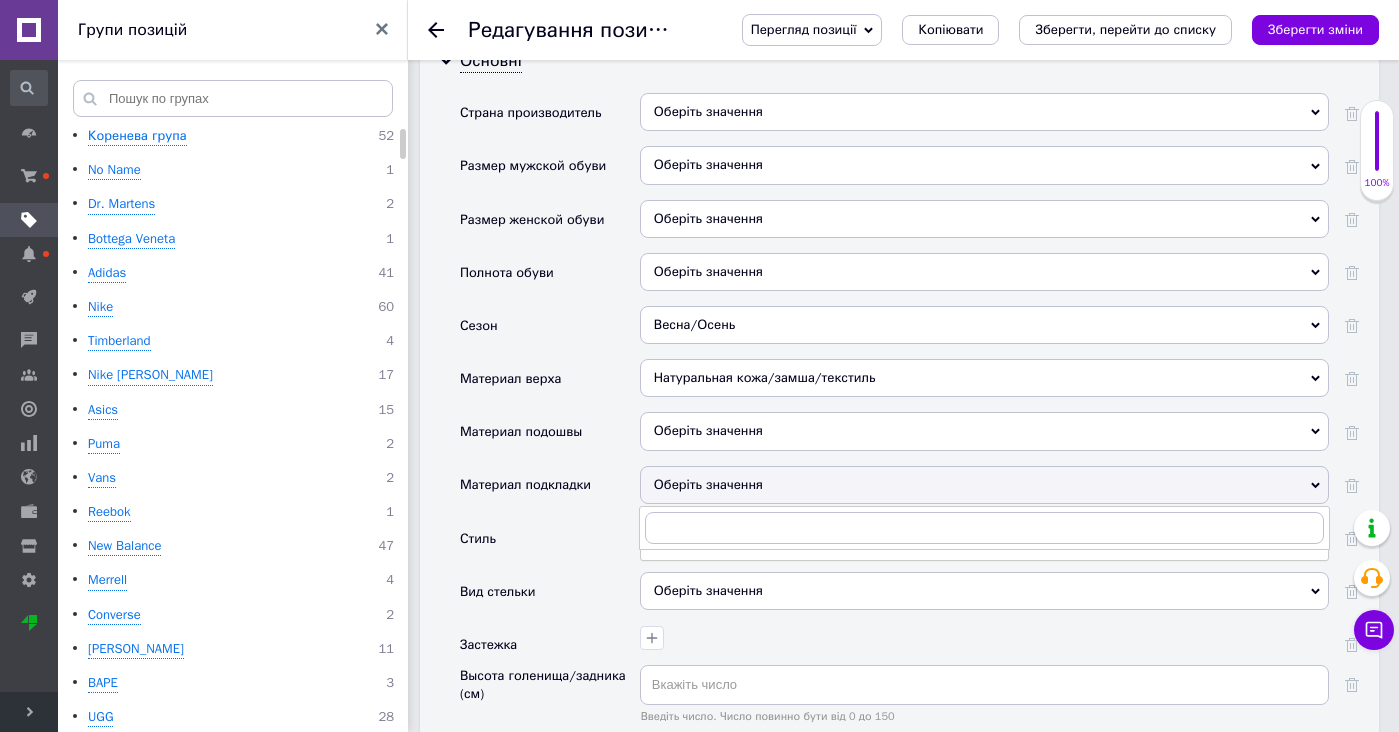 click on "Оберіть значення" at bounding box center [984, 431] 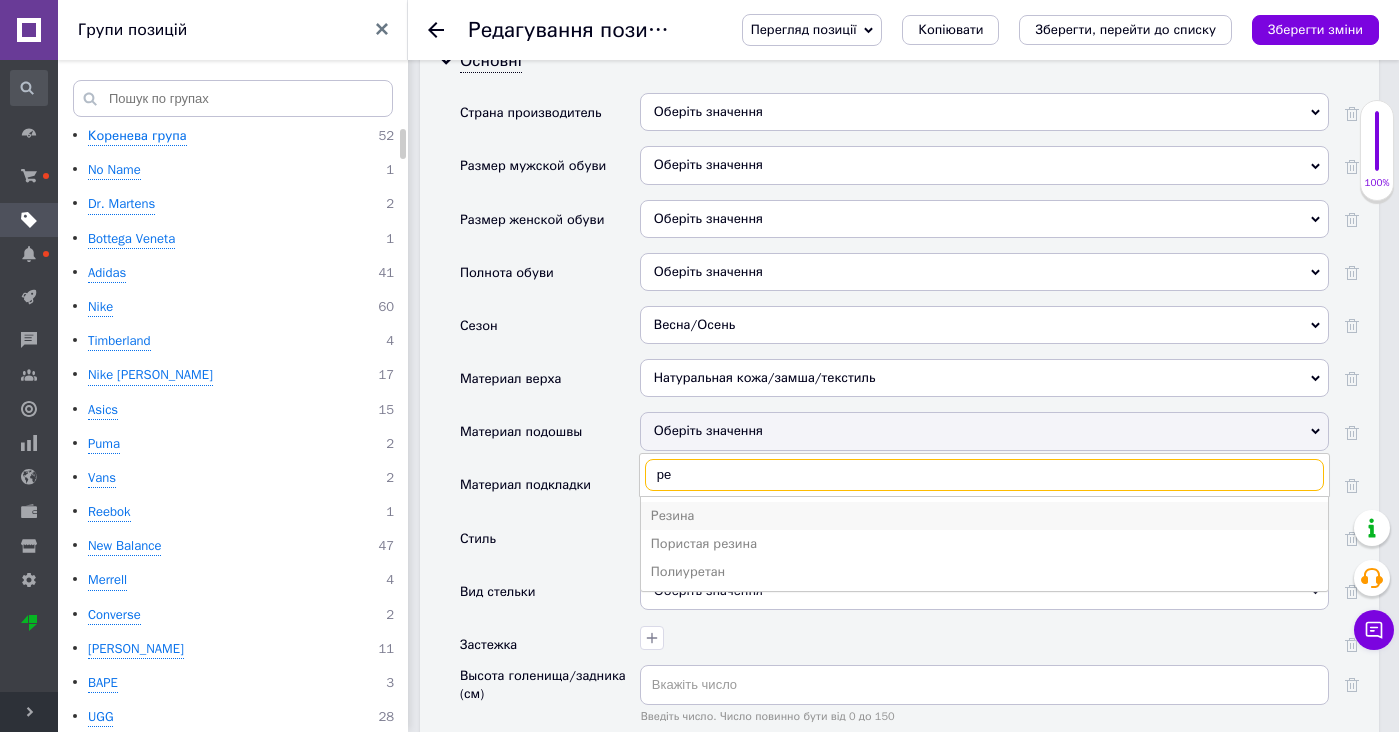 type on "ре" 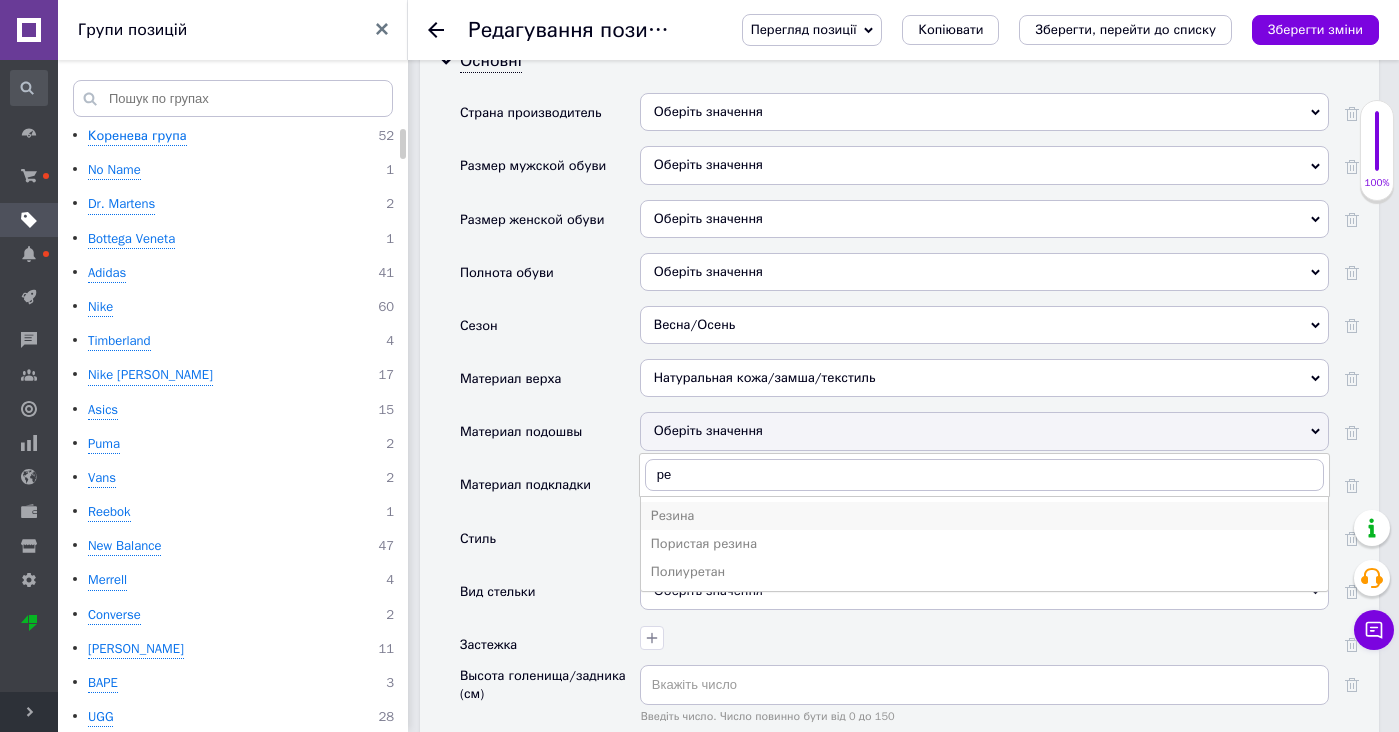 click on "Резина" at bounding box center [984, 516] 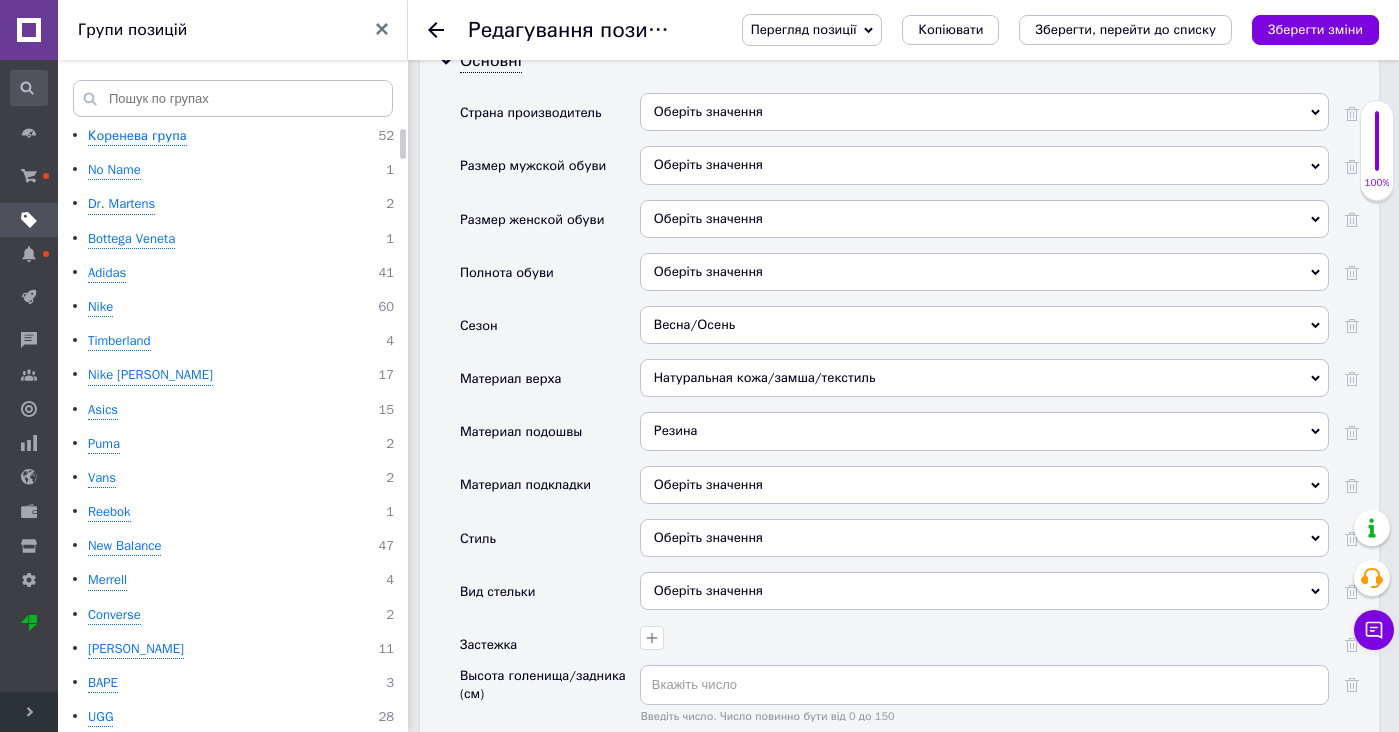 click on "Резина Каучук Комбинированный Мегол Натуральная кожа ПВХ Пена Полиуретан Пористая резина ПУ Резина ТПР ТПУ ТЭП ЭВА" at bounding box center (984, 438) 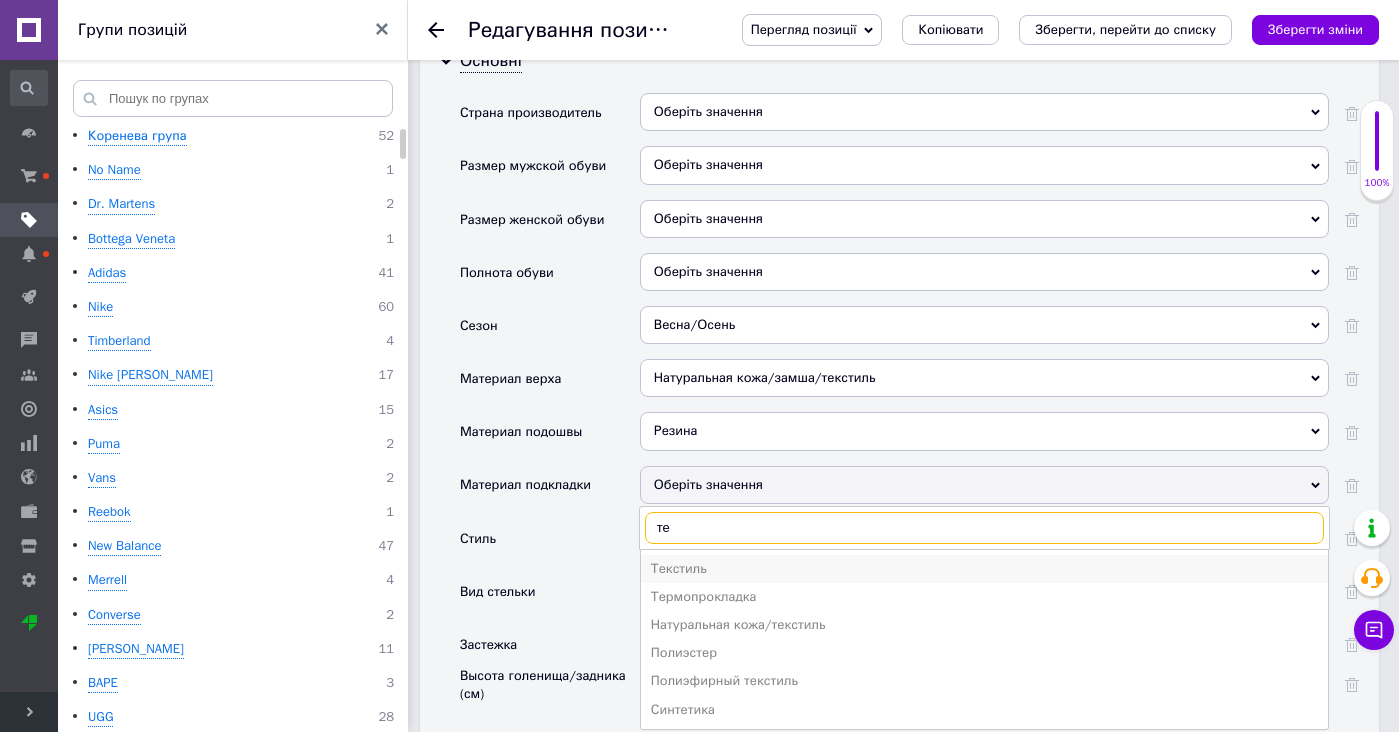 type on "те" 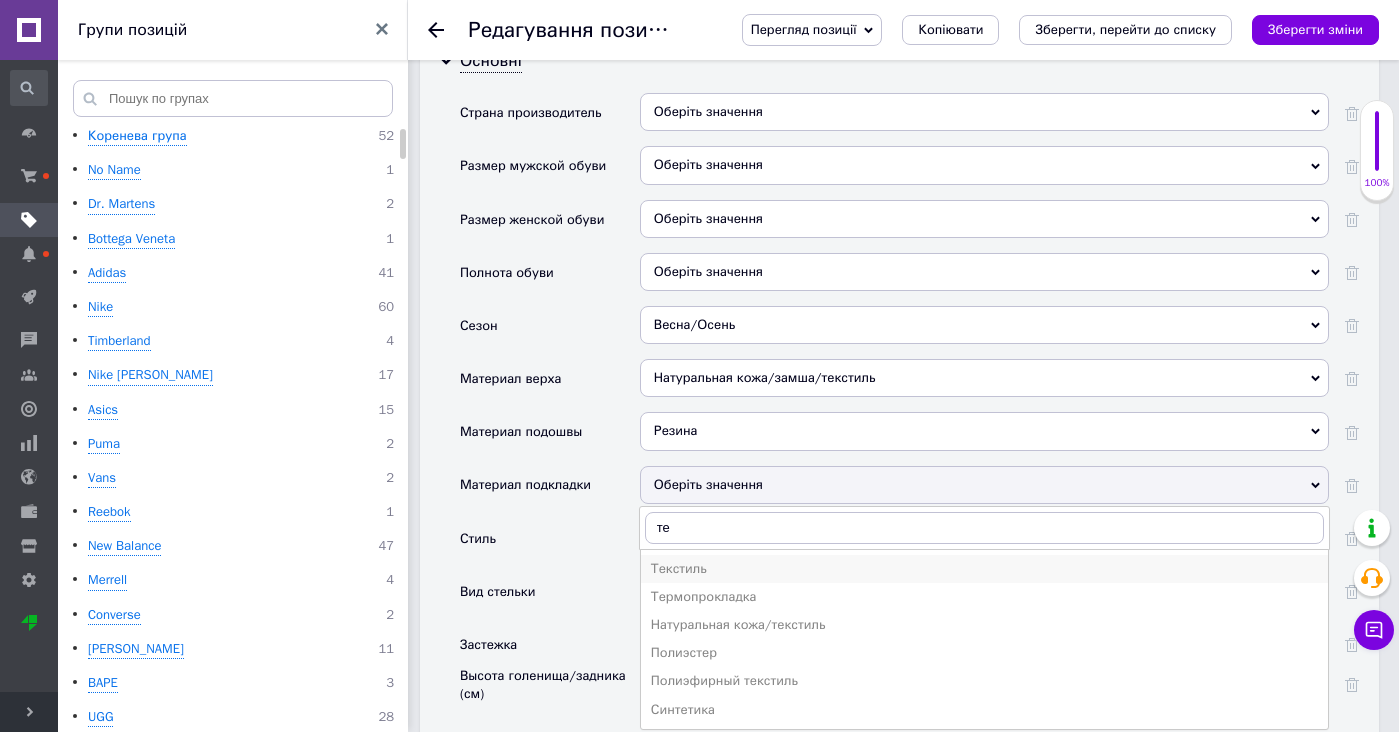 click on "Текстиль" at bounding box center (984, 569) 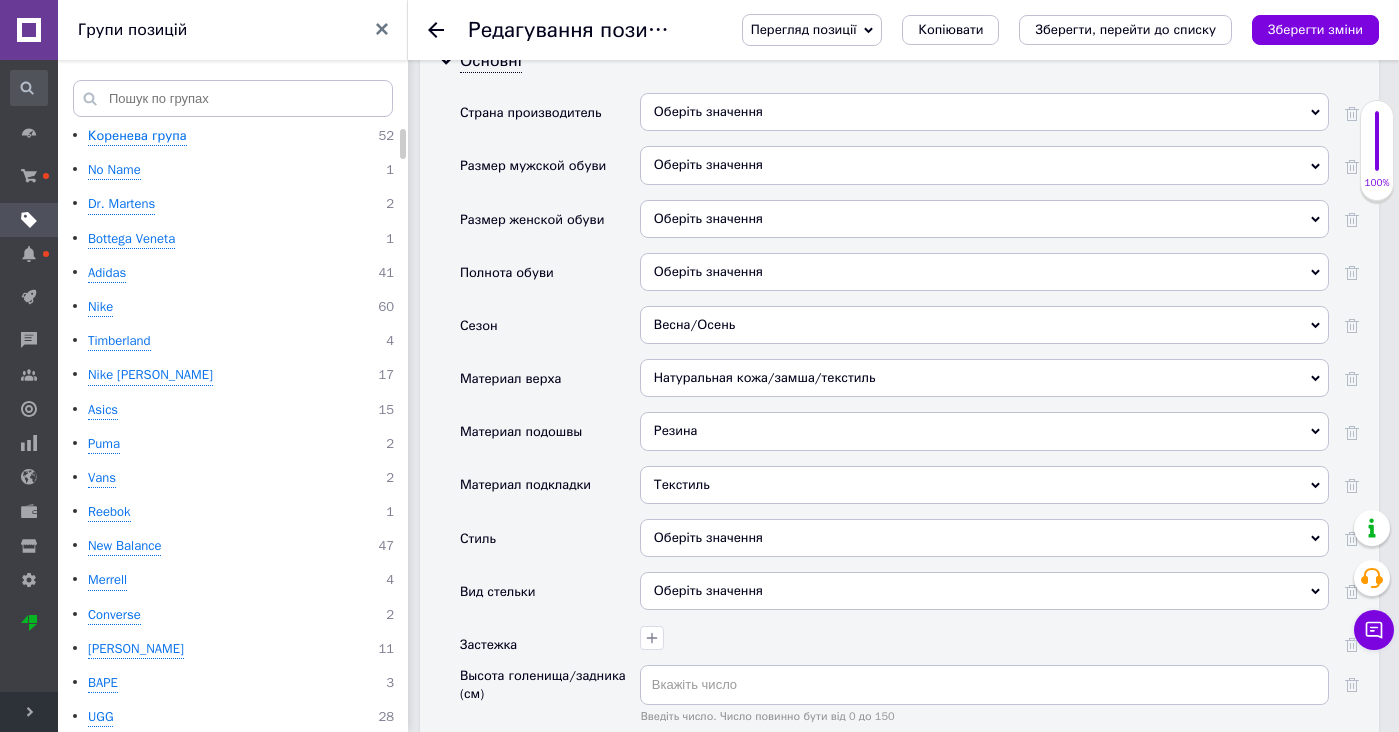click on "Оберіть значення" at bounding box center [984, 538] 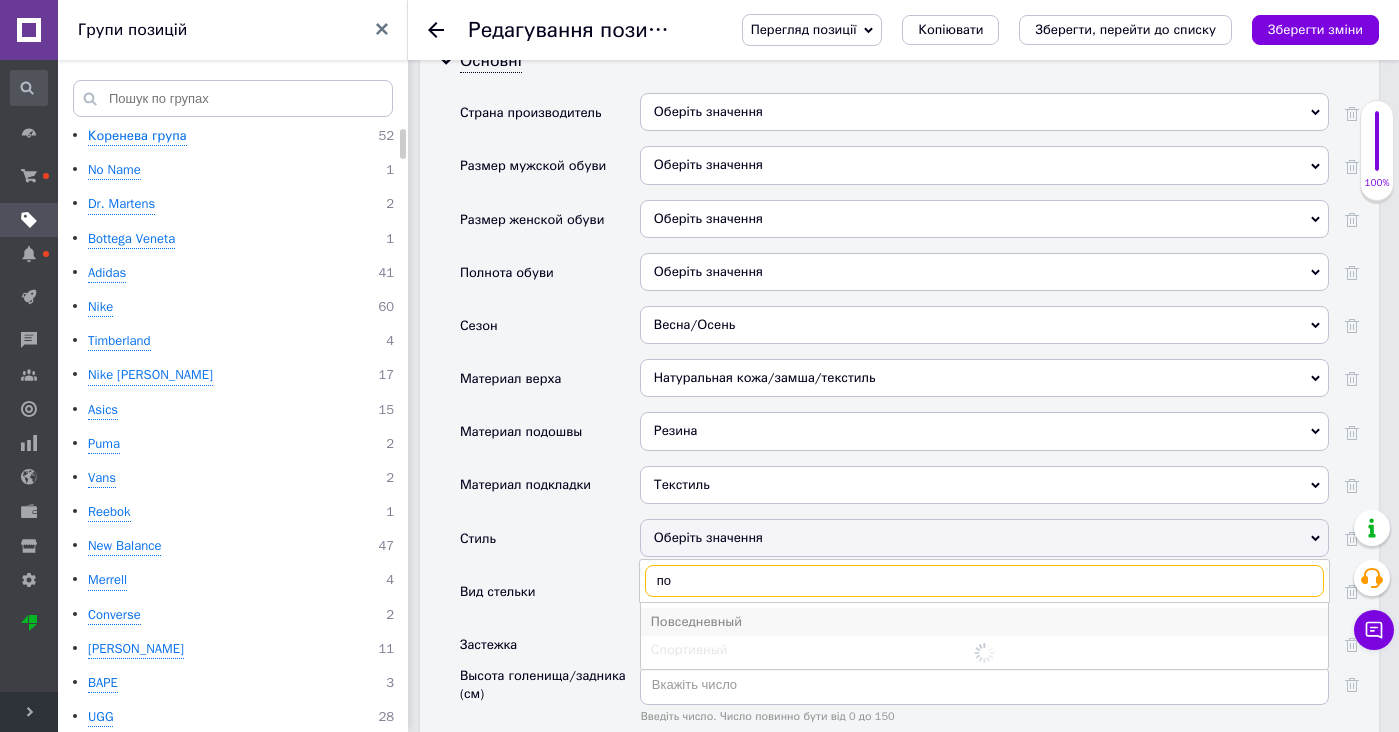 type on "по" 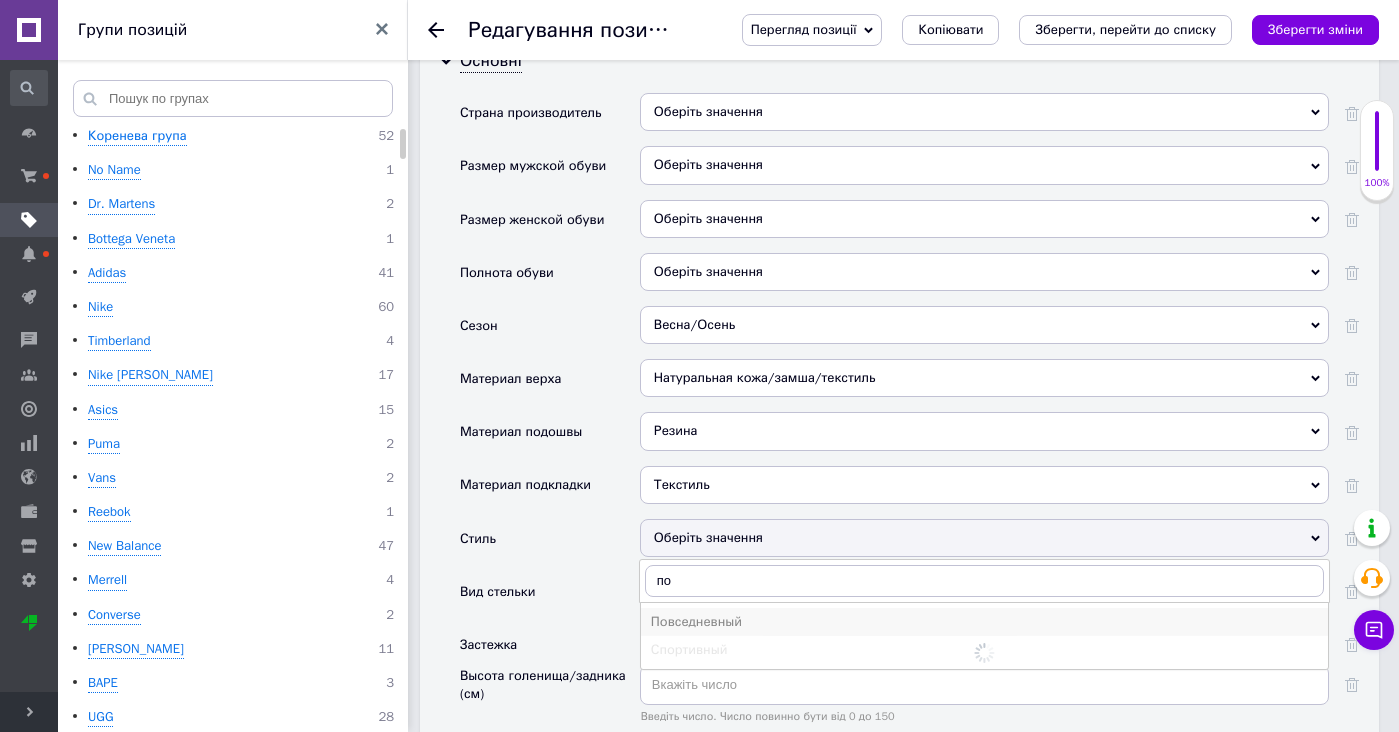 click on "Повседневный" at bounding box center (984, 622) 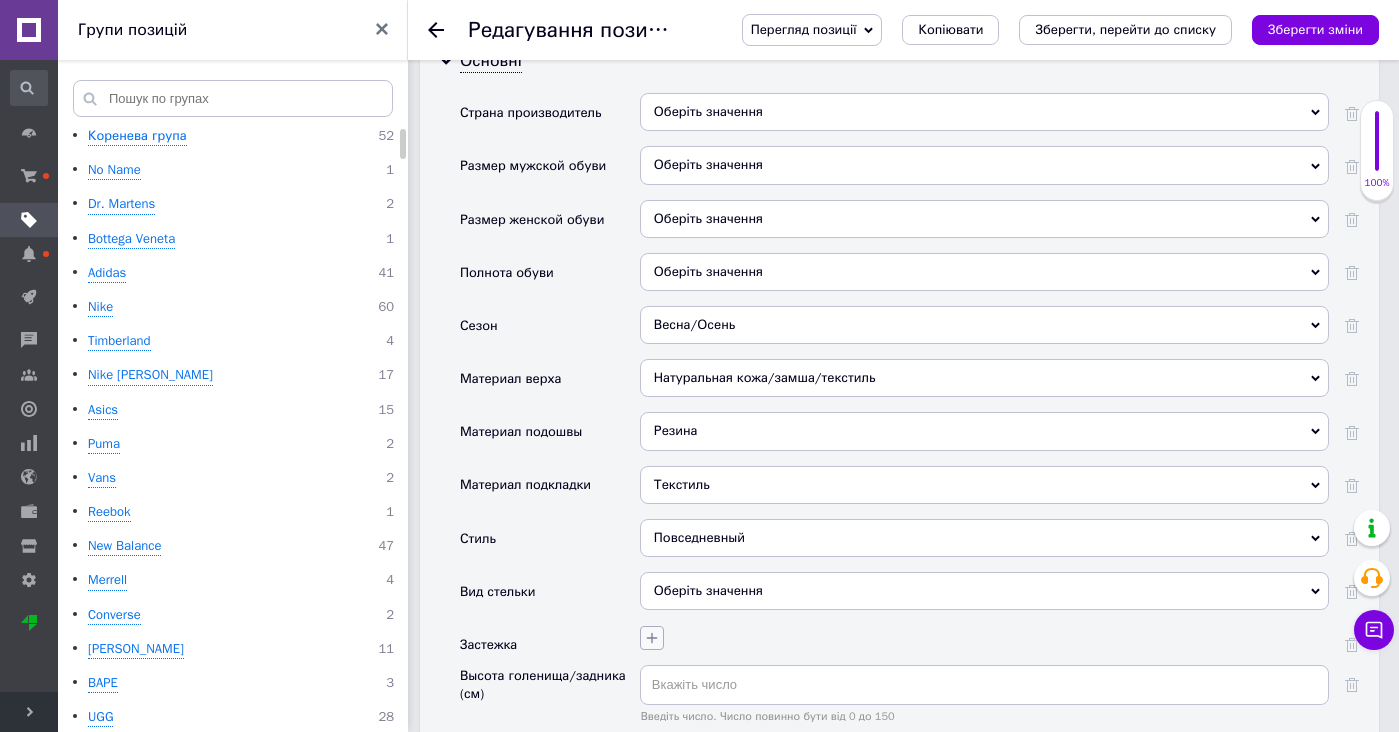 click 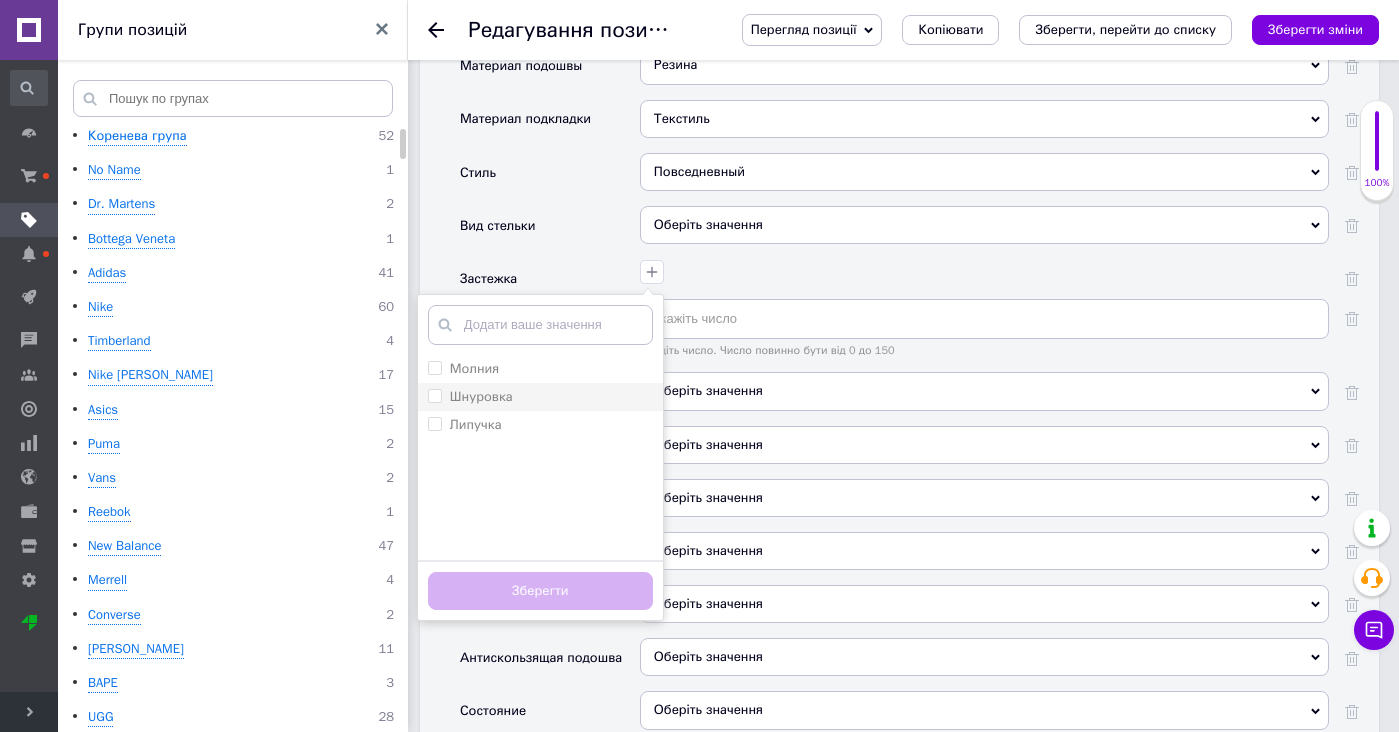 click on "Шнуровка" at bounding box center [540, 397] 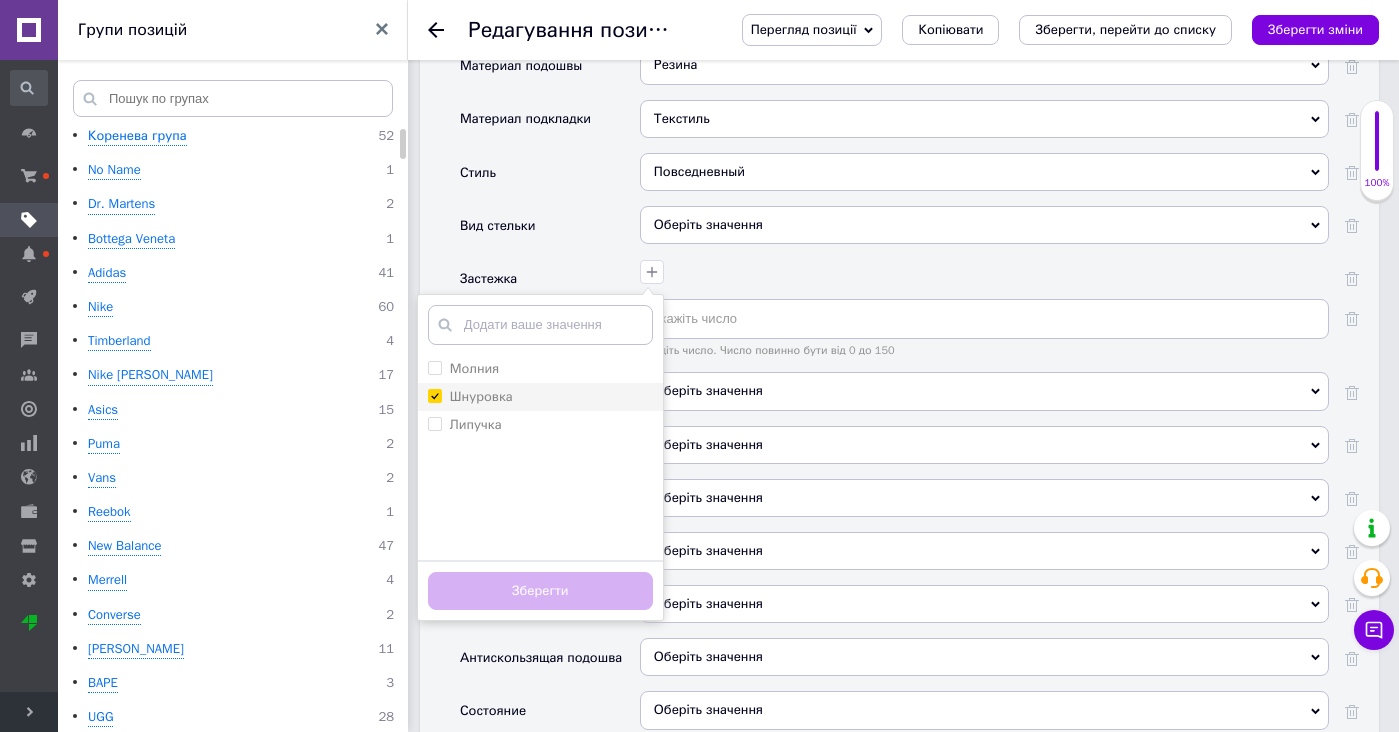 checkbox on "true" 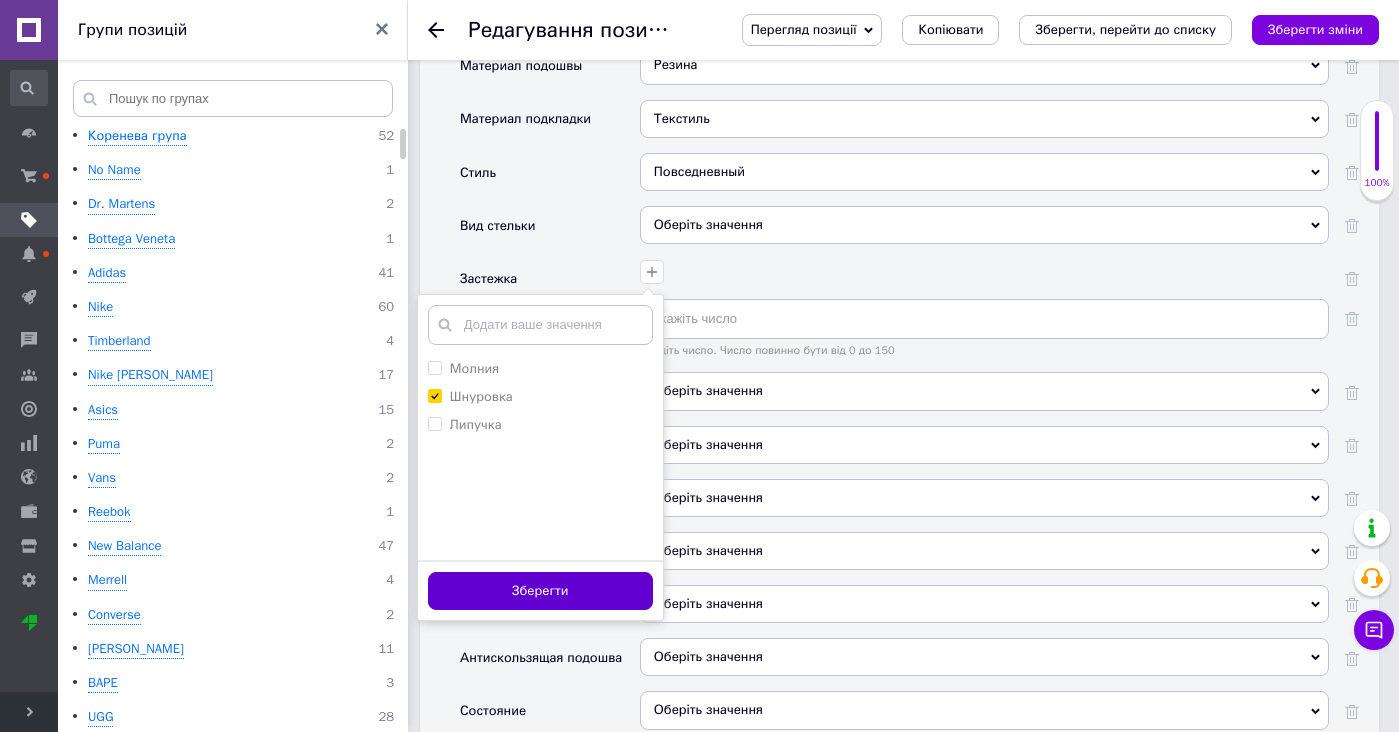 click on "Зберегти" at bounding box center (540, 591) 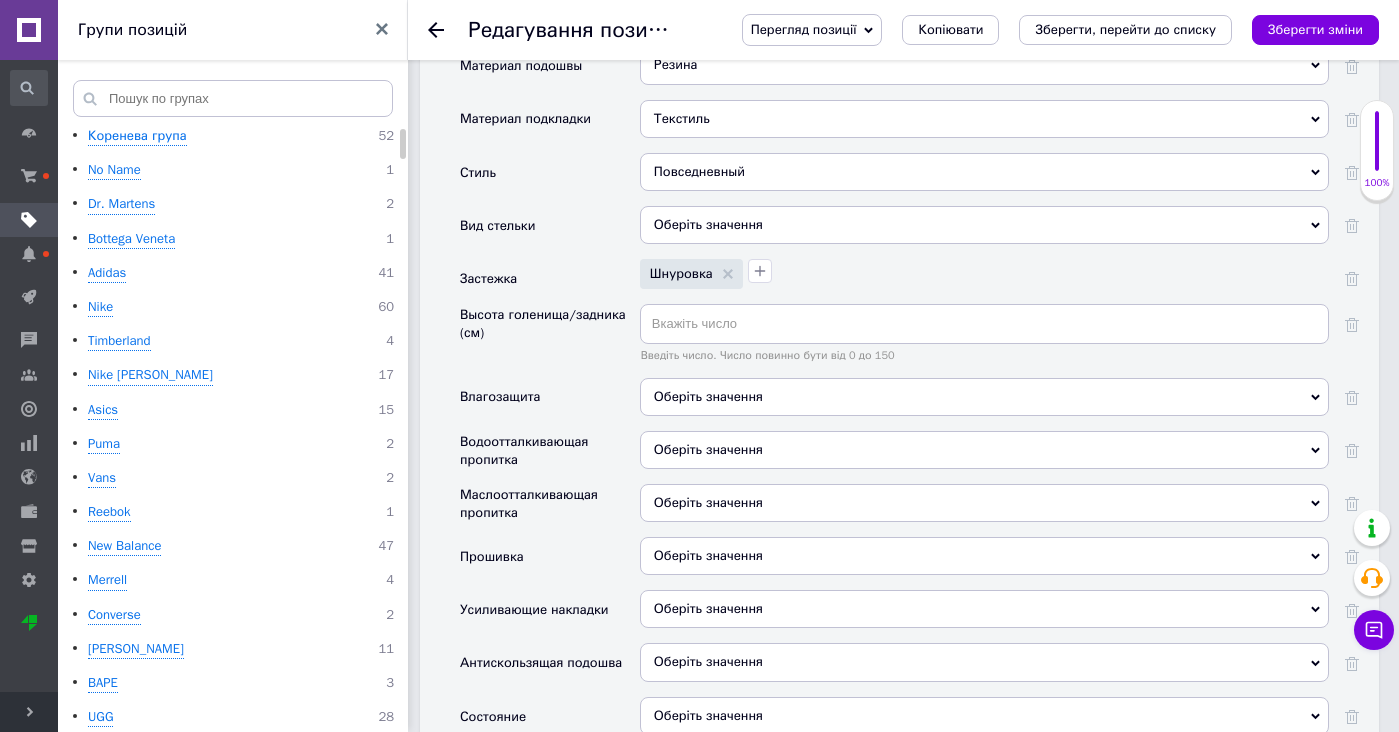 click on "Оберіть значення Так Ні" at bounding box center [984, 404] 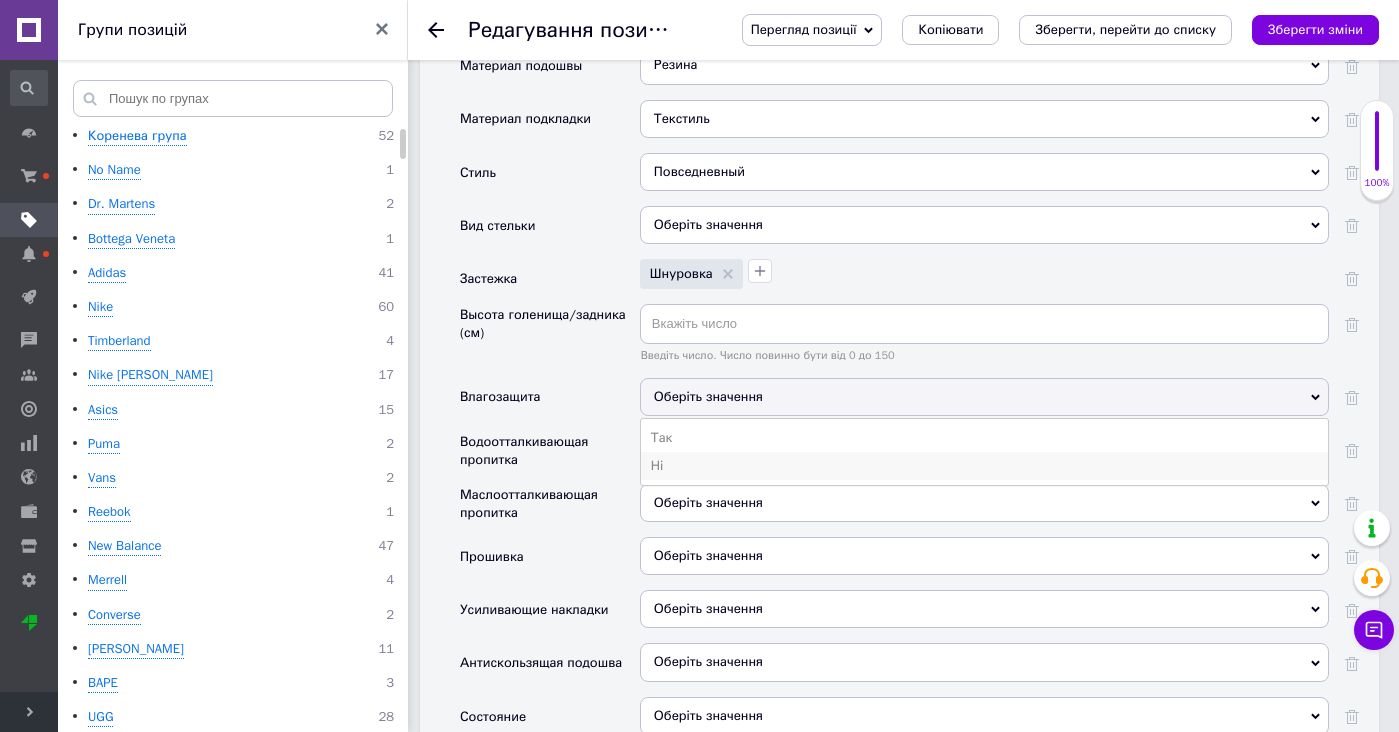click on "Ні" at bounding box center [984, 466] 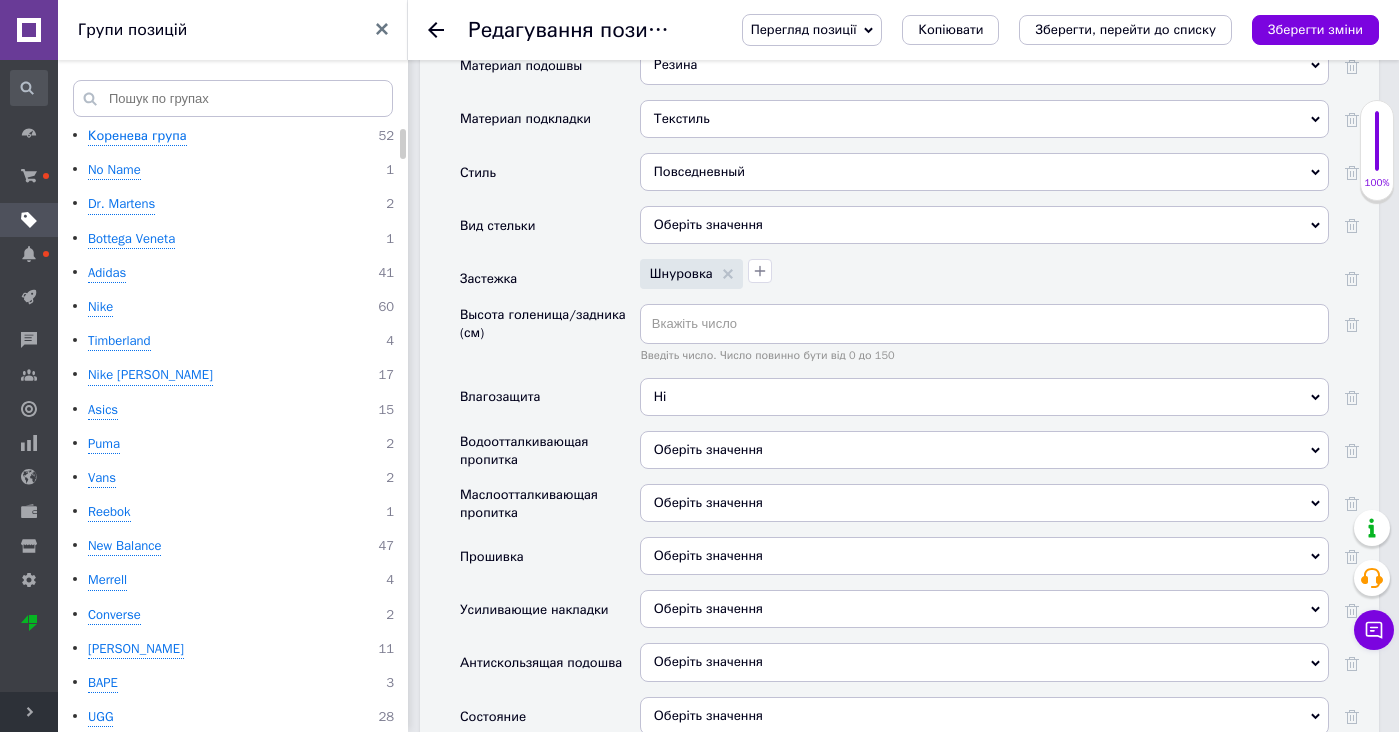 click on "Оберіть значення" at bounding box center [708, 449] 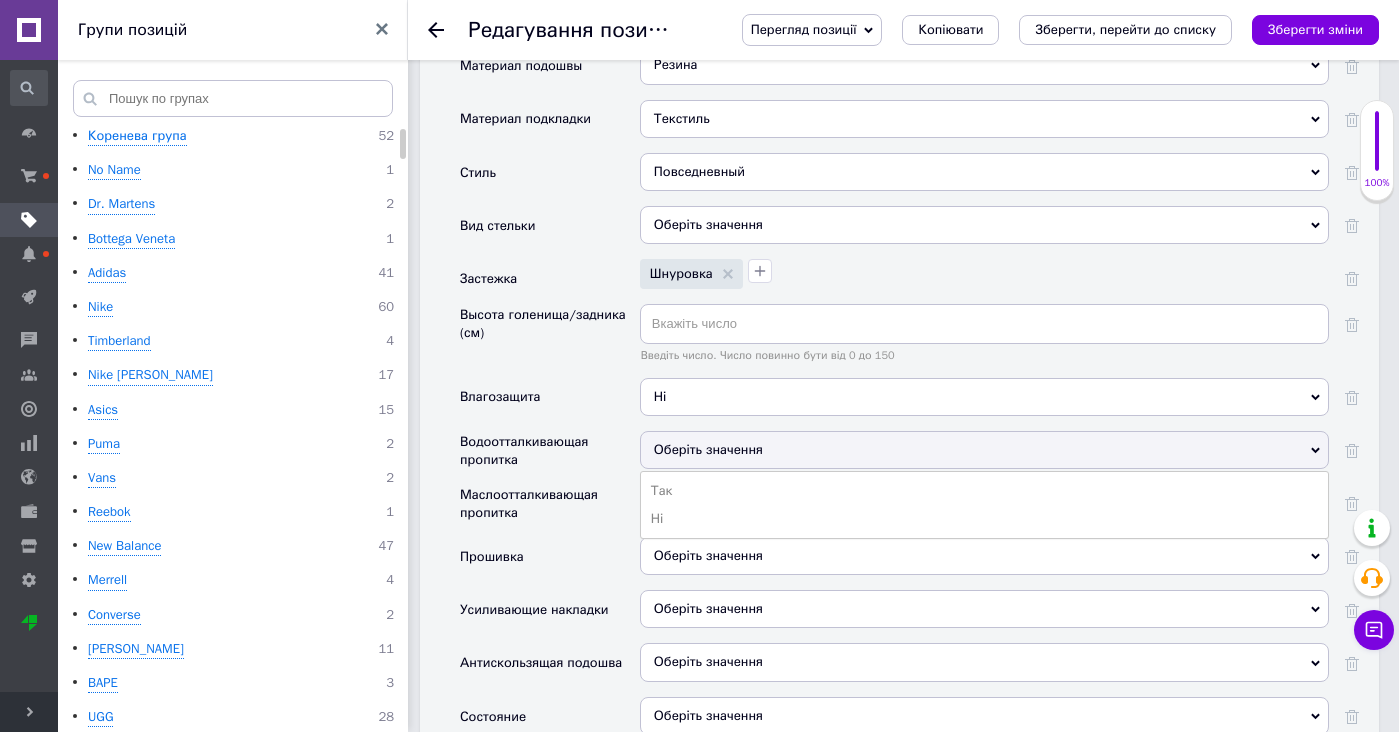 click on "Ні" at bounding box center (984, 519) 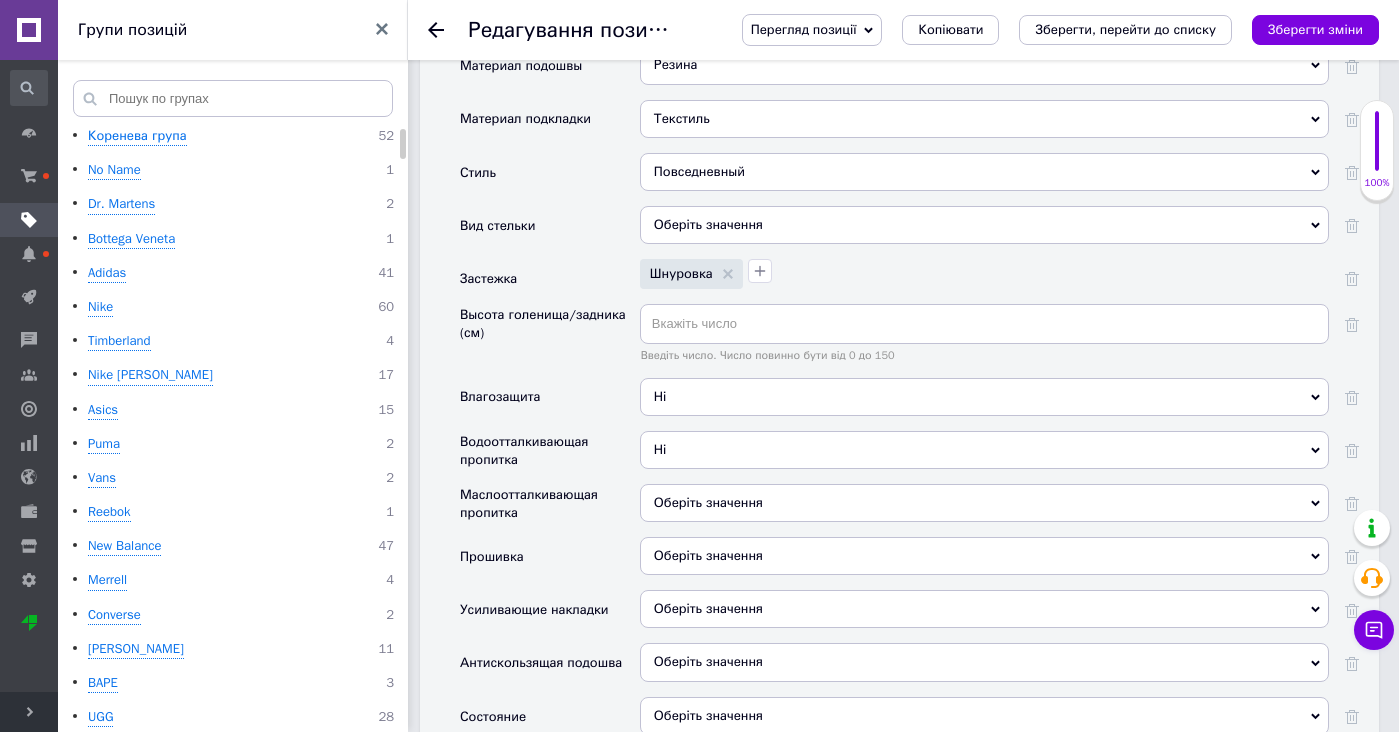 click on "Оберіть значення" at bounding box center [984, 503] 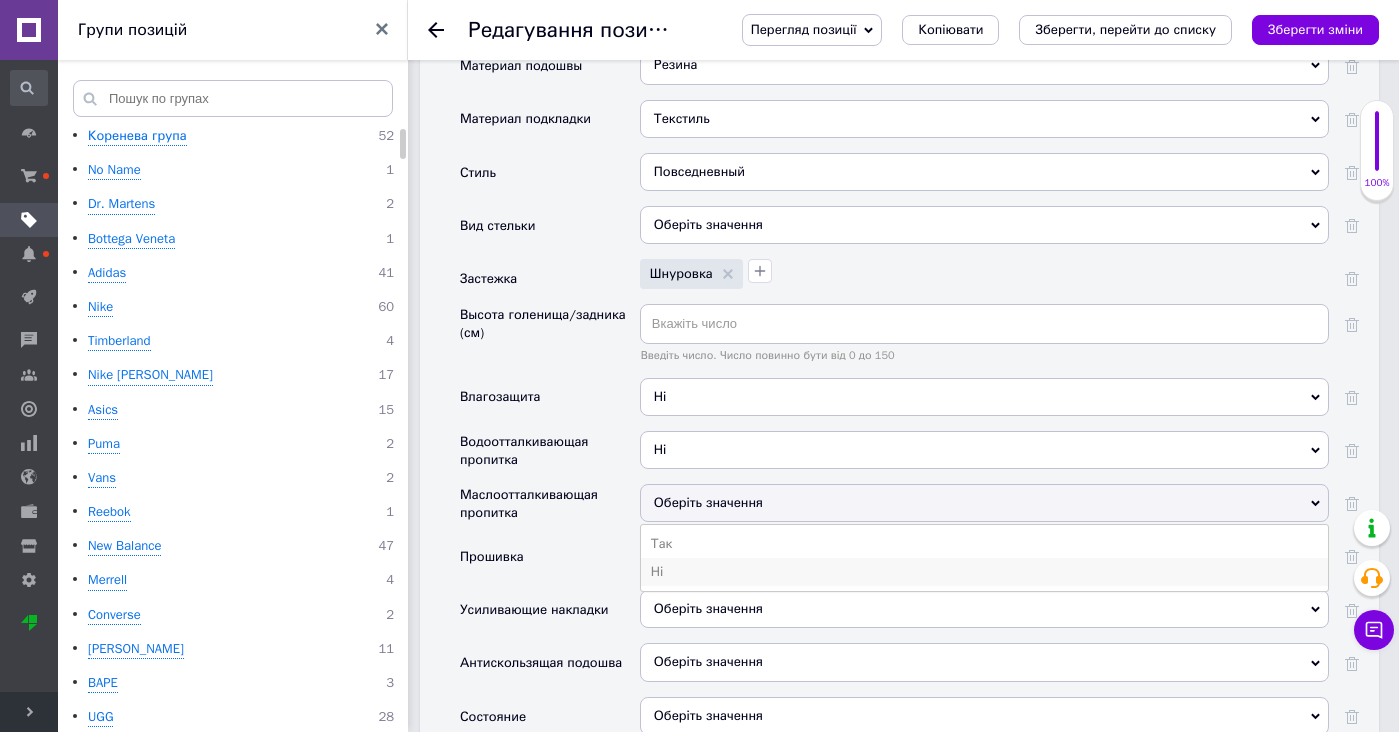 click on "Ні" at bounding box center [984, 572] 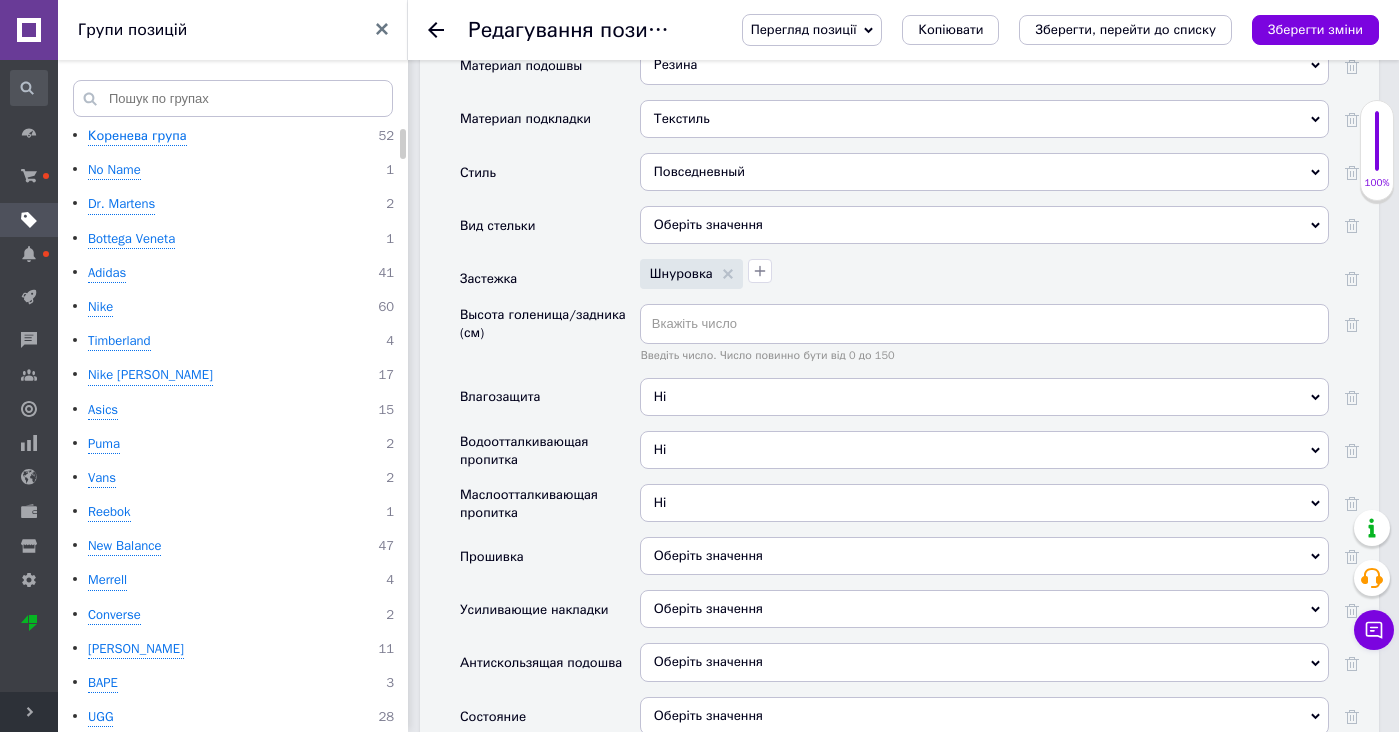 click on "Оберіть значення" at bounding box center [708, 555] 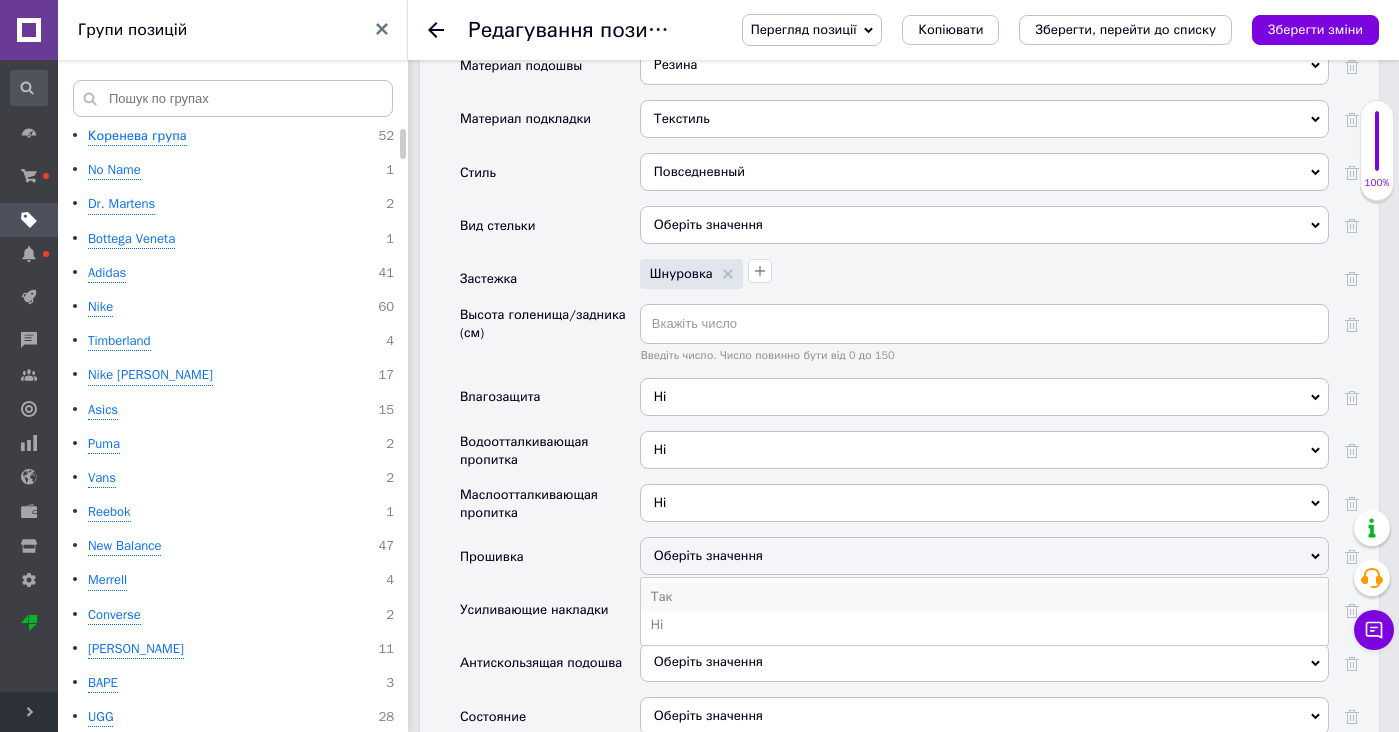 click on "Так" at bounding box center (984, 597) 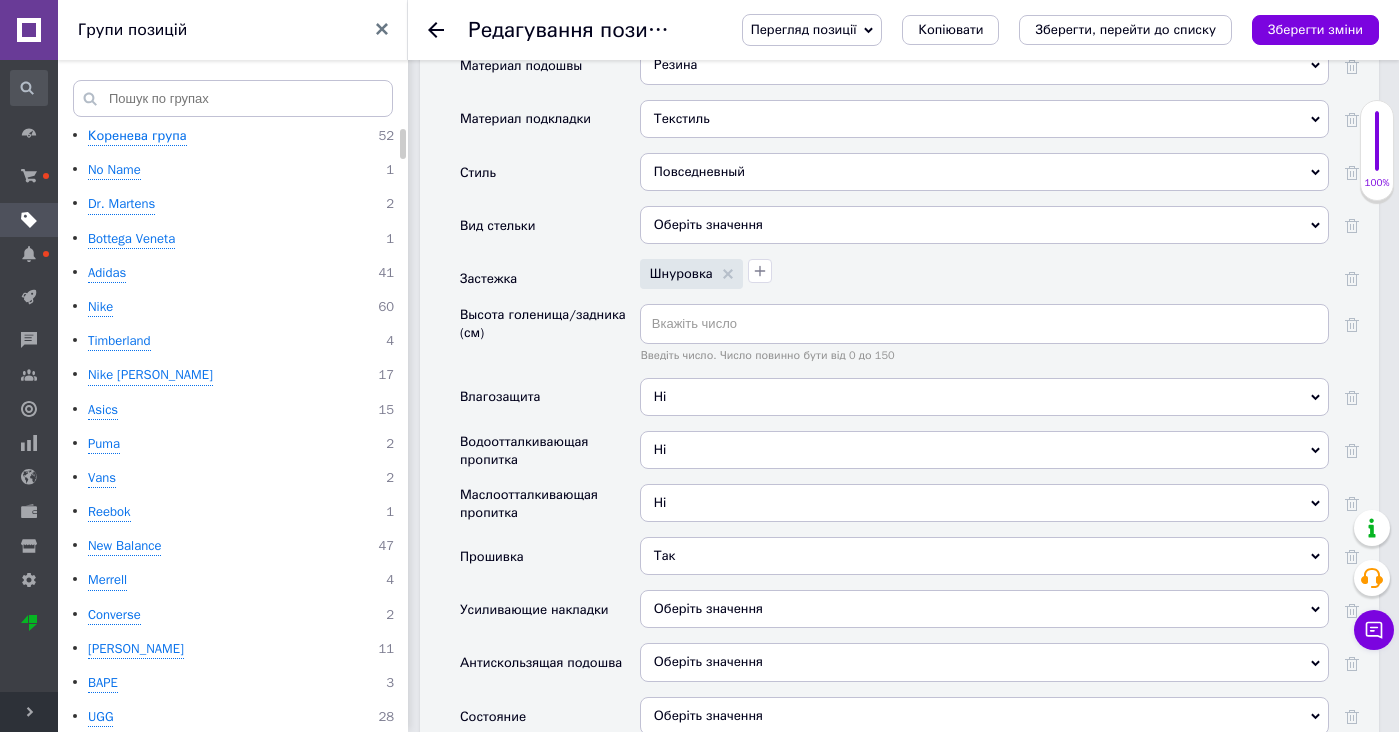 click on "Оберіть значення" at bounding box center [708, 608] 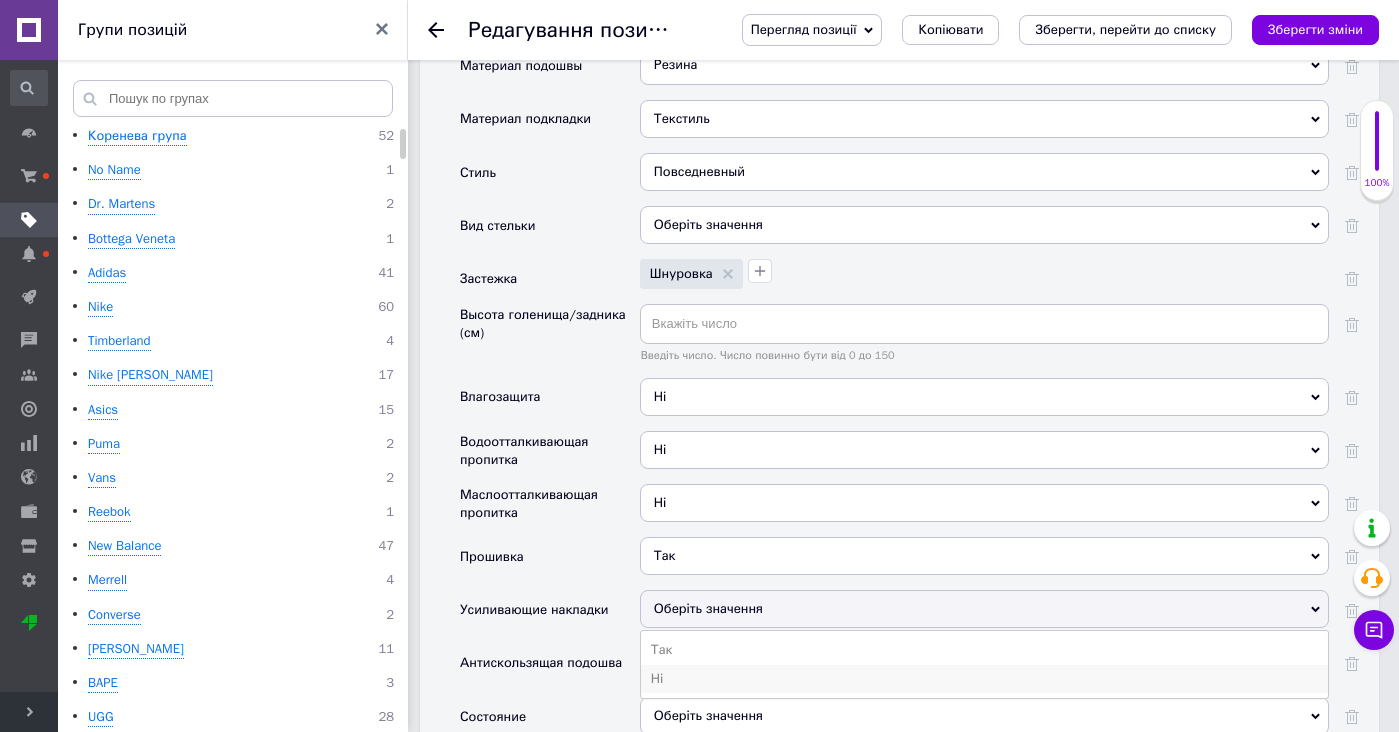 click on "Ні" at bounding box center [984, 679] 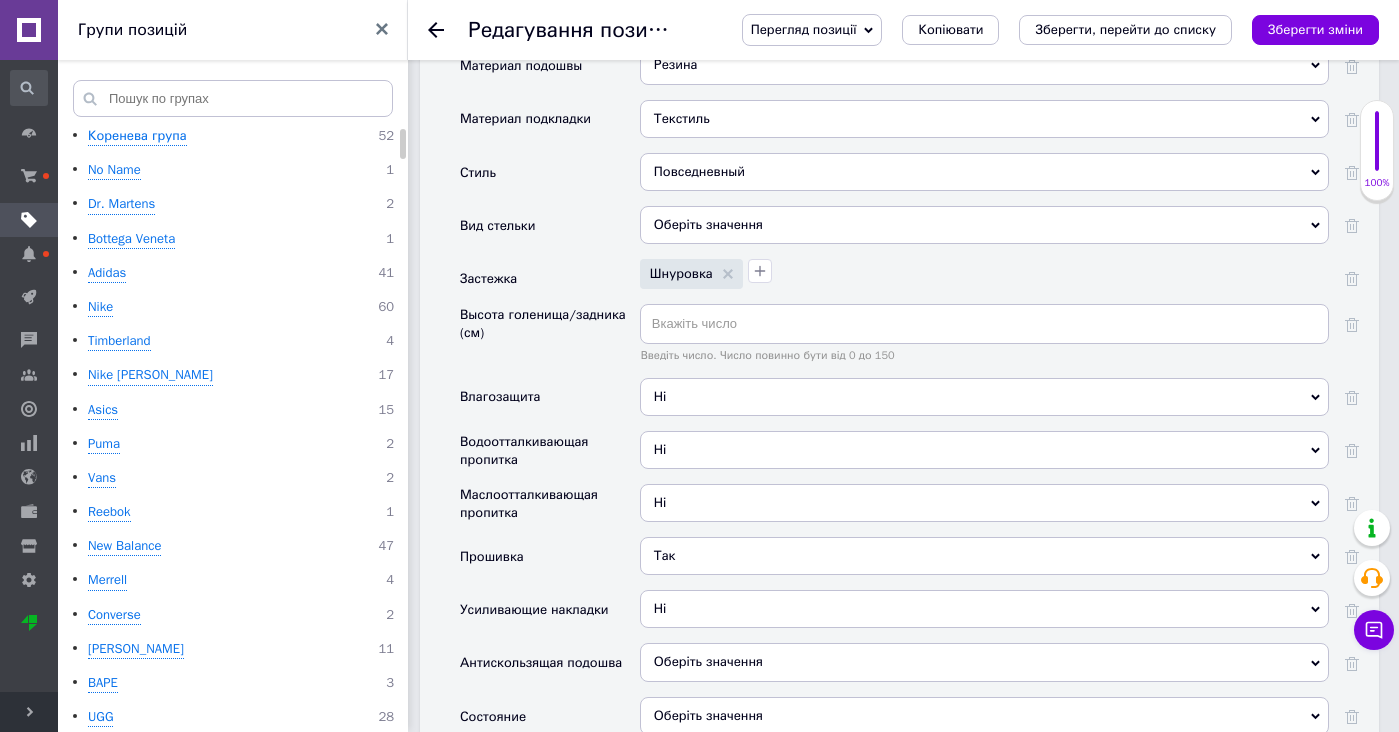click on "Оберіть значення" at bounding box center [984, 662] 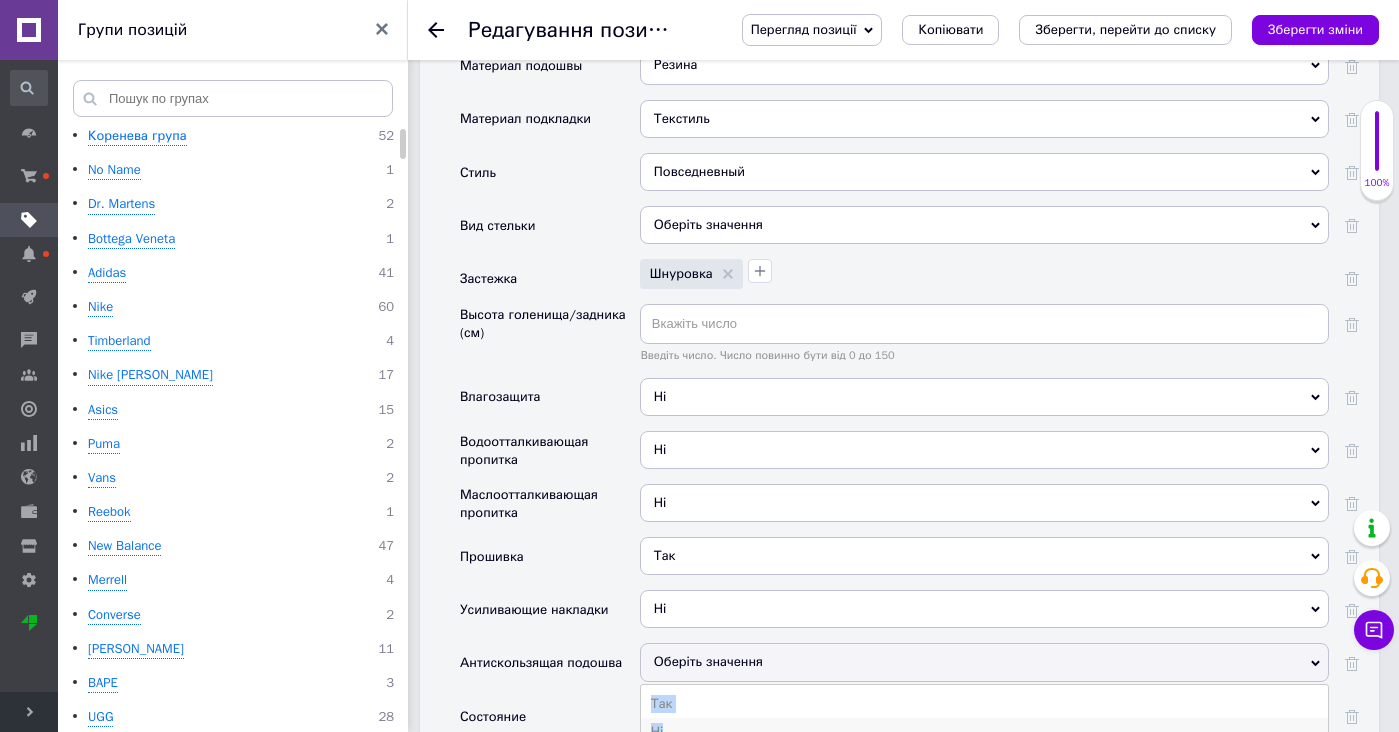 click on "Ні" at bounding box center (984, 732) 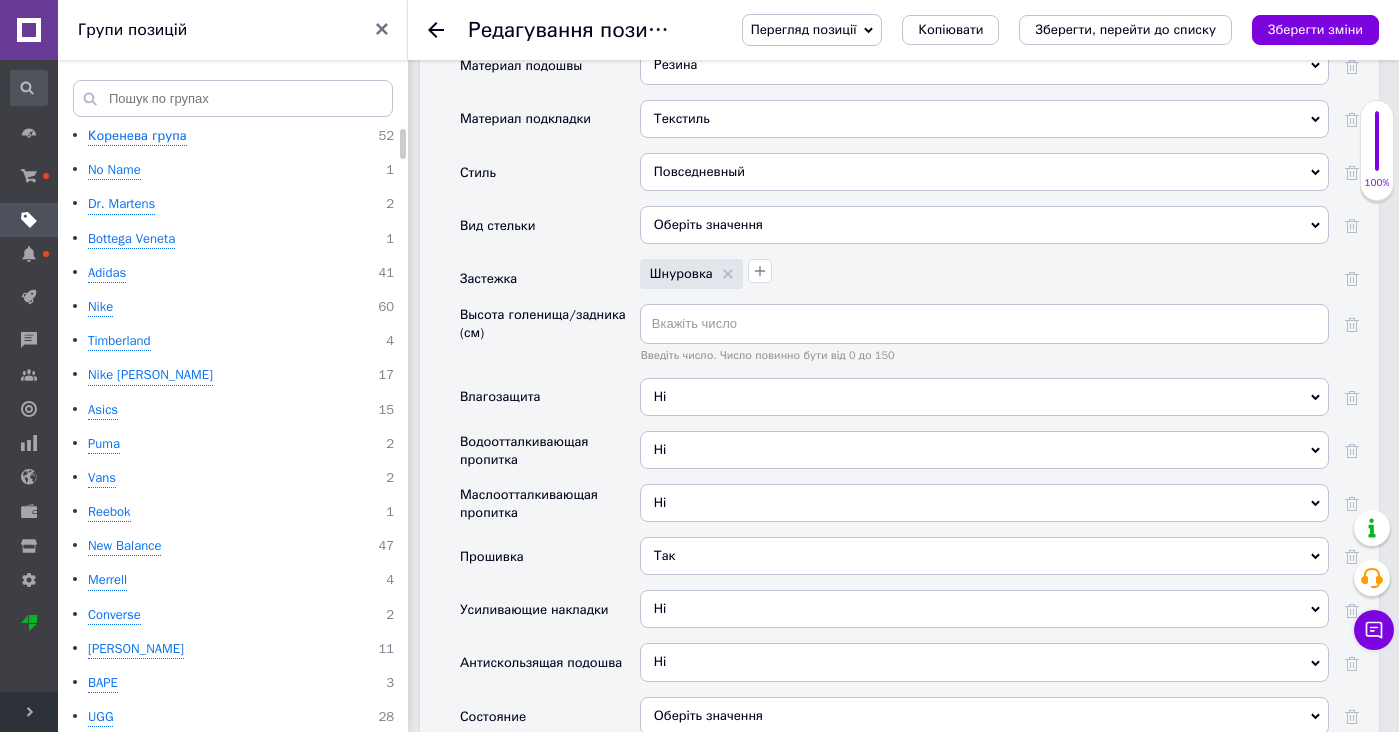 click on "Оберіть значення" at bounding box center (984, 716) 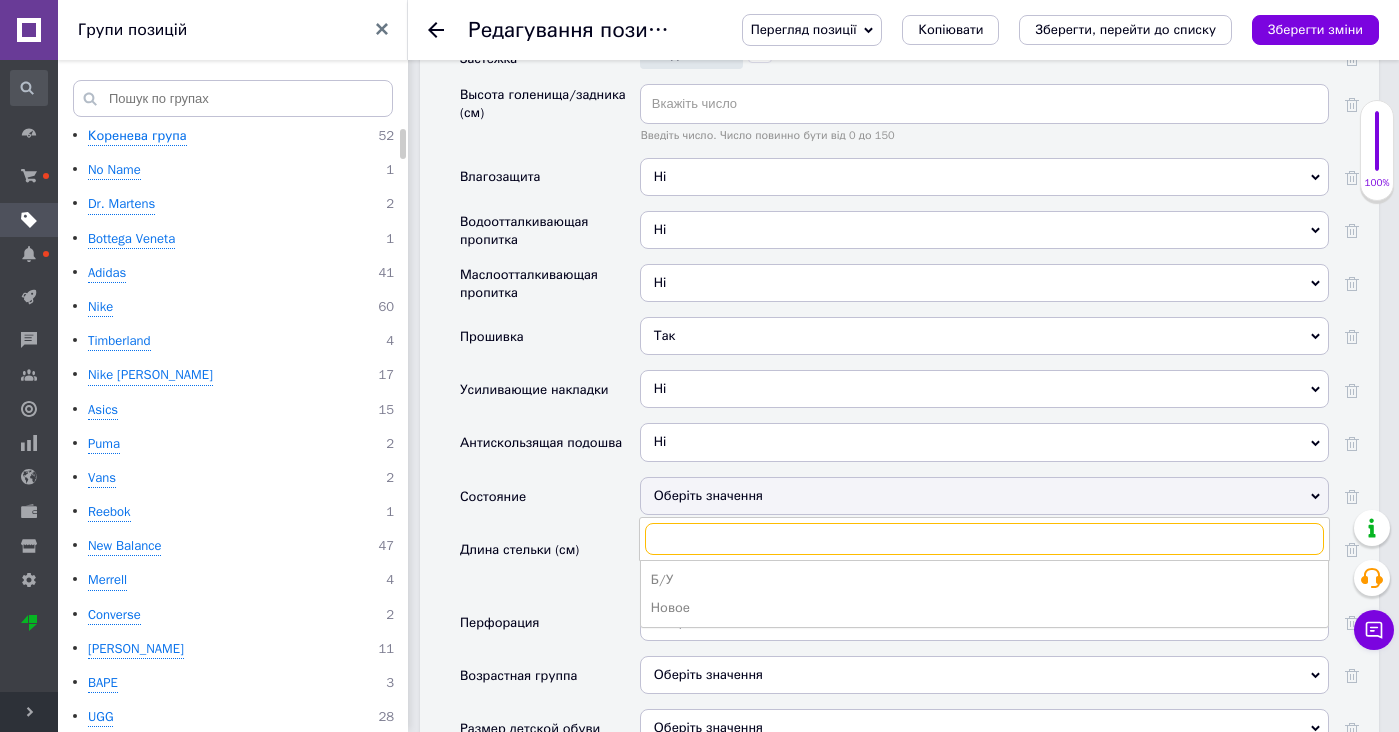 scroll, scrollTop: 3558, scrollLeft: 0, axis: vertical 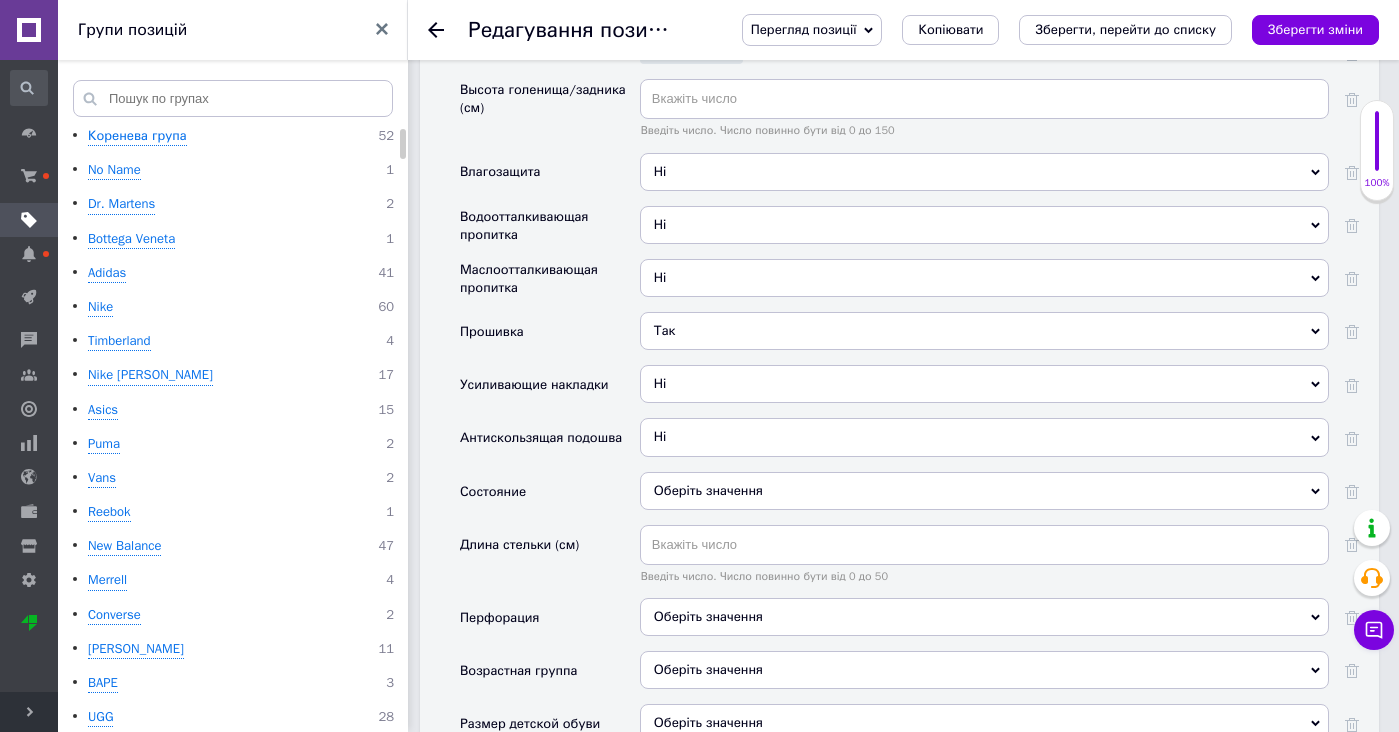 click on "Оберіть значення" at bounding box center [708, 616] 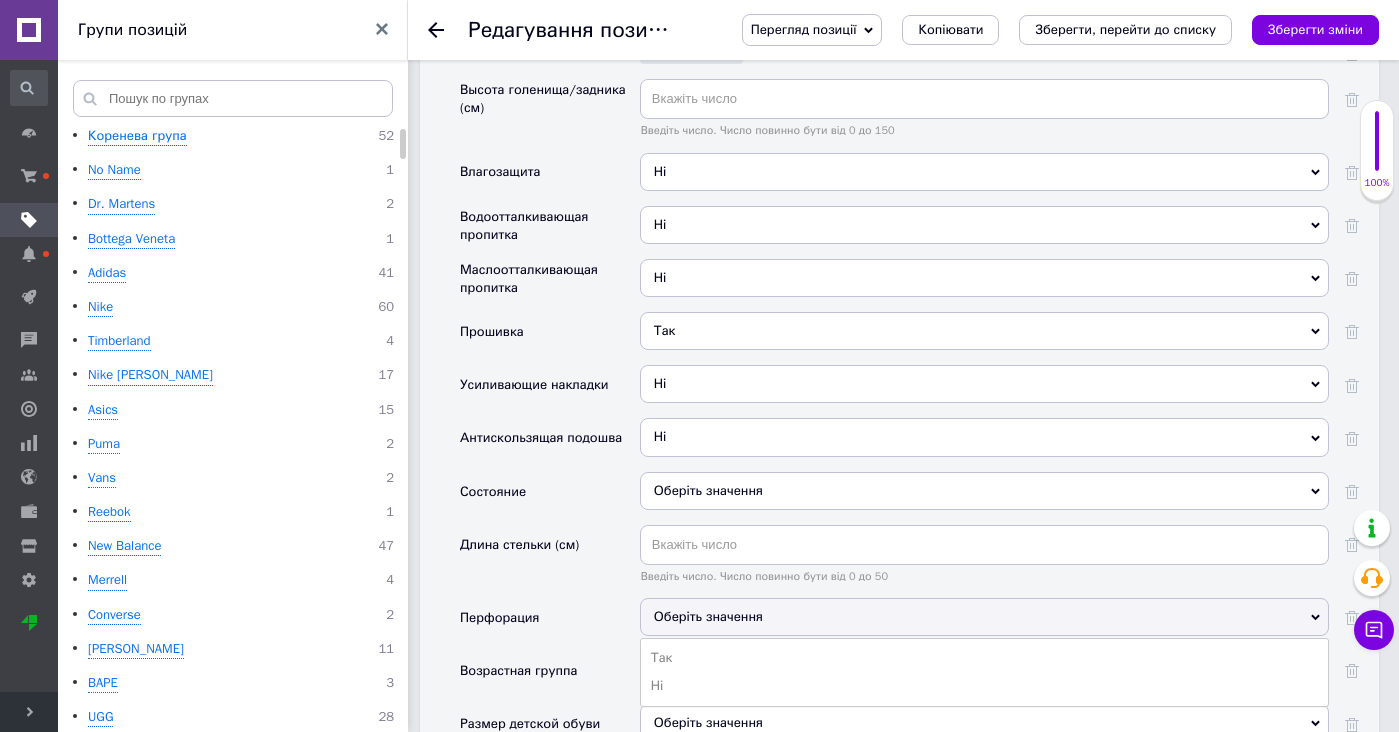 click on "Оберіть значення" at bounding box center (984, 491) 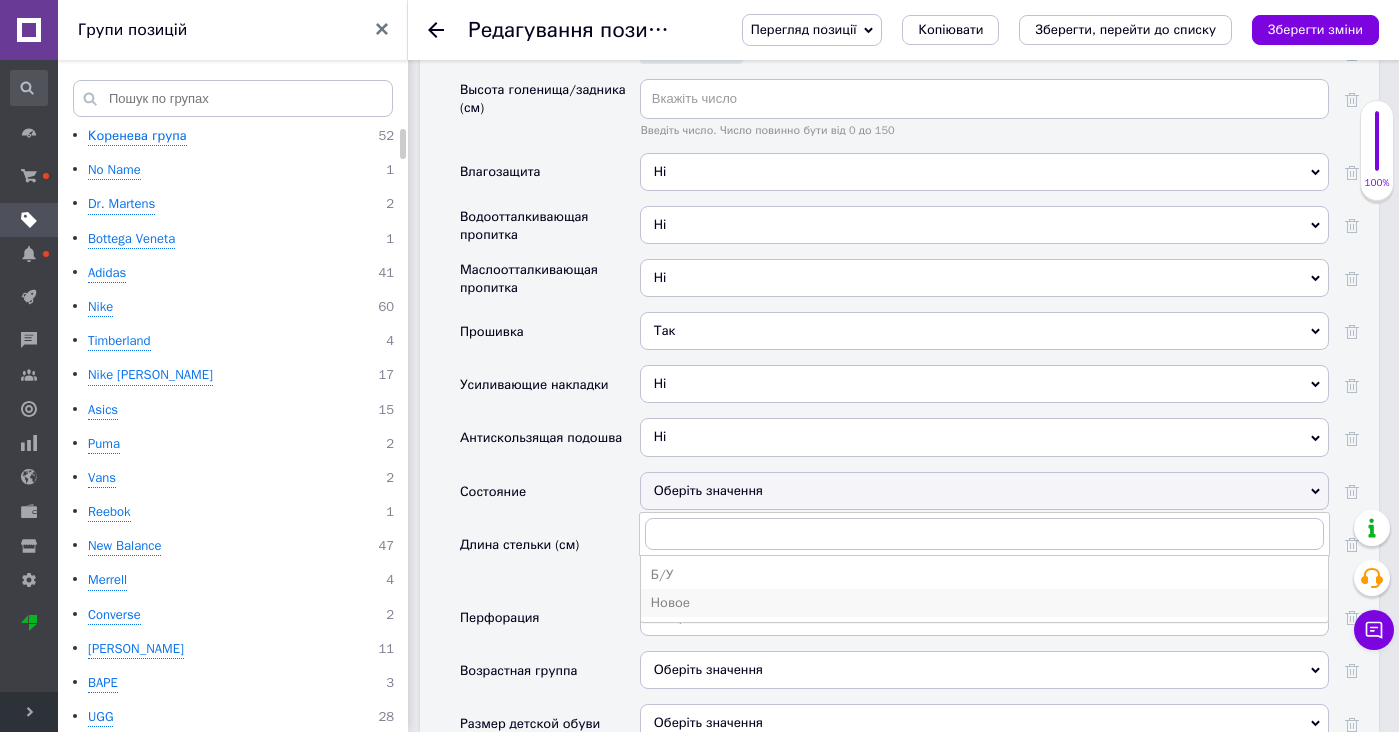 click on "Новое" at bounding box center [984, 603] 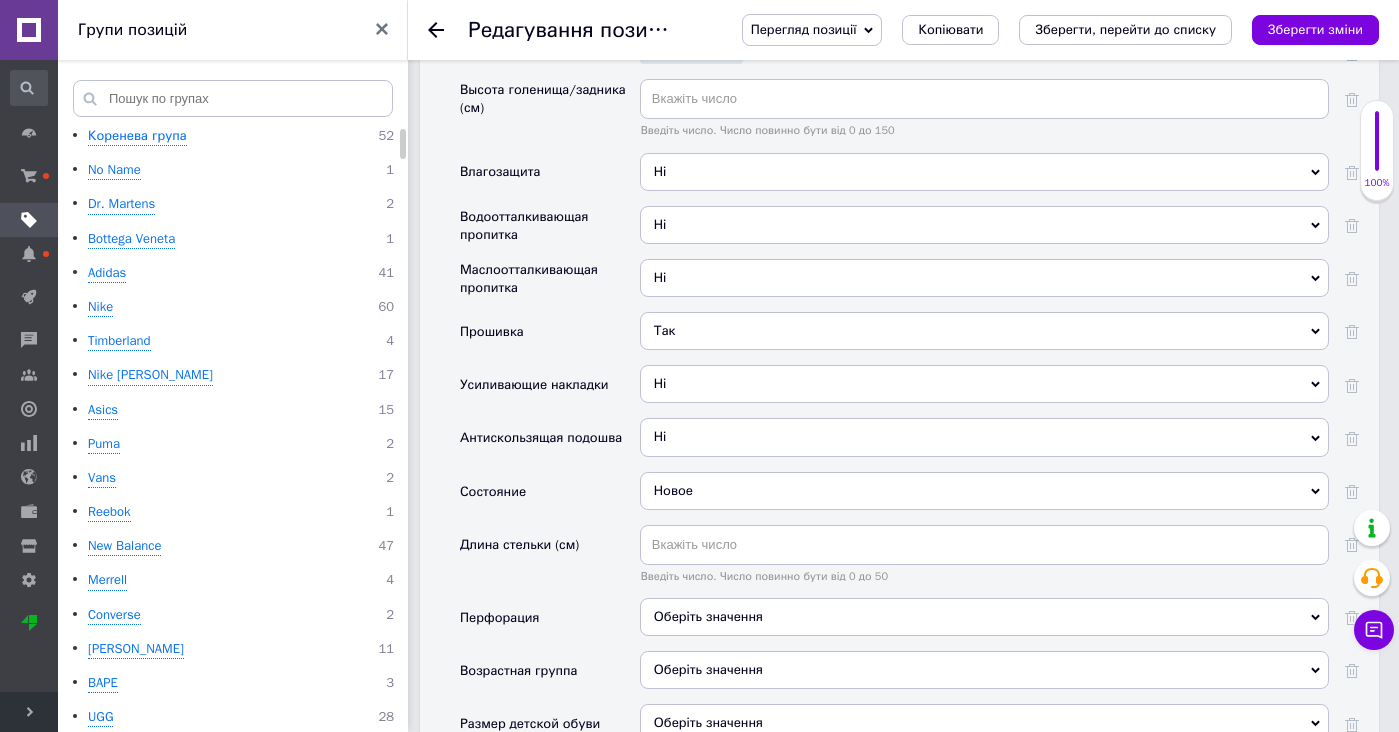 click on "Оберіть значення" at bounding box center (984, 617) 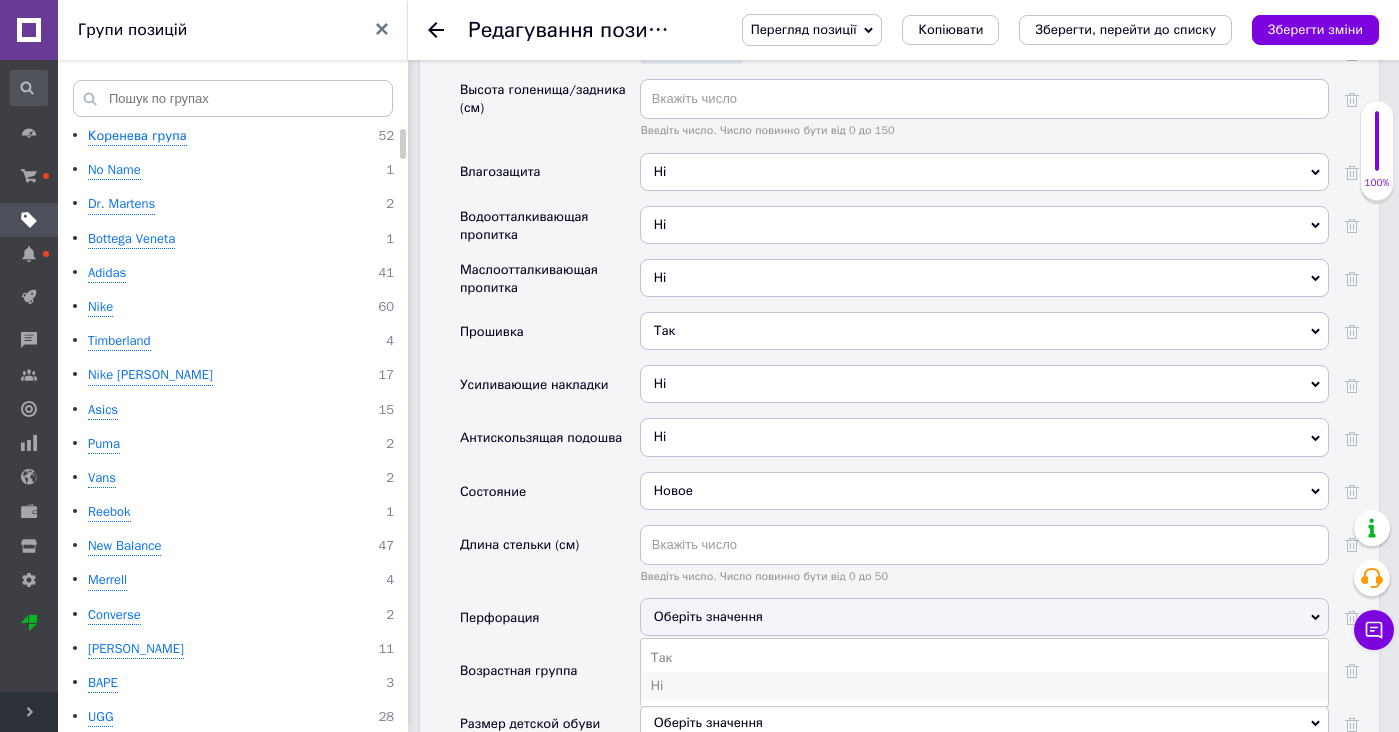 click on "Ні" at bounding box center (984, 686) 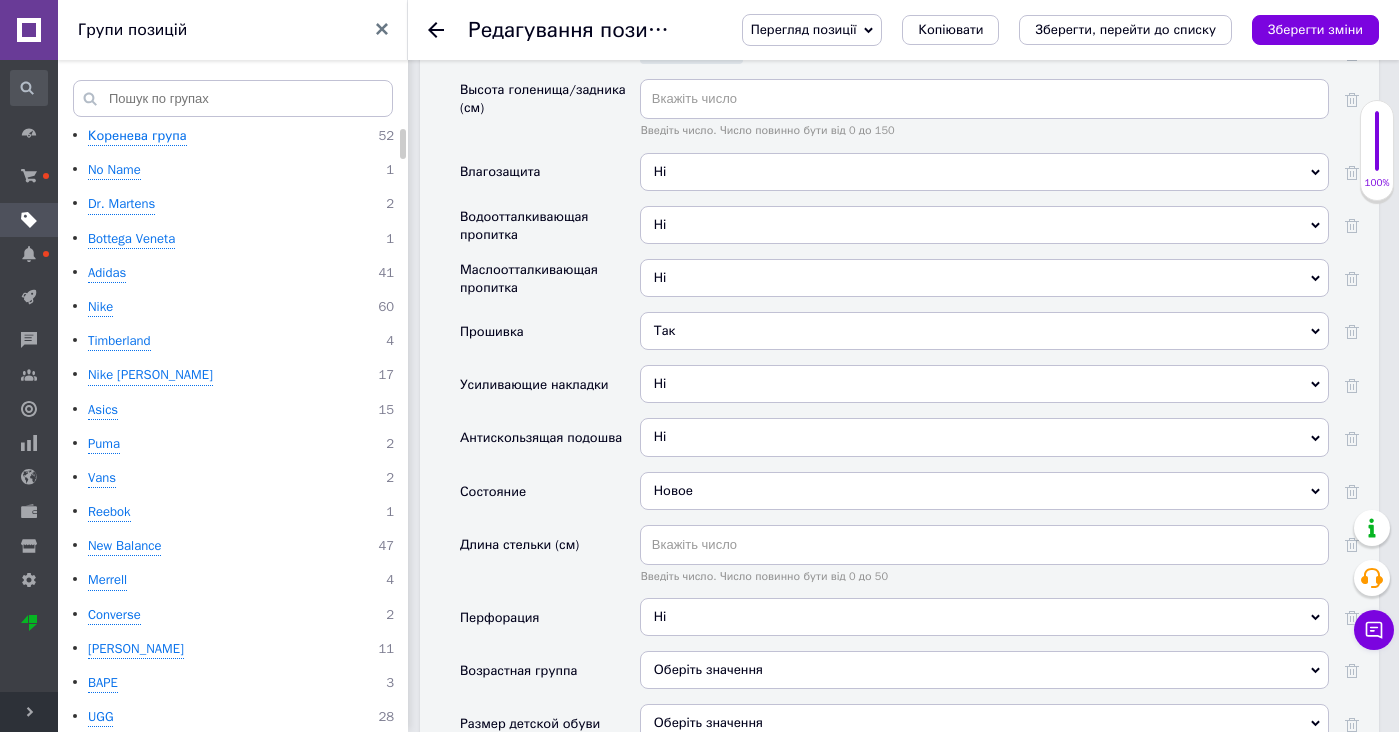 drag, startPoint x: 690, startPoint y: 601, endPoint x: 690, endPoint y: 664, distance: 63 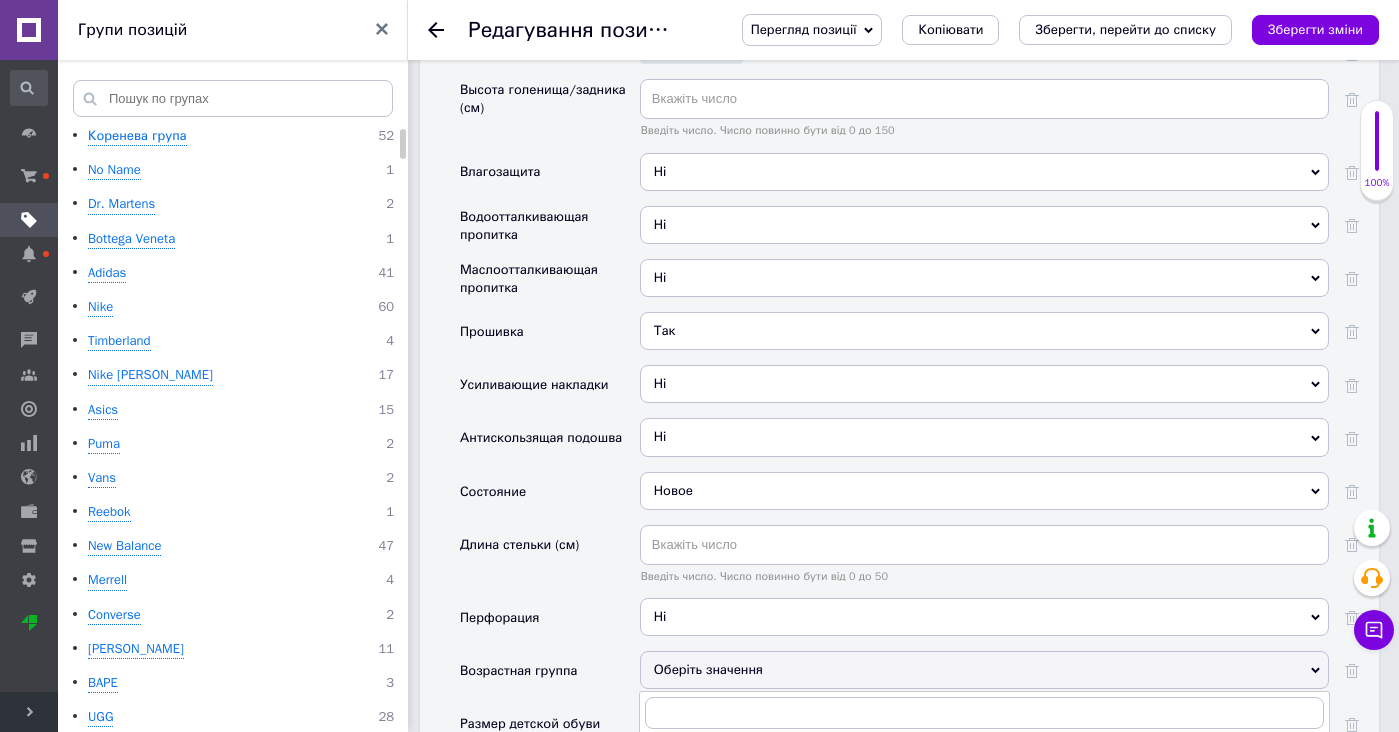 click on "Взрослая" at bounding box center [984, 754] 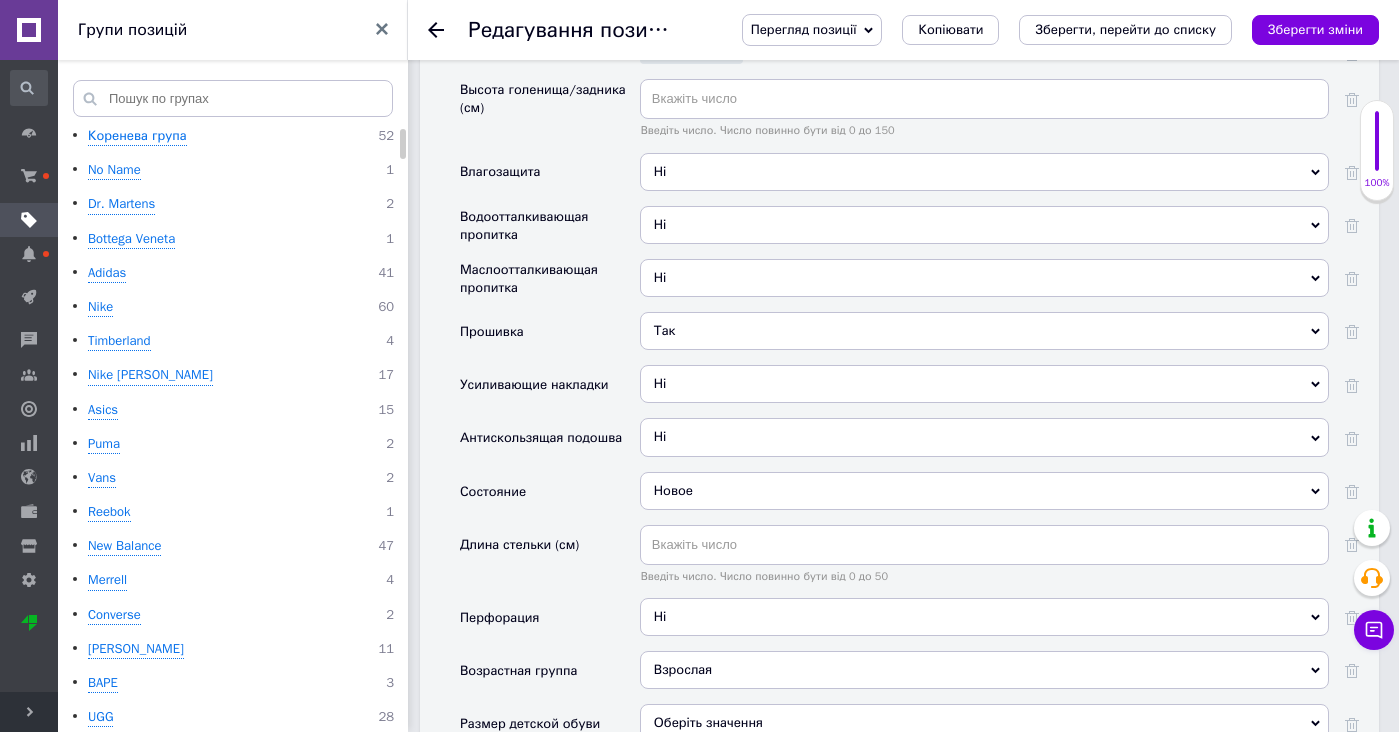 click on "Перегляд позиції Зберегти та переглянути на сайті Зберегти та переглянути на маркетплейсі [DOMAIN_NAME] Копіювати Зберегти, перейти до списку Зберегти зміни" at bounding box center (1040, 30) 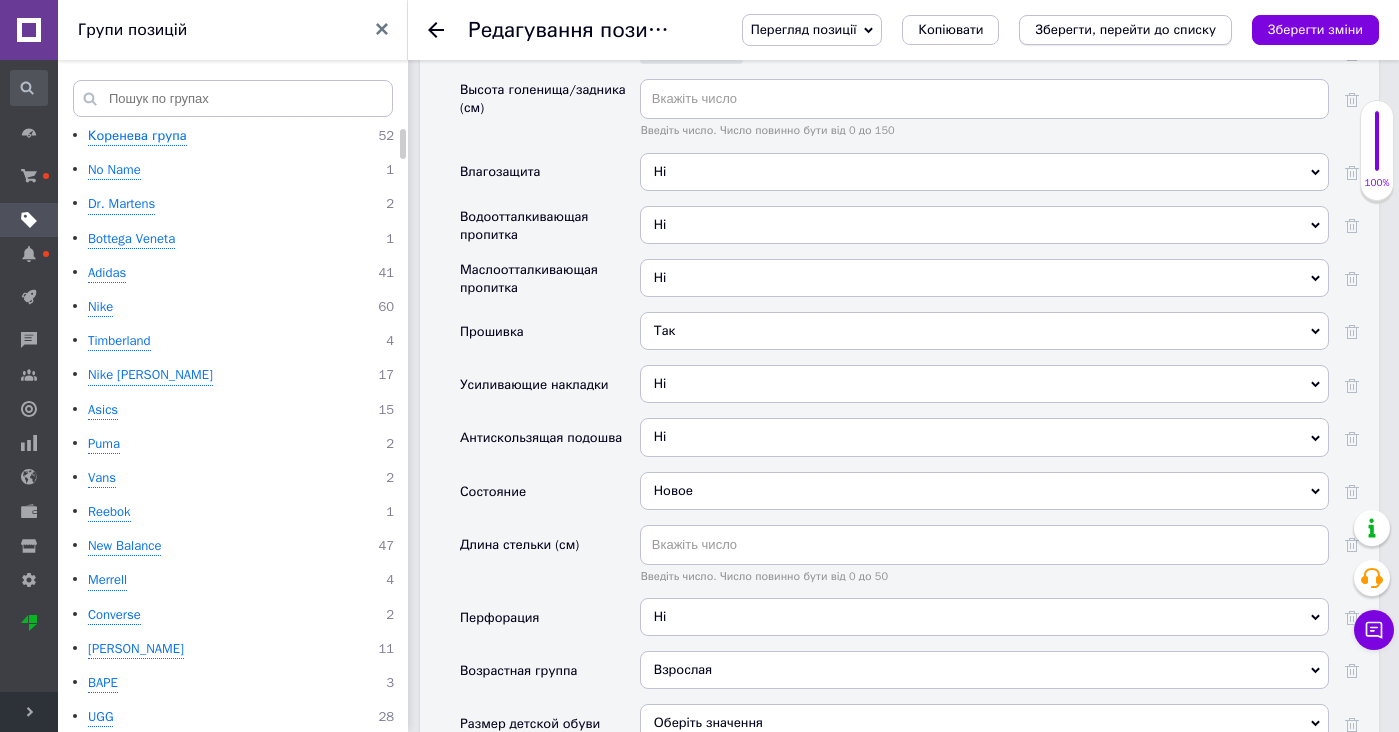 click on "Зберегти, перейти до списку" at bounding box center (1125, 29) 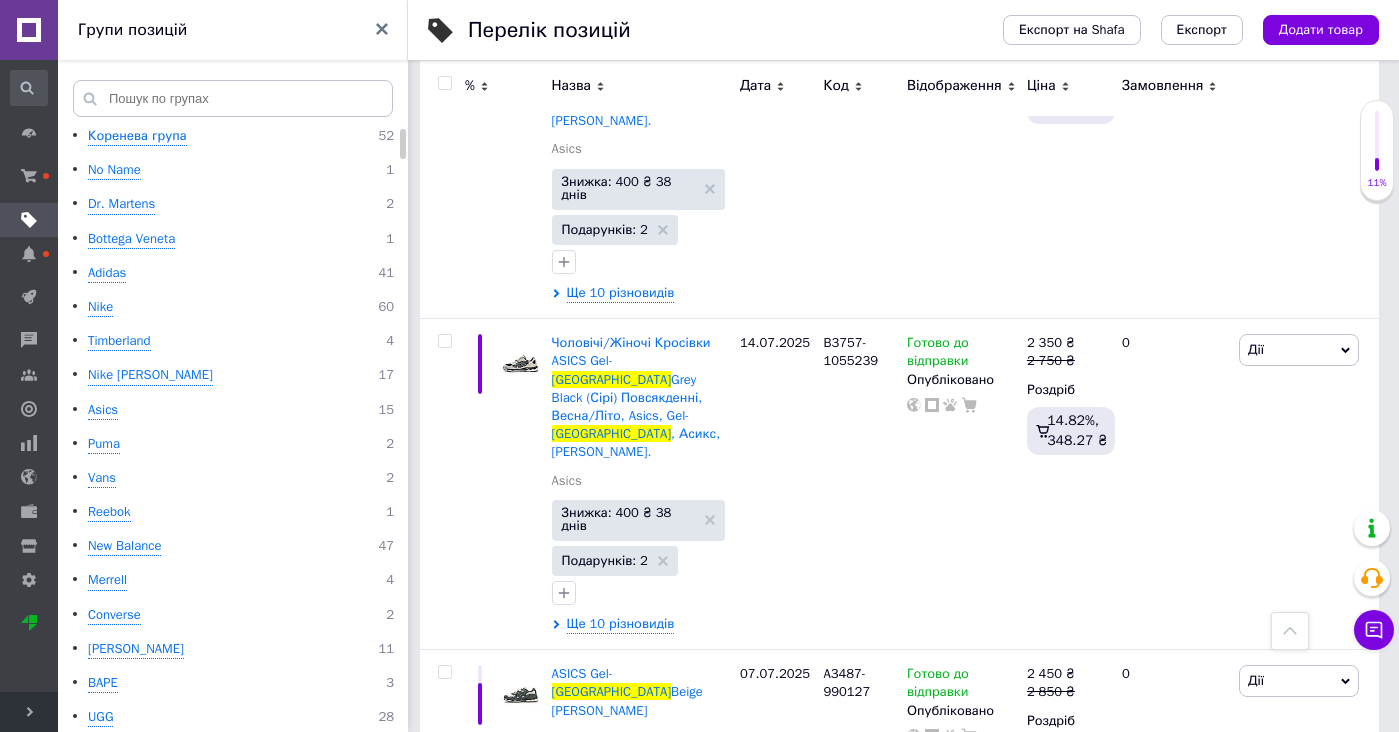 scroll, scrollTop: 1246, scrollLeft: 0, axis: vertical 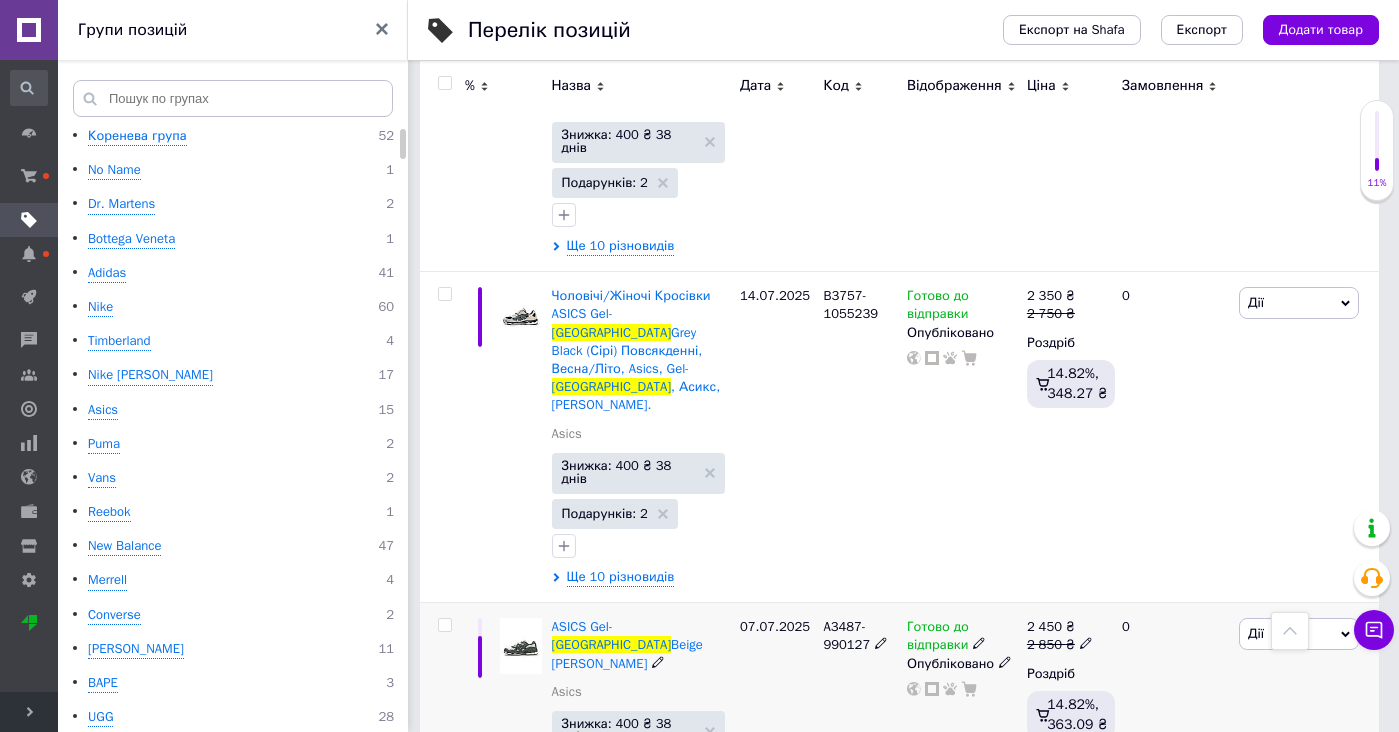 click at bounding box center [521, 645] 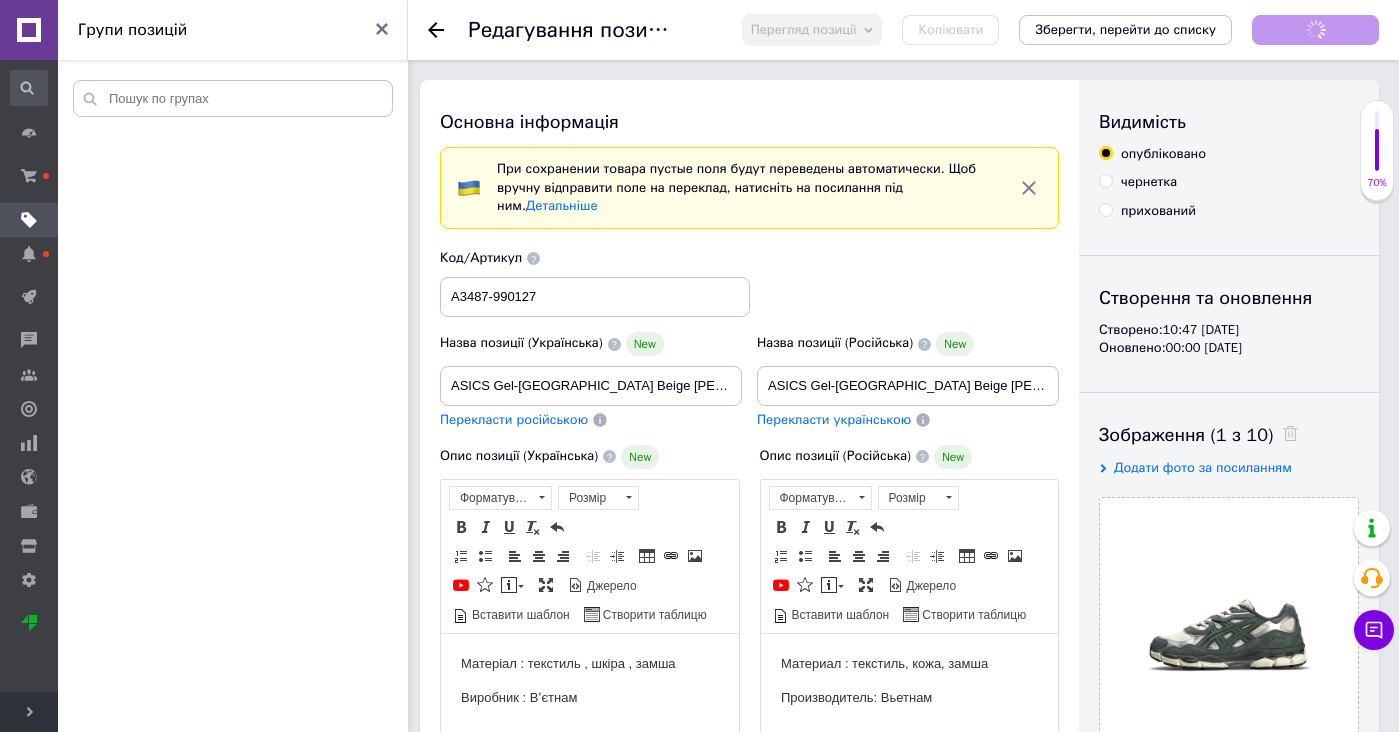 scroll, scrollTop: 0, scrollLeft: 0, axis: both 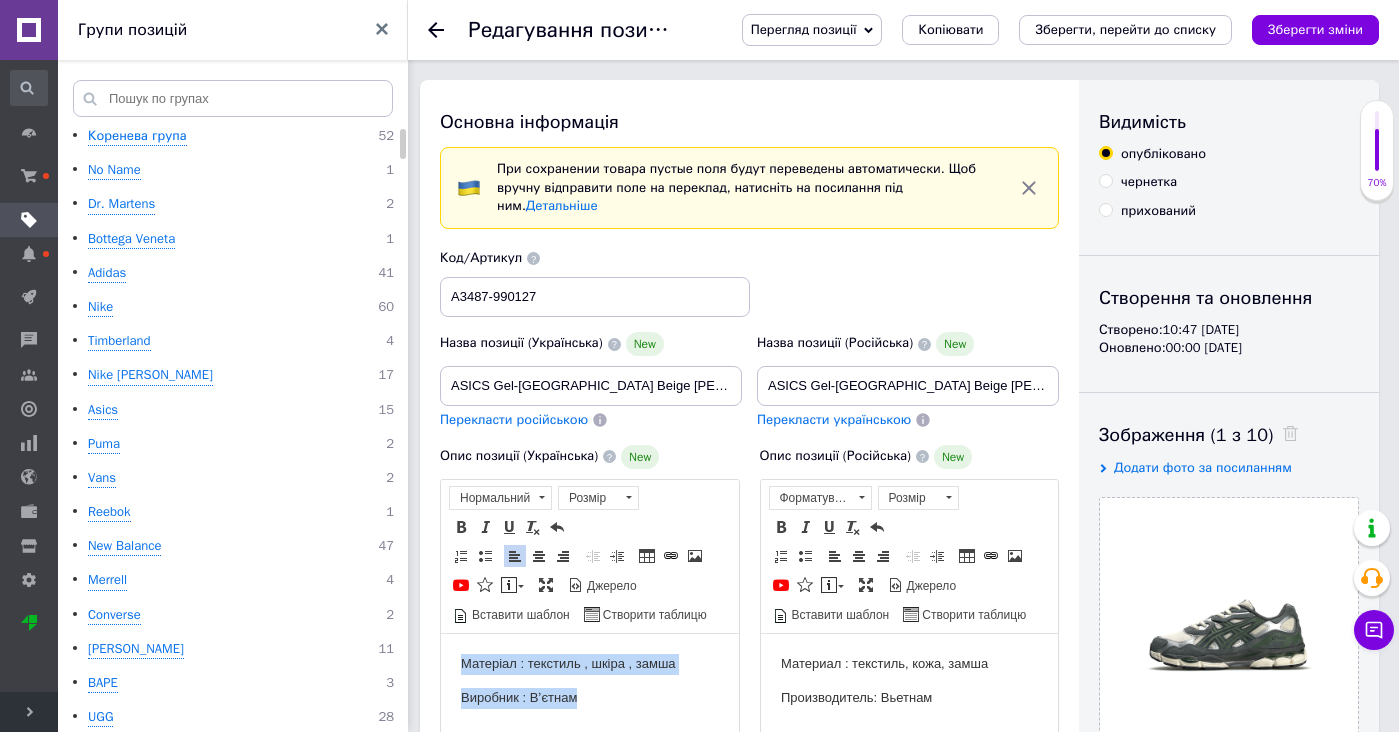 drag, startPoint x: 695, startPoint y: 622, endPoint x: 684, endPoint y: 563, distance: 60.016663 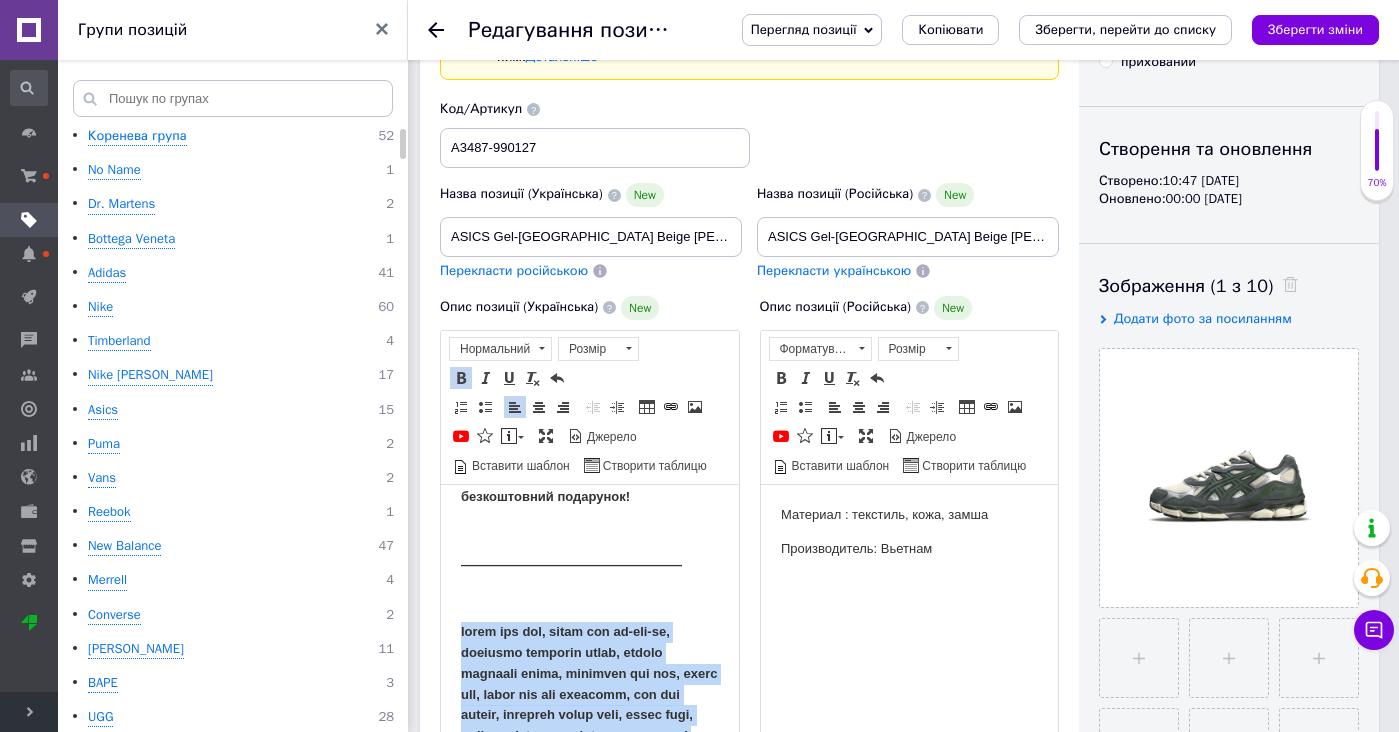 scroll, scrollTop: 2247, scrollLeft: 0, axis: vertical 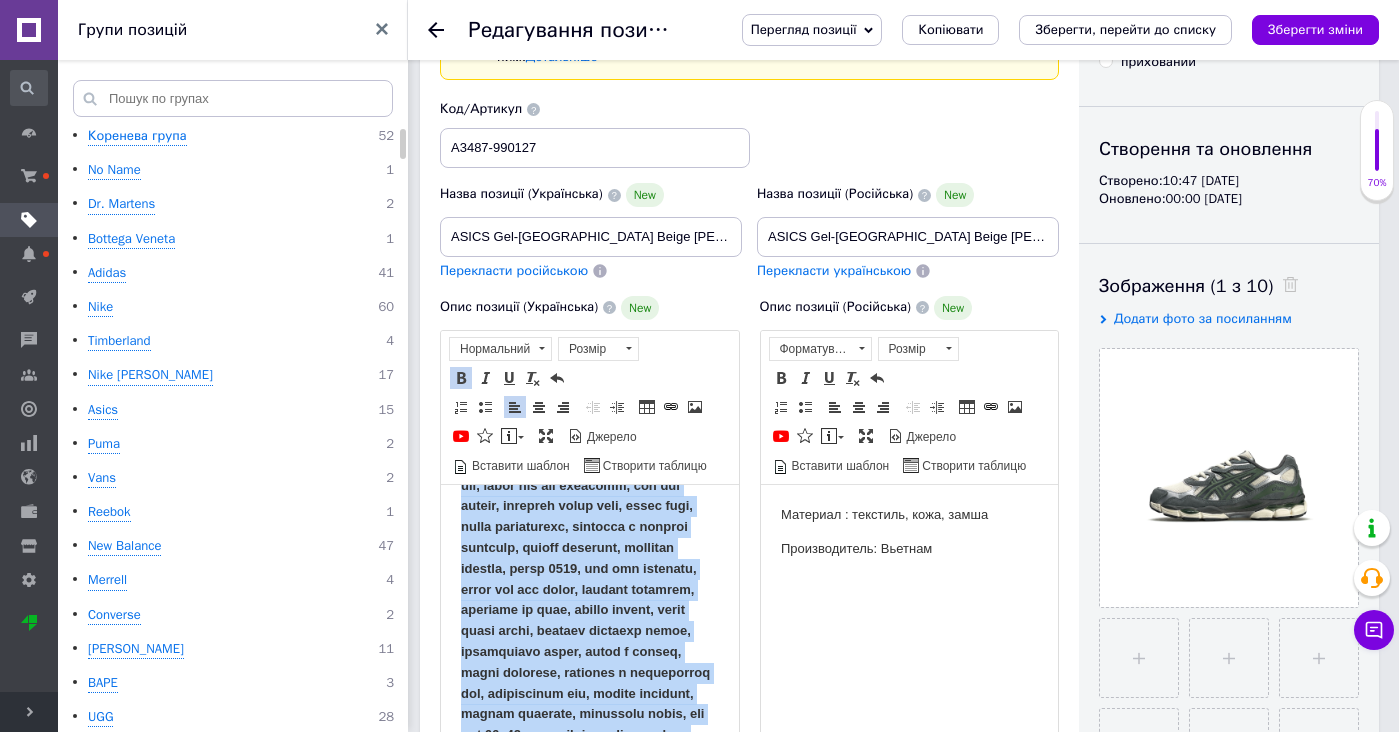 drag, startPoint x: 641, startPoint y: 534, endPoint x: 737, endPoint y: 890, distance: 368.7167 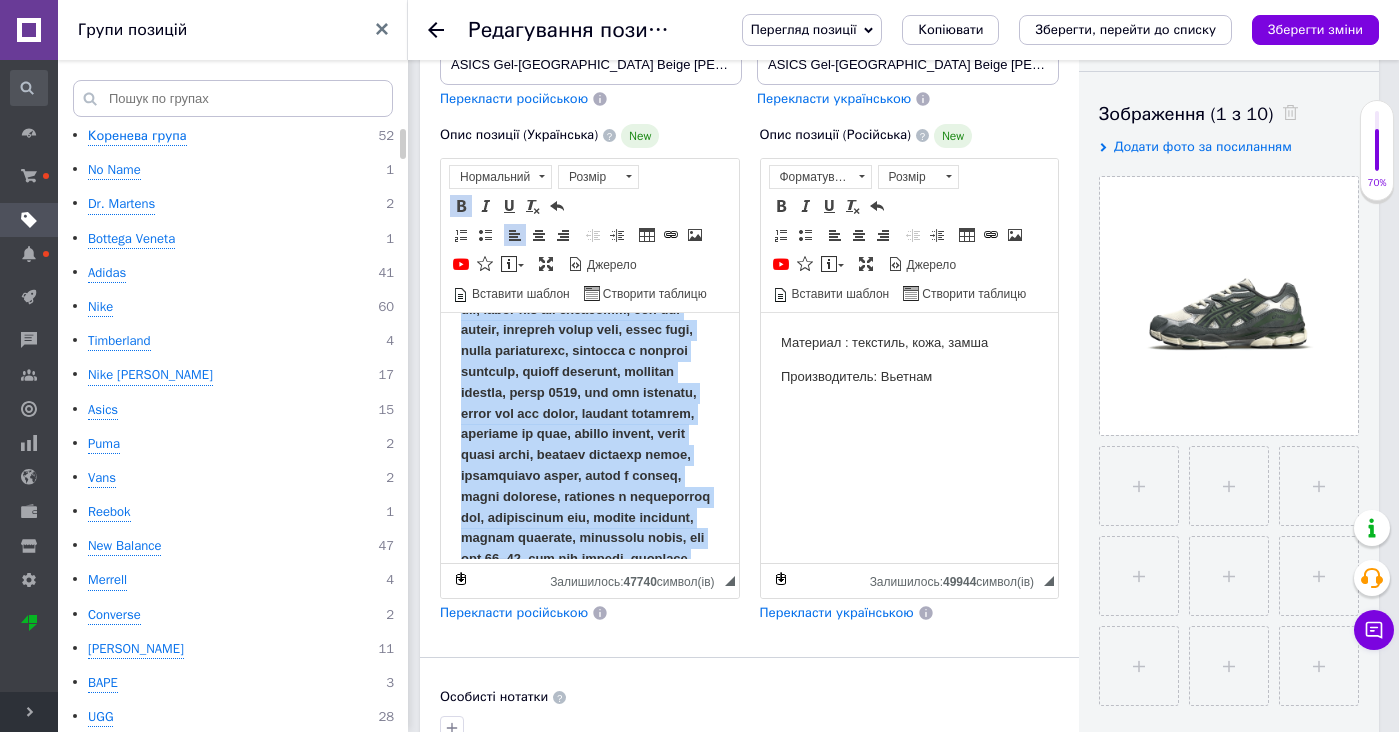 copy on "asics gel nyc, асікс гел ен-уай-сі, чоловічі кросівки asics, жіночі кросівки асікс, кросівки gel nyc, асікс гел, asics gel nyc чоловічі, gel nyc жіночі, кросівки асікс білі, асікс сірі, асікс повсякденні, кросівки з гелевою підошвою, зручні кросівки, кросівки унісекс, асікс 2024, gel nyc оригінал, asics gel nyc чорні, стильні кросівки, кросівки на літо, міське взуття, асікс шкіра сітка, шкіряні кросівки asics, оригінальні асікс, asics з японії, ретро кросівки, кросівки з технологією gel, амортизація гел, гелеві кросівки, бігові кросівки, lifestyle asics, gel nyc 36–45, gel nyc купити, замовити asics, asics в наявності, стильне взуття унісекс, топ якість asics, кросівки весна-літо, гел найк, асікс гель...." 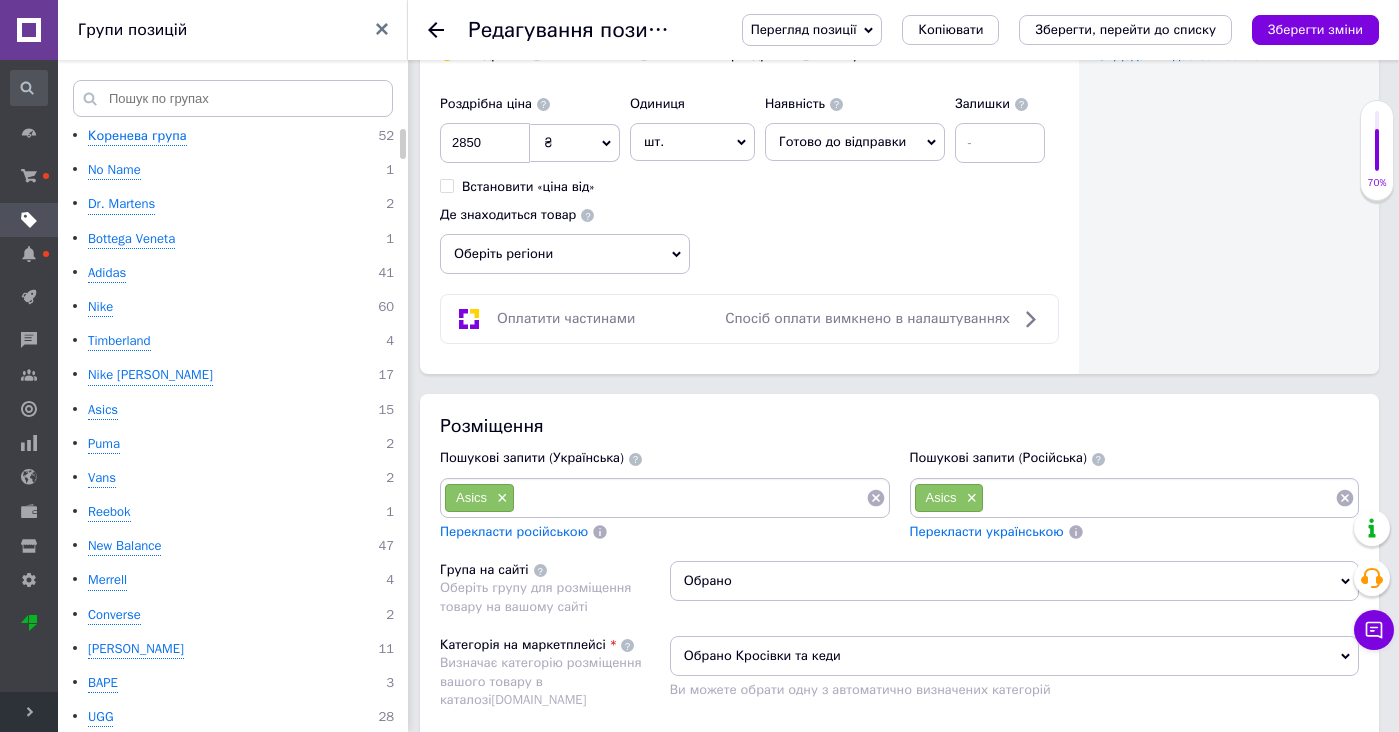 click at bounding box center [690, 498] 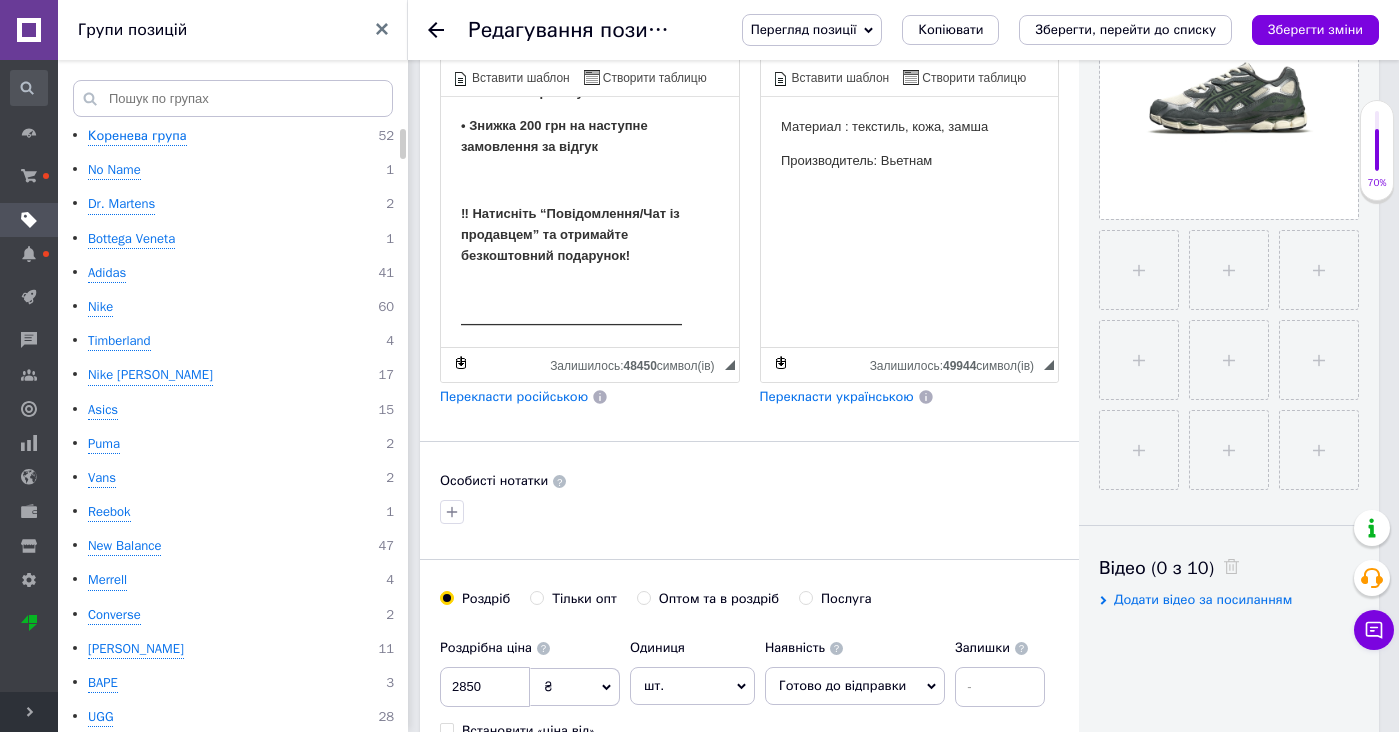 scroll, scrollTop: 426, scrollLeft: 0, axis: vertical 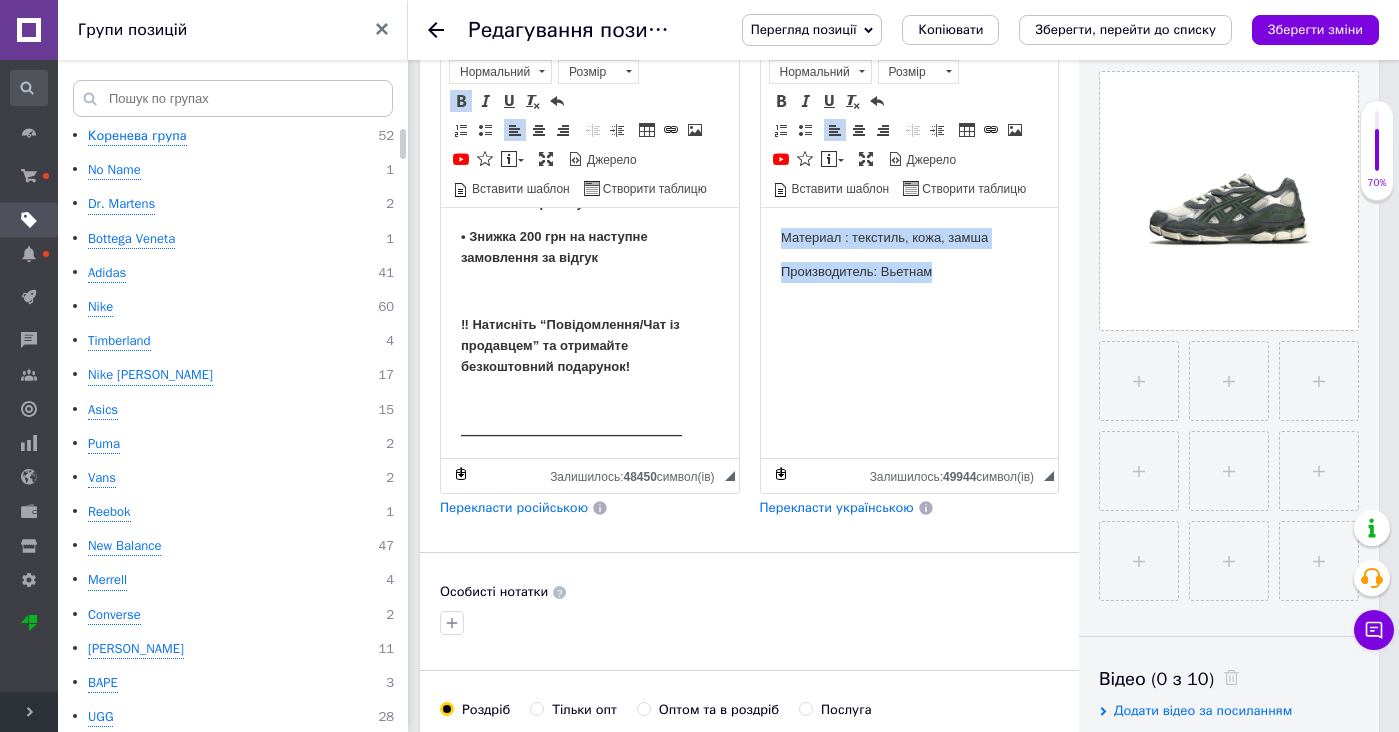 drag, startPoint x: 946, startPoint y: 316, endPoint x: 945, endPoint y: 195, distance: 121.004135 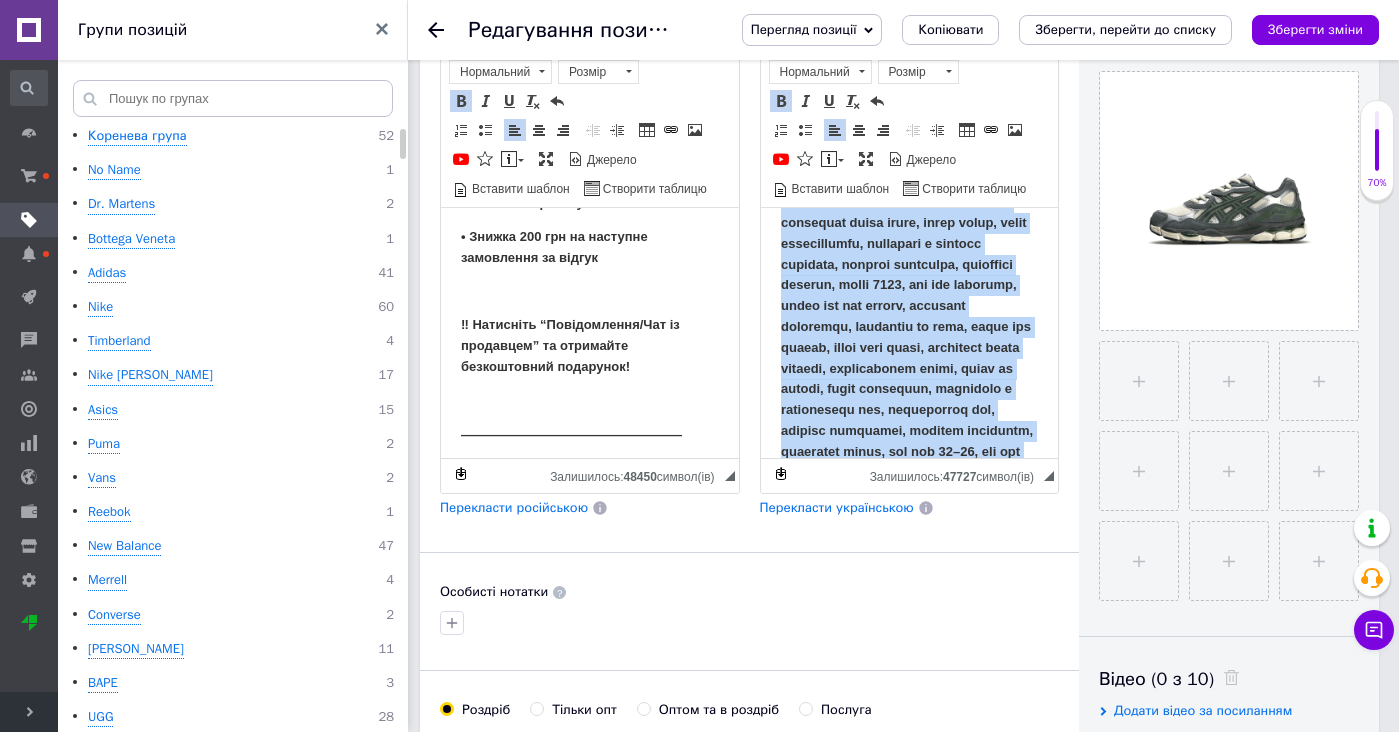 drag, startPoint x: 940, startPoint y: 244, endPoint x: 1060, endPoint y: 569, distance: 346.44626 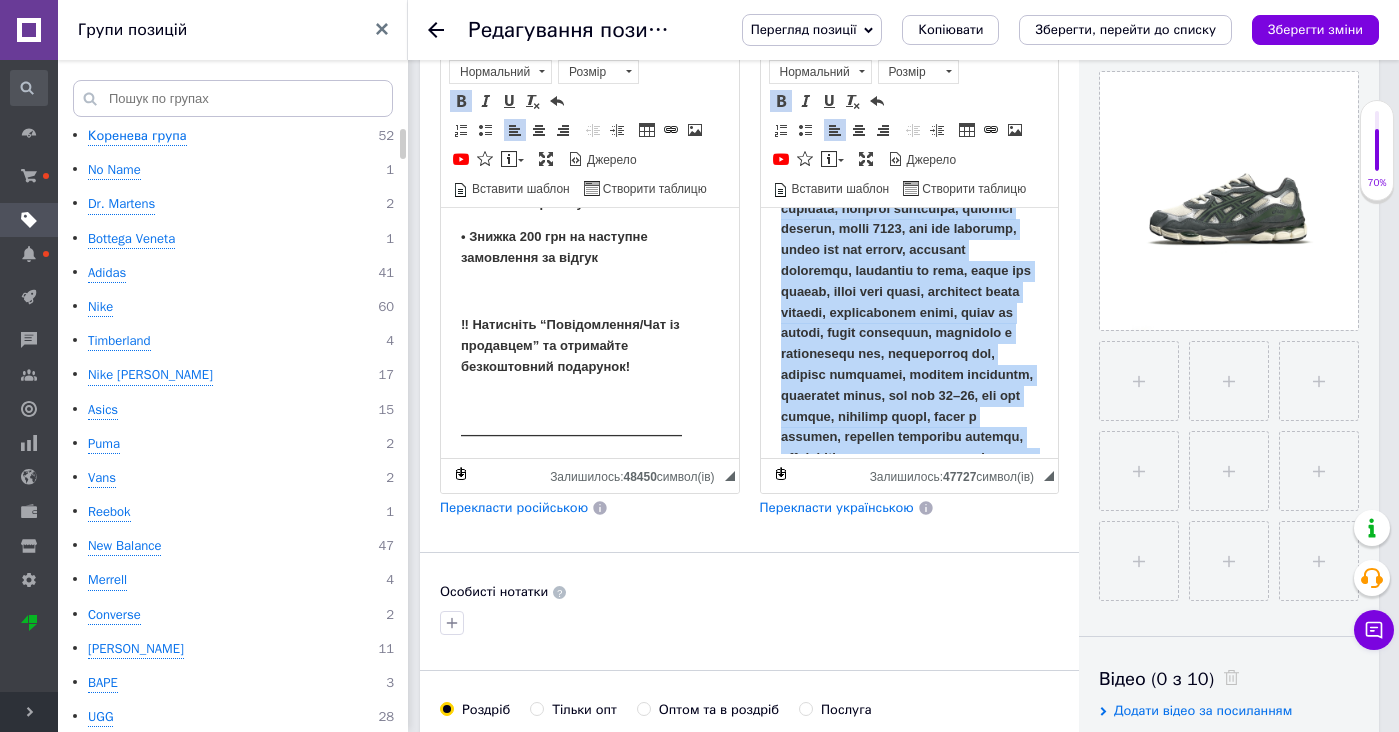 type 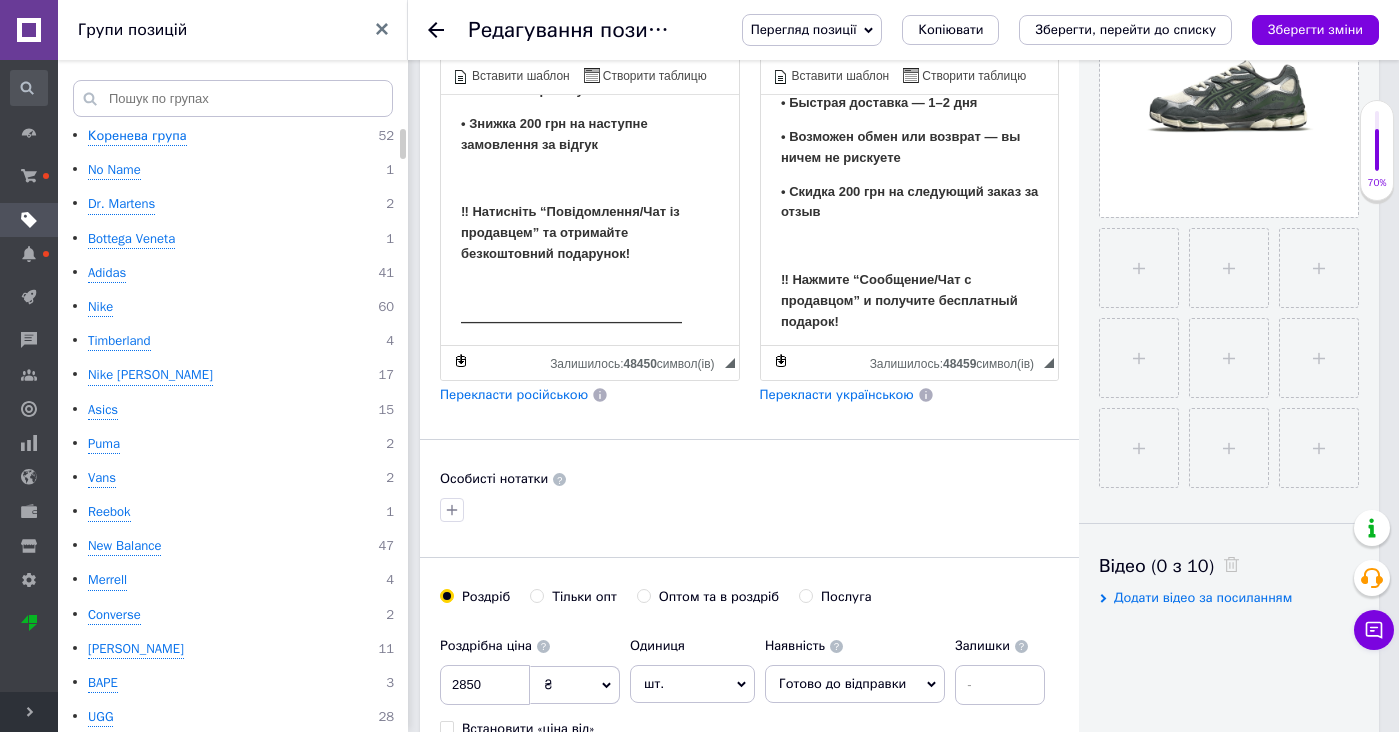 scroll, scrollTop: 523, scrollLeft: 0, axis: vertical 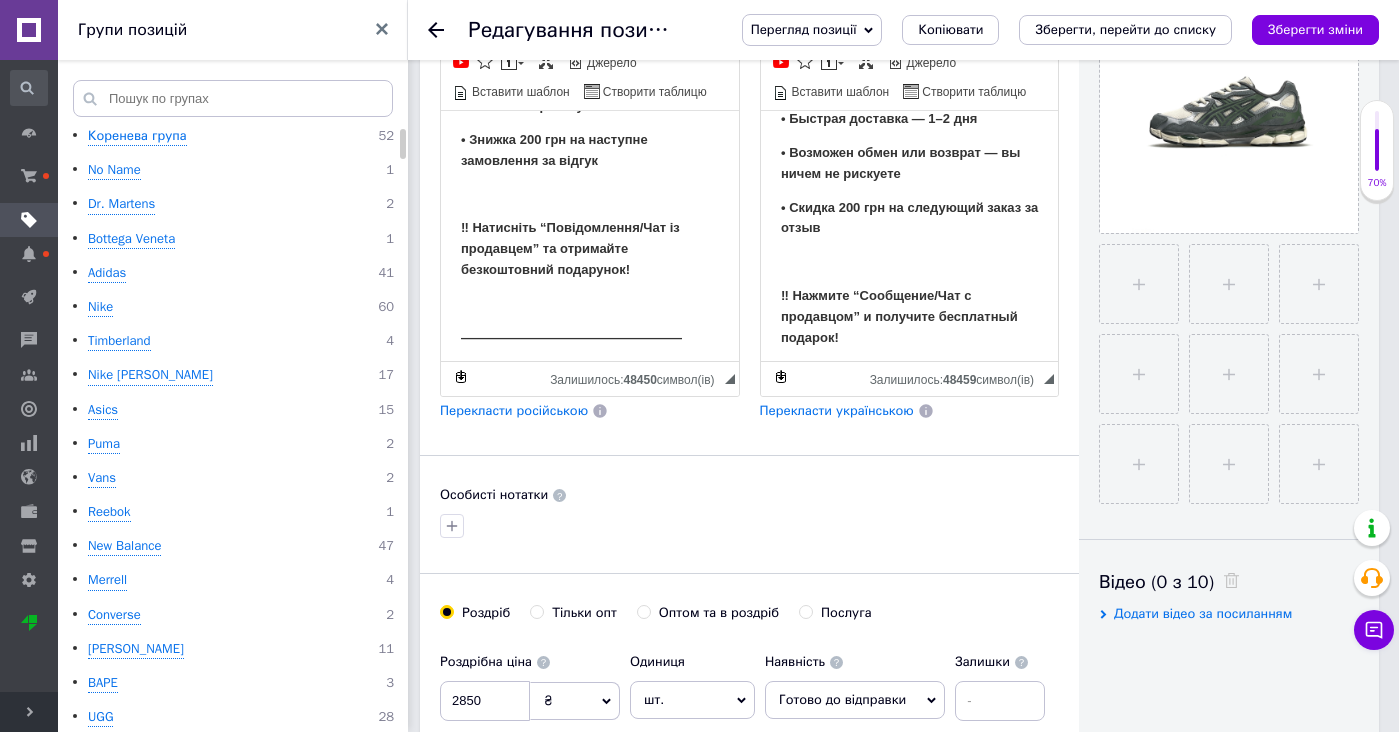 click on "Чоловічі/Жіночі Кросівки Asics Gel-NYC Повсякденні, Весна/Літо, Asics, Gel-NYC, Асікс, Гел НИК • Доставка 1–2 дні • Відправка в день замовлення • Розмірна сітка: 36–45 • Матеріал: Сітка, замша, шкіра • Підошва: Піна + гума GEL™ • Фірмова коробка Asics, пергамент ————————————————— Друзі, мене звати Станіслав, і саме я постараюсь зробити все, щоб ви залишилися задоволені покупкою! Фото нижче — доказ моєї відкритості та бажання допомогти кожному. Ми працюємо для КЛІЄНТА. Усі види доставки, усі форми оплати — лише для вашої зручності та безпеки. Розмірна сітка: +380688052925" at bounding box center [590, -673] 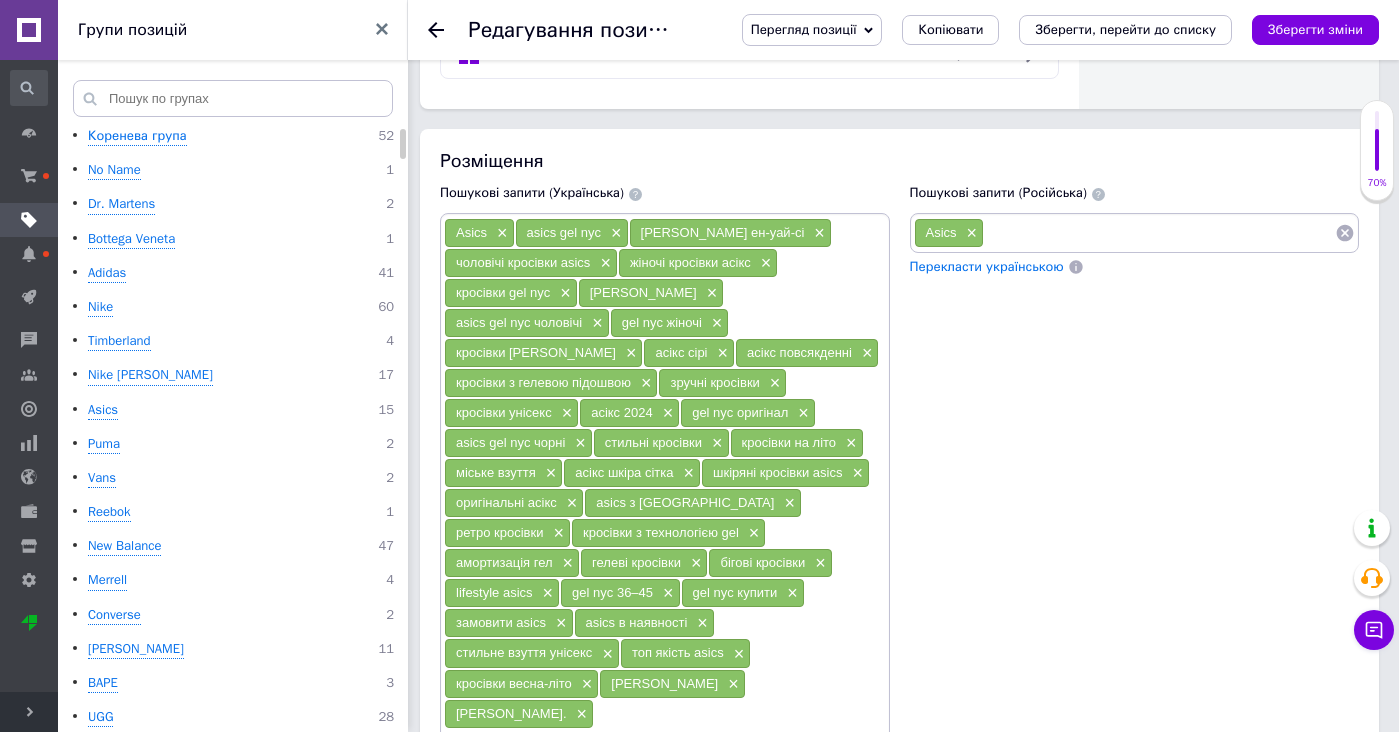 scroll, scrollTop: 1362, scrollLeft: 0, axis: vertical 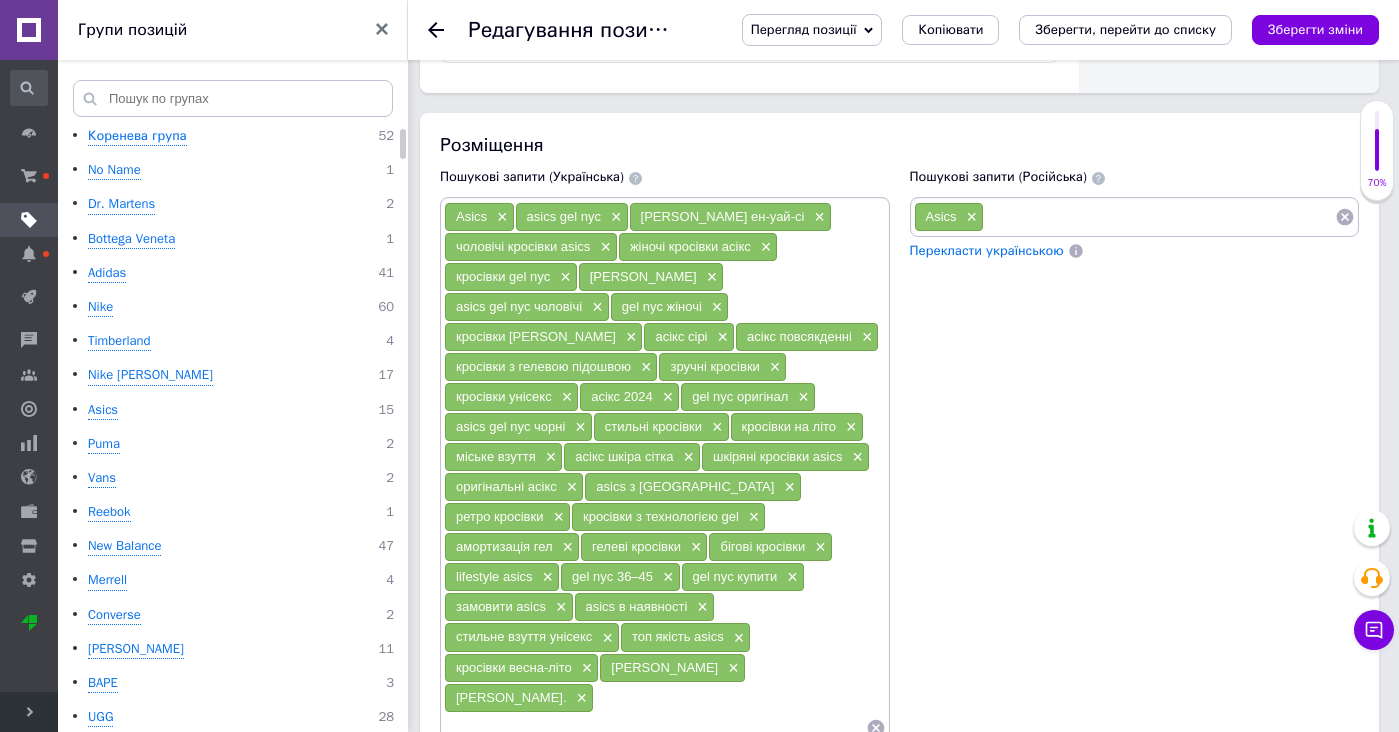 click at bounding box center [1159, 217] 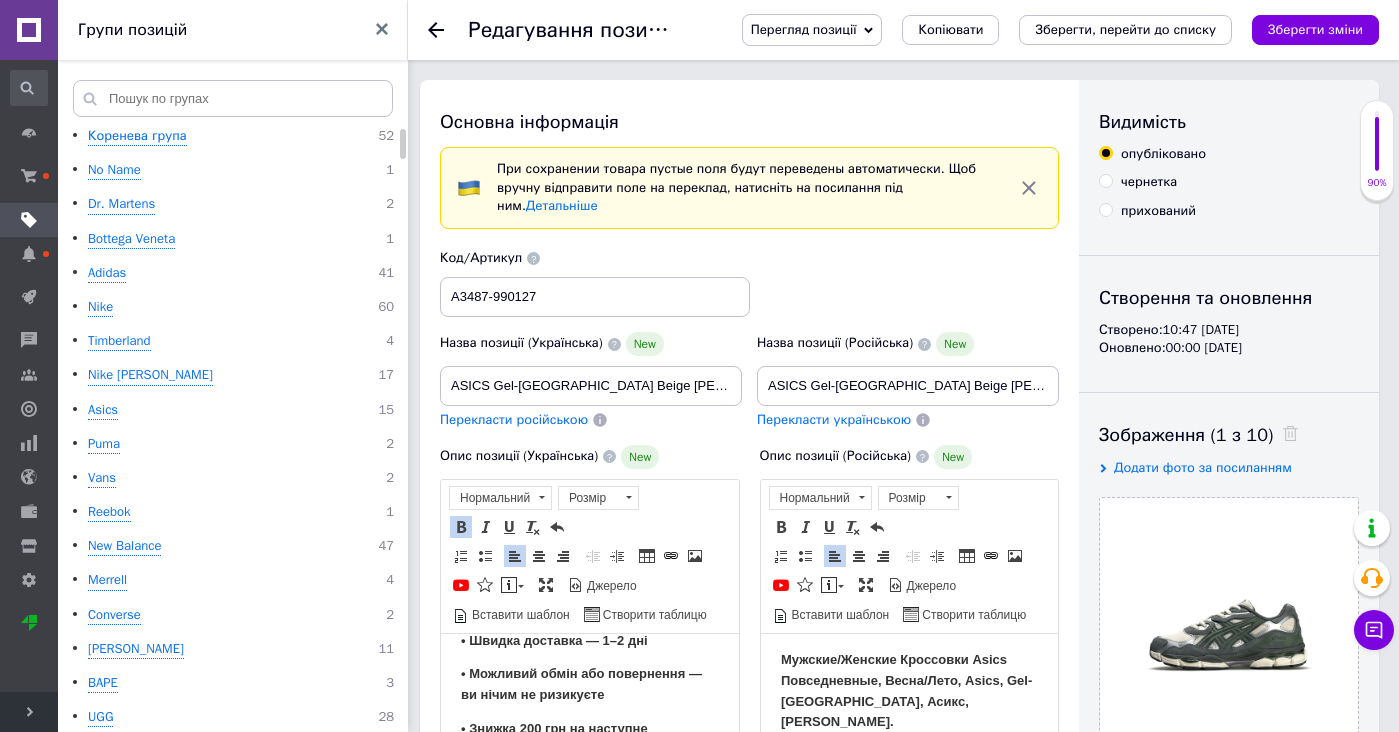 scroll, scrollTop: -1, scrollLeft: 0, axis: vertical 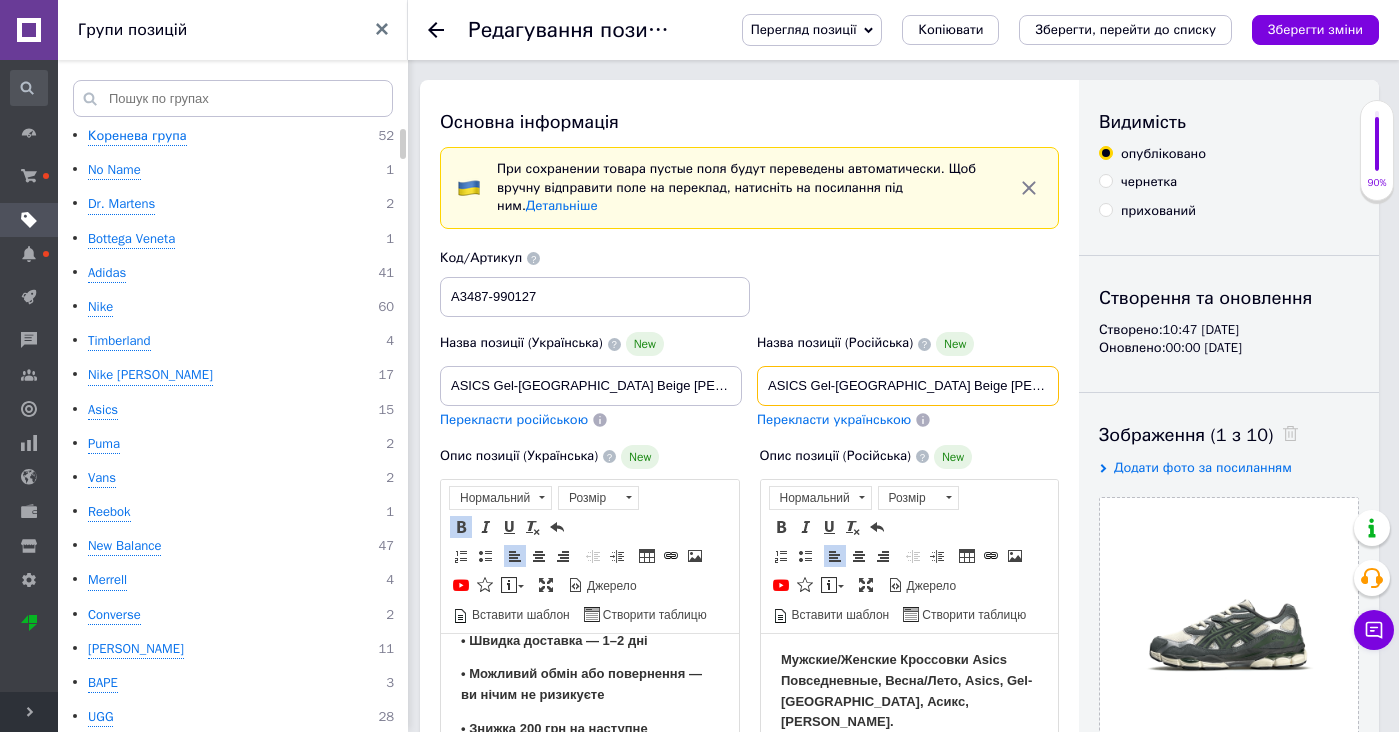 click on "ASICS Gel-[GEOGRAPHIC_DATA] Beige [PERSON_NAME]" at bounding box center [908, 386] 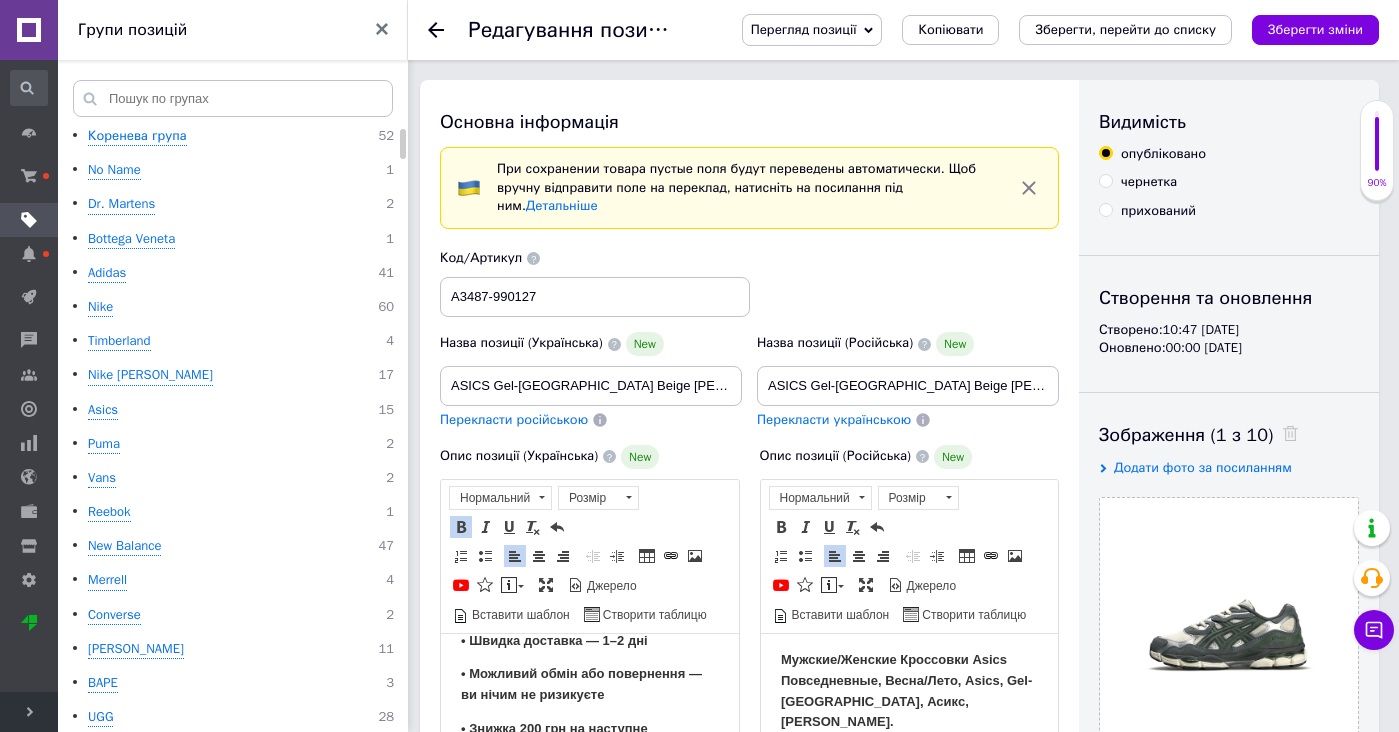 click on "Мужские/Женские Кроссовки Asics Повседневные, Весна/Лето, Asics, Gel-NYC, Асикс, Гел НЙК." at bounding box center (909, 690) 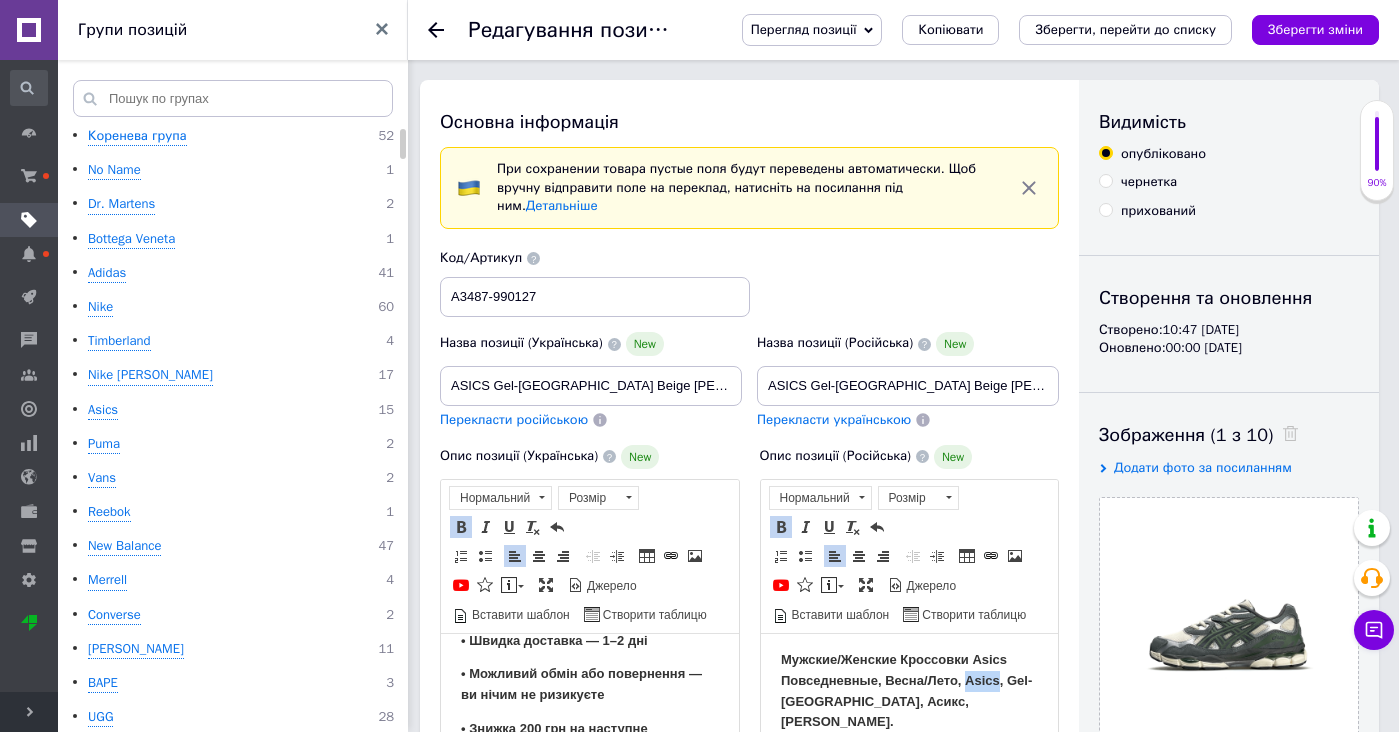 click on "Мужские/Женские Кроссовки Asics Повседневные, Весна/Лето, Asics, Gel-NYC, Асикс, Гел НЙК." at bounding box center [909, 690] 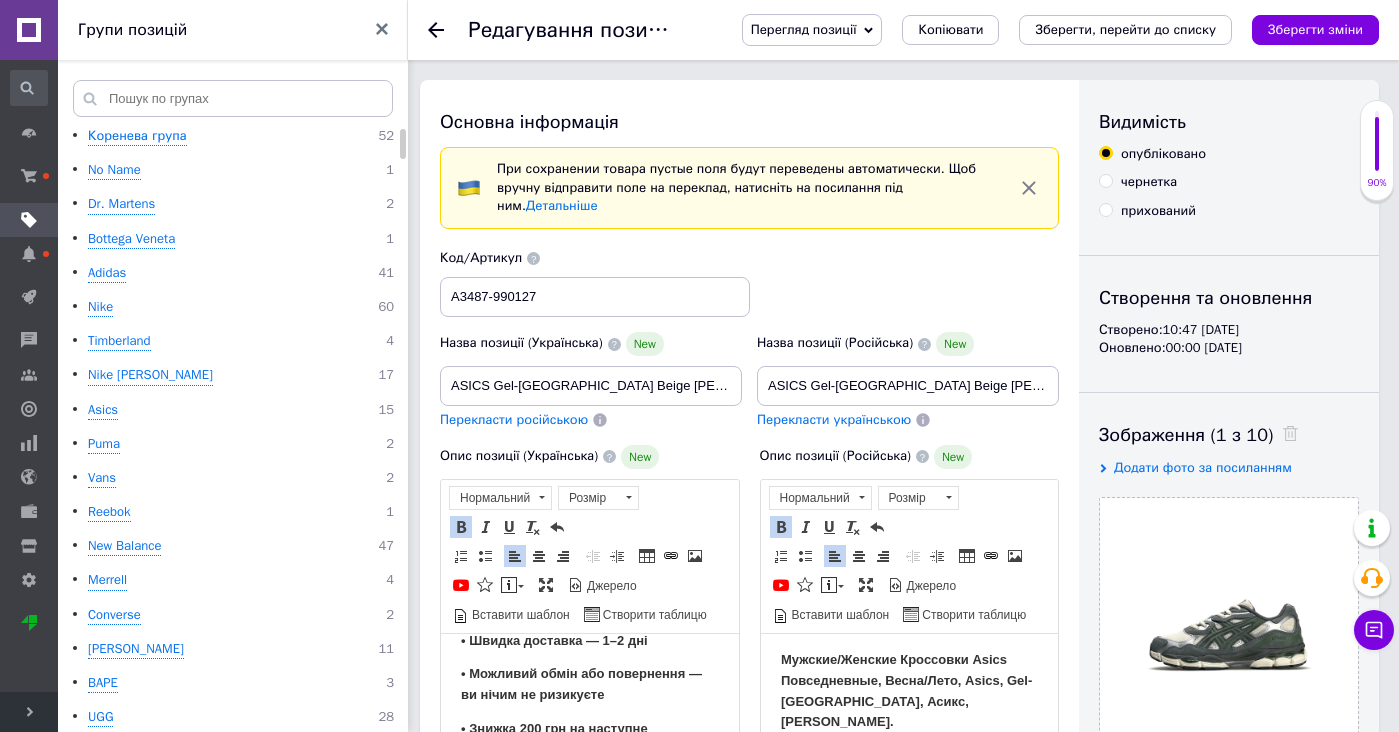 click on "Мужские/Женские Кроссовки Asics Повседневные, Весна/Лето, Asics, Gel-NYC, Асикс, Гел НЙК." at bounding box center (905, 689) 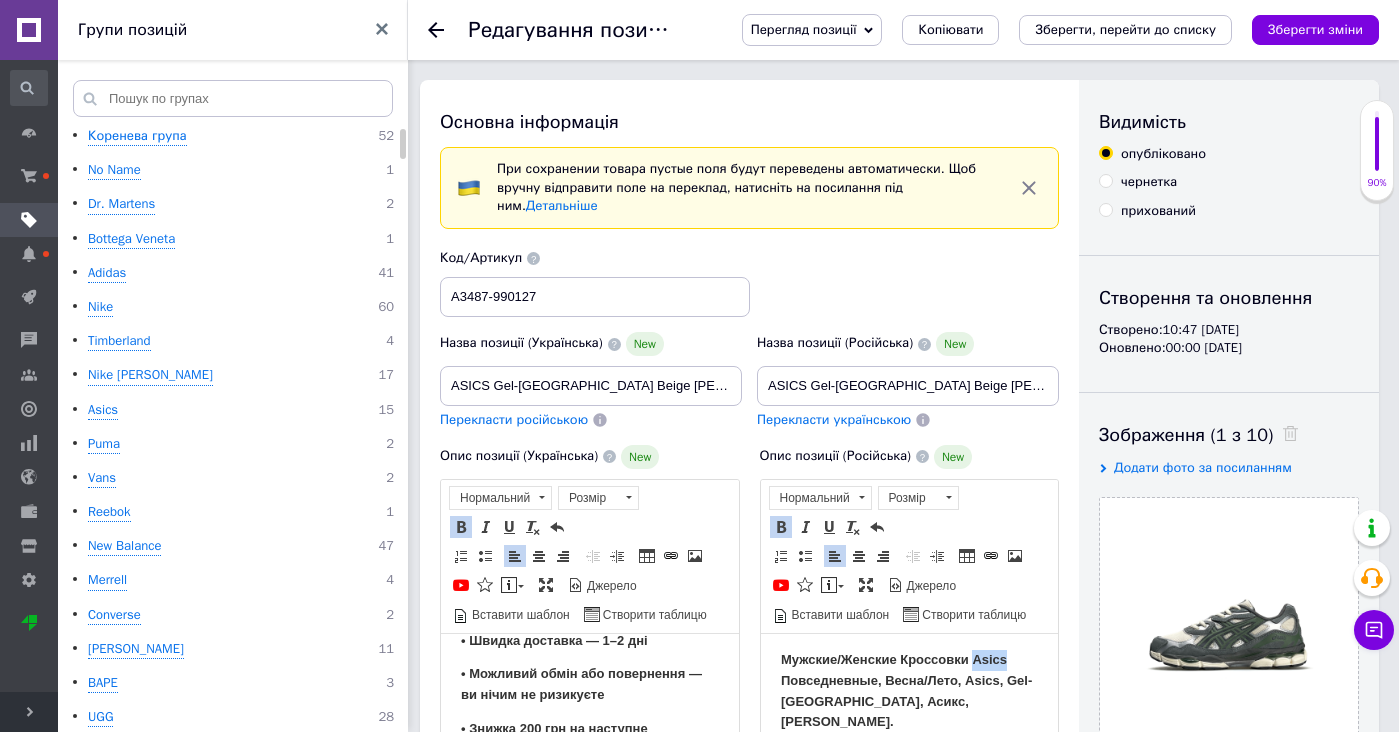 click on "Мужские/Женские Кроссовки Asics Повседневные, Весна/Лето, Asics, Gel-NYC, Асикс, Гел НЙК." at bounding box center [905, 689] 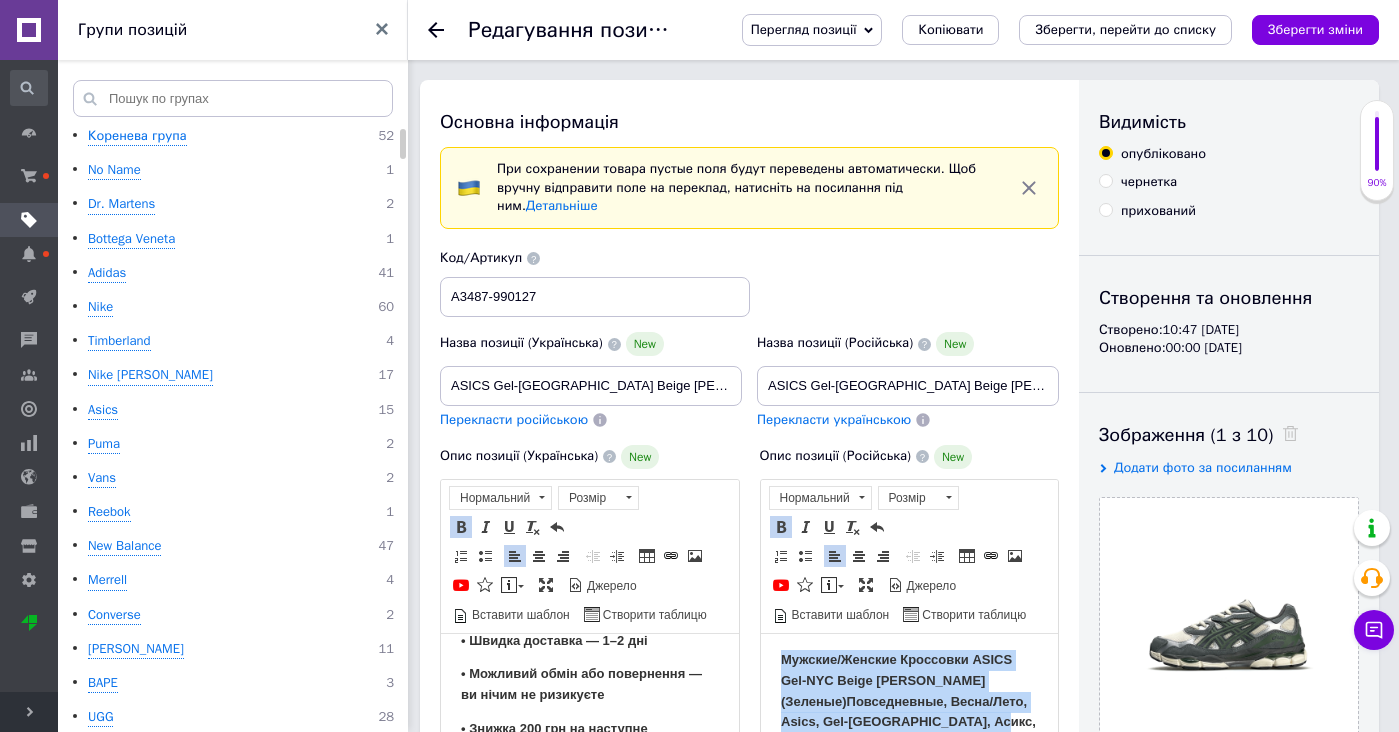 scroll, scrollTop: 0, scrollLeft: 0, axis: both 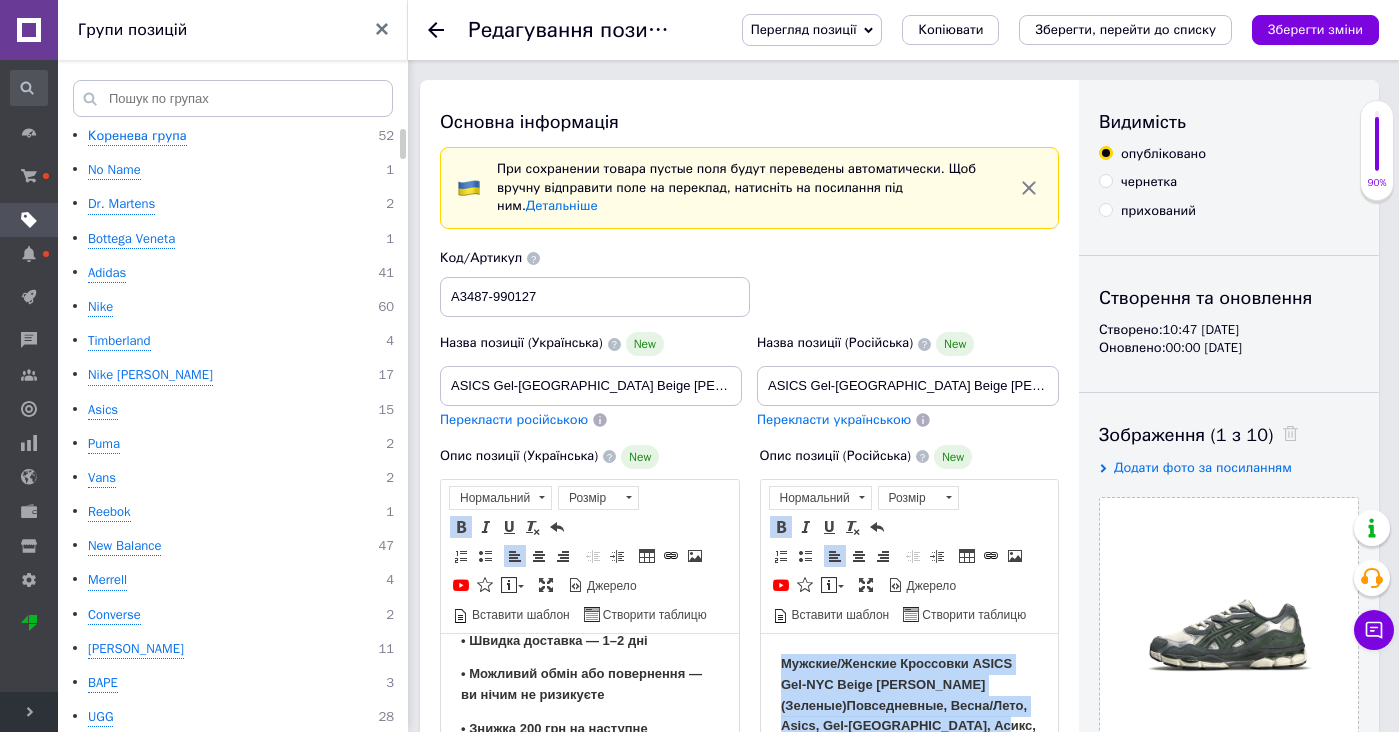drag, startPoint x: 993, startPoint y: 719, endPoint x: 1734, endPoint y: 1227, distance: 898.4125 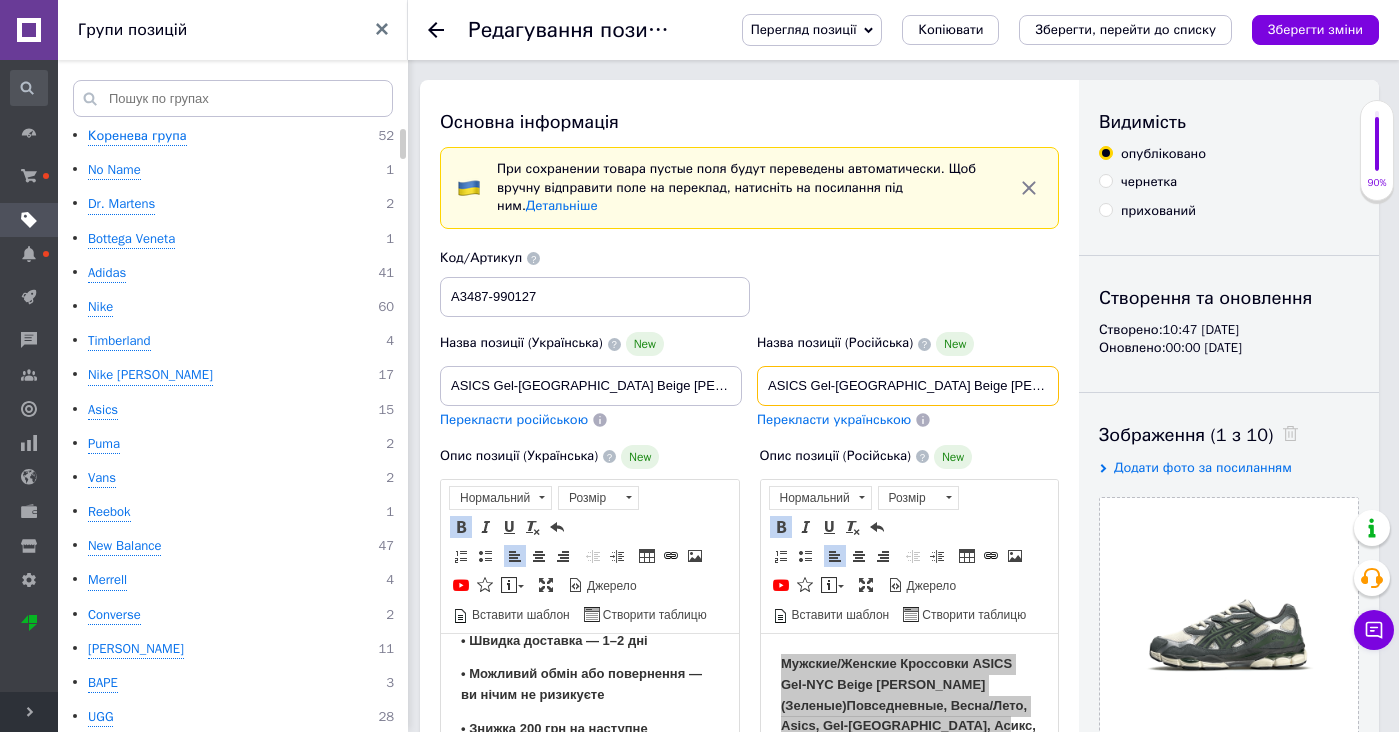click on "ASICS Gel-[GEOGRAPHIC_DATA] Beige [PERSON_NAME]" at bounding box center (908, 386) 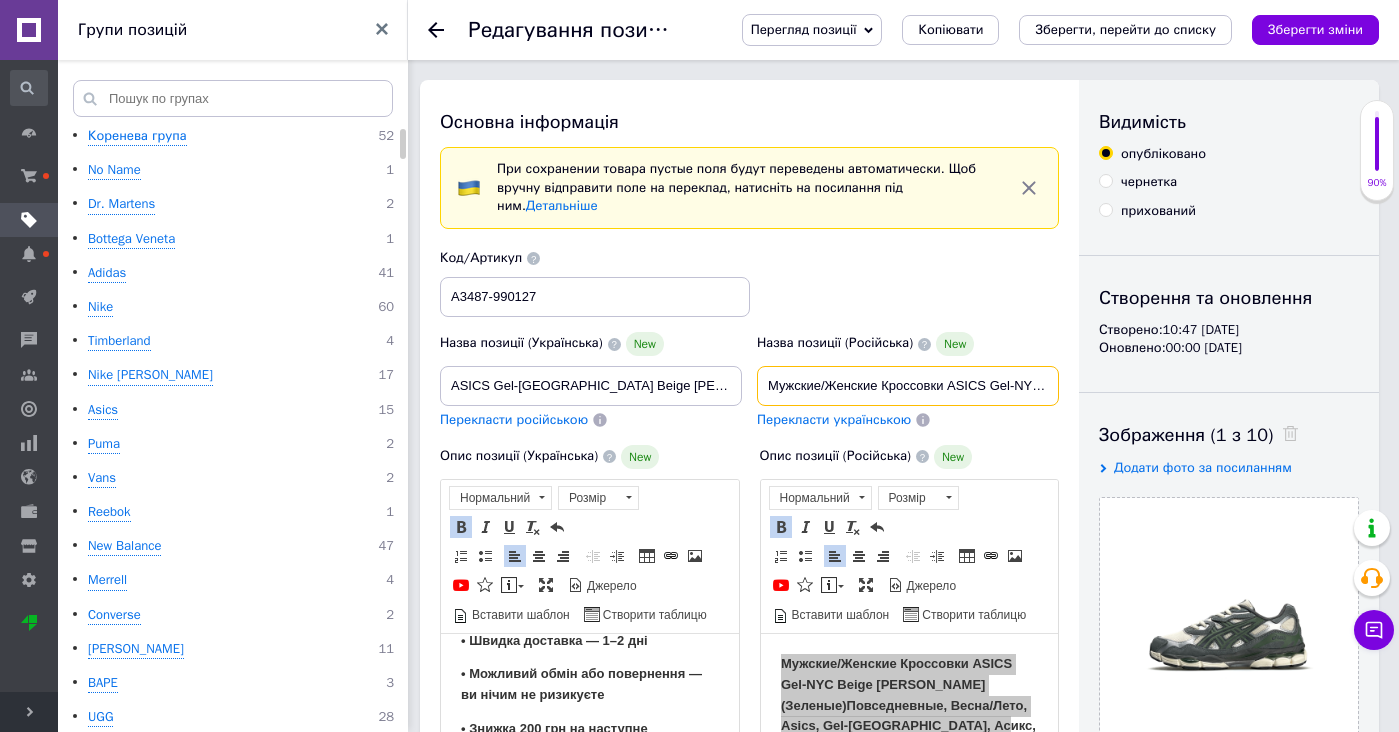 type on "Мужские/Женские Кроссовки ASICS Gel-NYC Beige Grey Green (Зеленые) Повседневные, Весна/Лето, Asics, Gel-NYC, Асикс, Гел НЙК." 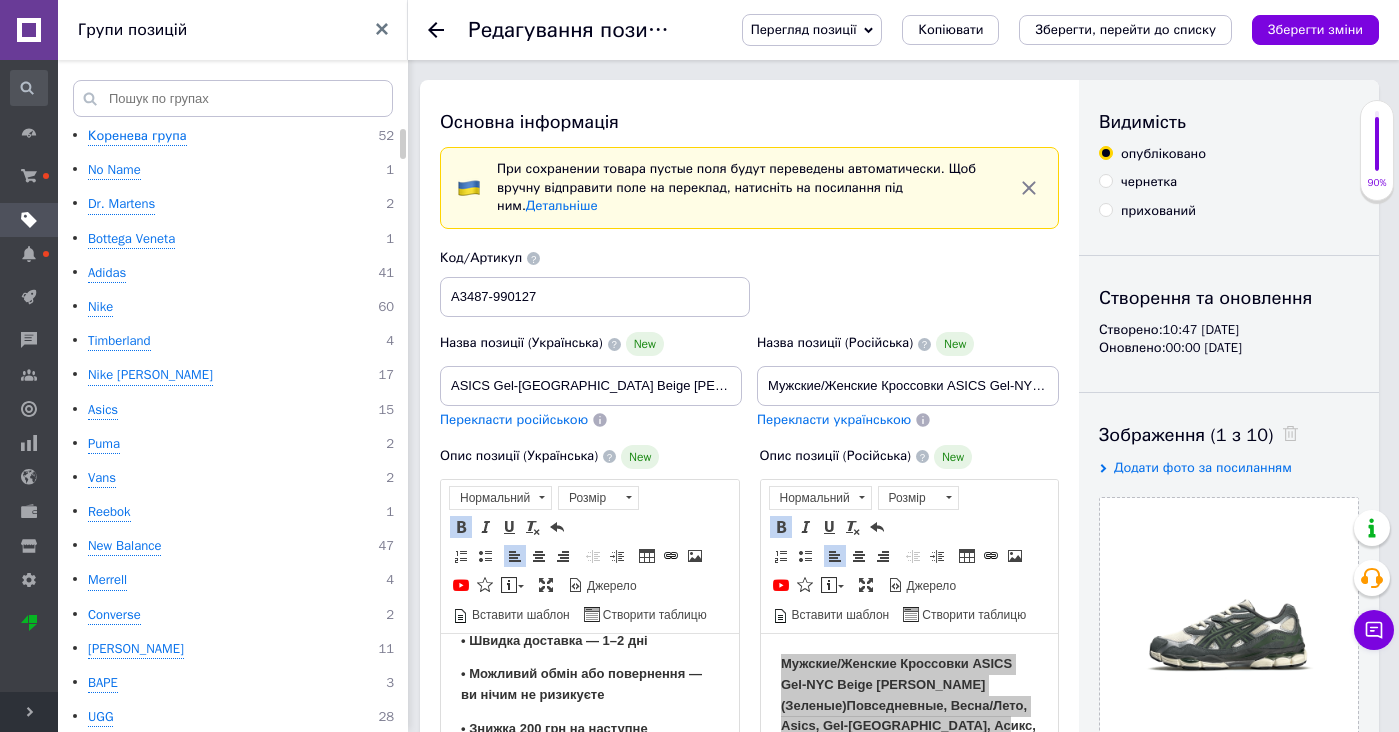click on "Назва позиції (Російська) New Мужские/Женские Кроссовки ASICS Gel-NYC Beige Grey Green (Зеленые) Повседневные, Весна/Лето, Asics, Gel-NYC, Асикс, Гел НЙК. Перекласти українською" at bounding box center (908, 381) 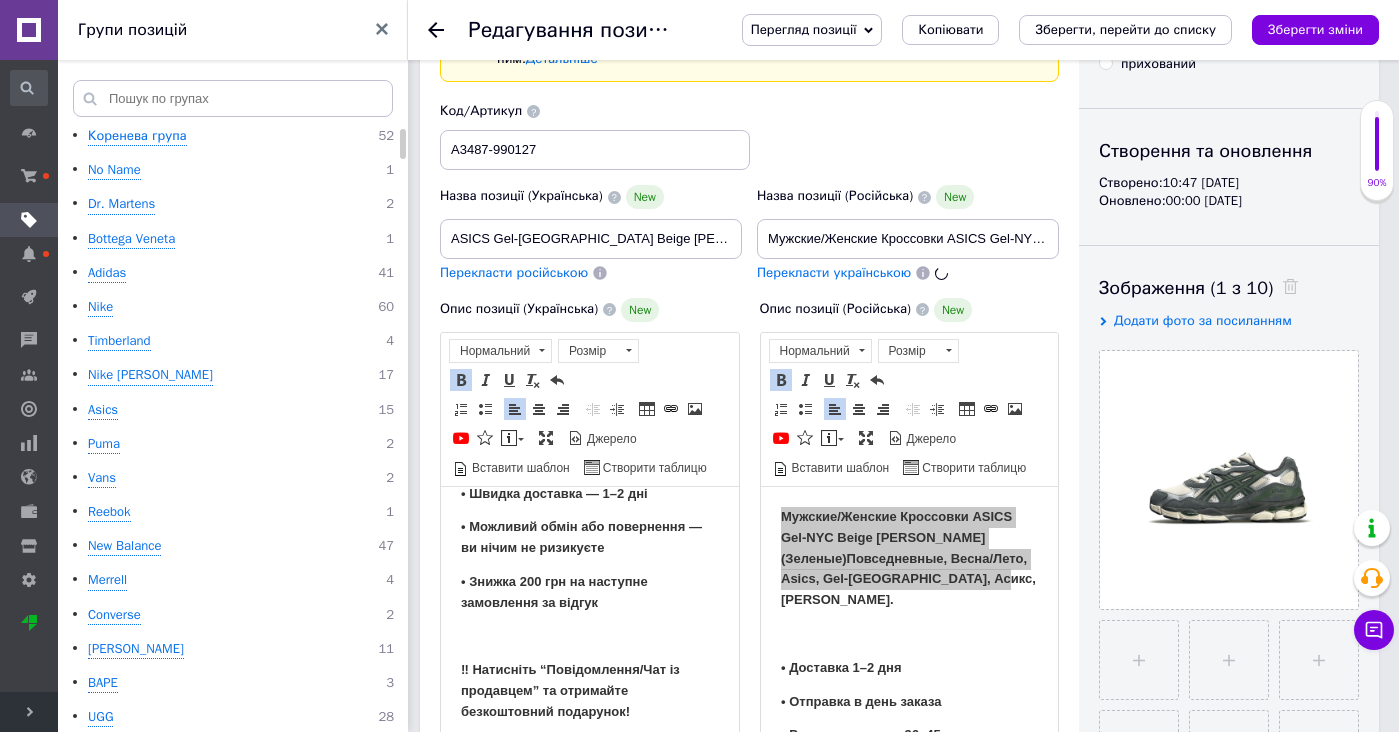 type on "Чоловічі/Жіночі Кросівки ASICS Gel-NYC Beige Grey Green (Зелені) Повсяні, Весна/Літо, Asics, Gel-NYC, Асикс, Гел НЙК." 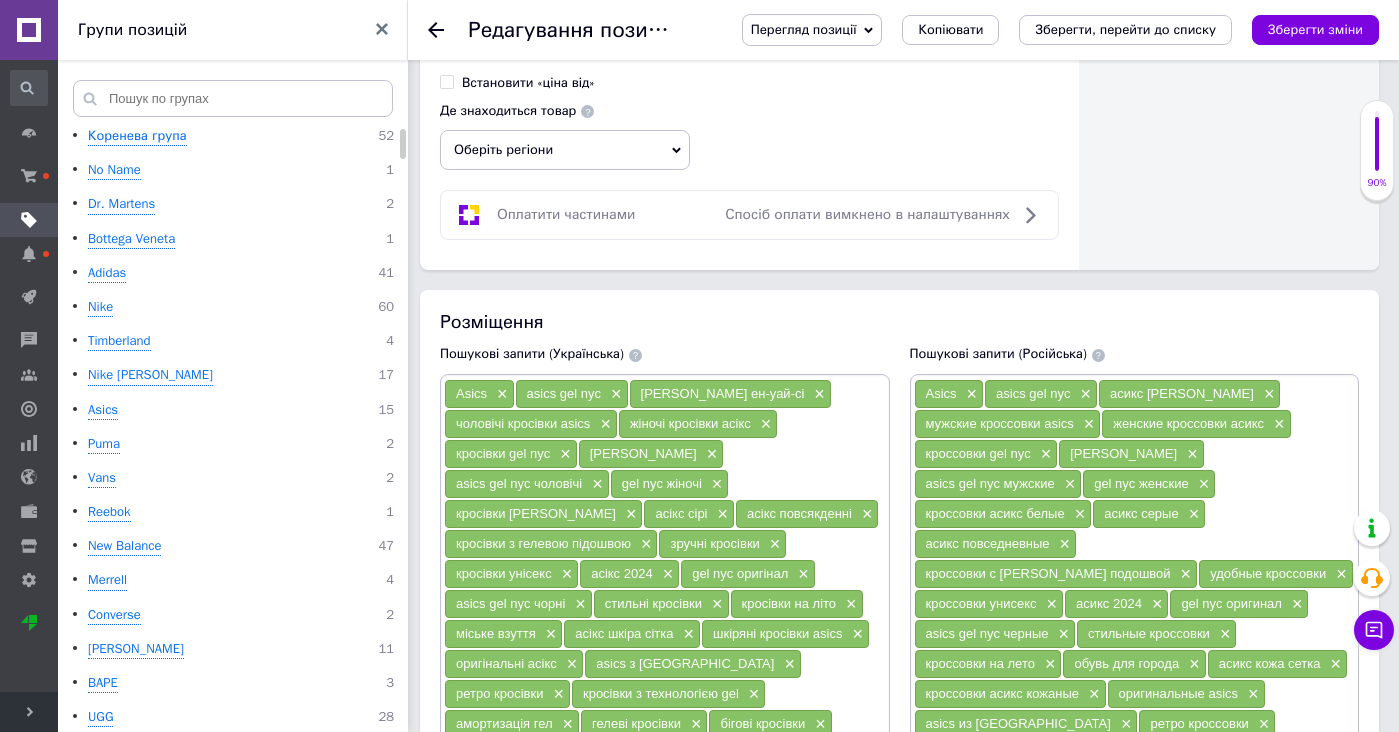 scroll, scrollTop: 1587, scrollLeft: 0, axis: vertical 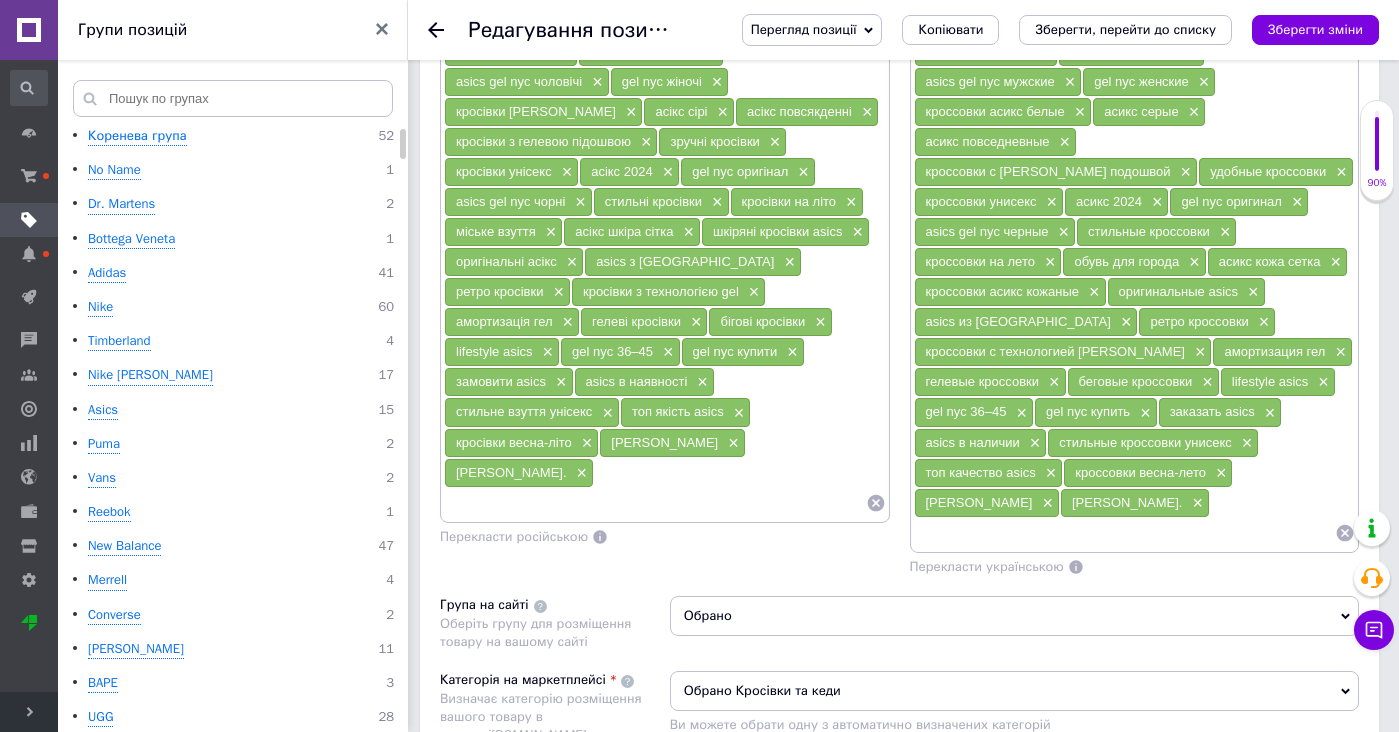 click at bounding box center [1125, 533] 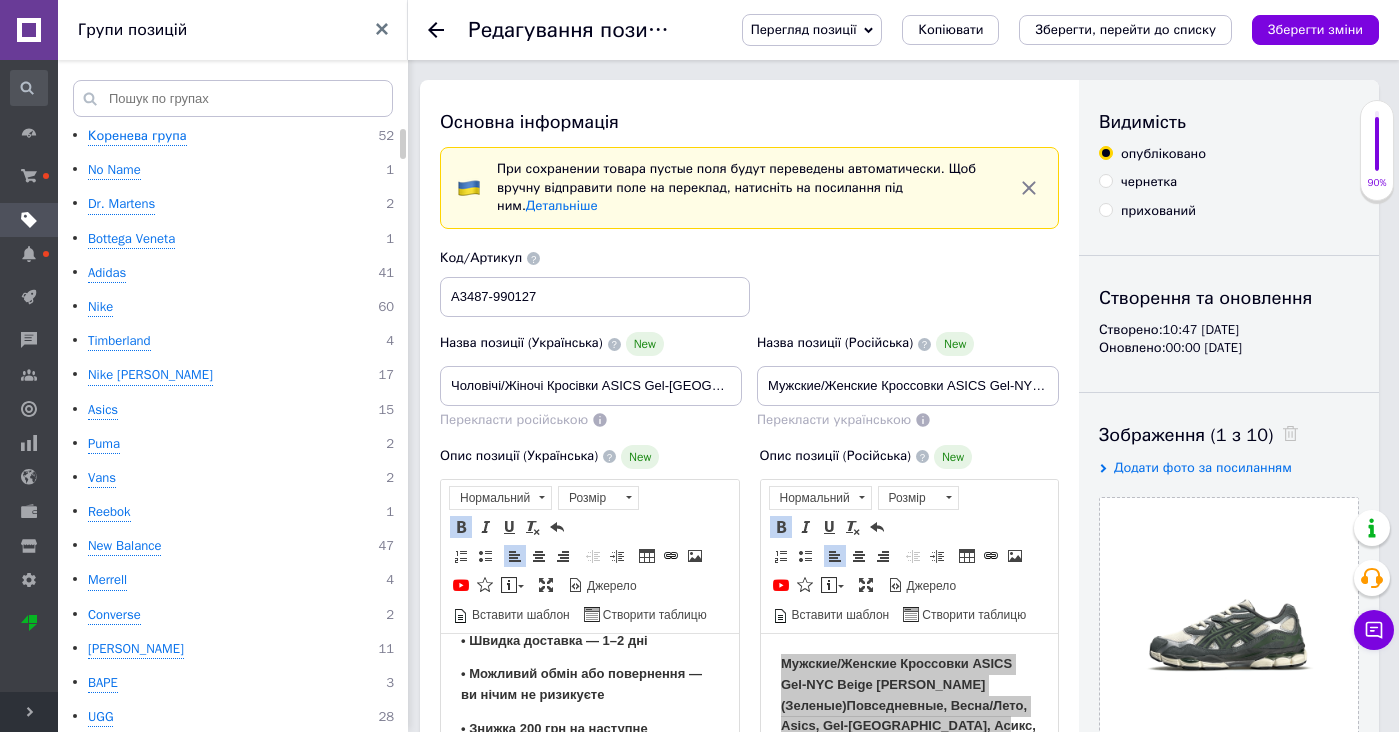 scroll, scrollTop: 0, scrollLeft: 0, axis: both 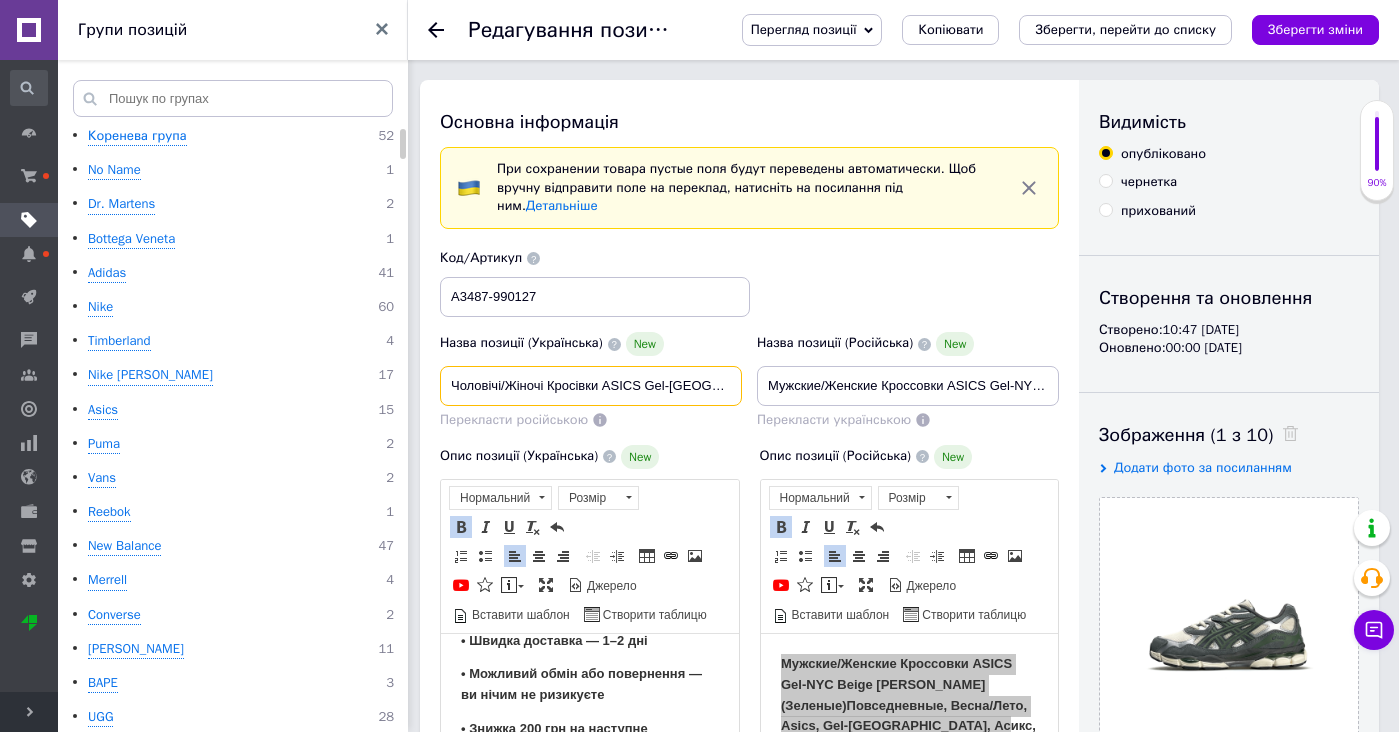 click on "Чоловічі/Жіночі Кросівки ASICS Gel-NYC Beige Grey Green (Зелені) Повсяні, Весна/Літо, Asics, Gel-NYC, Асикс, Гел НЙК." at bounding box center [591, 386] 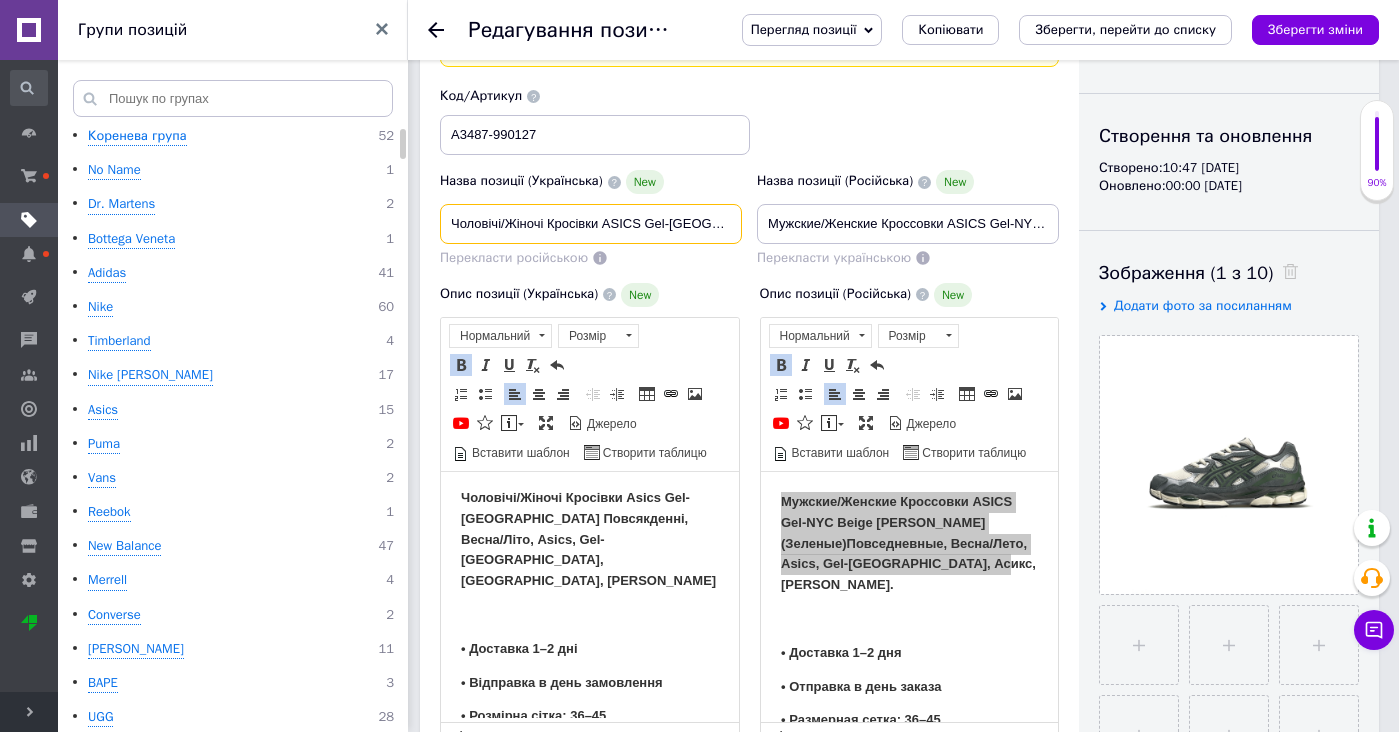 scroll, scrollTop: -1, scrollLeft: 0, axis: vertical 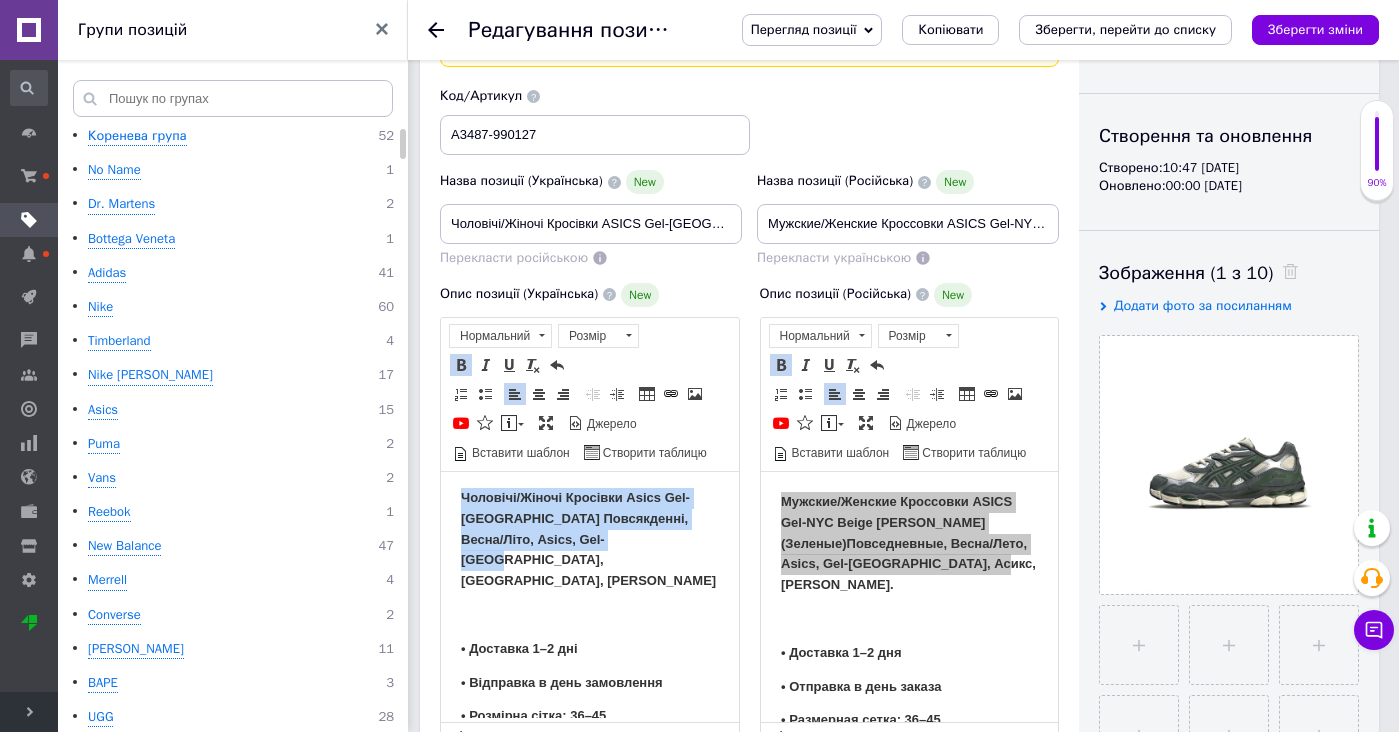 drag, startPoint x: 657, startPoint y: 540, endPoint x: 646, endPoint y: 448, distance: 92.65527 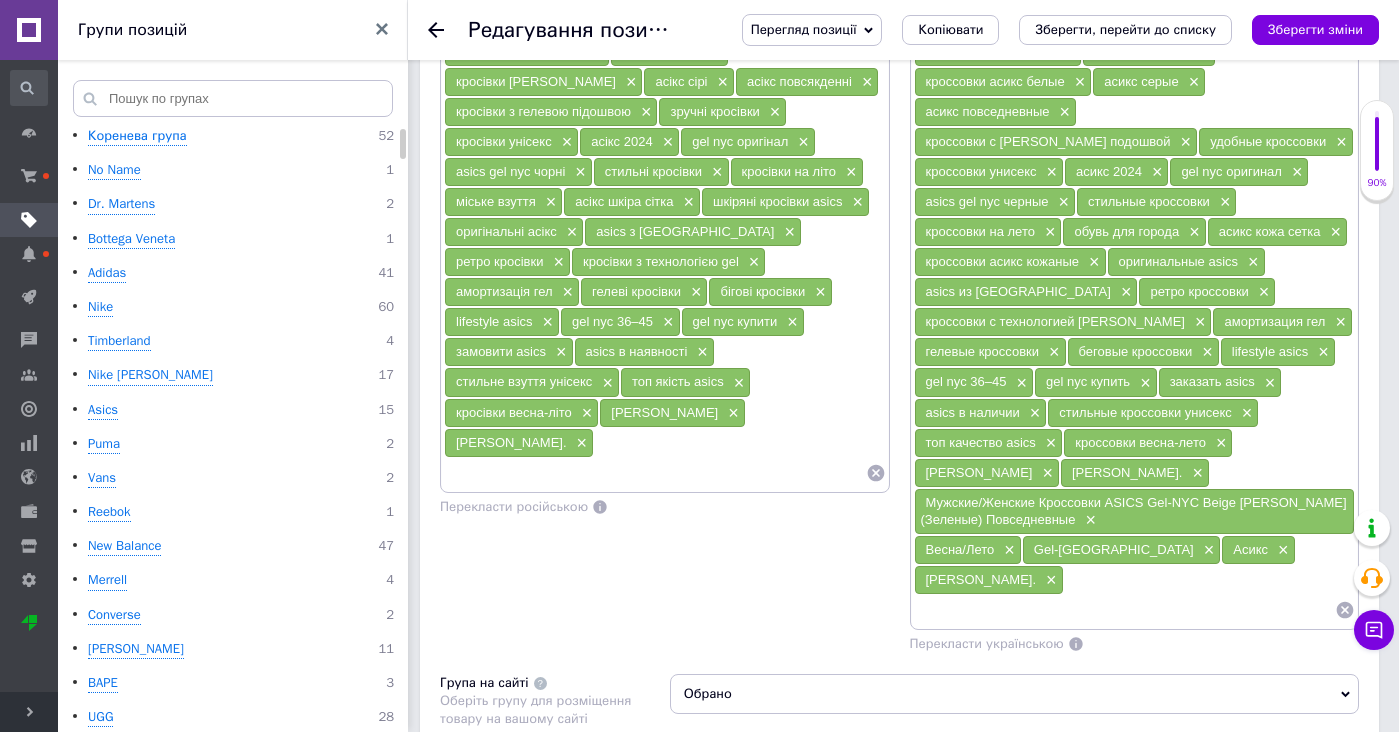 click at bounding box center (655, 473) 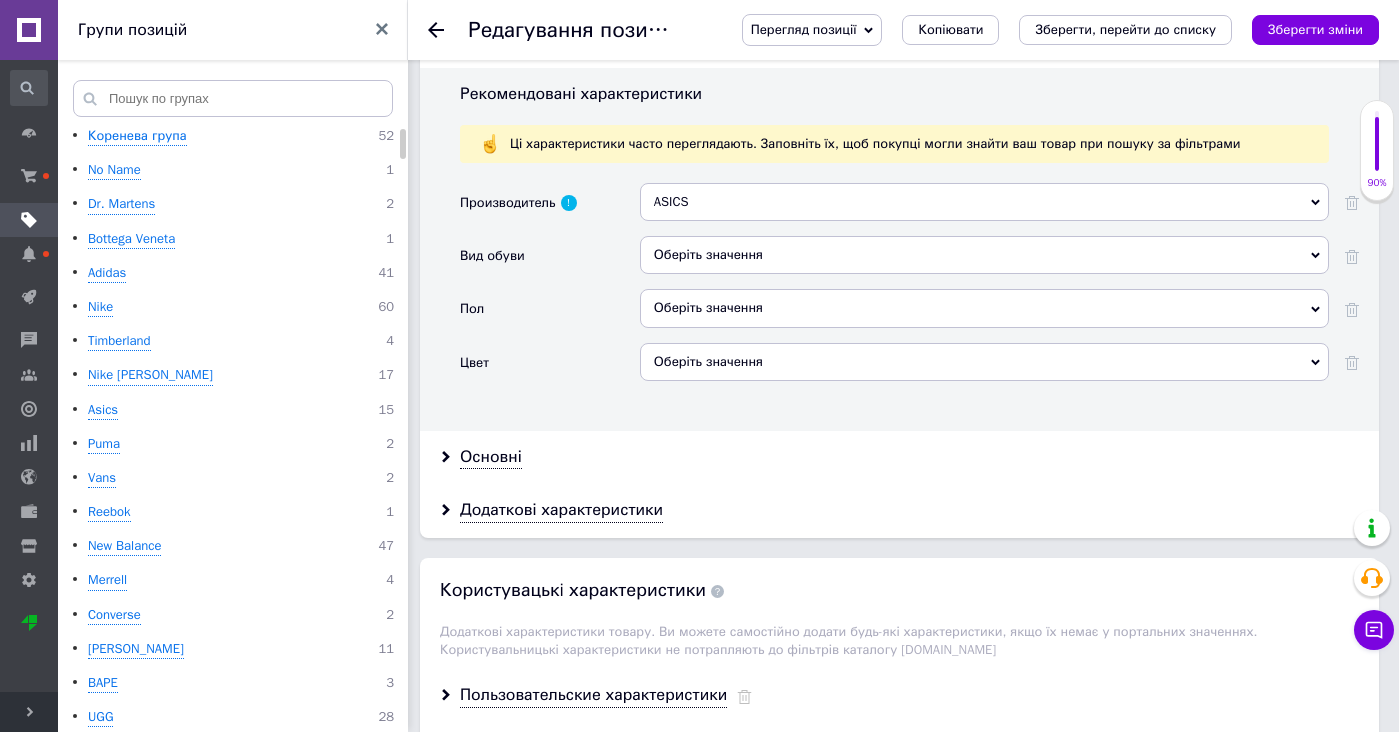 click on "Оберіть значення" at bounding box center [984, 255] 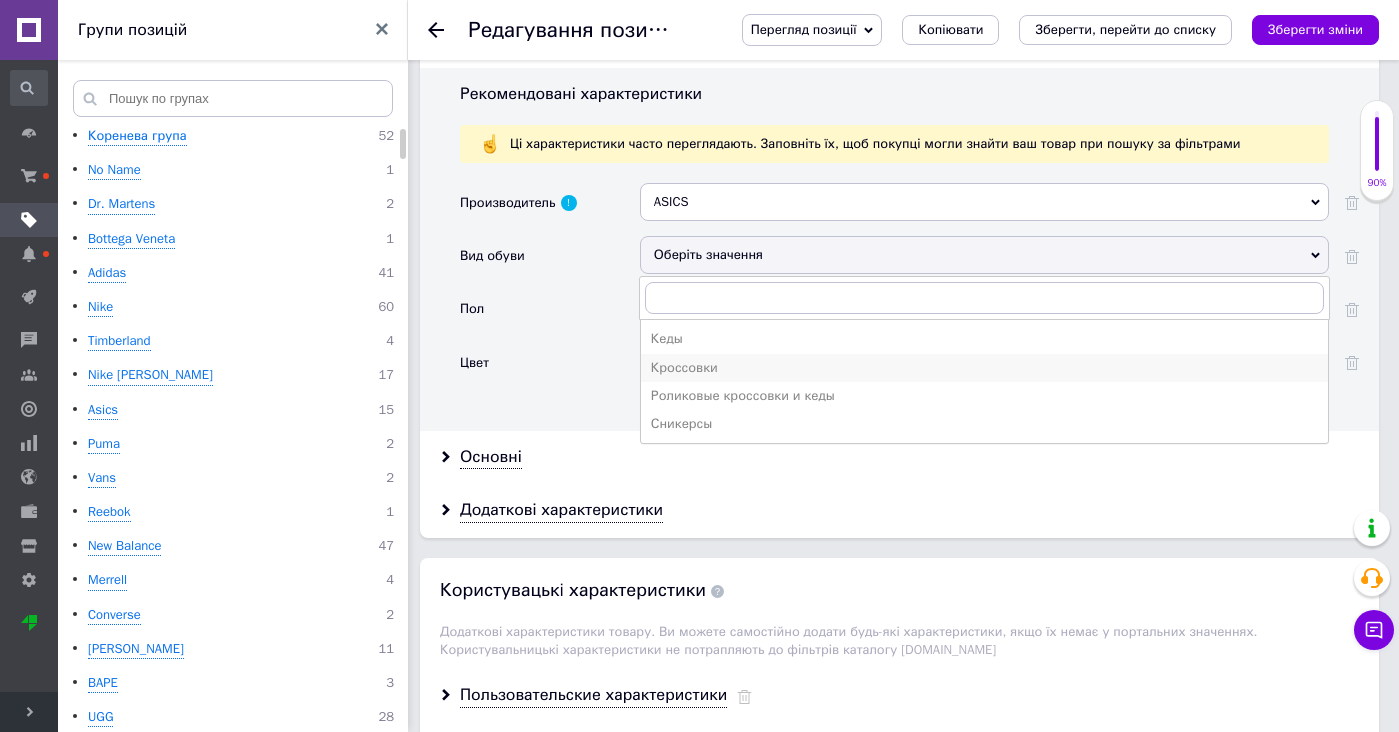 click on "Кроссовки" at bounding box center (984, 368) 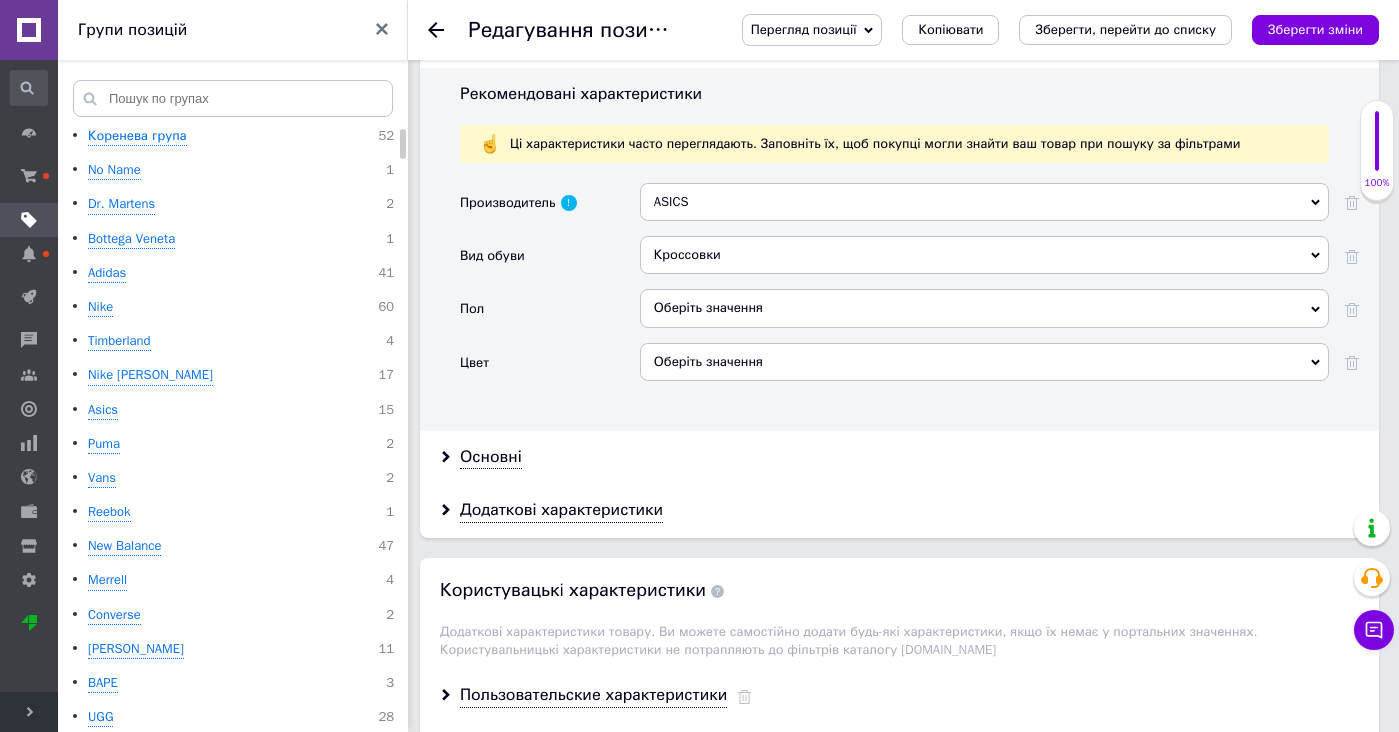 click on "Оберіть значення" at bounding box center (984, 308) 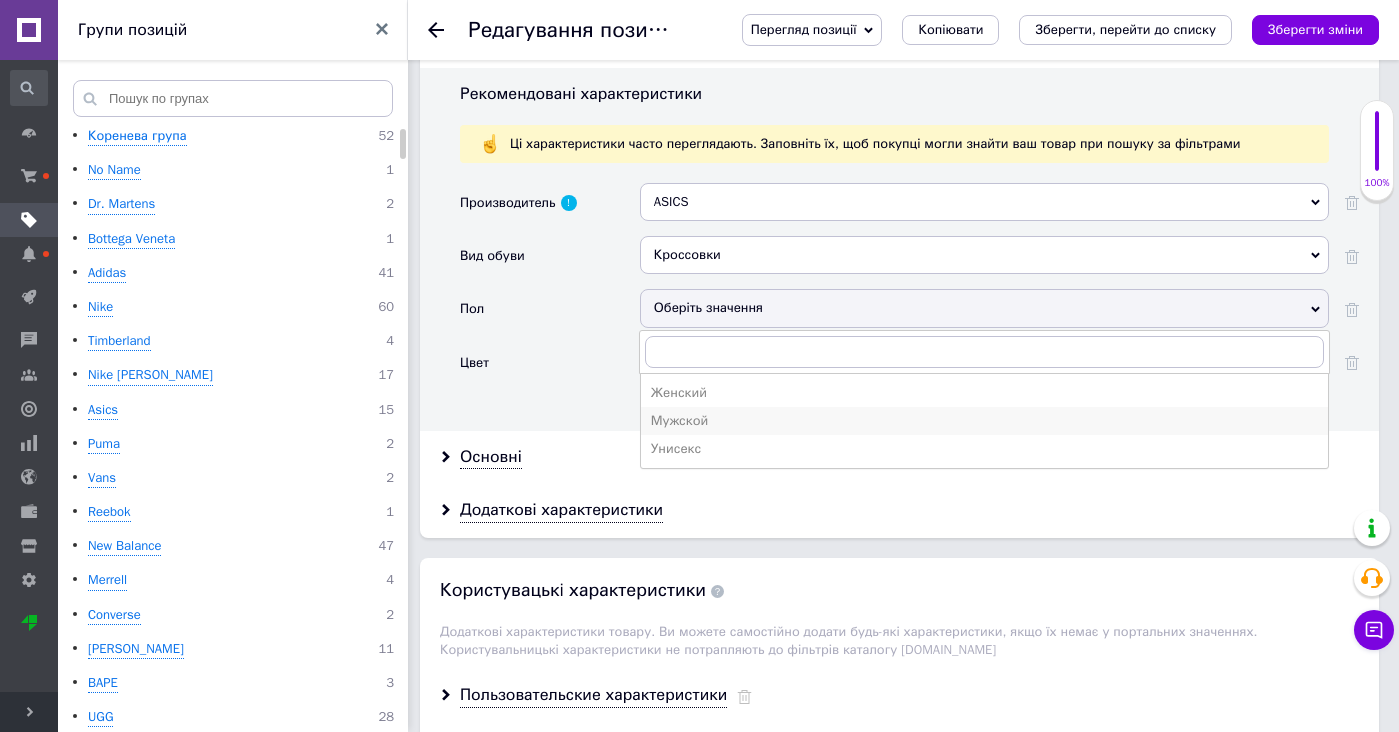 click on "Мужской" at bounding box center (984, 421) 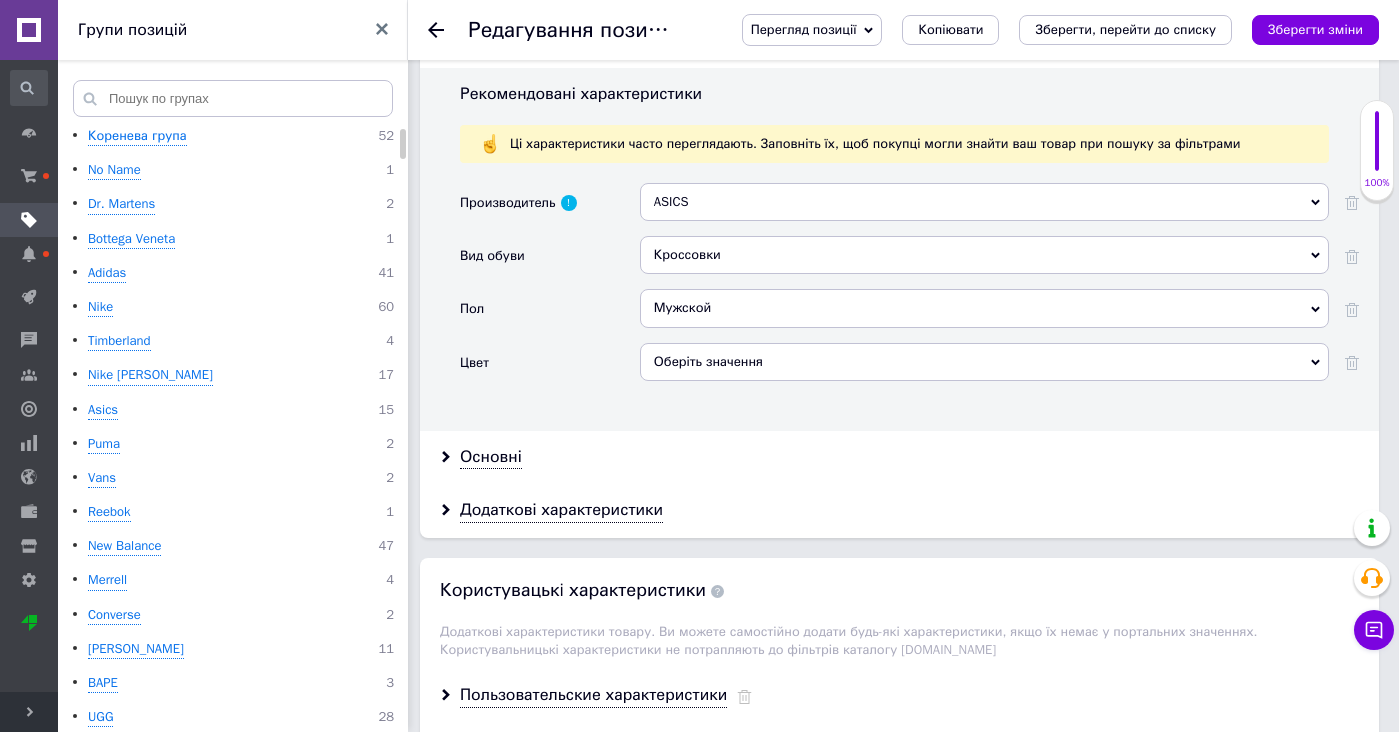 click on "Мужской Женский Мужской Унисекс" at bounding box center [984, 315] 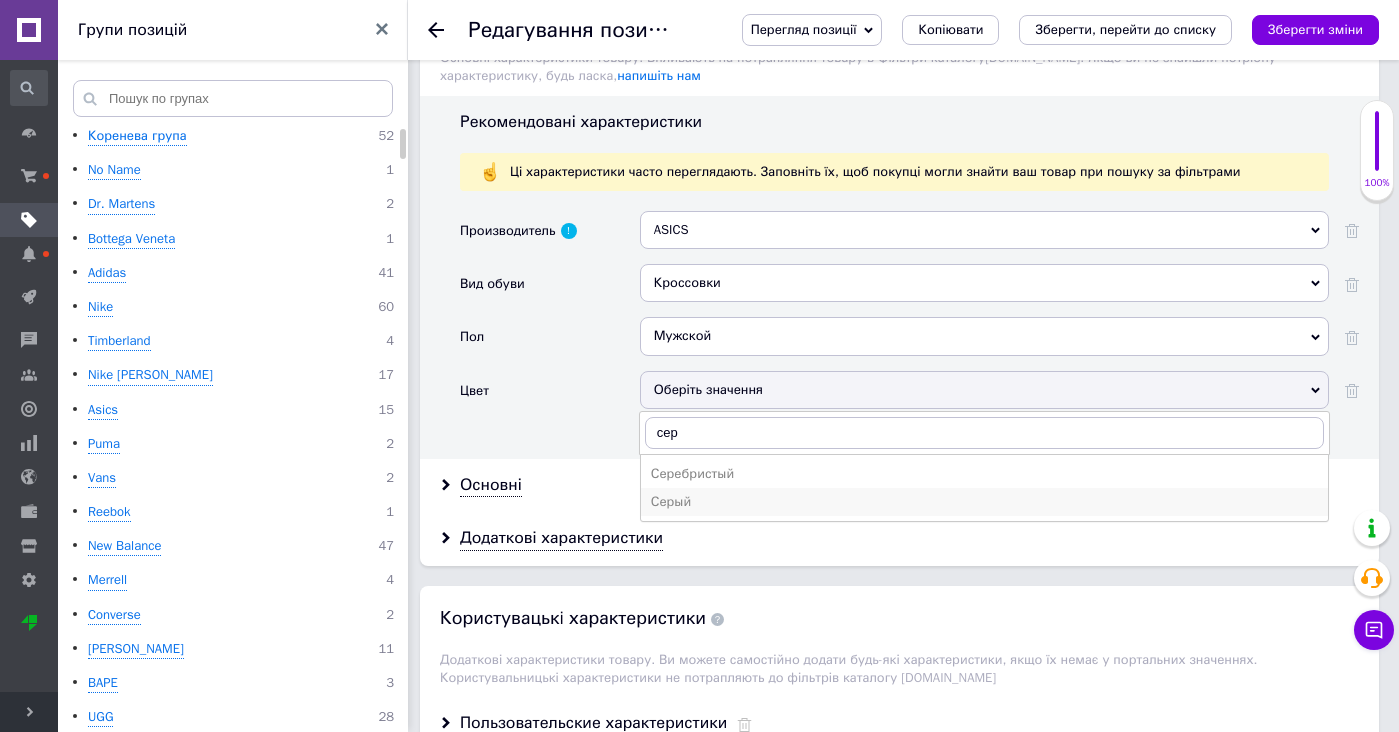 click on "Серый" at bounding box center (984, 502) 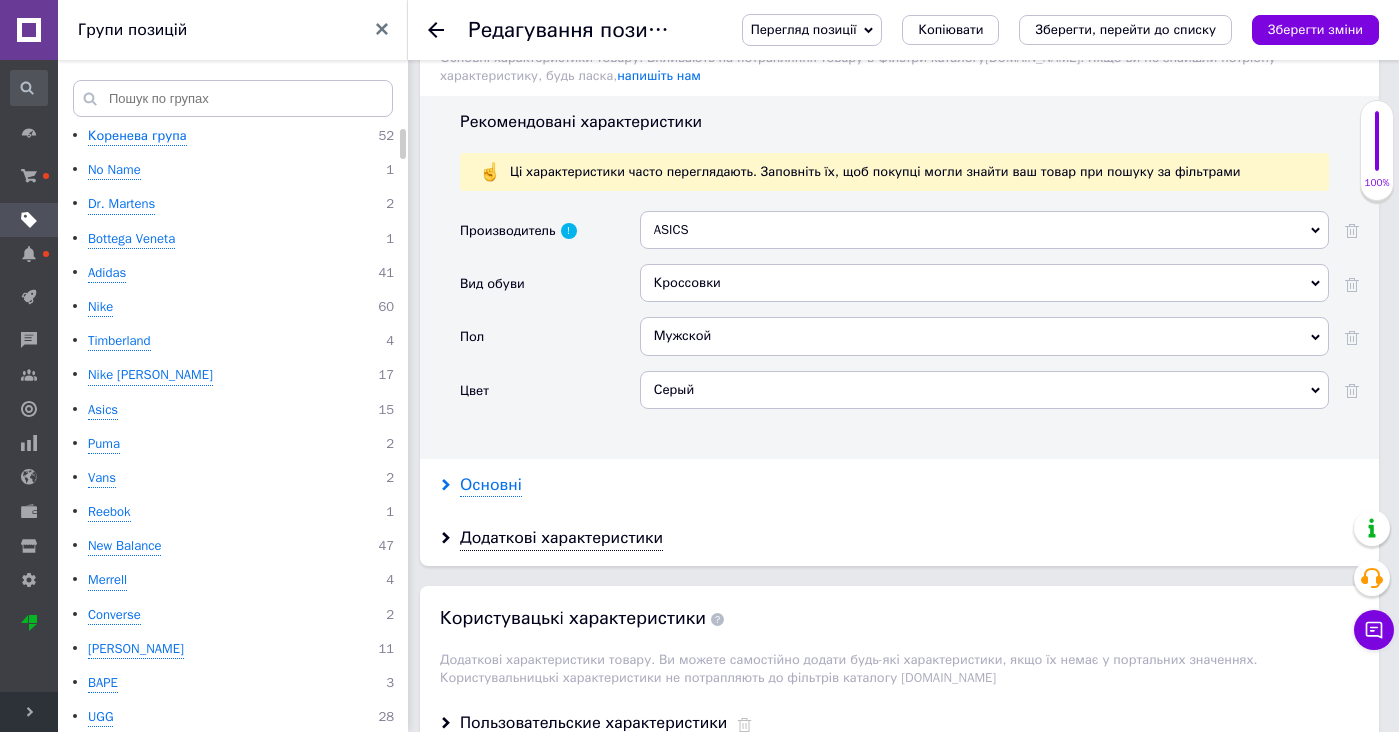 click on "Основні" at bounding box center [491, 485] 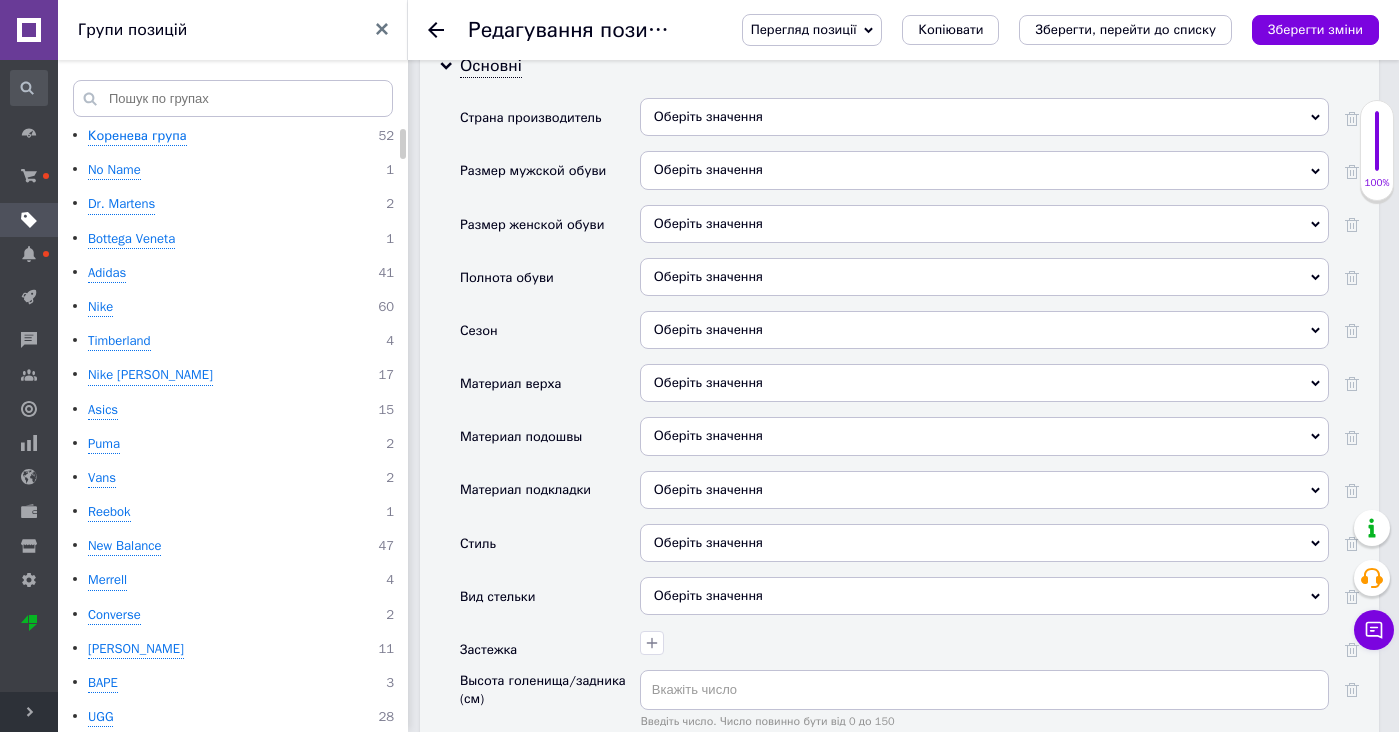 click on "Оберіть значення" at bounding box center (984, 337) 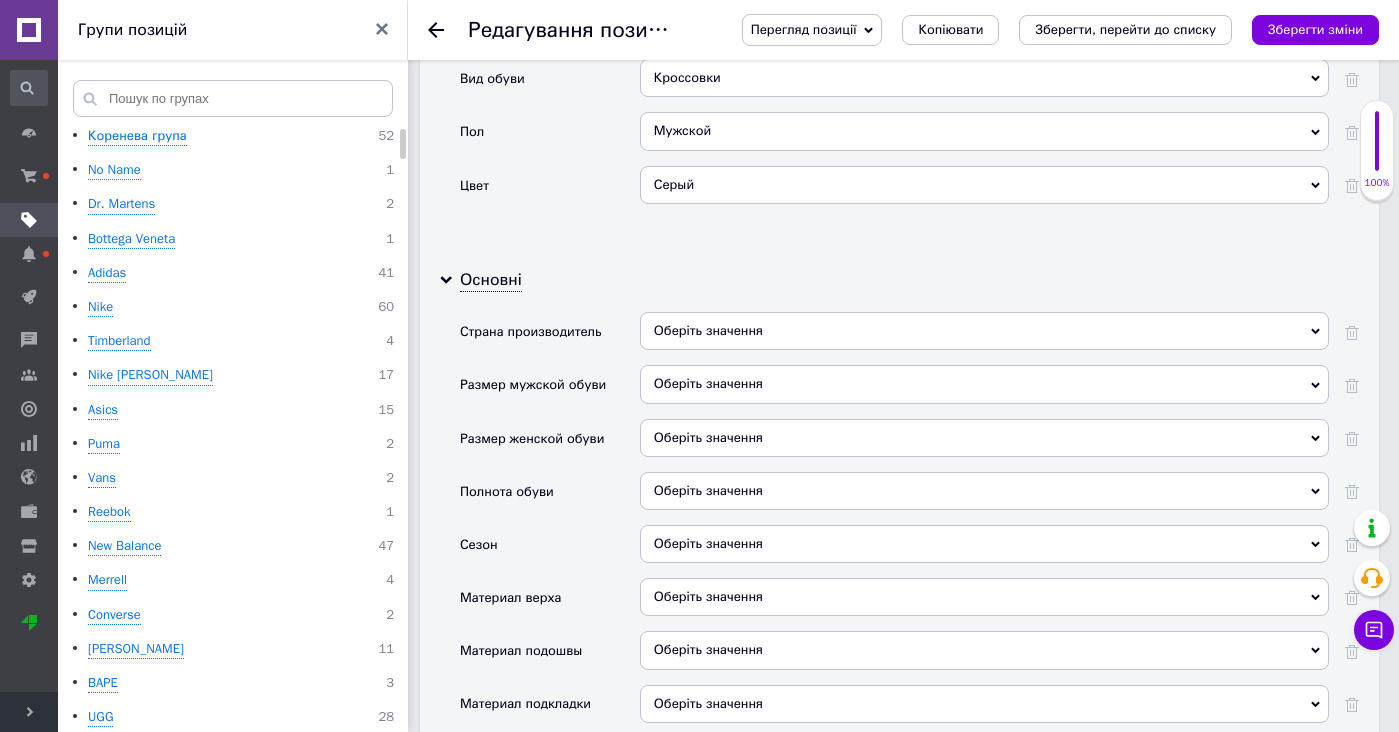 scroll, scrollTop: 2696, scrollLeft: 0, axis: vertical 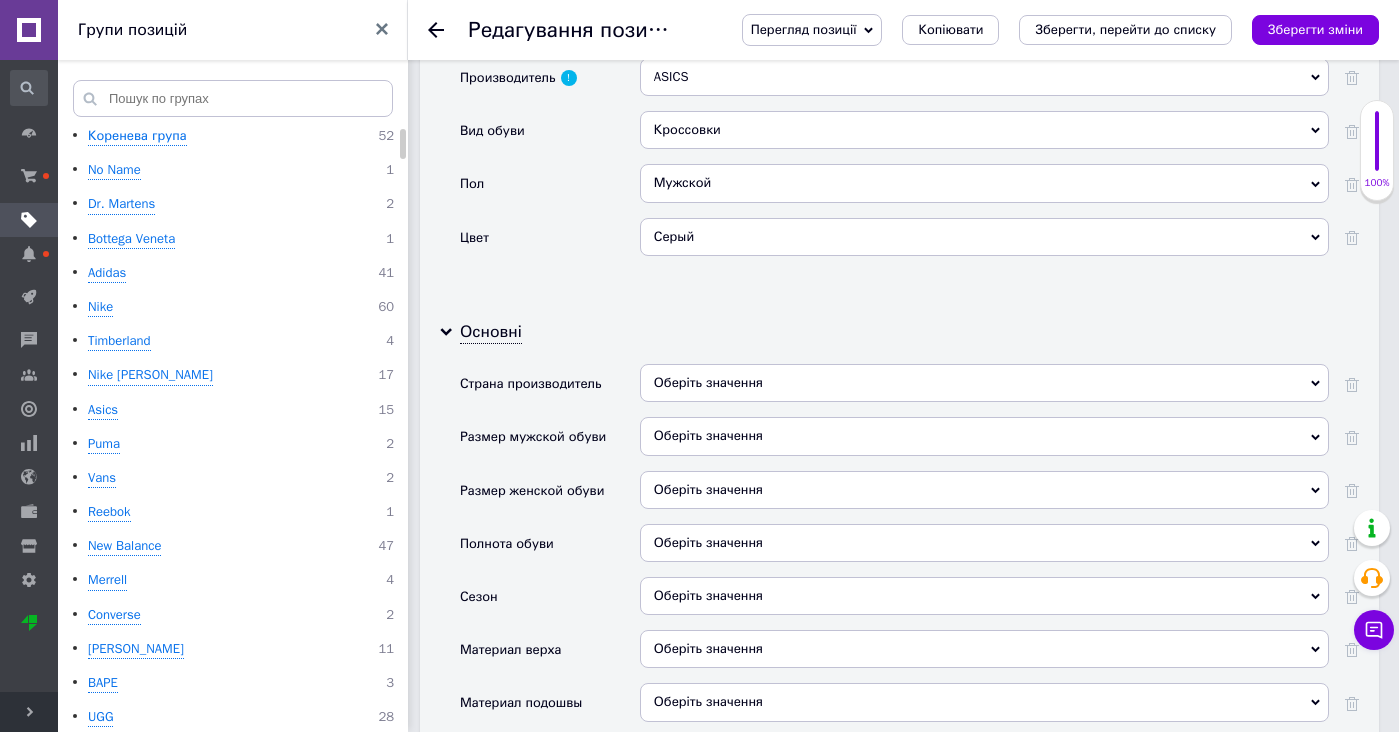 click on "Серый" at bounding box center [984, 237] 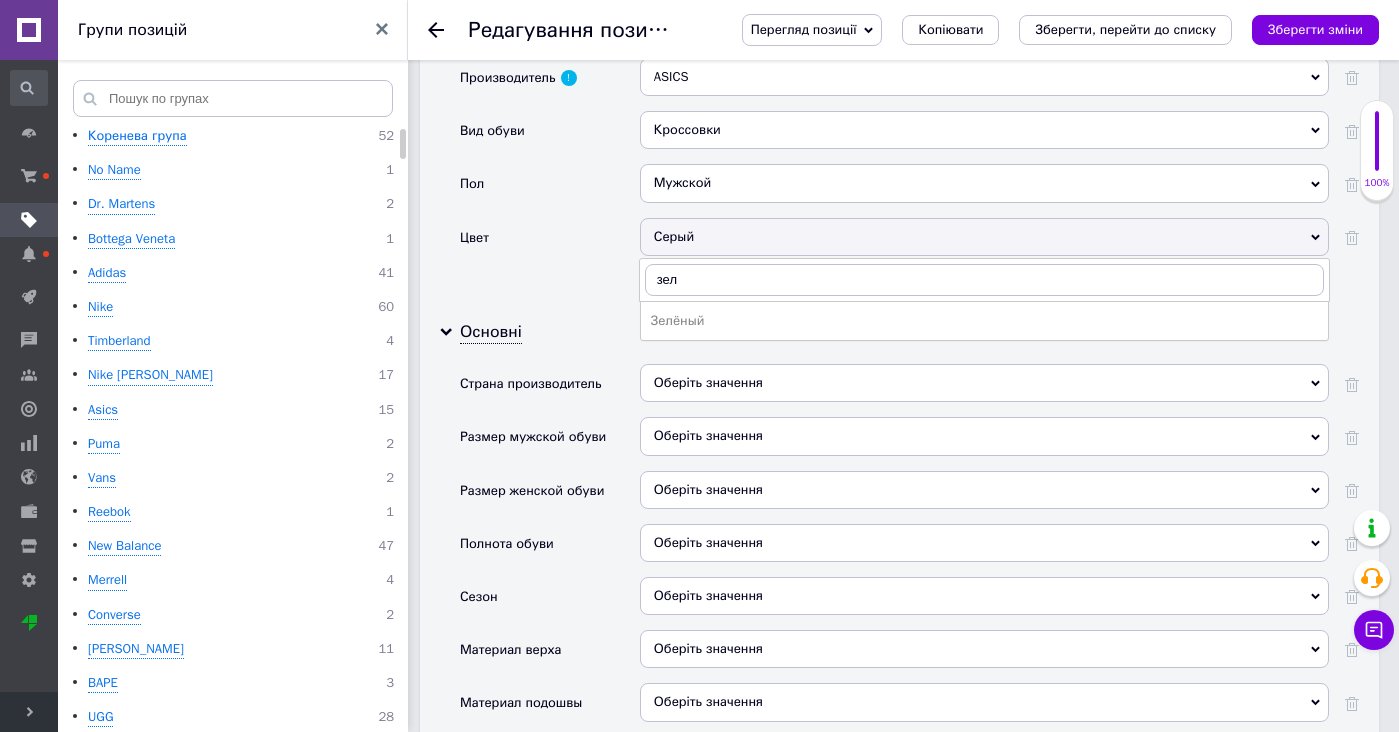 click on "Зелёный" at bounding box center [984, 321] 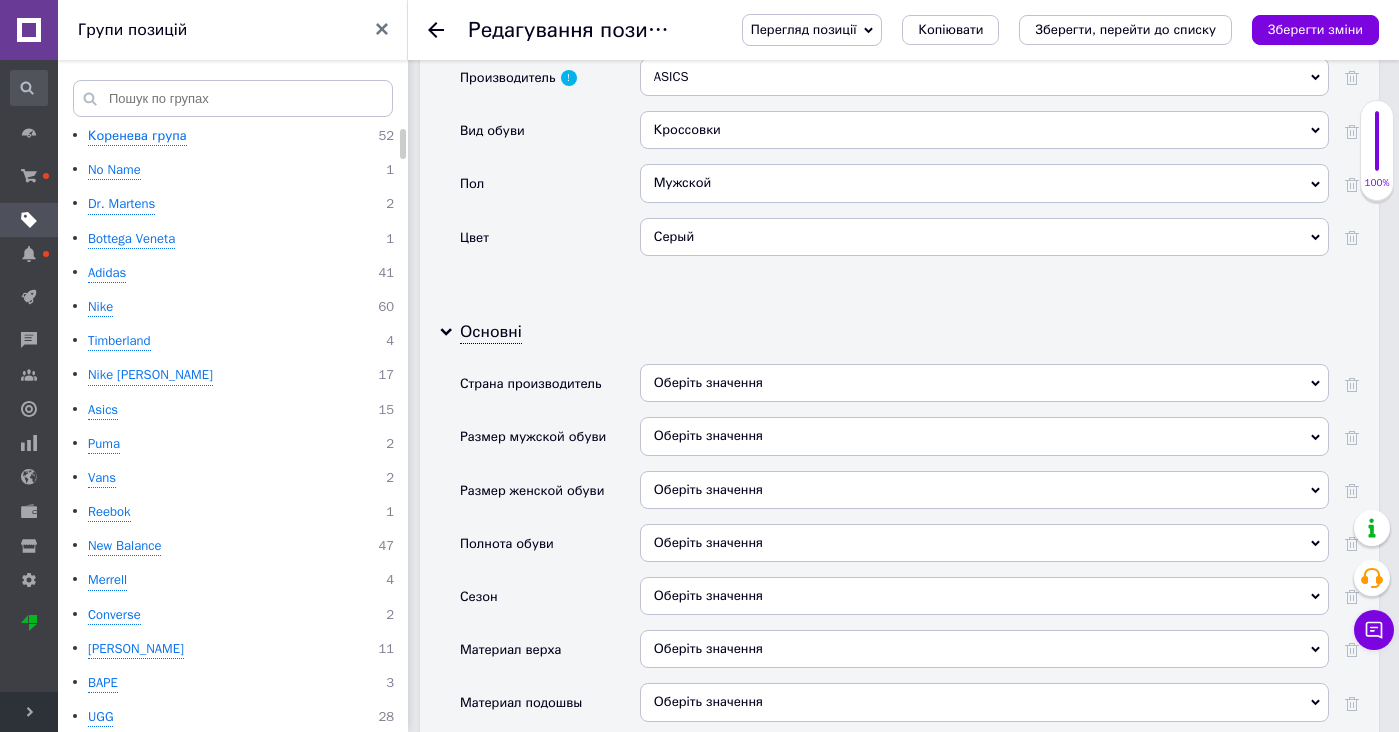 click on "Серый" at bounding box center [984, 237] 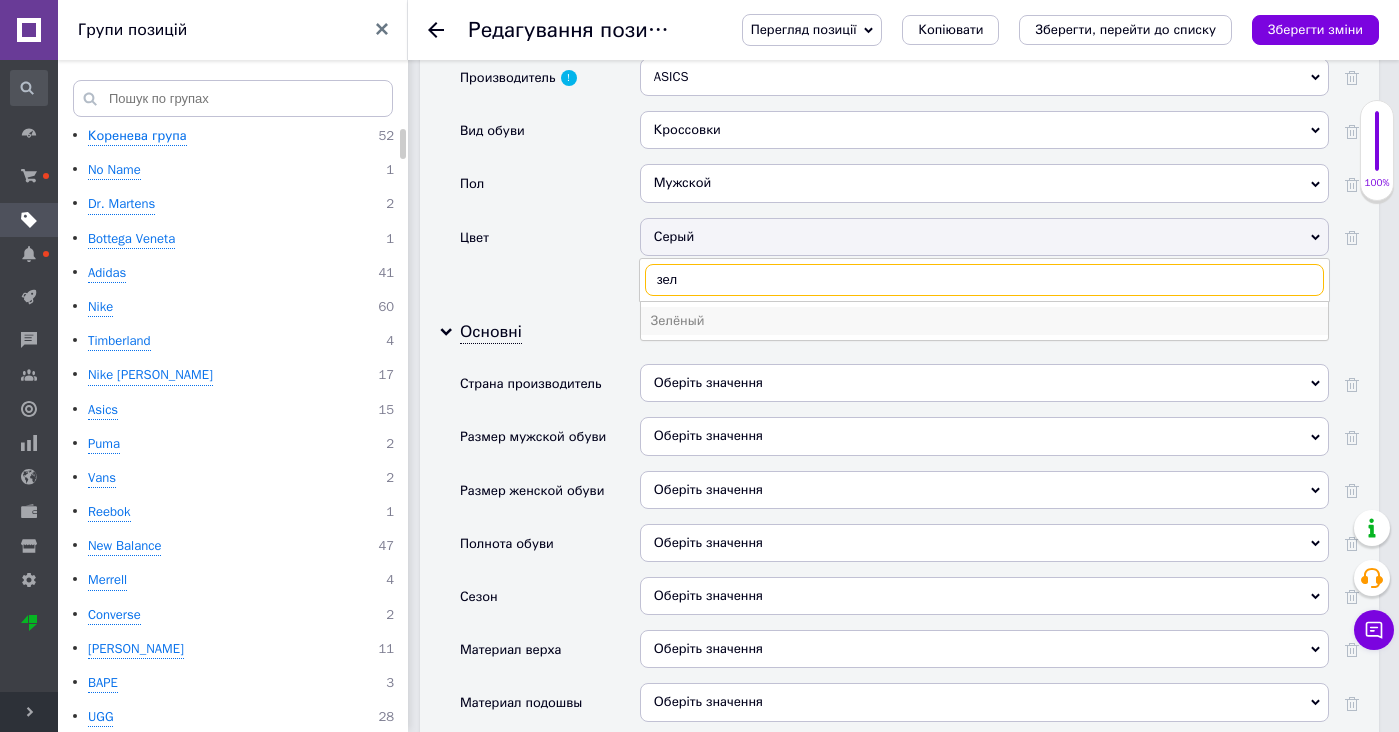 type on "зел" 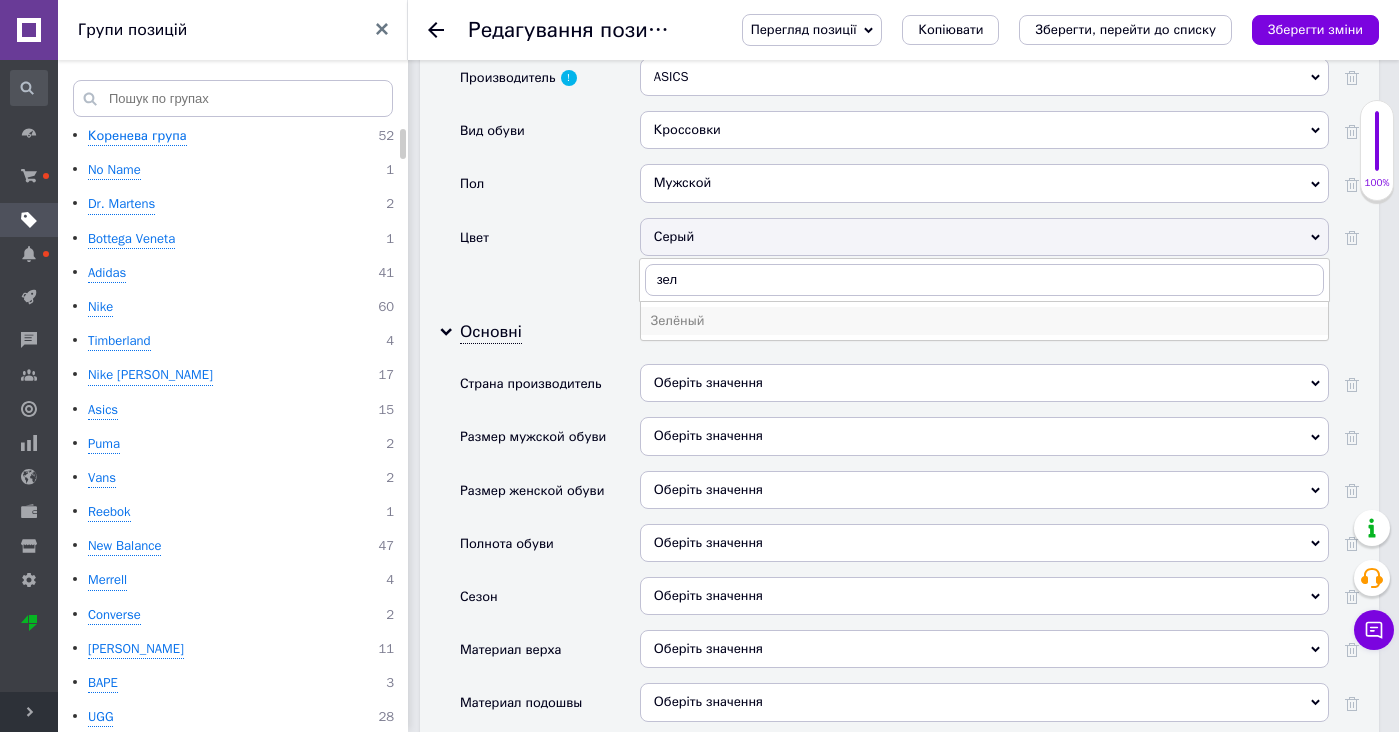 click on "Зелёный" at bounding box center (984, 321) 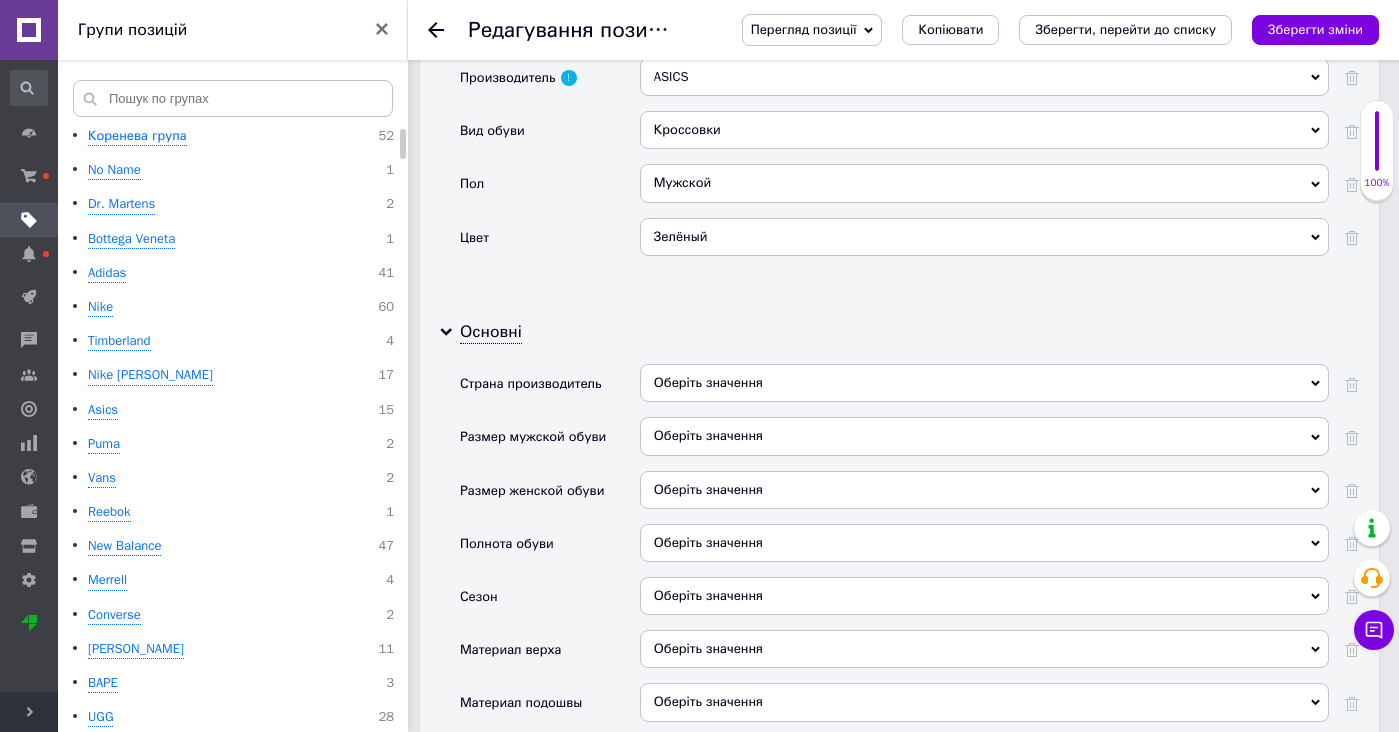 click on "Оберіть значення" at bounding box center (984, 596) 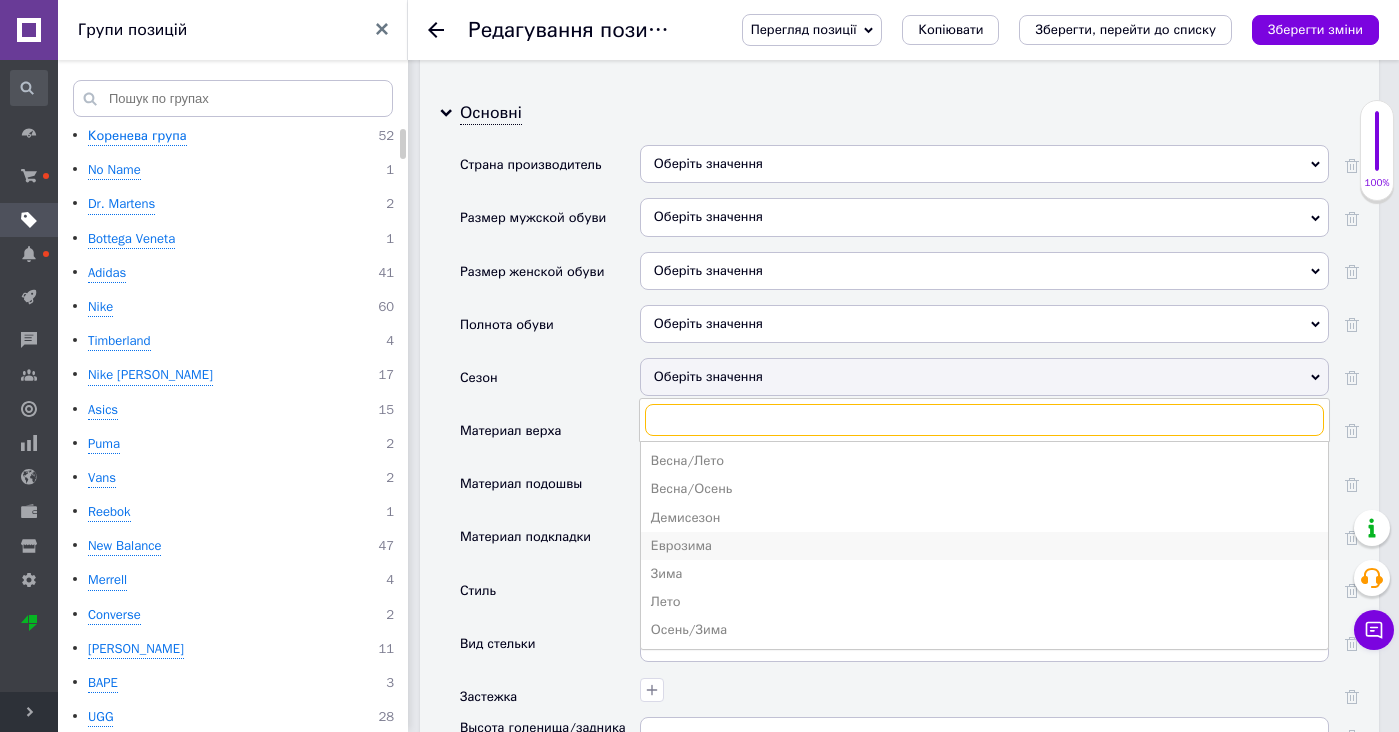 scroll, scrollTop: 2922, scrollLeft: 0, axis: vertical 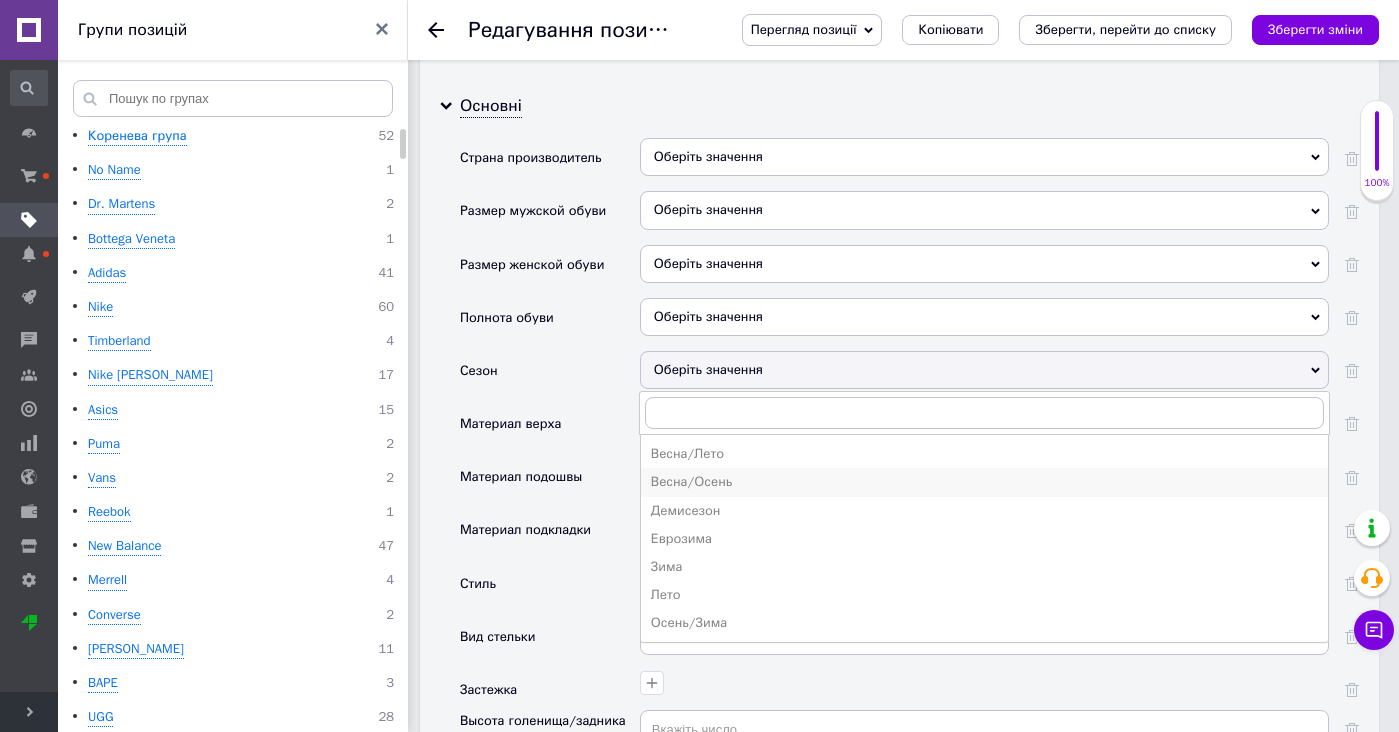 click on "Весна/Осень" at bounding box center [984, 482] 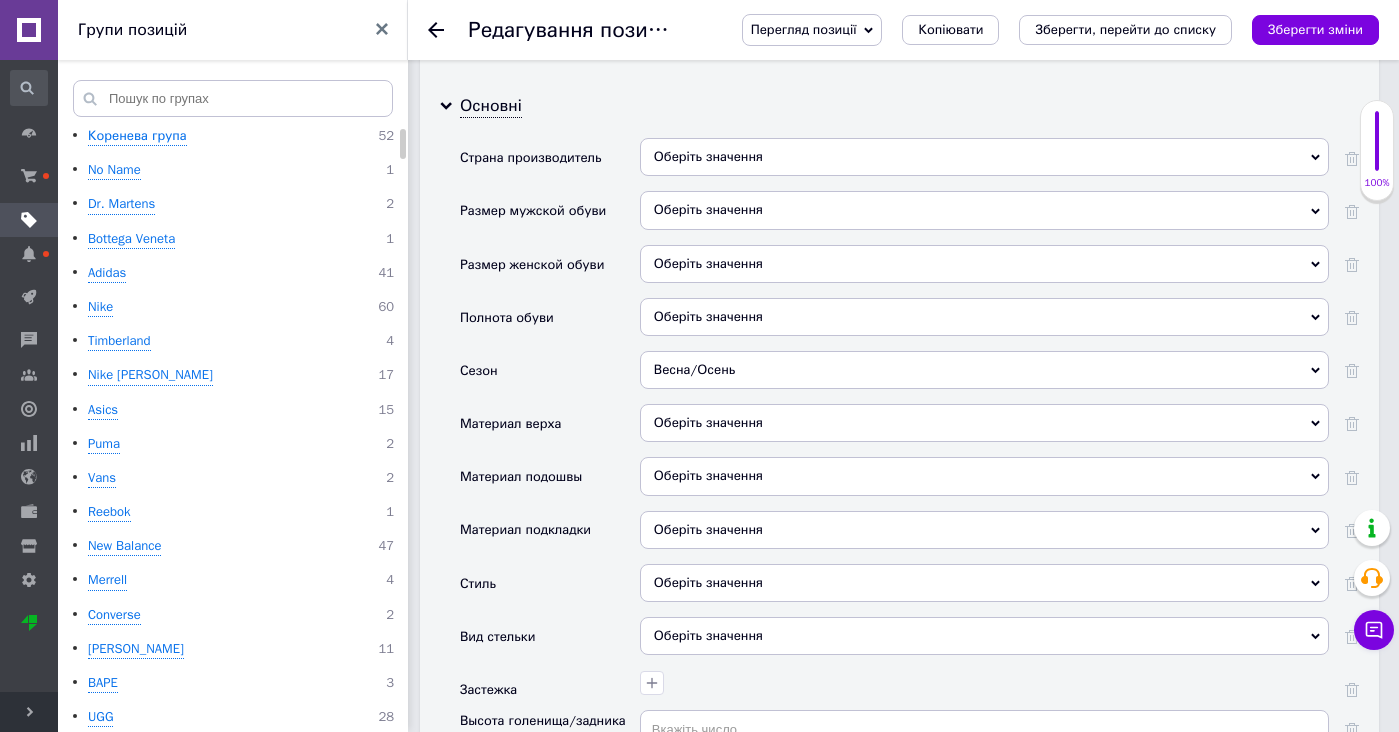 click on "Оберіть значення" at bounding box center [984, 430] 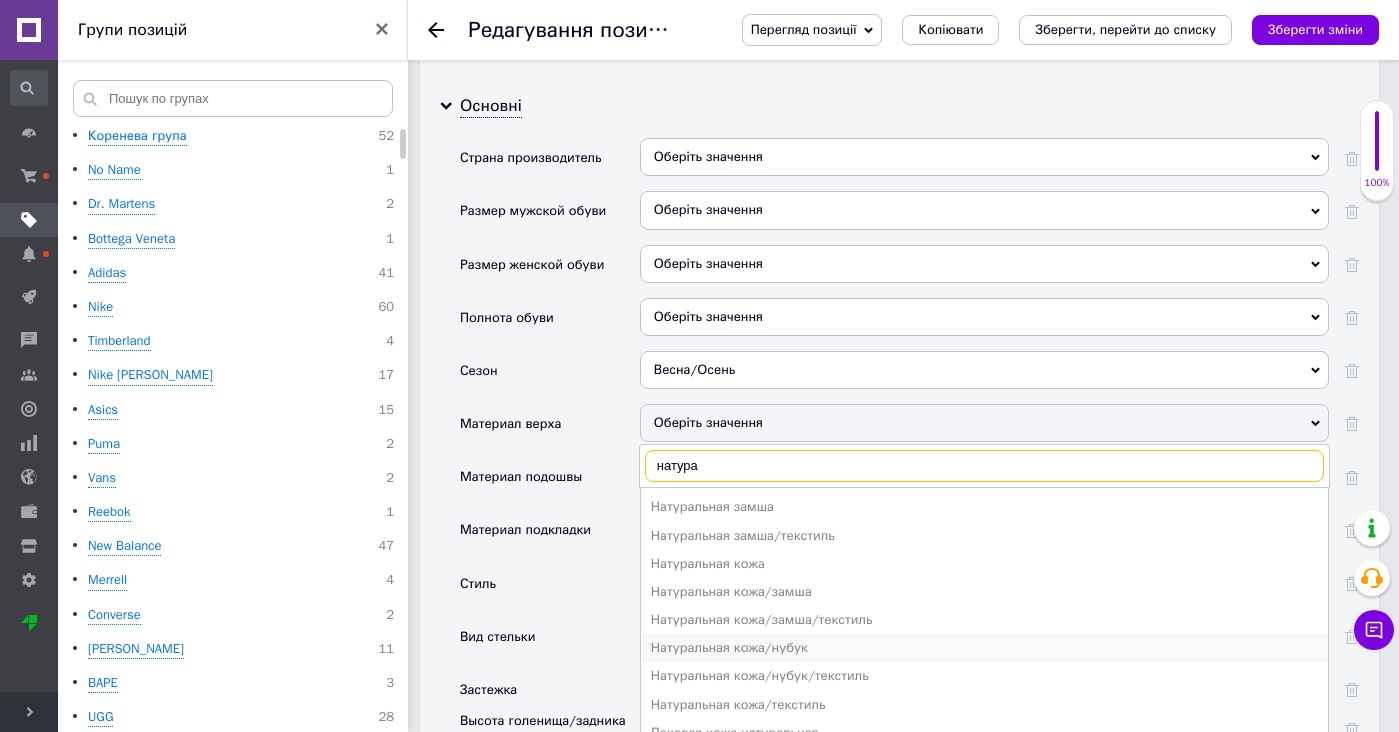 type on "натура" 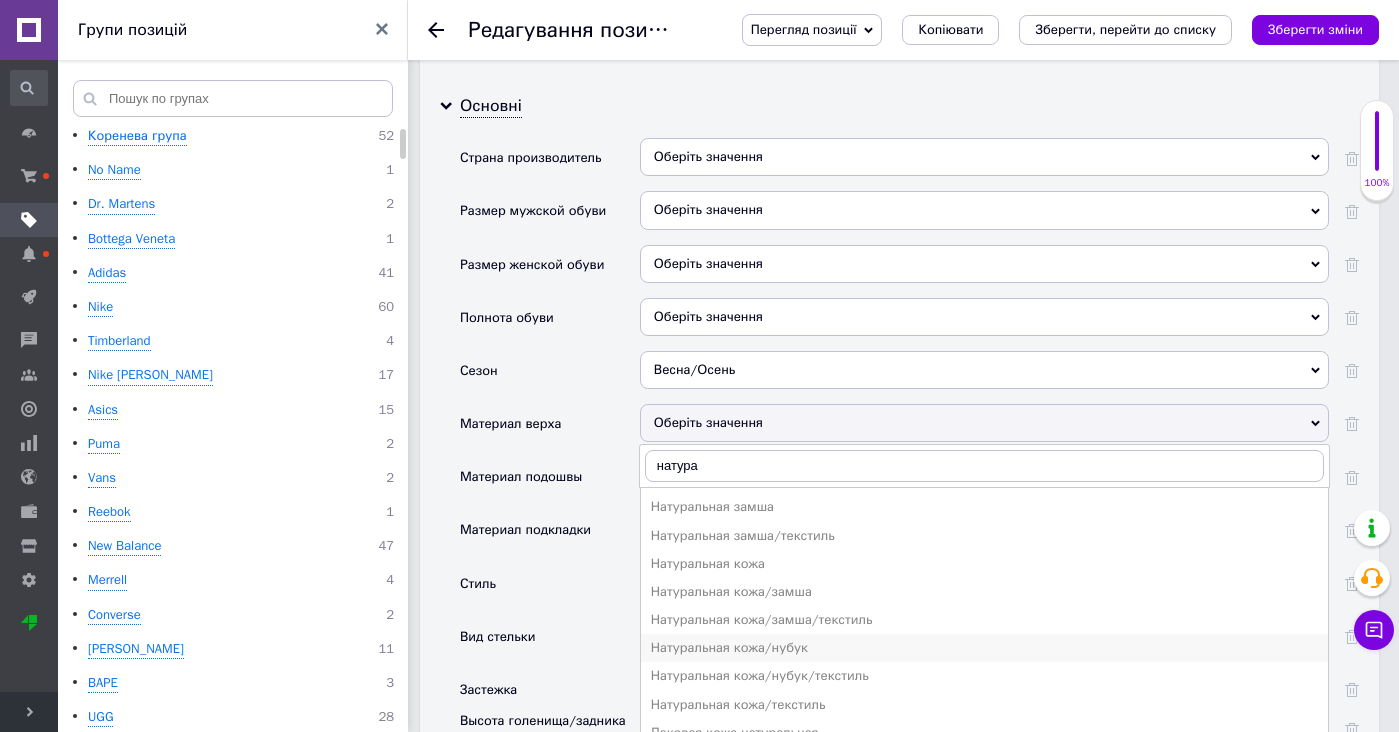 click on "Натуральная кожа/нубук" at bounding box center [984, 648] 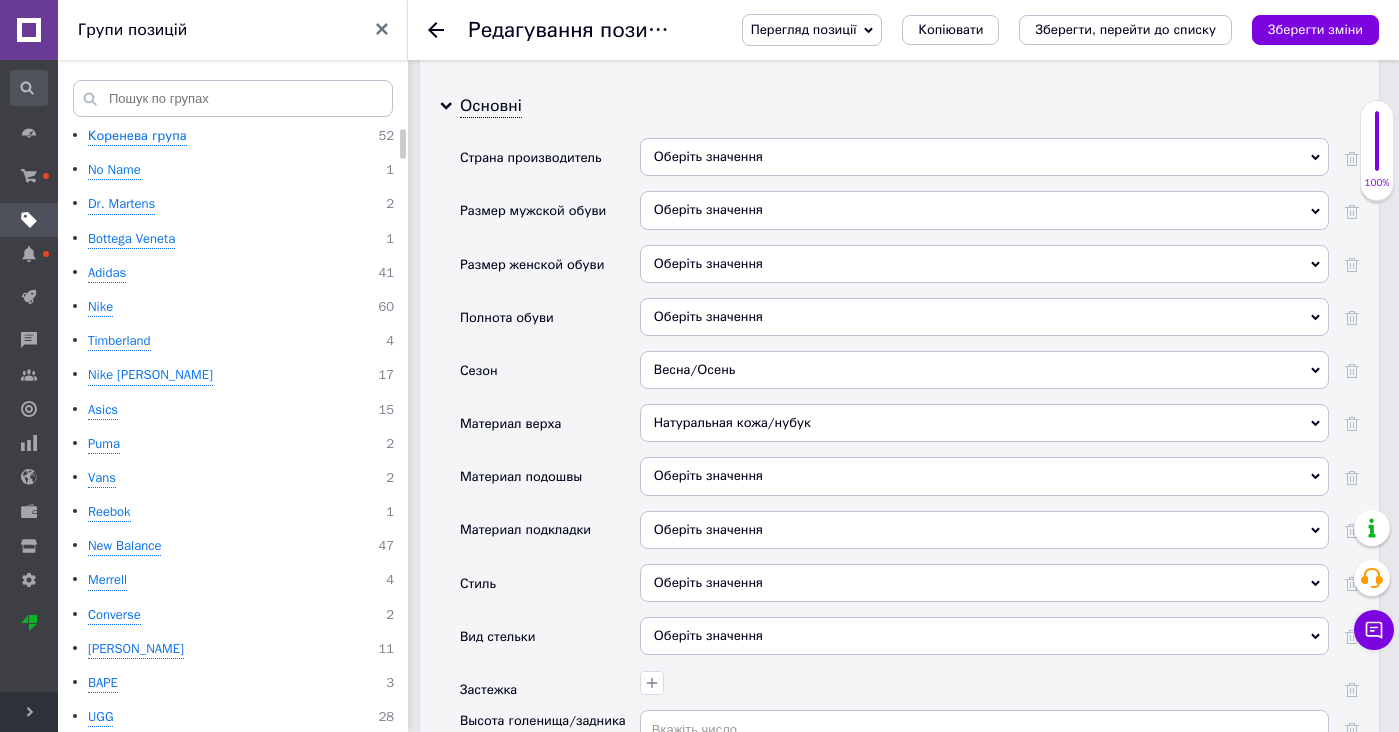 click on "Оберіть значення" at bounding box center (984, 476) 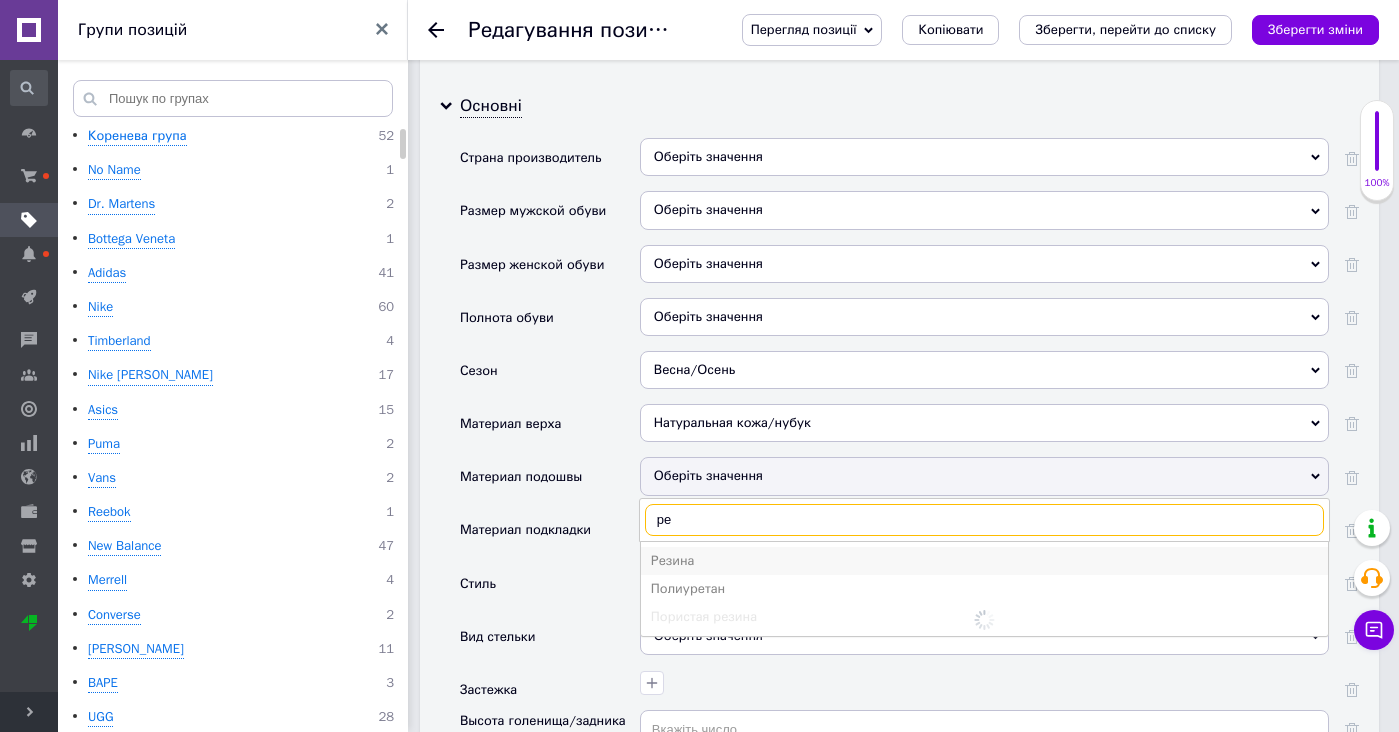 type on "ре" 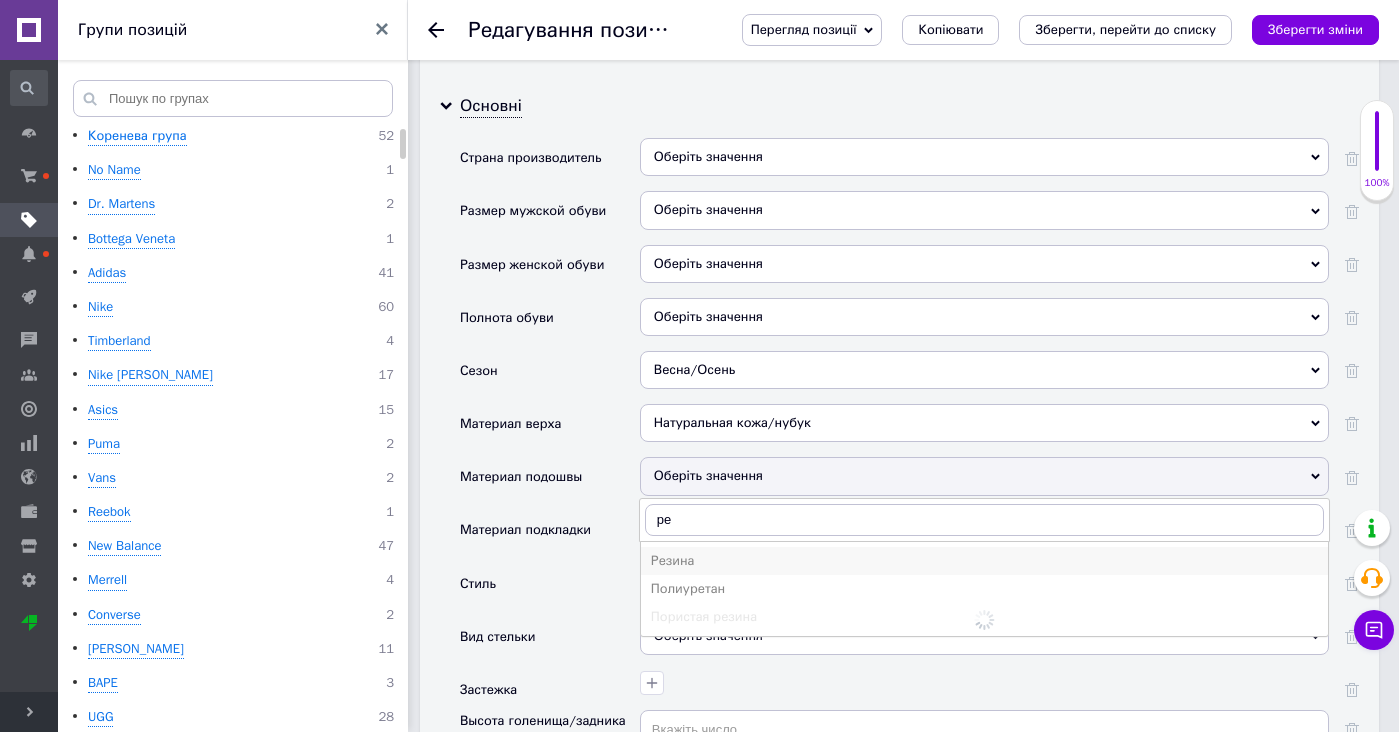click on "Резина" at bounding box center [984, 561] 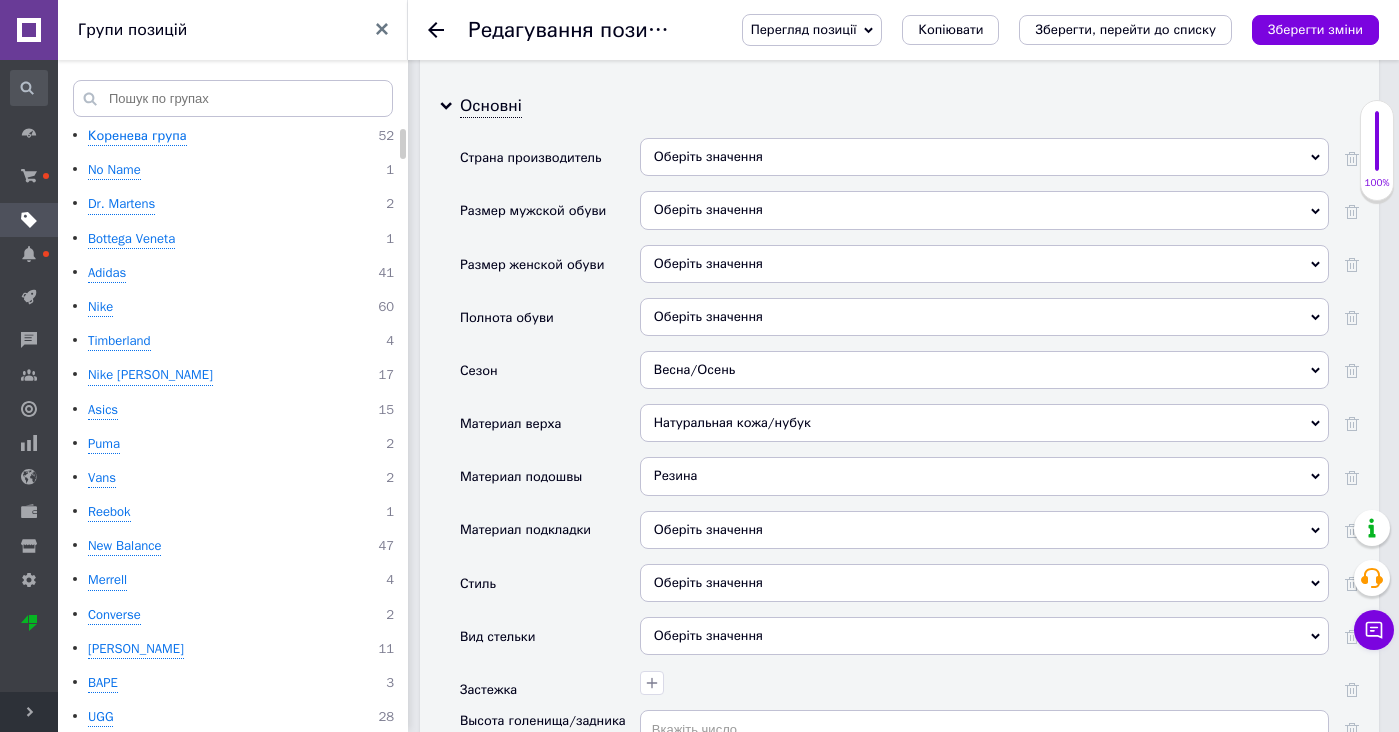 click on "Оберіть значення" at bounding box center (984, 530) 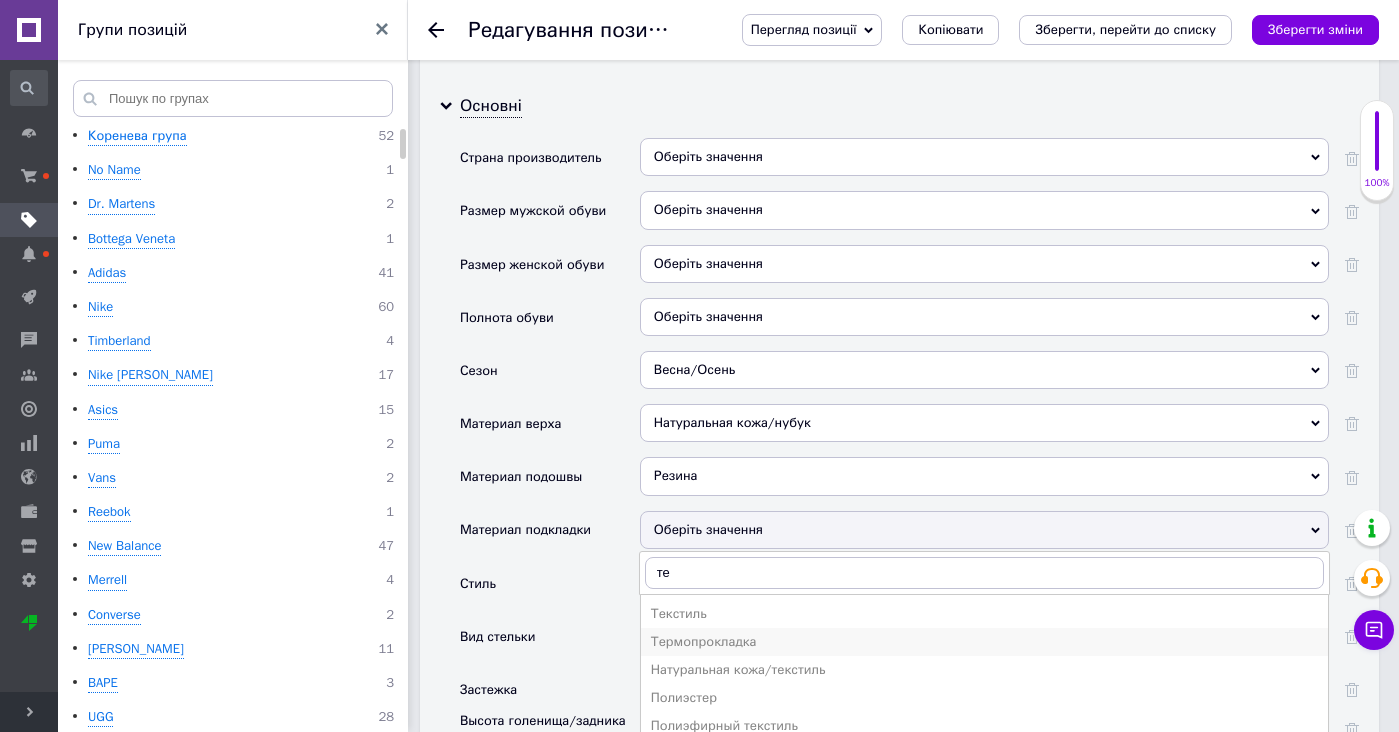 click on "Термопрокладка" at bounding box center (984, 642) 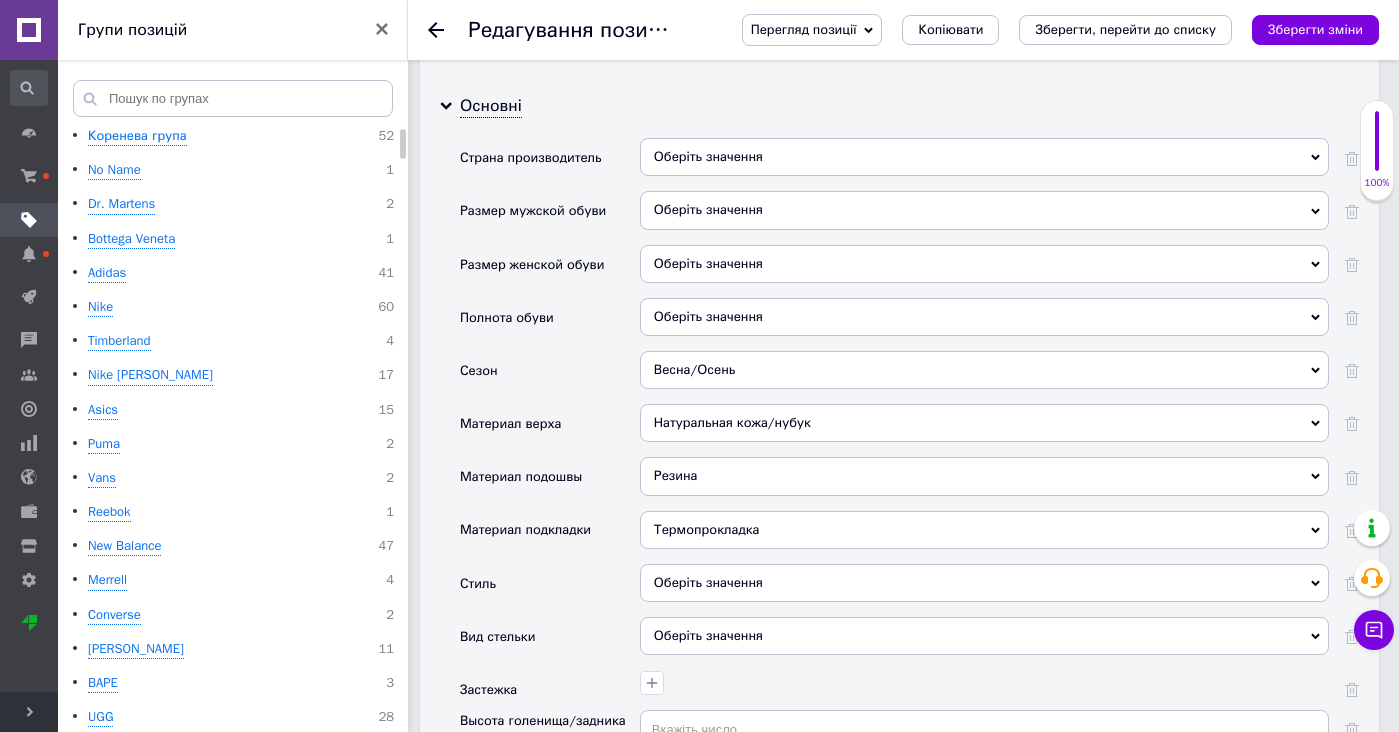 click on "Оберіть значення" at bounding box center [984, 583] 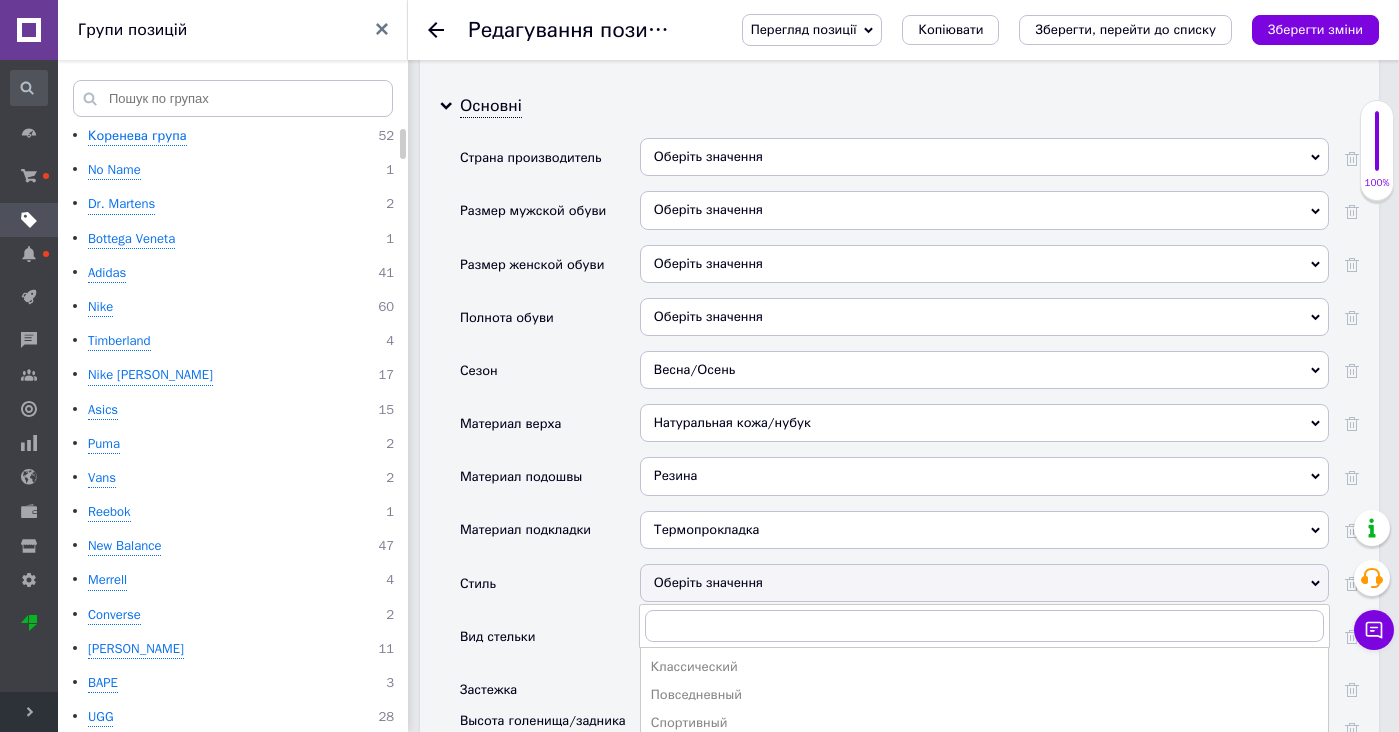 click on "Термопрокладка" at bounding box center (984, 530) 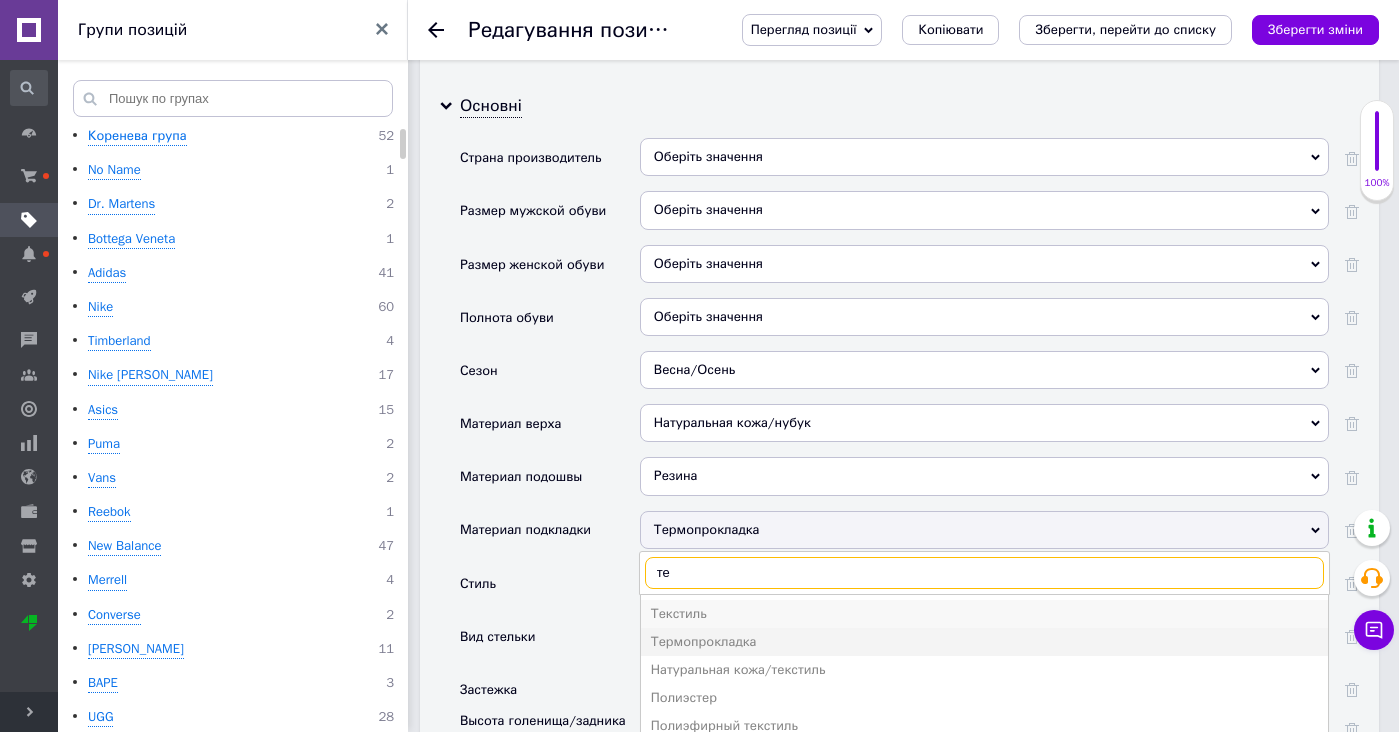 type on "те" 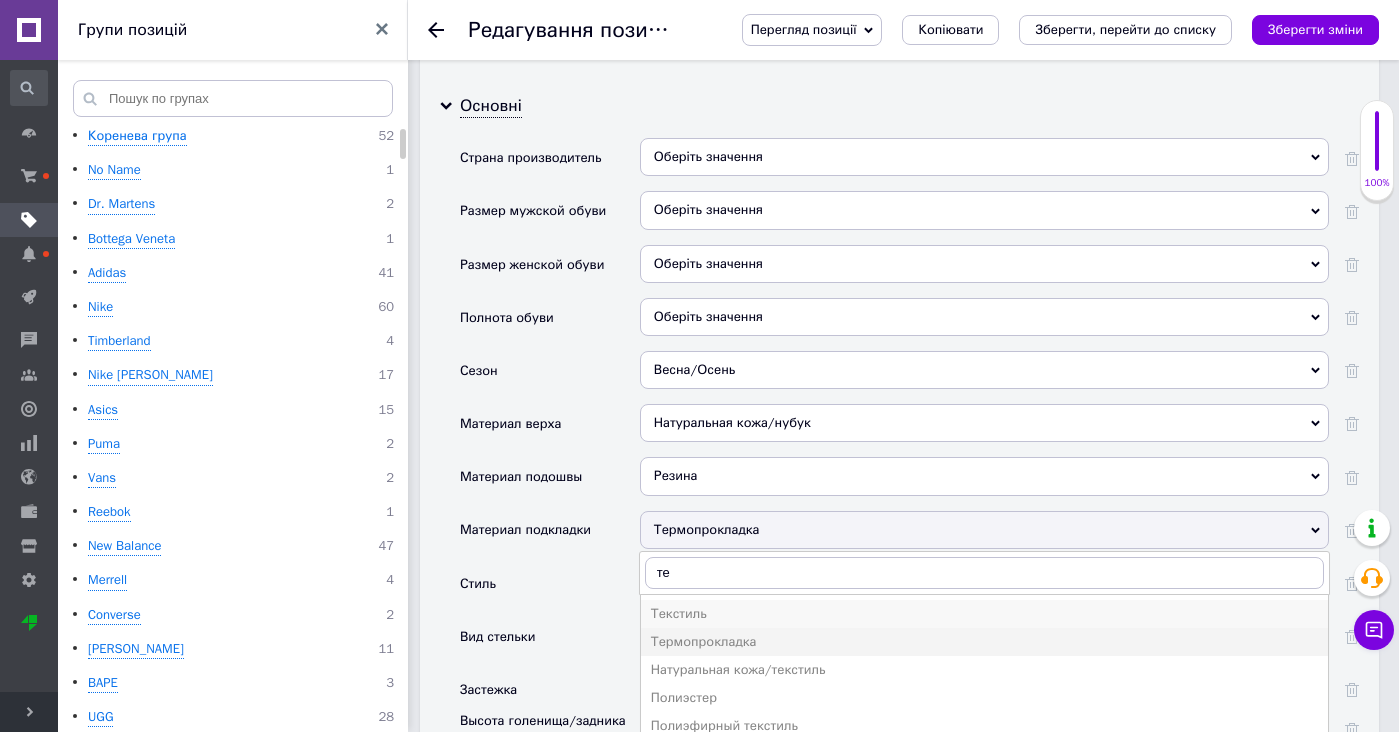 click on "Текстиль" at bounding box center (984, 614) 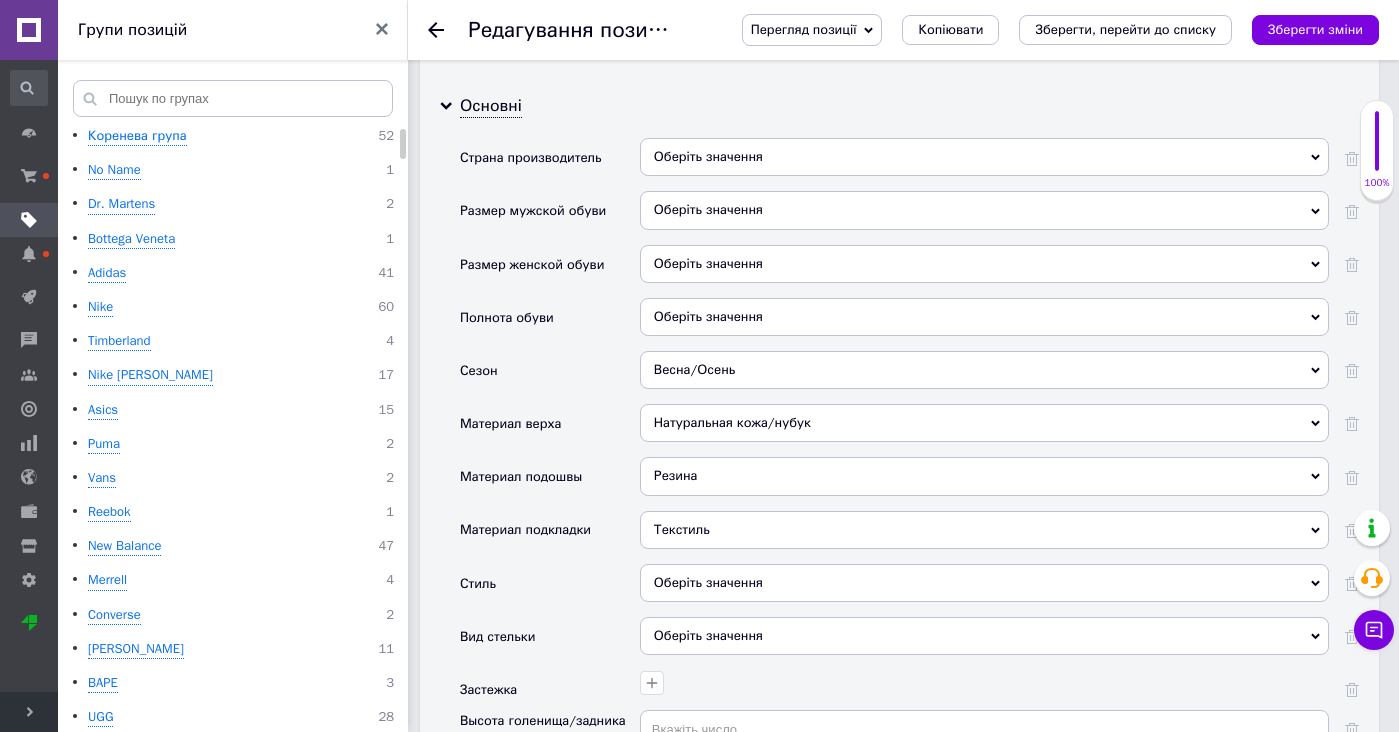 click on "Текстиль Байка Без подкладки Вискоза Искусственная кожа Искусственный мех Комбинированный Натуральная кожа Натуральная кожа/текстиль Натуральный мех Нейлон Полиэстер Полиэфирный текстиль Синтетика Текстиль Термопрокладка Трикотаж Флис Хлопок Холст Шерсть" at bounding box center [984, 537] 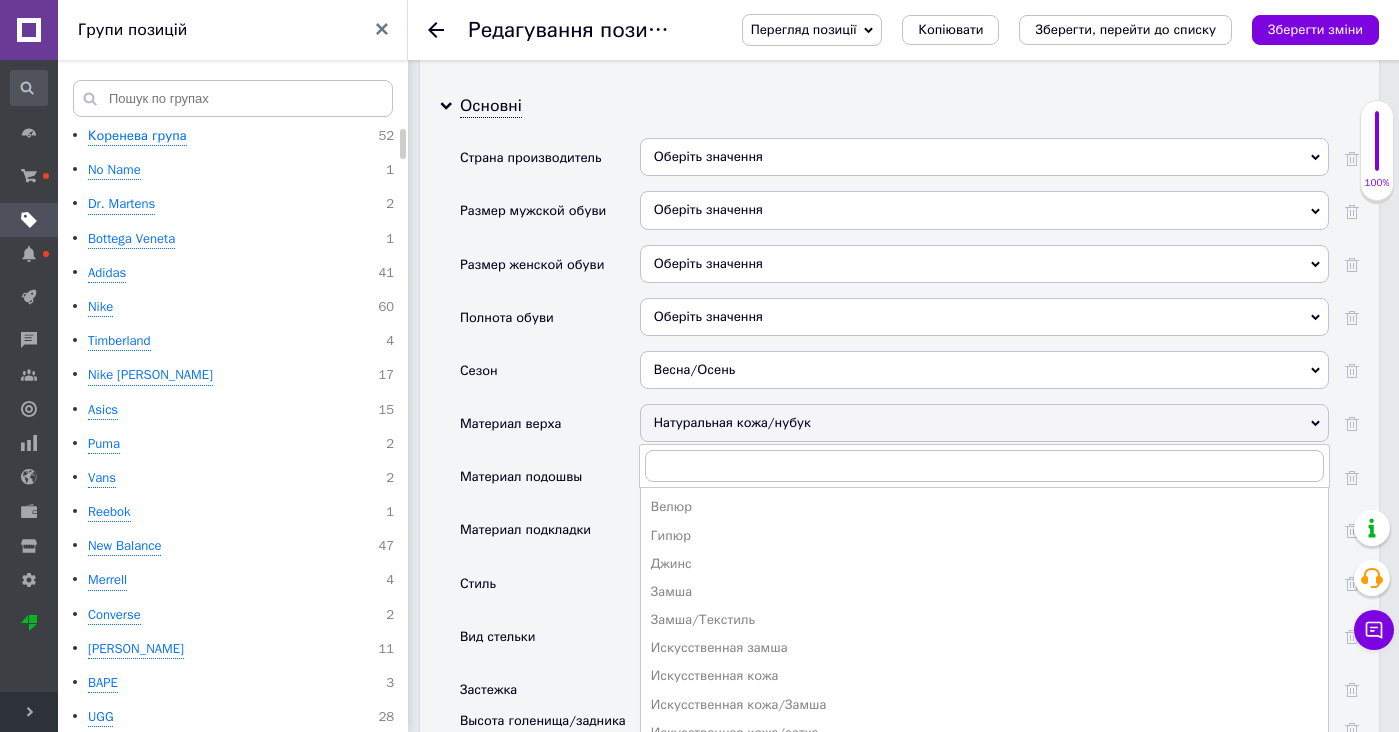 click on "Материал подкладки" at bounding box center (550, 537) 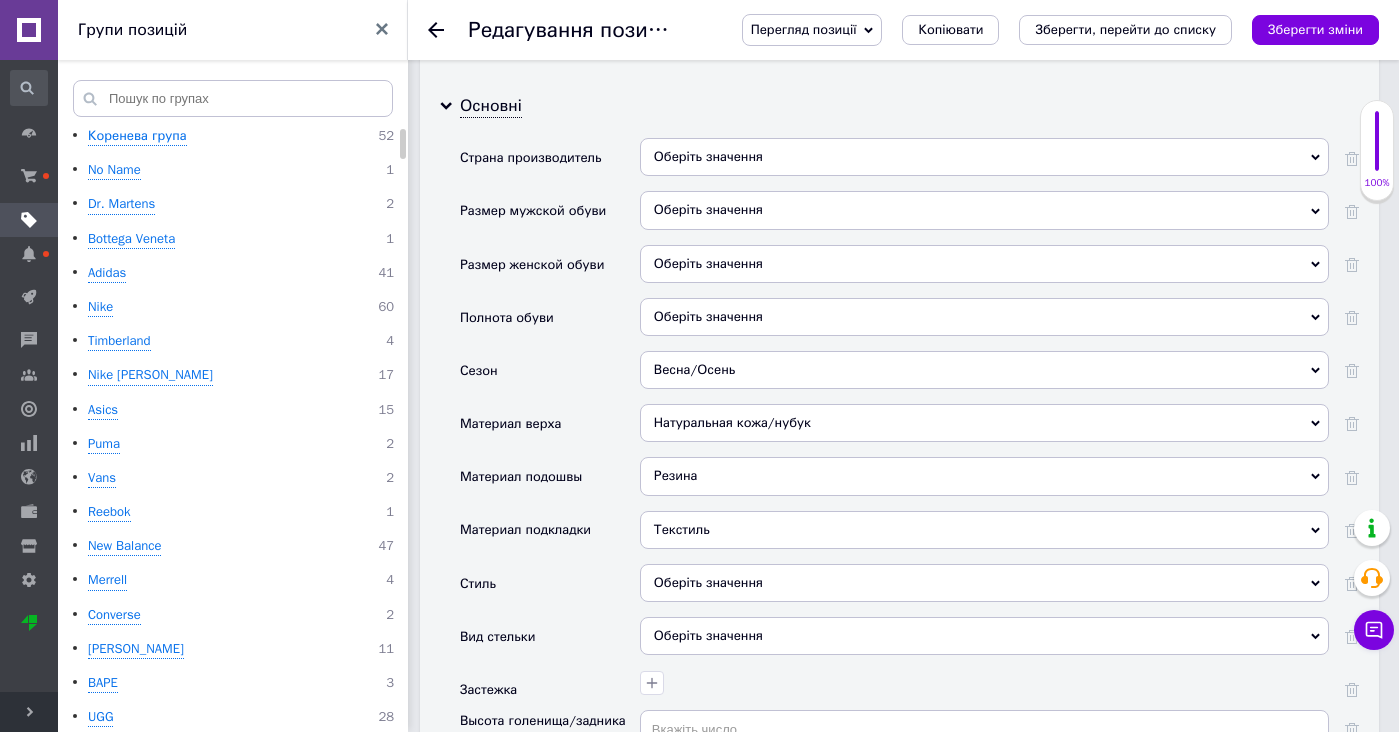 click on "Резина" at bounding box center [984, 476] 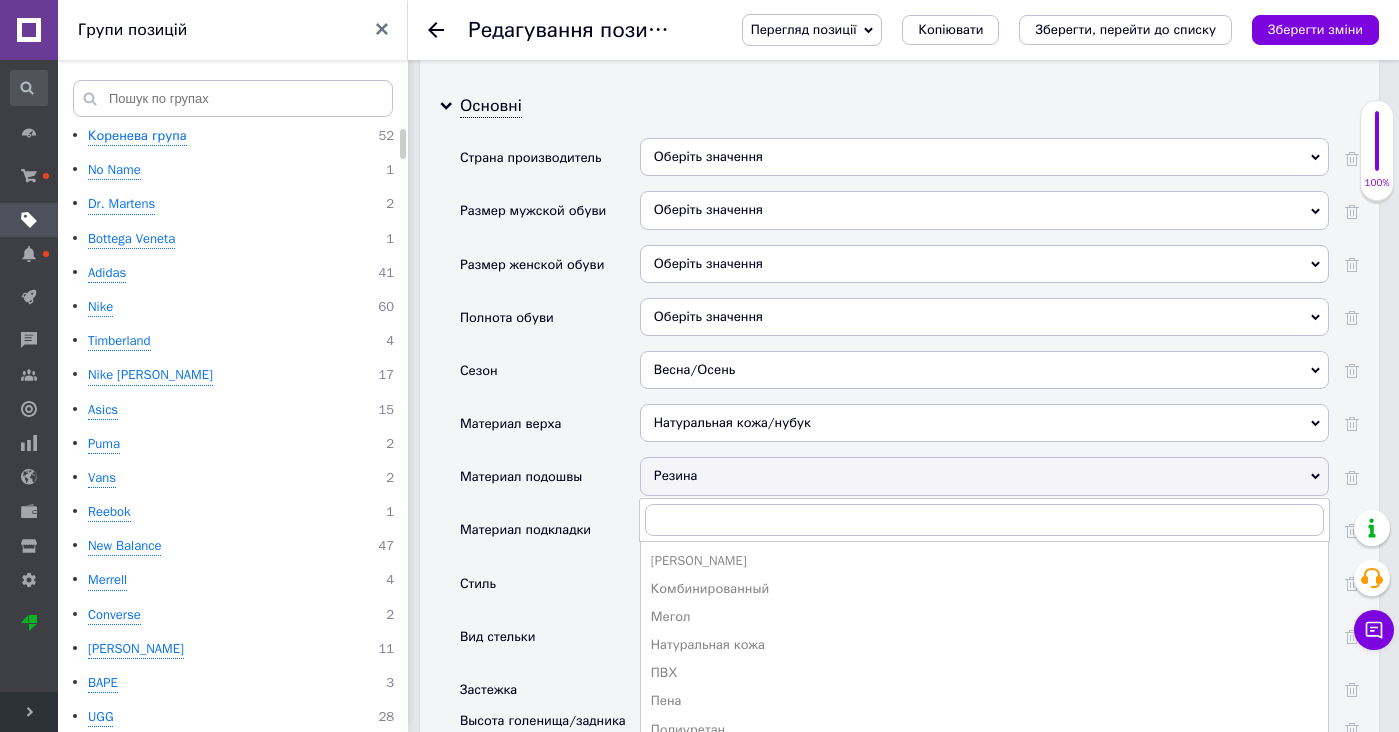 click on "Материал подошвы" at bounding box center (521, 477) 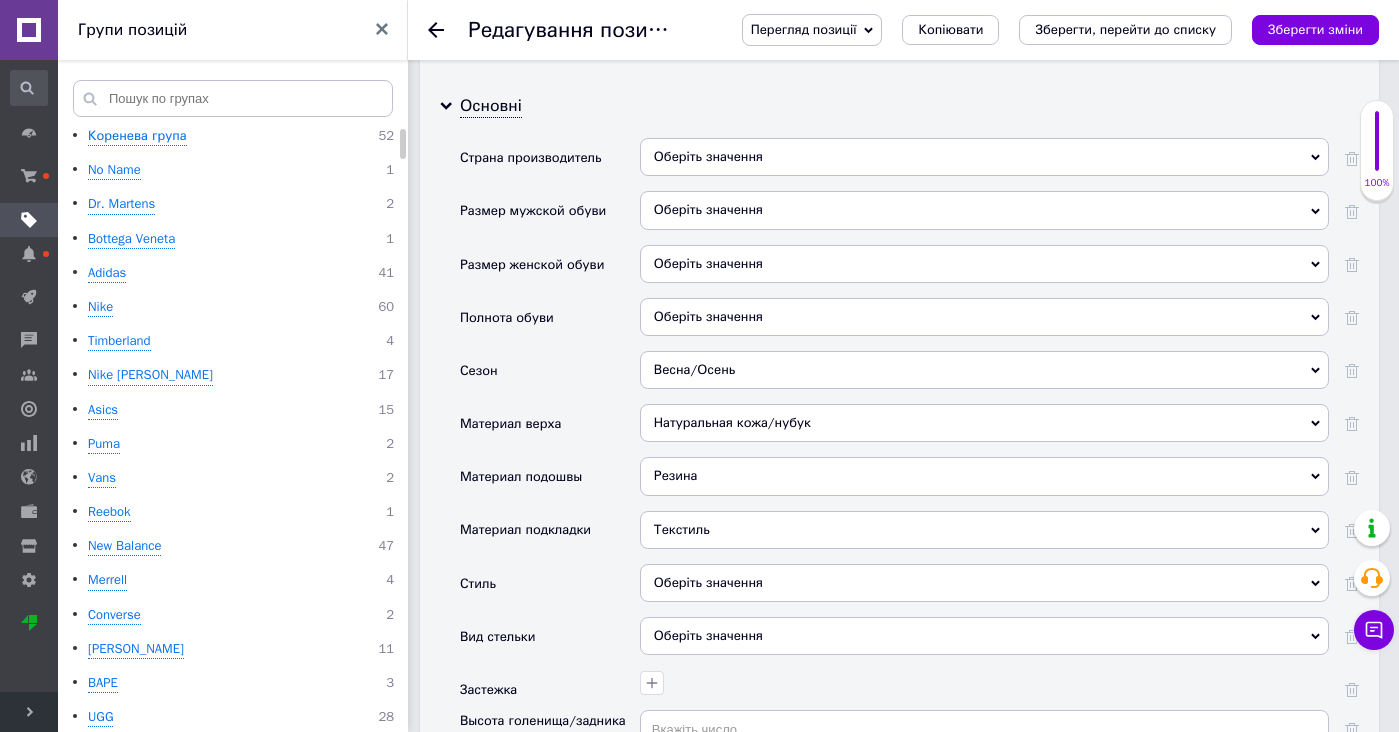 click on "Оберіть значення" at bounding box center [984, 583] 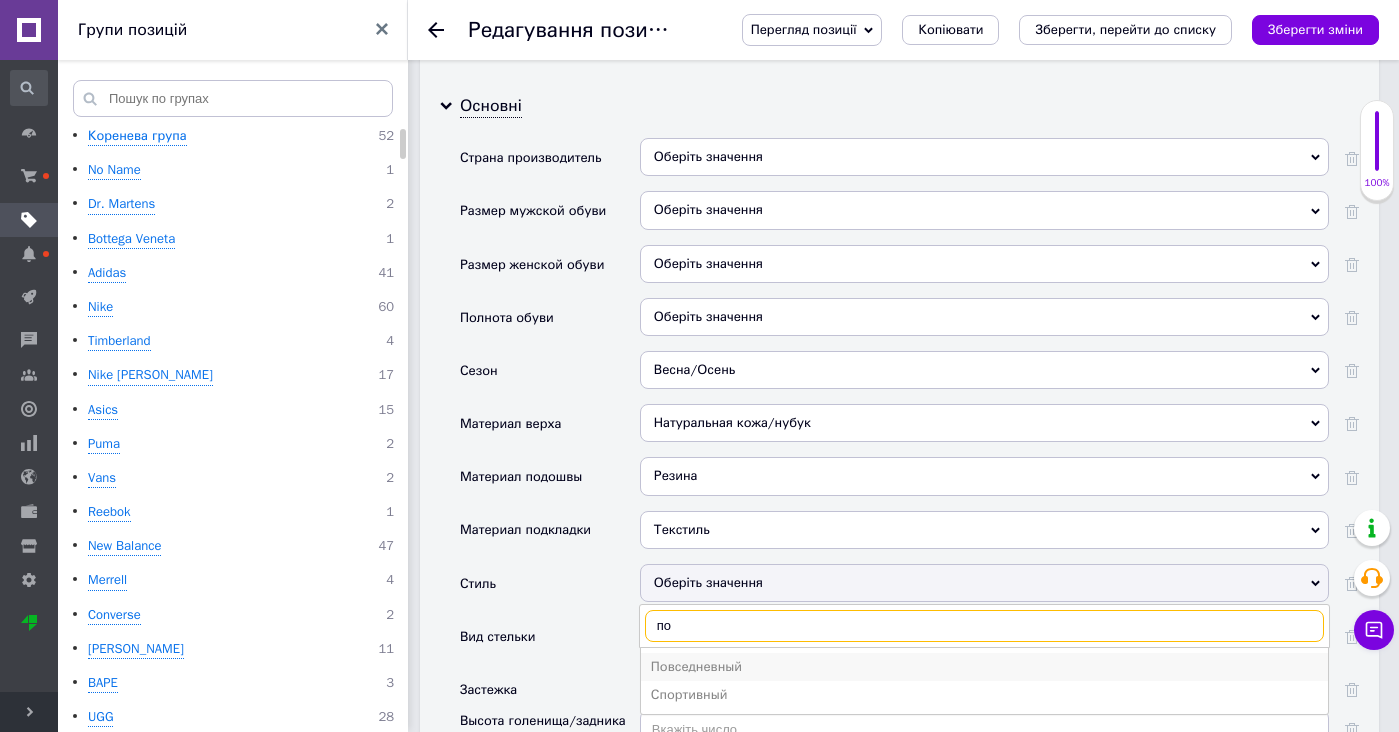 type on "по" 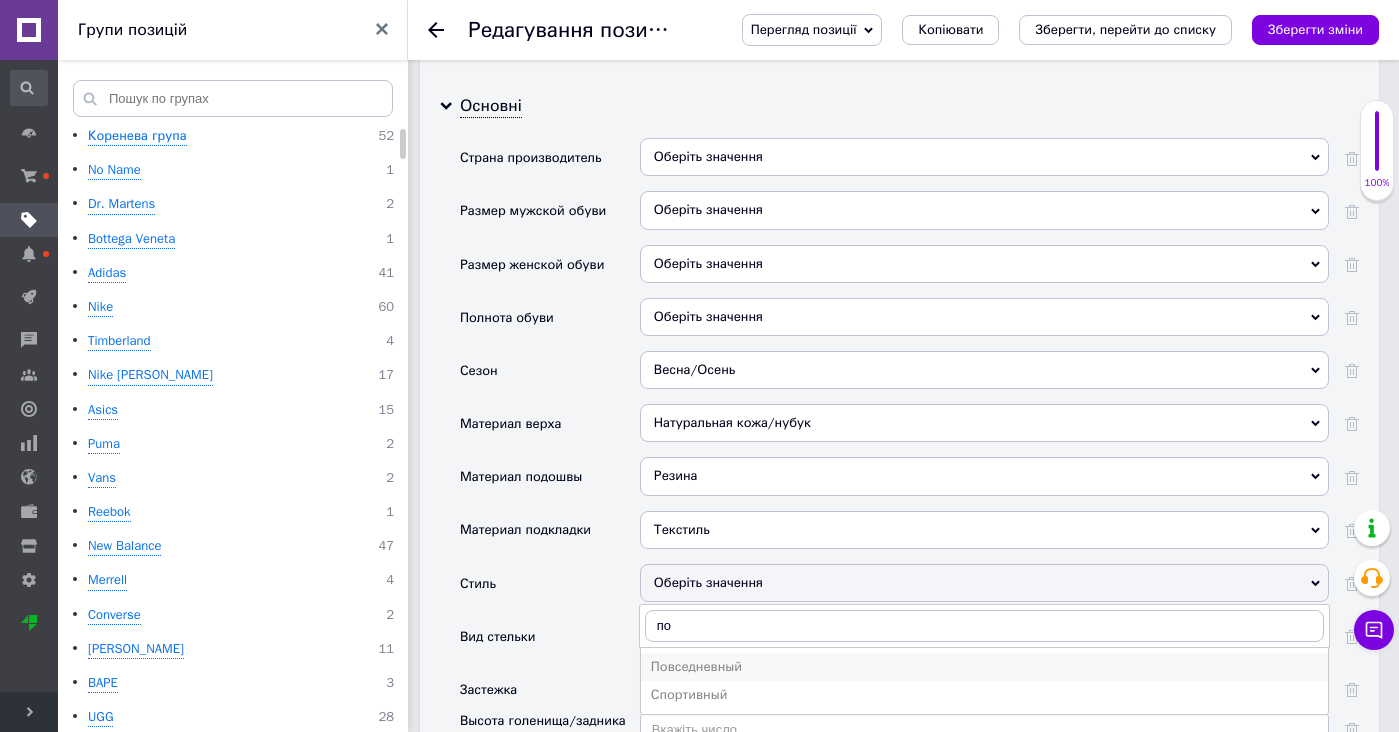 click on "Повседневный" at bounding box center (984, 667) 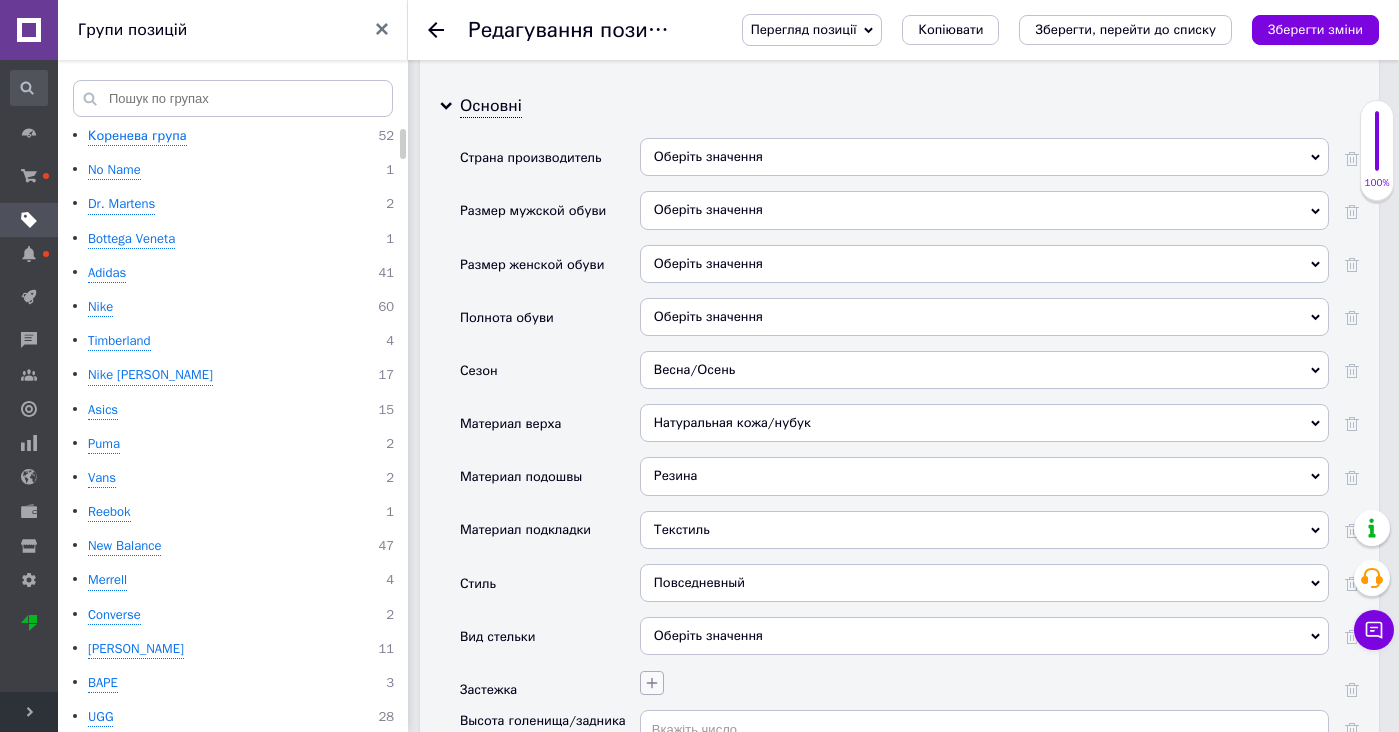 click 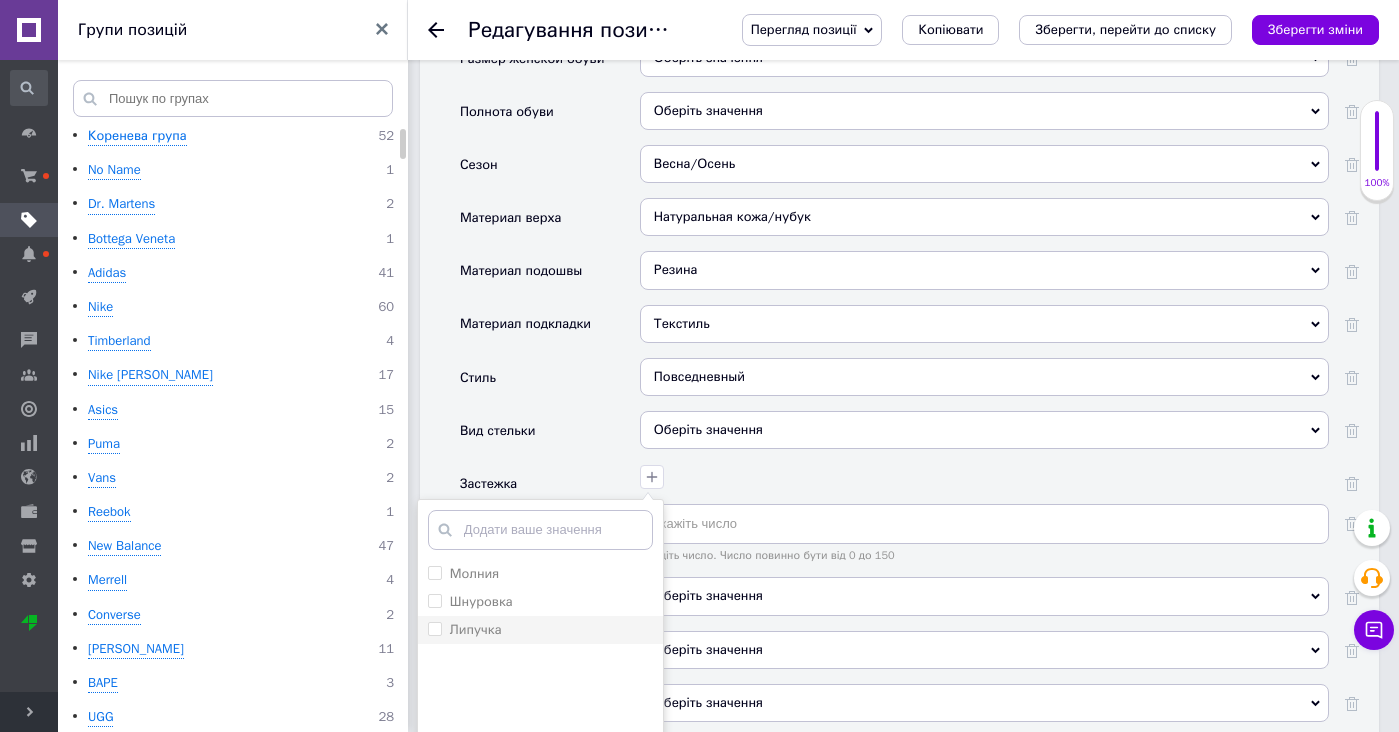 scroll, scrollTop: 3280, scrollLeft: 0, axis: vertical 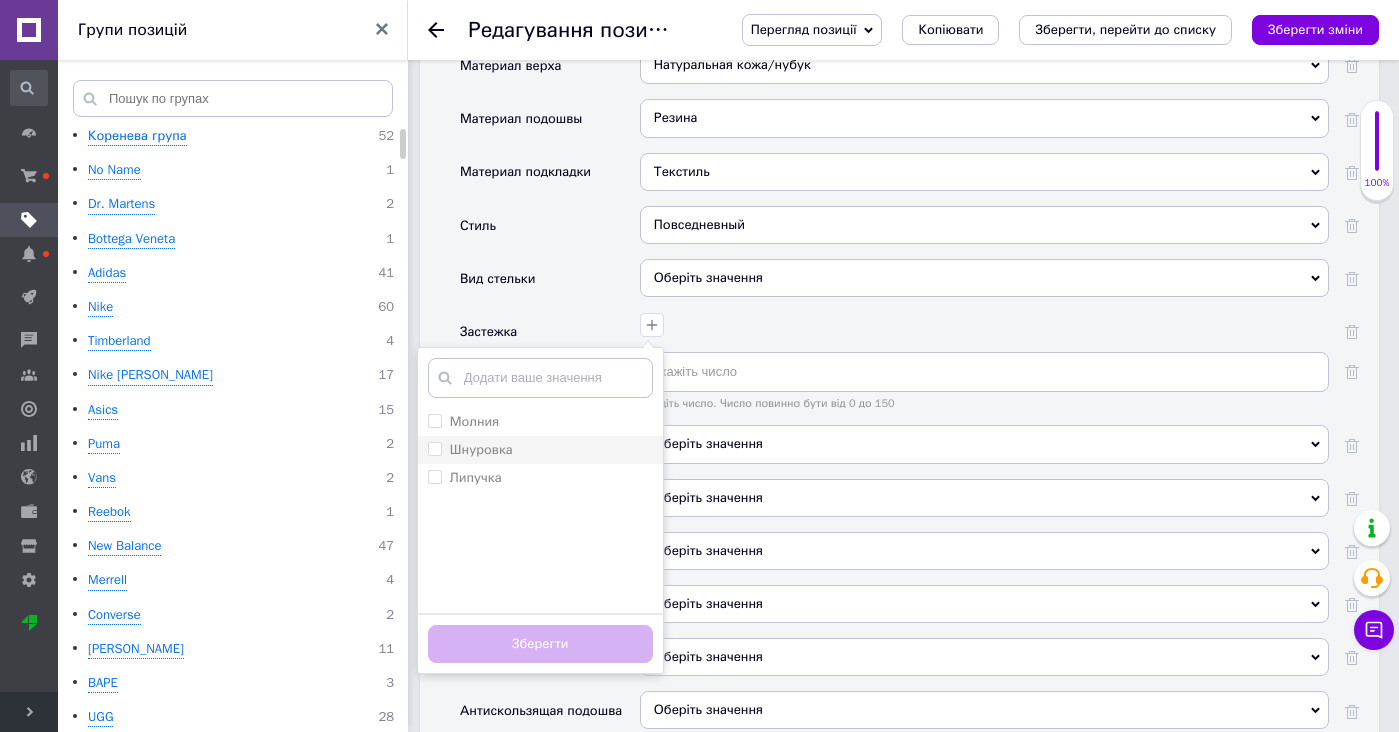 click on "Шнуровка" at bounding box center [540, 450] 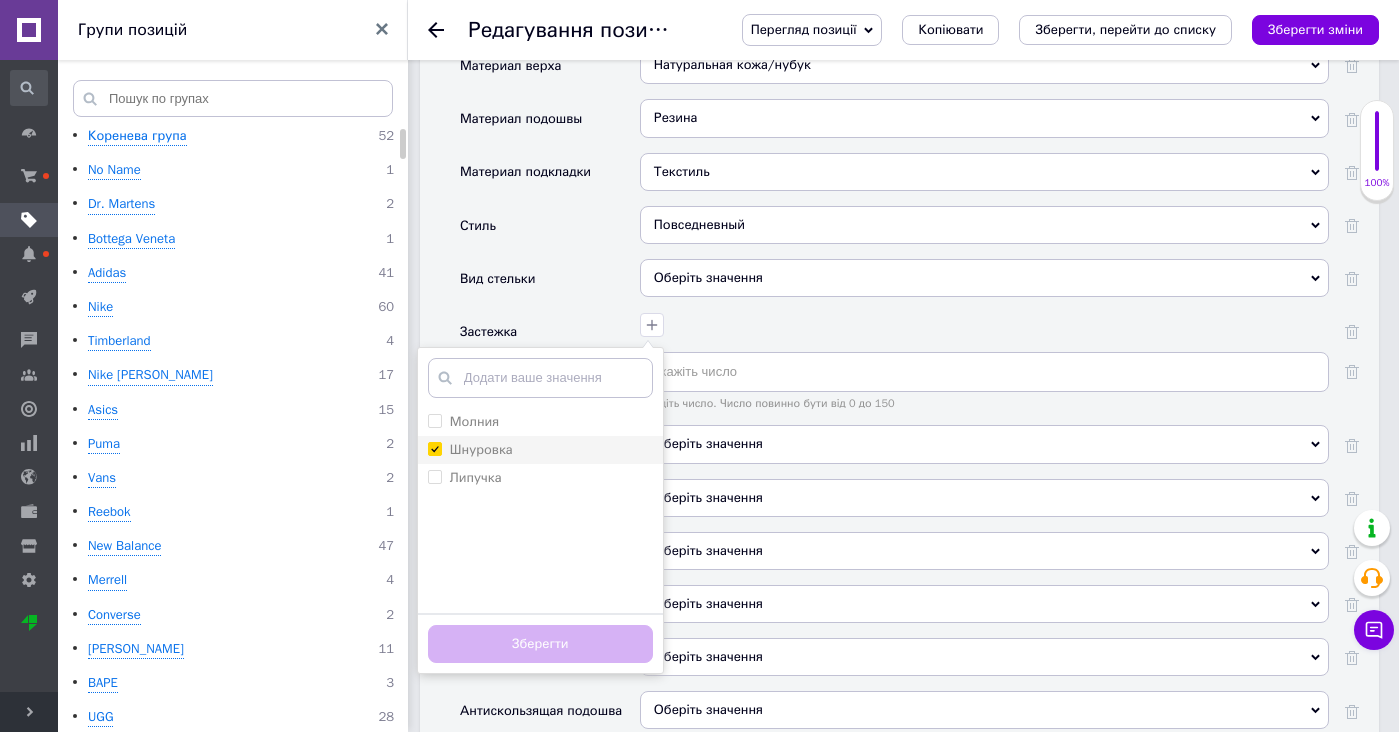 checkbox on "true" 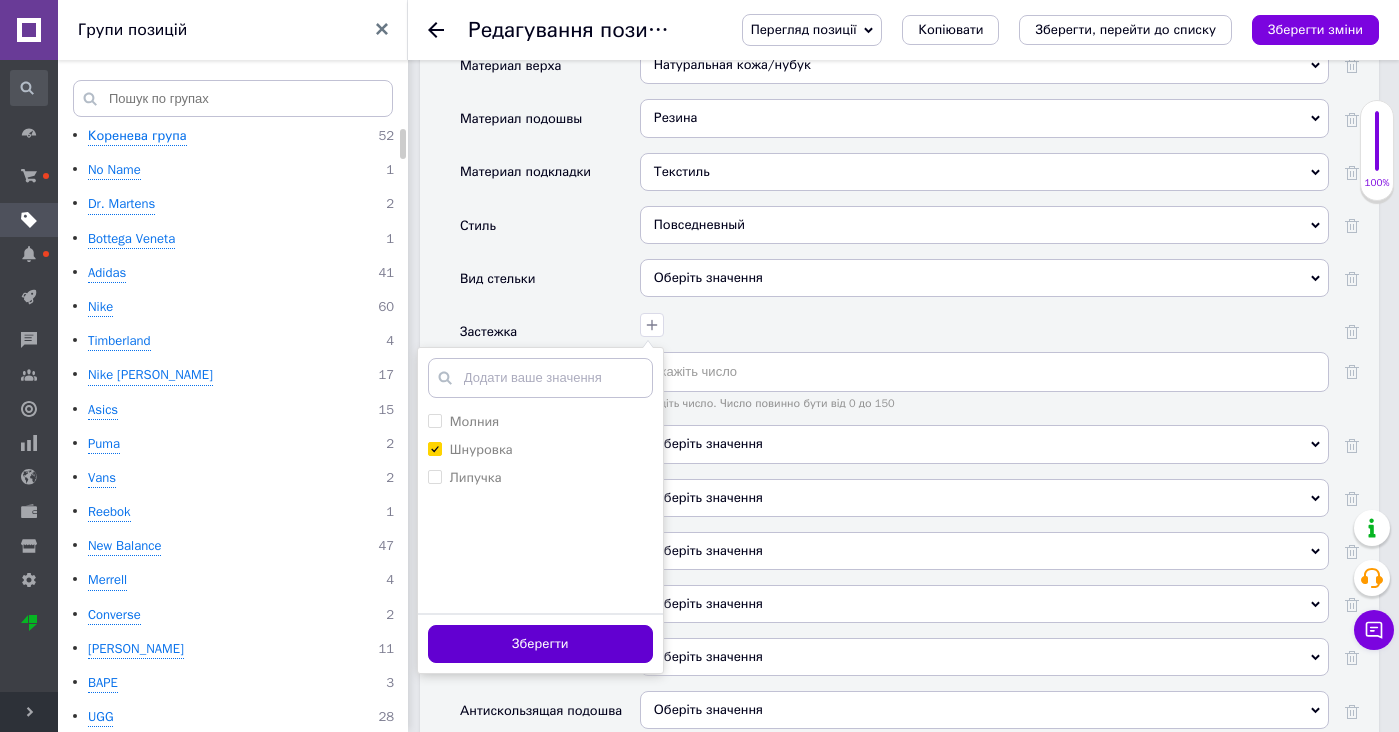 click on "Зберегти" at bounding box center [540, 644] 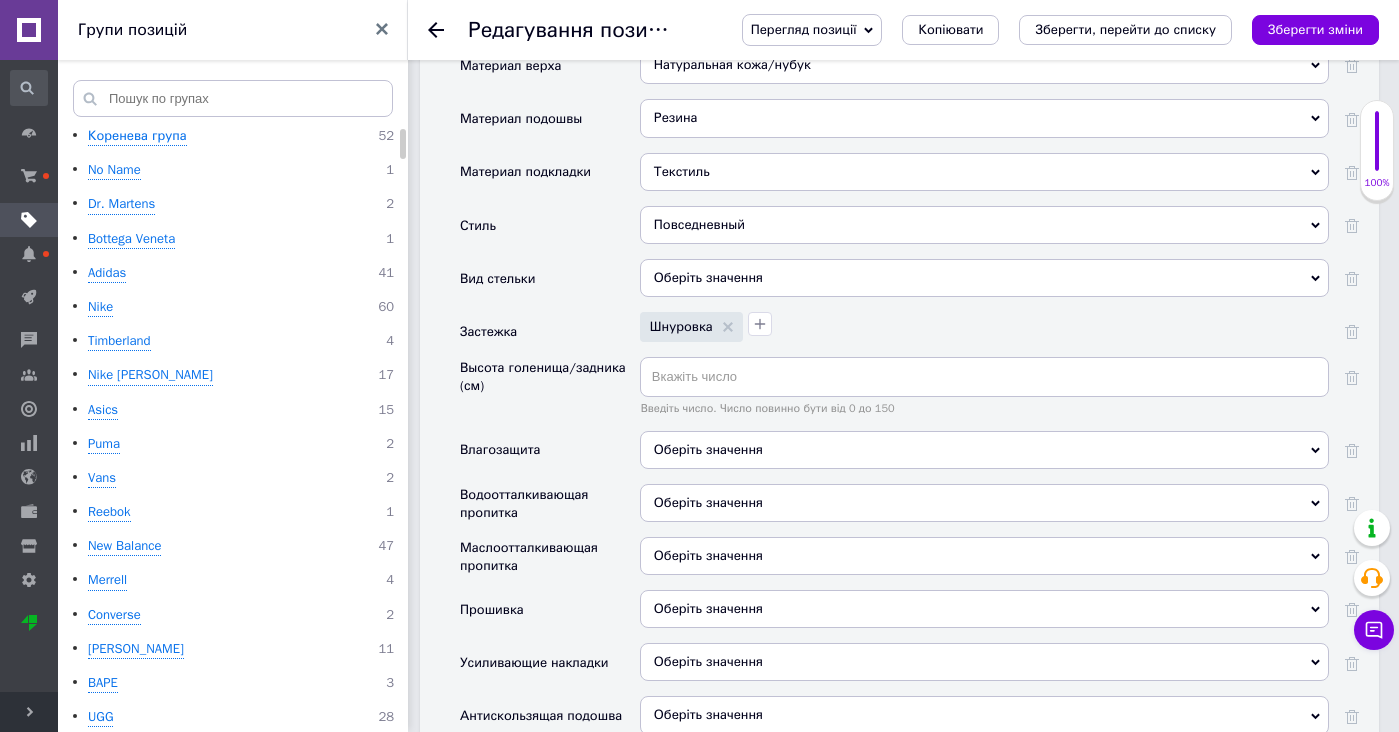 click on "Оберіть значення" at bounding box center (708, 449) 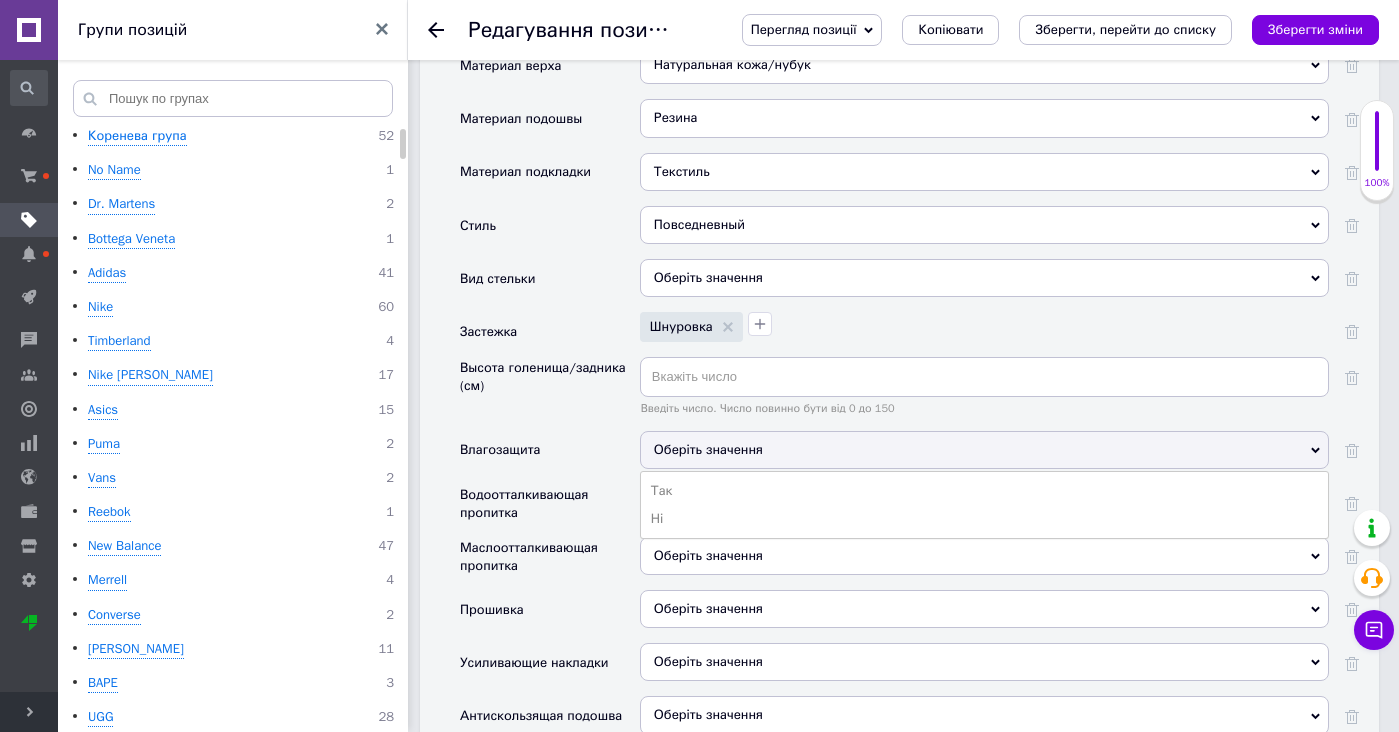 click on "Оберіть значення Так Ні" at bounding box center [984, 563] 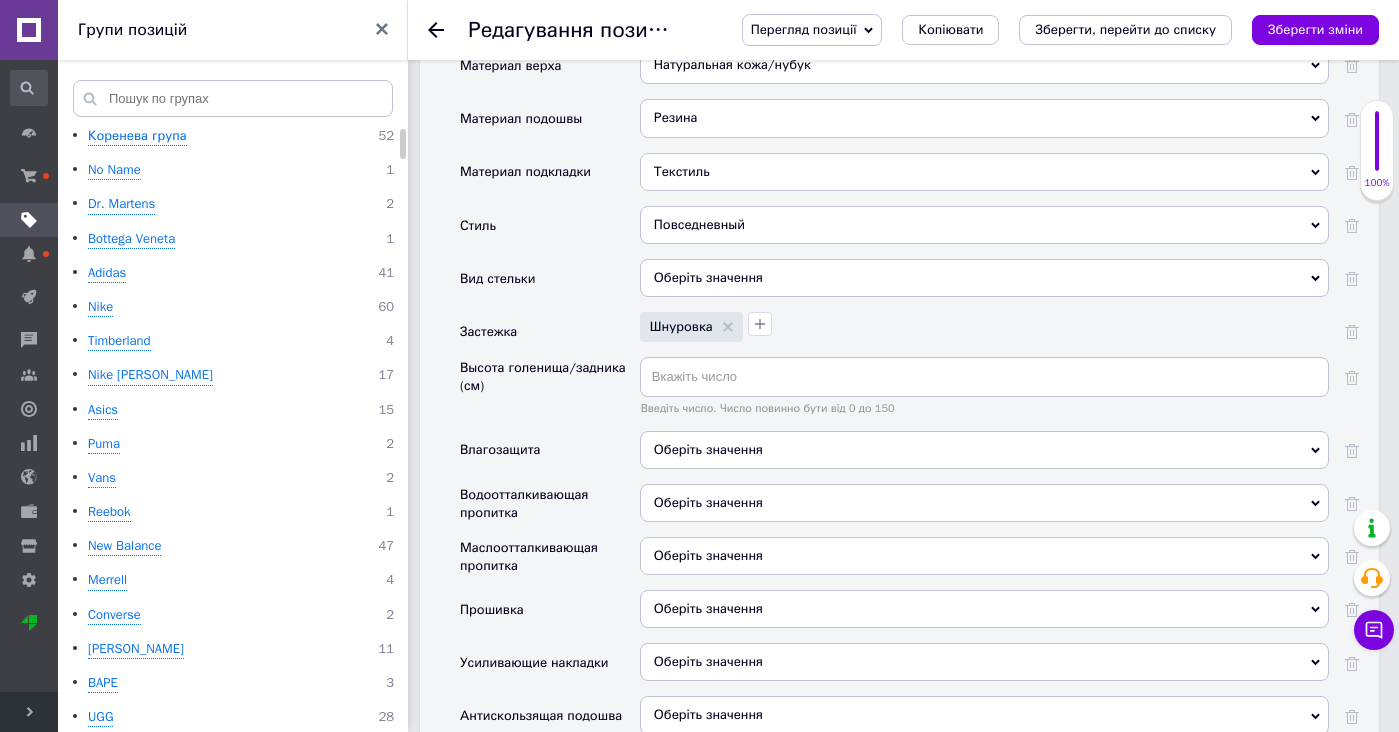 click on "Оберіть значення" at bounding box center (984, 450) 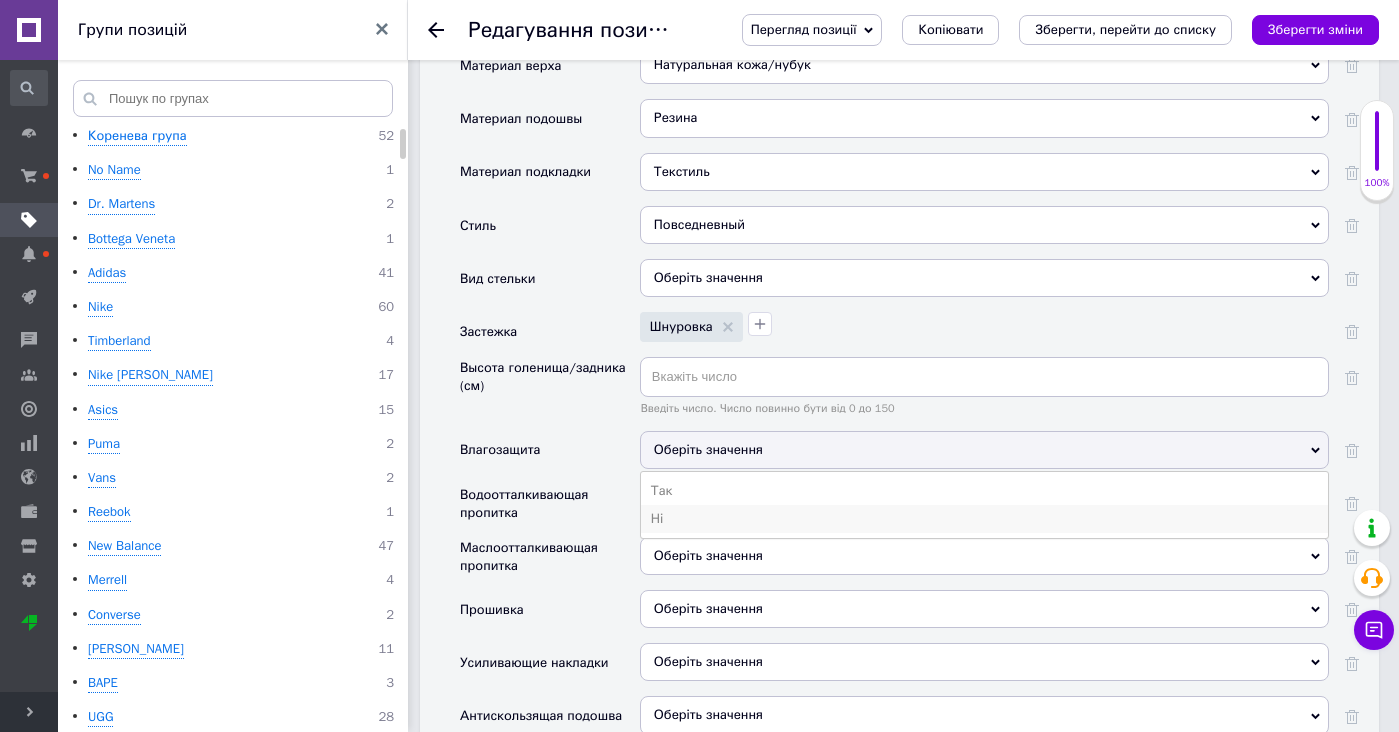 click on "Ні" at bounding box center [984, 519] 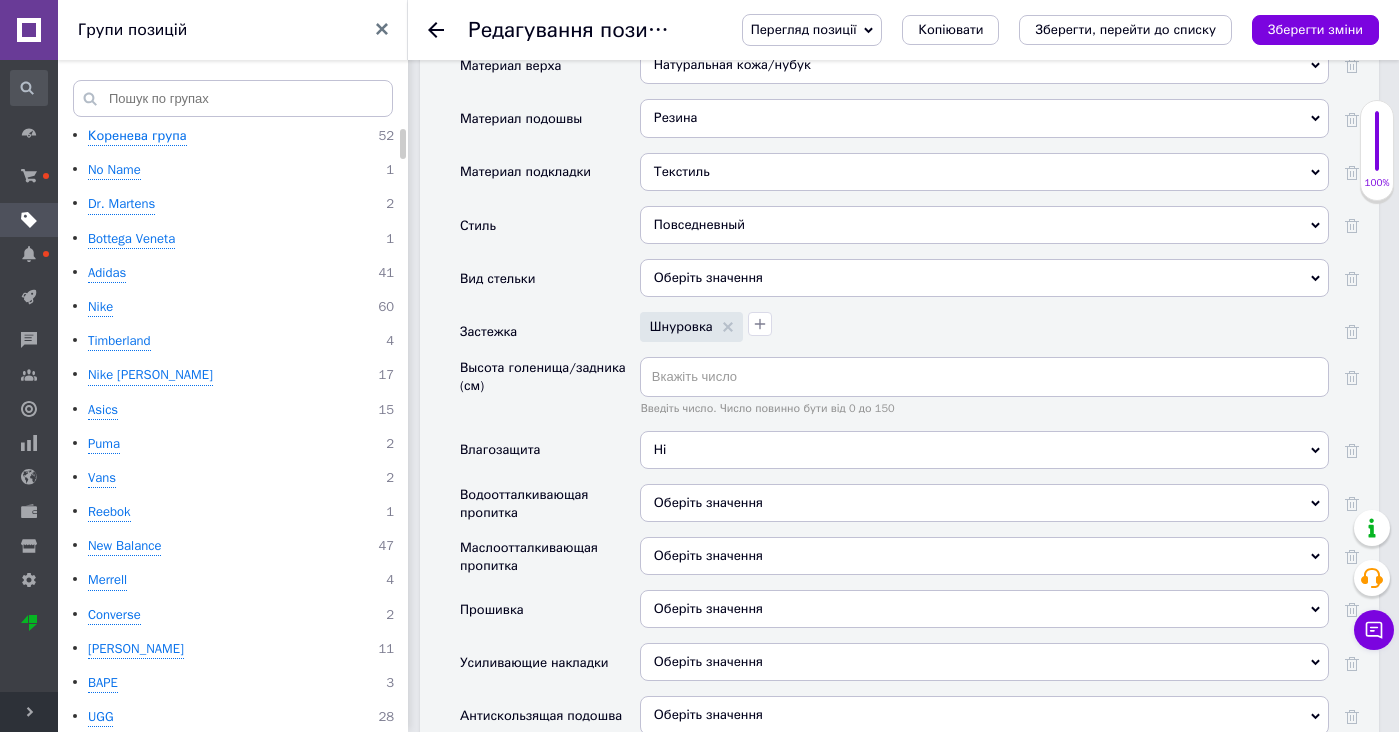 click on "Оберіть значення" at bounding box center (708, 502) 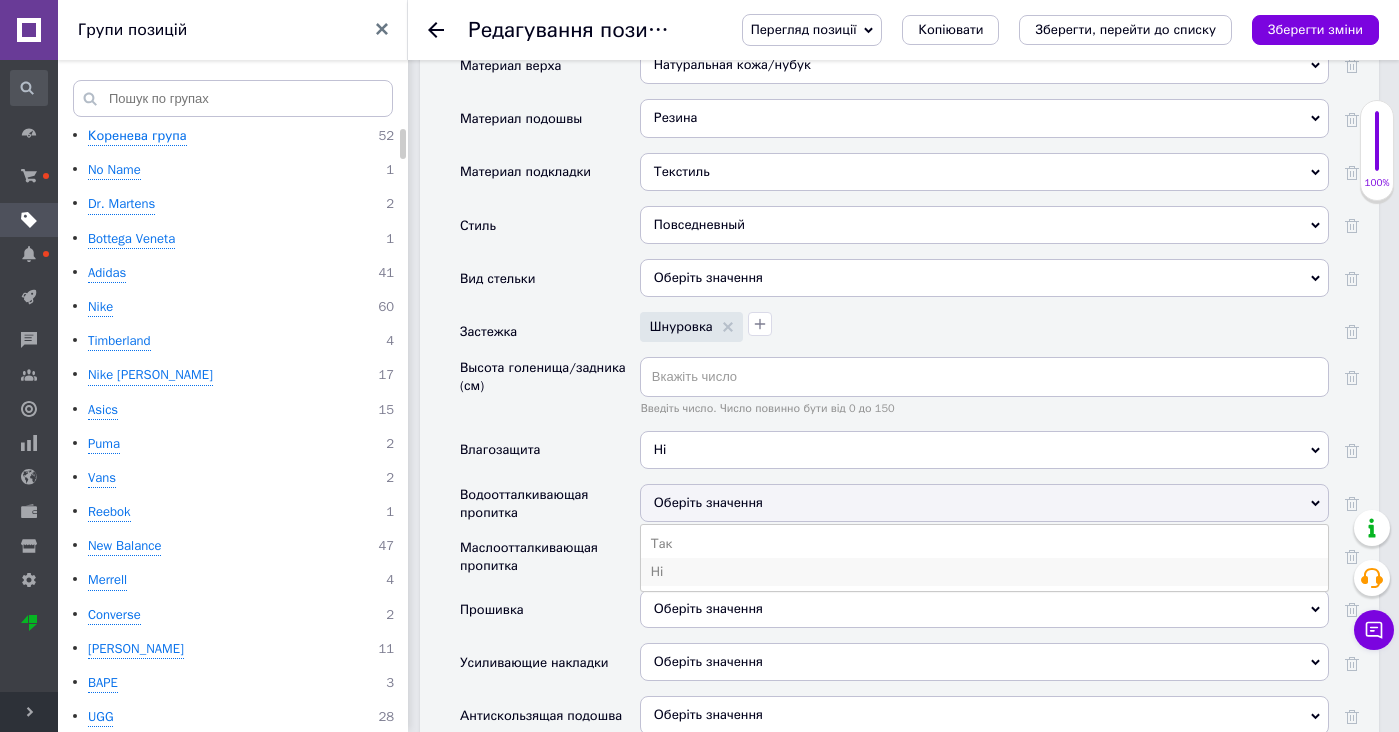 click on "Ні" at bounding box center (984, 572) 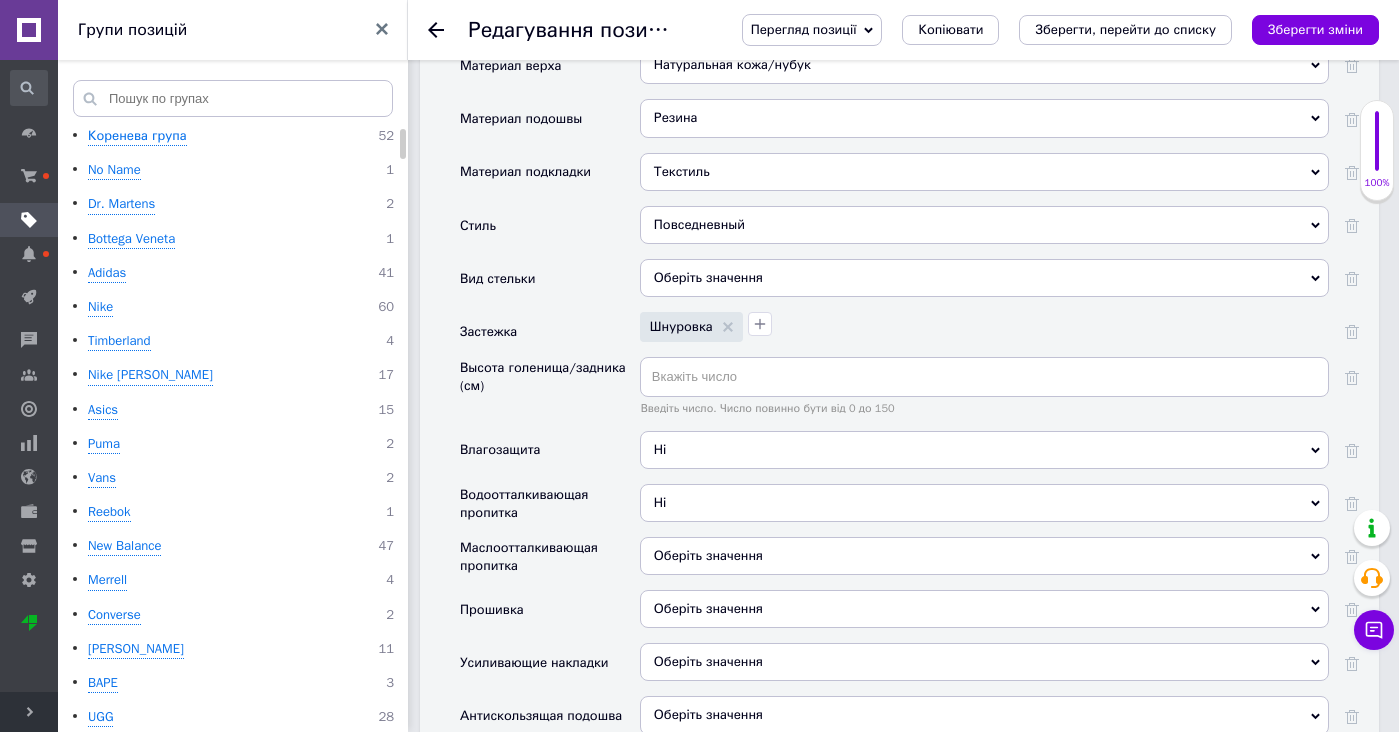 click on "Оберіть значення" at bounding box center (708, 555) 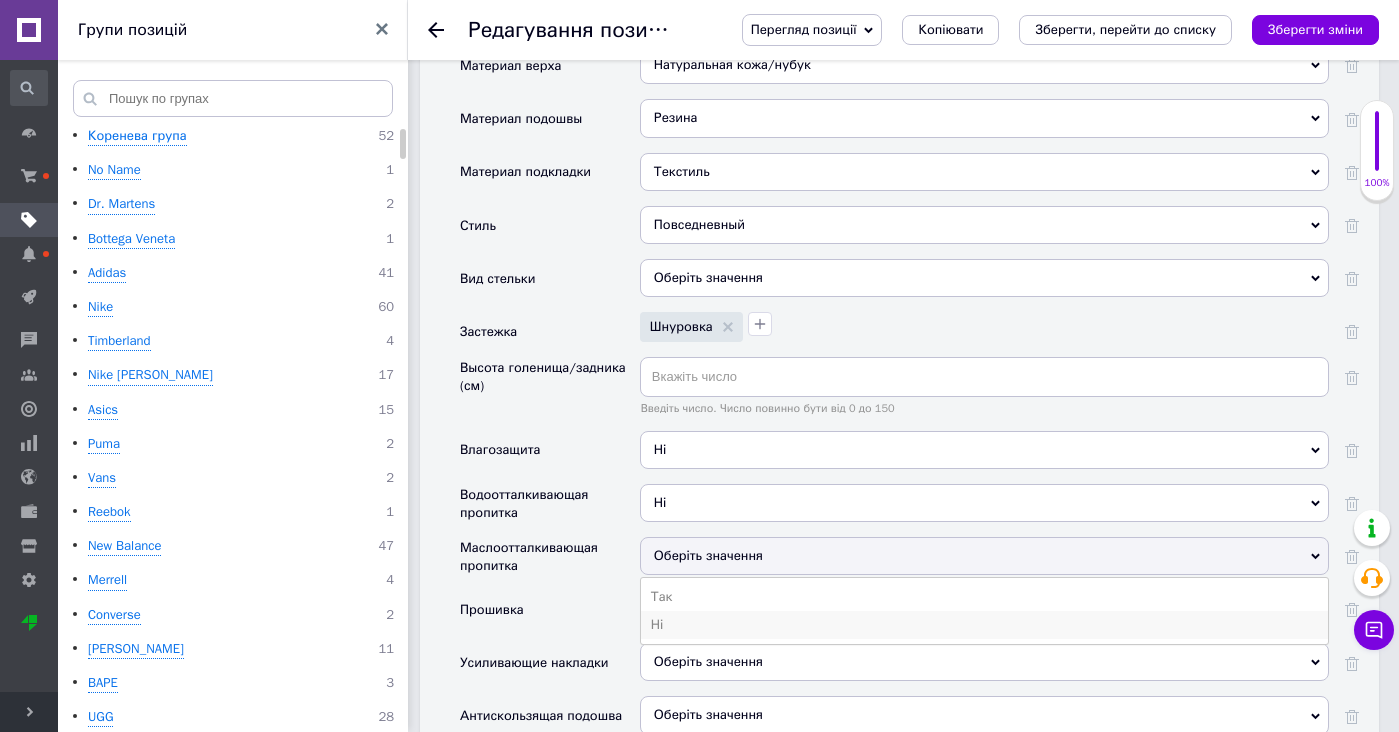 click on "Ні" at bounding box center (984, 625) 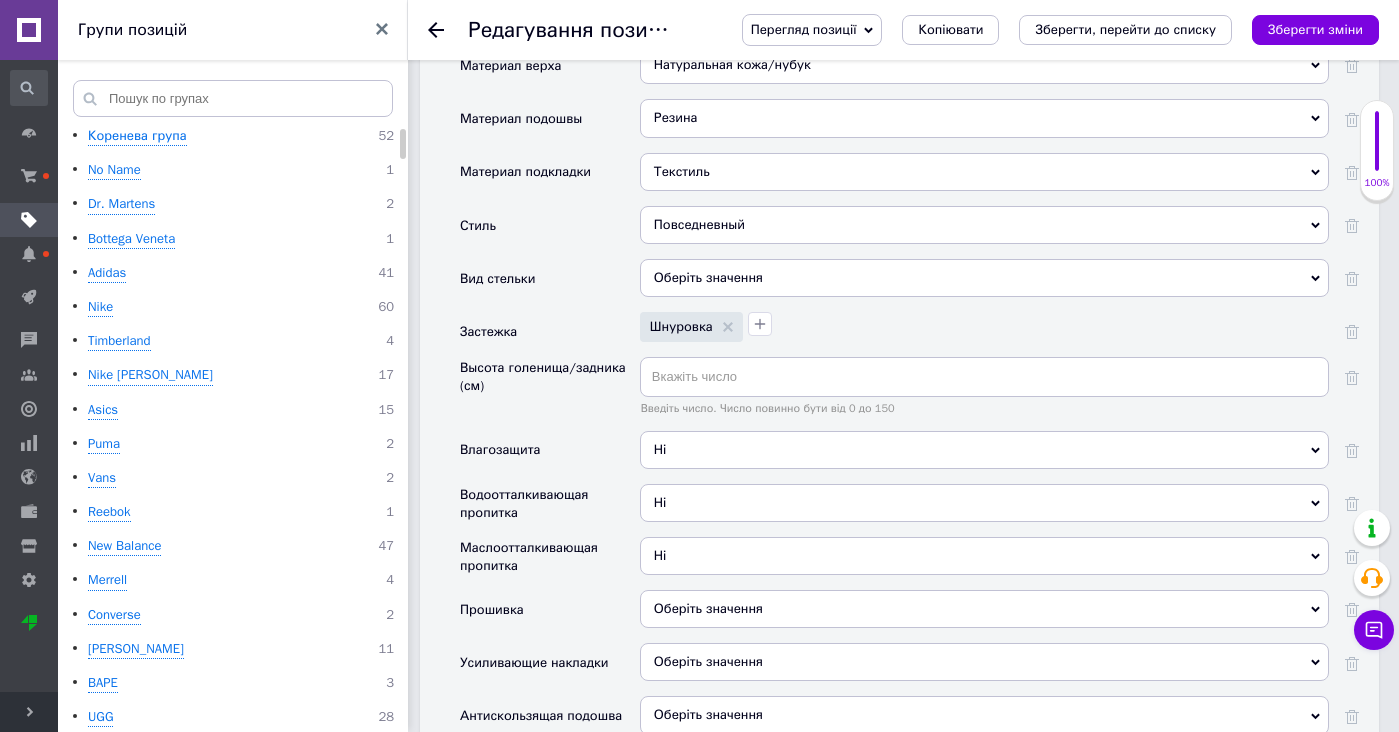click on "Оберіть значення" at bounding box center (708, 608) 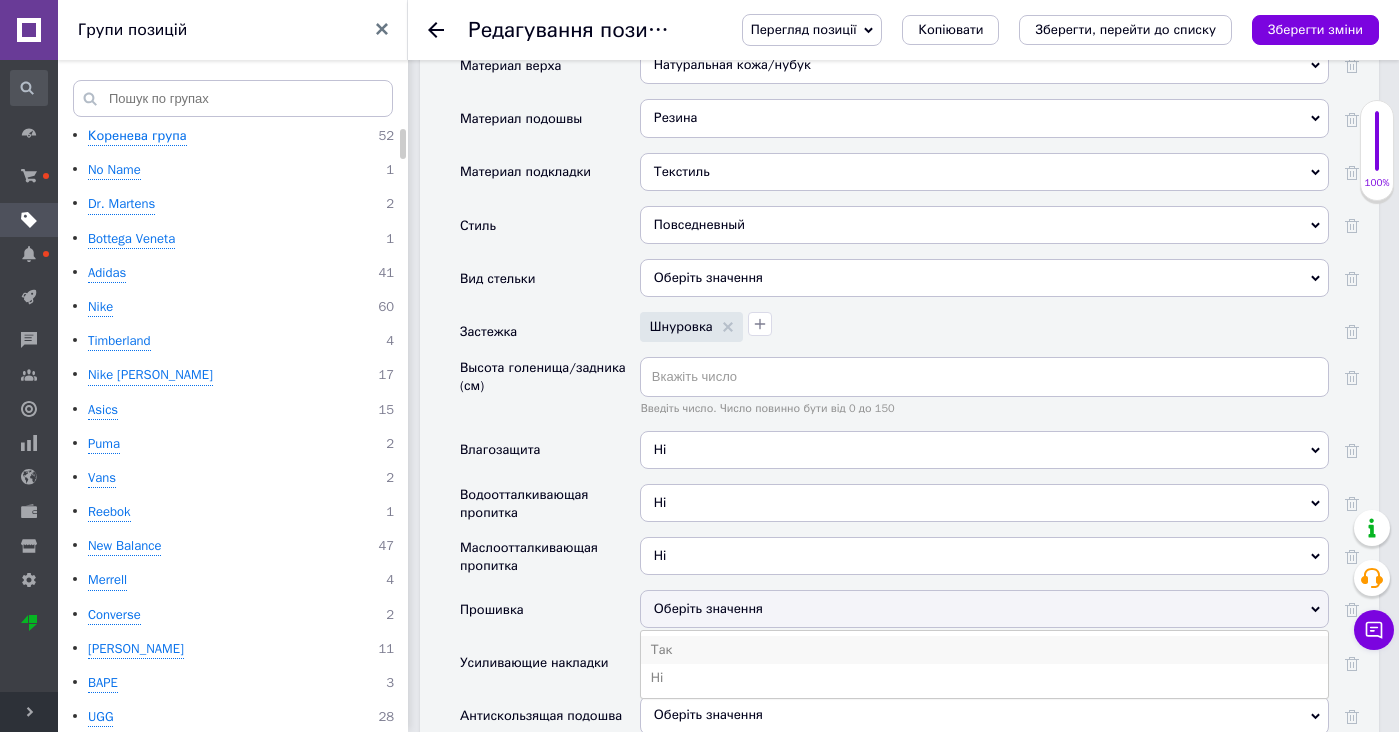 click on "Так" at bounding box center [984, 650] 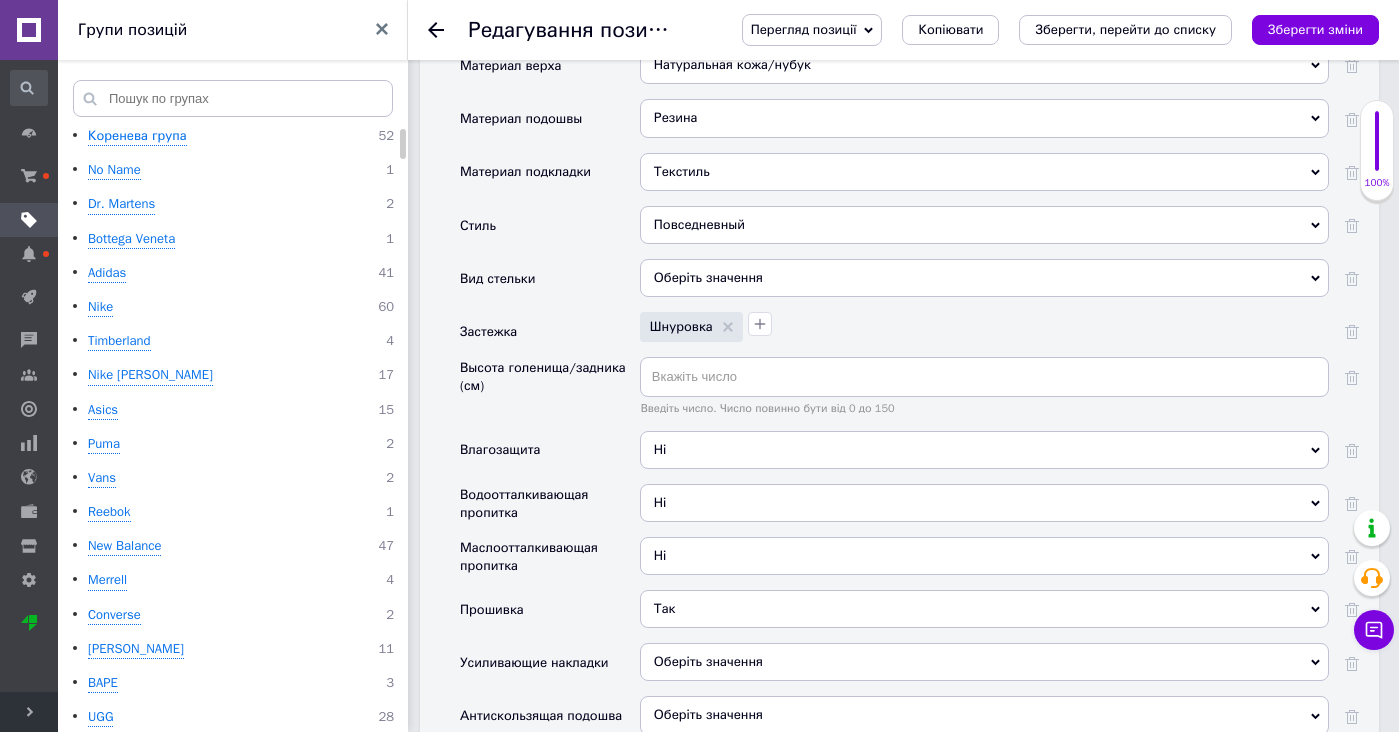 click on "Оберіть значення" at bounding box center [708, 661] 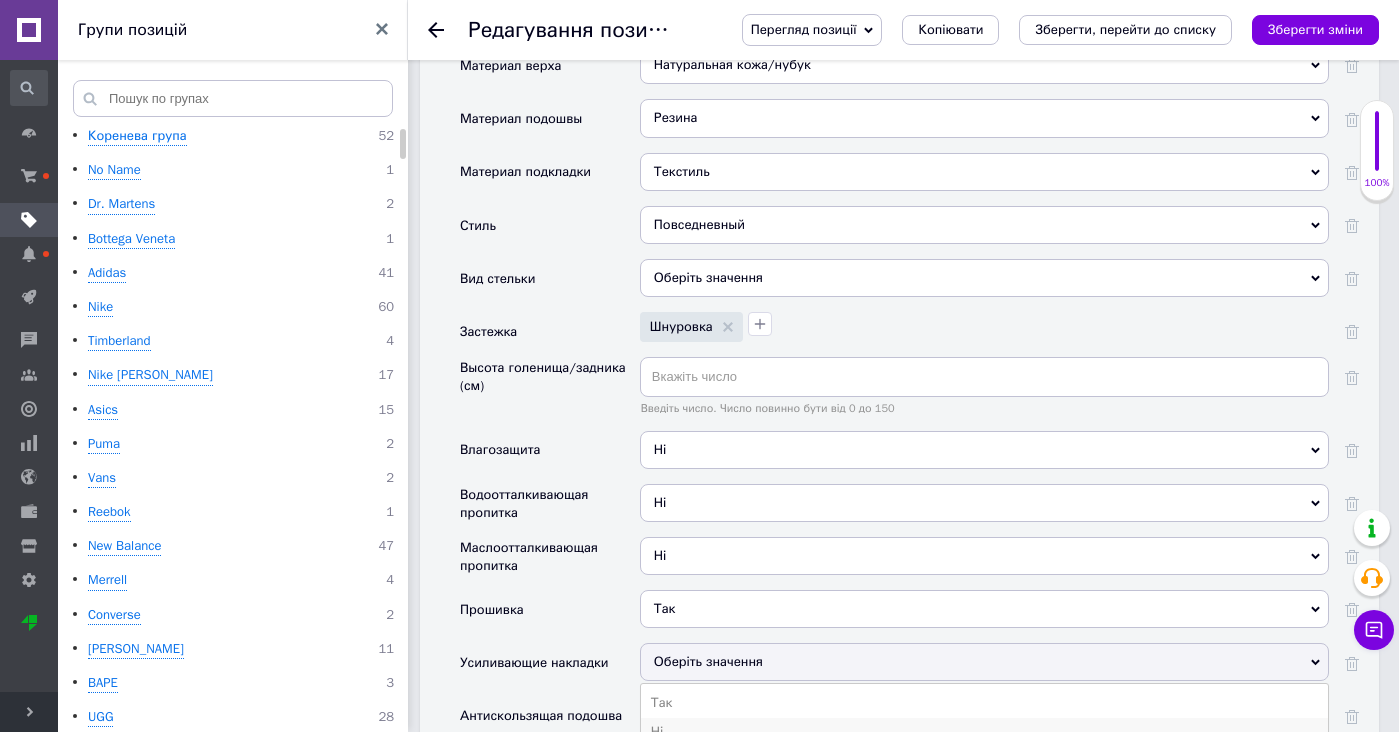 click on "Ні" at bounding box center (984, 732) 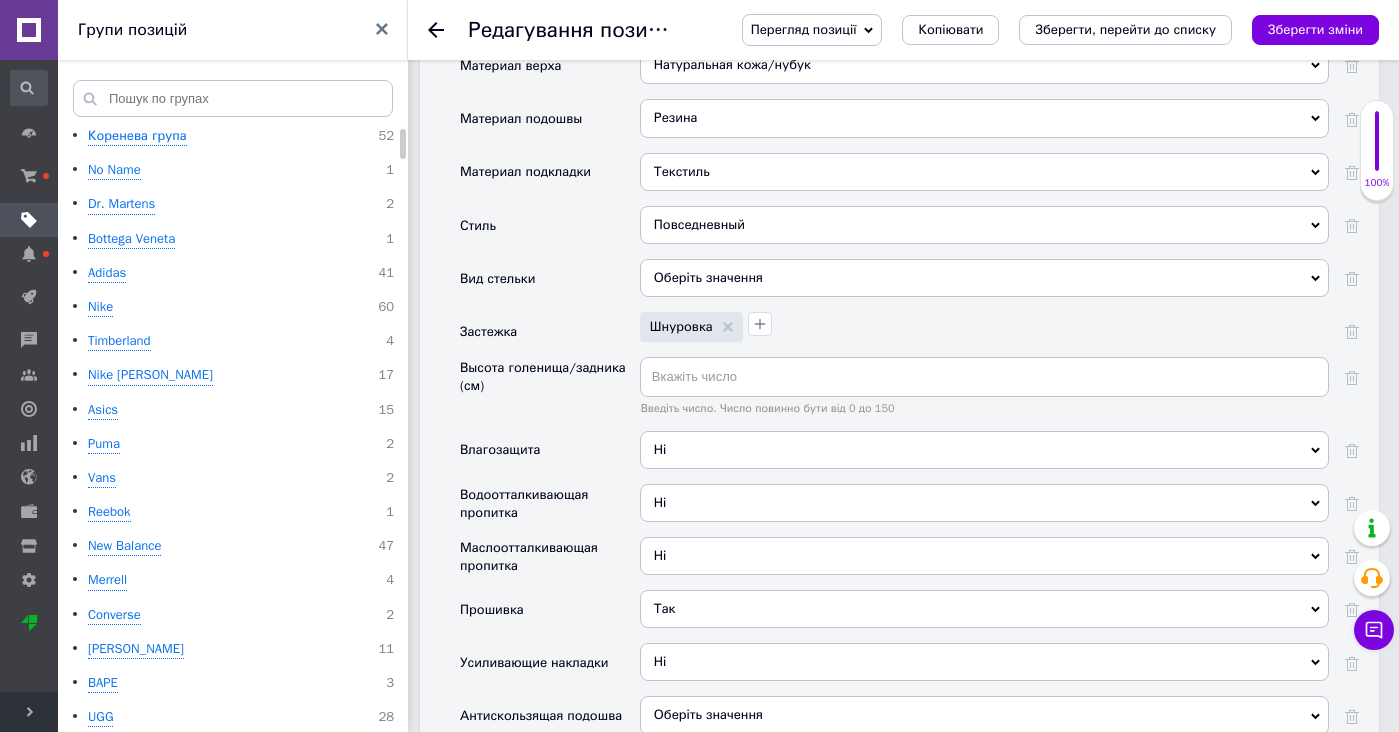 click on "Оберіть значення" at bounding box center [984, 715] 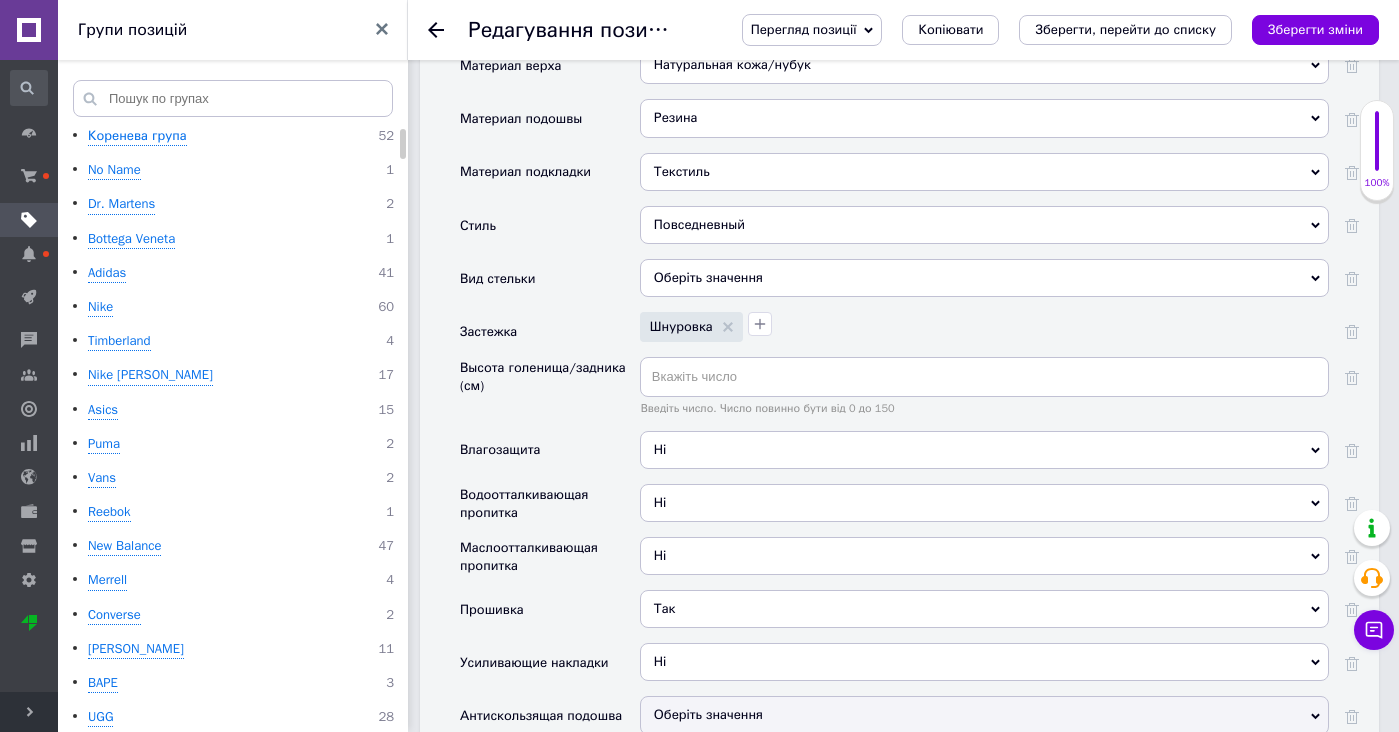 click on "Ні" at bounding box center [984, 785] 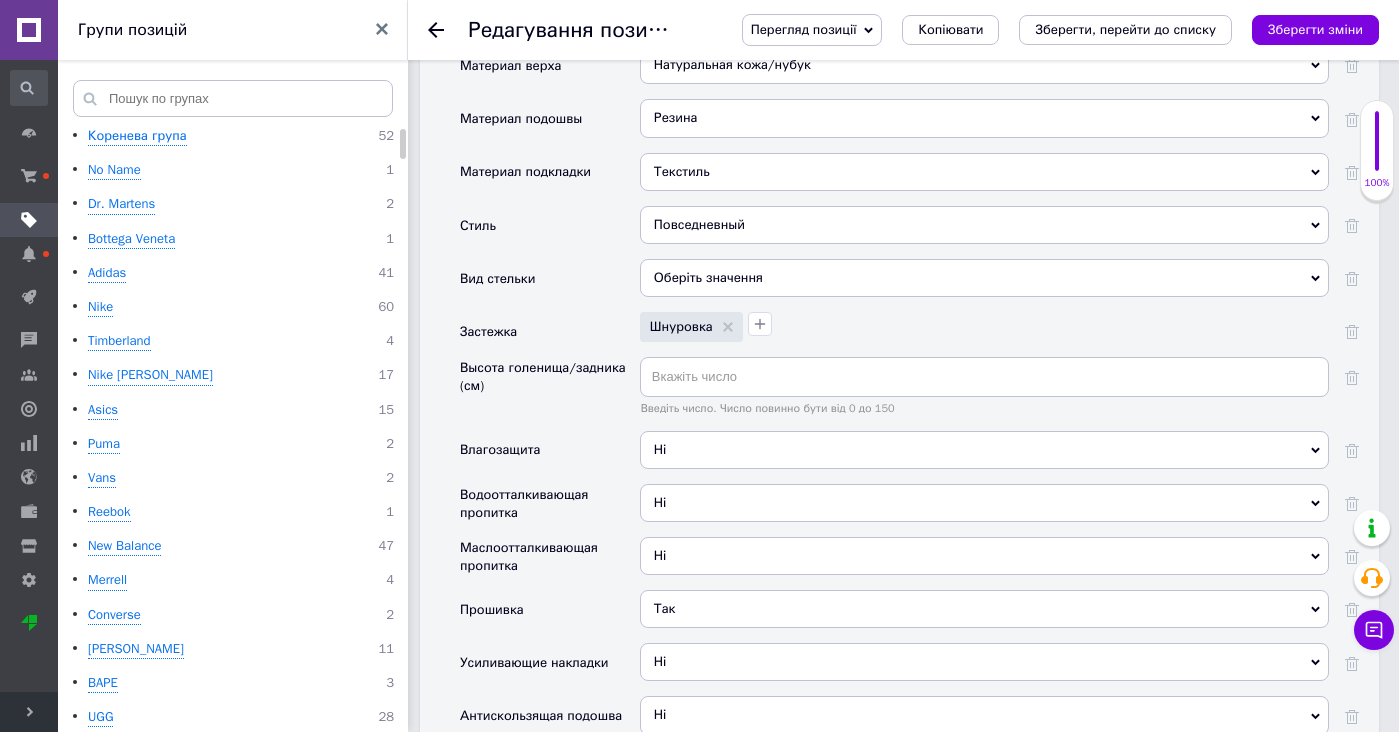 click on "Оберіть значення" at bounding box center [984, 769] 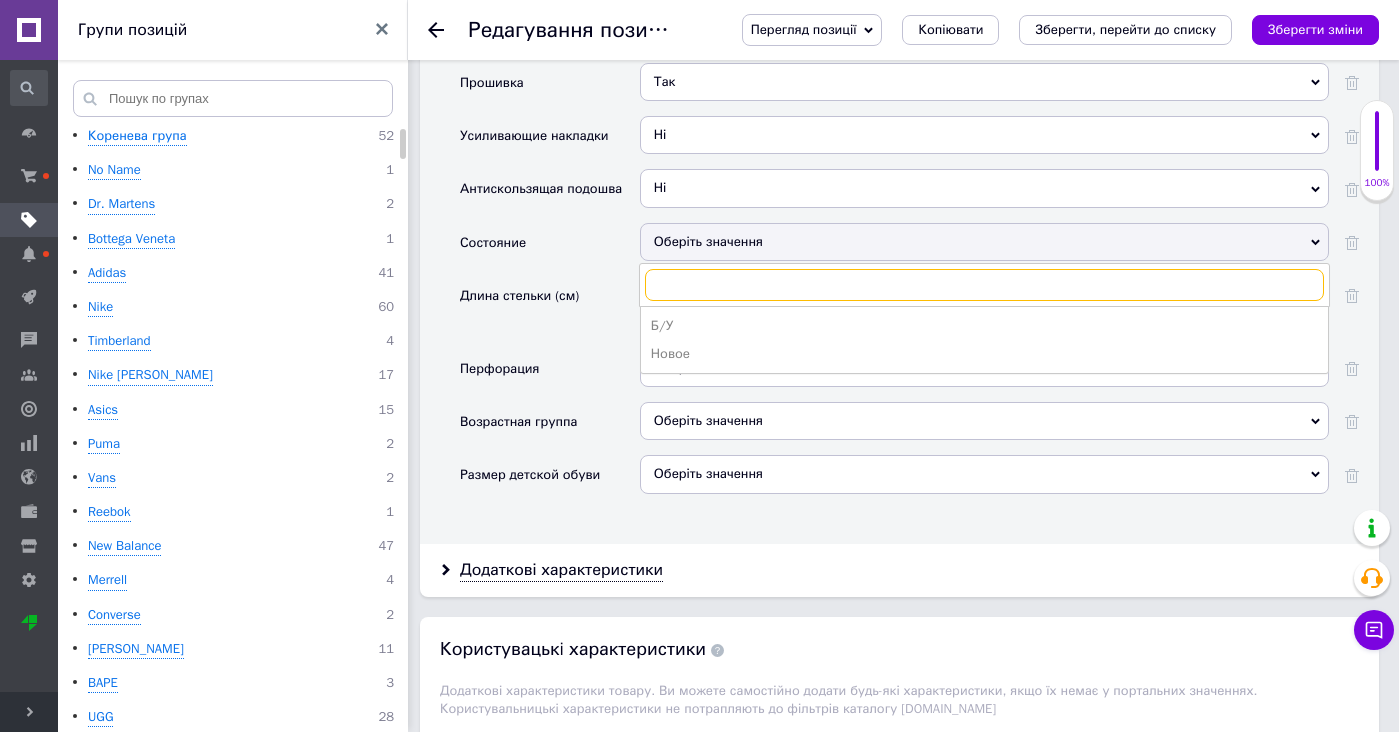 scroll, scrollTop: 3733, scrollLeft: 0, axis: vertical 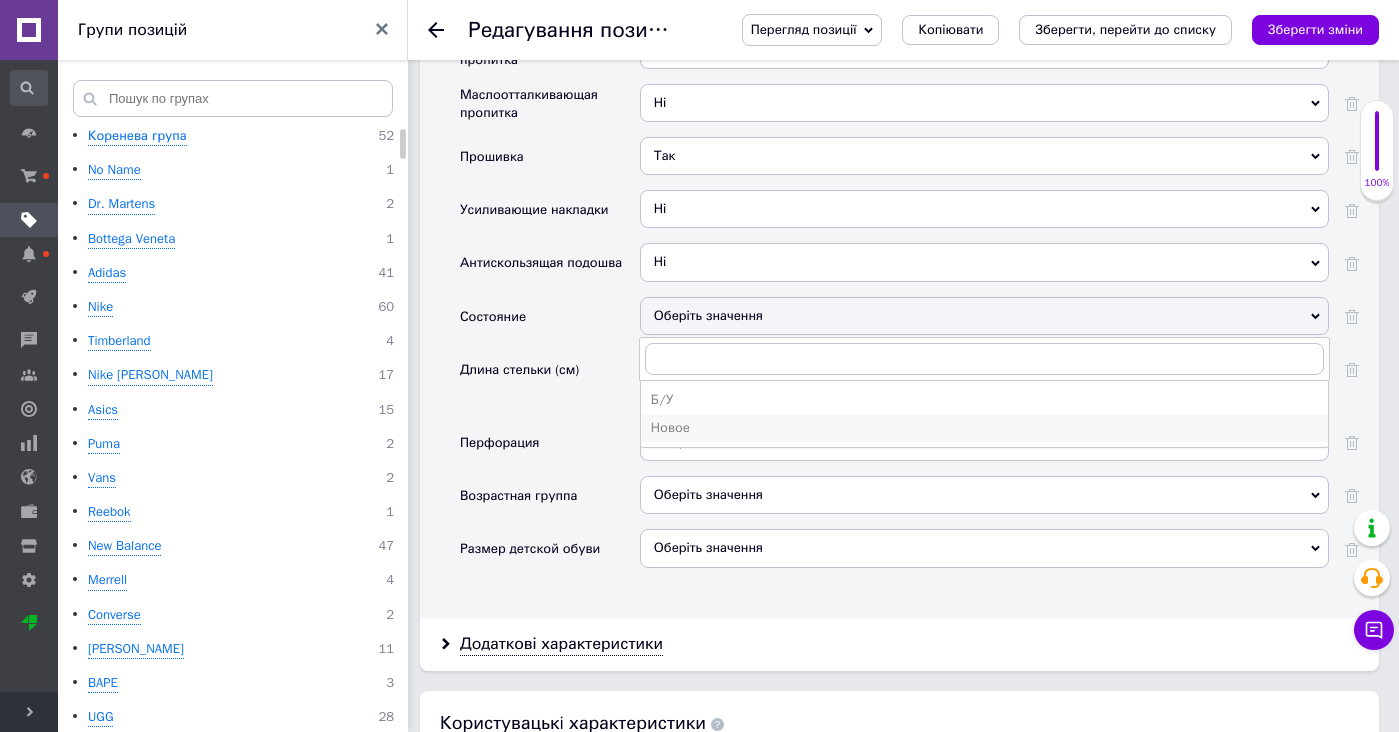 click on "Новое" at bounding box center [984, 428] 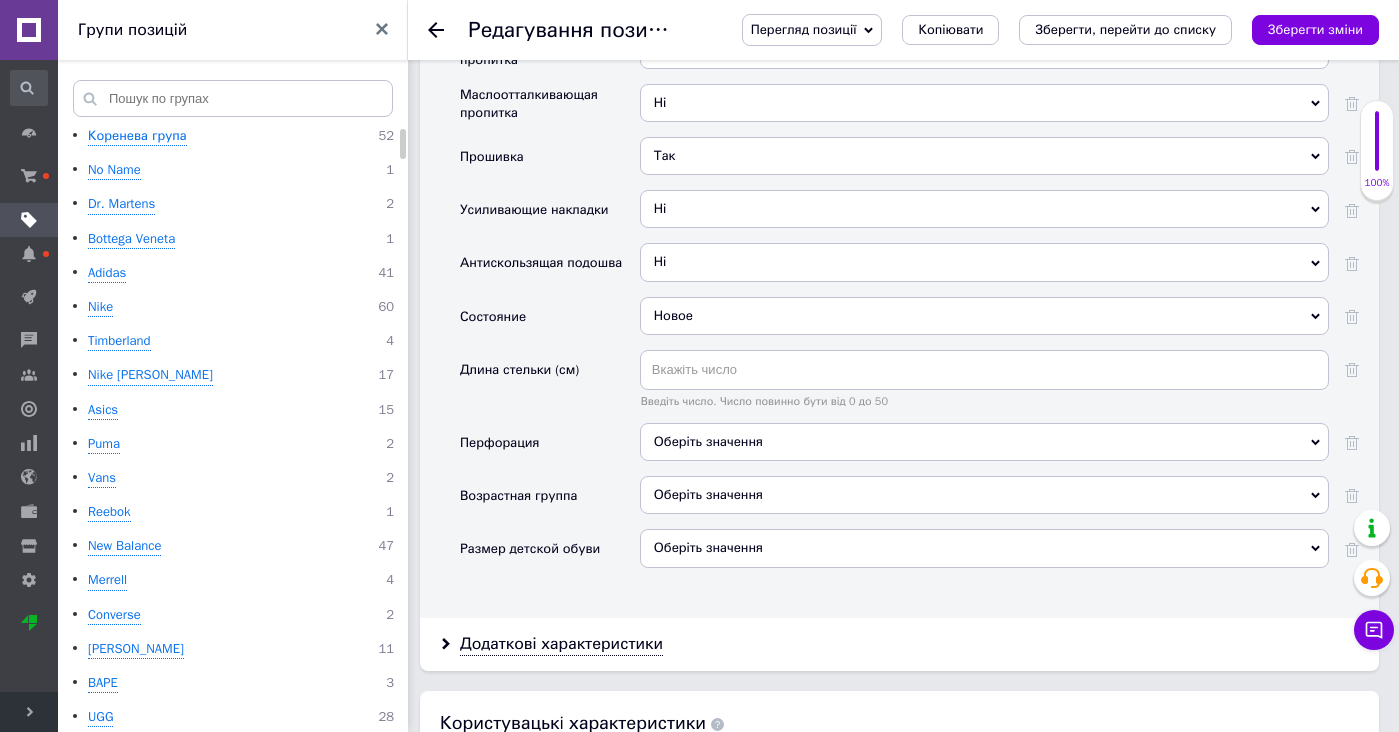 click on "Оберіть значення" at bounding box center (984, 442) 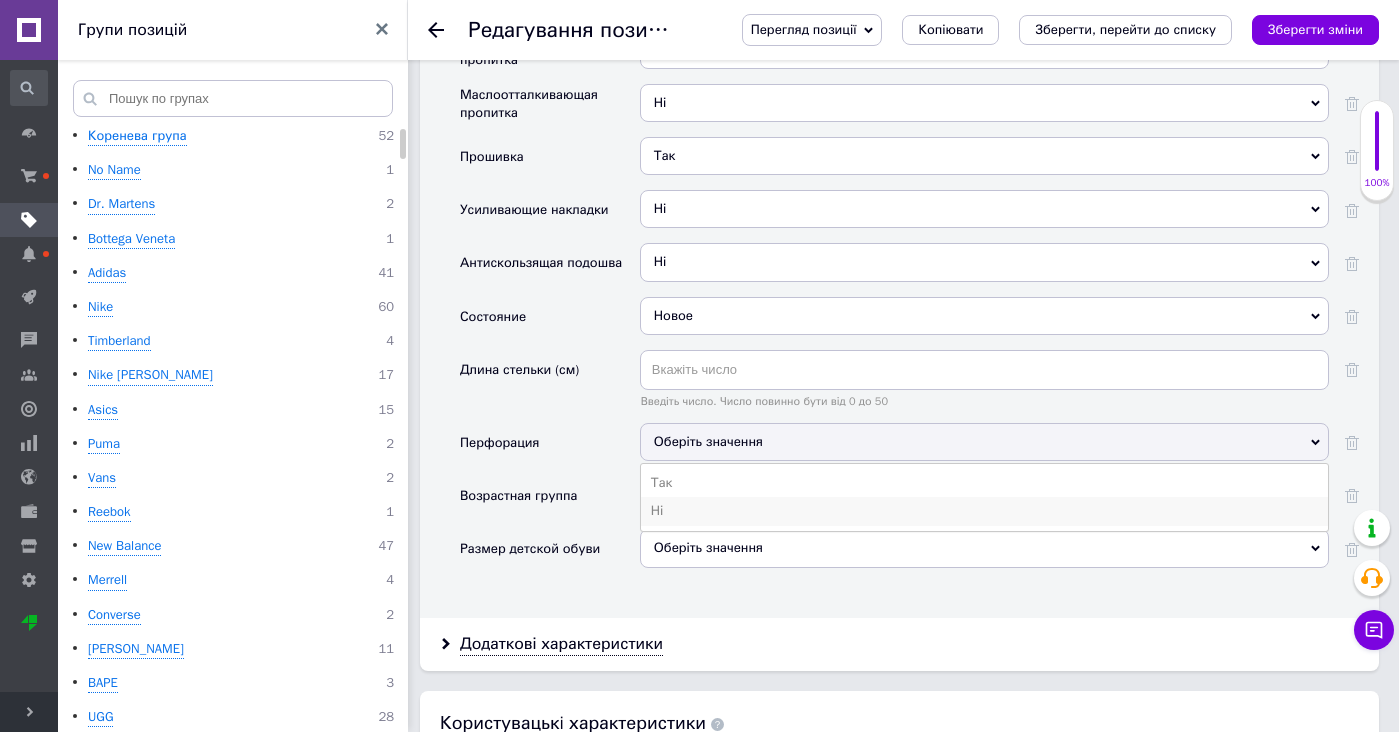 click on "Ні" at bounding box center (984, 511) 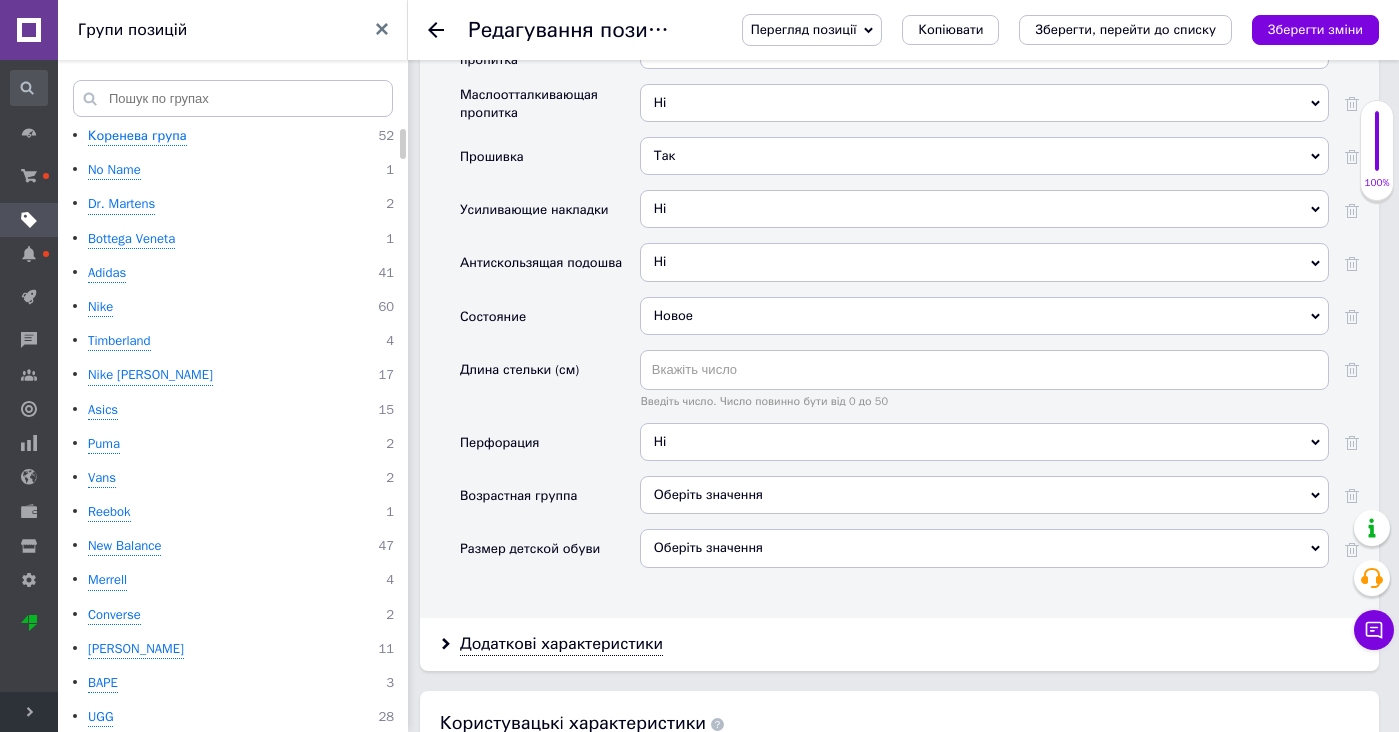 click on "Оберіть значення" at bounding box center [984, 495] 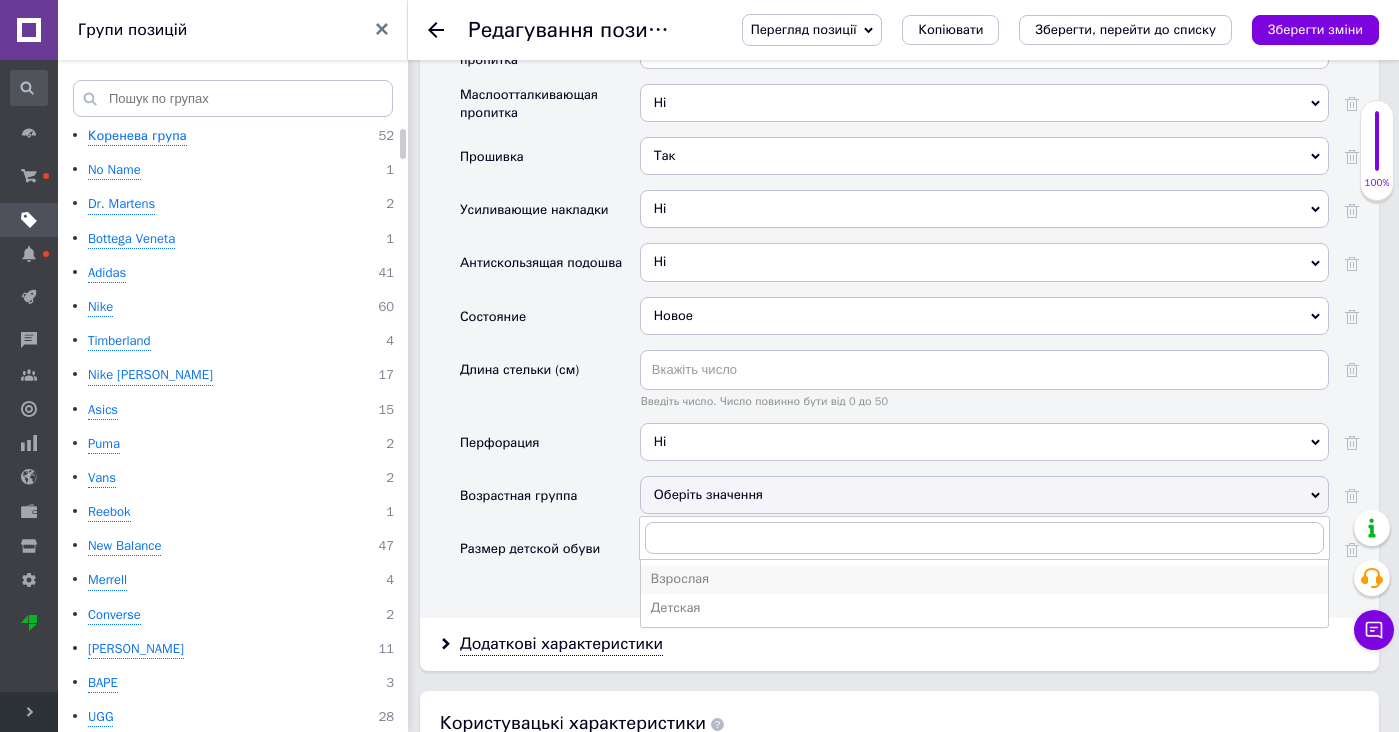 click on "Взрослая" at bounding box center (984, 579) 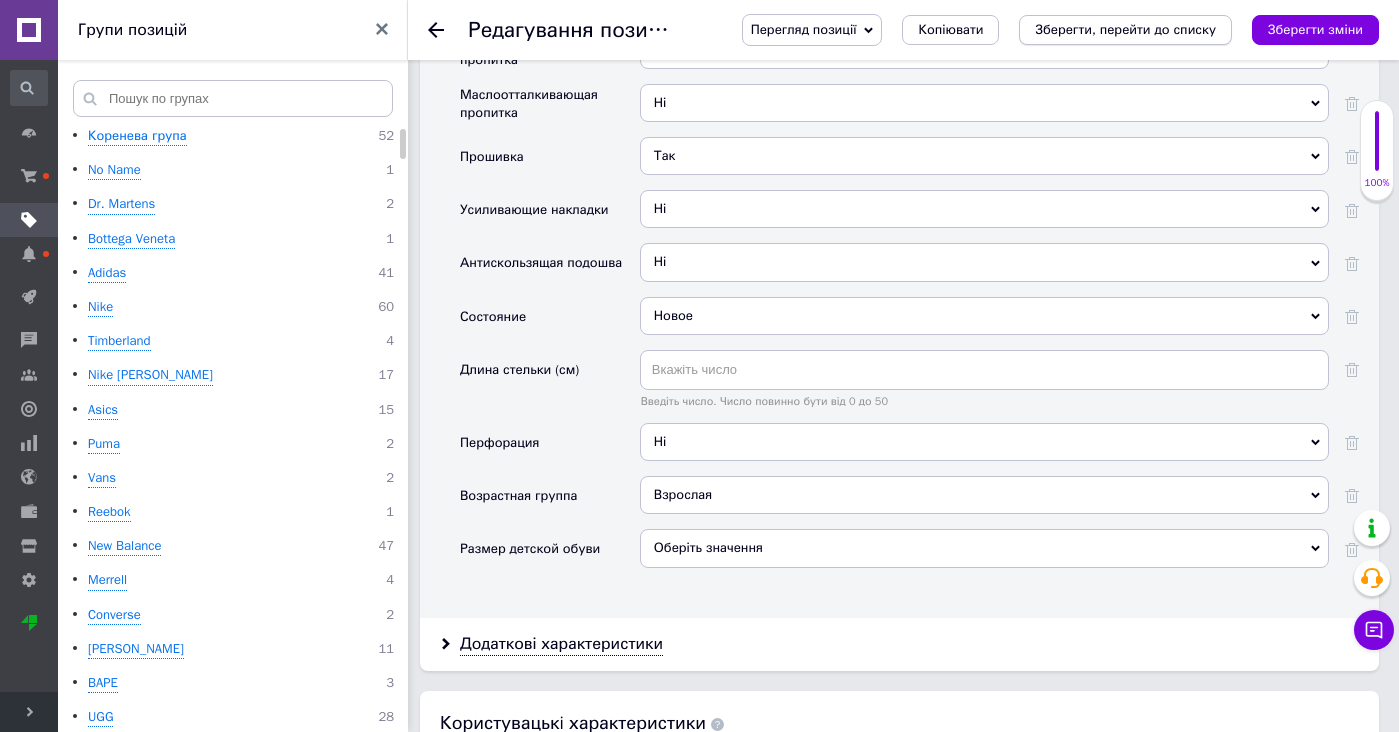 click on "Зберегти, перейти до списку" at bounding box center (1125, 29) 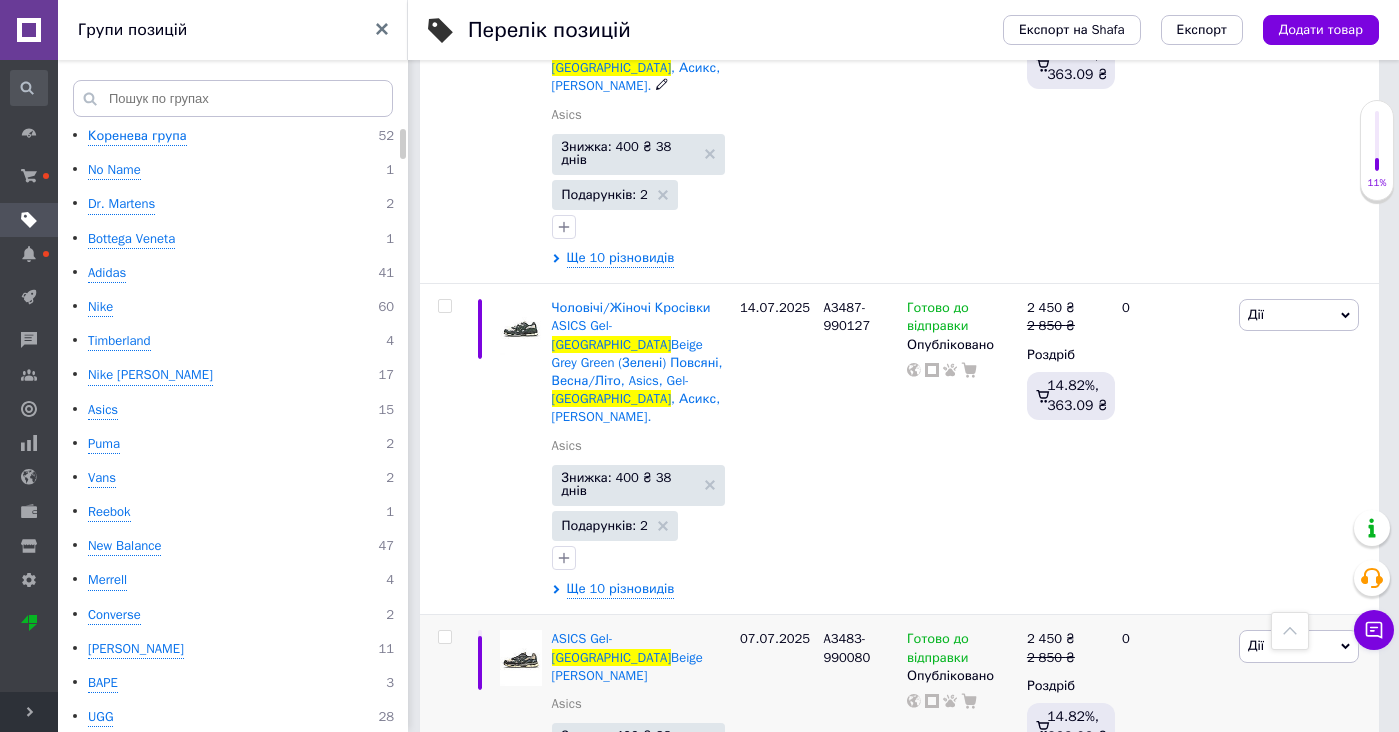 scroll, scrollTop: 1548, scrollLeft: 0, axis: vertical 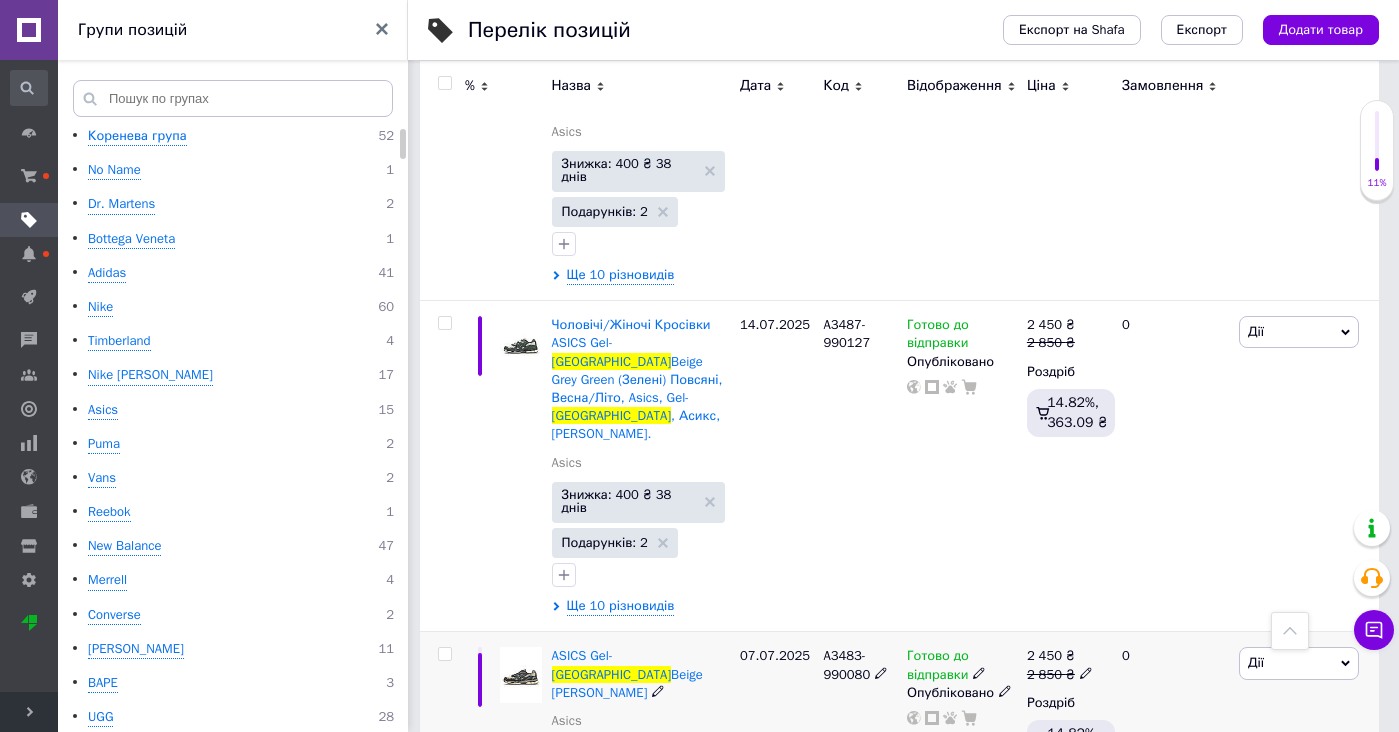 click at bounding box center (521, 674) 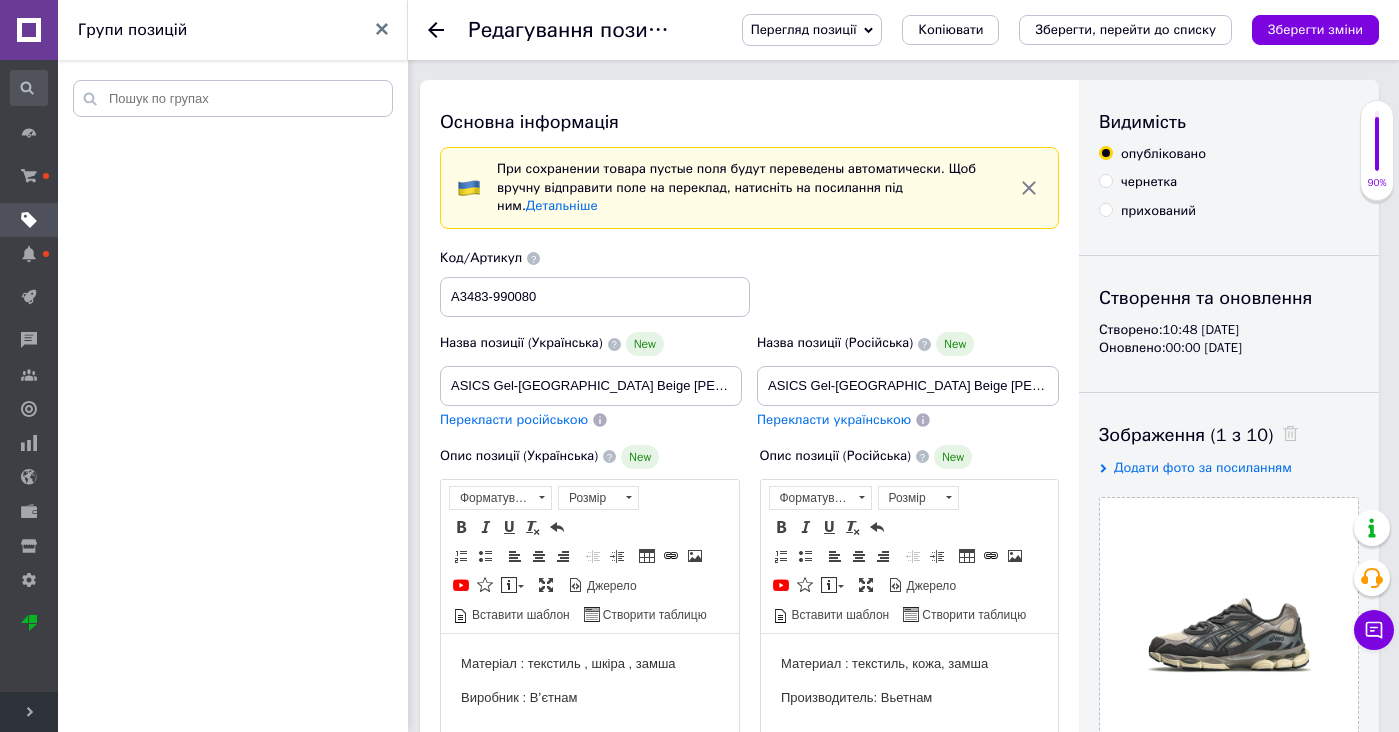 scroll, scrollTop: 0, scrollLeft: 0, axis: both 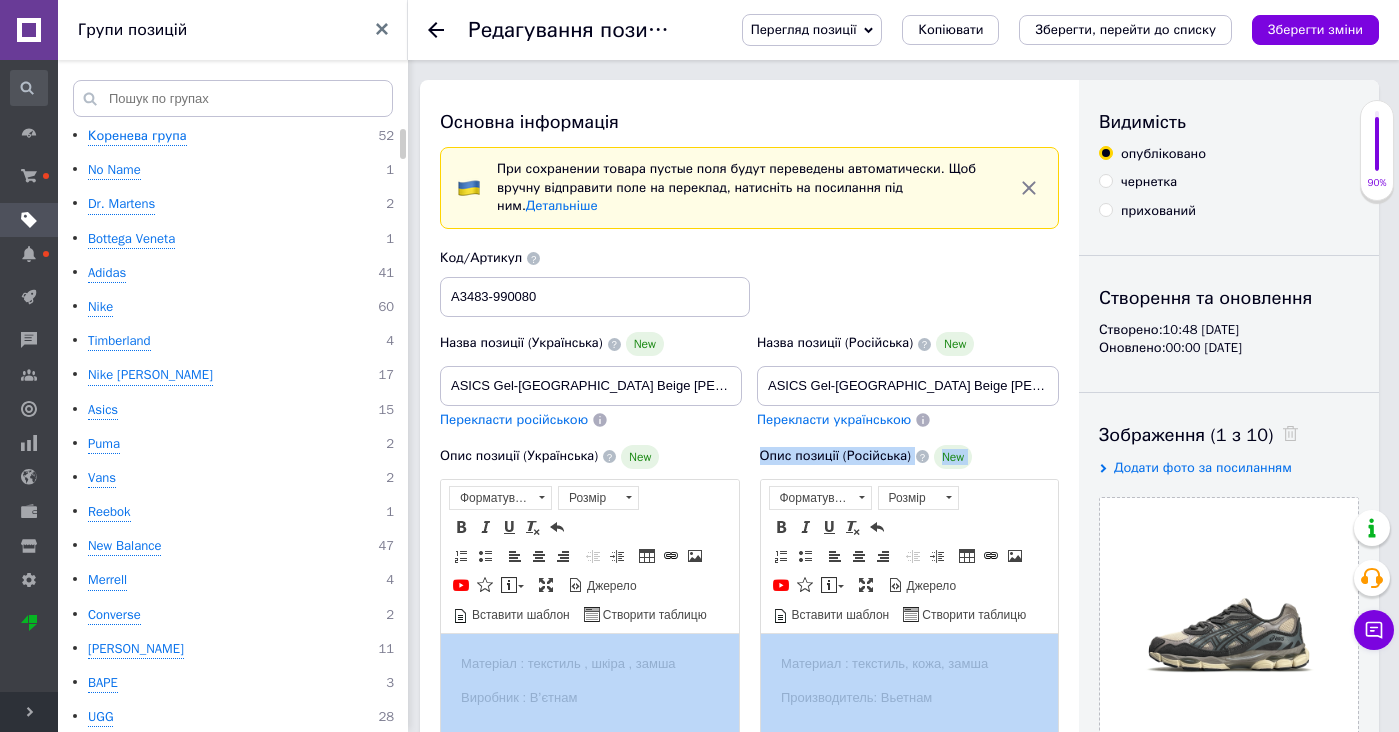drag, startPoint x: 757, startPoint y: 701, endPoint x: 743, endPoint y: 553, distance: 148.66069 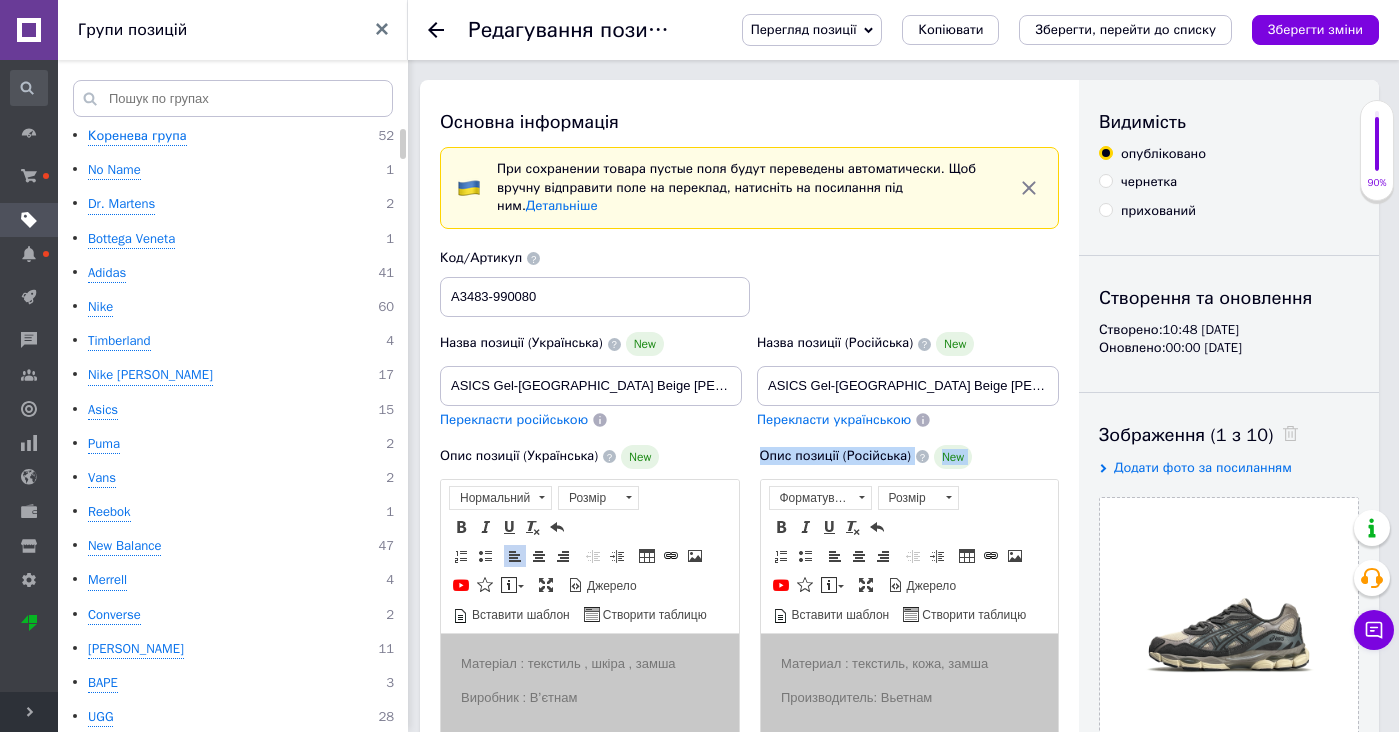drag, startPoint x: 675, startPoint y: 708, endPoint x: 675, endPoint y: 642, distance: 66 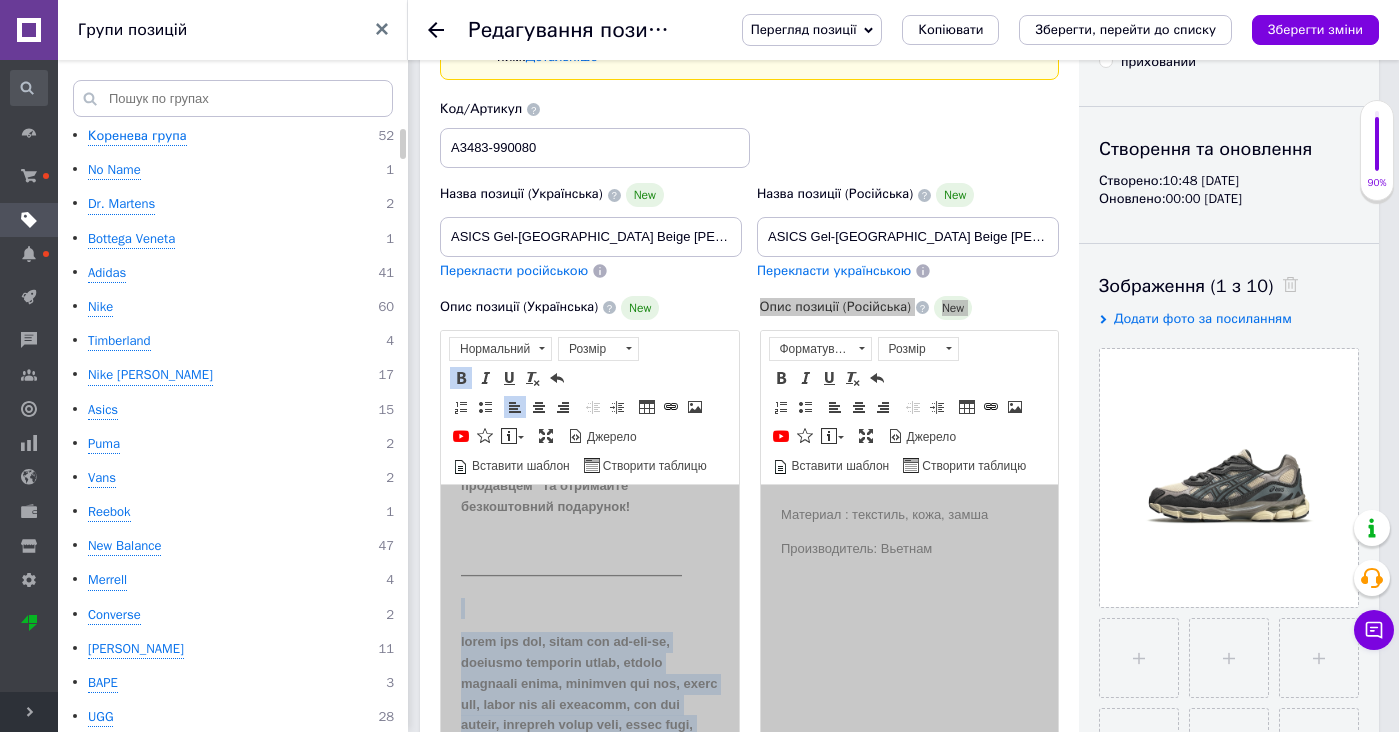 scroll, scrollTop: 2247, scrollLeft: 0, axis: vertical 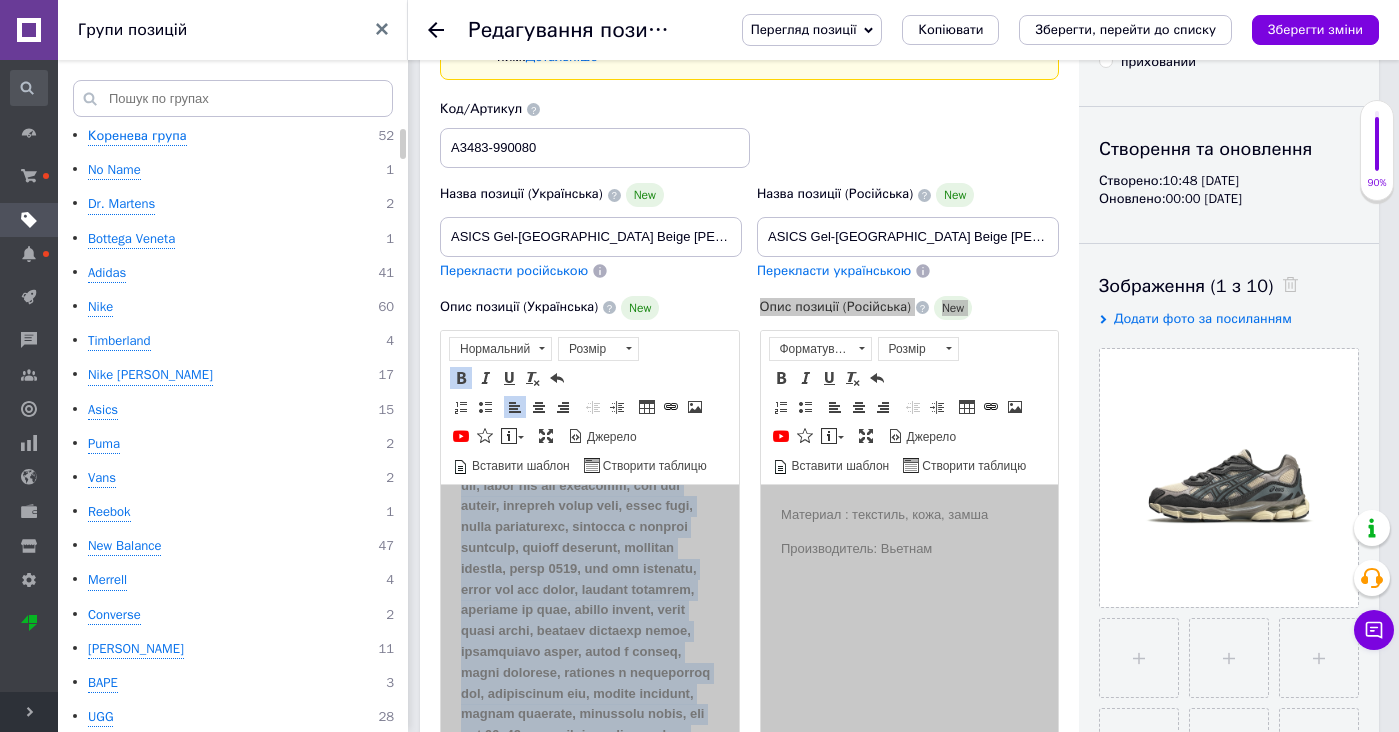 drag, startPoint x: 666, startPoint y: 693, endPoint x: 736, endPoint y: 803, distance: 130.38405 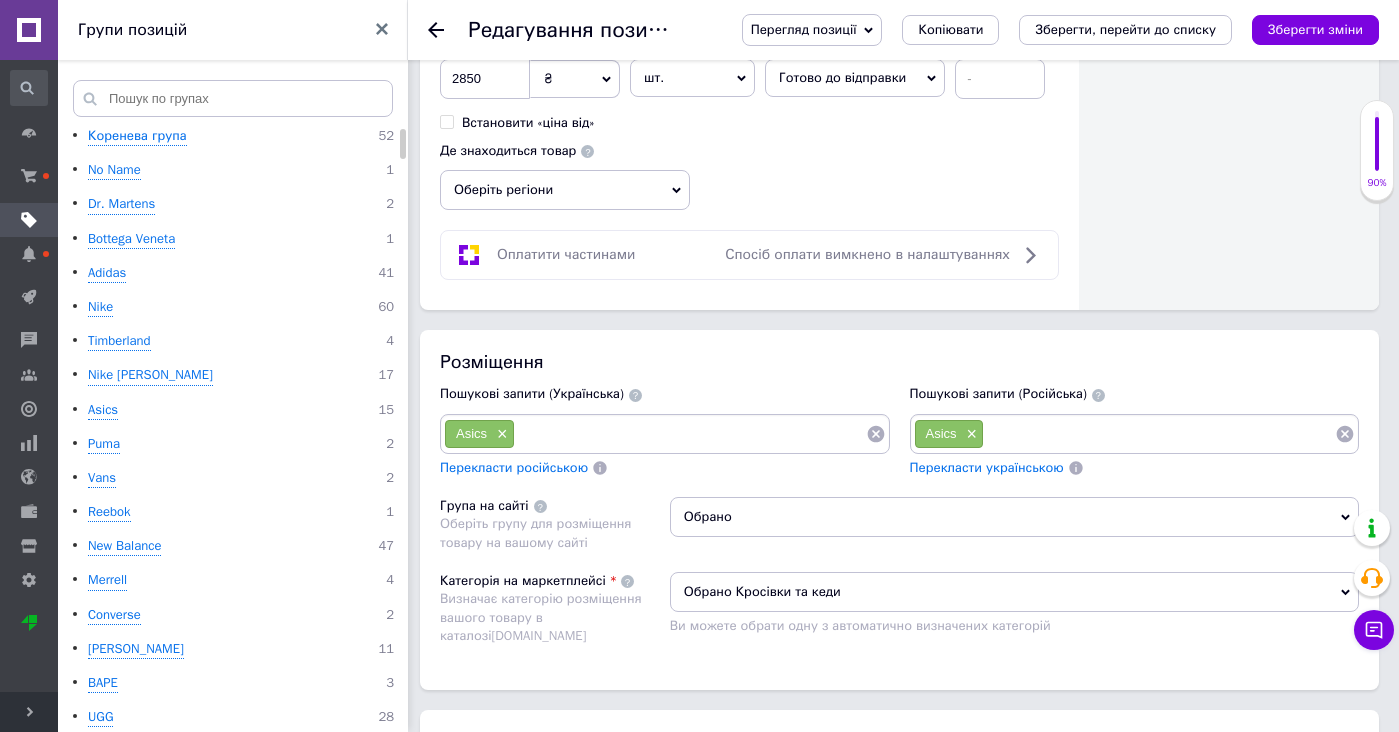 scroll, scrollTop: 1192, scrollLeft: 0, axis: vertical 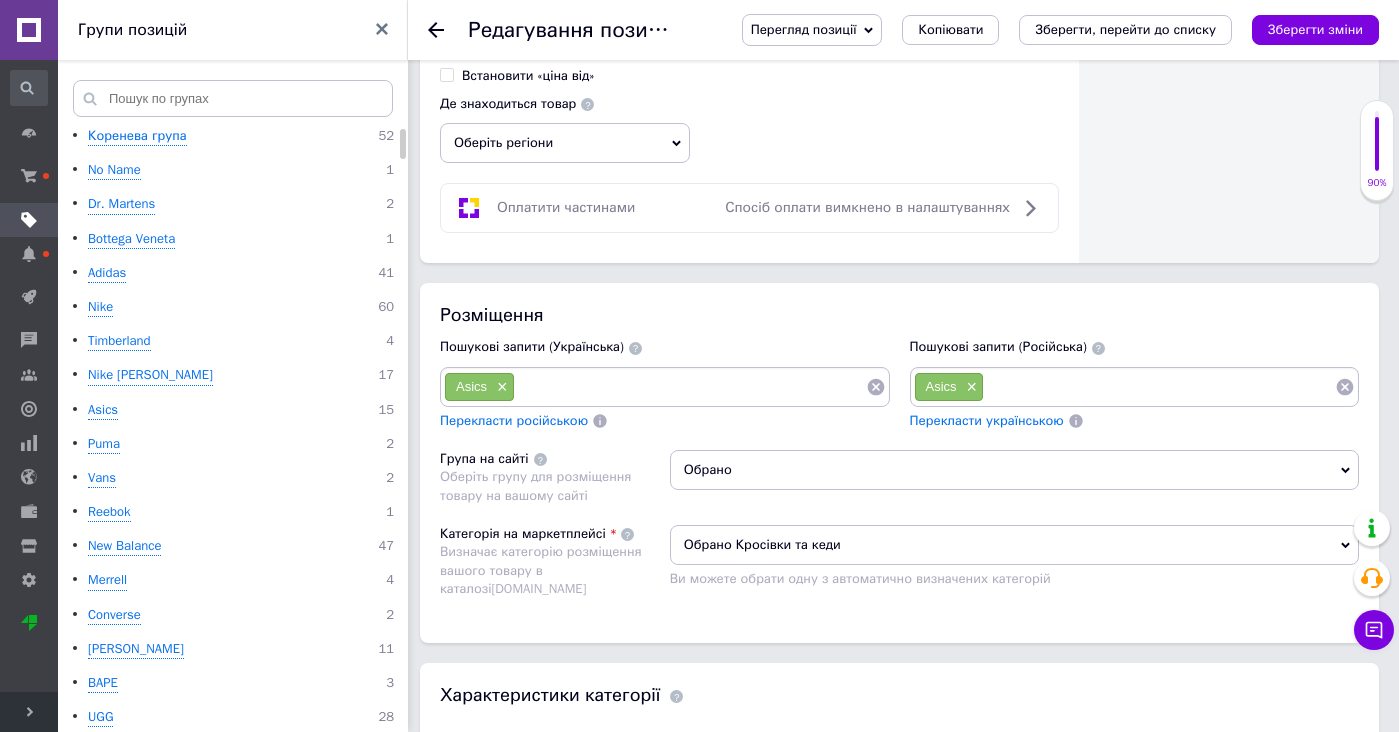 click at bounding box center [690, 387] 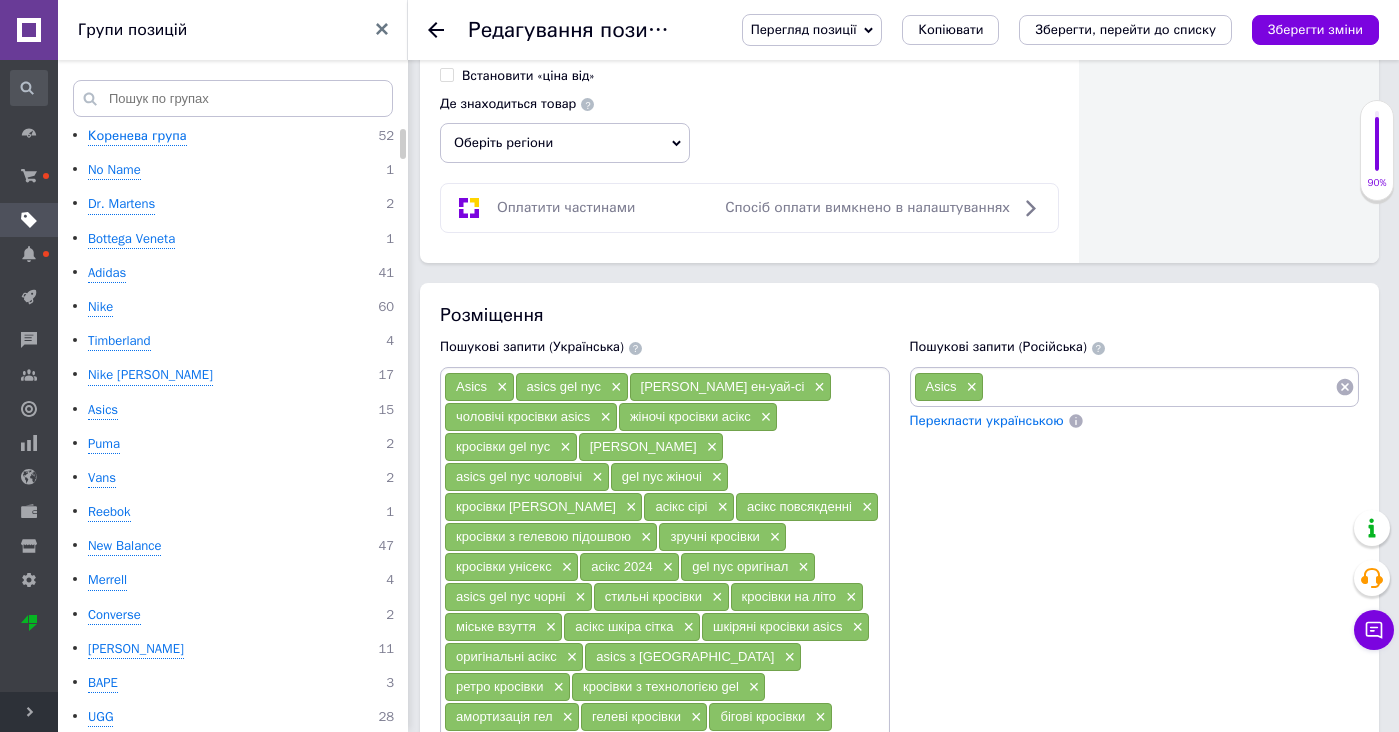 scroll, scrollTop: 1660, scrollLeft: 0, axis: vertical 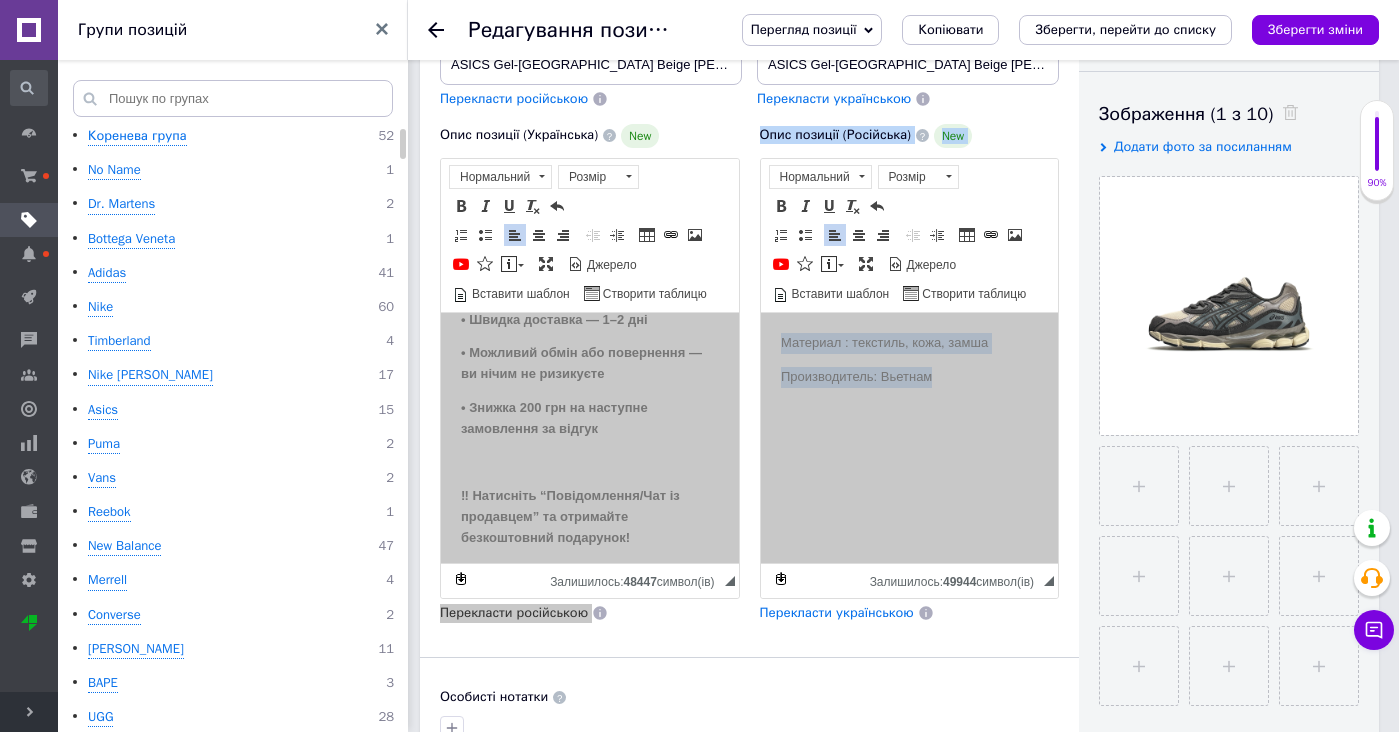 drag, startPoint x: 886, startPoint y: 535, endPoint x: 869, endPoint y: 318, distance: 217.66489 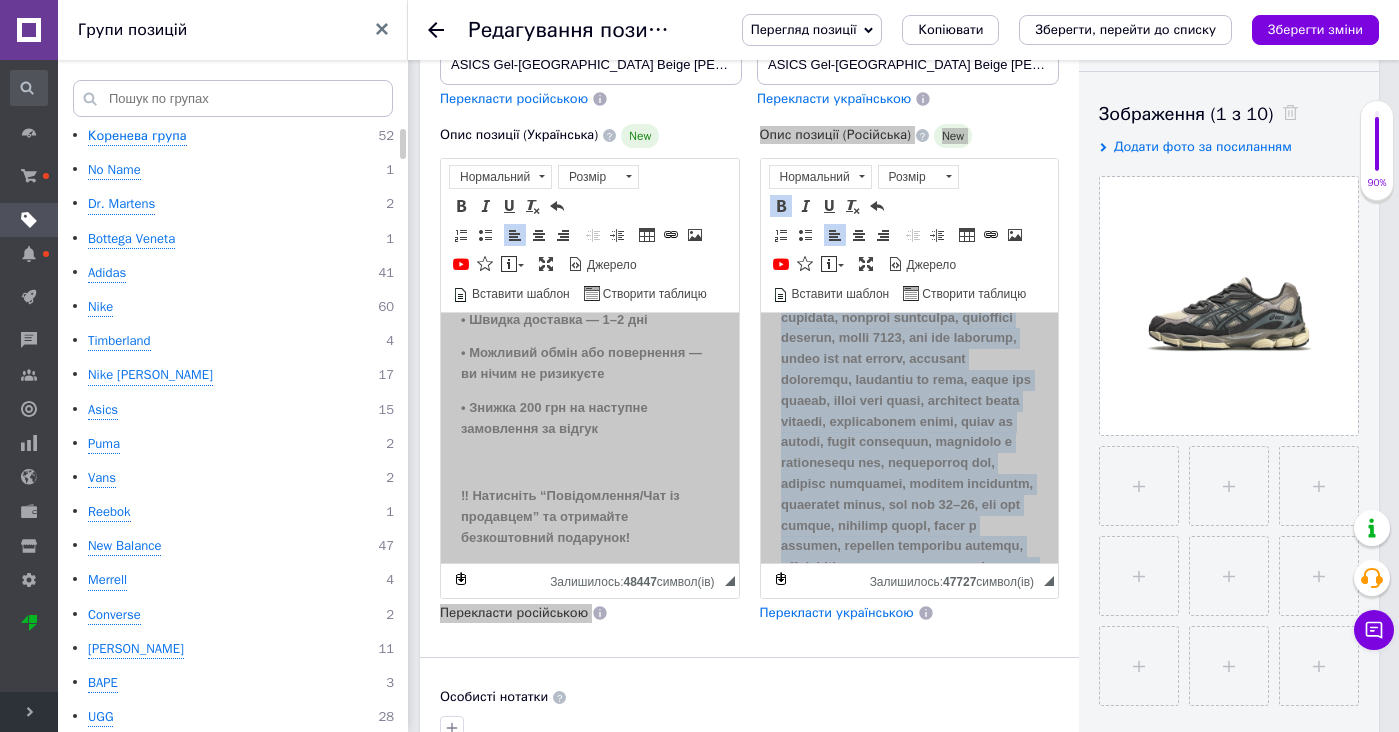 scroll, scrollTop: 475, scrollLeft: 0, axis: vertical 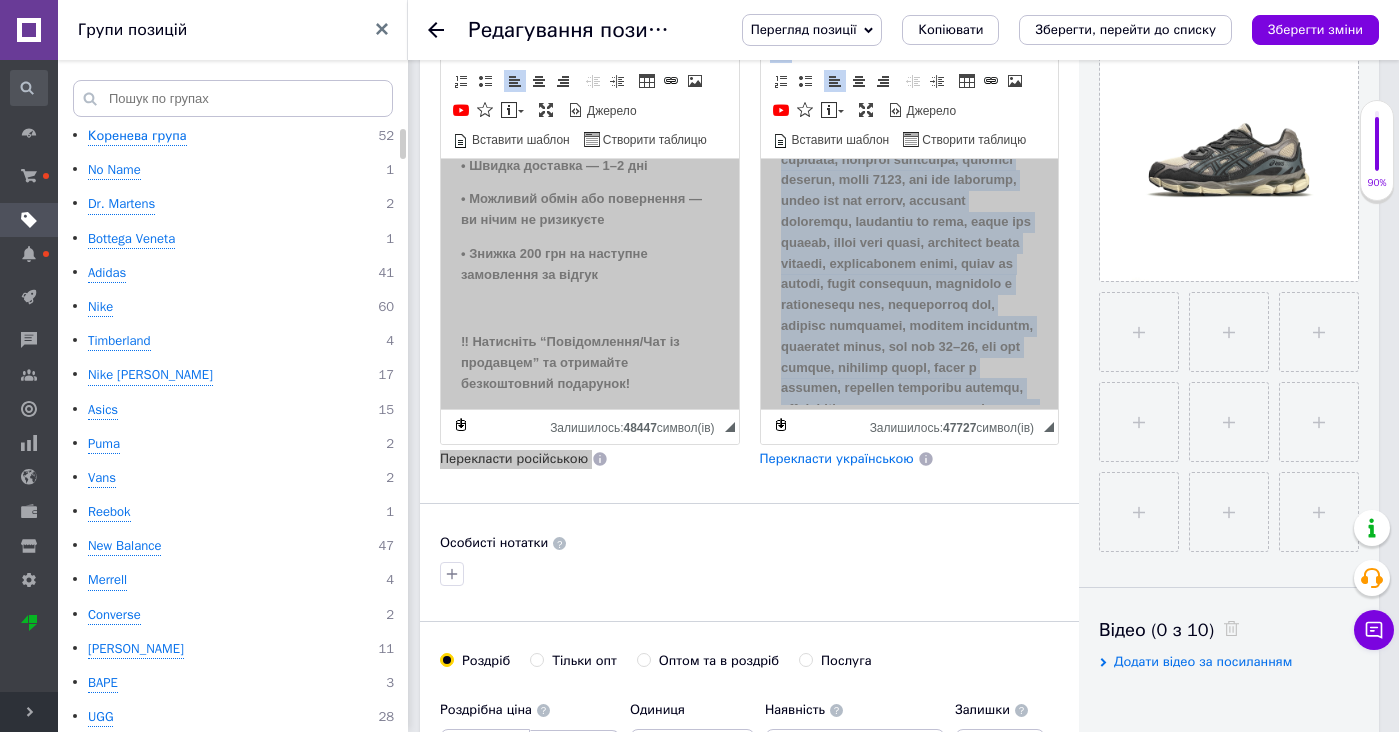 drag, startPoint x: 857, startPoint y: 177, endPoint x: 1148, endPoint y: 714, distance: 610.7782 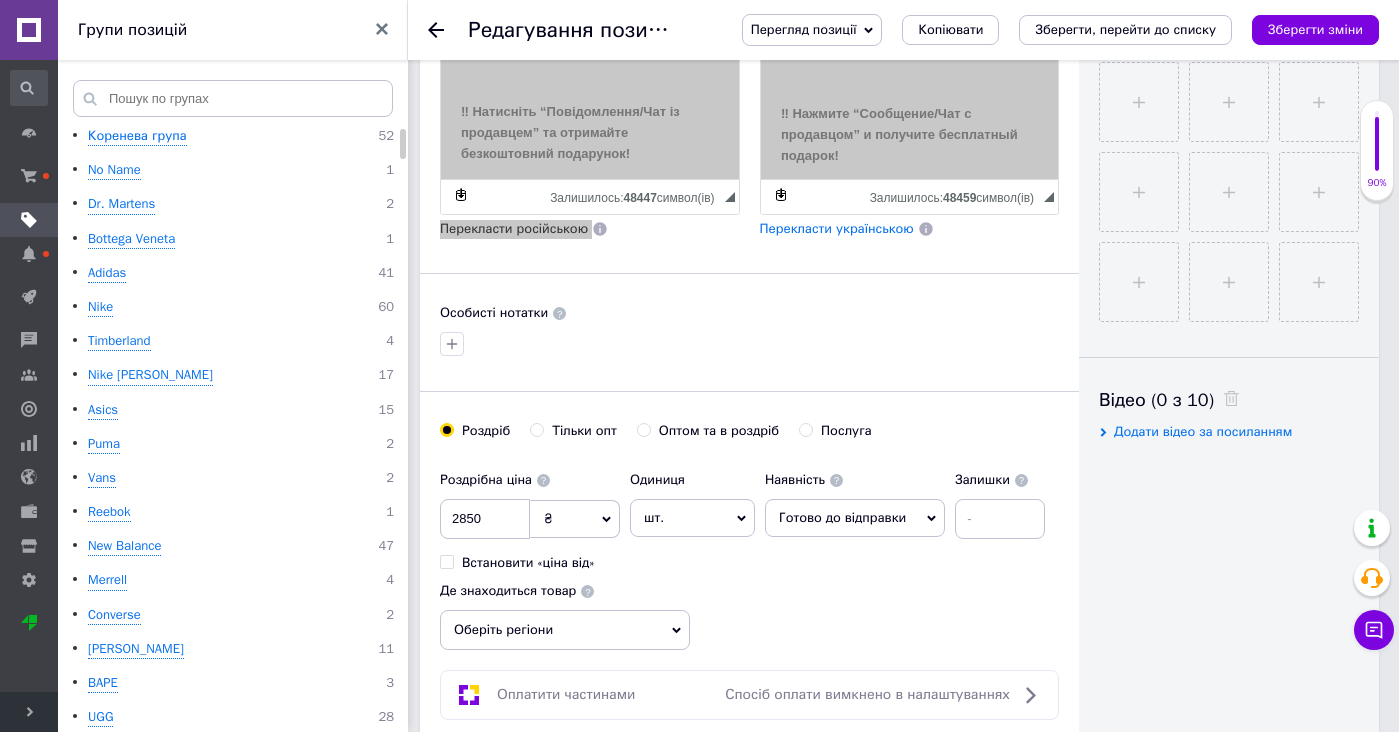 scroll, scrollTop: 1192, scrollLeft: 0, axis: vertical 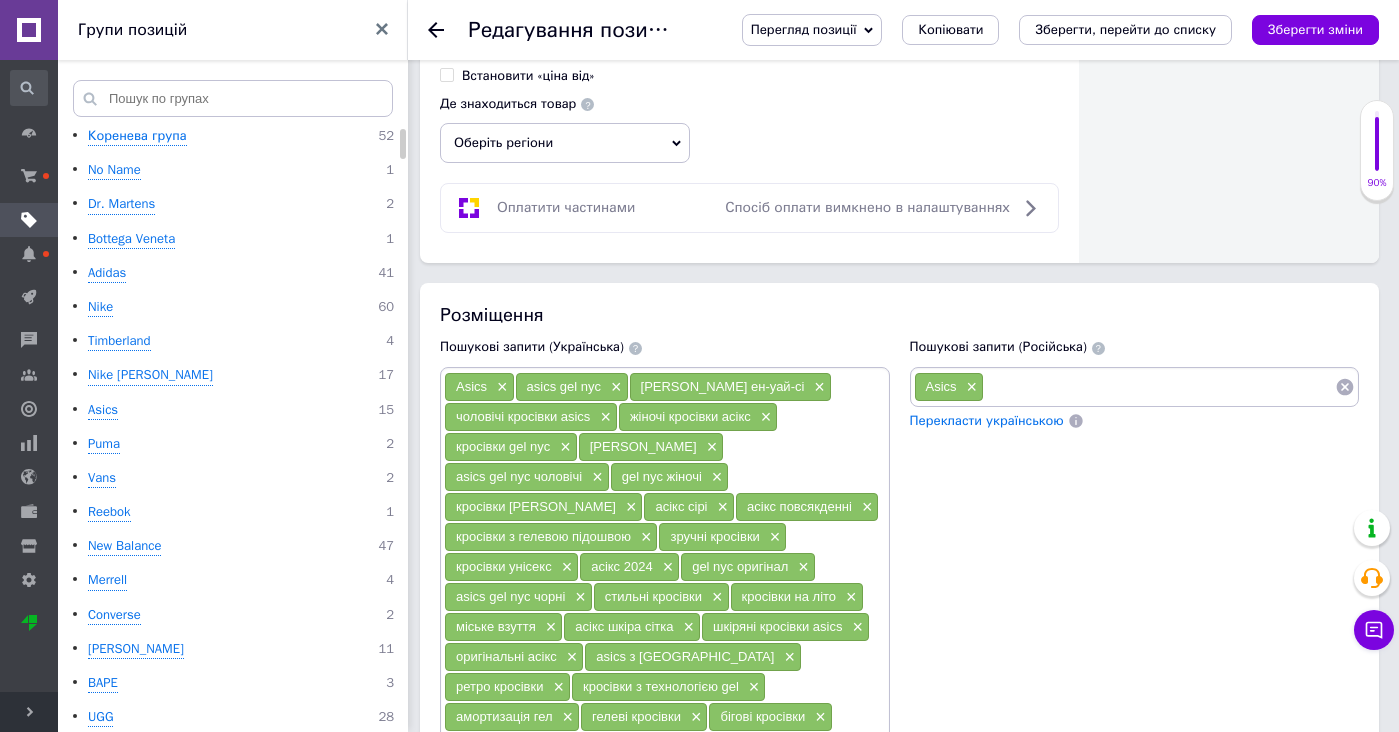 click at bounding box center [1159, 387] 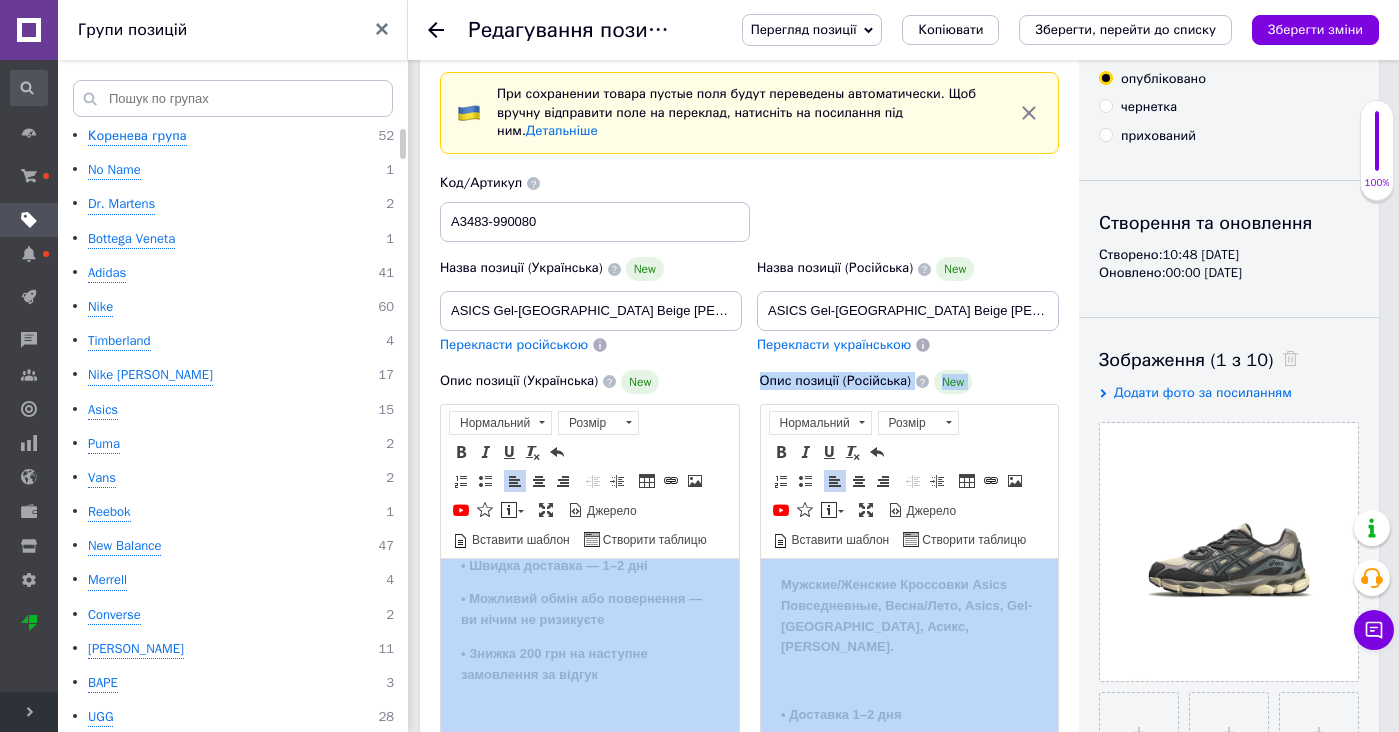 scroll, scrollTop: 26, scrollLeft: 0, axis: vertical 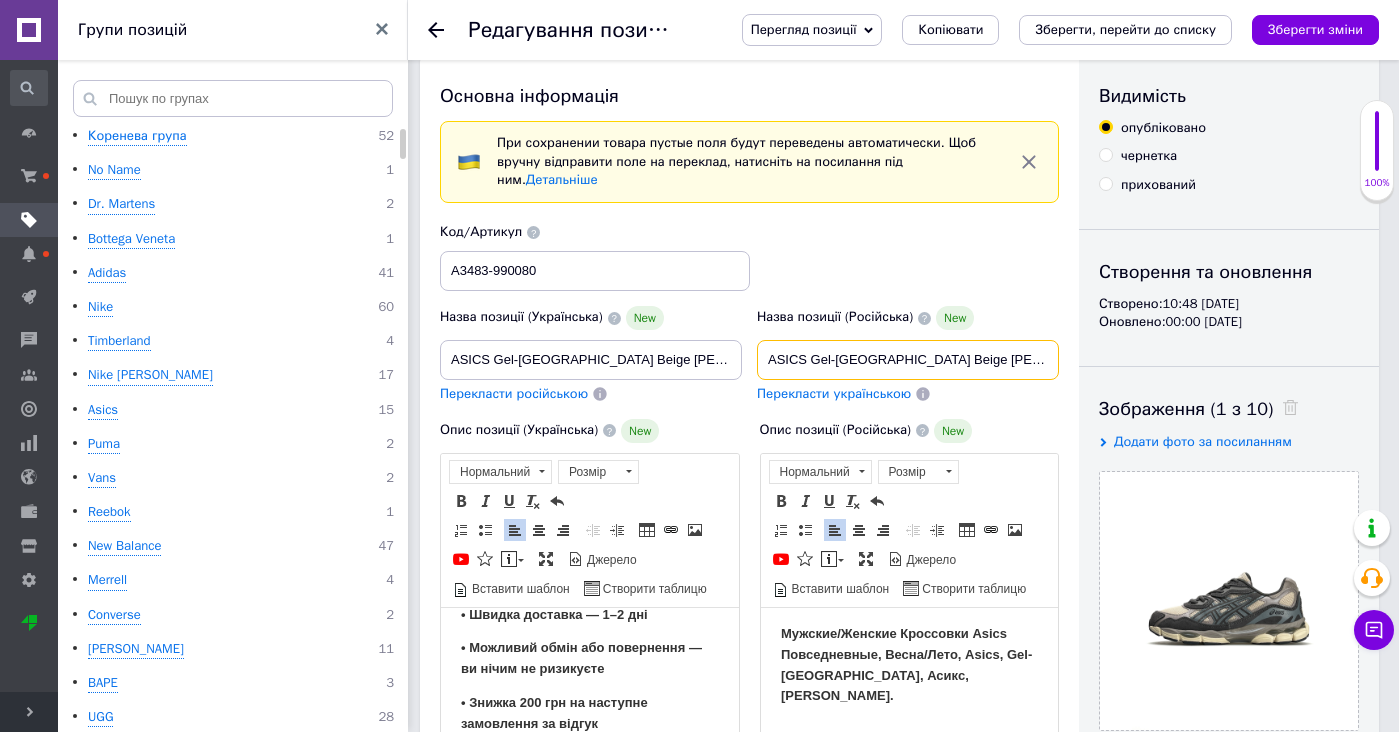 click on "ASICS Gel-[GEOGRAPHIC_DATA] Beige [PERSON_NAME]" at bounding box center [908, 360] 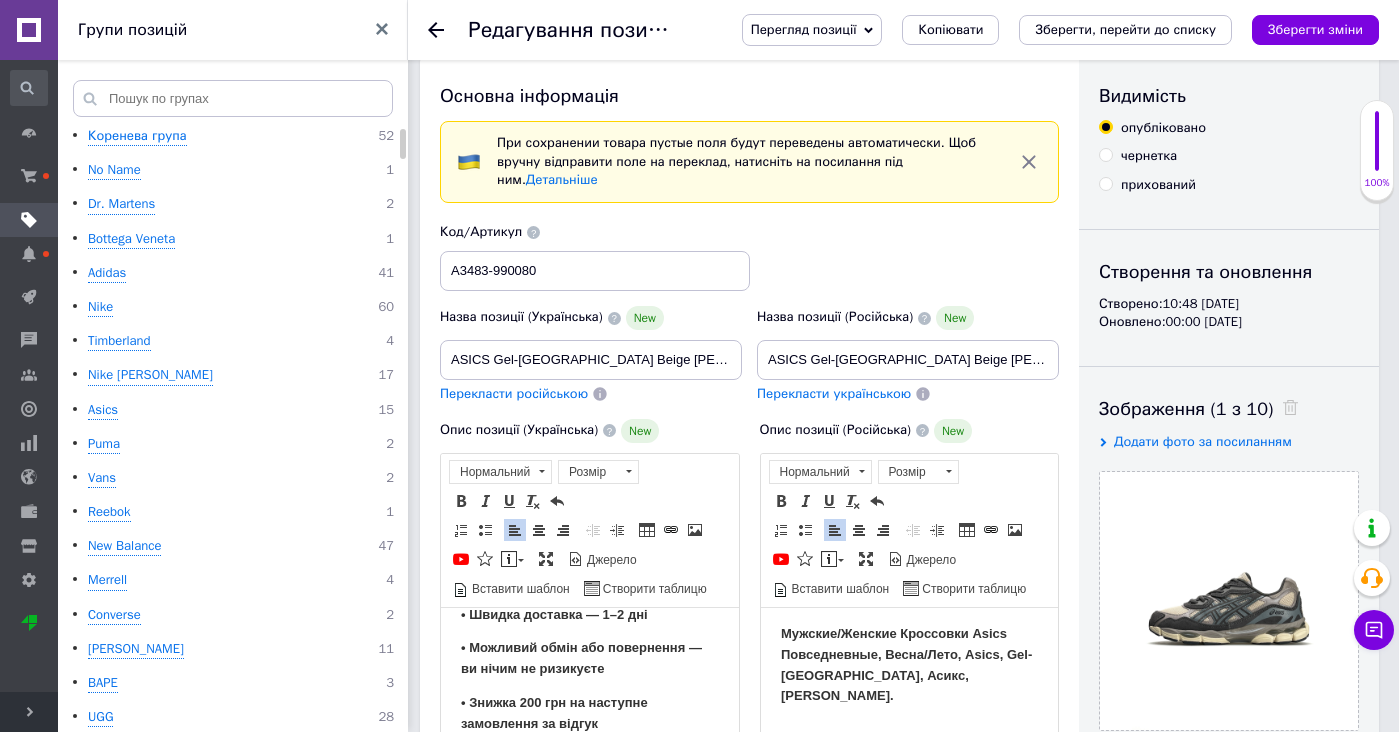 click on "Мужские/Женские Кроссовки Asics Повседневные, Весна/Лето, Asics, Gel-NYC, Асикс, Гел НЙК." at bounding box center (905, 663) 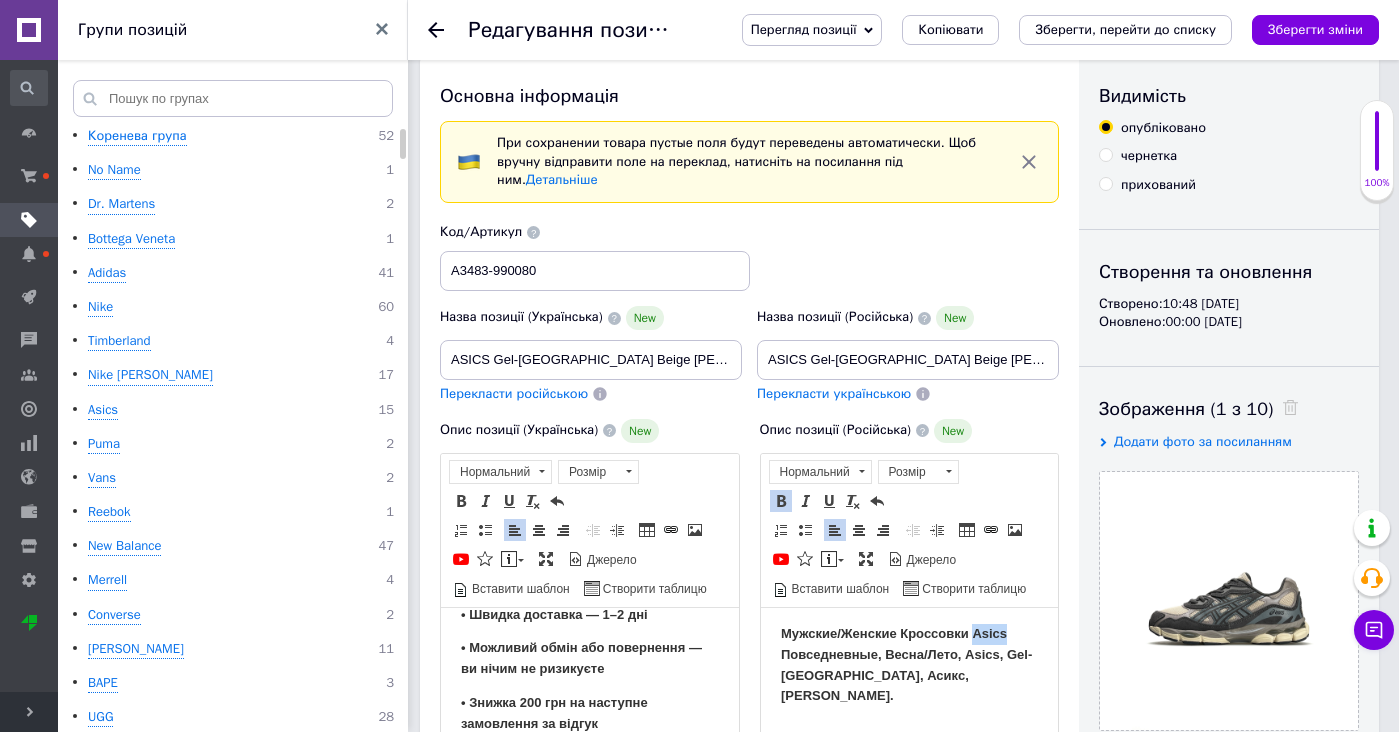 click on "Мужские/Женские Кроссовки Asics Повседневные, Весна/Лето, Asics, Gel-NYC, Асикс, Гел НЙК." at bounding box center [905, 663] 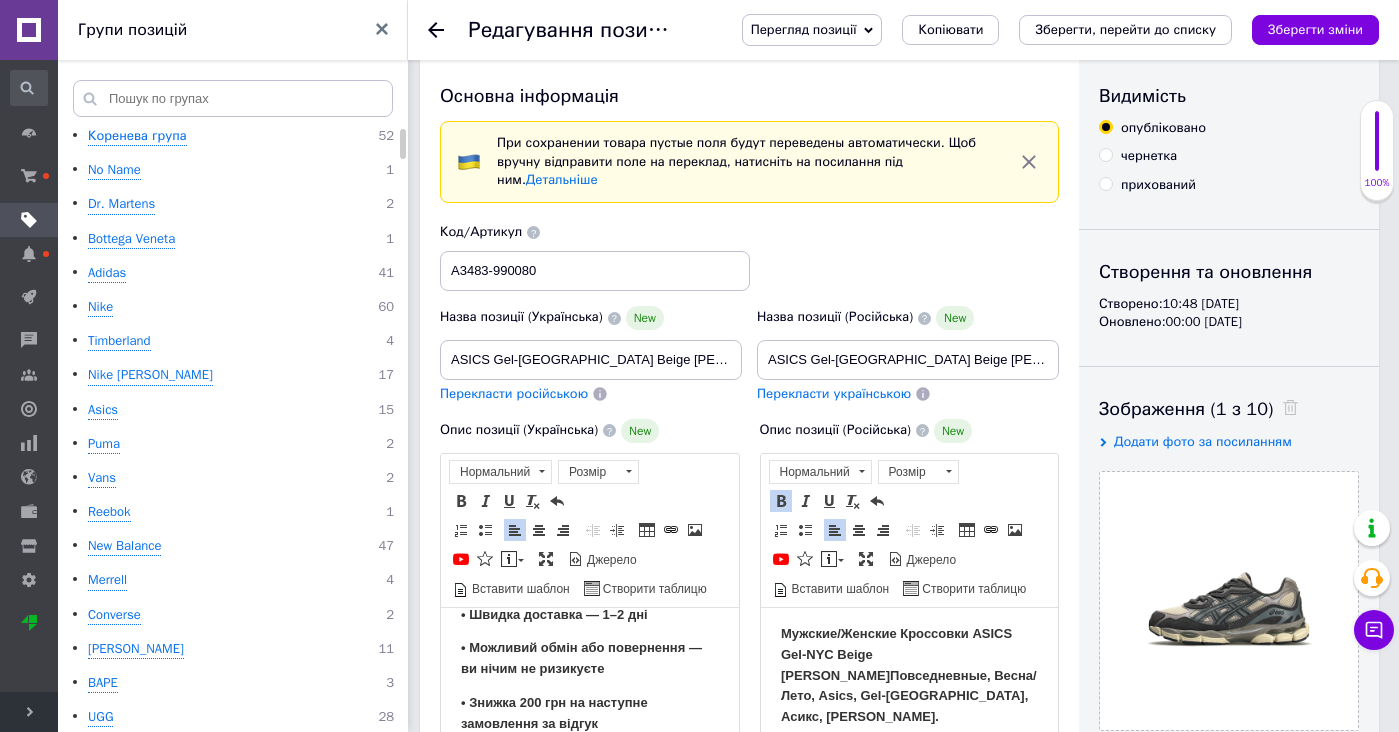 type 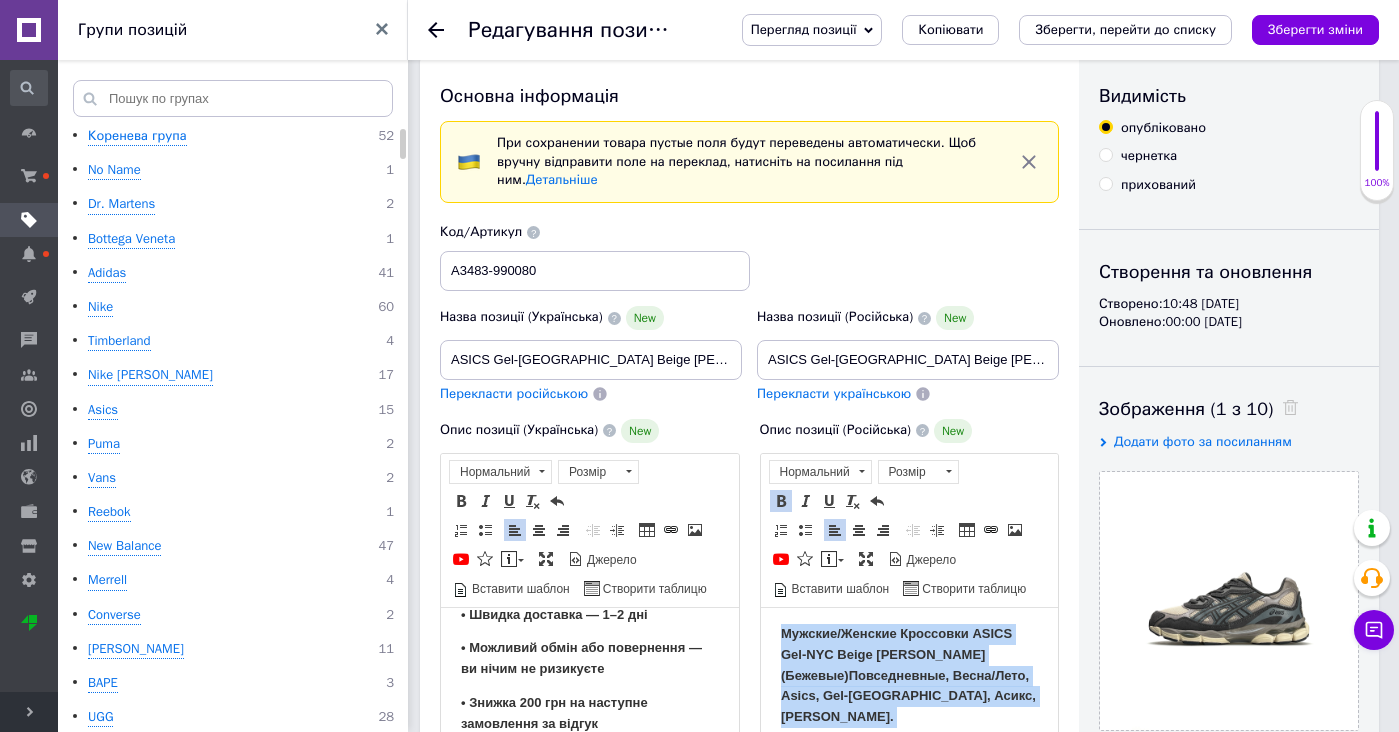 scroll, scrollTop: 0, scrollLeft: 0, axis: both 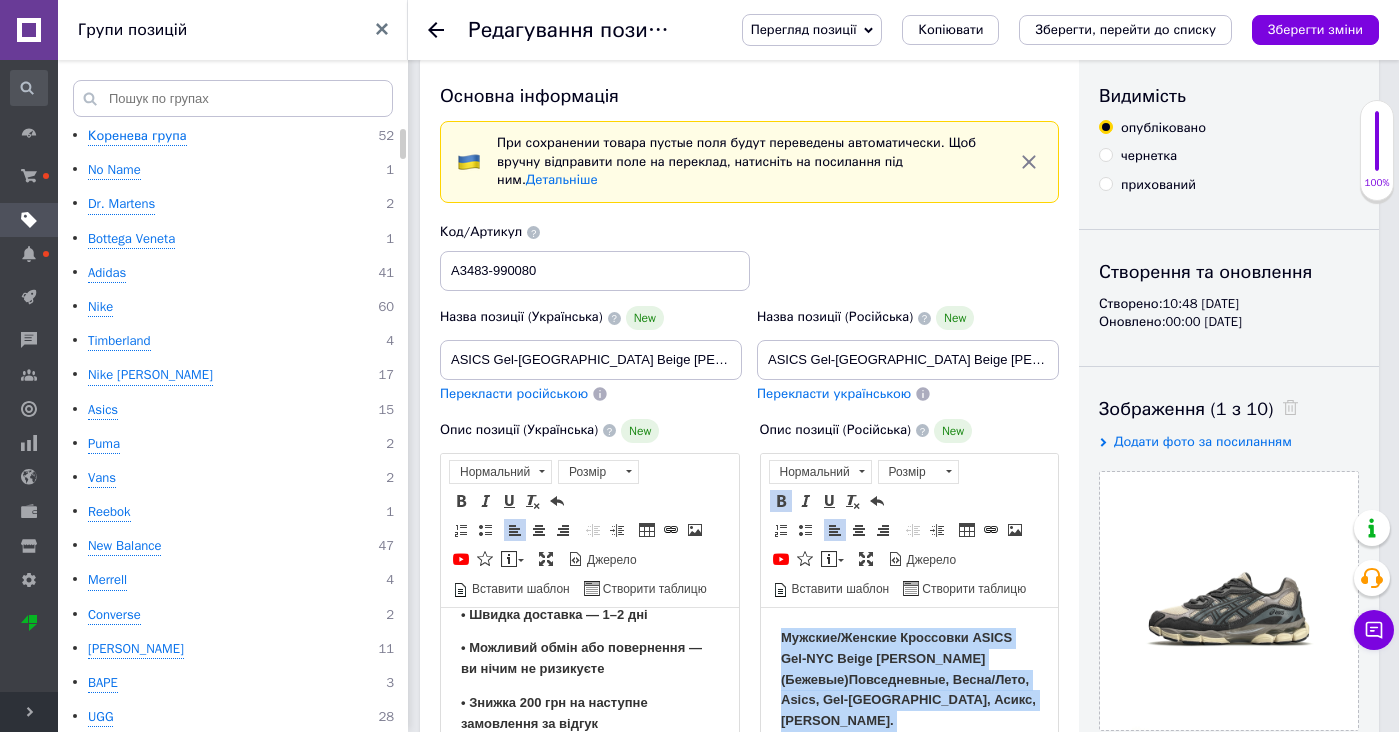 drag, startPoint x: 991, startPoint y: 722, endPoint x: 963, endPoint y: 565, distance: 159.47726 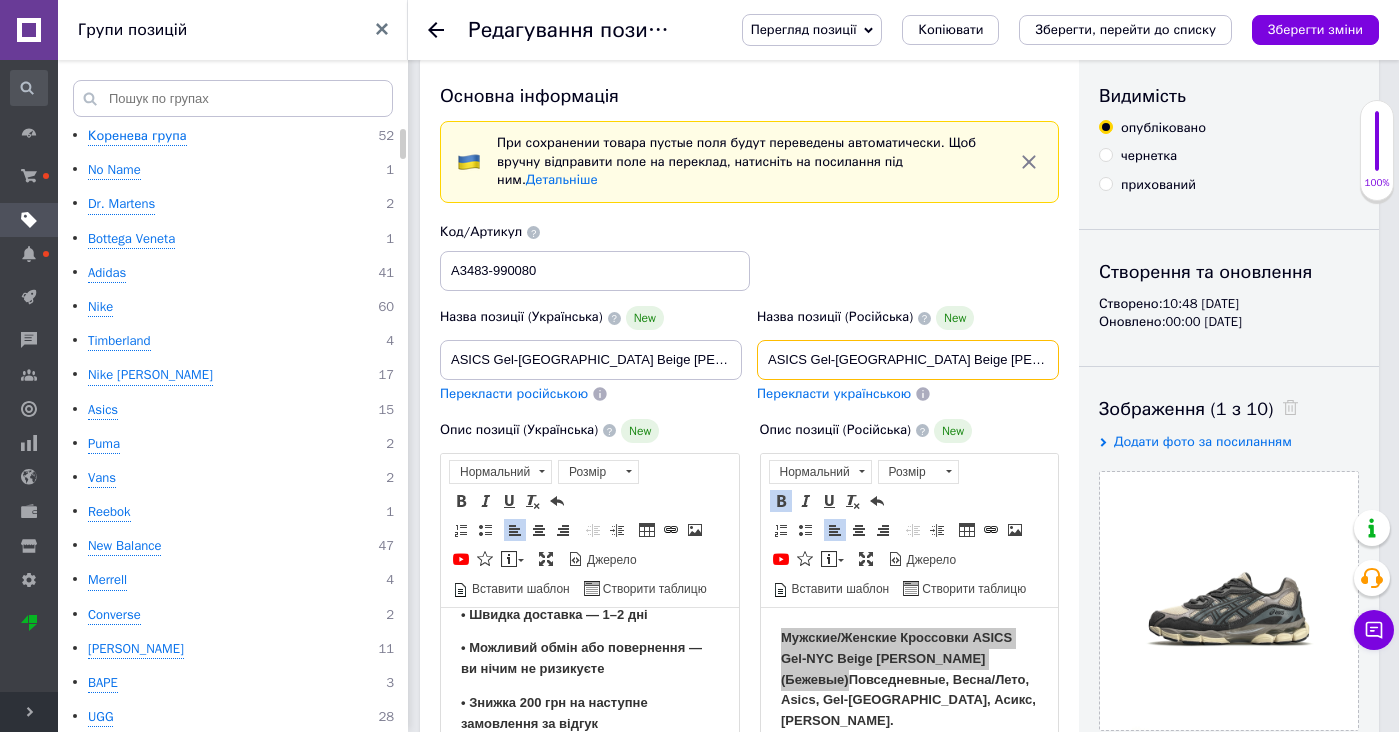 click on "ASICS Gel-[GEOGRAPHIC_DATA] Beige [PERSON_NAME]" at bounding box center [908, 360] 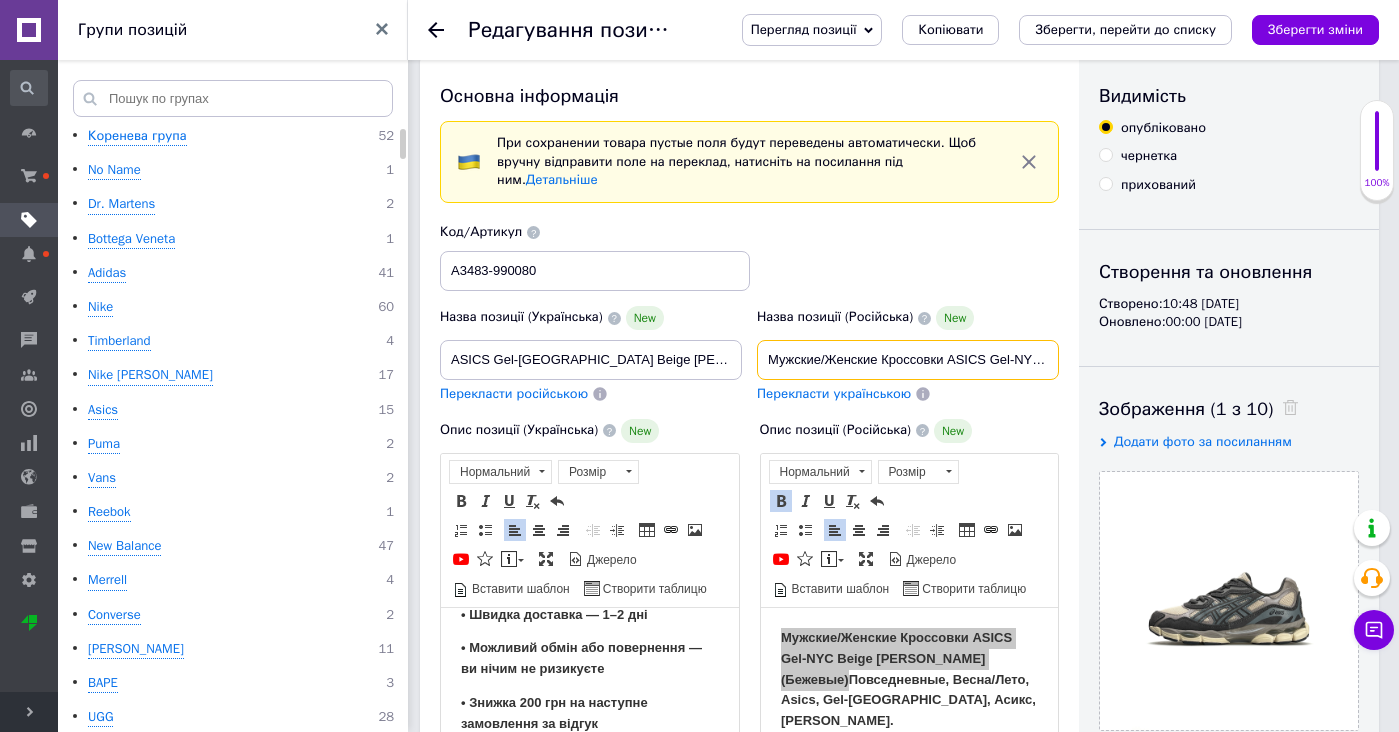 type on "Мужские/Женские Кроссовки ASICS Gel-NYC Beige Grey Brown (Бежевые) Повседневные, Весна/Лето, Asics, Gel-NYC, Асикс, Гел НЙК." 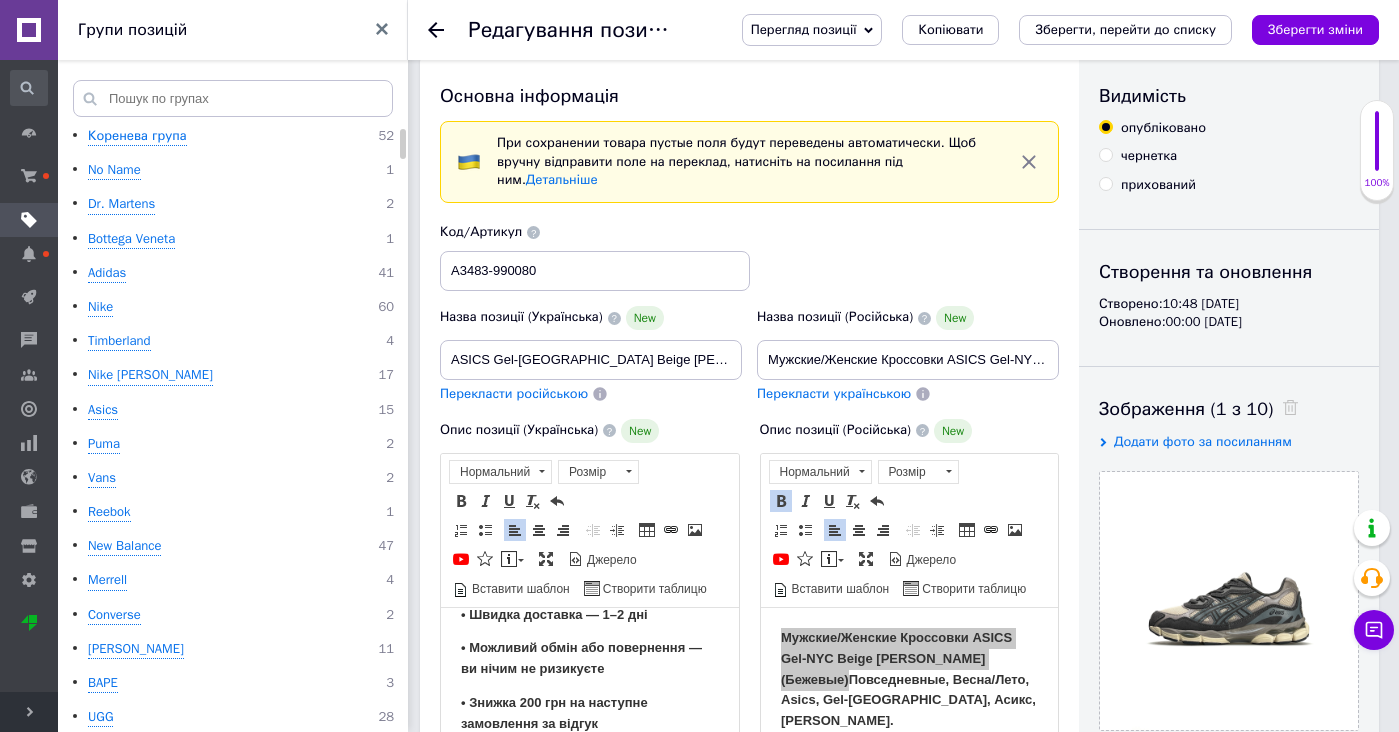click on "Перекласти українською" at bounding box center (834, 393) 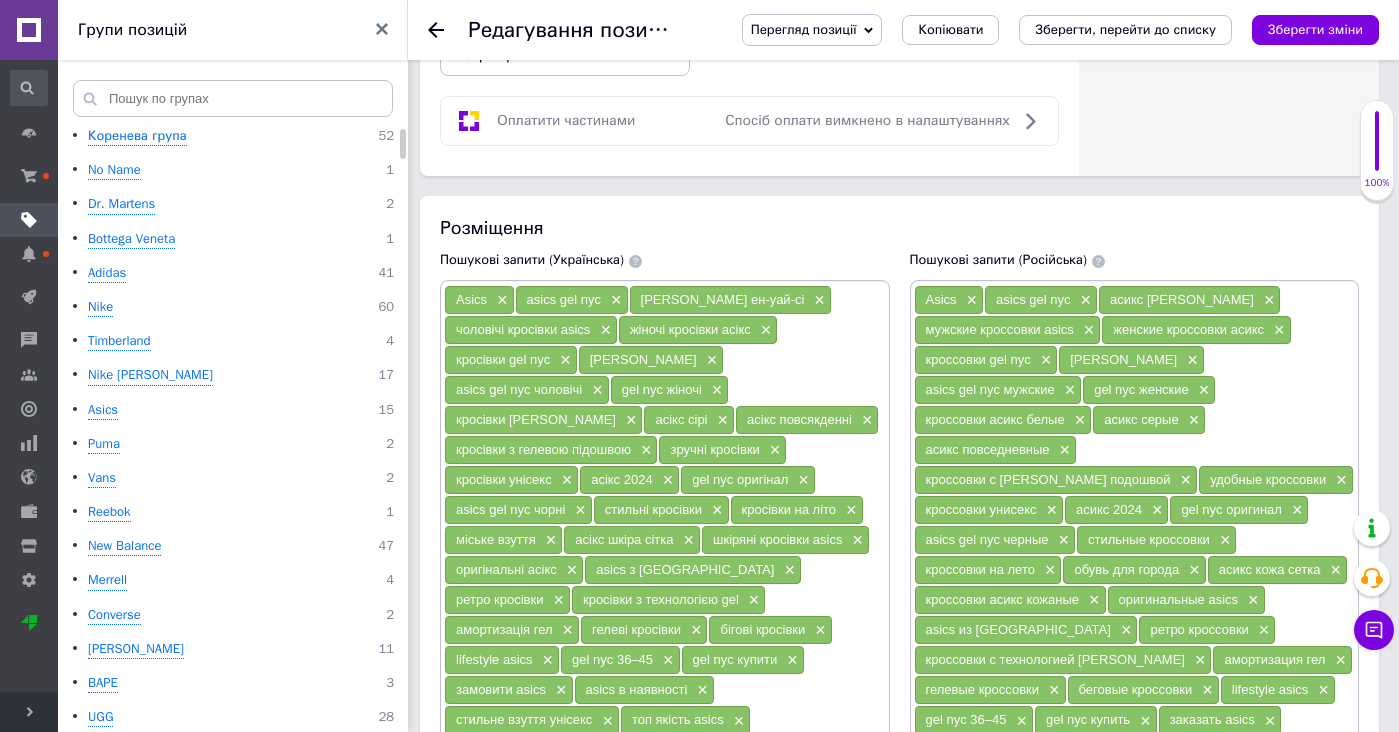 type on "Чоловічі/Жіночі Кросівки ASICS Gel-NYC Beige Grey Brown (Бежеві) Повсякденні, Весна/Літо, Asics, Gel-NYC, Асикс, Гел НЙК." 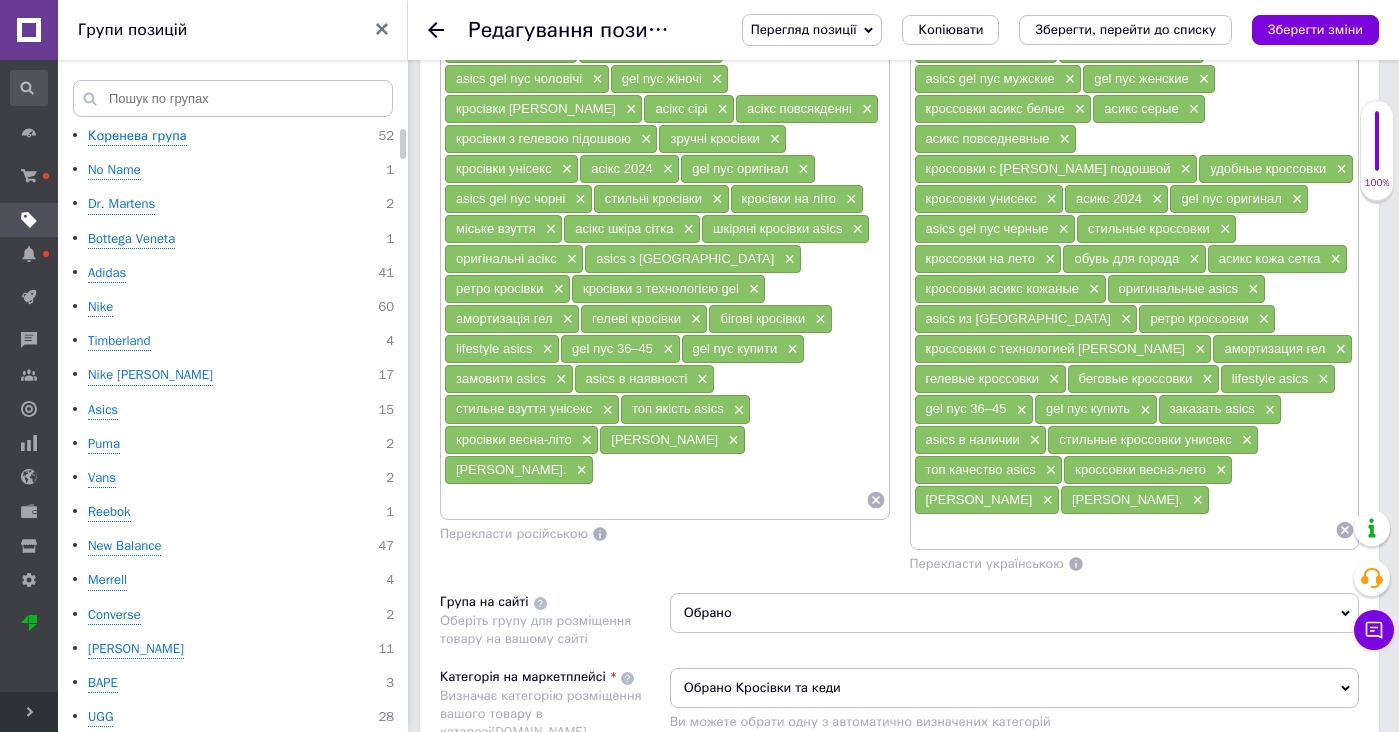 scroll, scrollTop: 1706, scrollLeft: 0, axis: vertical 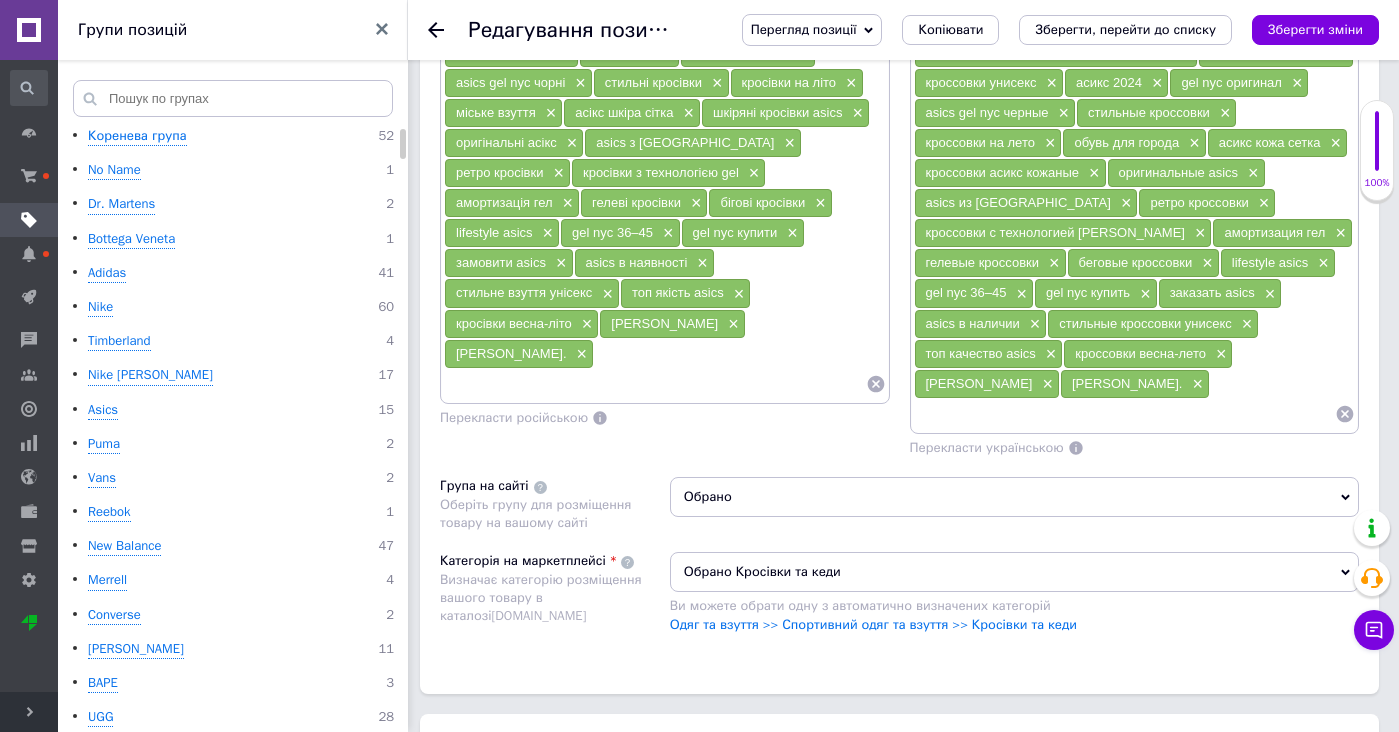 click on "Asics × asics gel nyc × асикс гел нйк × мужские кроссовки asics × женские кроссовки асикс × кроссовки gel nyc × асикс гел × asics gel nyc мужские × gel nyc женские × кроссовки асикс белые × асикс серые × асикс повседневные × кроссовки с гелевой подошвой × удобные кроссовки × кроссовки унисекс × асикс 2024 × gel nyc оригинал × asics gel nyc черные × стильные кроссовки × кроссовки на лето × обувь для города × асикс кожа сетка × кроссовки асикс кожаные × оригинальные asics × asics из японии × ретро кроссовки × кроссовки с технологией гел × амортизация гел × гелевые кроссовки × беговые кроссовки × × ×" at bounding box center [1135, 143] 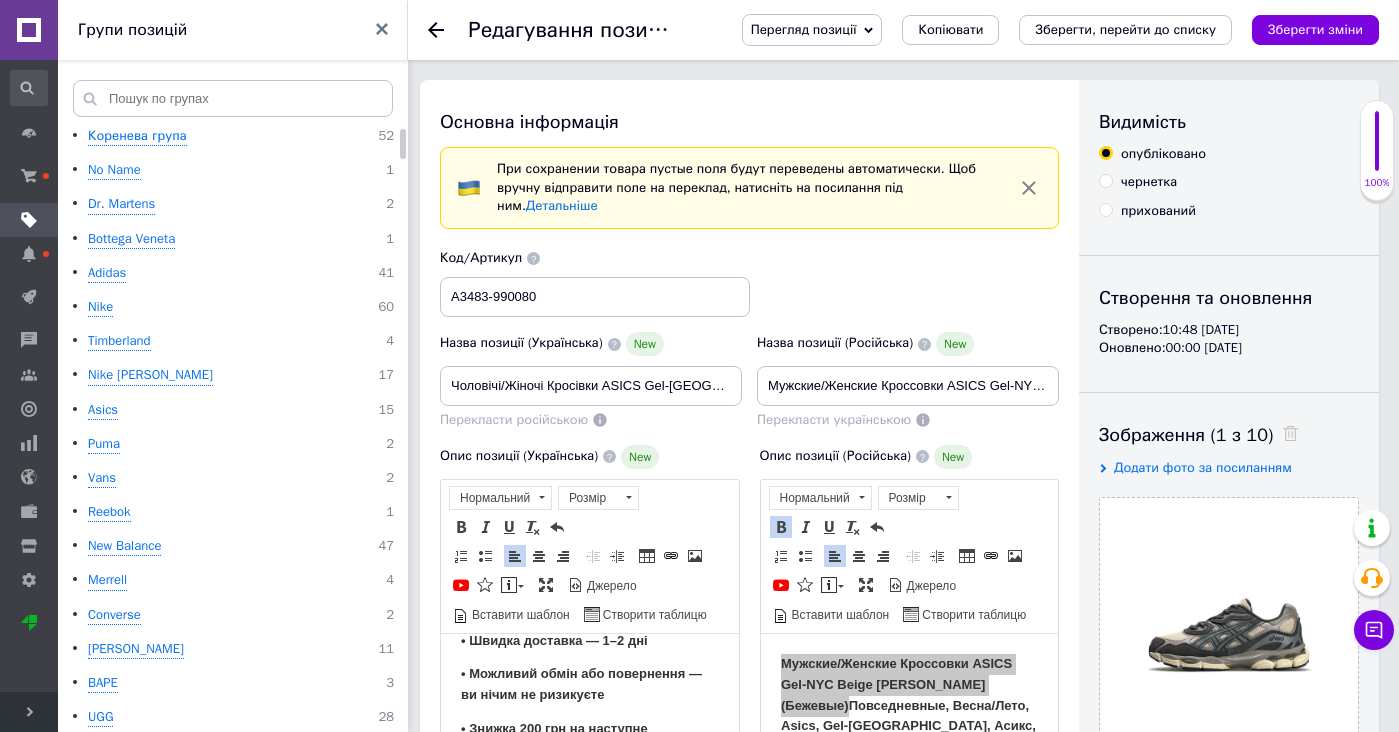 scroll, scrollTop: 0, scrollLeft: 0, axis: both 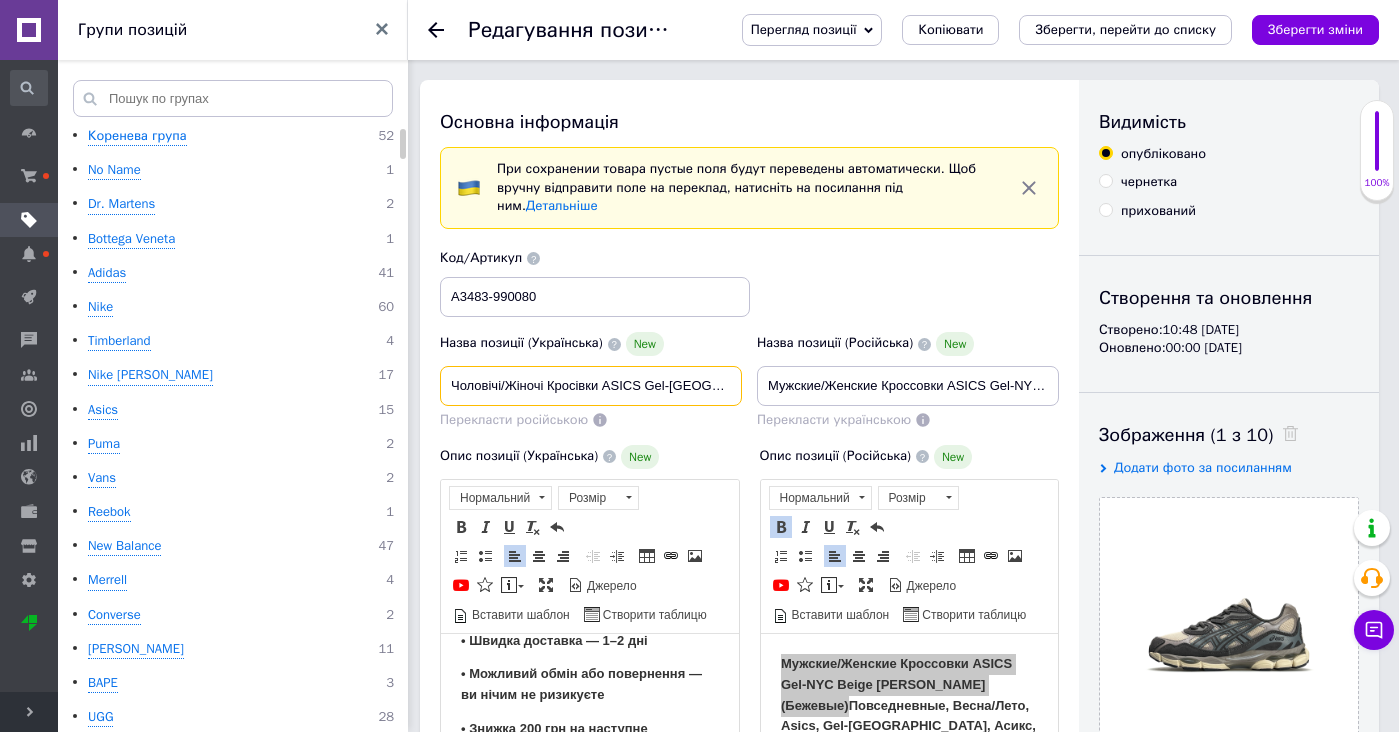 click on "Чоловічі/Жіночі Кросівки ASICS Gel-NYC Beige Grey Brown (Бежеві) Повсякденні, Весна/Літо, Asics, Gel-NYC, Асикс, Гел НЙК." at bounding box center (591, 386) 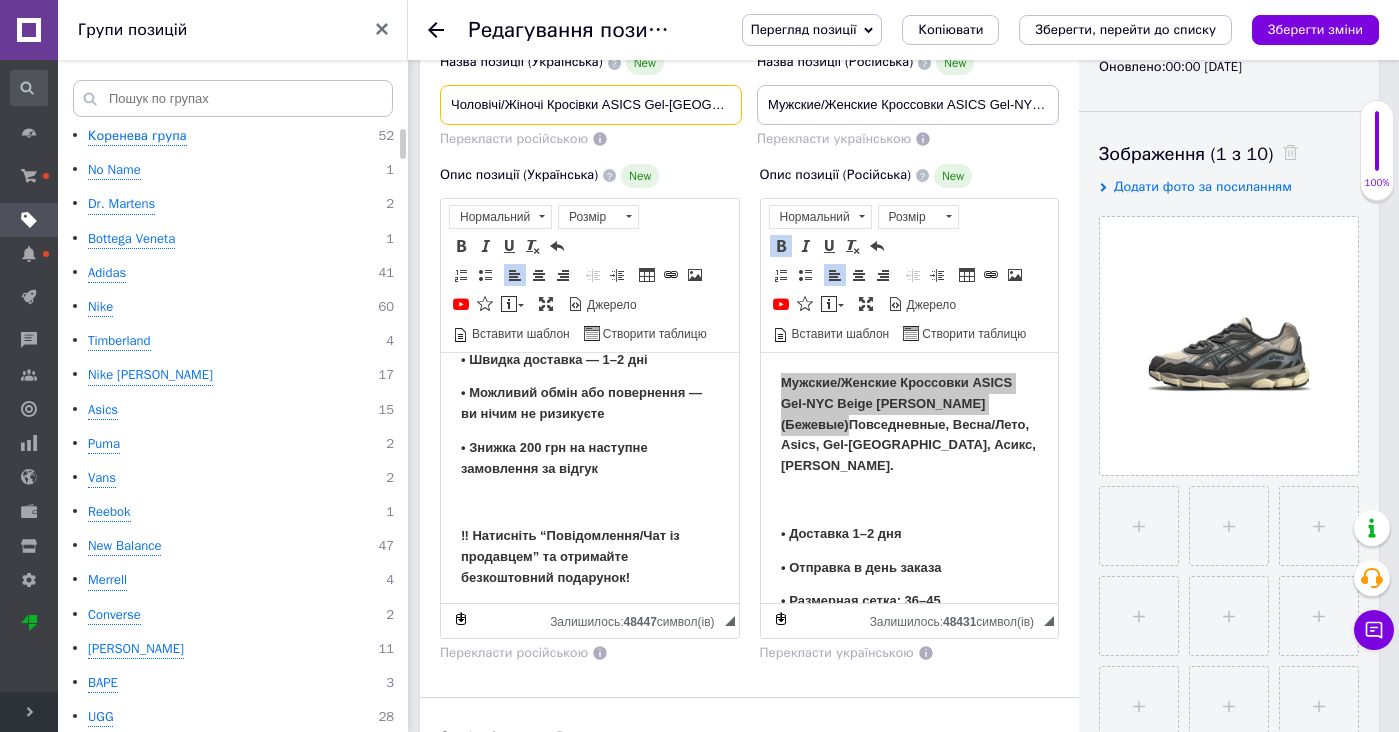 scroll, scrollTop: 418, scrollLeft: 0, axis: vertical 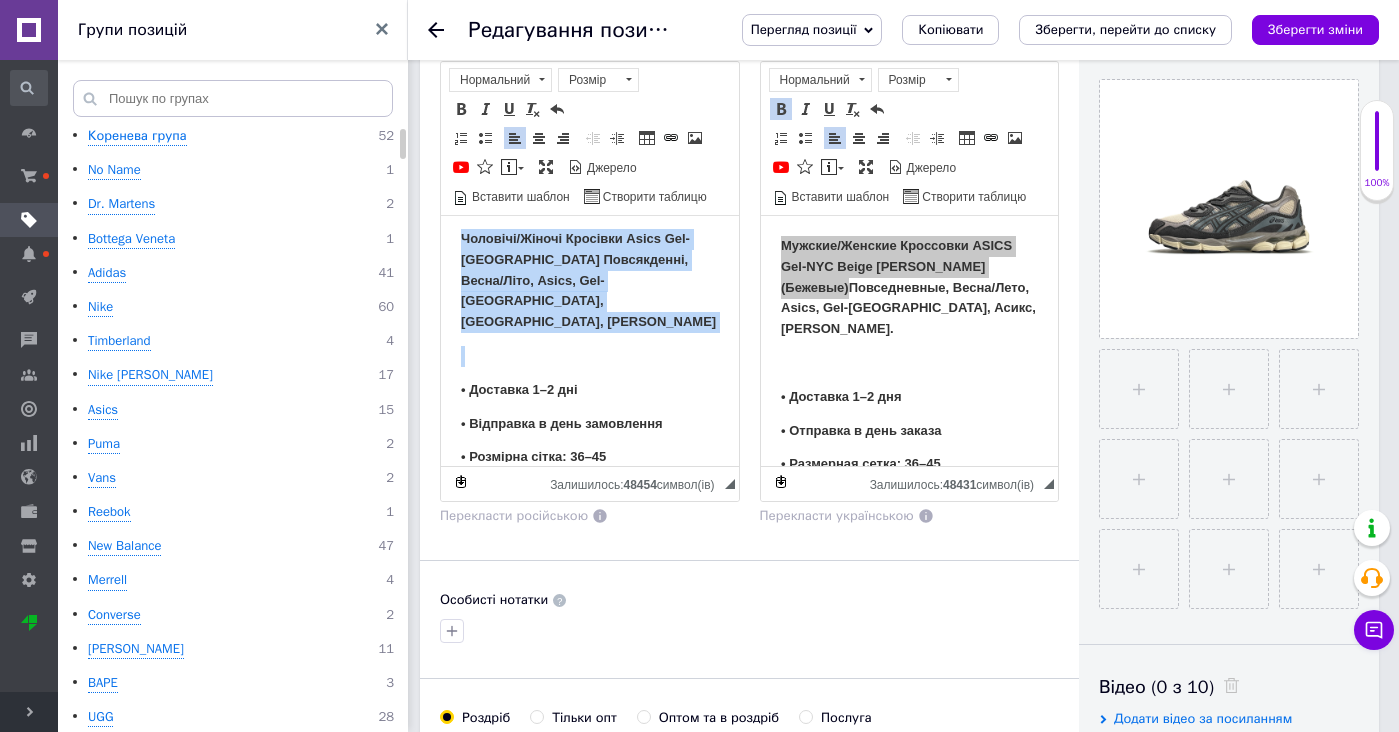 drag, startPoint x: 677, startPoint y: 320, endPoint x: 677, endPoint y: 96, distance: 224 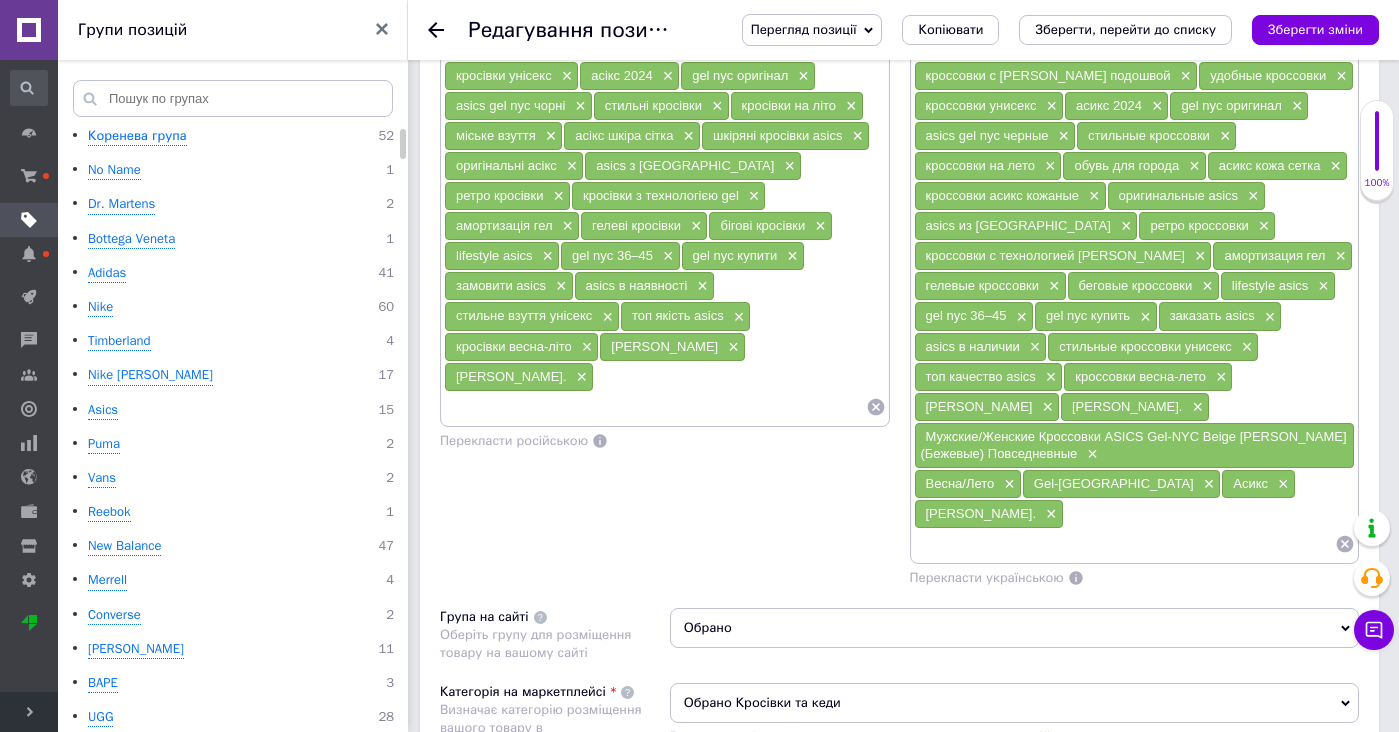 click at bounding box center [655, 407] 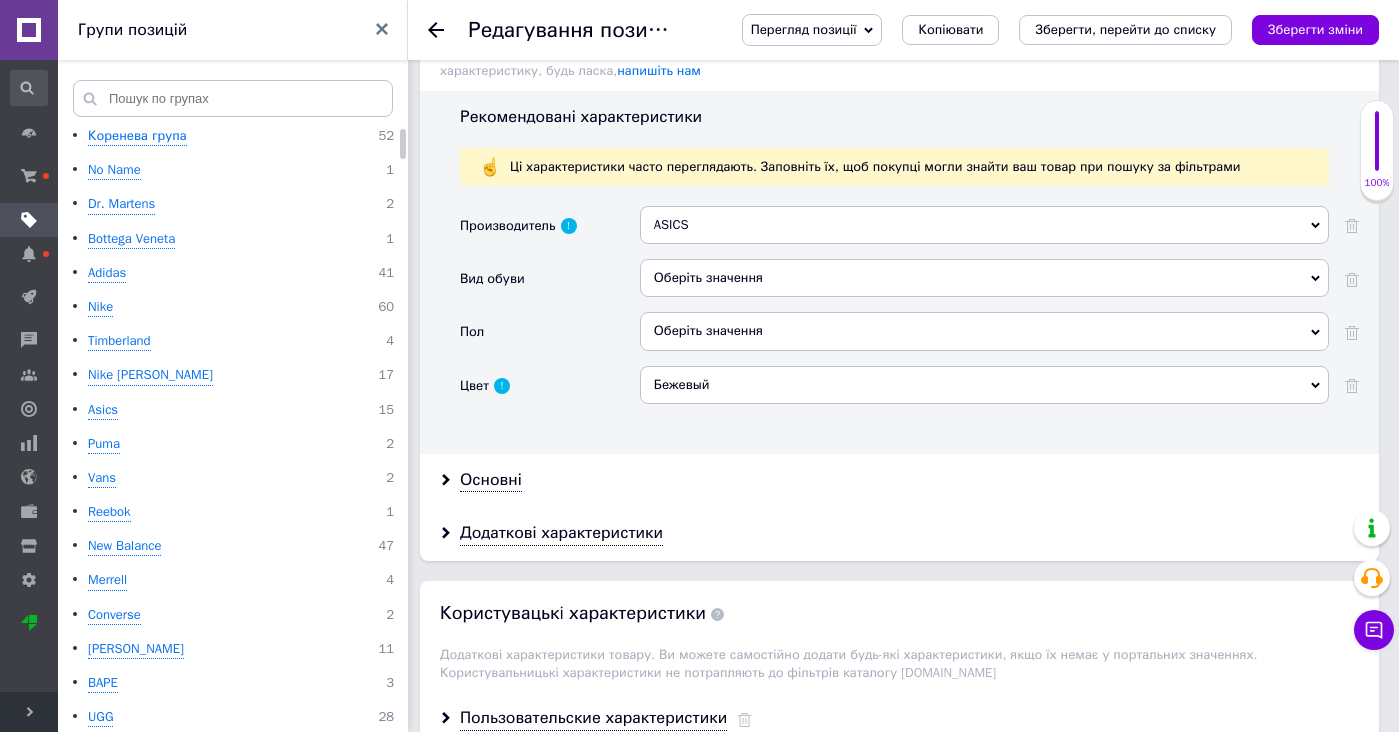 click on "Оберіть значення" at bounding box center (984, 285) 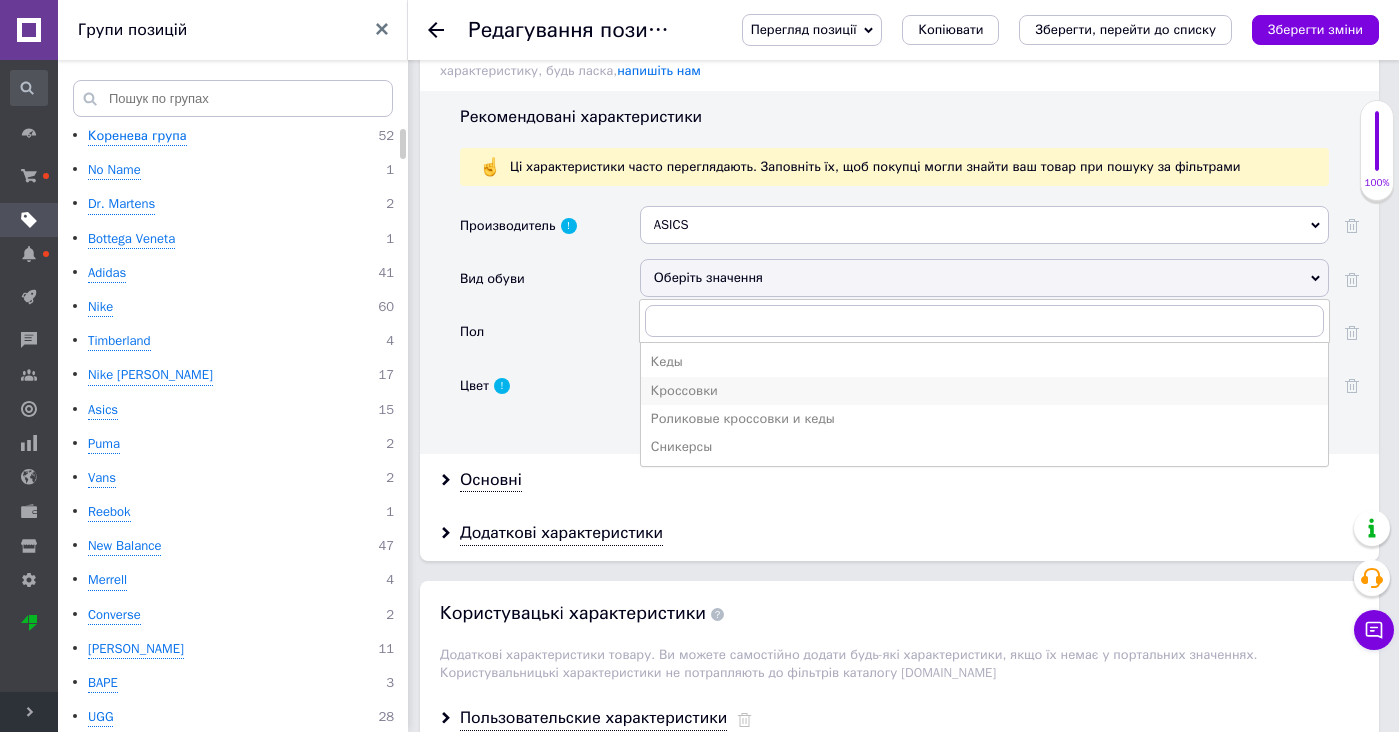 click on "Кроссовки" at bounding box center [984, 391] 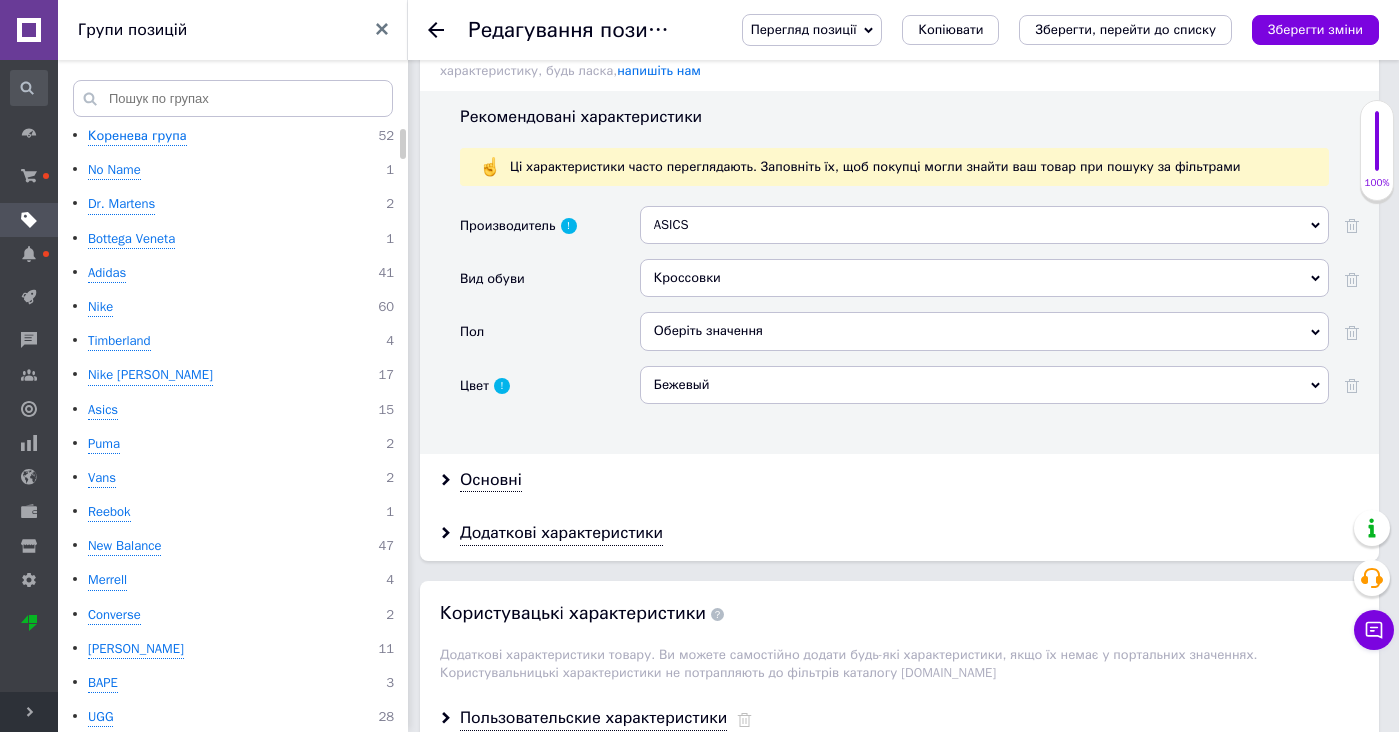 click on "Оберіть значення" at bounding box center (984, 331) 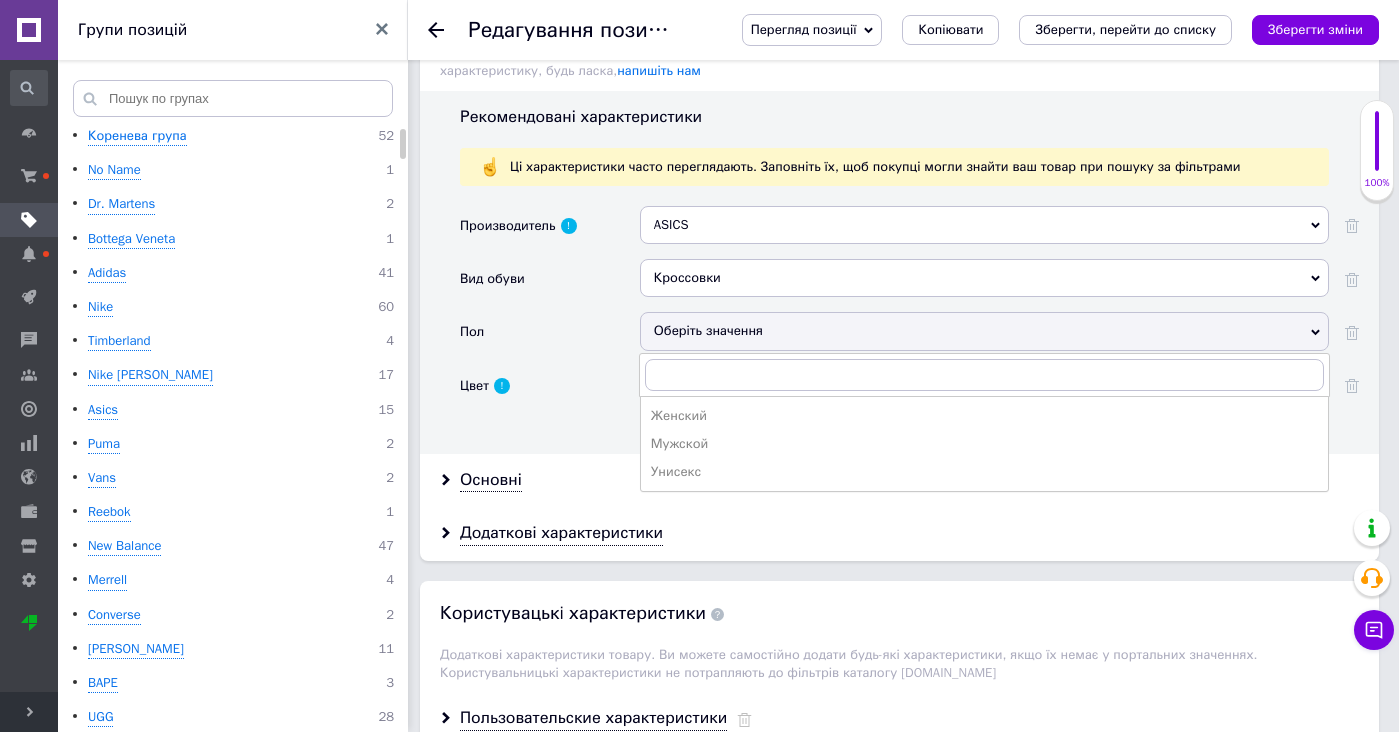 click on "Оберіть значення" at bounding box center (984, 331) 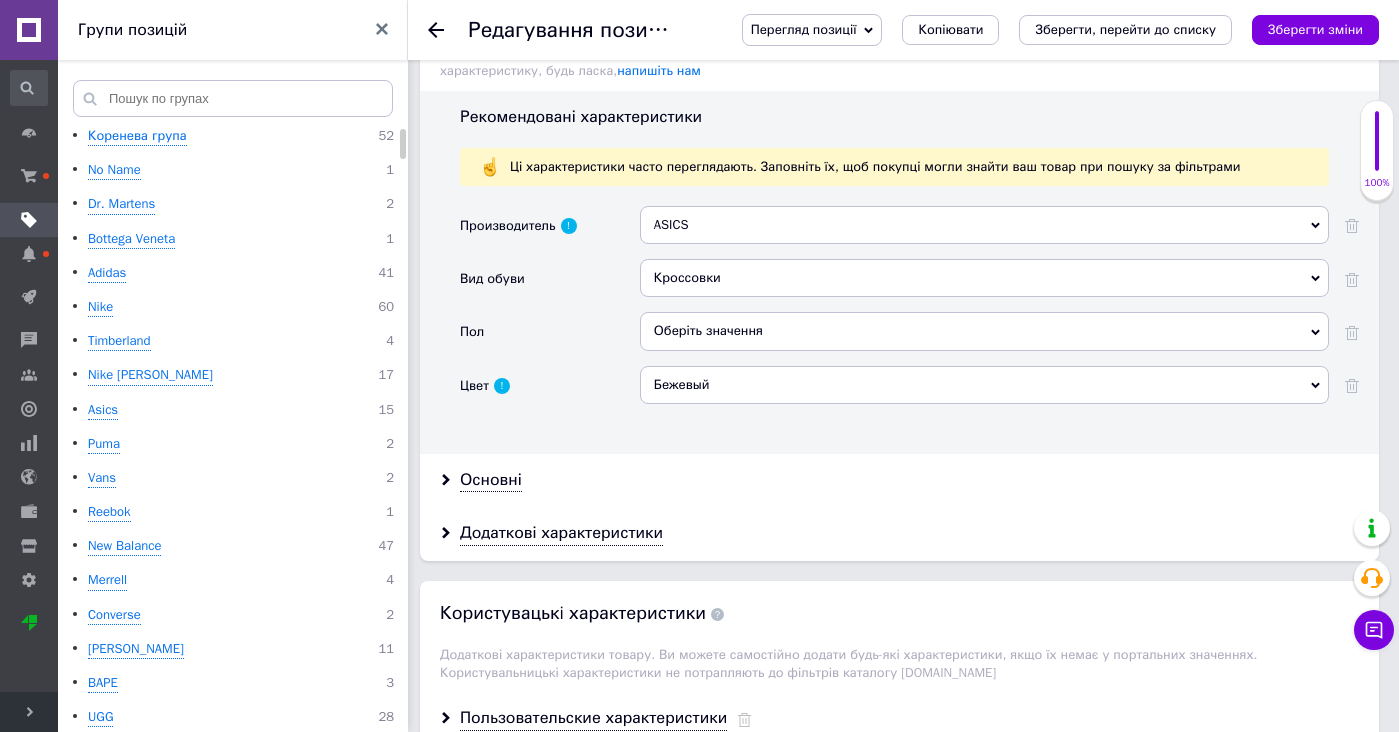click on "Оберіть значення" at bounding box center [984, 331] 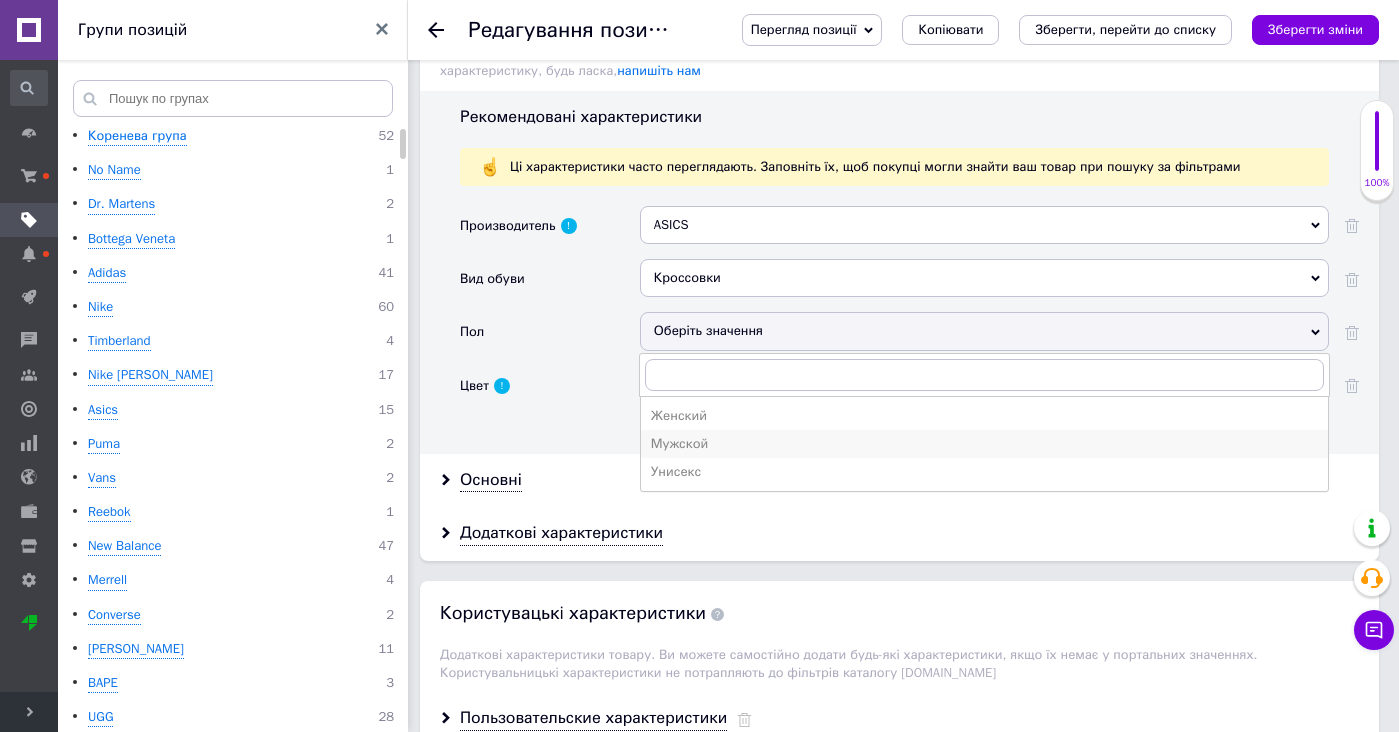 click on "Мужской" at bounding box center (984, 444) 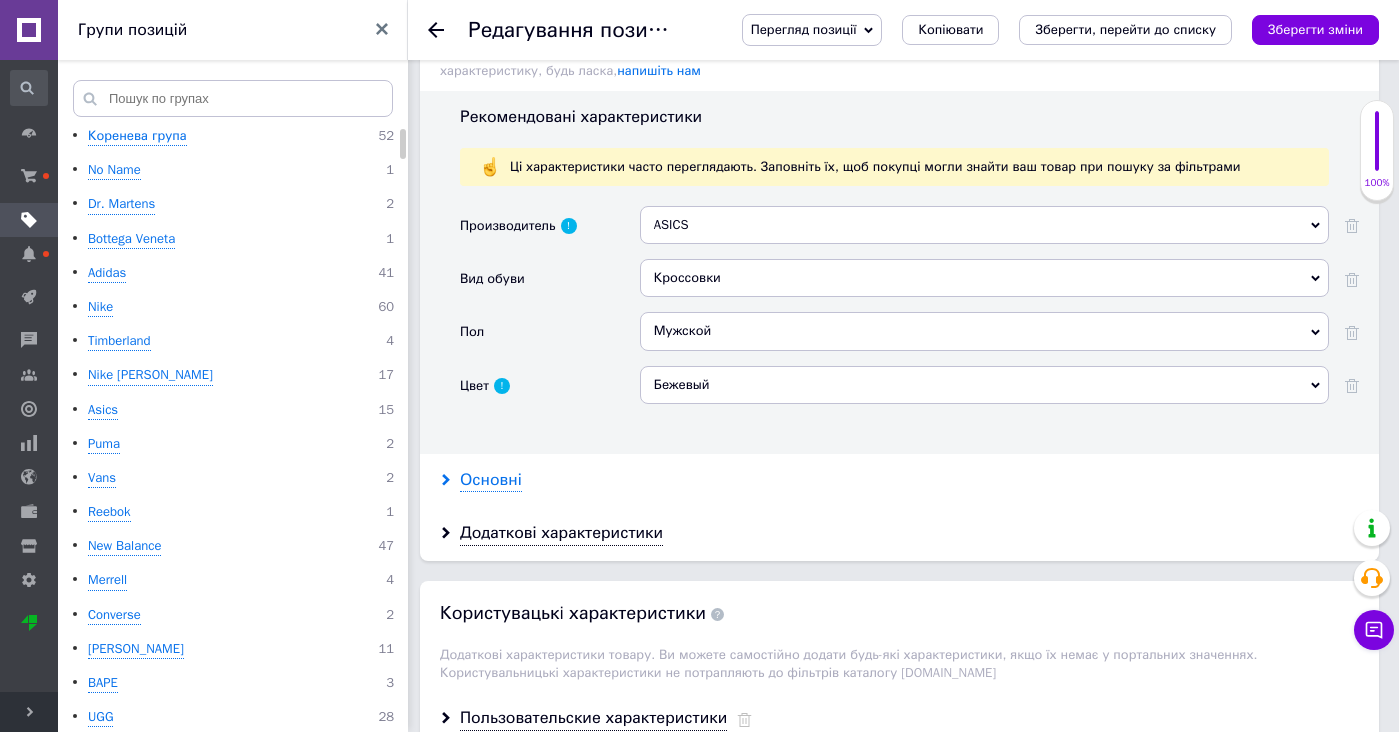 click on "Основні" at bounding box center [491, 480] 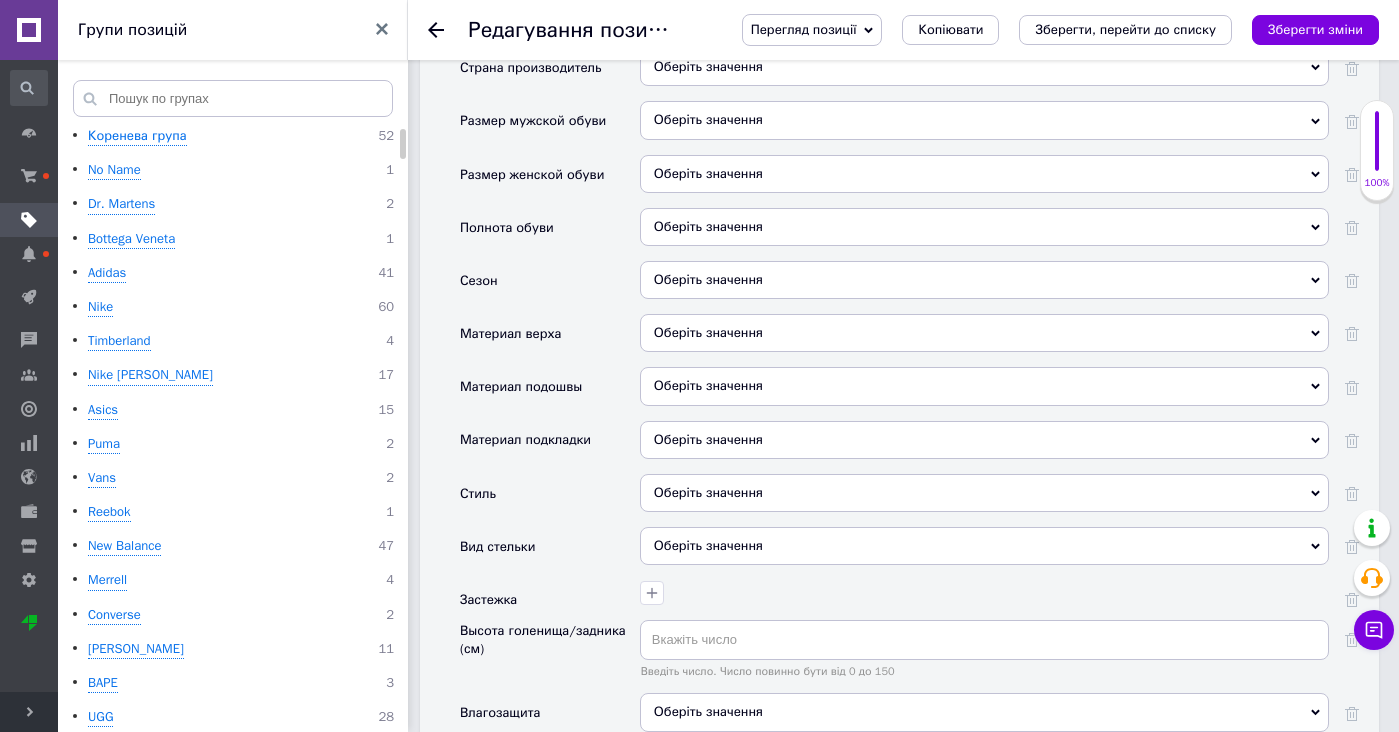 click on "Оберіть значення" at bounding box center (984, 333) 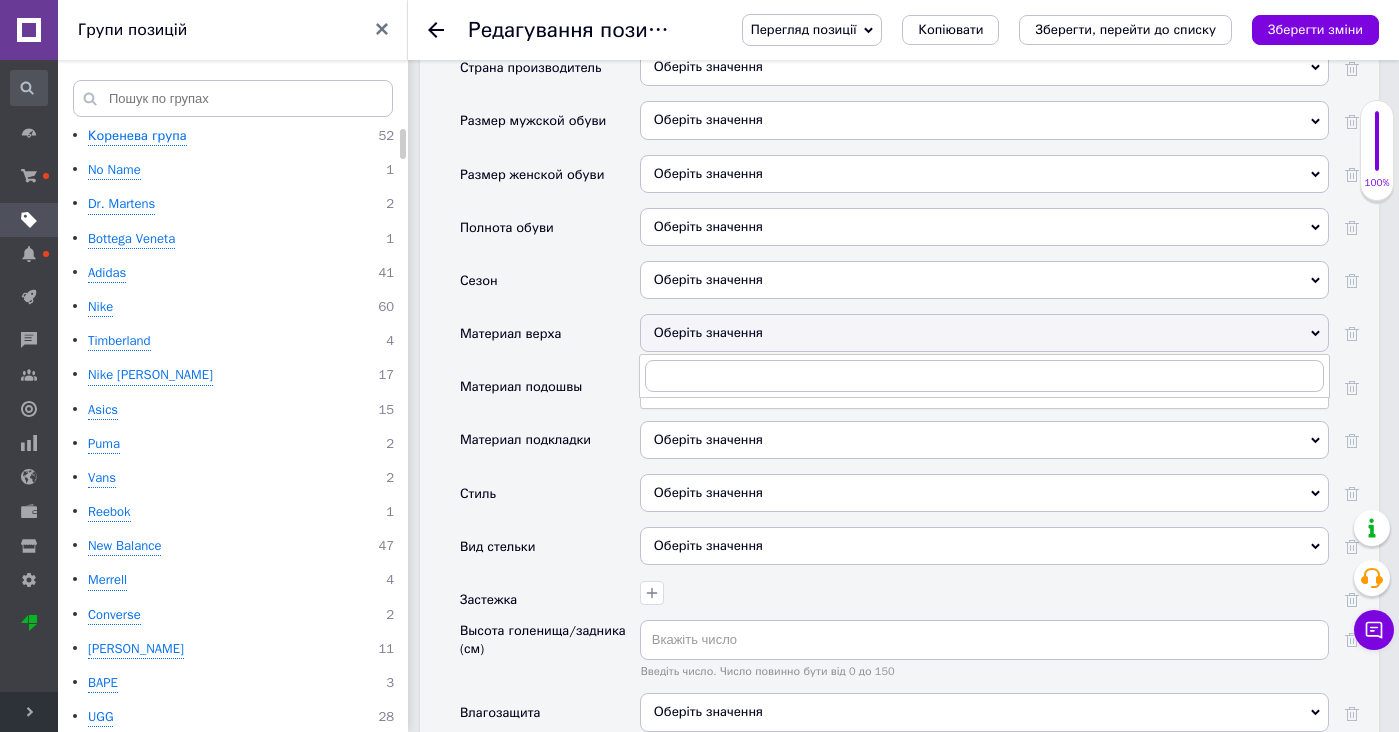 click on "Оберіть значення" at bounding box center (984, 280) 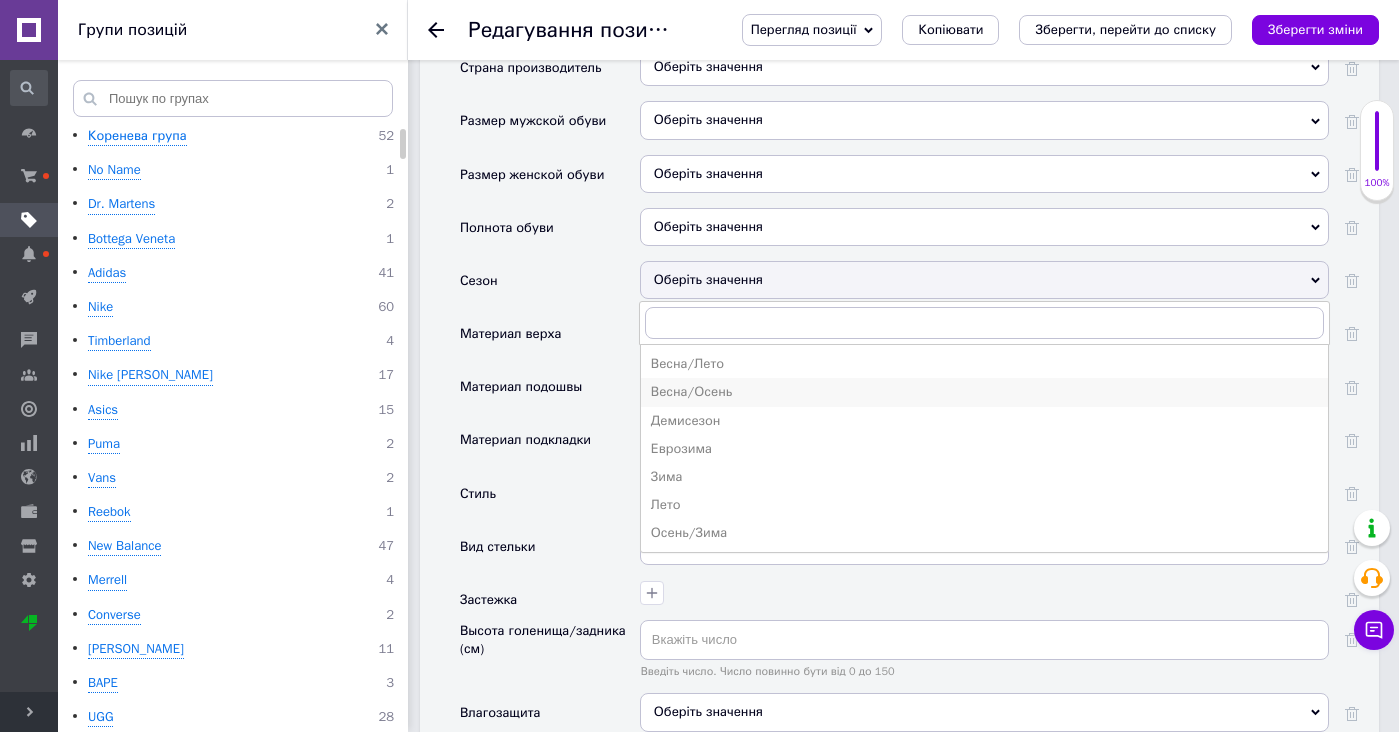 click on "Весна/Осень" at bounding box center [984, 392] 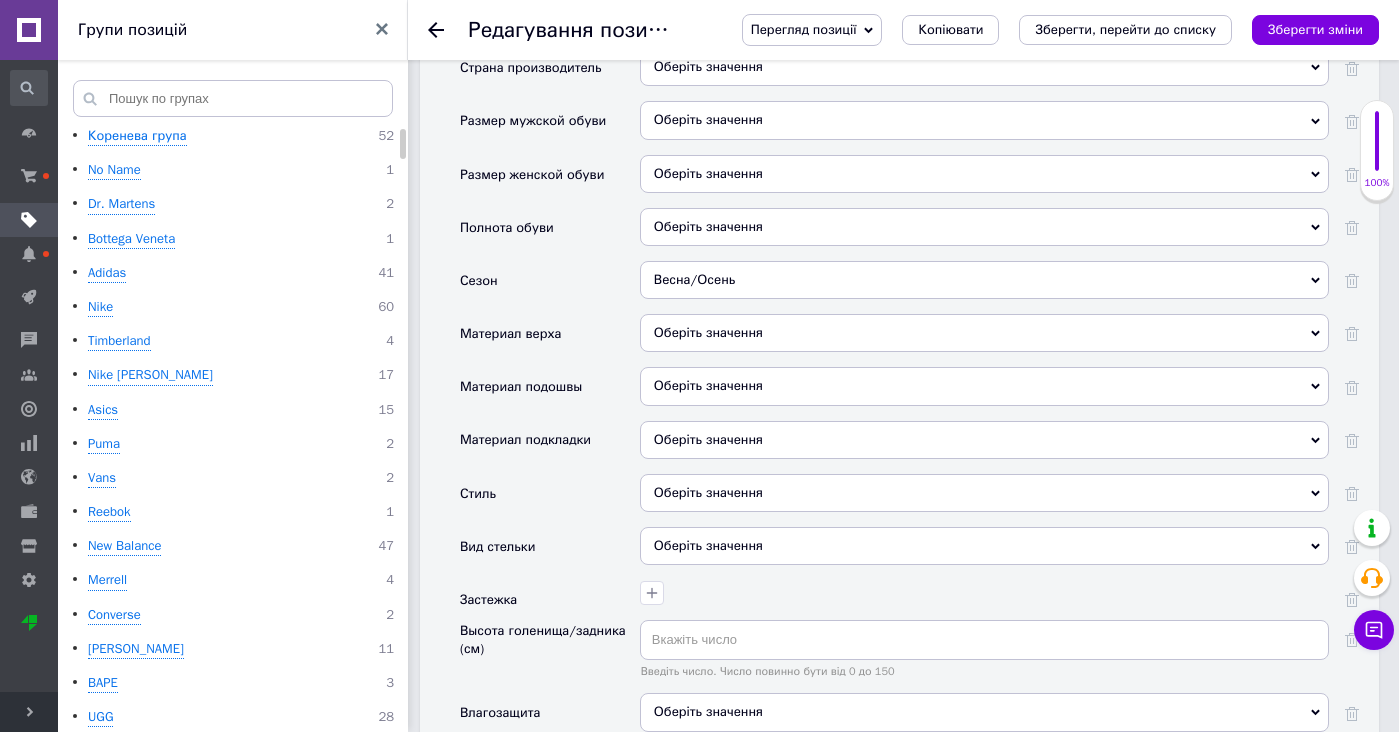 click on "Оберіть значення" at bounding box center [984, 333] 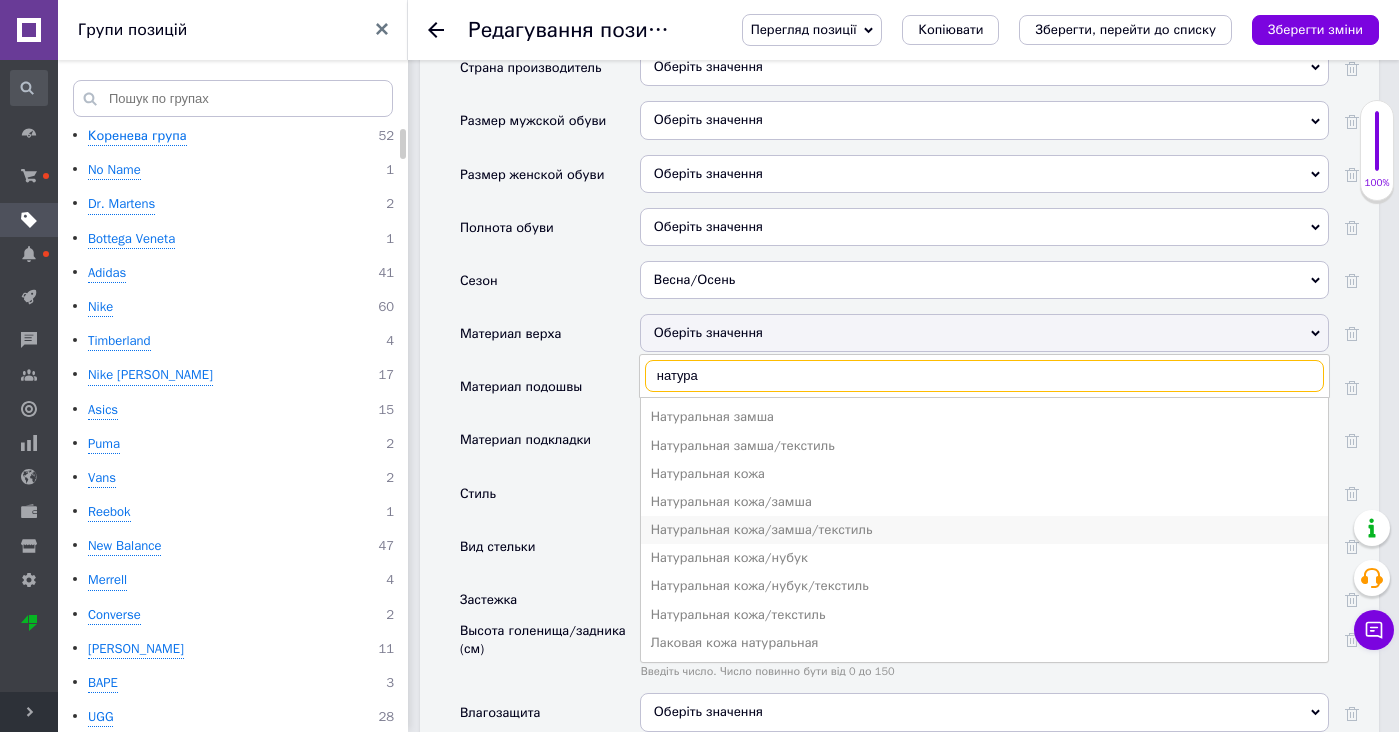 type on "натура" 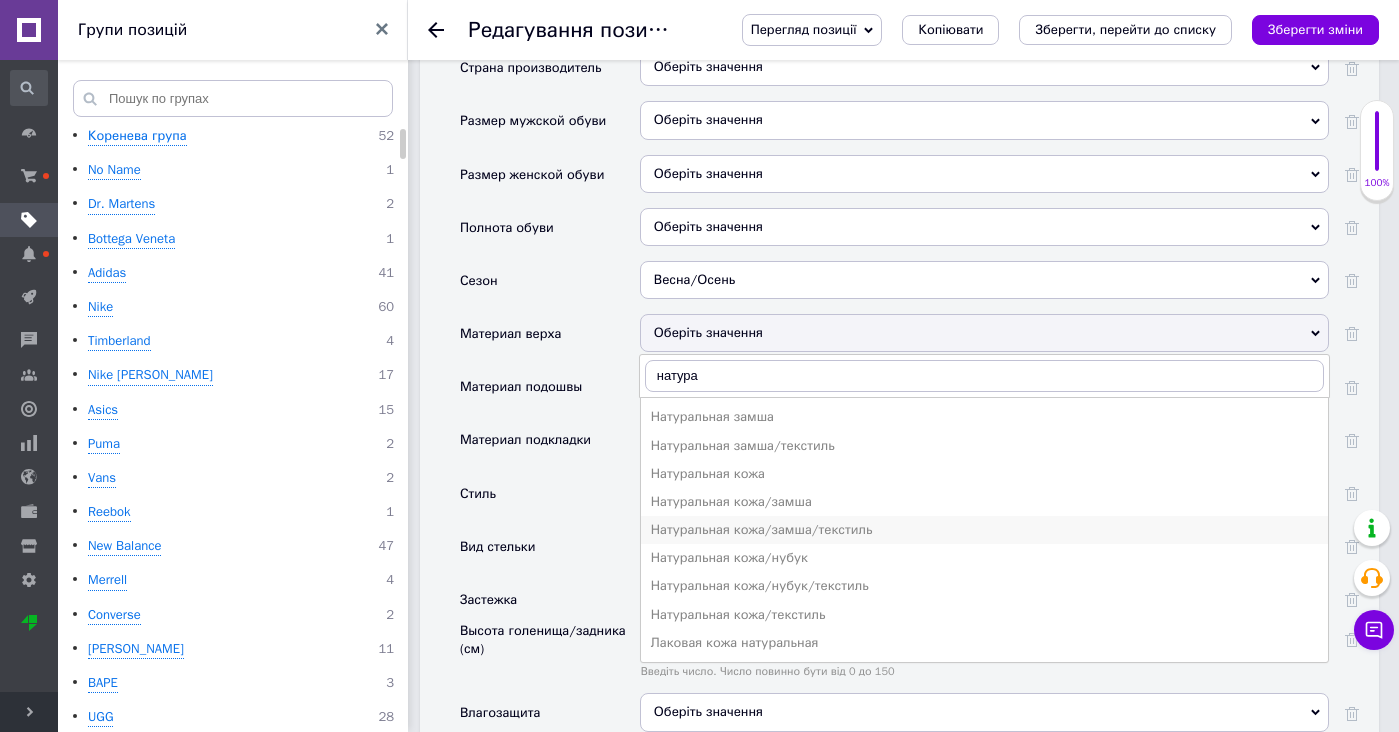 click on "Натуральная кожа/замша/текстиль" at bounding box center (984, 530) 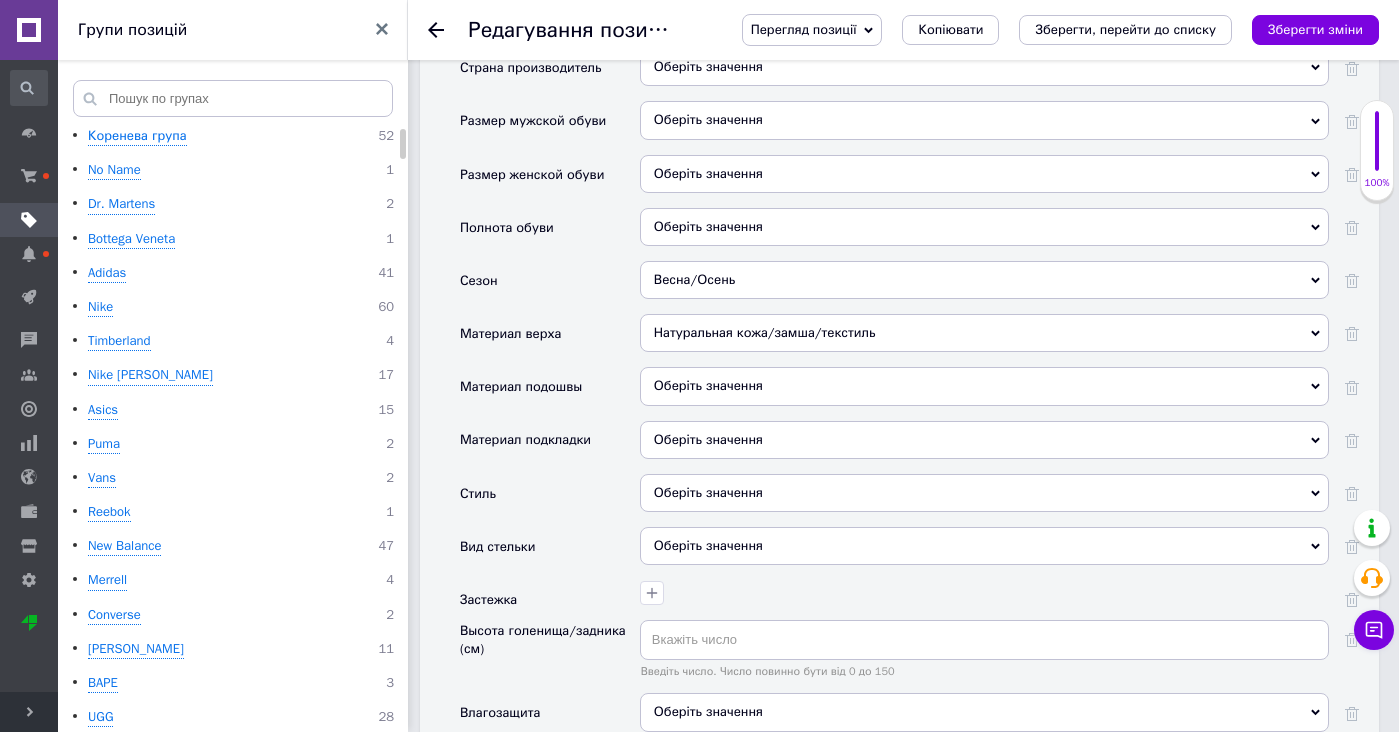 click on "Натуральная кожа/замша/текстиль Велюр Гипюр Джинс Замша Замша/Текстиль Искусственная замша Искусственная кожа Искусственная кожа/Замша Искусственная кожа/сетка Искусственная кожа/текстиль Комбинированный Кордура Лак Лаковая кожа натуральная Микрофибра Натуральная замша Натуральная замша/текстиль Натуральная кожа Натуральная кожа/замша Натуральная кожа/замша/текстиль Натуральная кожа/нубук Натуральная кожа/нубук/текстиль Натуральная кожа/текстиль Нейлон Нубук Нубук/текстиль Полиуретан Полиэстер Прессованная кожа Резина Сетка Сетка + Замша" at bounding box center (984, 340) 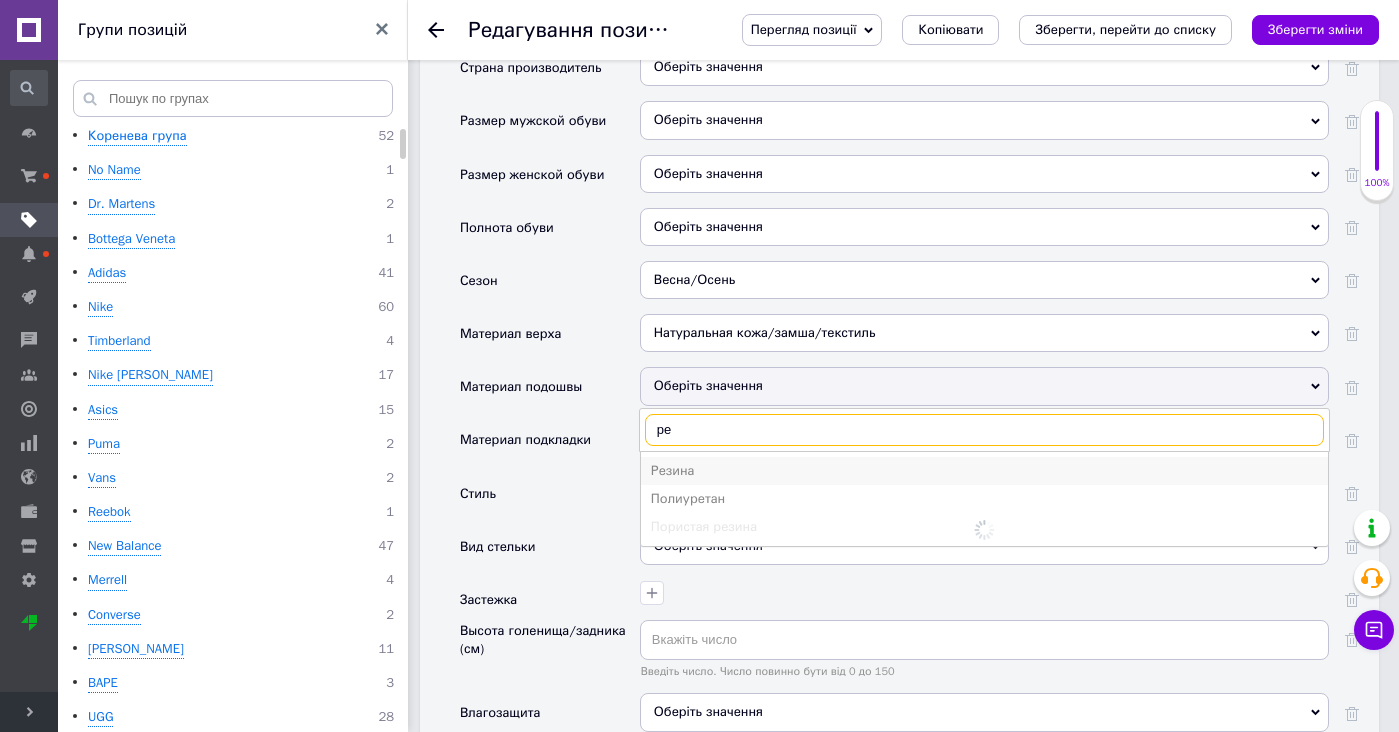 type on "ре" 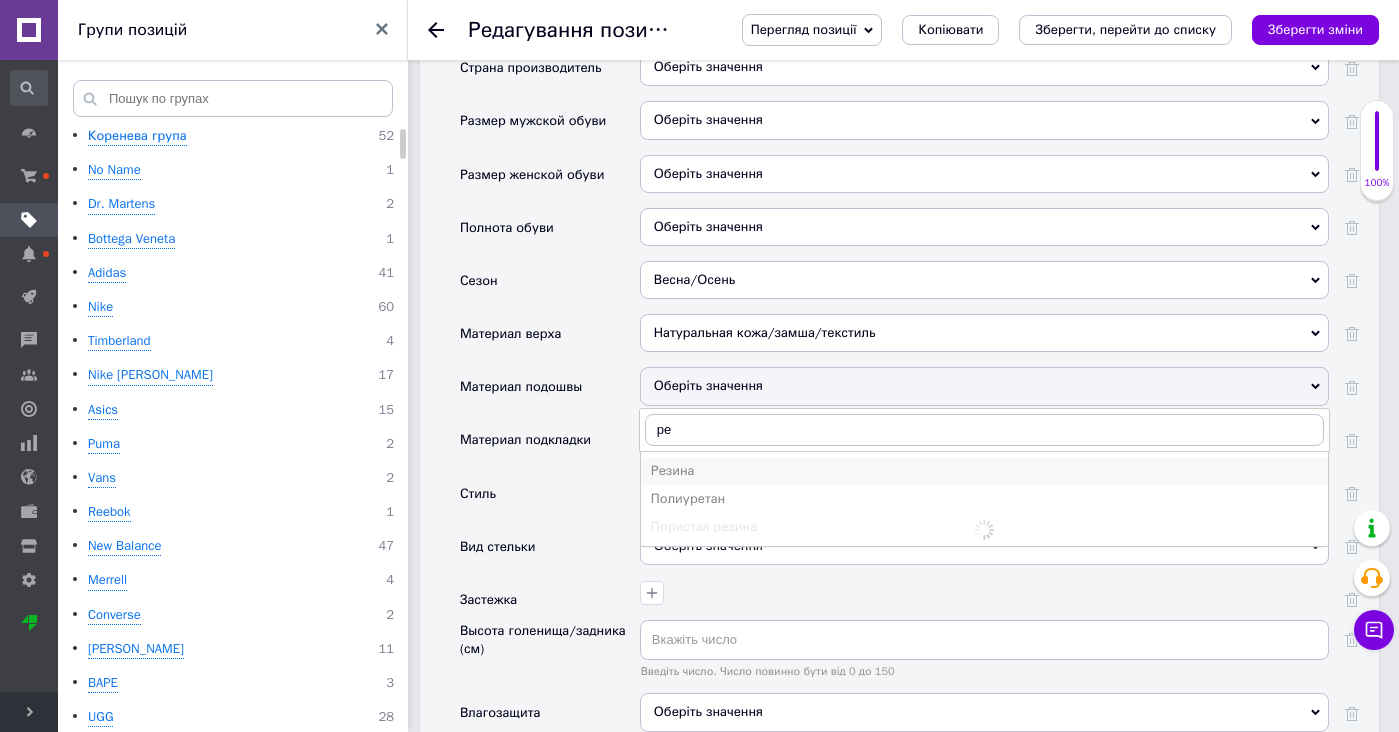 click on "Резина" at bounding box center (984, 471) 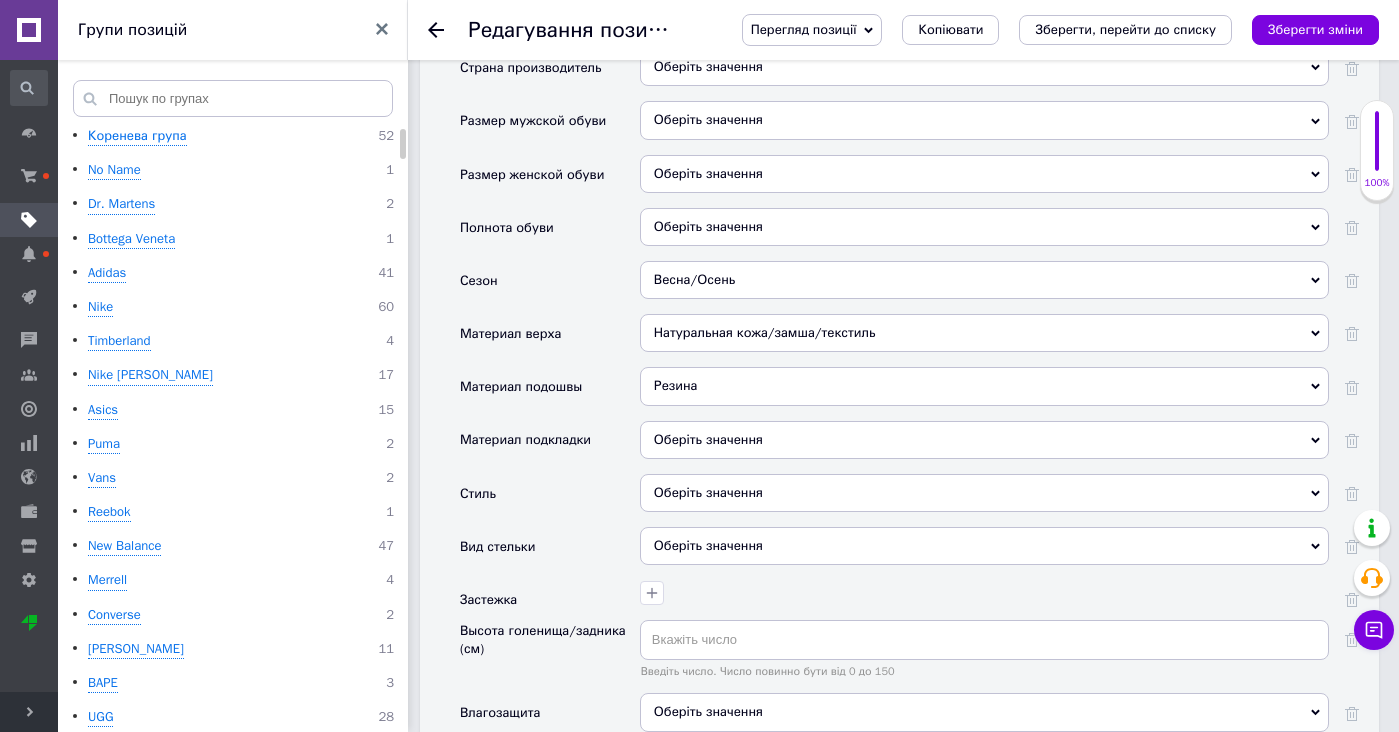 click on "Оберіть значення" at bounding box center [984, 440] 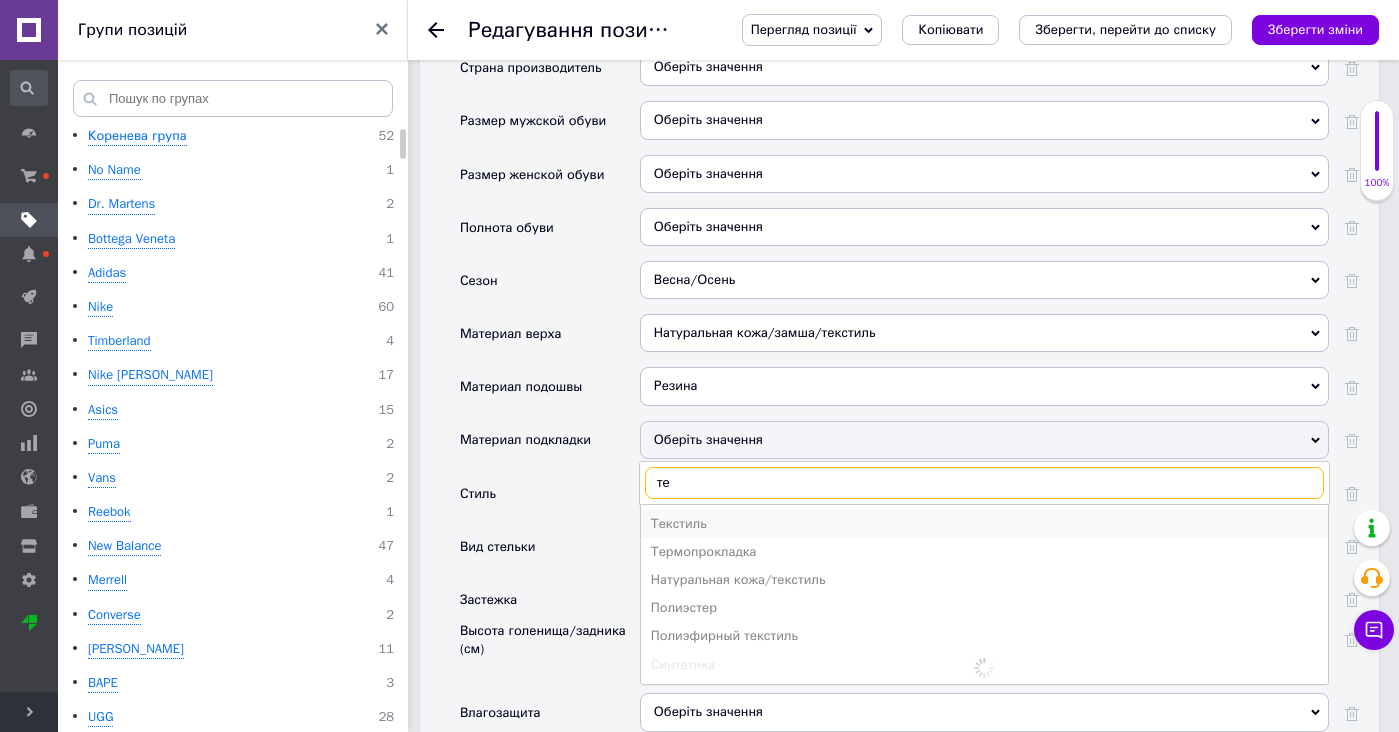 type on "те" 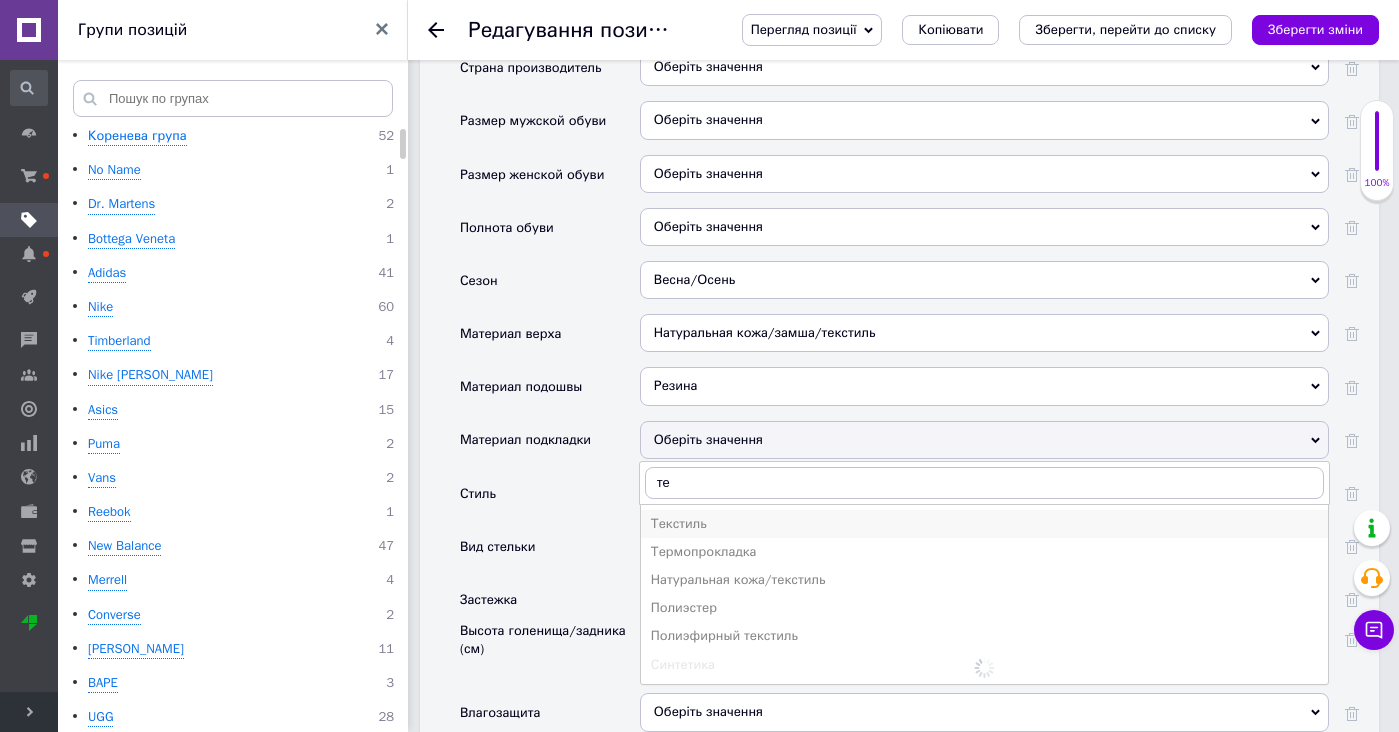 click on "Текстиль" at bounding box center [984, 524] 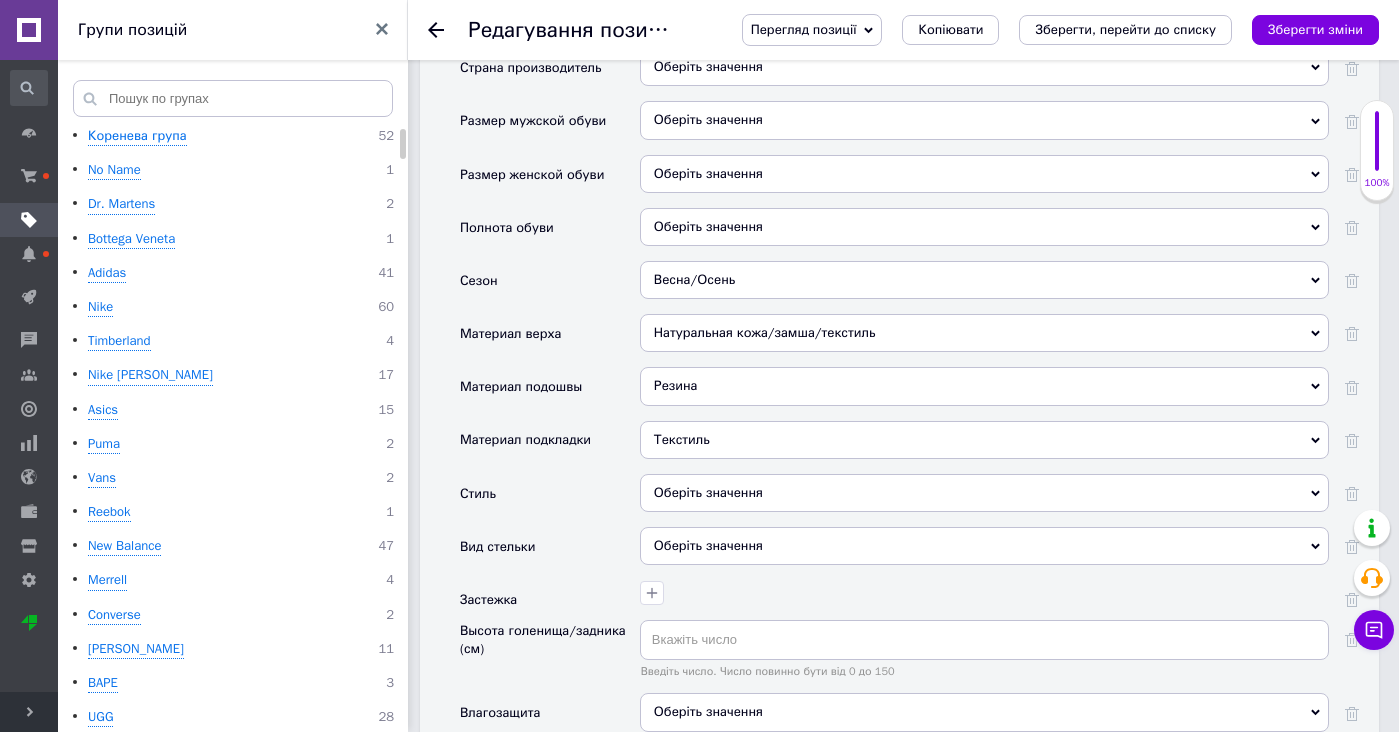 click on "Оберіть значення" at bounding box center [984, 493] 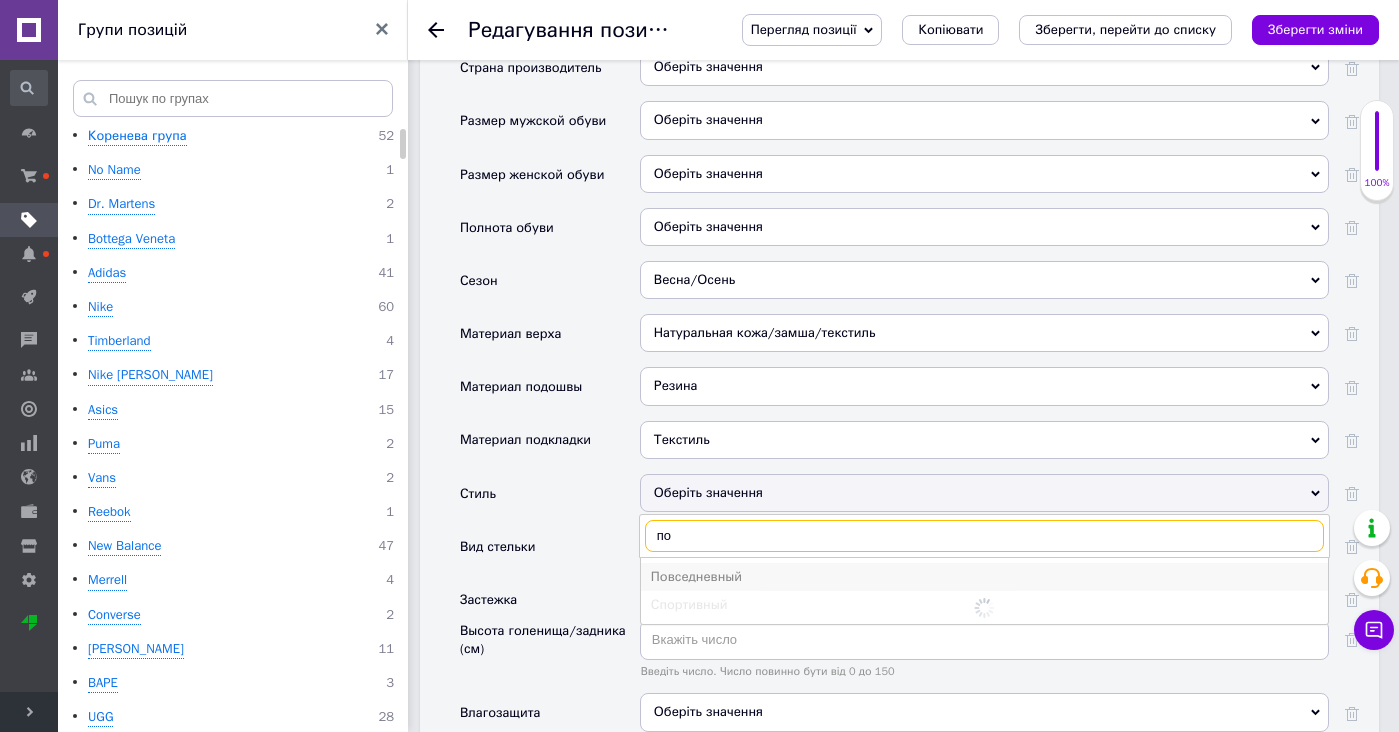 type on "по" 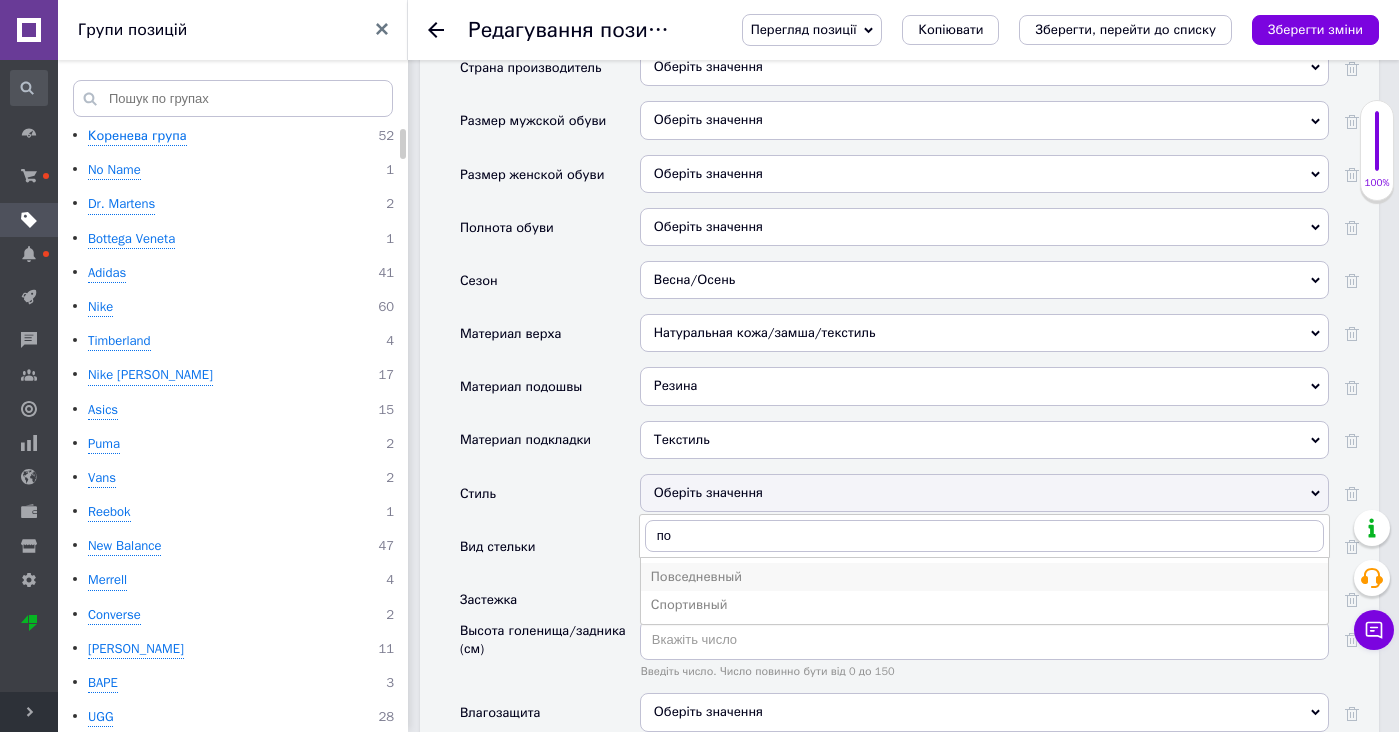 click on "Повседневный" at bounding box center [984, 577] 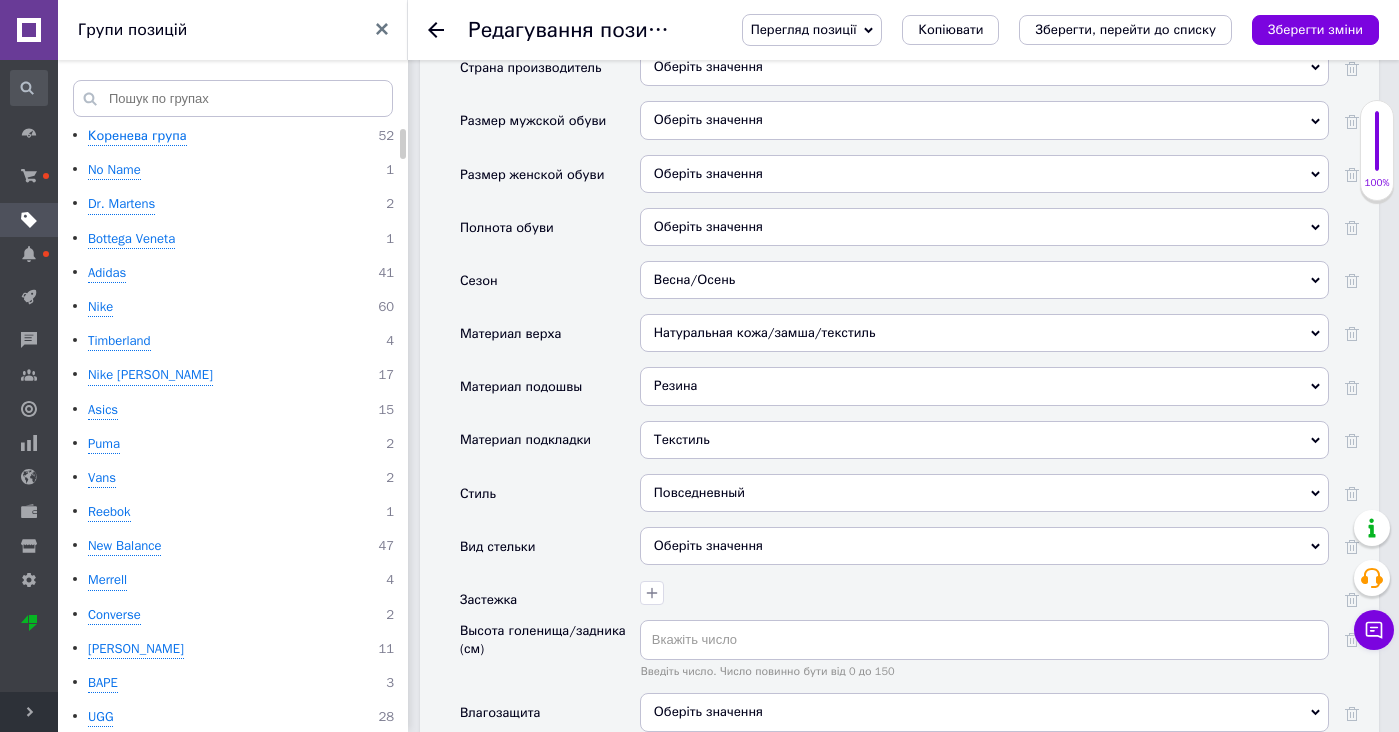 click at bounding box center (982, 590) 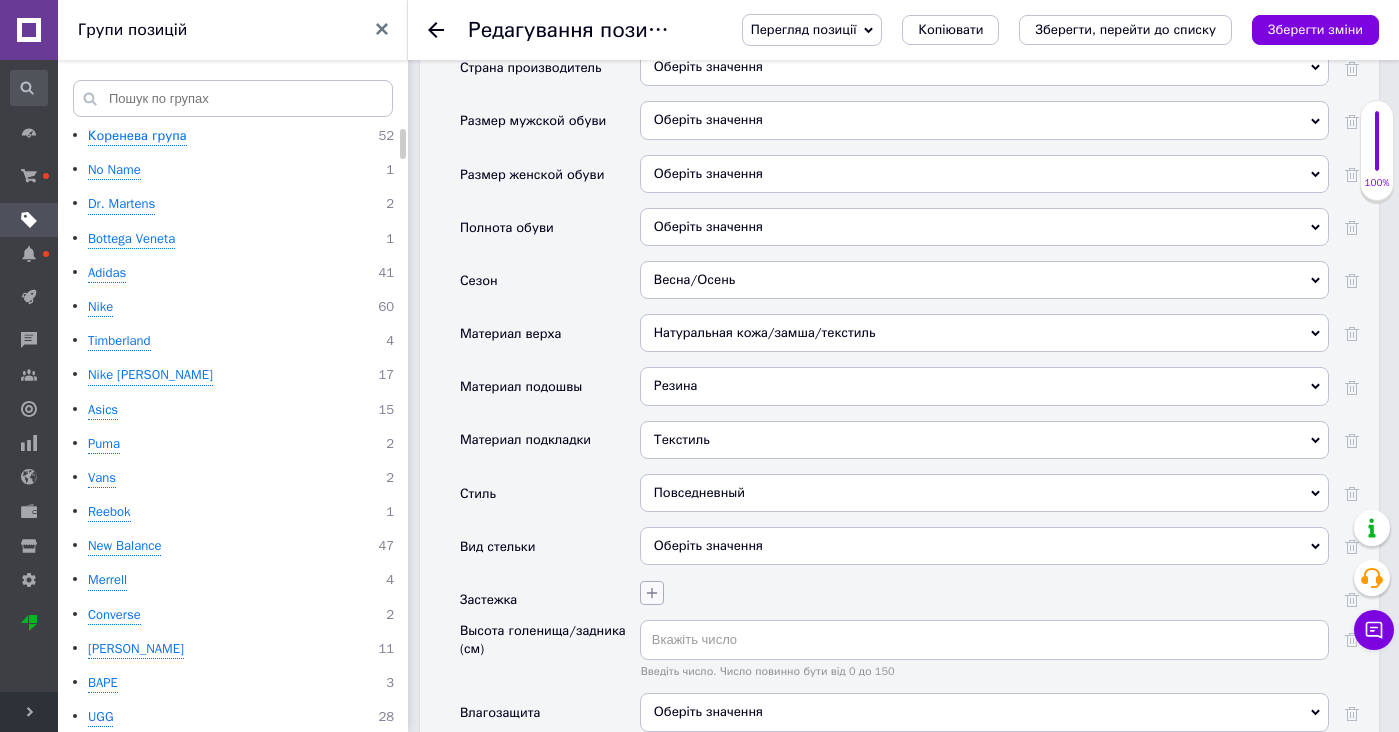 click 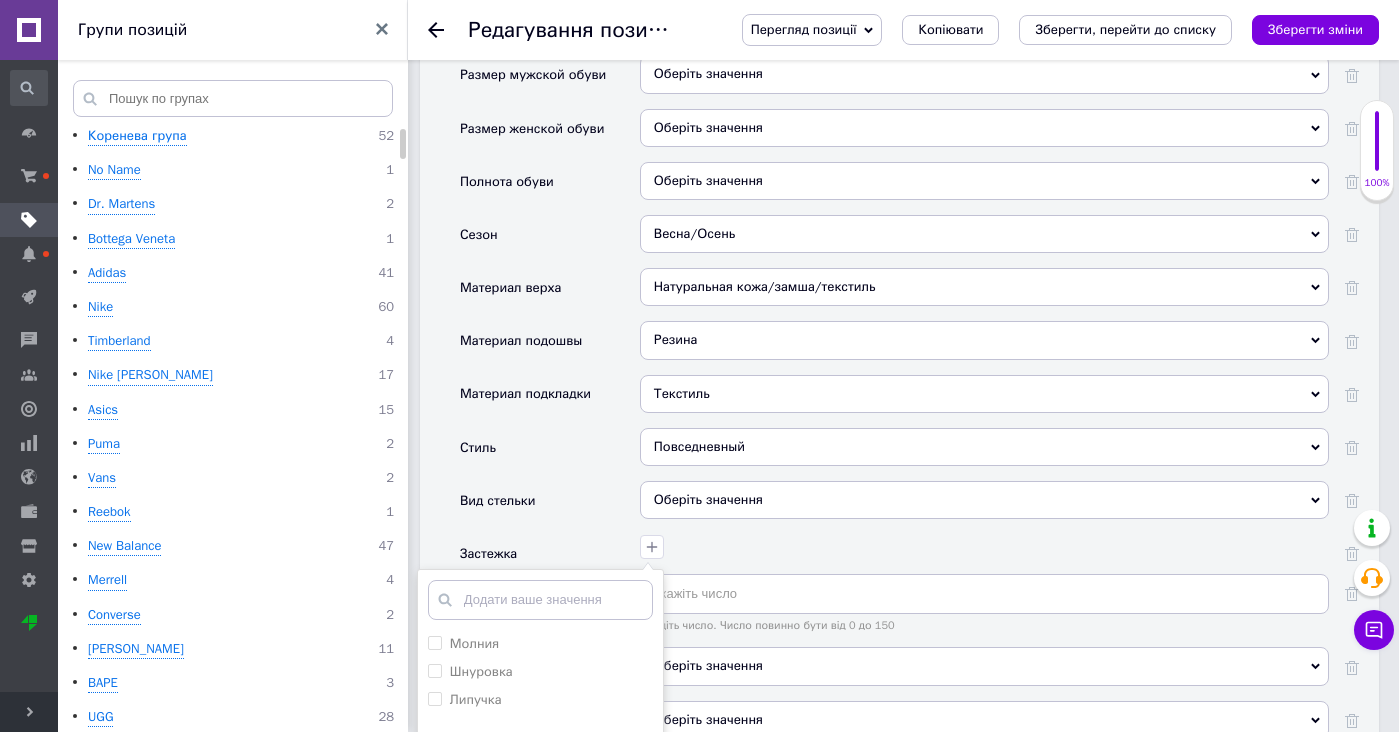 scroll, scrollTop: 3074, scrollLeft: 0, axis: vertical 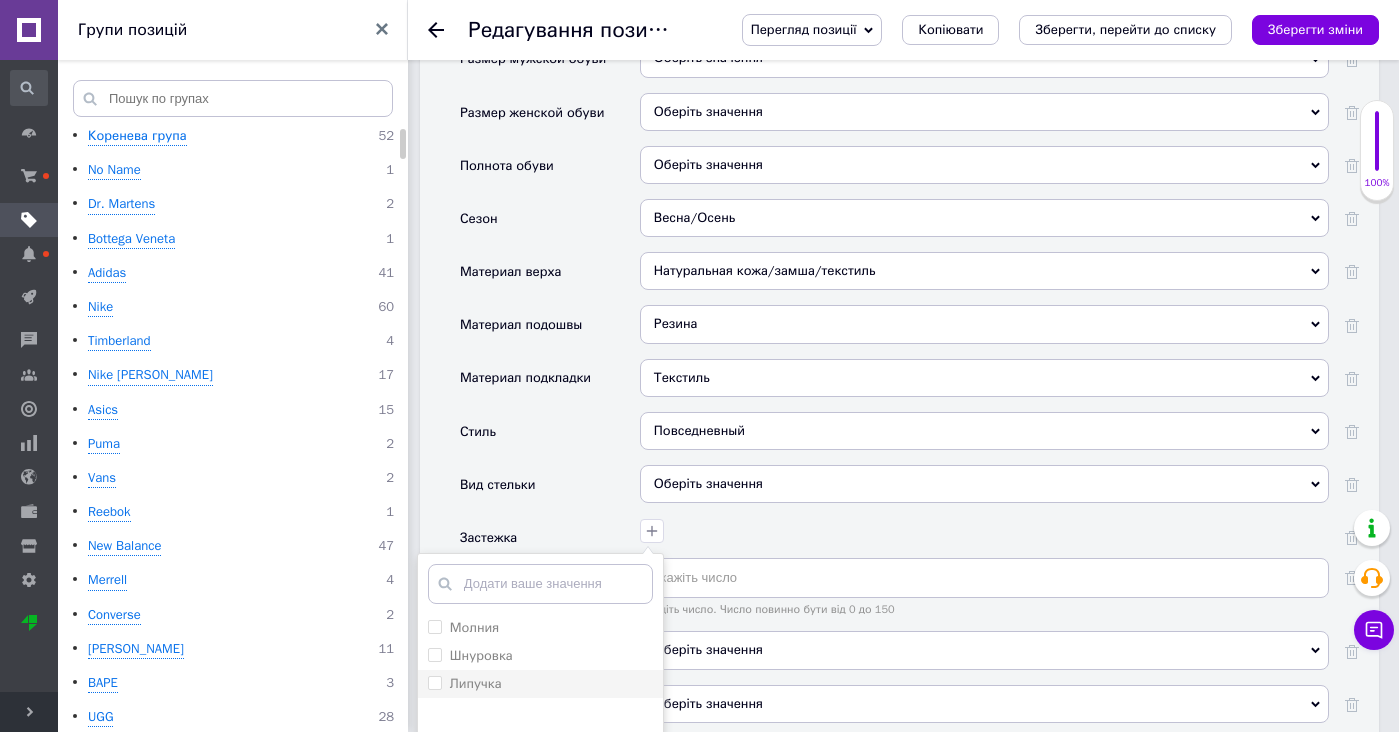 click on "Липучка" at bounding box center [540, 684] 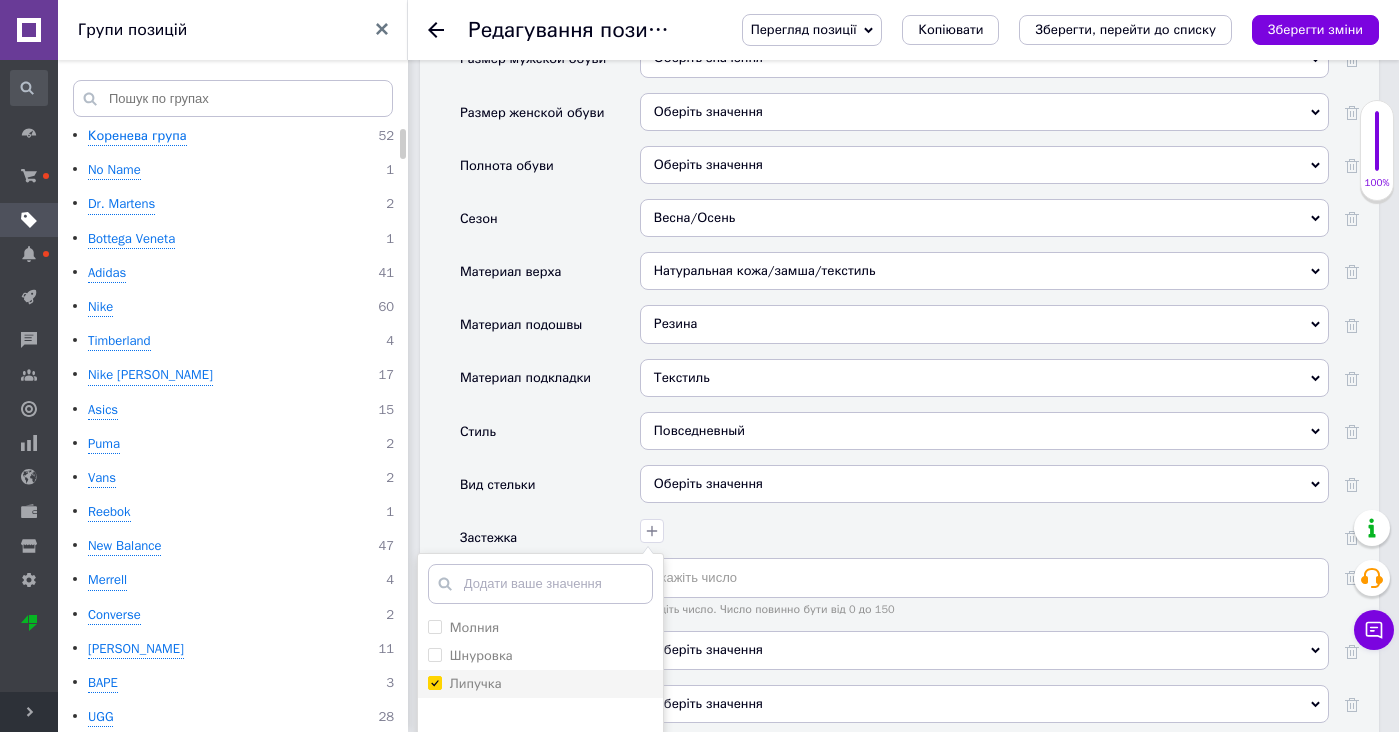 click on "Липучка" at bounding box center (540, 684) 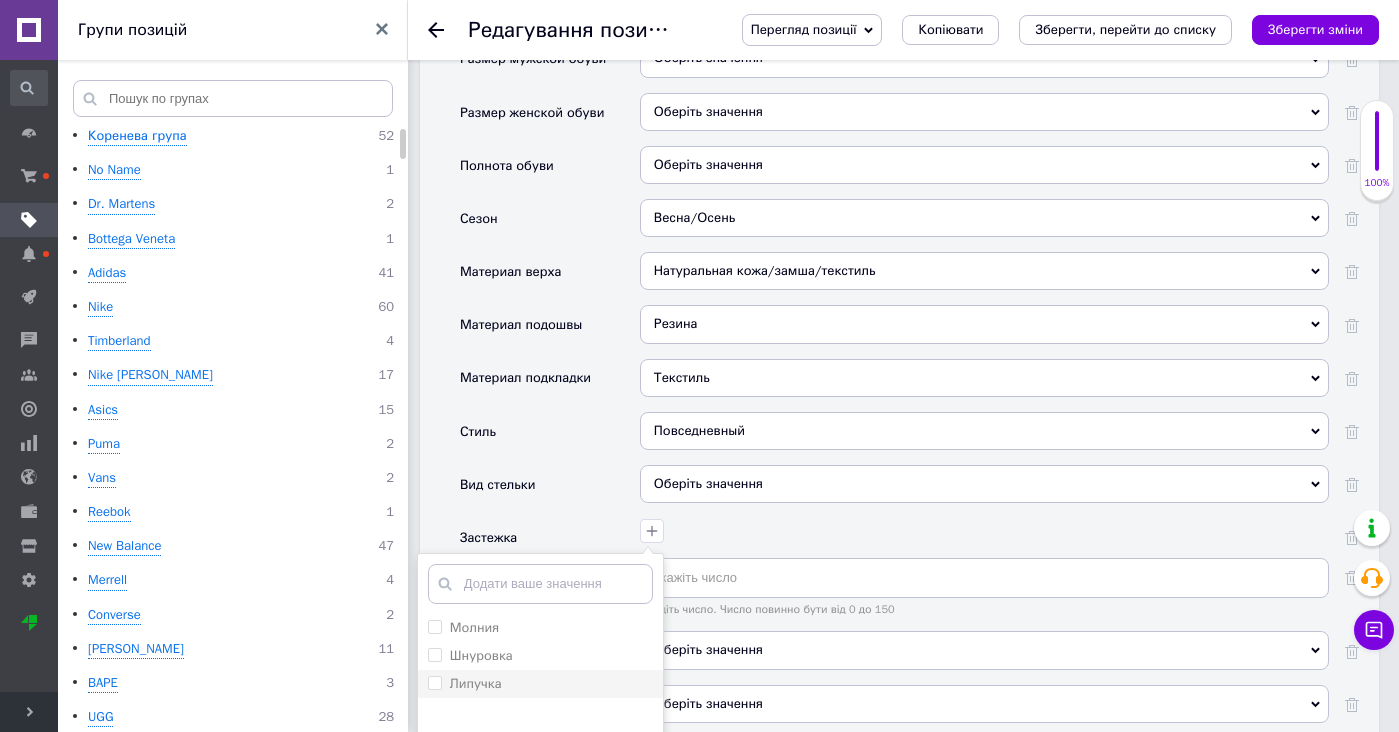 checkbox on "false" 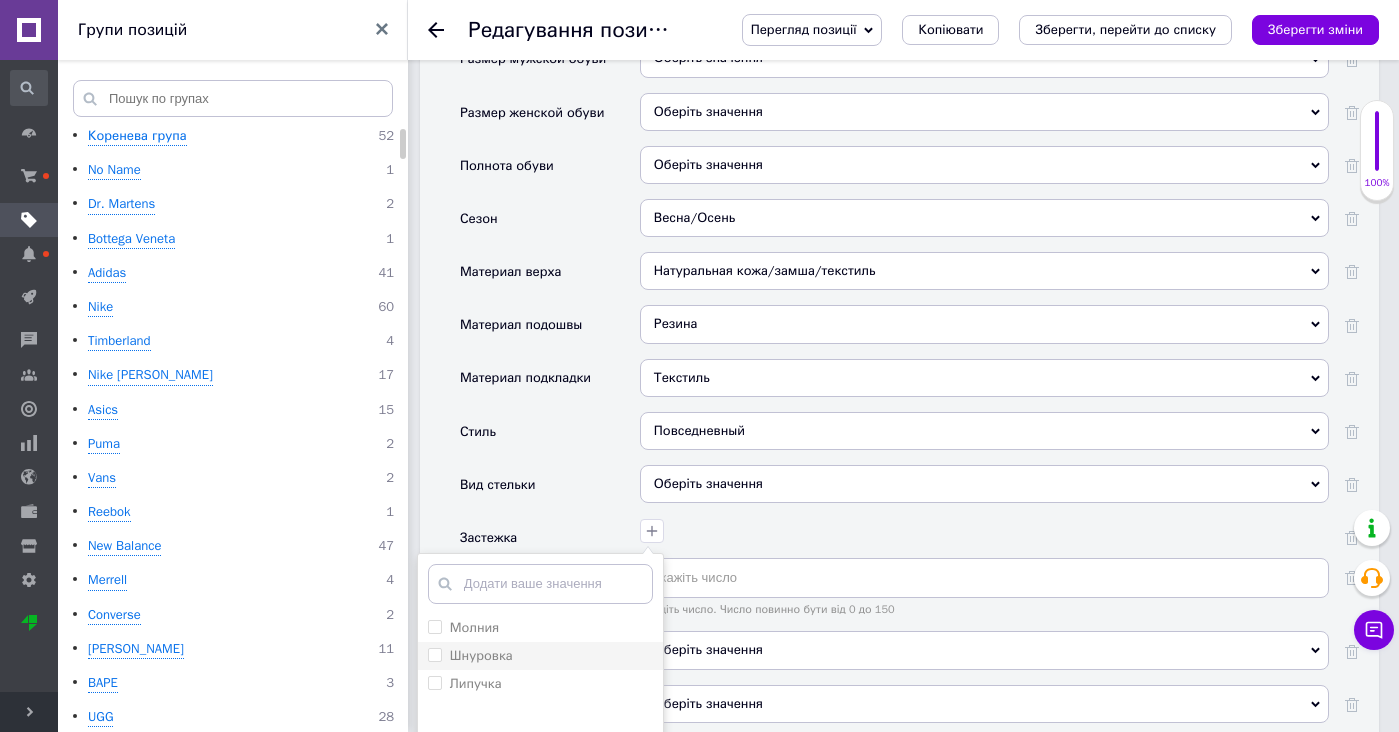 click on "Шнуровка" at bounding box center (540, 656) 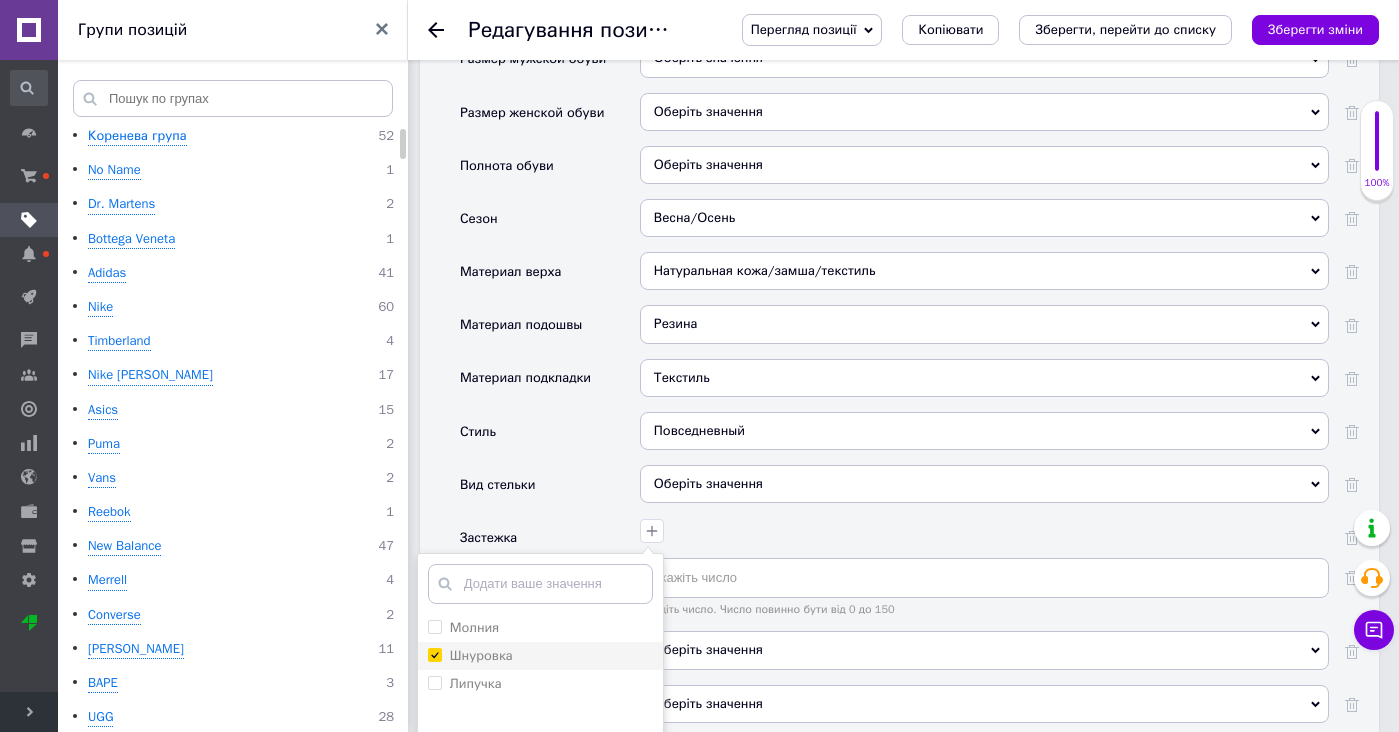 checkbox on "true" 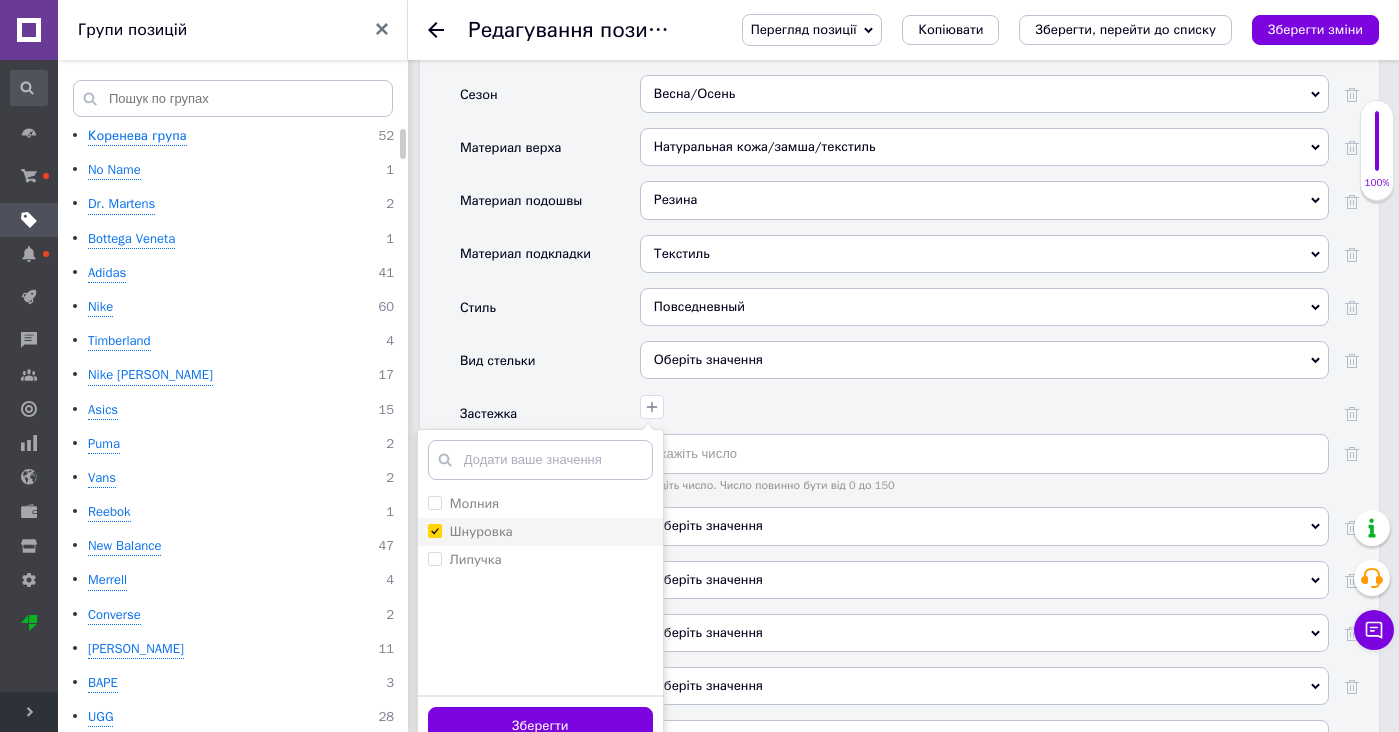scroll, scrollTop: 3330, scrollLeft: 0, axis: vertical 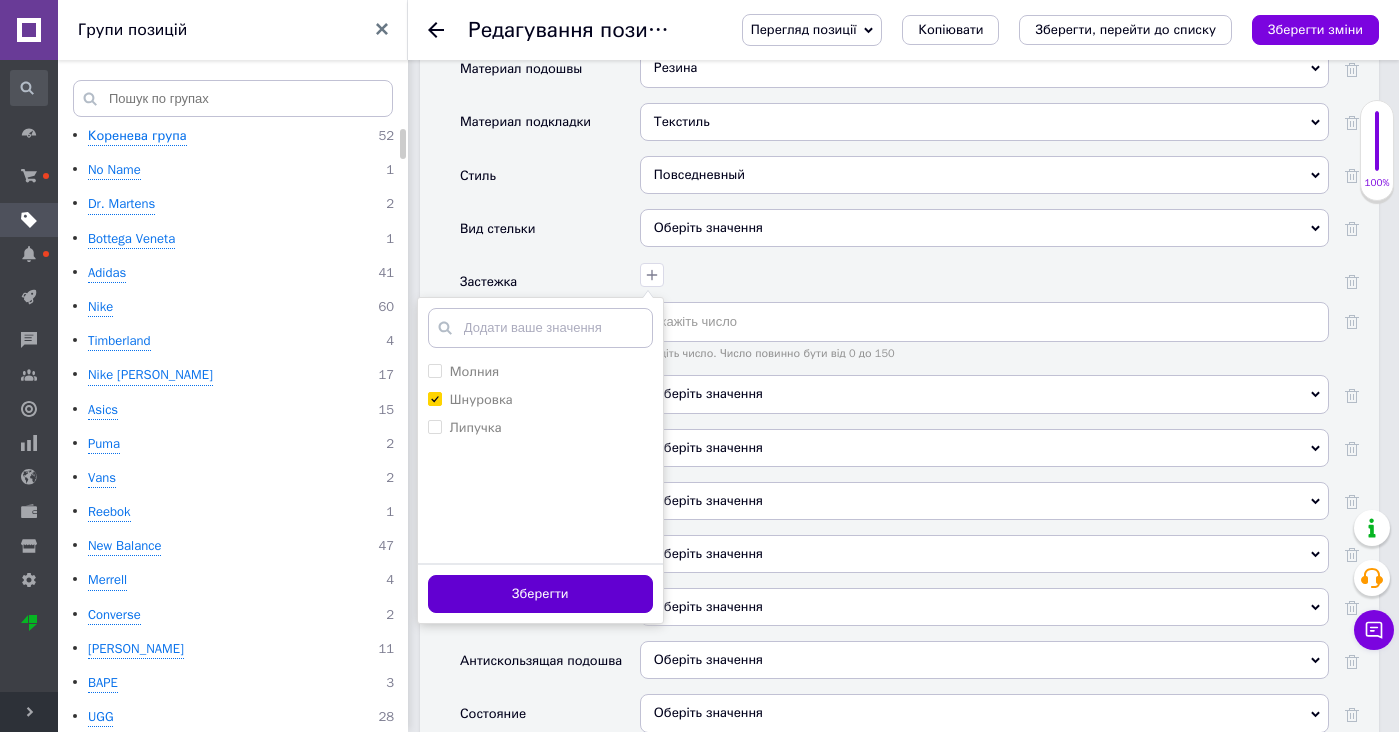 click on "Зберегти" at bounding box center [540, 594] 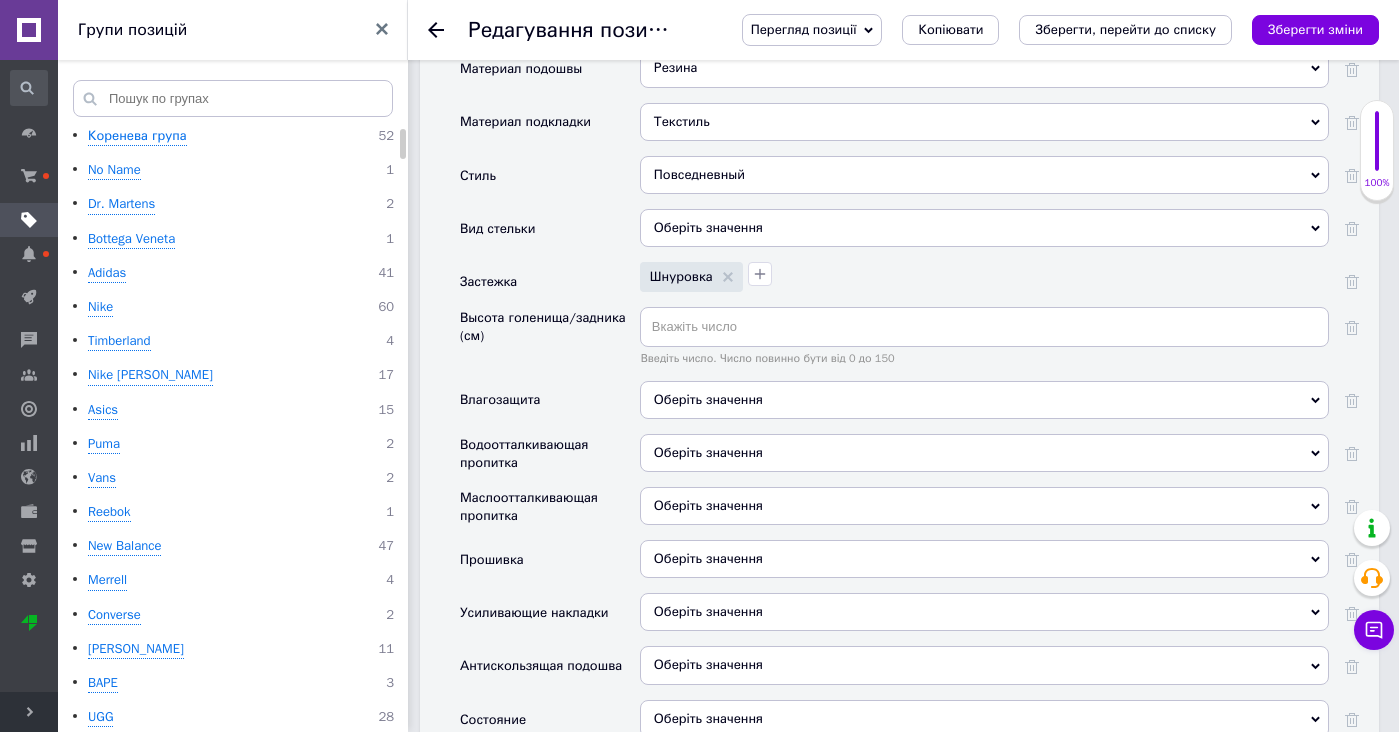 click on "Оберіть значення" at bounding box center (708, 399) 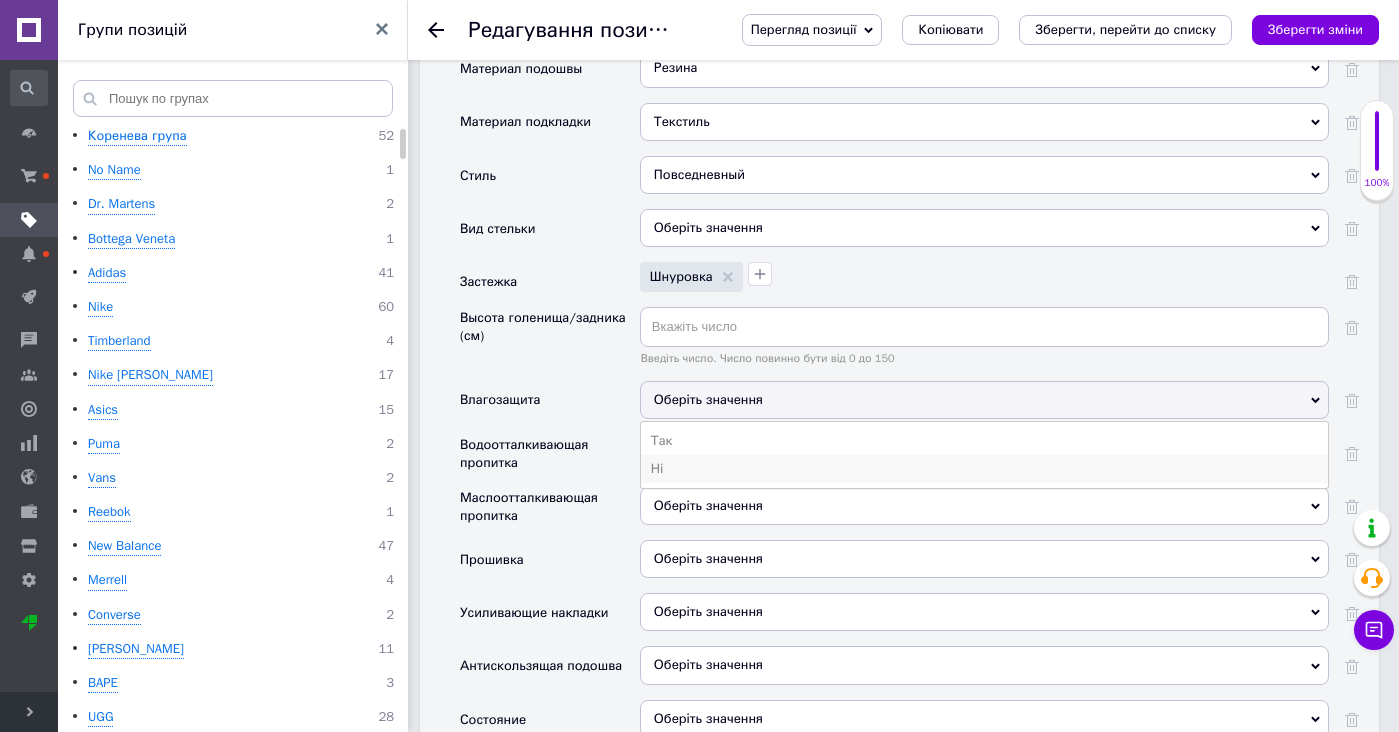 click on "Ні" at bounding box center [984, 469] 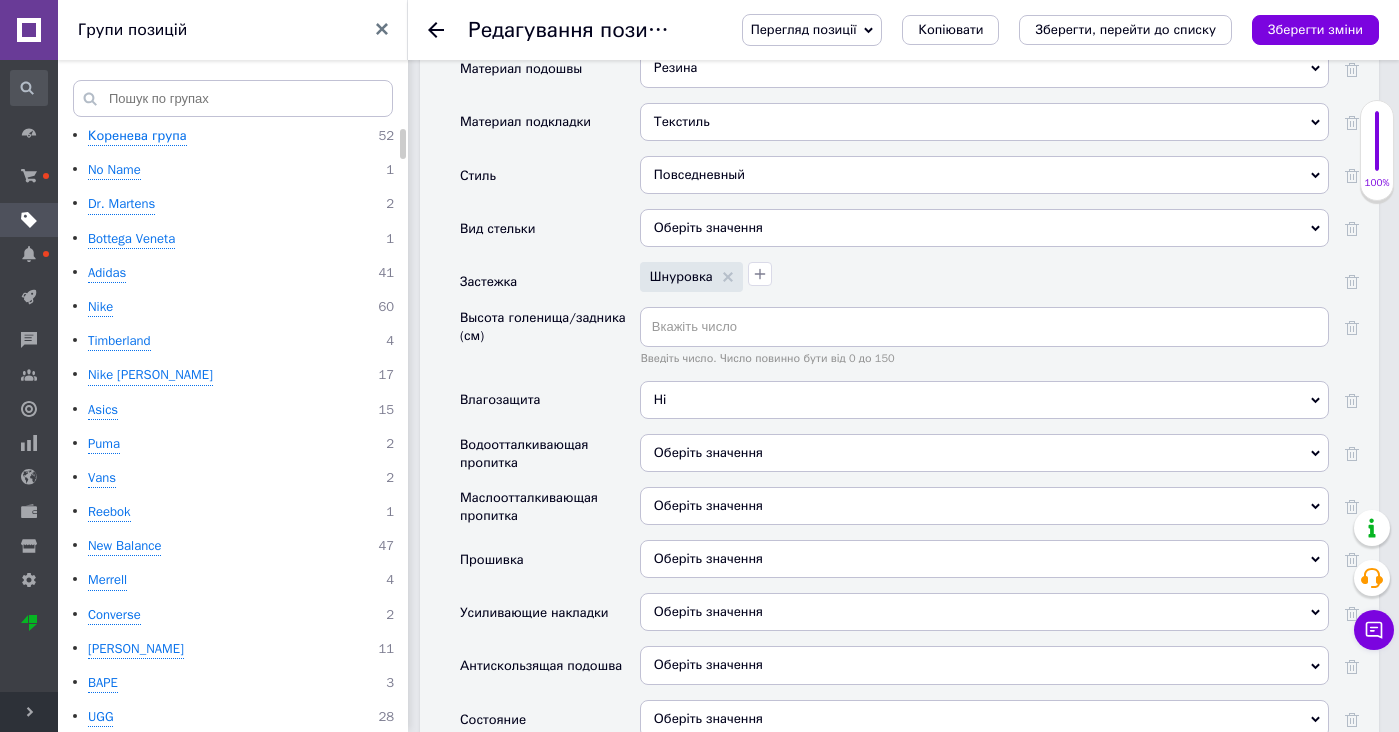 drag, startPoint x: 686, startPoint y: 380, endPoint x: 682, endPoint y: 464, distance: 84.095184 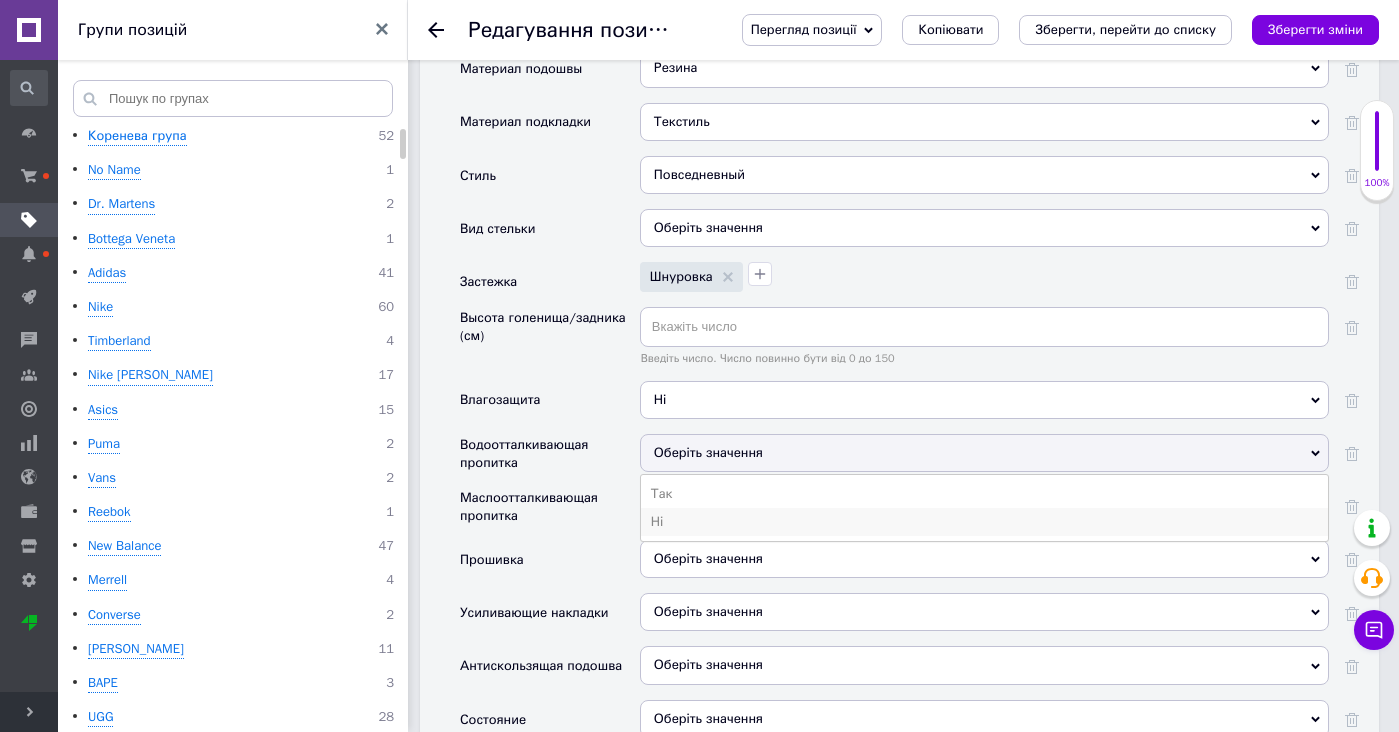 click on "Ні" at bounding box center [984, 522] 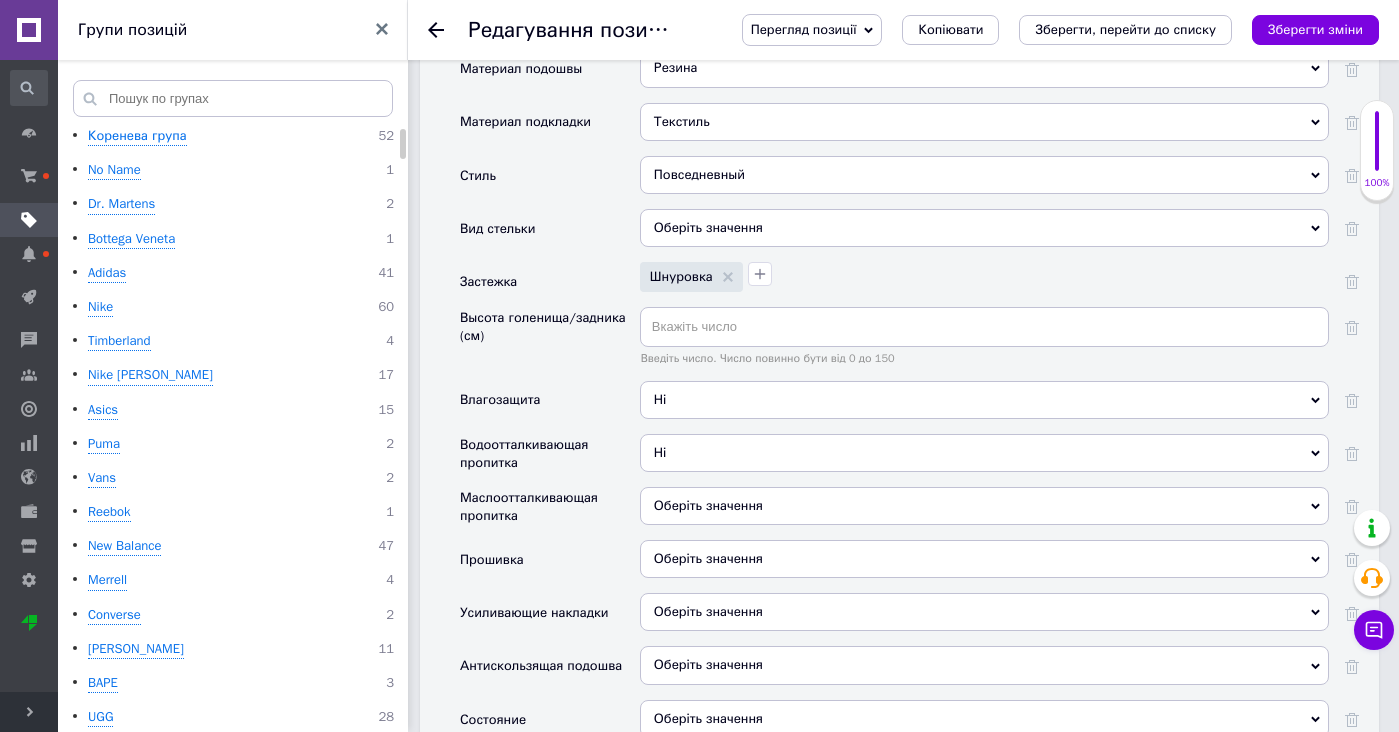 click on "Оберіть значення" at bounding box center [984, 506] 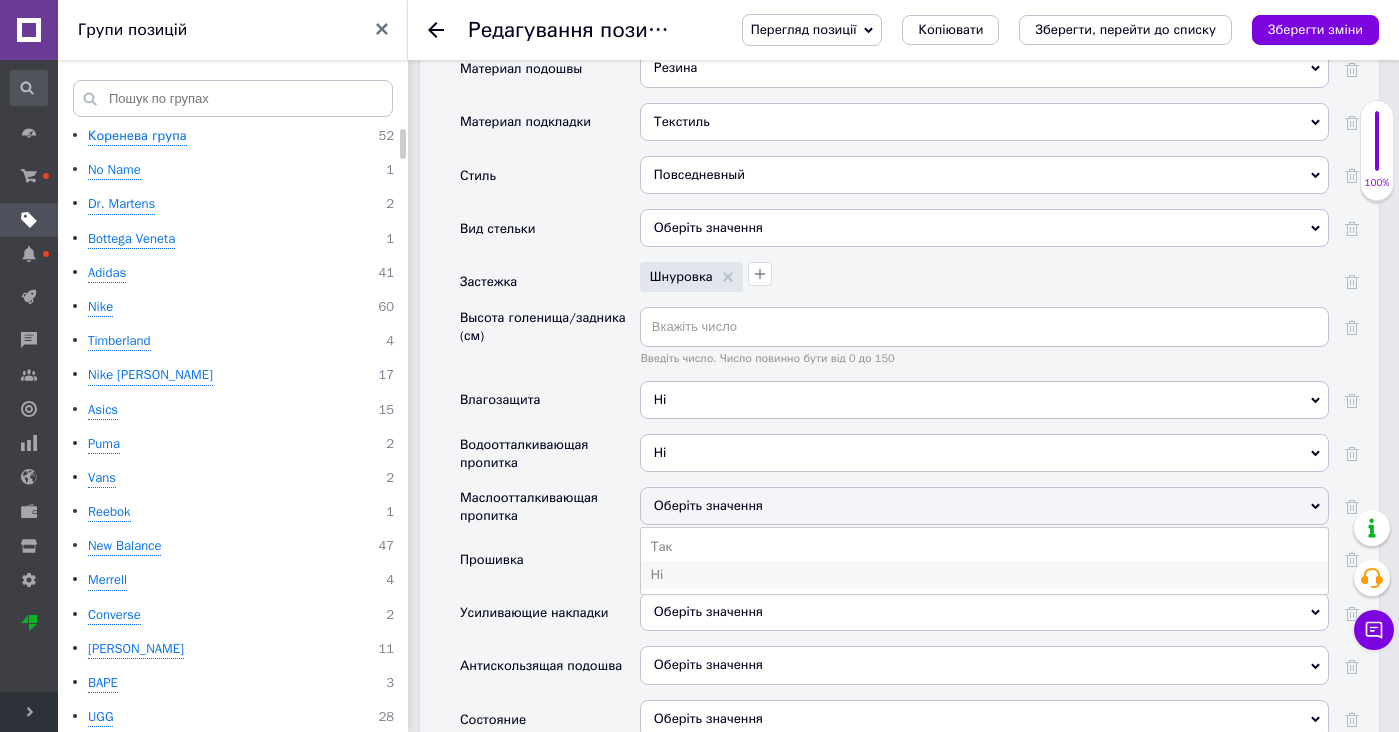 click on "Ні" at bounding box center [984, 575] 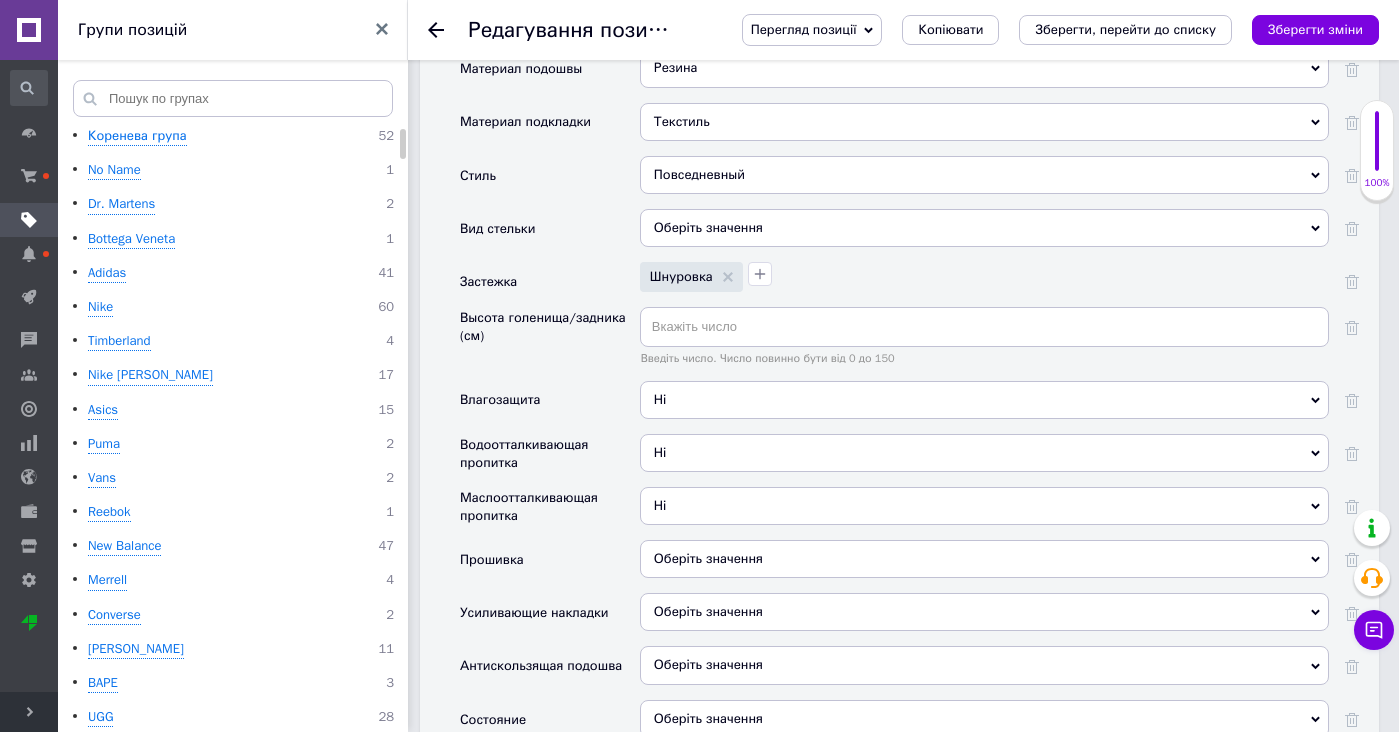 click on "Оберіть значення" at bounding box center [708, 558] 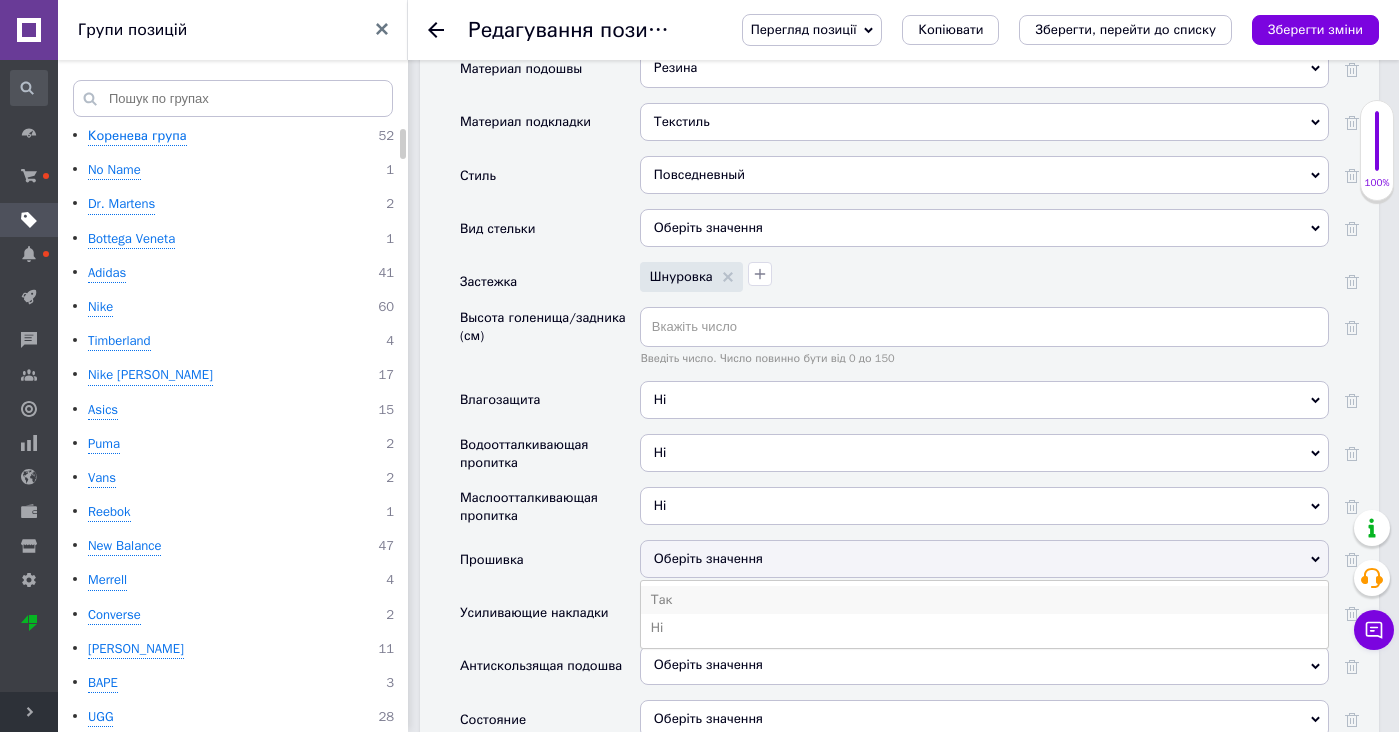 click on "Так" at bounding box center [984, 600] 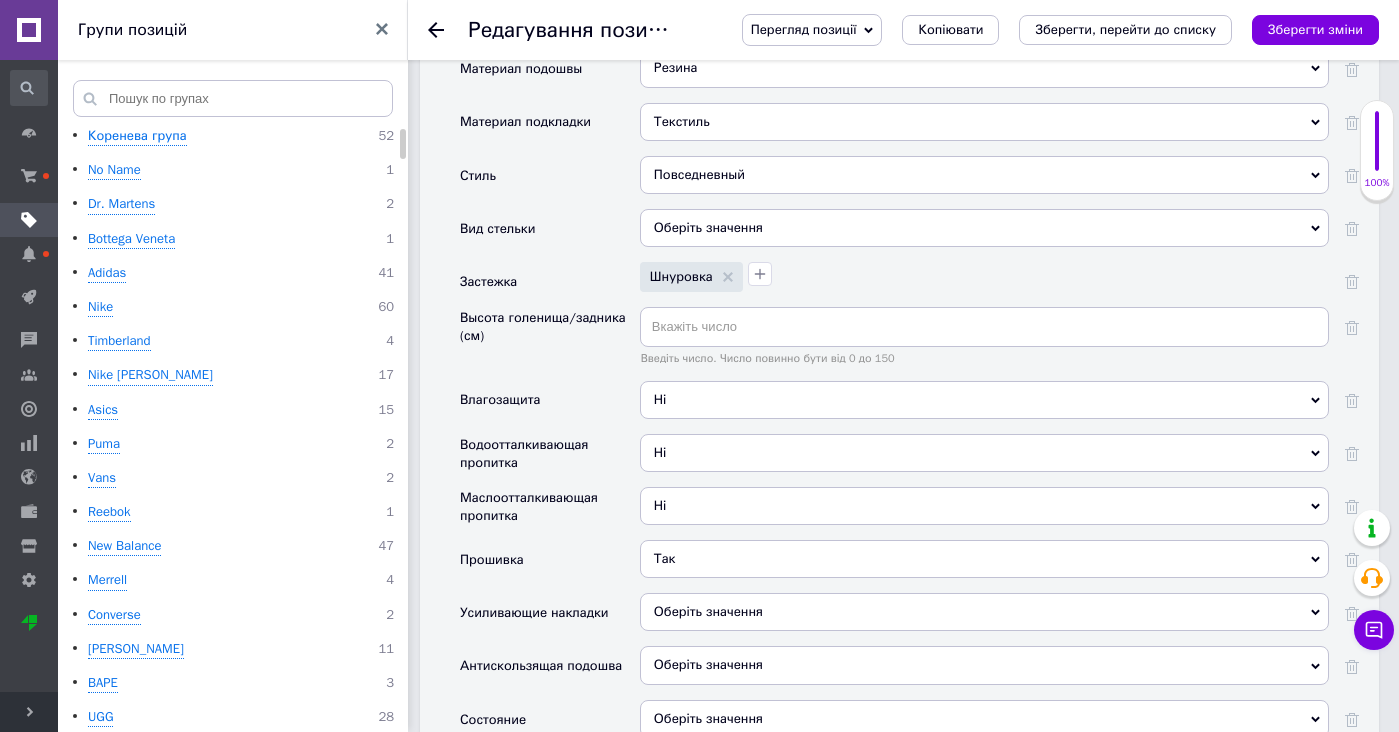 drag, startPoint x: 682, startPoint y: 530, endPoint x: 680, endPoint y: 599, distance: 69.02898 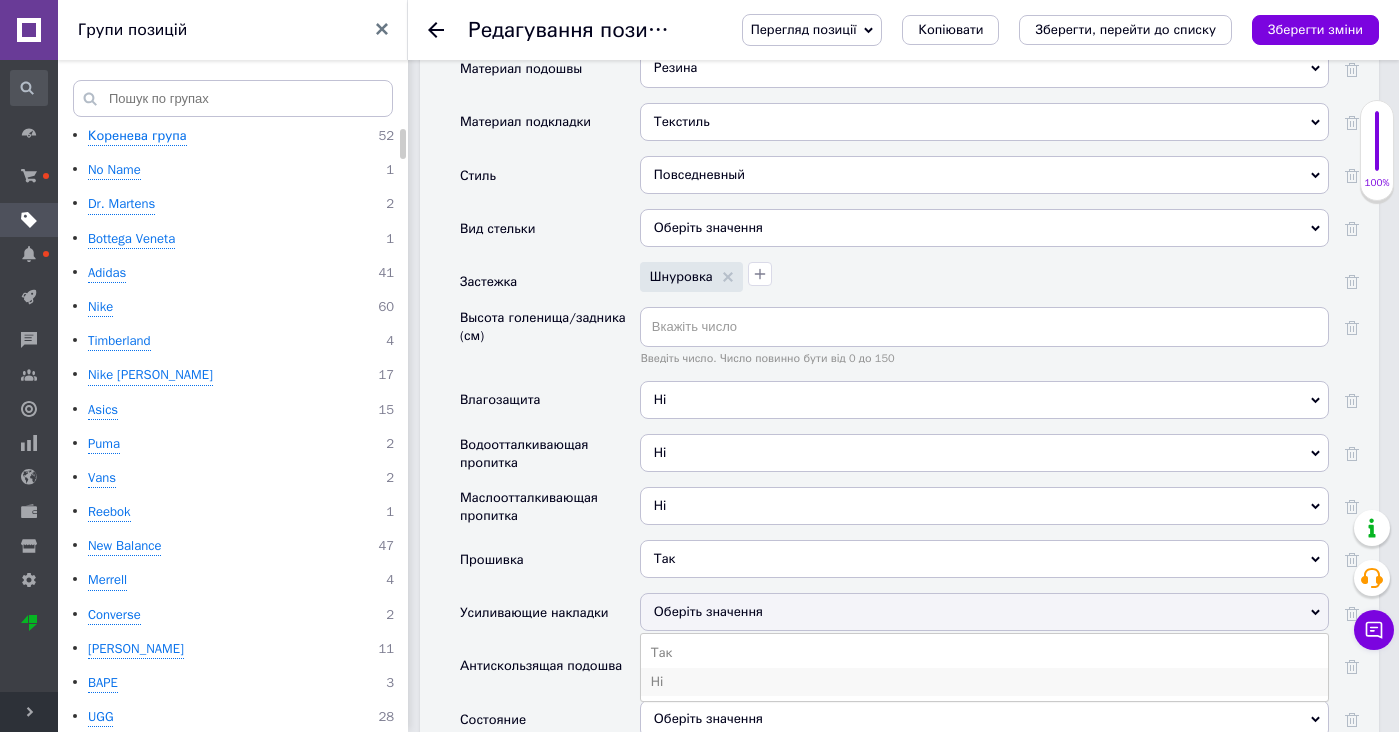 click on "Ні" at bounding box center (984, 682) 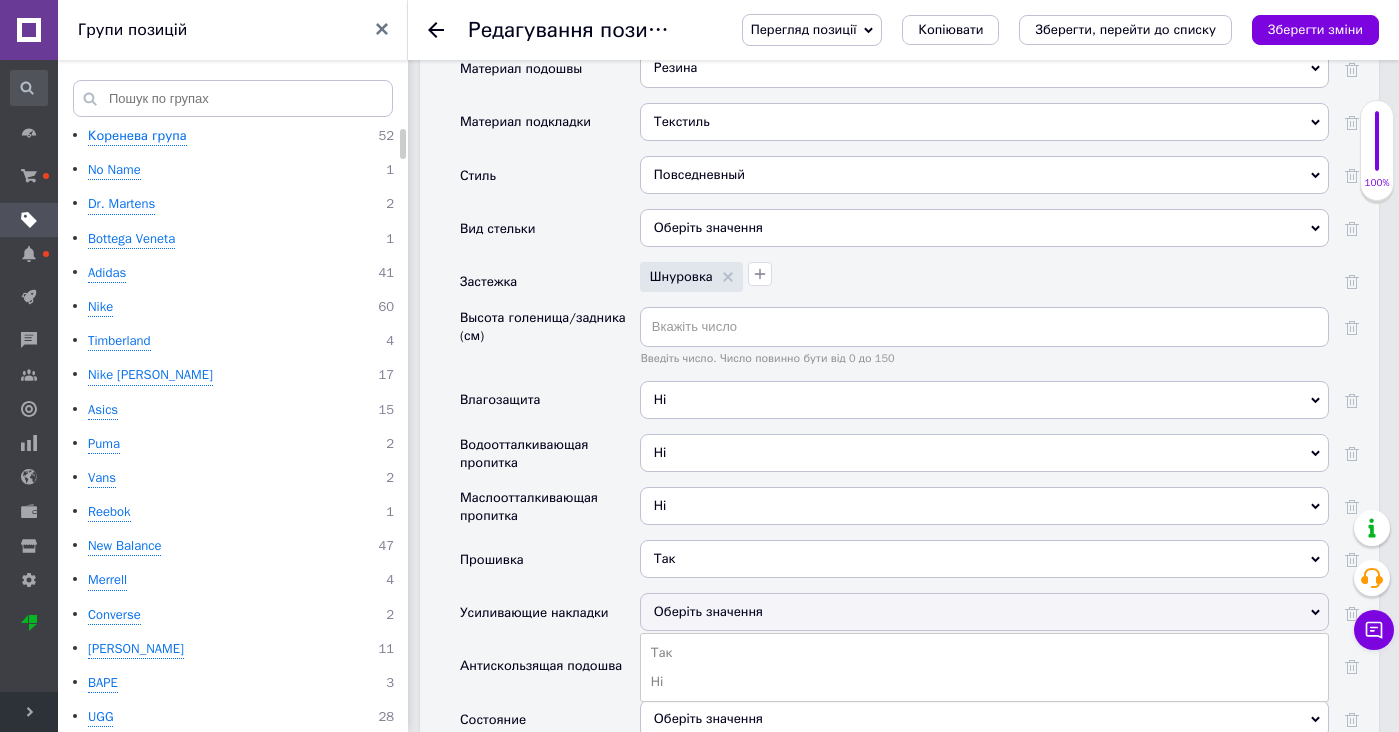 click on "Оберіть значення" at bounding box center [708, 664] 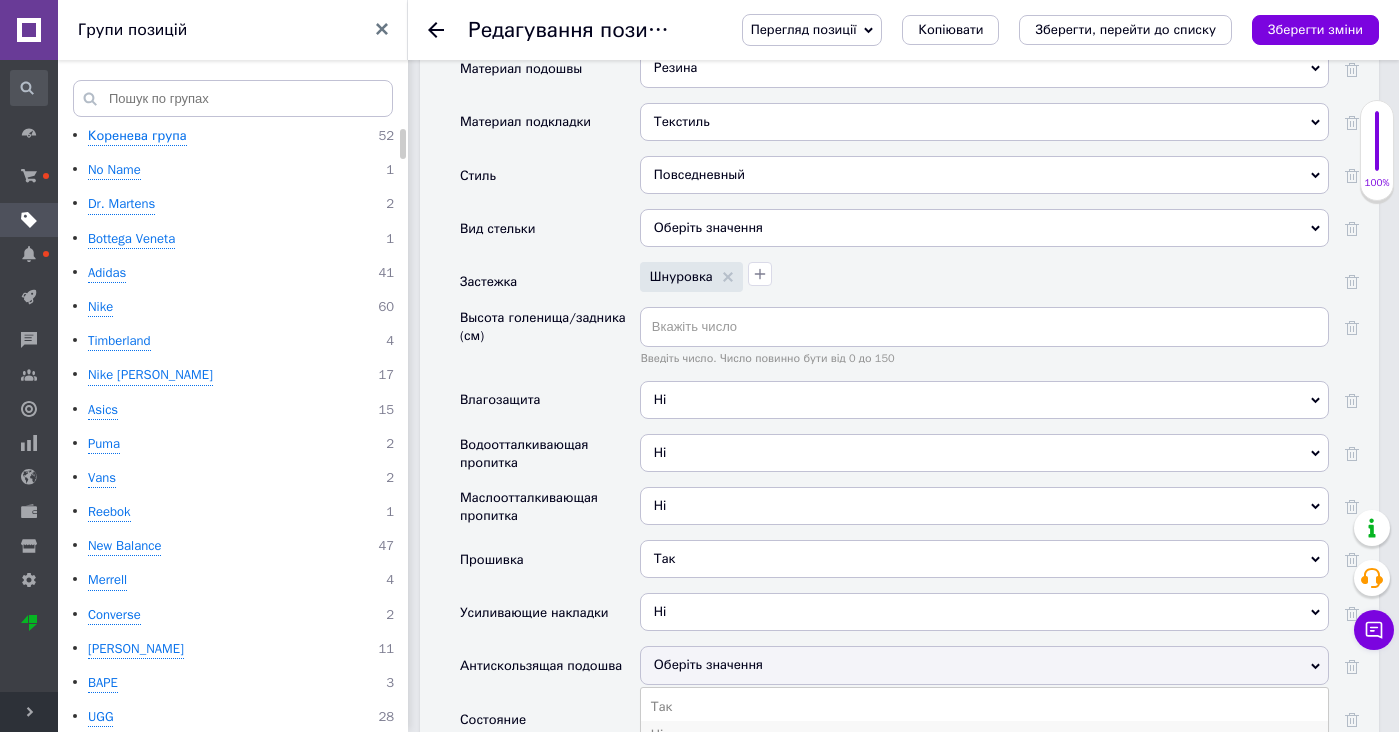 click on "Ні" at bounding box center [984, 735] 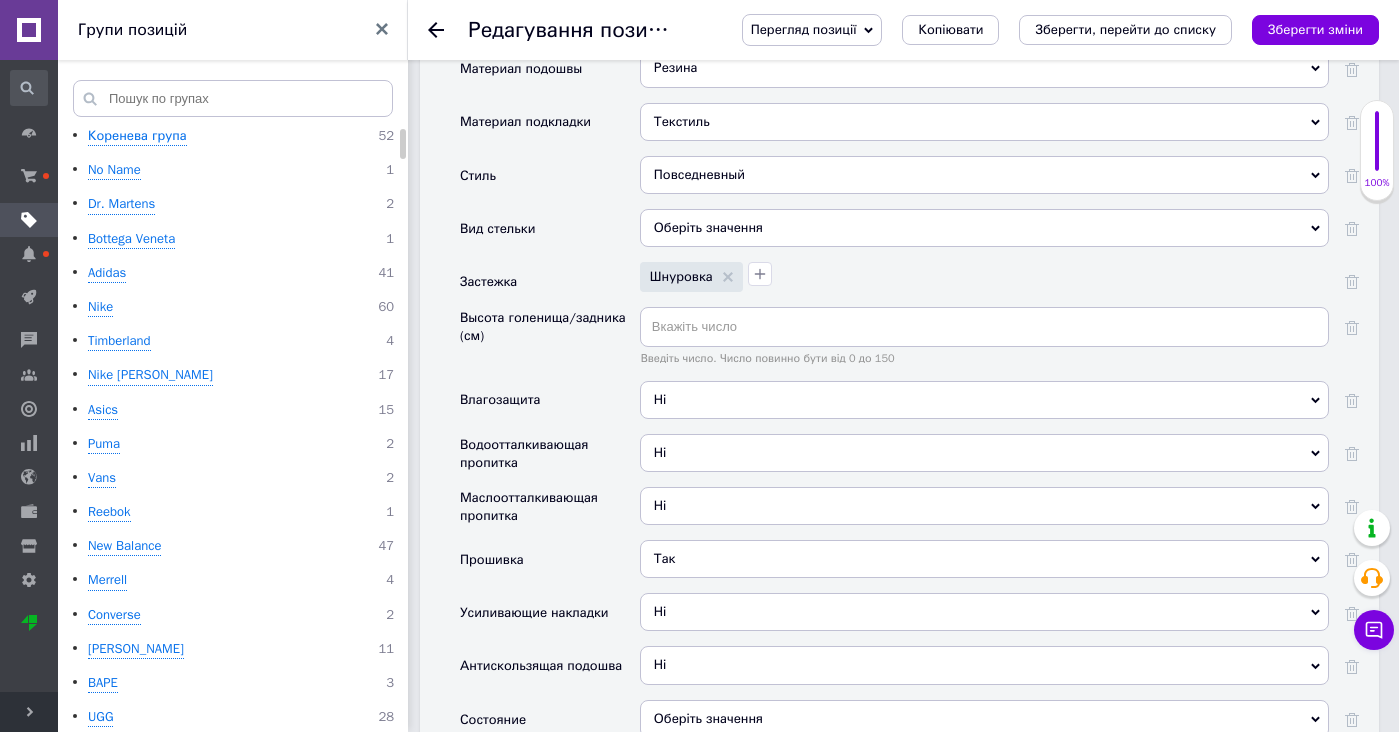 click on "Оберіть значення" at bounding box center (984, 719) 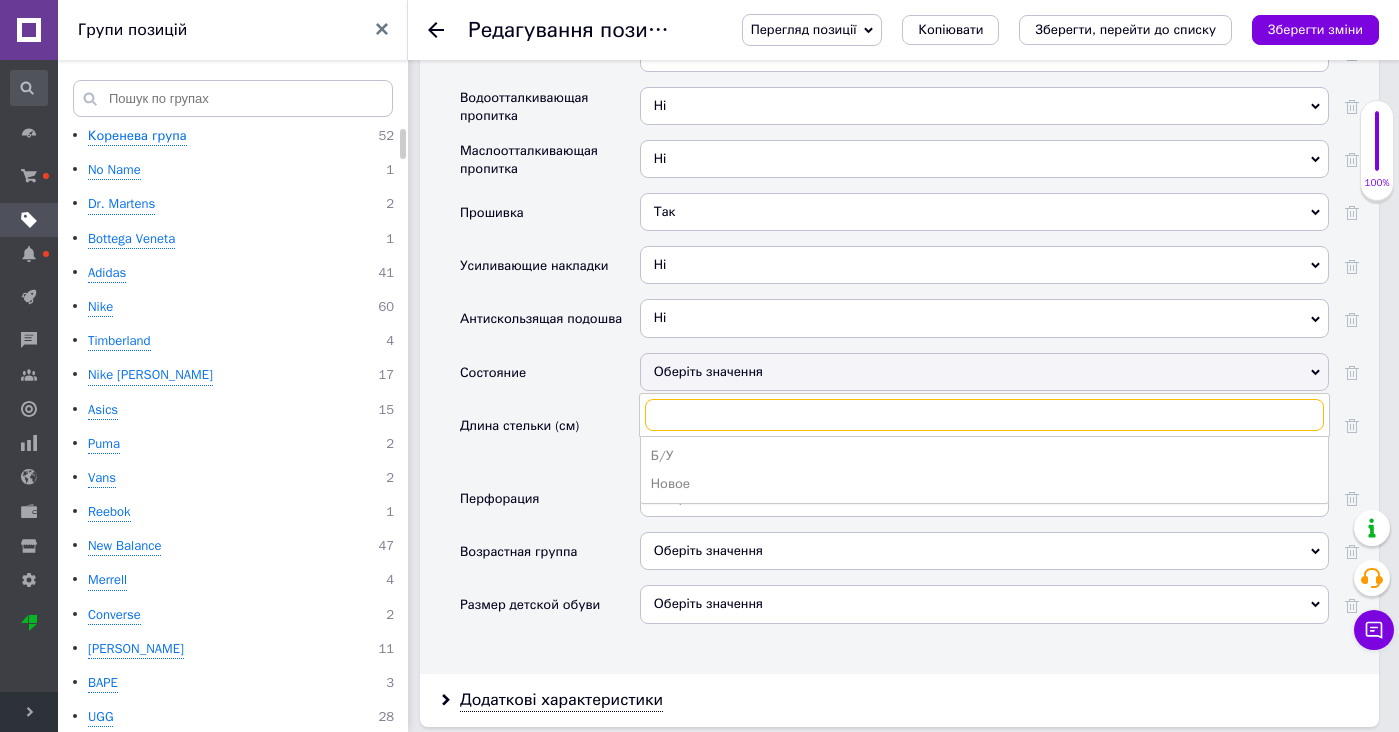 scroll, scrollTop: 3692, scrollLeft: 0, axis: vertical 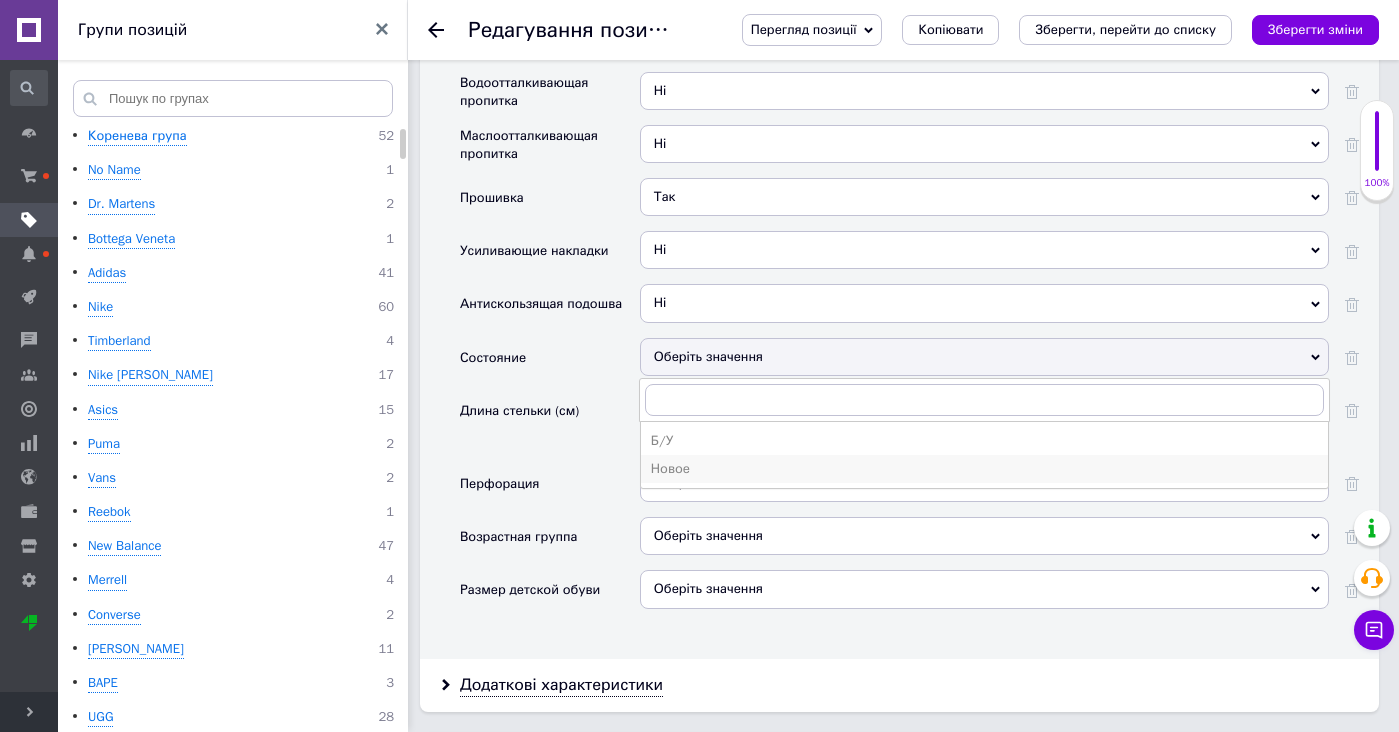 click on "Новое" at bounding box center [984, 469] 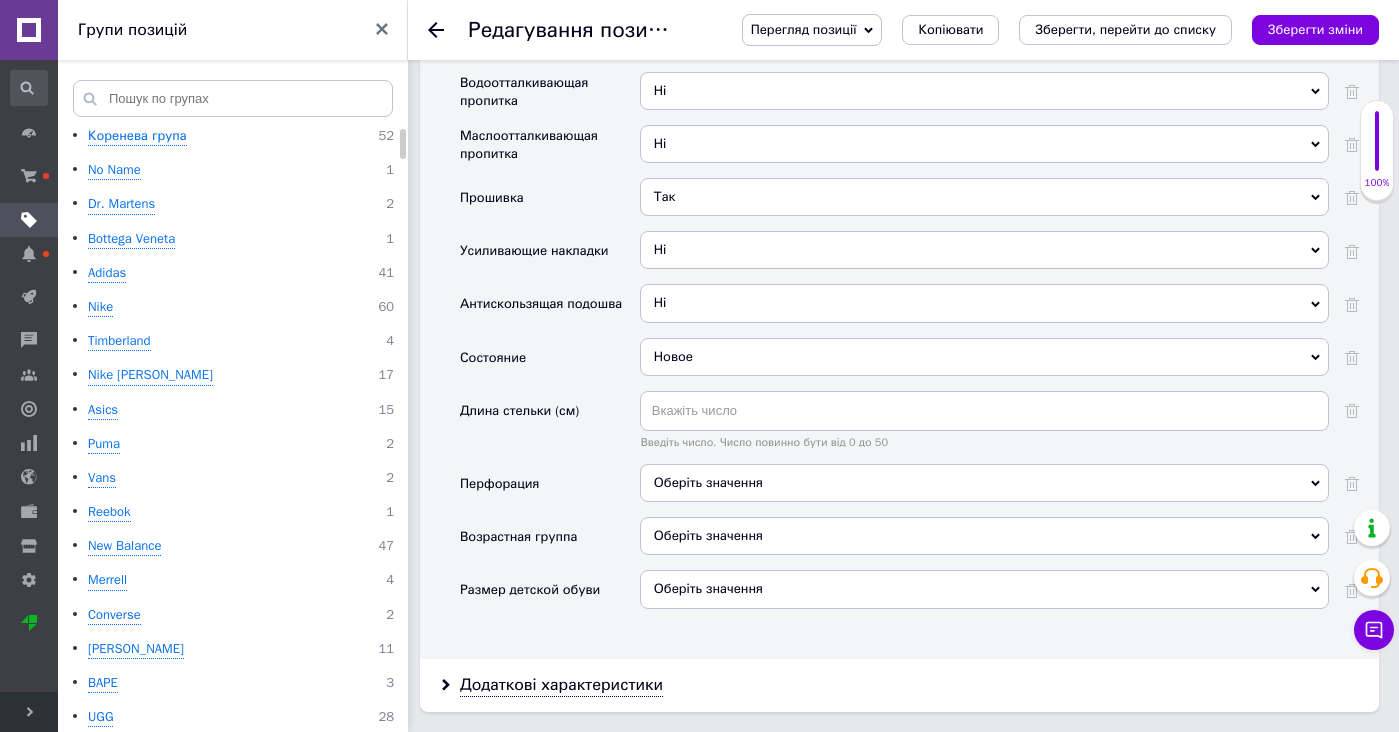 click on "Оберіть значення" at bounding box center [984, 483] 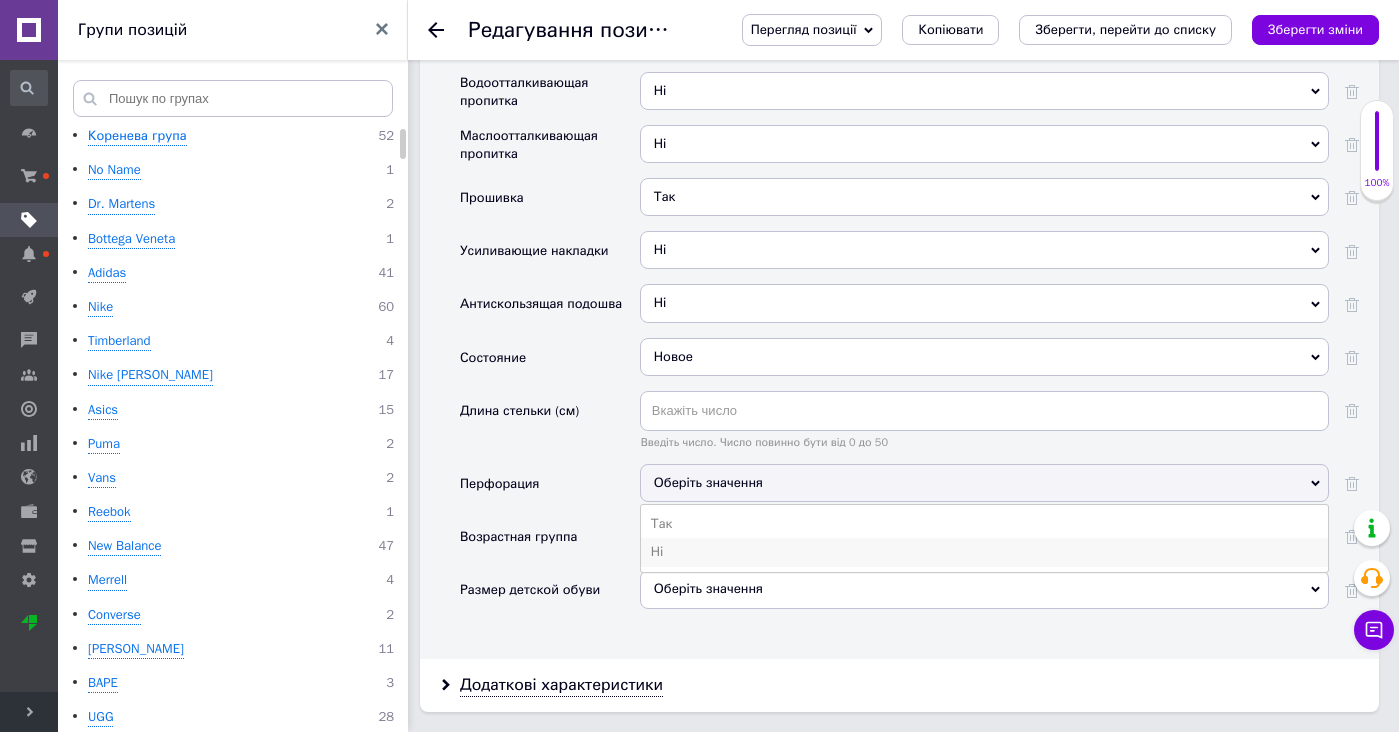 click on "Ні" at bounding box center [984, 552] 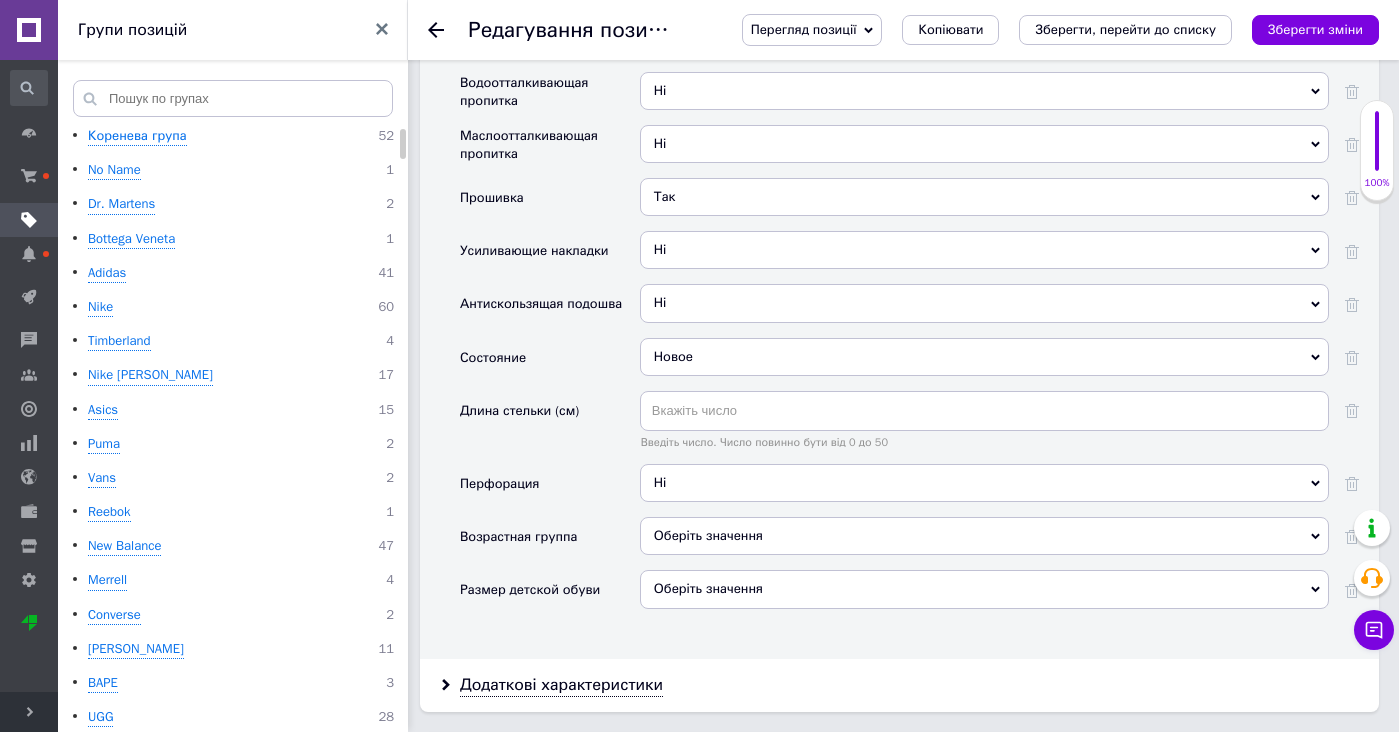 click on "Оберіть значення" at bounding box center (984, 536) 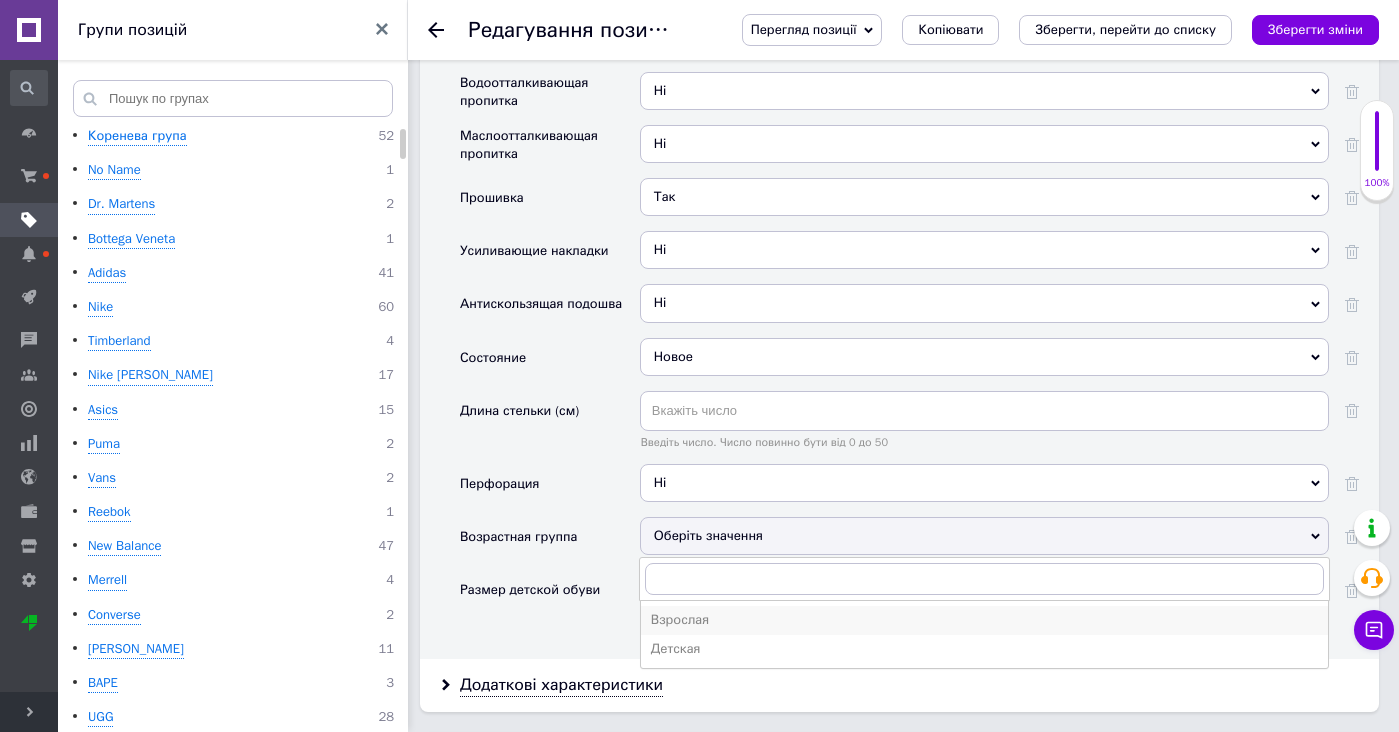 click on "Взрослая" at bounding box center [984, 620] 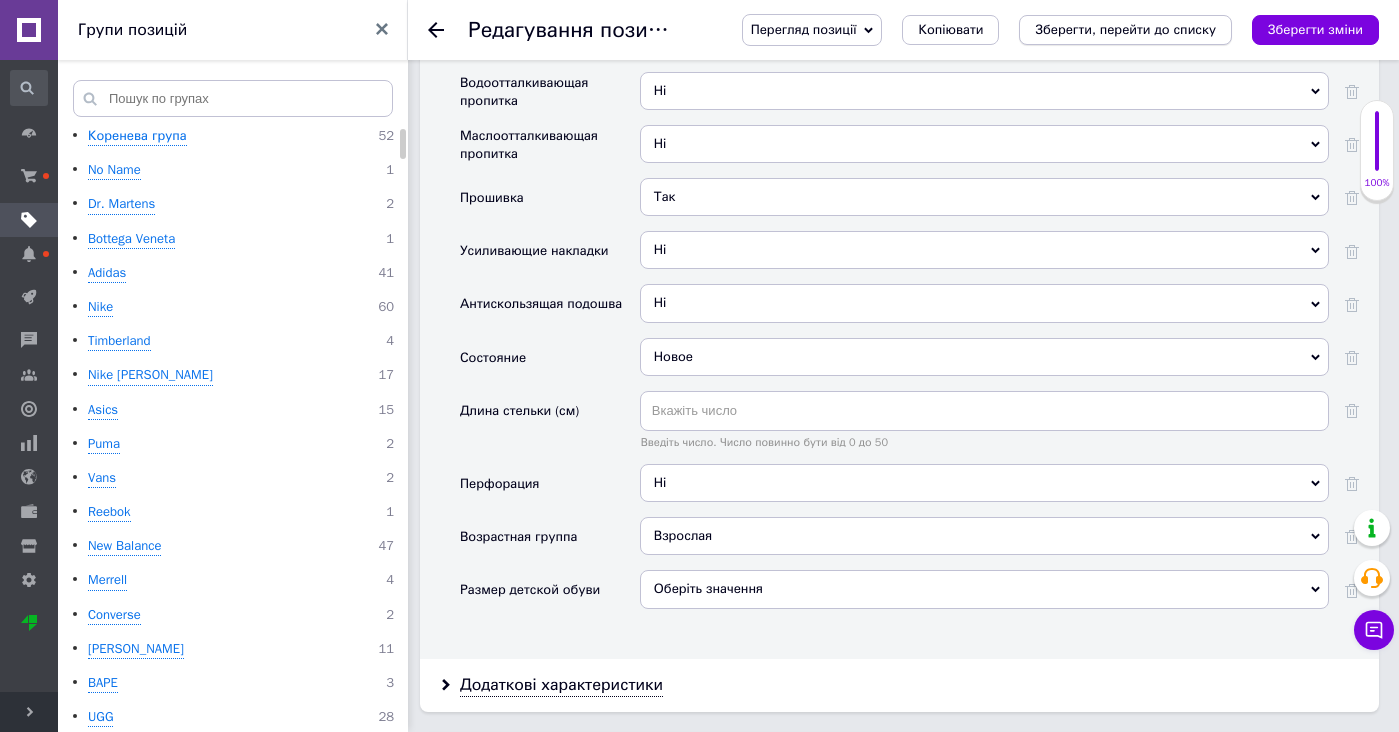 click on "Зберегти, перейти до списку" at bounding box center [1125, 30] 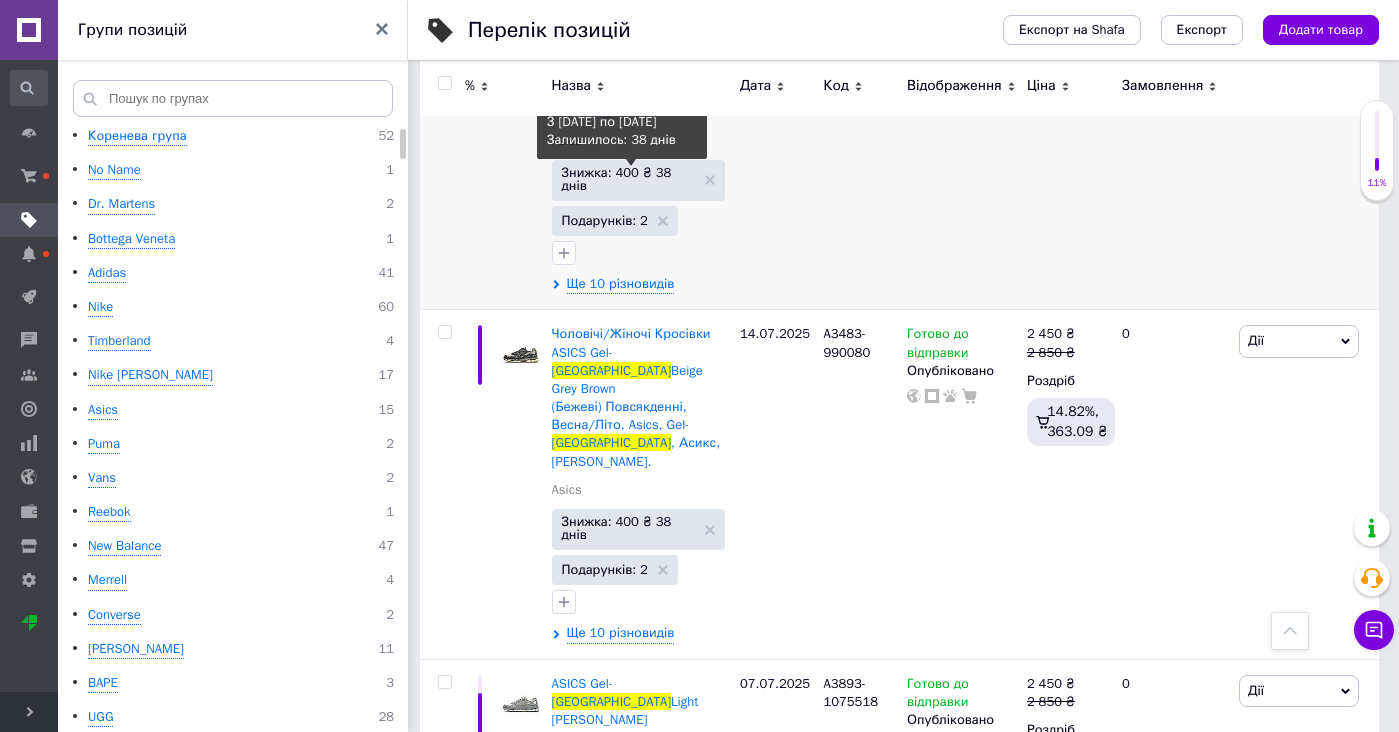 scroll, scrollTop: 1932, scrollLeft: 0, axis: vertical 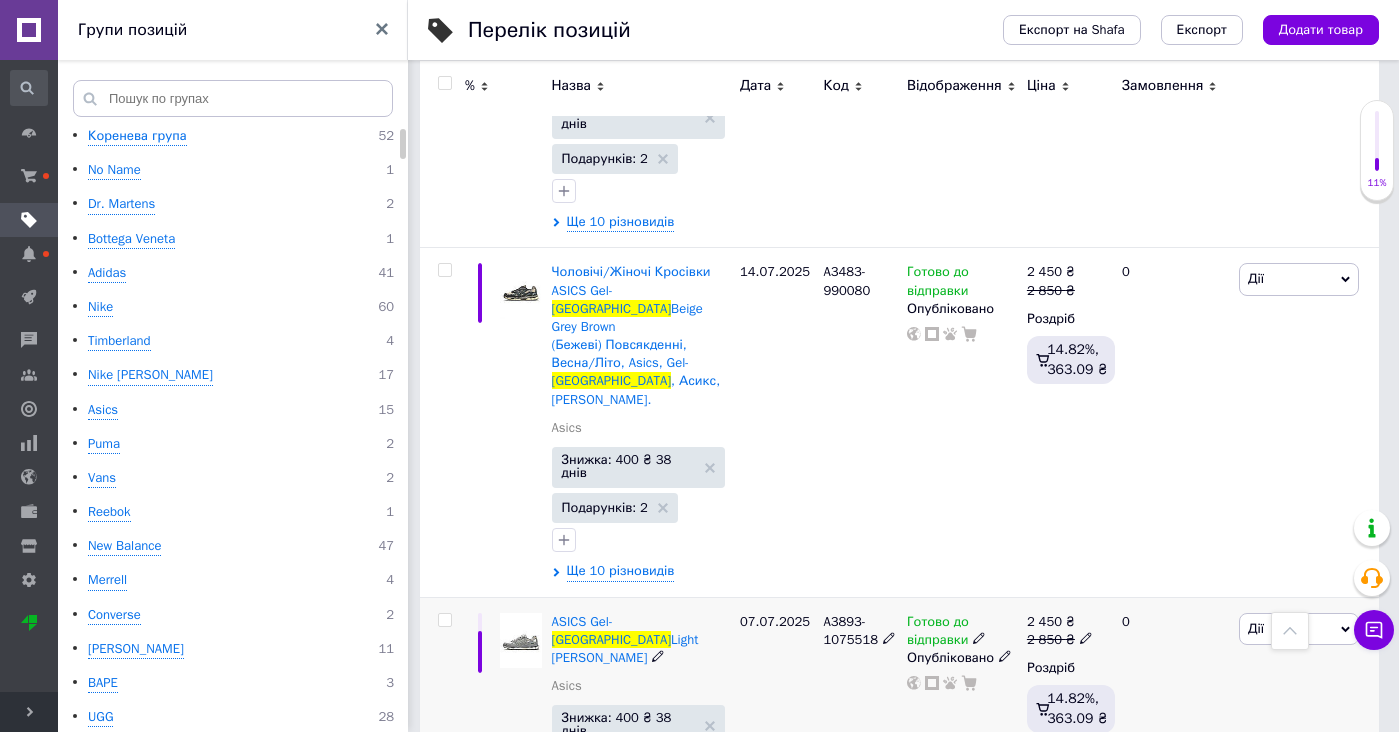 click at bounding box center [521, 640] 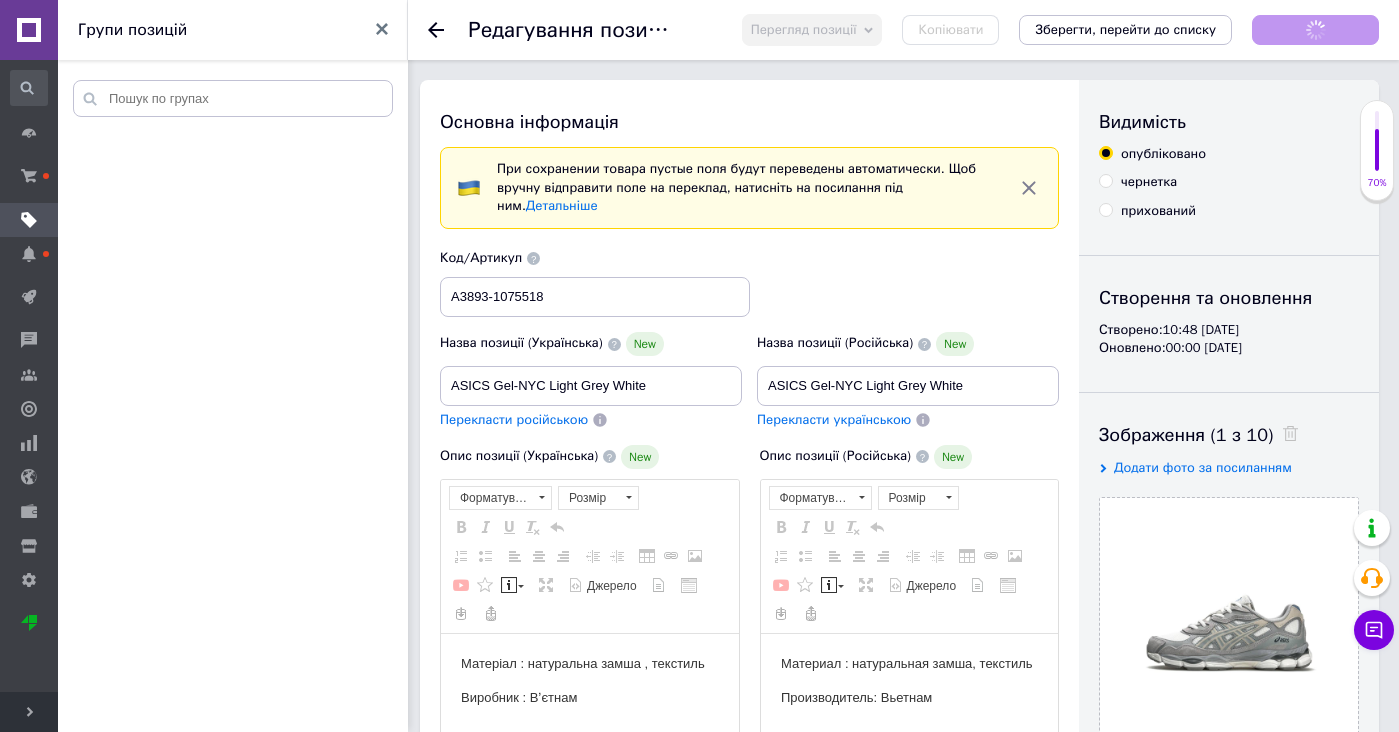 scroll, scrollTop: 0, scrollLeft: 0, axis: both 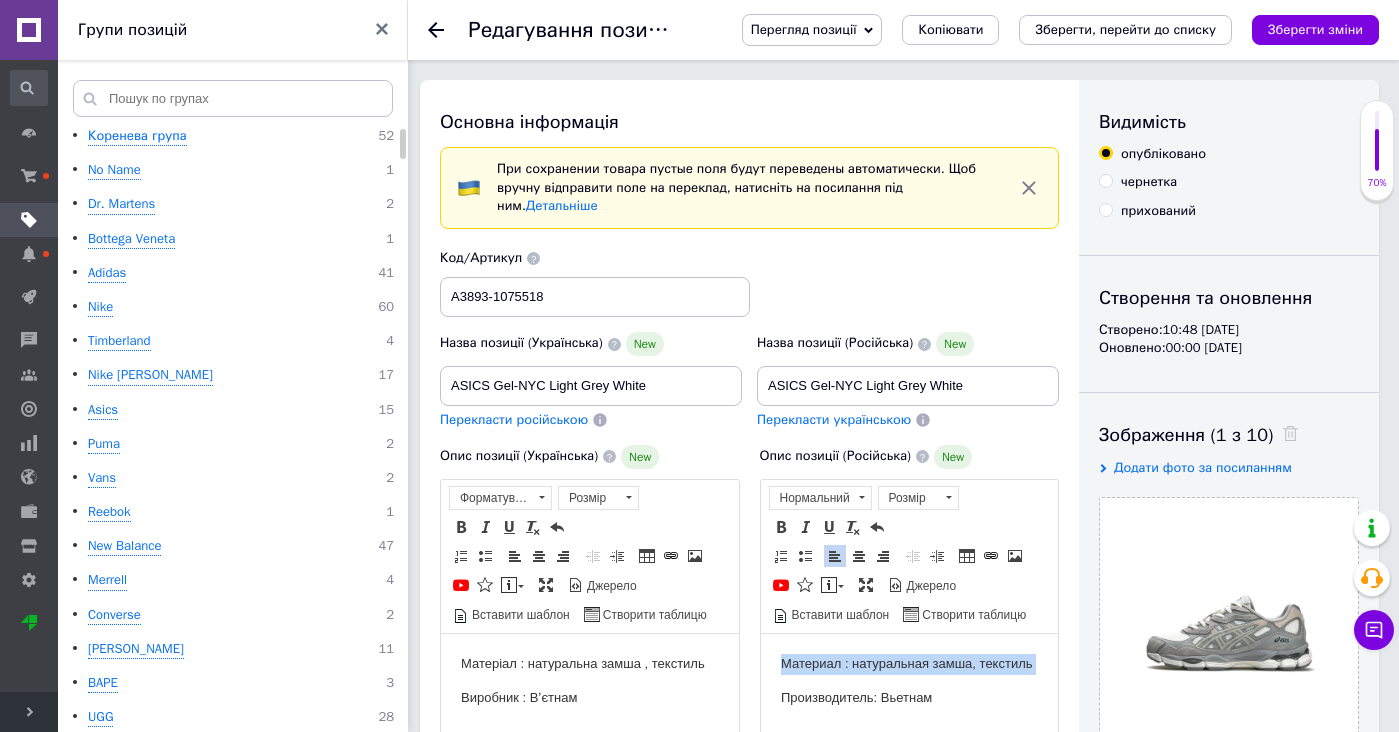 drag, startPoint x: 766, startPoint y: 692, endPoint x: 766, endPoint y: 604, distance: 88 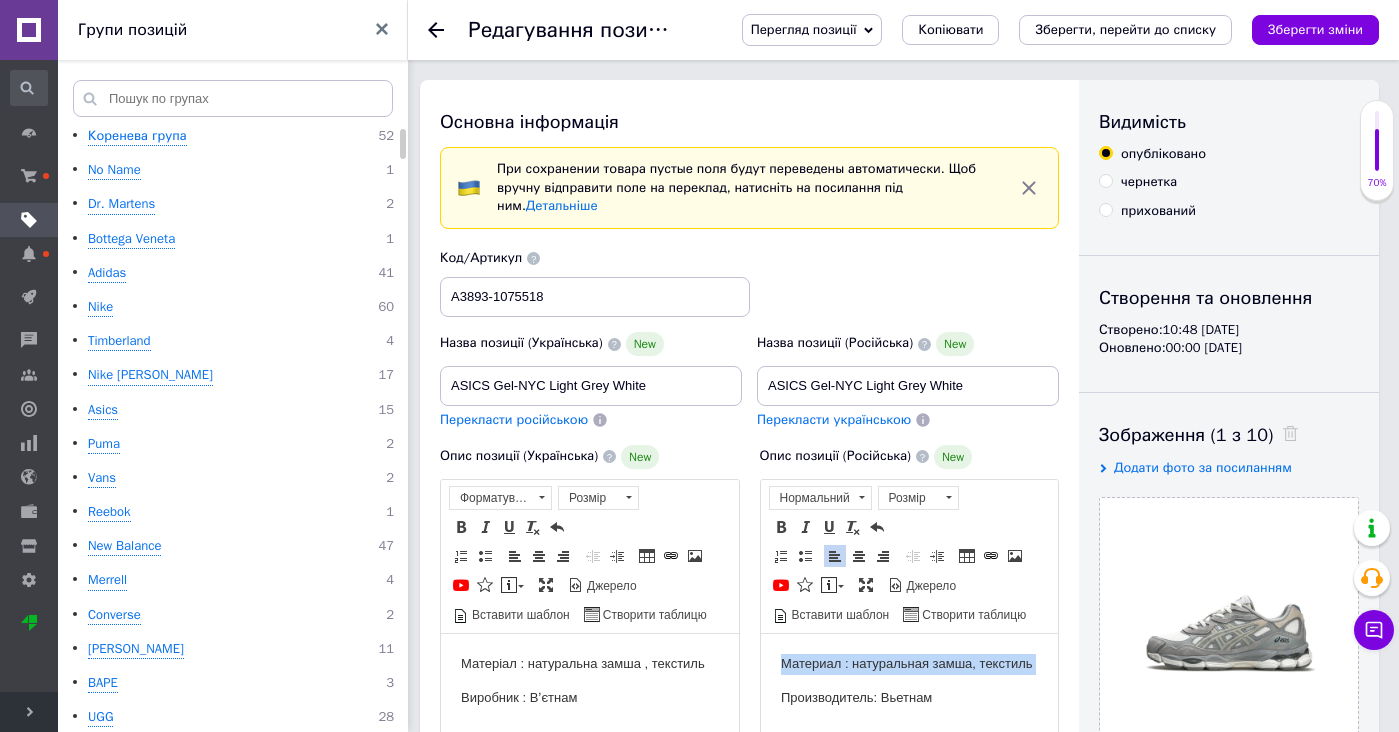 click on "Материал : натуральная замша, текстиль Производитель: Вьетнам" at bounding box center (909, 680) 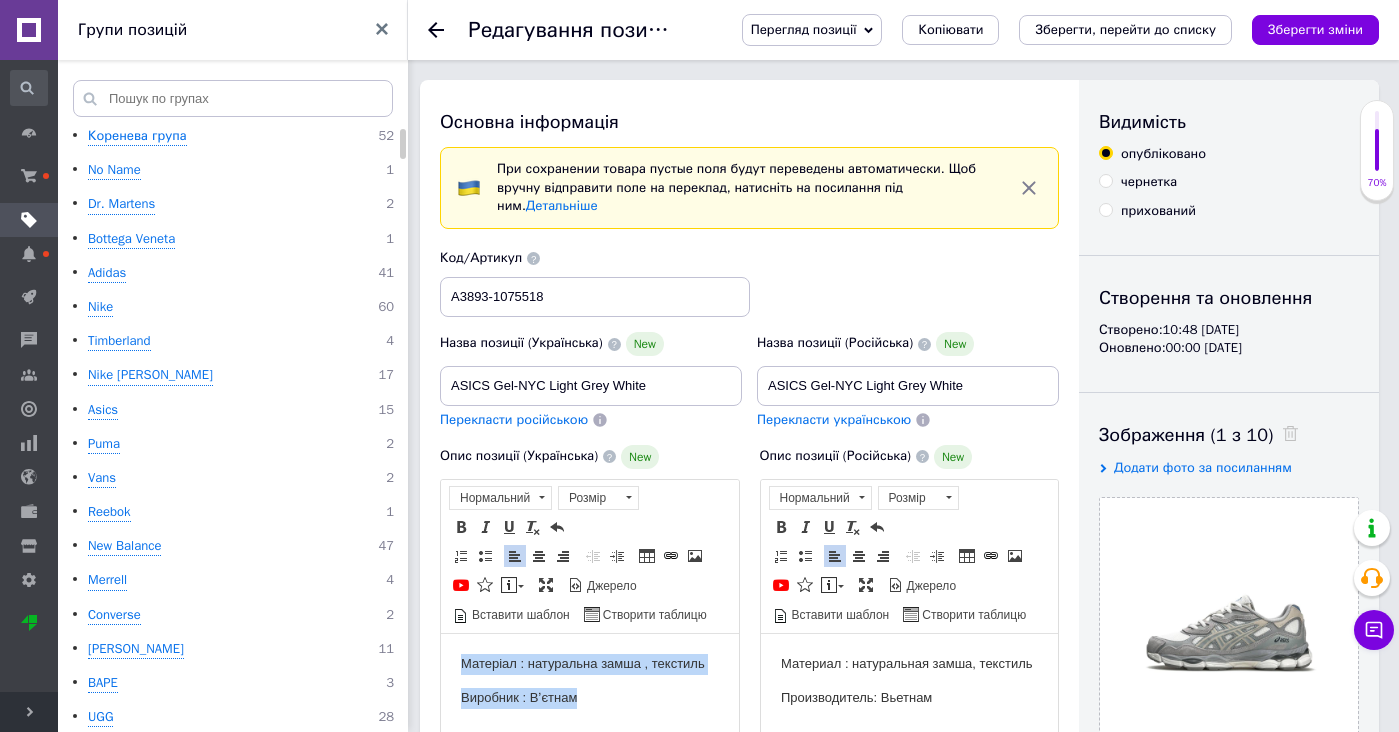 drag, startPoint x: 701, startPoint y: 701, endPoint x: 701, endPoint y: 638, distance: 63 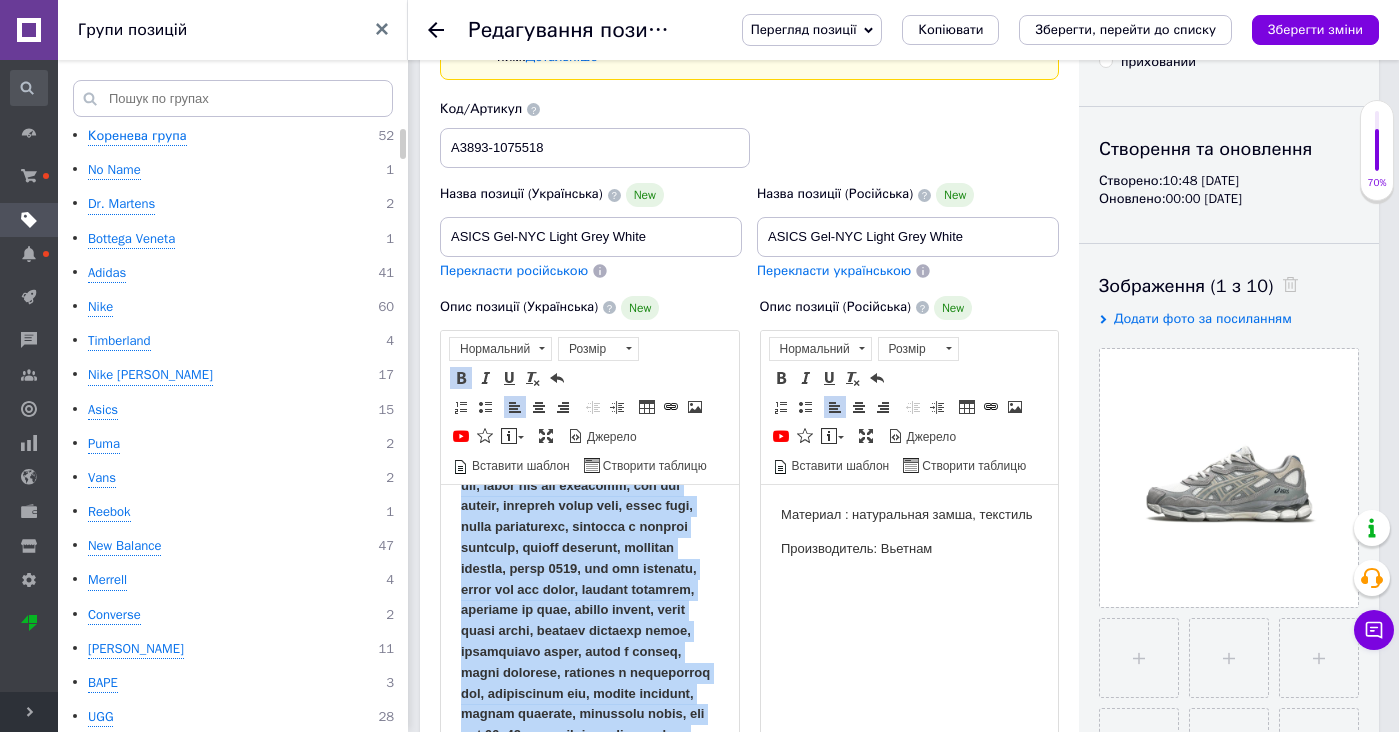 scroll, scrollTop: 252, scrollLeft: 0, axis: vertical 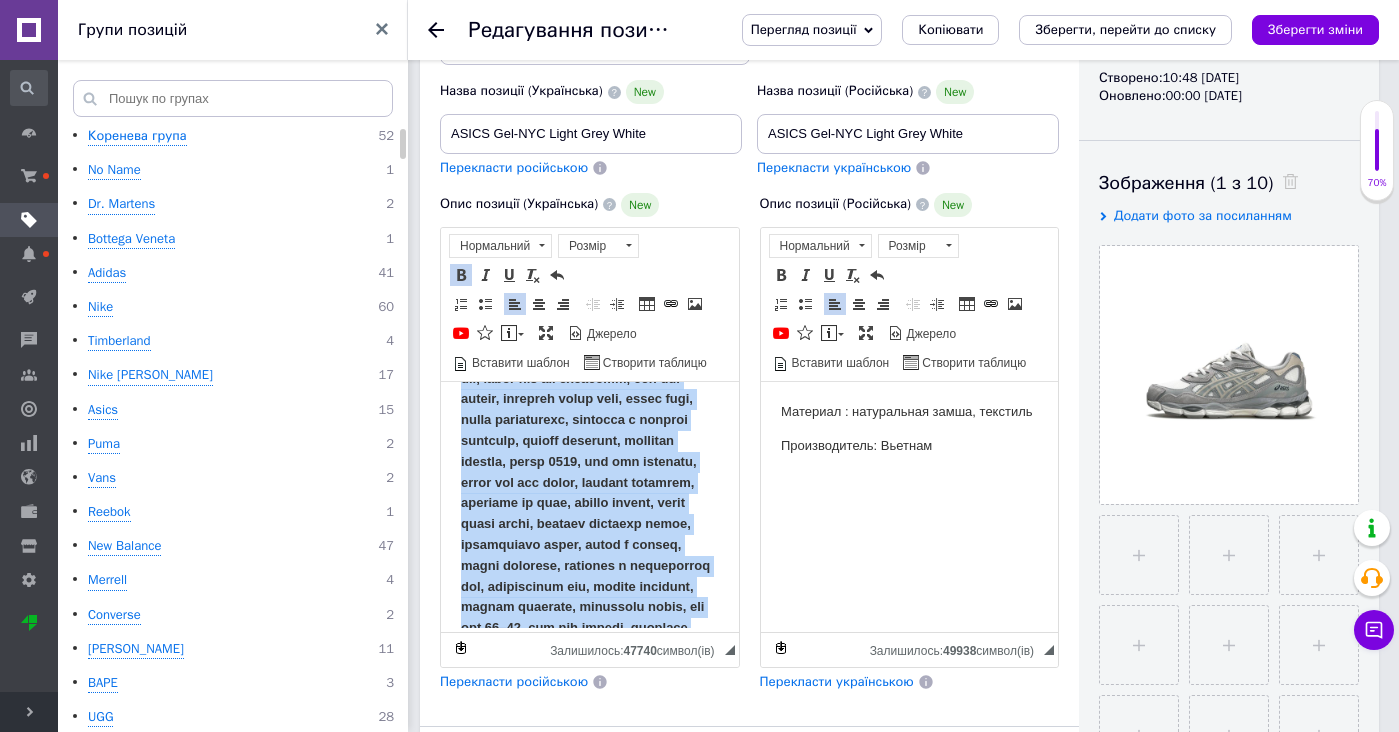 drag, startPoint x: 680, startPoint y: 568, endPoint x: 751, endPoint y: 791, distance: 234.0299 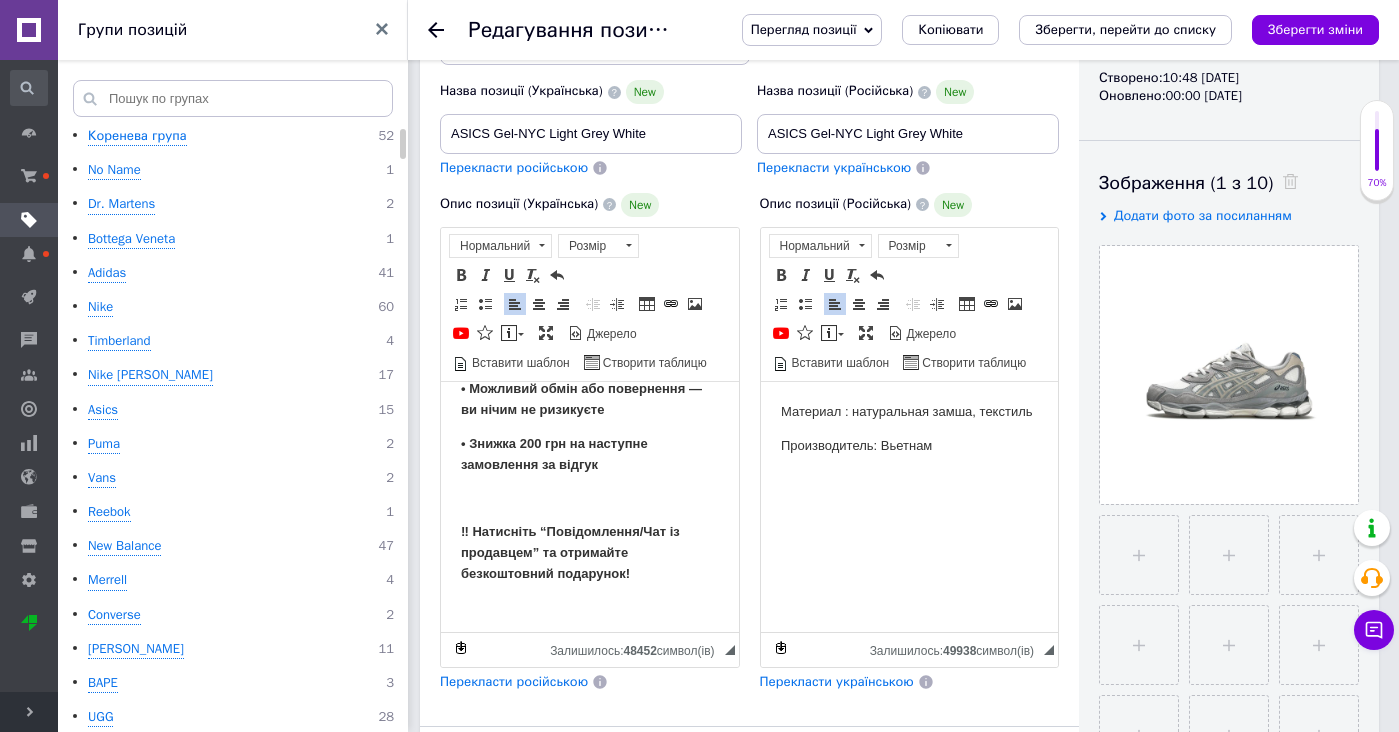 scroll, scrollTop: 1821, scrollLeft: 0, axis: vertical 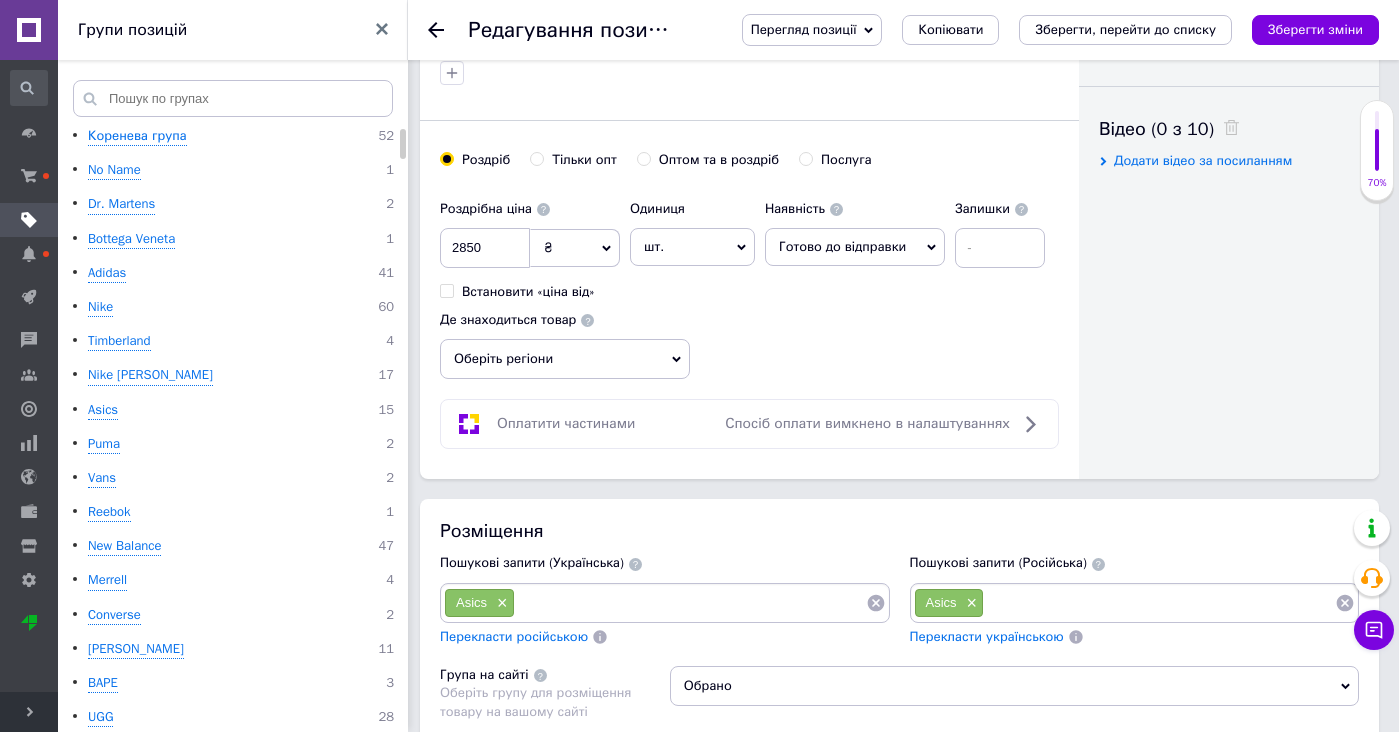click at bounding box center (690, 603) 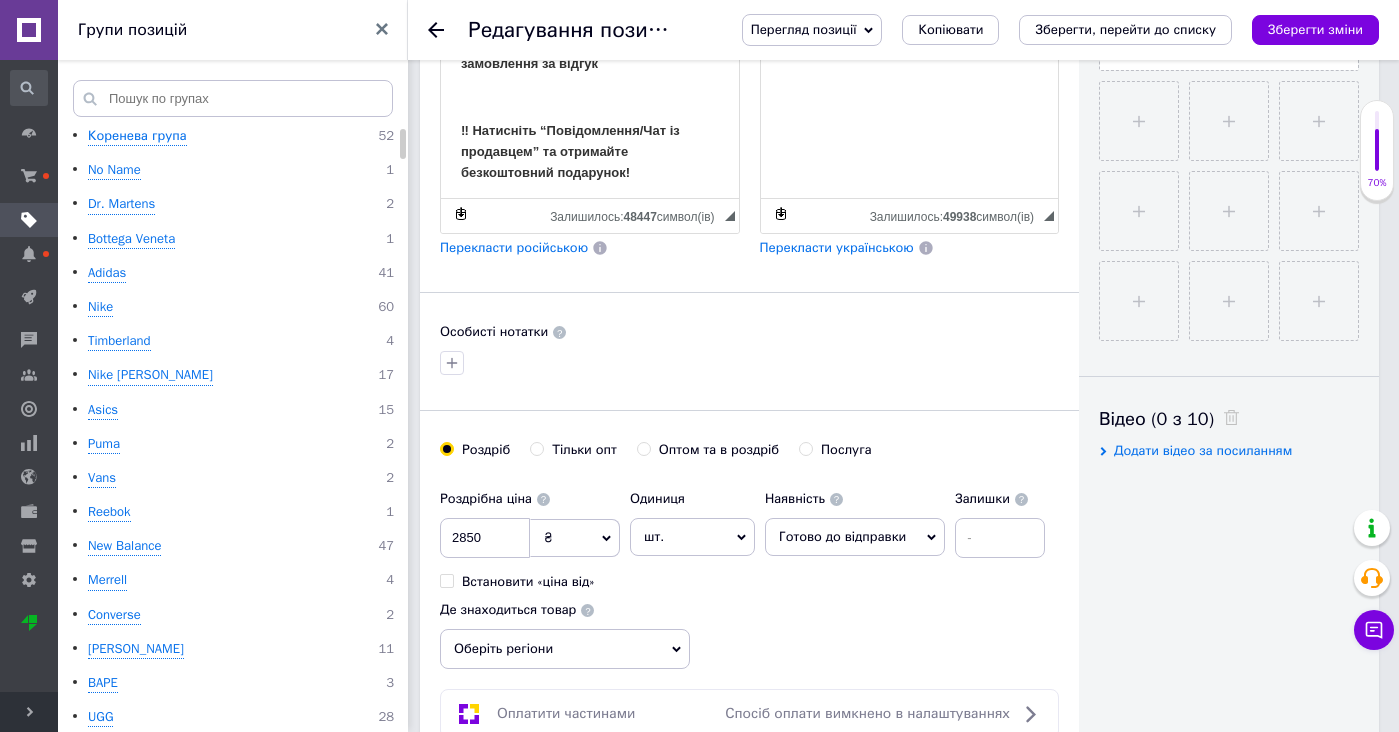 scroll, scrollTop: 0, scrollLeft: 0, axis: both 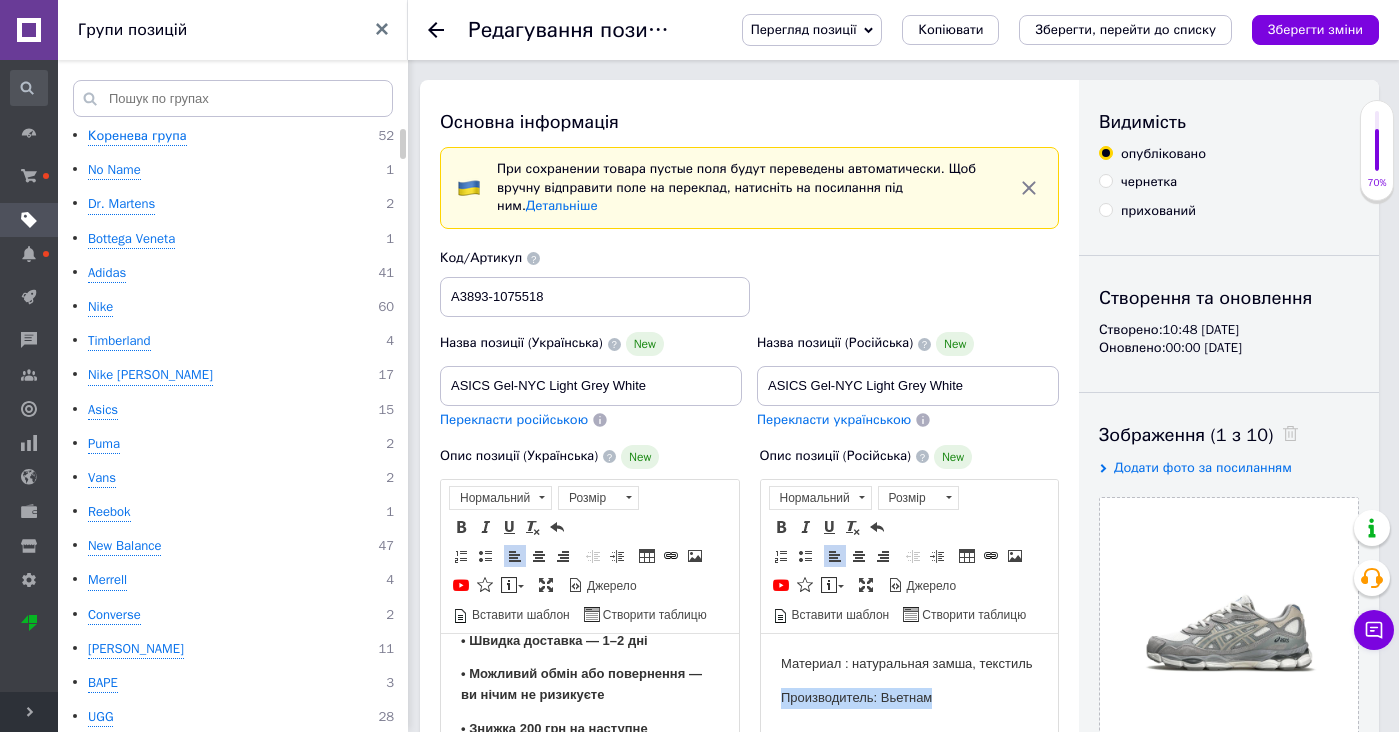 drag, startPoint x: 944, startPoint y: 690, endPoint x: 944, endPoint y: 672, distance: 18 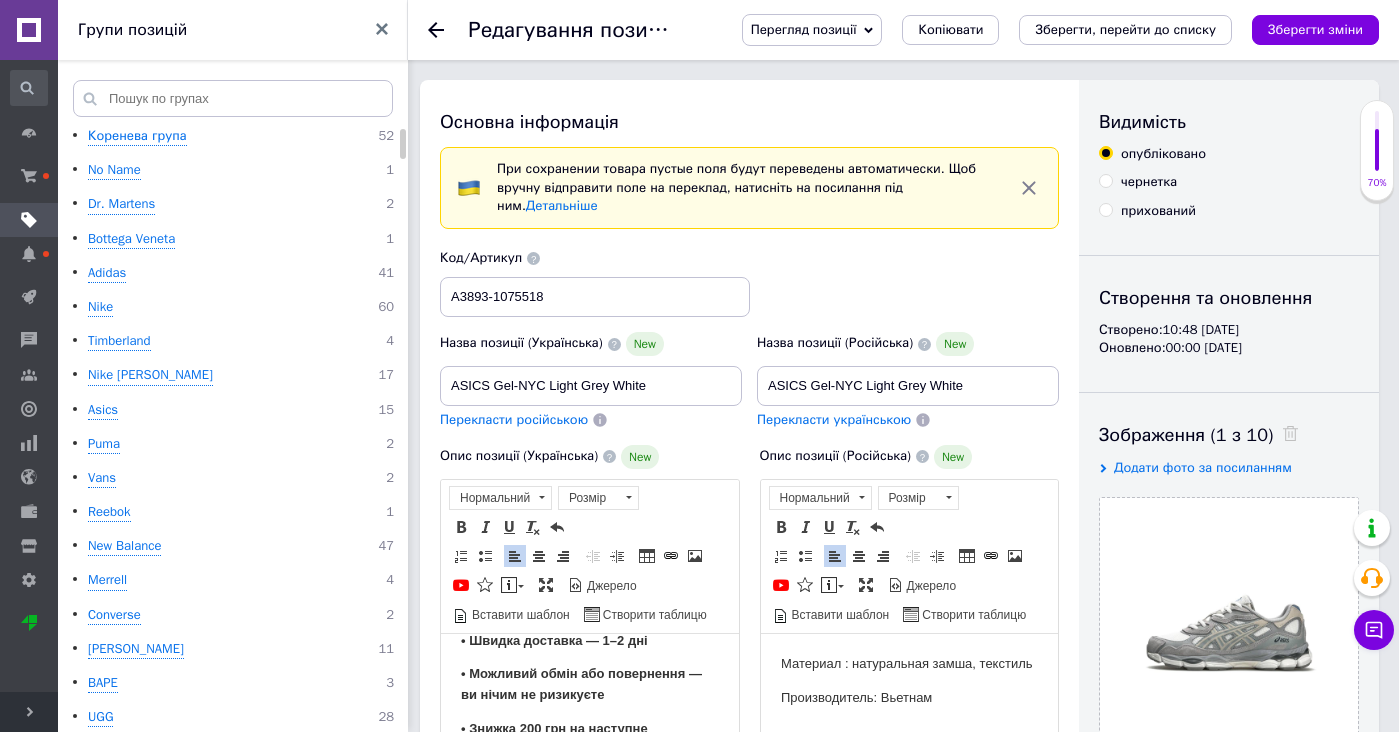 type 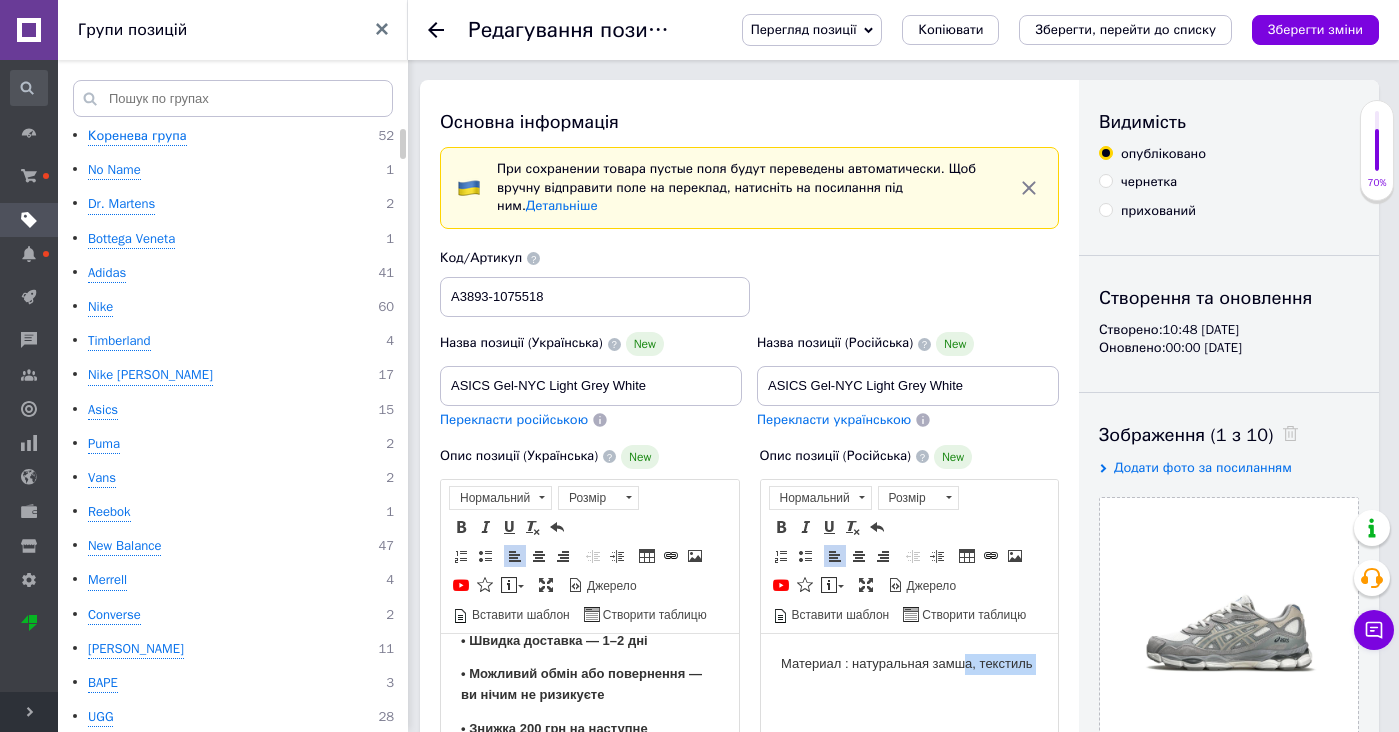 drag, startPoint x: 965, startPoint y: 681, endPoint x: 965, endPoint y: 662, distance: 19 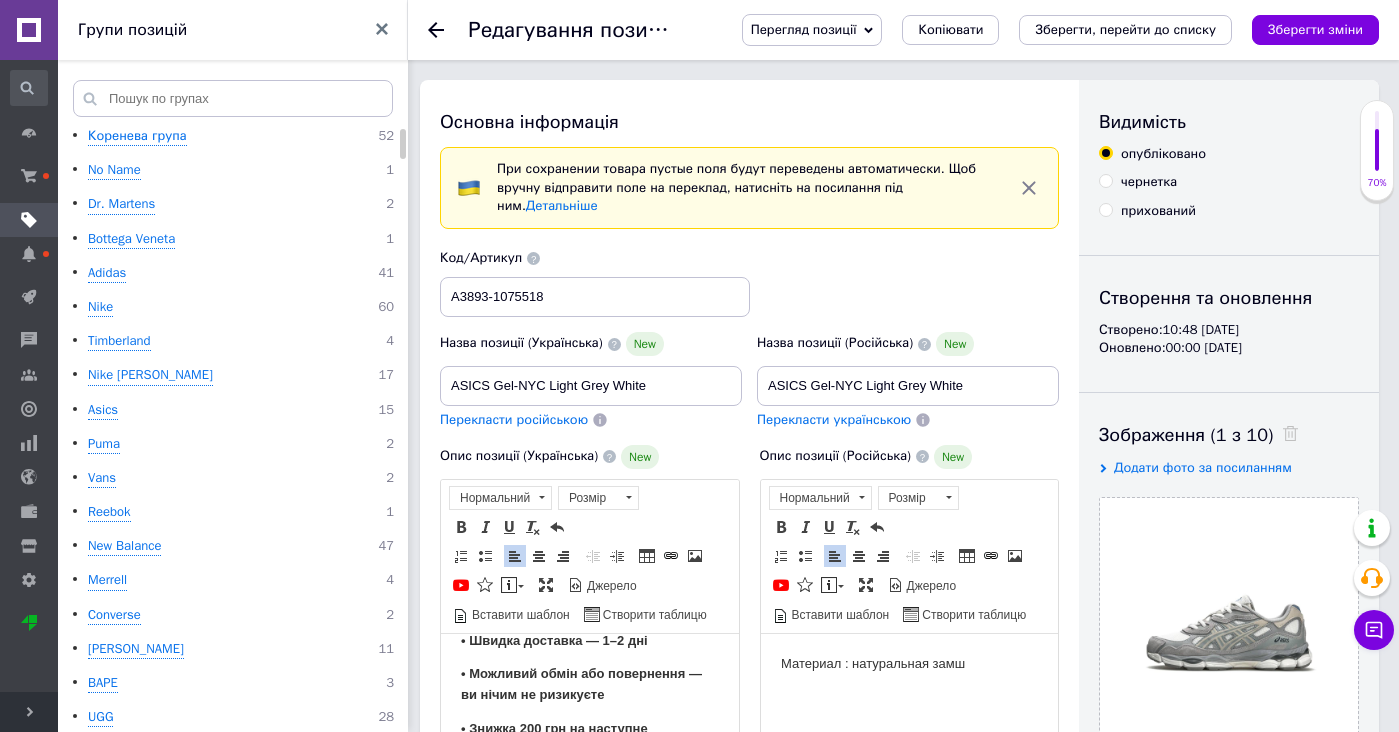 drag, startPoint x: 984, startPoint y: 687, endPoint x: 984, endPoint y: 640, distance: 47 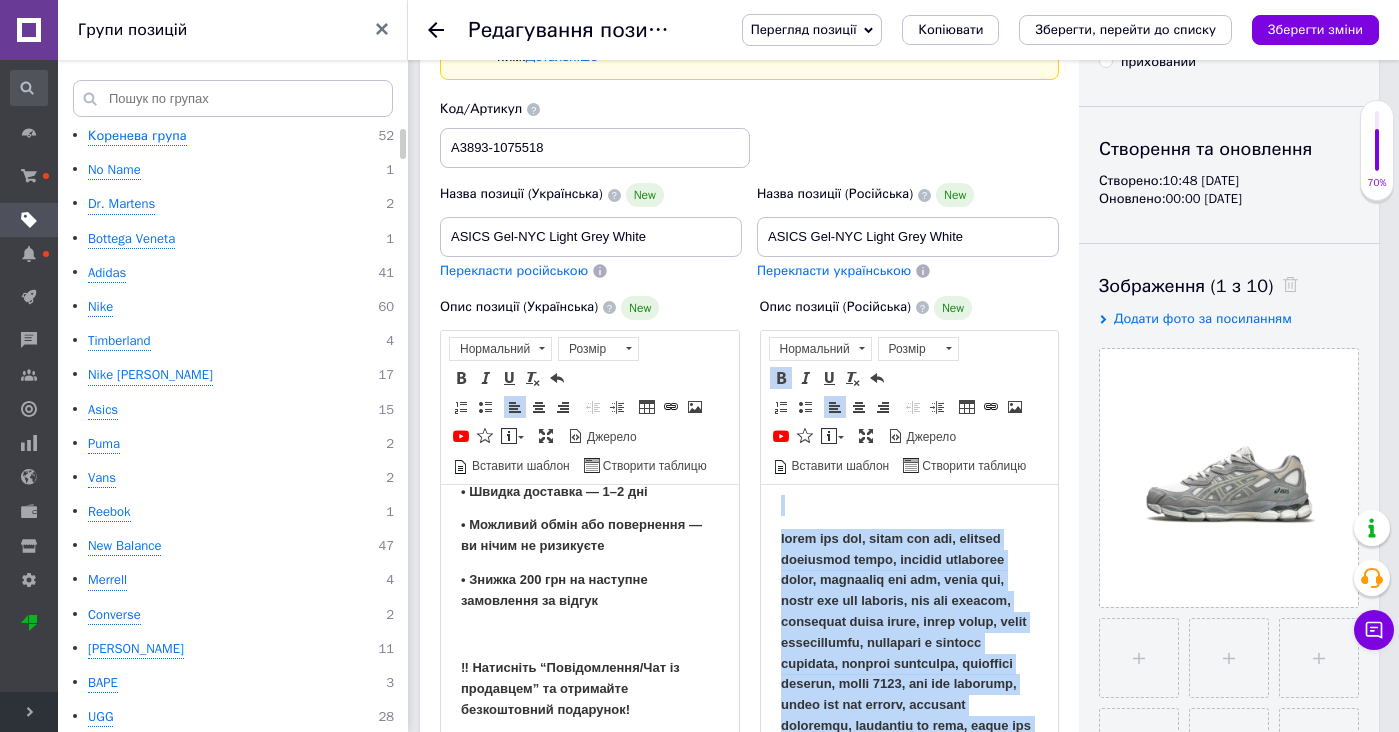 scroll, scrollTop: 2327, scrollLeft: 0, axis: vertical 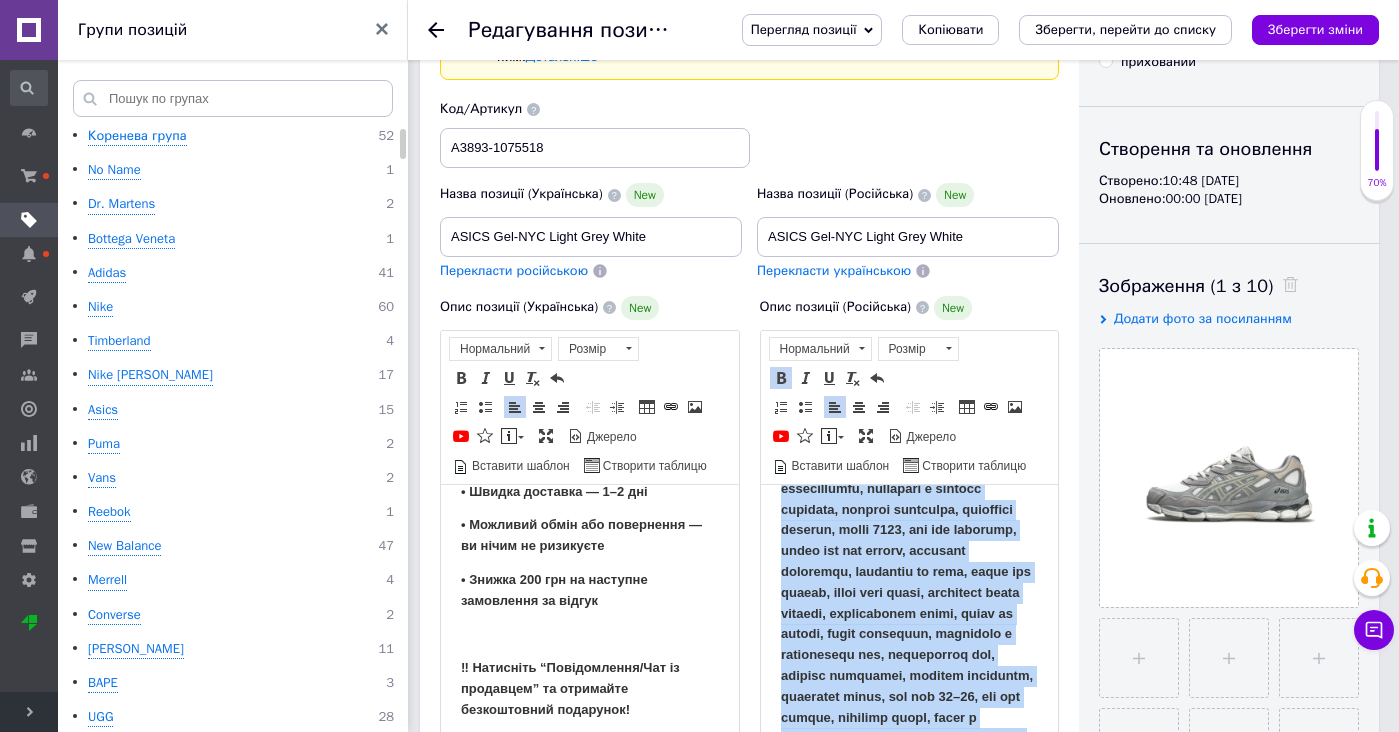drag, startPoint x: 943, startPoint y: 576, endPoint x: 1080, endPoint y: 815, distance: 275.48138 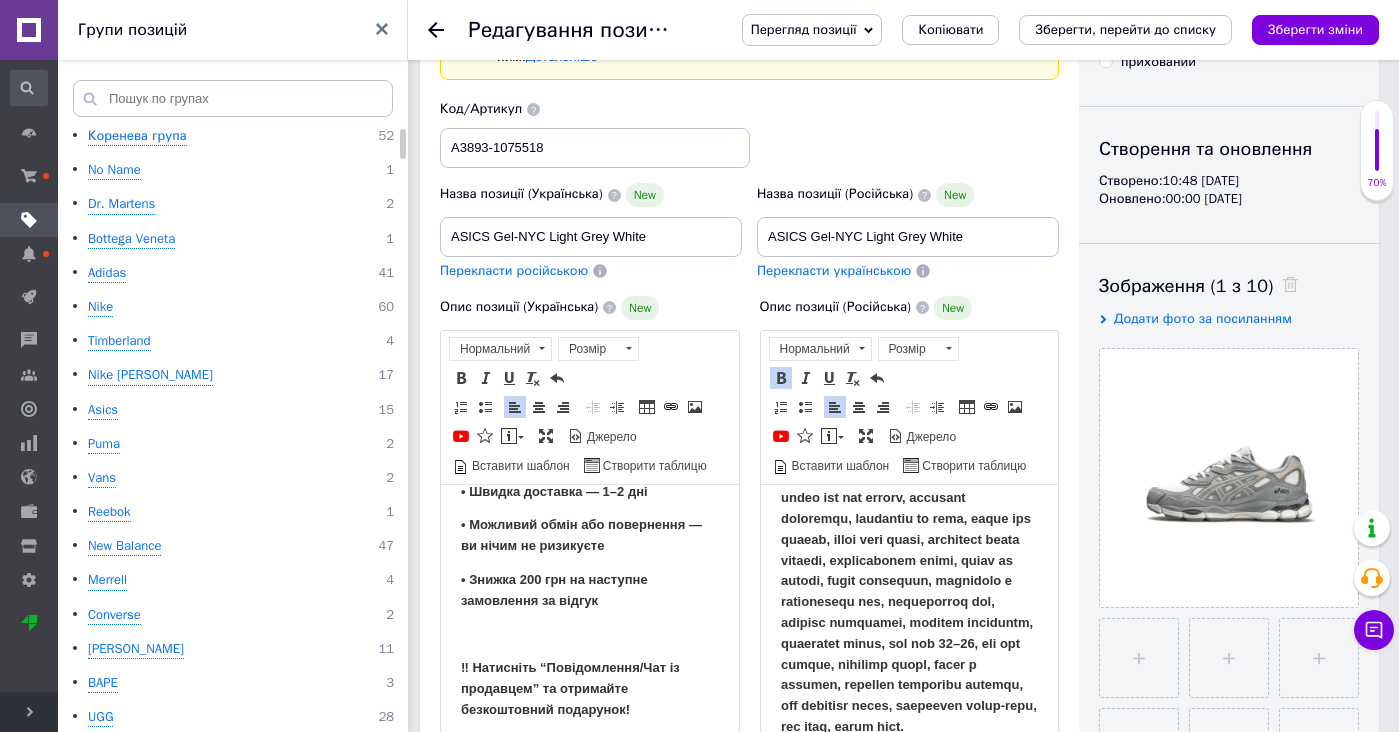 scroll, scrollTop: 4, scrollLeft: 0, axis: vertical 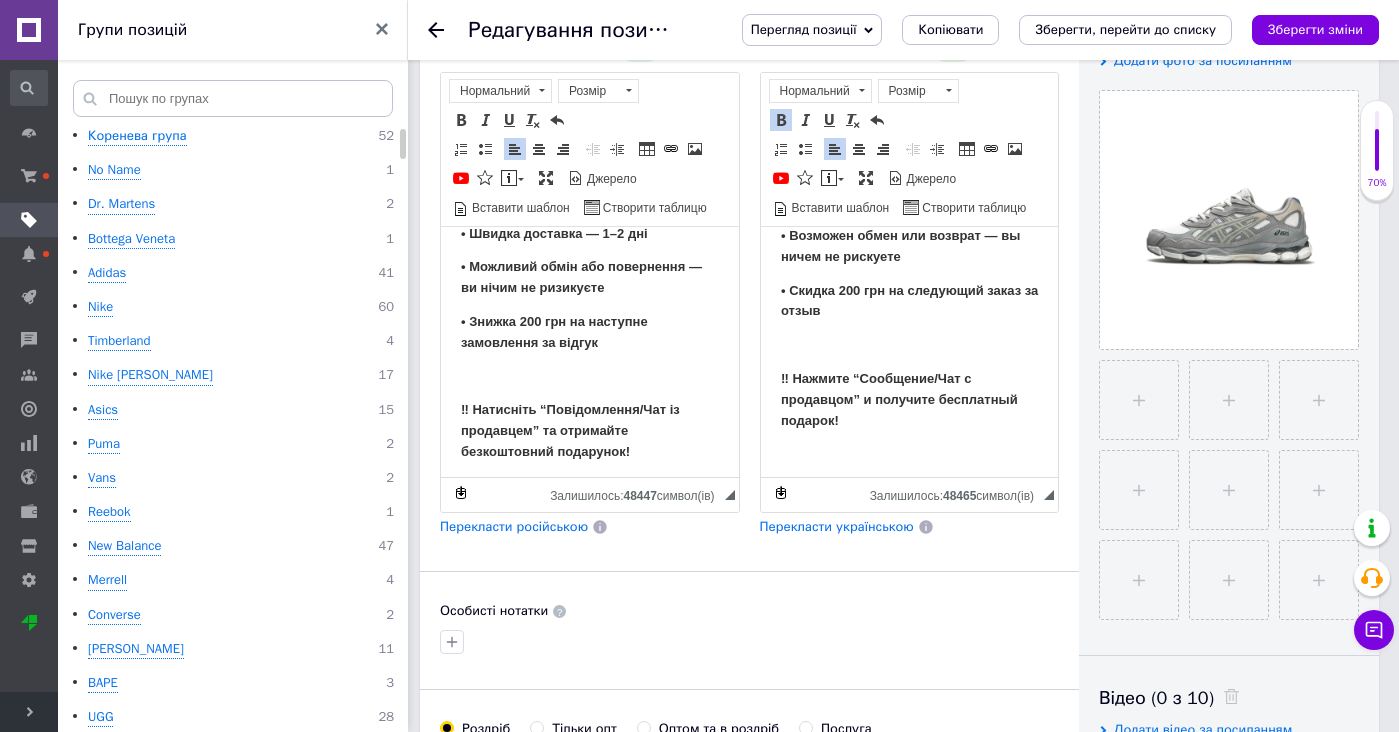 click at bounding box center [909, 521] 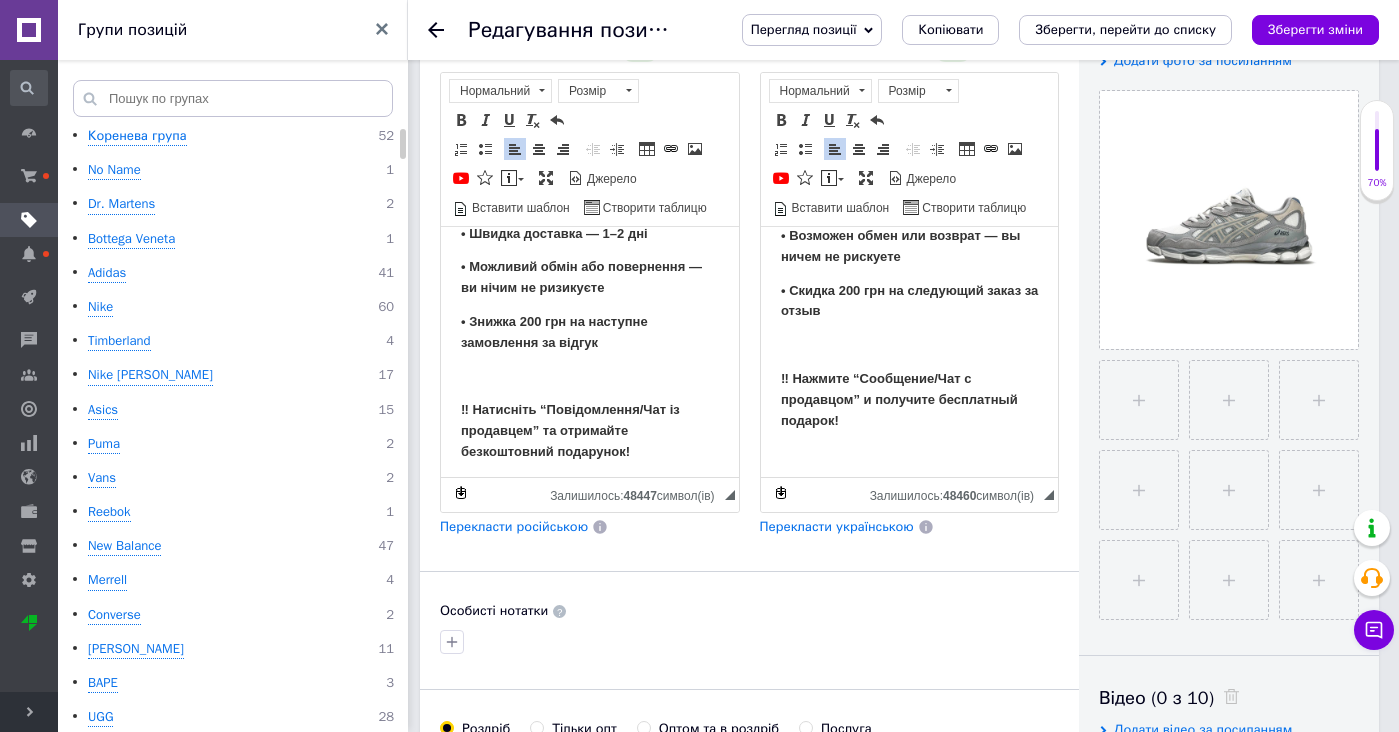 scroll, scrollTop: 1861, scrollLeft: 0, axis: vertical 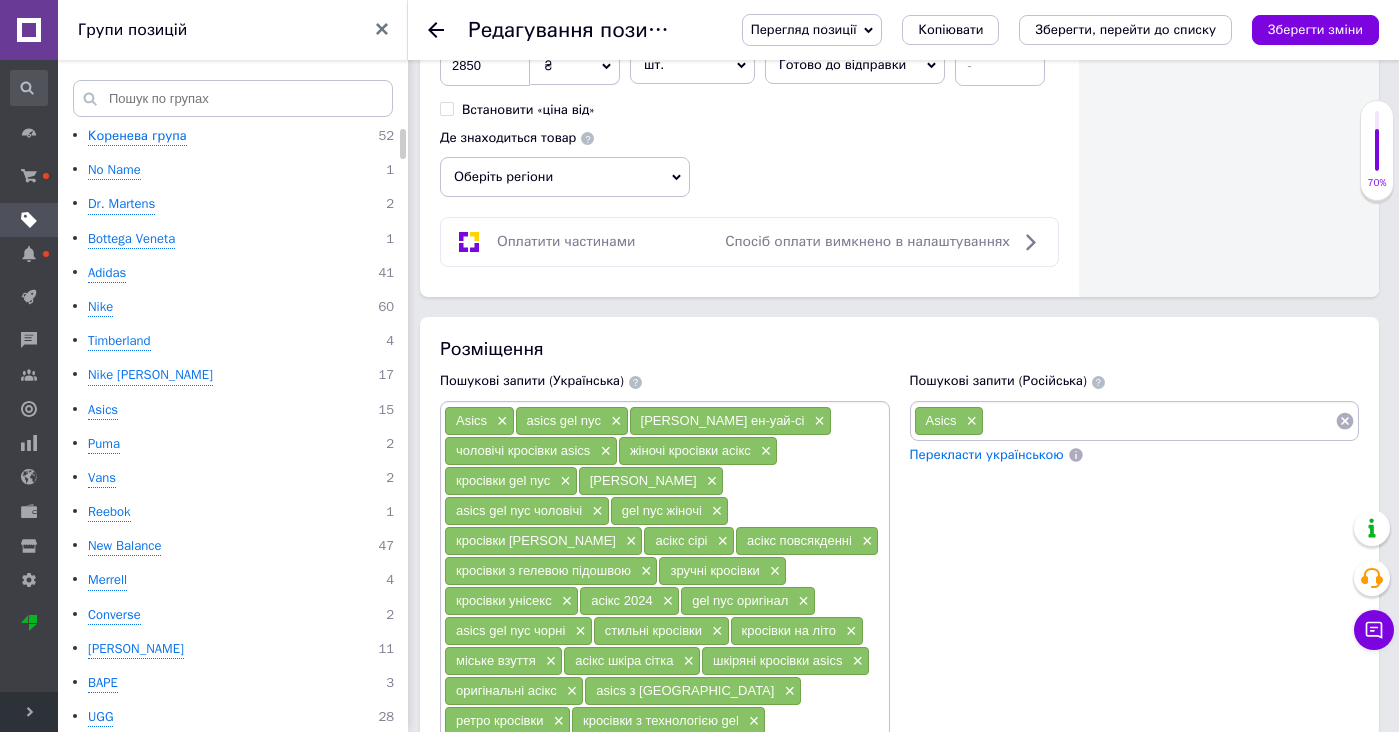 click at bounding box center (1159, 421) 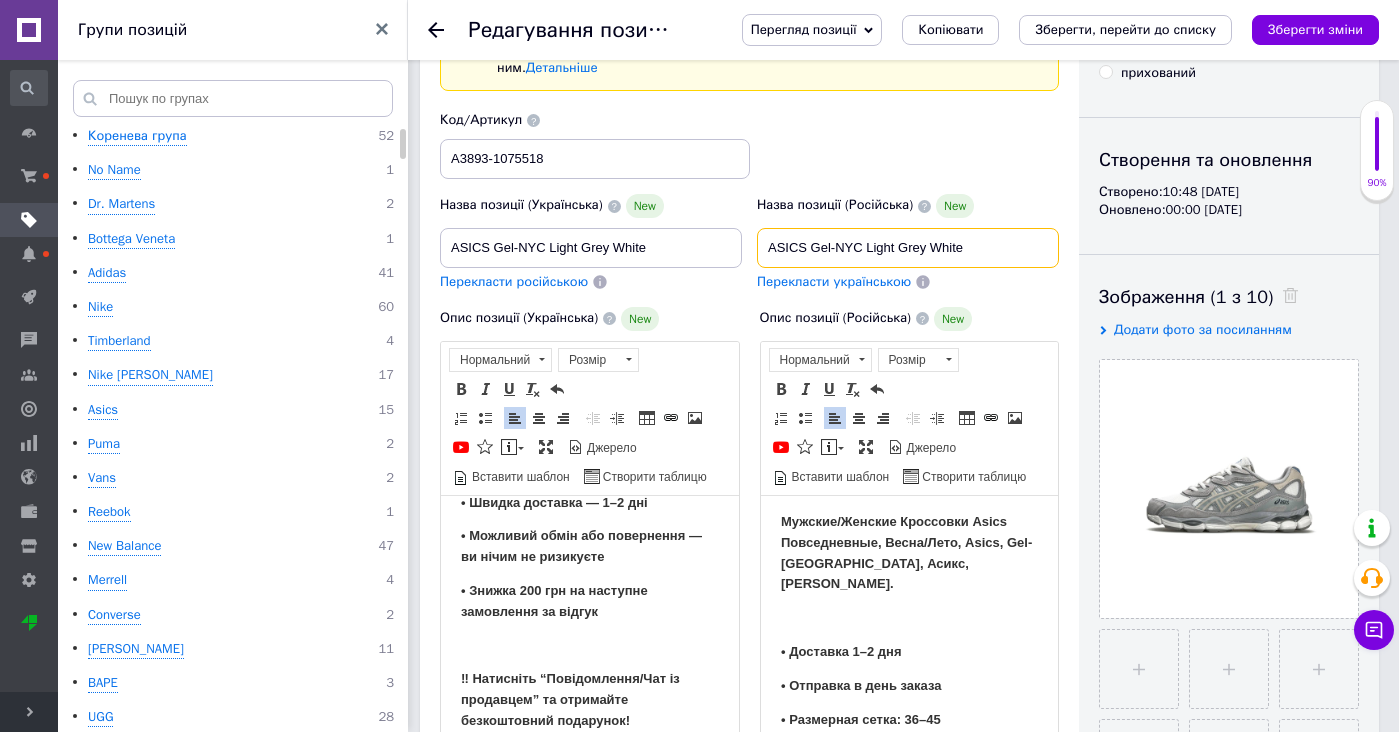 click on "ASICS Gel-NYC Light Grey White" at bounding box center [908, 248] 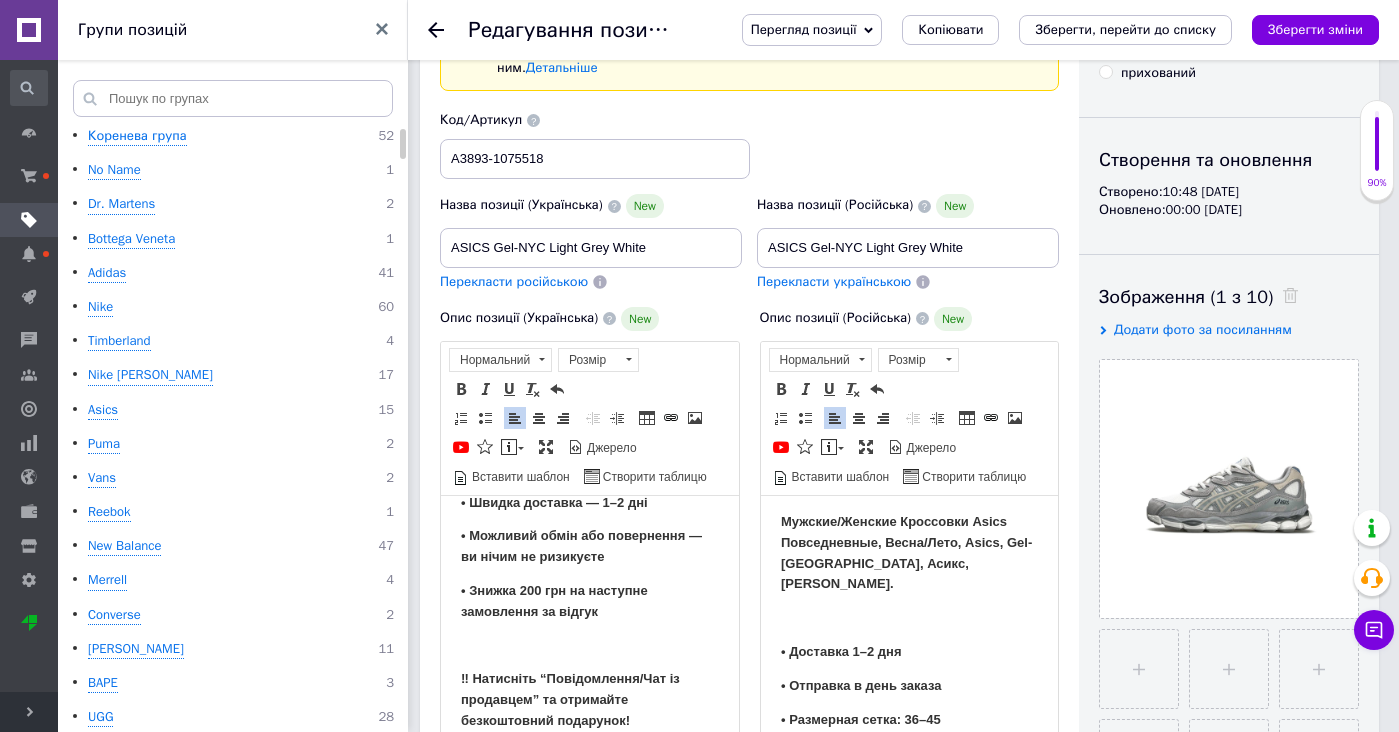 click on "Мужские/Женские Кроссовки Asics Повседневные, Весна/Лето, Asics, Gel-NYC, Асикс, Гел НЙК." at bounding box center (905, 551) 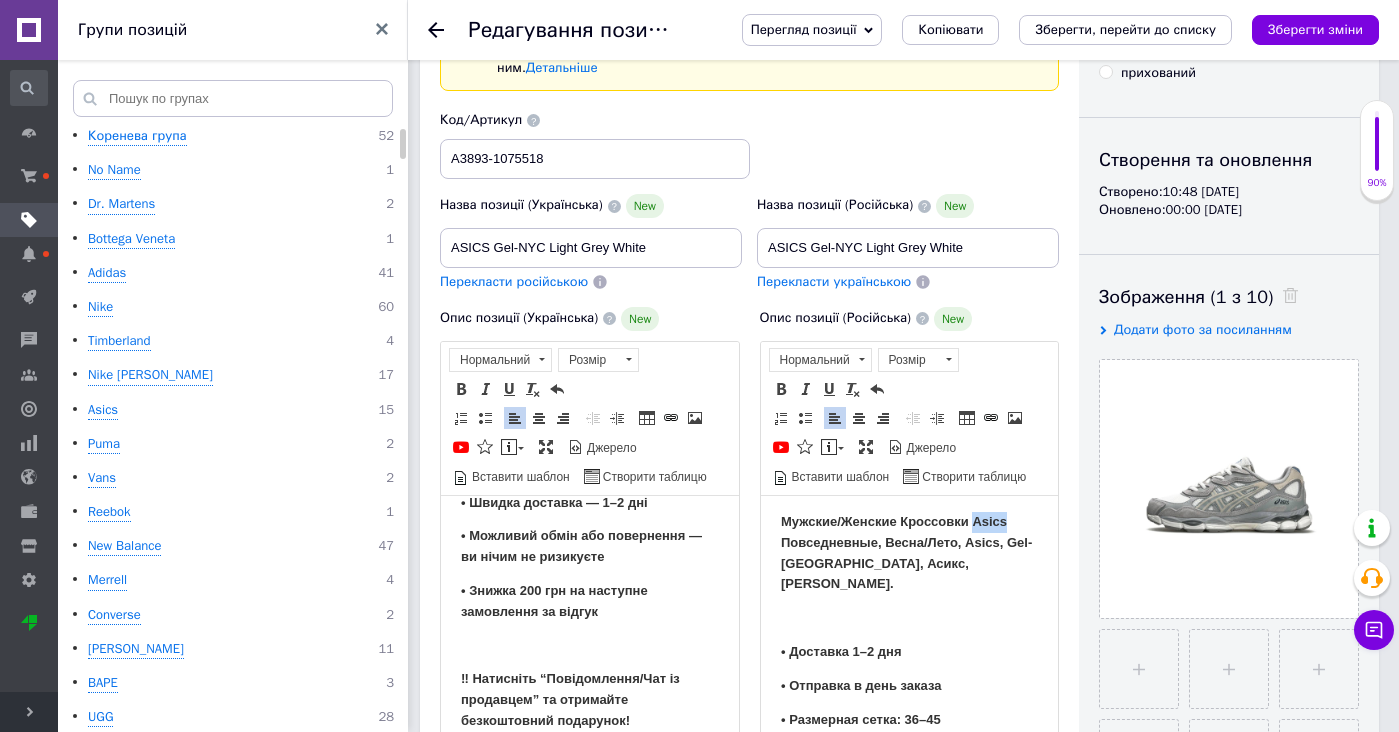 click on "Мужские/Женские Кроссовки Asics Повседневные, Весна/Лето, Asics, Gel-NYC, Асикс, Гел НЙК." at bounding box center [905, 551] 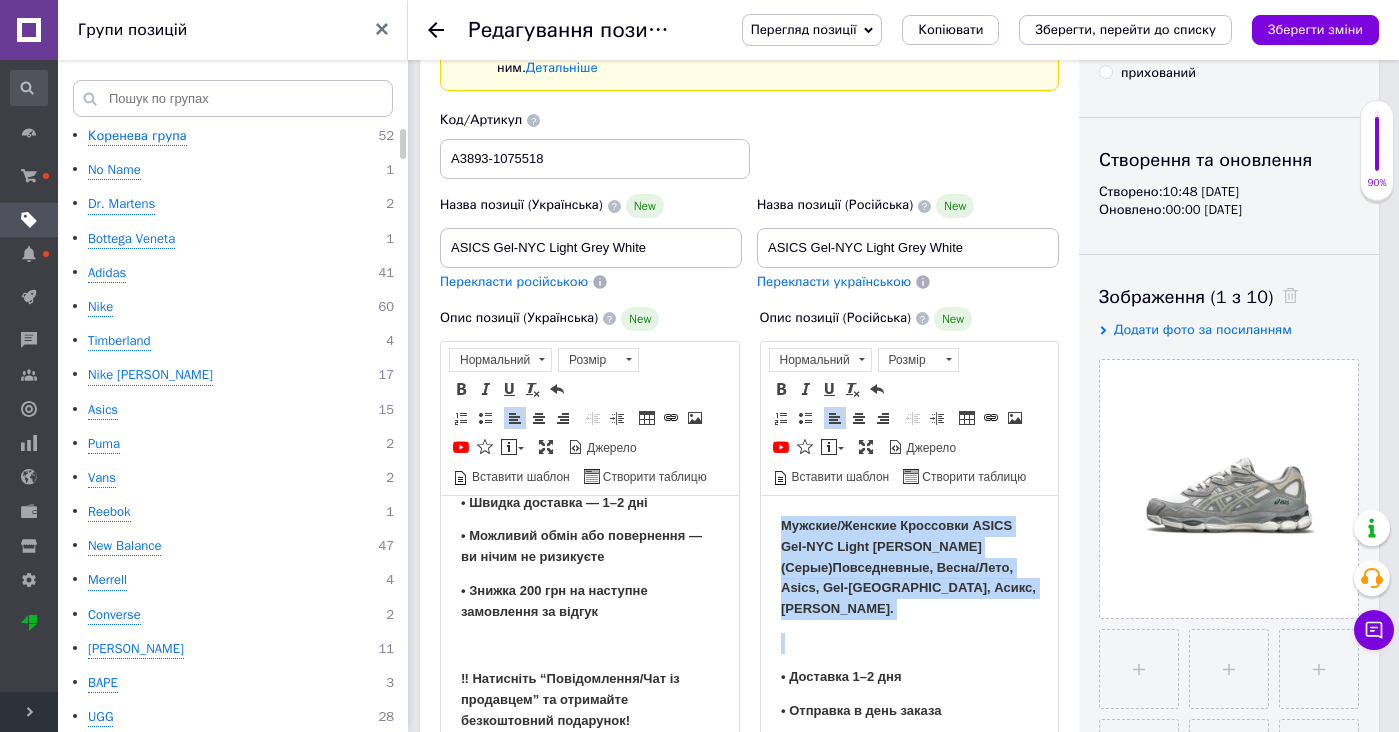 drag, startPoint x: 1051, startPoint y: 607, endPoint x: 1769, endPoint y: 894, distance: 773.2354 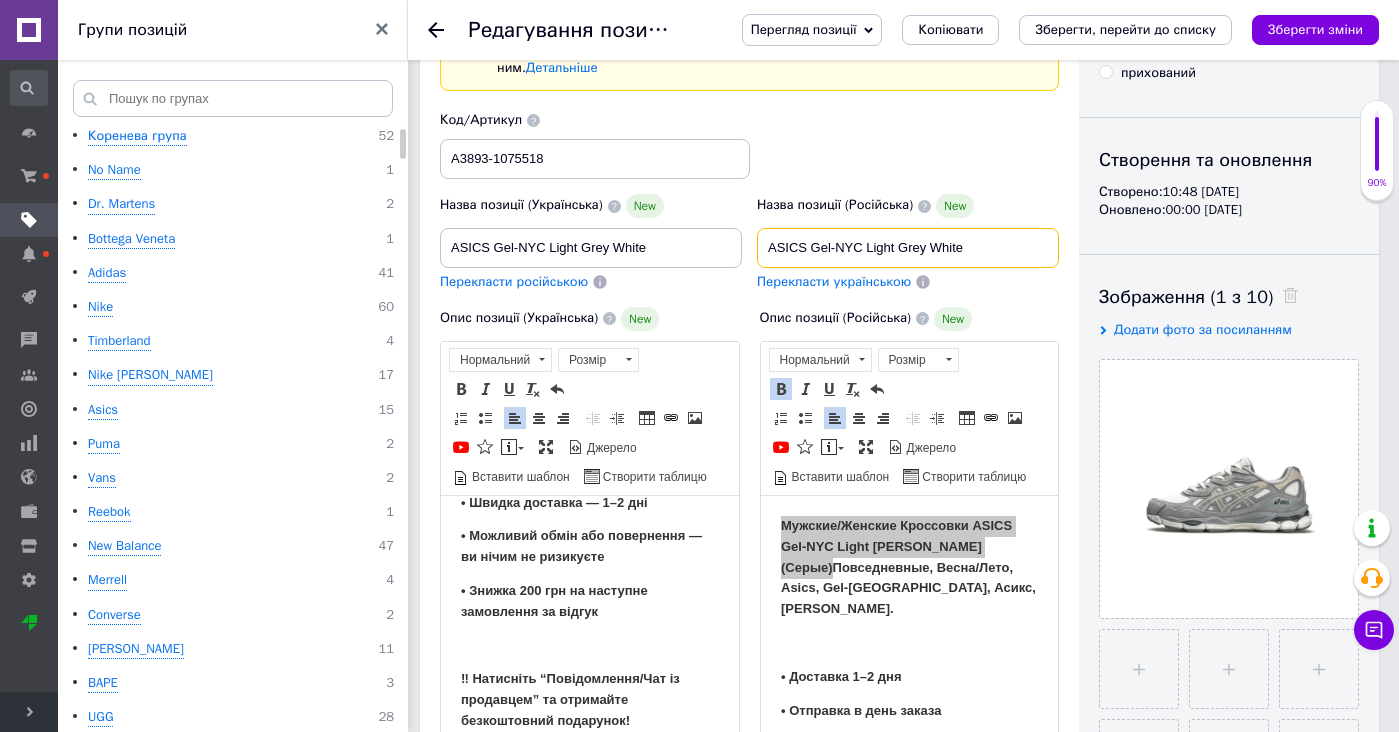 click on "ASICS Gel-NYC Light Grey White" at bounding box center [908, 248] 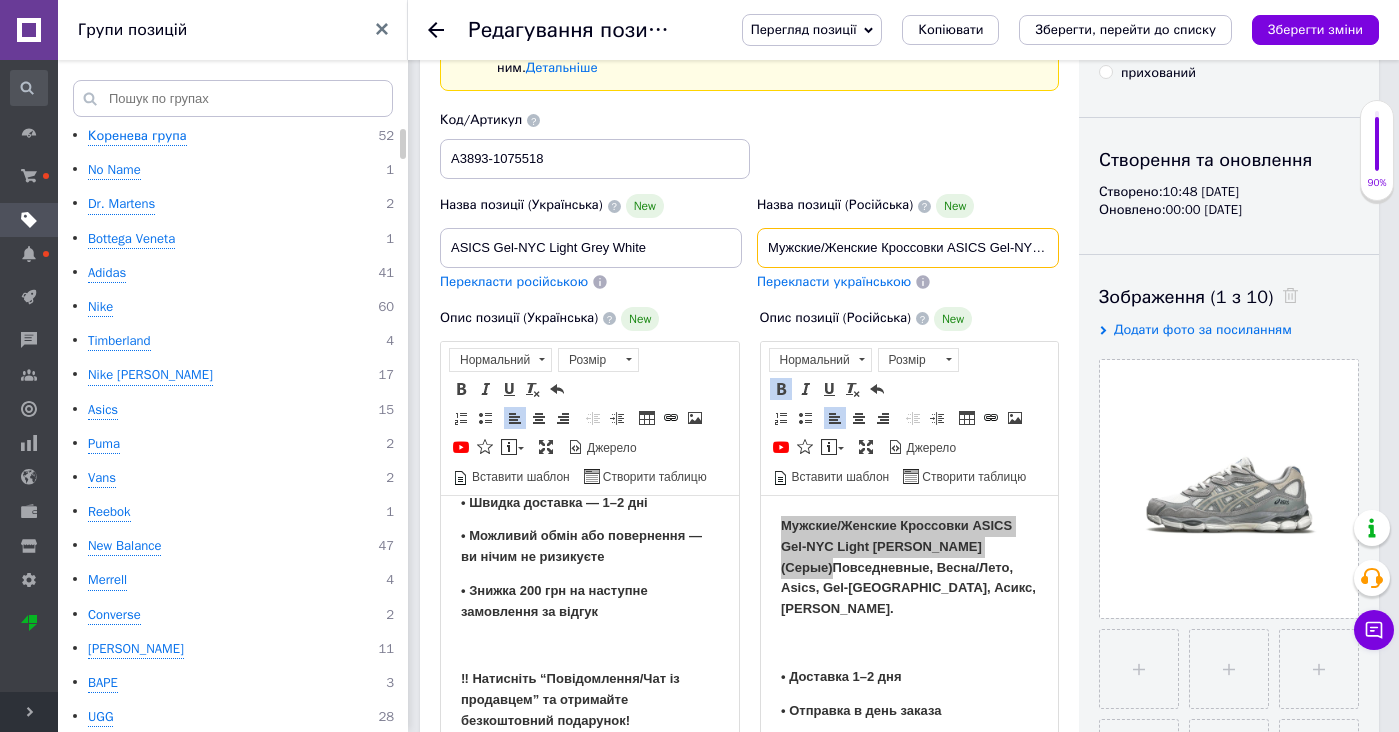 type on "Мужские/Женские Кроссовки ASICS Gel-NYC Light Grey White (Серые) Повседневные, Весна/Лето, Asics, Gel-NYC, Асикс, Гел НЙК." 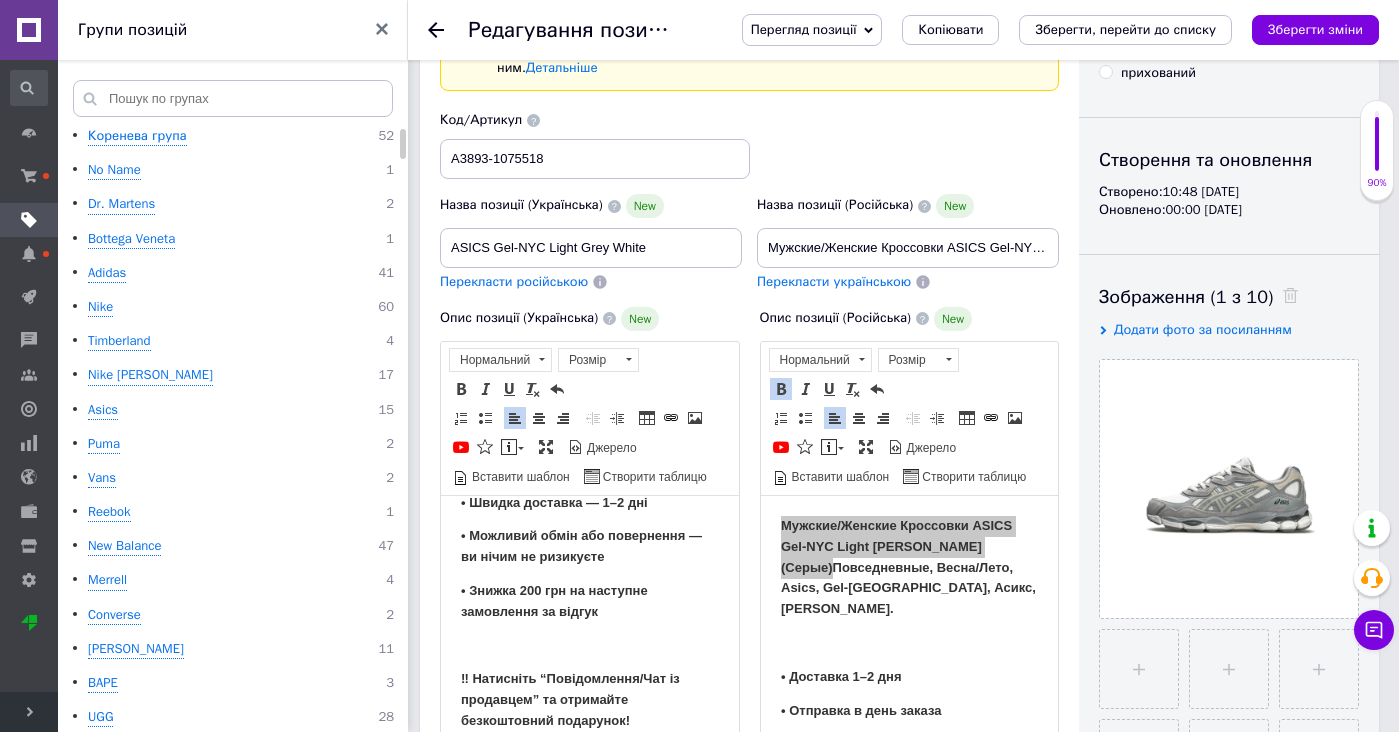 click on "Перекласти українською" at bounding box center (834, 281) 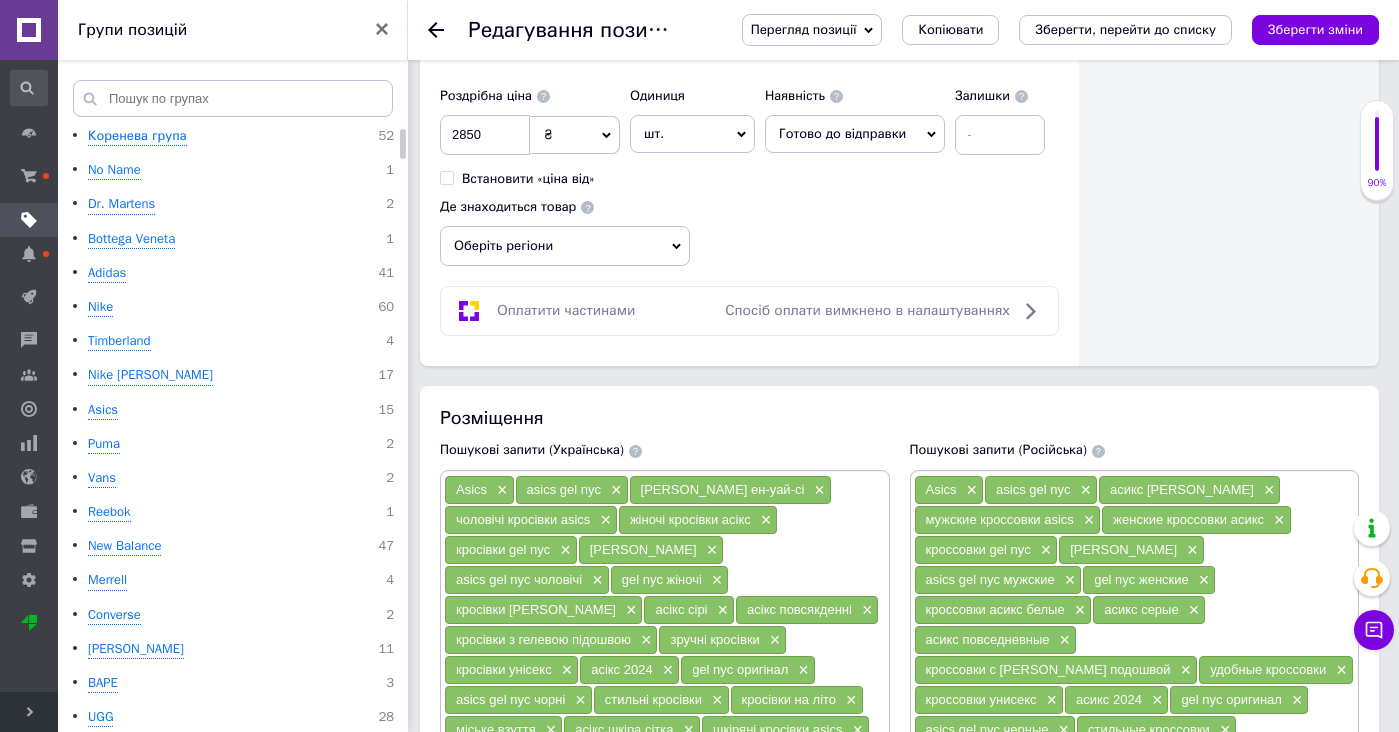 type on "Чоловічі/Жіночі Кросівки ASICS Gel-NYC Light Grey White (Сірі) Повсяні, Весна/Літо, Asics, Gel-NYC, Асикс, Гел НЙК." 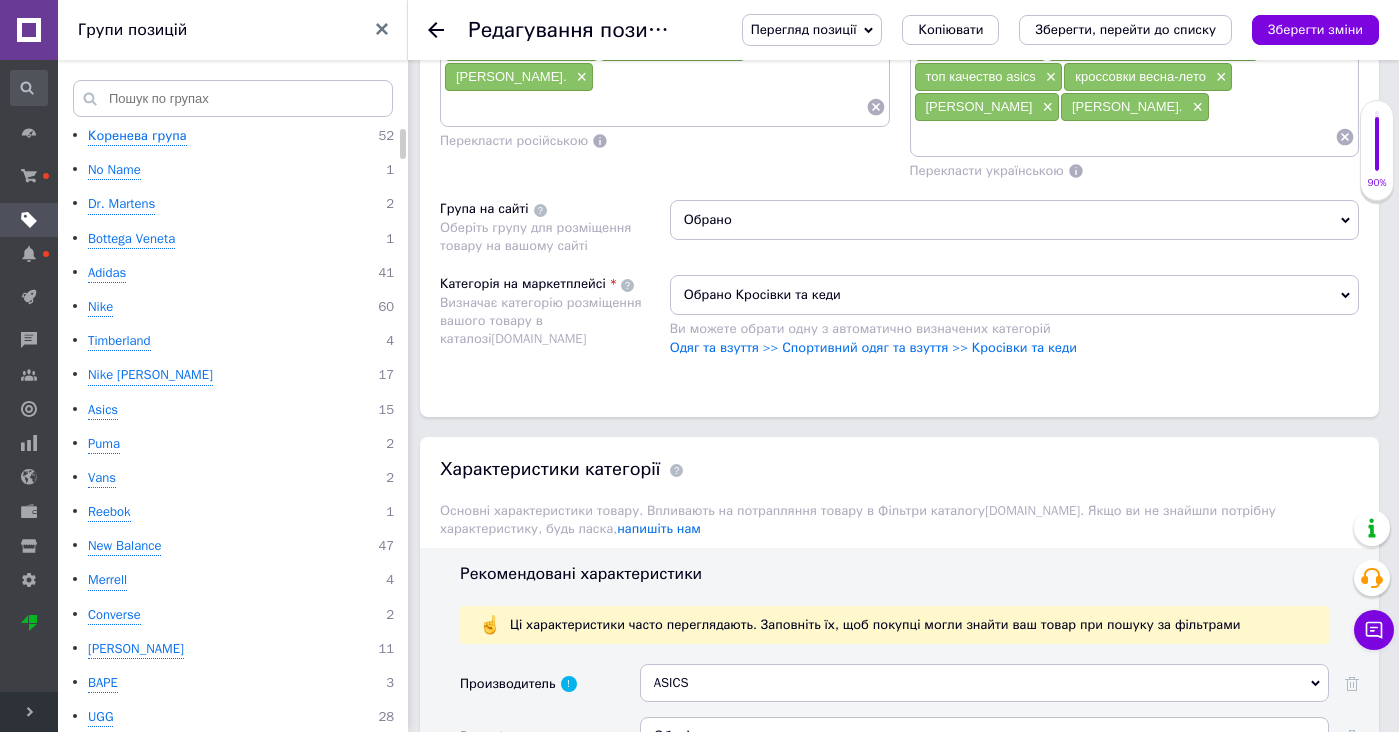 click at bounding box center (1125, 137) 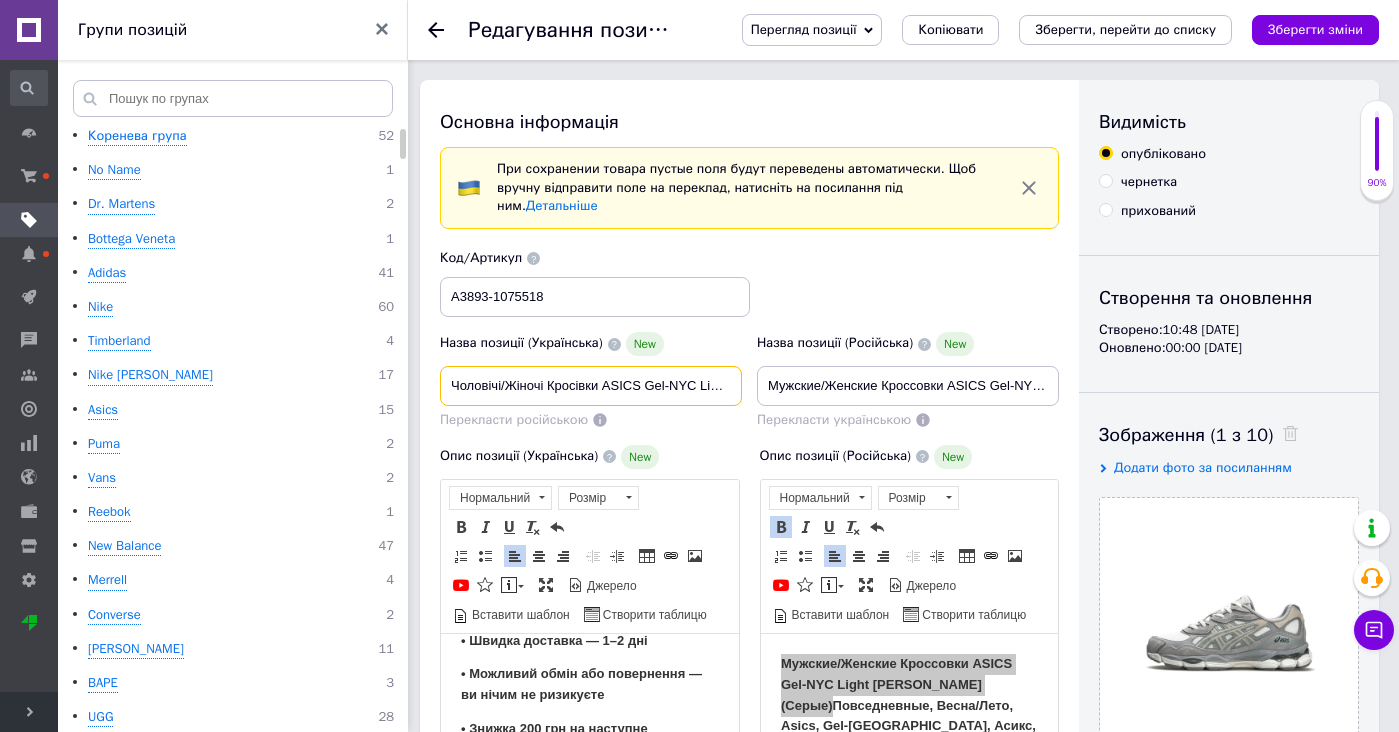 click on "Чоловічі/Жіночі Кросівки ASICS Gel-NYC Light Grey White (Сірі) Повсяні, Весна/Літо, Asics, Gel-NYC, Асикс, Гел НЙК." at bounding box center (591, 386) 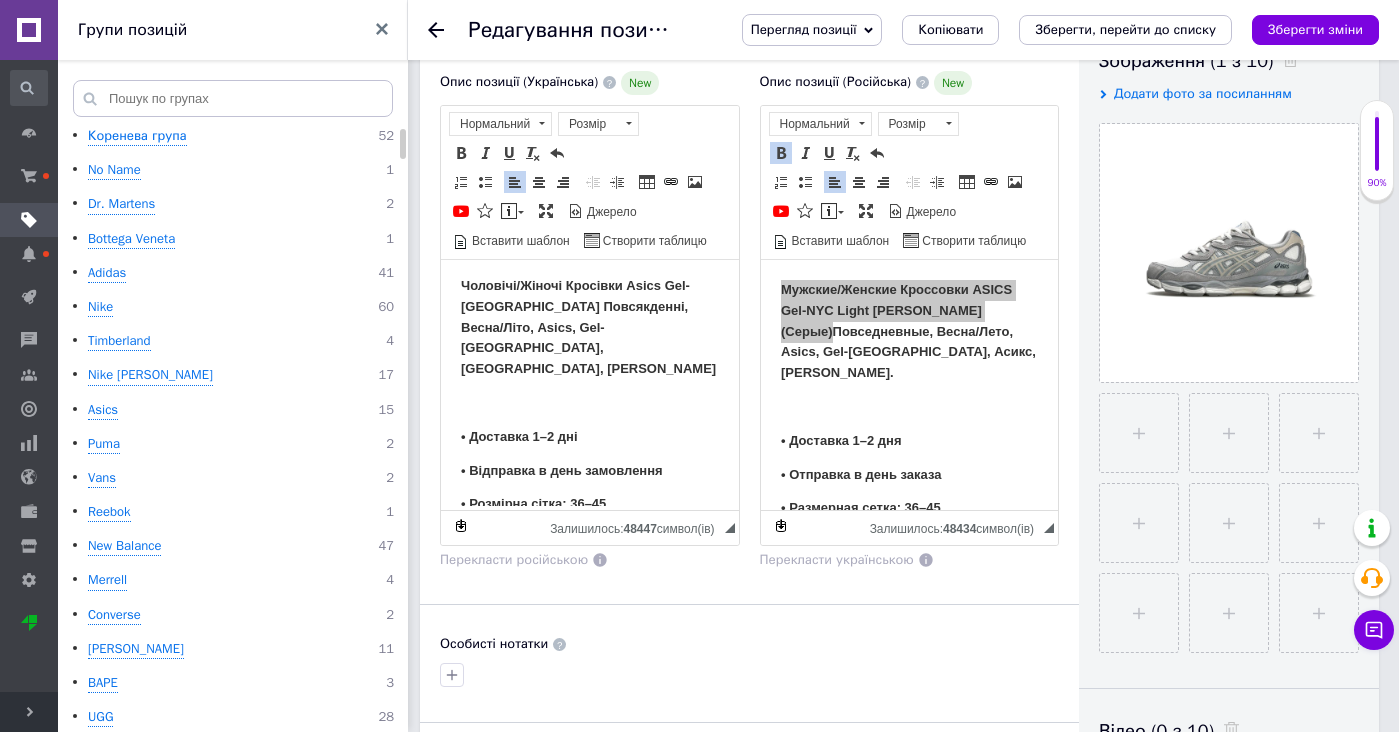 click on "Чоловічі/Жіночі Кросівки Asics Gel-NYC Повсякденні, Весна/Літо, Asics, Gel-NYC, Асікс, Гел НИК" at bounding box center [588, 326] 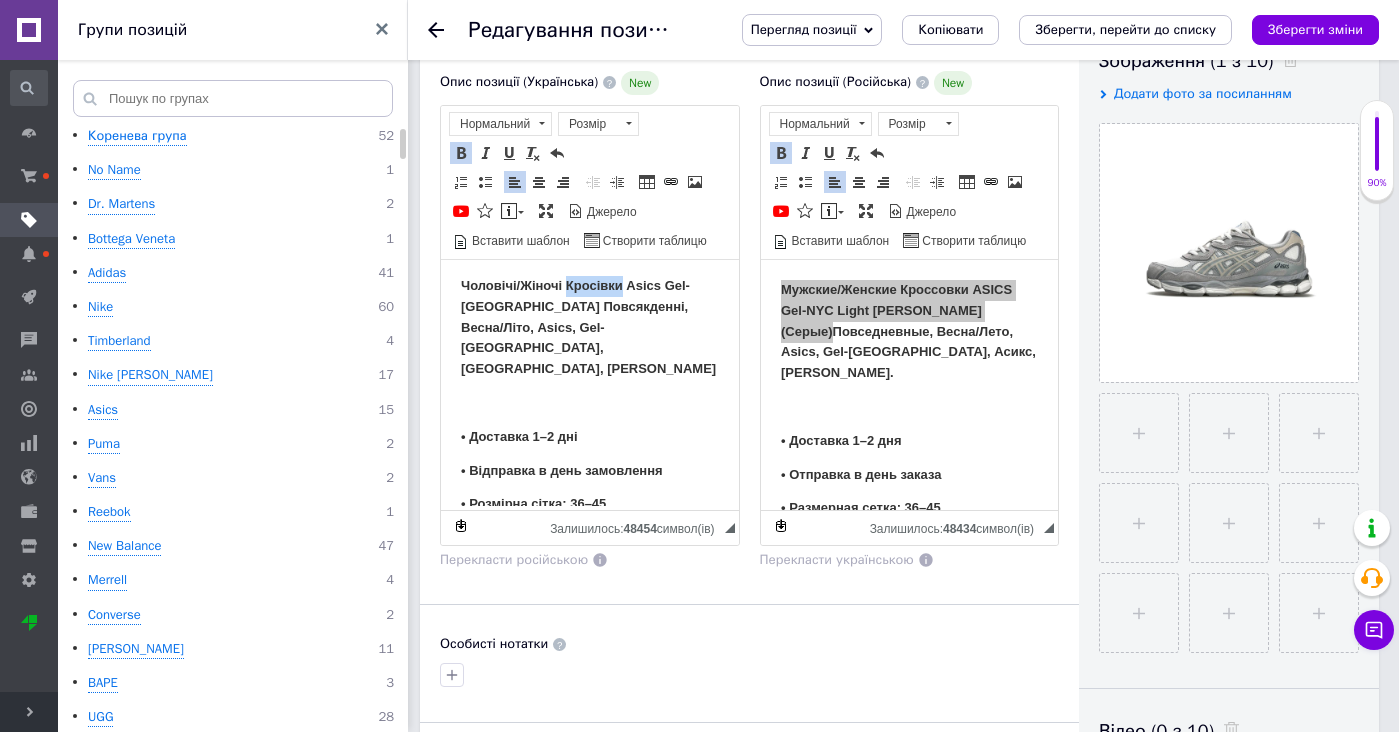 click on "Чоловічі/Жіночі Кросівки Asics Gel-NYC Повсякденні, Весна/Літо, Asics, Gel-NYC, Асікс, Гел НИК" at bounding box center (588, 326) 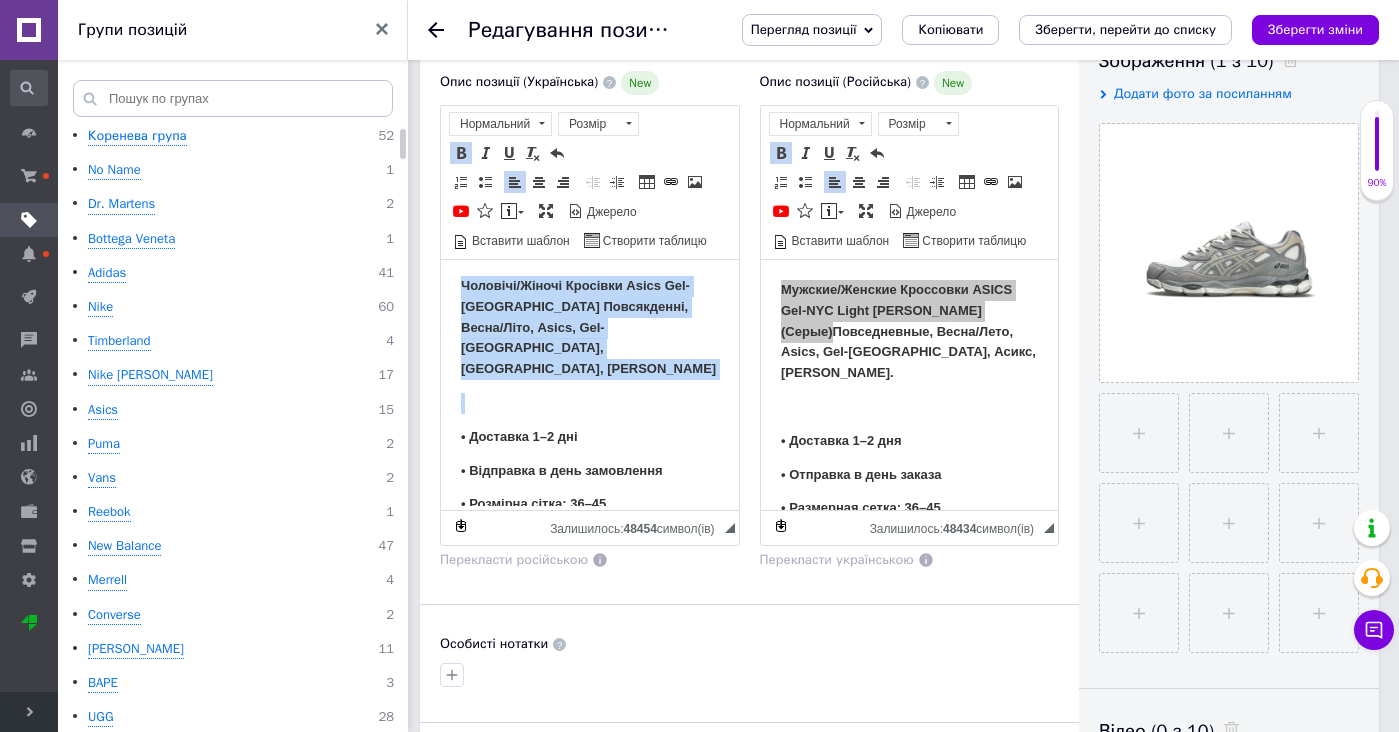 click on "Чоловічі/Жіночі Кросівки Asics Gel-NYC Повсякденні, Весна/Літо, Asics, Gel-NYC, Асікс, Гел НИК" at bounding box center (588, 326) 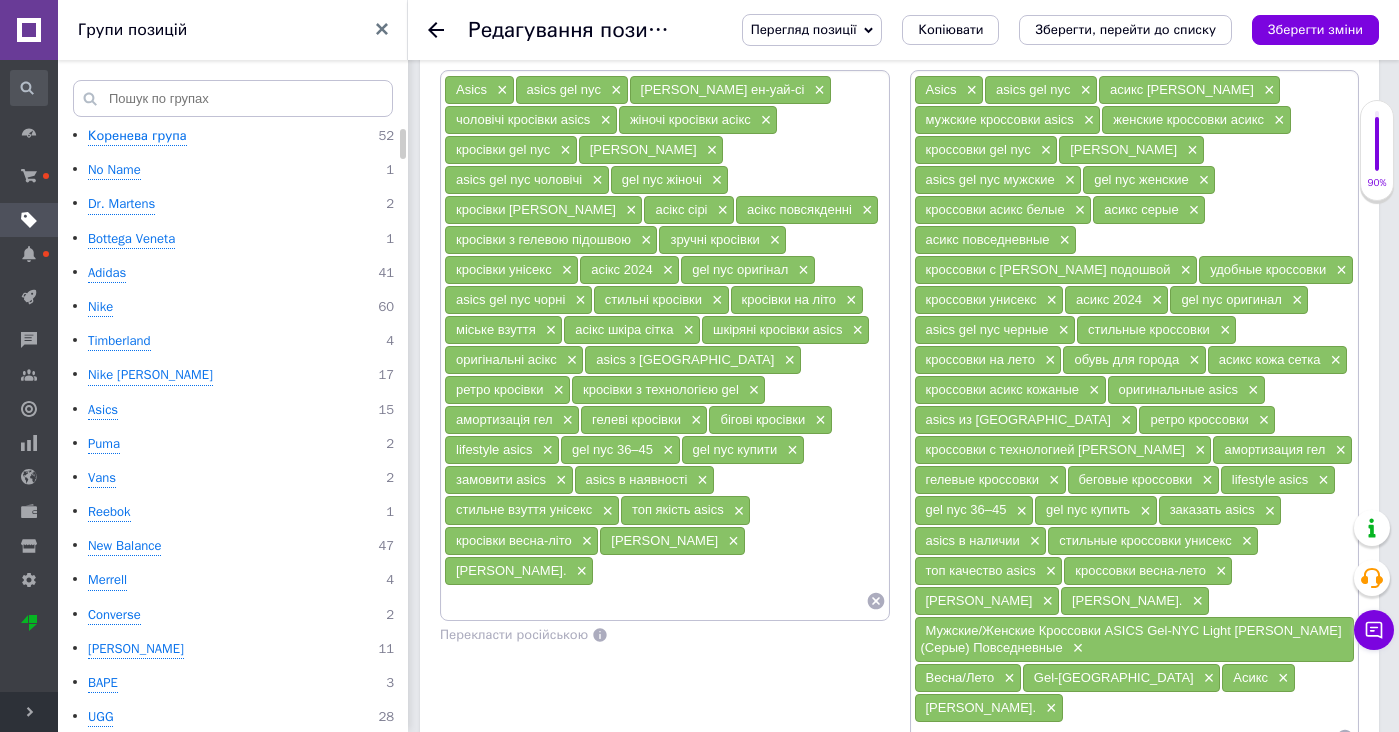 scroll, scrollTop: 1526, scrollLeft: 0, axis: vertical 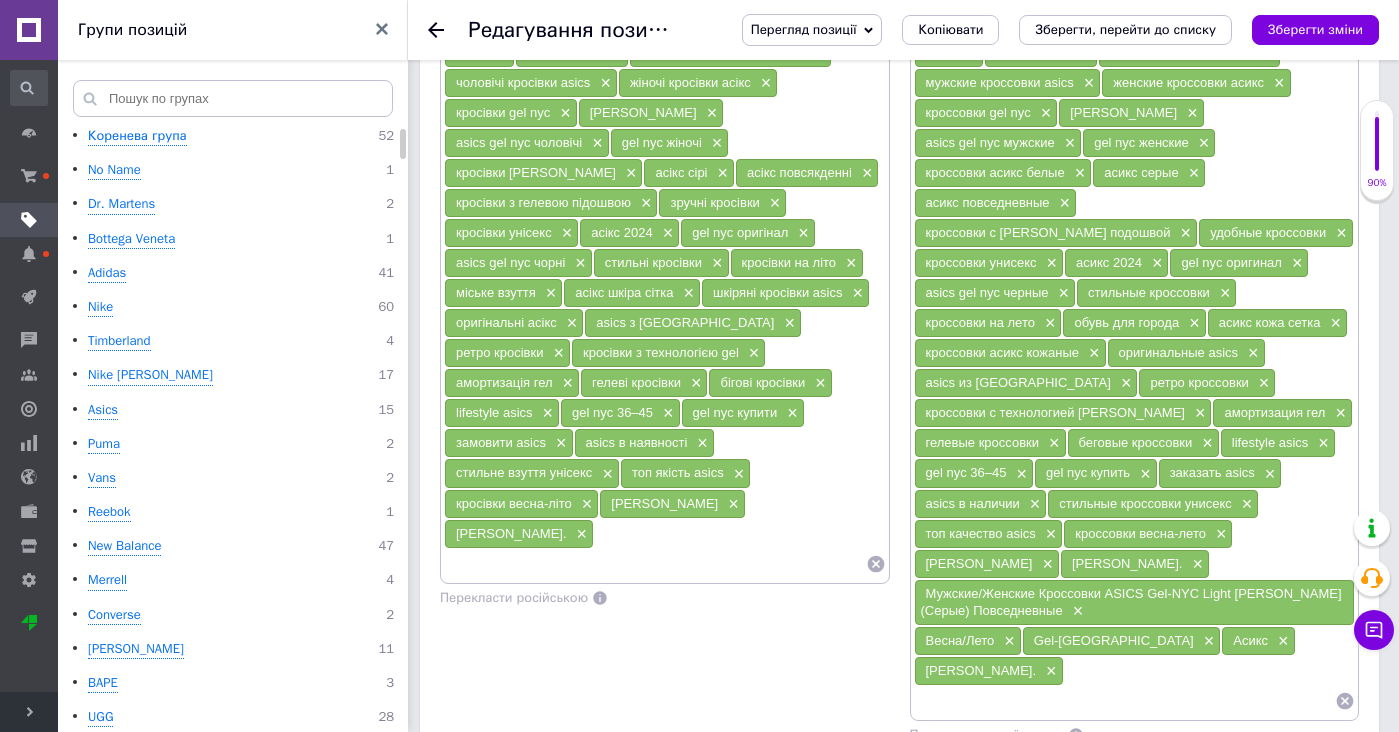 click at bounding box center (655, 564) 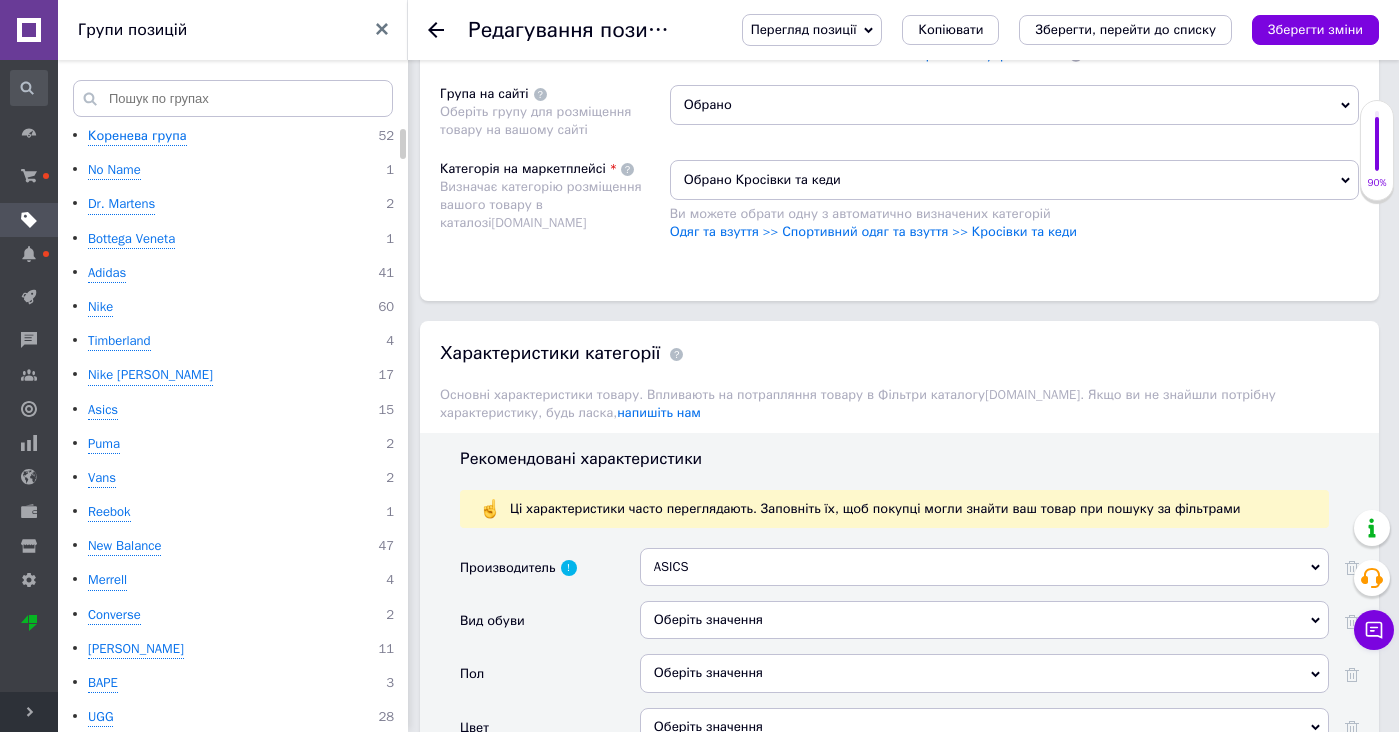 scroll, scrollTop: 2275, scrollLeft: 0, axis: vertical 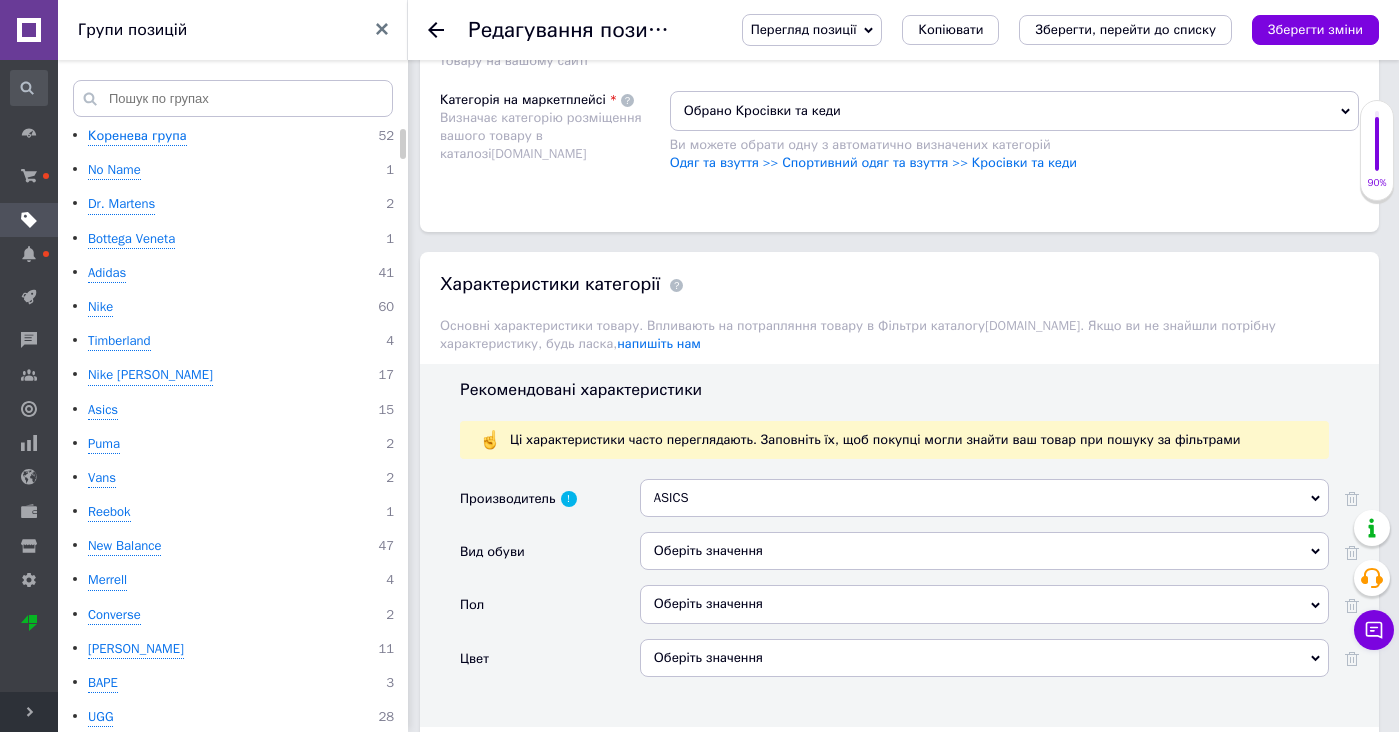 click on "Оберіть значення" at bounding box center [984, 551] 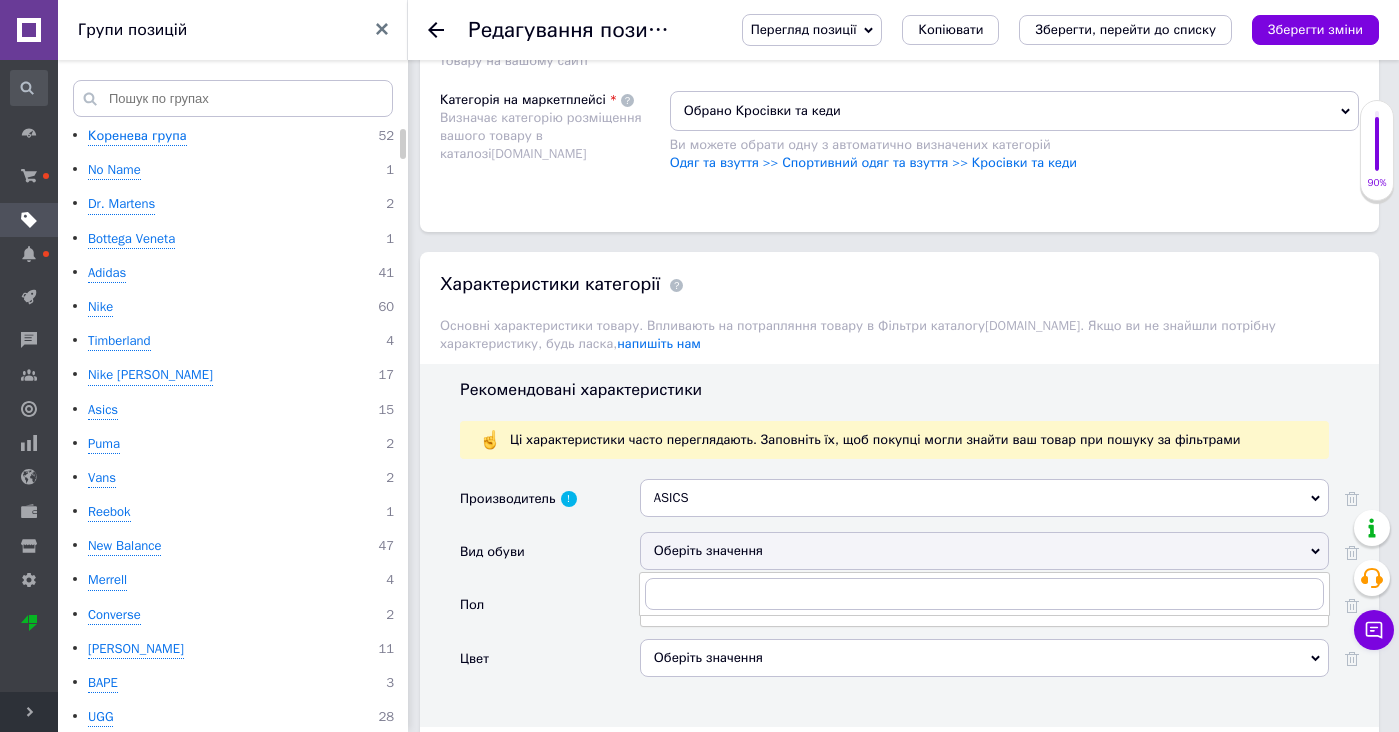 click on "Оберіть значення" at bounding box center [984, 551] 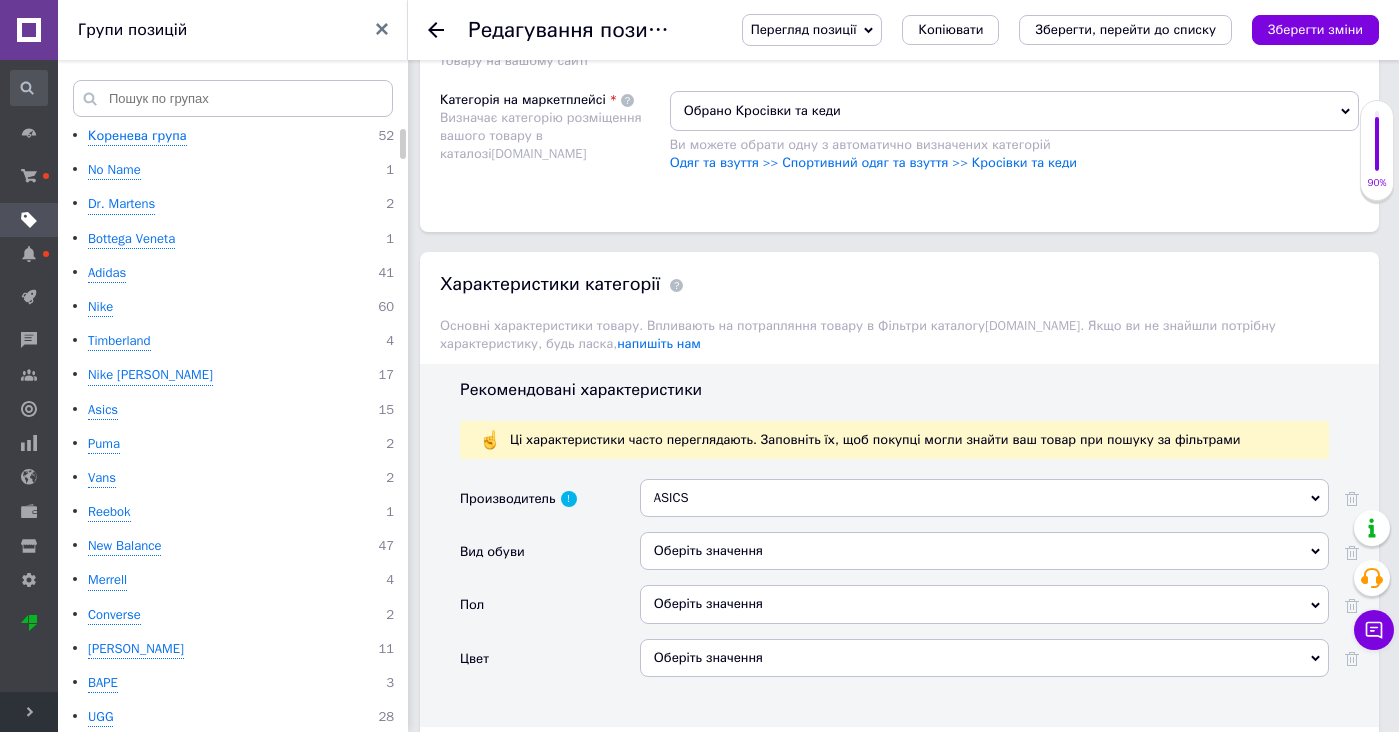 click on "Оберіть значення" at bounding box center (984, 551) 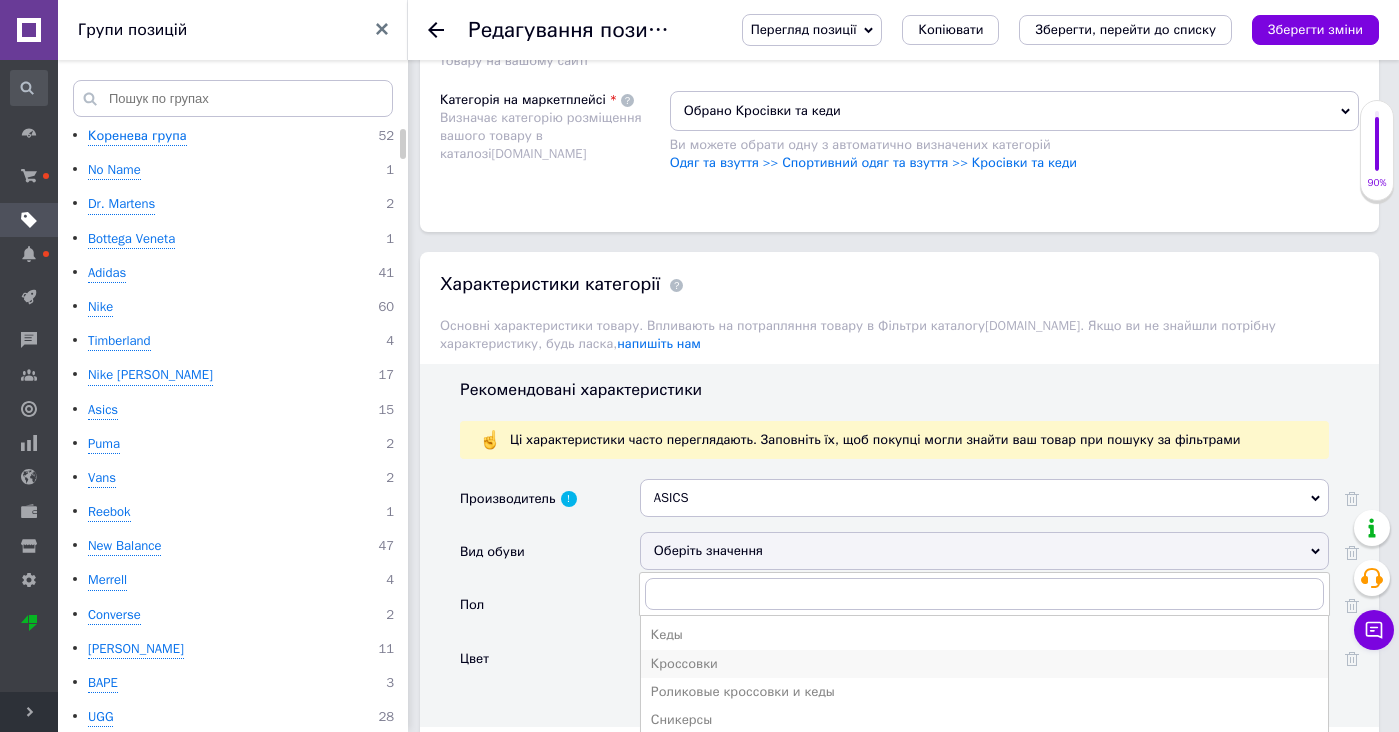 click on "Кроссовки" at bounding box center (984, 664) 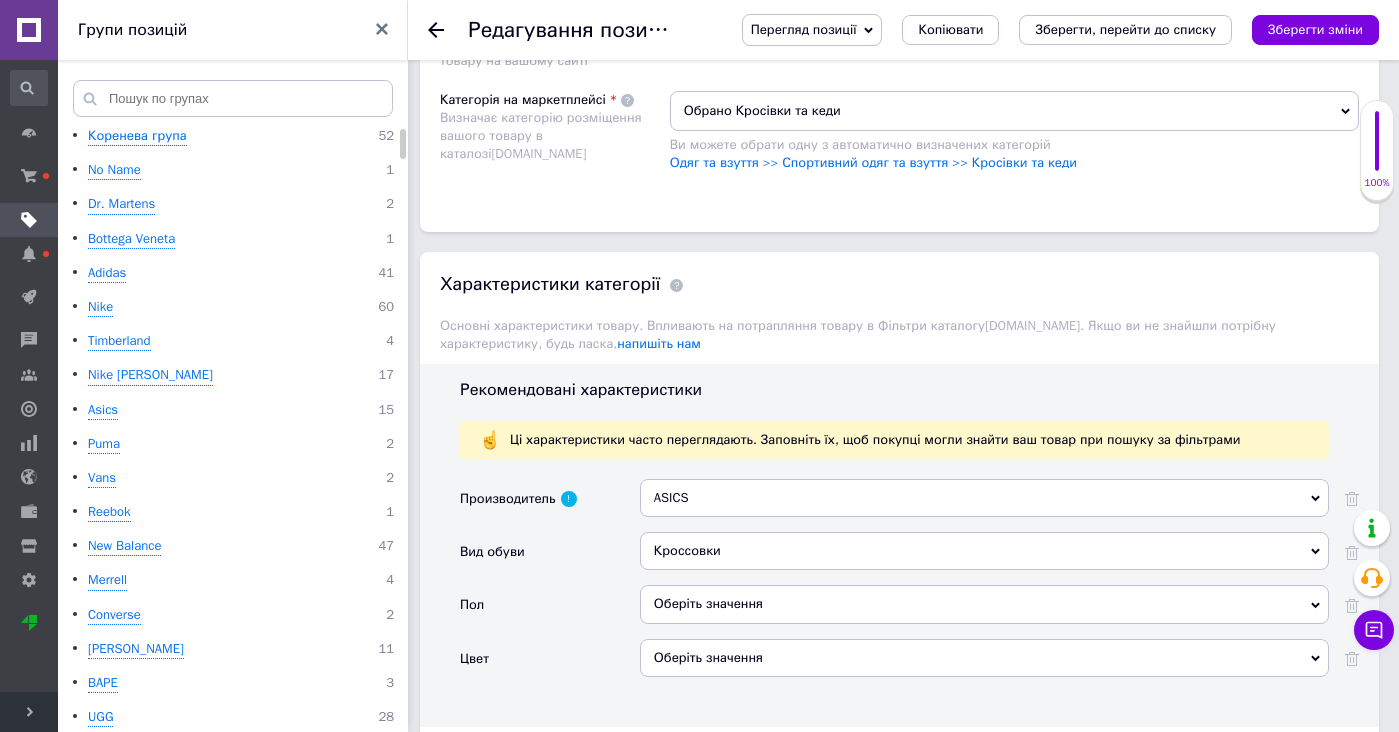 click on "Оберіть значення" at bounding box center (984, 604) 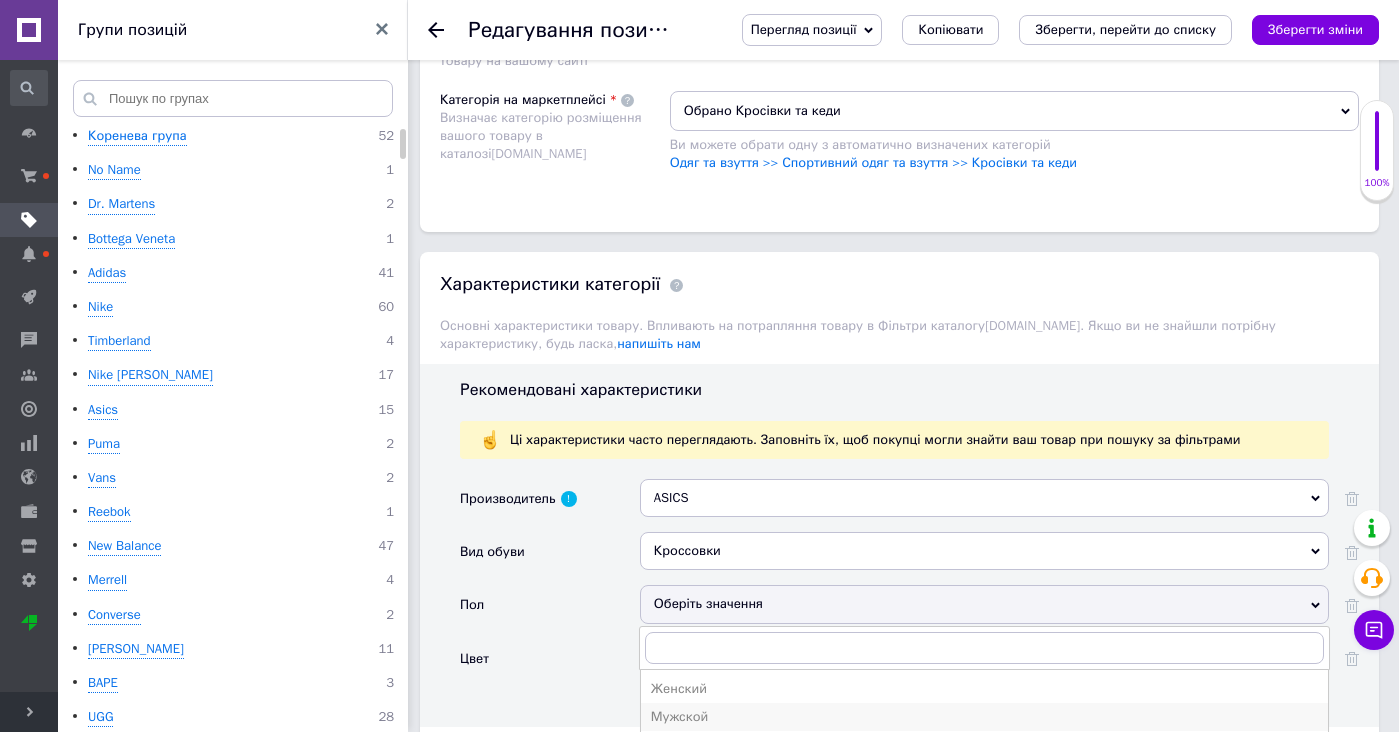 click on "Мужской" at bounding box center (984, 717) 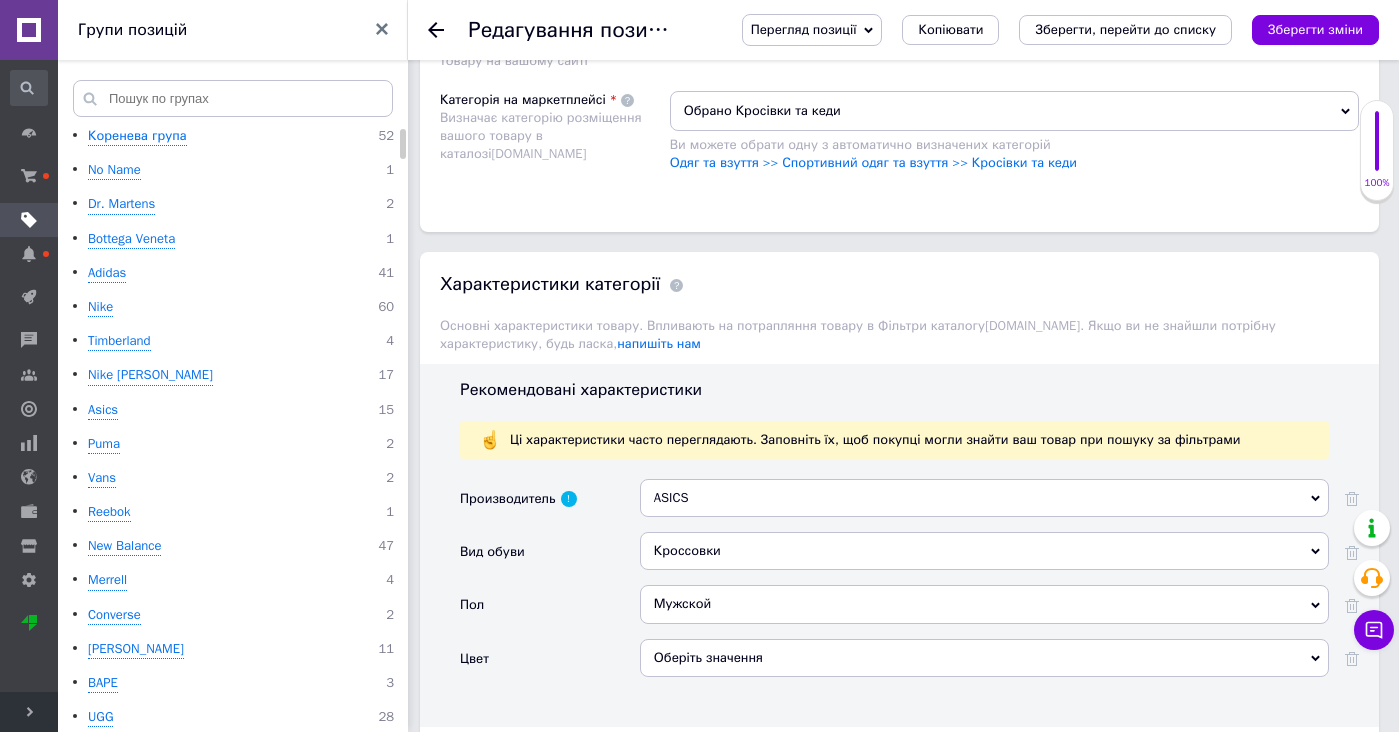 click on "Мужской Женский Мужской Унисекс" at bounding box center [984, 611] 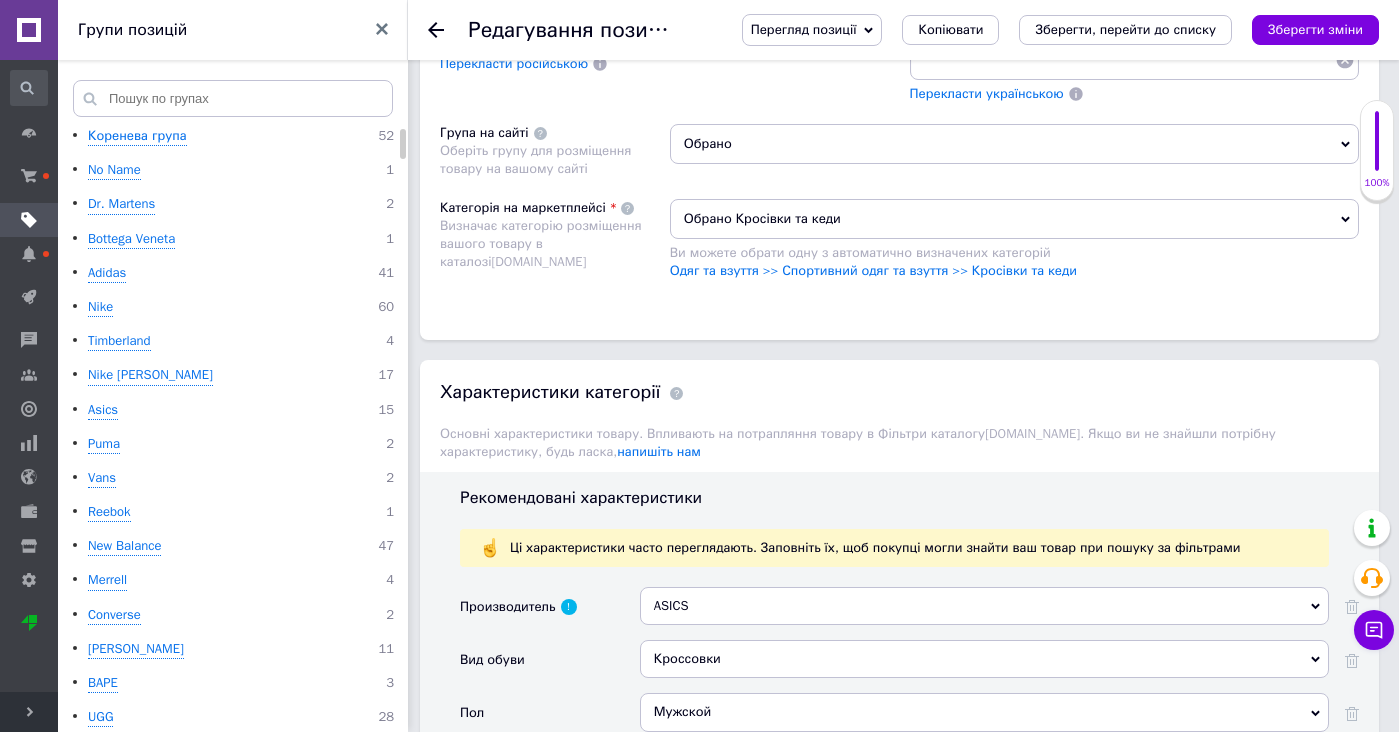 click on "Оберіть значення" at bounding box center (984, 766) 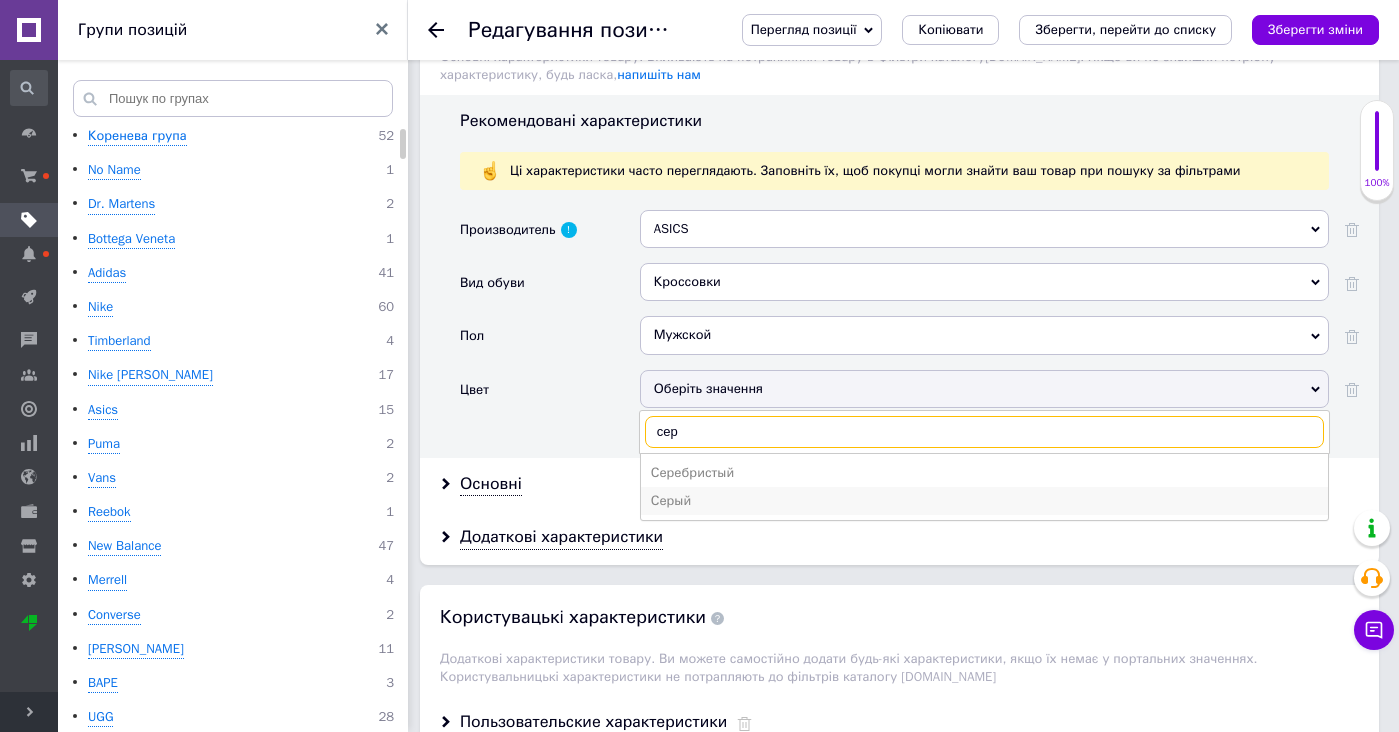 type on "сер" 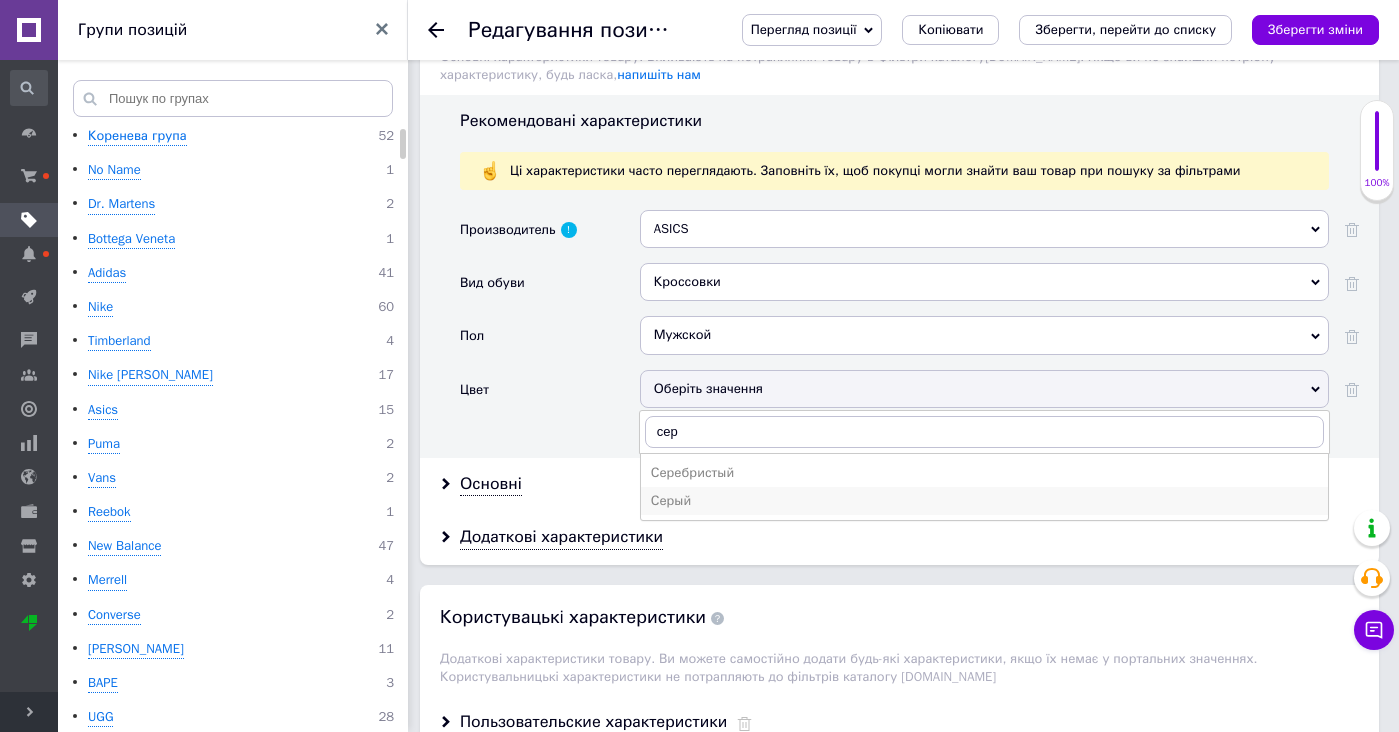 click on "Серый" at bounding box center (984, 501) 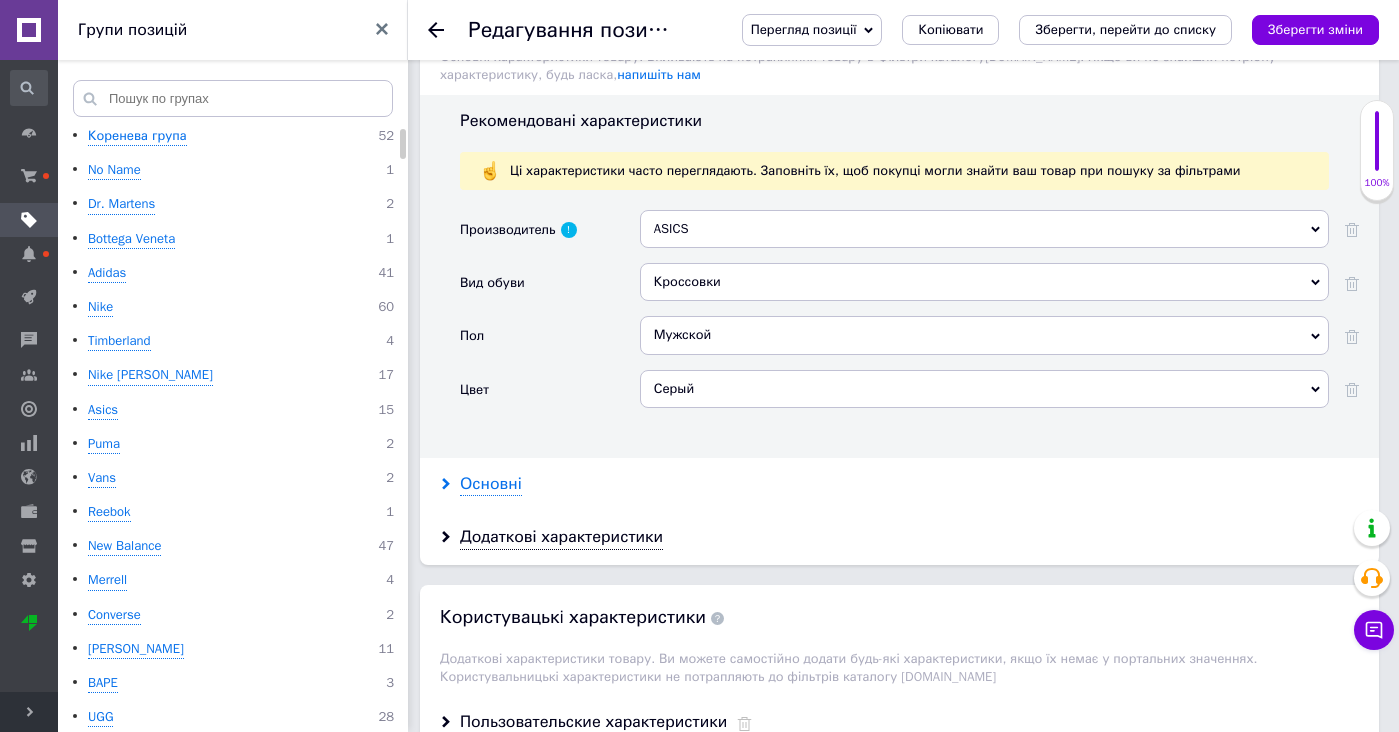 click on "Основні" at bounding box center [491, 484] 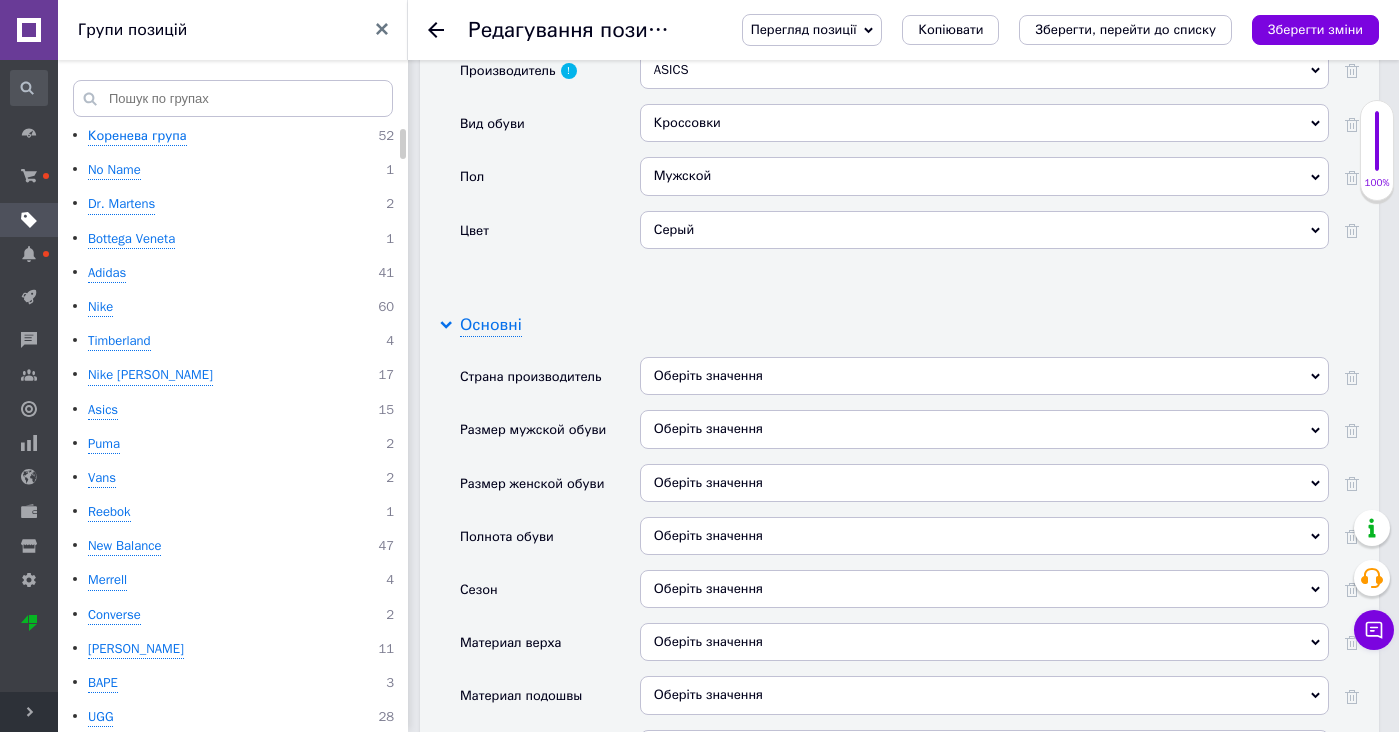 scroll, scrollTop: 2793, scrollLeft: 0, axis: vertical 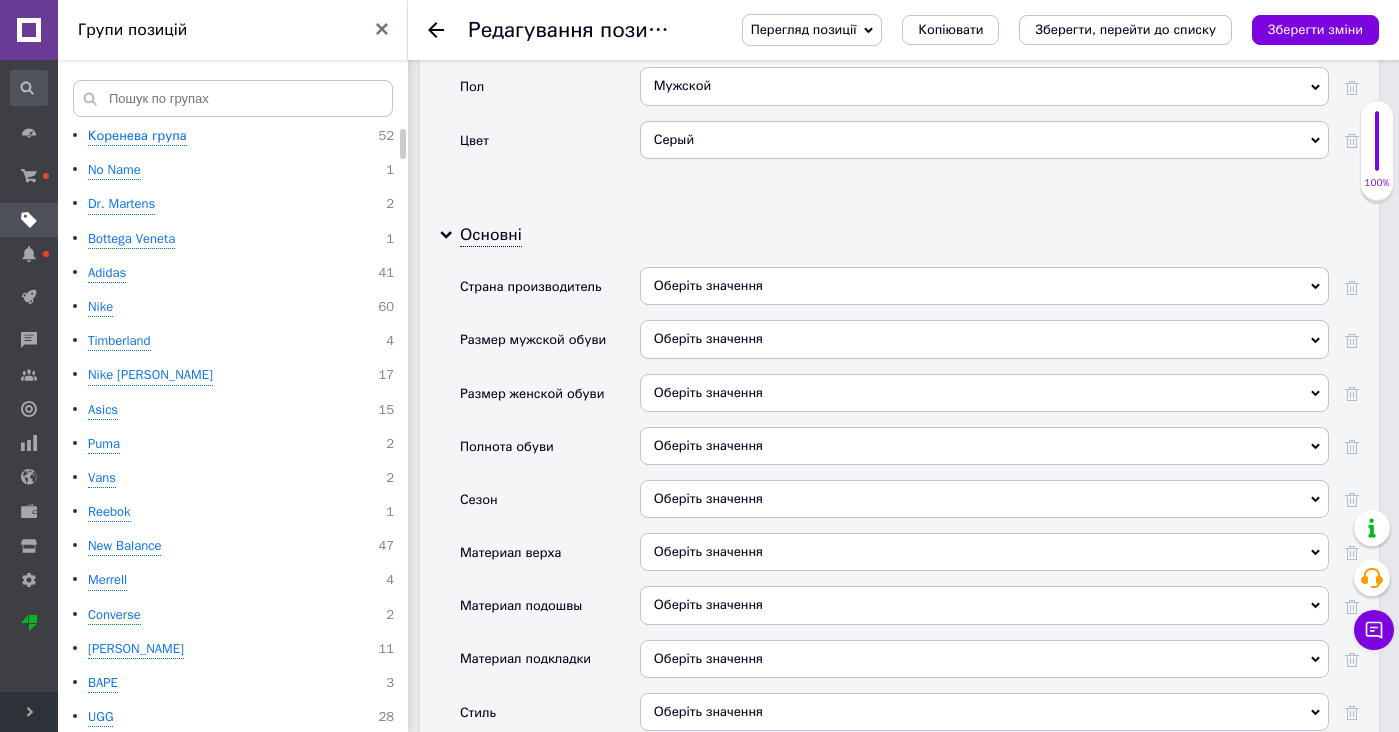 click on "Оберіть значення" at bounding box center [984, 499] 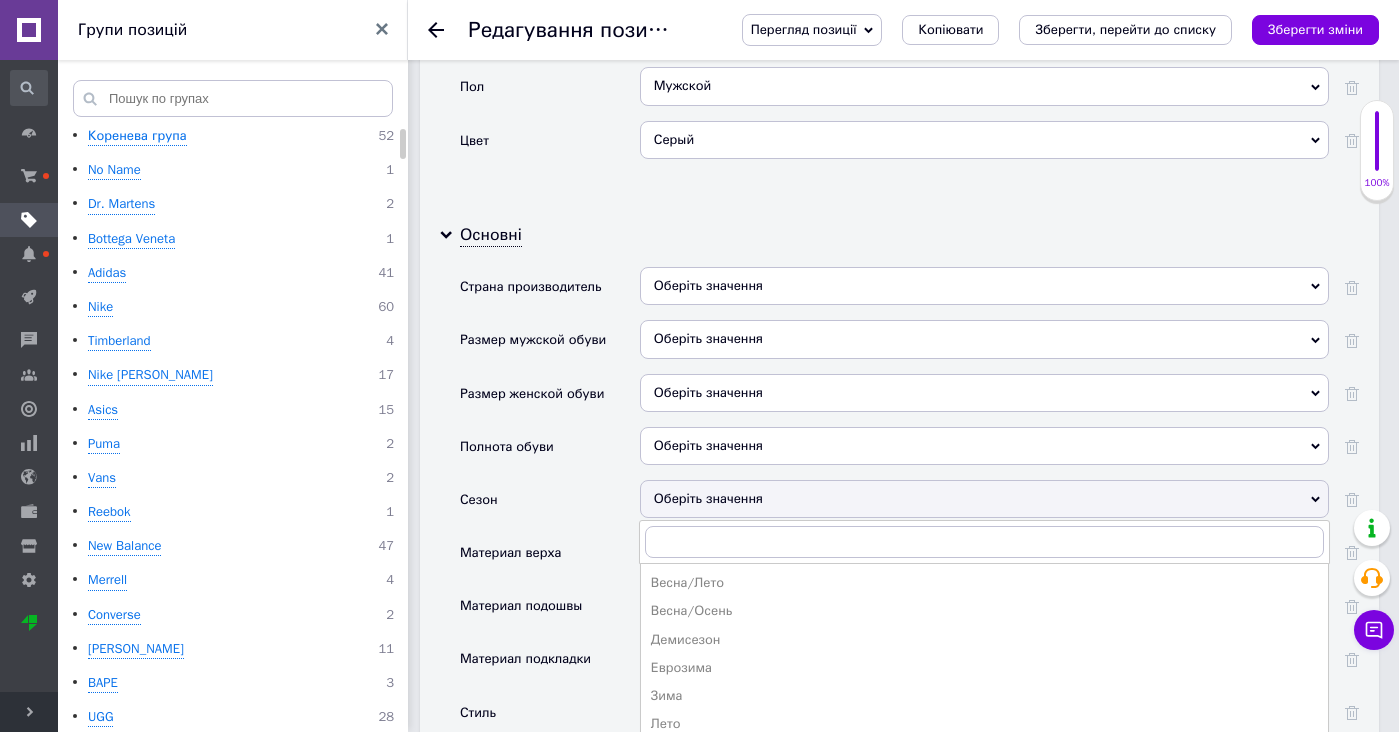 click on "Весна/Осень" at bounding box center (984, 611) 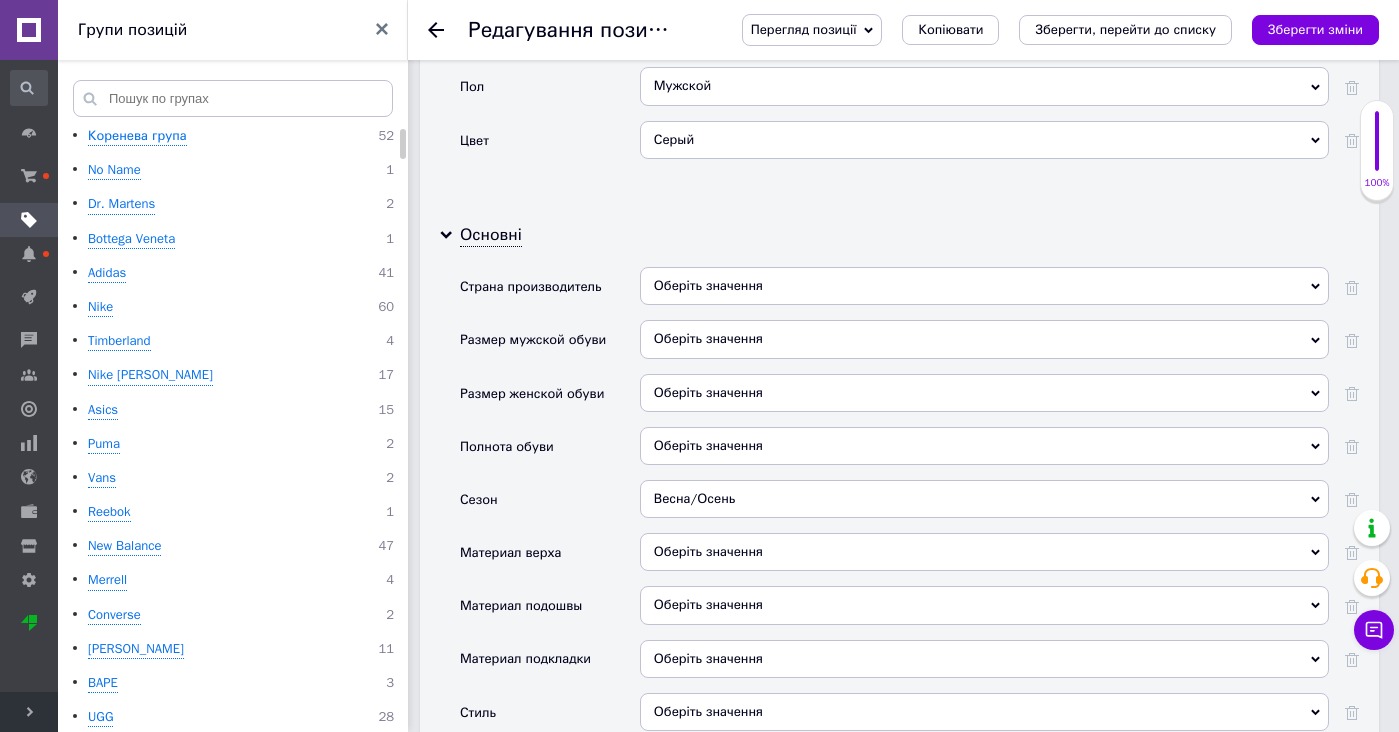 click on "Оберіть значення" at bounding box center (984, 552) 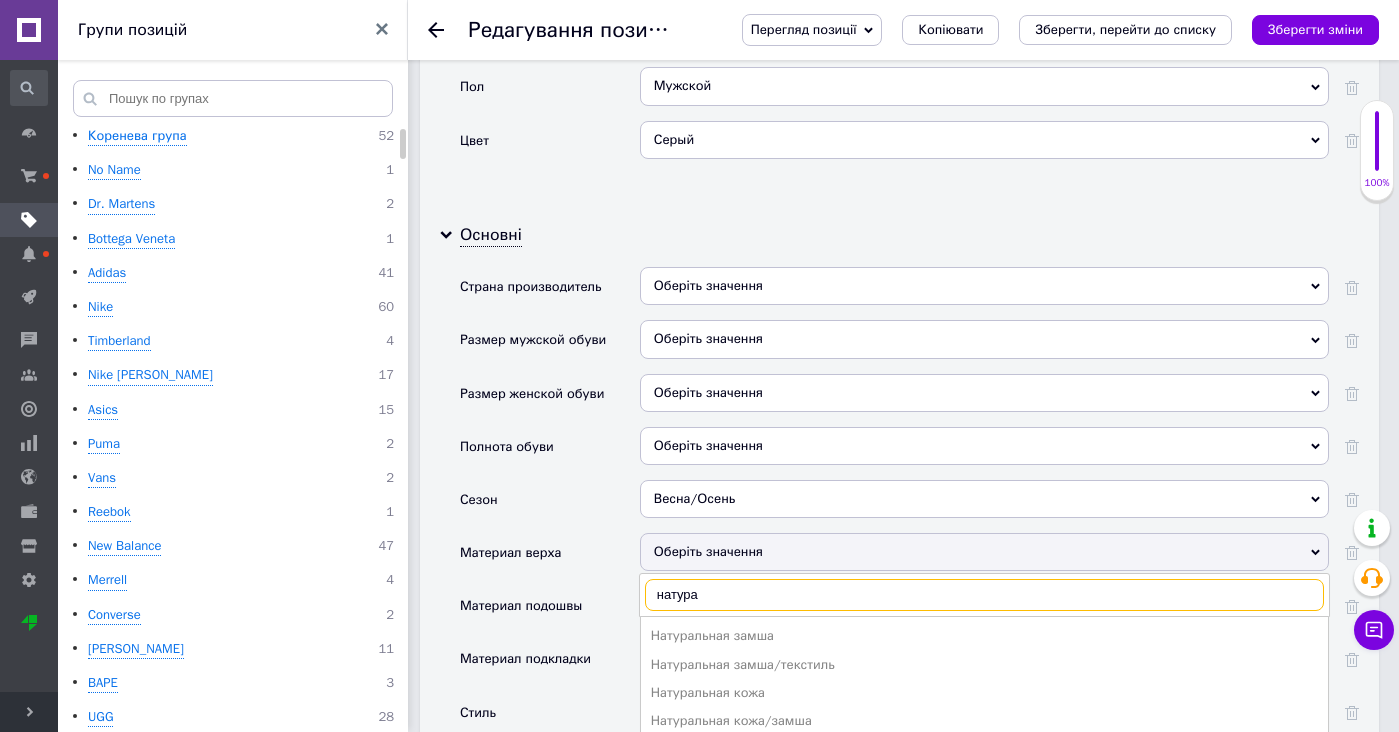 type on "натура" 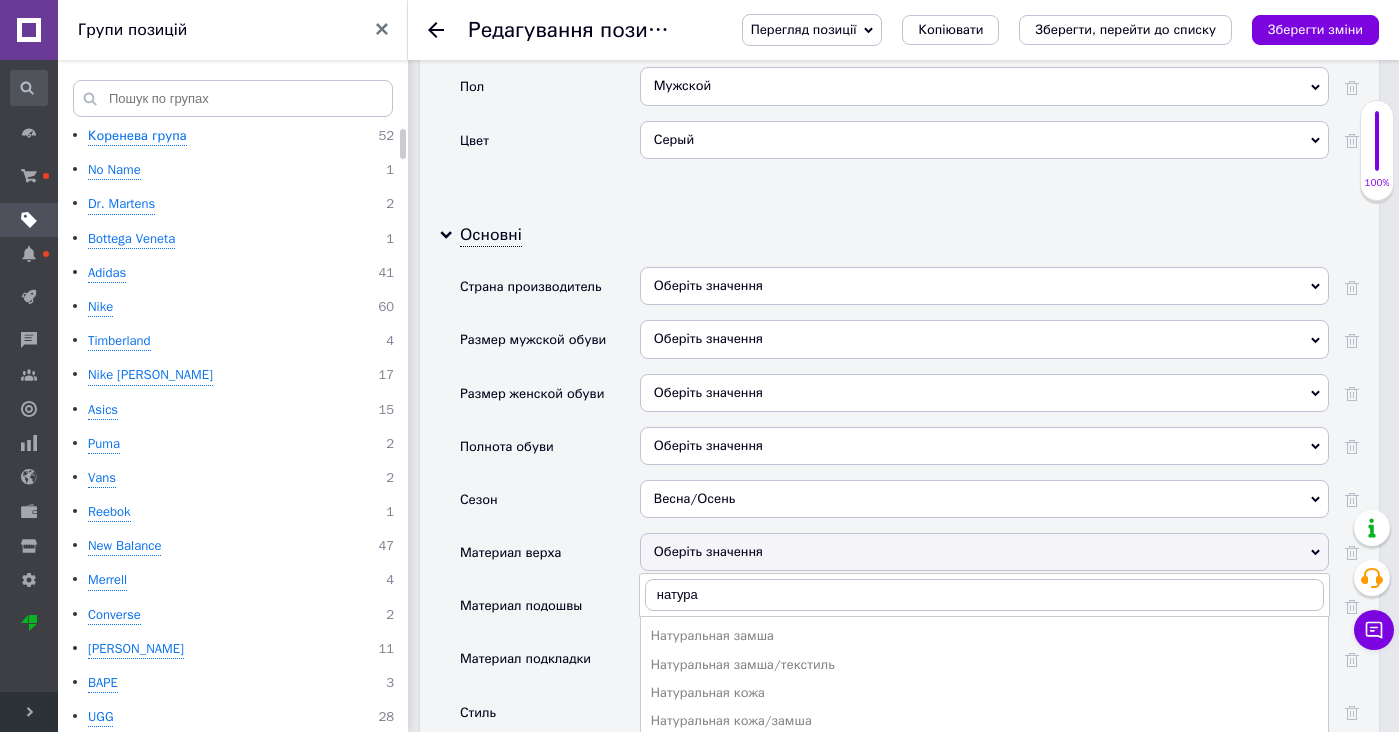 click on "Натуральная кожа/замша/текстиль" at bounding box center [984, 749] 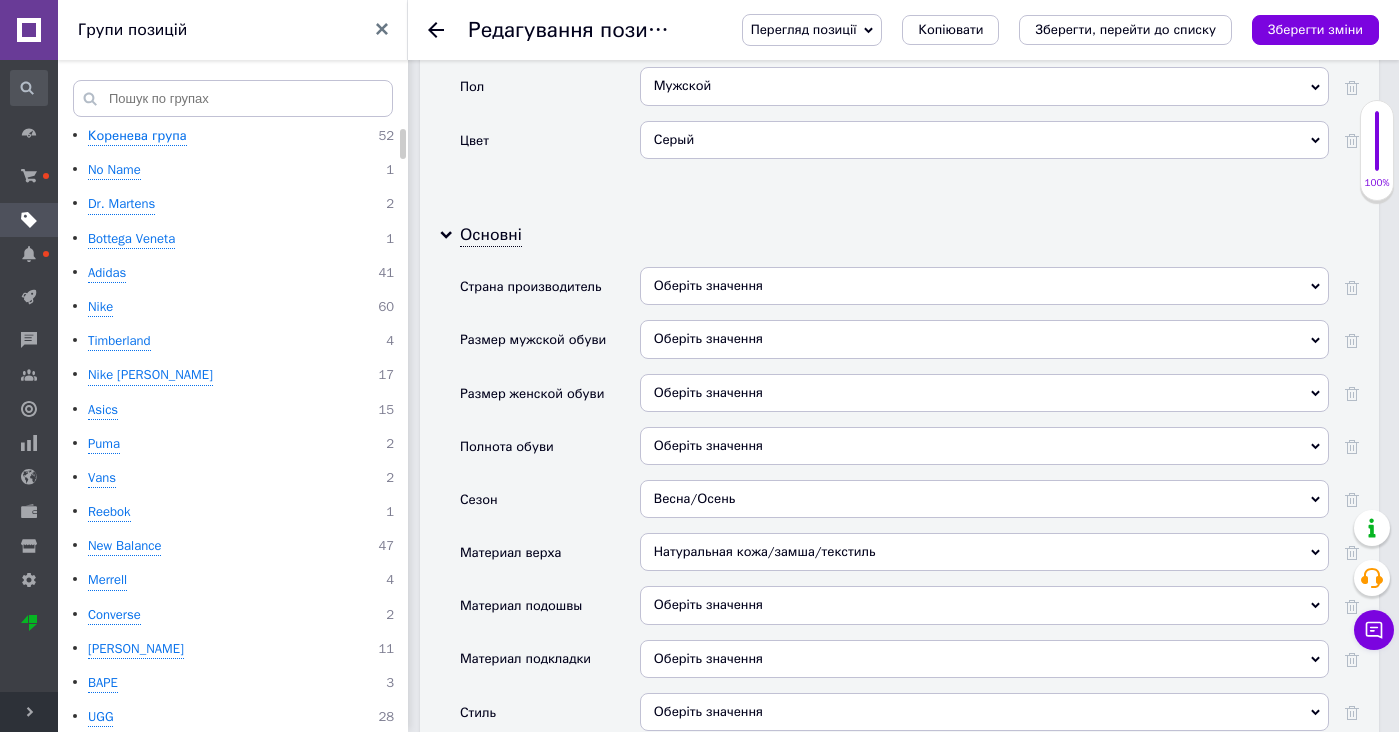 click on "Оберіть значення" at bounding box center [984, 605] 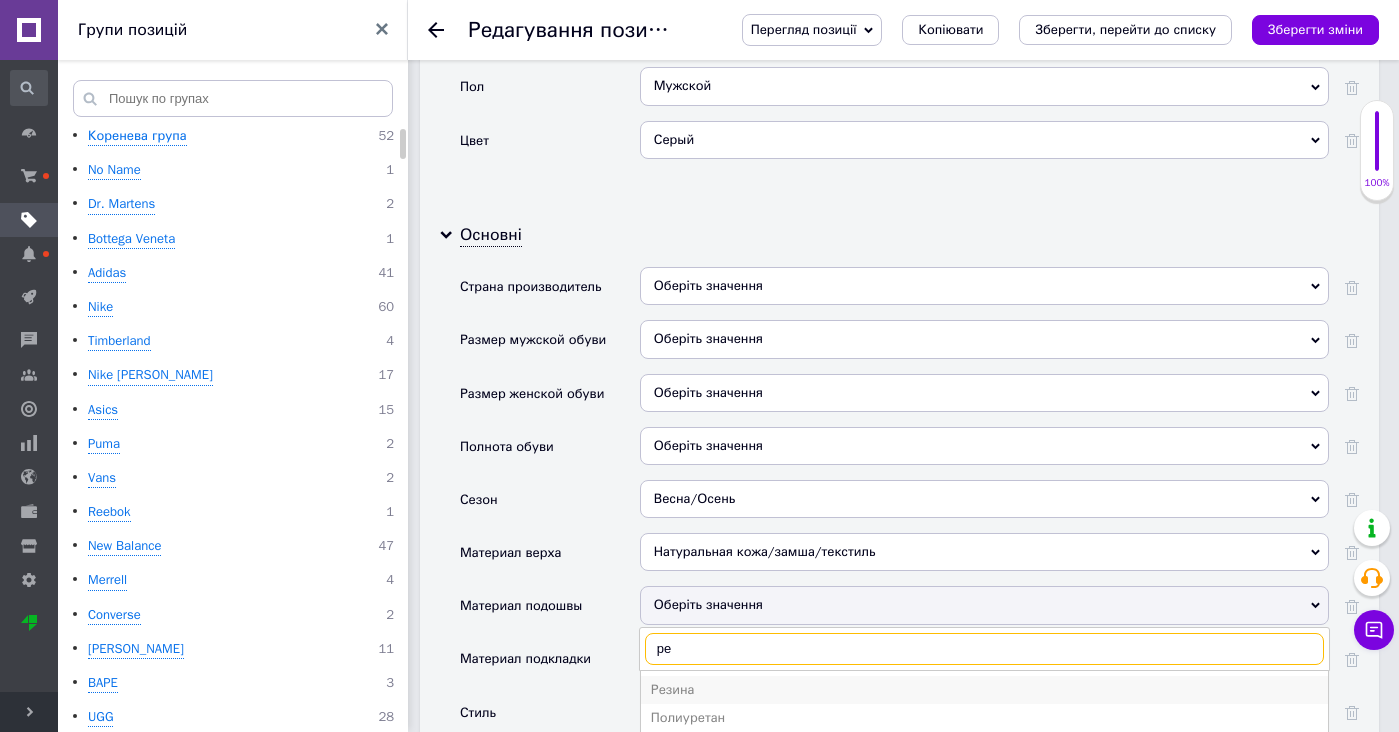 type on "ре" 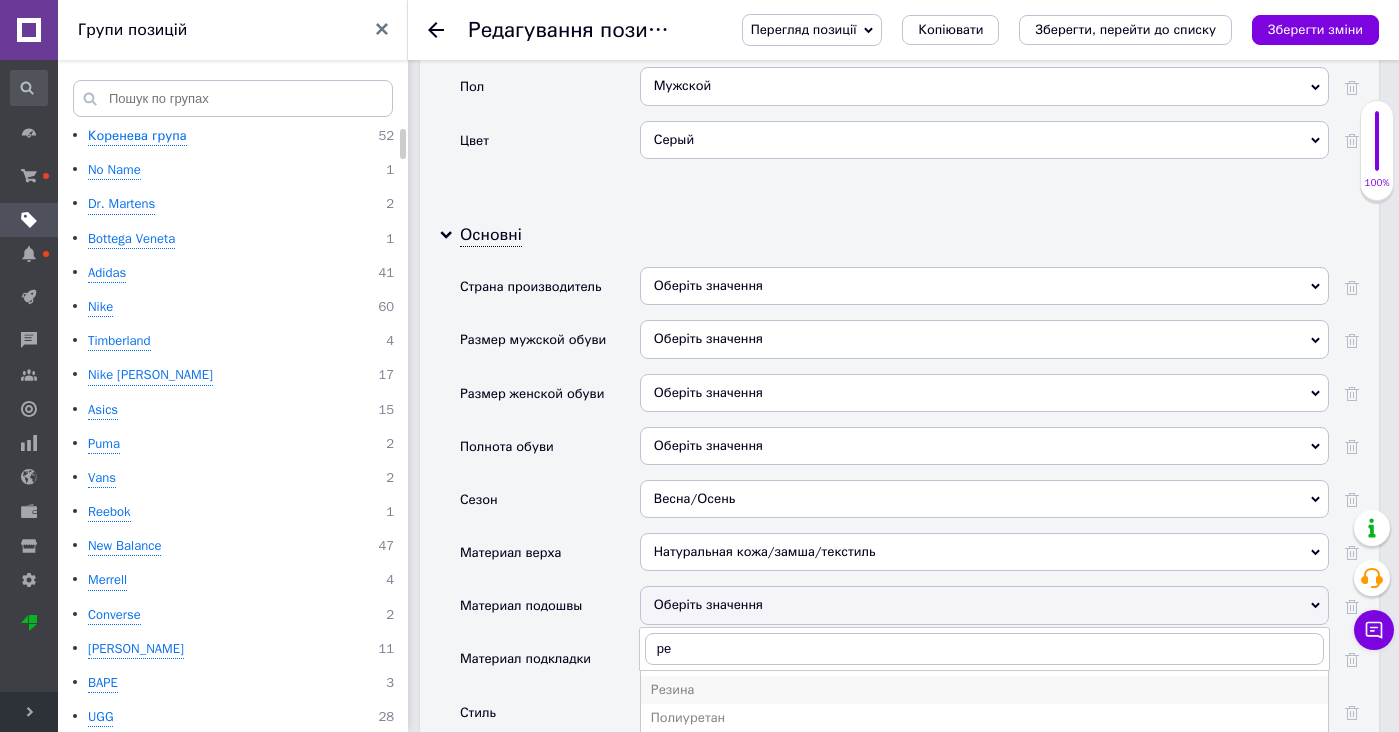 click on "Резина" at bounding box center (984, 690) 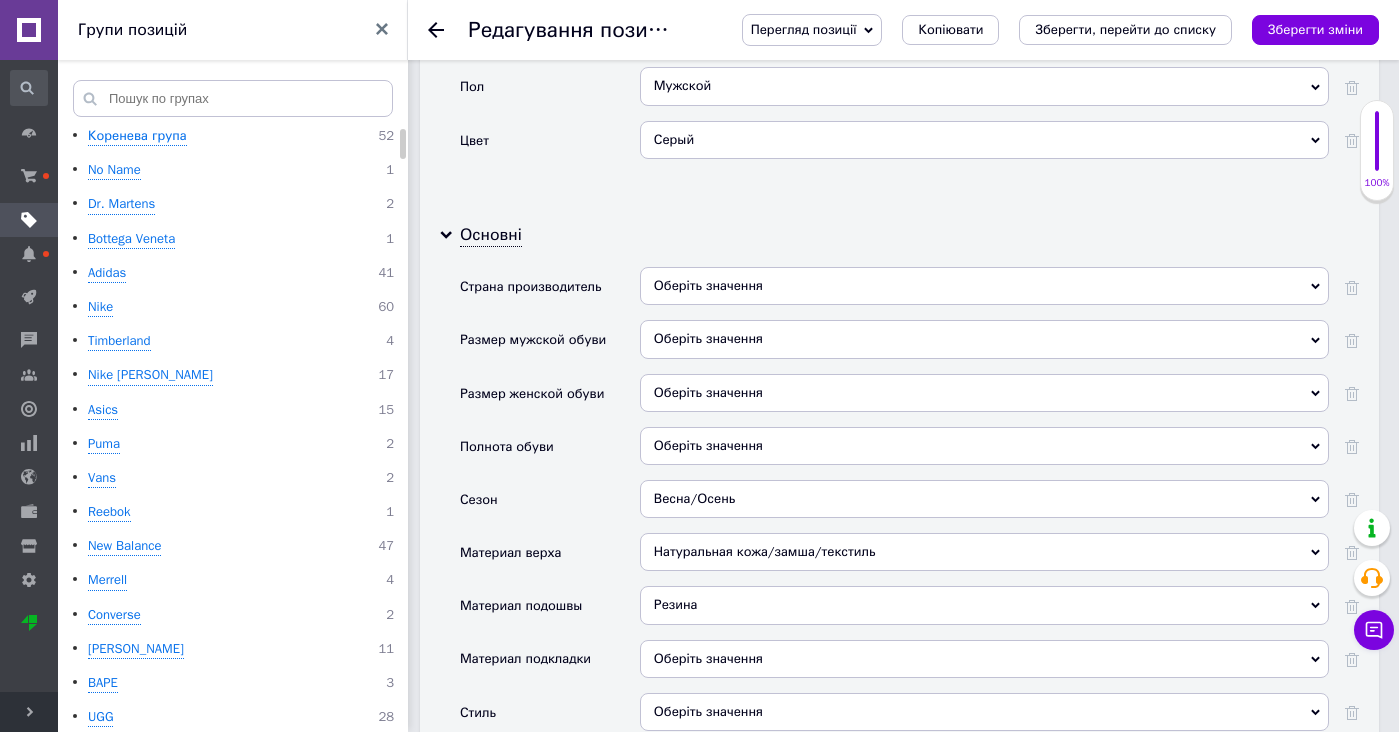 click on "Оберіть значення" at bounding box center [984, 659] 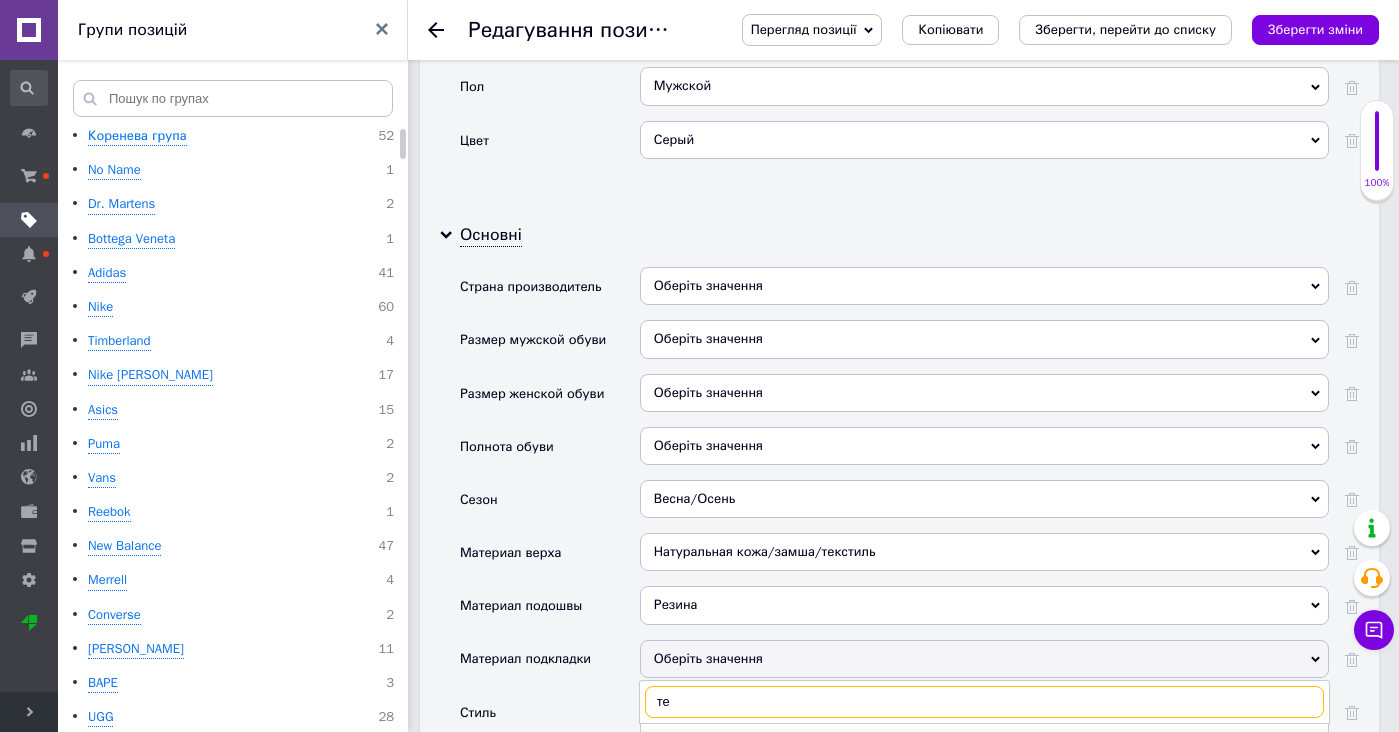 type on "те" 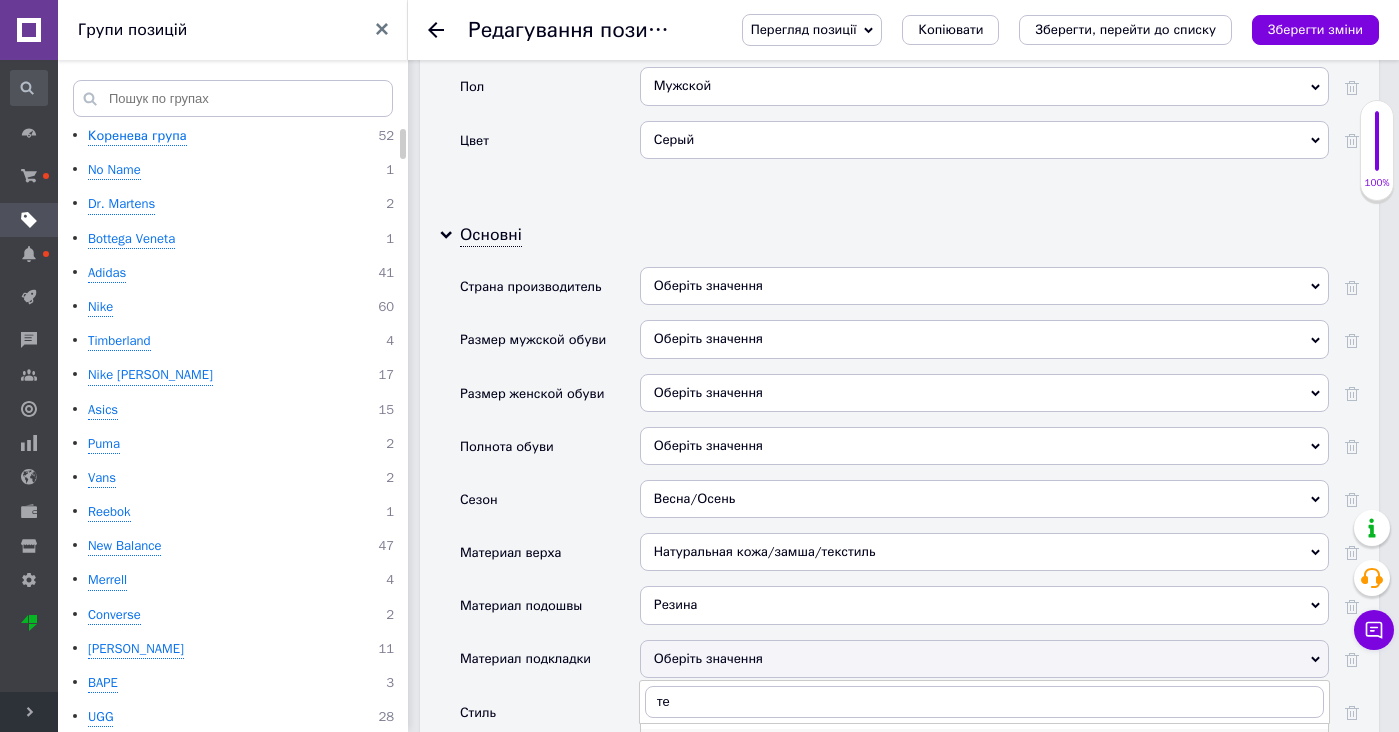 click on "Текстиль" at bounding box center [984, 743] 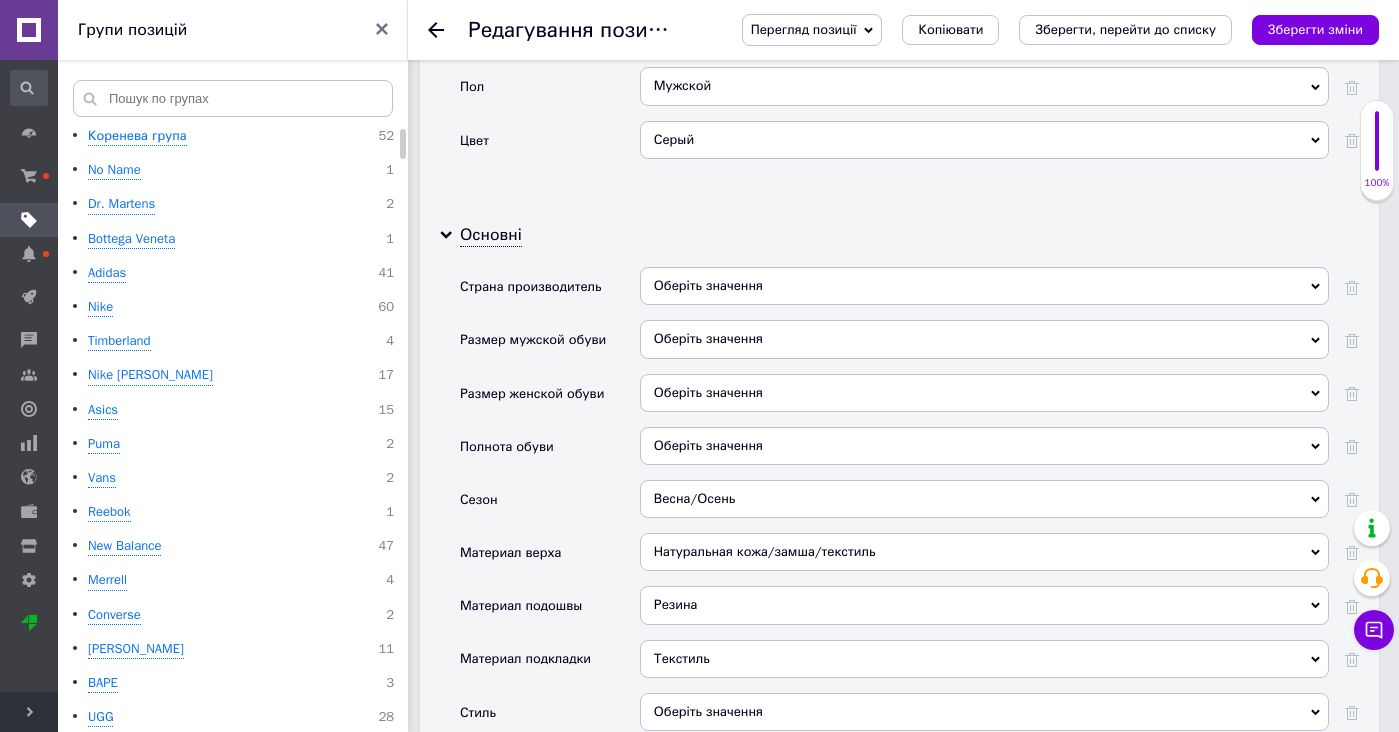 click on "Оберіть значення" at bounding box center (984, 712) 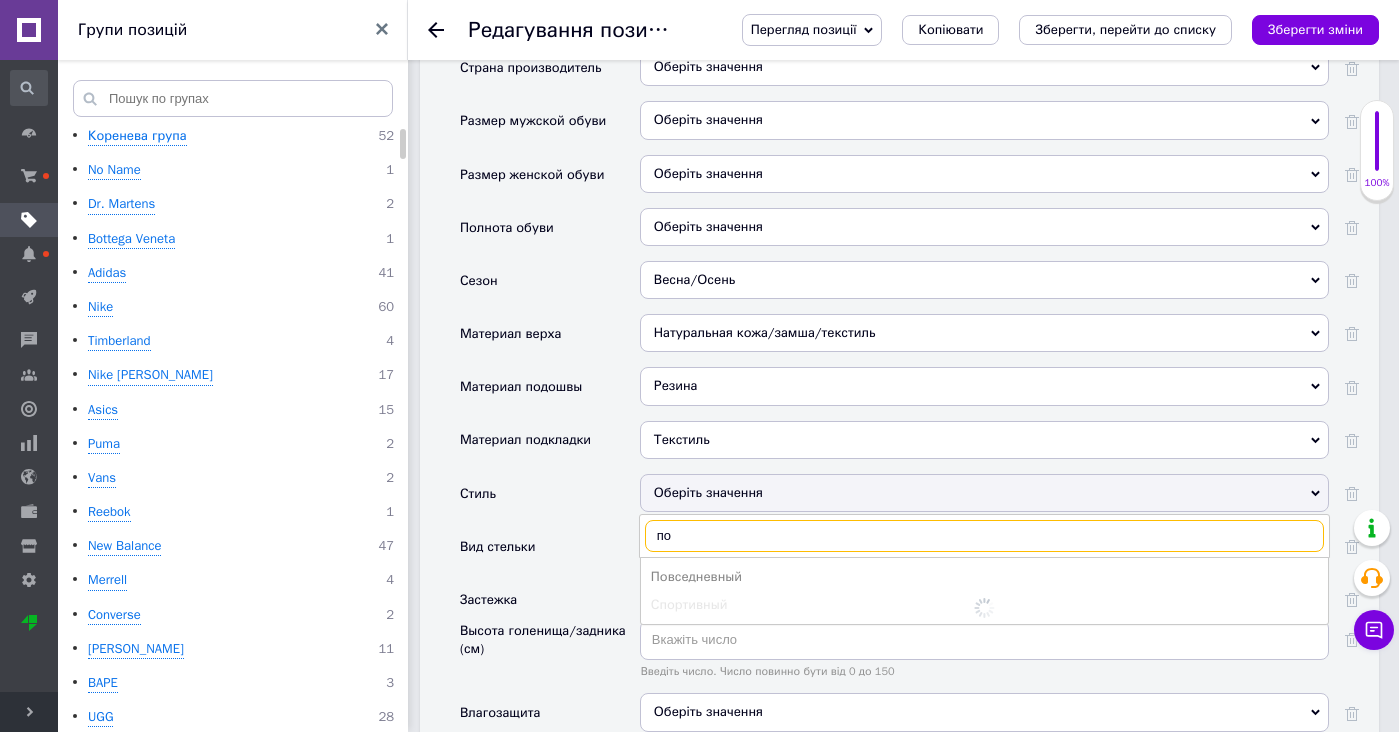 scroll, scrollTop: 3099, scrollLeft: 0, axis: vertical 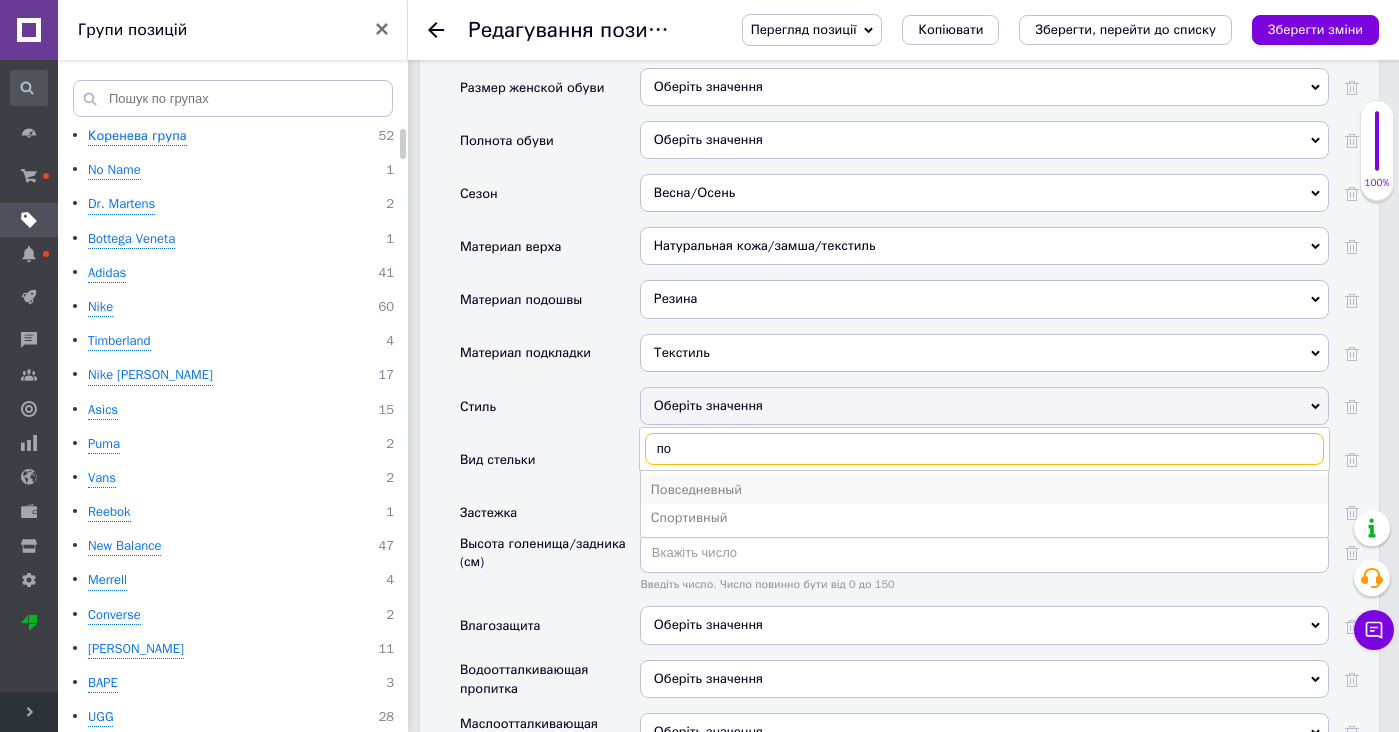 type on "по" 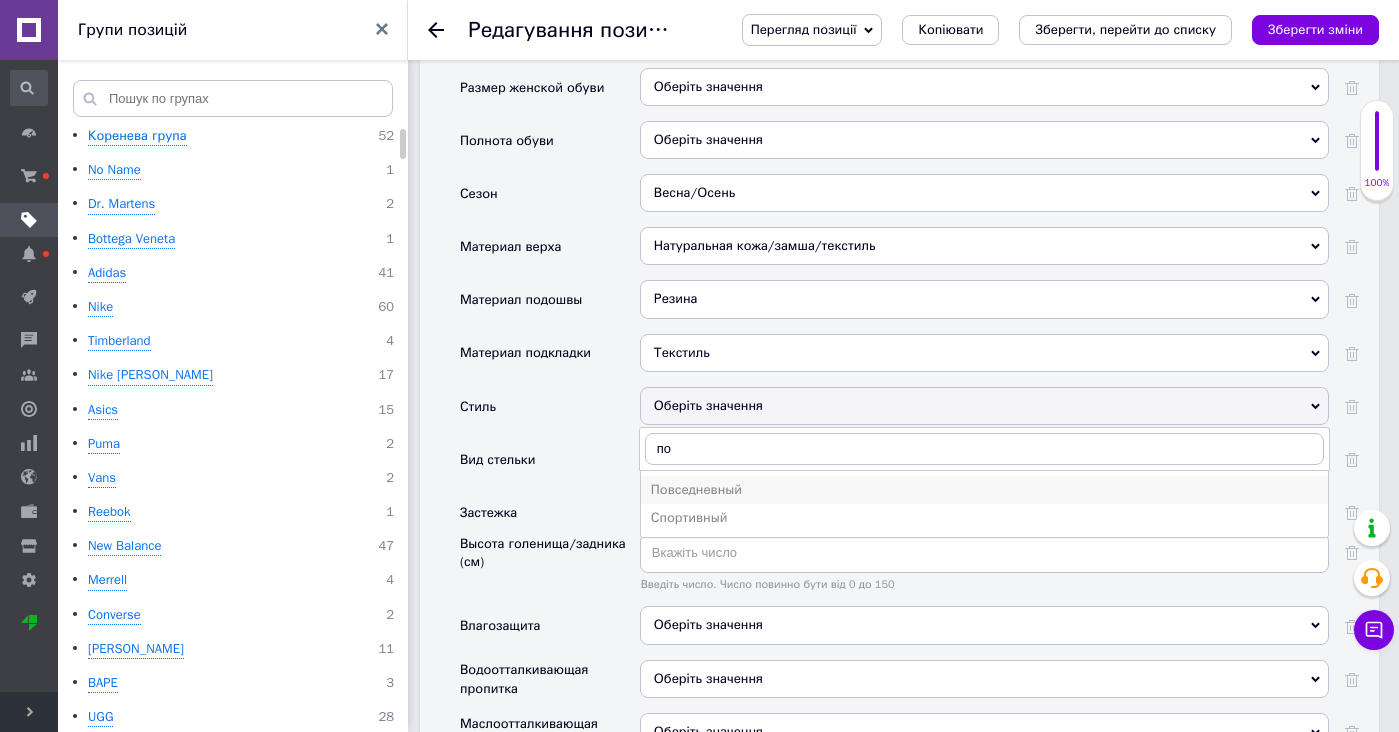 click on "Повседневный" at bounding box center (984, 490) 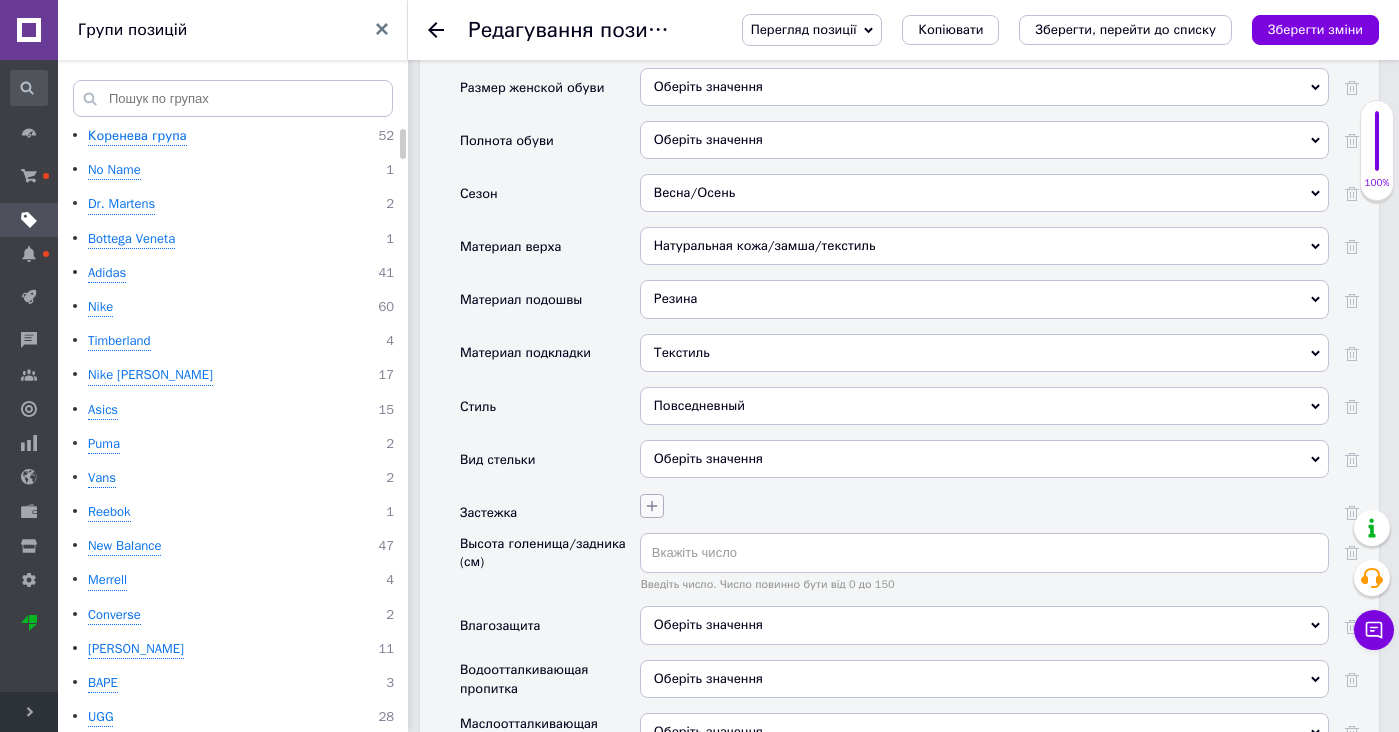 click at bounding box center (982, 503) 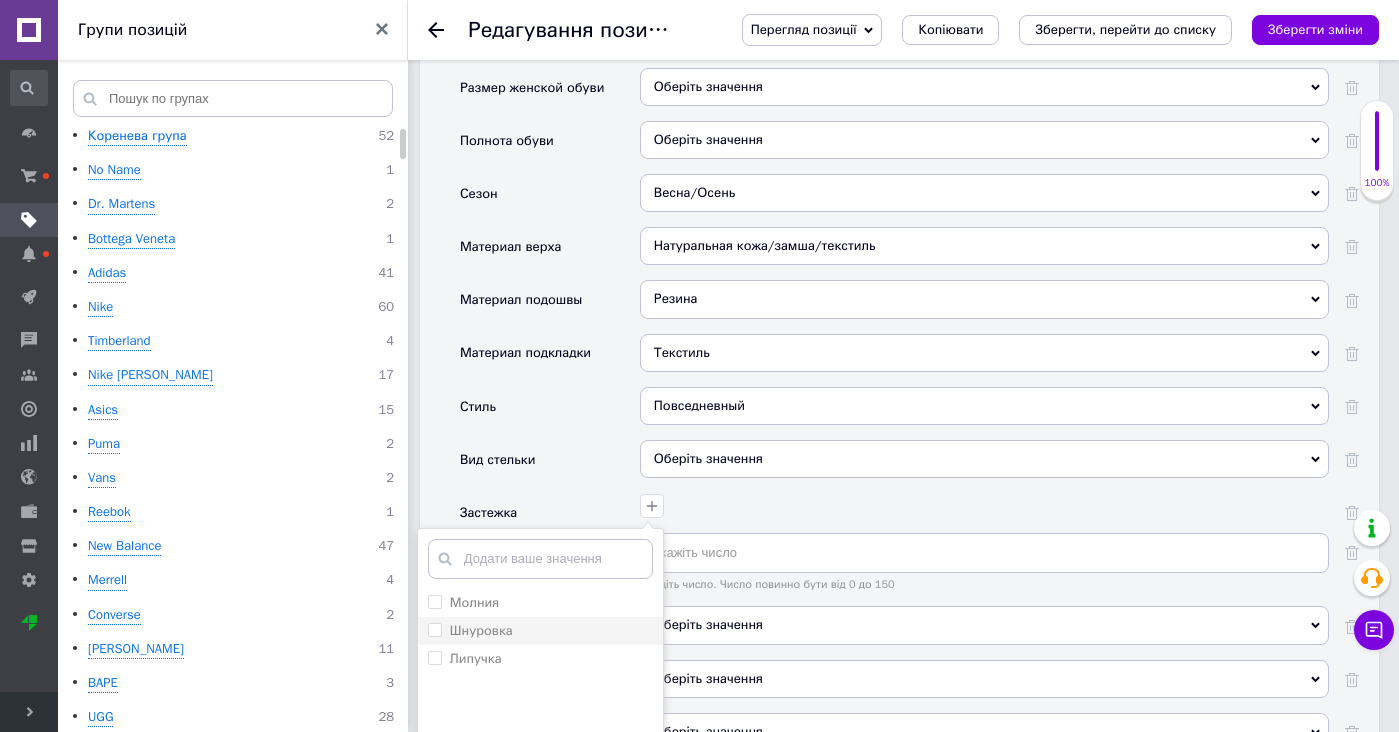click on "Шнуровка" at bounding box center (540, 631) 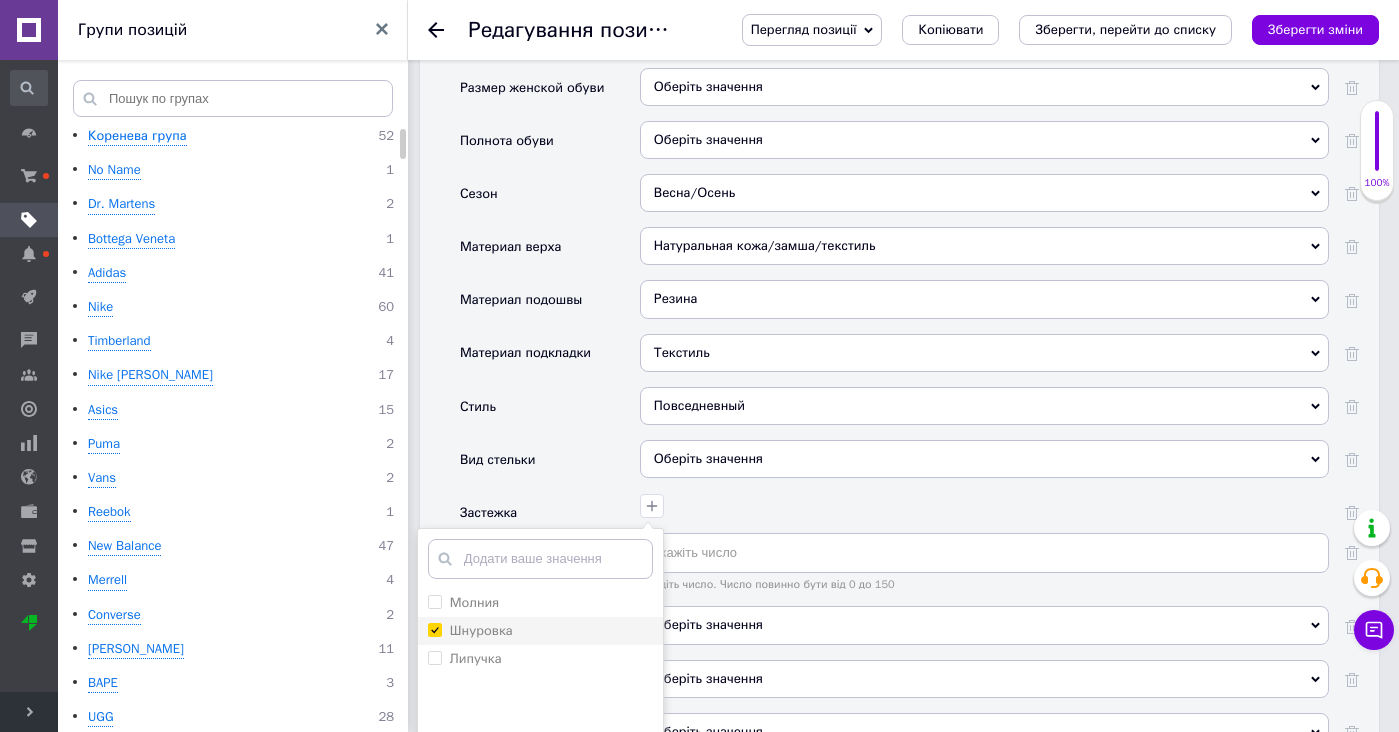 checkbox on "true" 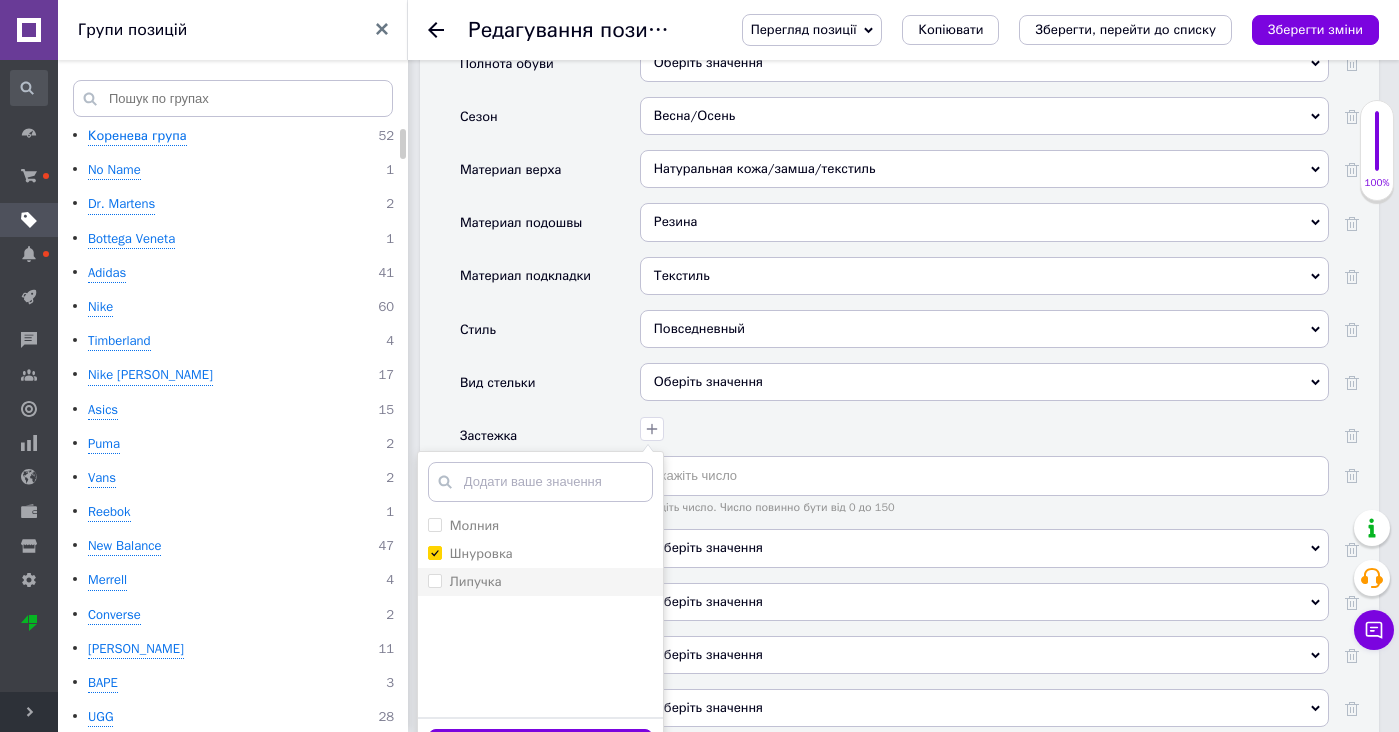 scroll, scrollTop: 3185, scrollLeft: 0, axis: vertical 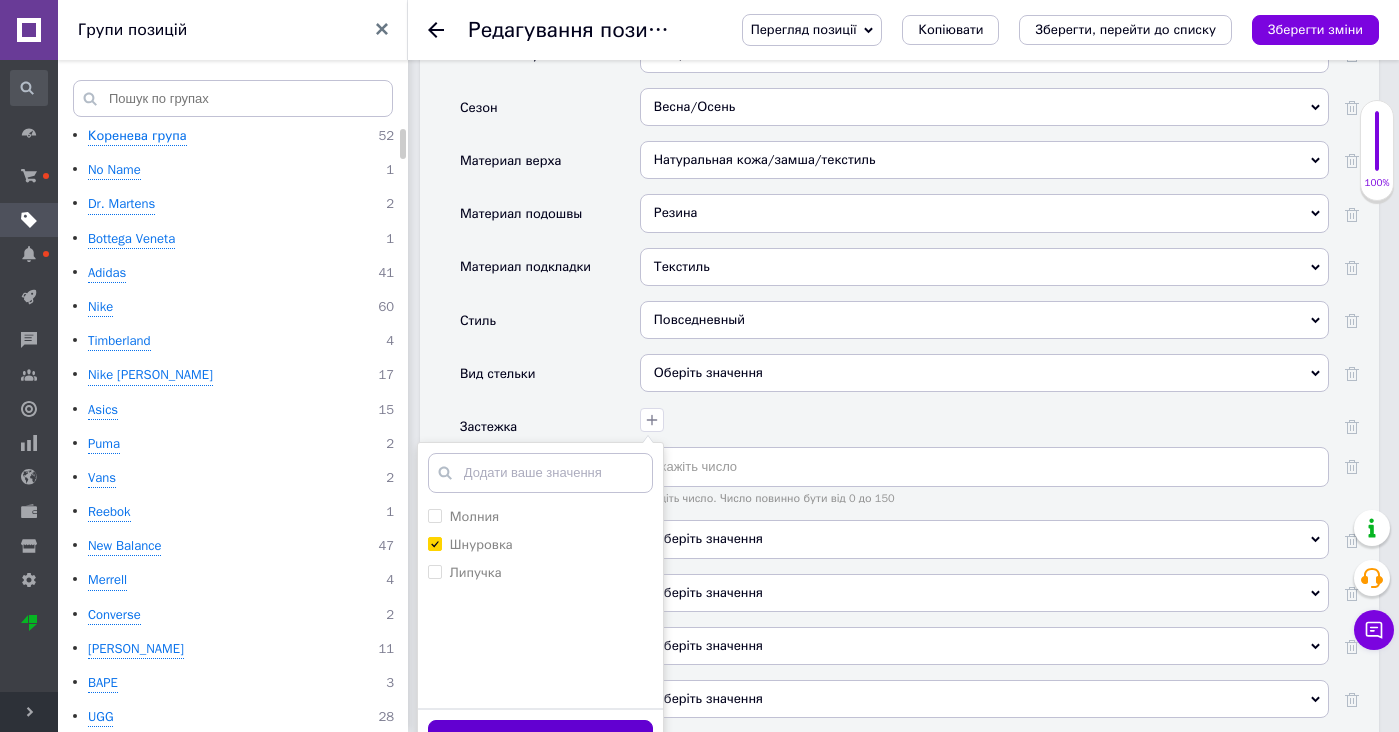 click on "Зберегти" at bounding box center [540, 739] 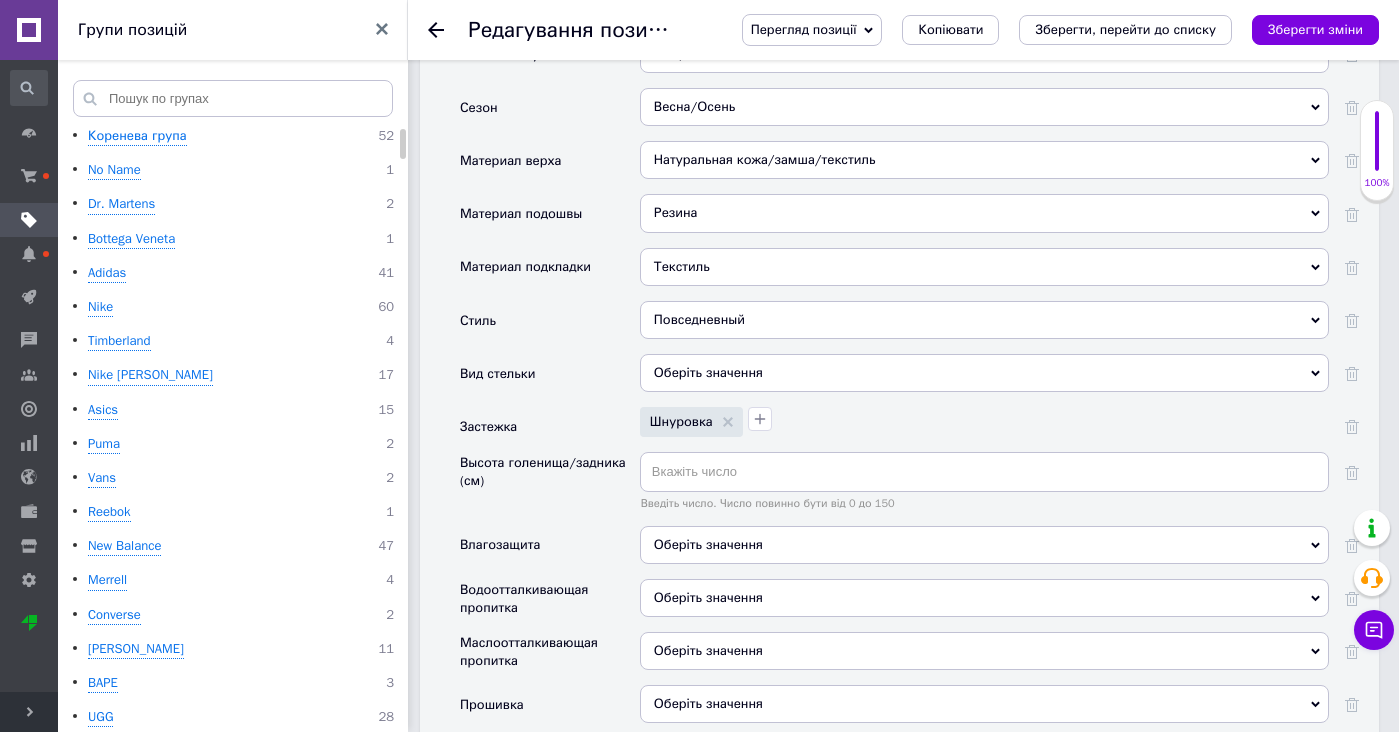 click on "Оберіть значення" at bounding box center [708, 544] 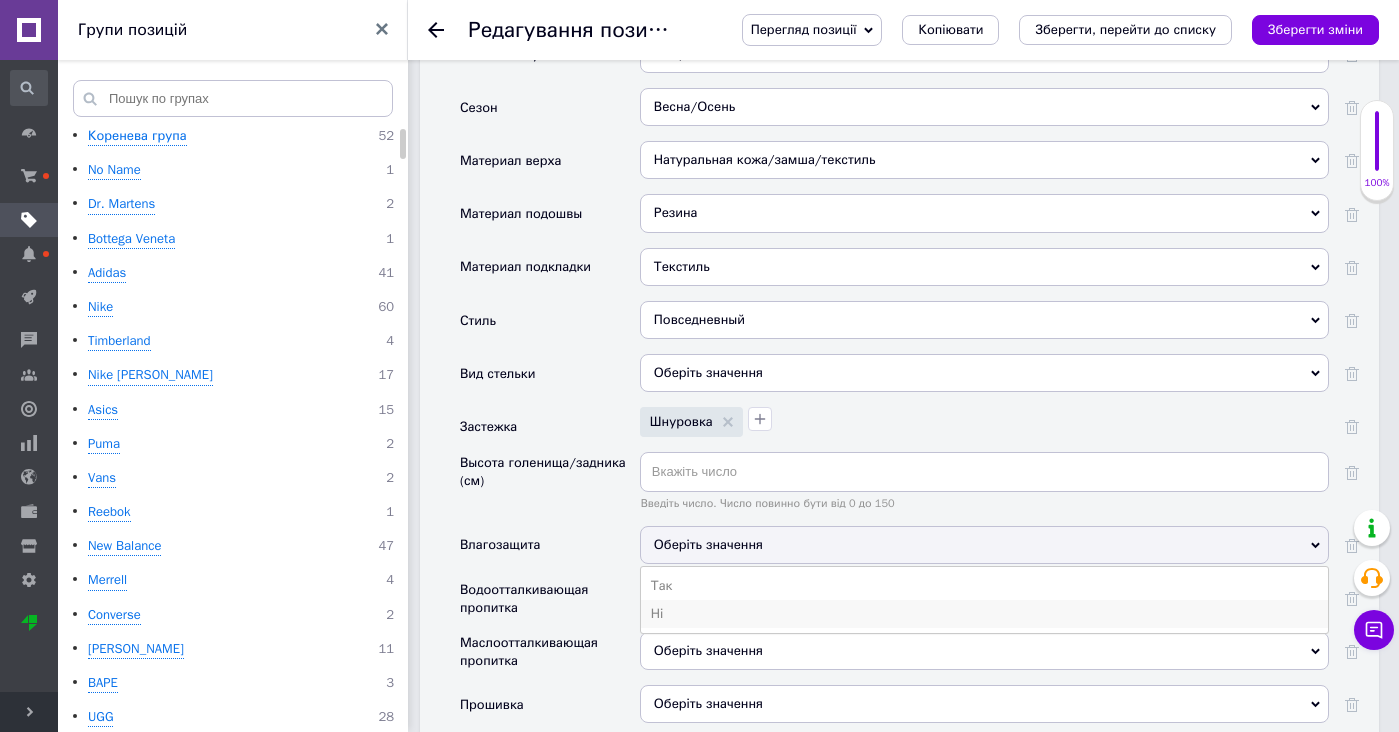 click on "Ні" at bounding box center (984, 614) 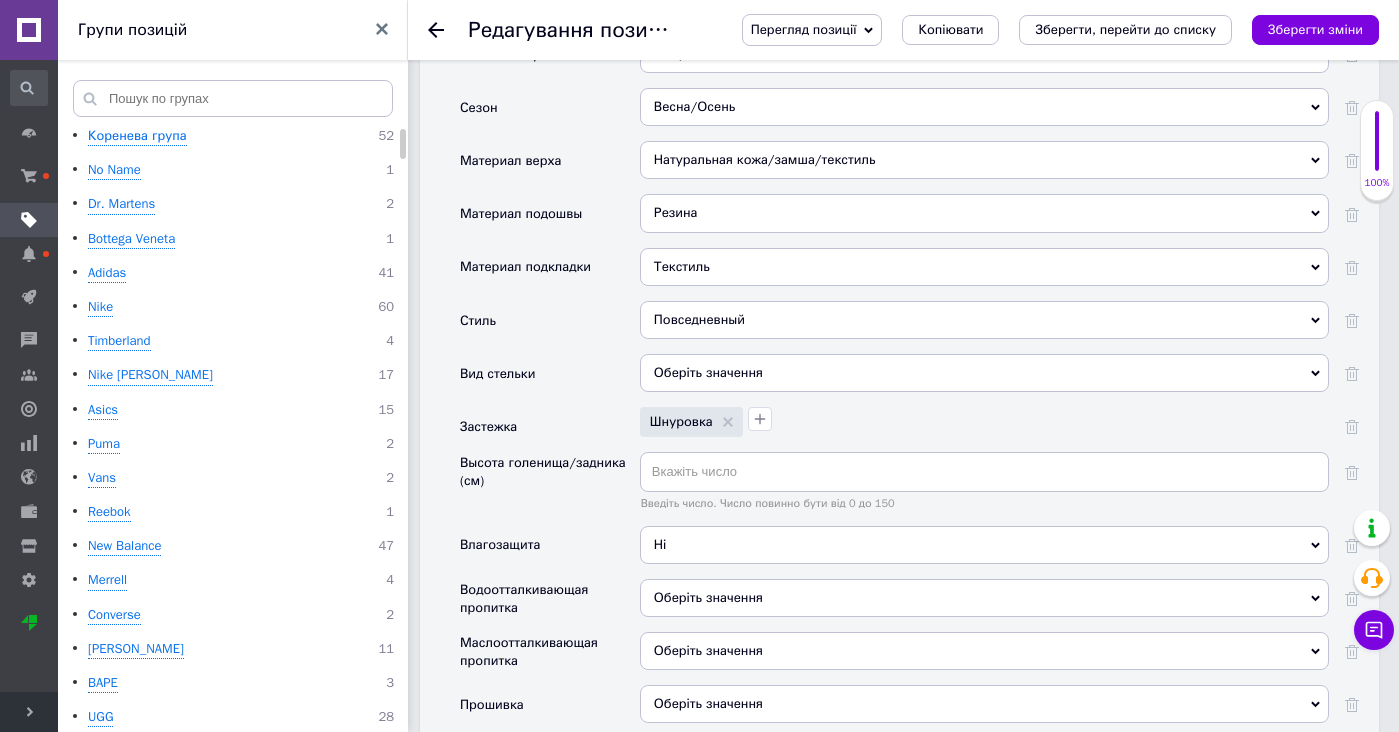 click on "Оберіть значення" at bounding box center [708, 597] 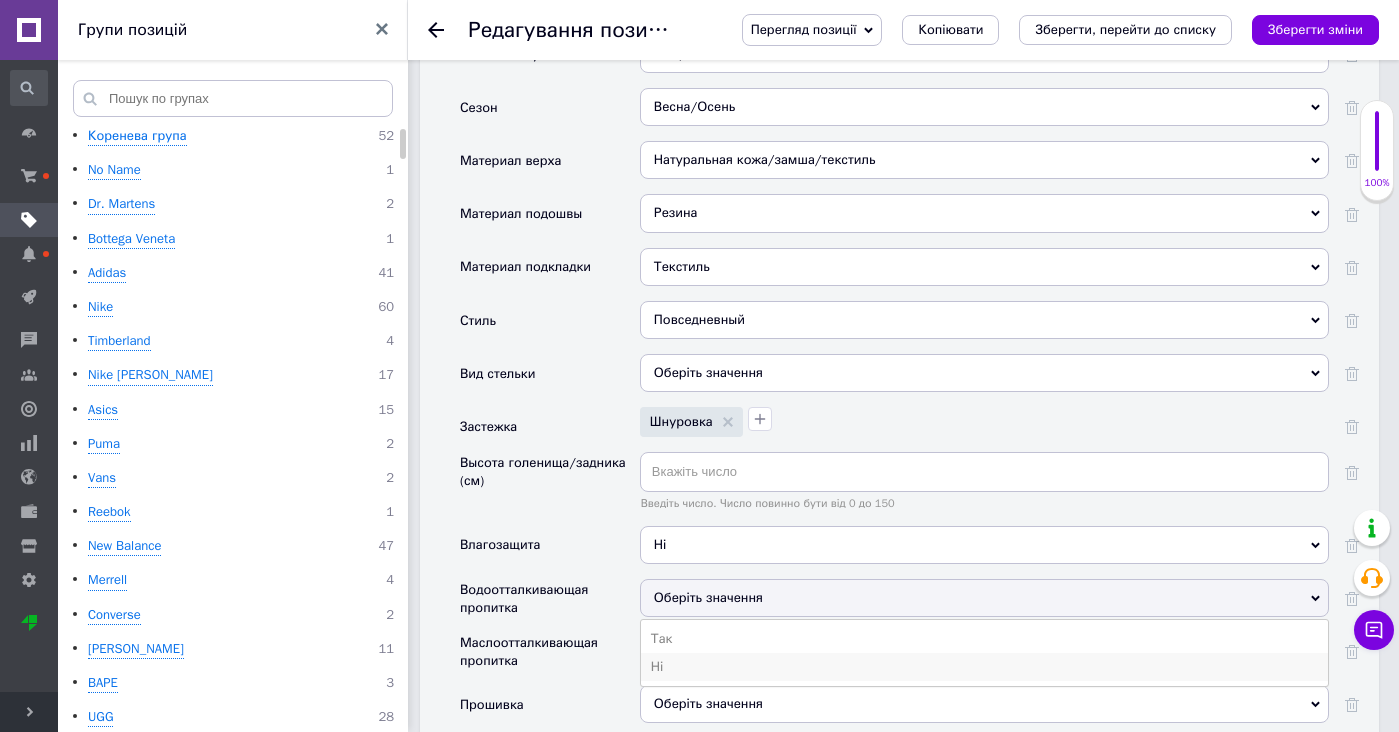 click on "Ні" at bounding box center [984, 667] 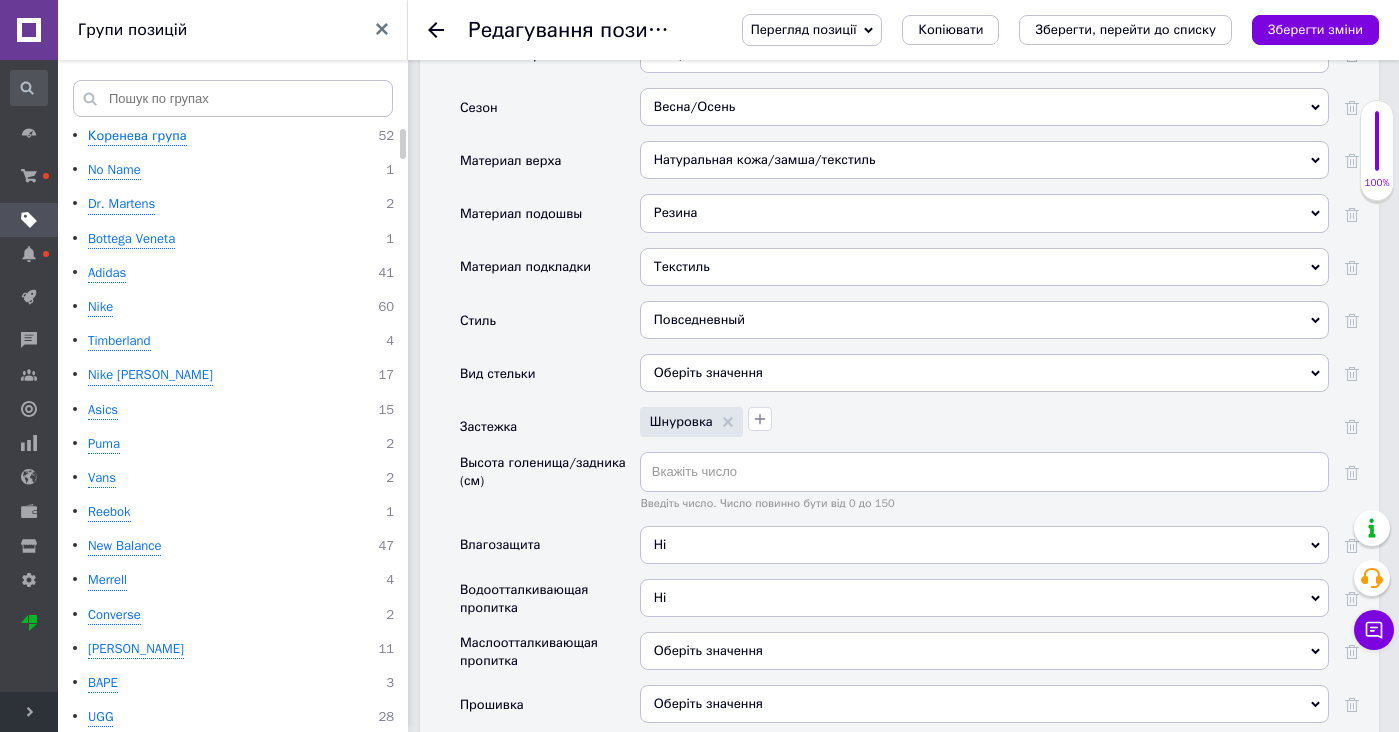 drag, startPoint x: 669, startPoint y: 589, endPoint x: 669, endPoint y: 616, distance: 27 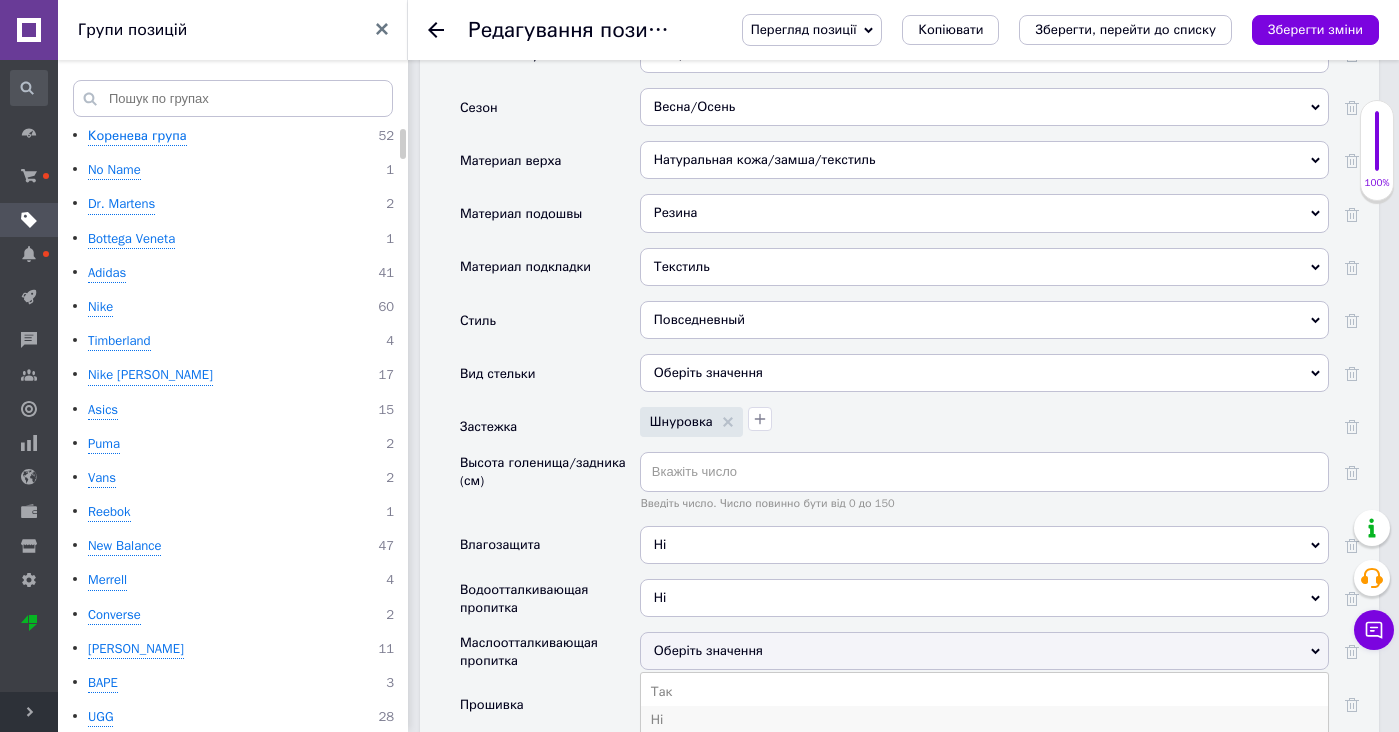 click on "Ні" at bounding box center (984, 720) 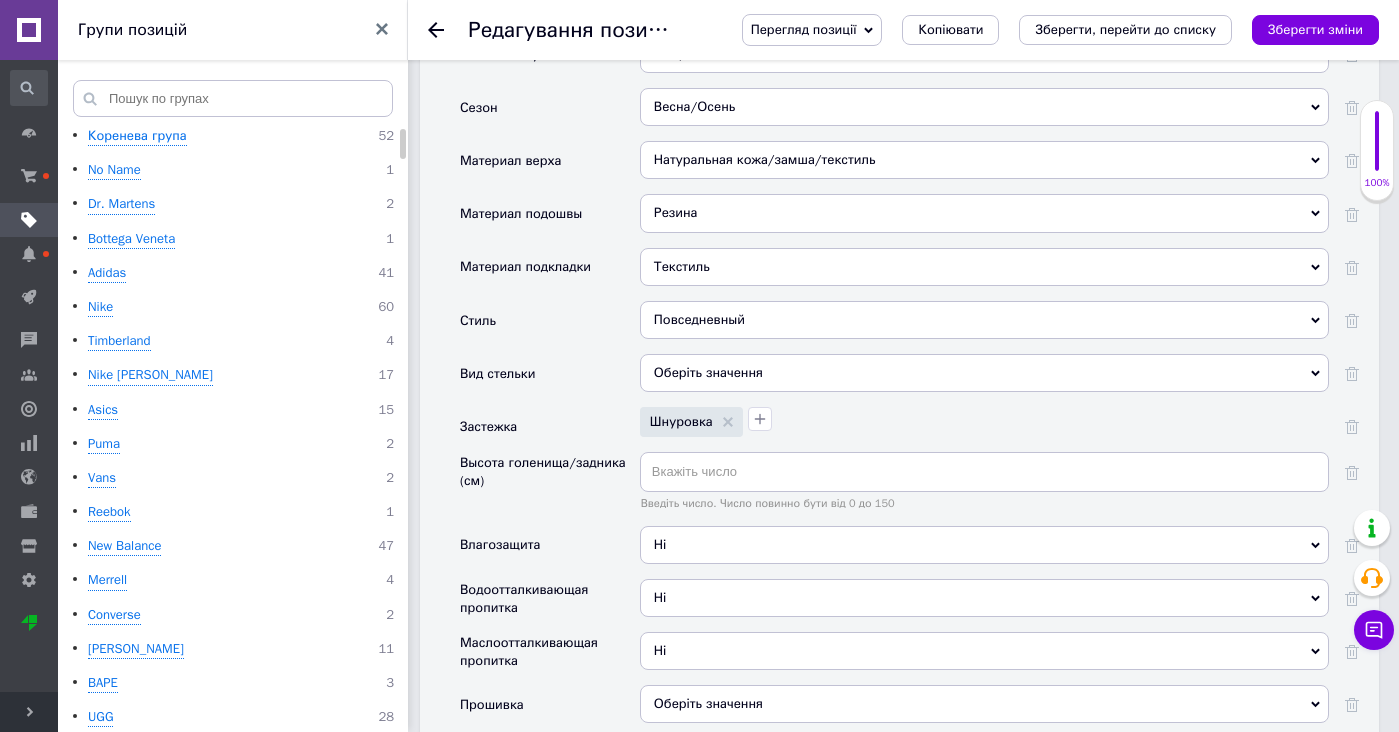 click on "Оберіть значення" at bounding box center (708, 703) 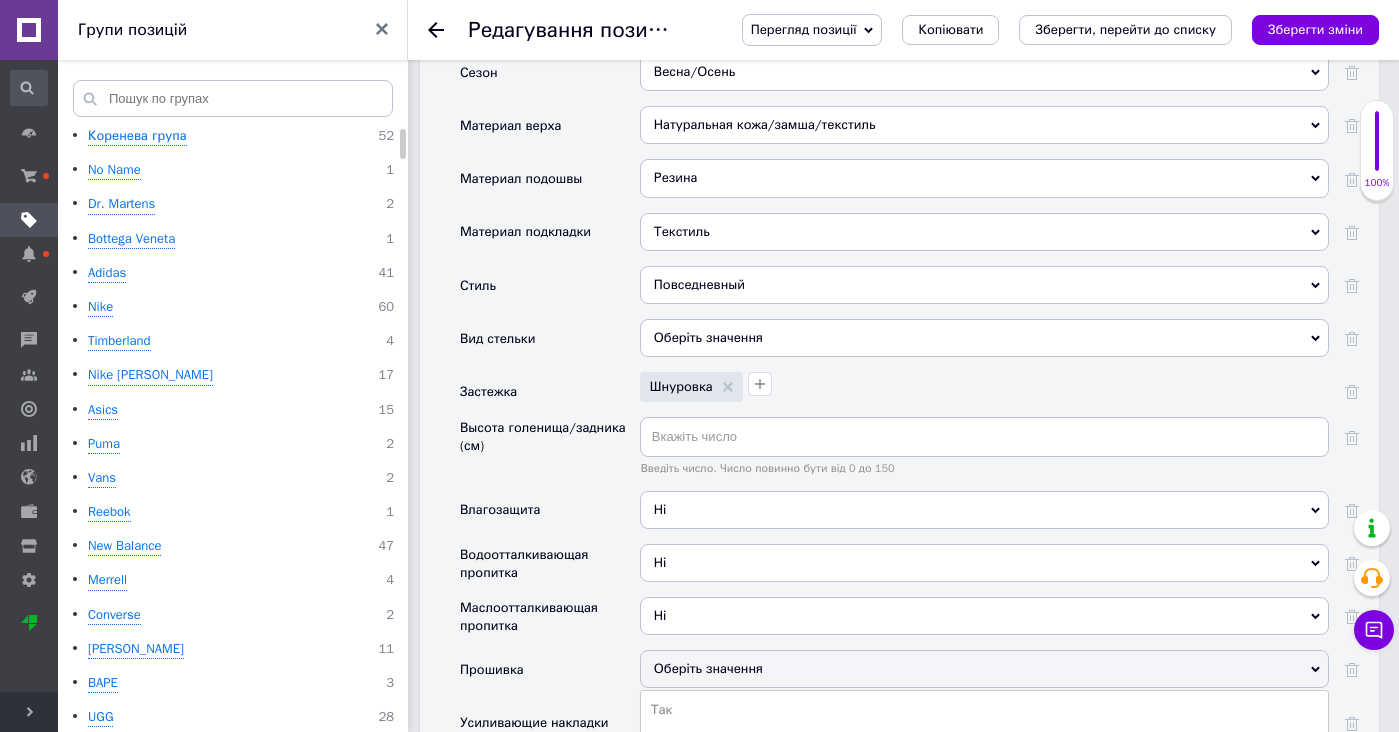 scroll, scrollTop: 3225, scrollLeft: 0, axis: vertical 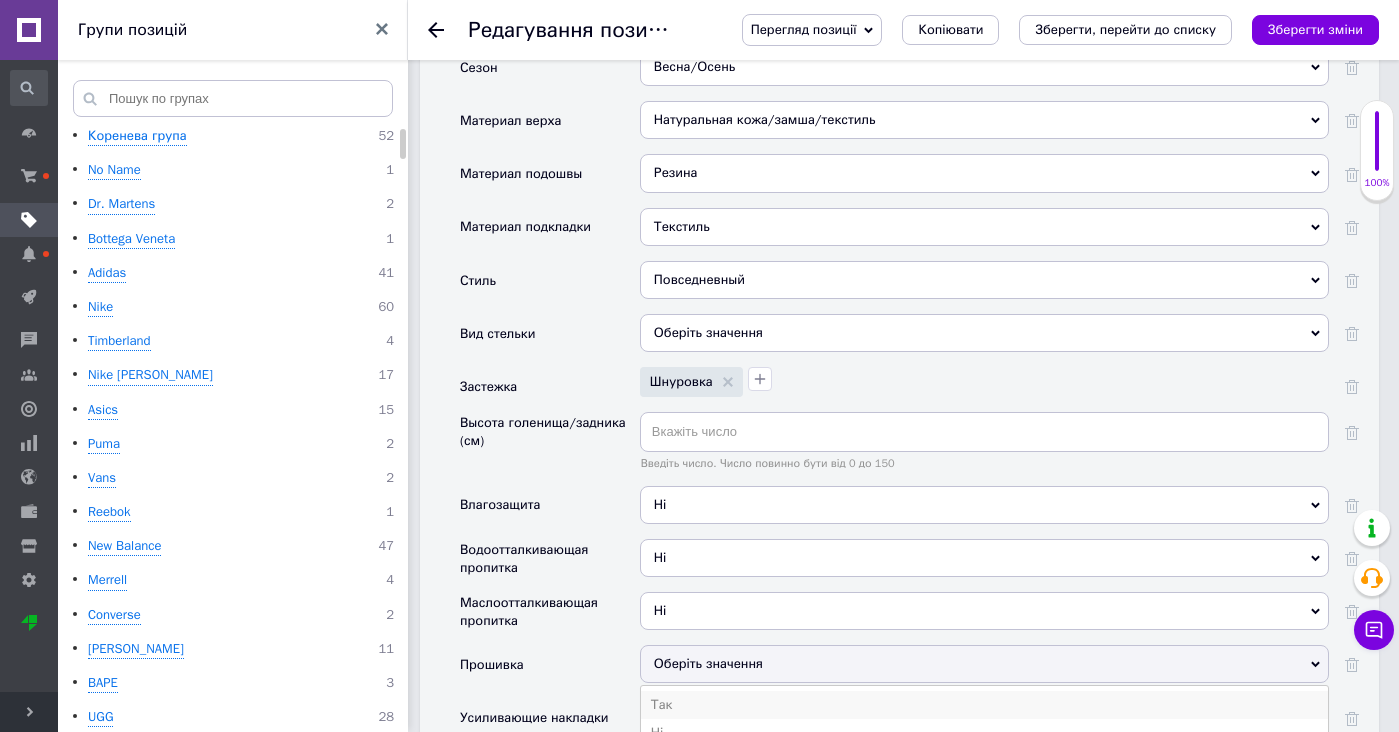 click on "Так" at bounding box center (984, 705) 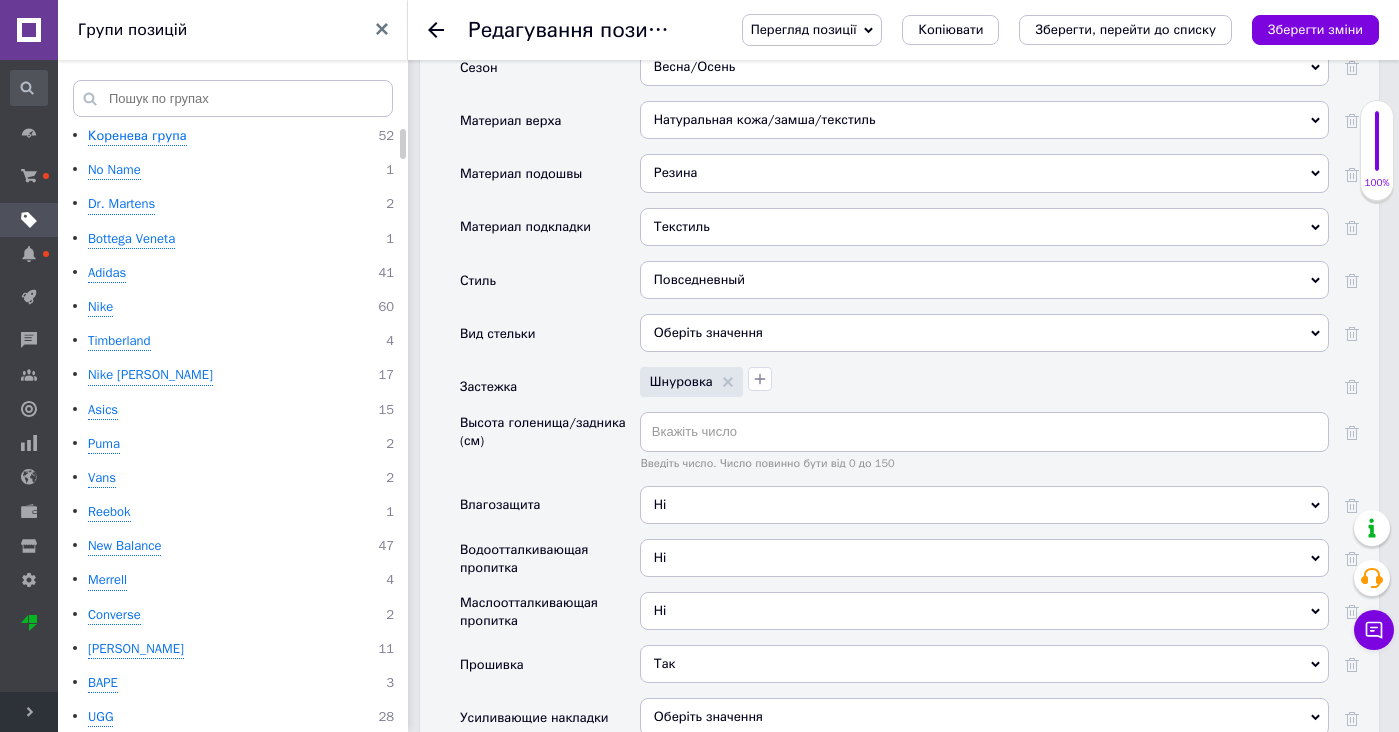 click on "Оберіть значення" at bounding box center (984, 717) 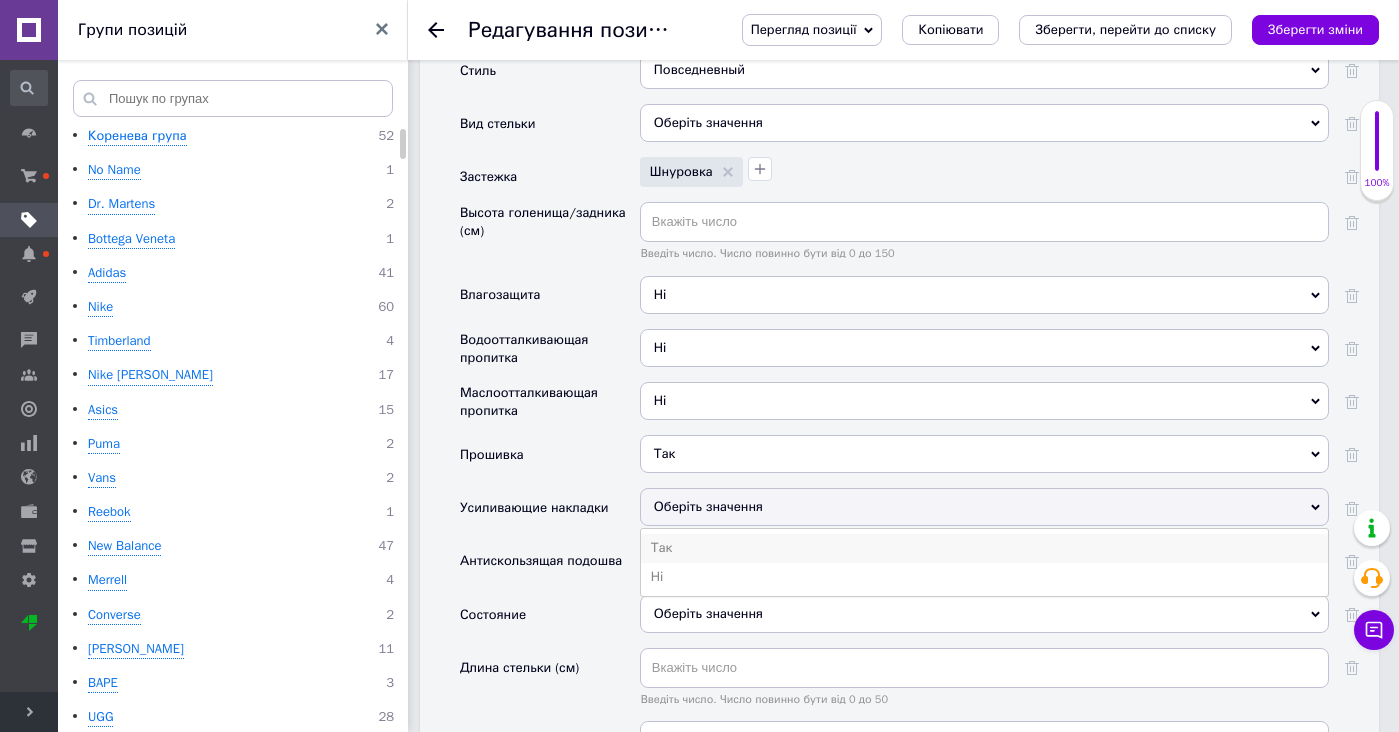 scroll, scrollTop: 3460, scrollLeft: 0, axis: vertical 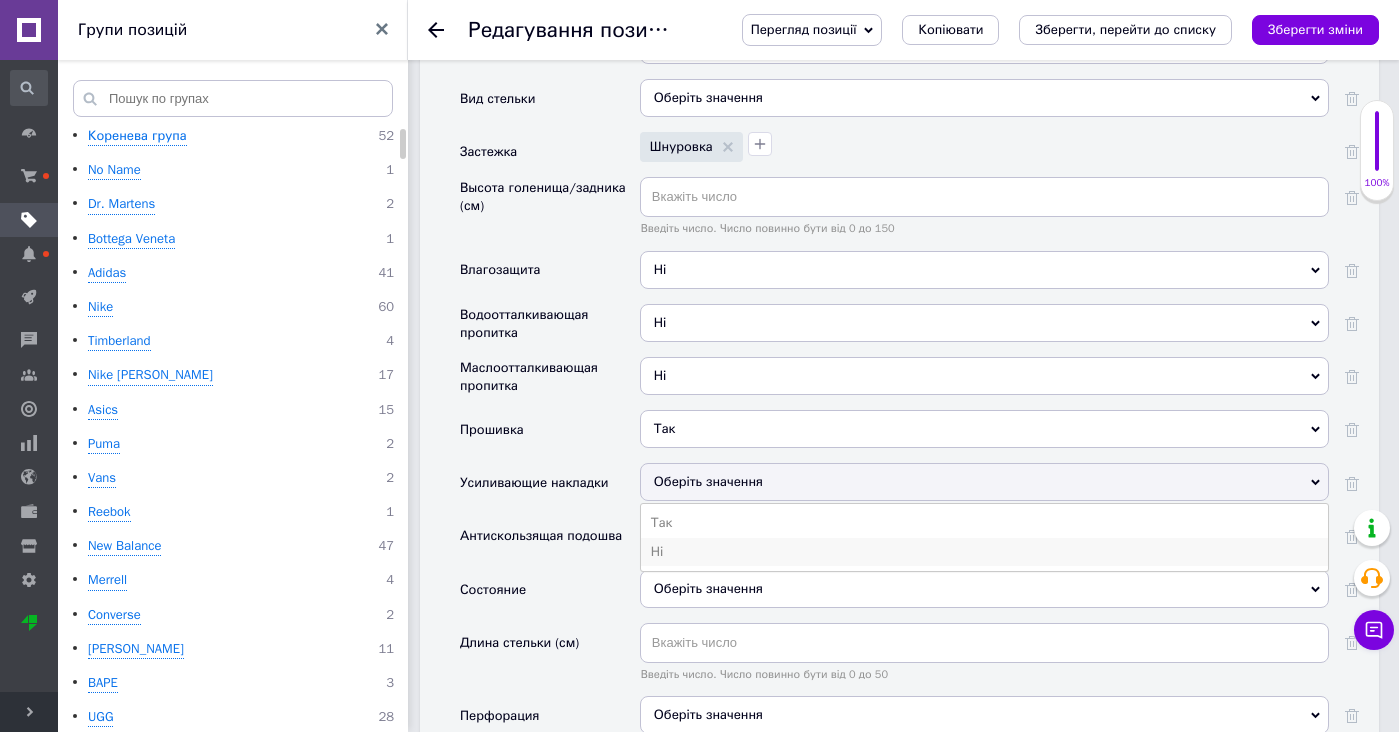 click on "Ні" at bounding box center (984, 552) 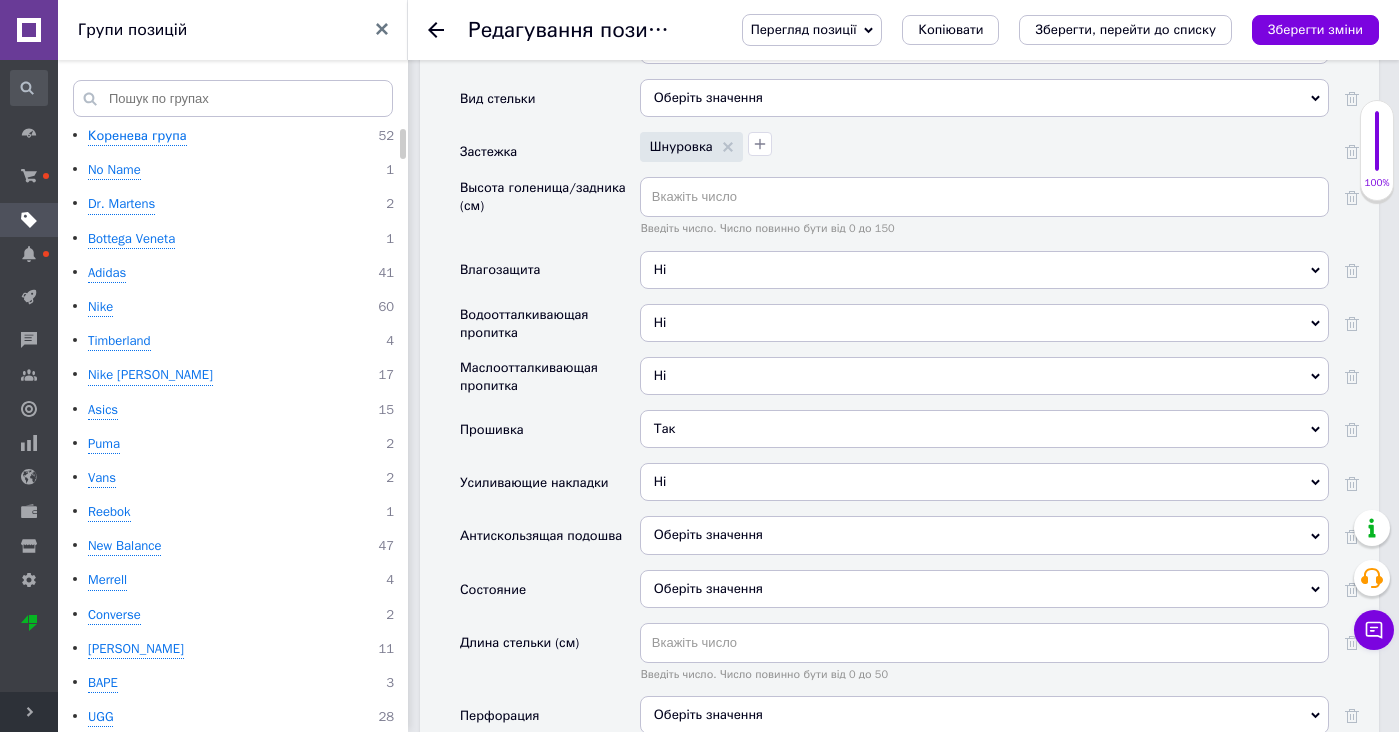 drag, startPoint x: 679, startPoint y: 471, endPoint x: 679, endPoint y: 506, distance: 35 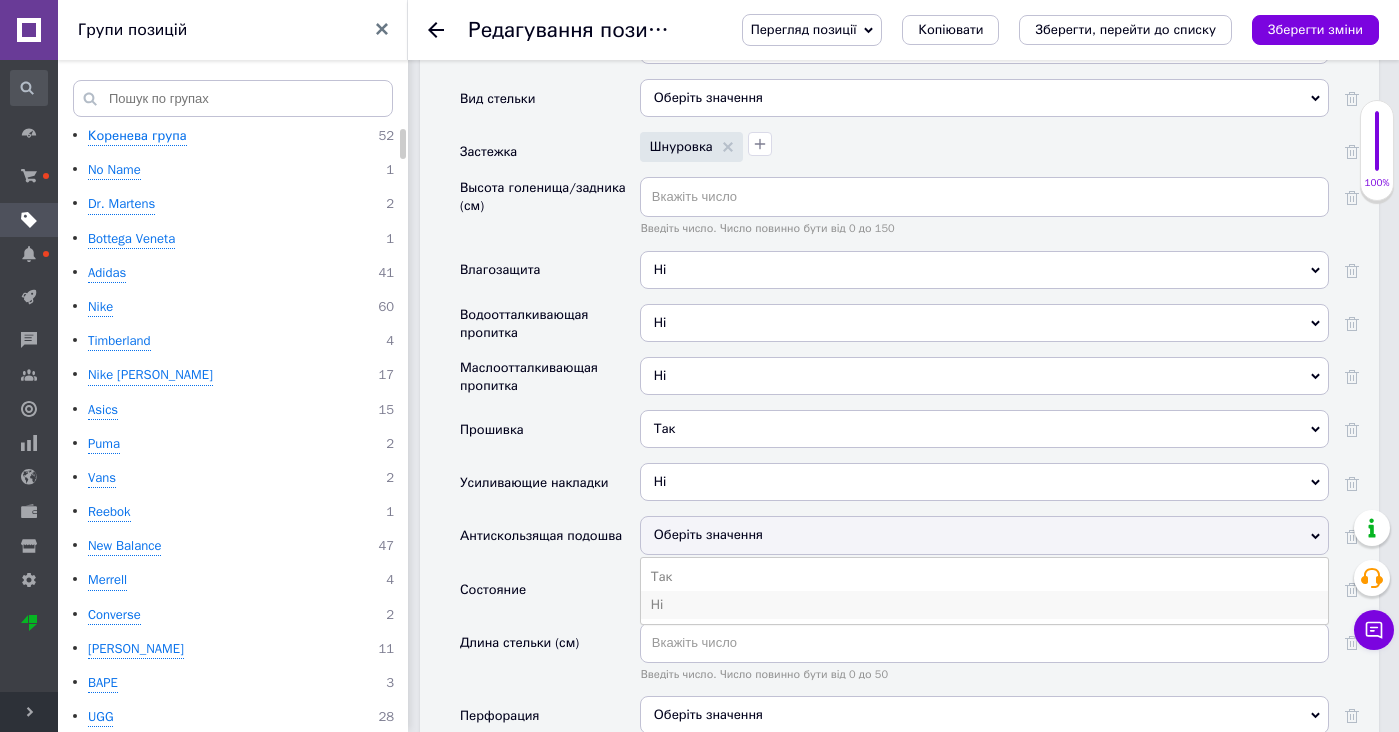 click on "Ні" at bounding box center [984, 605] 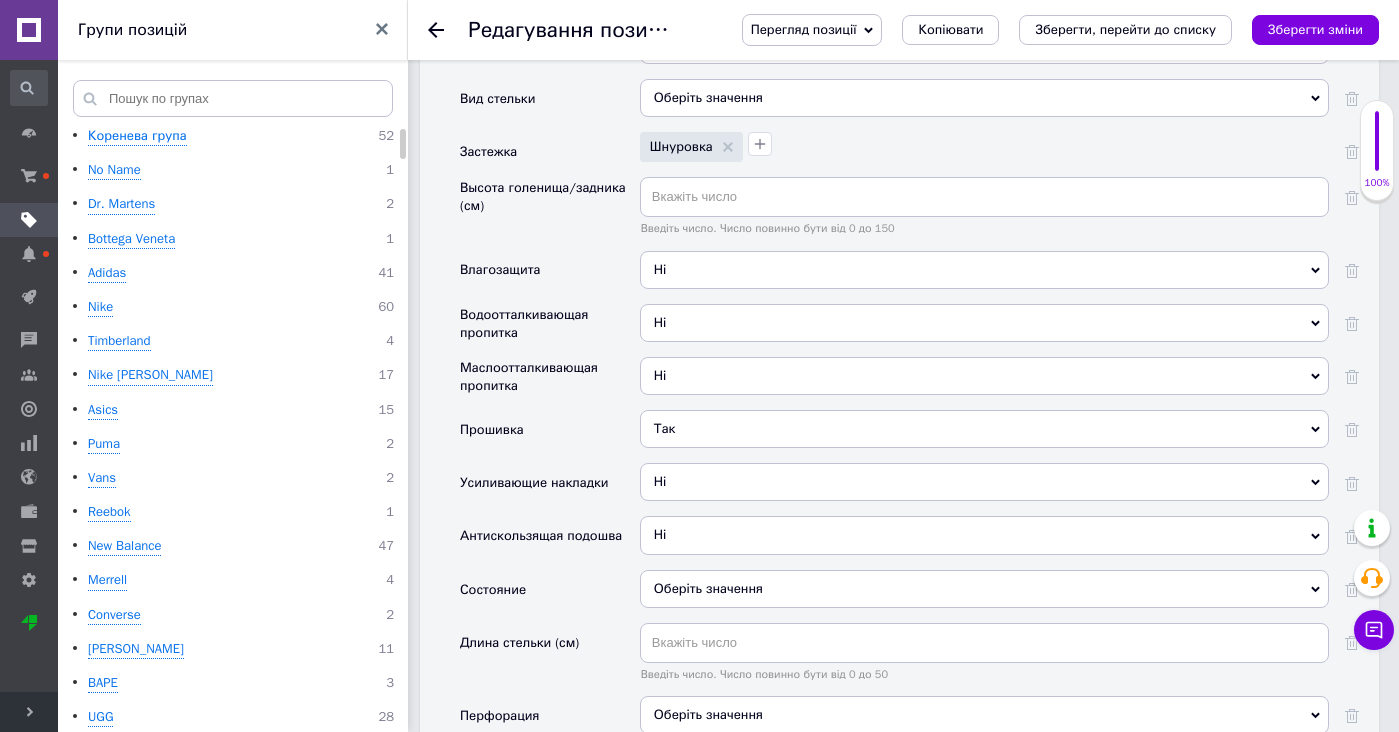 click on "Оберіть значення" at bounding box center (984, 596) 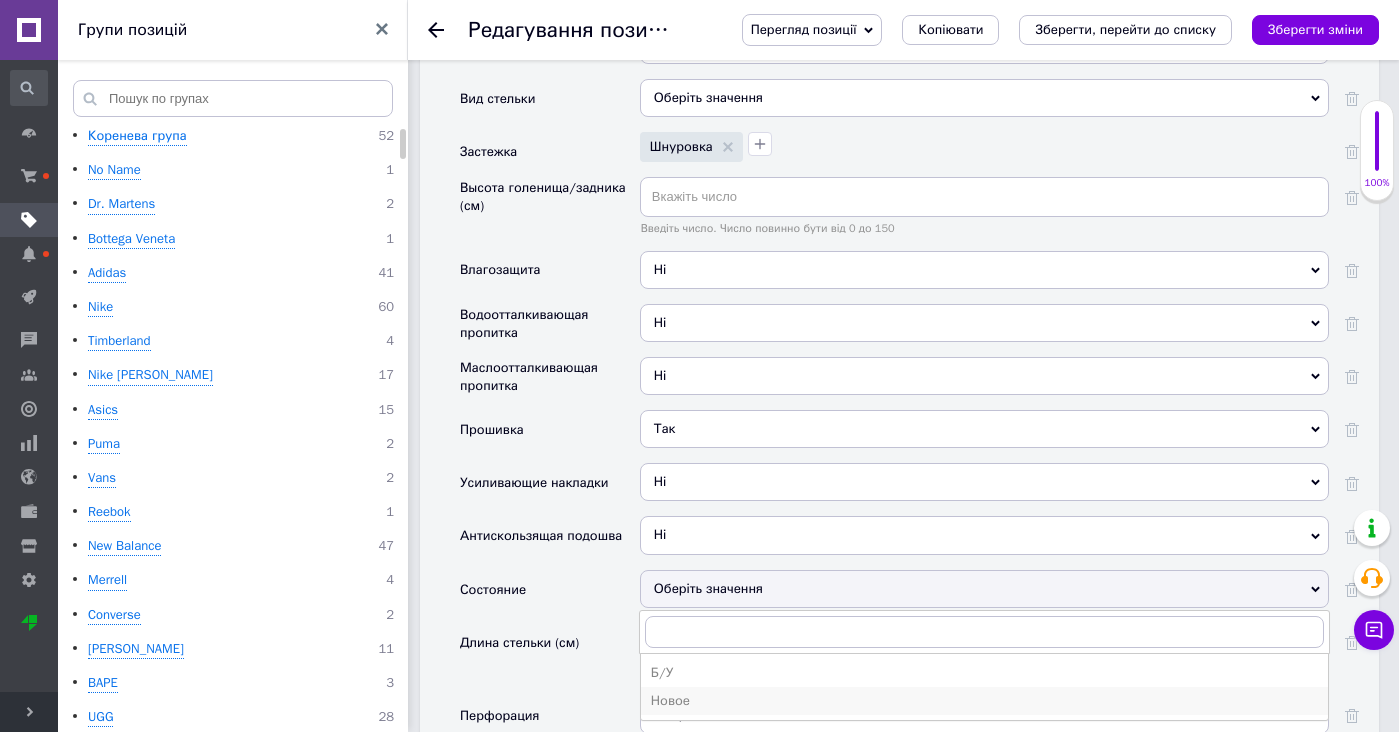 click on "Новое" at bounding box center [984, 701] 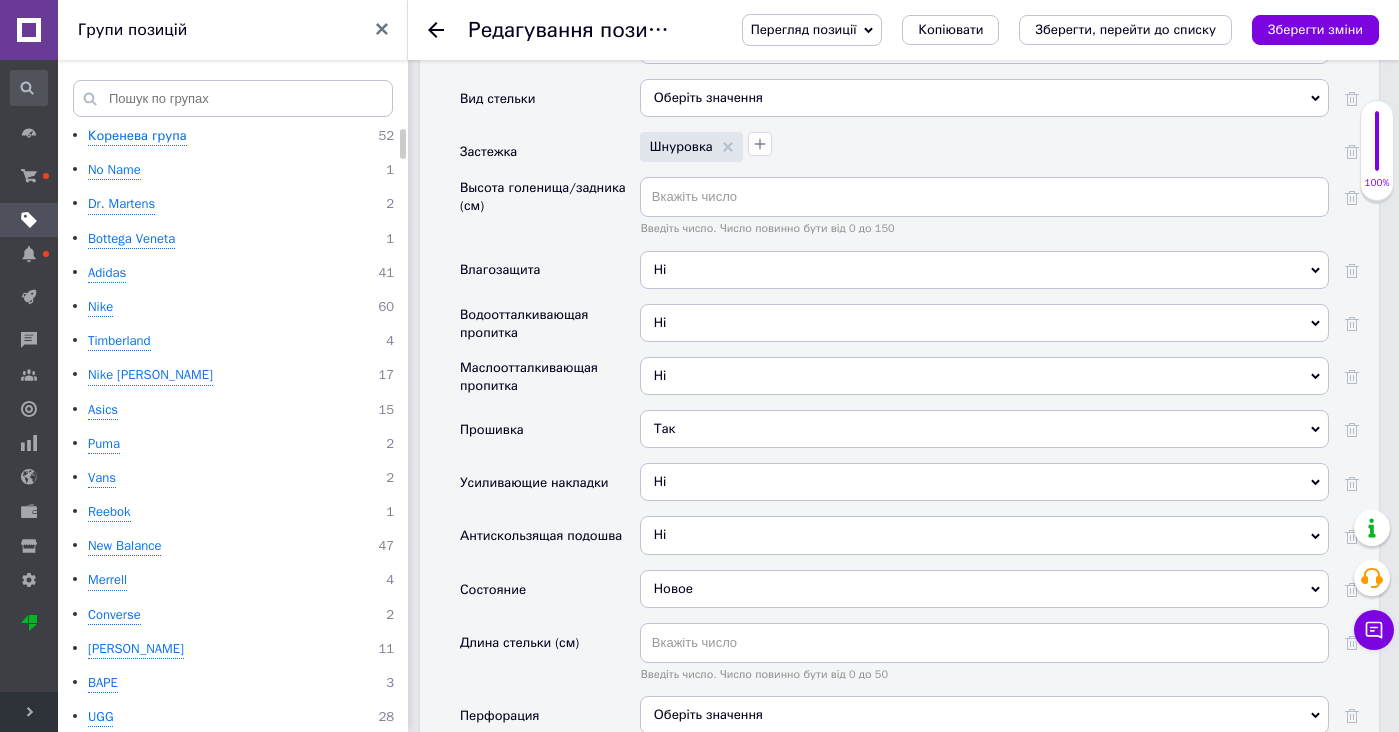click on "Оберіть значення" at bounding box center [708, 714] 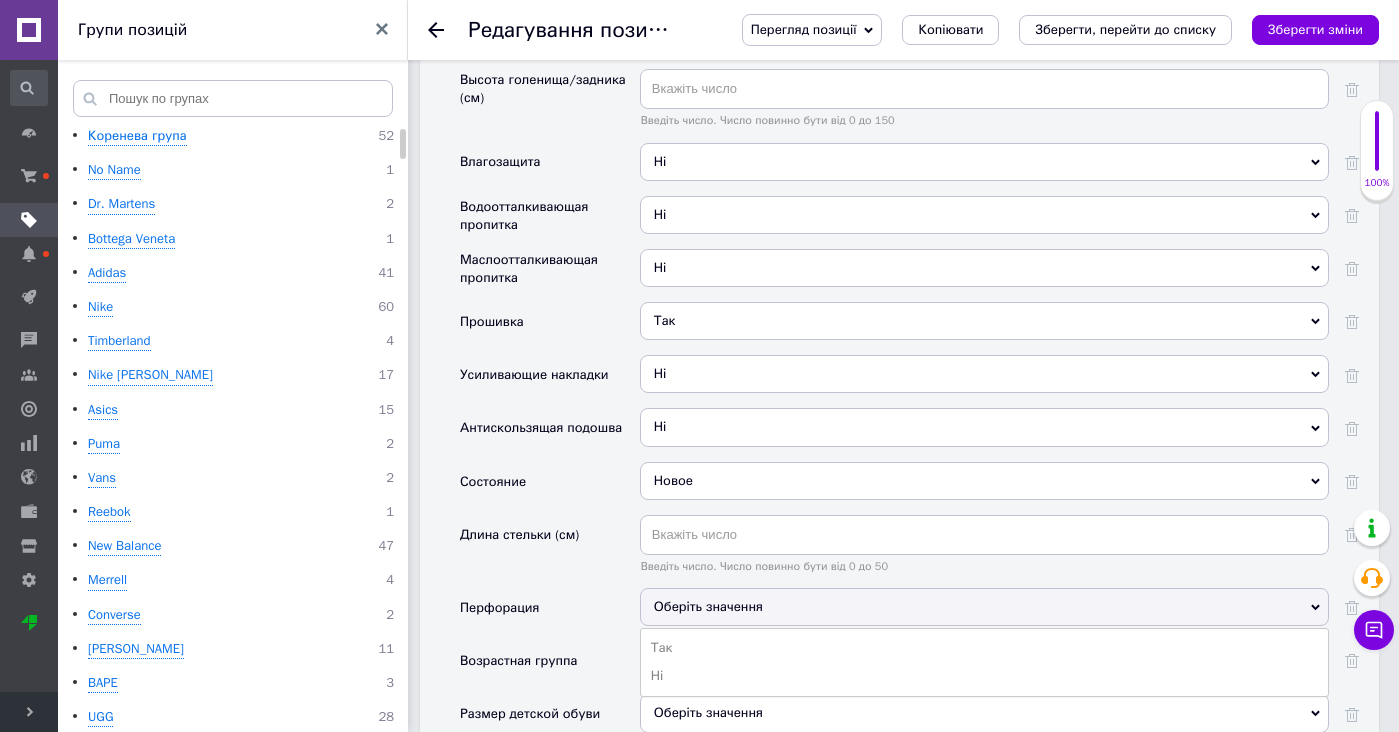scroll, scrollTop: 3657, scrollLeft: 0, axis: vertical 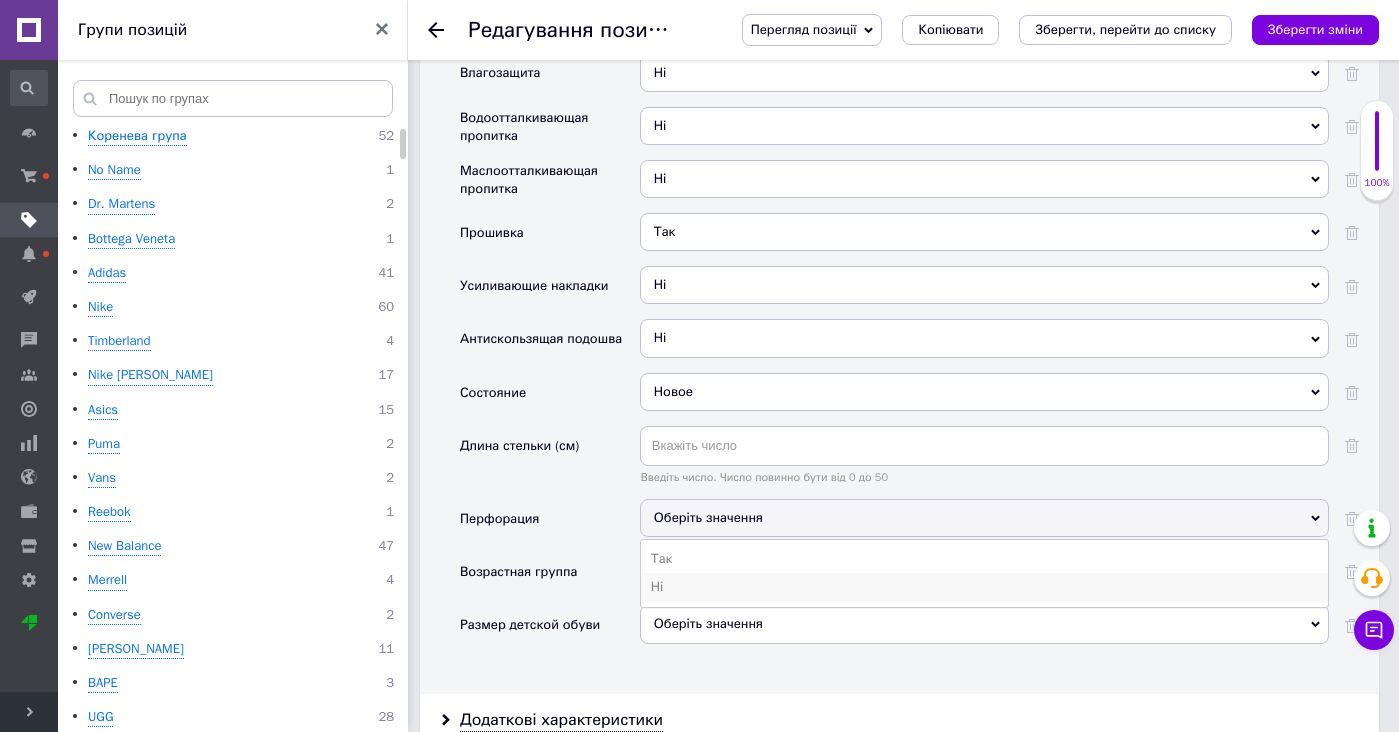 click on "Ні" at bounding box center (984, 587) 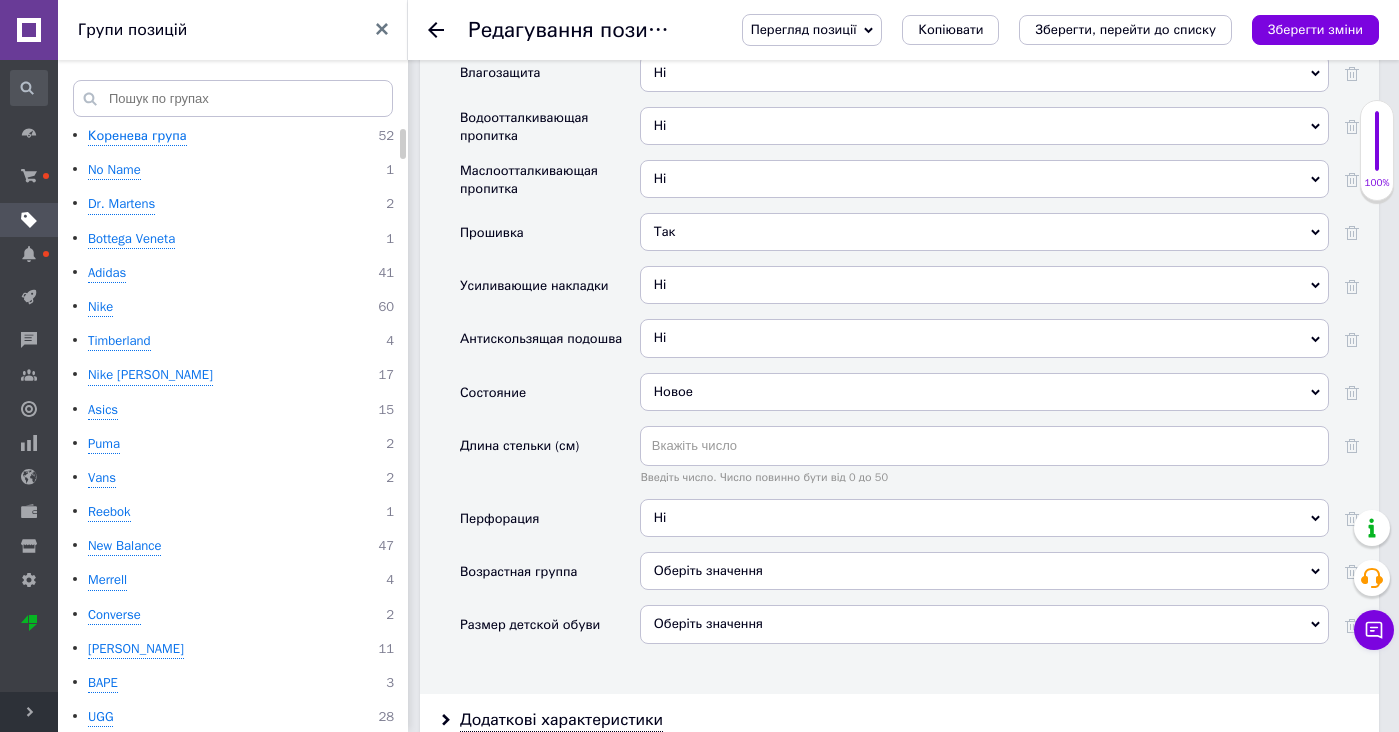 click on "Оберіть значення" at bounding box center (984, 571) 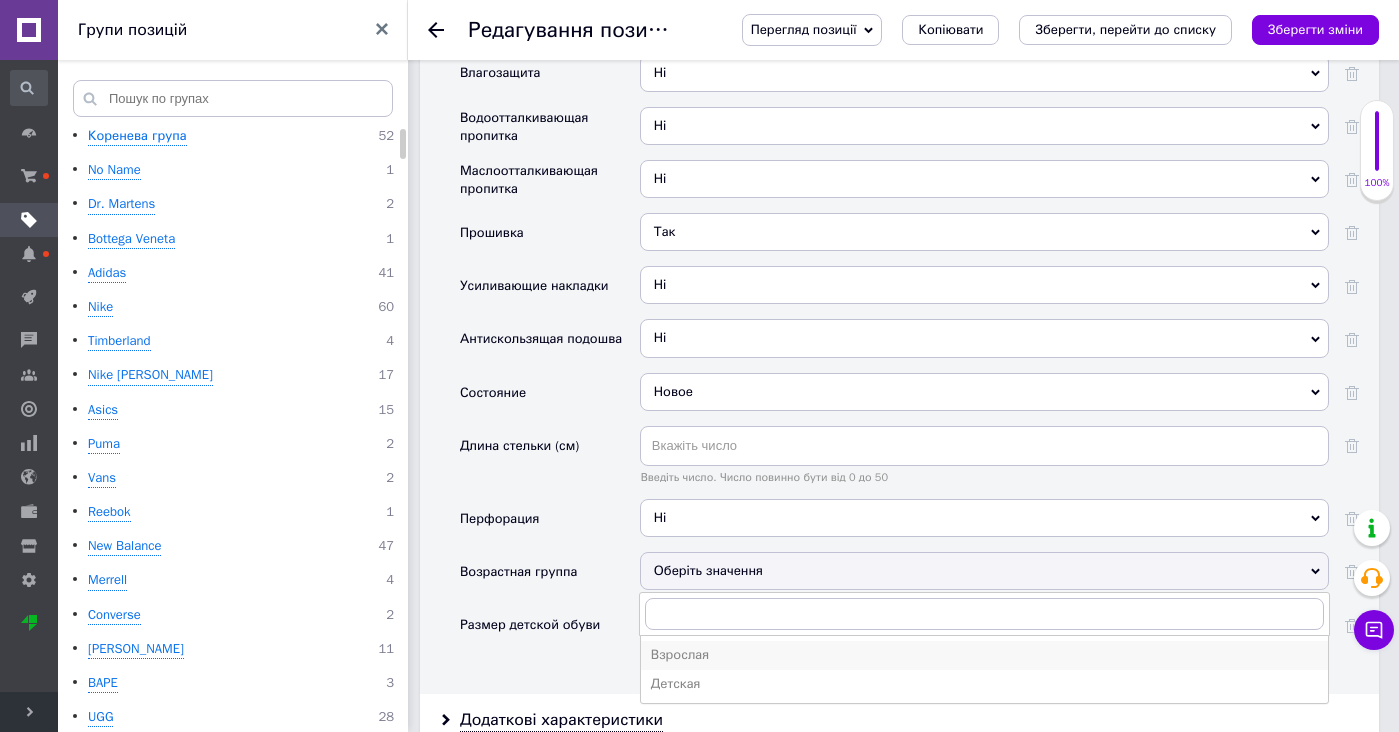 click on "Взрослая" at bounding box center [984, 655] 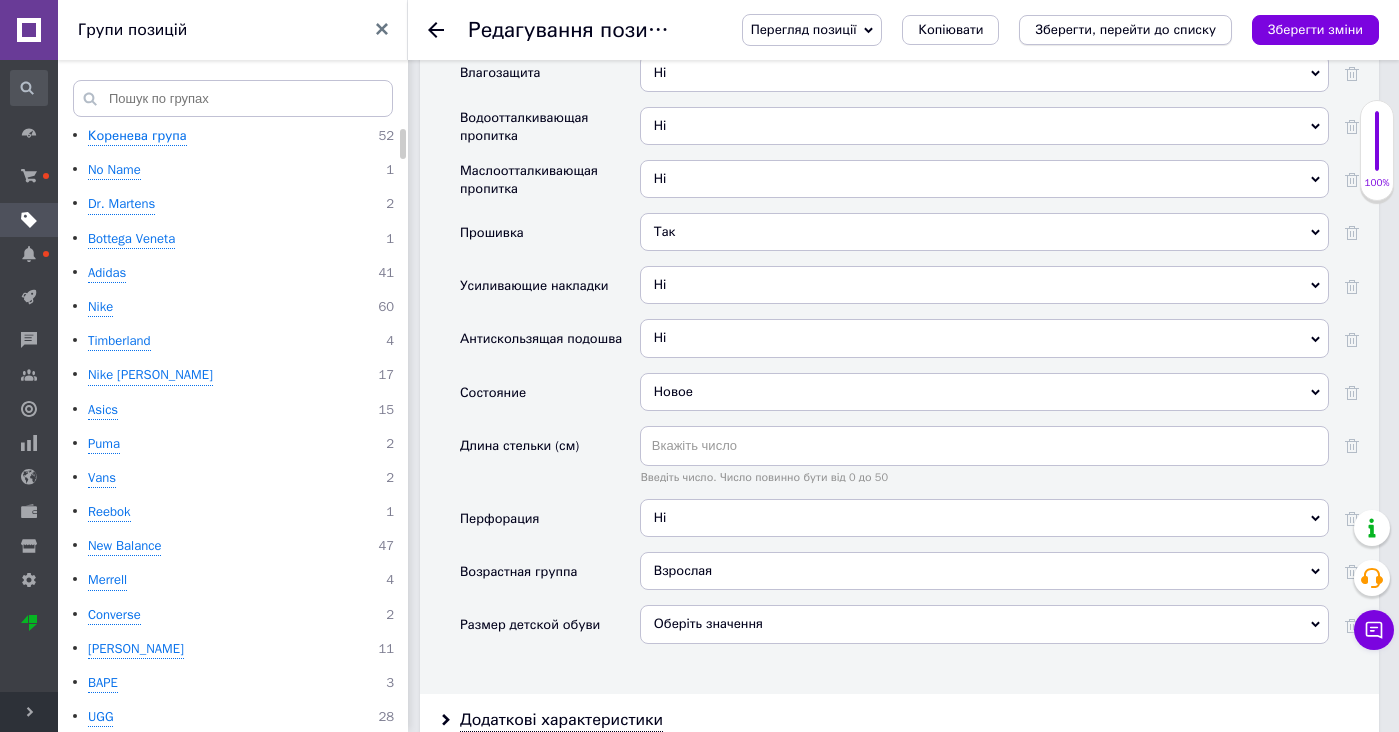 click on "Зберегти, перейти до списку" at bounding box center [1125, 29] 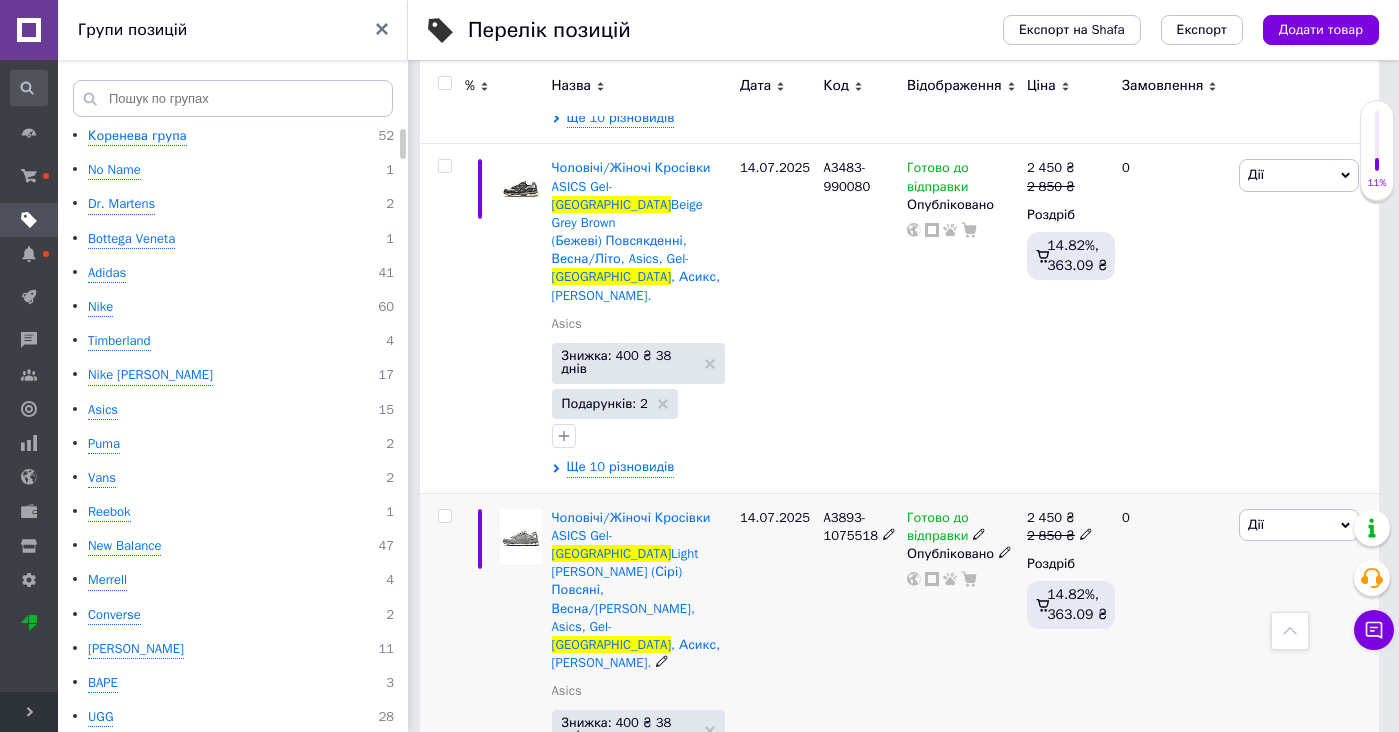 scroll, scrollTop: 2037, scrollLeft: 0, axis: vertical 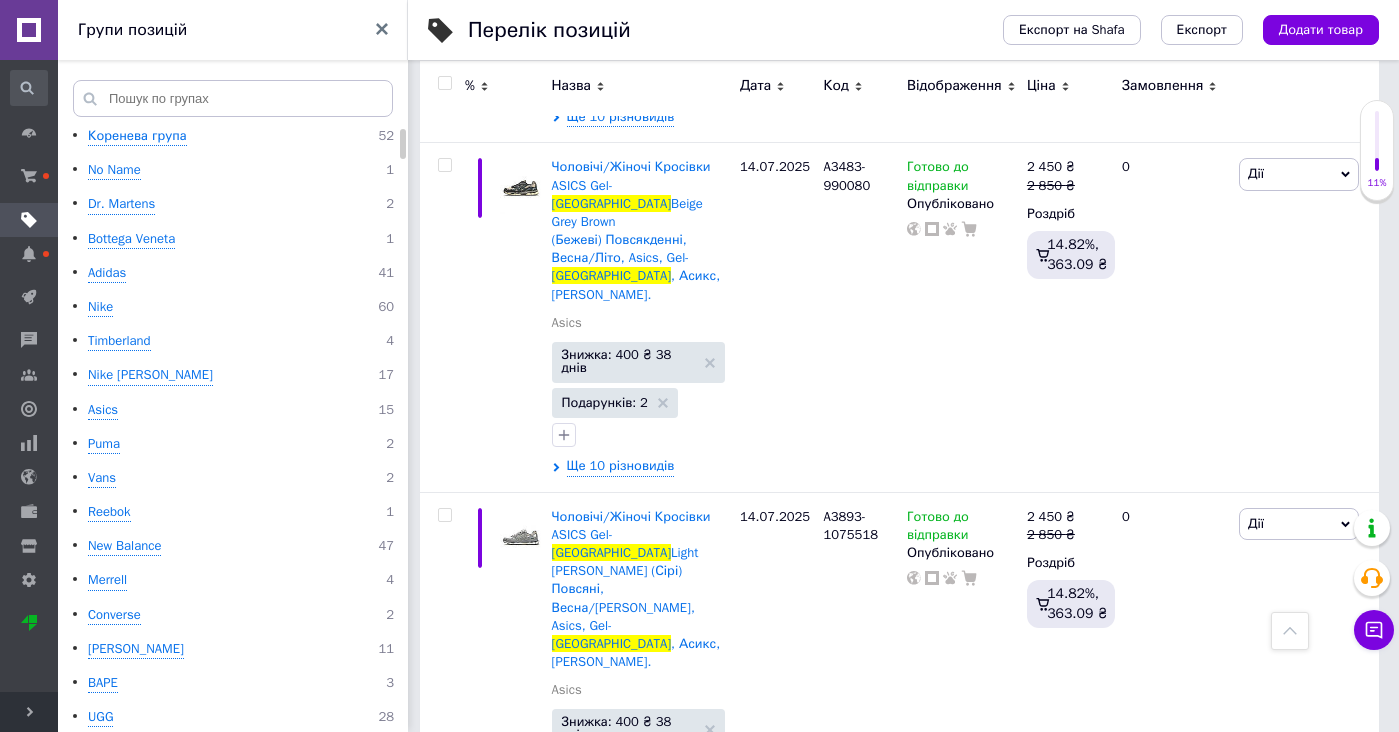click at bounding box center [521, 902] 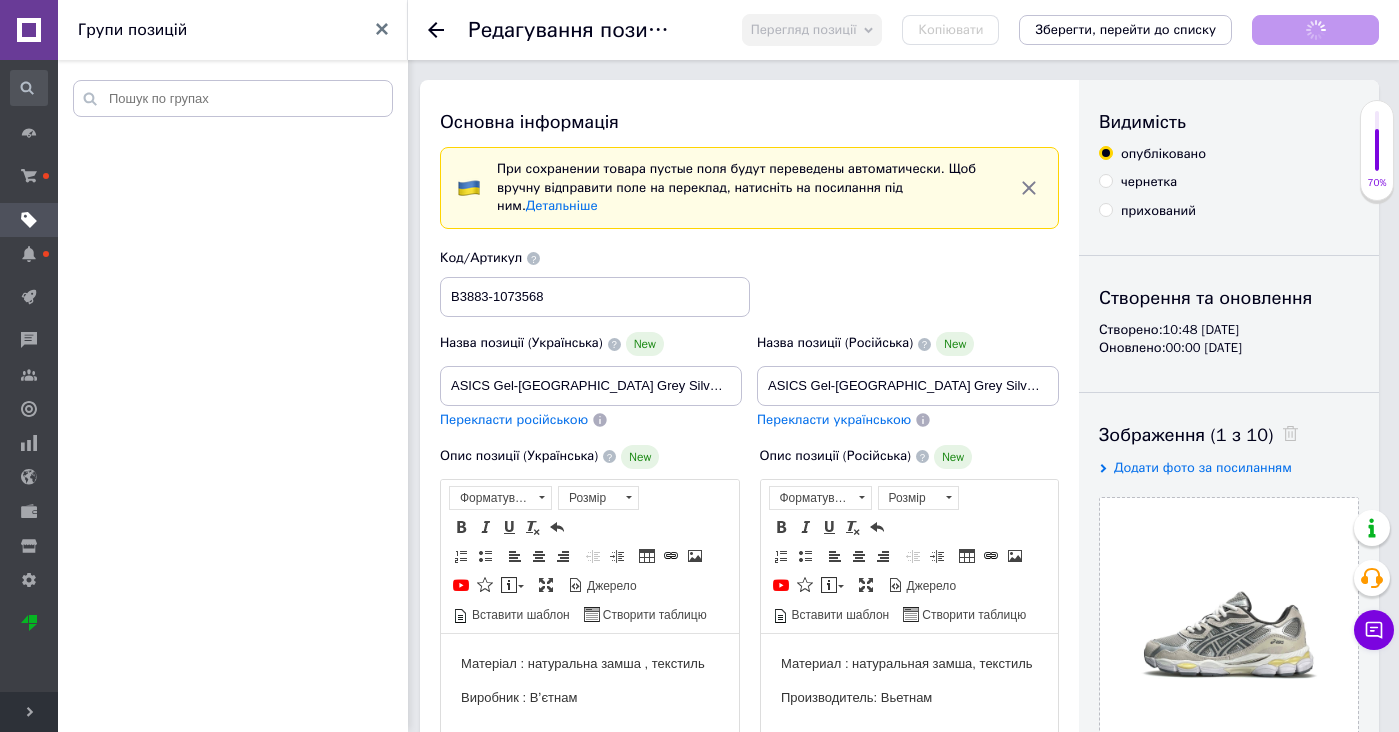 scroll, scrollTop: 0, scrollLeft: 0, axis: both 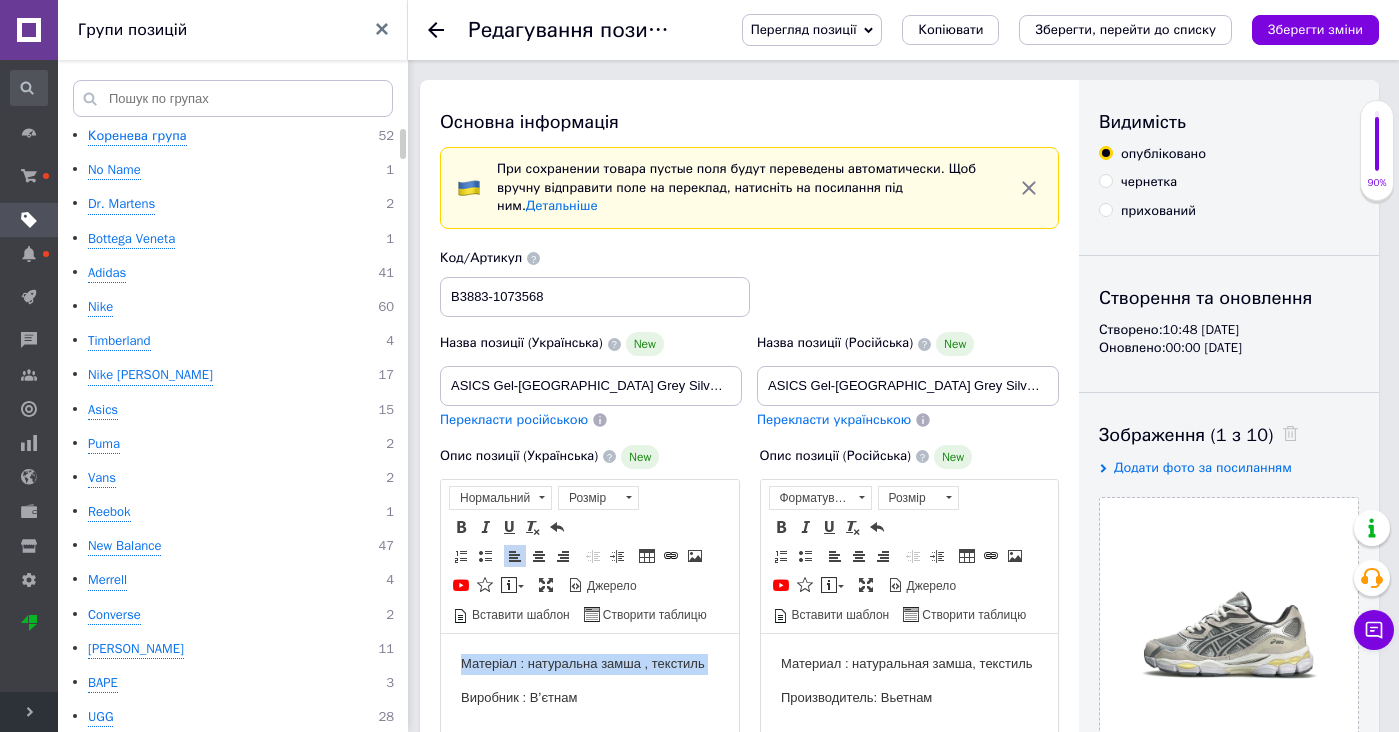 drag, startPoint x: 1279, startPoint y: 1356, endPoint x: 717, endPoint y: 632, distance: 916.52606 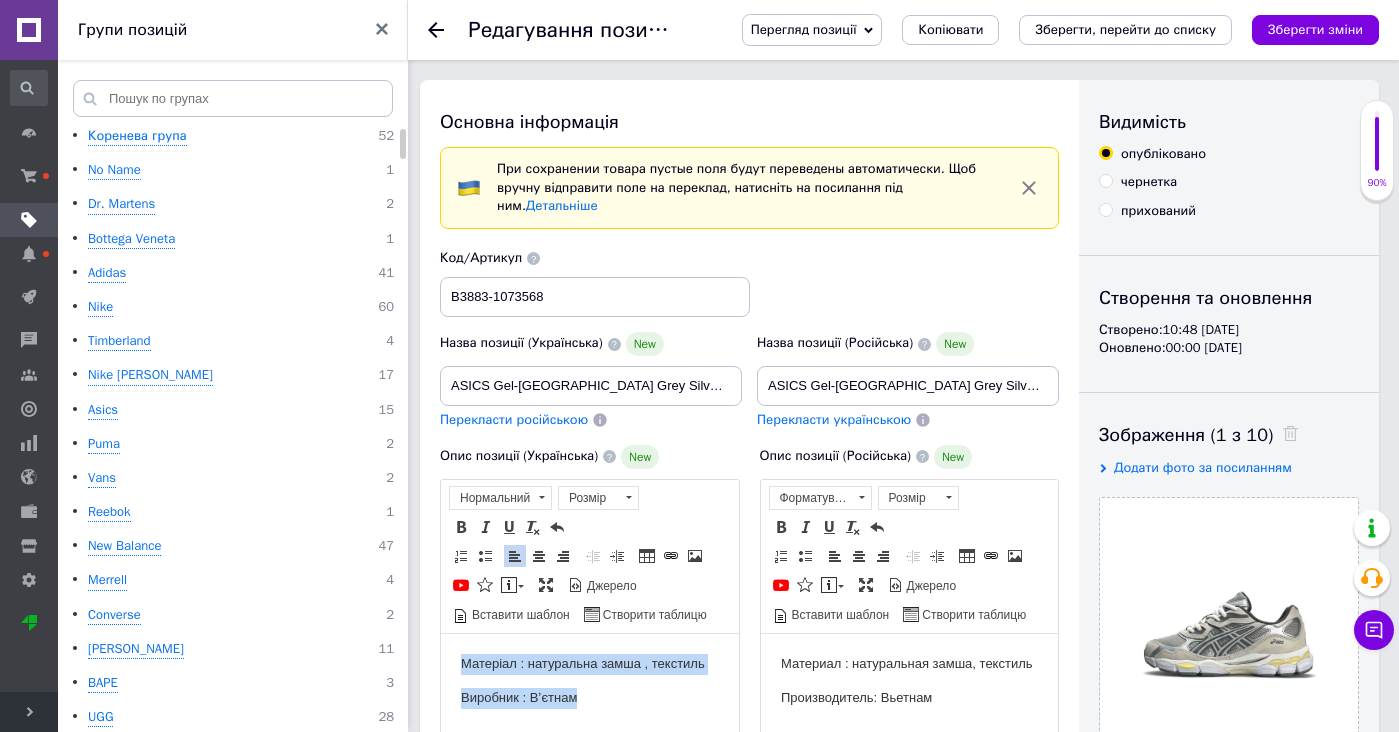 drag, startPoint x: 716, startPoint y: 704, endPoint x: 695, endPoint y: 615, distance: 91.44397 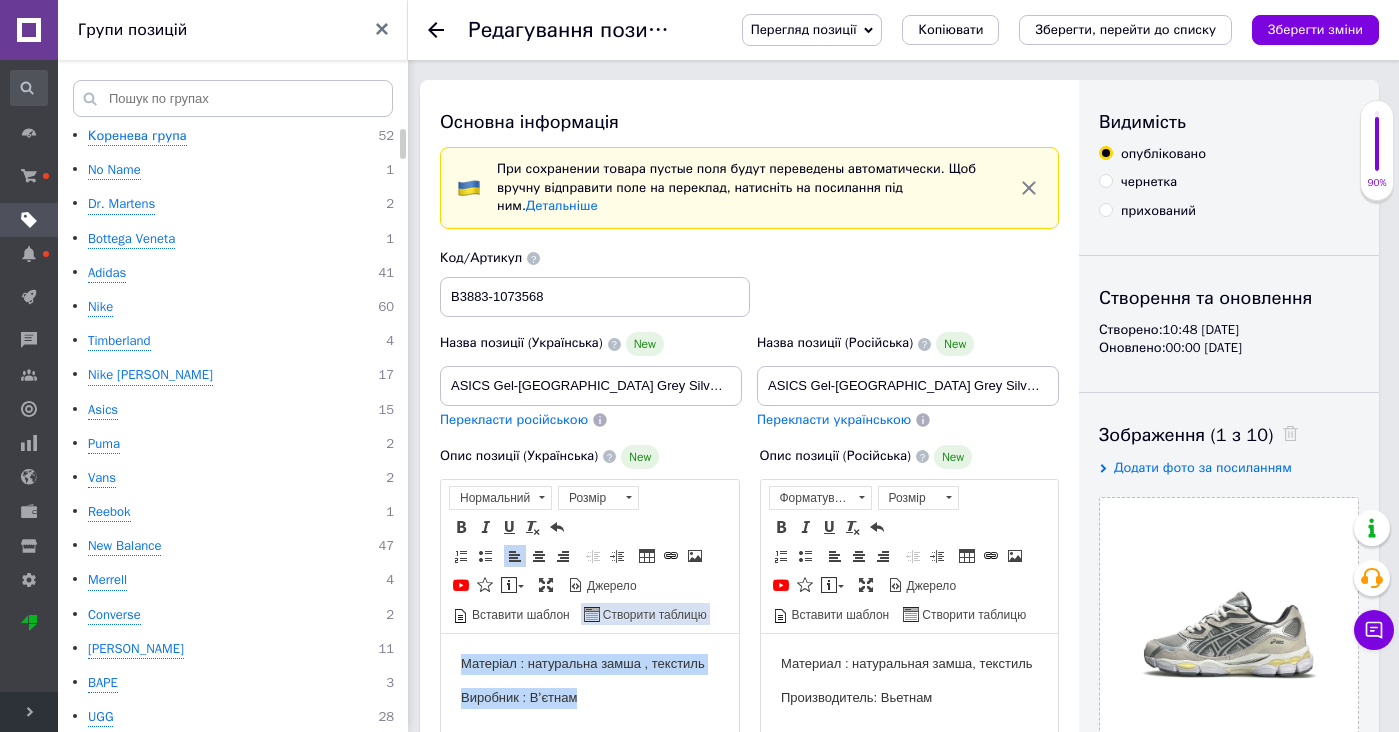paste 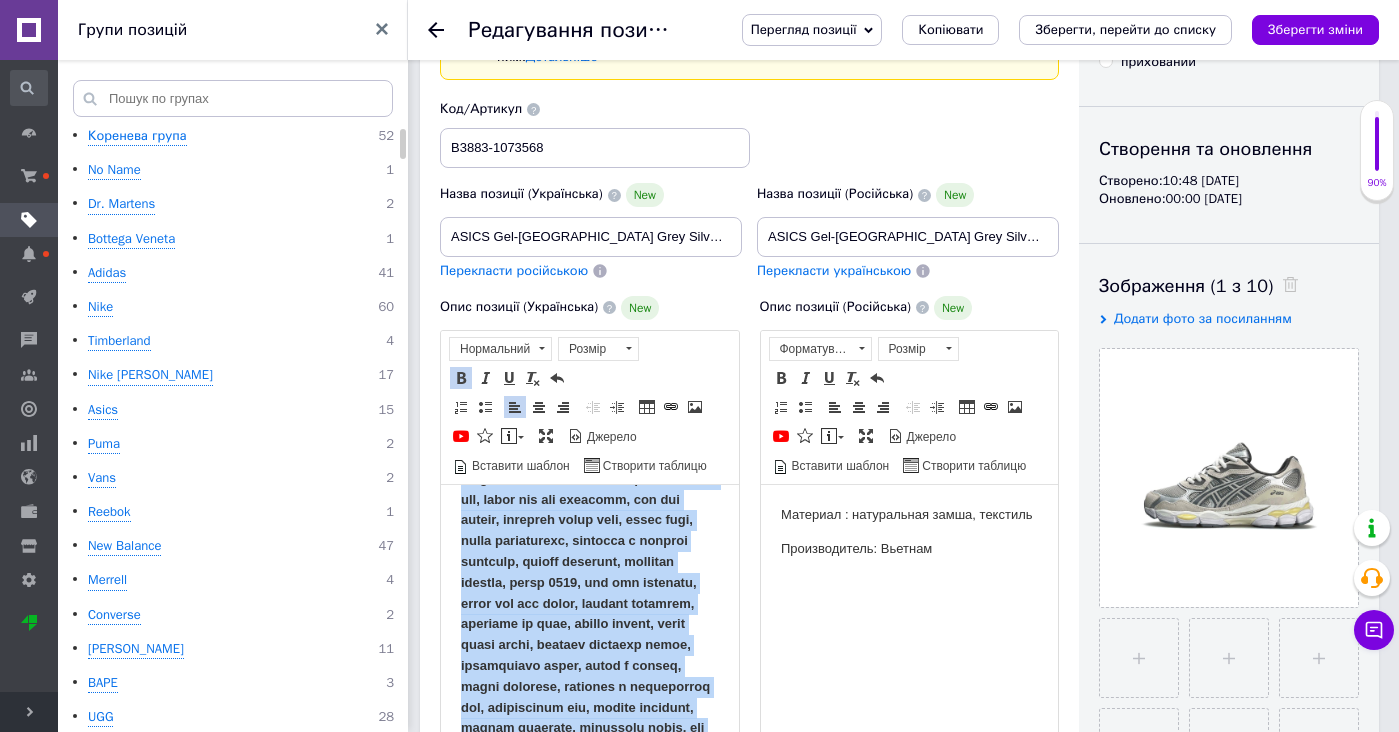 scroll, scrollTop: 2247, scrollLeft: 0, axis: vertical 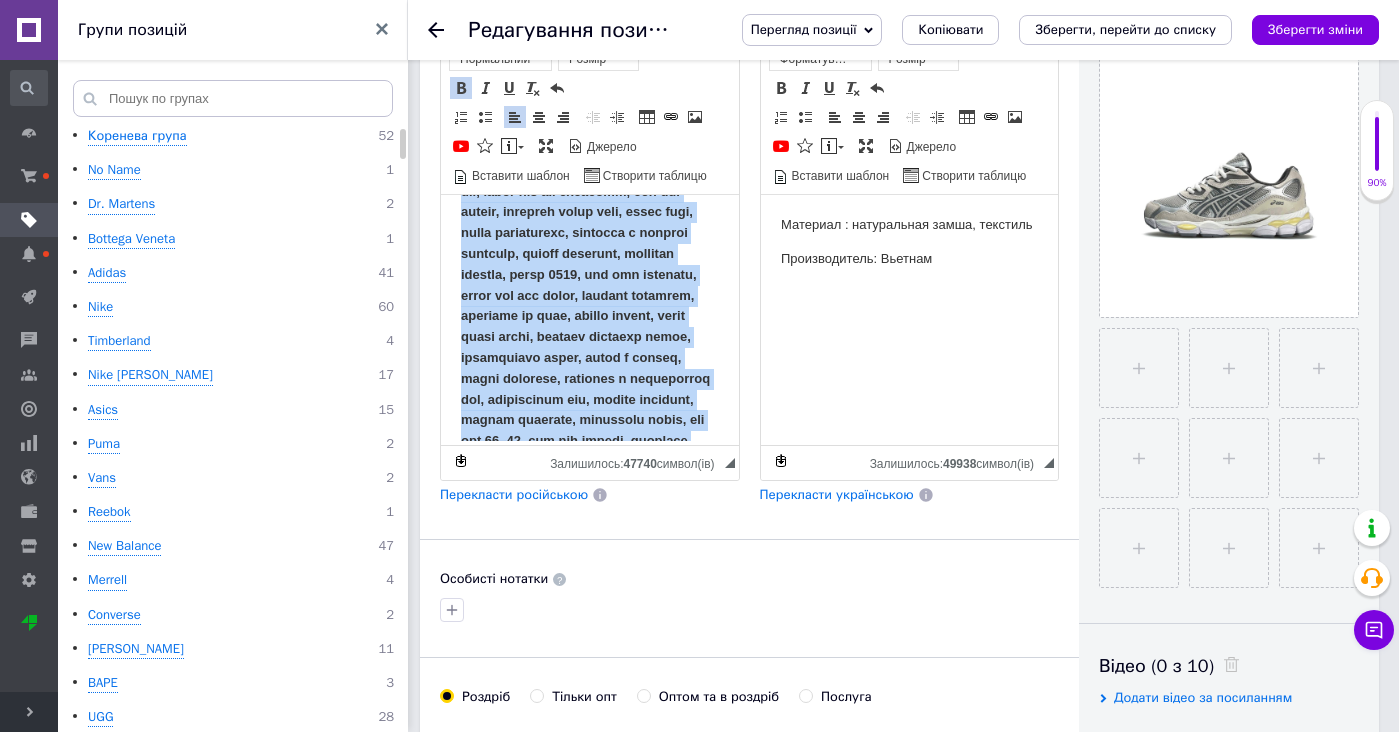 drag, startPoint x: 663, startPoint y: 256, endPoint x: 761, endPoint y: 791, distance: 543.9017 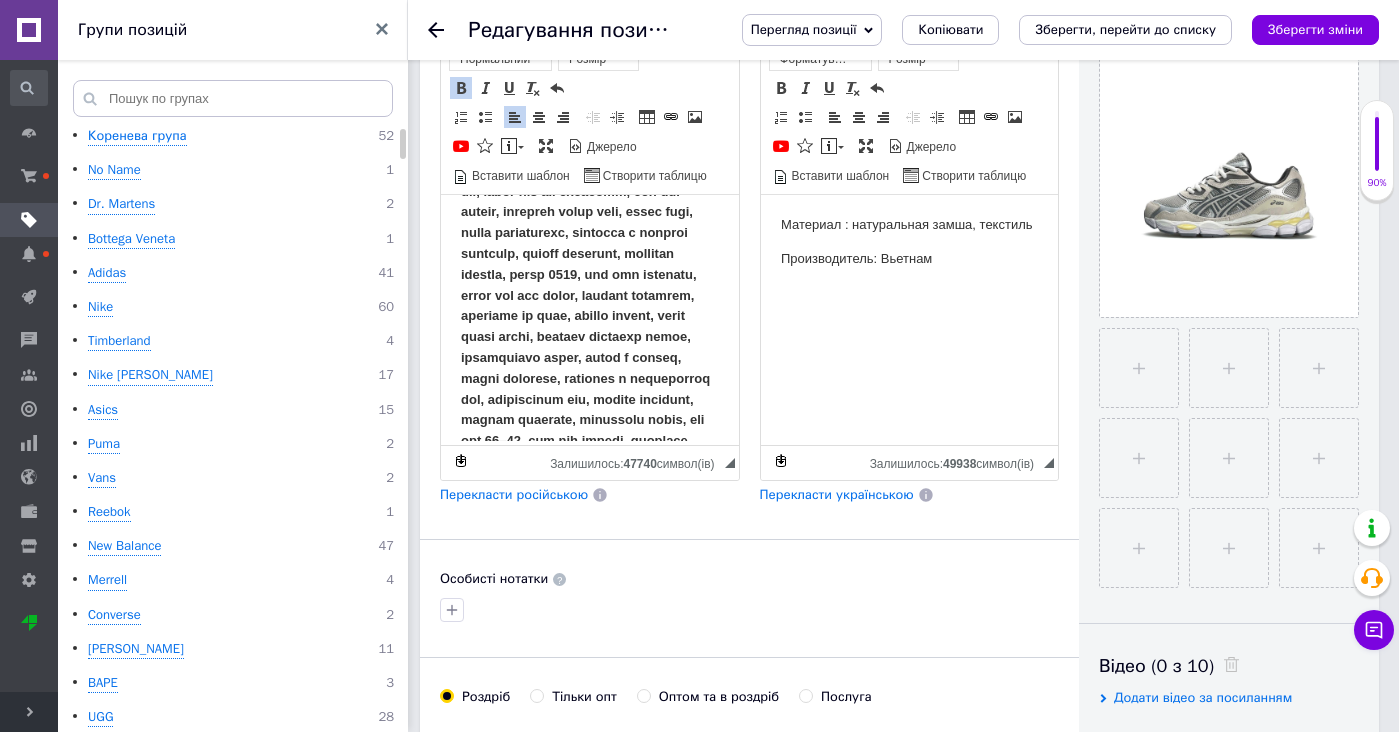 scroll, scrollTop: 516, scrollLeft: 0, axis: vertical 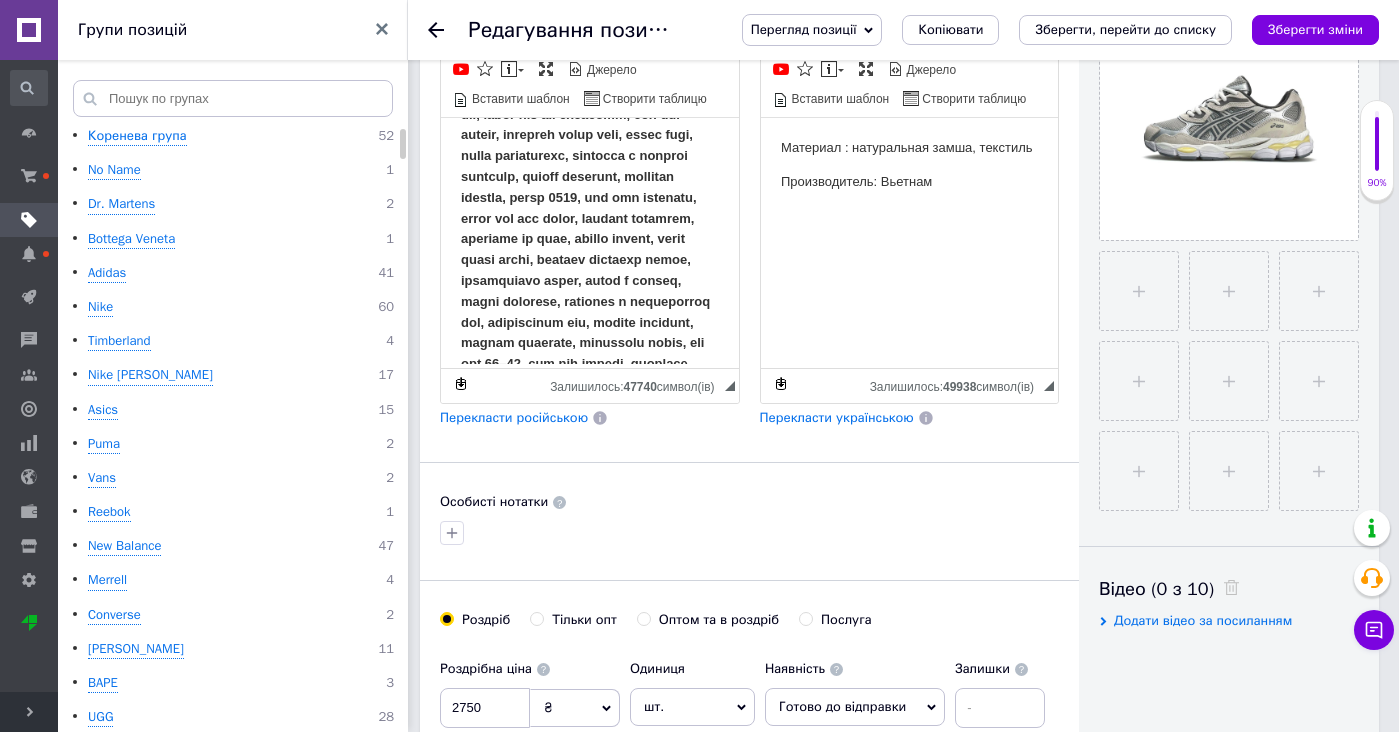 type 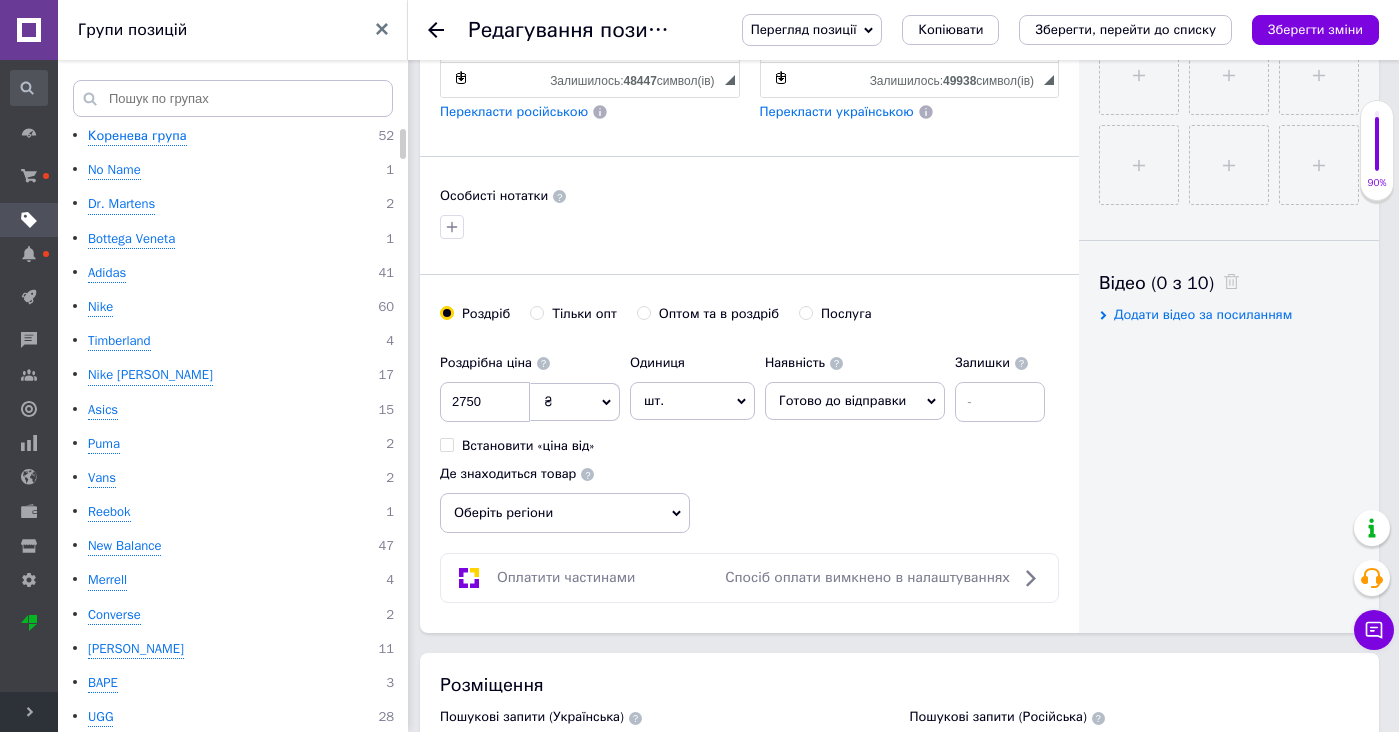 scroll, scrollTop: 1261, scrollLeft: 0, axis: vertical 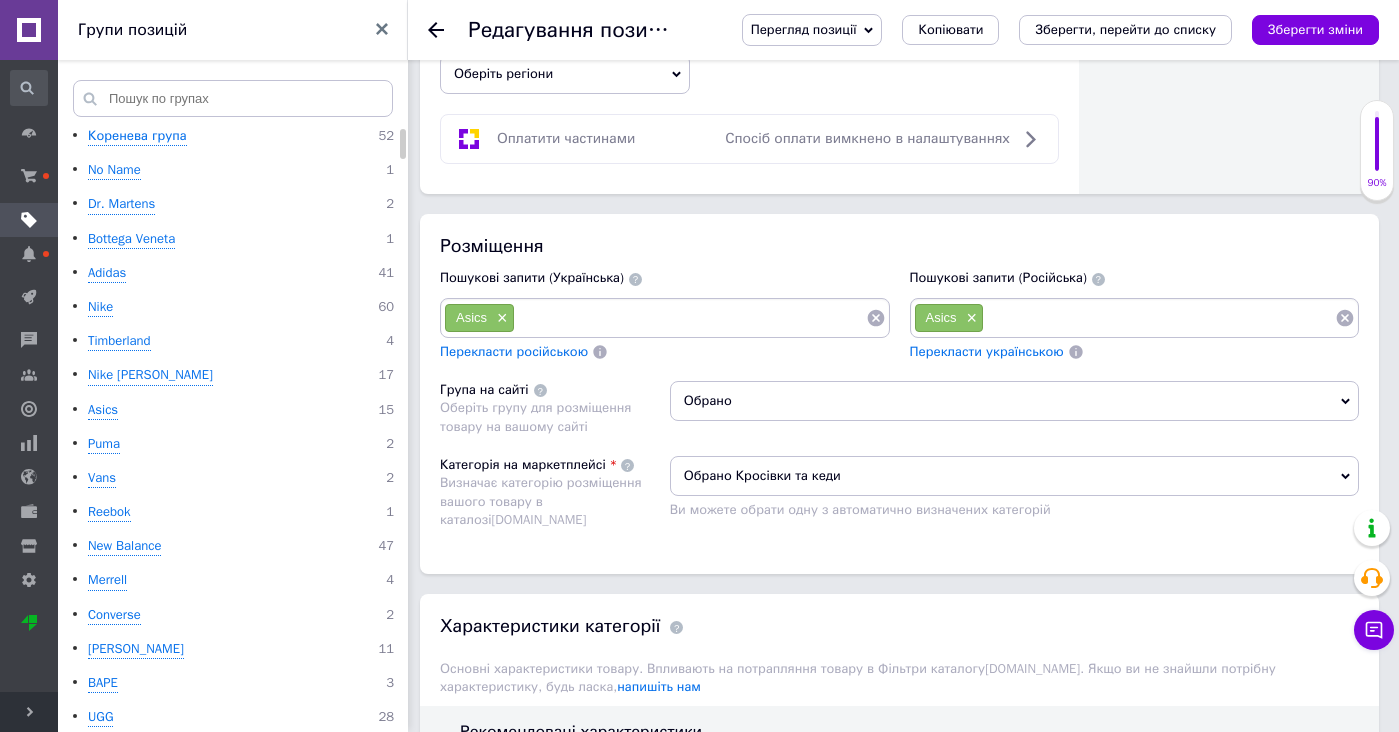 click at bounding box center (690, 318) 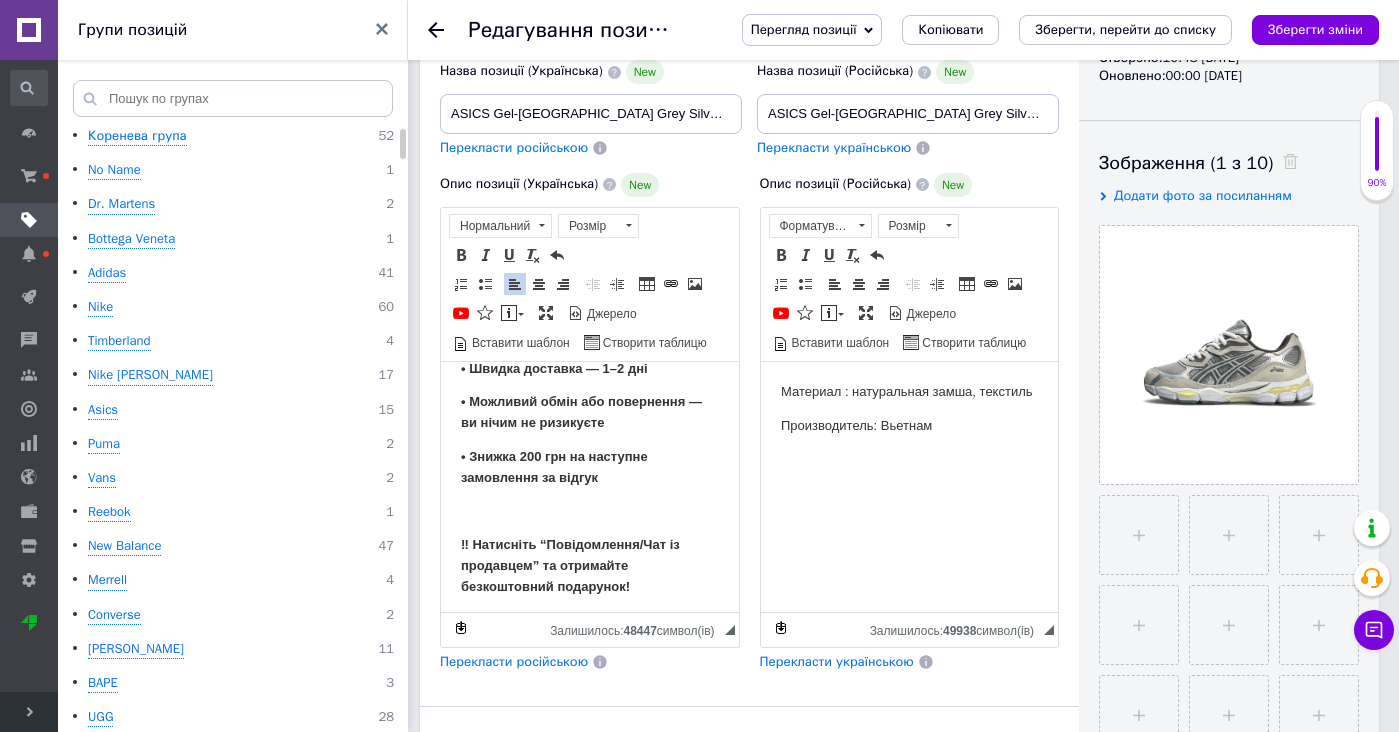 scroll, scrollTop: 255, scrollLeft: 0, axis: vertical 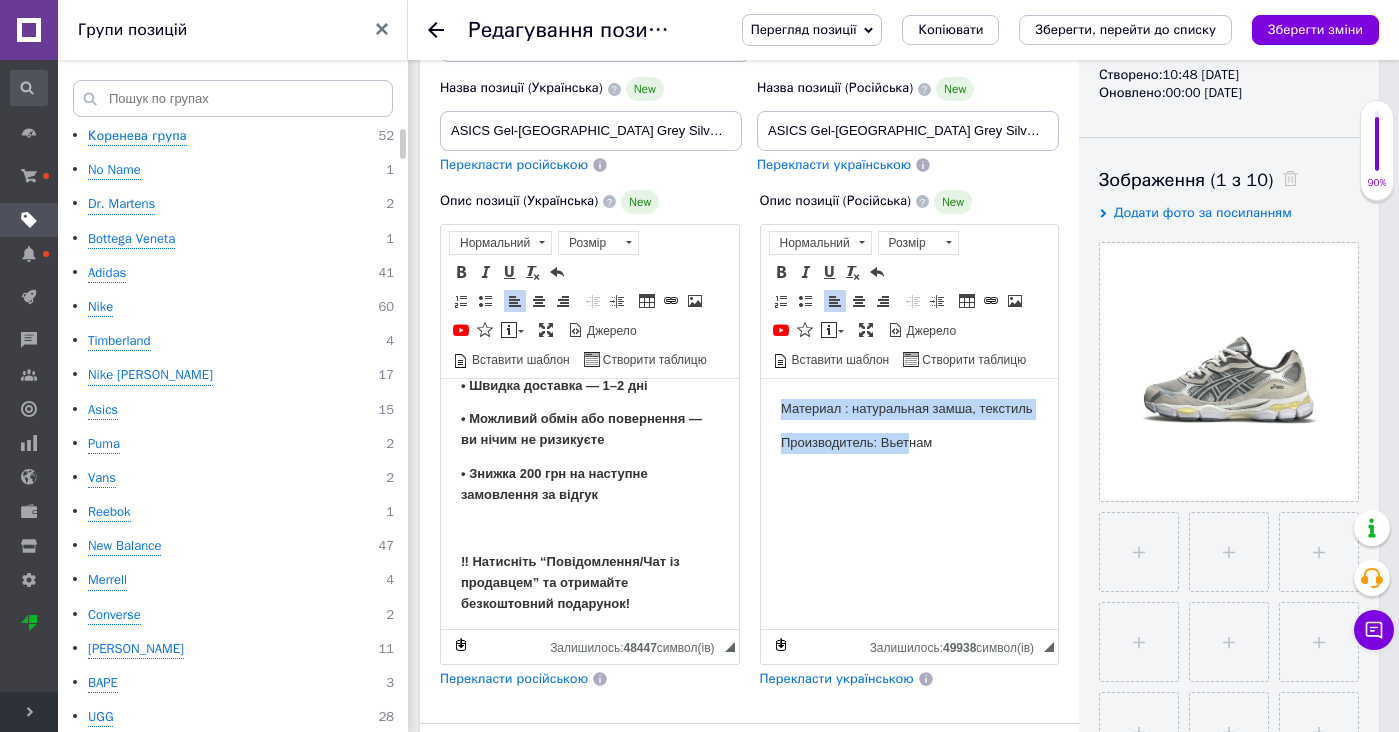 drag, startPoint x: 915, startPoint y: 437, endPoint x: 914, endPoint y: 339, distance: 98.005104 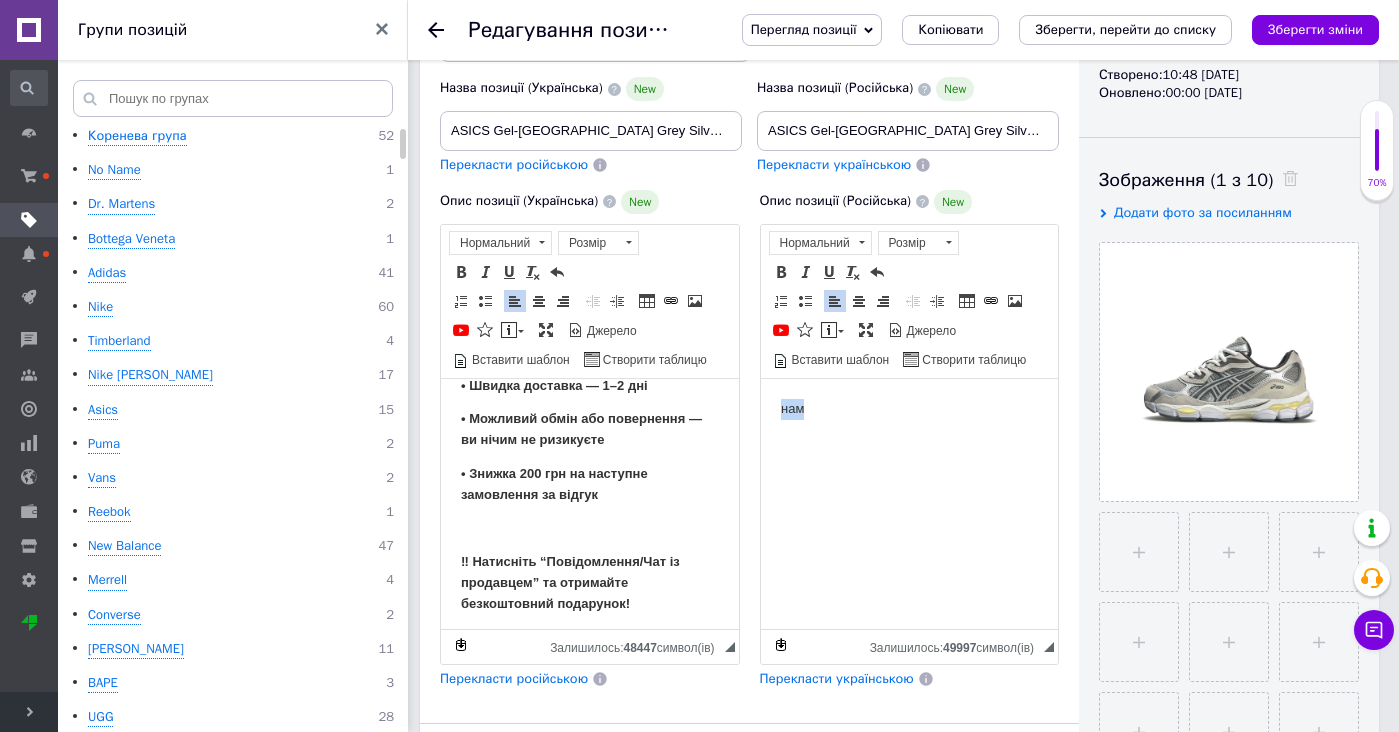drag, startPoint x: 934, startPoint y: 434, endPoint x: 934, endPoint y: 383, distance: 51 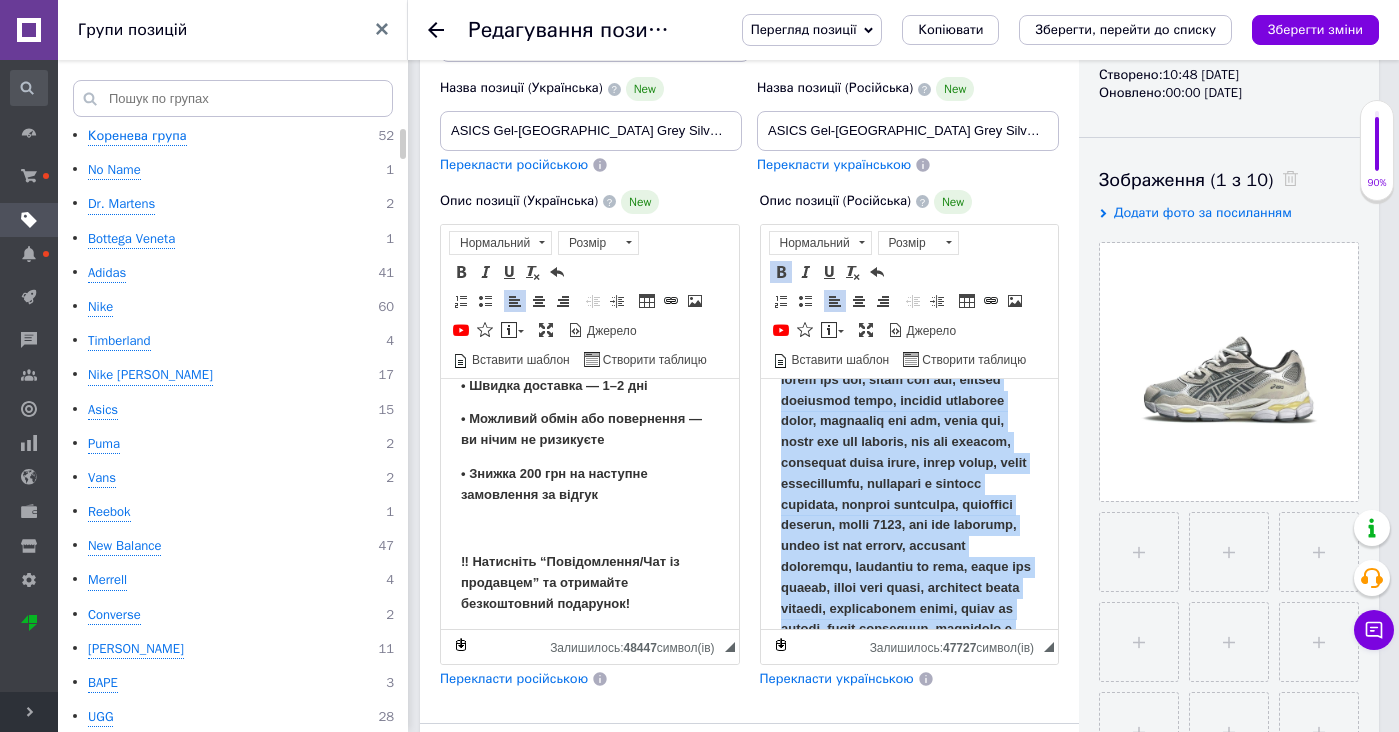 scroll, scrollTop: 4, scrollLeft: 0, axis: vertical 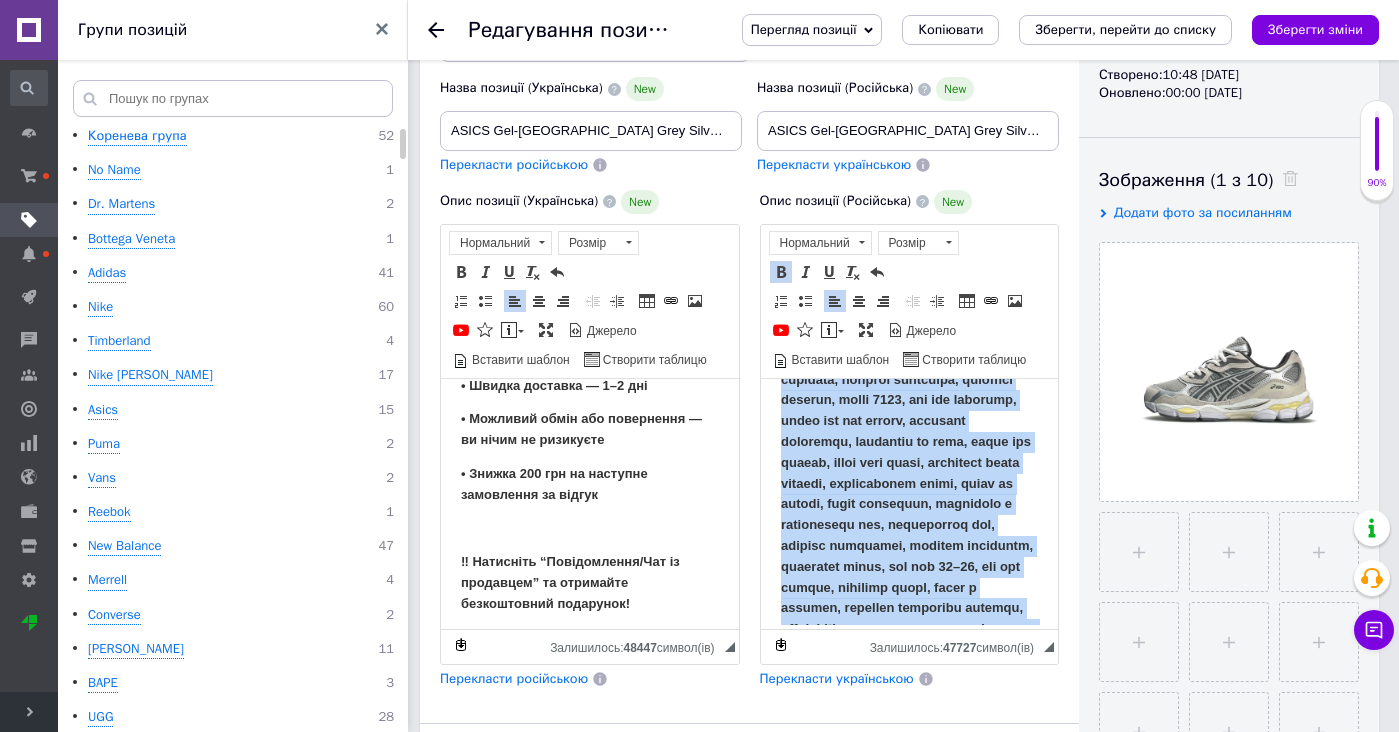 drag, startPoint x: 930, startPoint y: 415, endPoint x: 978, endPoint y: 945, distance: 532.1691 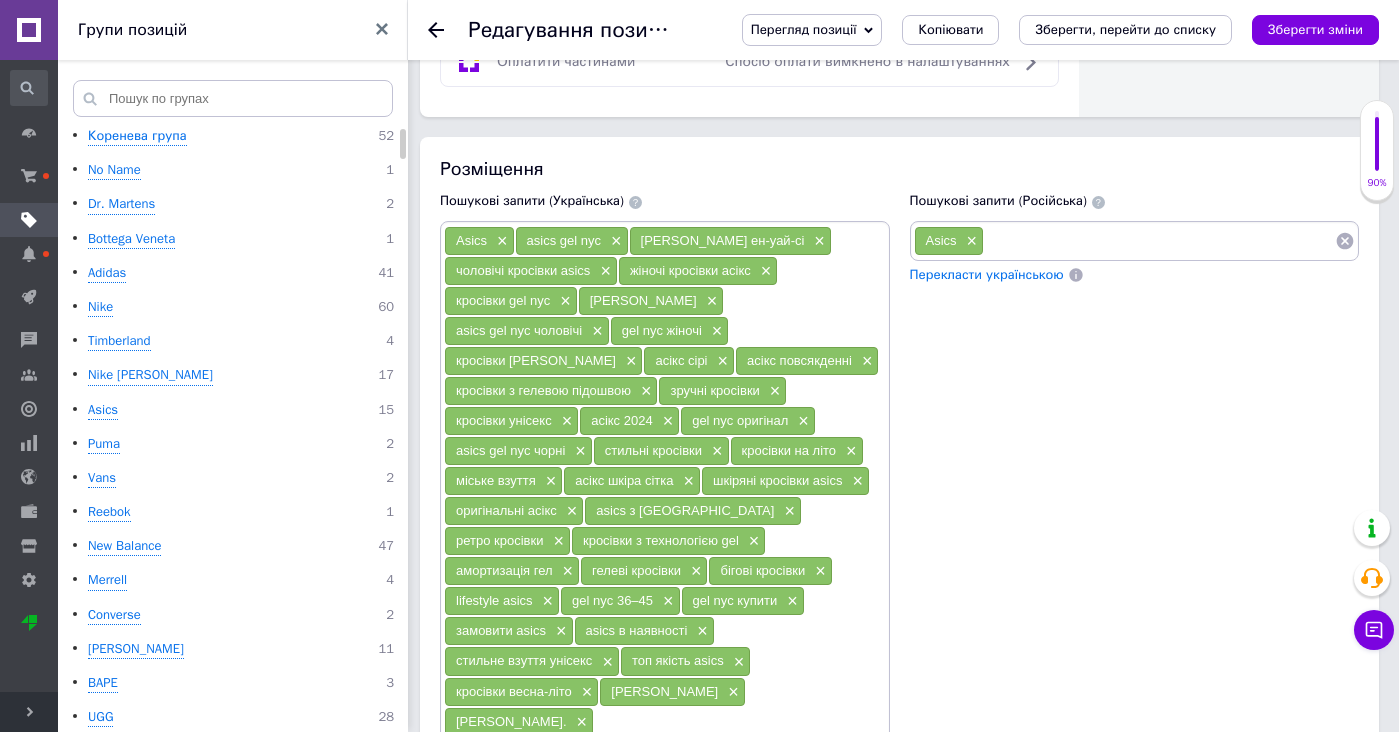 scroll, scrollTop: 1386, scrollLeft: 0, axis: vertical 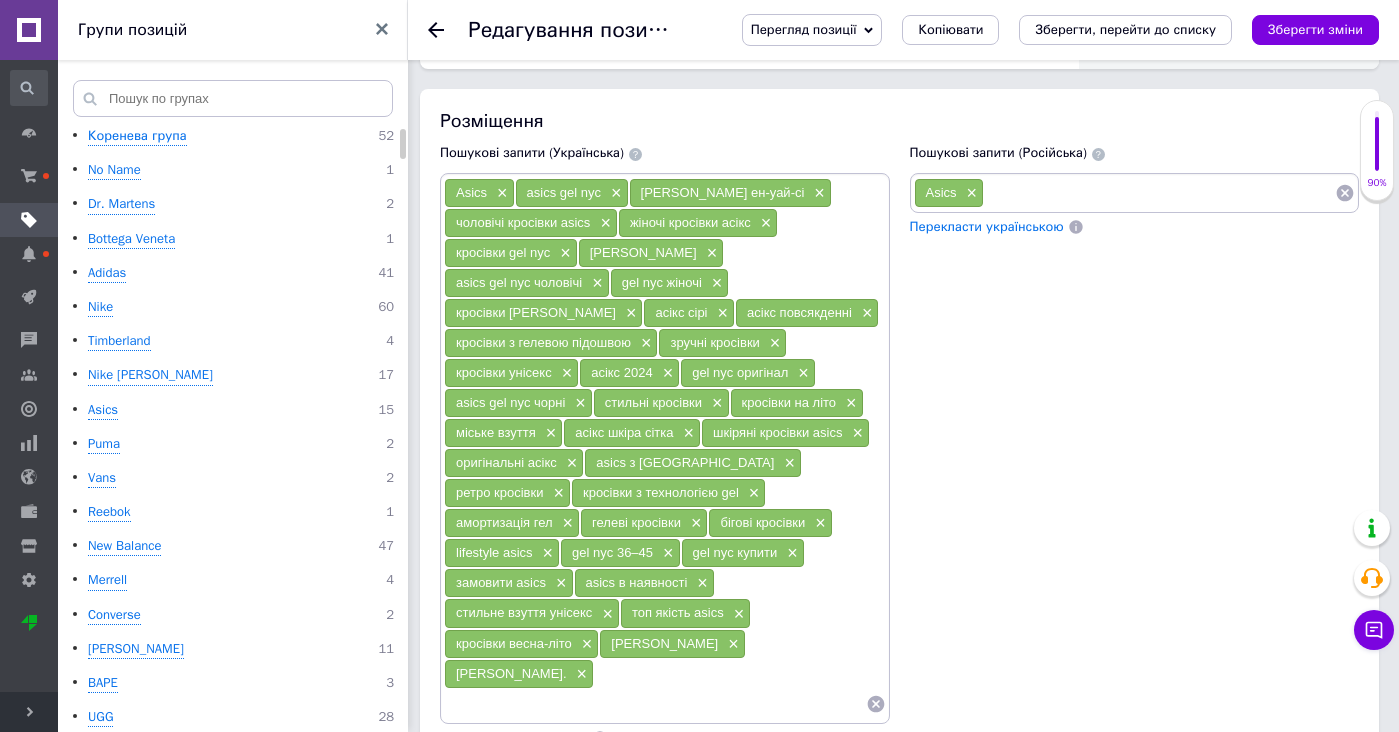 click at bounding box center (1159, 193) 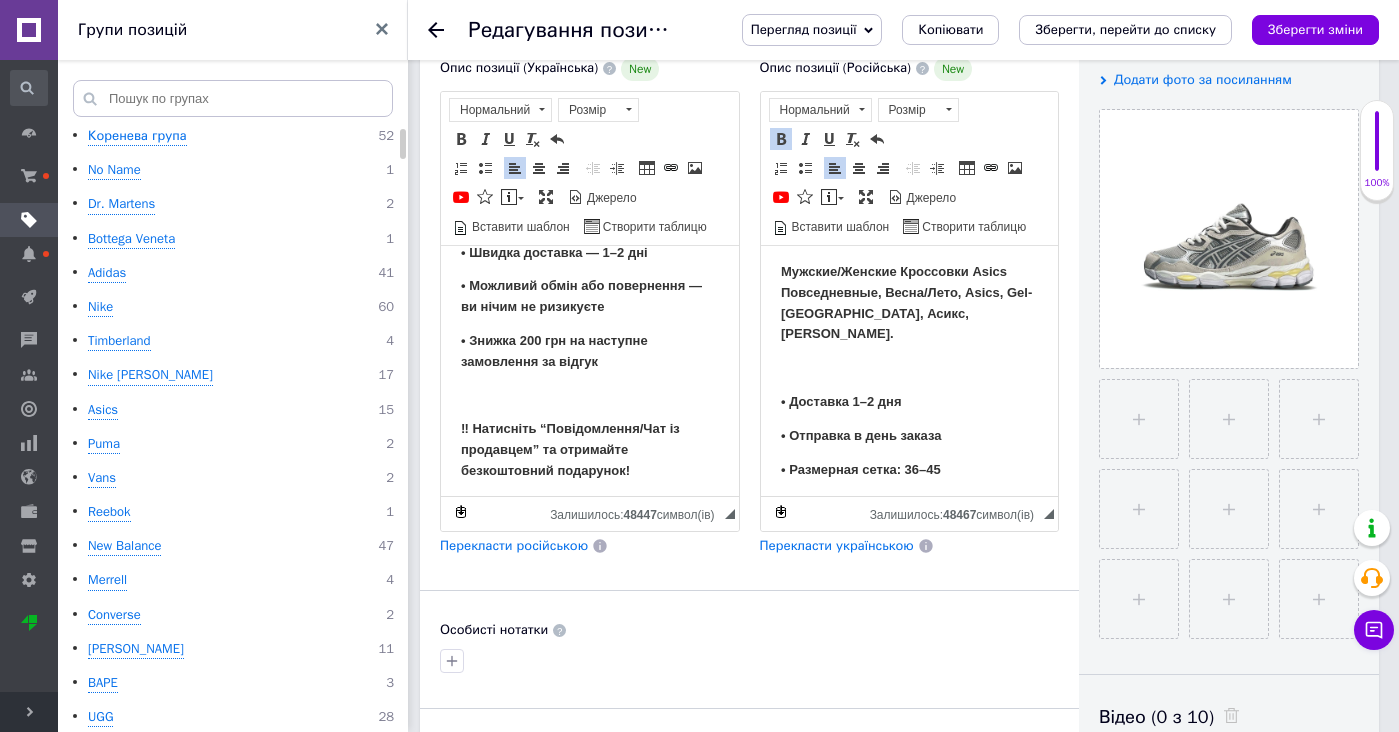 scroll, scrollTop: 253, scrollLeft: 0, axis: vertical 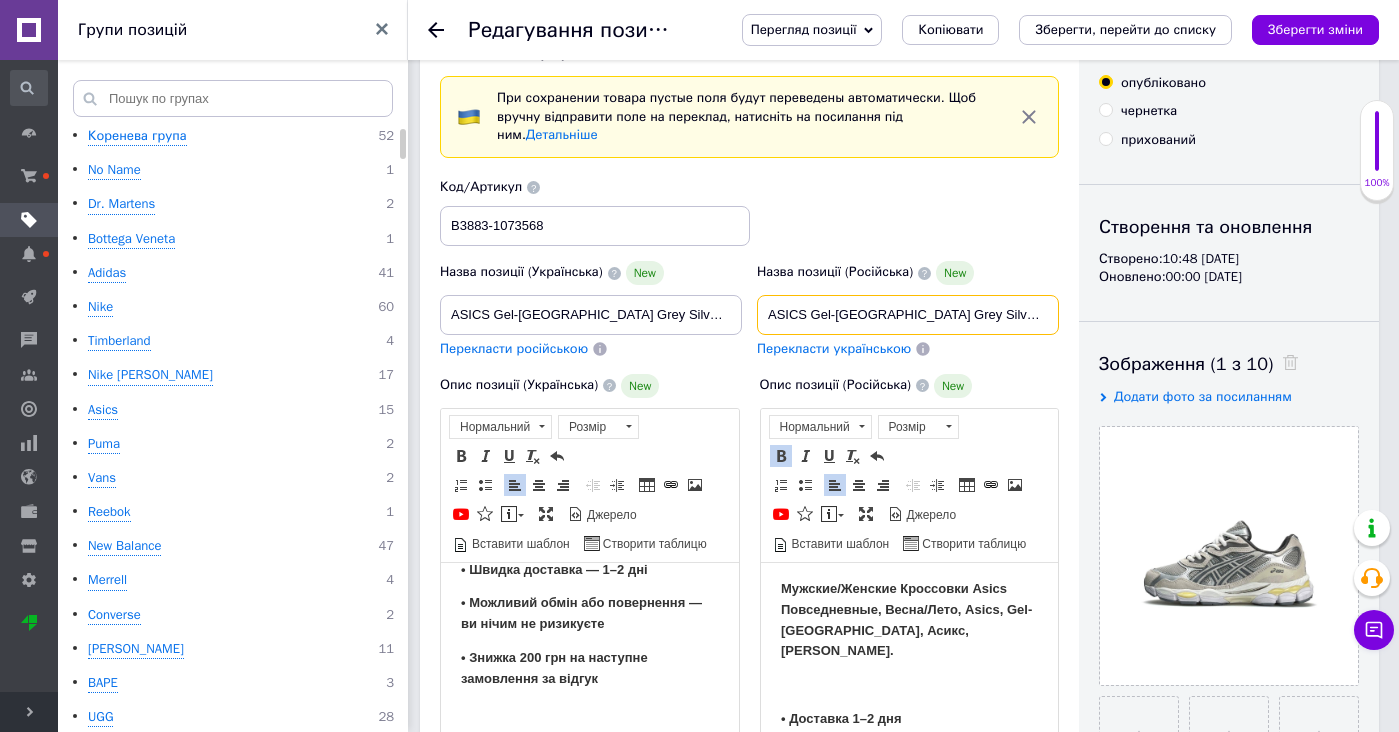 click on "ASICS Gel-[GEOGRAPHIC_DATA] Grey Silver Yellow" at bounding box center [908, 315] 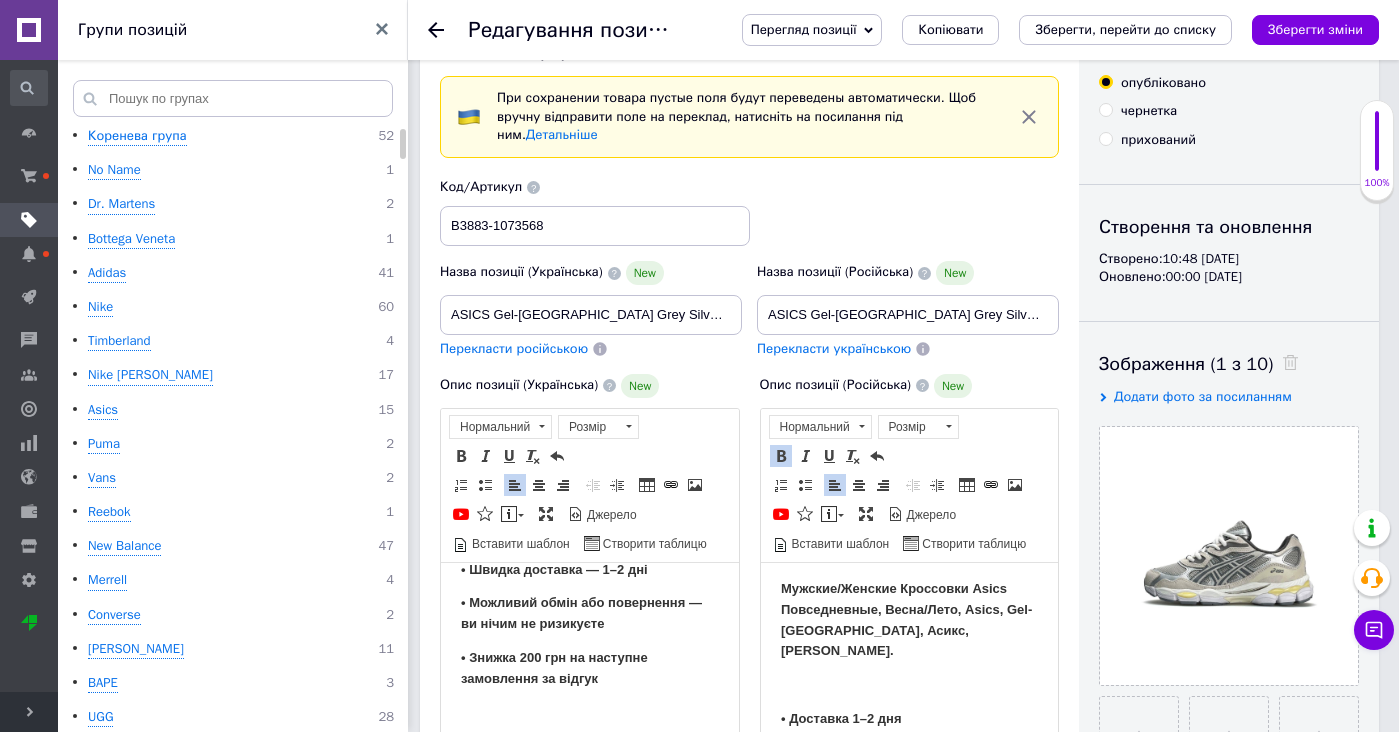 click on "Мужские/Женские Кроссовки Asics Повседневные, Весна/Лето, Asics, Gel-NYC, Асикс, Гел НЙК." at bounding box center [905, 618] 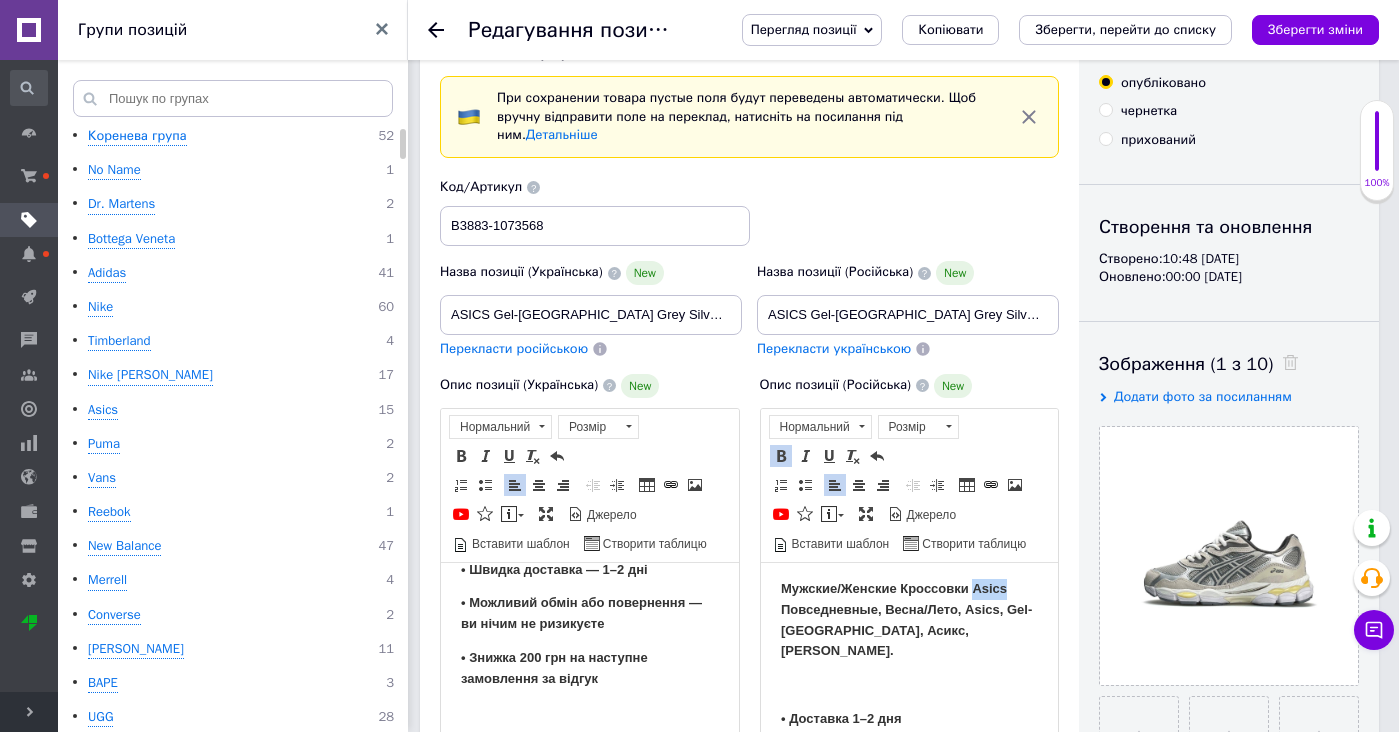 click on "Мужские/Женские Кроссовки Asics Повседневные, Весна/Лето, Asics, Gel-NYC, Асикс, Гел НЙК." at bounding box center (905, 618) 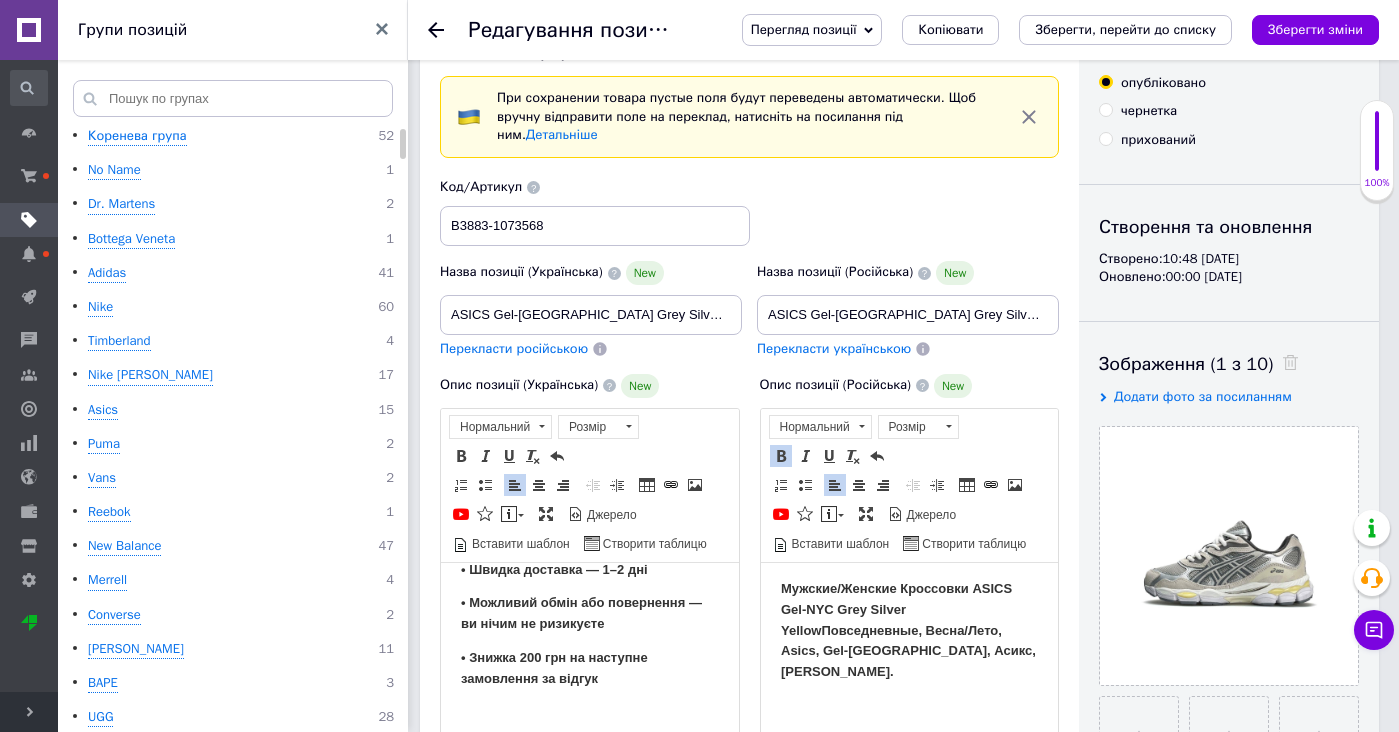 type 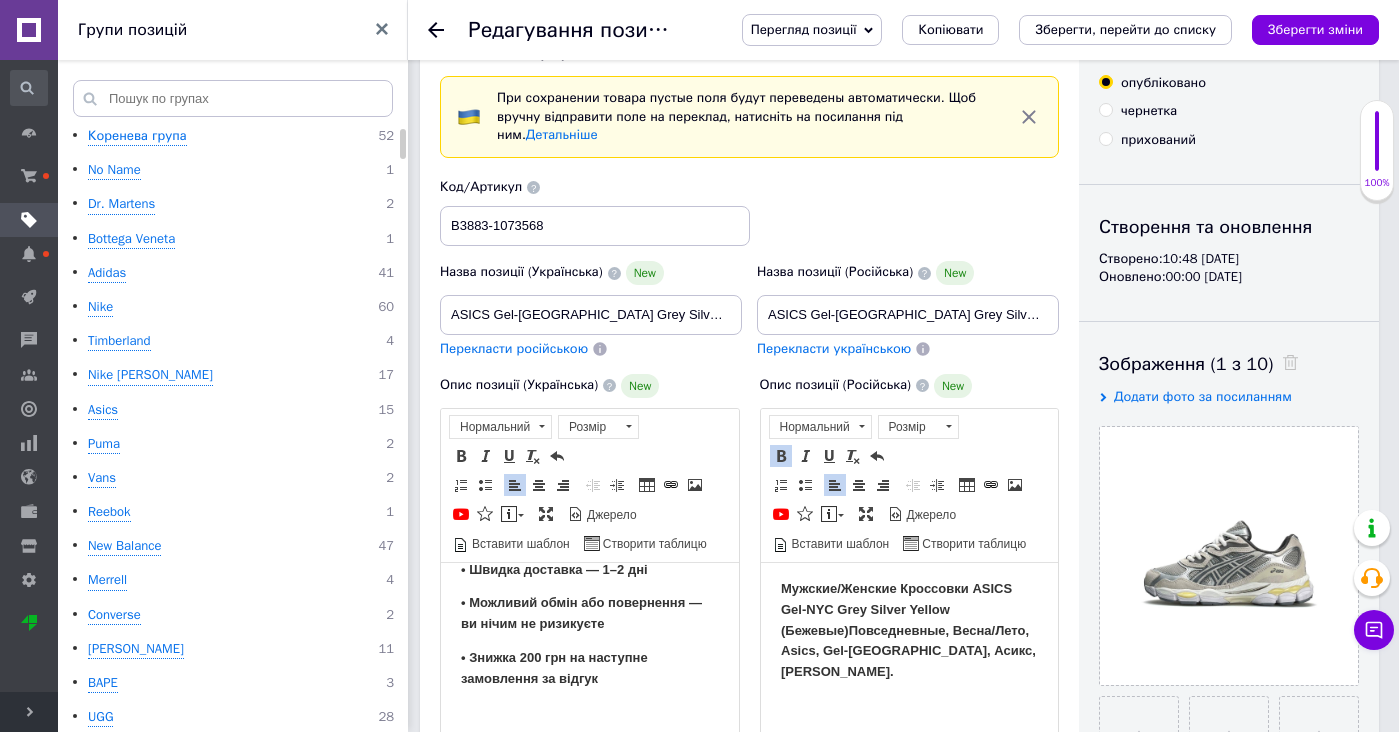 click on "Мужские/Женские Кроссовки ASICS Gel-NYC Grey Silver Yellow (Бежевые)  Повседневные, Весна/Лето, Asics, Gel-NYC, Асикс, Гел НЙК." at bounding box center [907, 629] 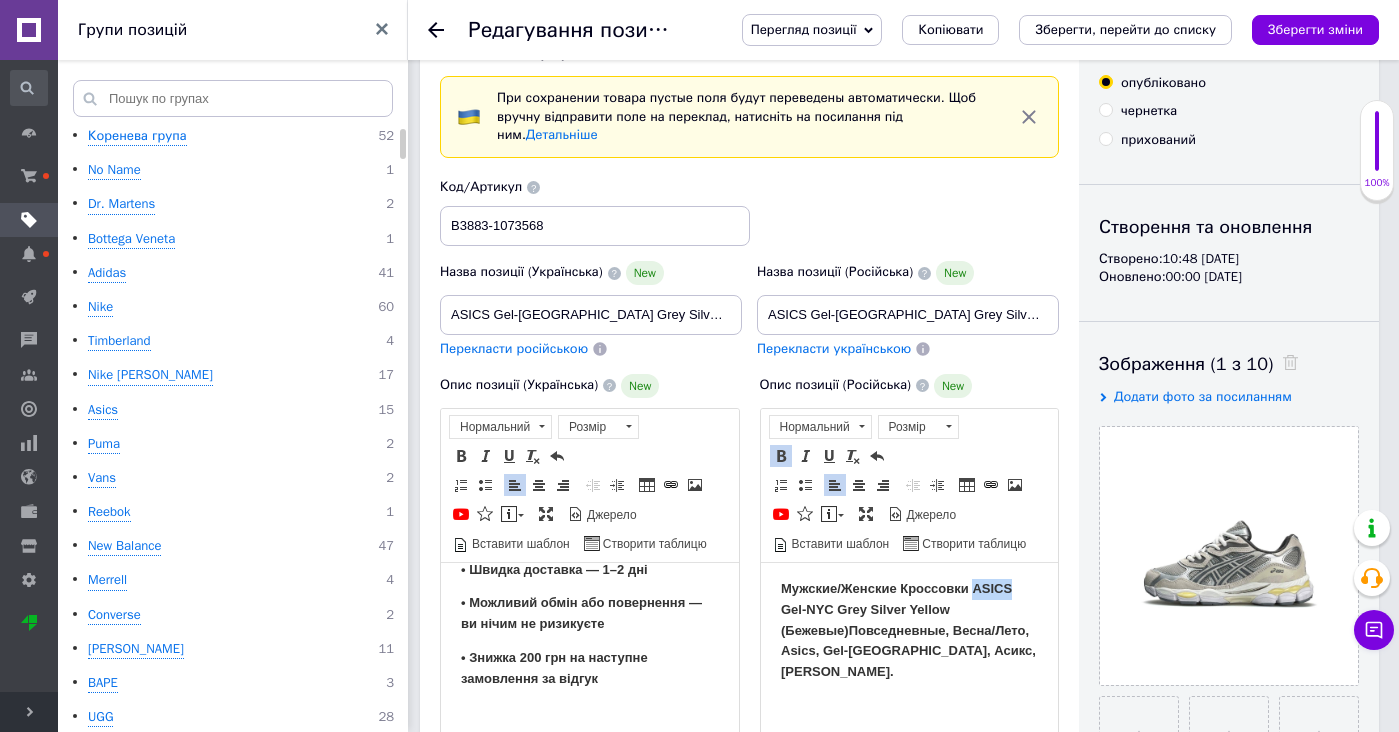 click on "Мужские/Женские Кроссовки ASICS Gel-NYC Grey Silver Yellow (Бежевые)  Повседневные, Весна/Лето, Asics, Gel-NYC, Асикс, Гел НЙК." at bounding box center [907, 629] 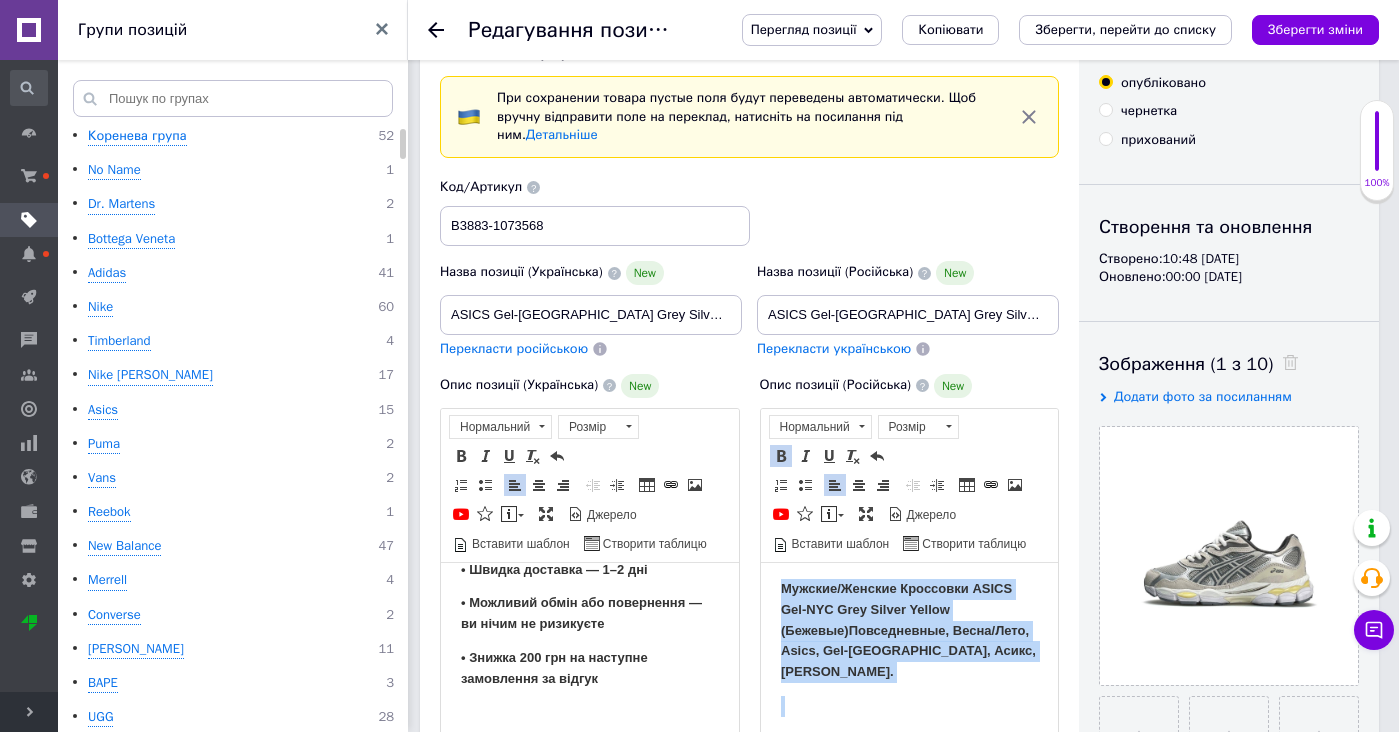 click on "Мужские/Женские Кроссовки ASICS Gel-NYC Grey Silver Yellow (Бежевые)  Повседневные, Весна/Лето, Asics, Gel-NYC, Асикс, Гел НЙК." at bounding box center [907, 629] 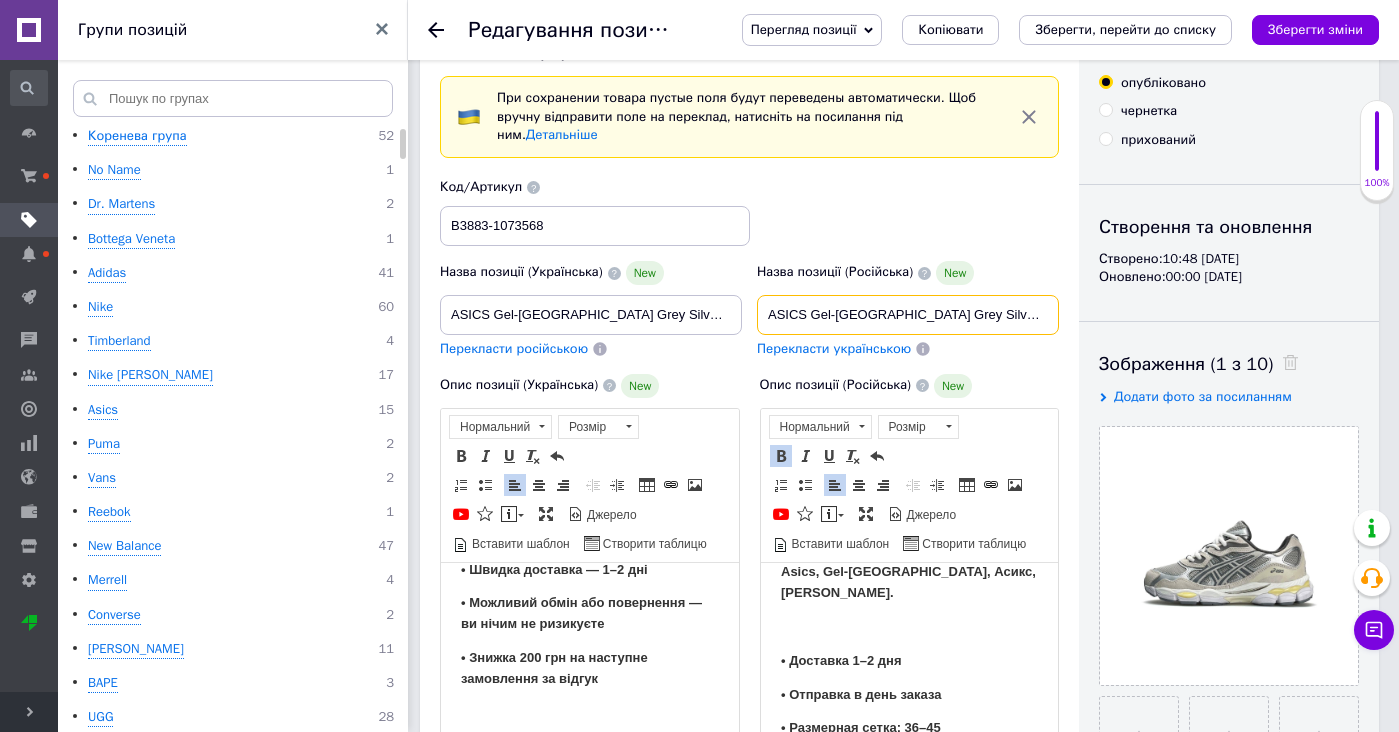 click on "ASICS Gel-[GEOGRAPHIC_DATA] Grey Silver Yellow" at bounding box center [908, 315] 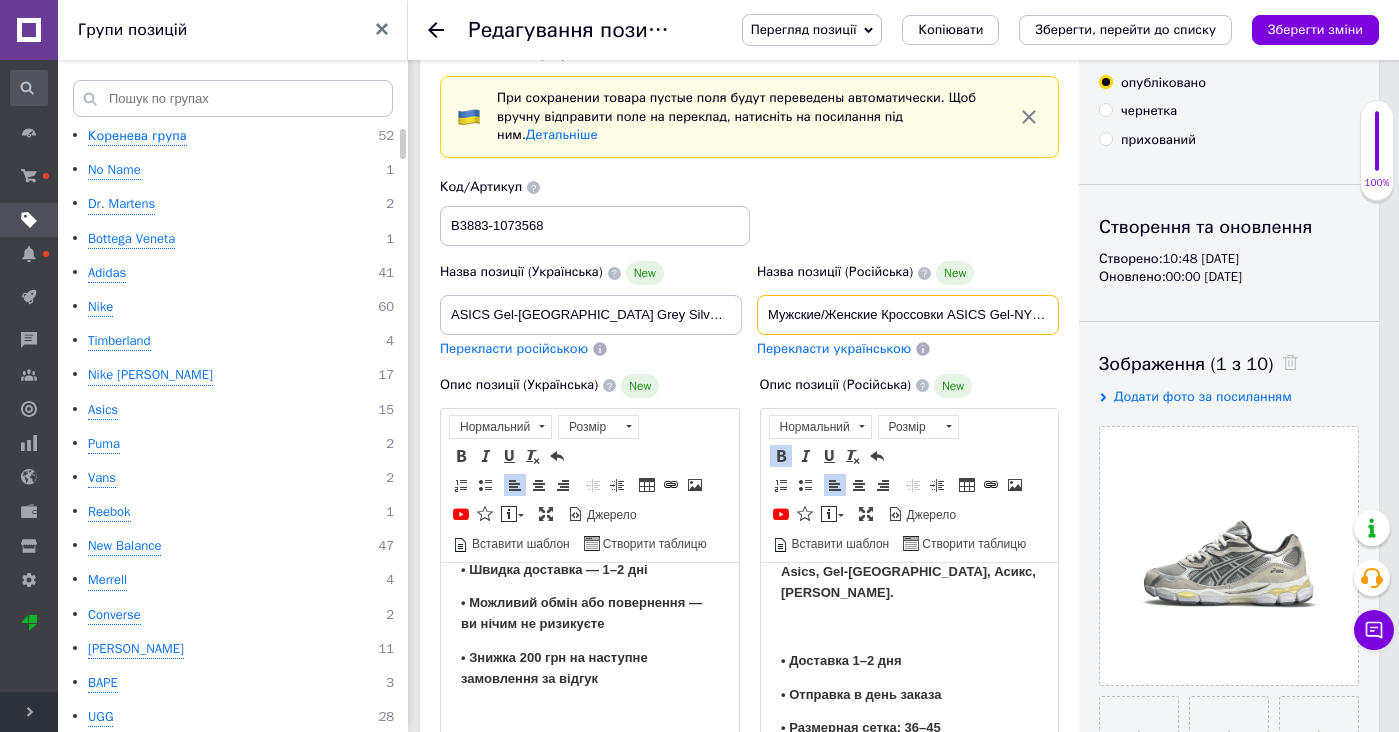 type on "Мужские/Женские Кроссовки ASICS Gel-NYC Grey Silver Yellow (Бежевые) Повседневные, Весна/Лето, Asics, Gel-NYC, Асикс, Гел НЙК." 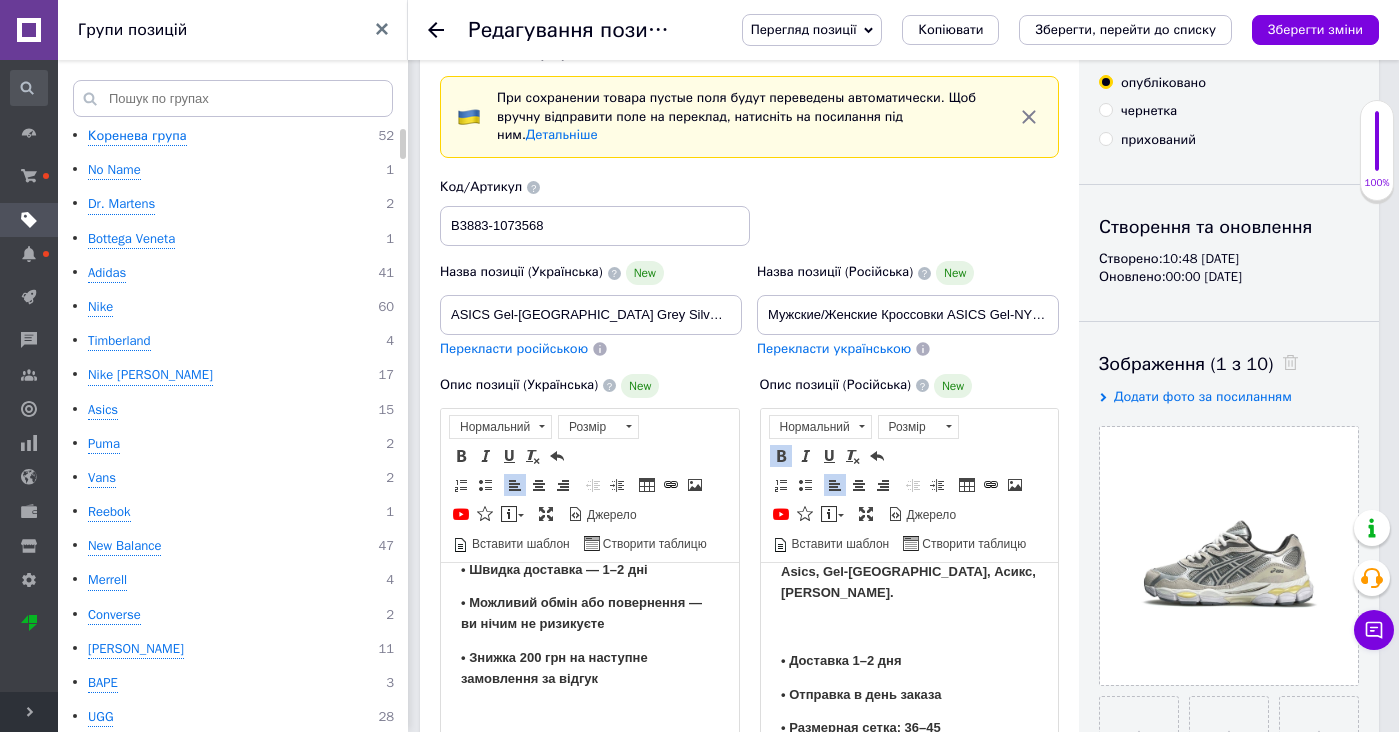 click on "Перекласти українською" at bounding box center [834, 348] 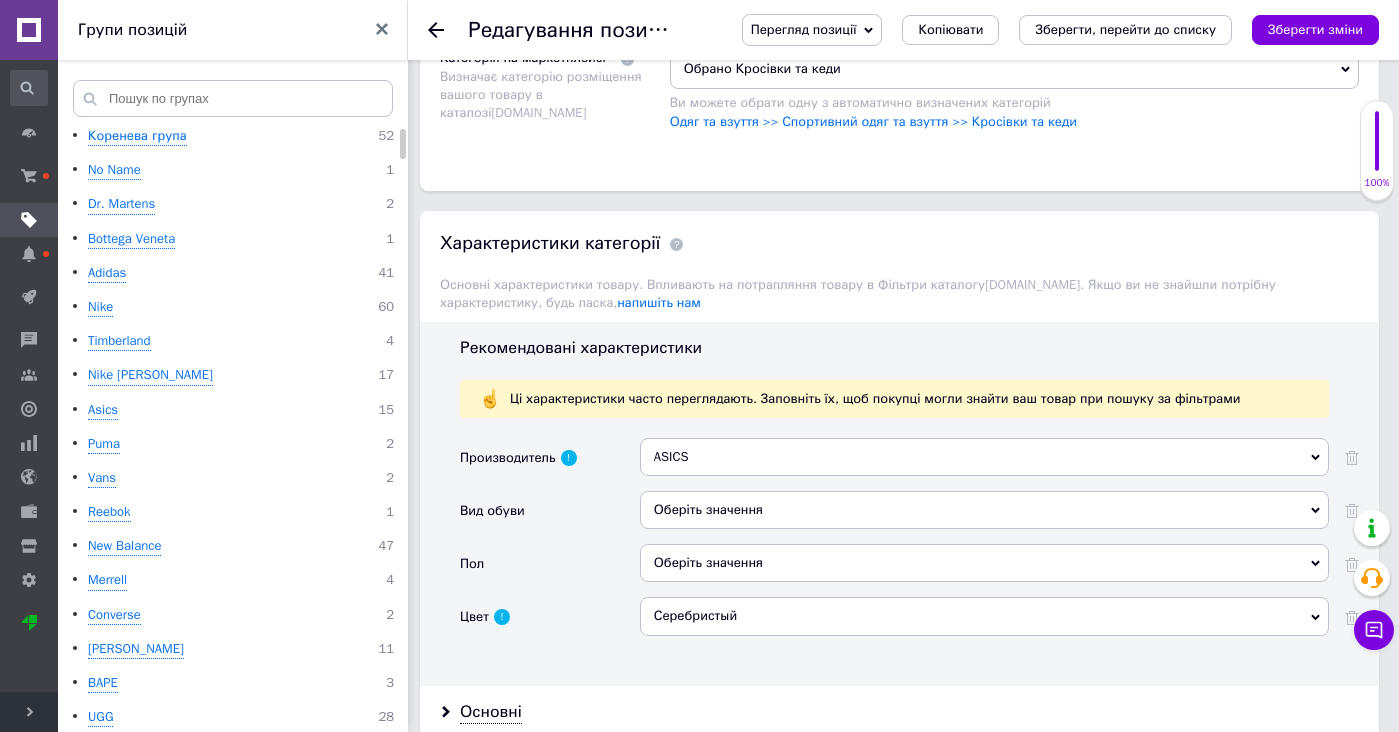 type on "Чоловічі/Жіночі Кросівки ASICS Gel-NYC Grey Silver Yellow (Бежеві) Повсякденні, Весна/Літо, Asics, Gel-NYC, Асикс, Гел НЙК." 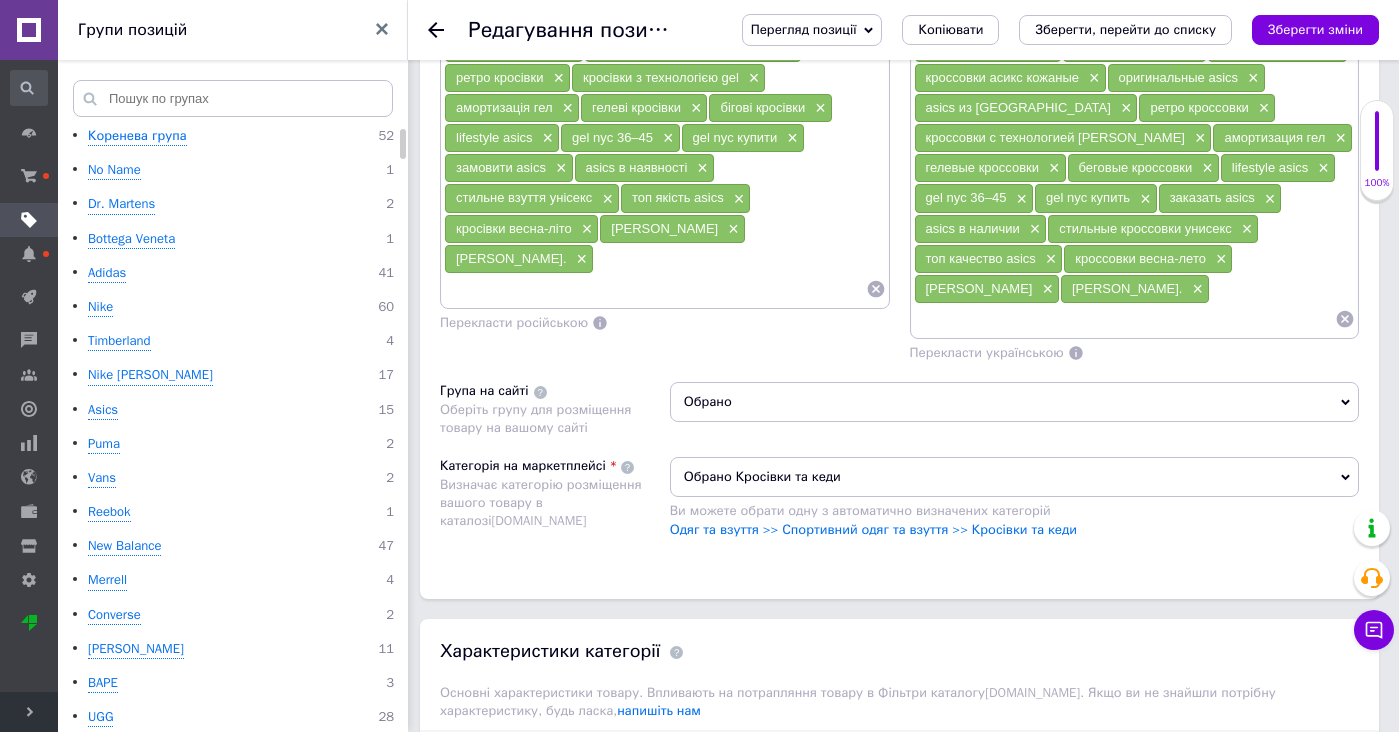 click at bounding box center [1125, 319] 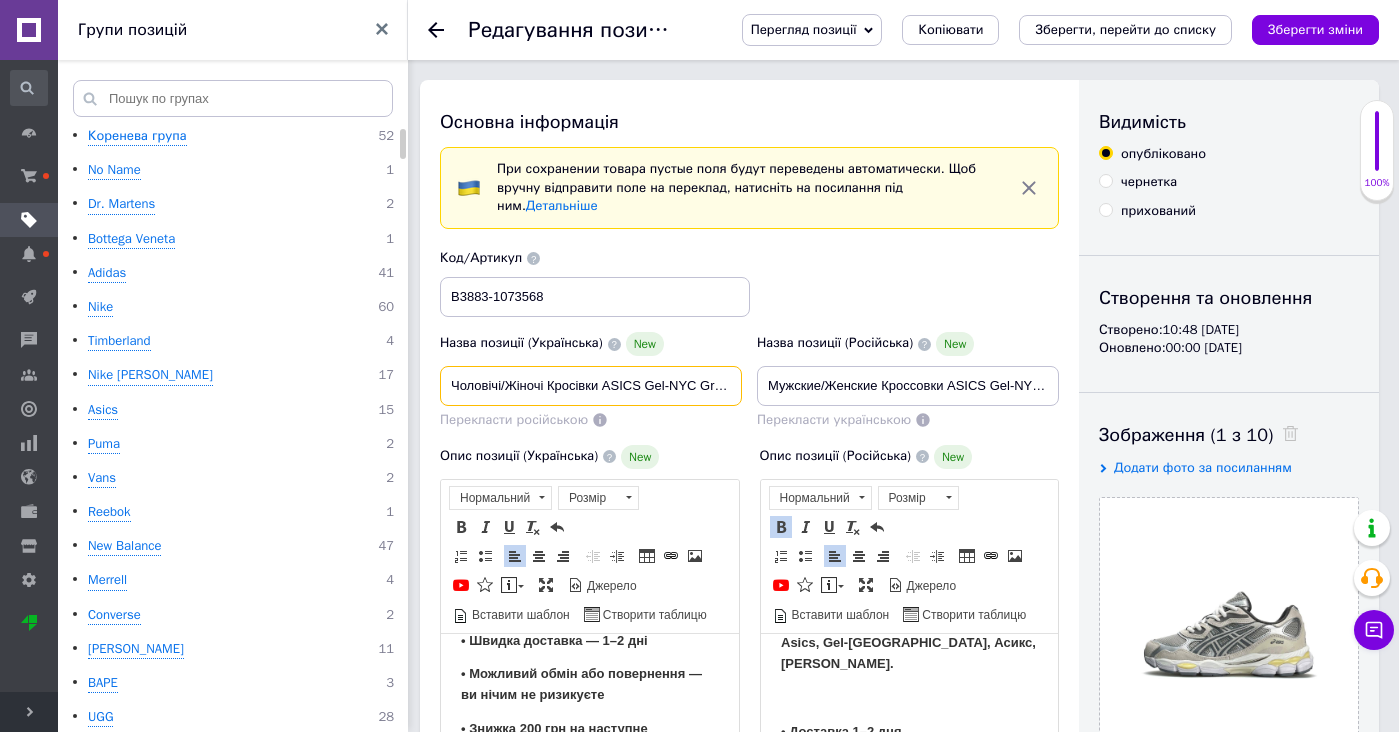 click on "Чоловічі/Жіночі Кросівки ASICS Gel-NYC Grey Silver Yellow (Бежеві) Повсякденні, Весна/Літо, Asics, Gel-NYC, Асикс, Гел НЙК." at bounding box center (591, 386) 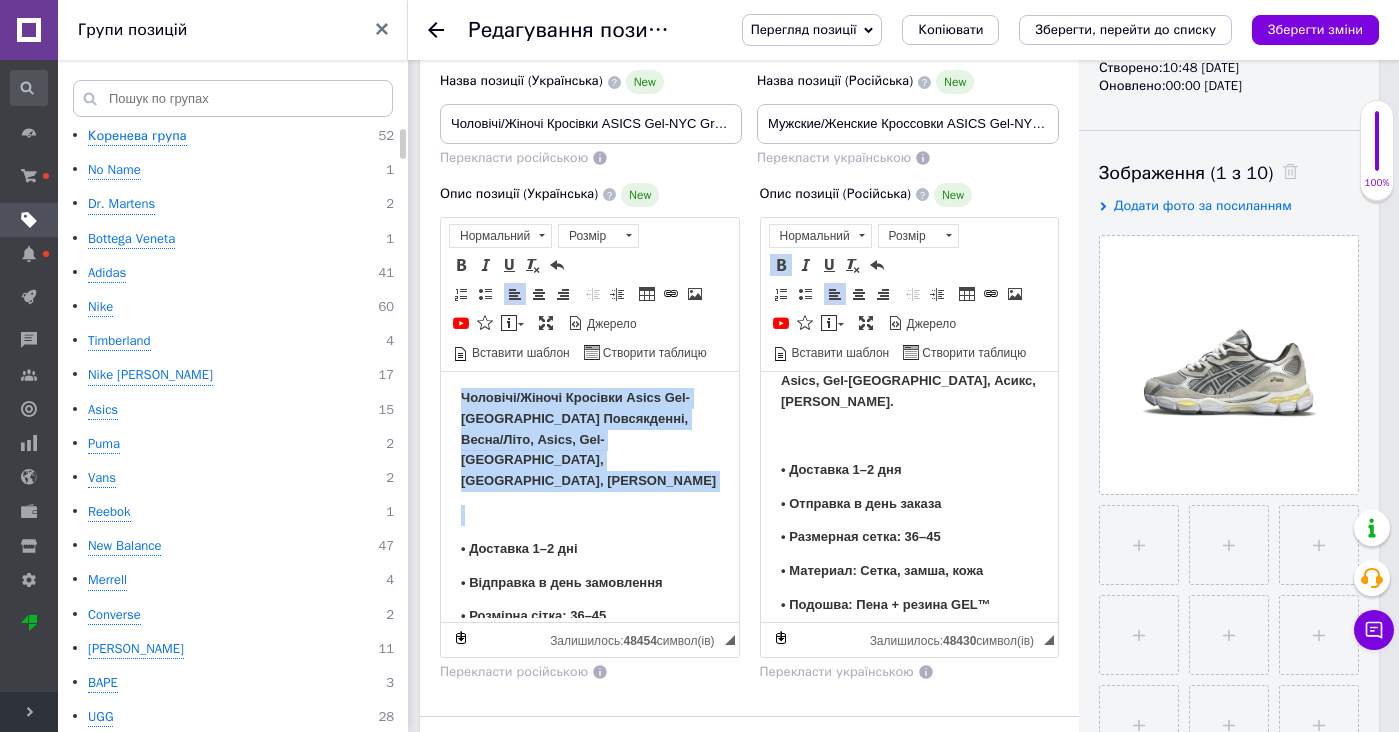 drag, startPoint x: 600, startPoint y: 479, endPoint x: 601, endPoint y: 239, distance: 240.00209 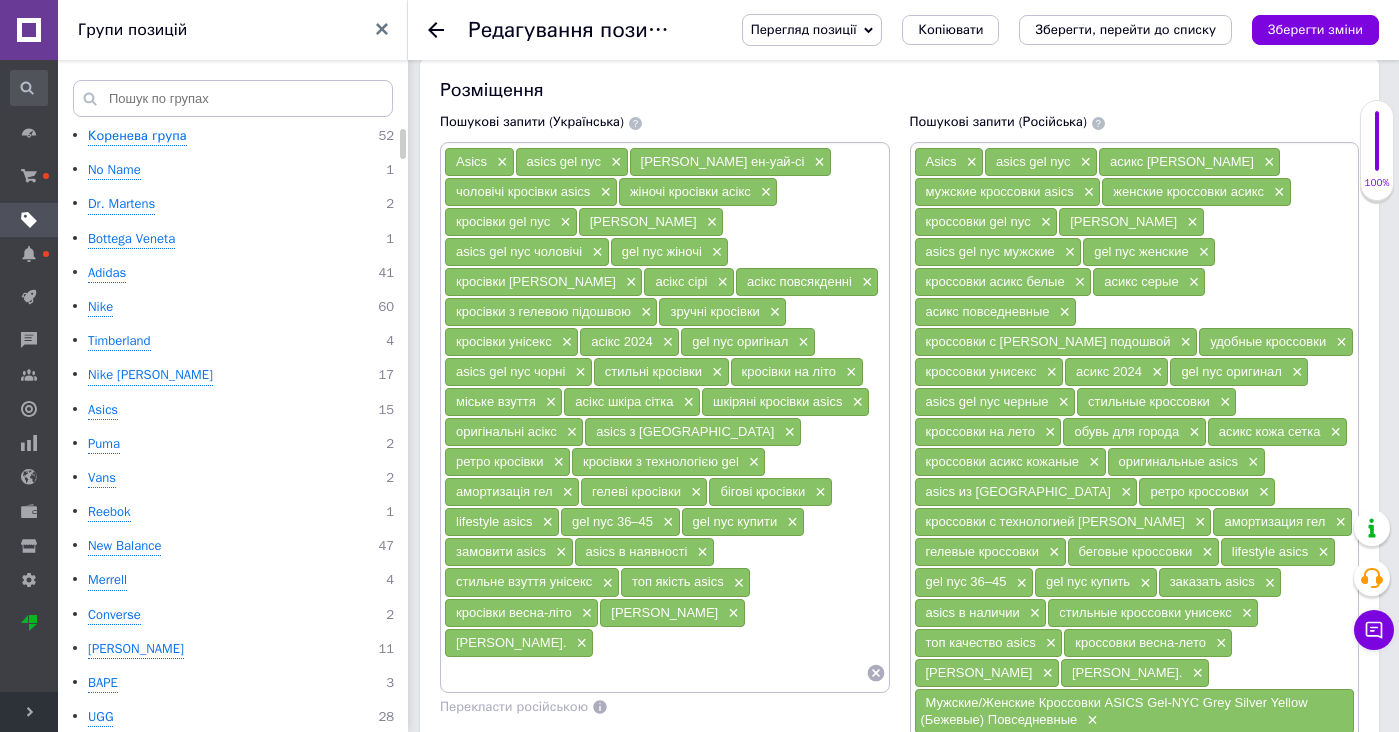 click at bounding box center [655, 673] 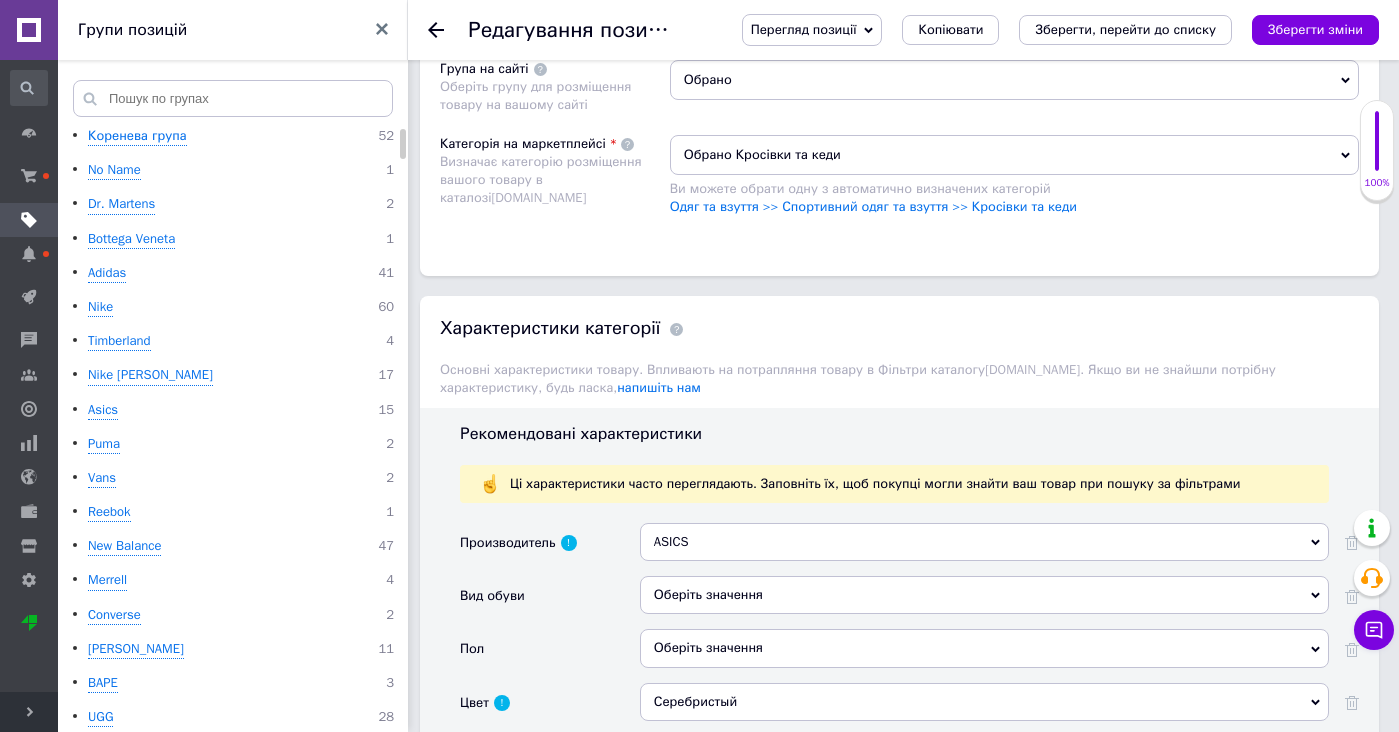 click on "ASICS ASICS" at bounding box center (984, 549) 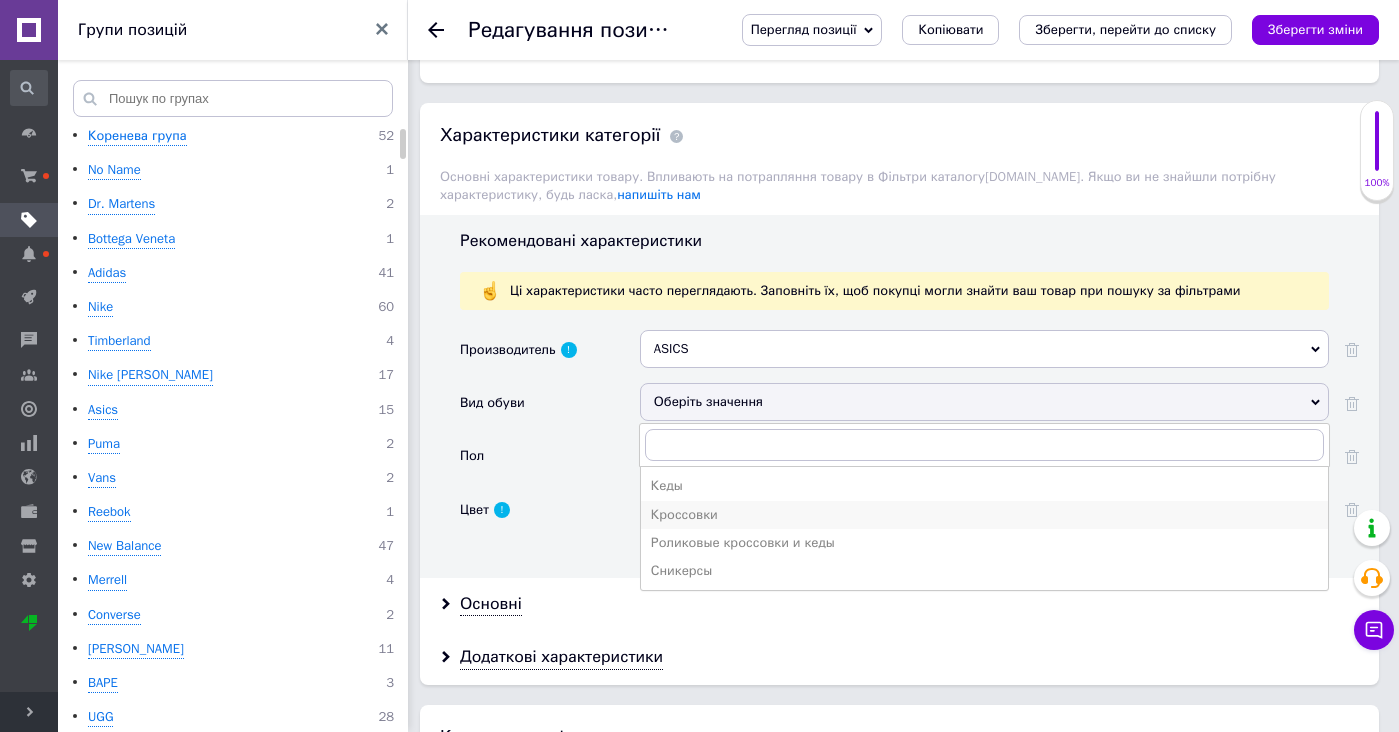 click on "Кроссовки" at bounding box center [984, 515] 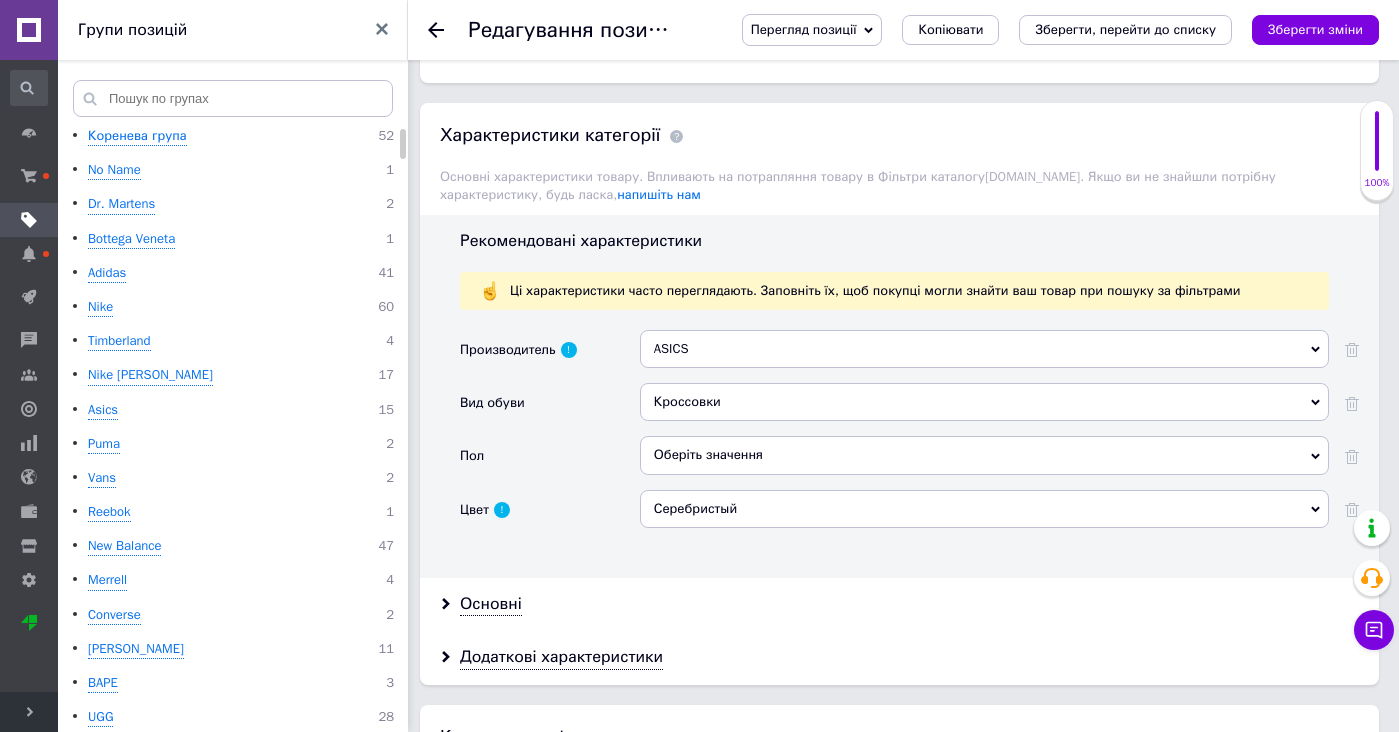 click on "Оберіть значення" at bounding box center (984, 462) 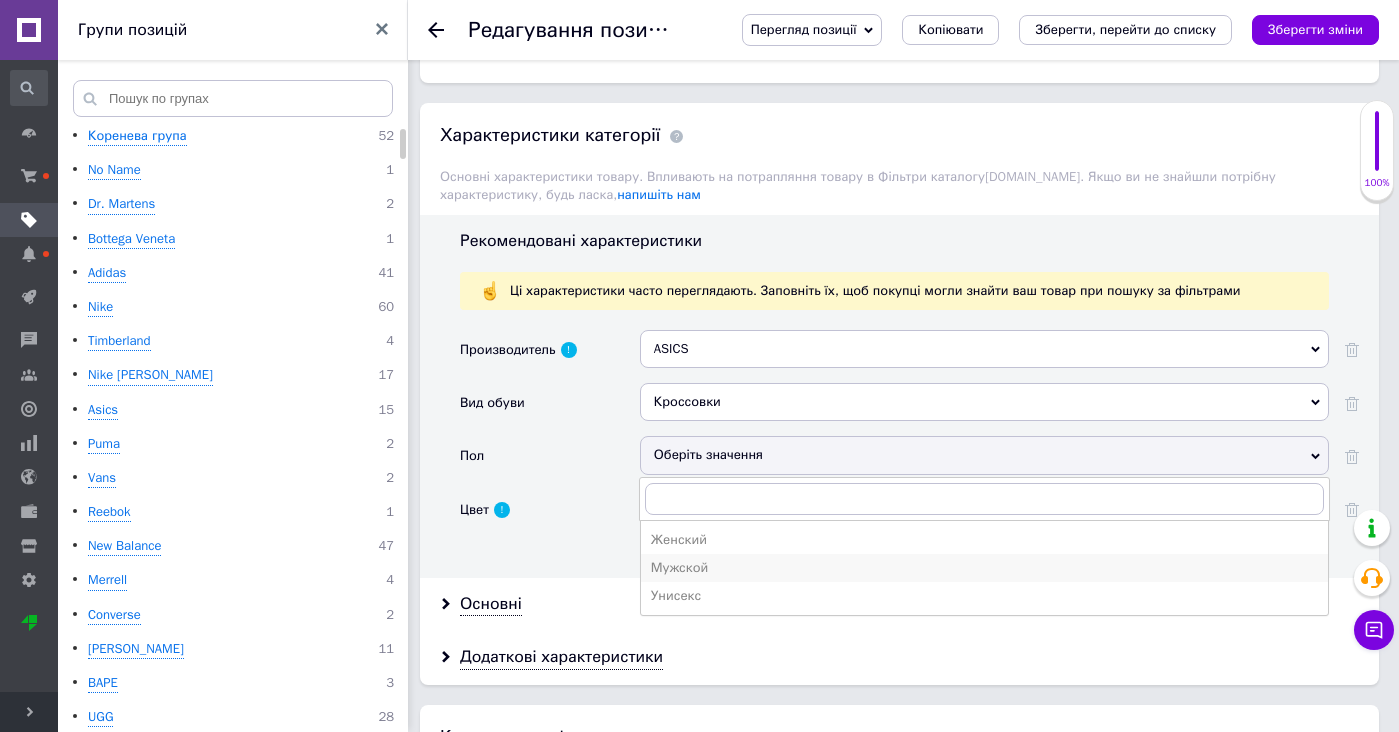 click on "Мужской" at bounding box center [984, 568] 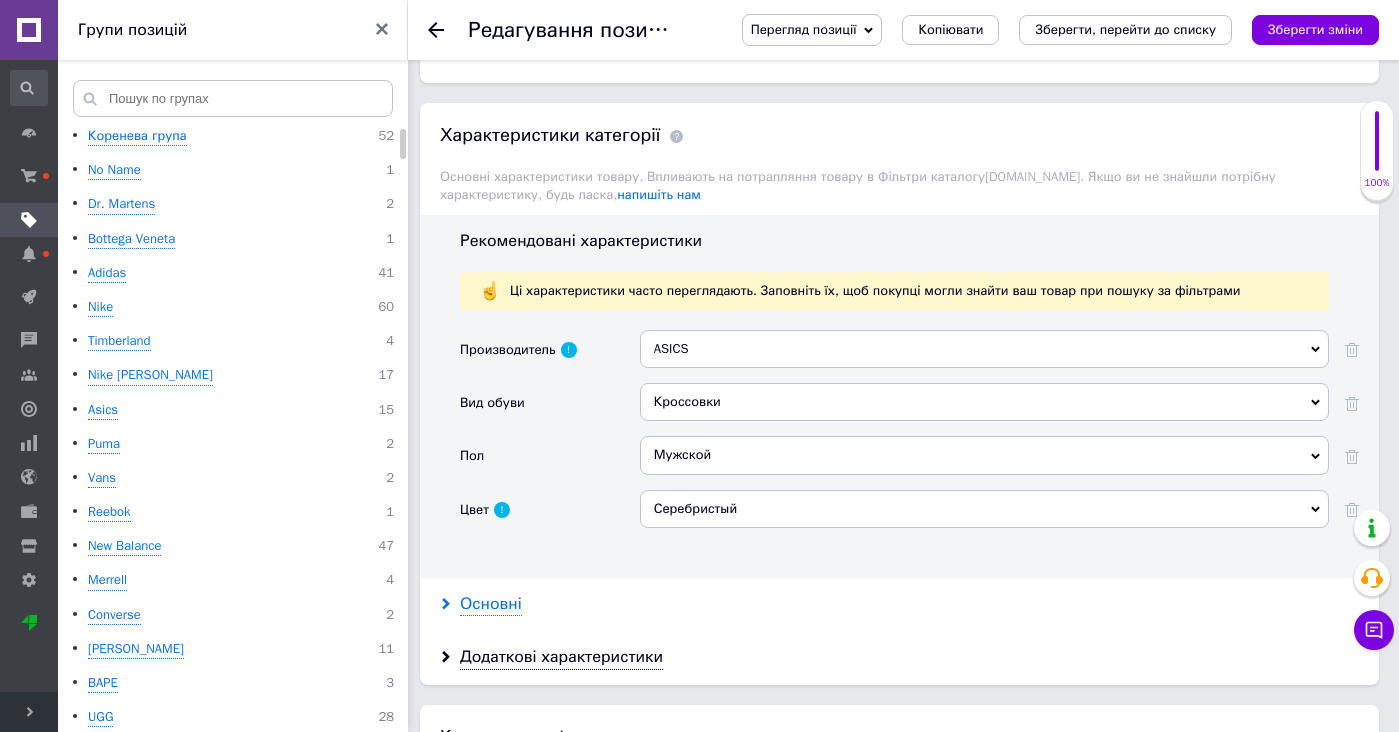 click on "Основні" at bounding box center (491, 604) 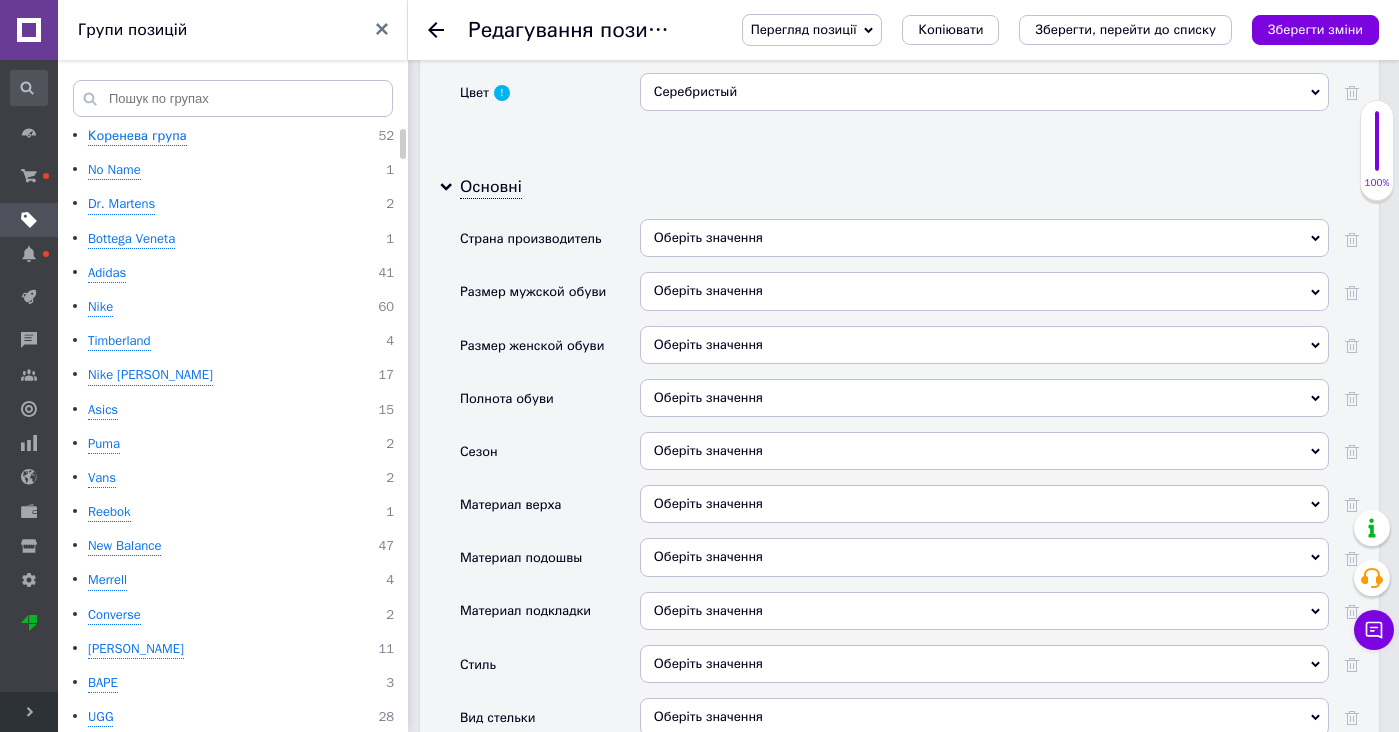 click on "Оберіть значення" at bounding box center [984, 451] 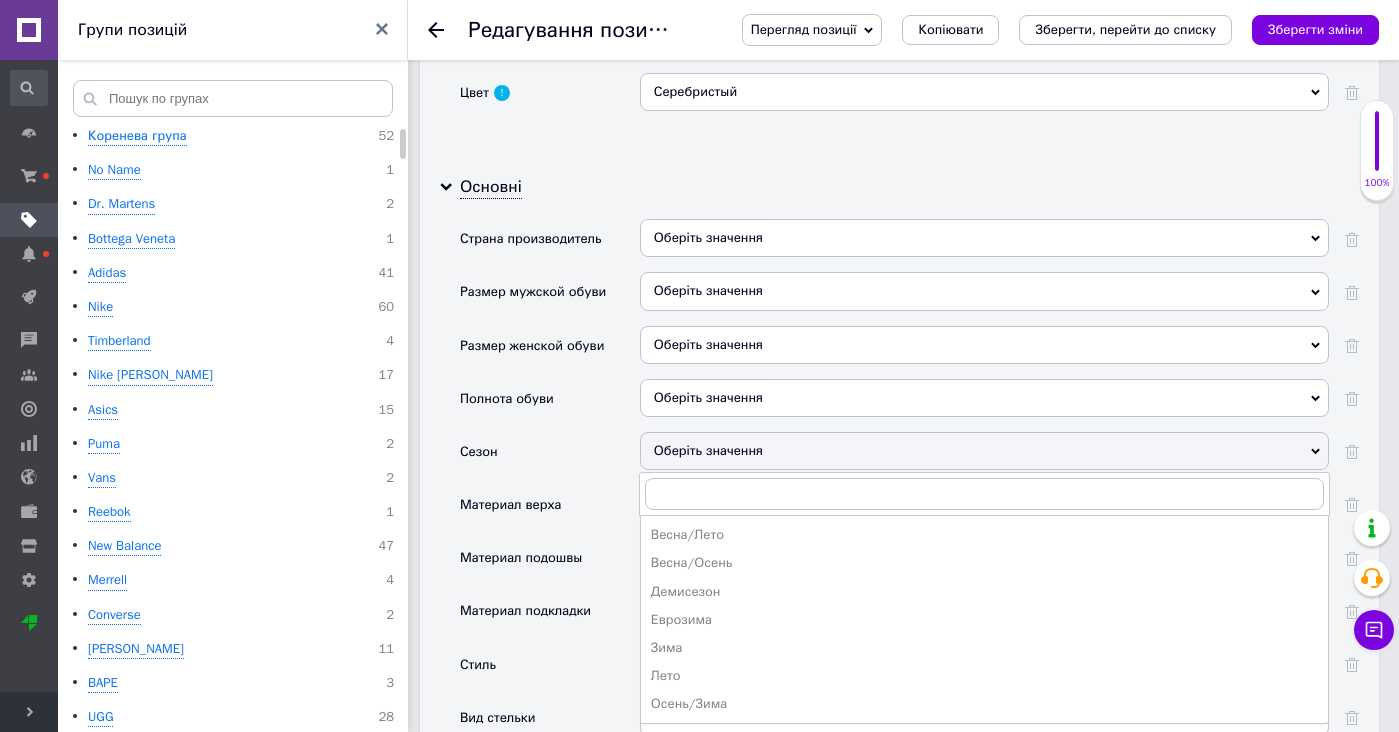 click on "Весна/Лето" at bounding box center (984, 535) 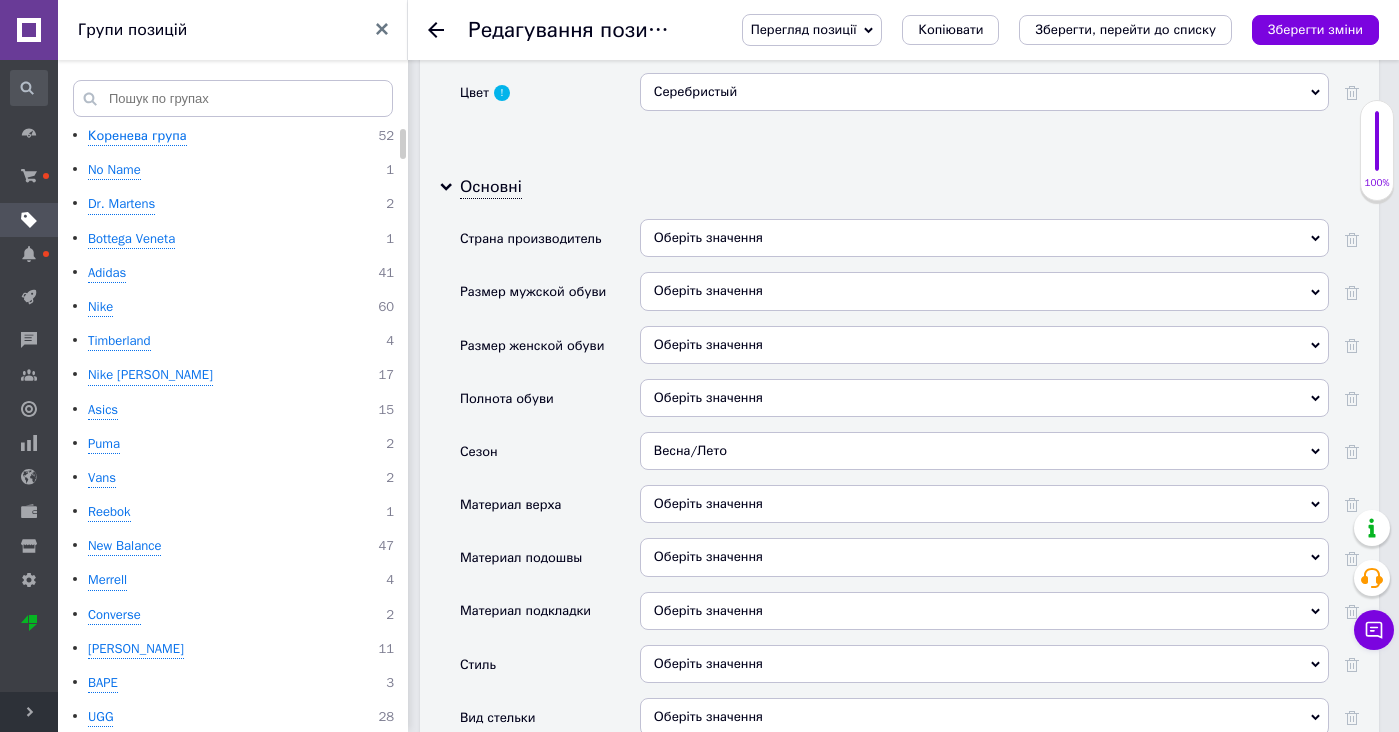 click on "Оберіть значення" at bounding box center (984, 504) 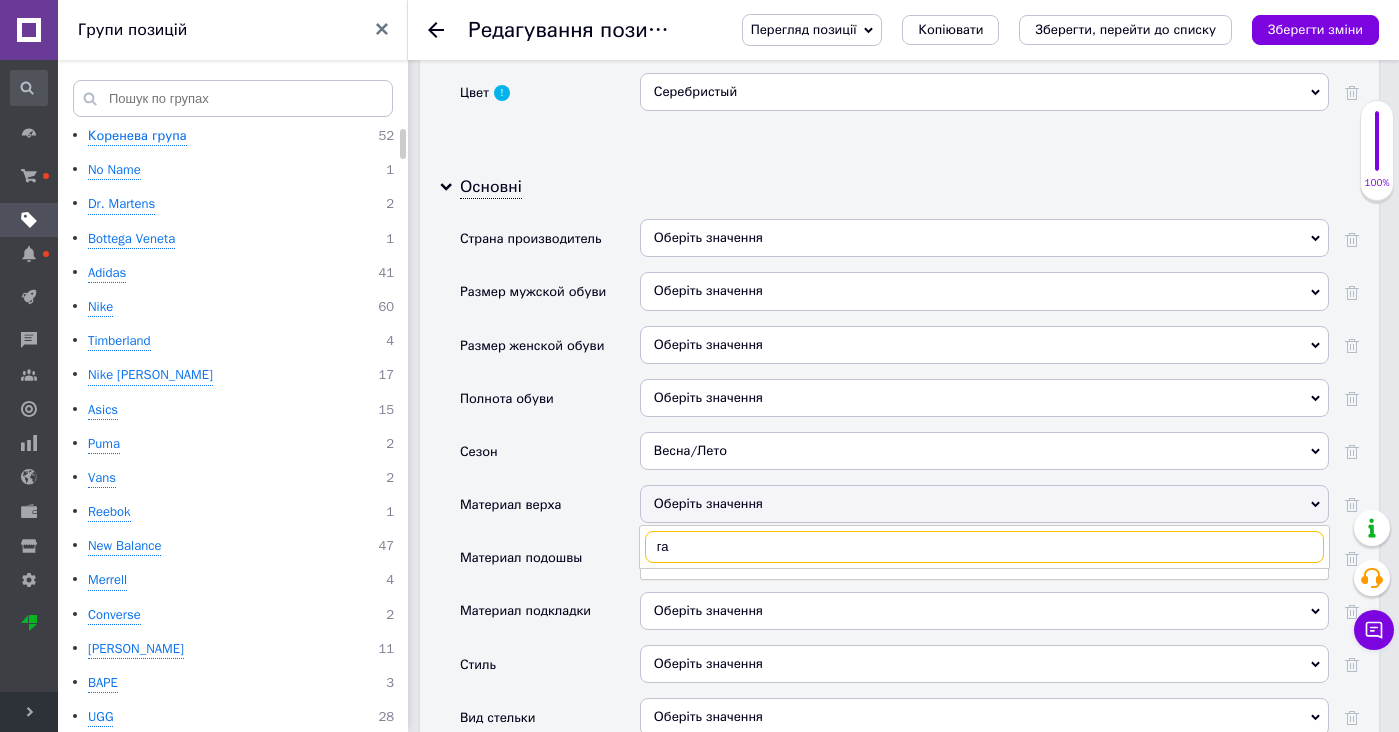 type on "г" 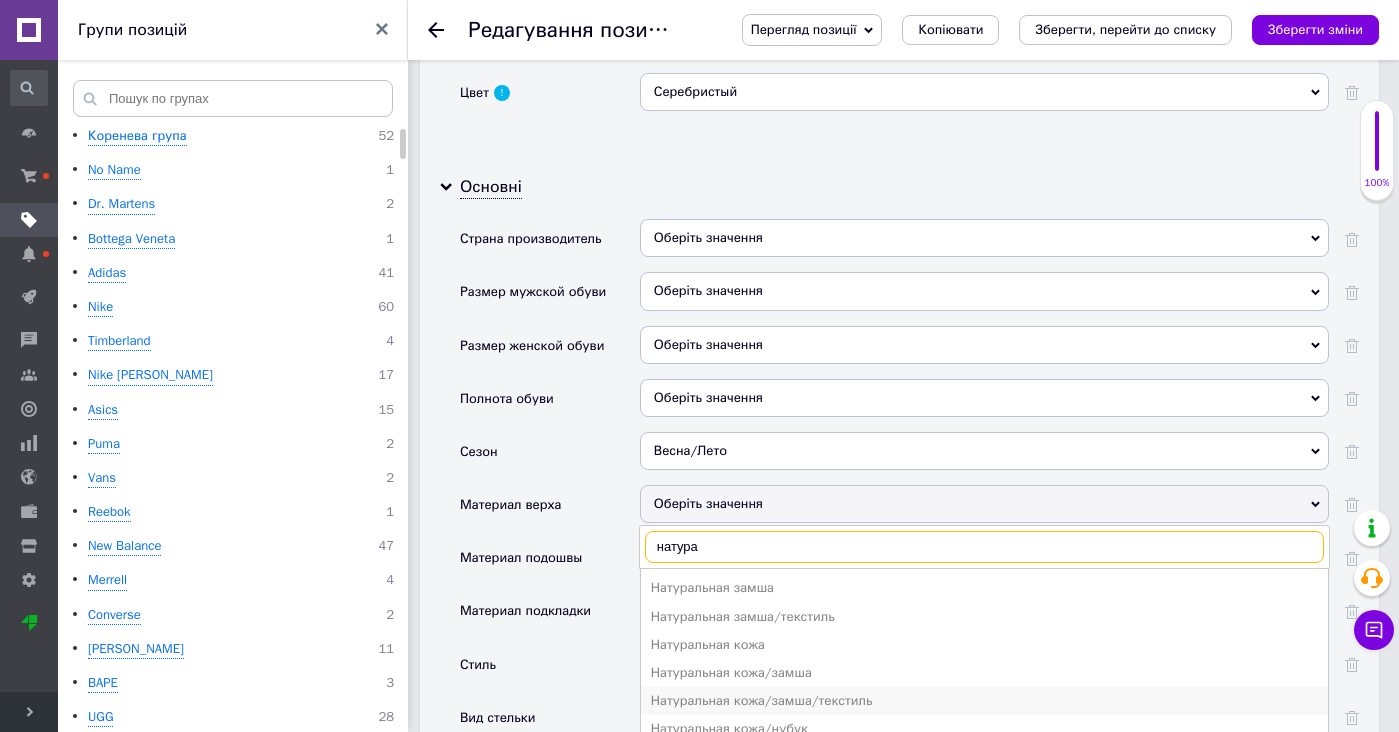 type on "натура" 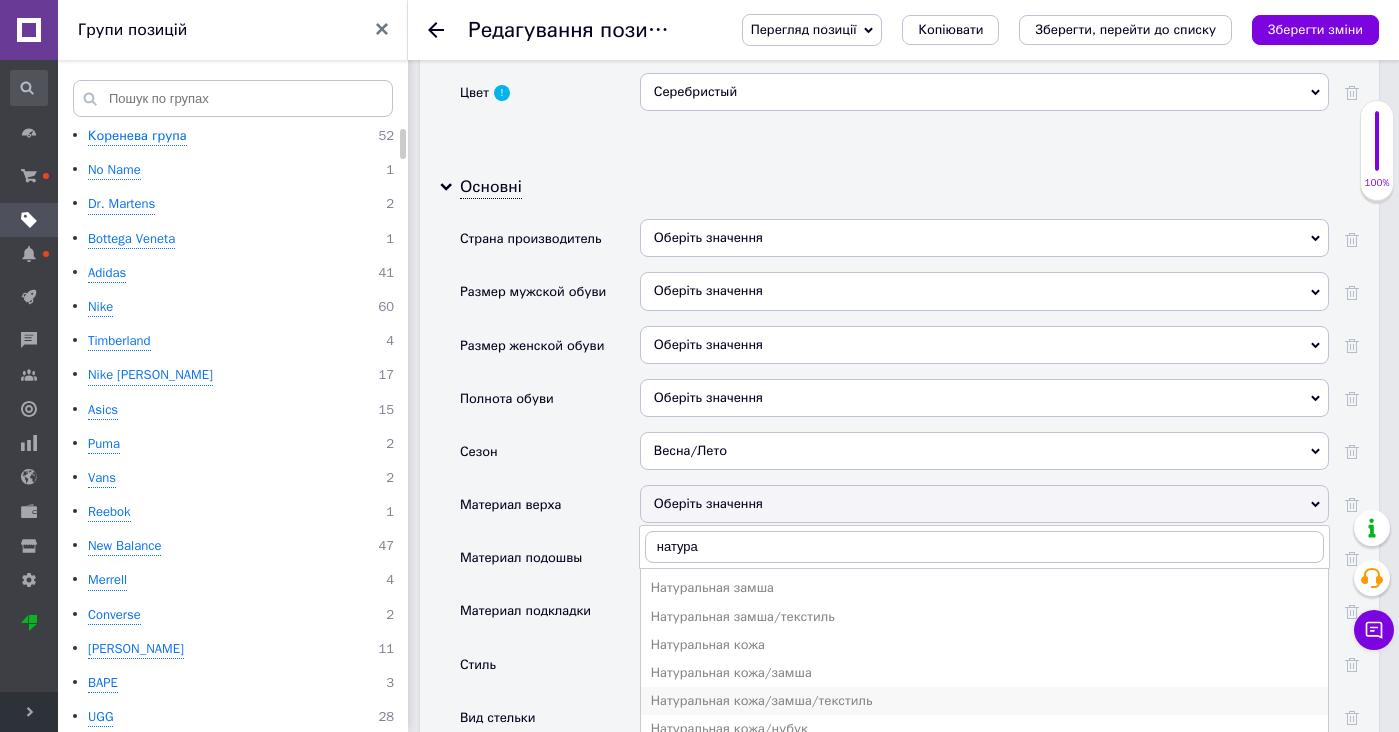 click on "Натуральная кожа/замша/текстиль" at bounding box center [984, 701] 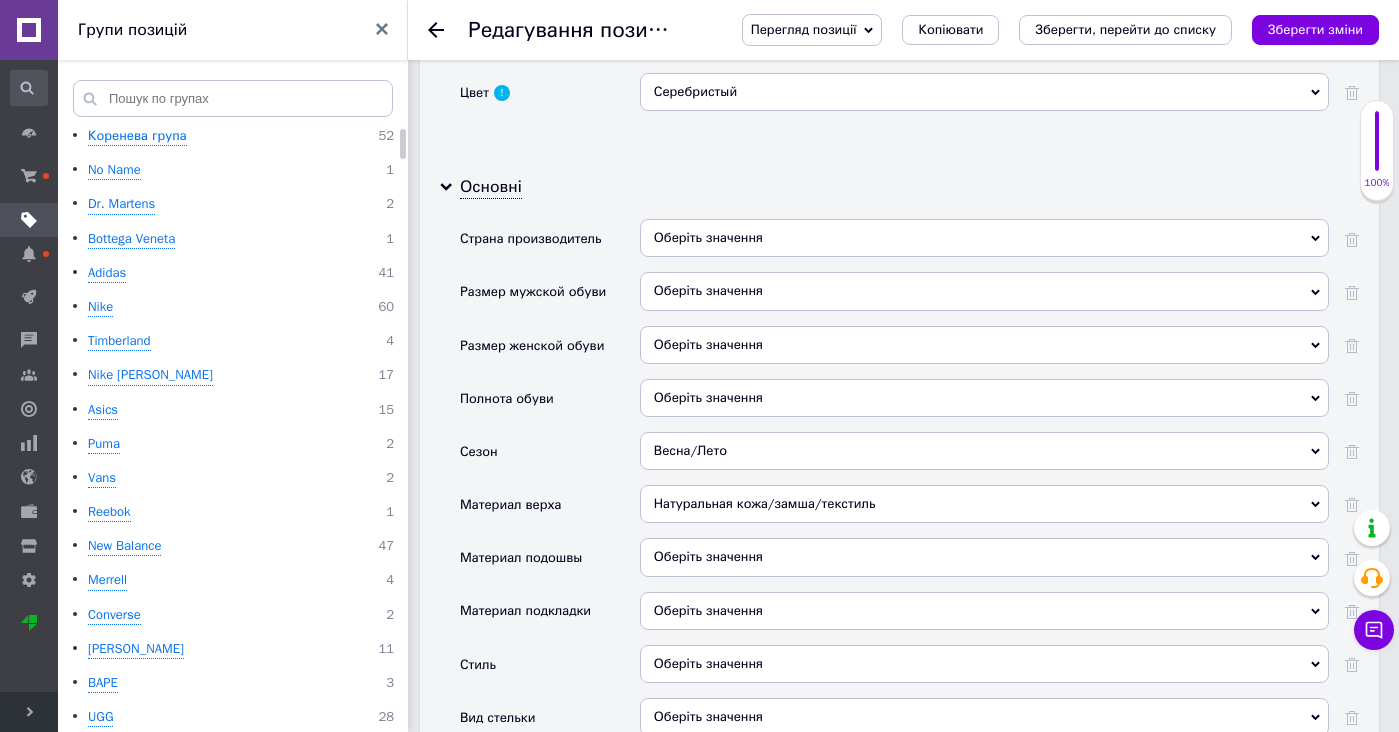 click on "Оберіть значення" at bounding box center (984, 611) 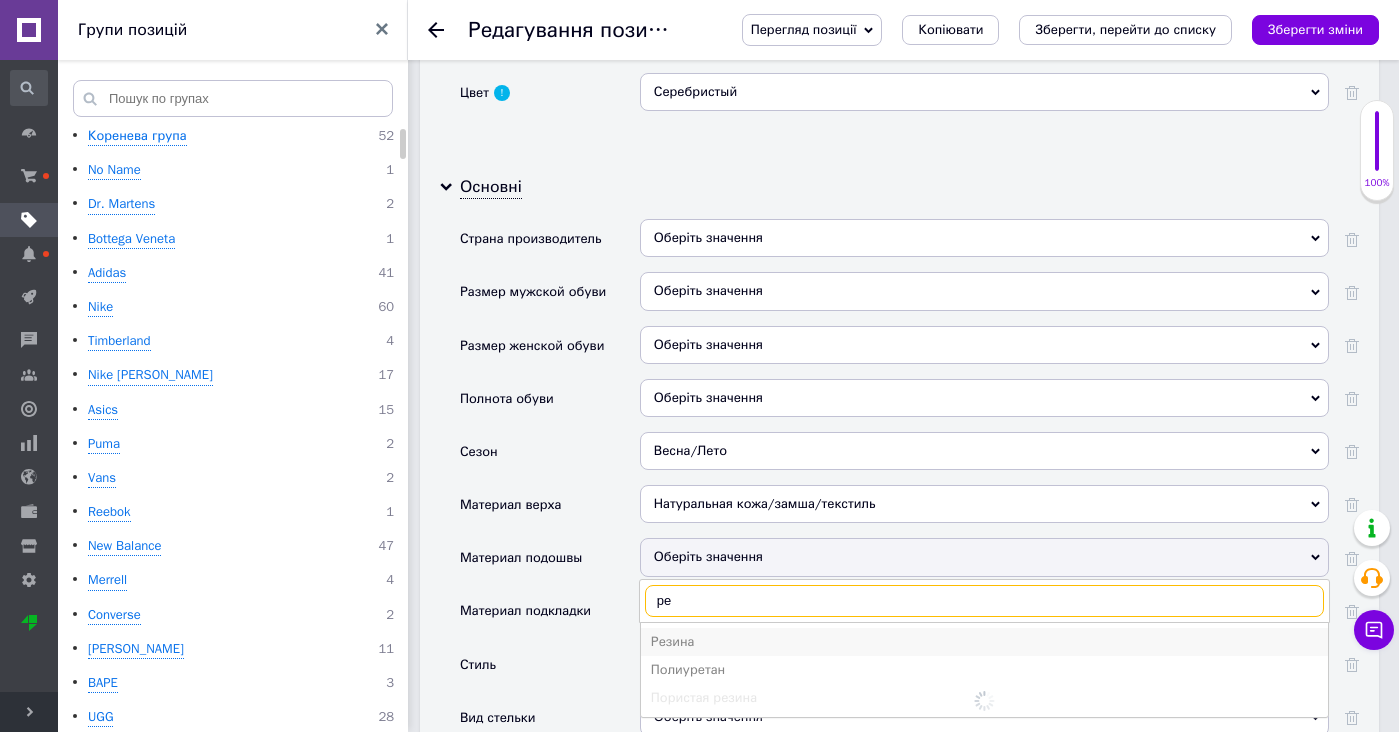 type on "ре" 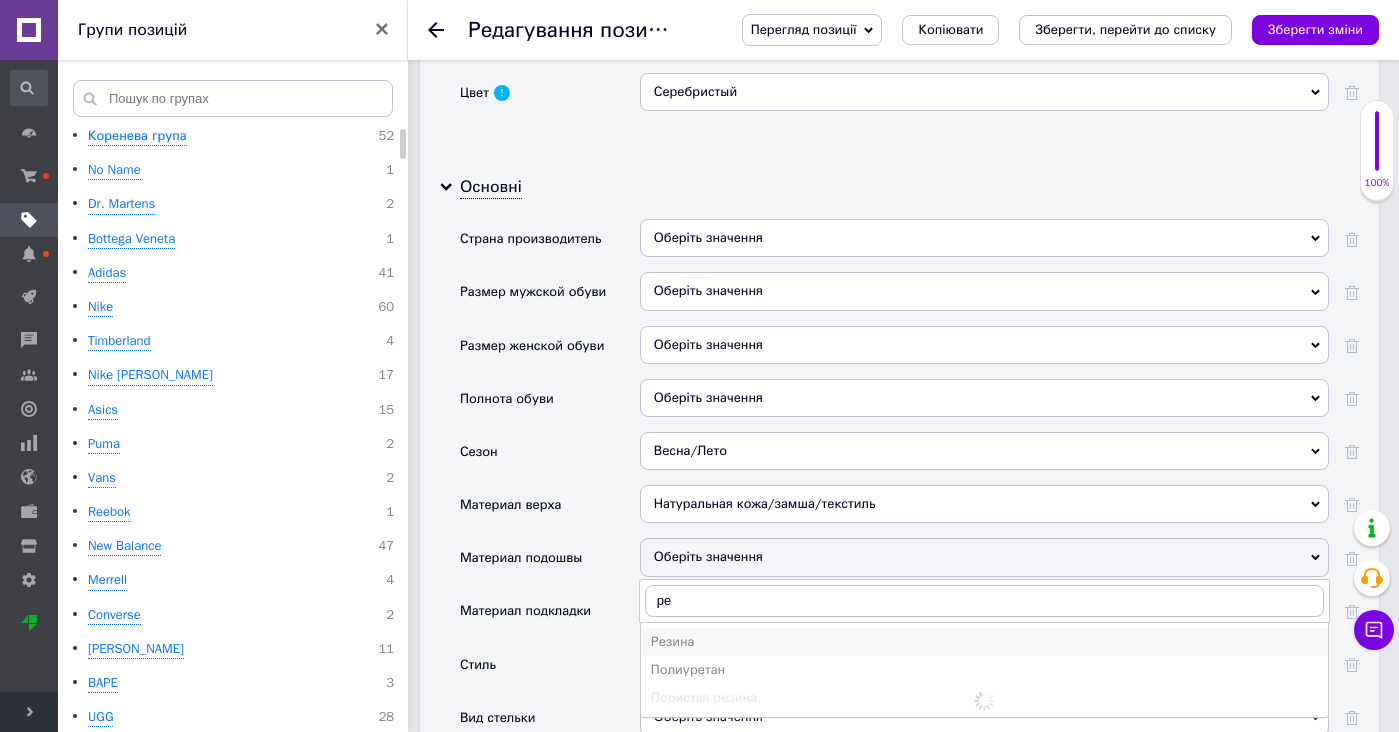 click on "Резина" at bounding box center (984, 642) 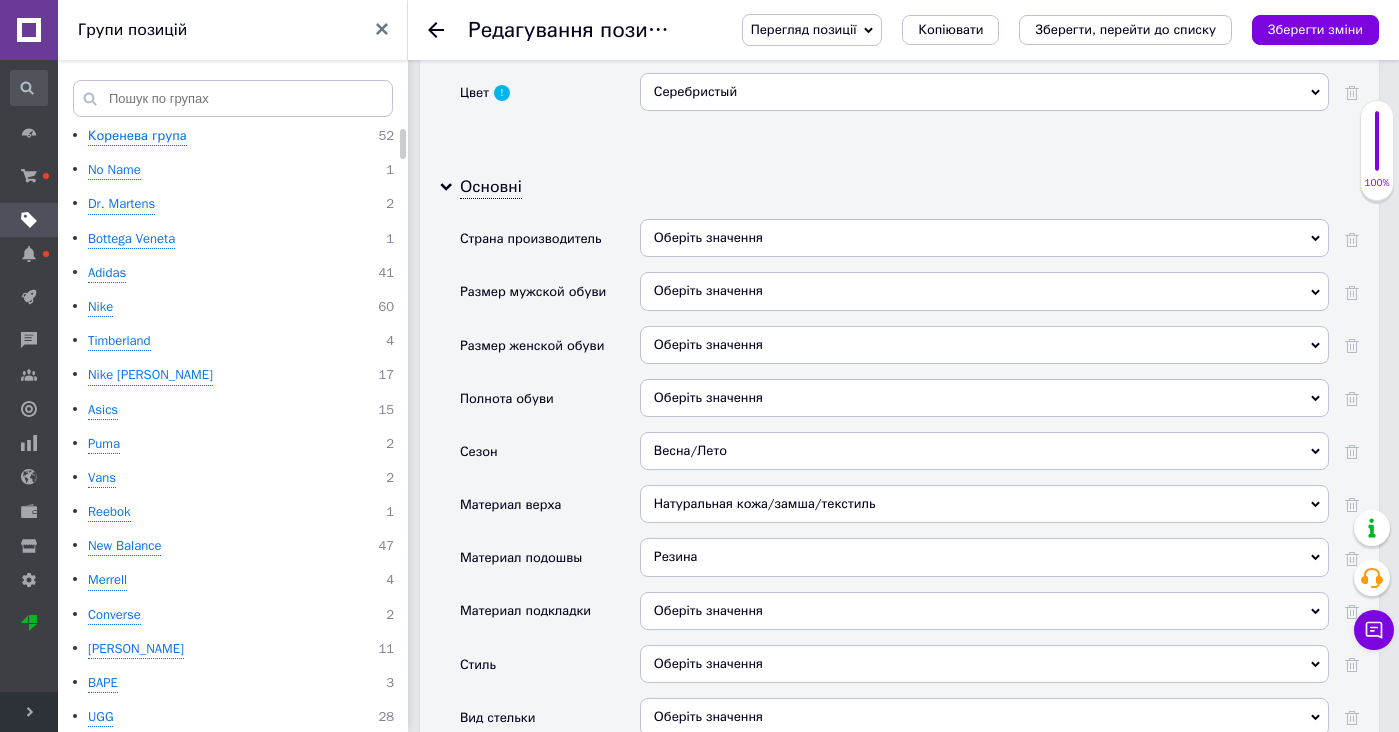 click on "Оберіть значення" at bounding box center [984, 611] 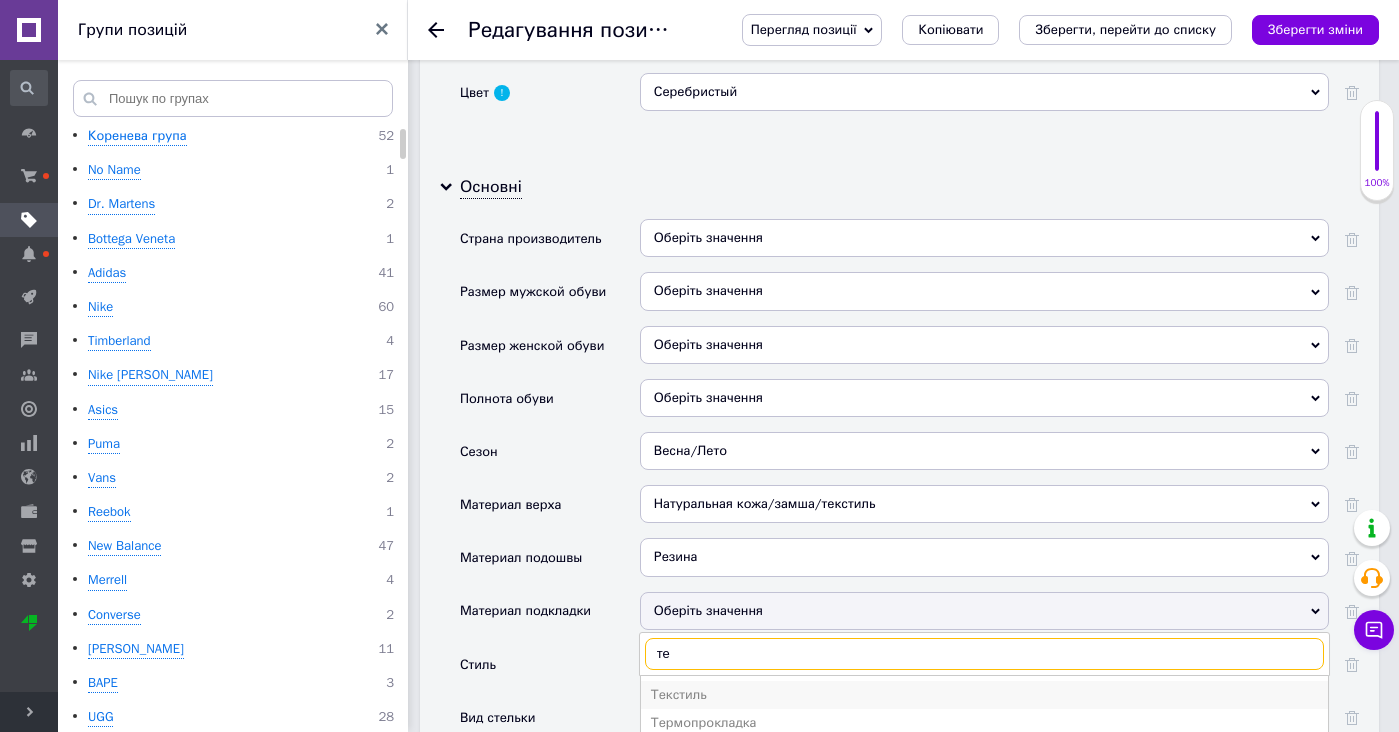 type on "те" 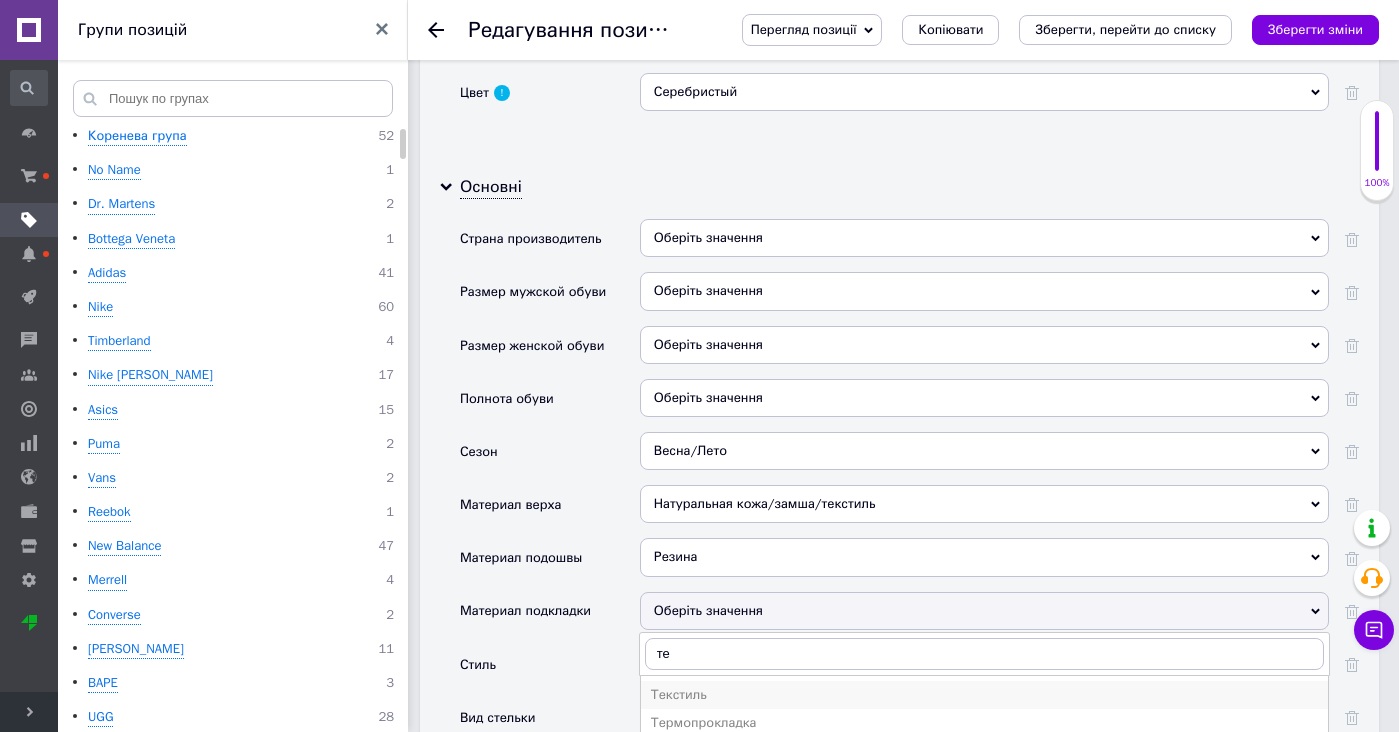 click on "Текстиль" at bounding box center (984, 695) 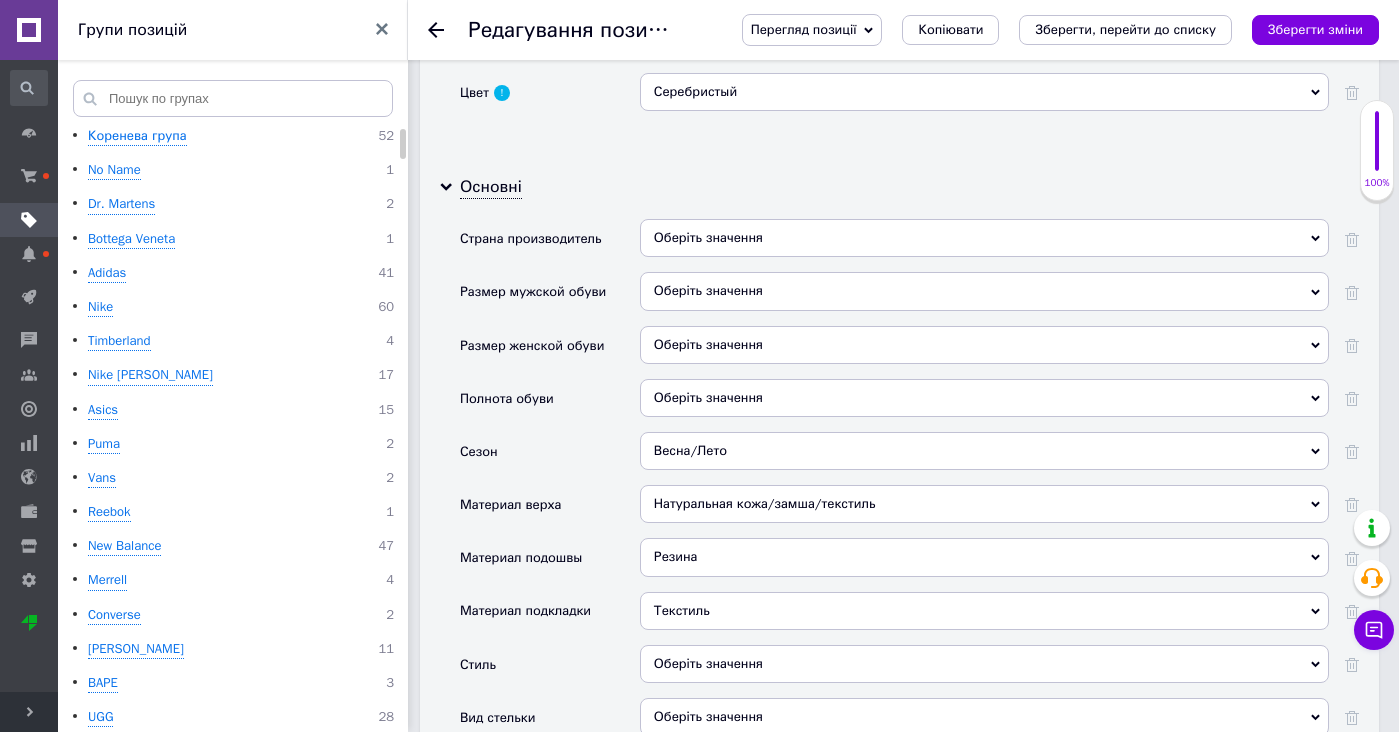 click on "Оберіть значення" at bounding box center (984, 664) 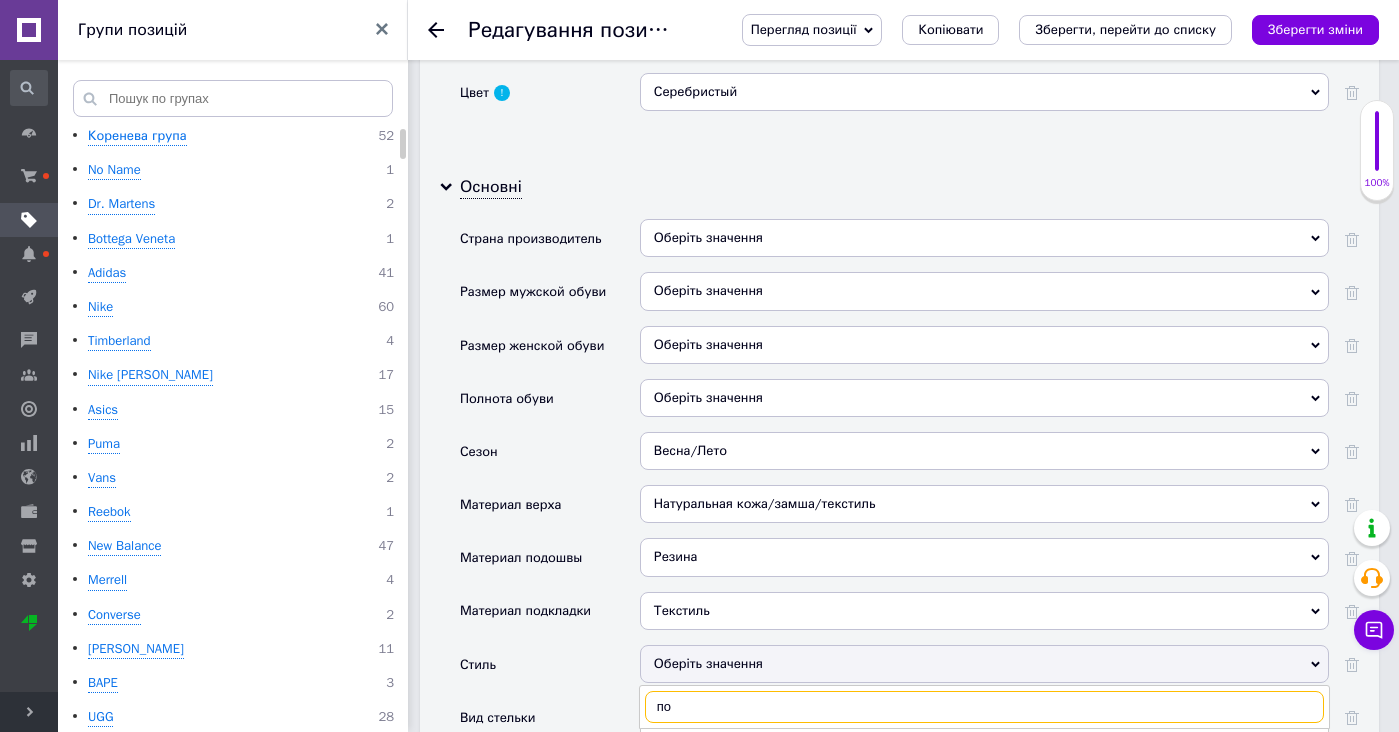 type on "по" 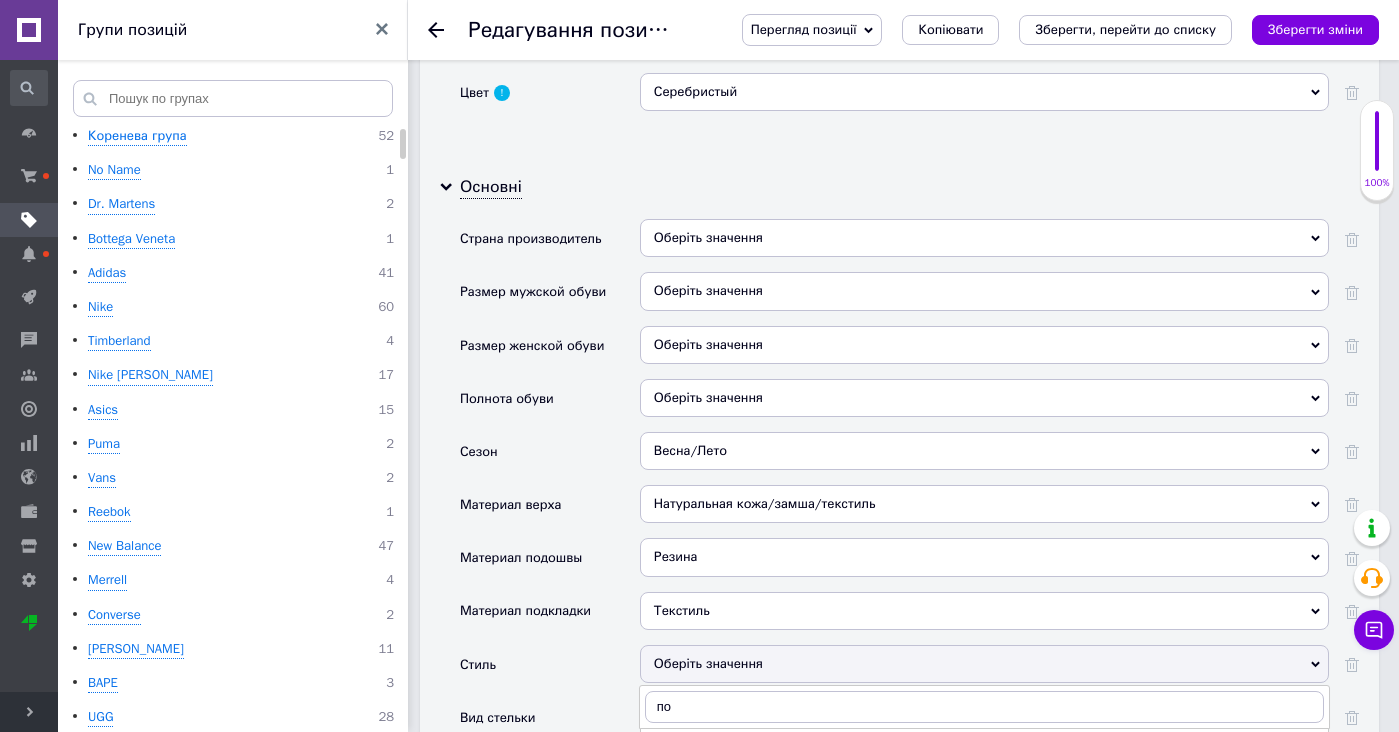 click on "Повседневный" at bounding box center [984, 748] 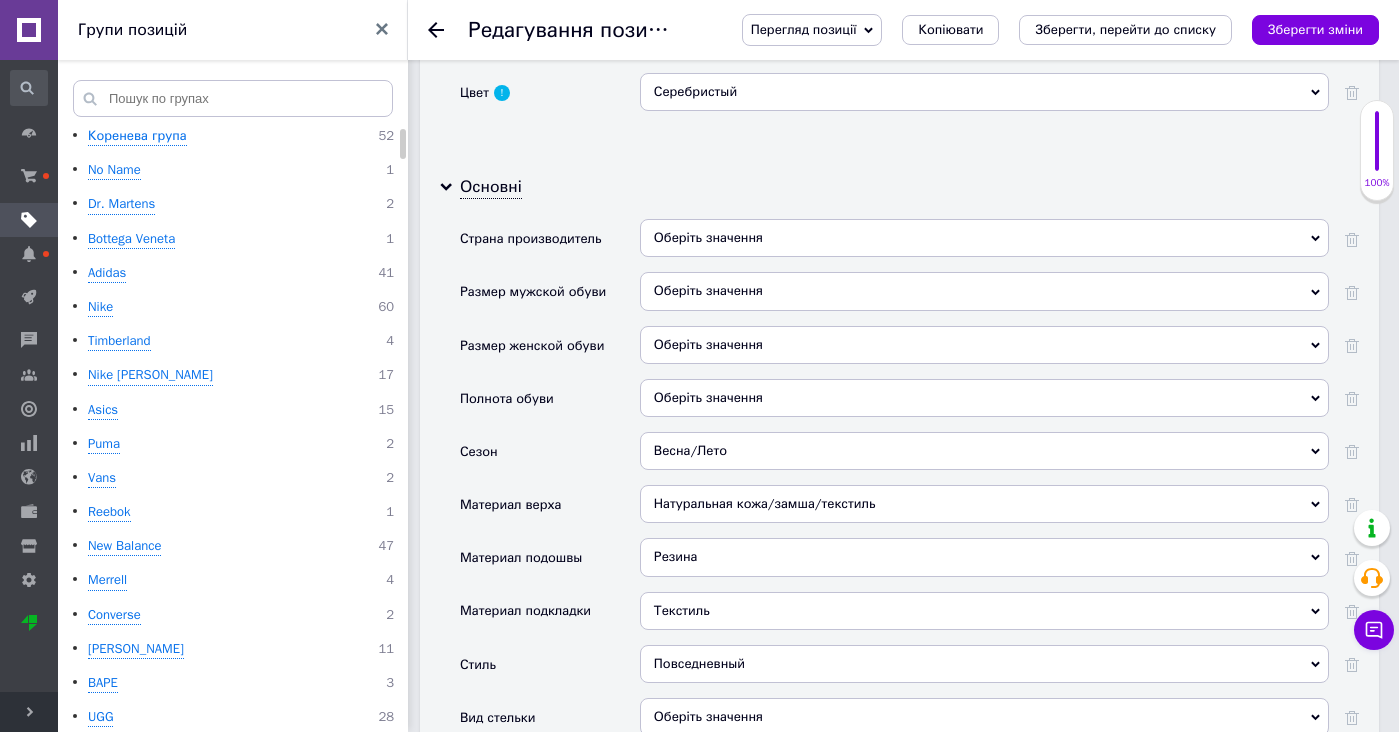 click on "Оберіть значення" at bounding box center (984, 724) 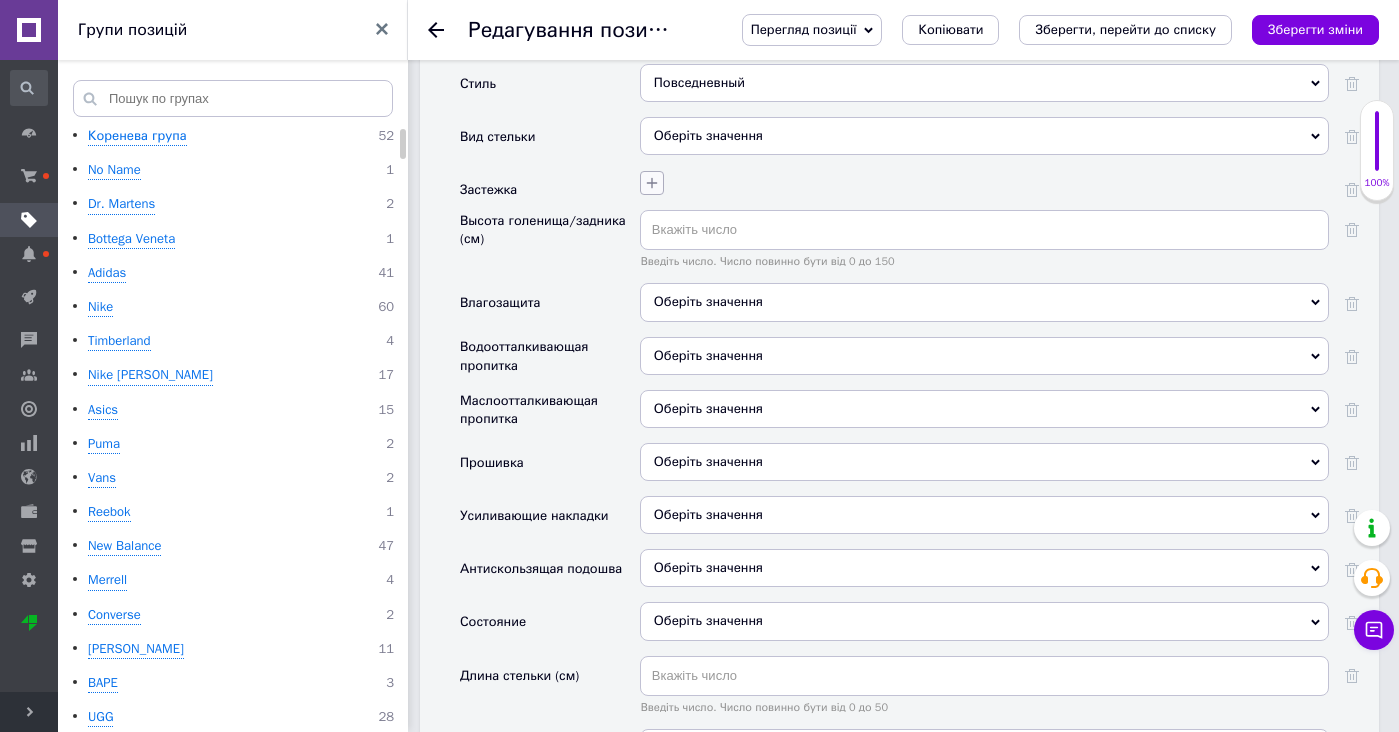 click 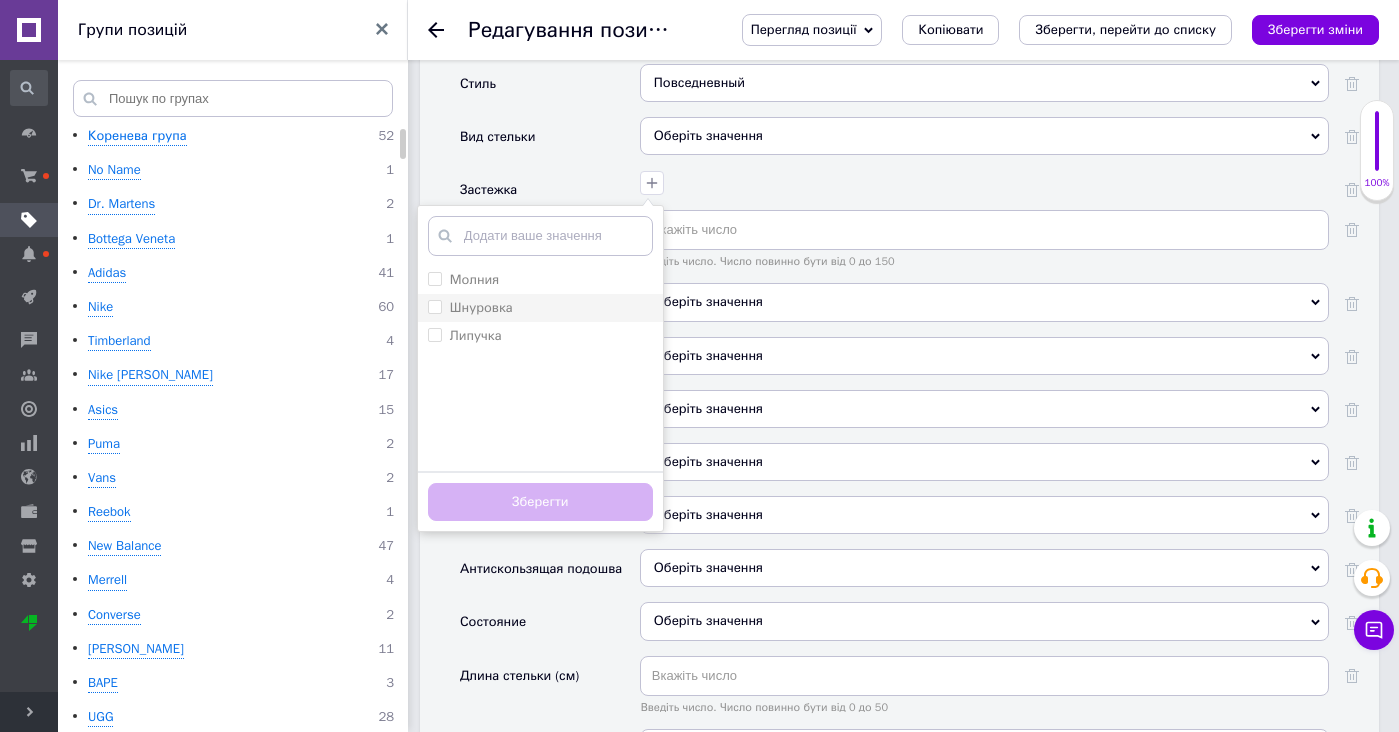 click on "Шнуровка" at bounding box center [540, 308] 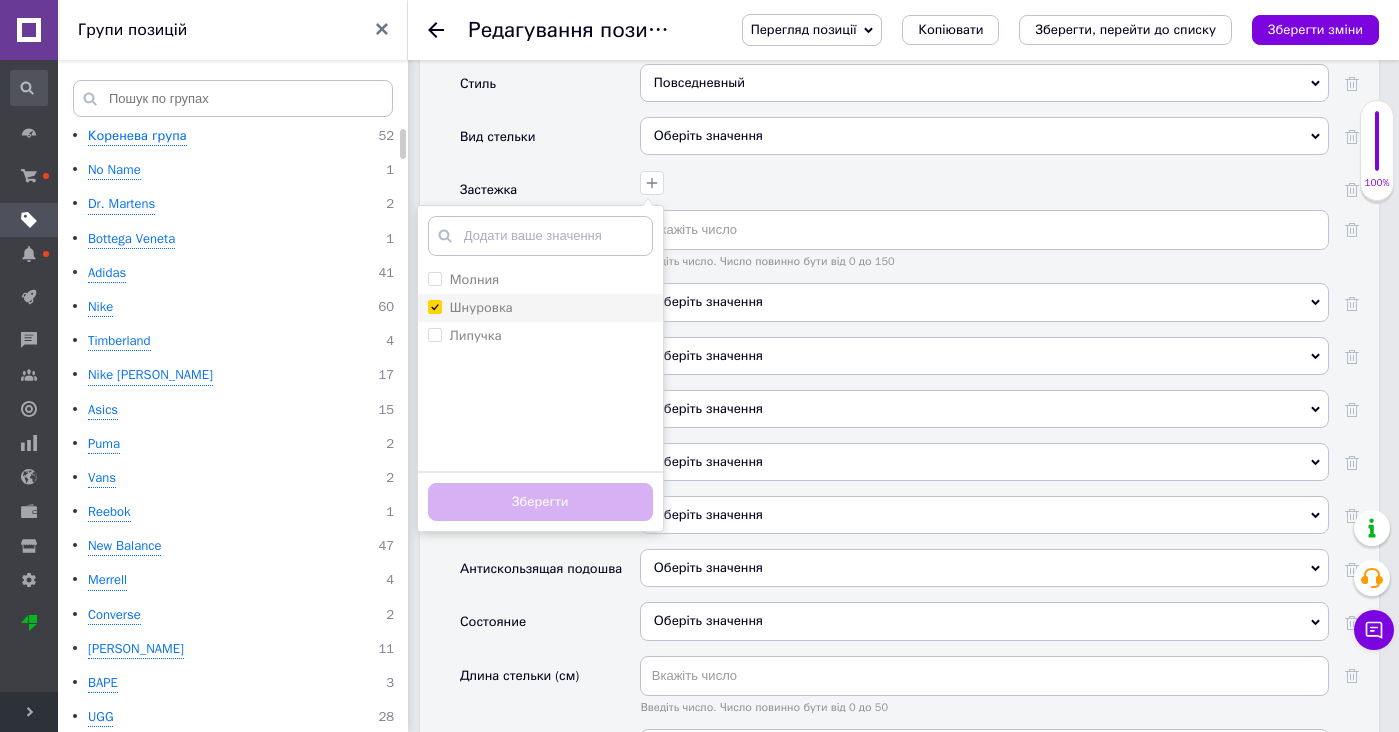 checkbox on "true" 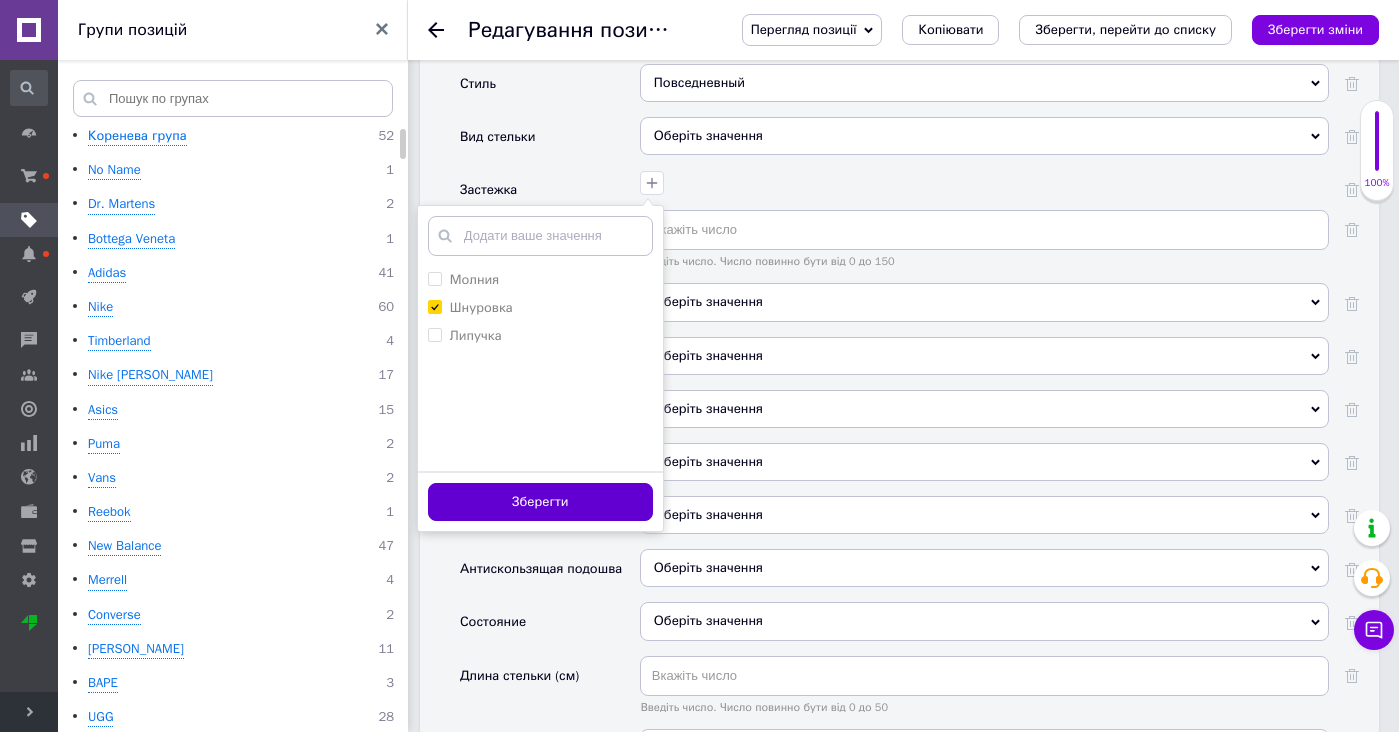 click on "Зберегти" at bounding box center [540, 502] 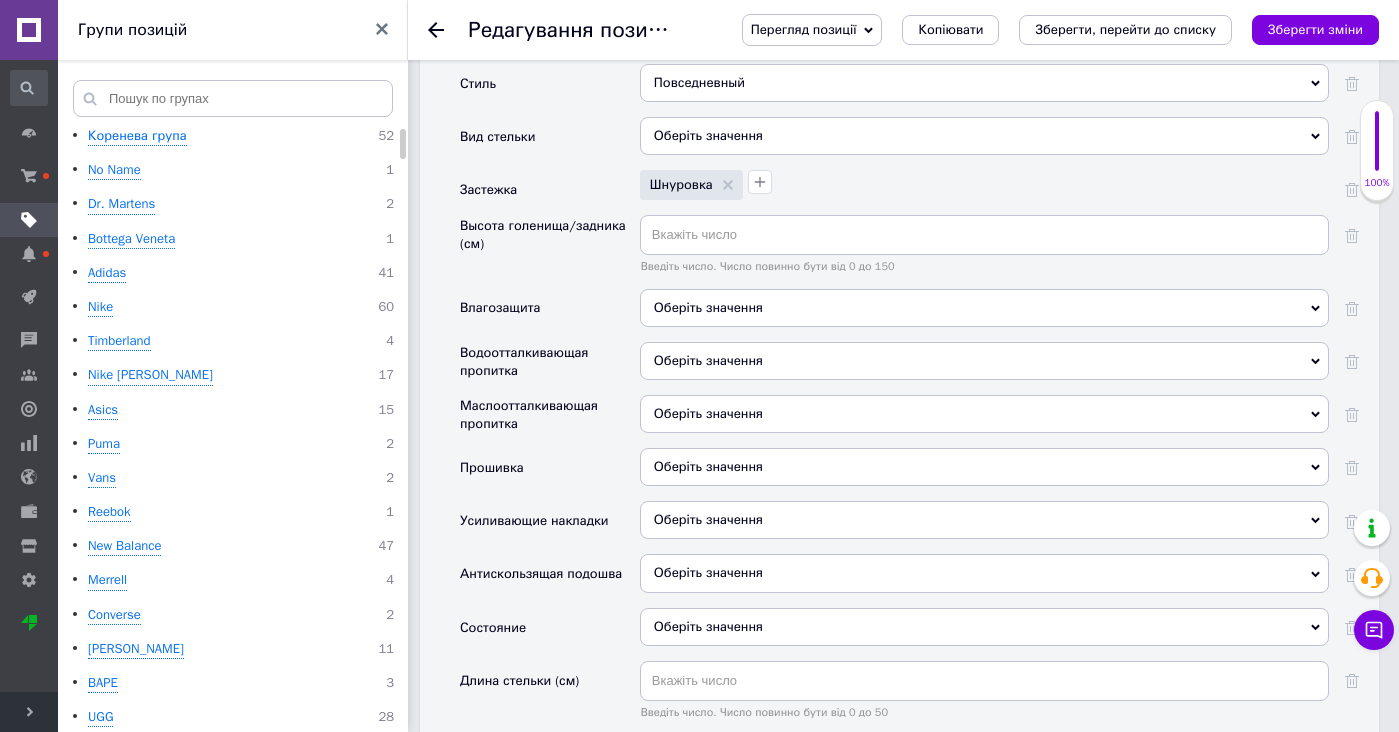 drag, startPoint x: 665, startPoint y: 241, endPoint x: 666, endPoint y: 284, distance: 43.011627 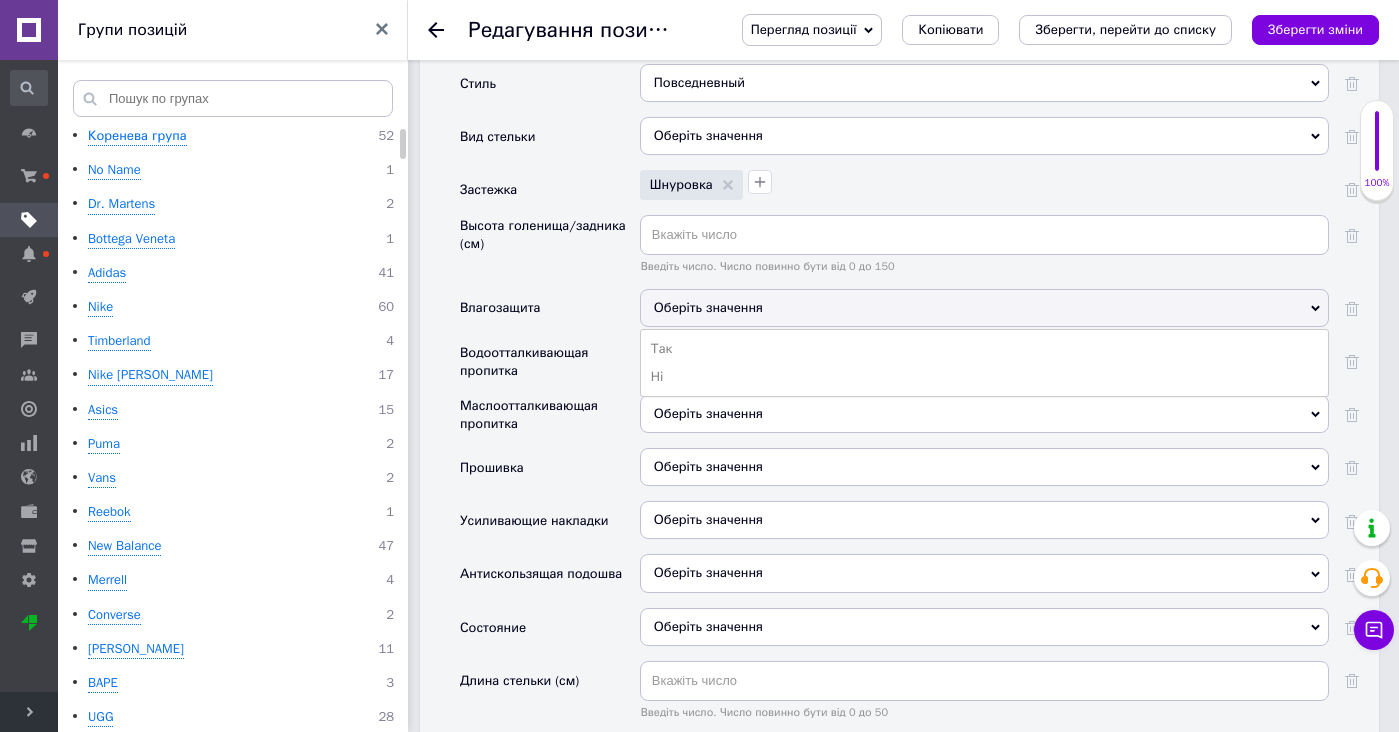 click on "Оберіть значення" at bounding box center [984, 414] 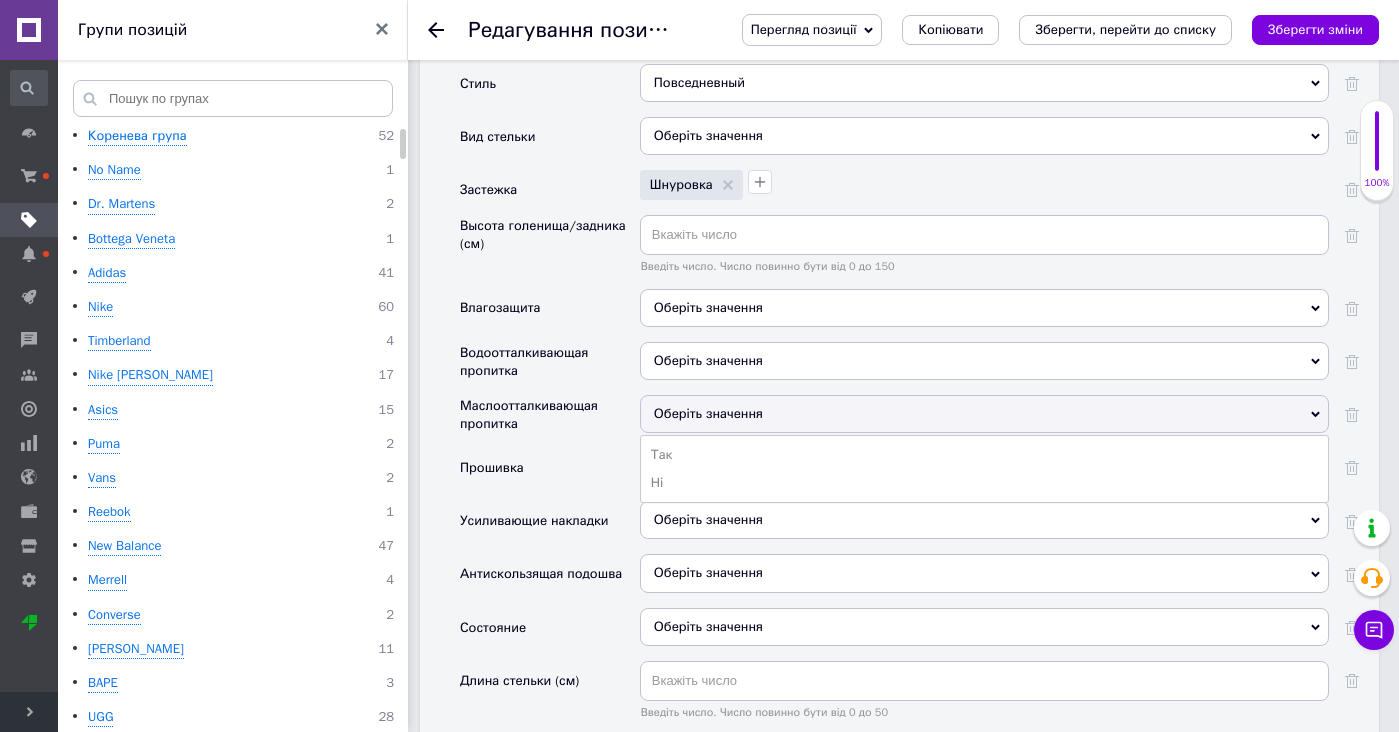 click on "Оберіть значення" at bounding box center [708, 307] 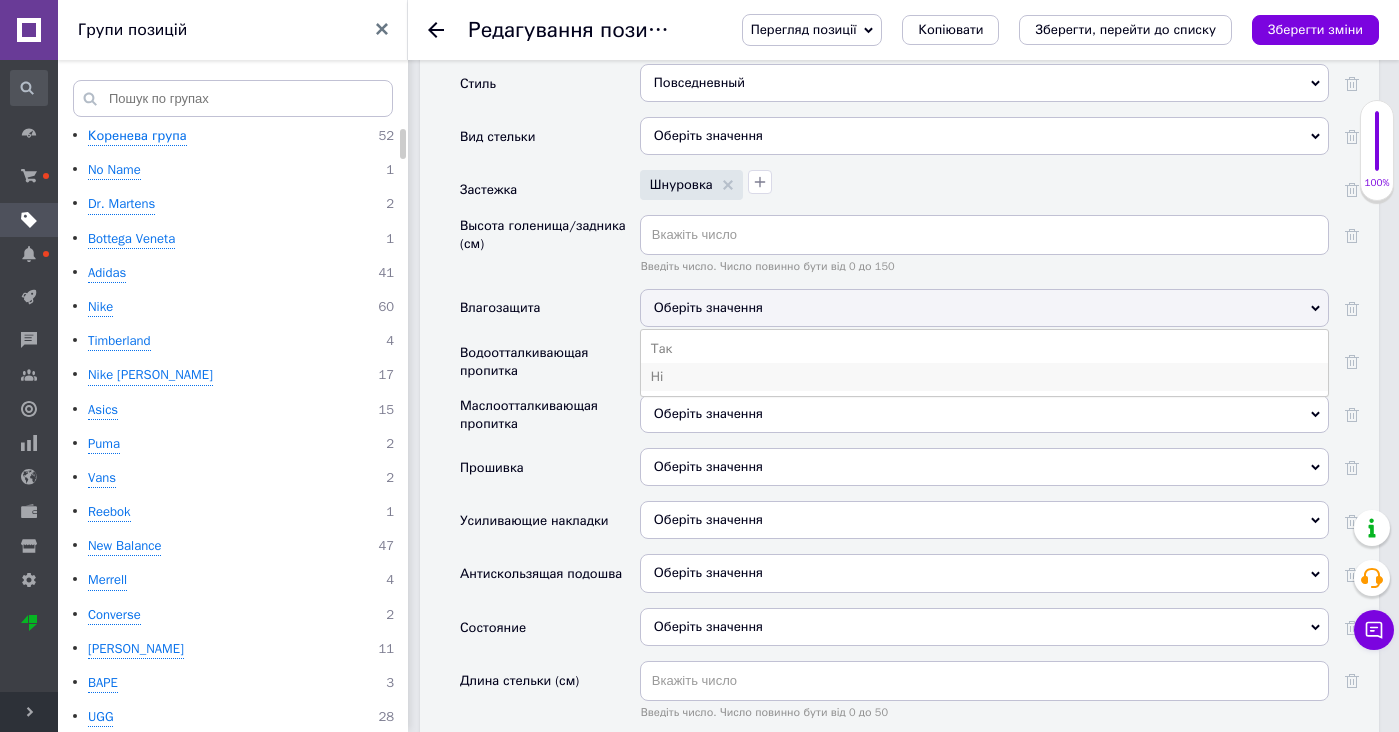 click on "Ні" at bounding box center (984, 377) 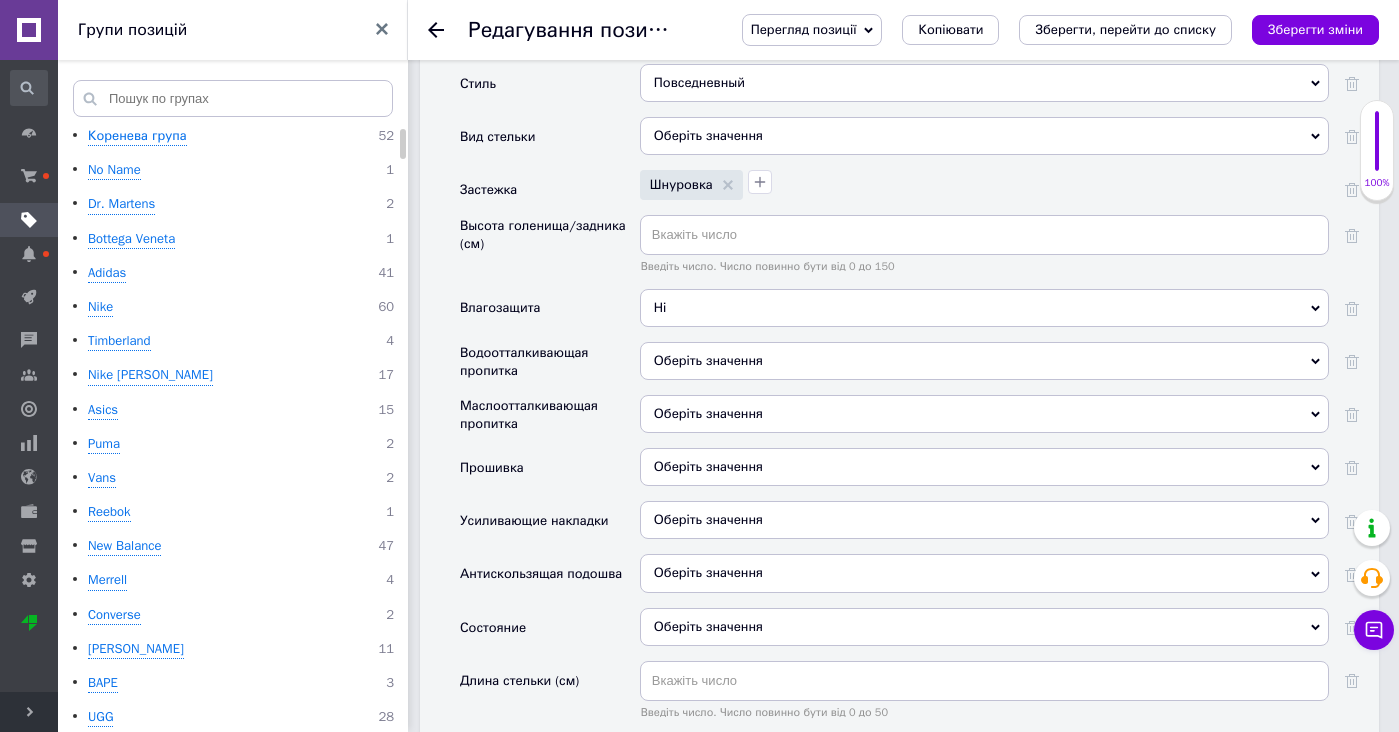 click on "Оберіть значення" at bounding box center [984, 361] 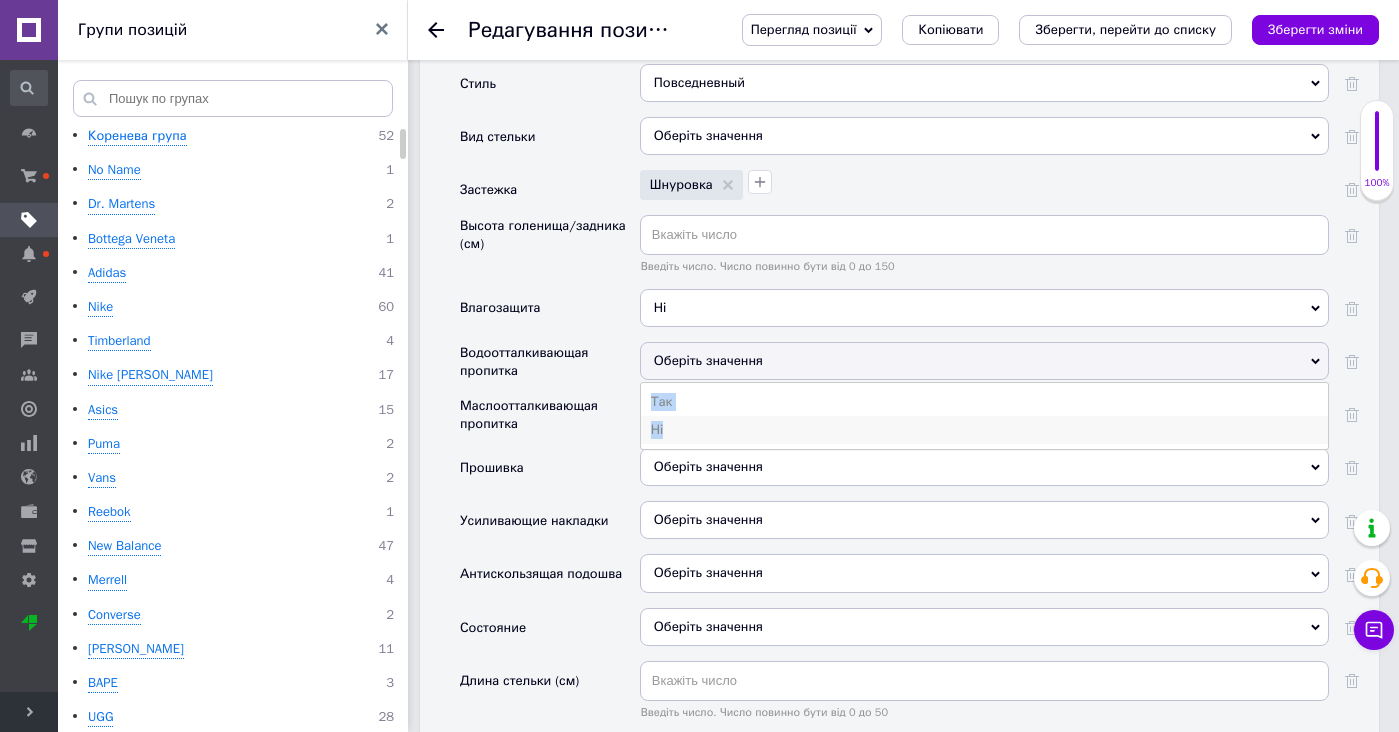 click on "Ні" at bounding box center (984, 430) 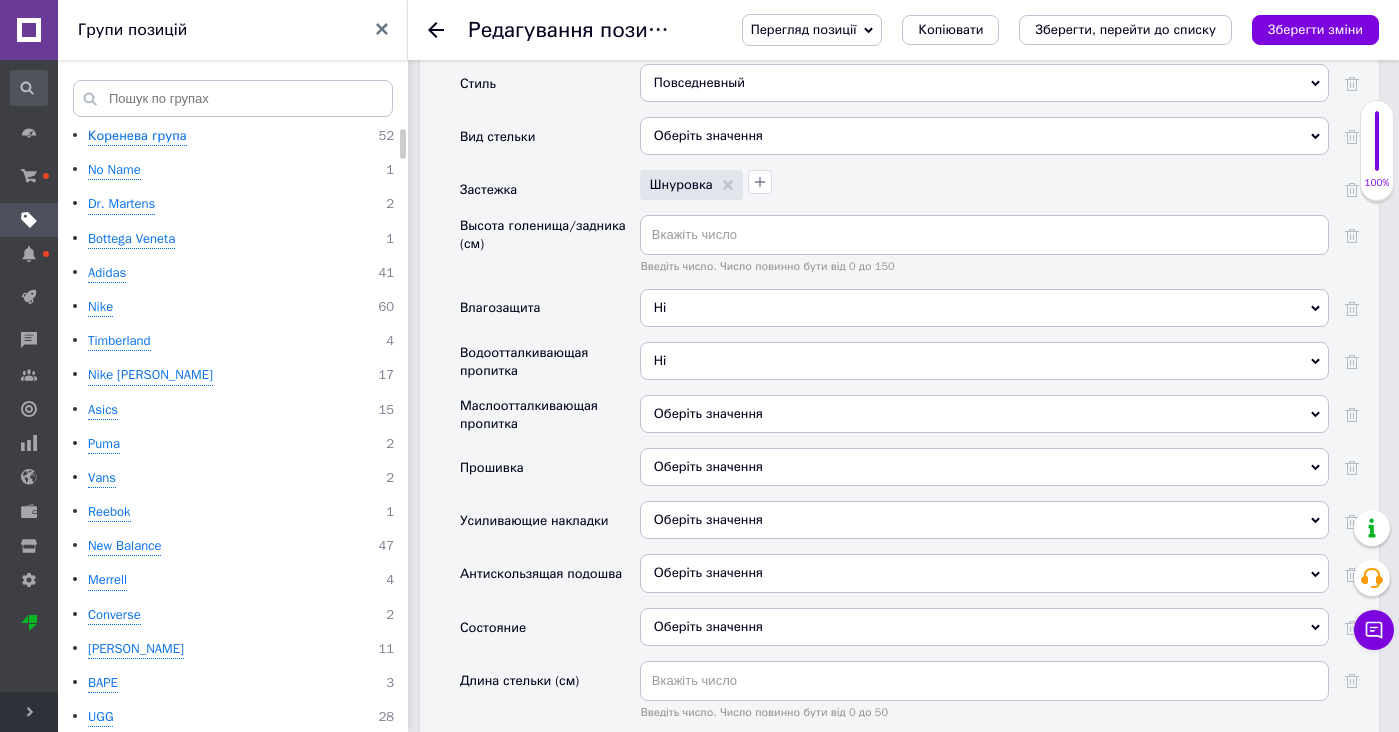 click on "Оберіть значення" at bounding box center (984, 414) 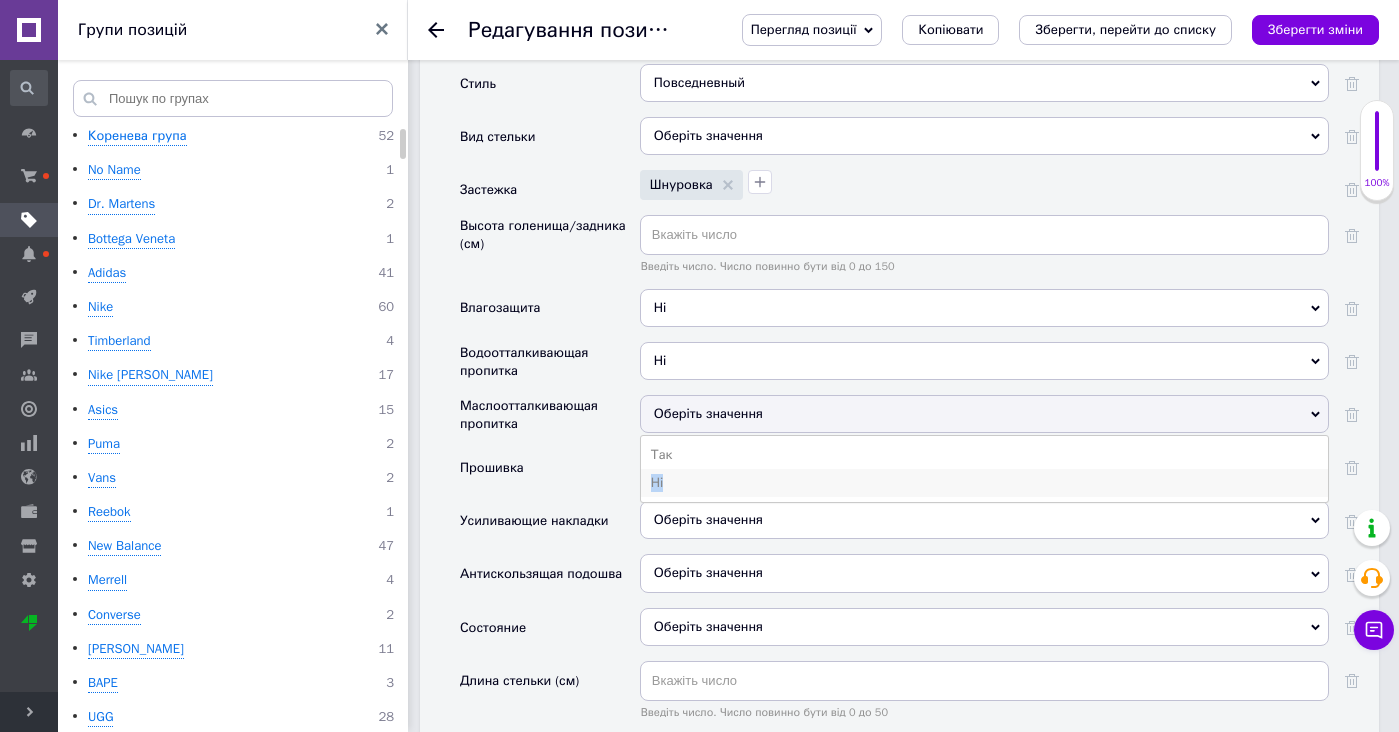 click on "Ні" at bounding box center [984, 483] 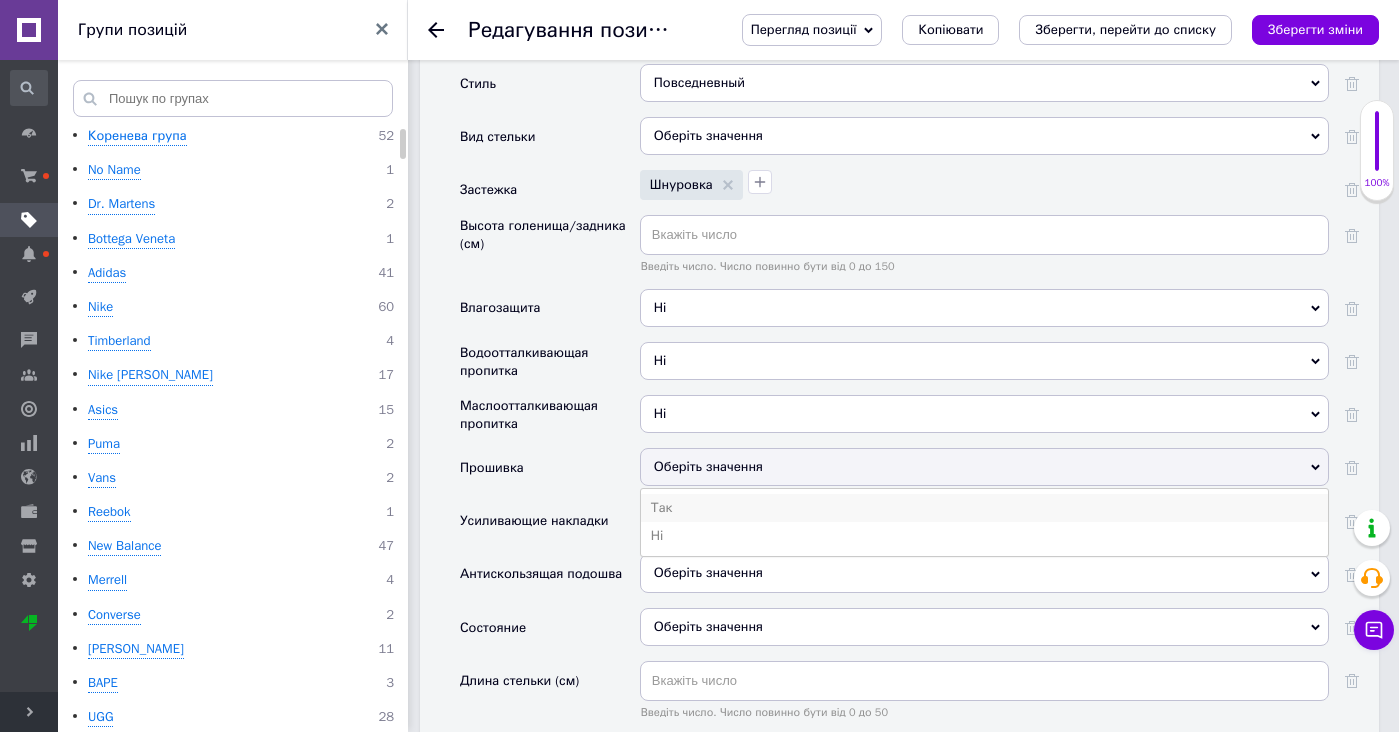 click on "Так" at bounding box center (984, 508) 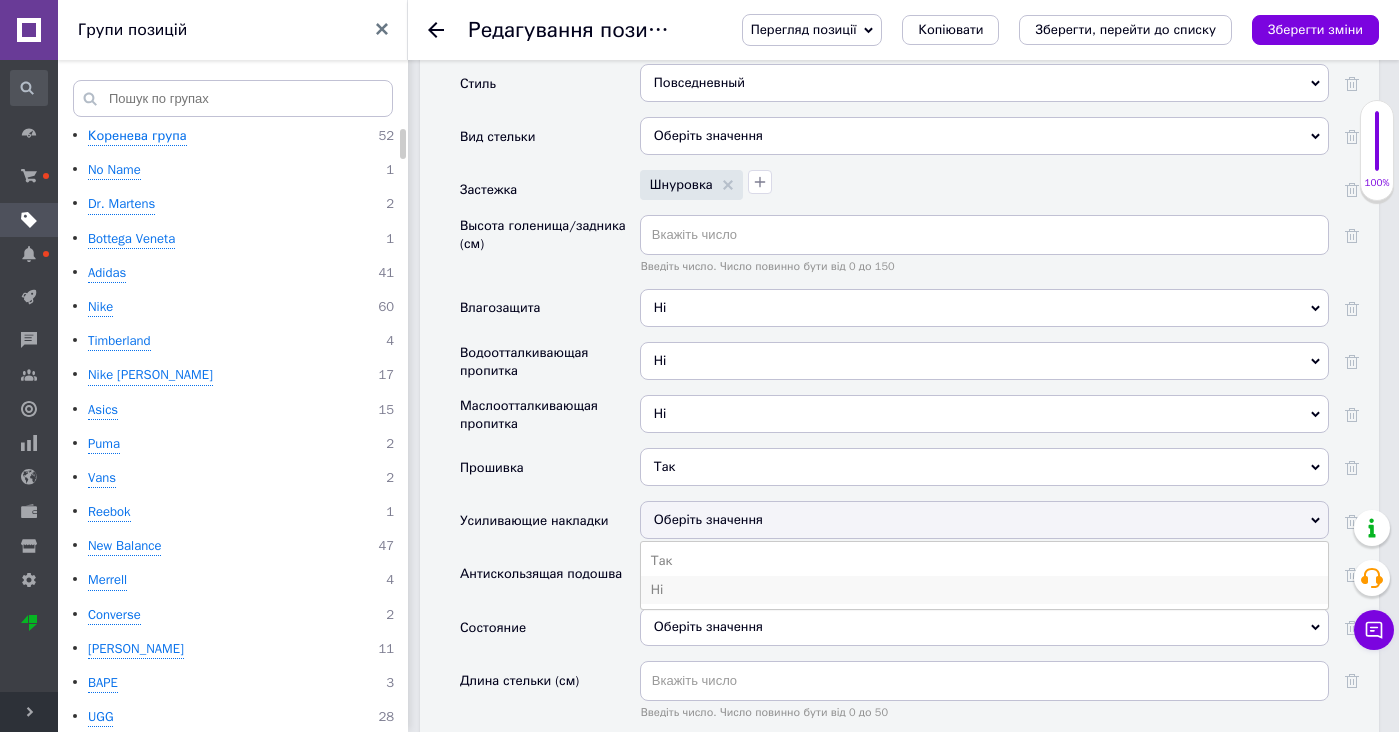 click on "Ні" at bounding box center (984, 590) 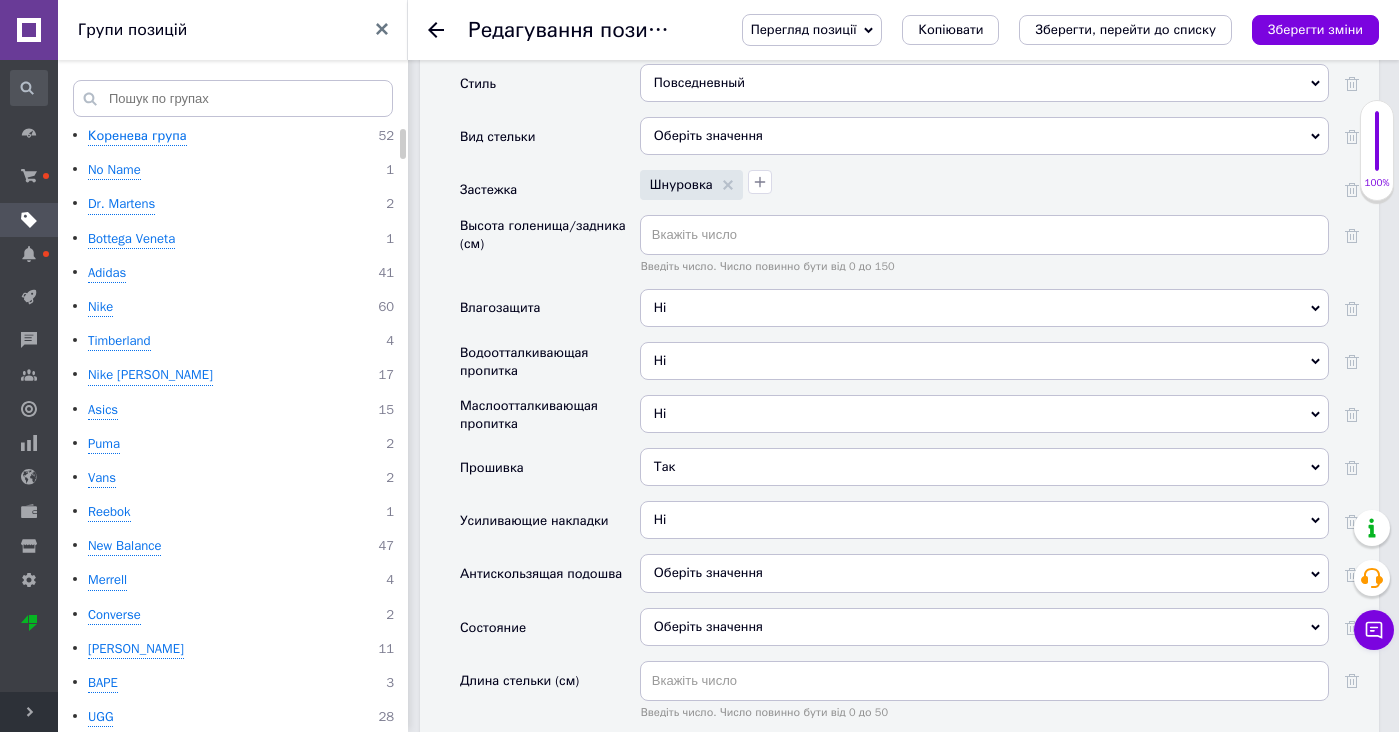 click on "Оберіть значення" at bounding box center (708, 572) 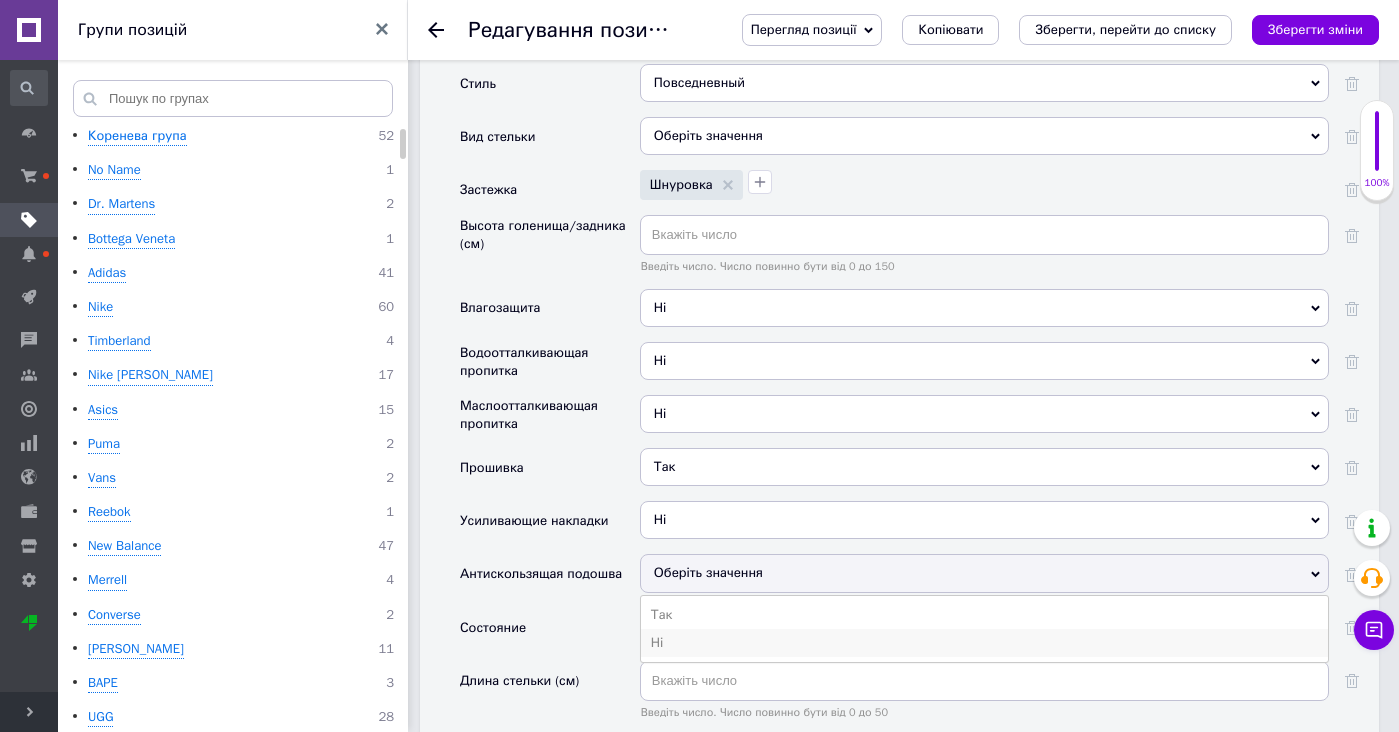 click on "Ні" at bounding box center (984, 643) 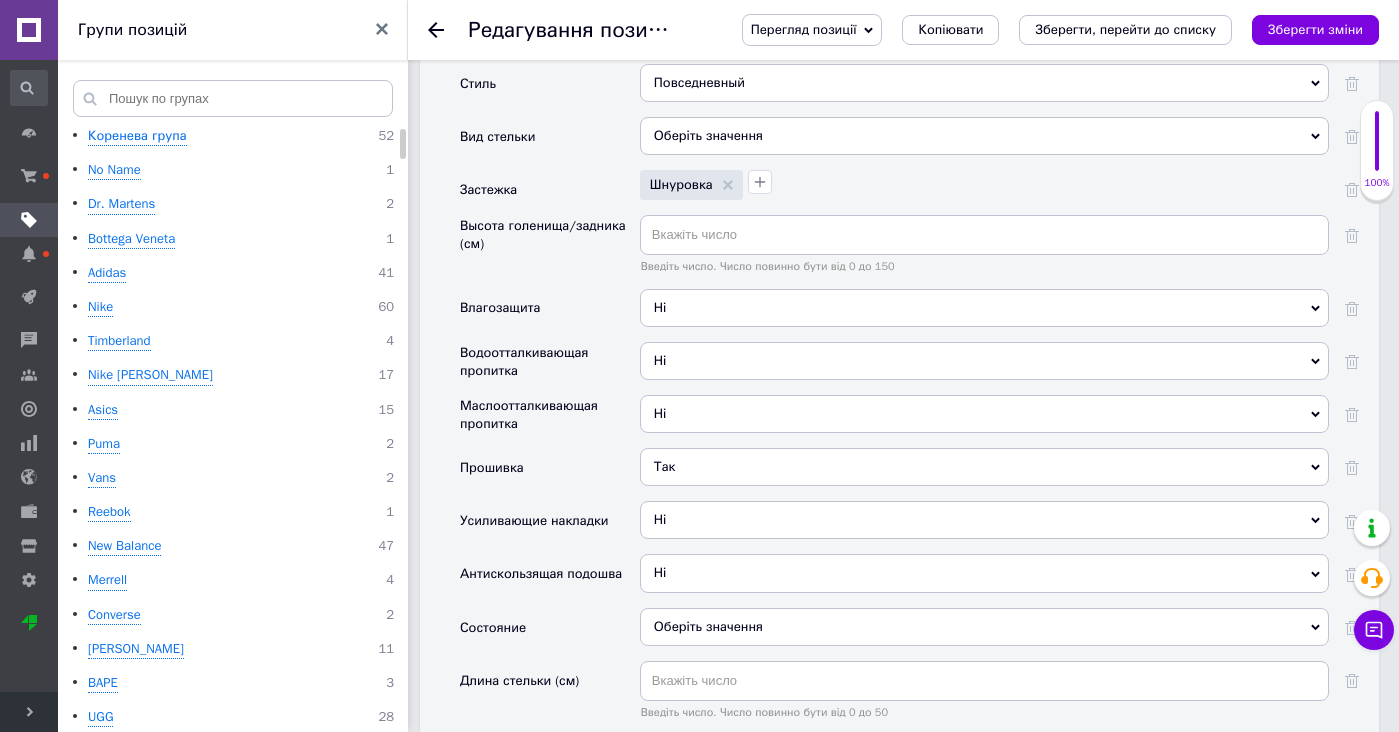 click on "Оберіть значення" at bounding box center [984, 627] 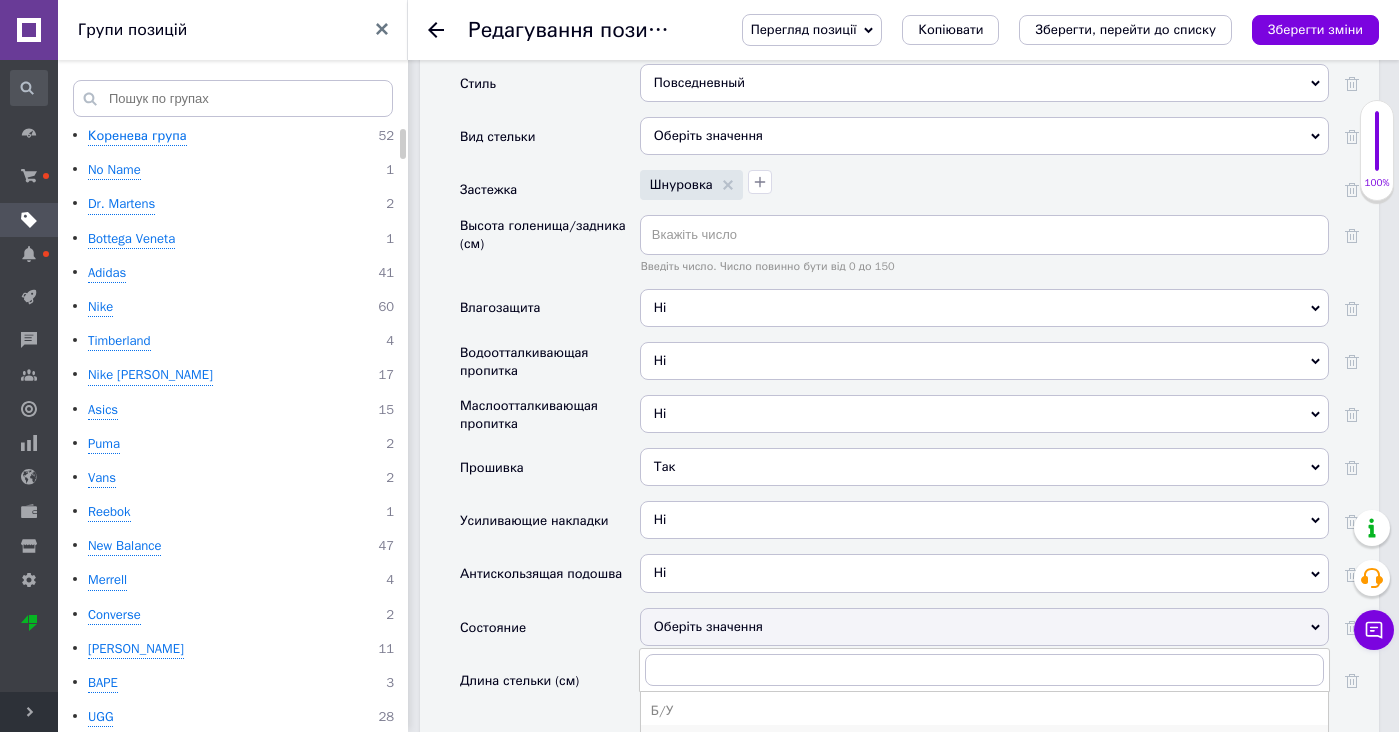 click on "Новое" at bounding box center [984, 739] 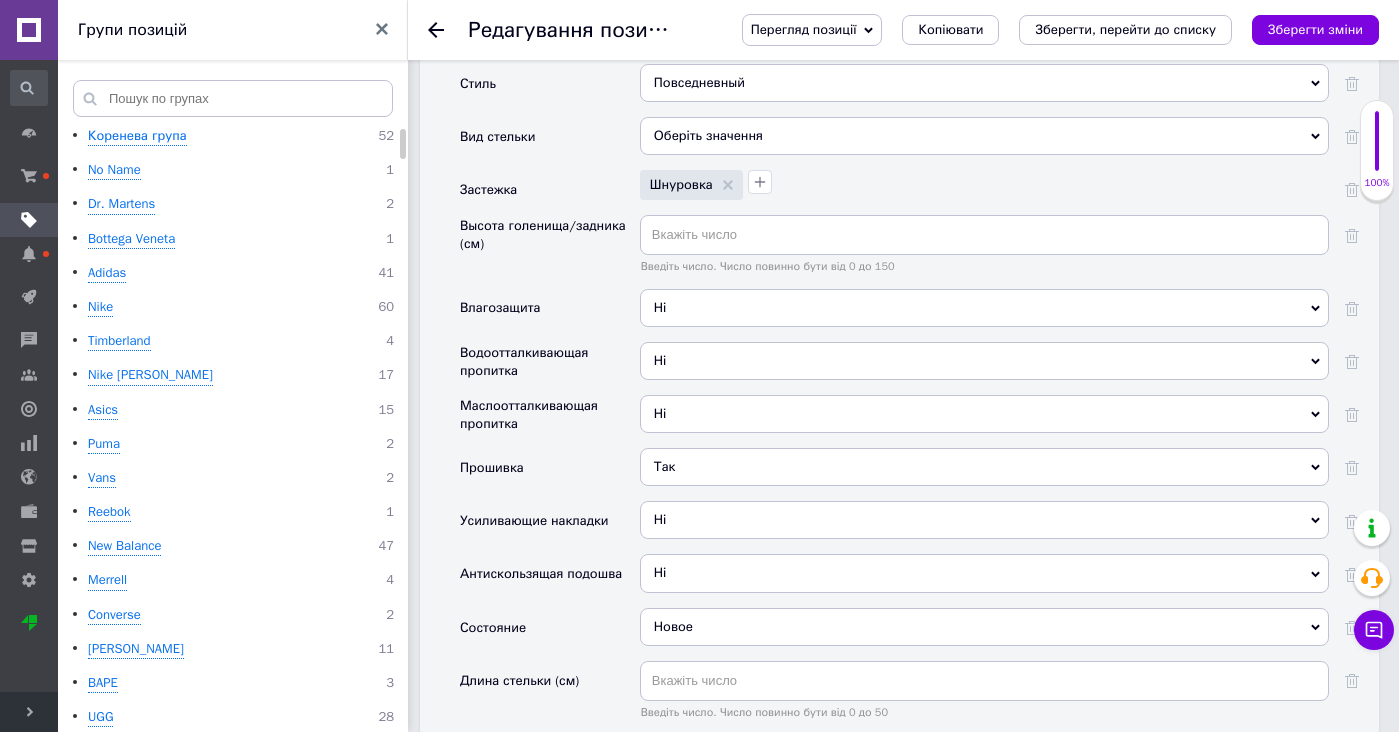 click on "Оберіть значення" at bounding box center [984, 753] 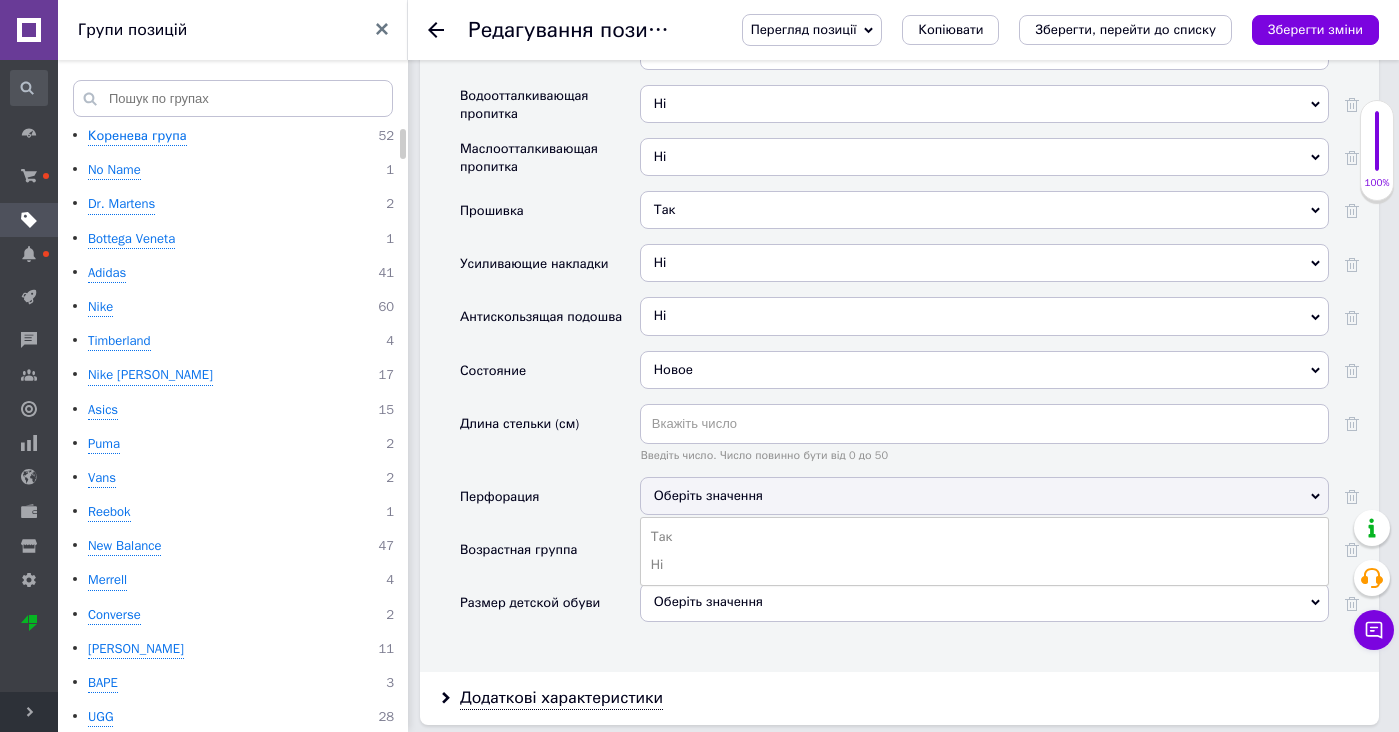 scroll, scrollTop: 3692, scrollLeft: 0, axis: vertical 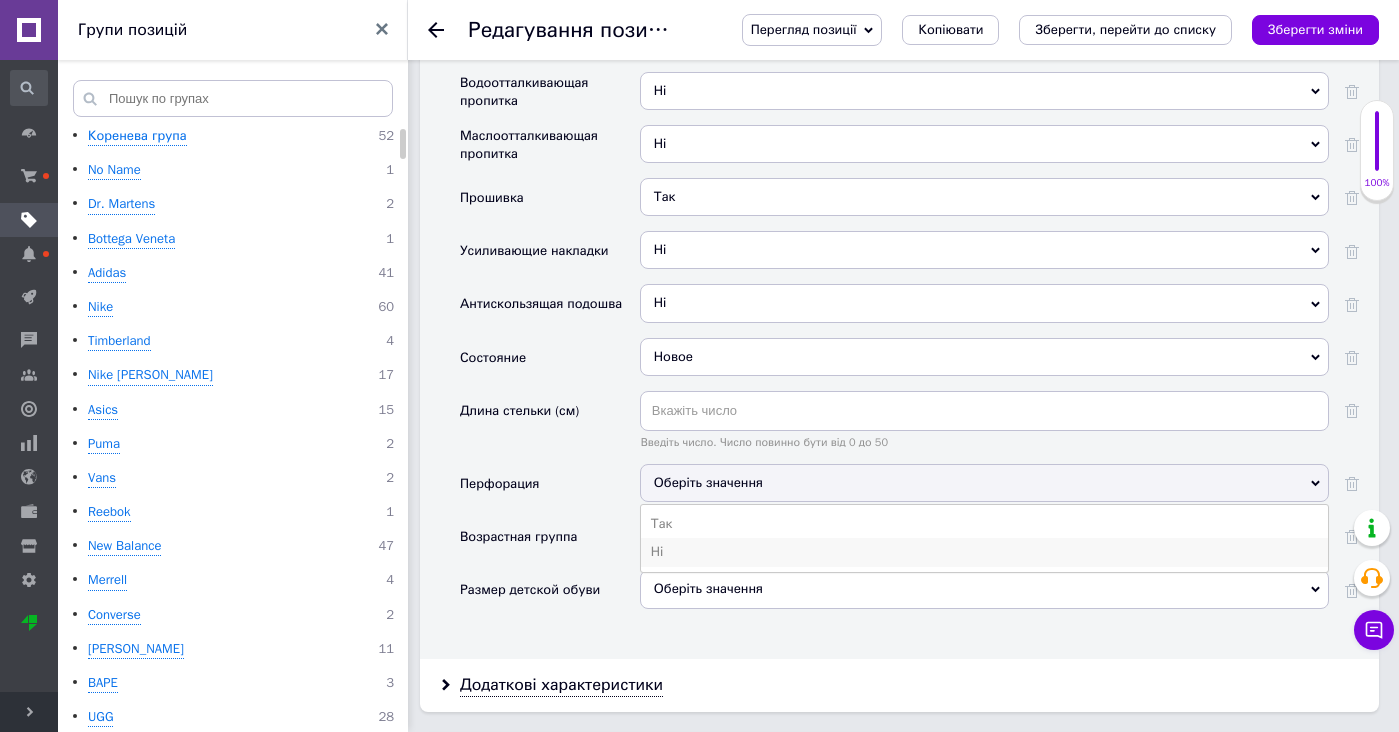 click on "Ні" at bounding box center (984, 552) 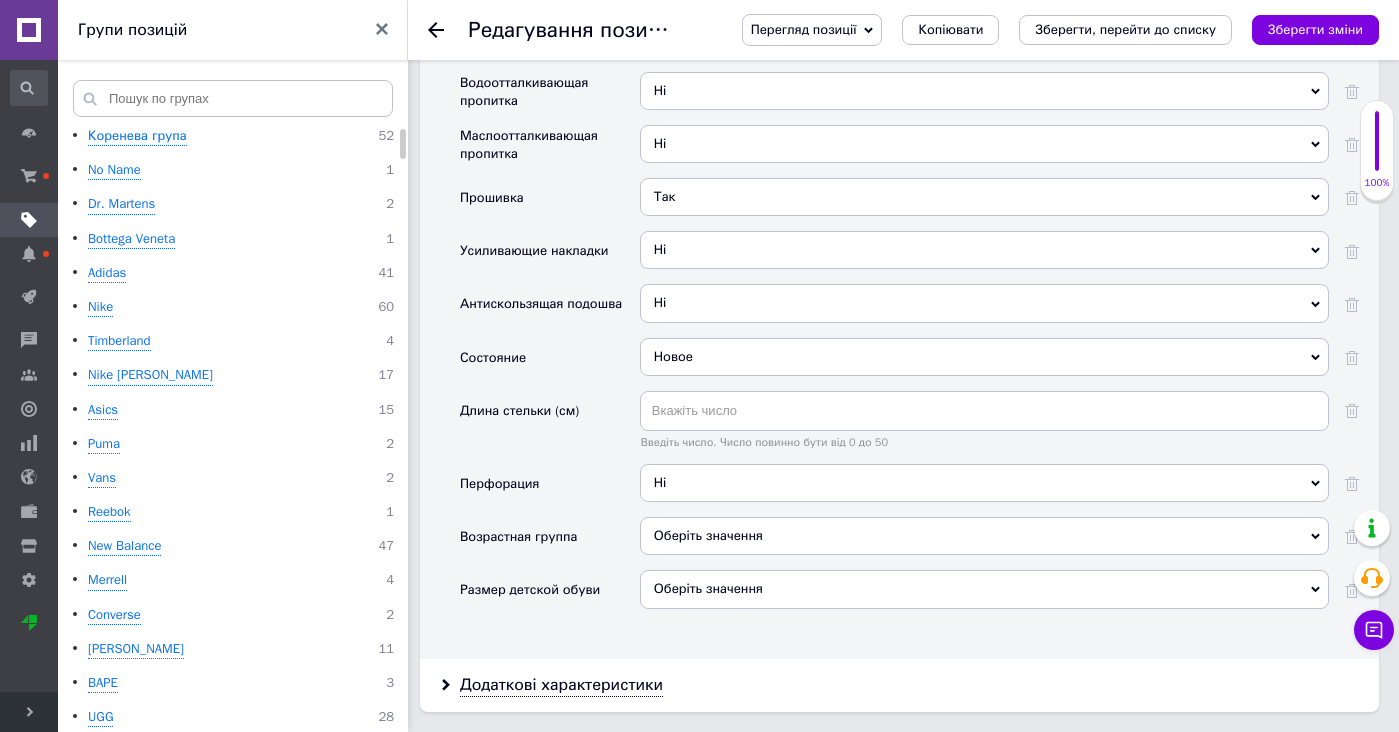 click on "Оберіть значення" at bounding box center (984, 543) 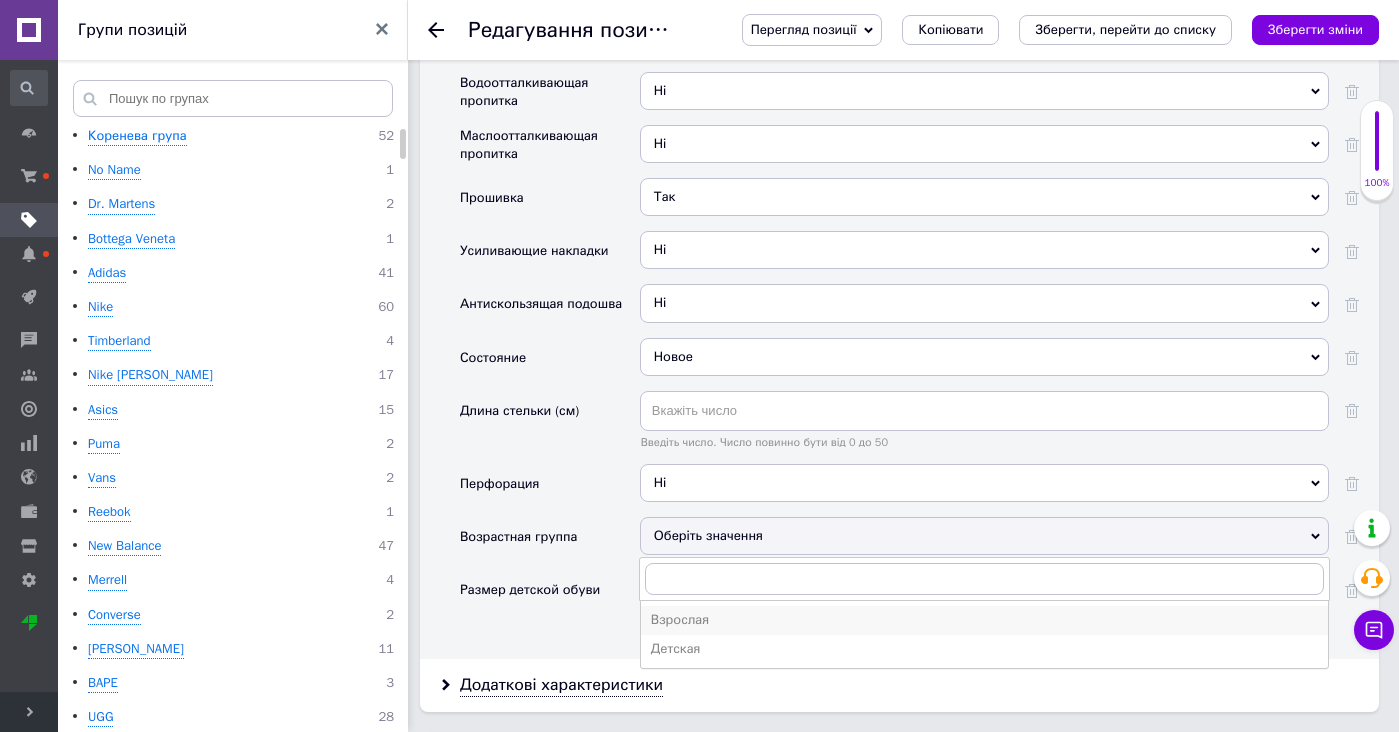click on "Взрослая" at bounding box center (984, 620) 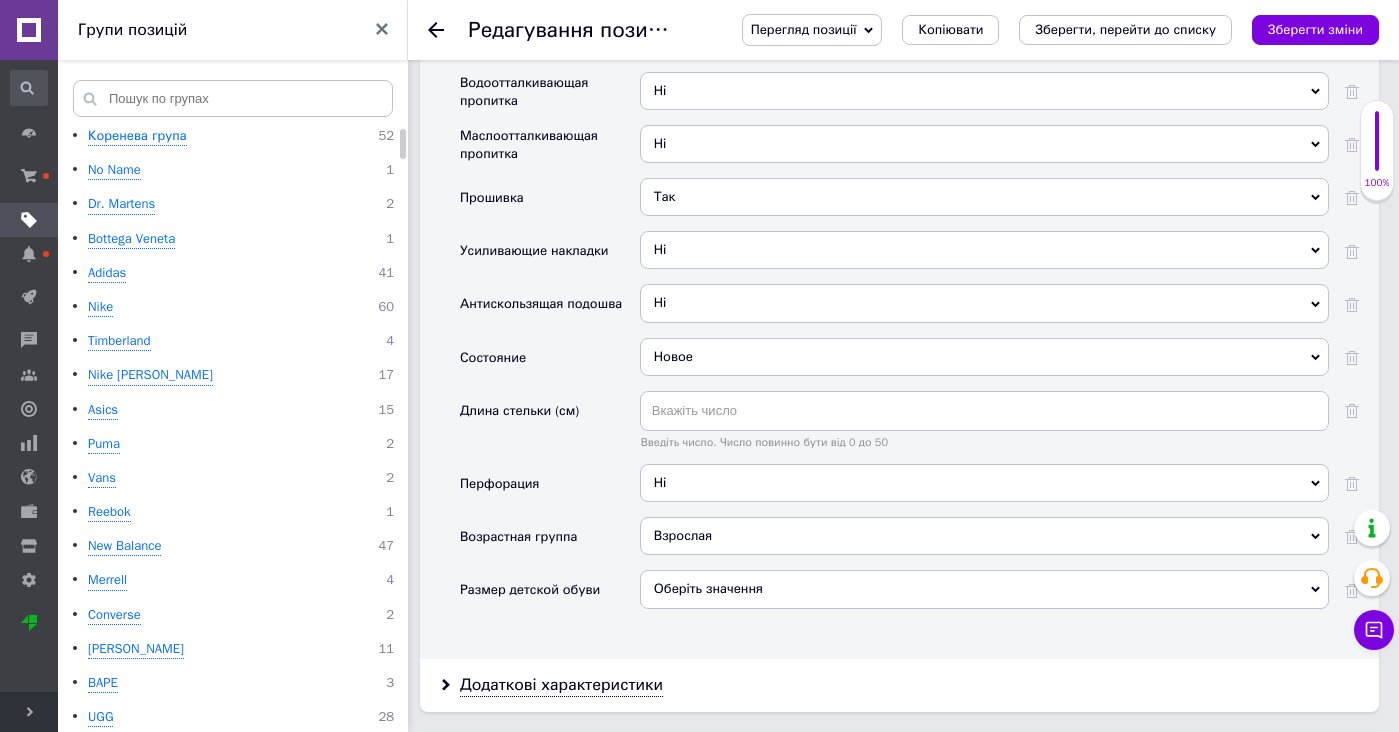 click on "Перегляд позиції Зберегти та переглянути на сайті Зберегти та переглянути на маркетплейсі [DOMAIN_NAME] Копіювати Зберегти, перейти до списку Зберегти зміни" at bounding box center (1040, 30) 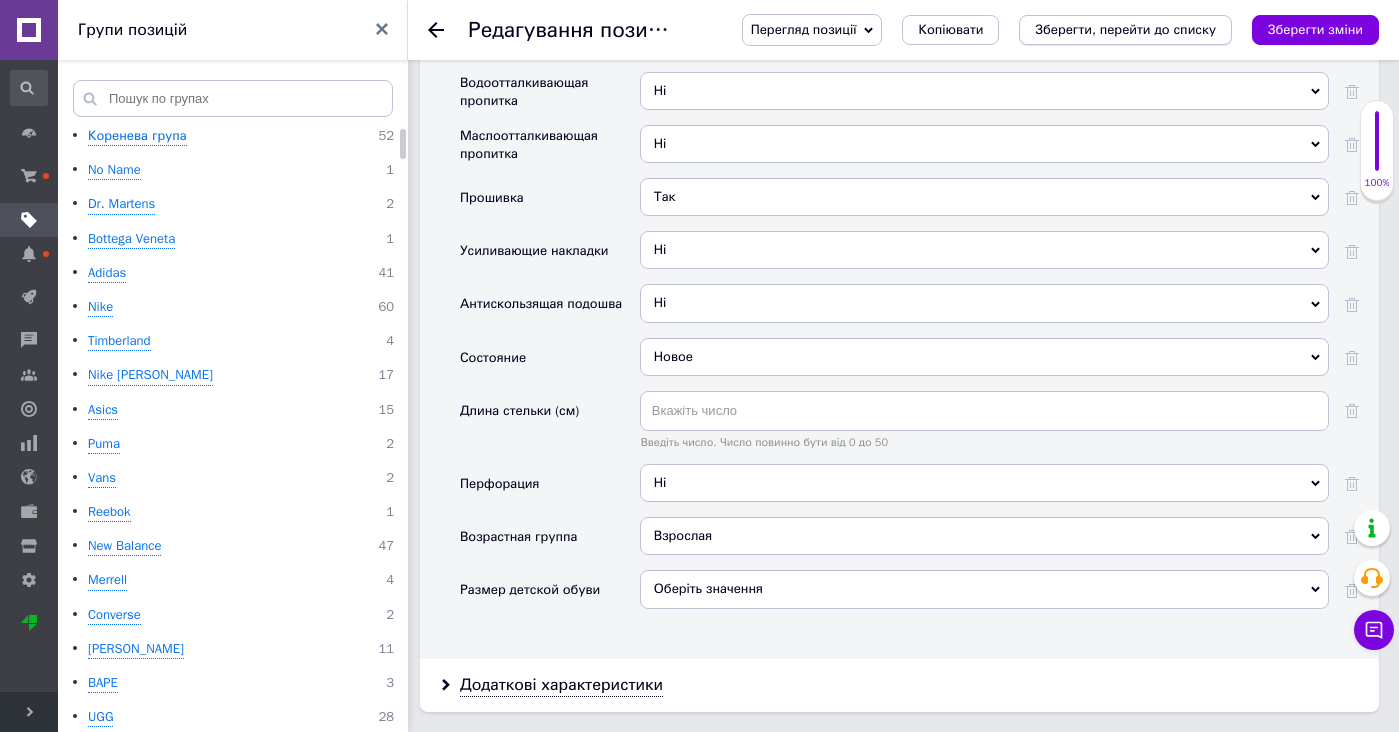 click on "Зберегти, перейти до списку" at bounding box center [1125, 29] 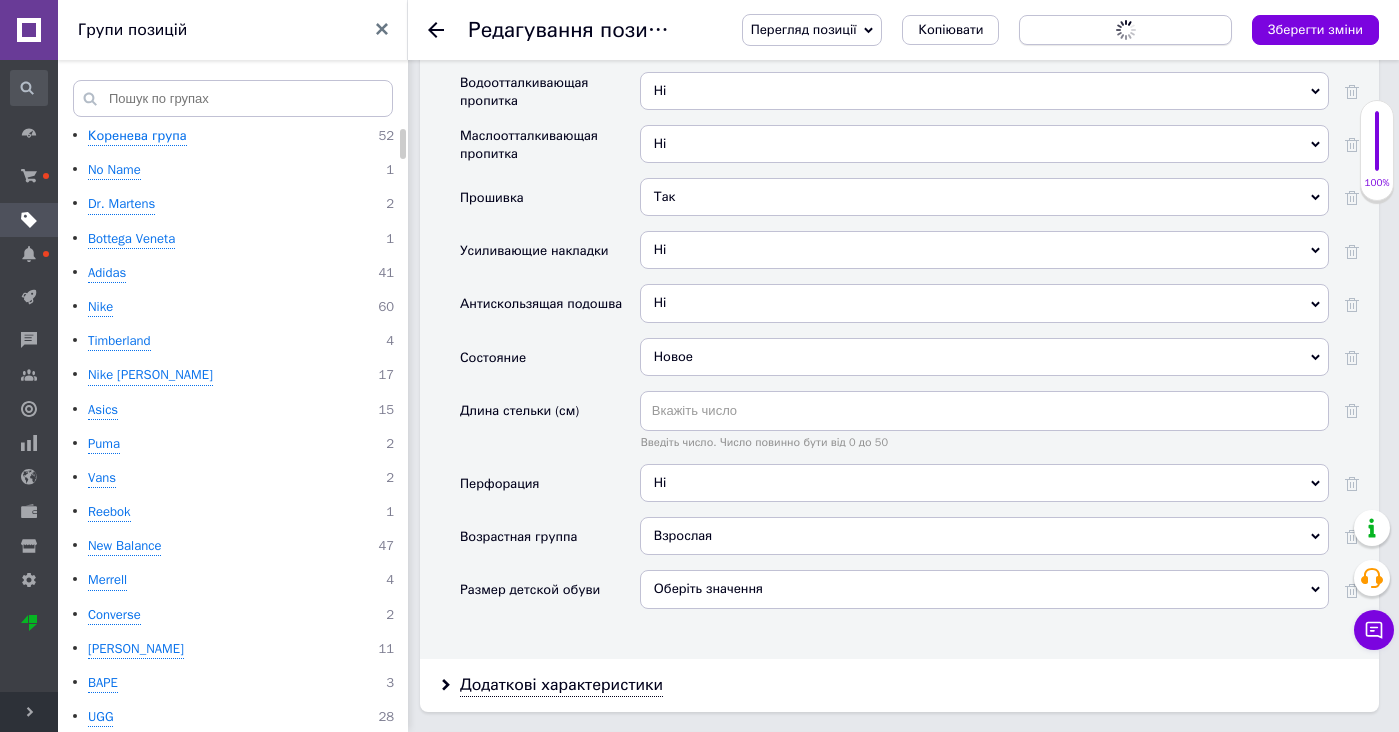 scroll, scrollTop: 0, scrollLeft: 0, axis: both 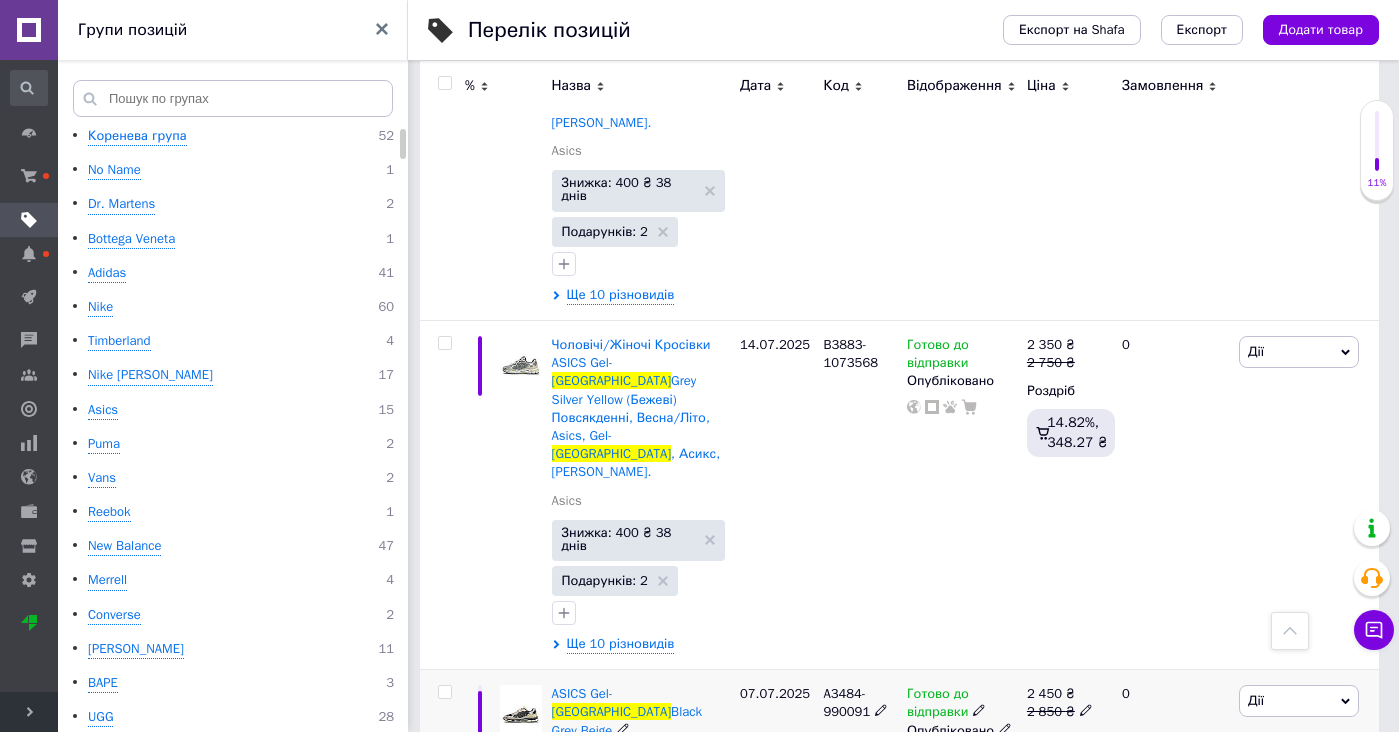 click at bounding box center [521, 712] 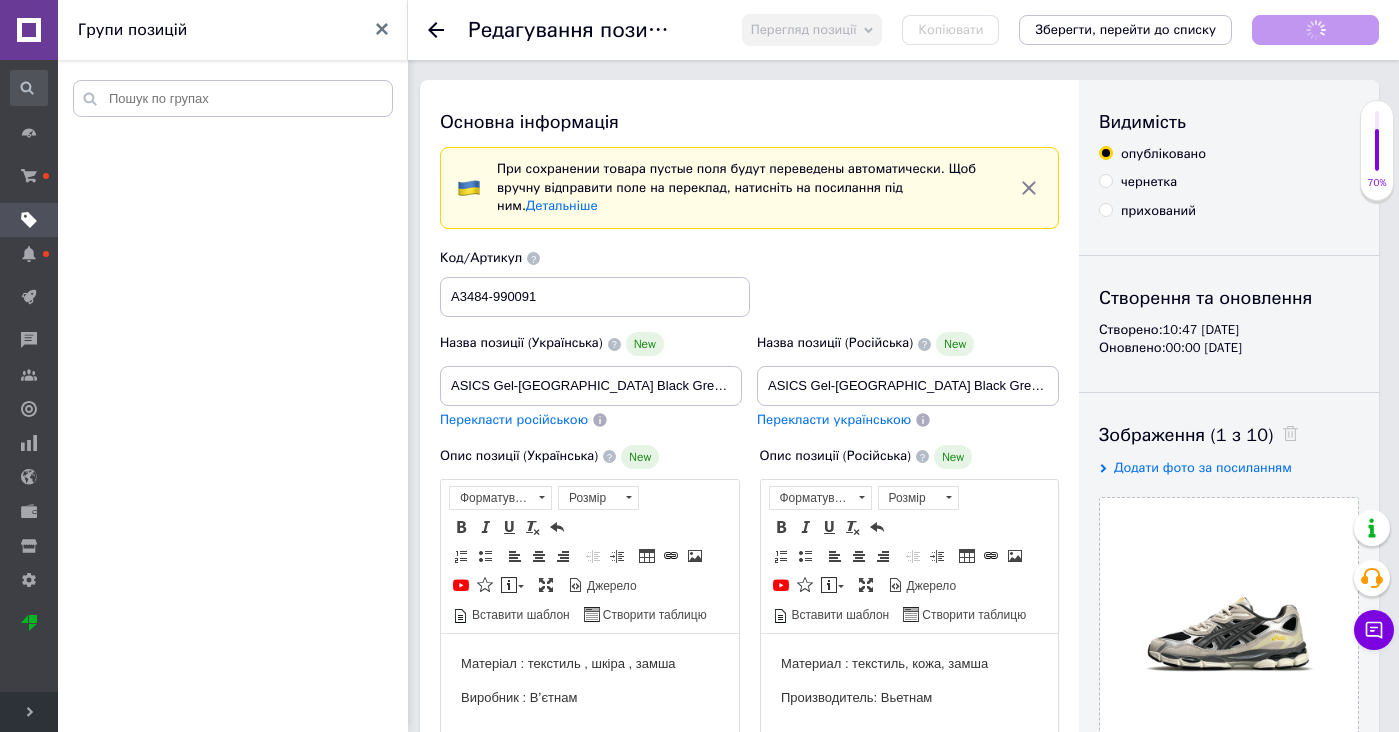 scroll, scrollTop: 0, scrollLeft: 0, axis: both 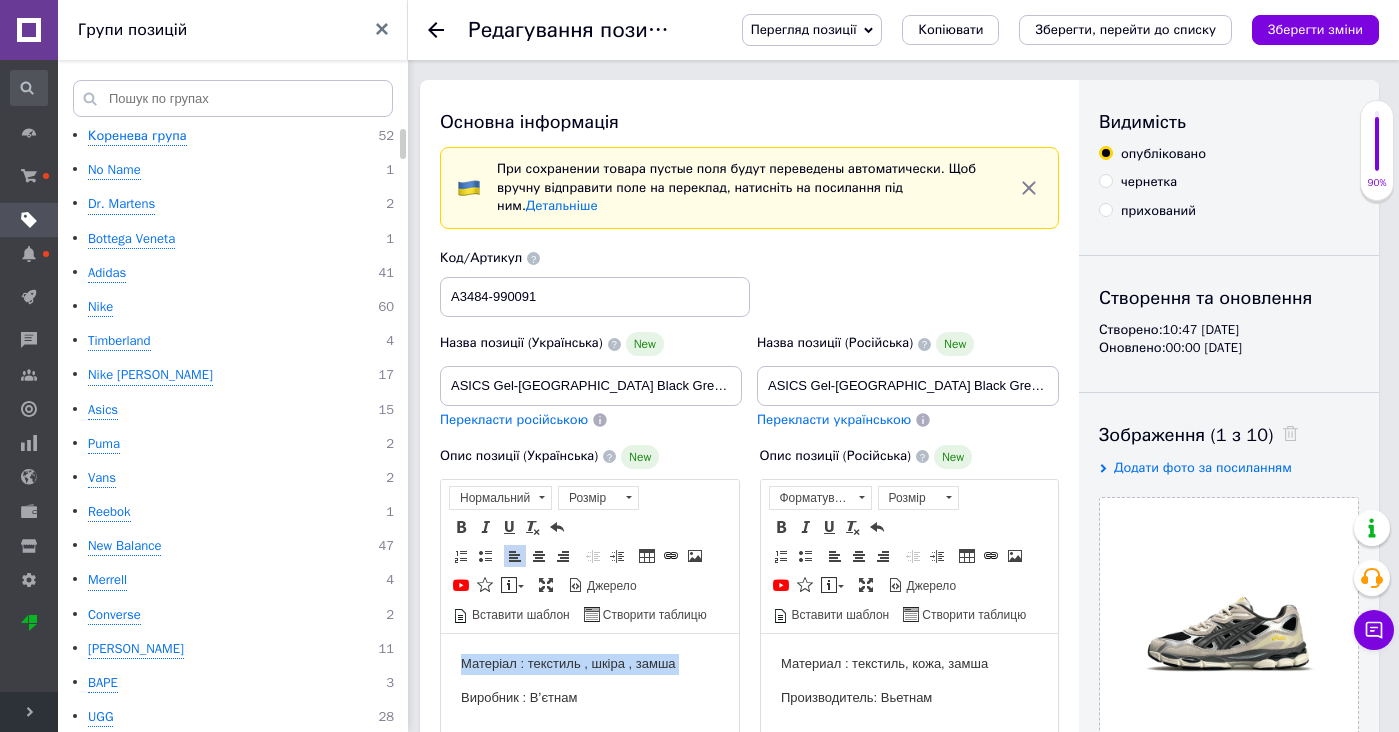 drag, startPoint x: 622, startPoint y: 682, endPoint x: 622, endPoint y: 568, distance: 114 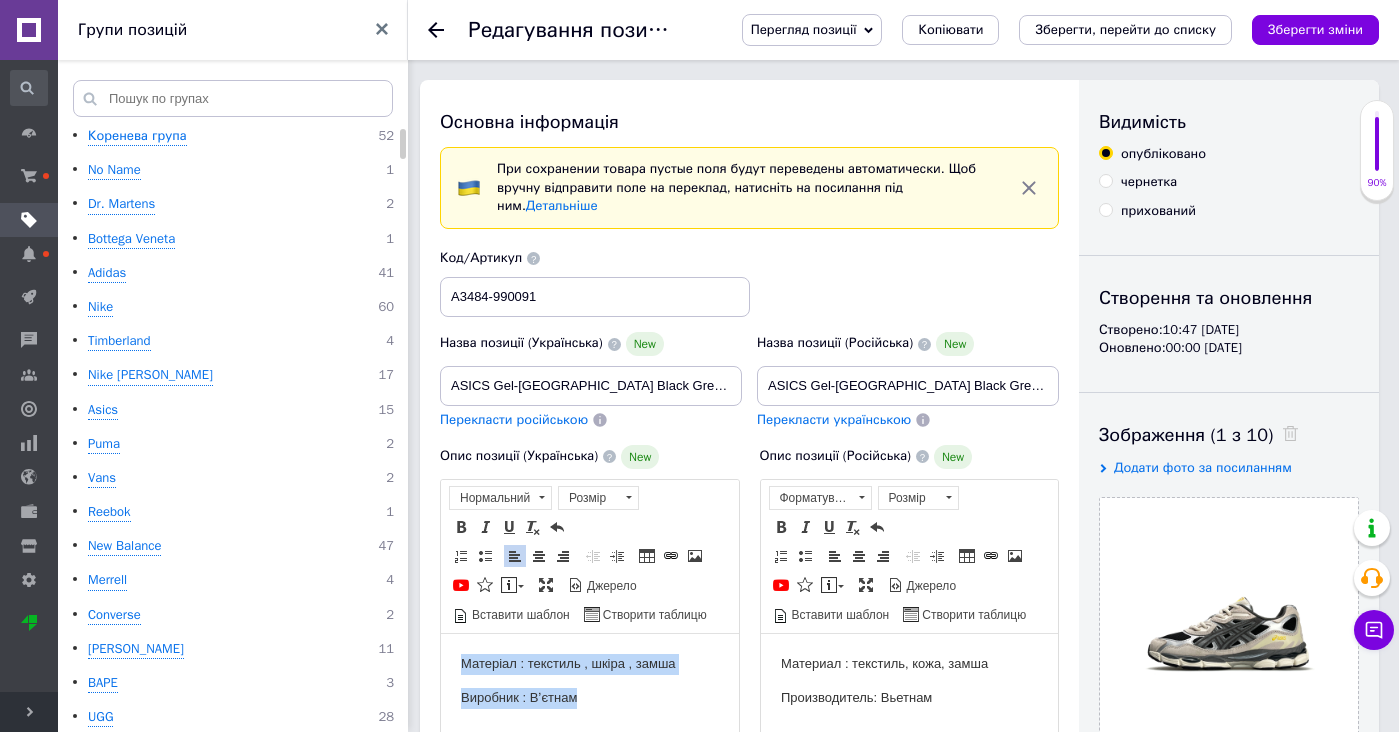 drag, startPoint x: 668, startPoint y: 710, endPoint x: 668, endPoint y: 636, distance: 74 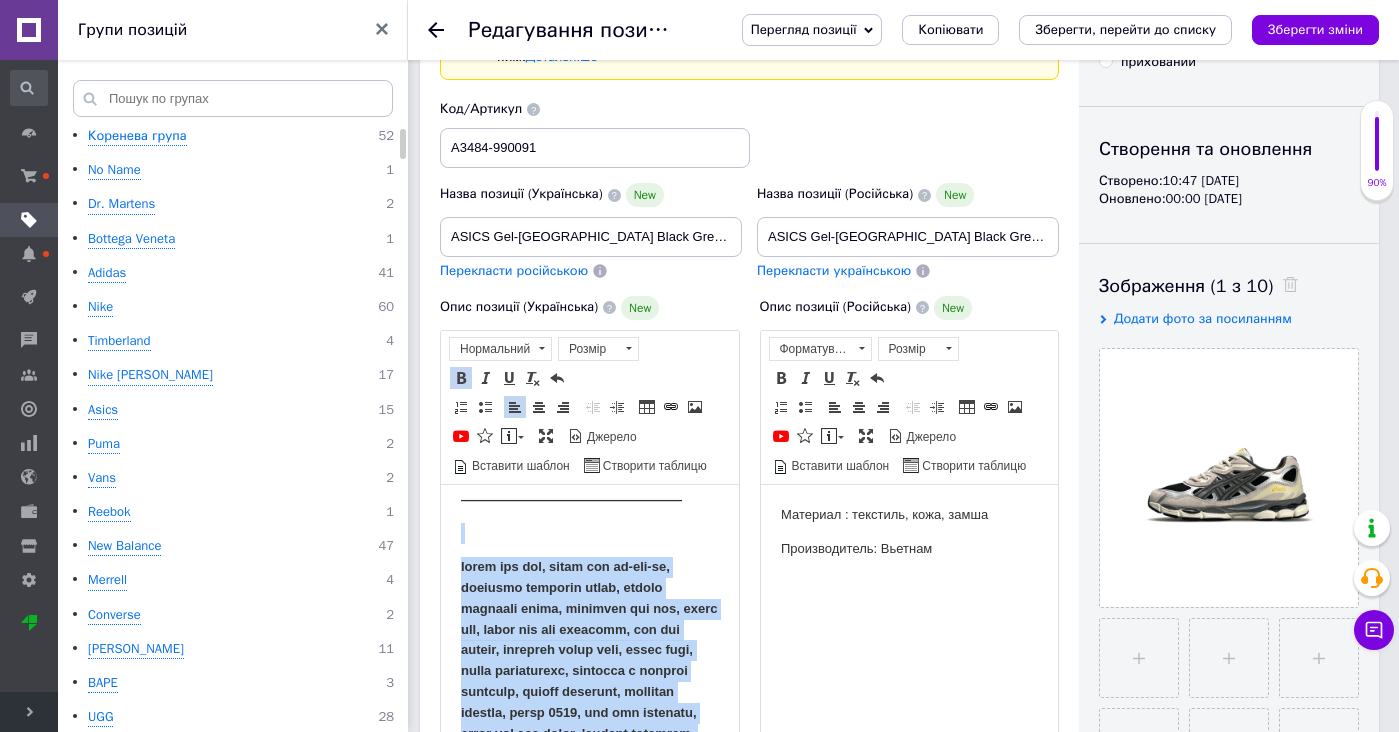 scroll, scrollTop: 2247, scrollLeft: 0, axis: vertical 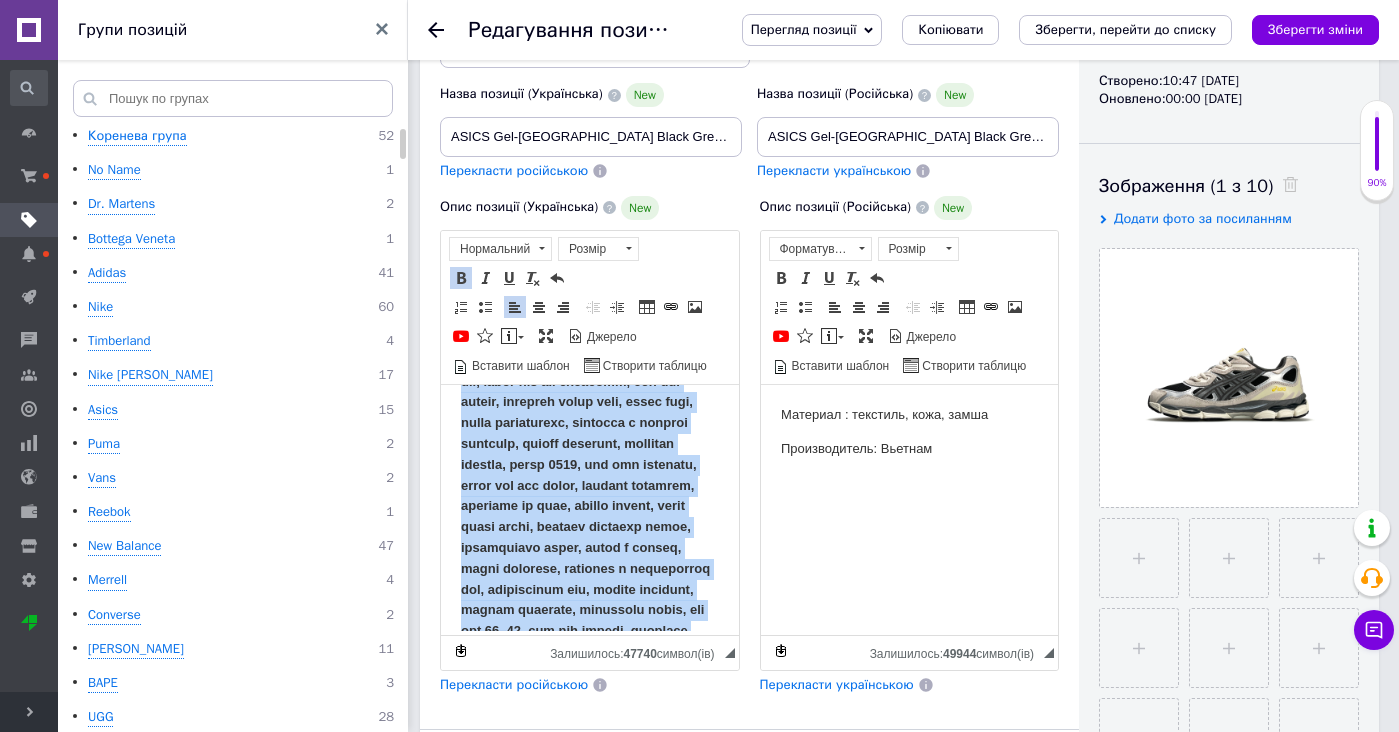 drag, startPoint x: 611, startPoint y: 492, endPoint x: 794, endPoint y: 697, distance: 274.7981 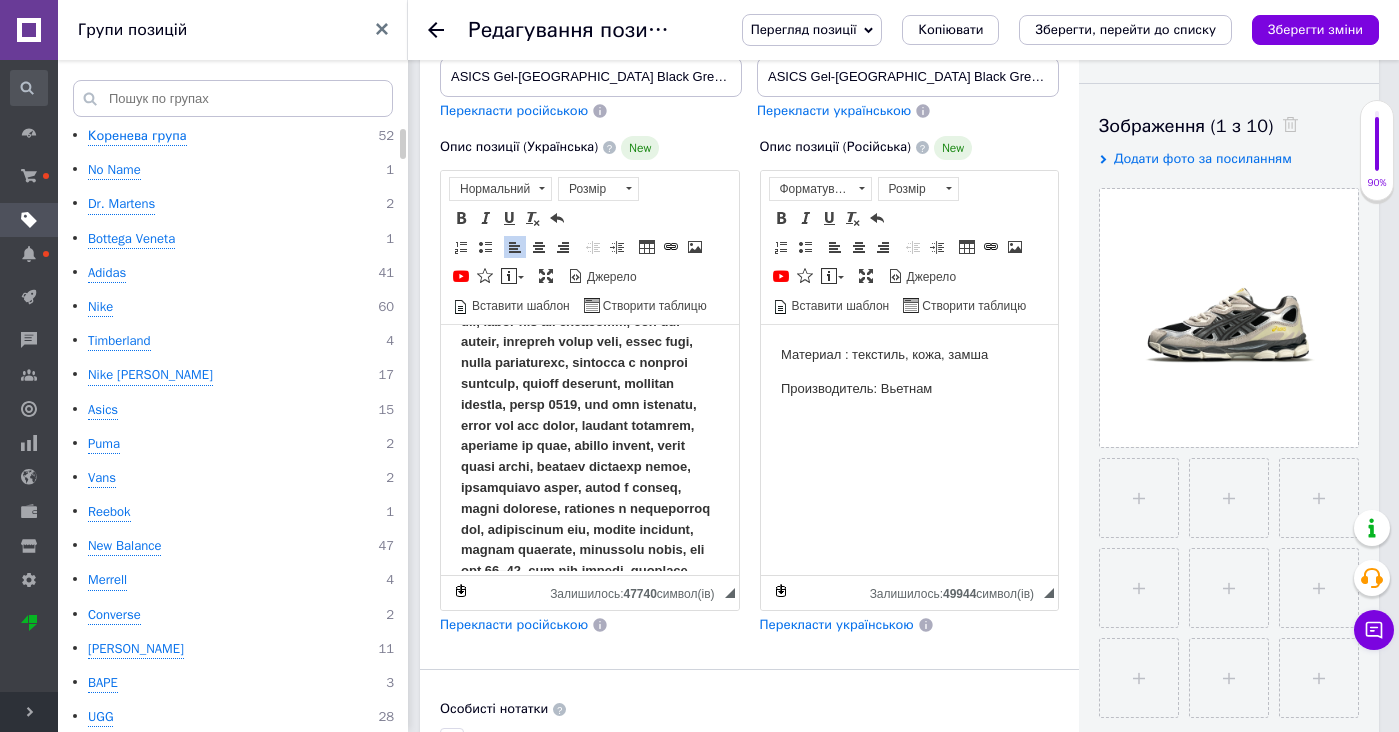 type 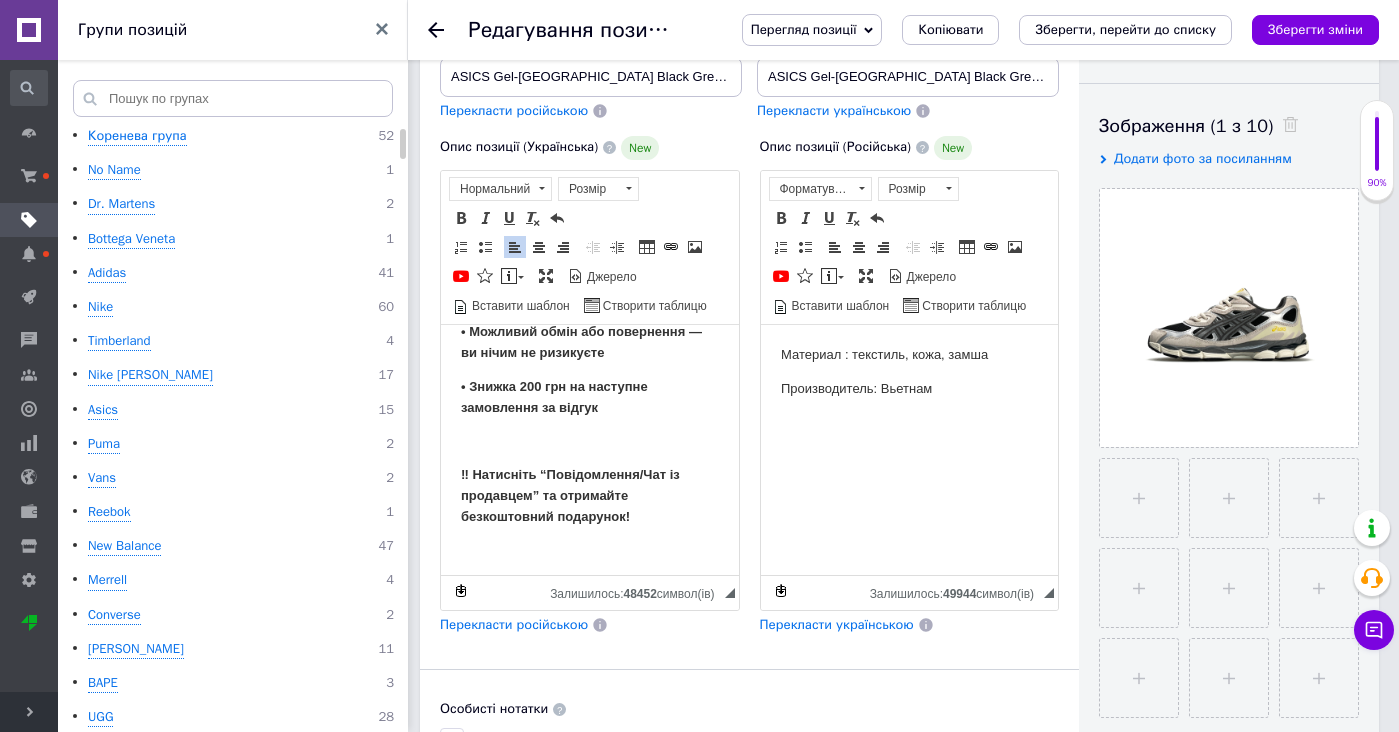 scroll, scrollTop: 1821, scrollLeft: 0, axis: vertical 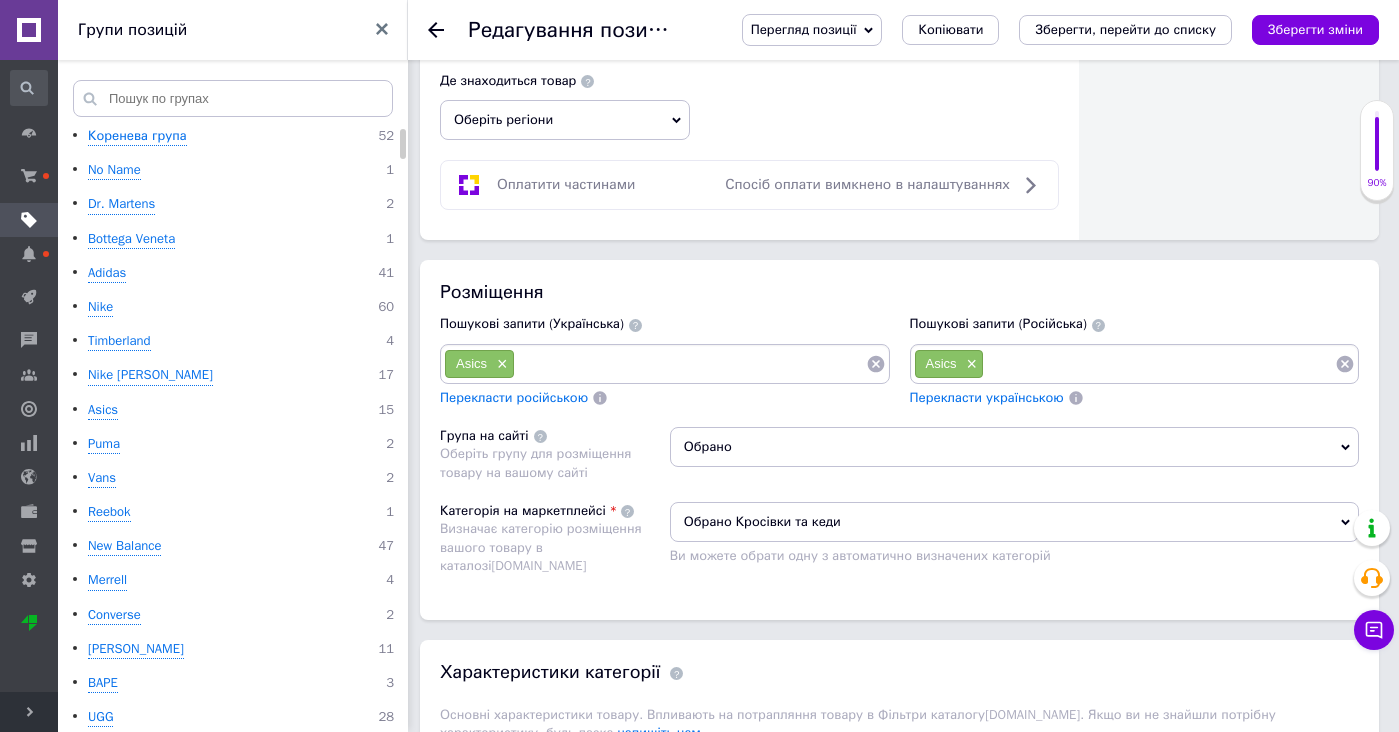 click at bounding box center [690, 364] 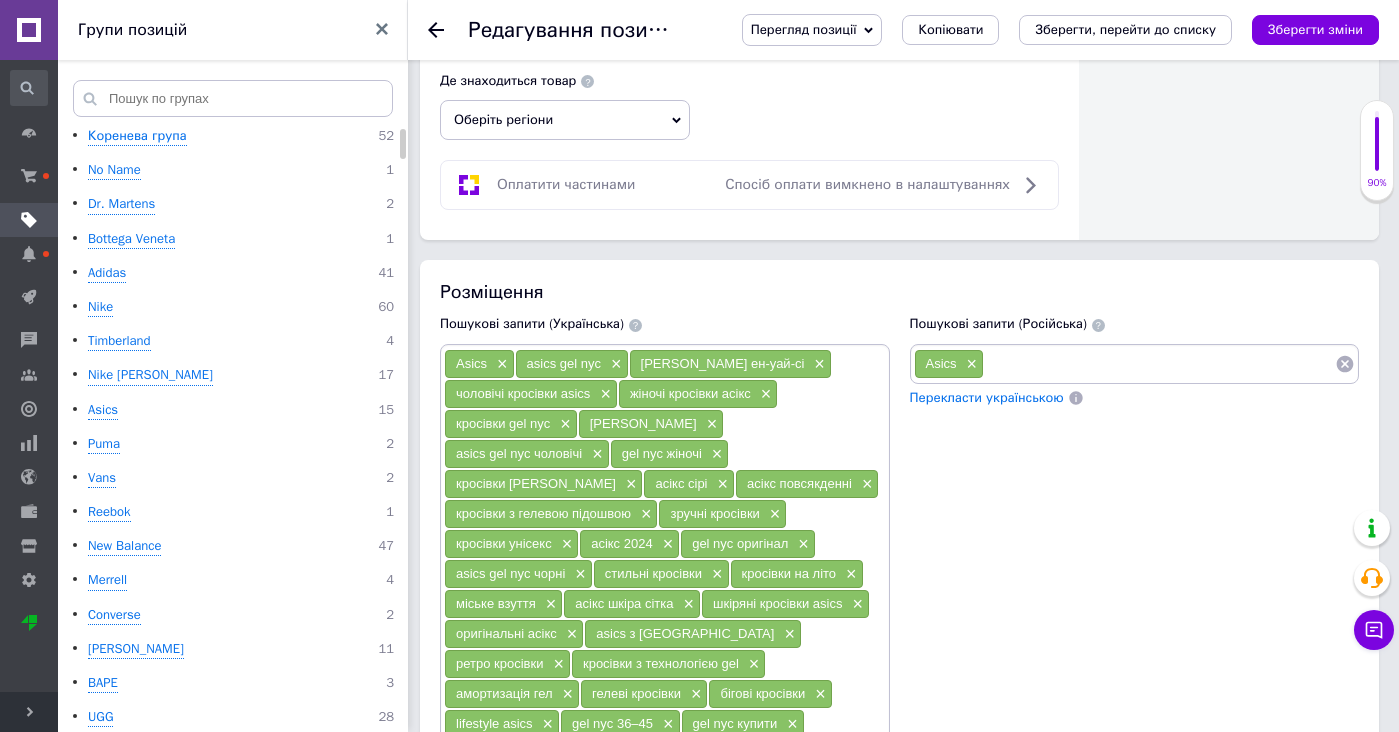 scroll, scrollTop: 1660, scrollLeft: 0, axis: vertical 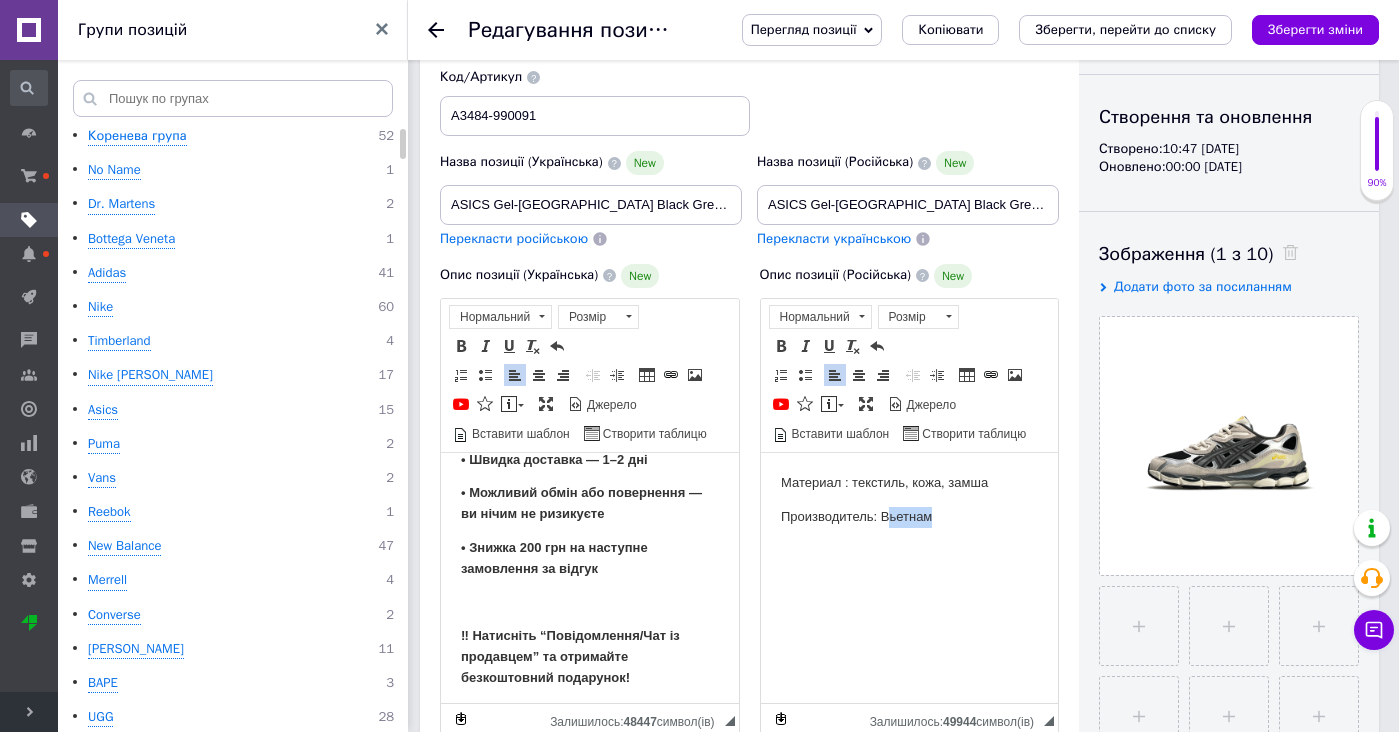 drag, startPoint x: 889, startPoint y: 555, endPoint x: 889, endPoint y: 491, distance: 64 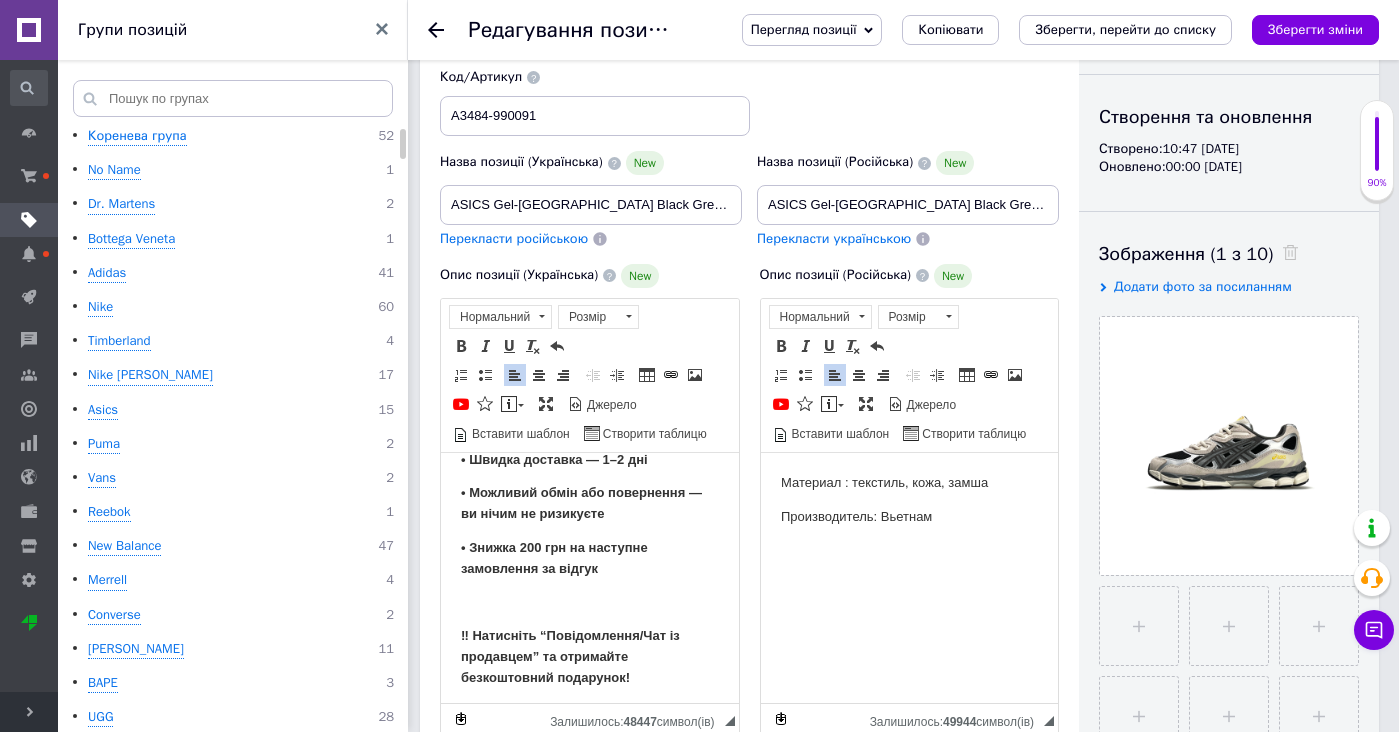 type 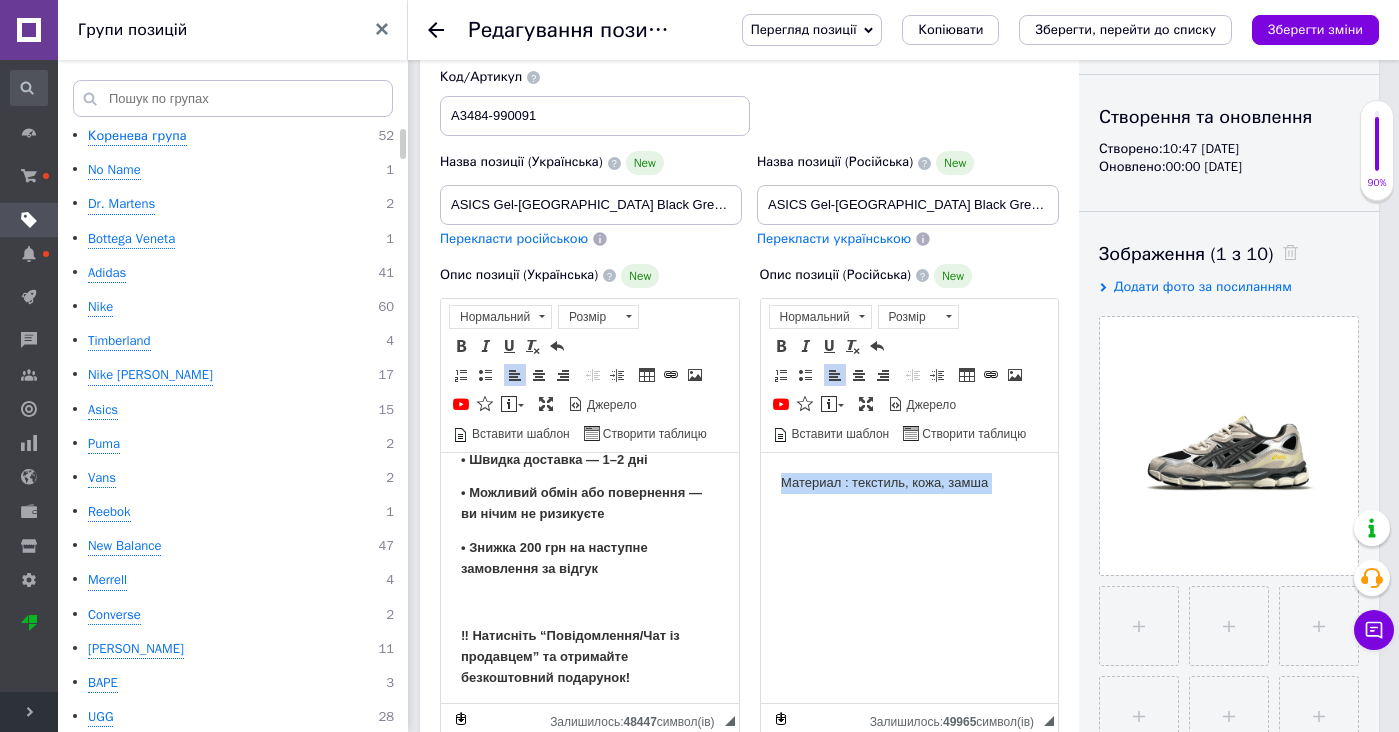 drag, startPoint x: 925, startPoint y: 468, endPoint x: 925, endPoint y: 425, distance: 43 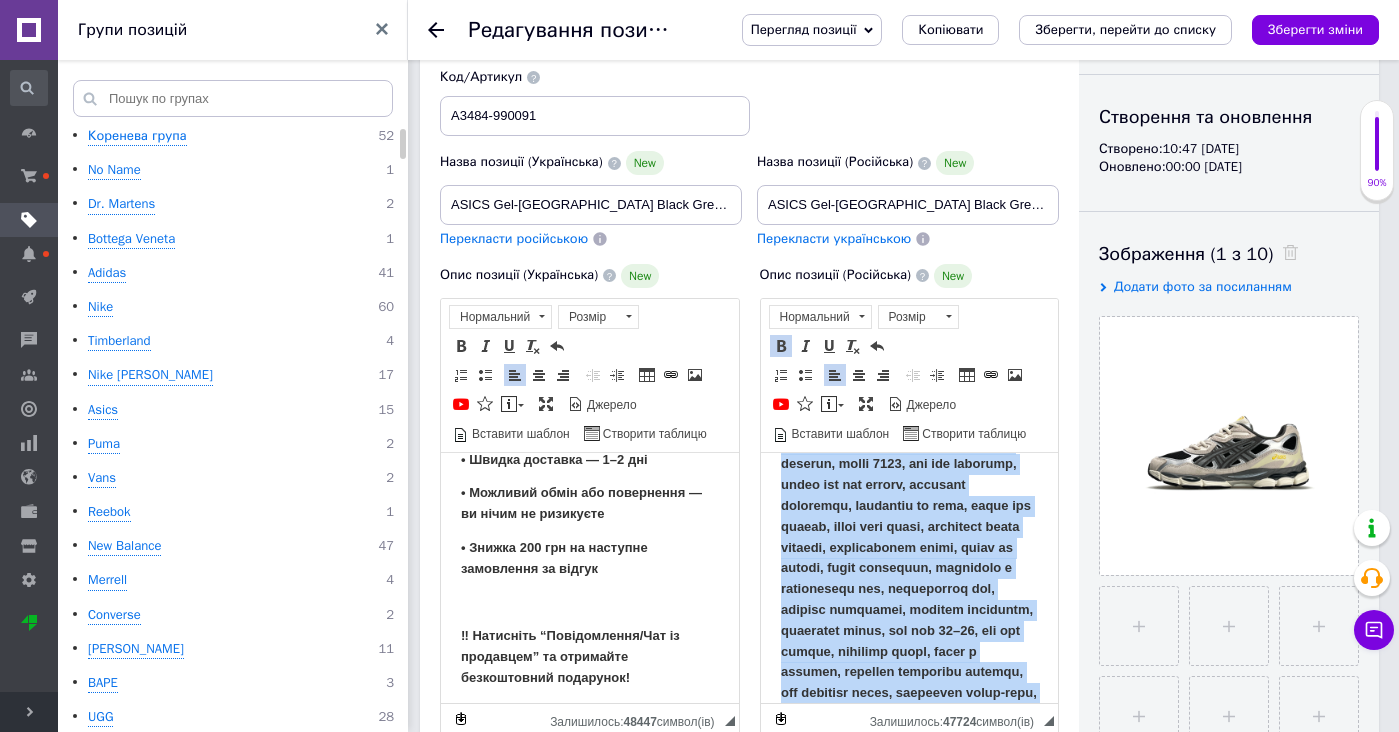scroll, scrollTop: 312, scrollLeft: 0, axis: vertical 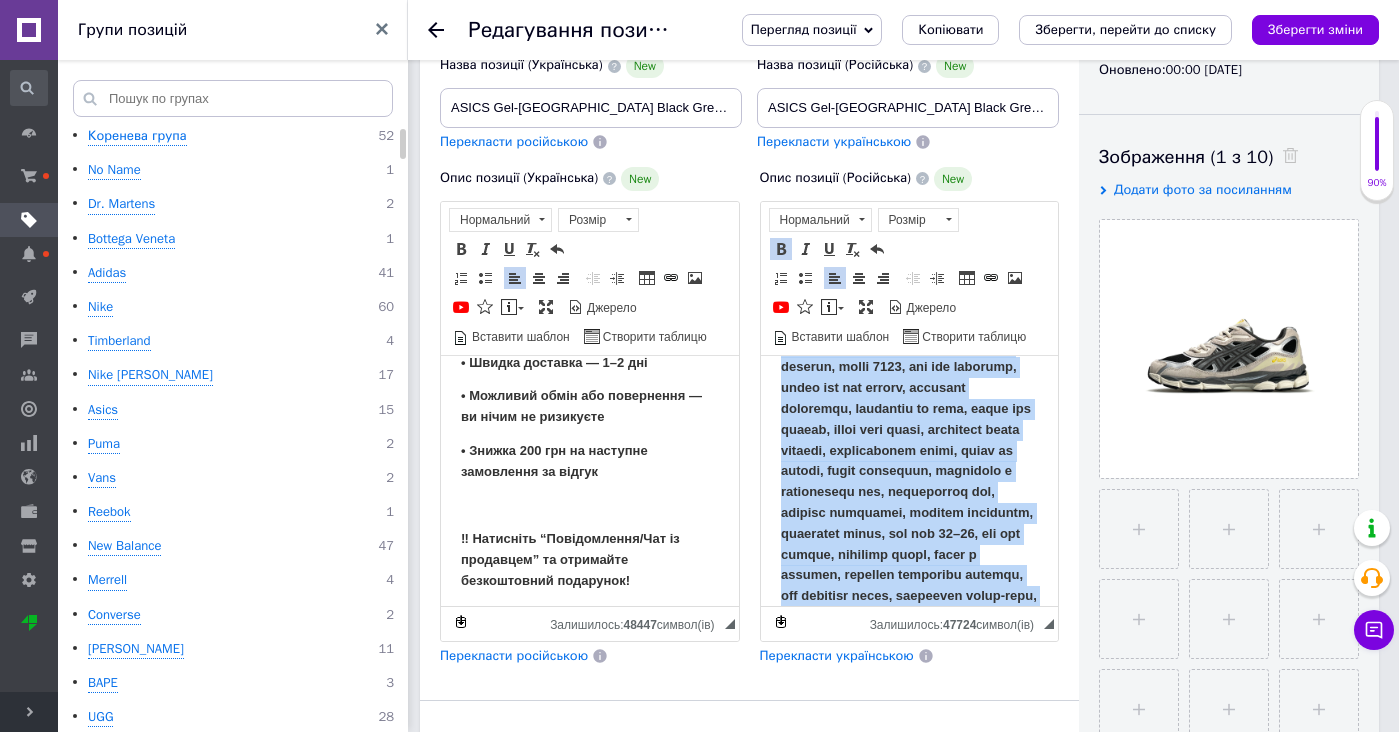 drag, startPoint x: 919, startPoint y: 484, endPoint x: 979, endPoint y: 829, distance: 350.17853 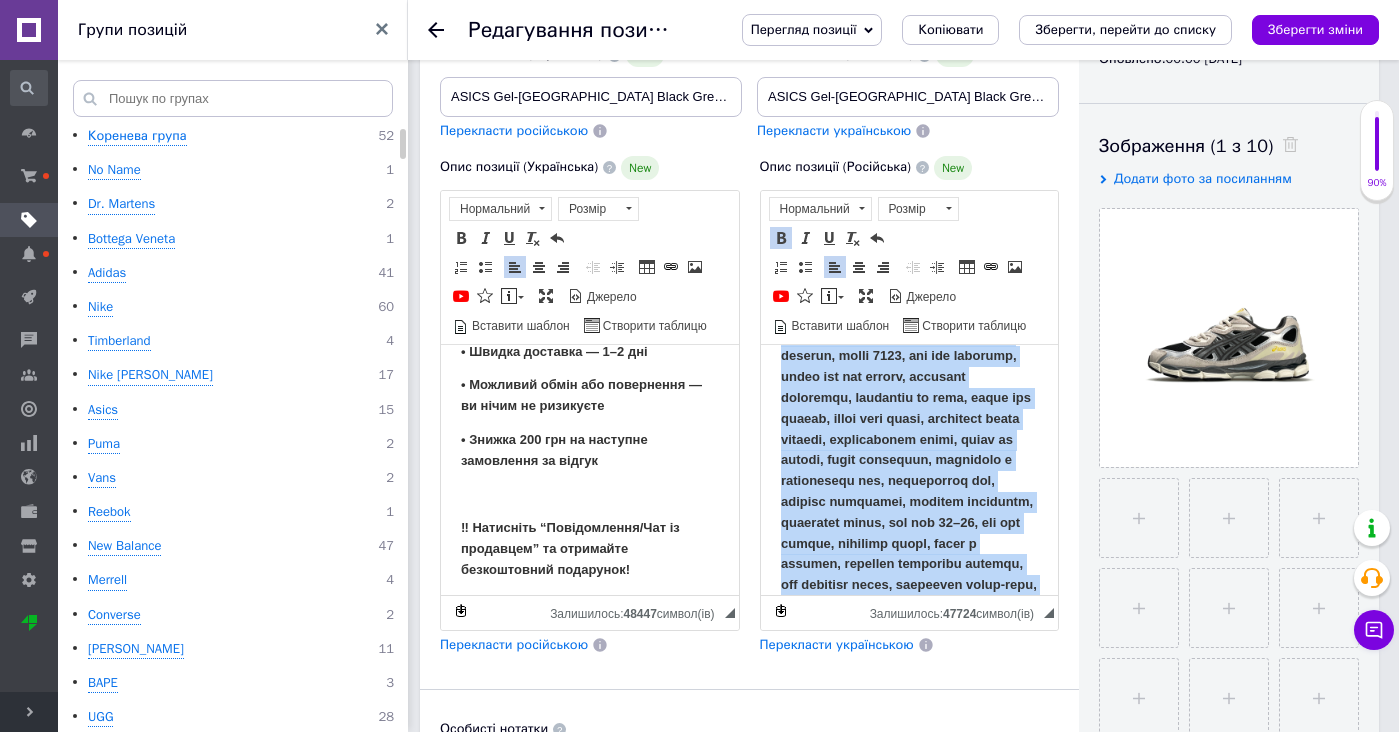 scroll, scrollTop: 2380, scrollLeft: 0, axis: vertical 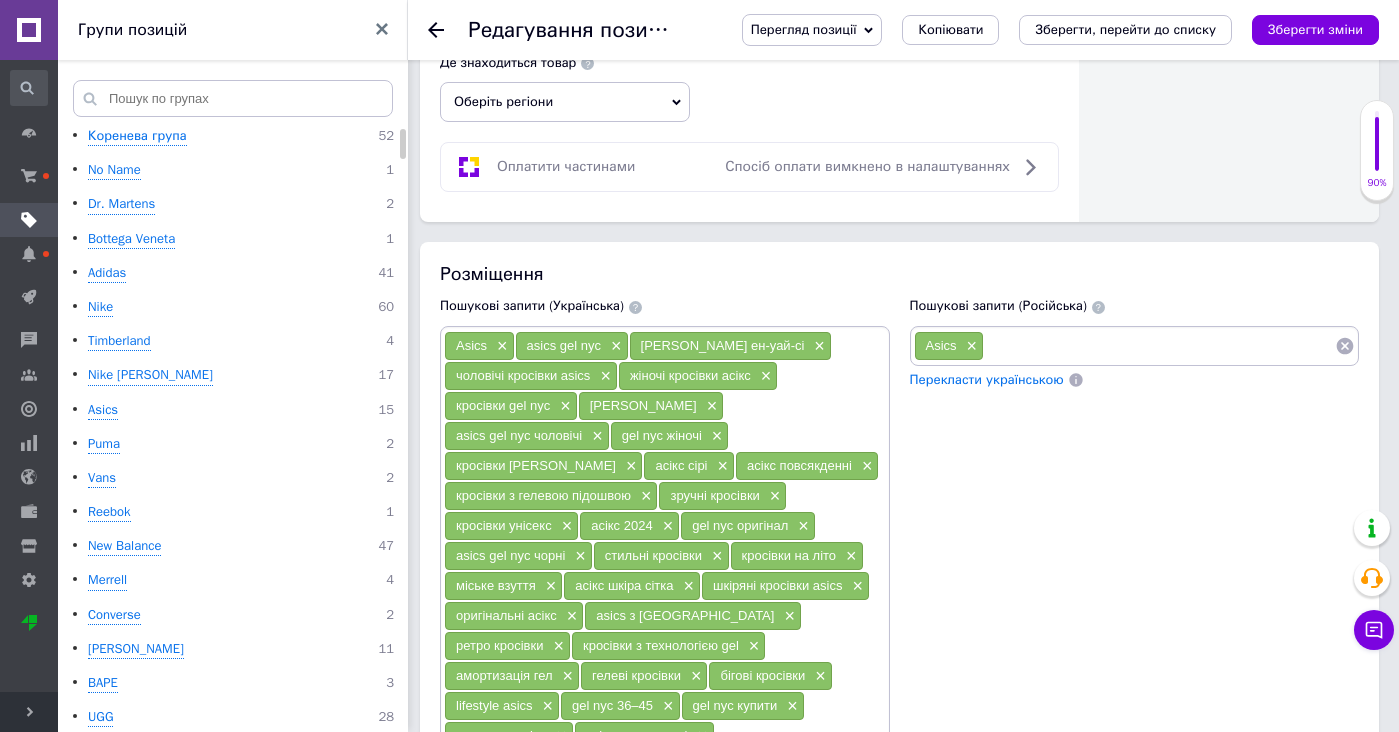 click at bounding box center [1159, 346] 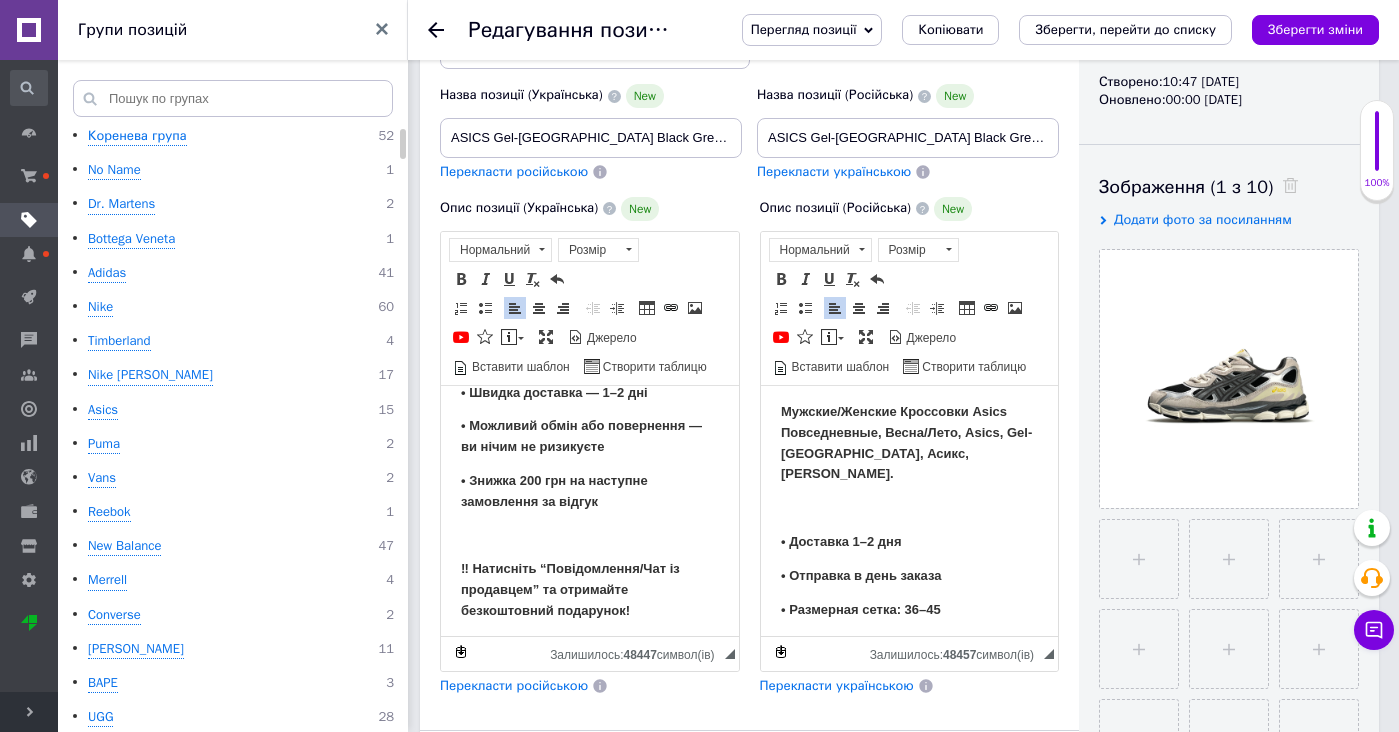 scroll, scrollTop: 0, scrollLeft: 0, axis: both 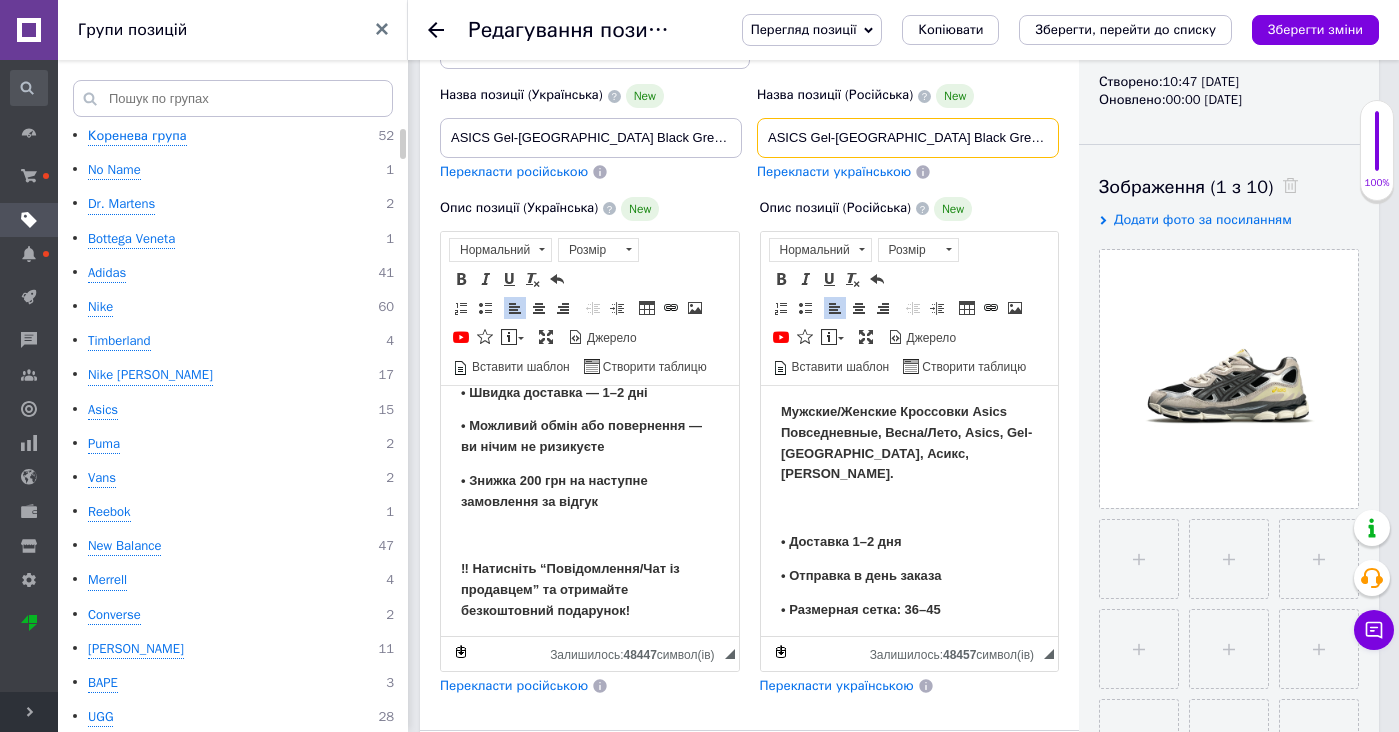 click on "ASICS Gel-[GEOGRAPHIC_DATA] Black Grey Beige" at bounding box center [908, 138] 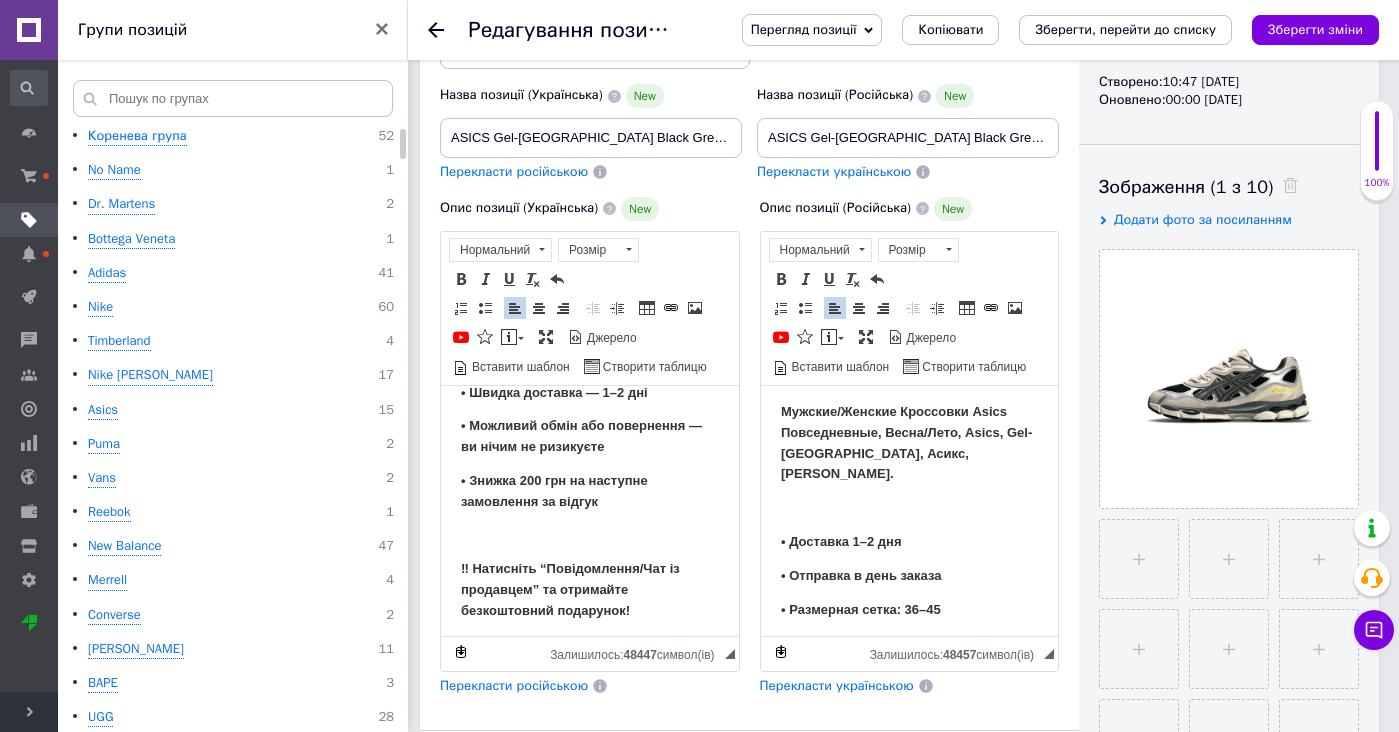 click on "Мужские/Женские Кроссовки Asics Повседневные, Весна/Лето, Asics, Gel-NYC, Асикс, Гел НЙК." at bounding box center (905, 441) 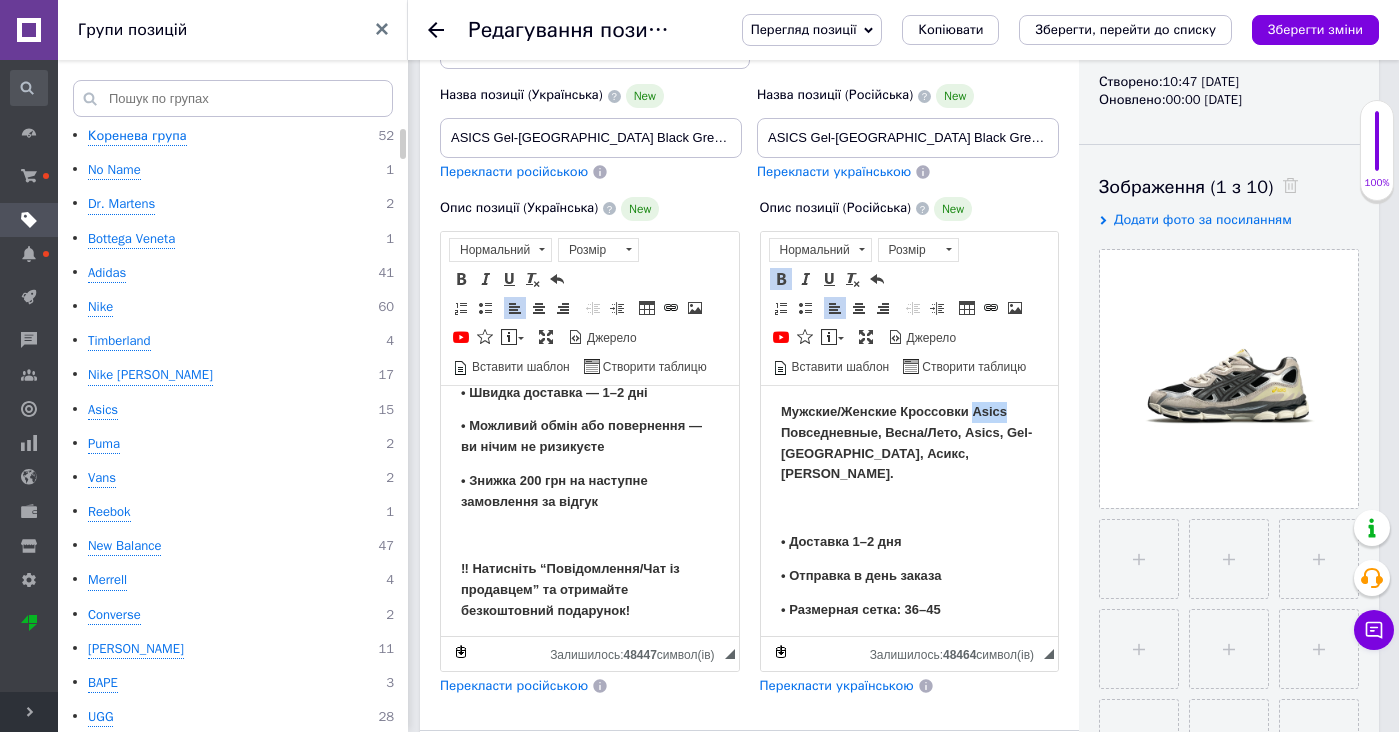 click on "Мужские/Женские Кроссовки Asics Повседневные, Весна/Лето, Asics, Gel-NYC, Асикс, Гел НЙК." at bounding box center (905, 441) 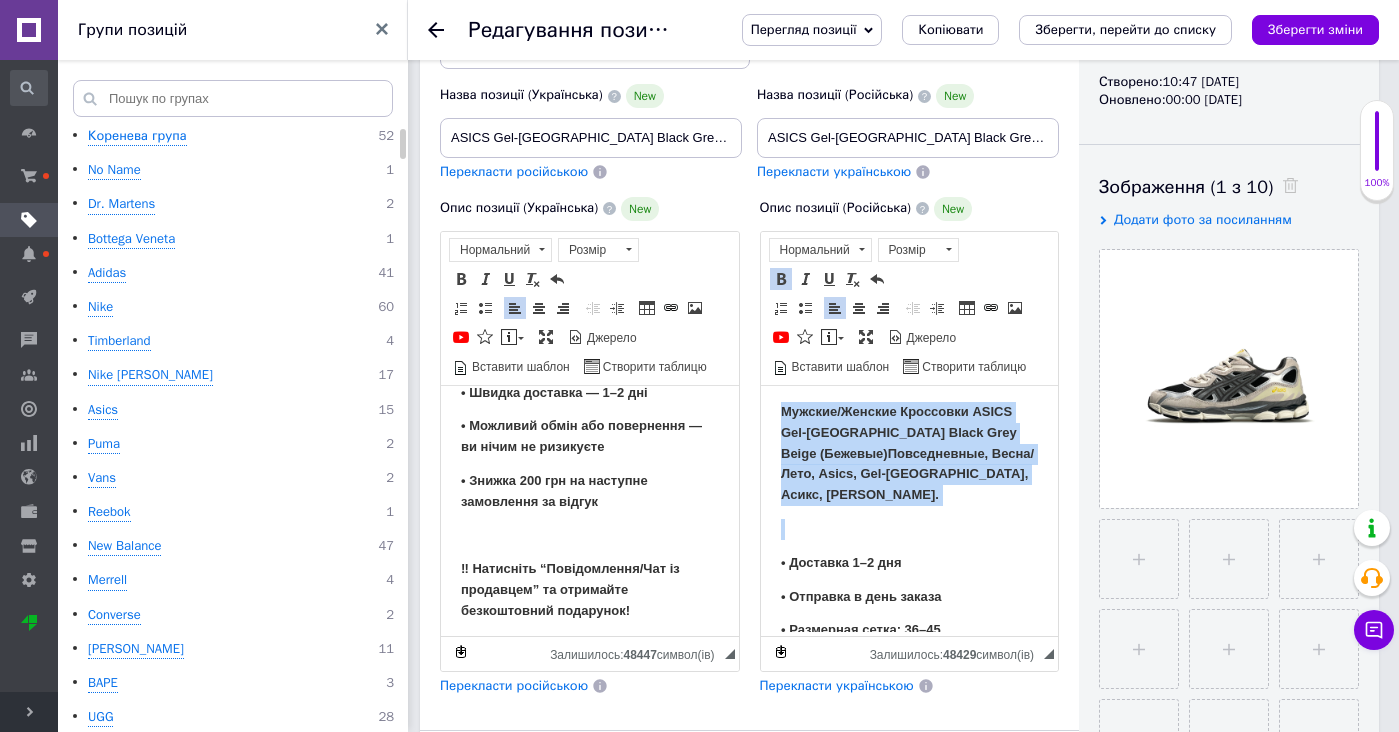 scroll, scrollTop: 0, scrollLeft: 0, axis: both 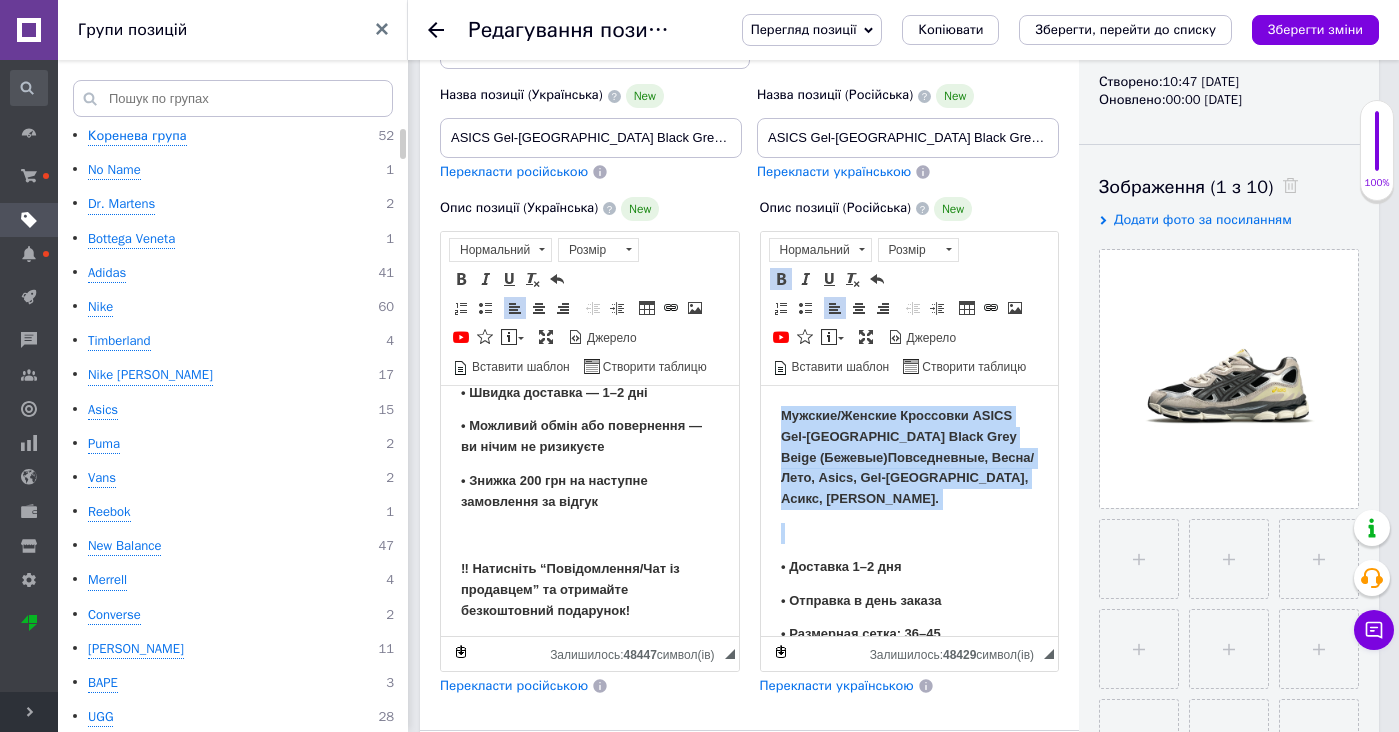 drag, startPoint x: 1000, startPoint y: 497, endPoint x: 999, endPoint y: 301, distance: 196.00255 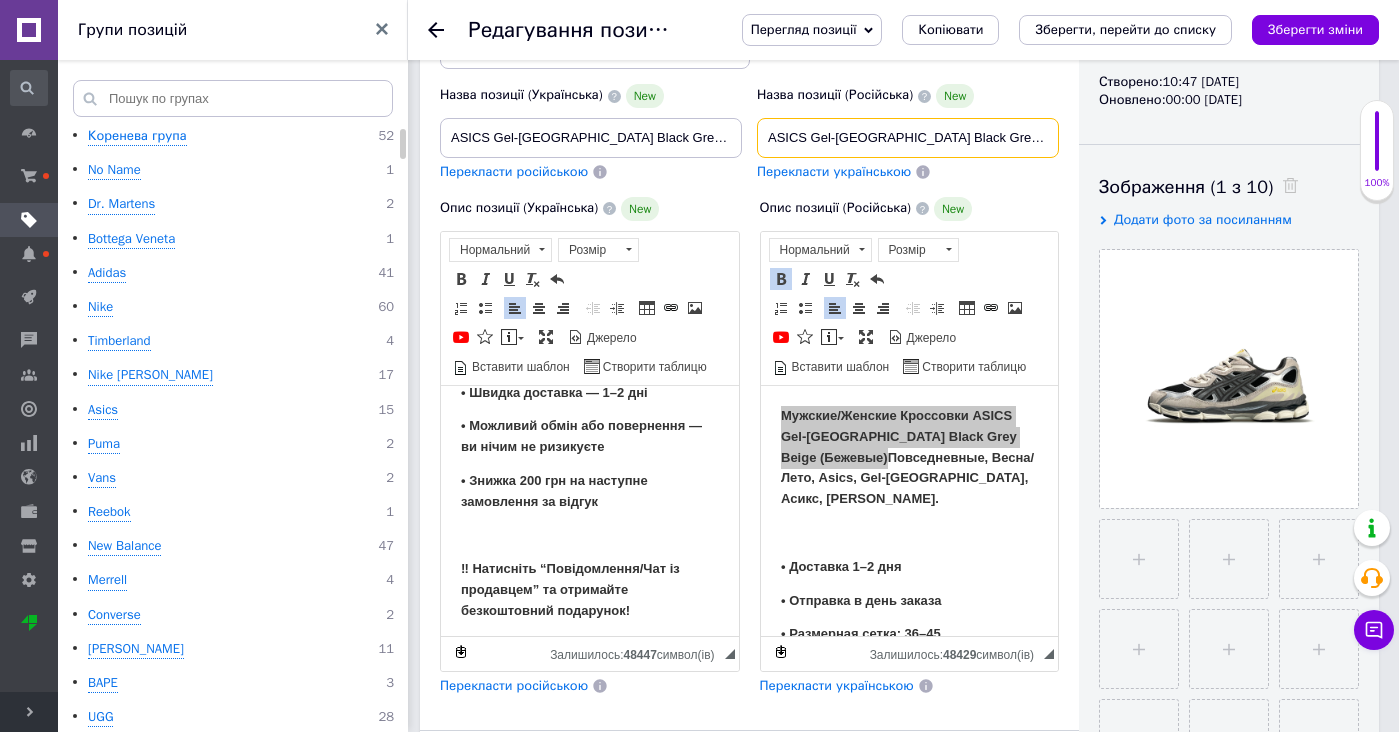 click on "ASICS Gel-[GEOGRAPHIC_DATA] Black Grey Beige" at bounding box center (908, 138) 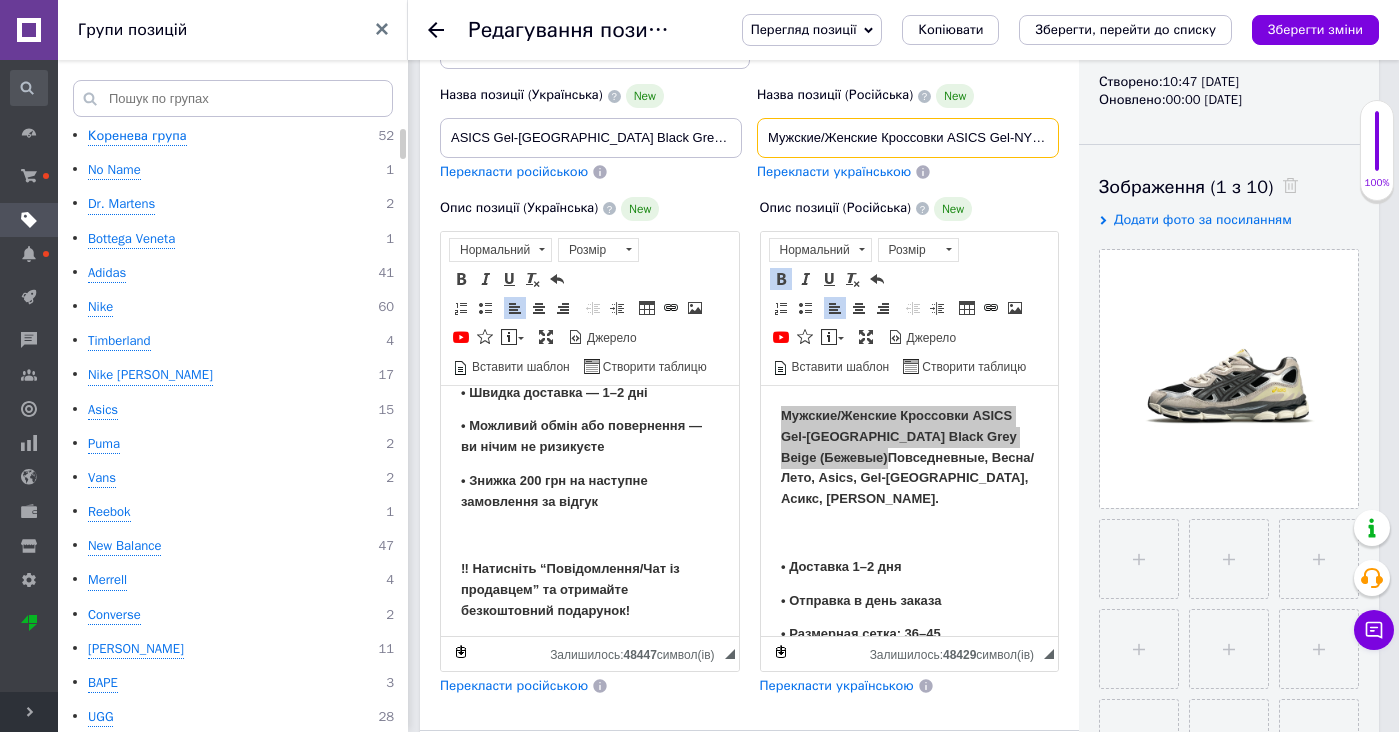 type on "Мужские/Женские Кроссовки ASICS Gel-NYC Black Grey Beige (Бежевые) Повседневные, Весна/Лето, Asics, Gel-NYC, Асикс, Гел НЙК." 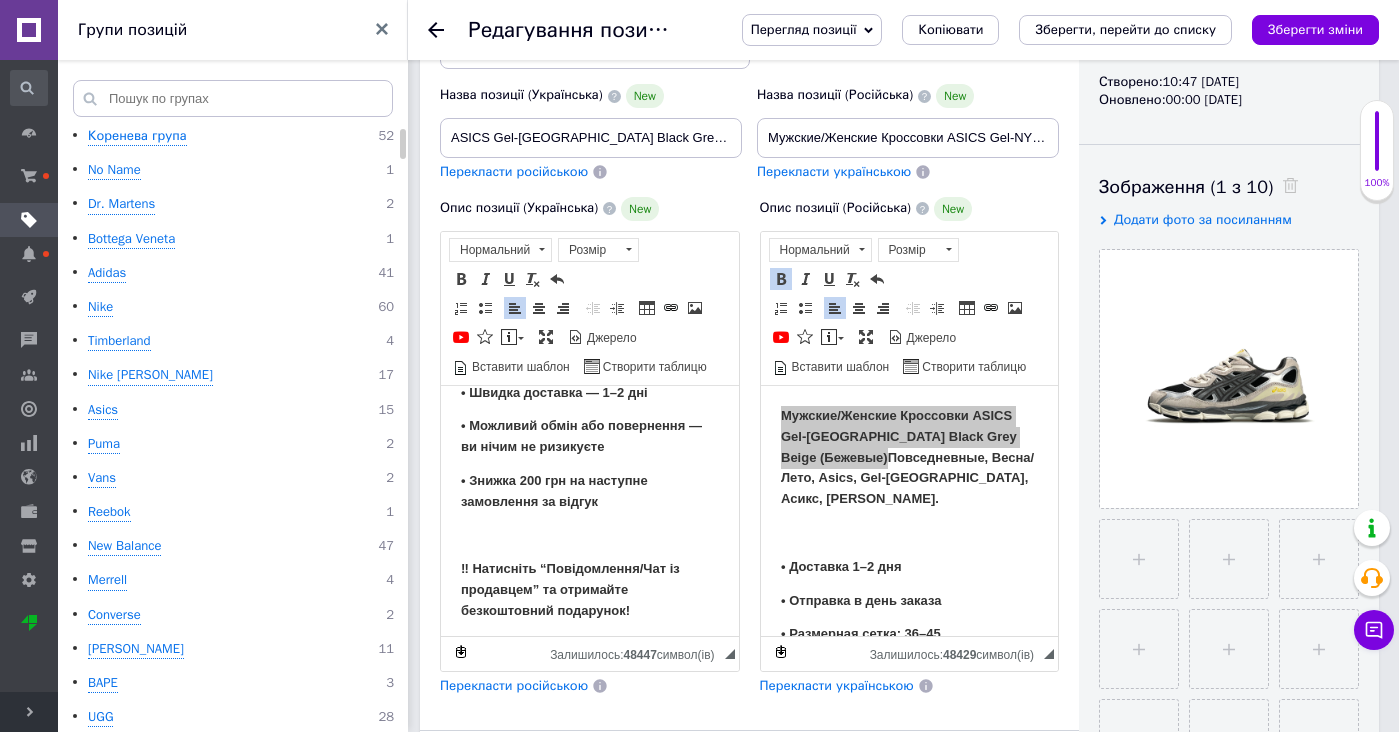 click on "Перекласти українською" at bounding box center [834, 171] 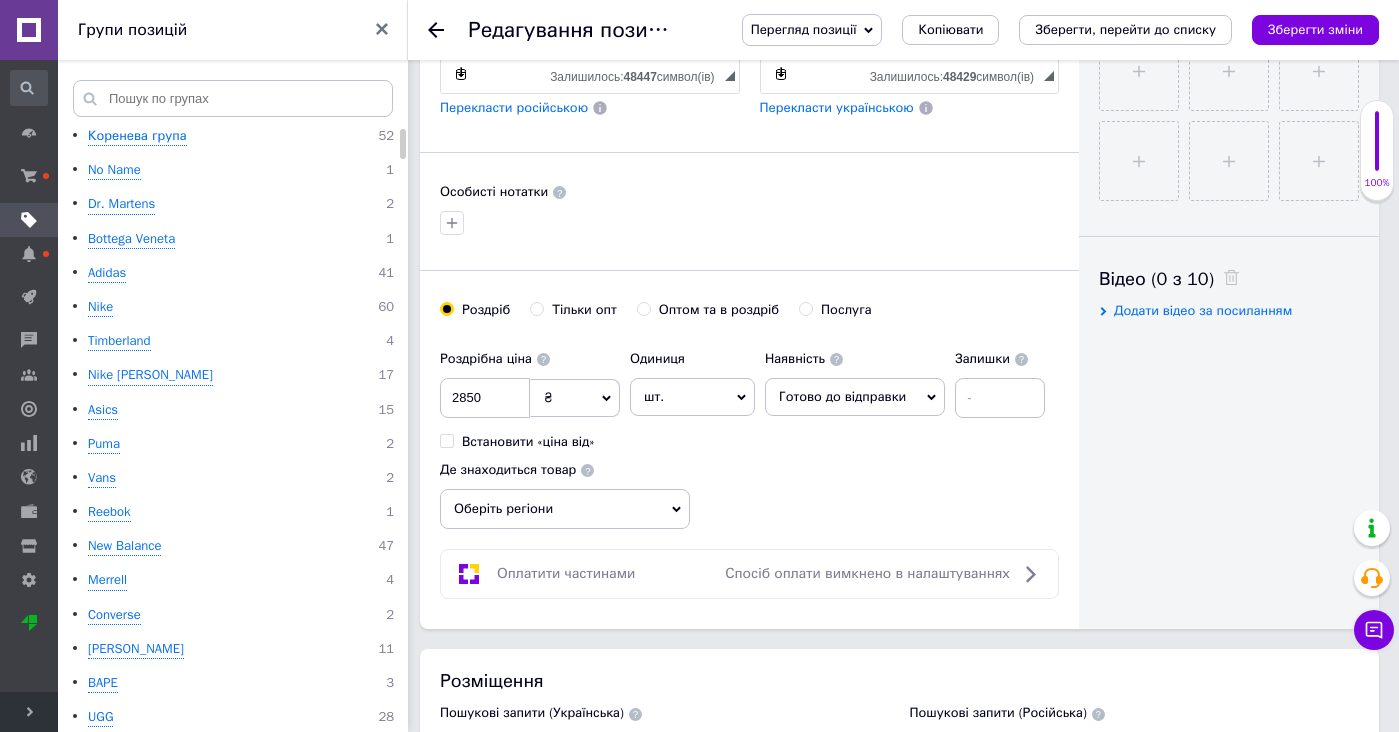 type on "Чоловічі/Жіночі Кросівки ASICS Gel-NYC Black Grey Beige (Бежеві) Повсякденні, Весна/Літо, Asics, Gel-NYC, Асикс, Гел НЙК." 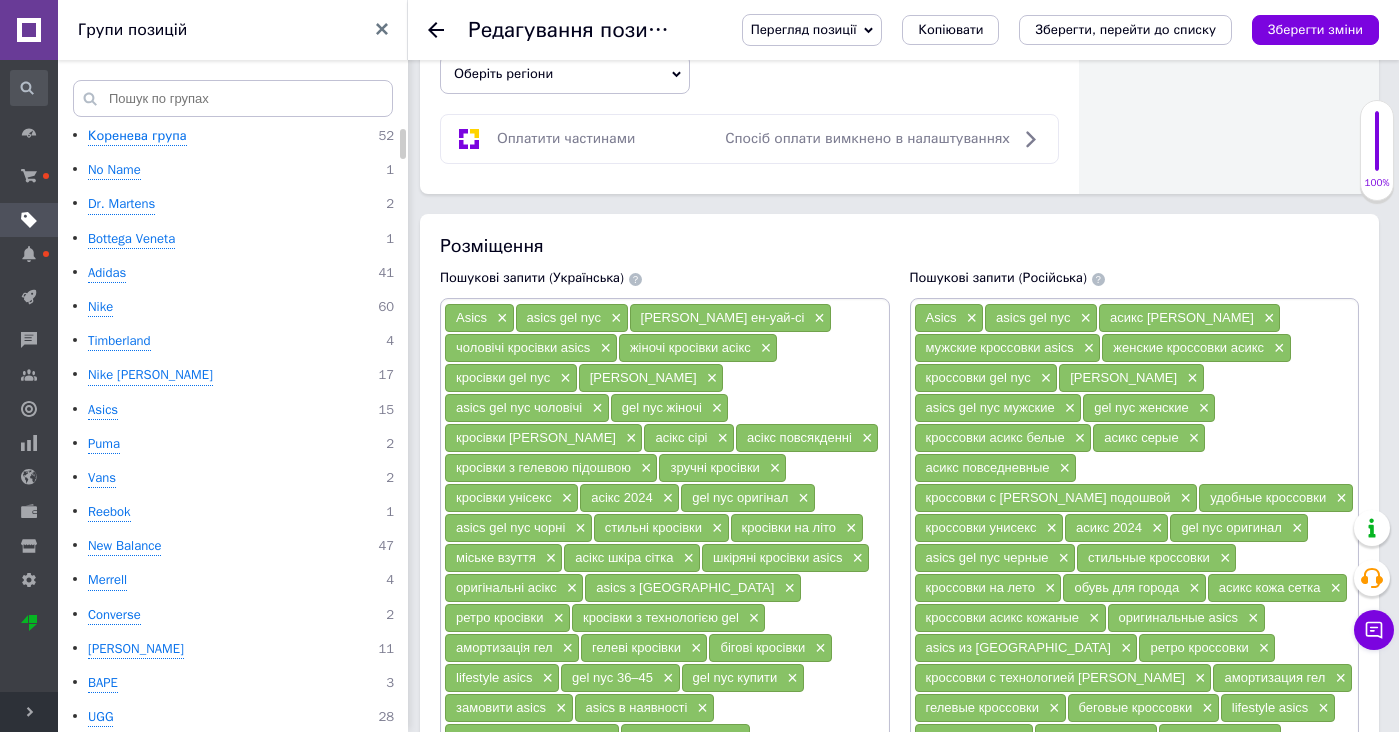 scroll, scrollTop: 1709, scrollLeft: 0, axis: vertical 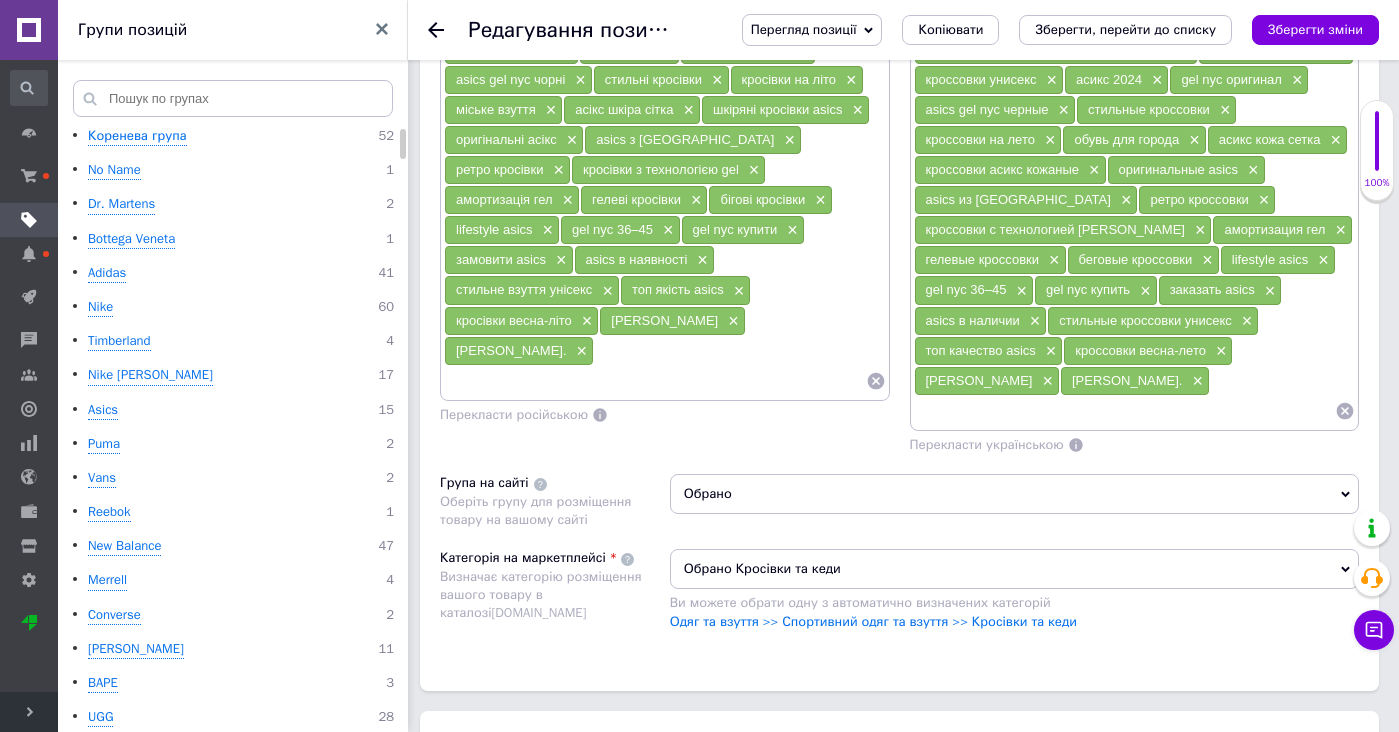 click at bounding box center (1135, 411) 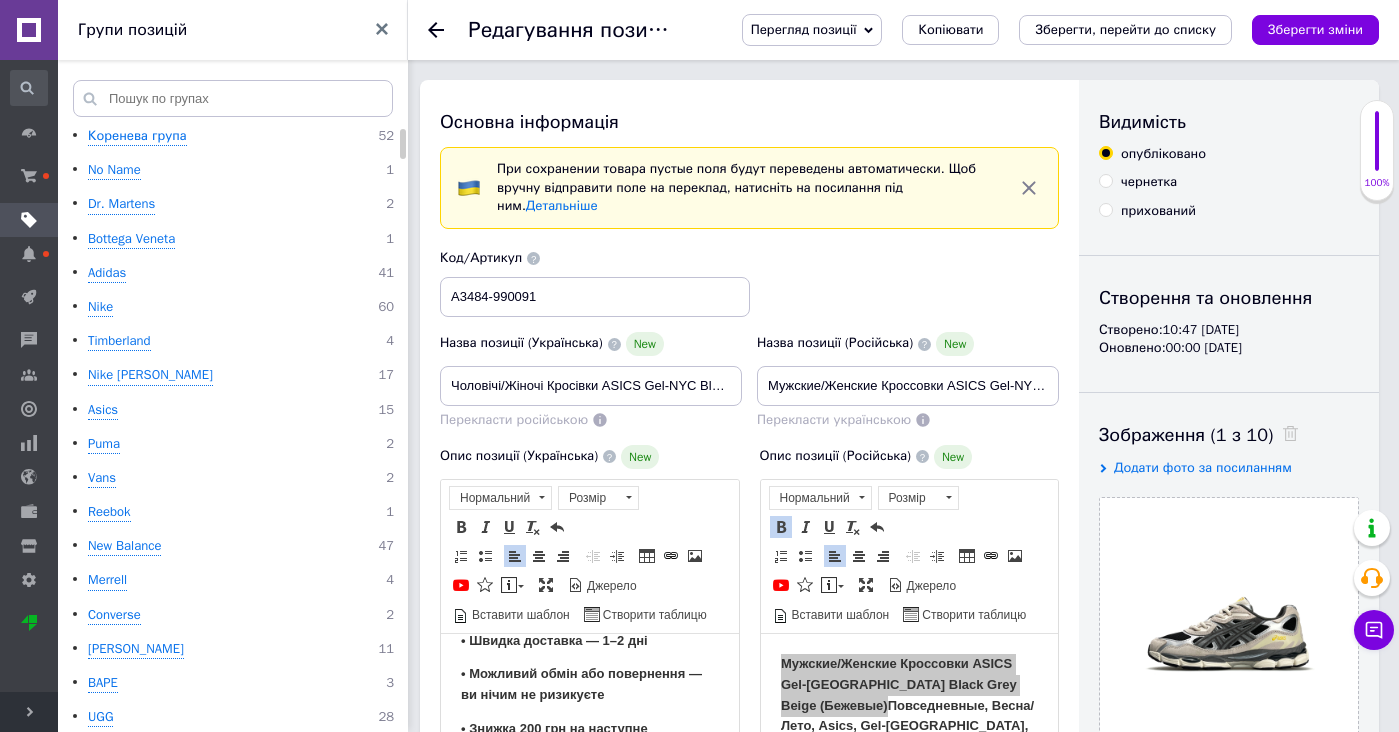 scroll, scrollTop: 0, scrollLeft: 0, axis: both 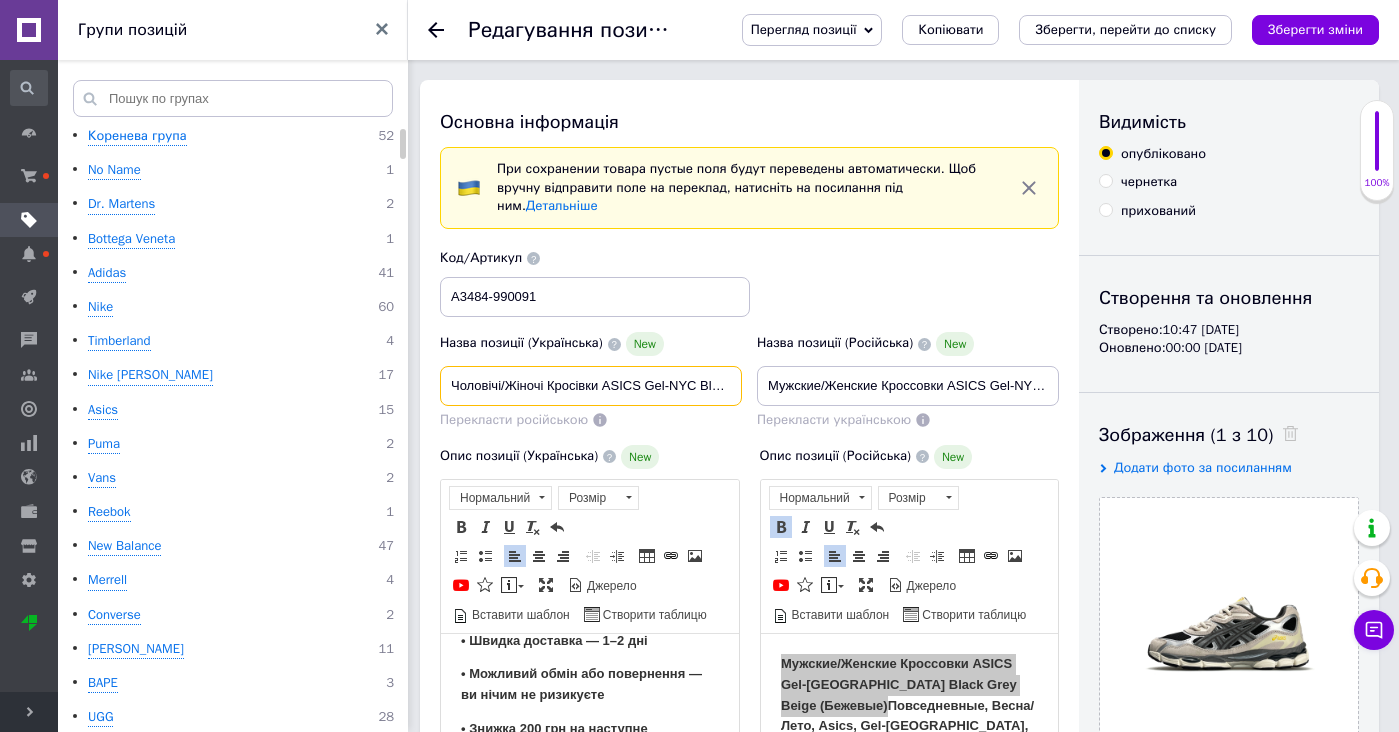 click on "Чоловічі/Жіночі Кросівки ASICS Gel-NYC Black Grey Beige (Бежеві) Повсякденні, Весна/Літо, Asics, Gel-NYC, Асикс, Гел НЙК." at bounding box center (591, 386) 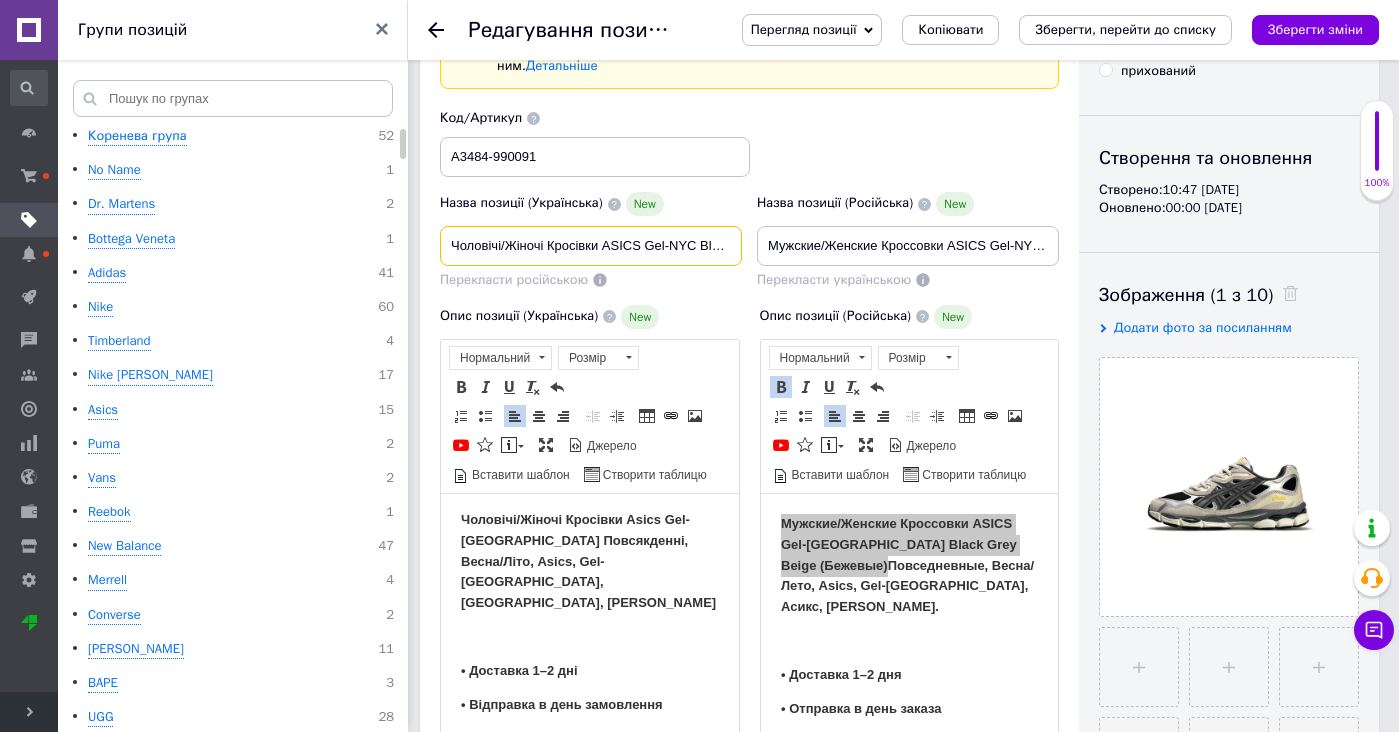 scroll, scrollTop: -2, scrollLeft: 0, axis: vertical 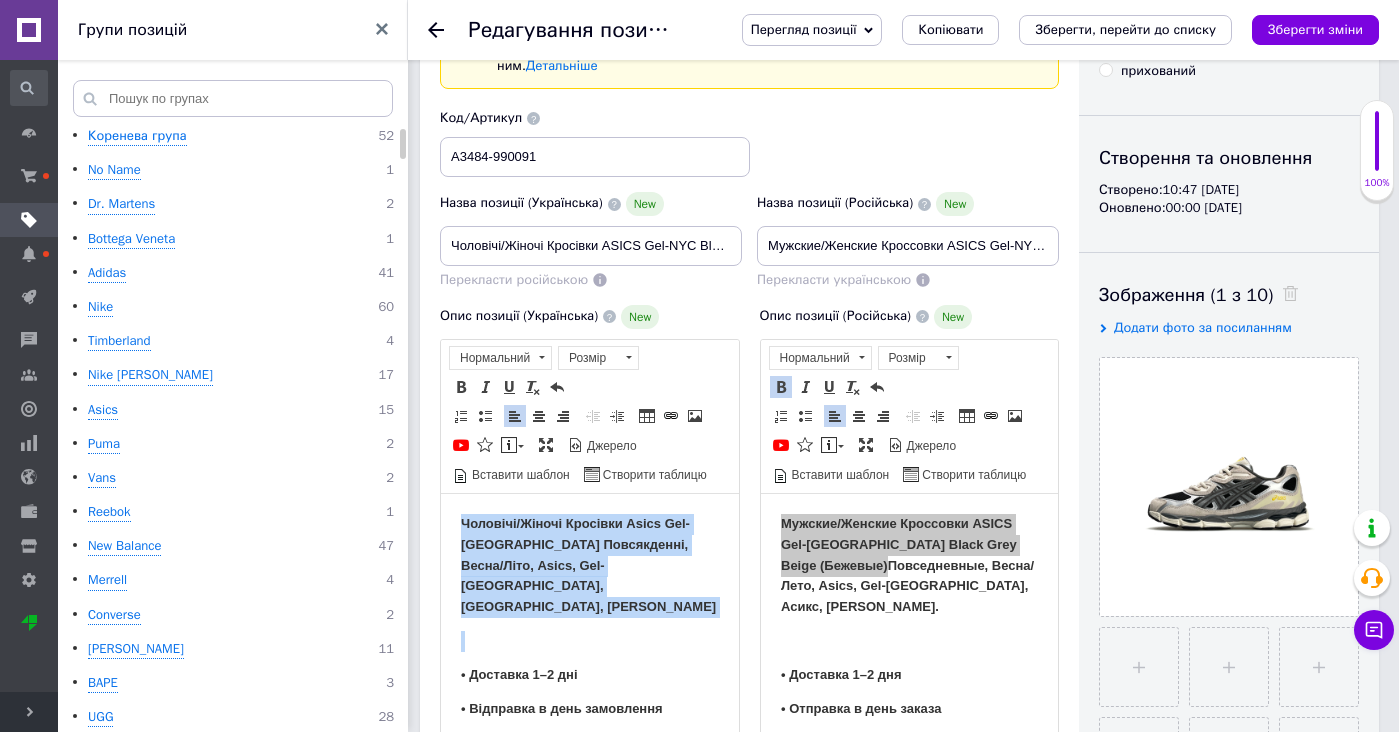 drag, startPoint x: 665, startPoint y: 579, endPoint x: 665, endPoint y: 420, distance: 159 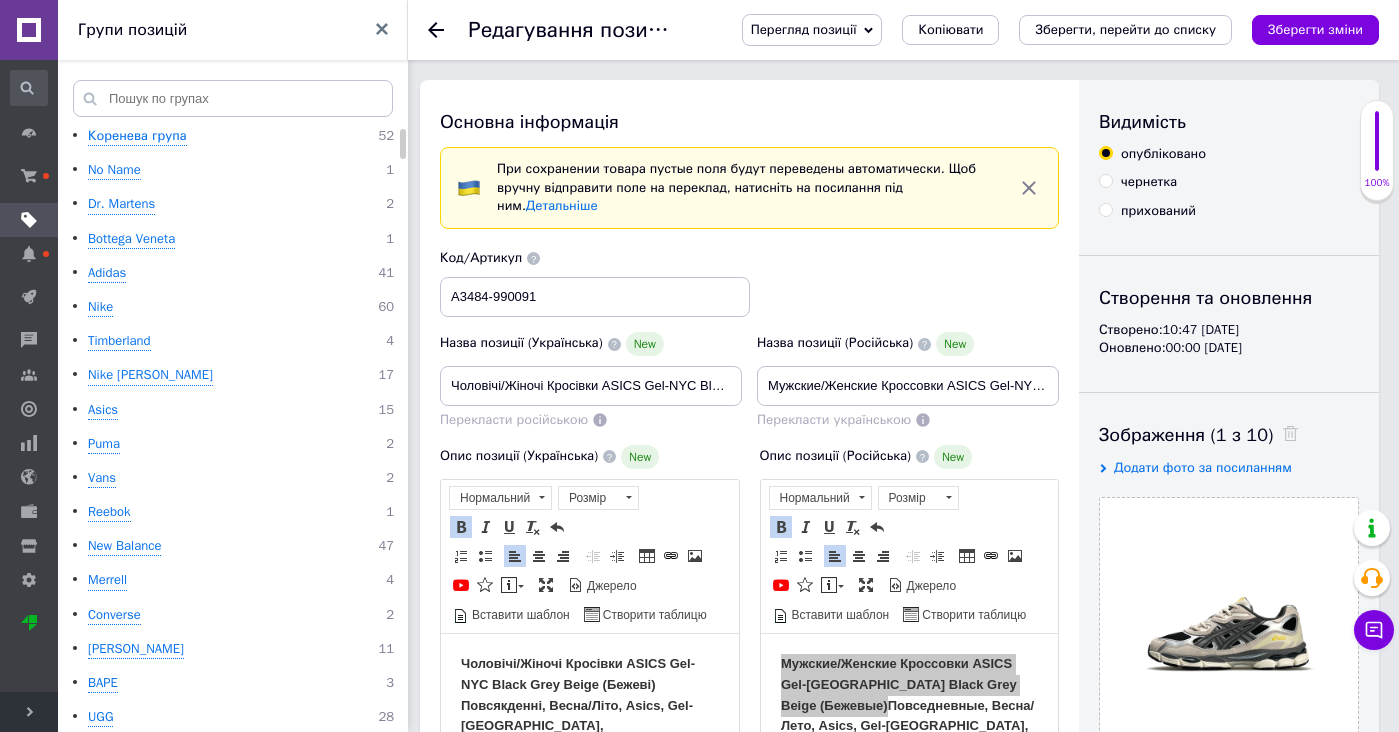 scroll, scrollTop: 0, scrollLeft: 0, axis: both 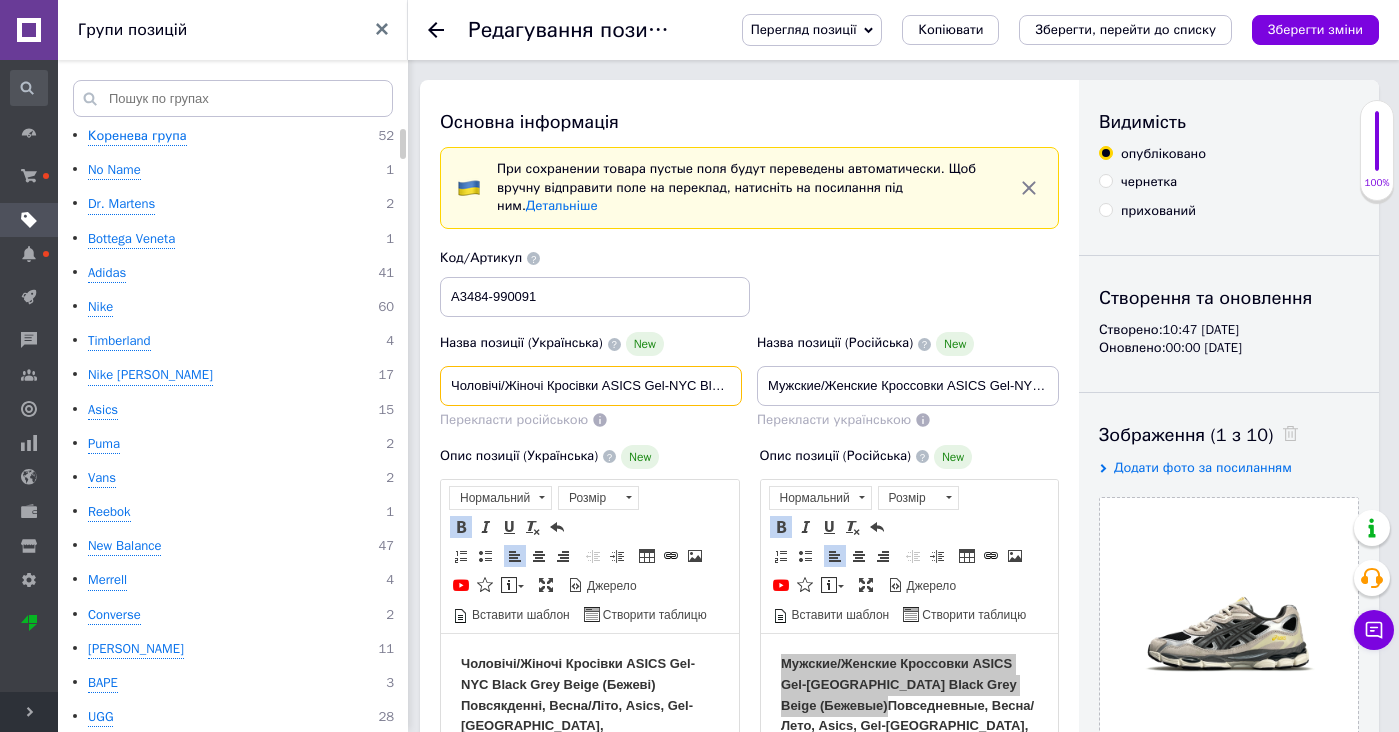 click on "Чоловічі/Жіночі Кросівки ASICS Gel-NYC Black Grey Beige (Бежеві) Повсякденні, Весна/Літо, Asics, Gel-NYC, Асикс, Гел НЙК." at bounding box center [591, 386] 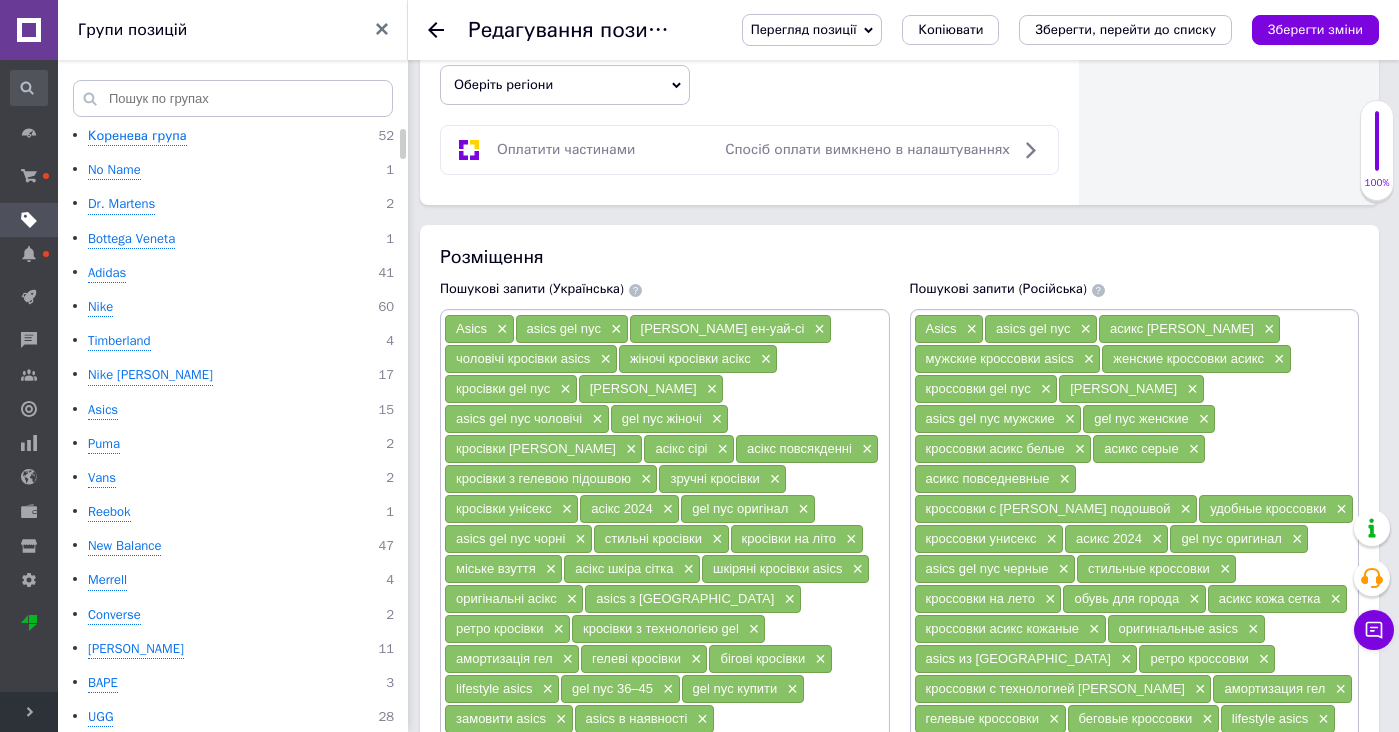 scroll, scrollTop: 1365, scrollLeft: 0, axis: vertical 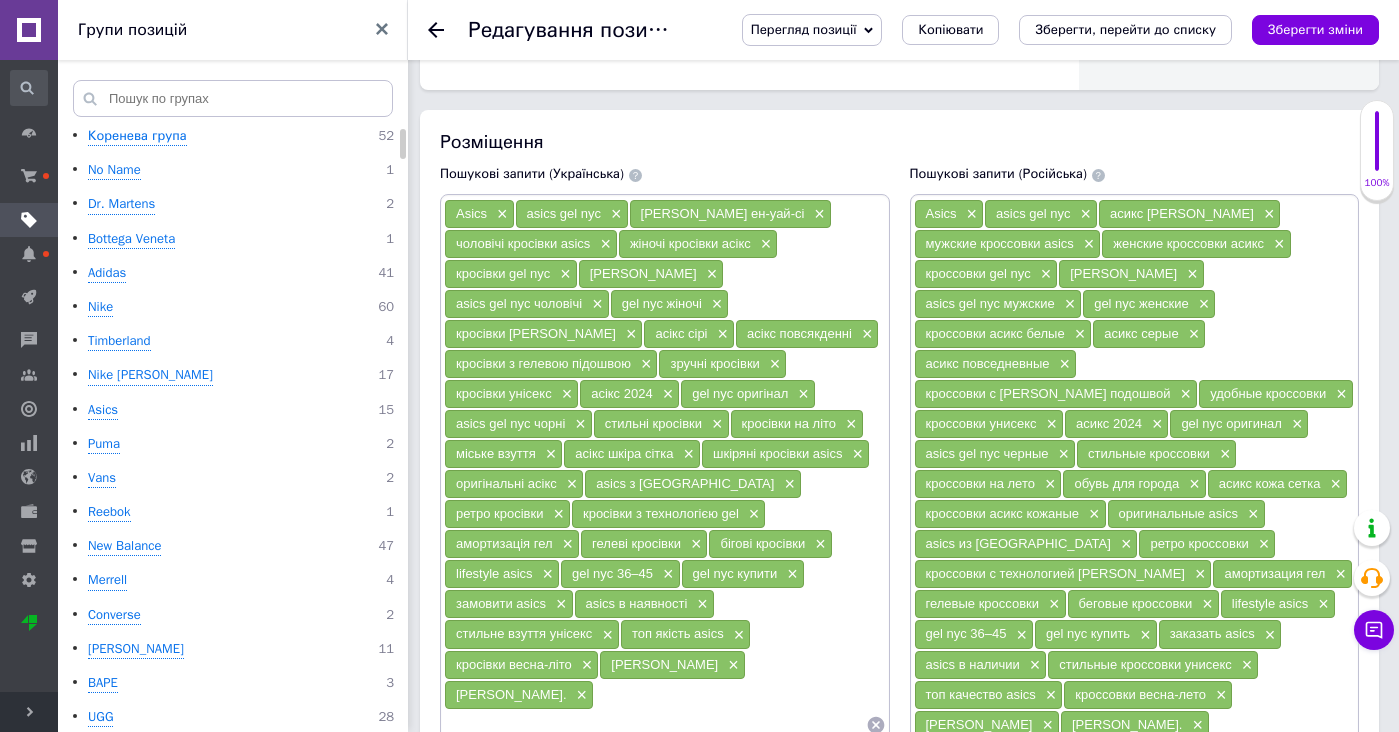 click on "Asics × asics gel nyc × асікс гел ен-уай-сі × чоловічі кросівки asics × жіночі кросівки асікс × кросівки gel nyc × асікс гел × asics gel nyc чоловічі × gel nyc жіночі × кросівки асікс білі × асікс сірі × асікс повсякденні × кросівки з гелевою підошвою × зручні кросівки × кросівки унісекс × асікс 2024 × gel nyc оригінал × asics gel nyc чорні × стильні кросівки × кросівки на літо × міське взуття × асікс шкіра сітка × шкіряні кросівки asics × оригінальні асікс × asics з японії × ретро кросівки × кросівки з технологією gel × амортизація гел × гелеві кросівки × бігові кросівки × lifestyle asics × gel nyc 36–45 × × × × ×" at bounding box center (665, 481) 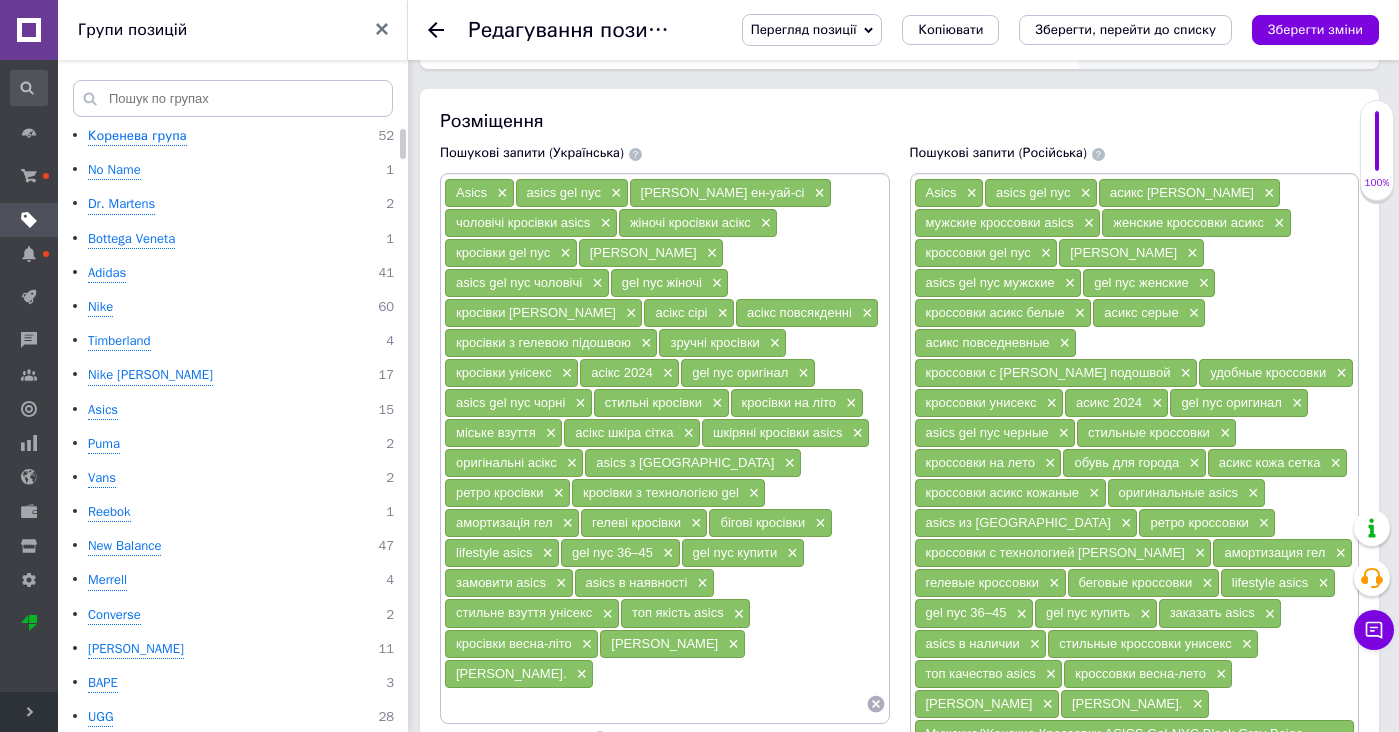 scroll, scrollTop: 1385, scrollLeft: 0, axis: vertical 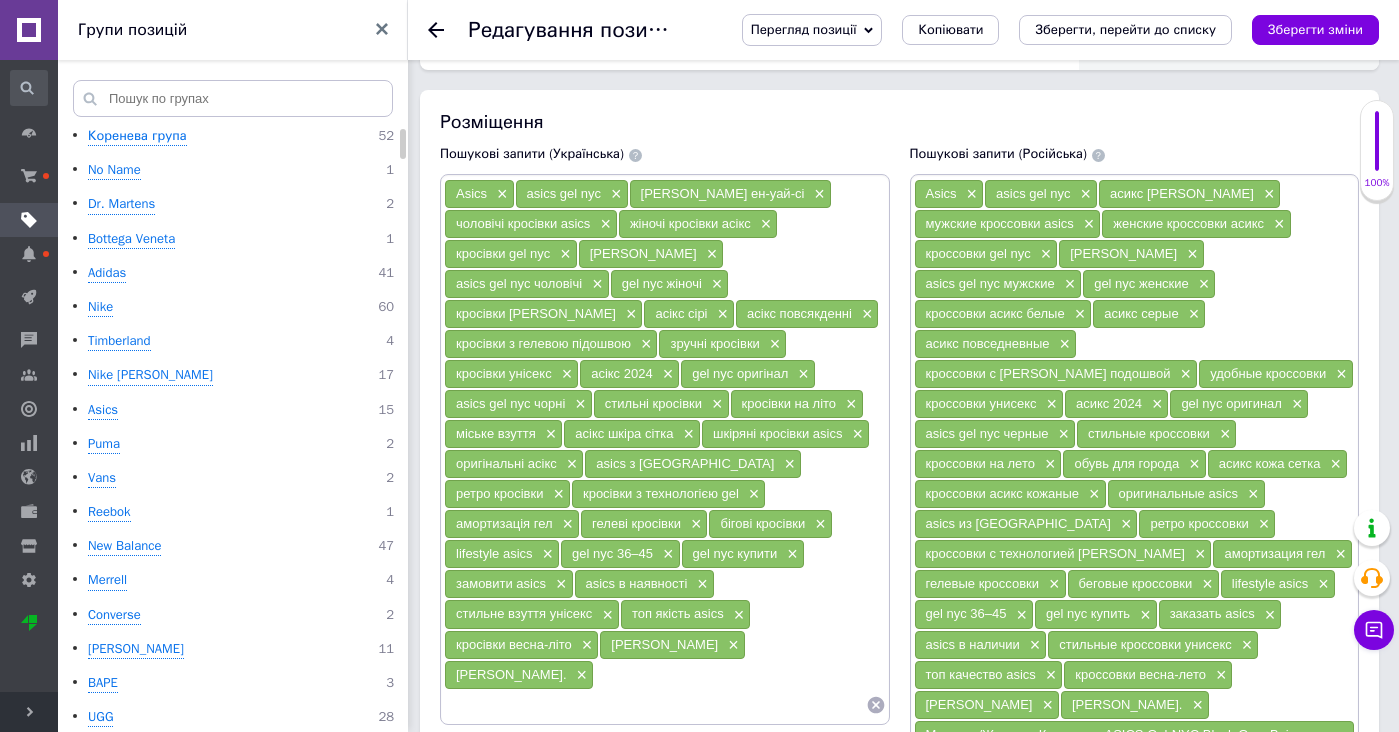 click on "Перекласти російською" at bounding box center (665, 739) 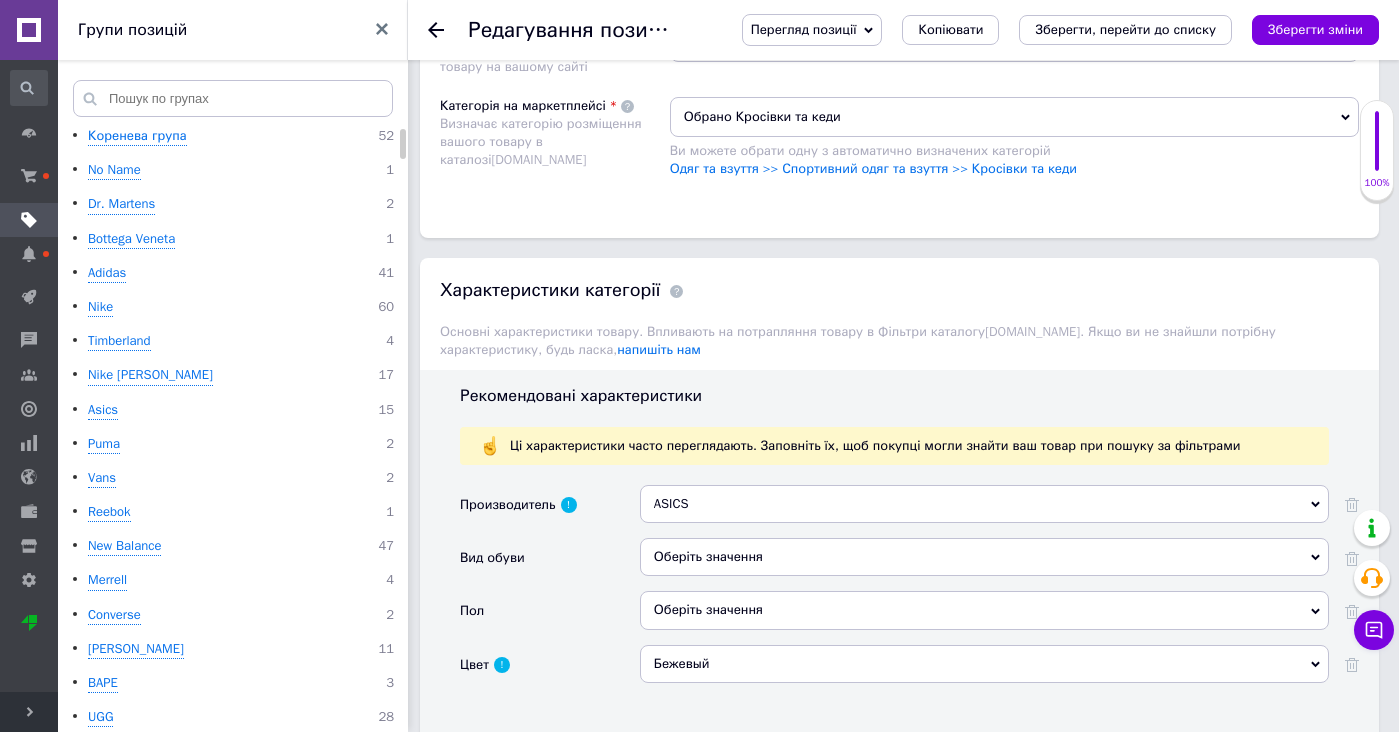 scroll, scrollTop: 2293, scrollLeft: 0, axis: vertical 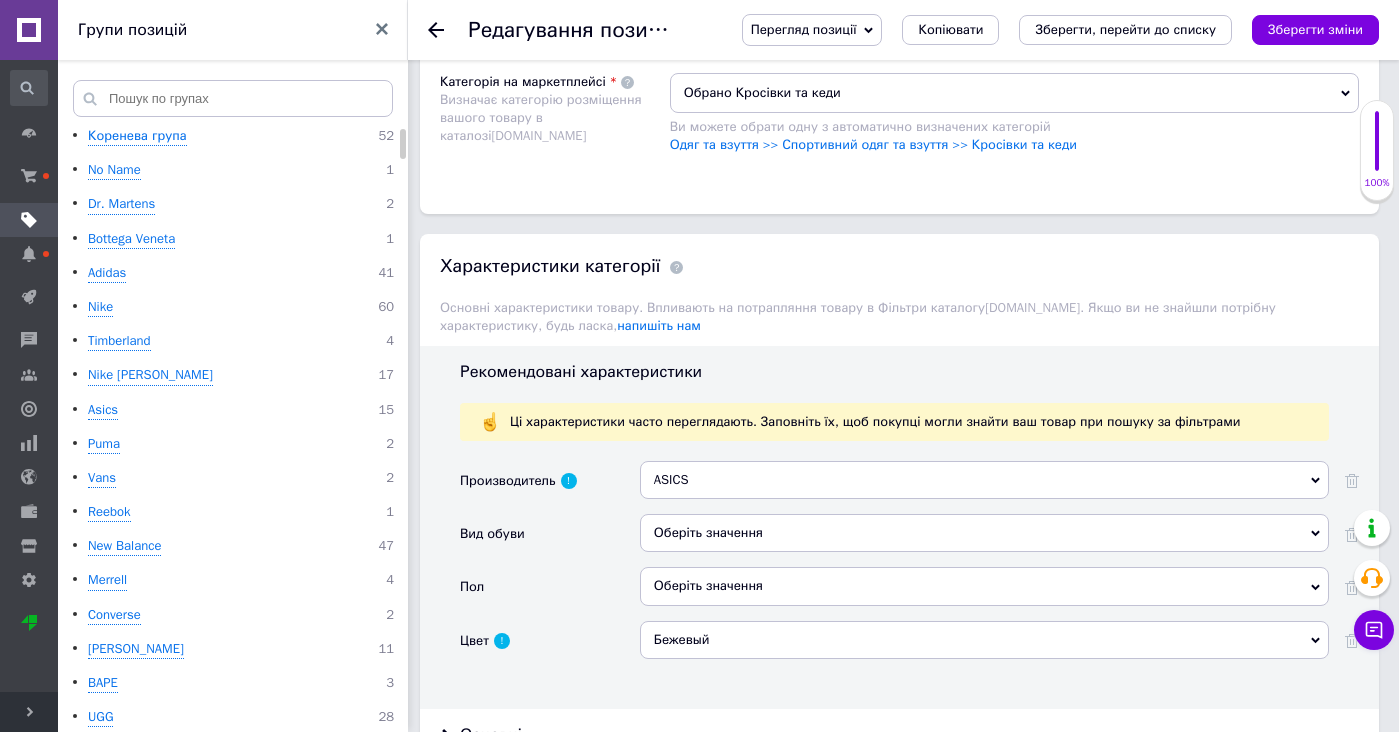 click on "Оберіть значення" at bounding box center [984, 533] 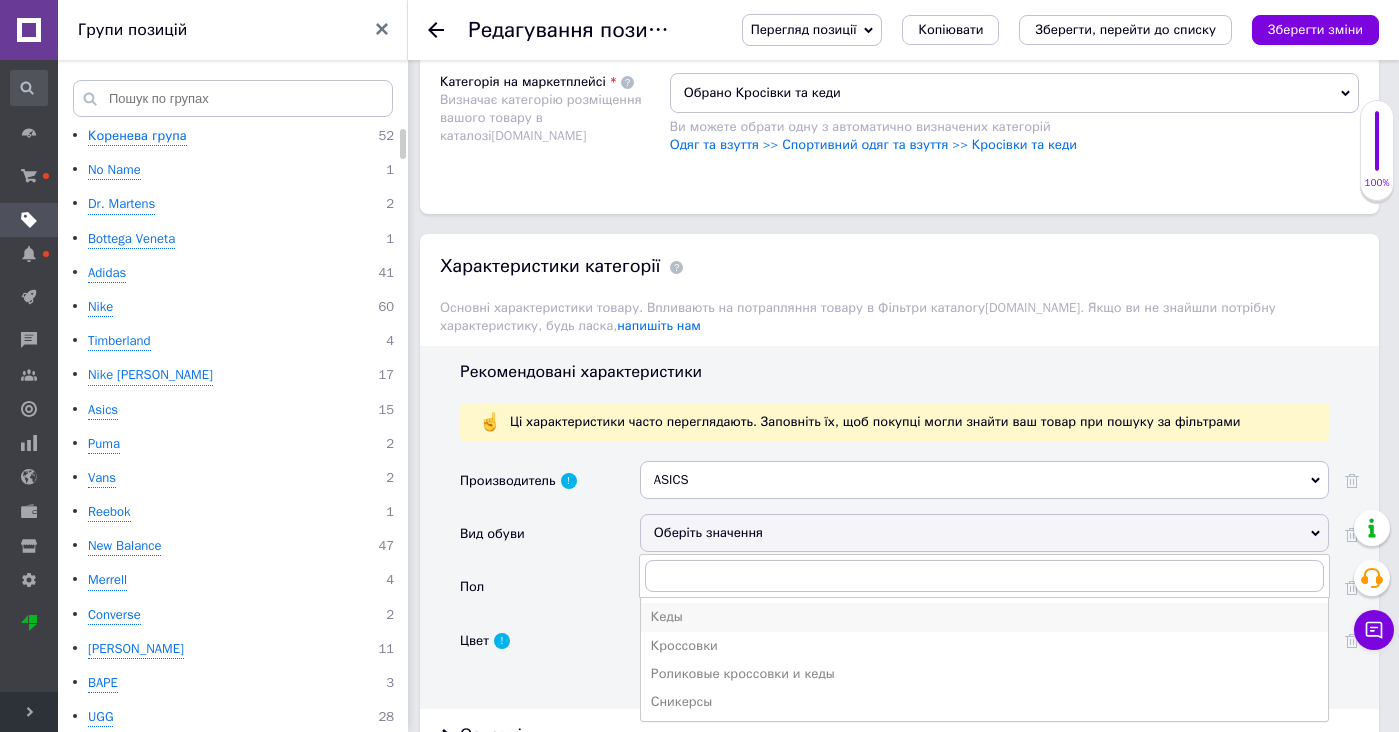 click on "Кеды" at bounding box center (984, 617) 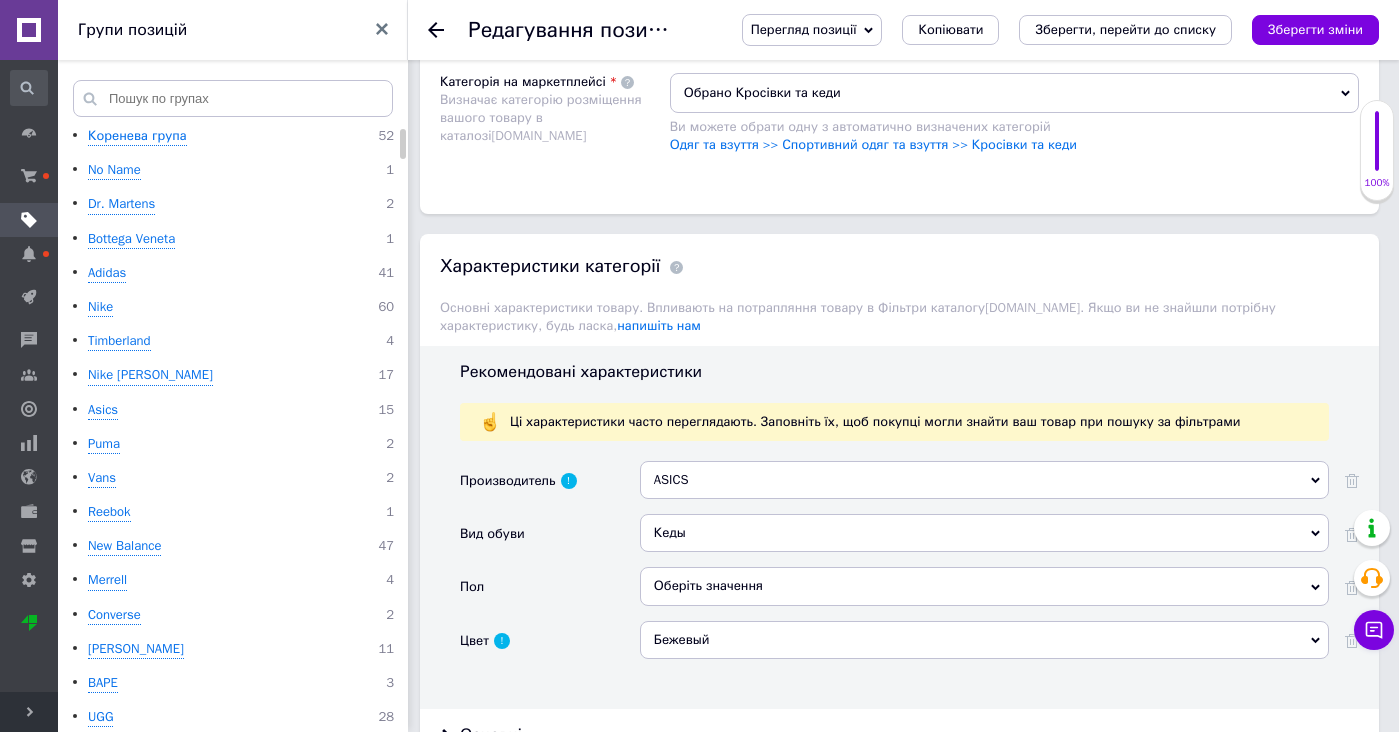 click on "Кеды" at bounding box center [984, 533] 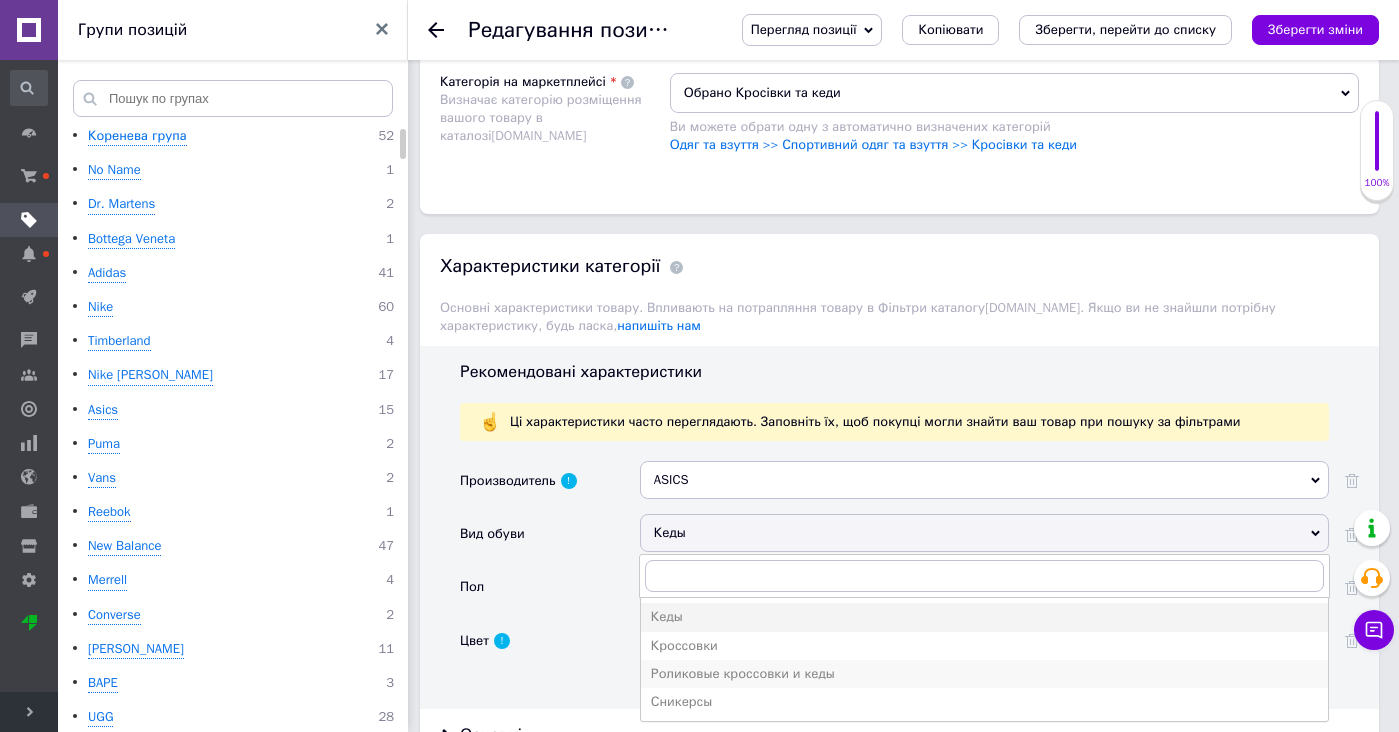 click on "Роликовые кроссовки и кеды" at bounding box center [984, 674] 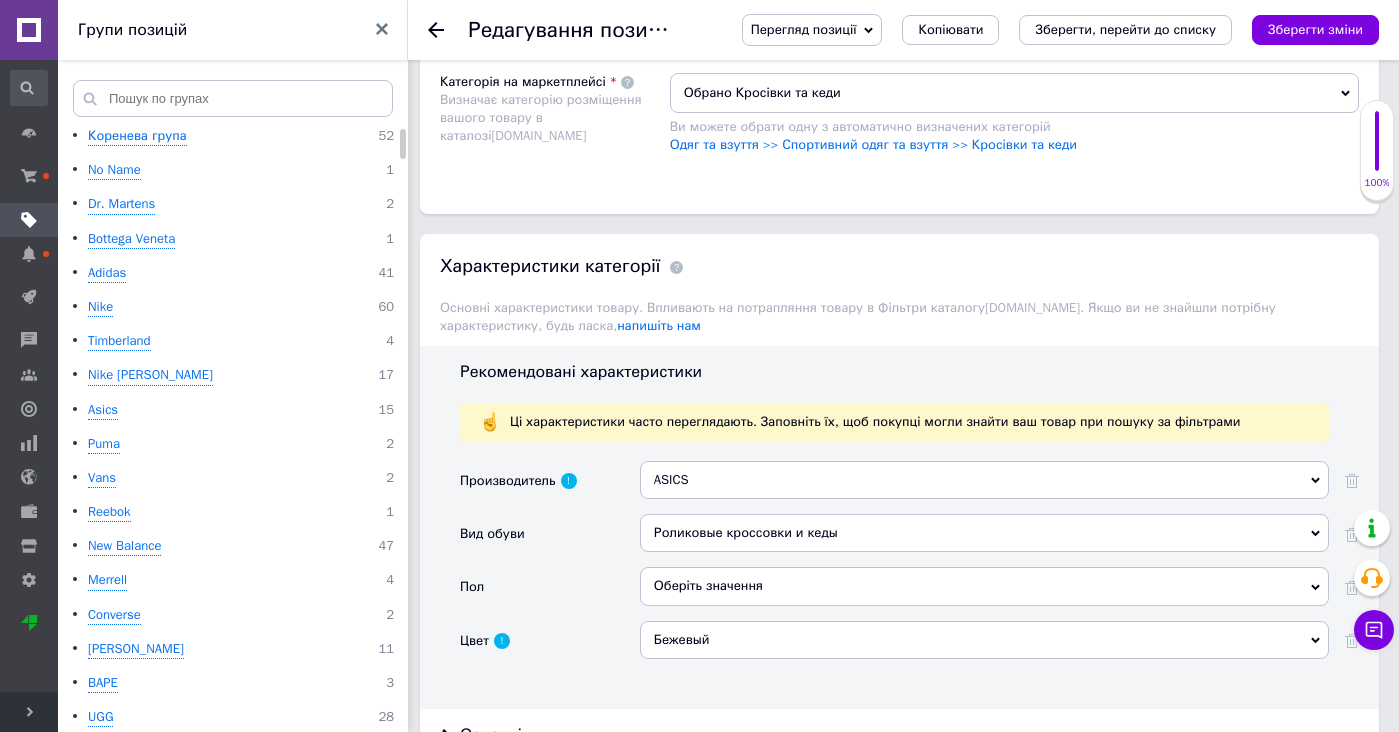 click on "Роликовые кроссовки и кеды" at bounding box center [984, 533] 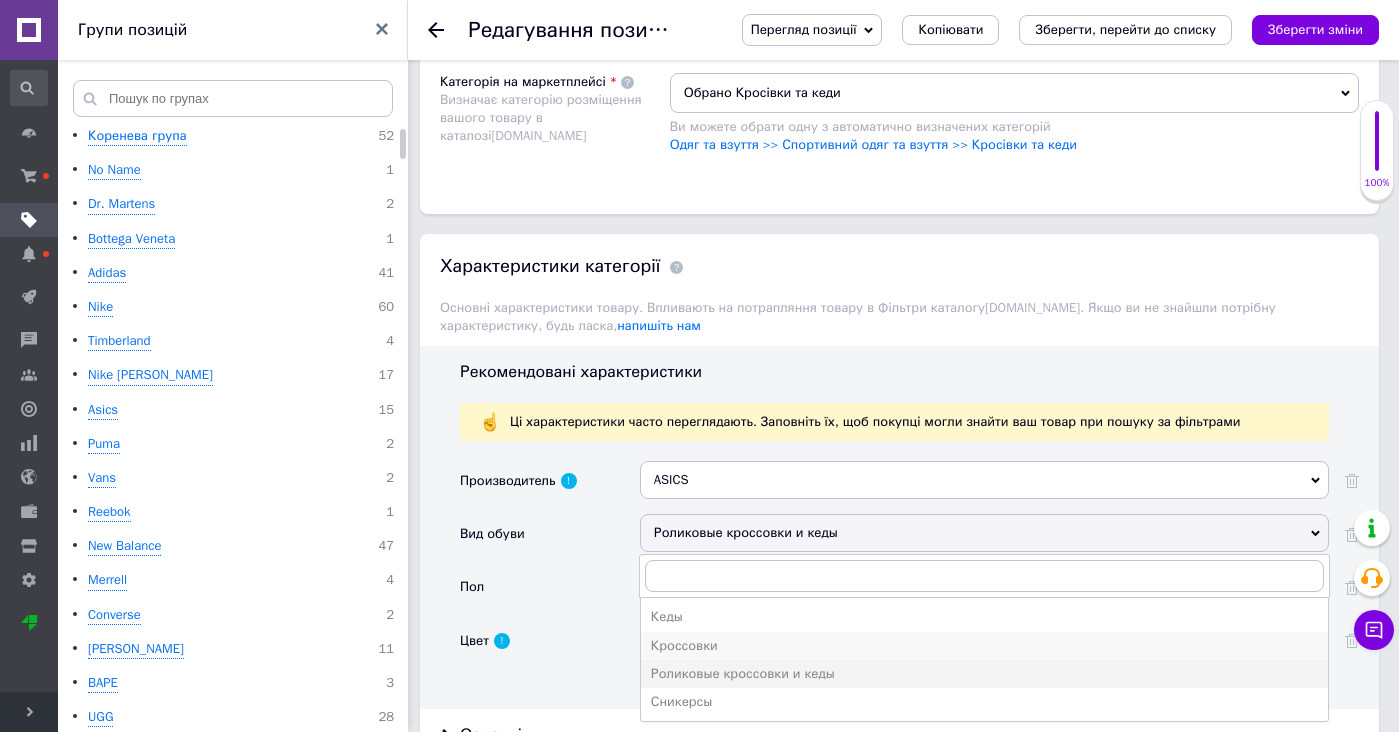 click on "Кроссовки" at bounding box center [984, 646] 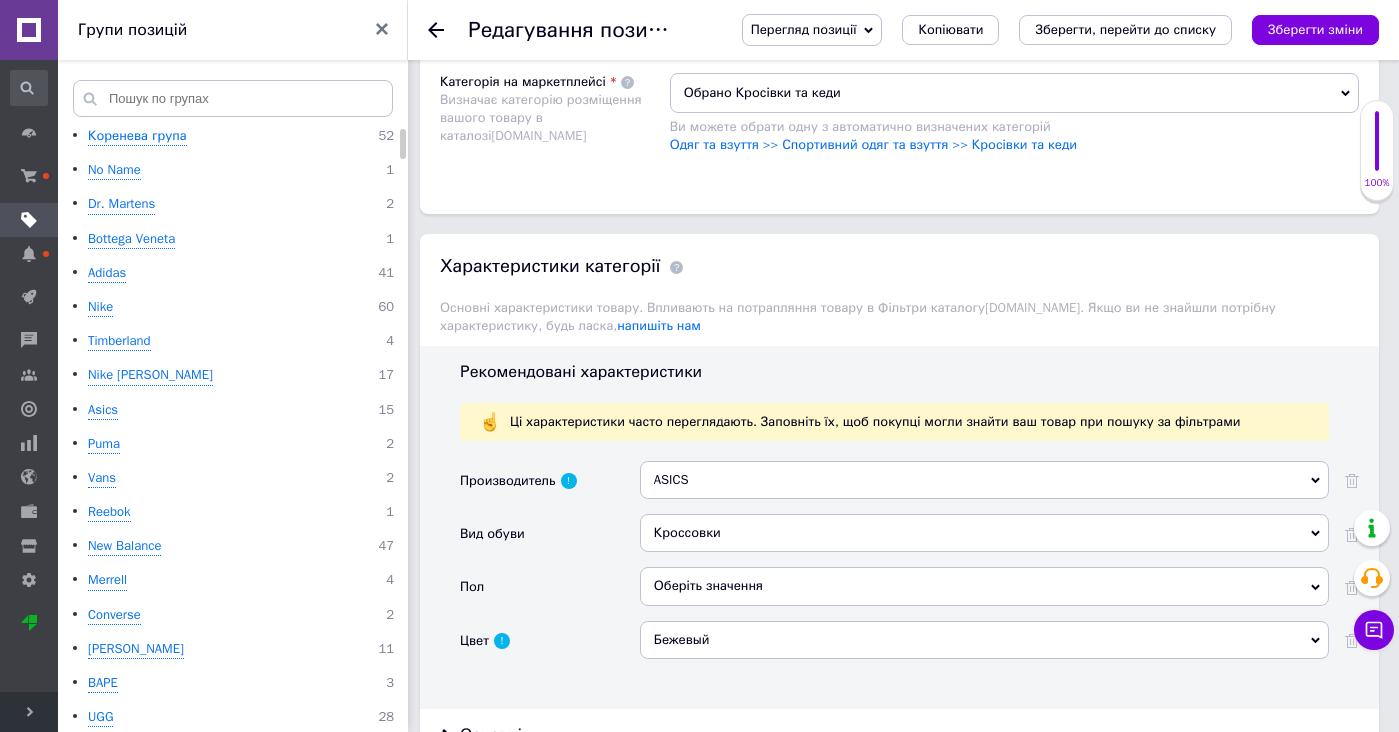 click on "Оберіть значення" at bounding box center (984, 586) 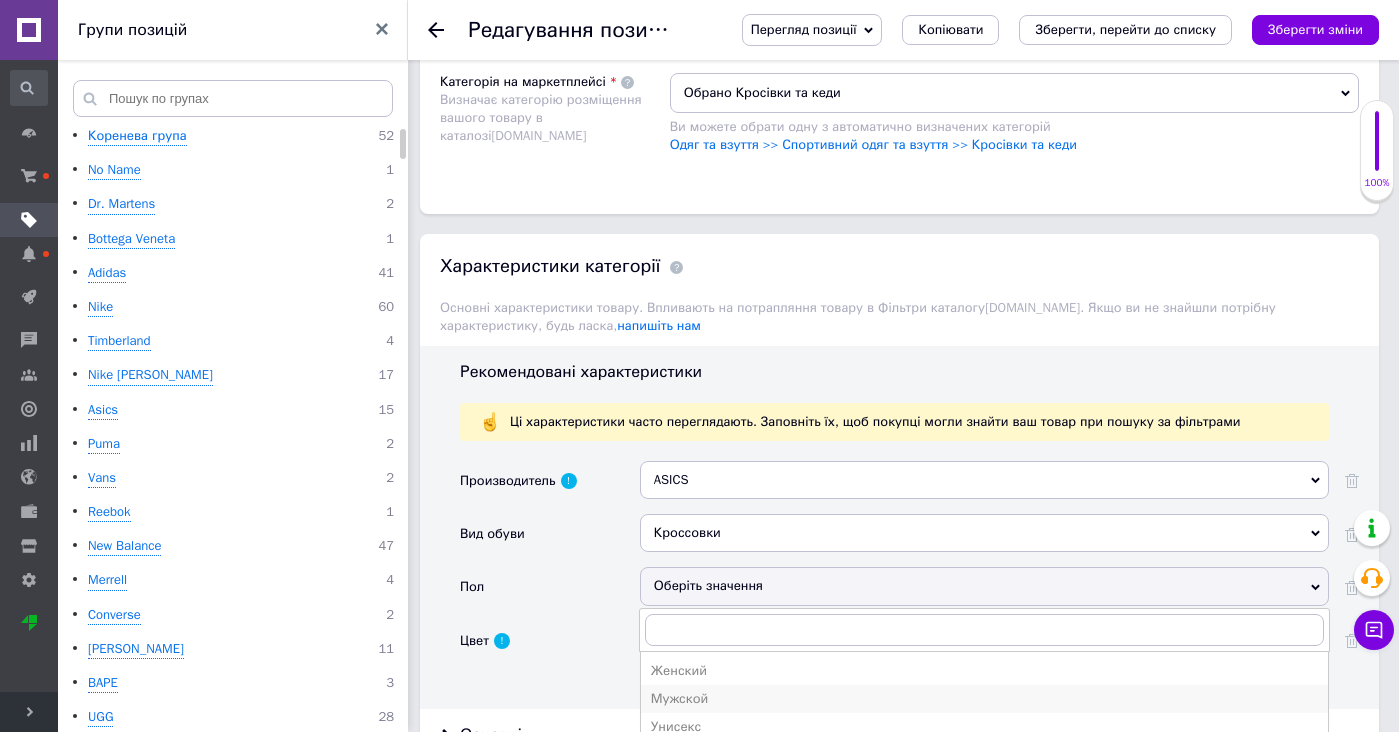 click on "Мужской" at bounding box center [984, 699] 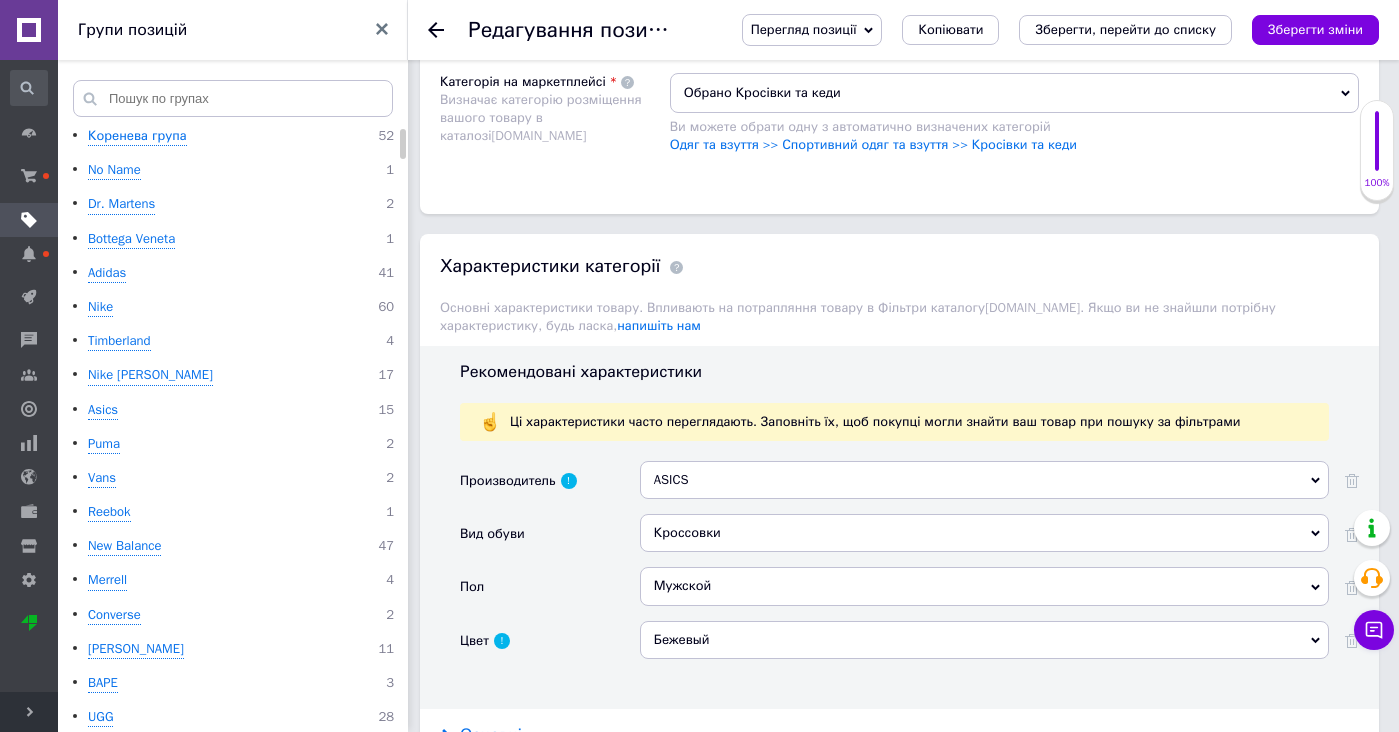 click on "Основні" at bounding box center [491, 735] 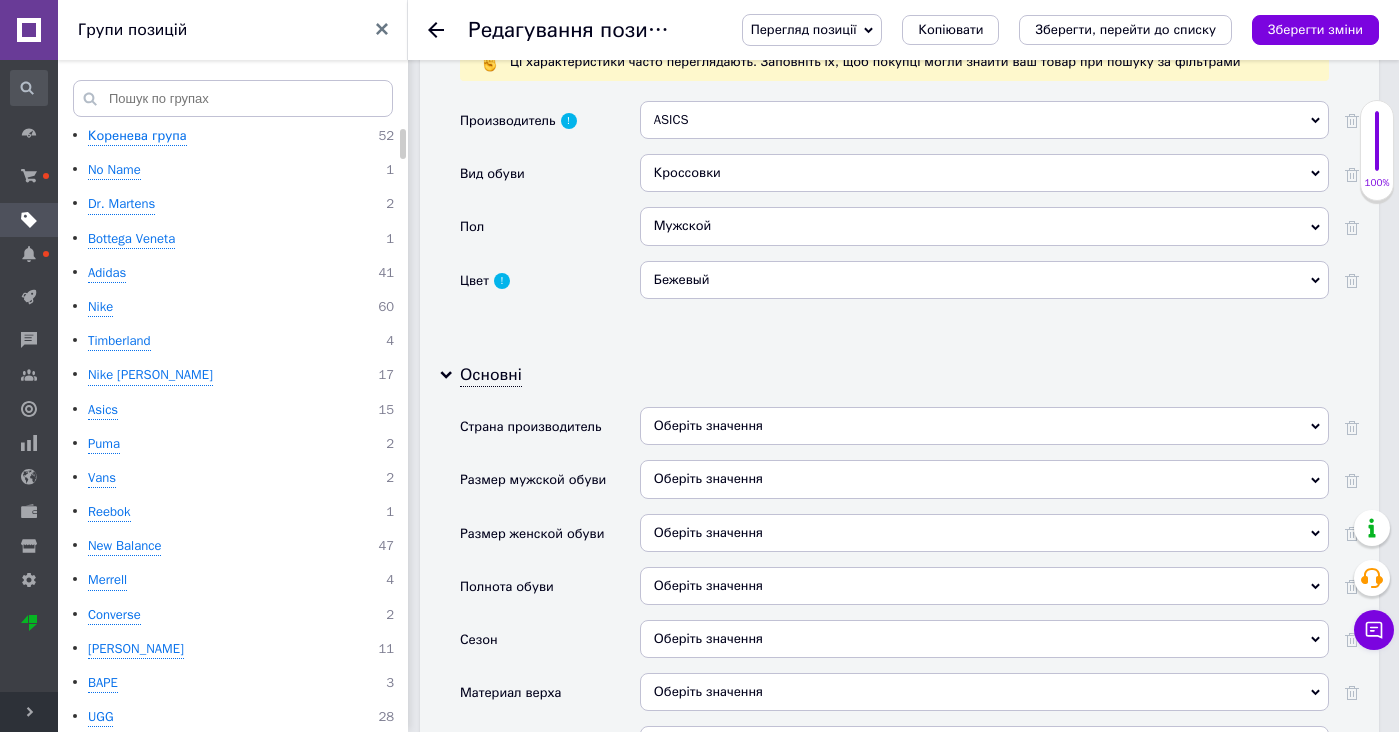 click on "Оберіть значення" at bounding box center [984, 639] 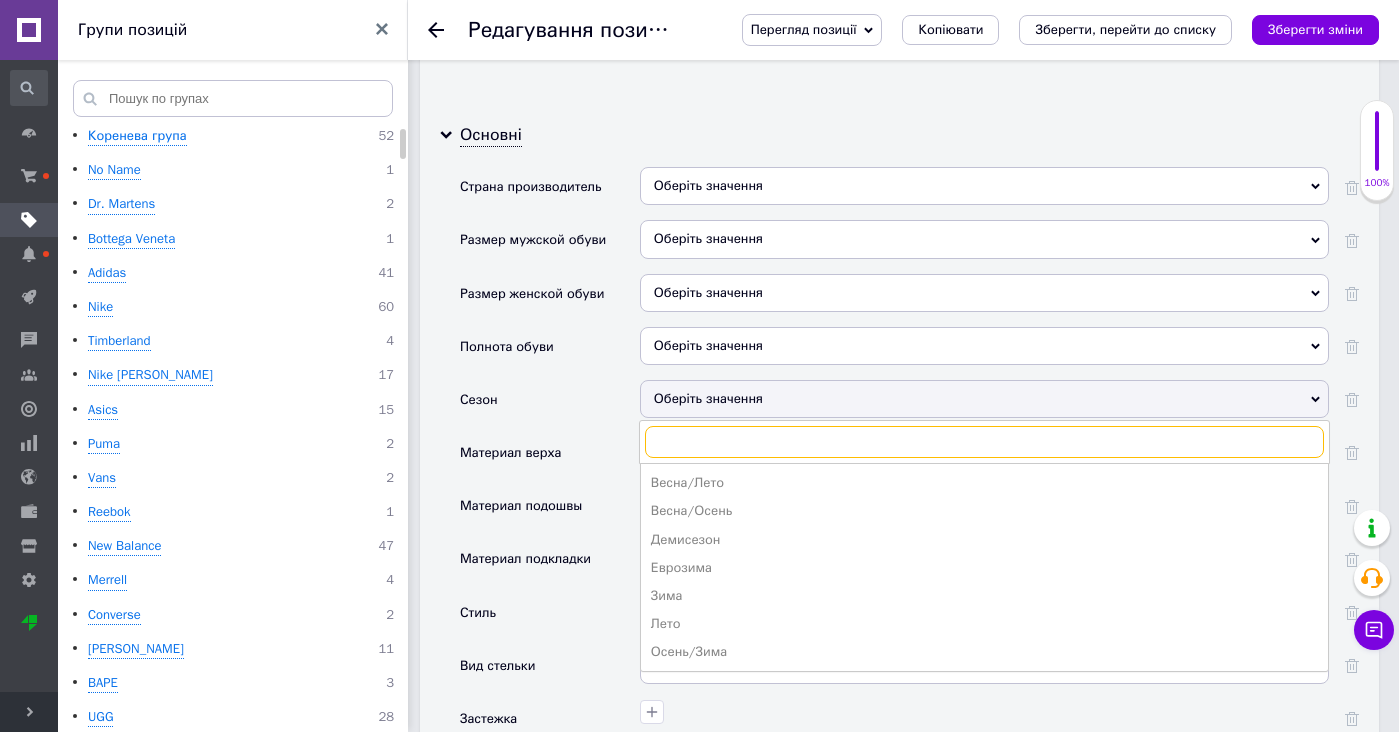 scroll, scrollTop: 3032, scrollLeft: 0, axis: vertical 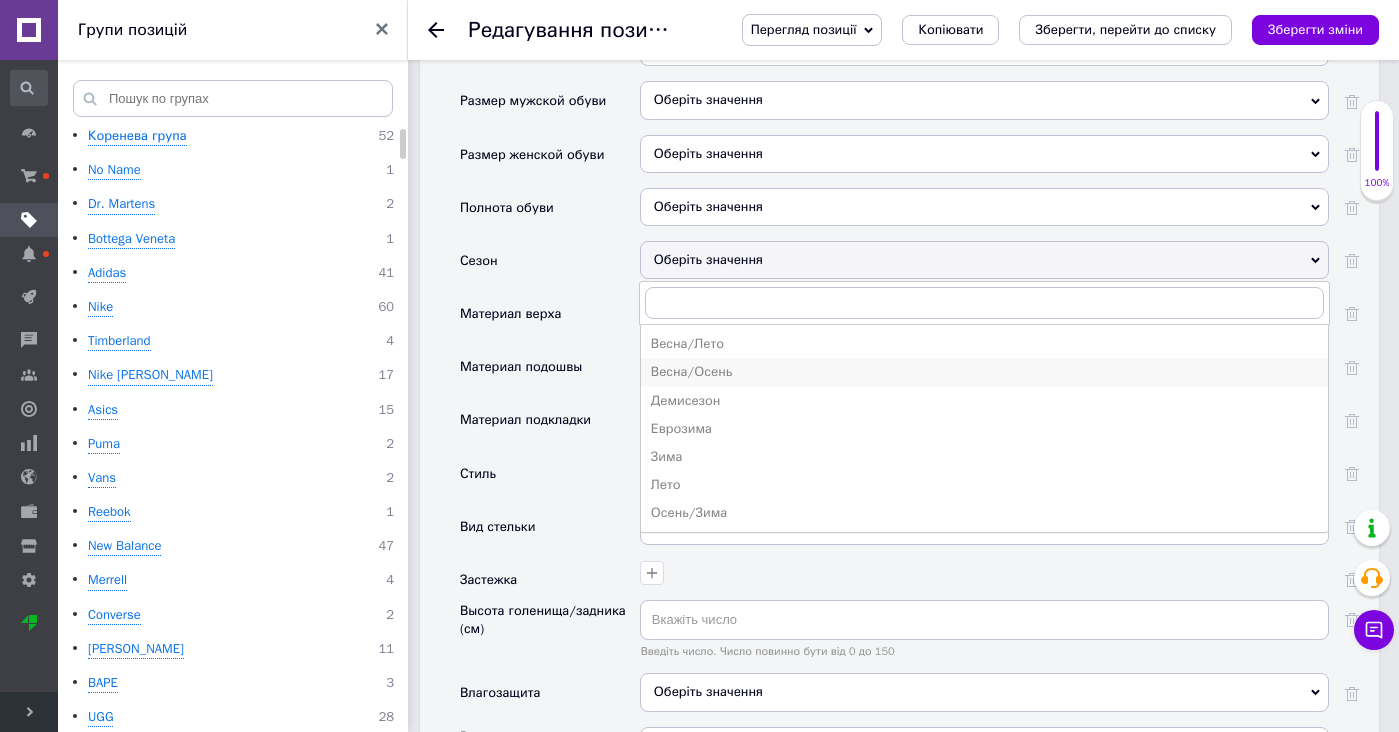 click on "Весна/Осень" at bounding box center (984, 372) 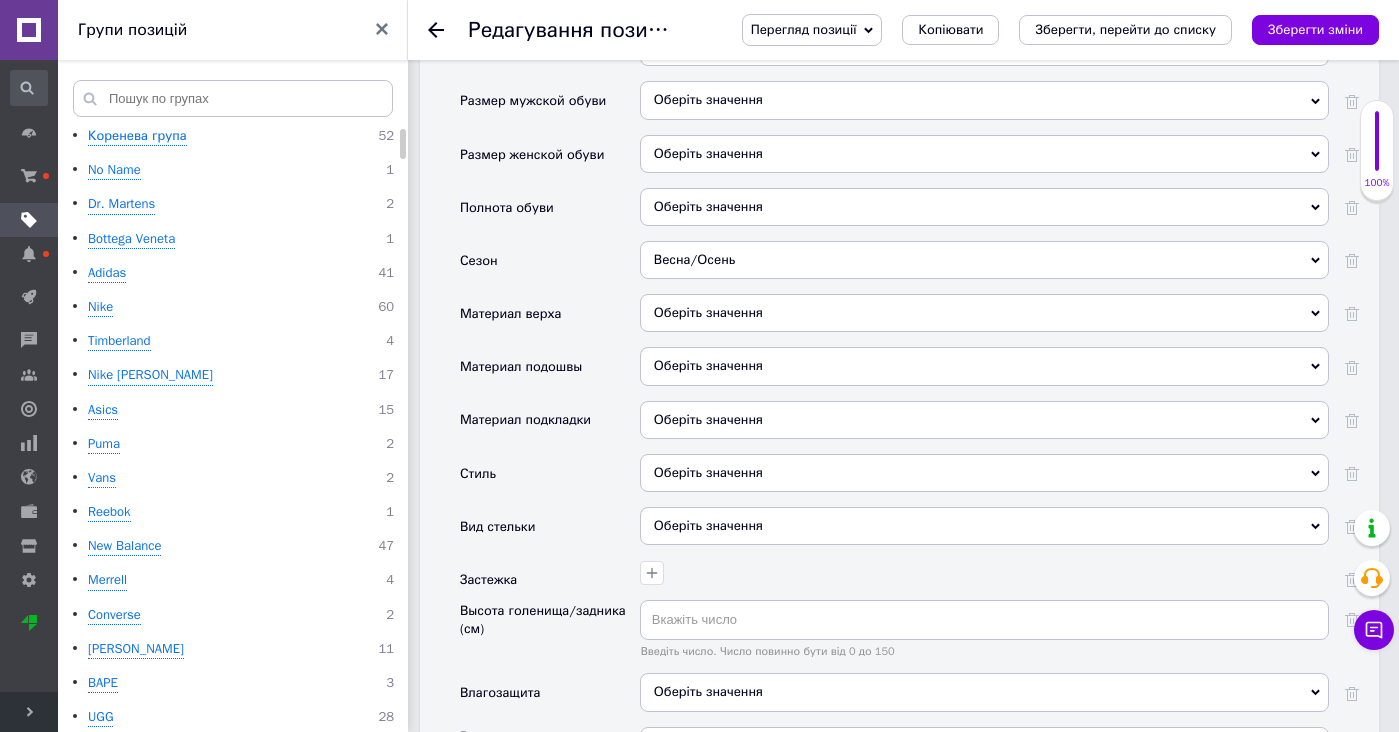 click on "Оберіть значення" at bounding box center (984, 313) 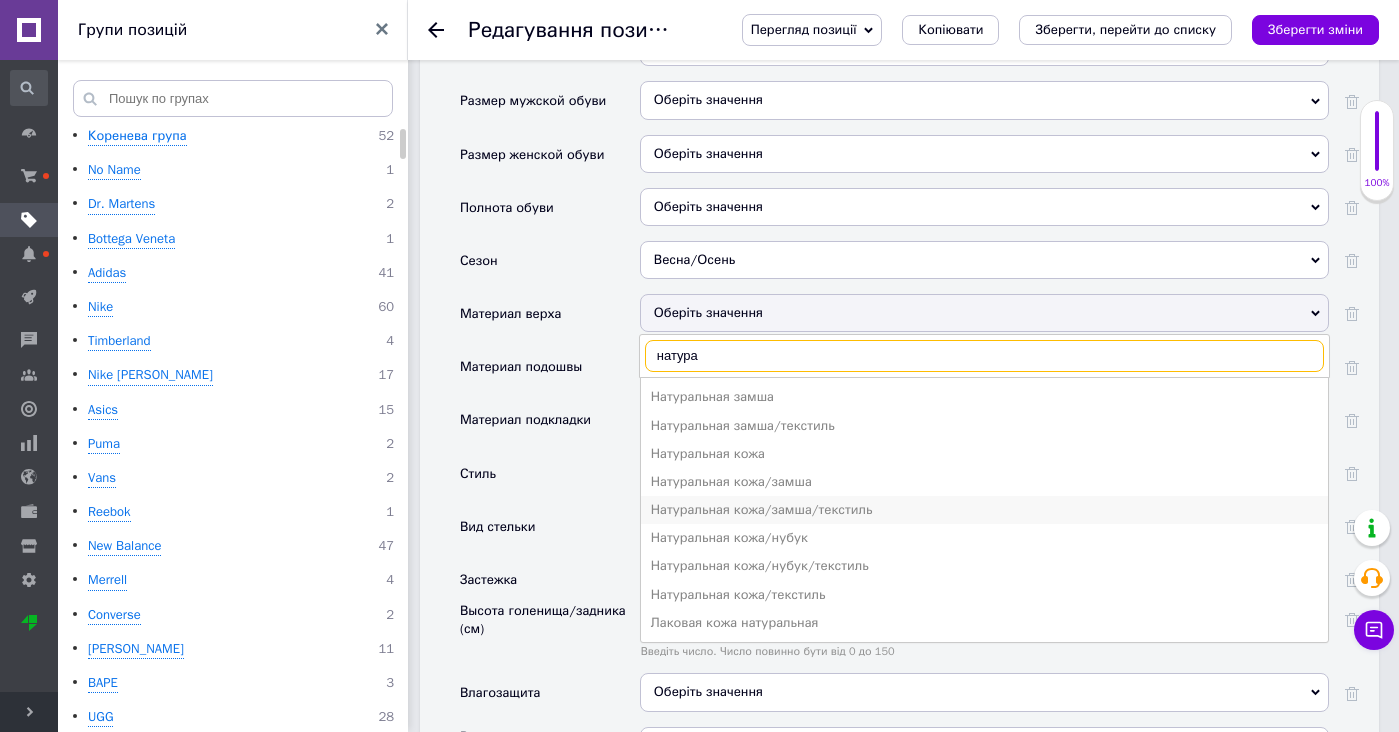 type on "натура" 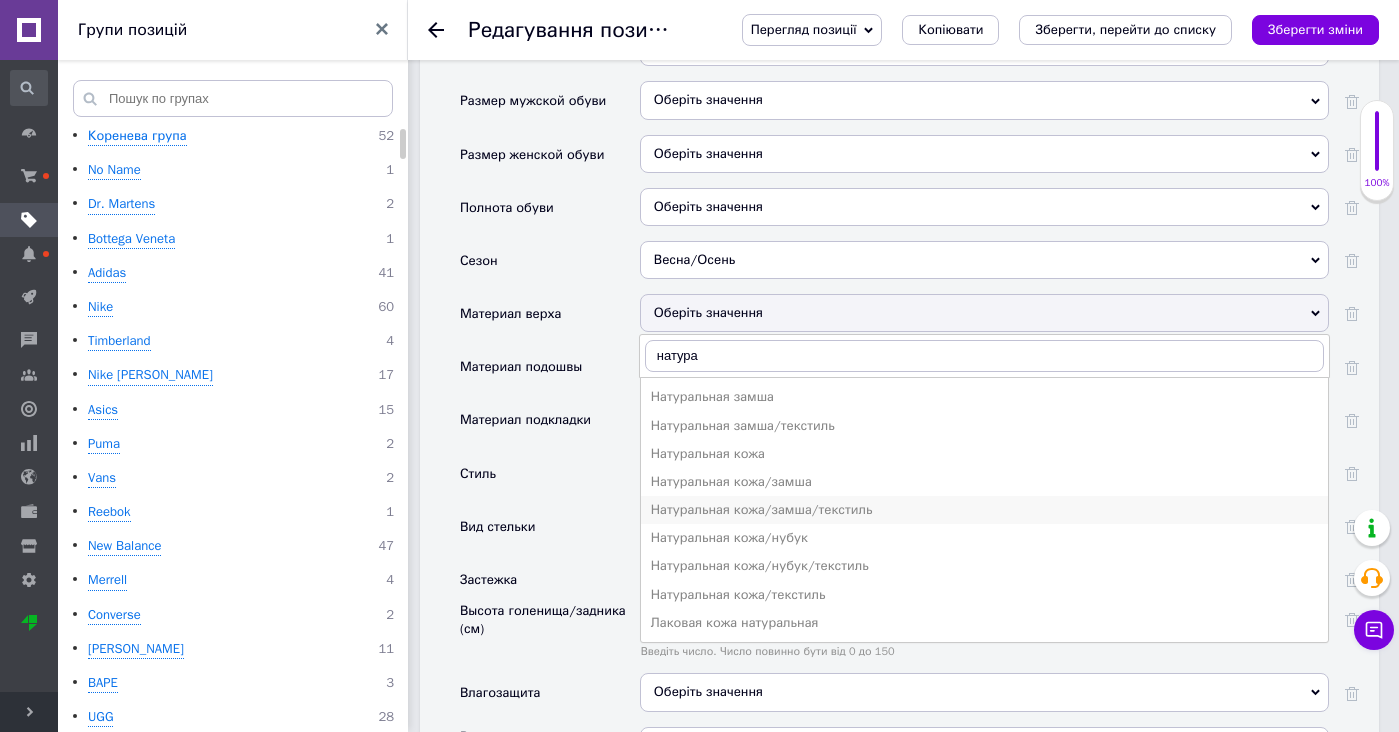 click on "Натуральная кожа/замша/текстиль" at bounding box center [984, 510] 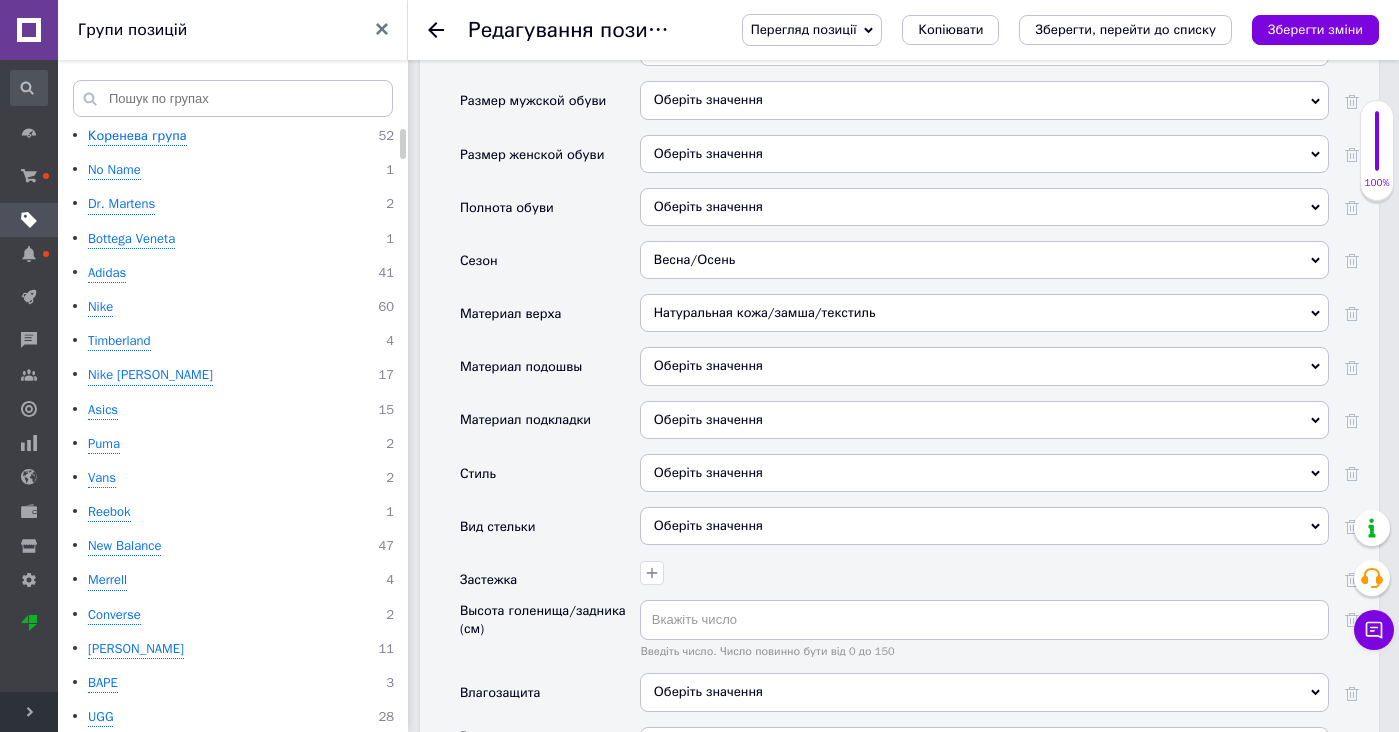 click on "Оберіть значення" at bounding box center (984, 420) 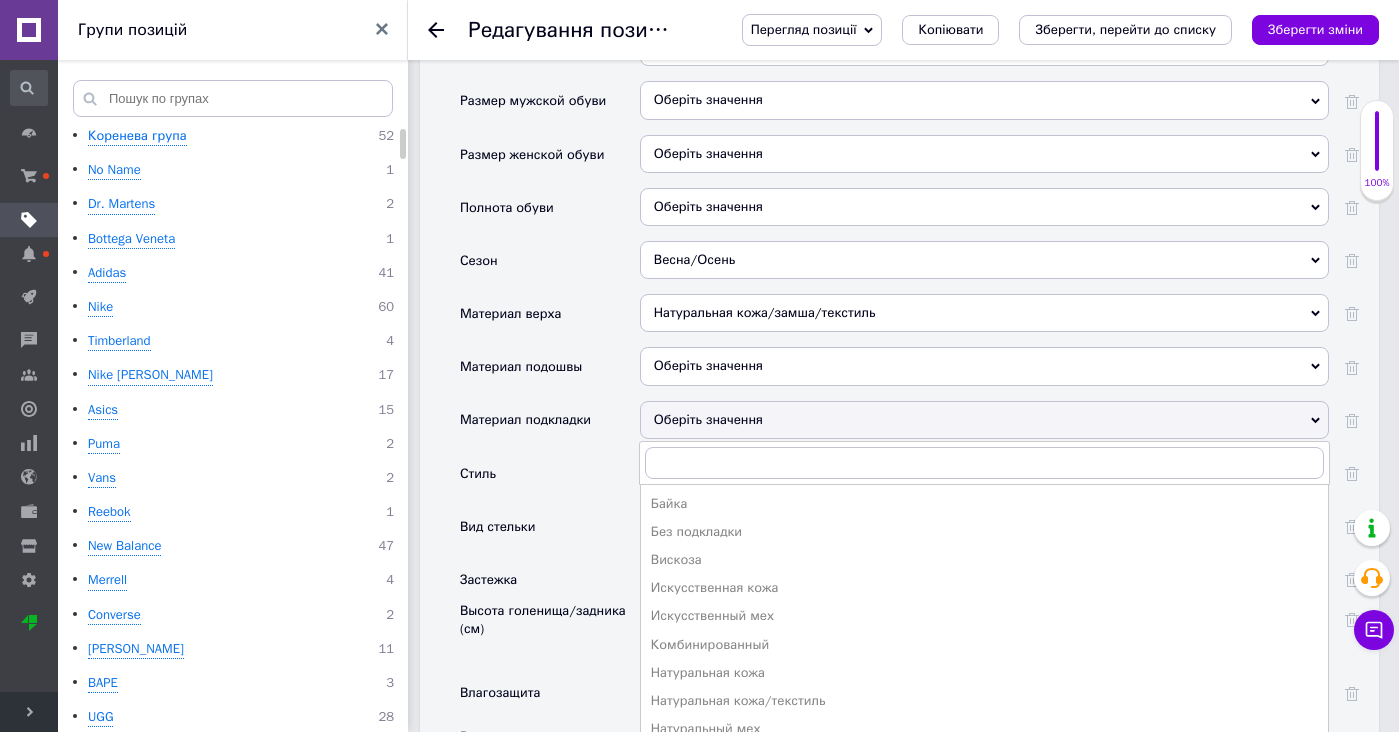 click on "Натуральная кожа/замша/текстиль Велюр Гипюр Джинс Замша Замша/Текстиль Искусственная замша Искусственная кожа Искусственная кожа/Замша Искусственная кожа/сетка Искусственная кожа/текстиль Комбинированный Кордура Лак Лаковая кожа натуральная Микрофибра Натуральная замша Натуральная замша/текстиль Натуральная кожа Натуральная кожа/замша Натуральная кожа/замша/текстиль Натуральная кожа/нубук Натуральная кожа/нубук/текстиль Натуральная кожа/текстиль Нейлон Нубук Нубук/текстиль Полиуретан Полиэстер Прессованная кожа Резина Сетка Сетка + Замша" at bounding box center [984, 320] 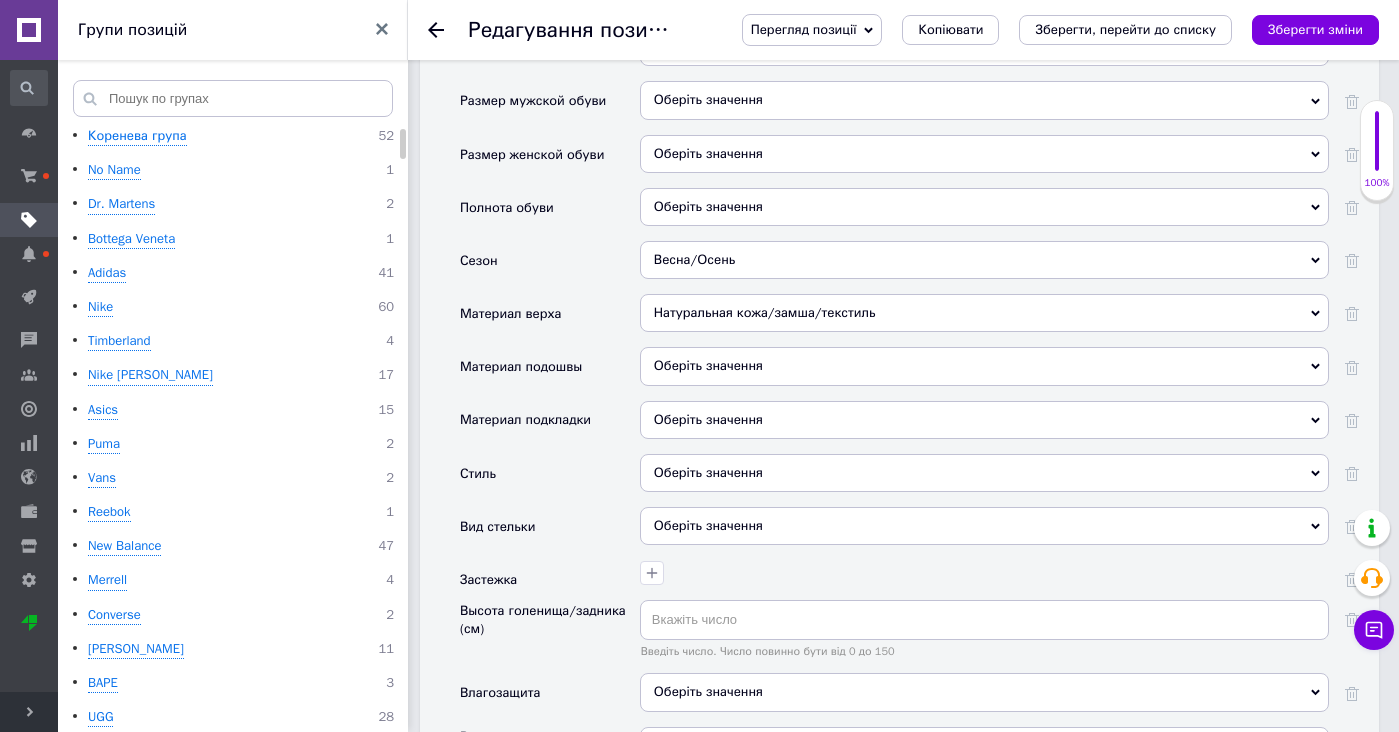 click on "Оберіть значення" at bounding box center (984, 366) 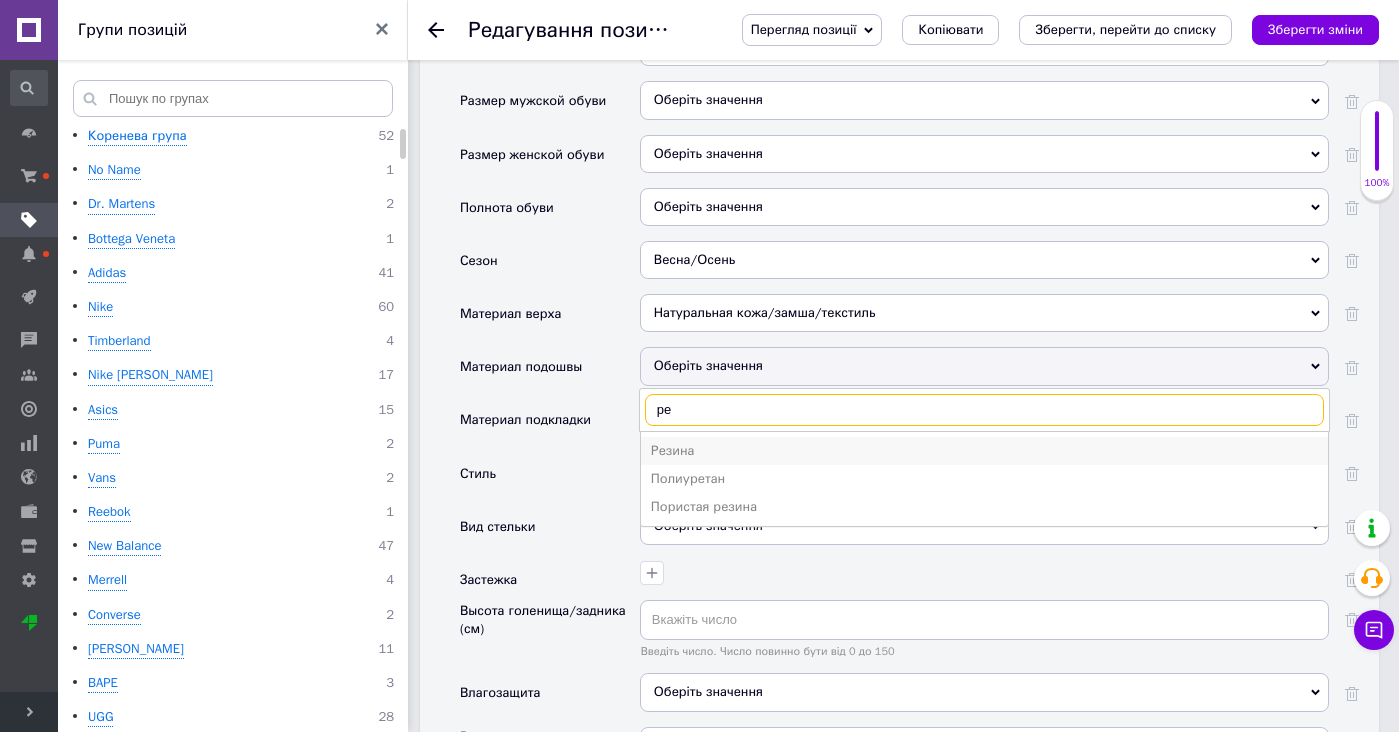 type on "ре" 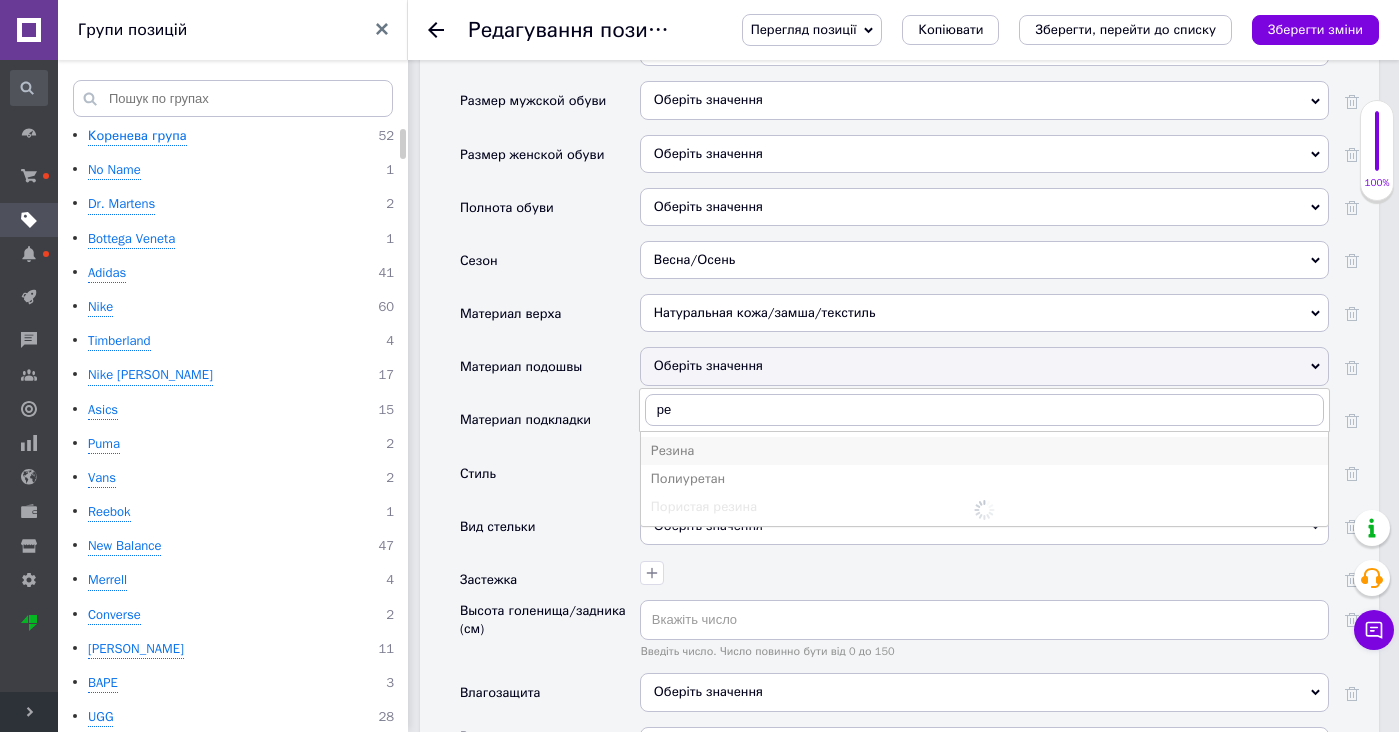 click on "Резина" at bounding box center [984, 451] 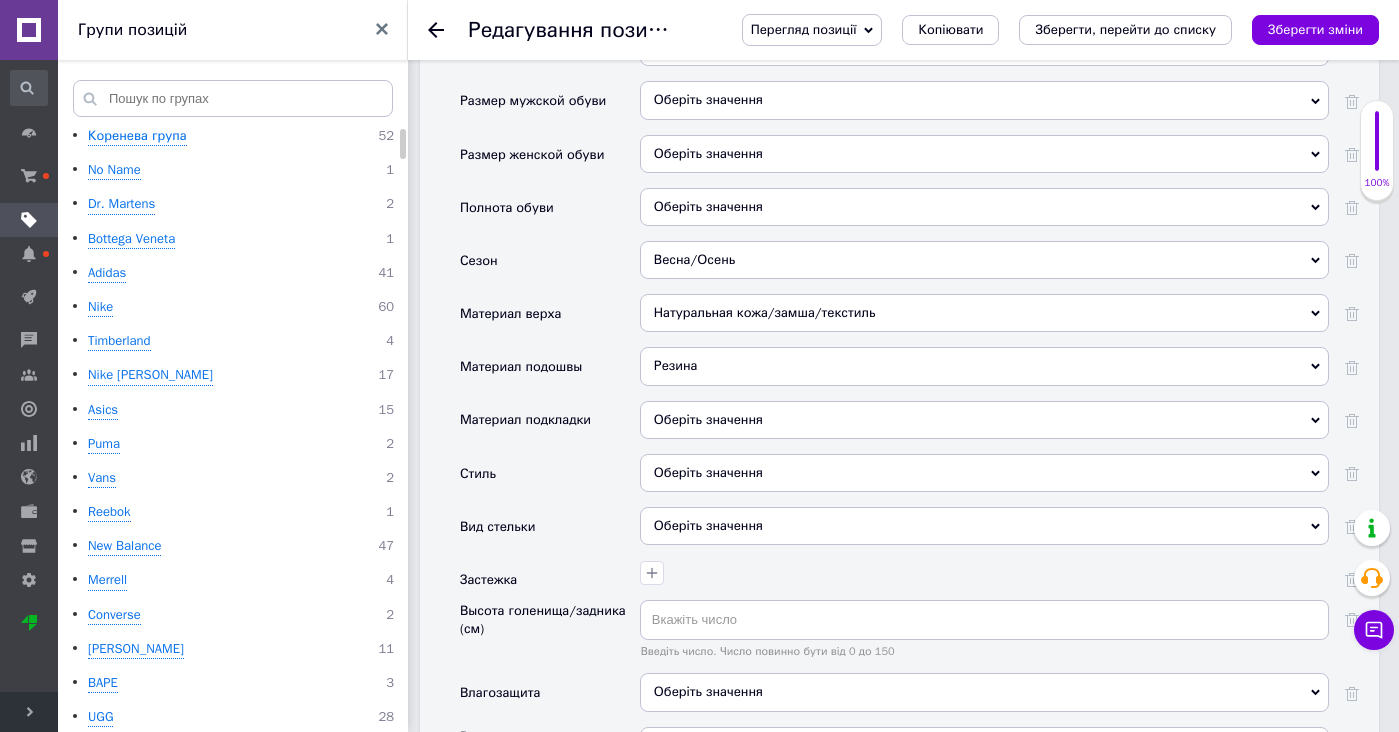 click on "Оберіть значення" at bounding box center [984, 420] 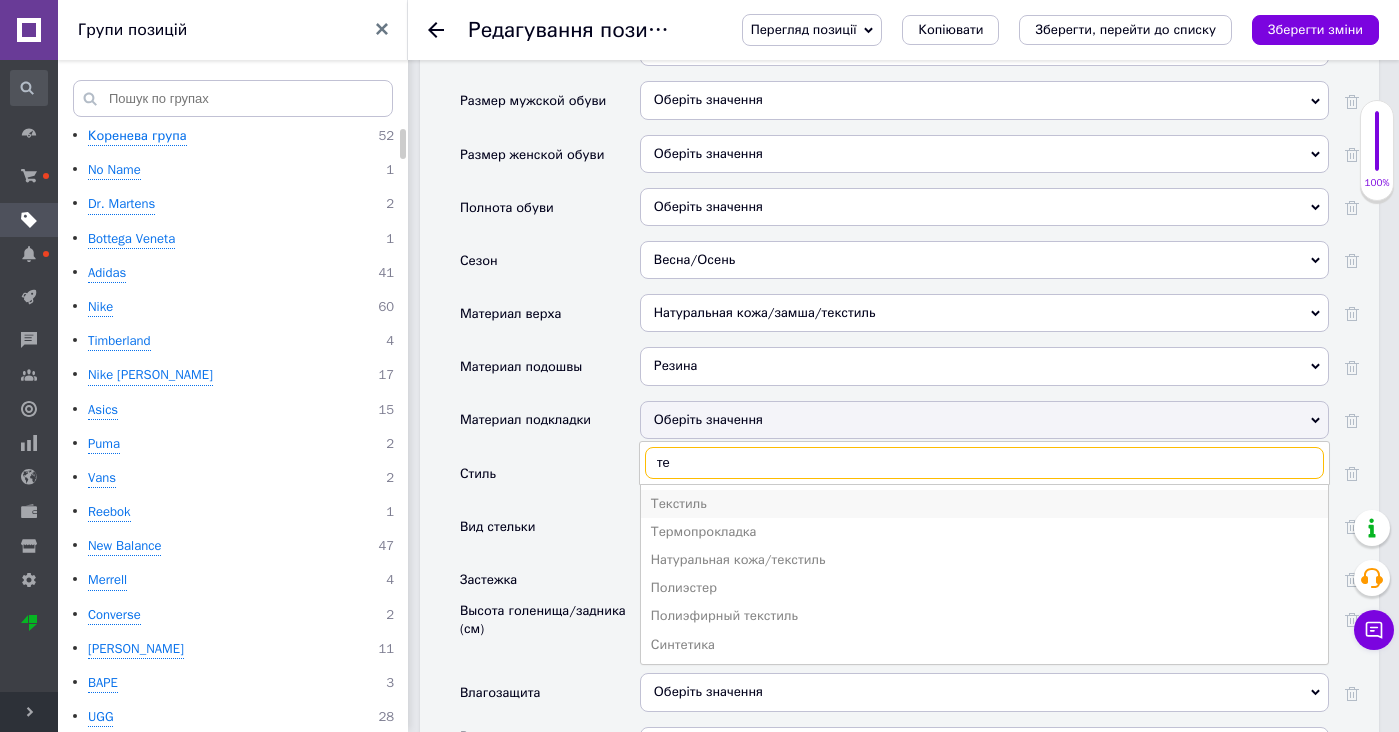 type on "те" 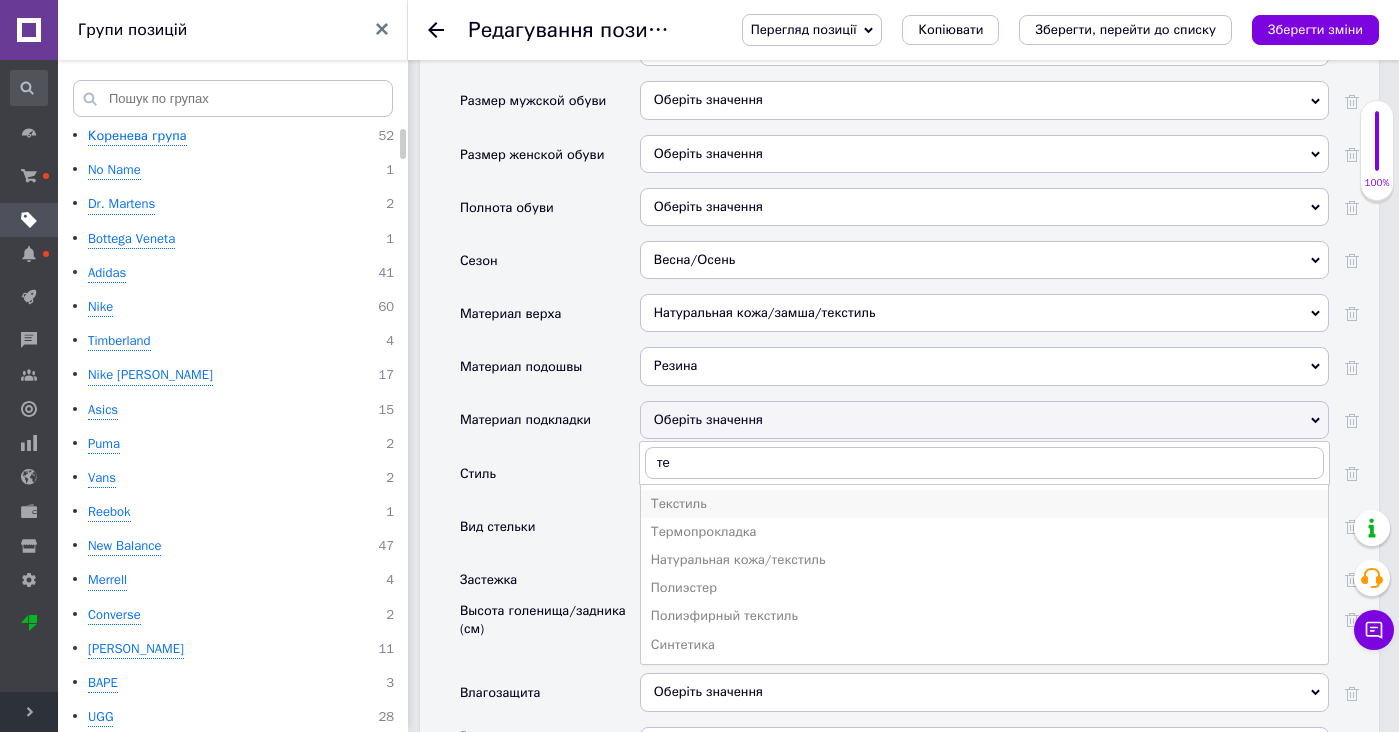 click on "Текстиль" at bounding box center (984, 504) 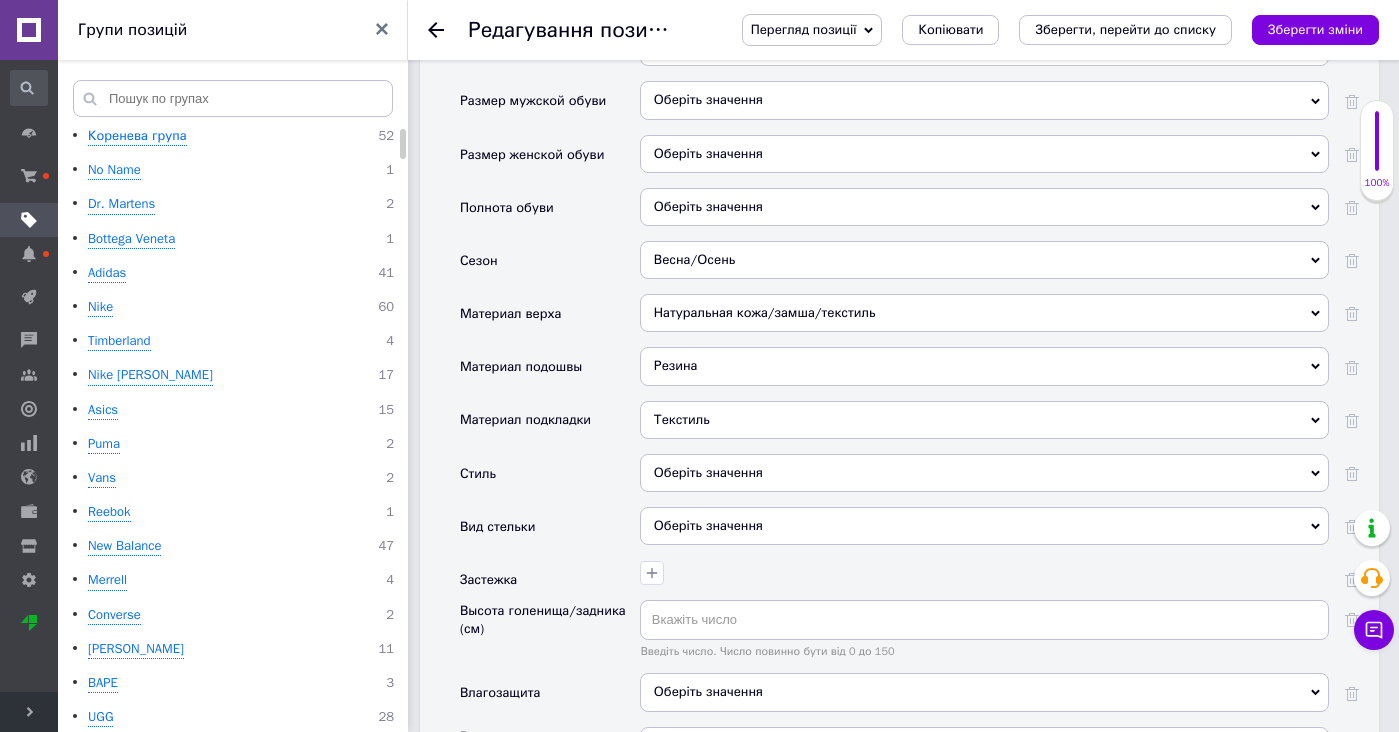 click on "Текстиль Байка Без подкладки Вискоза Искусственная кожа Искусственный мех Комбинированный Натуральная кожа Натуральная кожа/текстиль Натуральный мех Нейлон Полиэстер Полиэфирный текстиль Синтетика Текстиль Термопрокладка Трикотаж Флис Хлопок Холст Шерсть" at bounding box center [984, 427] 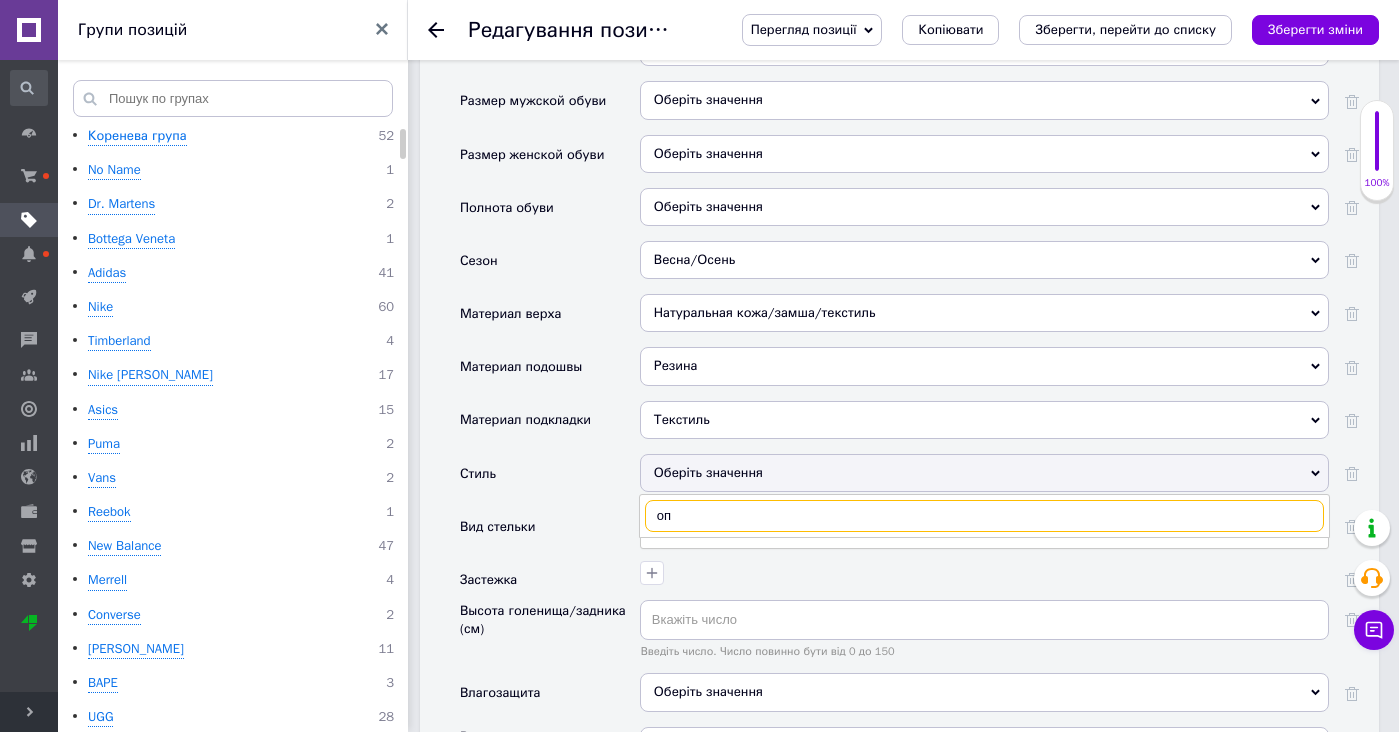 type on "о" 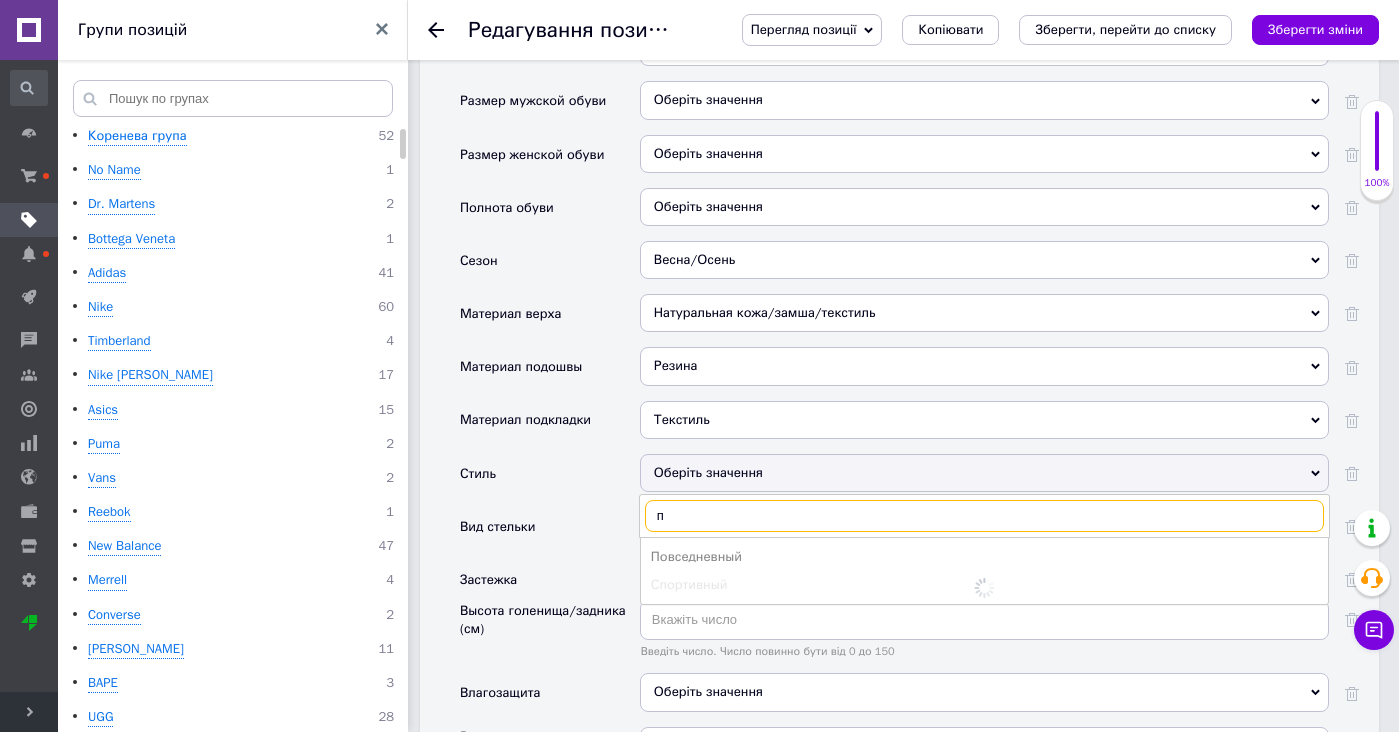 type on "по" 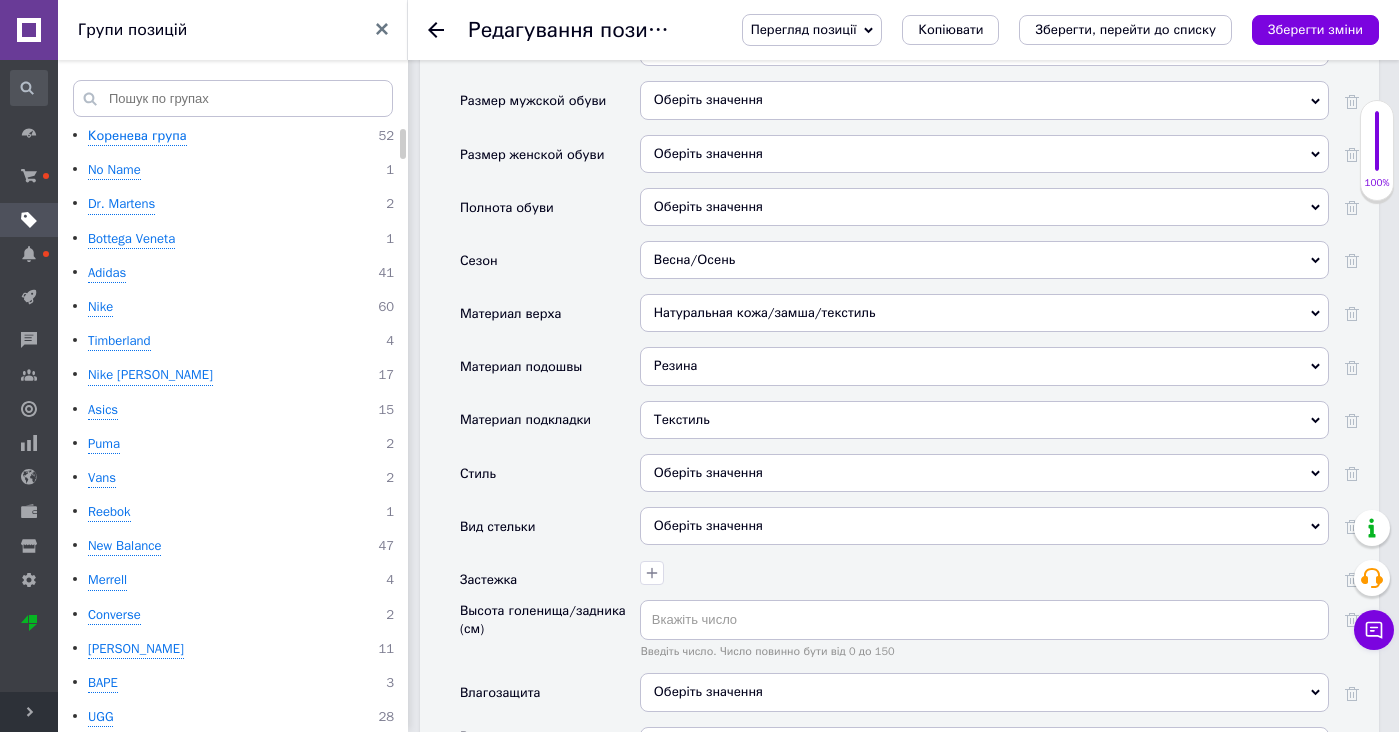 drag, startPoint x: 628, startPoint y: 455, endPoint x: 695, endPoint y: 426, distance: 73.00685 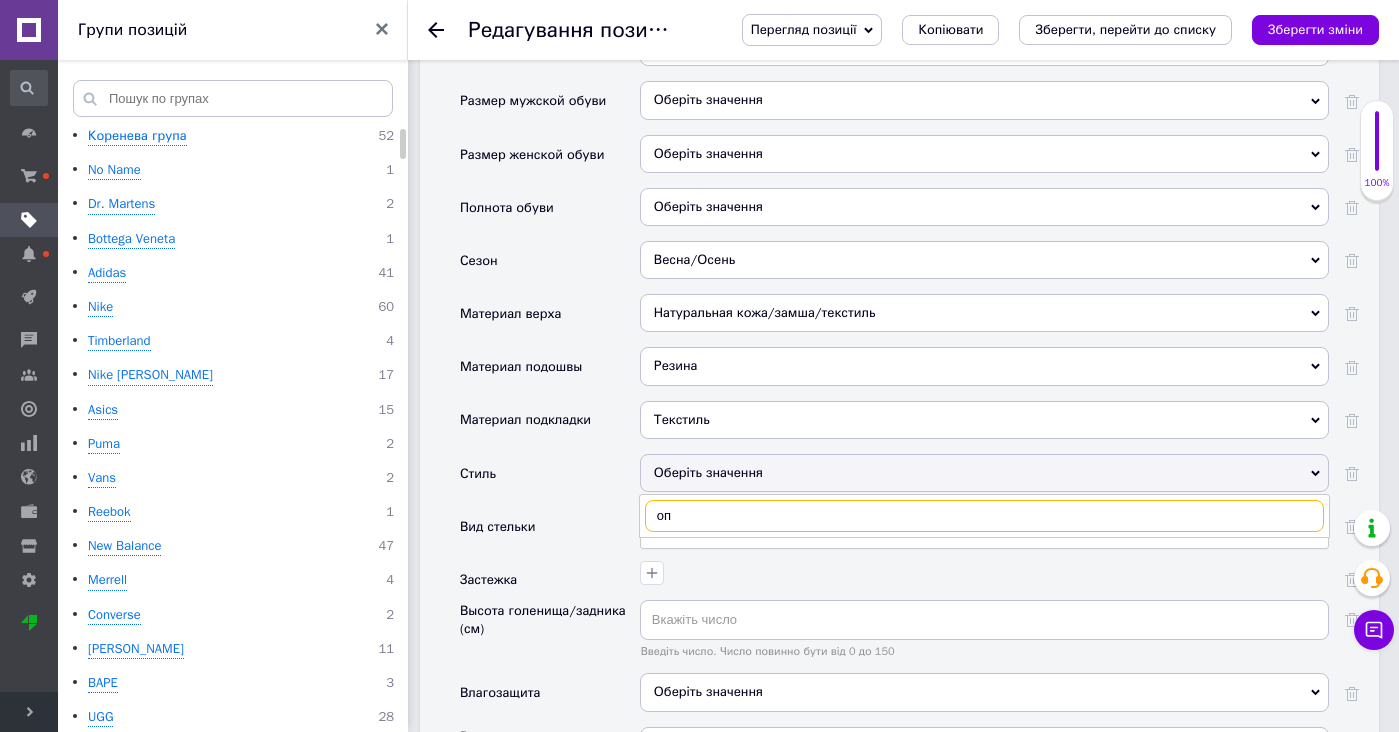 type on "оп" 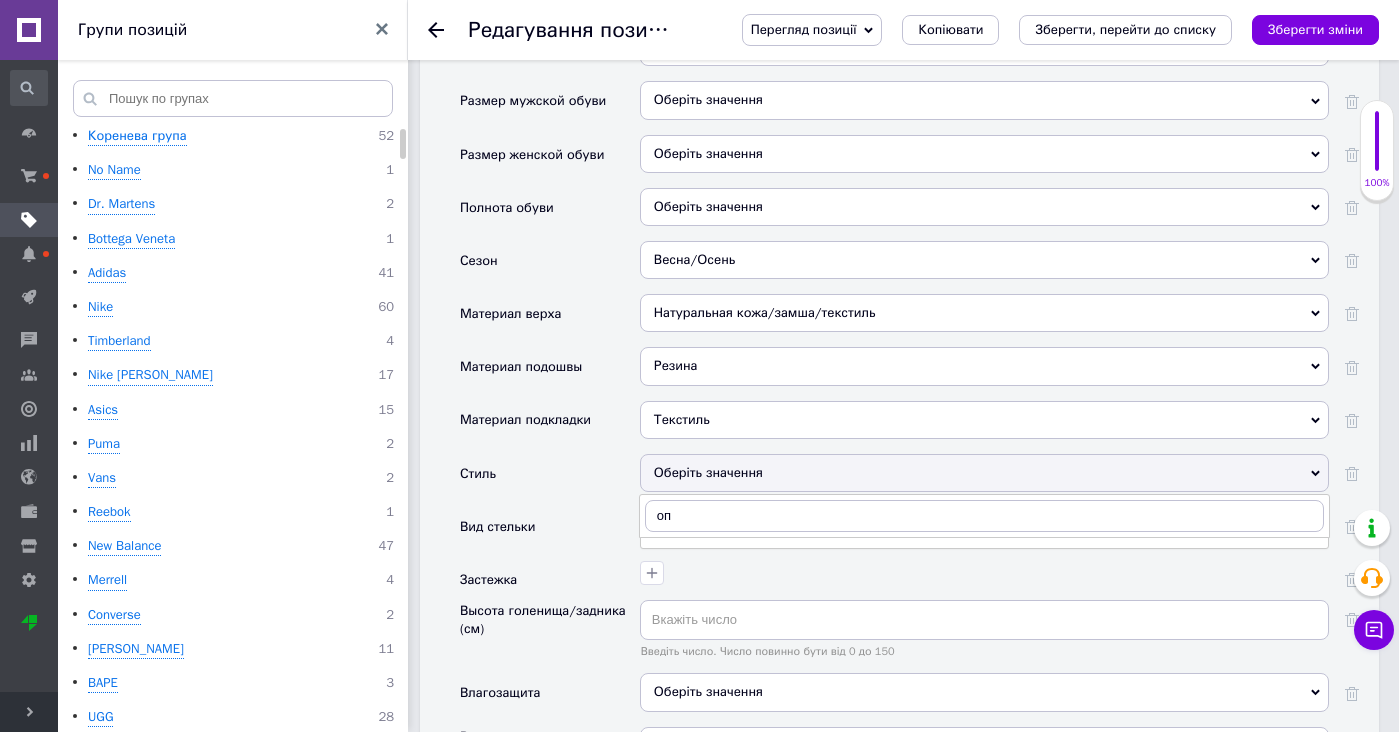 click on "Оберіть значення" at bounding box center [984, 473] 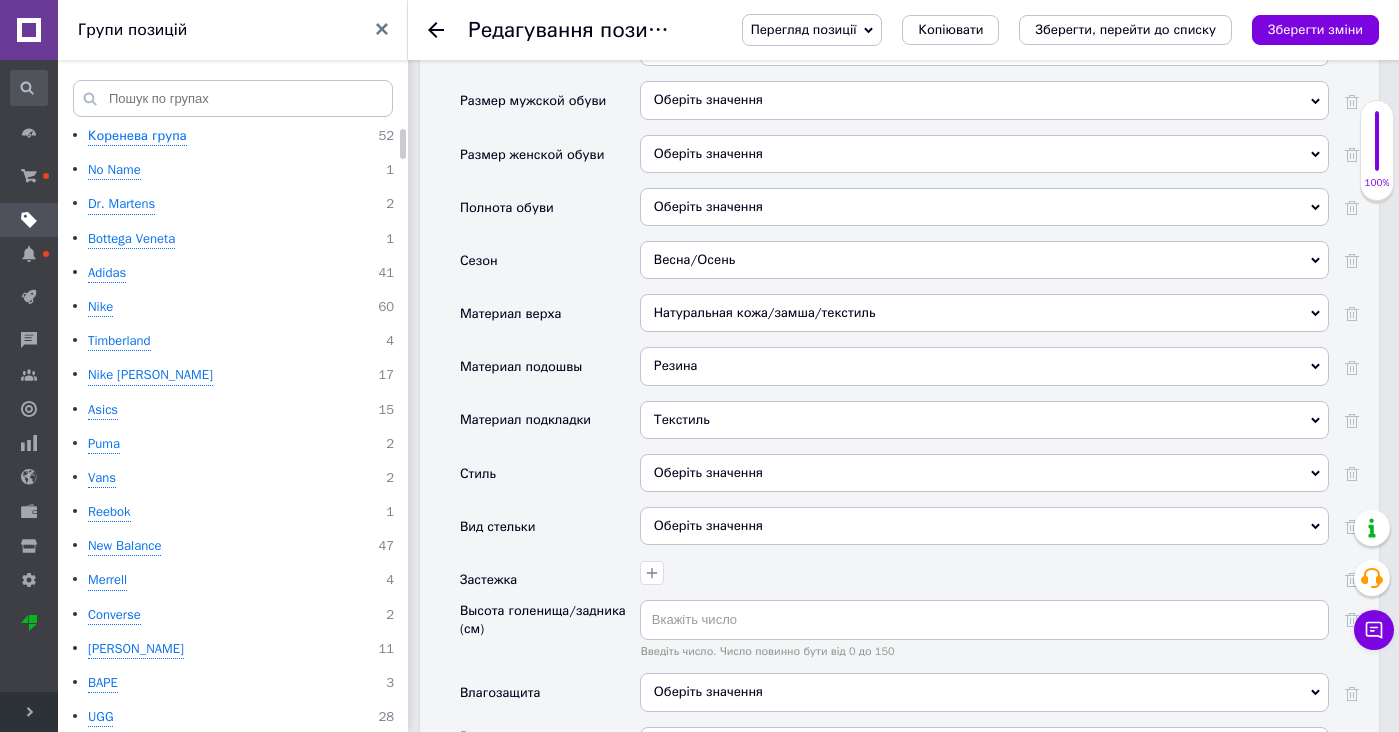 click on "Оберіть значення" at bounding box center (984, 473) 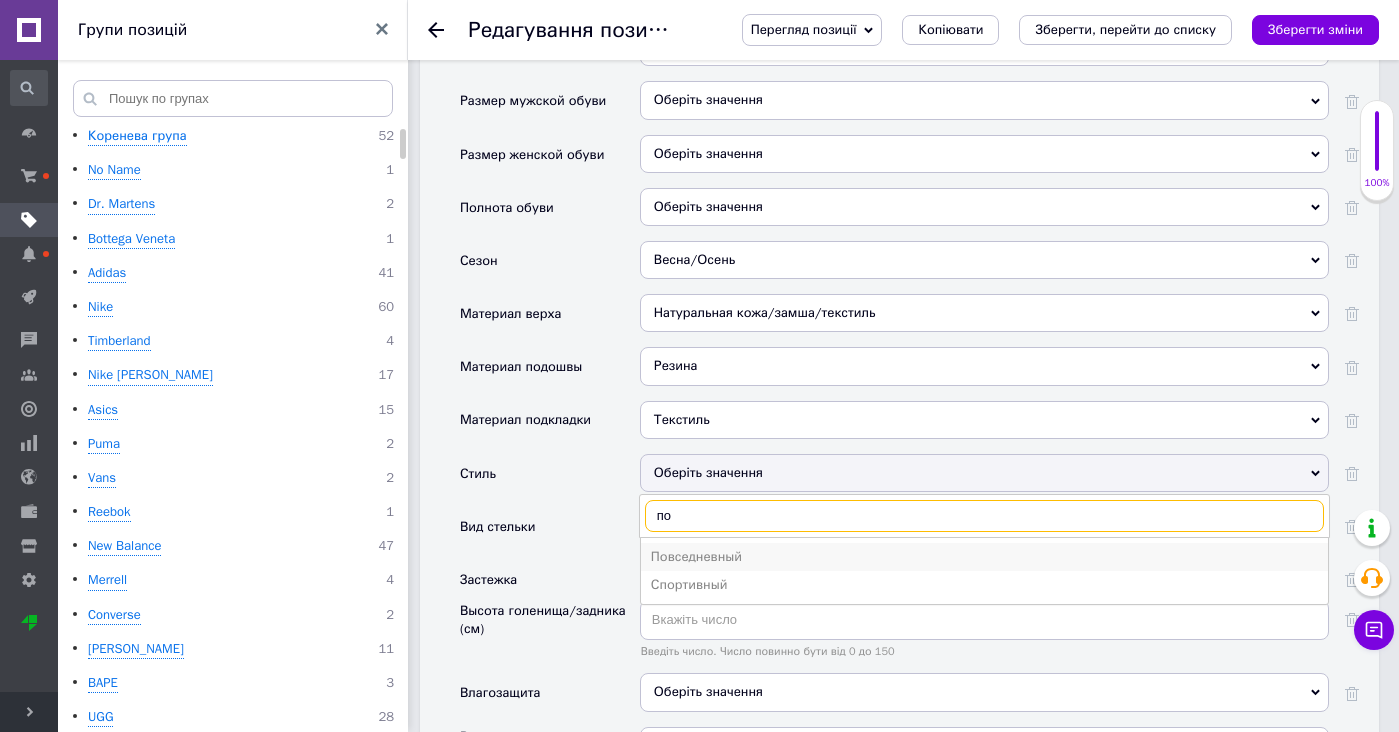 type on "по" 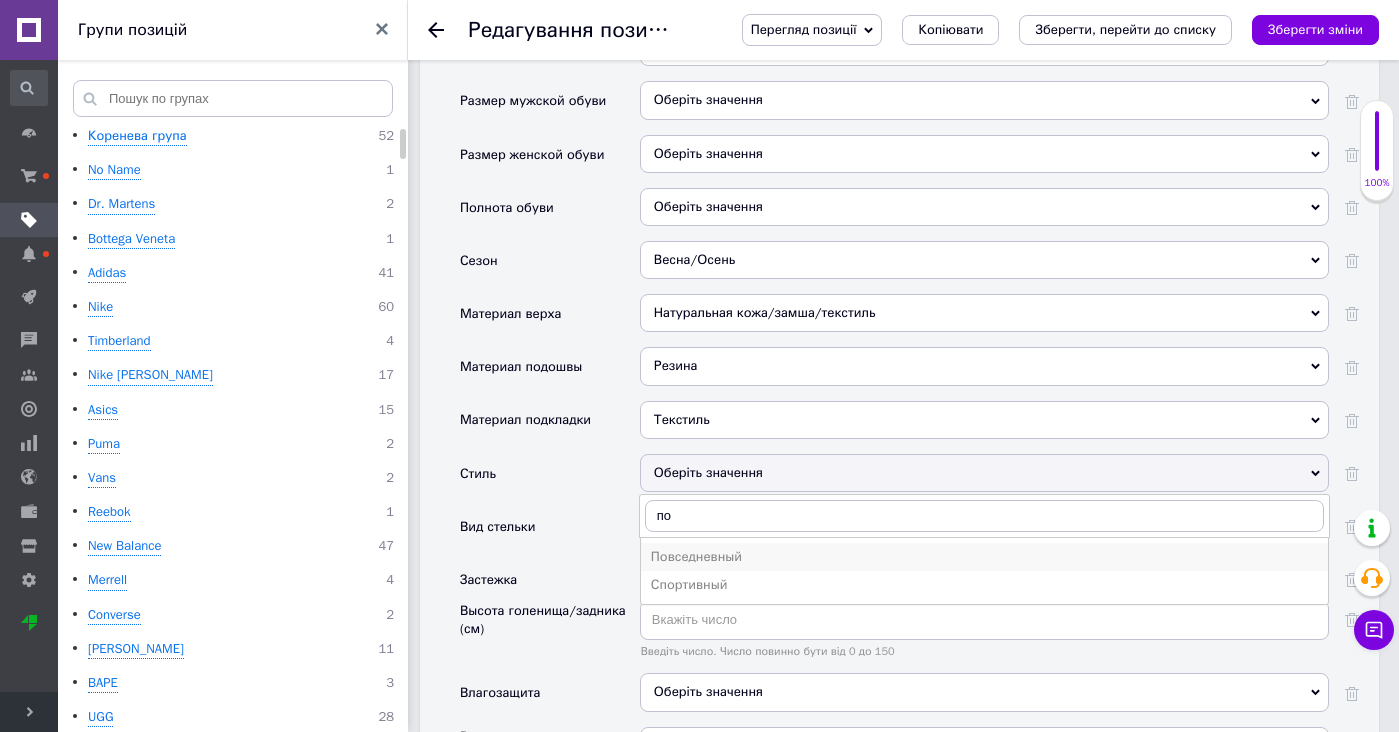 click on "Повседневный" at bounding box center (984, 557) 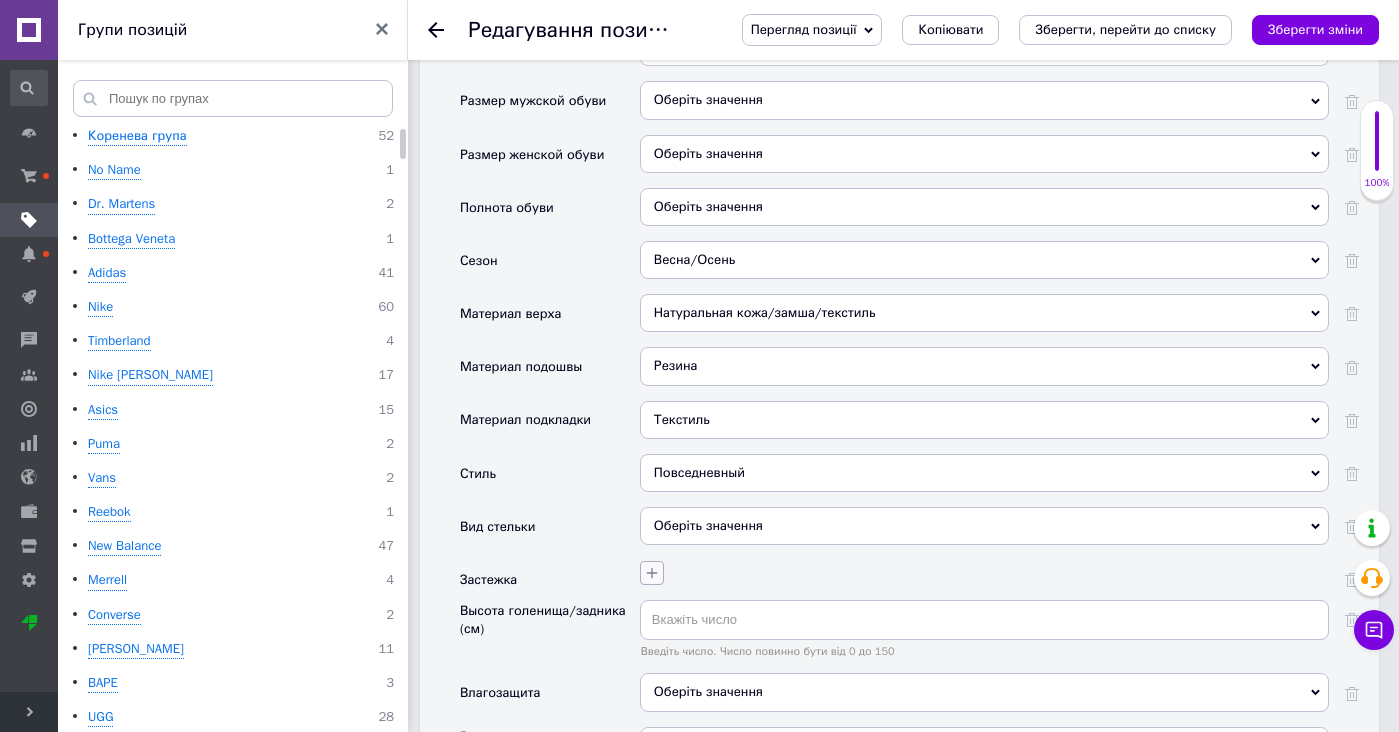 click 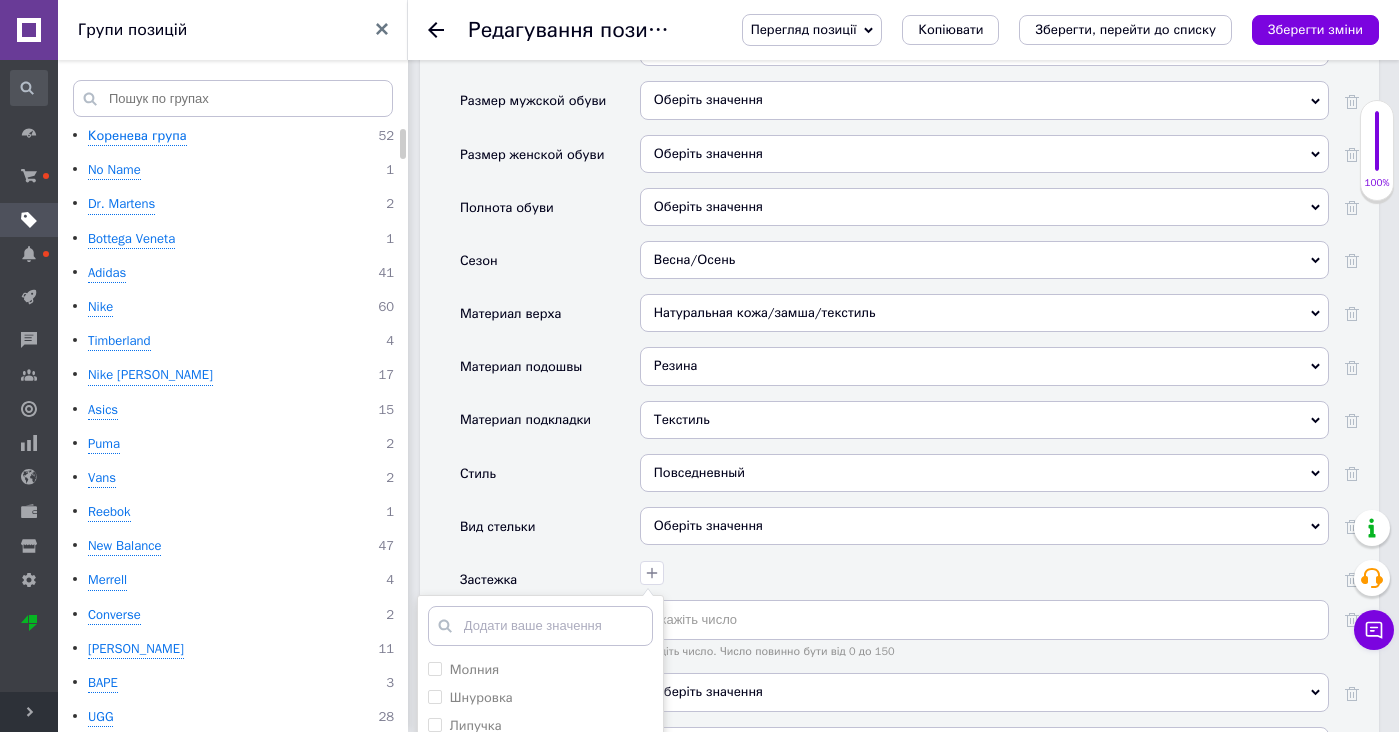 click on "Шнуровка" at bounding box center (540, 698) 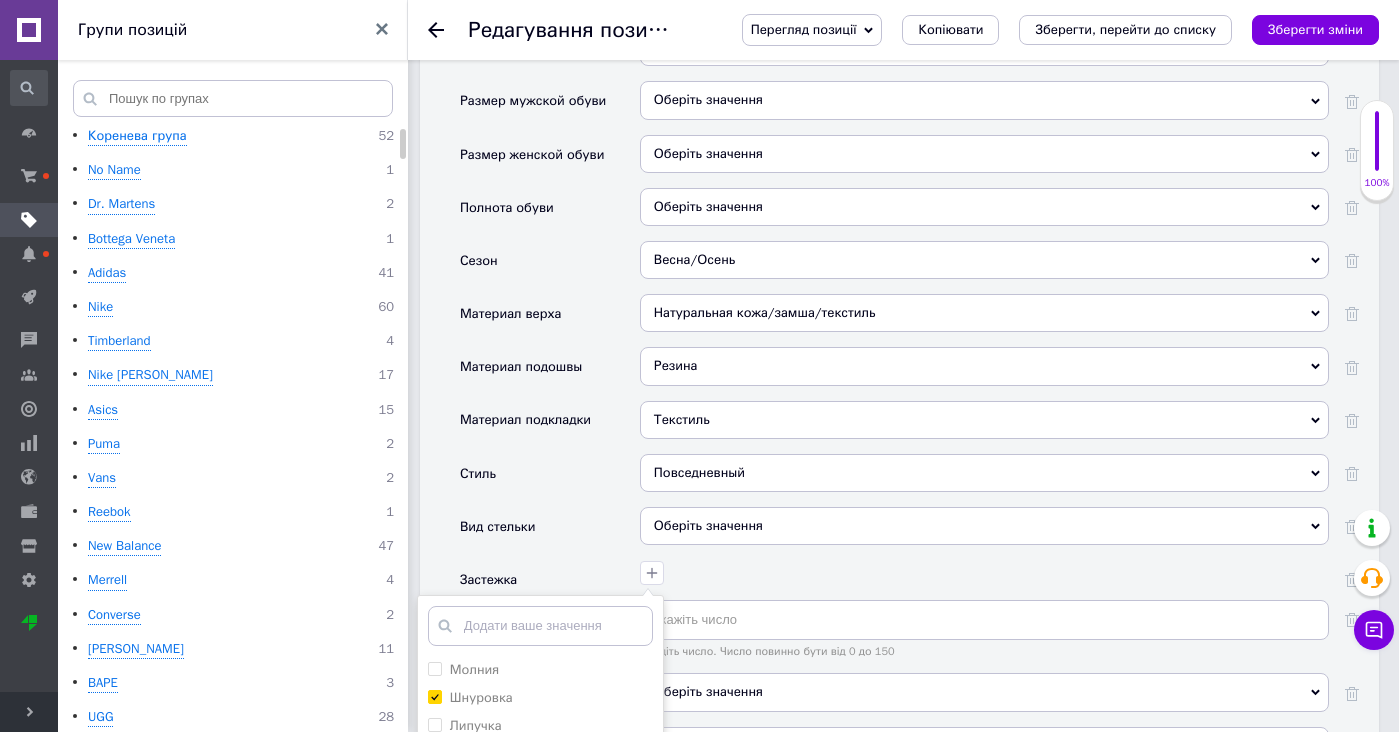 checkbox on "true" 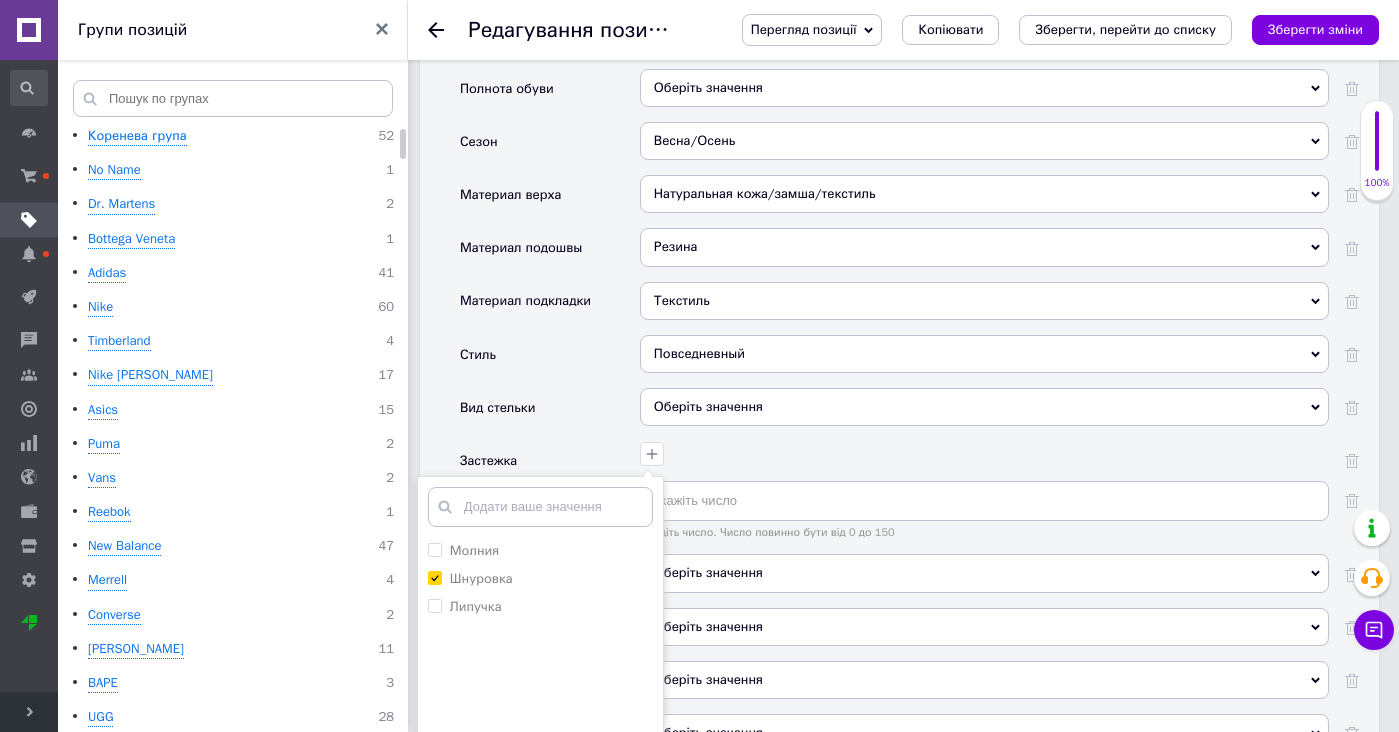 scroll, scrollTop: 3380, scrollLeft: 0, axis: vertical 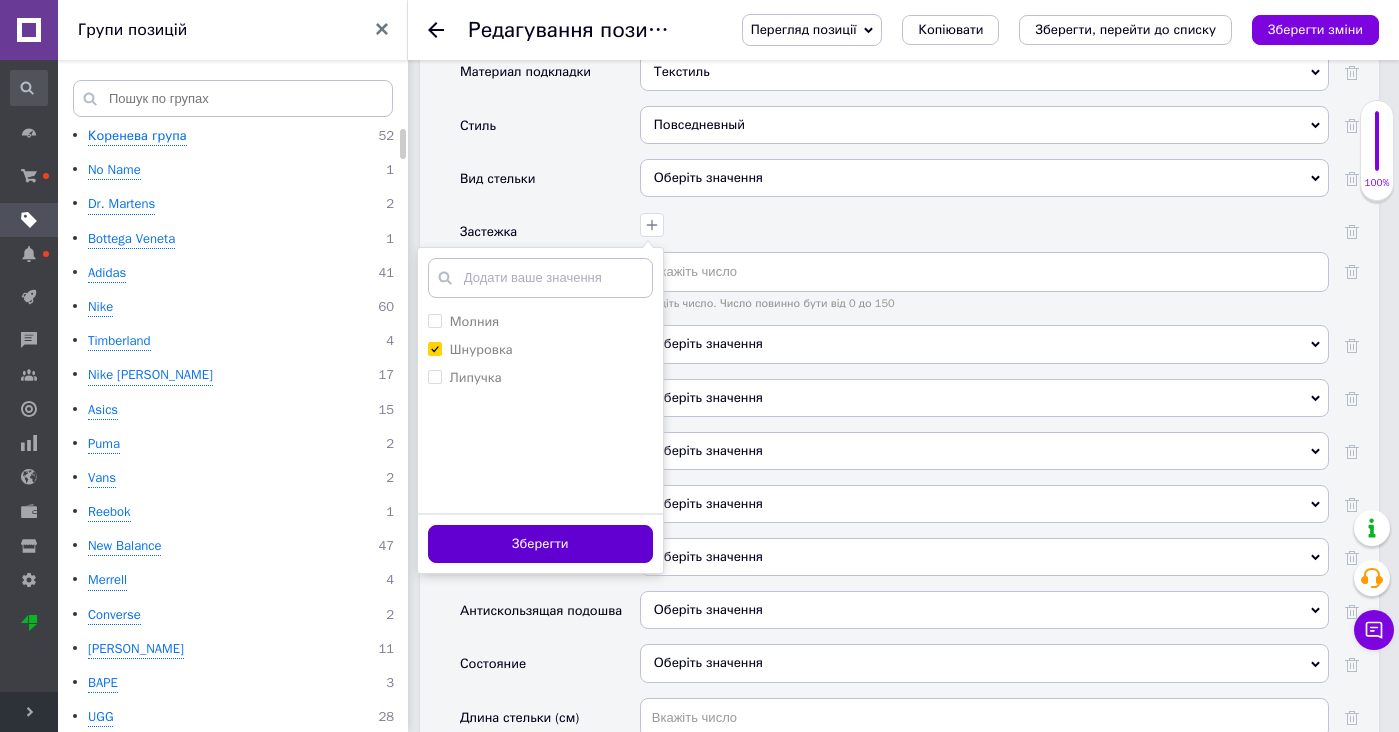 click on "Зберегти" at bounding box center [540, 544] 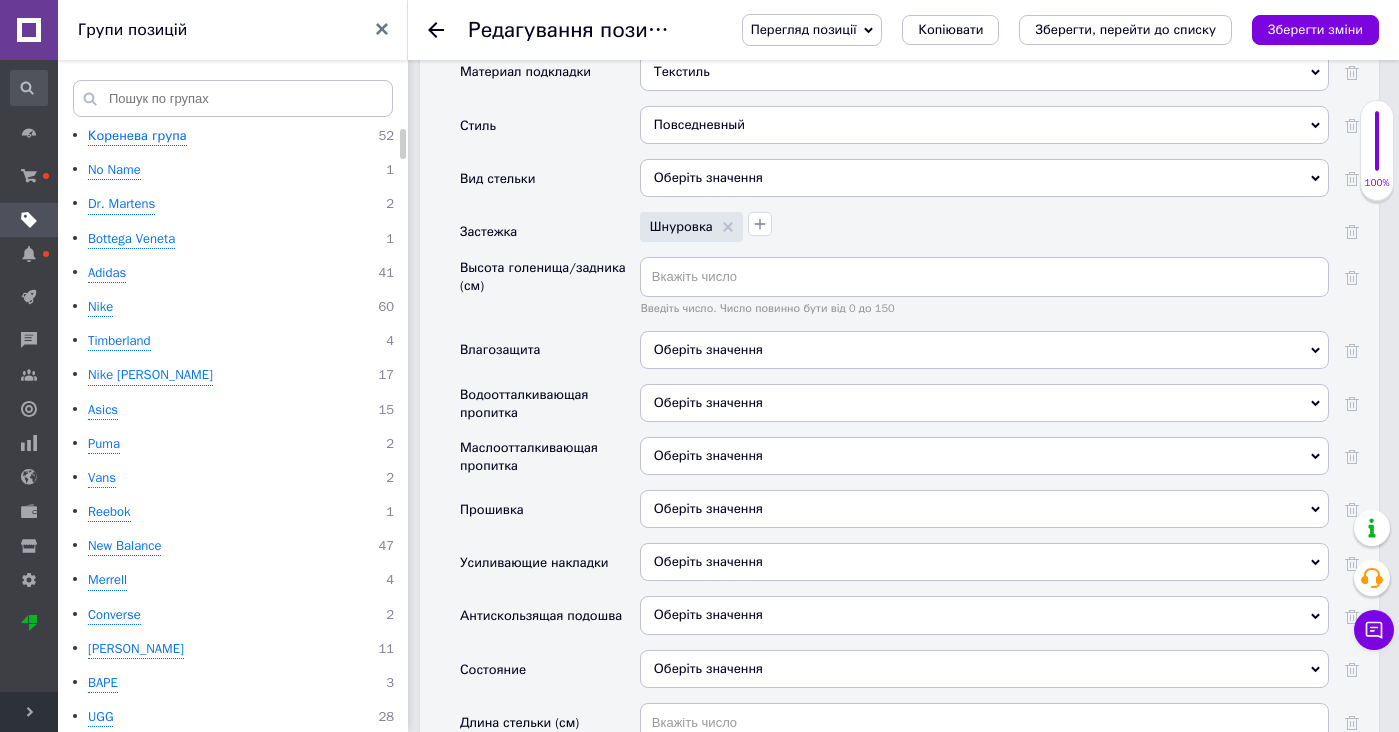 click on "Оберіть значення" at bounding box center [984, 350] 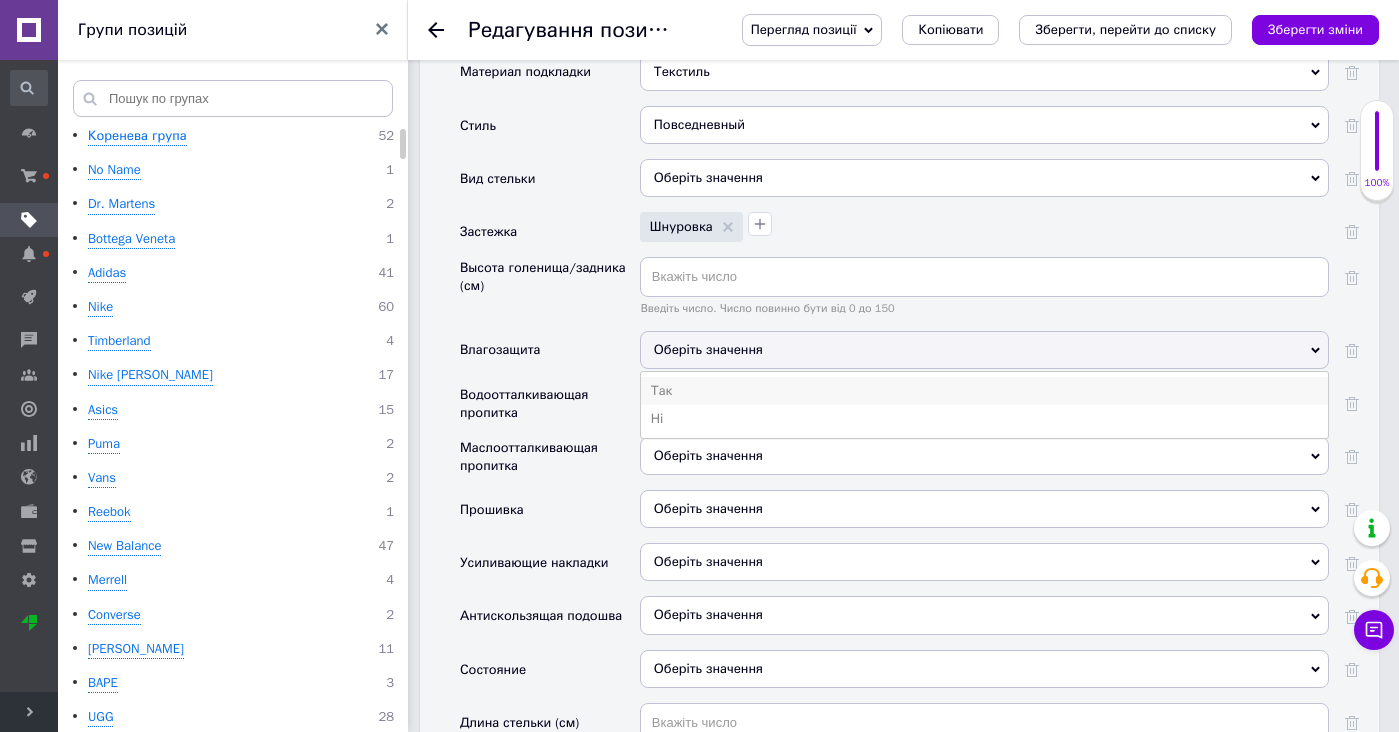 click on "Так" at bounding box center (984, 391) 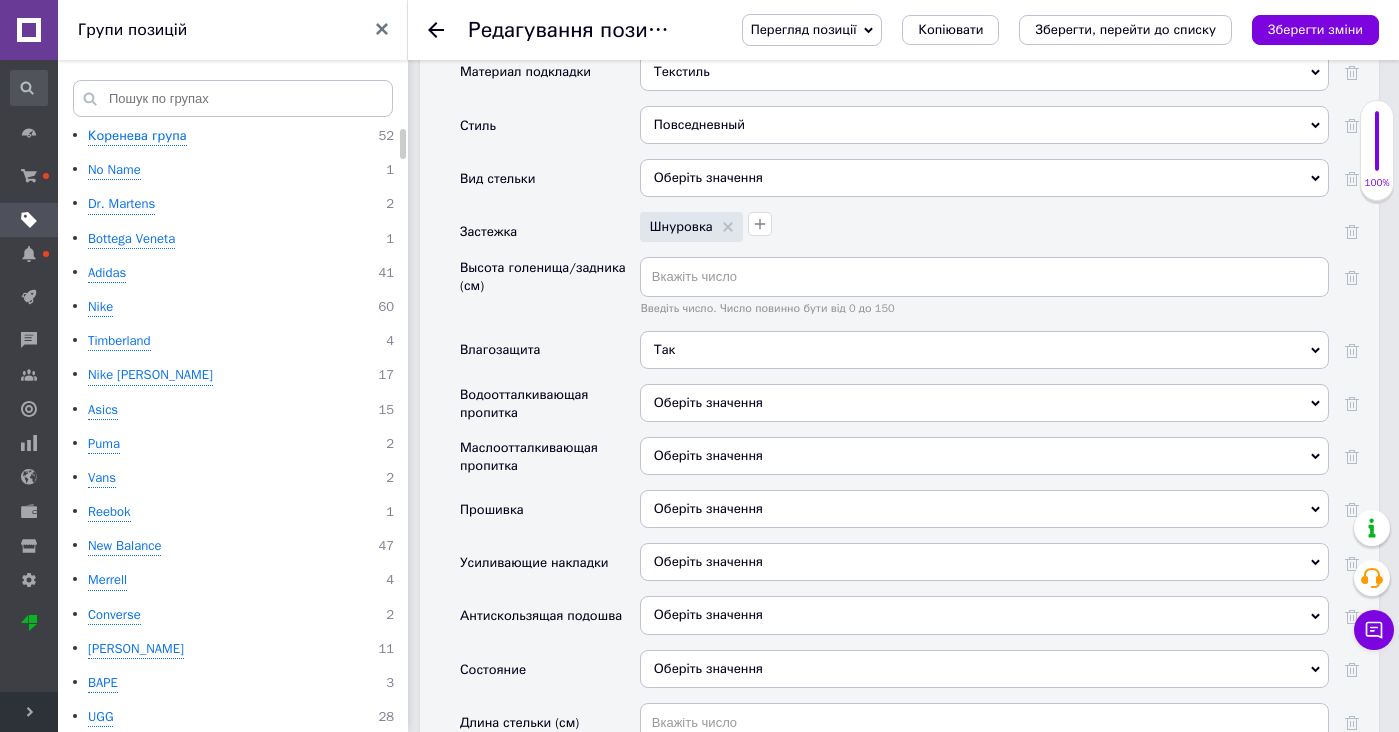 click on "Так Оберіть значення Так Ні" at bounding box center (984, 357) 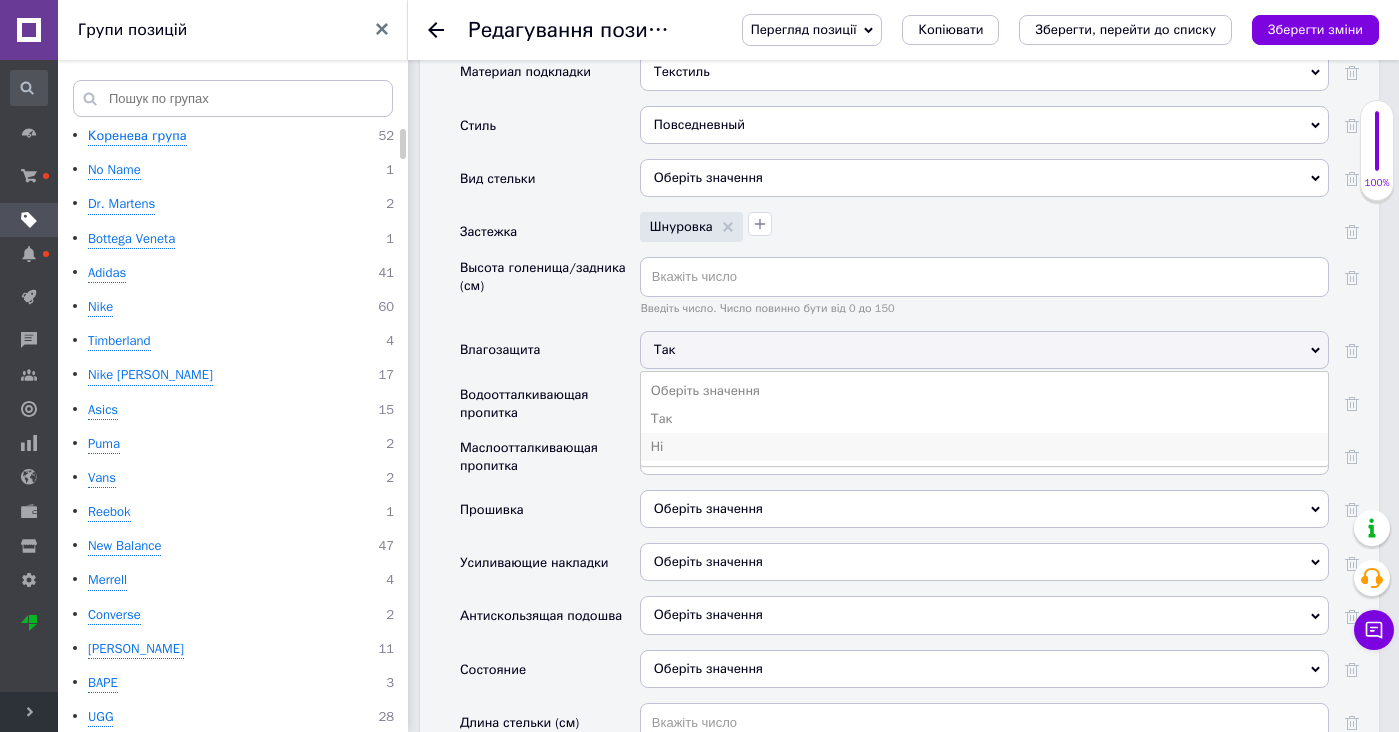 click on "Ні" at bounding box center (984, 447) 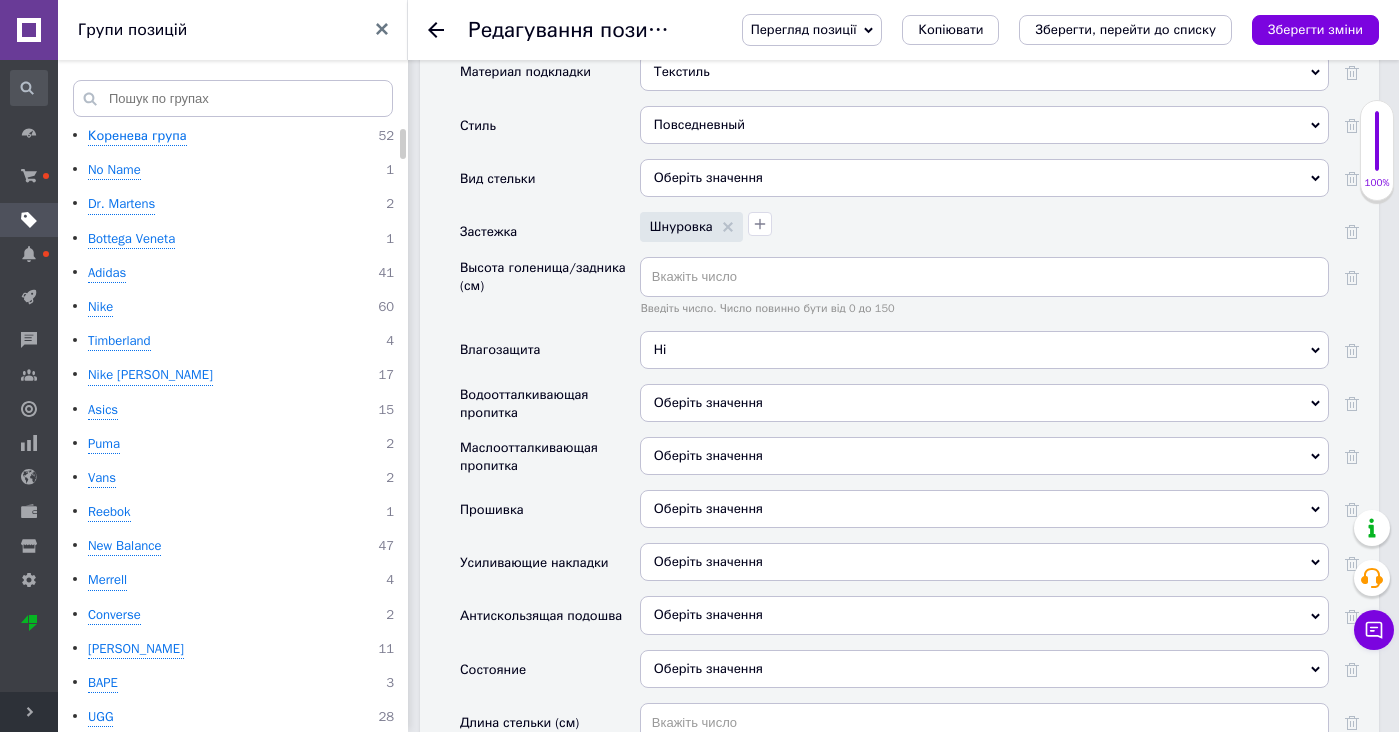 click on "Оберіть значення" at bounding box center [984, 403] 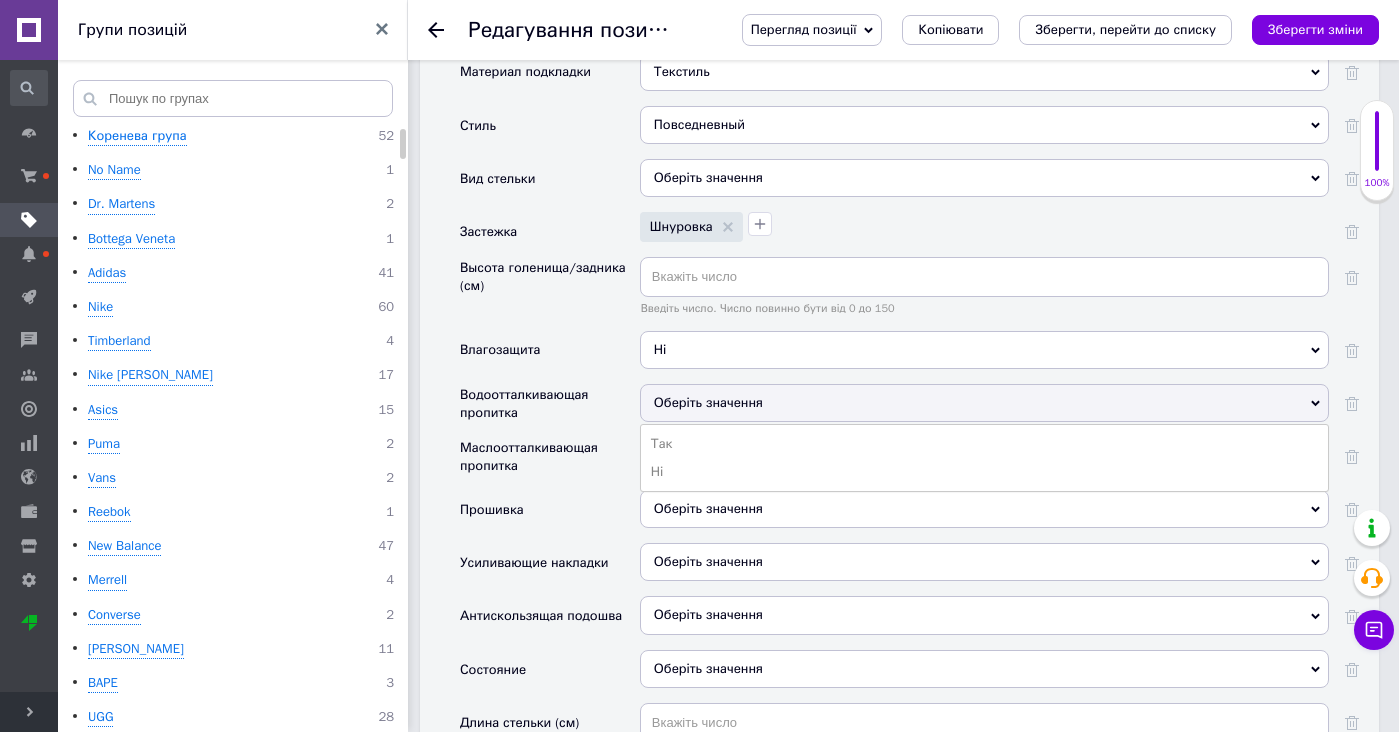 click on "Ні" at bounding box center (984, 472) 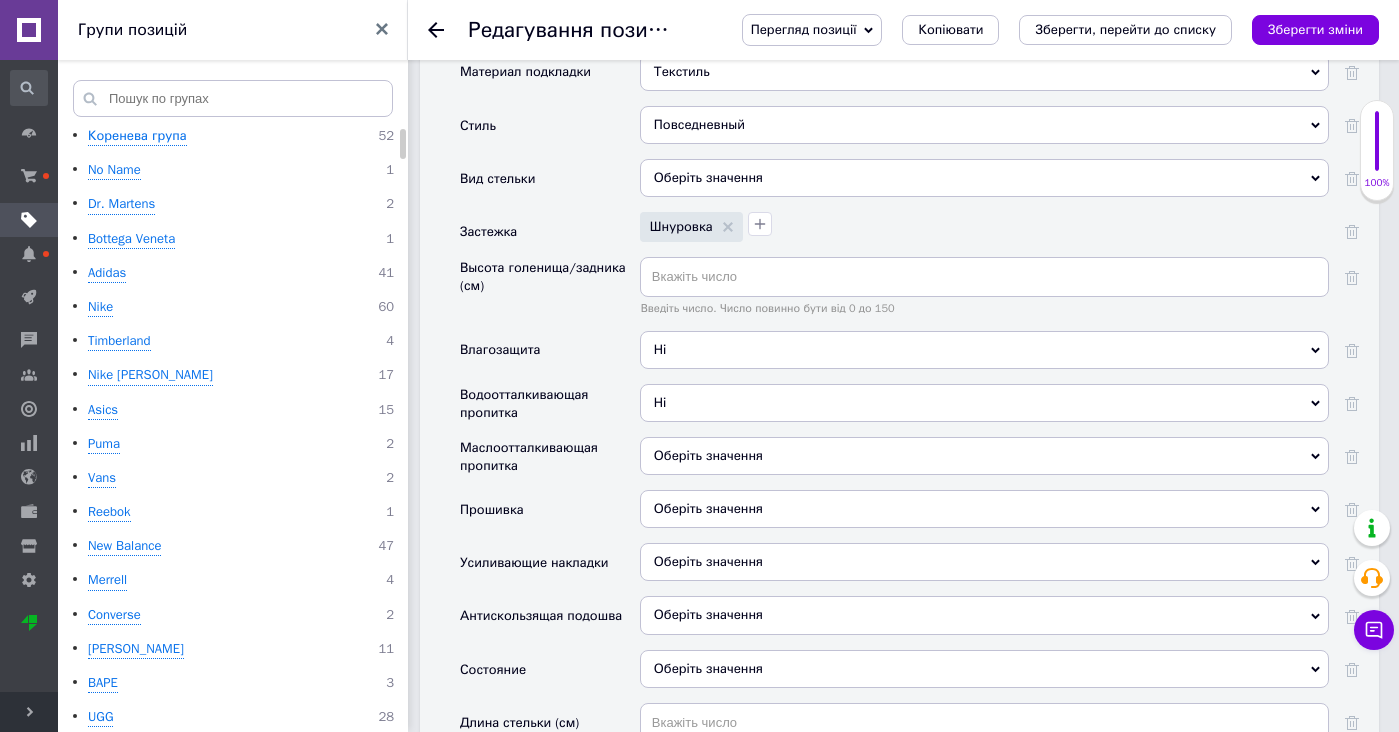 click on "Оберіть значення" at bounding box center [708, 455] 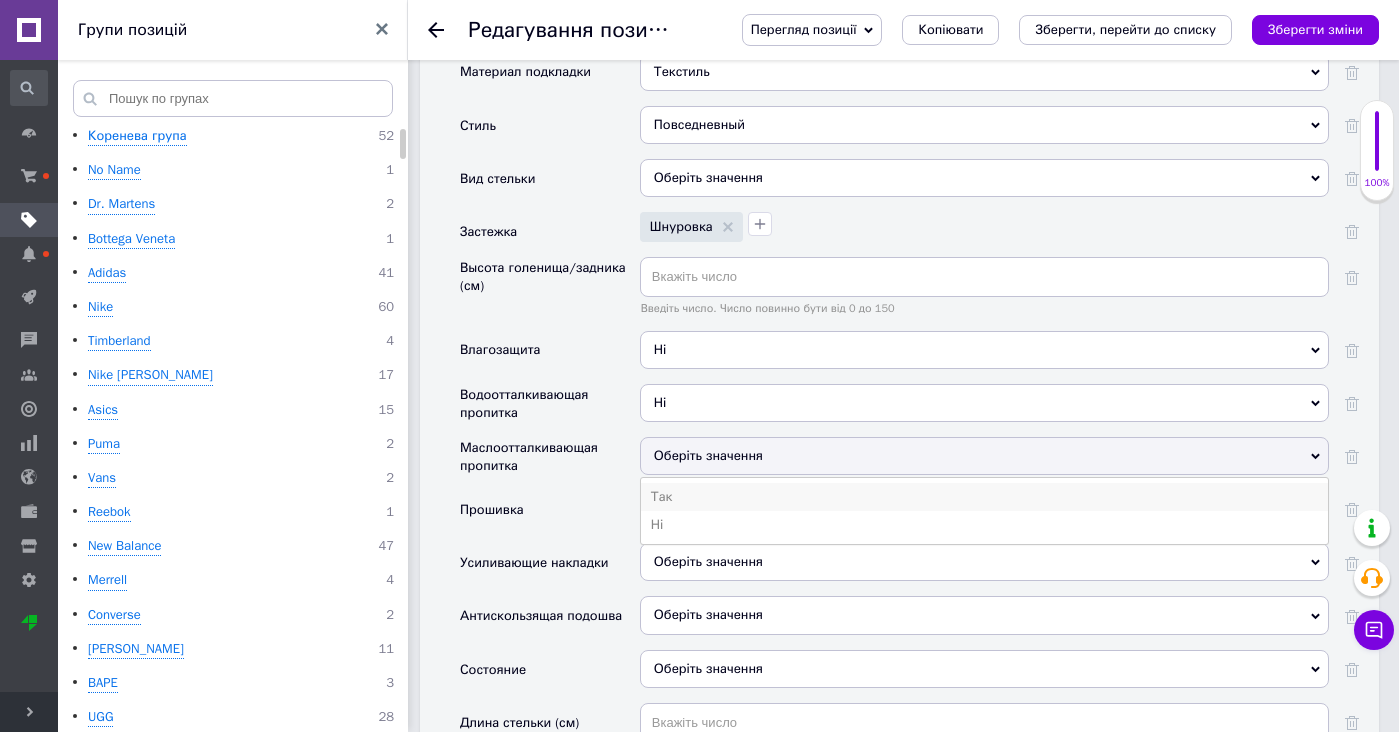 click on "Так" at bounding box center [984, 497] 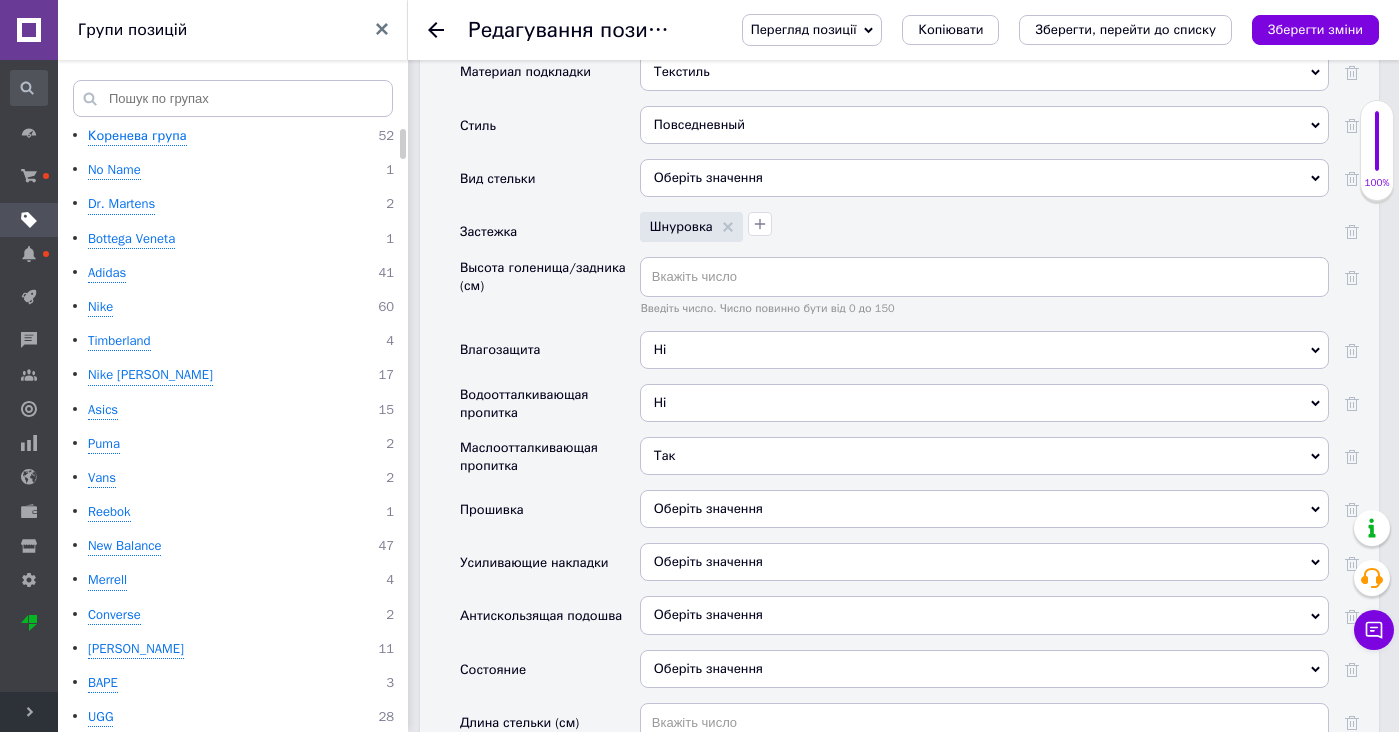 click on "Так" at bounding box center [665, 455] 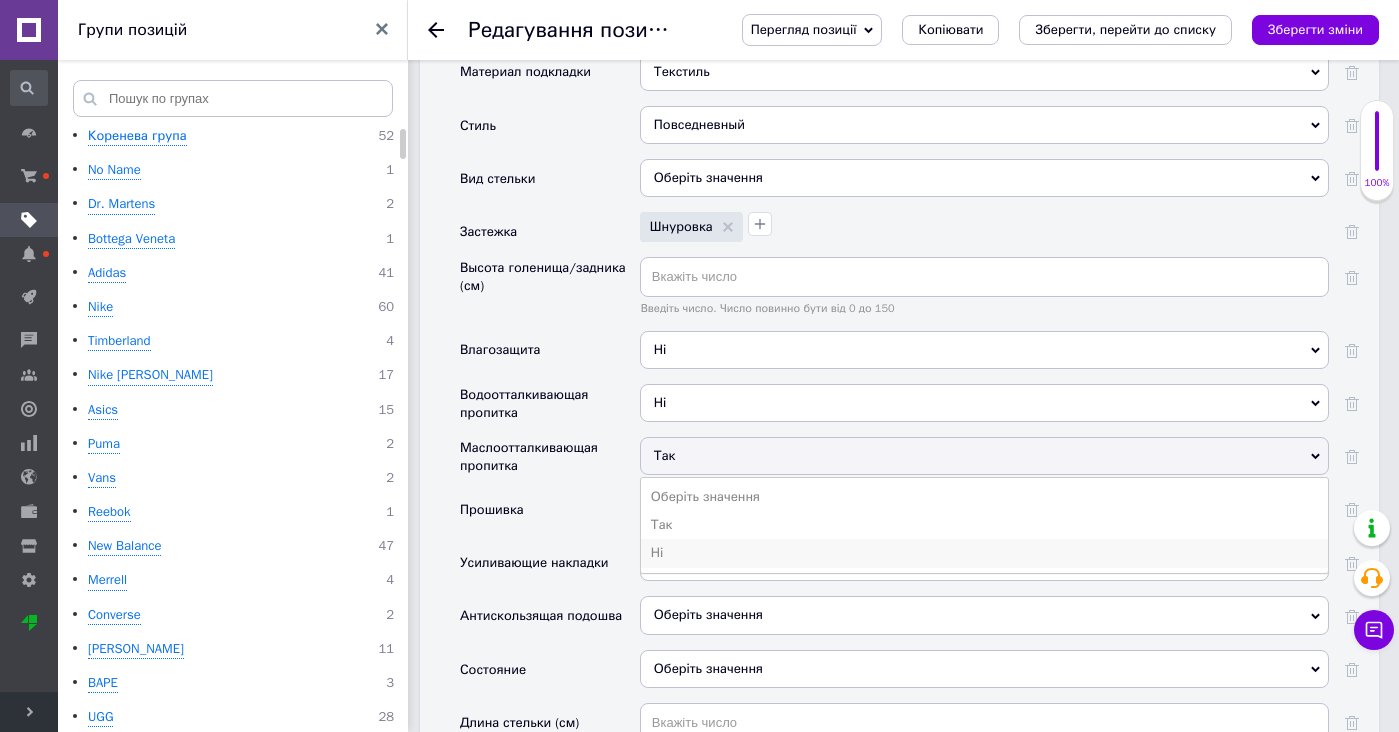 click on "Ні" at bounding box center (984, 553) 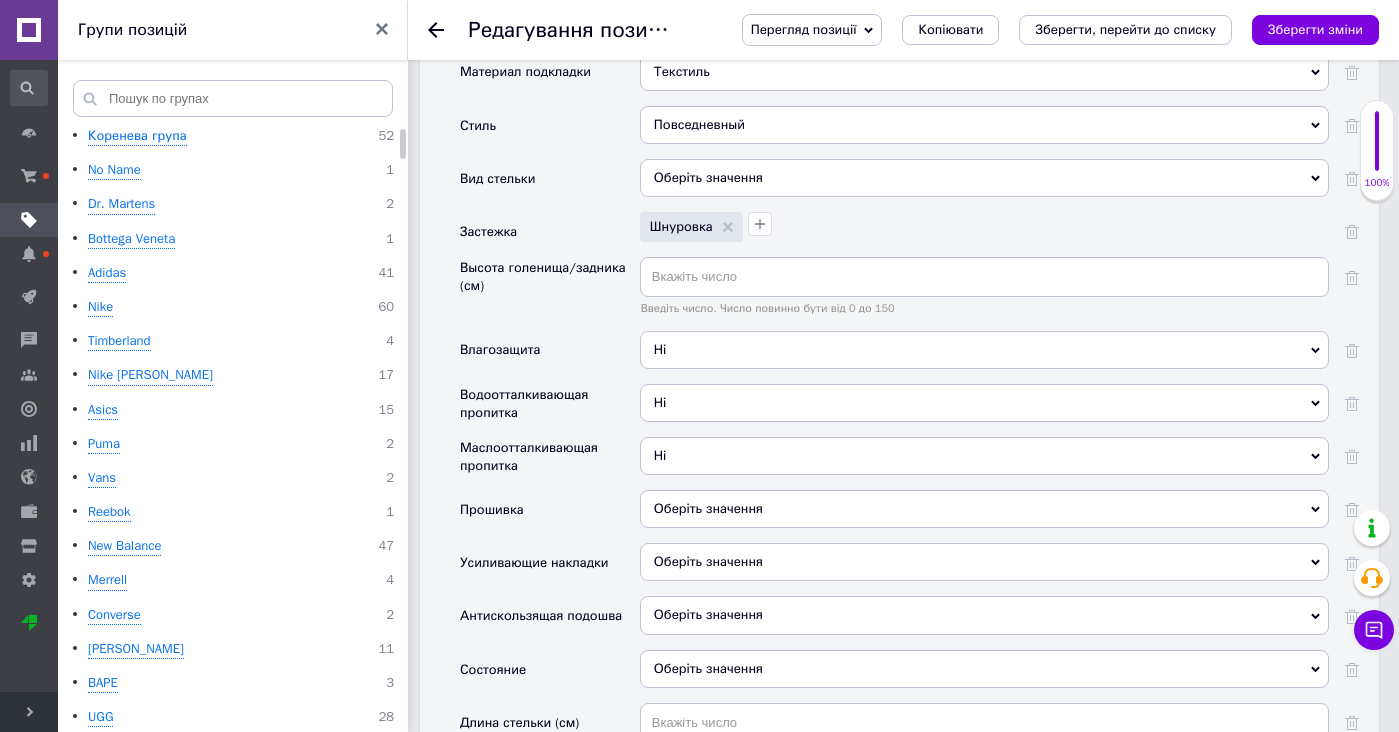 click on "Оберіть значення" at bounding box center [984, 509] 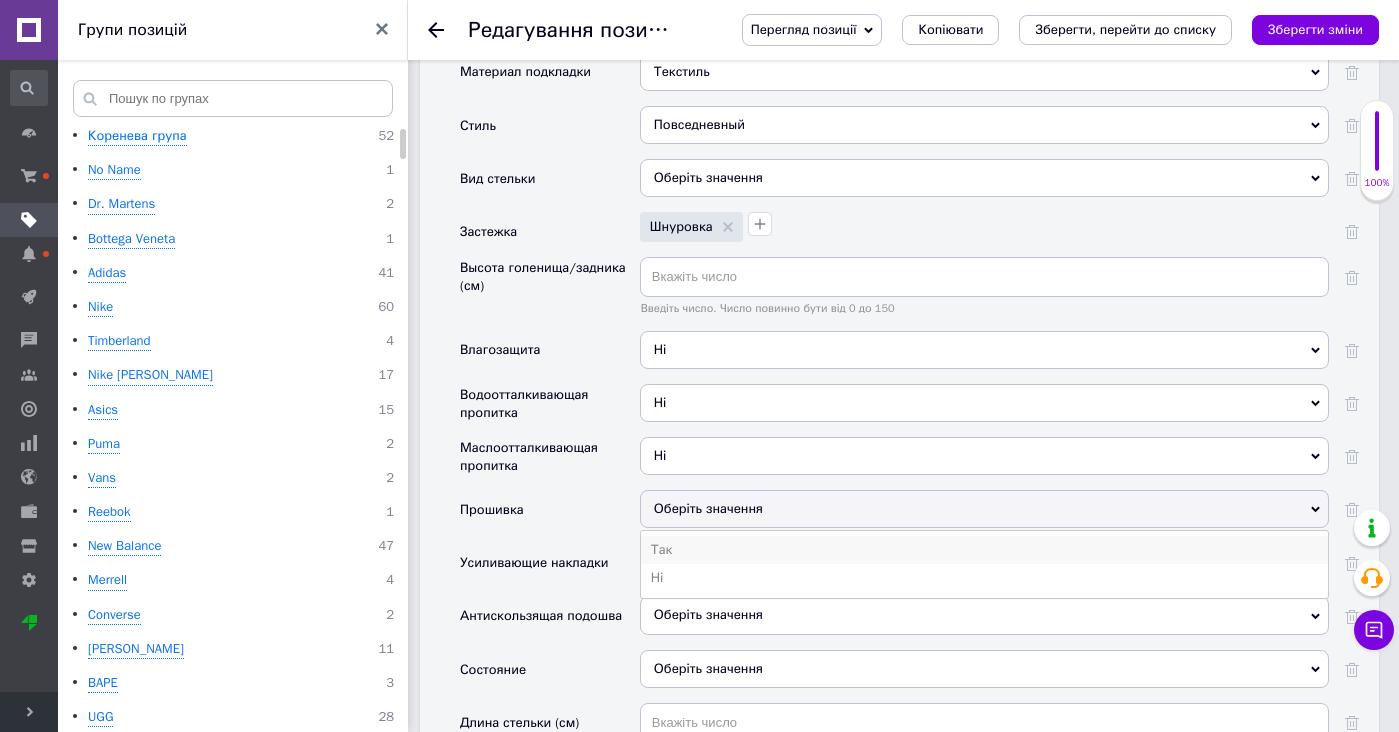 click on "Так" at bounding box center (984, 550) 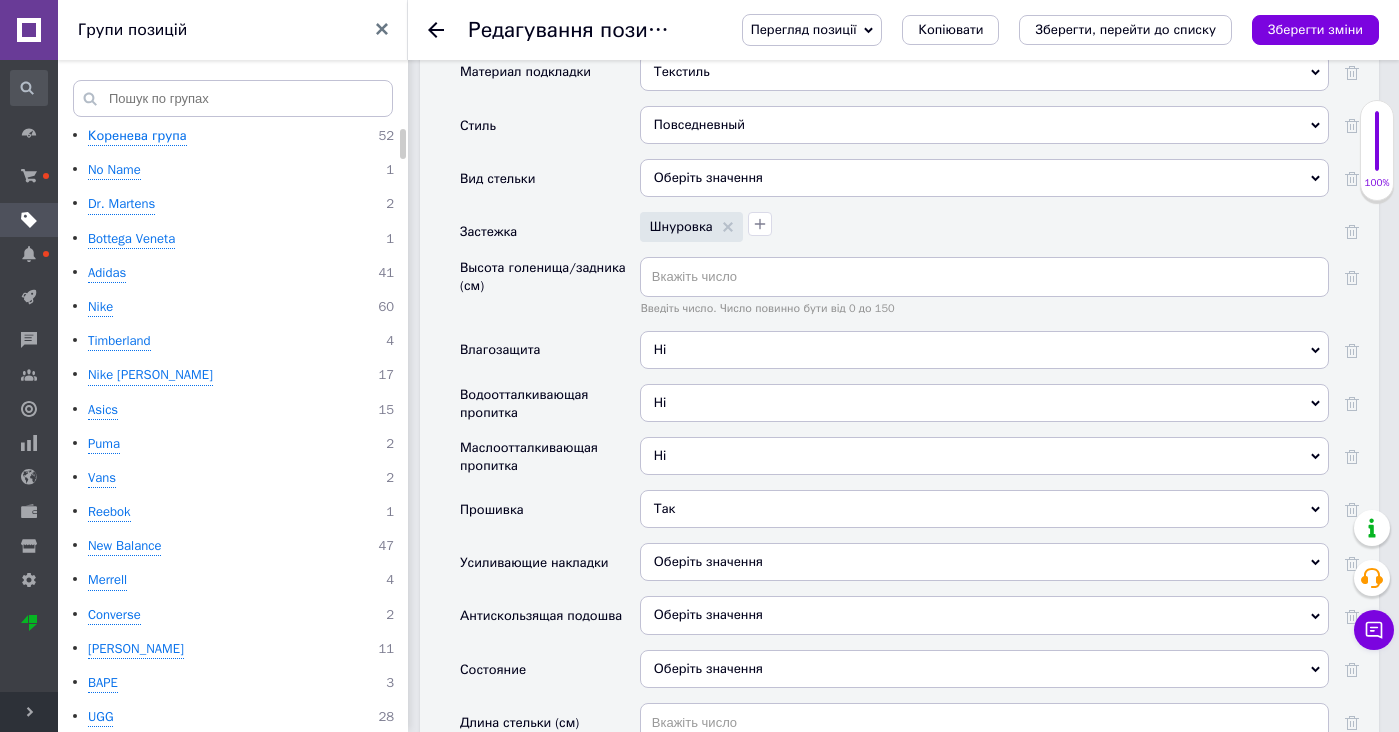 click on "Оберіть значення" at bounding box center [984, 562] 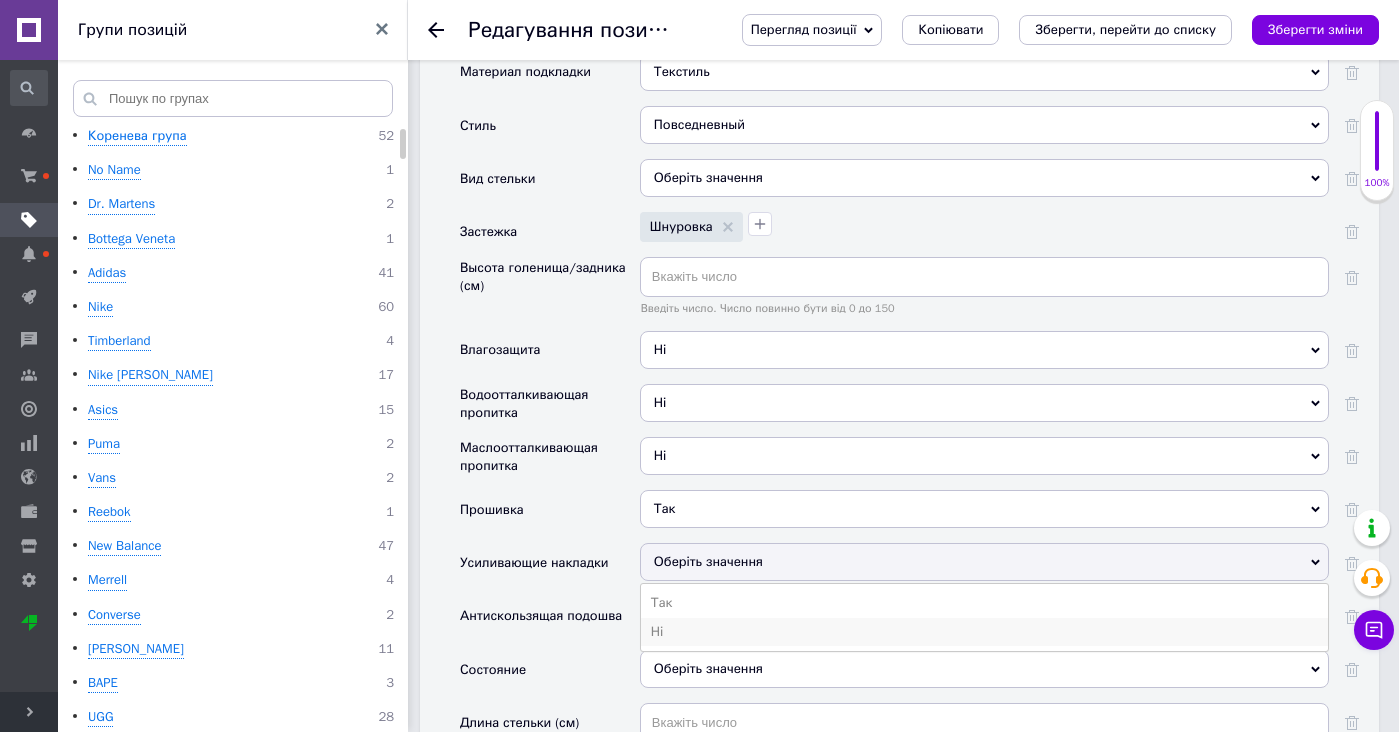 click on "Ні" at bounding box center [984, 632] 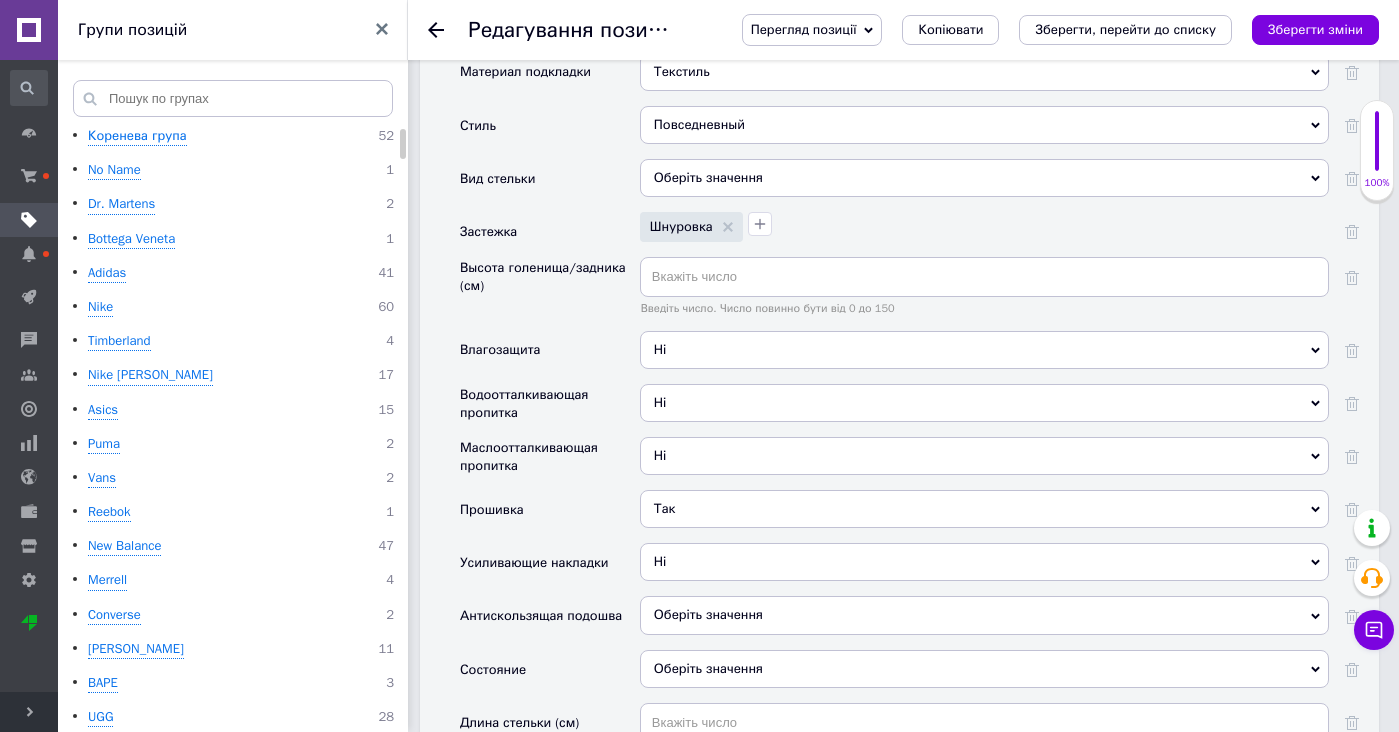 drag, startPoint x: 675, startPoint y: 548, endPoint x: 675, endPoint y: 603, distance: 55 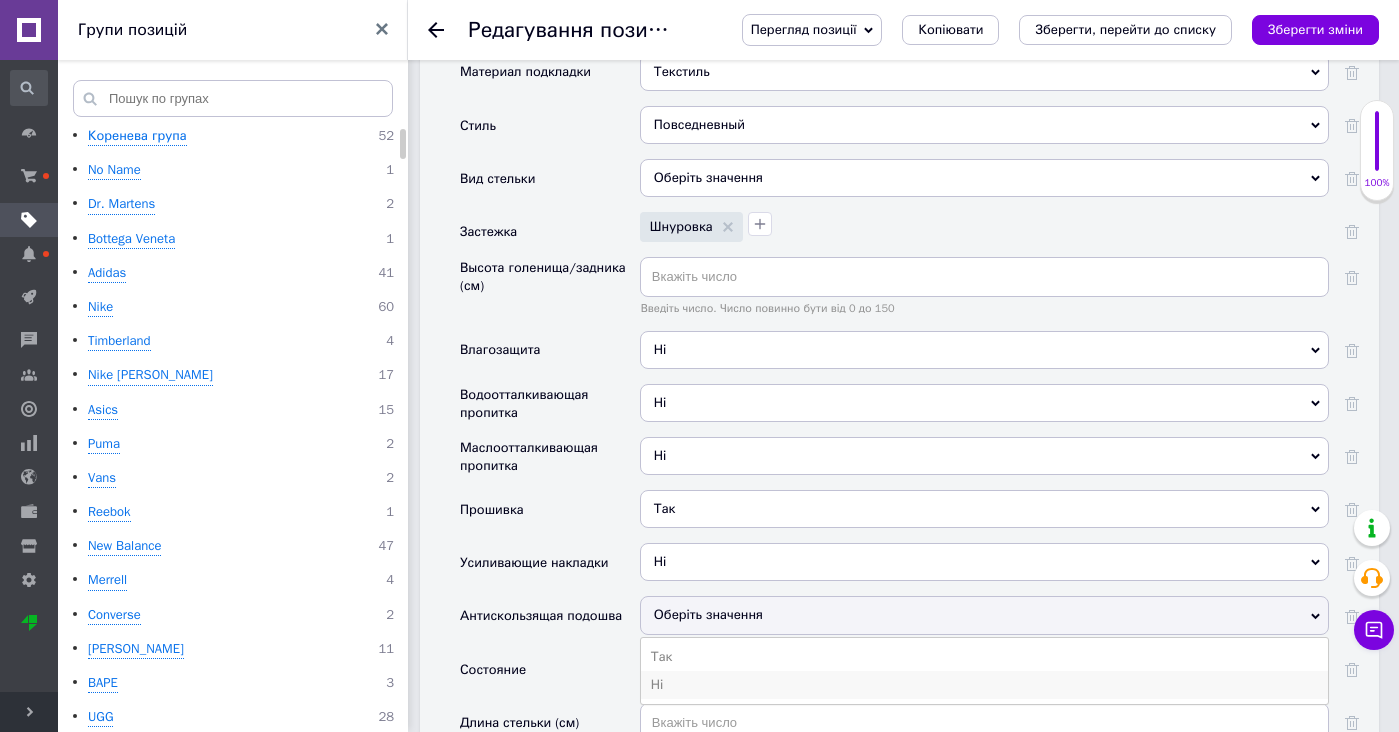 click on "Ні" at bounding box center (984, 685) 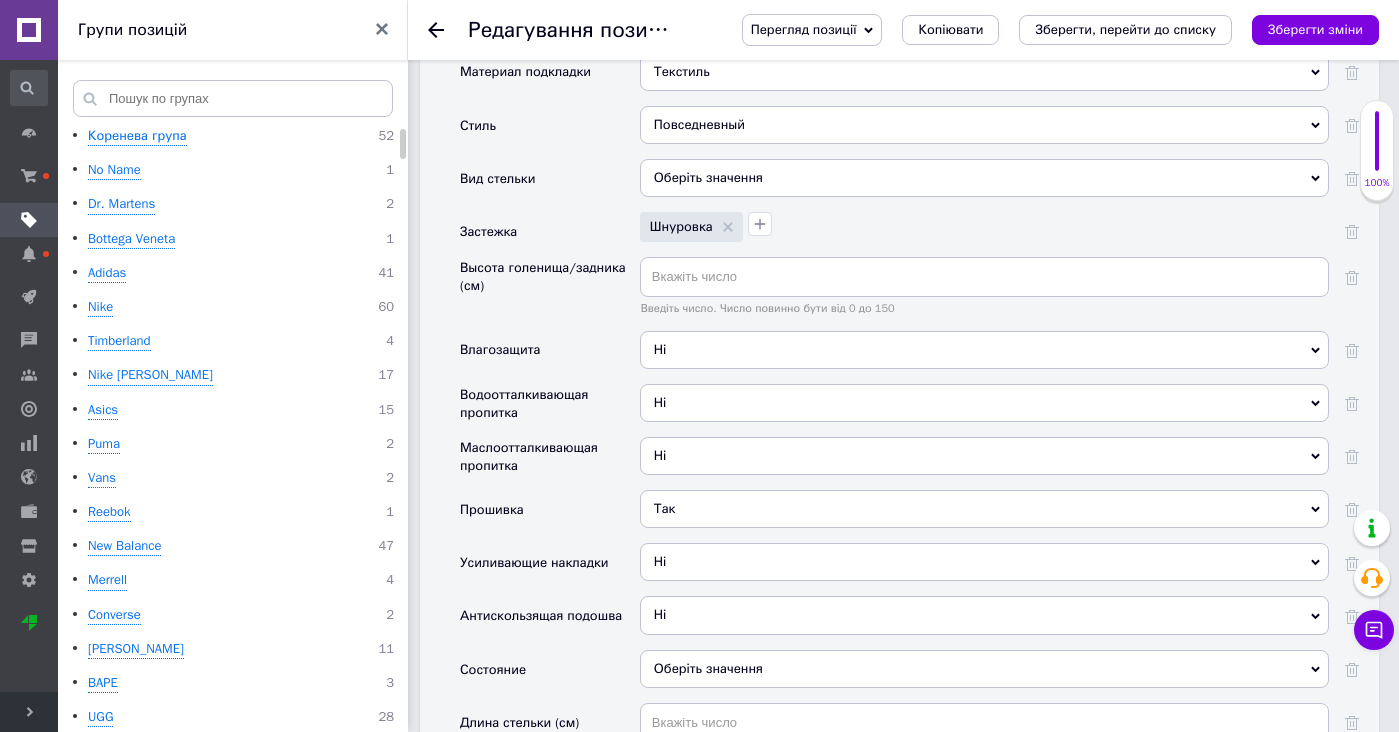 click on "Оберіть значення" at bounding box center (984, 669) 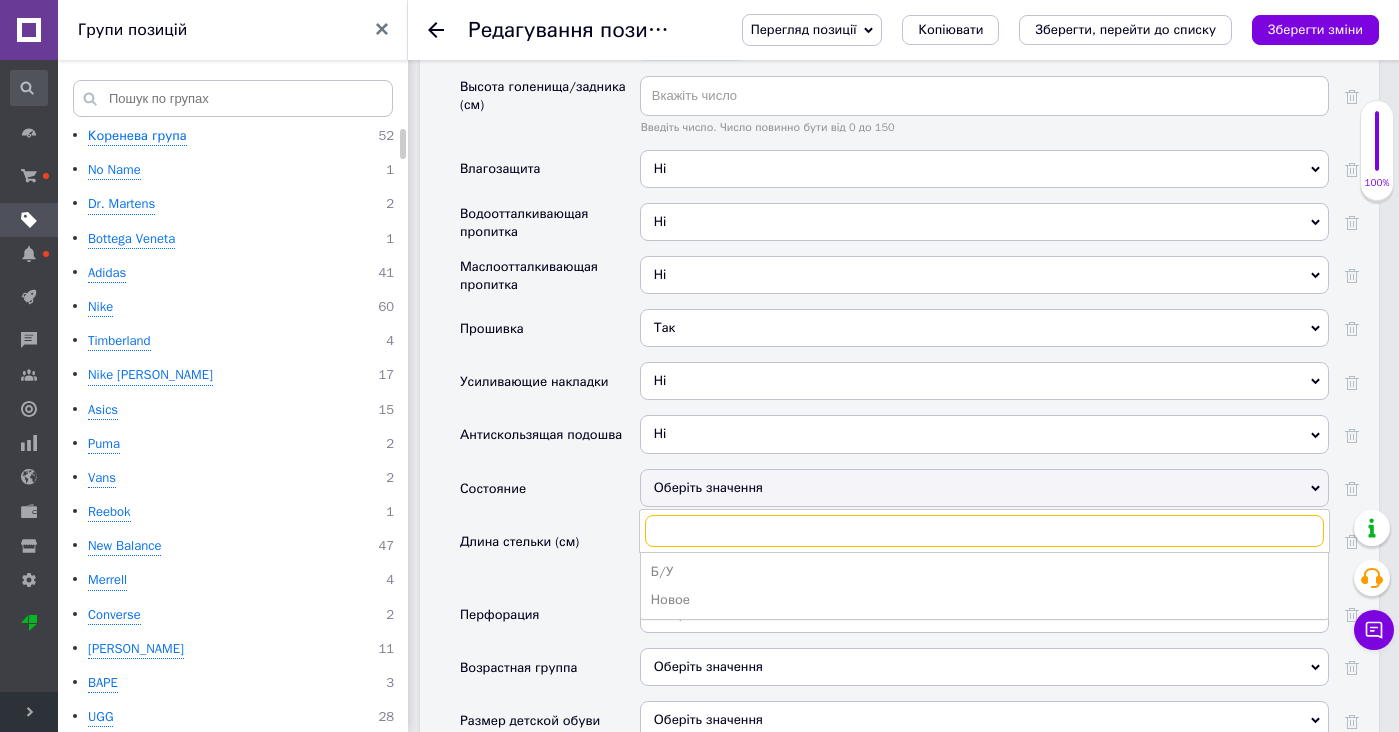 scroll, scrollTop: 3628, scrollLeft: 0, axis: vertical 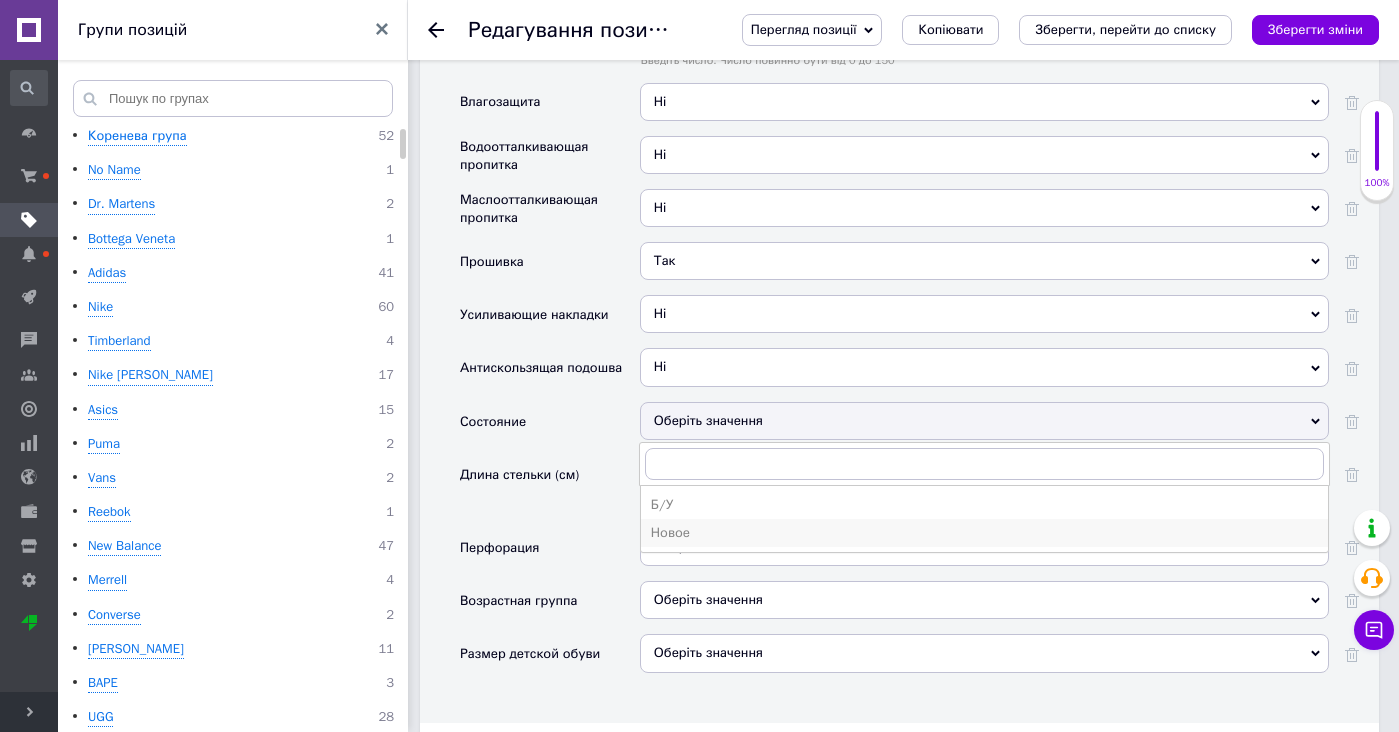 click on "Новое" at bounding box center (984, 533) 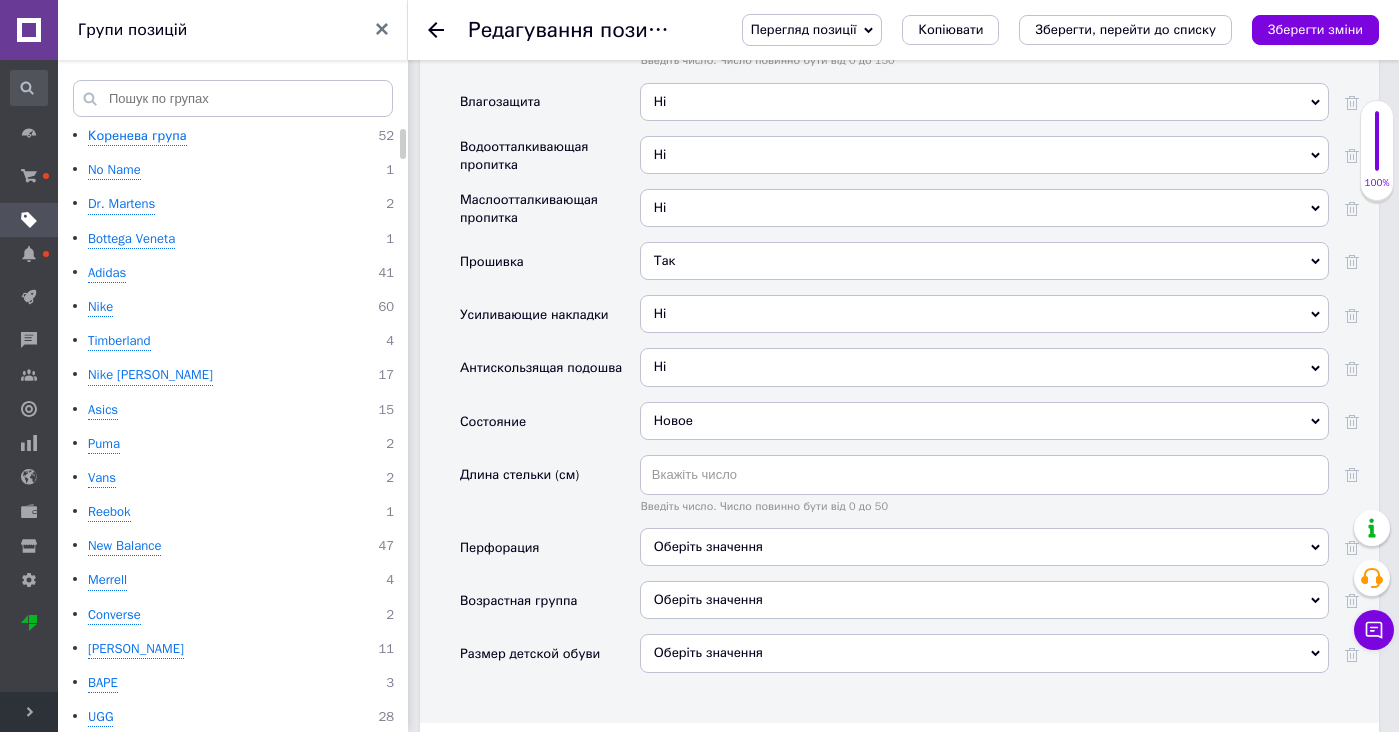 click on "Оберіть значення" at bounding box center [984, 547] 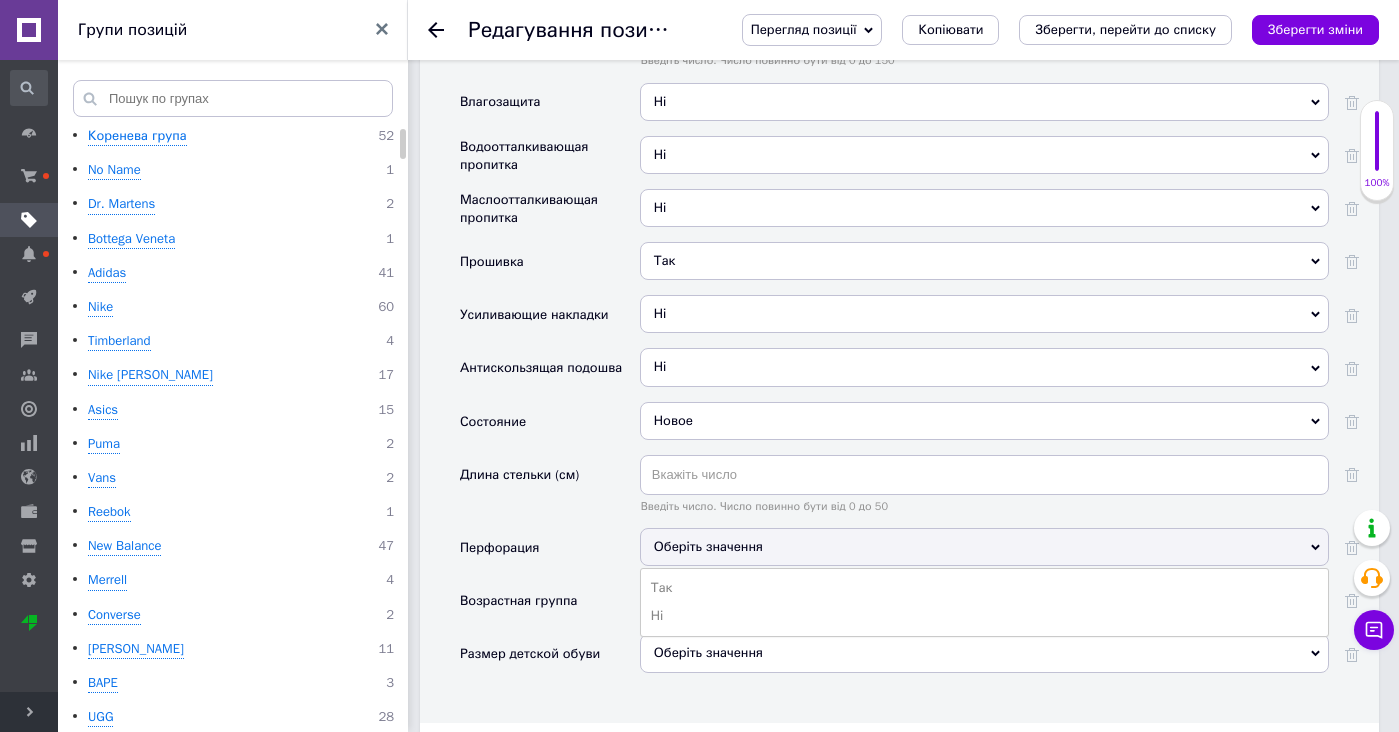 click on "Ні" at bounding box center [984, 616] 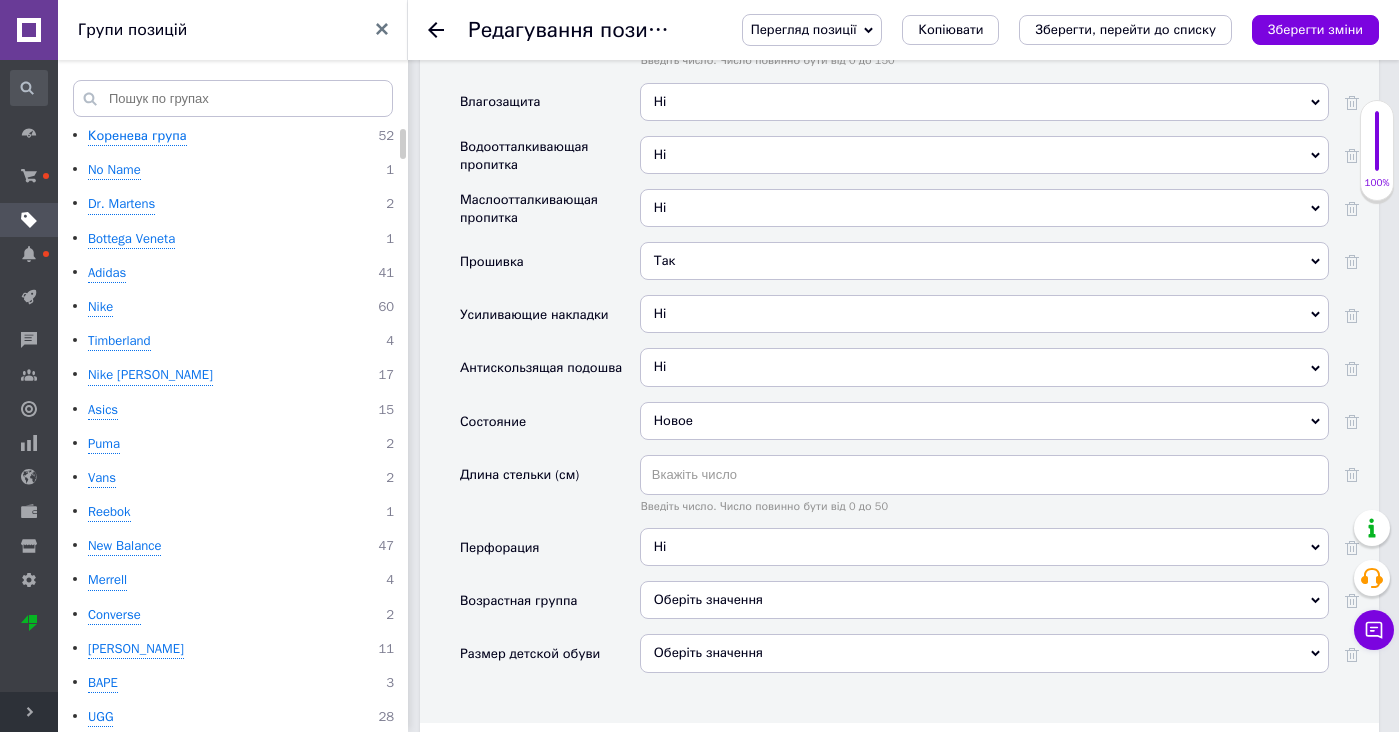 click on "Оберіть значення" at bounding box center (984, 600) 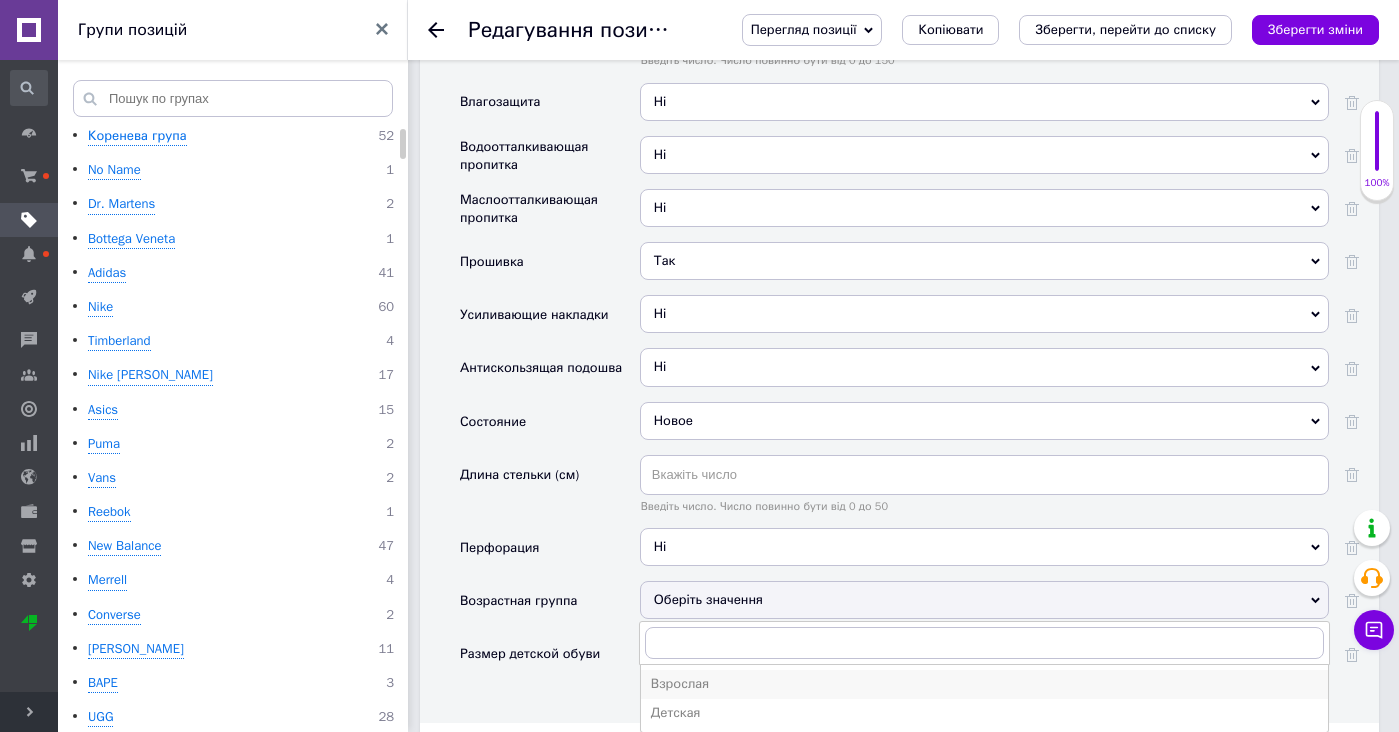 click on "Взрослая" at bounding box center [984, 684] 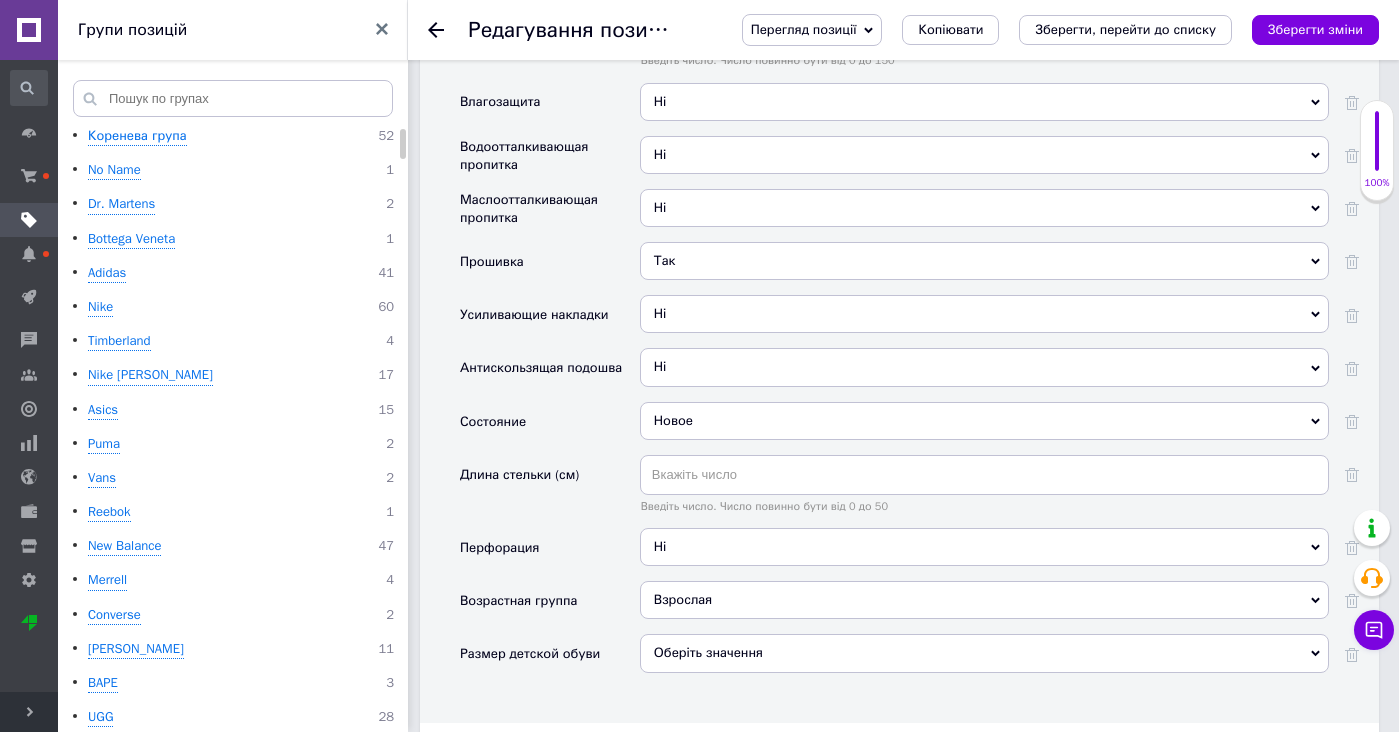 click on "Перегляд позиції Зберегти та переглянути на сайті Зберегти та переглянути на маркетплейсі [DOMAIN_NAME] Копіювати Зберегти, перейти до списку Зберегти зміни" at bounding box center (1040, 30) 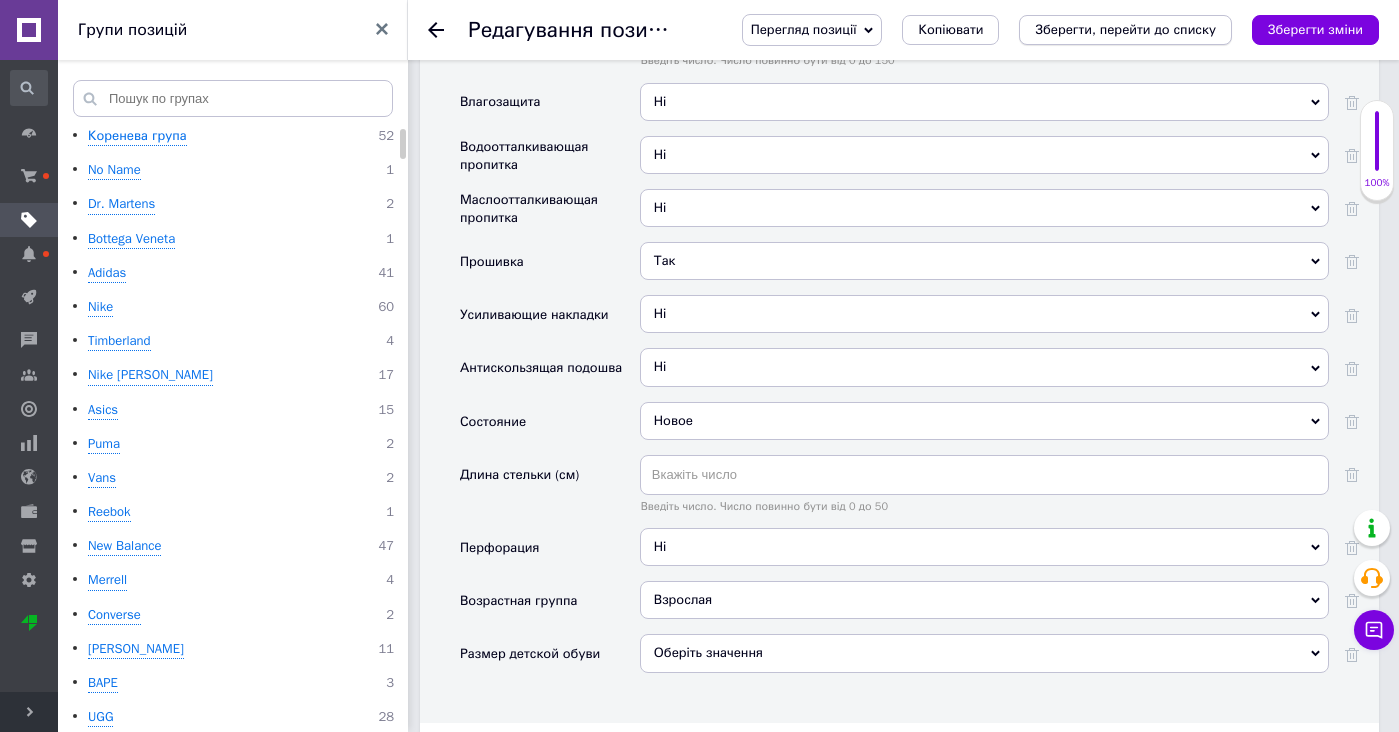 click on "Зберегти, перейти до списку" at bounding box center [1125, 29] 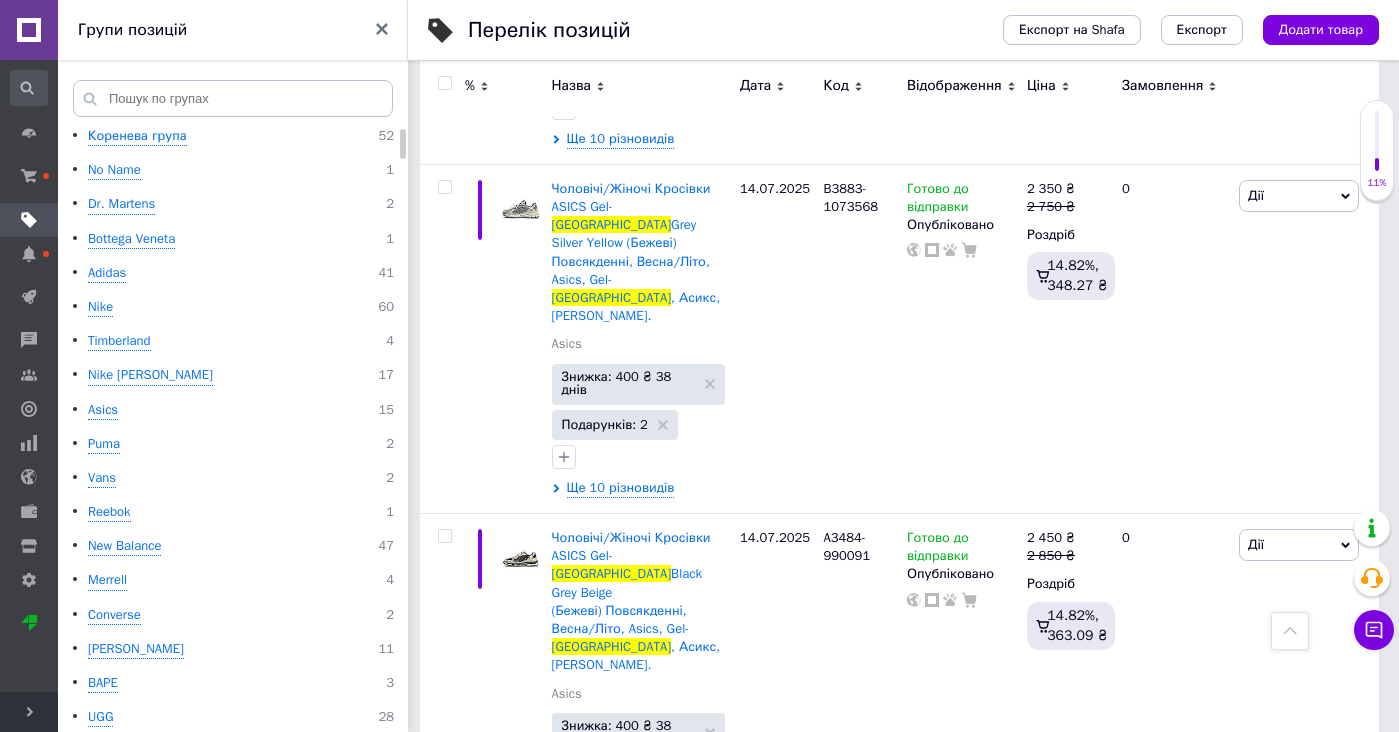 scroll, scrollTop: 2594, scrollLeft: 0, axis: vertical 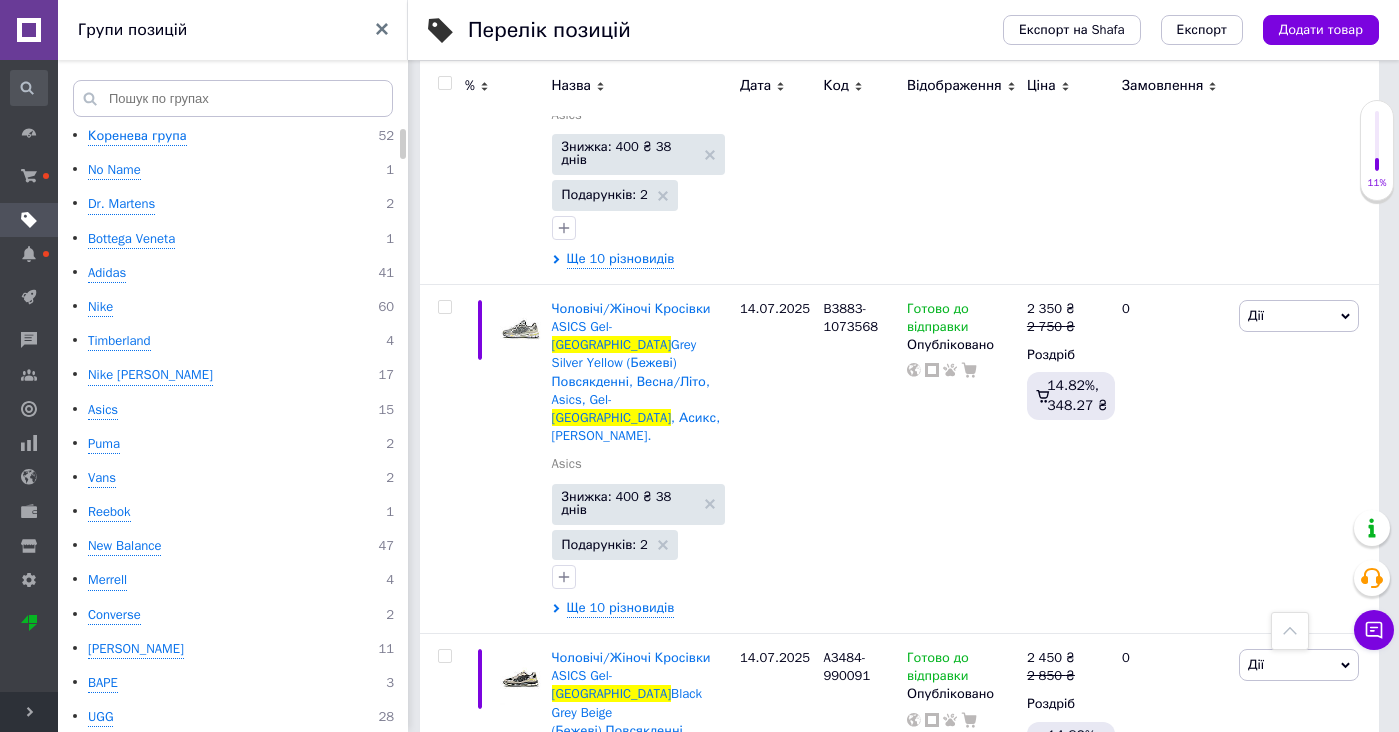 click at bounding box center (521, 1025) 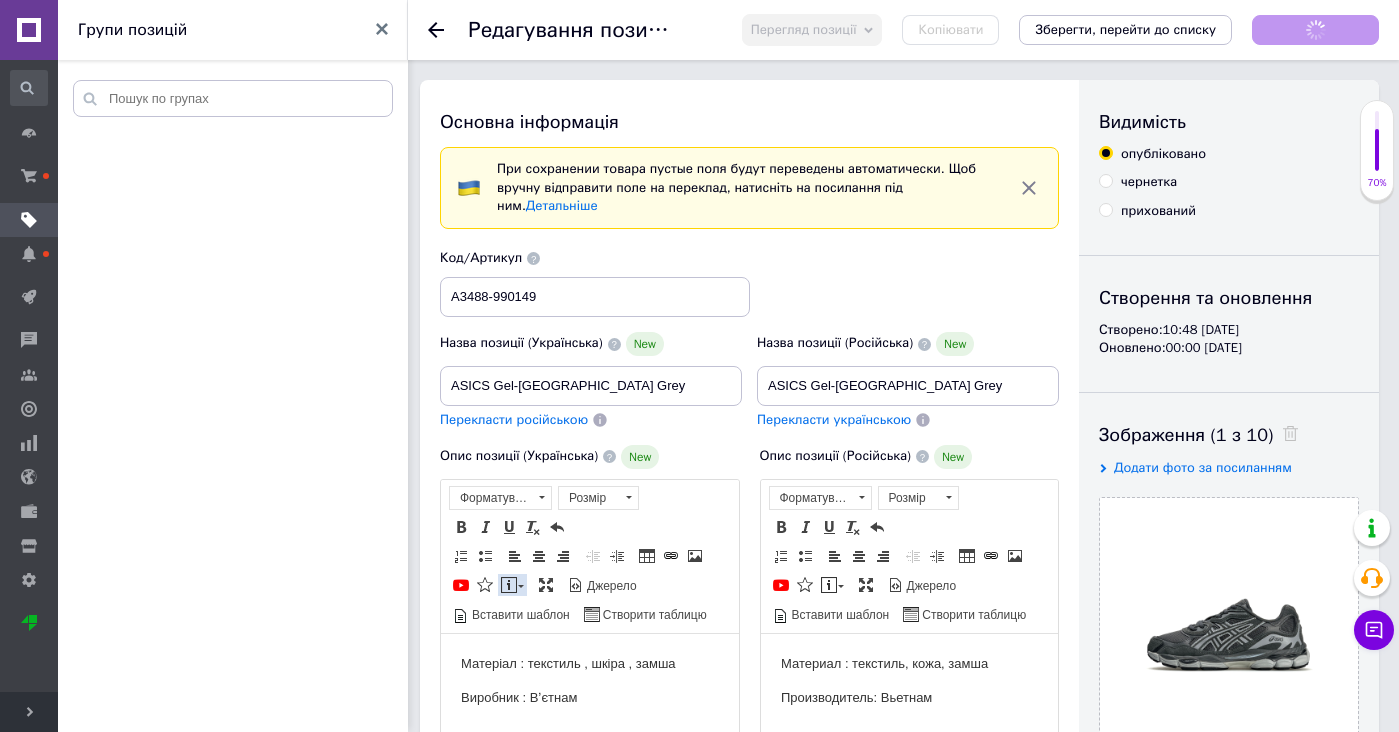 scroll, scrollTop: 0, scrollLeft: 0, axis: both 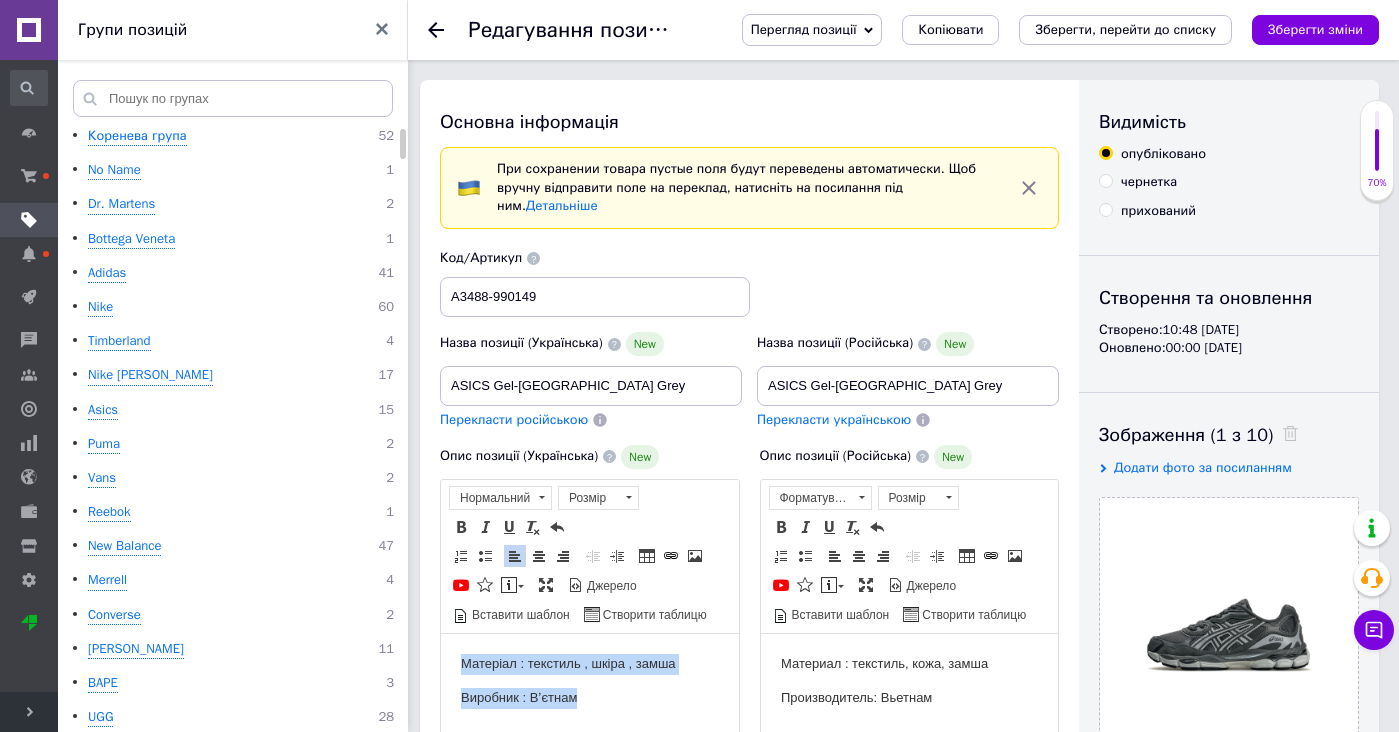drag, startPoint x: 693, startPoint y: 731, endPoint x: 682, endPoint y: 590, distance: 141.42842 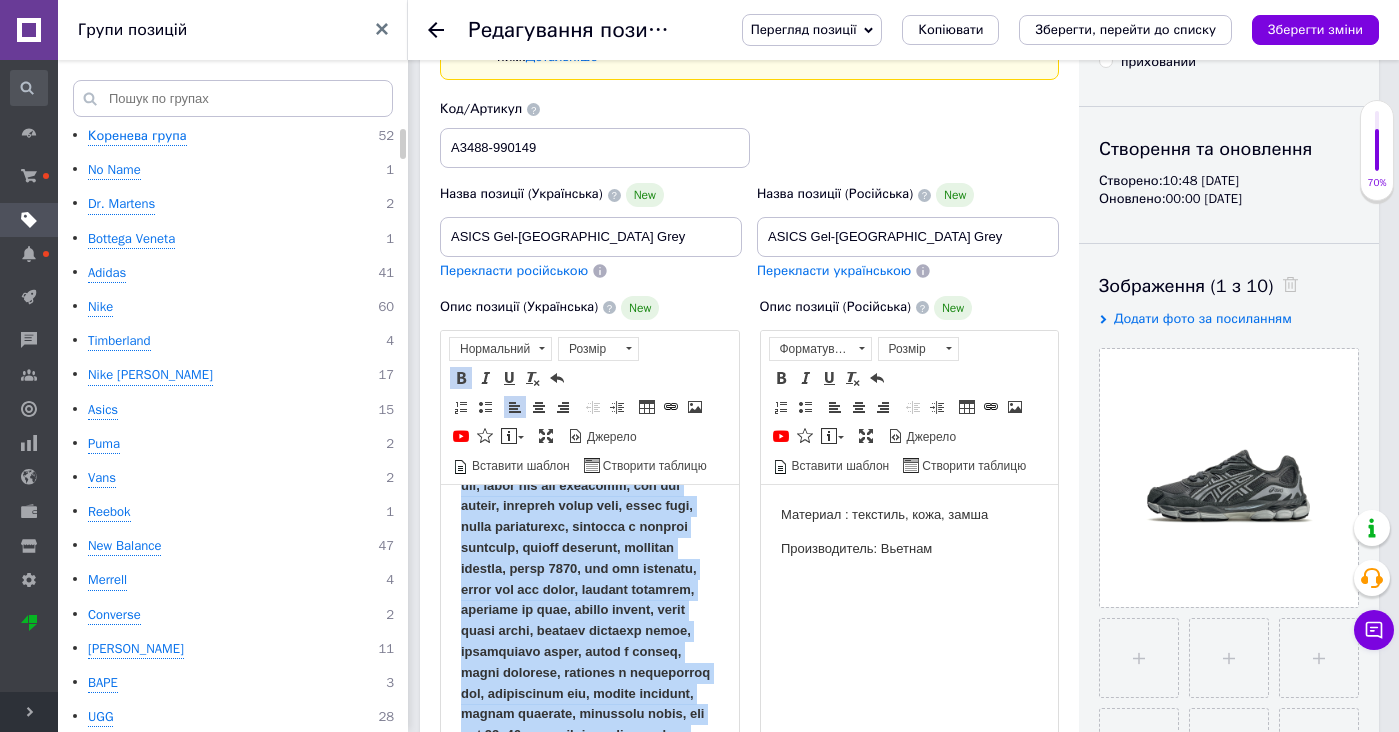 scroll, scrollTop: 233, scrollLeft: 0, axis: vertical 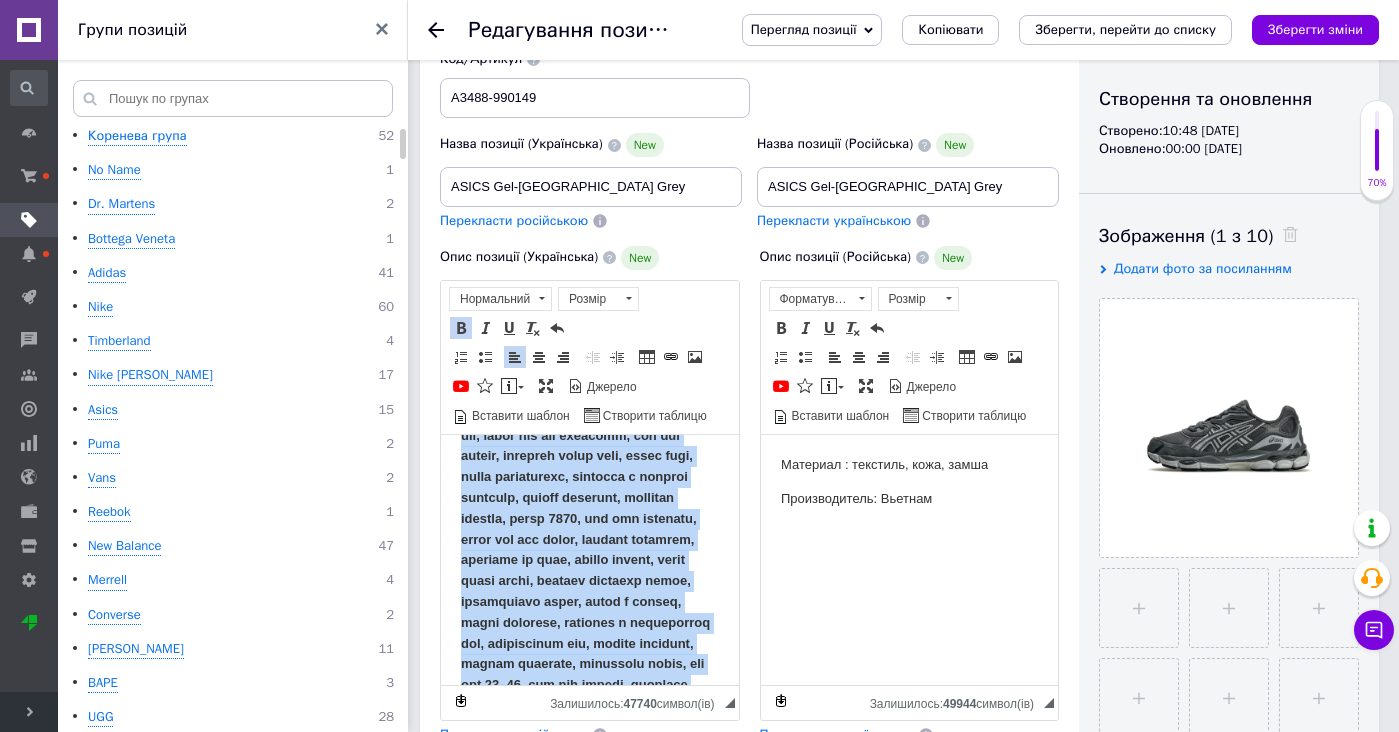 drag, startPoint x: 671, startPoint y: 525, endPoint x: 726, endPoint y: 752, distance: 233.56798 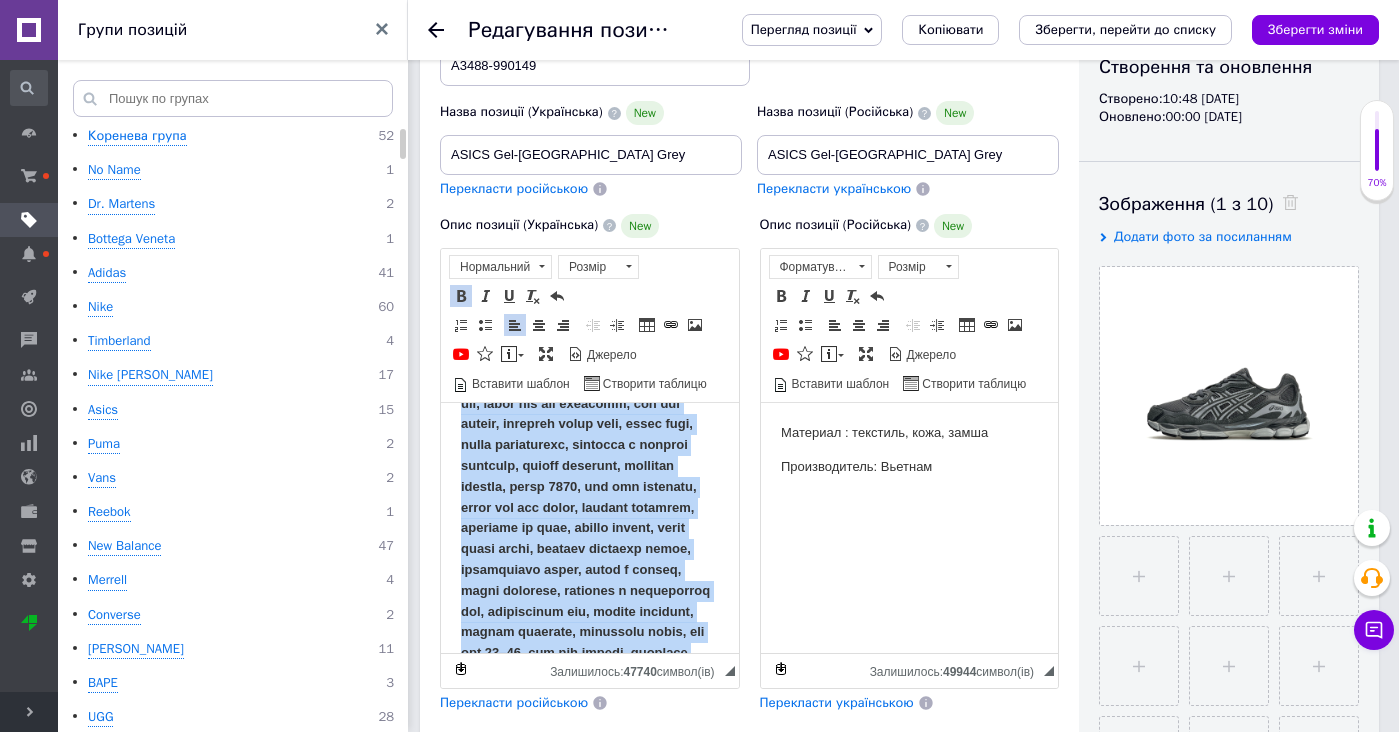scroll, scrollTop: 4, scrollLeft: 0, axis: vertical 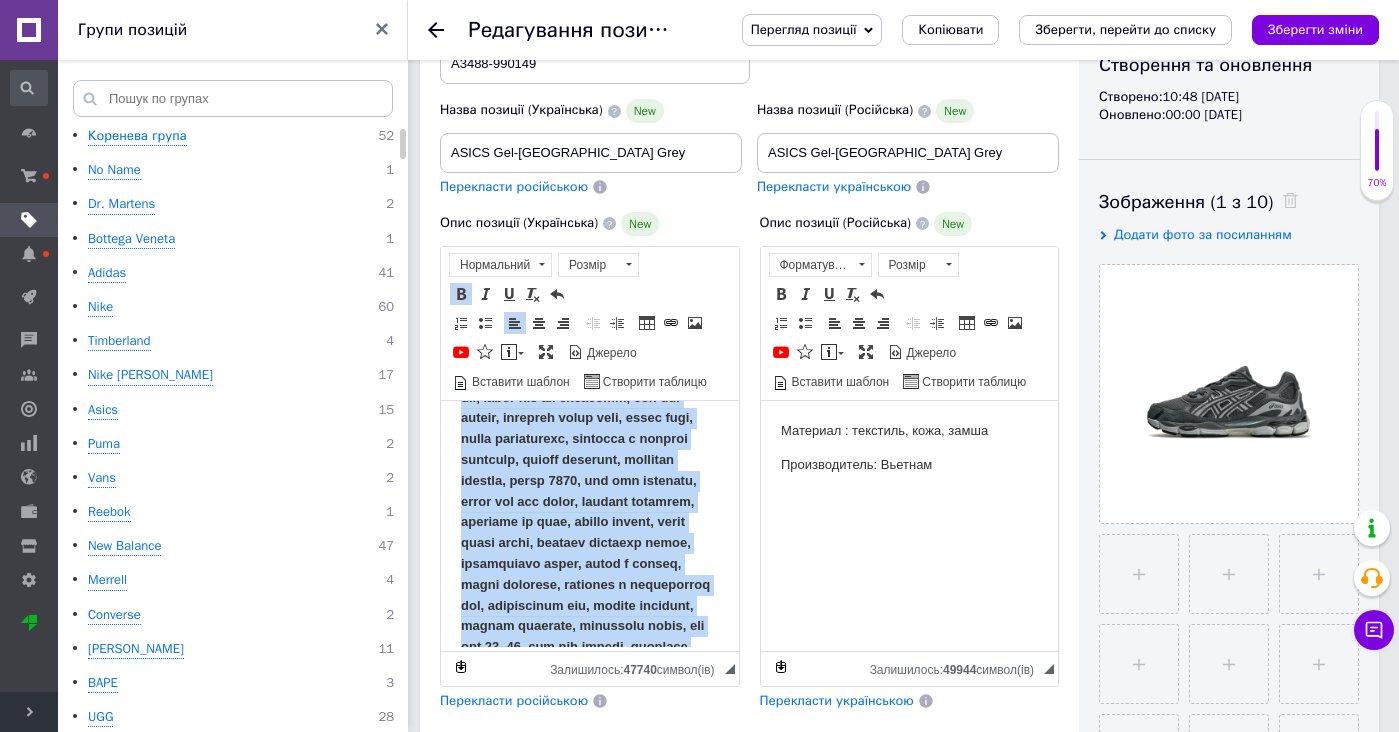 copy on "— asics gel nyc, асікс гел ен-уай-сі, чоловічі кросівки asics, жіночі кросівки асікс, кросівки gel nyc, асікс гел, asics gel nyc чоловічі, gel nyc жіночі, кросівки асікс білі, асікс сірі, асікс повсякденні, кросівки з гелевою підошвою, зручні кросівки, кросівки унісекс, асікс 2024, gel nyc оригінал, asics gel nyc чорні, стильні кросівки, кросівки на літо, міське взуття, асікс шкіра сітка, шкіряні кросівки asics, оригінальні асікс, asics з японії, ретро кросівки, кросівки з технологією gel, амортизація гел, гелеві кросівки, бігові кросівки, lifestyle asics, gel nyc 36–45, gel nyc купити, замовити asics, asics в наявності, стильне взуття унісекс, топ якість asics, кросівки весна-літо, гел найк, асікс гель...." 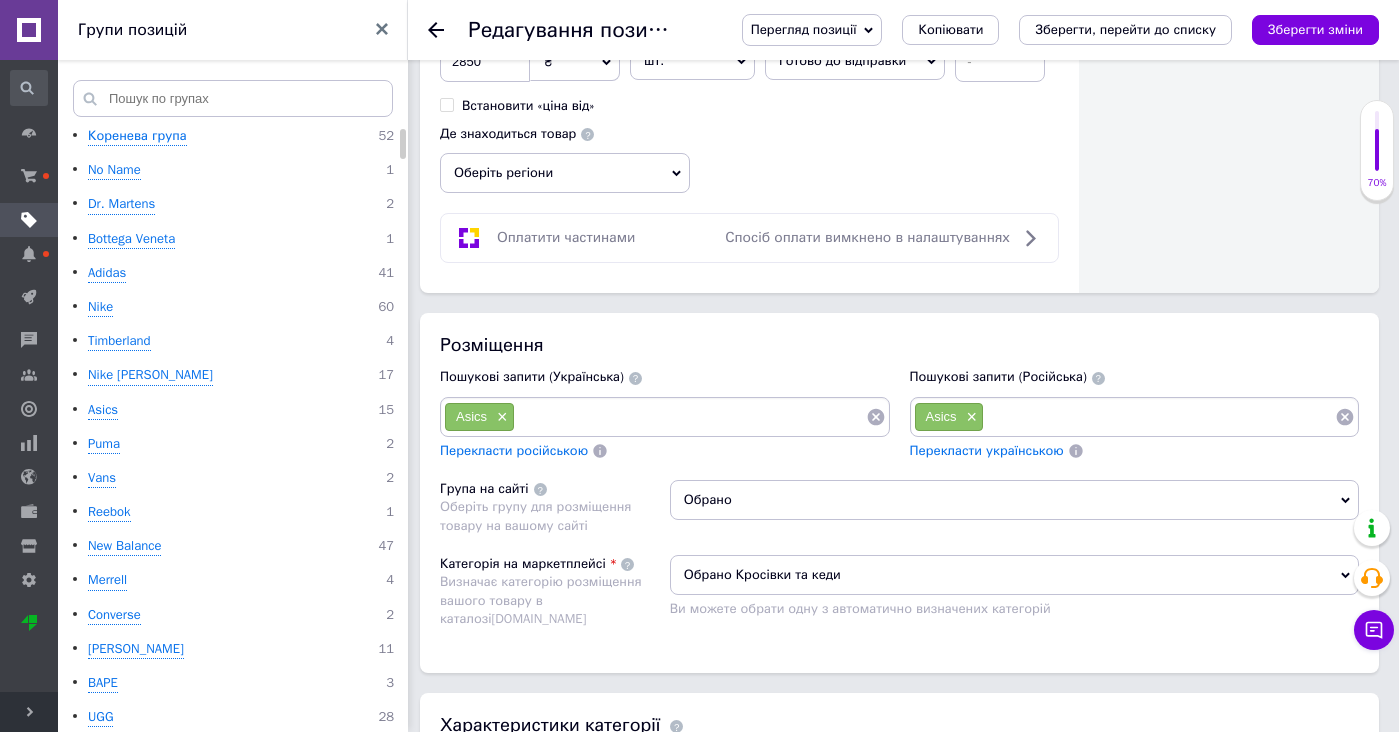 scroll, scrollTop: 1215, scrollLeft: 0, axis: vertical 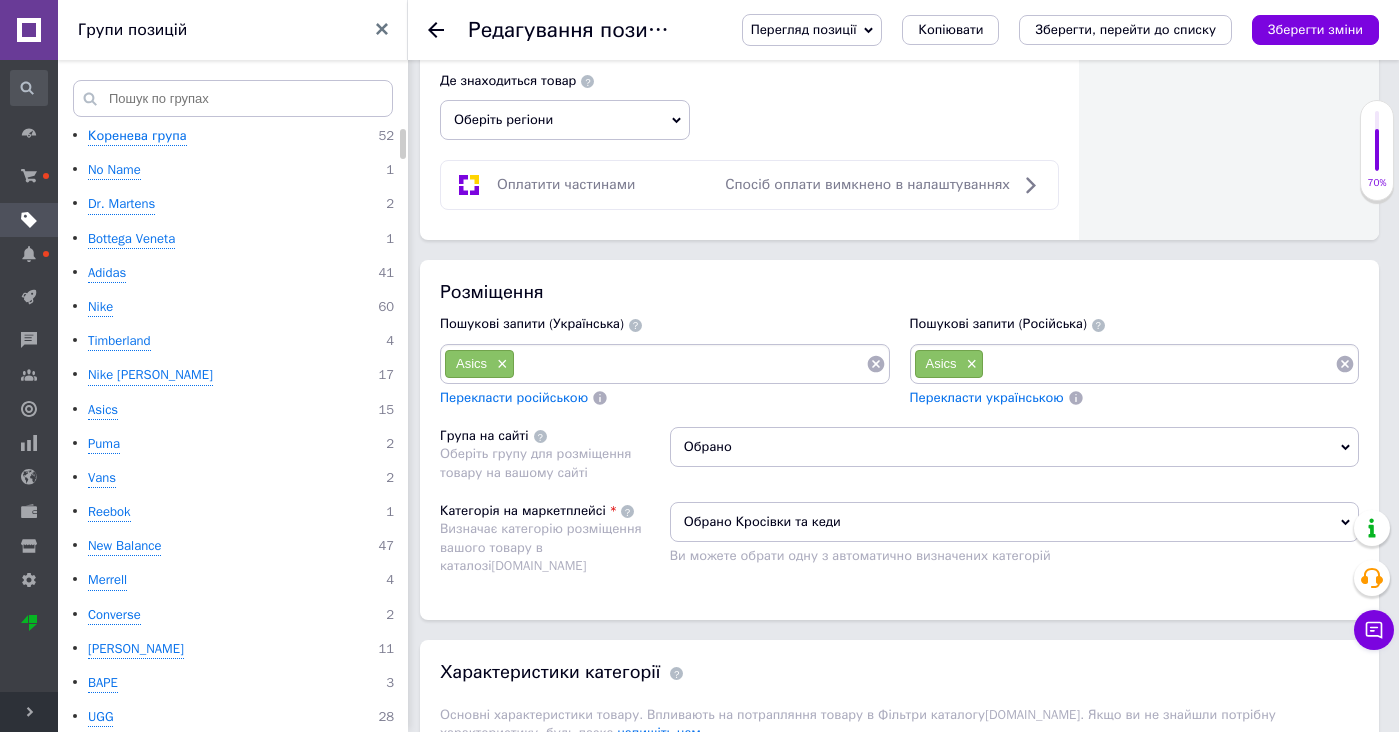 click on "Asics ×" at bounding box center (665, 364) 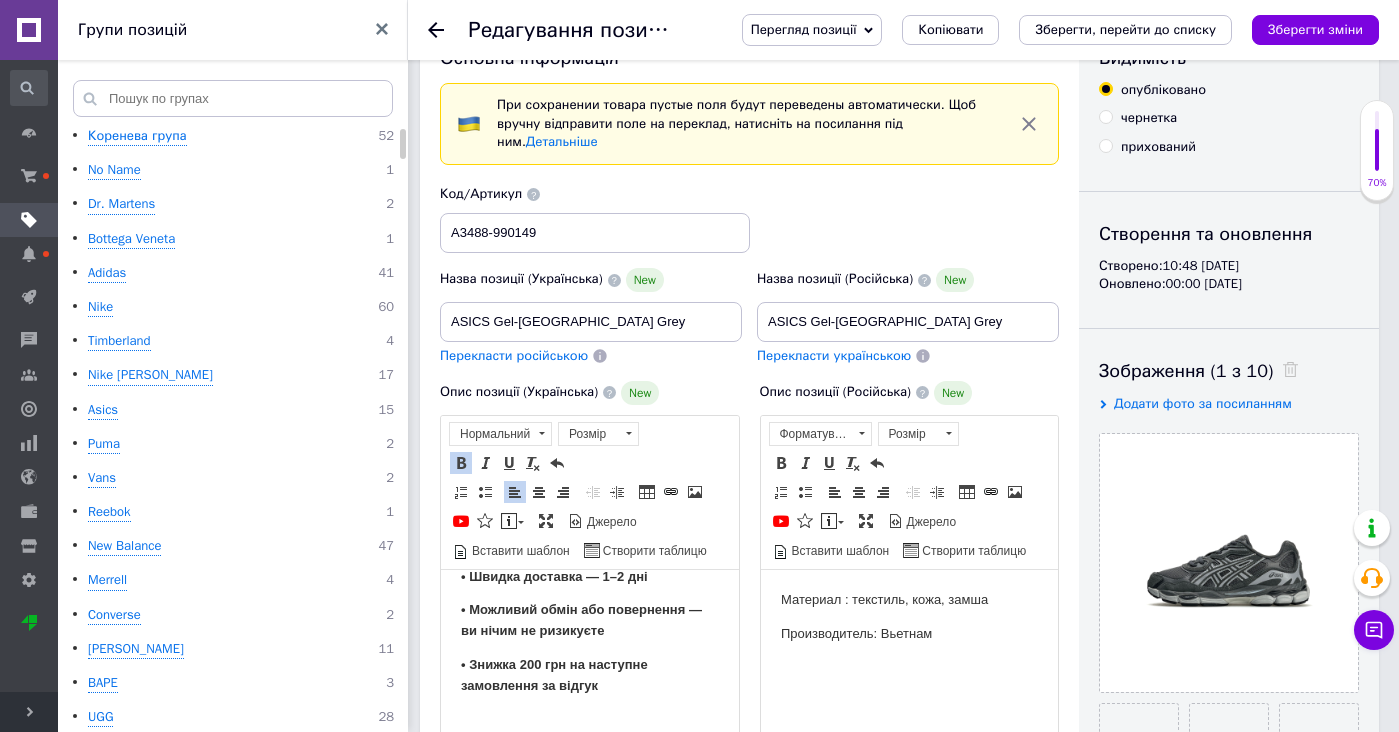 scroll, scrollTop: 21, scrollLeft: 0, axis: vertical 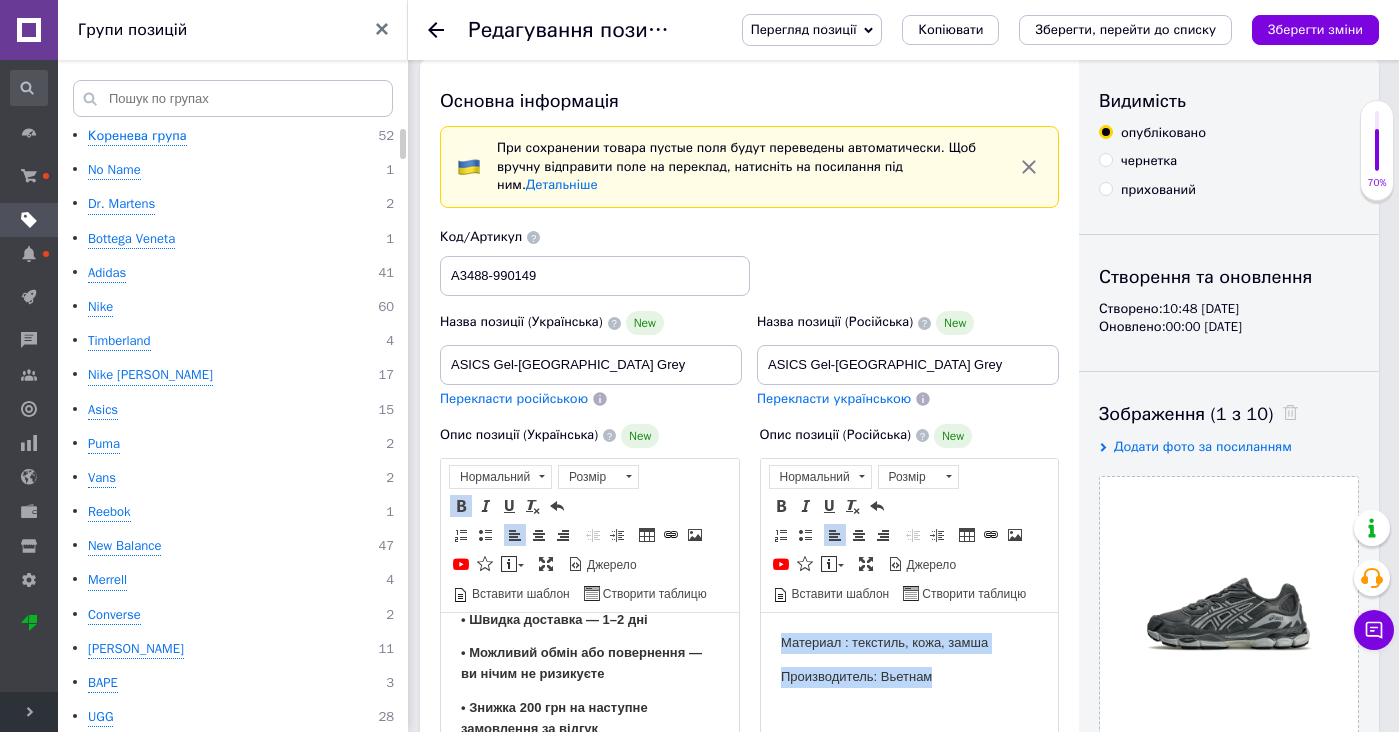 drag, startPoint x: 965, startPoint y: 683, endPoint x: 962, endPoint y: 597, distance: 86.05231 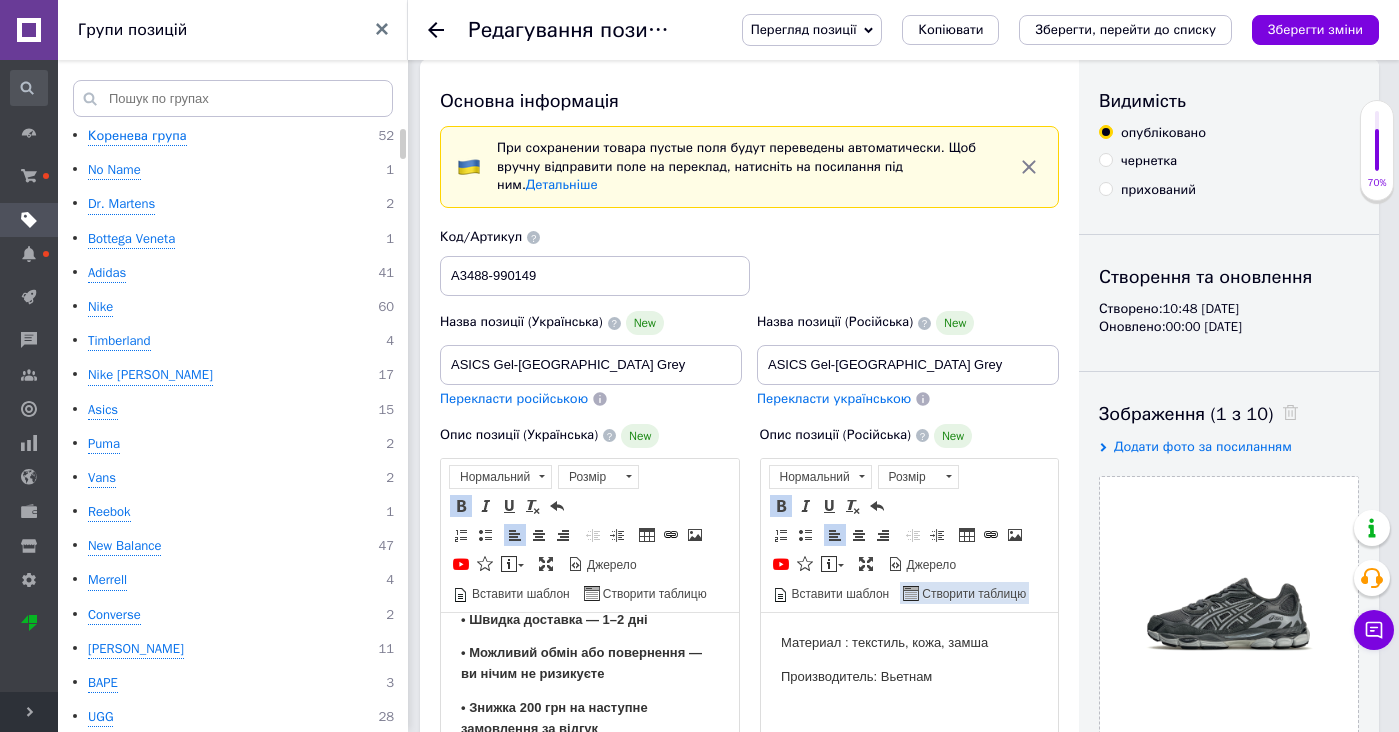 scroll, scrollTop: 149, scrollLeft: 0, axis: vertical 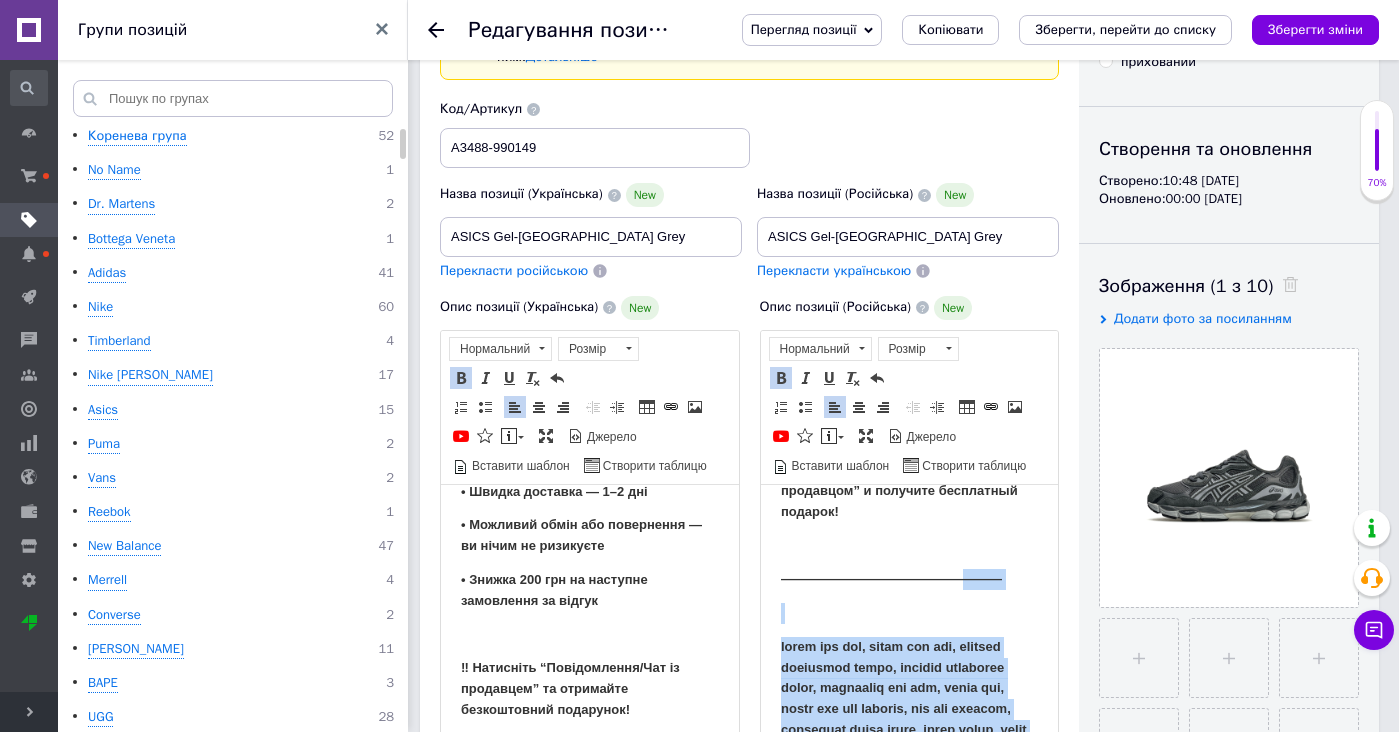 drag, startPoint x: 965, startPoint y: 630, endPoint x: 990, endPoint y: 783, distance: 155.02902 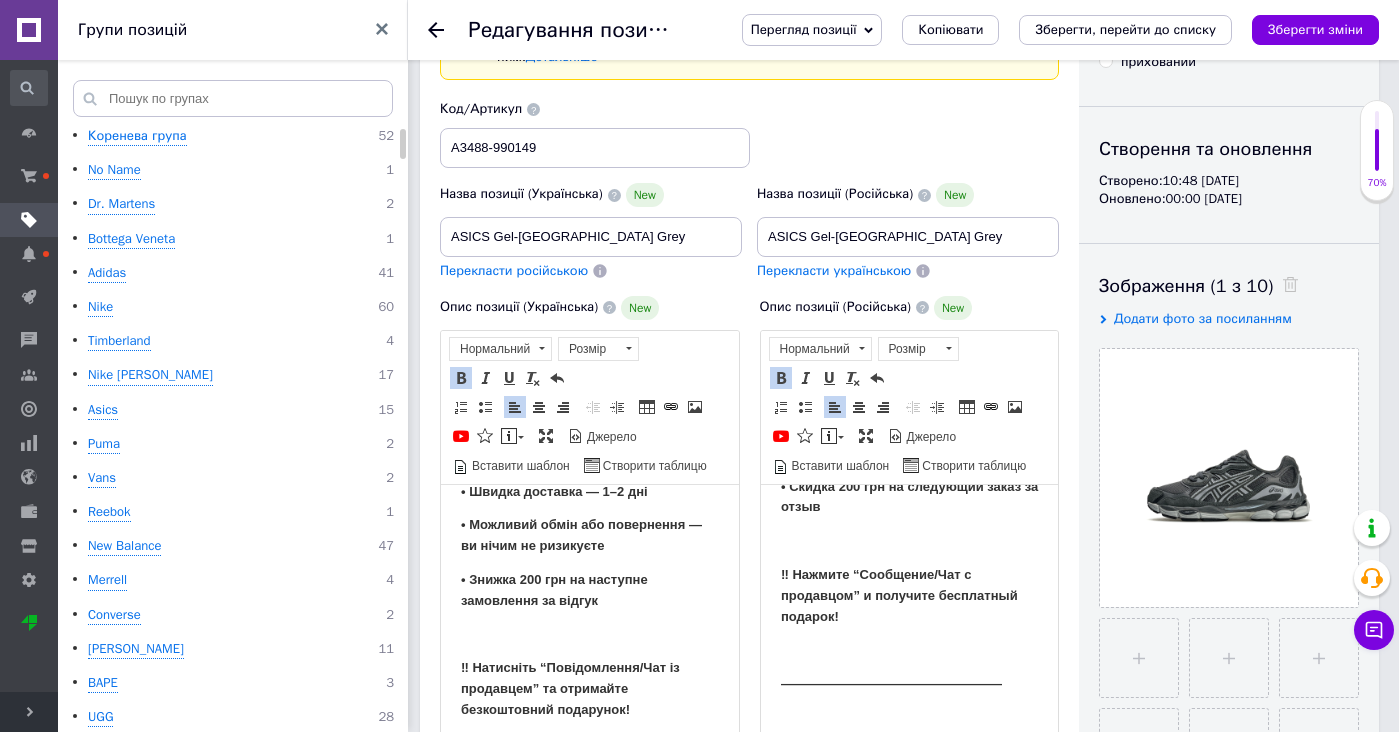 click at bounding box center [909, 649] 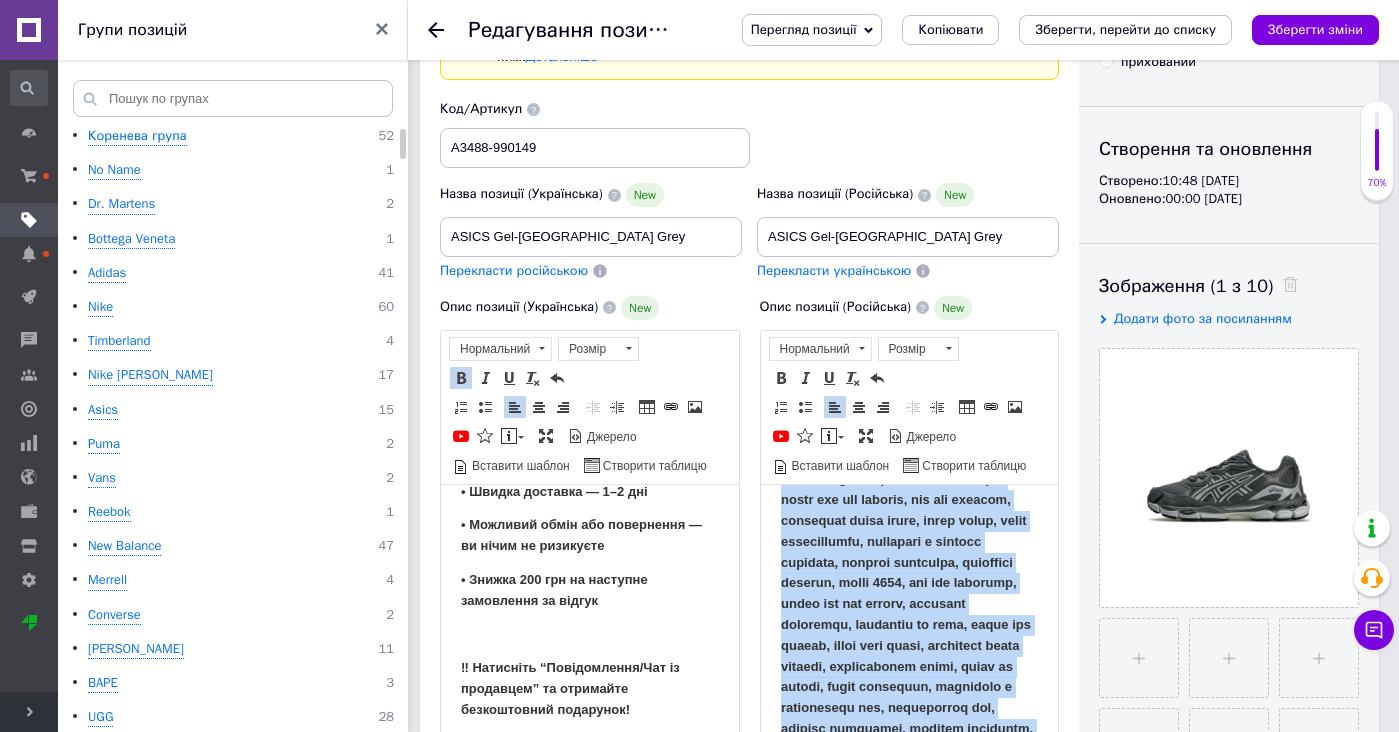 drag, startPoint x: 943, startPoint y: 624, endPoint x: 967, endPoint y: 791, distance: 168.71574 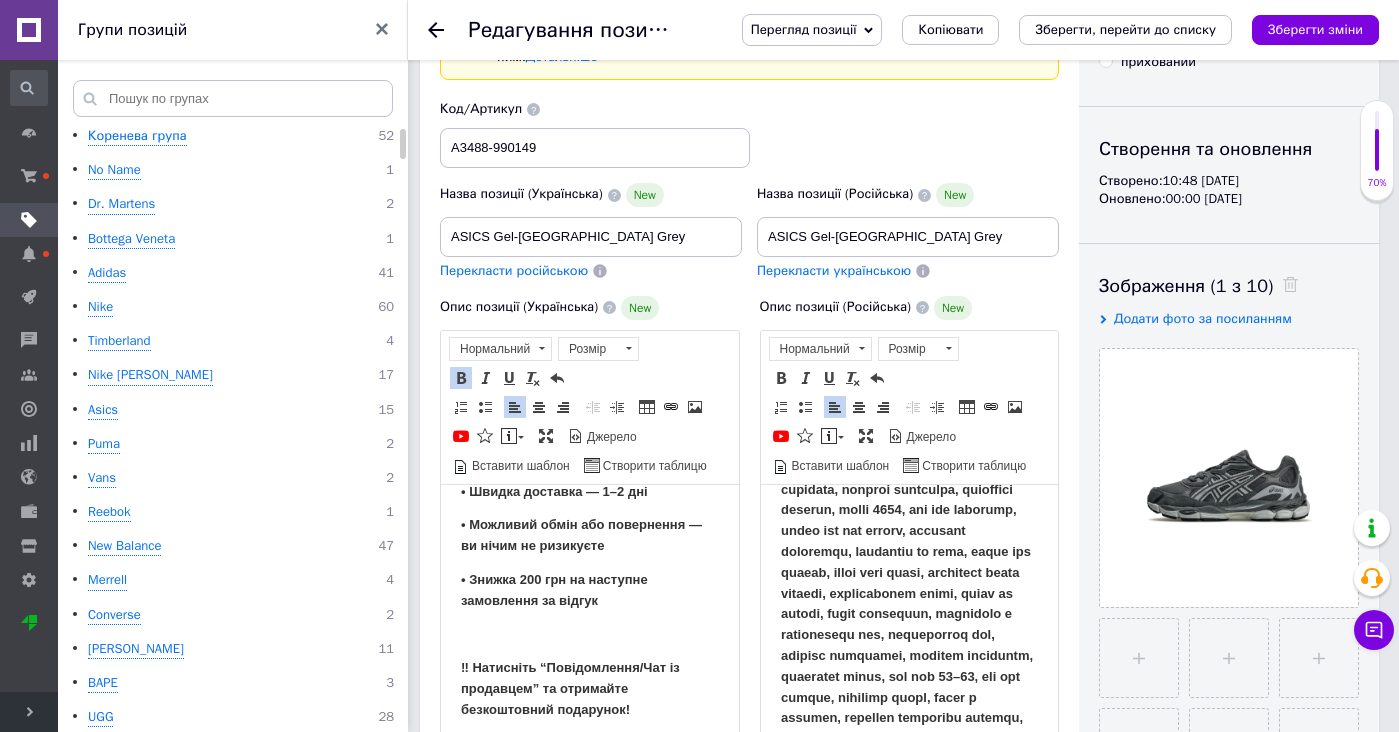 scroll, scrollTop: 4, scrollLeft: 0, axis: vertical 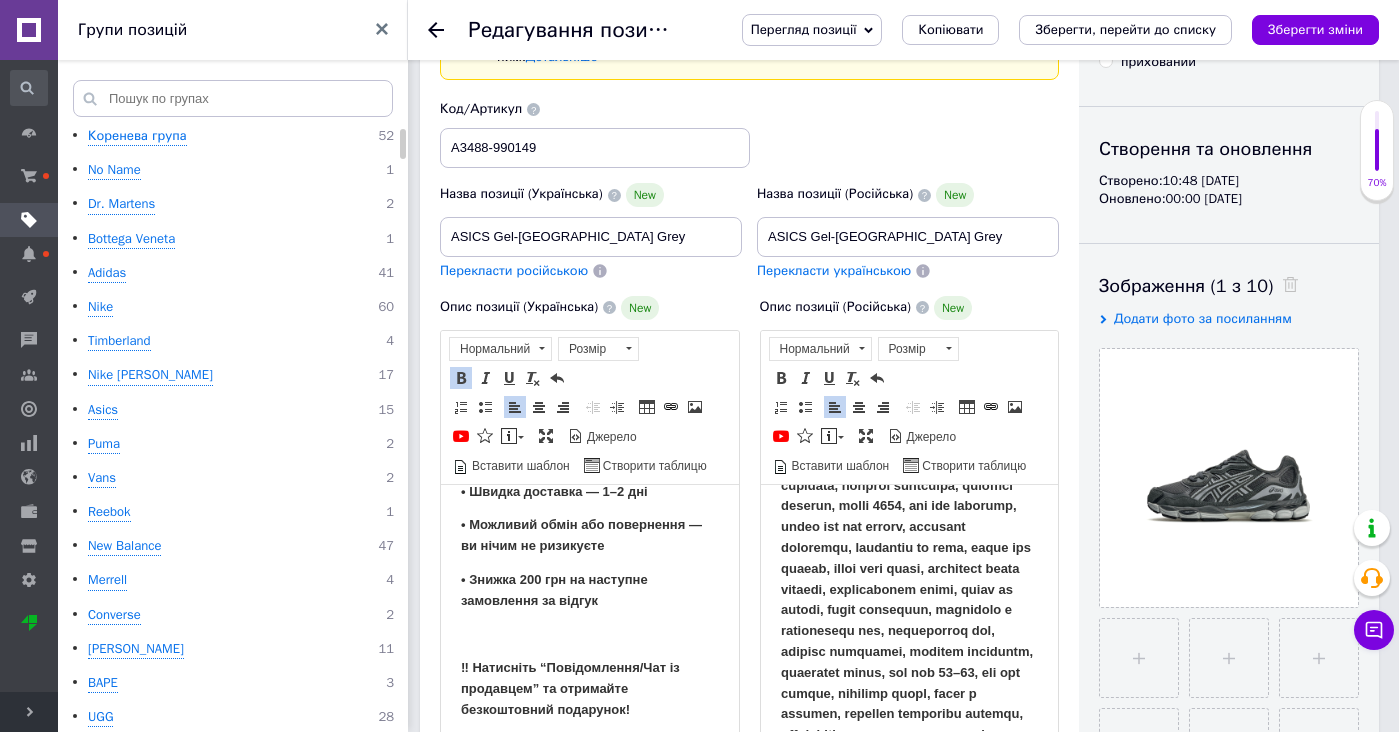 copy 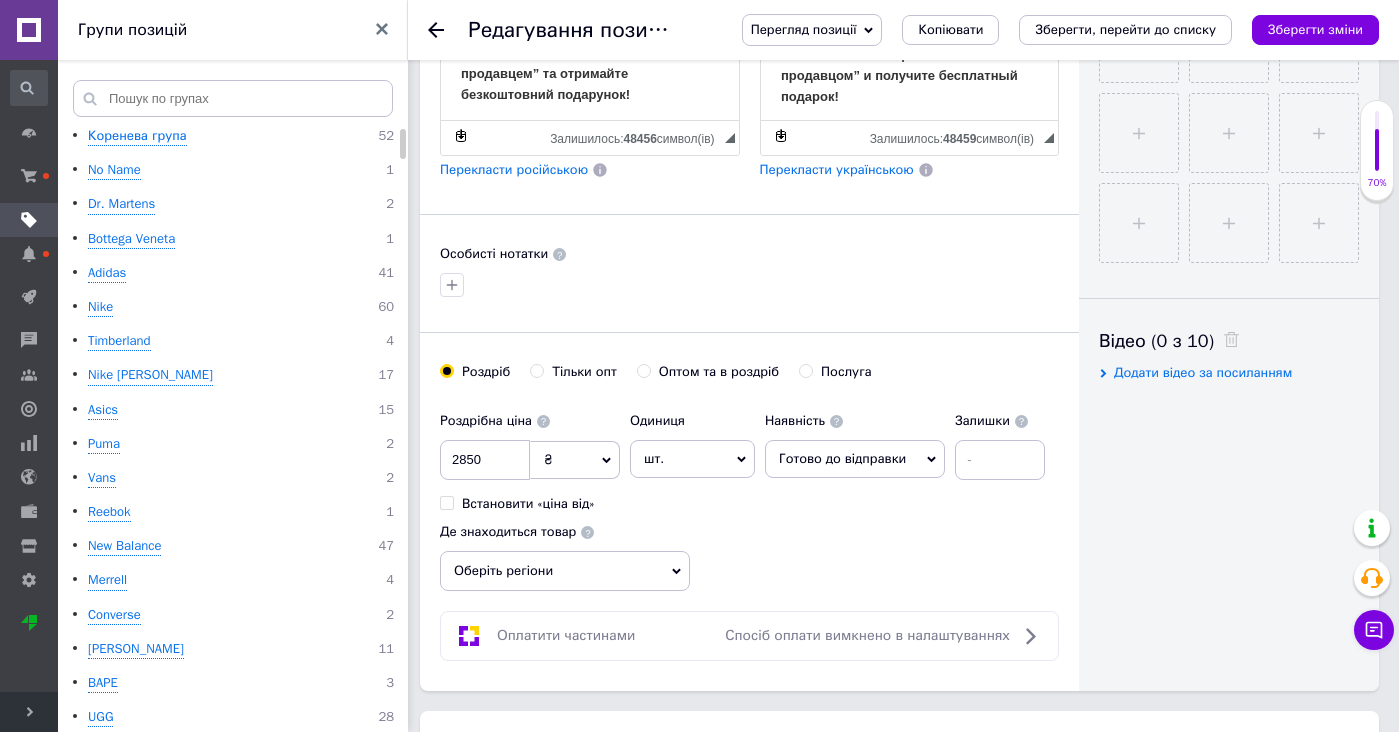 scroll, scrollTop: 865, scrollLeft: 0, axis: vertical 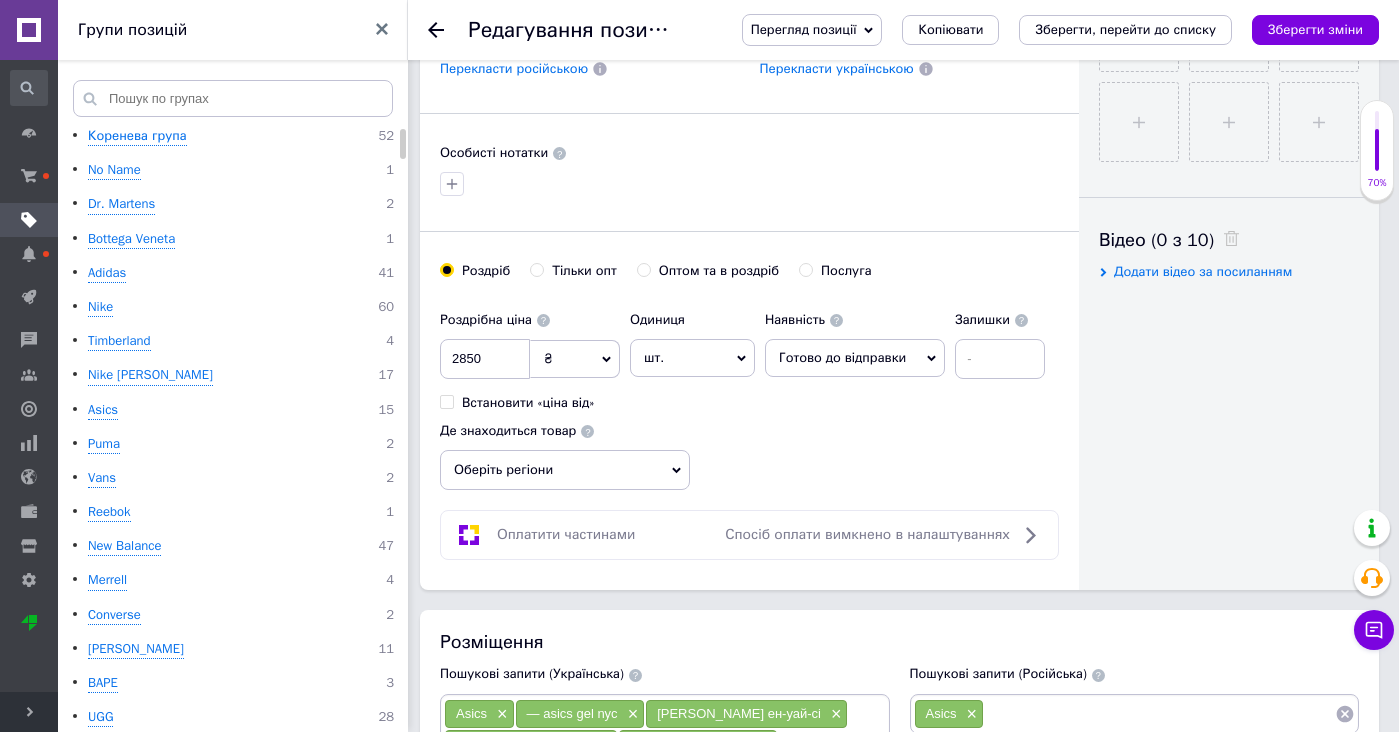 click on "Asics ×" at bounding box center [1135, 714] 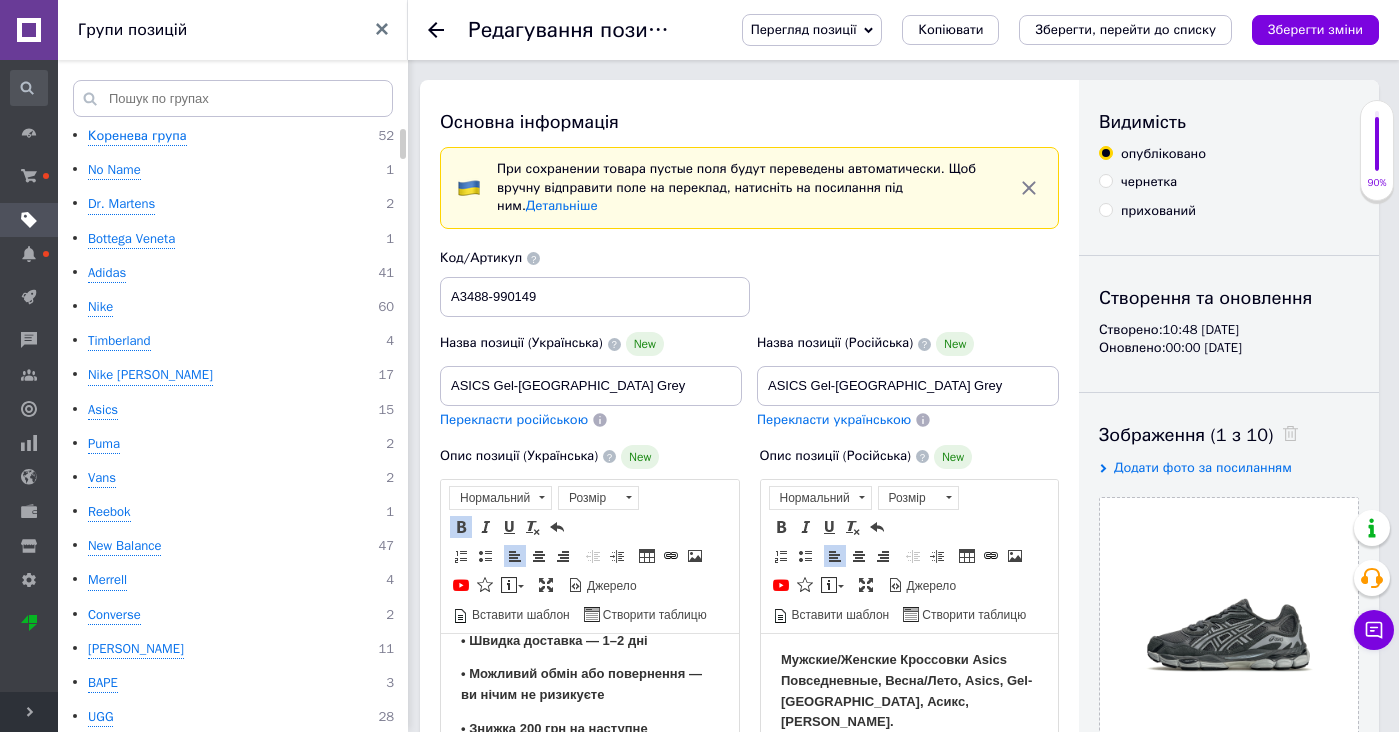 scroll, scrollTop: -1, scrollLeft: 0, axis: vertical 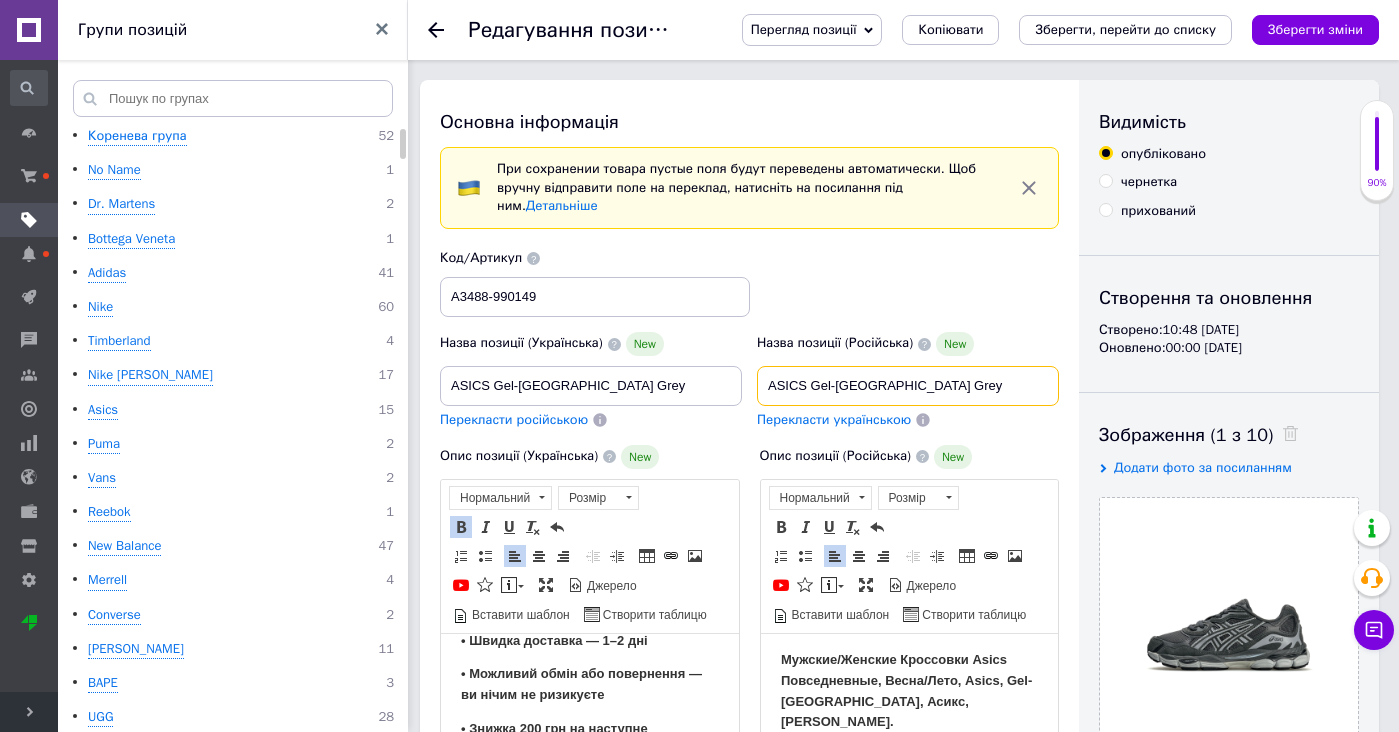 click on "ASICS Gel-[GEOGRAPHIC_DATA] Grey" at bounding box center (908, 386) 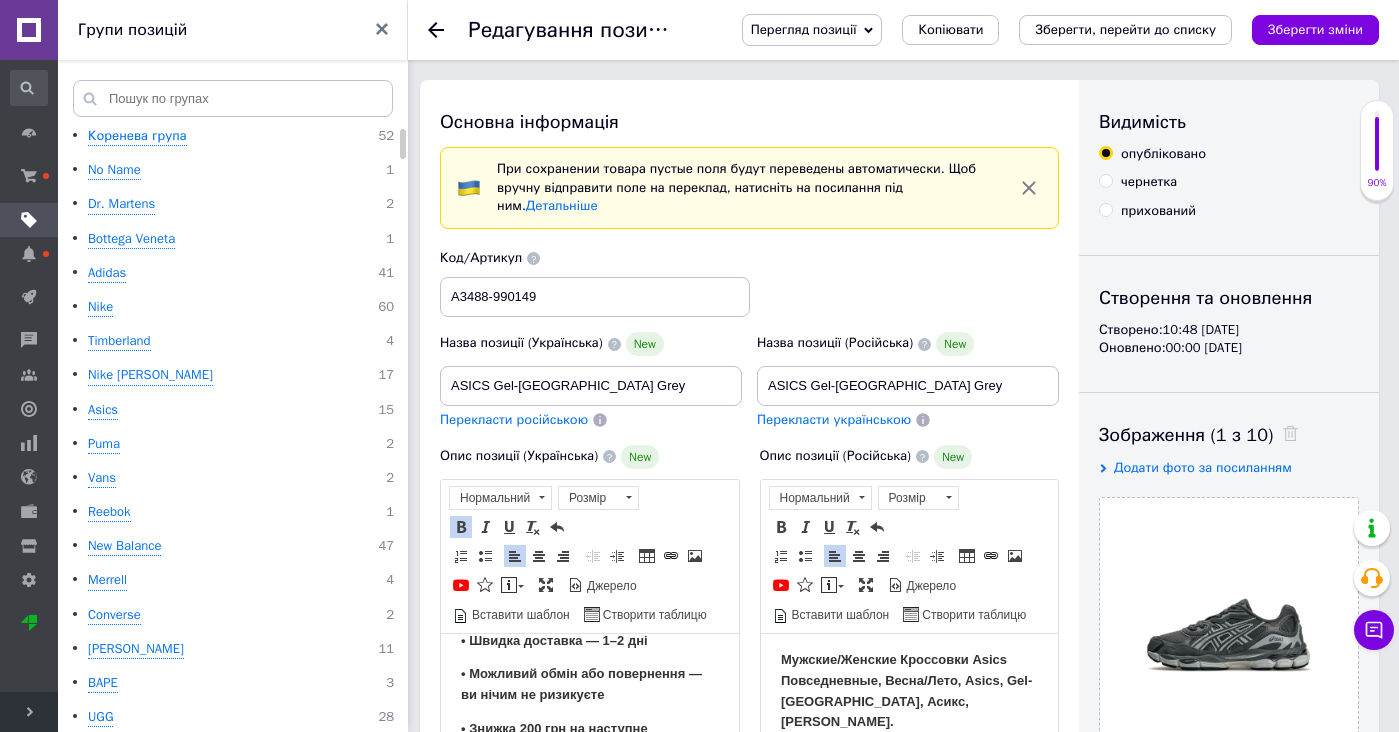 click on "Мужские/Женские Кроссовки Asics Повседневные, Весна/Лето, Asics, Gel-NYC, Асикс, Гел НЙК." at bounding box center [905, 689] 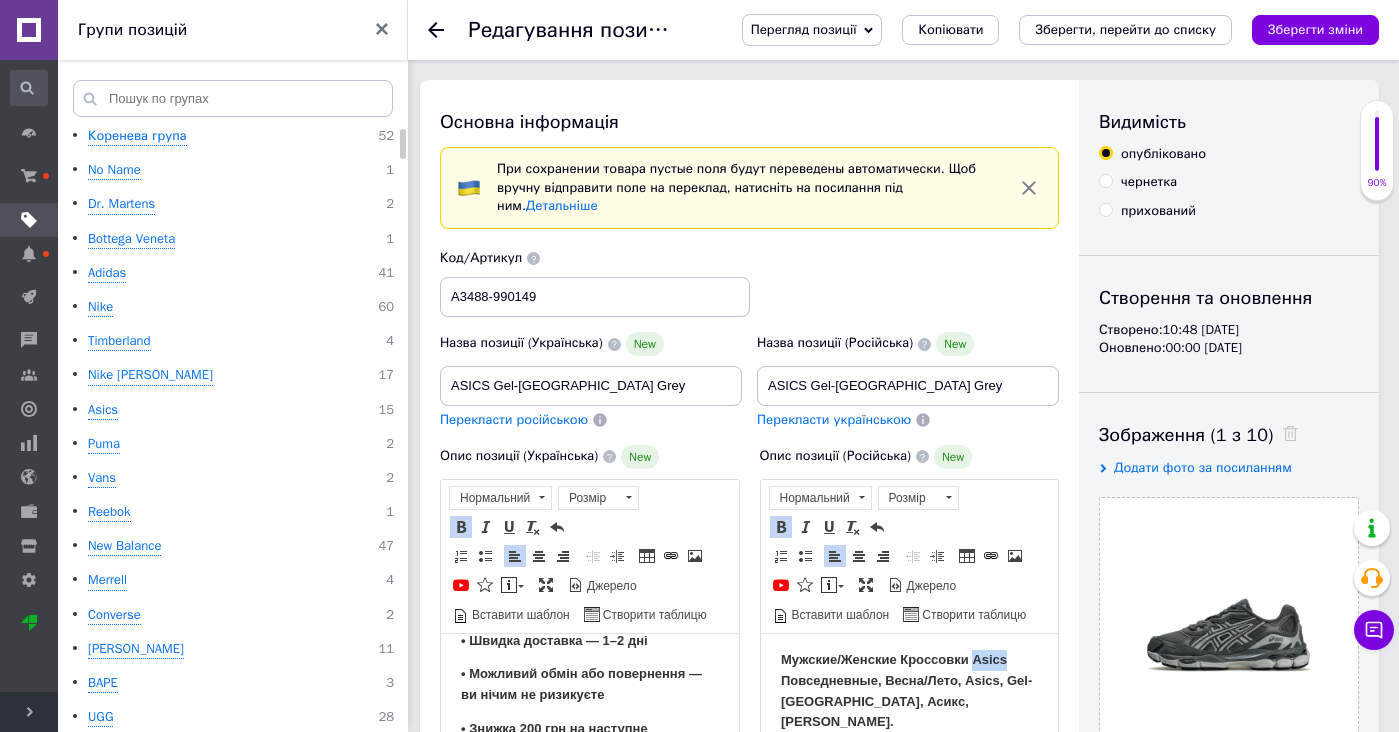 click on "Мужские/Женские Кроссовки Asics Повседневные, Весна/Лето, Asics, Gel-NYC, Асикс, Гел НЙК." at bounding box center [905, 689] 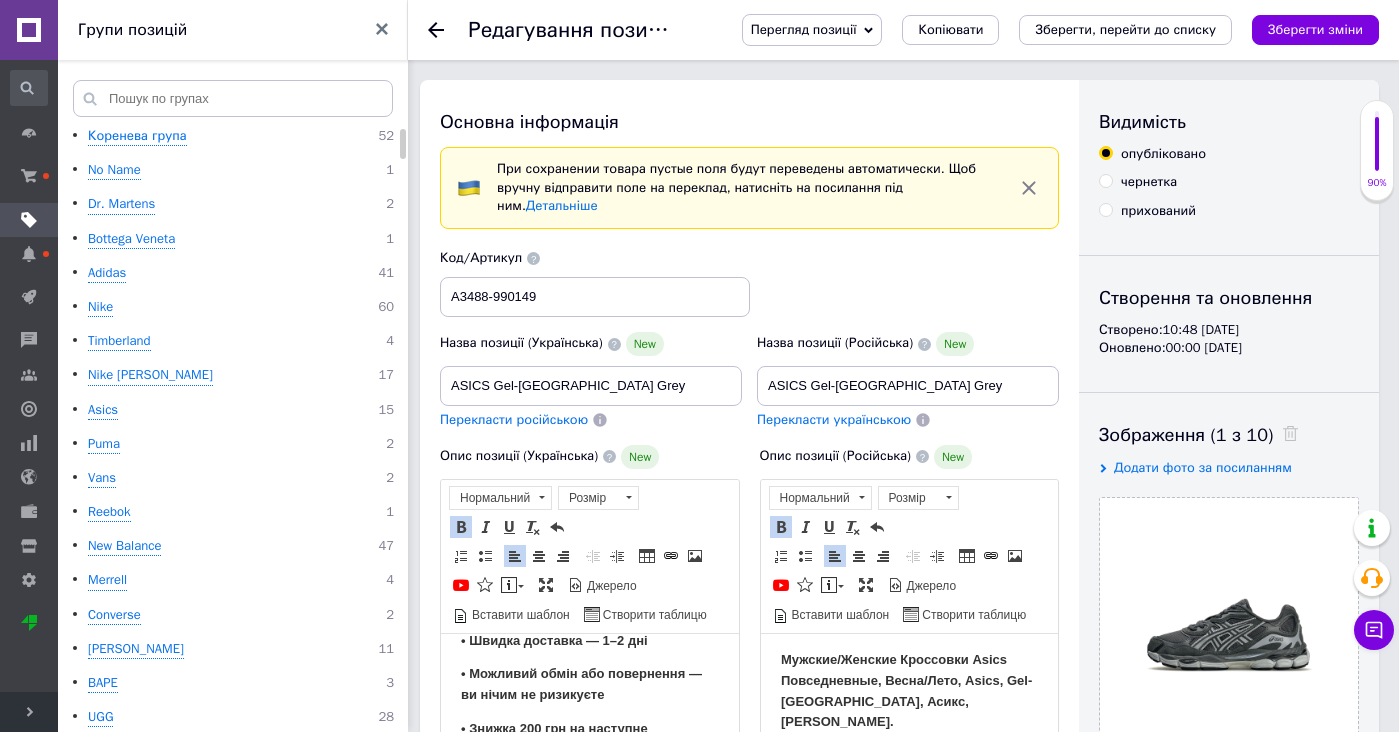 type 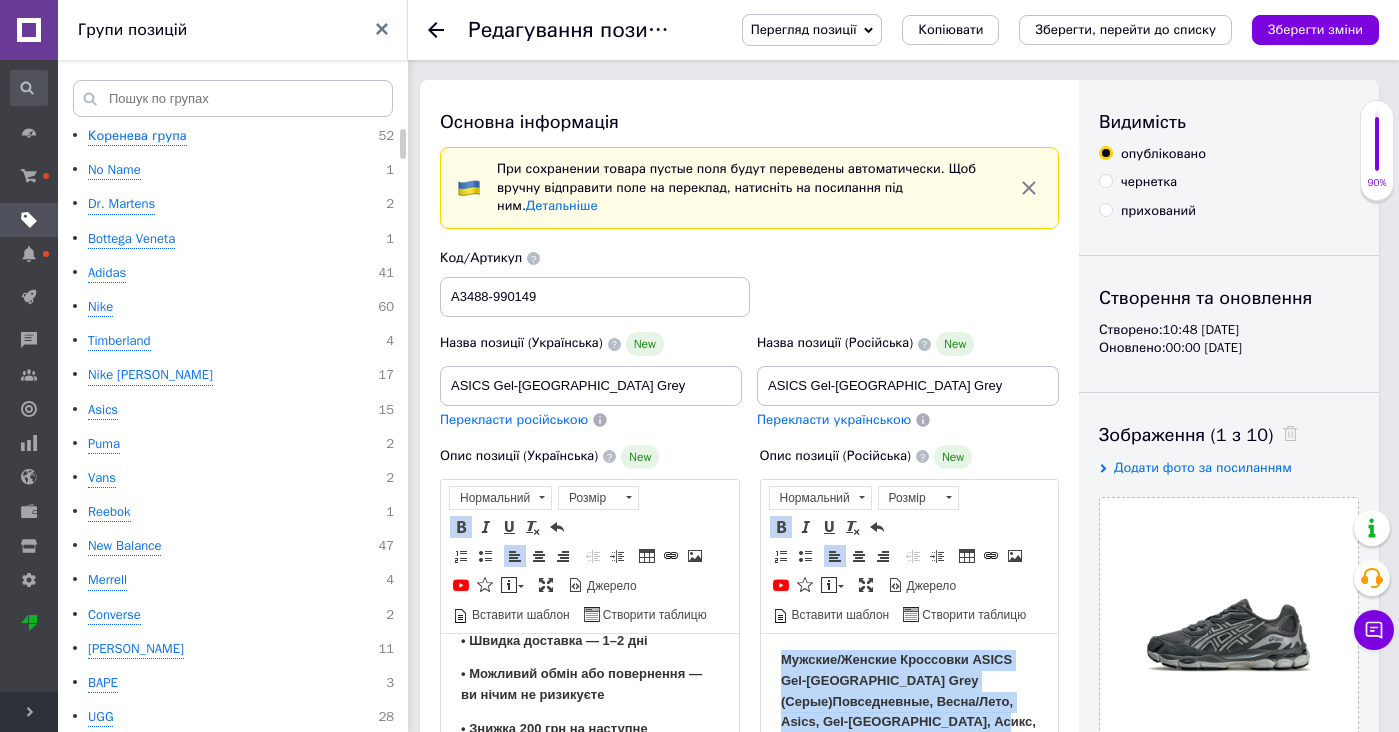 drag, startPoint x: 974, startPoint y: 721, endPoint x: 943, endPoint y: 533, distance: 190.53871 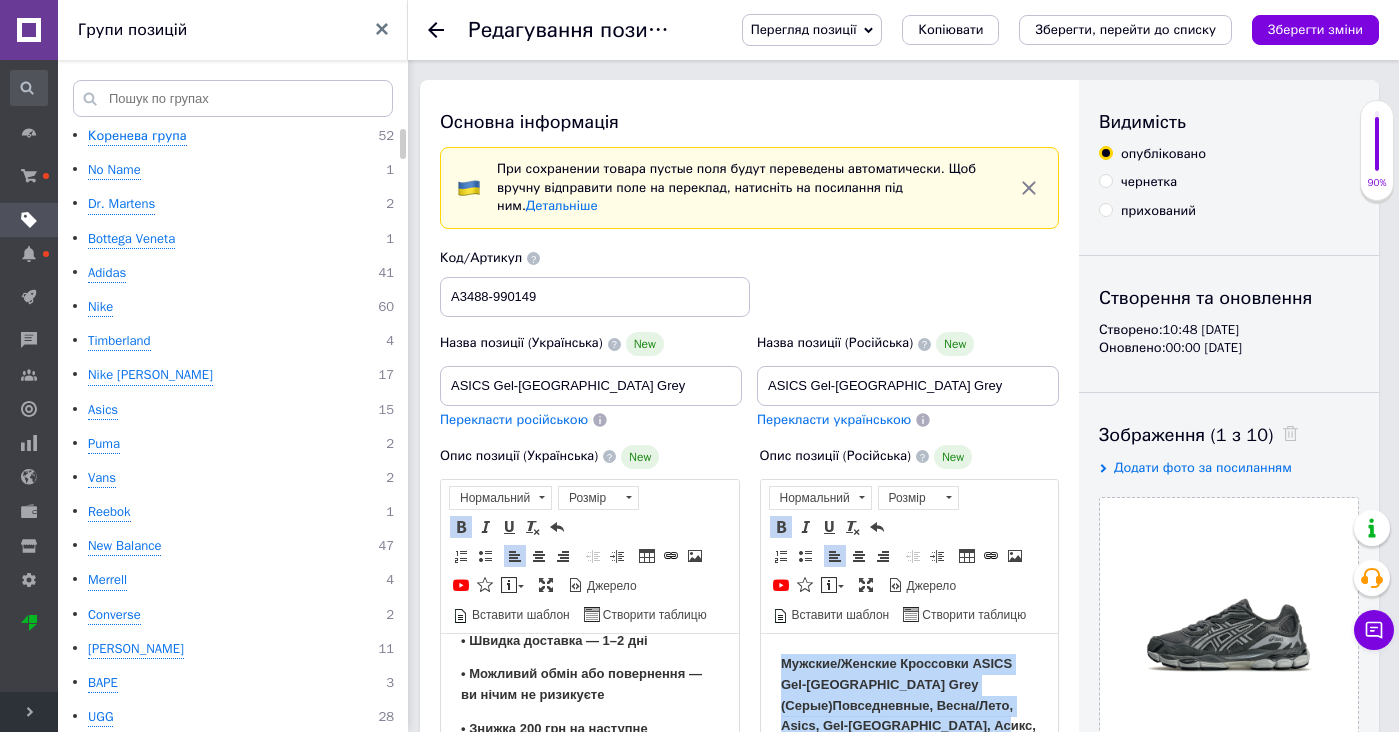 copy on "Мужские/Женские Кроссовки ASICS Gel-NYC Grey (Серые)  Повседневные, Весна/Лето, Asics, Gel-NYC, Асикс, Гел НЙК." 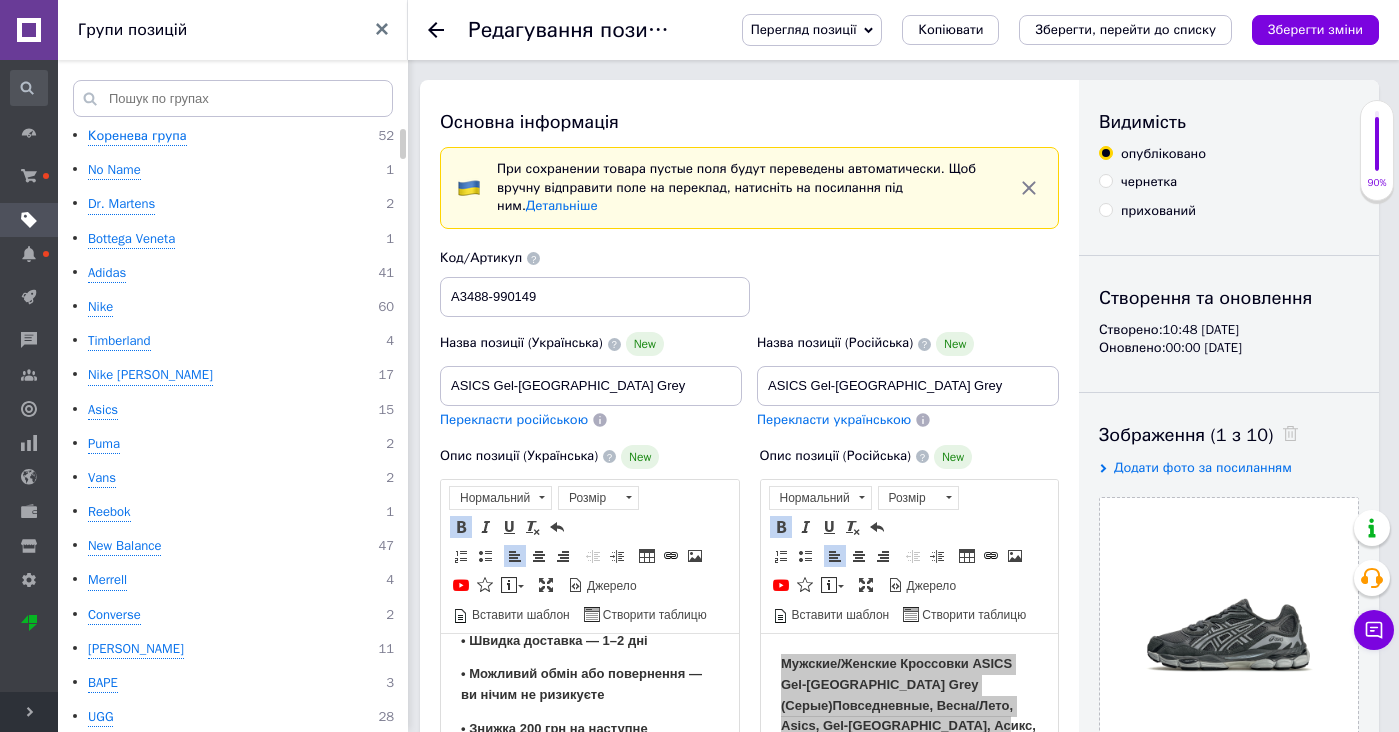 click on "Назва позиції (Російська)" at bounding box center [835, 342] 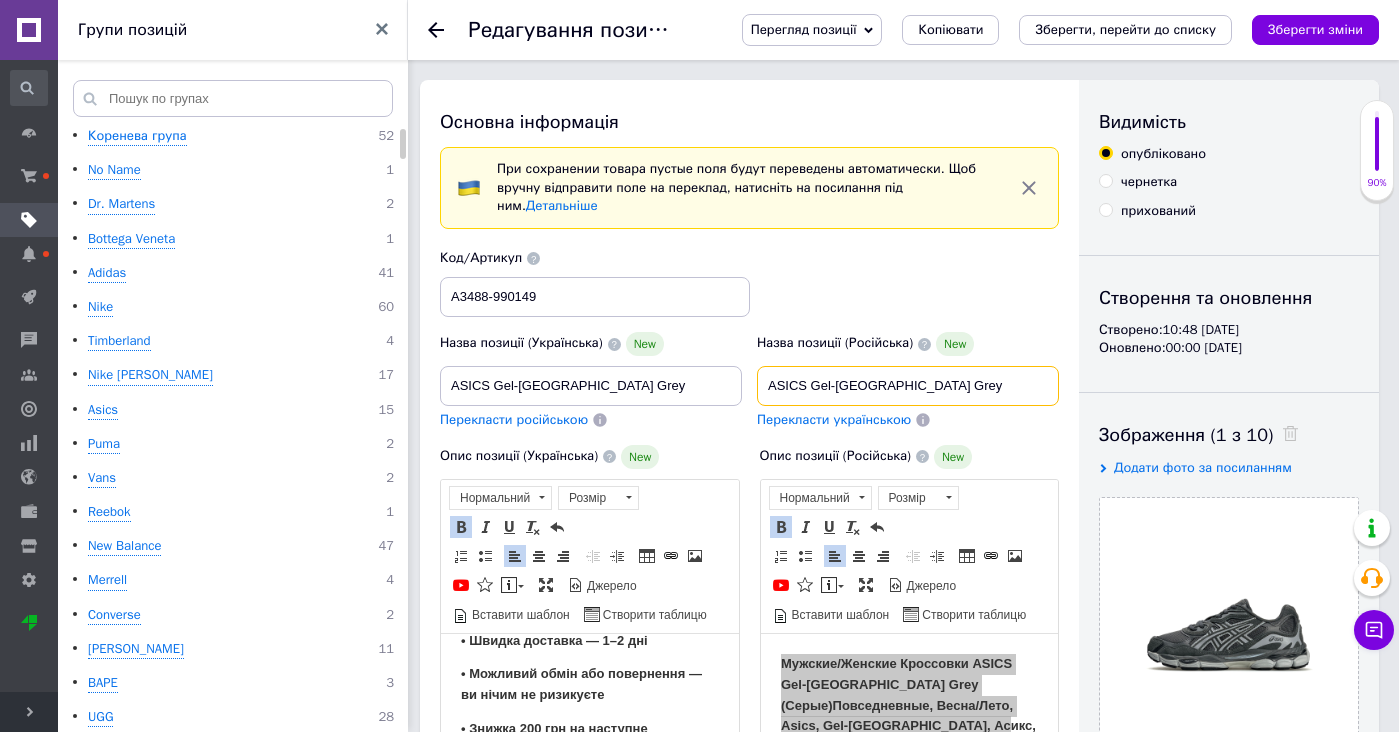 click on "ASICS Gel-[GEOGRAPHIC_DATA] Grey" at bounding box center (908, 386) 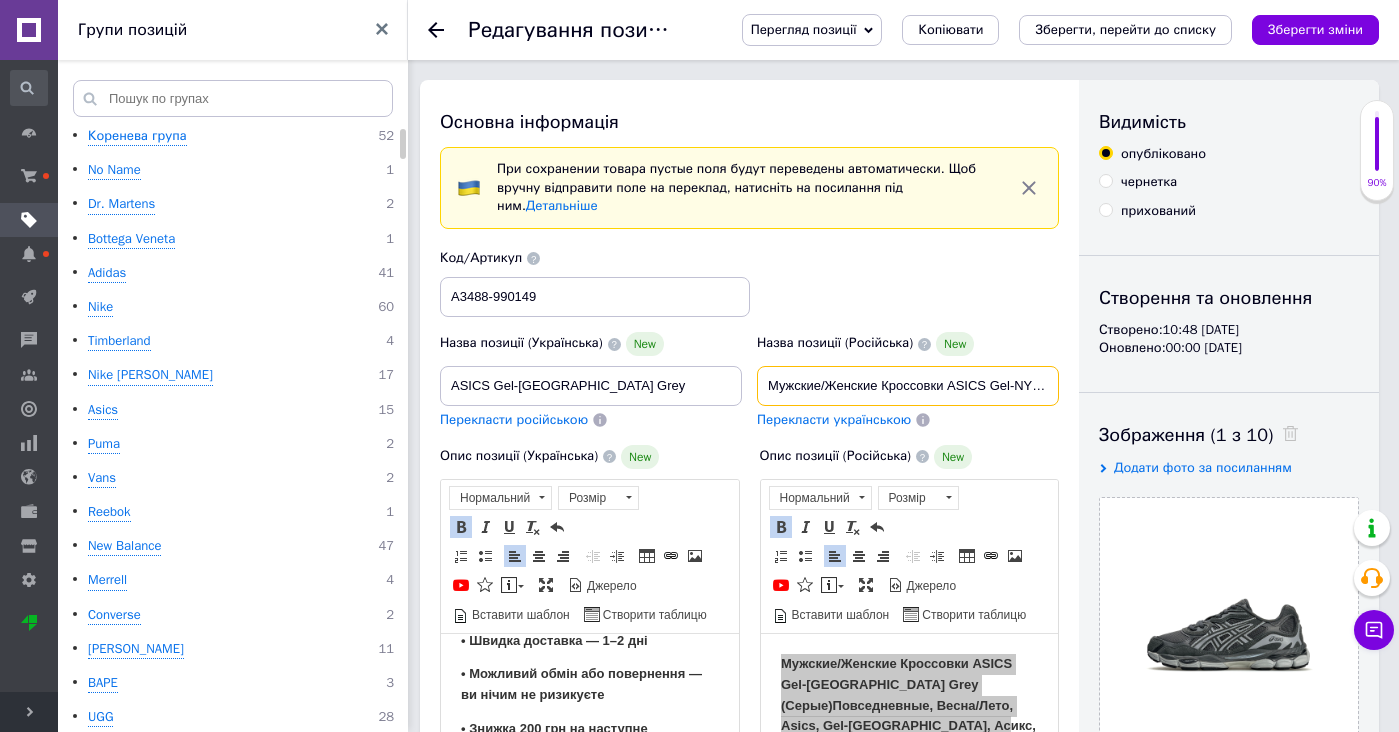 type on "Мужские/Женские Кроссовки ASICS Gel-NYC Grey (Серые) Повседневные, Весна/Лето, Asics, Gel-NYC, Асикс, Гел НЙК." 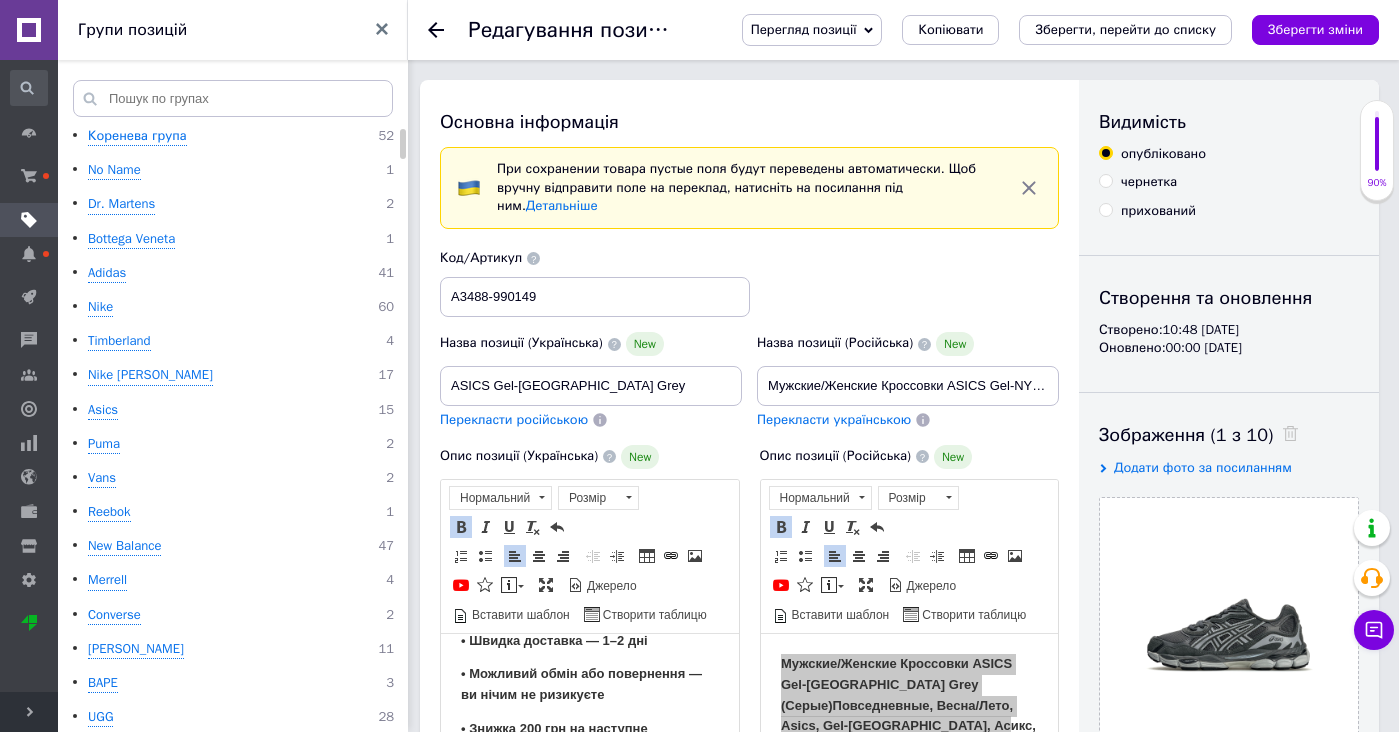 click on "Перекласти українською" at bounding box center [834, 419] 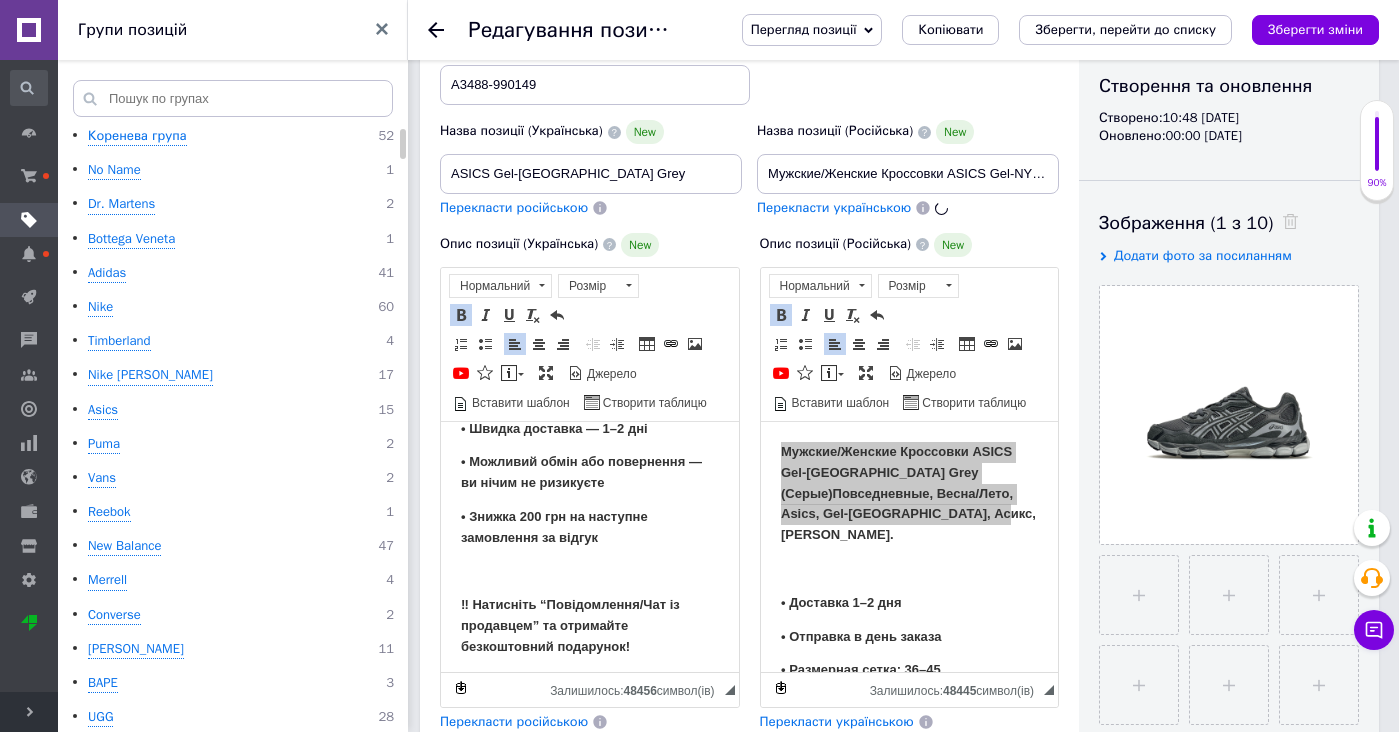 type on "Чоловічі/Жіночі Кросівки ASICS Gel-NYC Grey (Сірі) Повсякденні, Весна/Літо, Asics, Gel-NYC, Асикс, Гел НЙК." 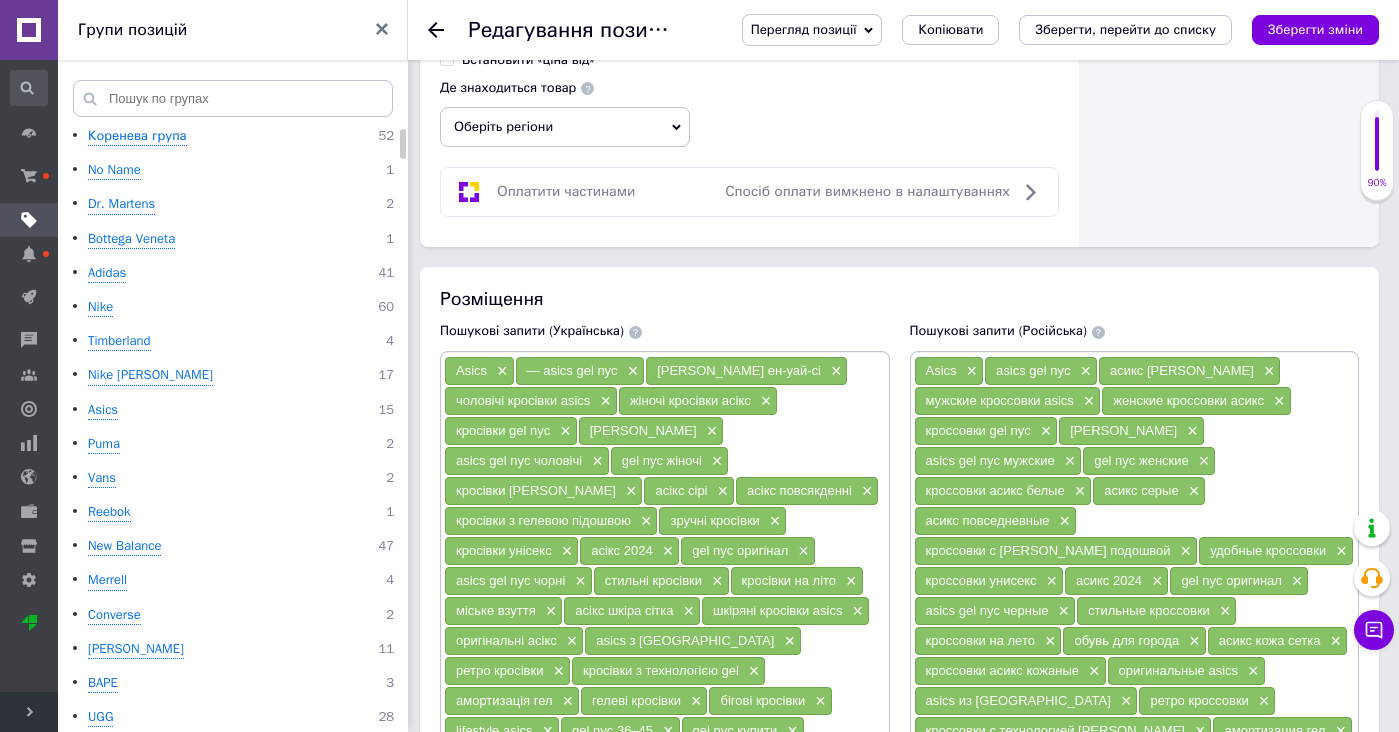 scroll, scrollTop: 1503, scrollLeft: 0, axis: vertical 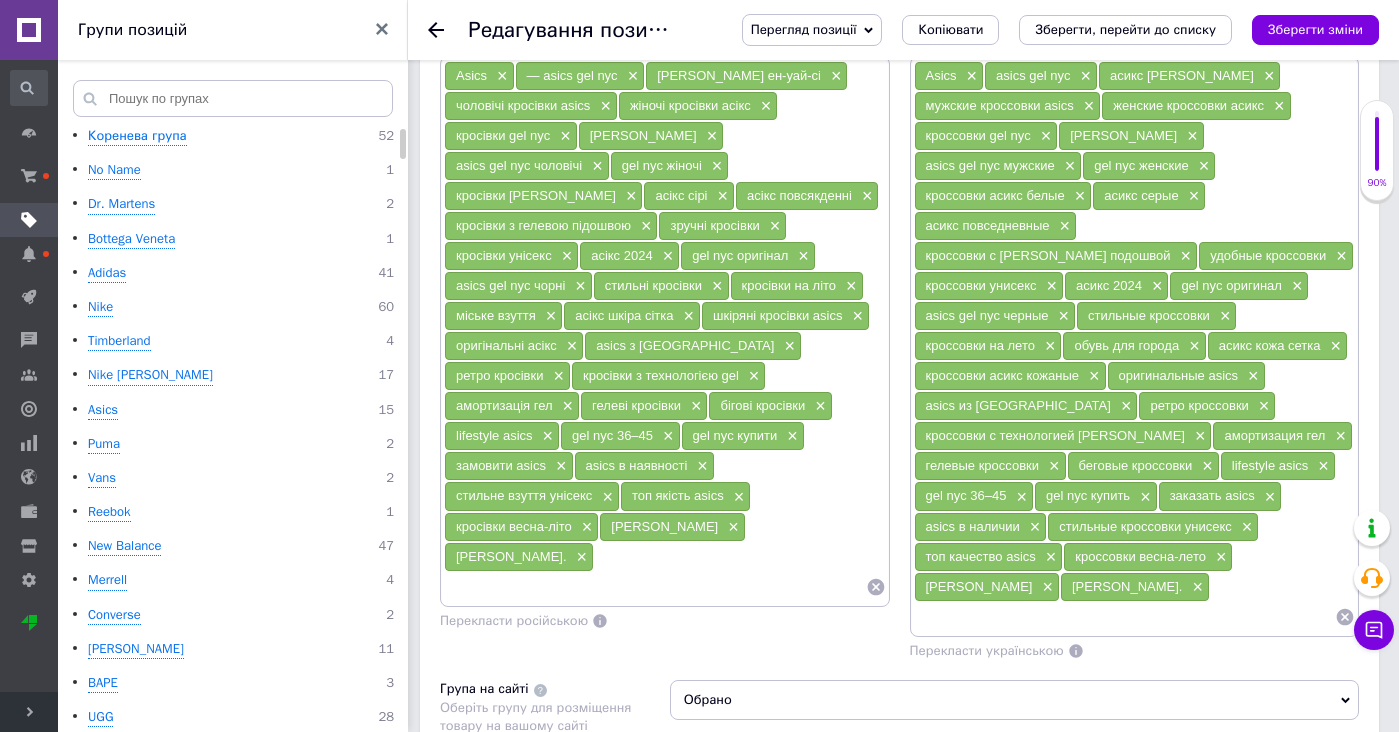 click on "Asics × asics gel nyc × асикс гел нйк × мужские кроссовки asics × женские кроссовки асикс × кроссовки gel nyc × асикс гел × asics gel nyc мужские × gel nyc женские × кроссовки асикс белые × асикс серые × асикс повседневные × кроссовки с гелевой подошвой × удобные кроссовки × кроссовки унисекс × асикс 2024 × gel nyc оригинал × asics gel nyc черные × стильные кроссовки × кроссовки на лето × обувь для города × асикс кожа сетка × кроссовки асикс кожаные × оригинальные asics × asics из японии × ретро кроссовки × кроссовки с технологией гел × амортизация гел × гелевые кроссовки × беговые кроссовки × × ×" at bounding box center (1135, 346) 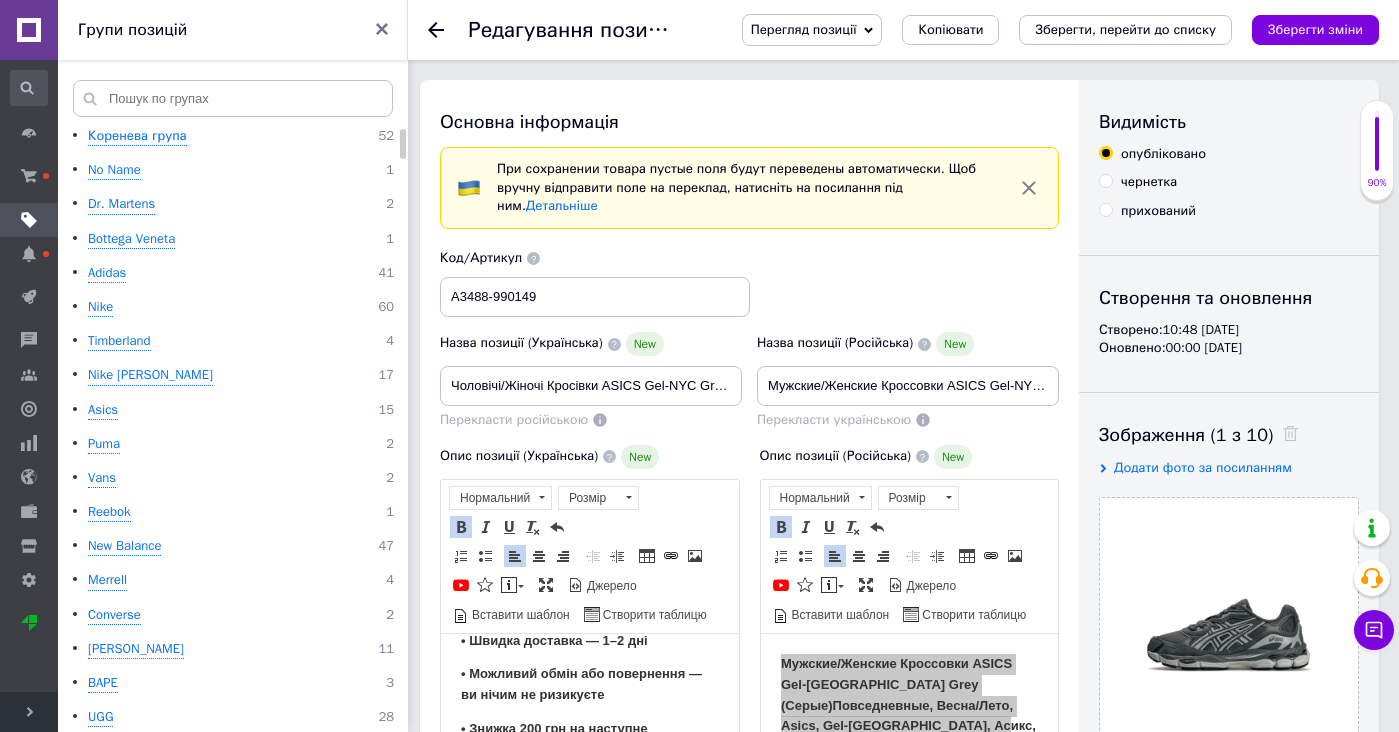 scroll, scrollTop: 0, scrollLeft: 0, axis: both 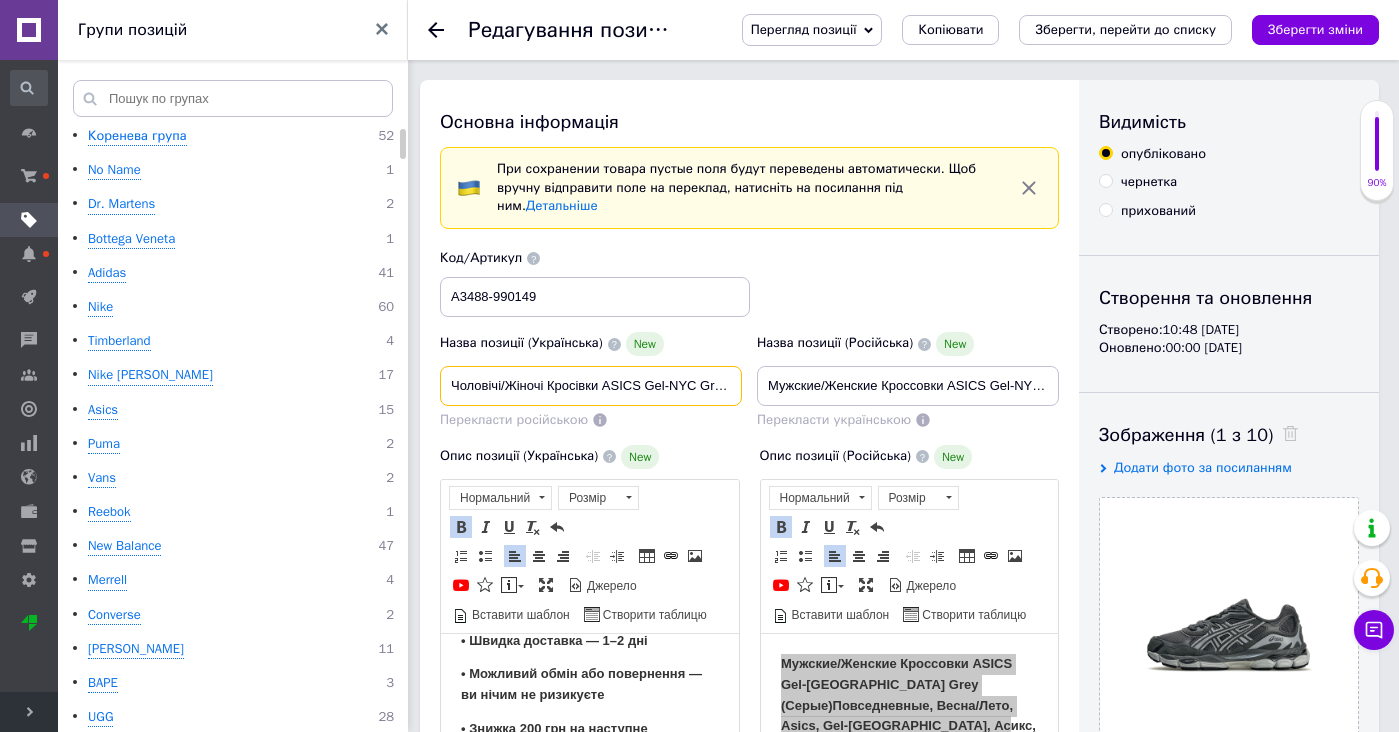 click on "Чоловічі/Жіночі Кросівки ASICS Gel-NYC Grey (Сірі) Повсякденні, Весна/Літо, Asics, Gel-NYC, Асикс, Гел НЙК." at bounding box center (591, 386) 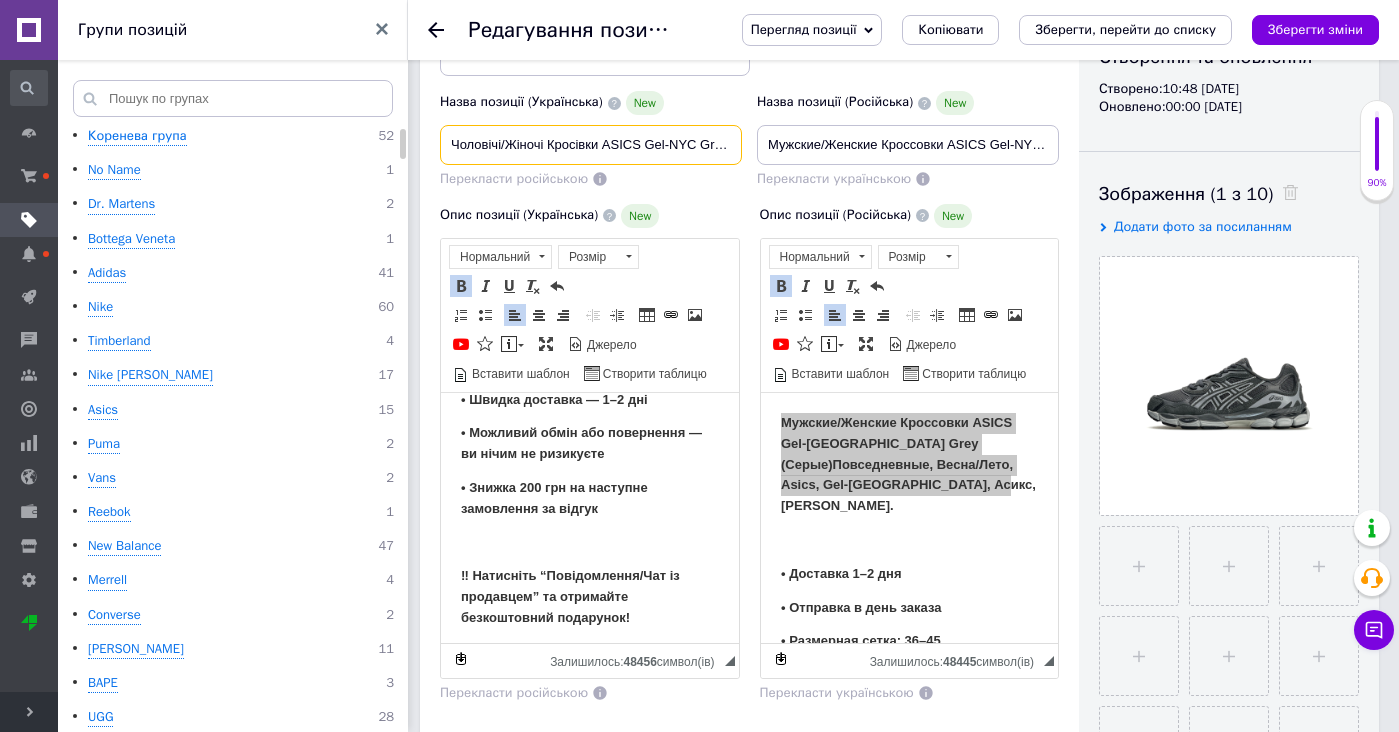 scroll, scrollTop: 395, scrollLeft: 0, axis: vertical 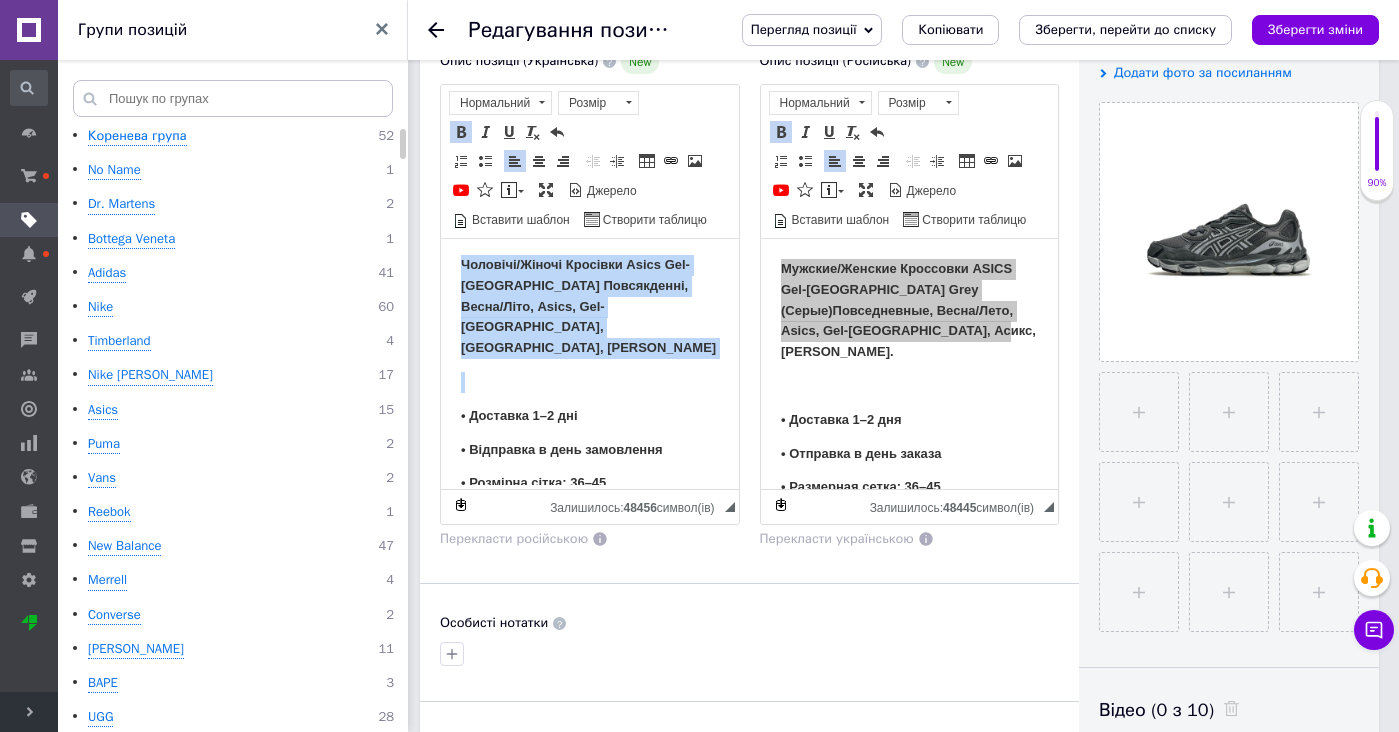 drag, startPoint x: 660, startPoint y: 327, endPoint x: 655, endPoint y: 133, distance: 194.06442 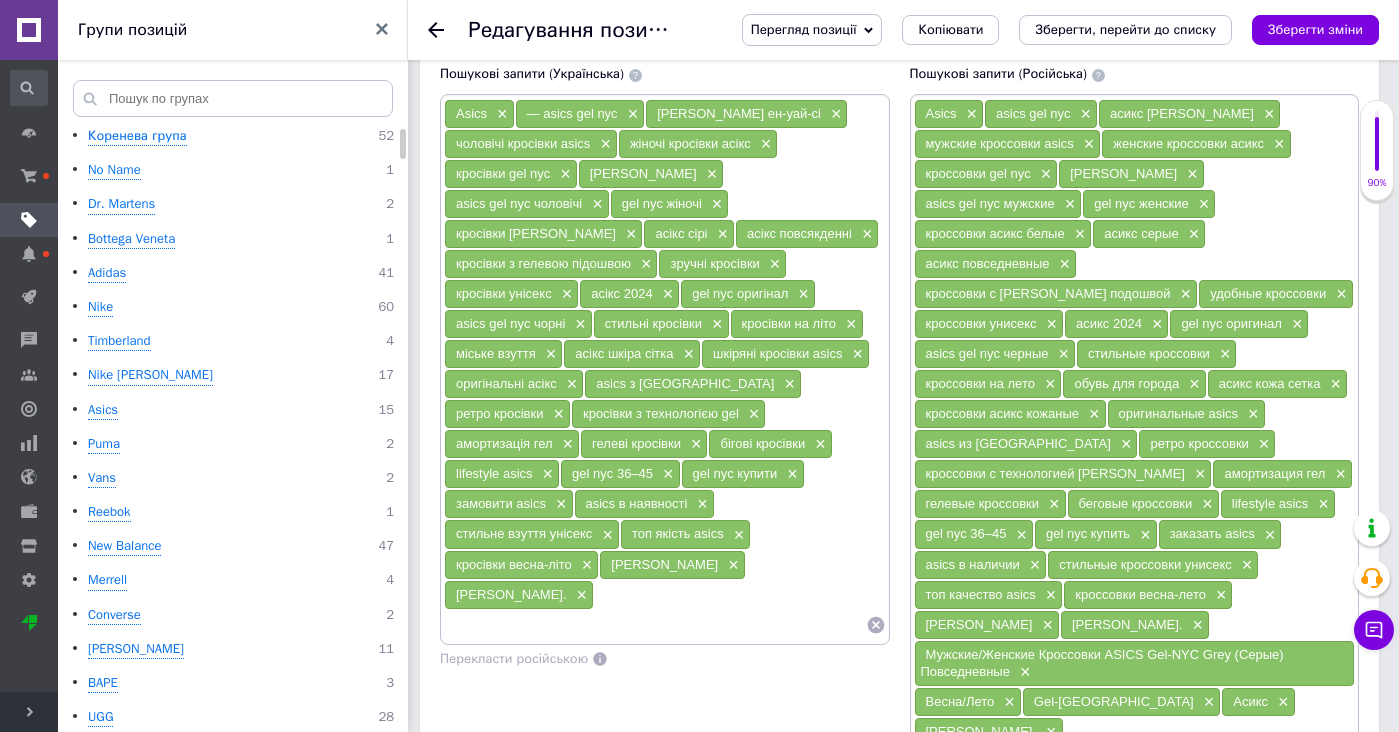 click at bounding box center (655, 625) 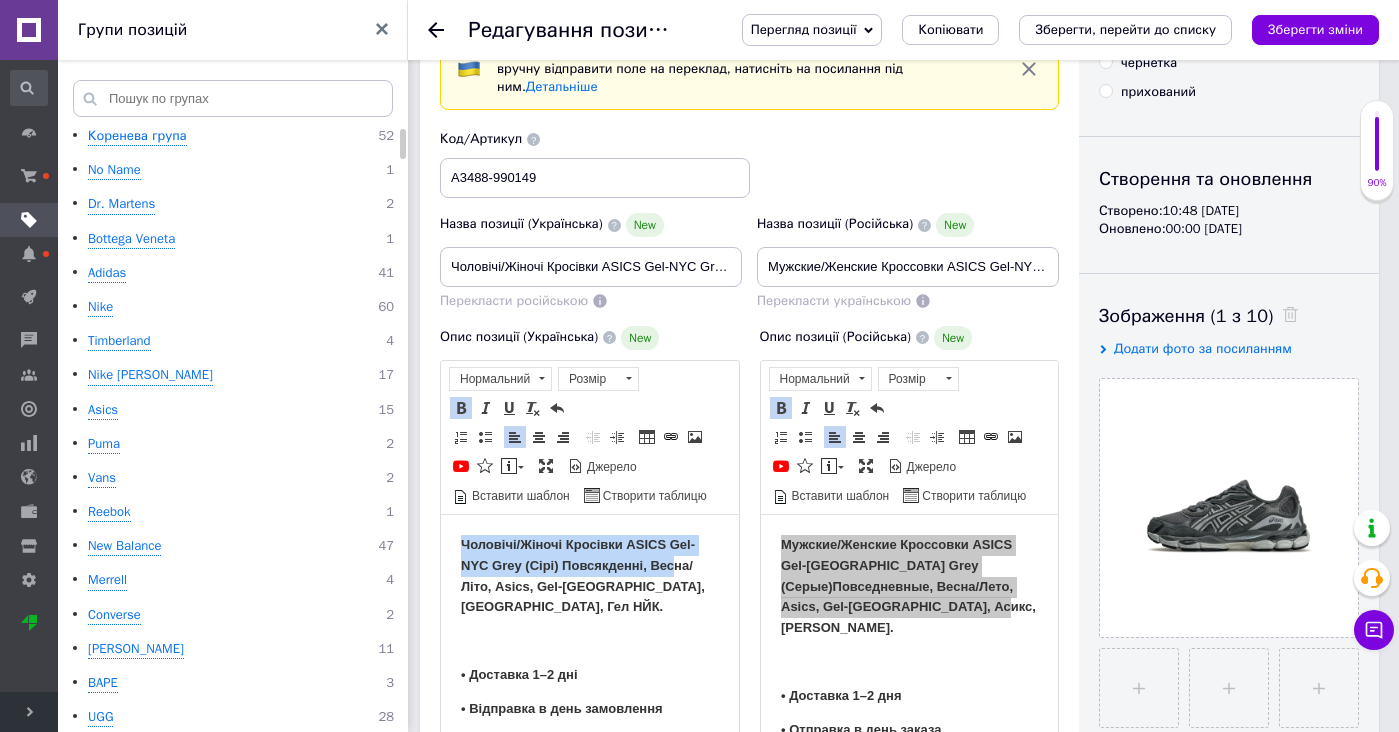 drag, startPoint x: 675, startPoint y: 566, endPoint x: 673, endPoint y: 380, distance: 186.01076 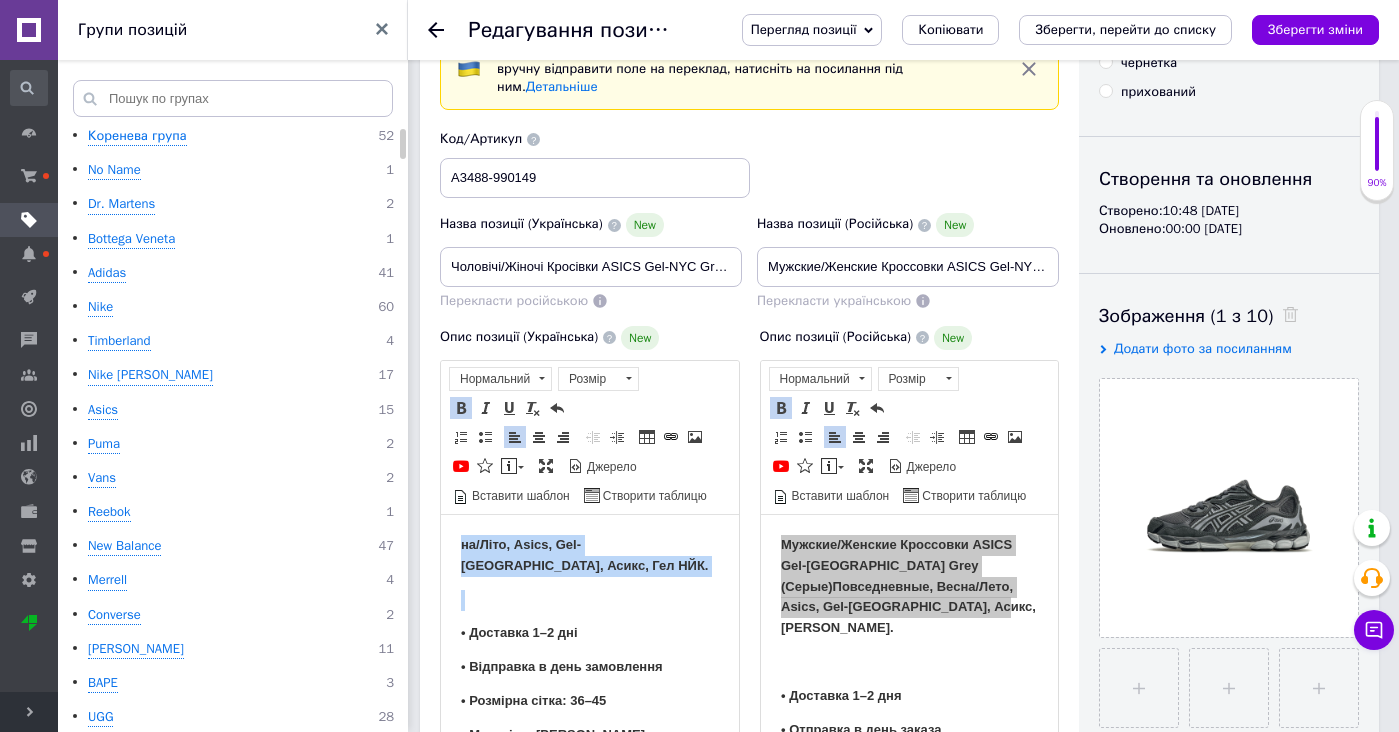 drag, startPoint x: 694, startPoint y: 578, endPoint x: 1129, endPoint y: 949, distance: 571.722 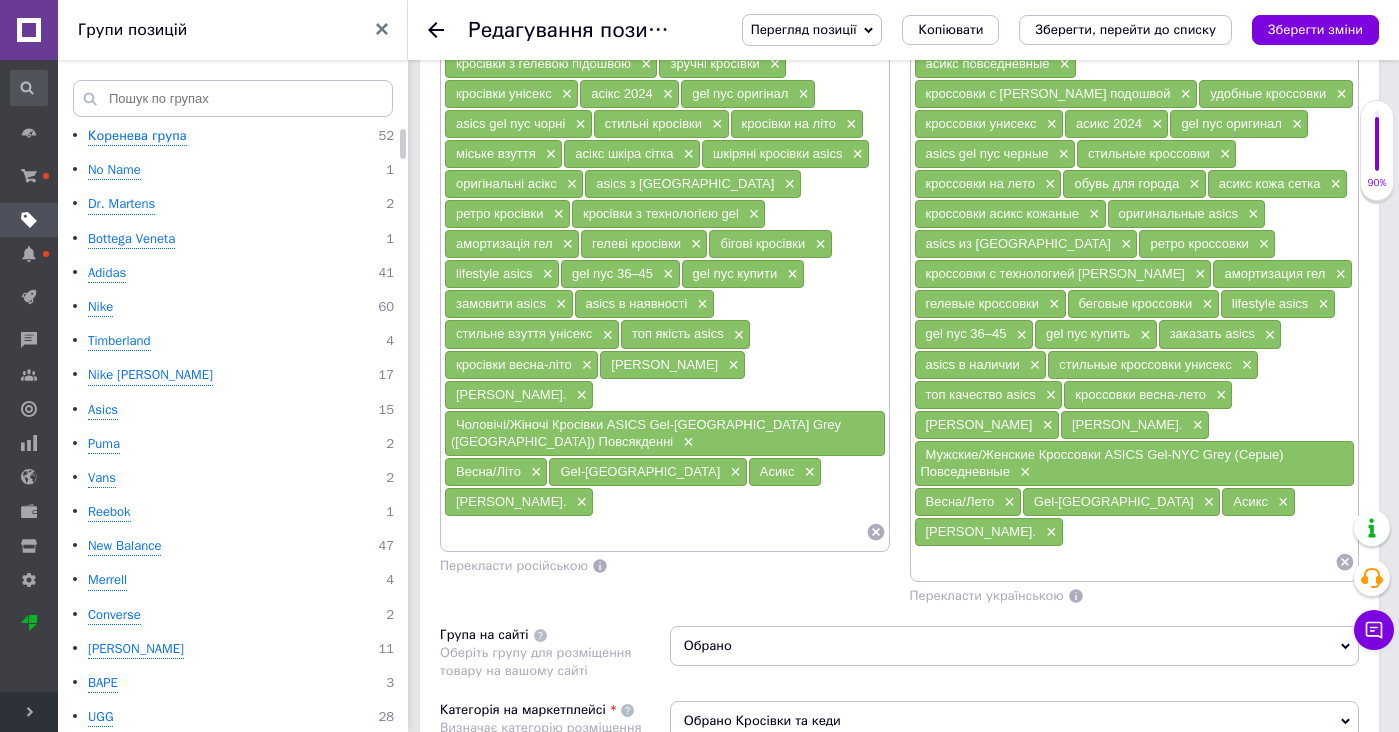 click at bounding box center [655, 532] 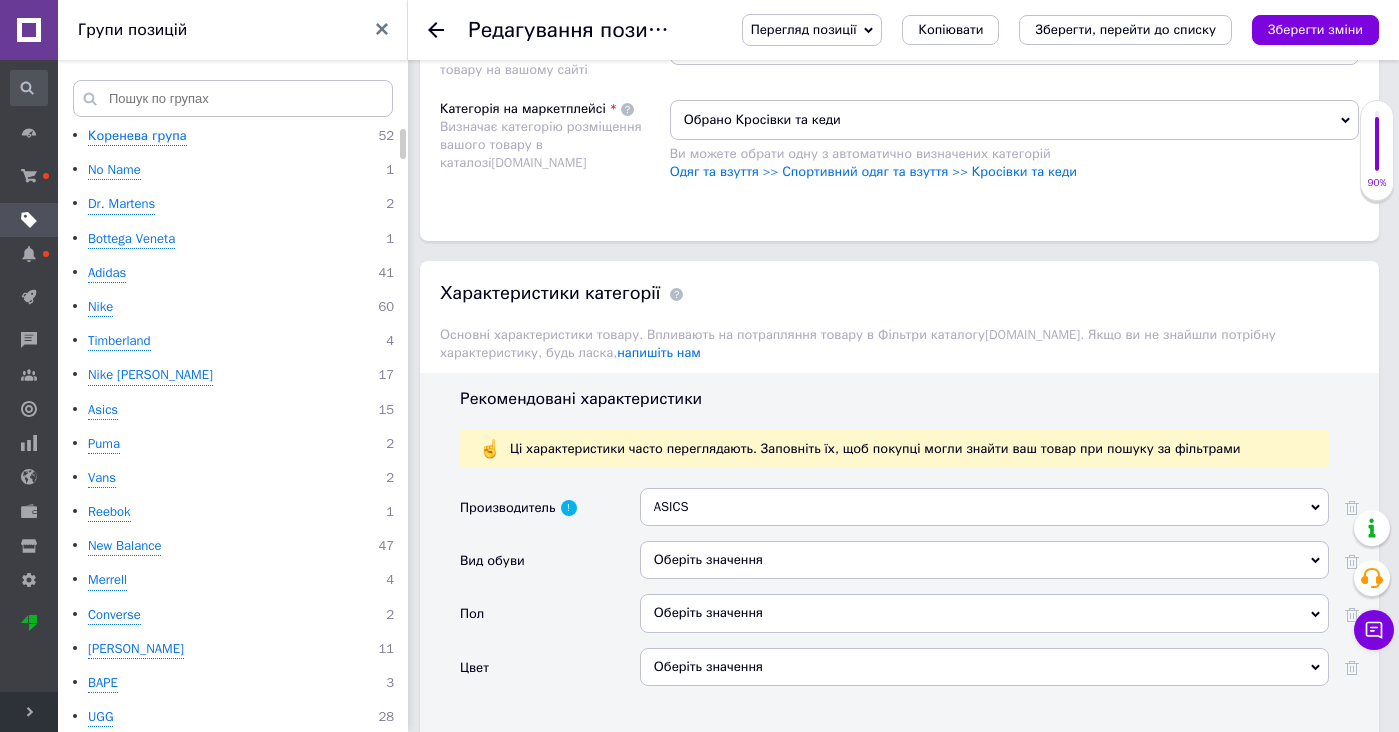 scroll, scrollTop: 2497, scrollLeft: 0, axis: vertical 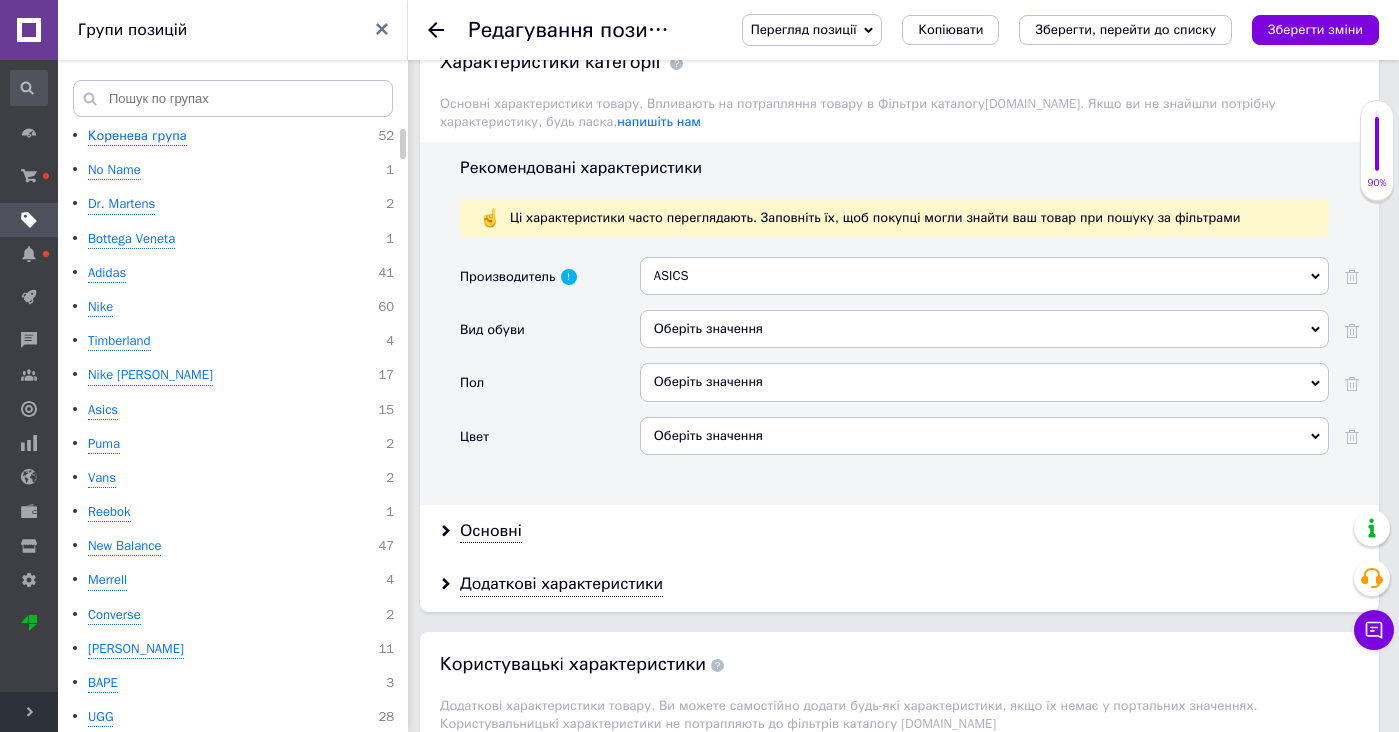 click on "Оберіть значення" at bounding box center [984, 336] 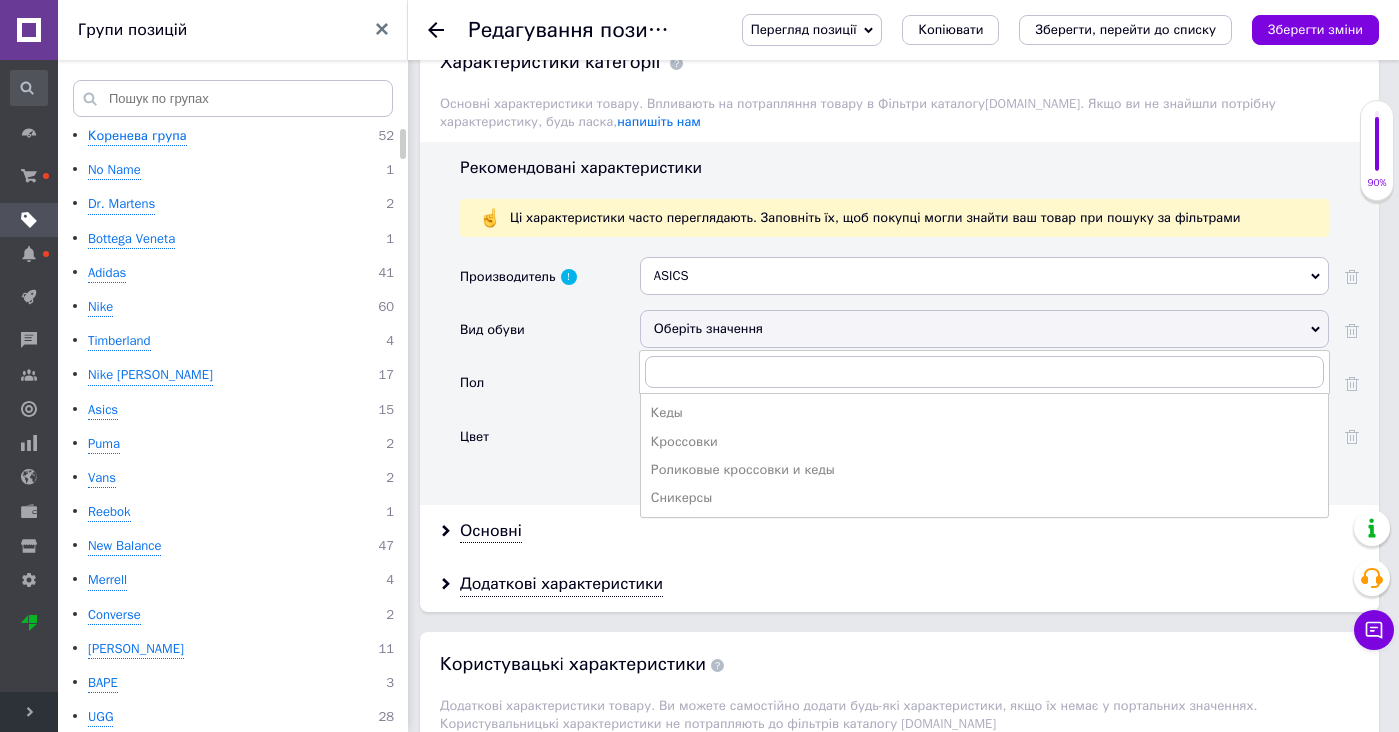 click on "Кроссовки" at bounding box center [984, 442] 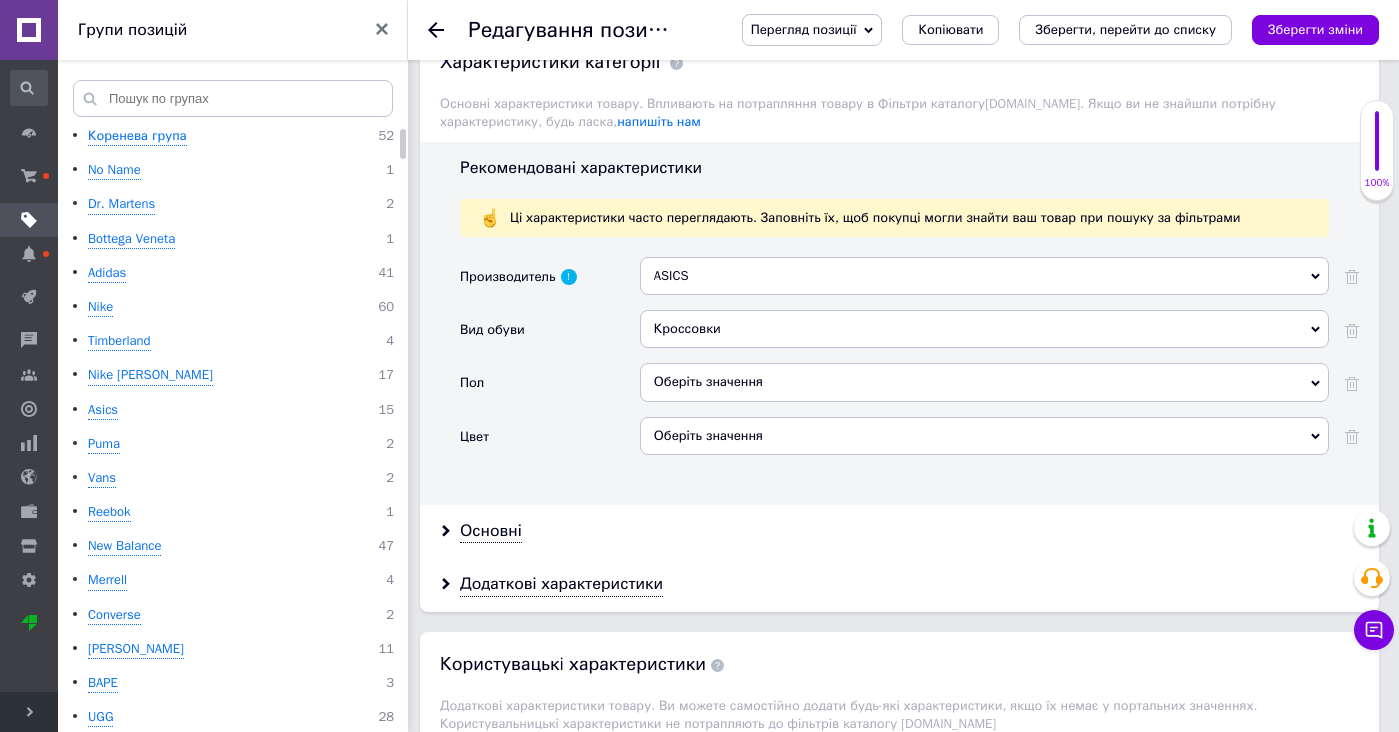 click on "Оберіть значення" at bounding box center (984, 382) 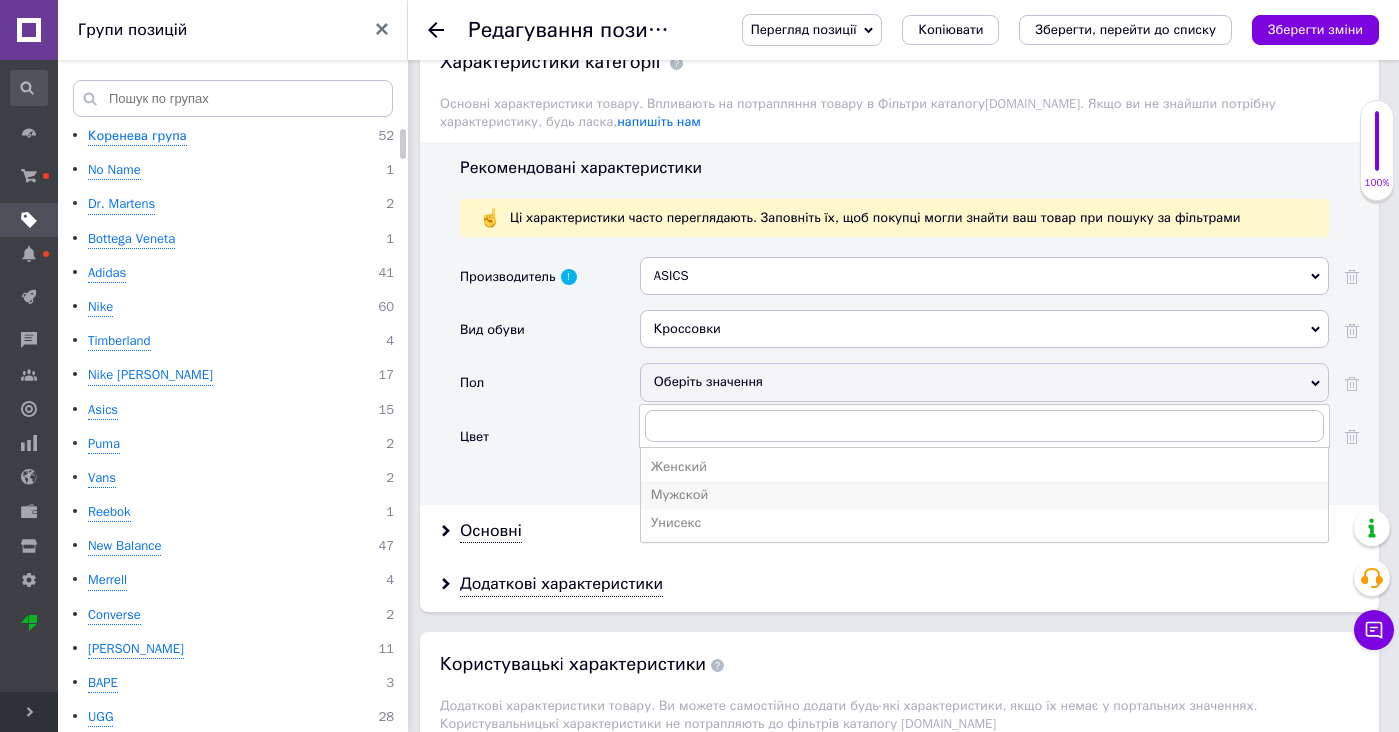 click on "Мужской" at bounding box center (984, 495) 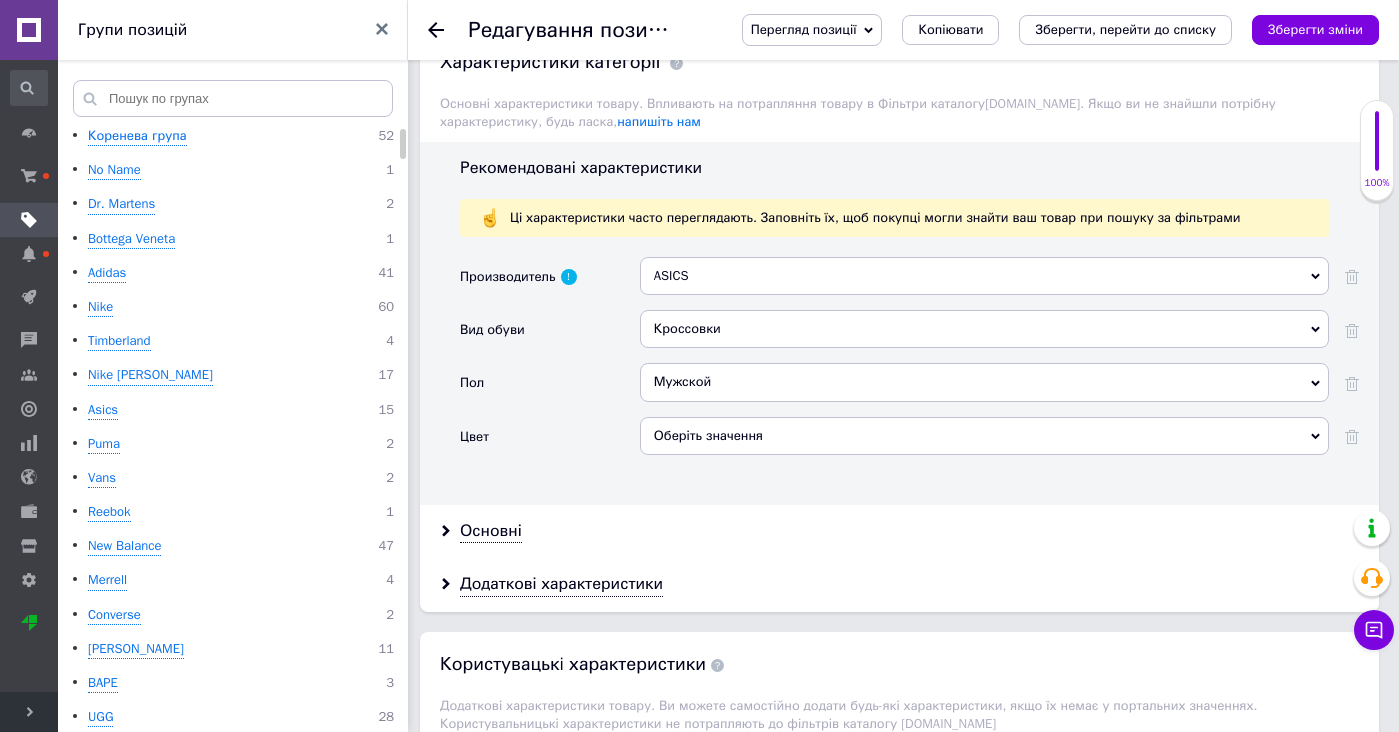 click on "Оберіть значення" at bounding box center [984, 436] 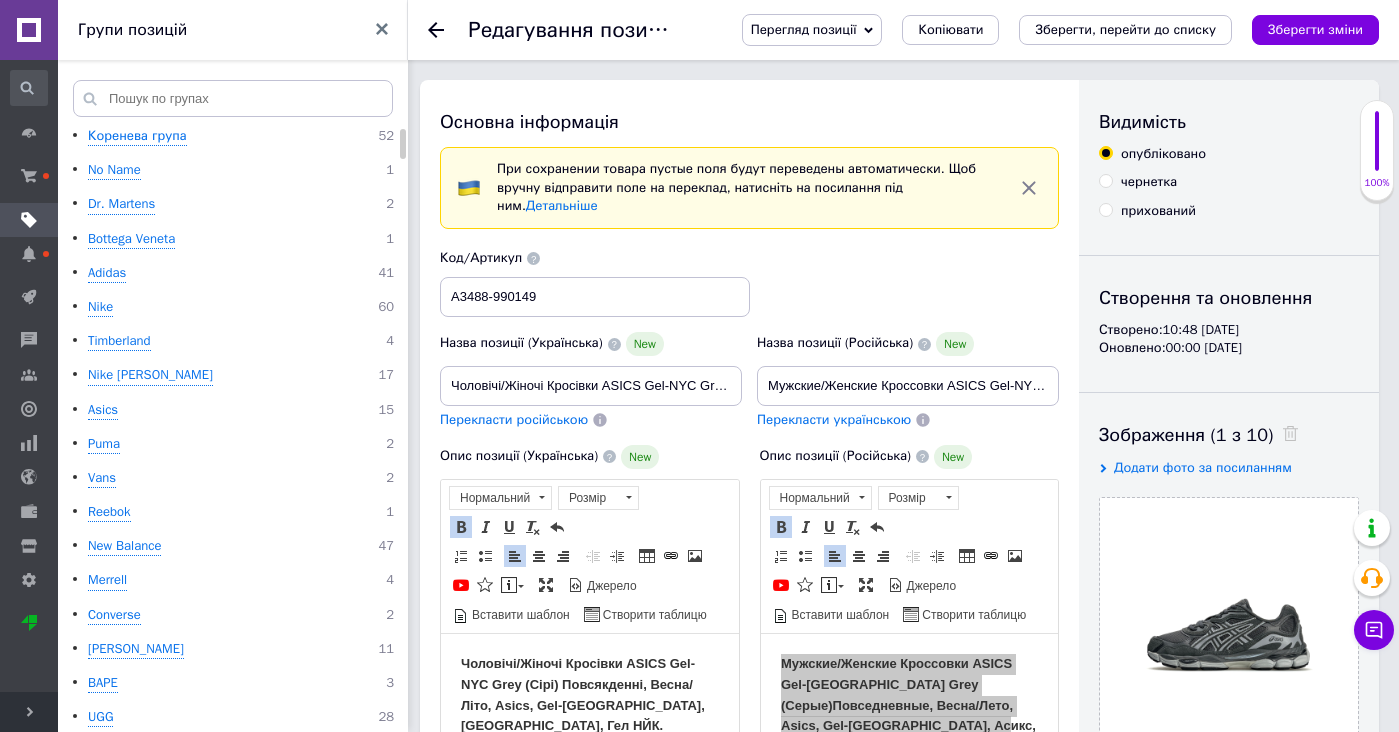 scroll, scrollTop: 0, scrollLeft: 0, axis: both 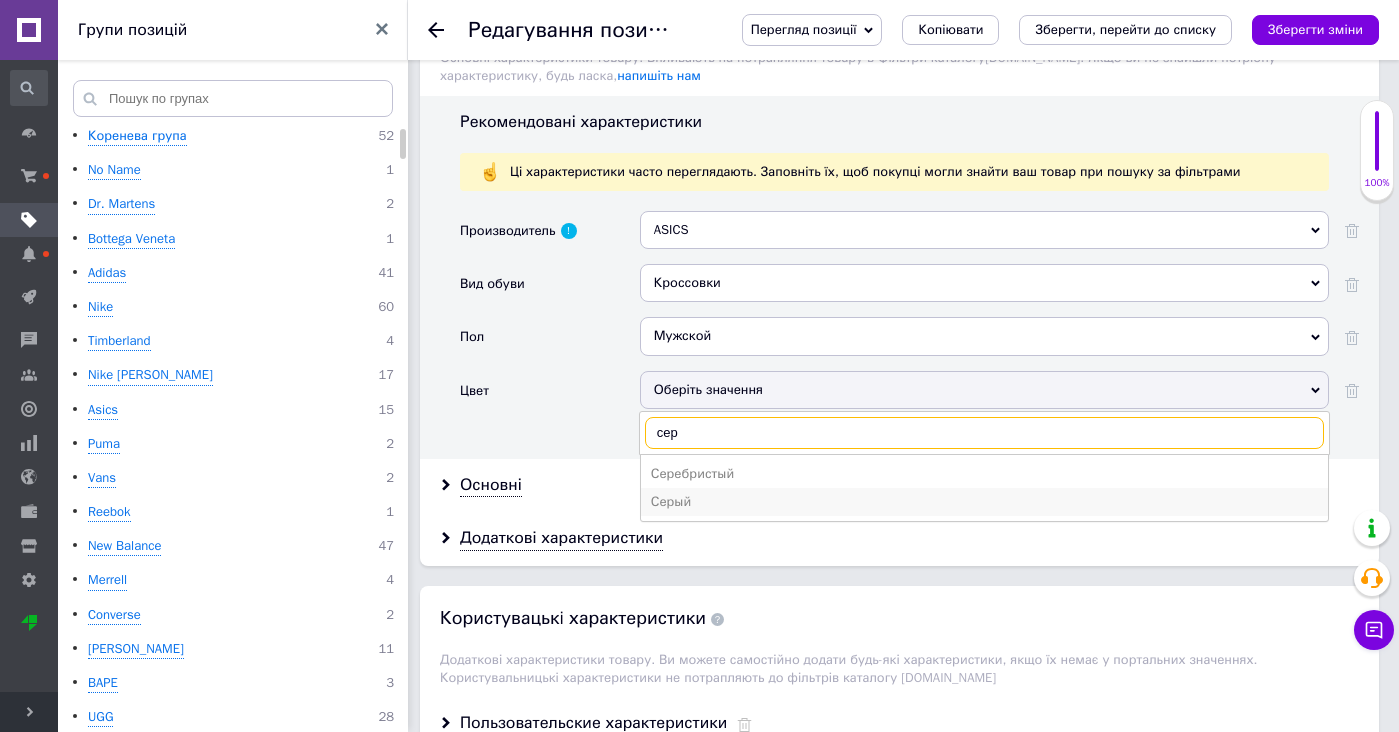 type on "сер" 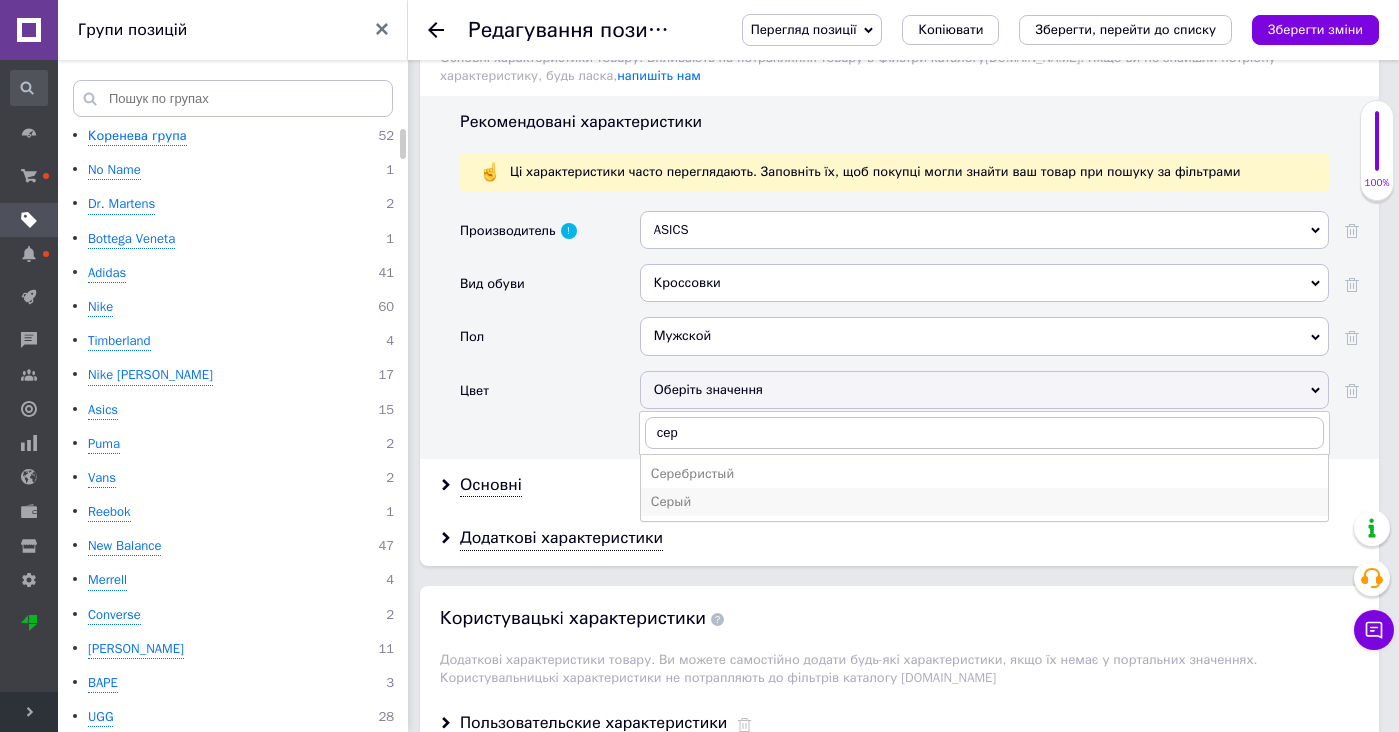 click on "Серый" at bounding box center (984, 502) 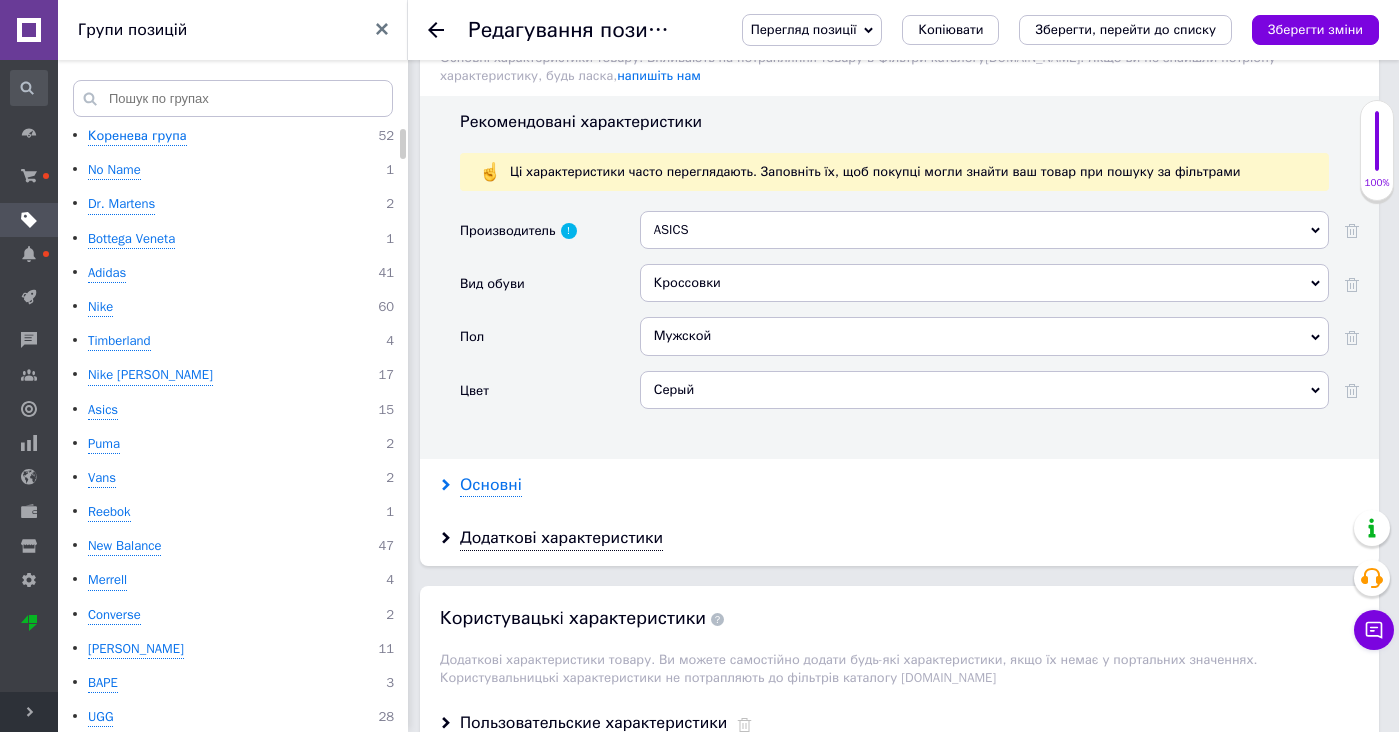 click on "Основні" at bounding box center (491, 485) 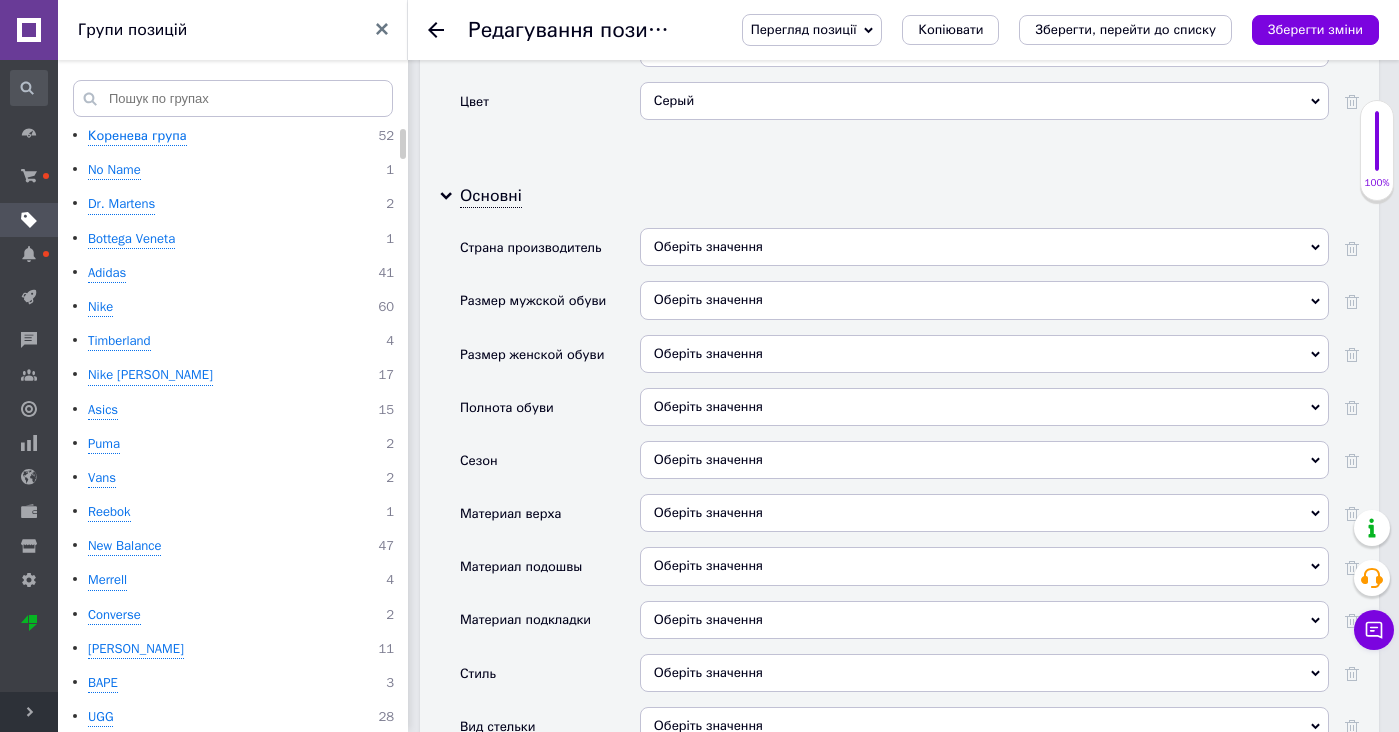 scroll, scrollTop: 2890, scrollLeft: 0, axis: vertical 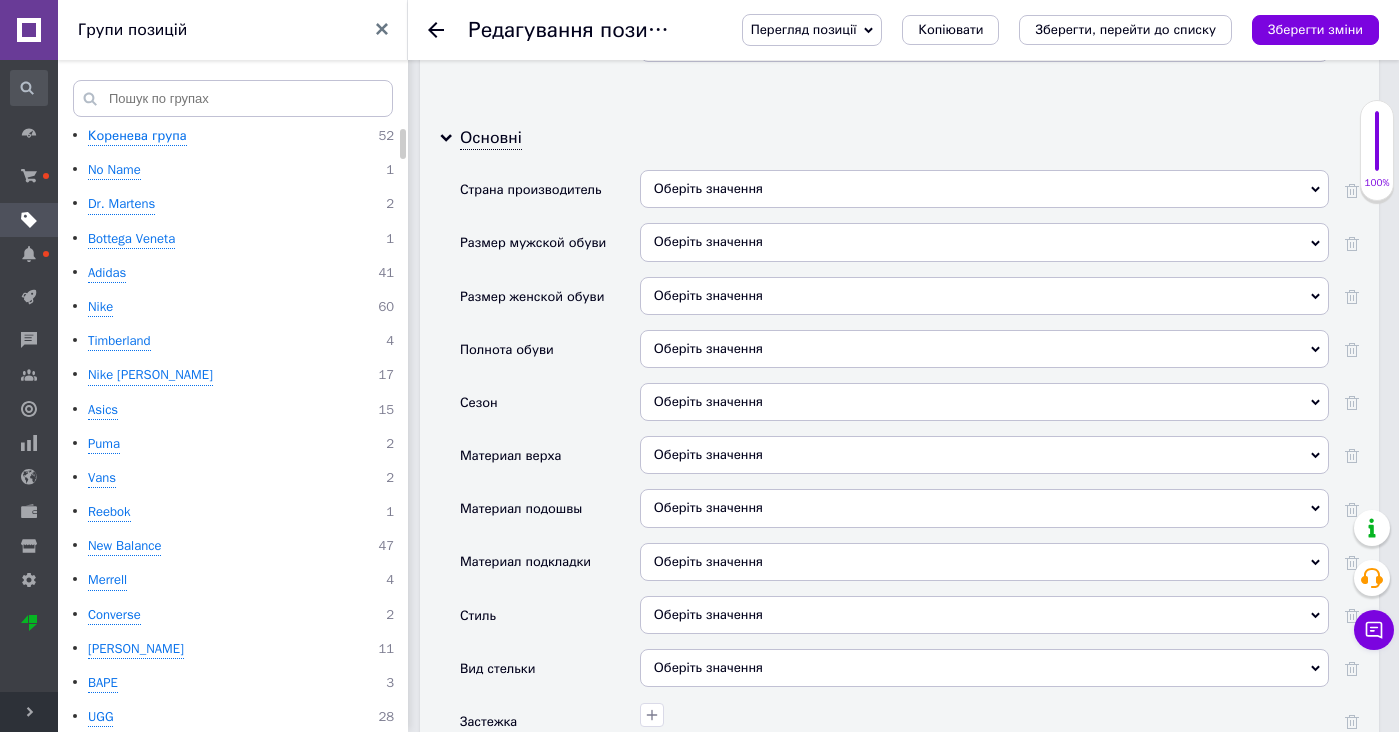 click on "Оберіть значення" at bounding box center (984, 402) 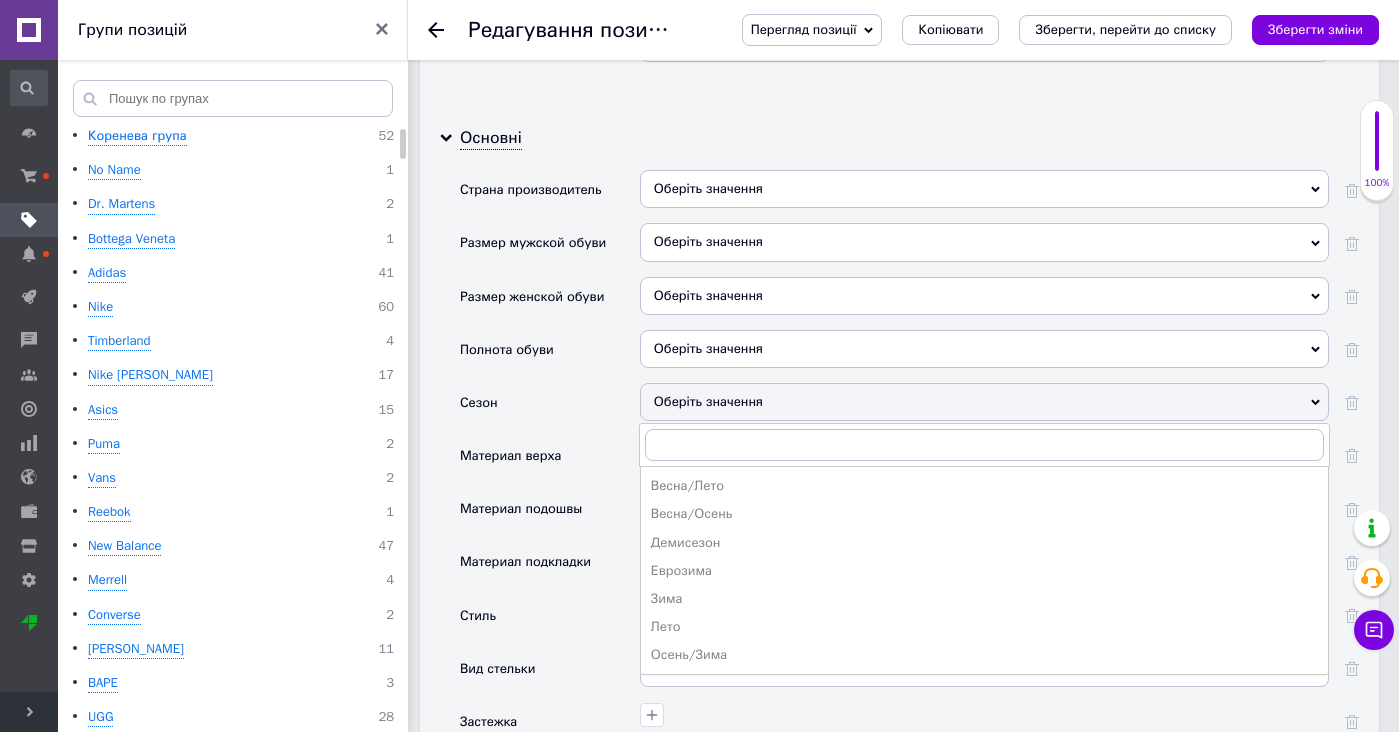 click on "Демисезон" at bounding box center (984, 543) 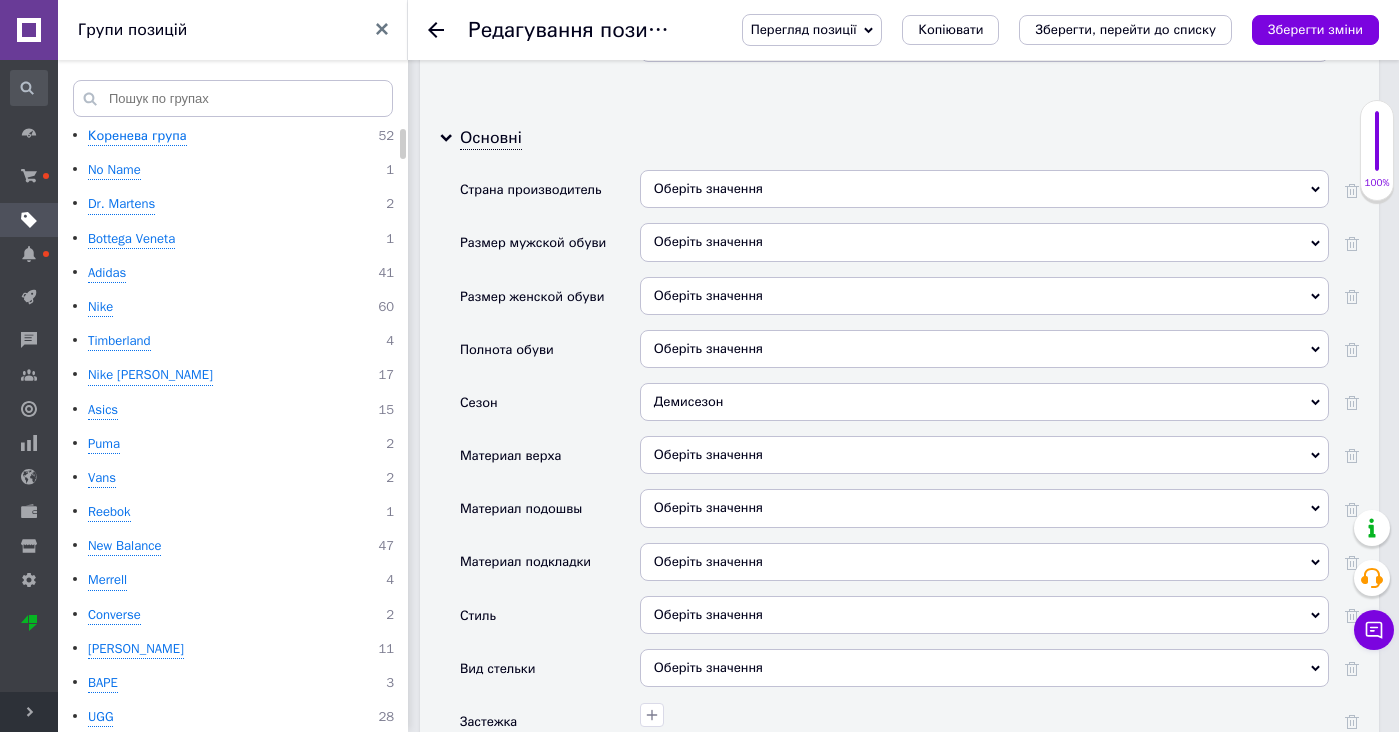 click on "Оберіть значення" at bounding box center (984, 455) 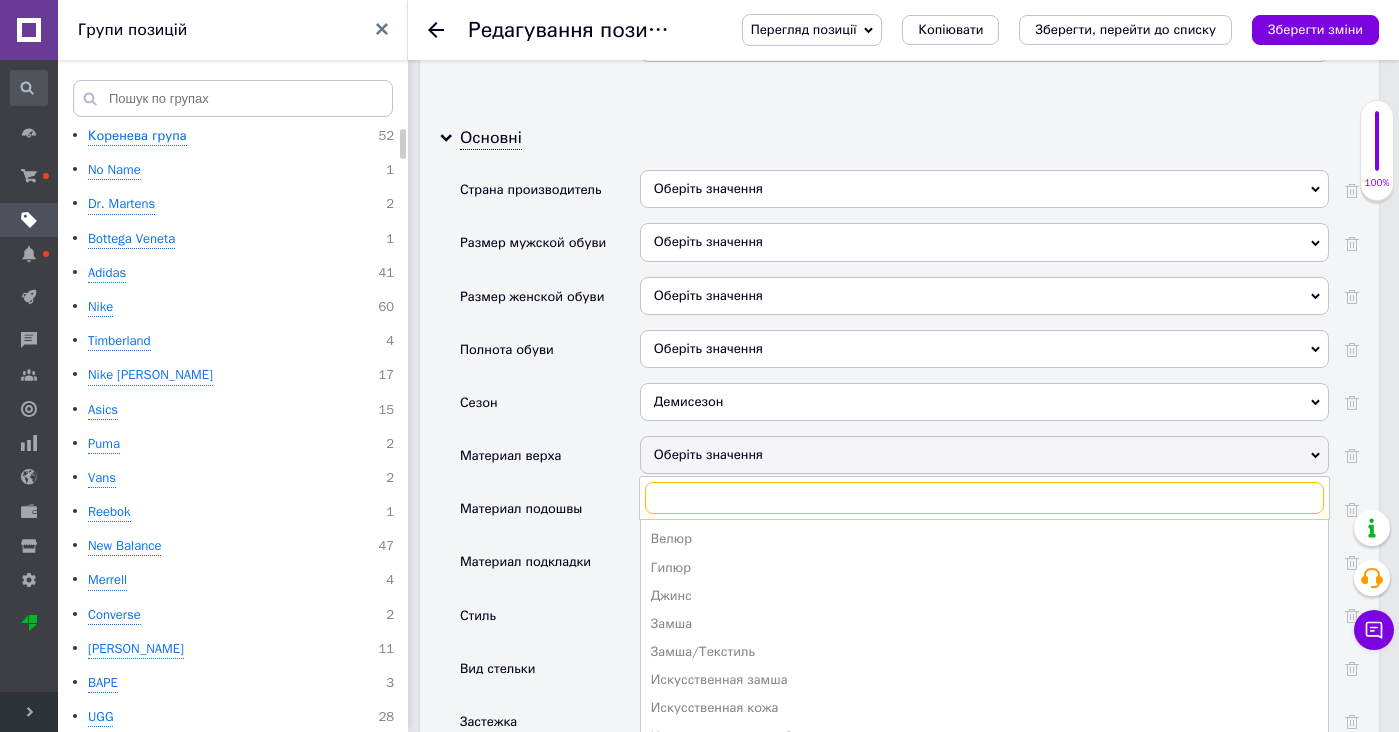 type on "а" 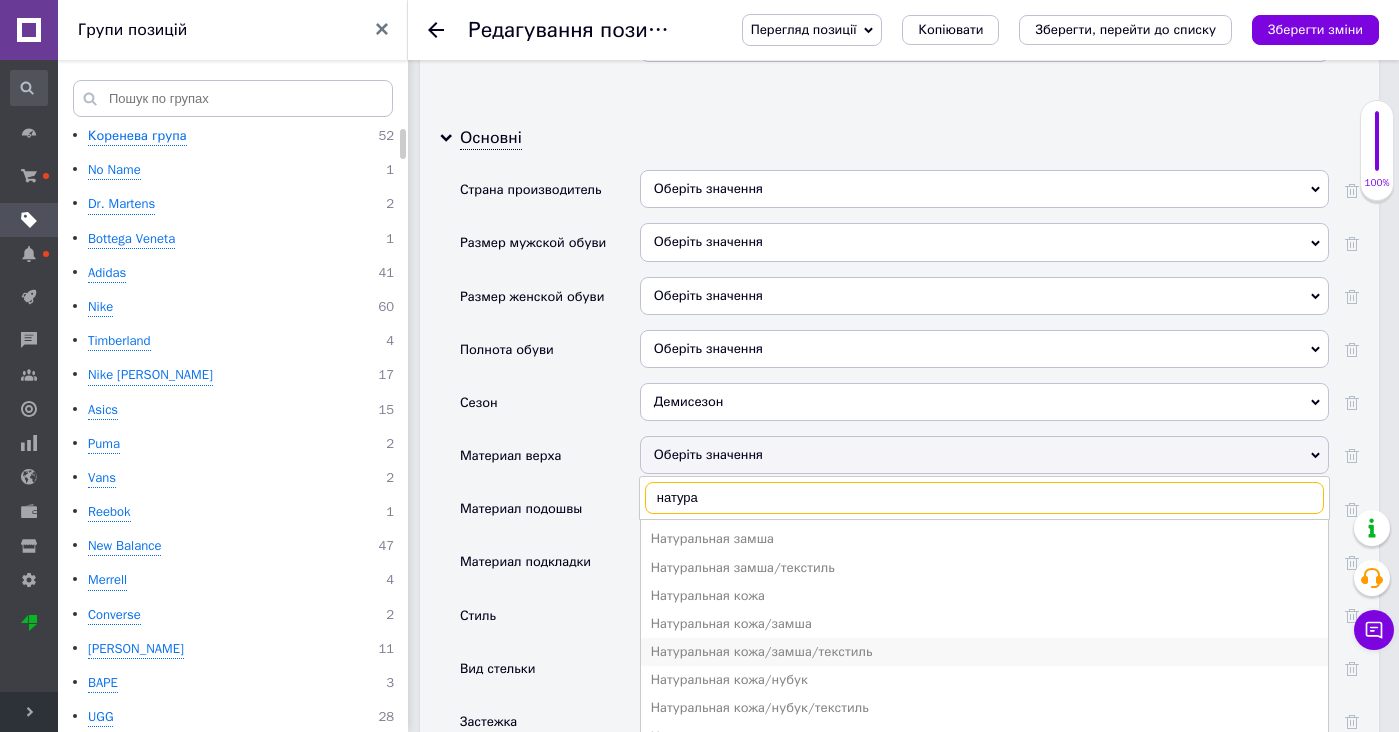 type on "натура" 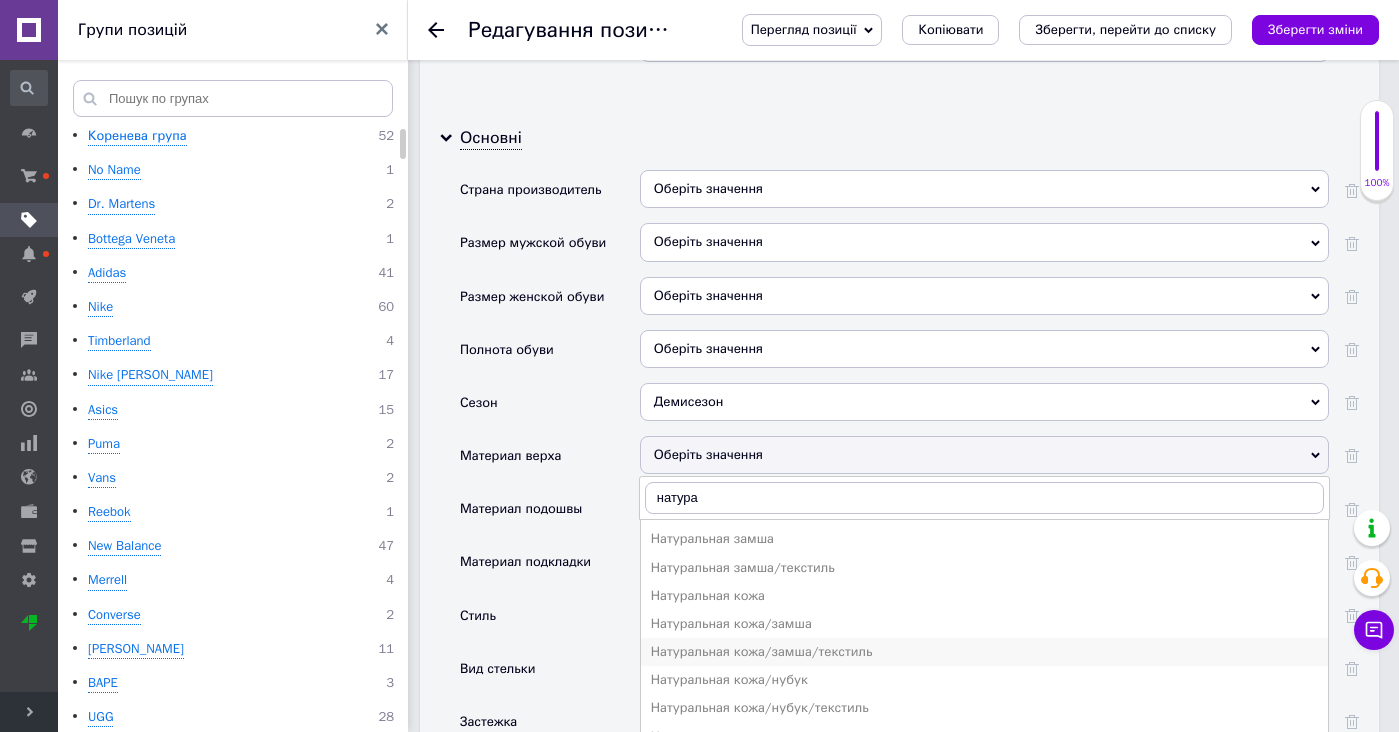 click on "Натуральная кожа/замша/текстиль" at bounding box center (984, 652) 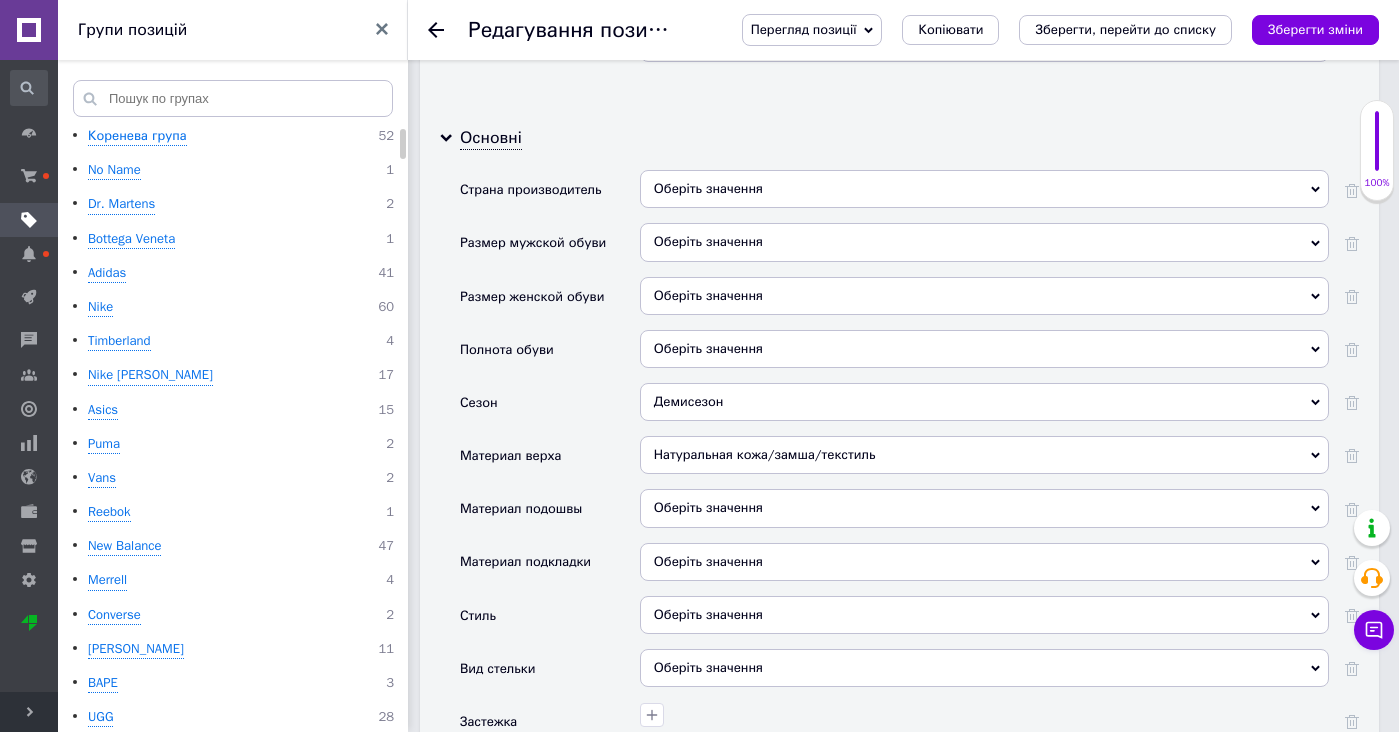 click on "Оберіть значення" at bounding box center [984, 508] 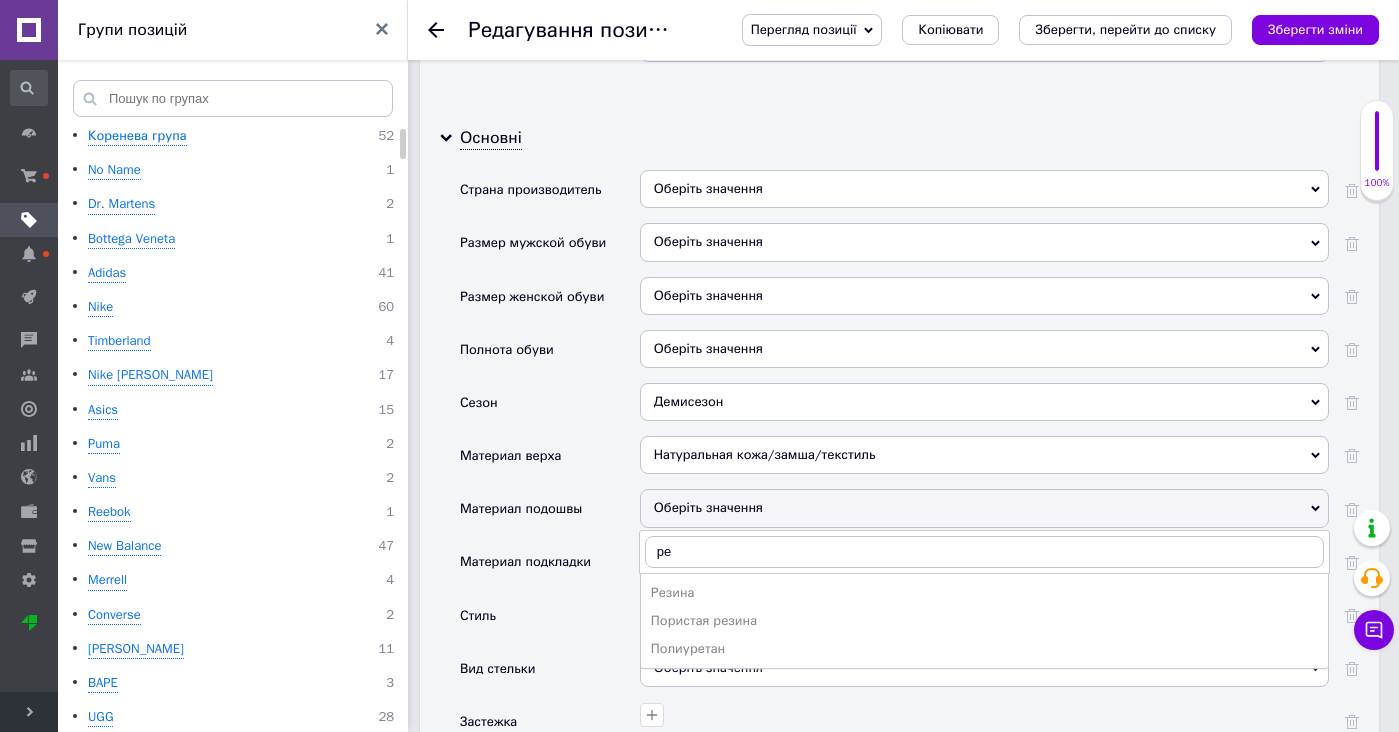 click on "Пористая резина" at bounding box center [984, 621] 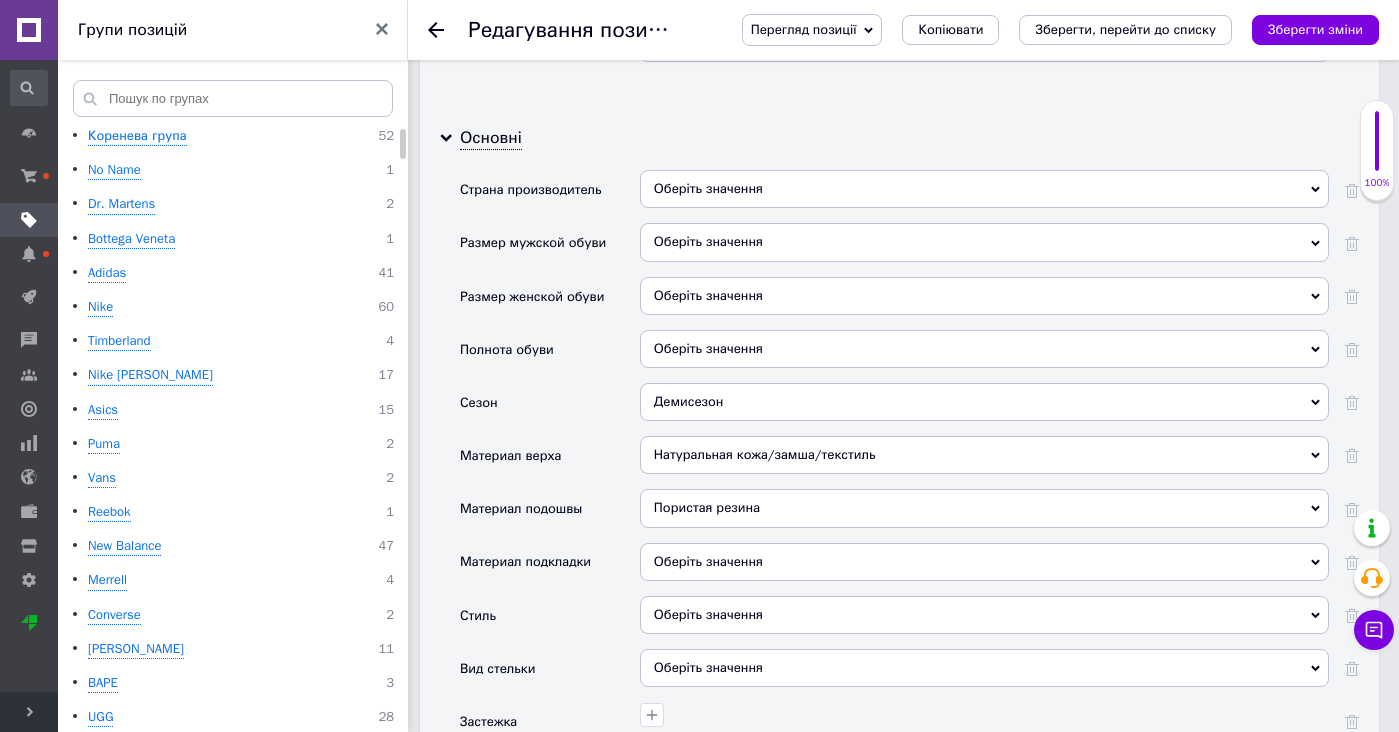 click on "Оберіть значення" at bounding box center (984, 562) 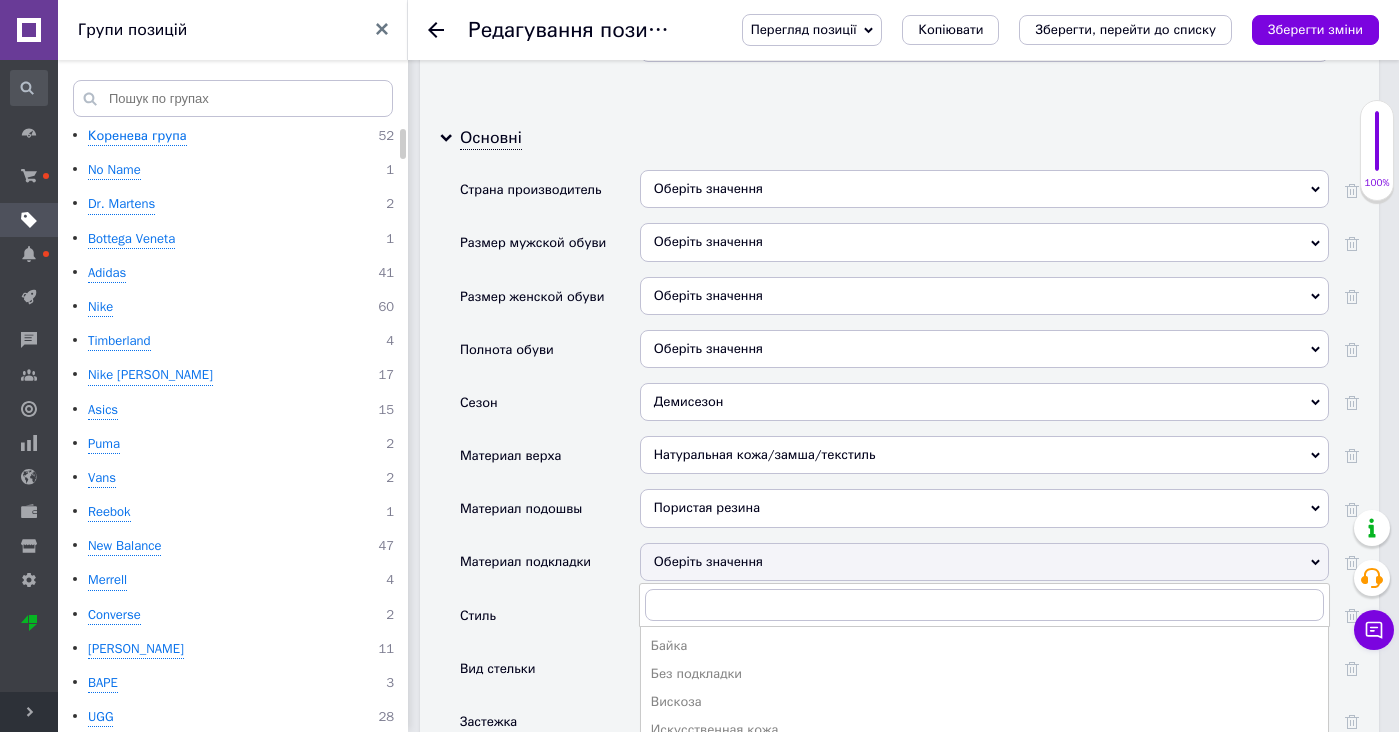 click on "Пористая резина" at bounding box center (984, 508) 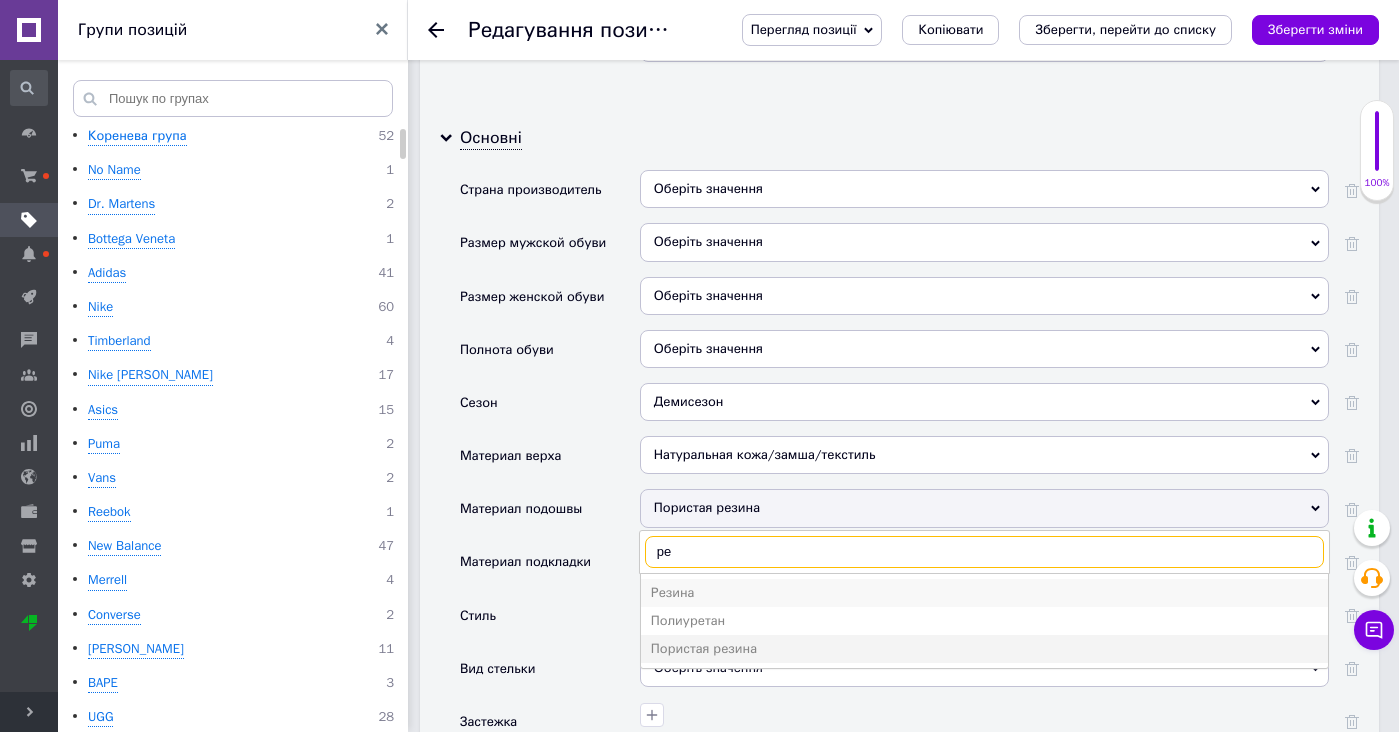 type on "ре" 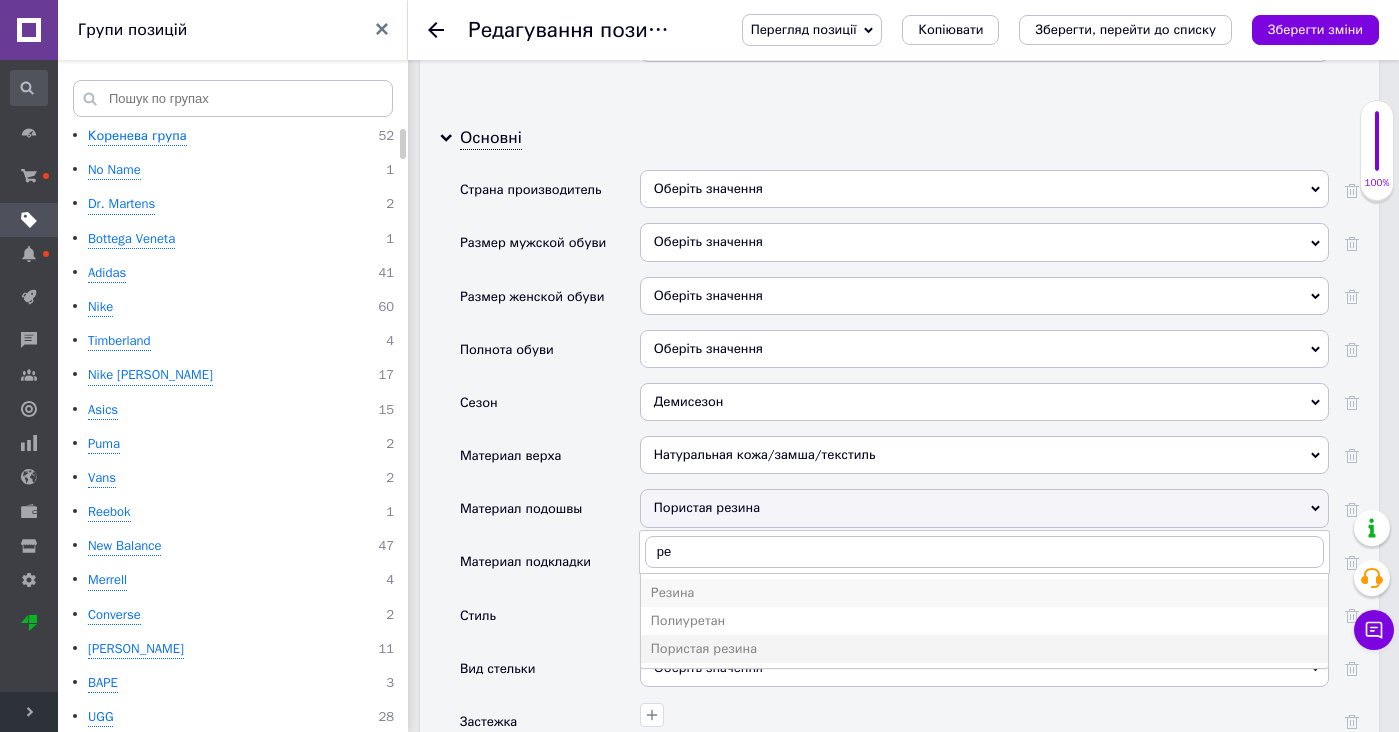 click on "Резина" at bounding box center [984, 593] 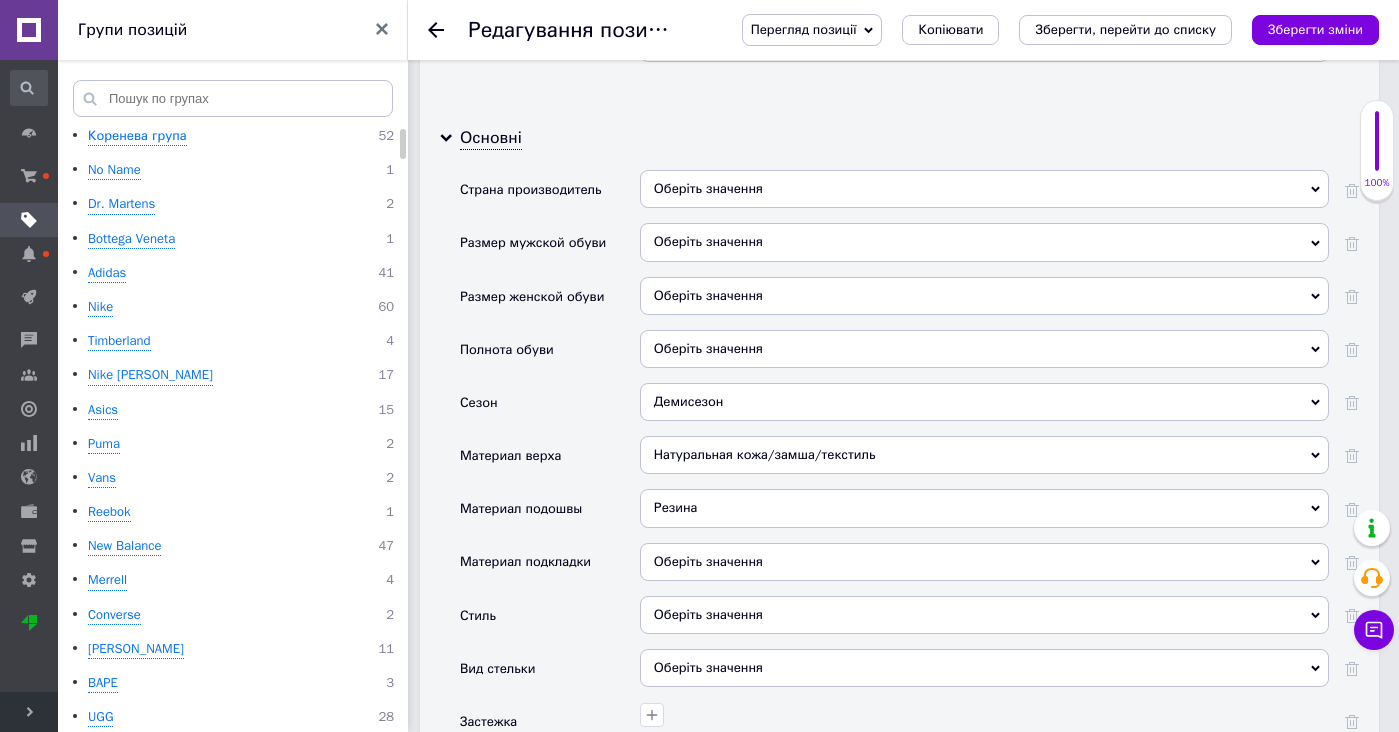 click on "Оберіть значення" at bounding box center (984, 562) 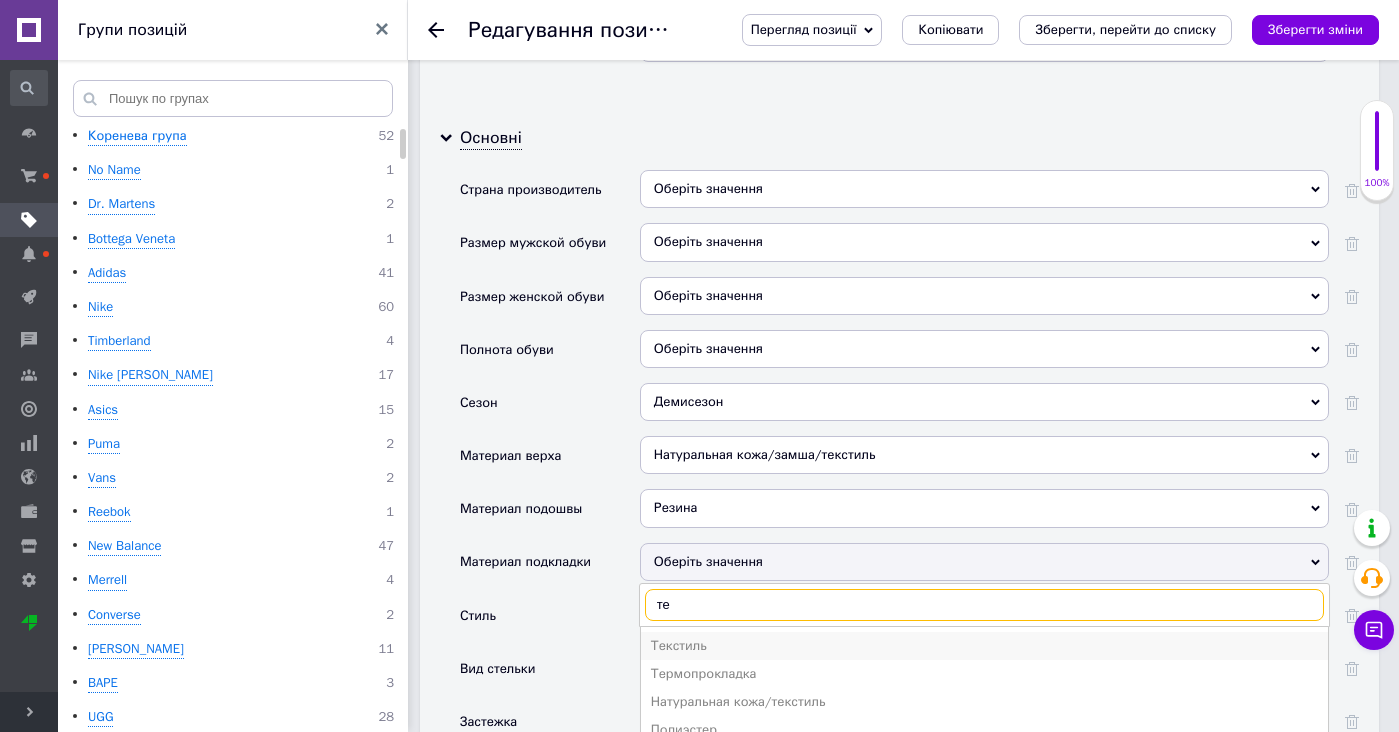 type on "те" 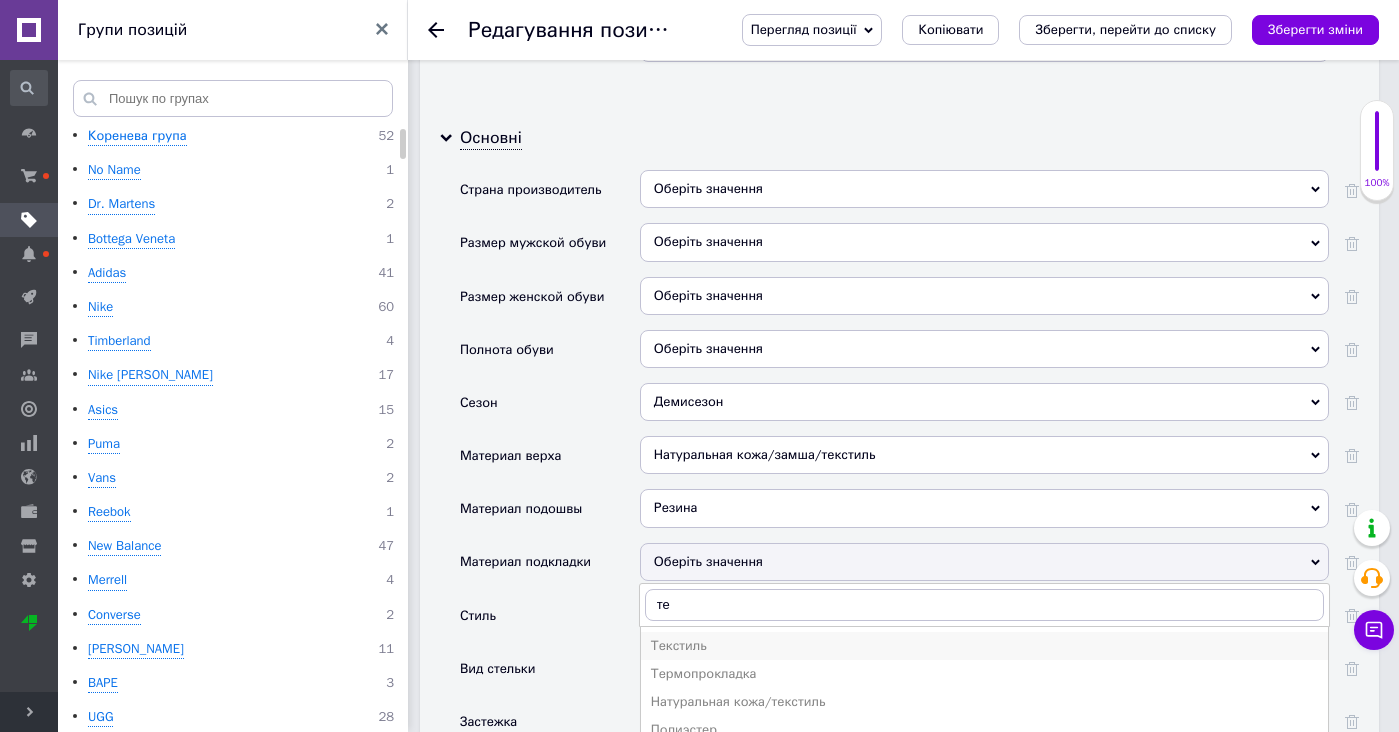 click on "Текстиль" at bounding box center (984, 646) 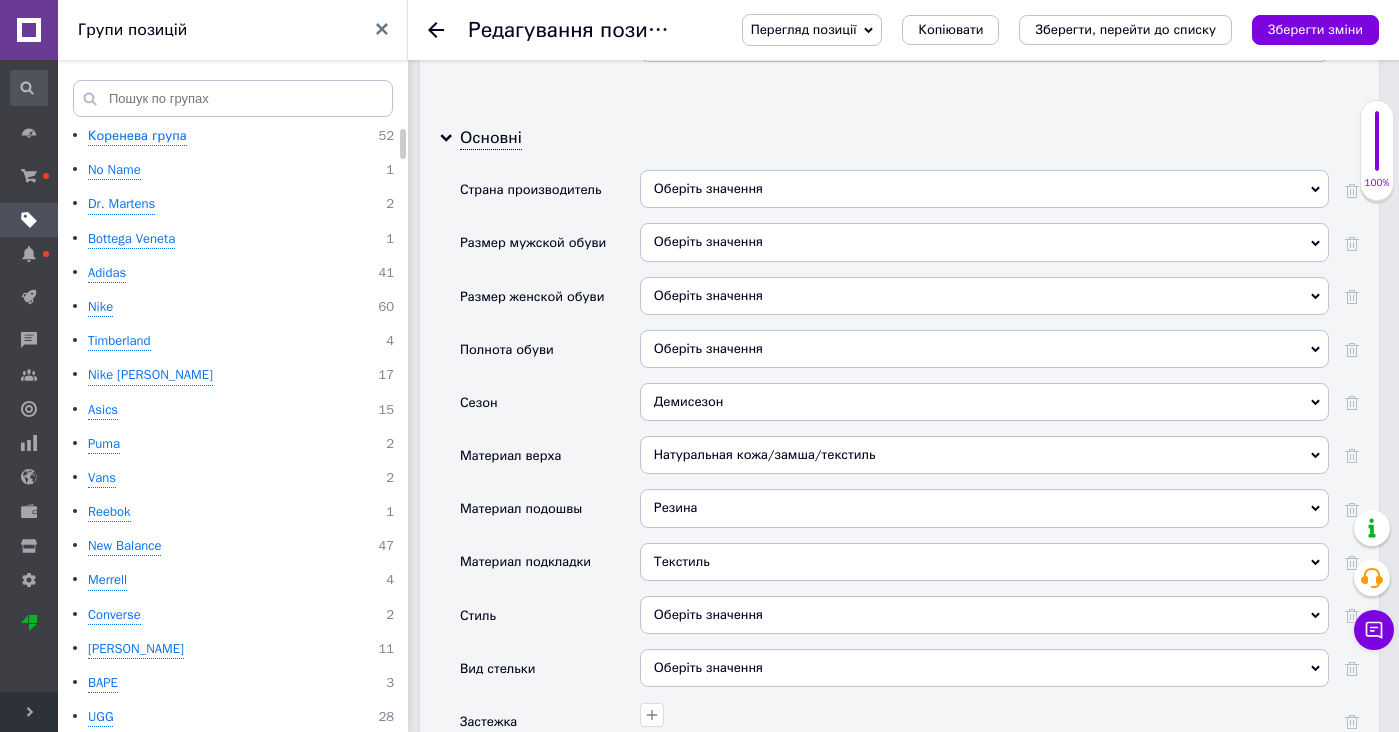 click on "Оберіть значення" at bounding box center (984, 615) 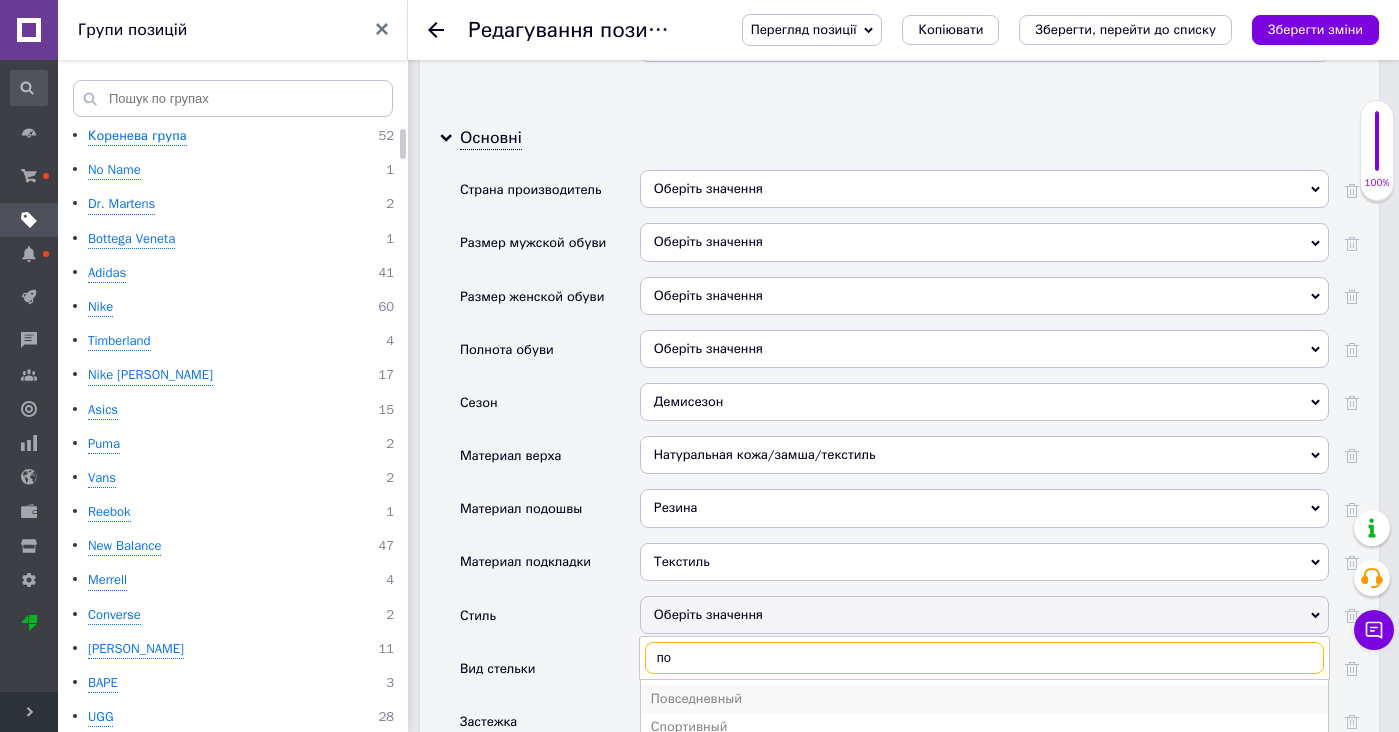 type on "по" 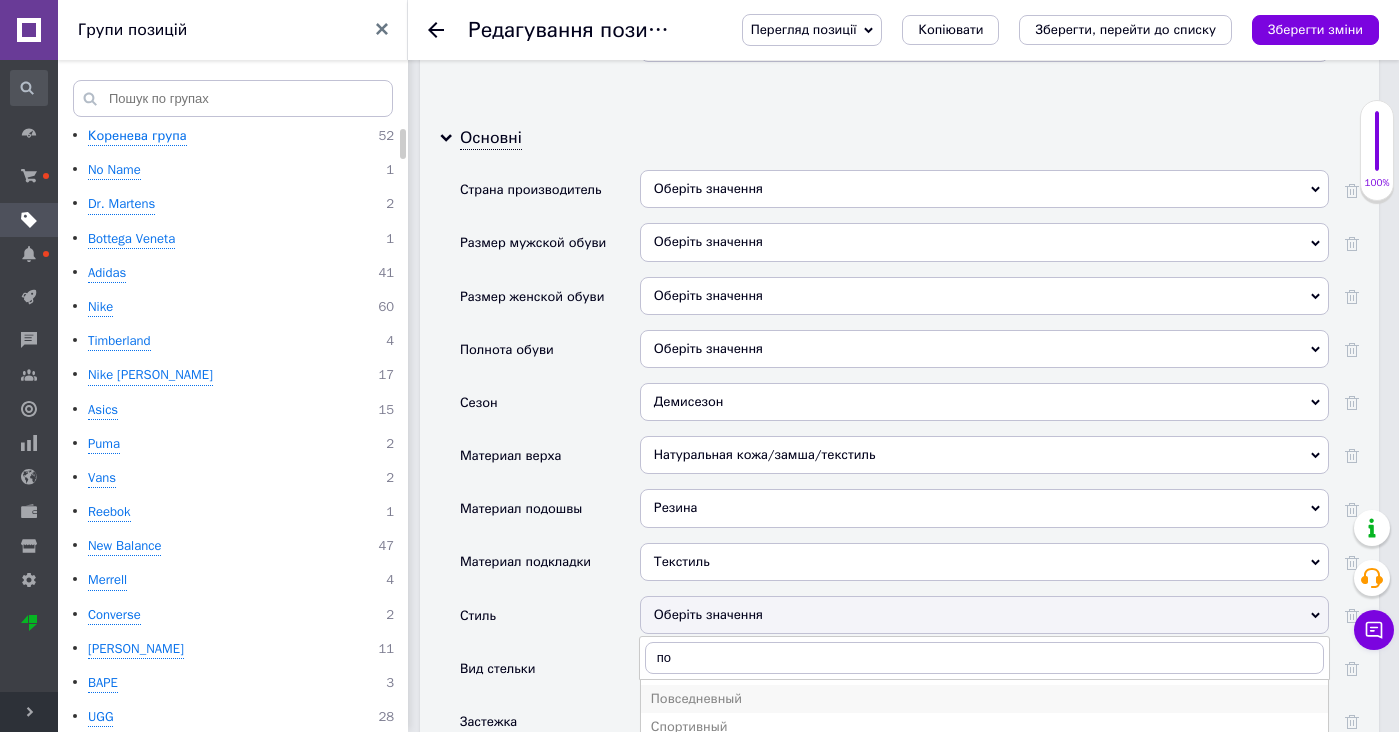 click on "Повседневный" at bounding box center [984, 699] 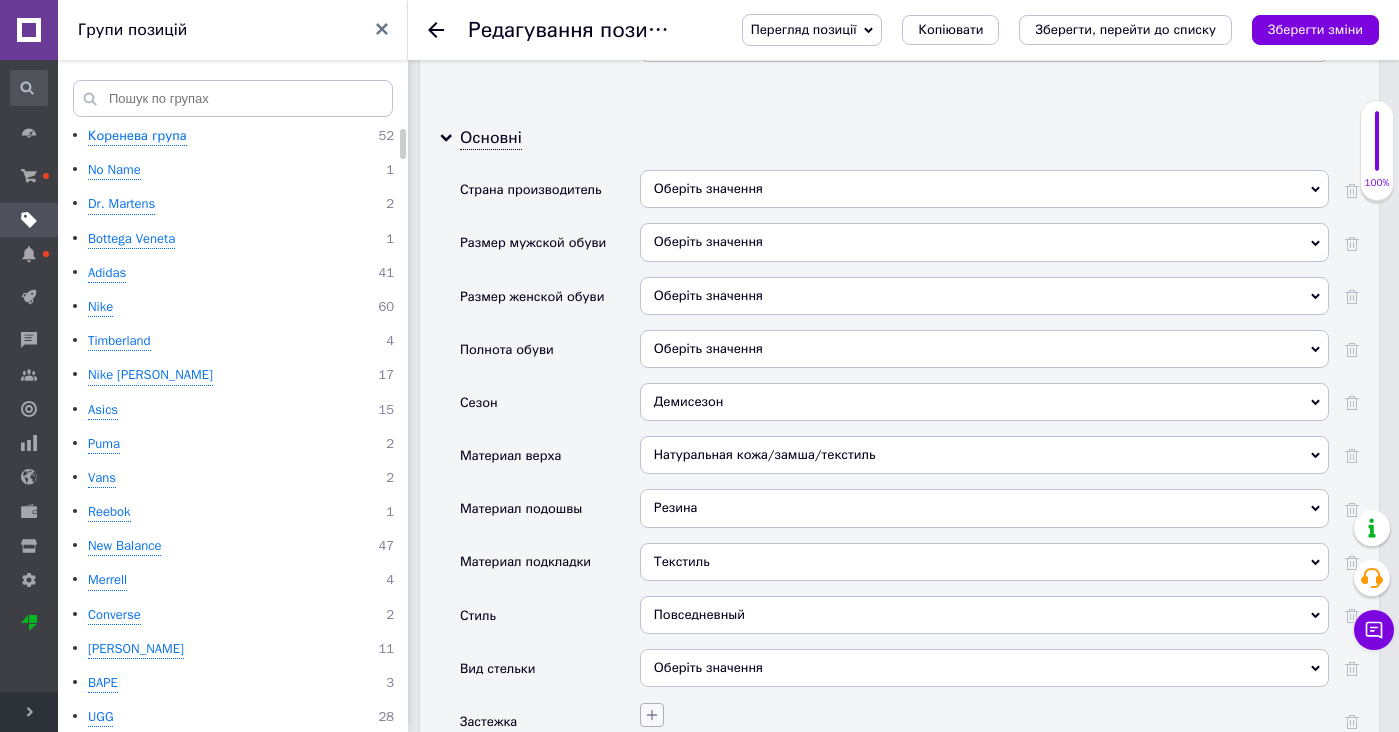 click 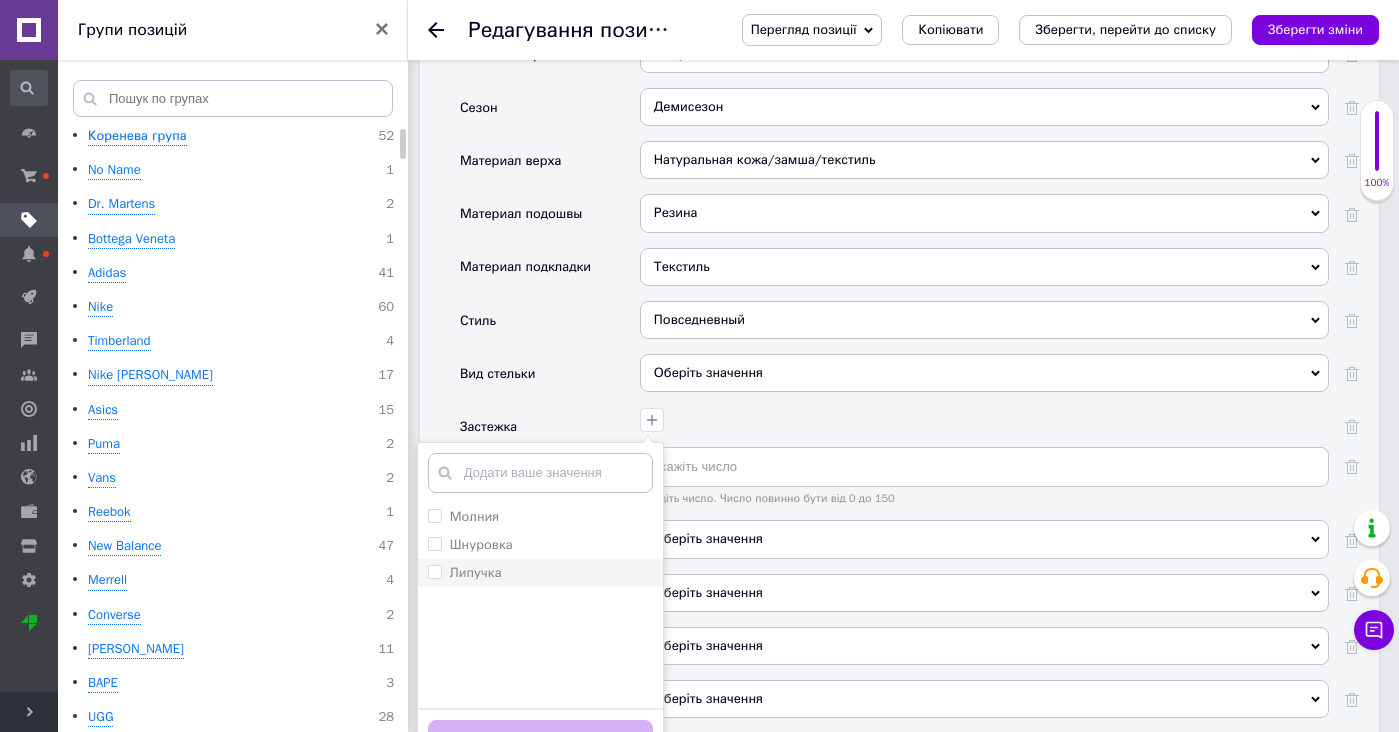 scroll, scrollTop: 3332, scrollLeft: 0, axis: vertical 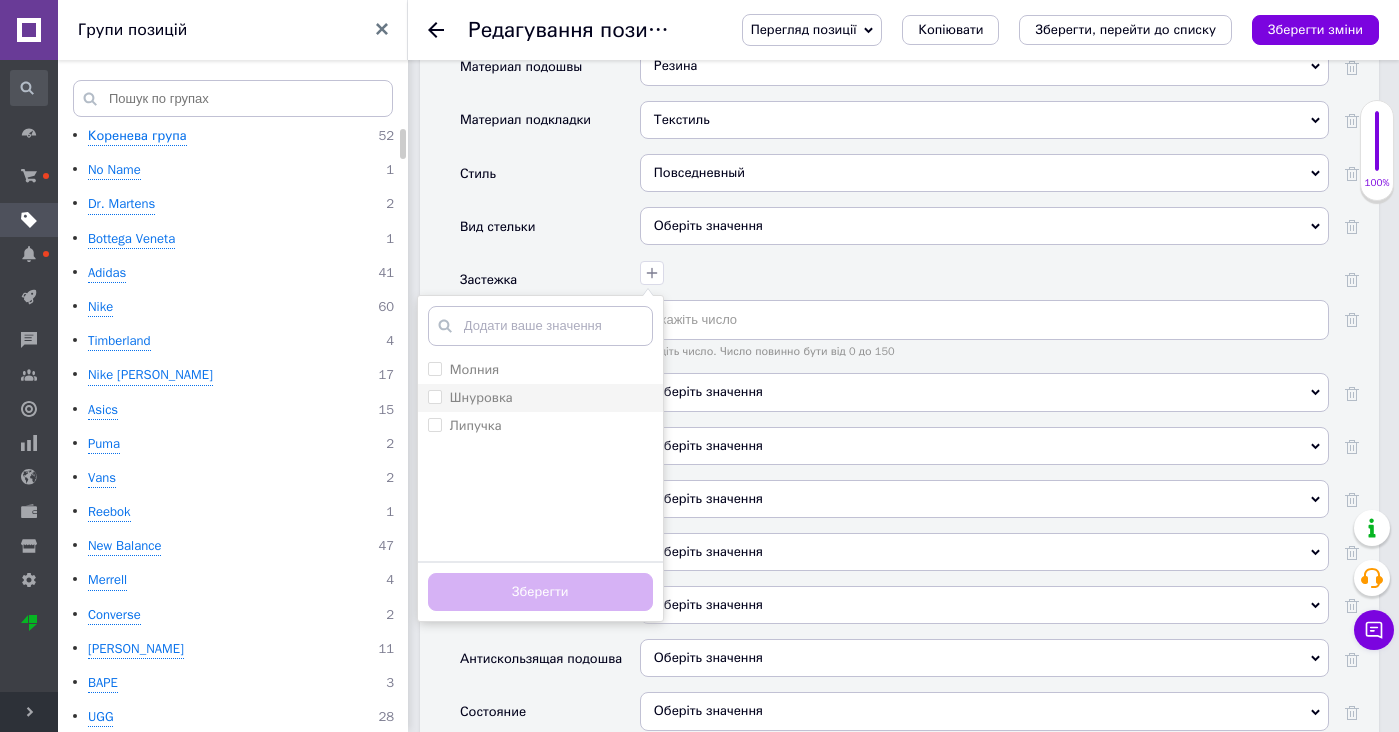 click on "Шнуровка" at bounding box center (540, 398) 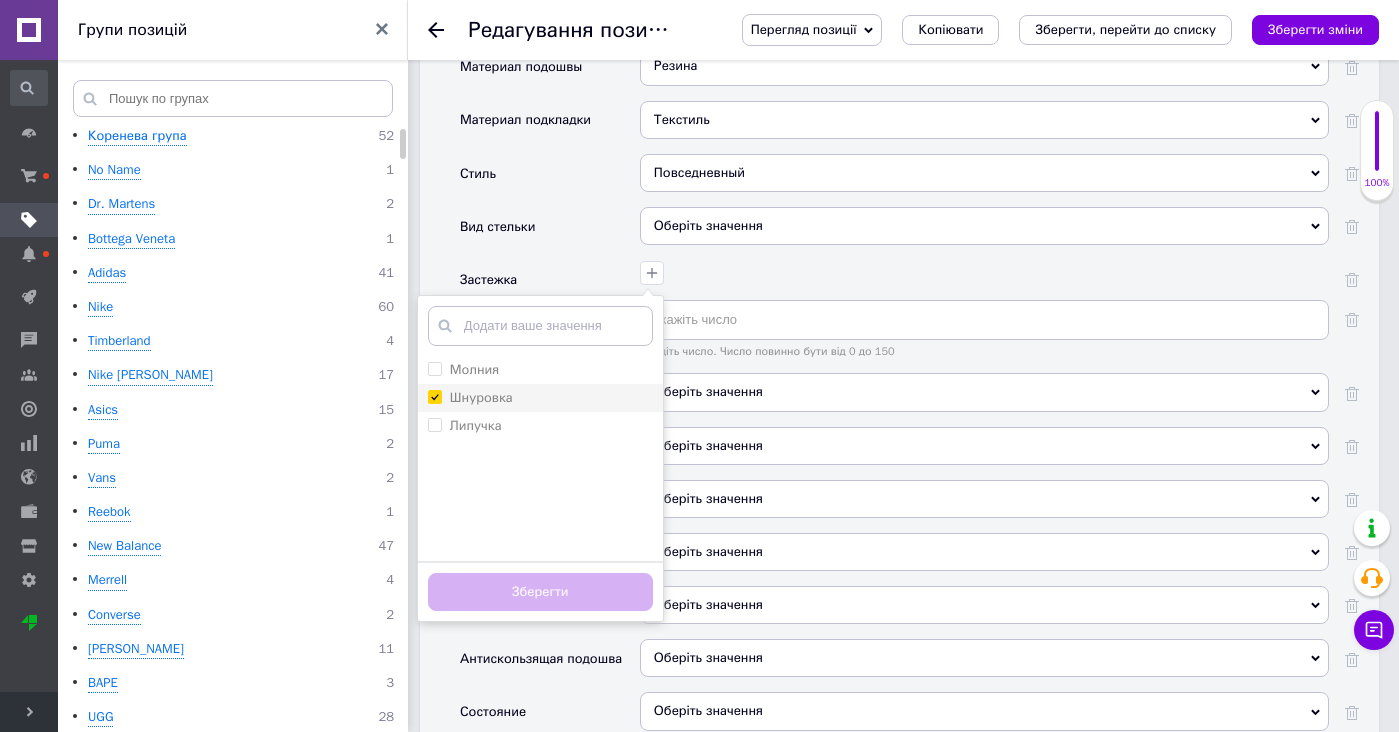 checkbox on "true" 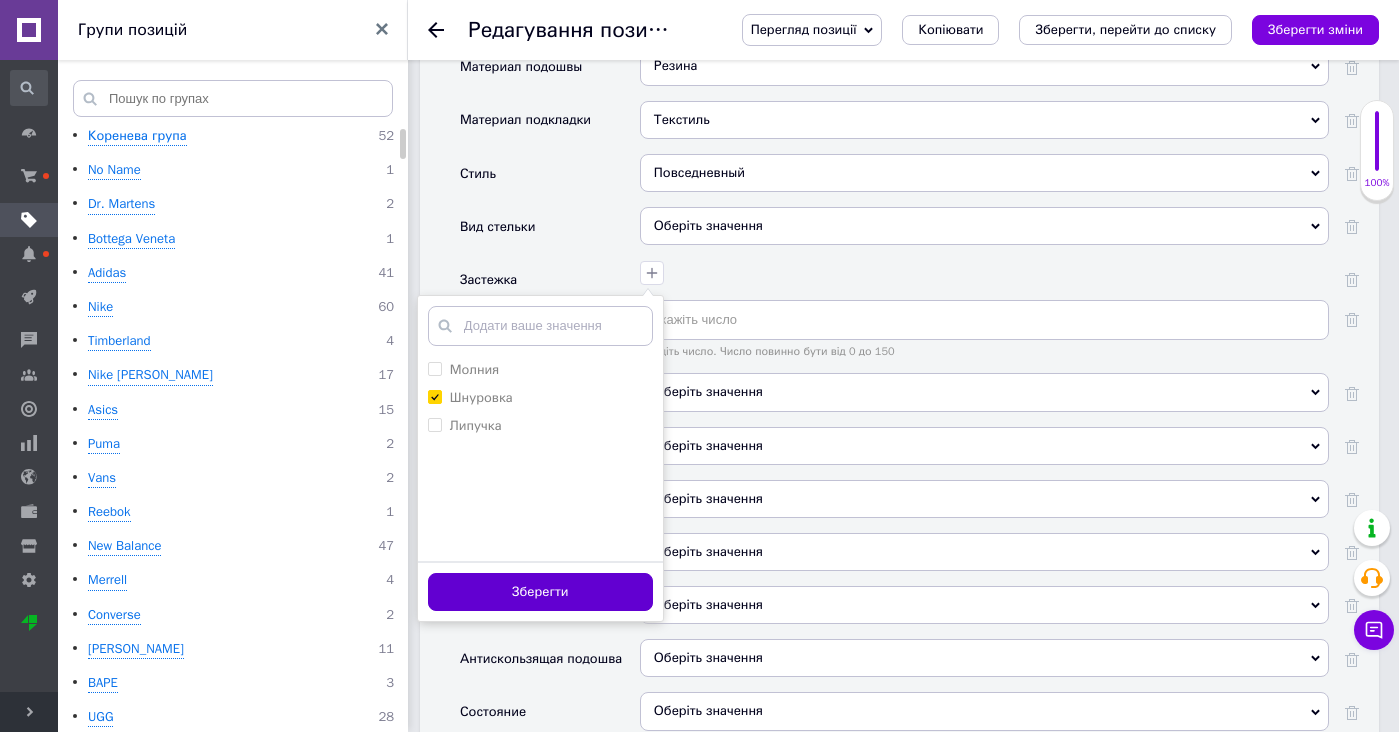click on "Зберегти" at bounding box center (540, 592) 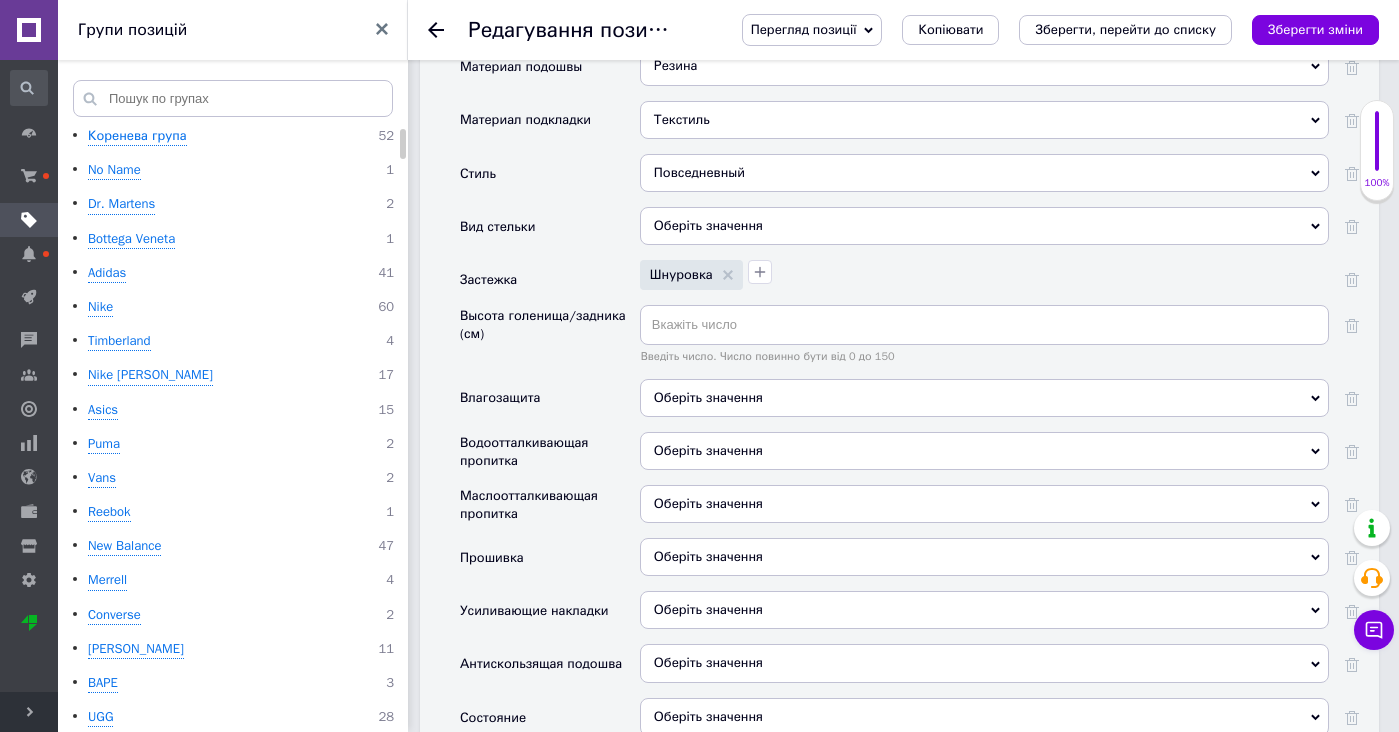 click on "Оберіть значення" at bounding box center [984, 398] 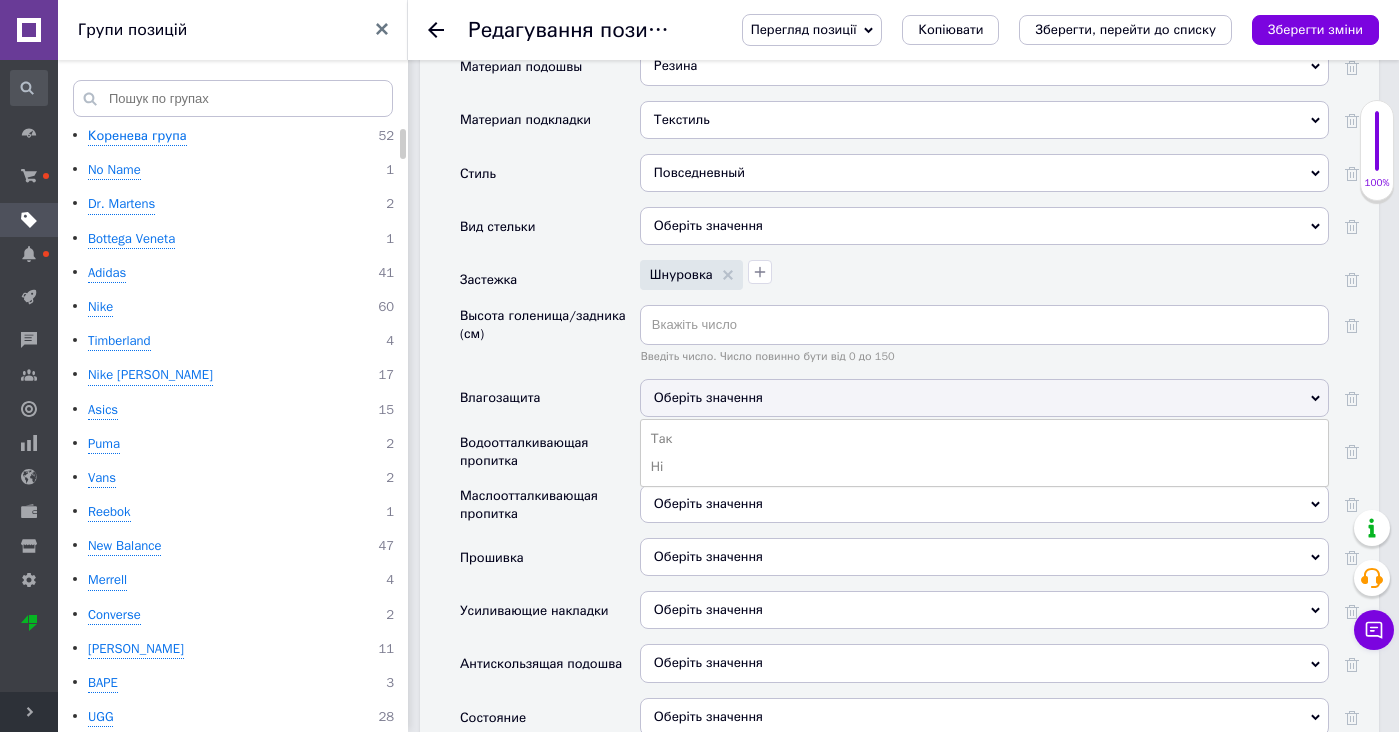 drag, startPoint x: 662, startPoint y: 394, endPoint x: 637, endPoint y: 385, distance: 26.57066 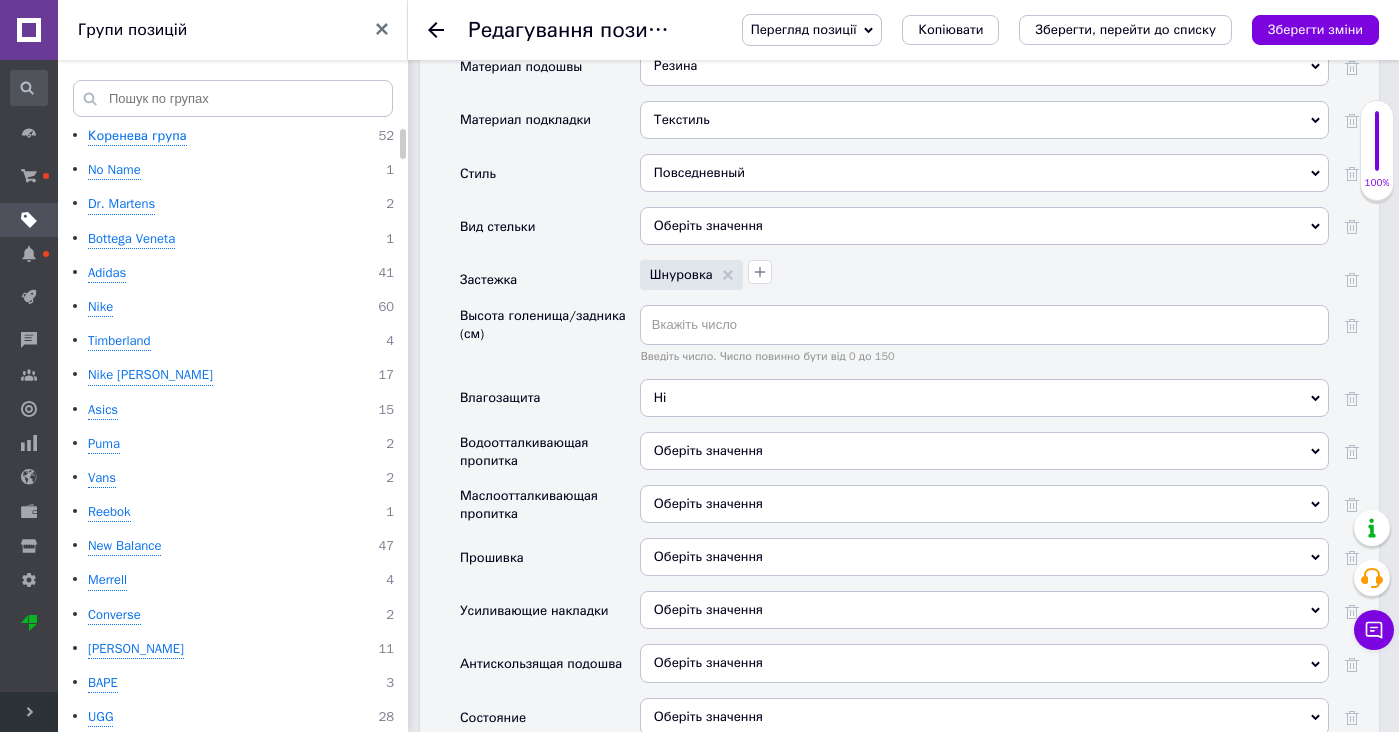 click on "Оберіть значення" at bounding box center (708, 450) 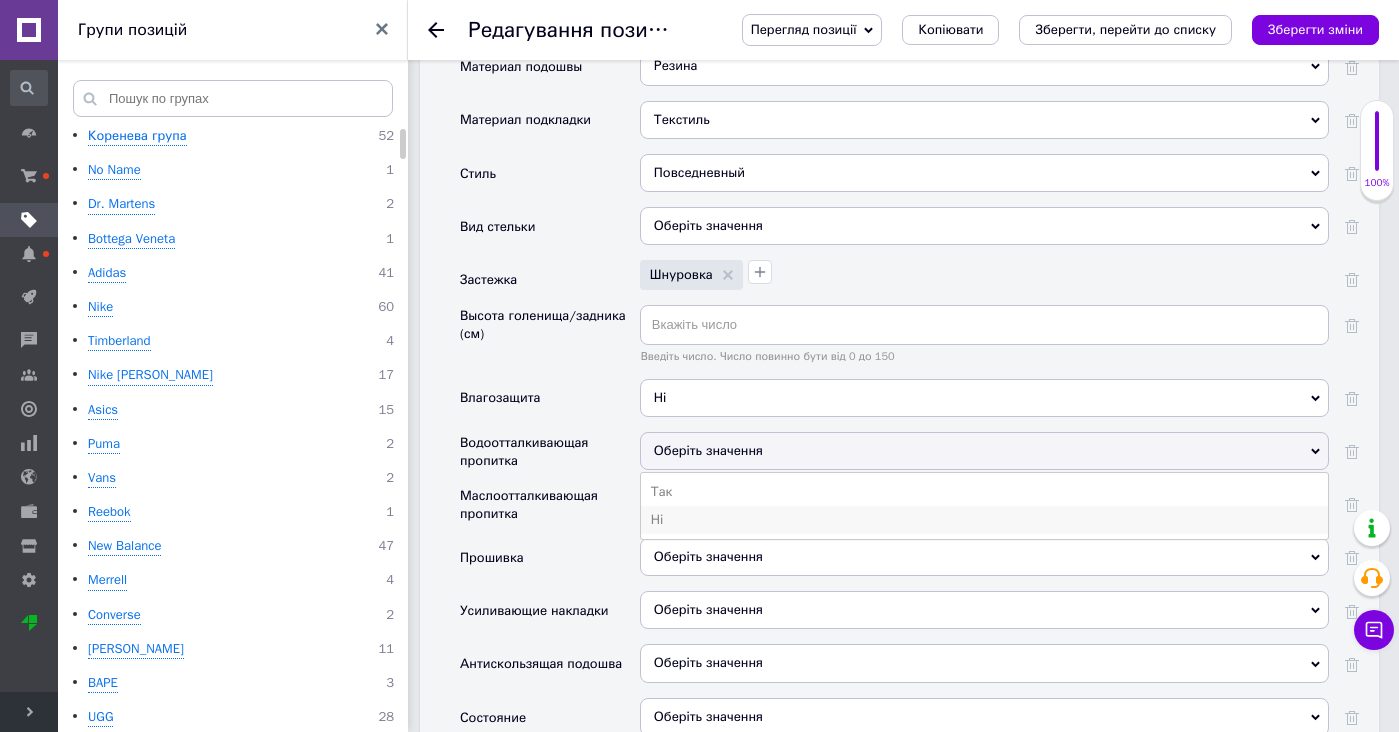 click on "Ні" at bounding box center (984, 520) 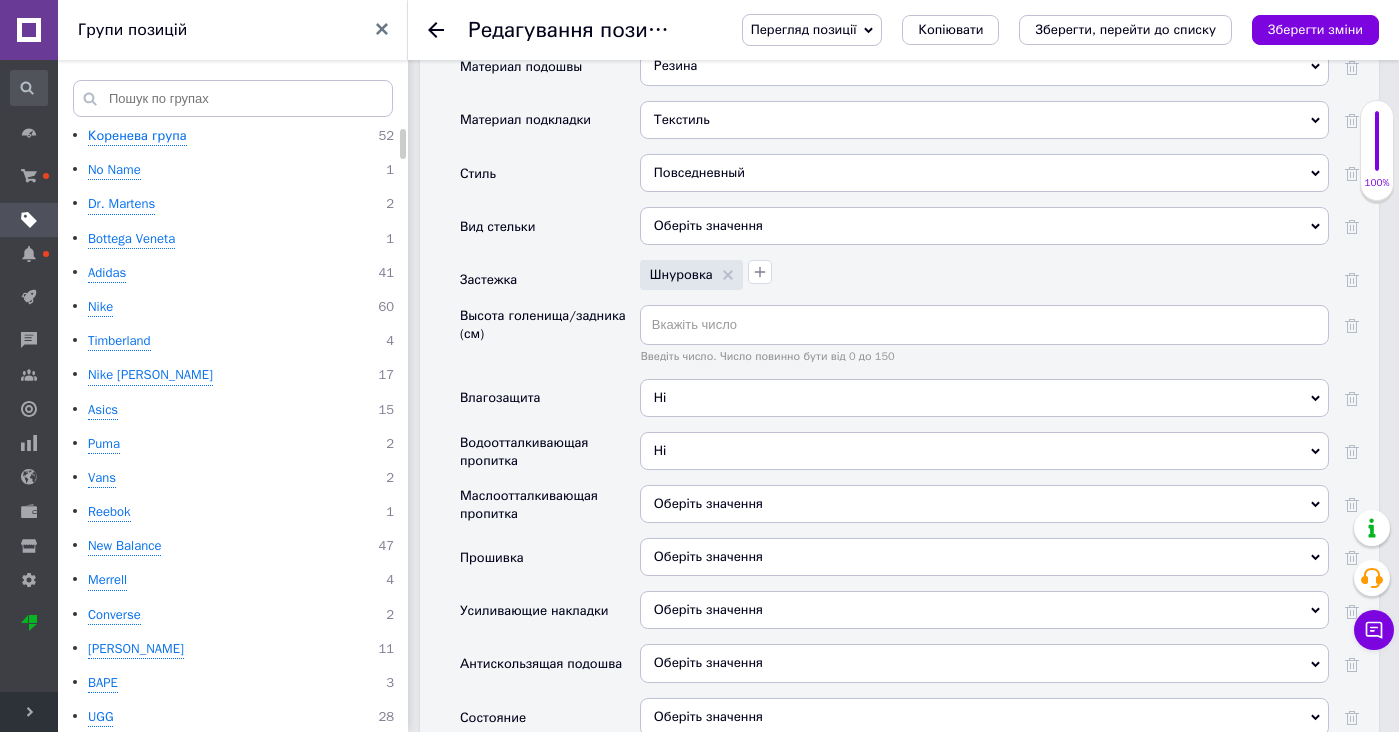 click on "Оберіть значення" at bounding box center (708, 503) 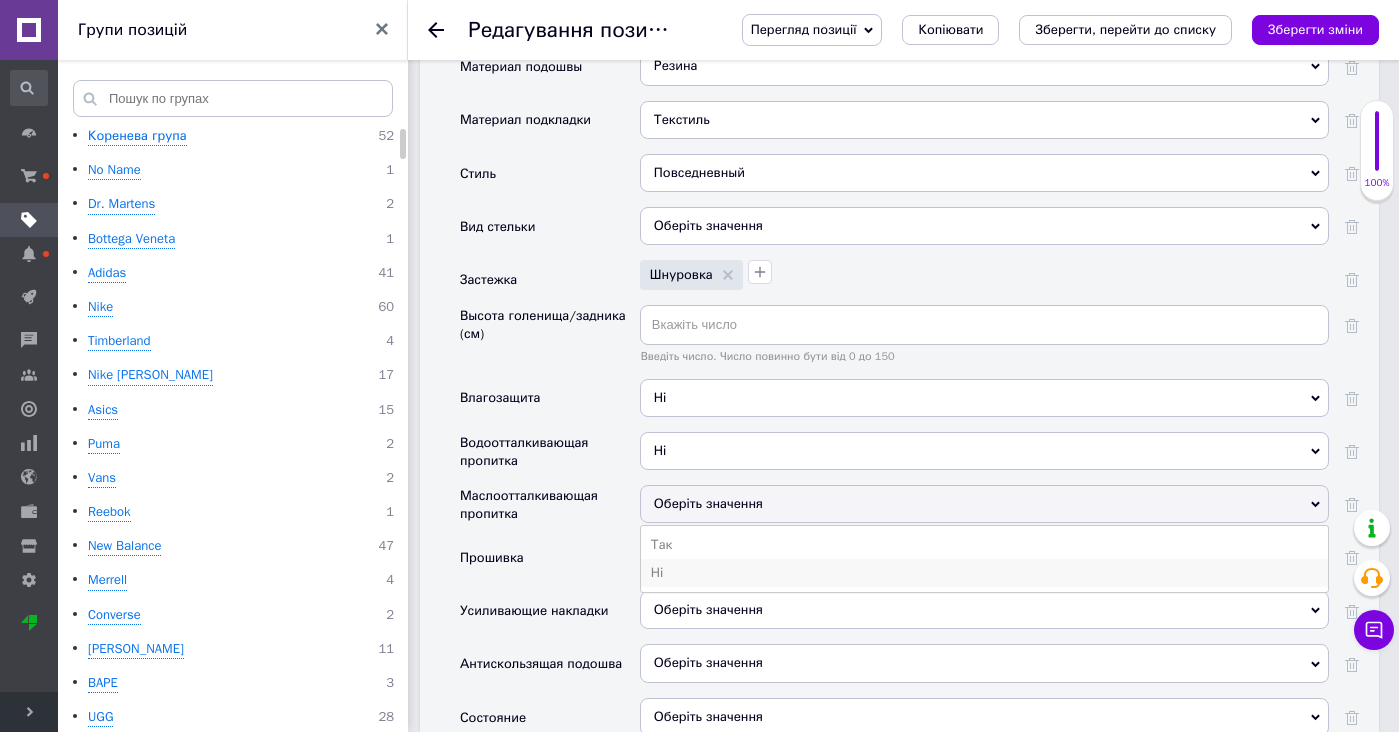 click on "Ні" at bounding box center (984, 573) 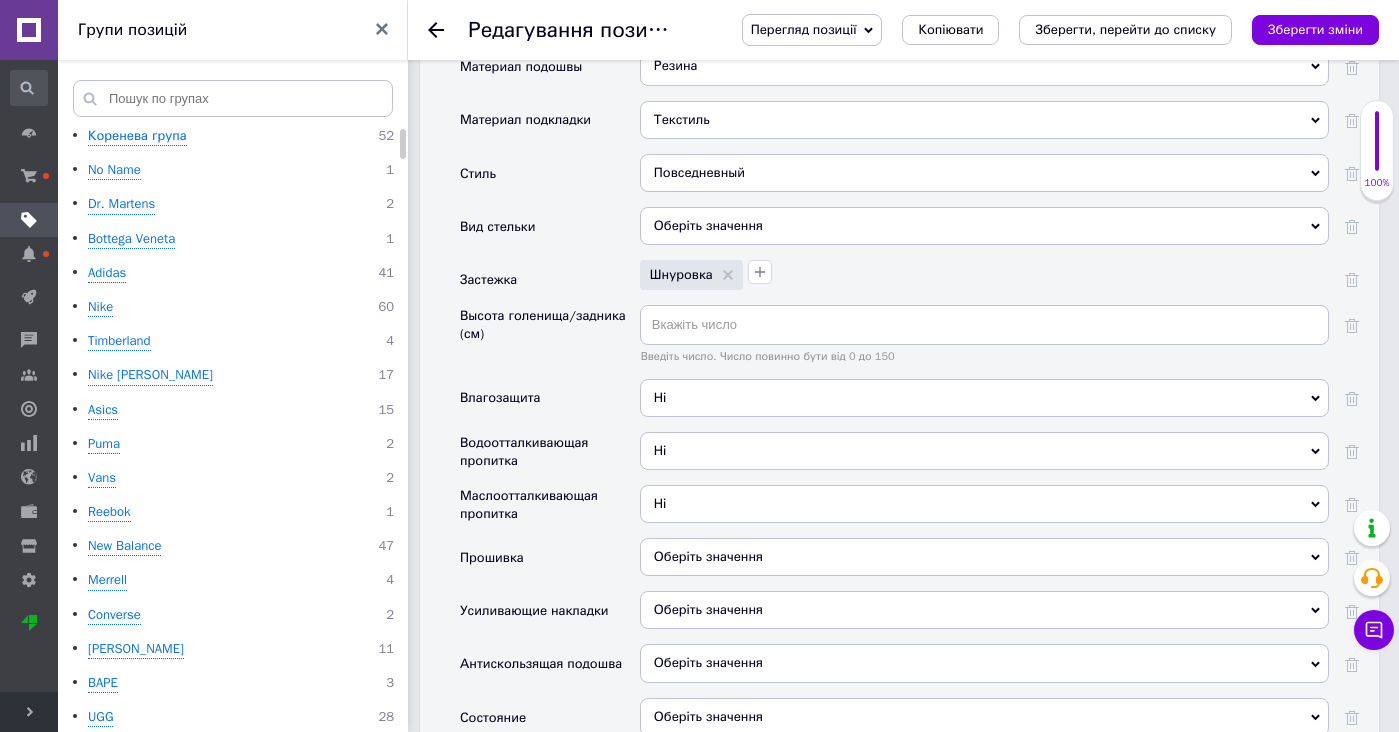 drag, startPoint x: 664, startPoint y: 489, endPoint x: 664, endPoint y: 529, distance: 40 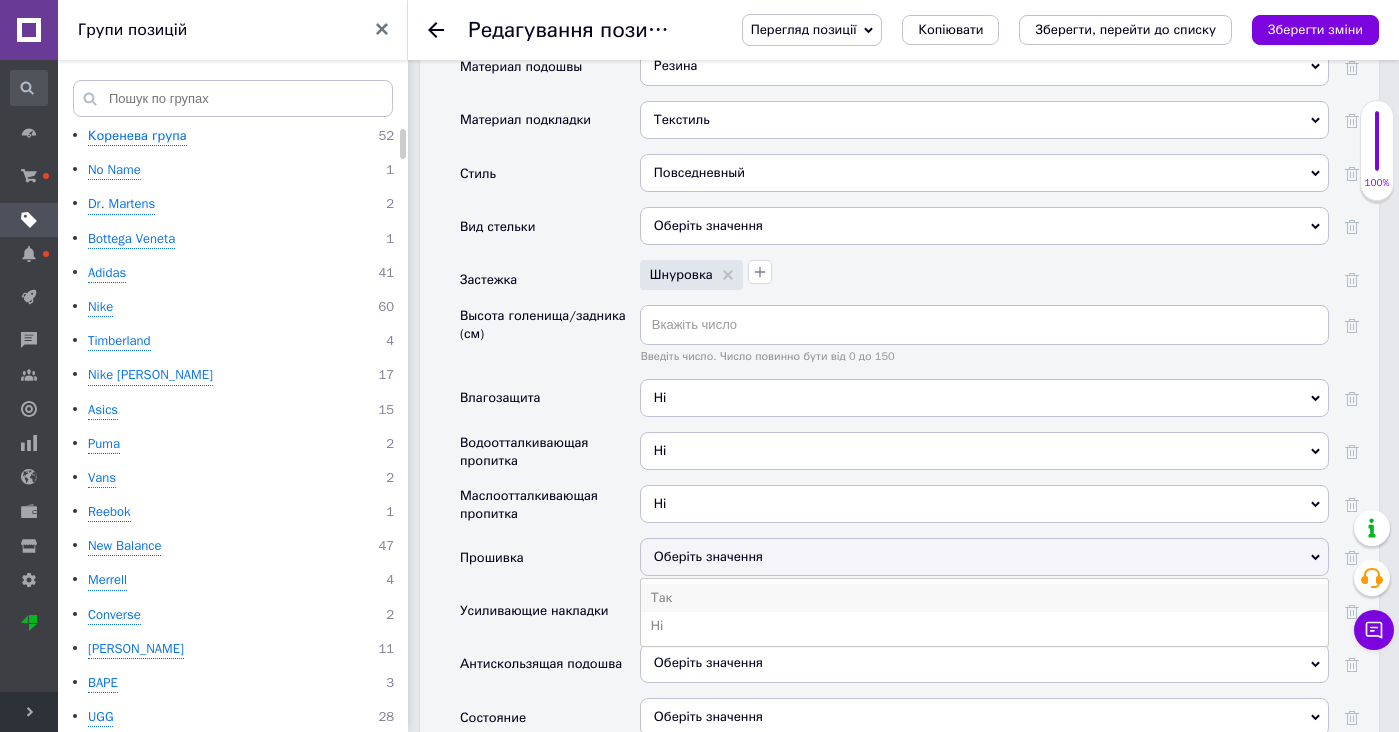 click on "Так" at bounding box center (984, 598) 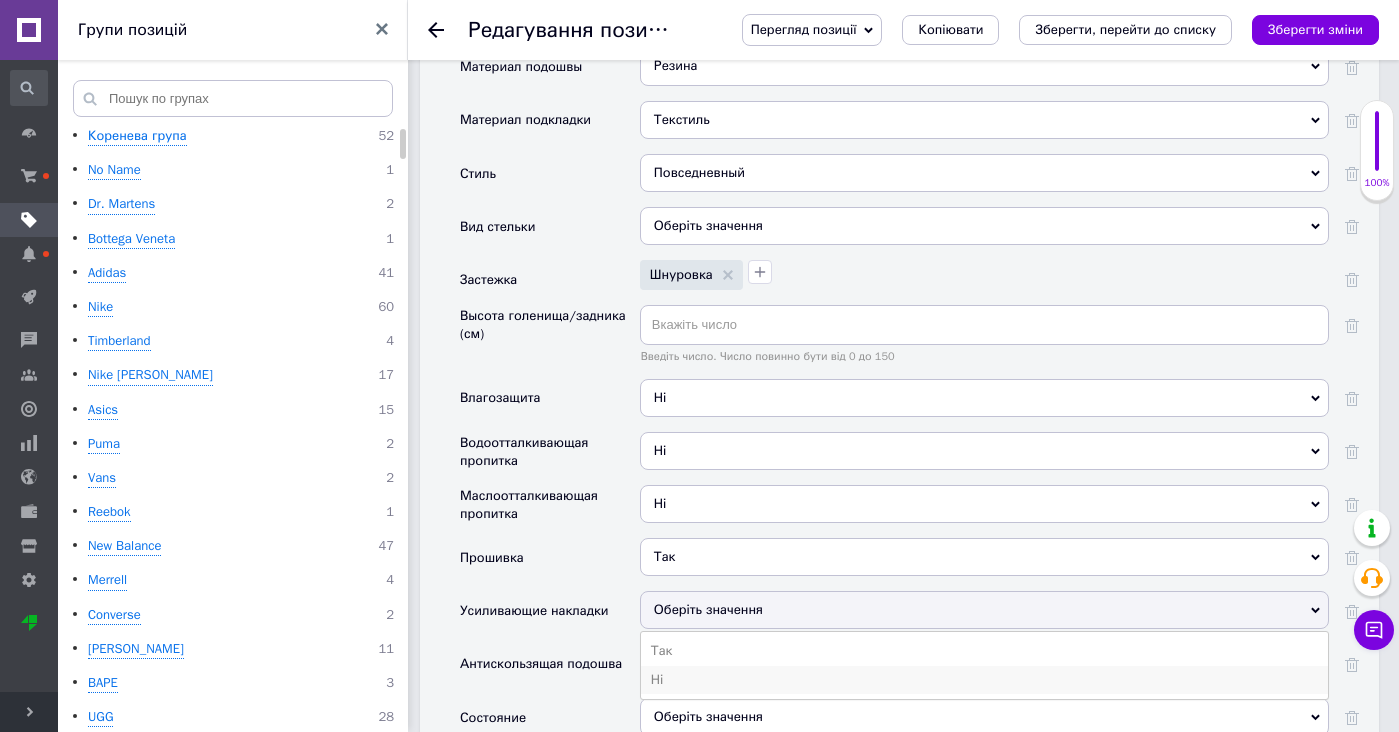 click on "Ні" at bounding box center [984, 680] 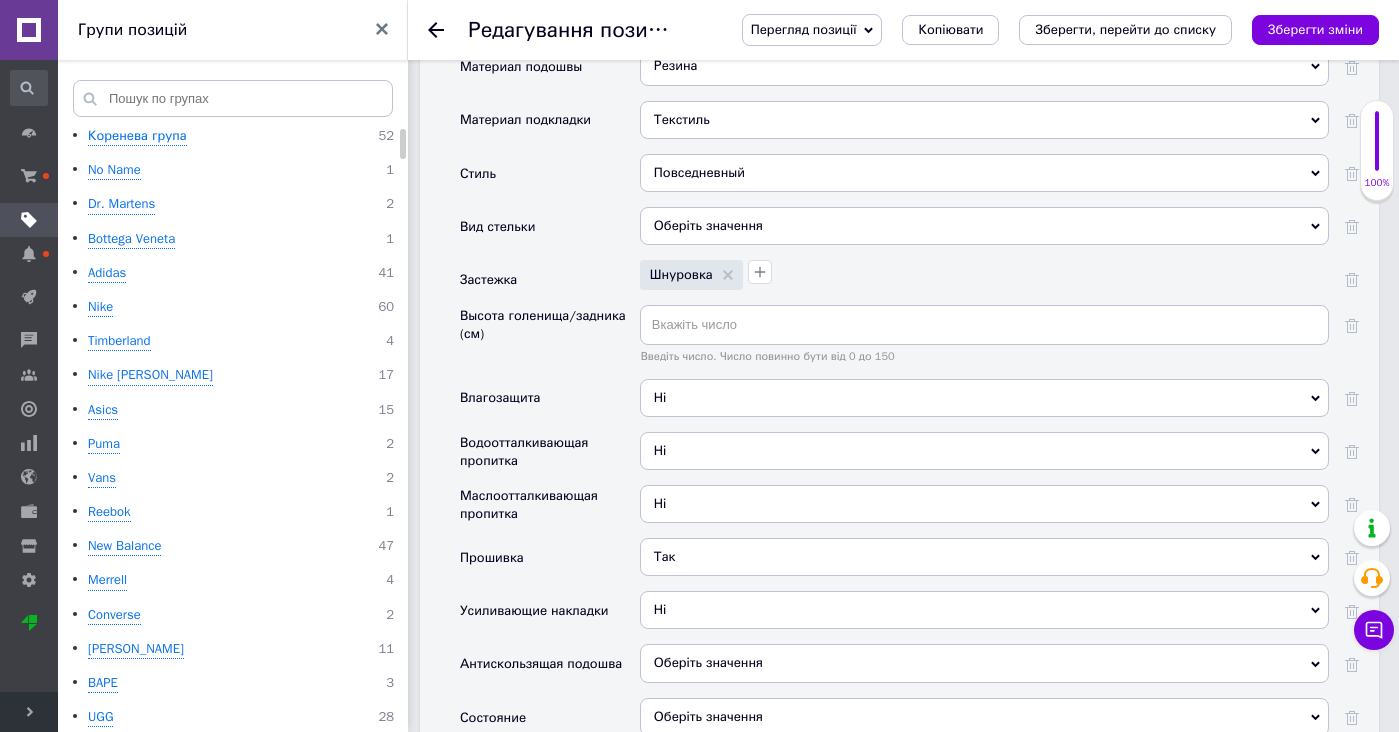 drag, startPoint x: 666, startPoint y: 604, endPoint x: 664, endPoint y: 668, distance: 64.03124 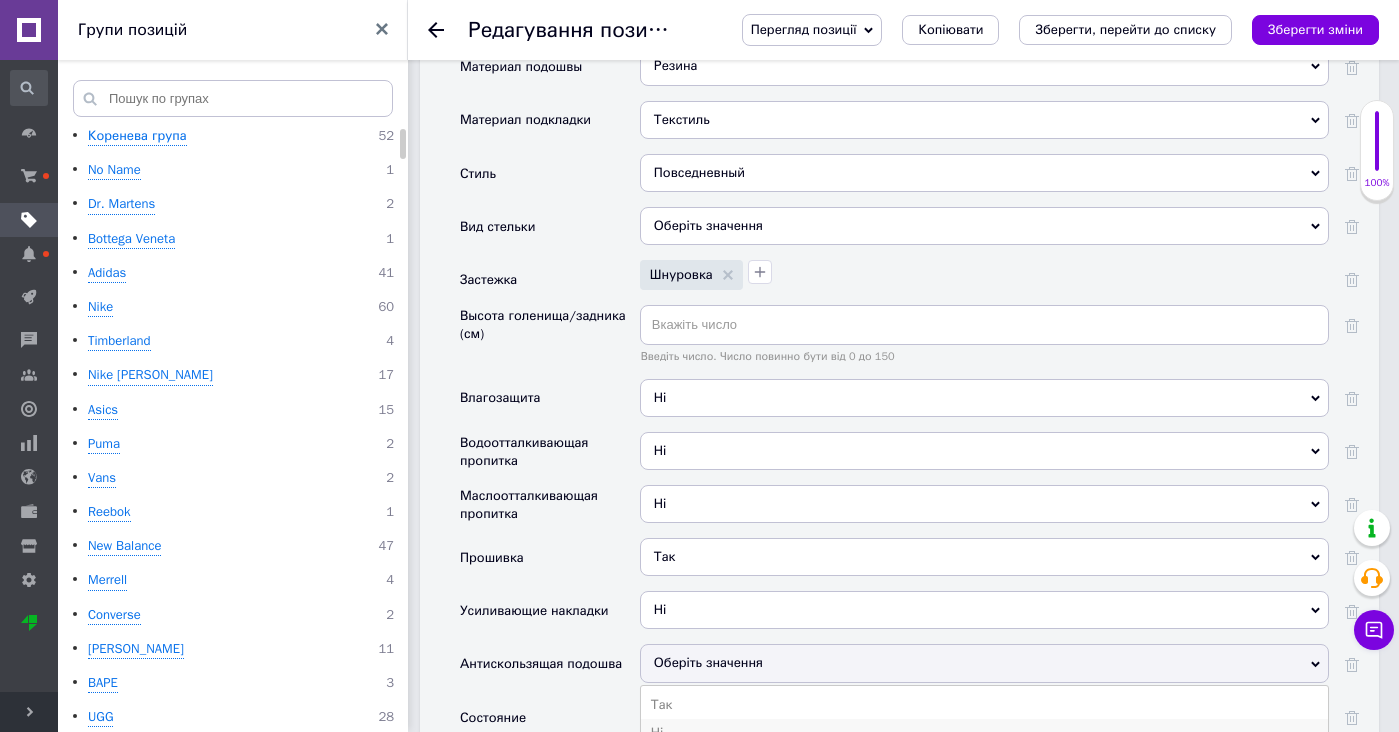click on "Ні" at bounding box center (984, 733) 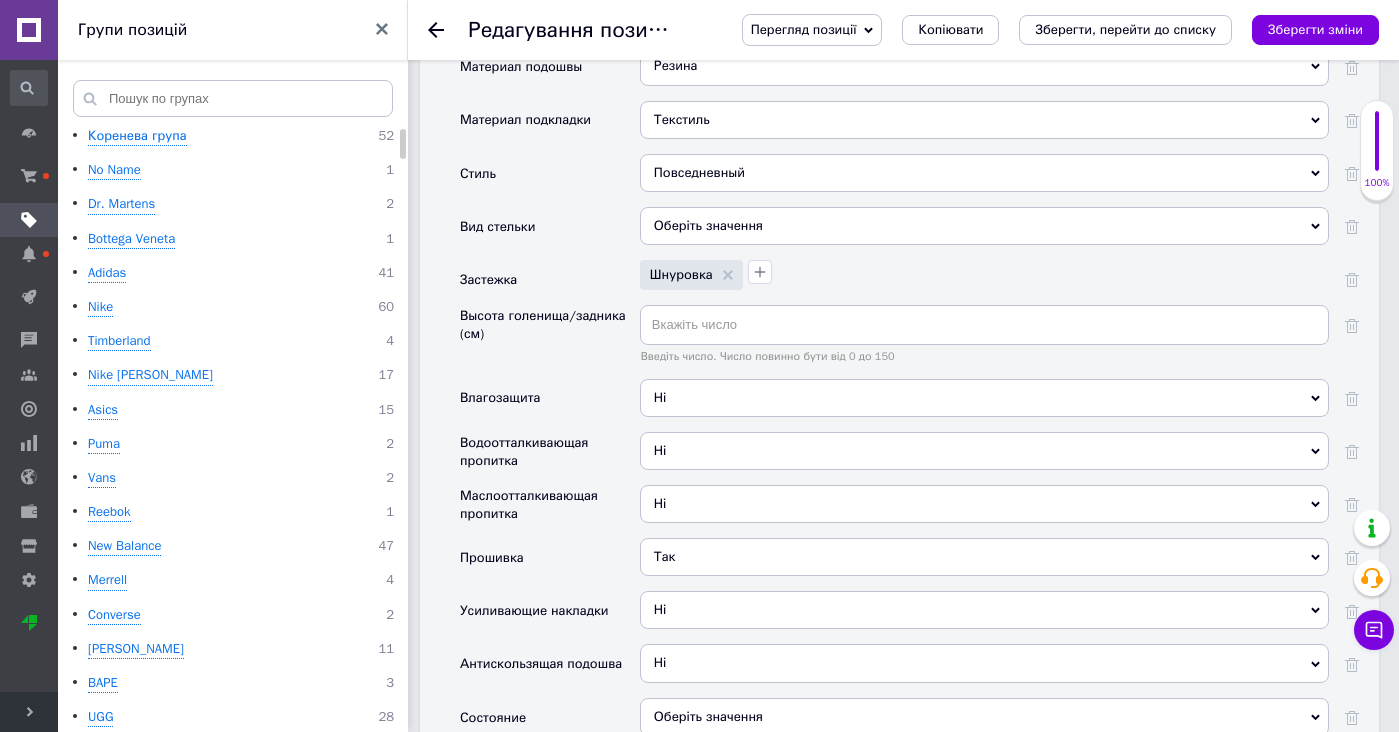 click on "Оберіть значення" at bounding box center (984, 717) 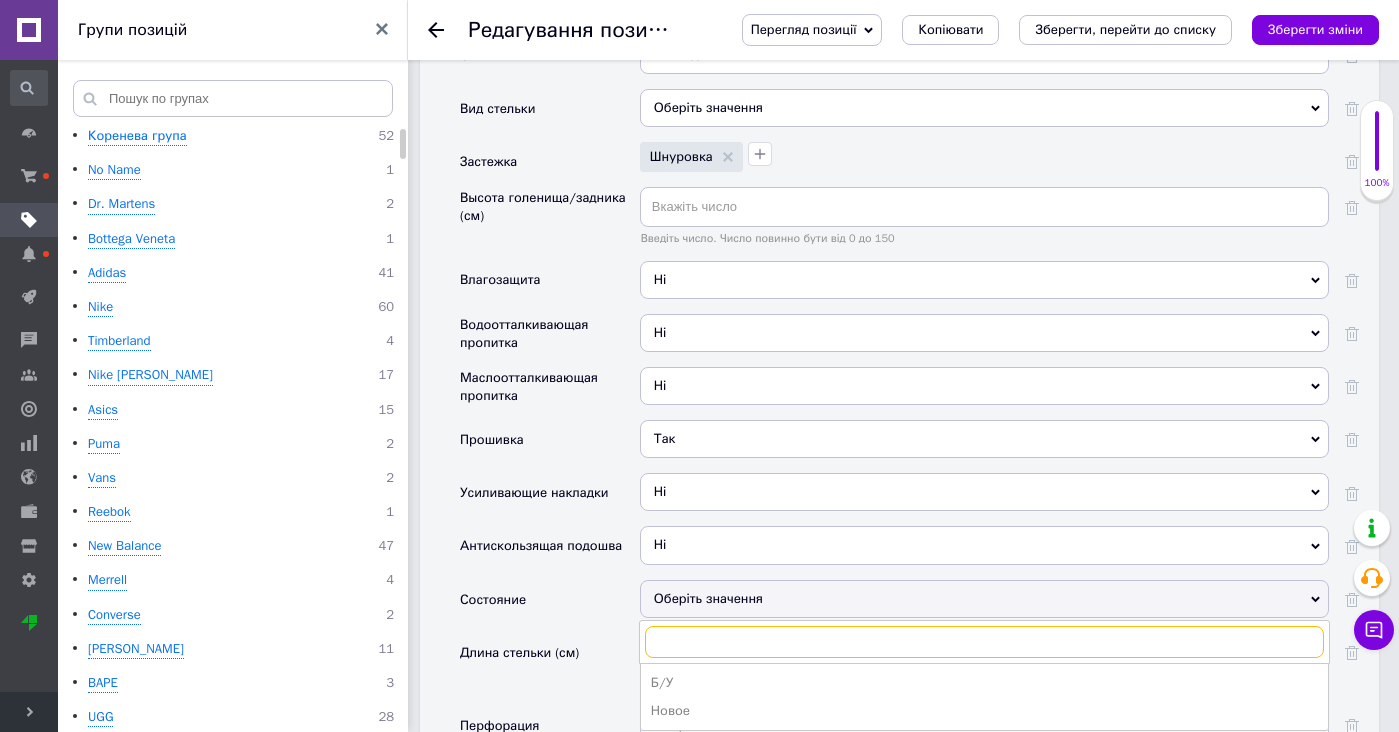 scroll, scrollTop: 3647, scrollLeft: 0, axis: vertical 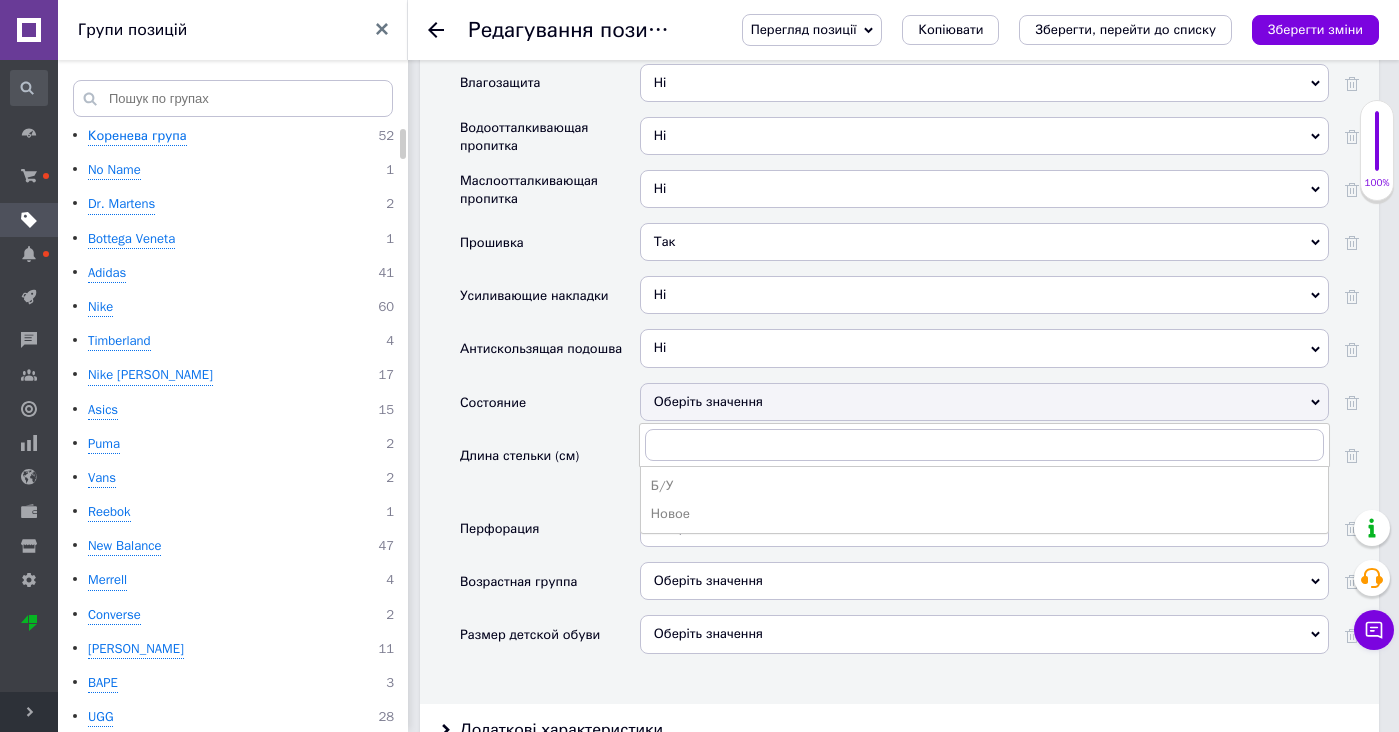 click on "Б/У Новое" at bounding box center [984, 500] 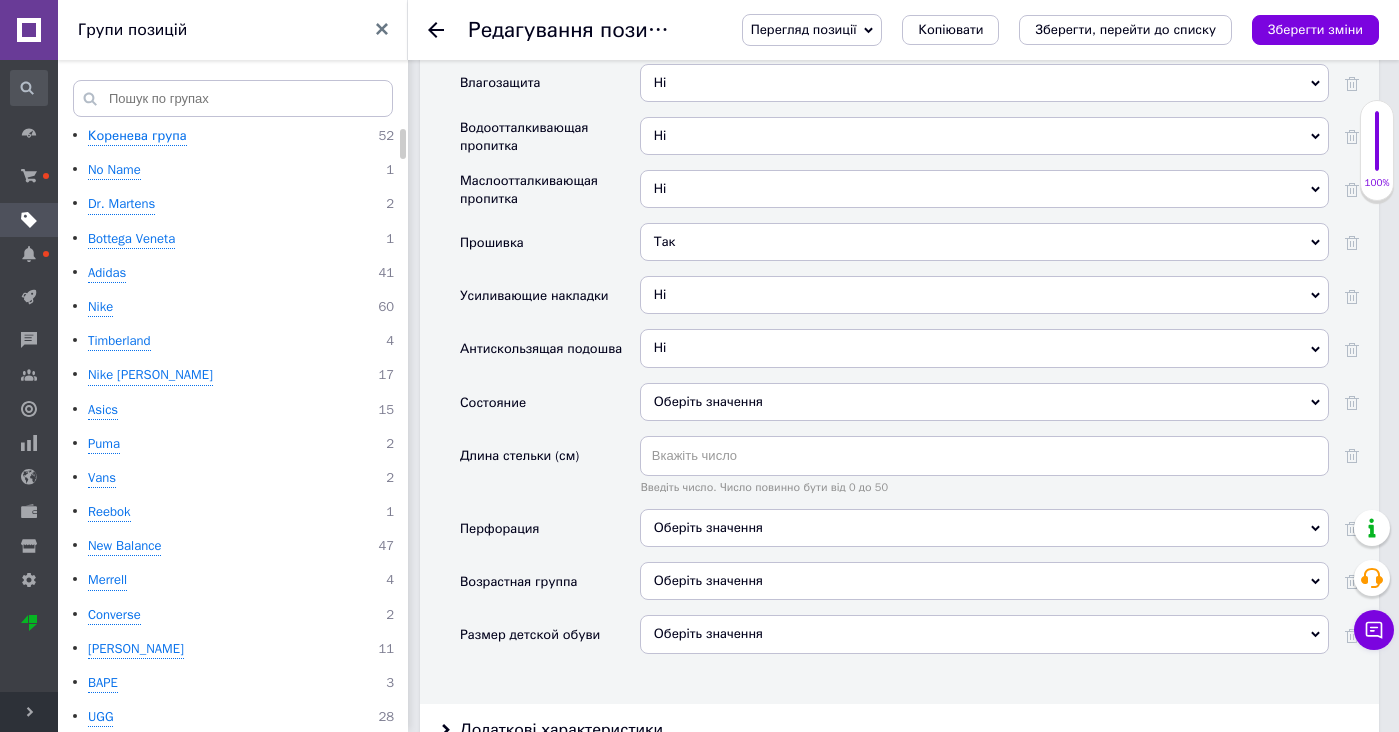 click on "Введіть число. Число повинно бути від 0 до 50" at bounding box center (984, 487) 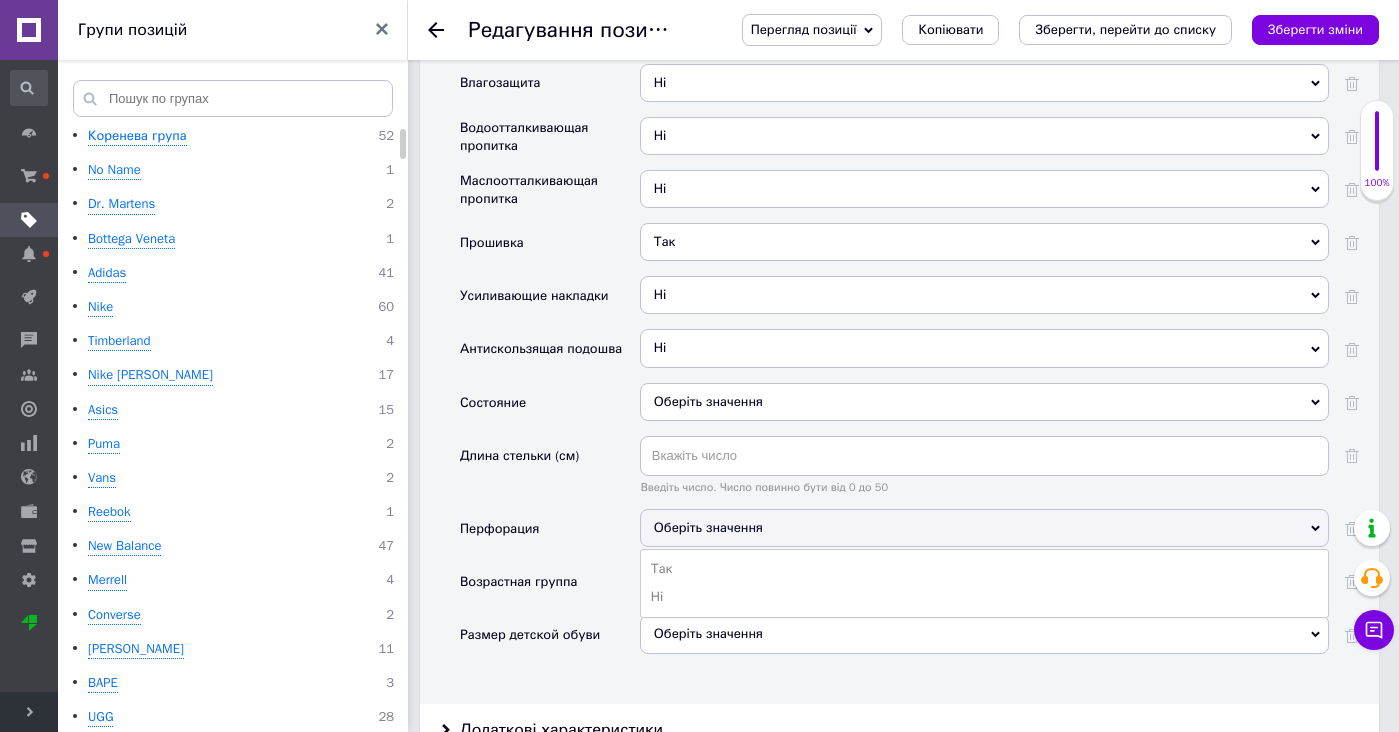 click on "Ні" at bounding box center [984, 597] 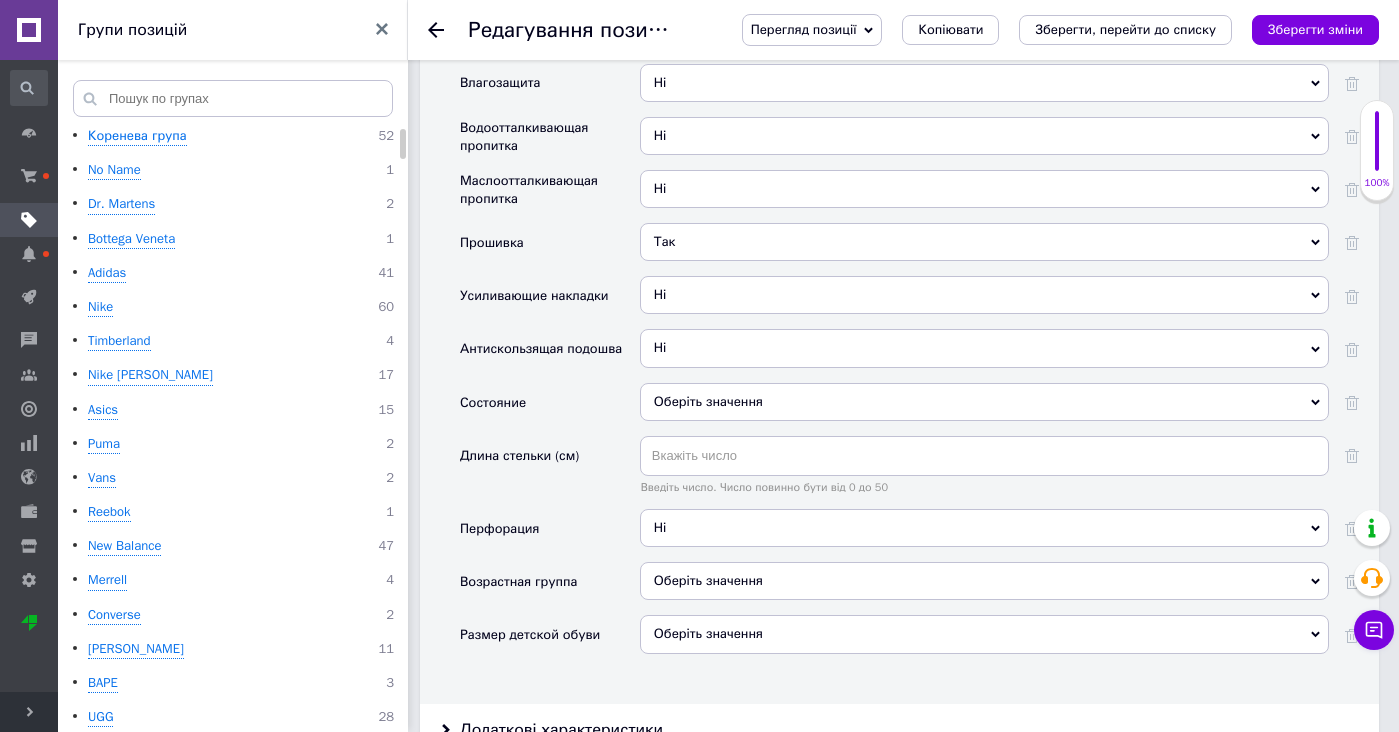 click on "Оберіть значення" at bounding box center (984, 581) 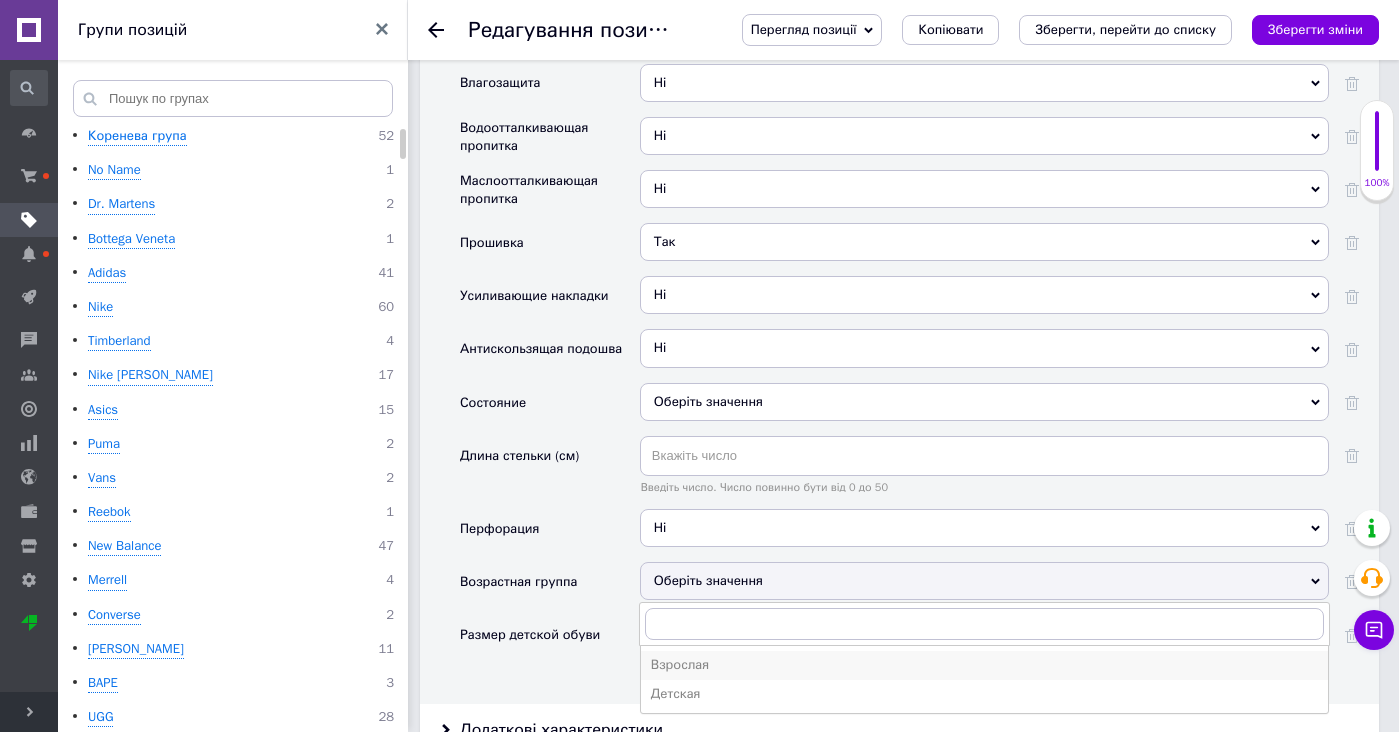 click on "Взрослая" at bounding box center [984, 665] 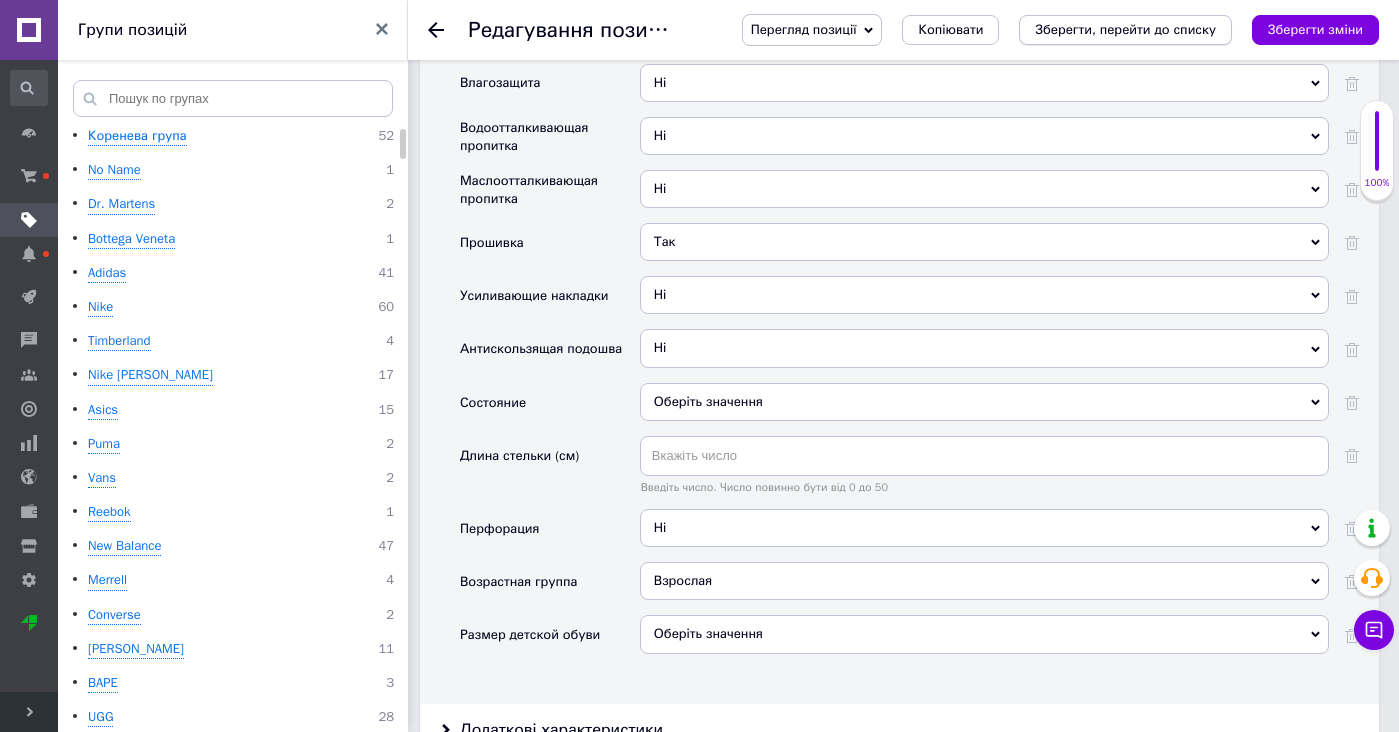 click on "Зберегти, перейти до списку" at bounding box center (1125, 29) 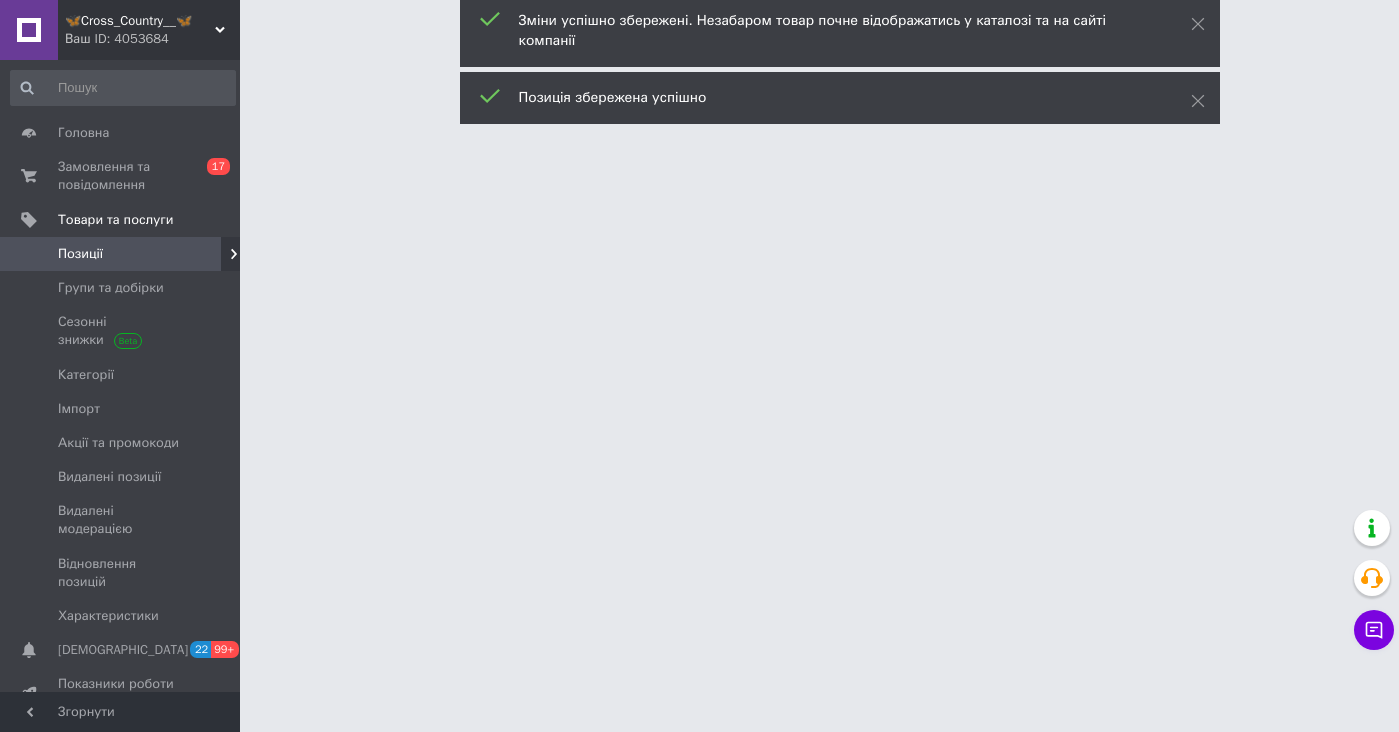 scroll, scrollTop: 0, scrollLeft: 0, axis: both 